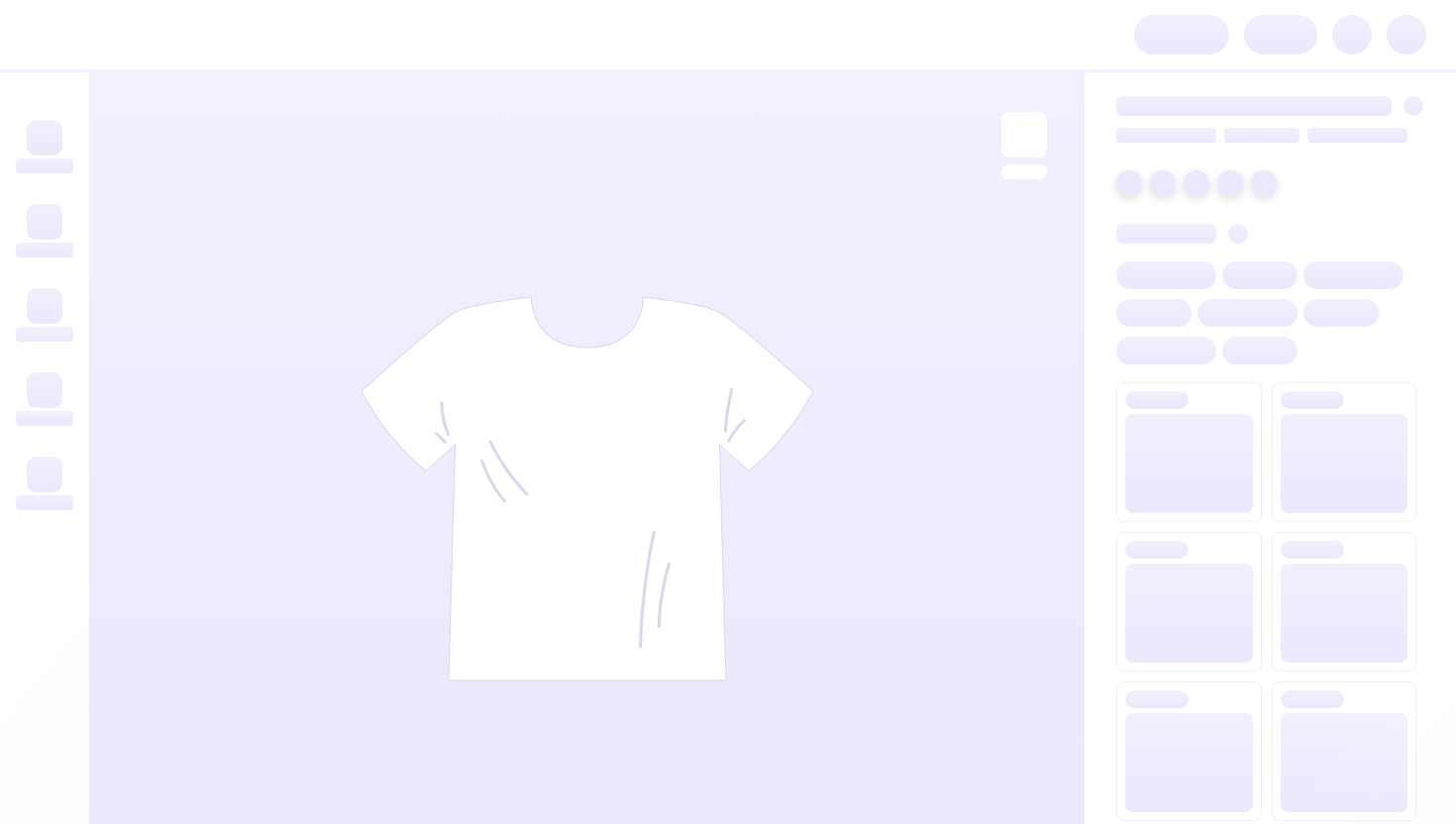 scroll, scrollTop: 0, scrollLeft: 0, axis: both 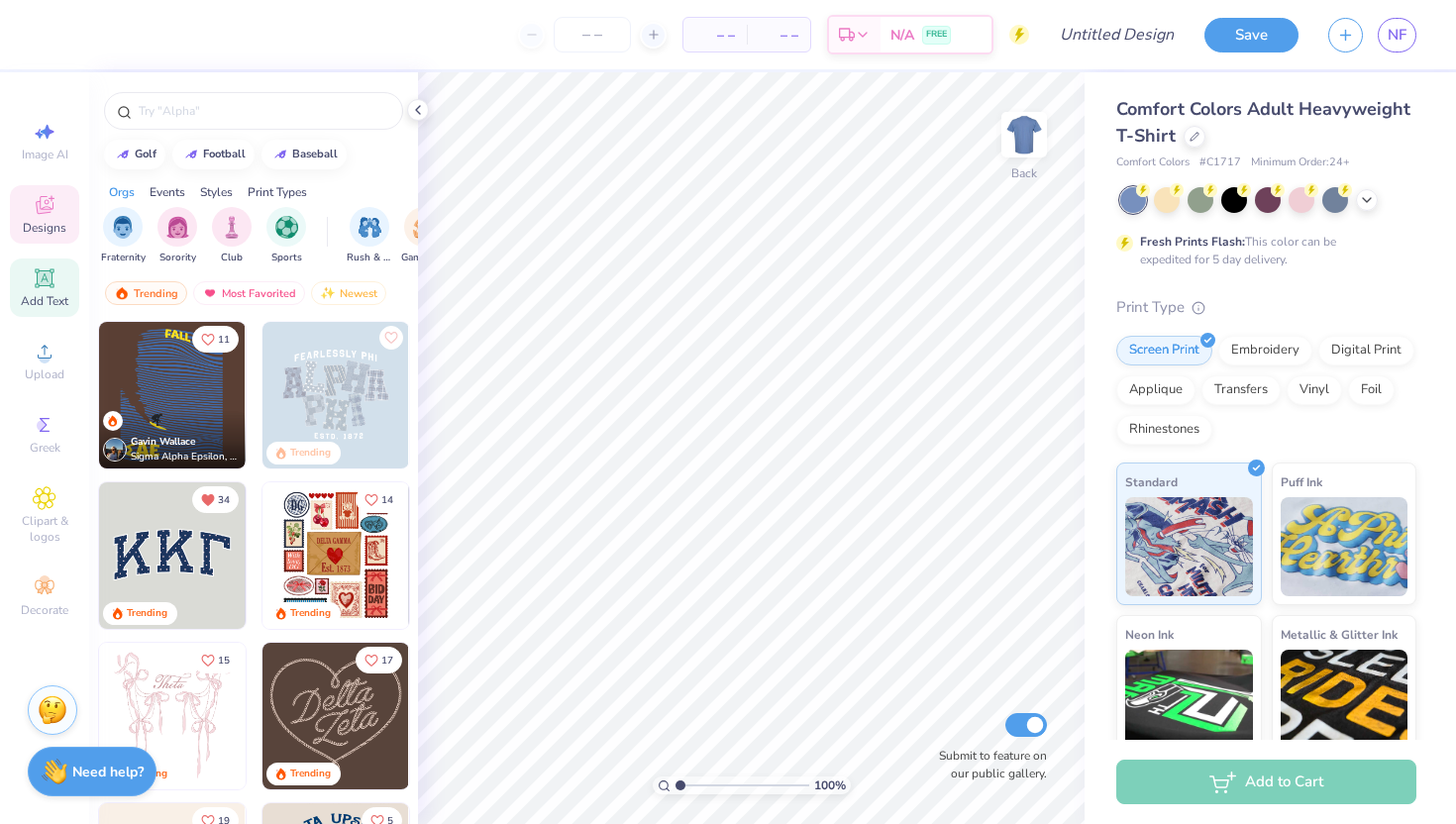 click 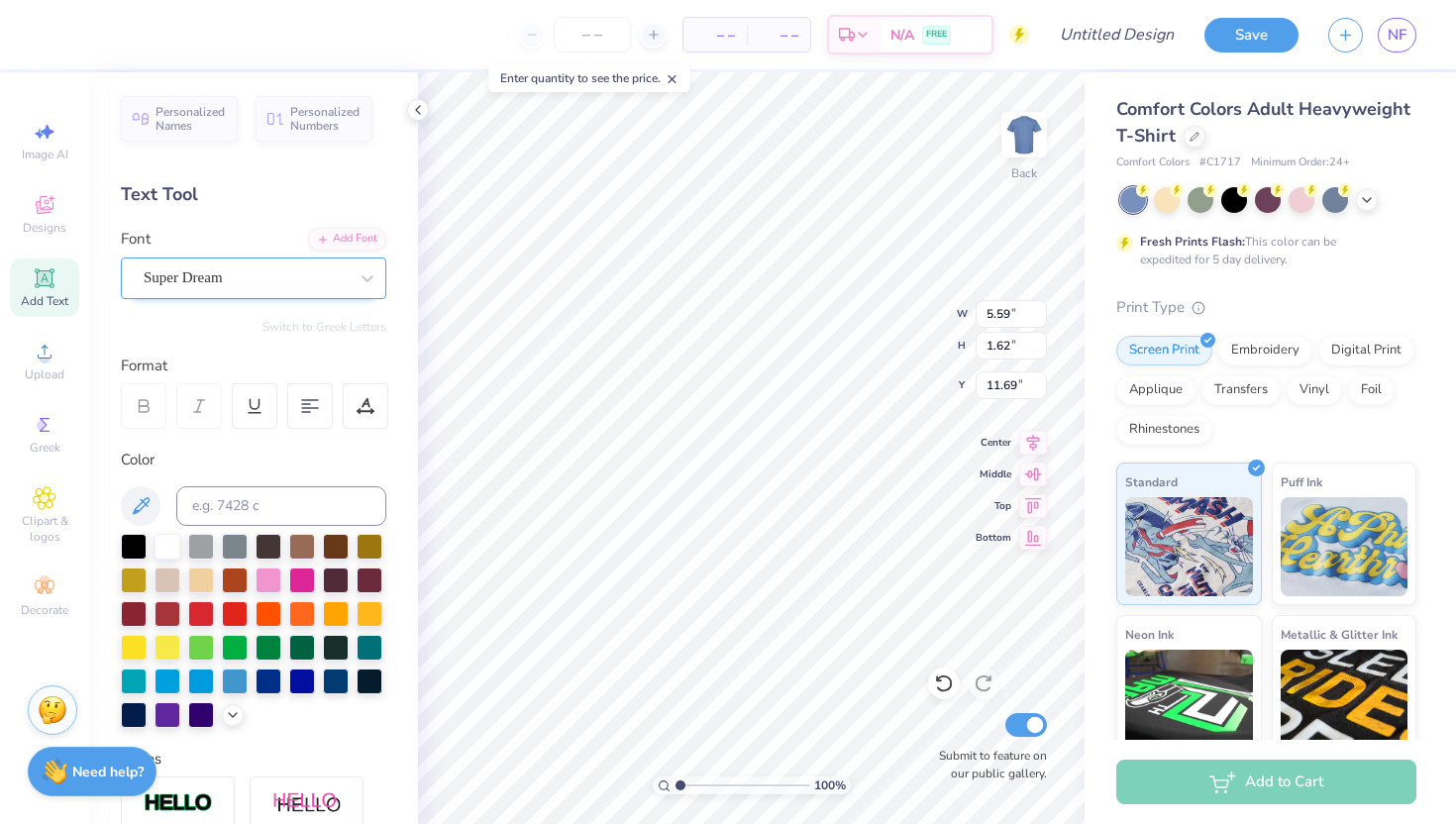click on "Super Dream" at bounding box center [246, 277] 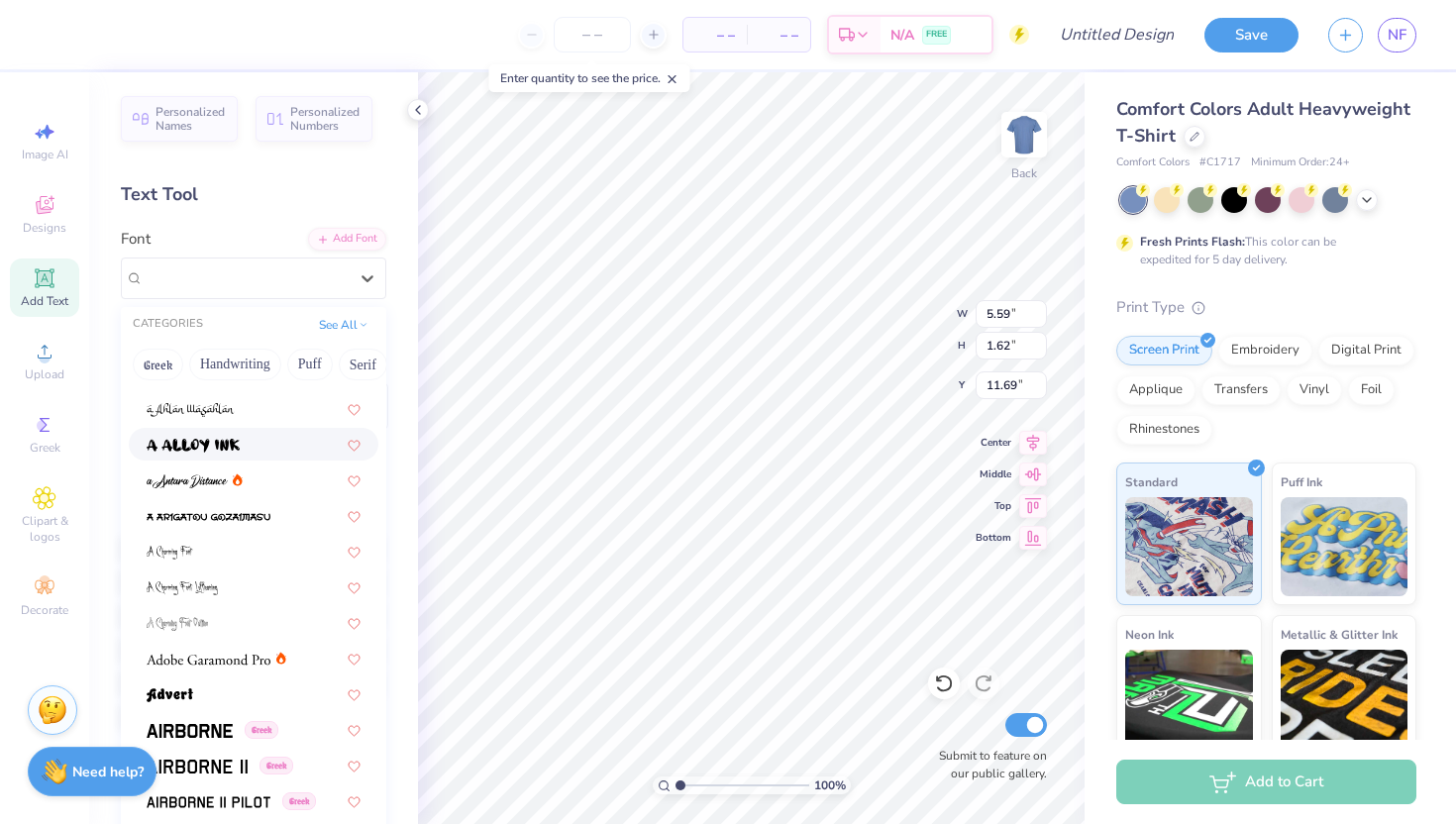 scroll, scrollTop: 0, scrollLeft: 0, axis: both 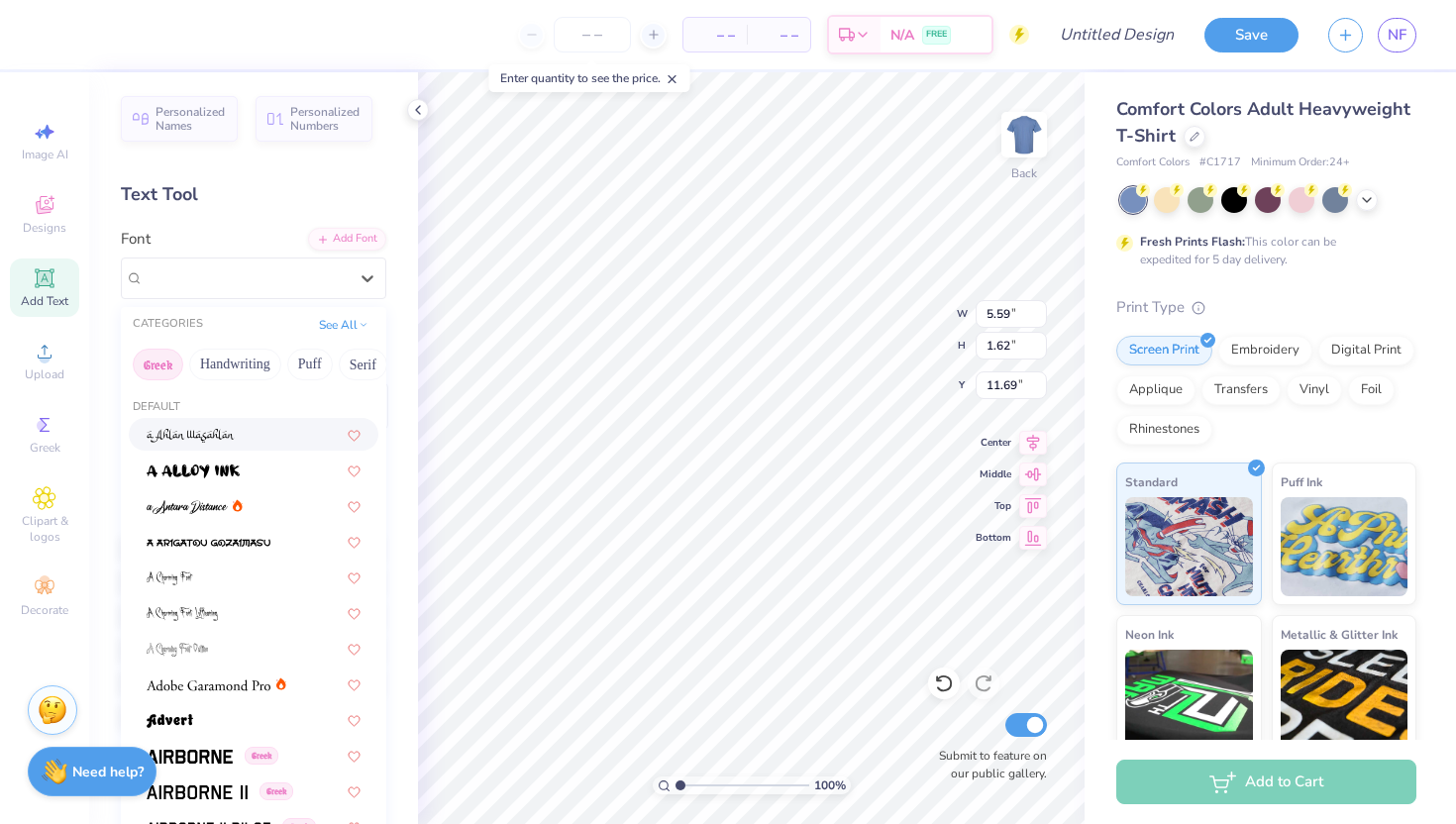 click on "Greek" at bounding box center [157, 364] 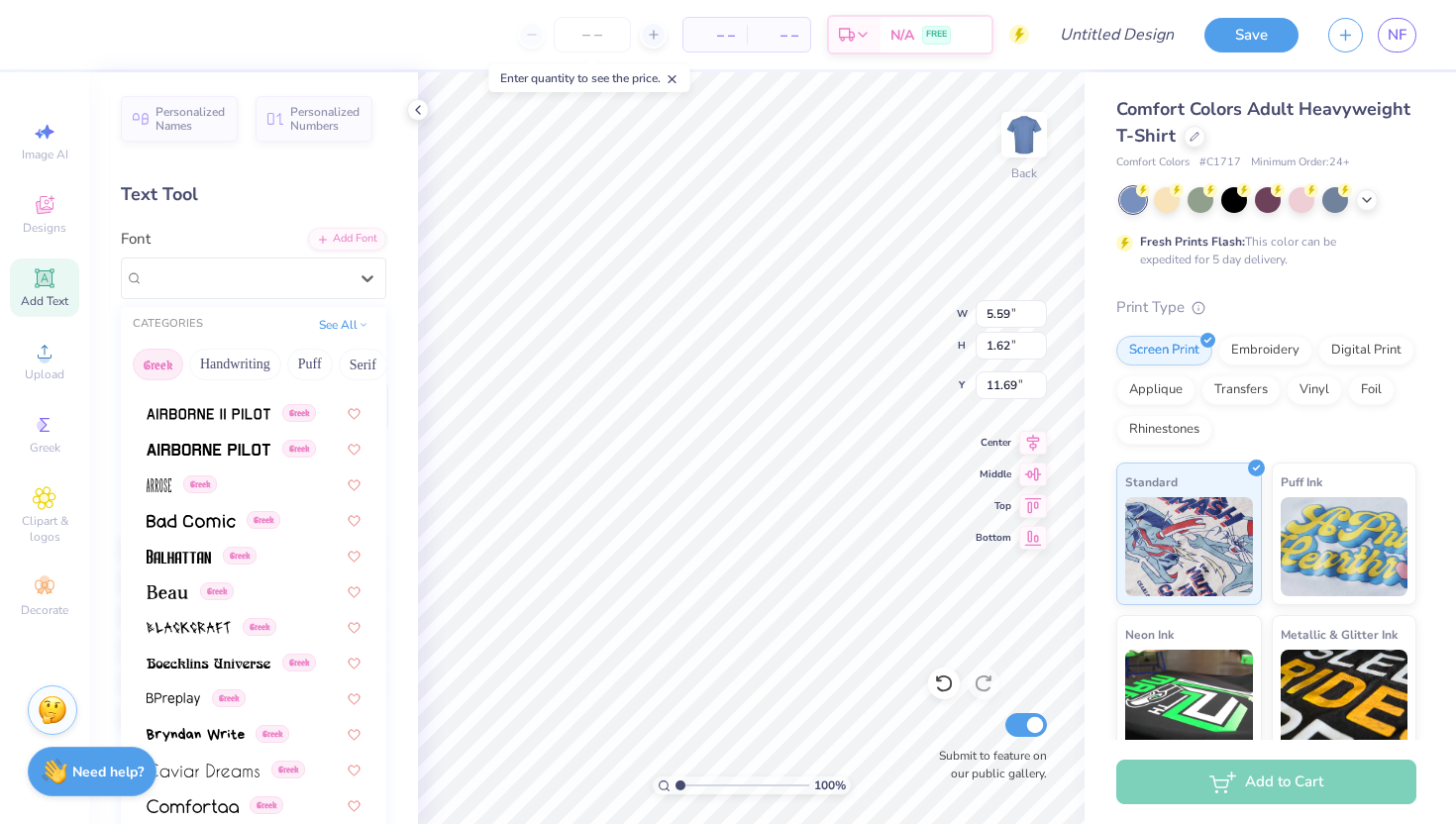 scroll, scrollTop: 96, scrollLeft: 0, axis: vertical 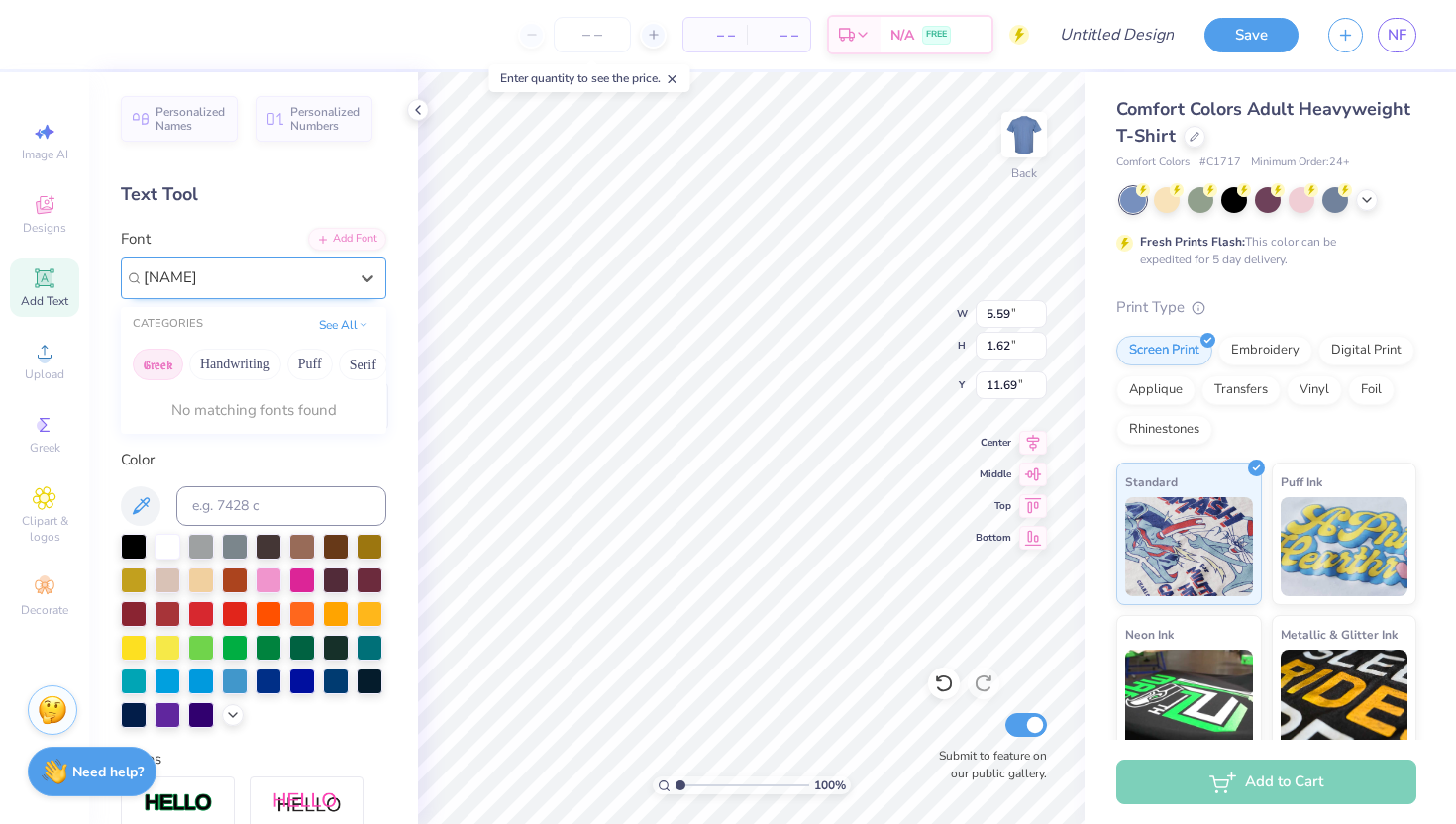 type on "gordon" 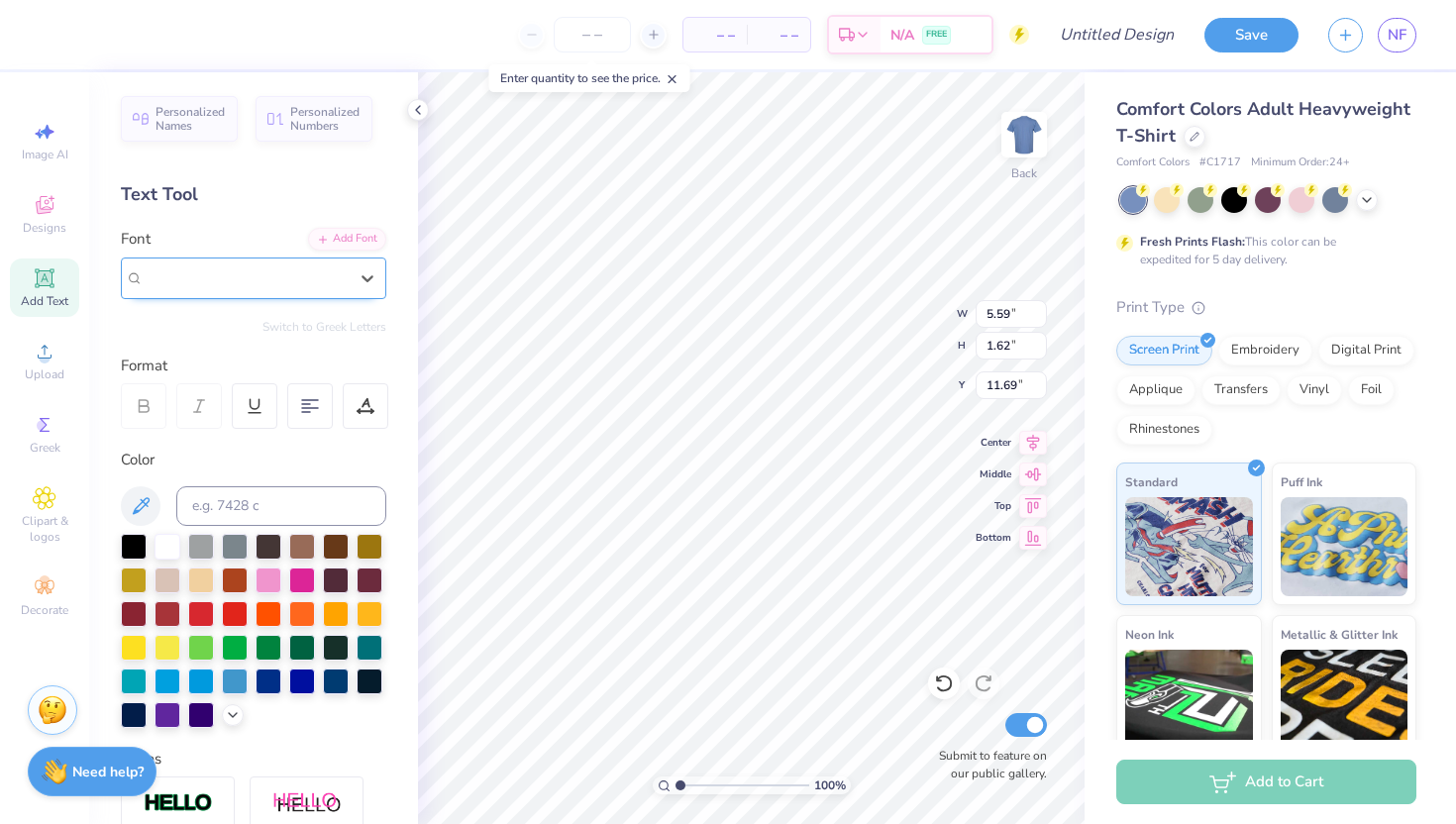 click on "Super Dream" at bounding box center (254, 278) 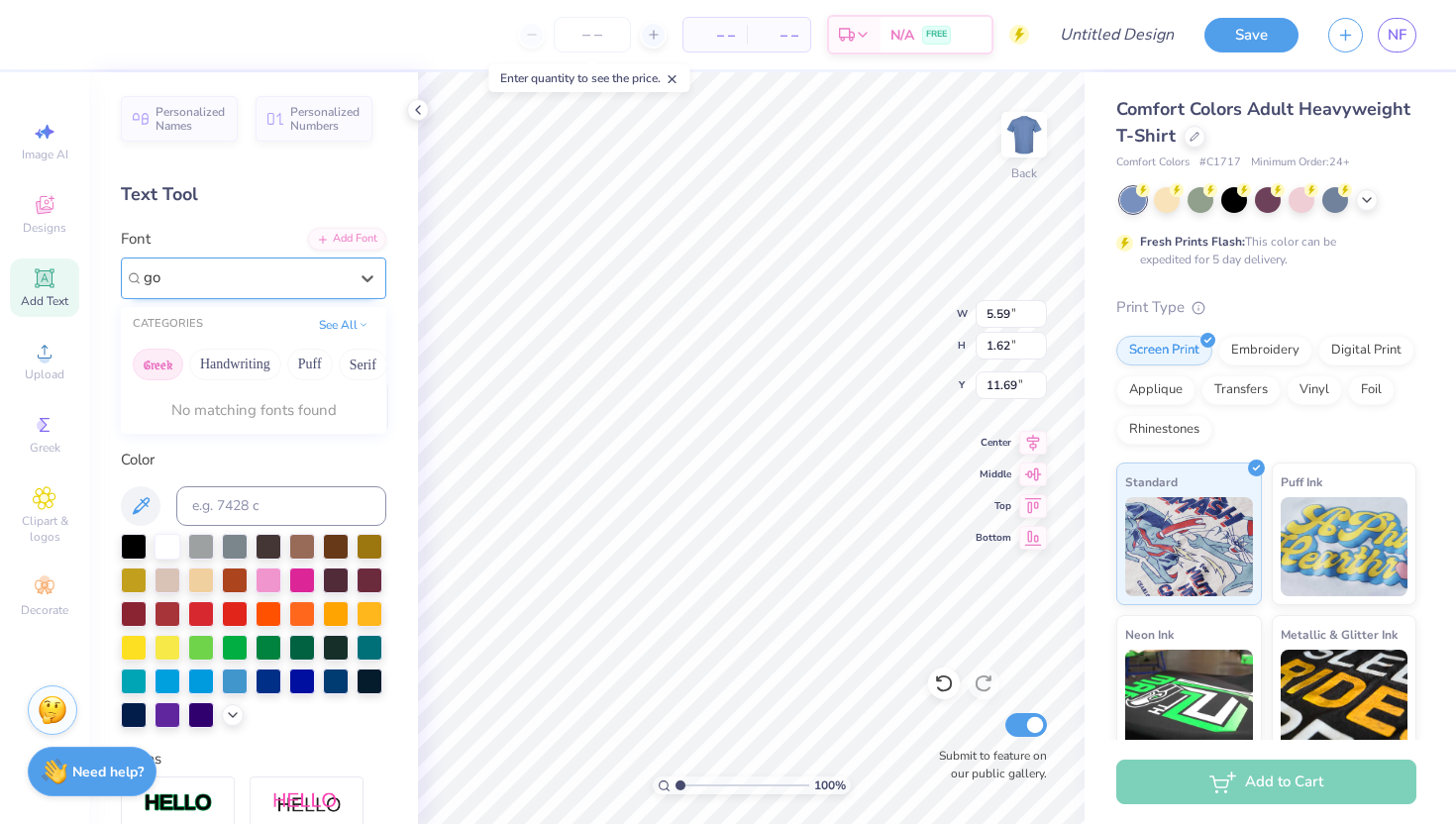 type on "g" 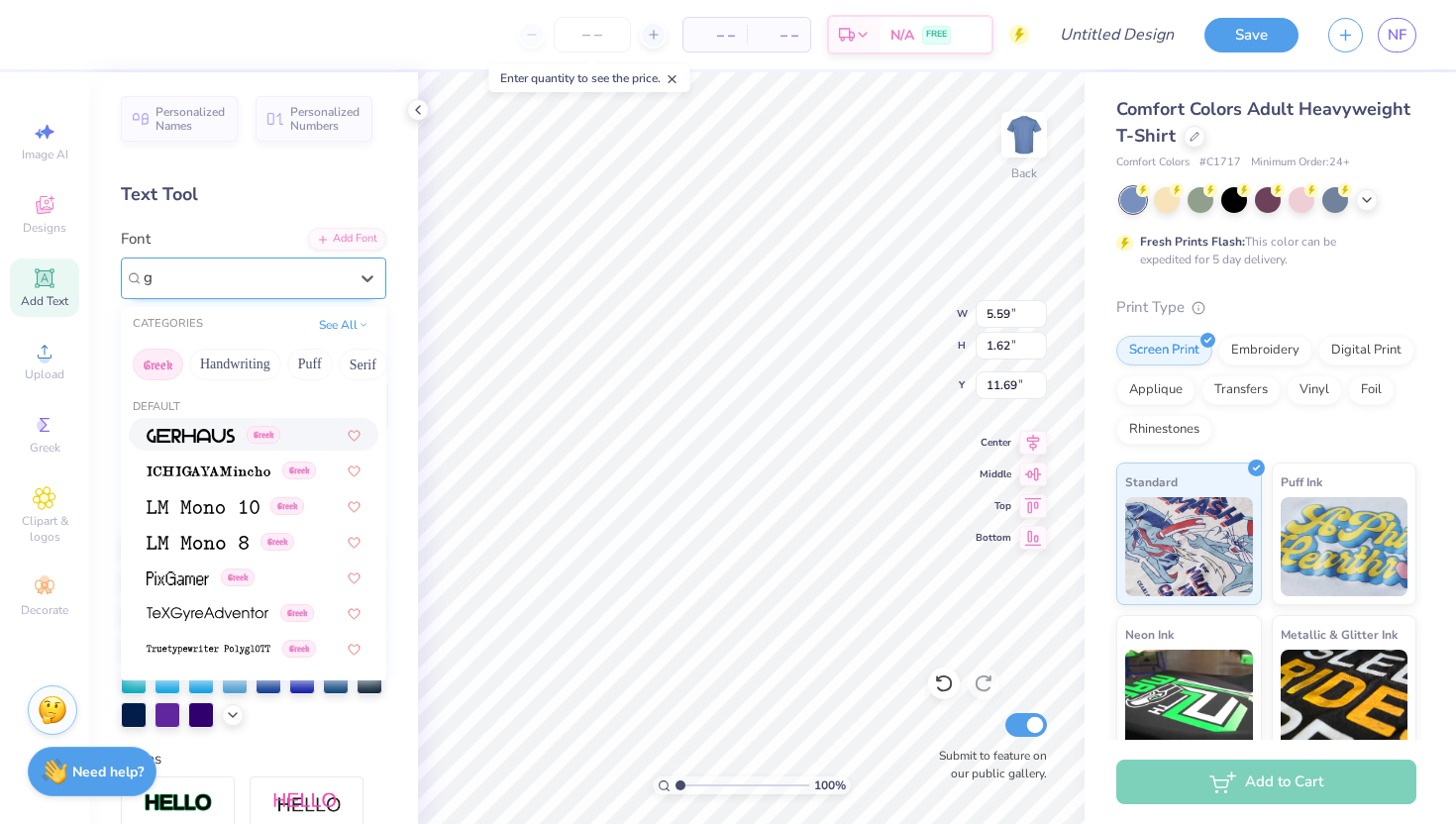 type 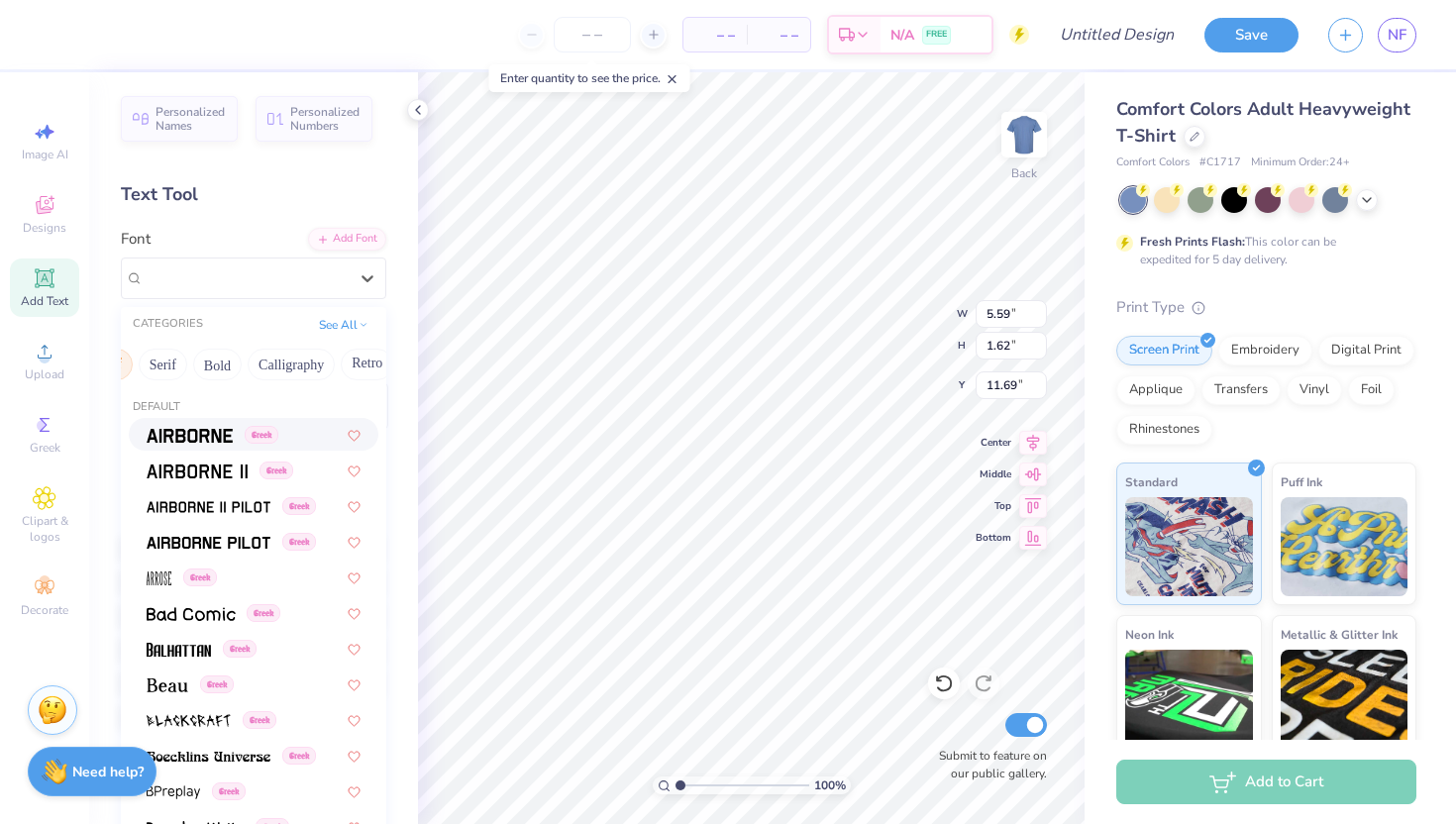 scroll, scrollTop: 0, scrollLeft: 205, axis: horizontal 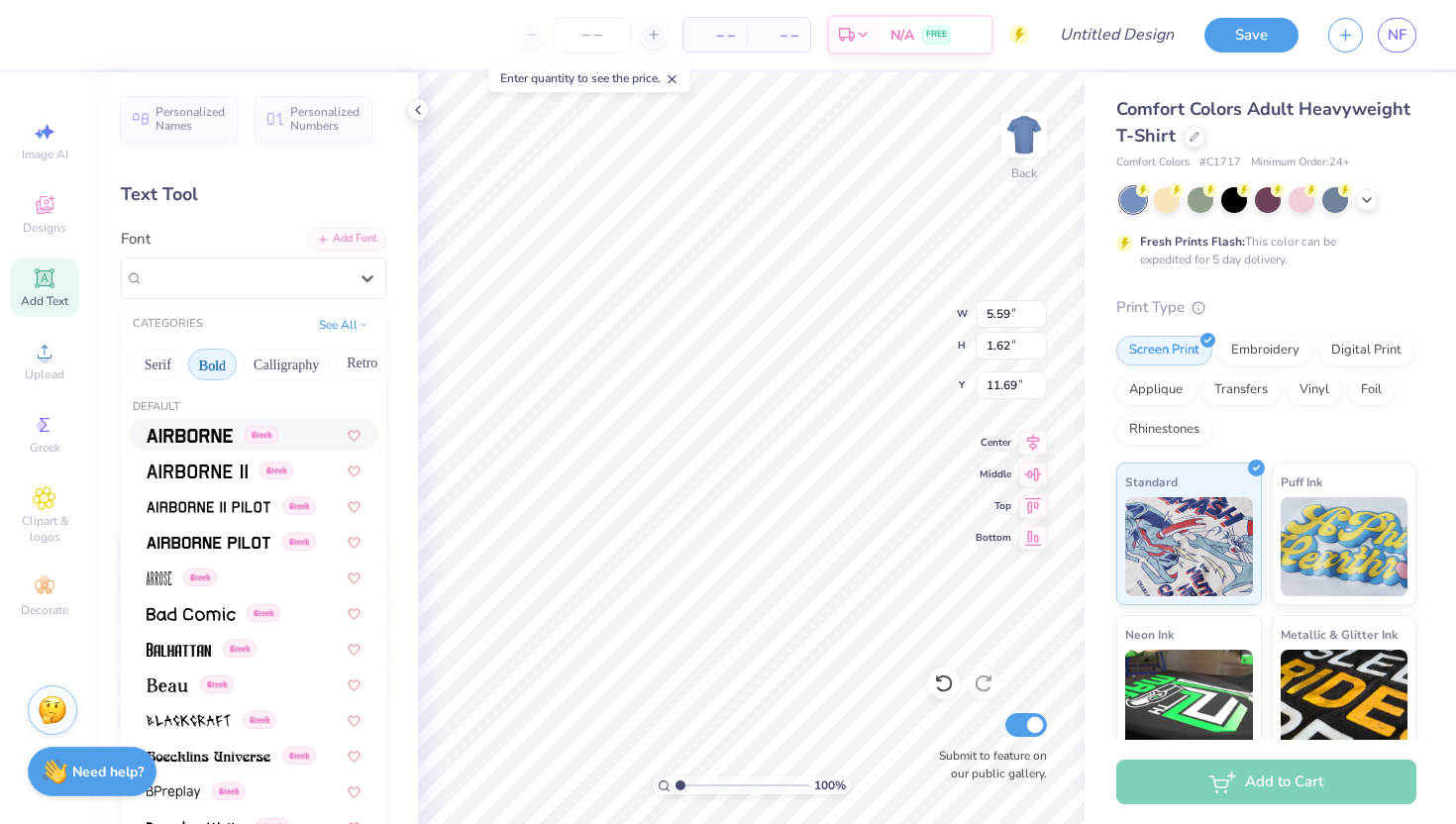 click on "Bold" at bounding box center [212, 364] 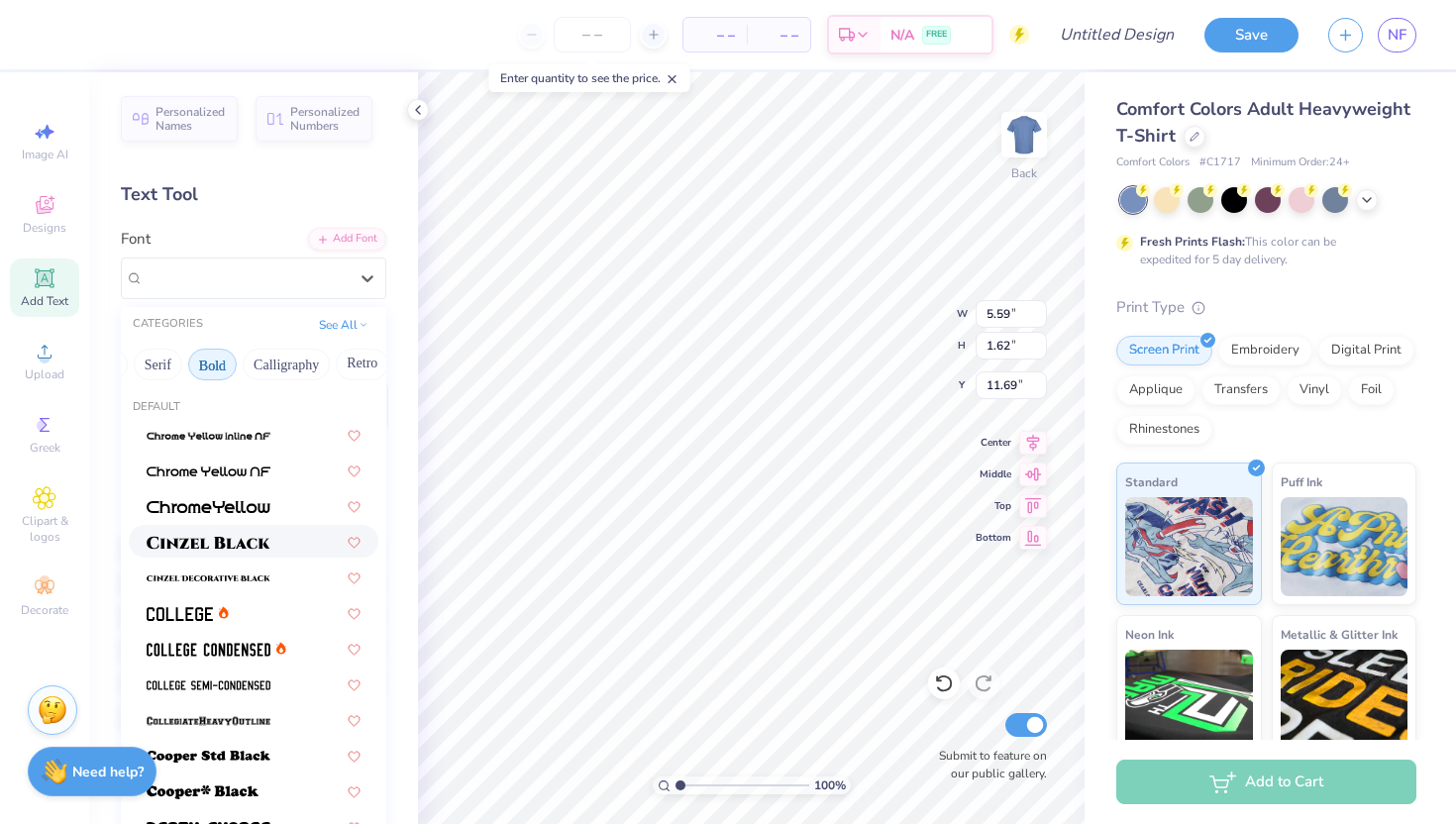 scroll, scrollTop: 8, scrollLeft: 0, axis: vertical 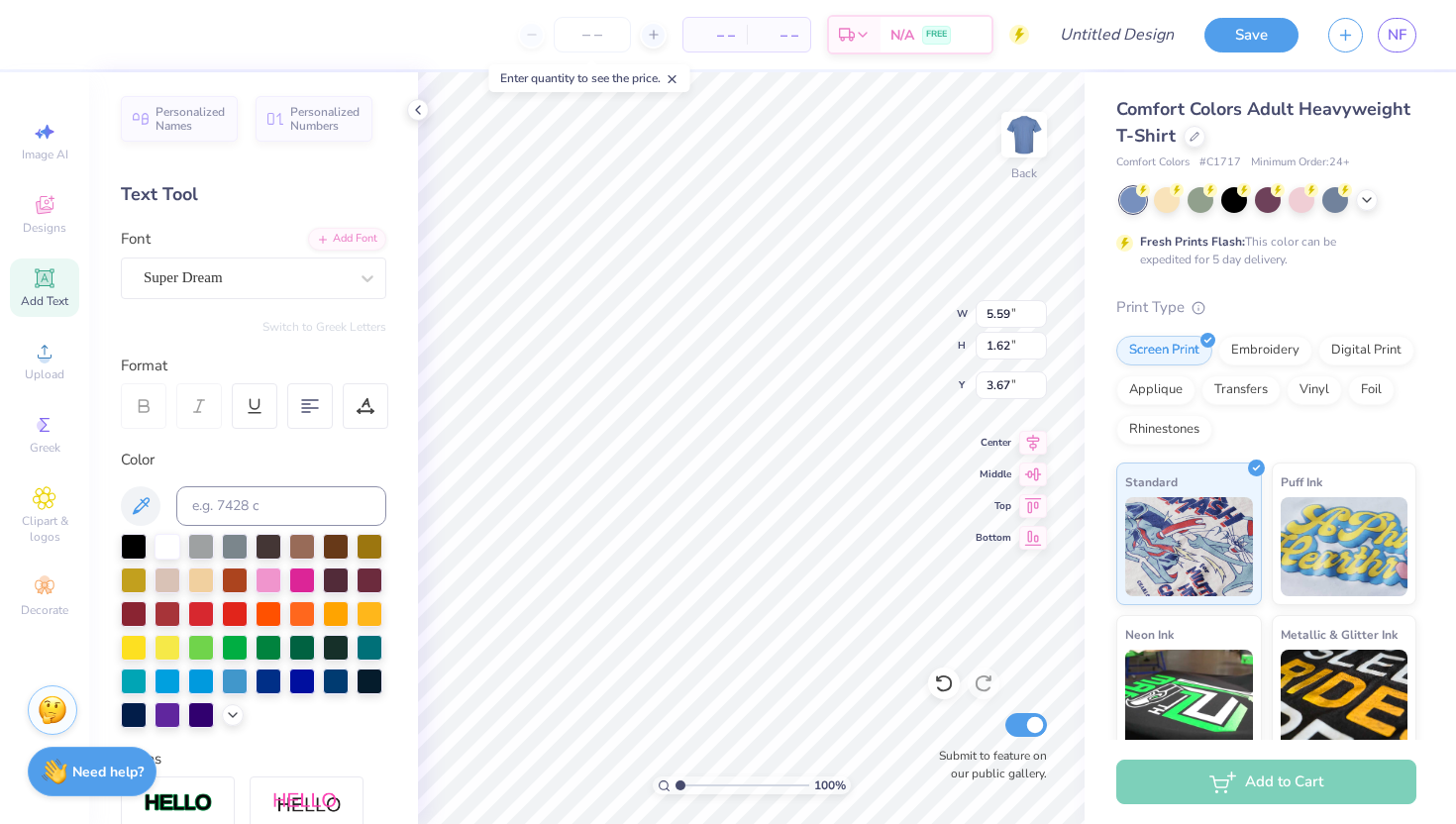 type on "3.67" 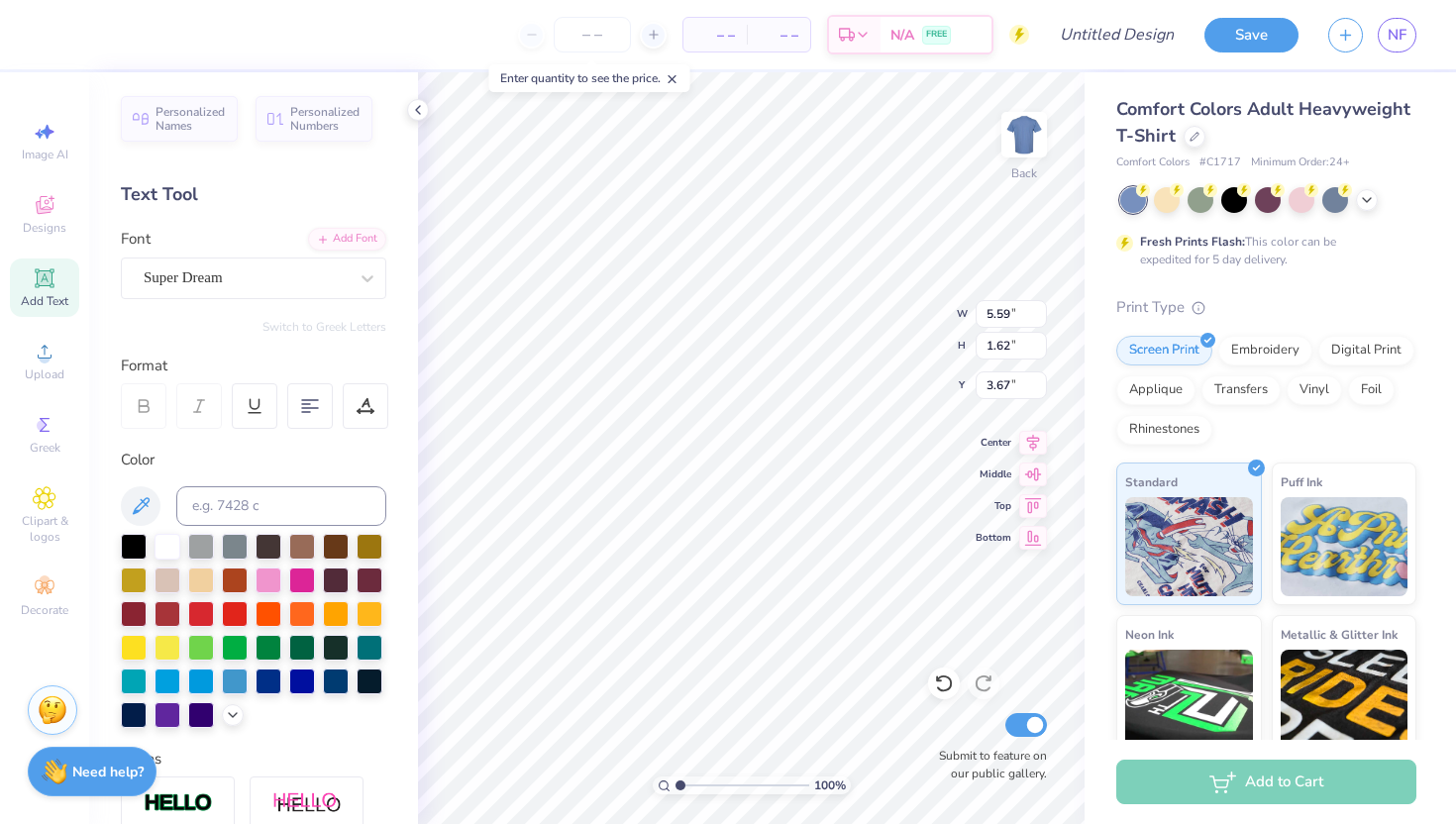 click on "Text Tool" at bounding box center (254, 194) 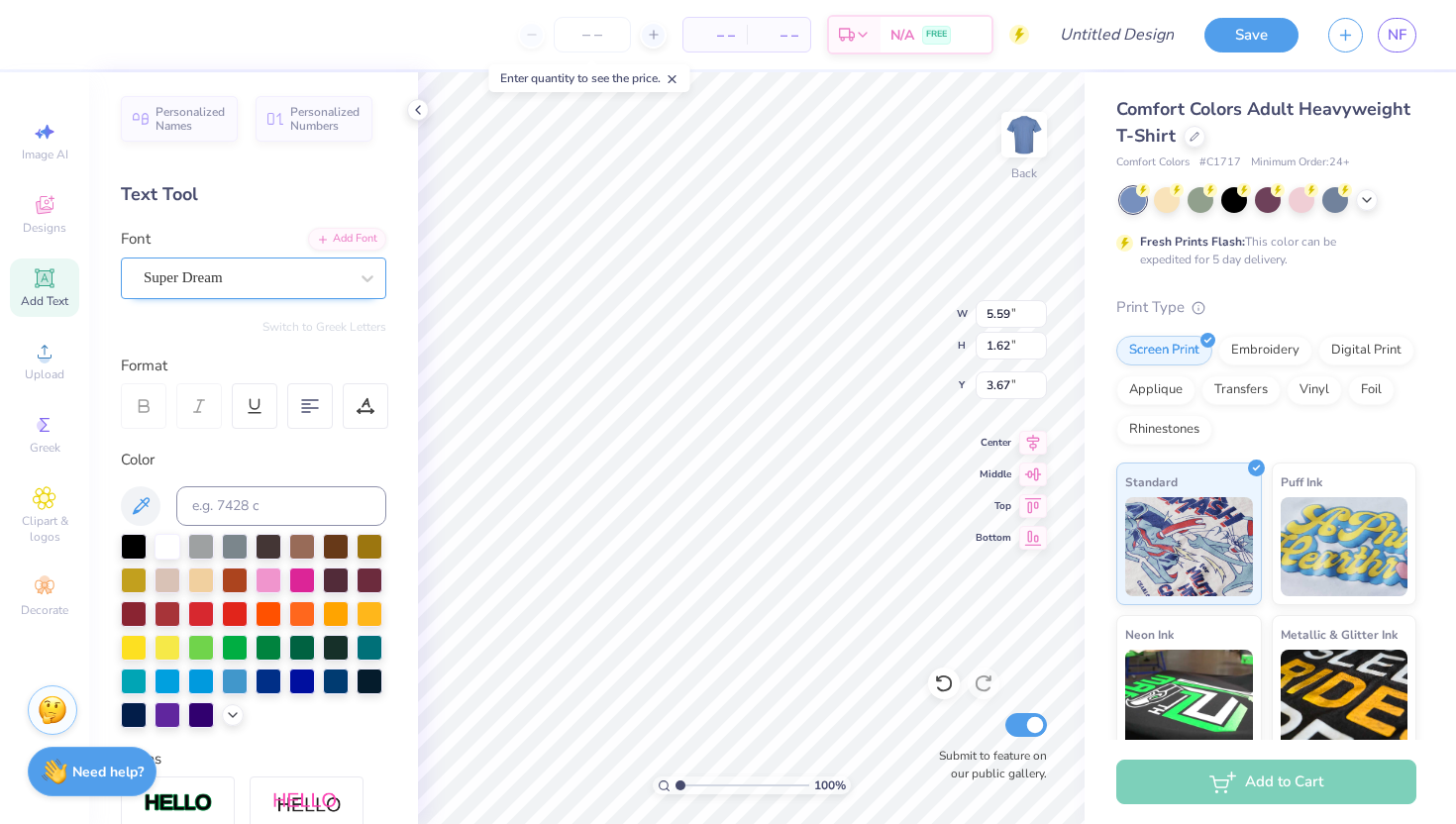 scroll, scrollTop: 1, scrollLeft: 0, axis: vertical 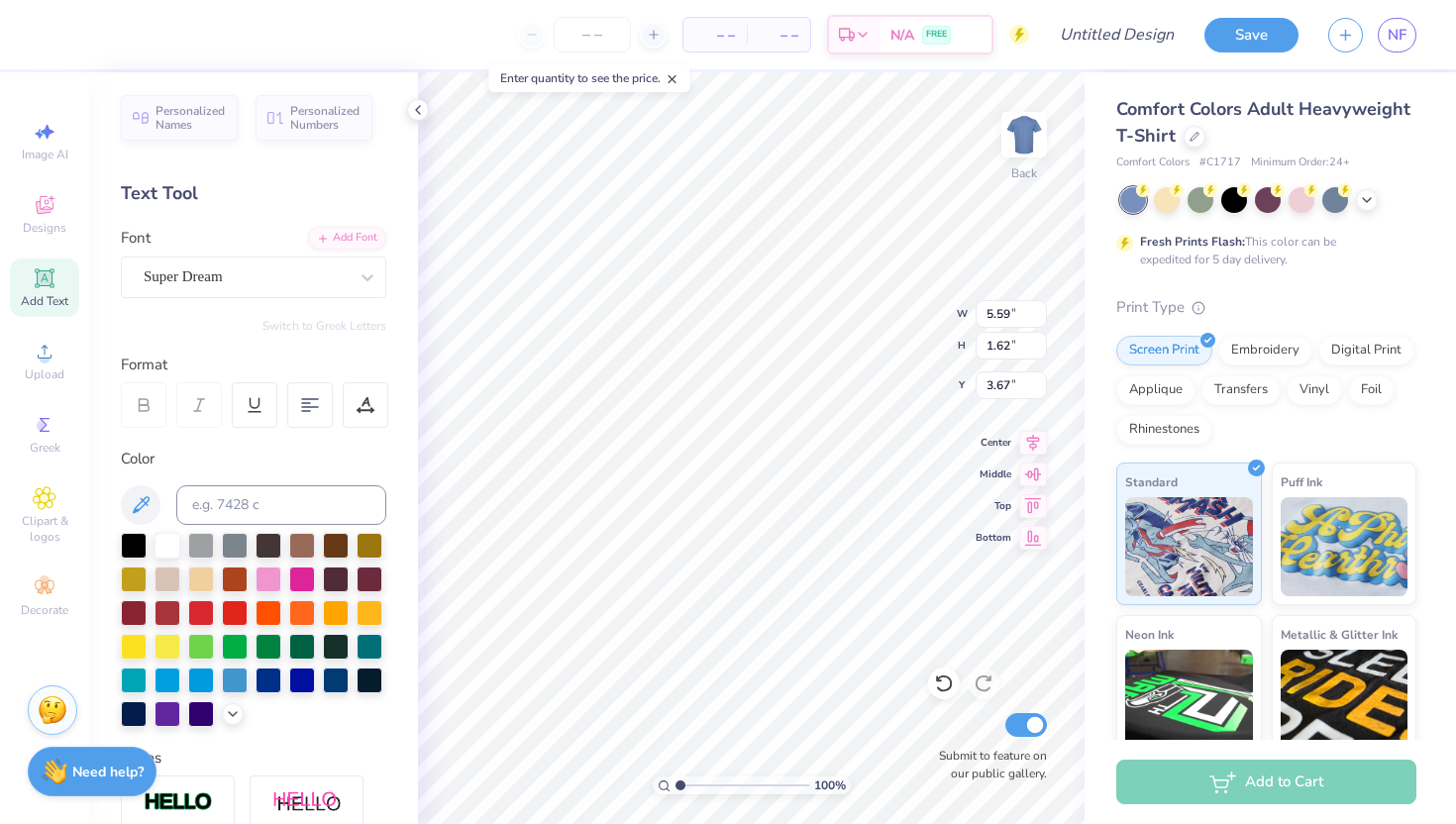 type on "18" 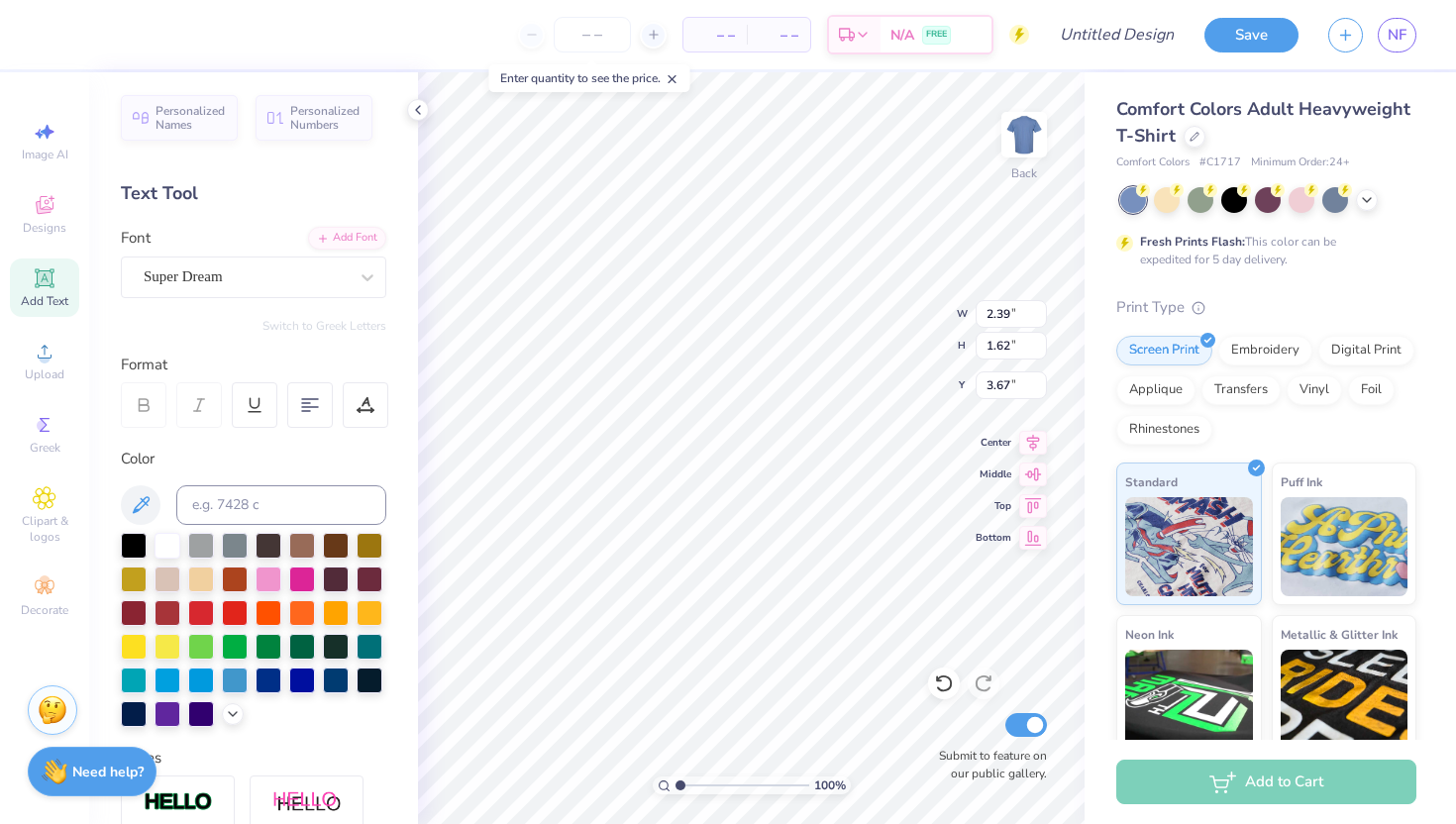 type on "4.91" 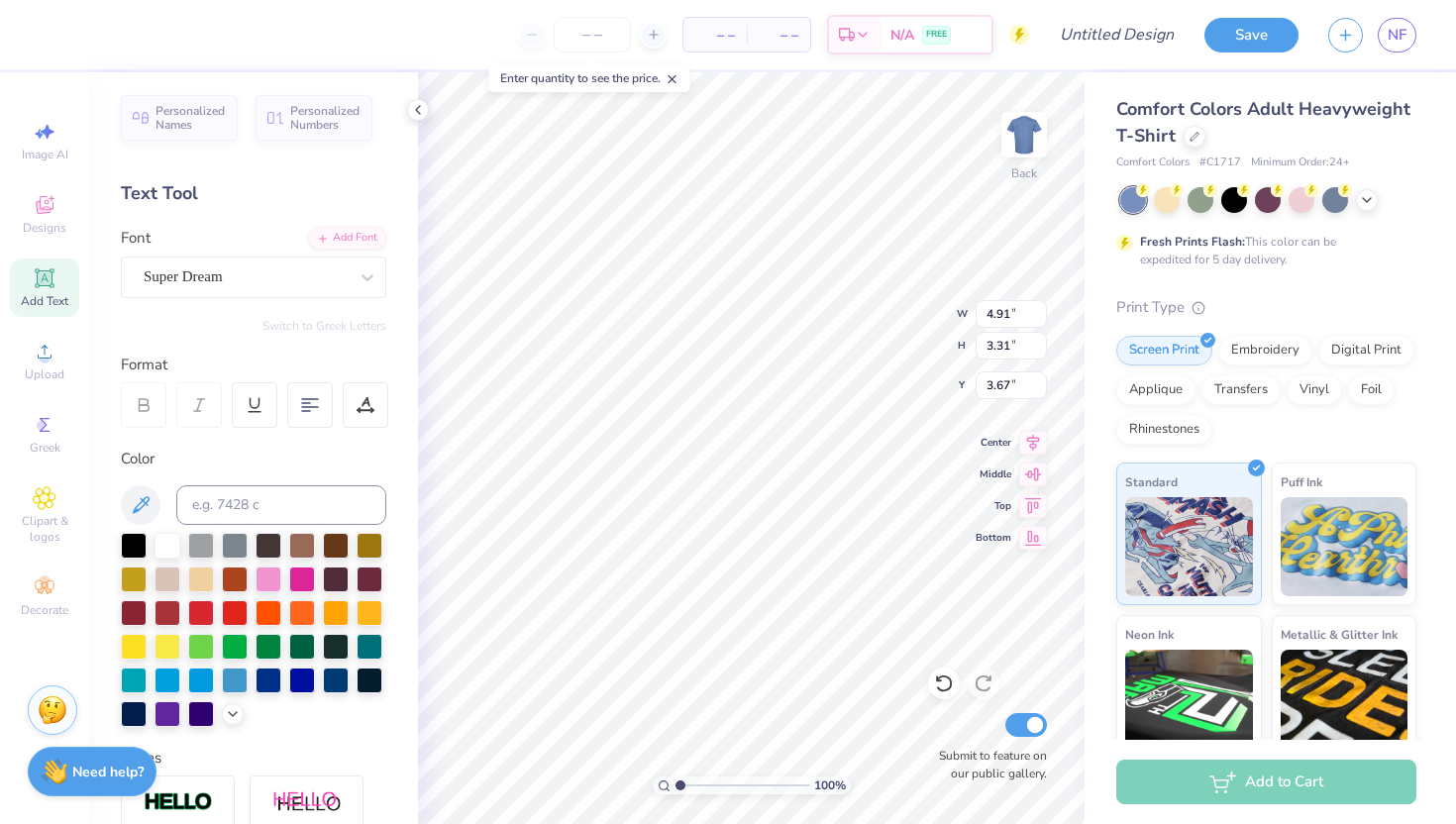 type on "2.44" 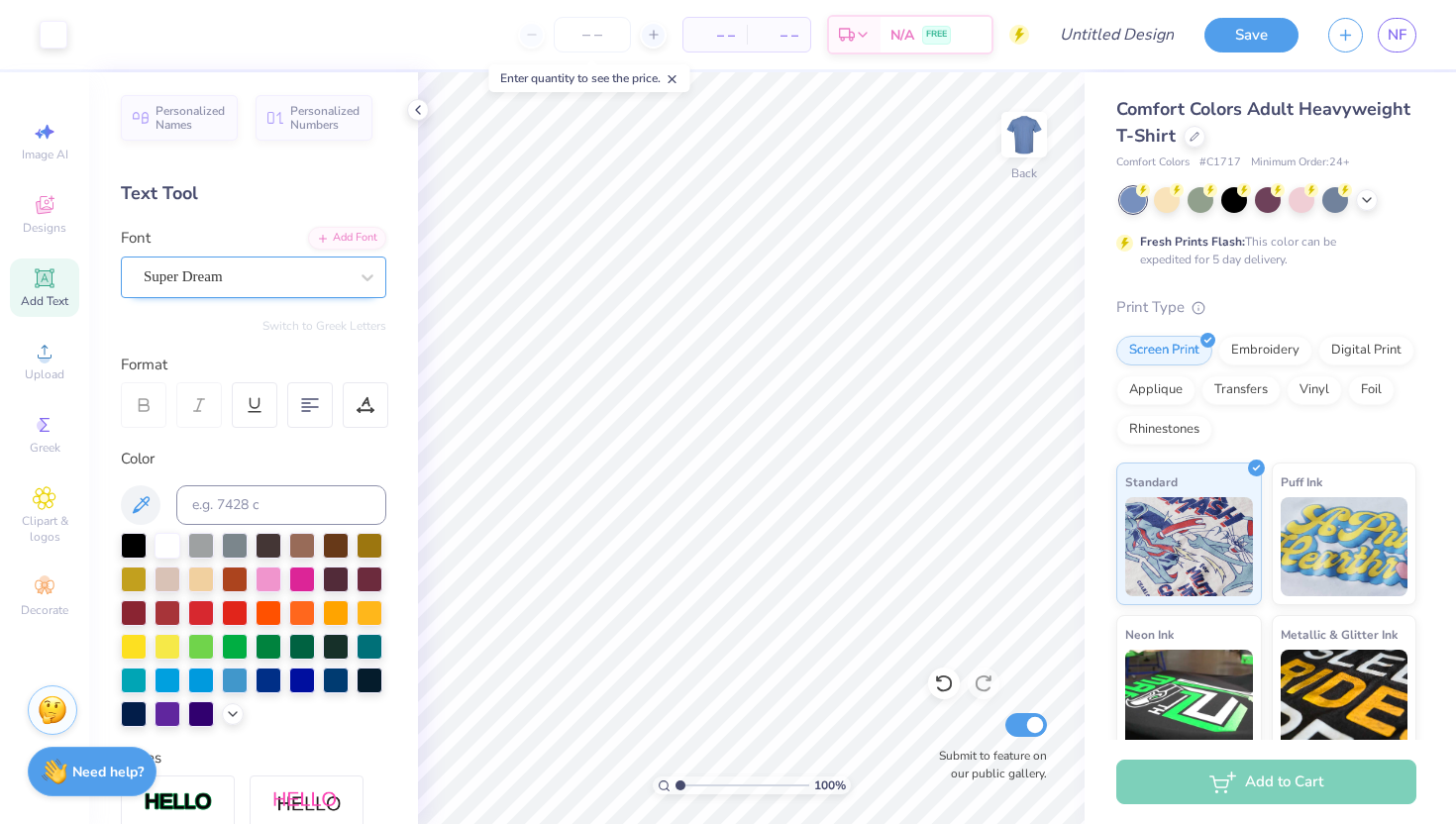 click on "Super Dream" at bounding box center [246, 276] 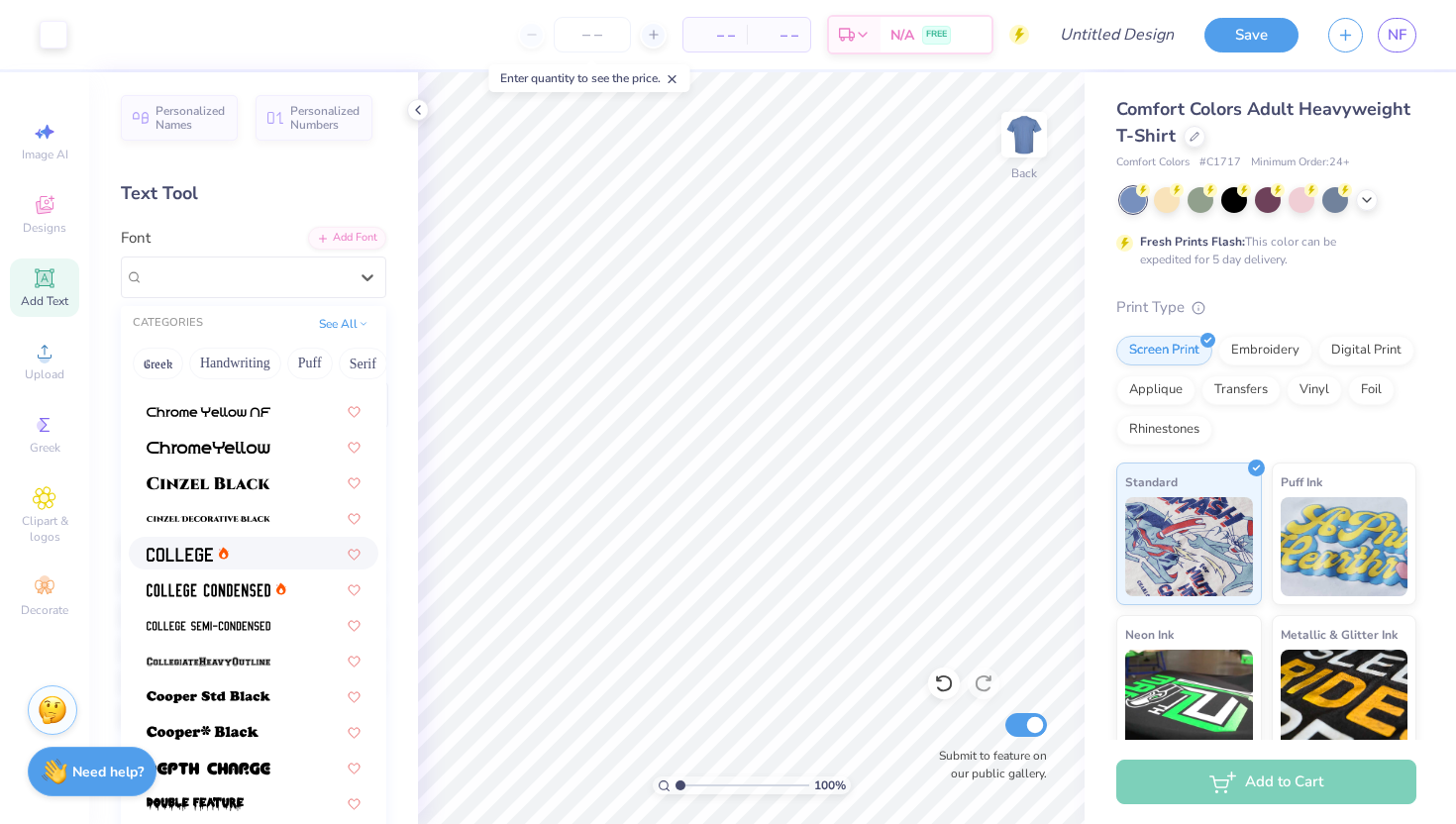 scroll, scrollTop: 65, scrollLeft: 0, axis: vertical 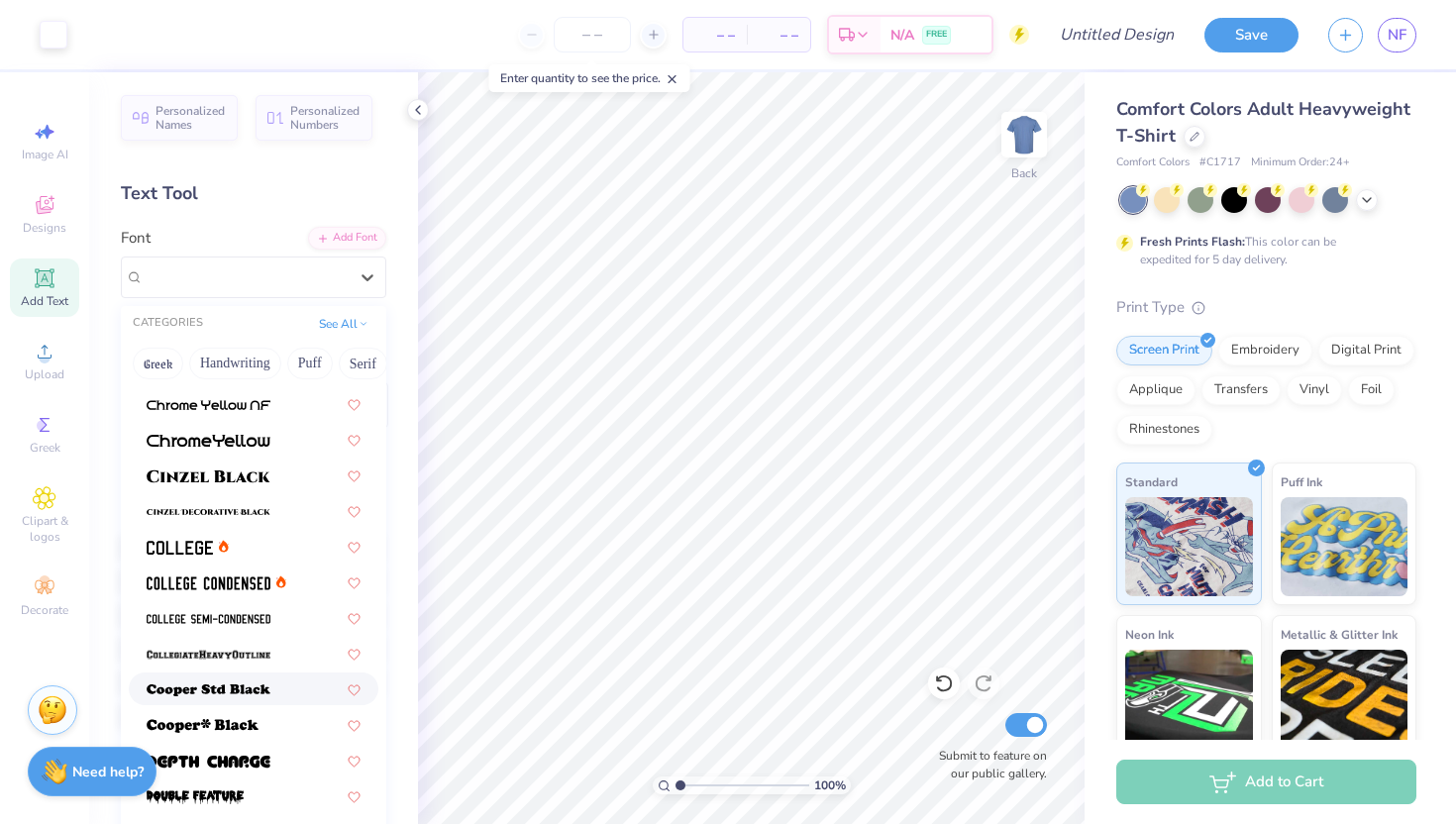 click at bounding box center [254, 688] 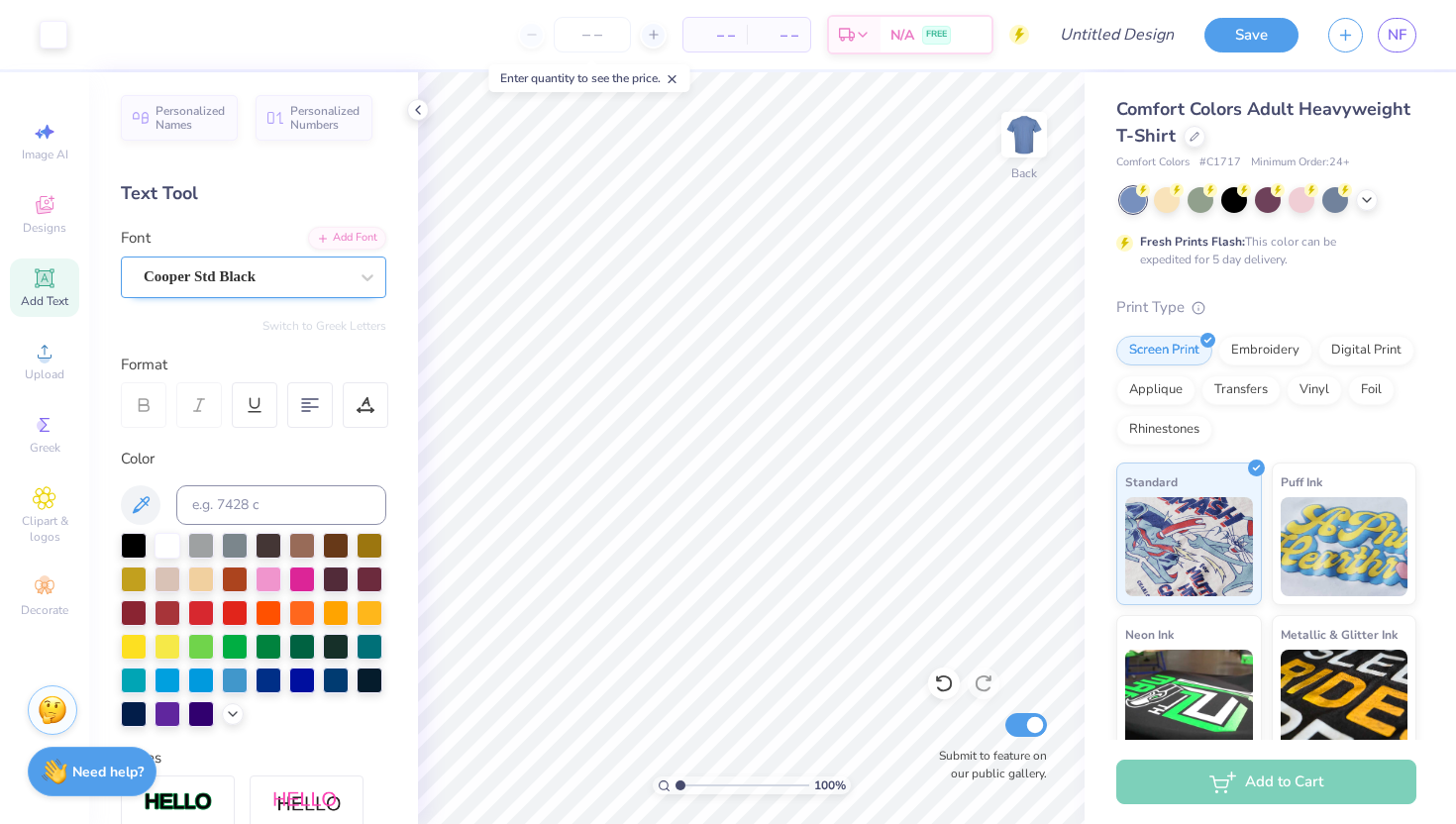 click on "Cooper Std Black" at bounding box center (246, 276) 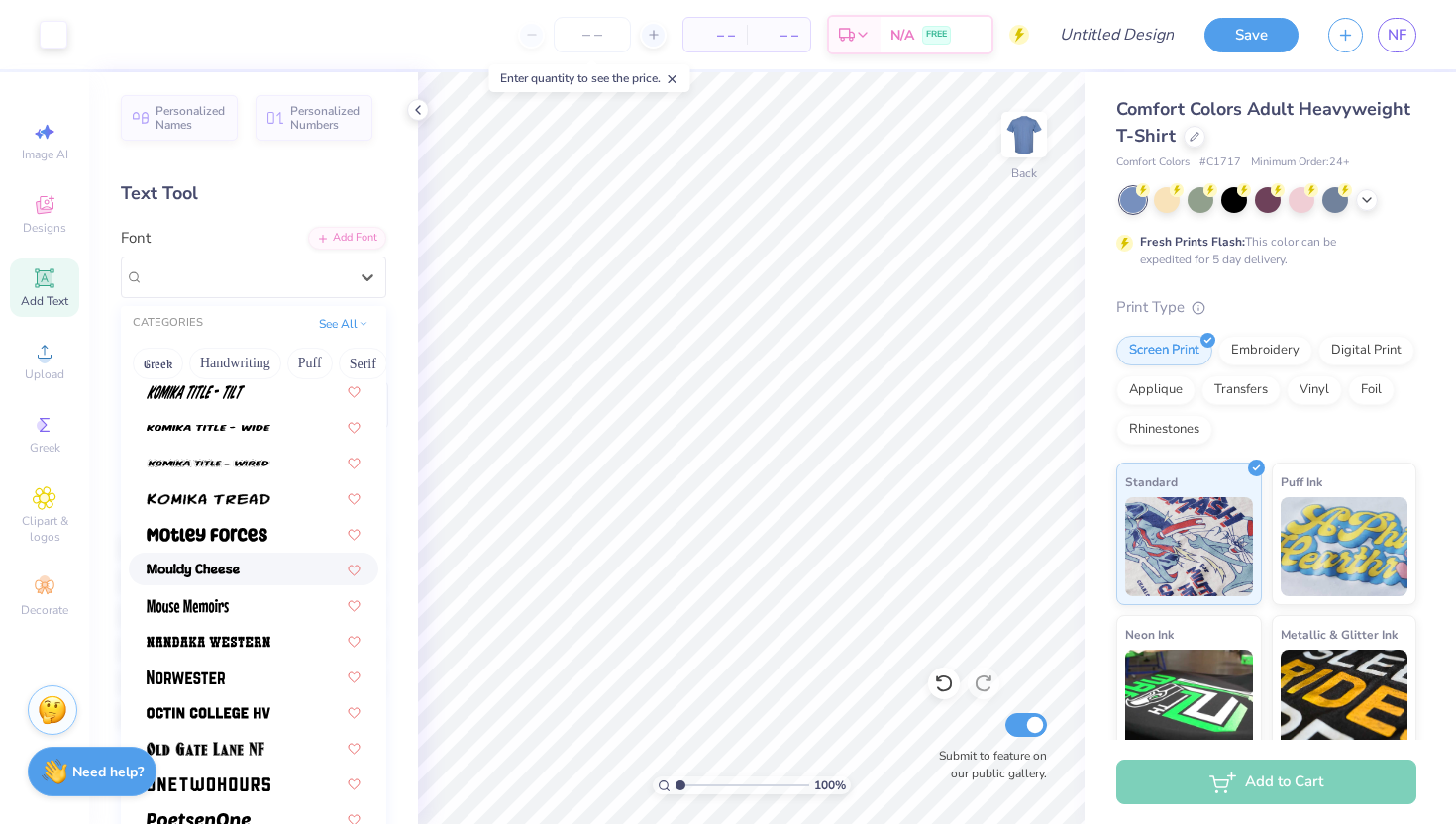 scroll, scrollTop: 1546, scrollLeft: 0, axis: vertical 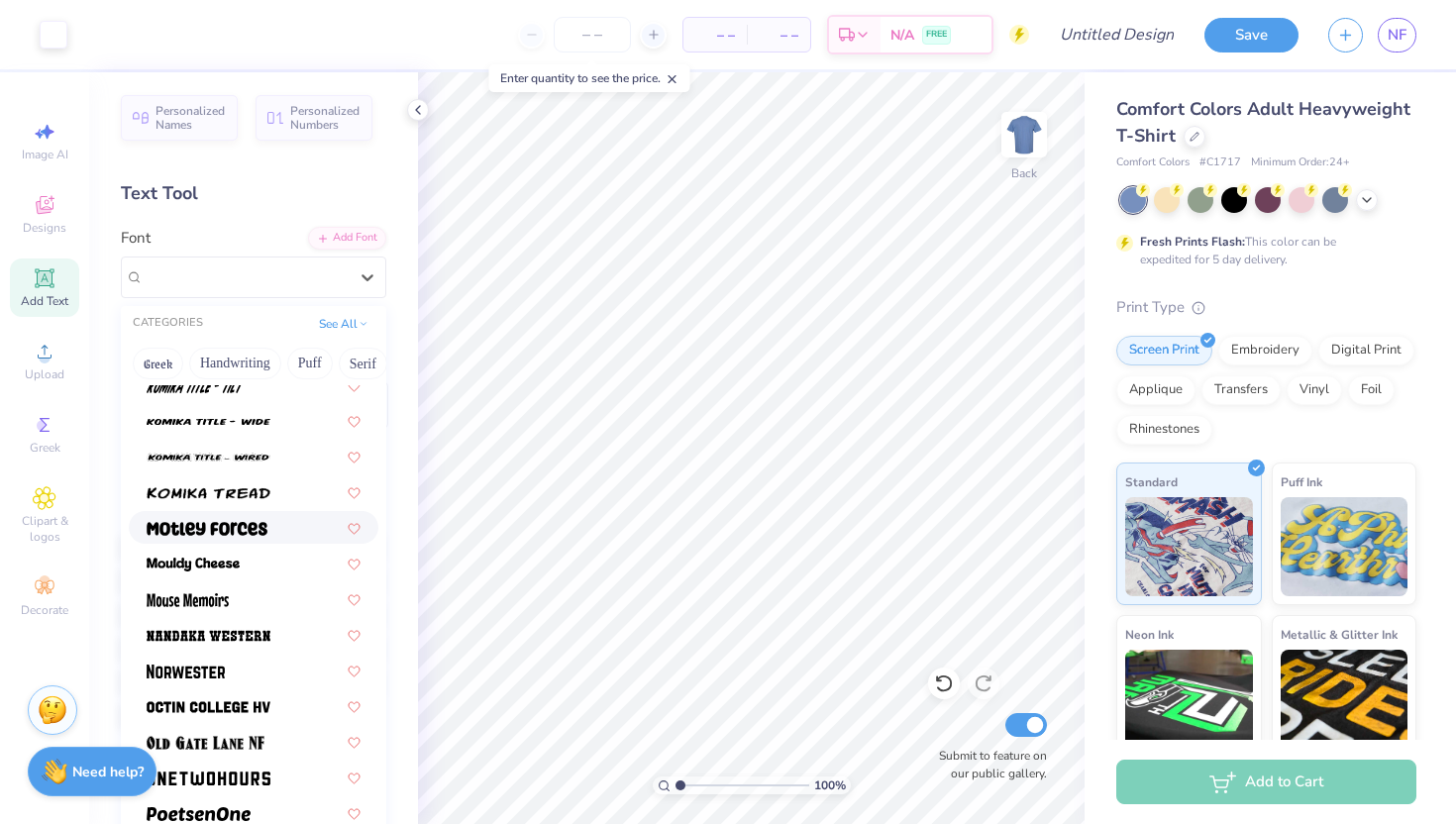 click at bounding box center (207, 527) 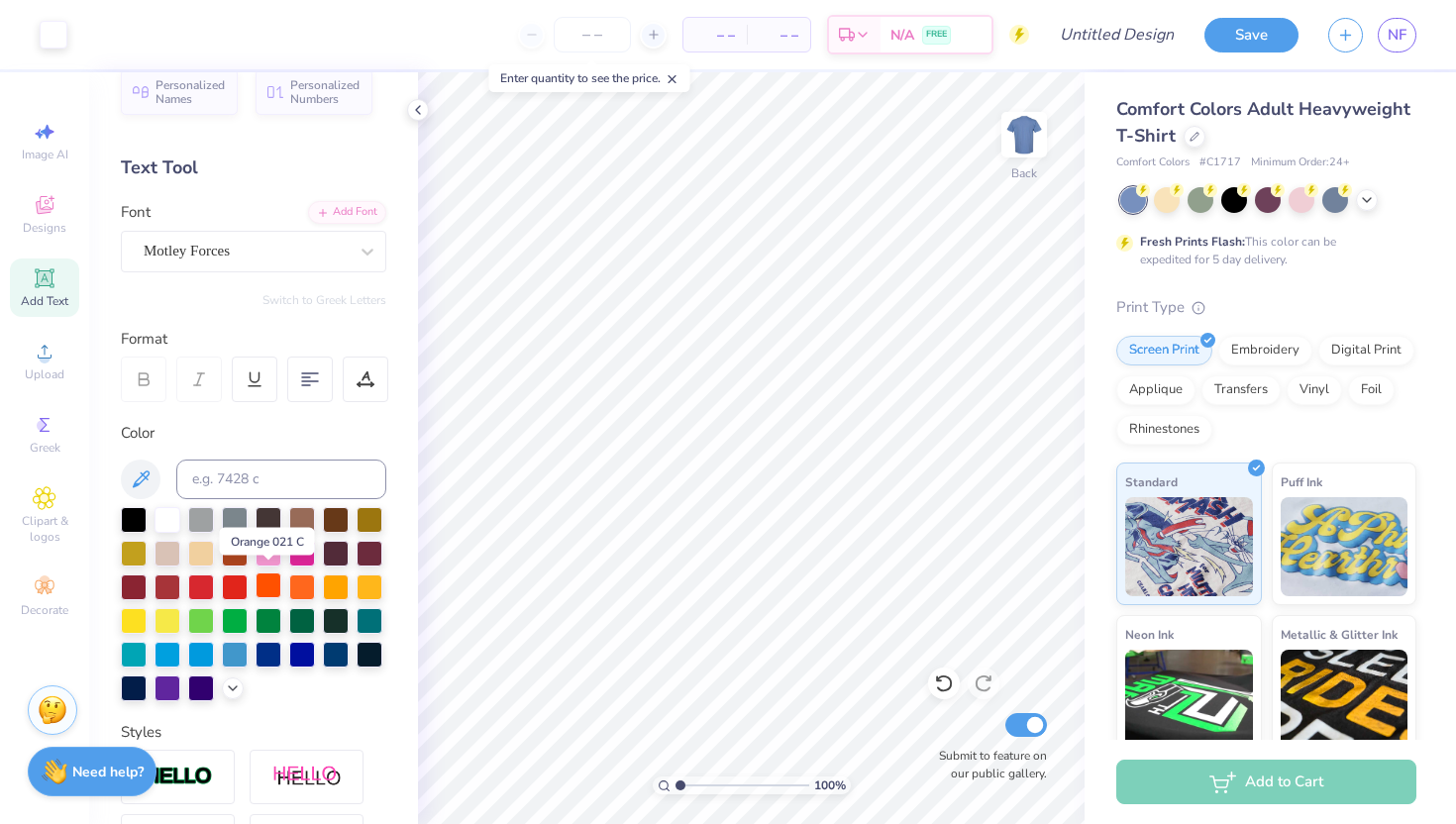 scroll, scrollTop: 3, scrollLeft: 0, axis: vertical 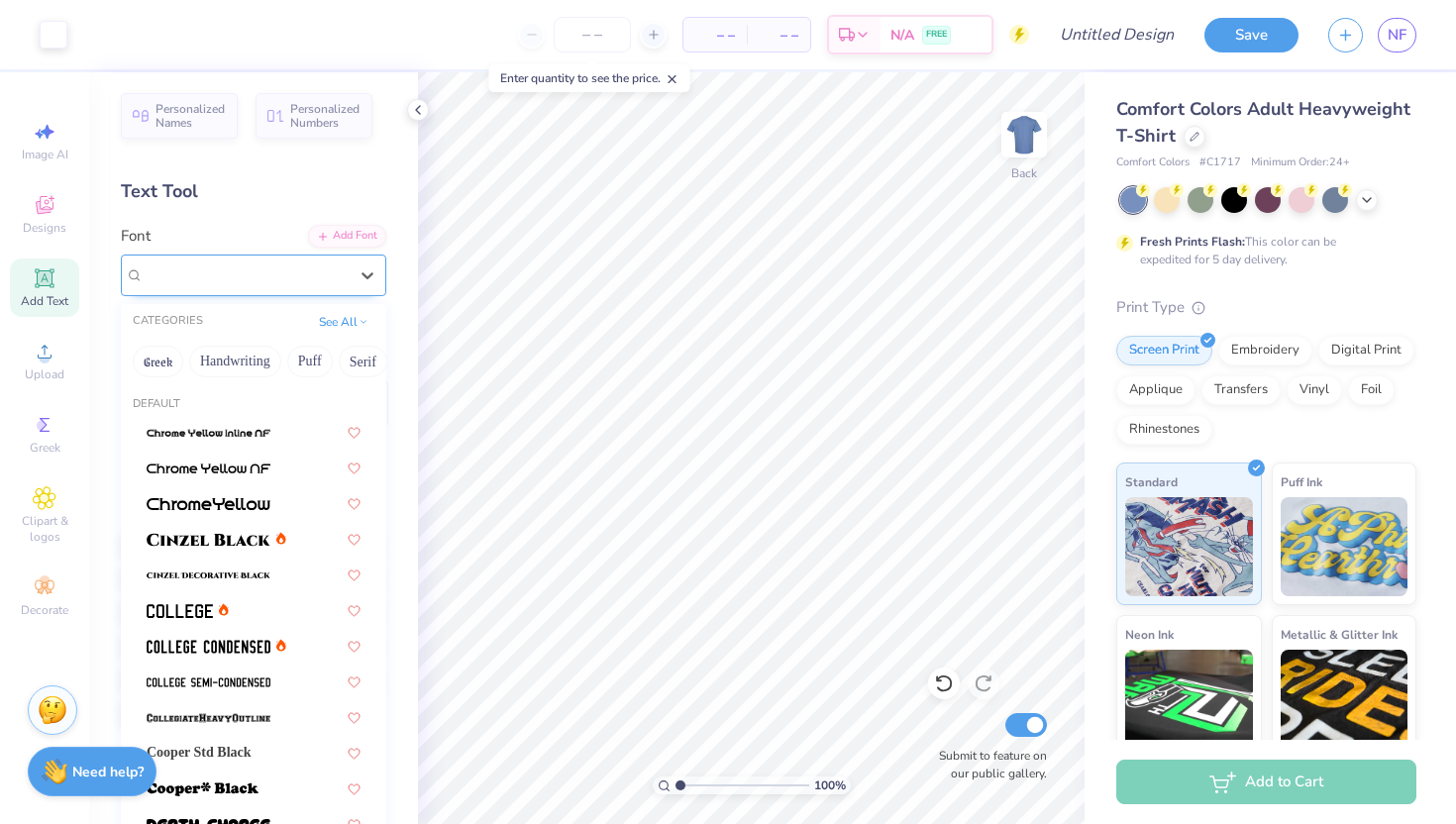 click on "Motley Forces" at bounding box center [246, 274] 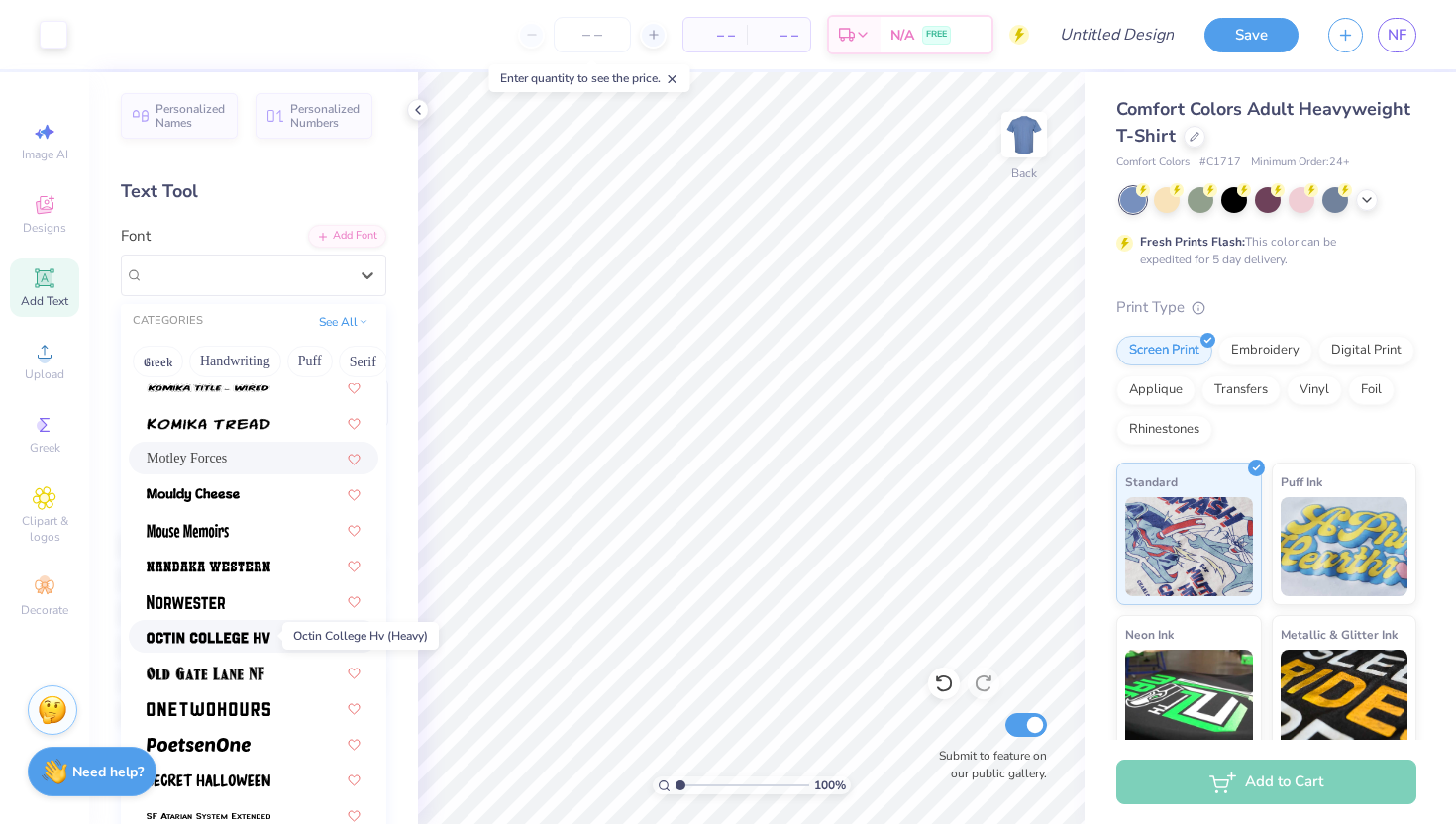 scroll, scrollTop: 1617, scrollLeft: 0, axis: vertical 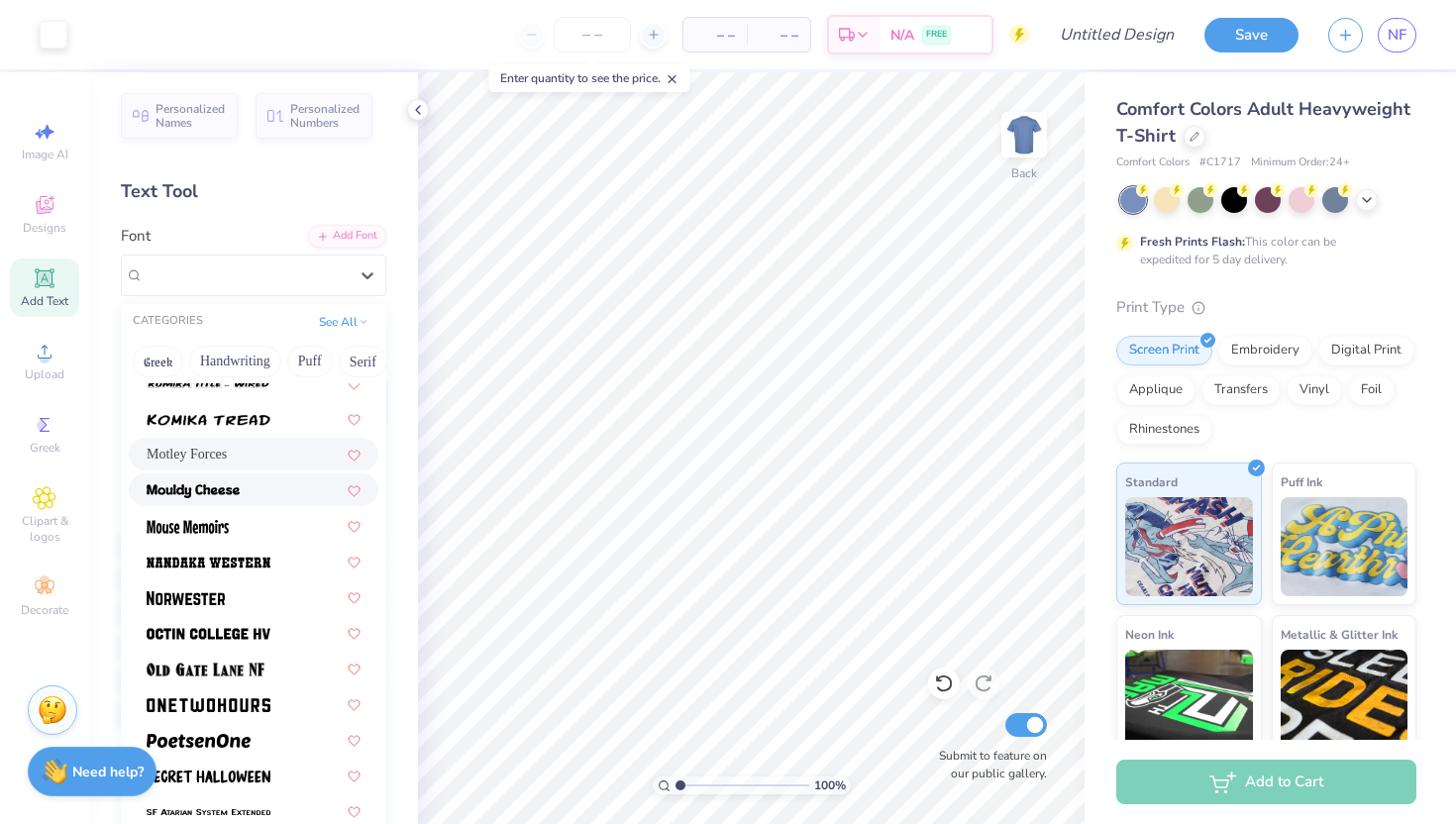 click at bounding box center (254, 489) 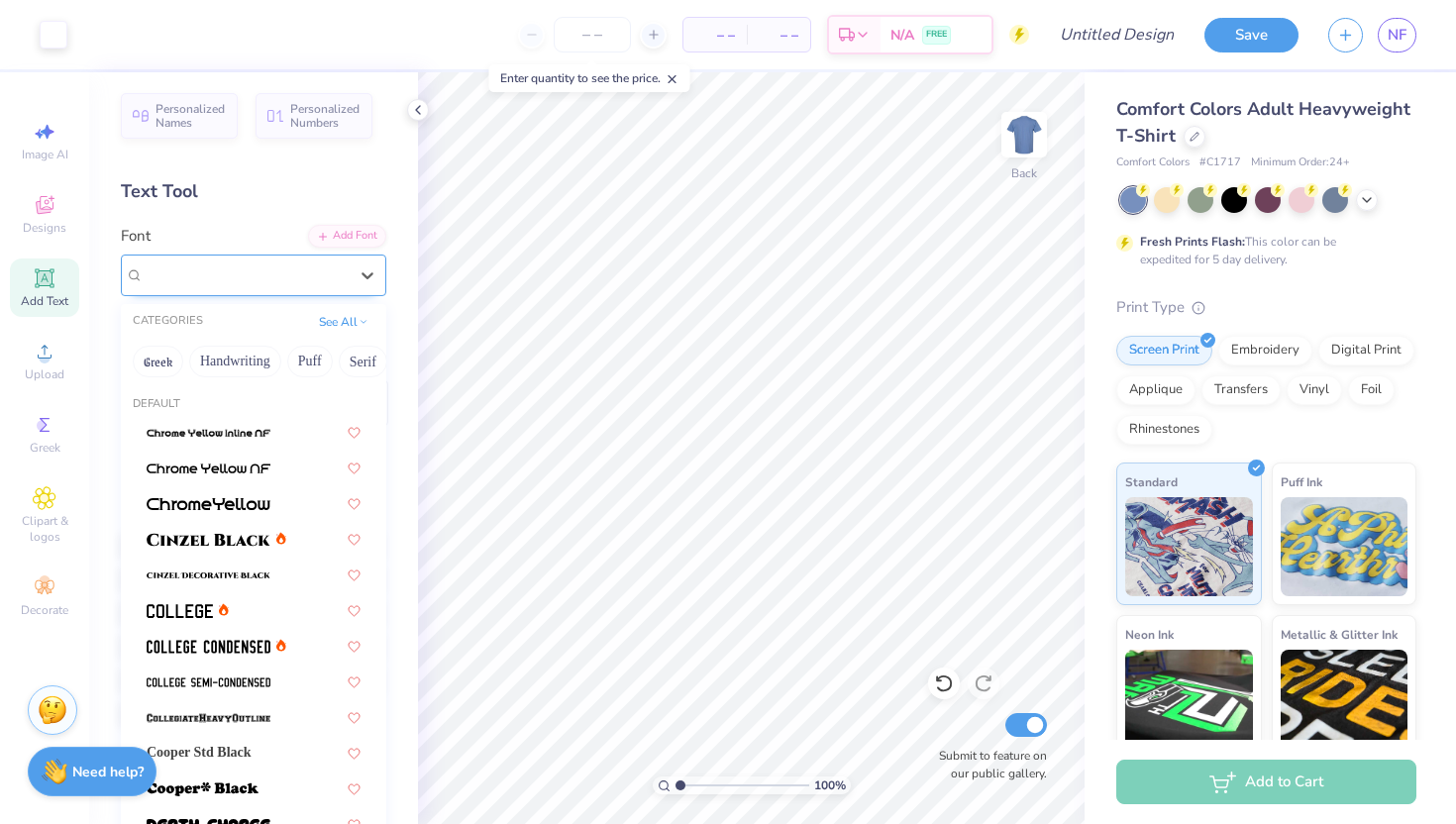 click on "Mouldy Cheese" at bounding box center [246, 274] 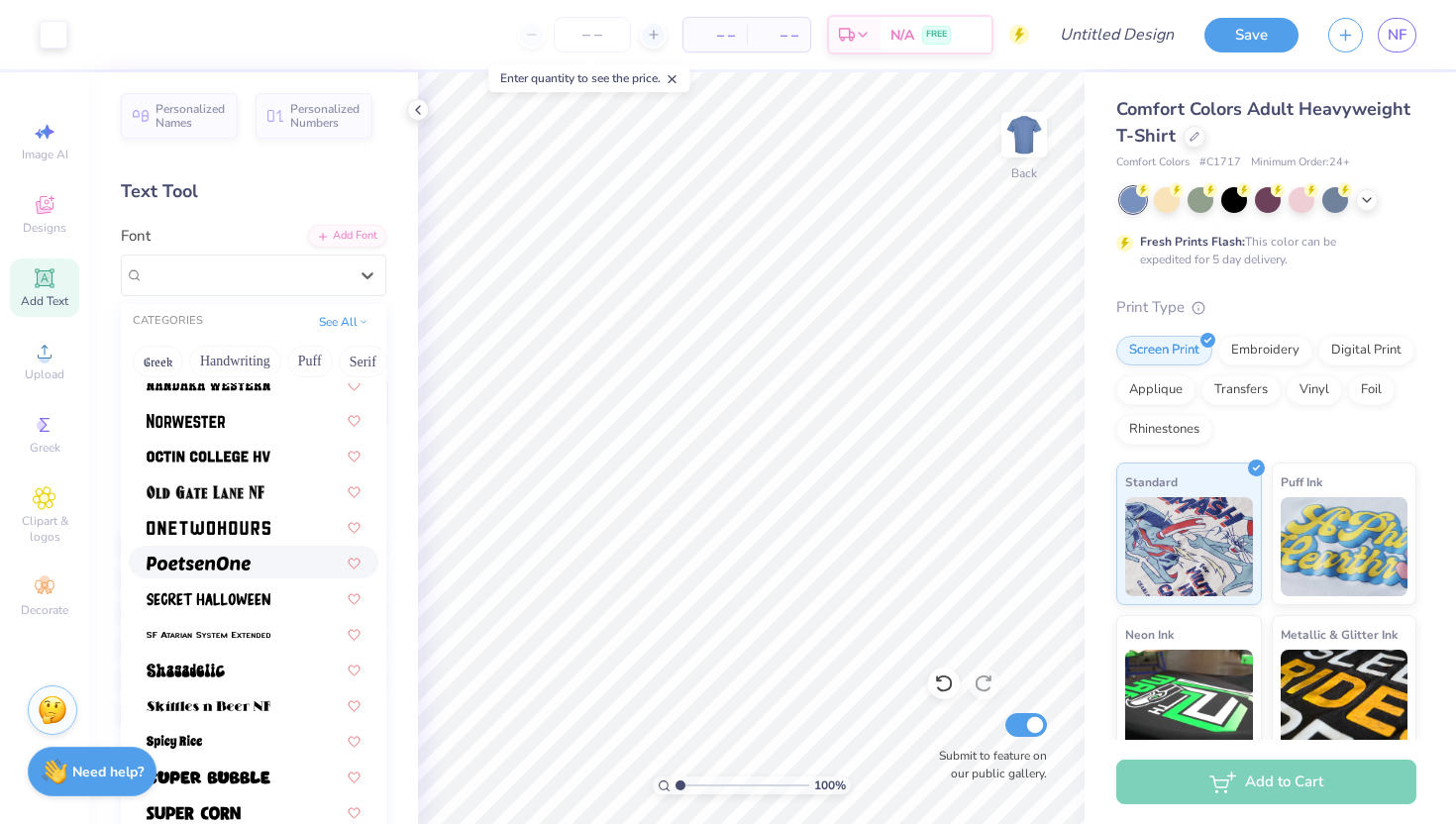 scroll, scrollTop: 1800, scrollLeft: 0, axis: vertical 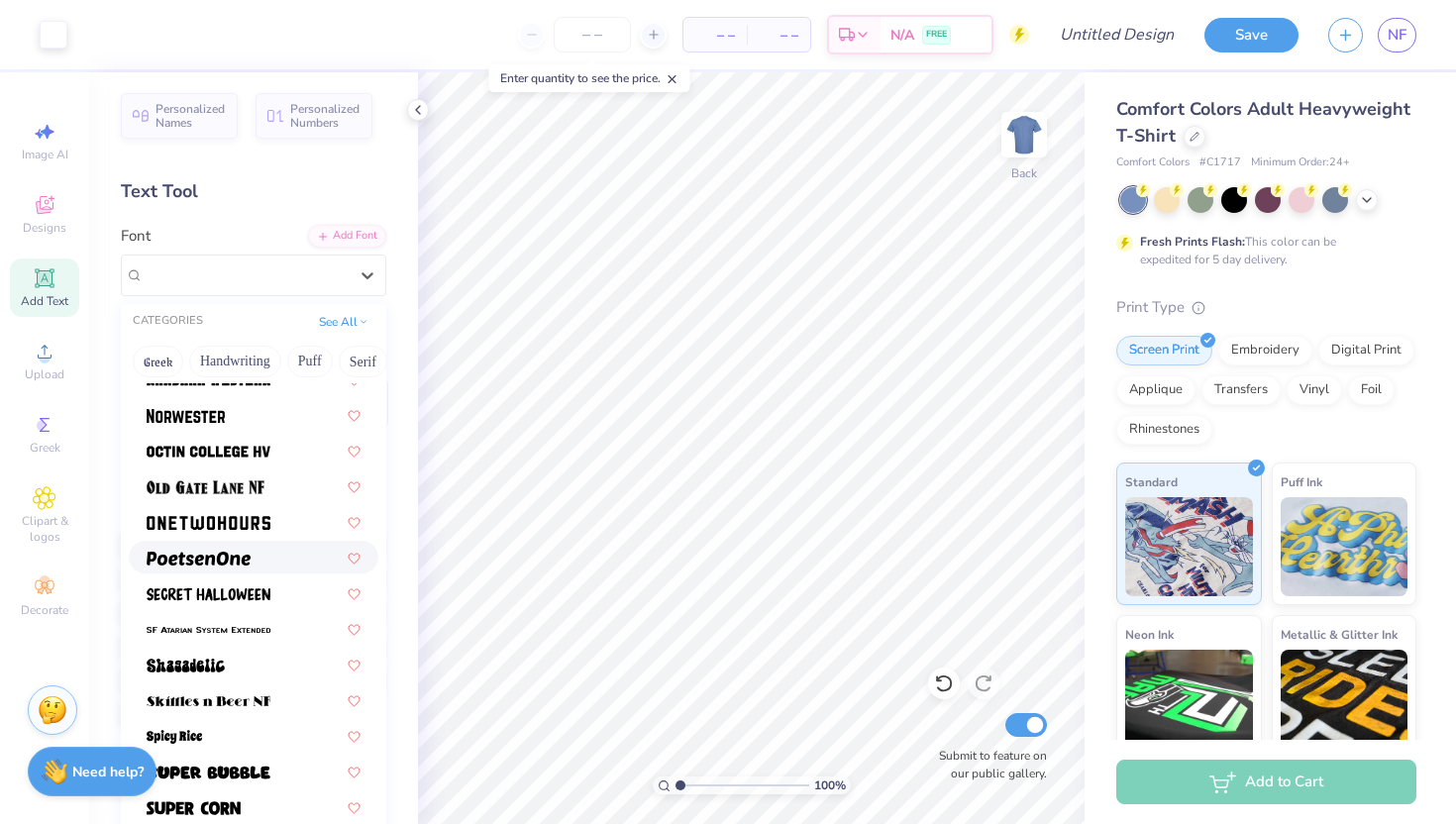 click at bounding box center (254, 557) 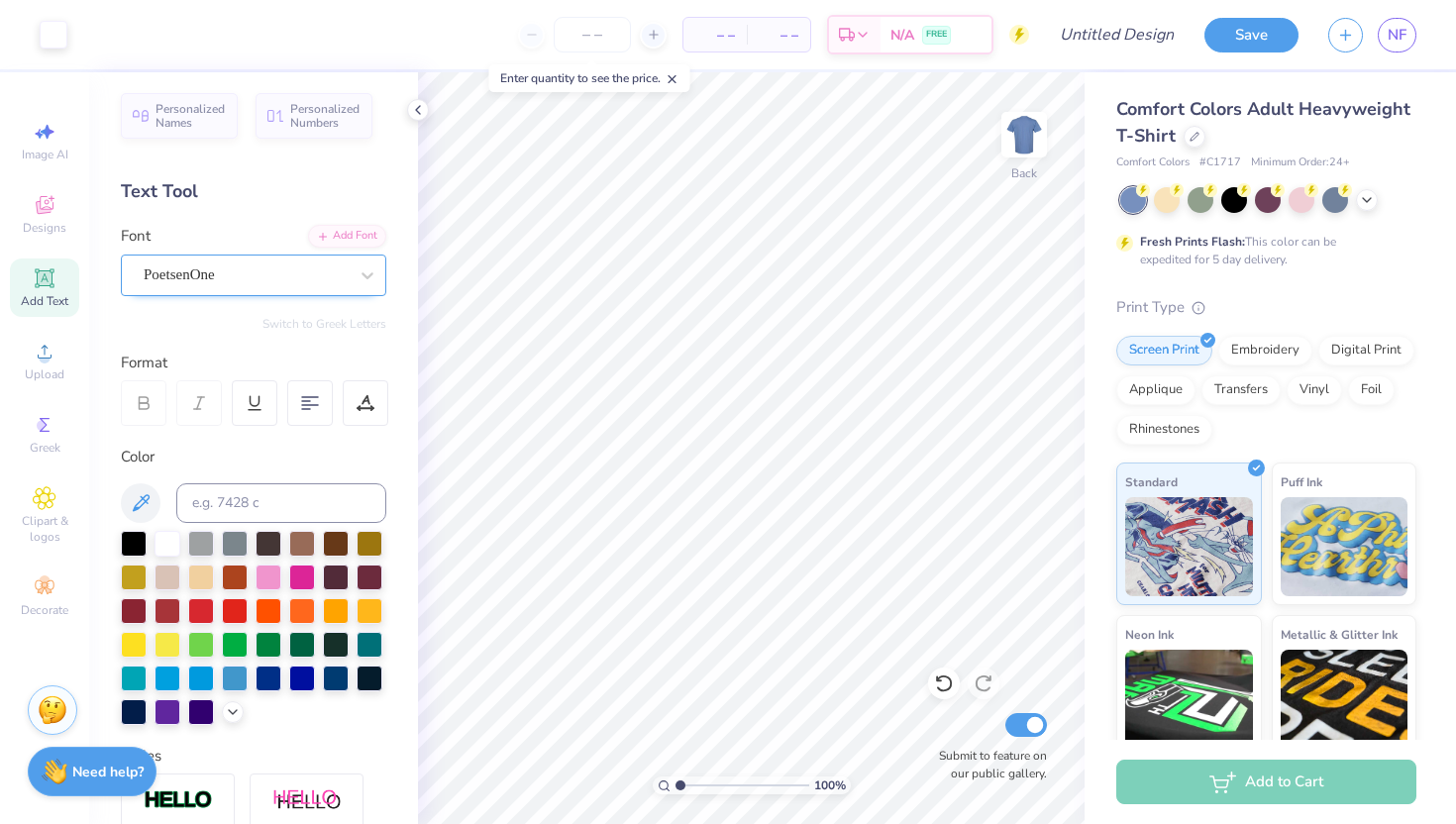click on "PoetsenOne" at bounding box center [246, 274] 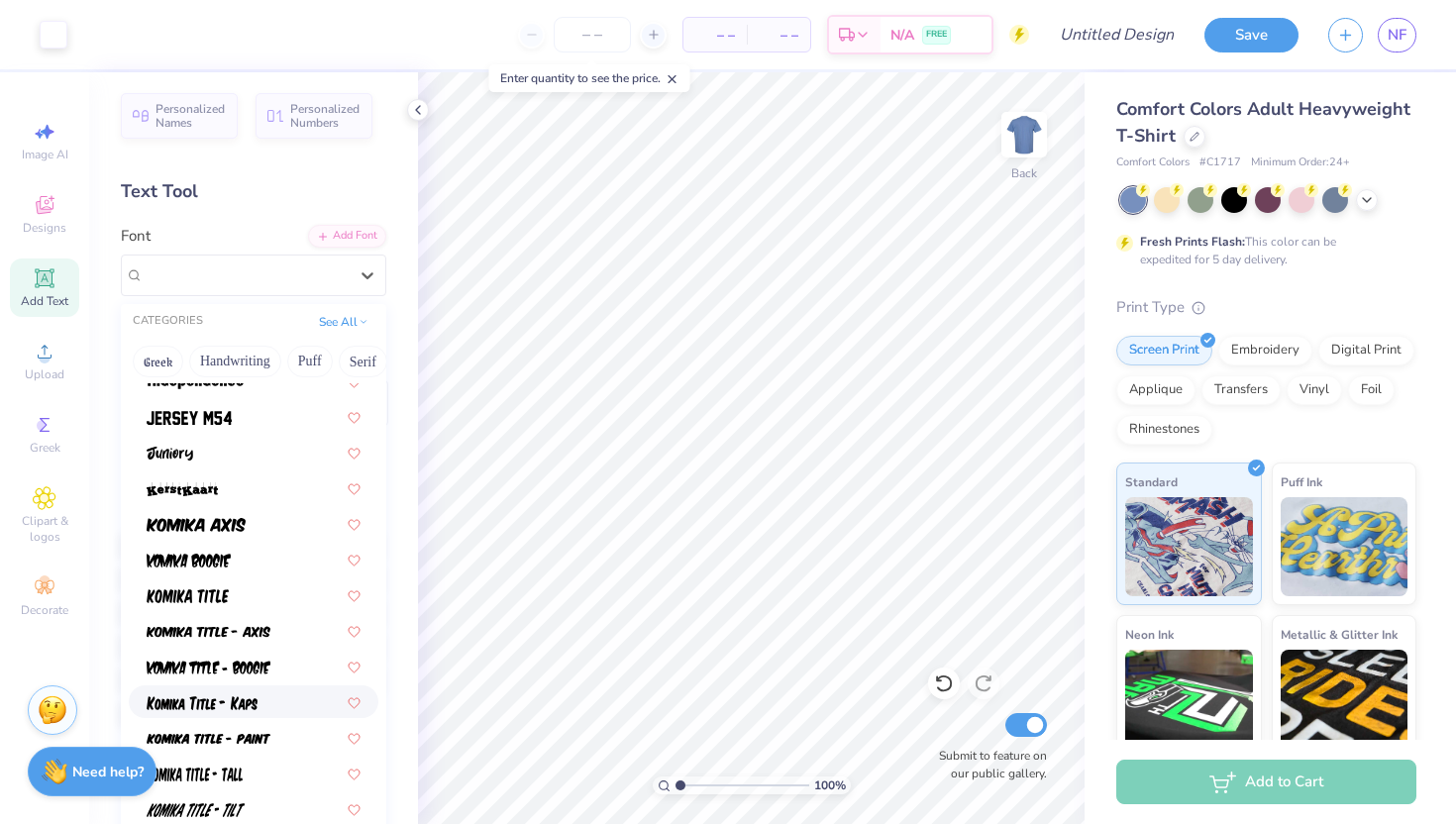 scroll, scrollTop: 1123, scrollLeft: 0, axis: vertical 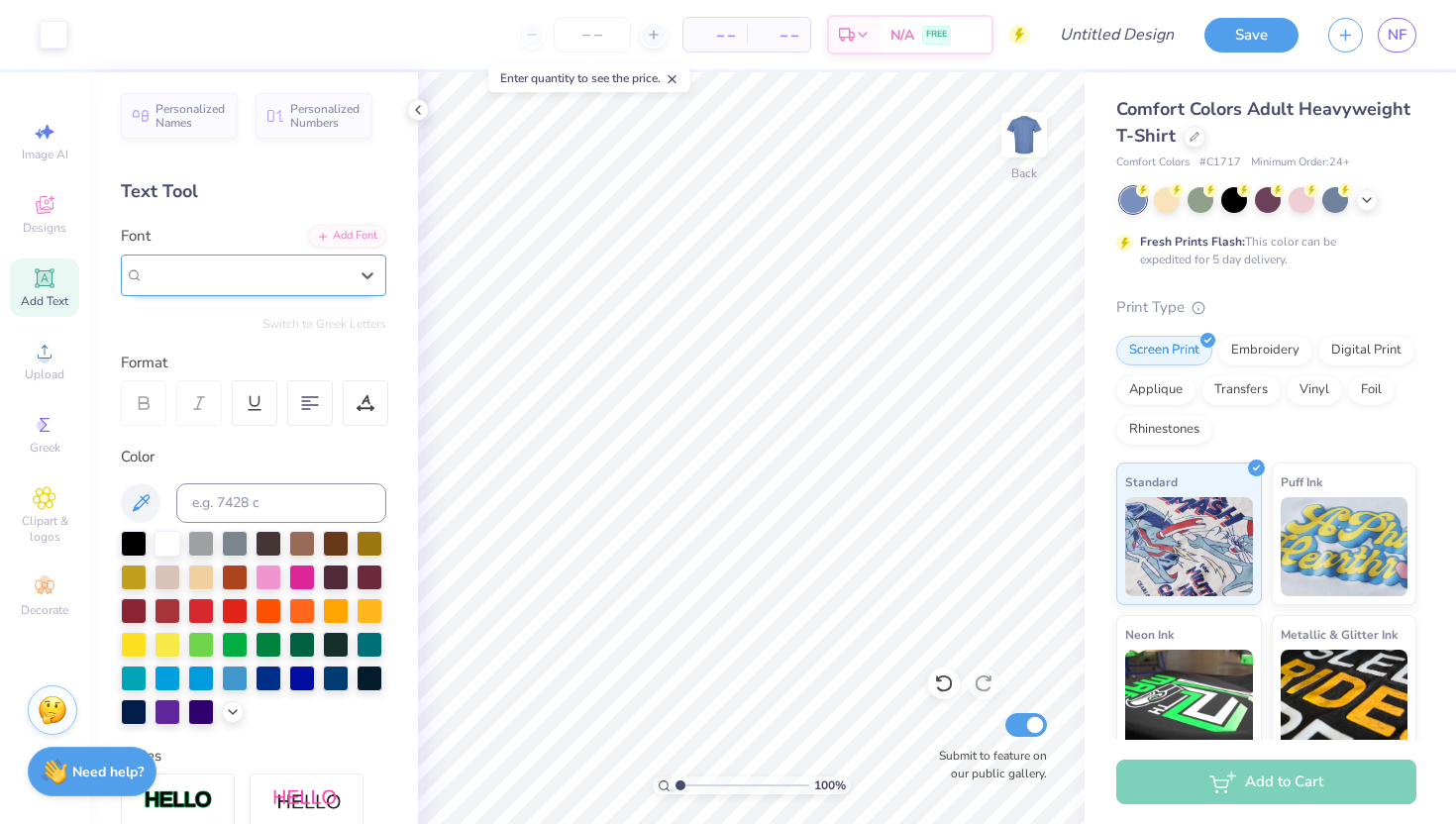 click on "PoetsenOne" at bounding box center (246, 274) 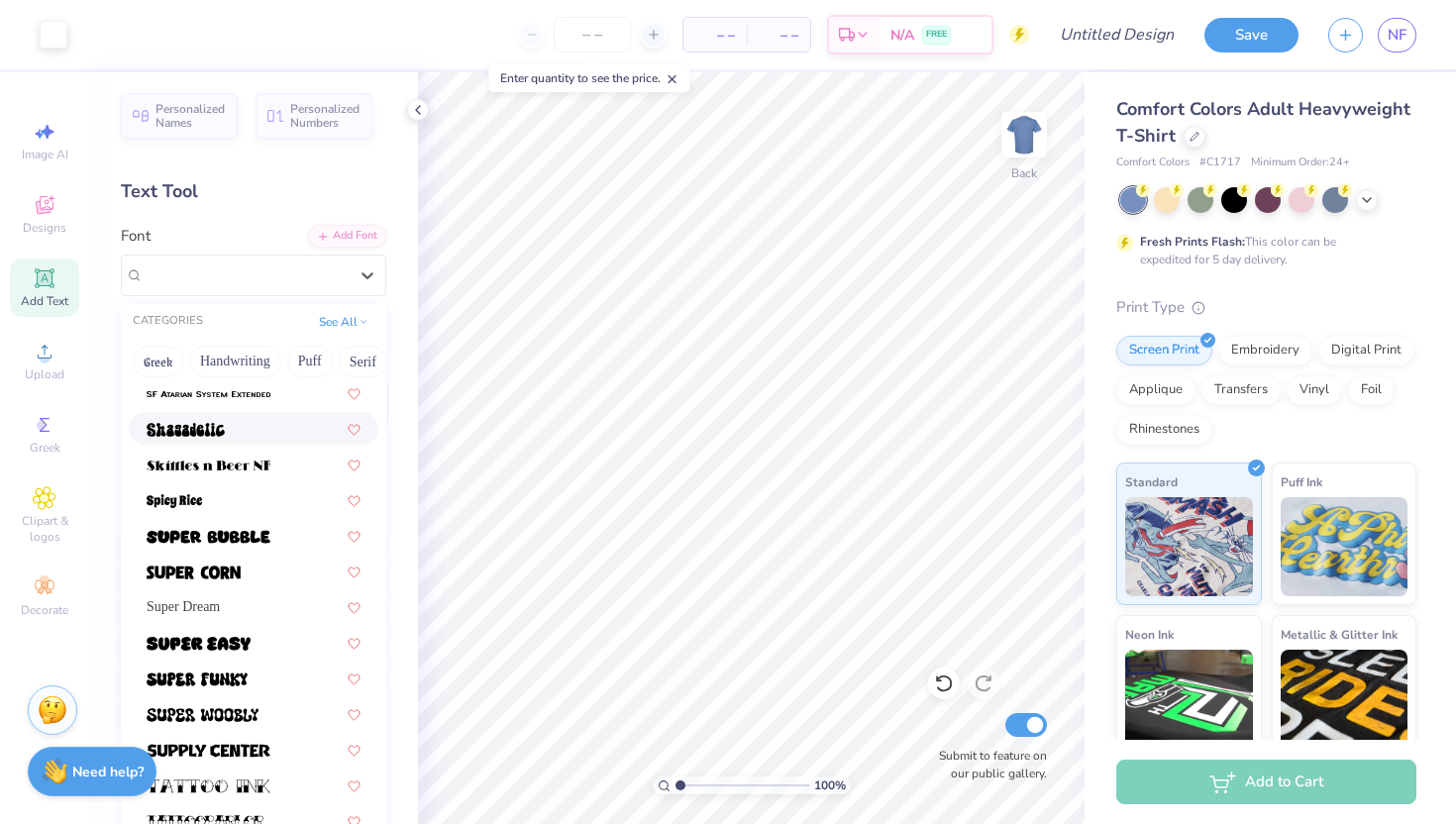 scroll, scrollTop: 2042, scrollLeft: 0, axis: vertical 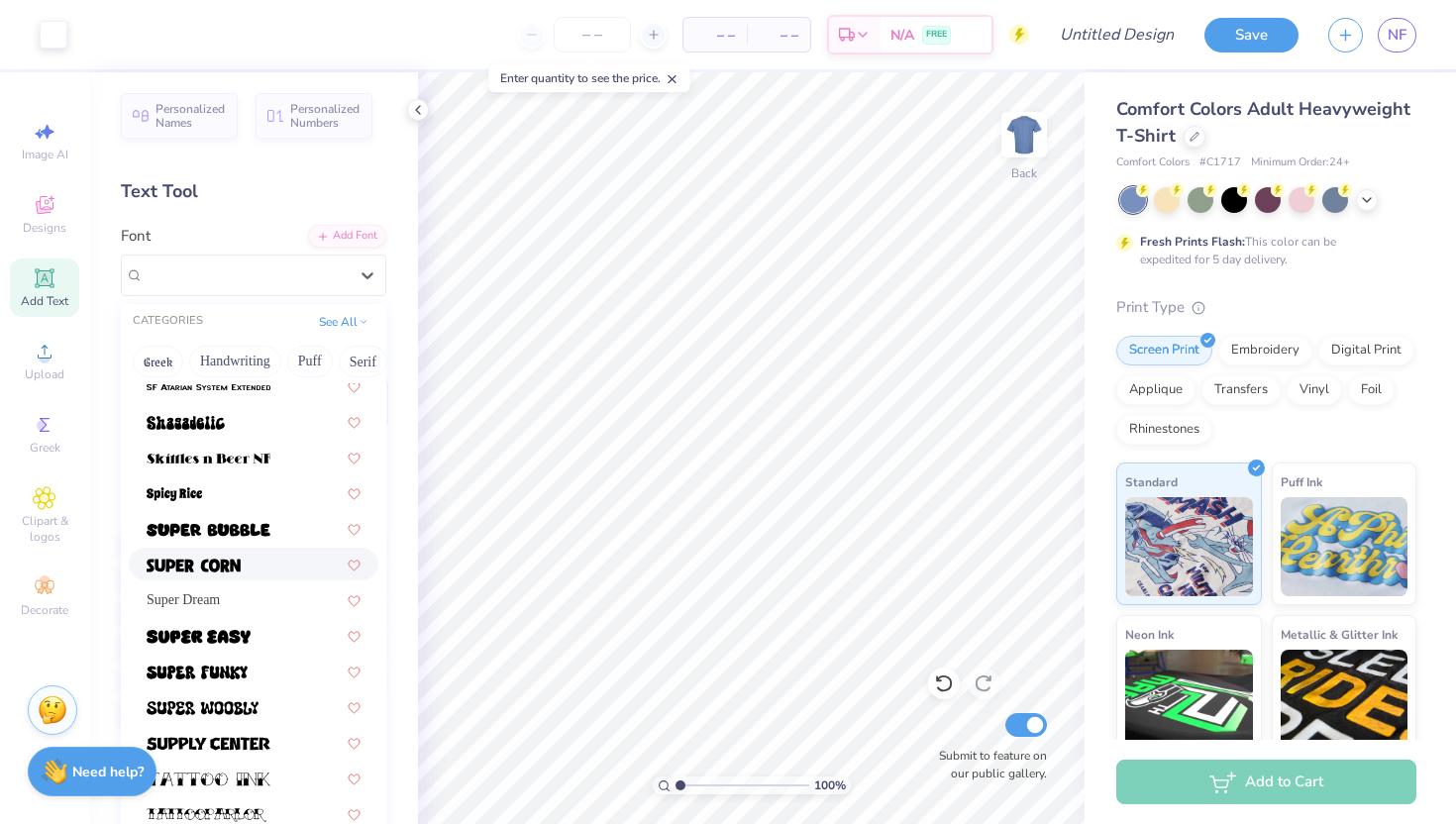 click at bounding box center (254, 564) 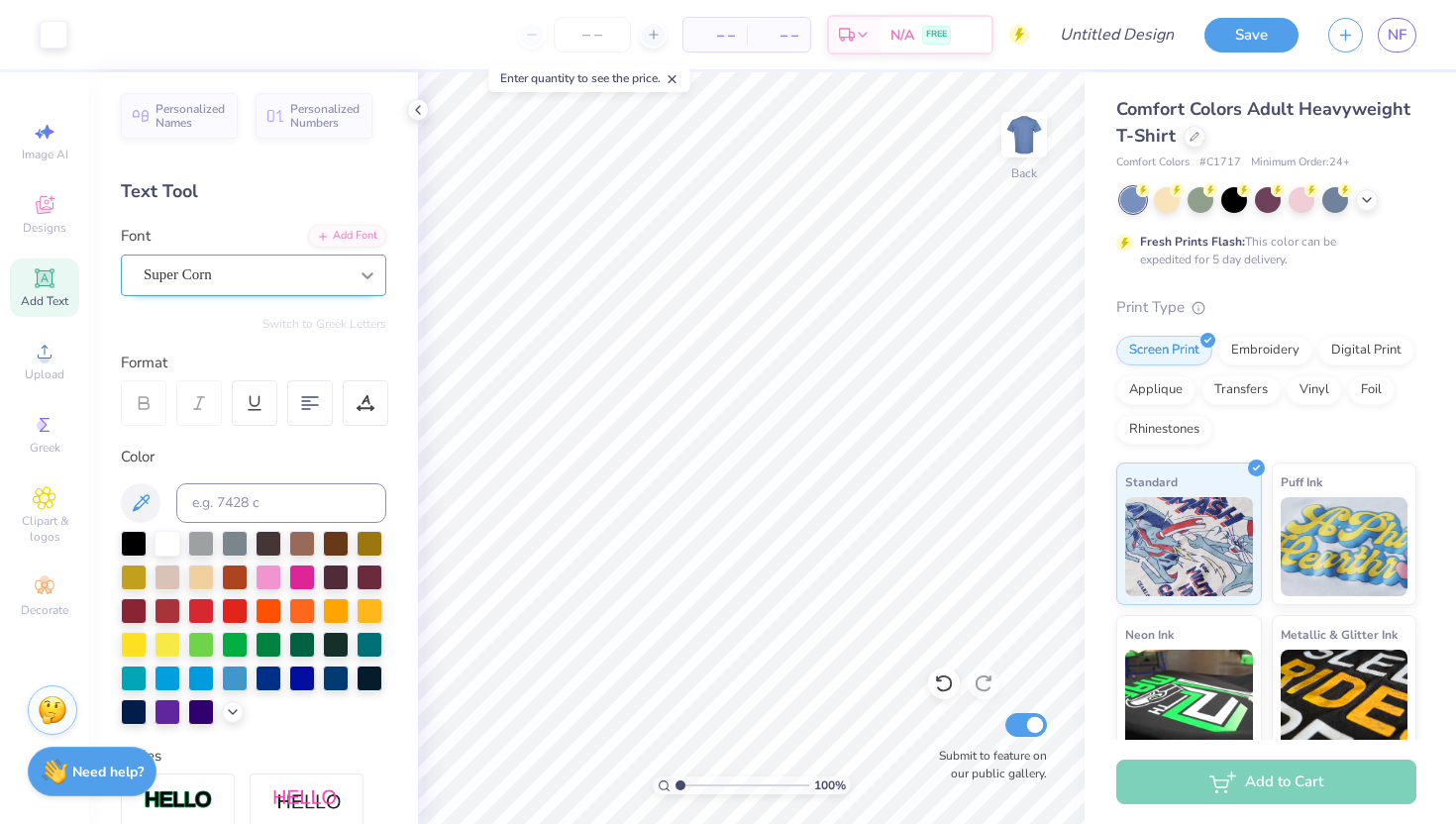 click 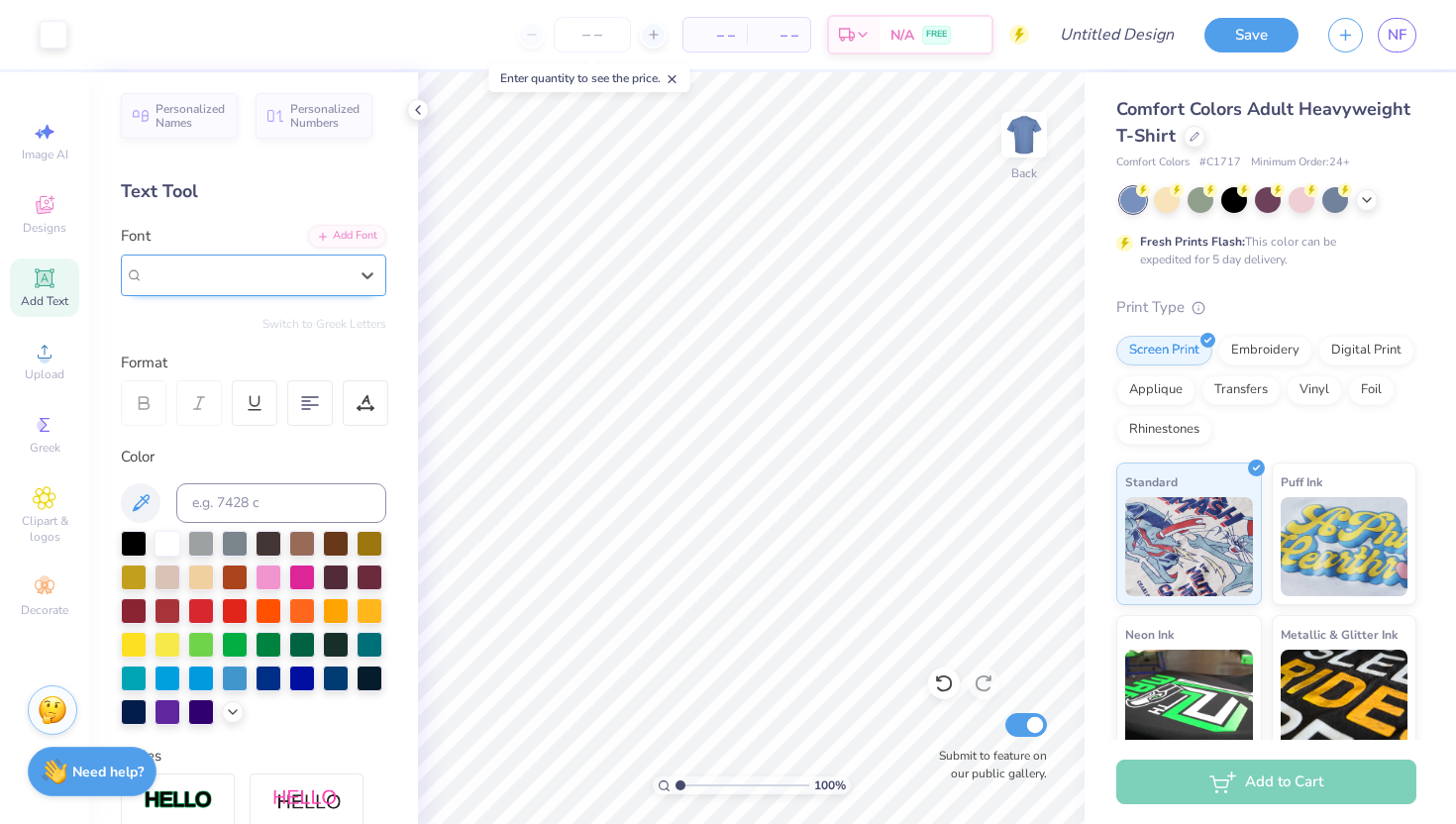 click on "Super Corn" at bounding box center (246, 274) 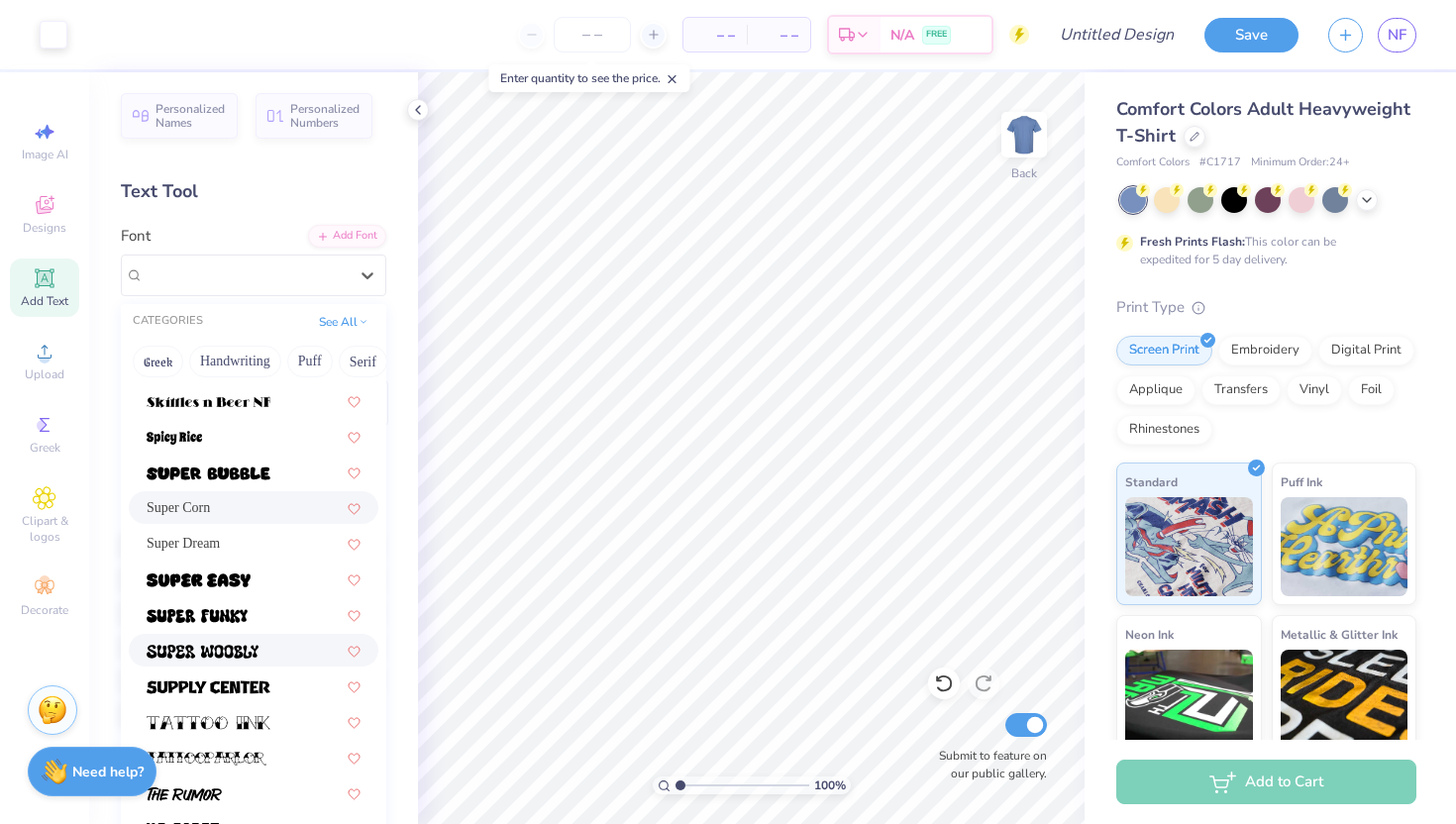 scroll, scrollTop: 2161, scrollLeft: 0, axis: vertical 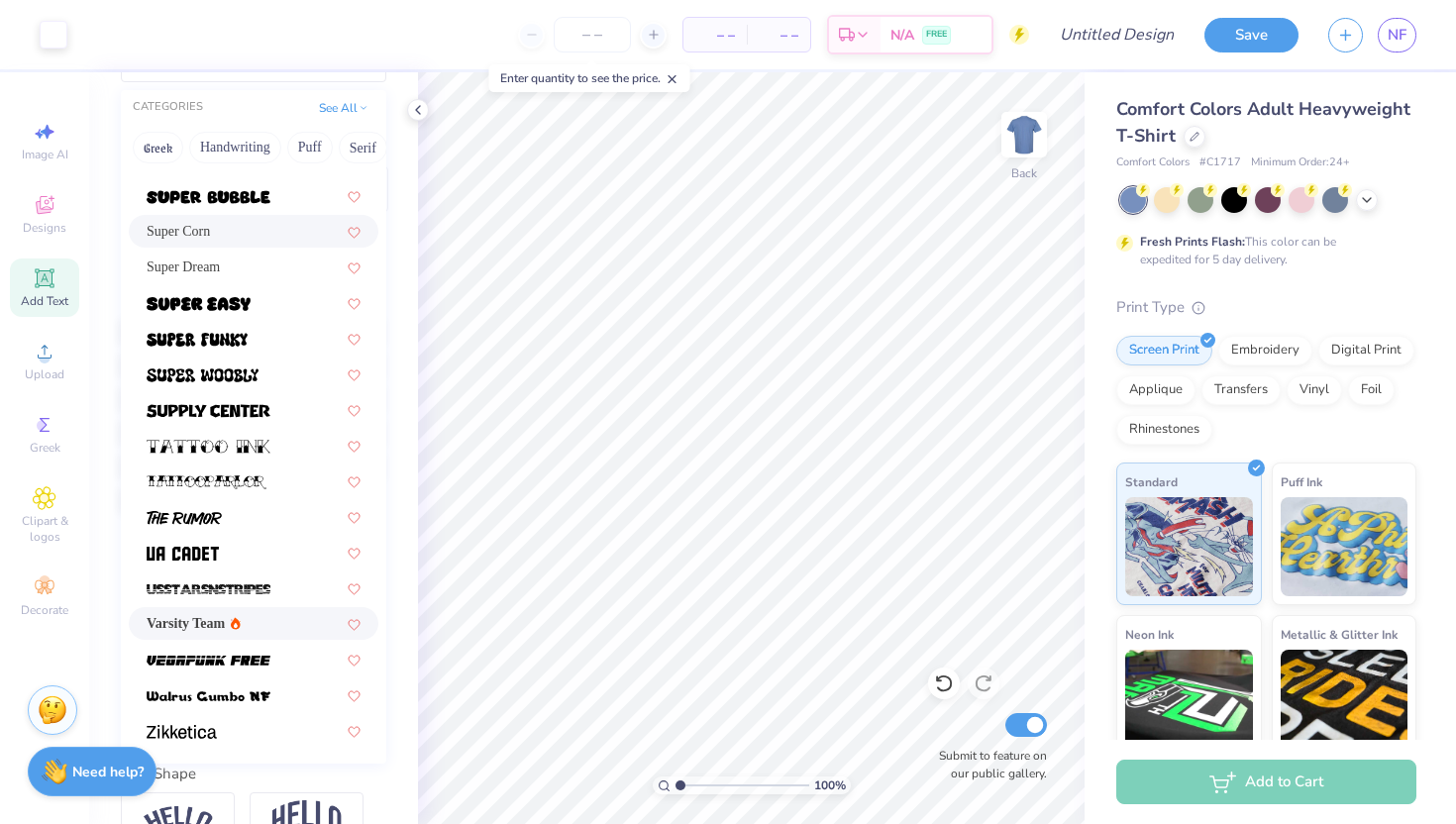 click on "Varsity Team" at bounding box center (254, 623) 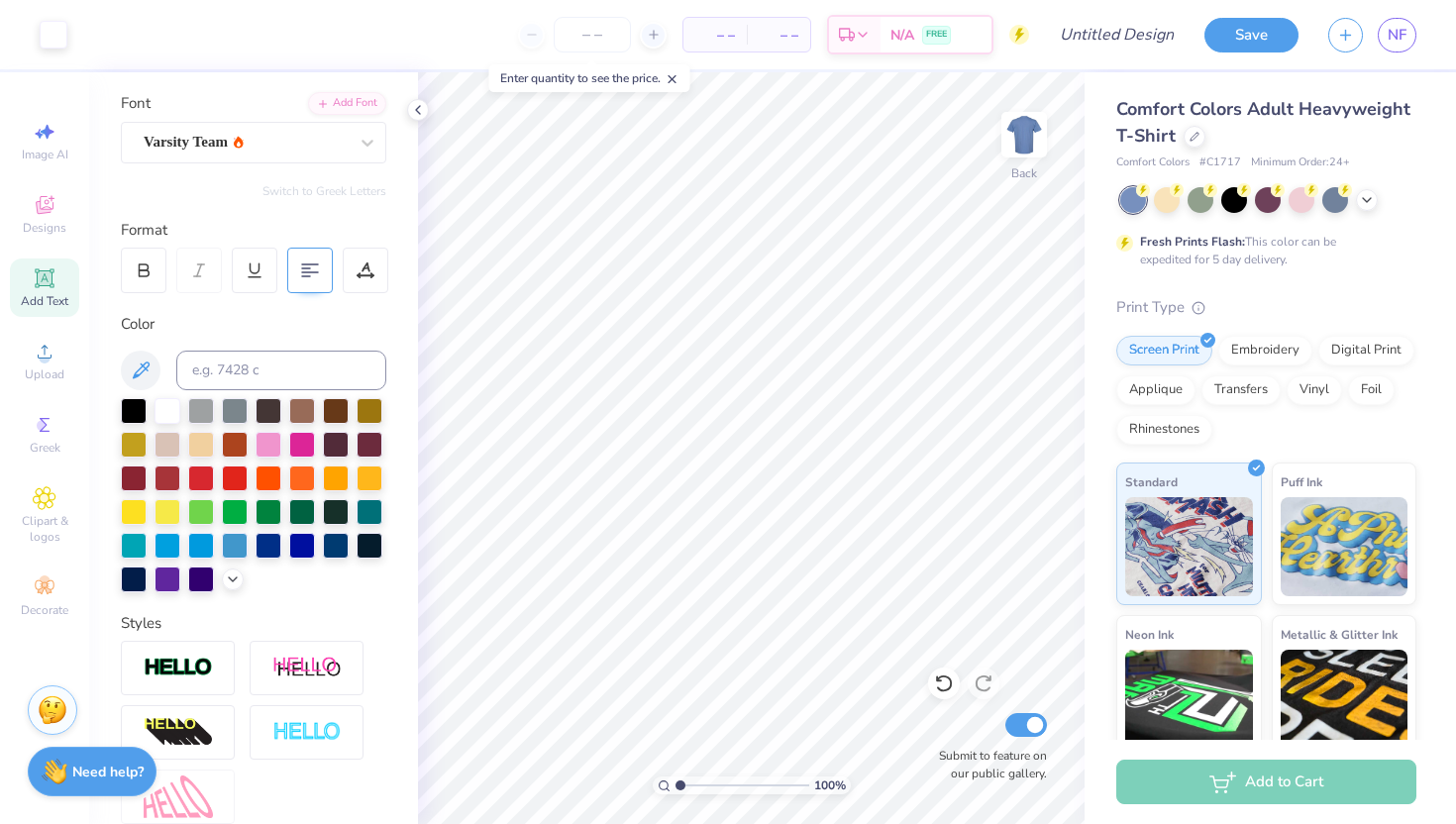 scroll, scrollTop: 138, scrollLeft: 0, axis: vertical 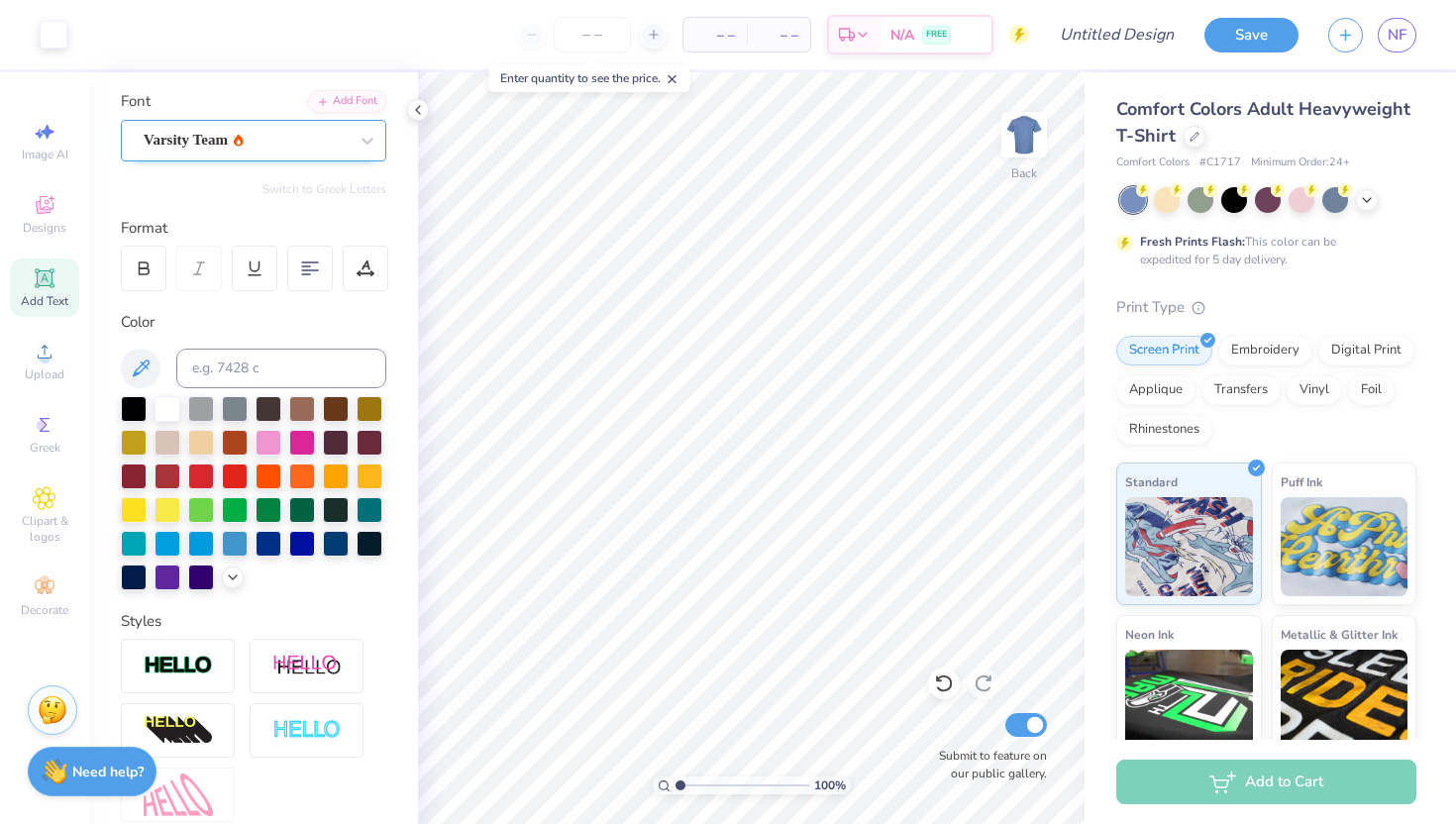 click on "Varsity Team" at bounding box center (246, 140) 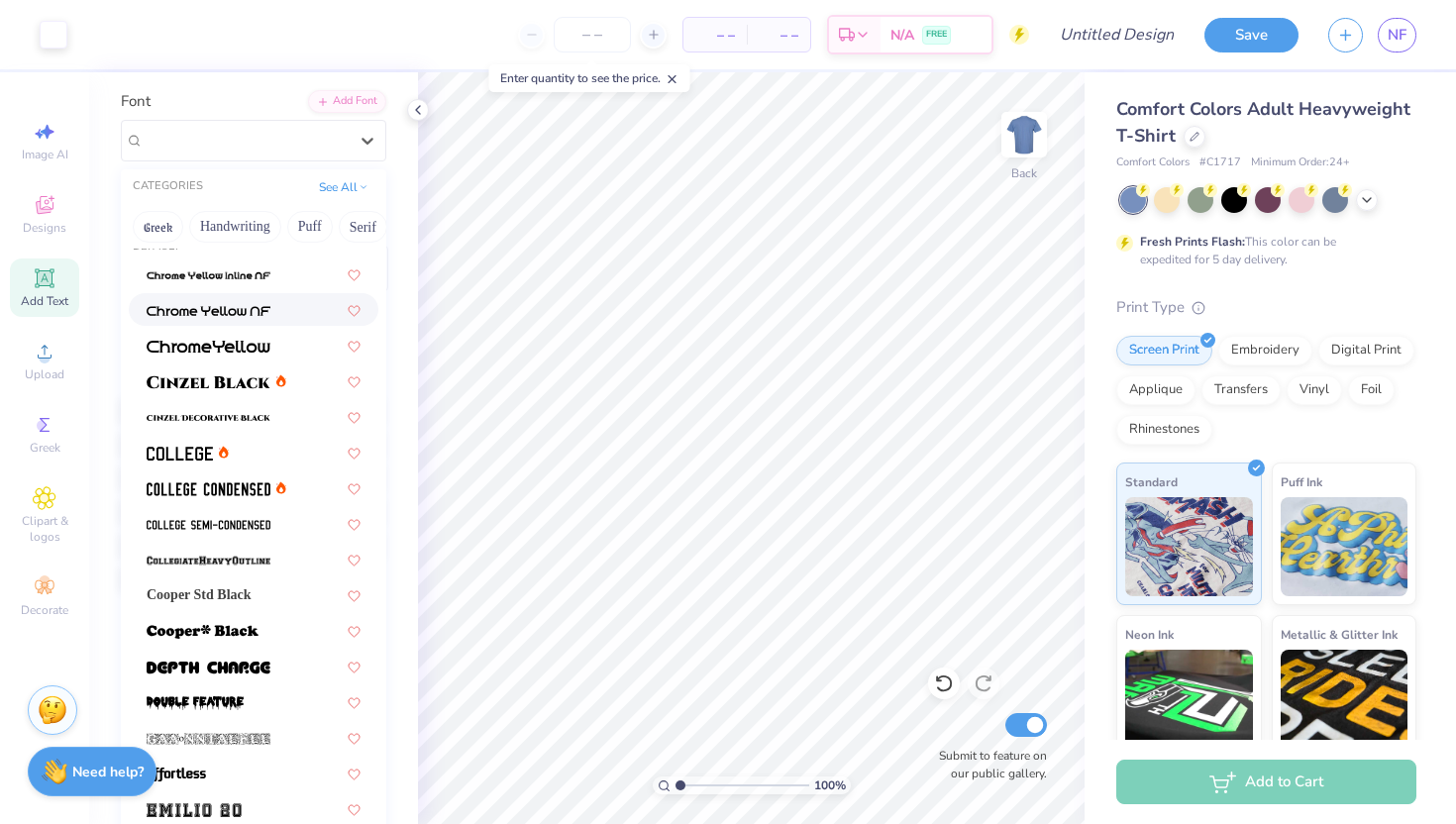 scroll, scrollTop: 0, scrollLeft: 0, axis: both 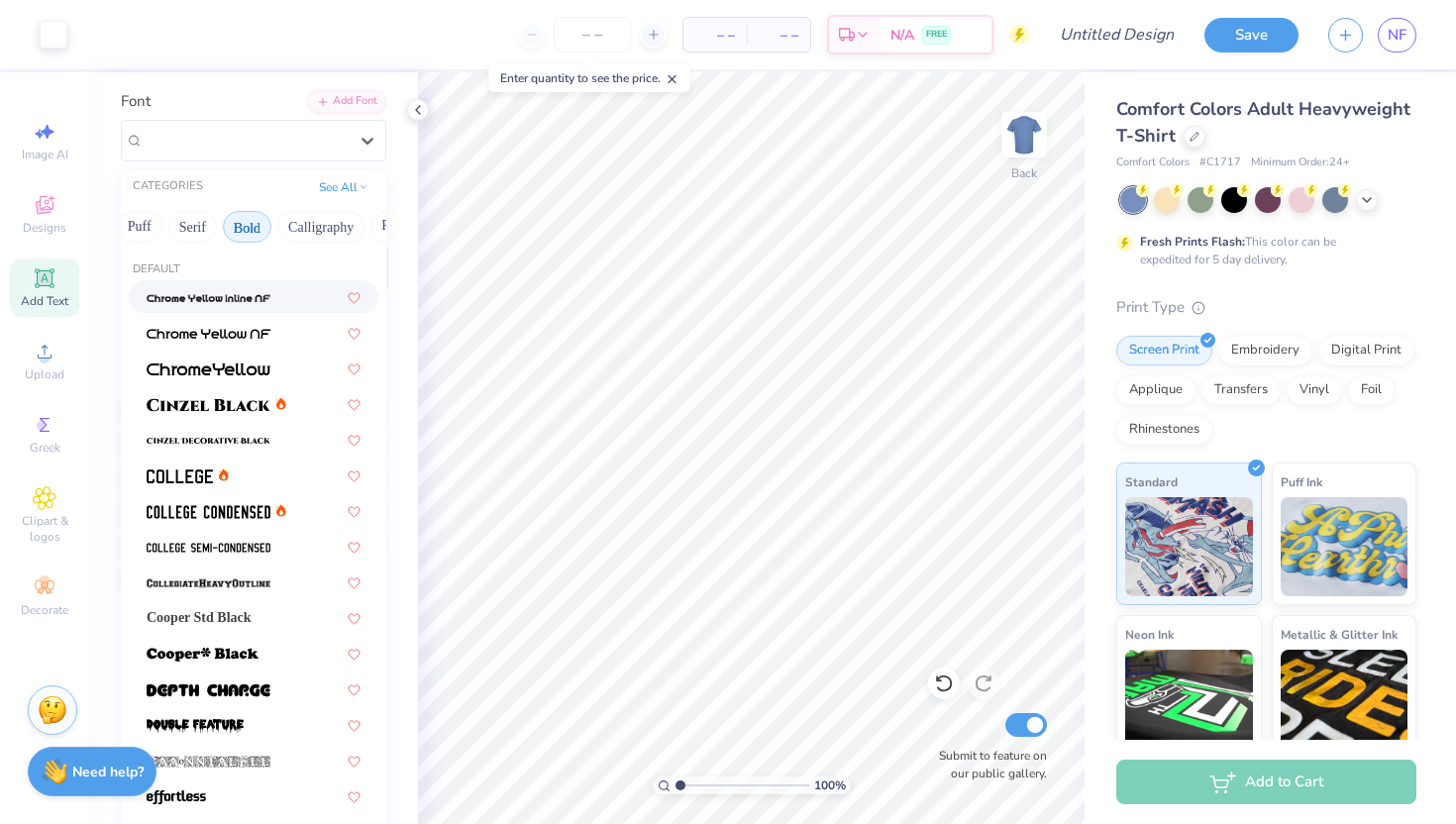 click on "Bold" at bounding box center (247, 227) 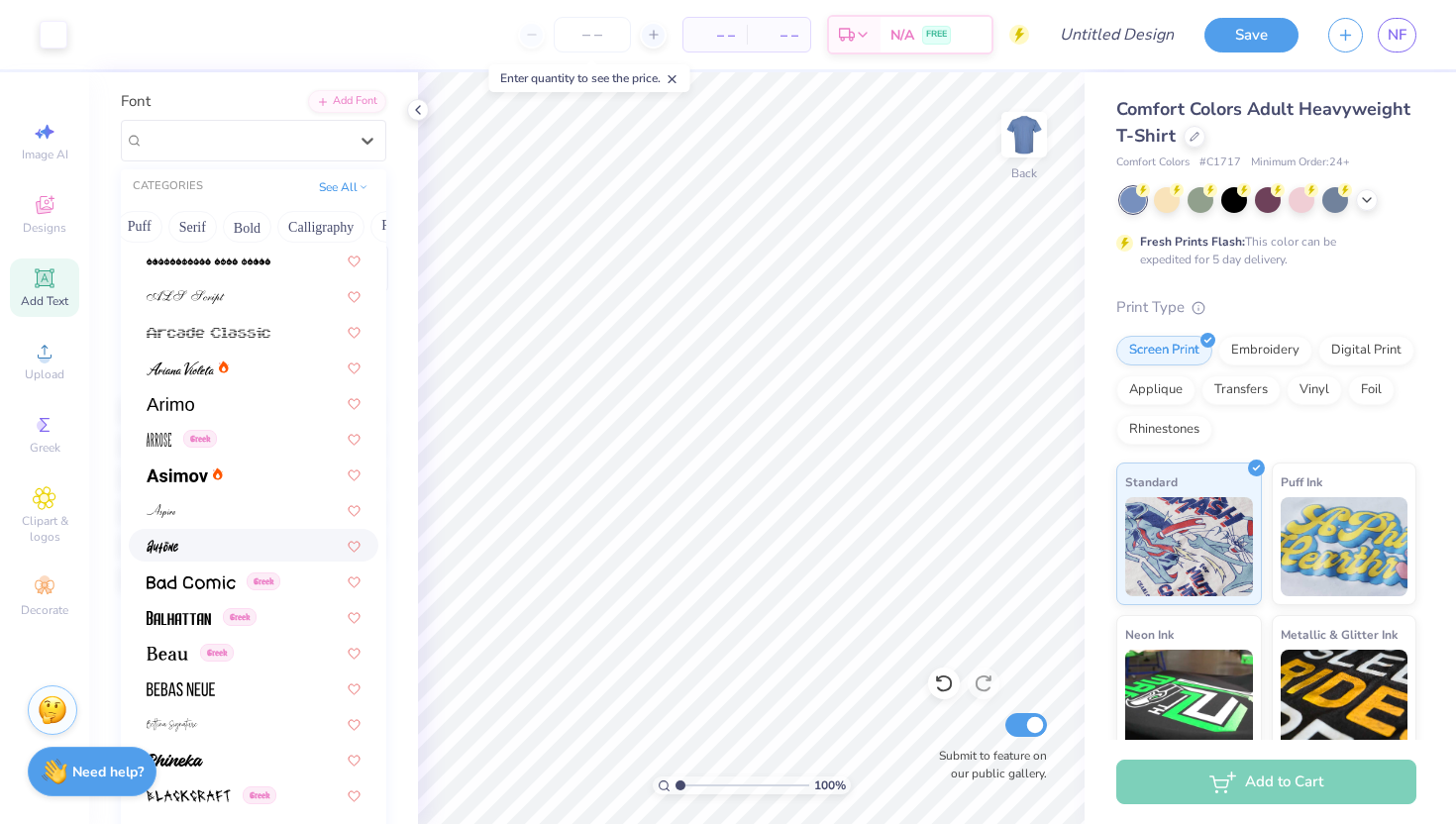 scroll, scrollTop: 535, scrollLeft: 0, axis: vertical 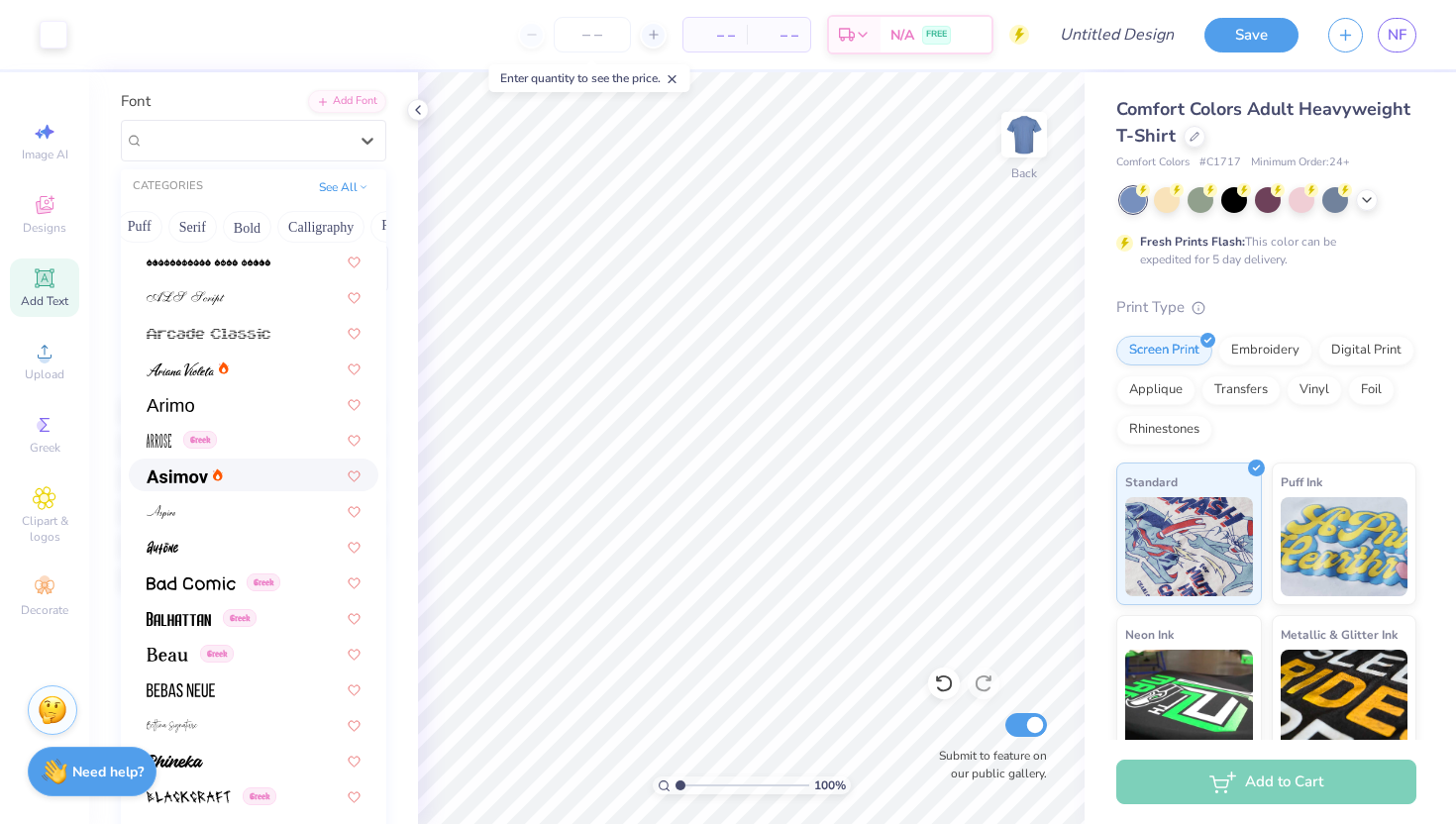 click at bounding box center (254, 474) 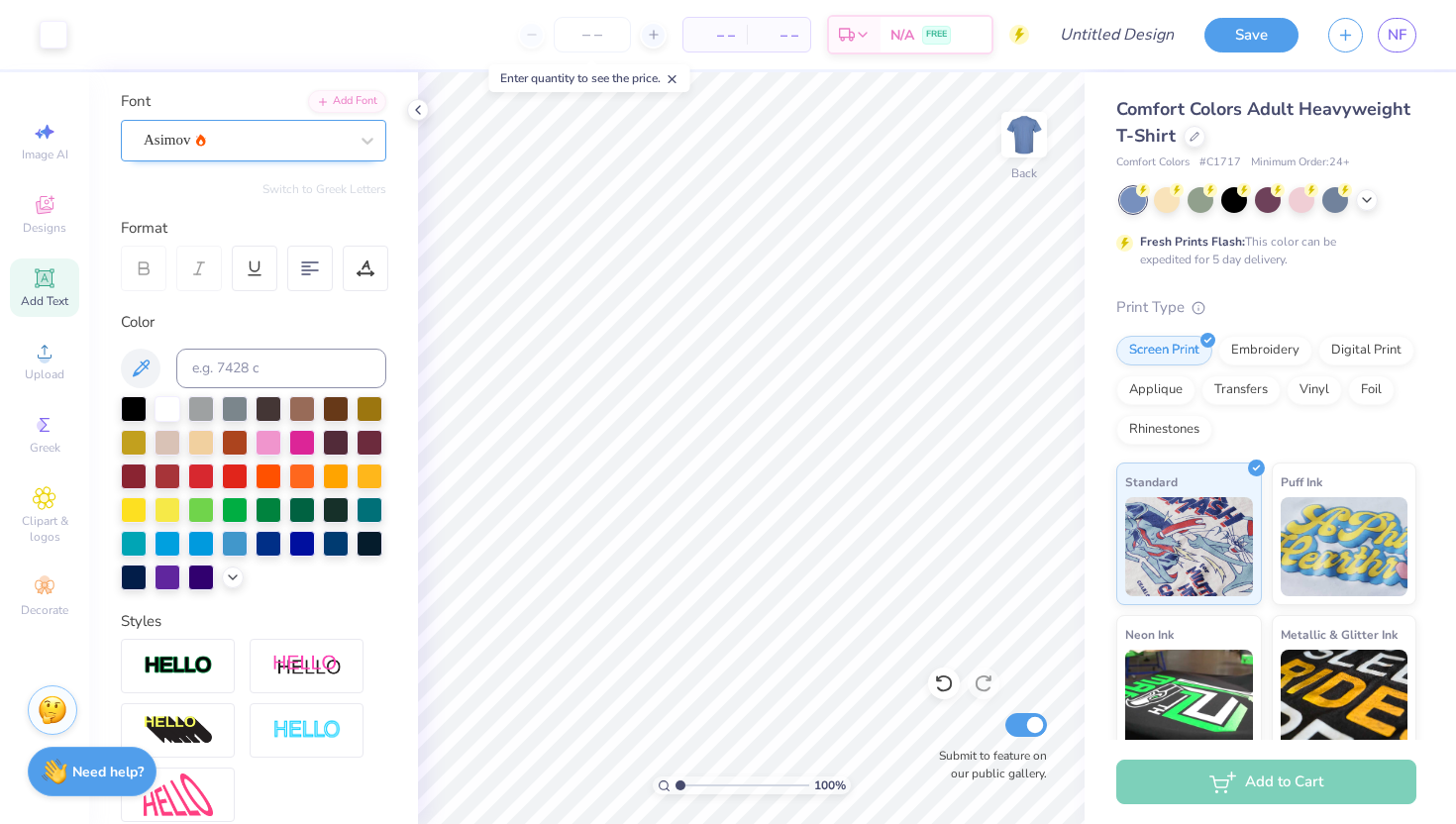 click on "Asimov" at bounding box center [246, 140] 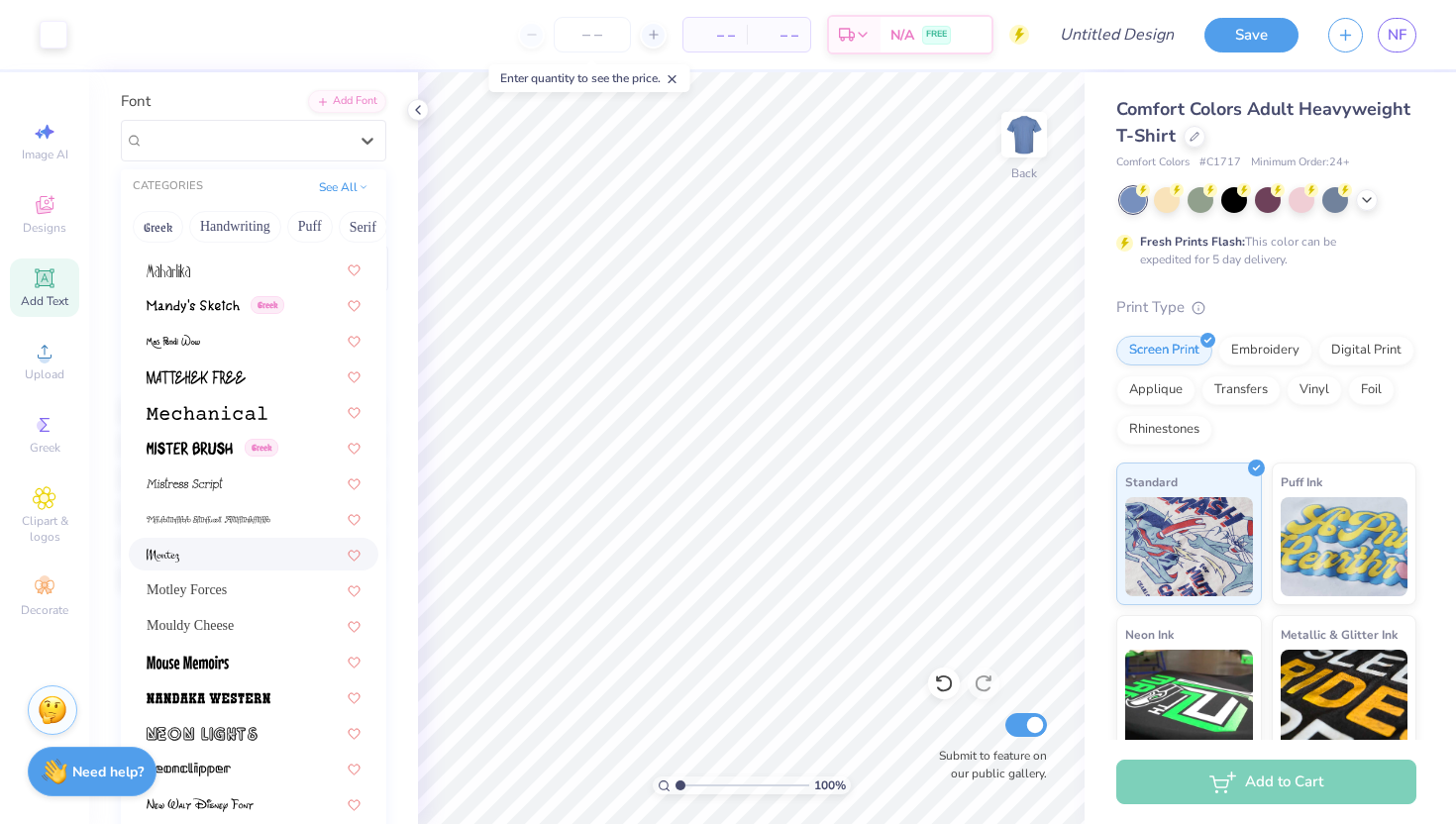 scroll, scrollTop: 7061, scrollLeft: 0, axis: vertical 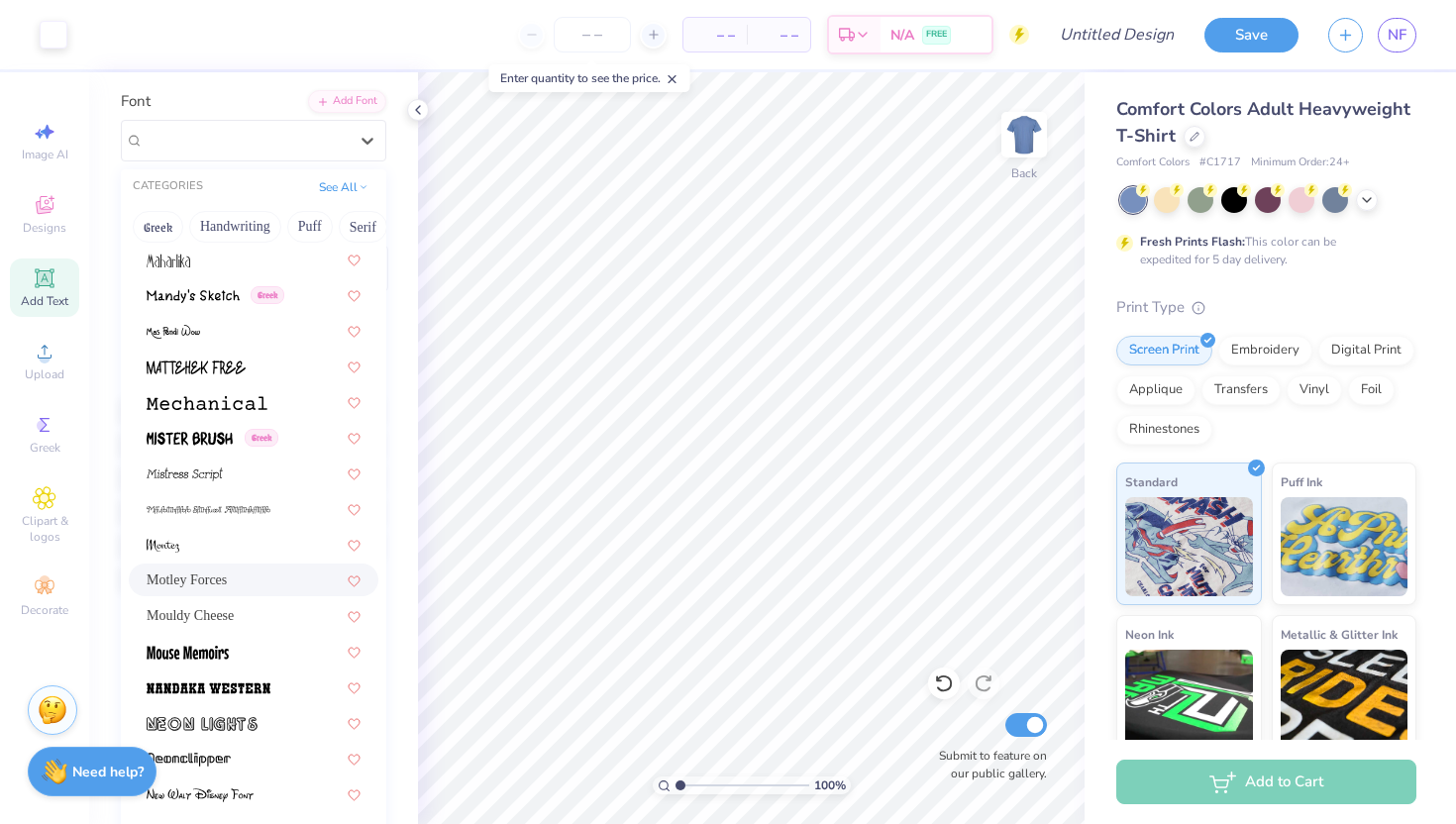 click on "Motley Forces" at bounding box center [254, 579] 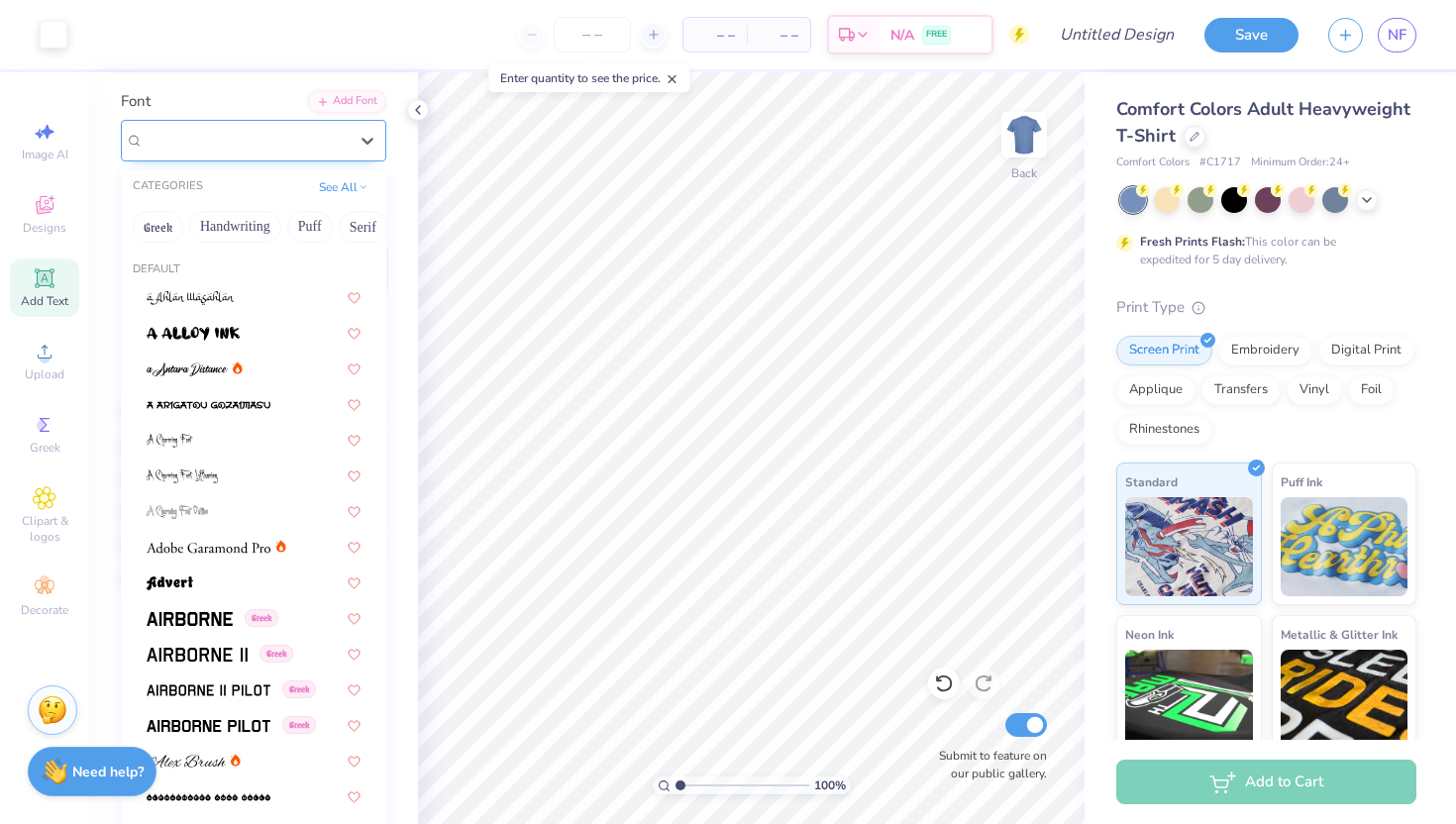 click at bounding box center (246, 140) 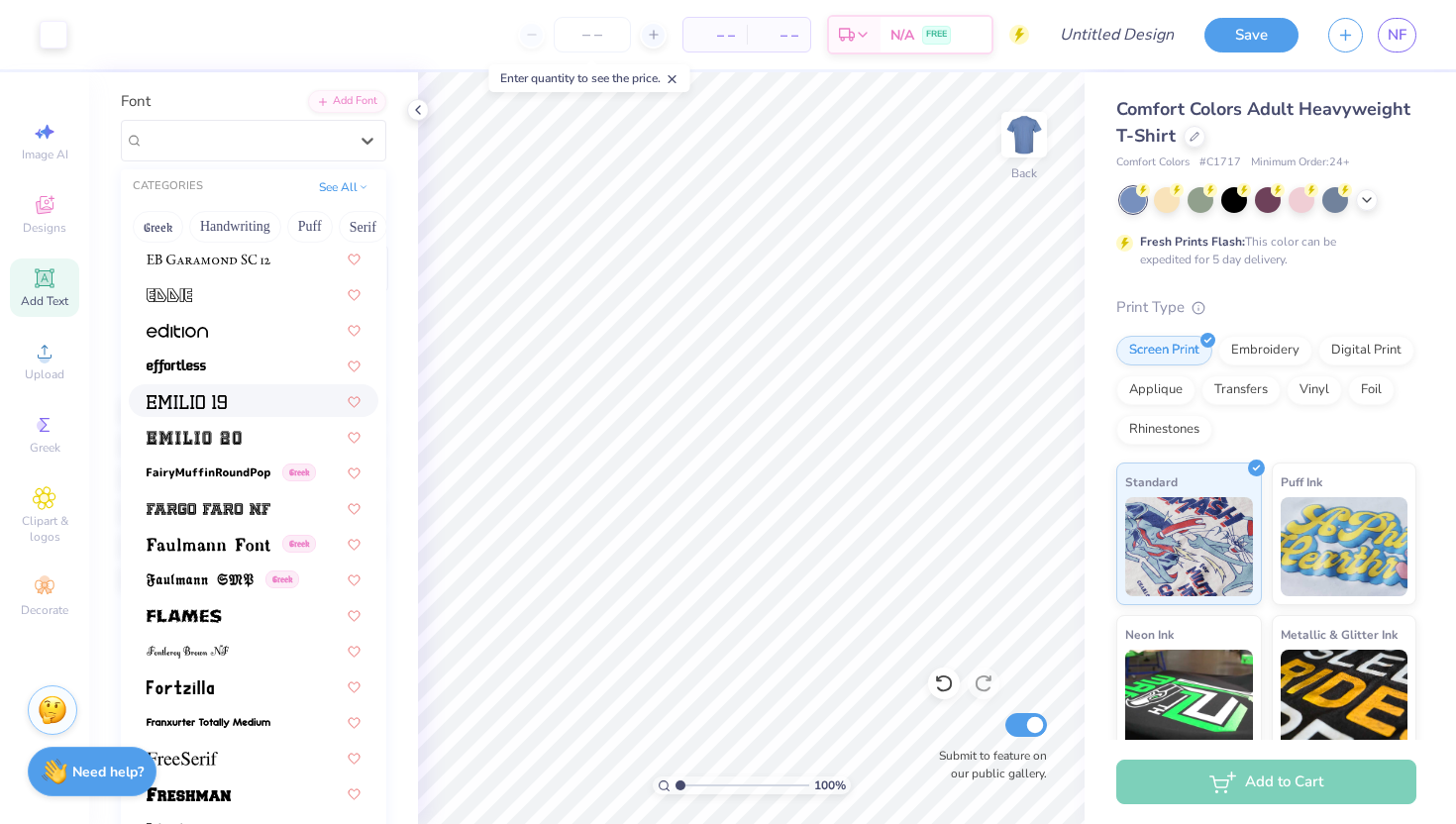 scroll, scrollTop: 3926, scrollLeft: 0, axis: vertical 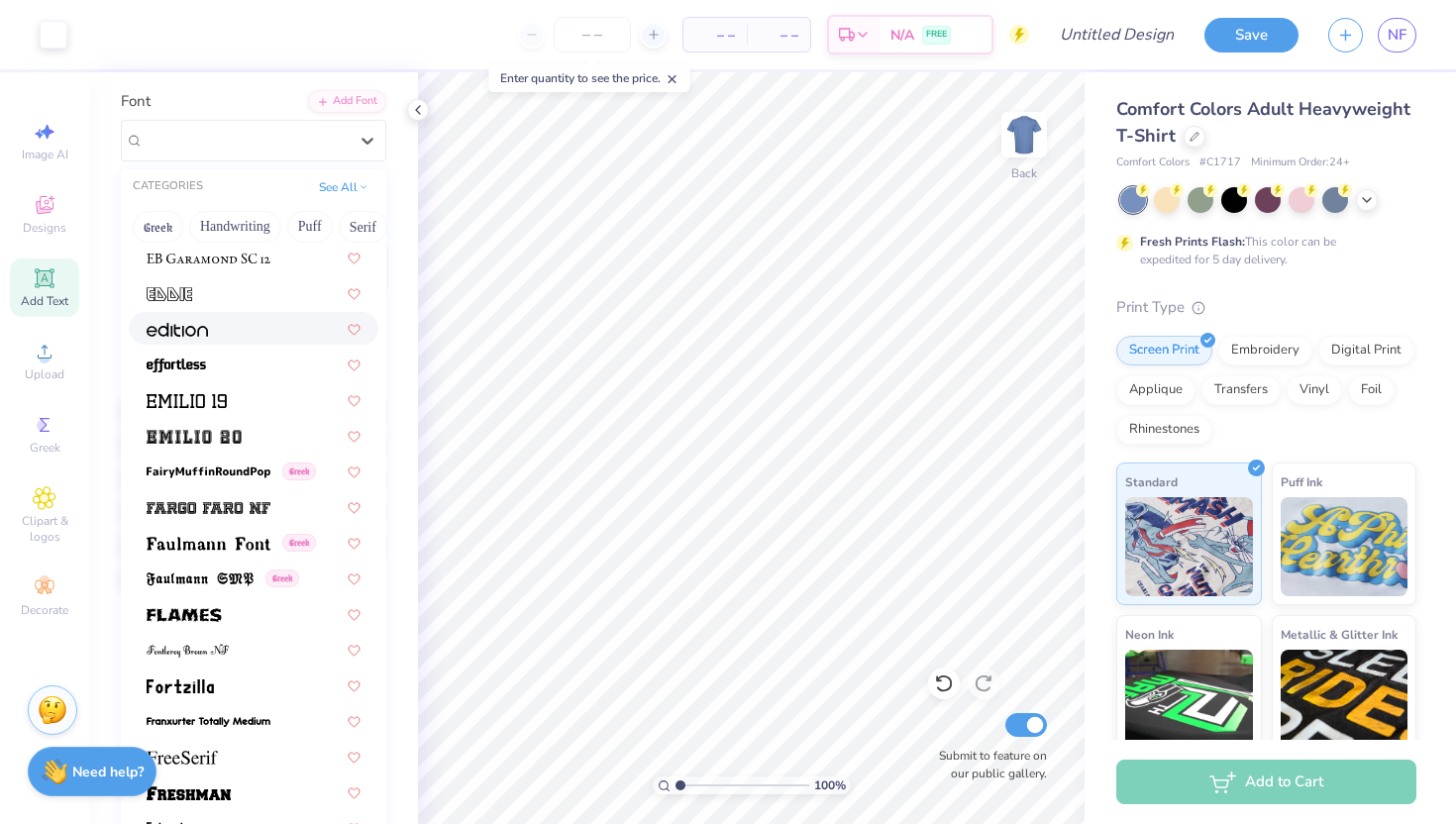 click at bounding box center [254, 328] 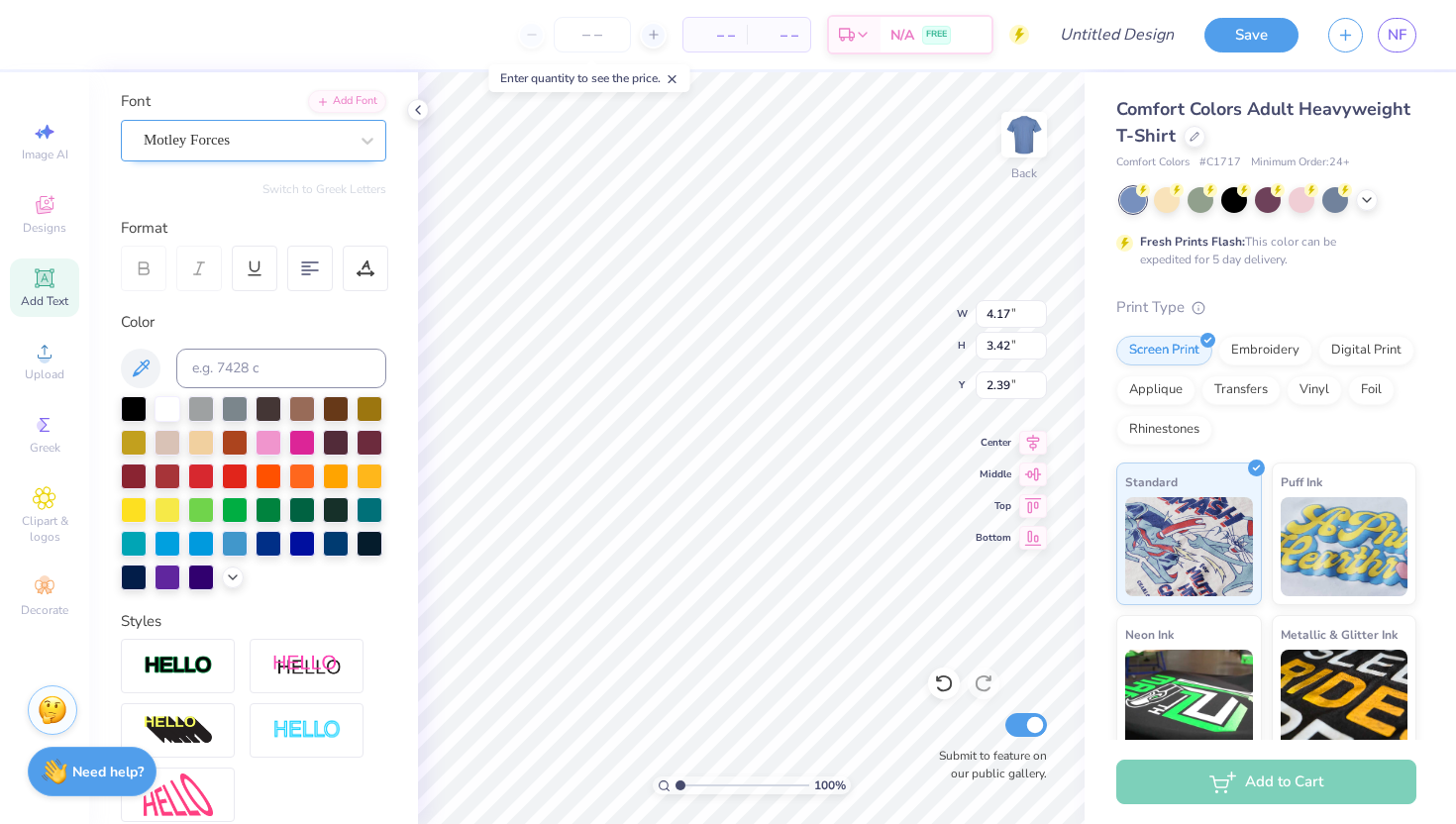 click on "Motley Forces" at bounding box center [246, 140] 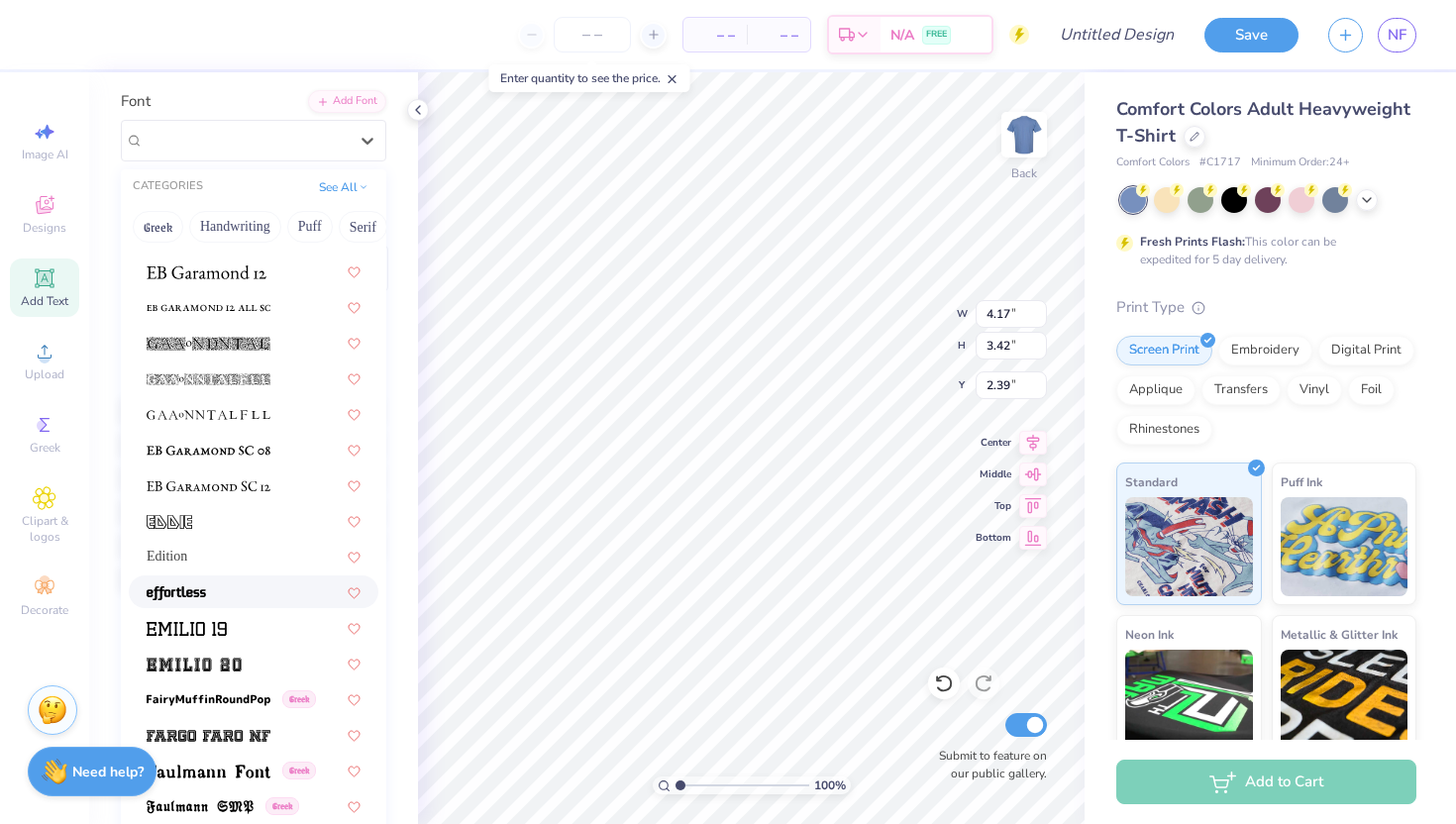 scroll, scrollTop: 3746, scrollLeft: 0, axis: vertical 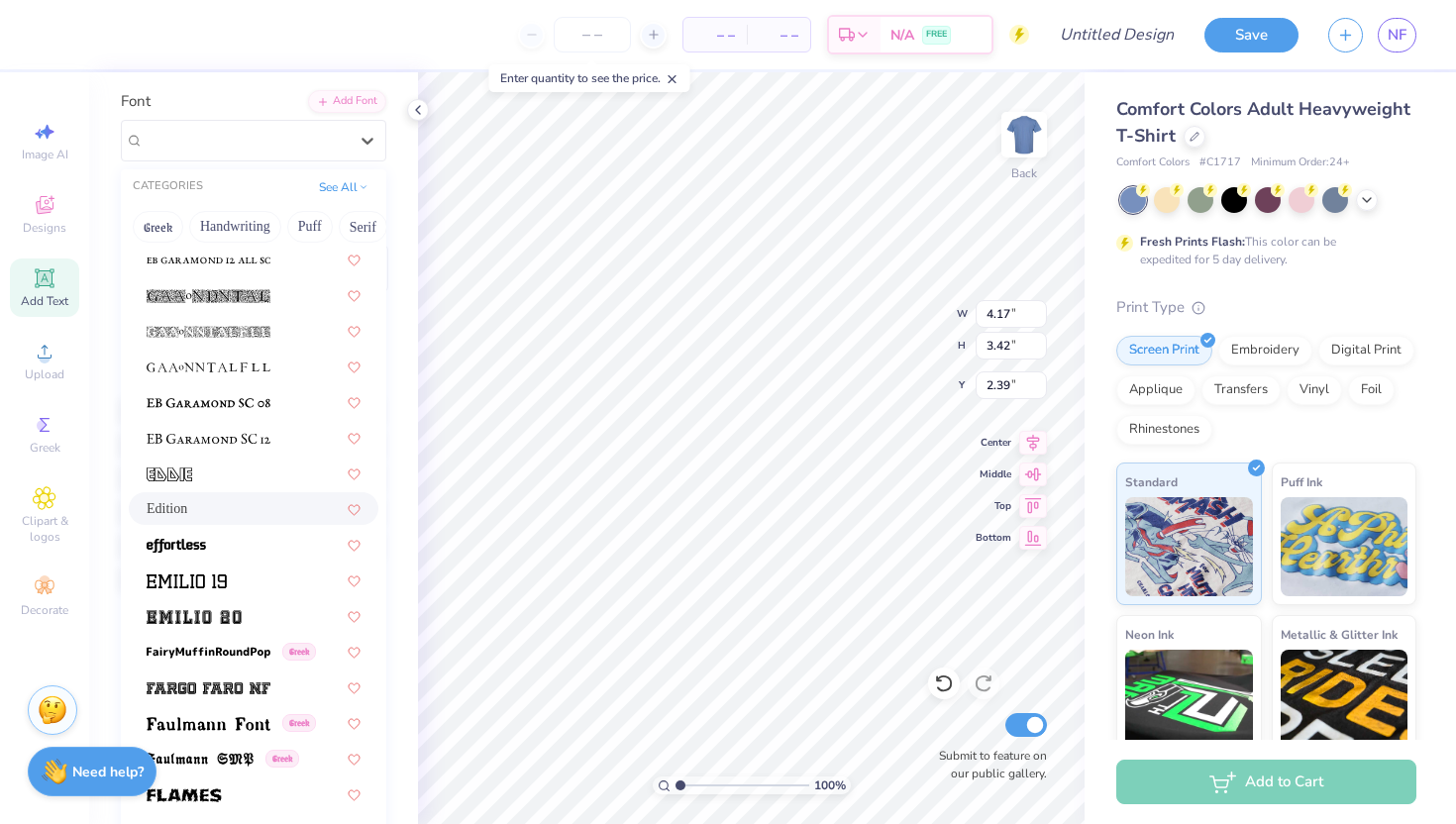 click on "Edition" at bounding box center (254, 508) 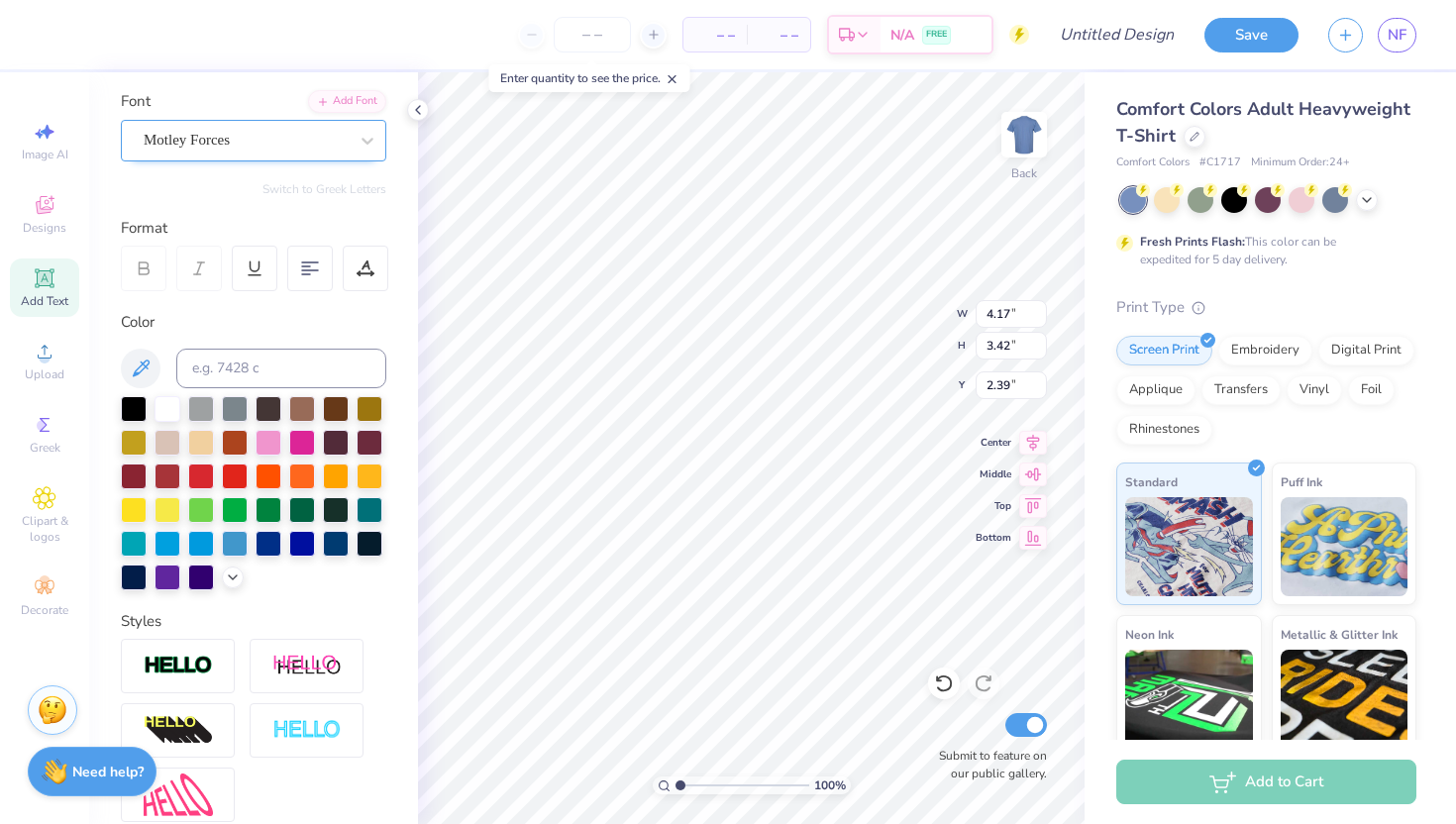 click on "Motley Forces" at bounding box center (246, 140) 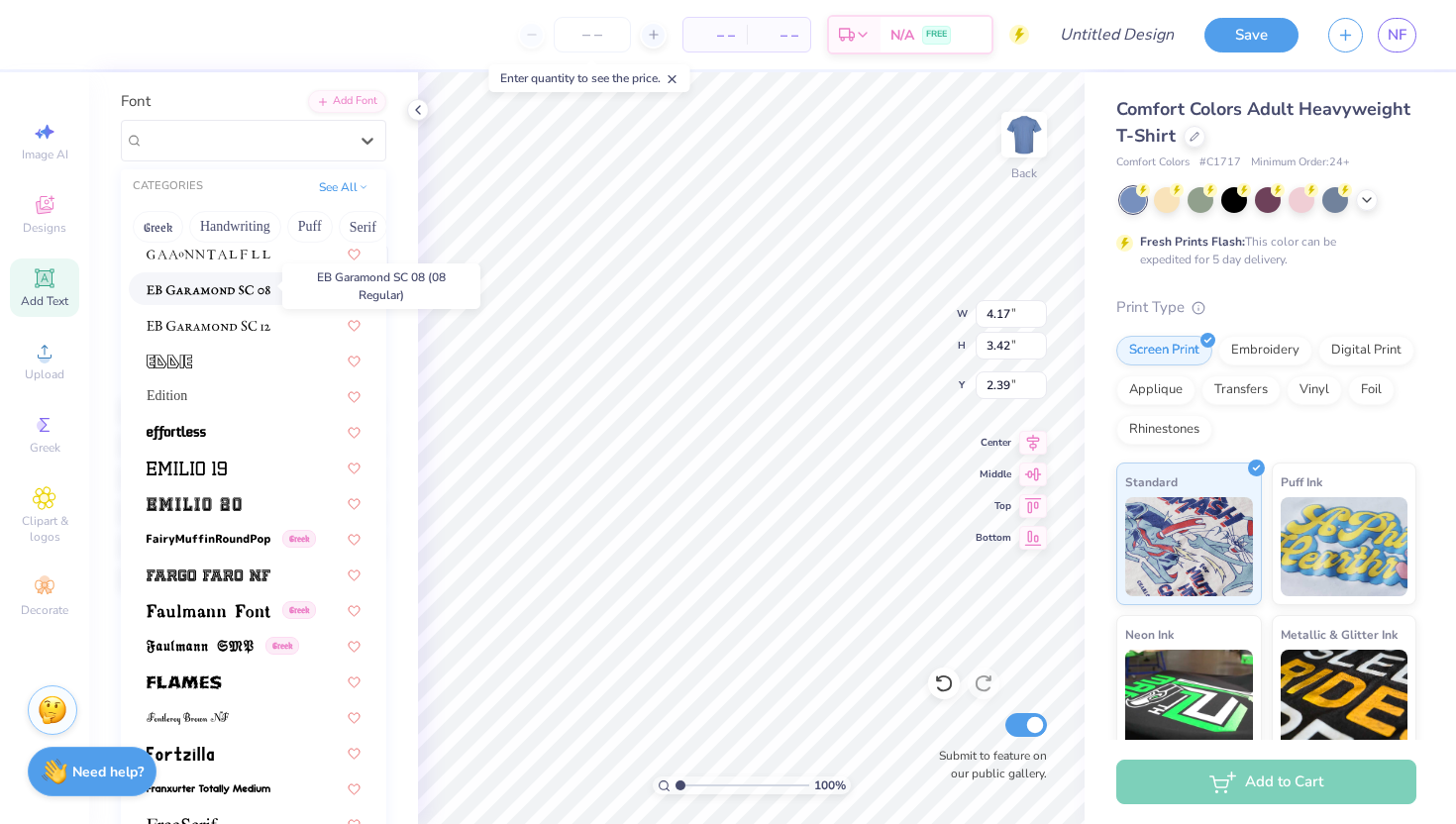 scroll, scrollTop: 3862, scrollLeft: 0, axis: vertical 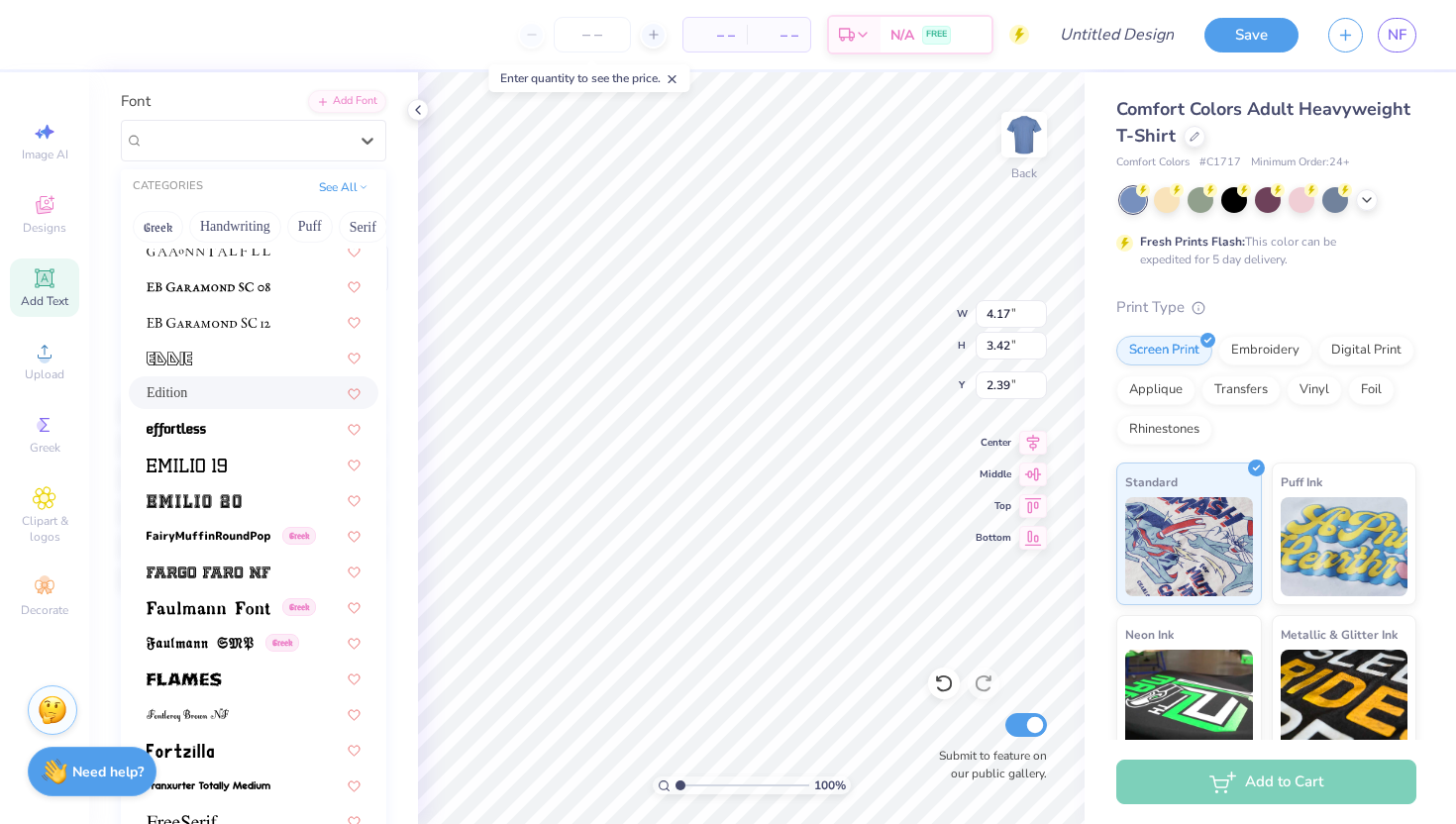 click on "Edition" at bounding box center (254, 392) 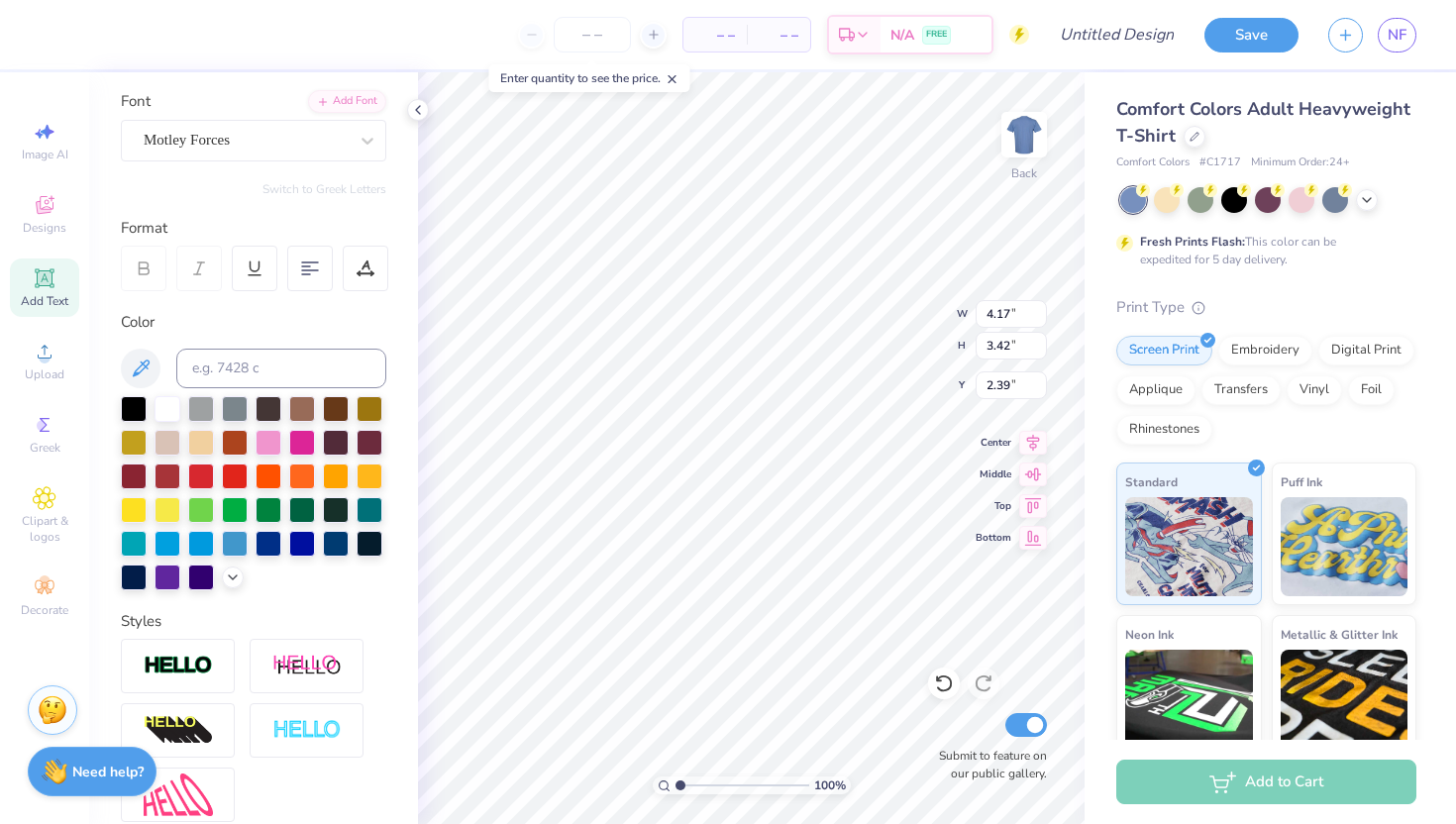 type on "5.48" 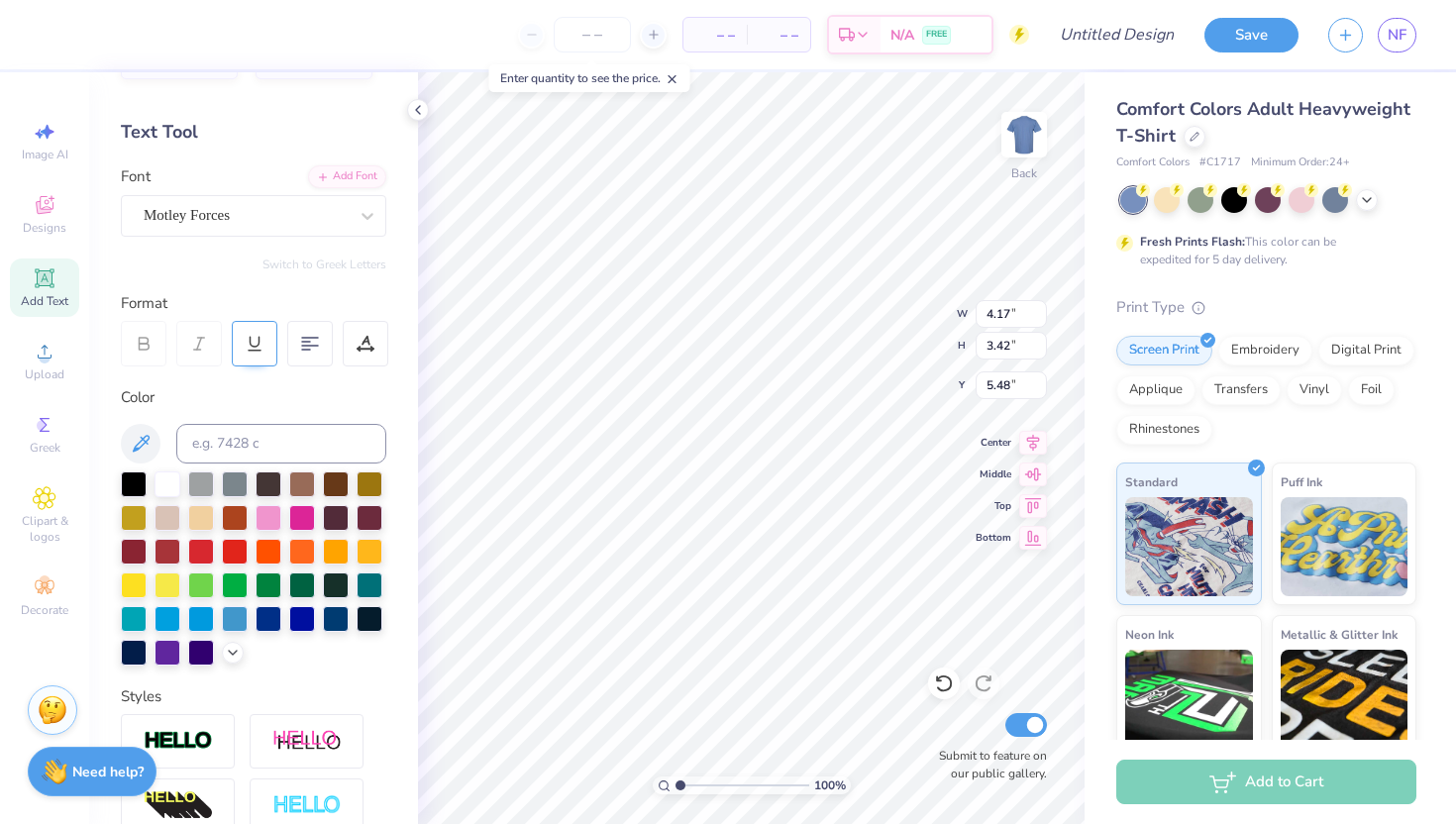 scroll, scrollTop: 0, scrollLeft: 0, axis: both 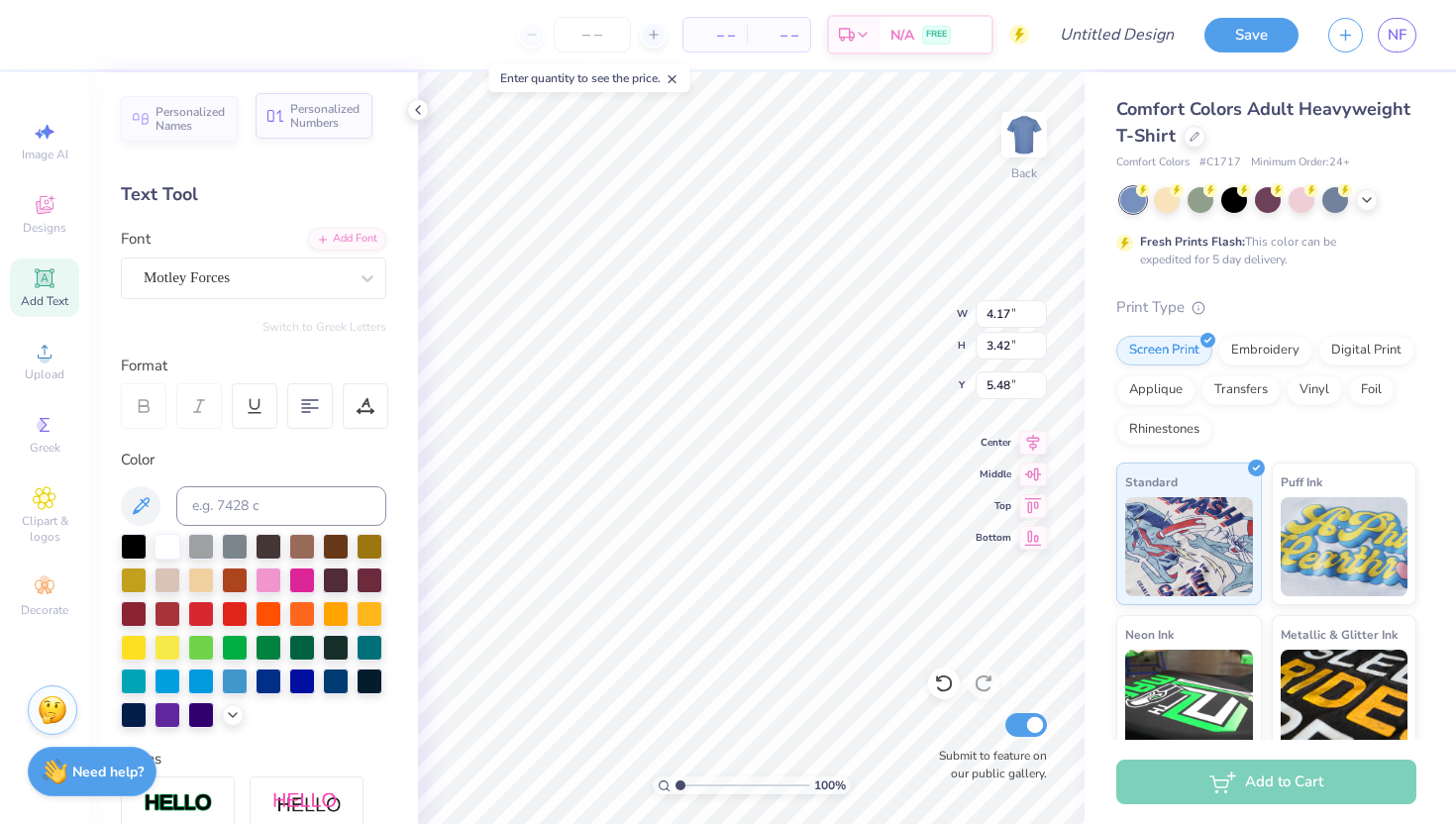 click on "Personalized Numbers" at bounding box center [314, 116] 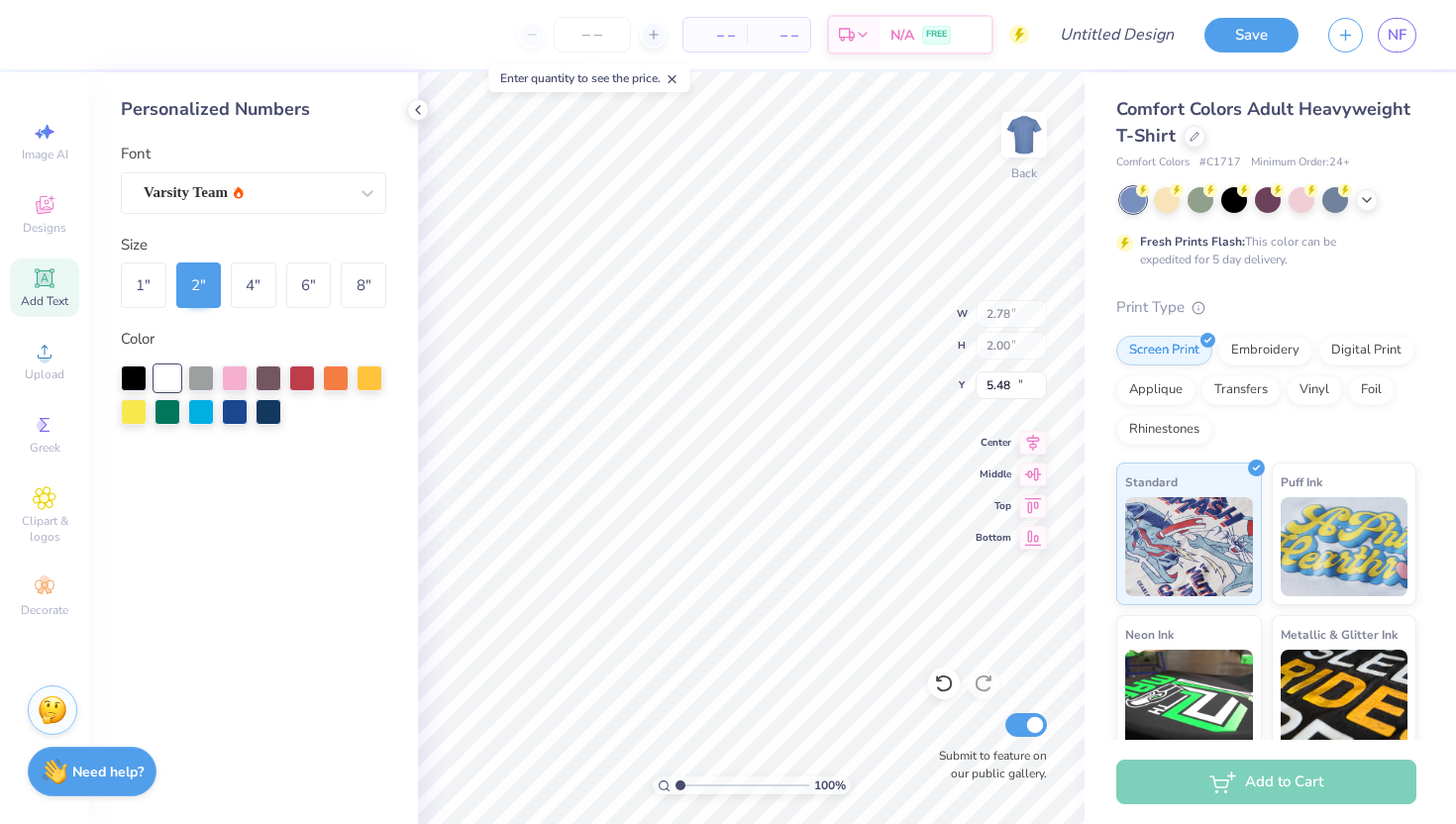 type on "2.78" 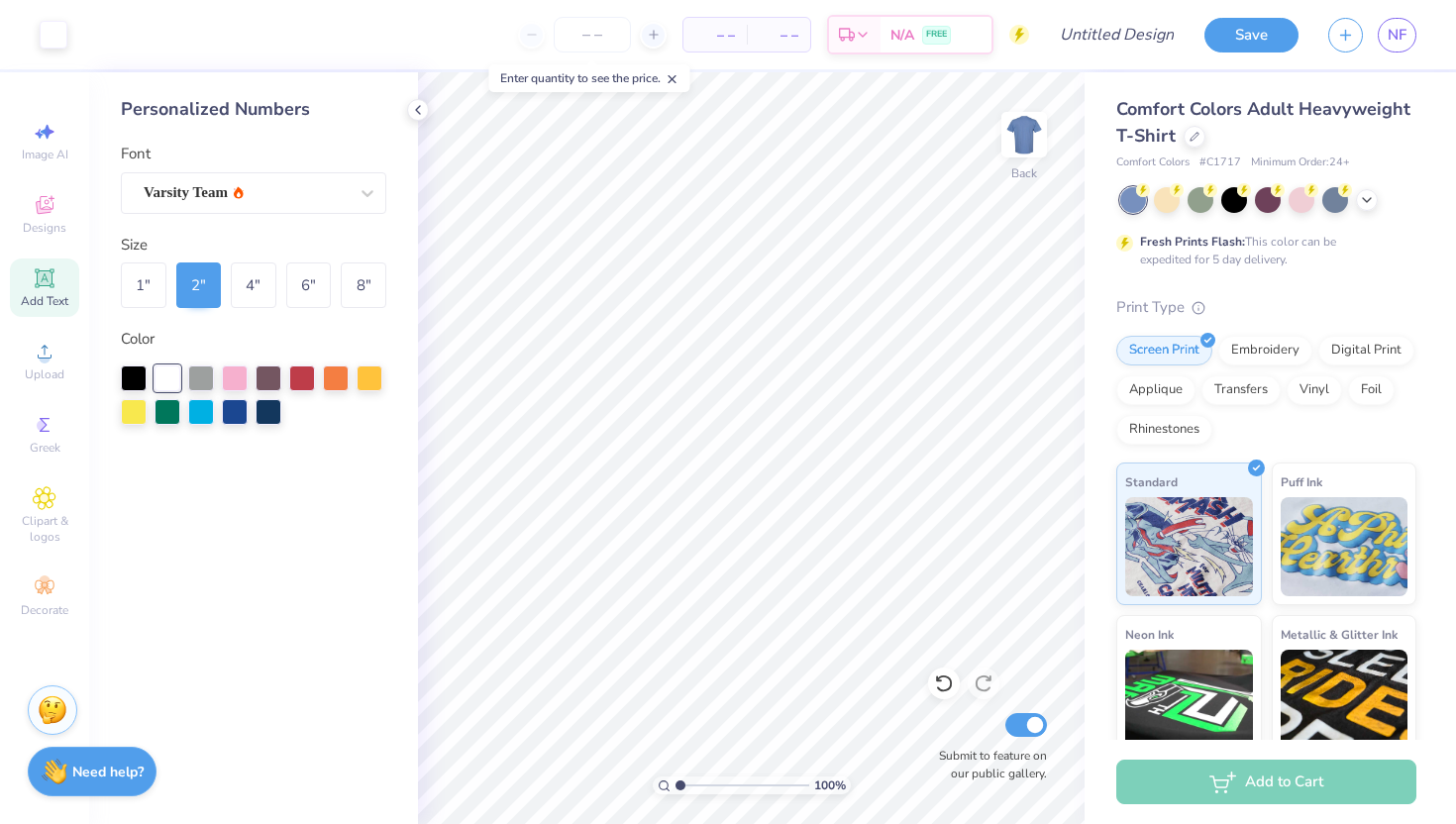 click on "Add Text" at bounding box center [45, 301] 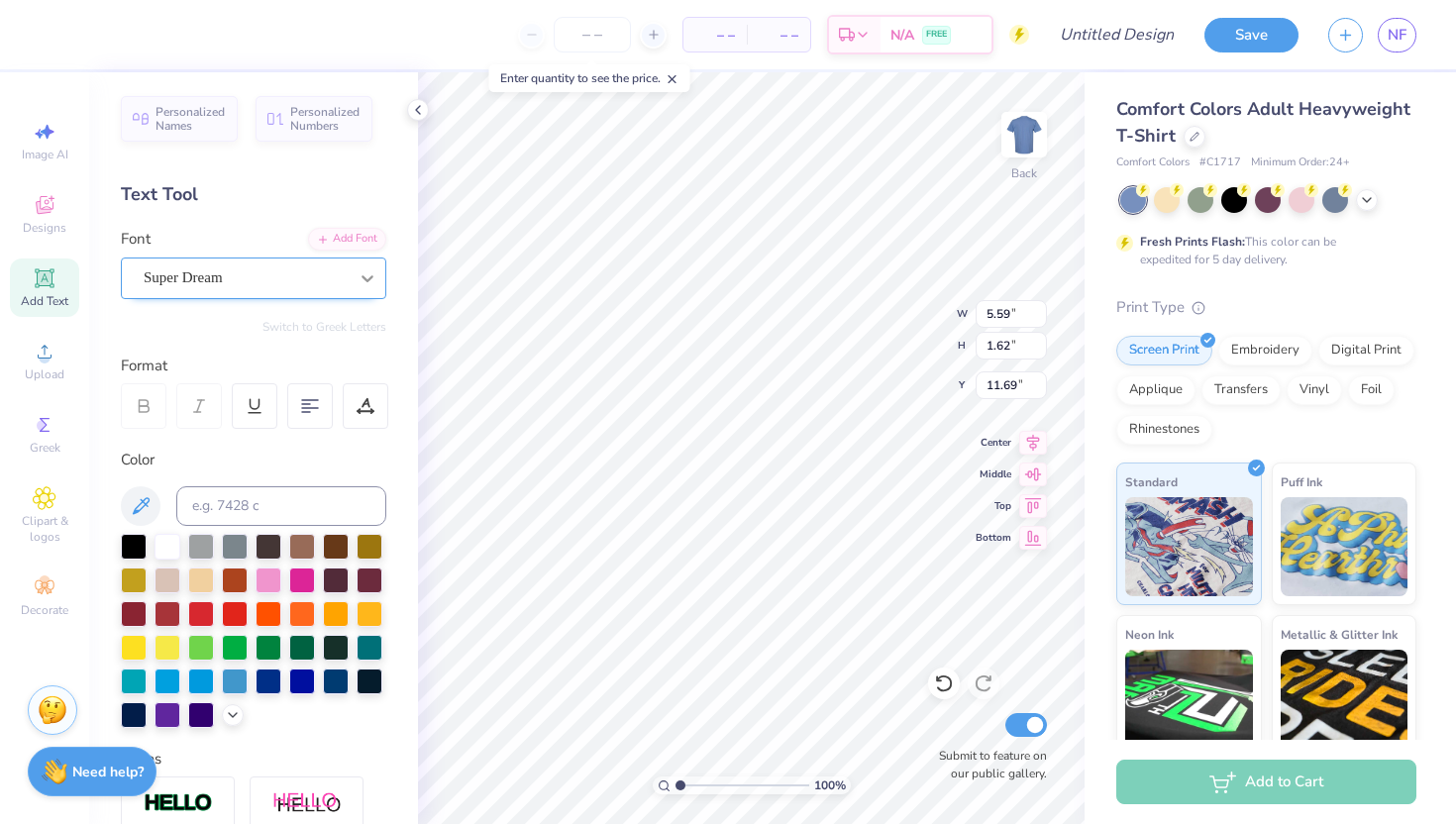 type on "9" 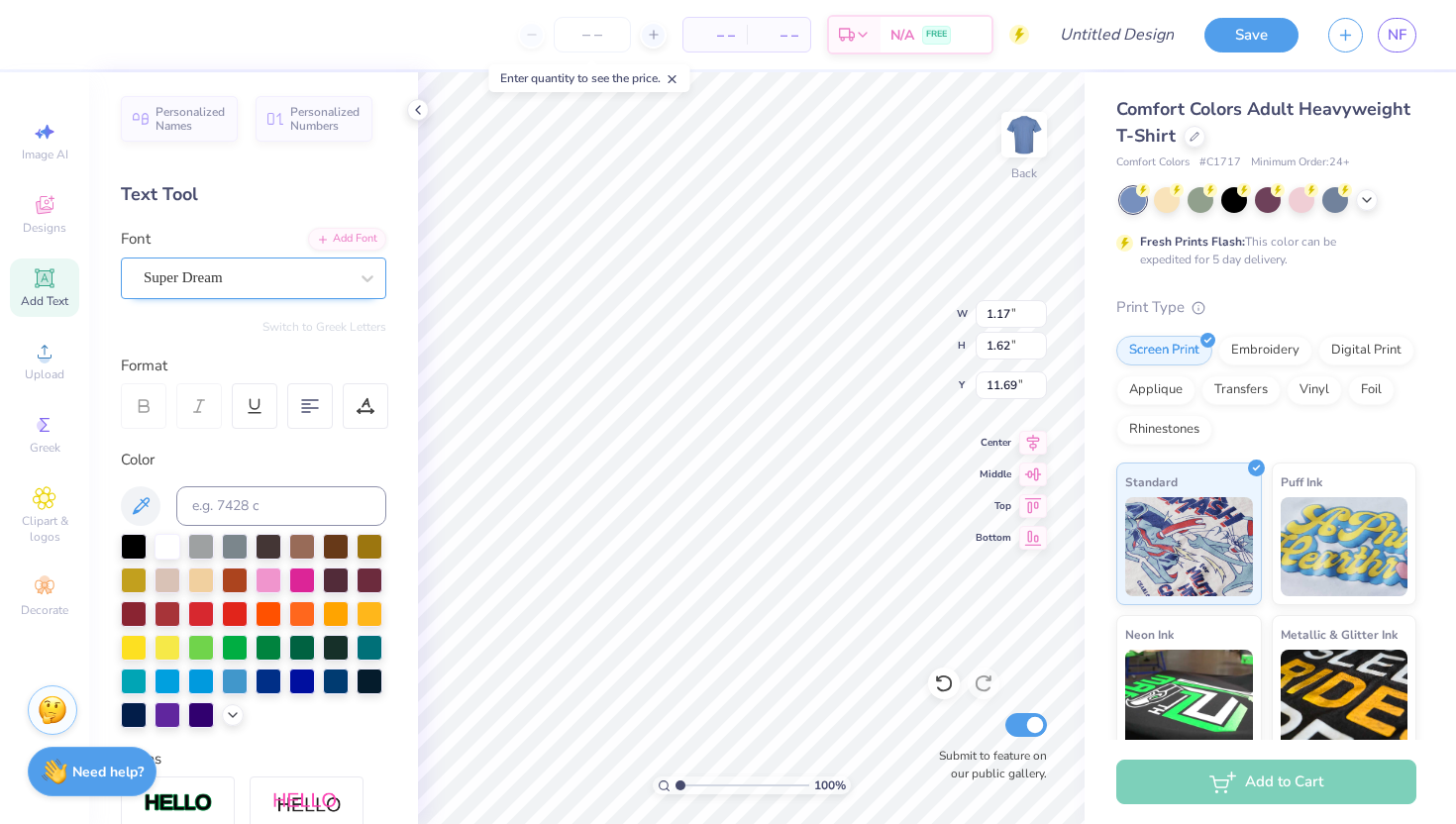 click on "Super Dream" at bounding box center [246, 277] 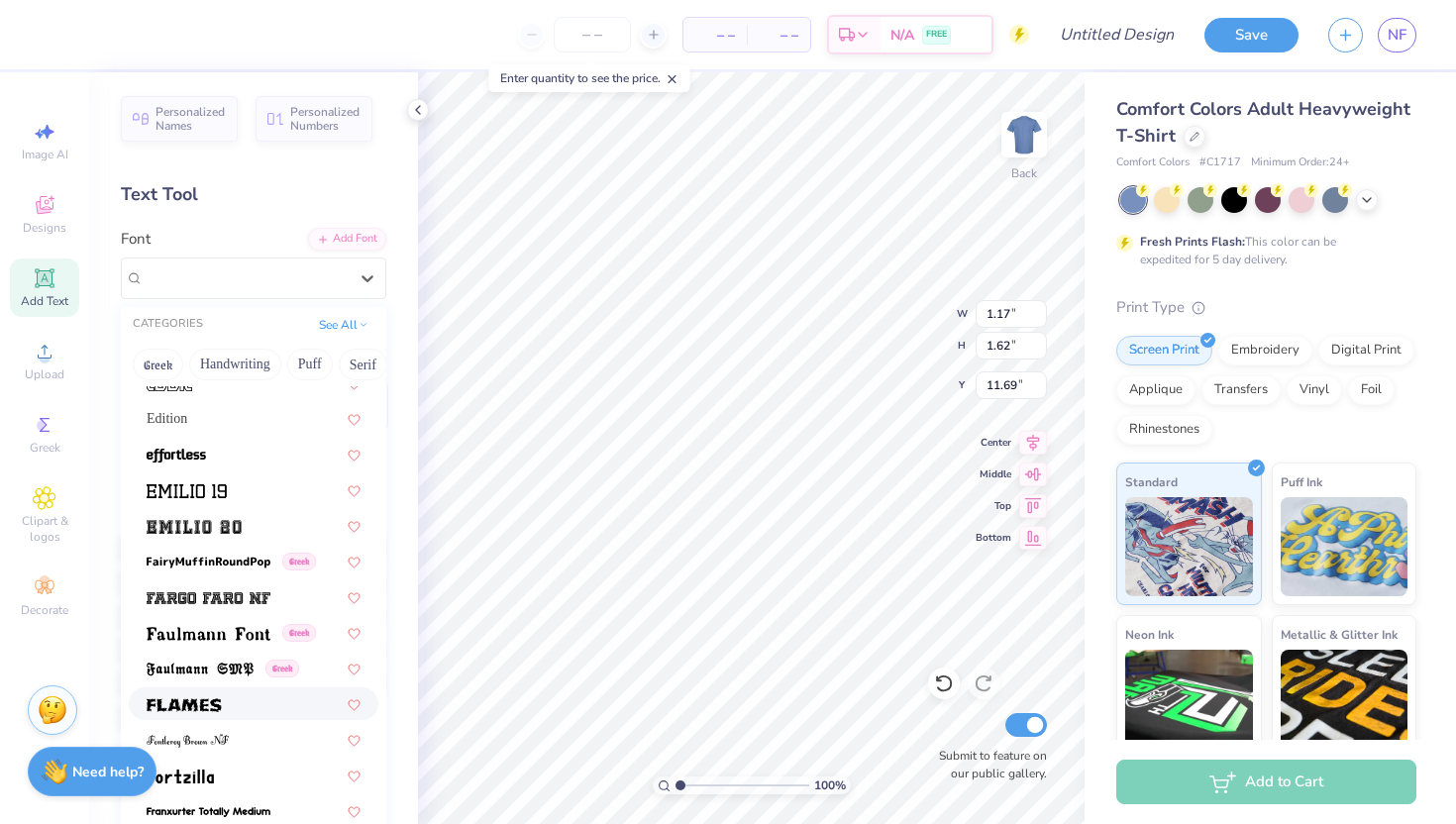 scroll, scrollTop: 3914, scrollLeft: 0, axis: vertical 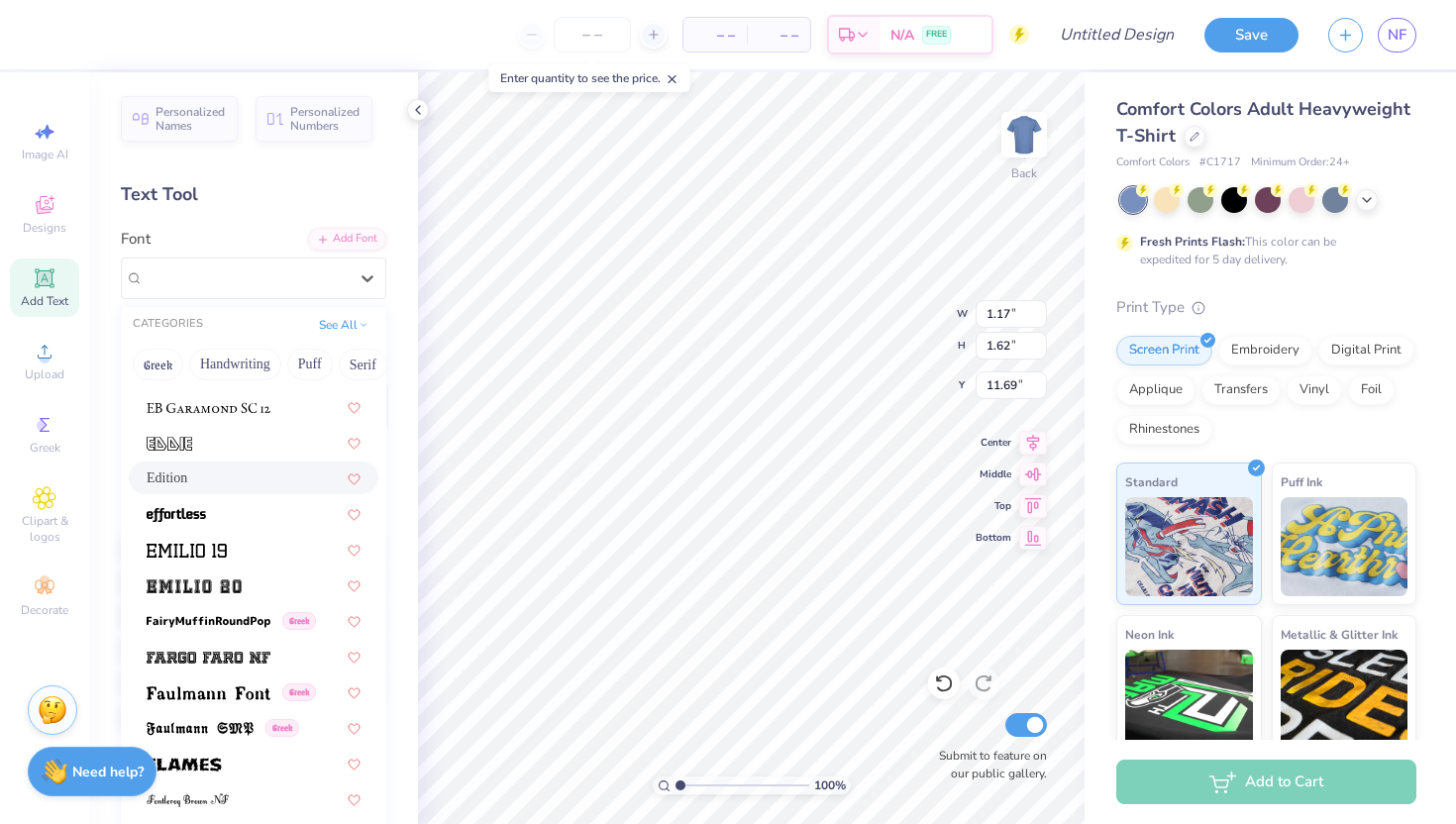 click on "Edition" at bounding box center (254, 477) 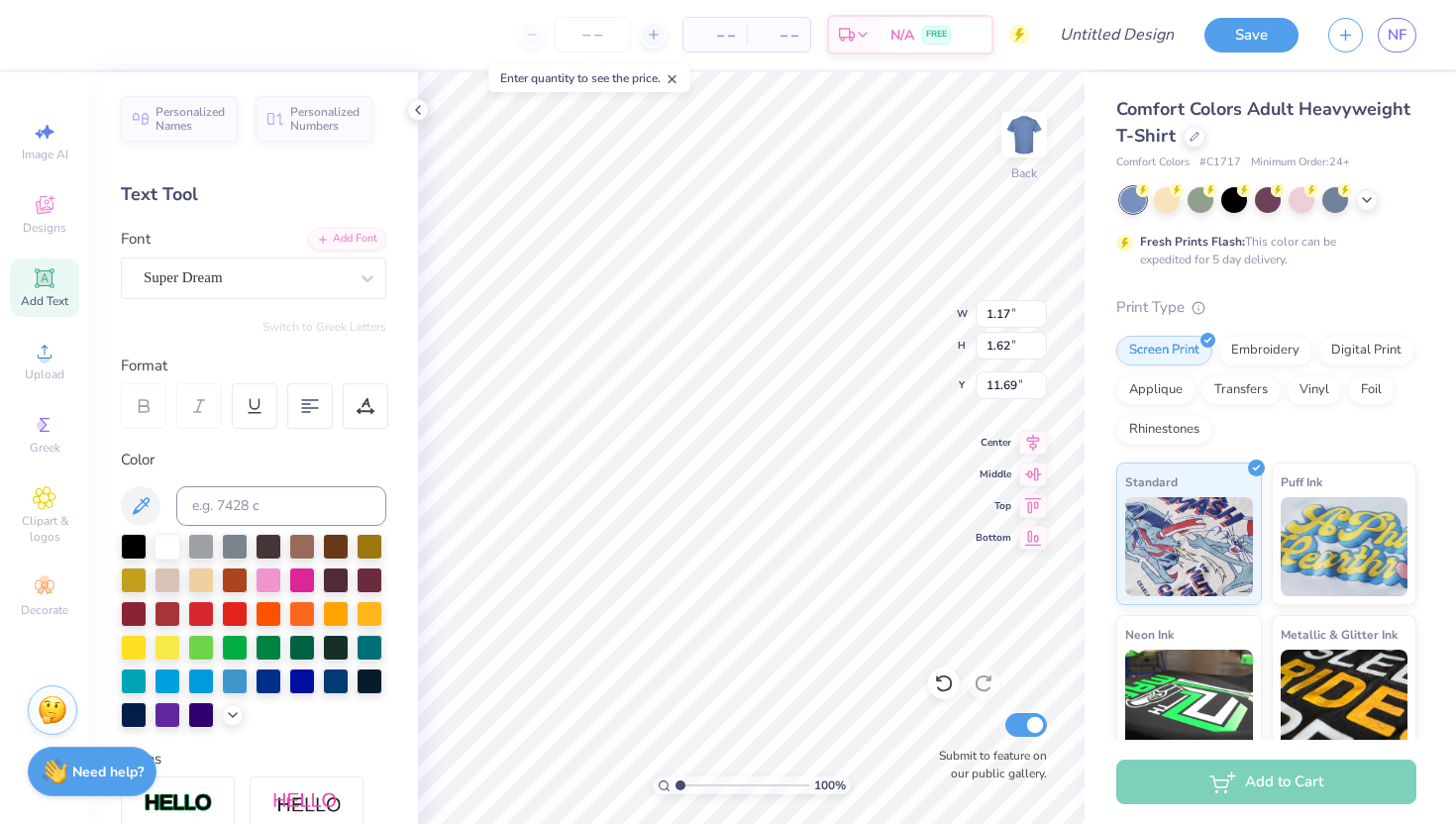 type on "12.23" 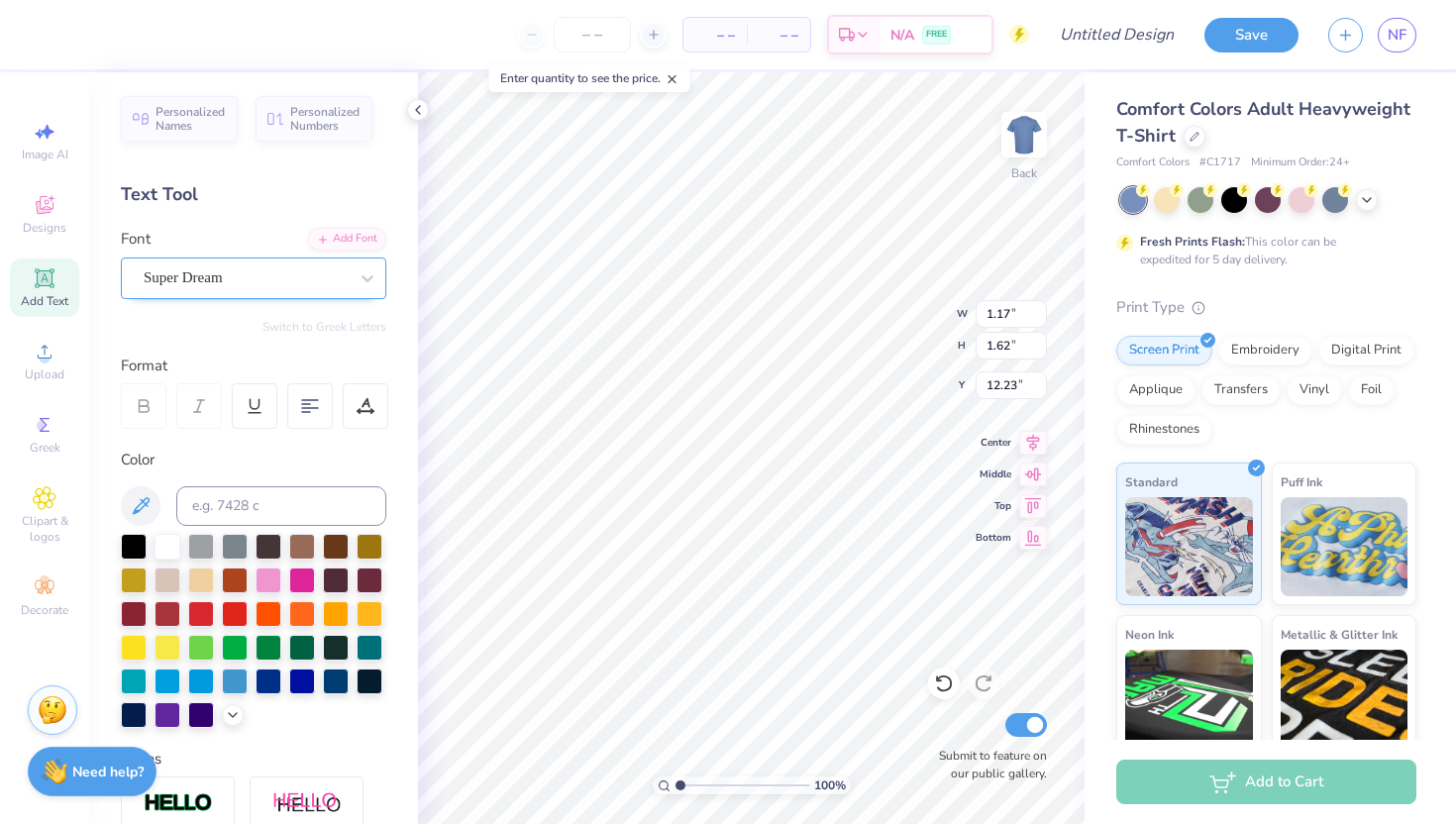 click on "Super Dream" at bounding box center (246, 277) 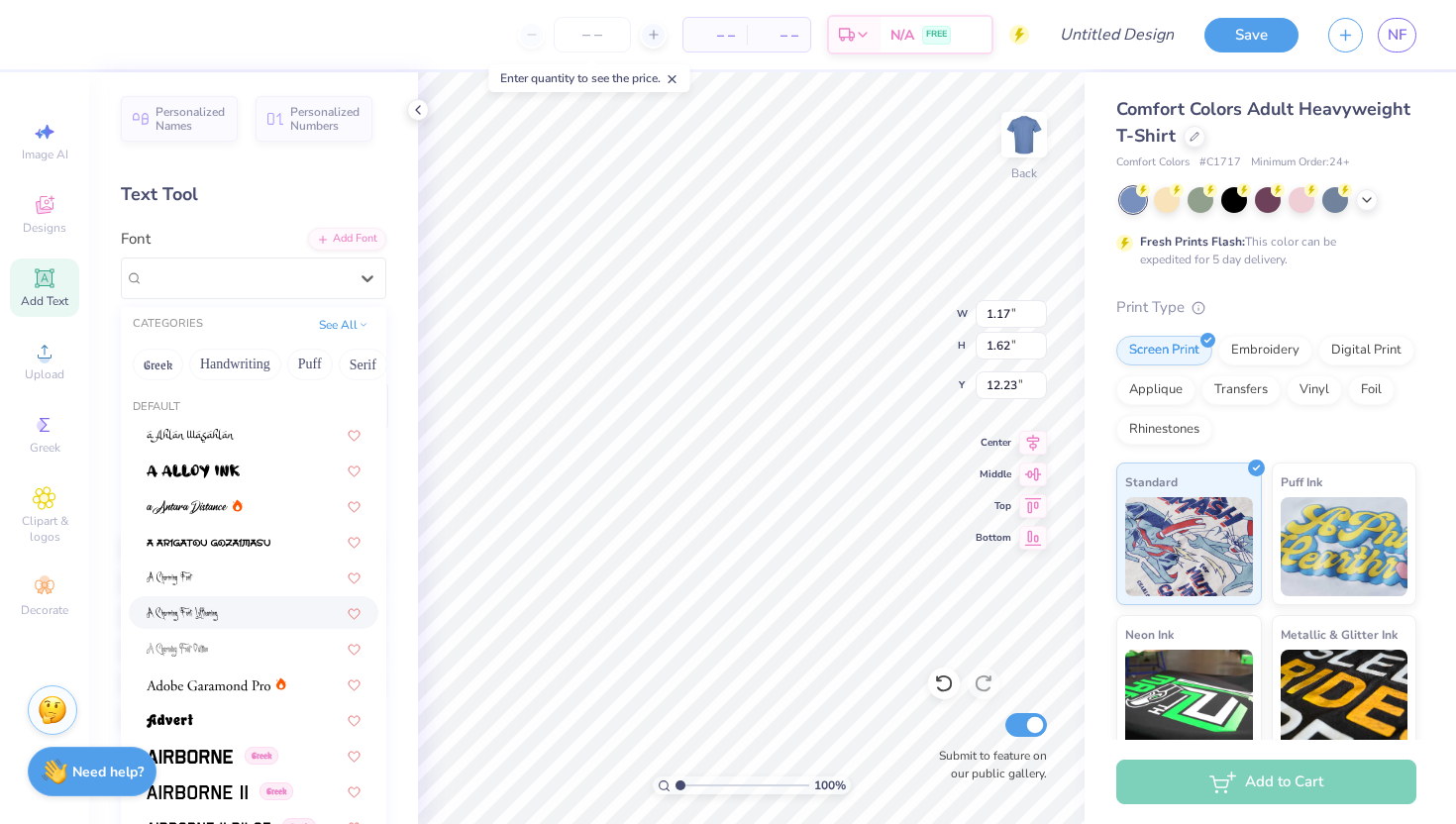 scroll, scrollTop: 7, scrollLeft: 0, axis: vertical 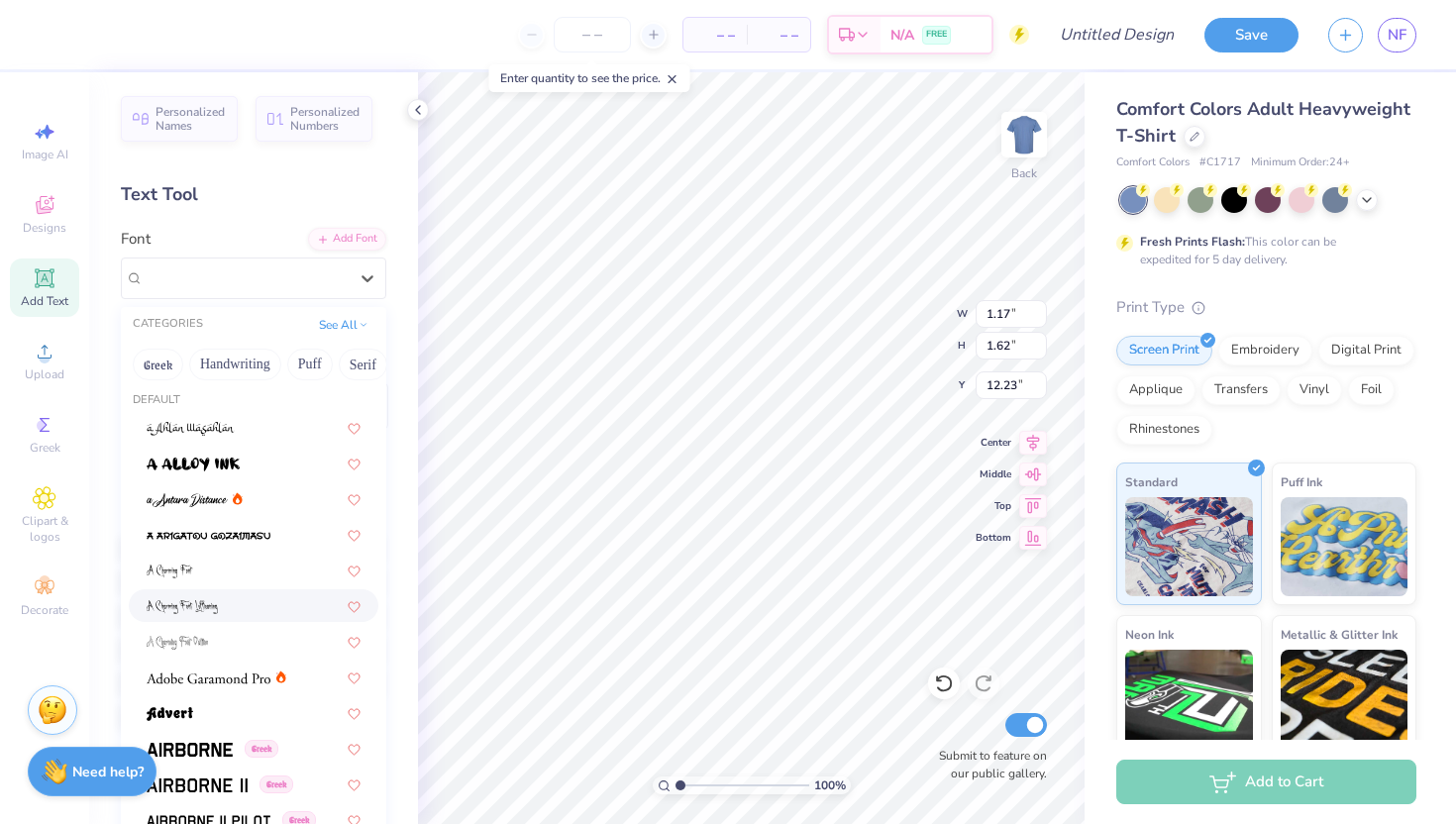 click at bounding box center [254, 605] 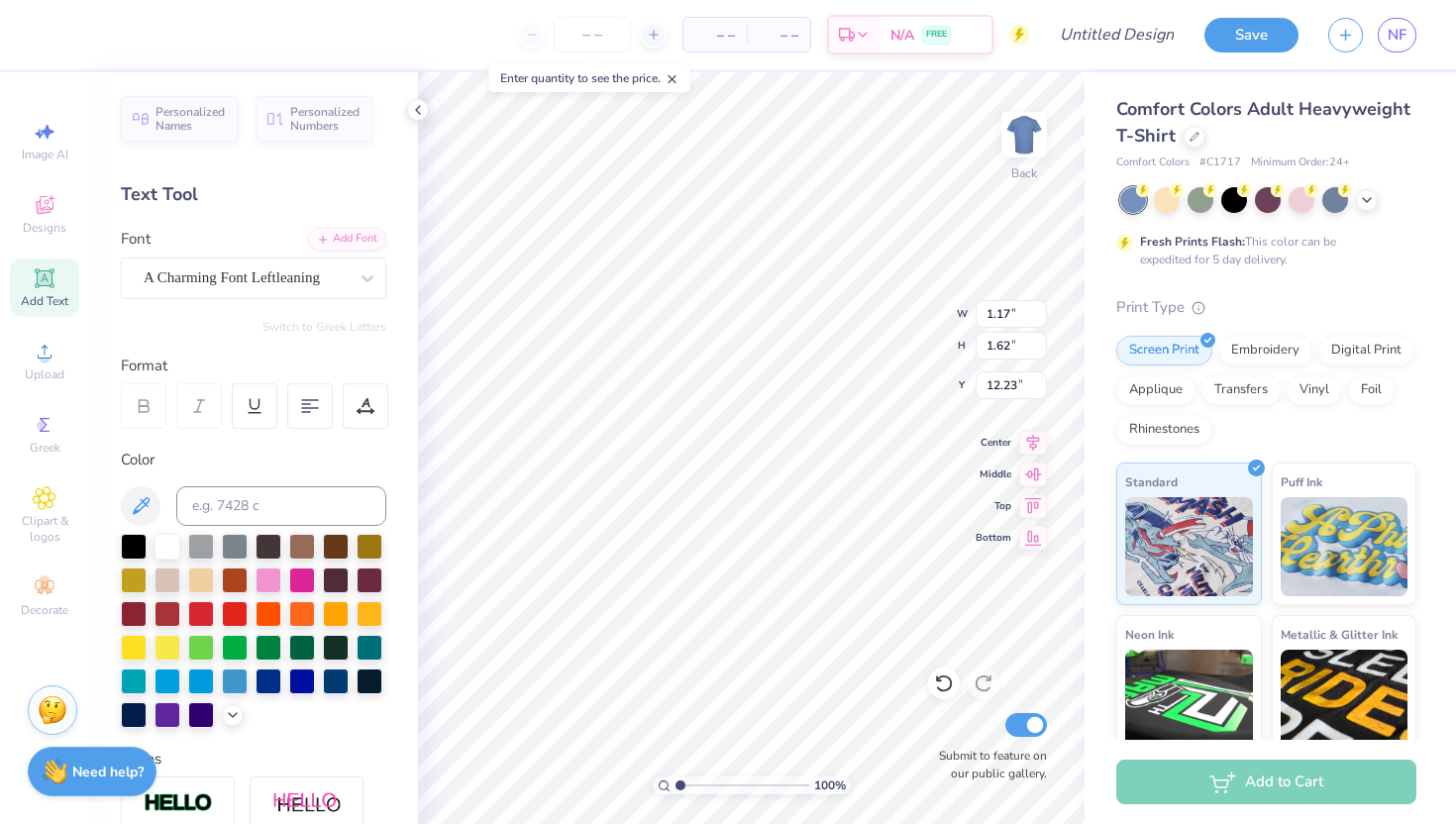 type on "1.07" 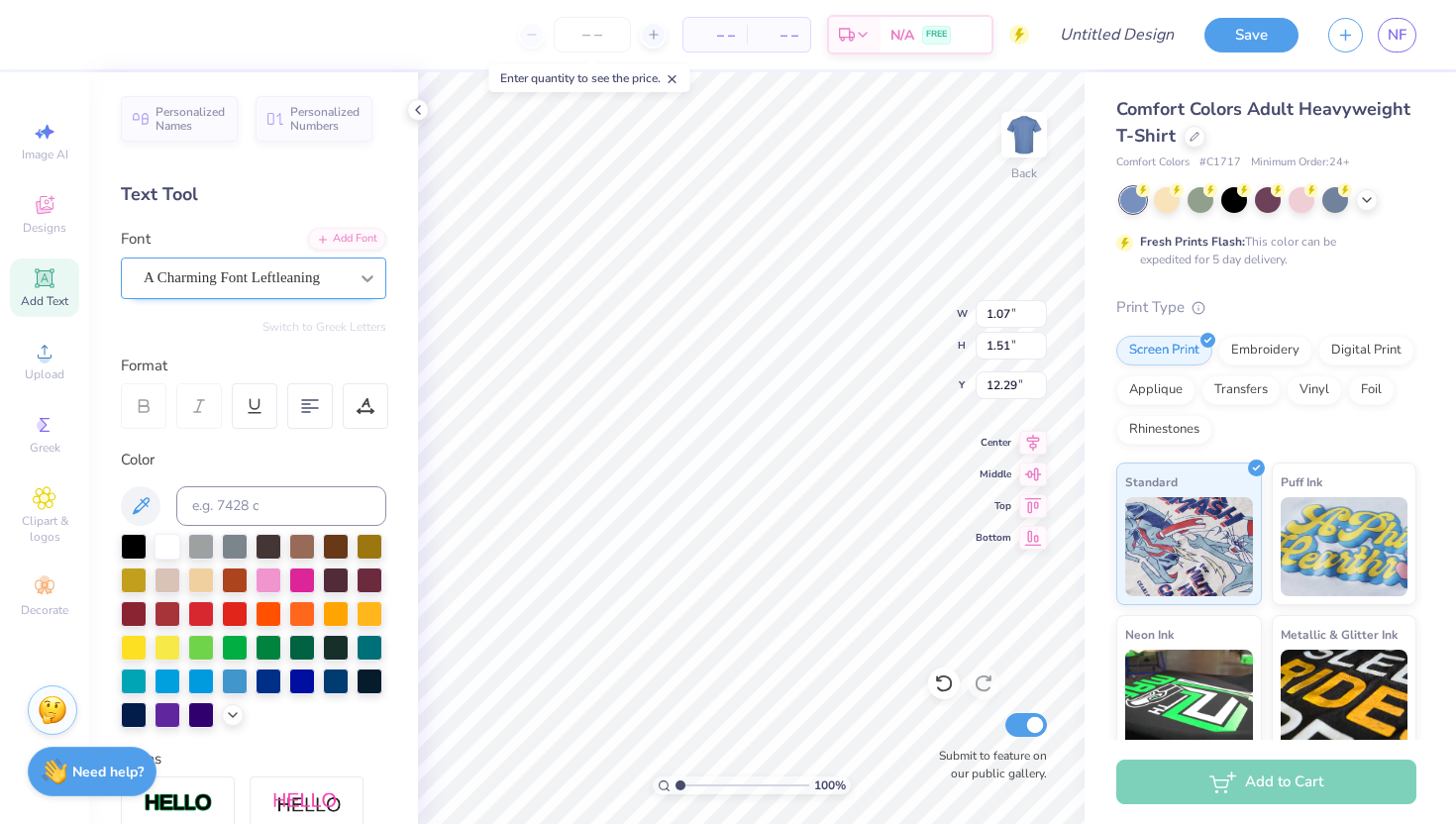 click at bounding box center (367, 278) 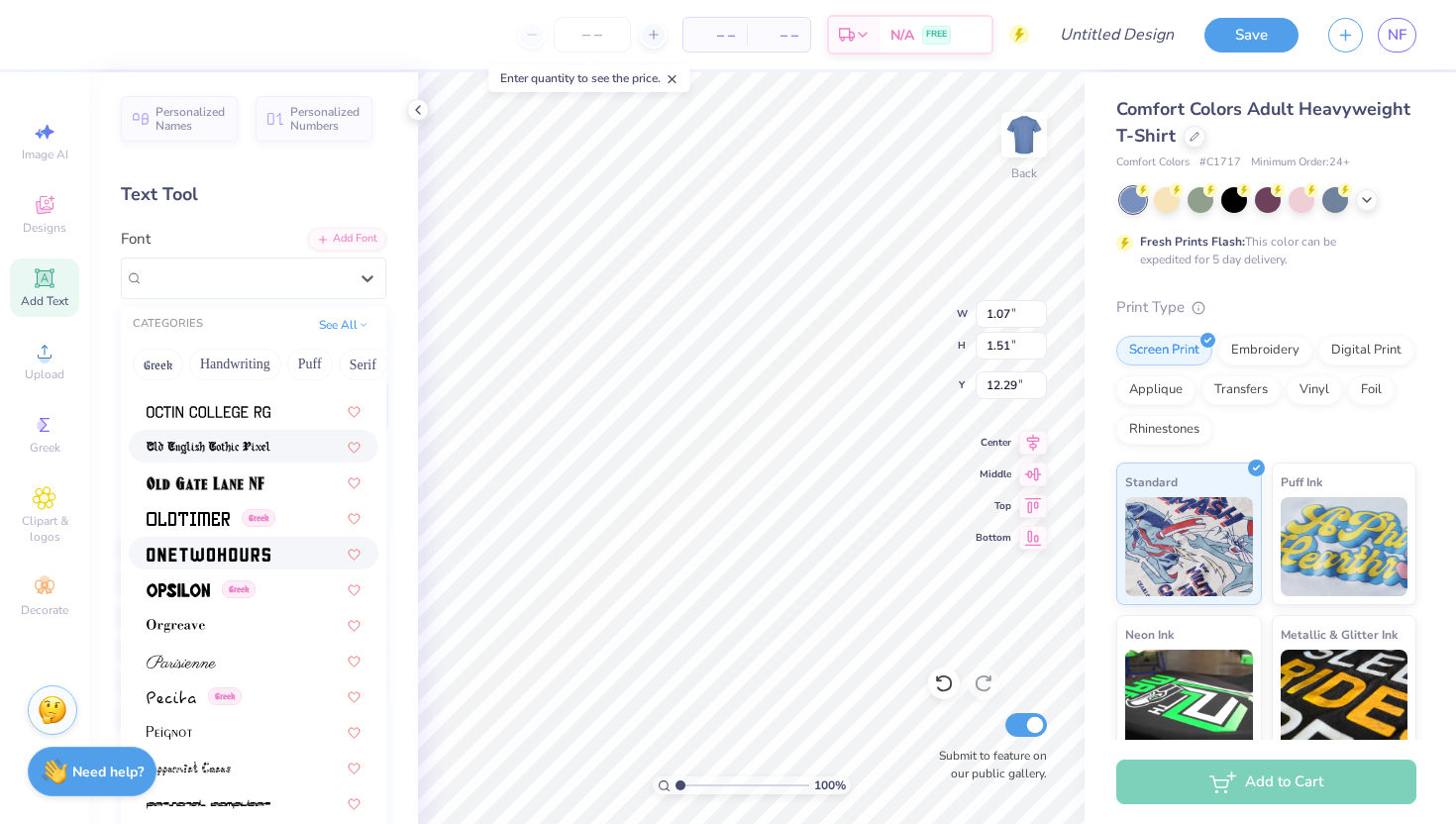scroll, scrollTop: 7834, scrollLeft: 0, axis: vertical 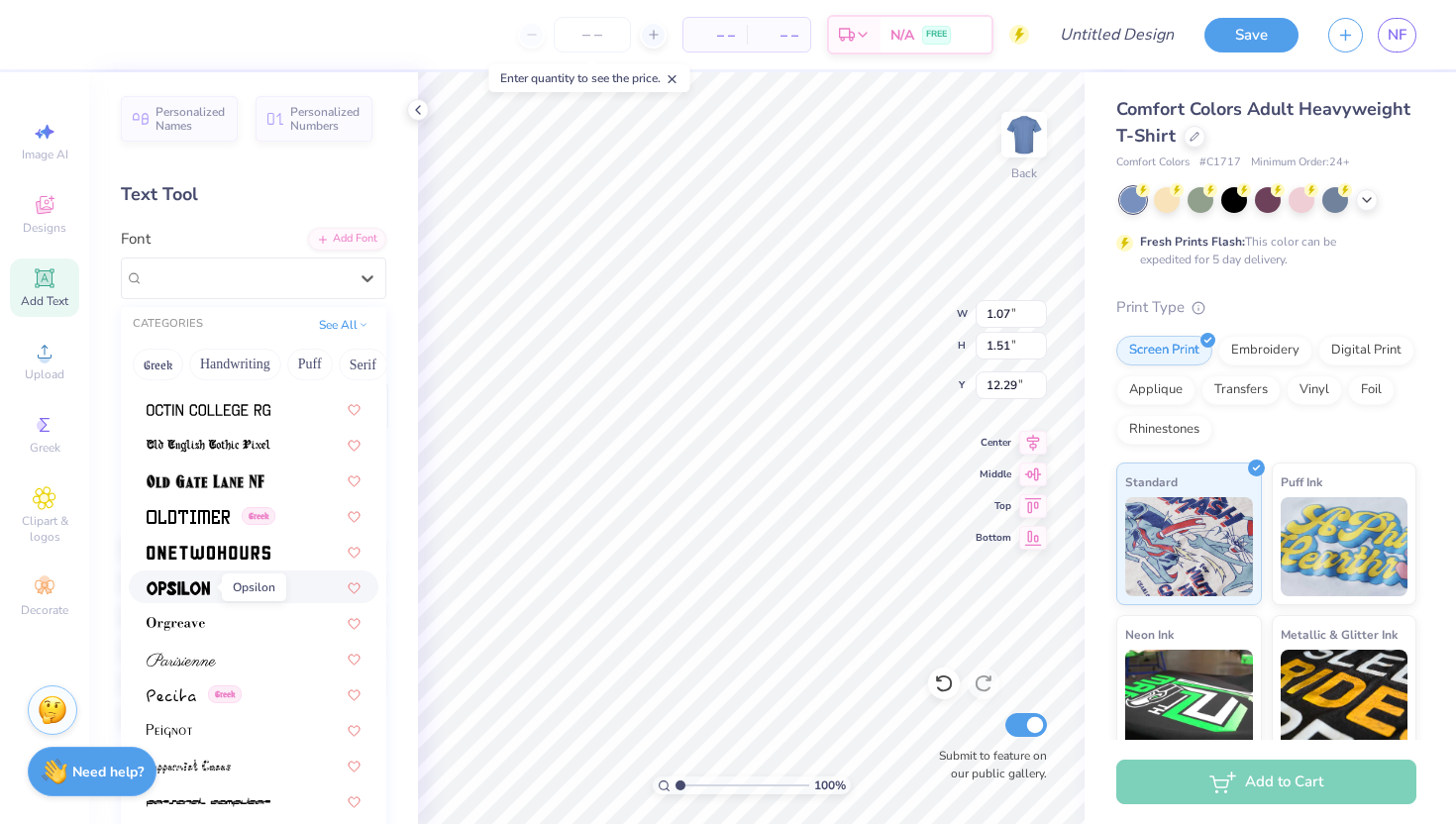 click at bounding box center (178, 588) 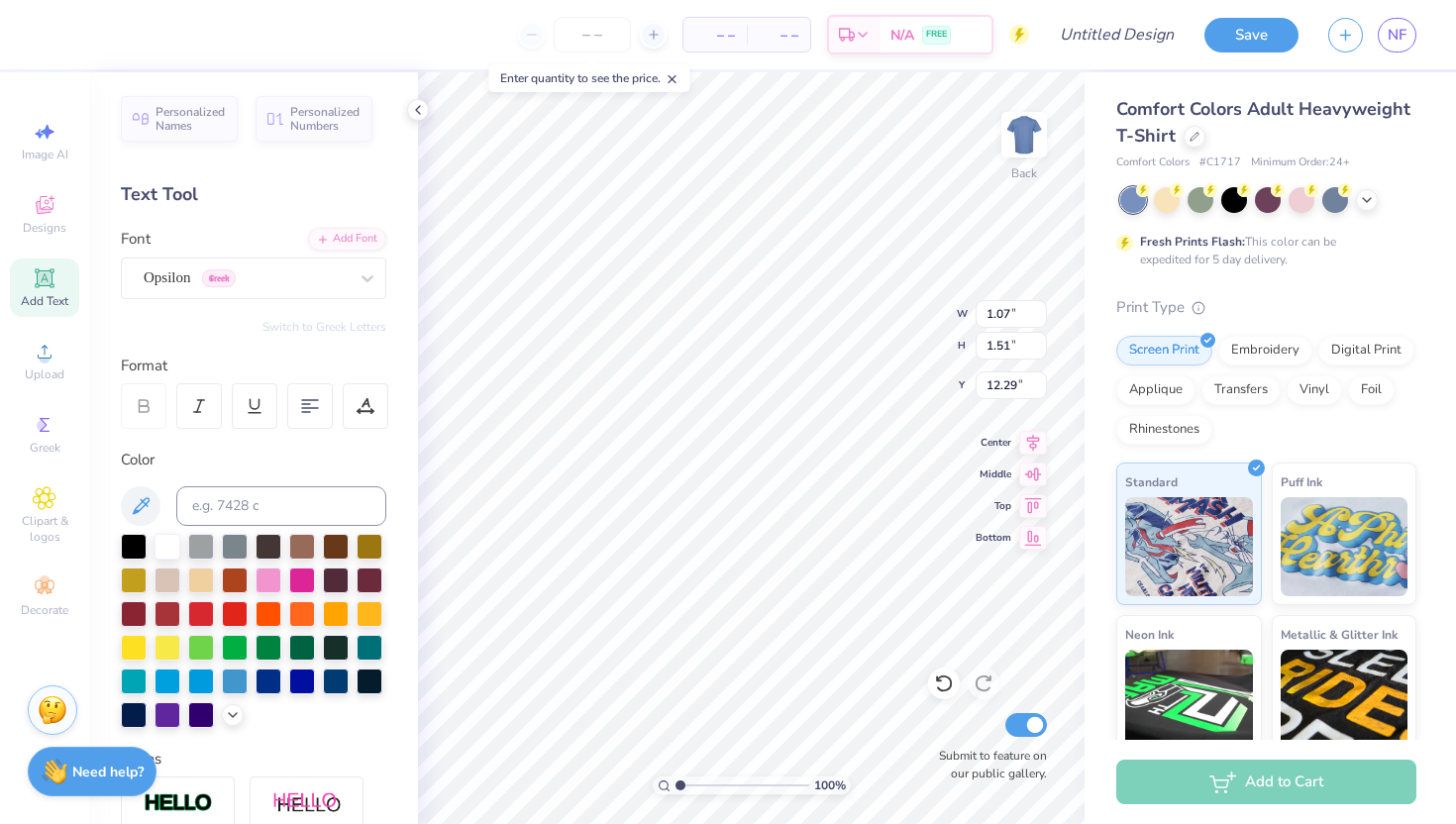 type on "1.04" 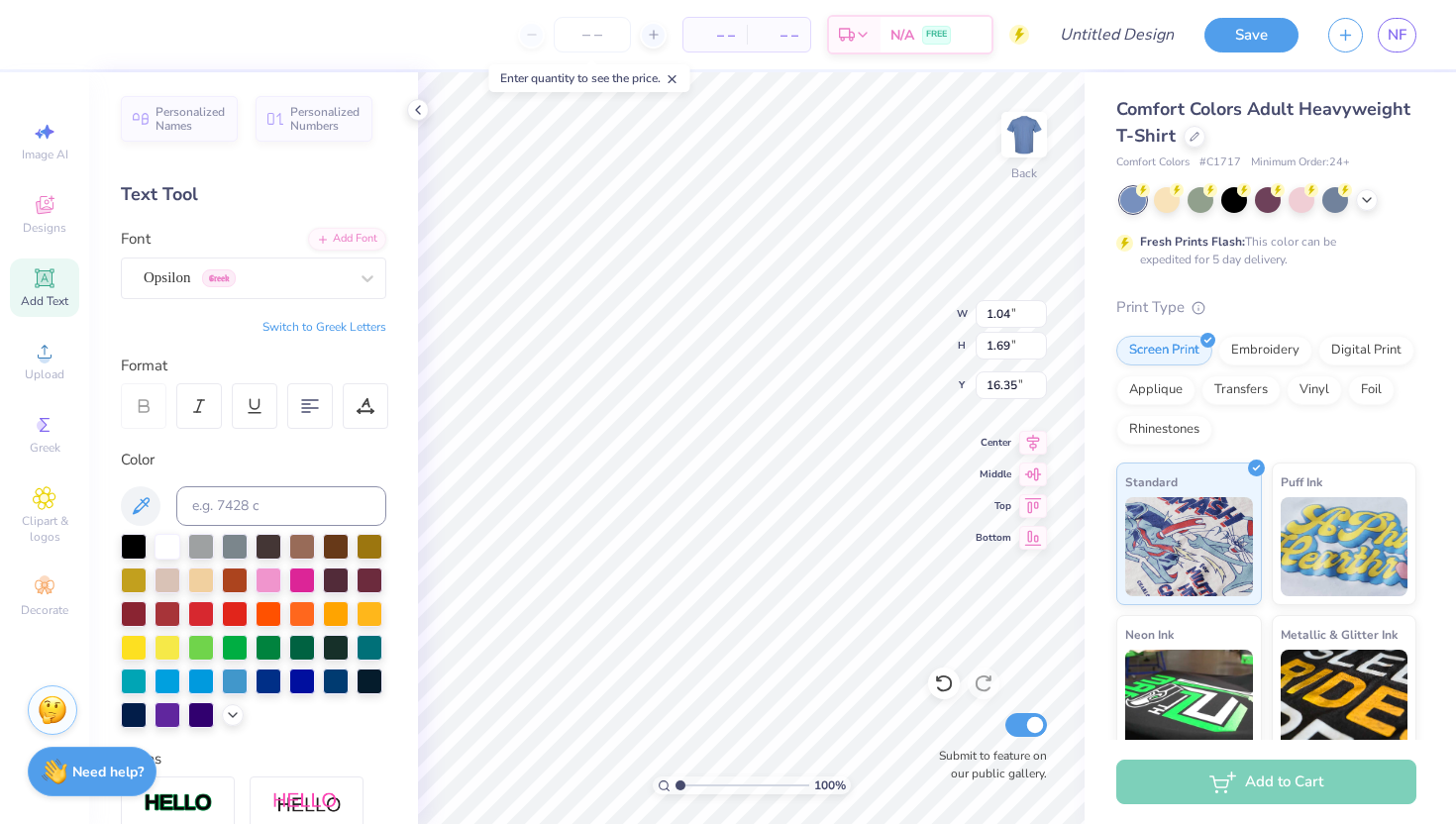 type on "16.35" 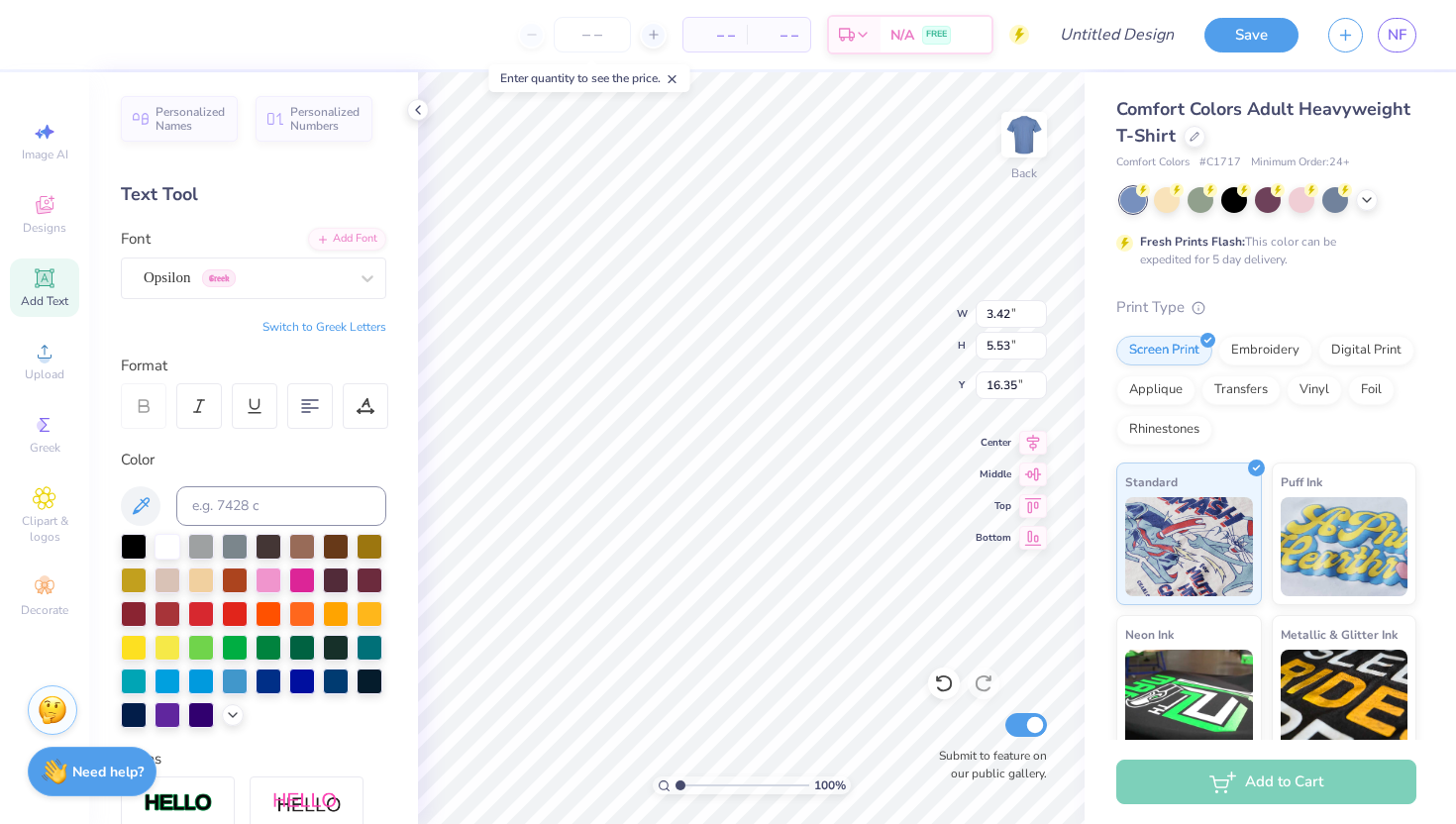 type on "3.42" 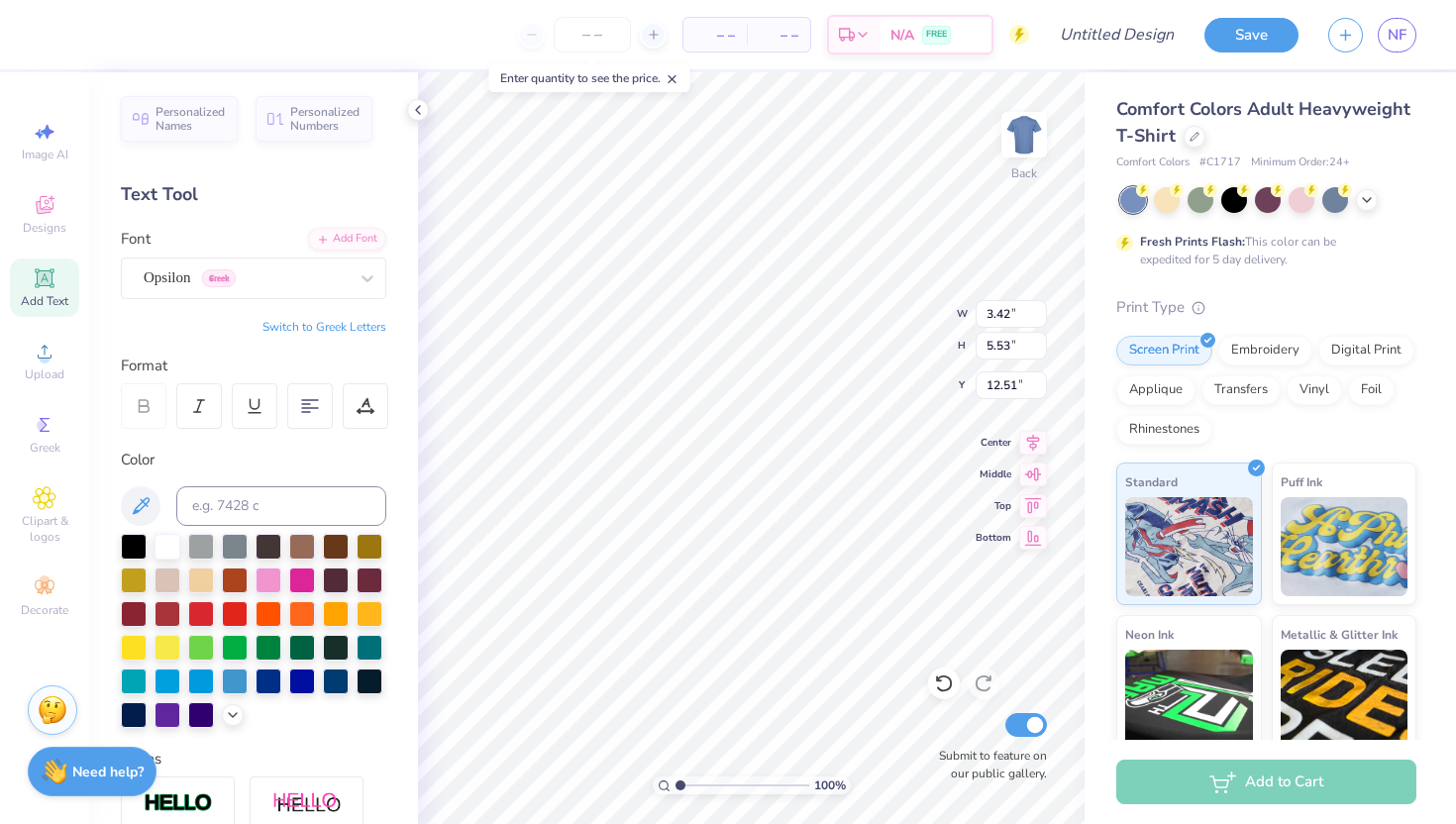 type on "12.50" 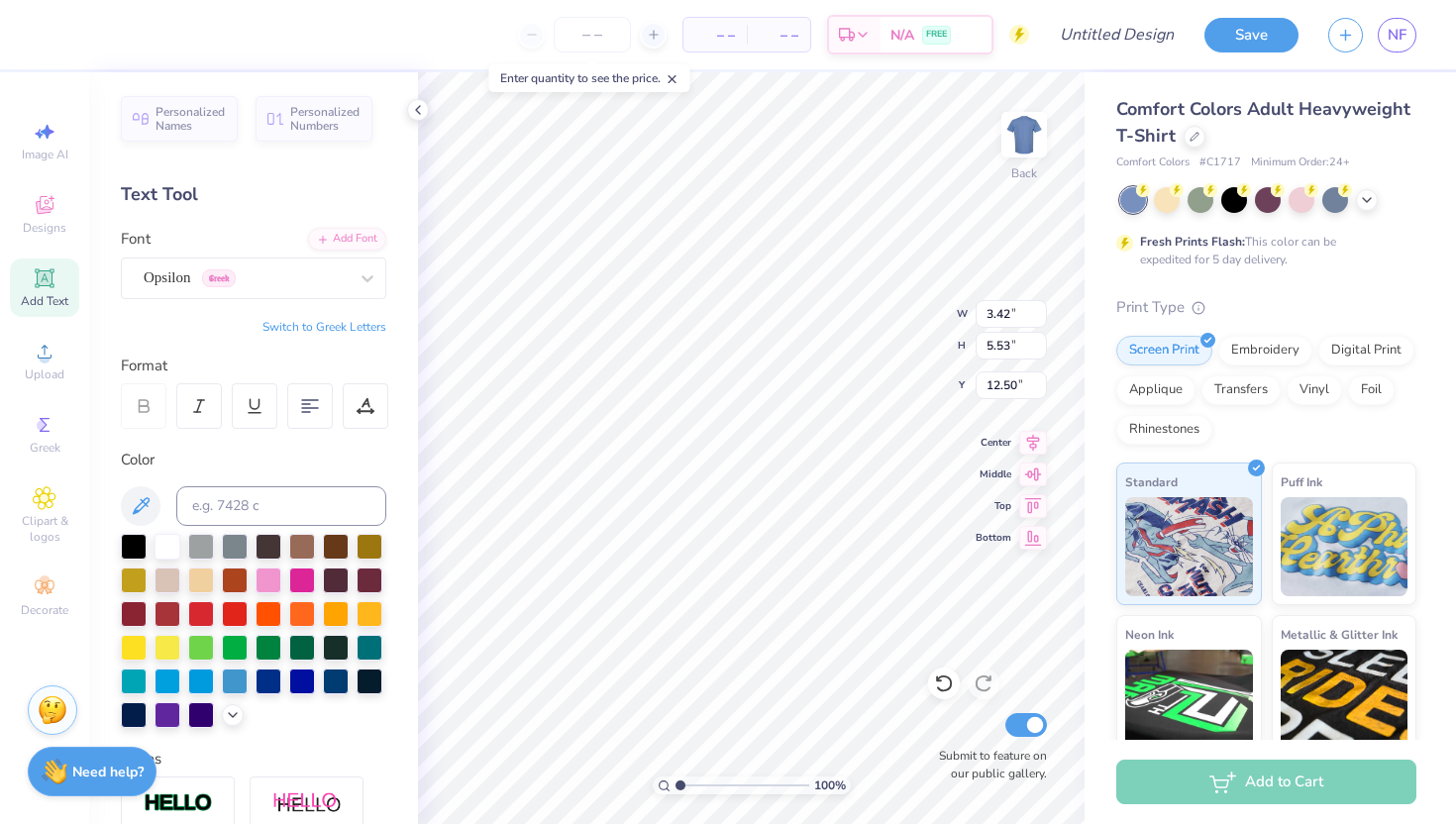 click on "Add Text" at bounding box center [45, 287] 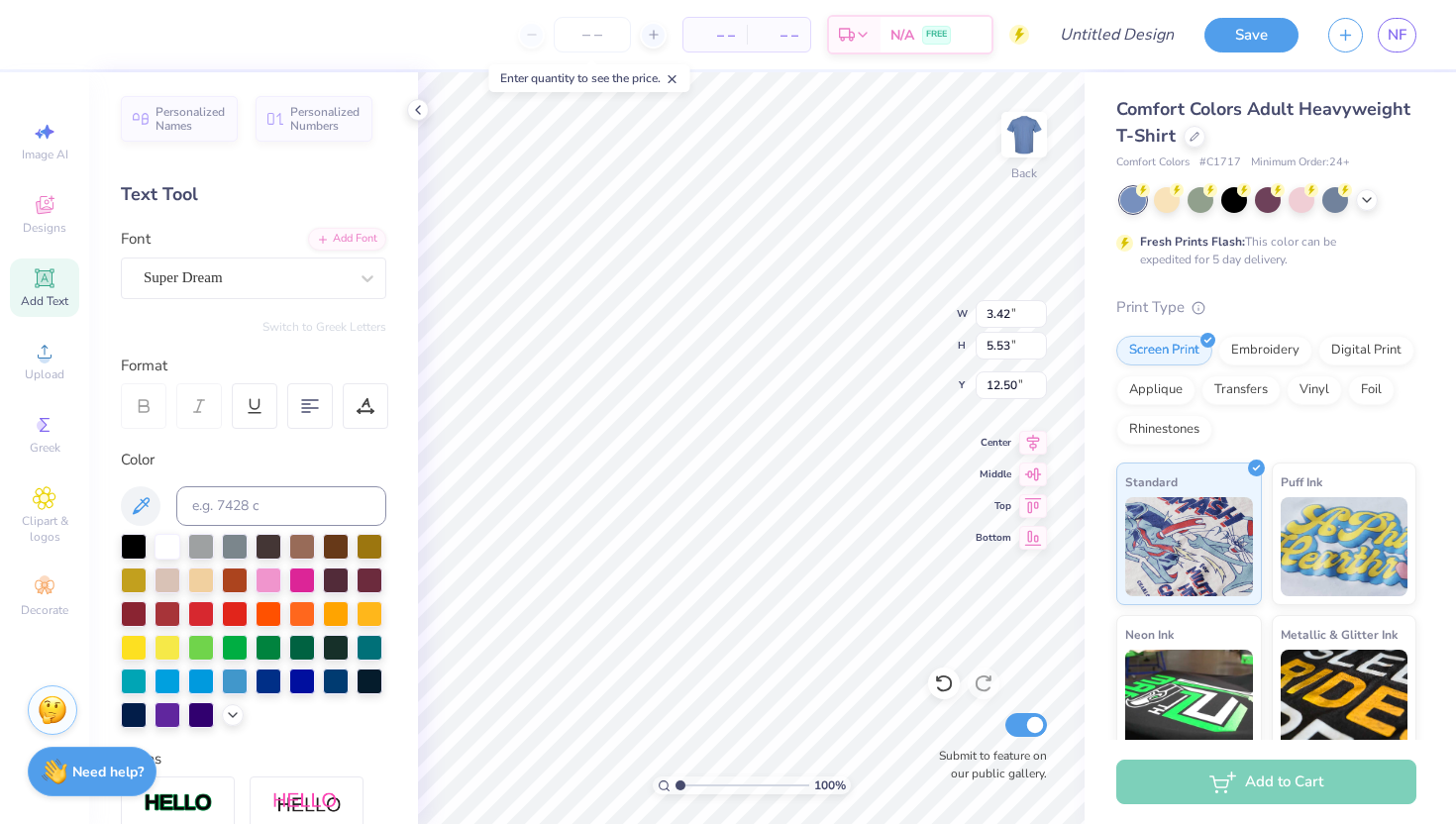 type on "5.59" 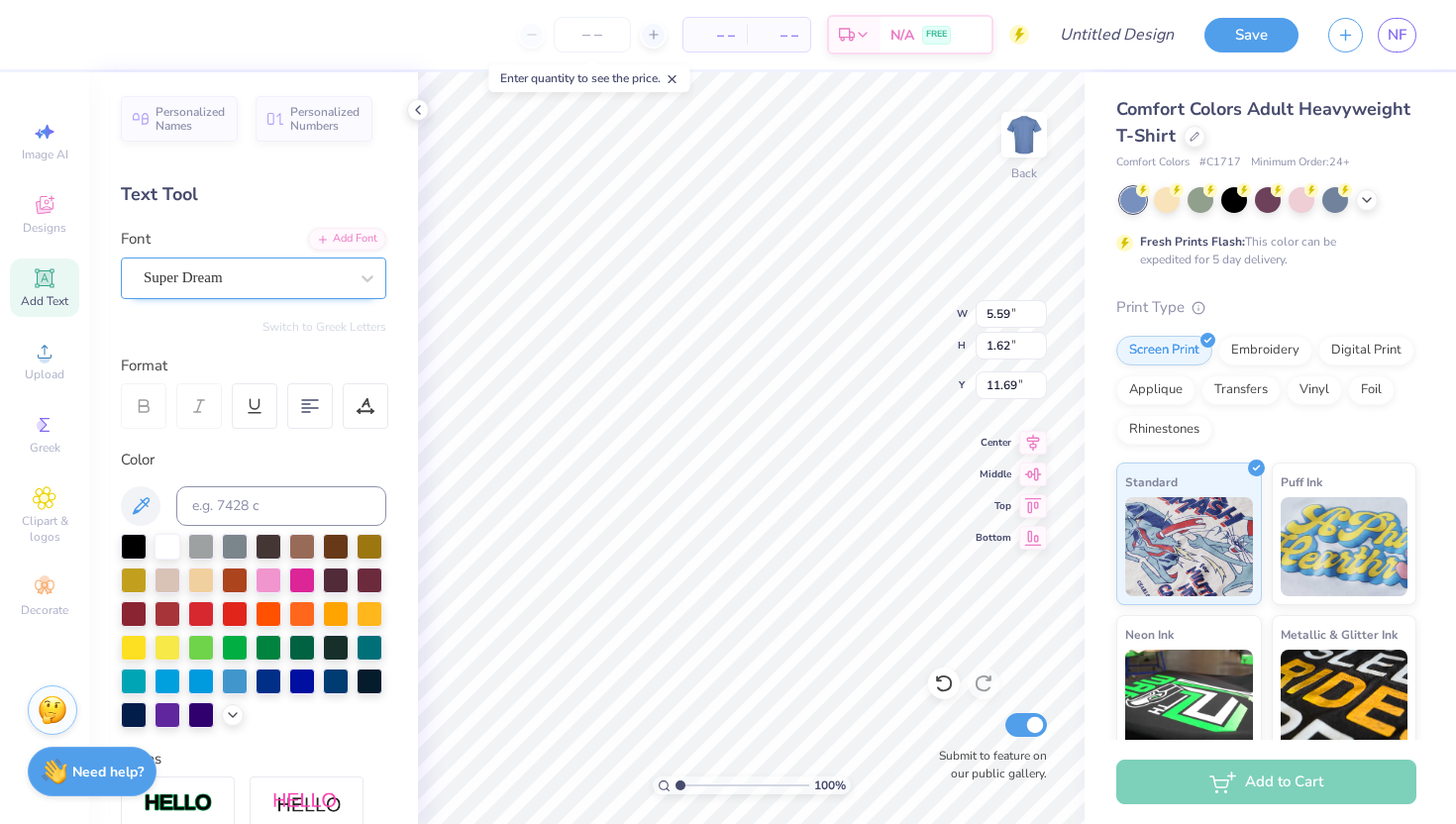 type on "8" 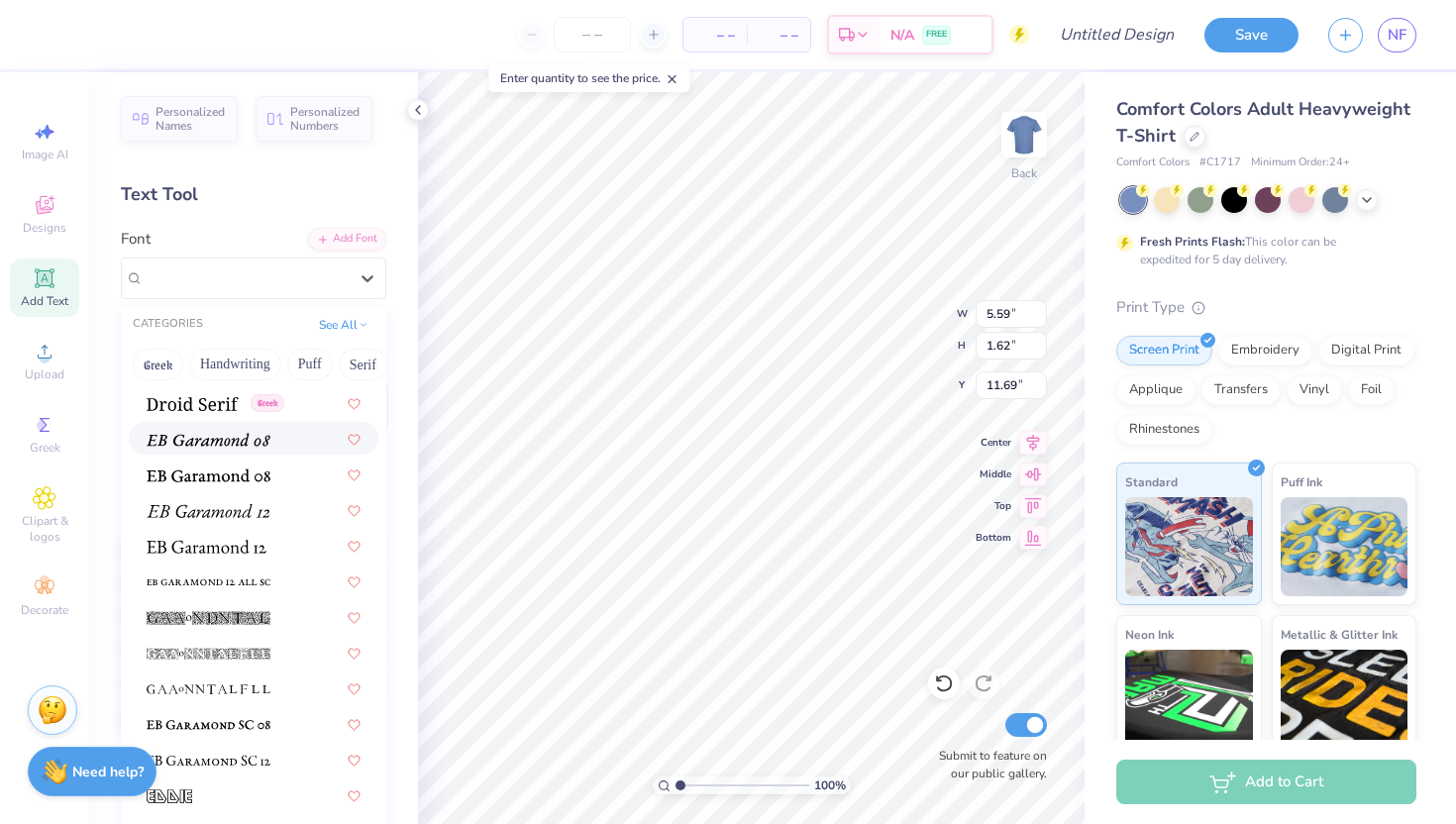 scroll, scrollTop: 3561, scrollLeft: 0, axis: vertical 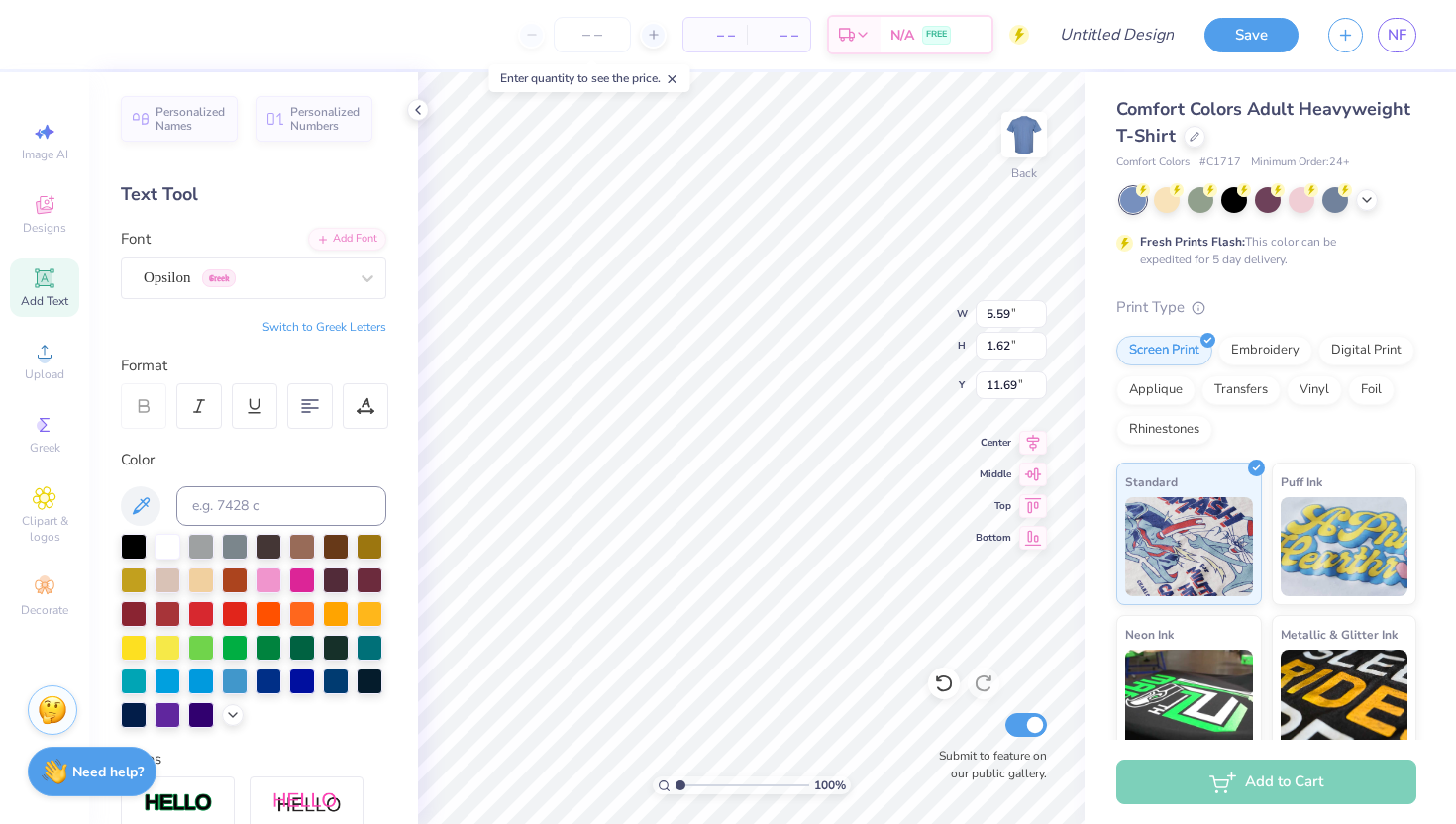 type on "3.42" 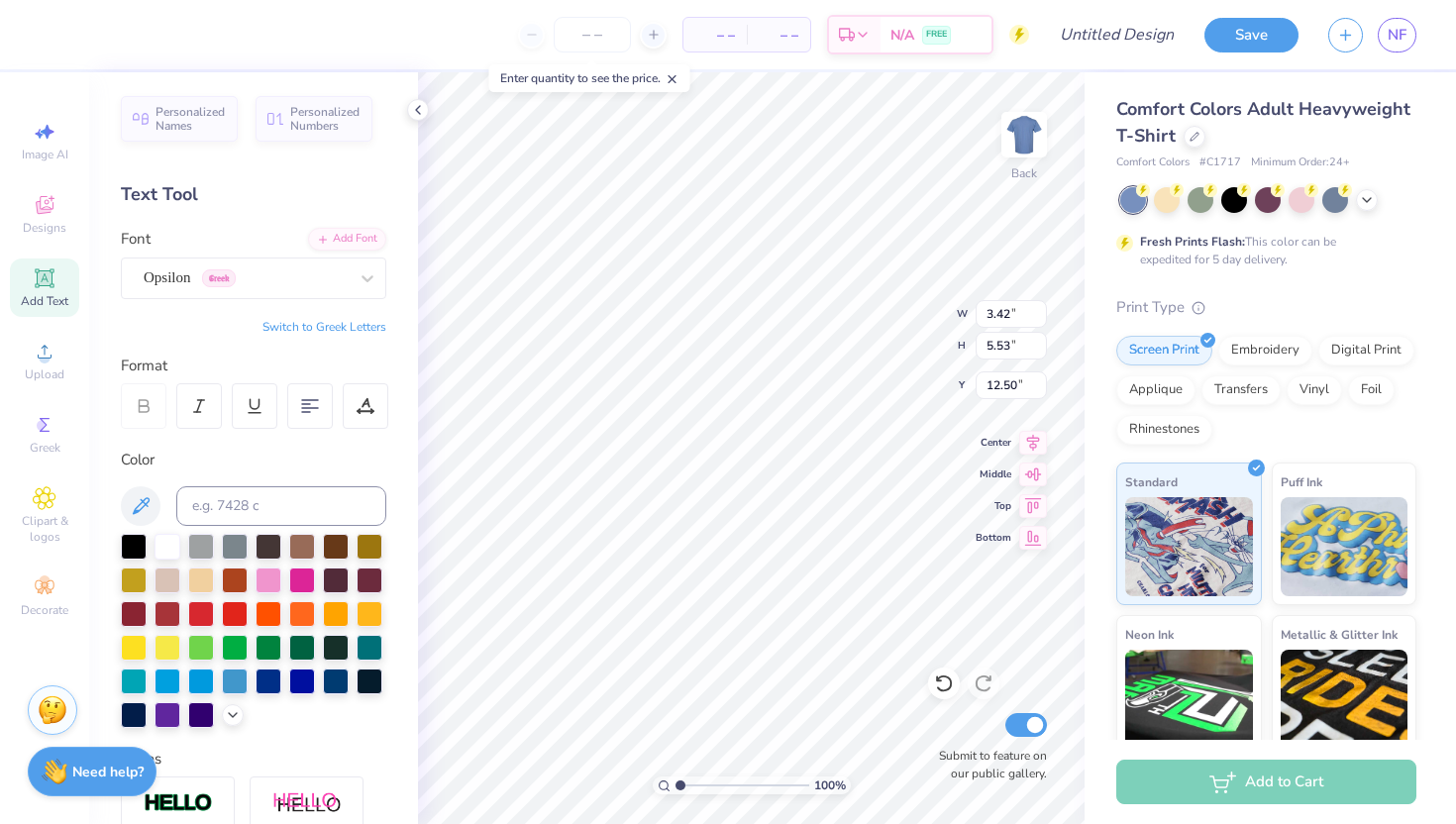 type on "1.28" 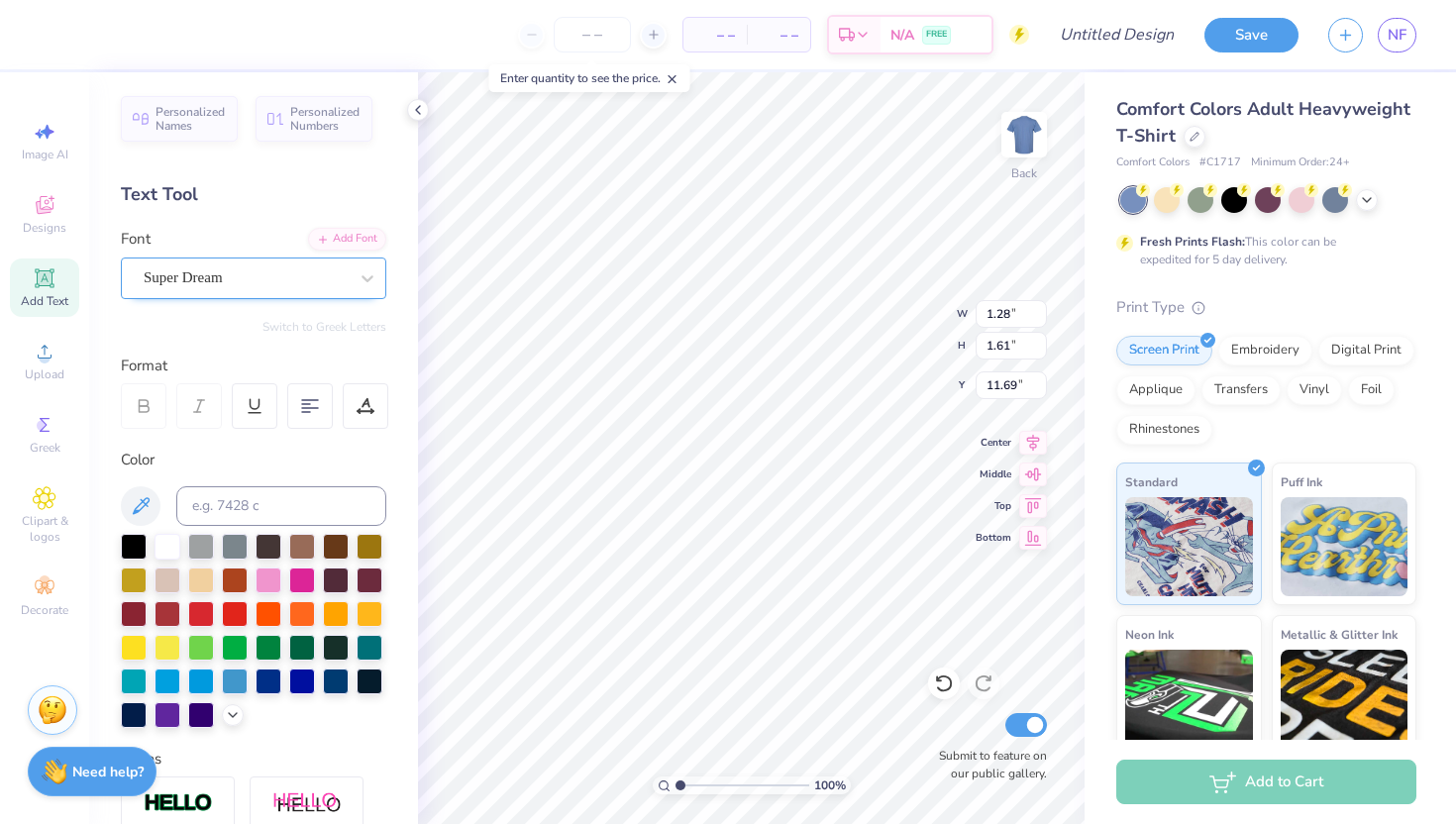 click on "Super Dream" at bounding box center [246, 277] 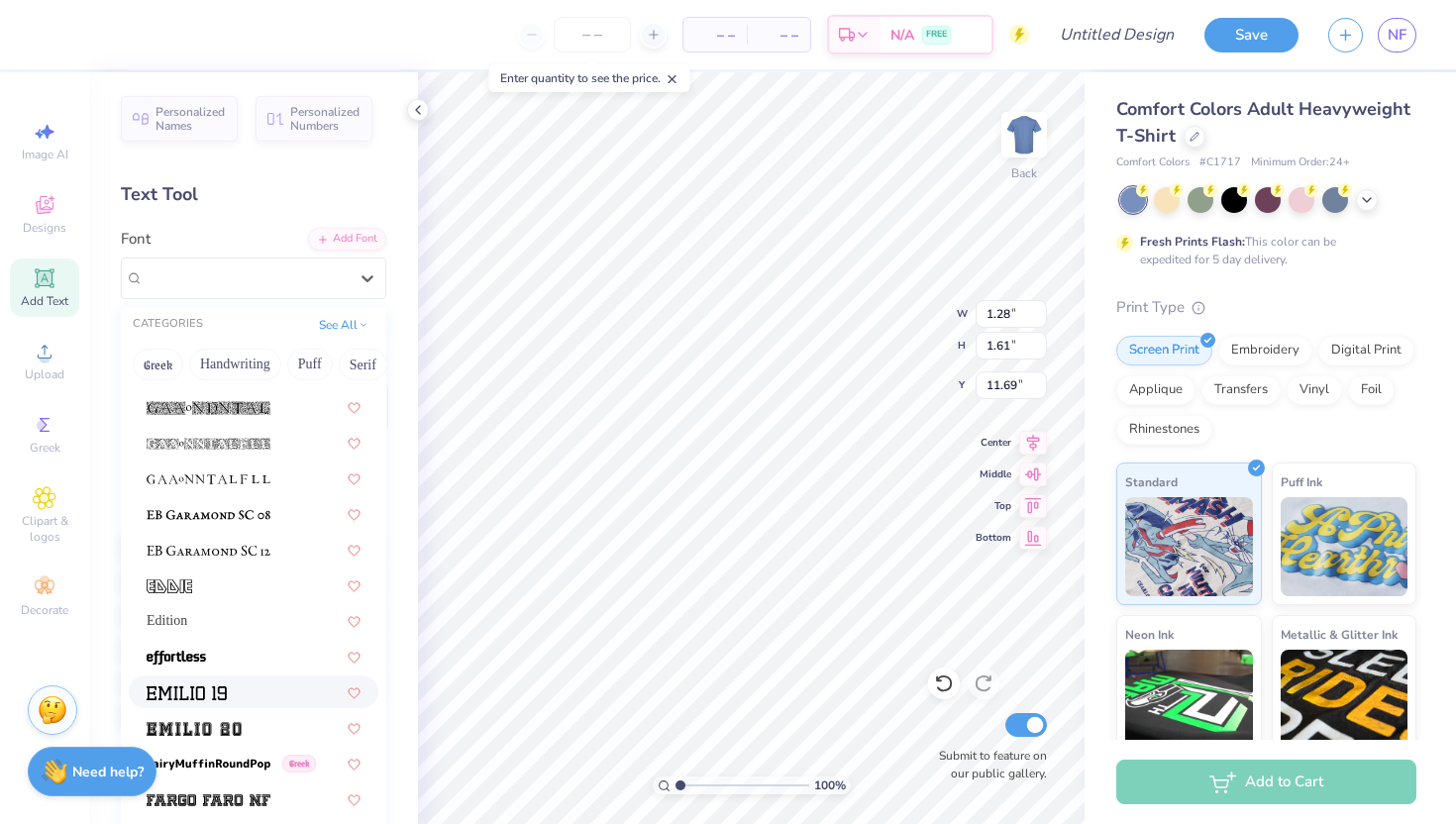 scroll, scrollTop: 3764, scrollLeft: 0, axis: vertical 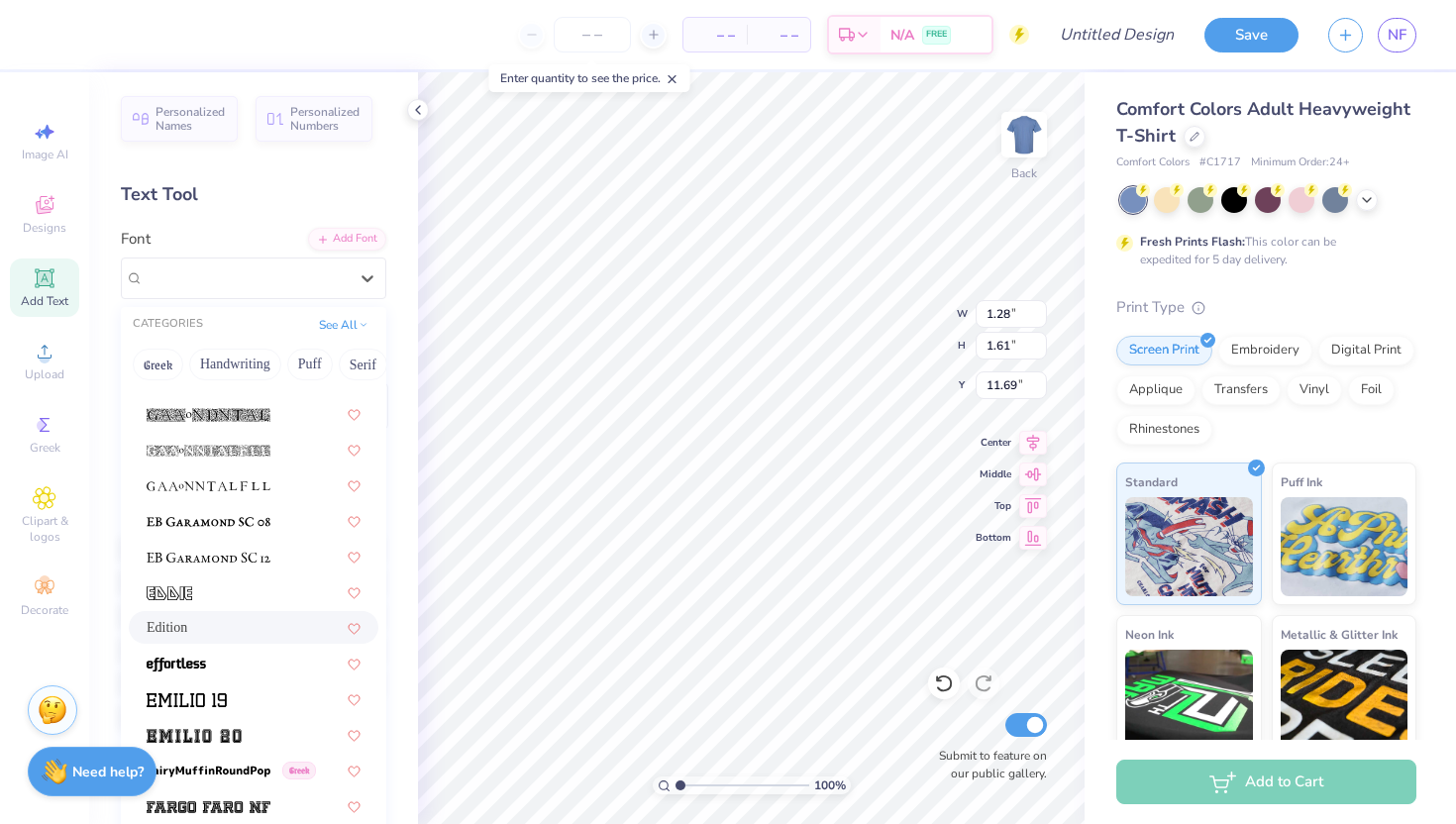 click on "Edition" at bounding box center (254, 627) 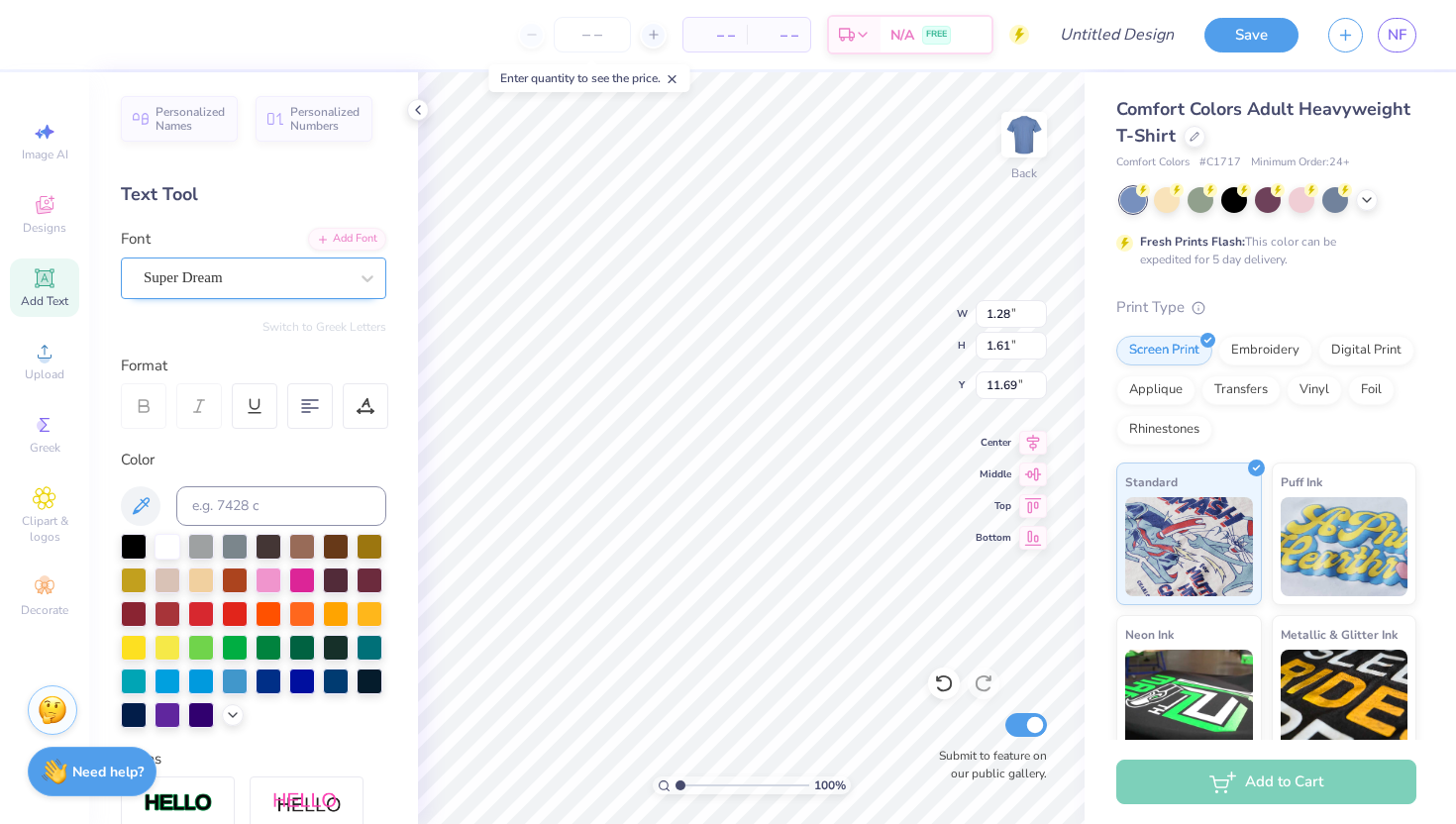 click on "Super Dream" at bounding box center [246, 277] 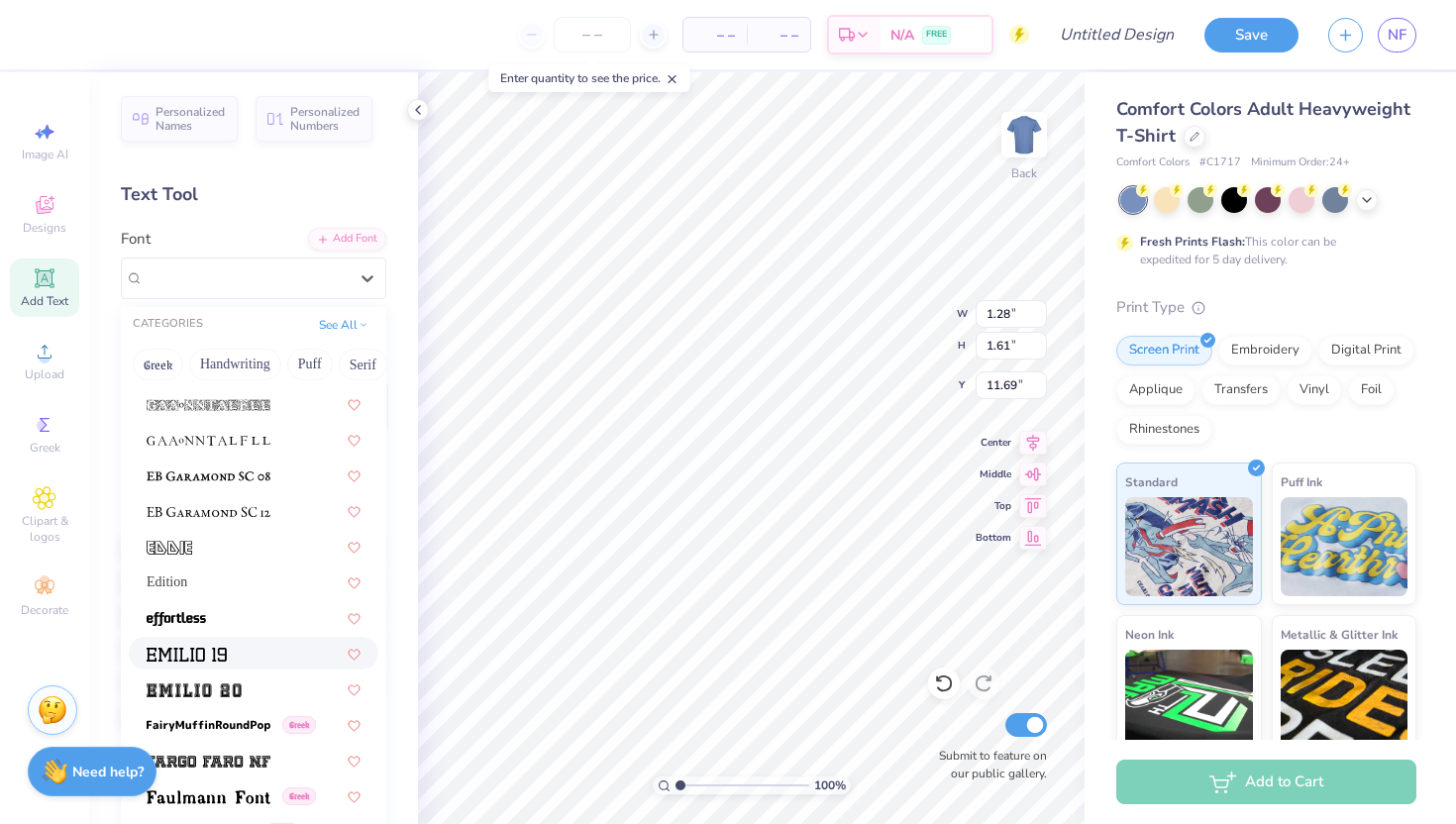 scroll, scrollTop: 3812, scrollLeft: 0, axis: vertical 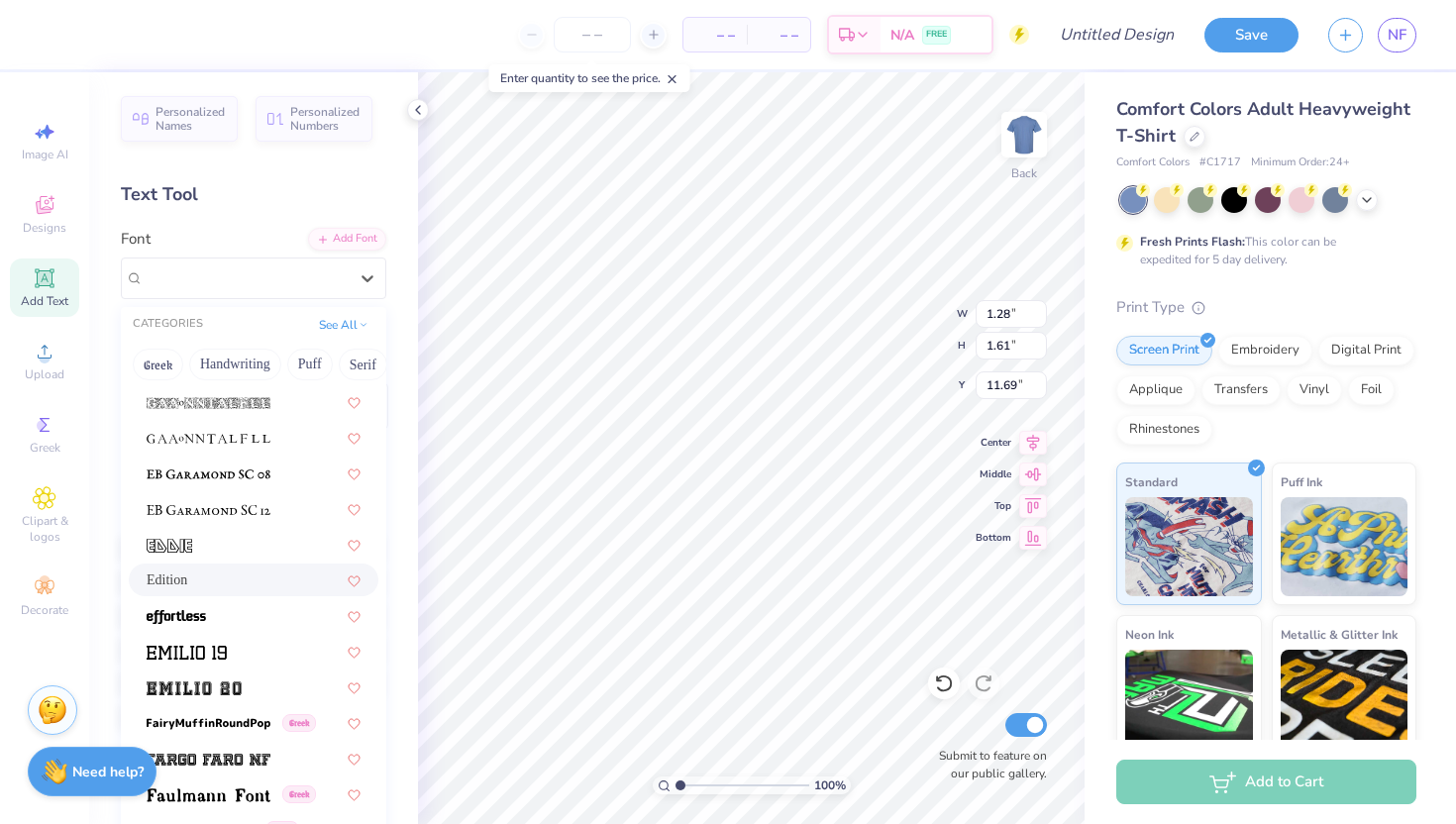 click on "Edition" at bounding box center [254, 579] 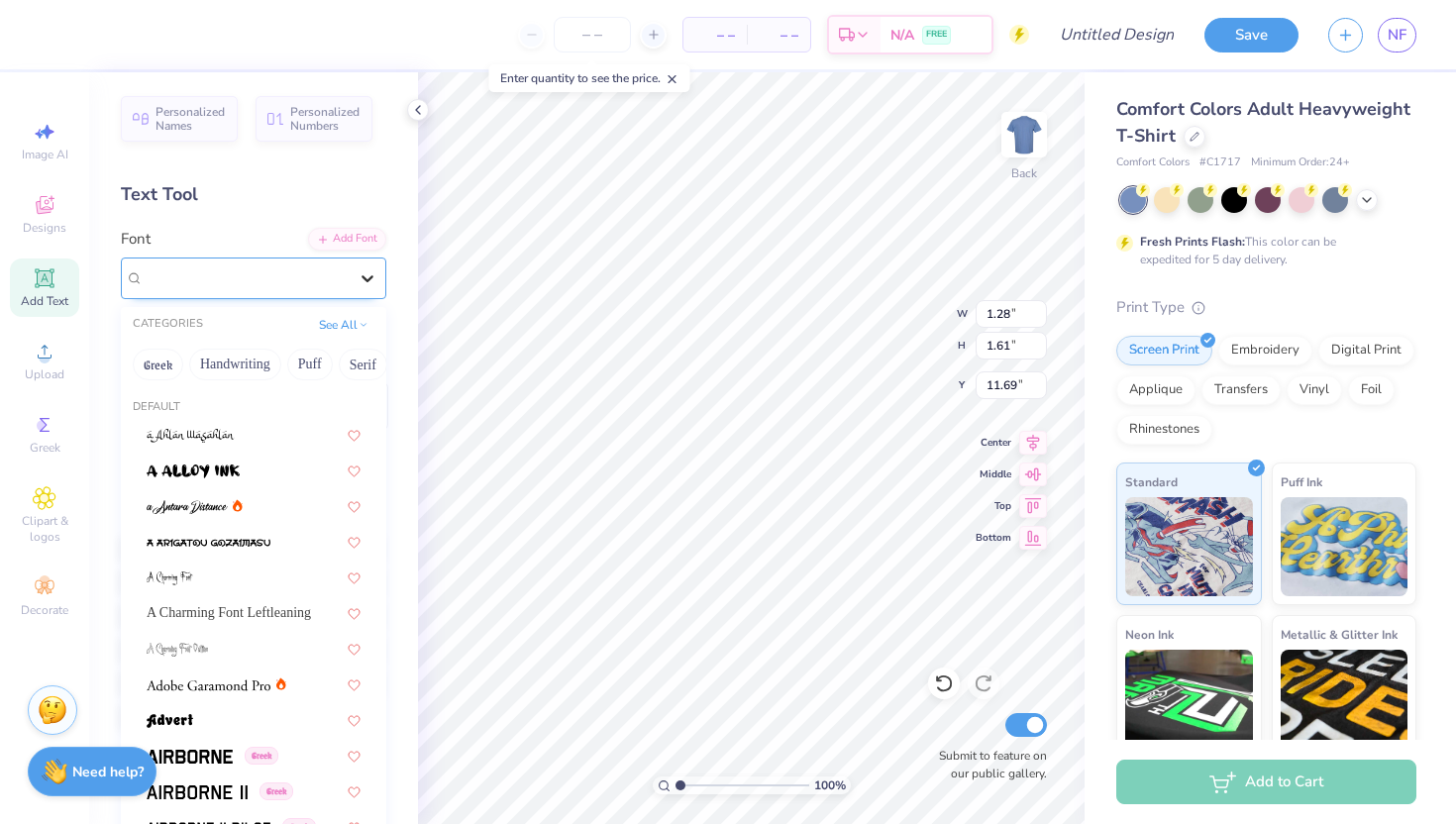 click 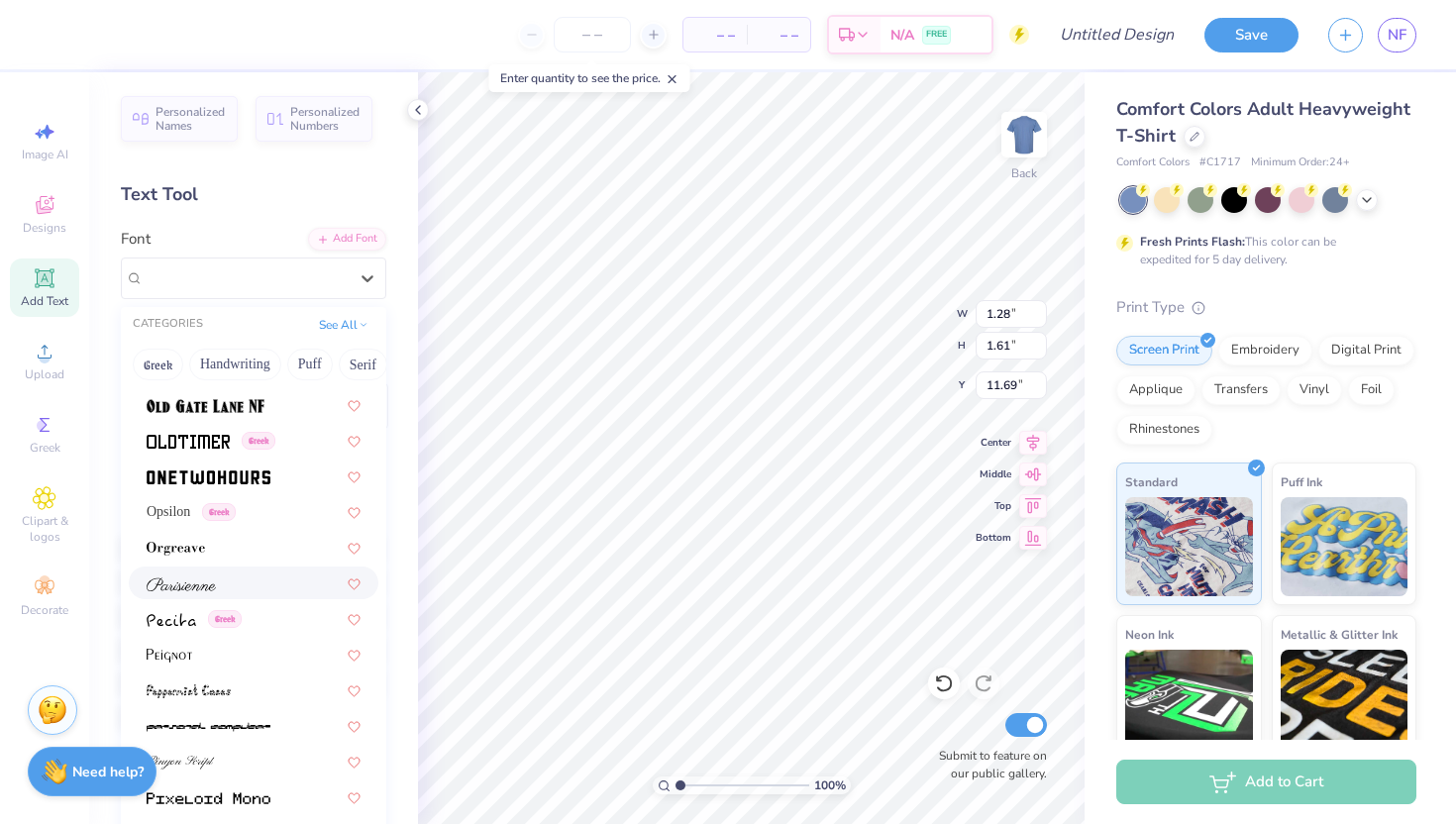 scroll, scrollTop: 7904, scrollLeft: 0, axis: vertical 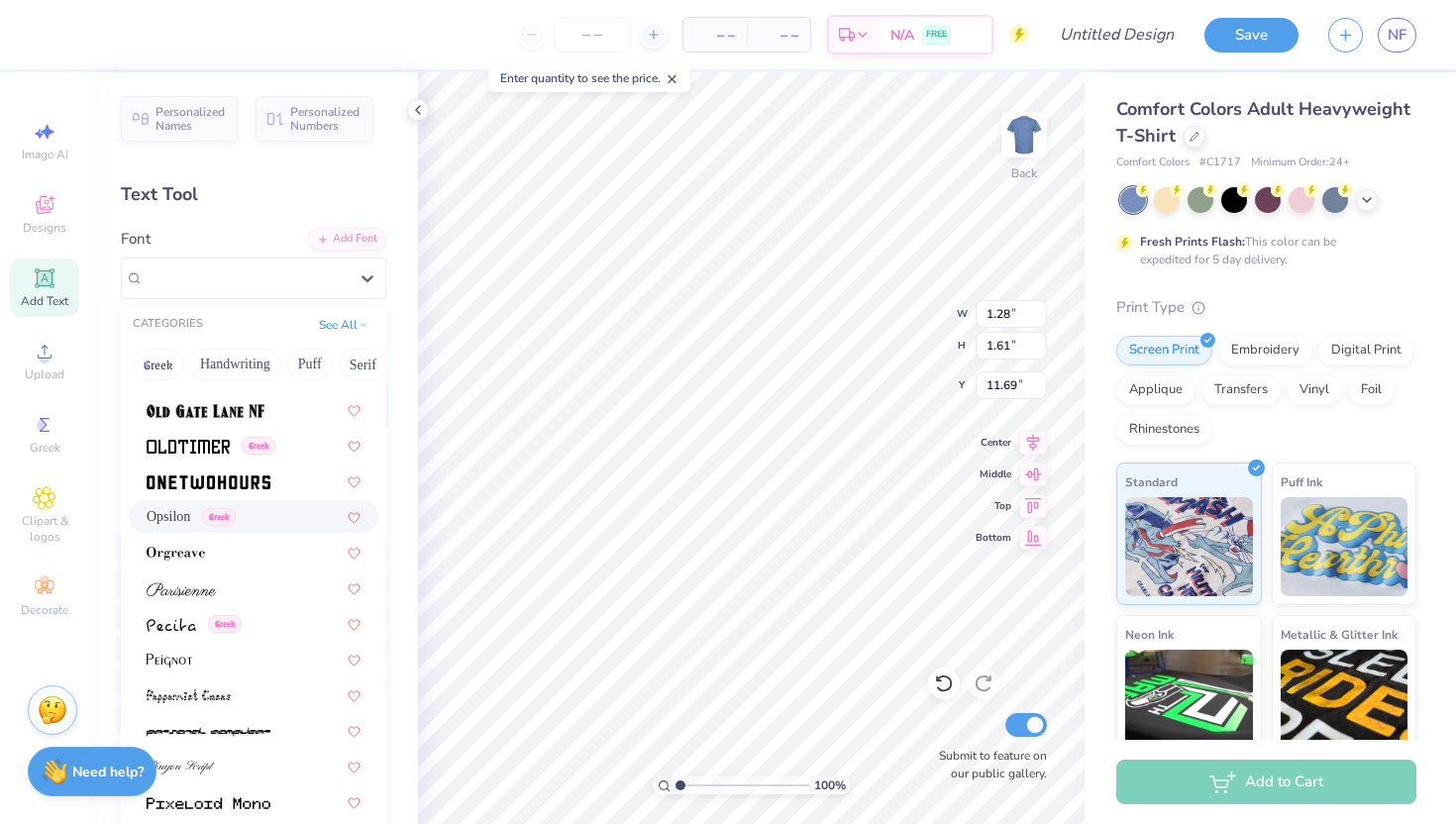click on "Opsilon" at bounding box center (168, 516) 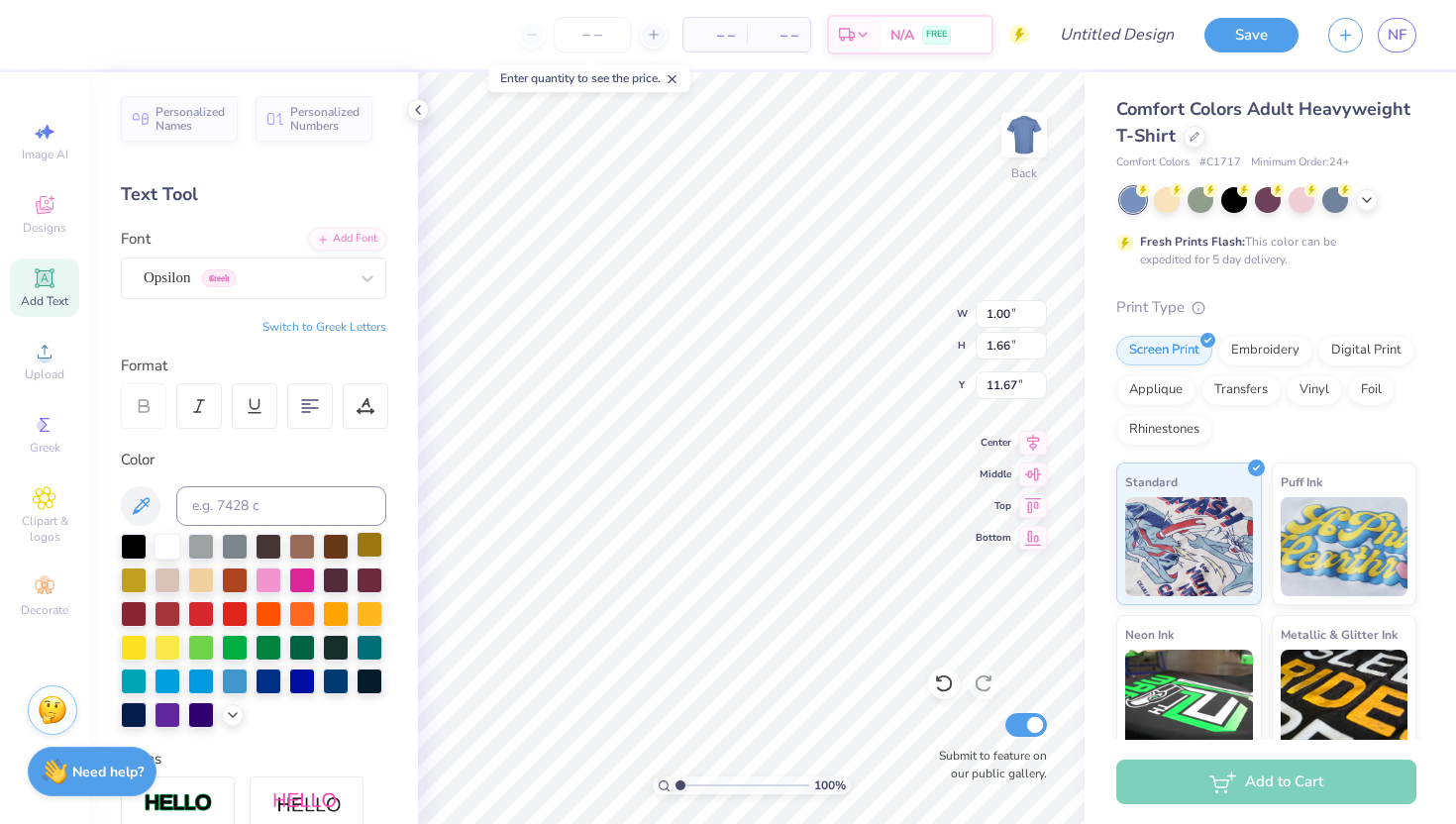 type on "3.16" 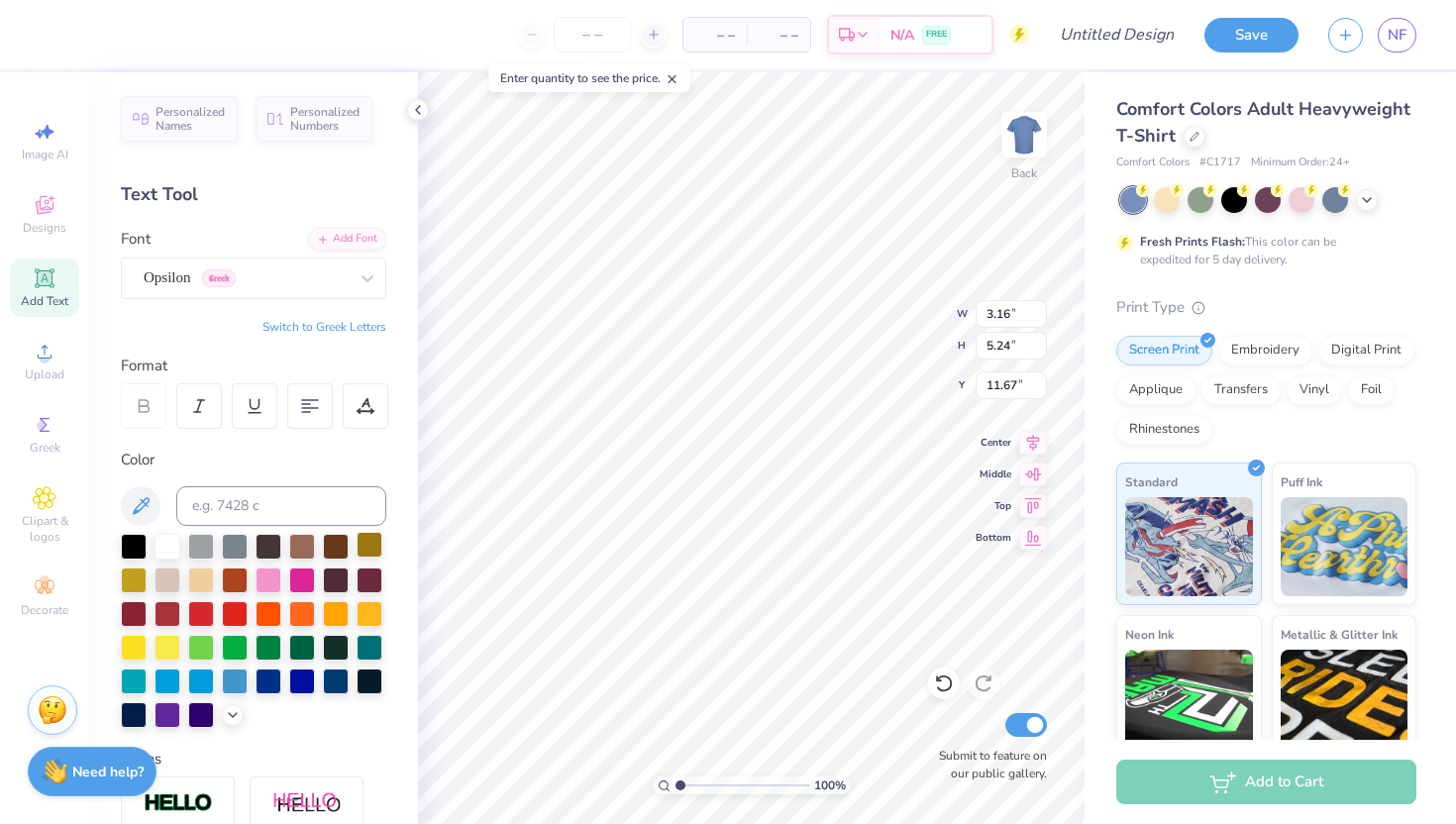 type on "16.02" 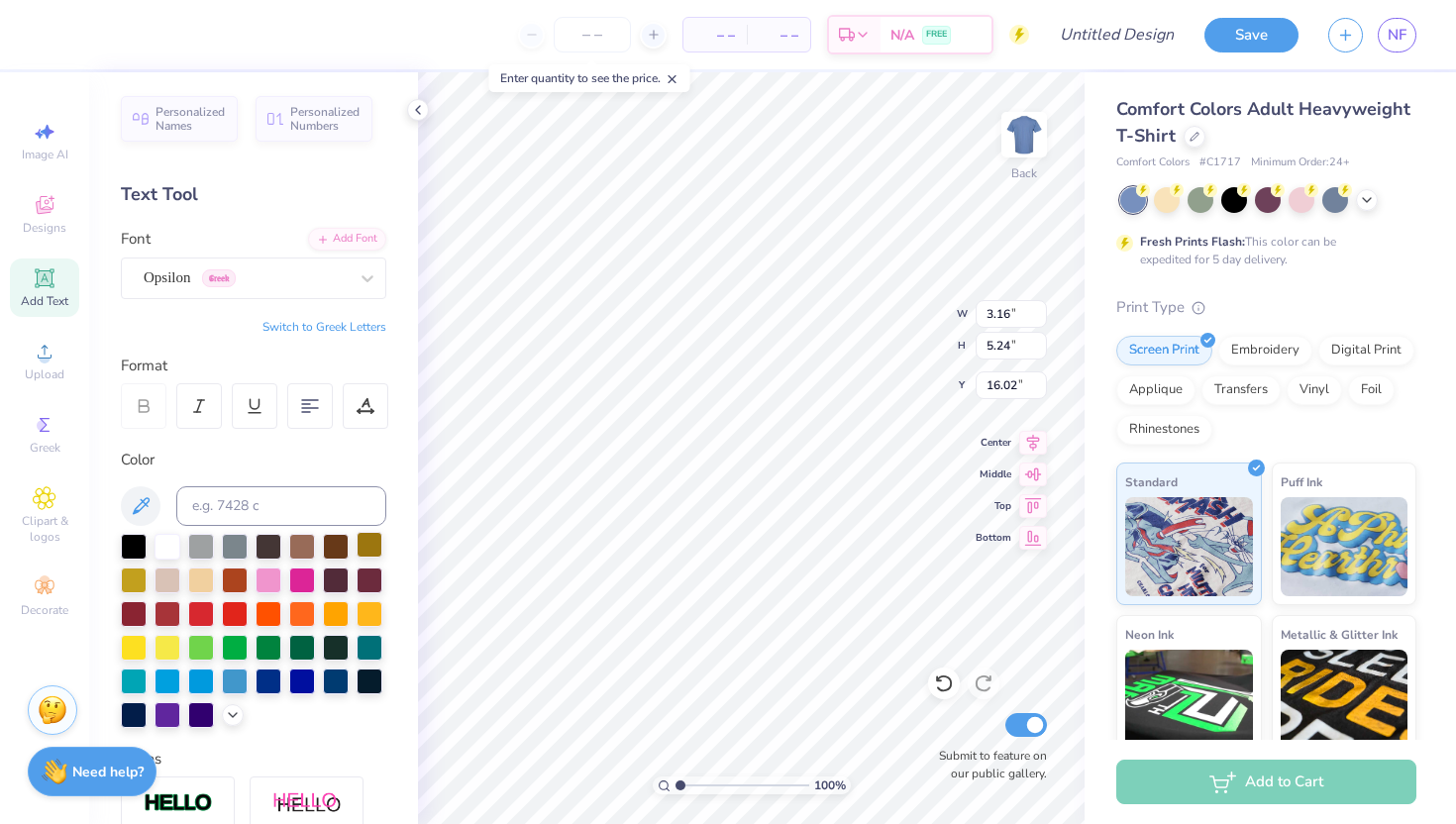 type on "3.42" 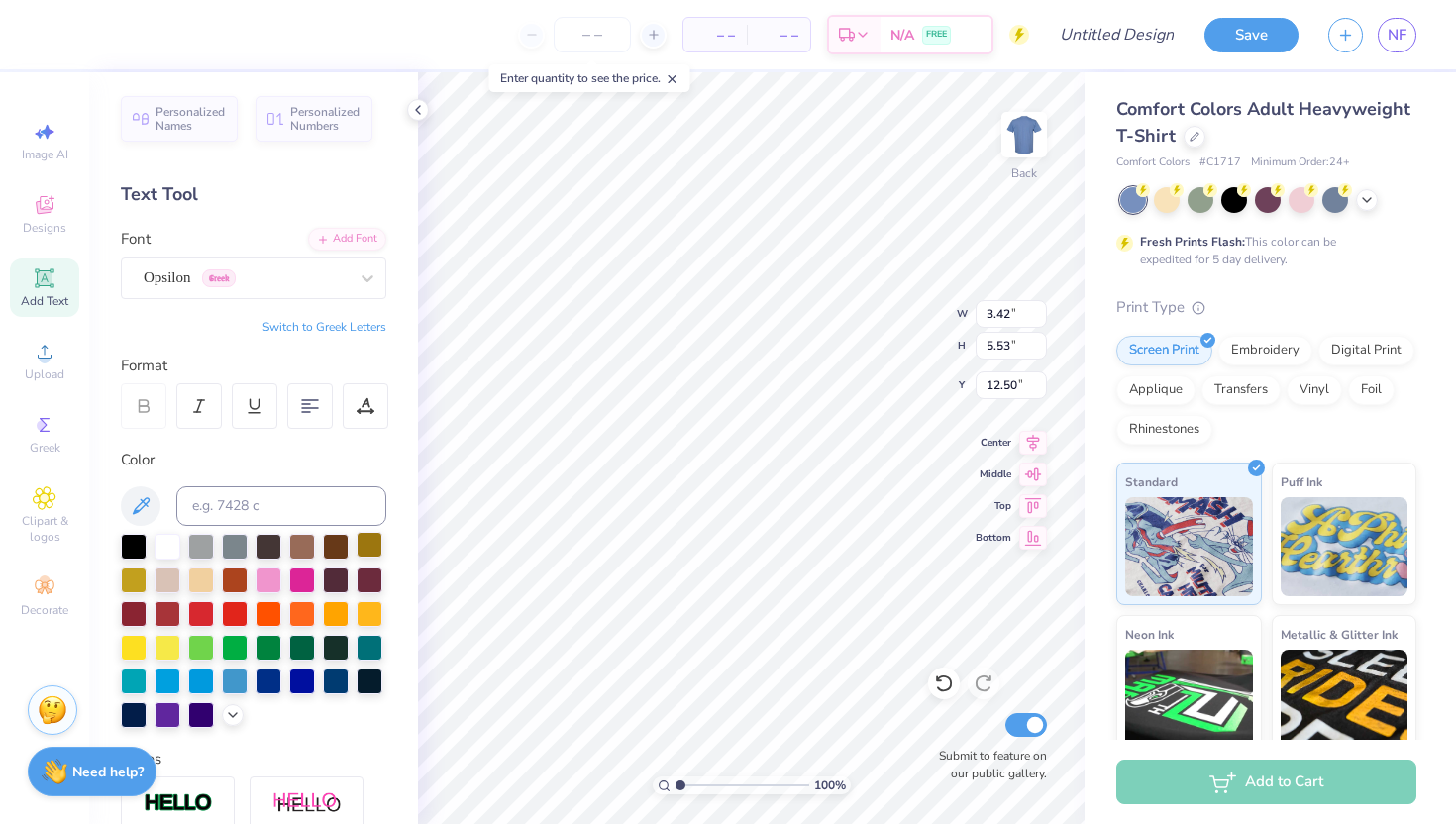 type on "13.11" 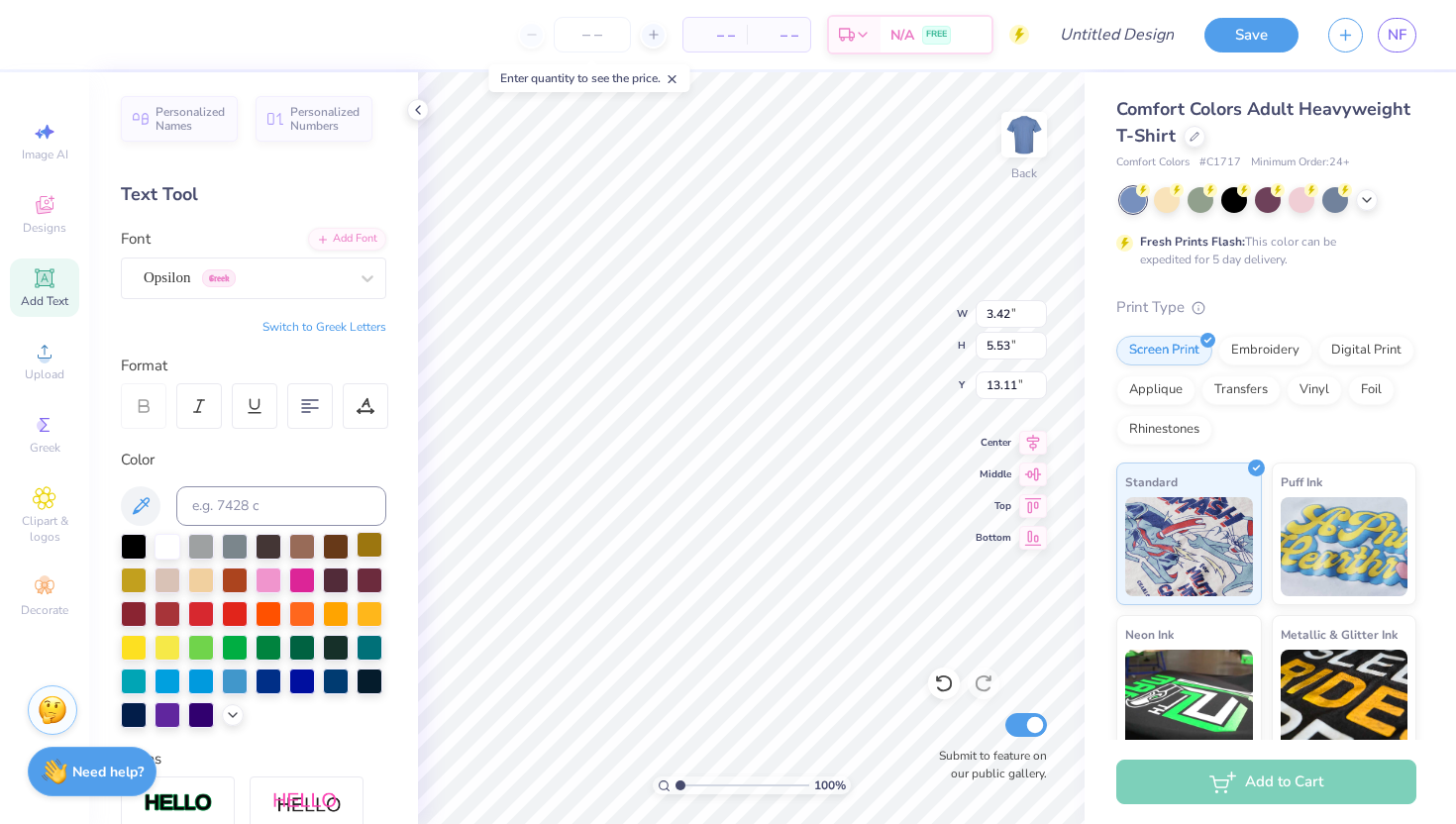 type on "3.21" 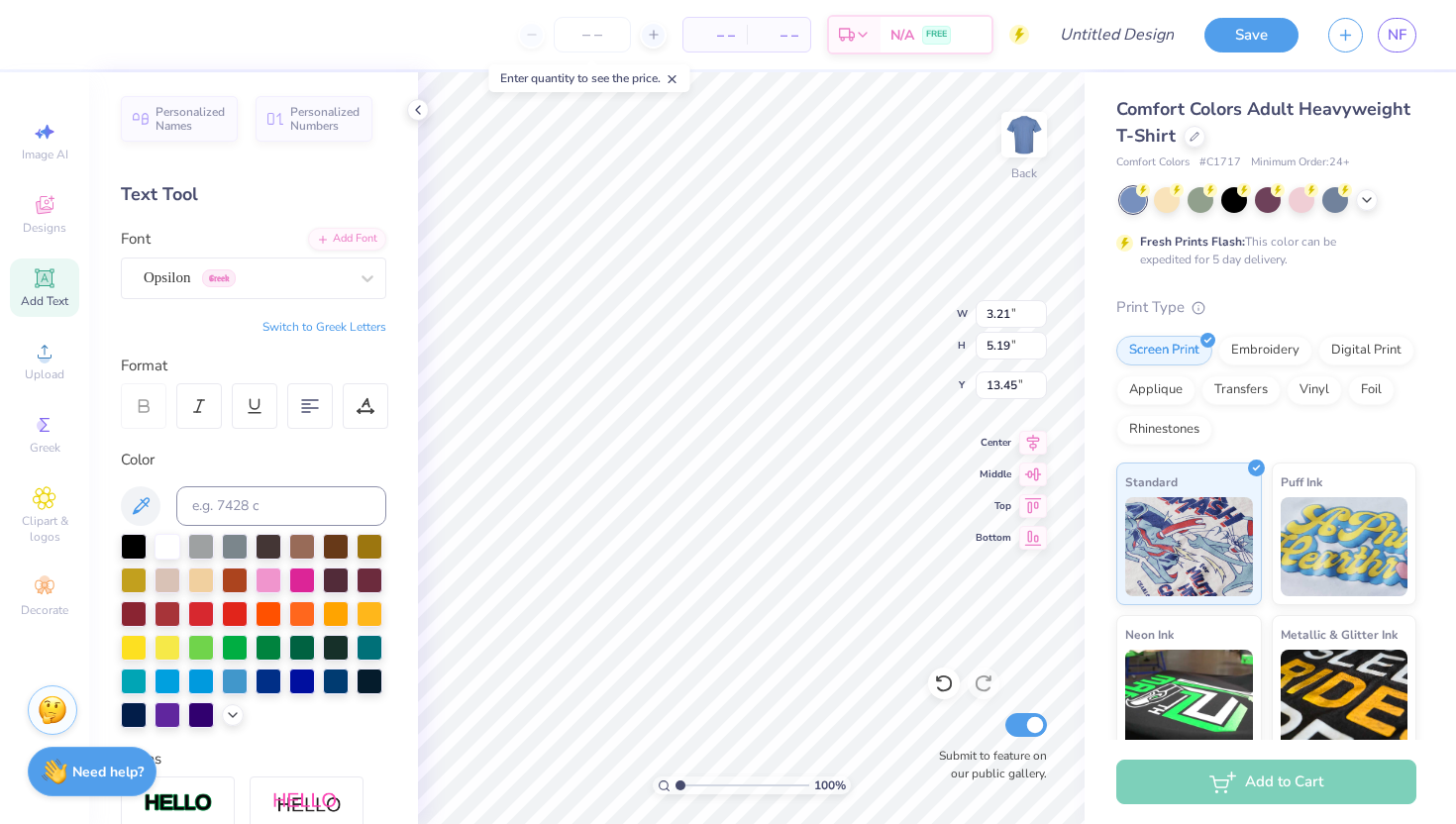 click 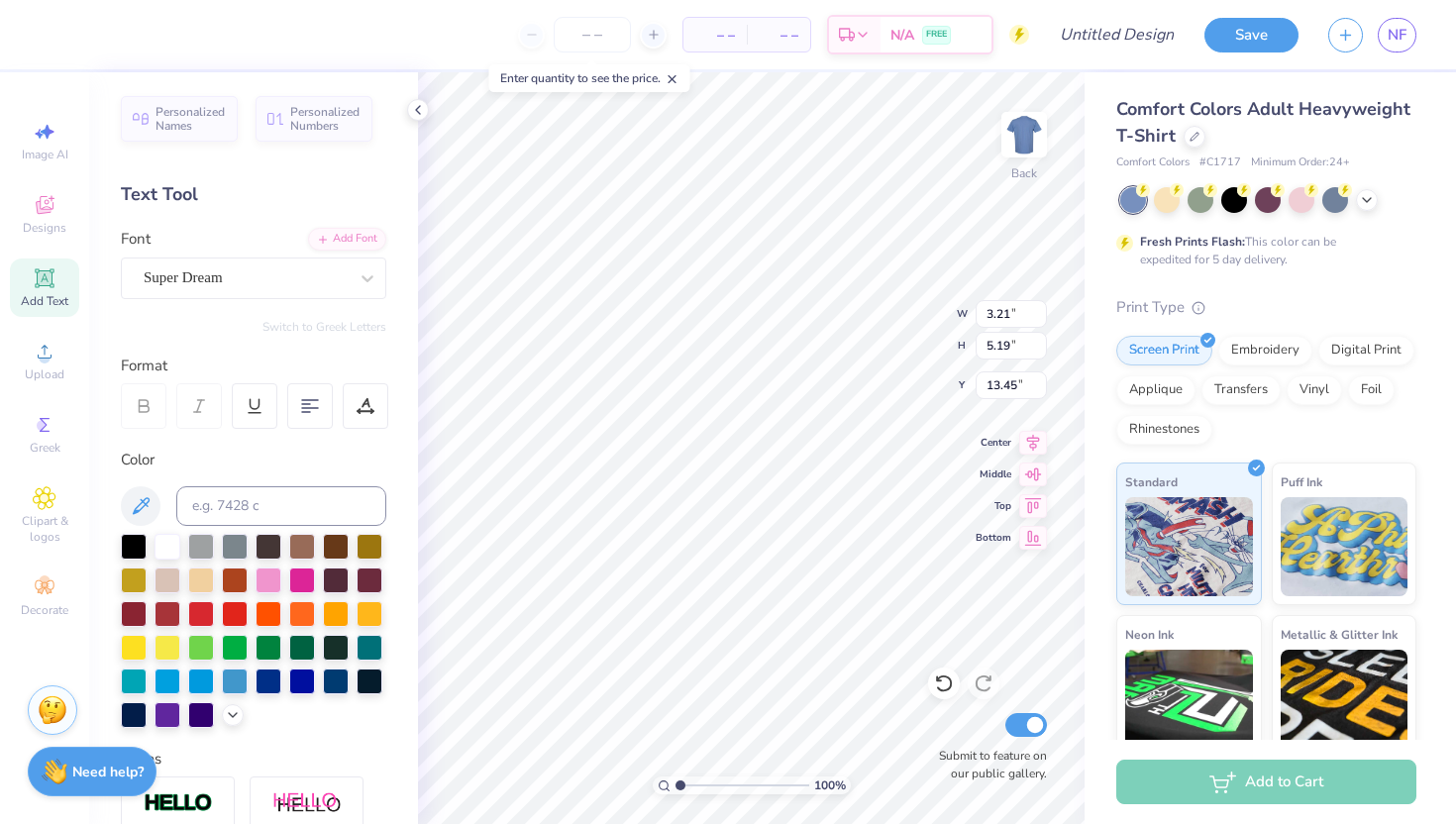 type on "5.59" 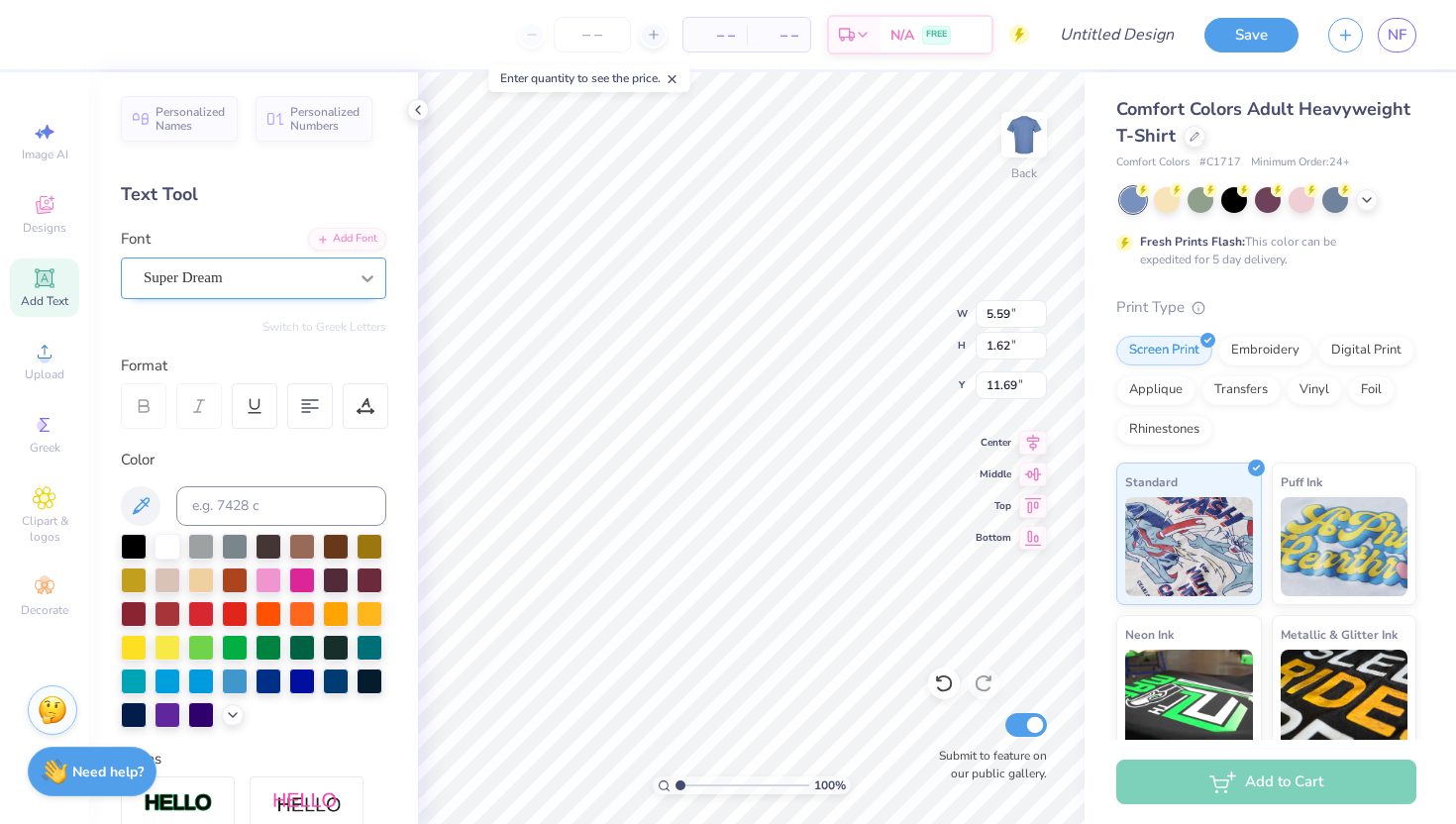 scroll, scrollTop: 0, scrollLeft: 6, axis: horizontal 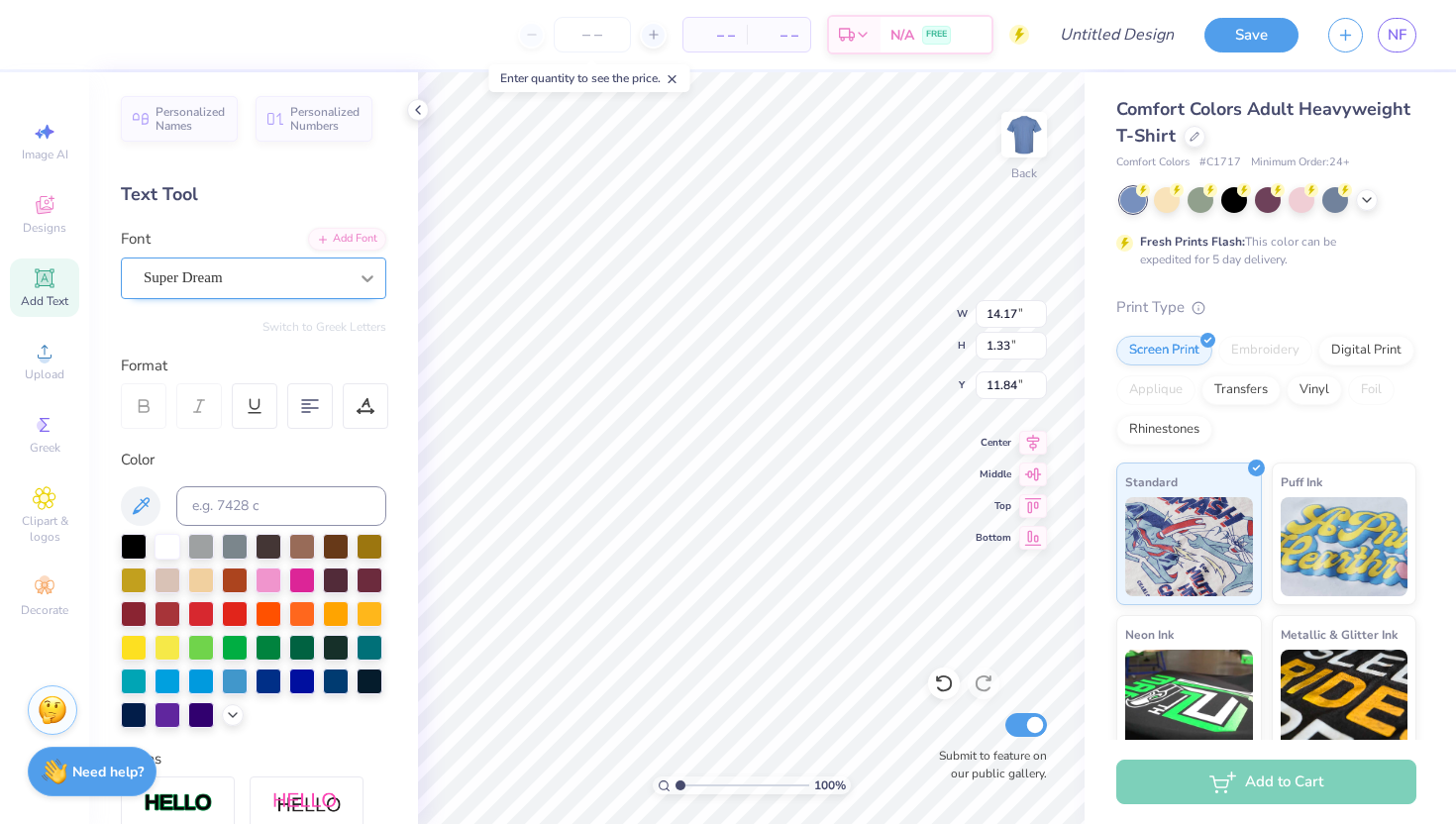 type on "9.37" 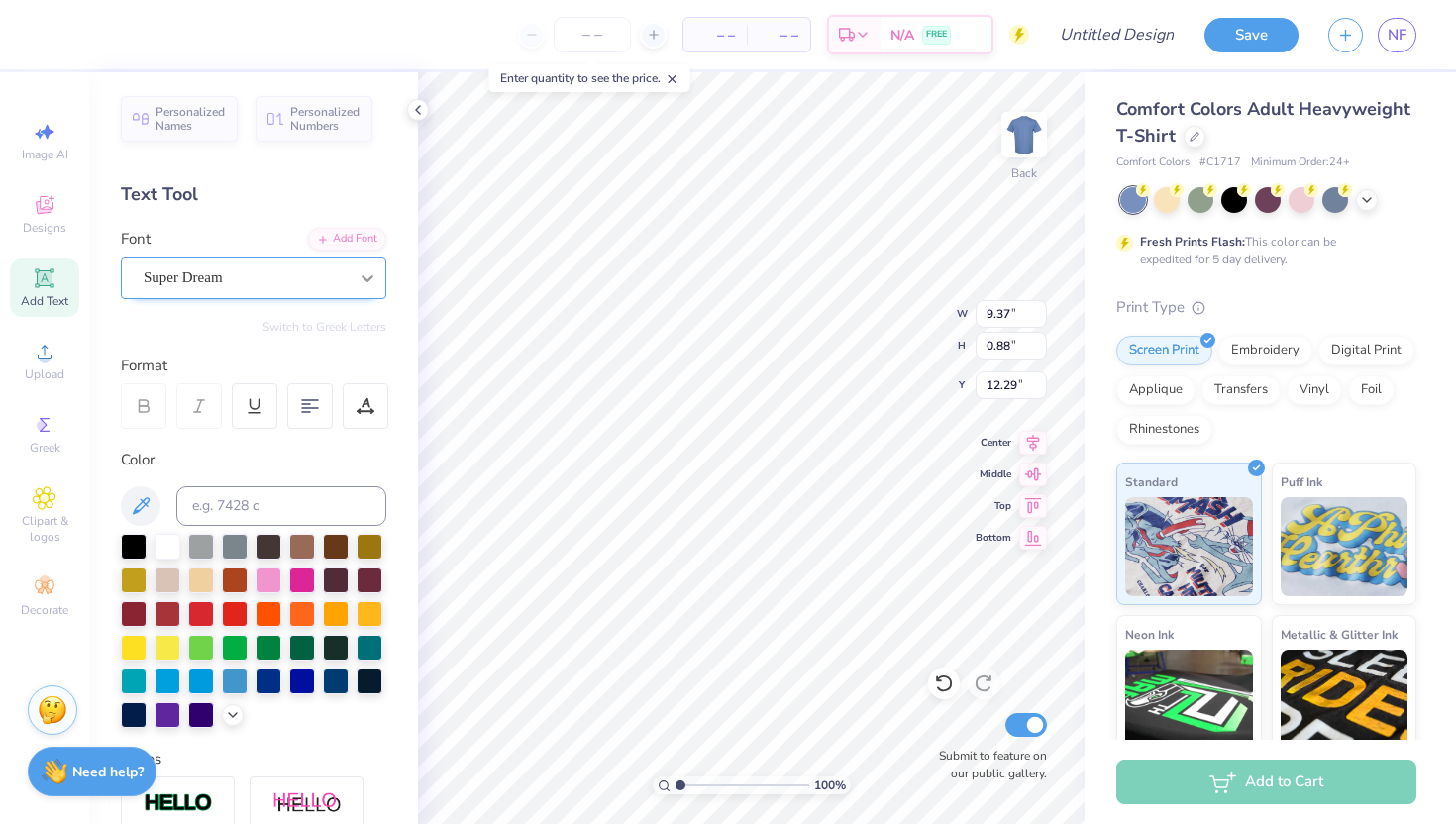 scroll, scrollTop: 1, scrollLeft: 0, axis: vertical 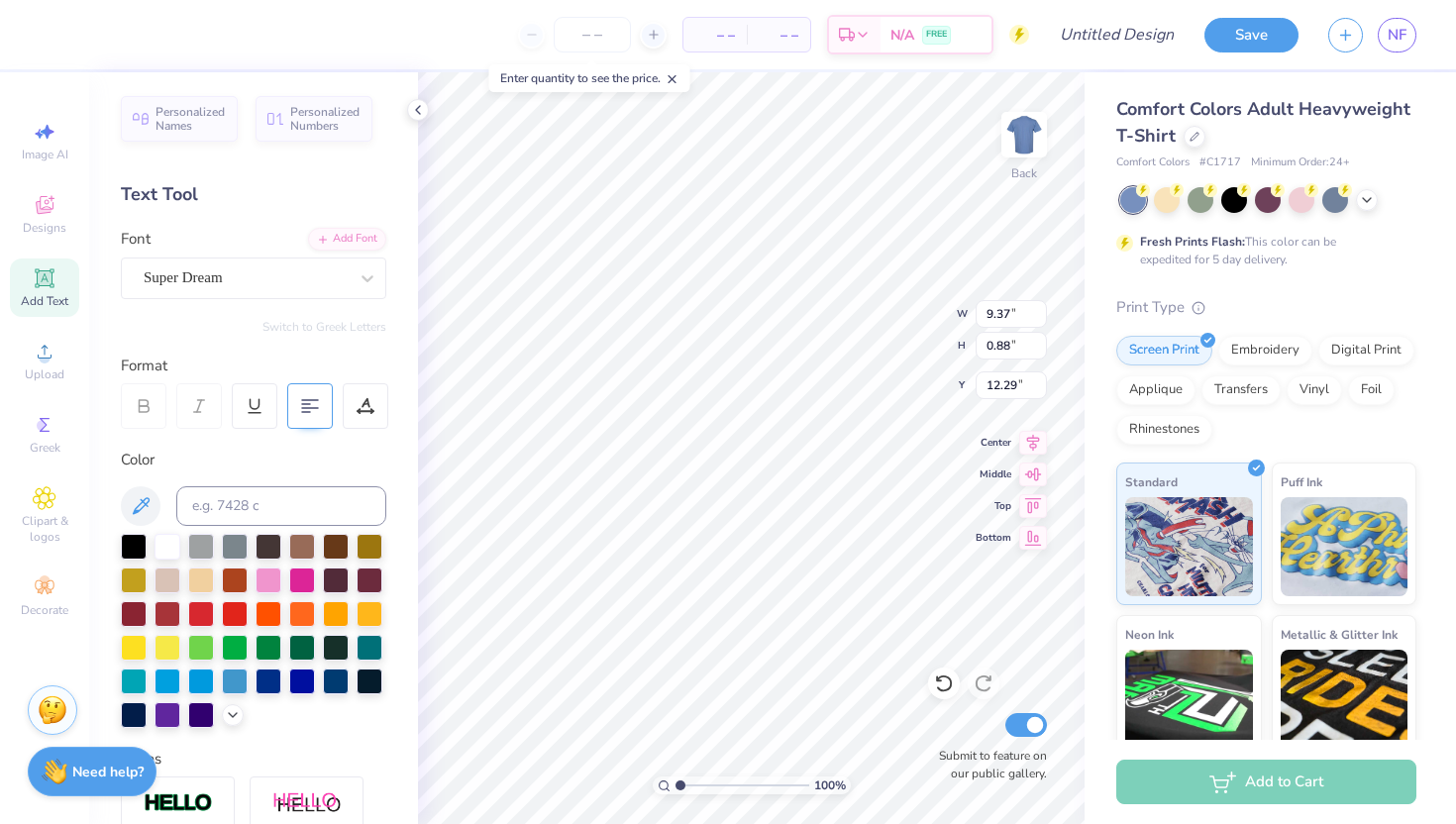 type on "ZETA TAU
ALPHA" 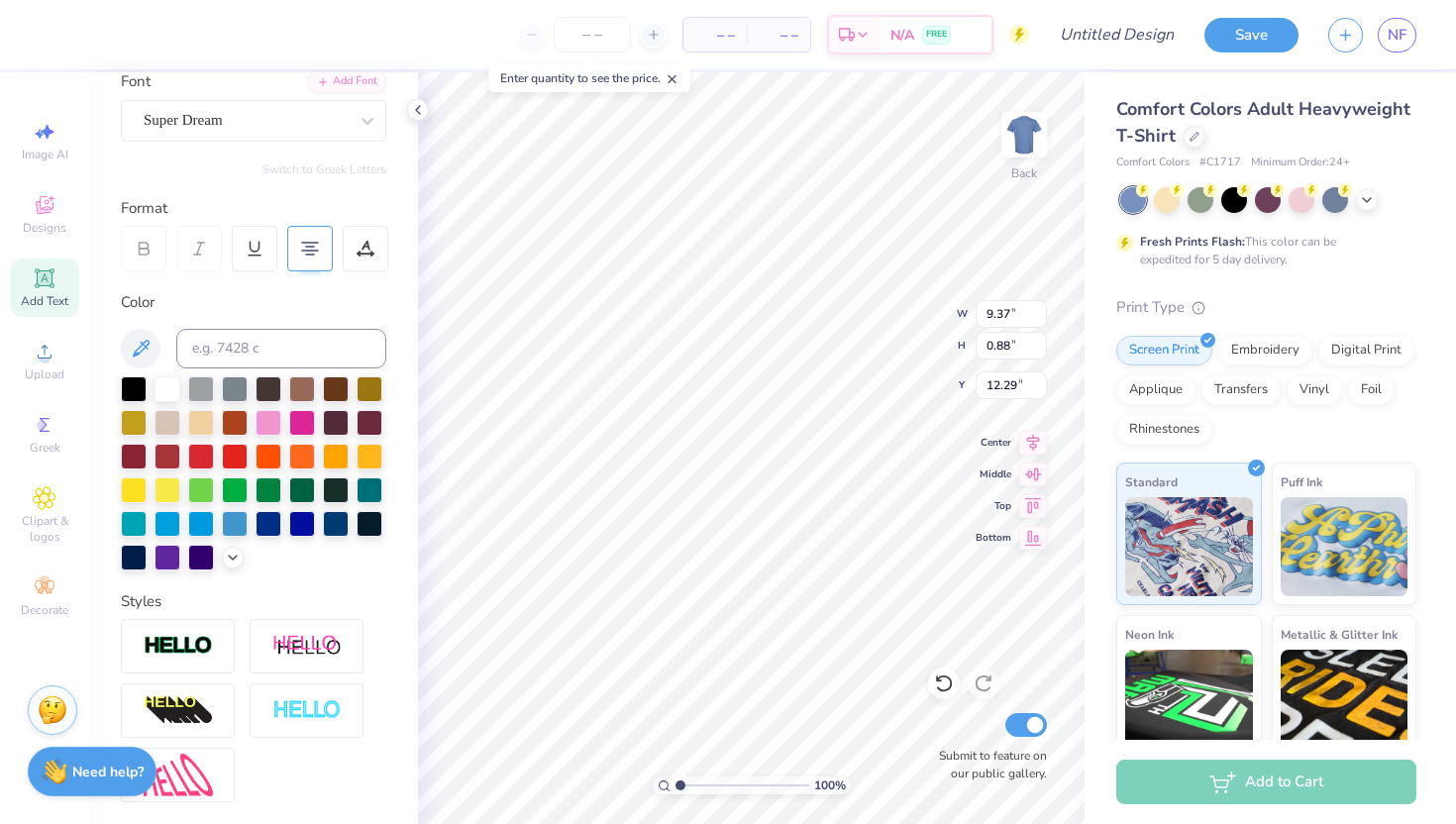 scroll, scrollTop: 327, scrollLeft: 0, axis: vertical 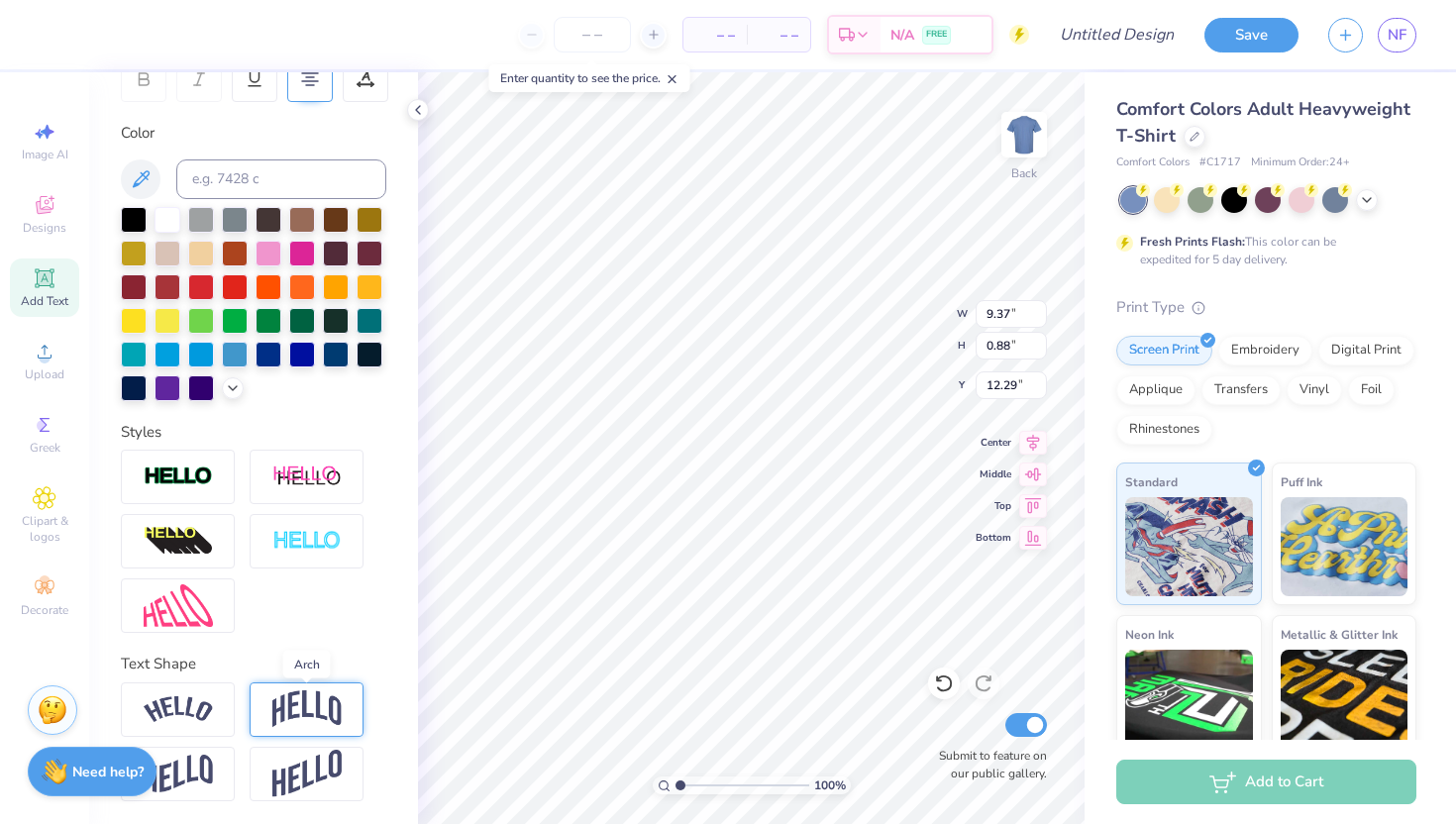 click at bounding box center [307, 709] 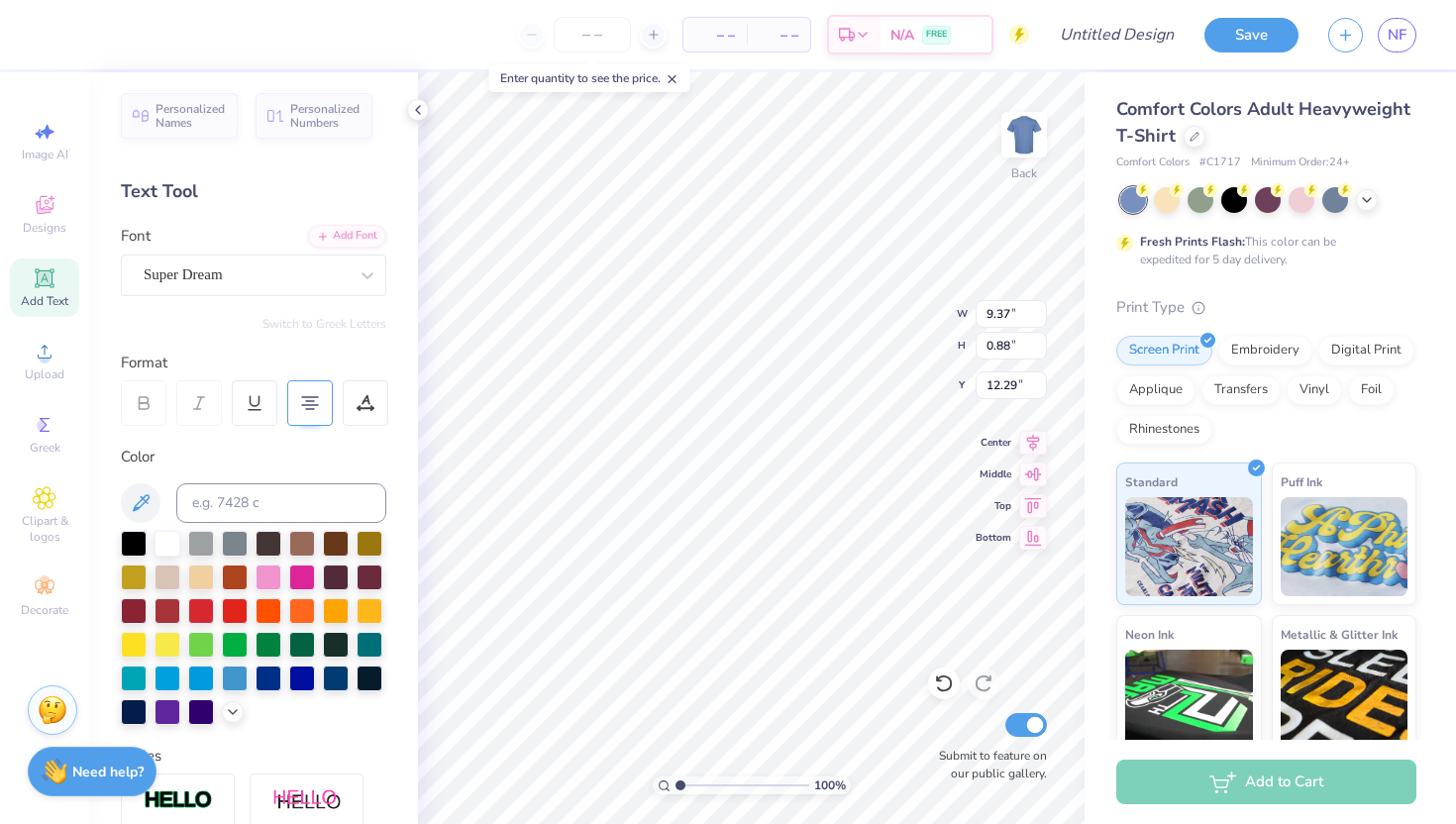 scroll, scrollTop: 0, scrollLeft: 0, axis: both 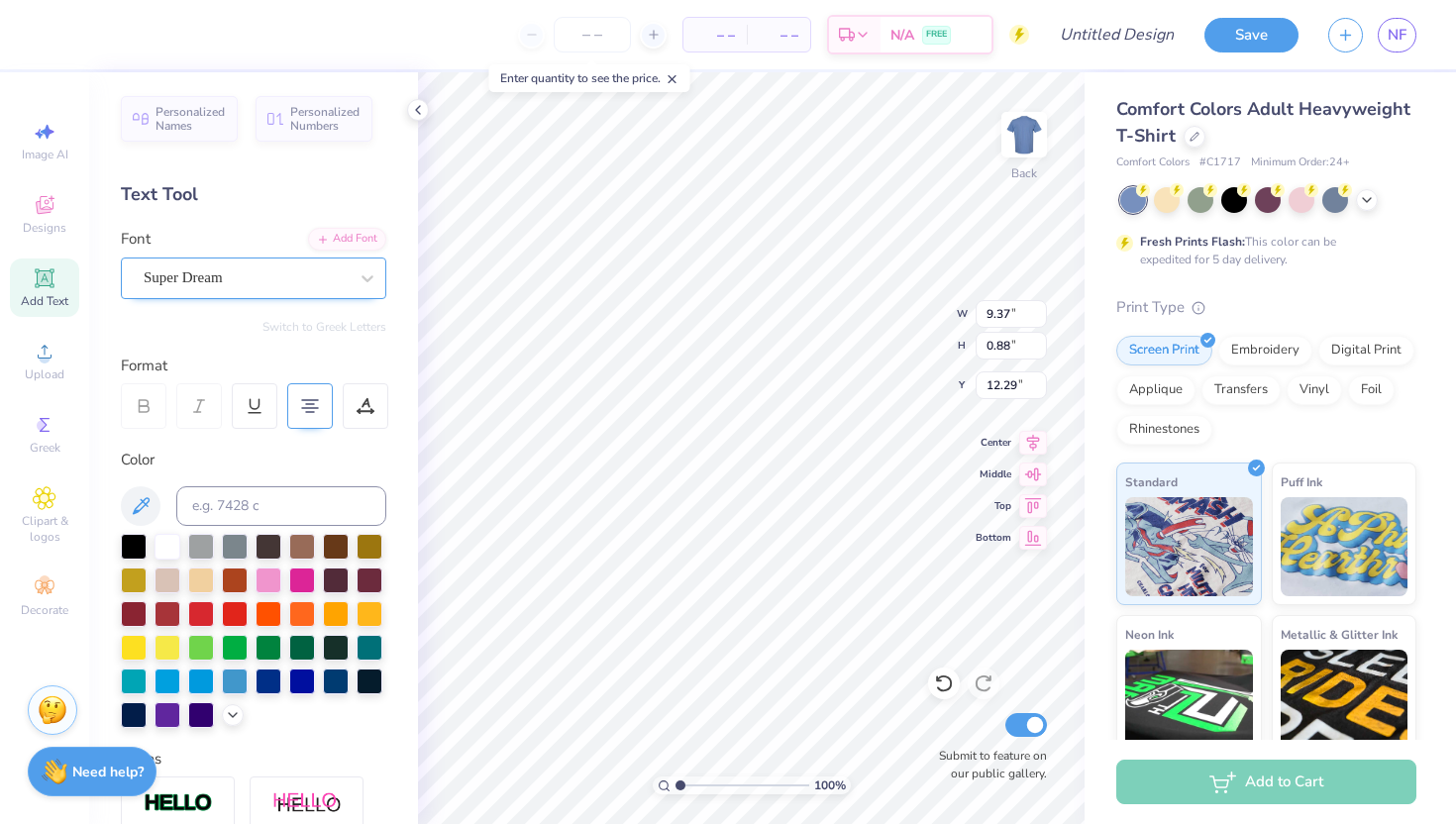 click on "Super Dream" at bounding box center (246, 277) 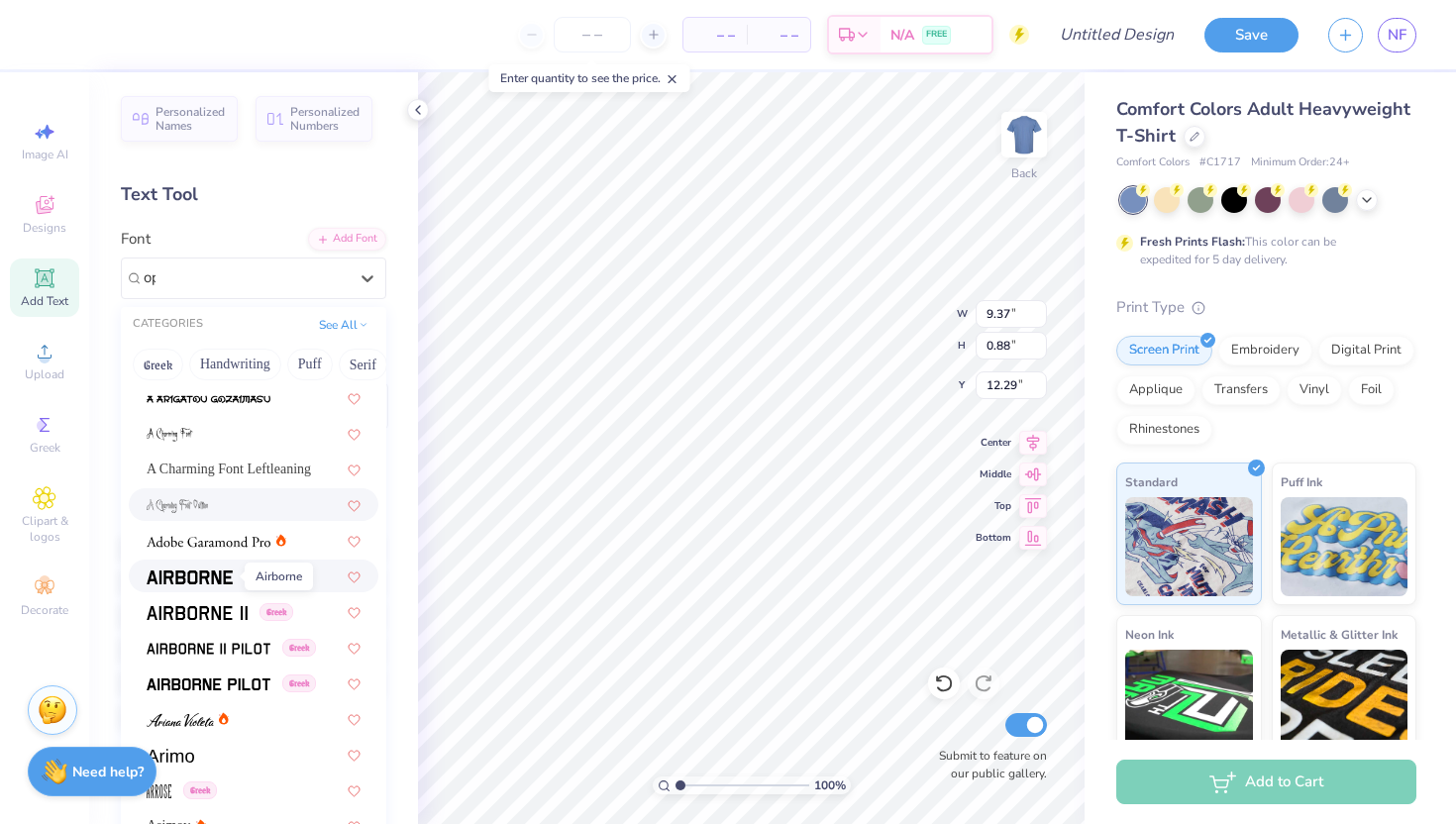 scroll, scrollTop: 0, scrollLeft: 0, axis: both 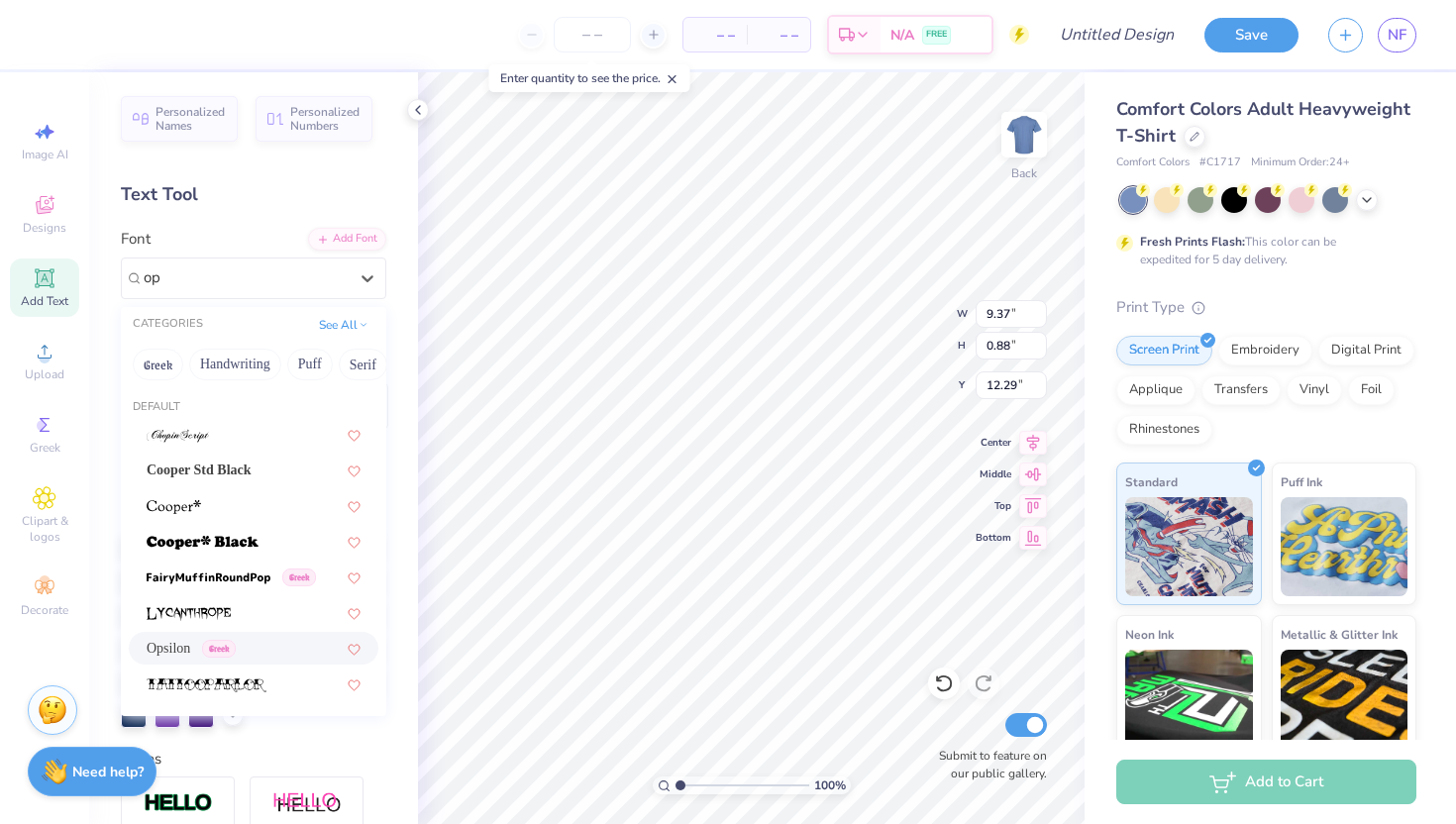 click on "Opsilon" at bounding box center (168, 648) 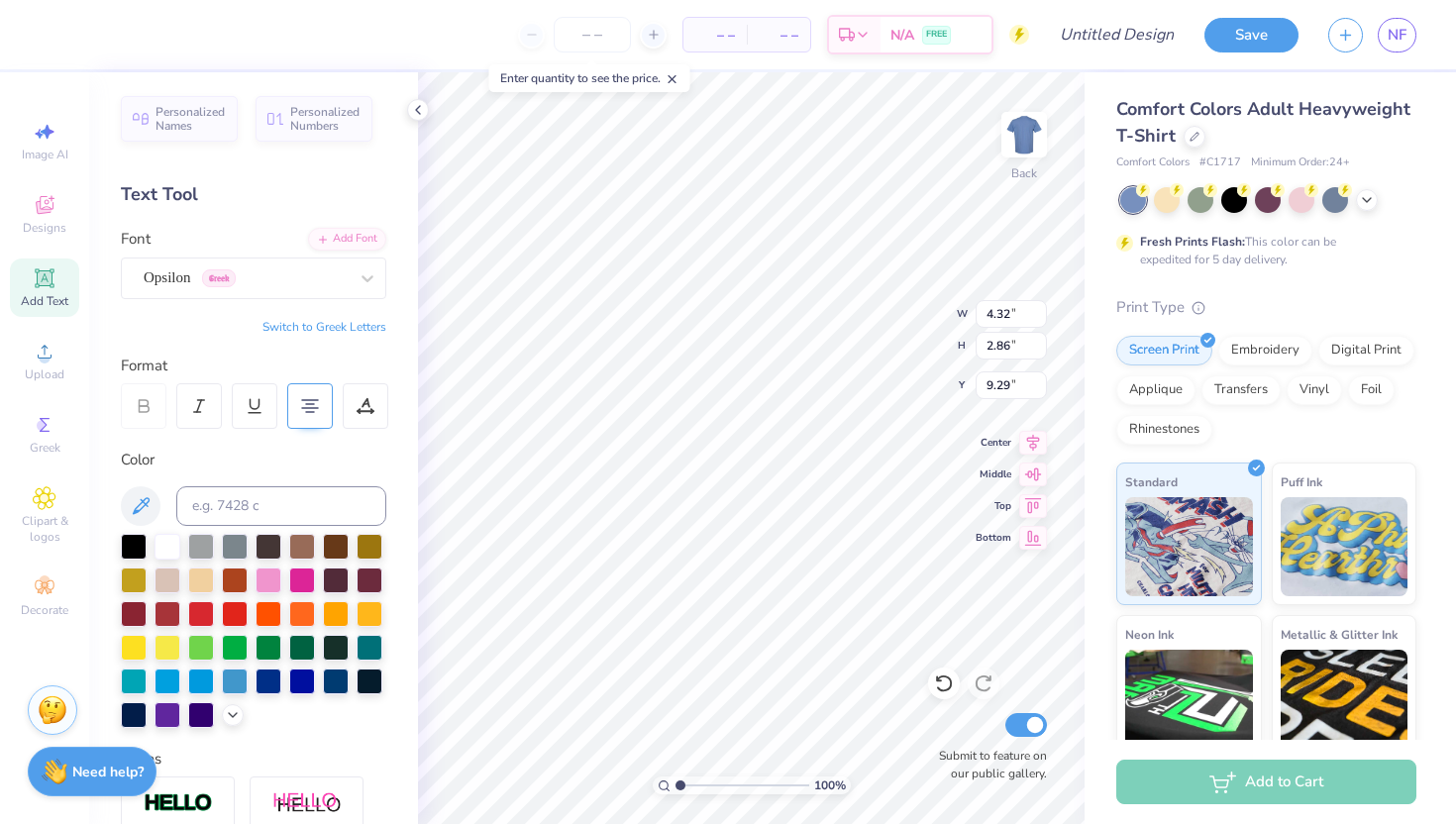 type on "9.29" 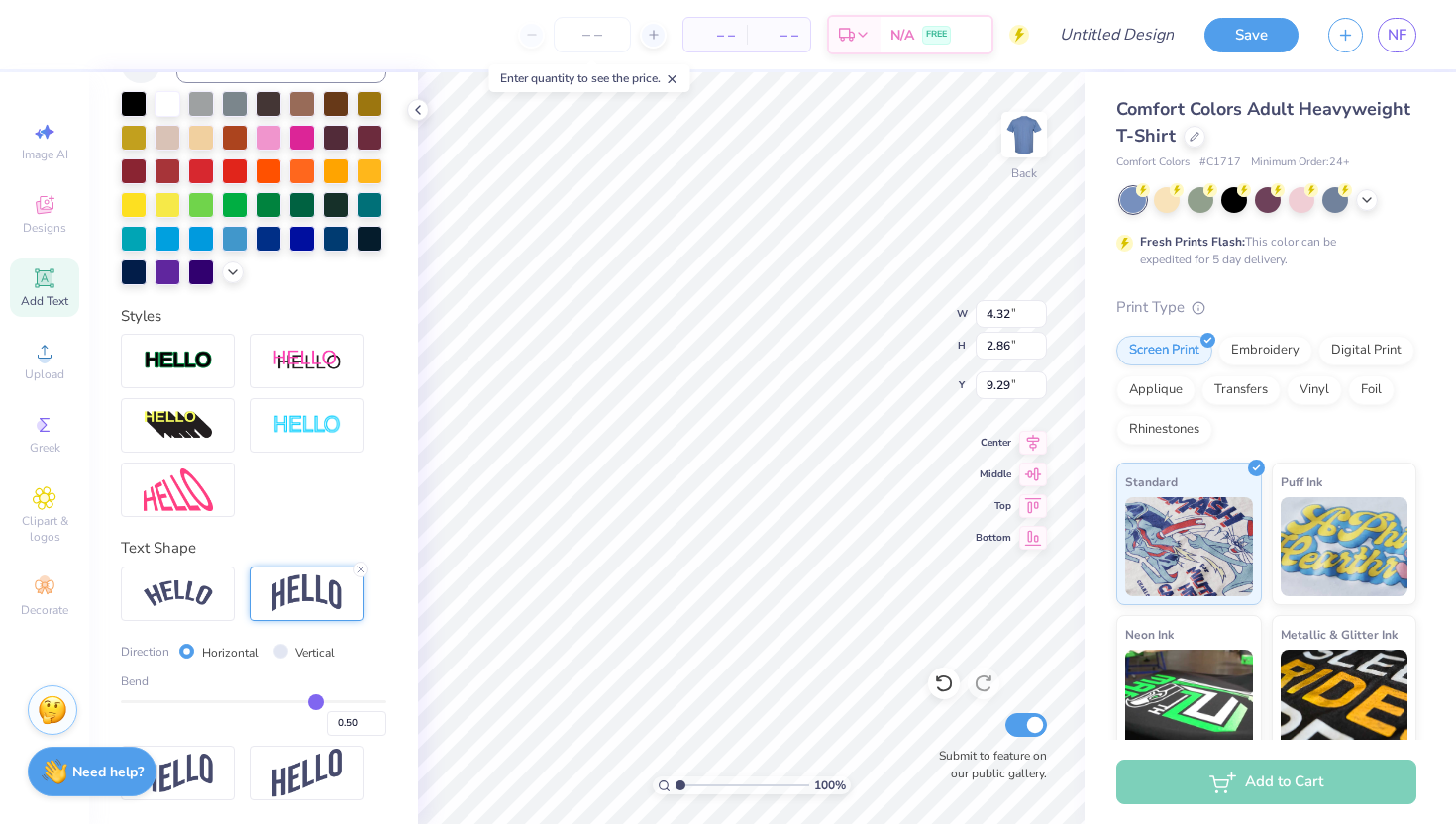 scroll, scrollTop: 442, scrollLeft: 0, axis: vertical 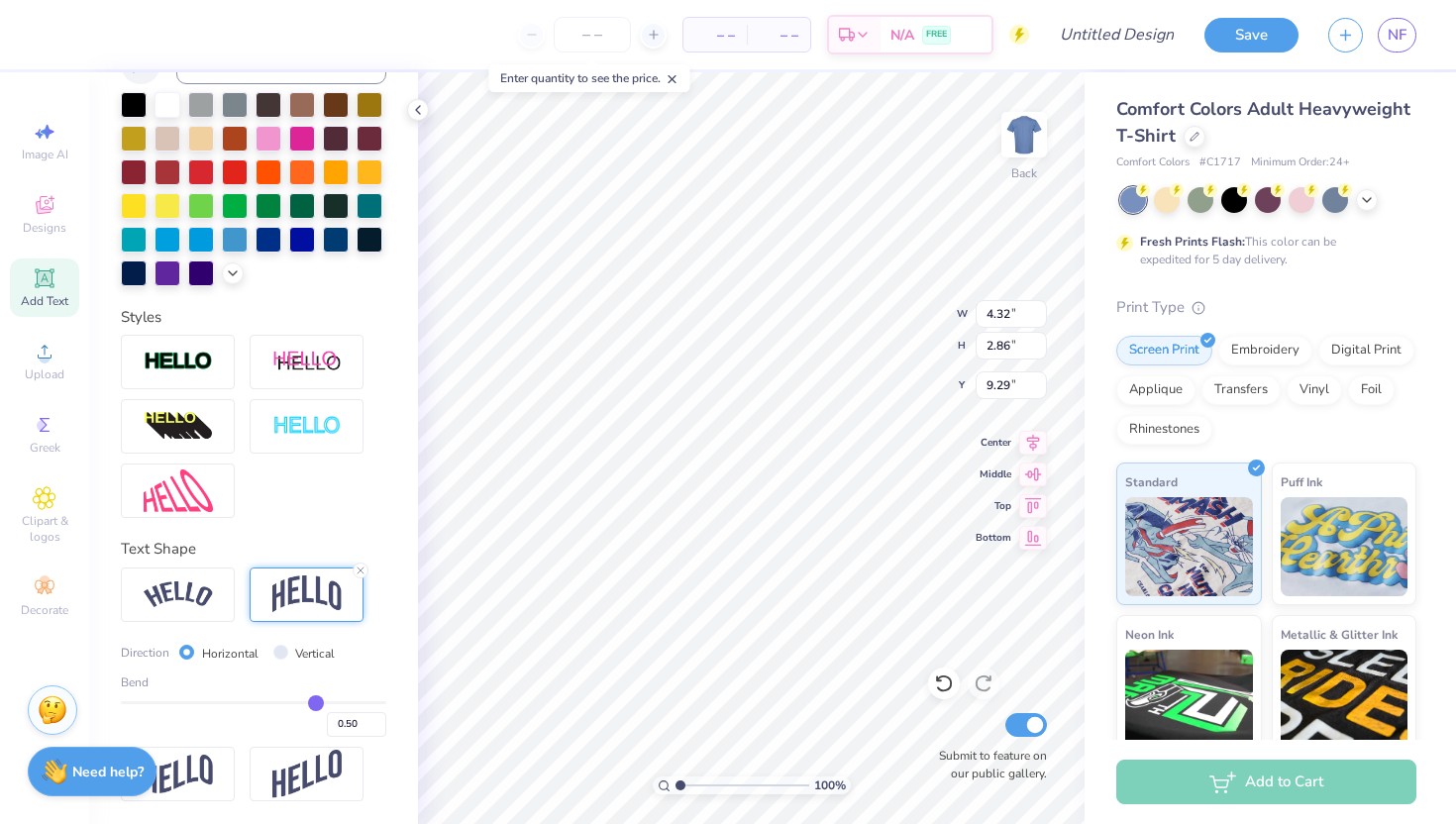 type on "0.48" 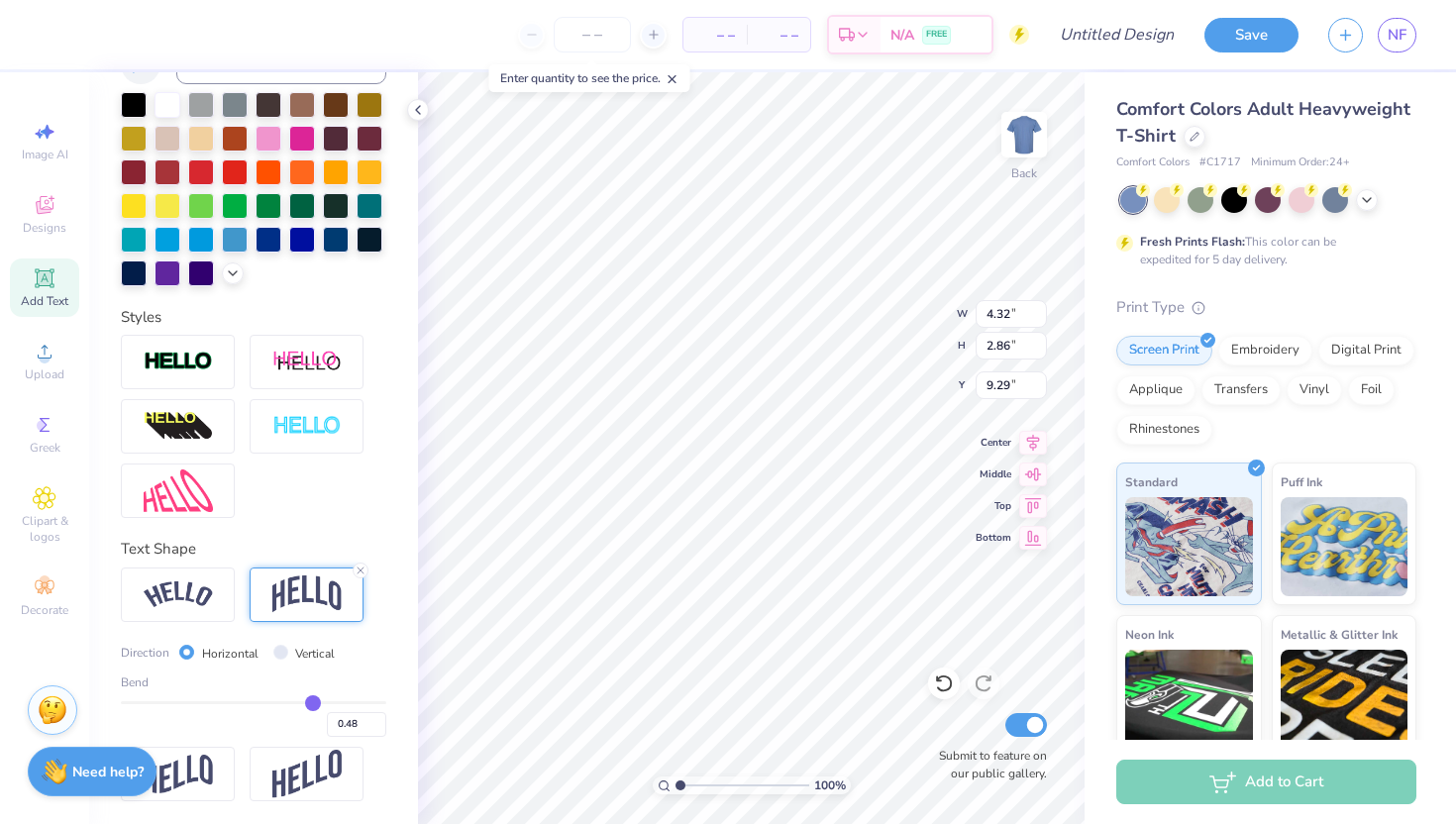 type on "0.46" 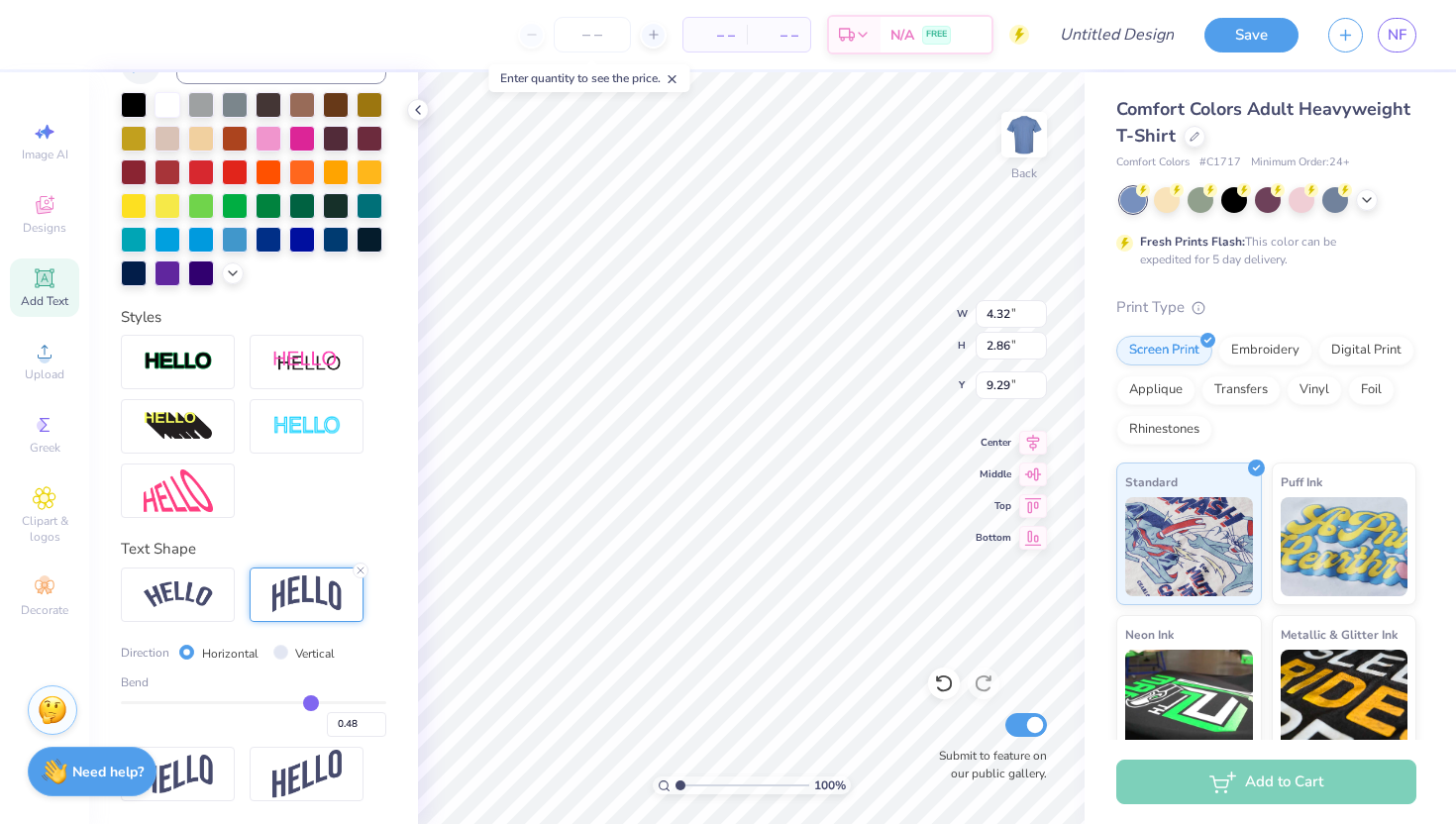 type on "0.46" 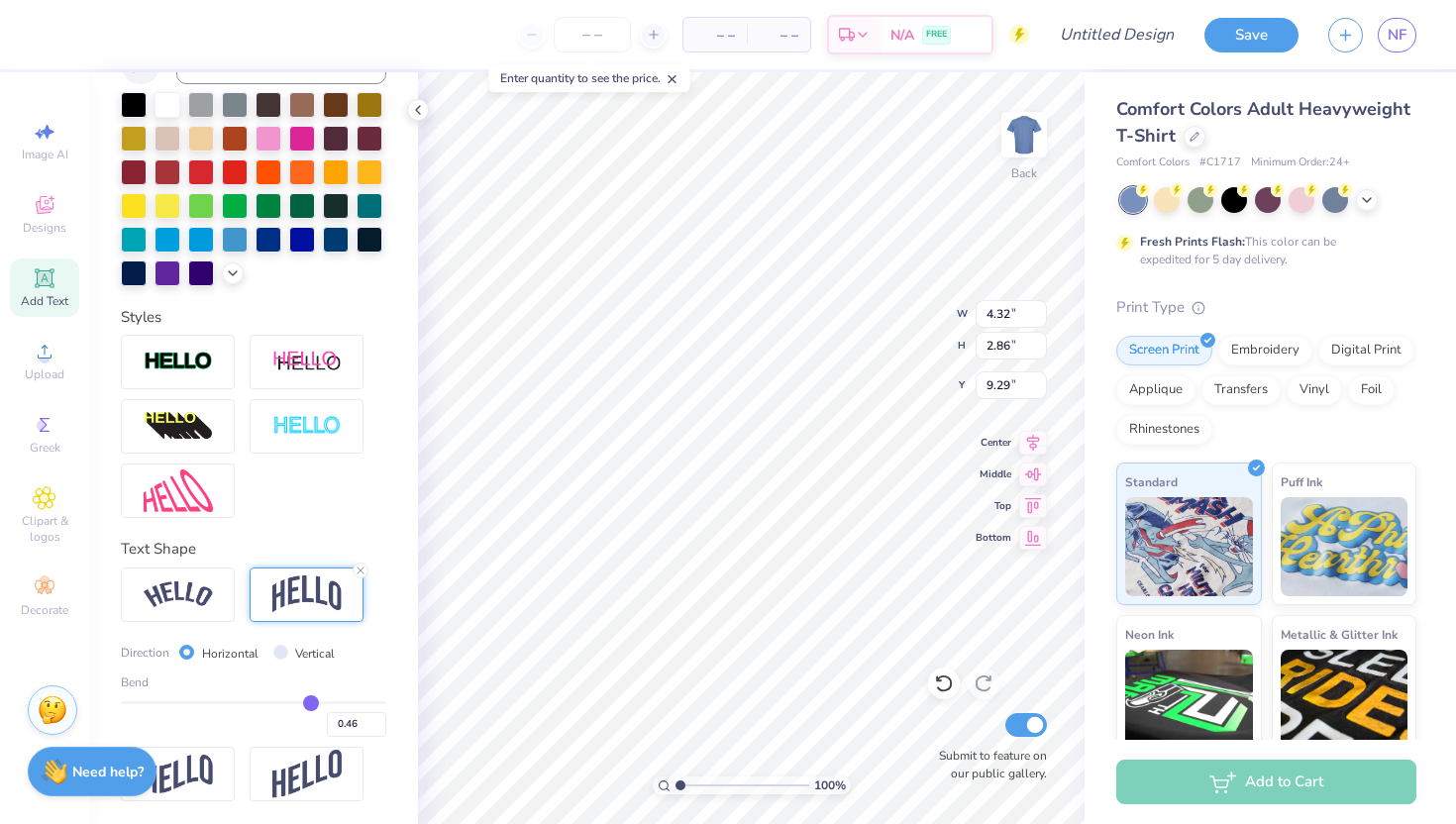 type on "0.45" 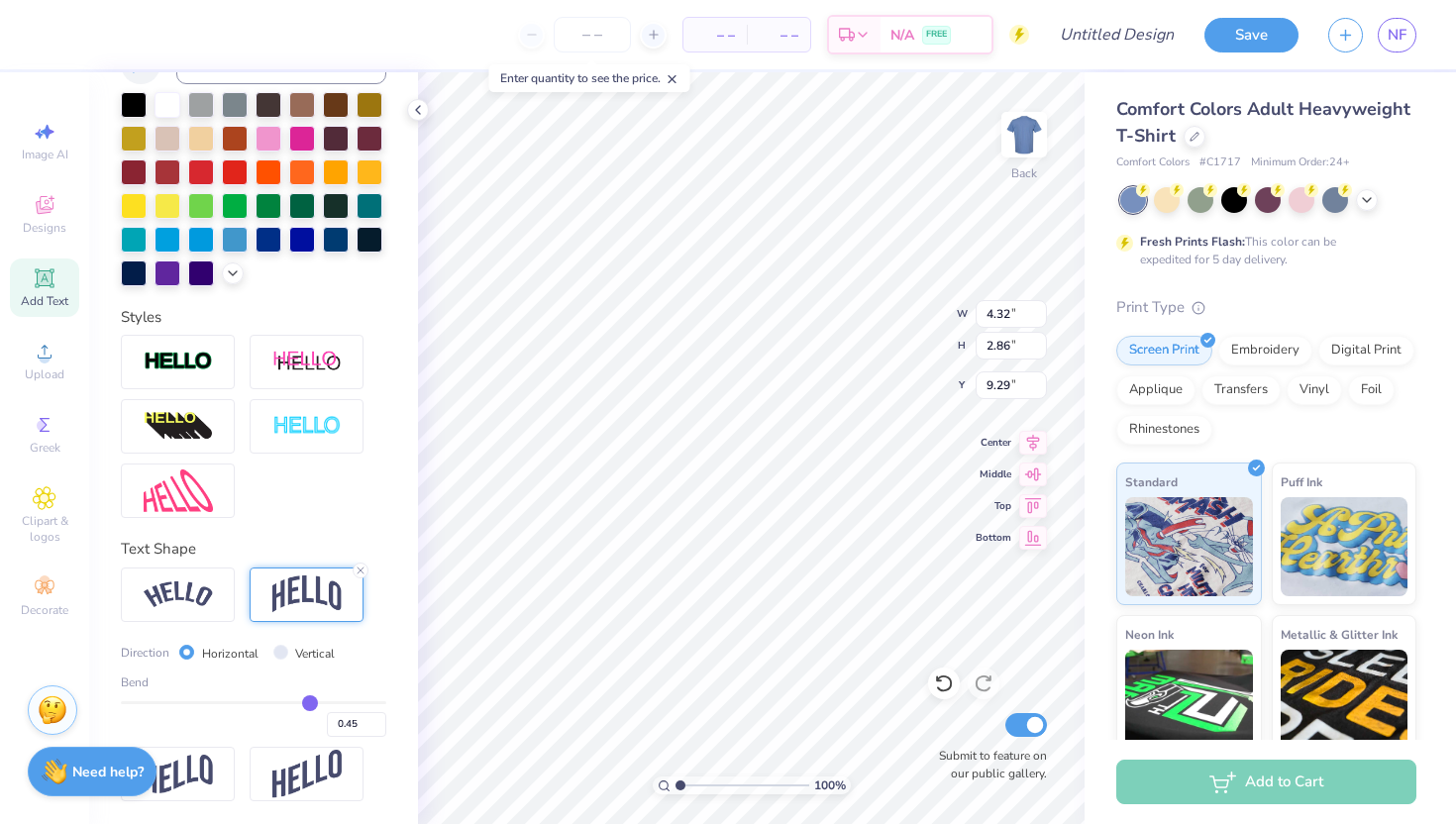 type on "0.44" 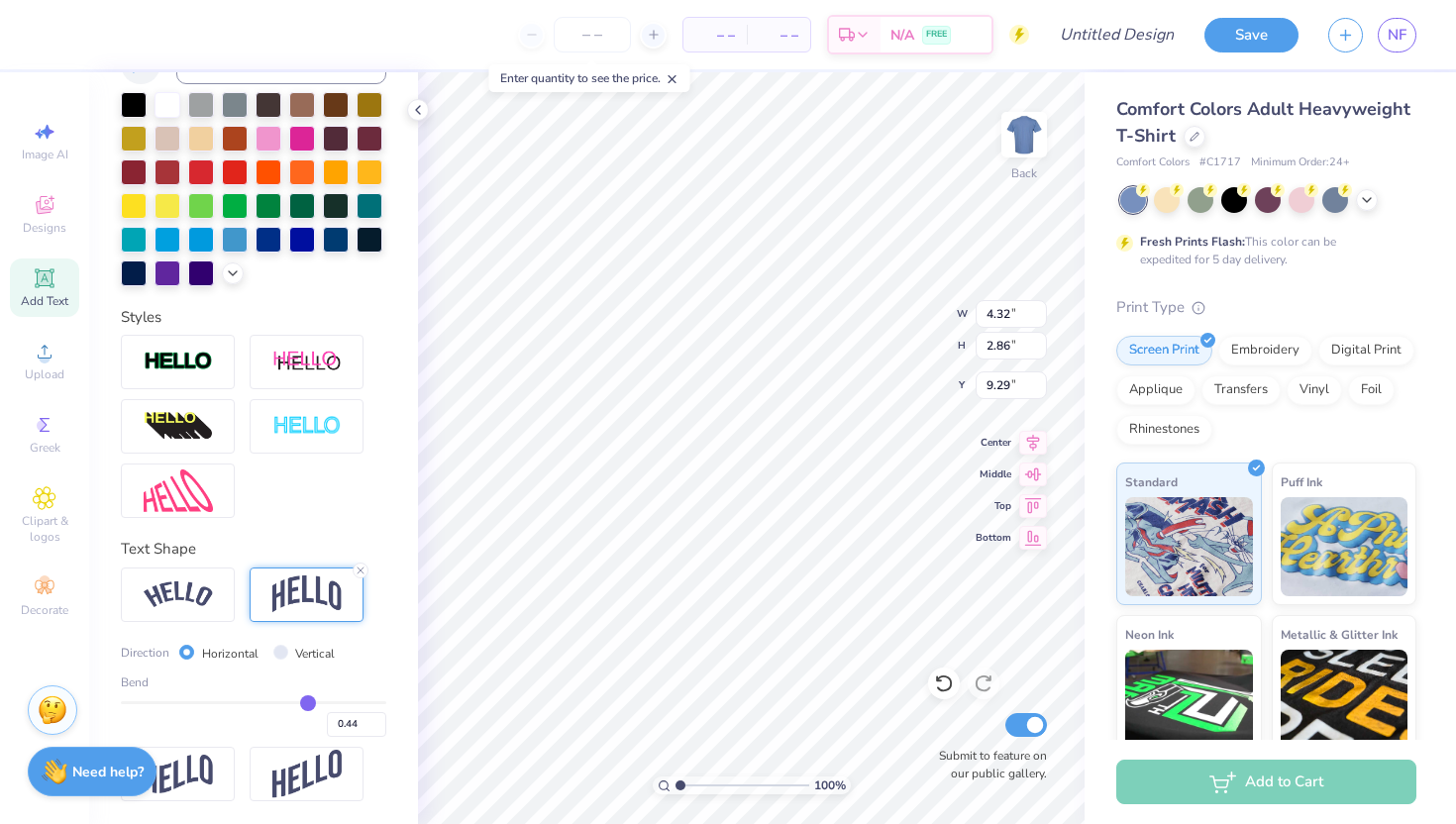 type on "0.42" 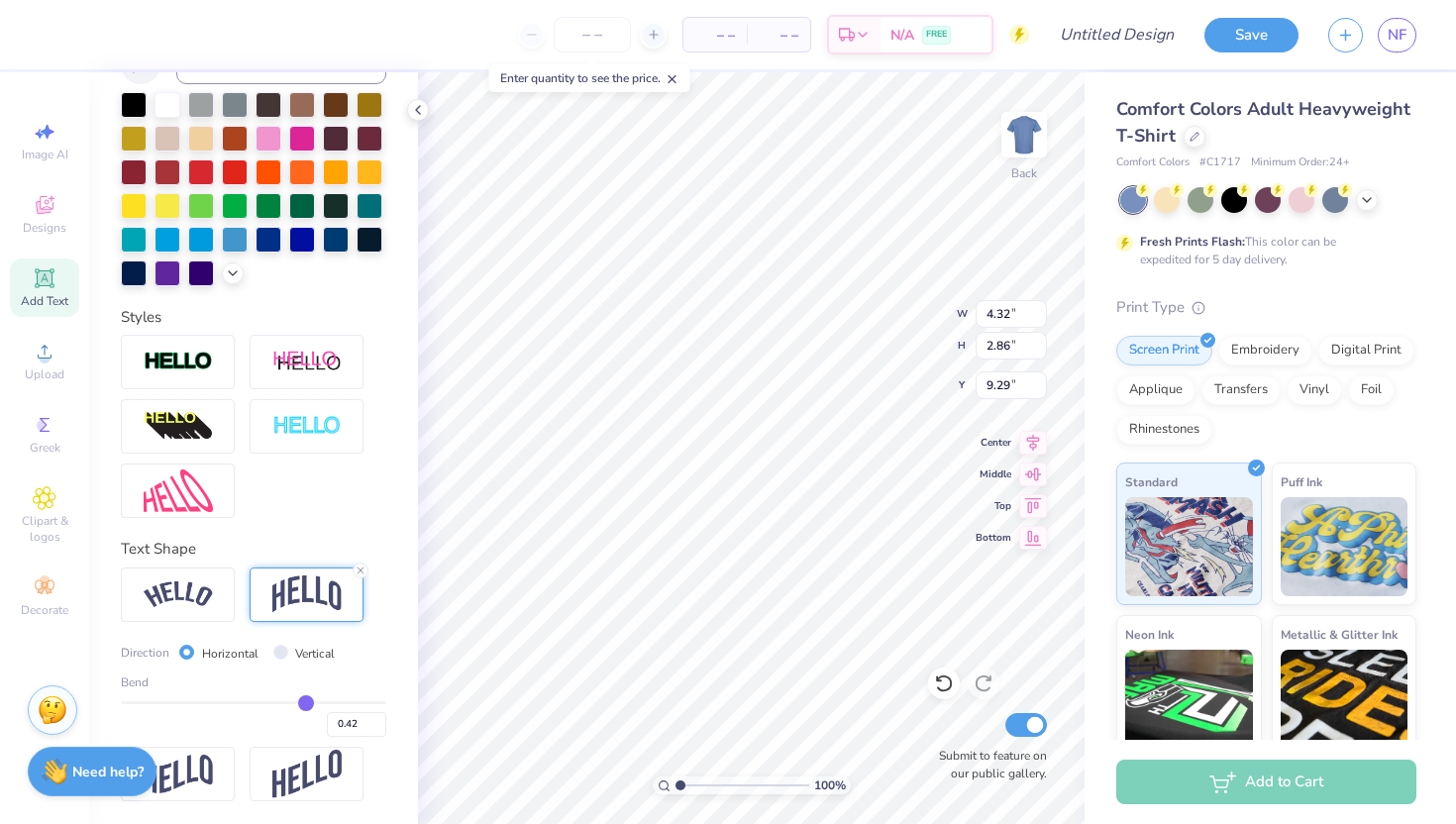 type on "0.4" 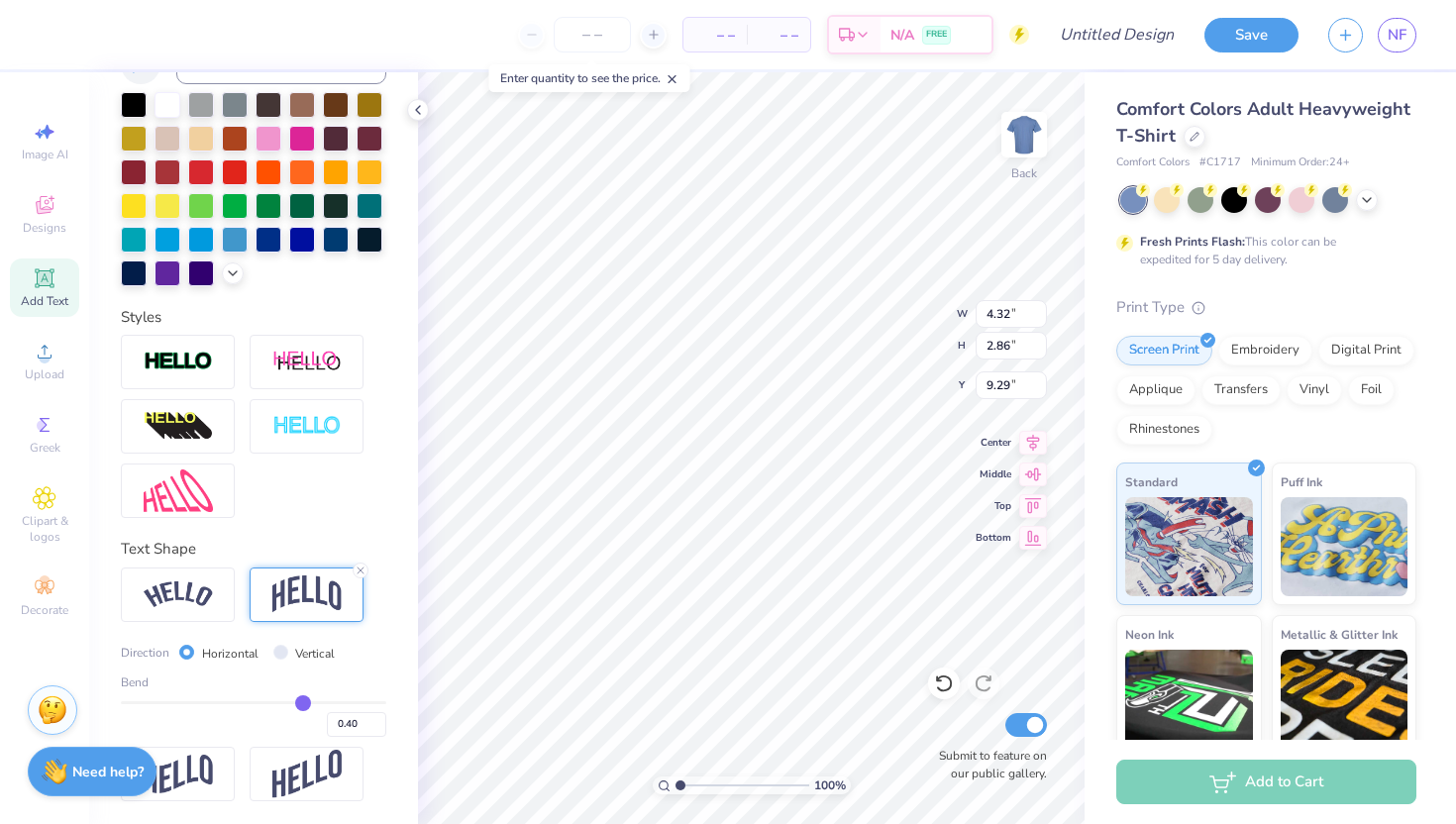 type on "0.39" 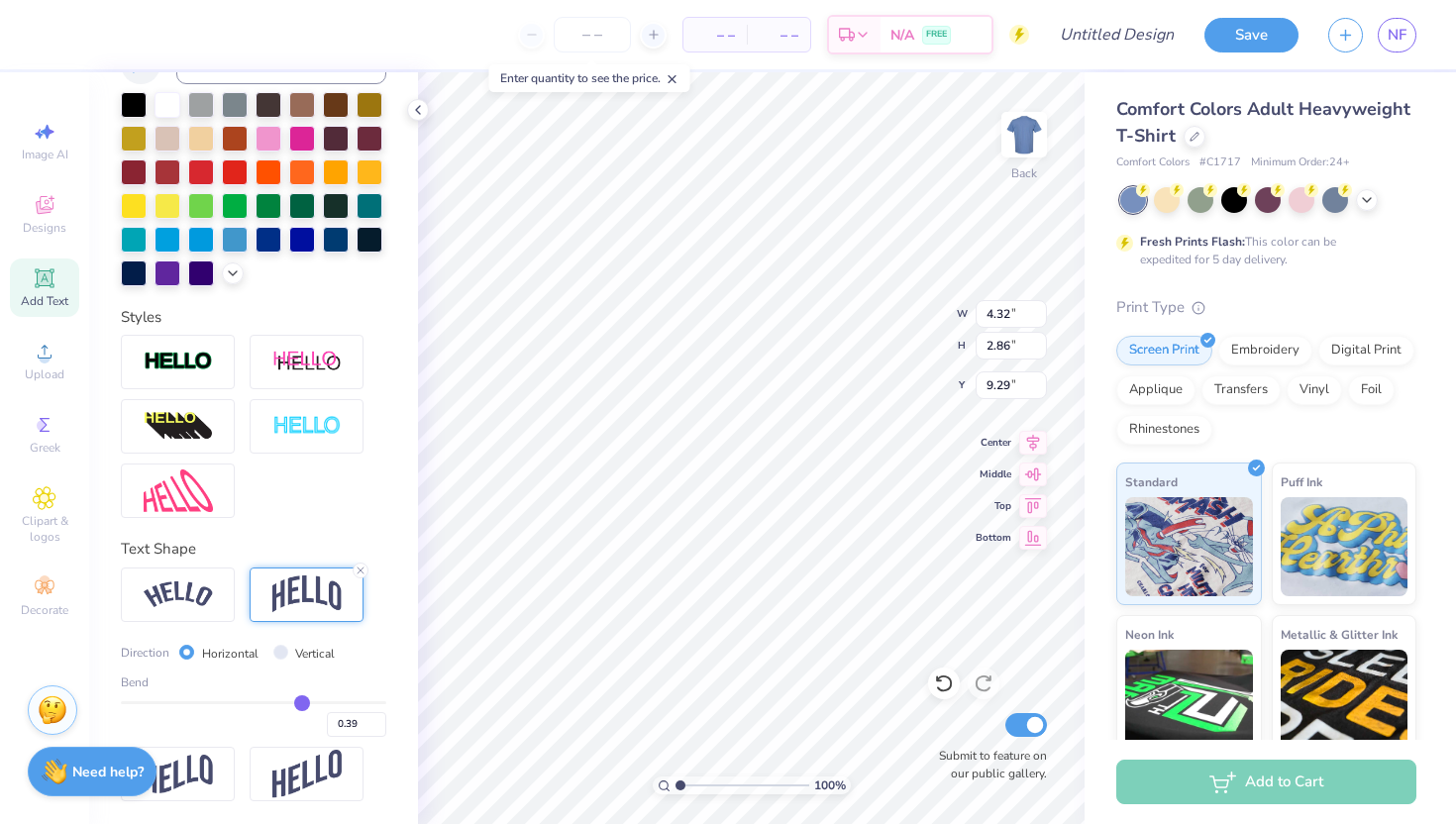 type on "0.38" 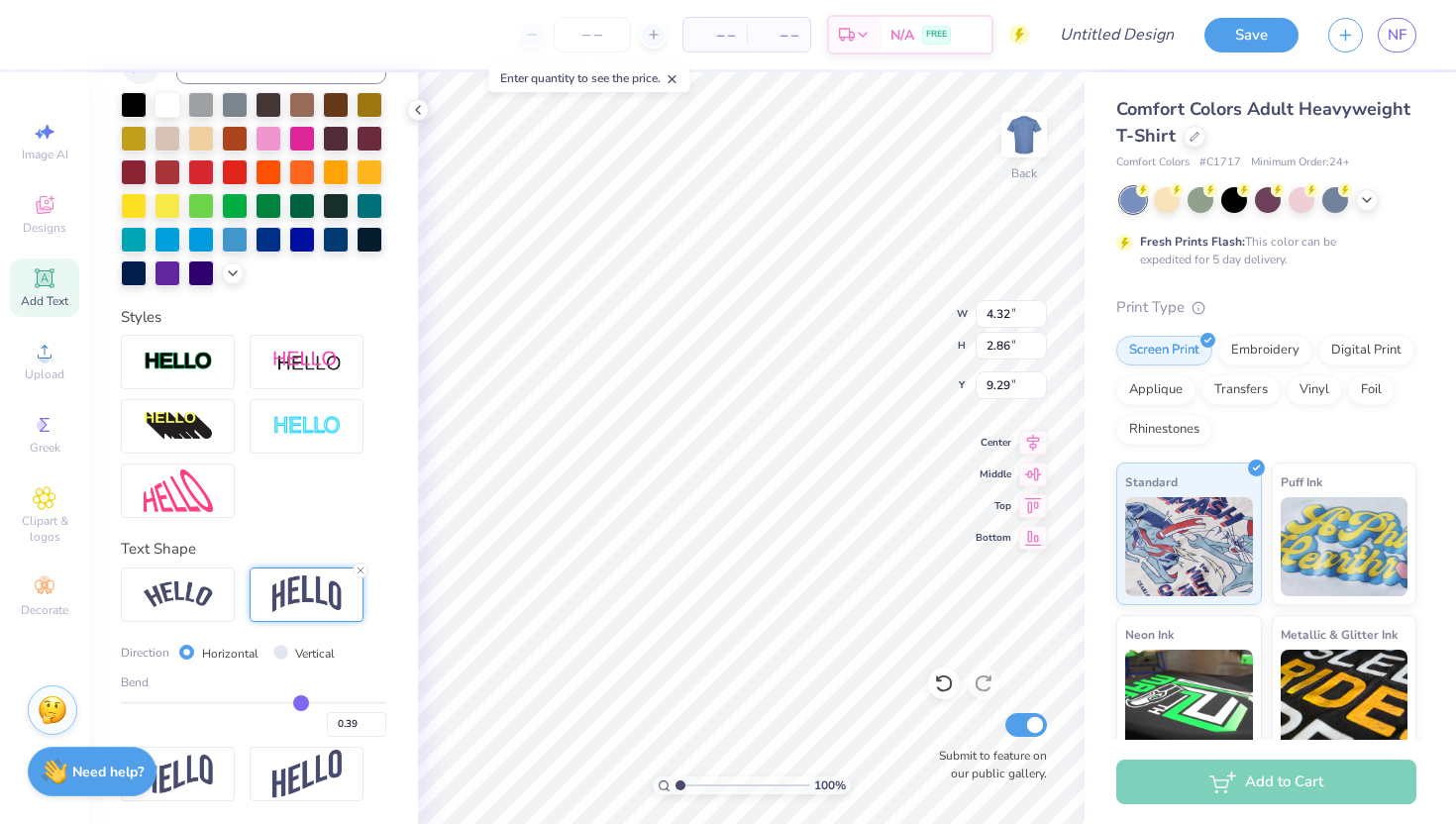 type on "0.38" 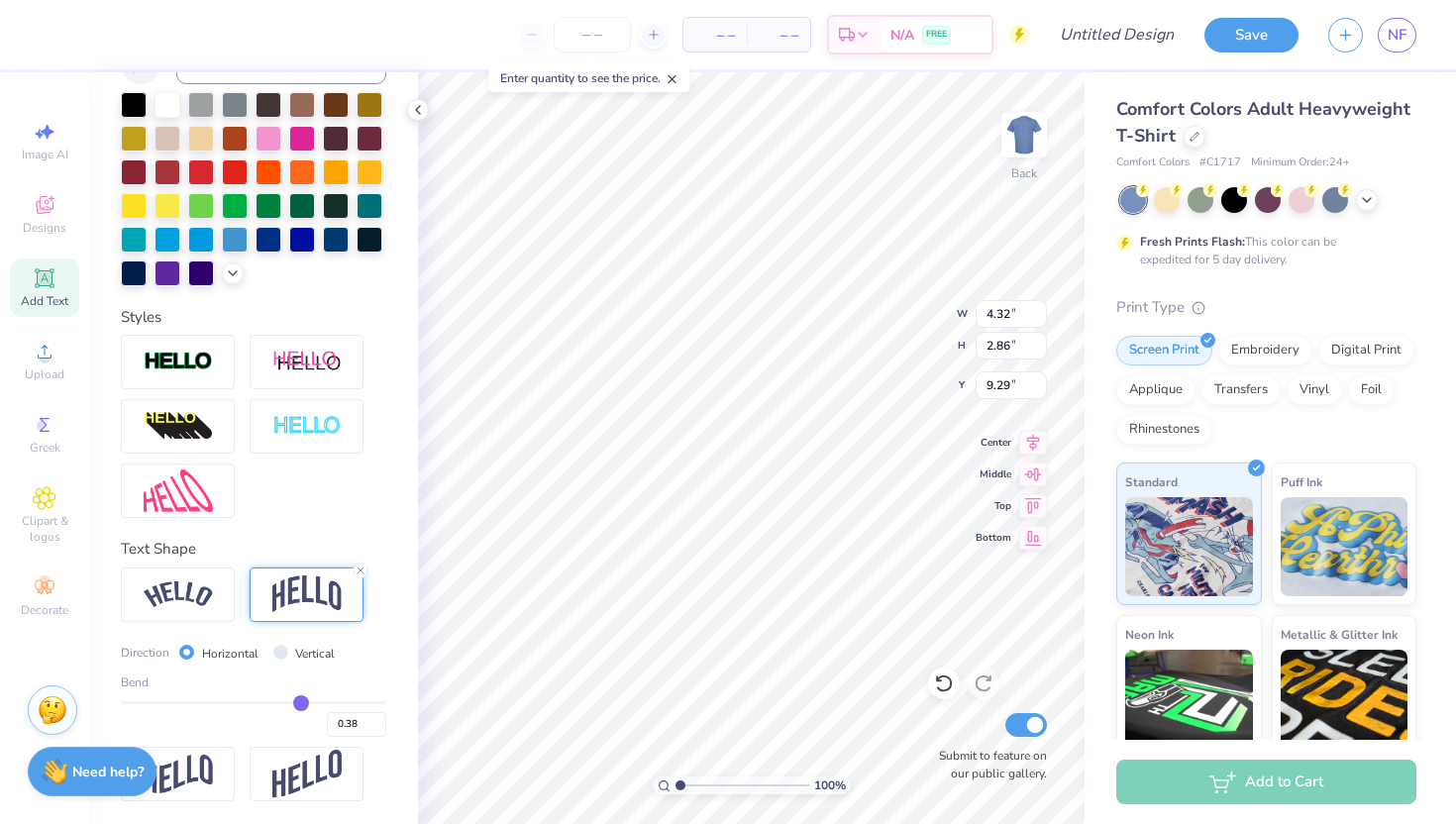 type on "0.37" 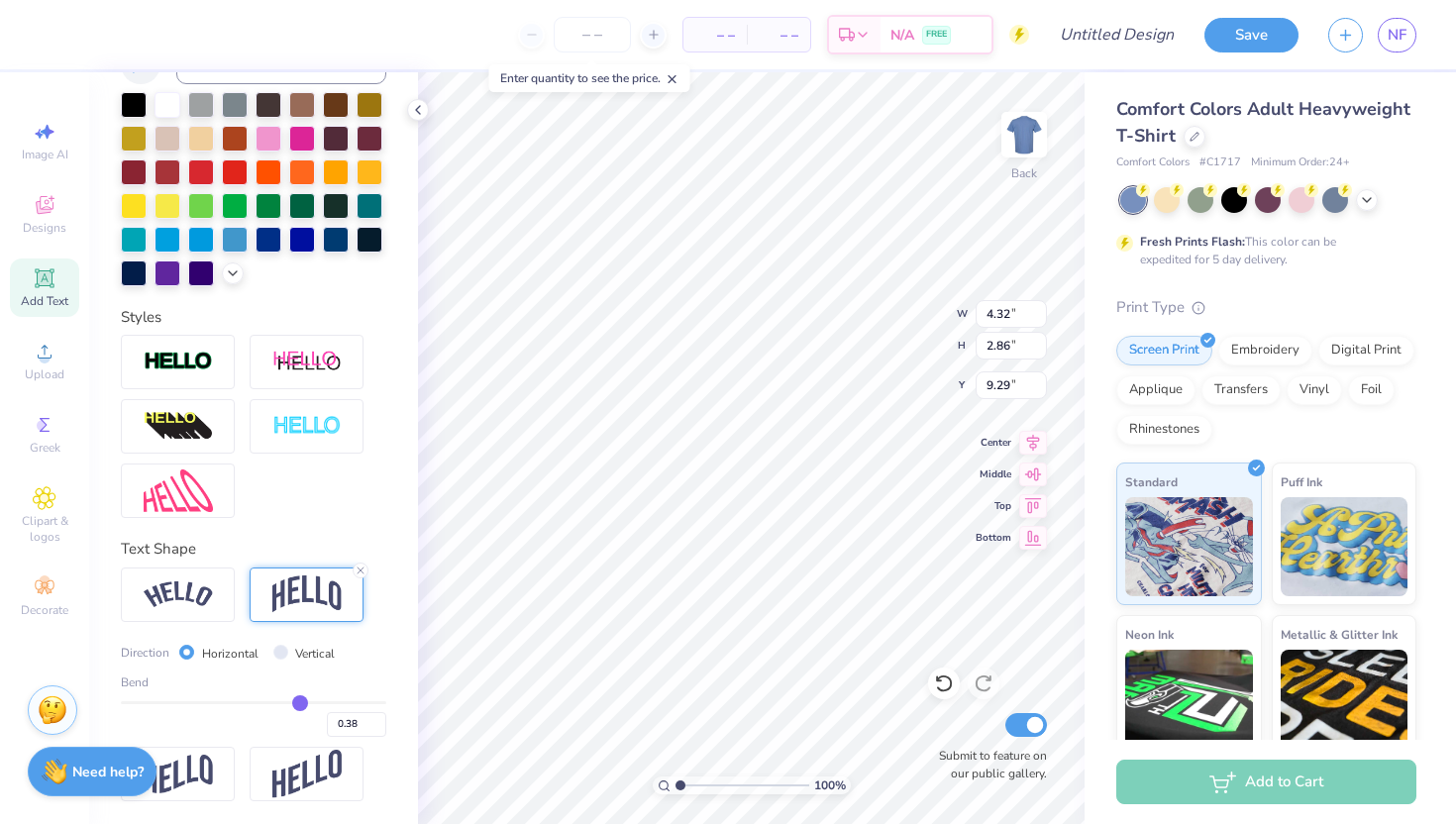 type on "0.37" 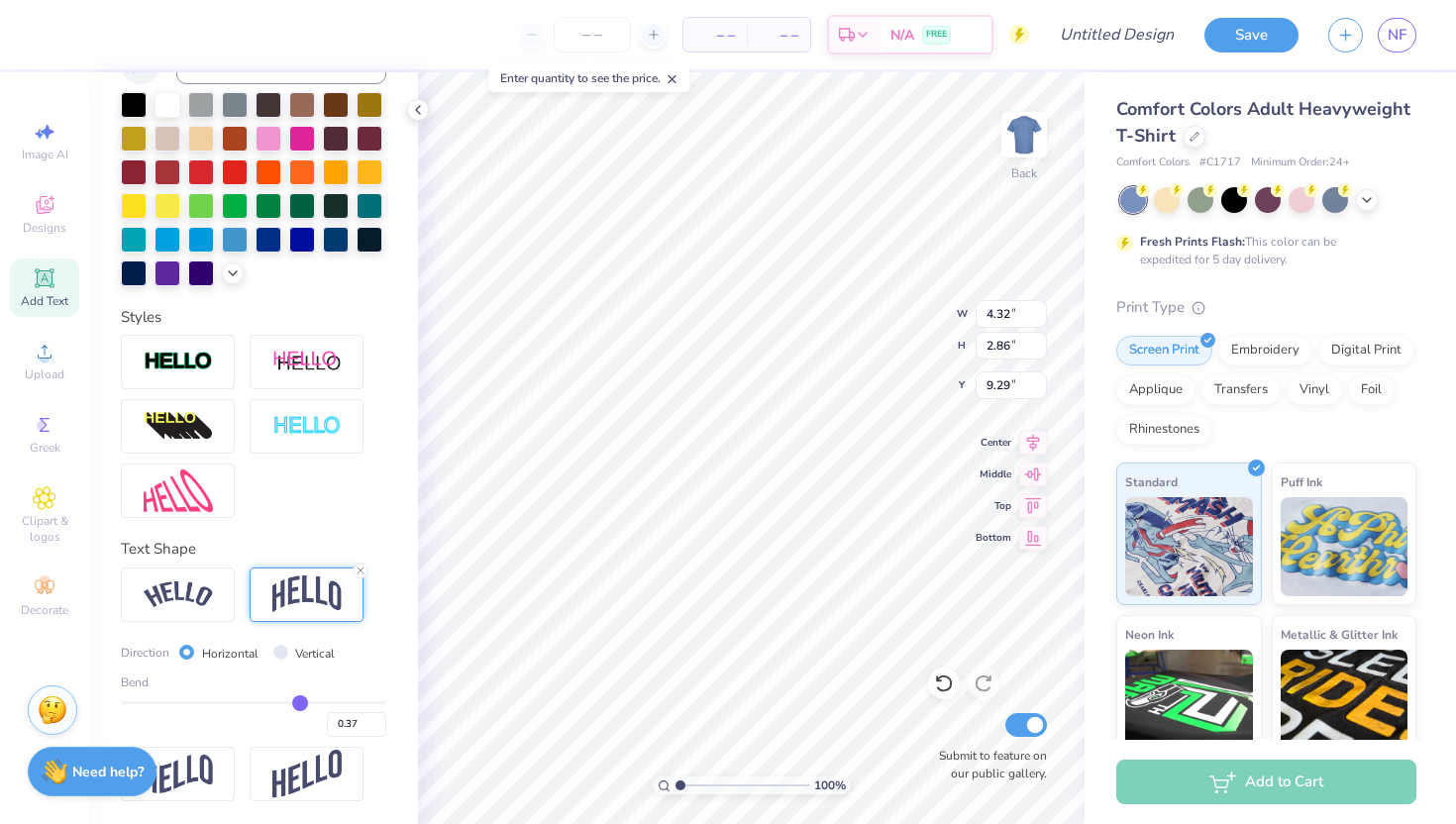 type on "0.36" 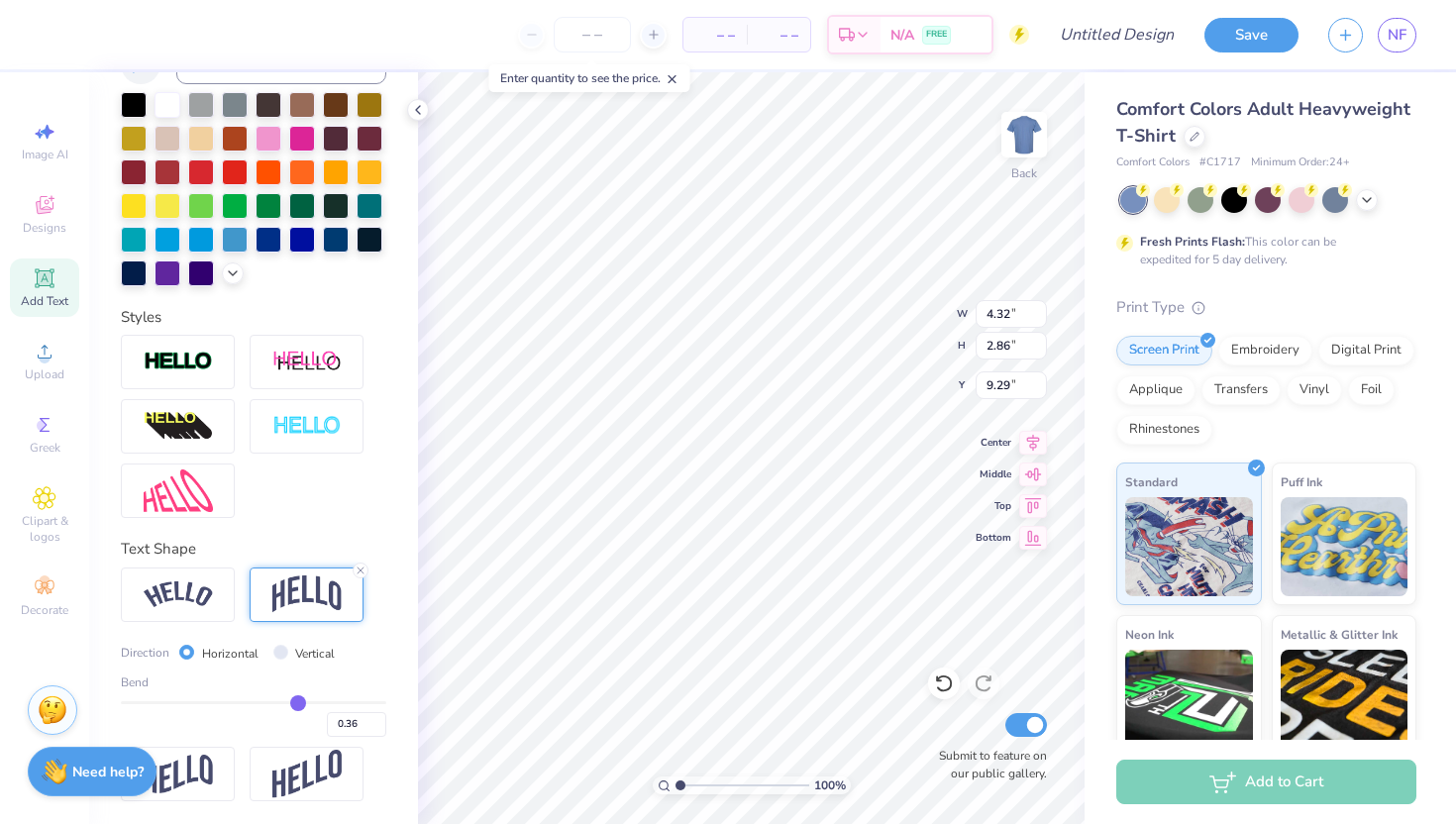 type on "0.35" 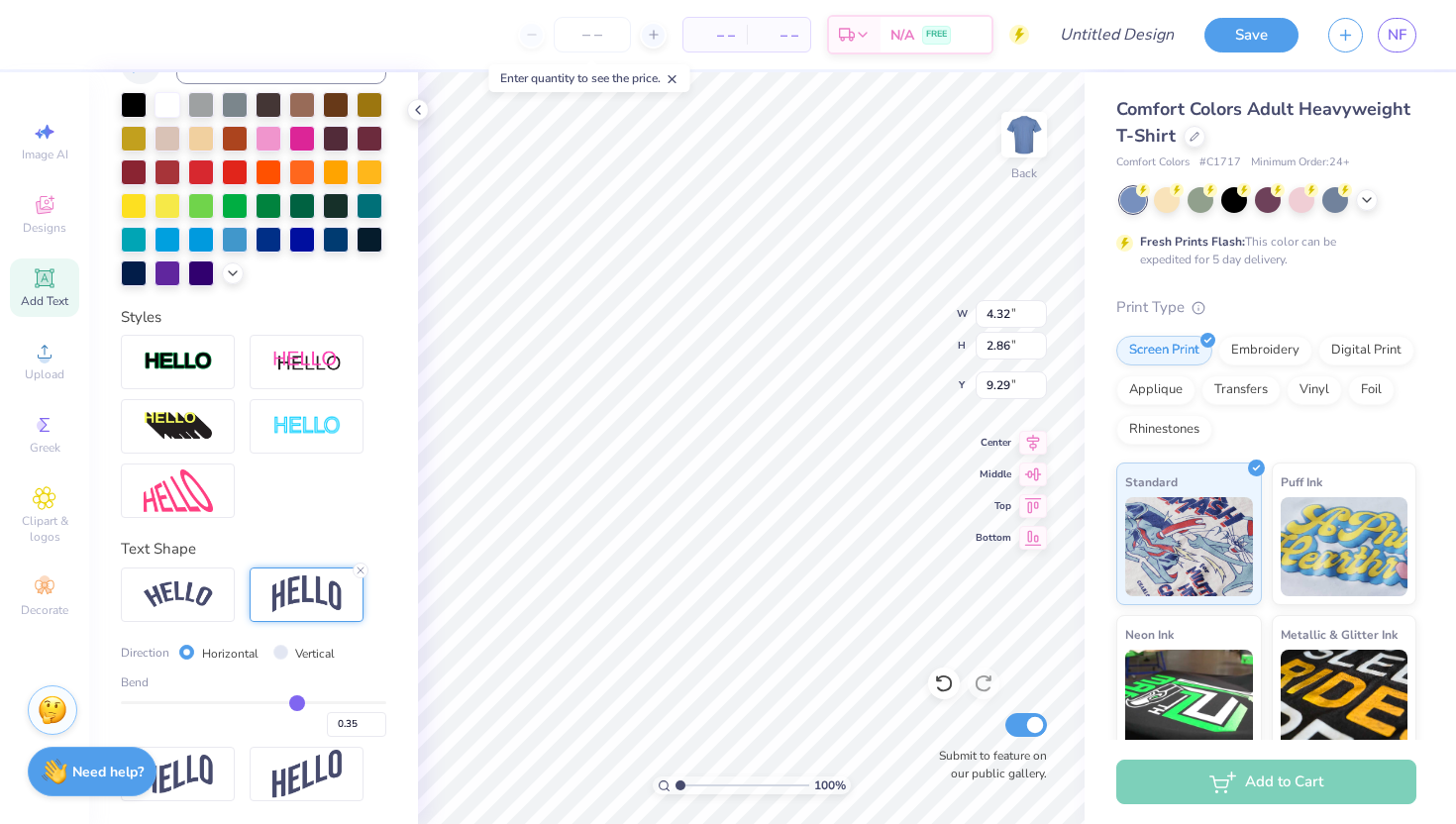 type on "0.34" 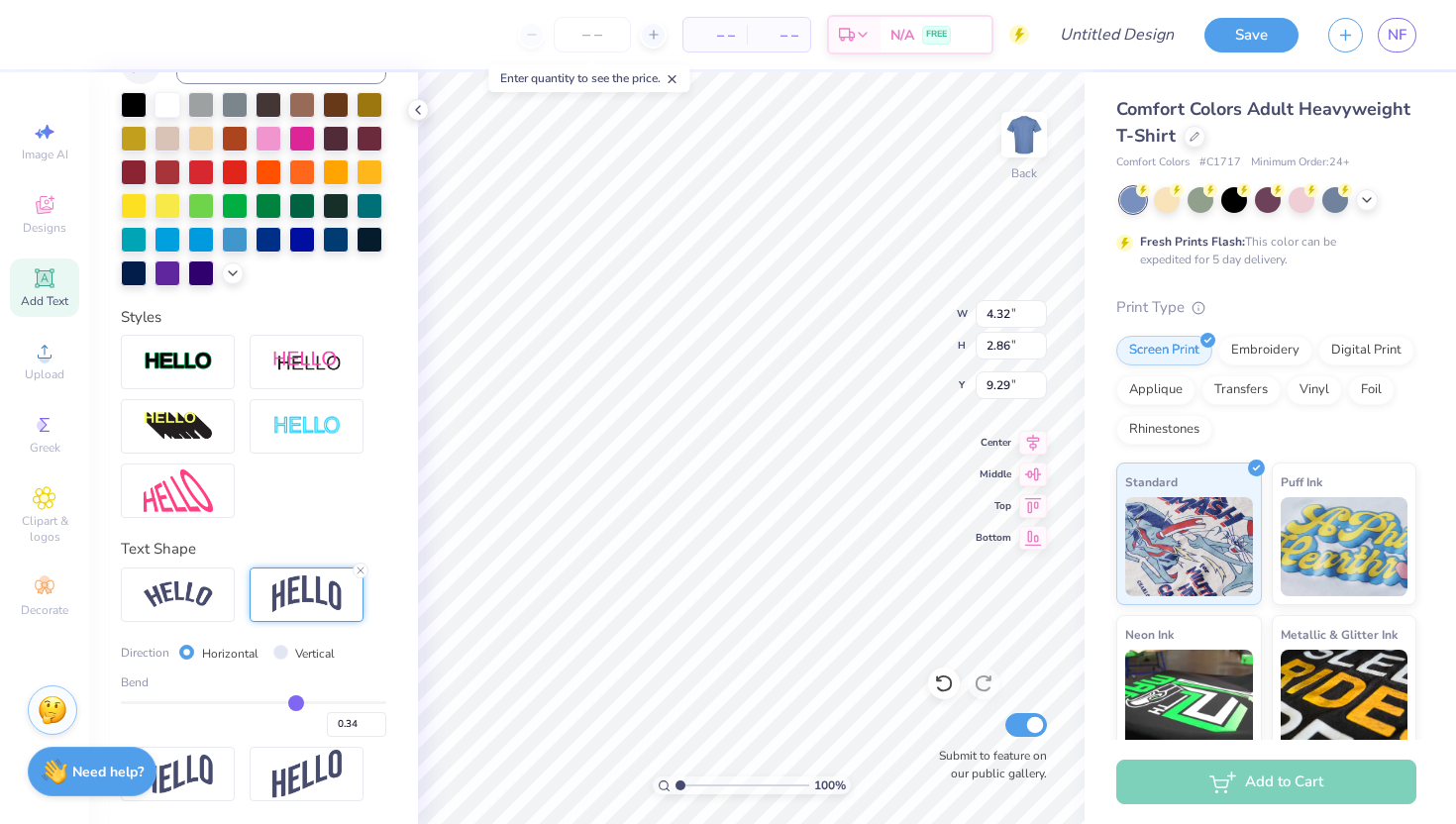 type on "0.33" 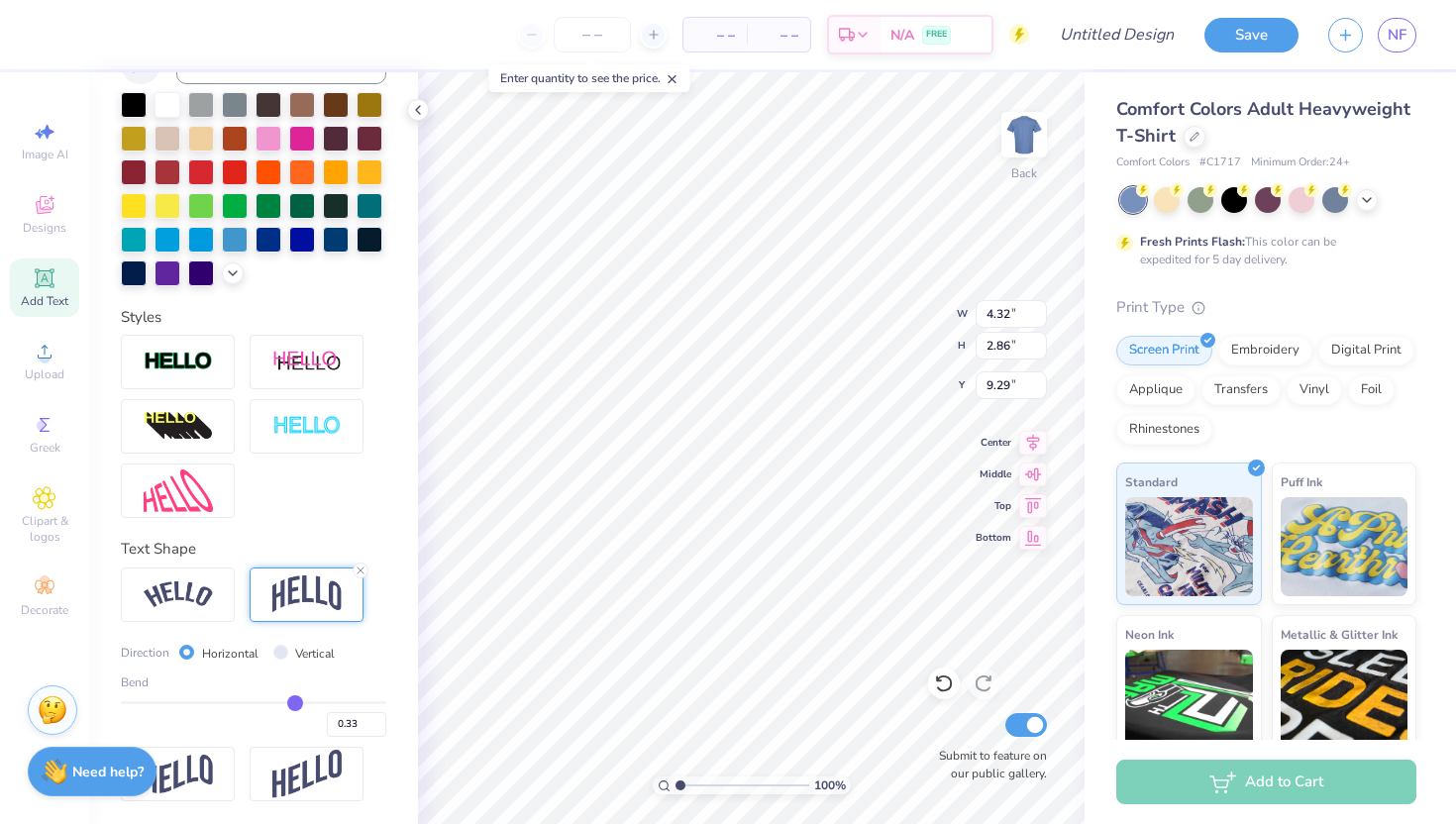 type on "0.32" 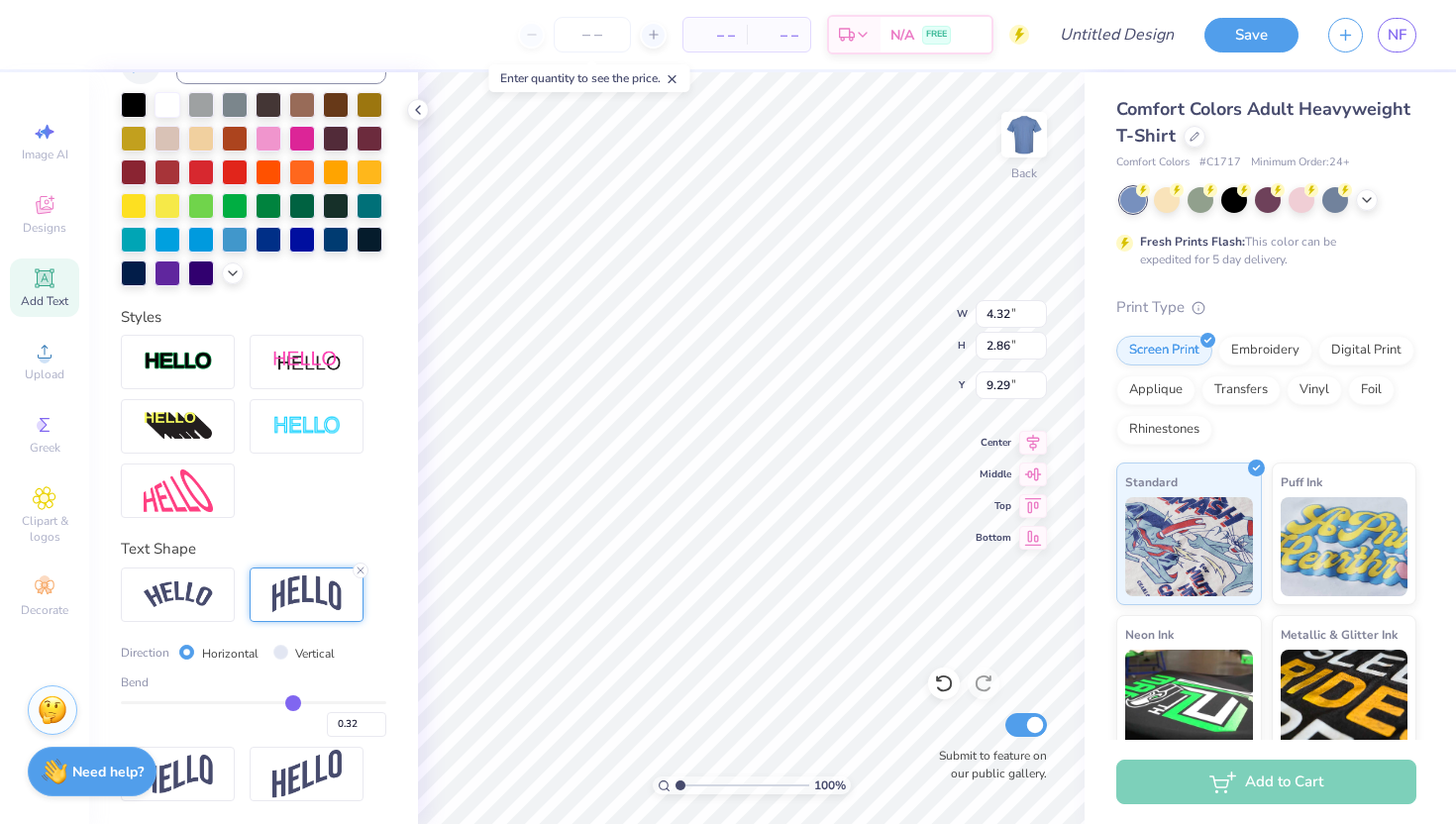 type on "0.31" 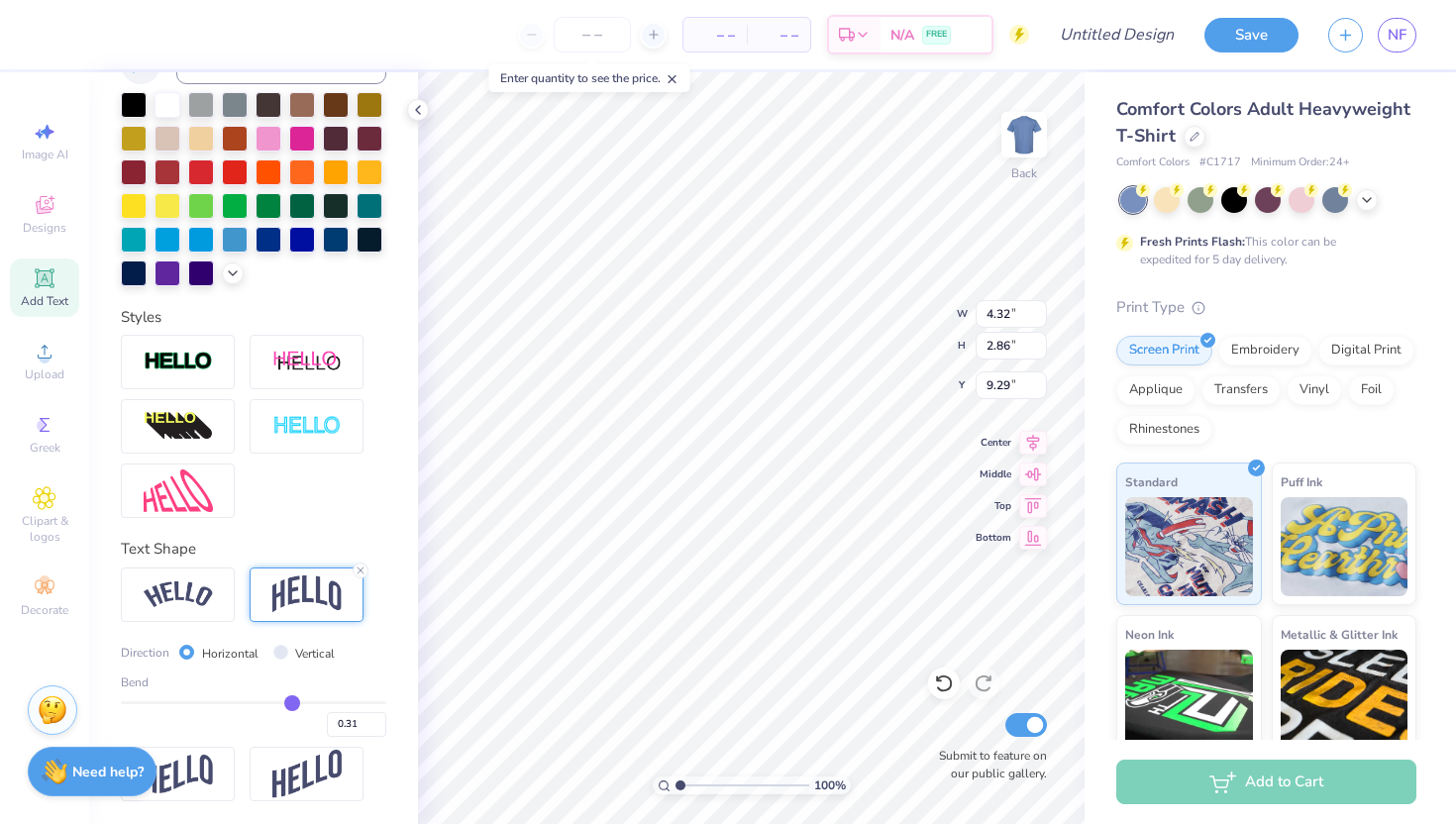type on "0.3" 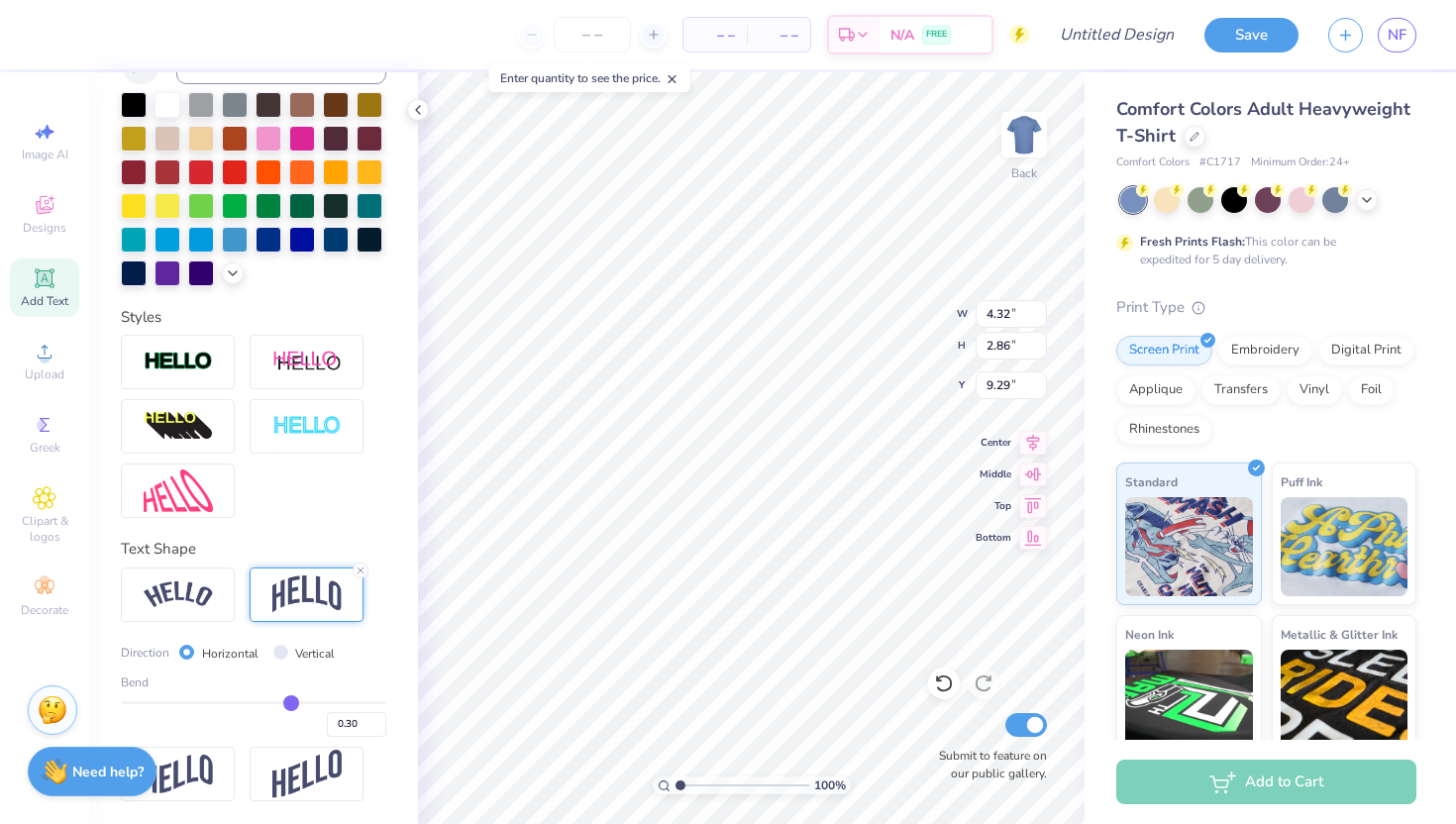 type on "0.29" 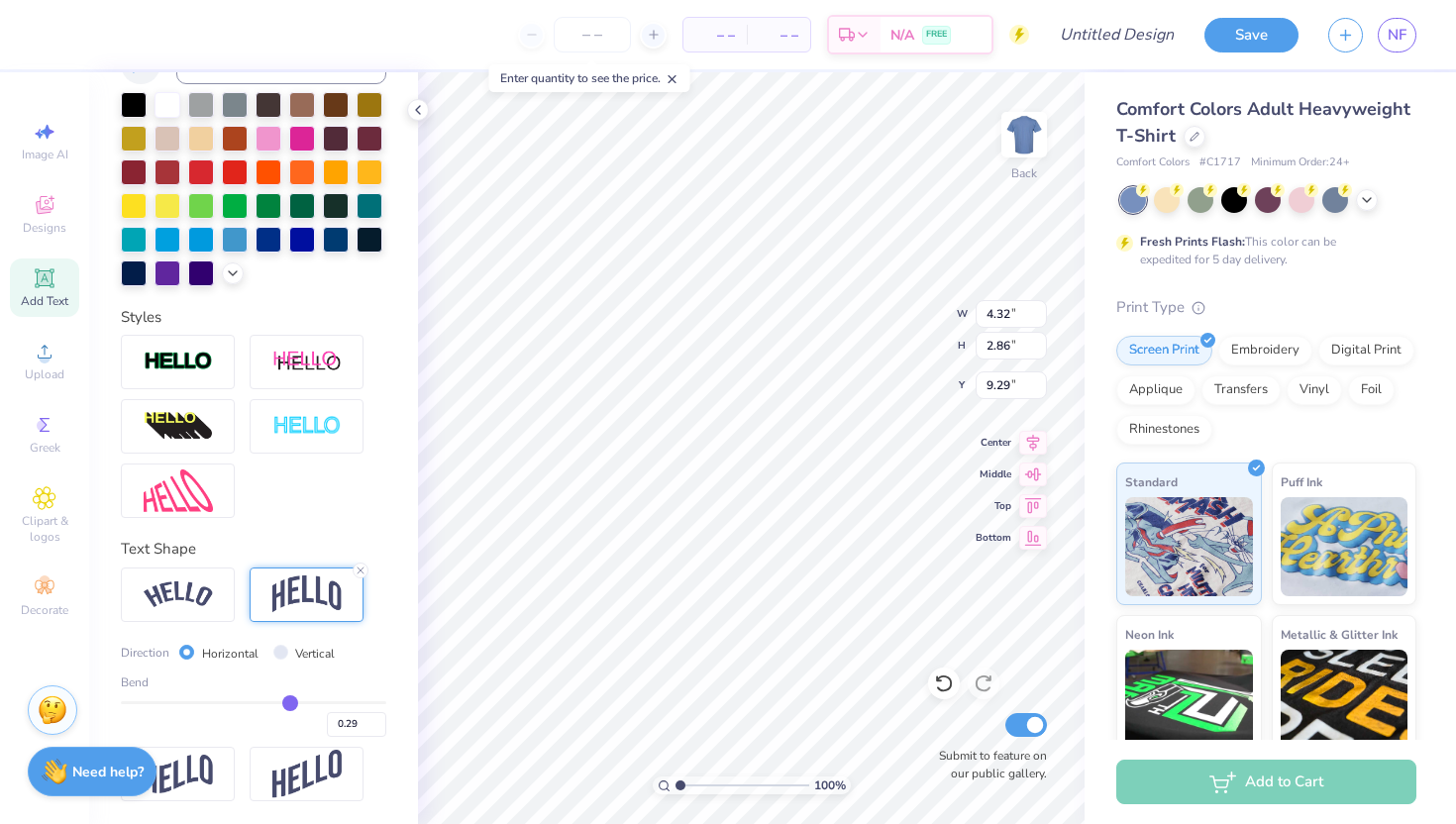 type on "0.28" 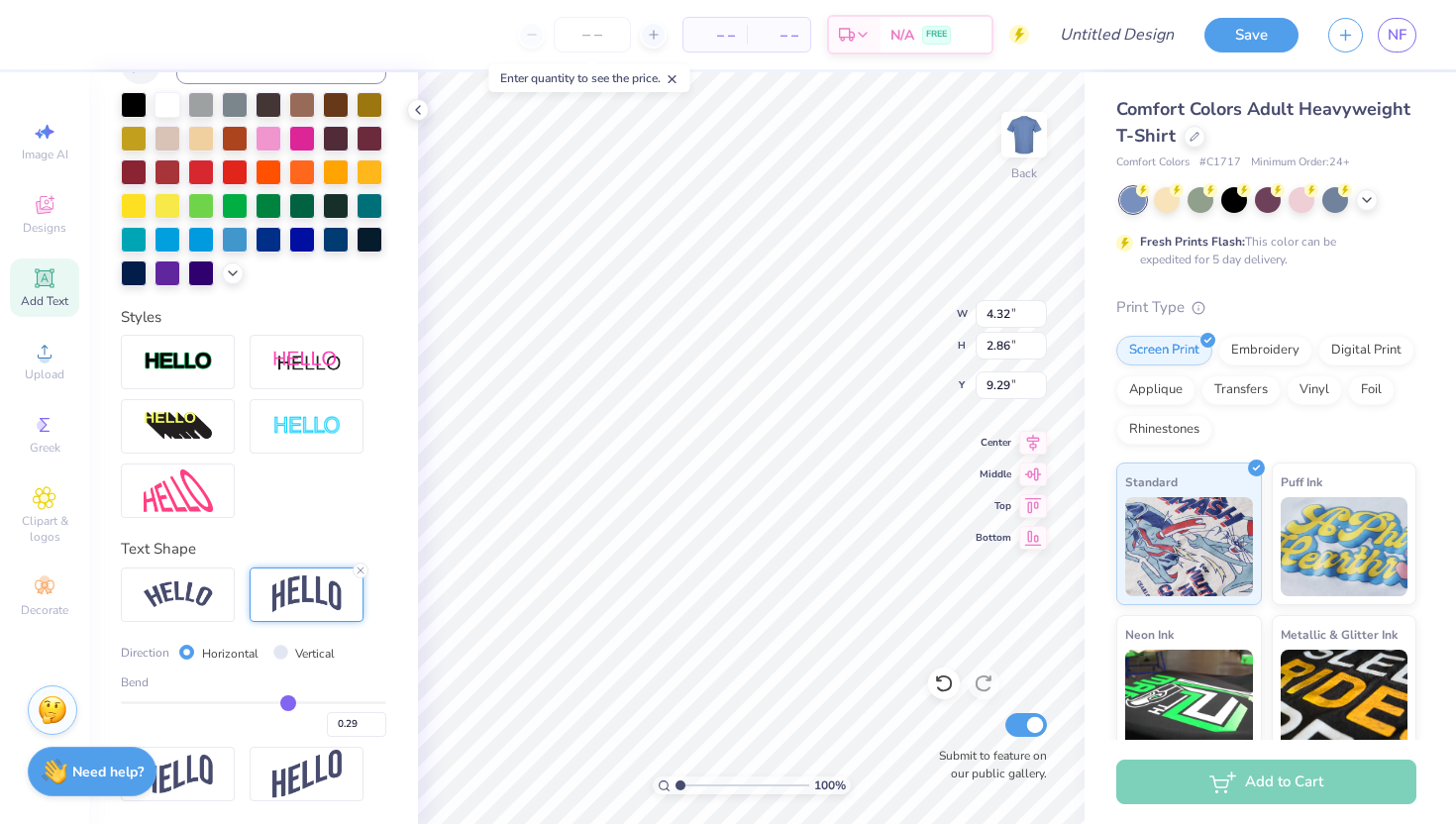 type on "0.28" 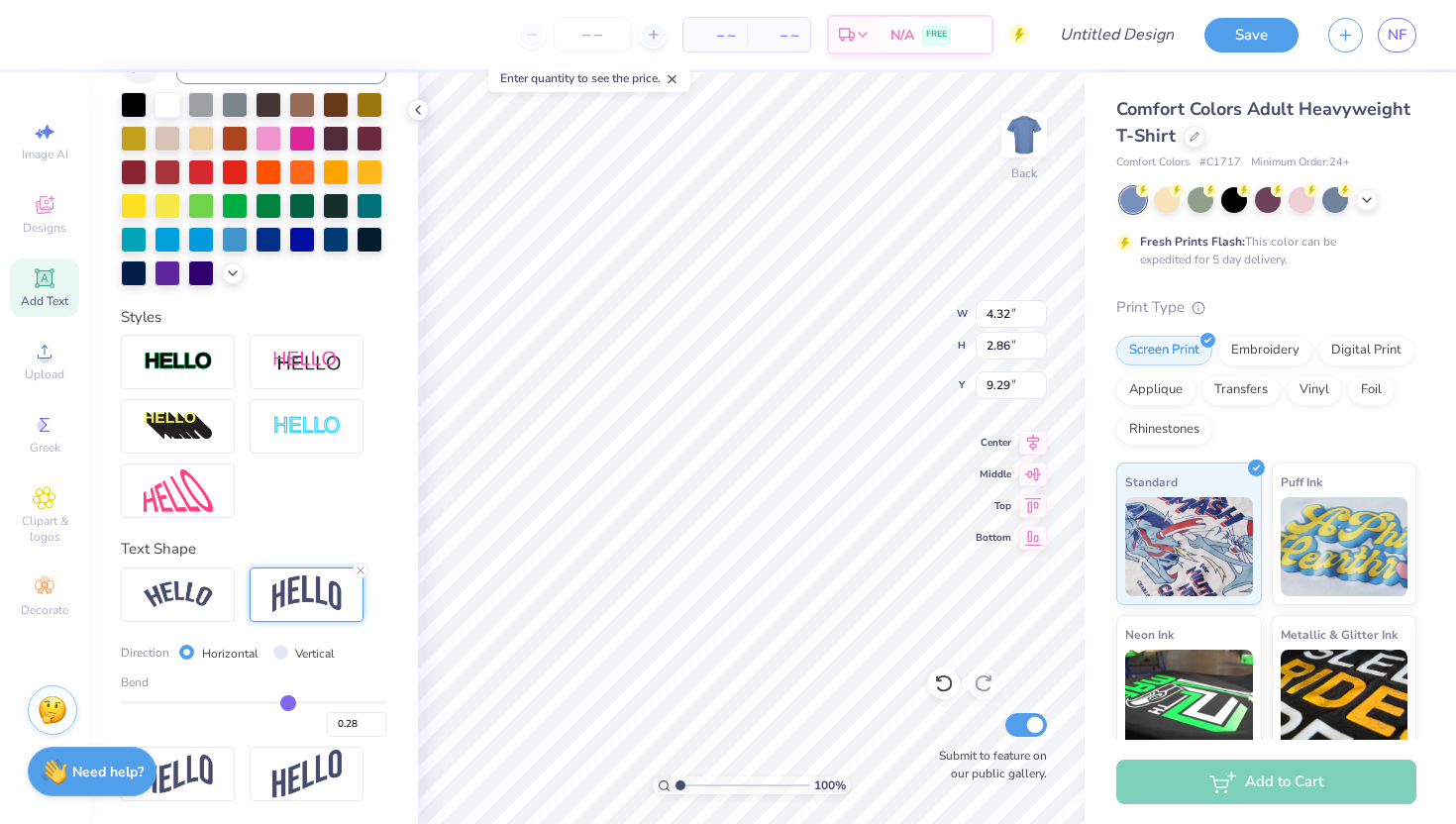 type on "0.27" 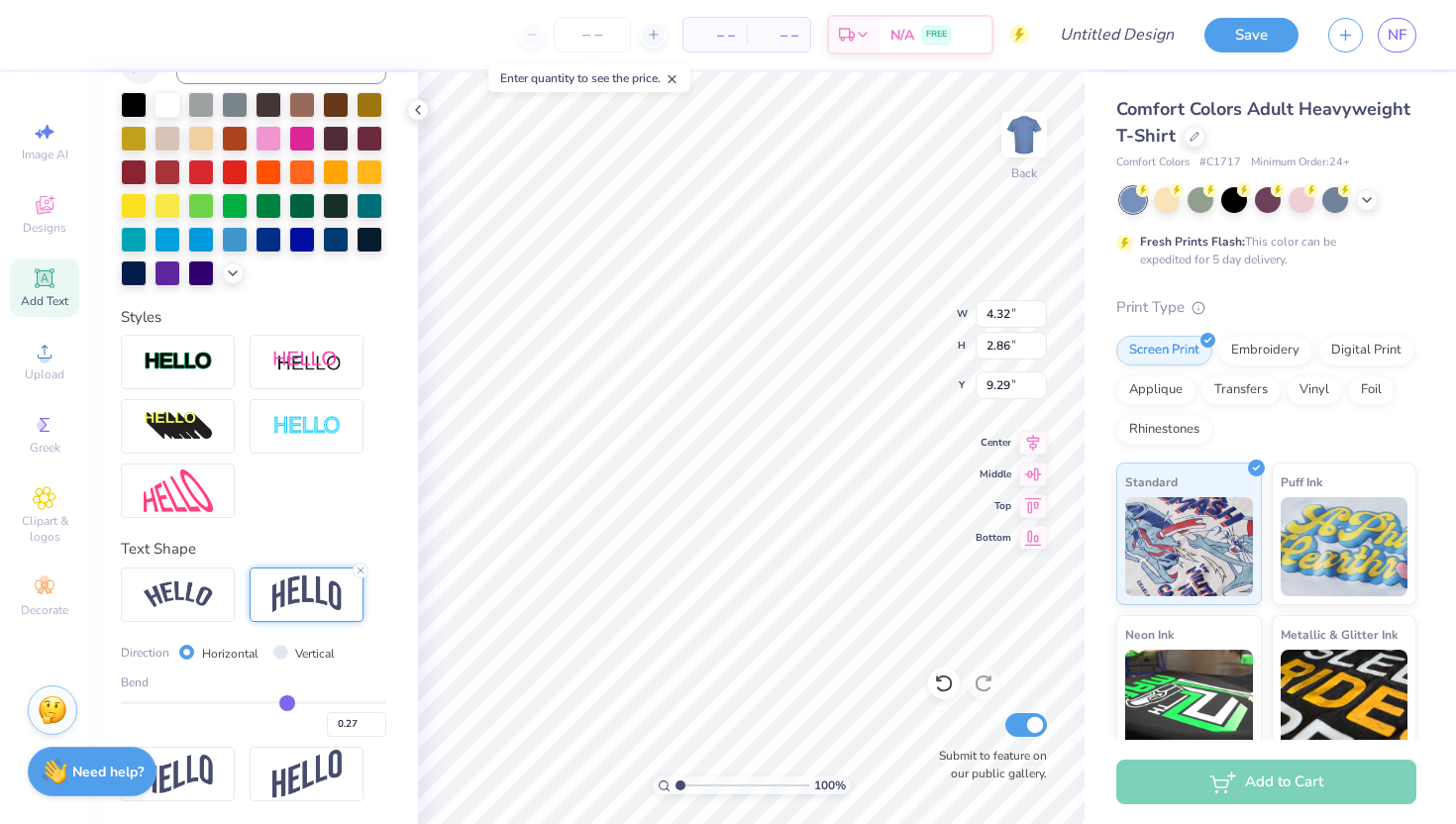 type on "0.26" 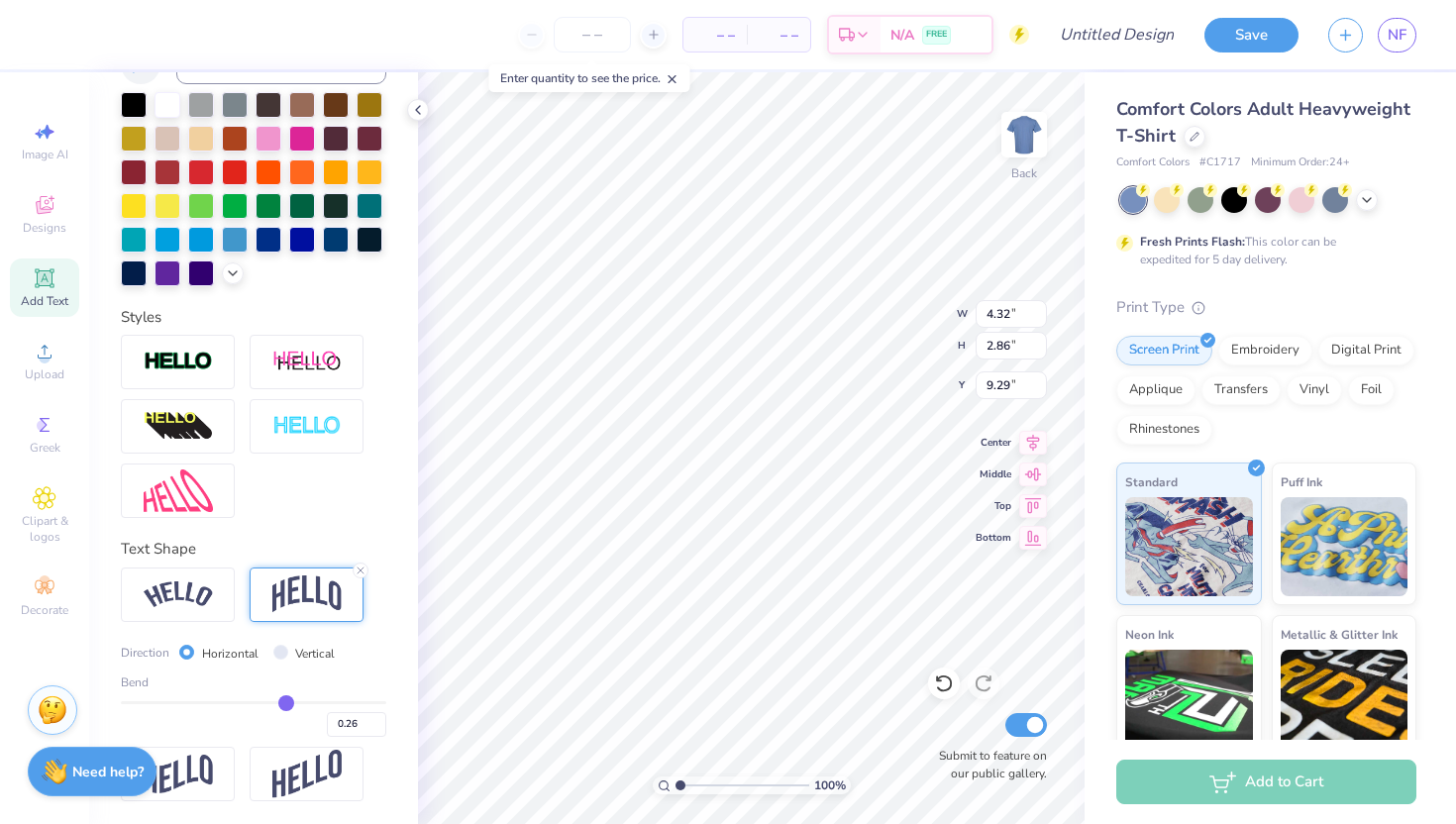 type on "0.25" 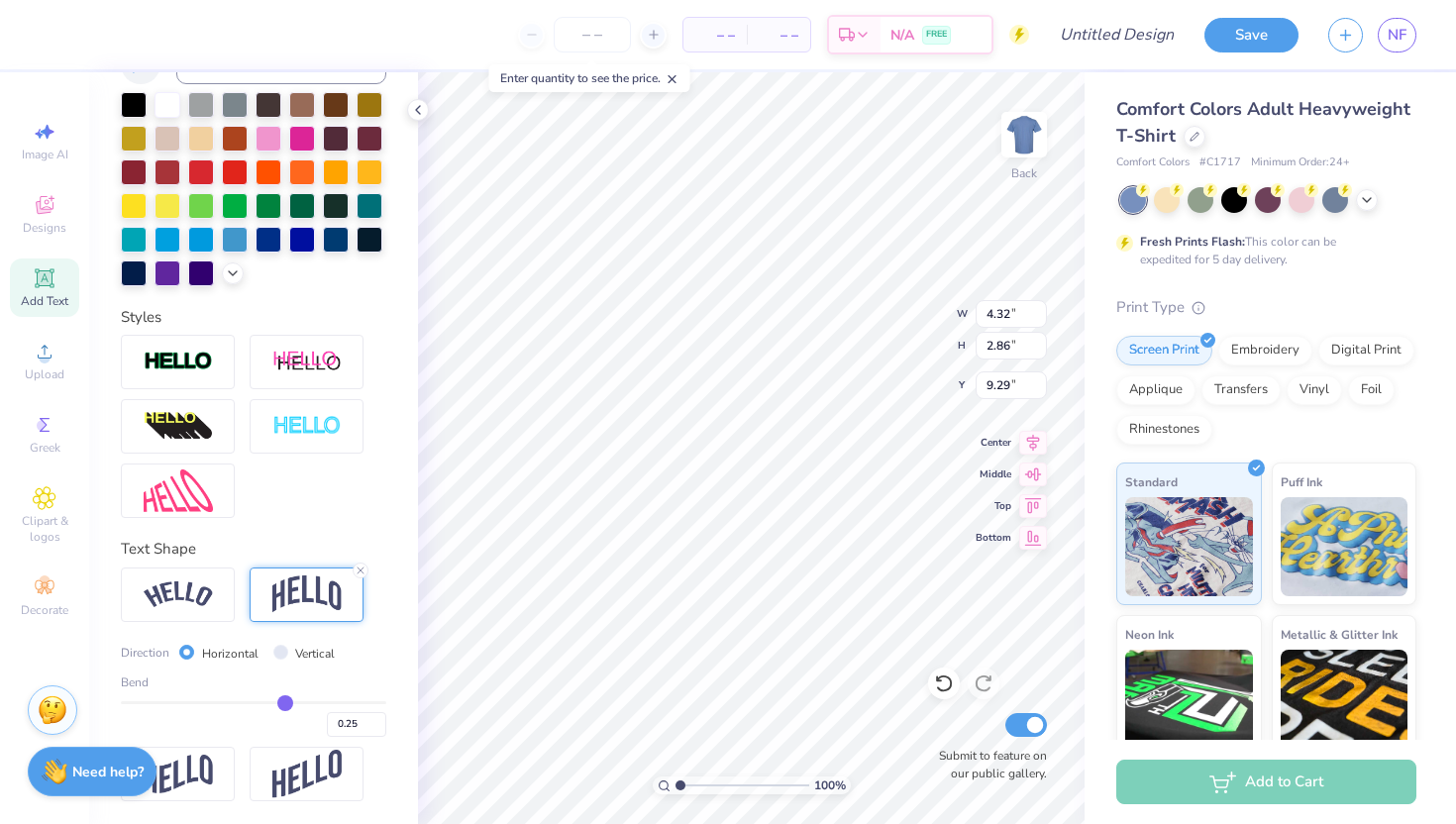 drag, startPoint x: 313, startPoint y: 703, endPoint x: 284, endPoint y: 706, distance: 29.15476 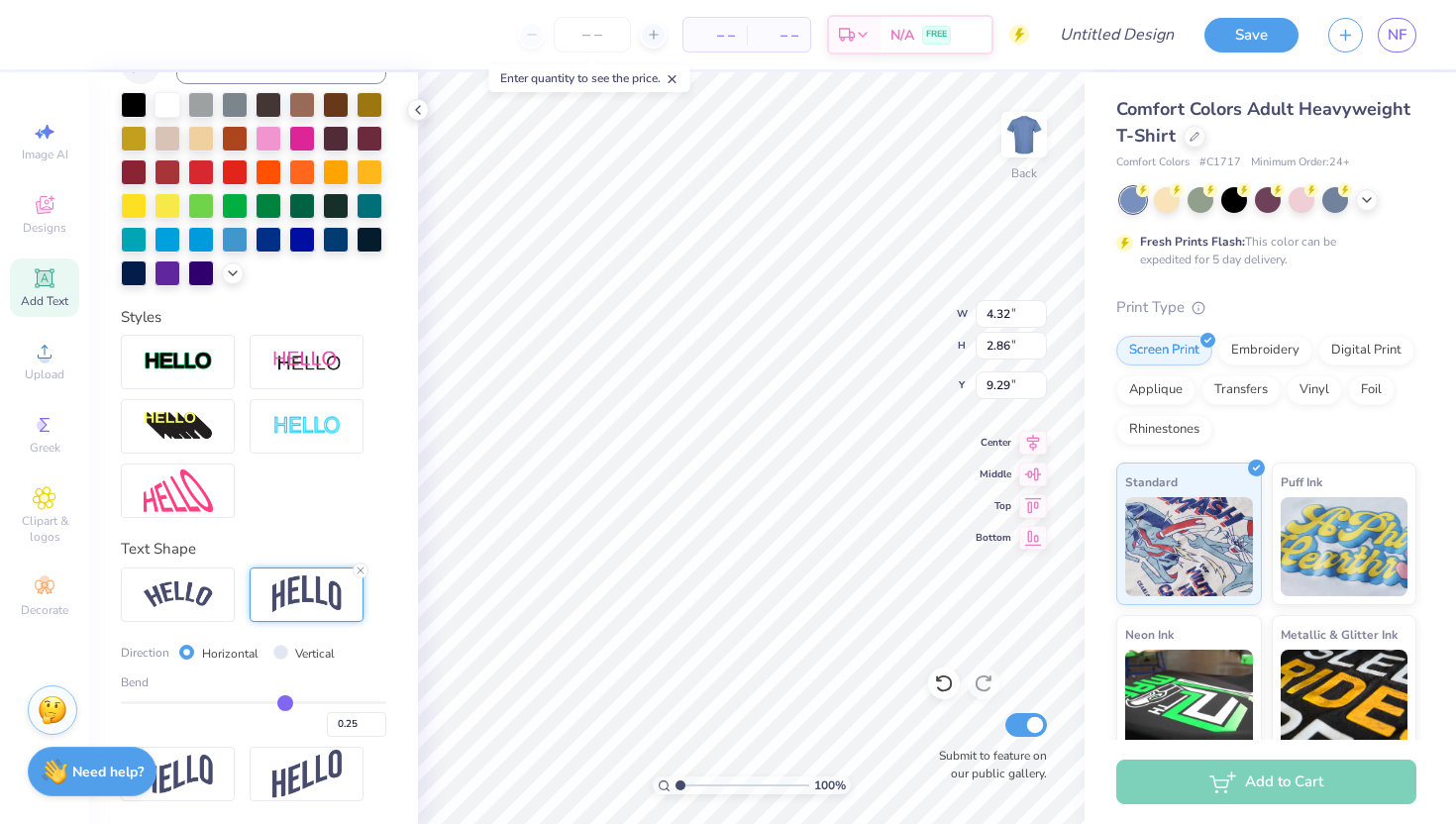 type on "2.62" 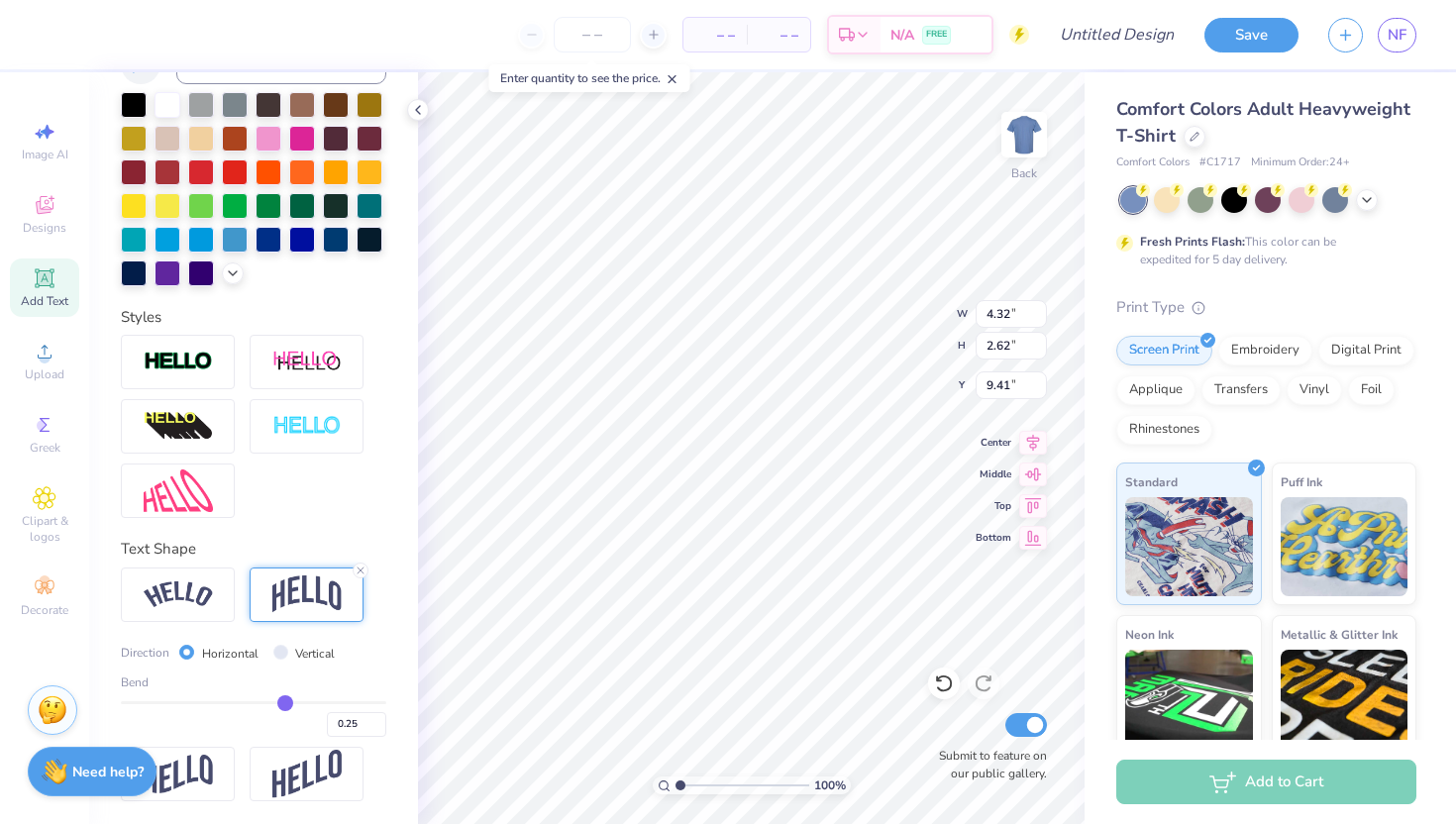 type on "0.23" 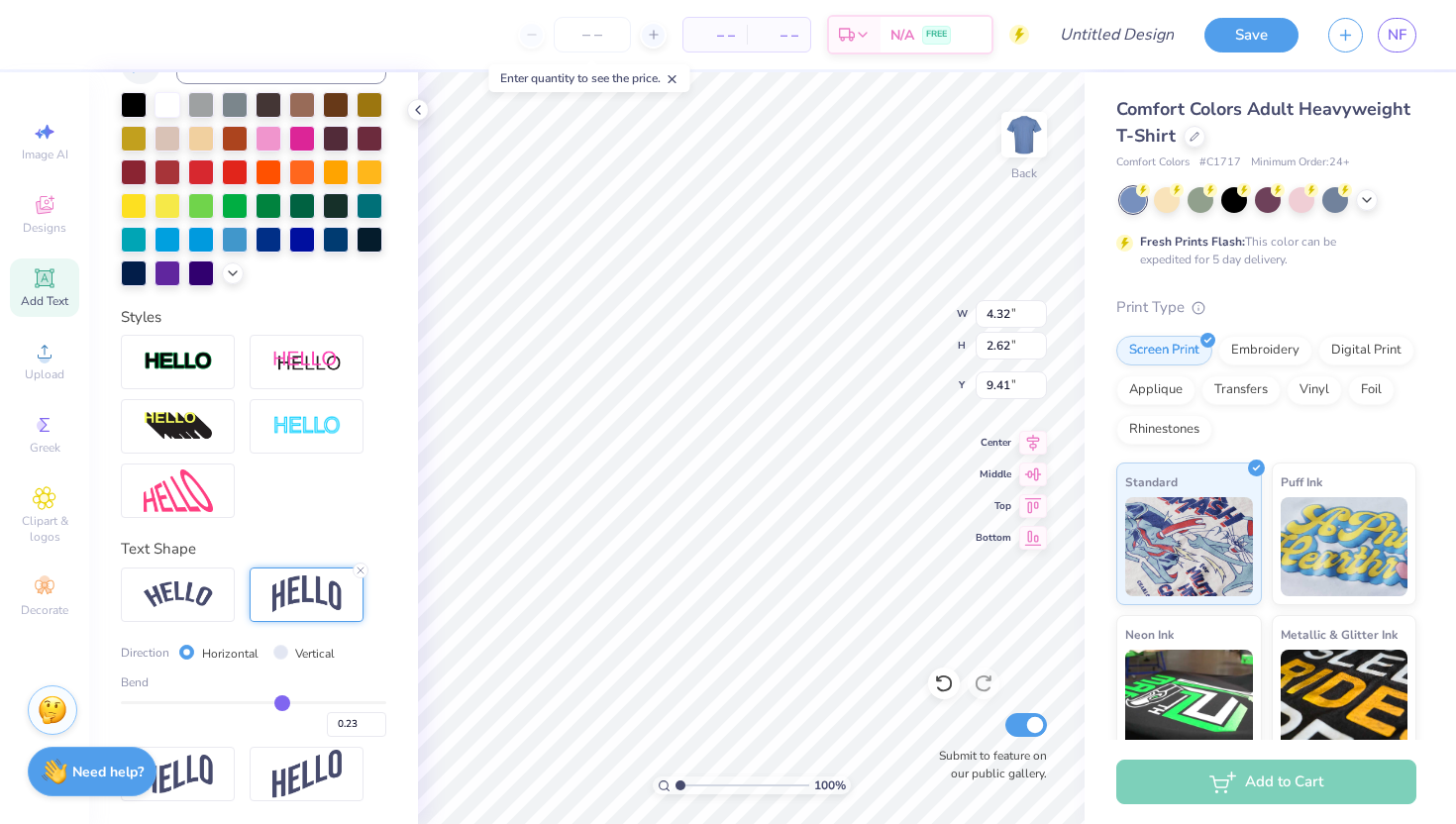 type on "0.22" 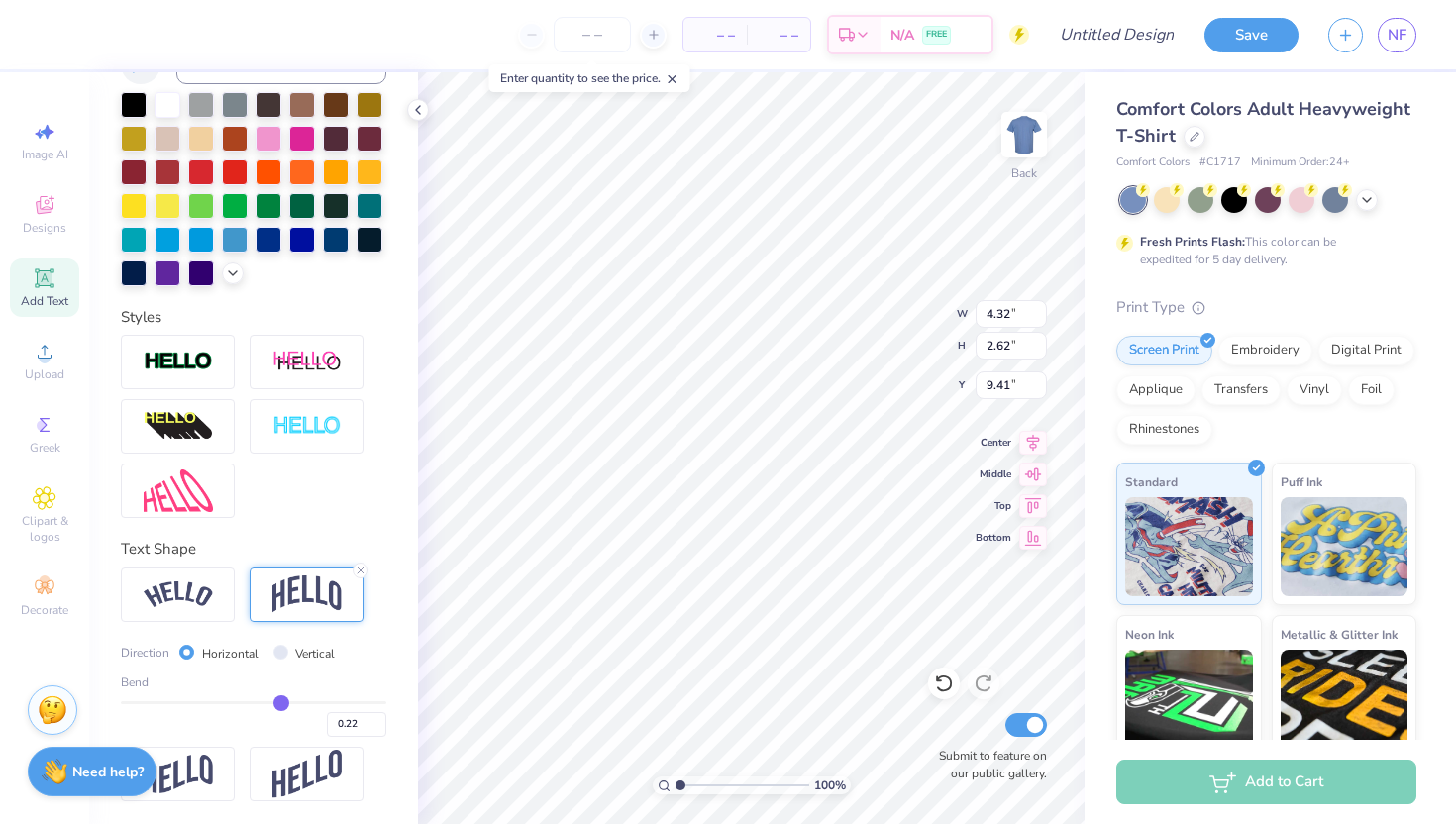 type on "0.21" 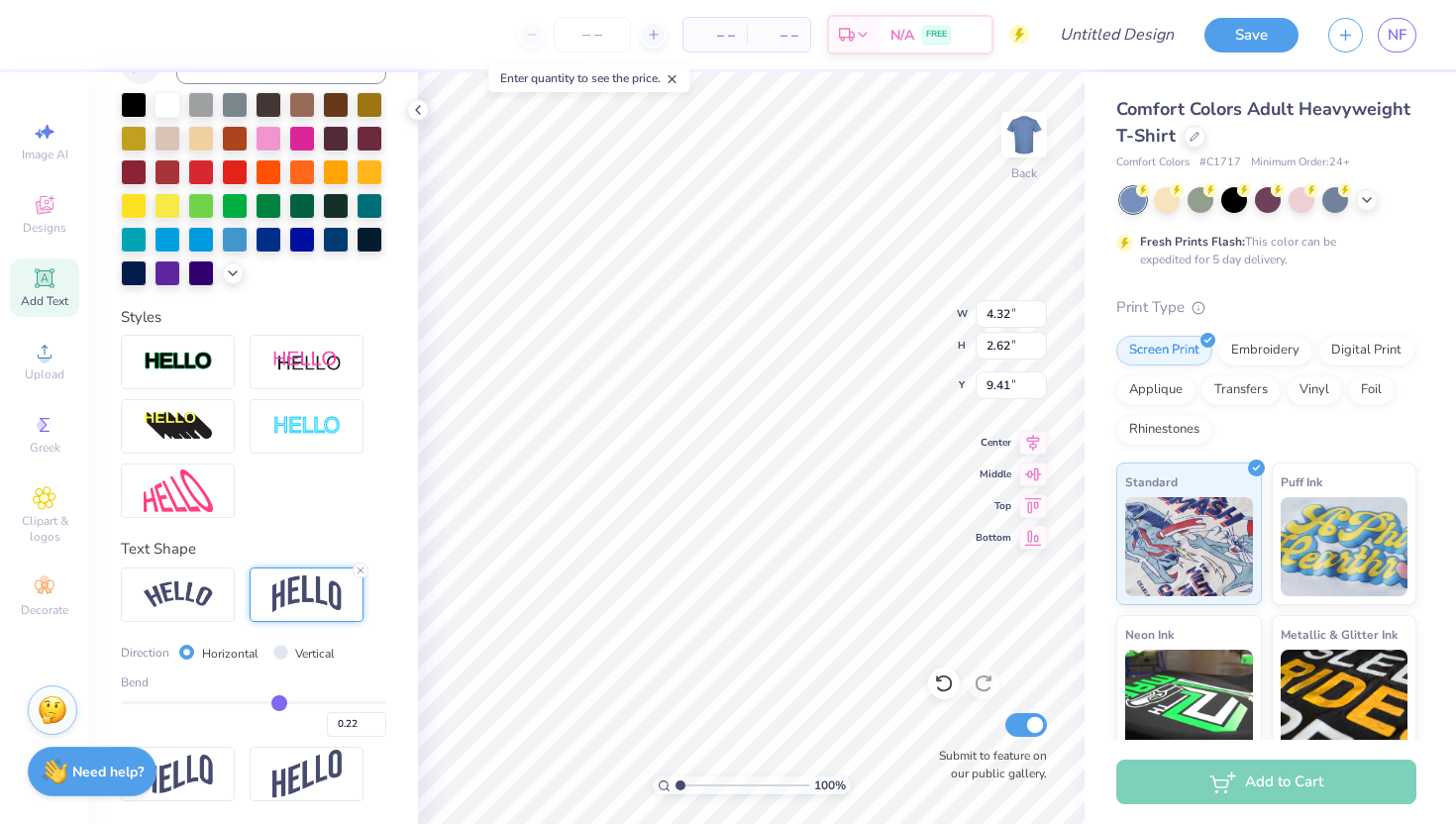type on "0.21" 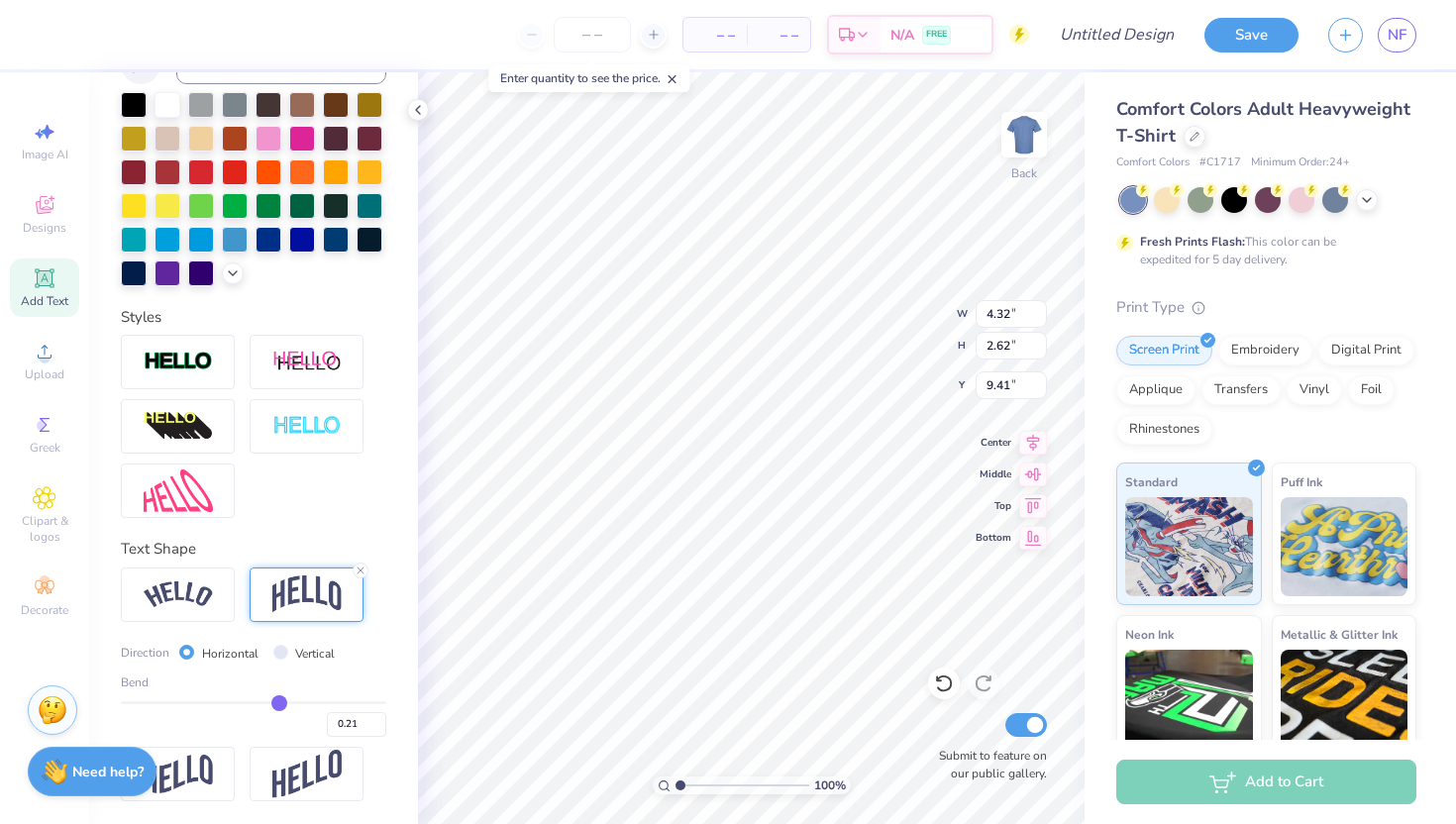type on "0.2" 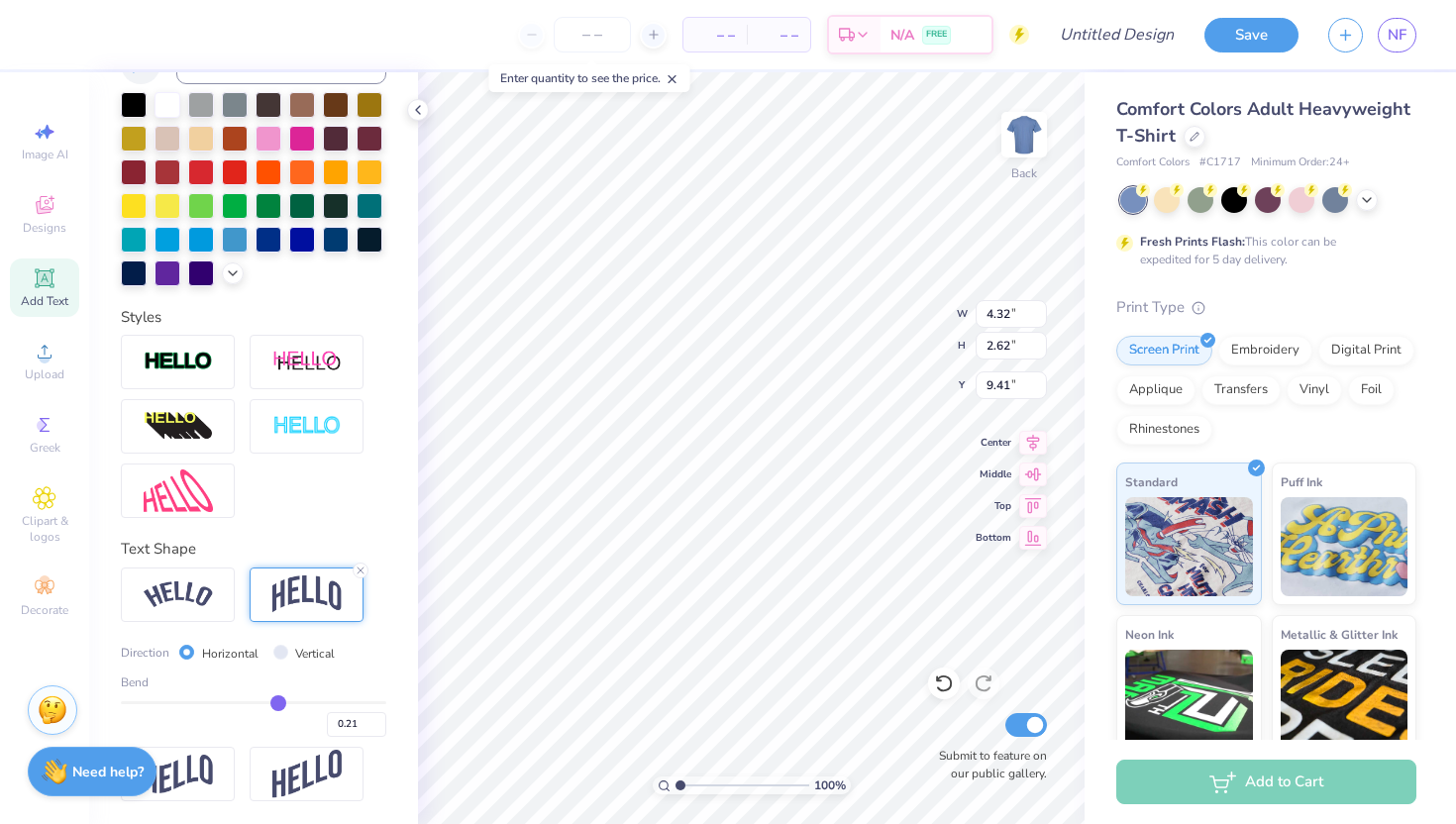 type on "0.20" 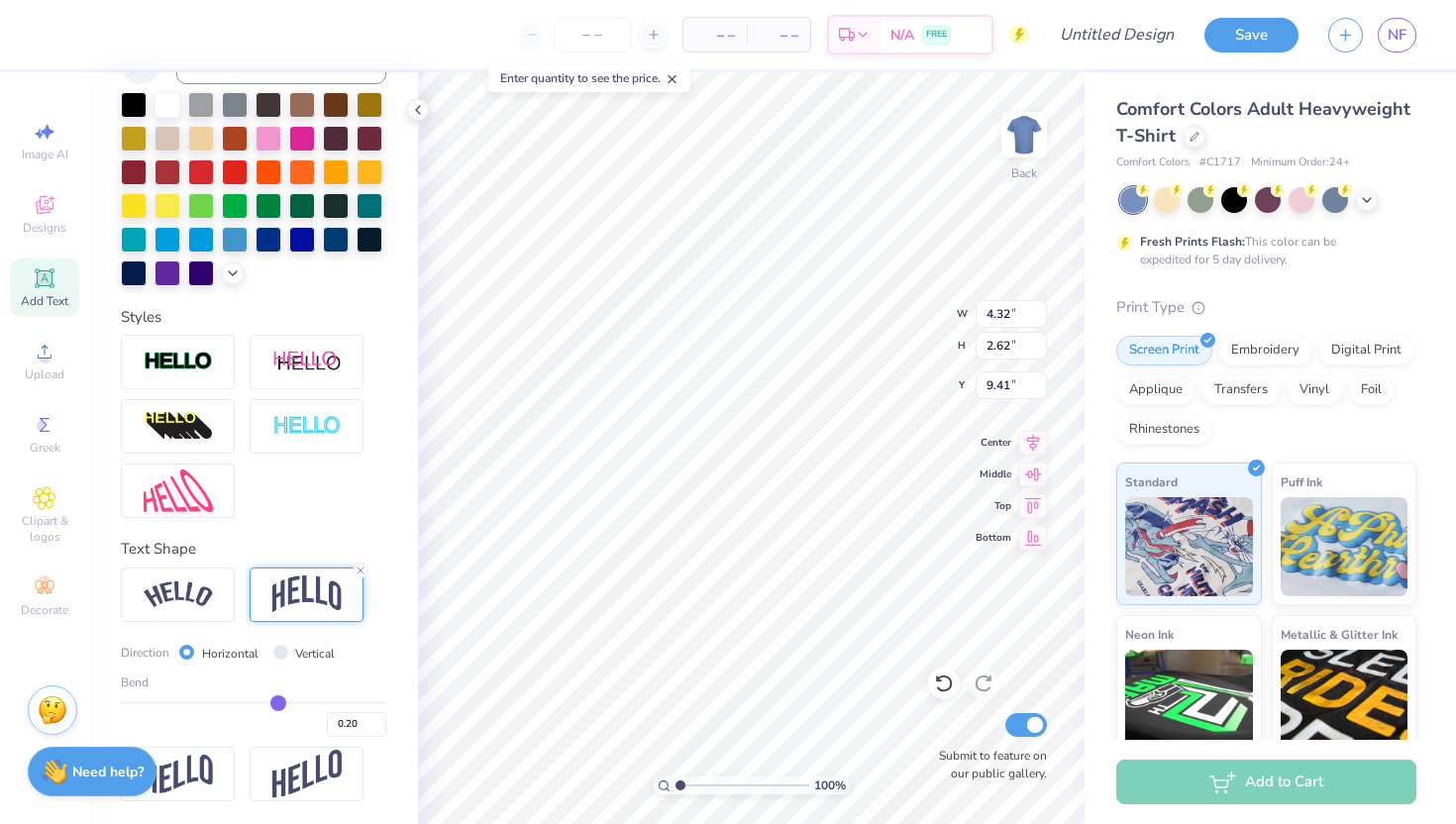 type on "0.2" 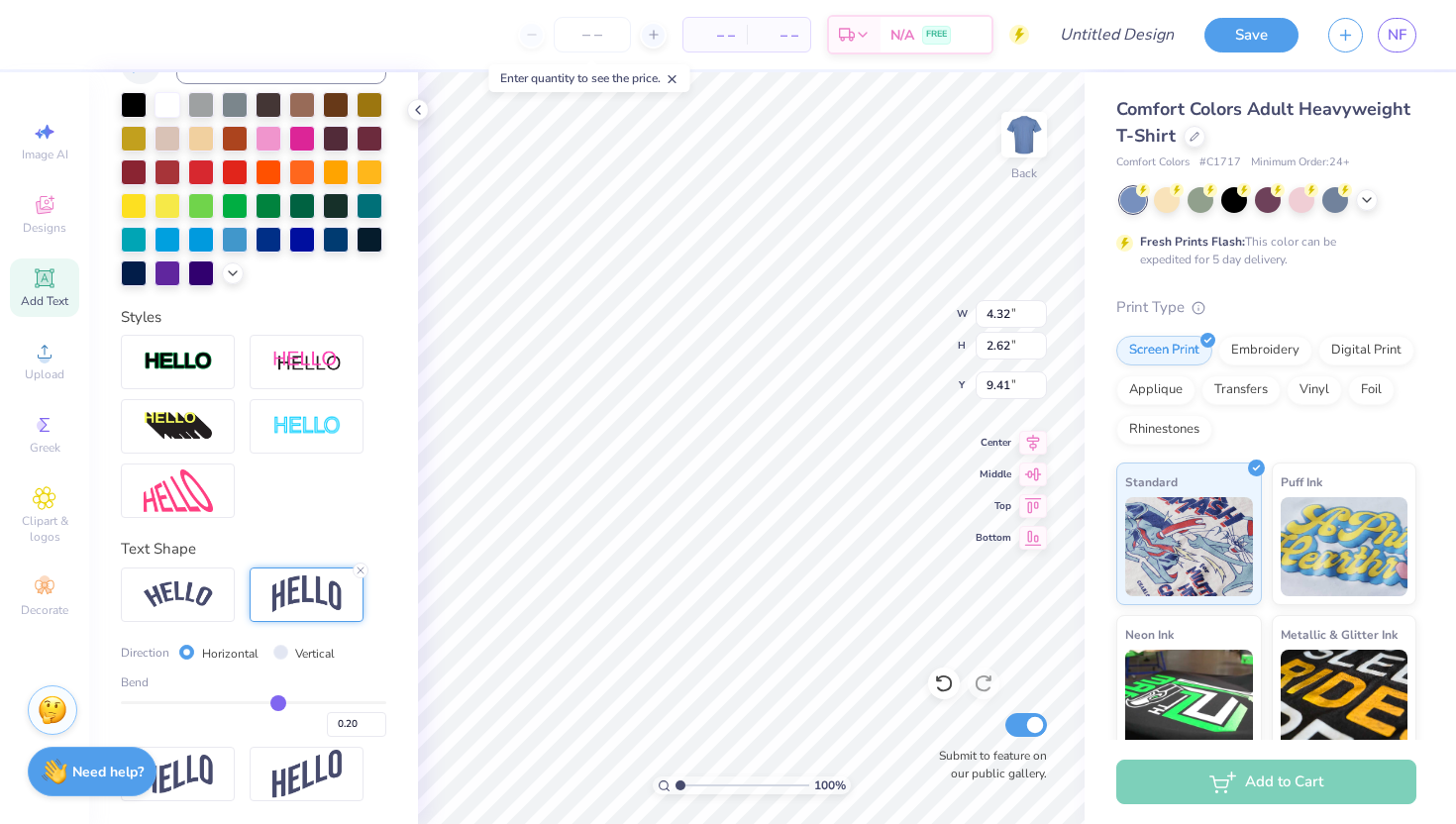 type on "2.58" 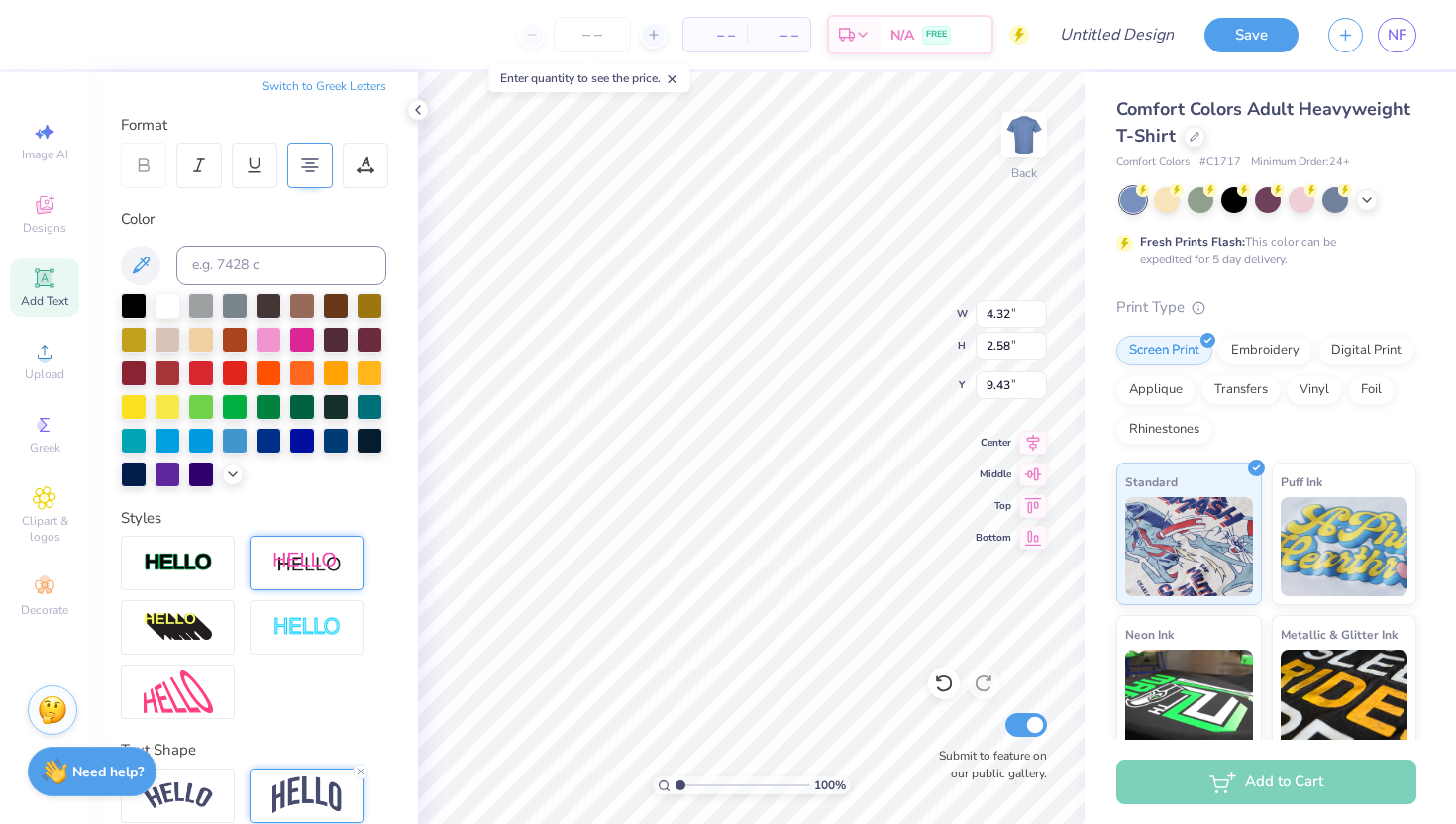 scroll, scrollTop: 0, scrollLeft: 0, axis: both 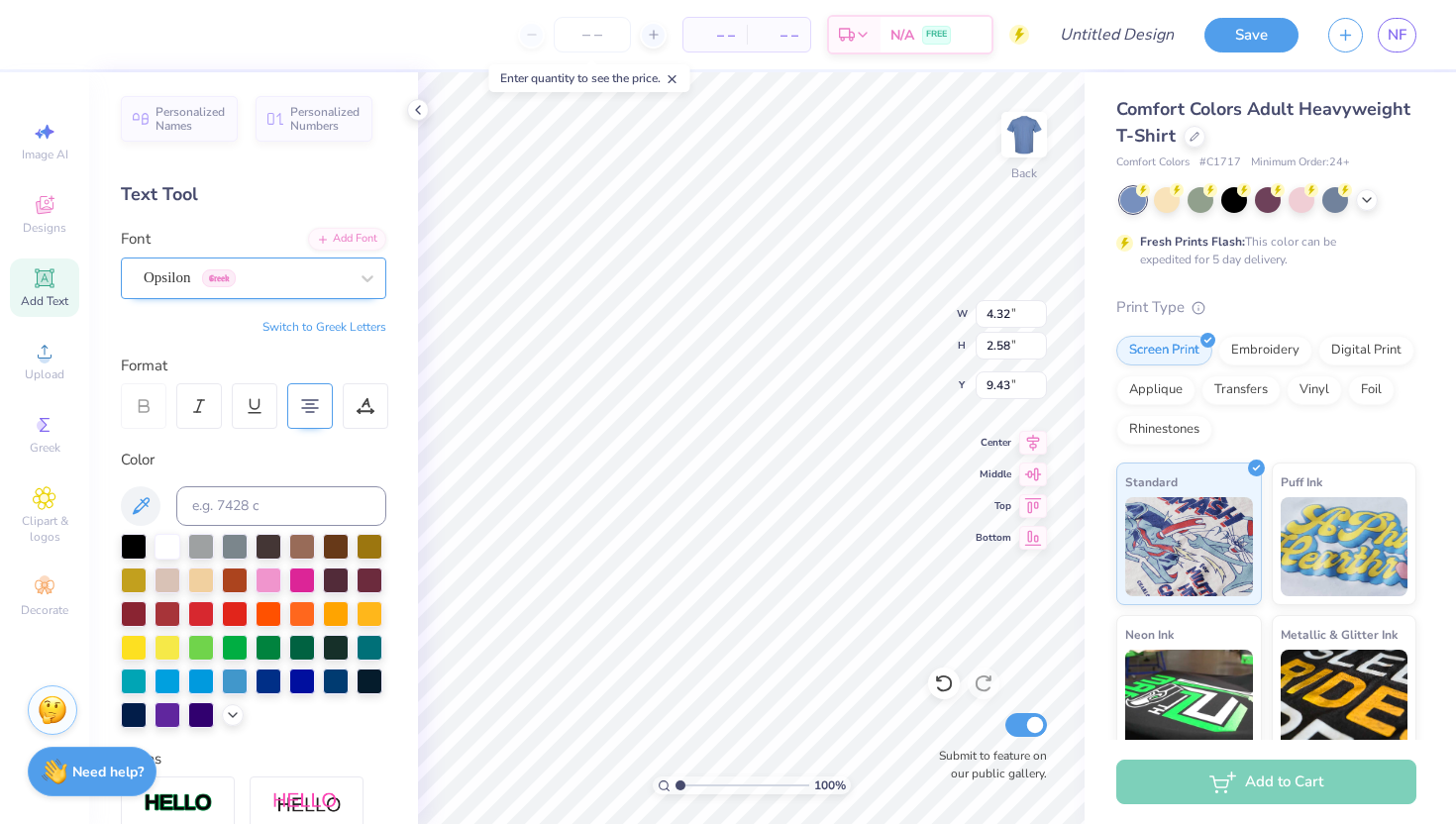 click at bounding box center [246, 277] 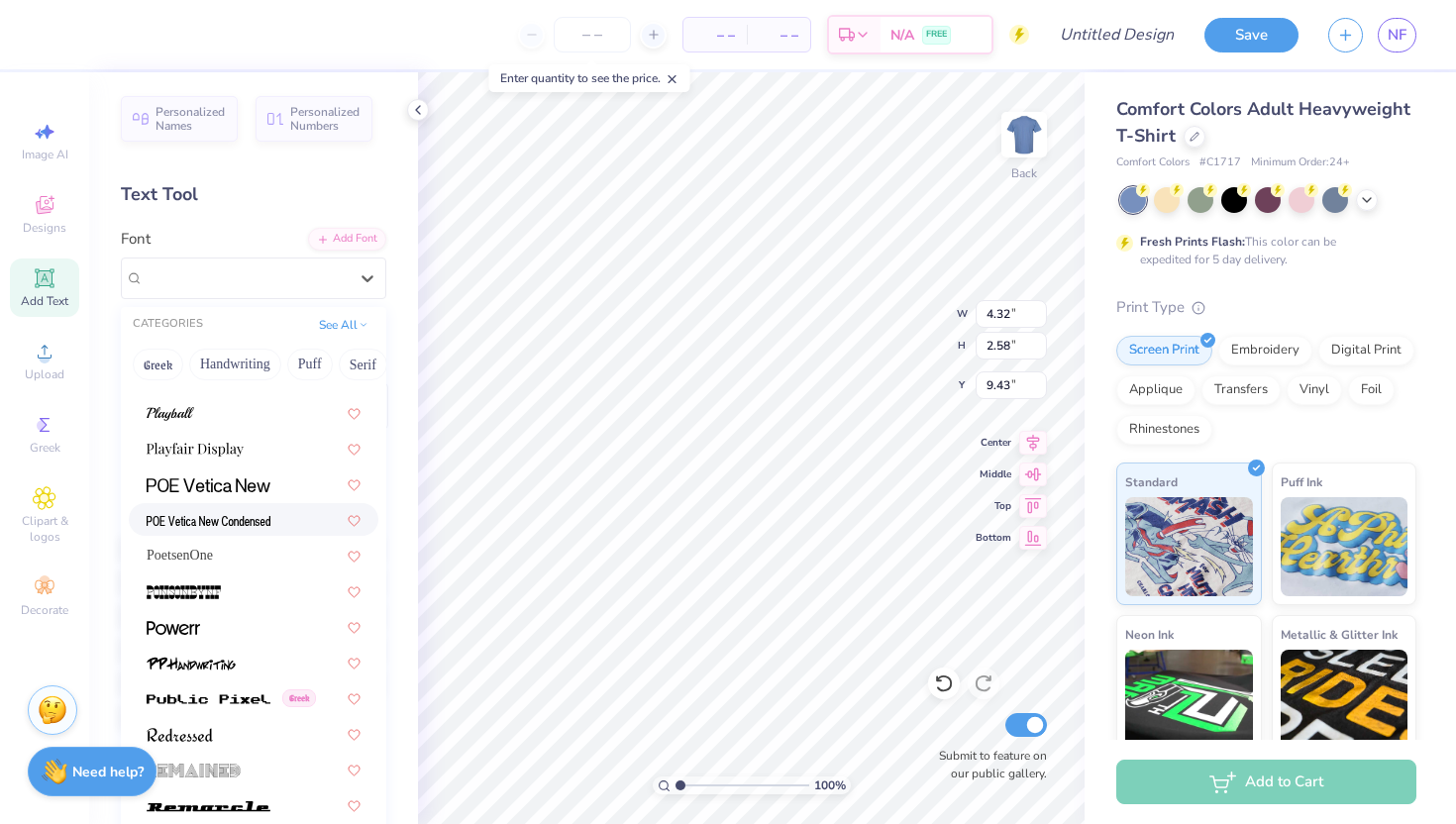 scroll, scrollTop: 8413, scrollLeft: 0, axis: vertical 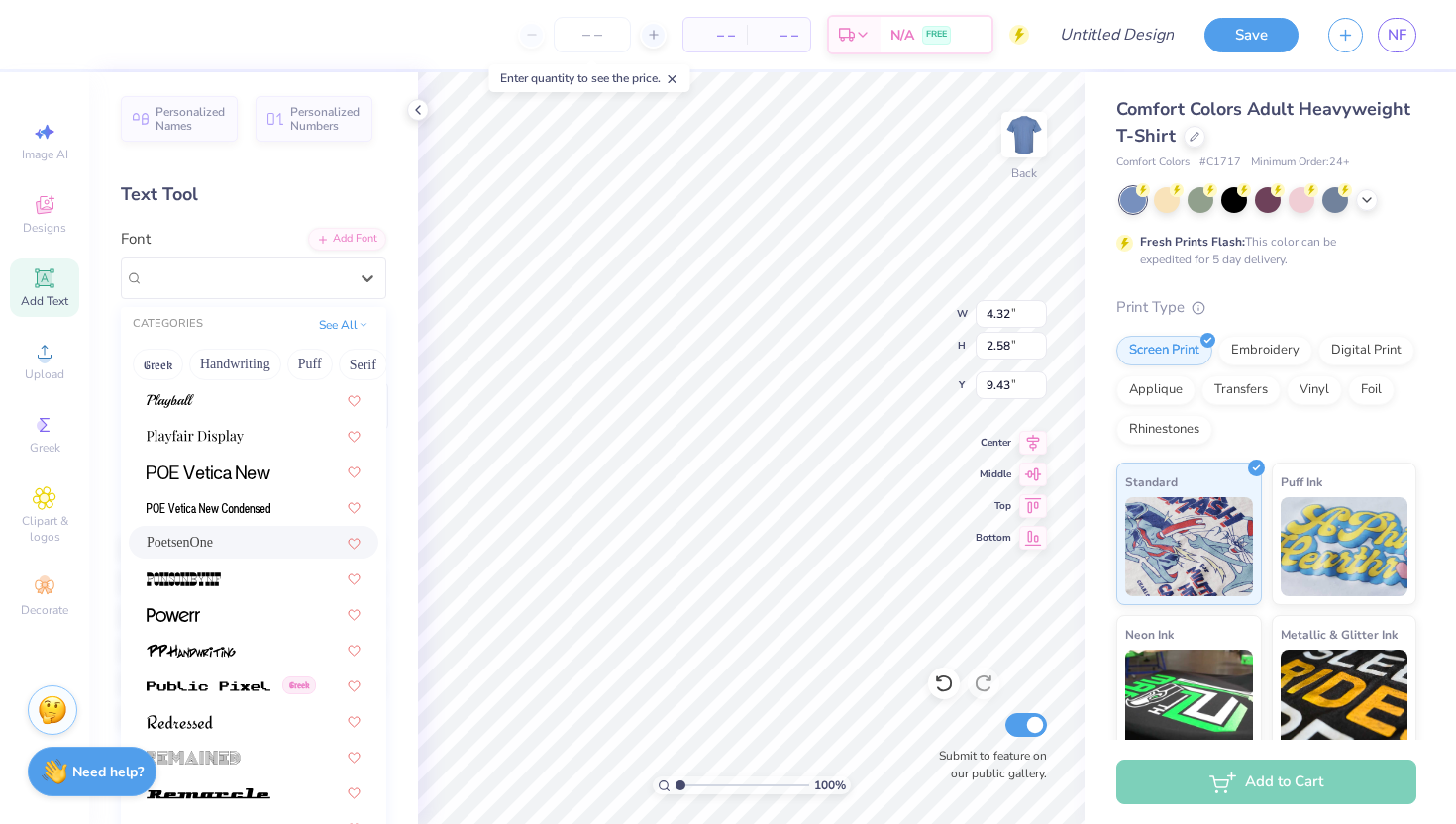 click on "PoetsenOne" at bounding box center (254, 542) 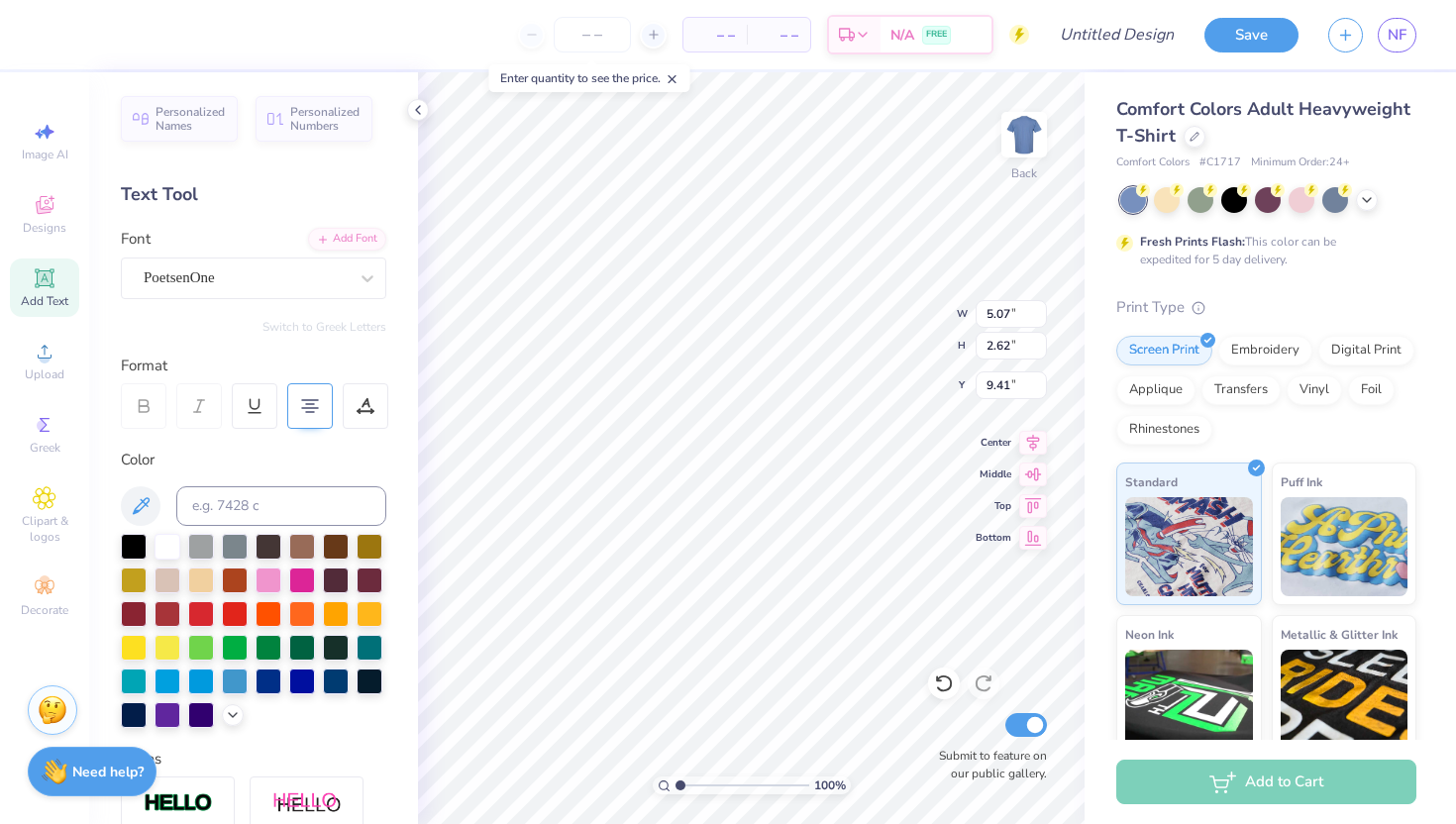 type on "5.07" 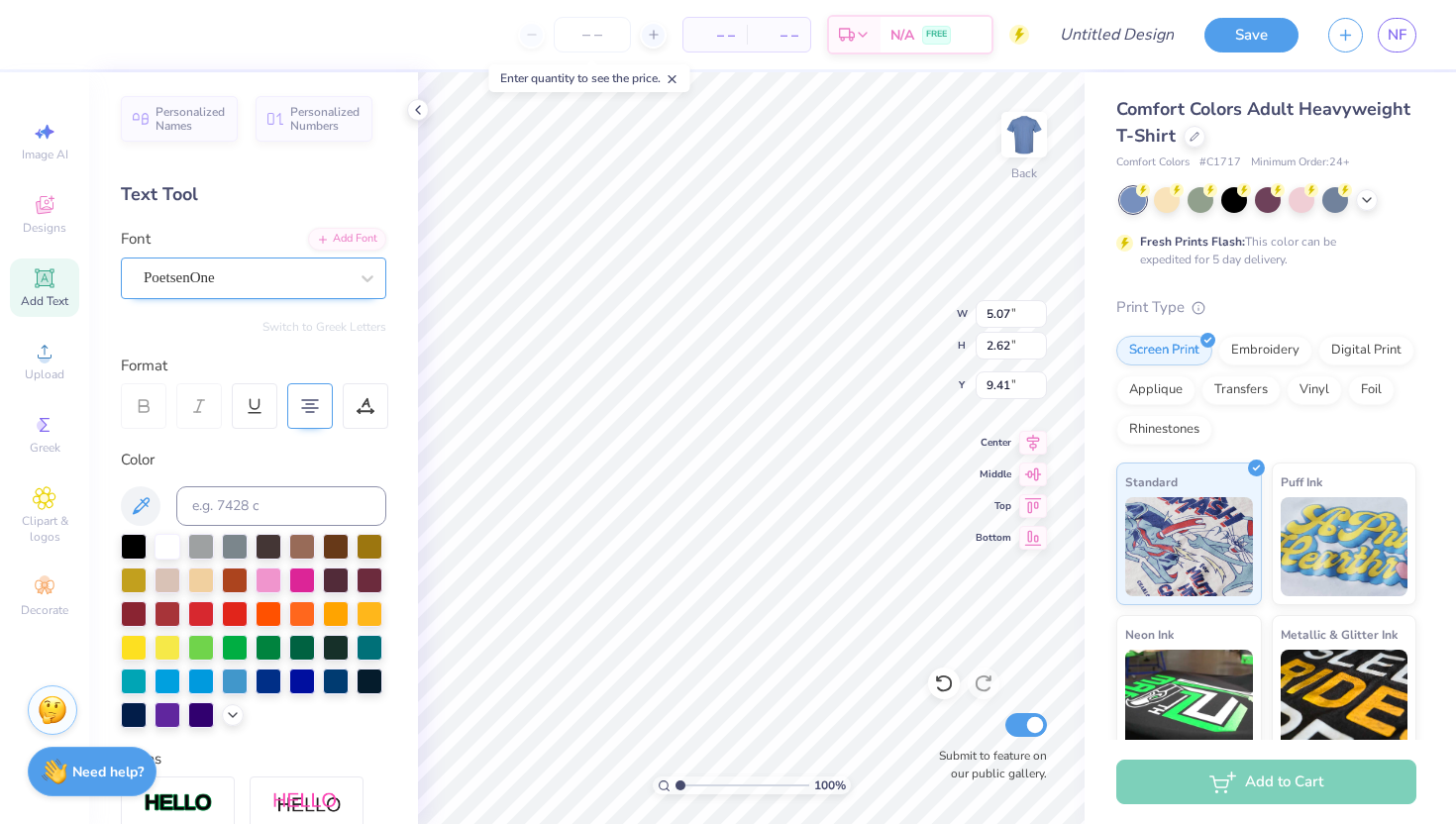 click on "PoetsenOne" at bounding box center [254, 278] 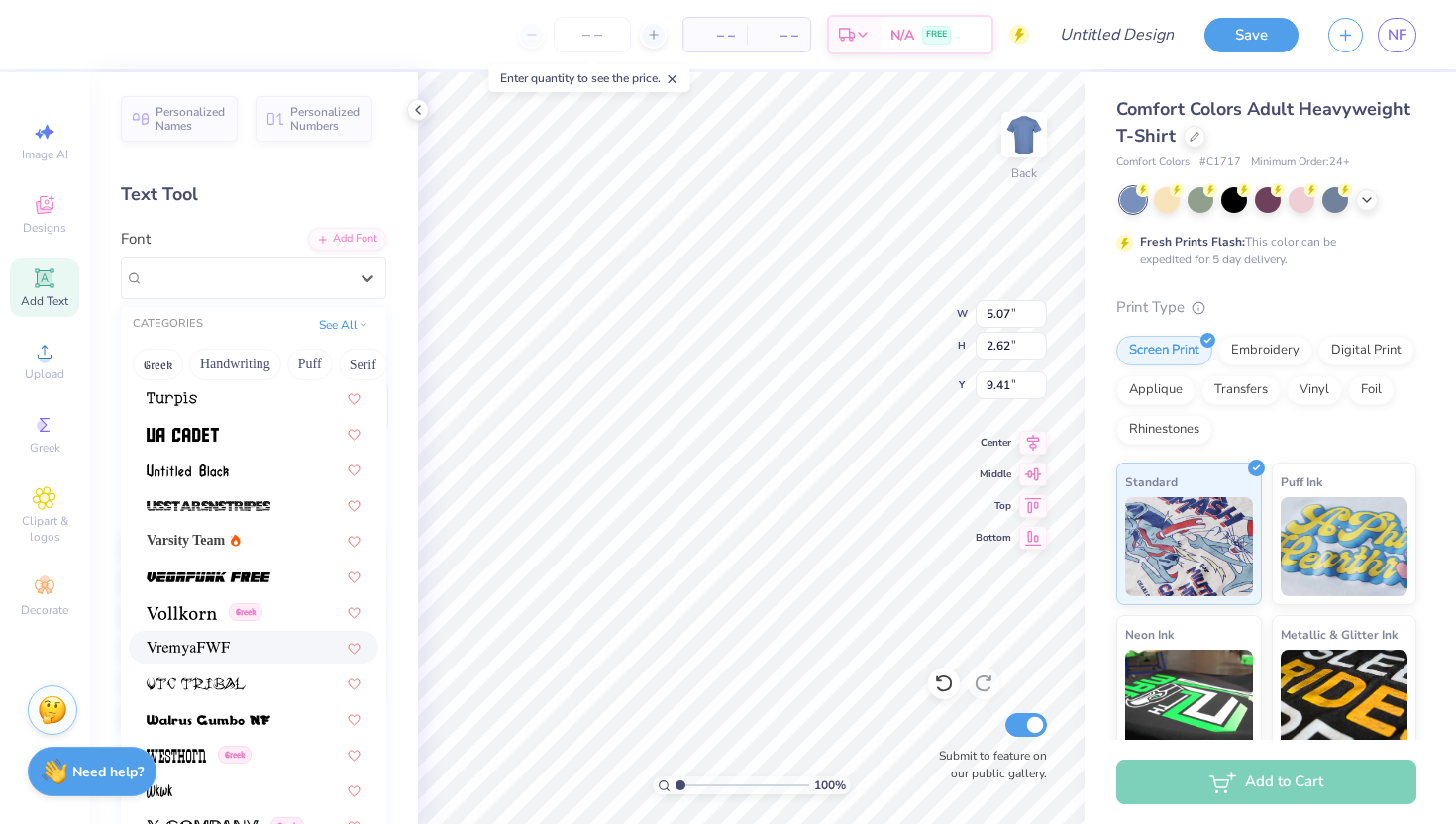 scroll, scrollTop: 10540, scrollLeft: 0, axis: vertical 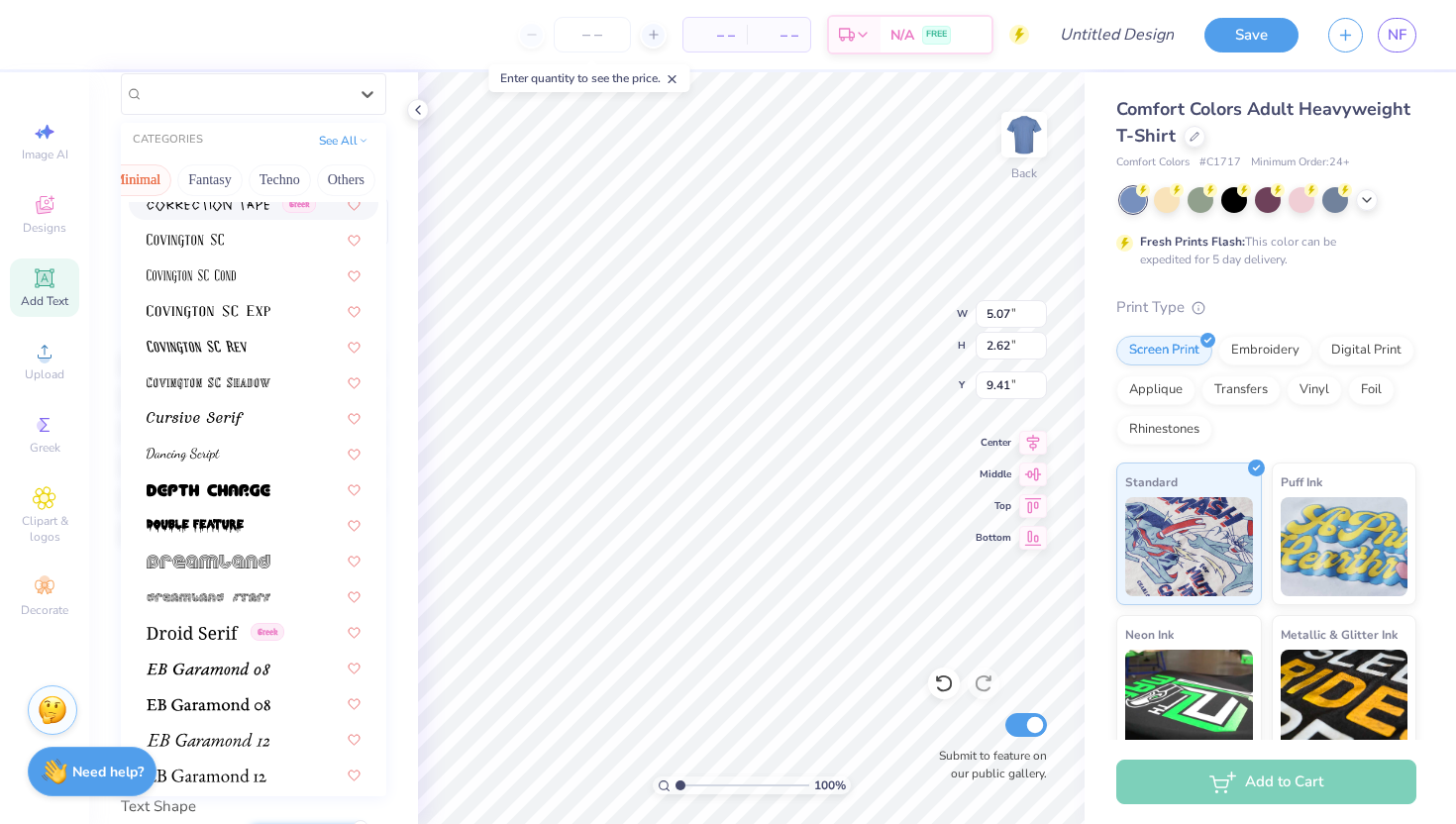 click on "Minimal" at bounding box center (137, 180) 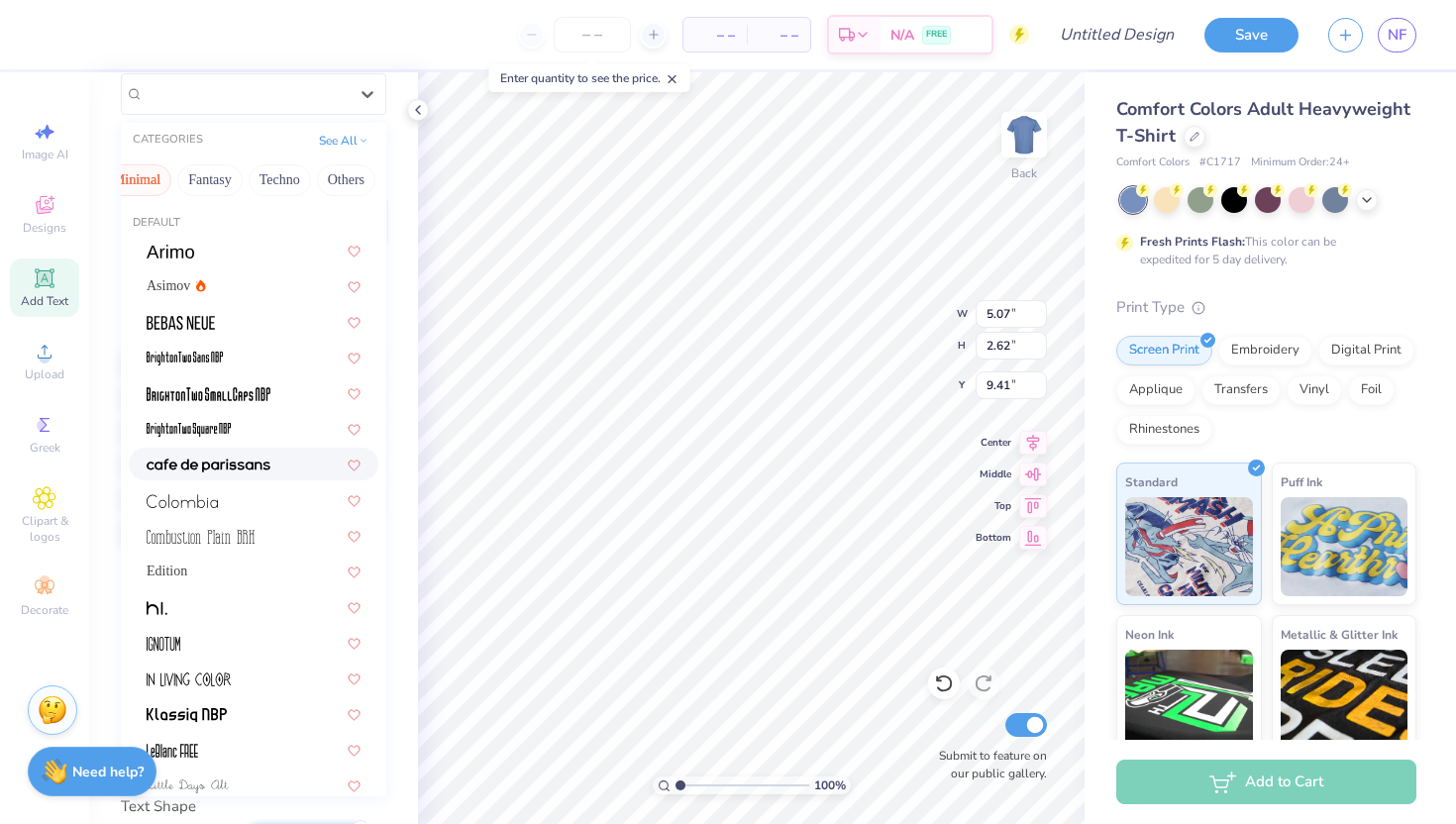click at bounding box center (254, 464) 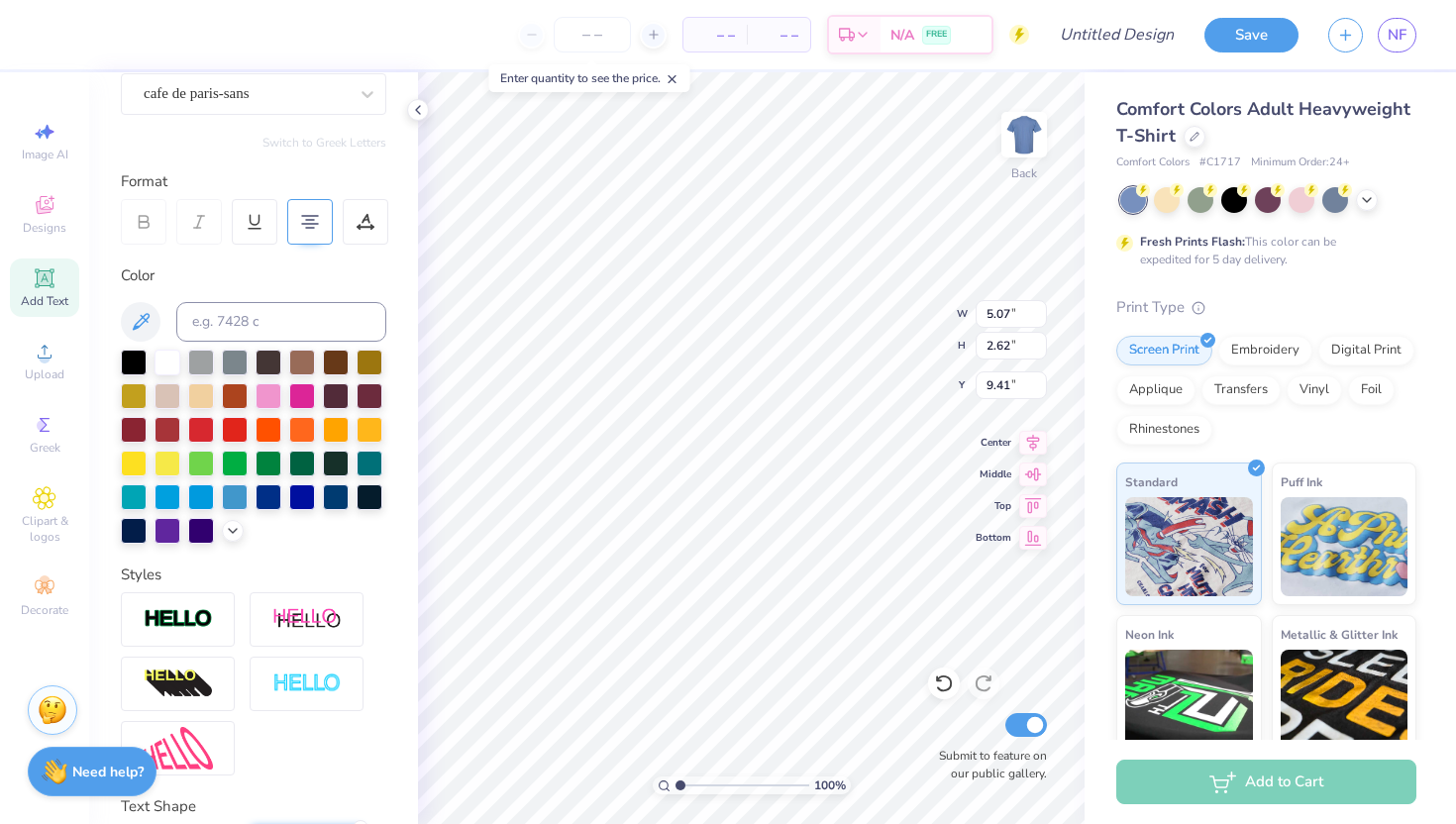 type on "3.72" 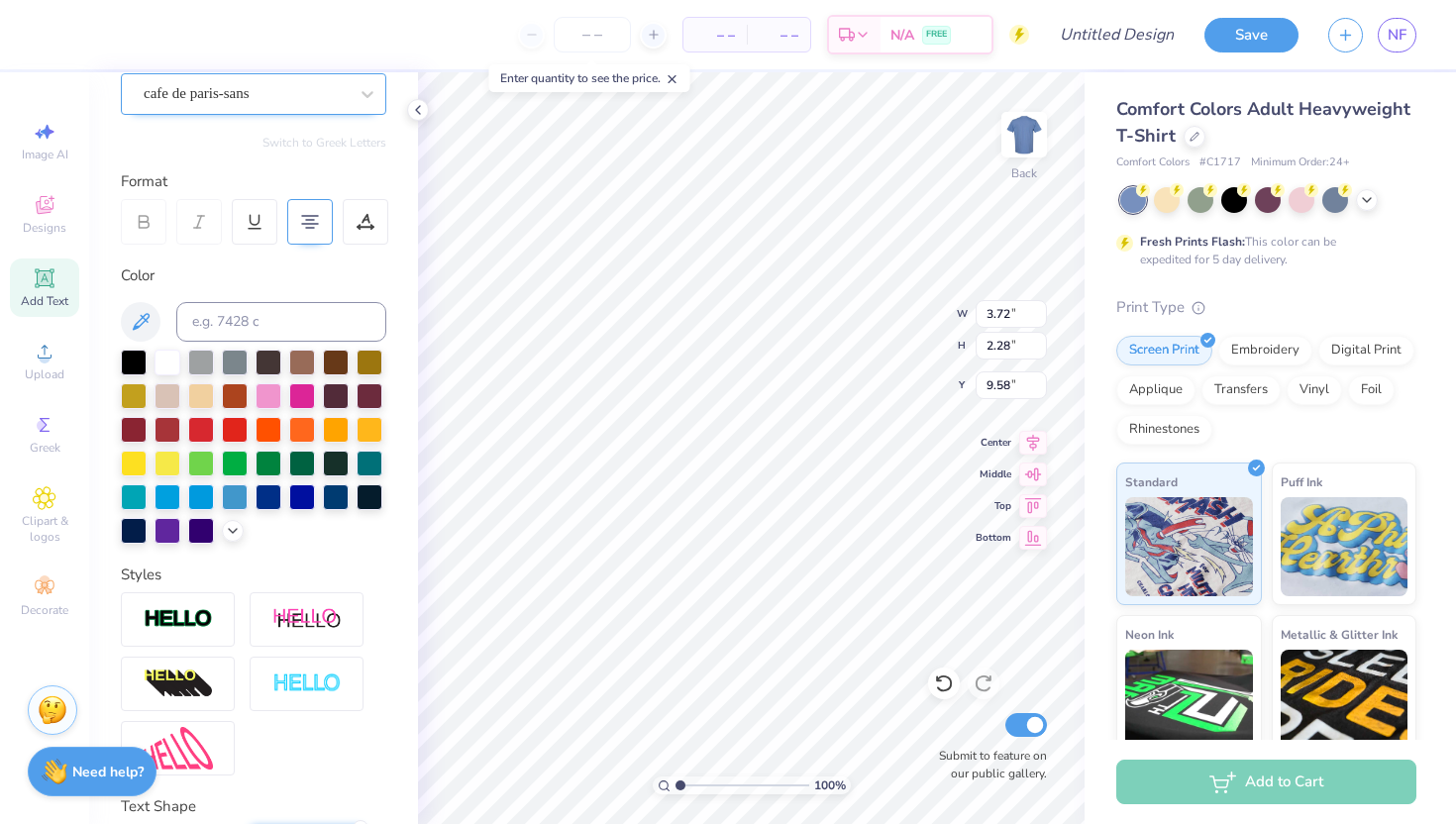 click on "cafe de paris-sans" at bounding box center (246, 93) 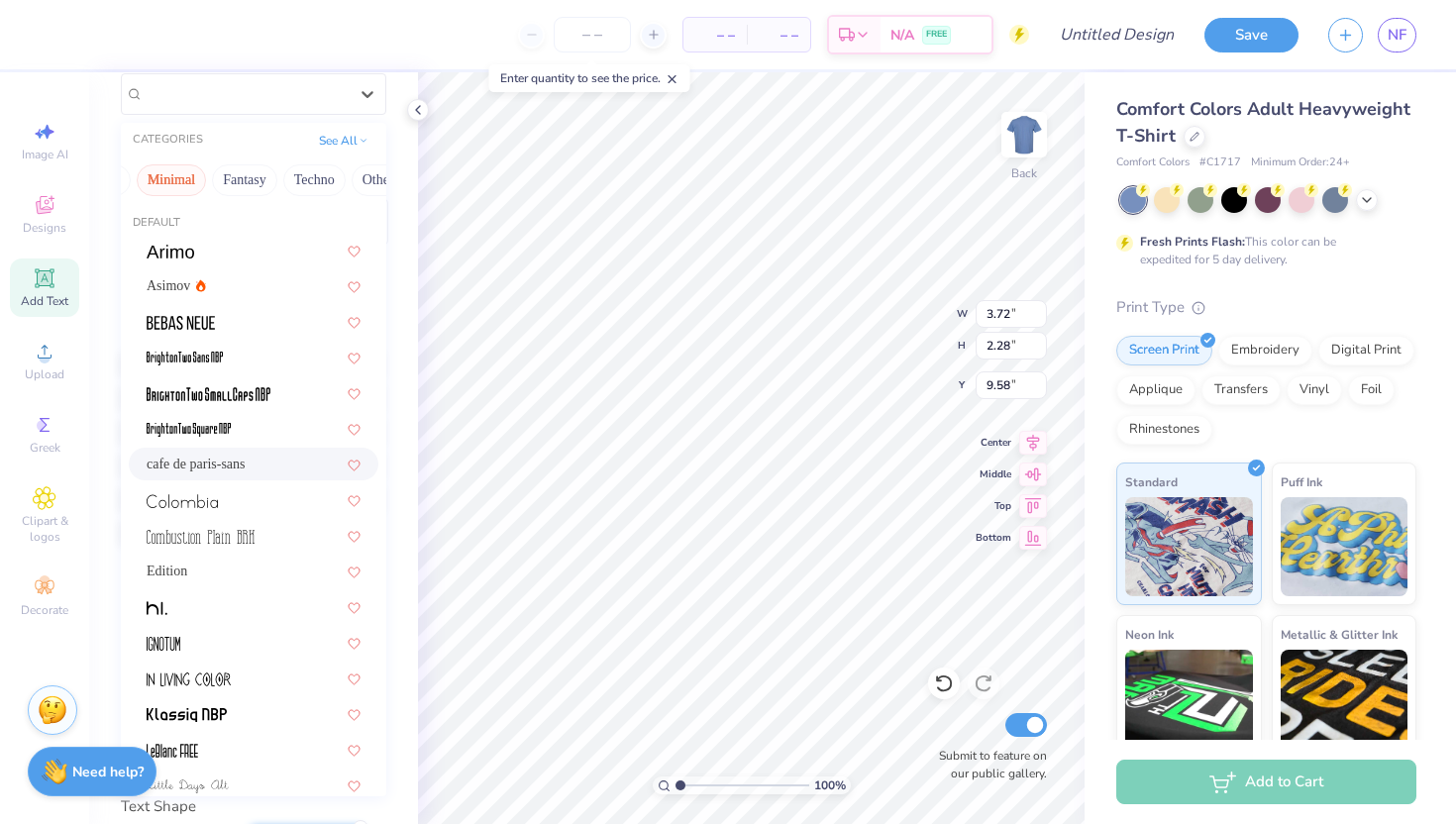 scroll, scrollTop: 0, scrollLeft: 551, axis: horizontal 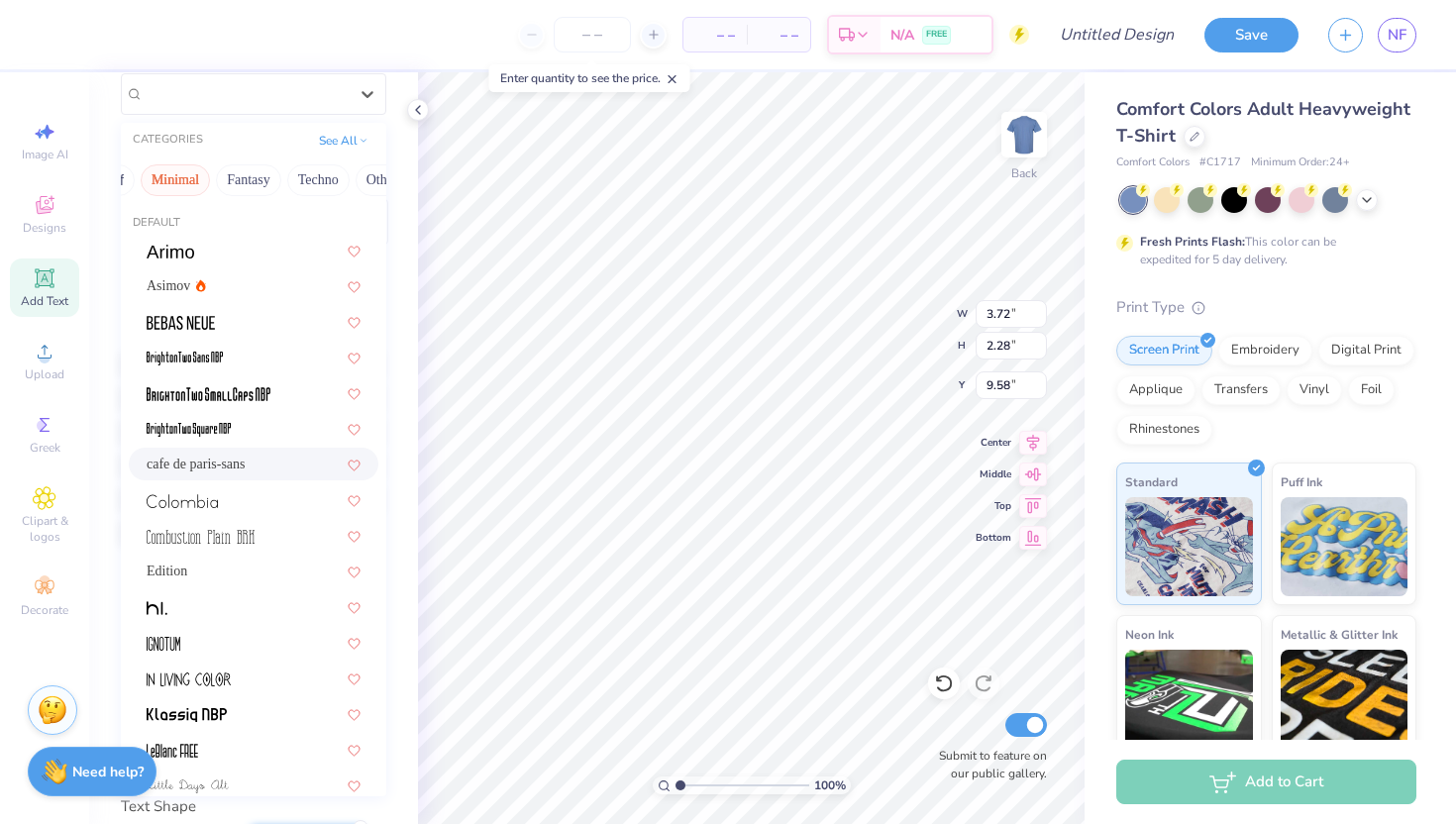 click on "Minimal" at bounding box center (175, 180) 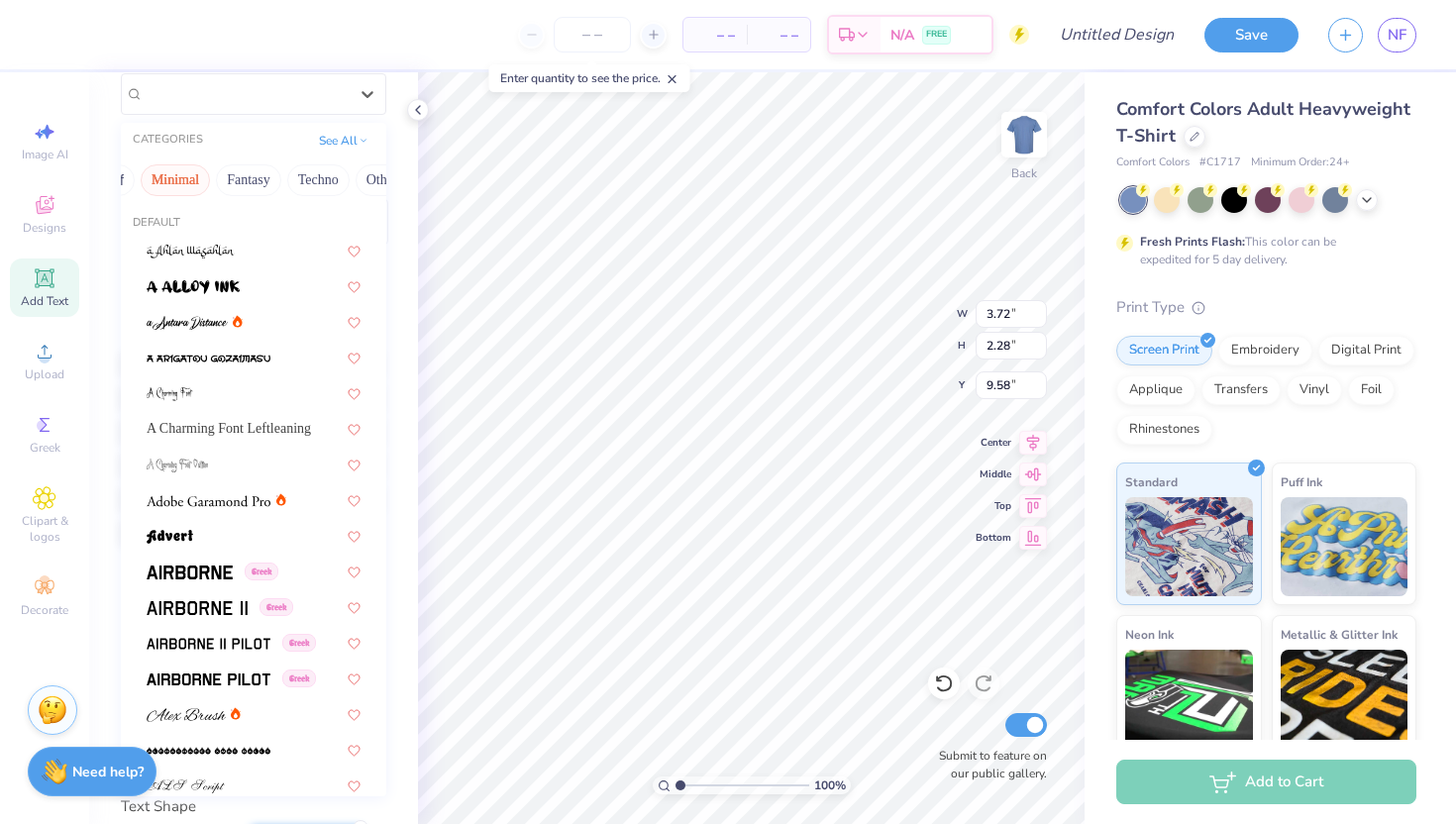click on "Minimal" at bounding box center [175, 180] 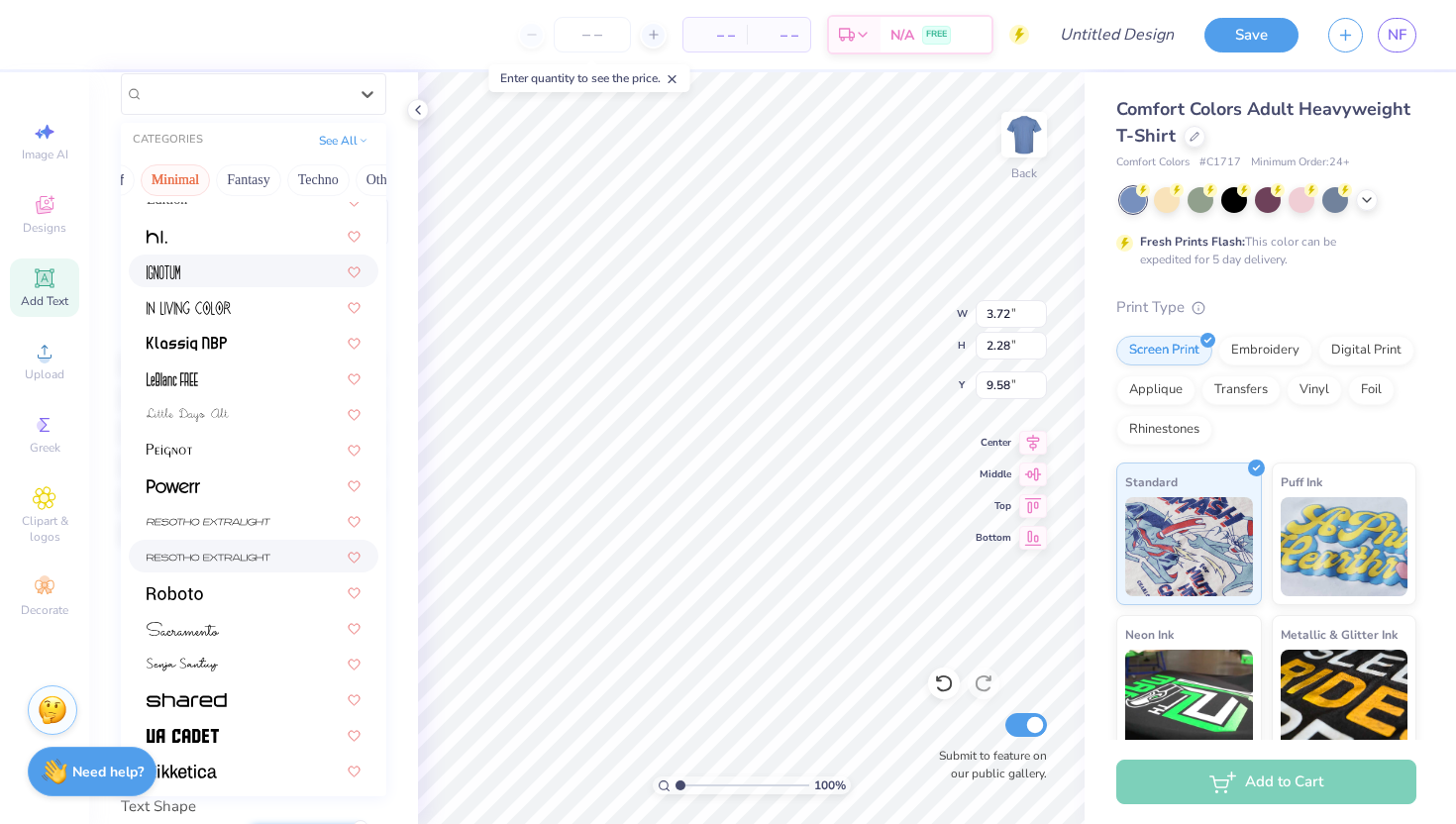 scroll, scrollTop: 378, scrollLeft: 0, axis: vertical 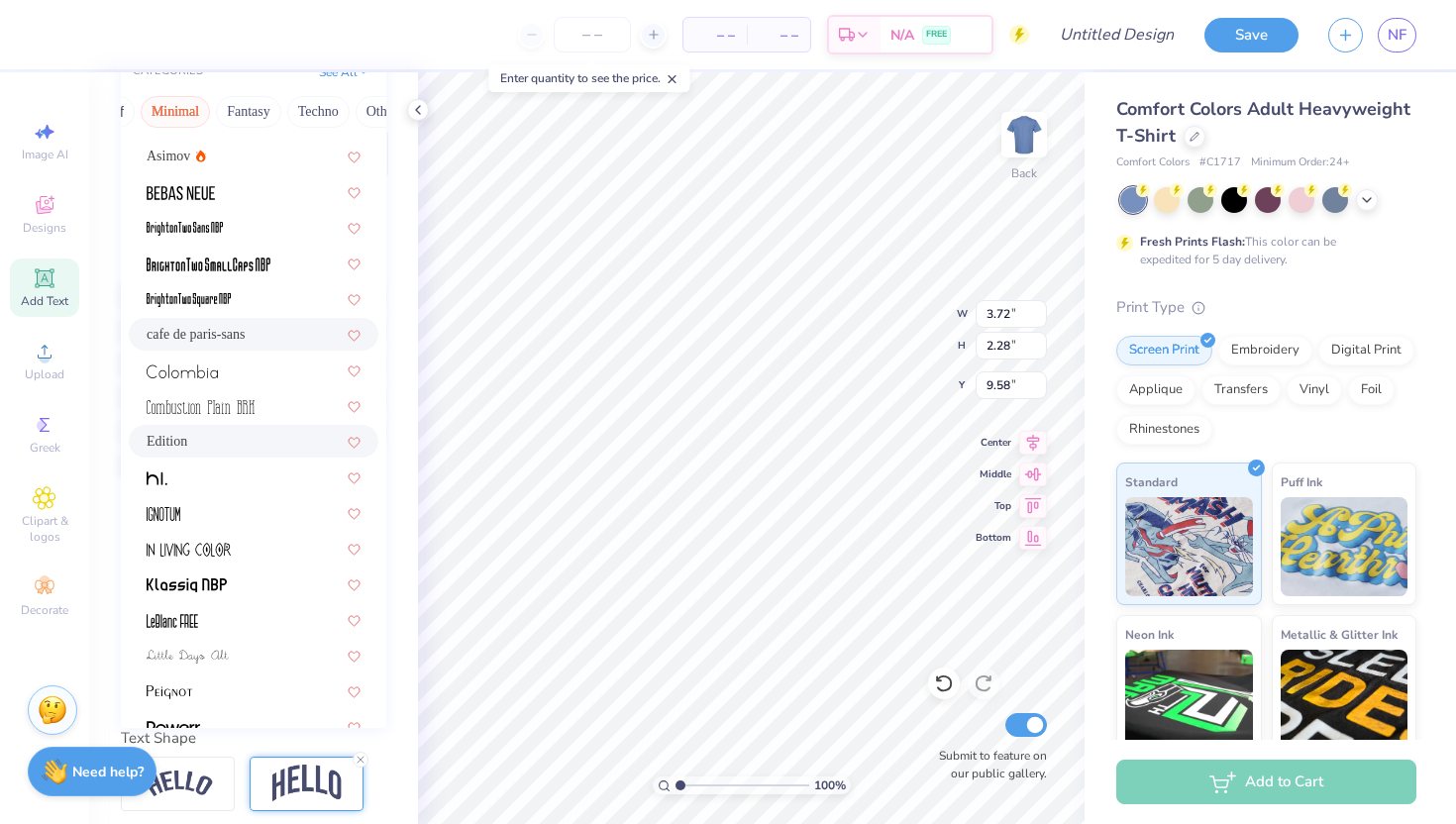 click on "Edition" at bounding box center [254, 441] 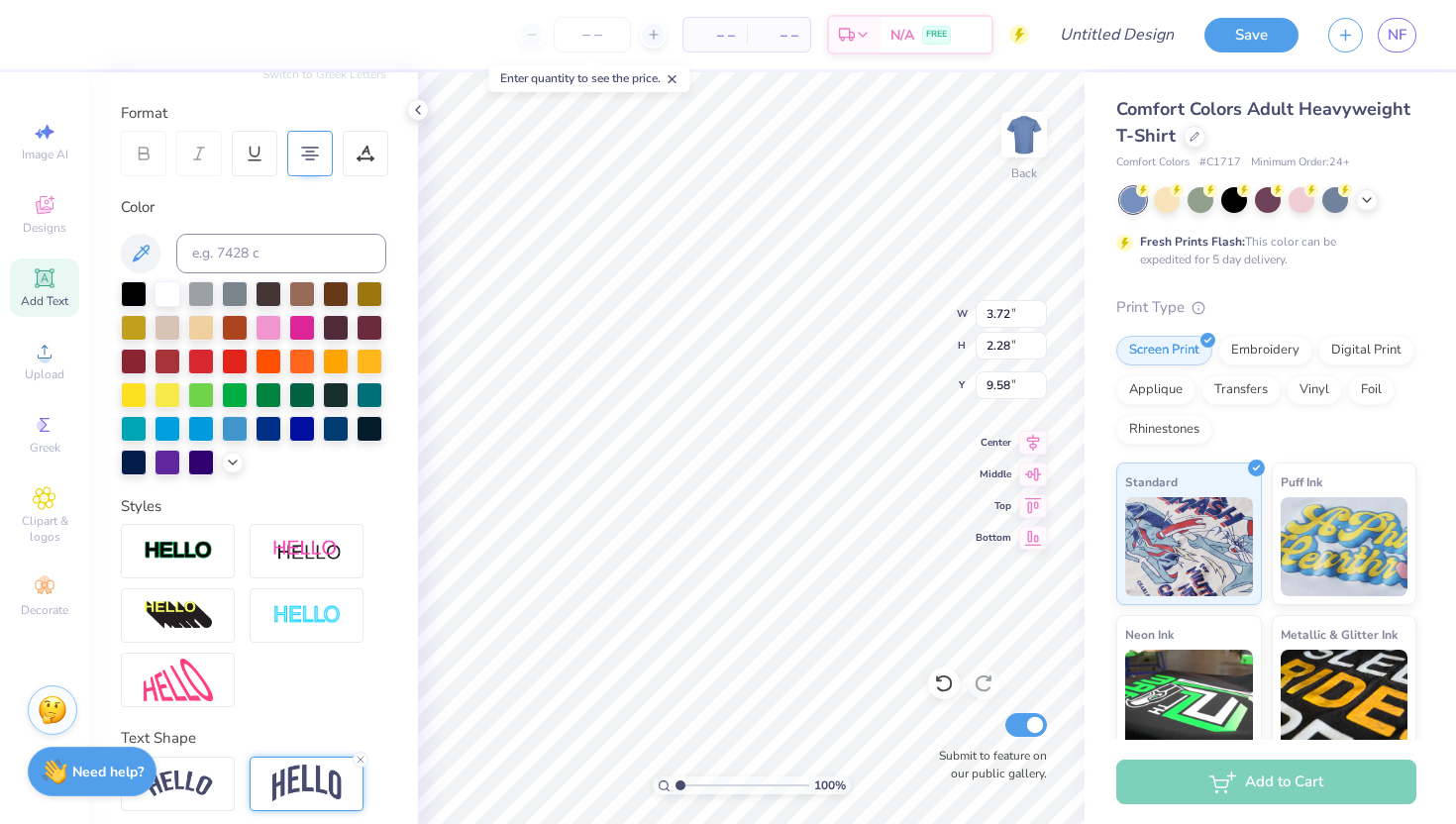 type on "6.49" 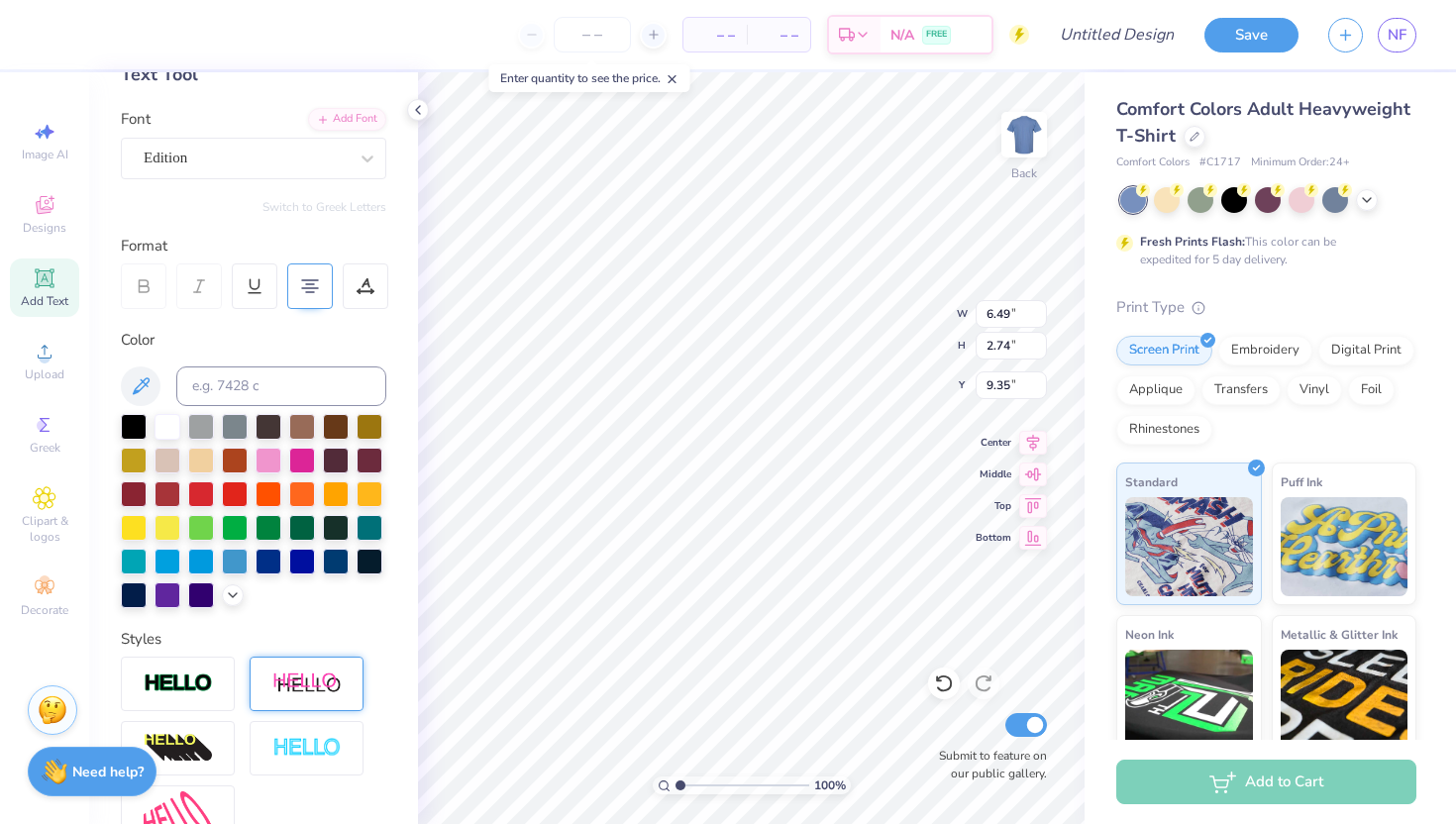 scroll, scrollTop: 121, scrollLeft: 0, axis: vertical 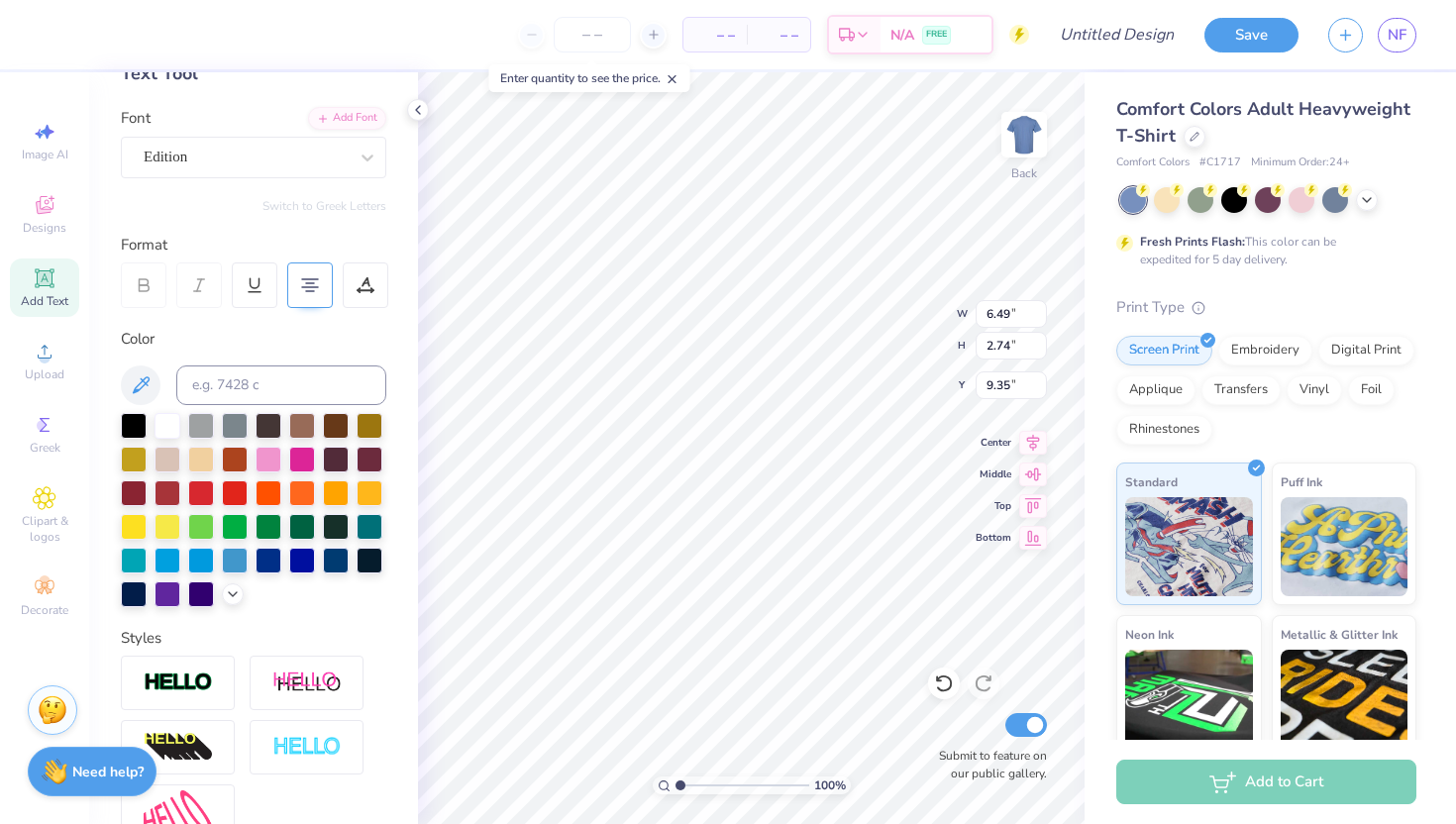click at bounding box center (144, 285) 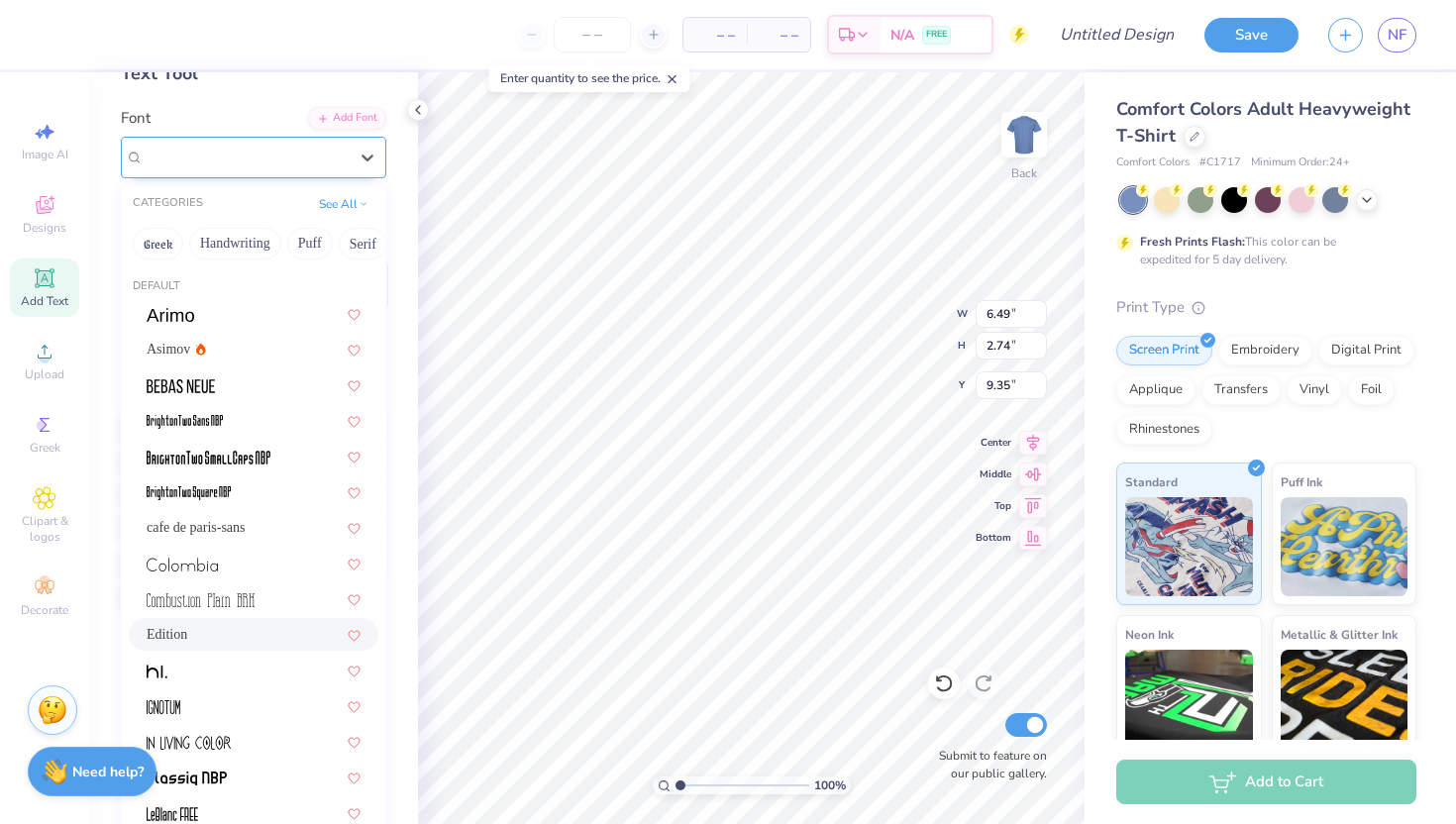 click at bounding box center [246, 156] 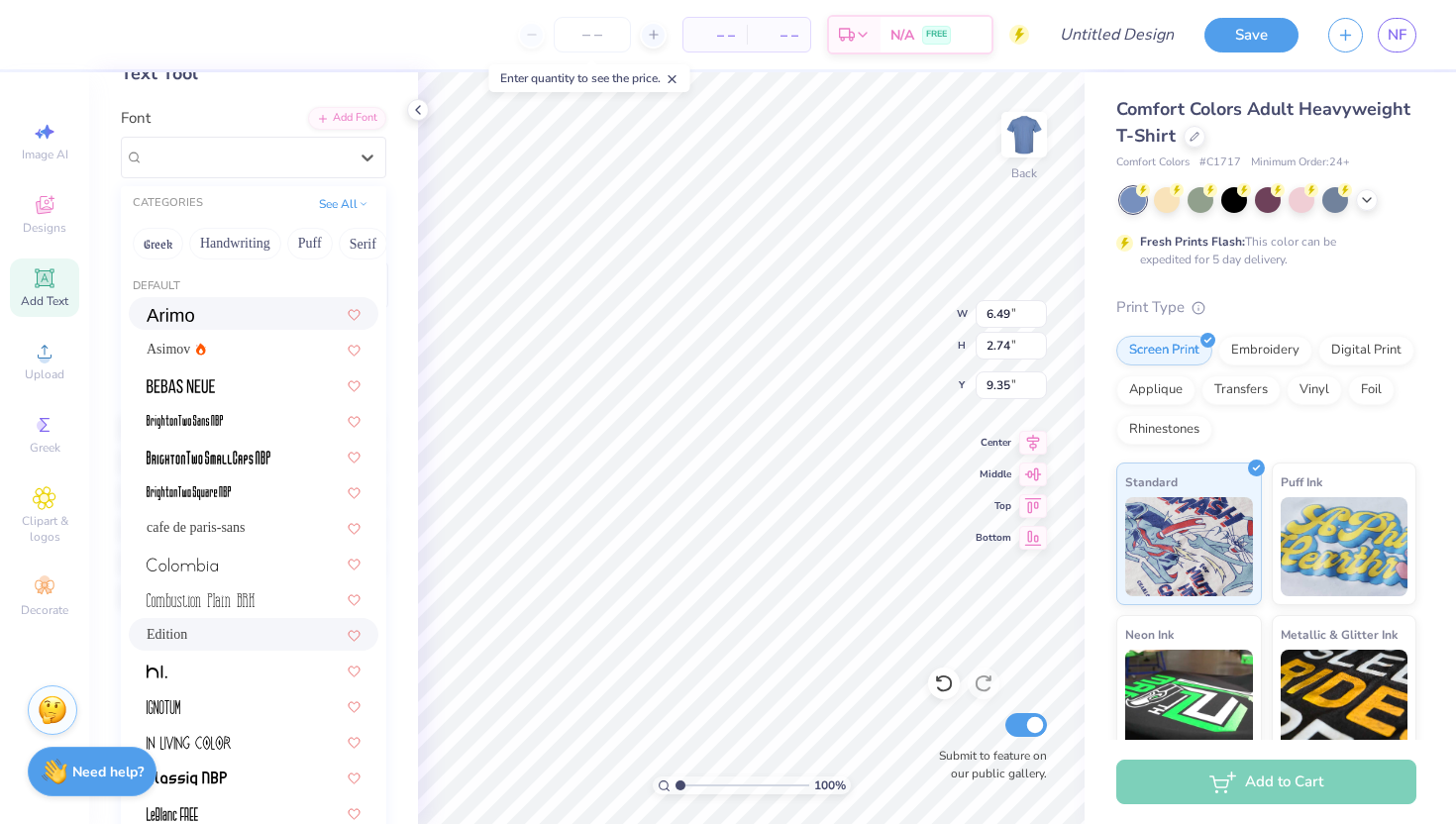 click at bounding box center [254, 313] 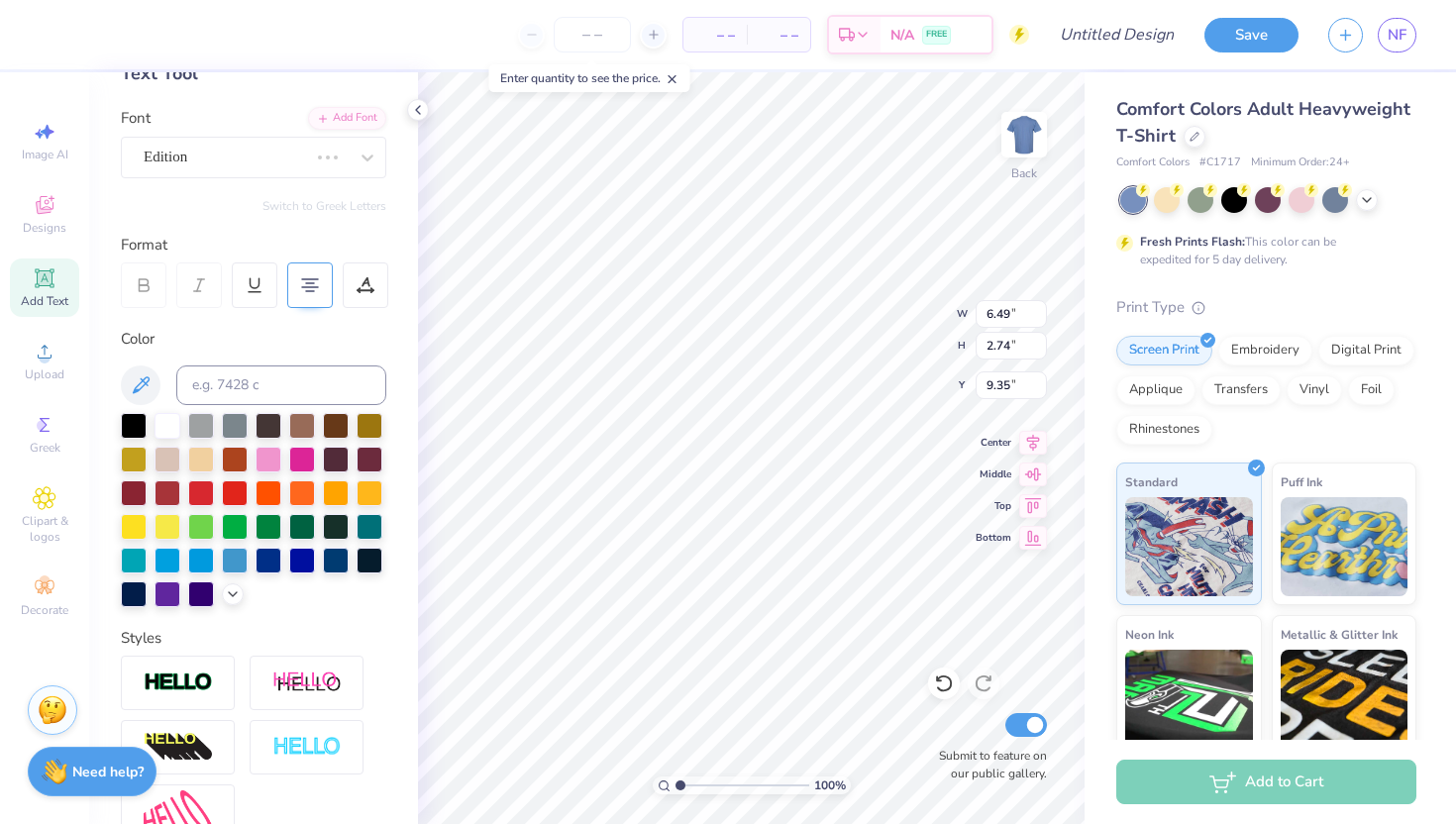 click 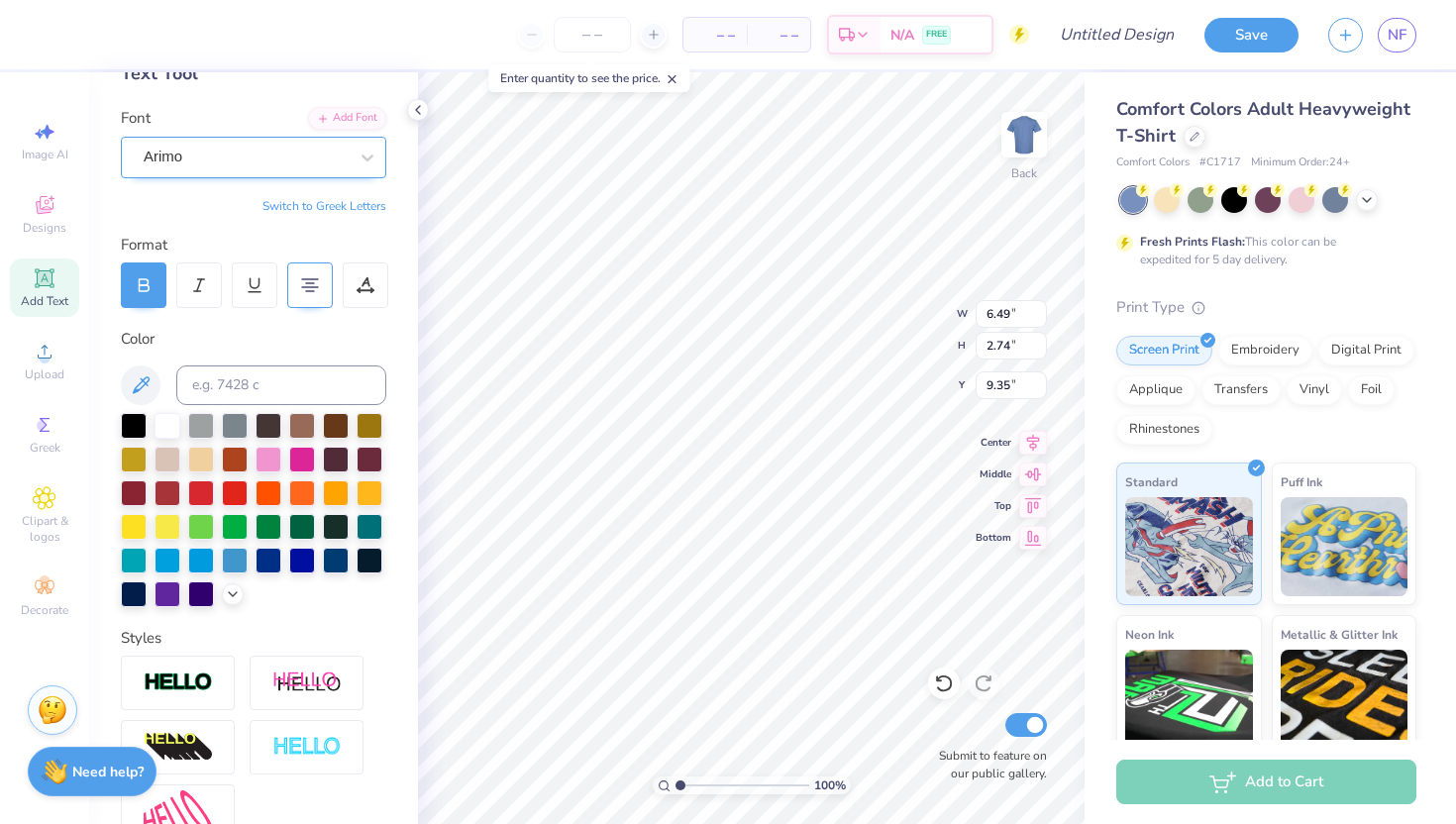 type on "5.83" 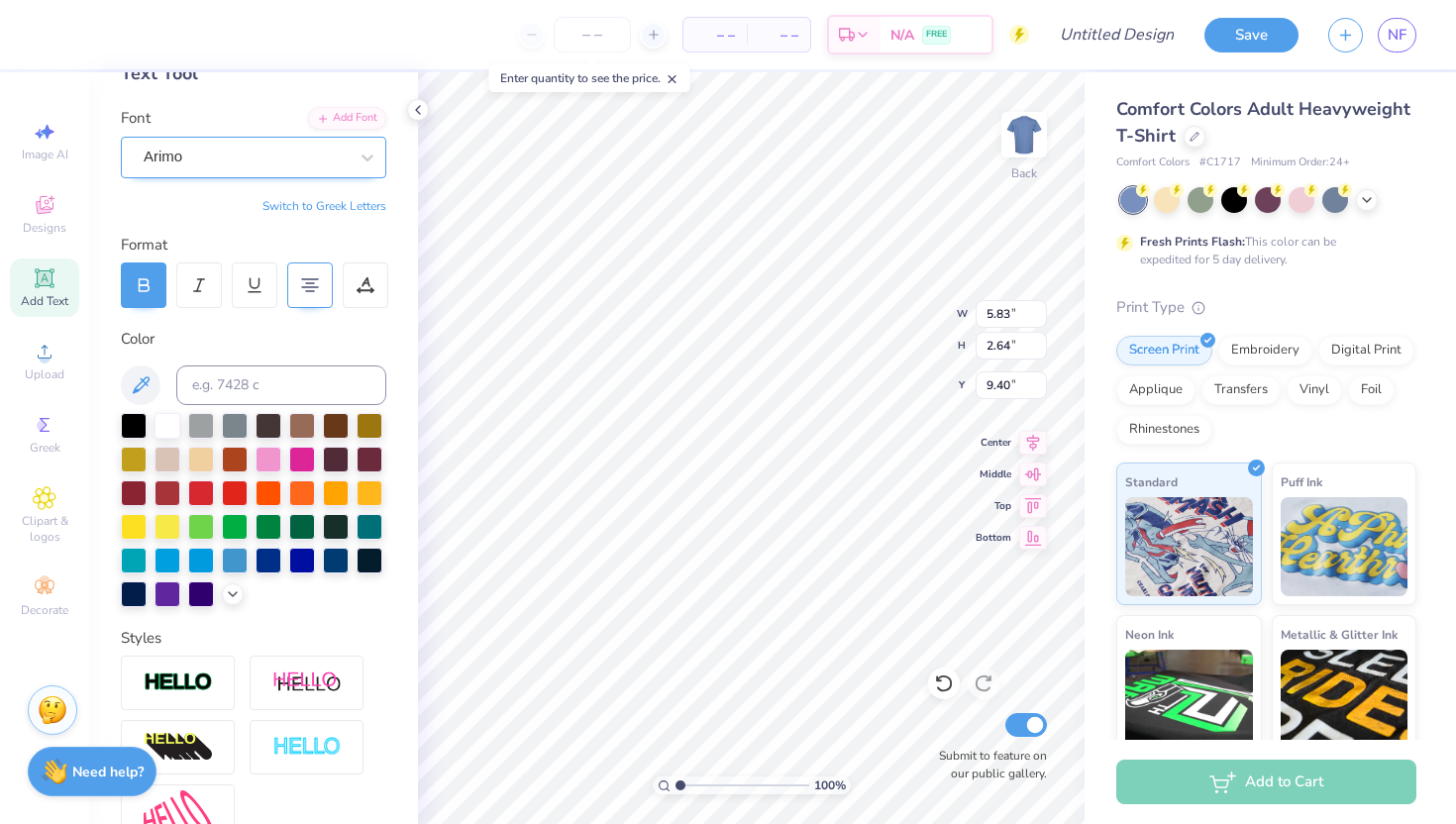 click on "Arimo" at bounding box center (246, 156) 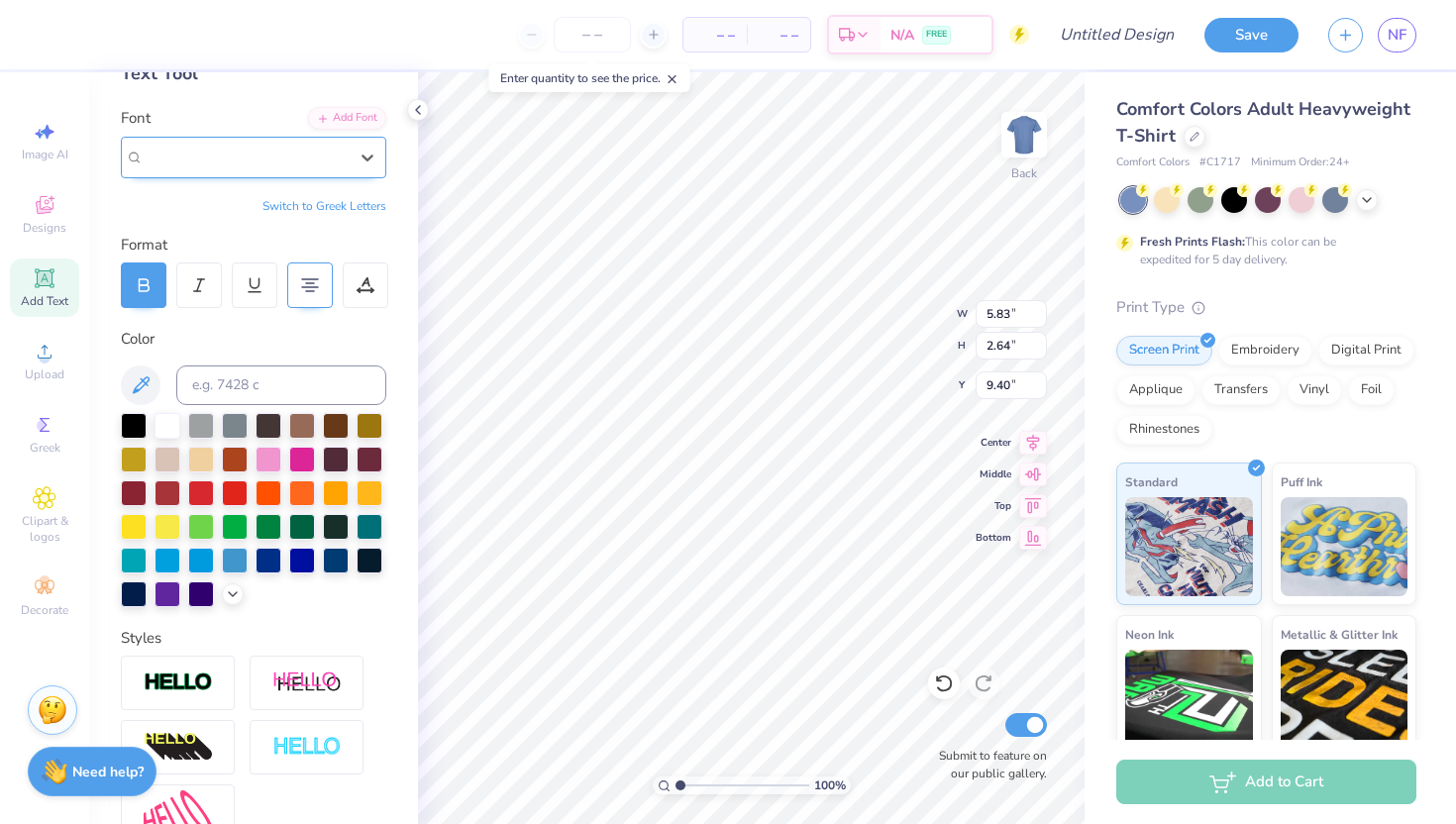 click on "Arimo" at bounding box center (246, 156) 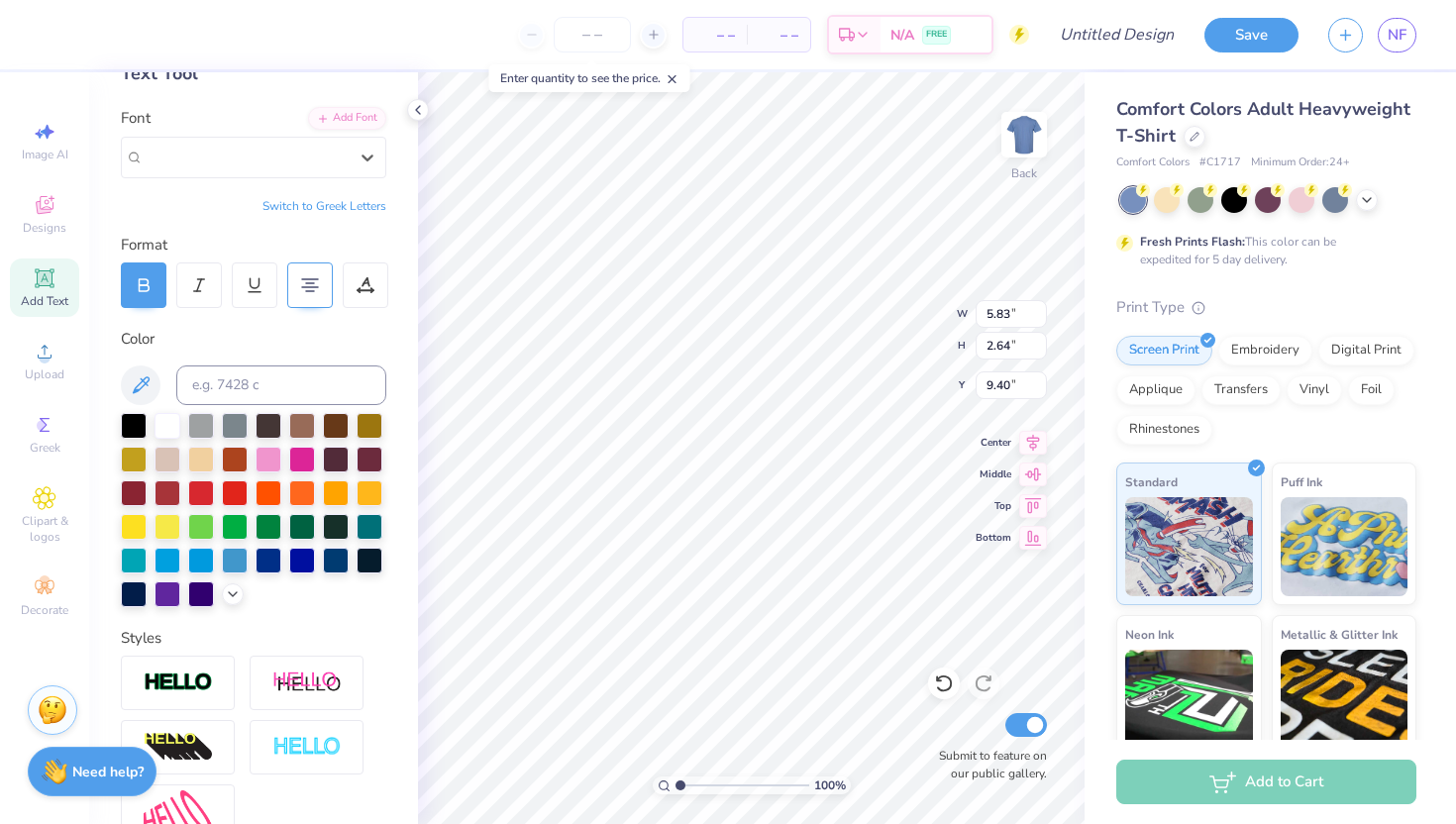 click 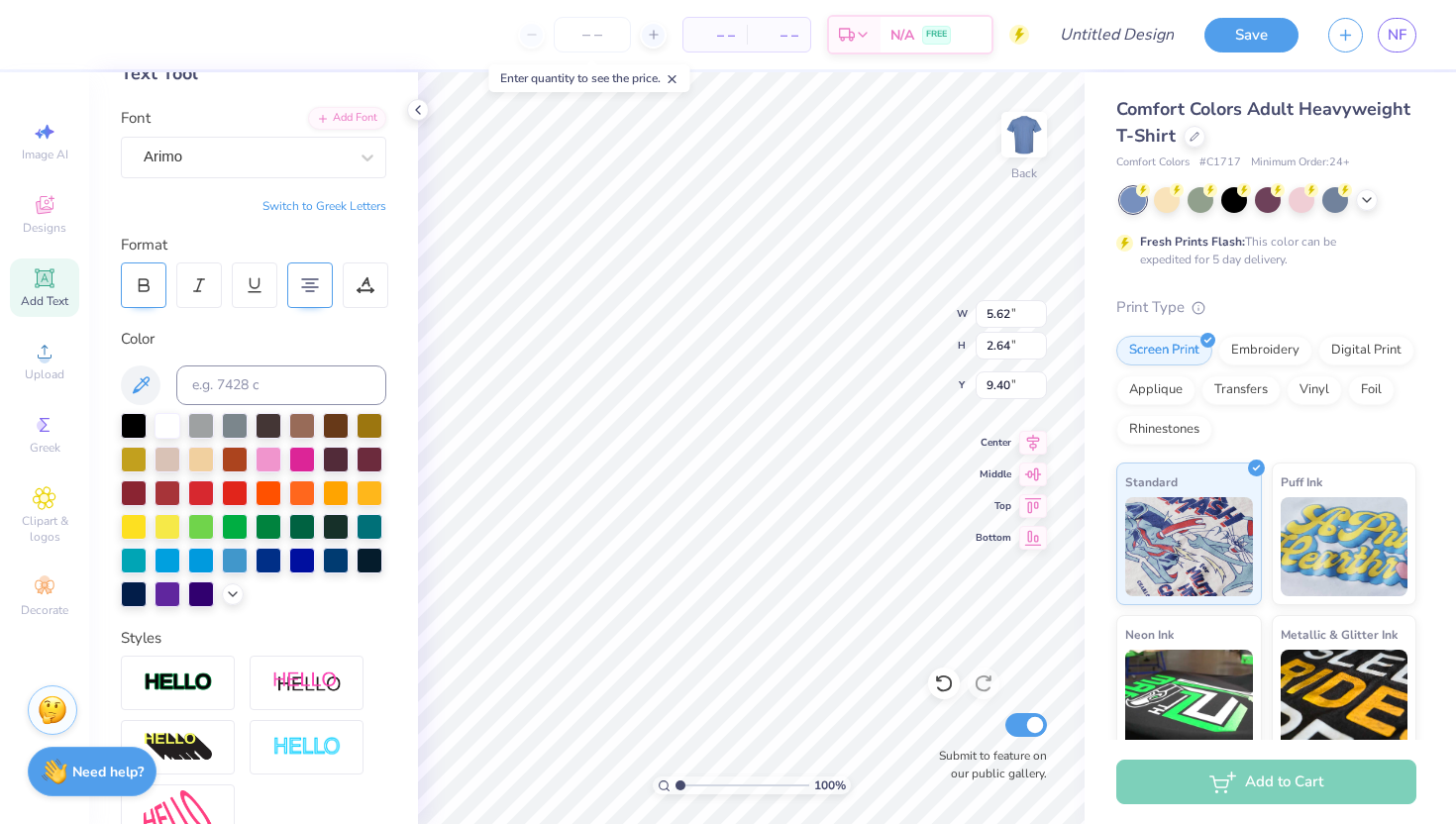 click 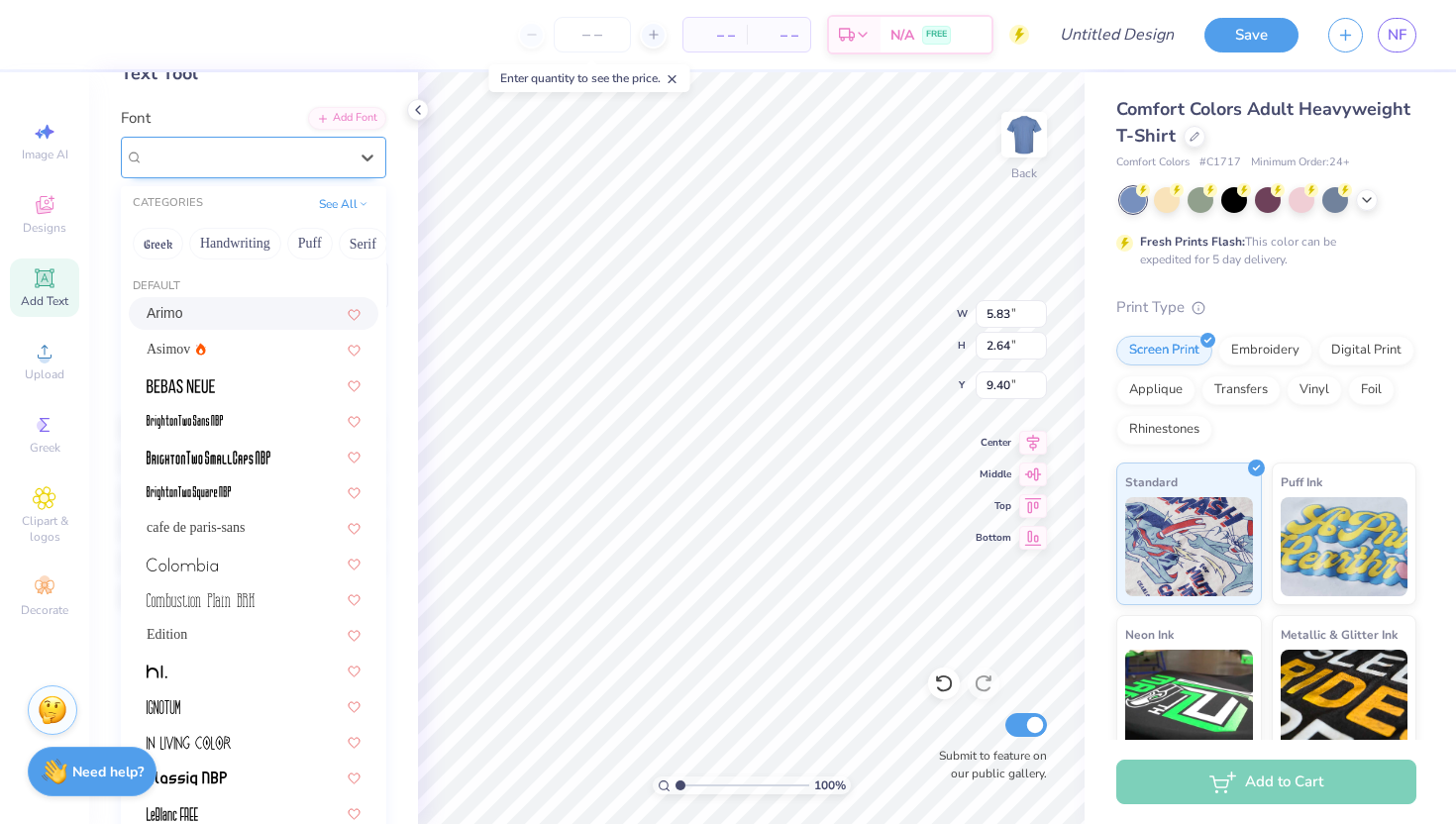 click on "Arimo" at bounding box center [246, 156] 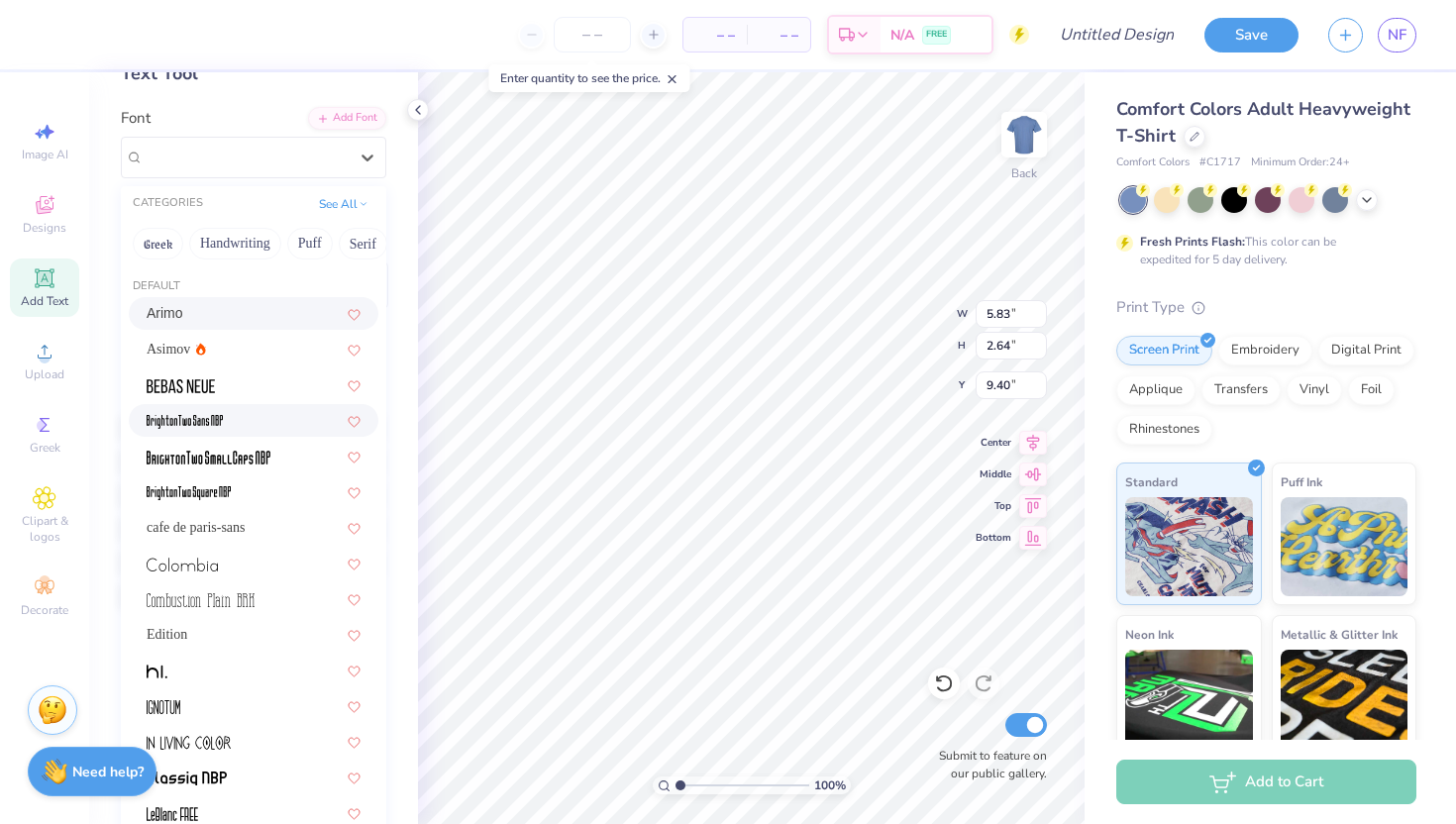 click at bounding box center [254, 420] 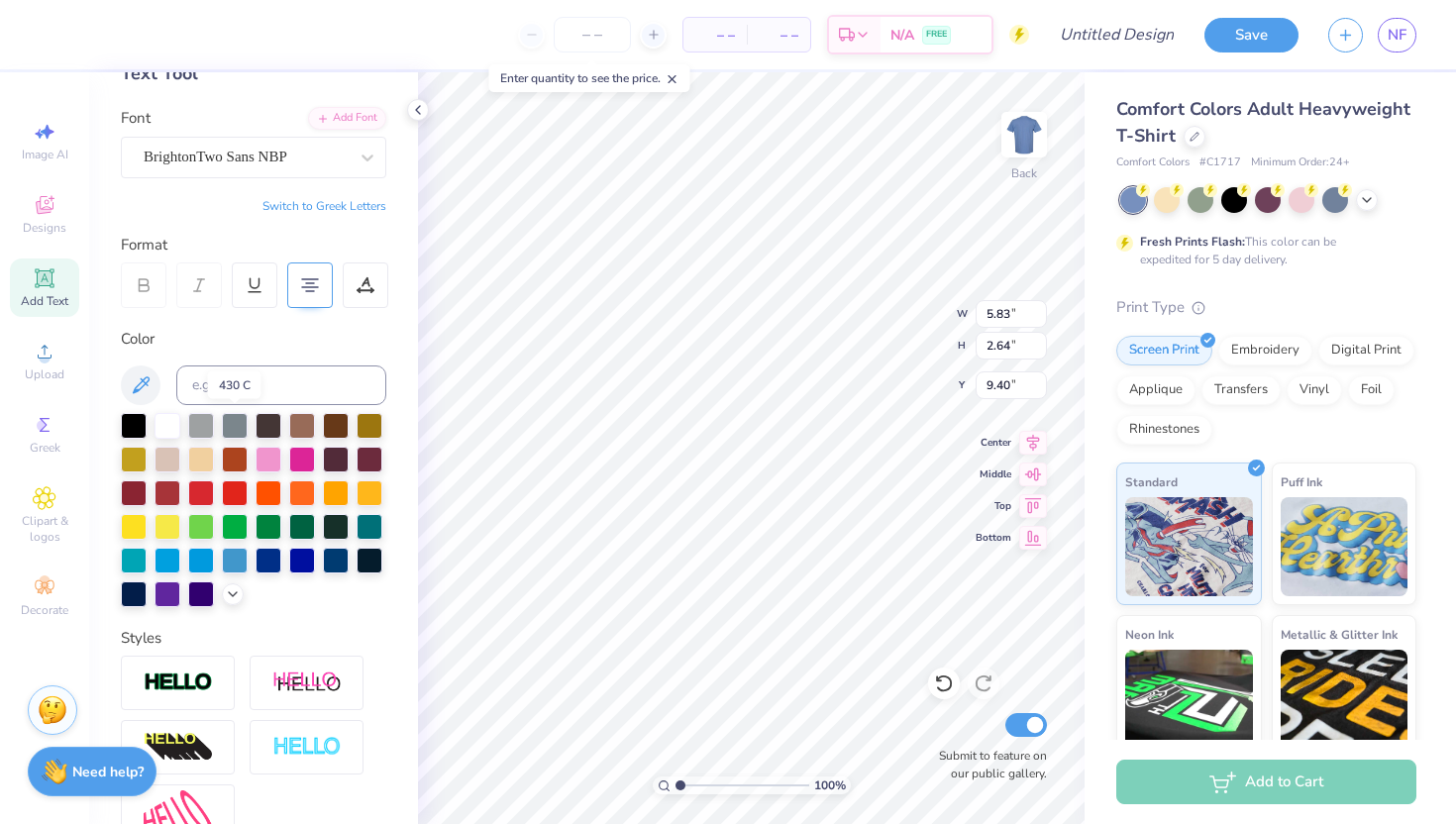 type on "2.19" 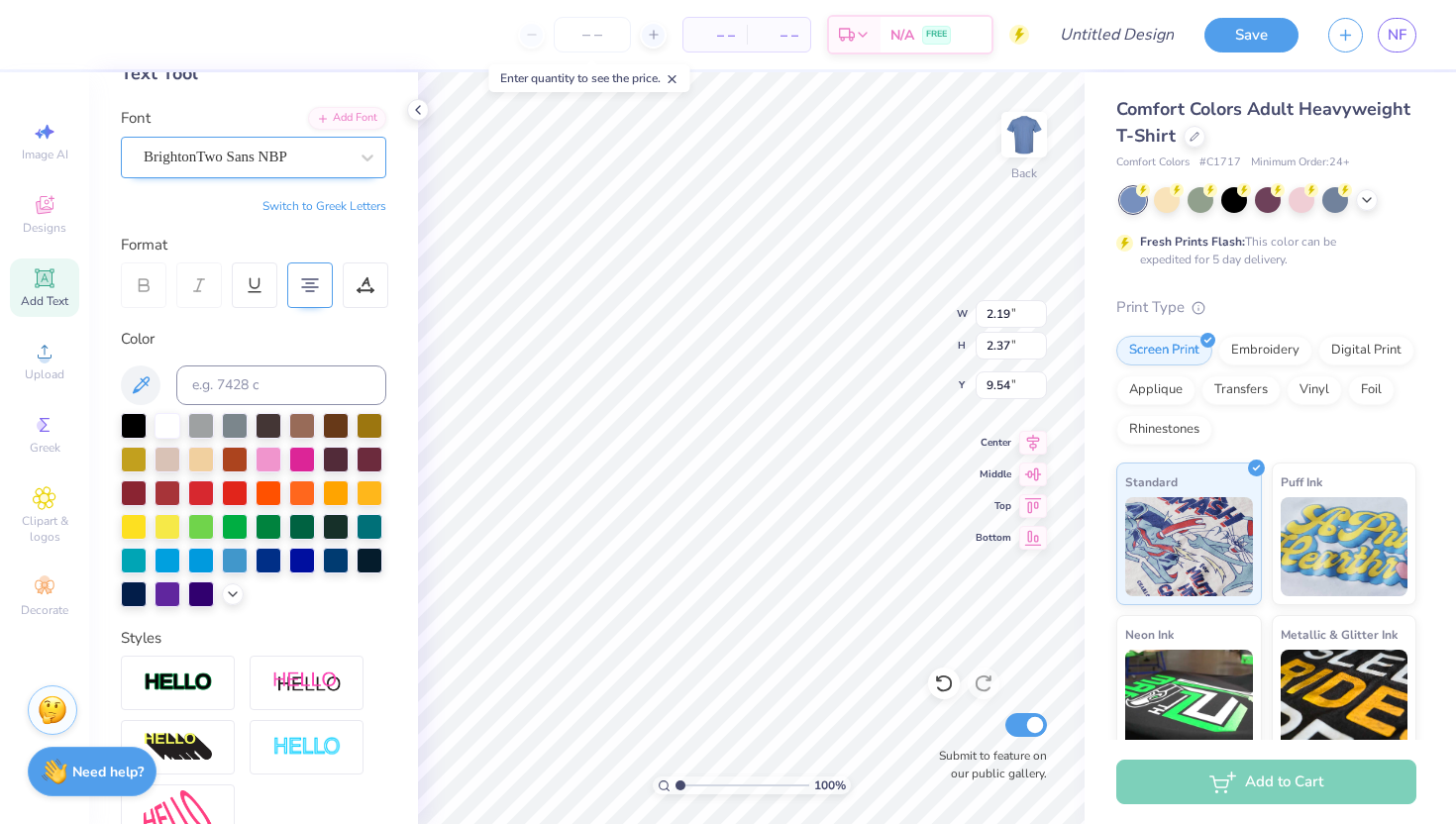 click on "BrightonTwo Sans NBP" at bounding box center (246, 156) 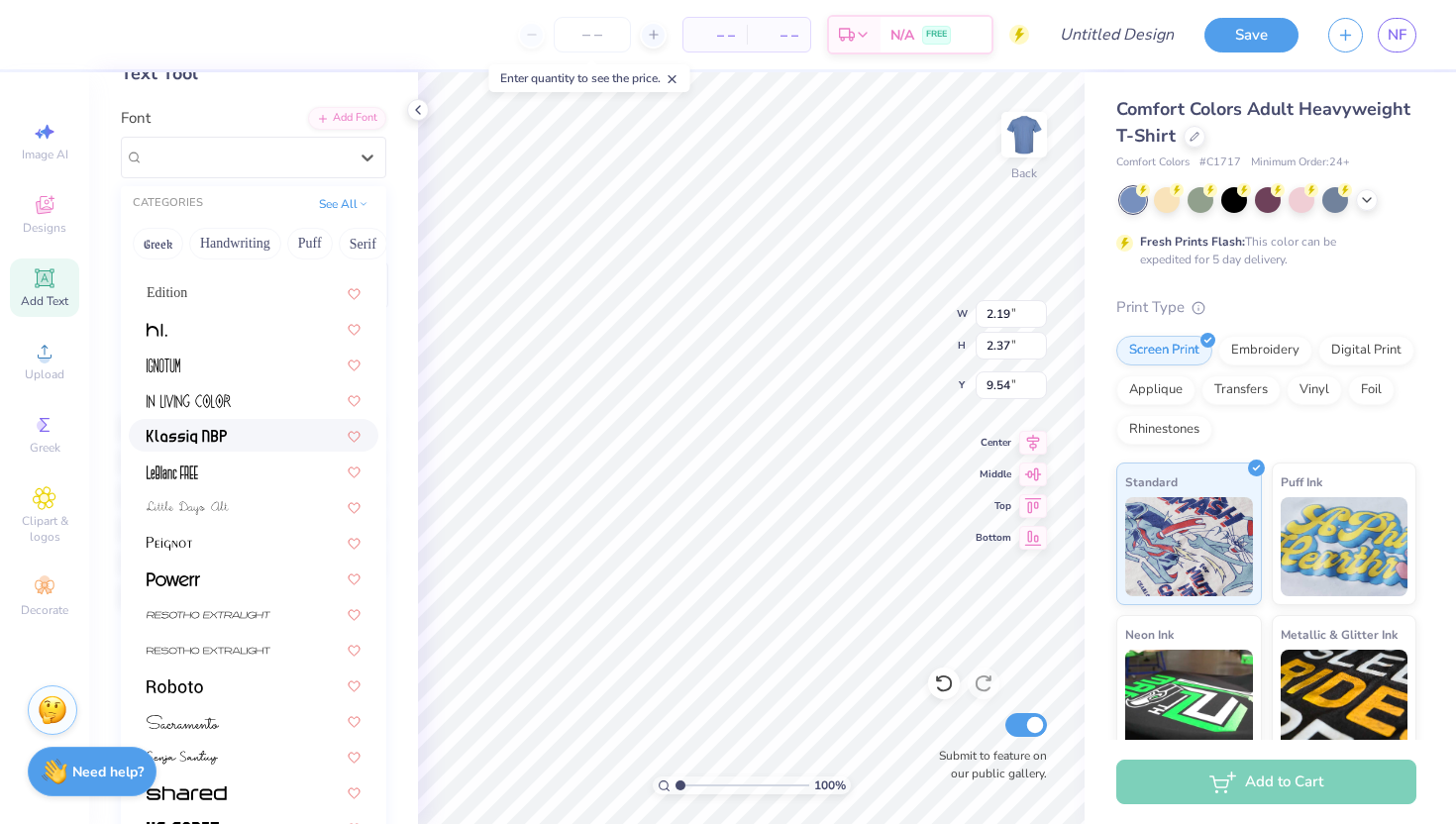 scroll, scrollTop: 347, scrollLeft: 0, axis: vertical 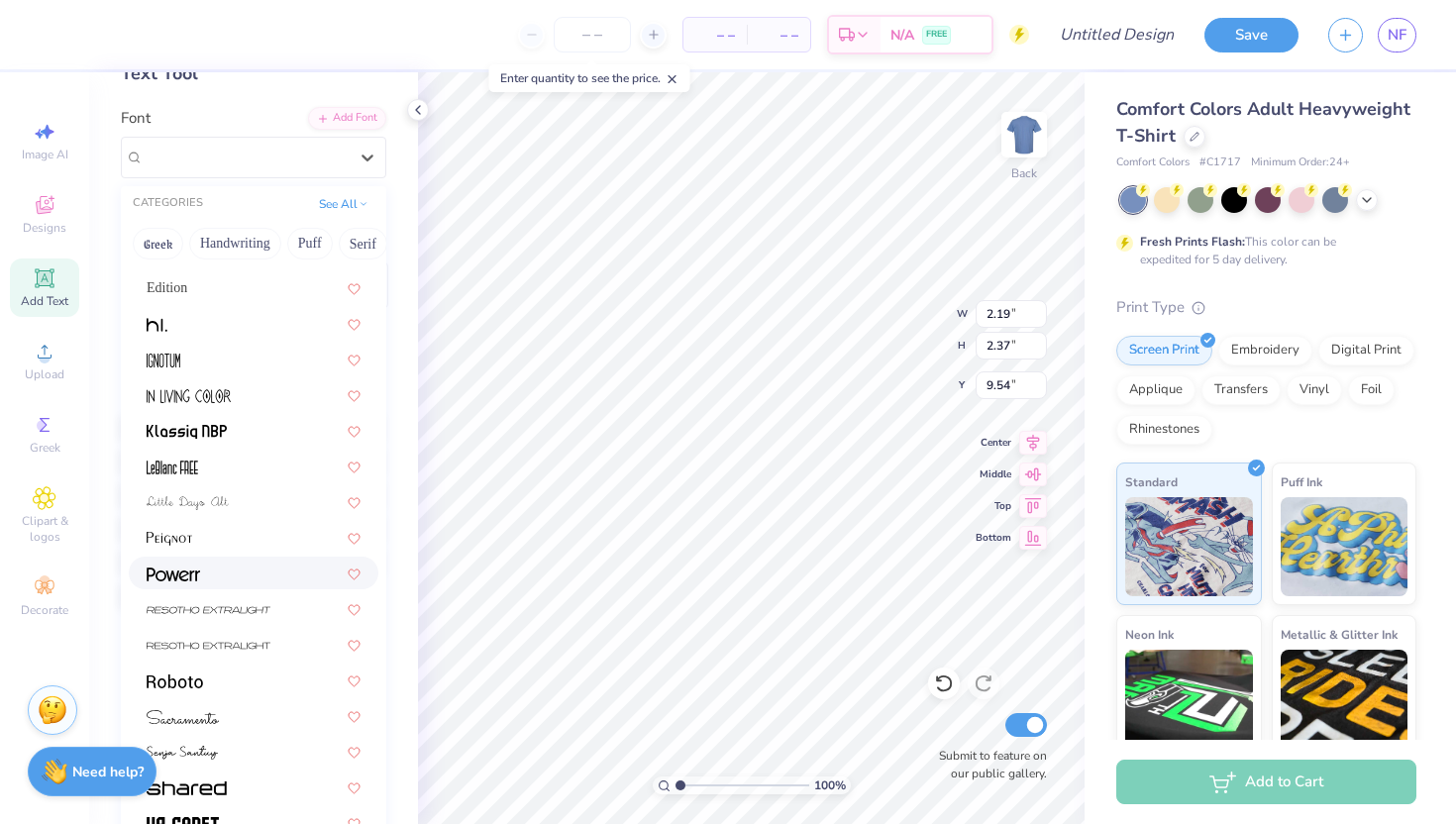 click at bounding box center [254, 572] 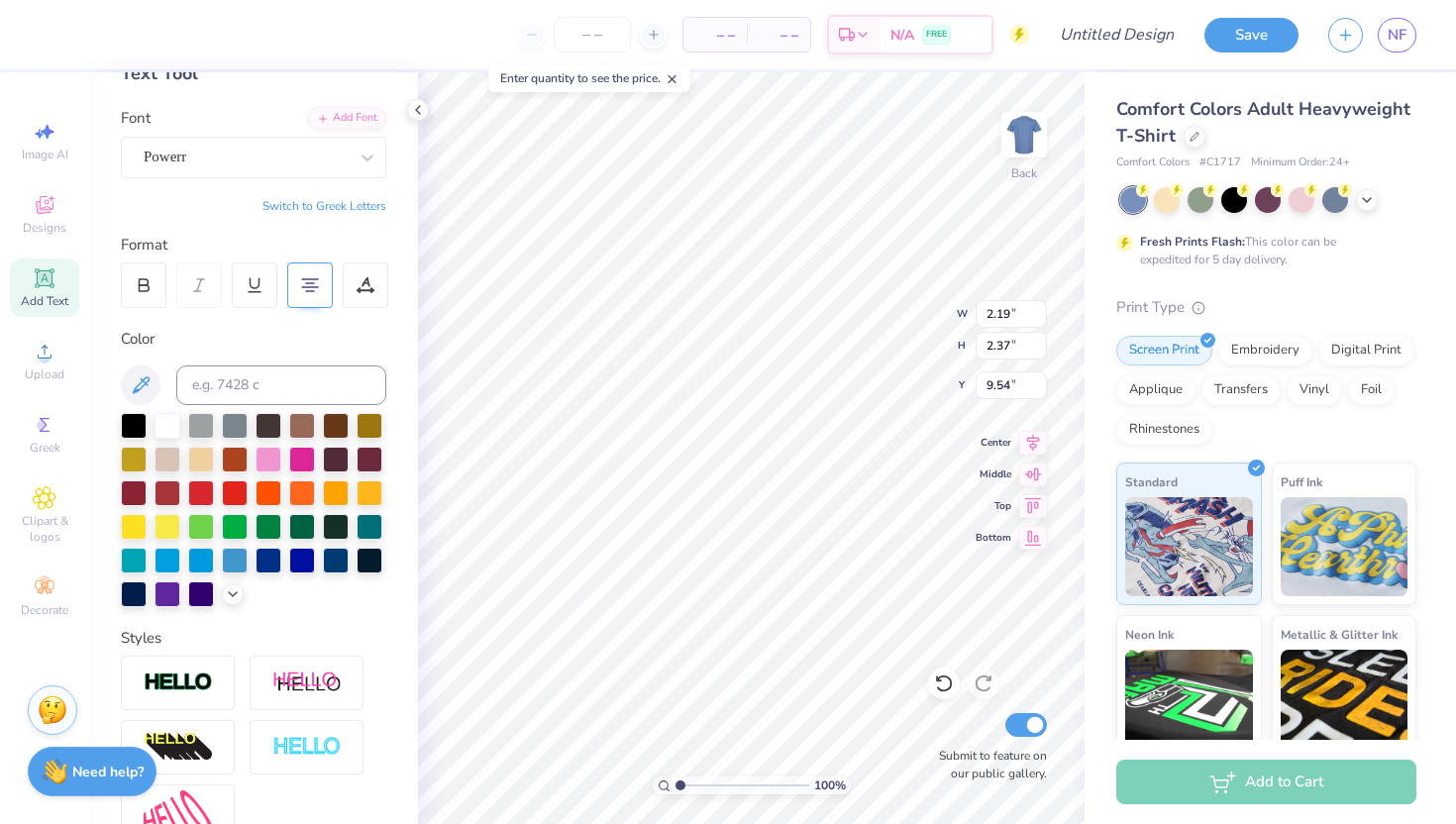 type on "4.31" 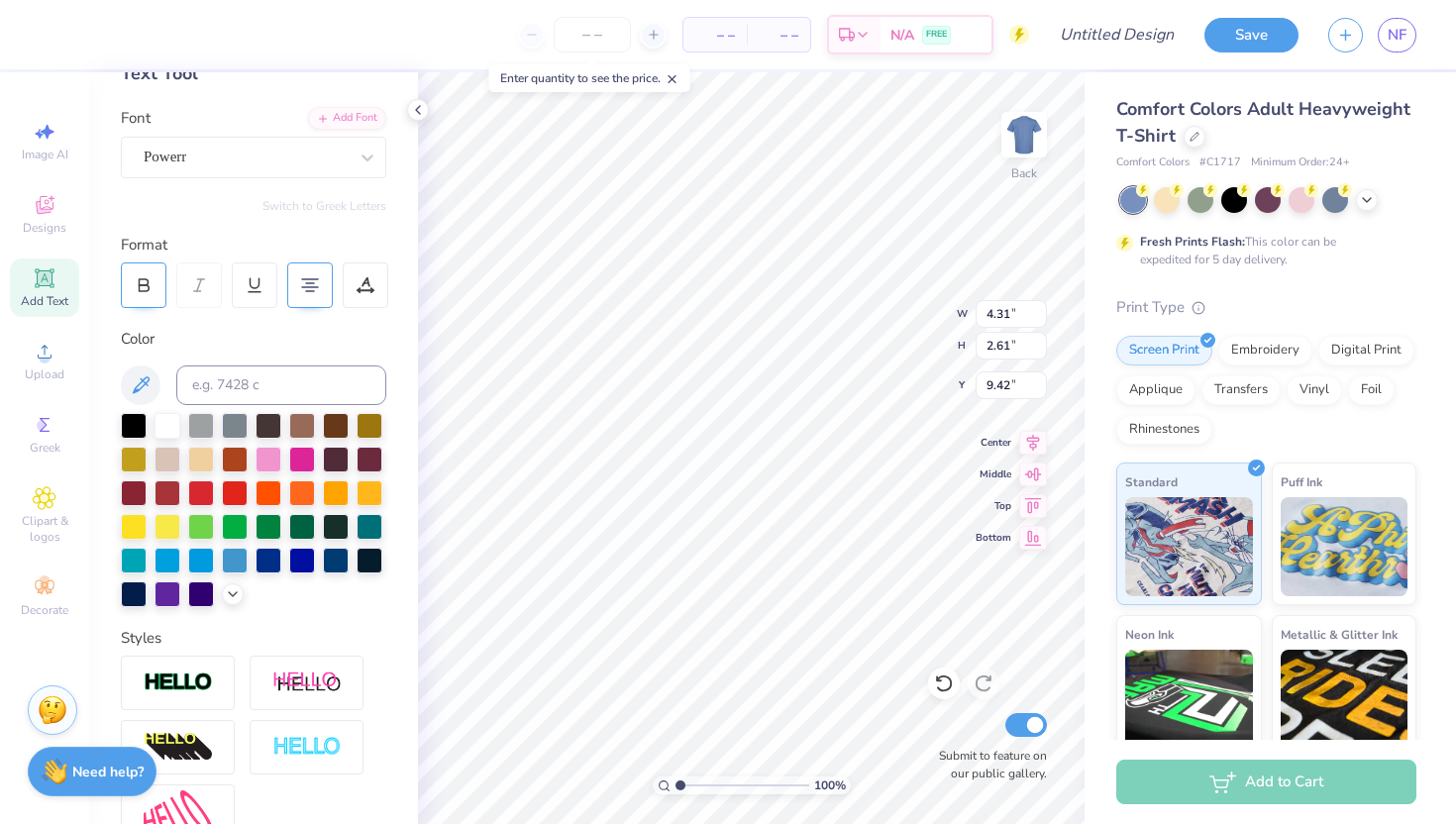 click 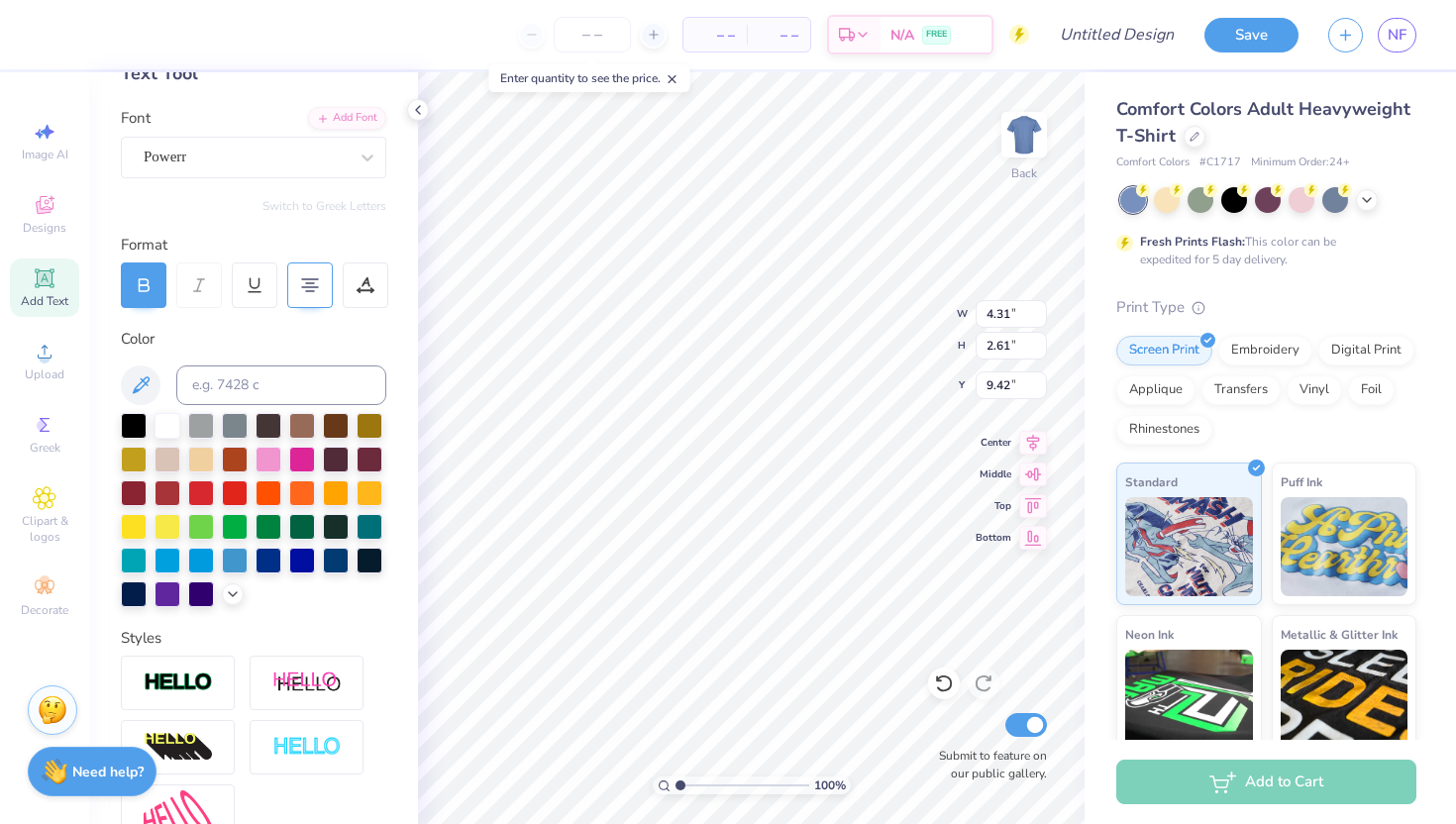 type on "4.67" 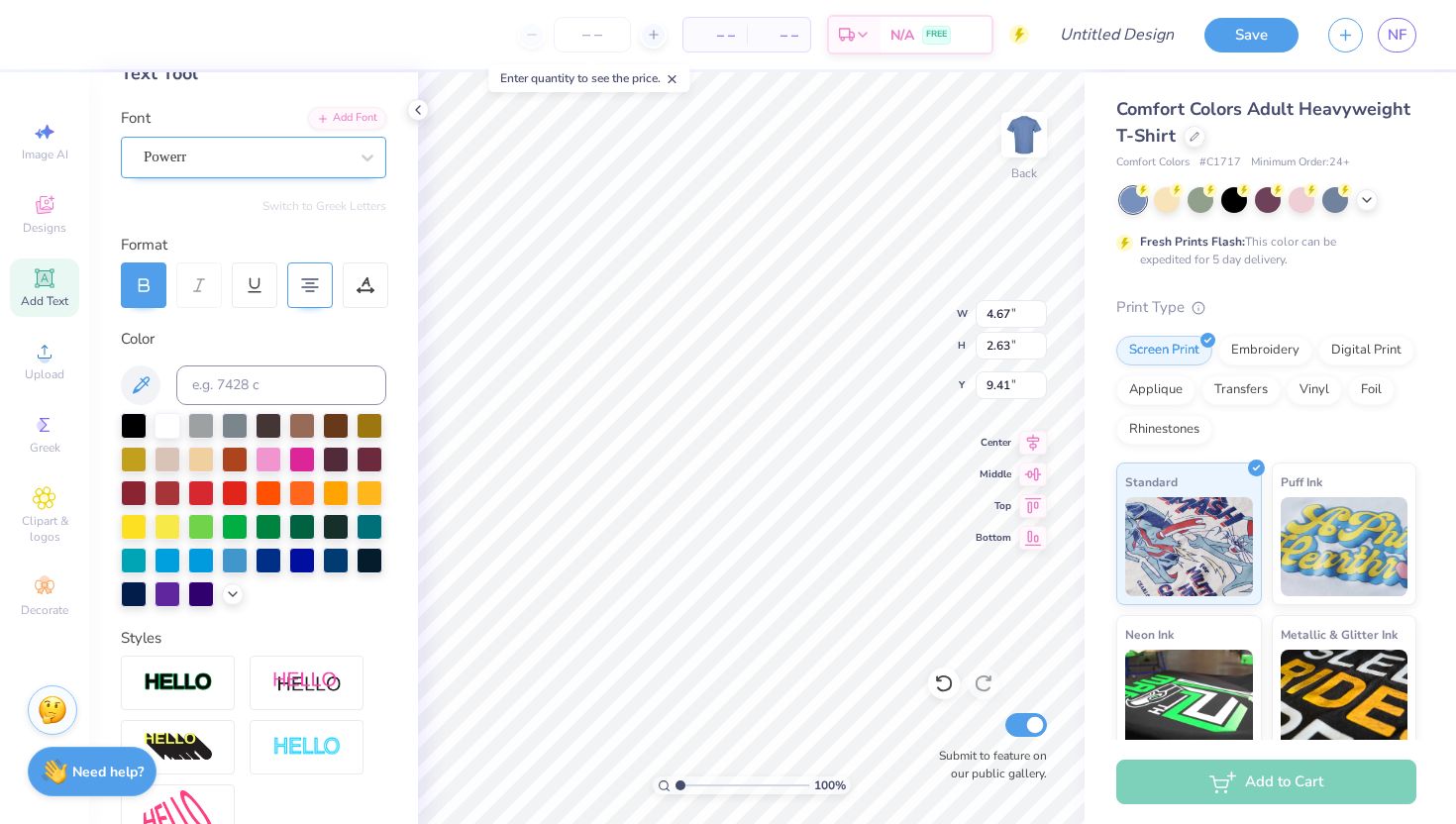 click at bounding box center (246, 156) 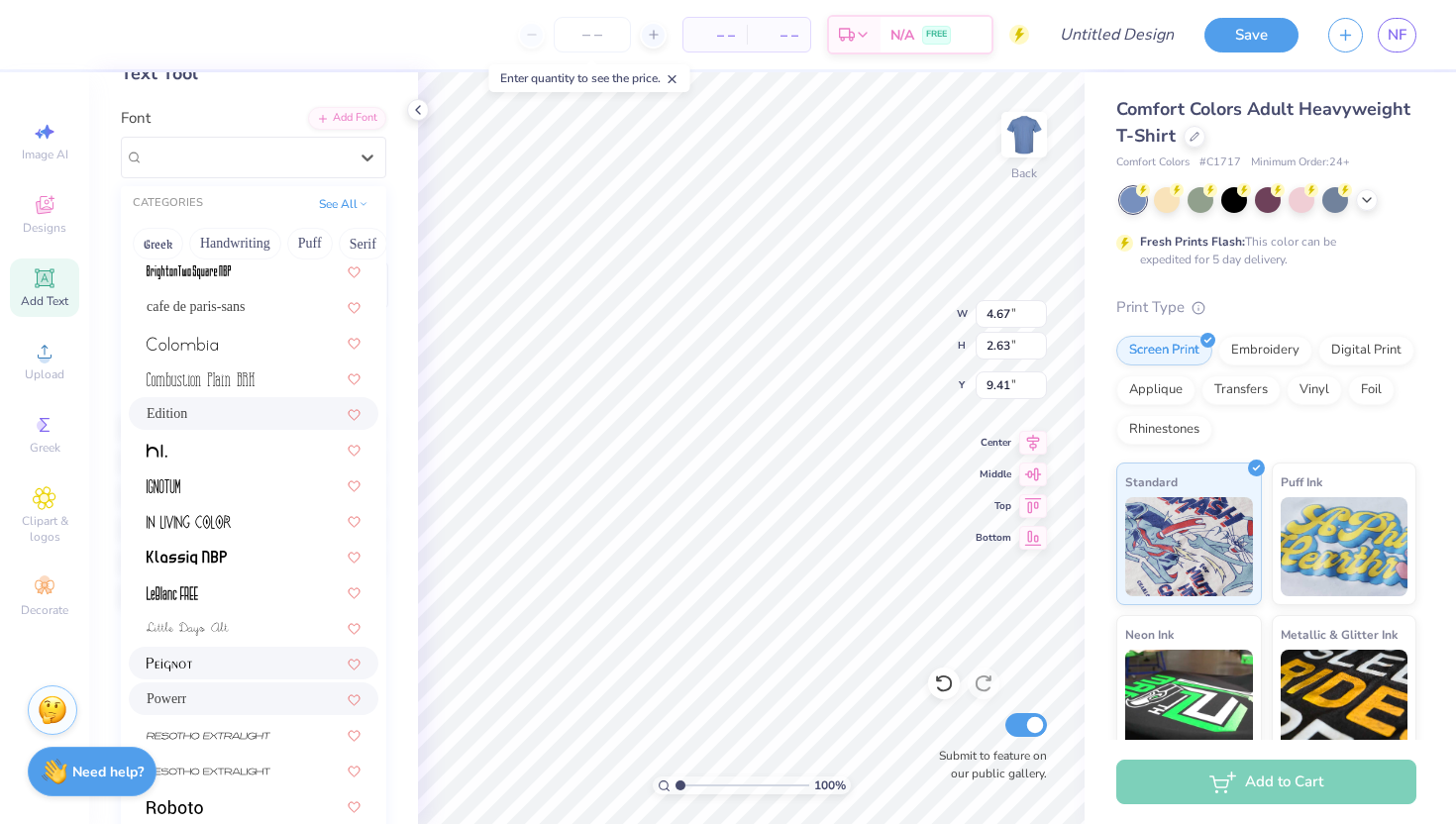 scroll, scrollTop: 218, scrollLeft: 0, axis: vertical 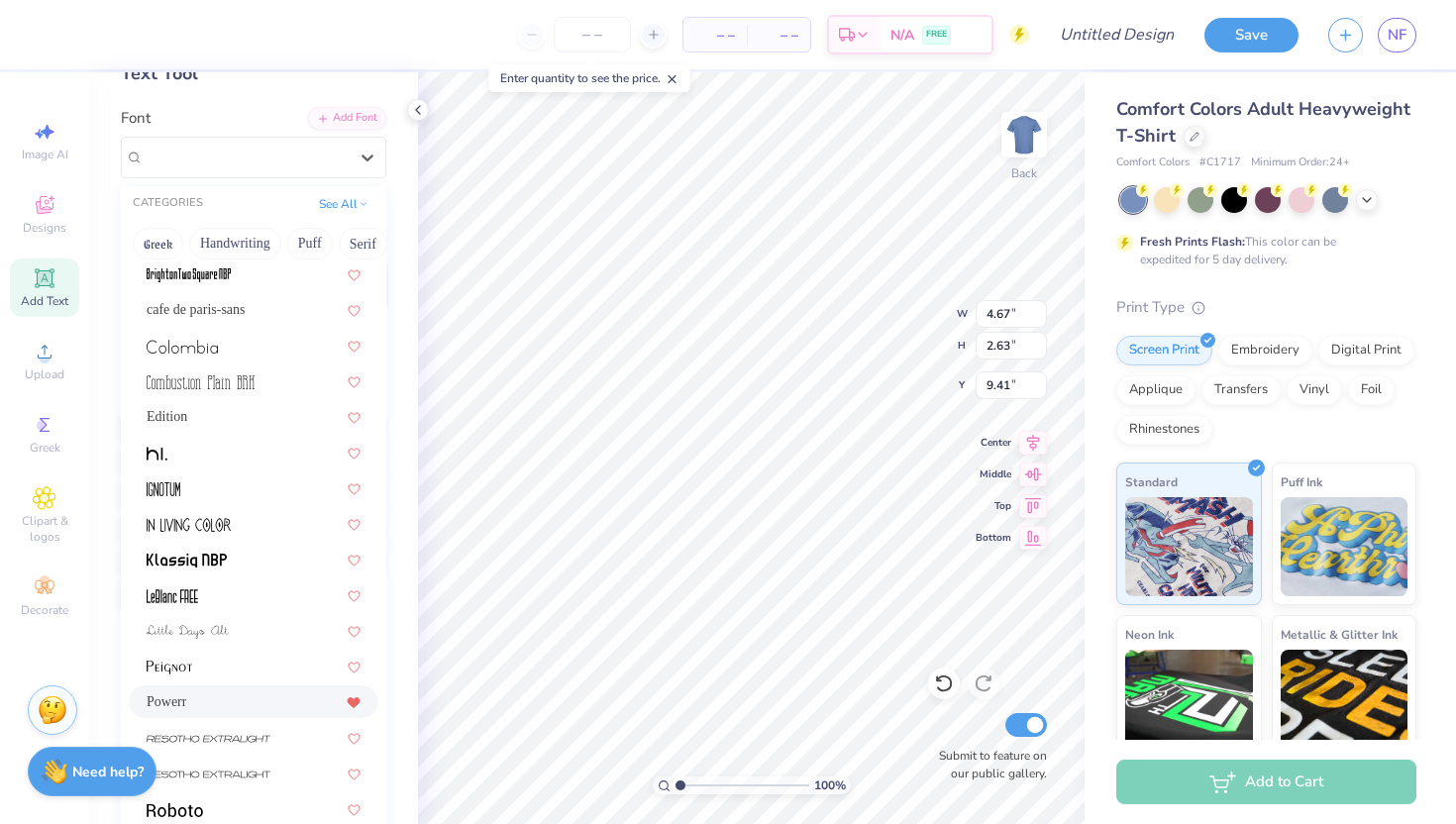 click 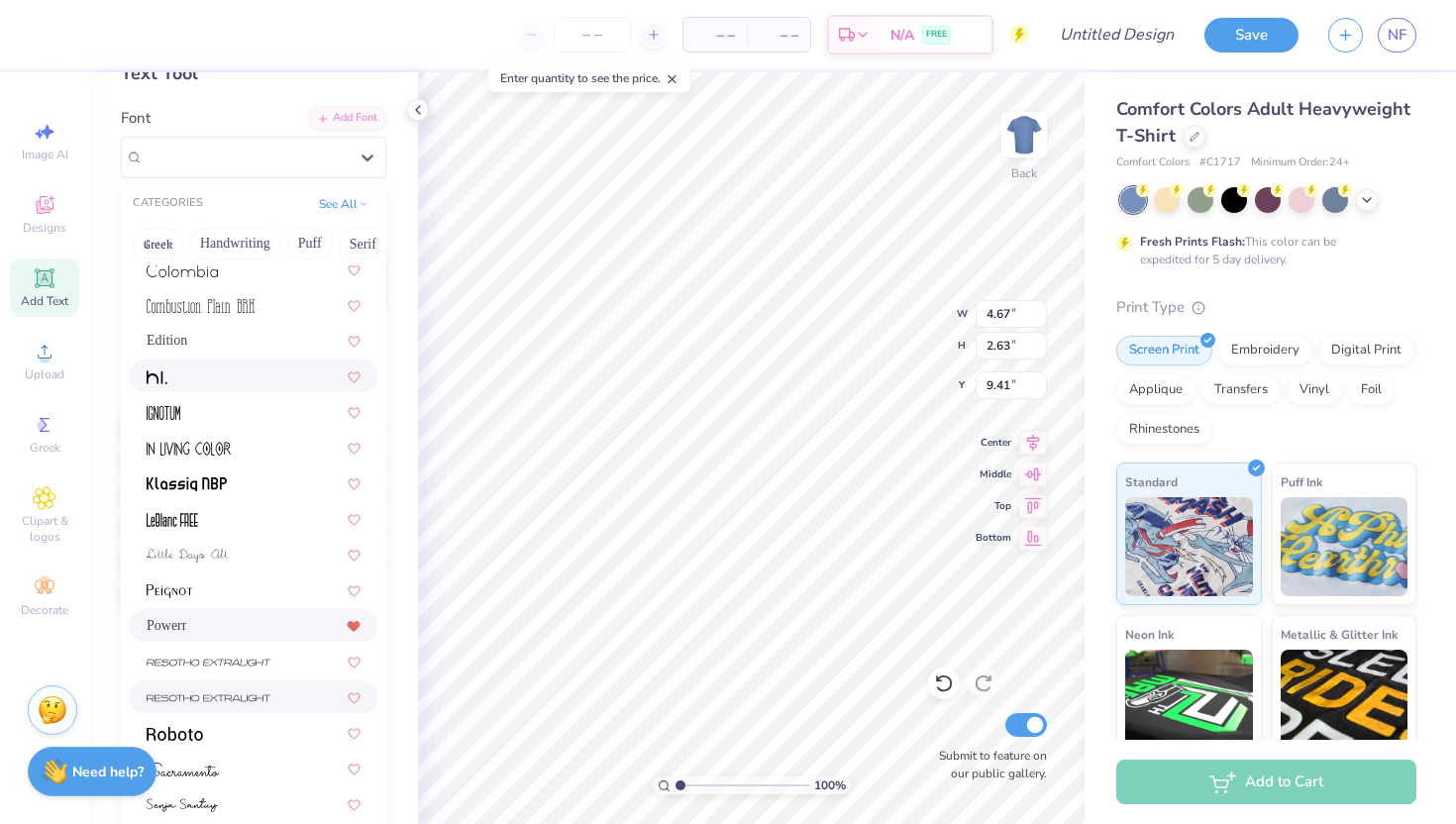scroll, scrollTop: 378, scrollLeft: 0, axis: vertical 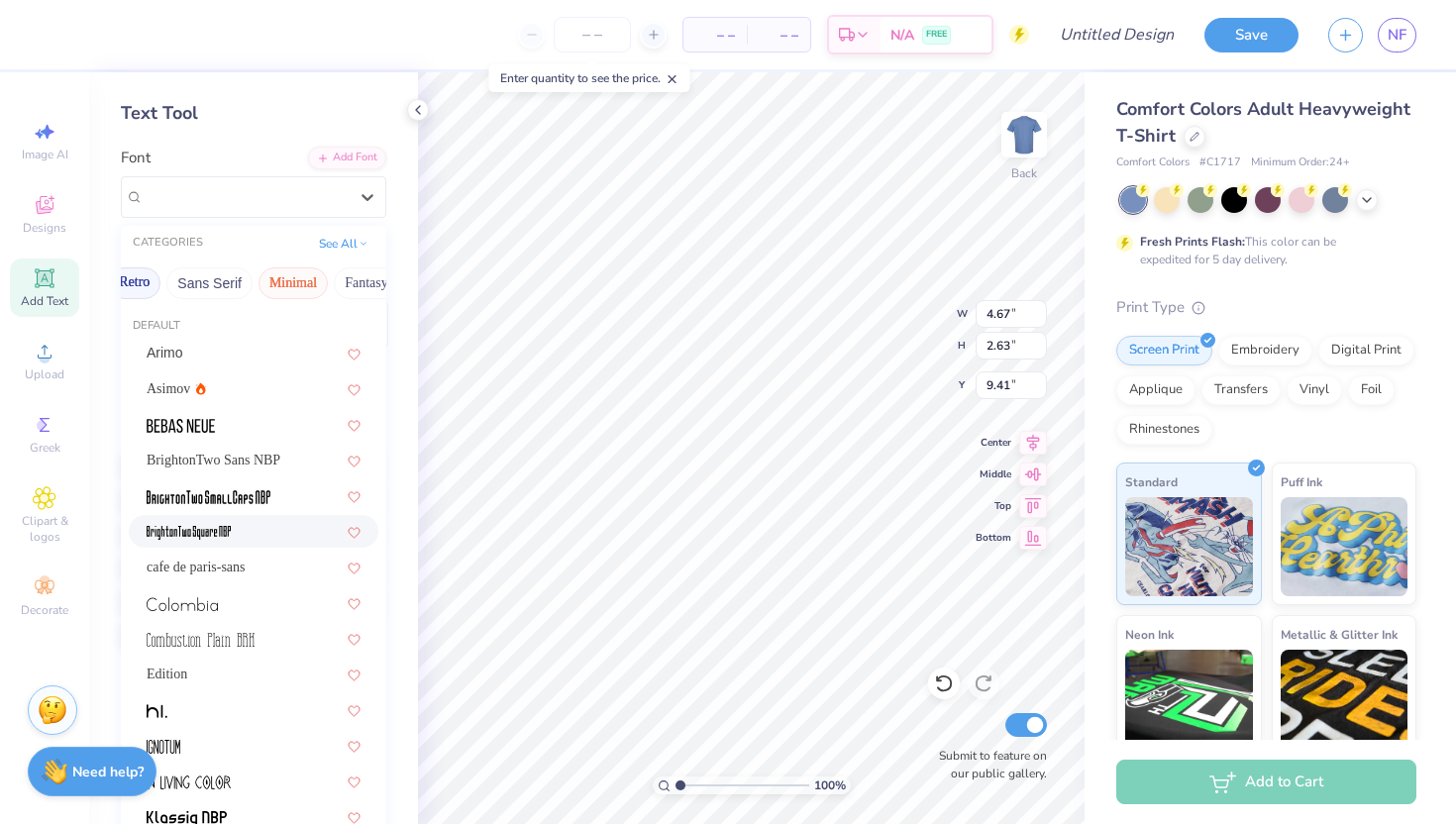 click on "Retro" at bounding box center (134, 283) 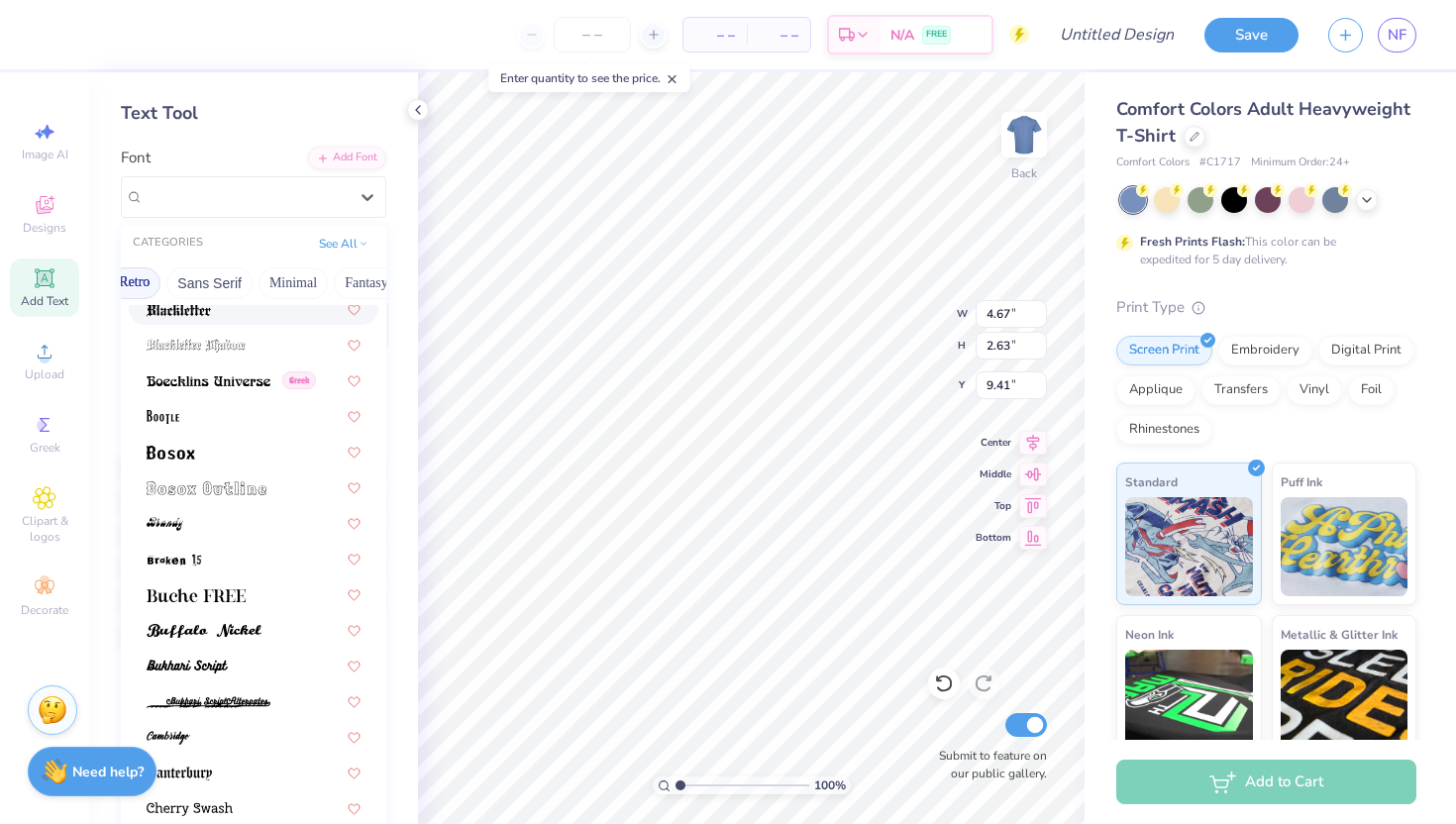 scroll, scrollTop: 126, scrollLeft: 0, axis: vertical 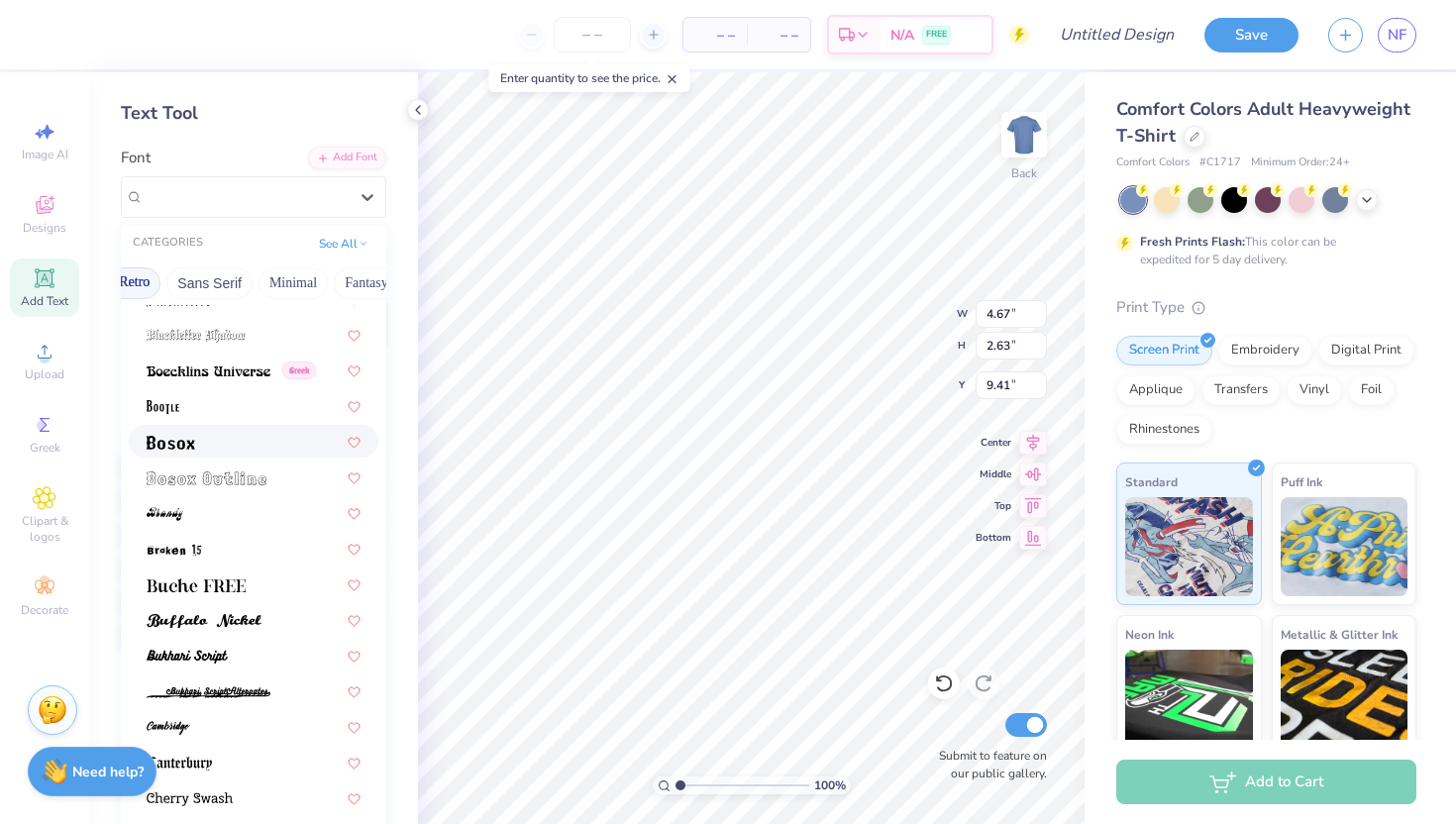 click at bounding box center [254, 441] 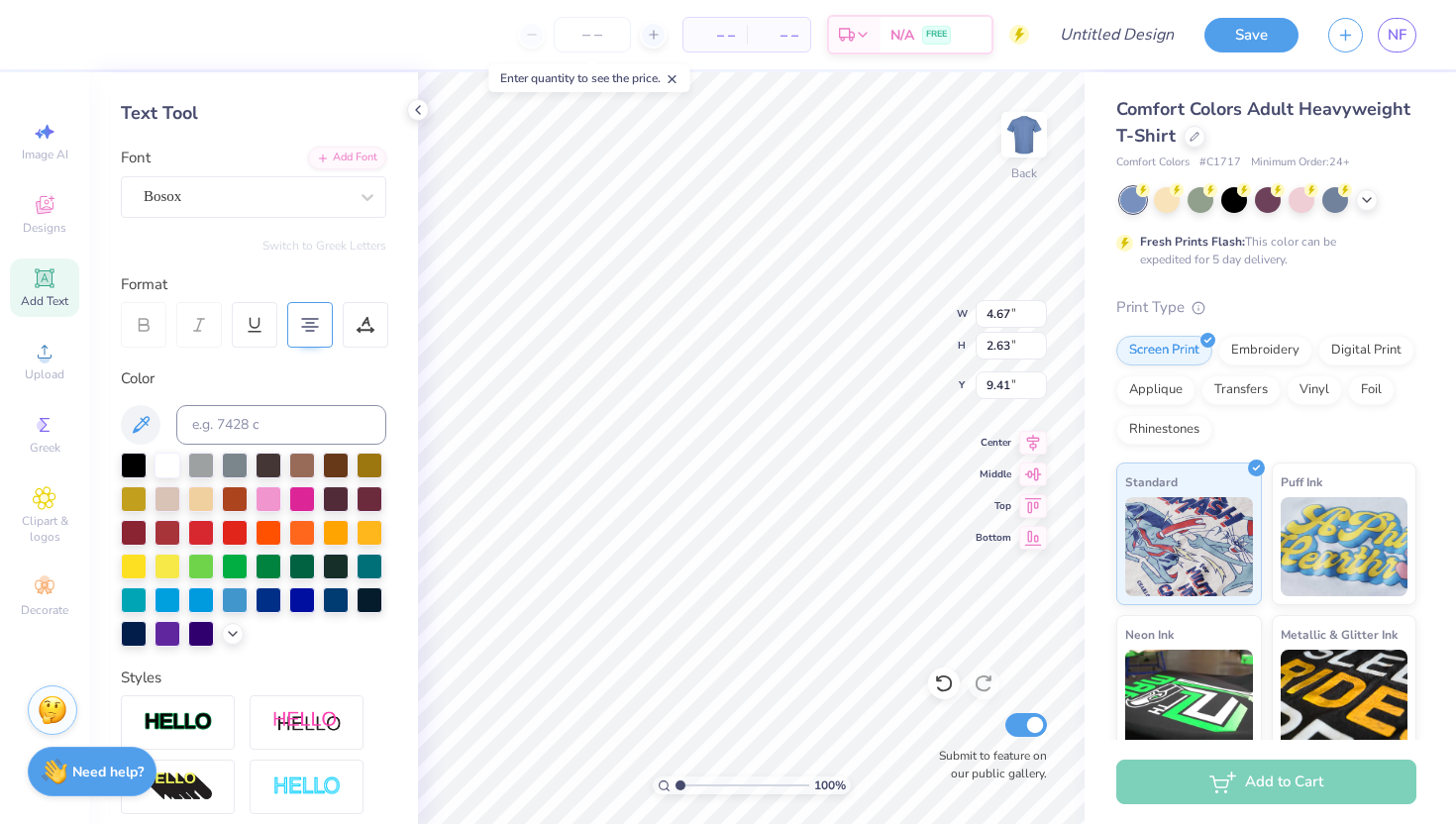 type on "4.31" 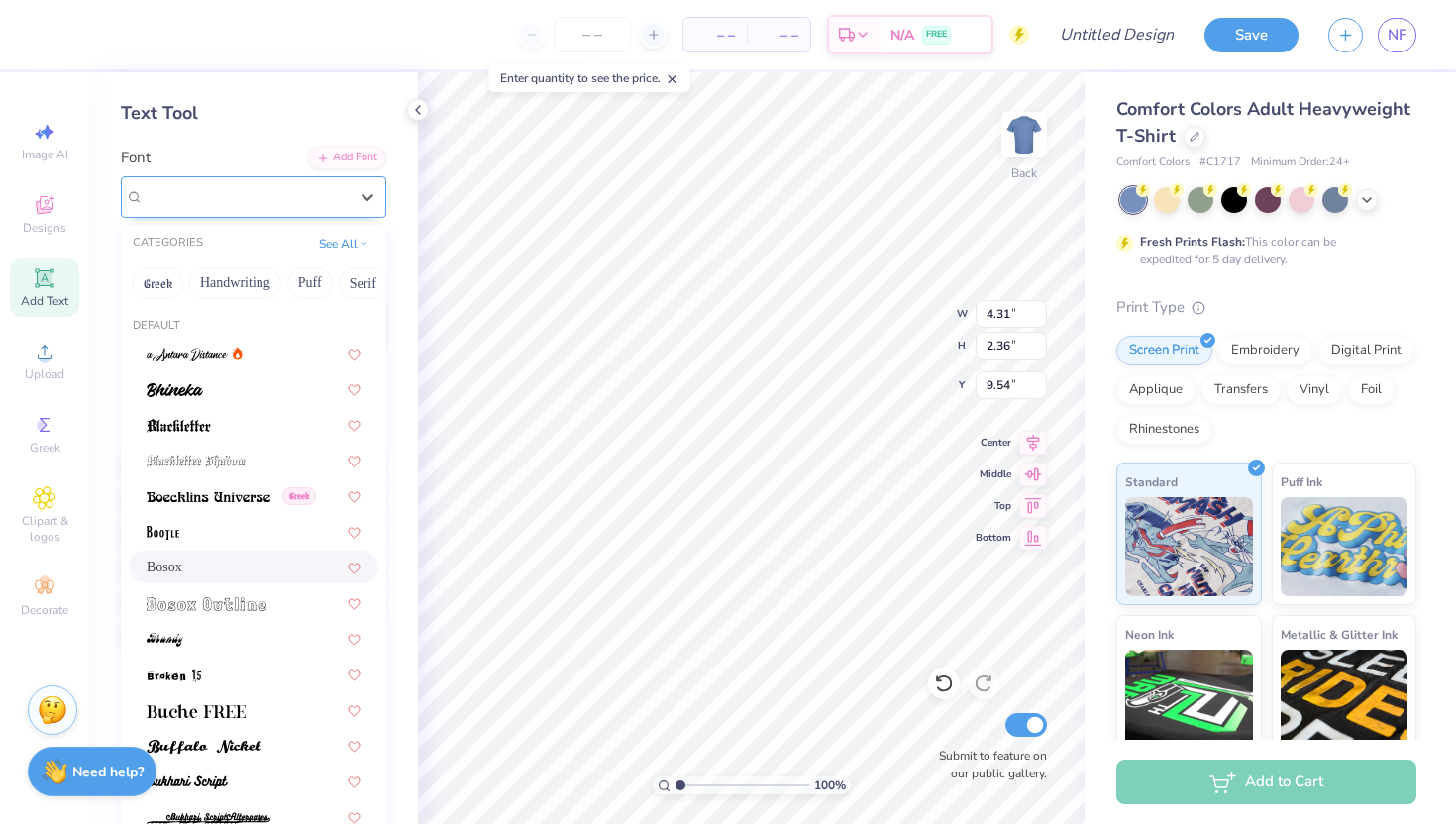click on "Bosox" at bounding box center [254, 197] 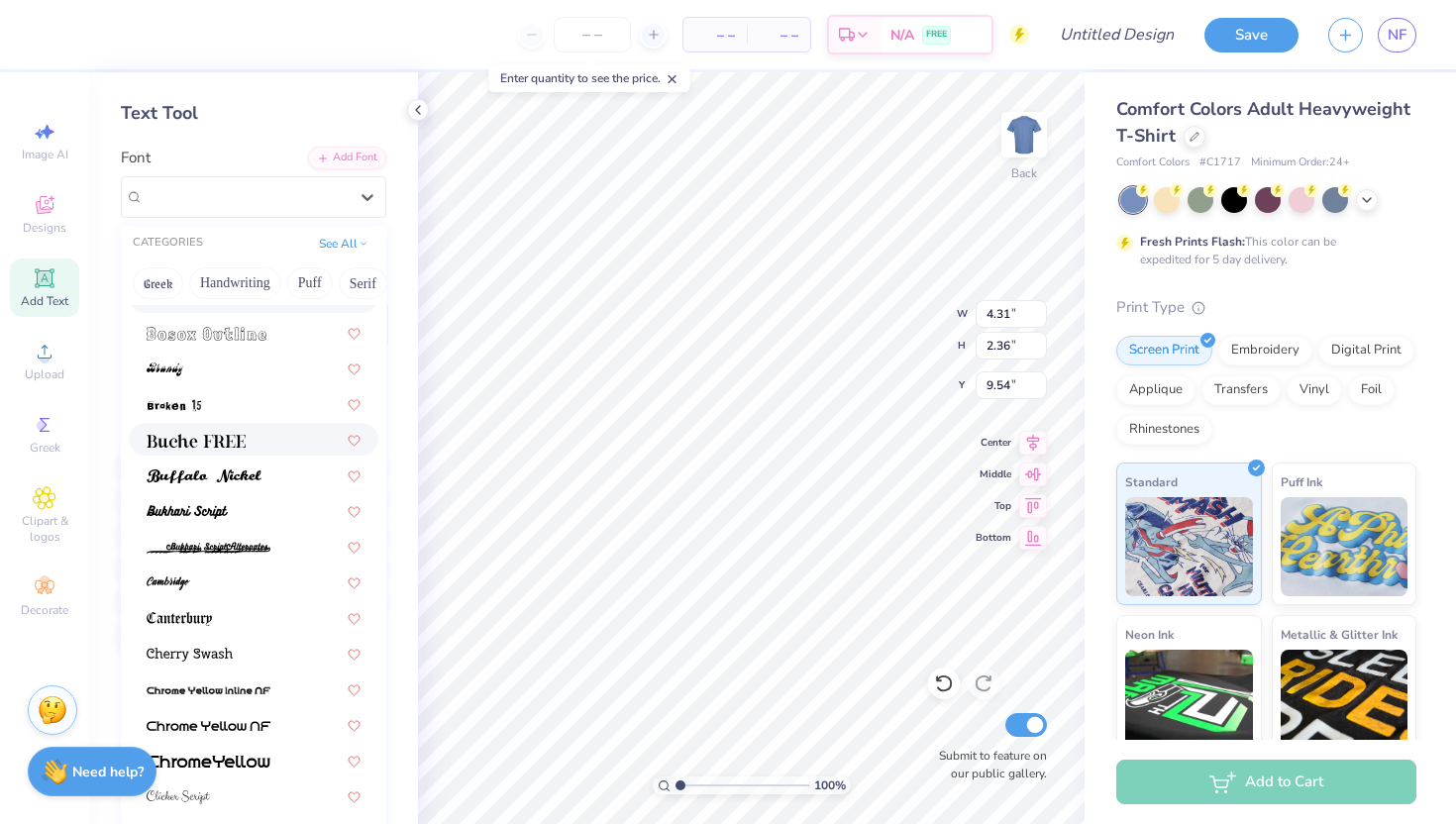 scroll, scrollTop: 275, scrollLeft: 0, axis: vertical 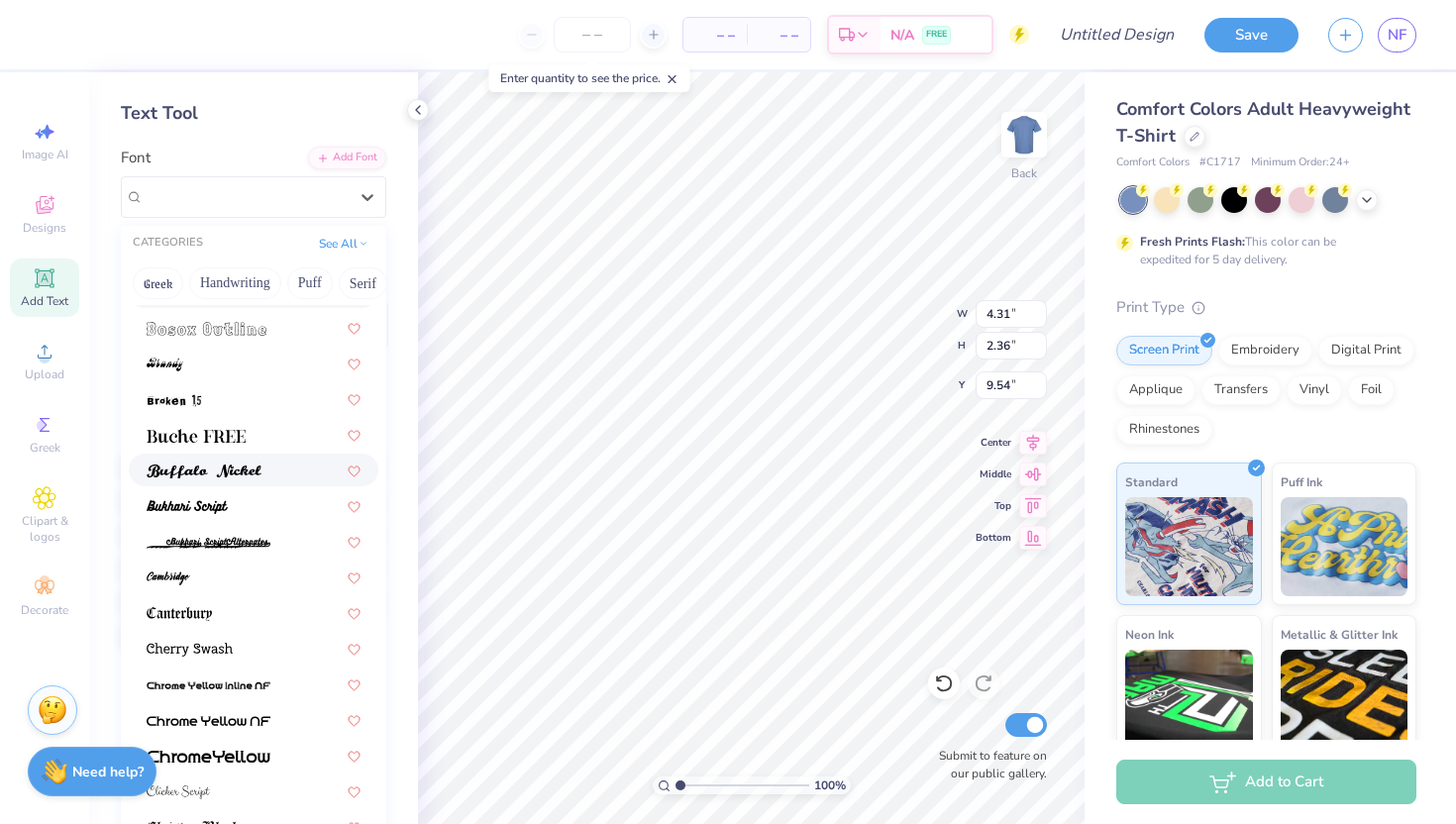 click at bounding box center [254, 469] 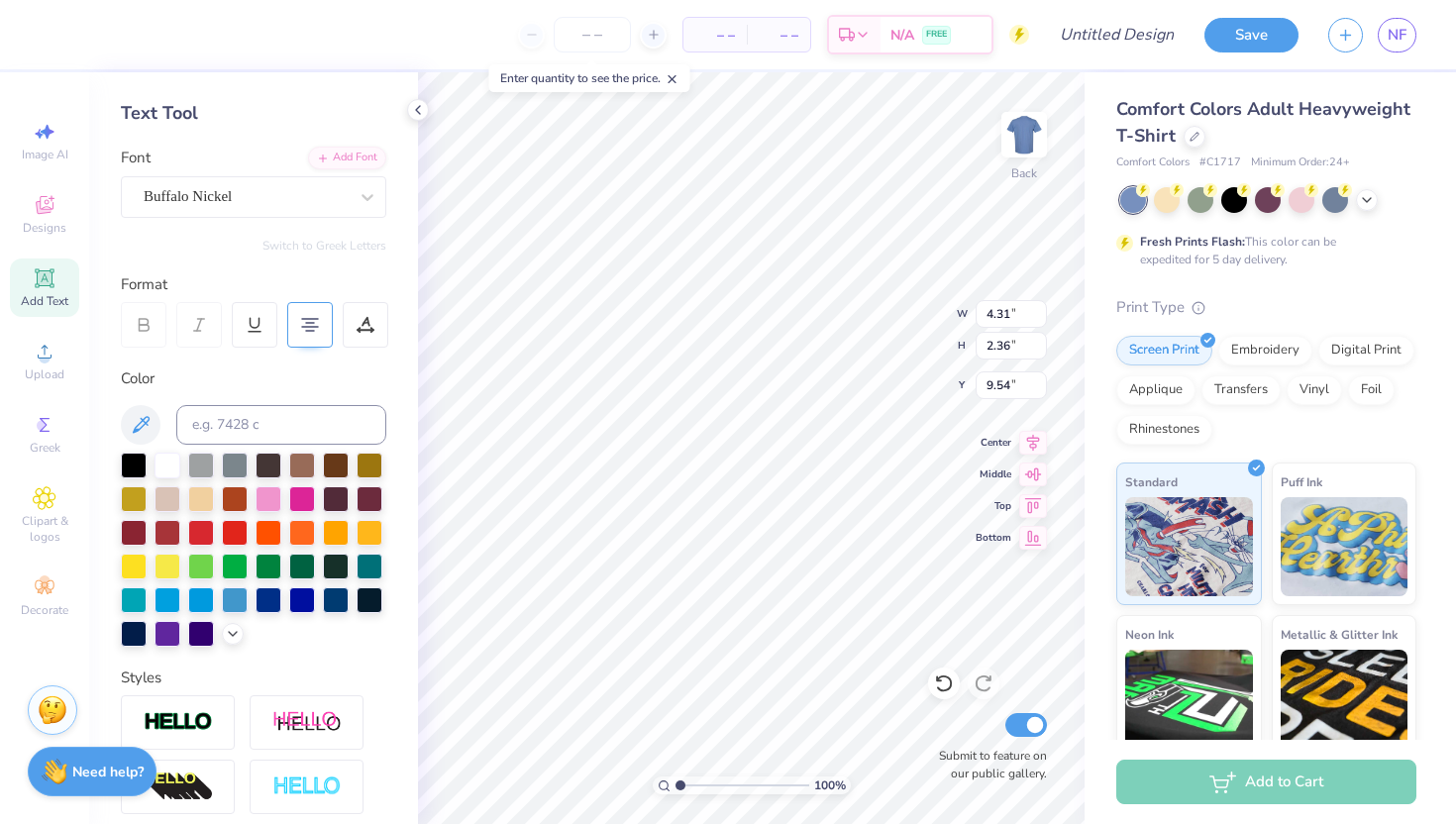 type on "6.23" 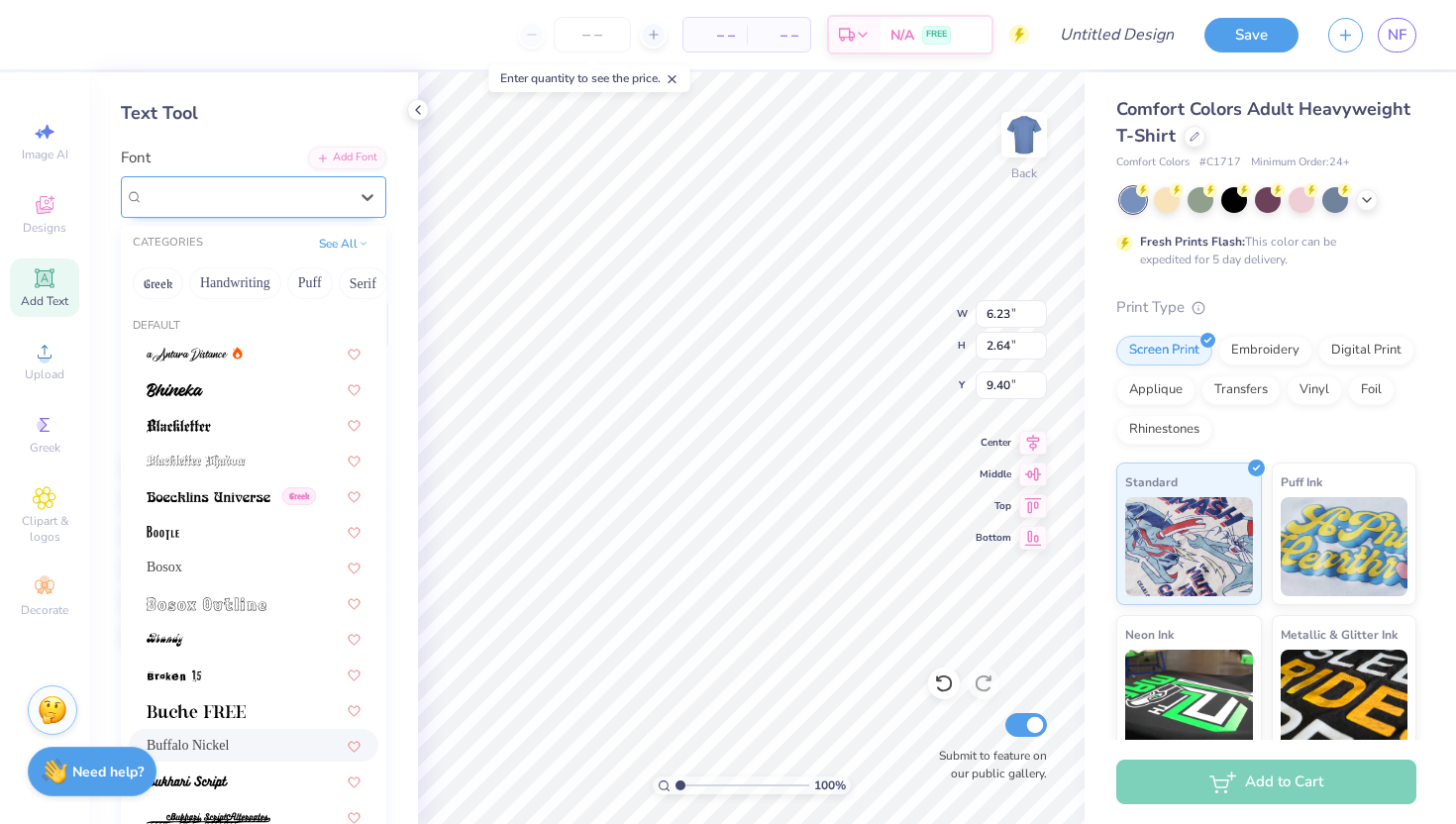 click on "Buffalo Nickel" at bounding box center (246, 196) 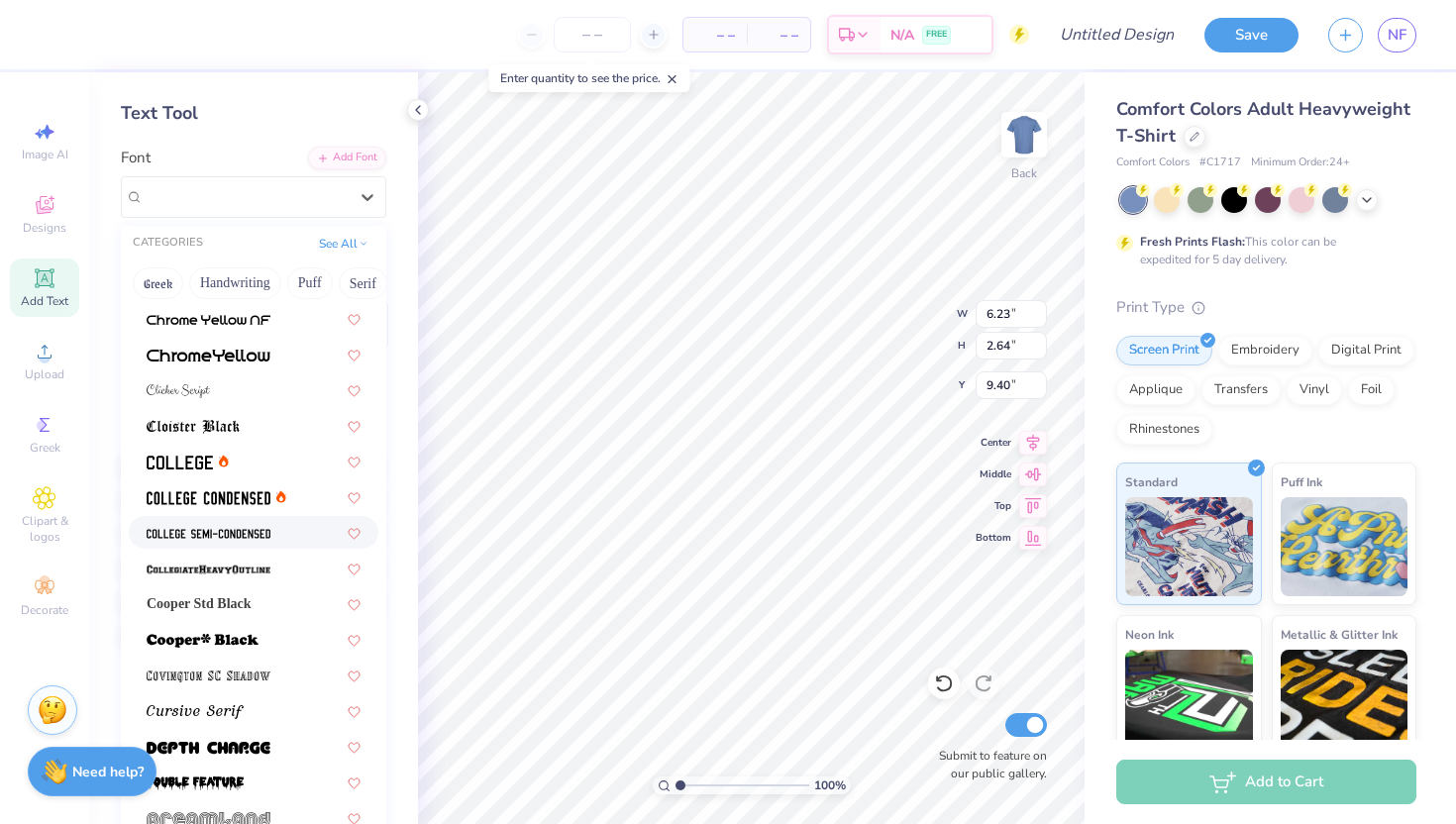 scroll, scrollTop: 681, scrollLeft: 0, axis: vertical 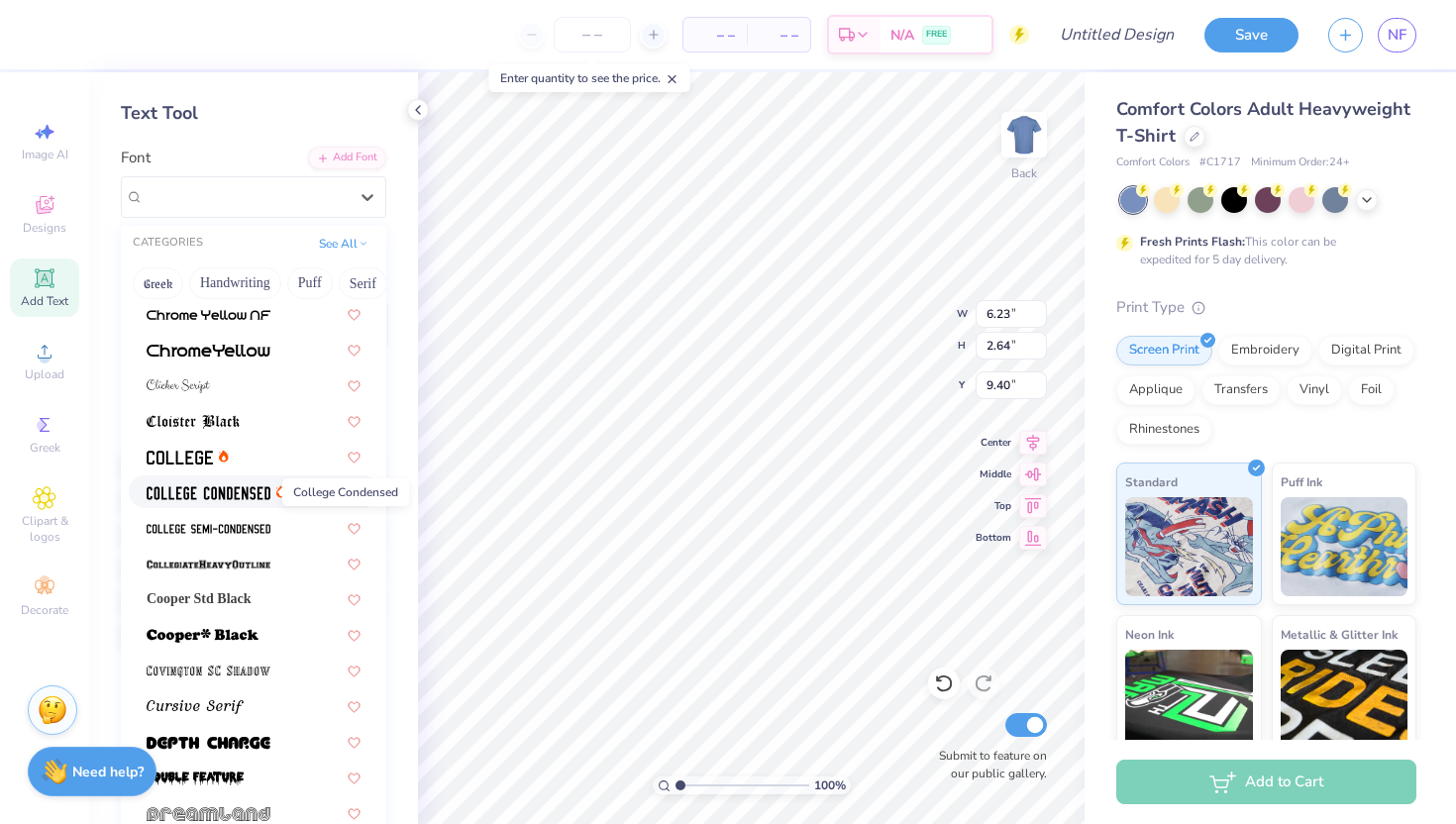click at bounding box center (208, 493) 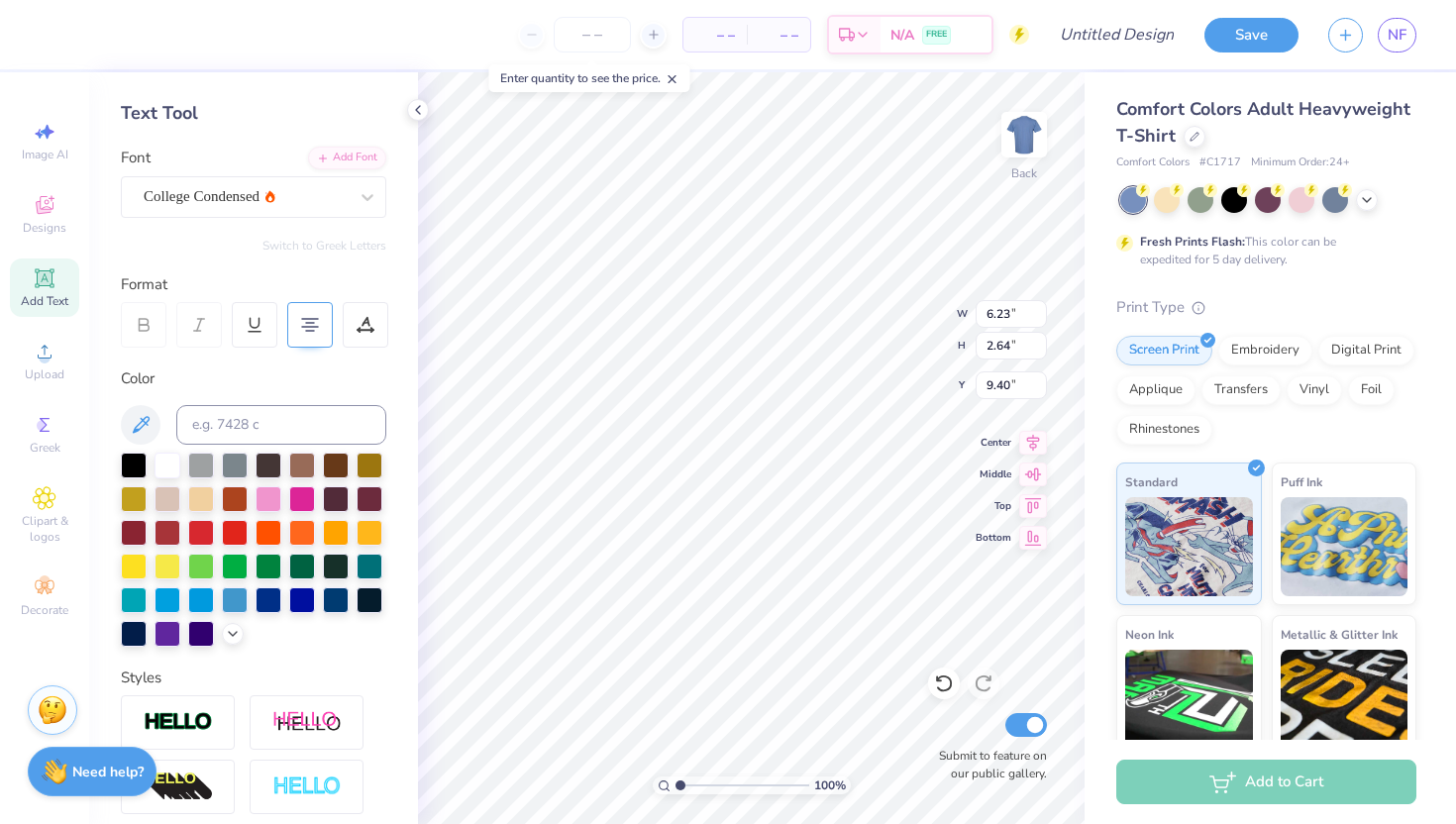 type on "4.45" 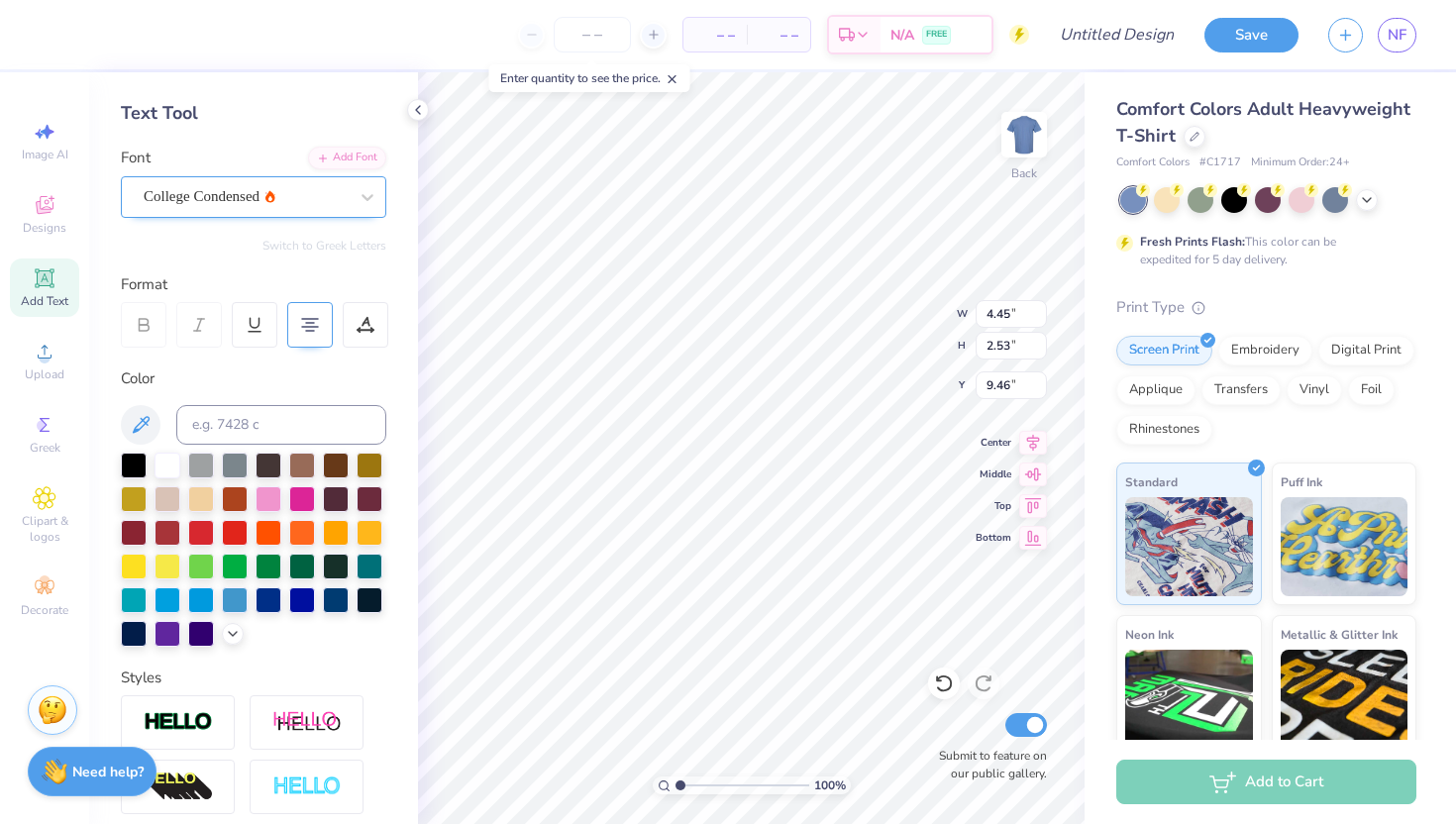 click on "College Condensed" at bounding box center (254, 197) 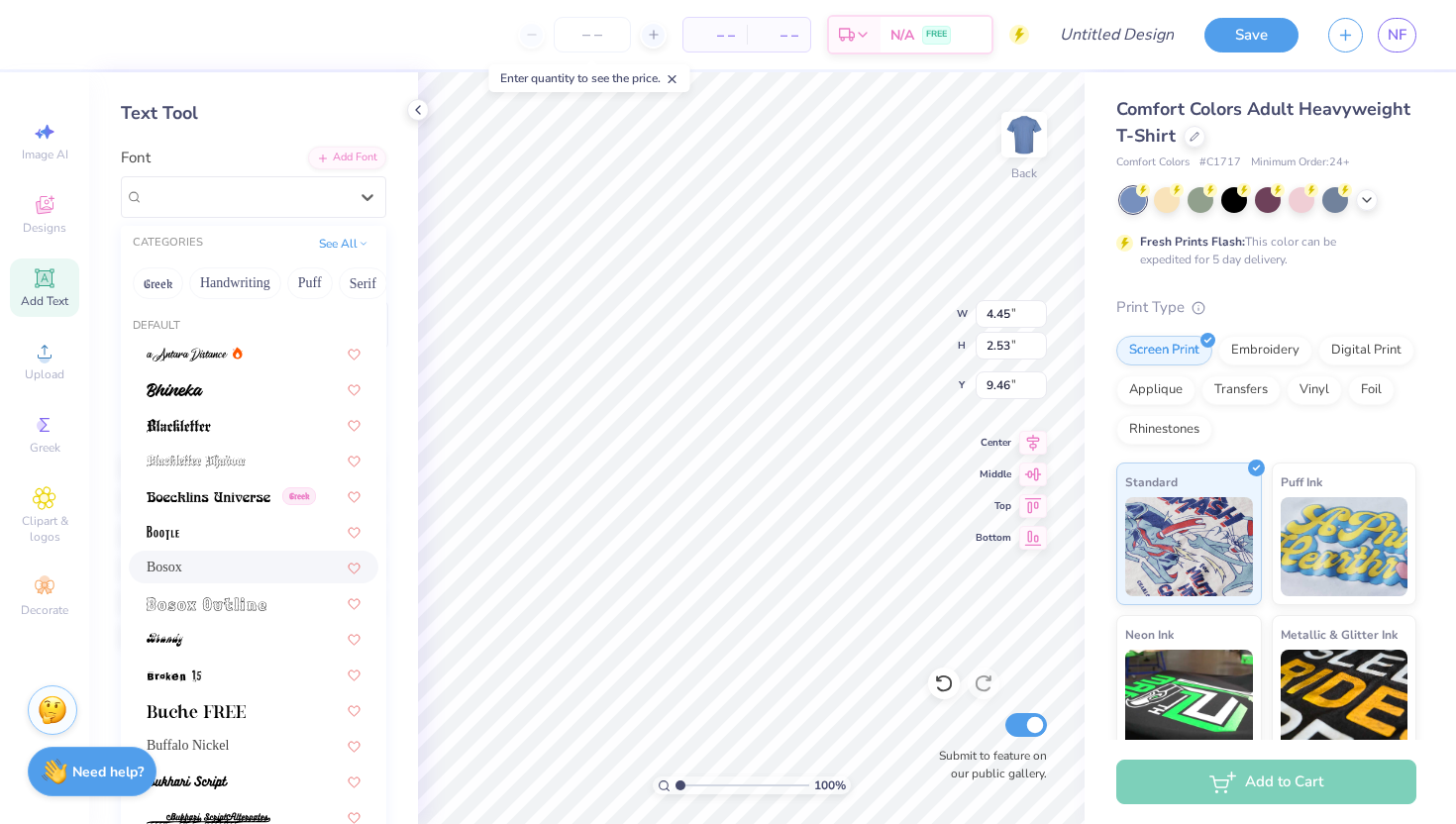 type on "3.21" 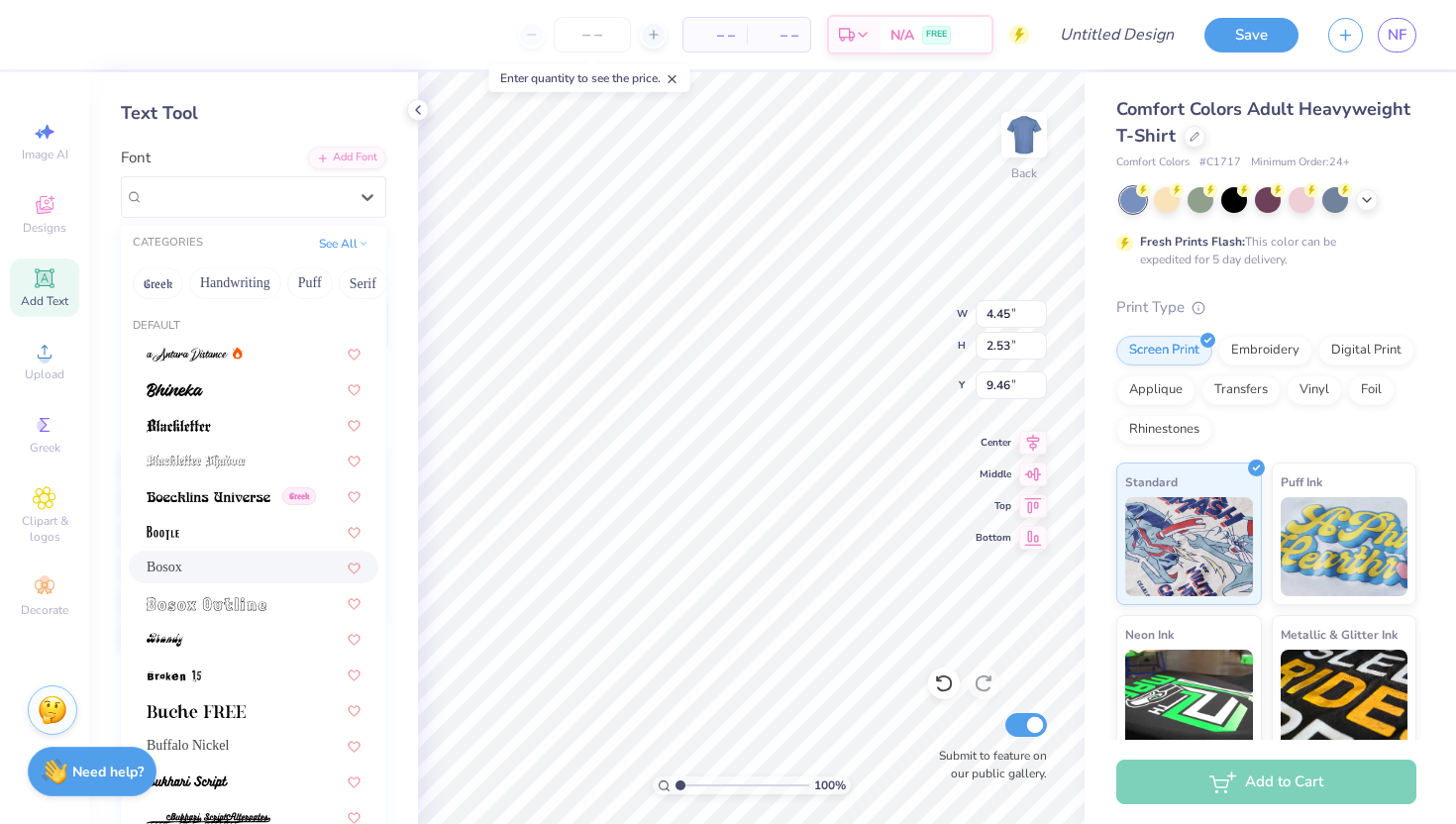 type on "5.19" 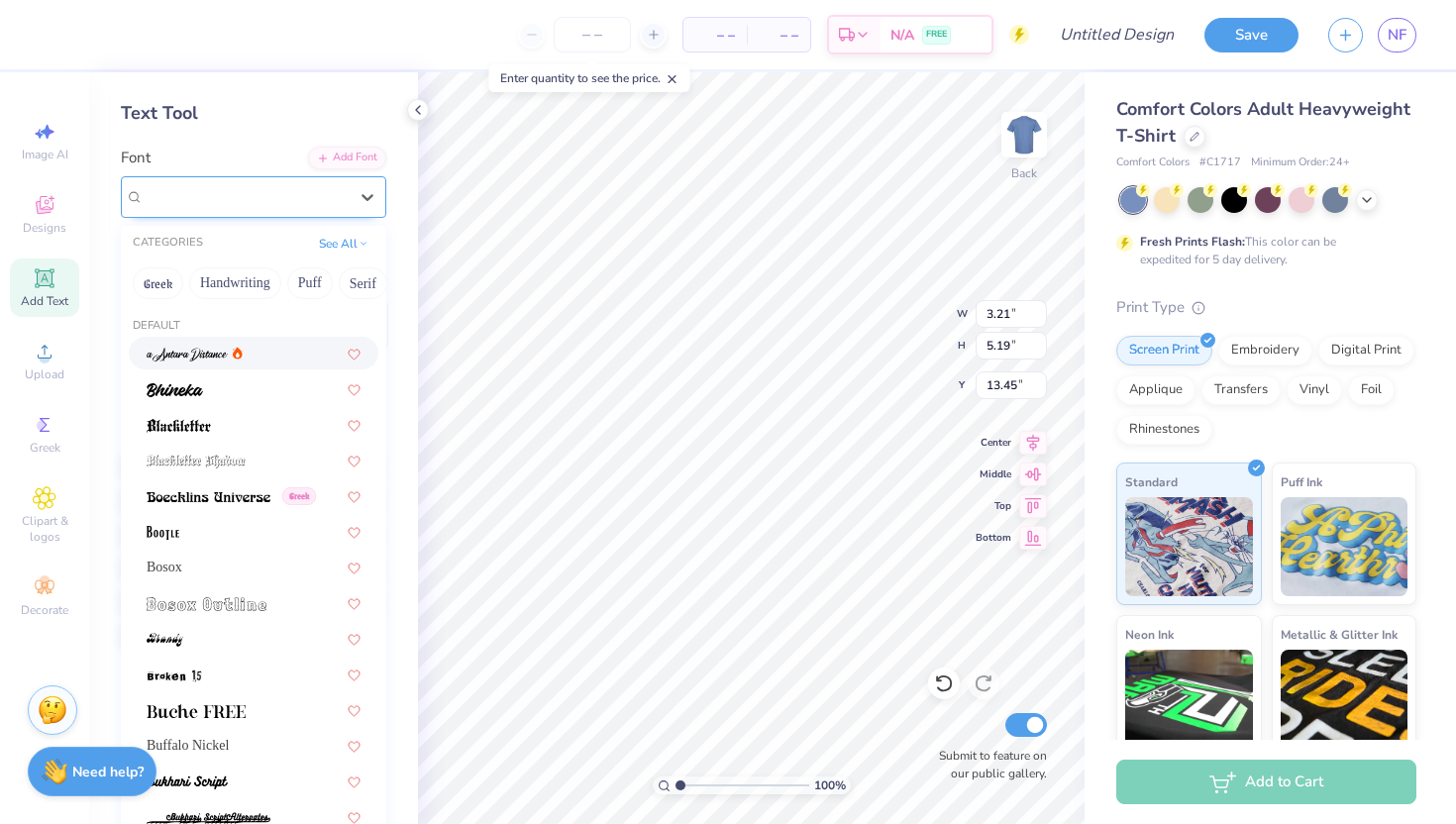 click on "Opsilon Greek" at bounding box center (246, 196) 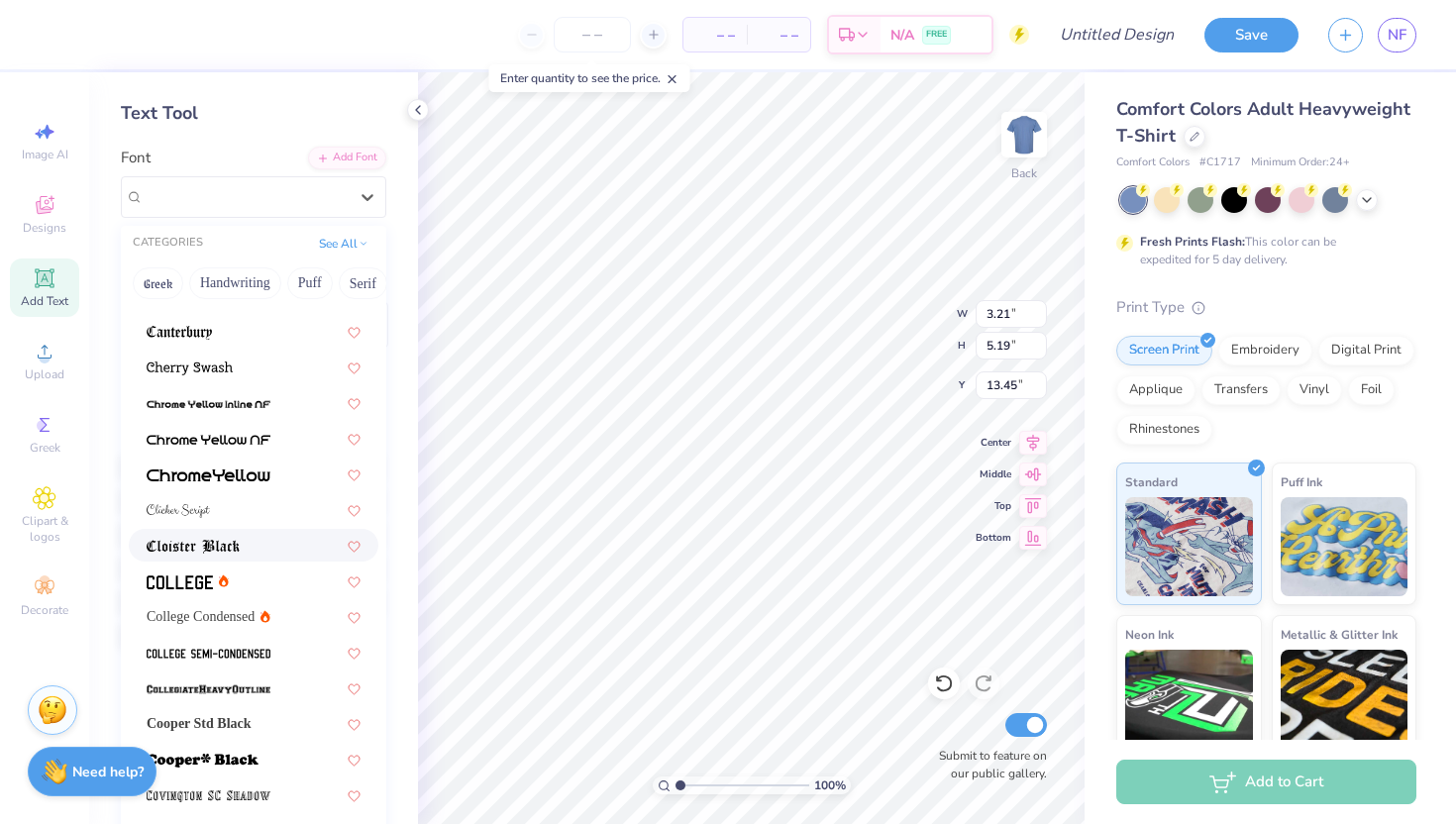 scroll, scrollTop: 558, scrollLeft: 0, axis: vertical 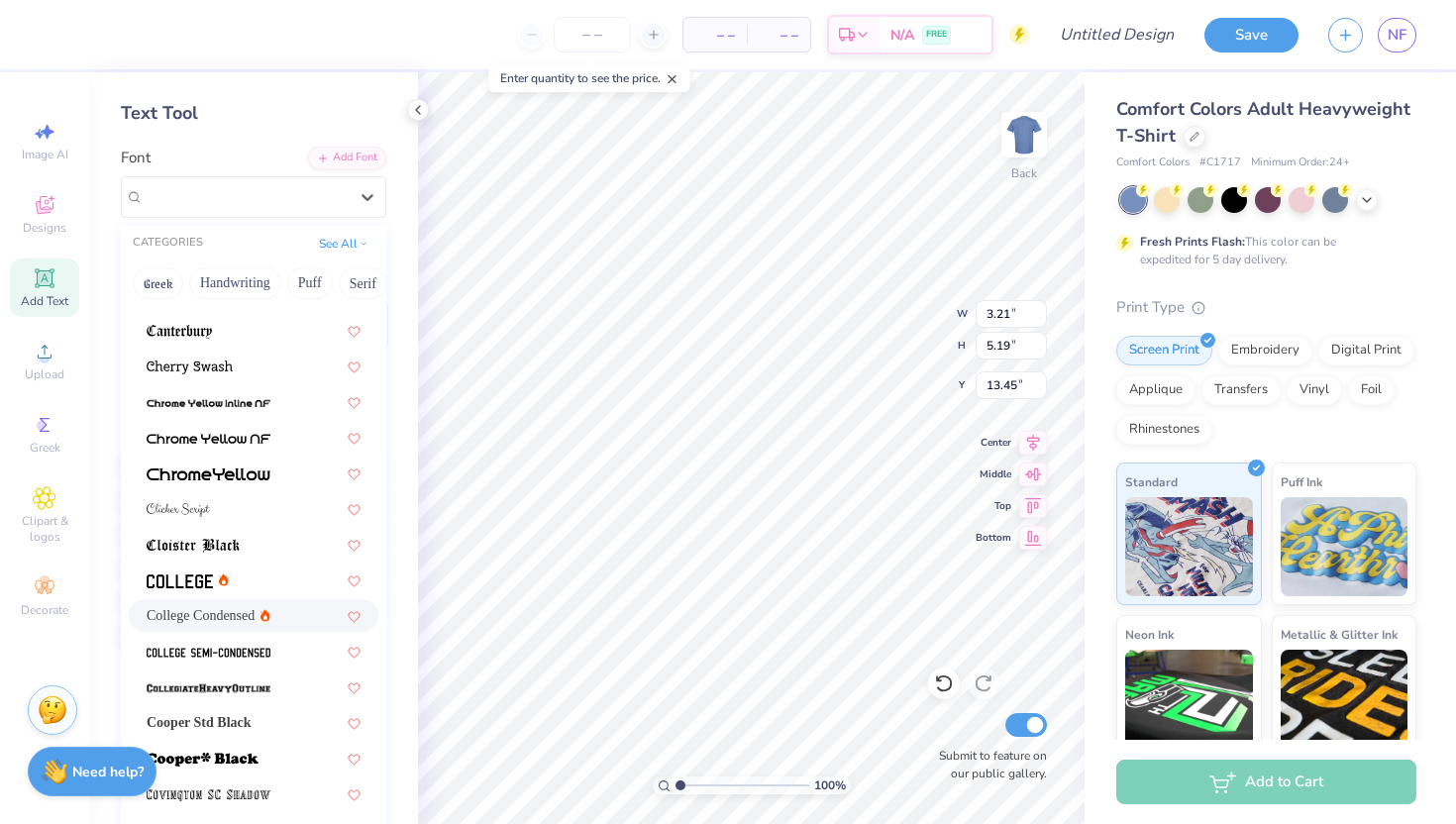 click on "College Condensed" at bounding box center [254, 615] 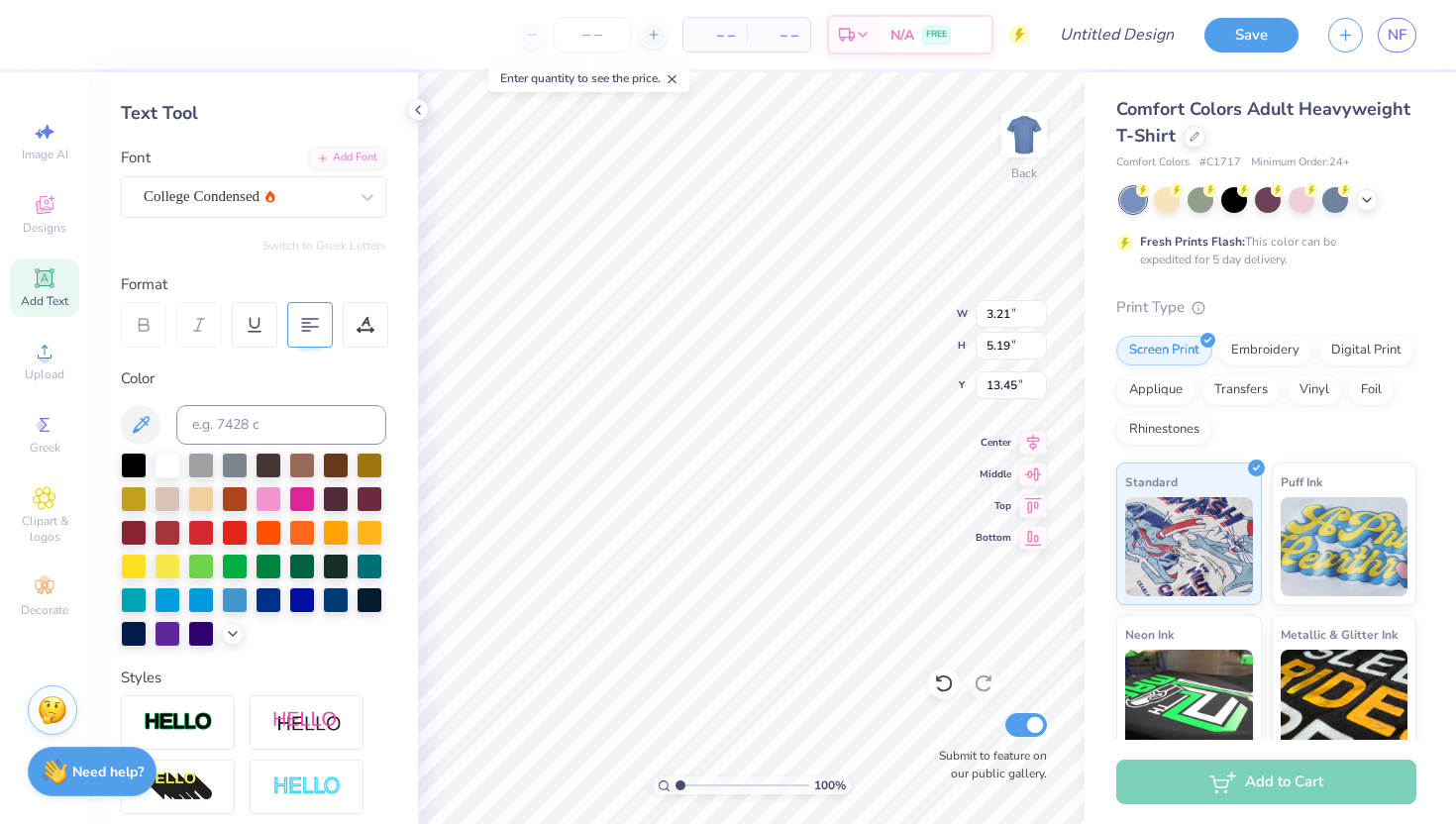 type on "2.09" 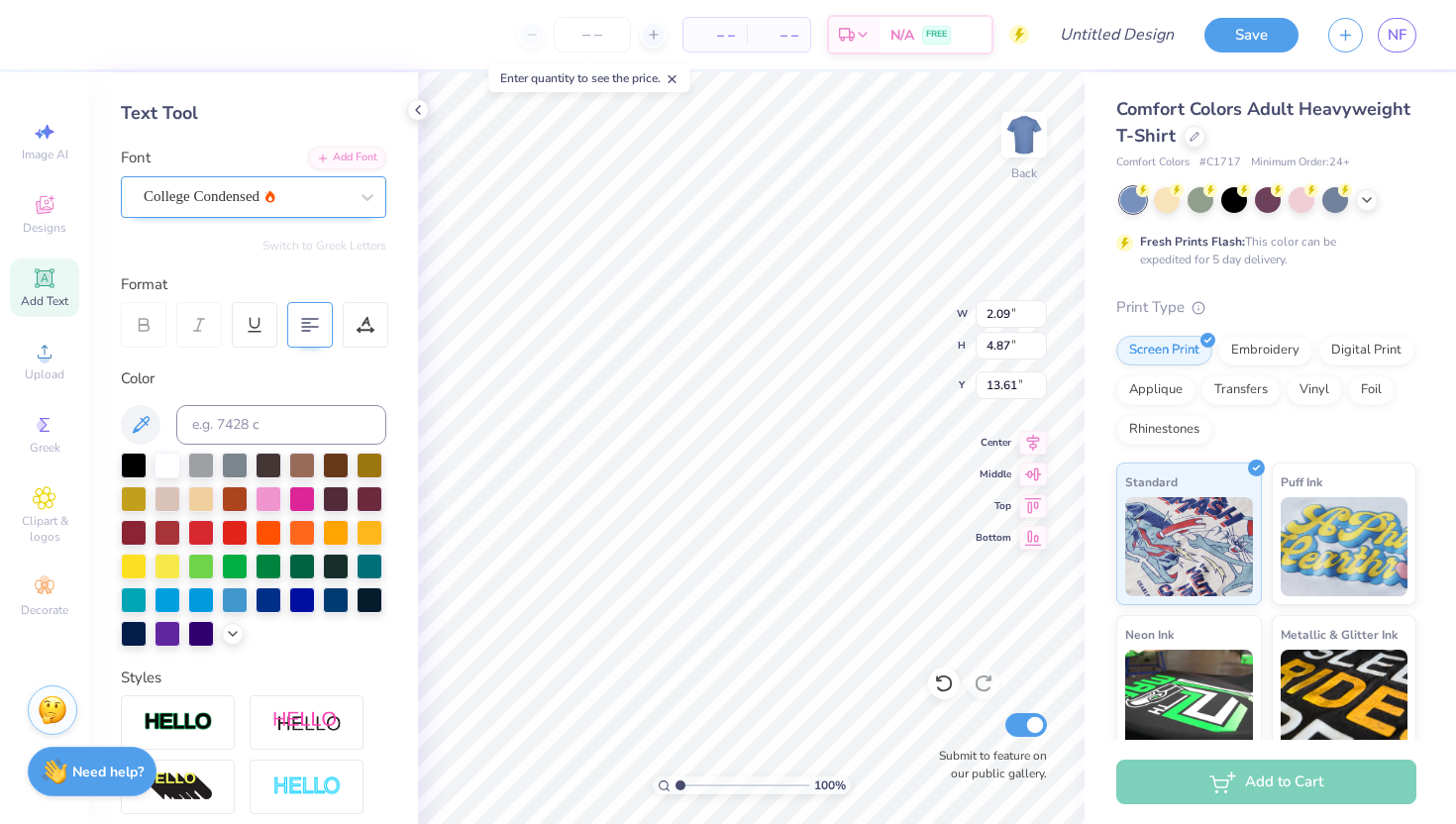 click on "College Condensed" at bounding box center [246, 196] 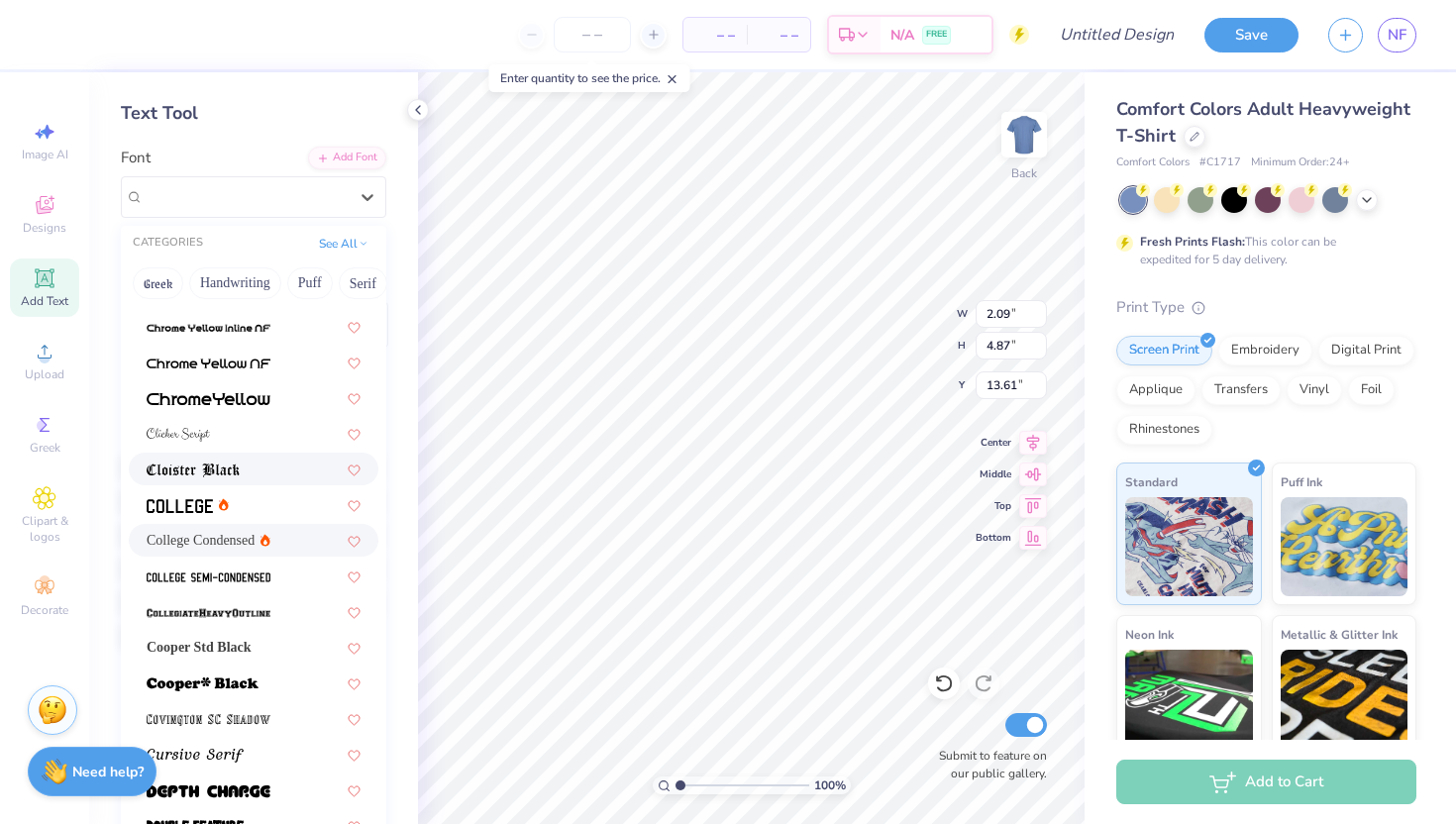 scroll, scrollTop: 639, scrollLeft: 0, axis: vertical 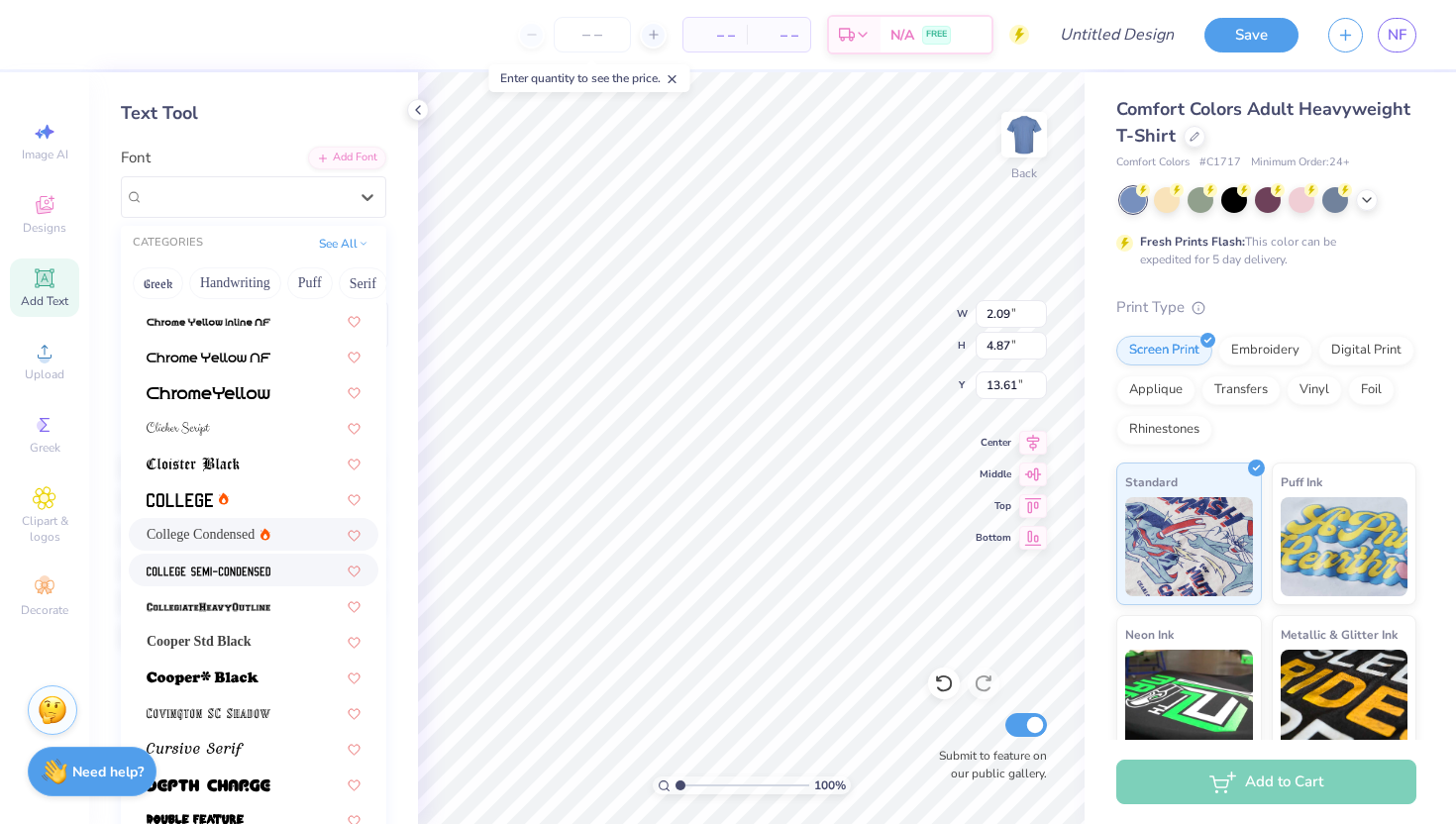 click at bounding box center [254, 569] 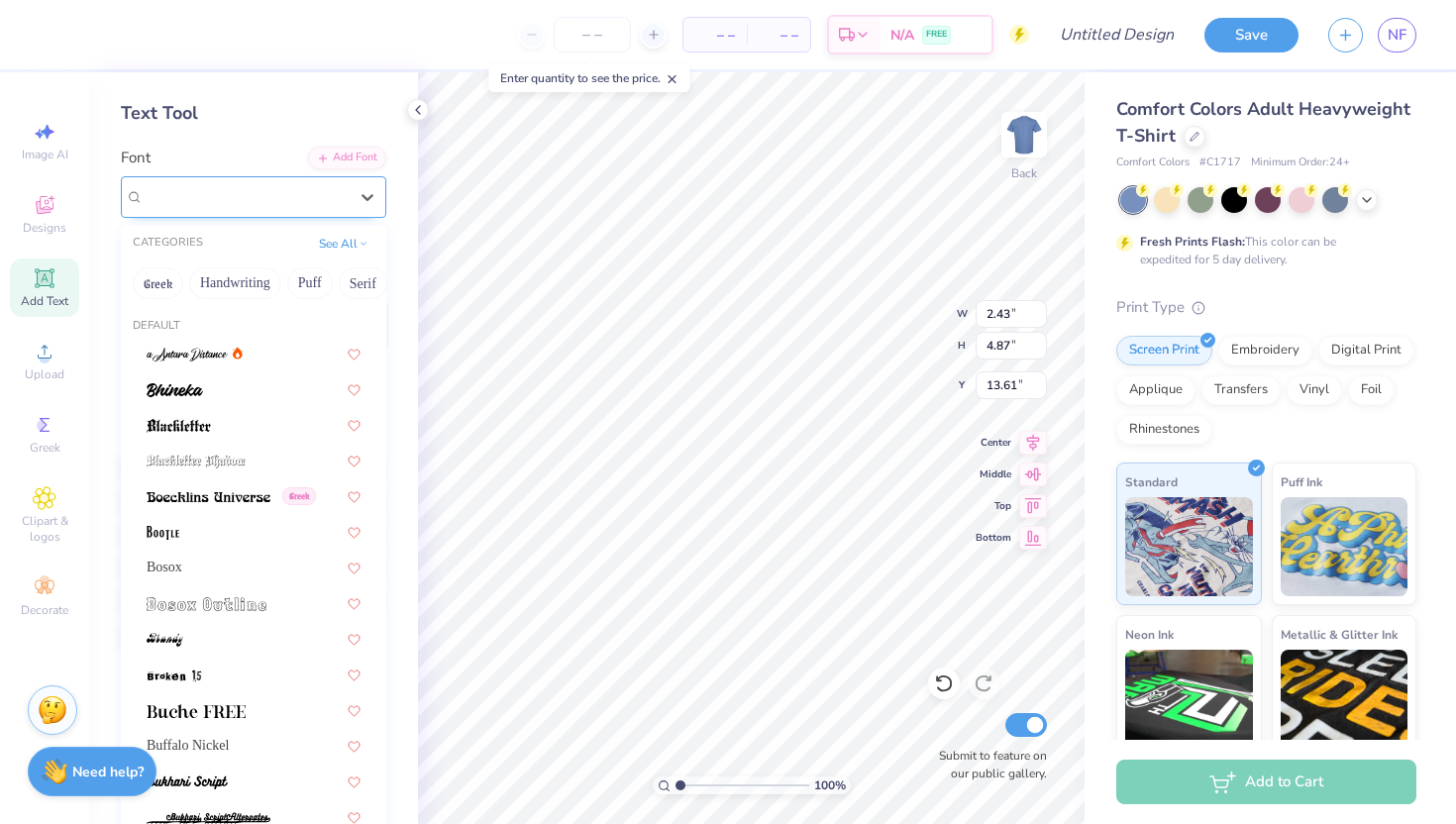 click on "College Semi-condensed" at bounding box center [246, 196] 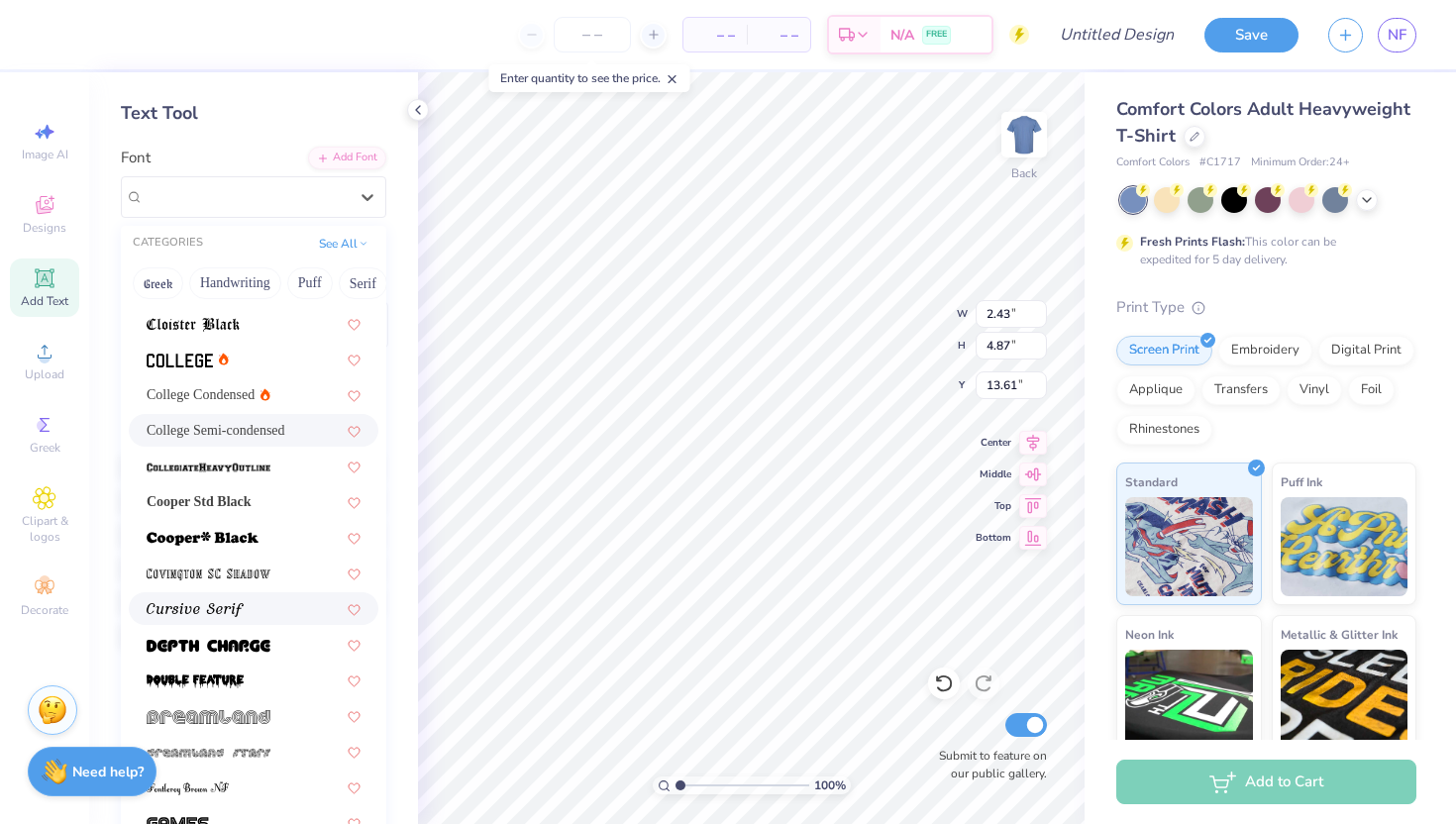 scroll, scrollTop: 777, scrollLeft: 0, axis: vertical 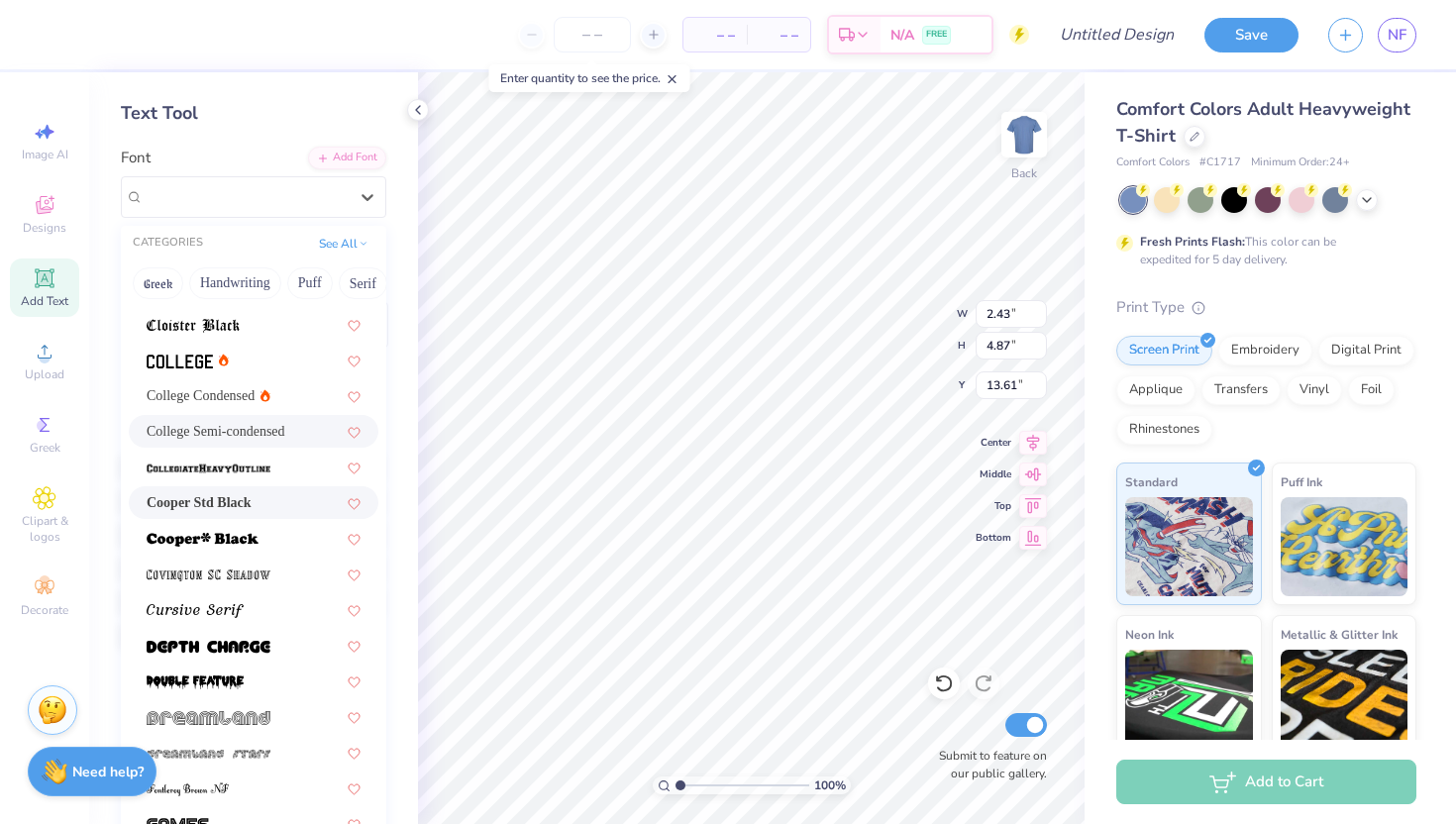 click on "Cooper Std Black" at bounding box center (254, 502) 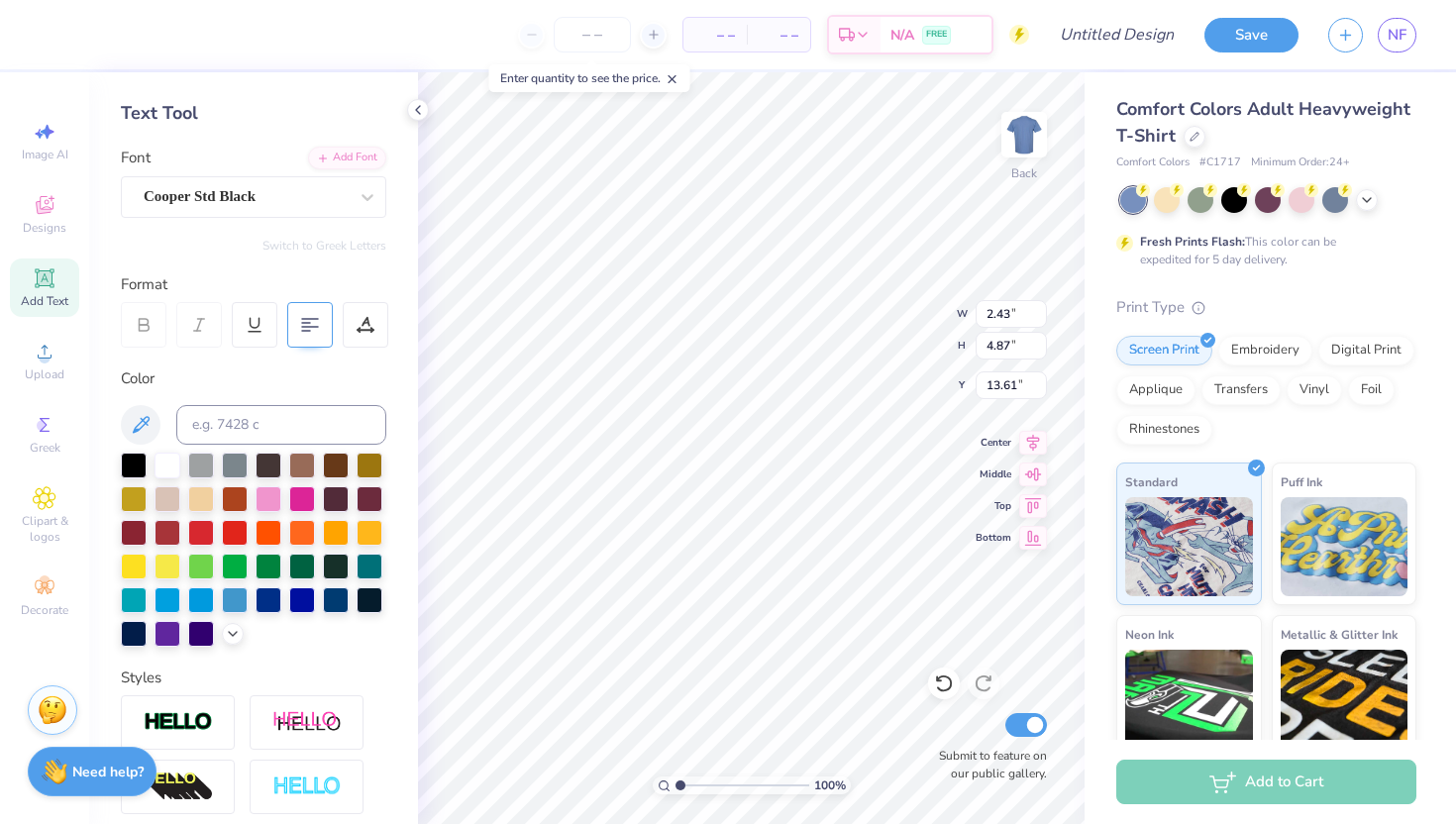 type on "4.26" 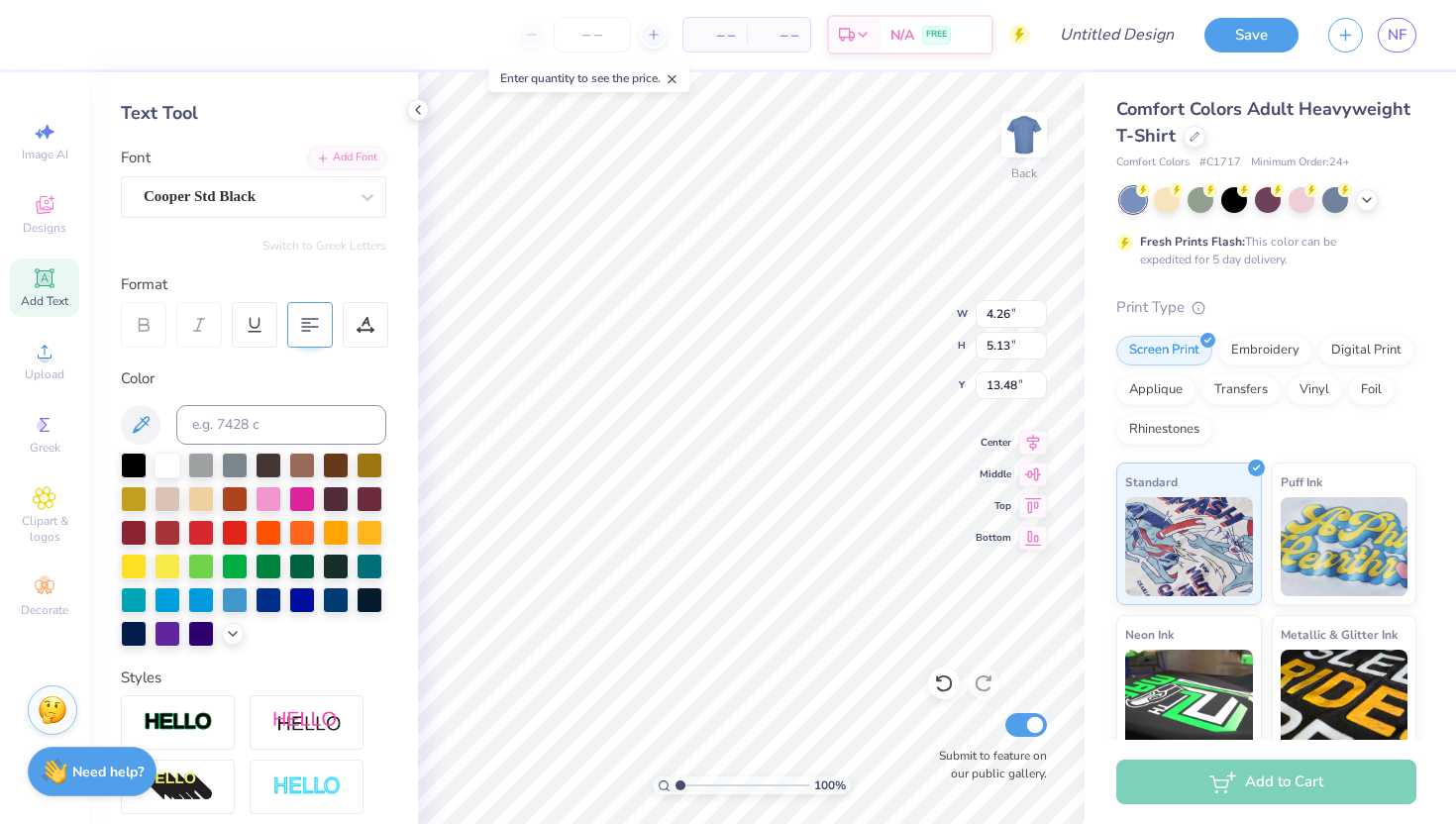 type on "2.69" 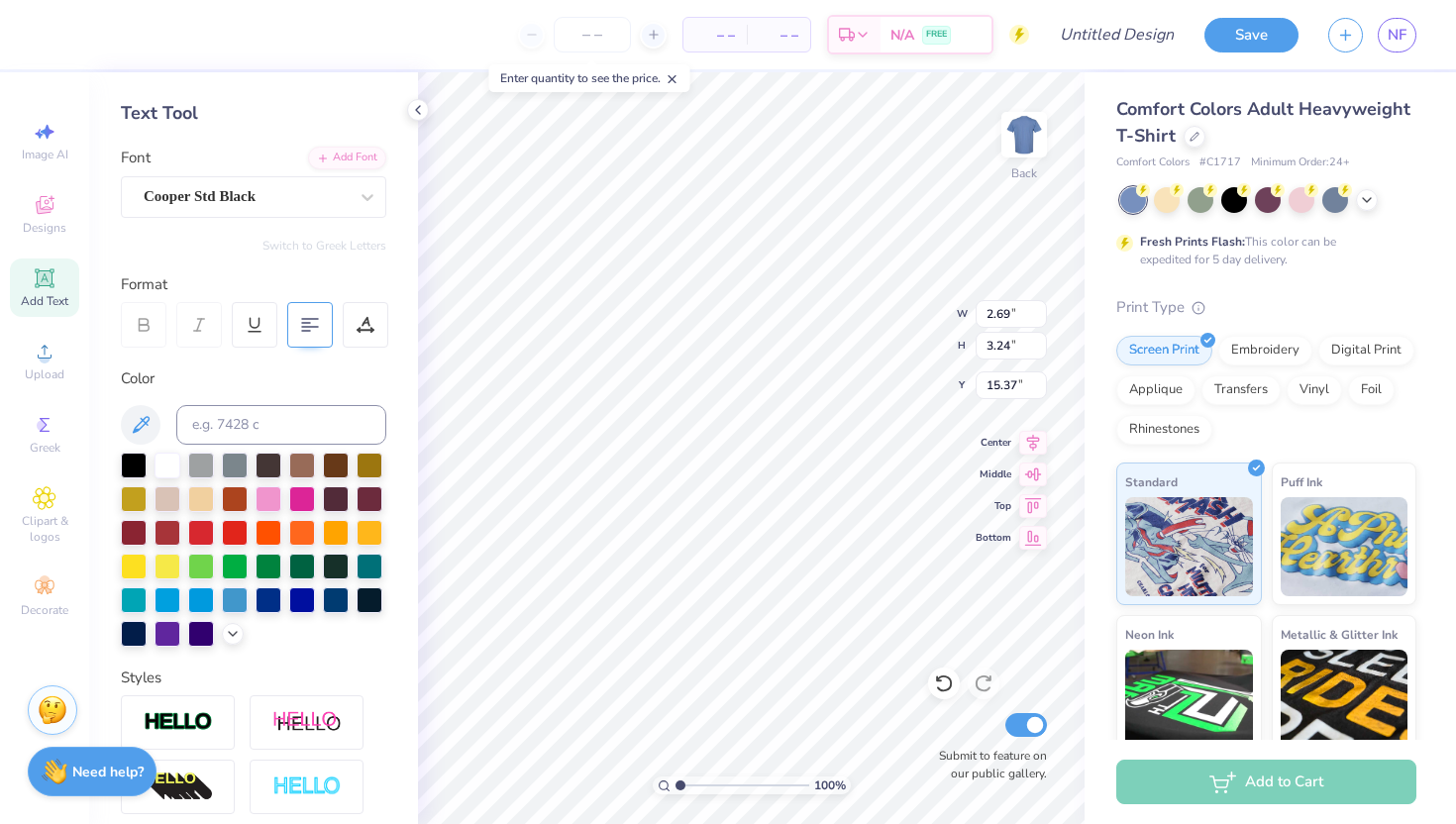 type on "15.40" 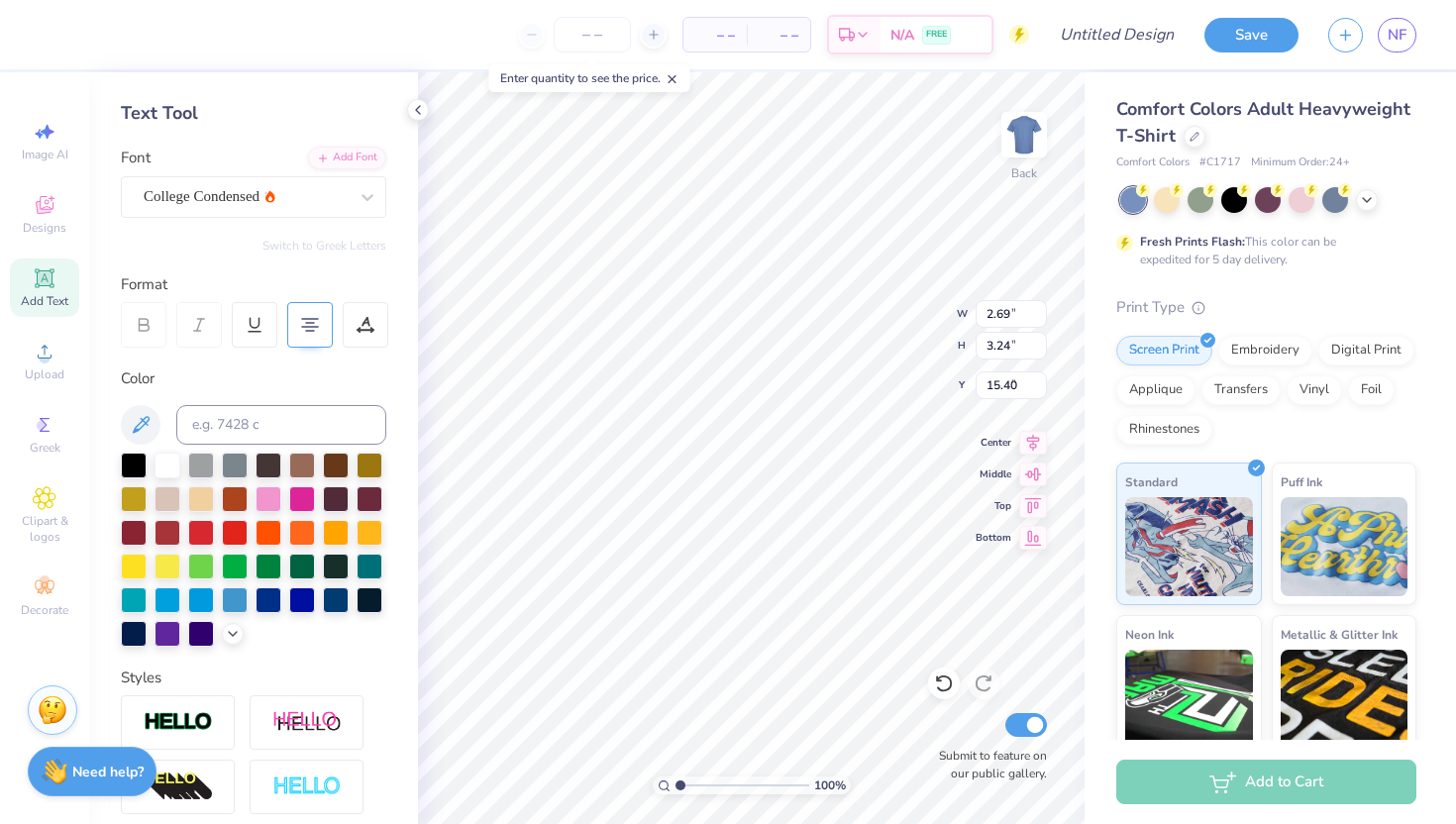 type on "4.45" 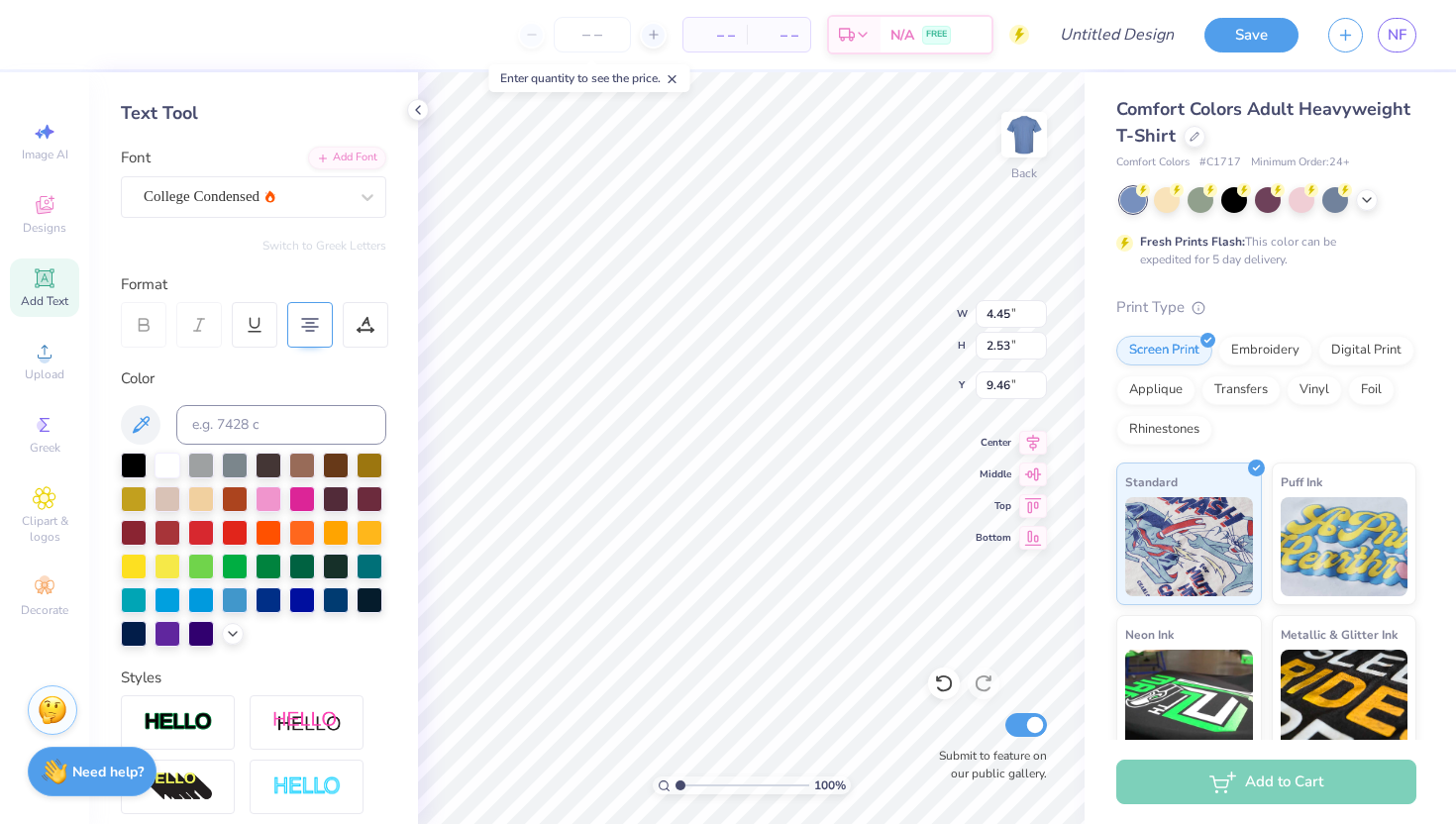 type on "2.69" 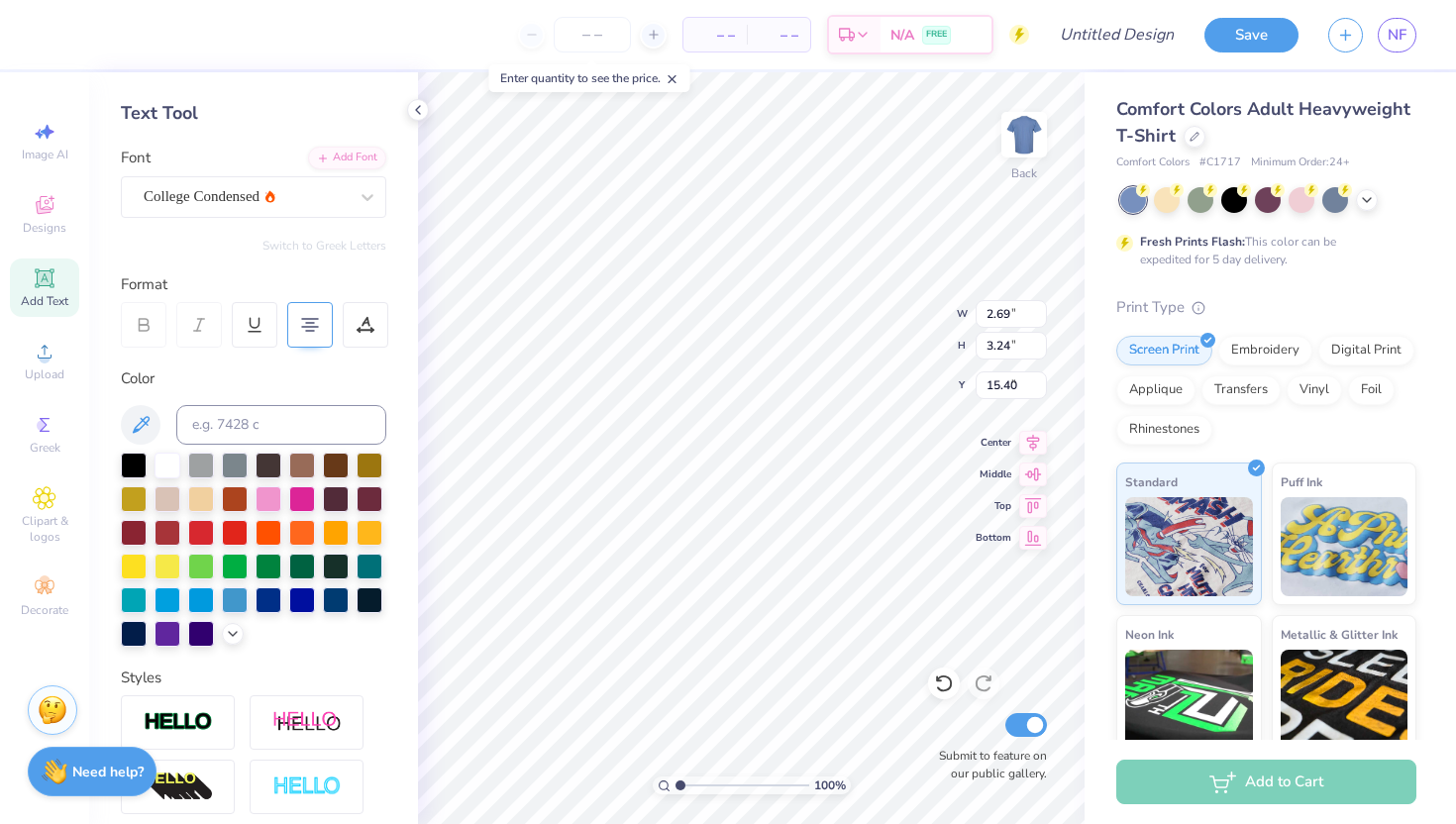 type on "4.45" 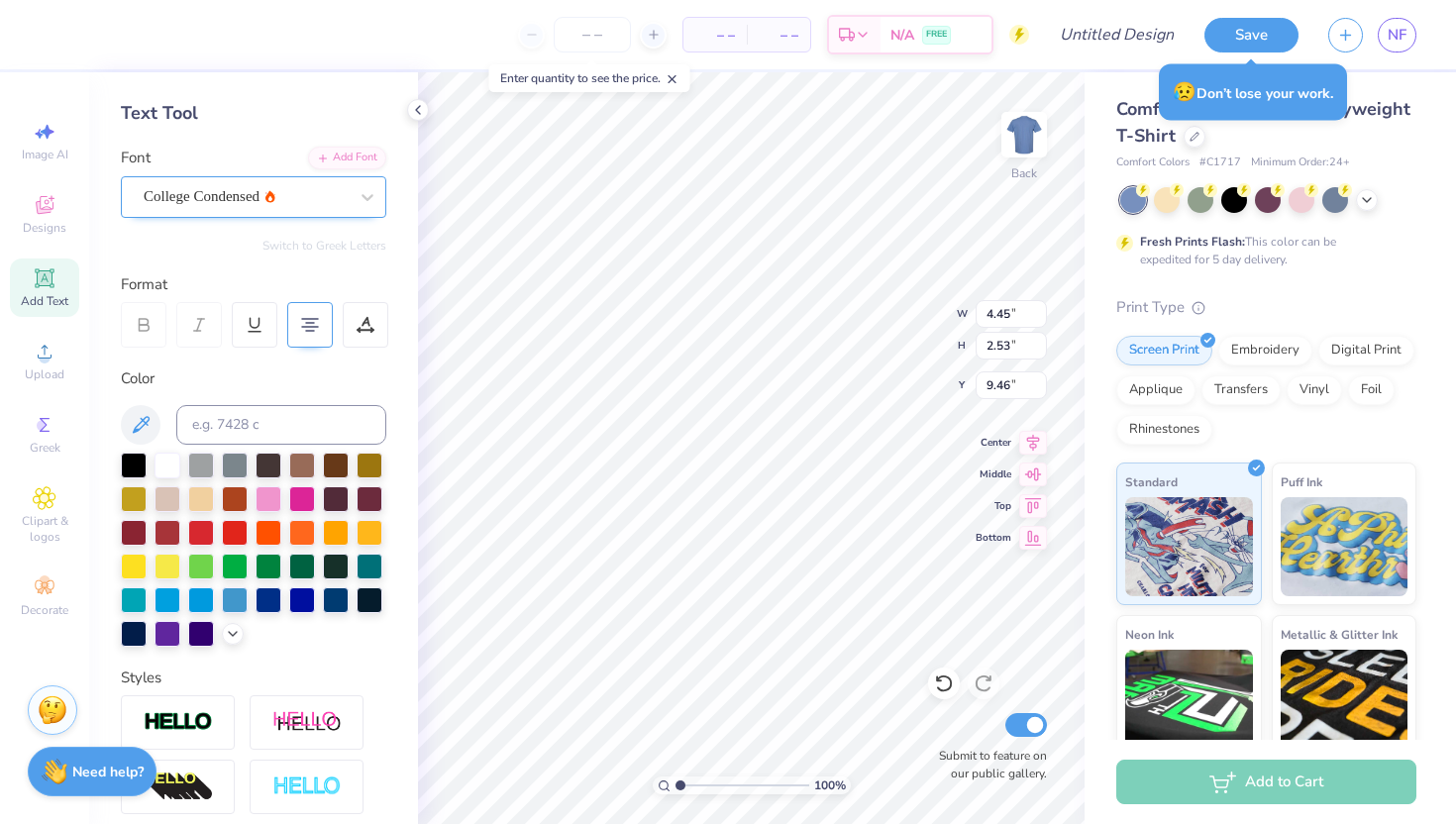 click on "College Condensed" at bounding box center [246, 196] 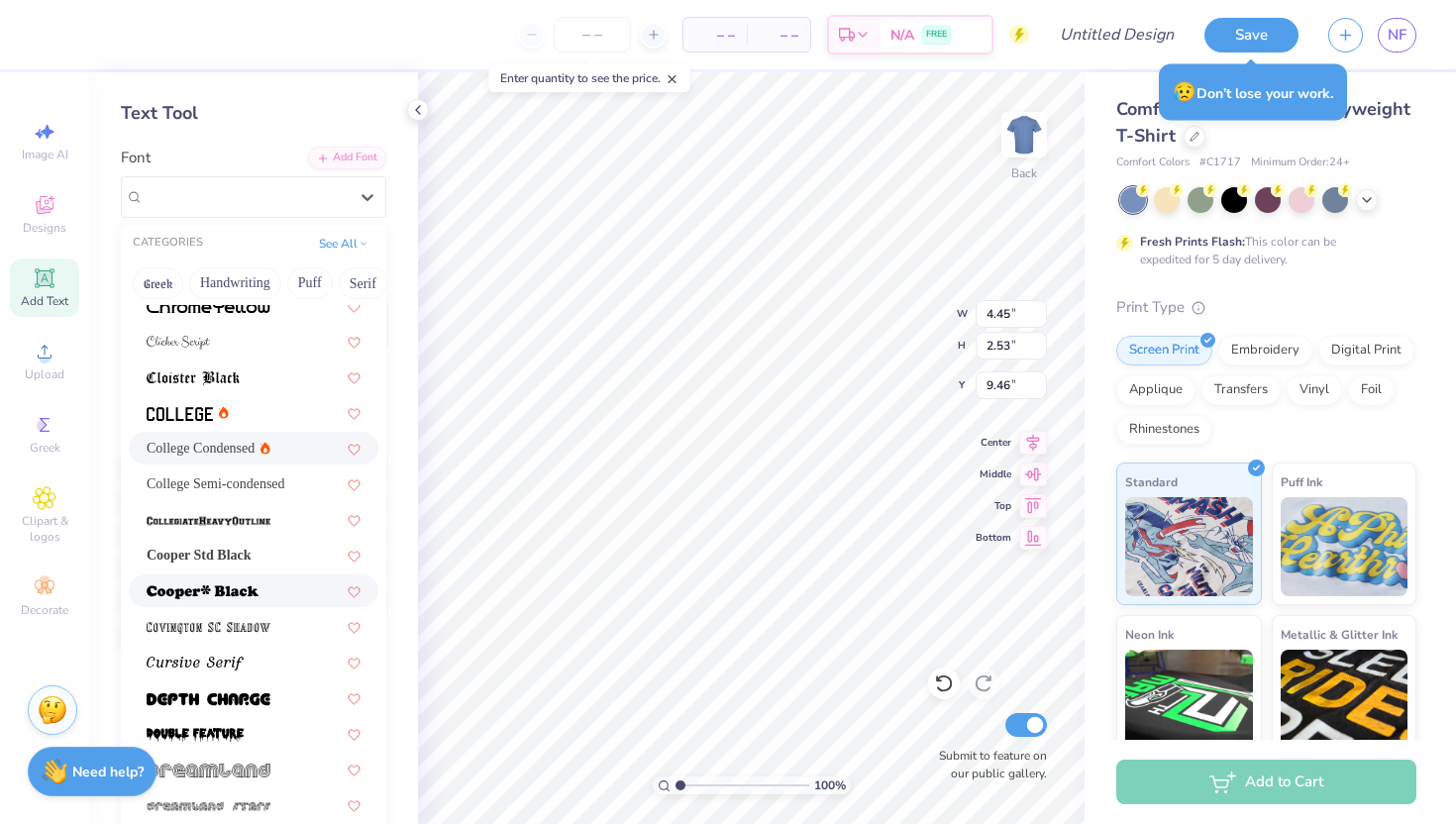 scroll, scrollTop: 776, scrollLeft: 0, axis: vertical 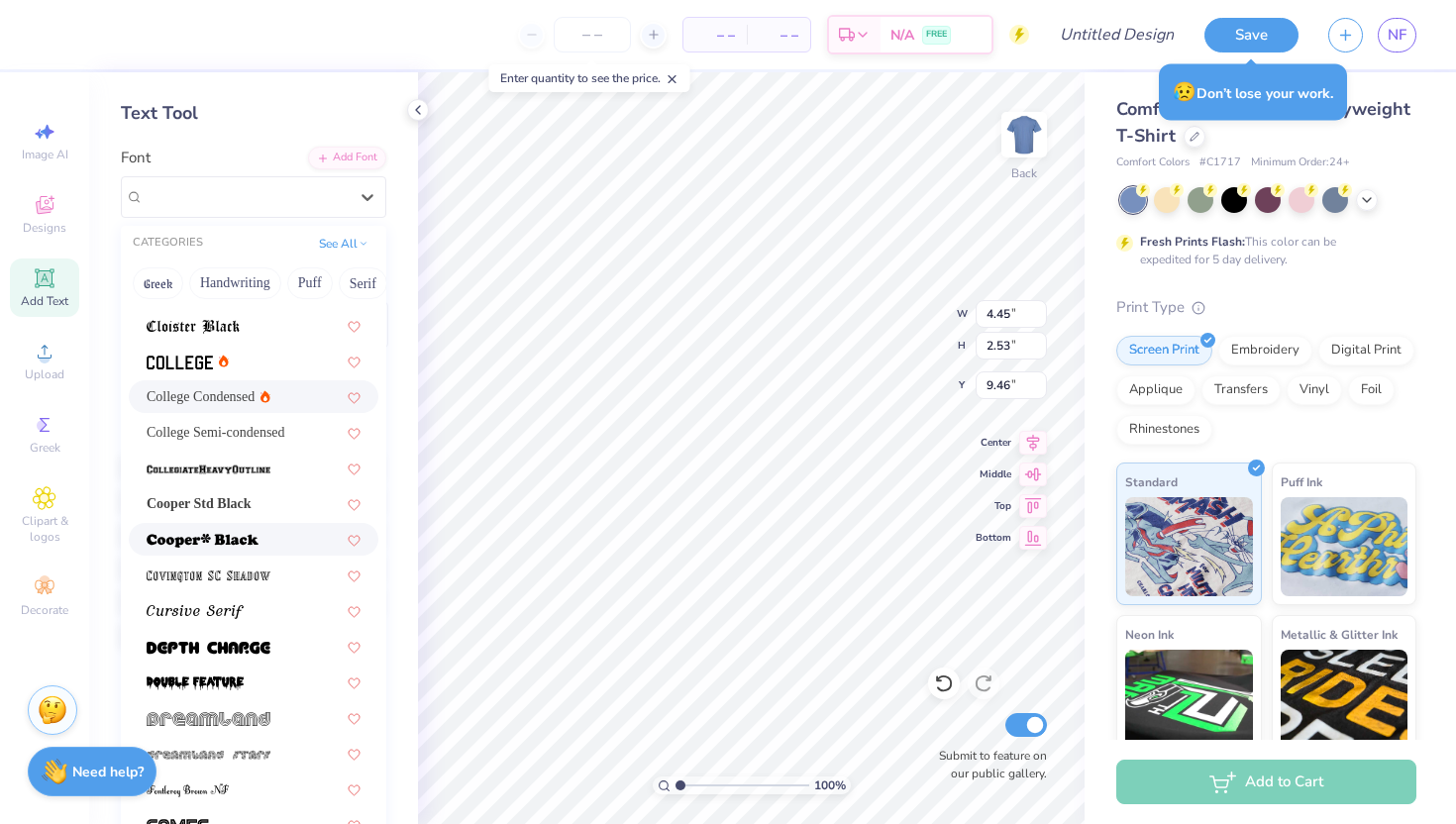 click at bounding box center [254, 539] 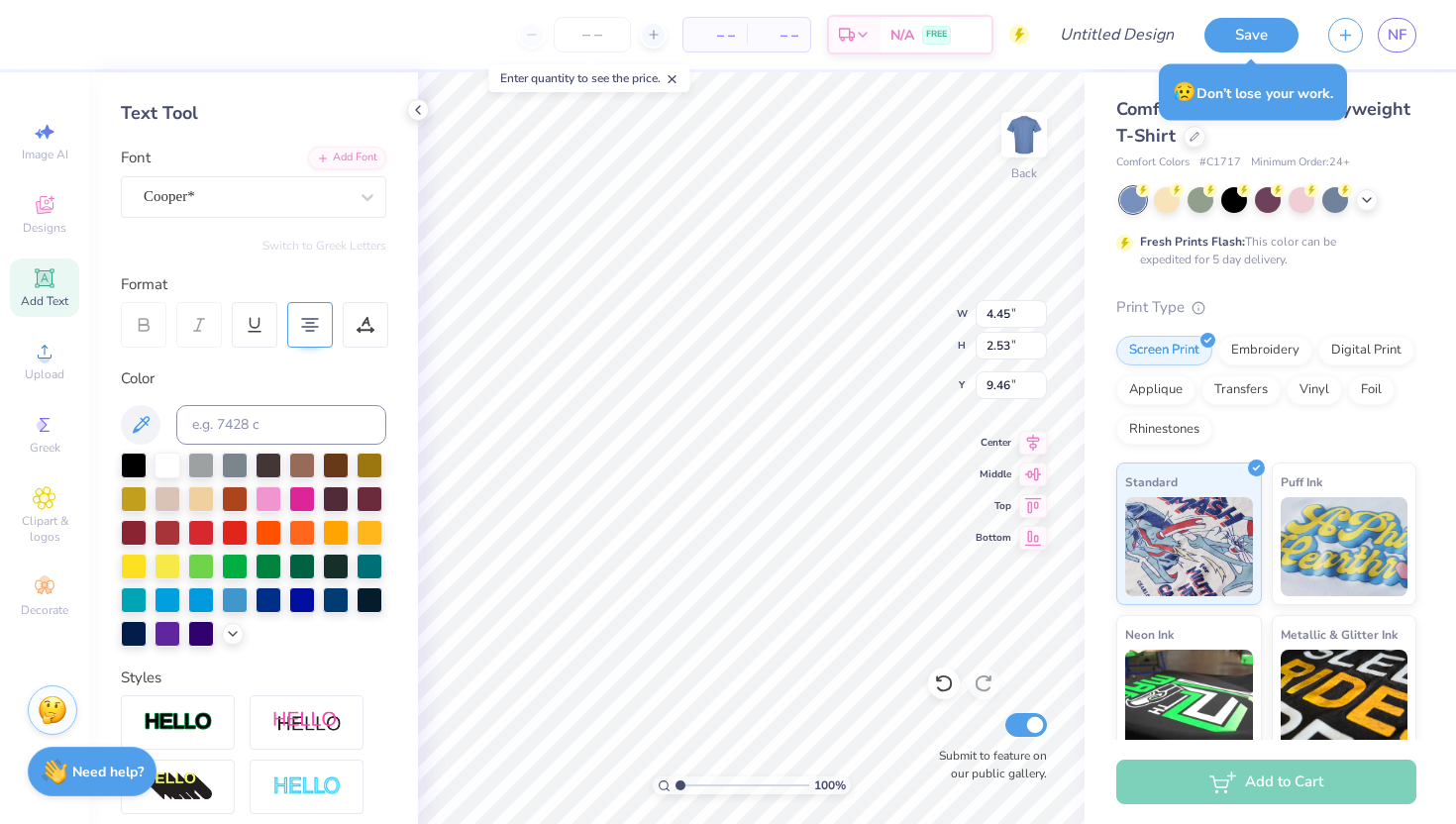 type on "6.78" 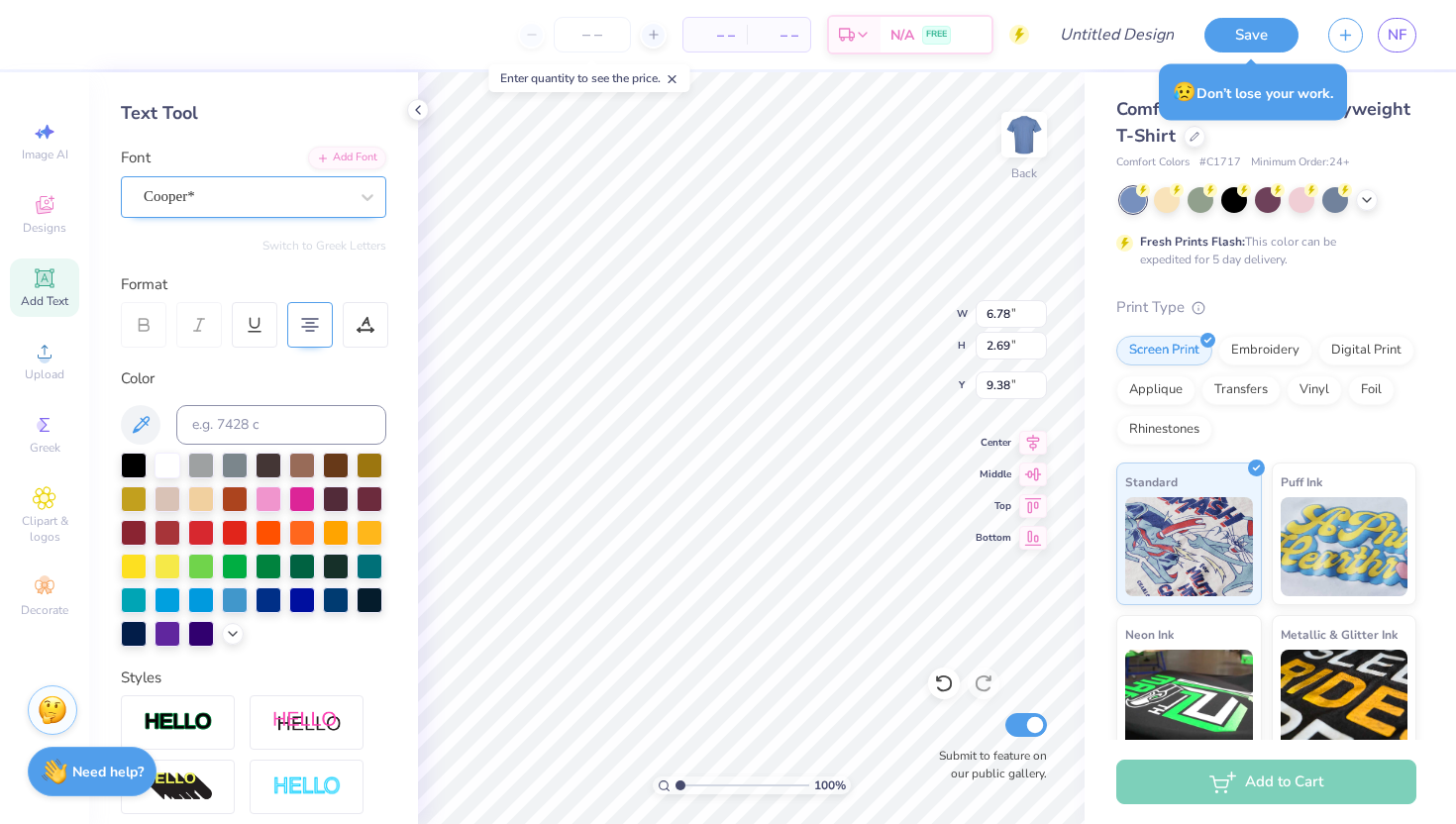 click on "Cooper*" at bounding box center (246, 196) 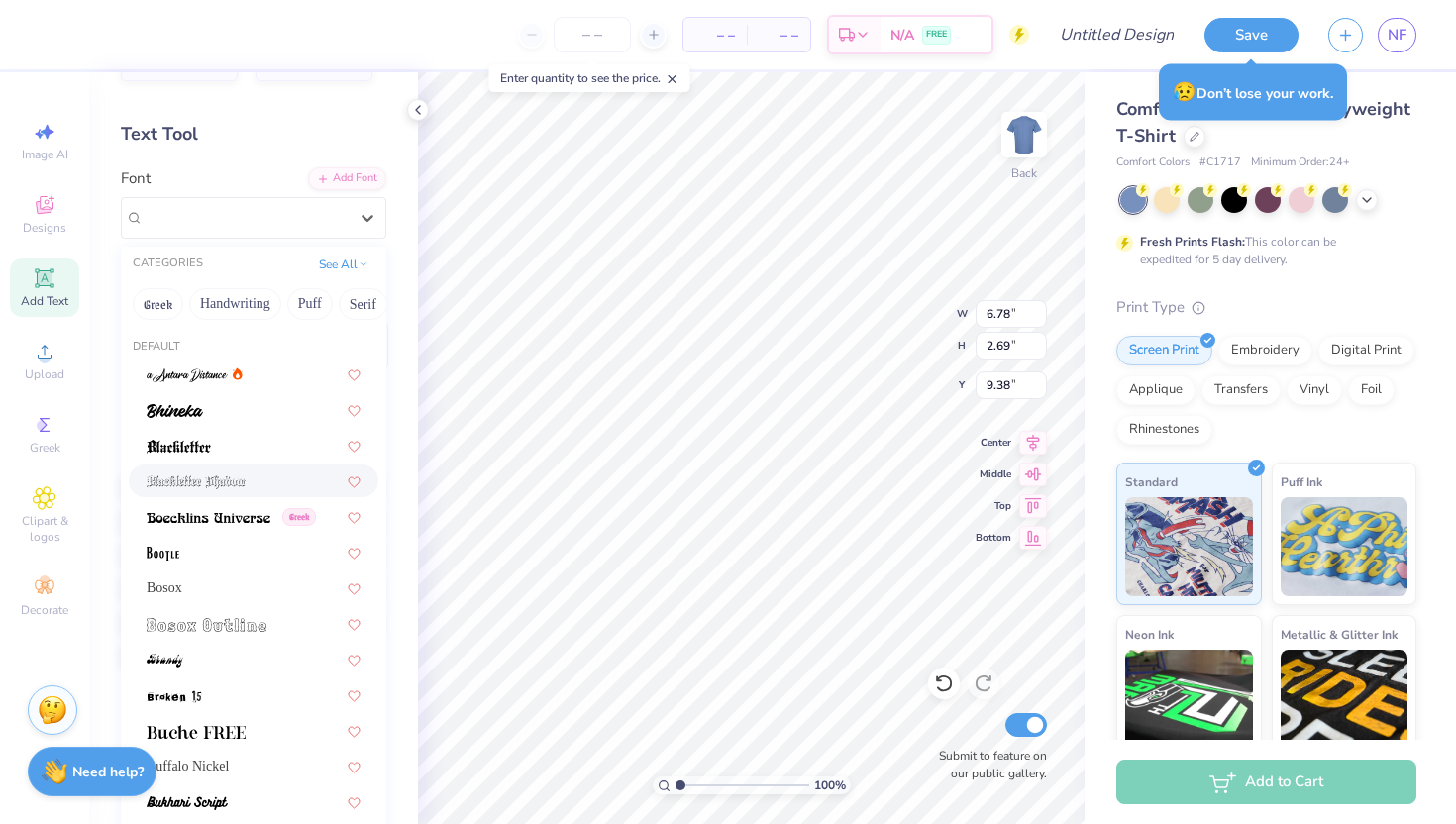 scroll, scrollTop: 327, scrollLeft: 0, axis: vertical 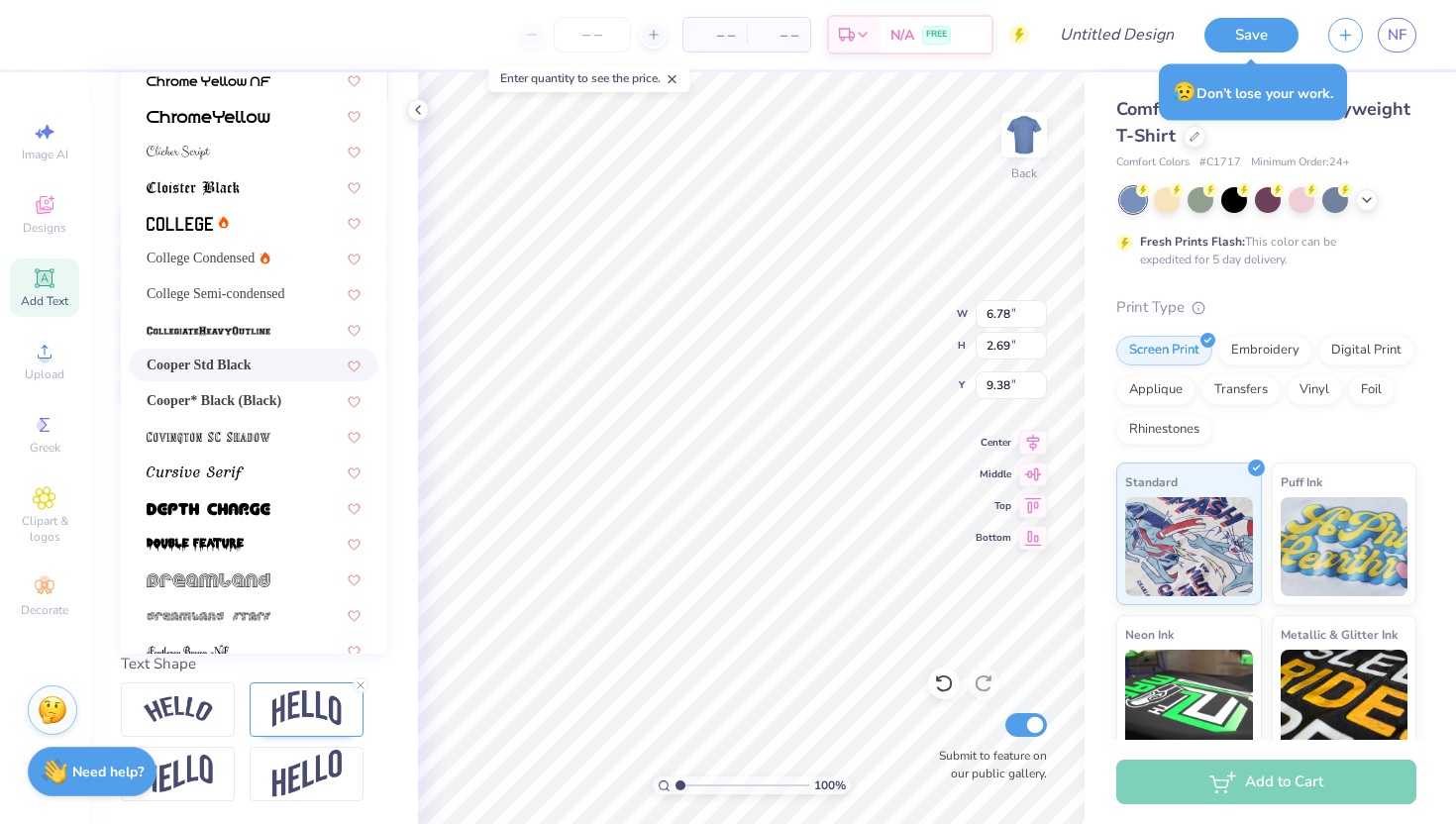click on "Cooper Std Black" at bounding box center [254, 364] 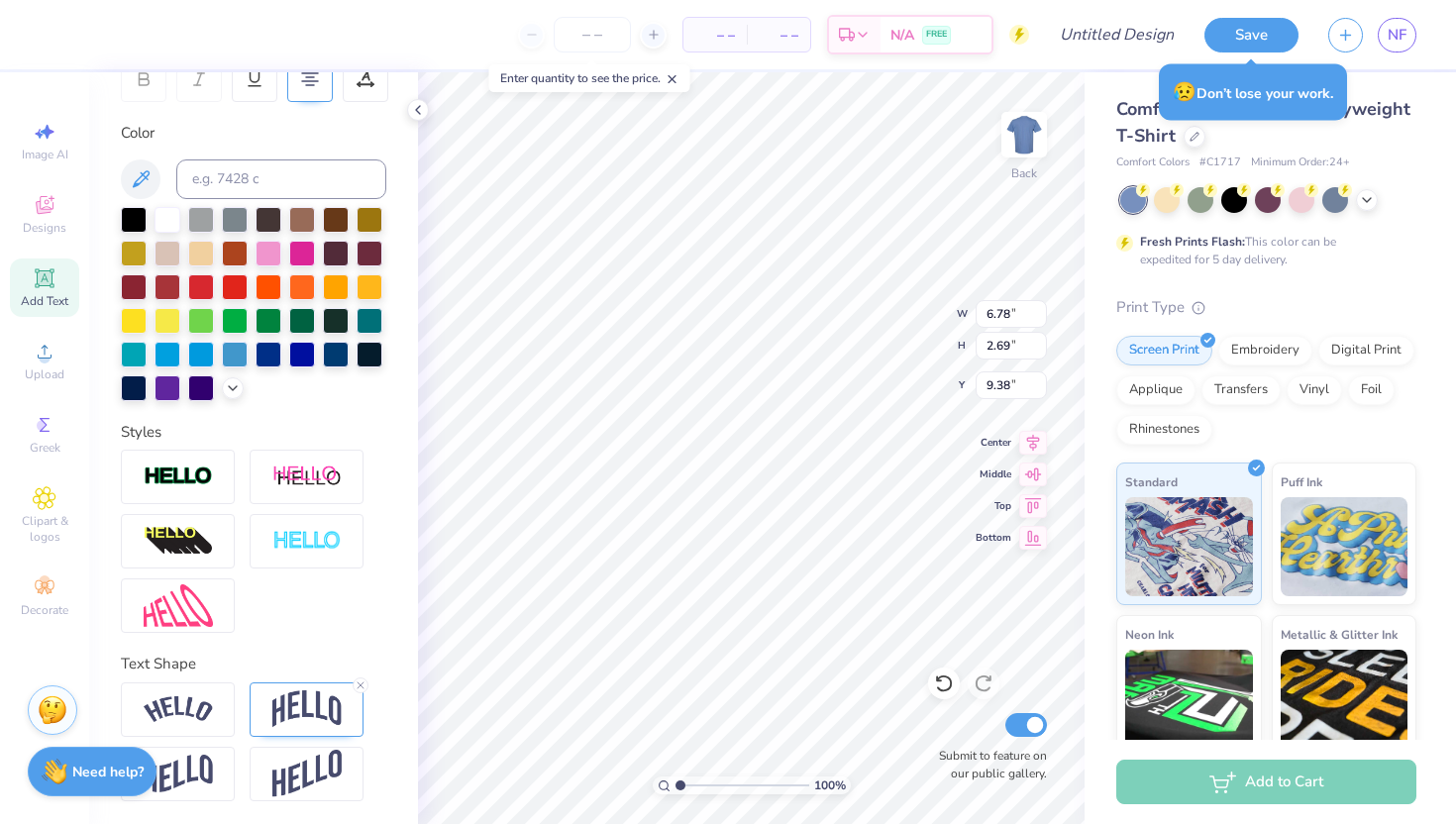 type on "7.07" 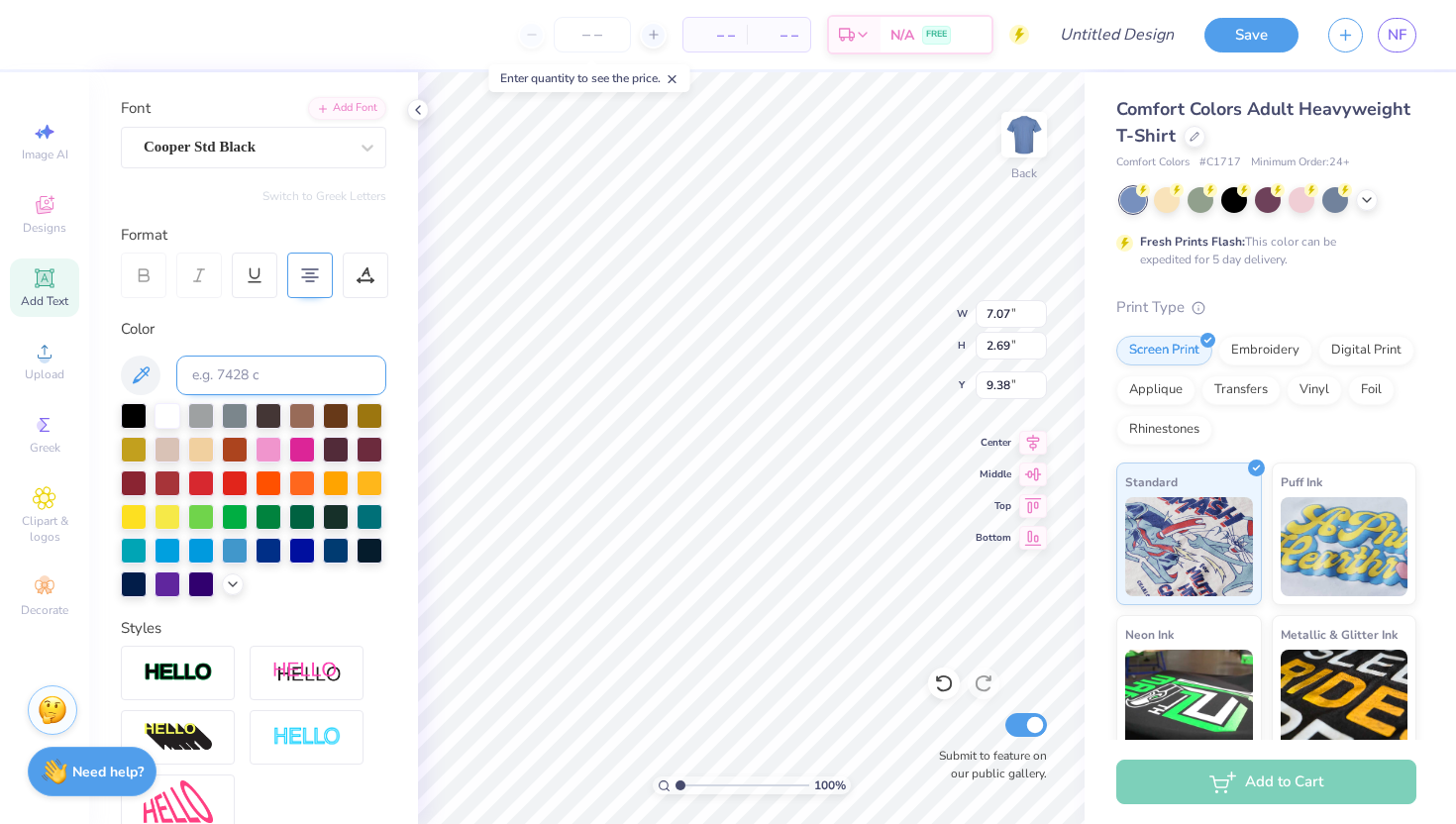 scroll, scrollTop: 133, scrollLeft: 0, axis: vertical 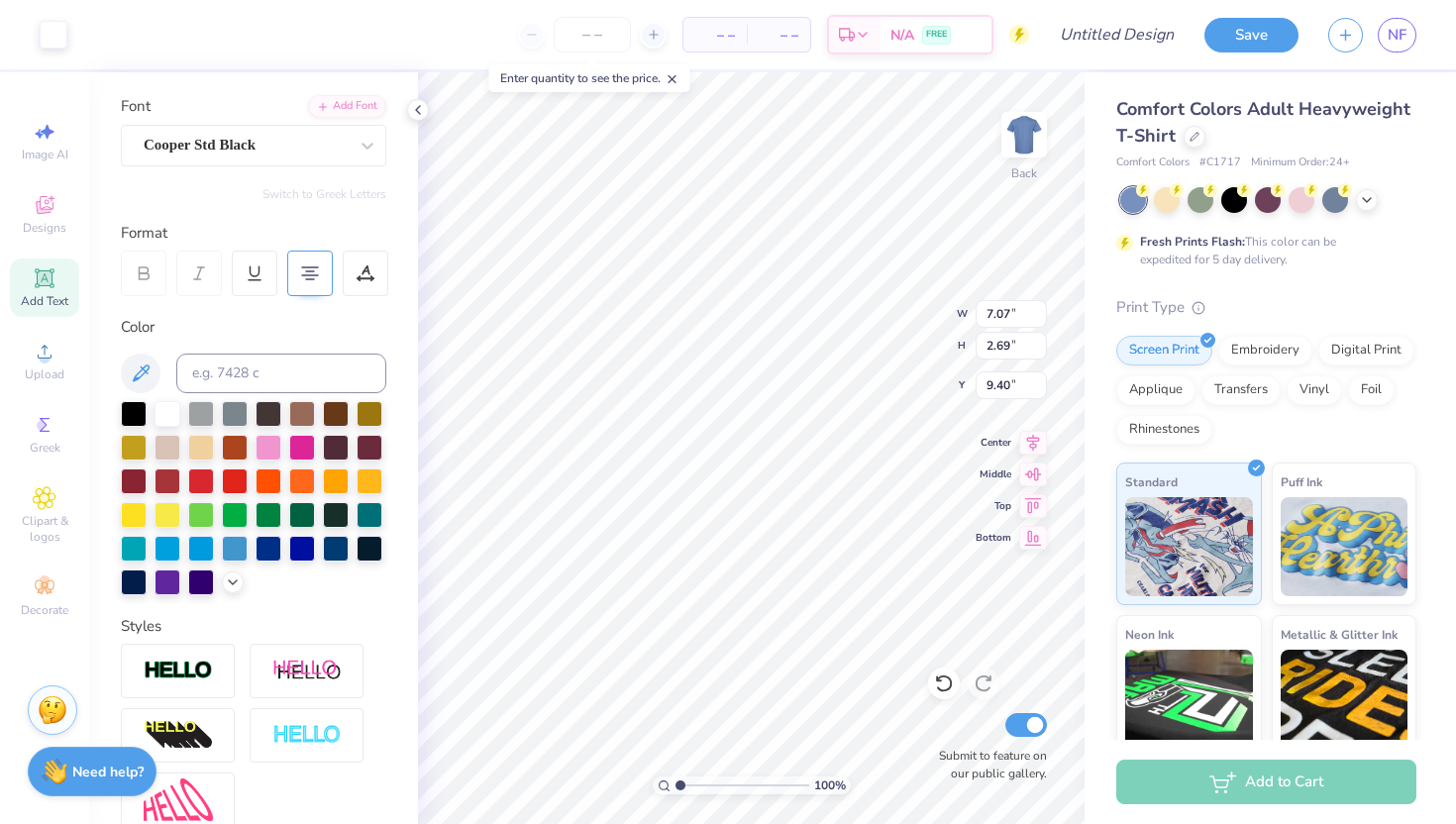 type on "9.40" 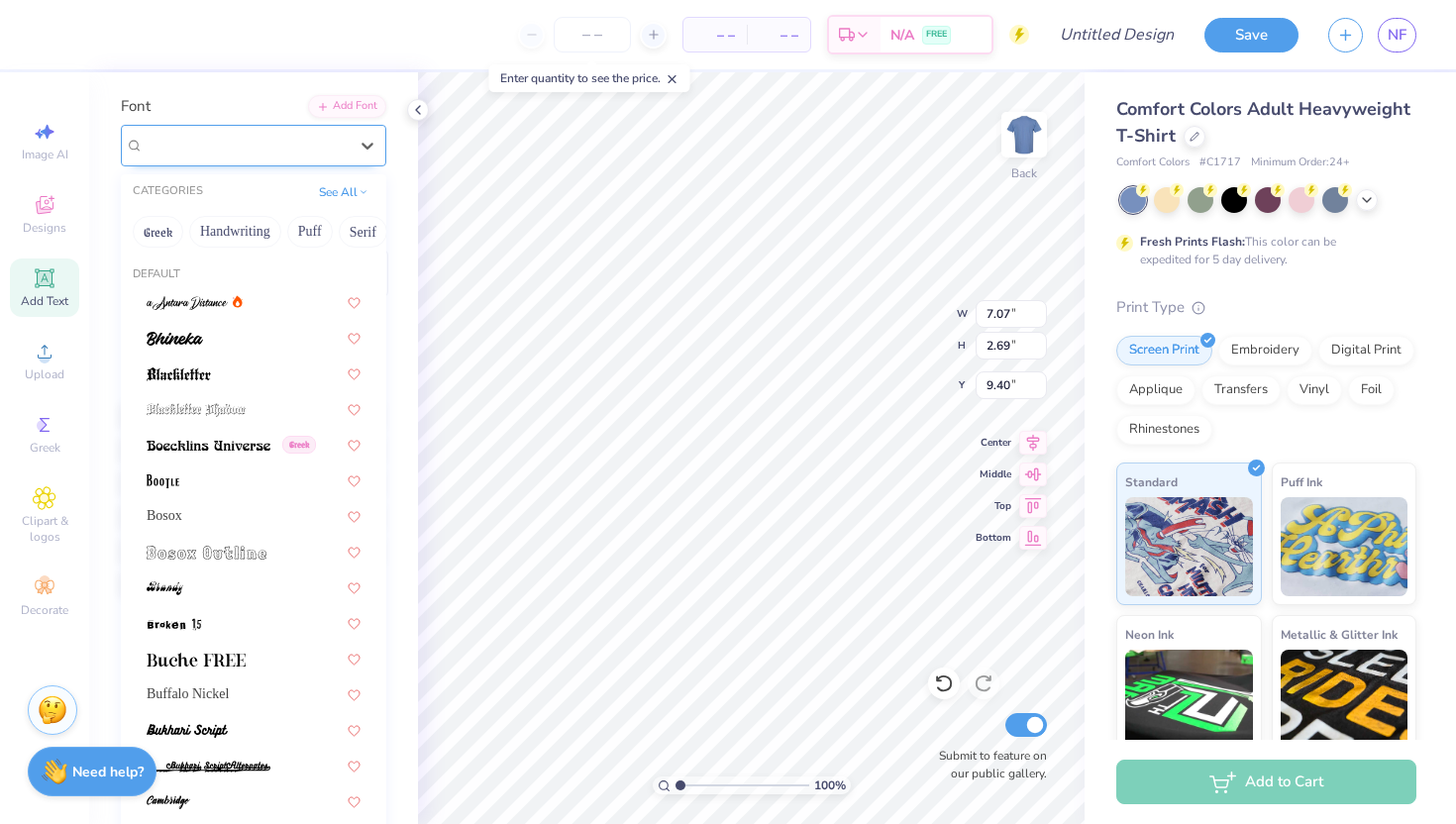 click at bounding box center (246, 145) 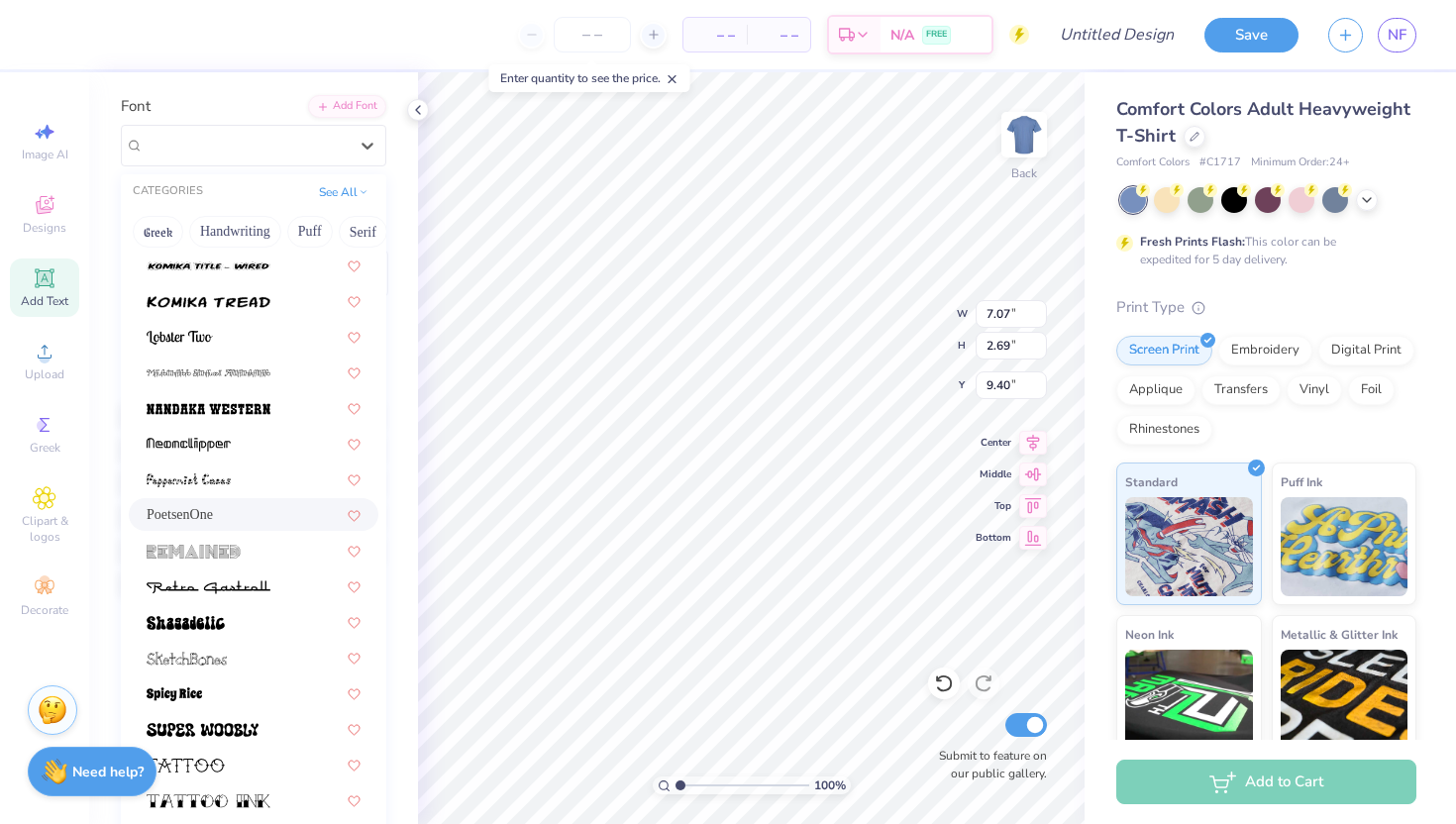 scroll, scrollTop: 2318, scrollLeft: 0, axis: vertical 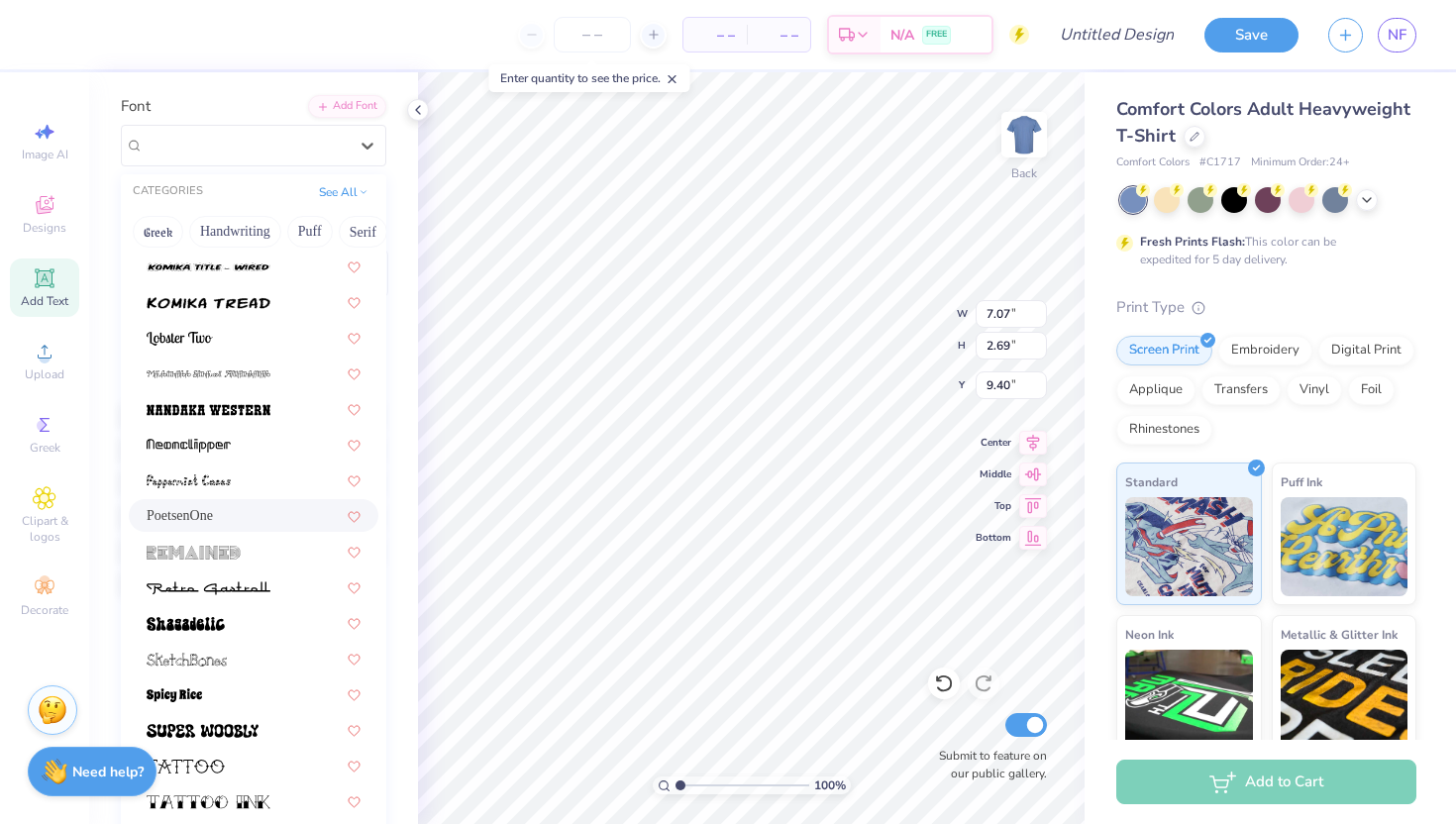 click on "PoetsenOne" at bounding box center [254, 515] 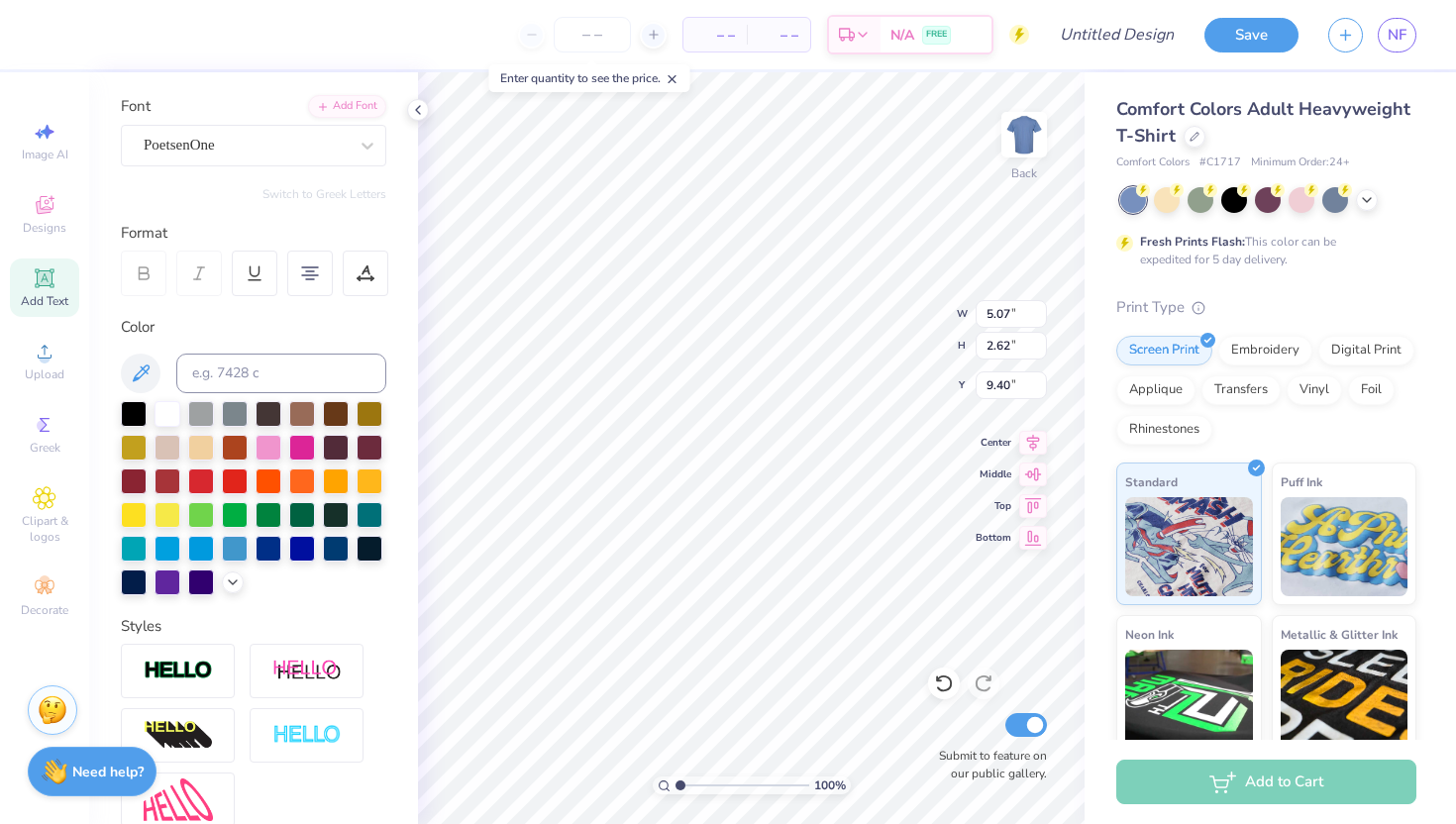 type on "5.07" 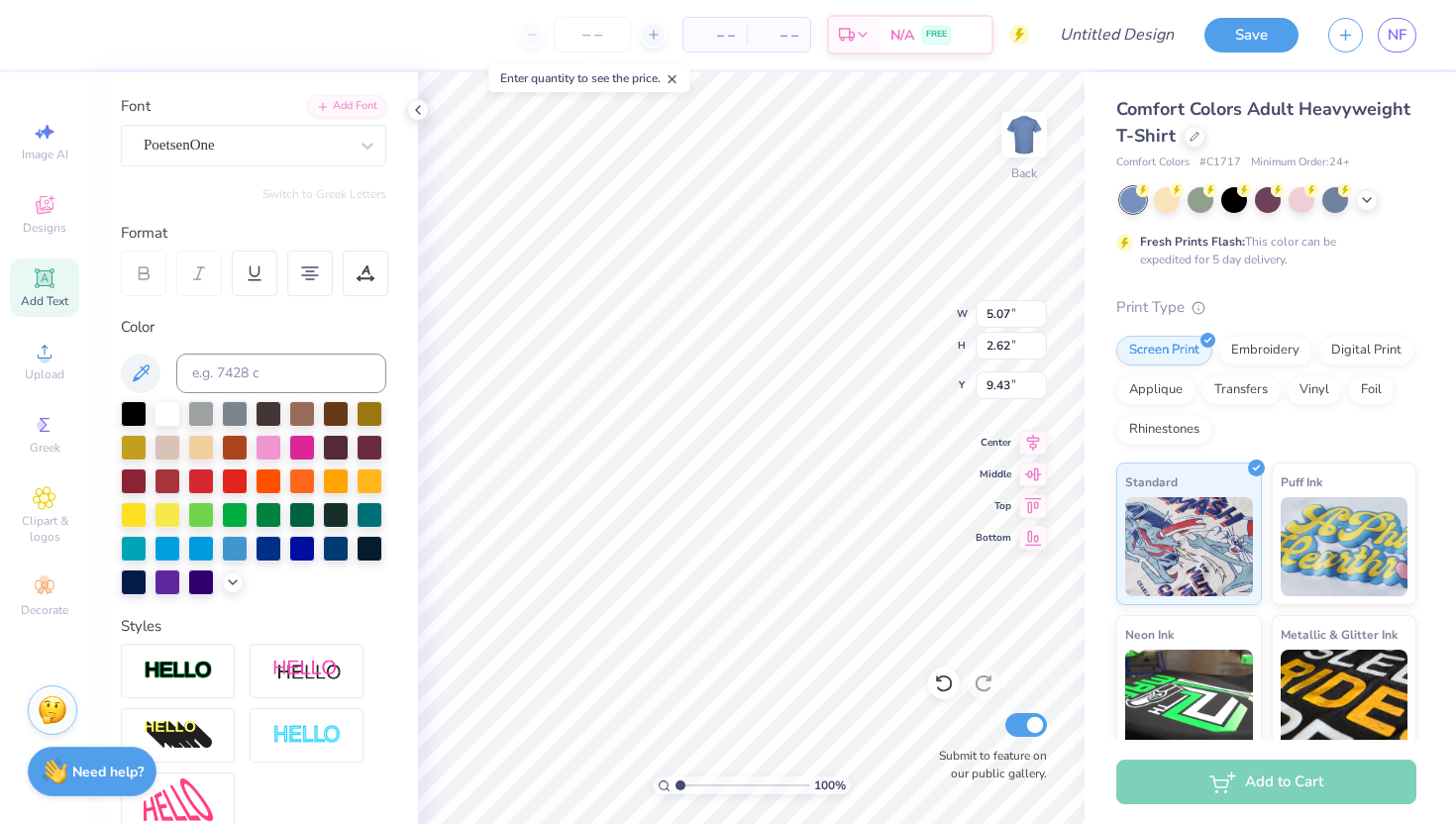 type on "2.69" 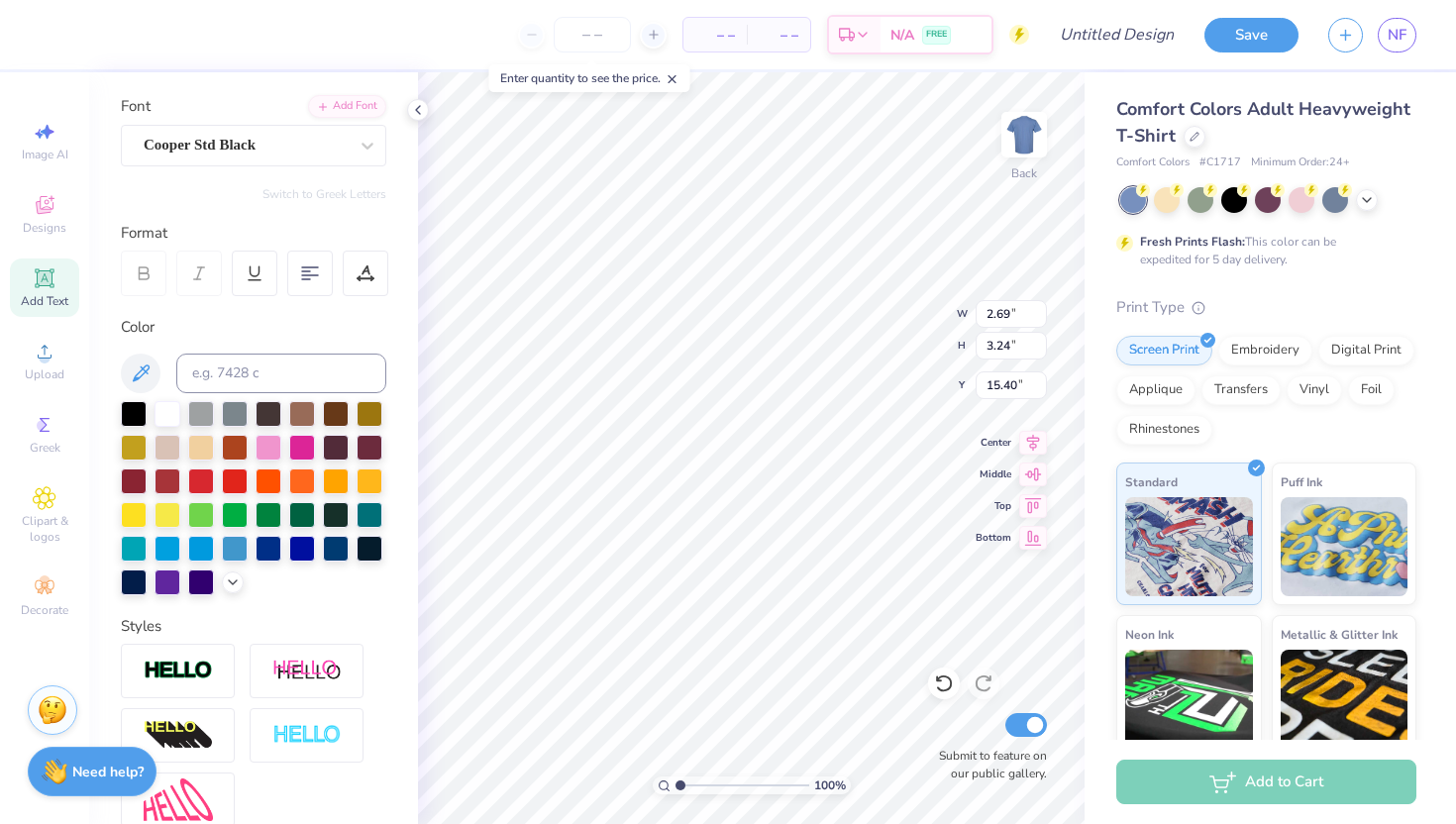 type on "5.07" 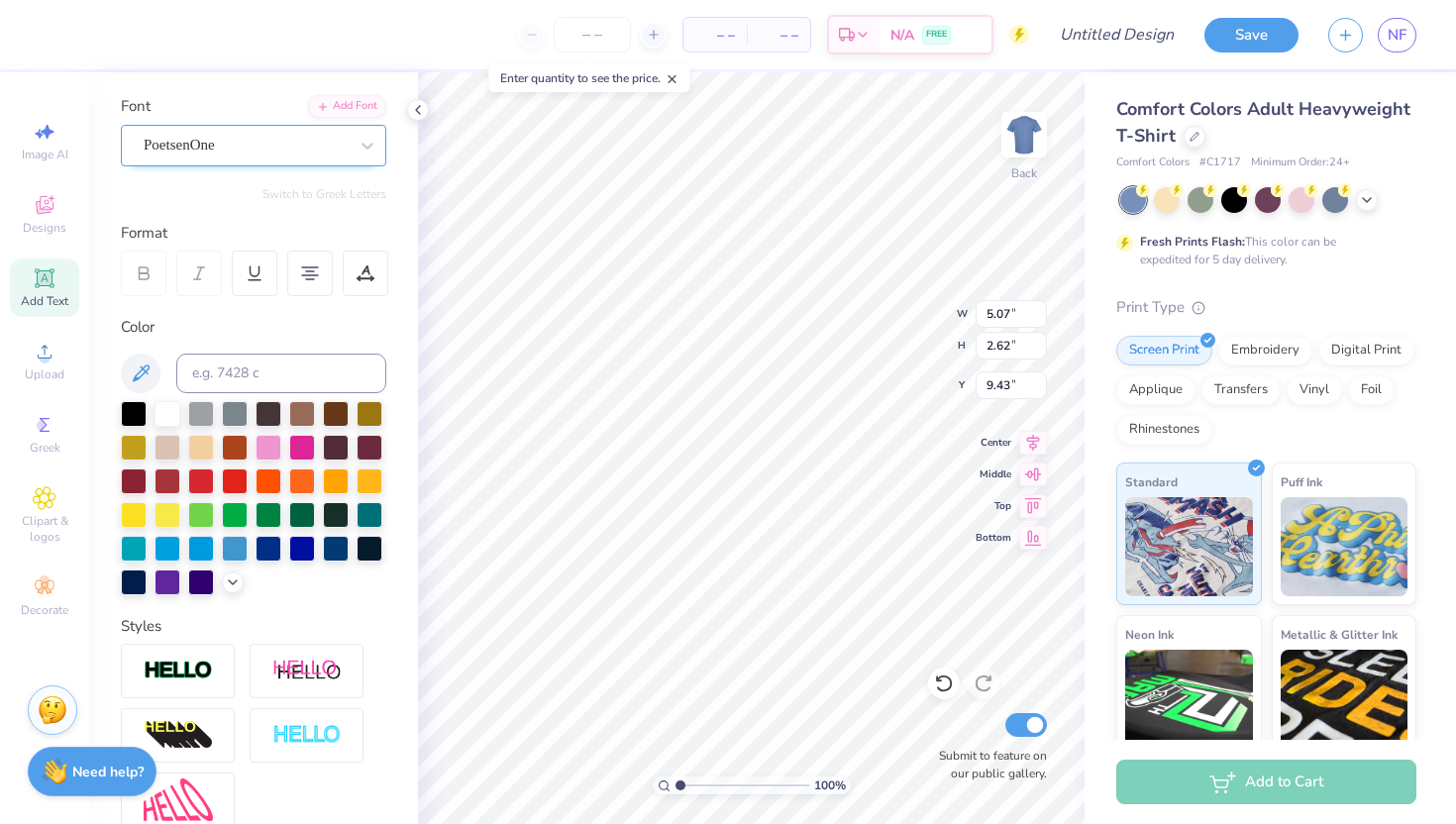 type on "9.44" 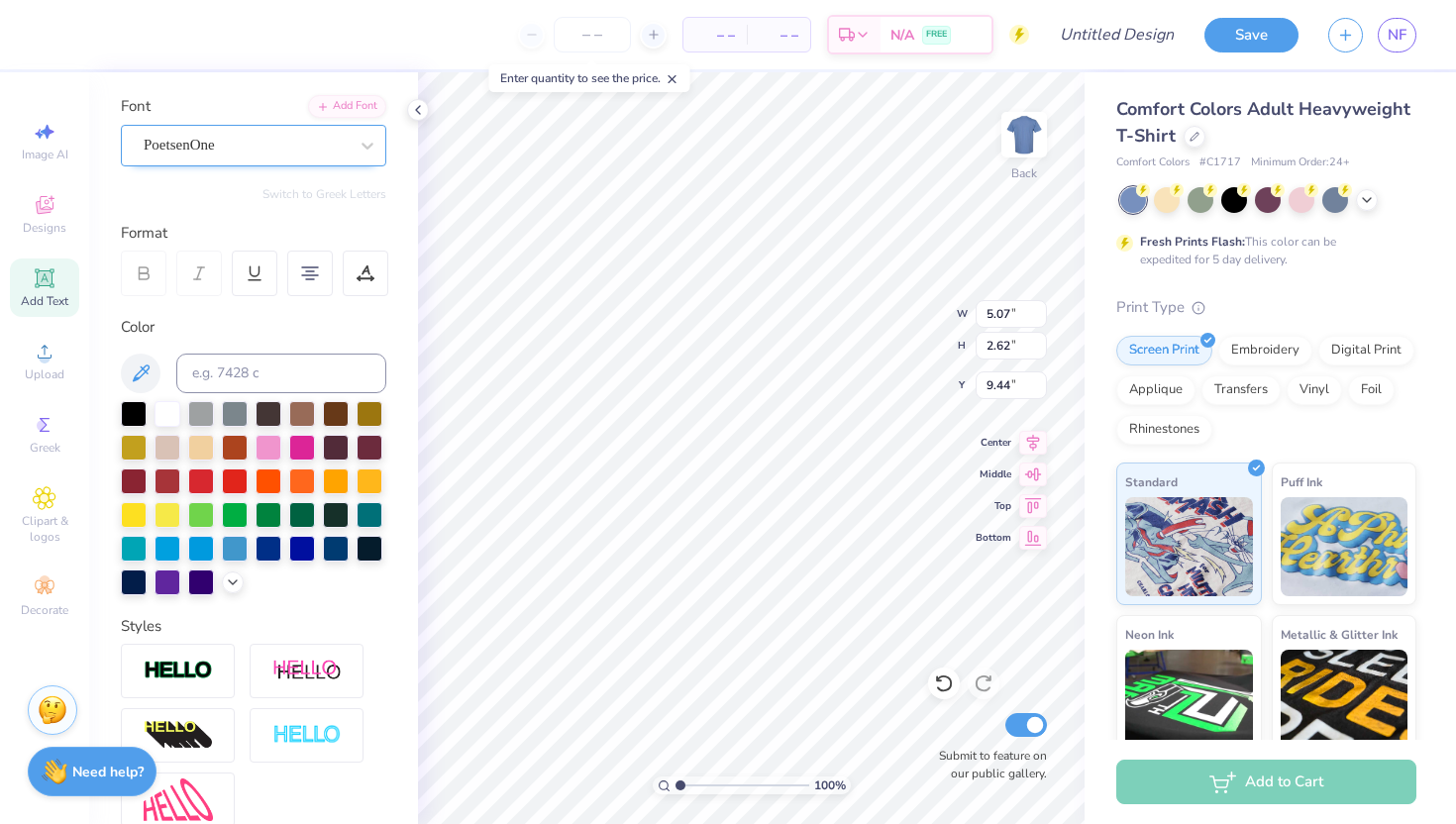 click on "PoetsenOne" at bounding box center [246, 145] 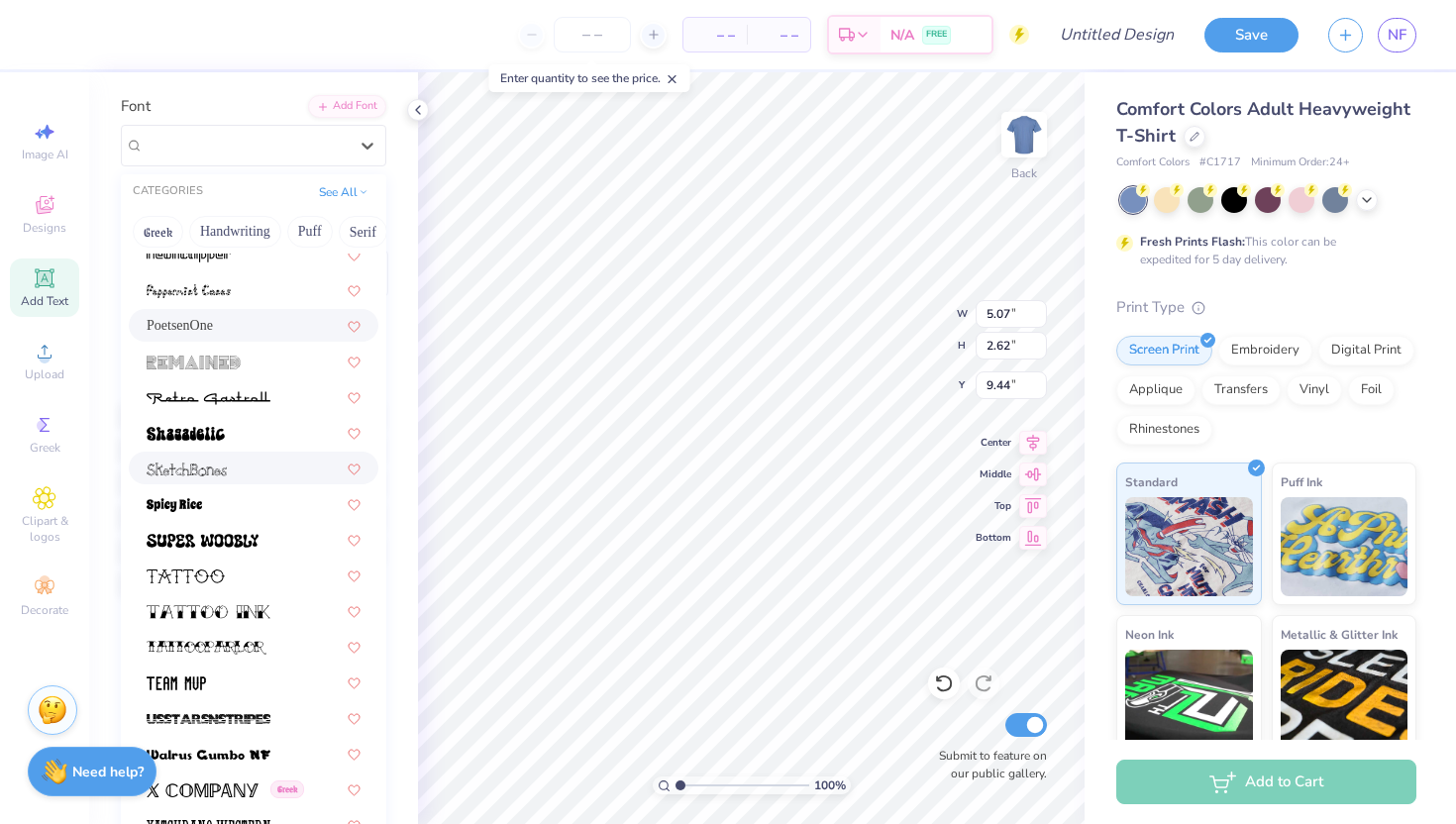 scroll, scrollTop: 2518, scrollLeft: 0, axis: vertical 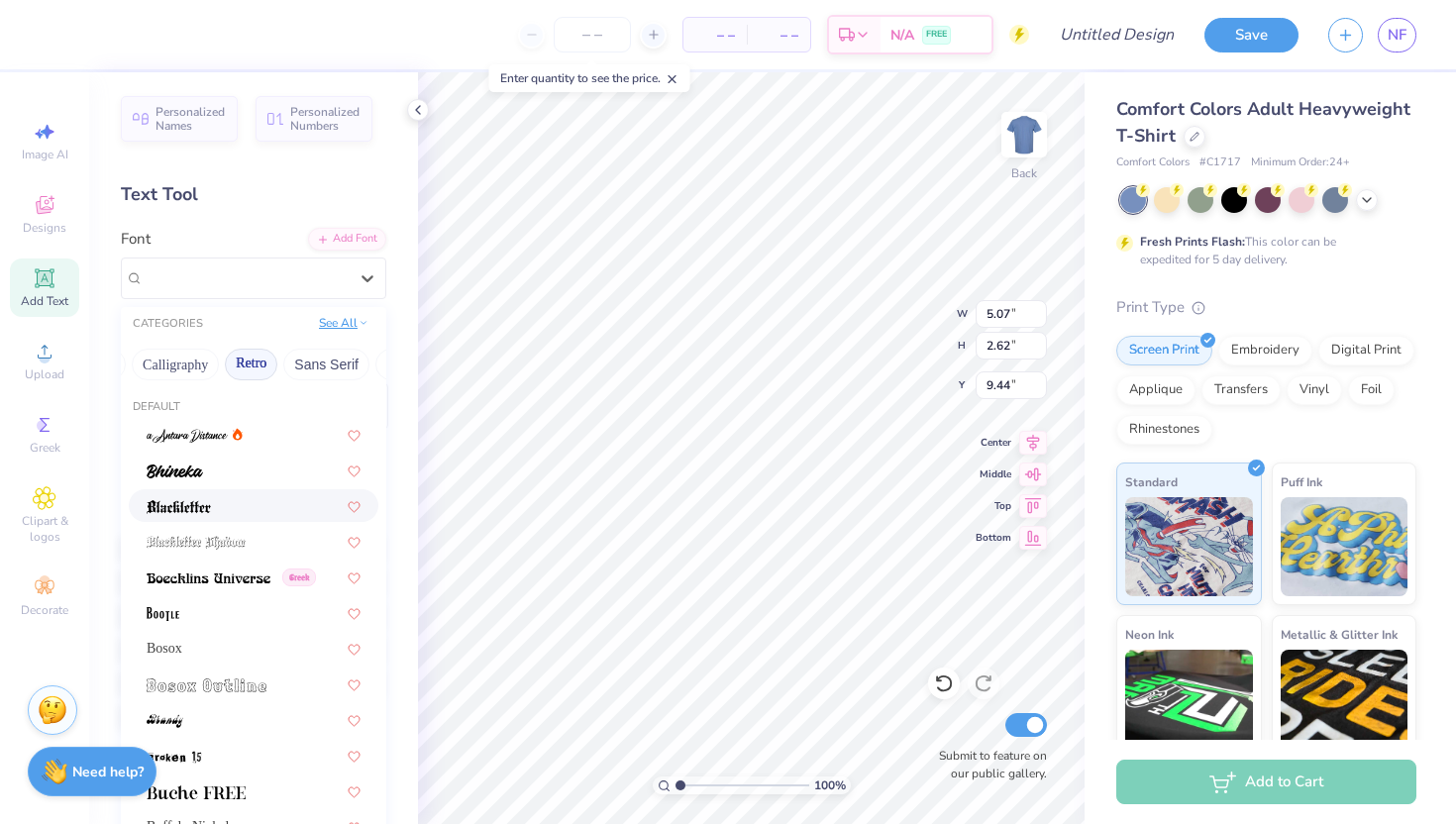 click on "See All" at bounding box center [344, 323] 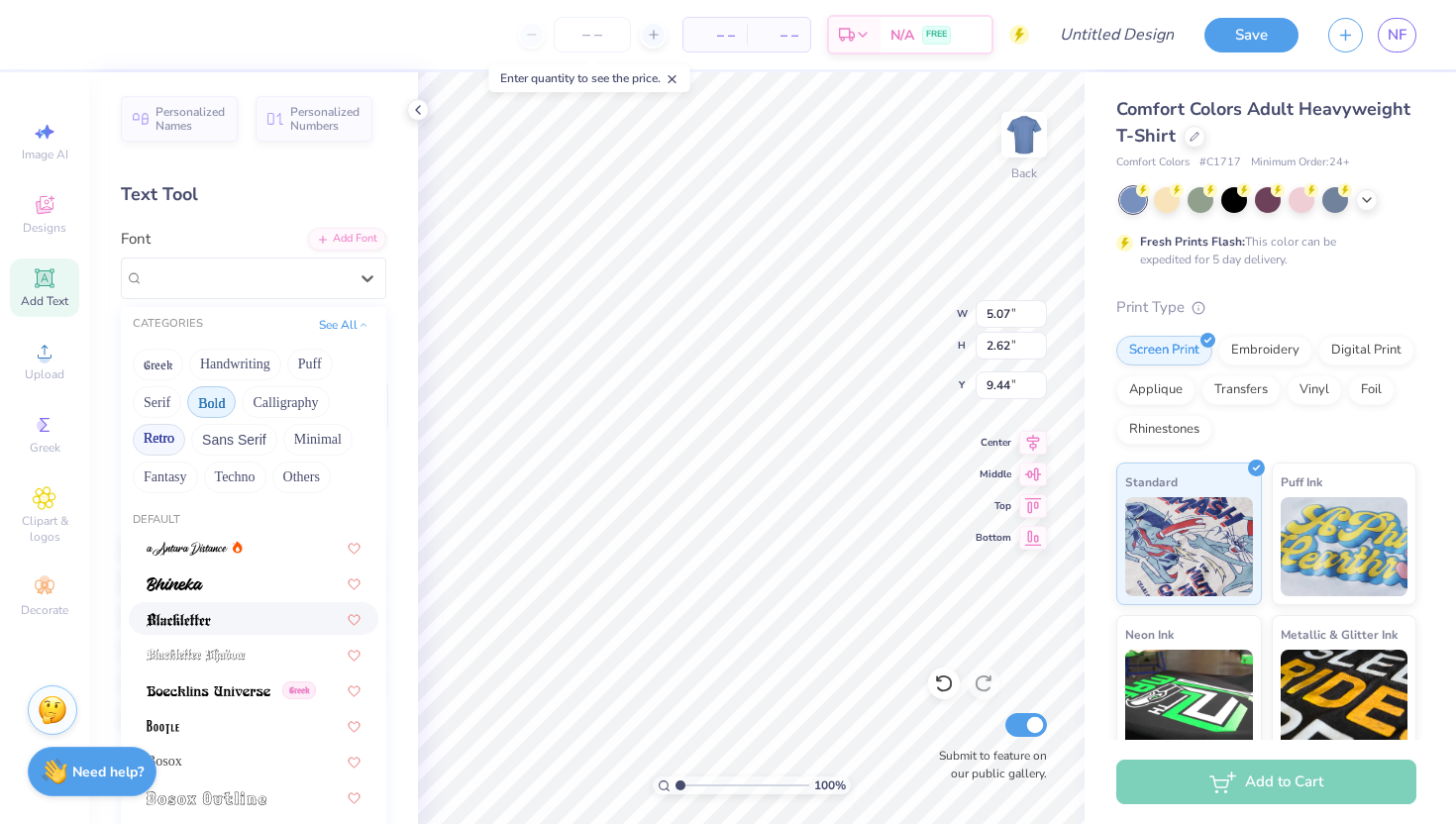 click on "Bold" at bounding box center (211, 402) 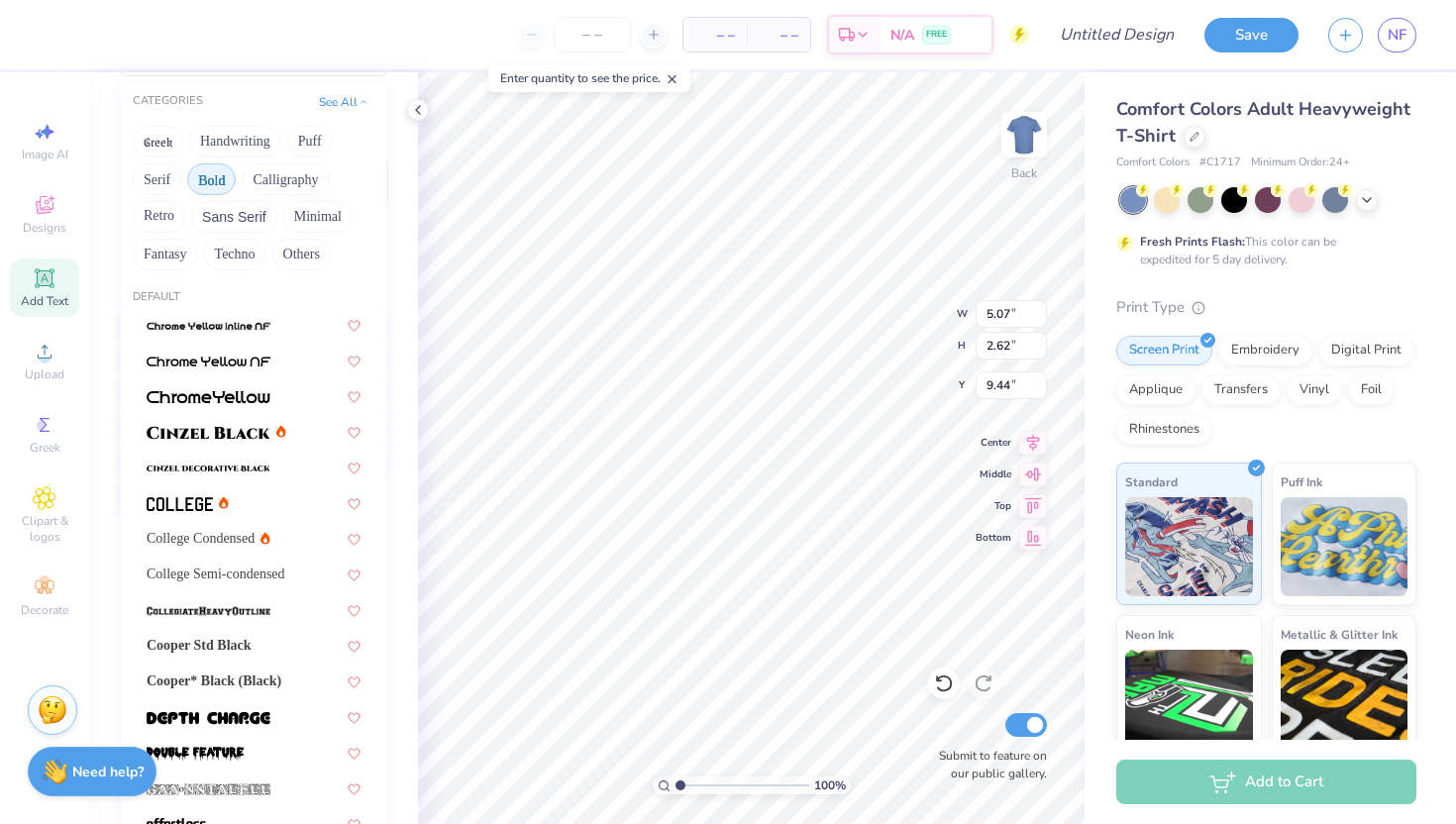 scroll, scrollTop: 241, scrollLeft: 0, axis: vertical 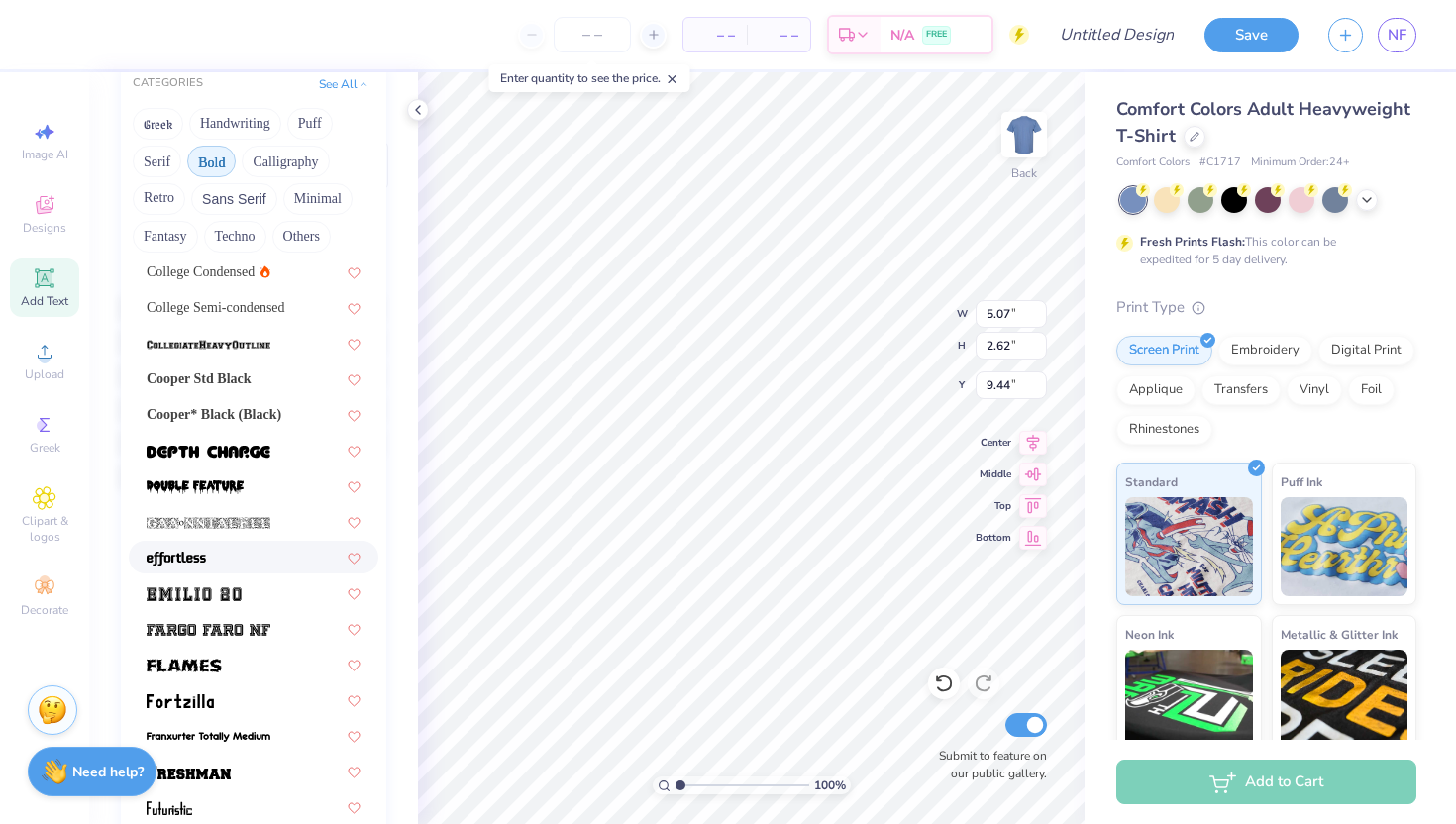 click at bounding box center [254, 557] 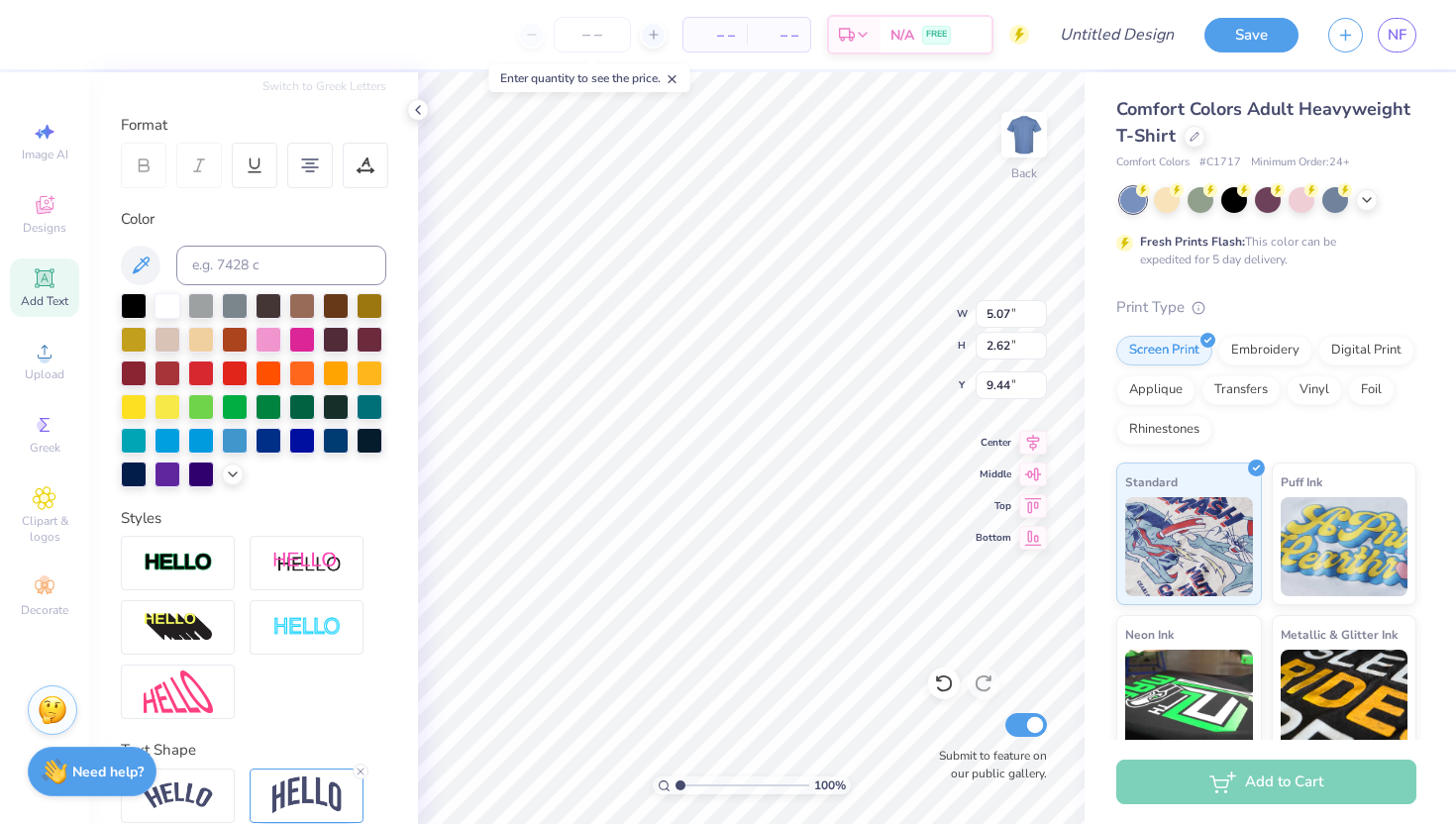 type on "4.53" 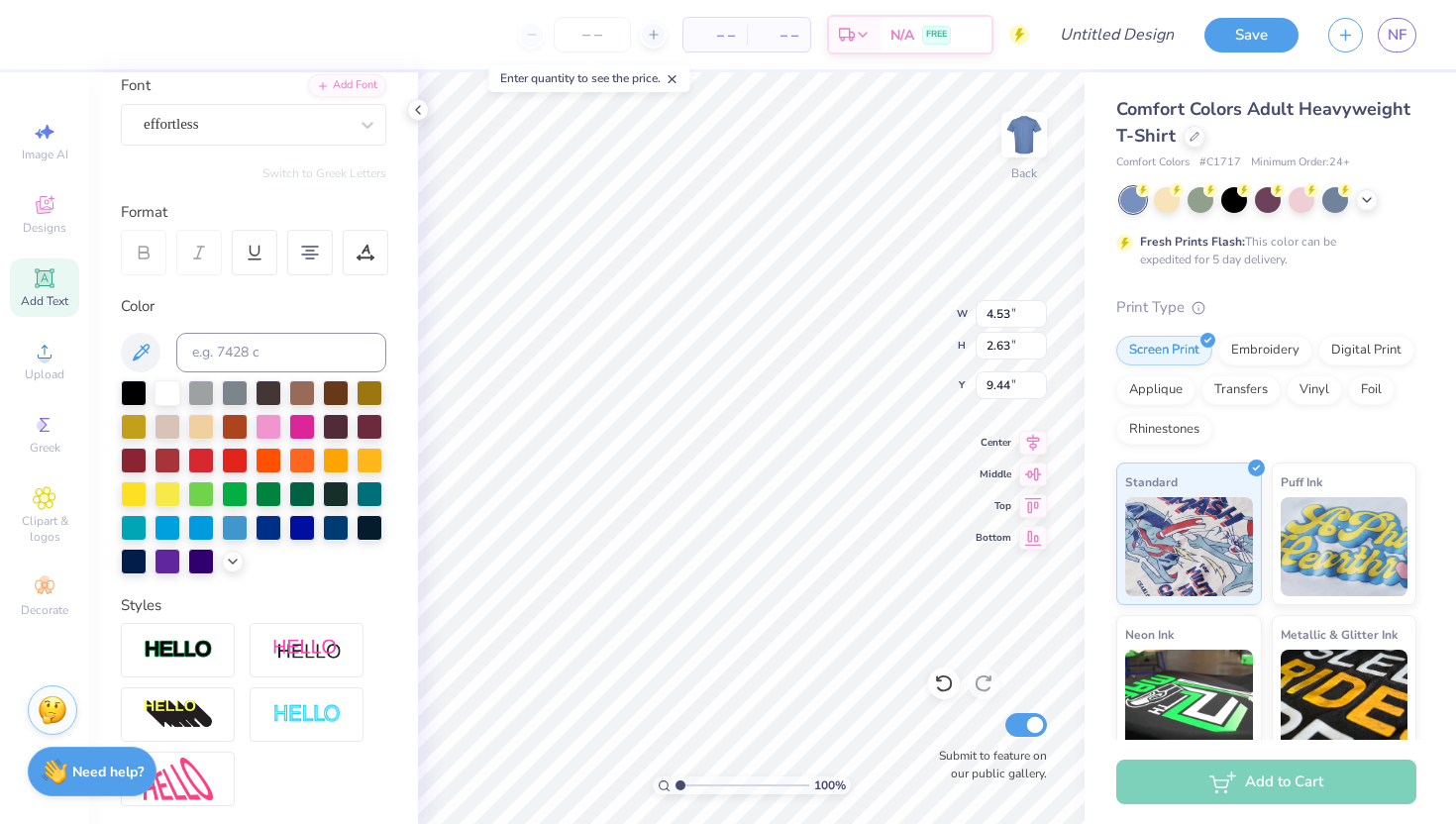 scroll, scrollTop: 155, scrollLeft: 0, axis: vertical 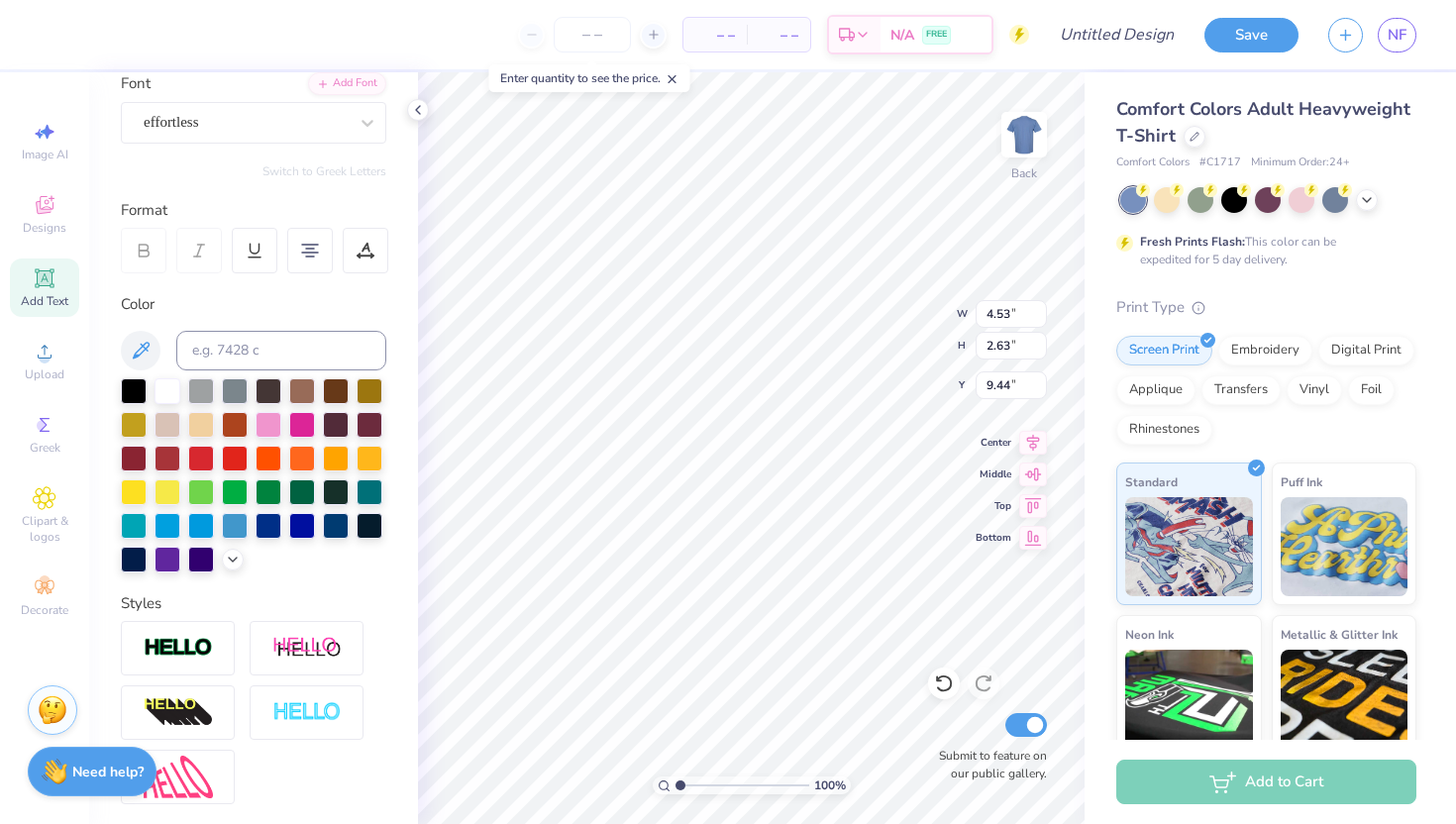 type on "2.69" 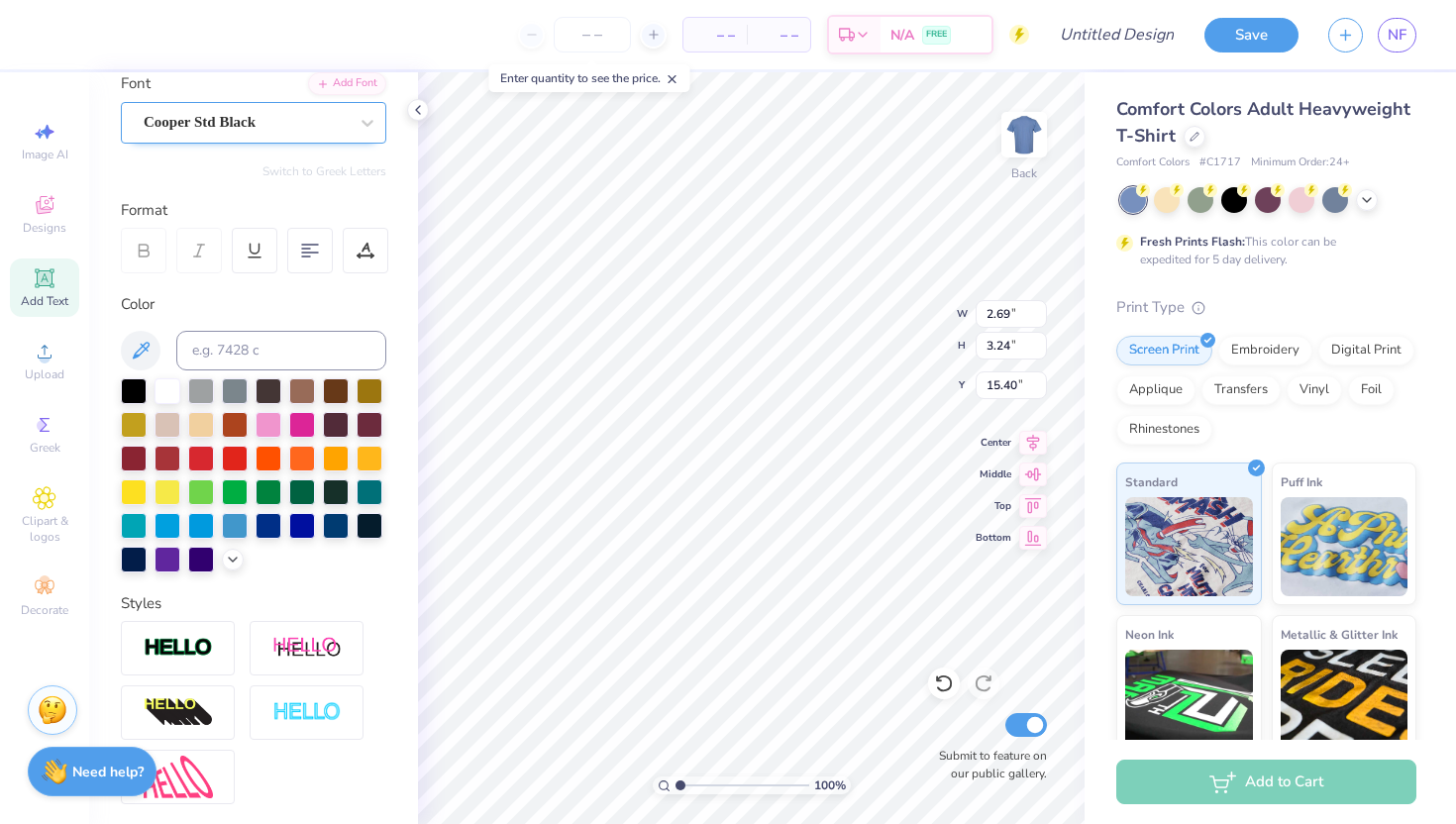 click on "Cooper Std Black" at bounding box center (246, 122) 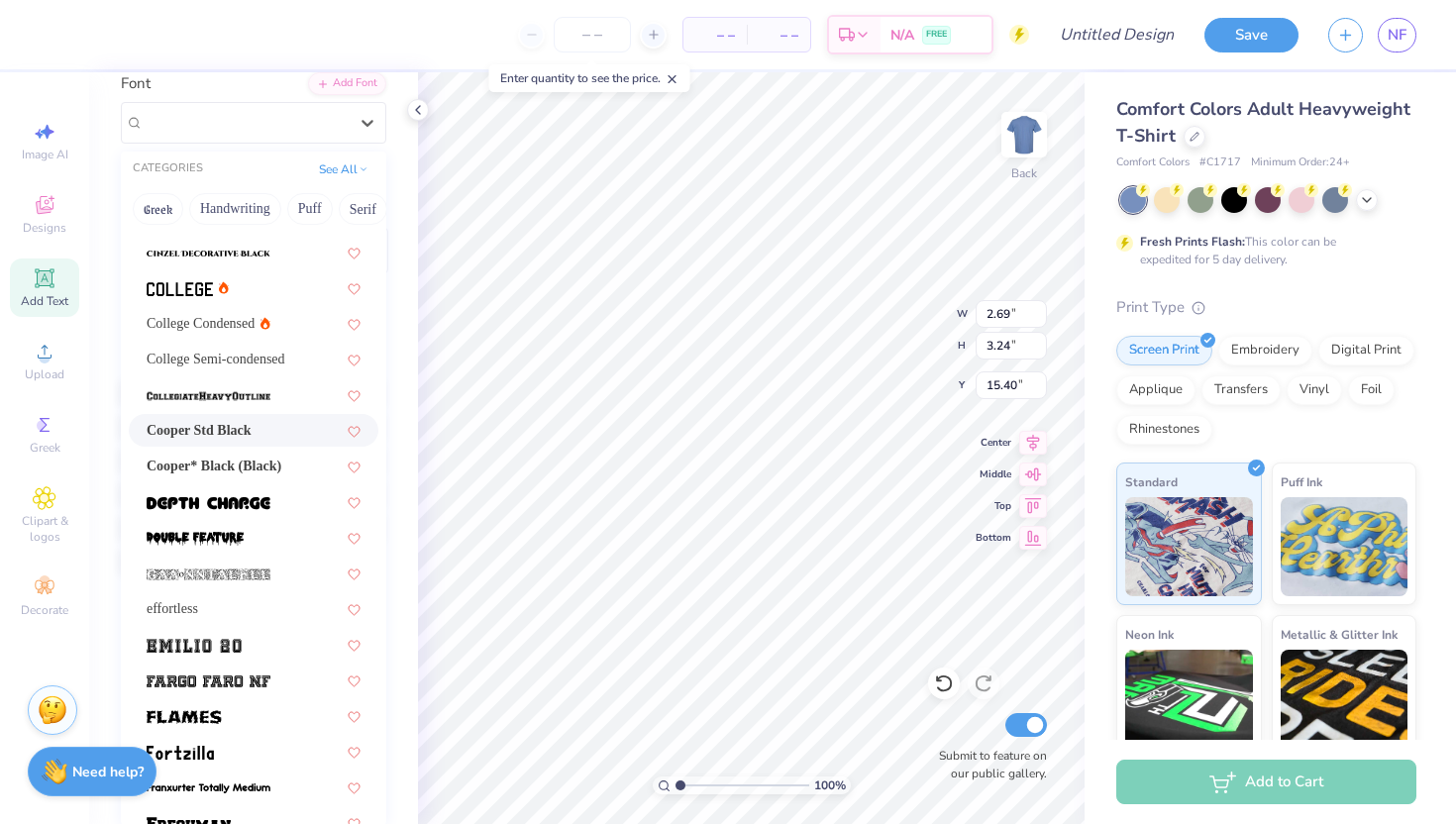scroll, scrollTop: 172, scrollLeft: 0, axis: vertical 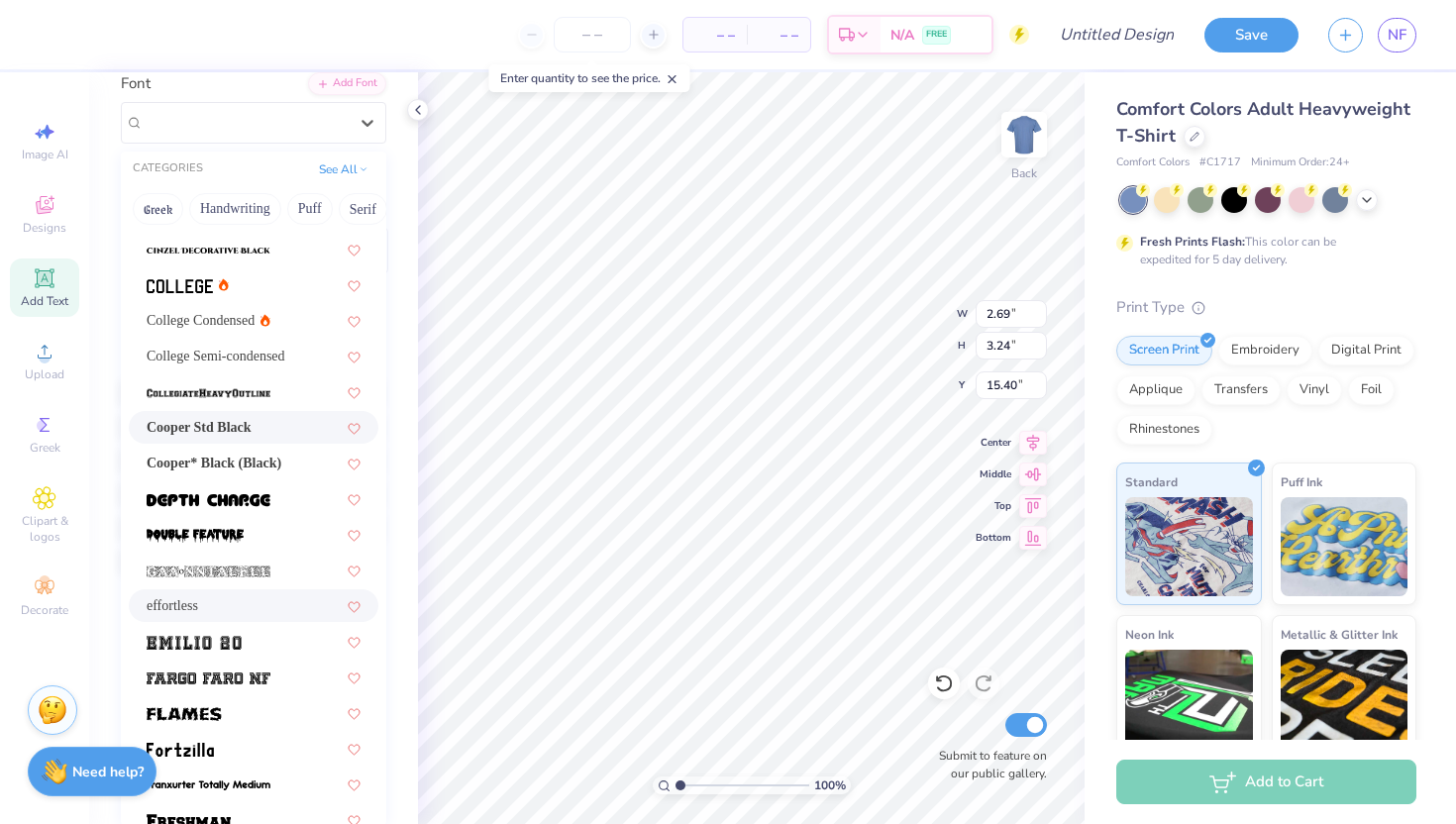 click on "effortless" at bounding box center (254, 605) 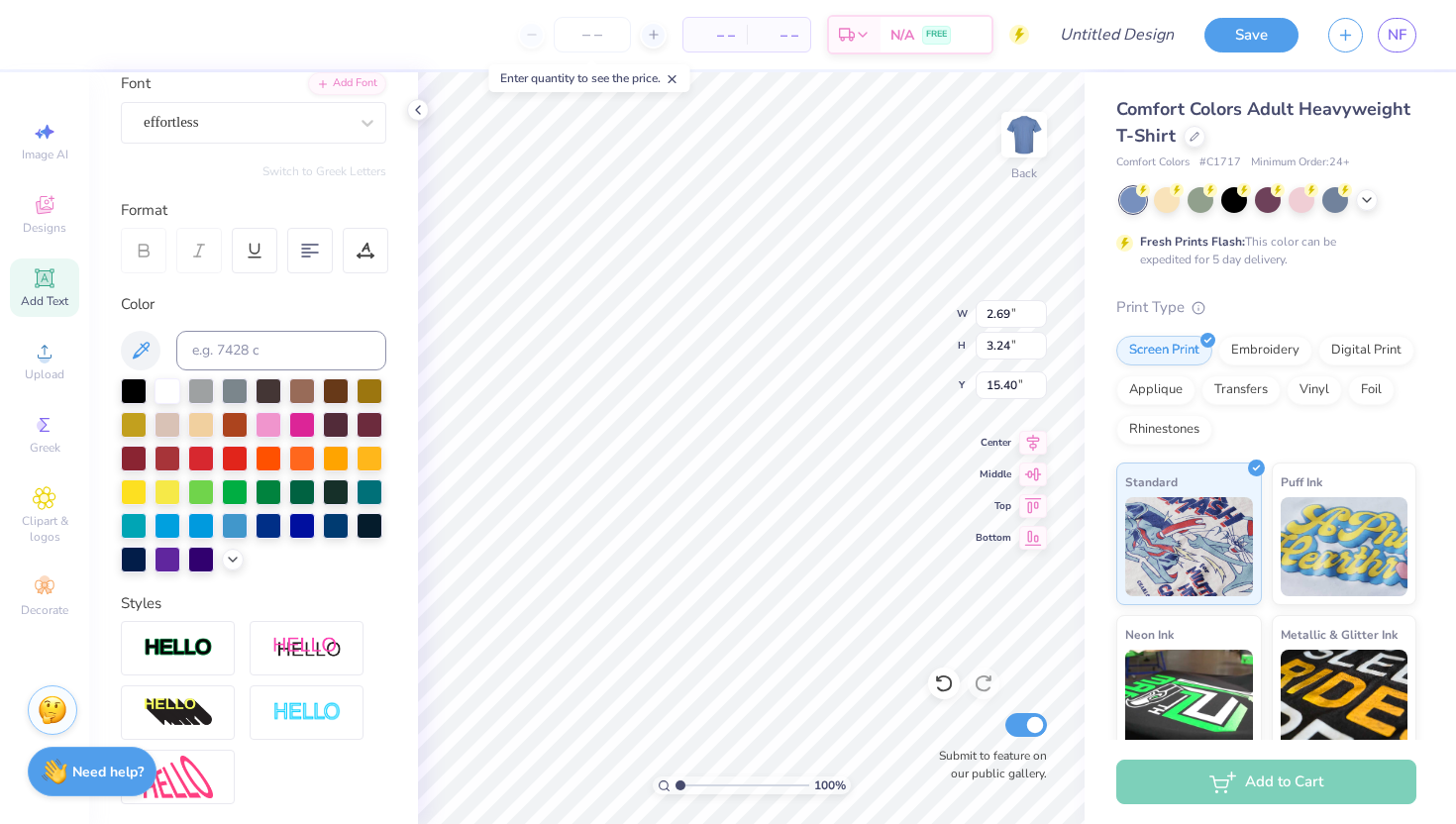 type on "2.14" 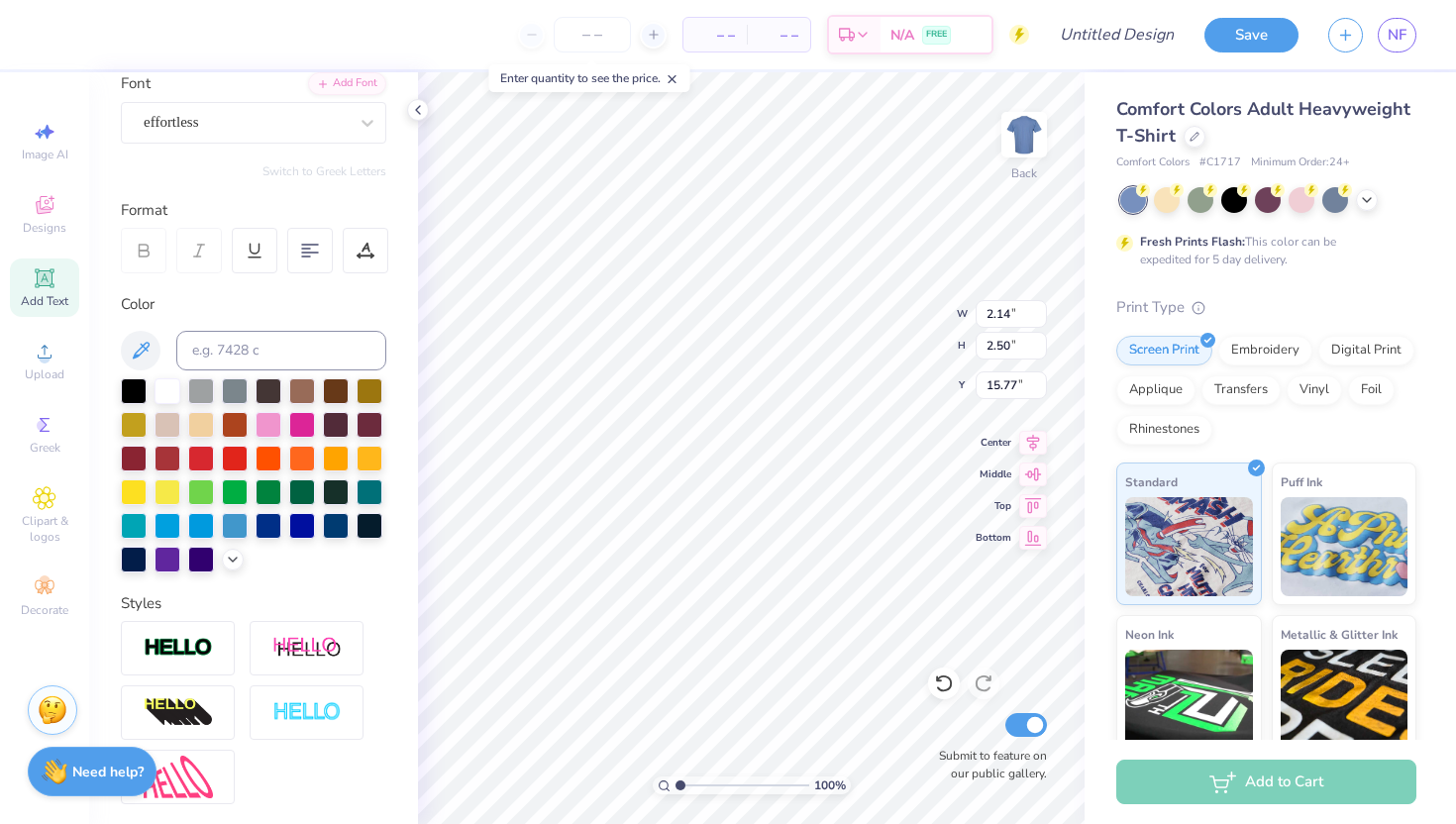 type on "4.53" 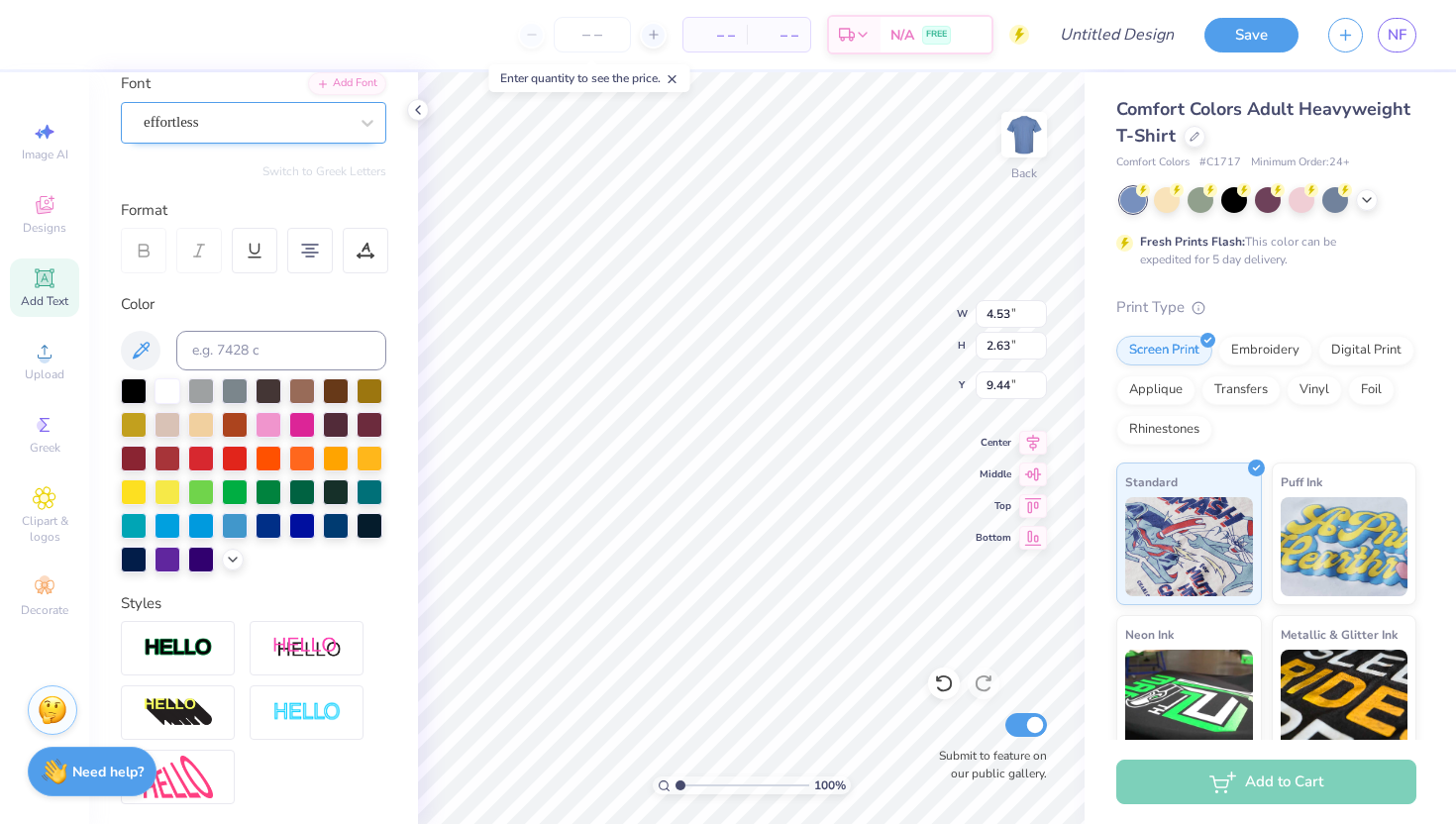 click on "effortless" at bounding box center (254, 123) 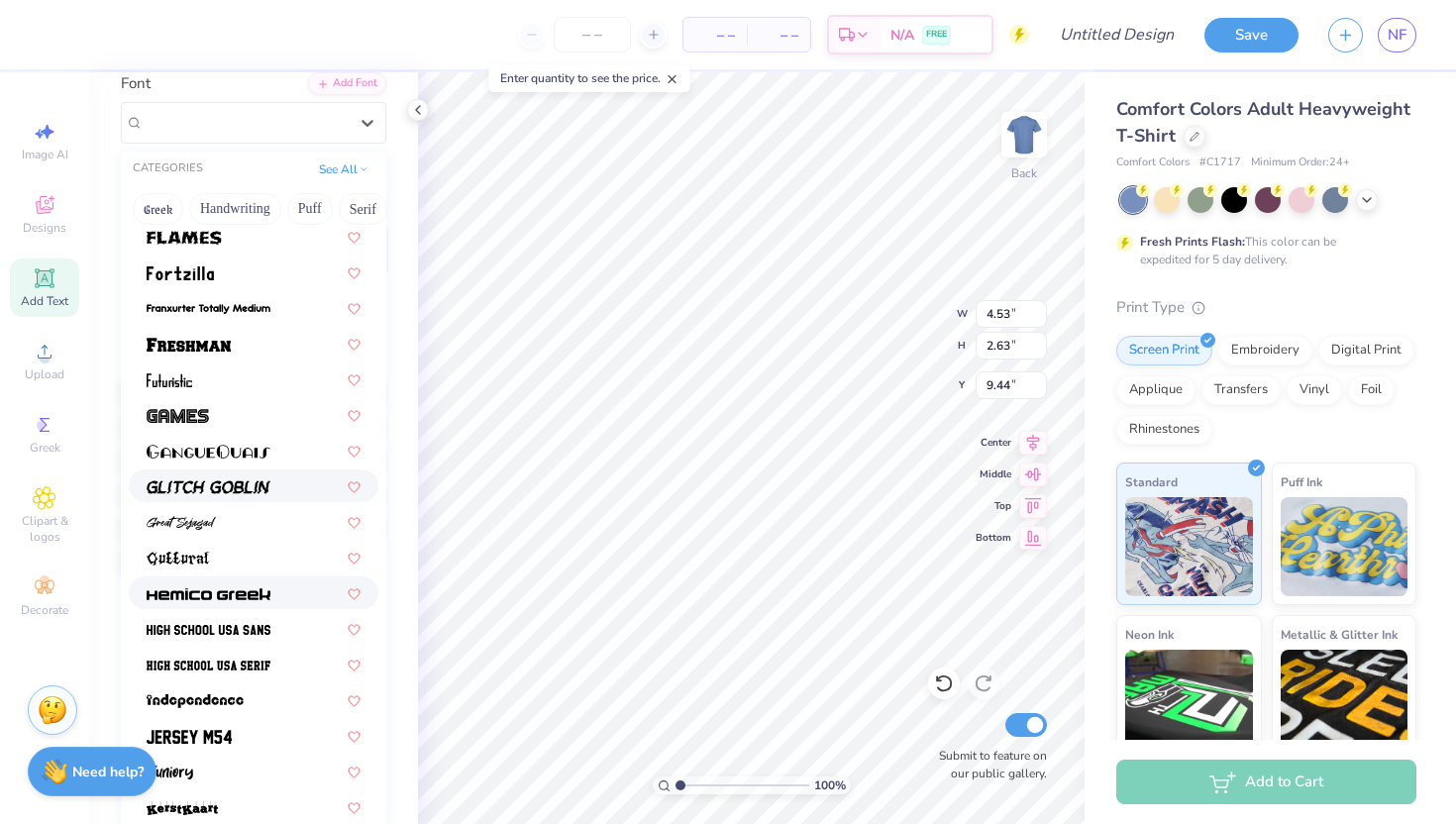 scroll, scrollTop: 700, scrollLeft: 0, axis: vertical 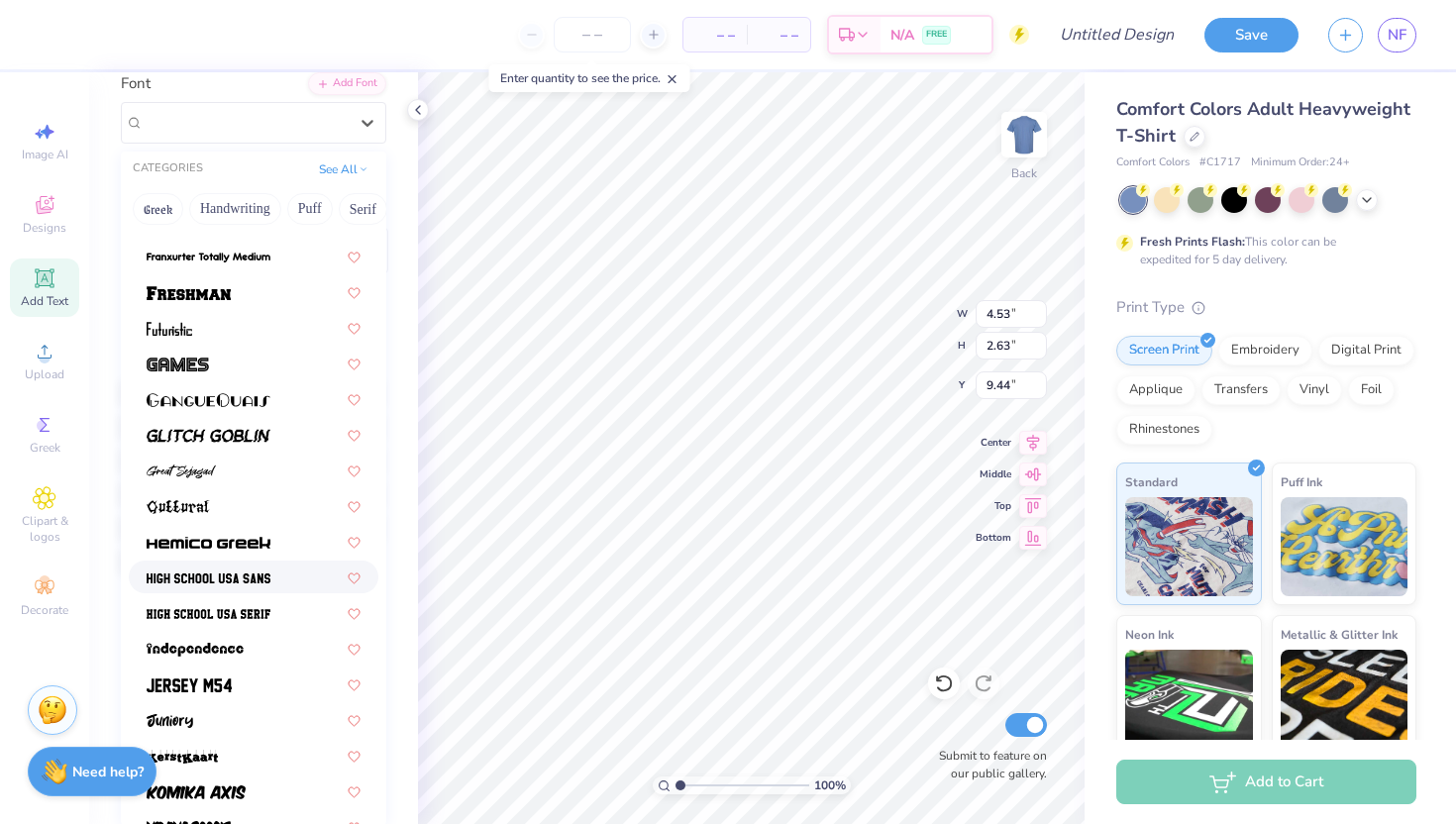 click at bounding box center (254, 576) 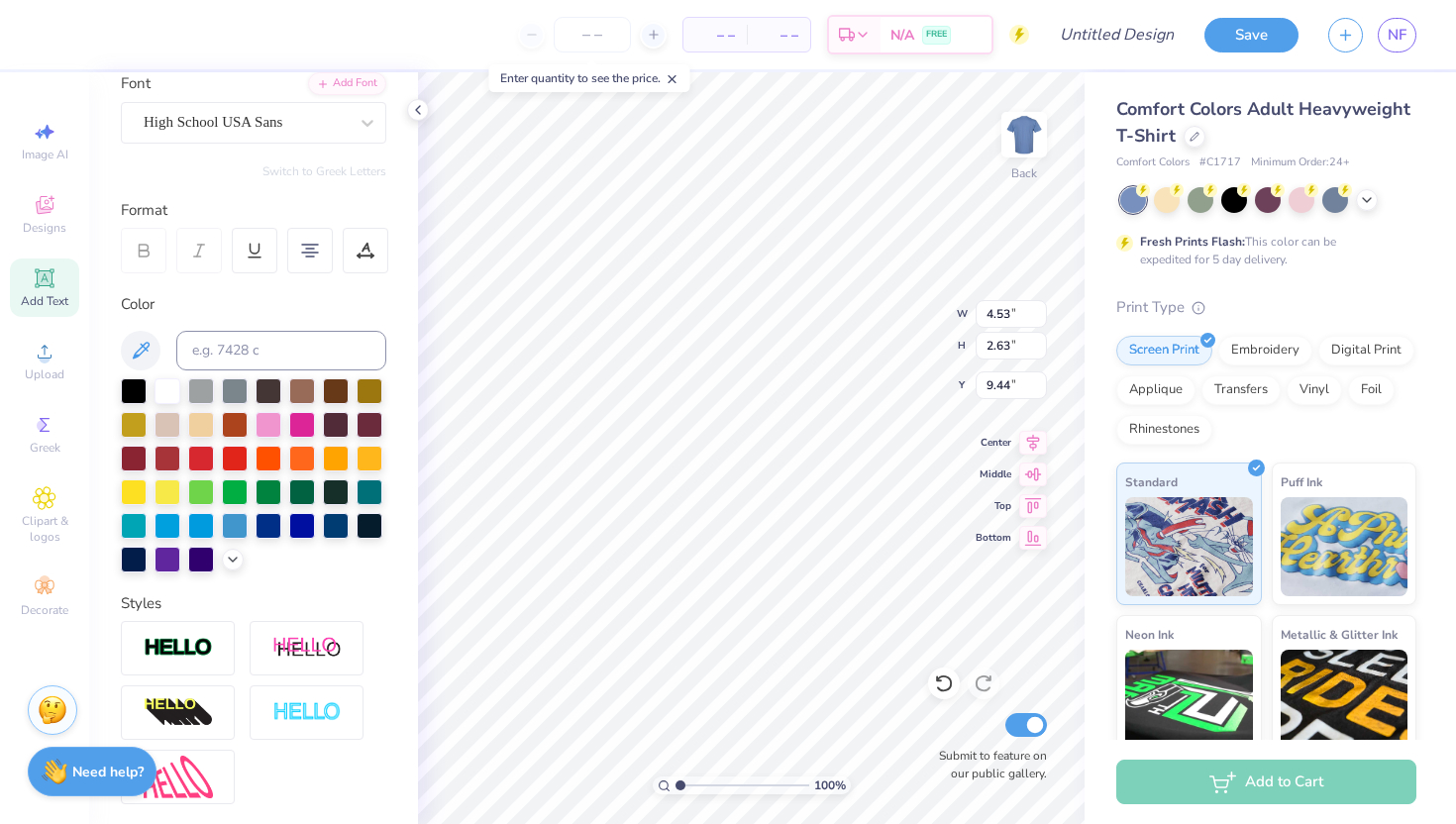type on "4.70" 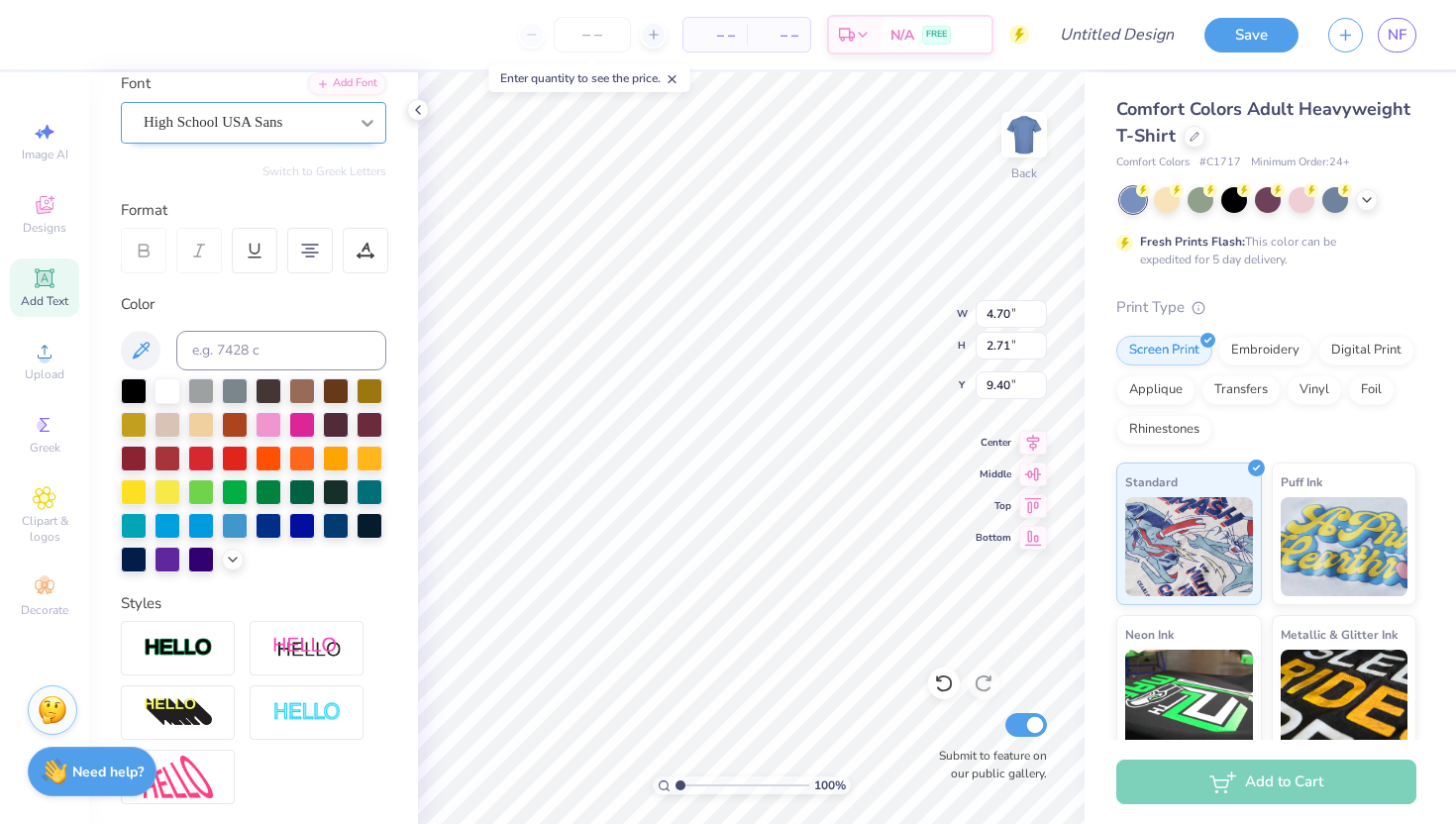 click at bounding box center [367, 123] 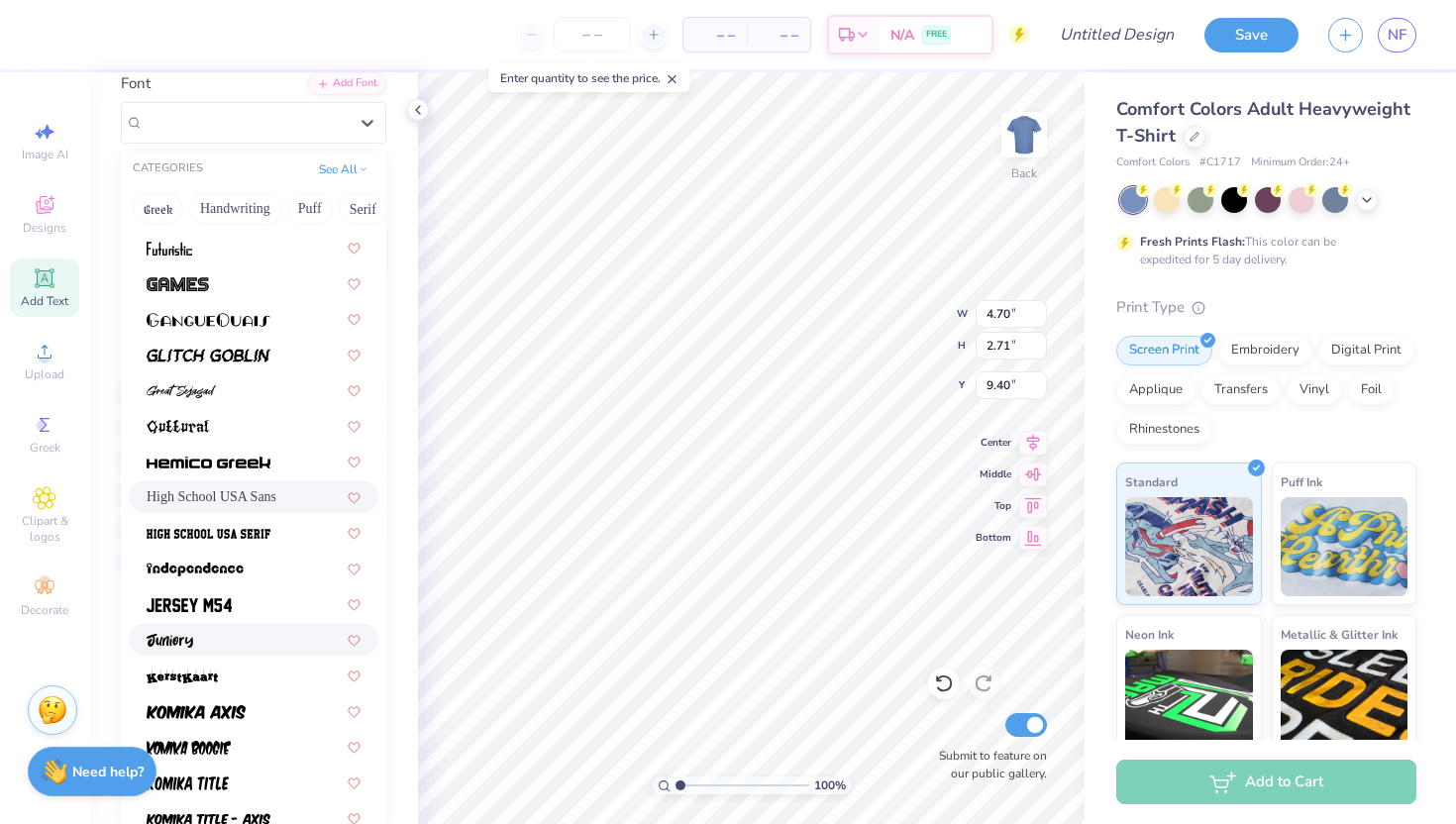 scroll, scrollTop: 777, scrollLeft: 0, axis: vertical 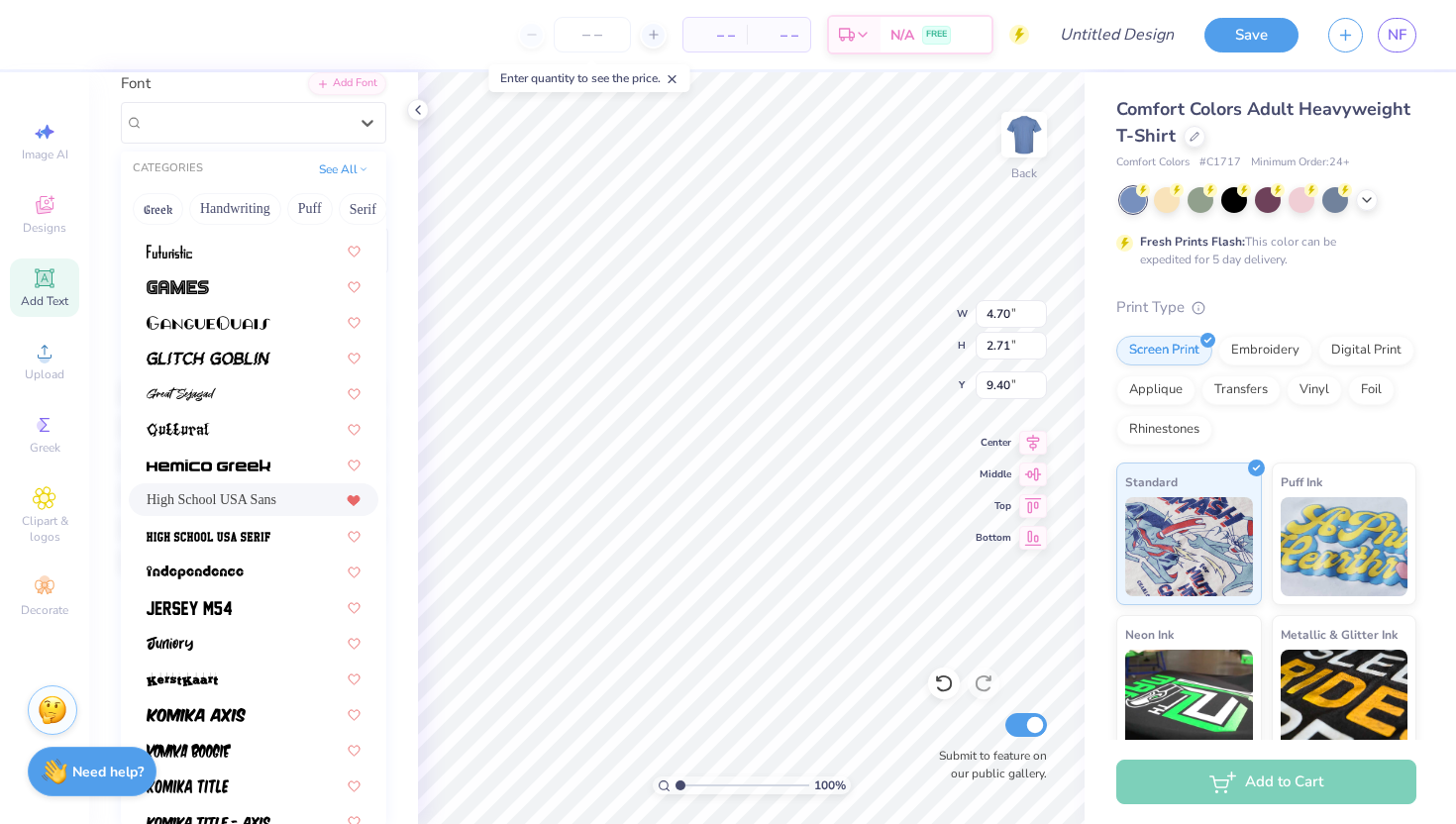 click 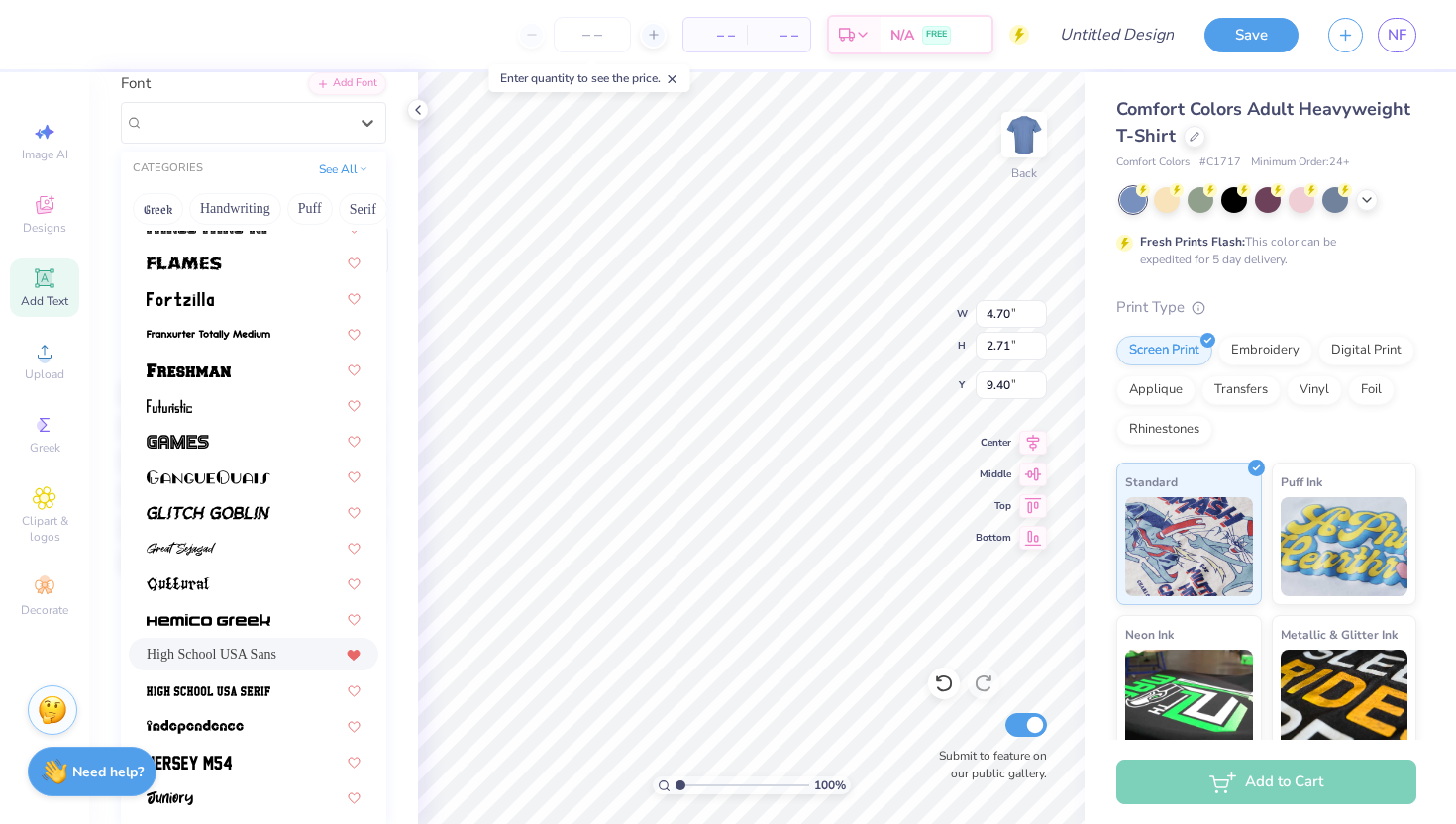scroll, scrollTop: 639, scrollLeft: 0, axis: vertical 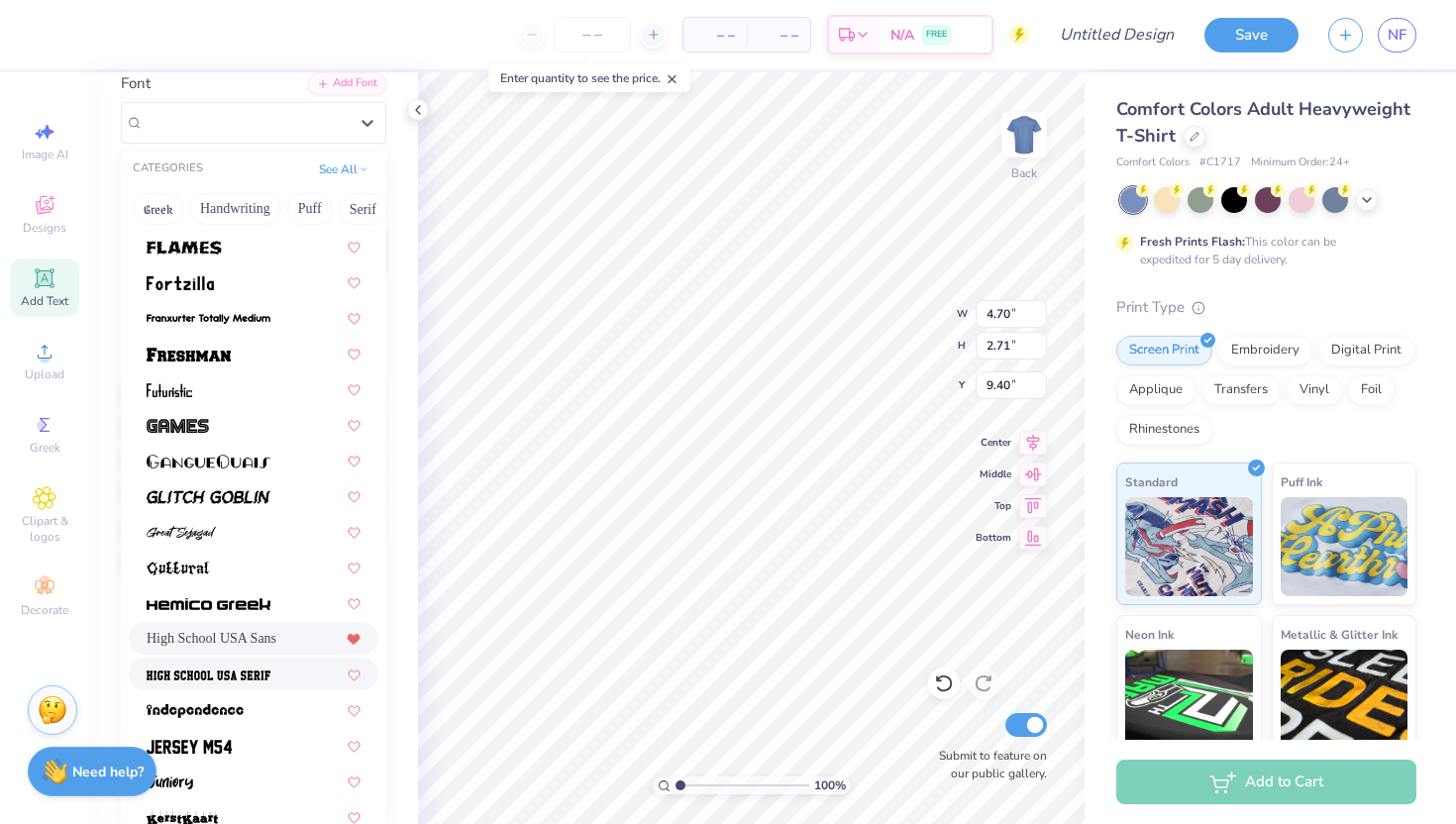 click at bounding box center (254, 673) 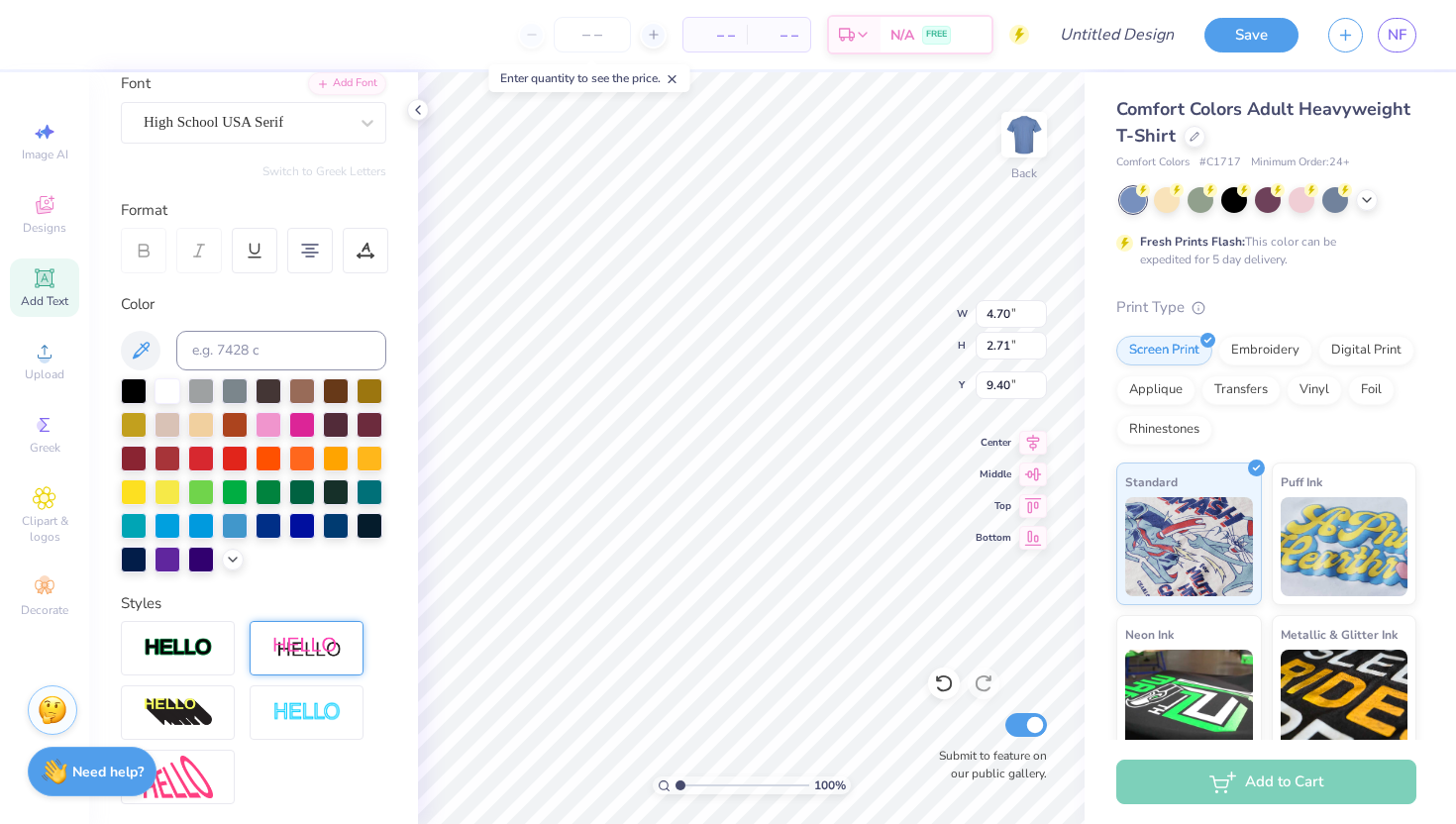 type on "5.11" 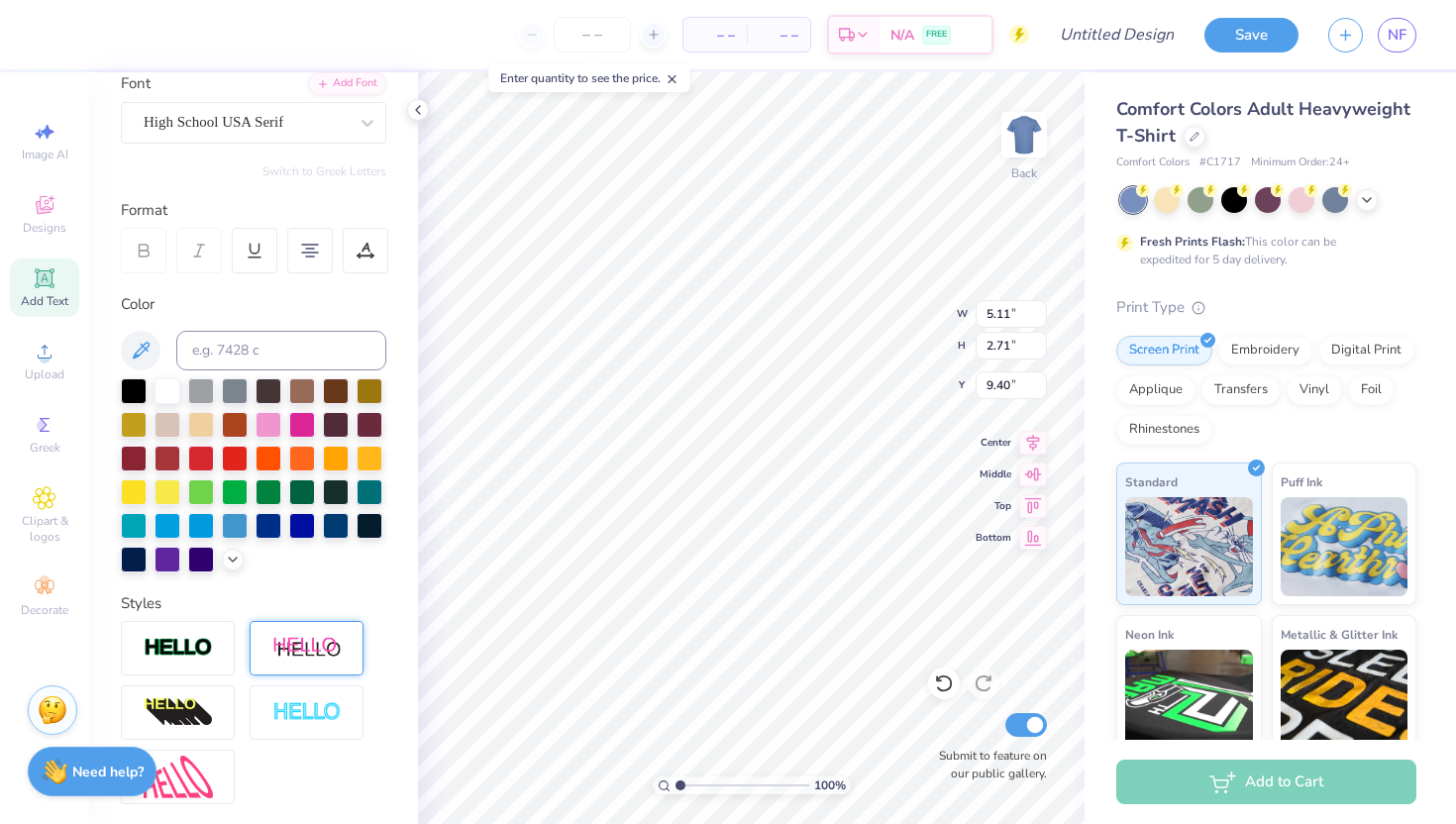 type on "2.72" 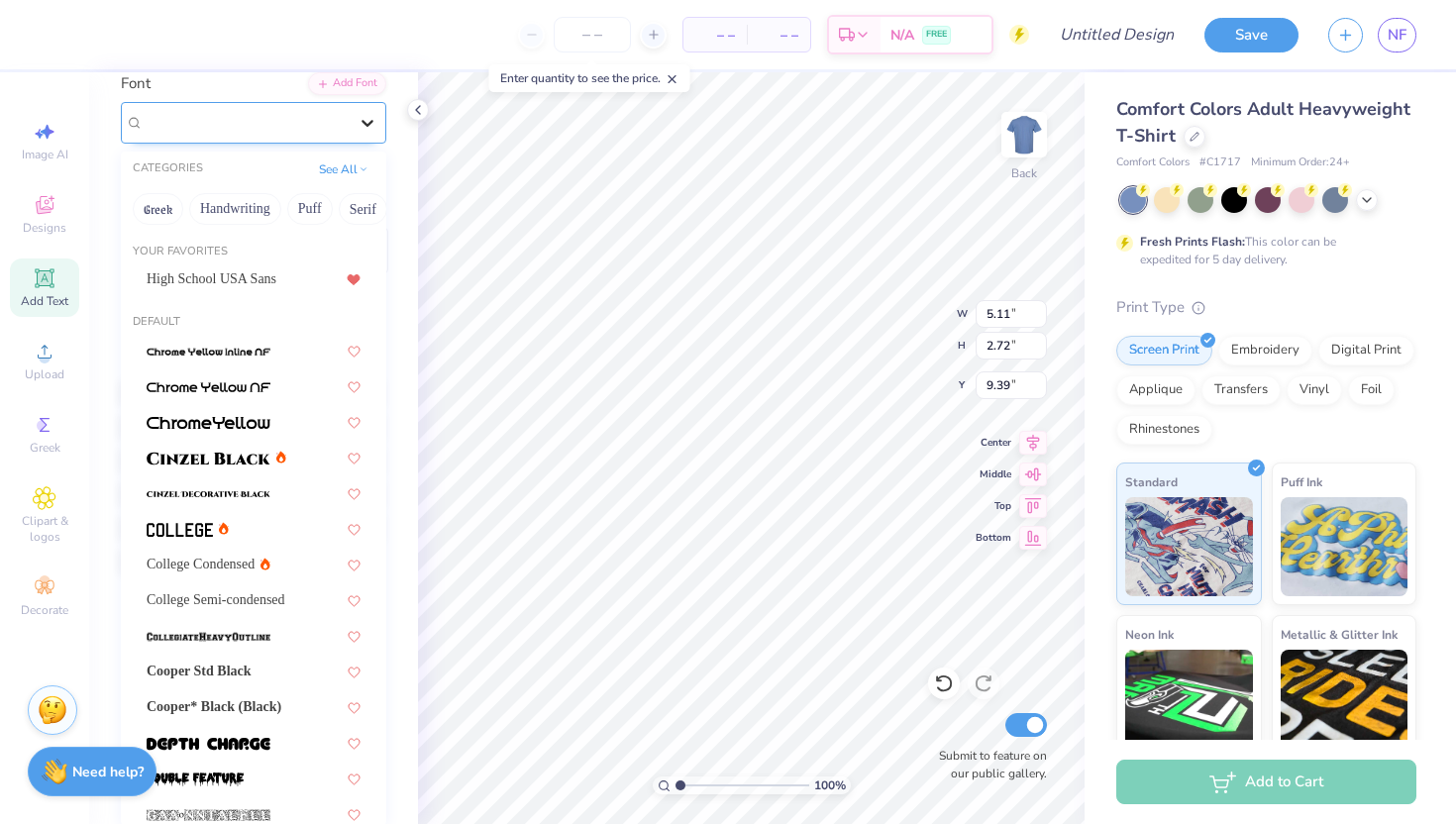 click at bounding box center (367, 123) 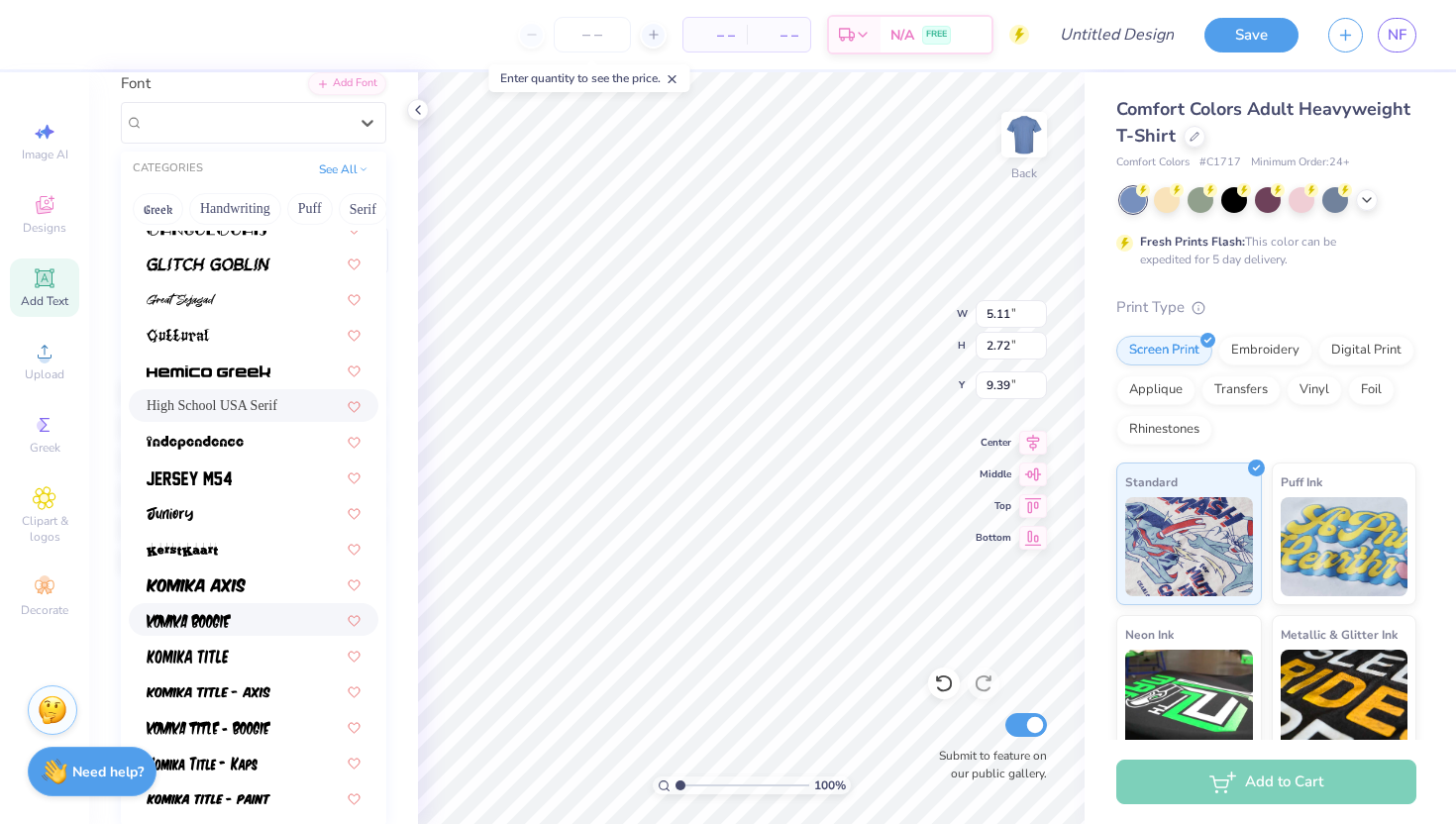scroll, scrollTop: 897, scrollLeft: 0, axis: vertical 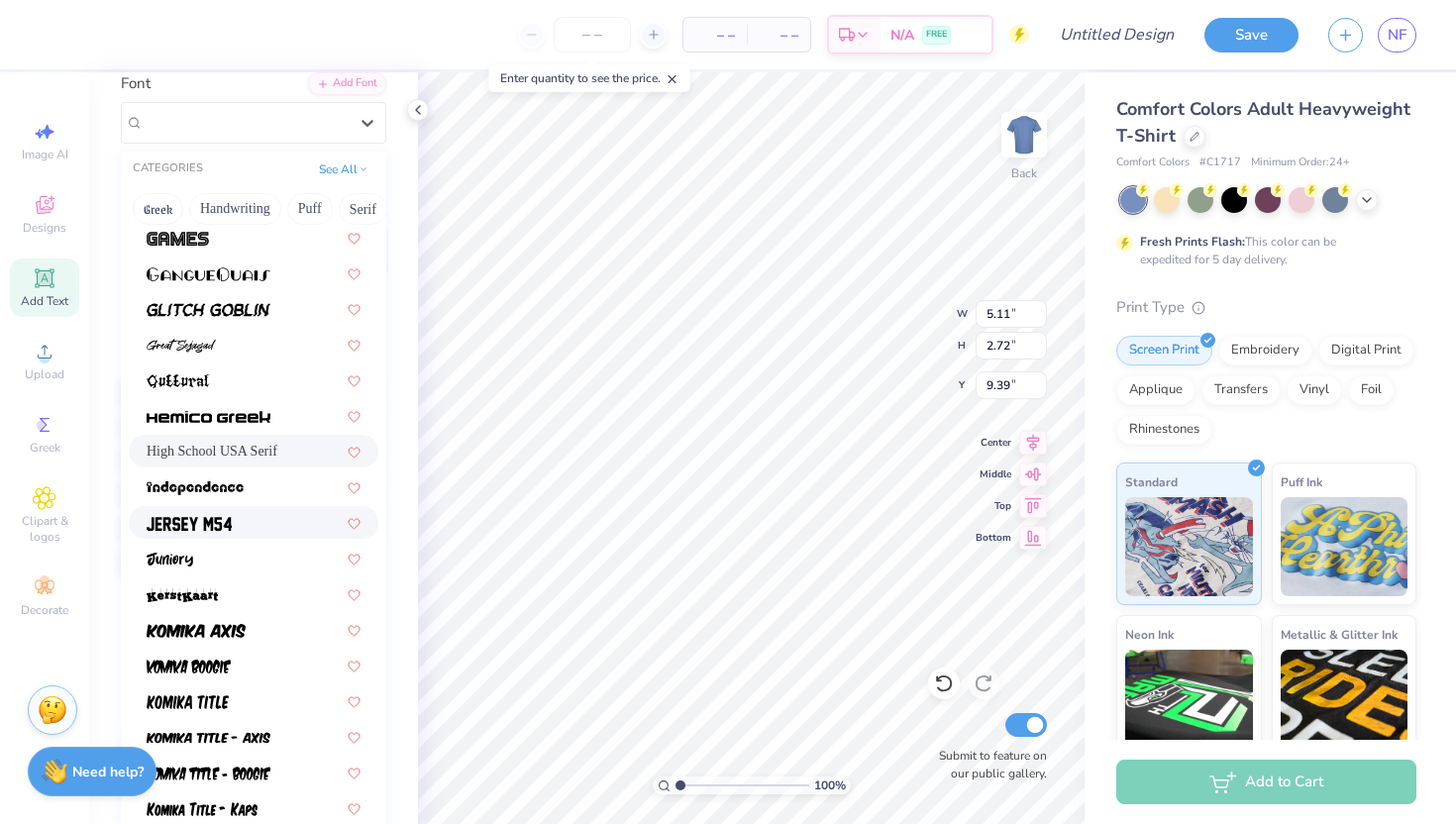 click at bounding box center (254, 522) 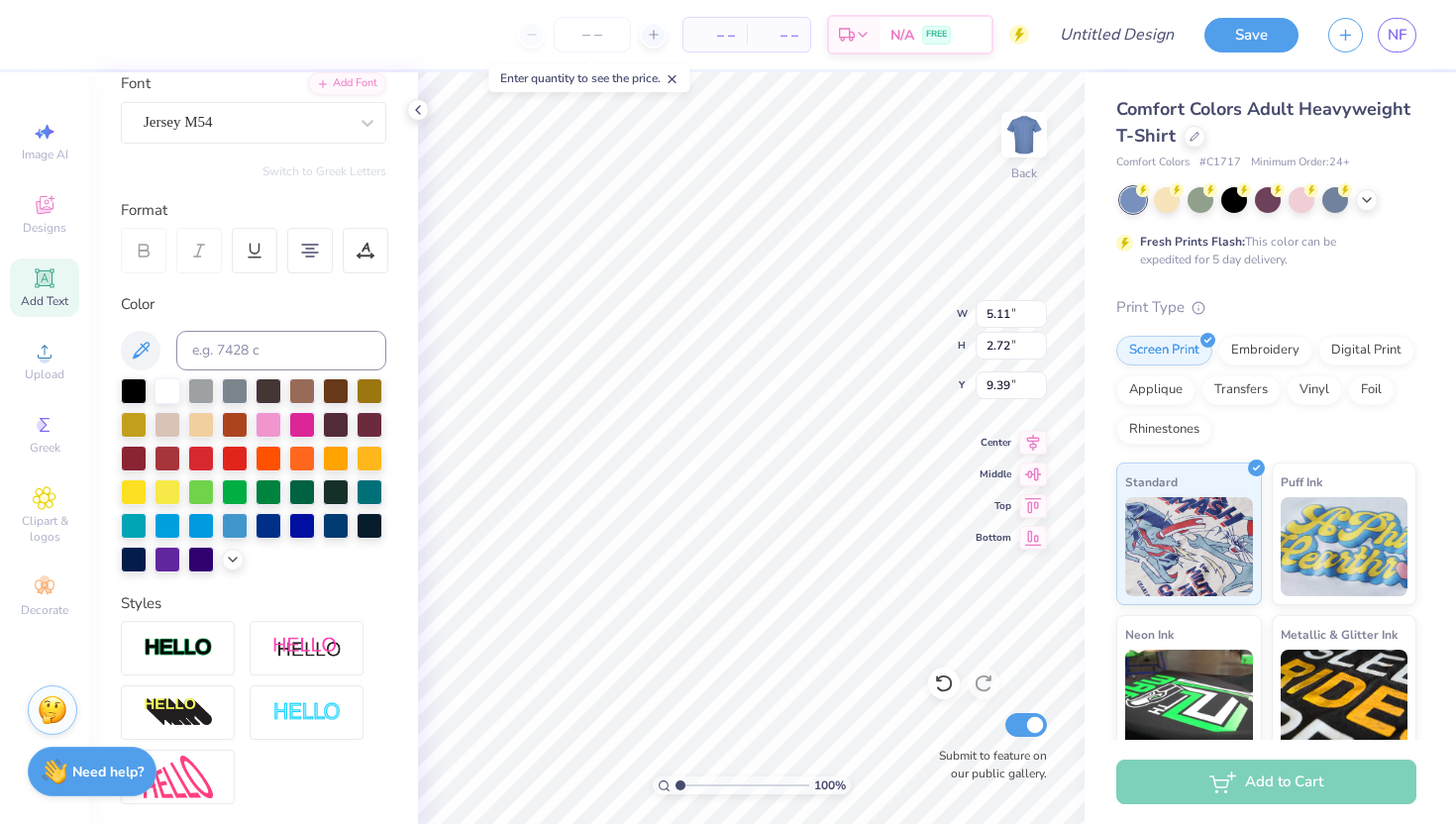 type on "4.30" 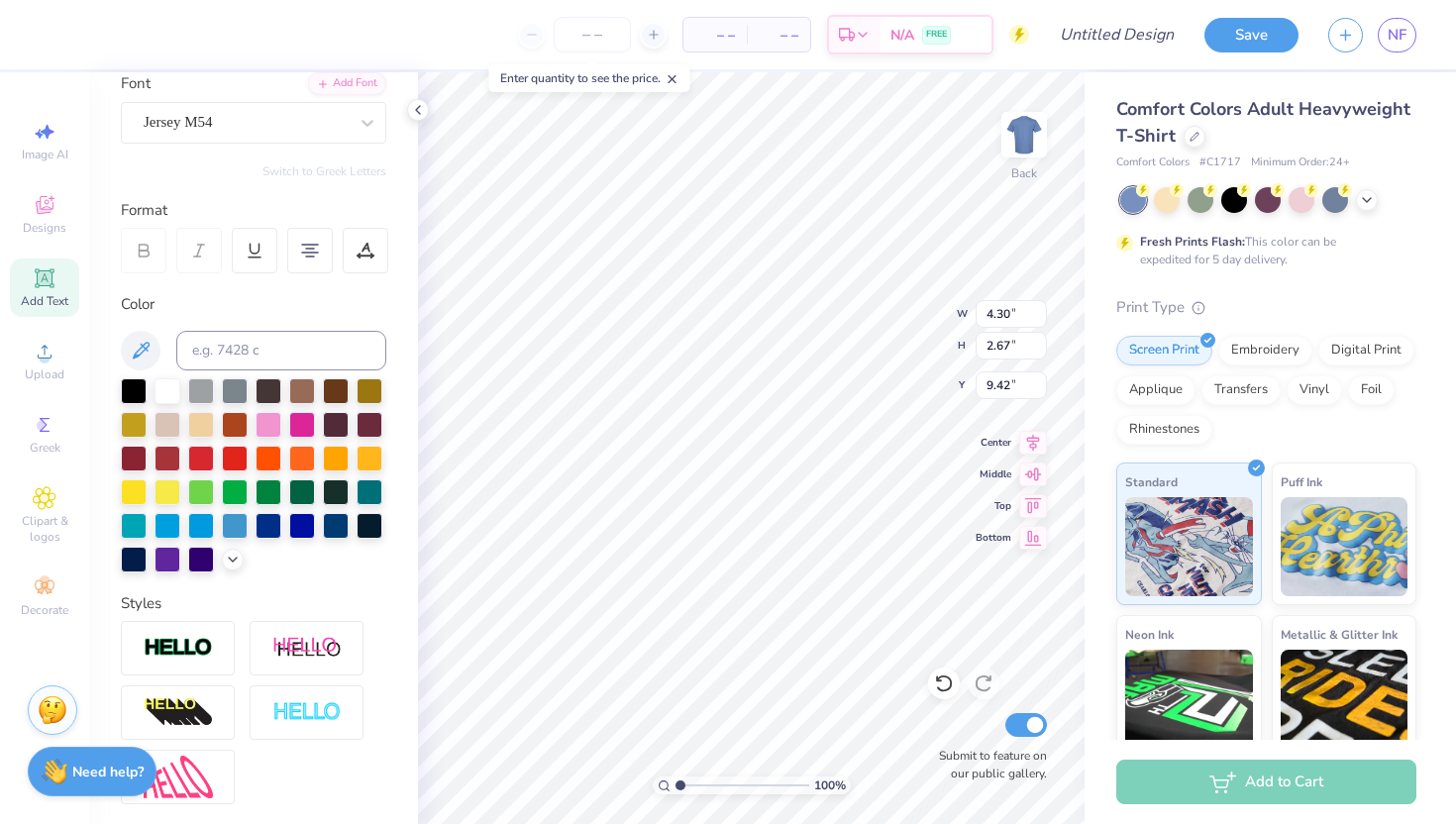 type on "2.14" 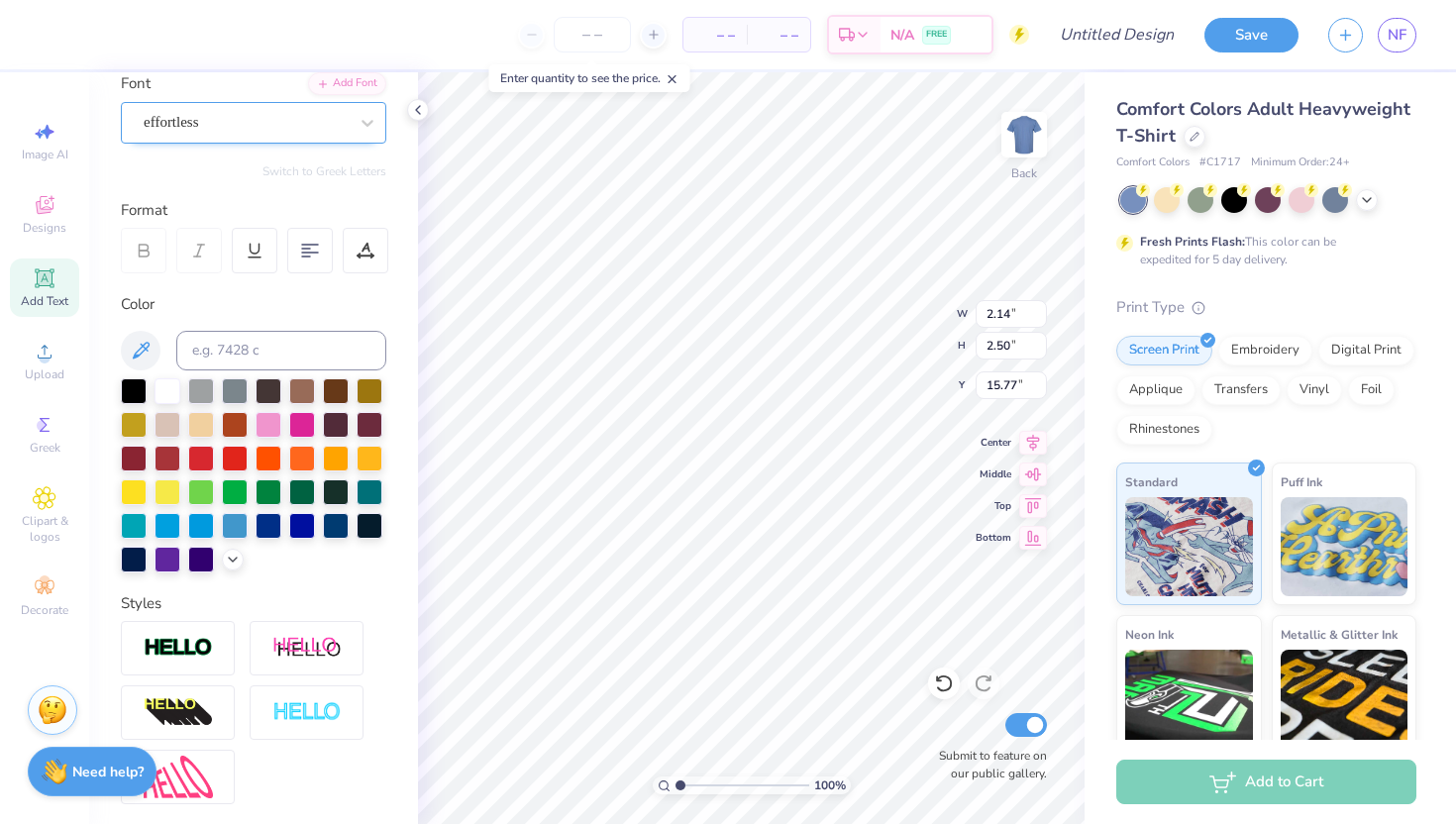 type 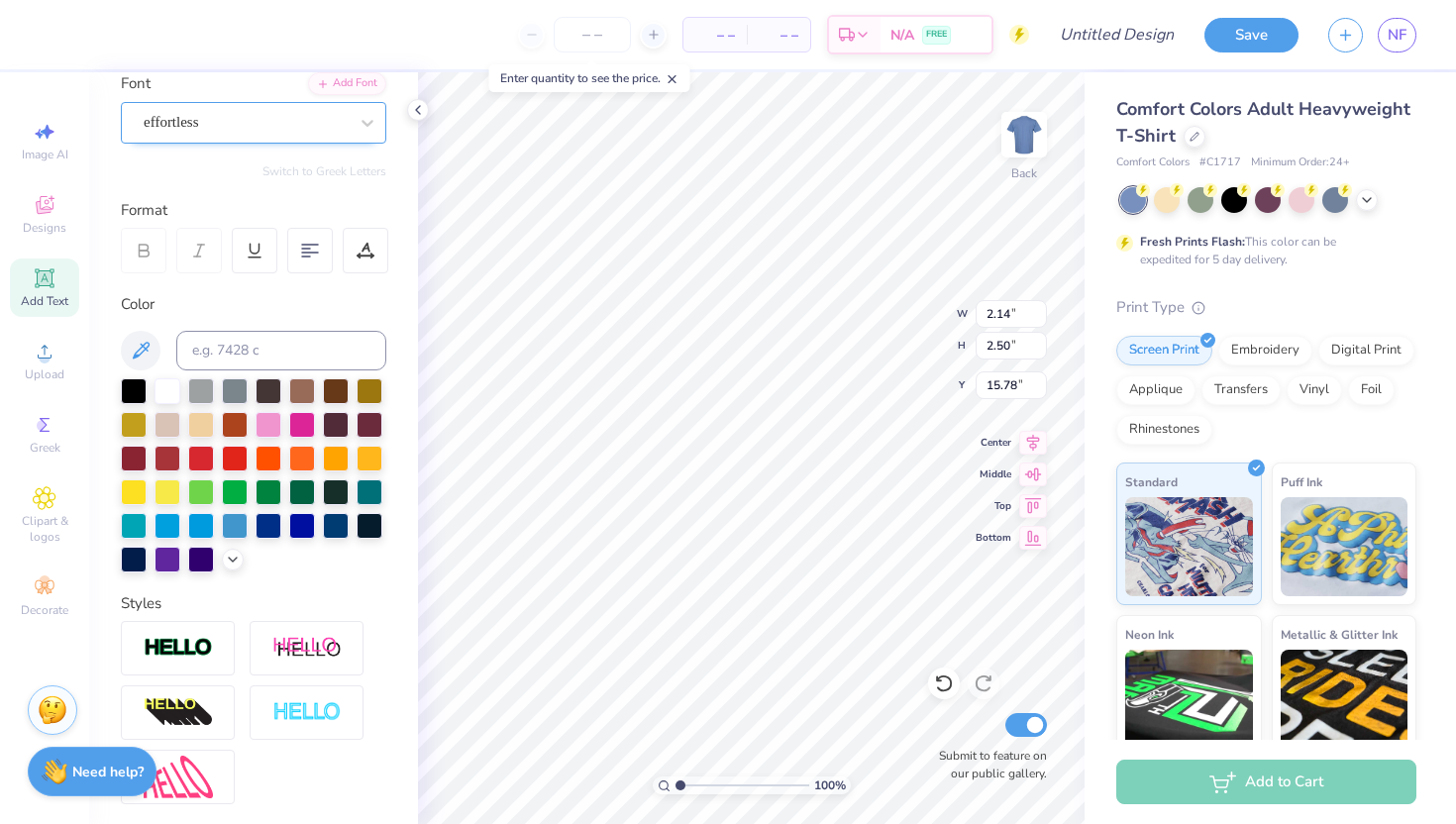 click on "effortless" at bounding box center [246, 122] 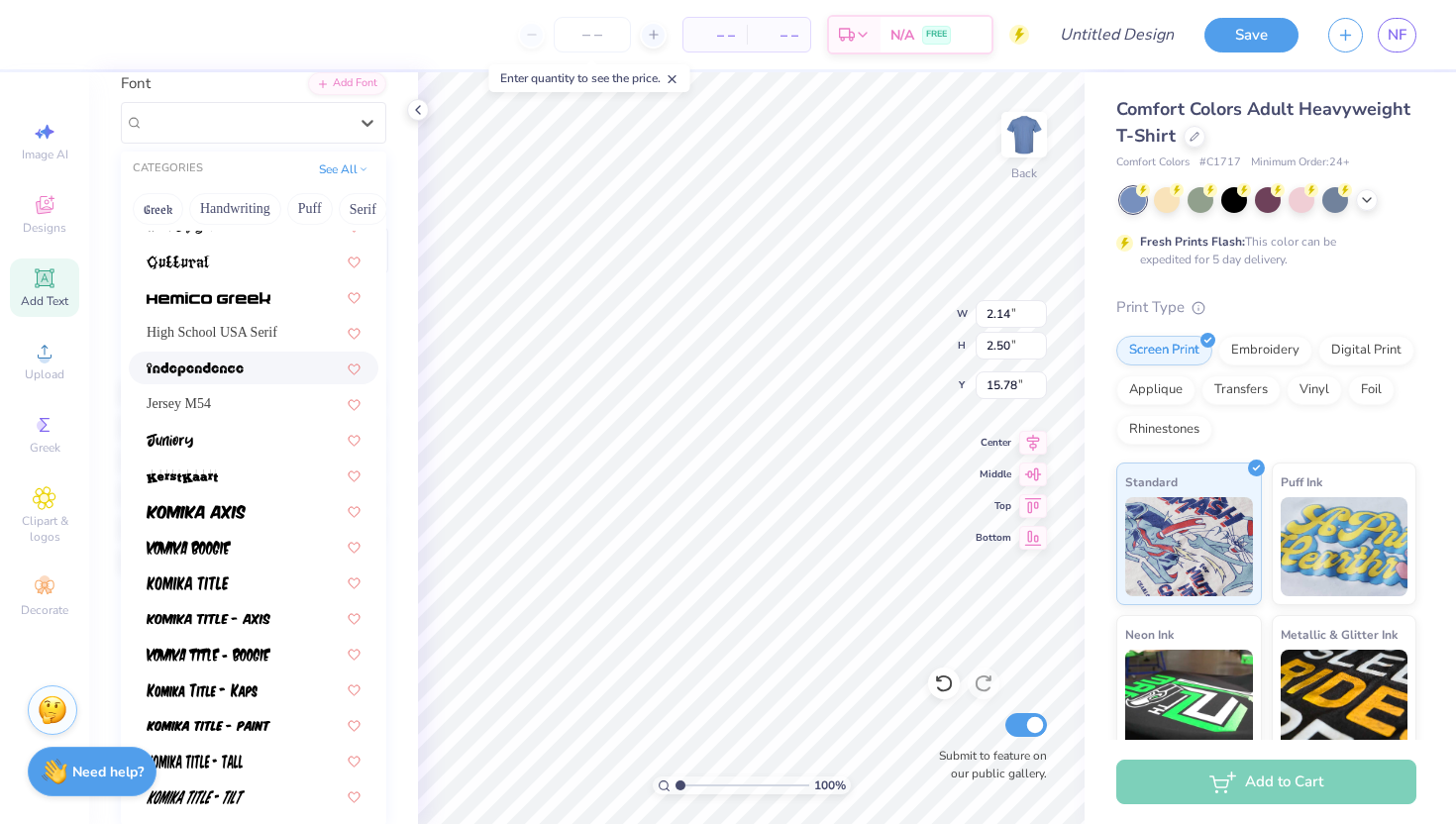 scroll, scrollTop: 1008, scrollLeft: 0, axis: vertical 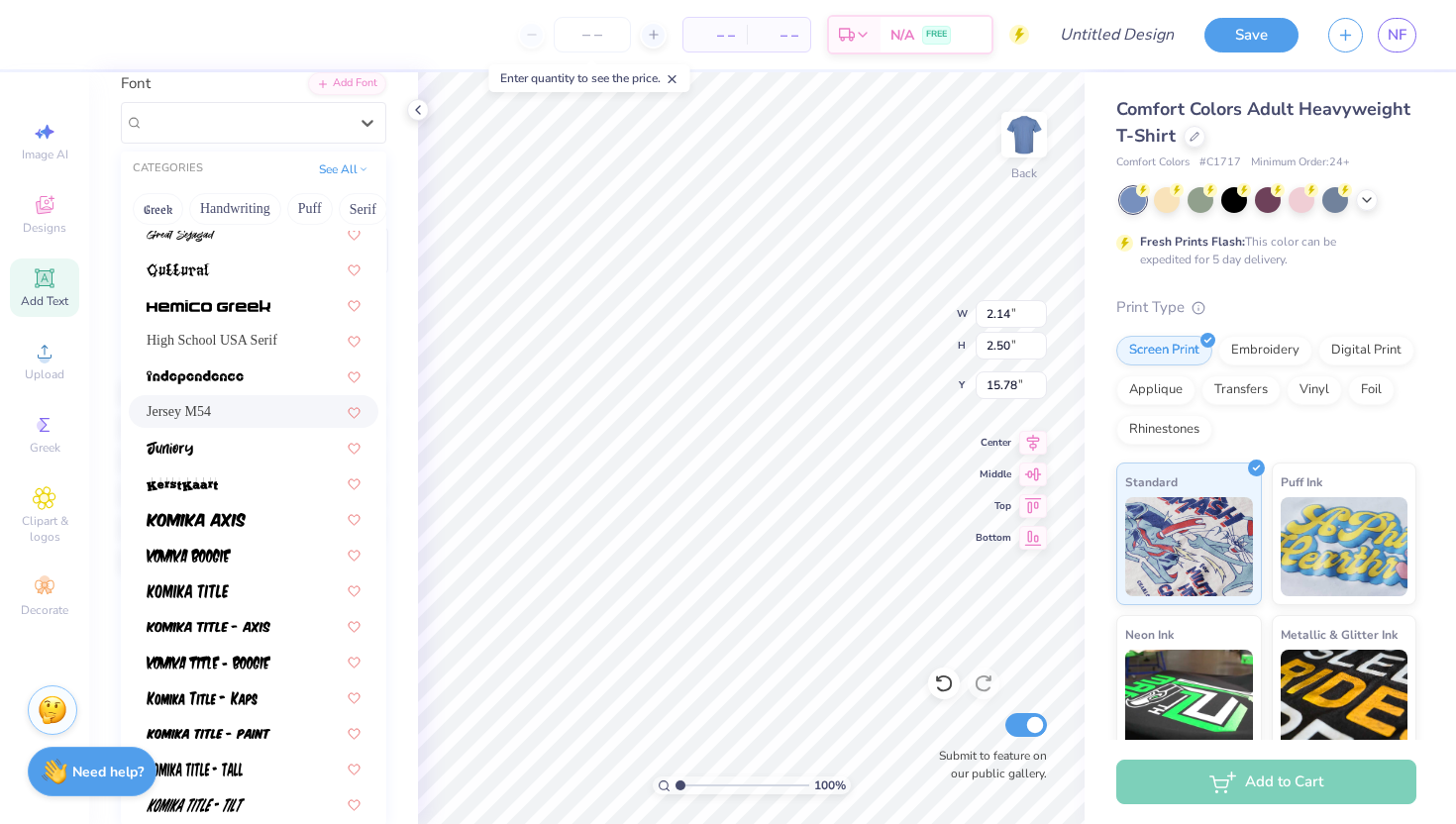 click on "Jersey M54" at bounding box center (254, 411) 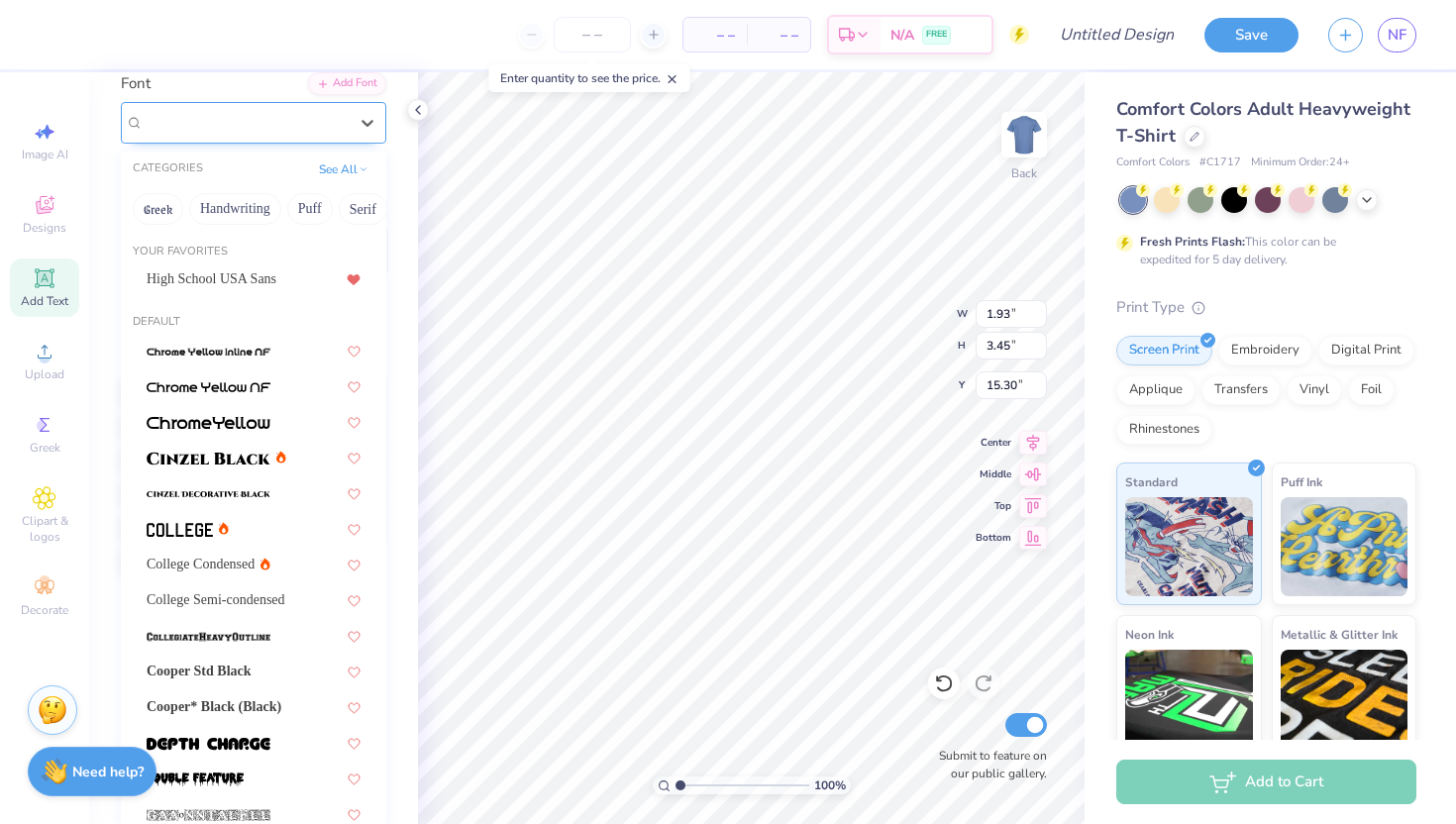click on "Jersey M54" at bounding box center [246, 122] 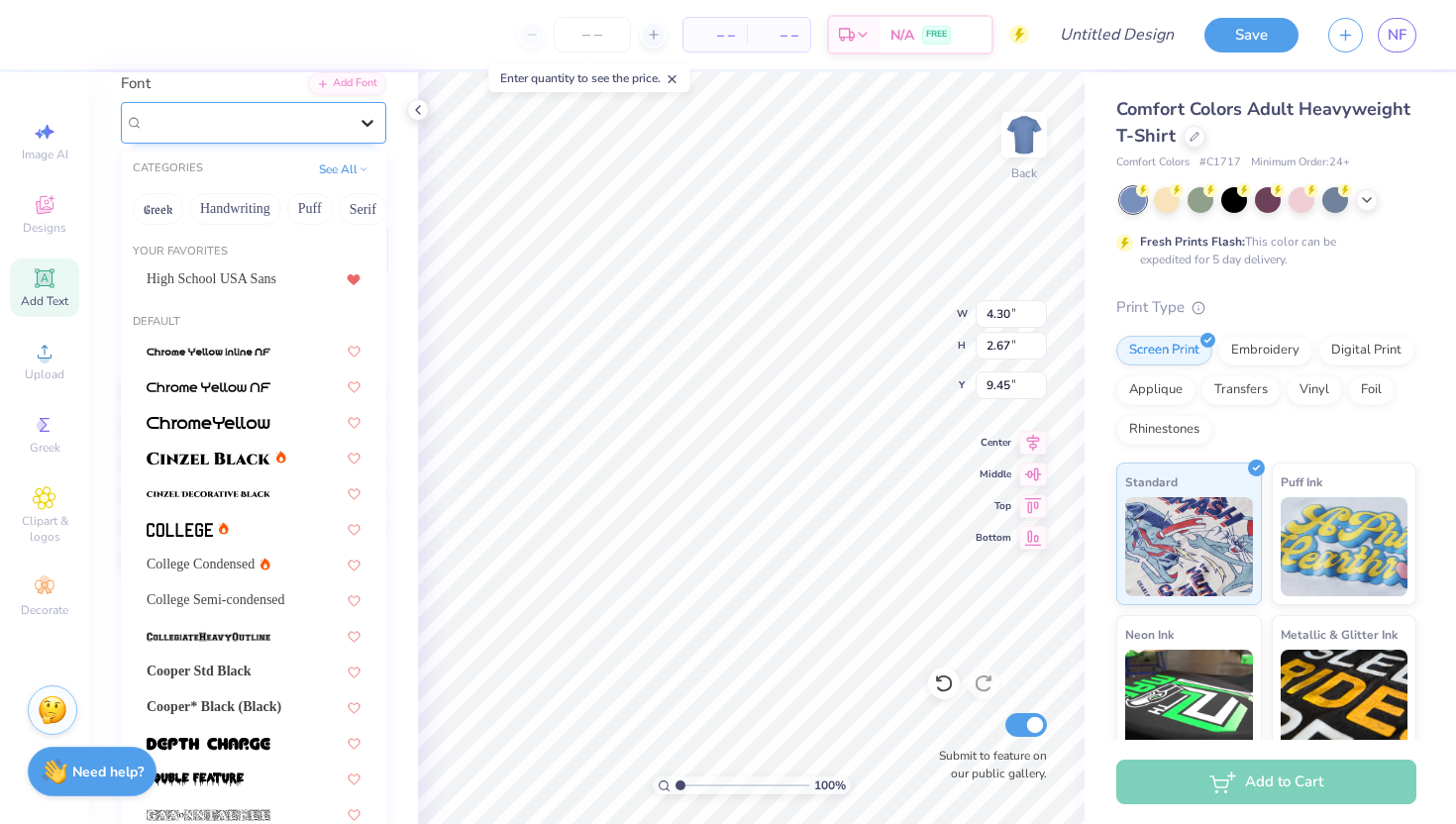 click at bounding box center [367, 123] 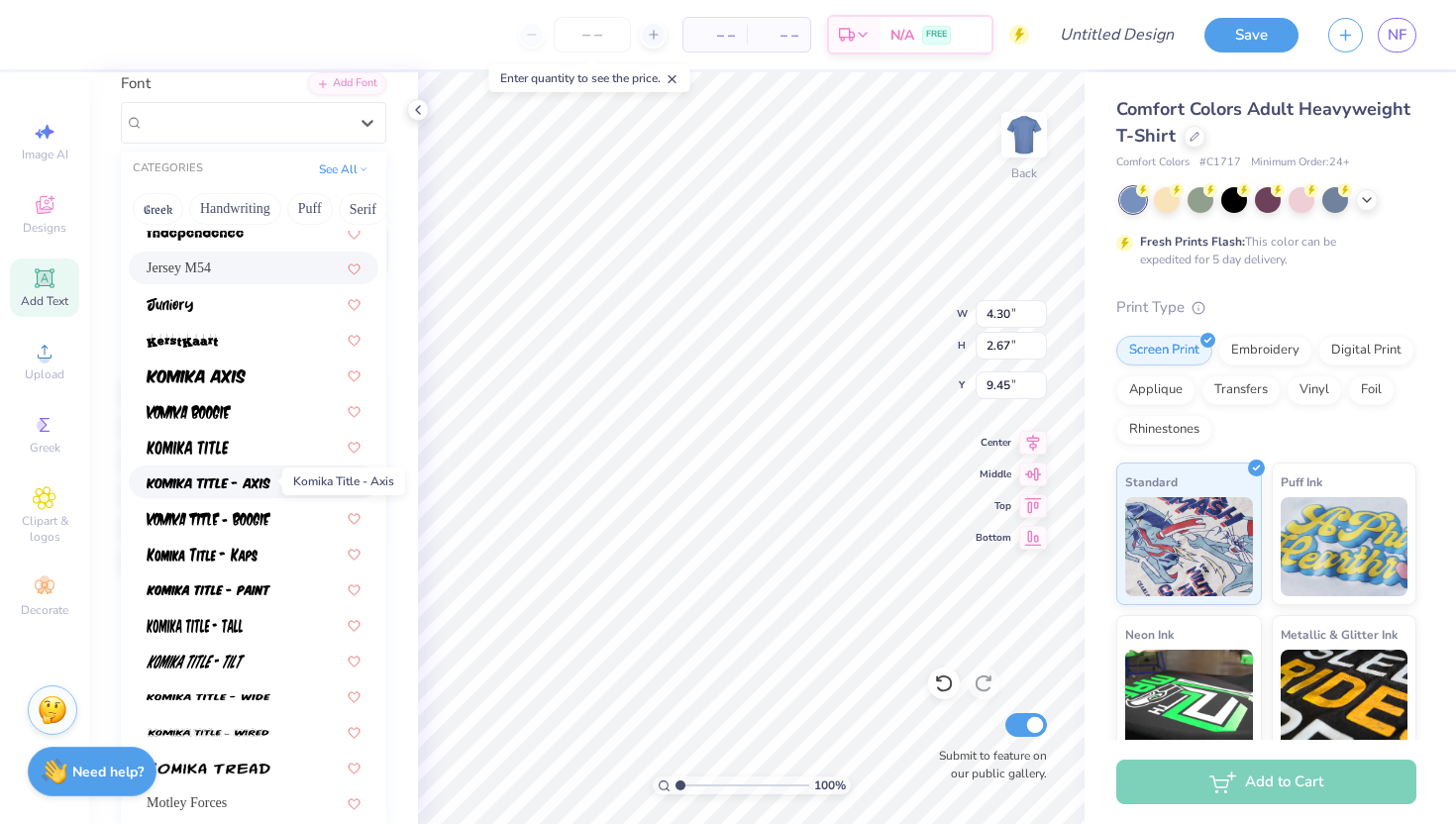 scroll, scrollTop: 1153, scrollLeft: 0, axis: vertical 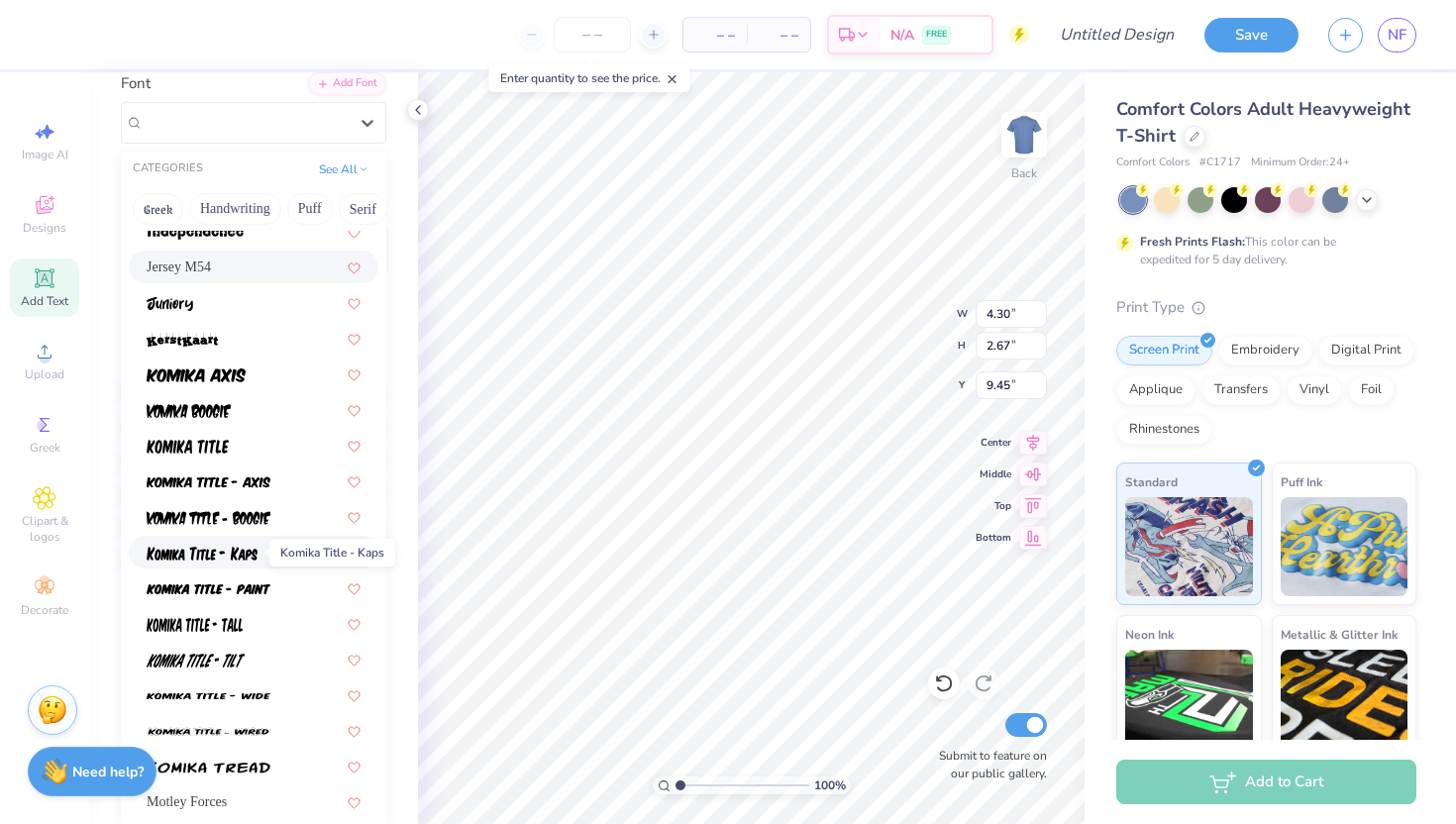 click at bounding box center (202, 554) 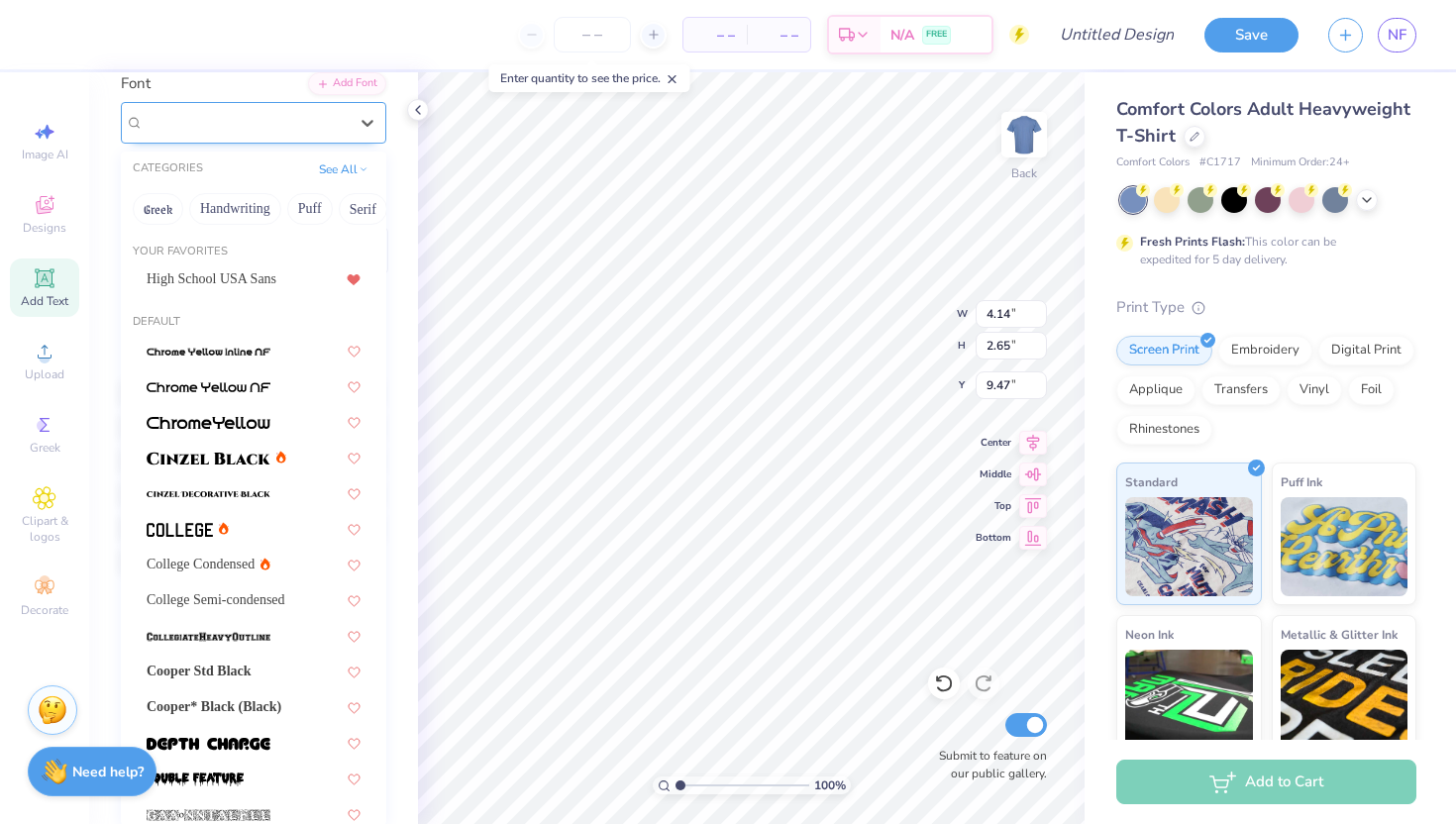click on "Komika Title - Kaps" at bounding box center (246, 122) 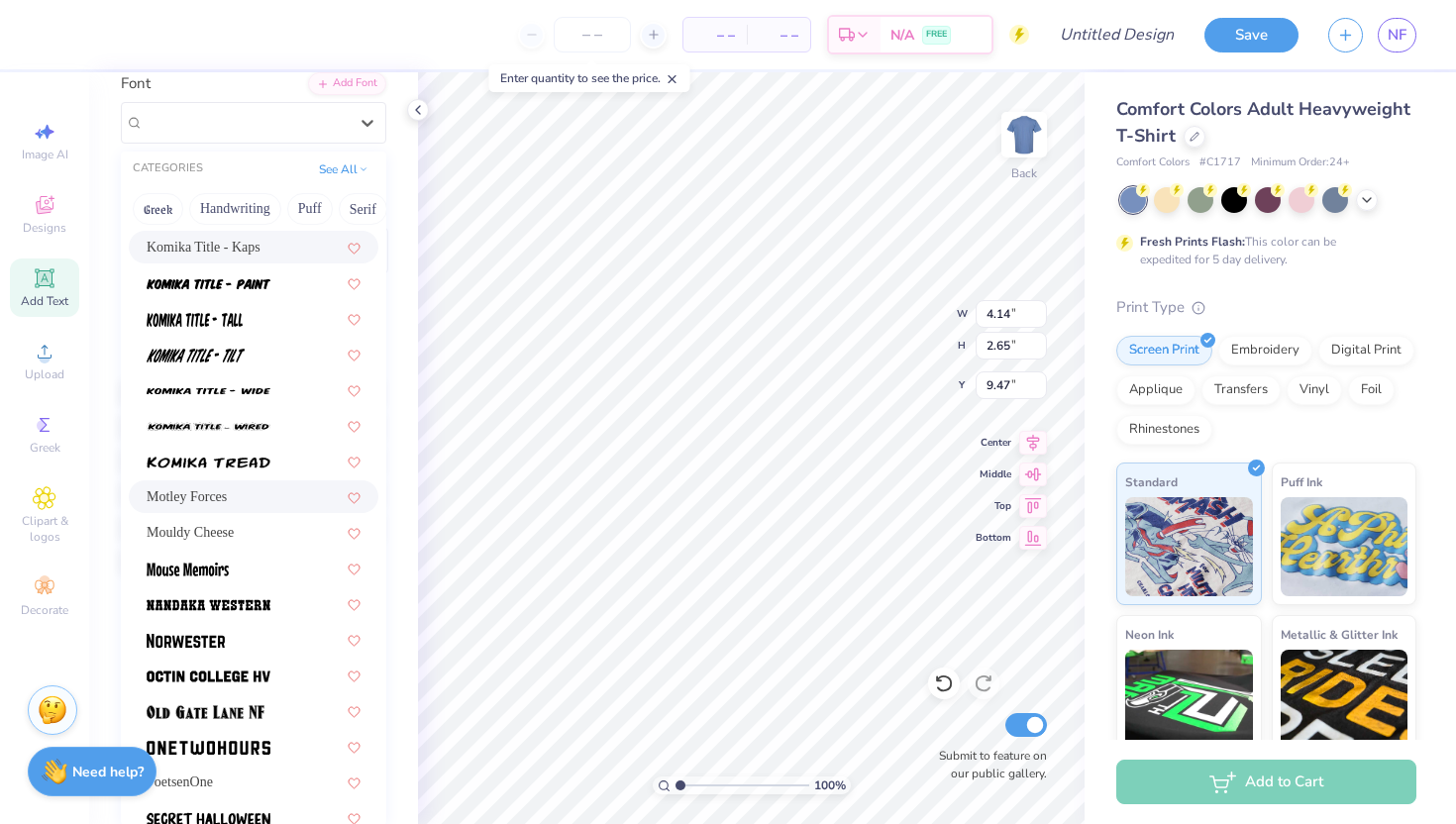 scroll, scrollTop: 1460, scrollLeft: 0, axis: vertical 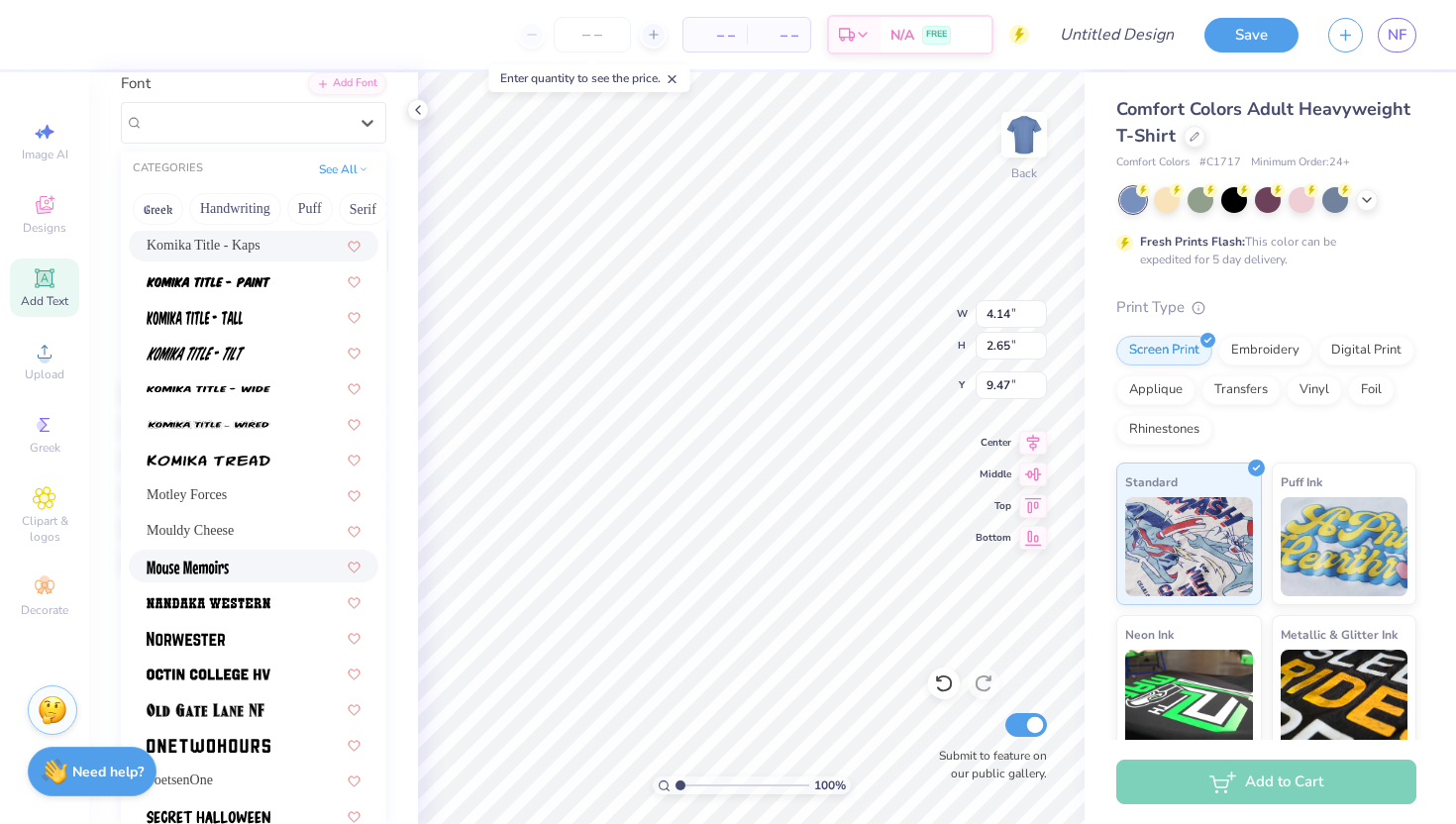 click at bounding box center [254, 566] 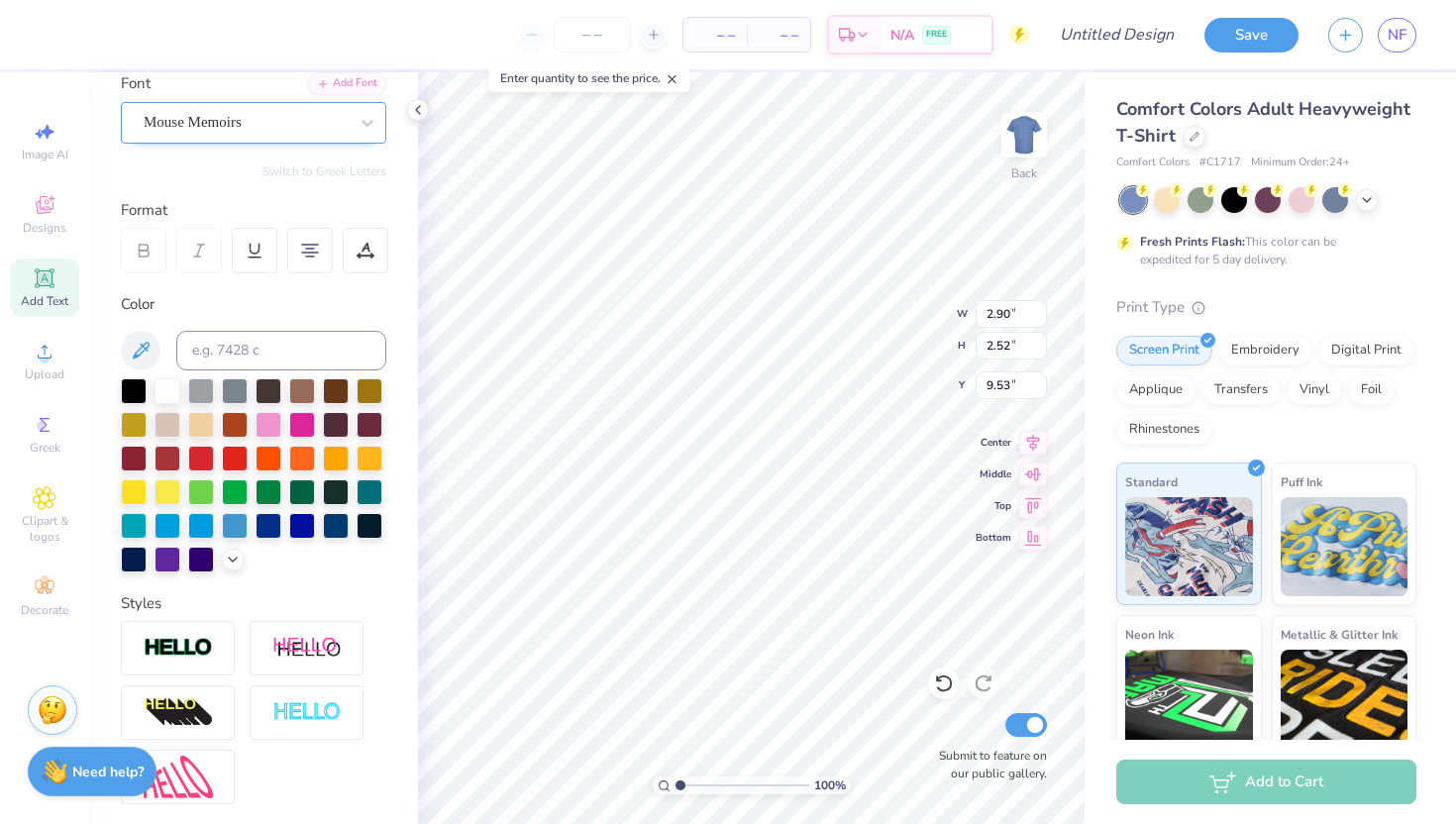click on "Mouse Memoirs" at bounding box center (246, 122) 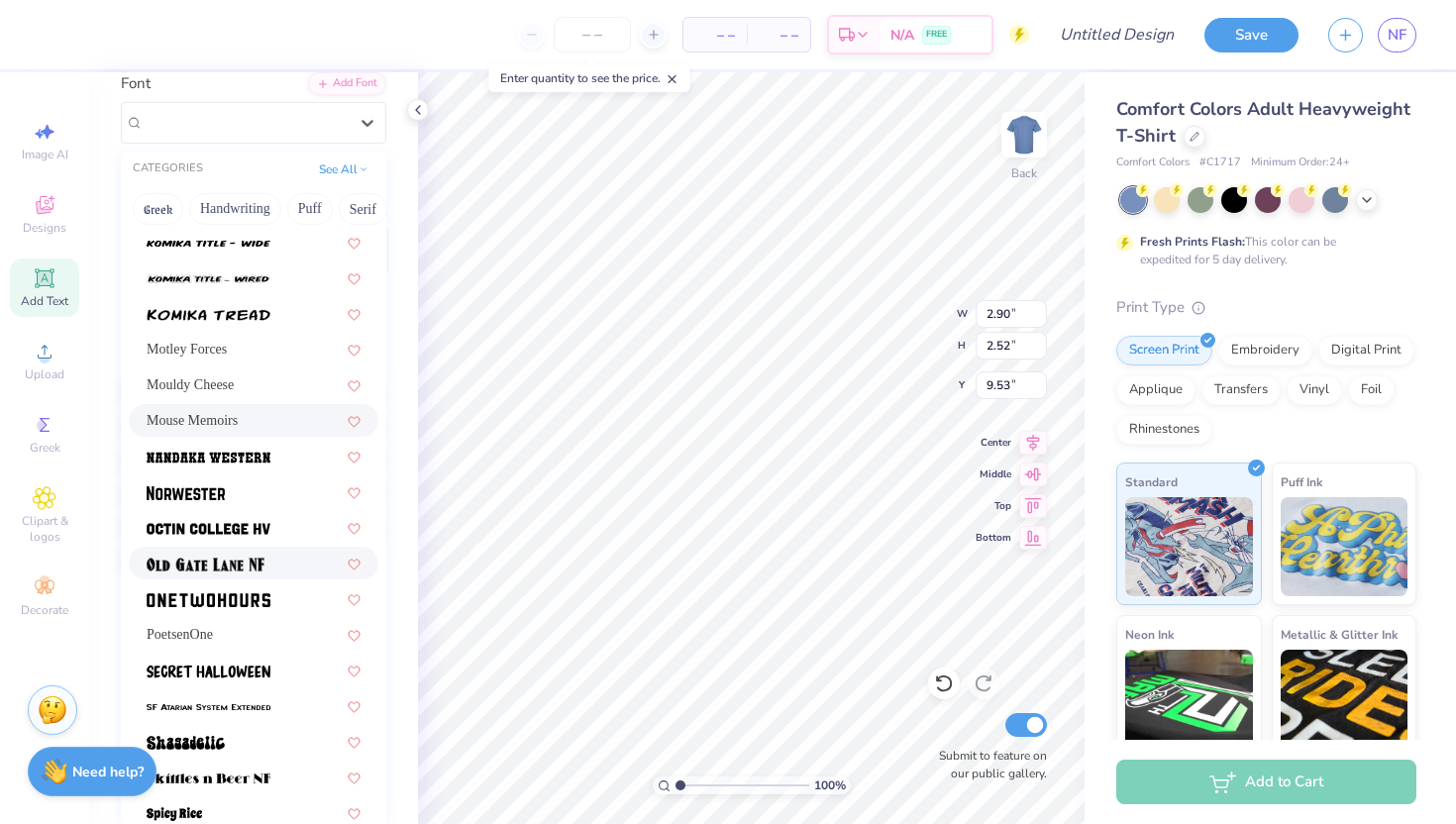 scroll, scrollTop: 1613, scrollLeft: 0, axis: vertical 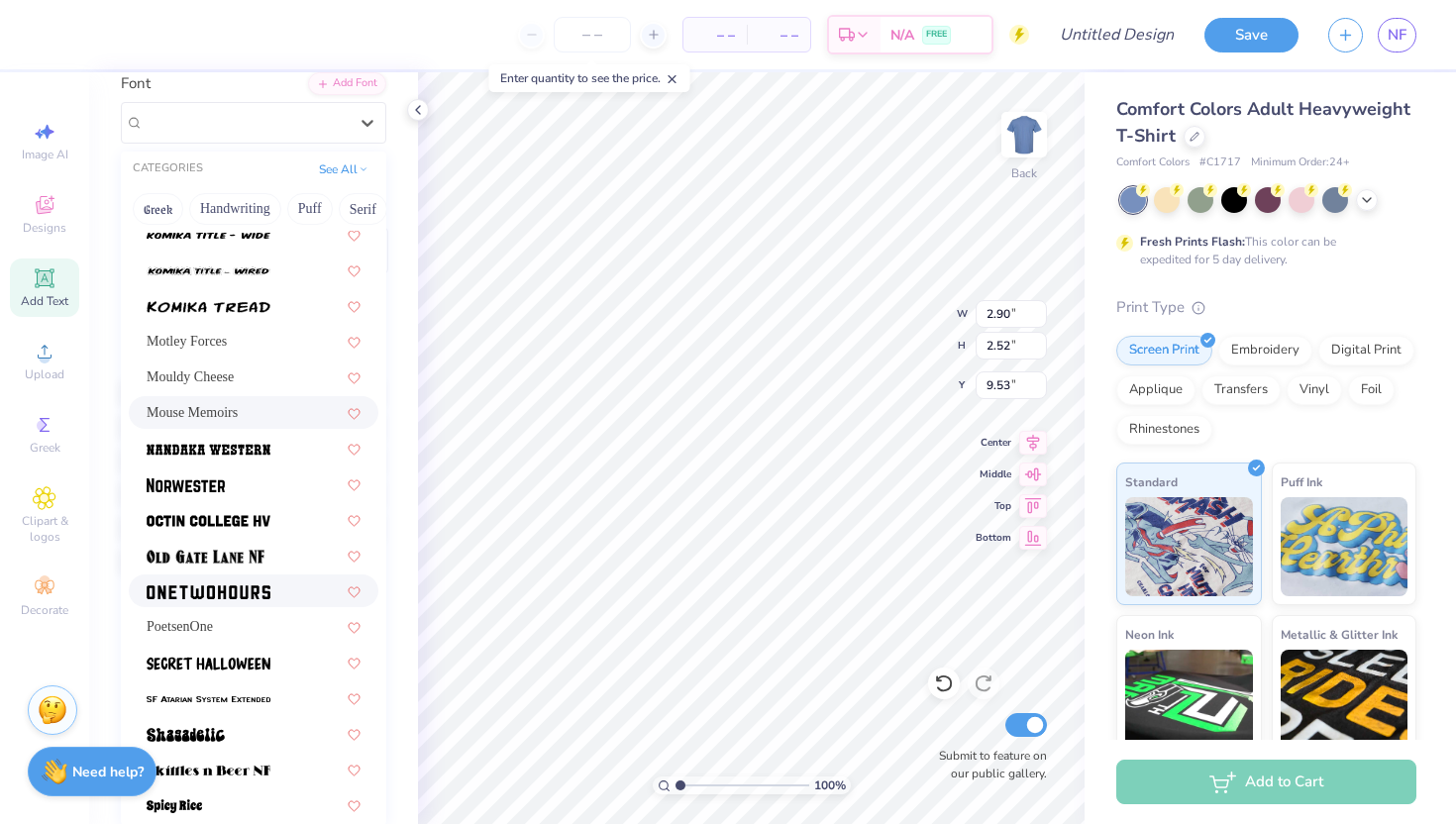 click at bounding box center (254, 590) 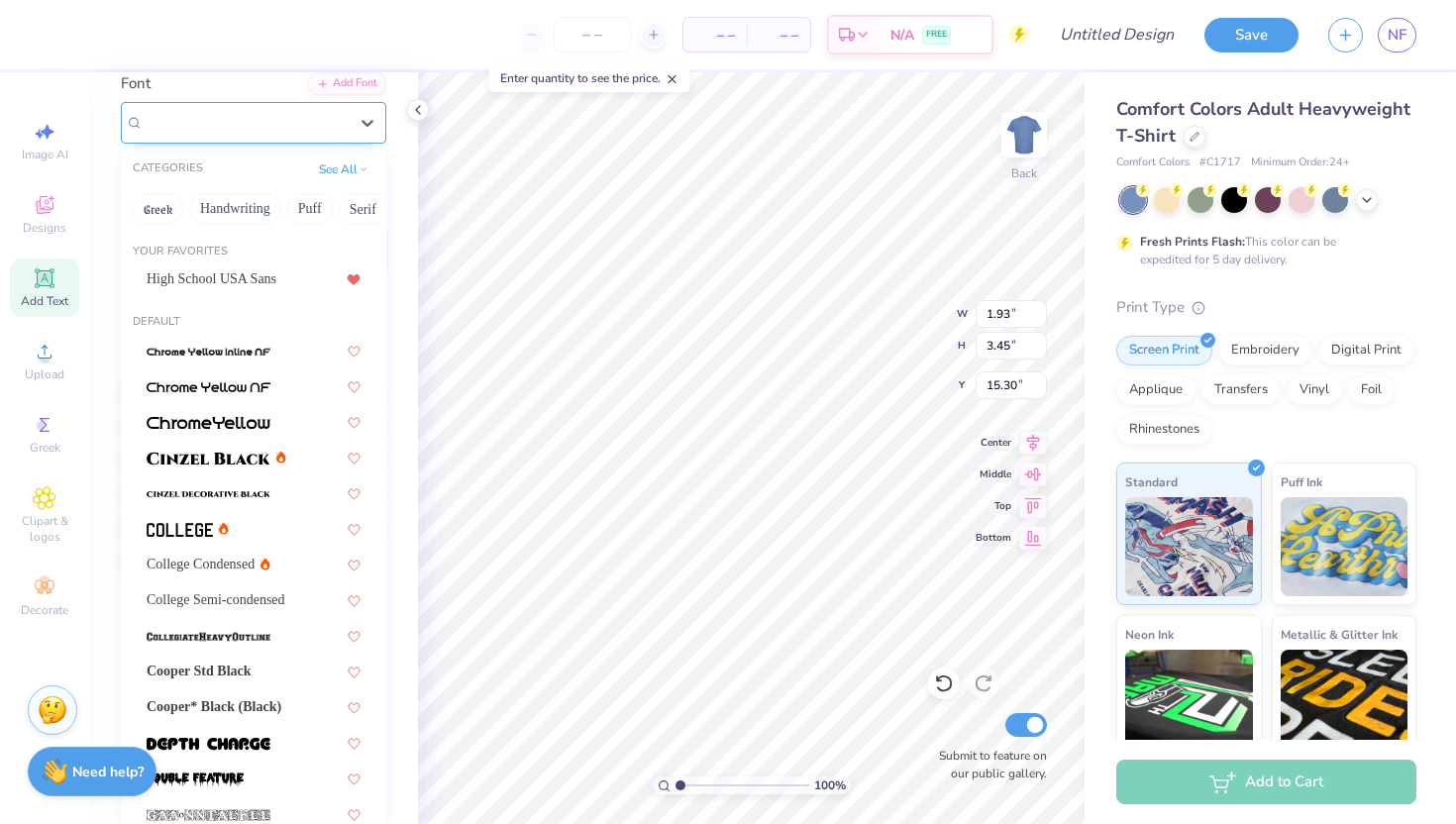 click on "Jersey M54" at bounding box center (246, 122) 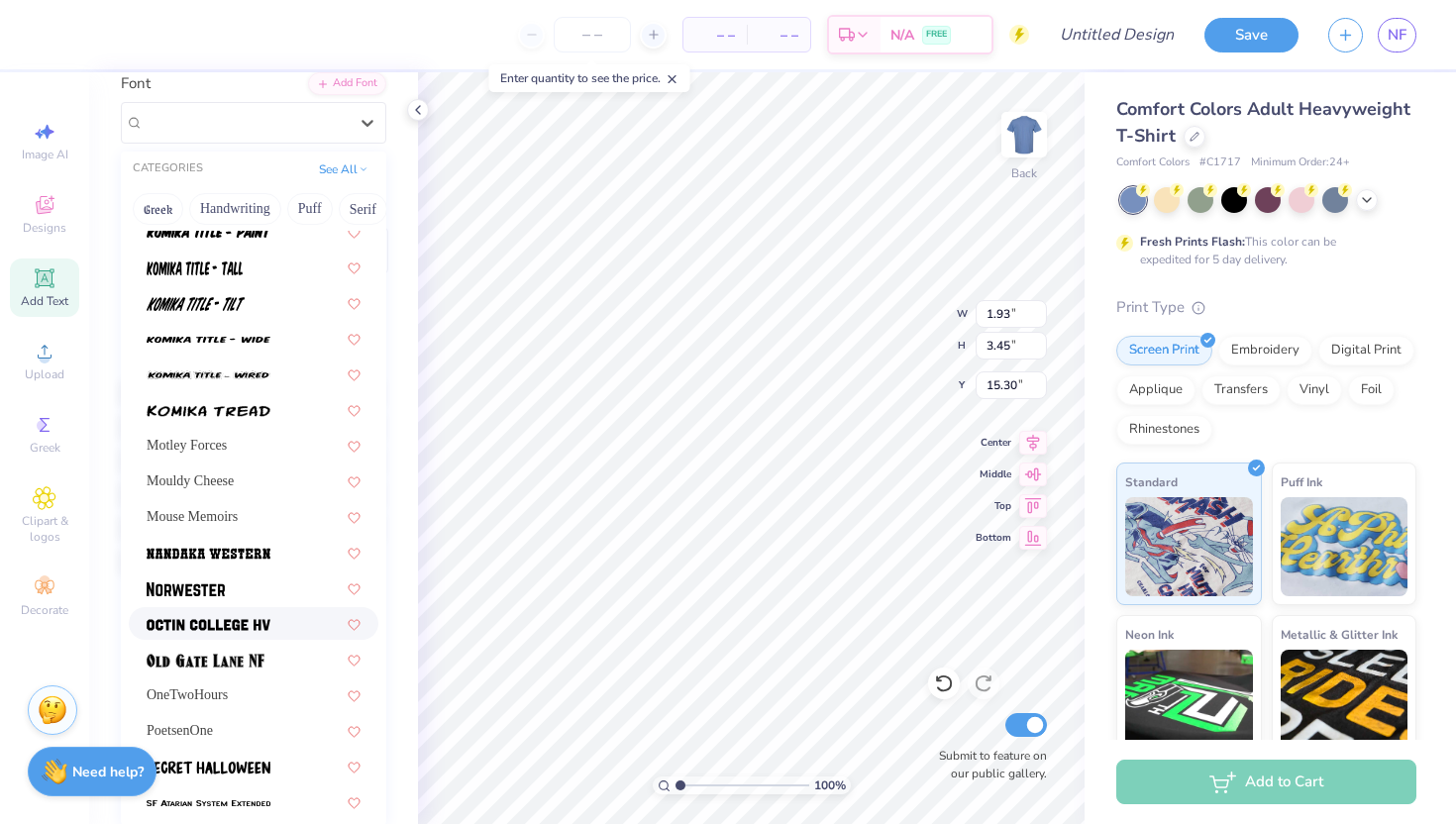 scroll, scrollTop: 1639, scrollLeft: 0, axis: vertical 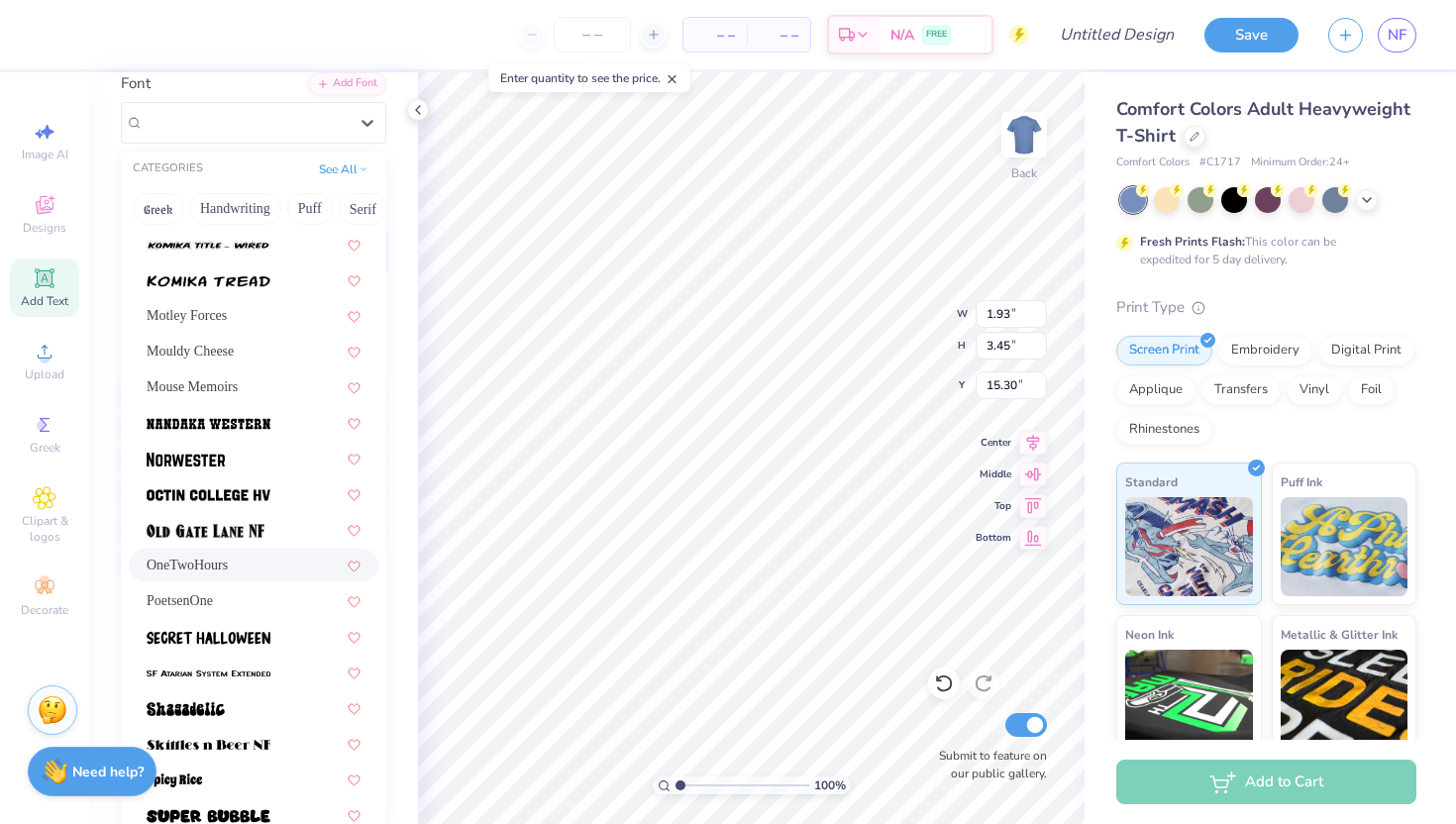 click on "OneTwoHours" at bounding box center (254, 565) 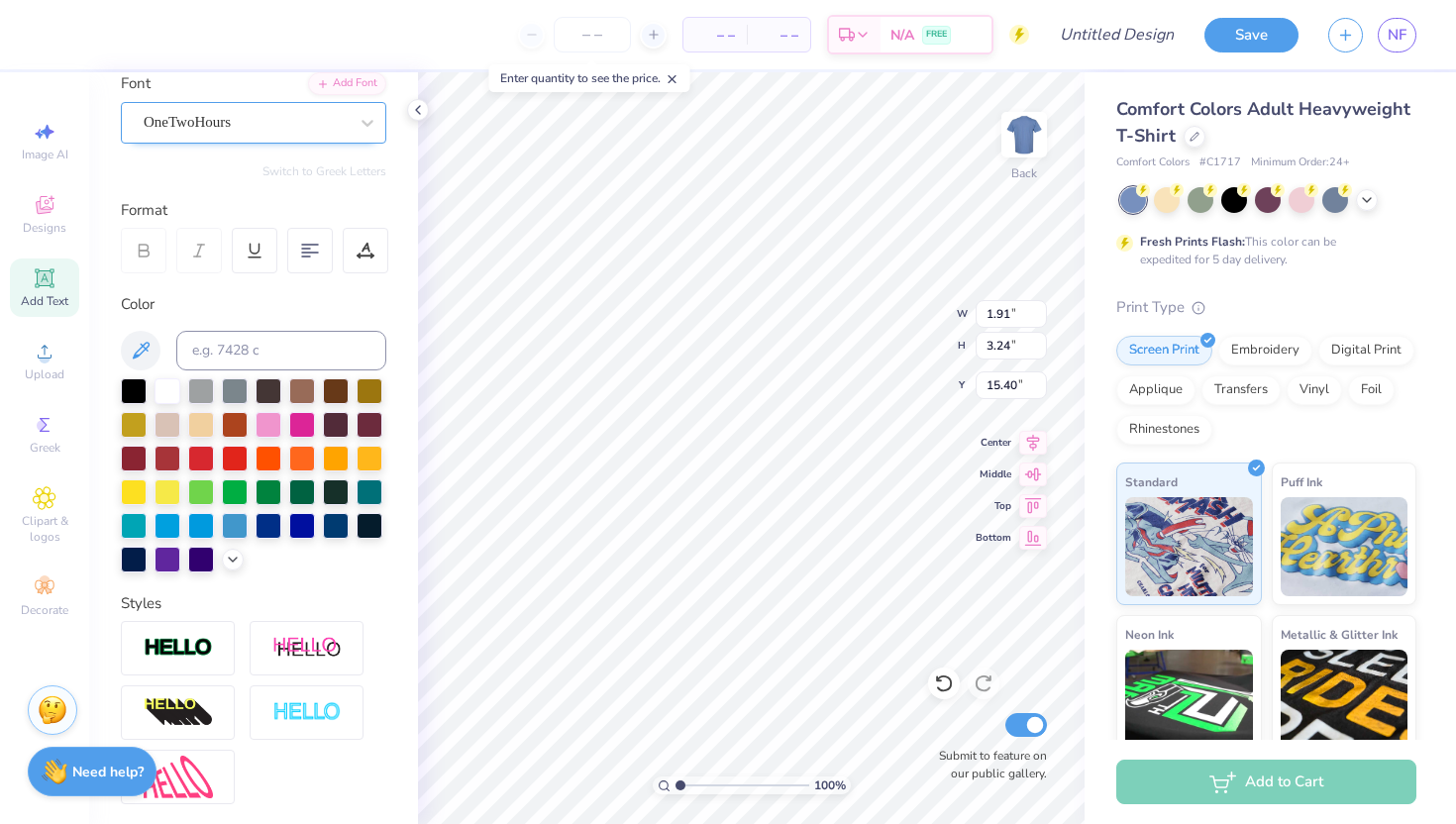 click on "OneTwoHours" at bounding box center (246, 122) 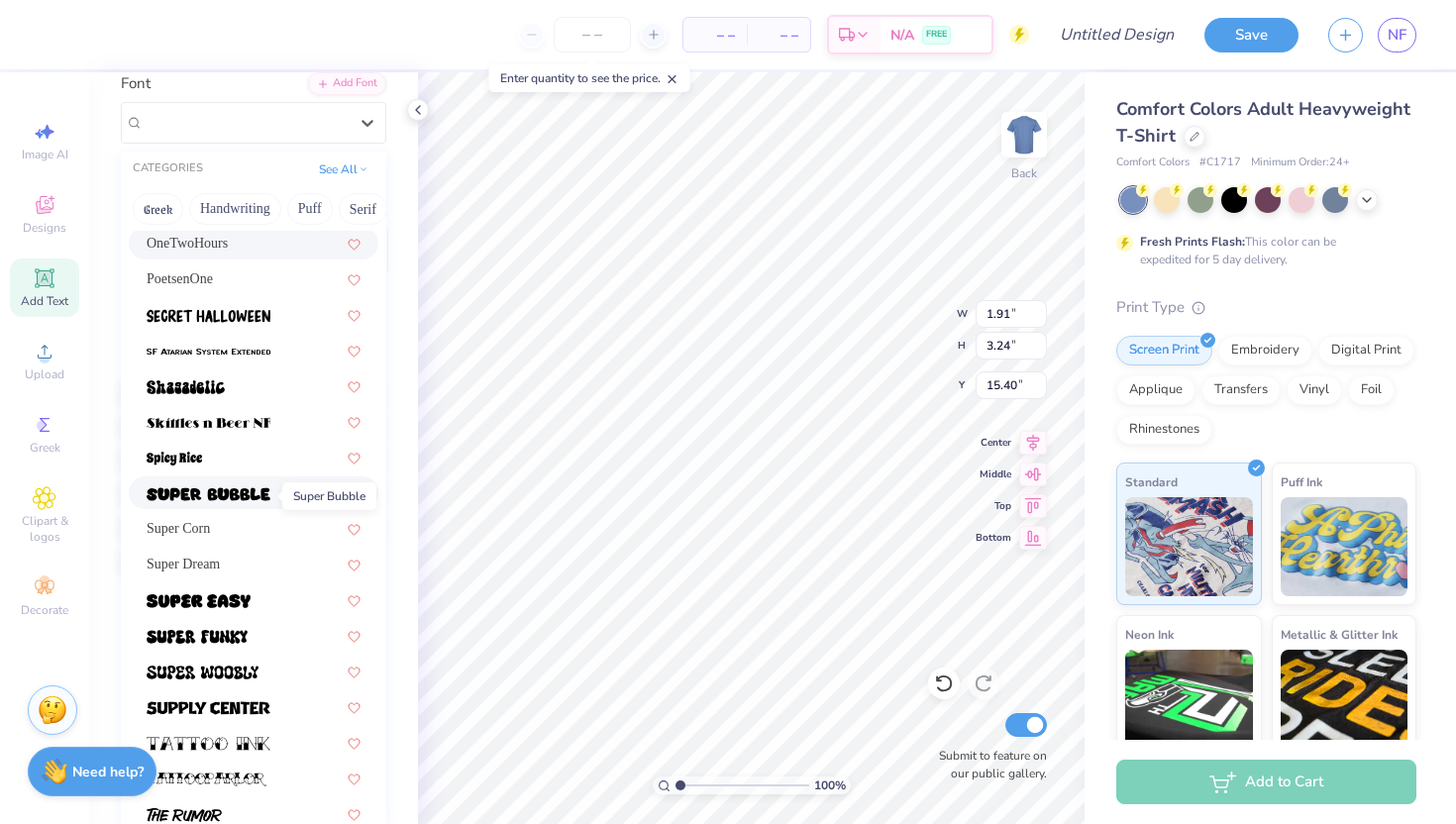 scroll, scrollTop: 1963, scrollLeft: 0, axis: vertical 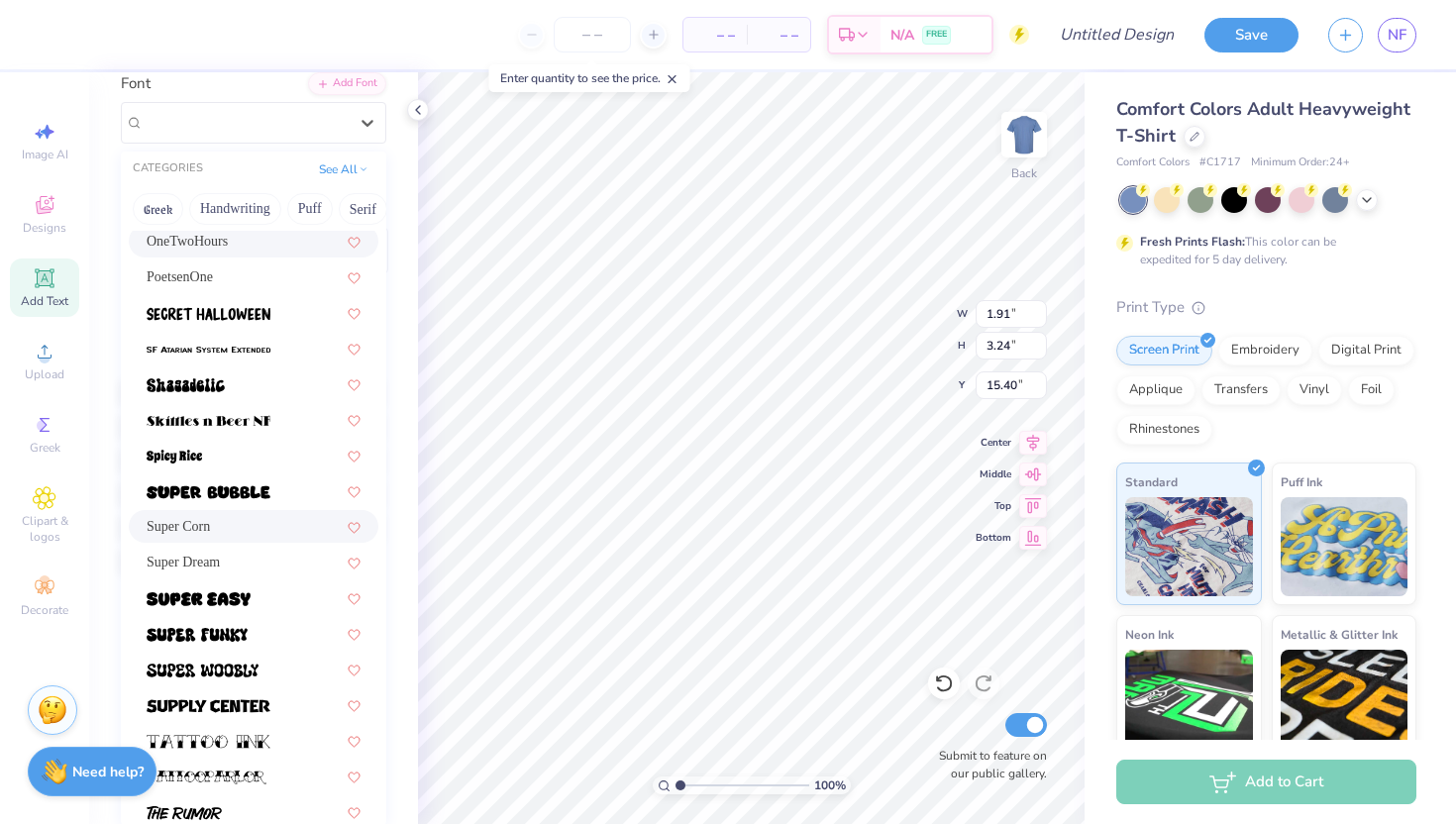 click on "Super Corn" at bounding box center (254, 526) 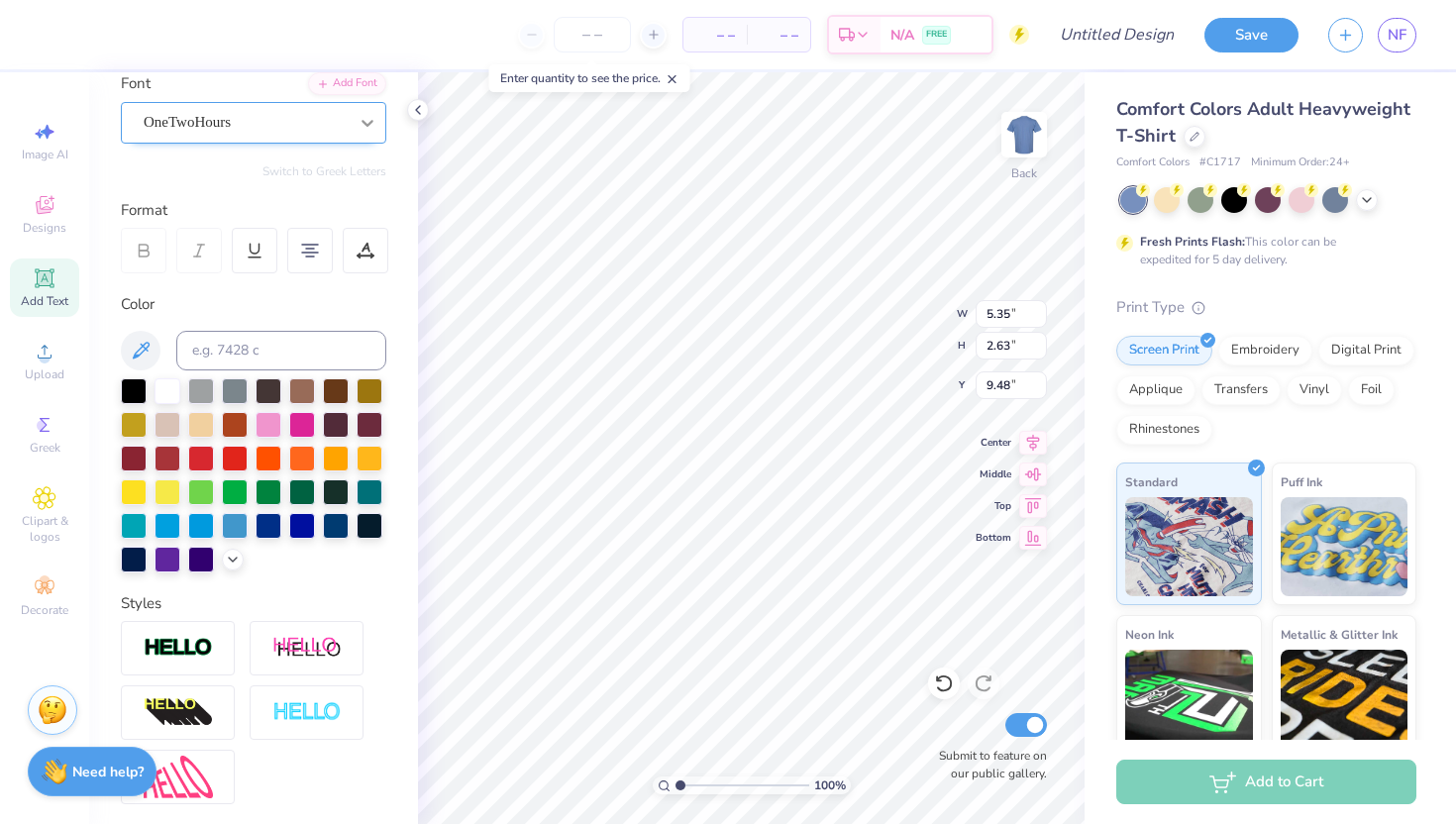 click at bounding box center [367, 123] 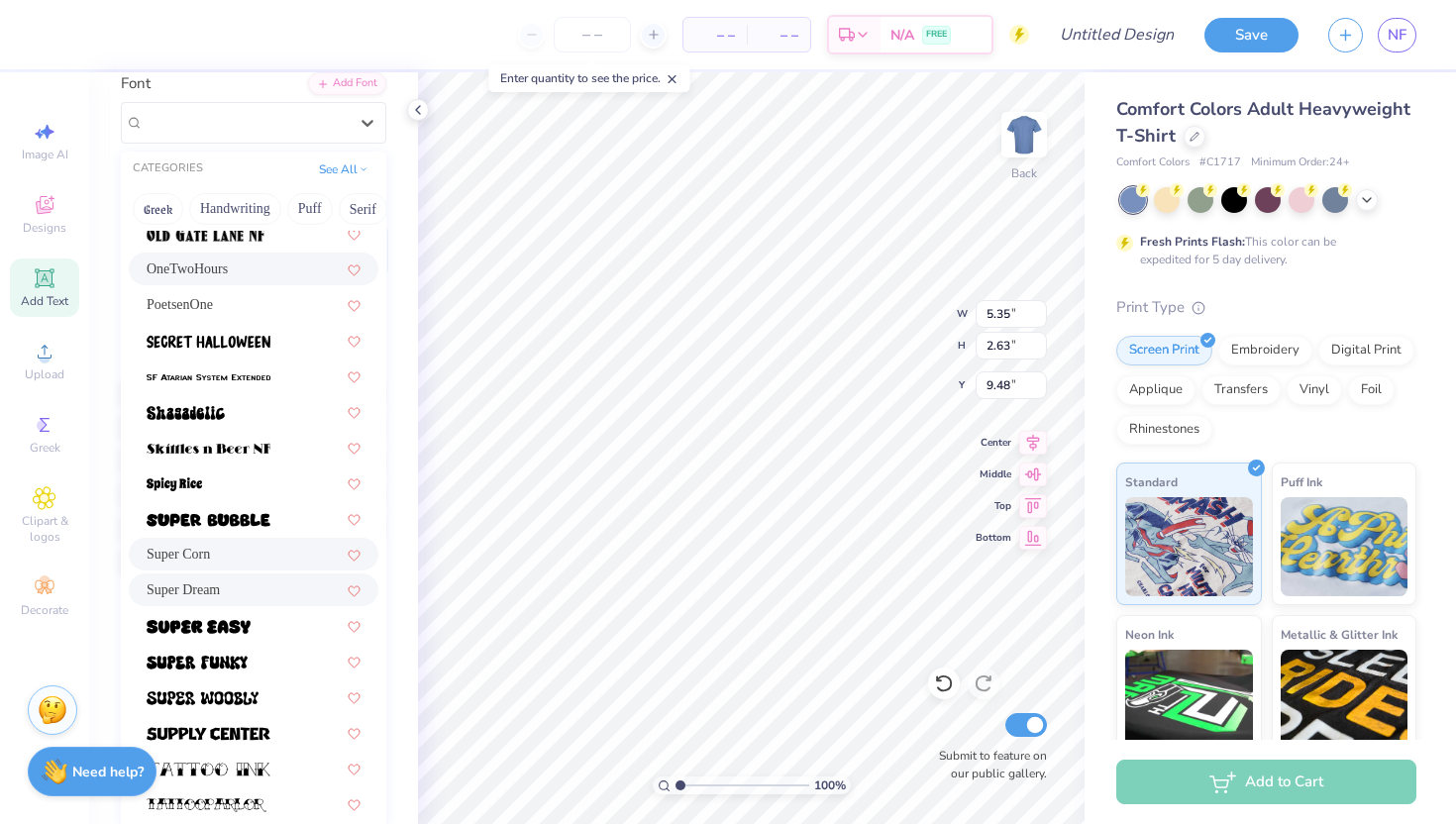 scroll, scrollTop: 1936, scrollLeft: 0, axis: vertical 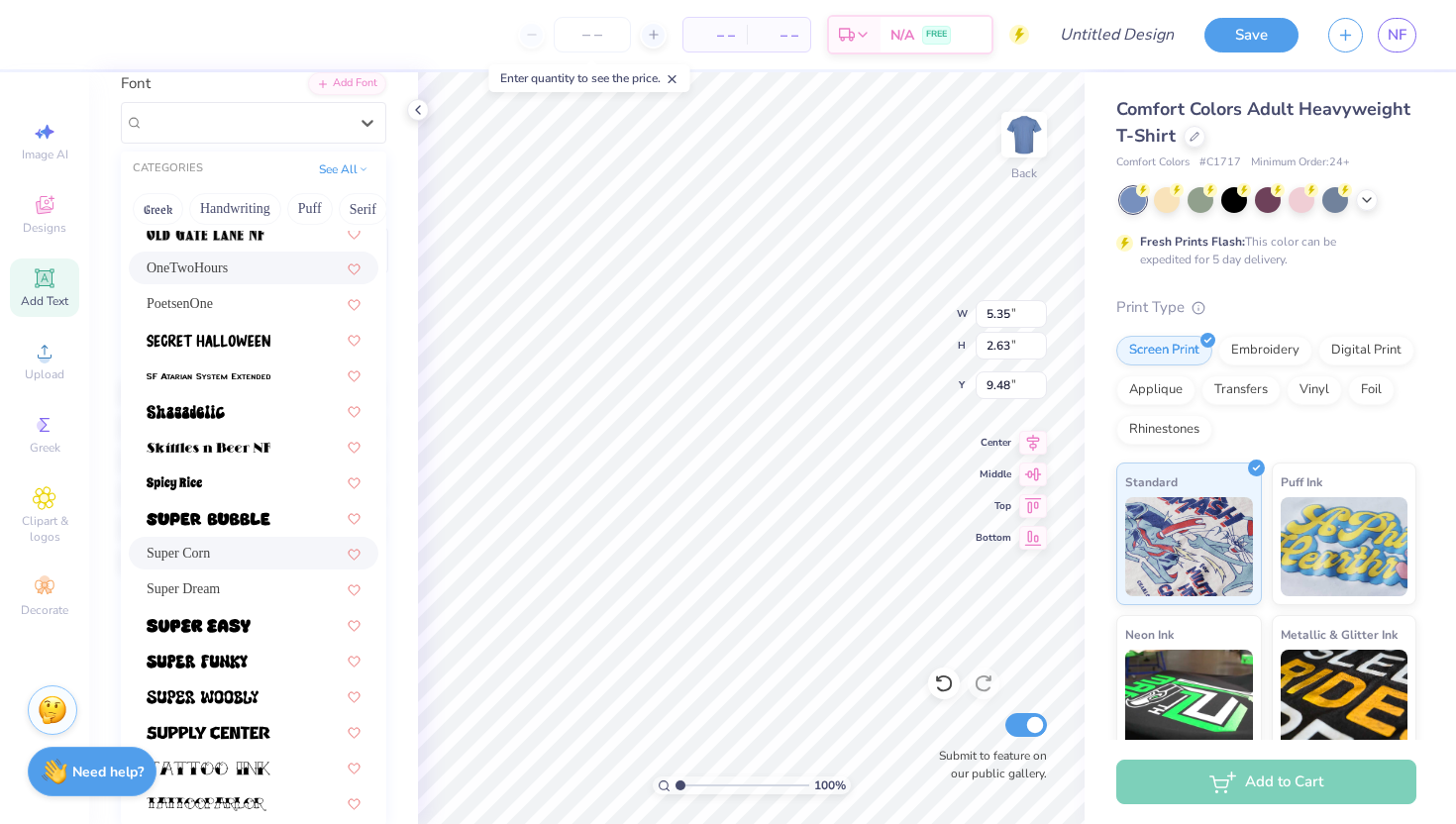 click on "Super Corn" at bounding box center (254, 553) 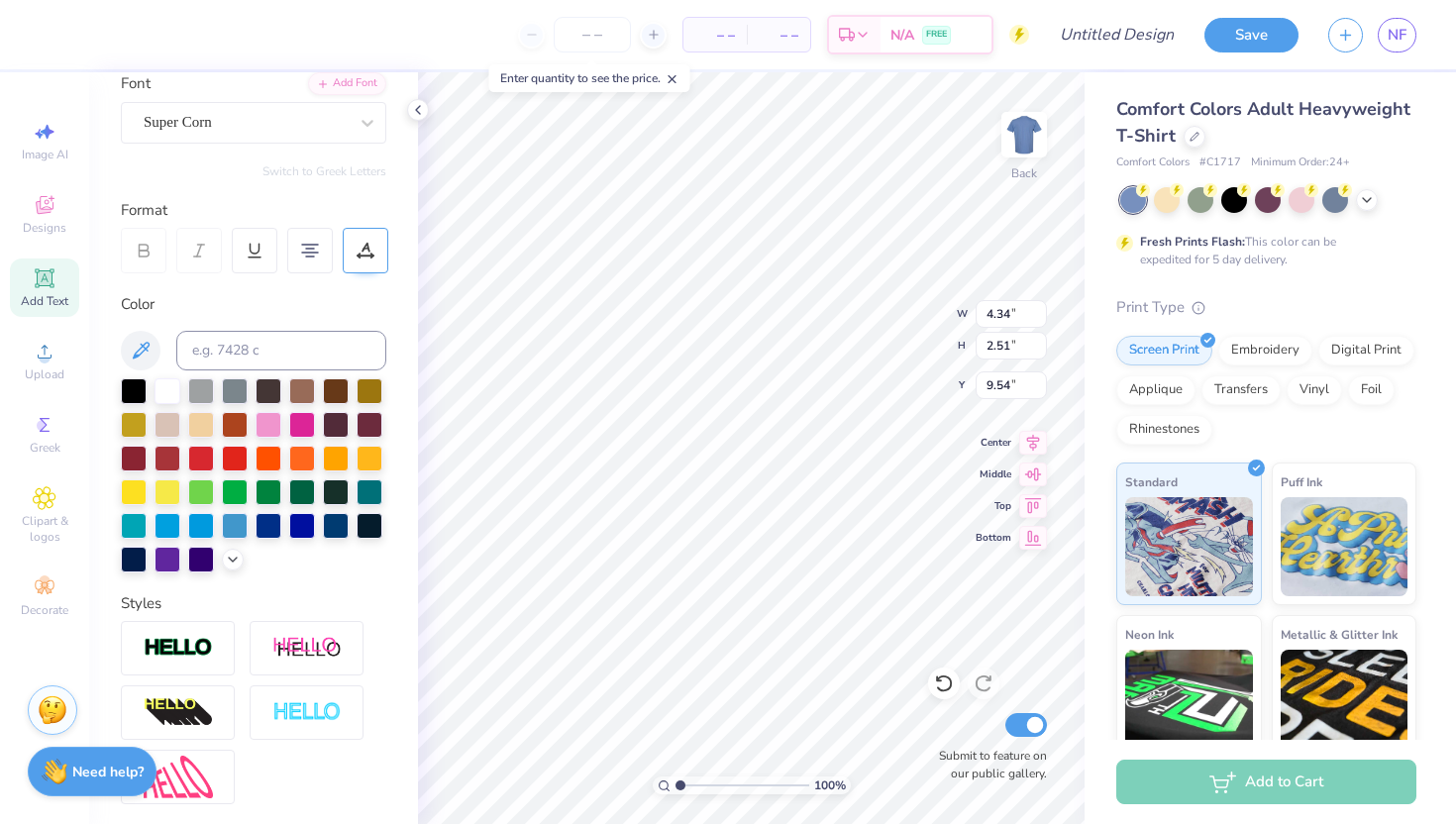 click 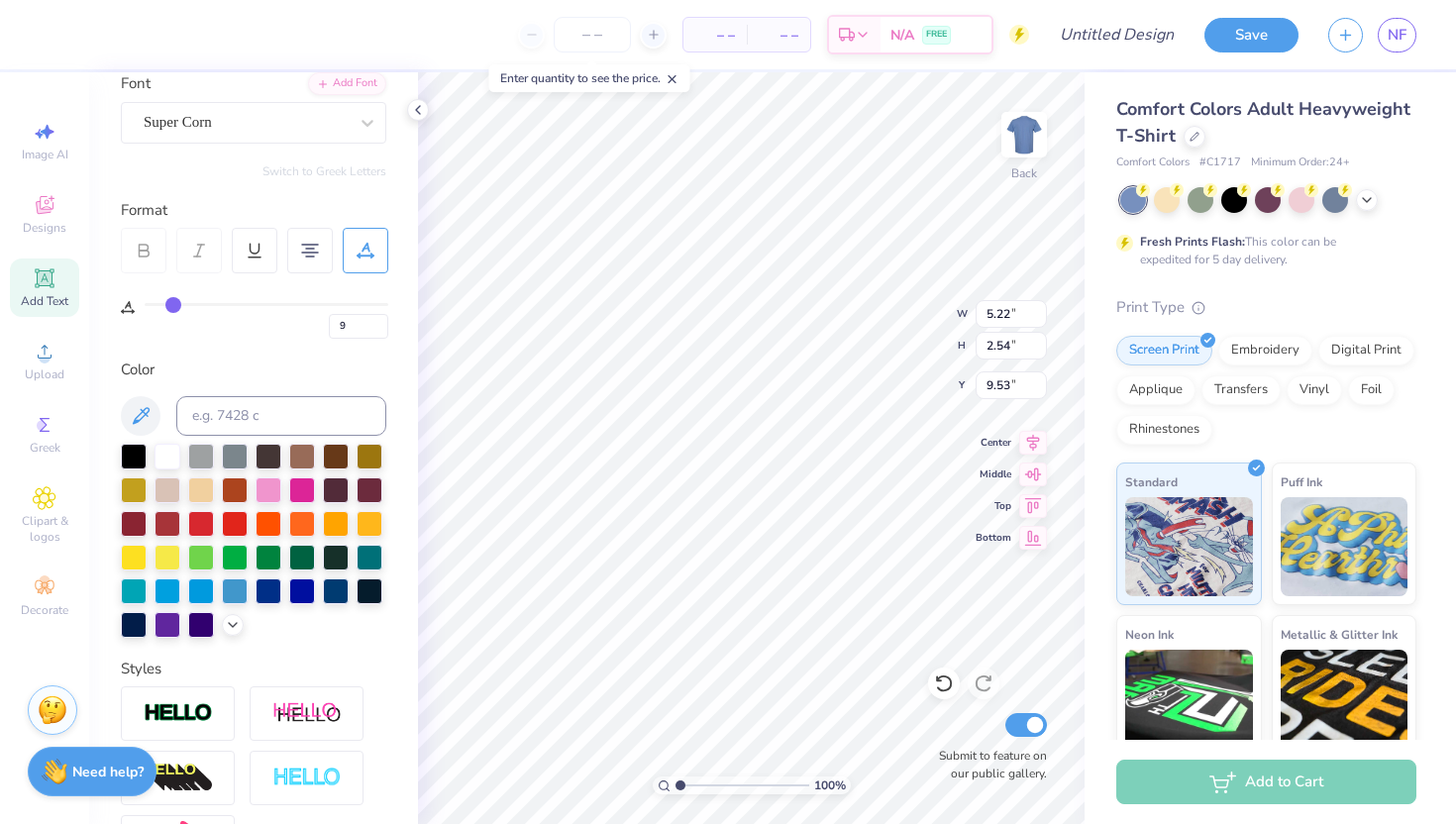 drag, startPoint x: 148, startPoint y: 307, endPoint x: 172, endPoint y: 308, distance: 24.020824 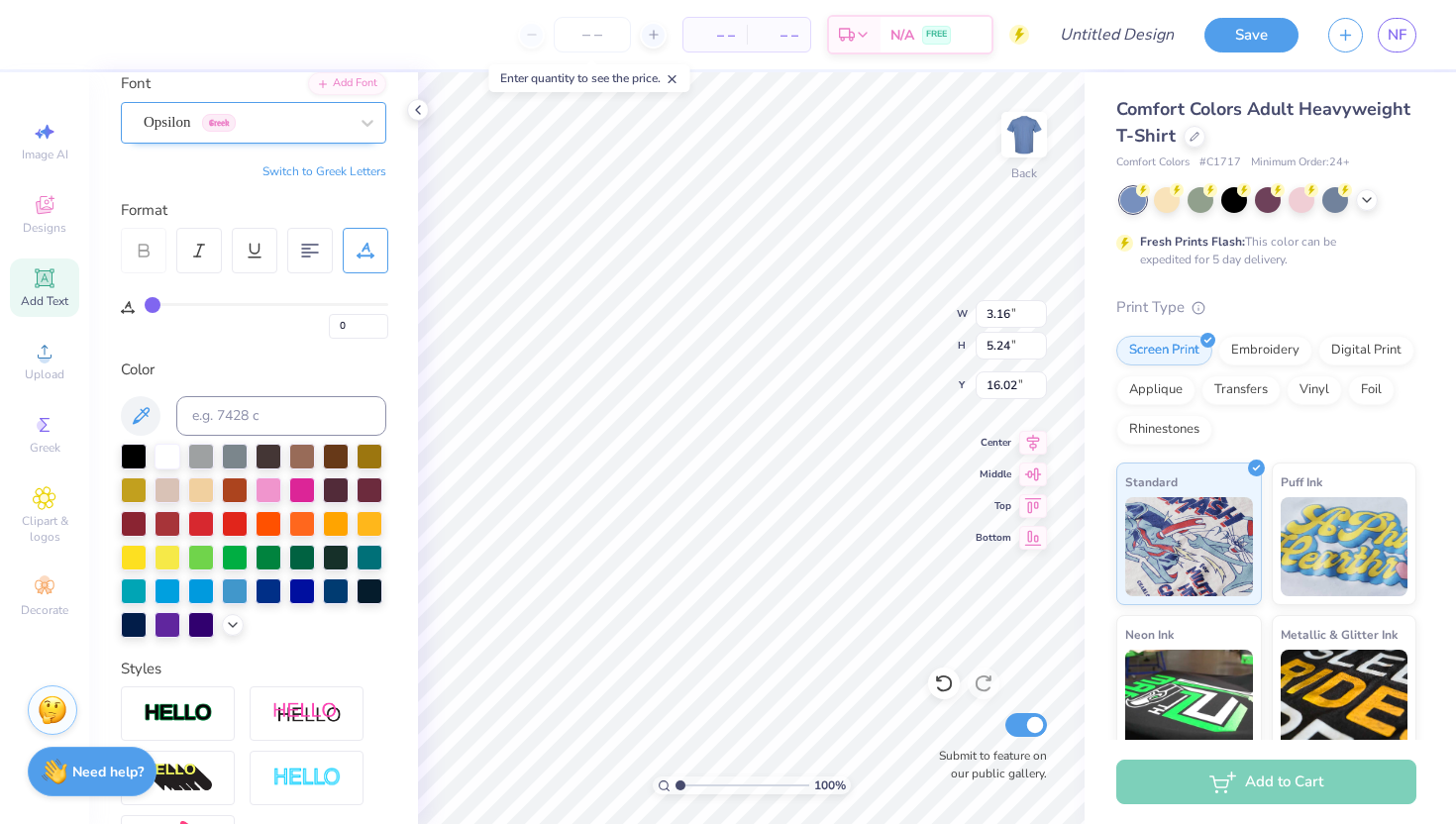 click on "Opsilon Greek" at bounding box center [246, 122] 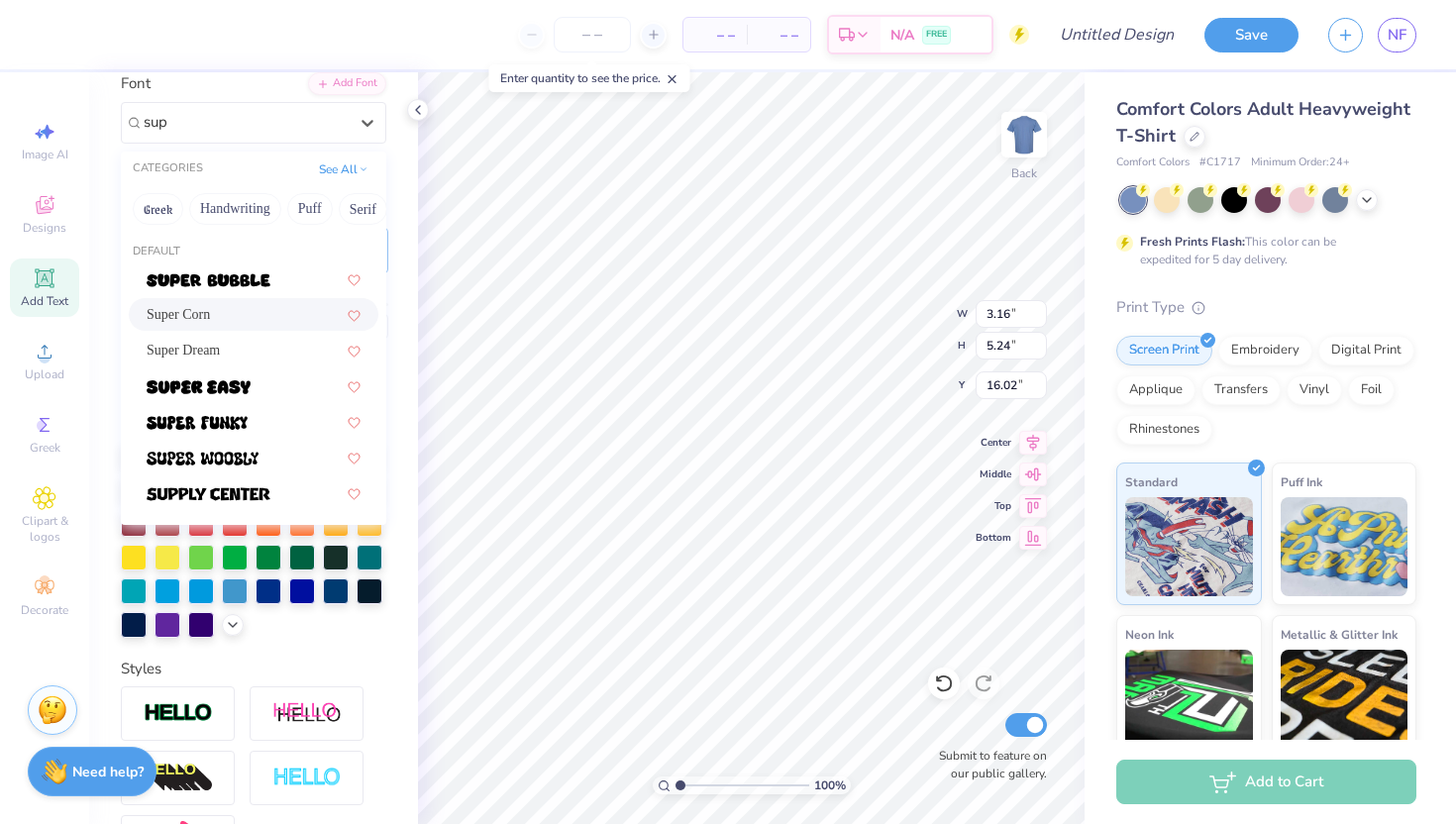 click on "Super Corn" at bounding box center [254, 314] 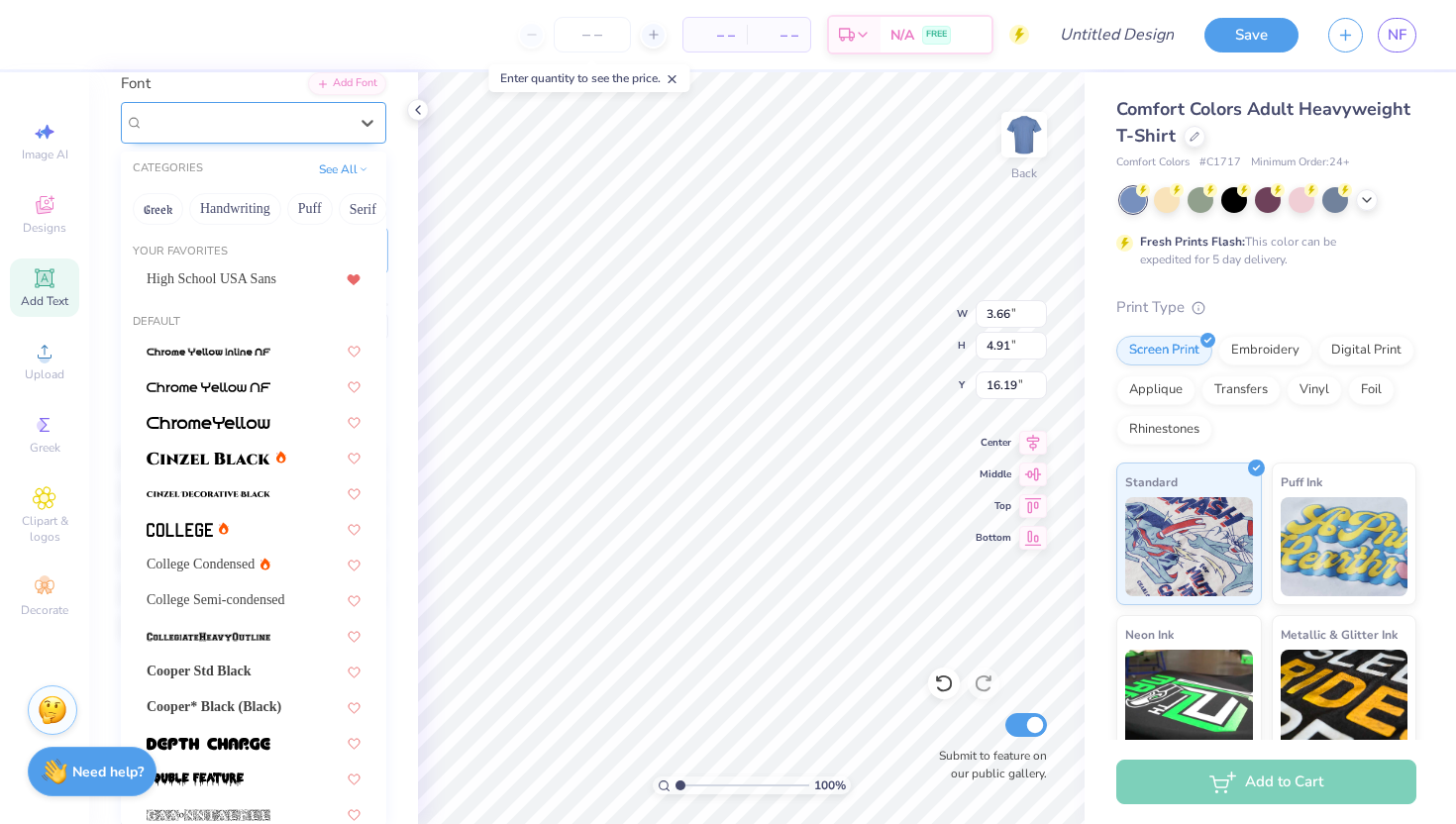 click on "Super Corn" at bounding box center [246, 122] 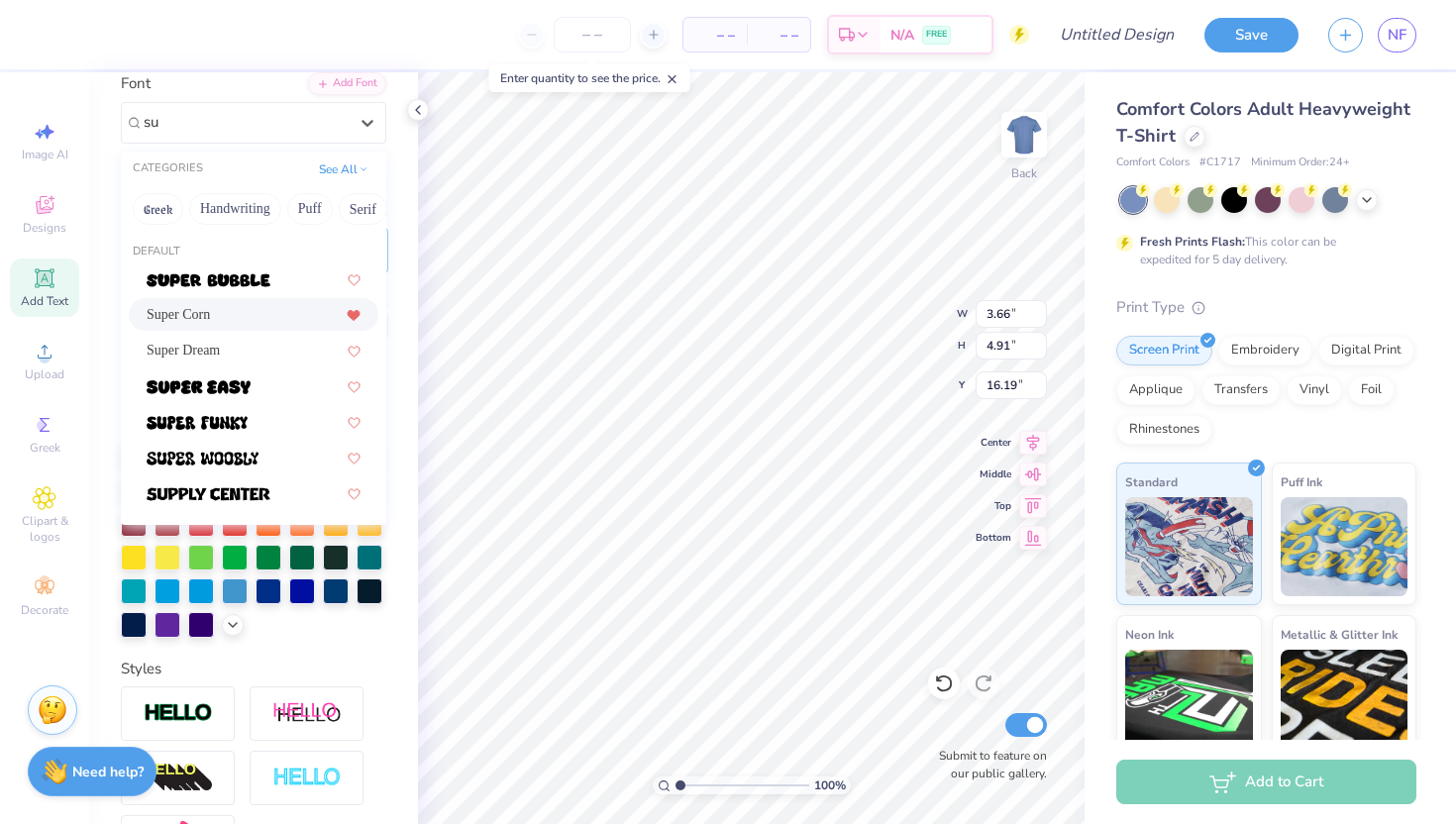 click 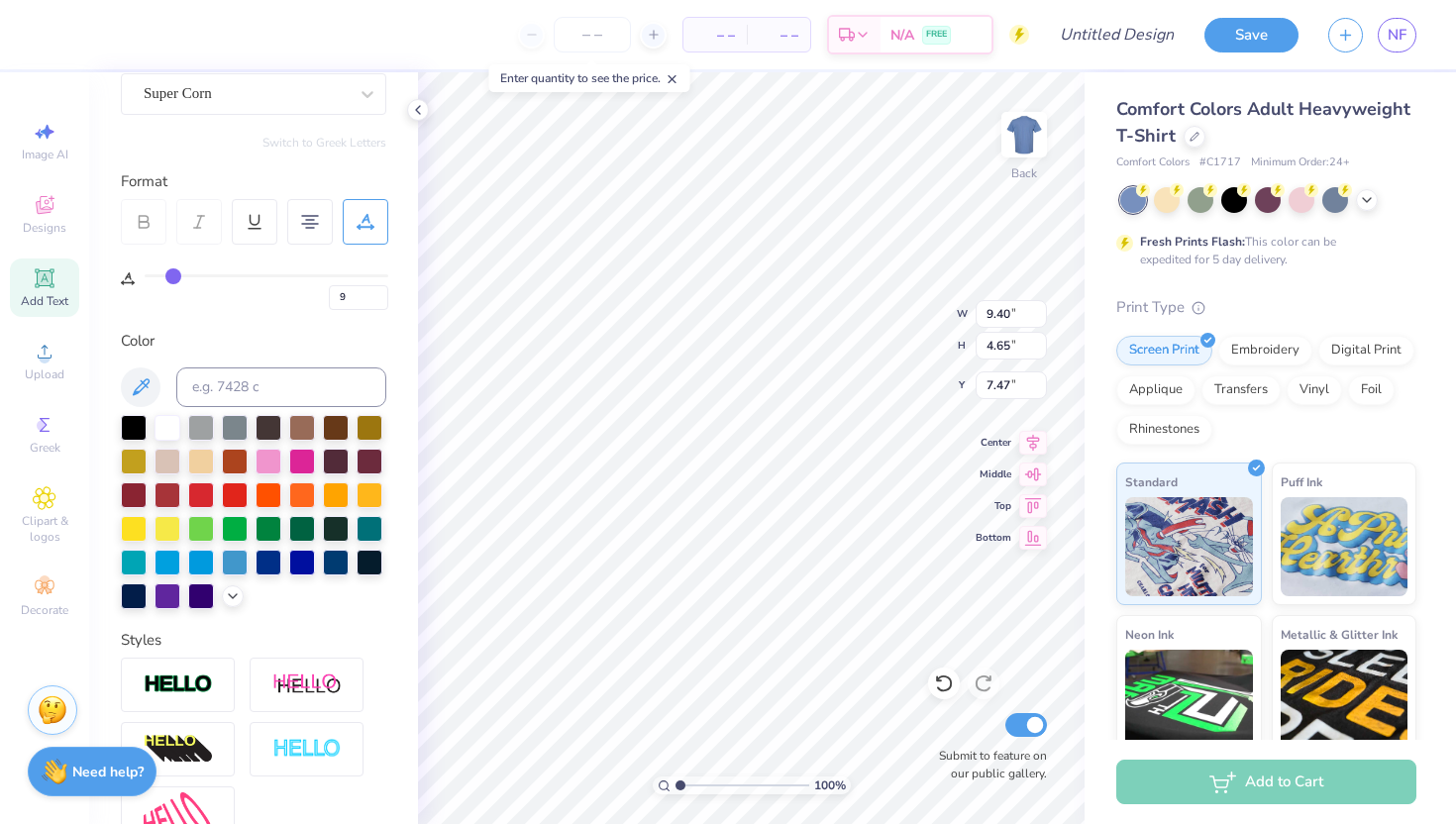 scroll, scrollTop: 130, scrollLeft: 0, axis: vertical 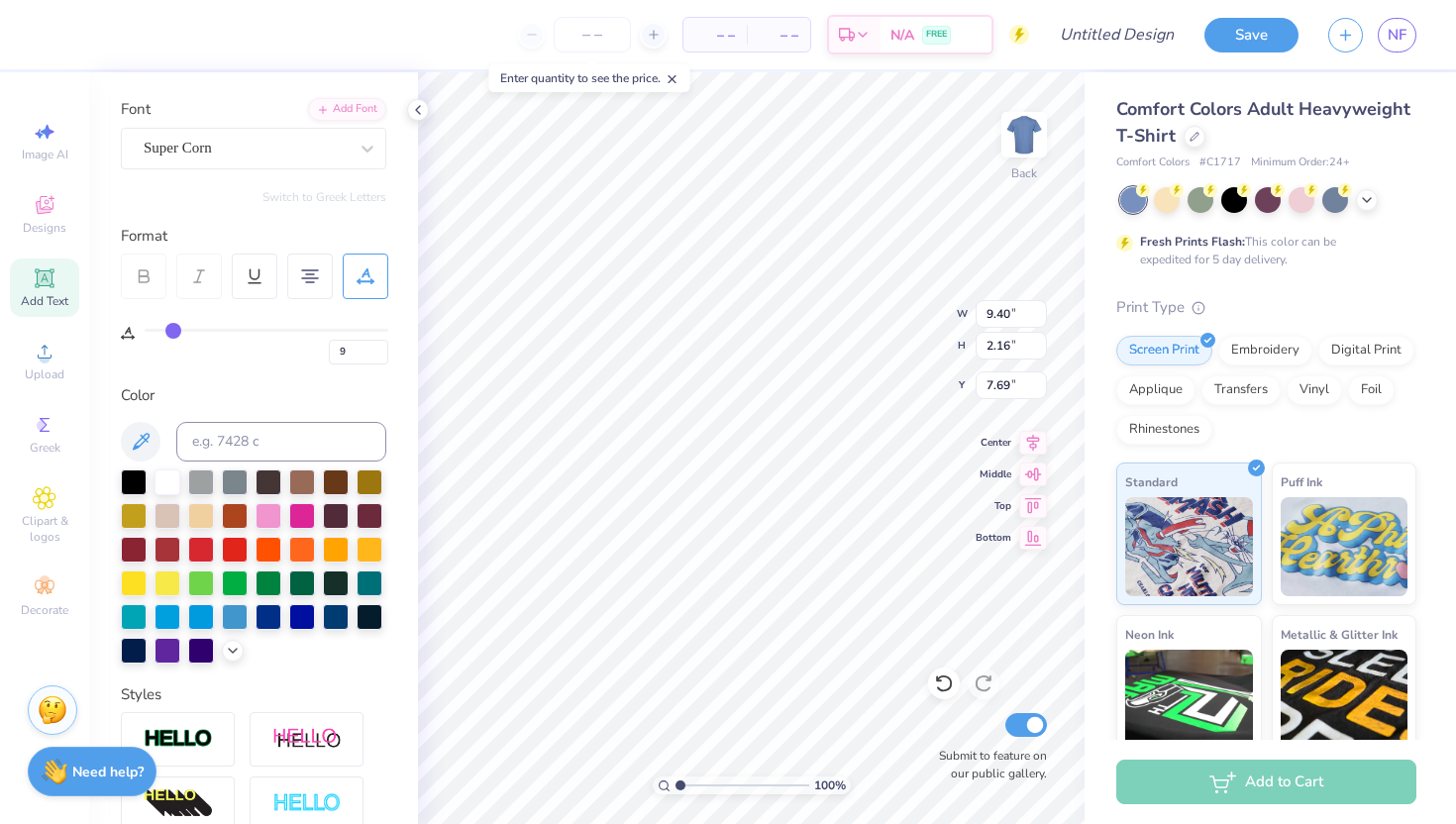 click on "Add Text" at bounding box center [45, 287] 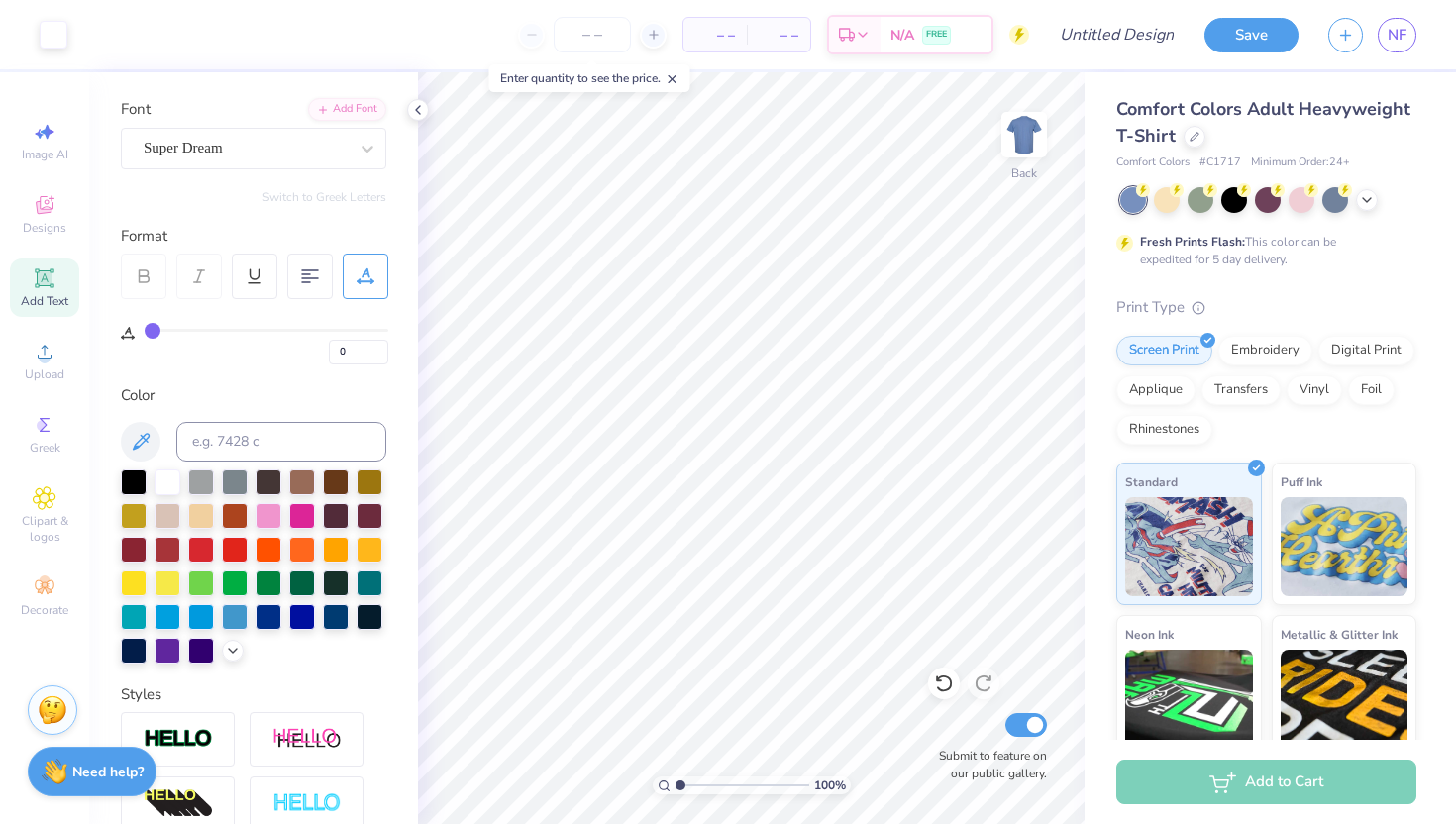 click on "Add Text" at bounding box center (45, 301) 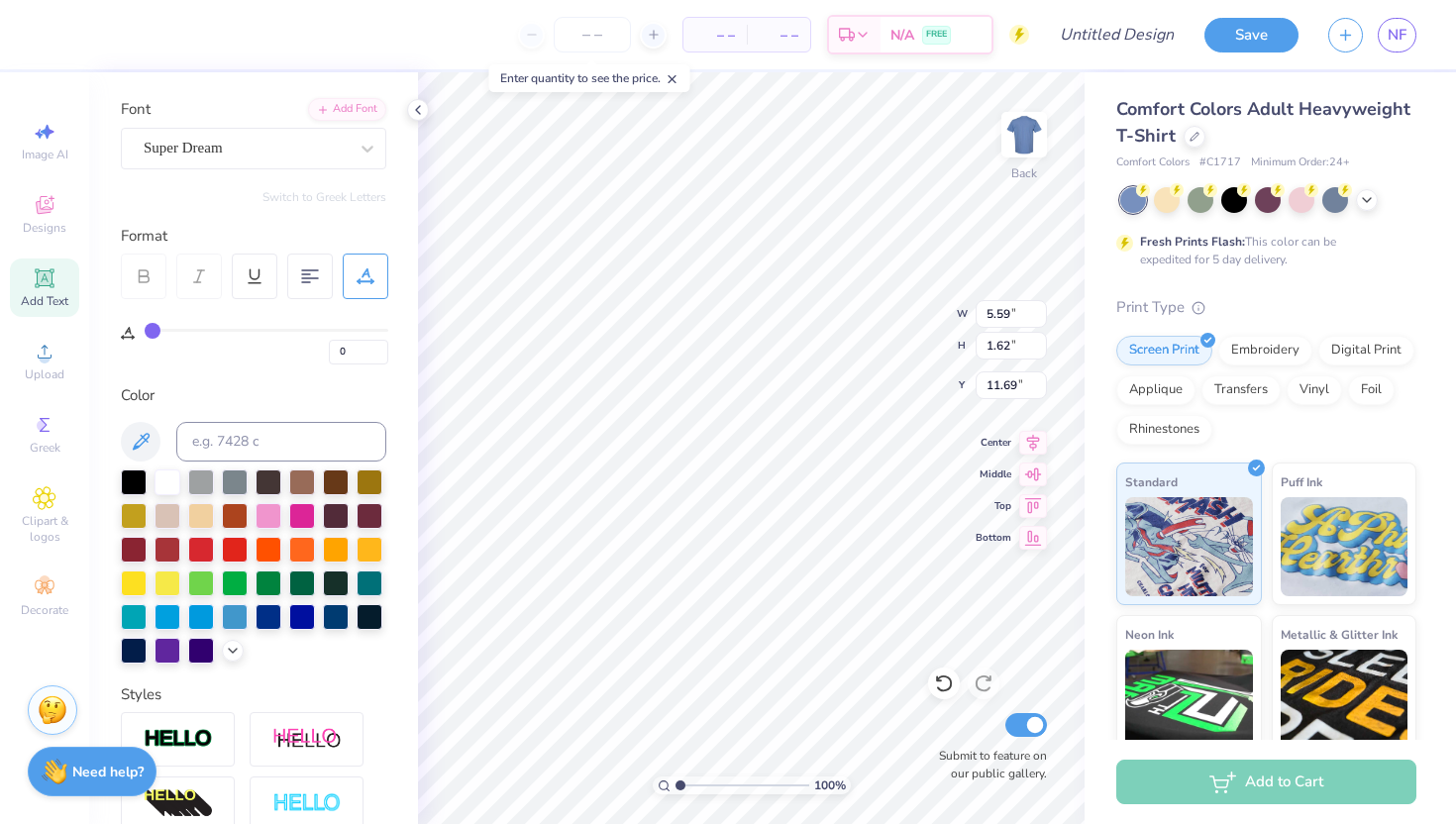 scroll, scrollTop: 0, scrollLeft: 1, axis: horizontal 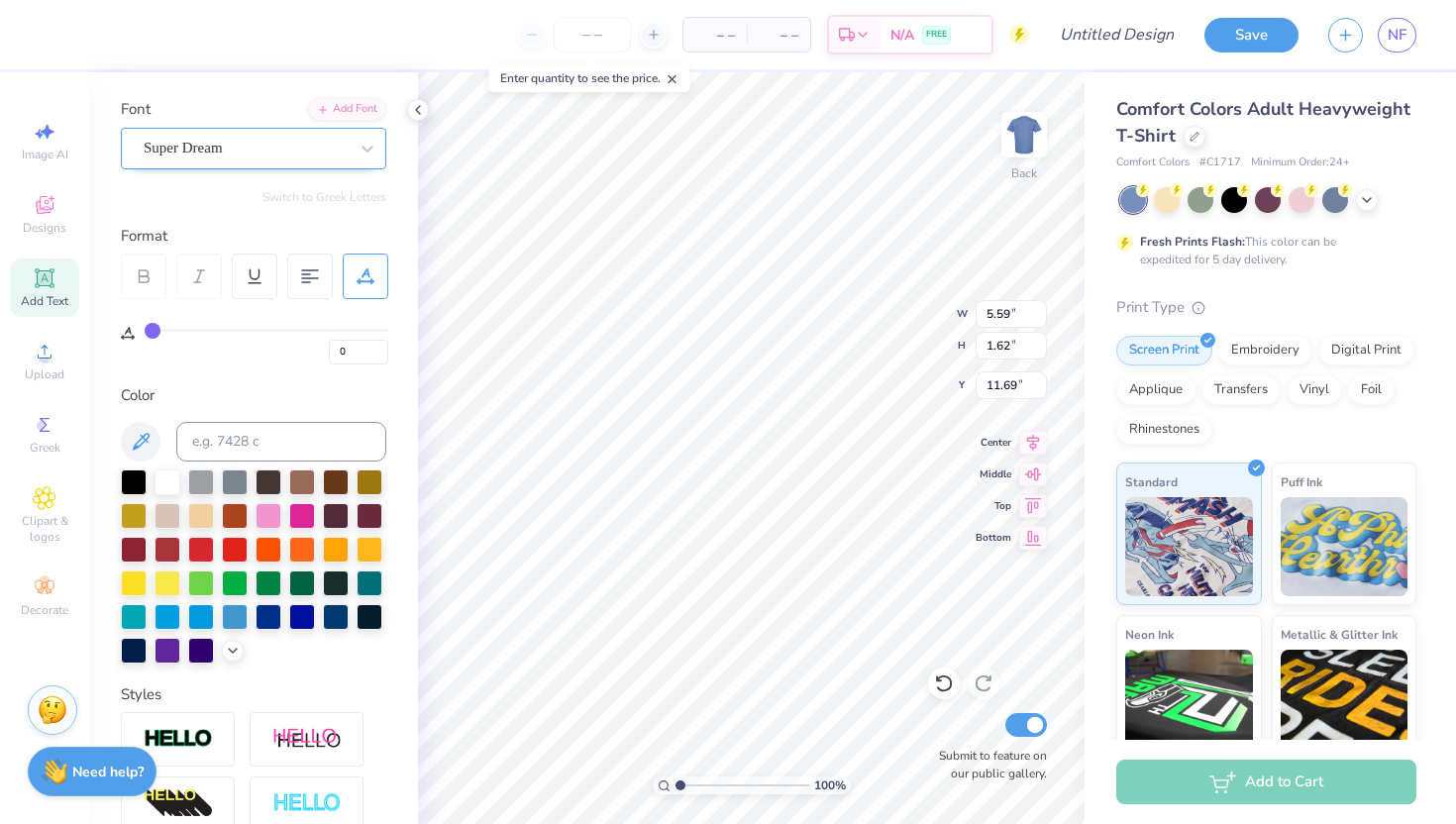 click at bounding box center (246, 148) 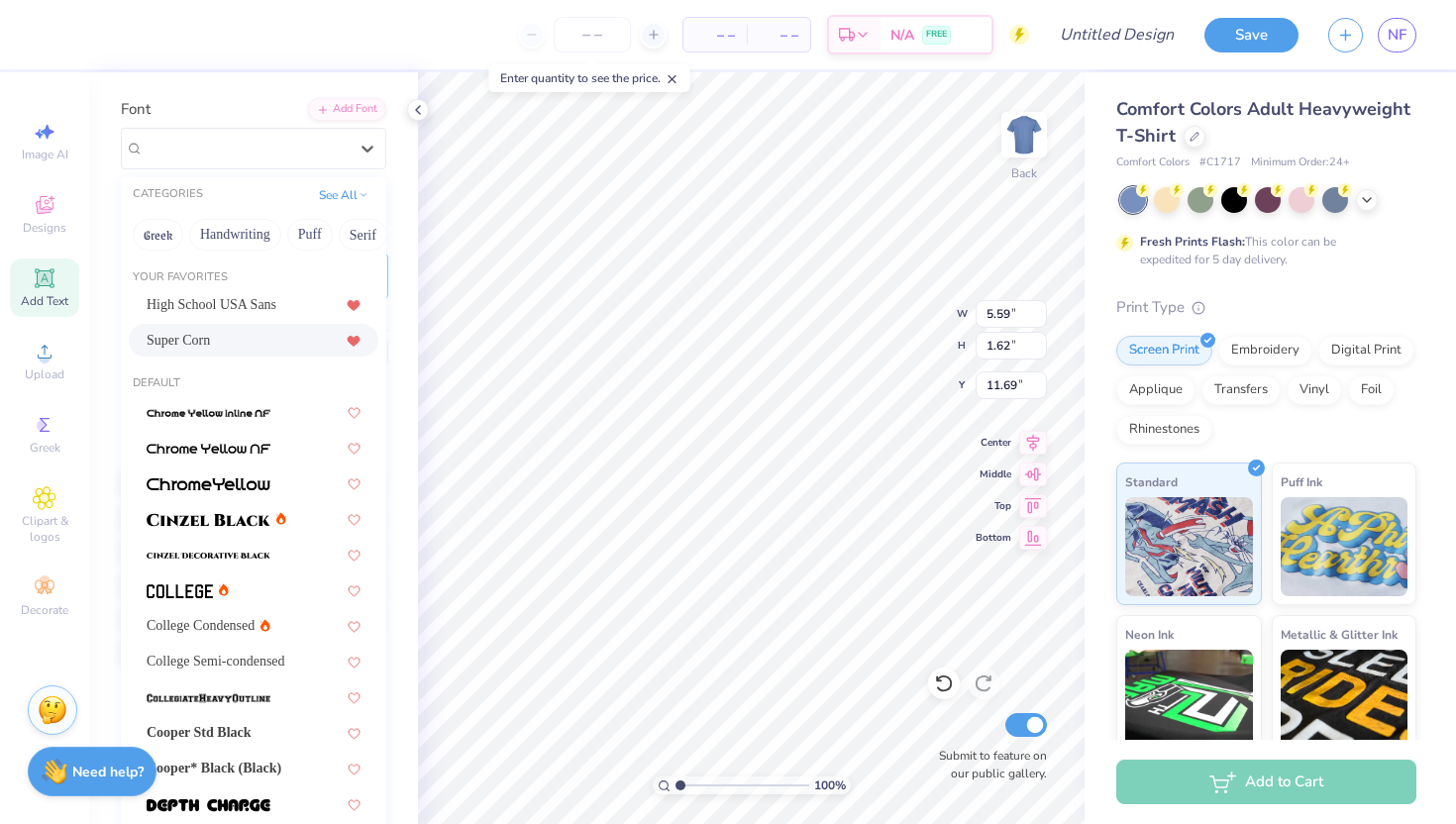 click on "Super Corn" at bounding box center [254, 340] 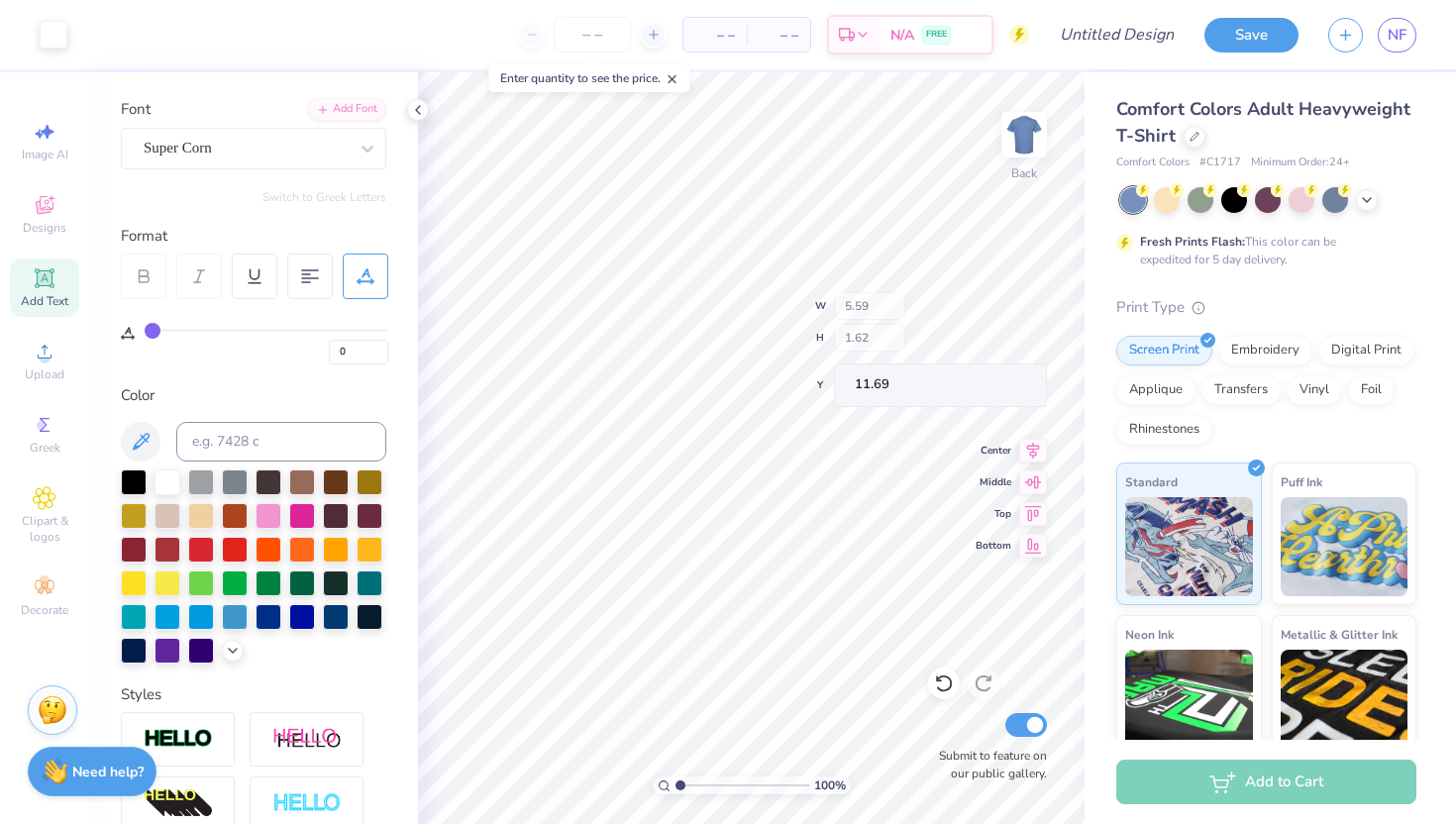 scroll, scrollTop: 392, scrollLeft: 0, axis: vertical 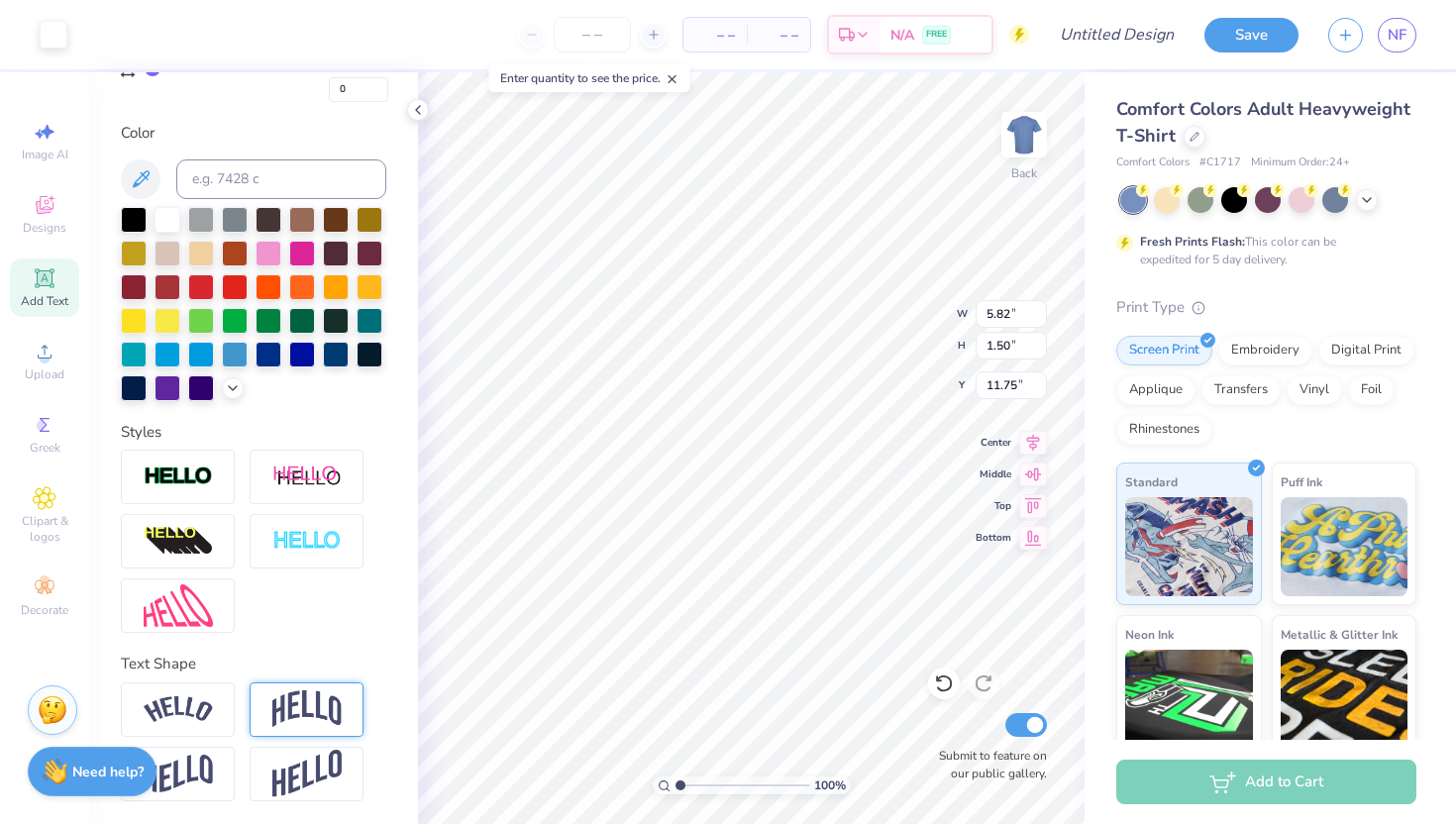 click at bounding box center (307, 709) 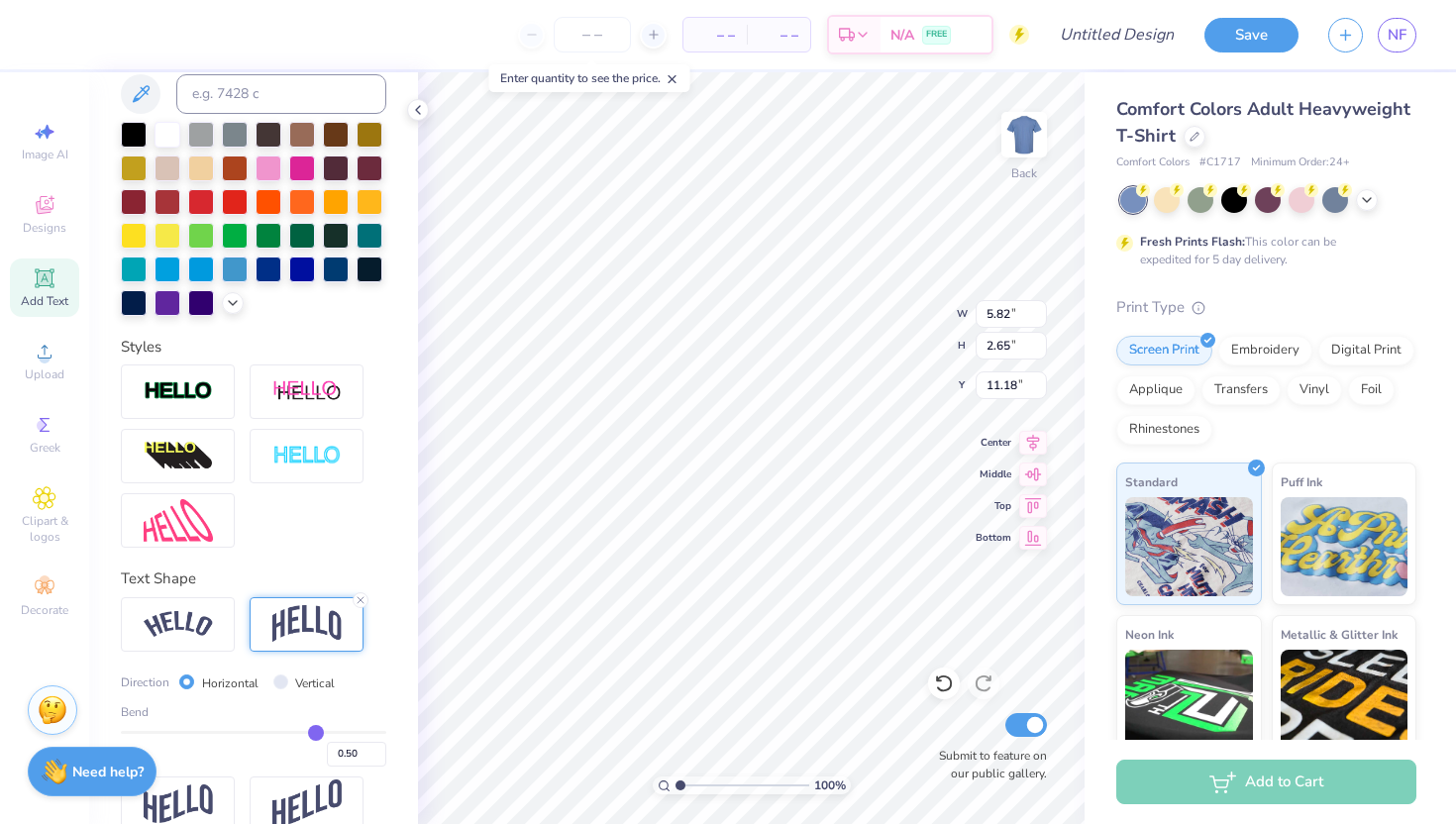 scroll, scrollTop: 485, scrollLeft: 0, axis: vertical 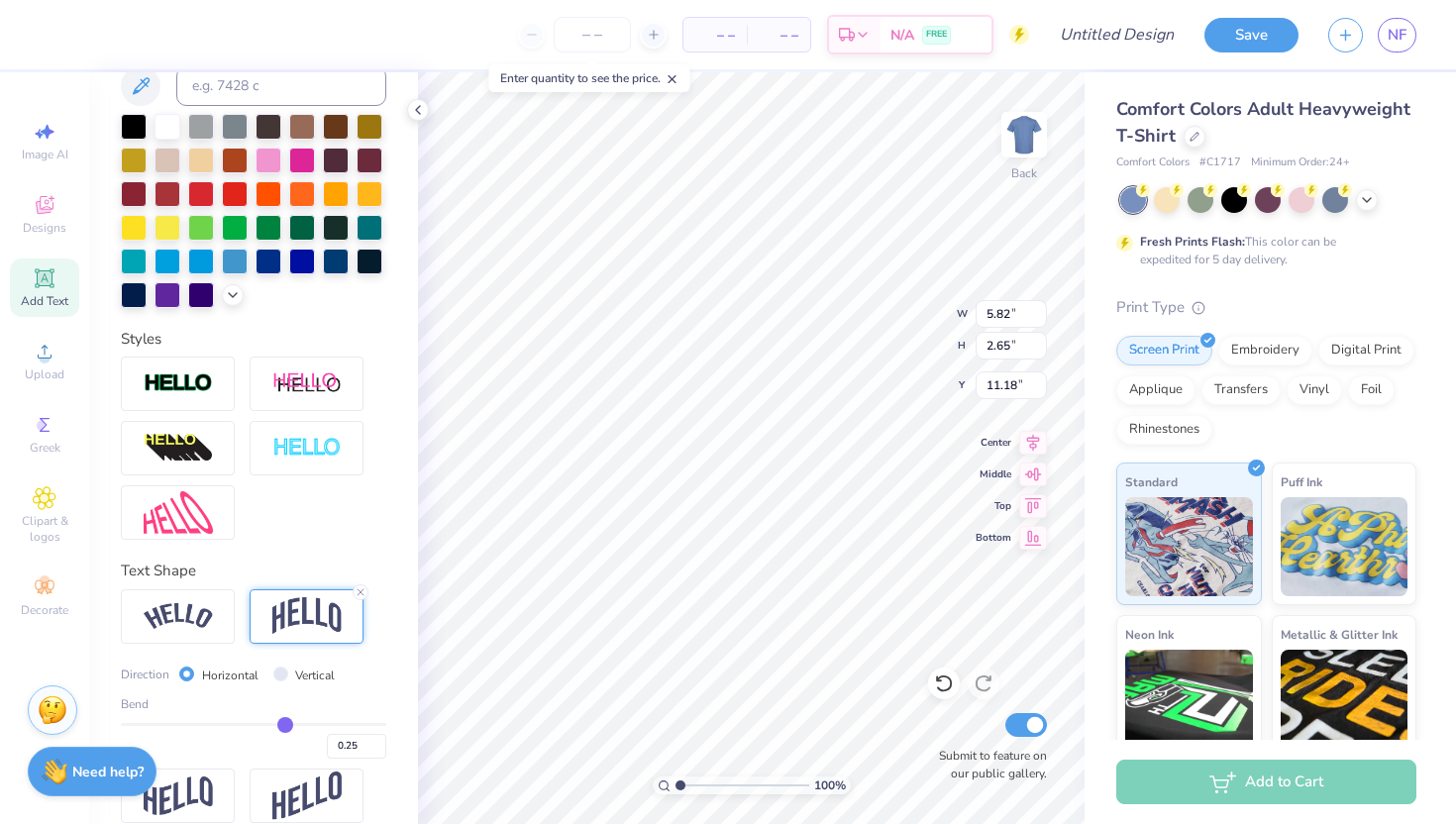 drag, startPoint x: 311, startPoint y: 723, endPoint x: 284, endPoint y: 723, distance: 27 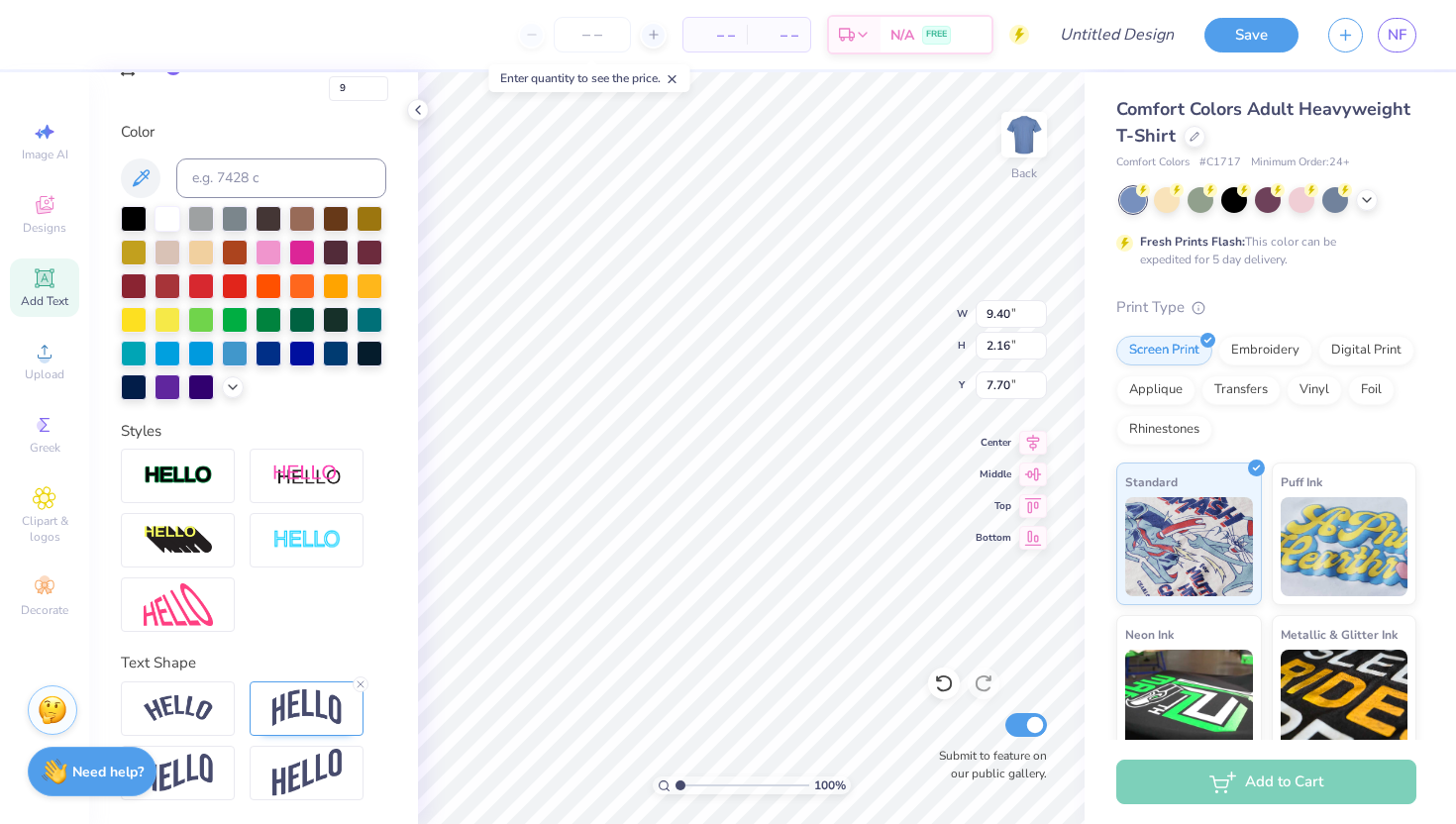 scroll, scrollTop: 392, scrollLeft: 0, axis: vertical 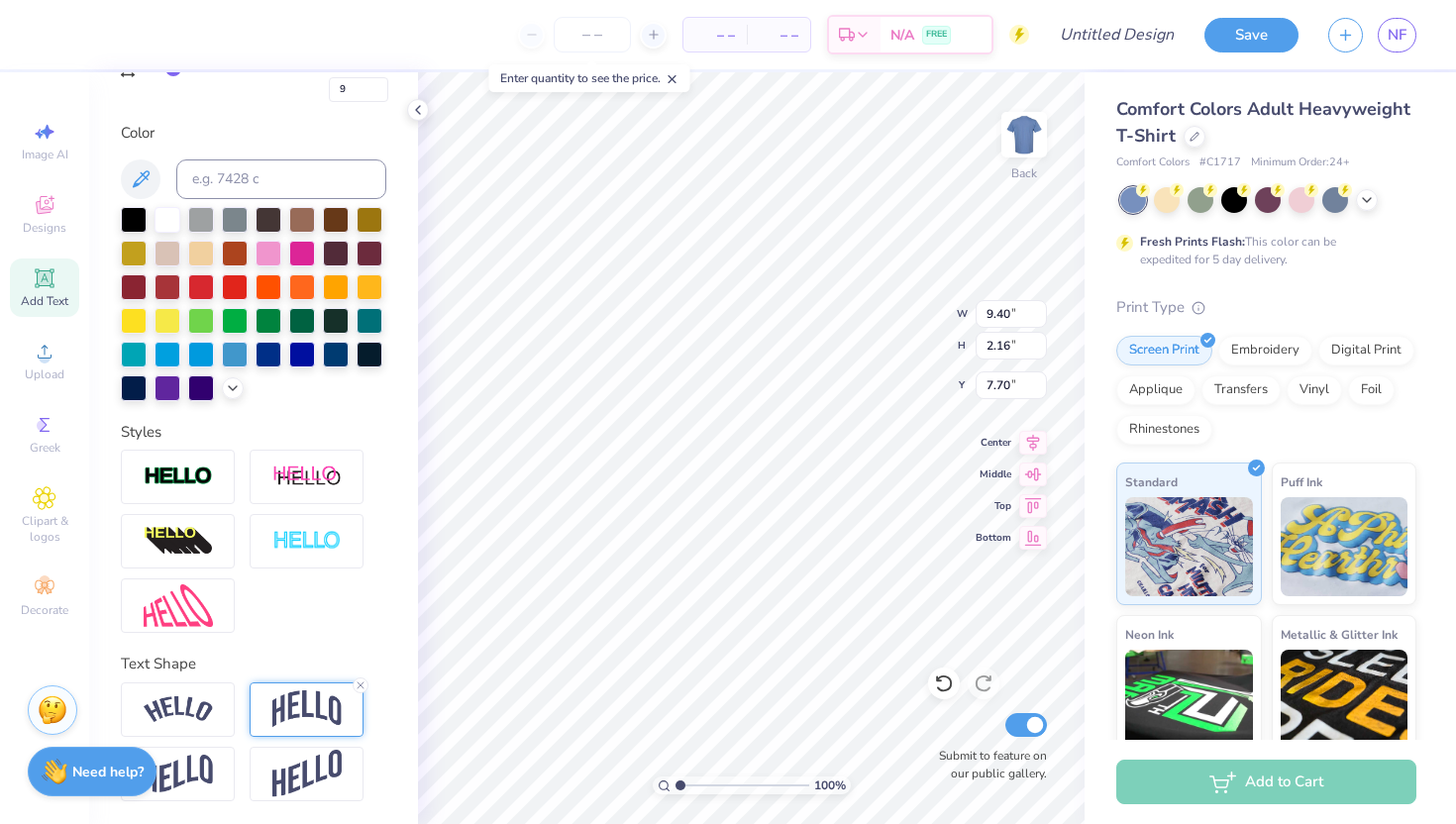 click at bounding box center (307, 709) 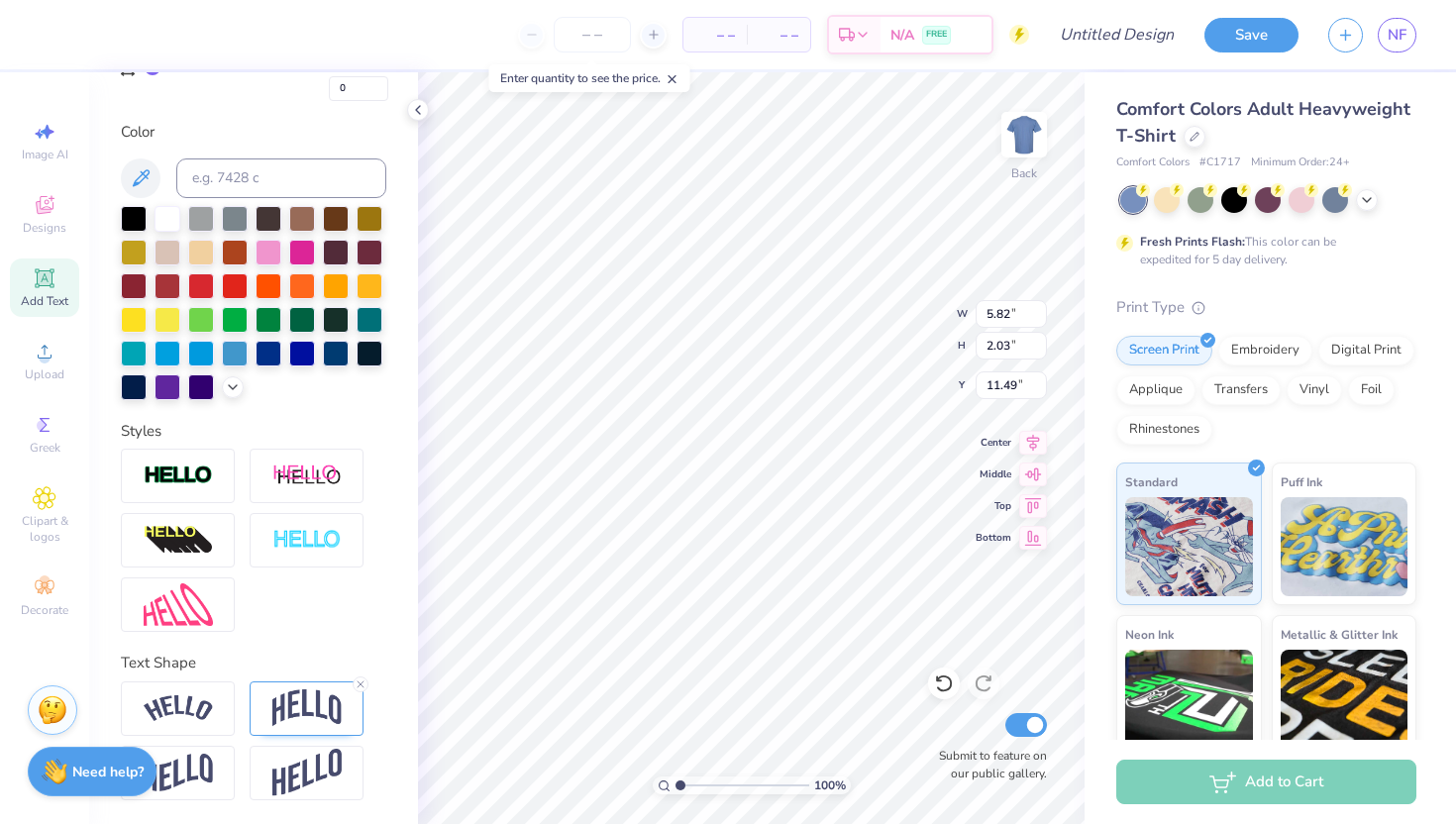 scroll, scrollTop: 392, scrollLeft: 0, axis: vertical 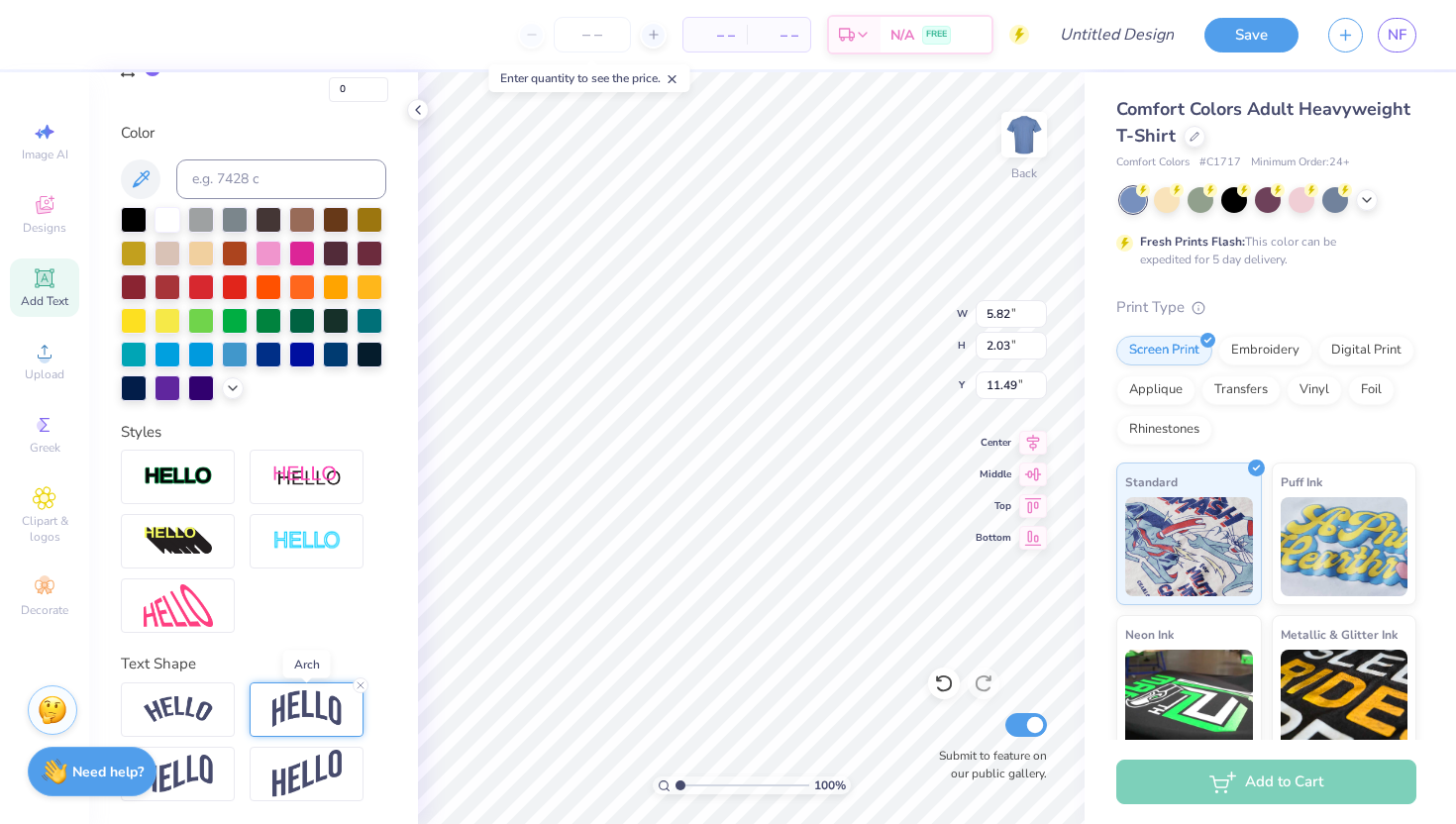 click at bounding box center [307, 709] 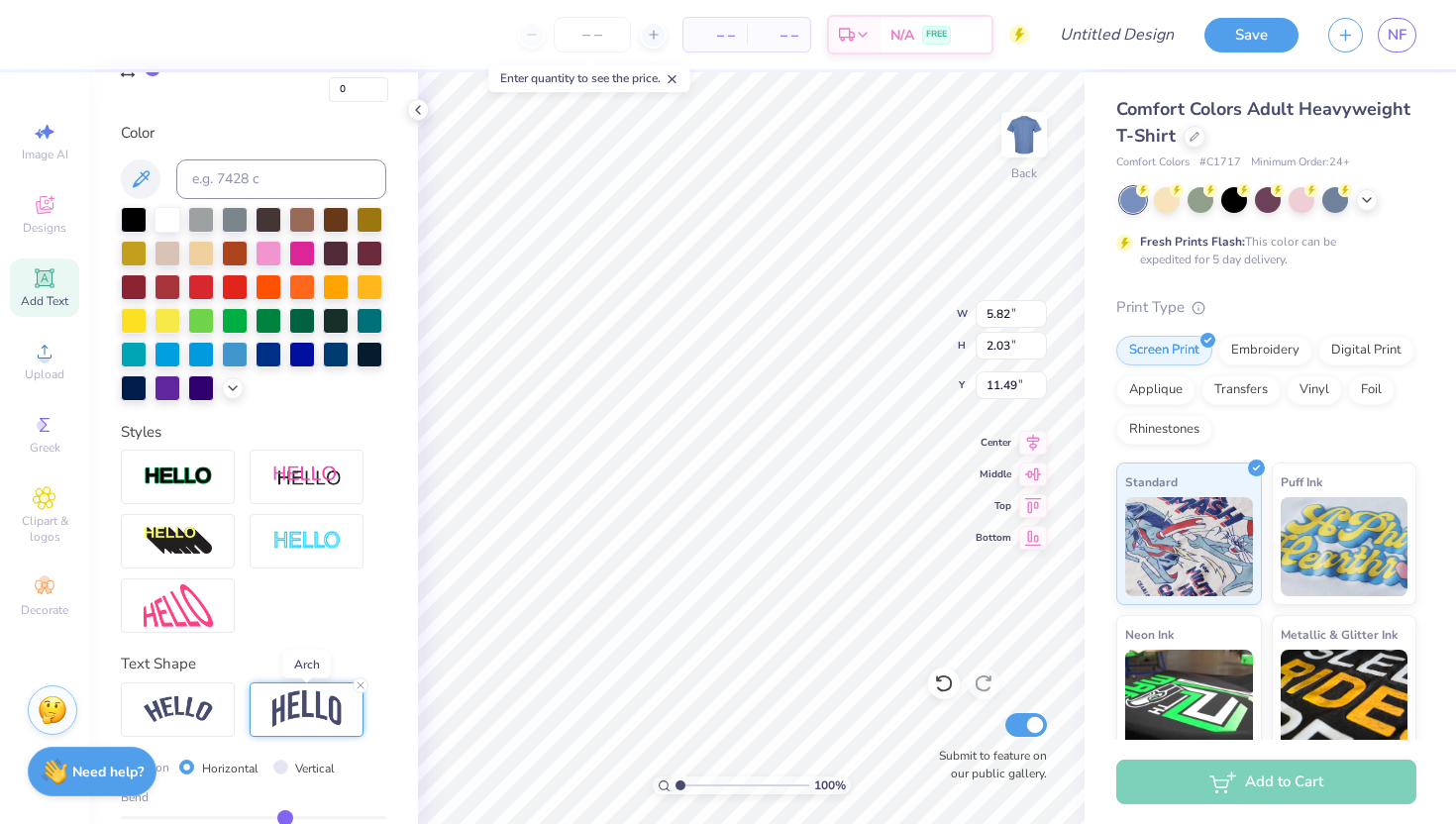 scroll, scrollTop: 508, scrollLeft: 0, axis: vertical 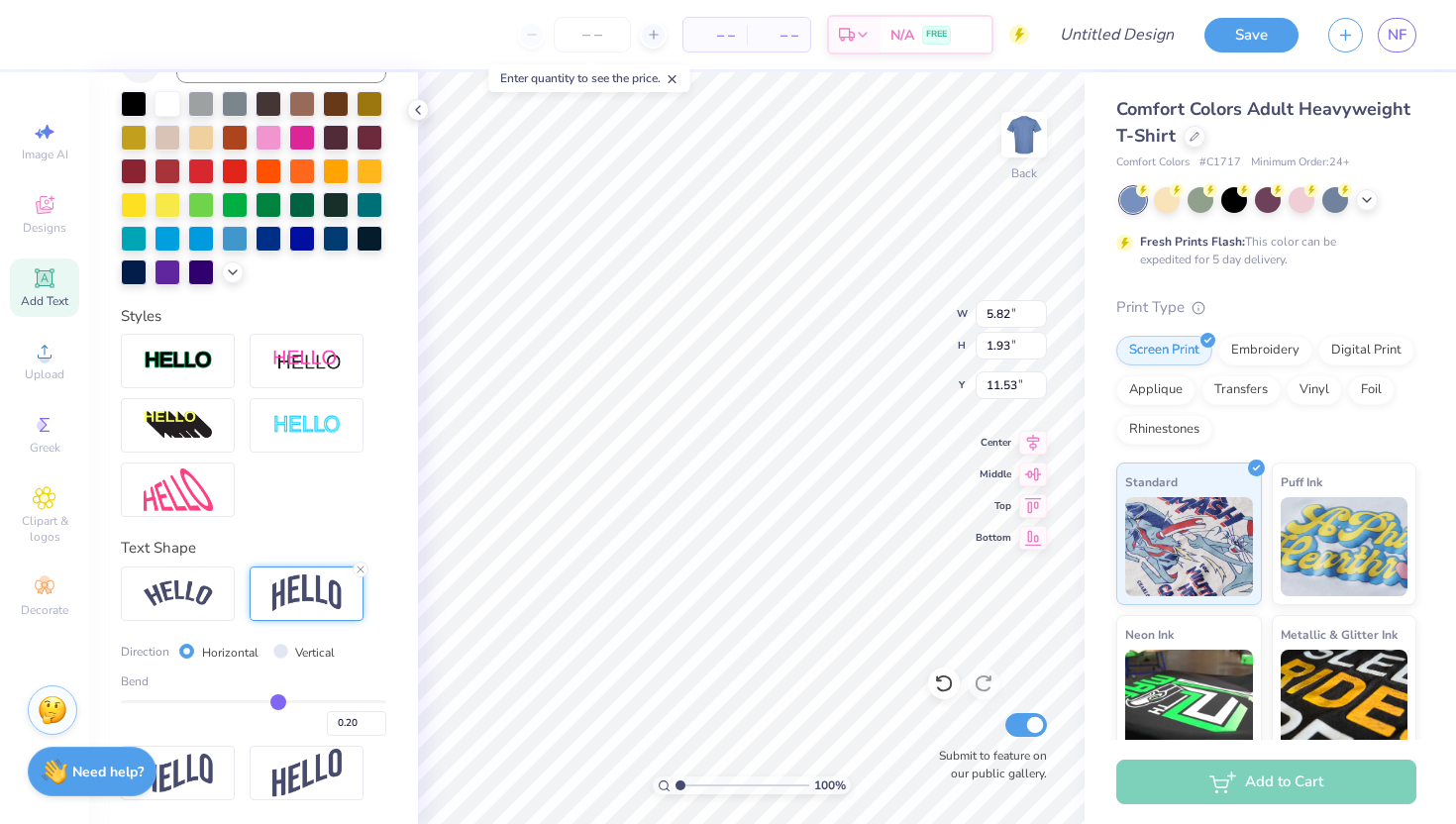 click at bounding box center (254, 701) 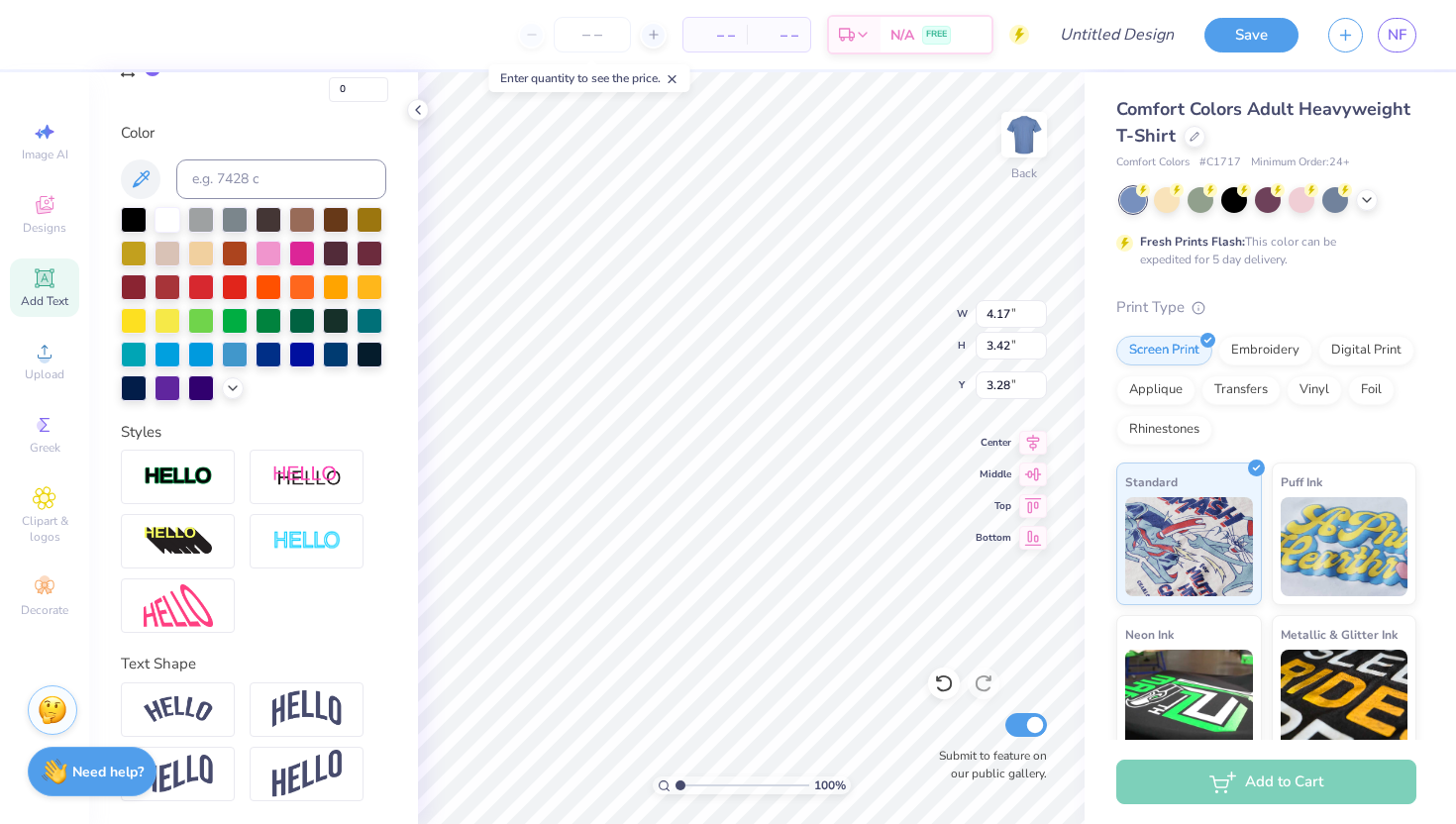 drag, startPoint x: 397, startPoint y: 283, endPoint x: 351, endPoint y: 269, distance: 48.0833 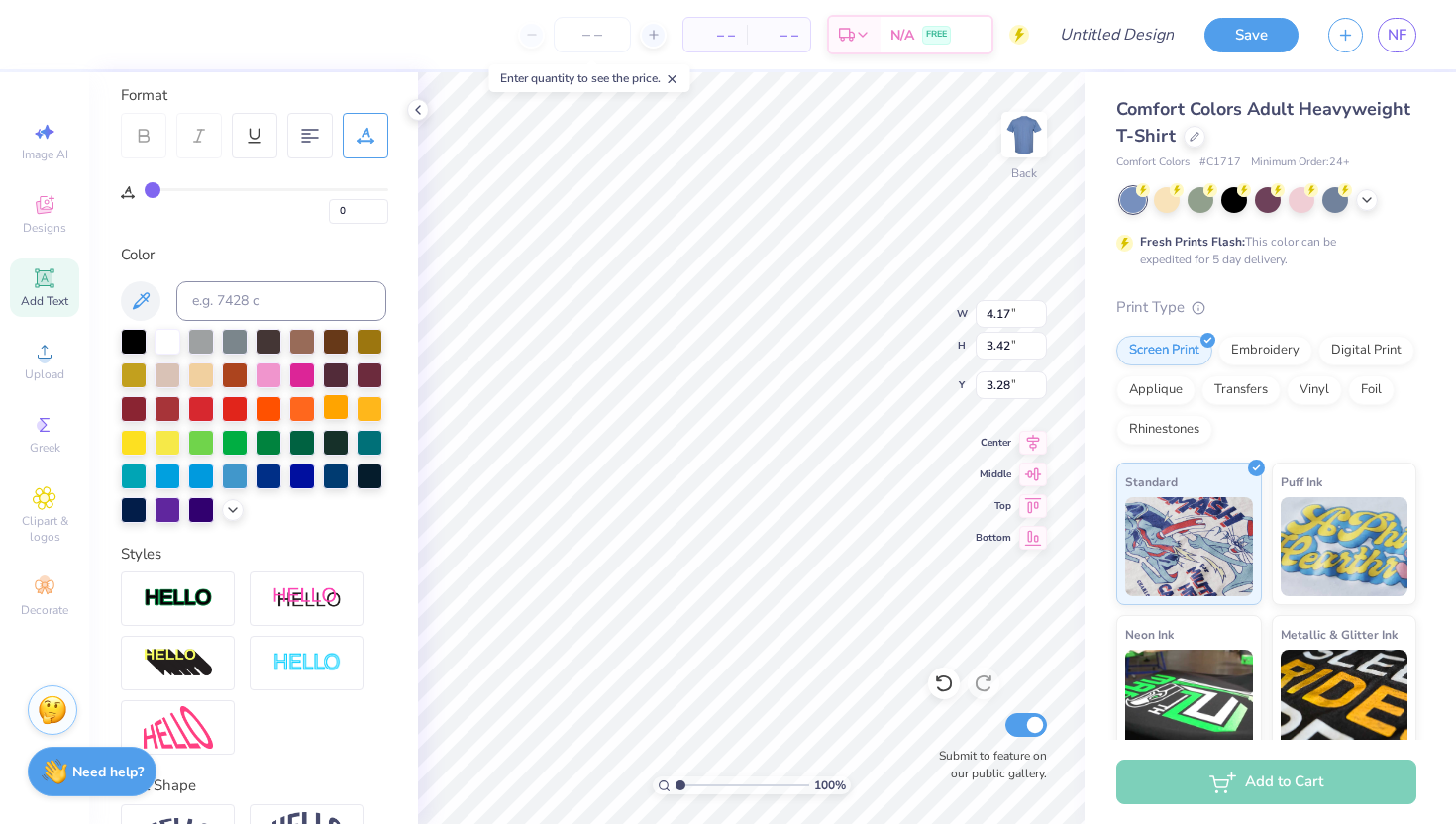 scroll, scrollTop: 0, scrollLeft: 0, axis: both 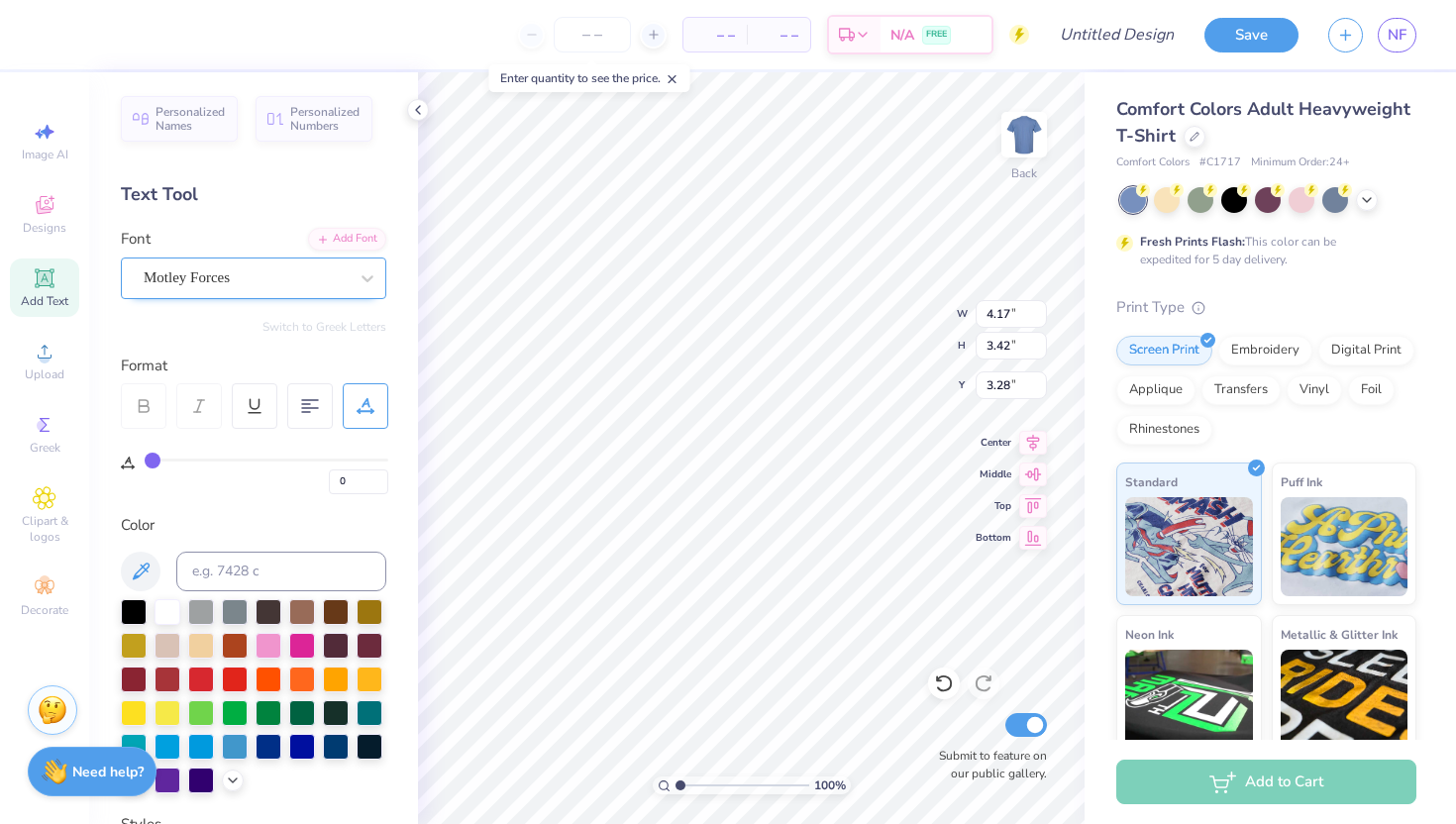 click on "Motley Forces" at bounding box center (246, 277) 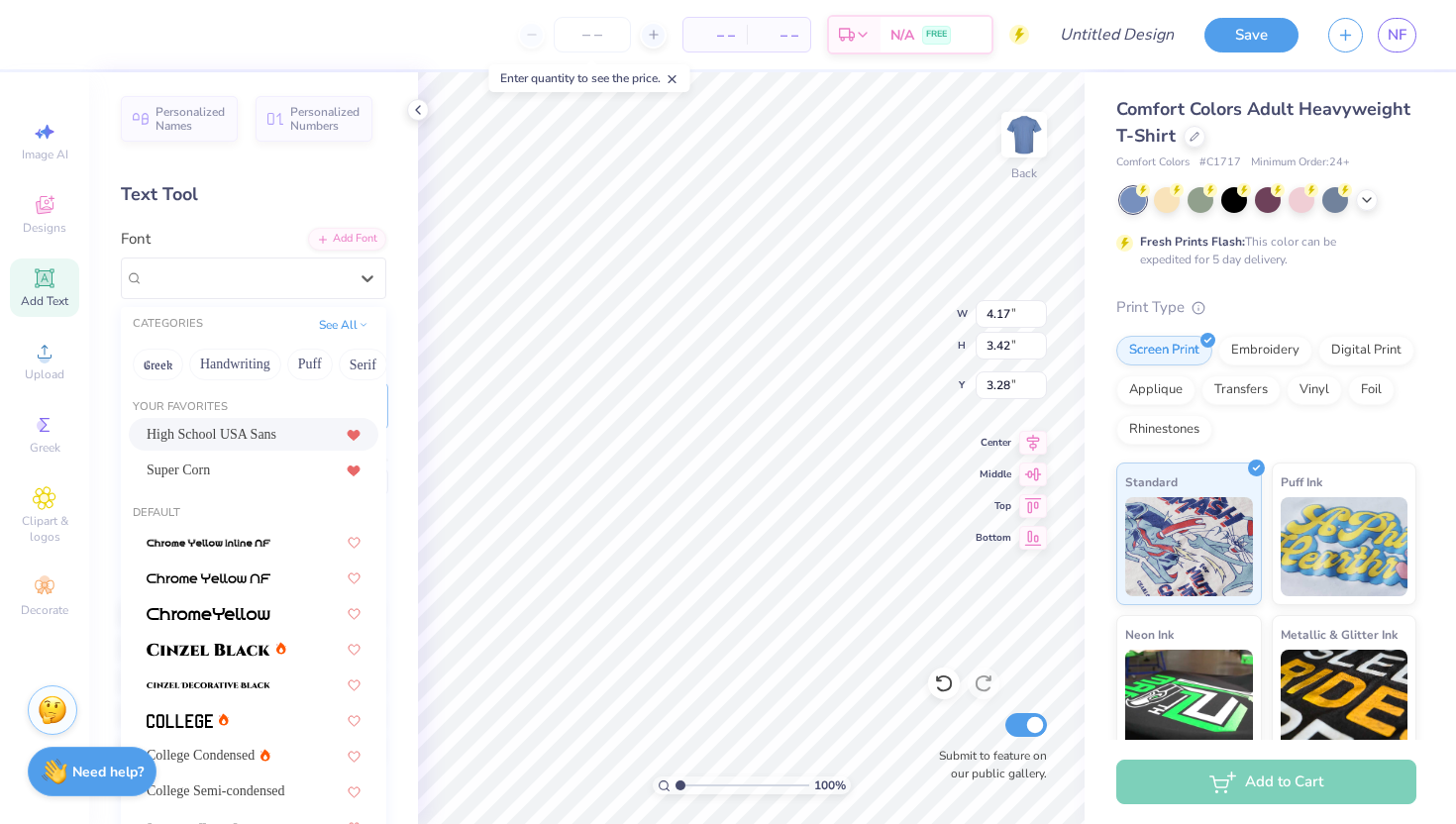 click on "High School USA Sans" at bounding box center [211, 434] 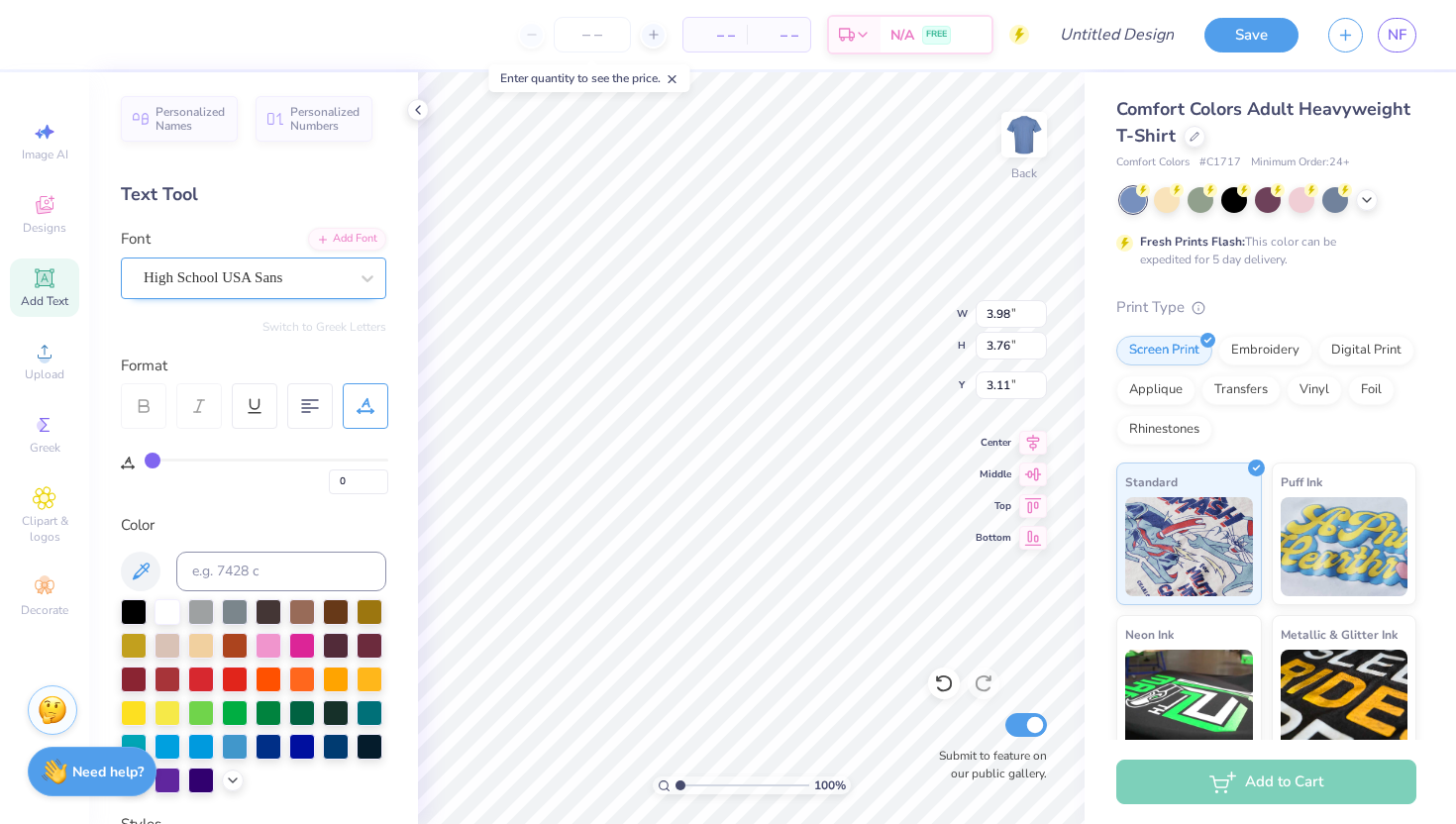 click on "High School USA Sans" at bounding box center [246, 277] 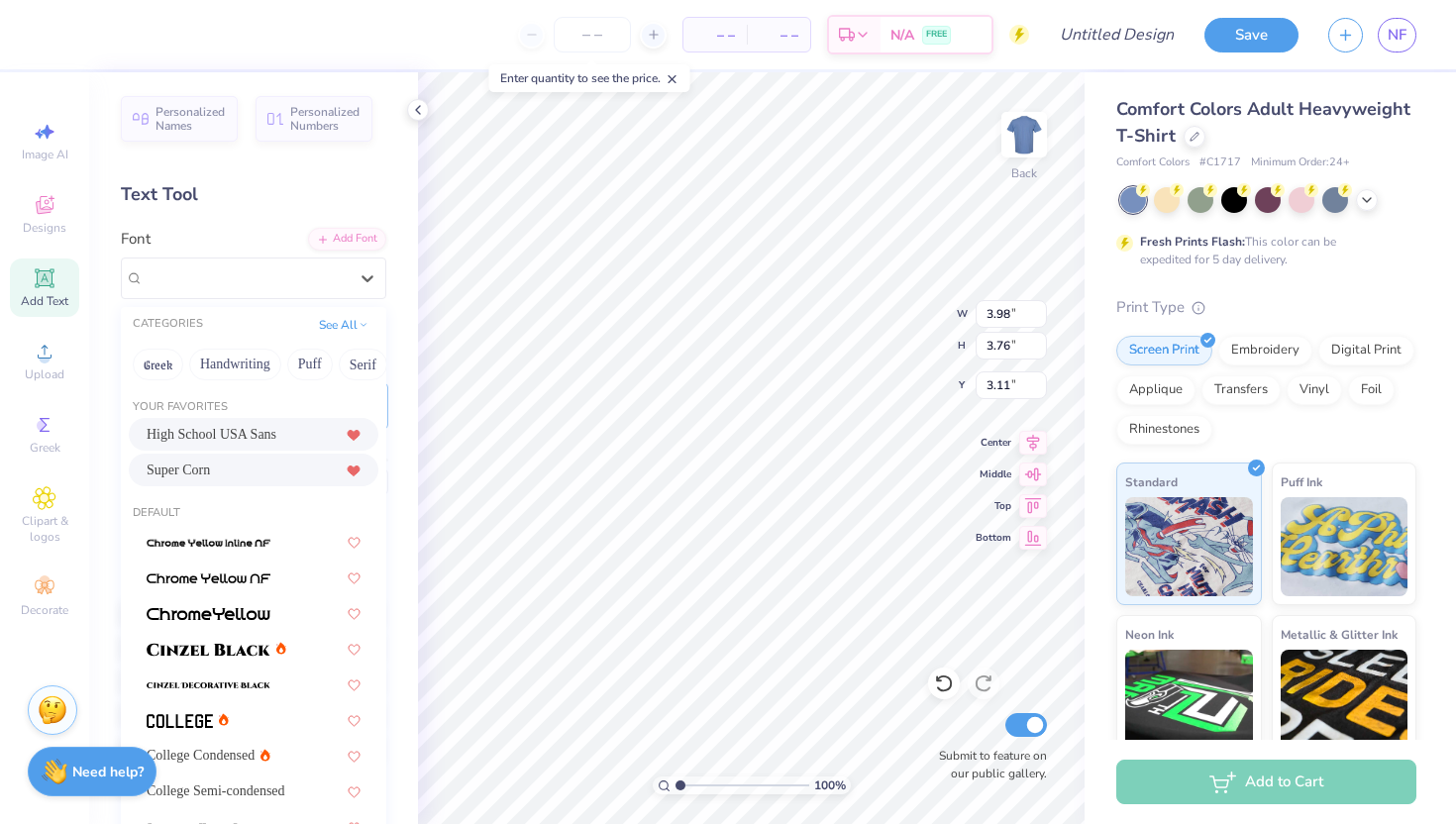 click on "Super Corn" at bounding box center [254, 469] 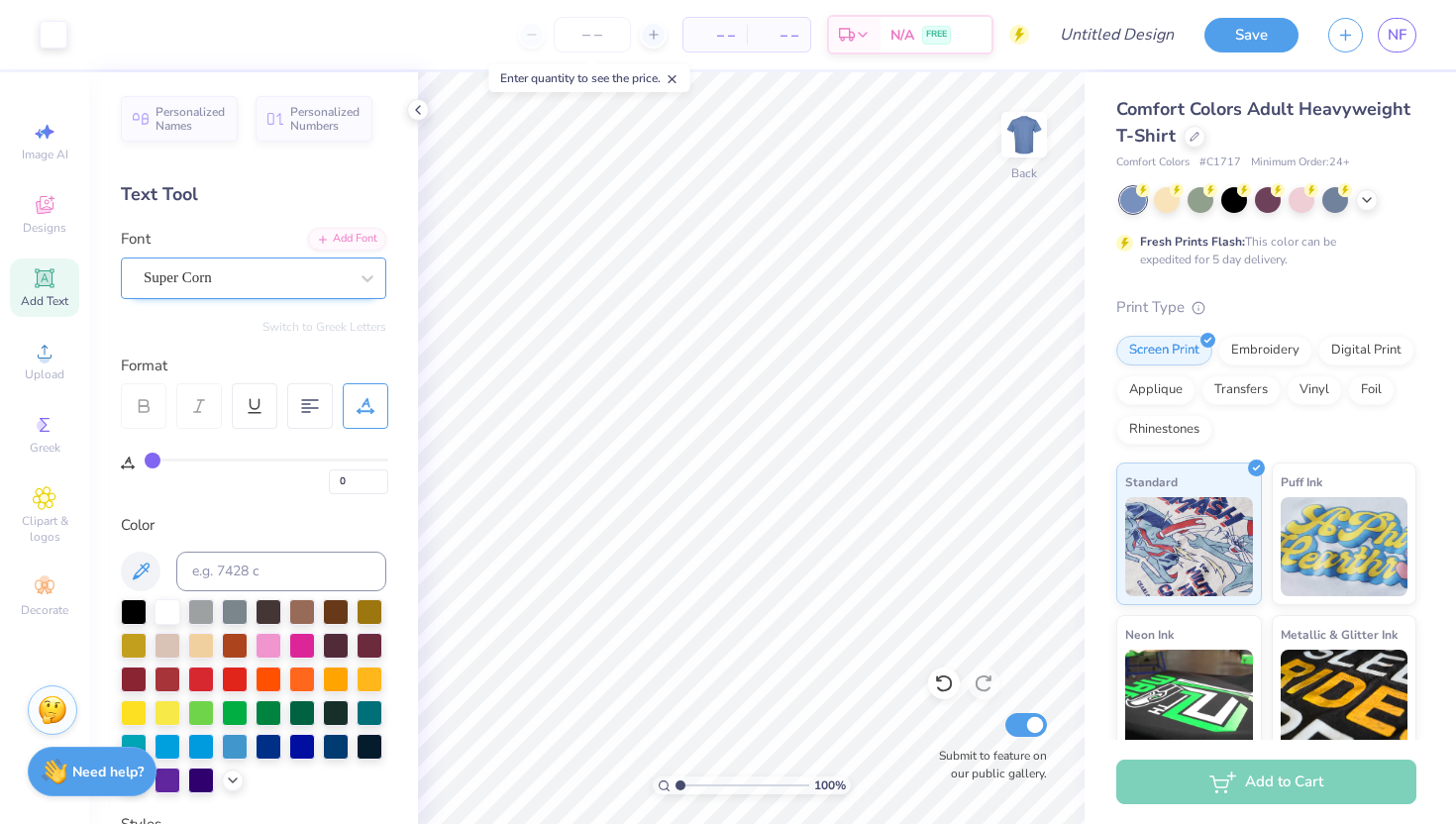 click on "Super Corn" at bounding box center [246, 277] 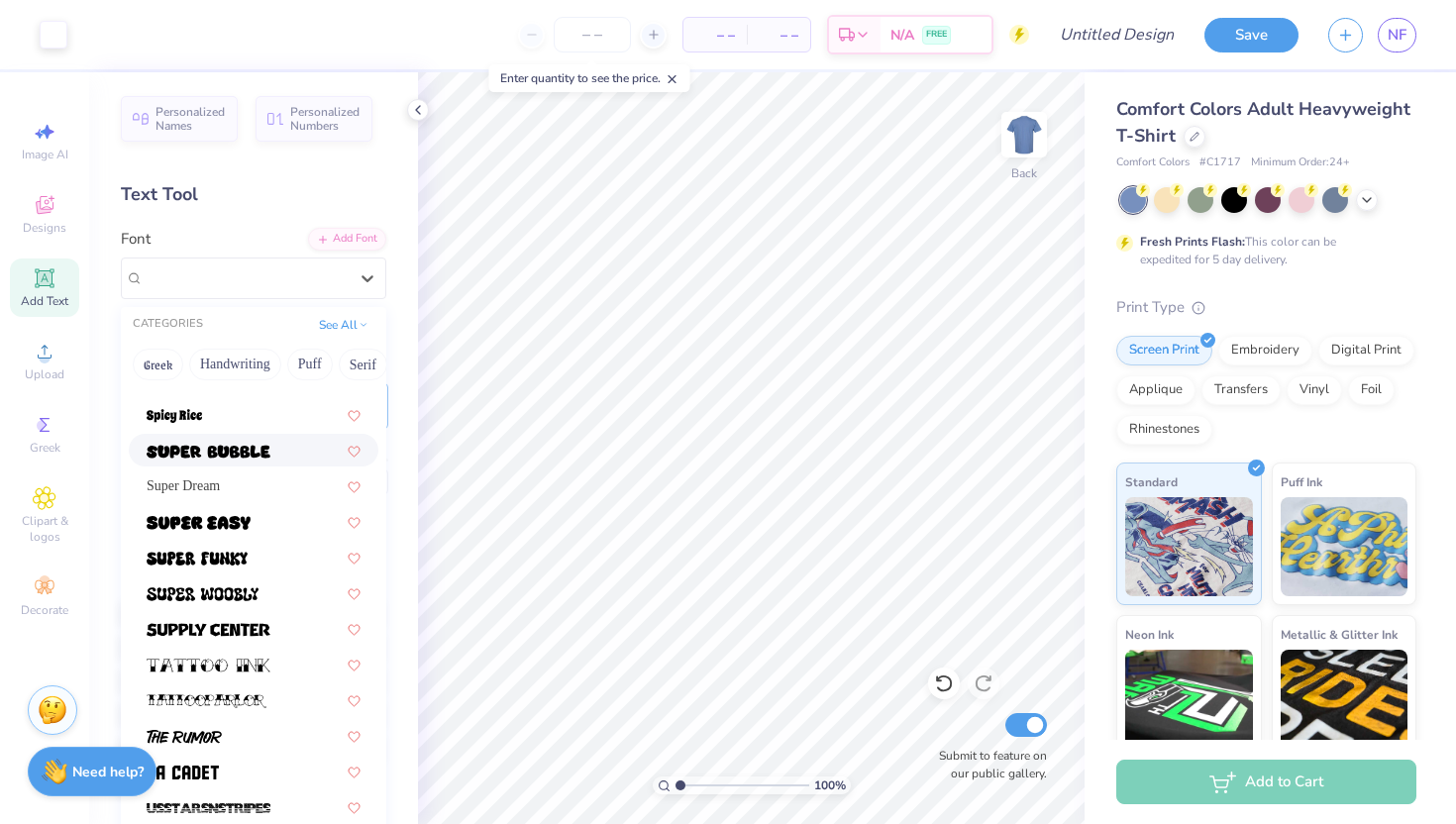 scroll, scrollTop: 2197, scrollLeft: 0, axis: vertical 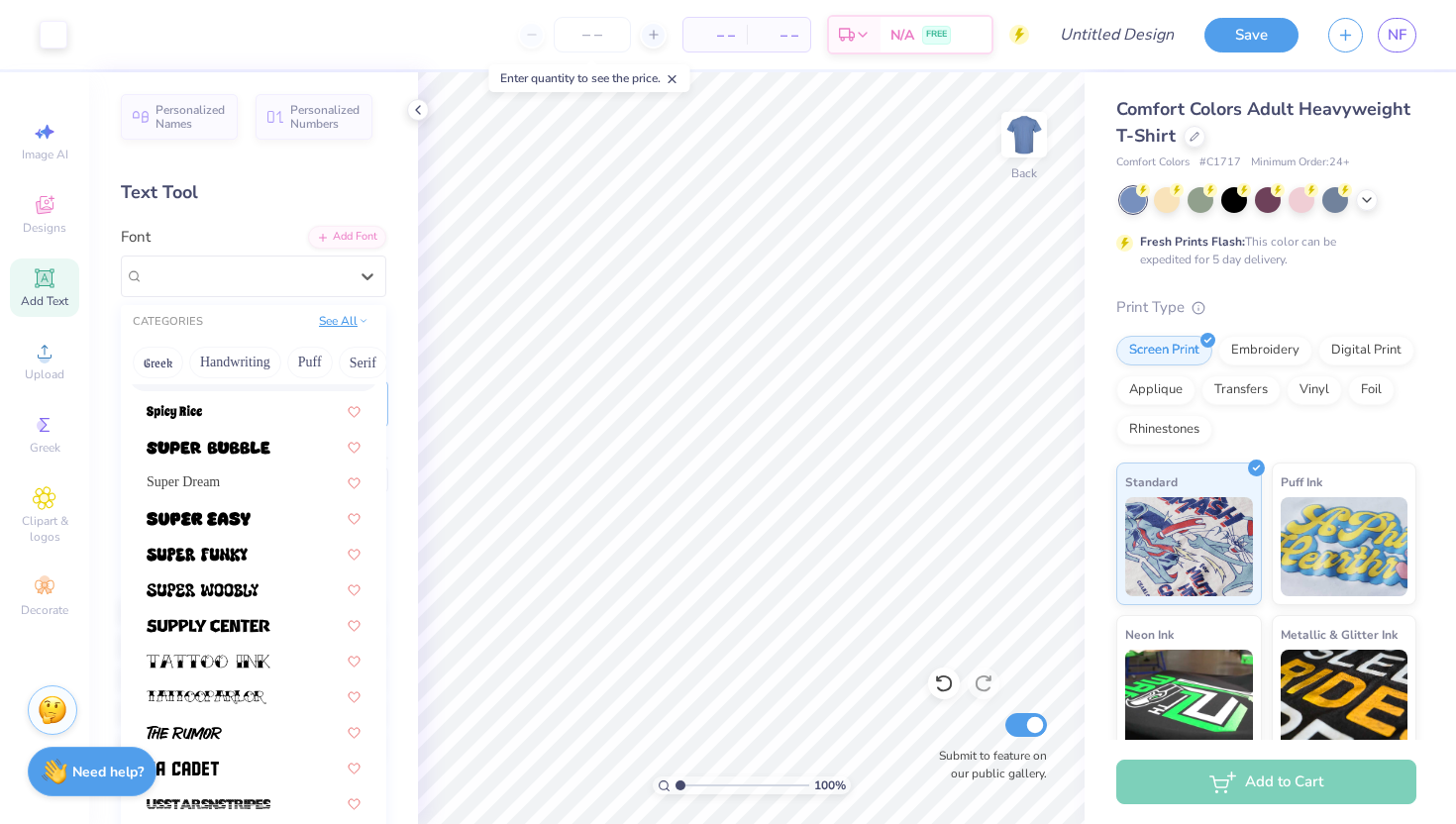 click on "See All" at bounding box center [344, 321] 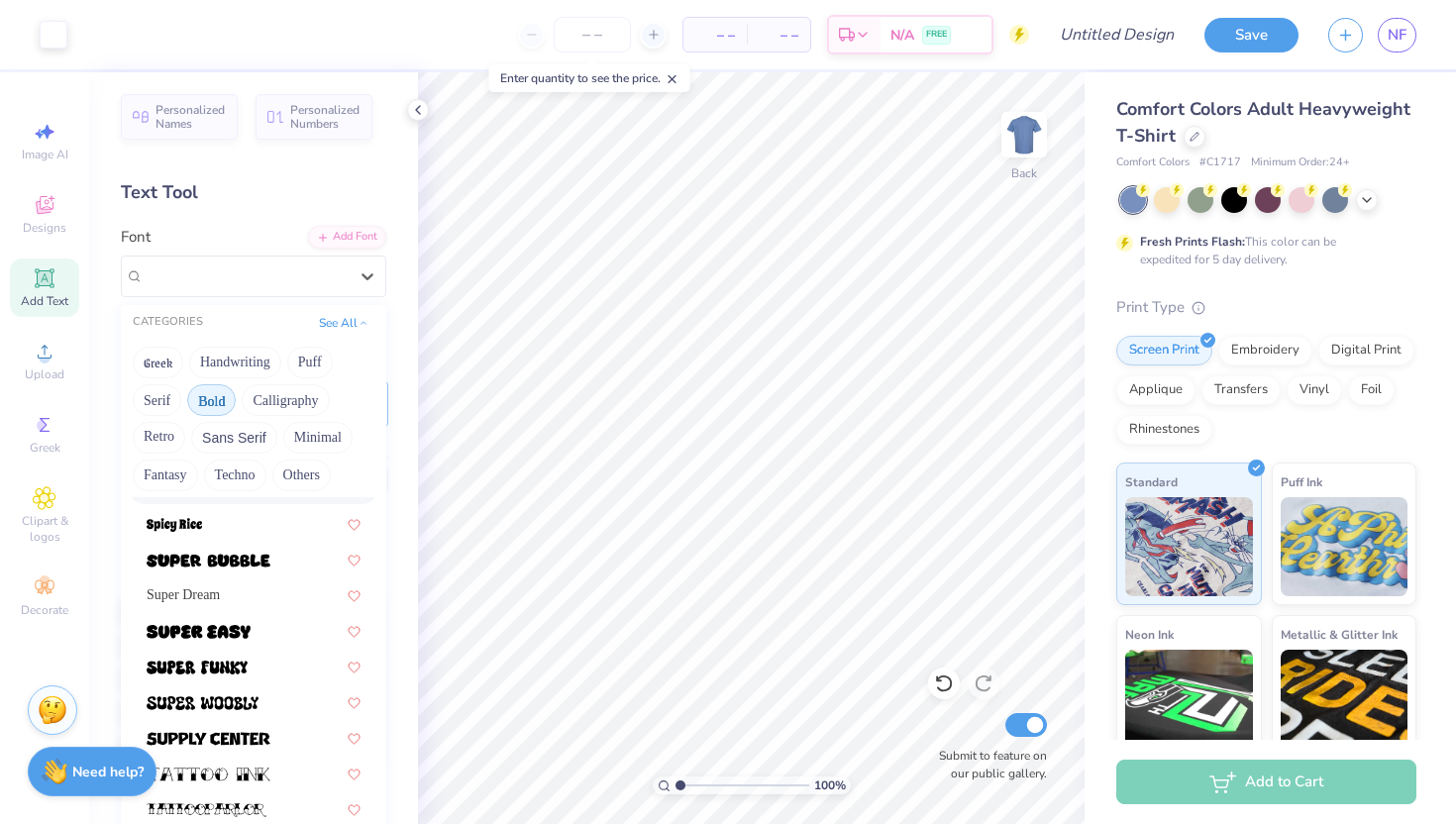 click on "Bold" at bounding box center [211, 400] 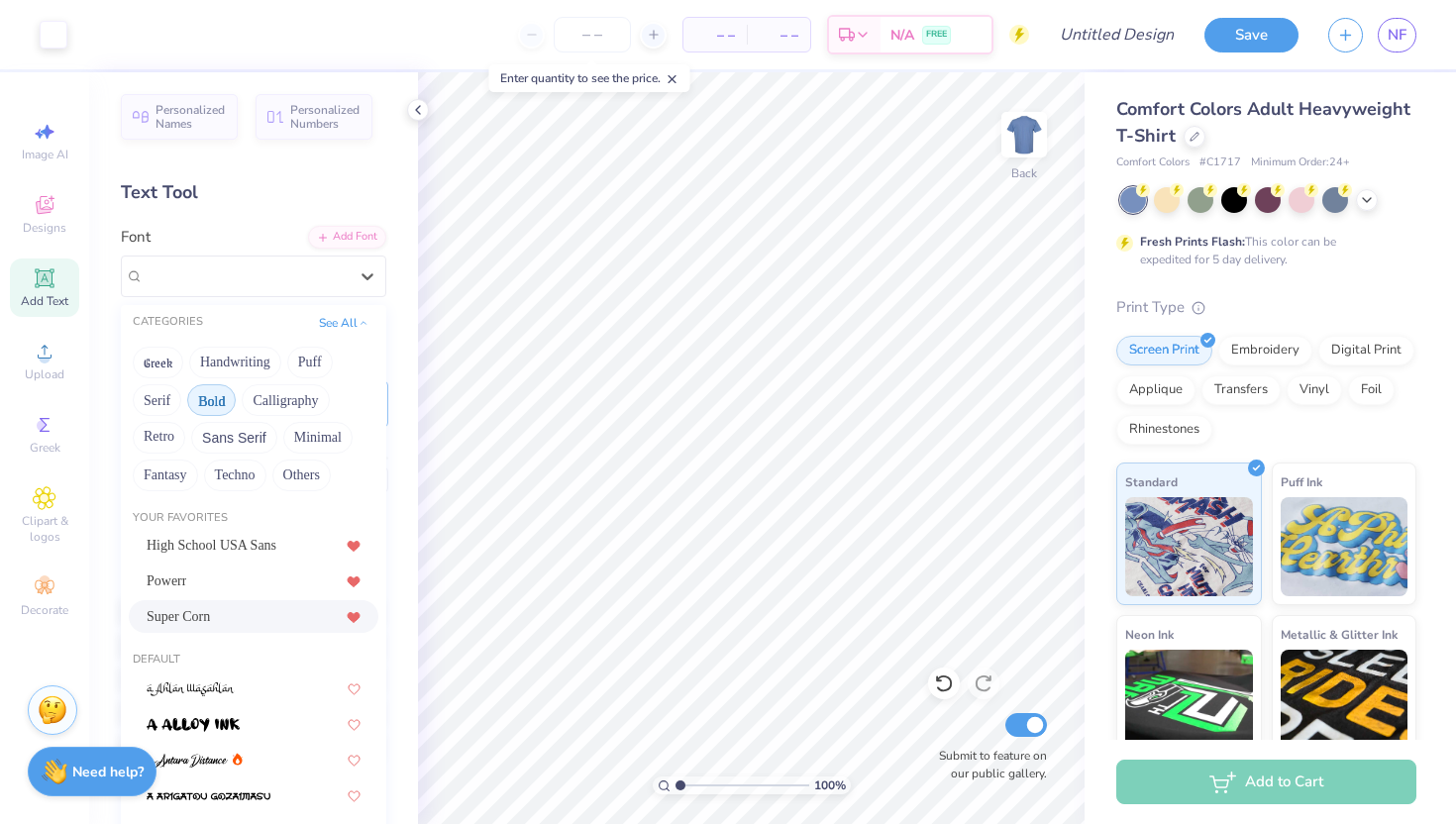click on "Bold" at bounding box center (211, 400) 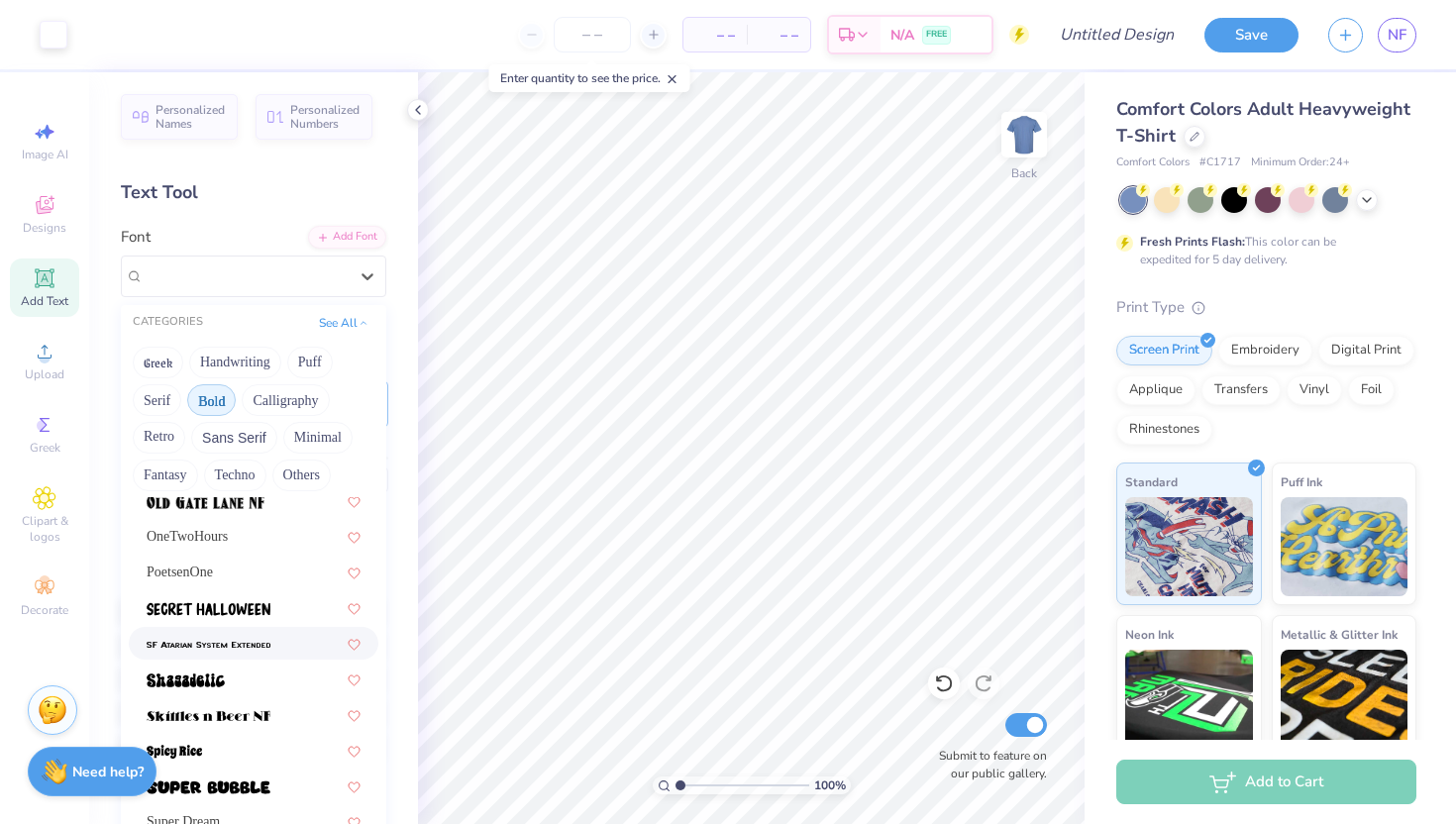 scroll, scrollTop: 1991, scrollLeft: 0, axis: vertical 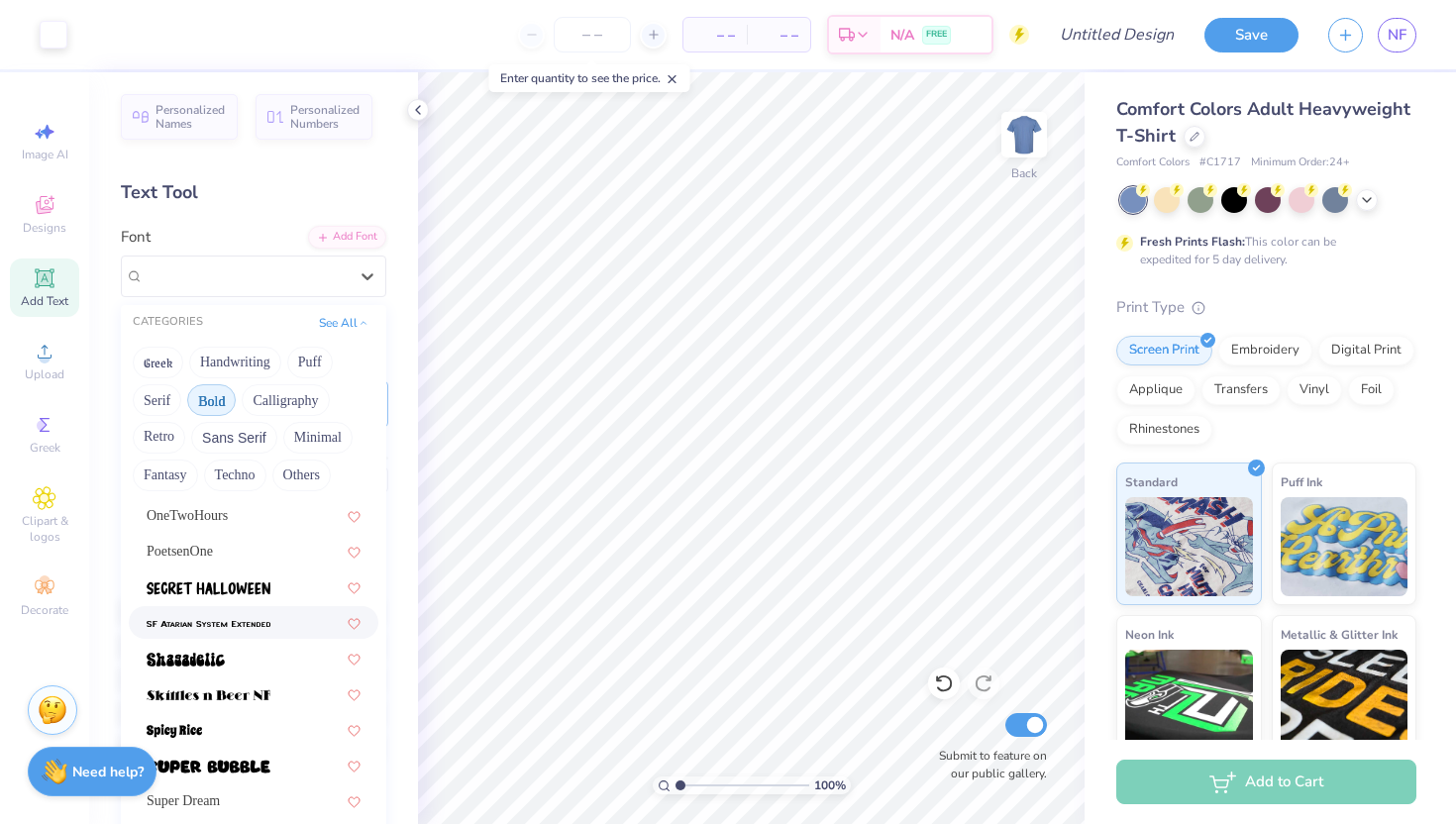 click at bounding box center (208, 622) 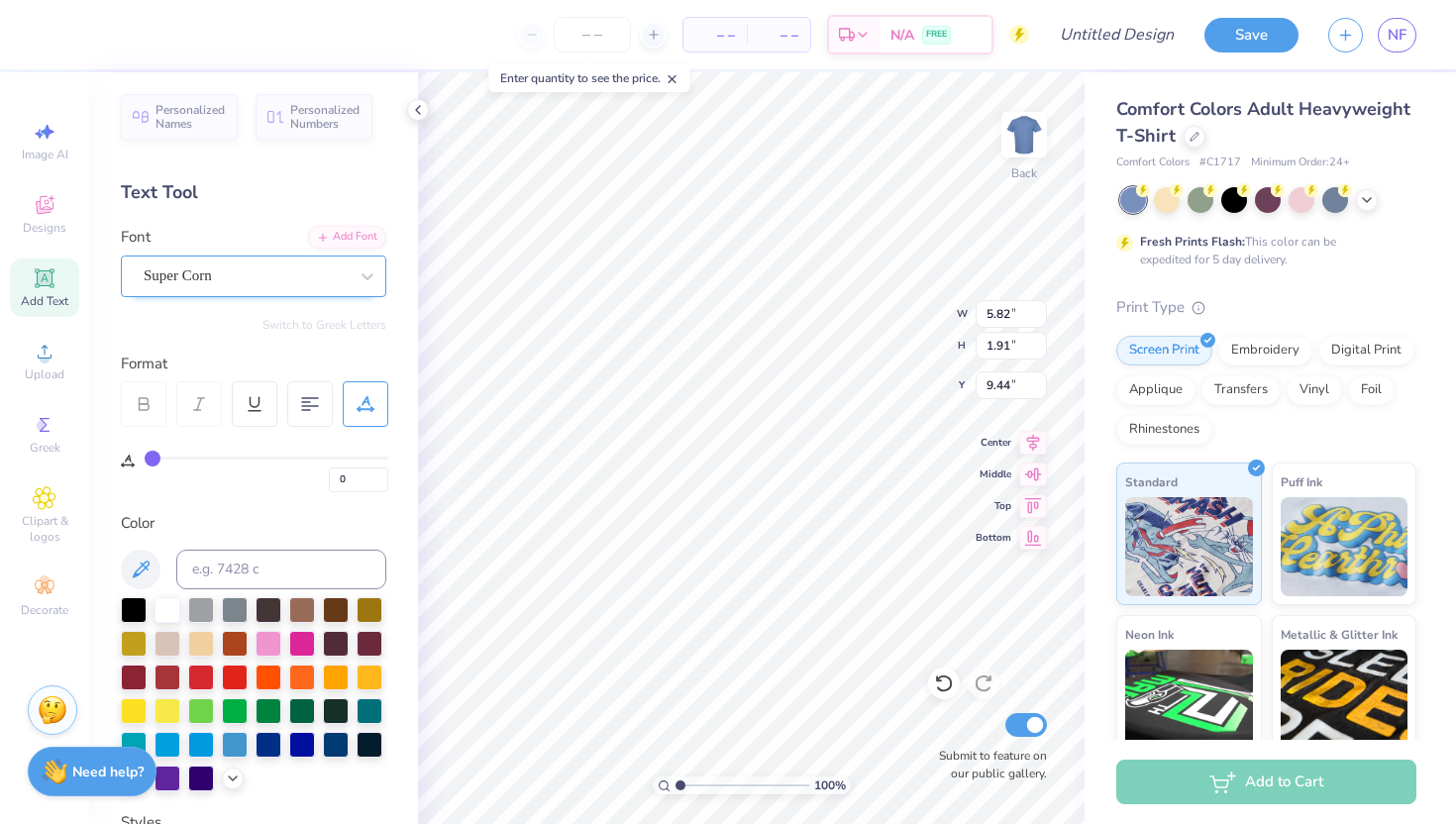 click on "Super Corn" at bounding box center [246, 275] 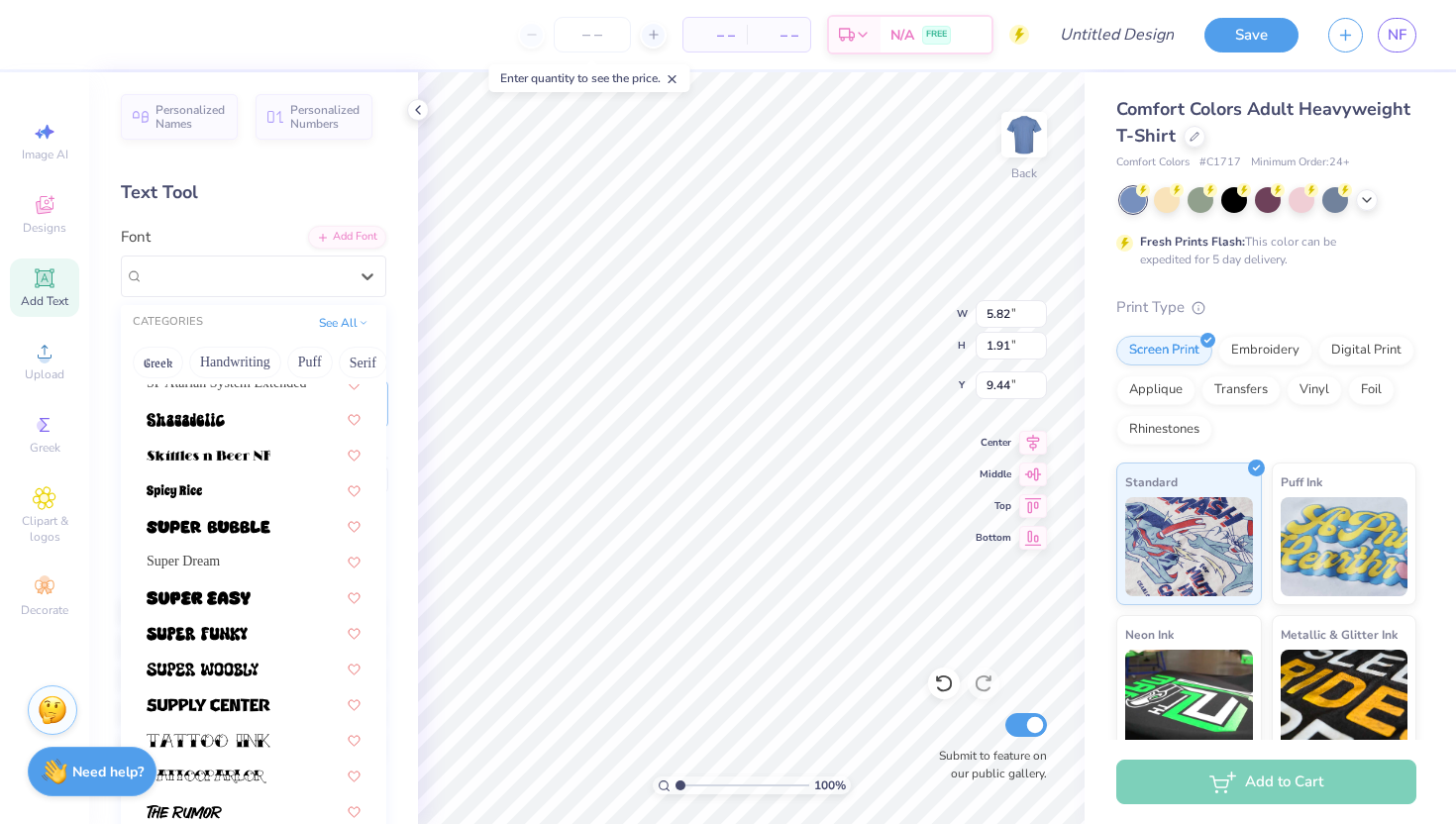 scroll, scrollTop: 2197, scrollLeft: 0, axis: vertical 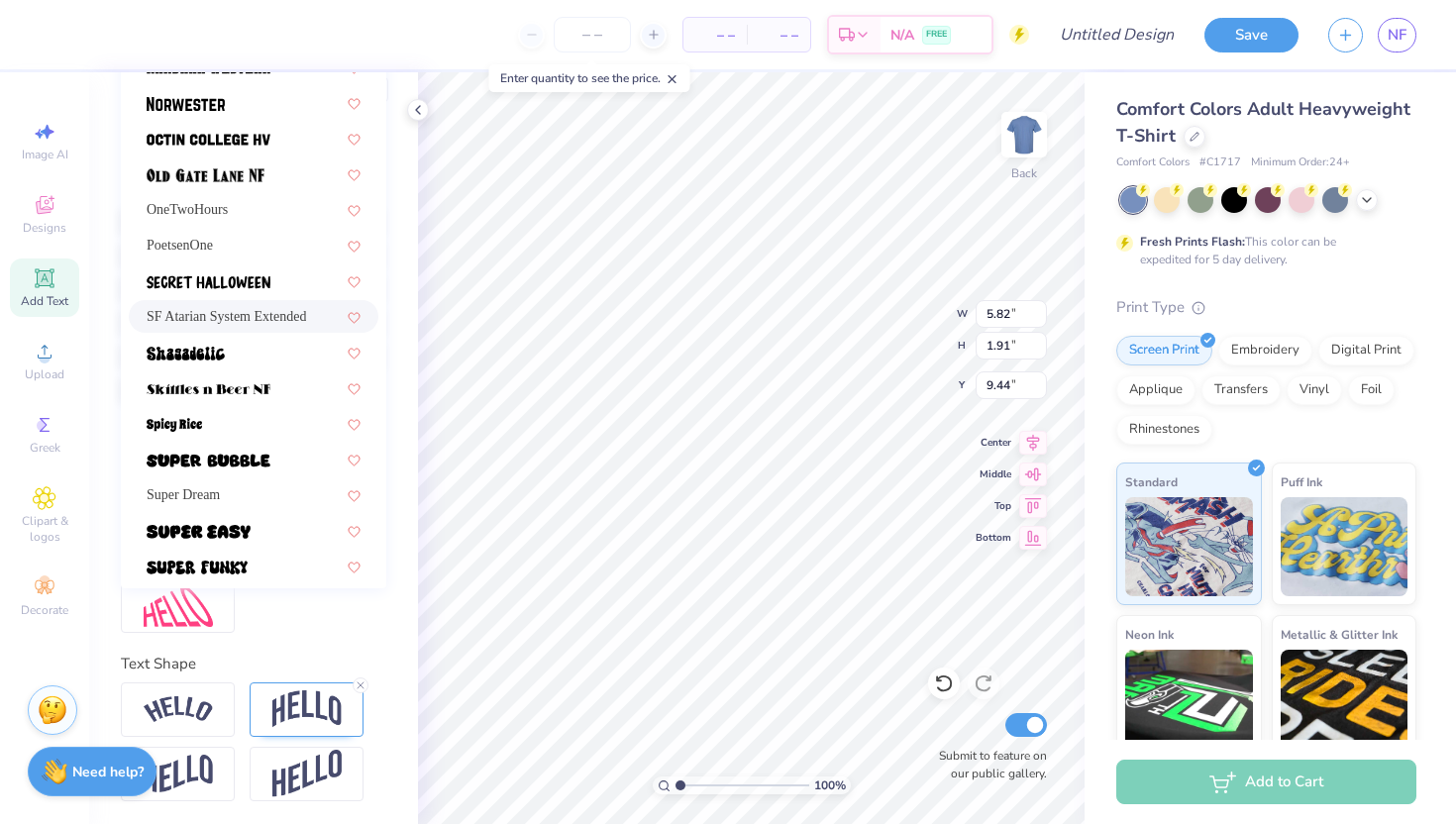 click on "SF Atarian System Extended" at bounding box center [226, 316] 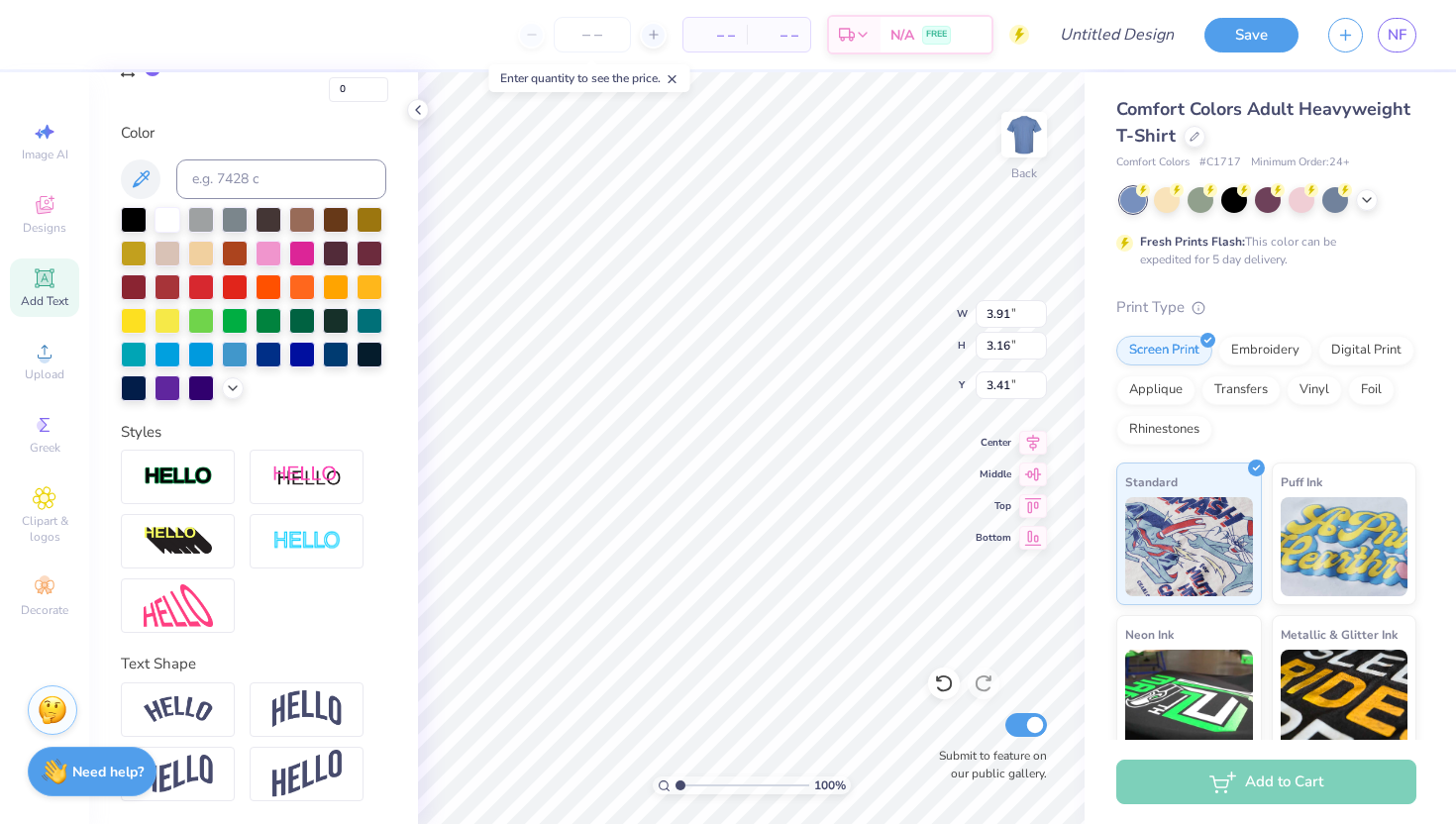 click on "100  % Back W 3.91 3.91 " H 3.16 3.16 " Y 3.41 3.41 " Center Middle Top Bottom Submit to feature on our public gallery." at bounding box center (751, 448) 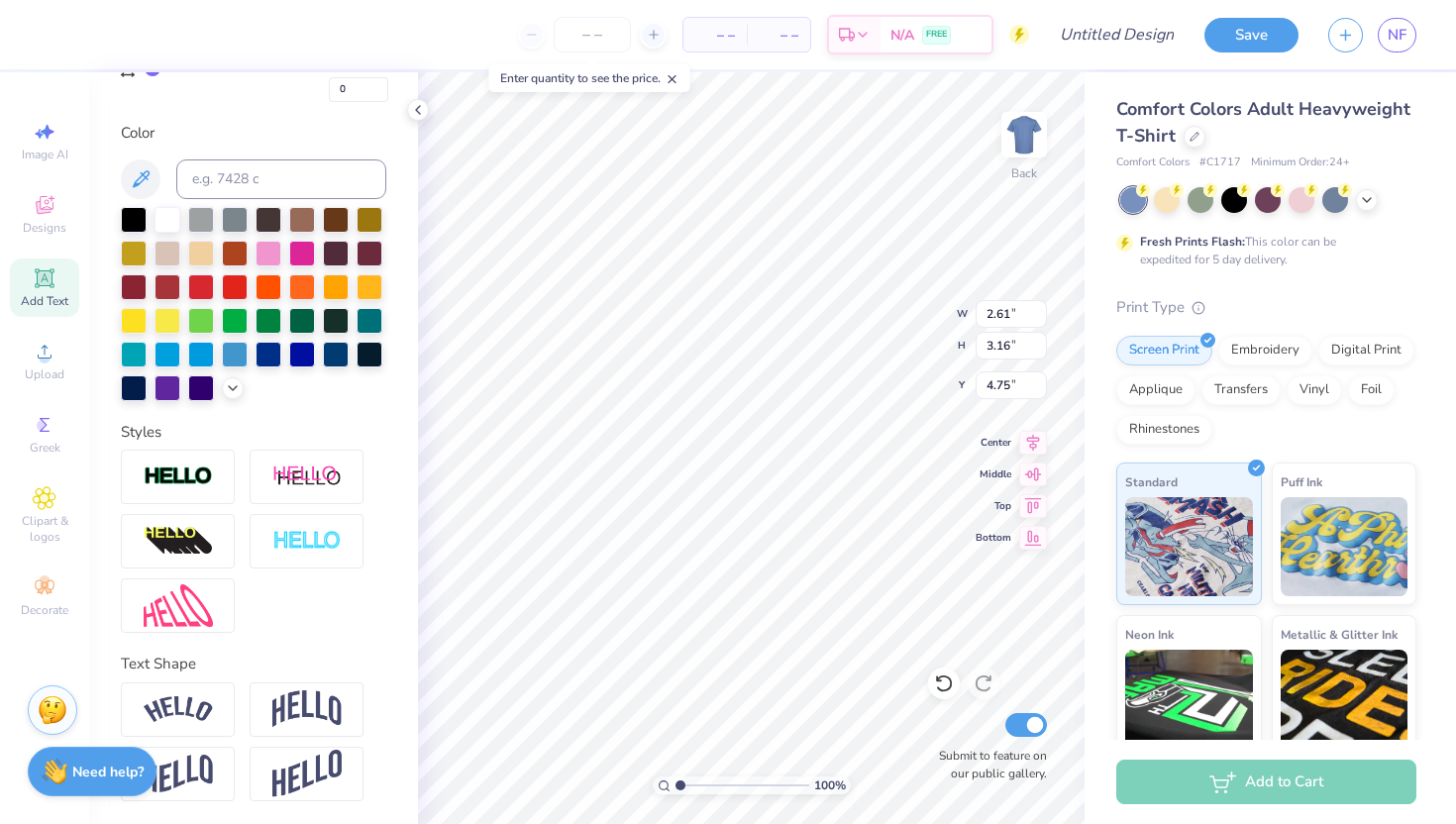 click 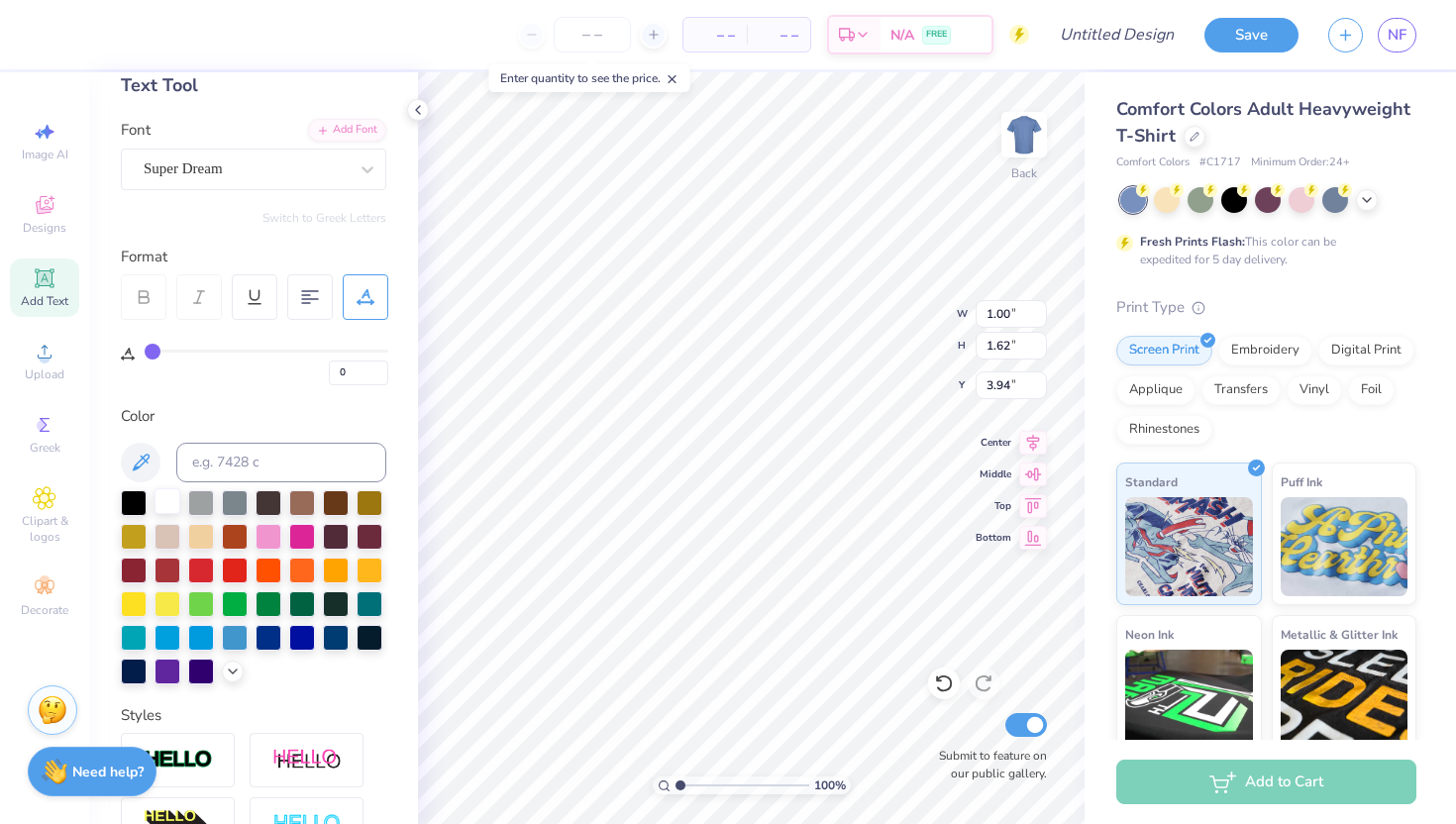 scroll, scrollTop: 0, scrollLeft: 0, axis: both 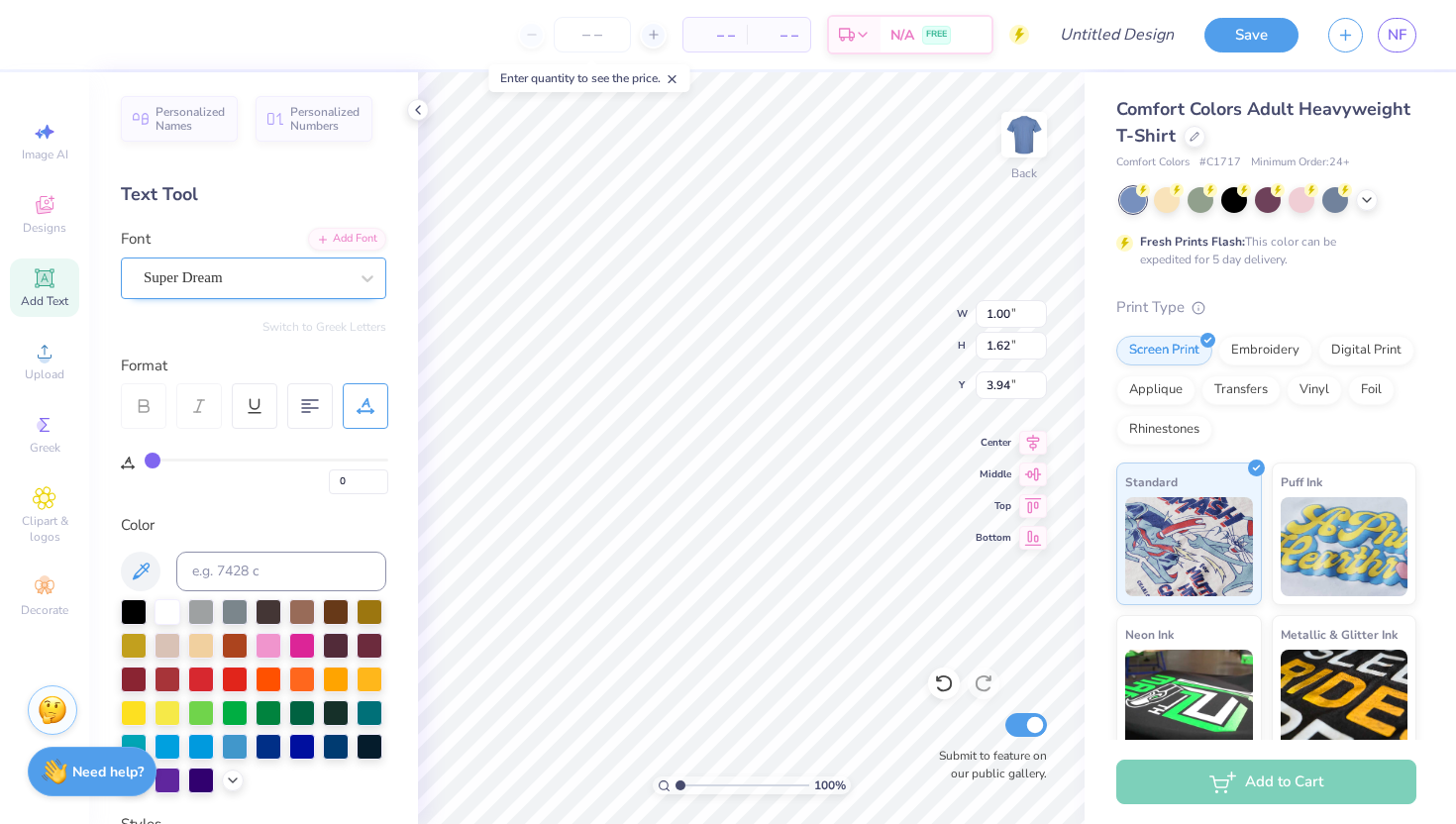 click on "Super Dream" at bounding box center (246, 277) 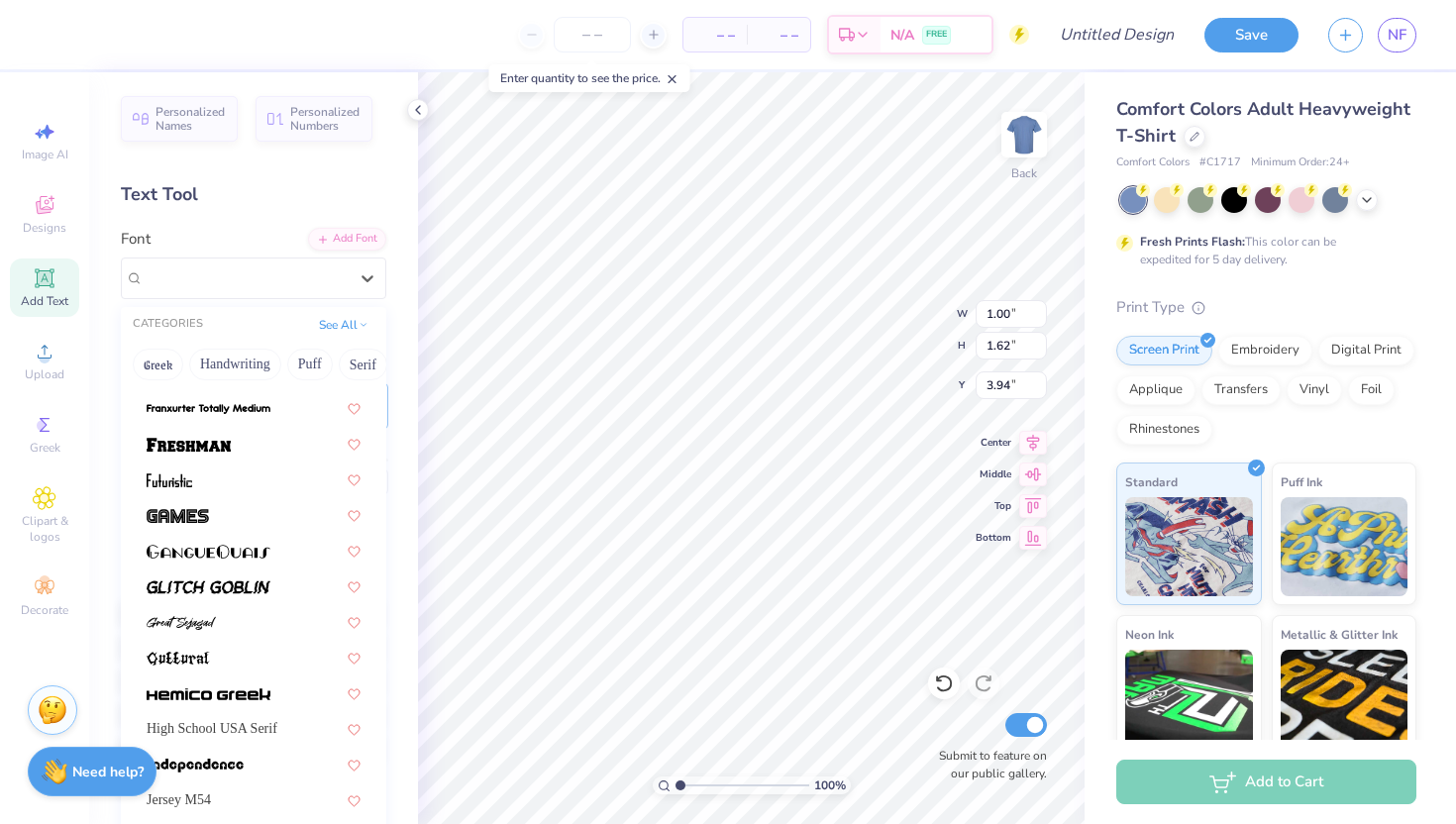 scroll, scrollTop: 2197, scrollLeft: 0, axis: vertical 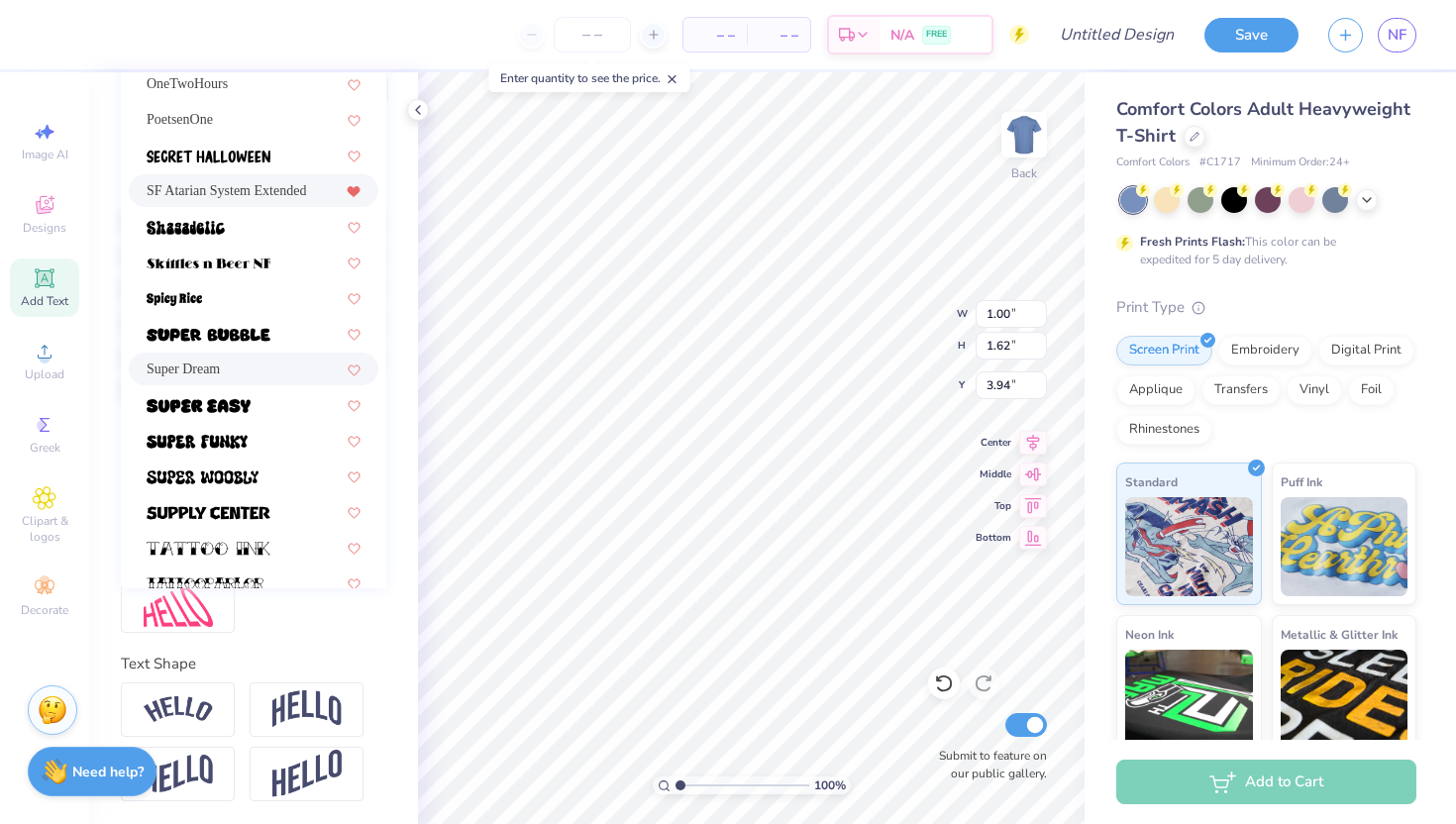 click 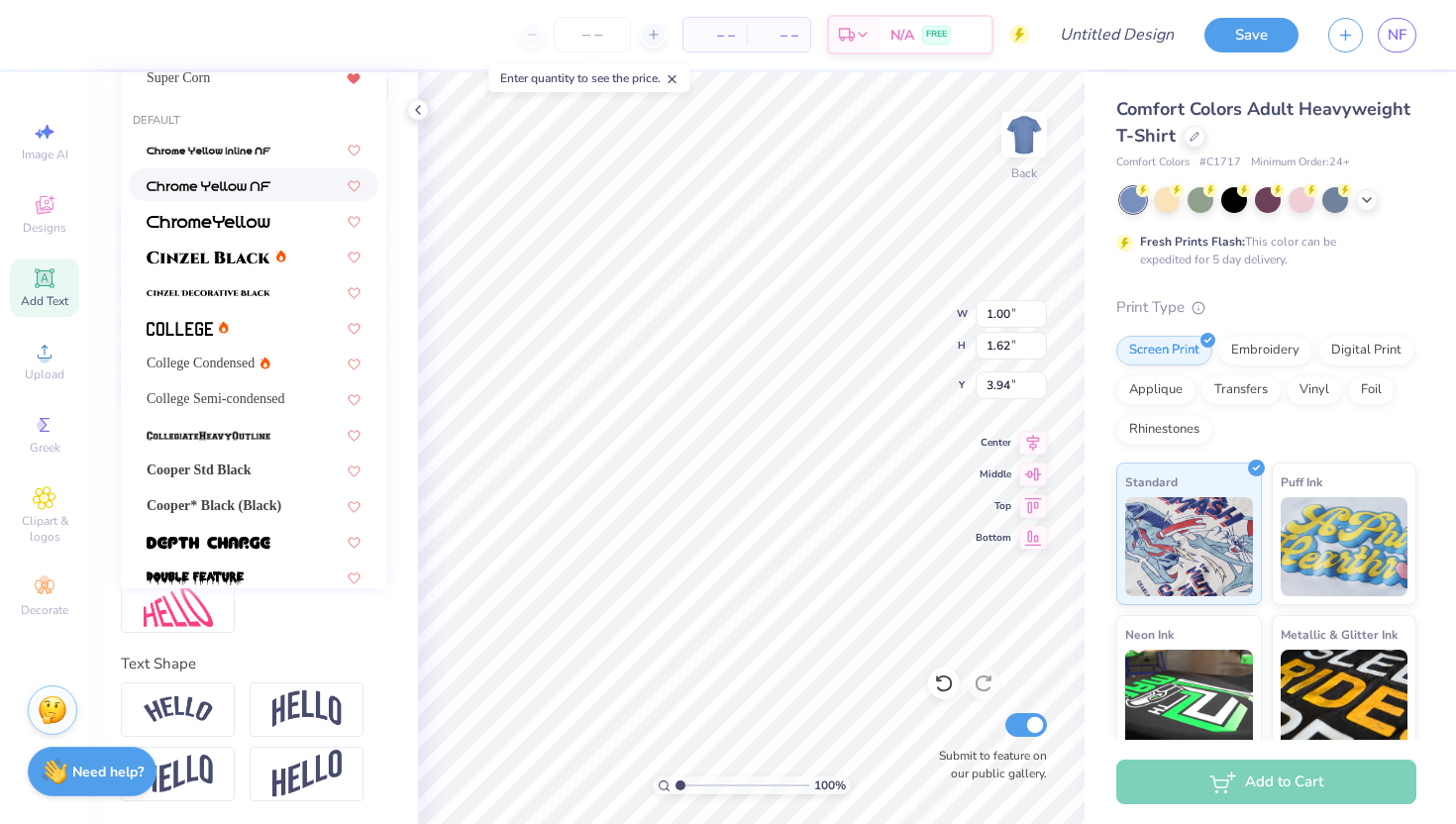 scroll, scrollTop: 0, scrollLeft: 0, axis: both 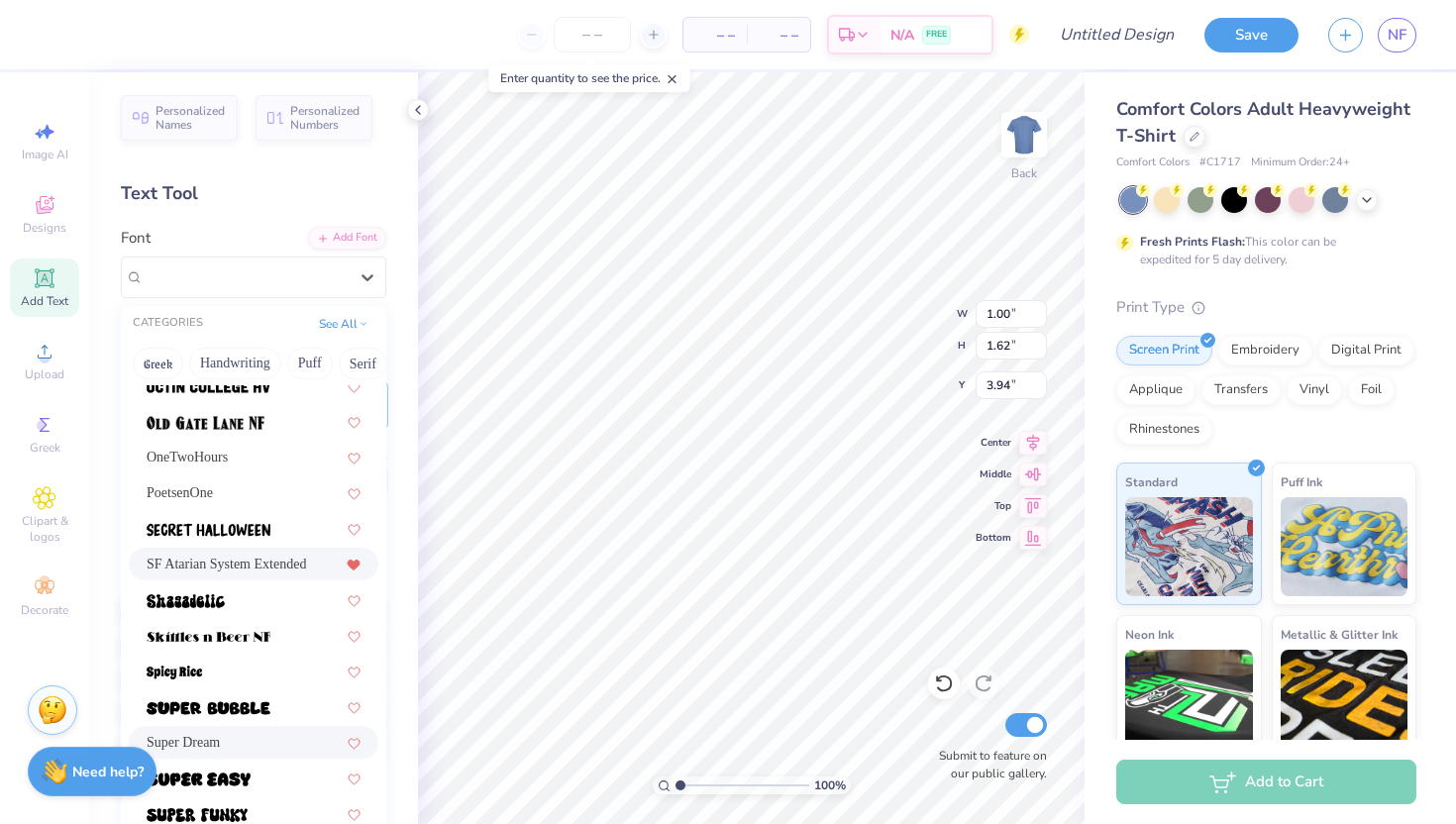 click on "SF Atarian System Extended" at bounding box center (226, 564) 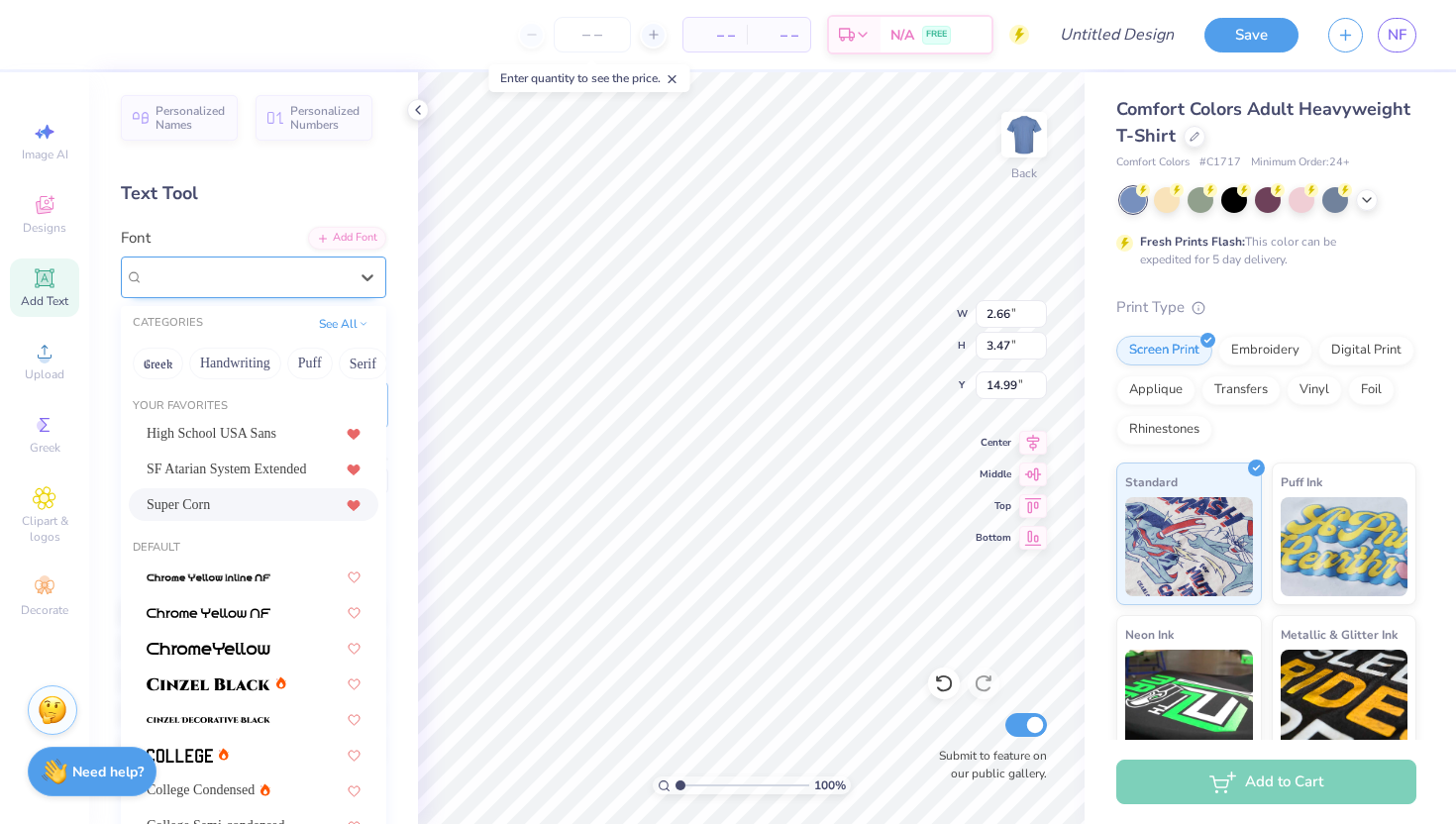 click on "Super Corn" at bounding box center [246, 276] 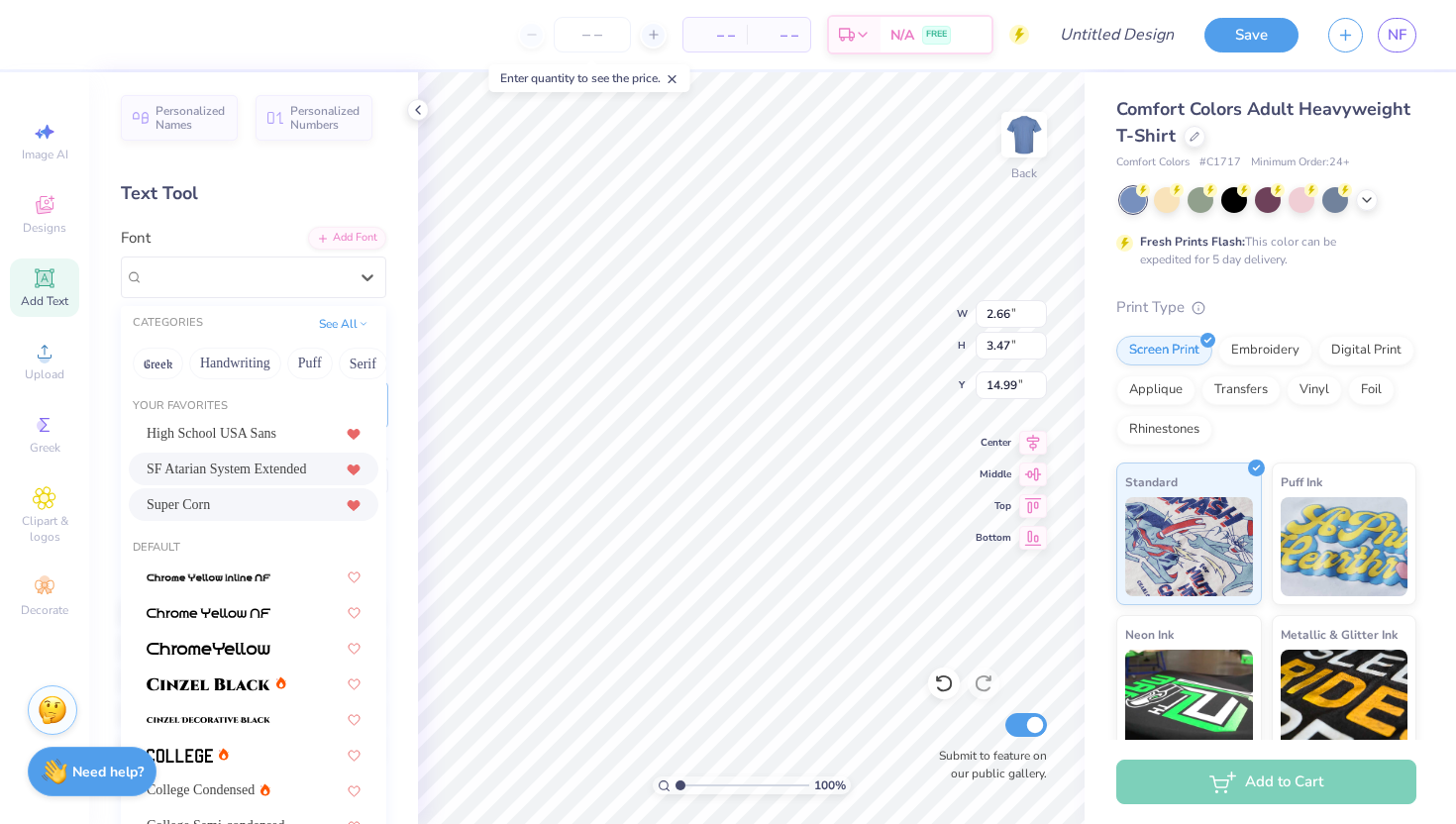 click on "SF Atarian System Extended" at bounding box center [226, 468] 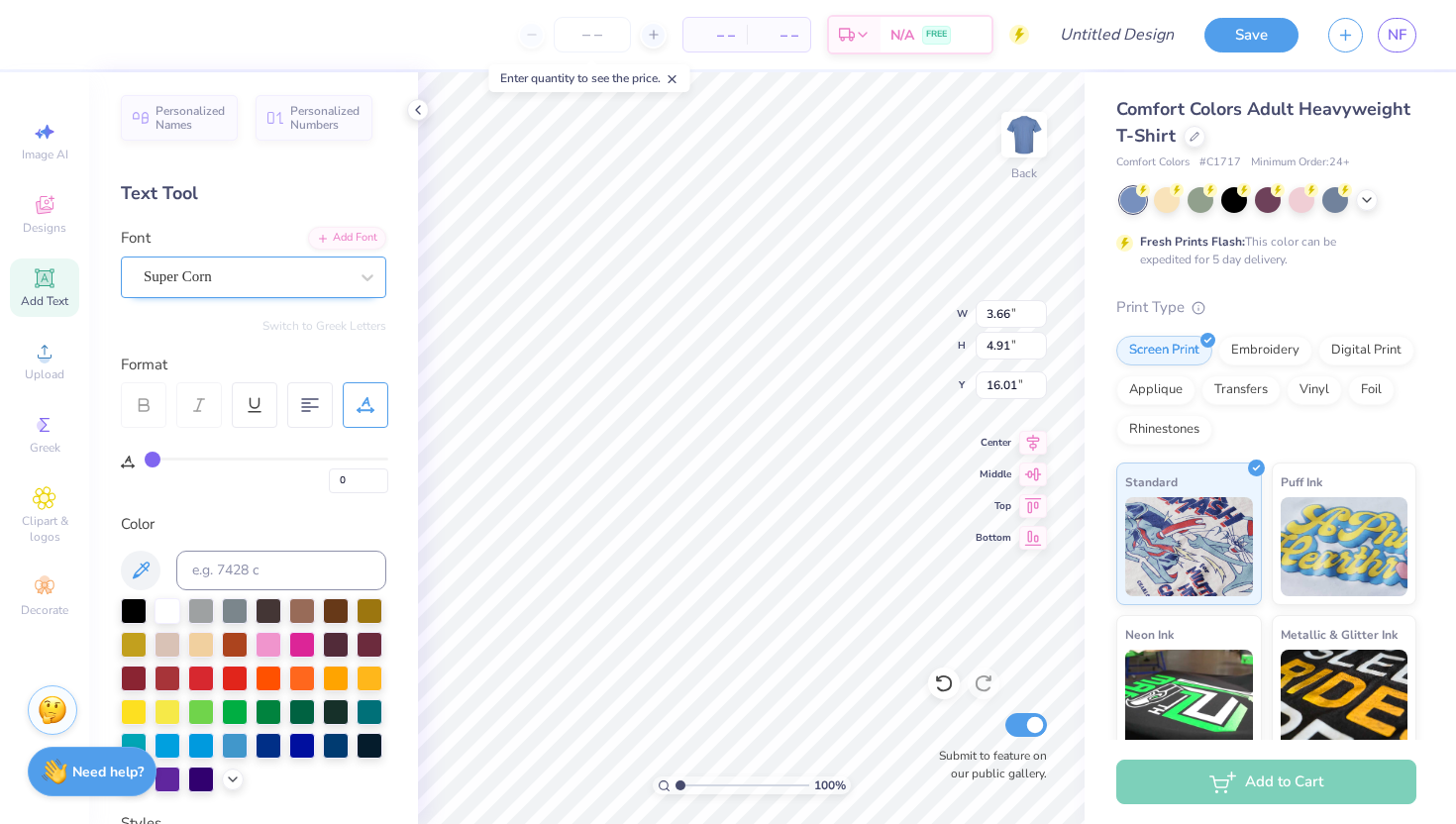 click on "Super Corn" at bounding box center (246, 276) 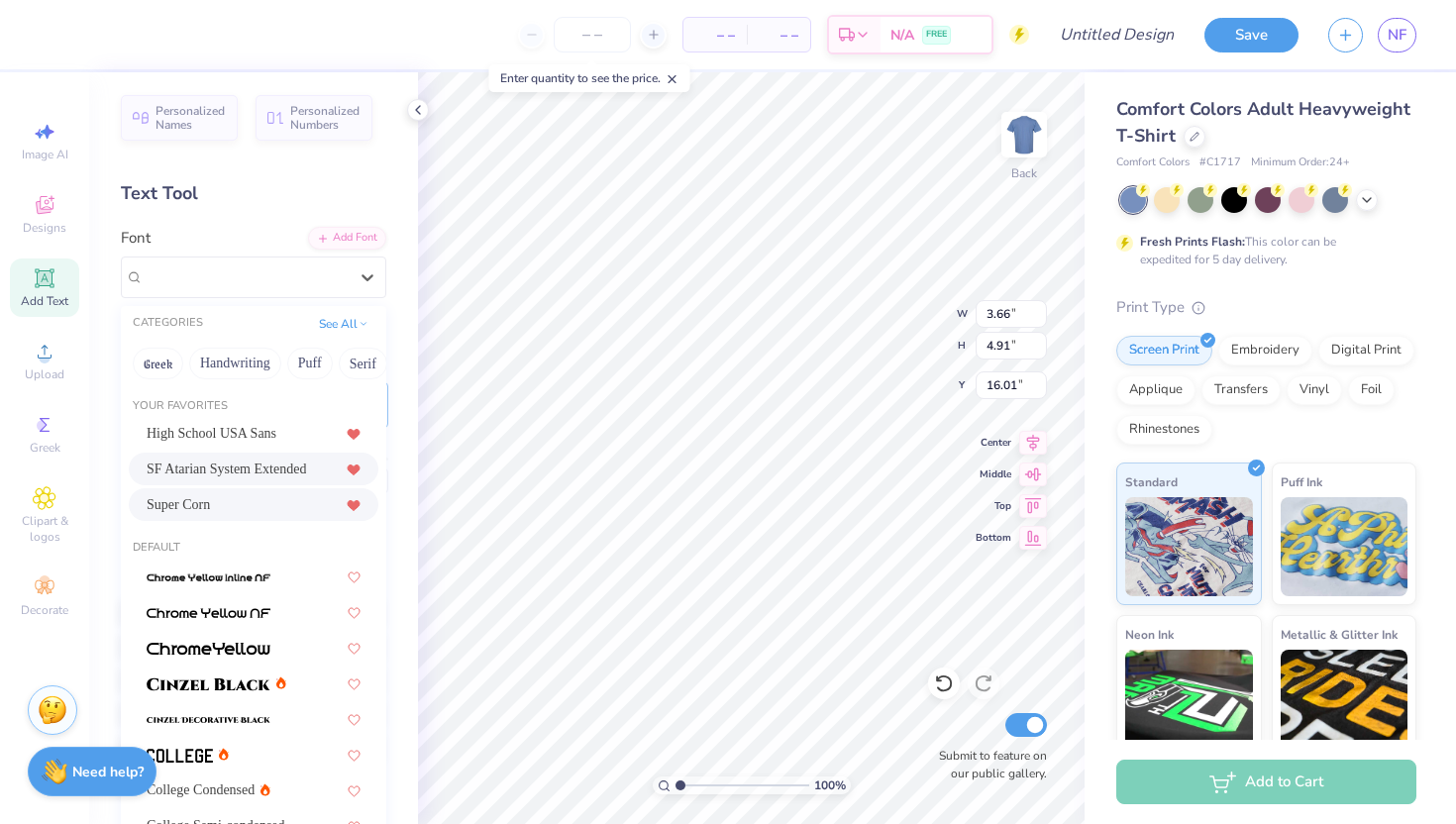 click on "SF Atarian System Extended" at bounding box center [226, 468] 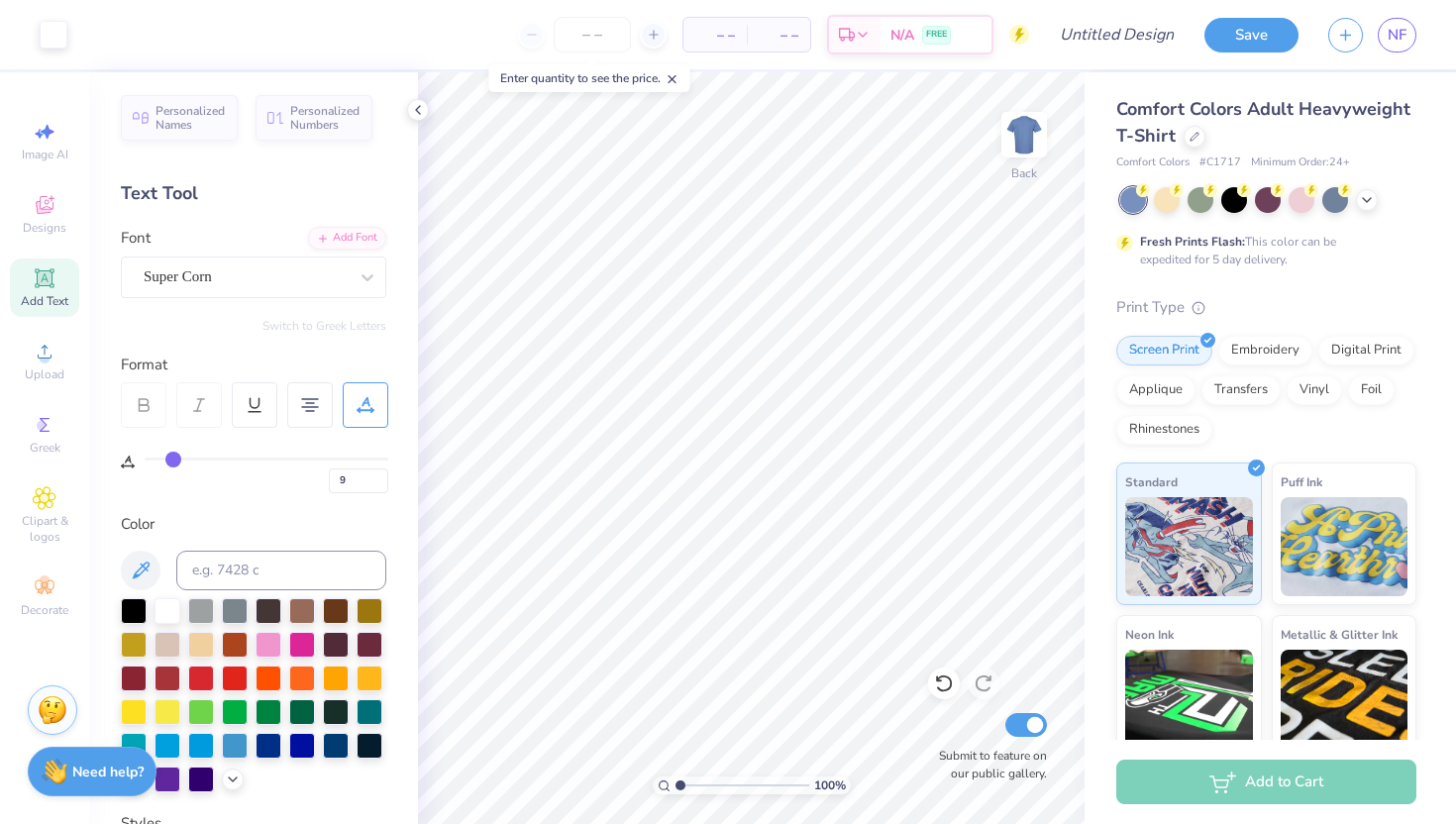 click on "Add Text" at bounding box center [45, 287] 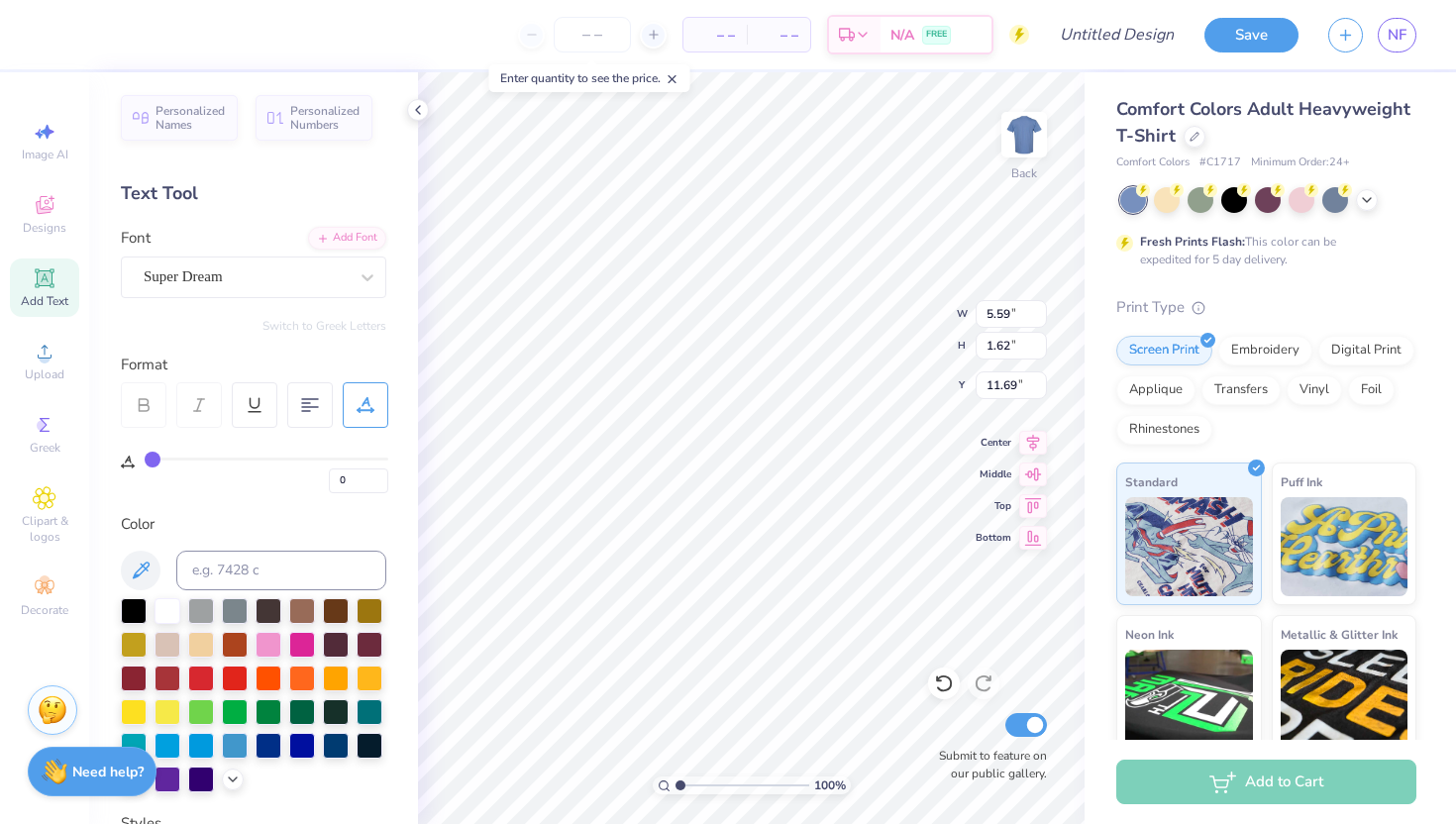 scroll, scrollTop: 0, scrollLeft: 4, axis: horizontal 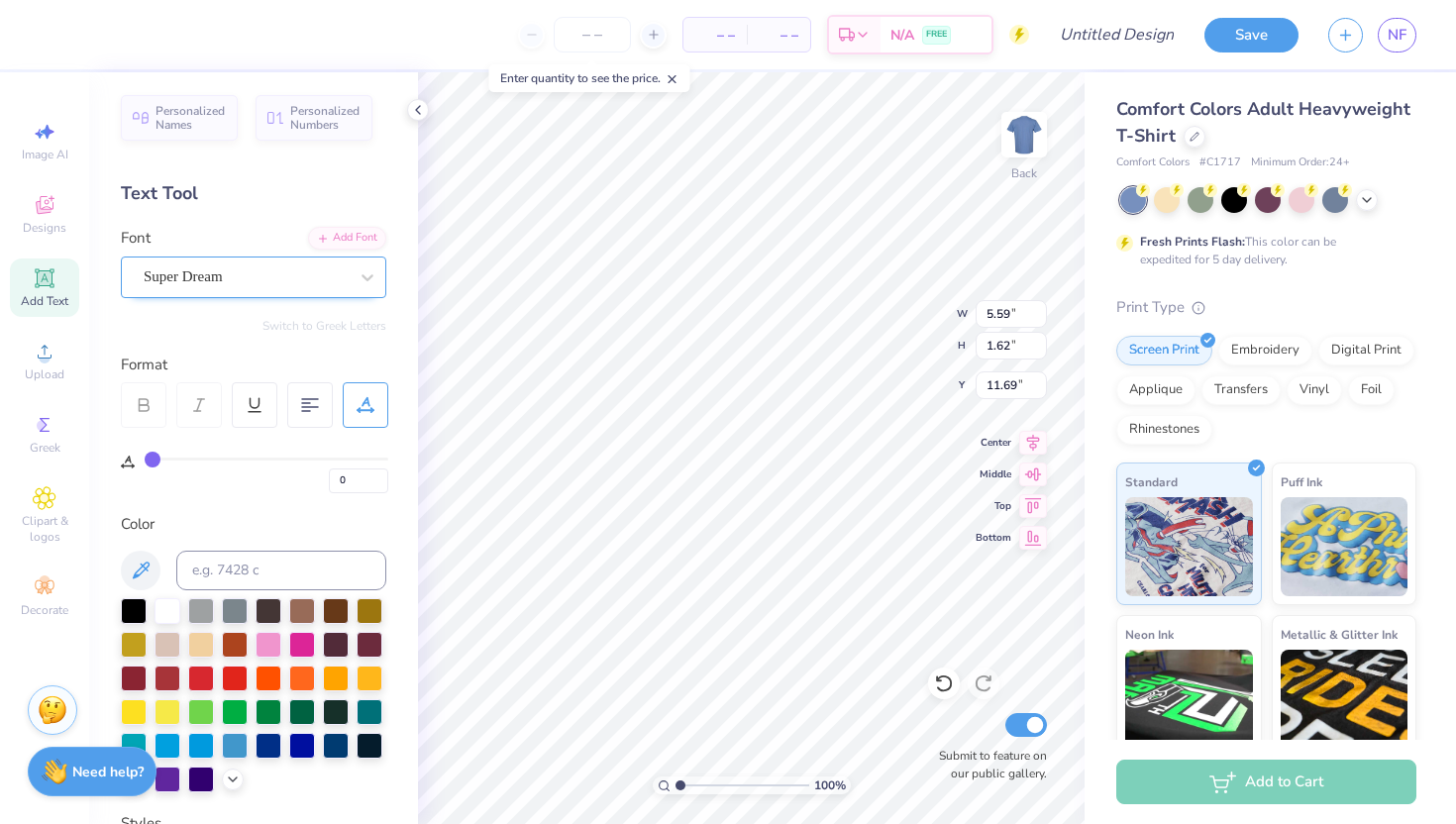 click on "Super Dream" at bounding box center (246, 276) 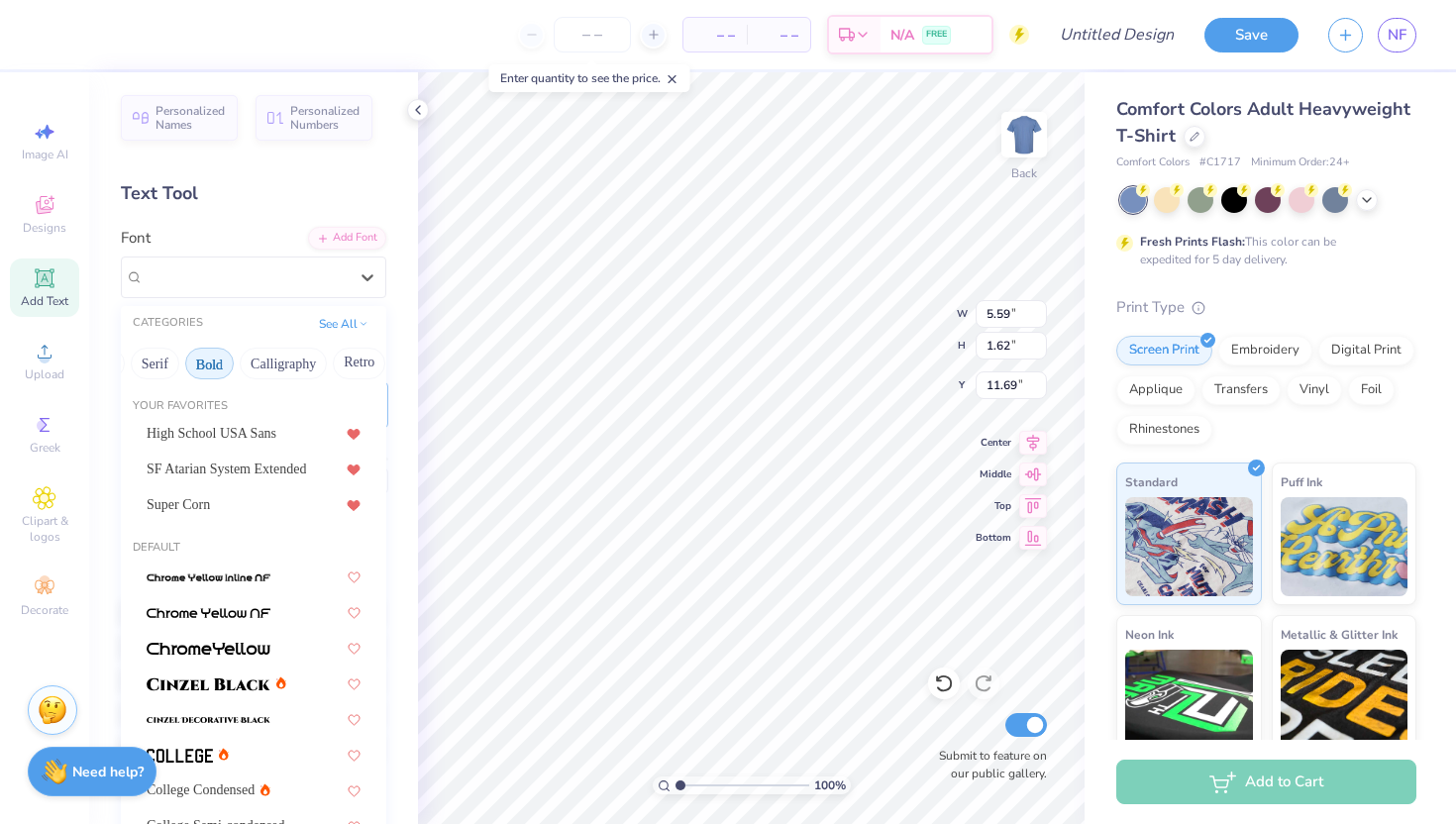 scroll, scrollTop: 0, scrollLeft: 210, axis: horizontal 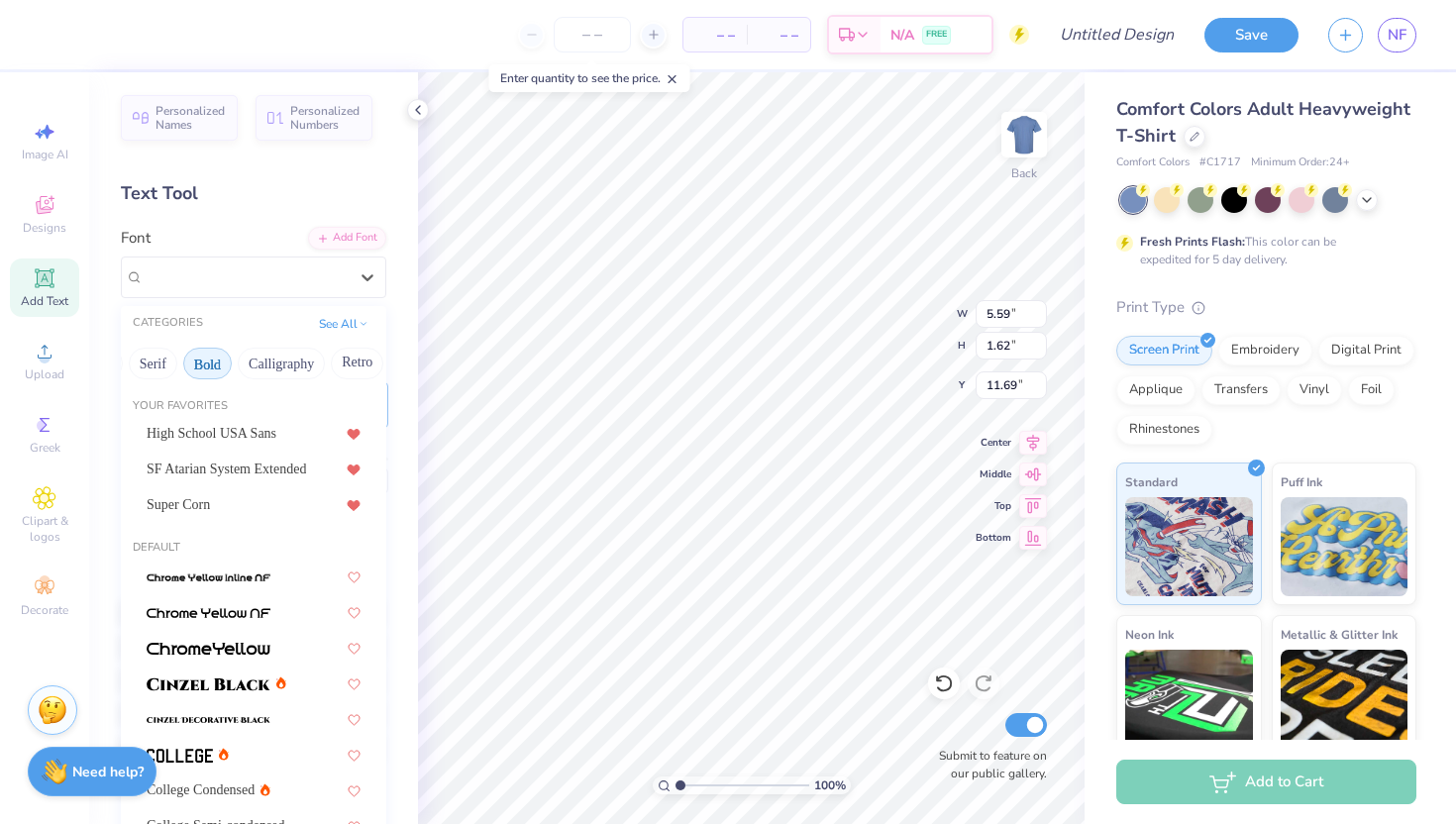 click on "Calligraphy" at bounding box center (281, 363) 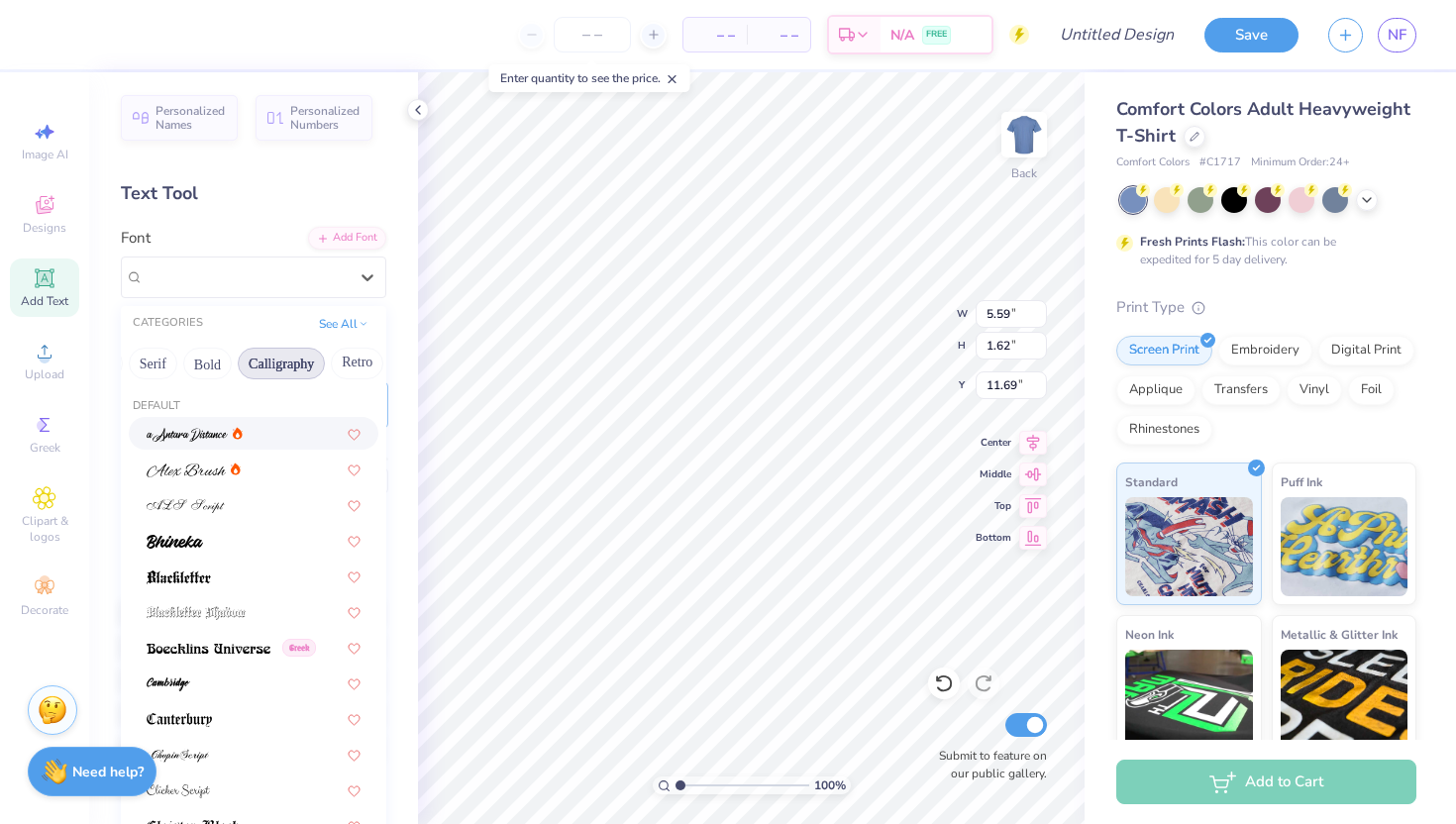 click at bounding box center [254, 433] 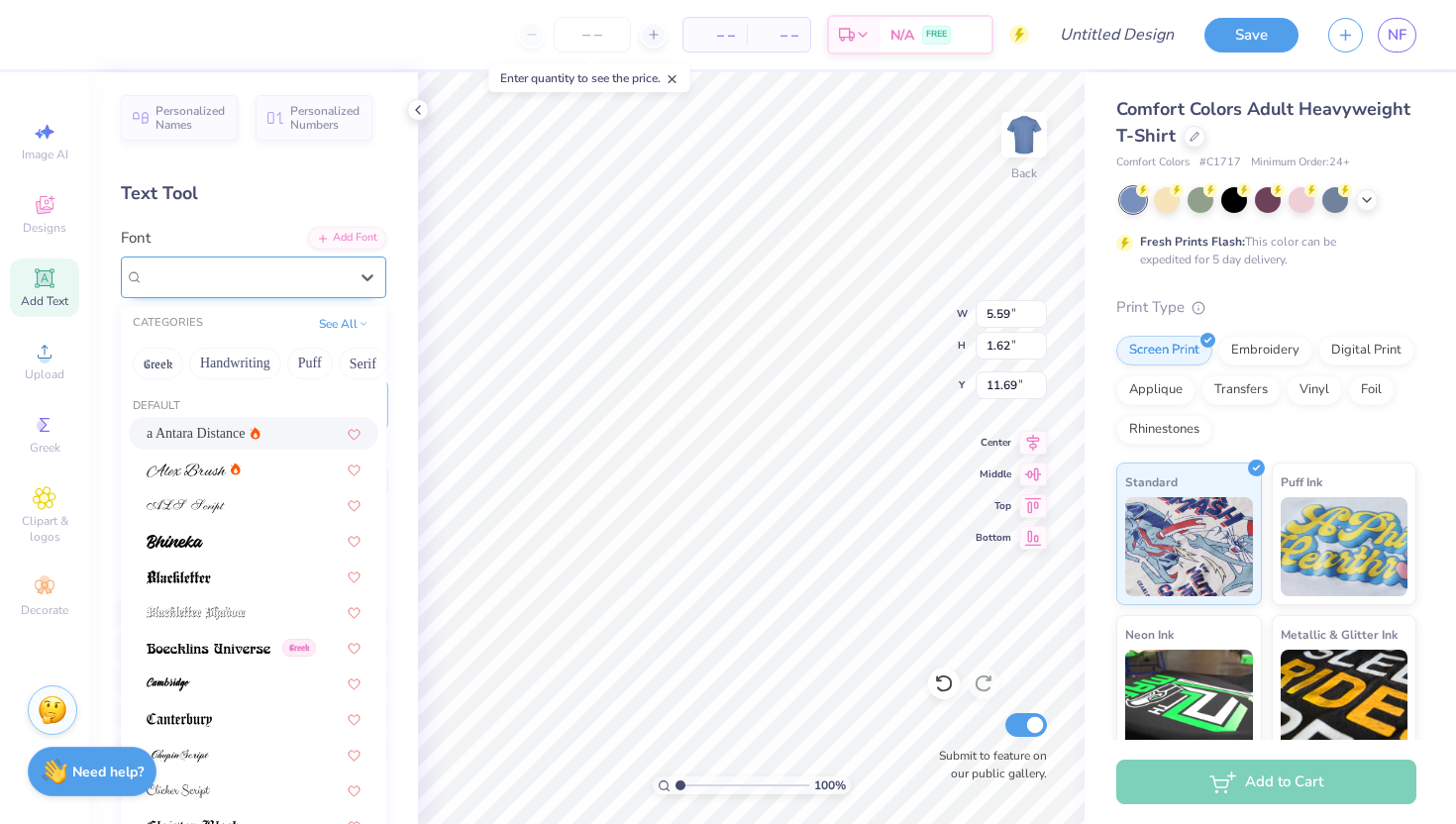 click on "a Antara Distance" at bounding box center [246, 276] 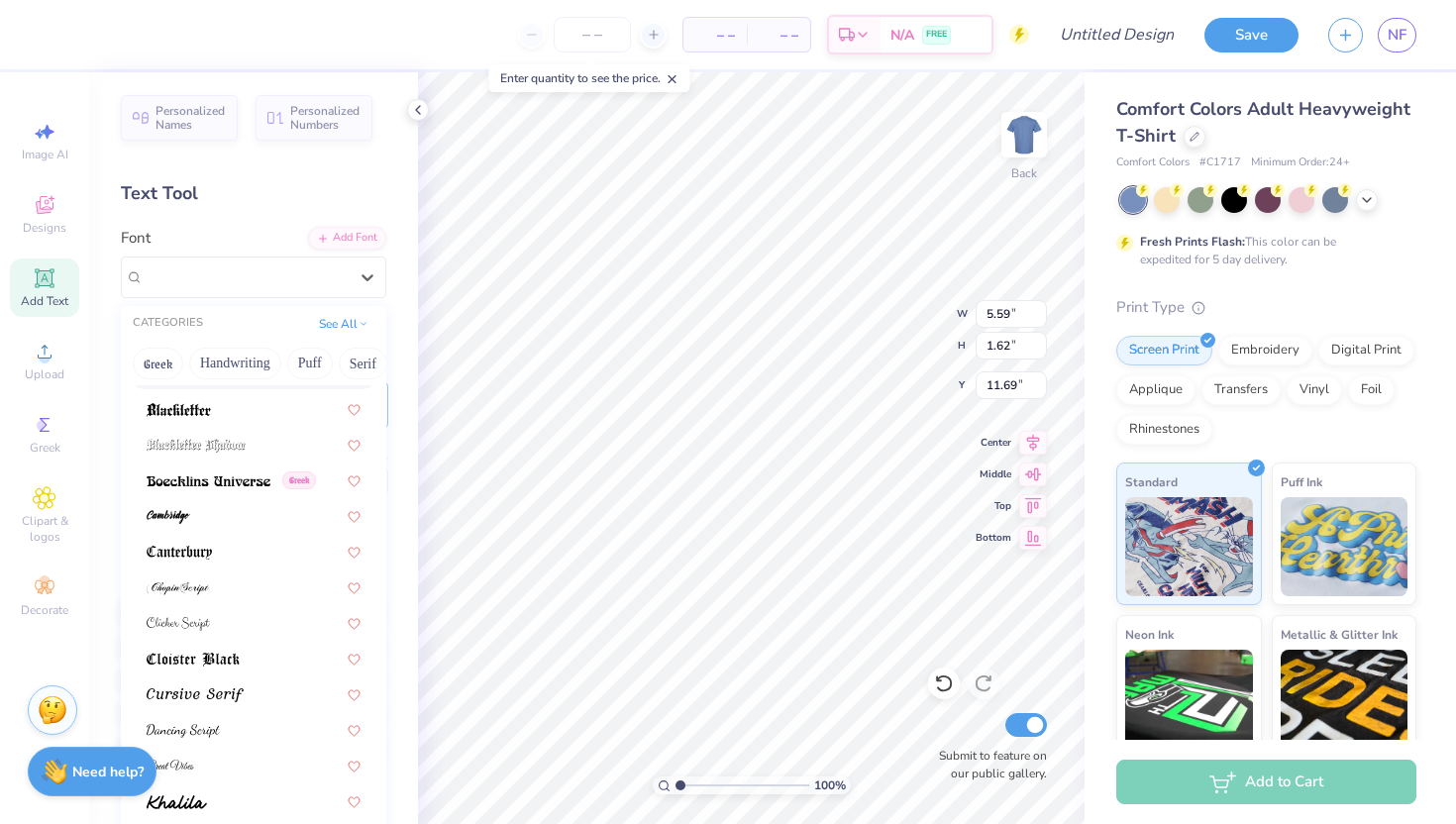 scroll, scrollTop: 167, scrollLeft: 0, axis: vertical 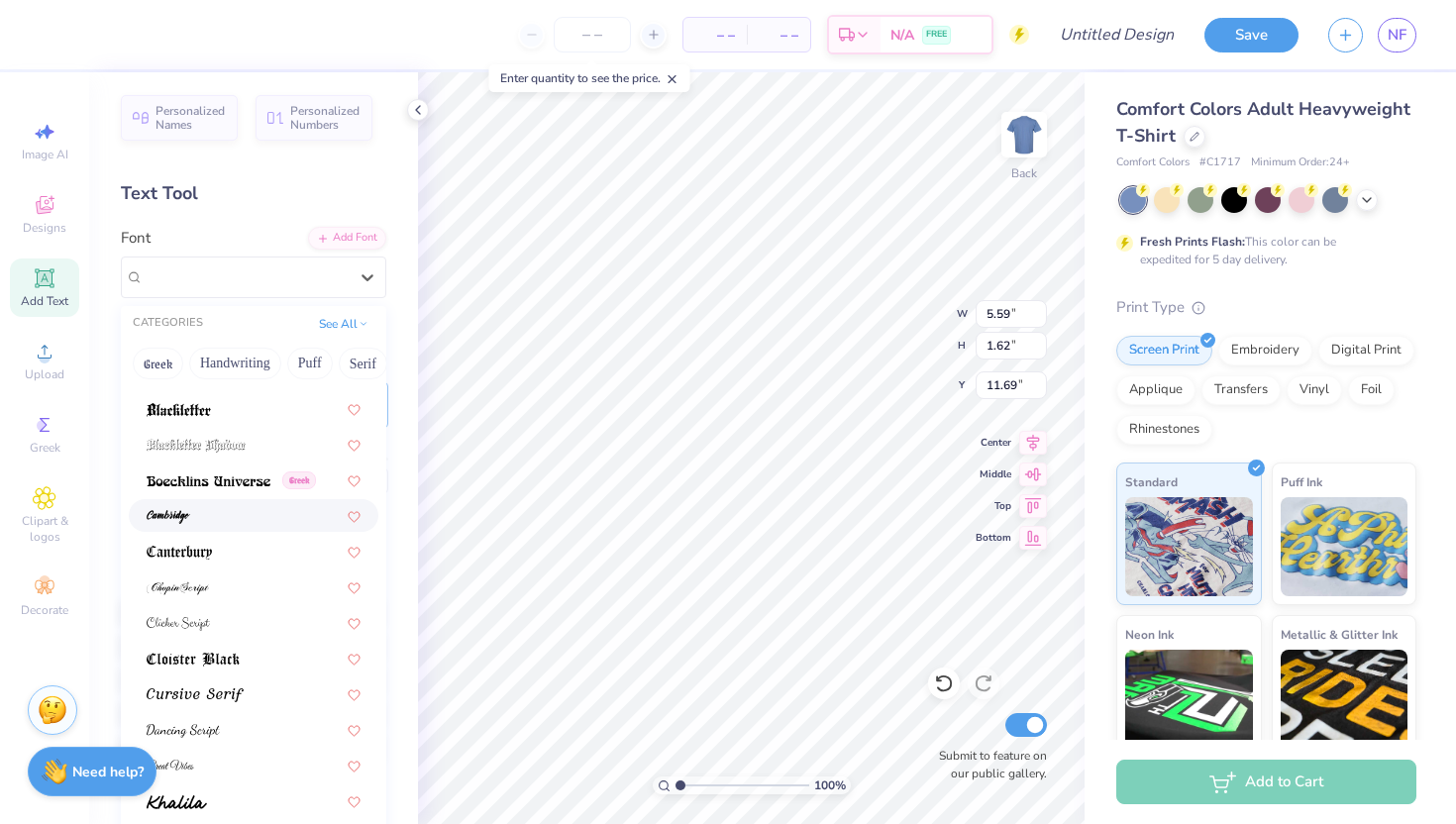 click at bounding box center [254, 515] 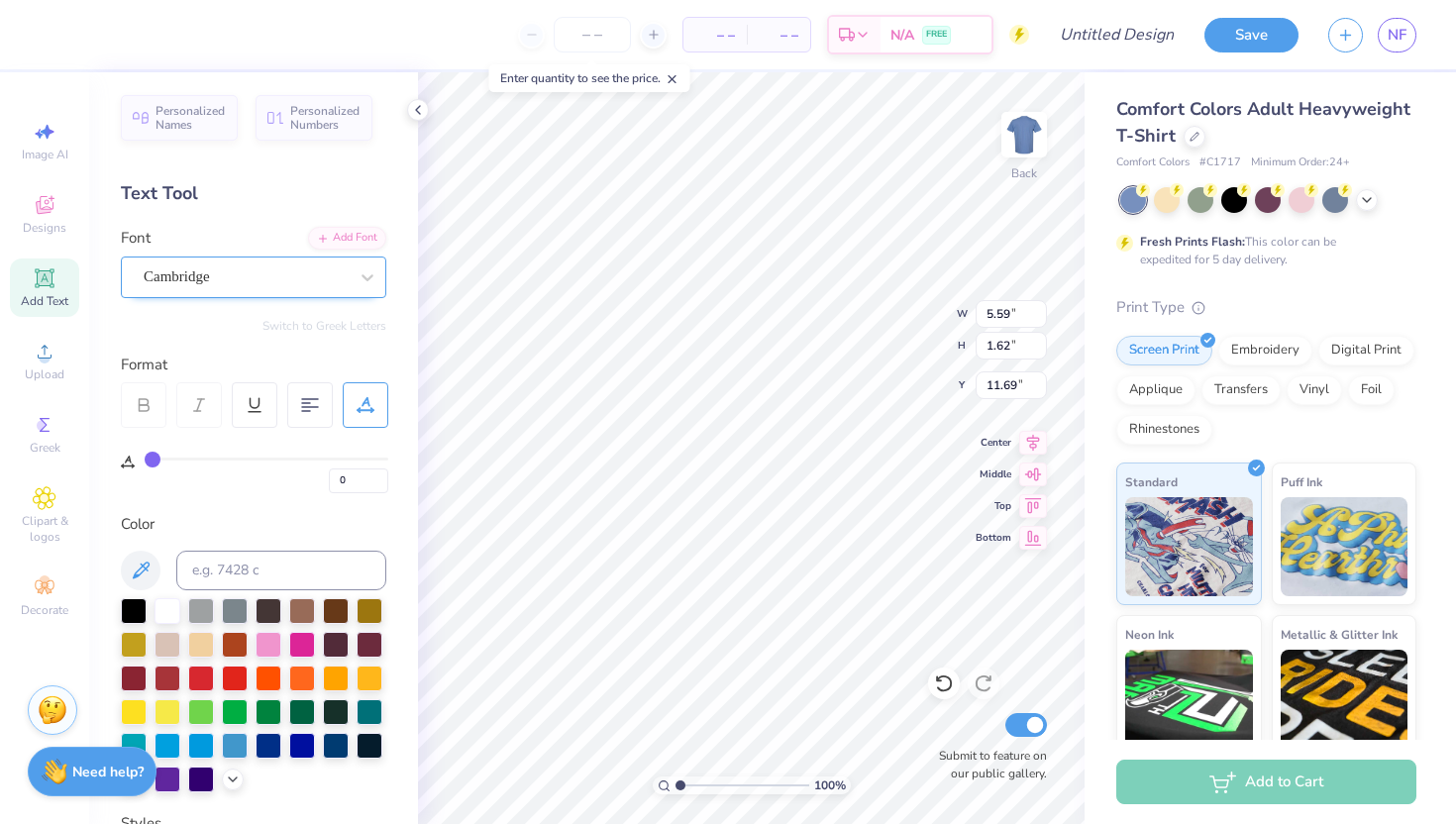 click on "Cambridge" at bounding box center (246, 276) 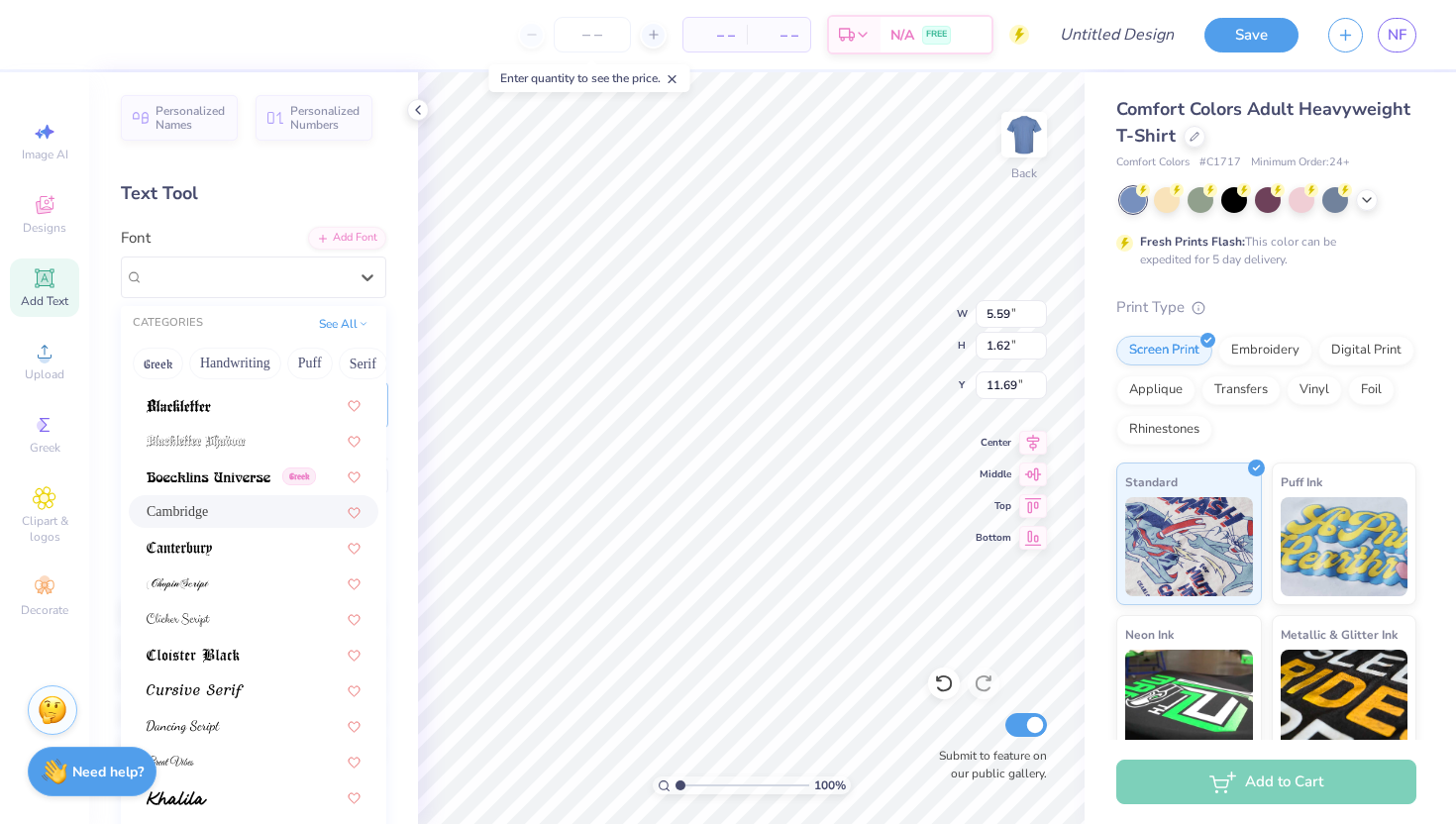 scroll, scrollTop: 178, scrollLeft: 0, axis: vertical 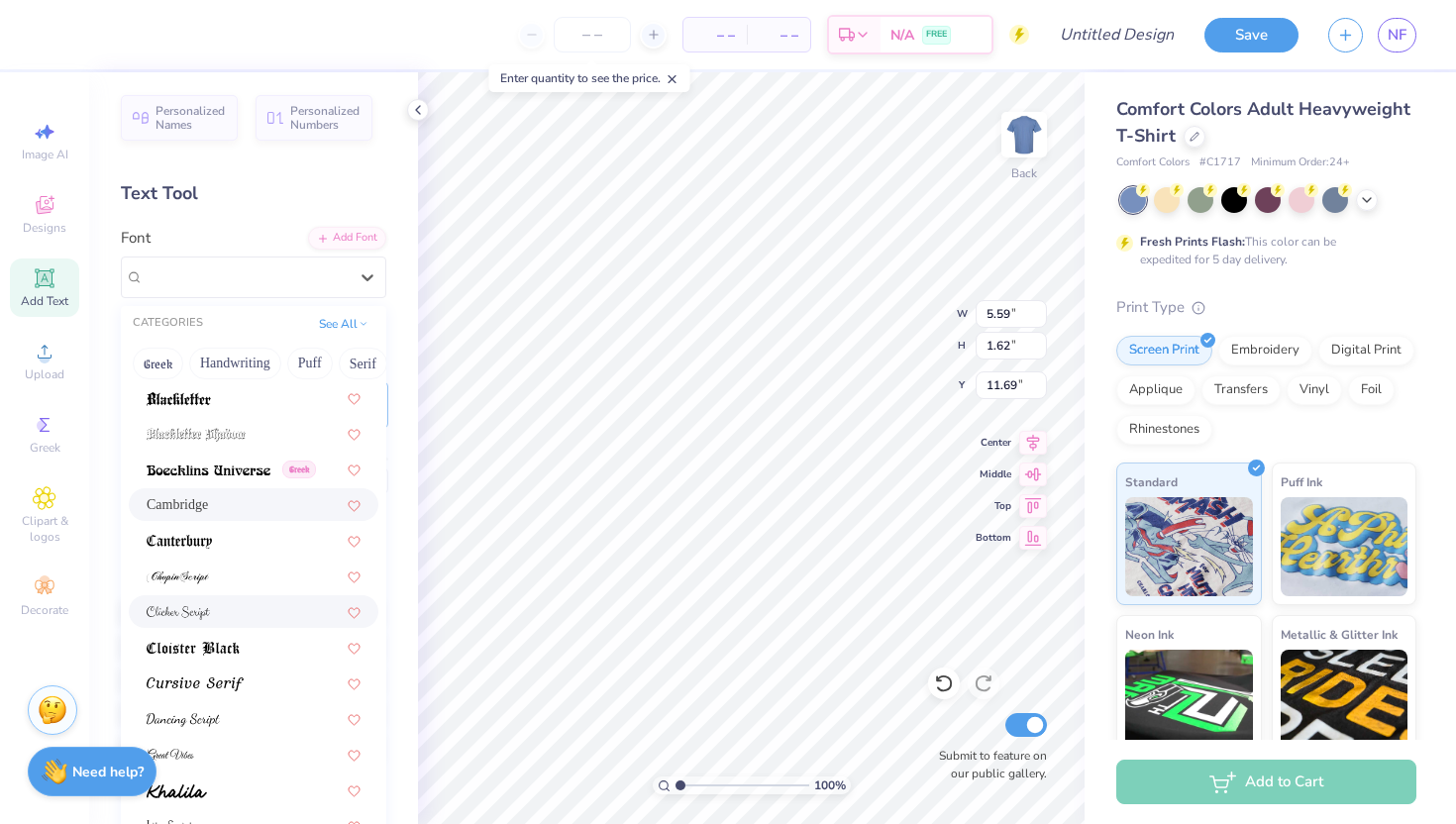 click at bounding box center [254, 611] 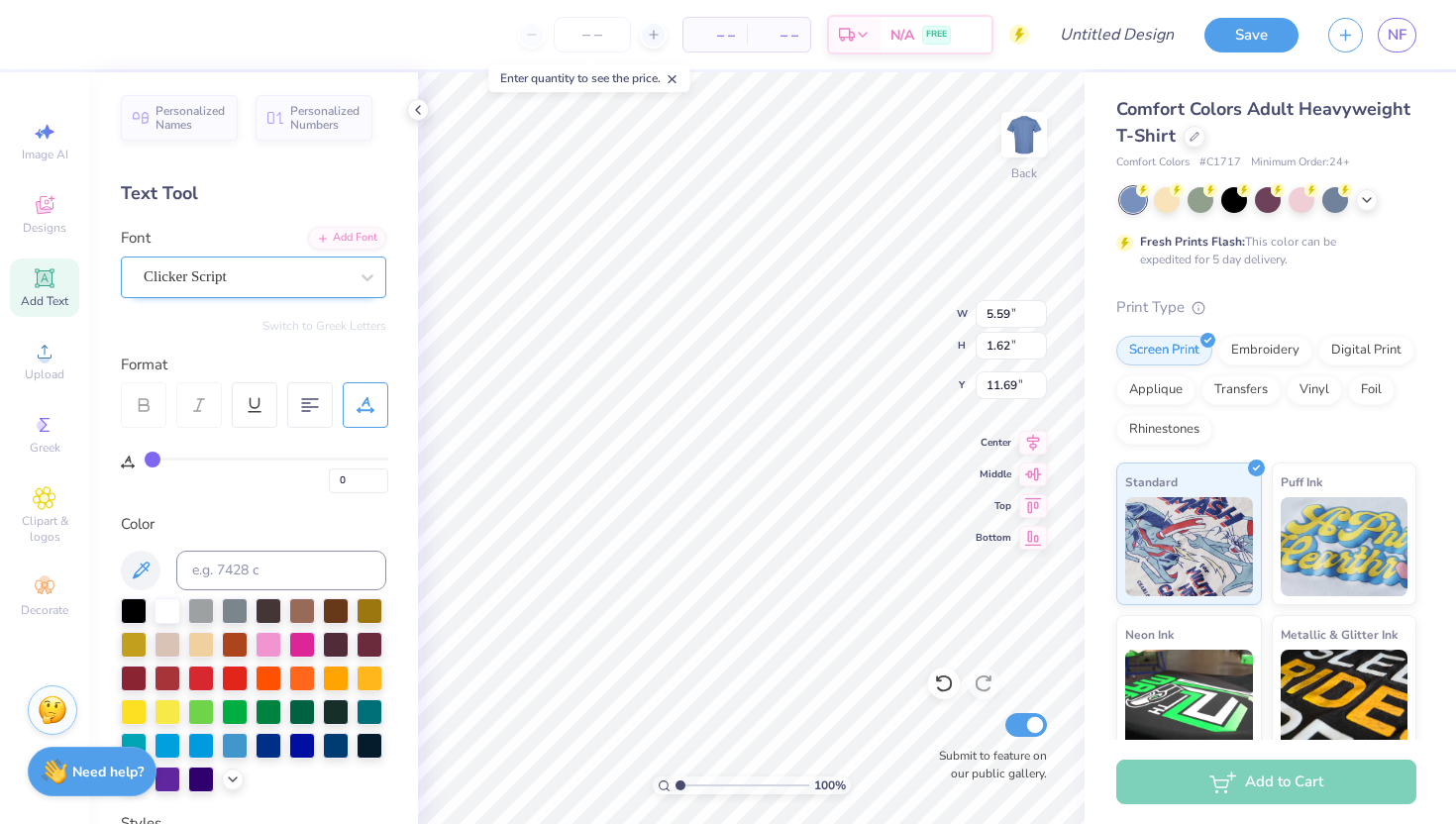 click on "Clicker Script" at bounding box center [246, 276] 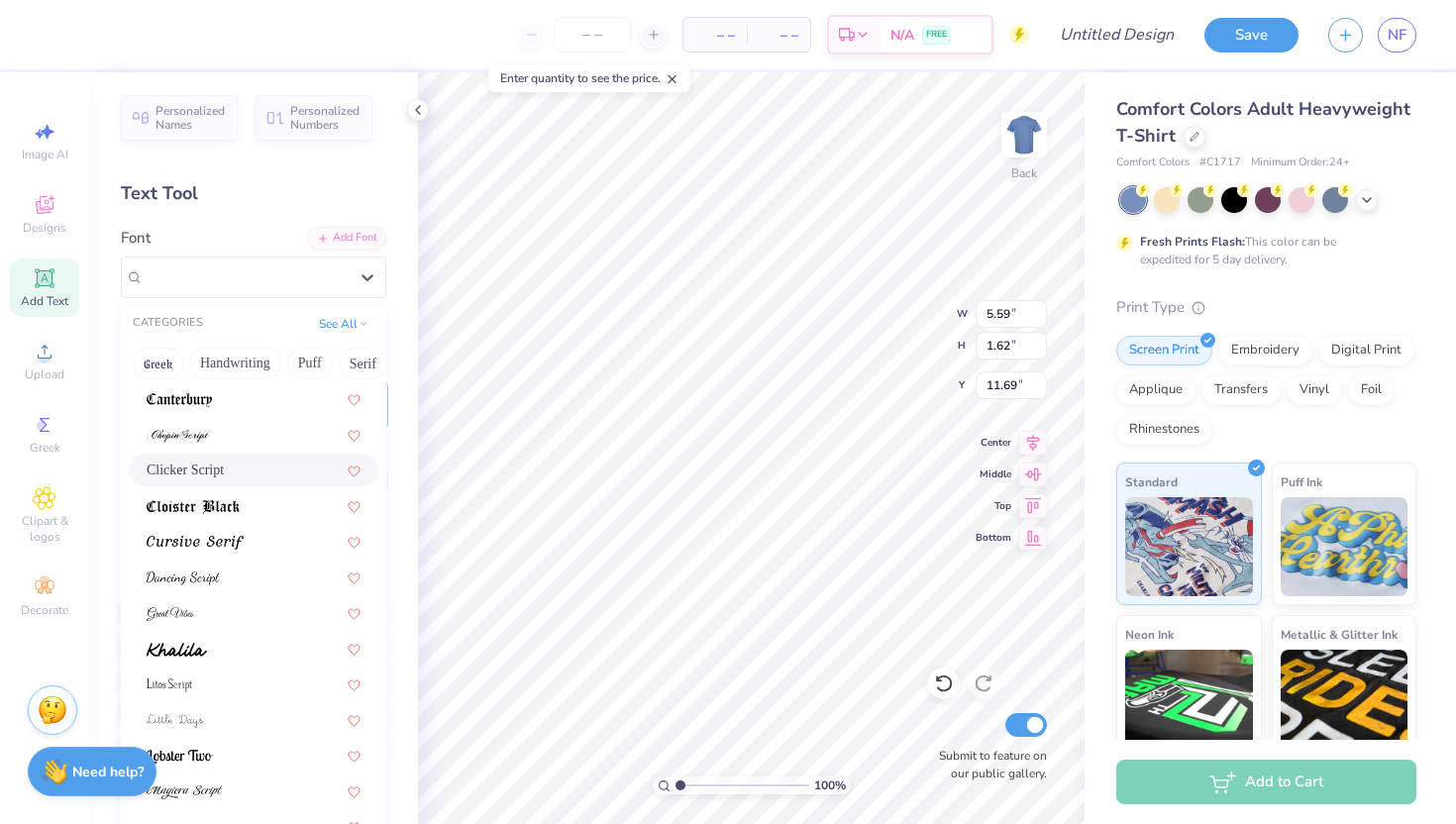 scroll, scrollTop: 323, scrollLeft: 0, axis: vertical 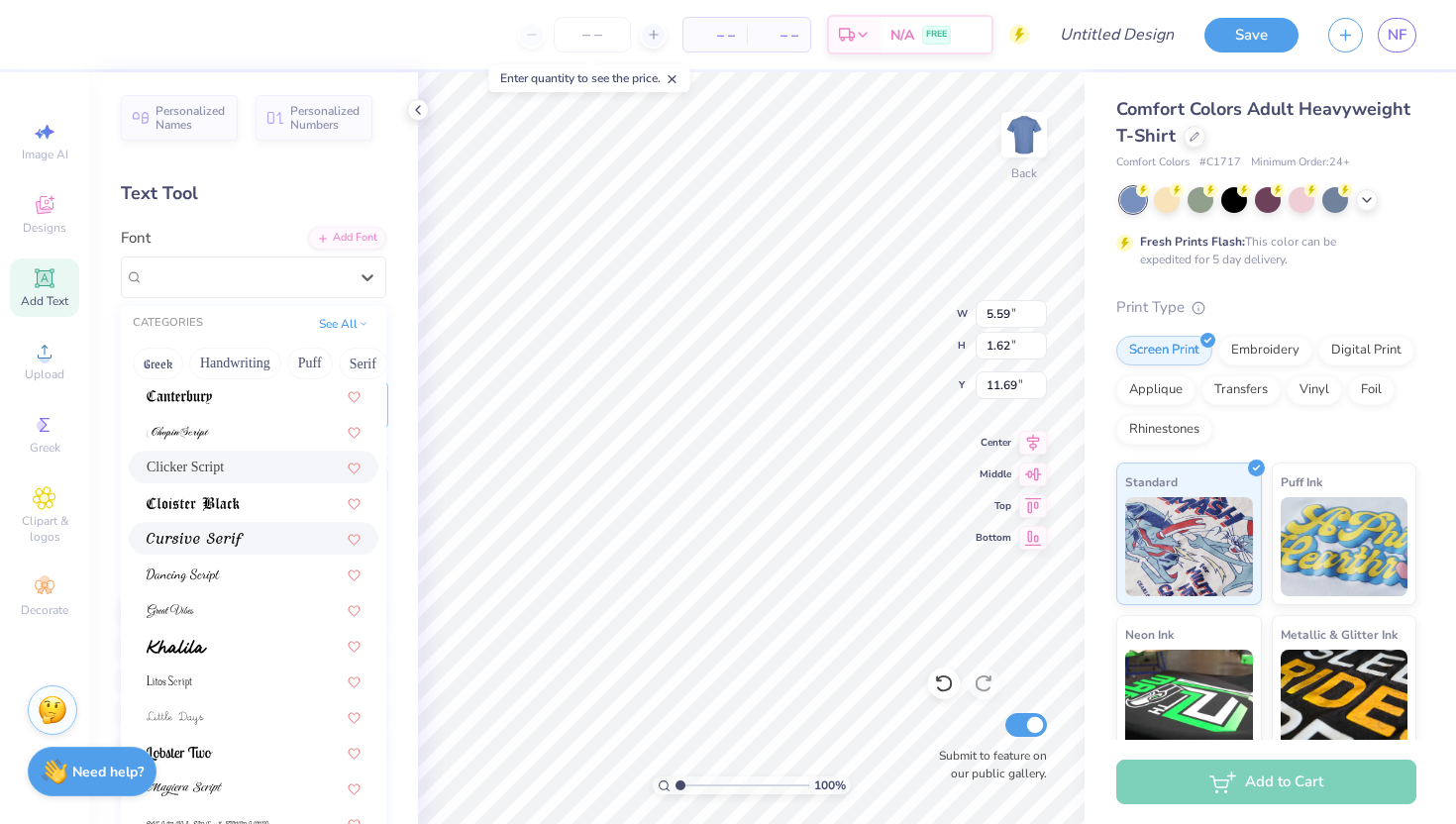click at bounding box center (254, 538) 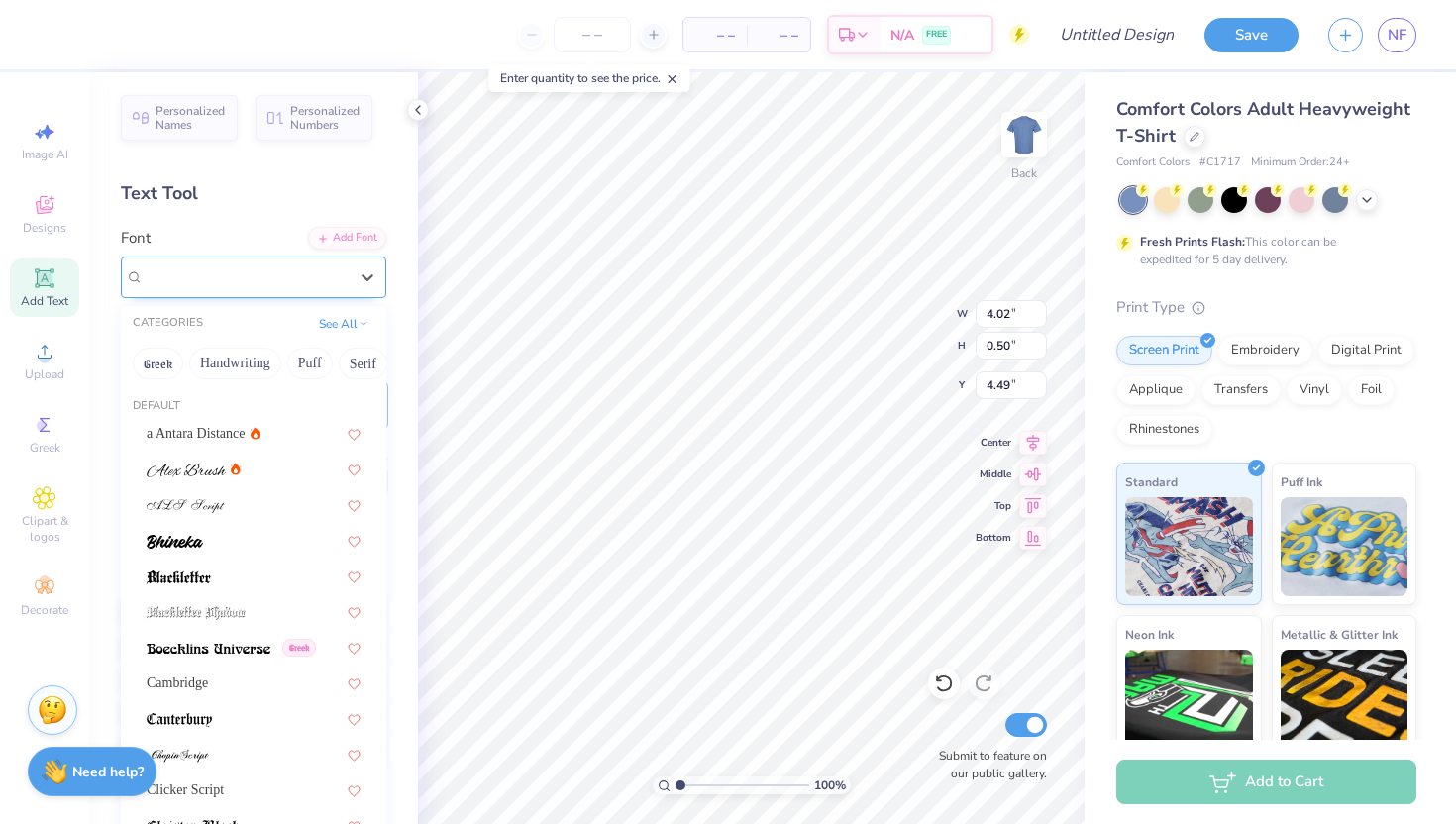 click on "Cursive Serif" at bounding box center [246, 276] 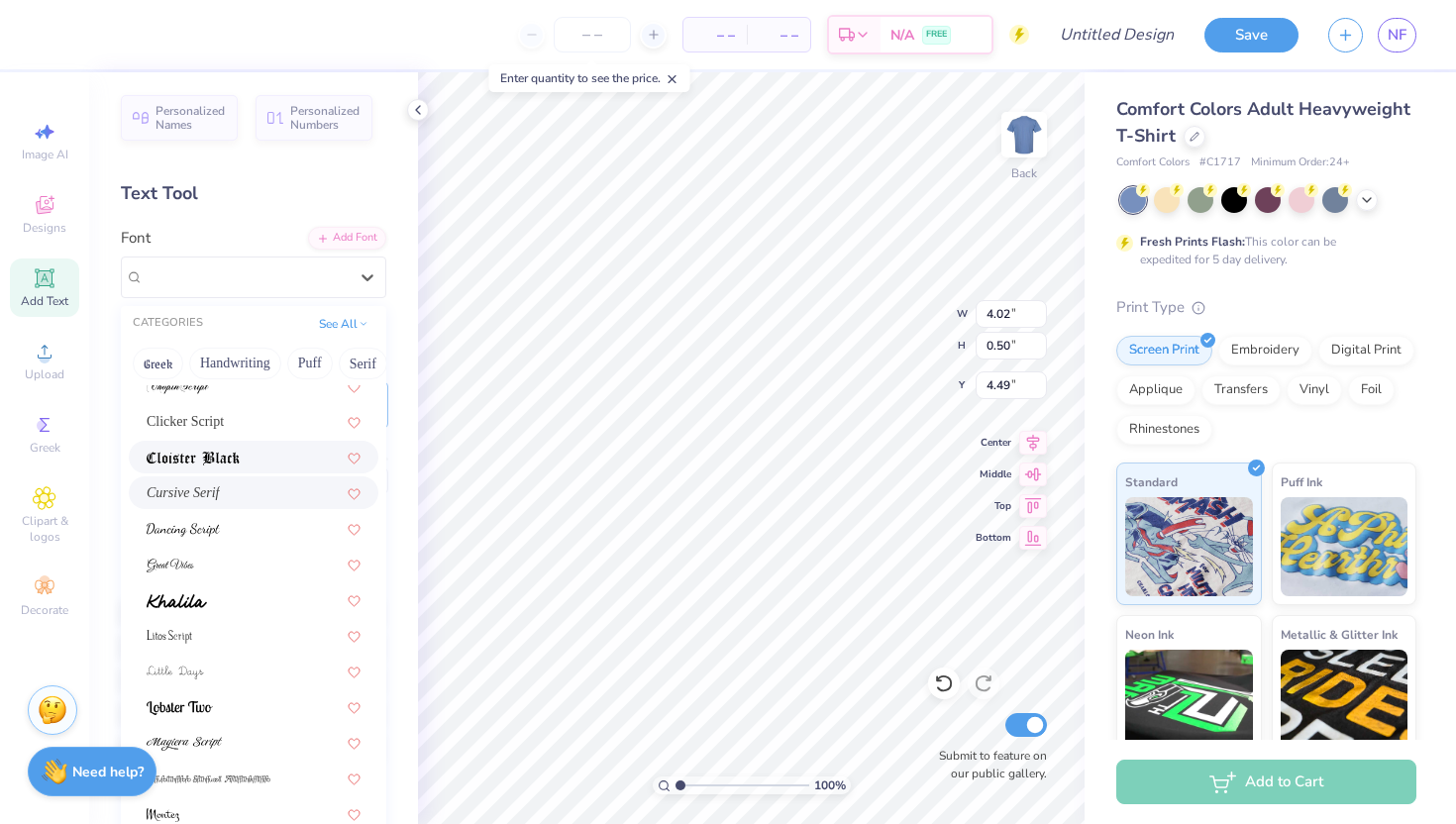 scroll, scrollTop: 370, scrollLeft: 0, axis: vertical 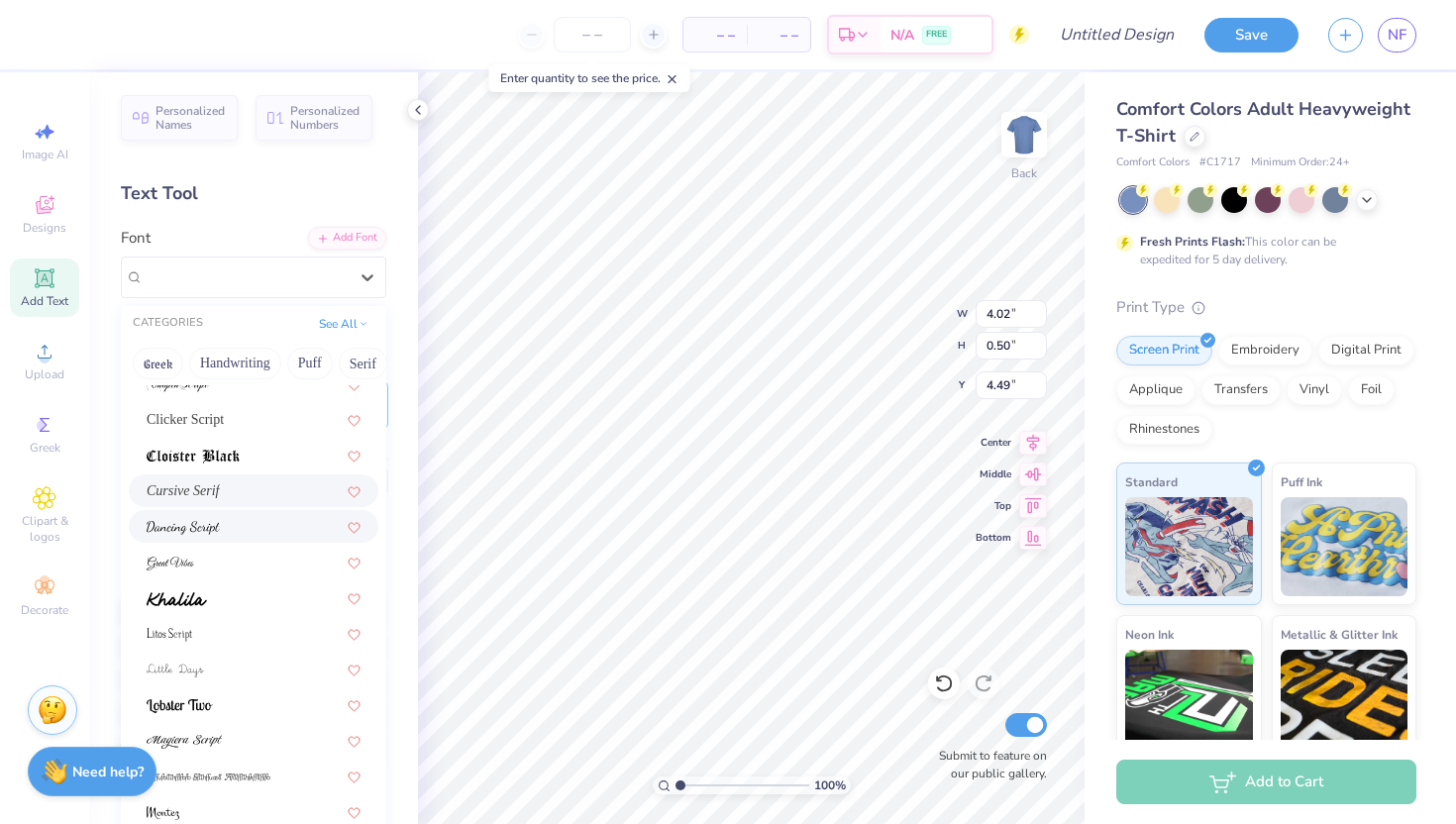 click at bounding box center [254, 526] 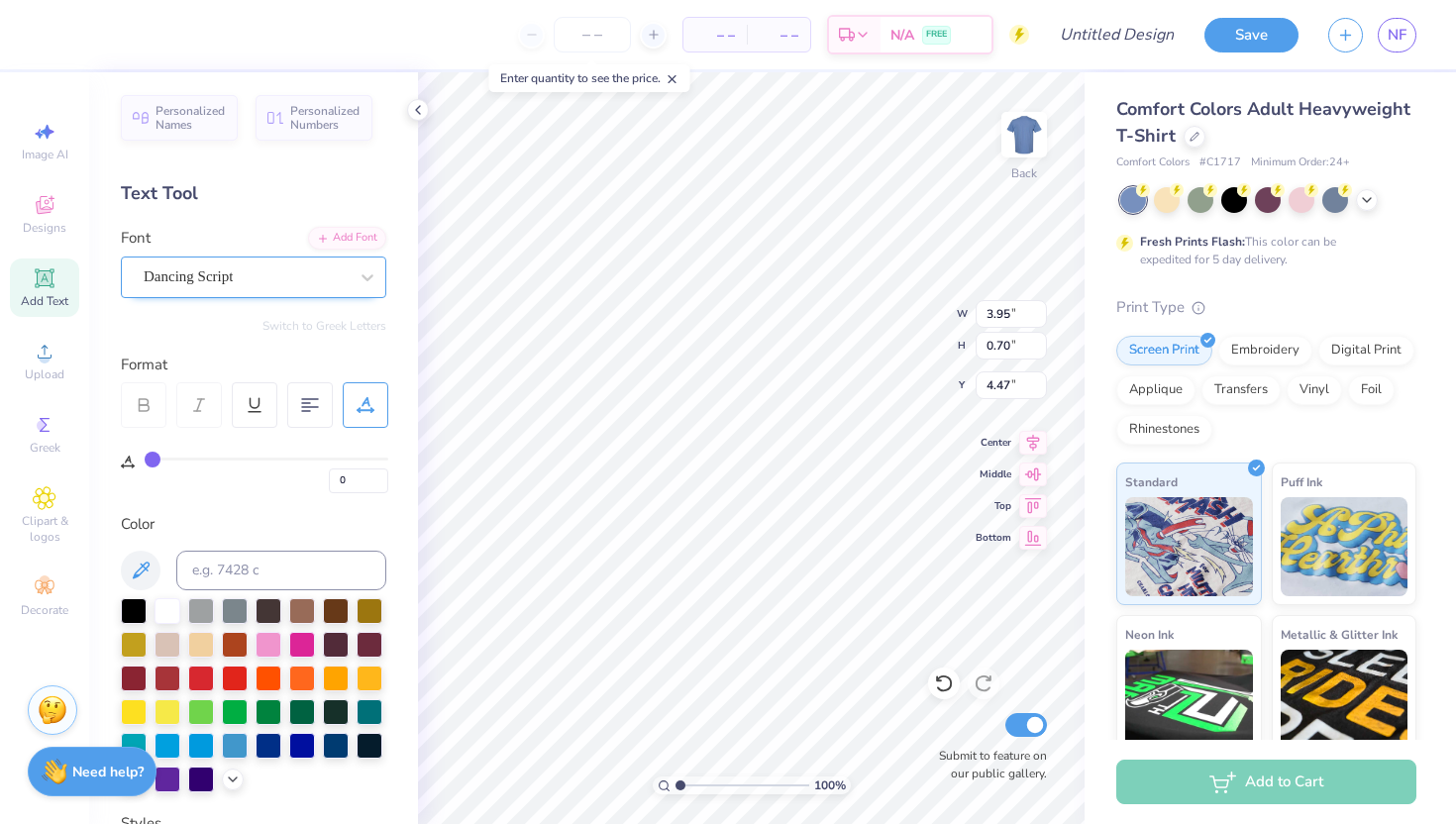 click on "Dancing Script" at bounding box center [254, 277] 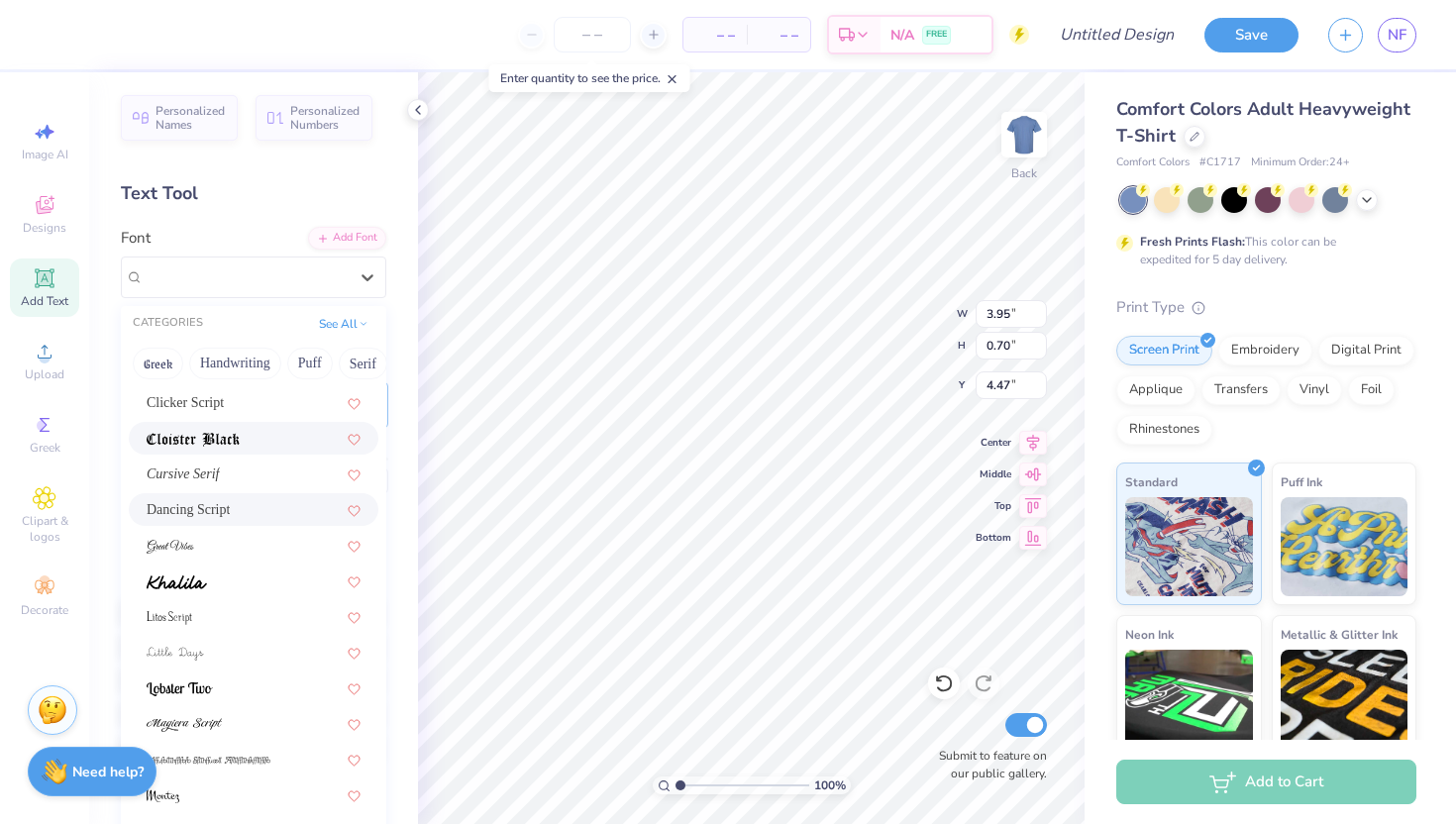 scroll, scrollTop: 422, scrollLeft: 0, axis: vertical 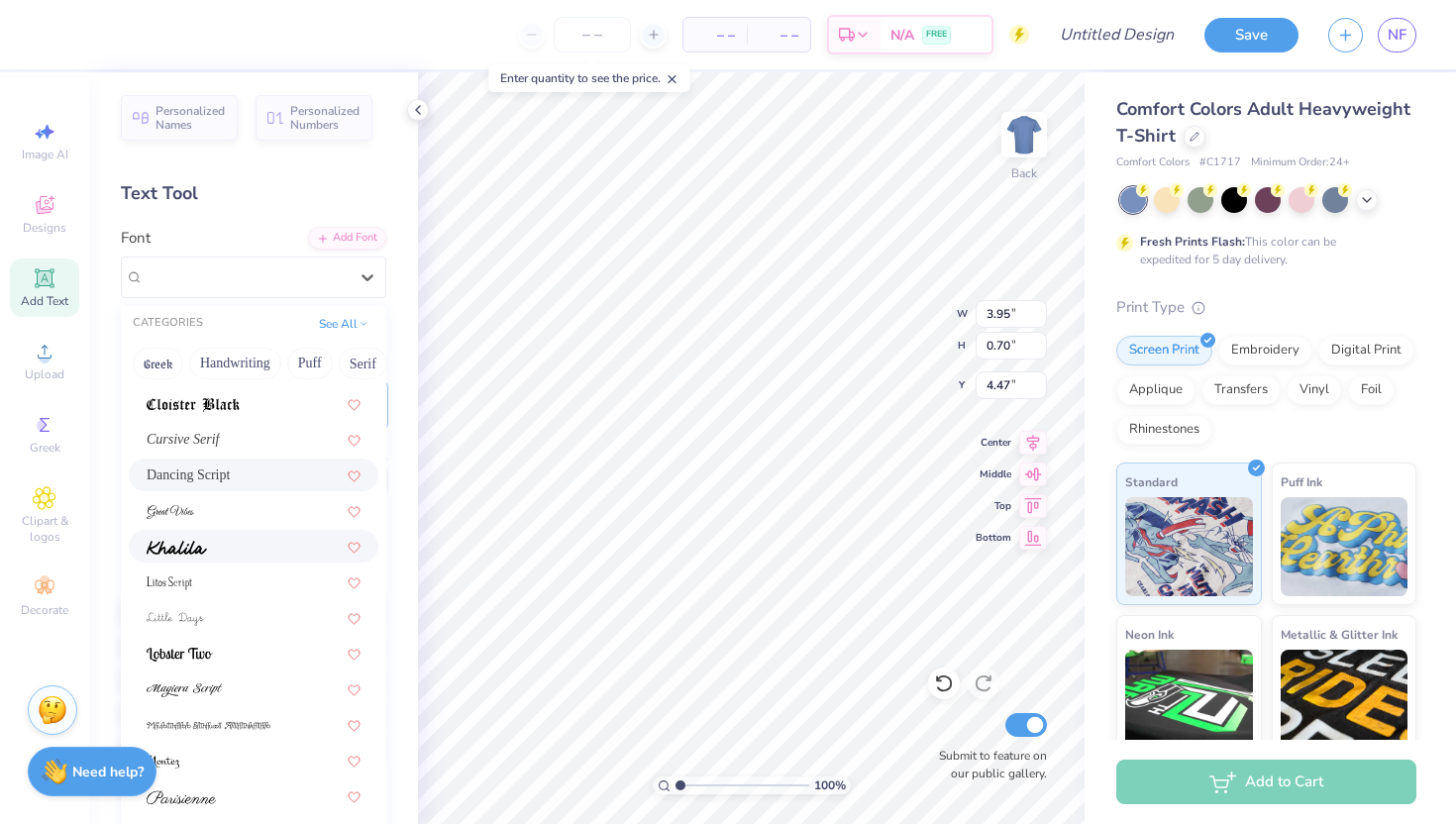click at bounding box center (254, 546) 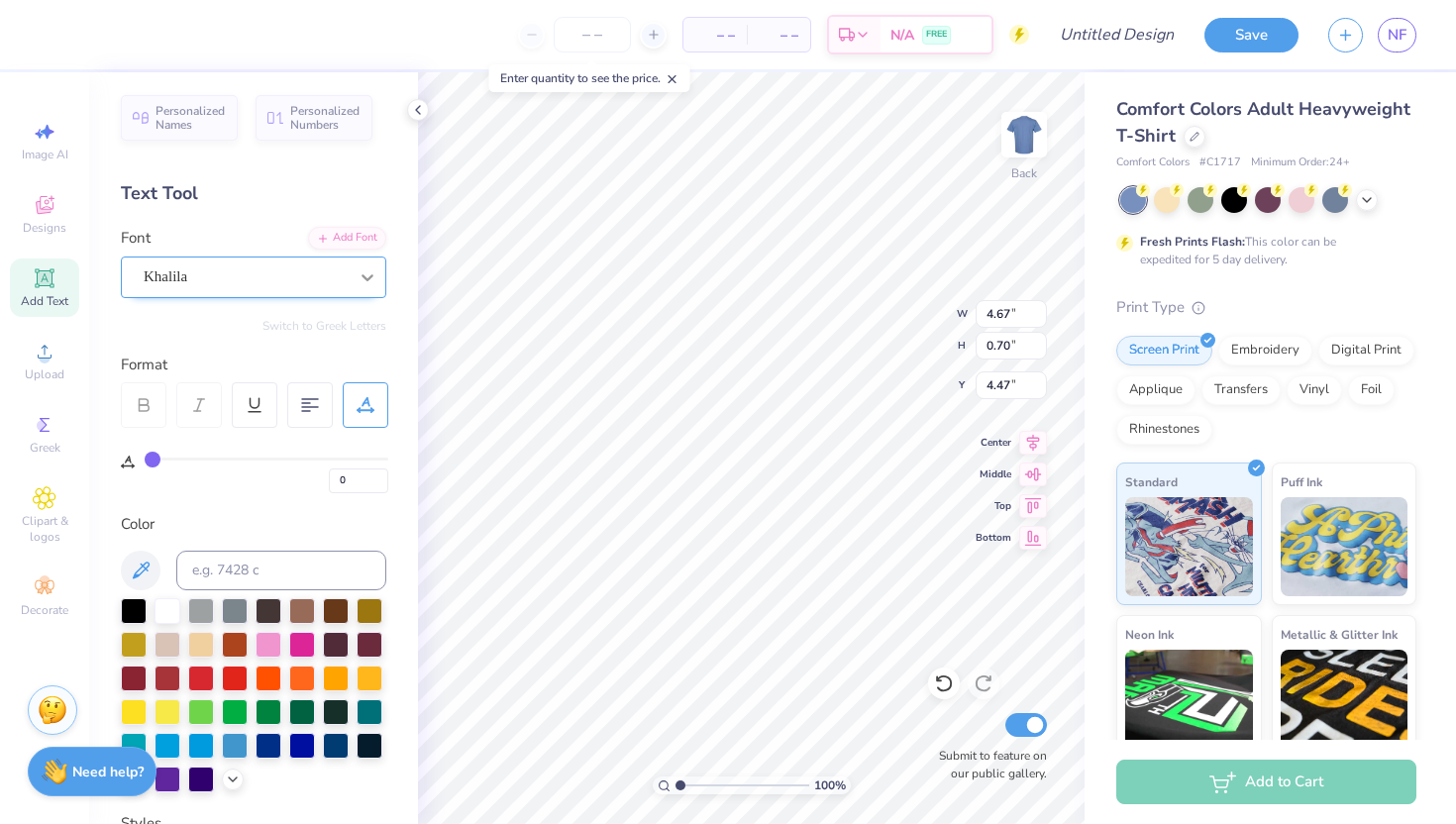 click at bounding box center [367, 277] 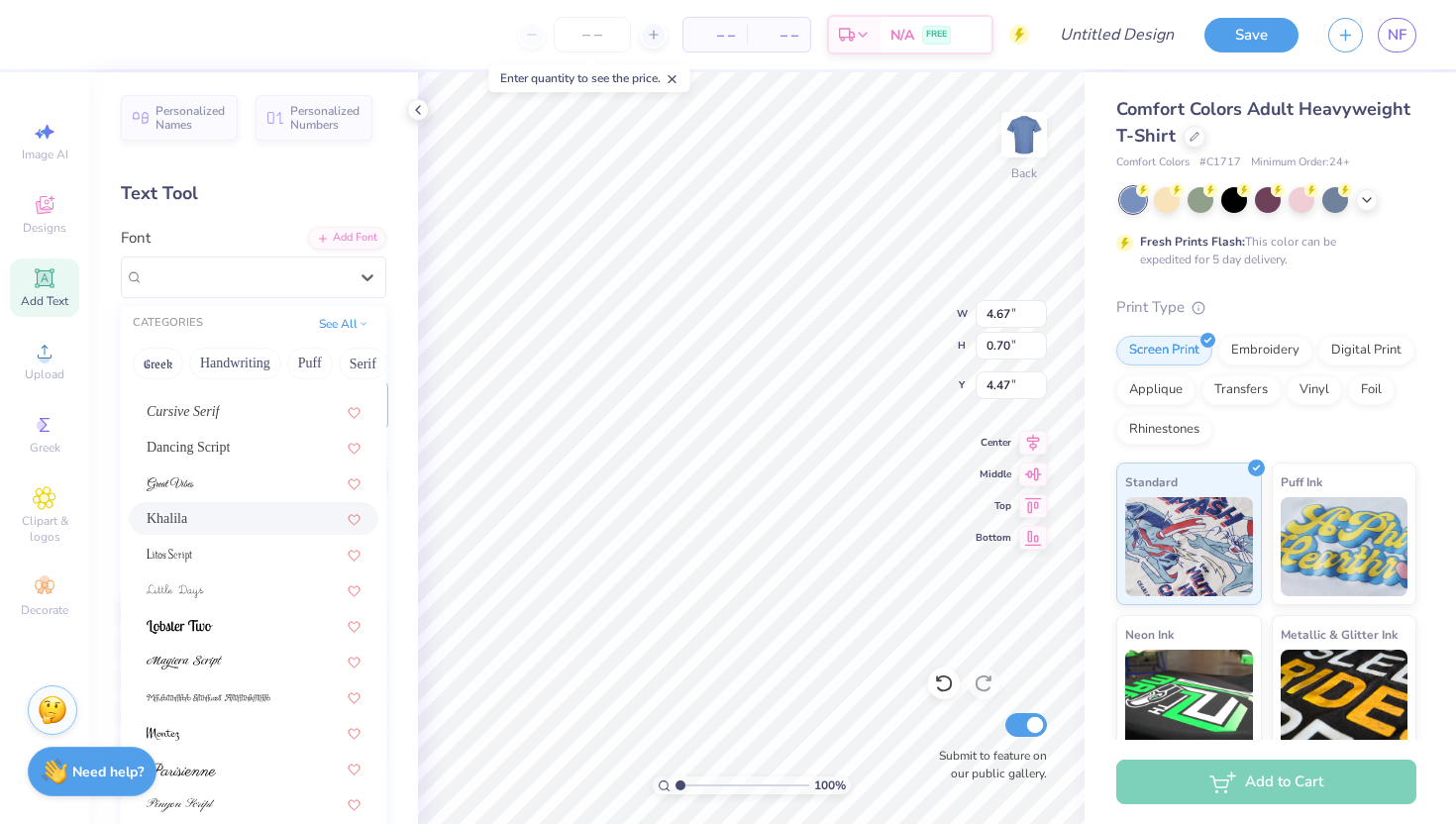 scroll, scrollTop: 453, scrollLeft: 0, axis: vertical 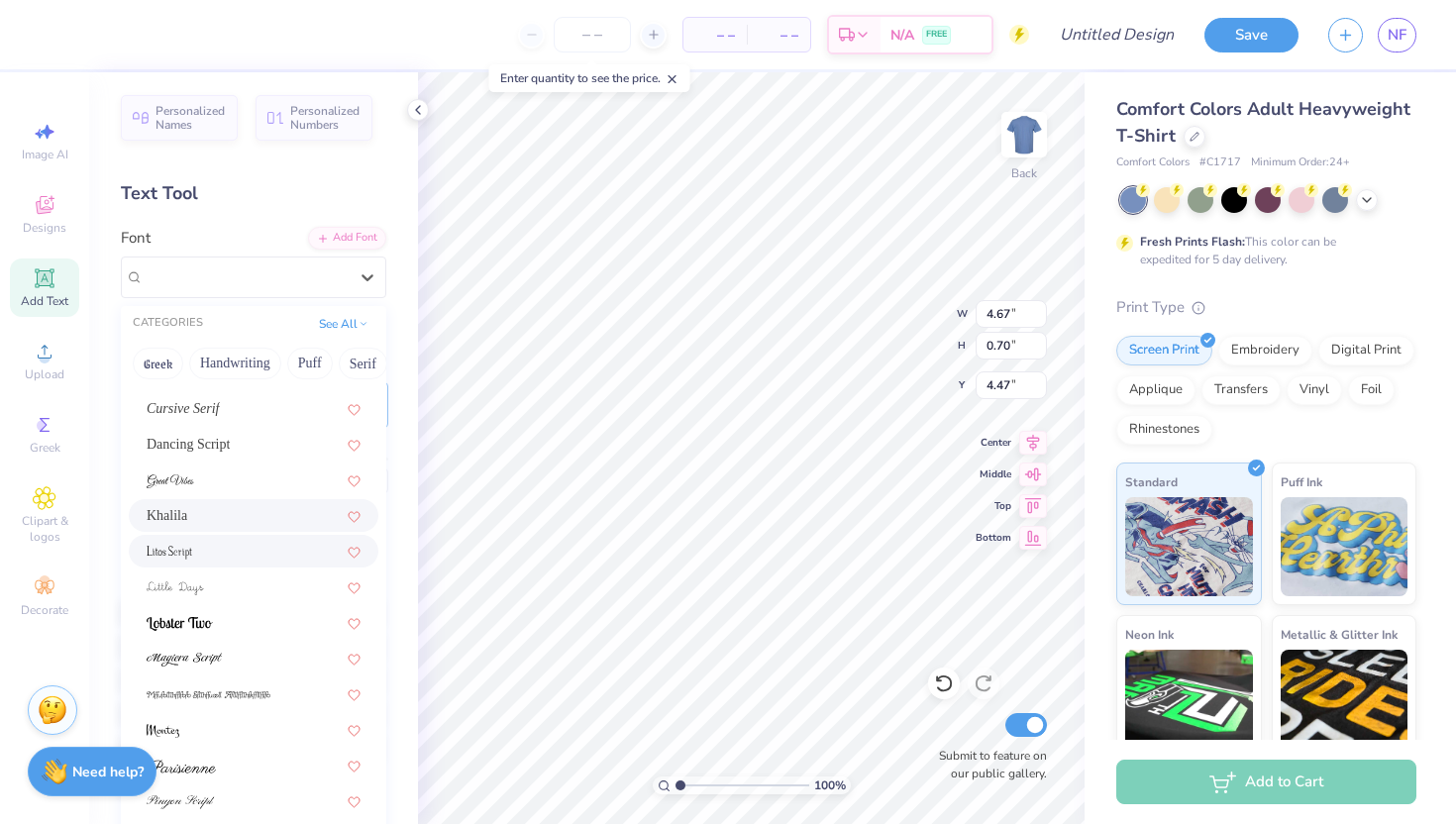 click at bounding box center [254, 551] 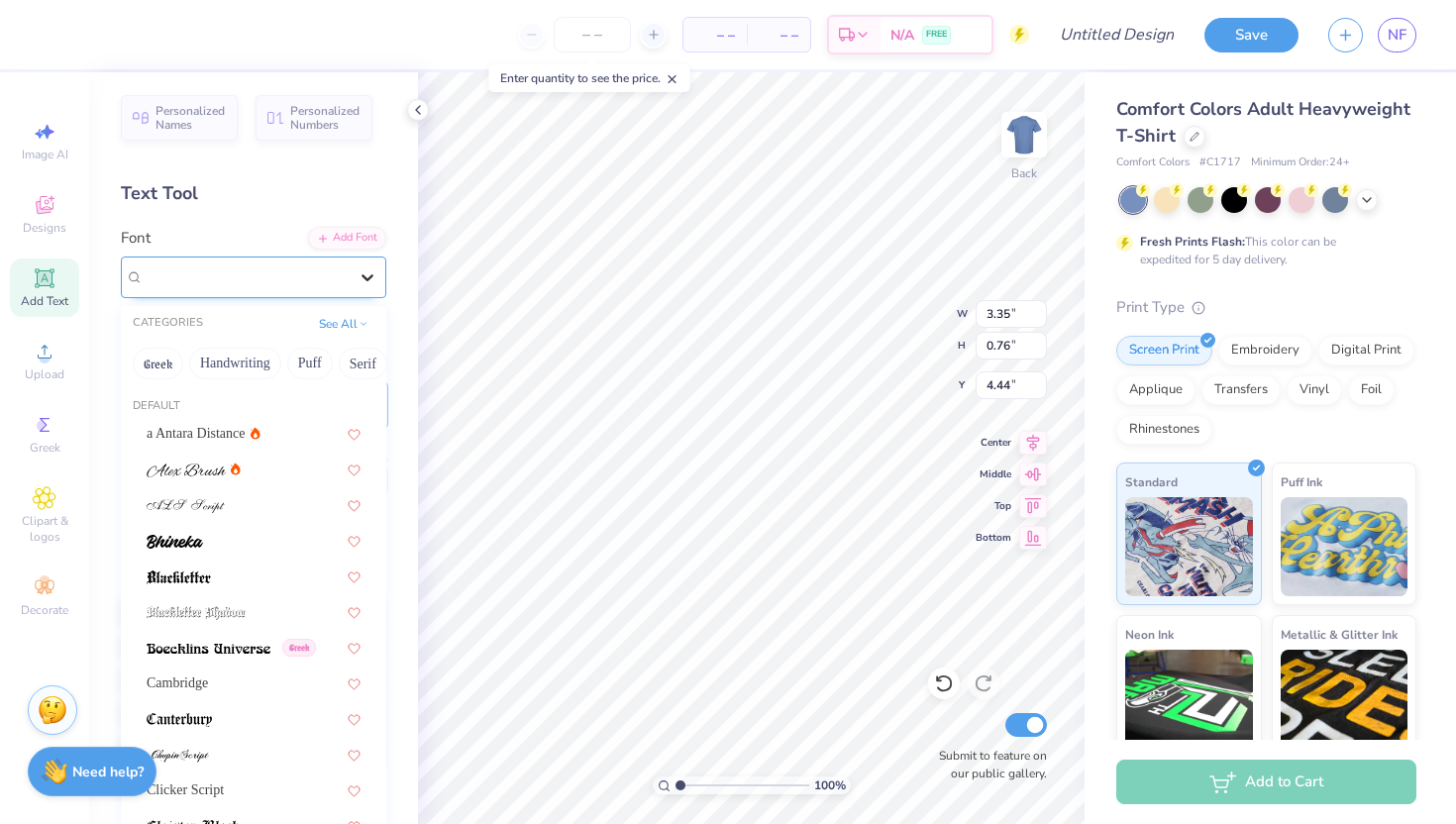 click 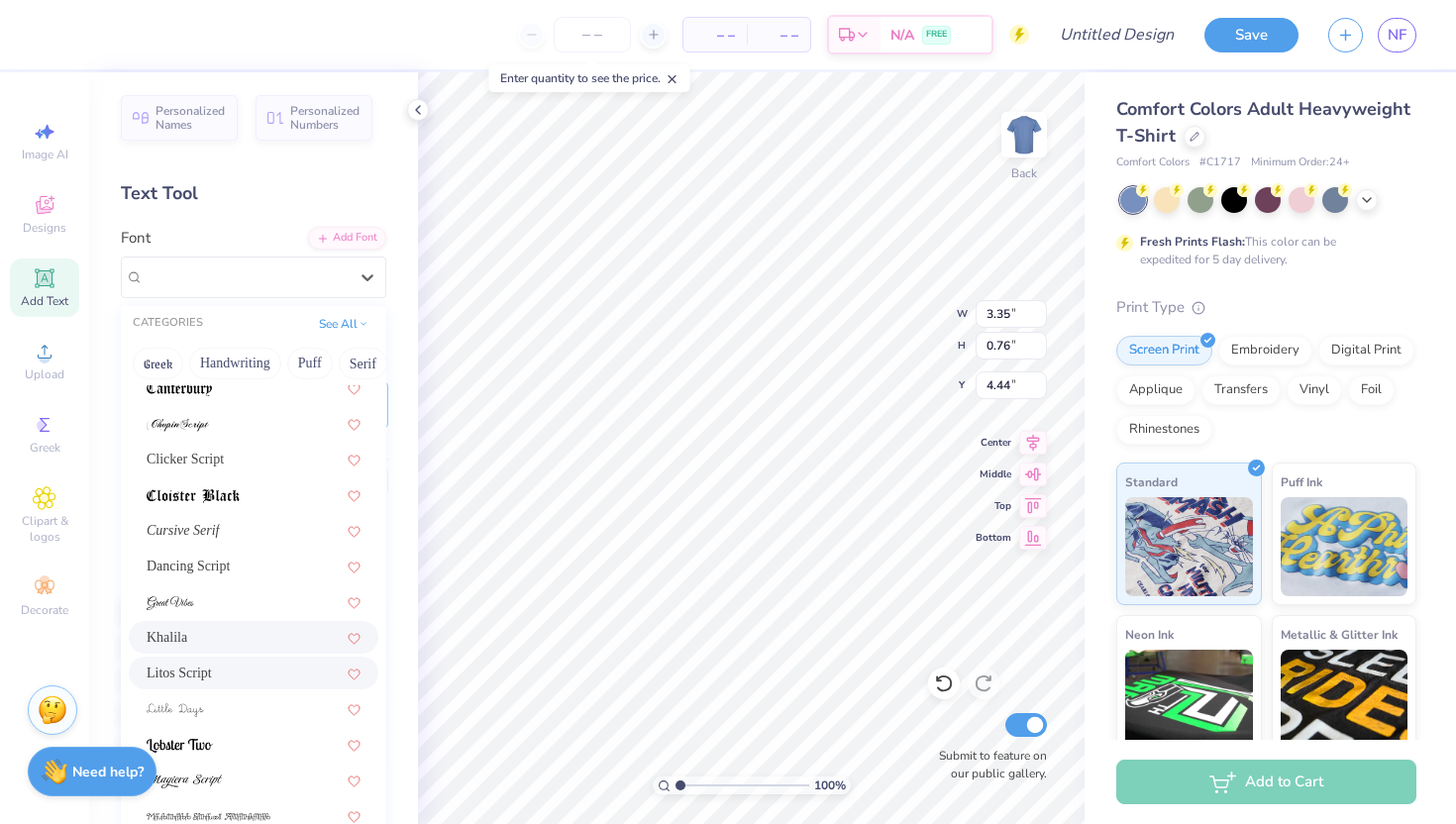 scroll, scrollTop: 485, scrollLeft: 0, axis: vertical 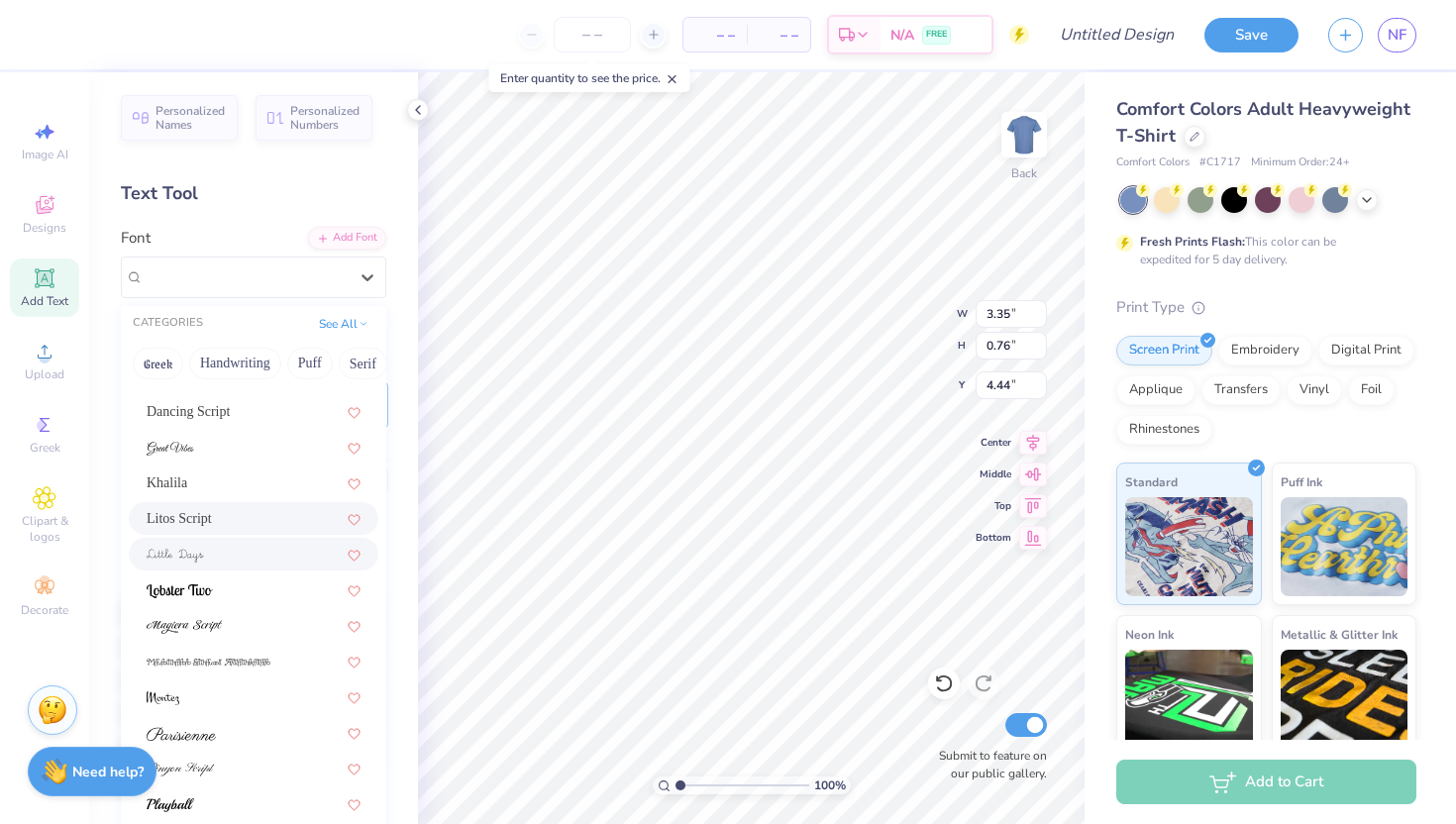 click at bounding box center [254, 554] 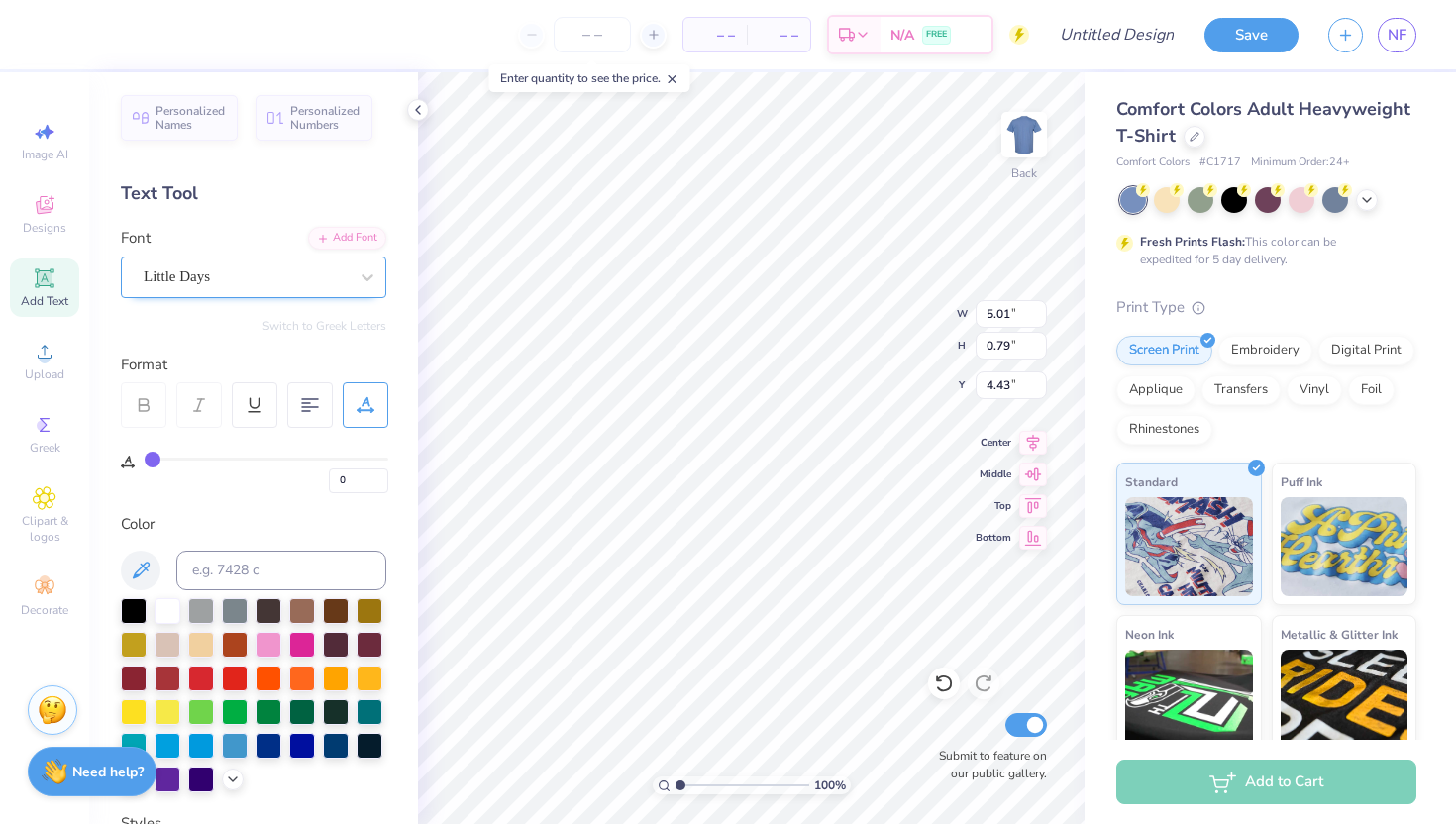click on "Little Days" at bounding box center [246, 276] 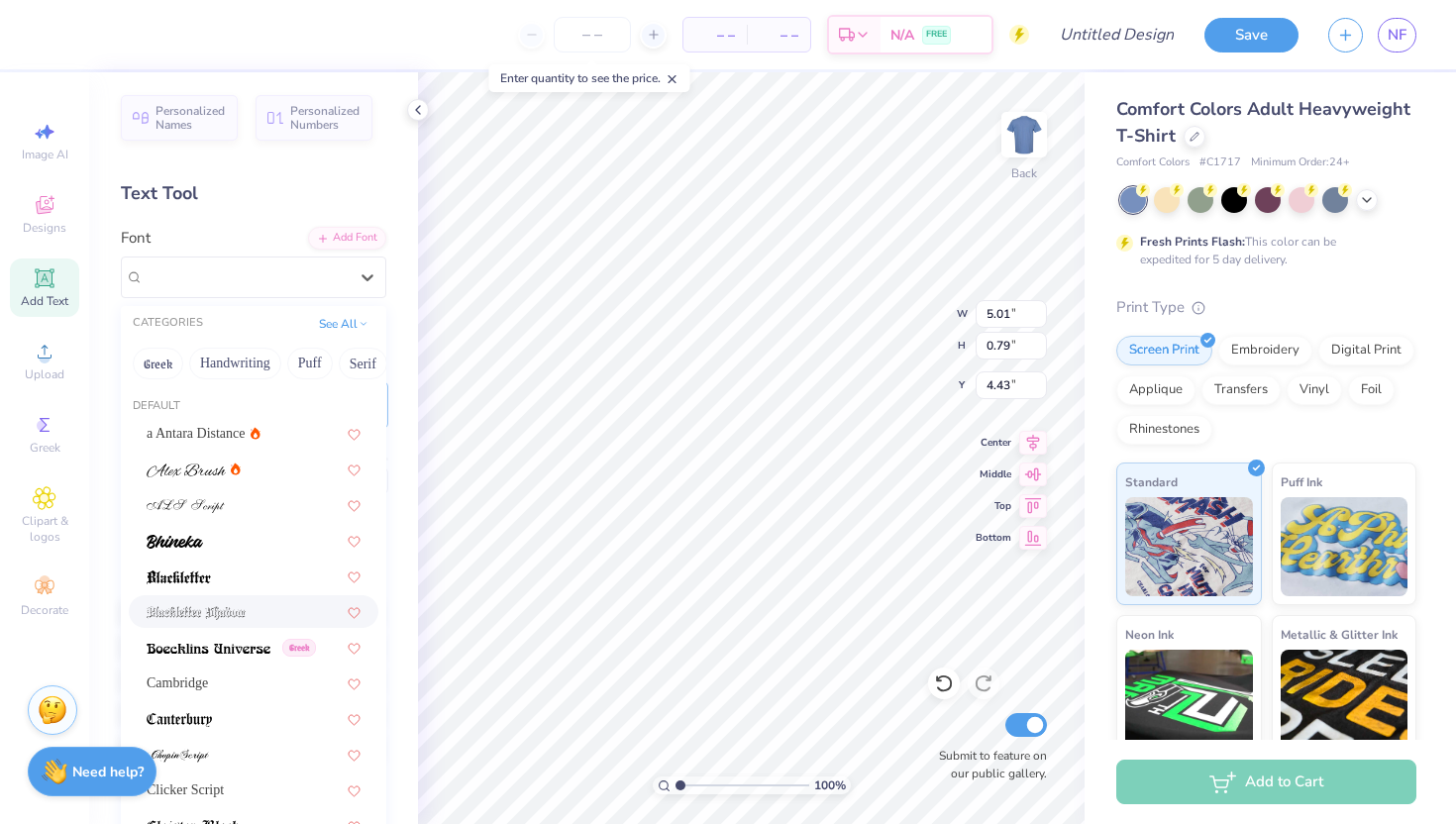 scroll, scrollTop: 485, scrollLeft: 0, axis: vertical 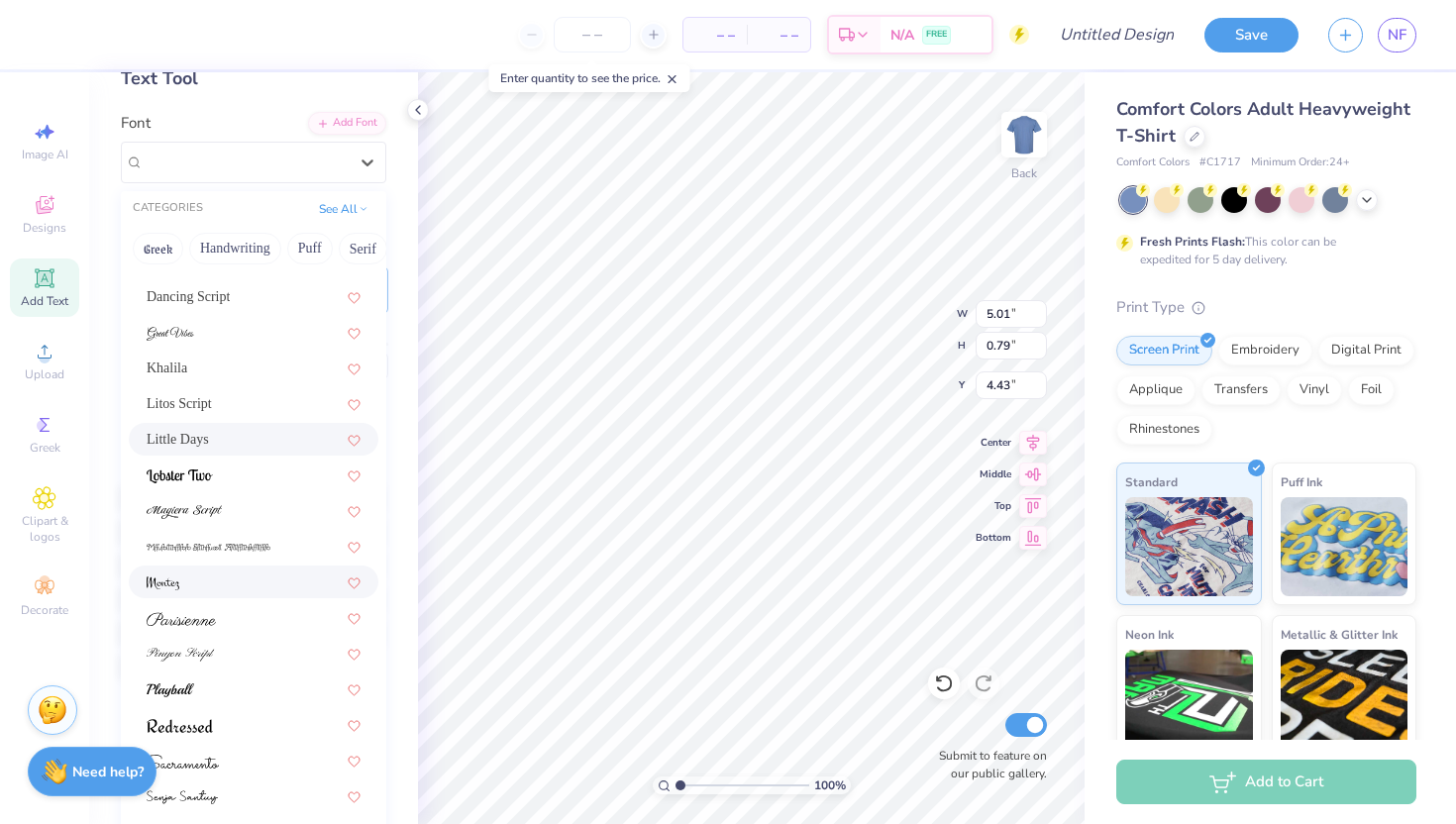 click at bounding box center (254, 581) 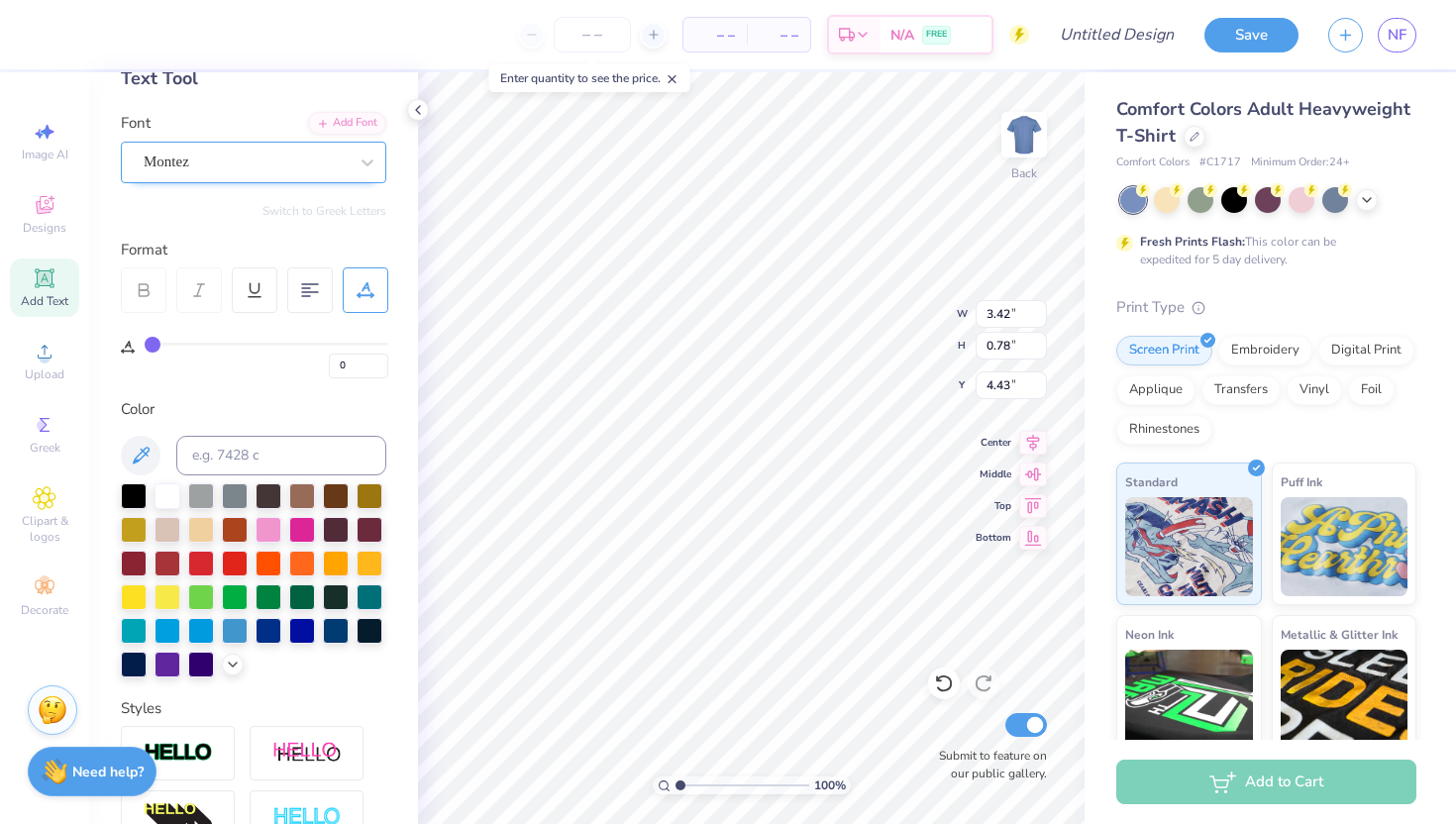 click on "Montez" at bounding box center [246, 161] 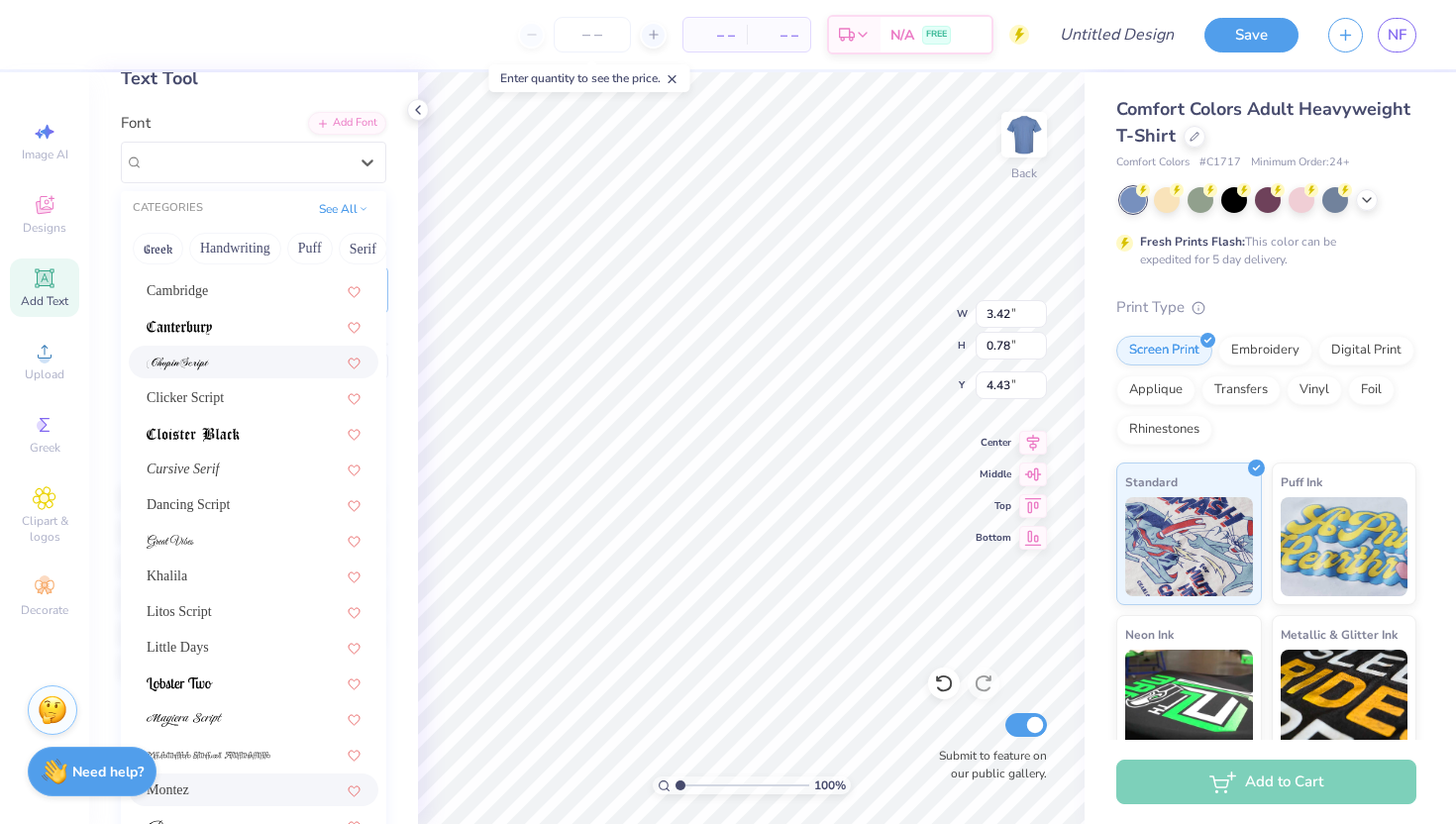 scroll, scrollTop: 485, scrollLeft: 0, axis: vertical 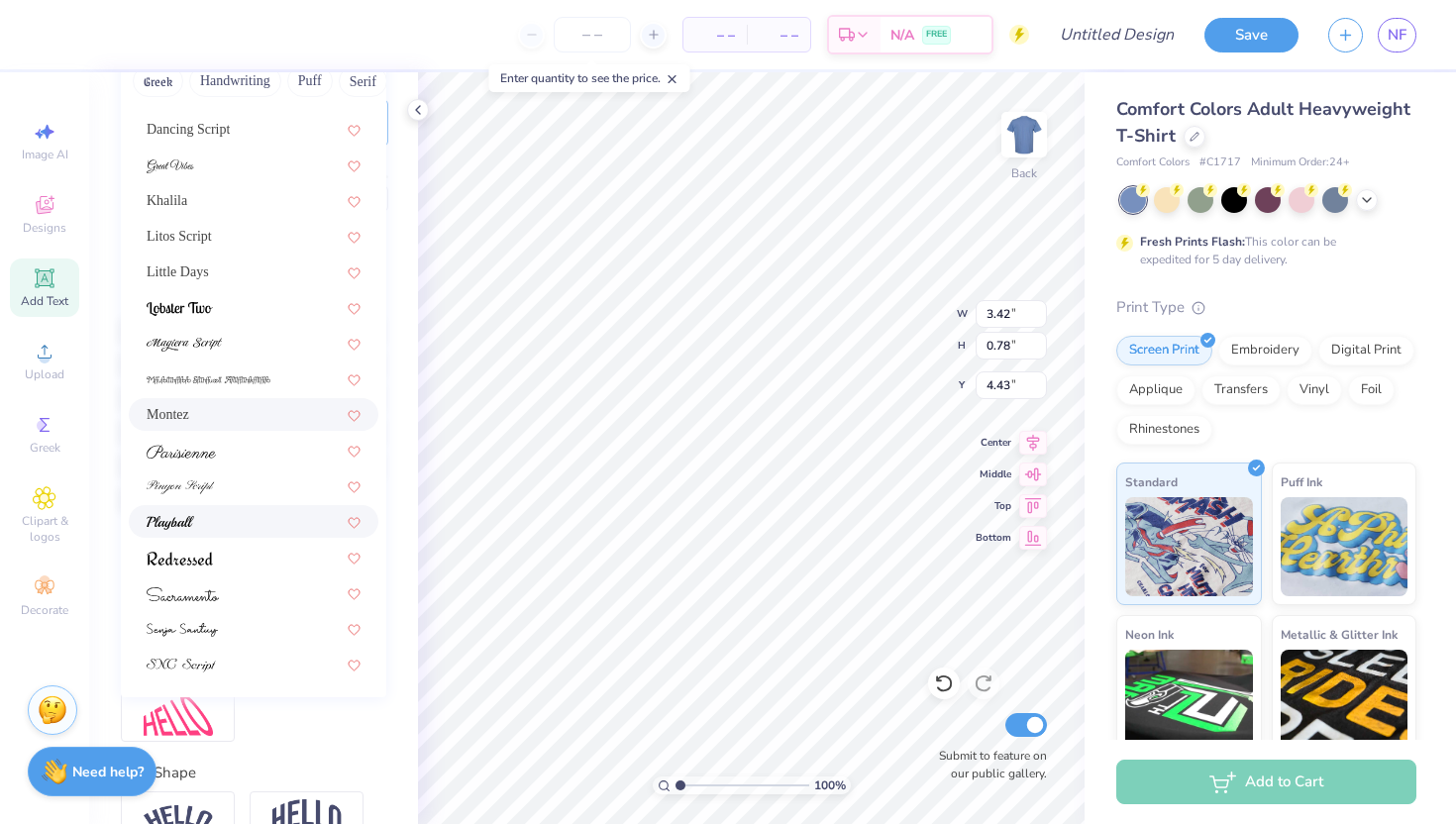click at bounding box center (254, 521) 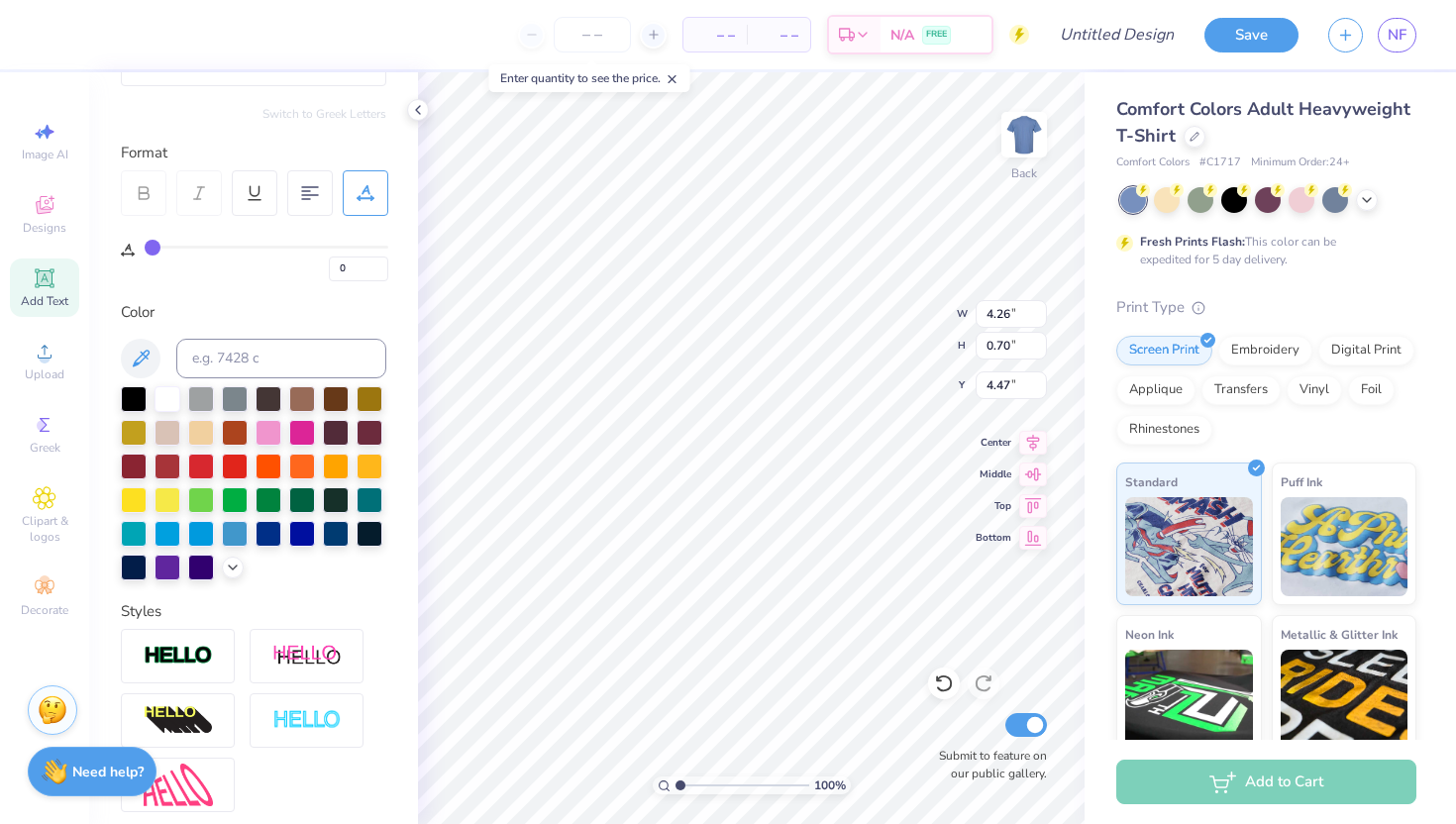 scroll, scrollTop: 392, scrollLeft: 0, axis: vertical 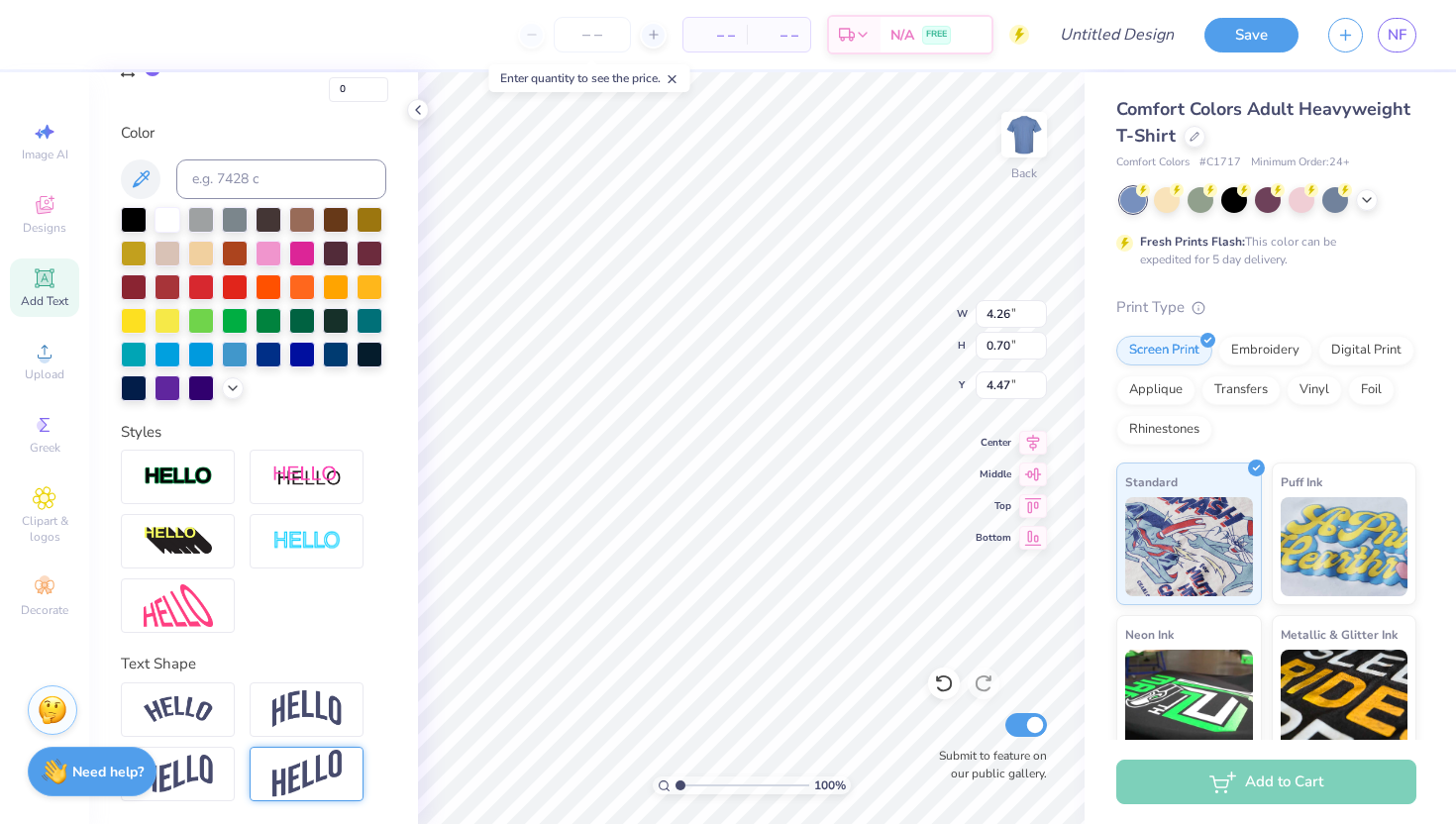 click at bounding box center [306, 773] 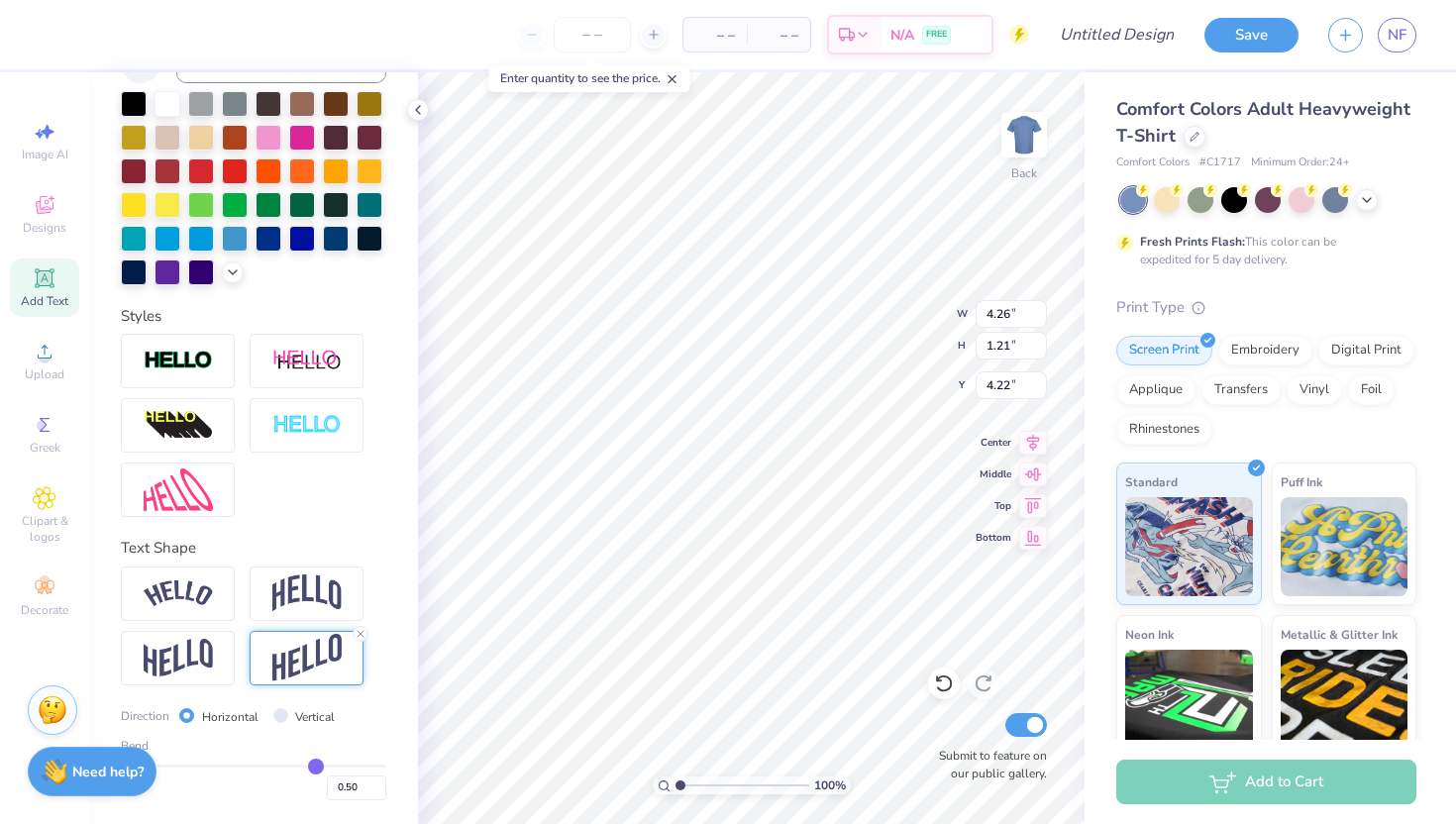 scroll, scrollTop: 507, scrollLeft: 0, axis: vertical 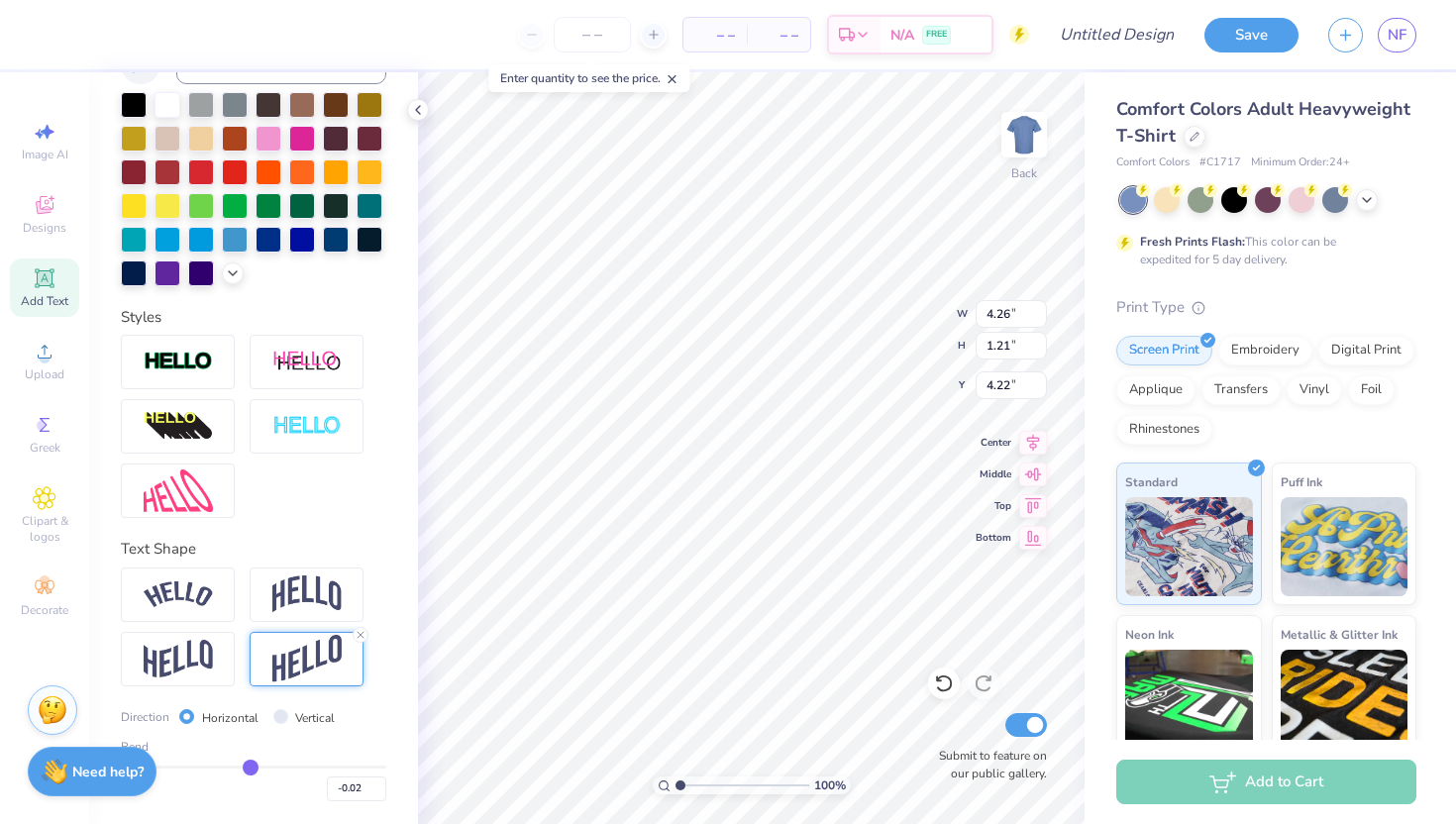 drag, startPoint x: 322, startPoint y: 769, endPoint x: 251, endPoint y: 764, distance: 71.1758 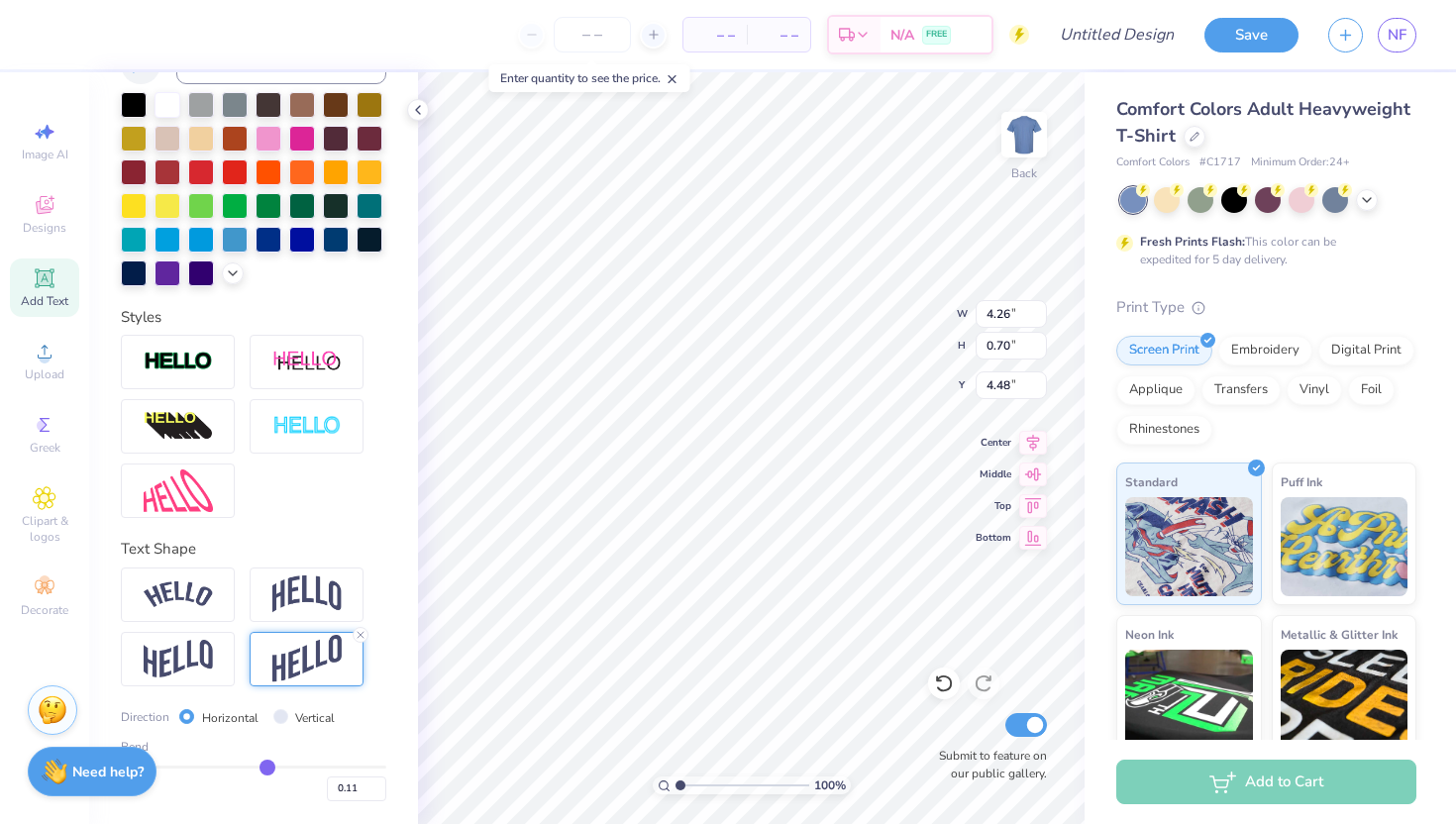 click at bounding box center [254, 767] 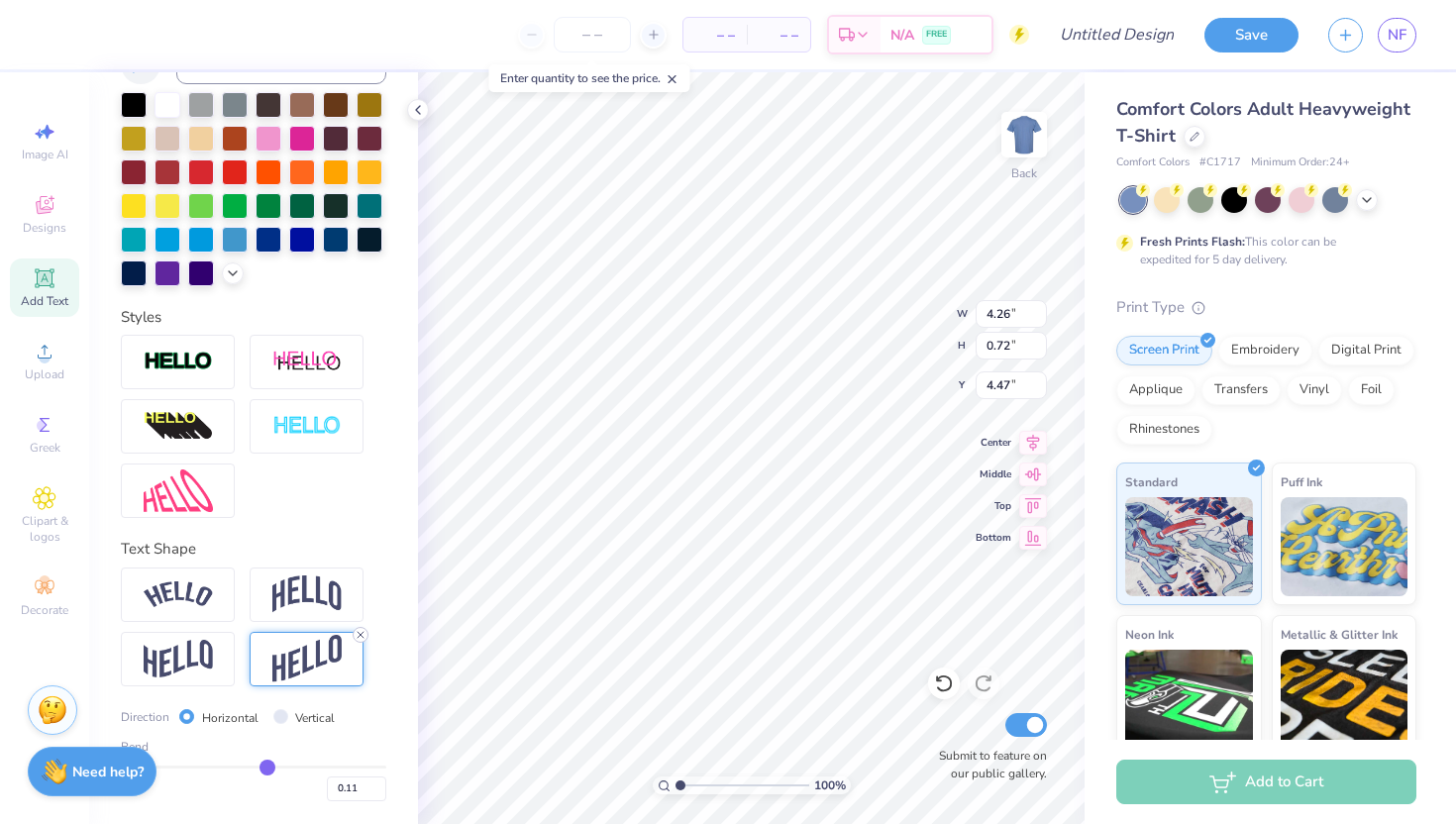click 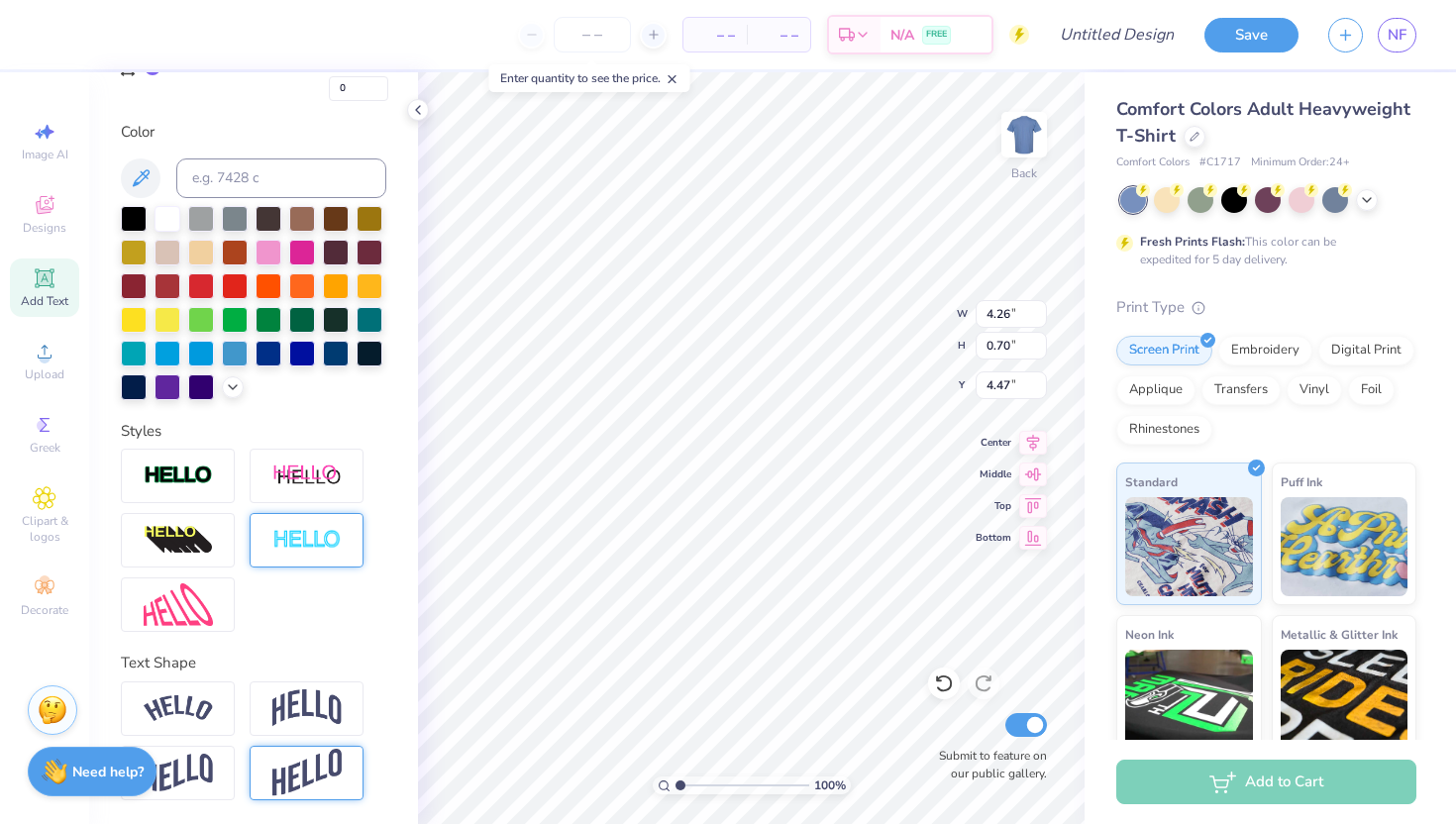 scroll, scrollTop: 0, scrollLeft: 0, axis: both 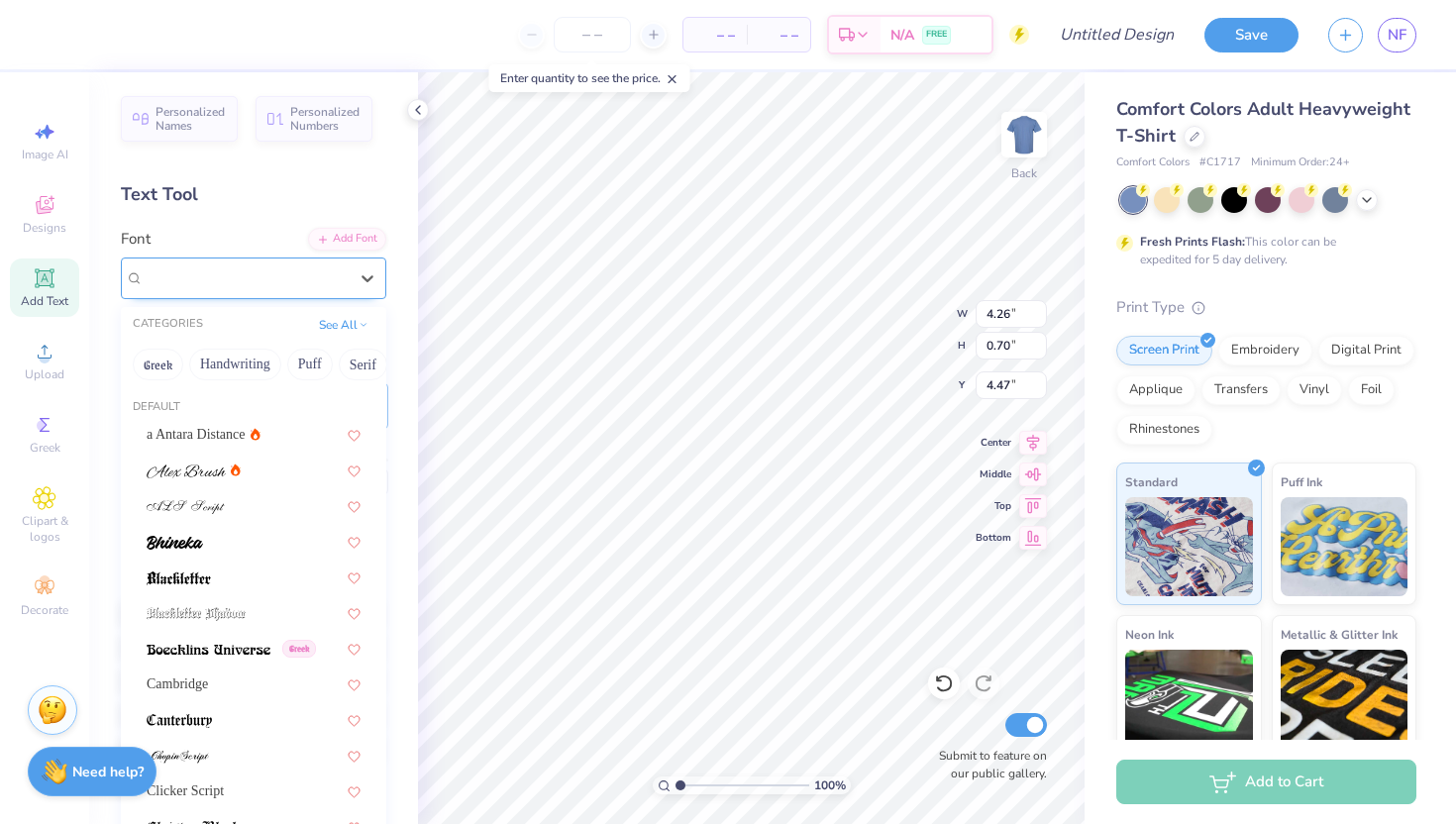 click on "Playball" at bounding box center [246, 277] 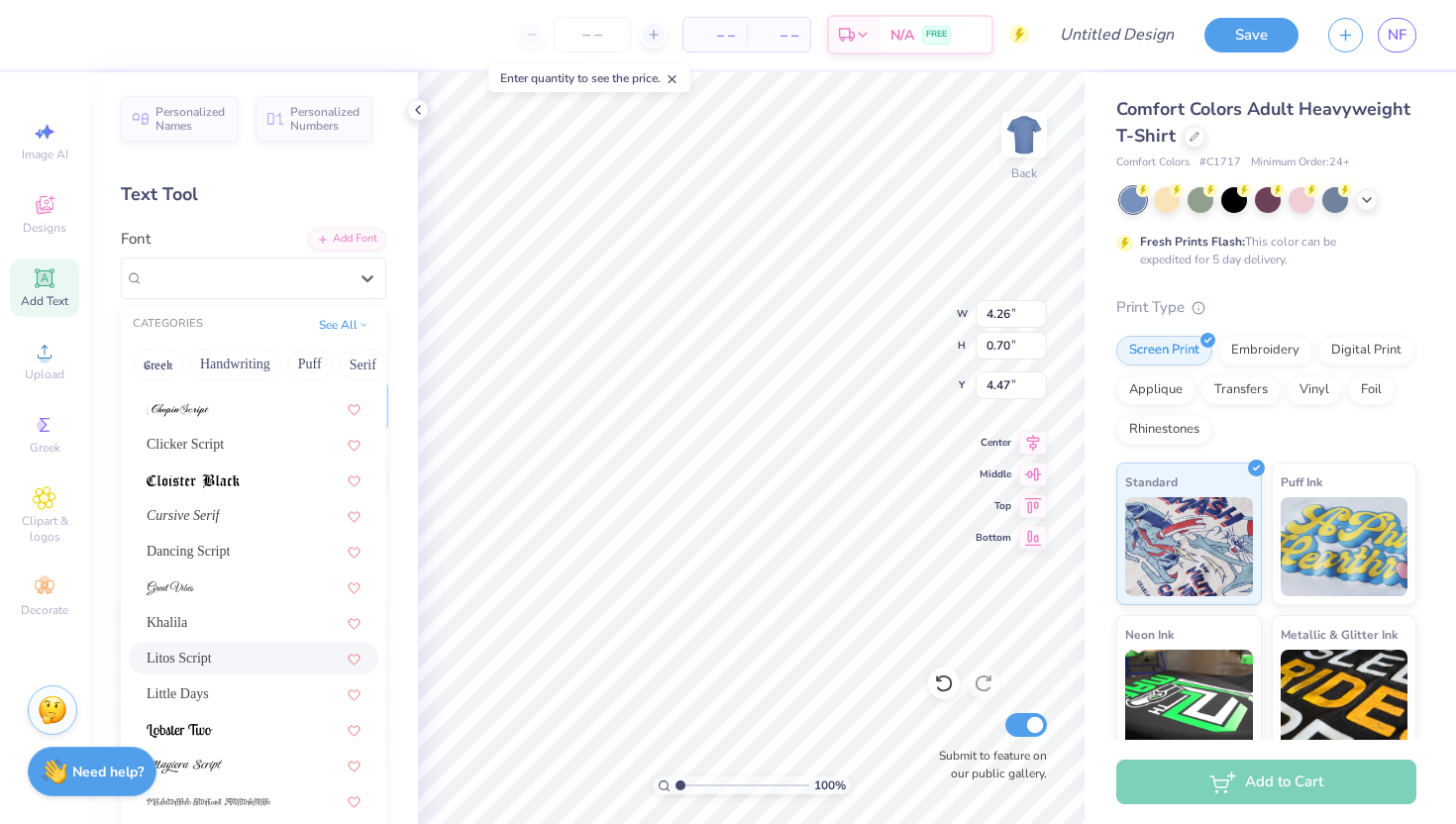 scroll, scrollTop: 485, scrollLeft: 0, axis: vertical 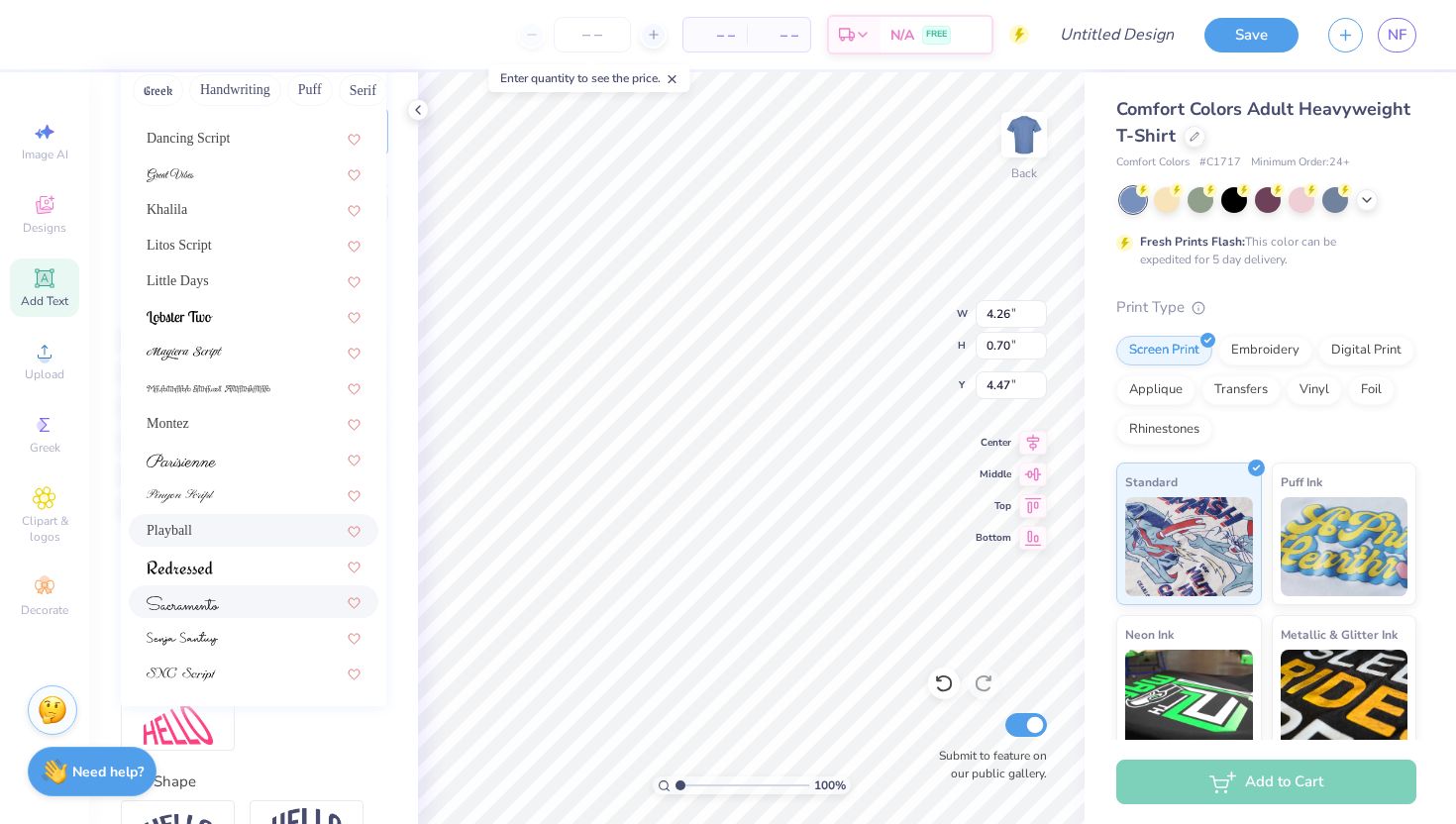 click at bounding box center (254, 601) 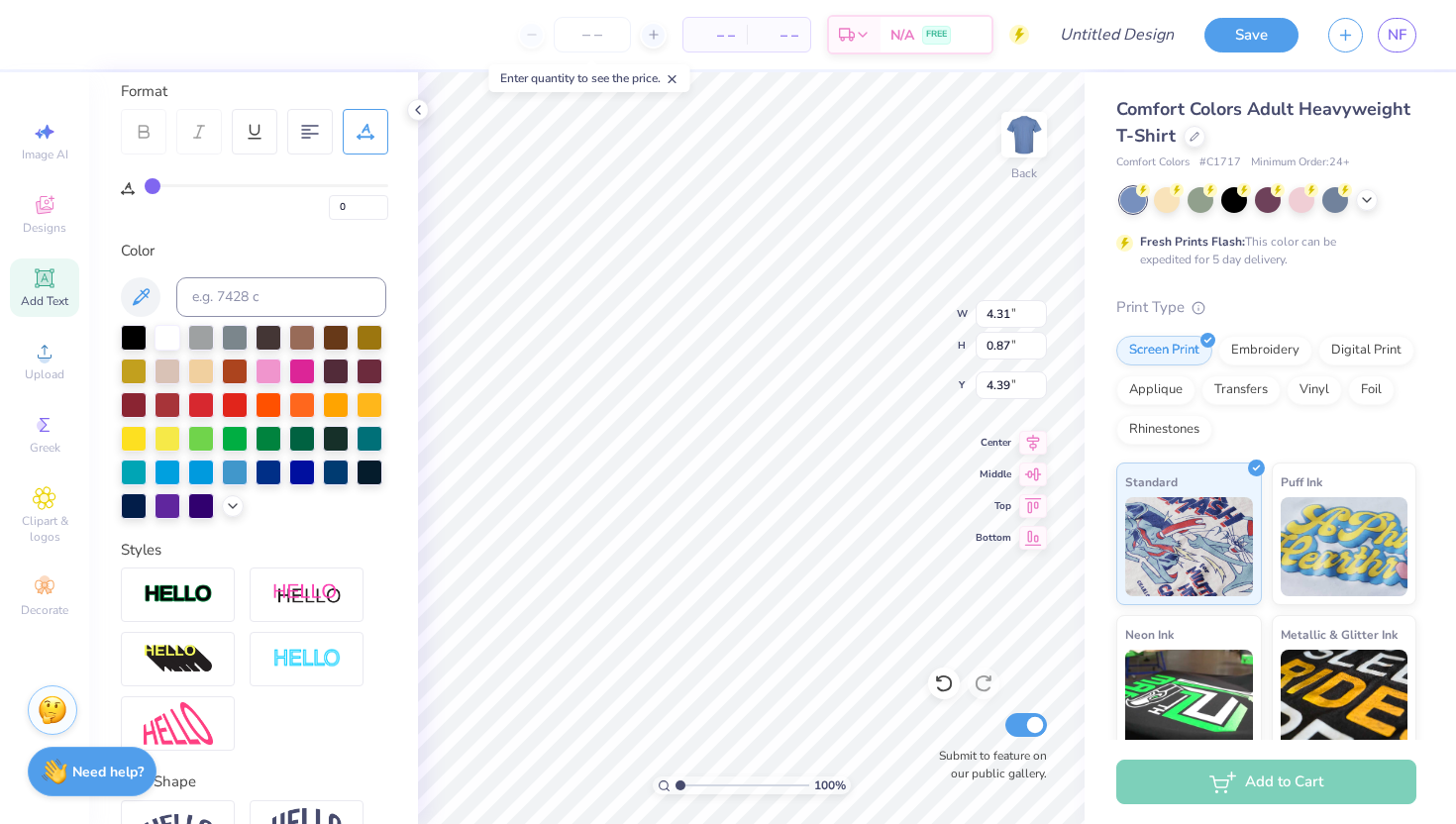 scroll, scrollTop: 97, scrollLeft: 0, axis: vertical 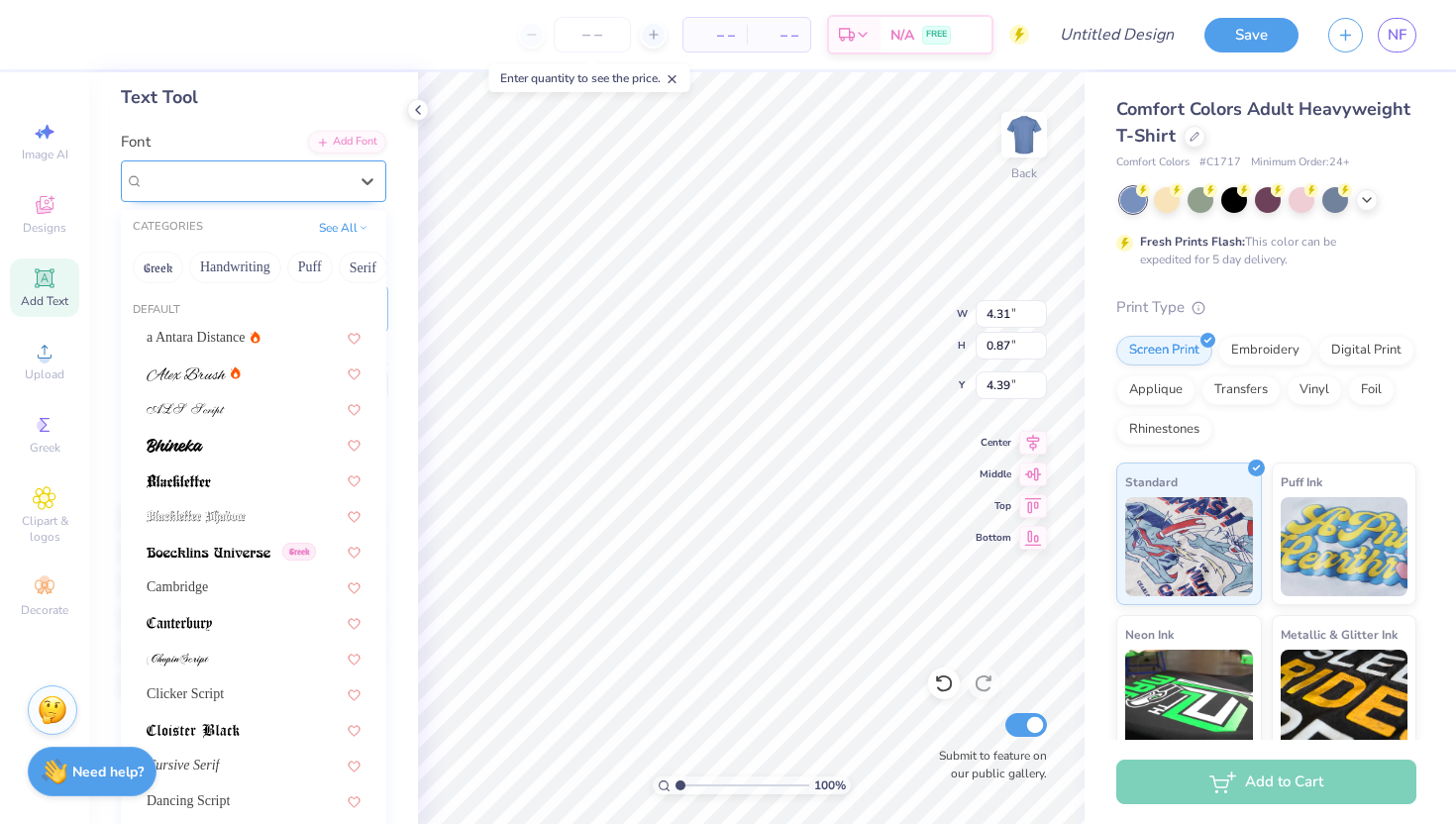 click at bounding box center (246, 180) 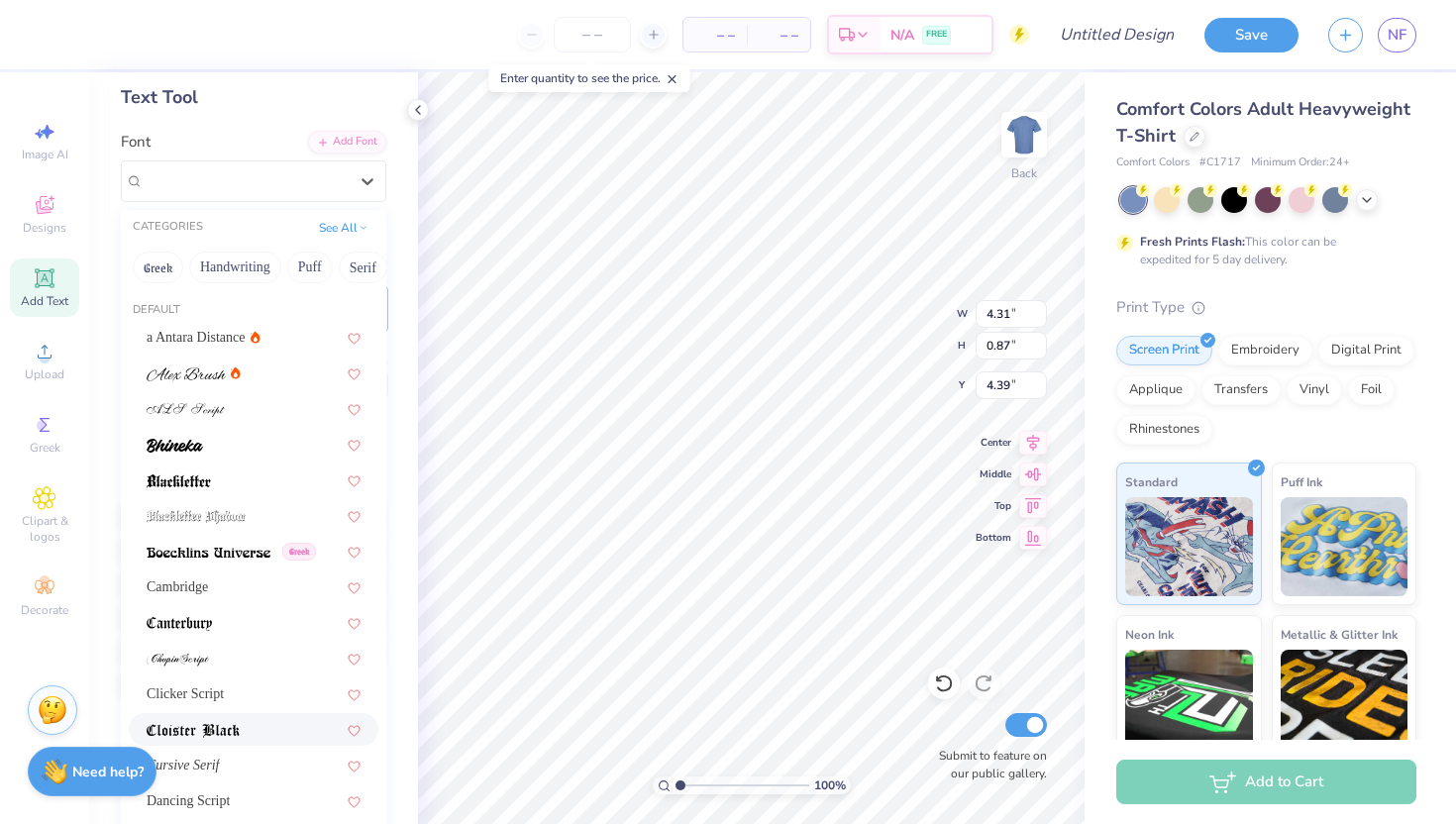 scroll, scrollTop: 485, scrollLeft: 0, axis: vertical 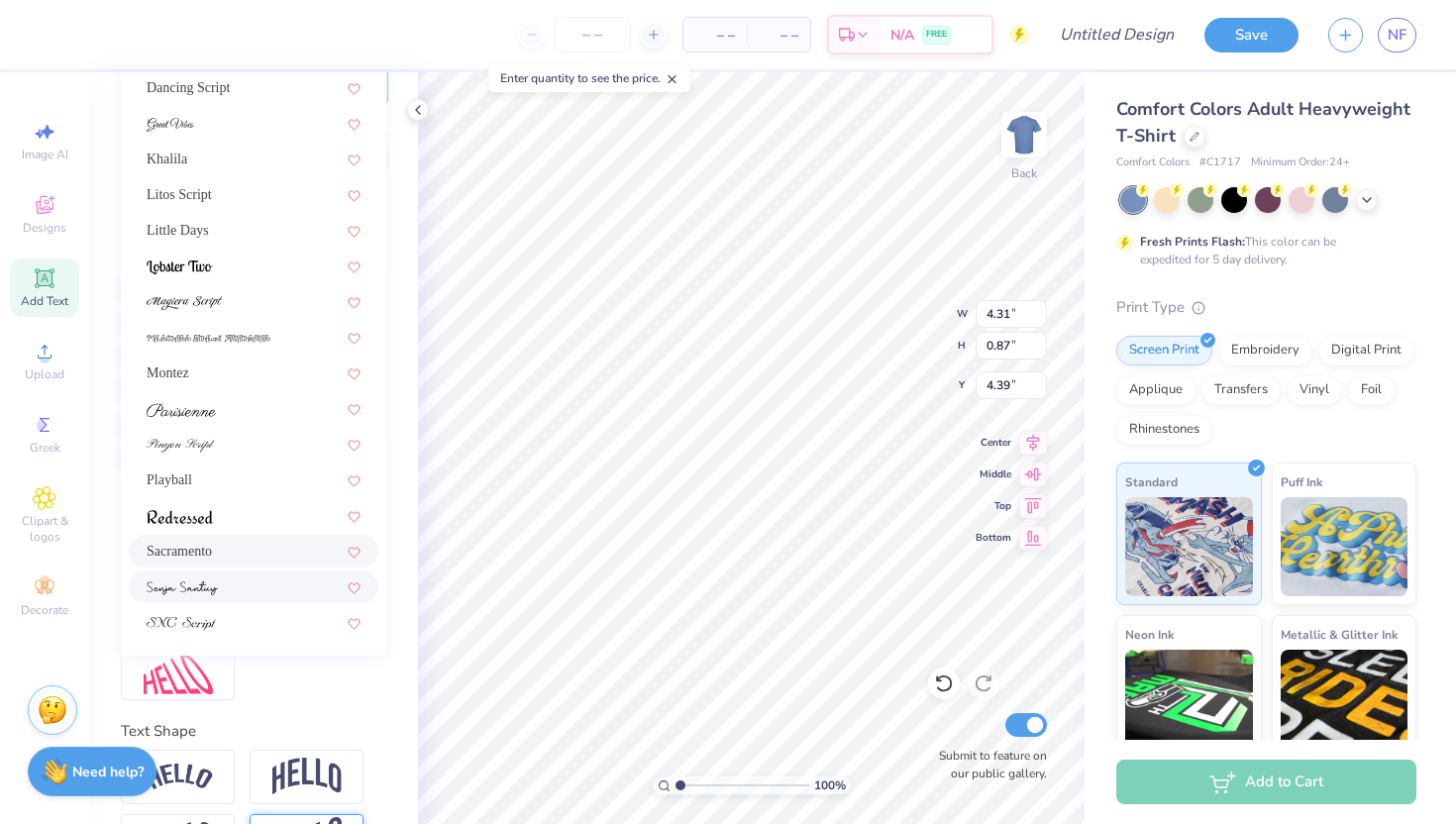click at bounding box center (182, 588) 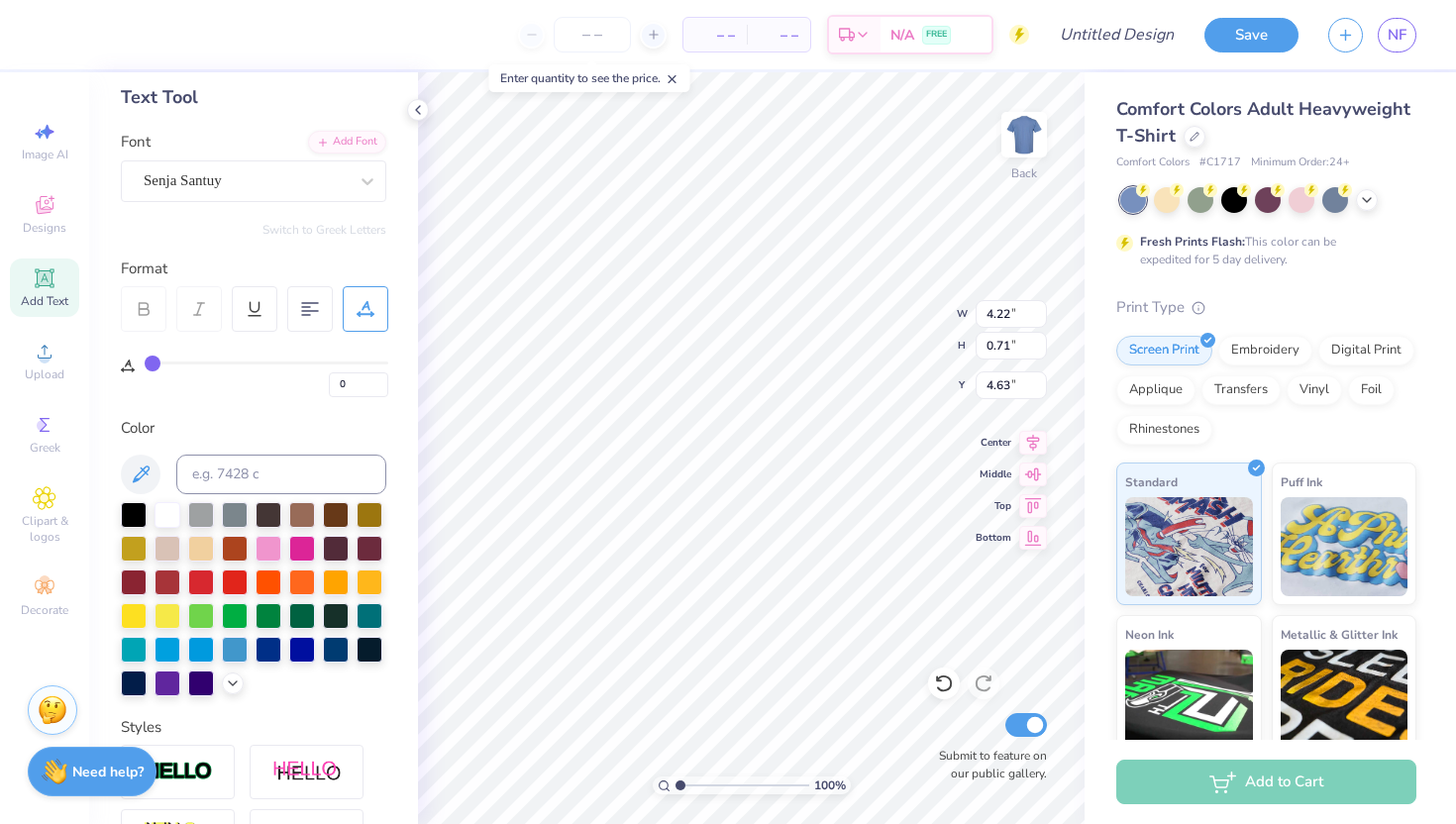 scroll, scrollTop: 96, scrollLeft: 0, axis: vertical 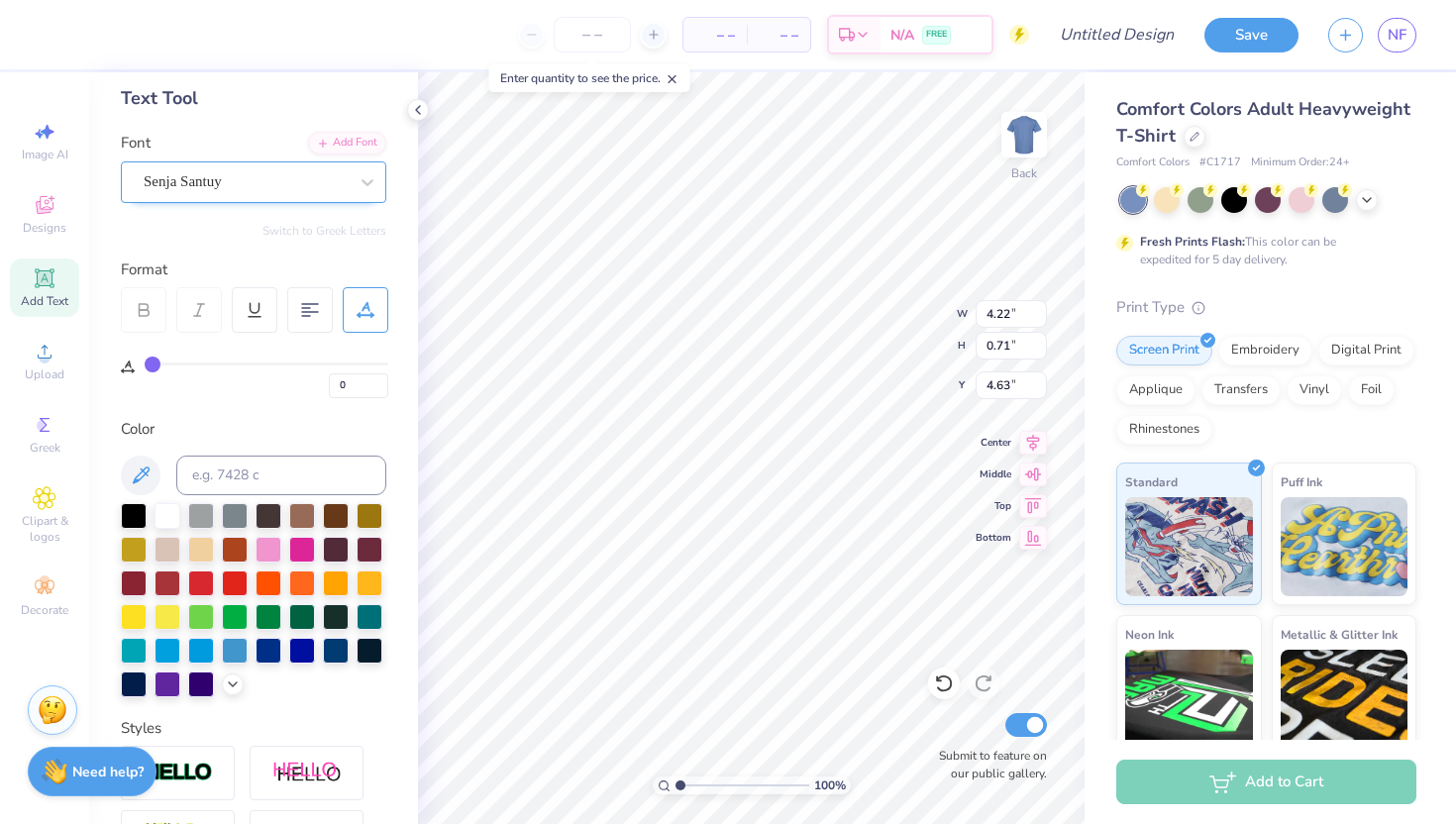 click on "Senja Santuy" at bounding box center (246, 181) 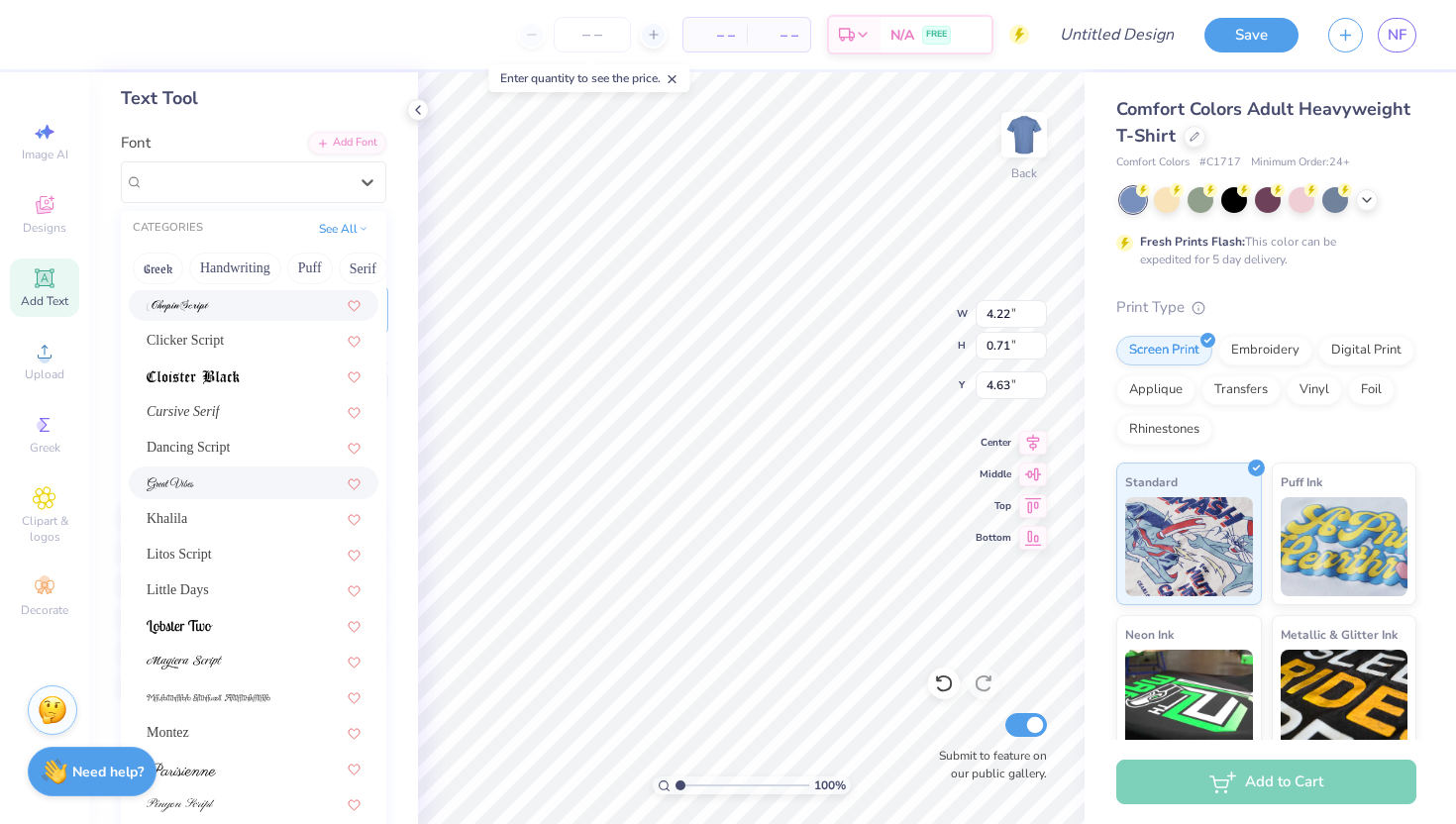 scroll, scrollTop: 360, scrollLeft: 0, axis: vertical 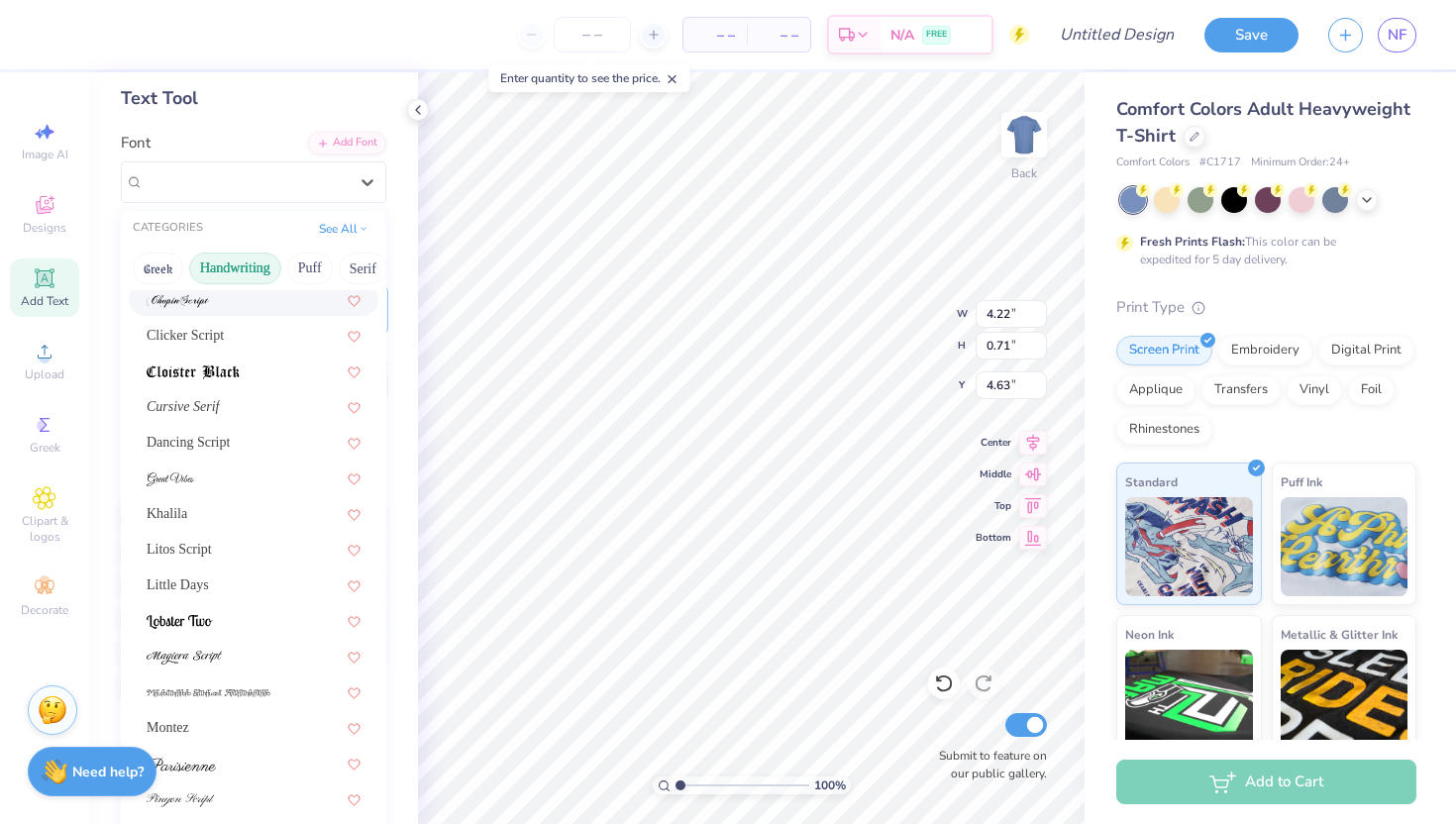 click on "Handwriting" at bounding box center [235, 268] 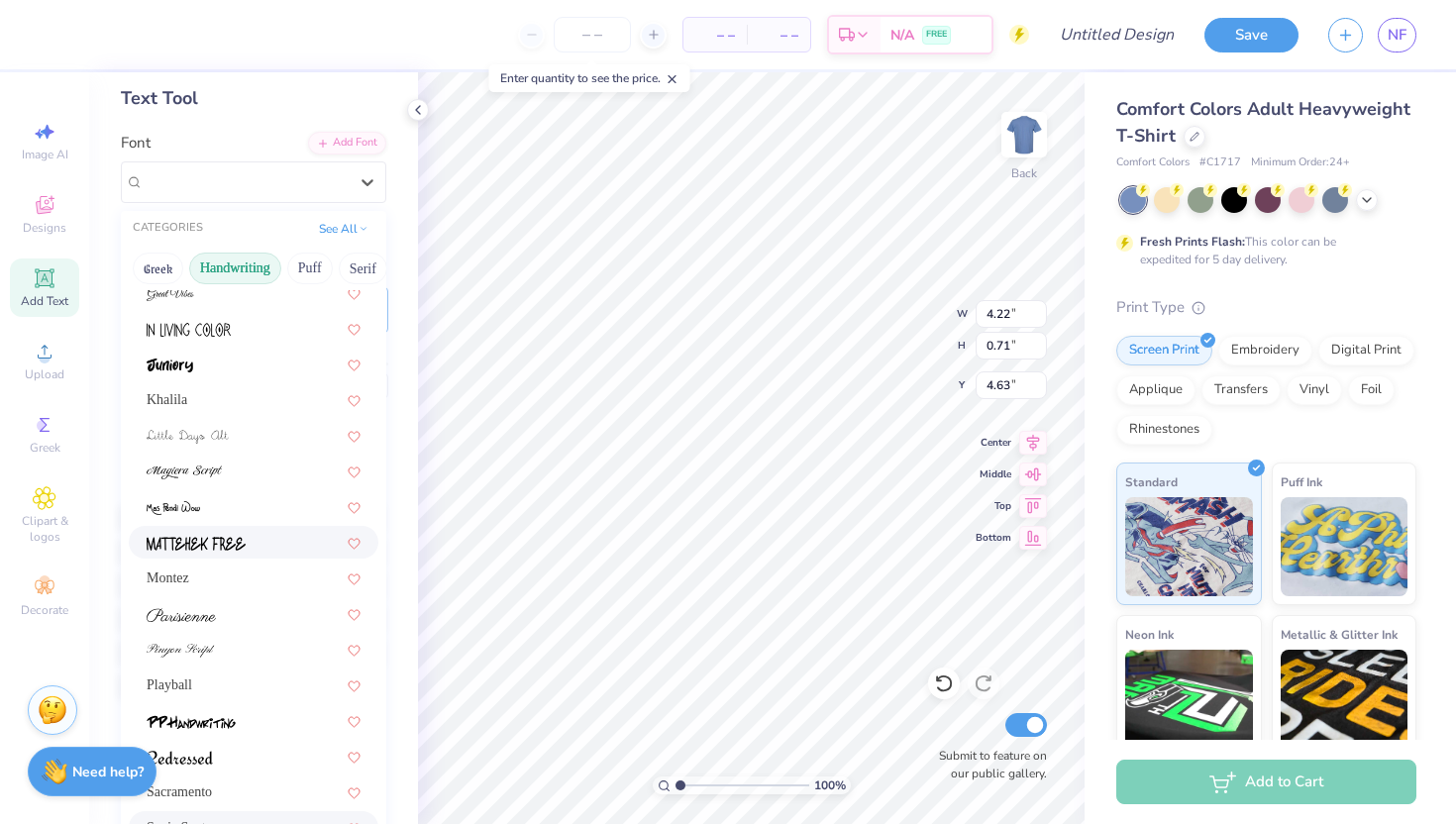 scroll, scrollTop: 342, scrollLeft: 0, axis: vertical 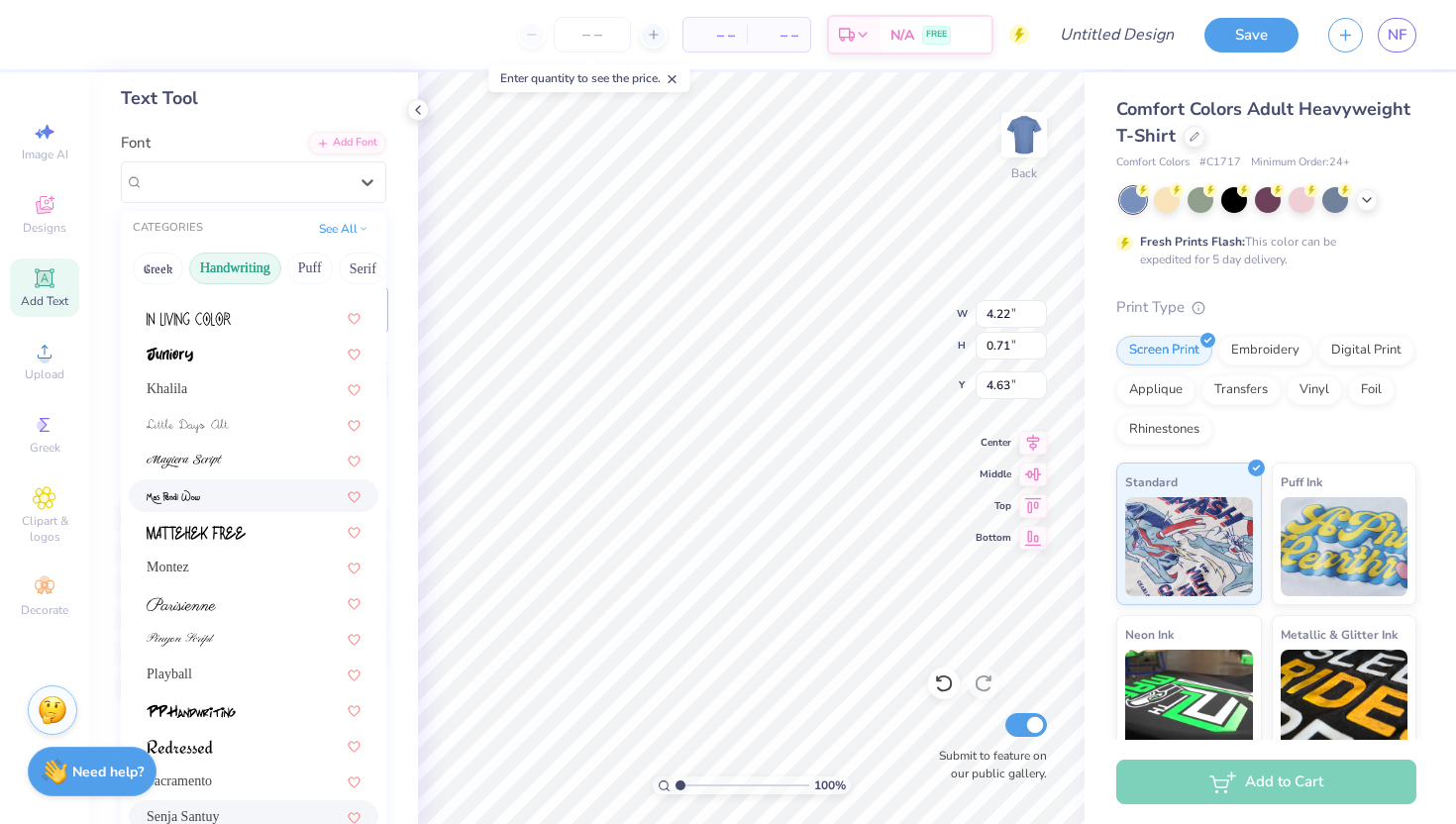 click at bounding box center [254, 495] 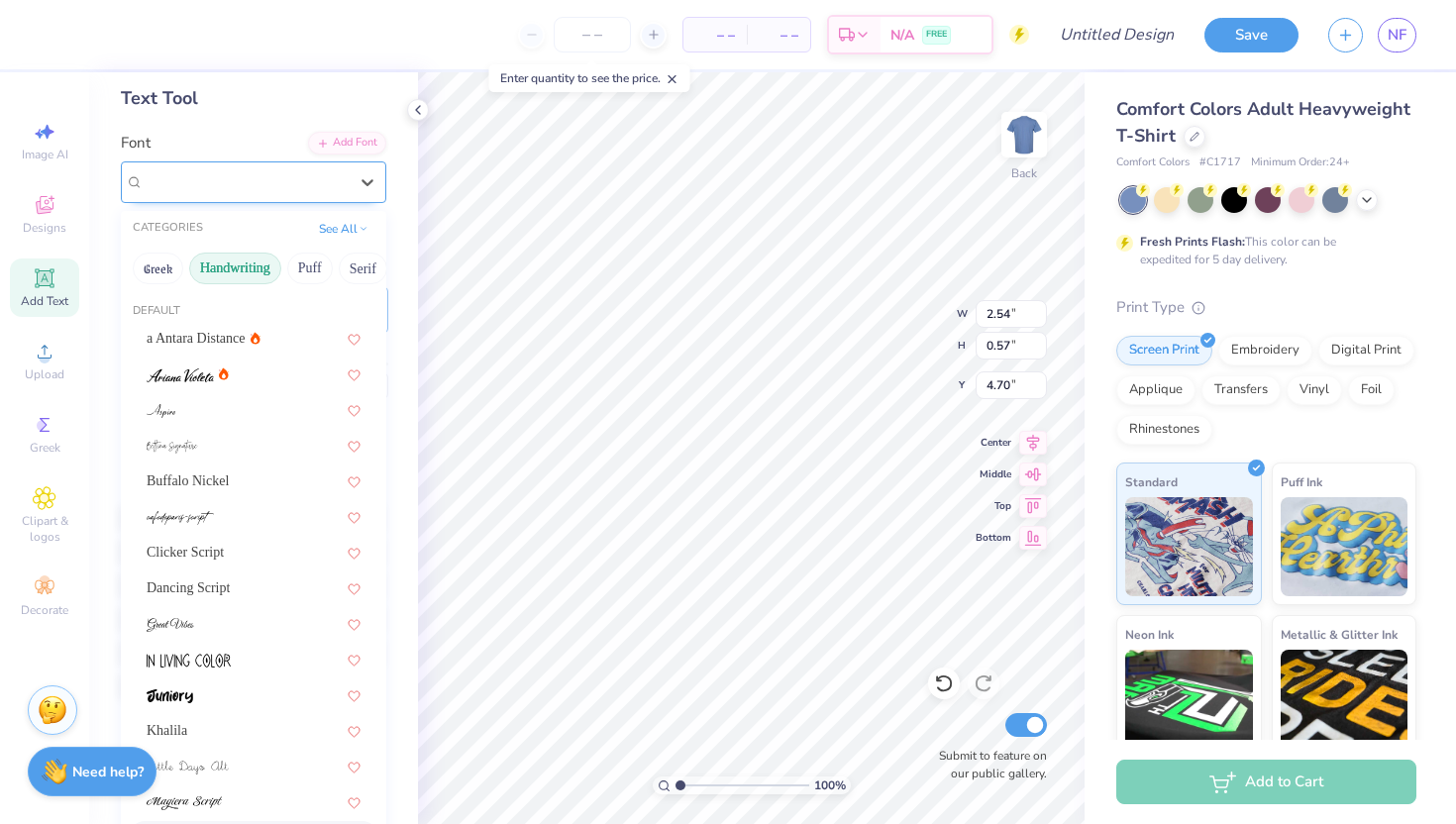 click on "Mas Pendi Wow" at bounding box center (246, 181) 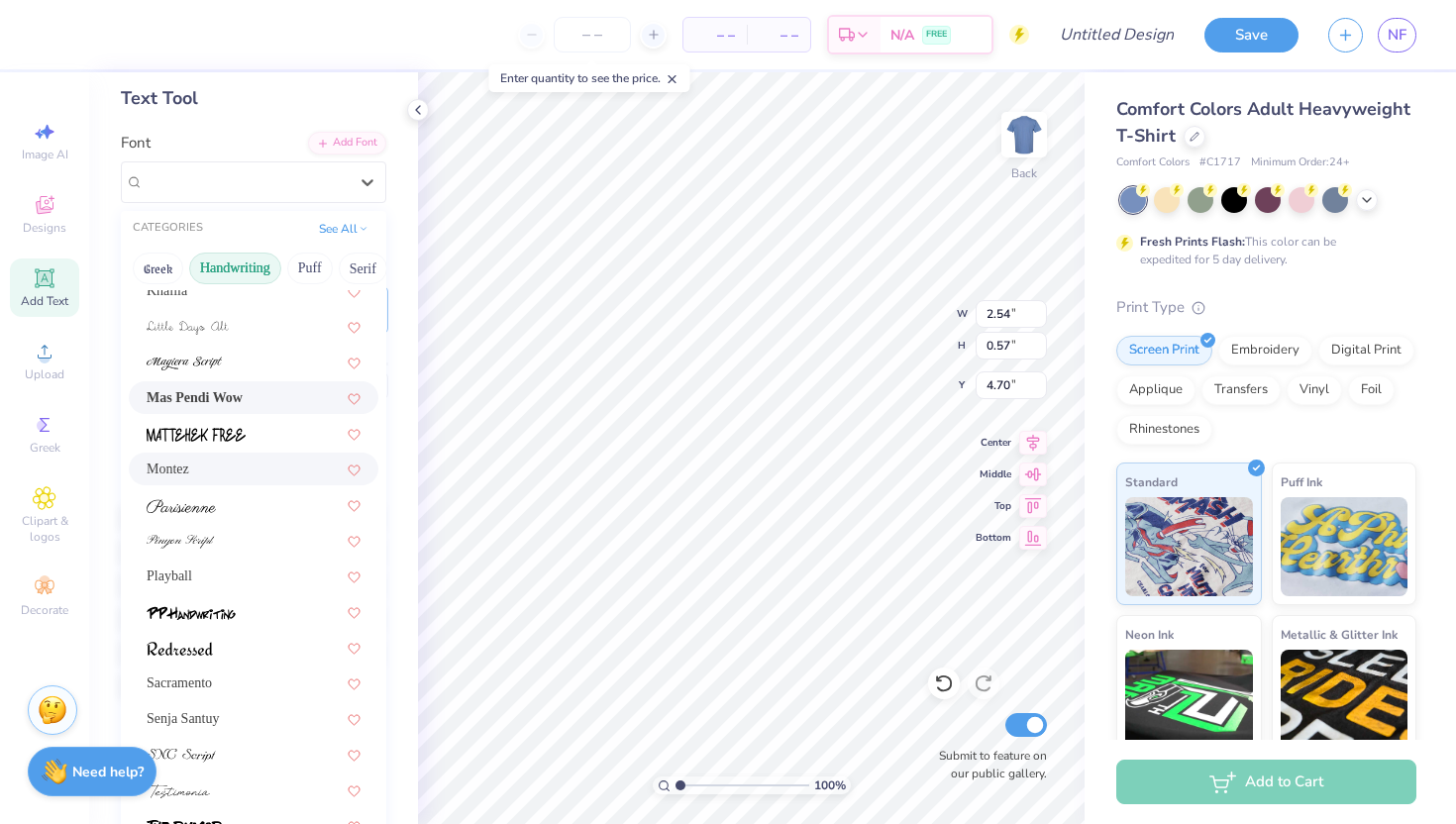 scroll, scrollTop: 450, scrollLeft: 0, axis: vertical 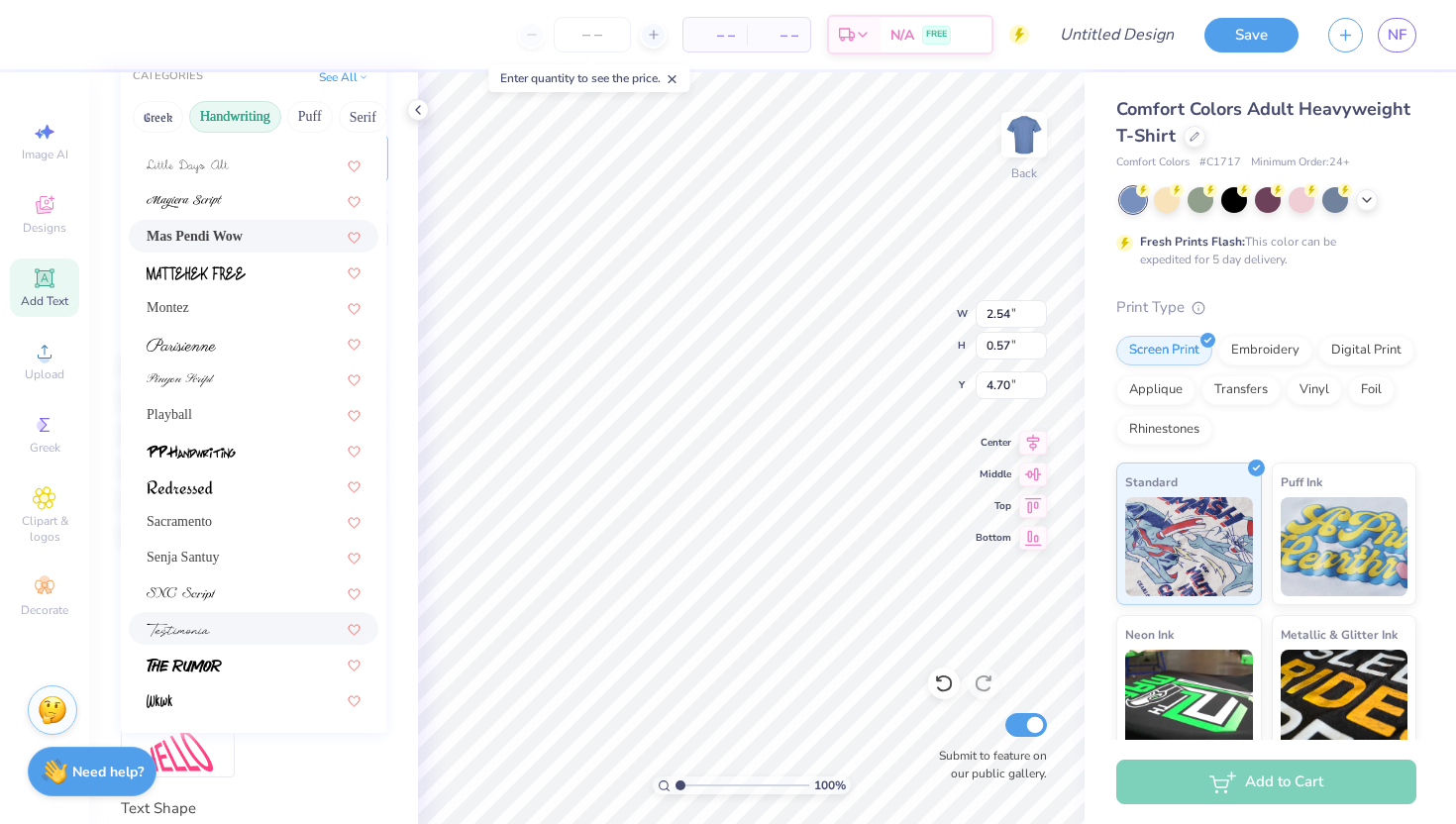 click at bounding box center [254, 628] 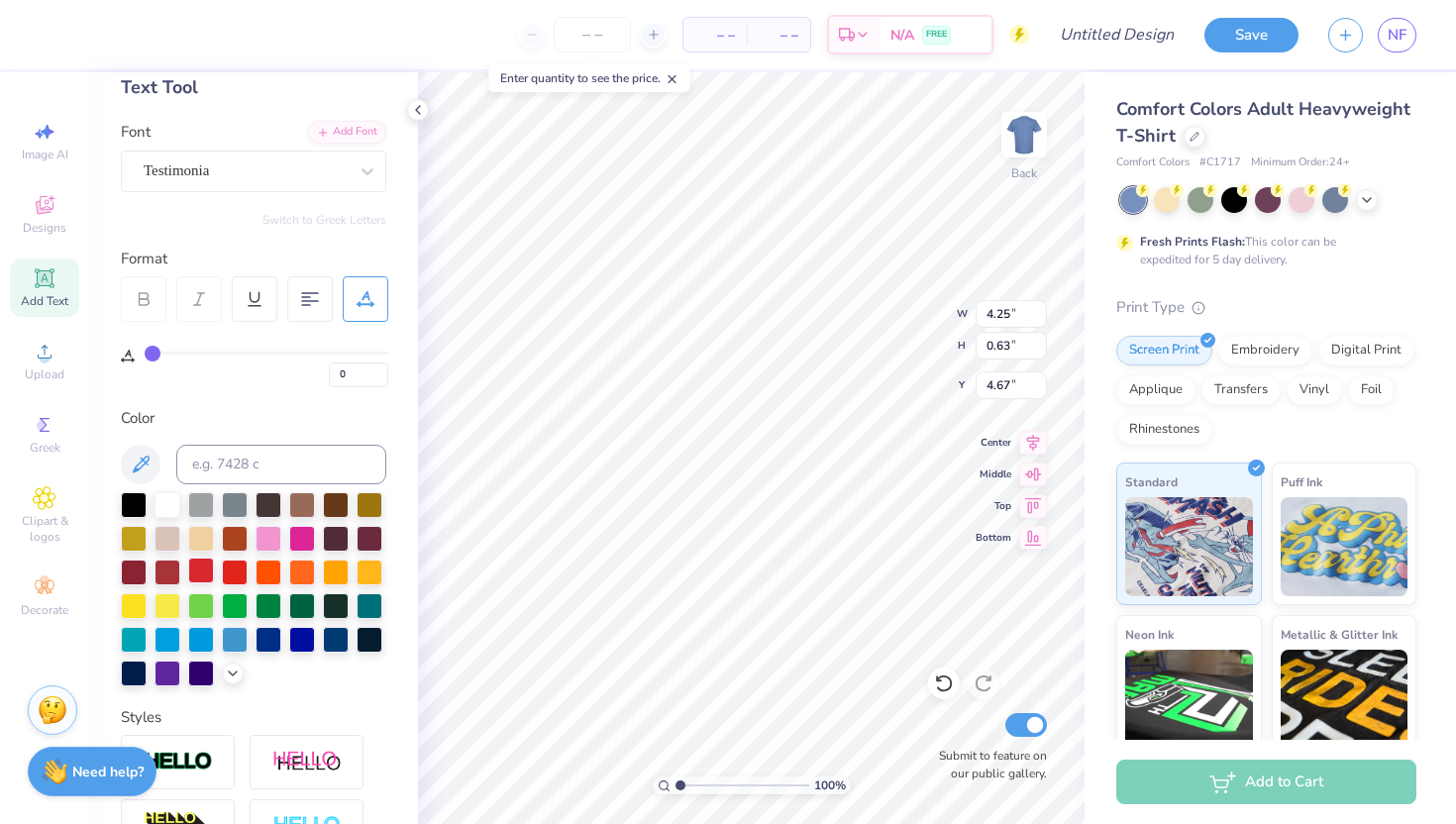 scroll, scrollTop: 105, scrollLeft: 0, axis: vertical 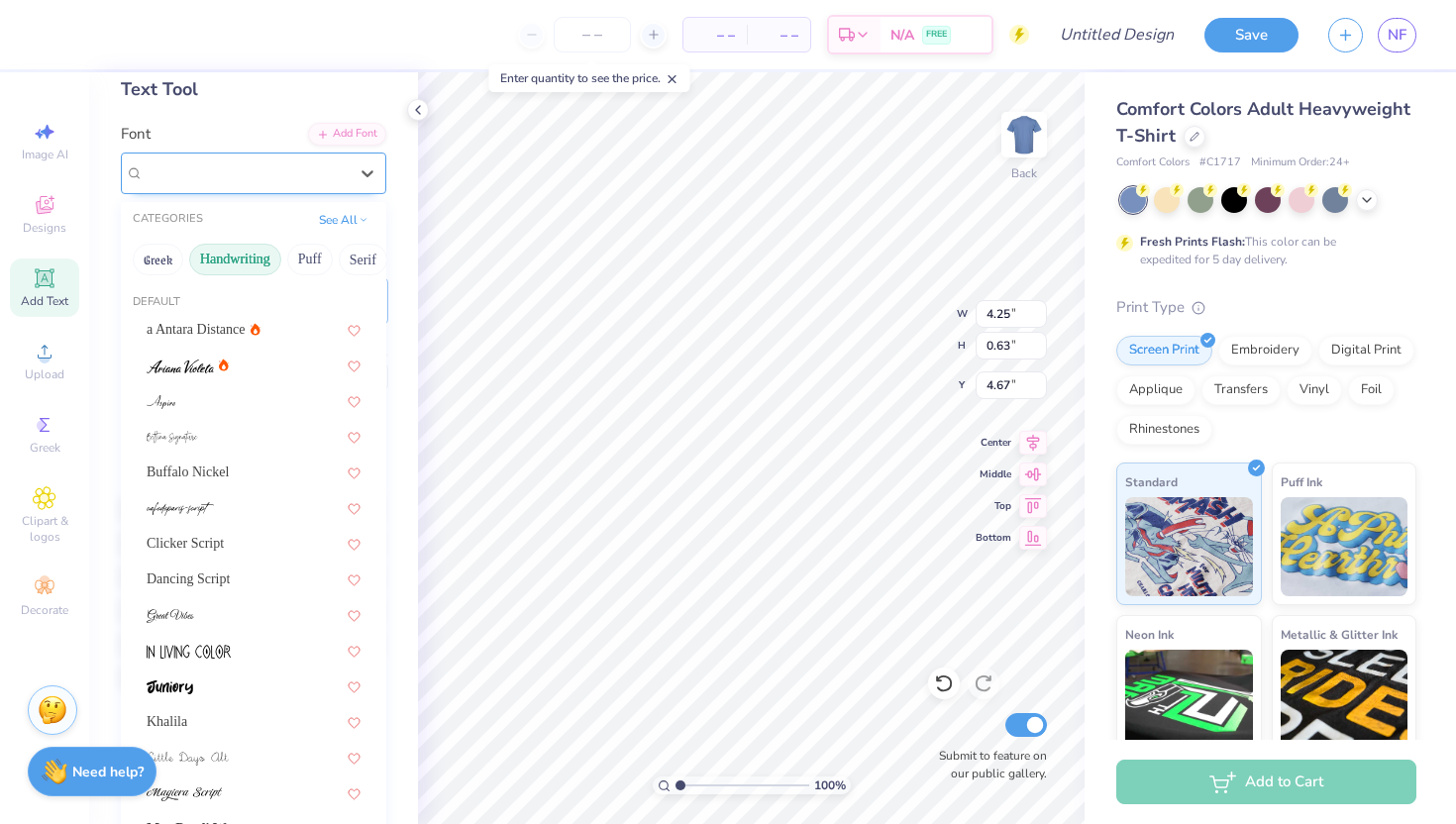 click on "Testimonia" at bounding box center (246, 172) 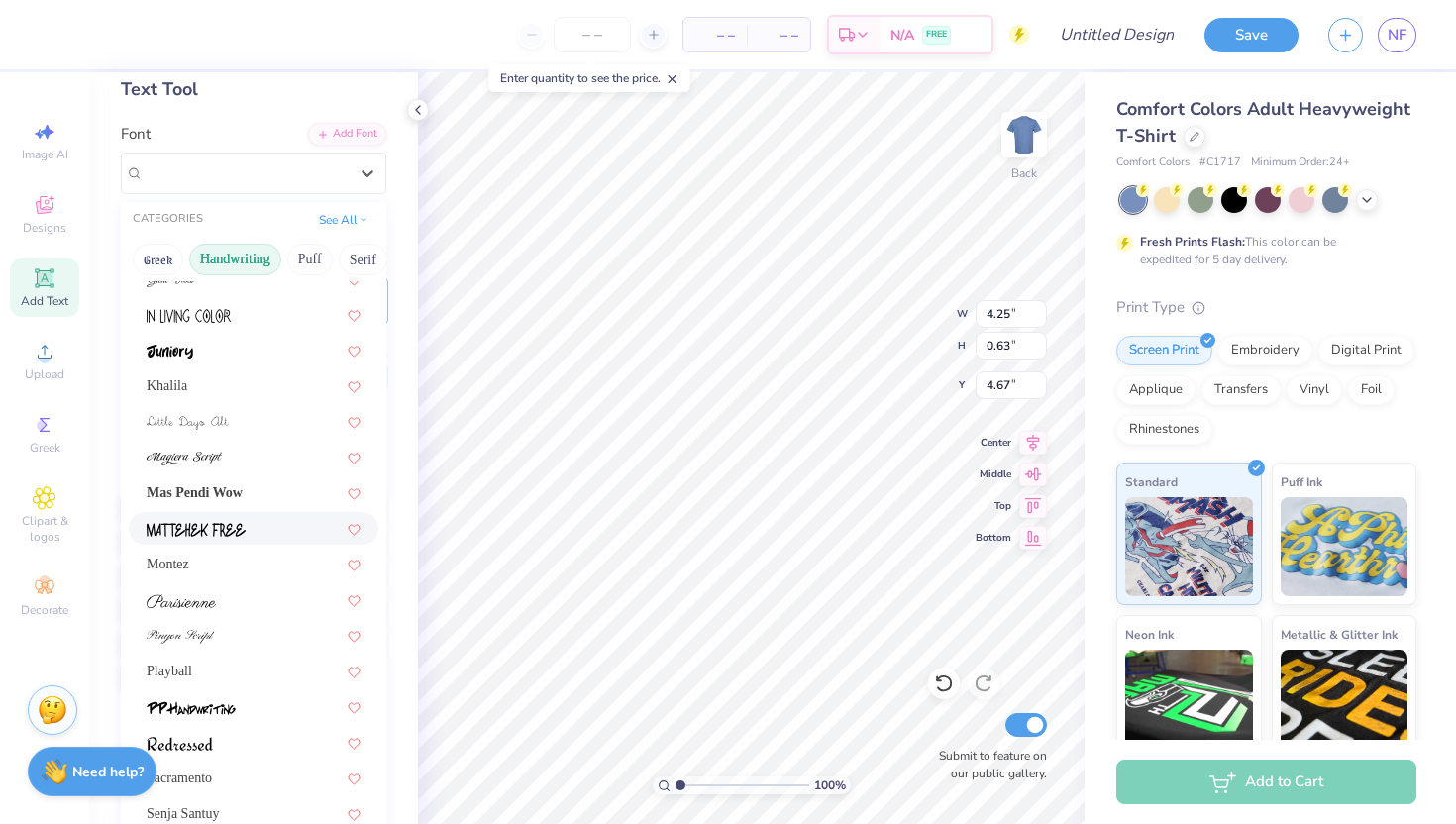 scroll, scrollTop: 450, scrollLeft: 0, axis: vertical 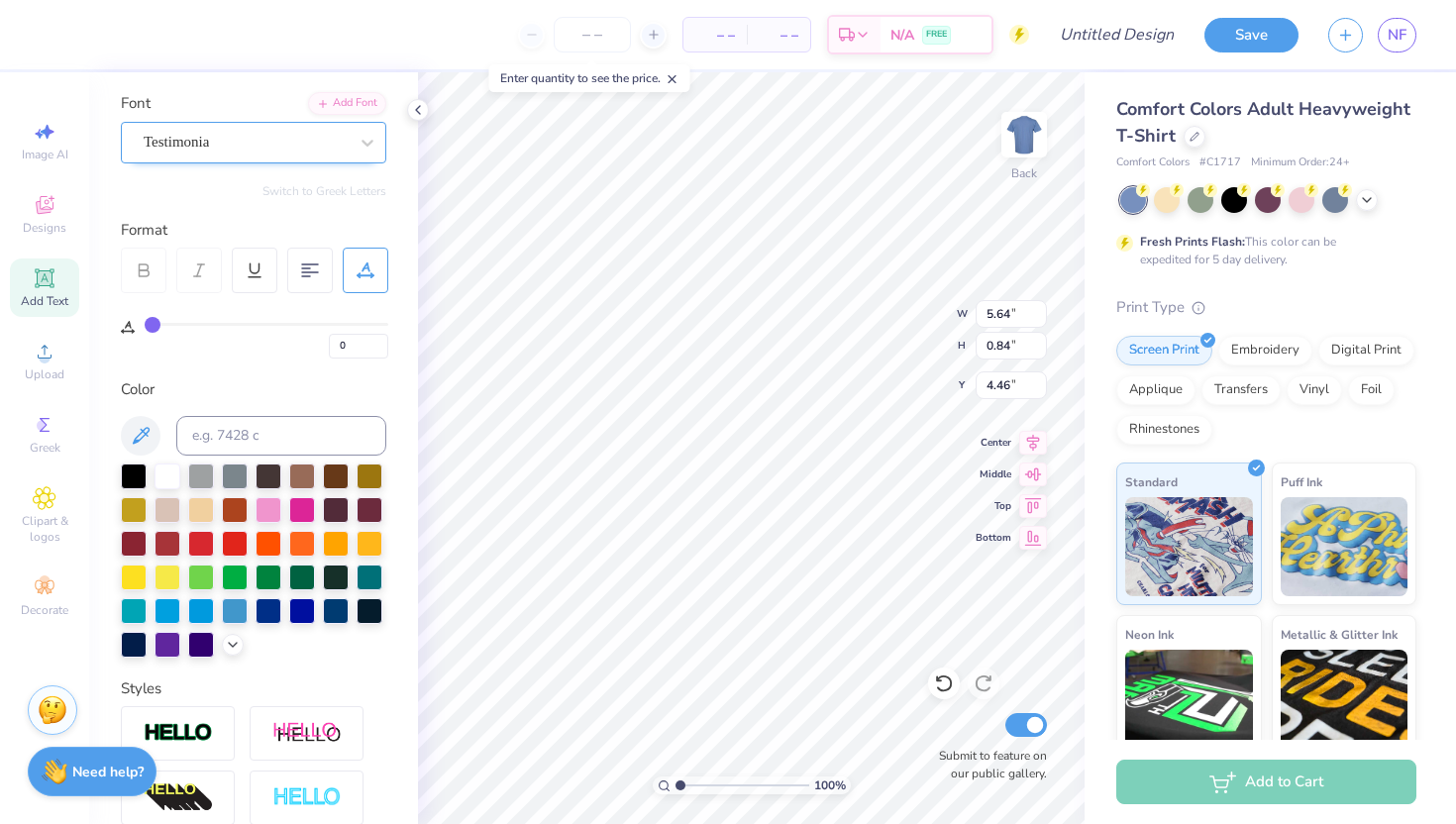 click on "Testimonia" at bounding box center [254, 143] 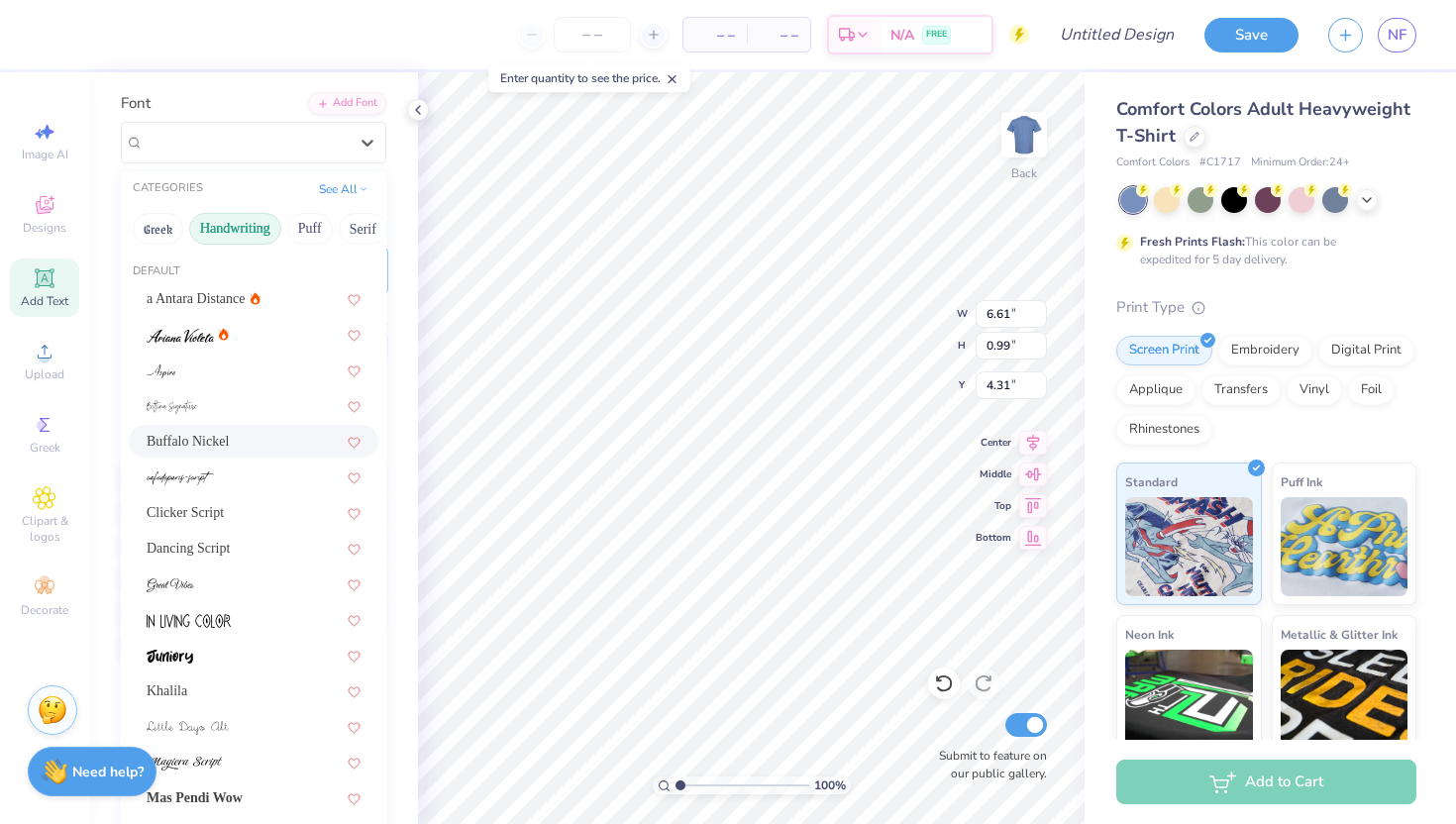 click on "Buffalo Nickel" at bounding box center [254, 441] 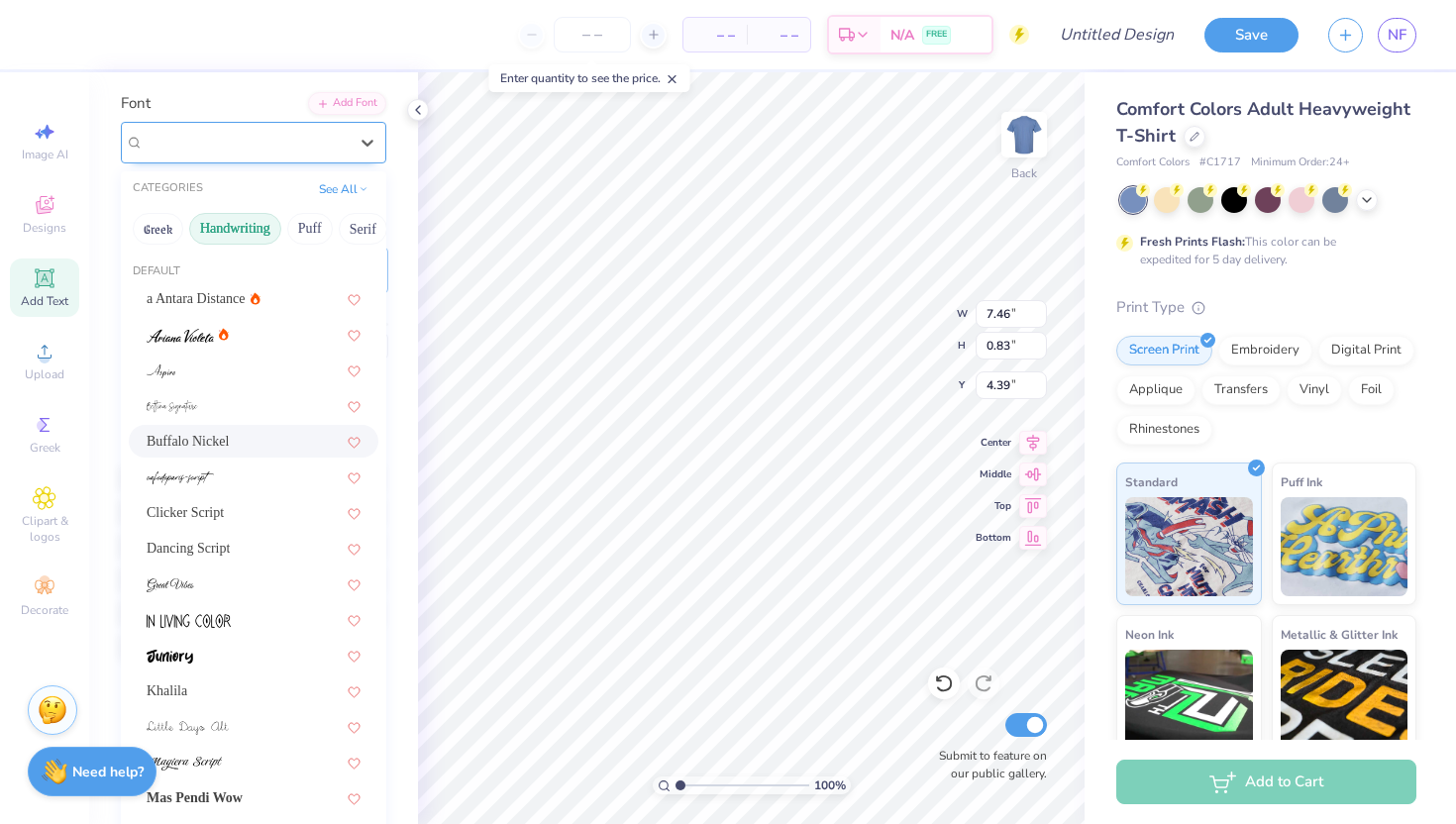 click on "Buffalo Nickel" at bounding box center [246, 142] 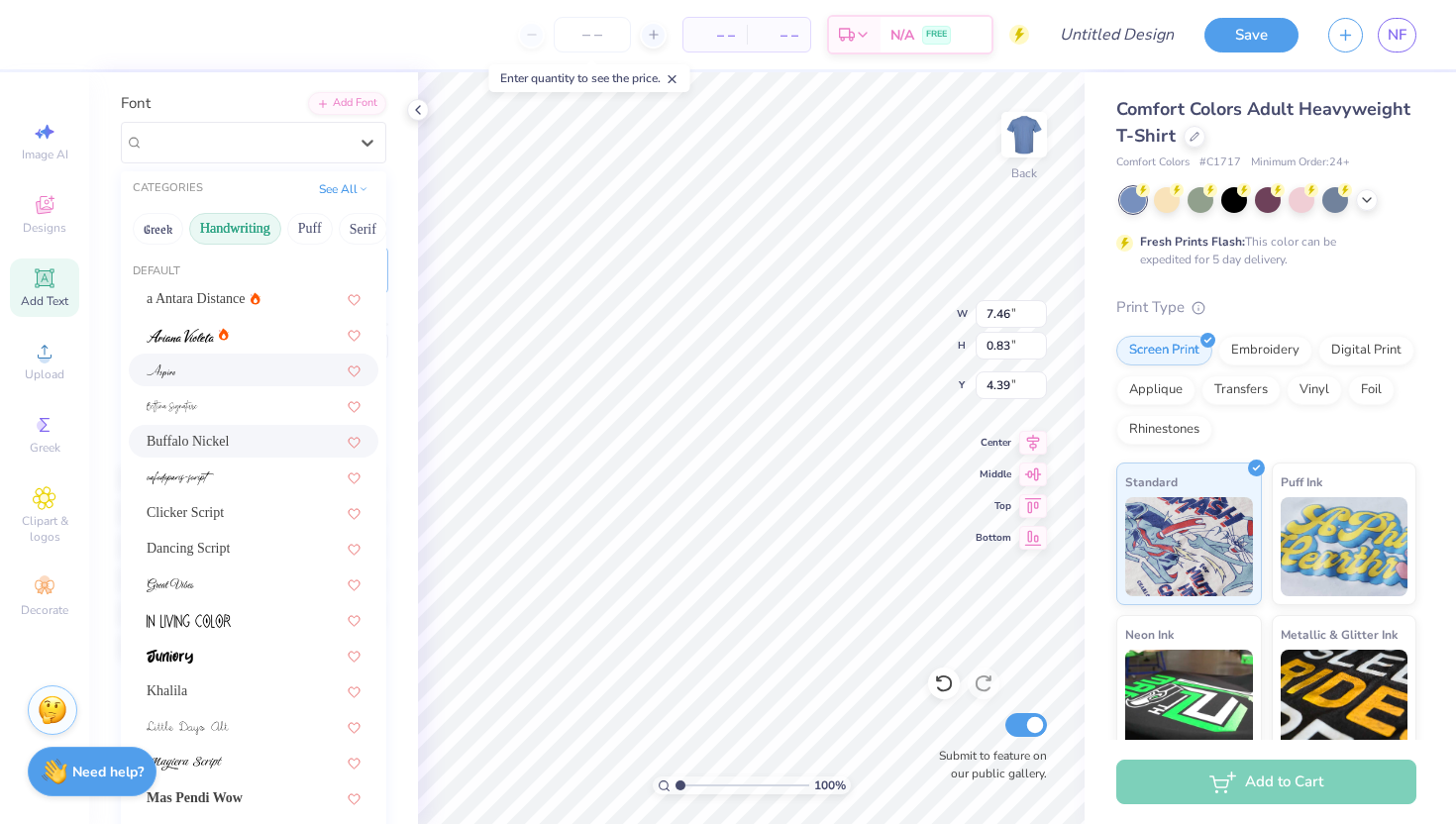 click at bounding box center [254, 369] 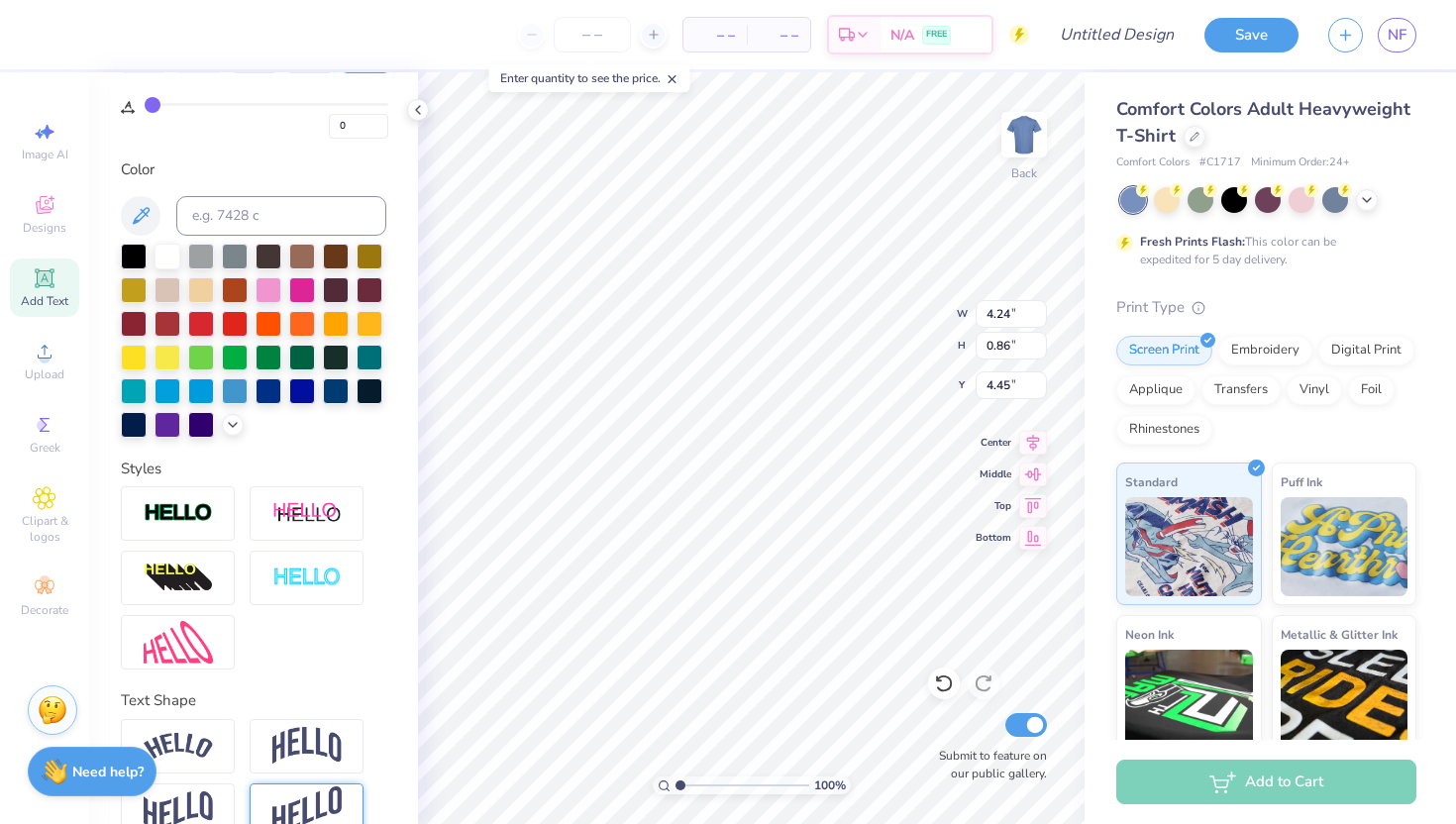 scroll, scrollTop: 392, scrollLeft: 0, axis: vertical 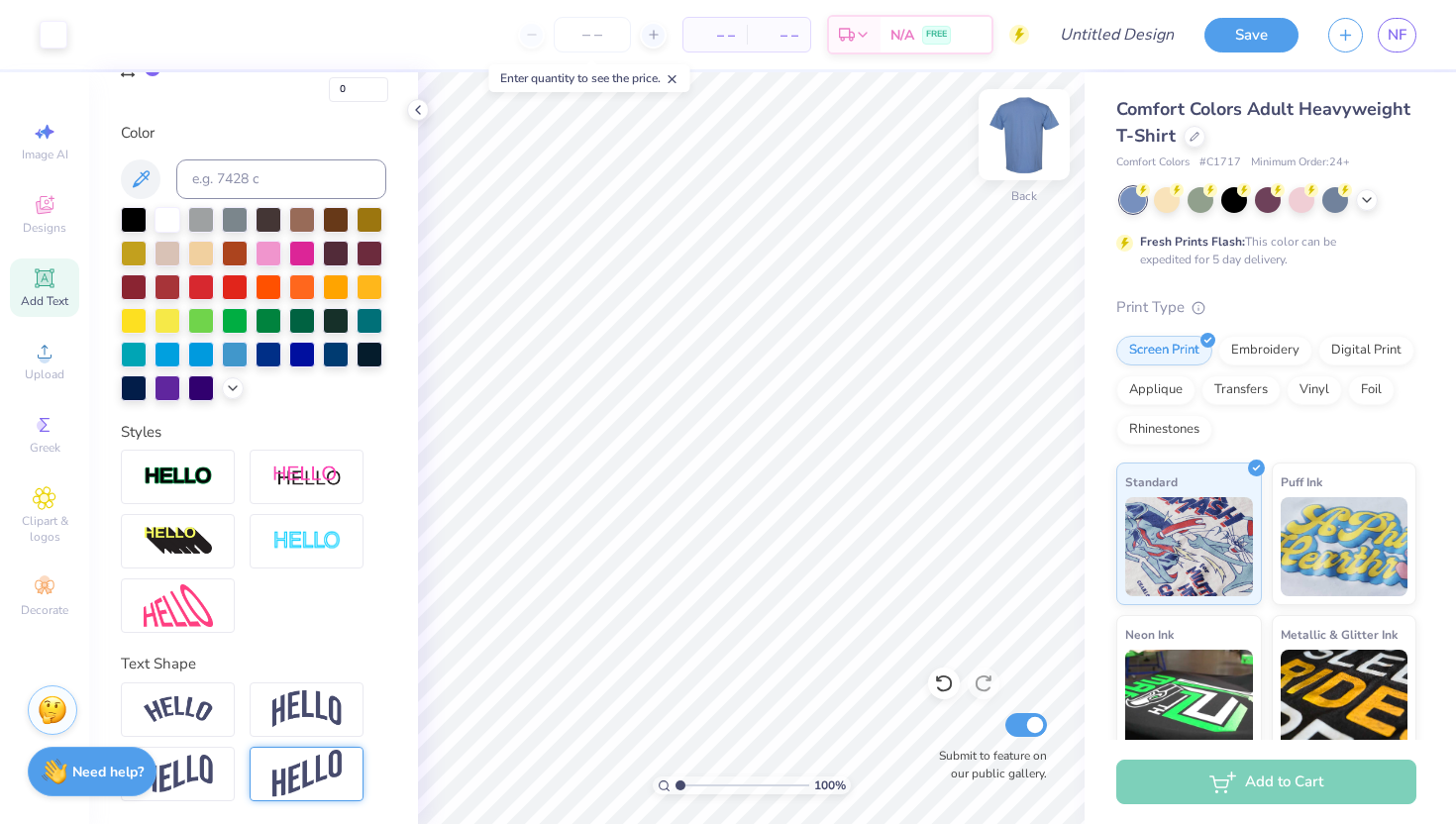 click at bounding box center (1024, 135) 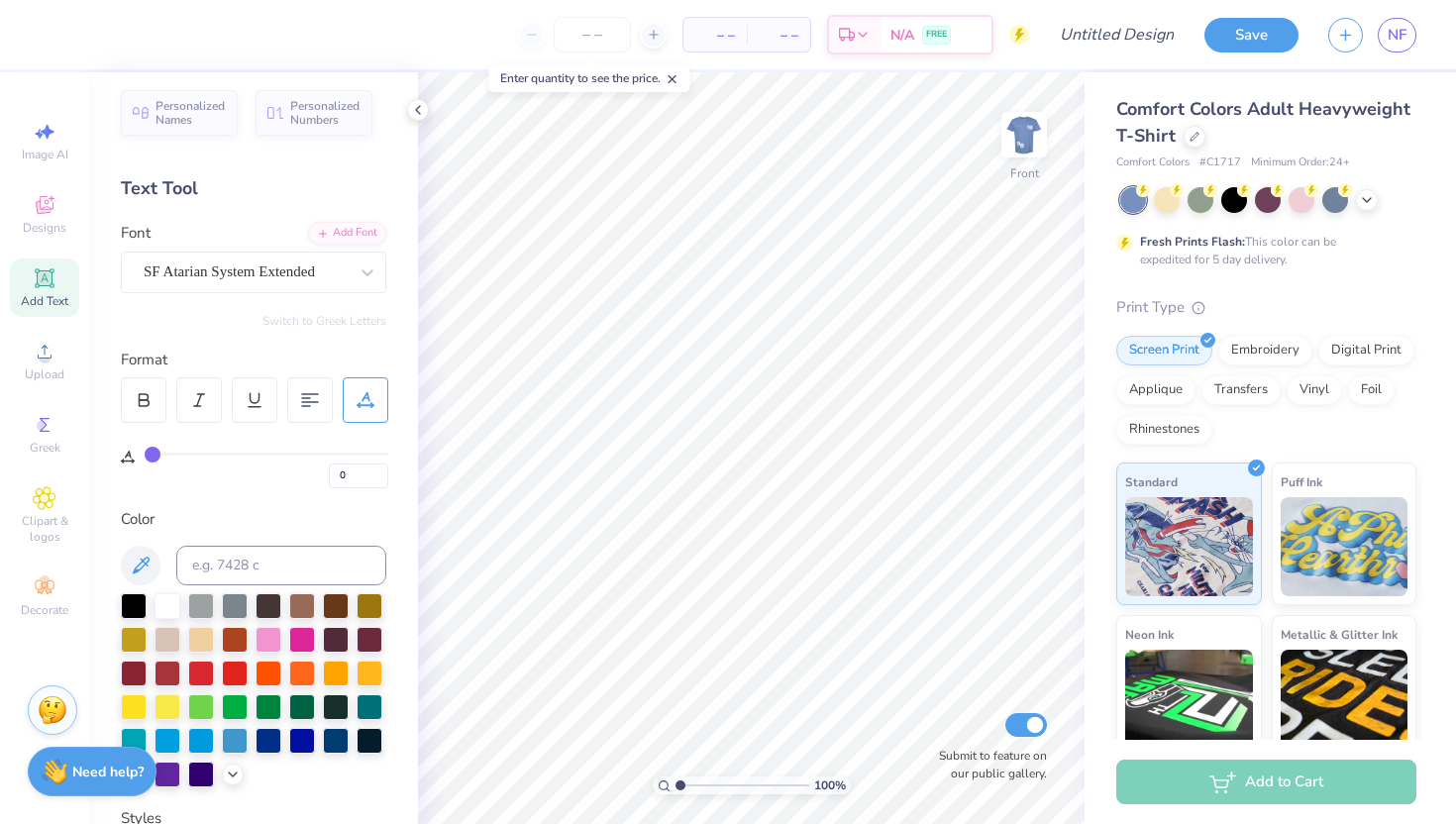 scroll, scrollTop: 0, scrollLeft: 0, axis: both 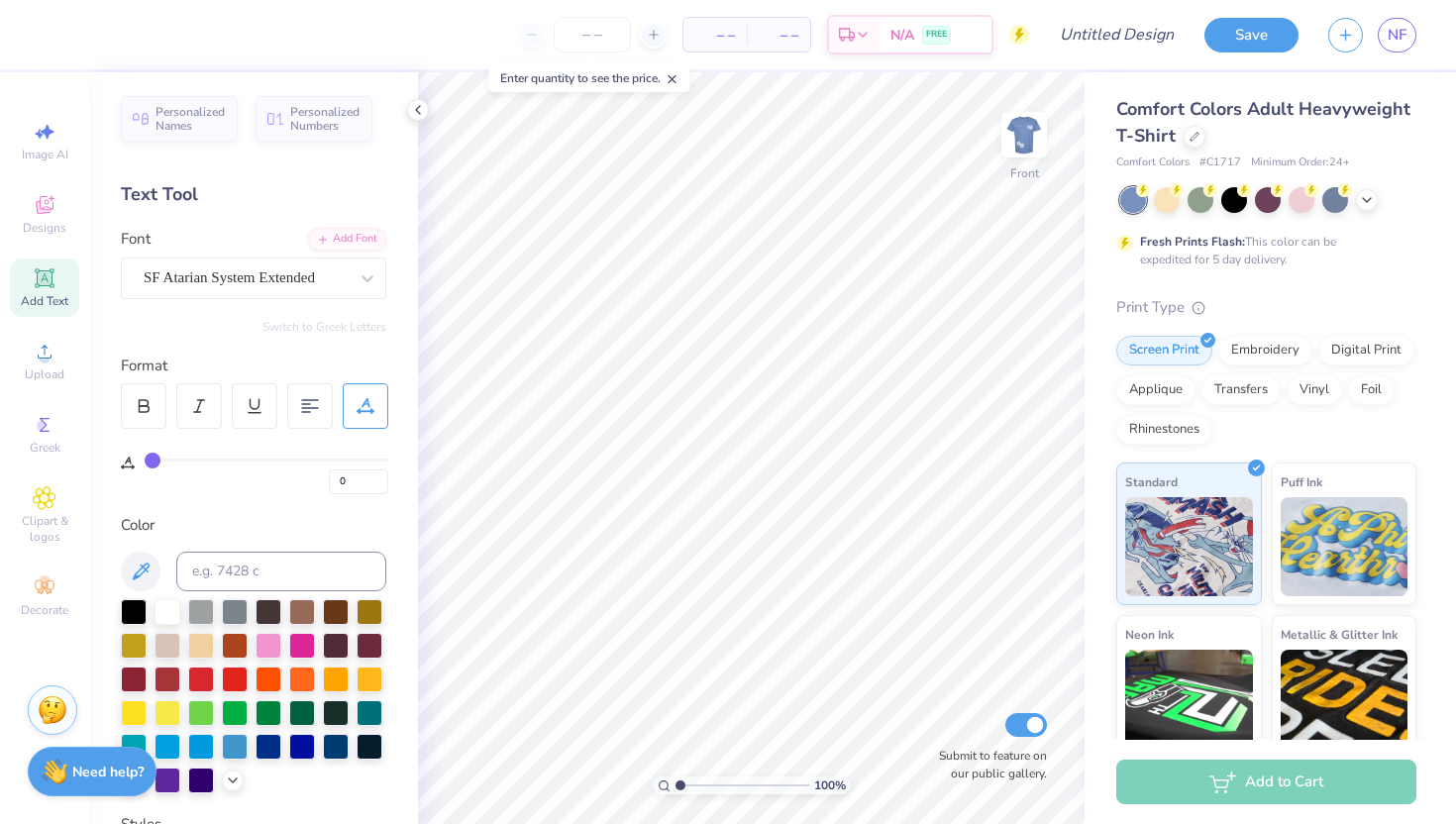 click on "Add Text" at bounding box center [45, 301] 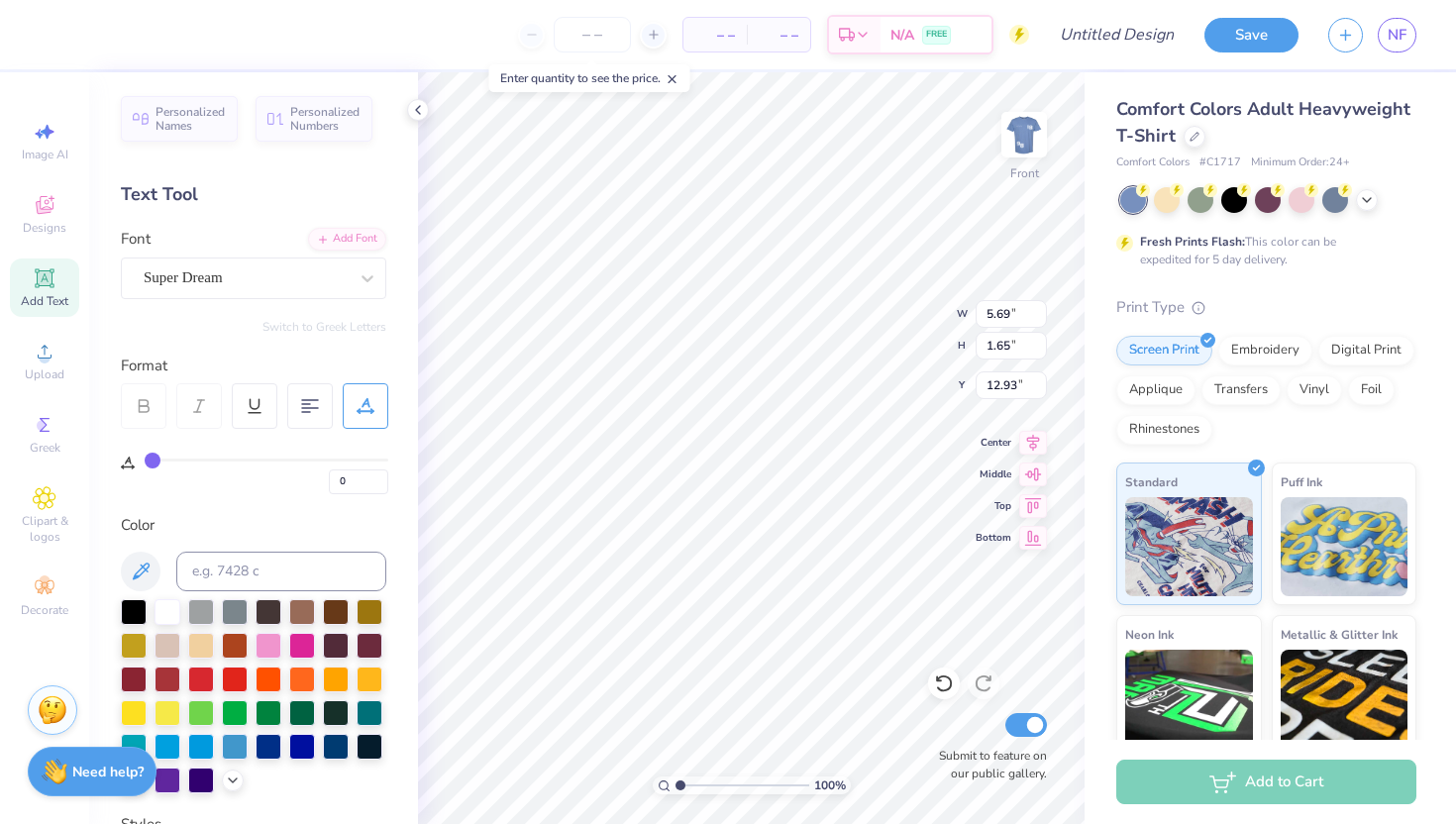 scroll, scrollTop: 0, scrollLeft: 2, axis: horizontal 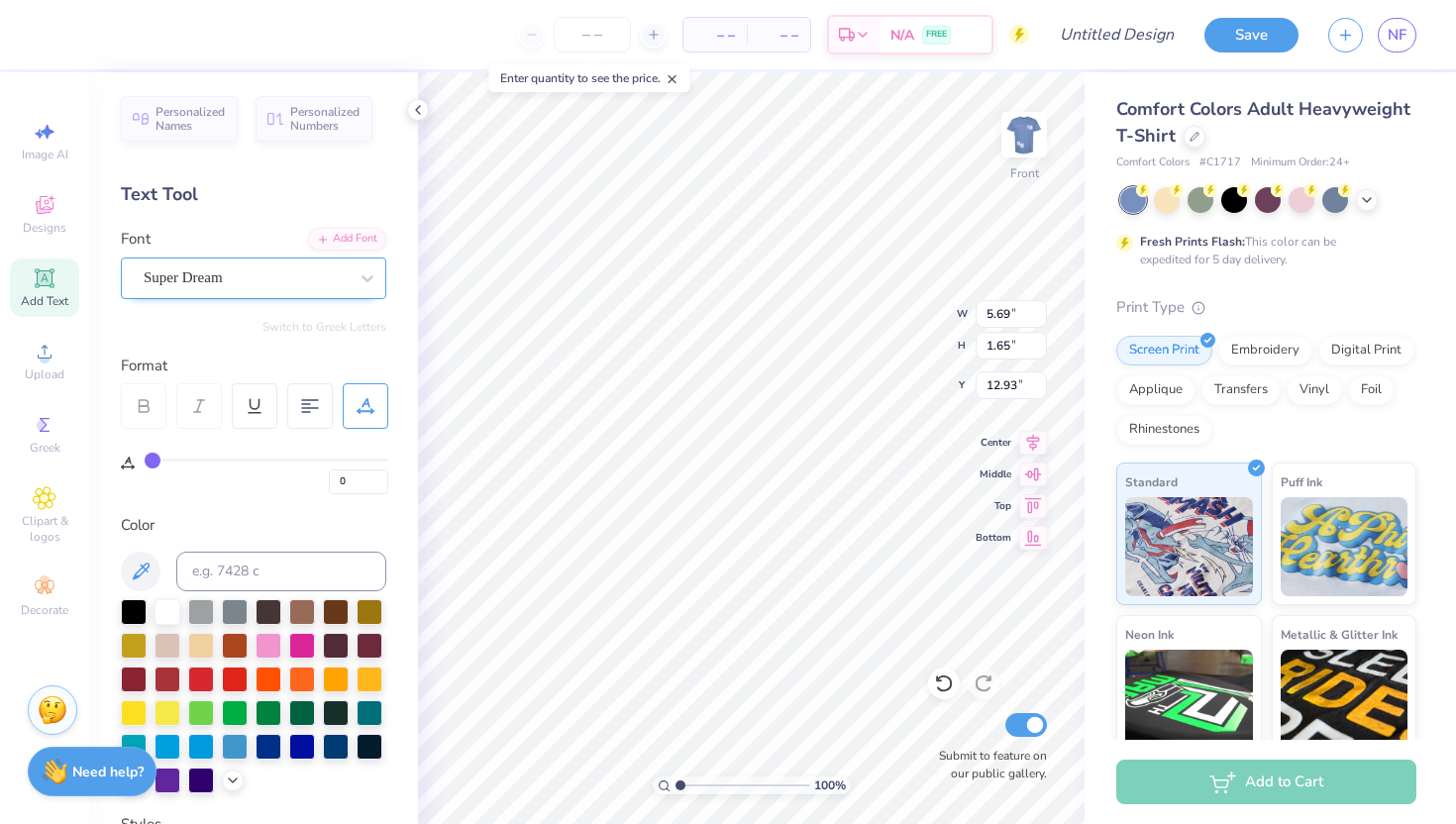 click on "Super Dream" at bounding box center (254, 278) 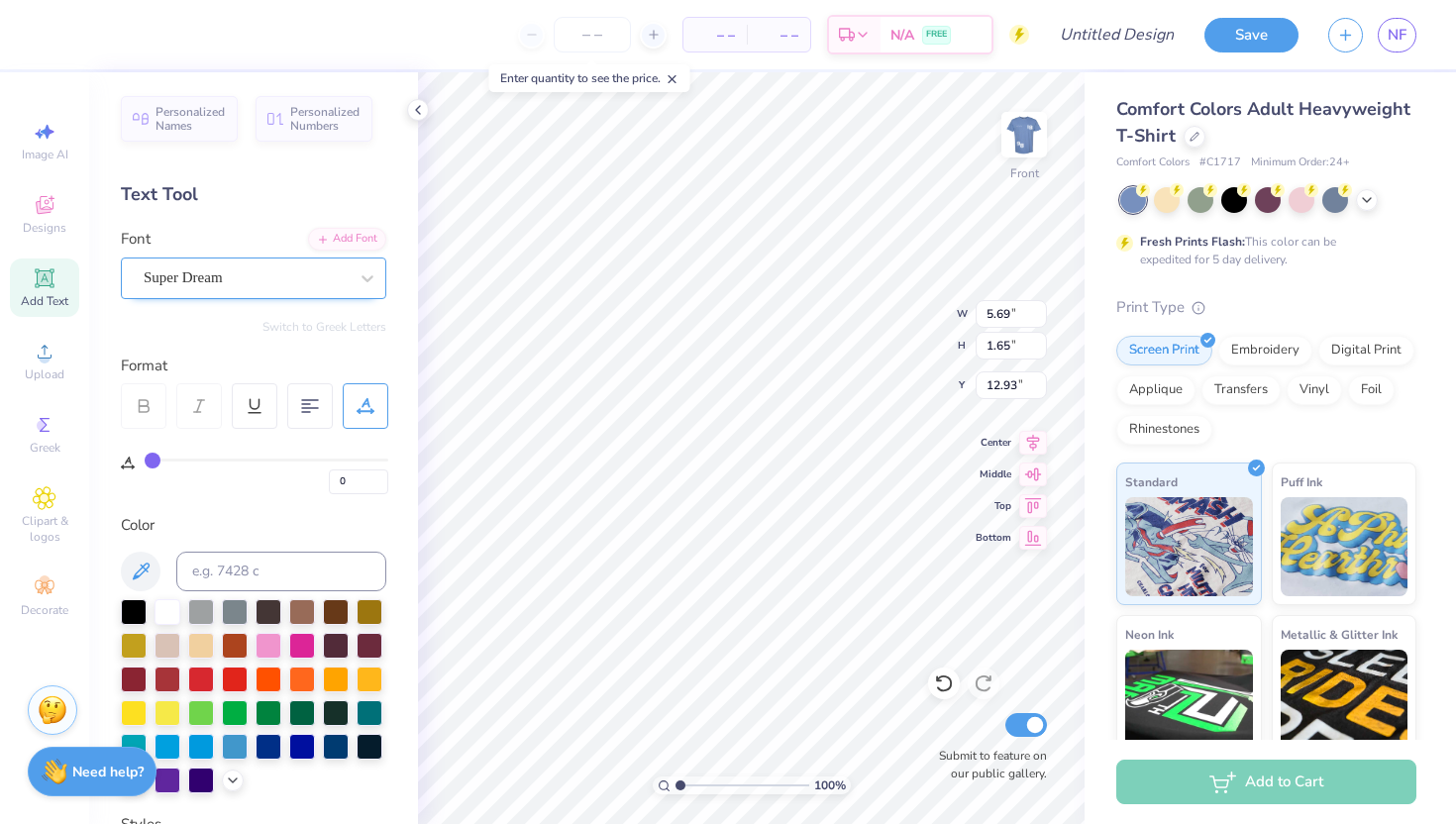 click on "Super Dream" at bounding box center (246, 277) 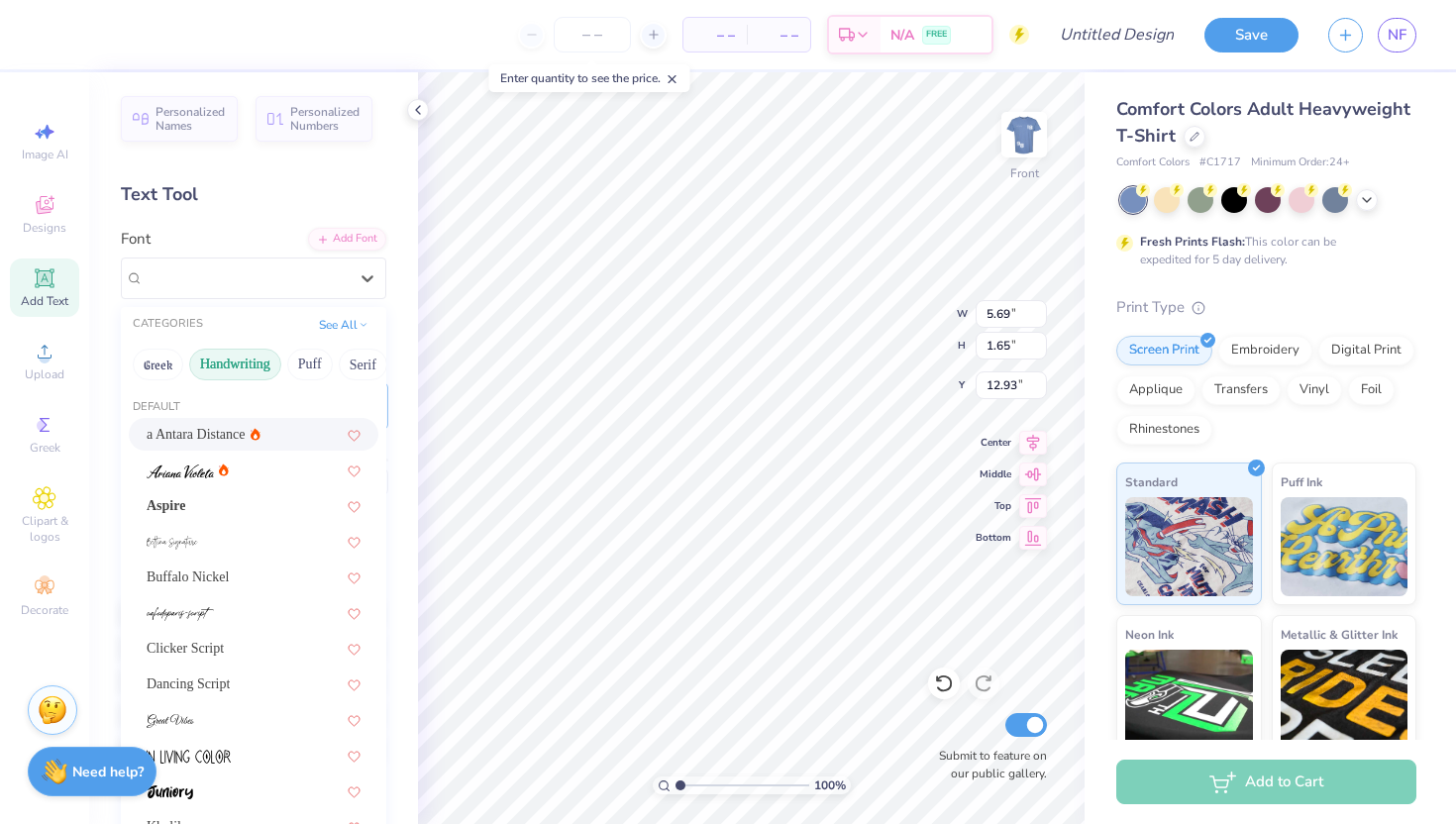click on "CATEGORIES See All" at bounding box center [254, 325] 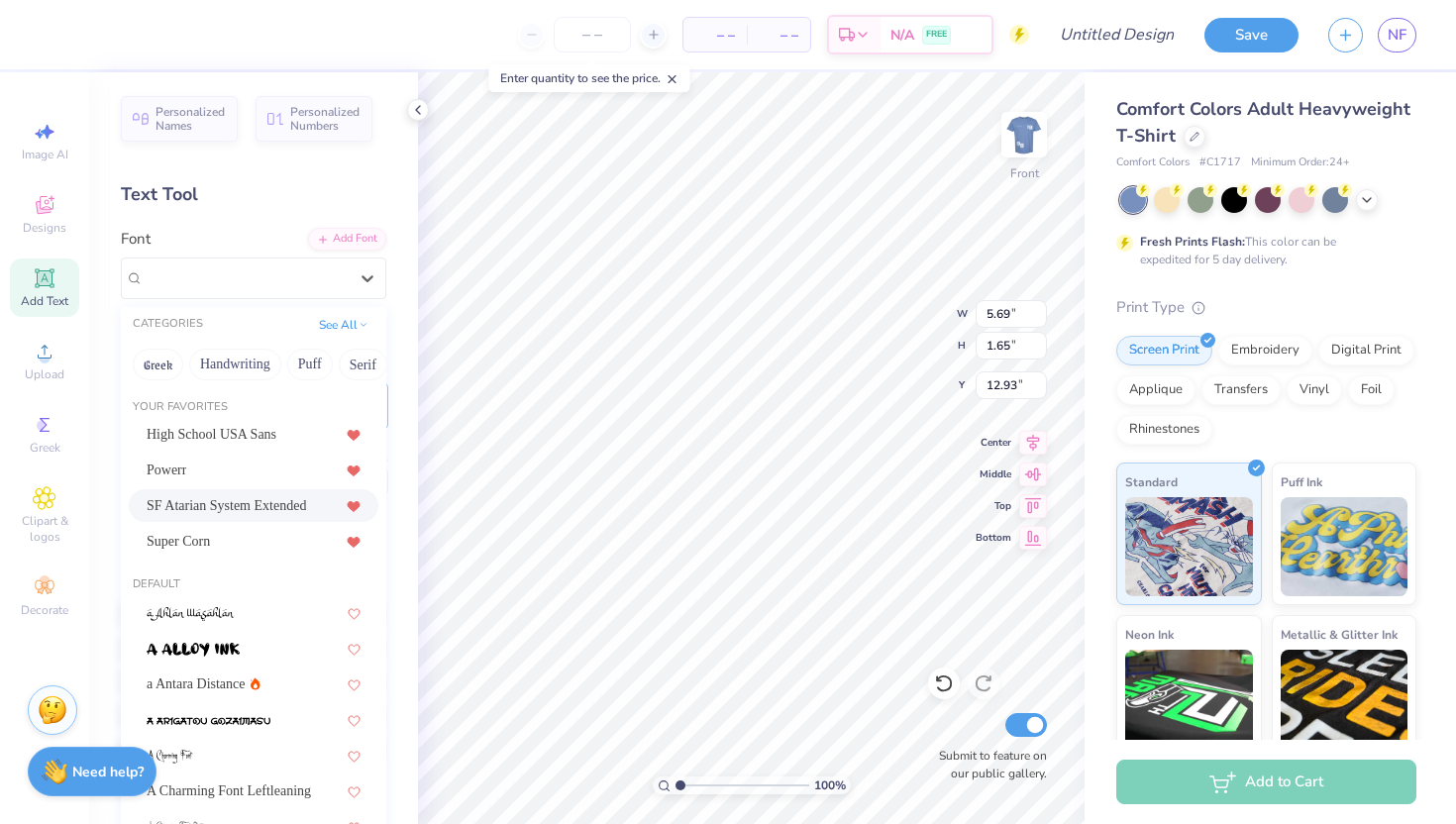 click on "SF Atarian System Extended" at bounding box center (226, 505) 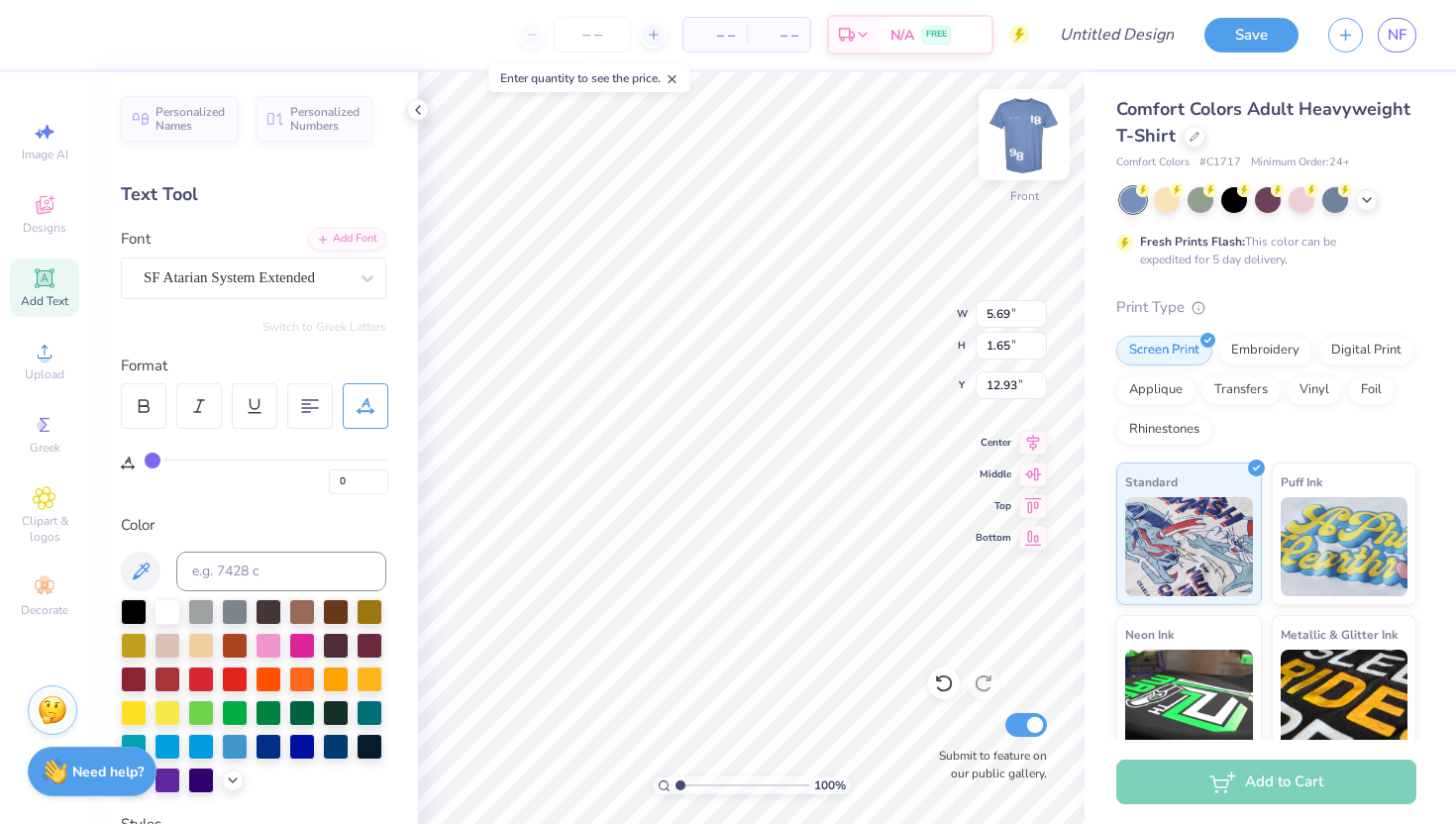 click at bounding box center (1024, 135) 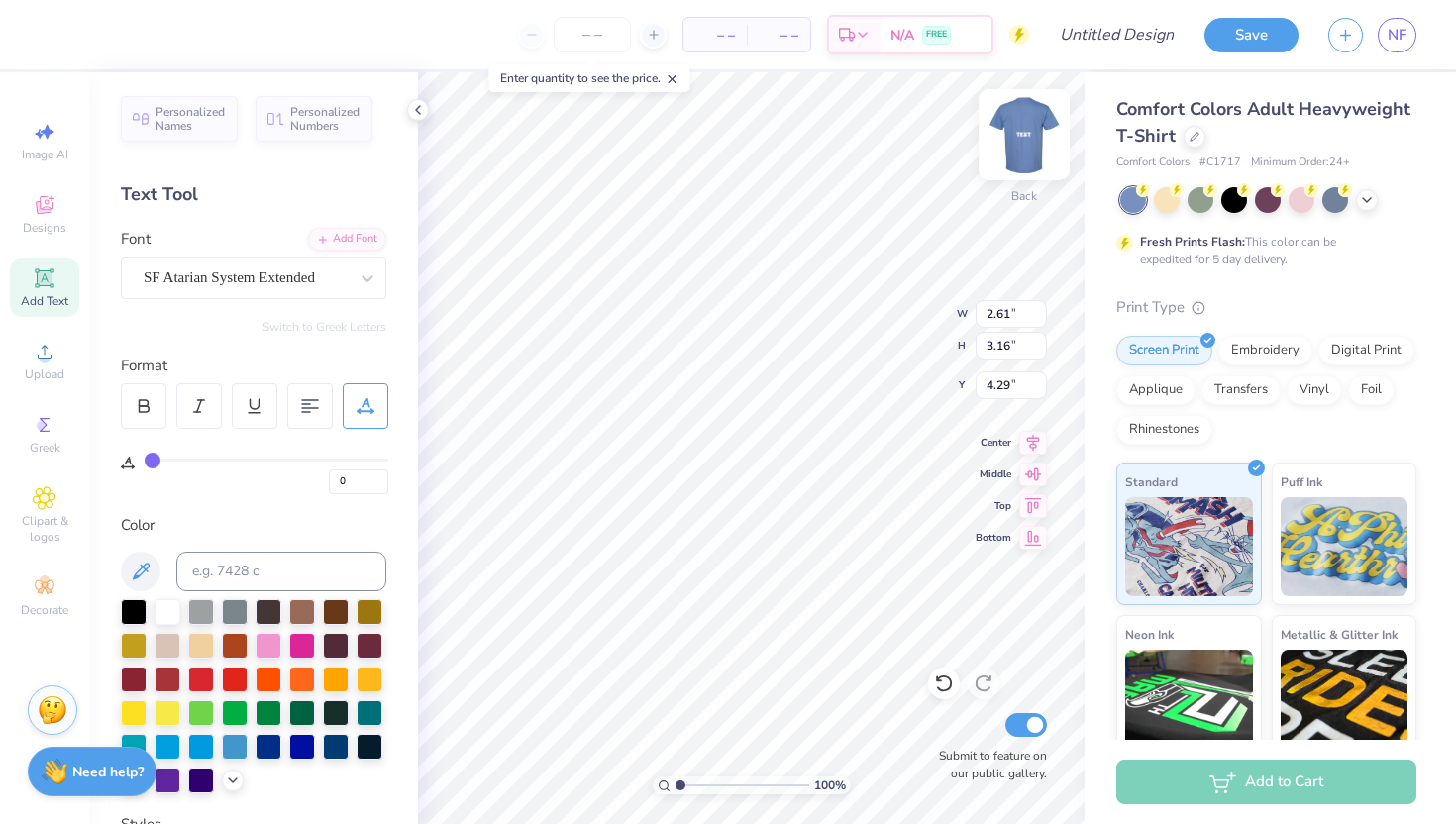 click at bounding box center [1024, 135] 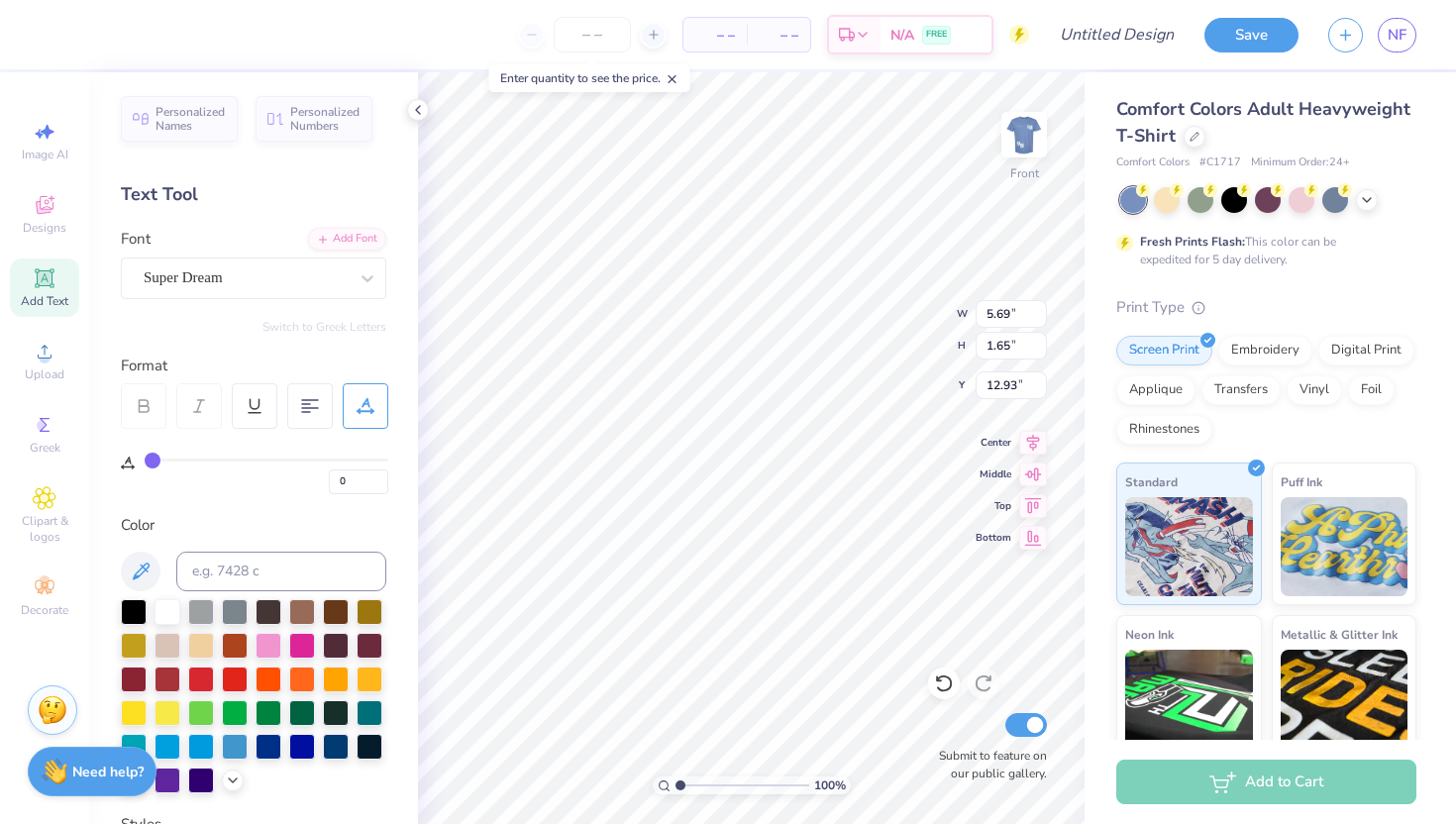 scroll, scrollTop: 0, scrollLeft: 2, axis: horizontal 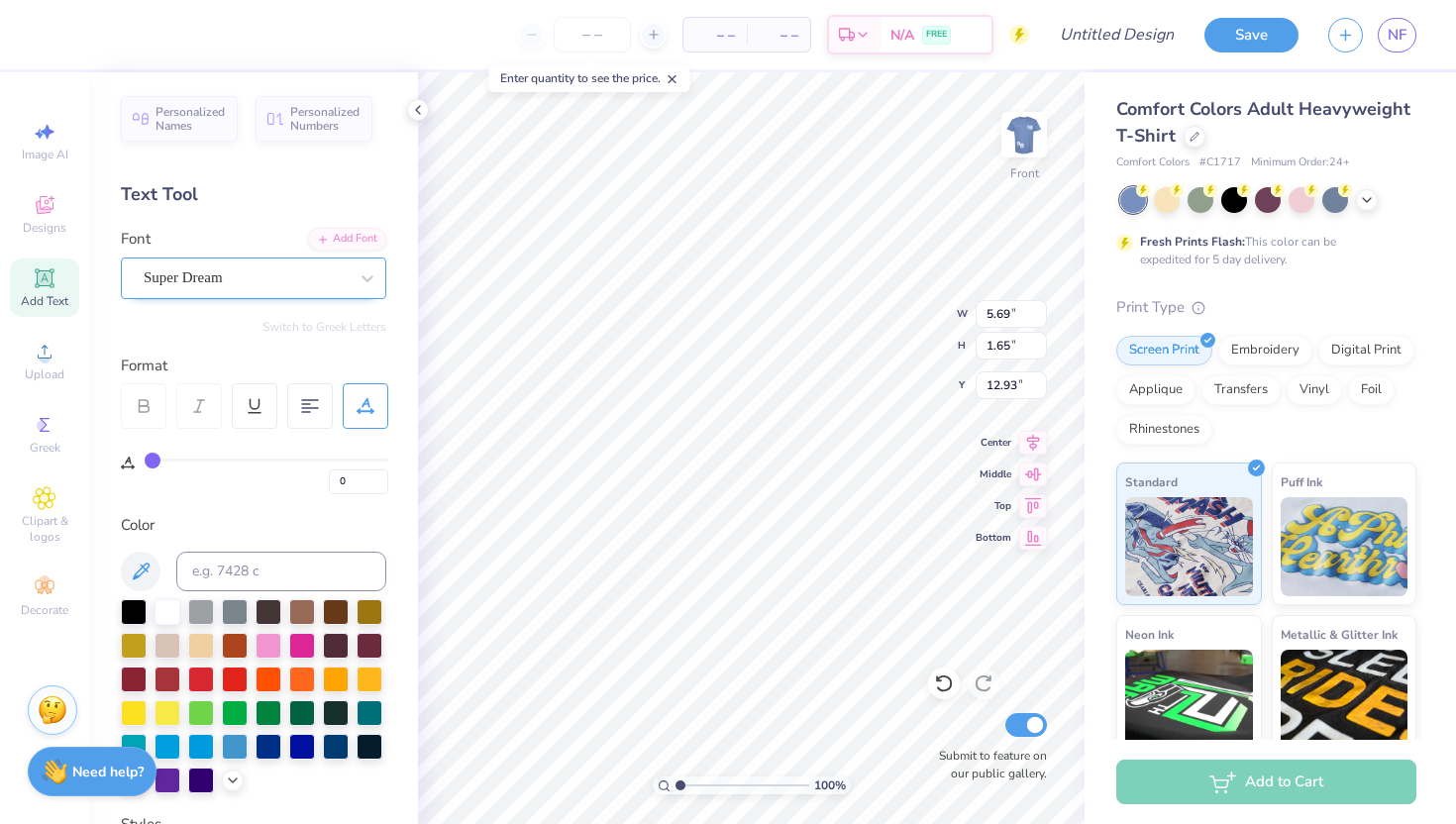 click on "Super Dream" at bounding box center [246, 277] 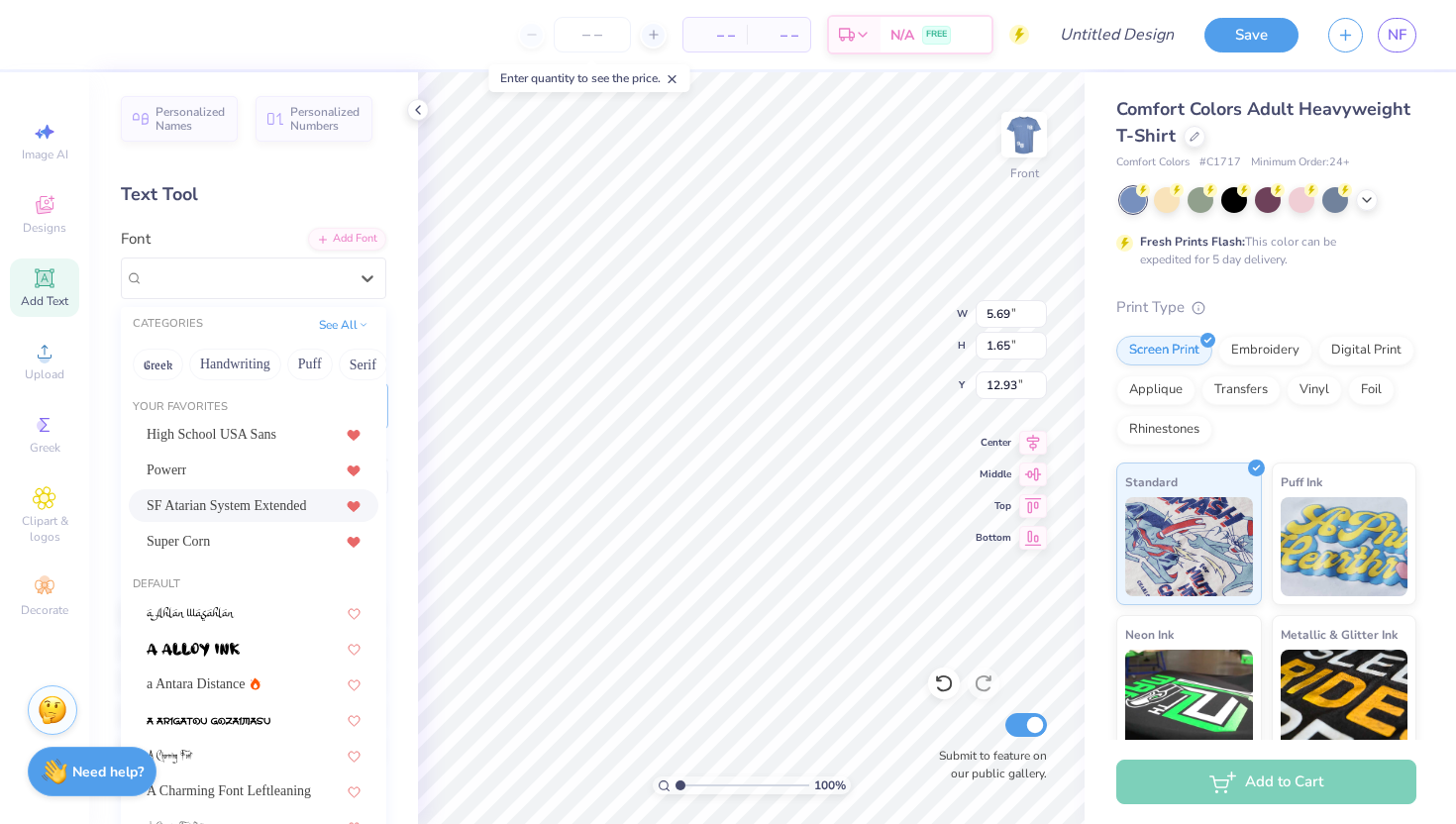 click on "SF Atarian System Extended" at bounding box center (226, 505) 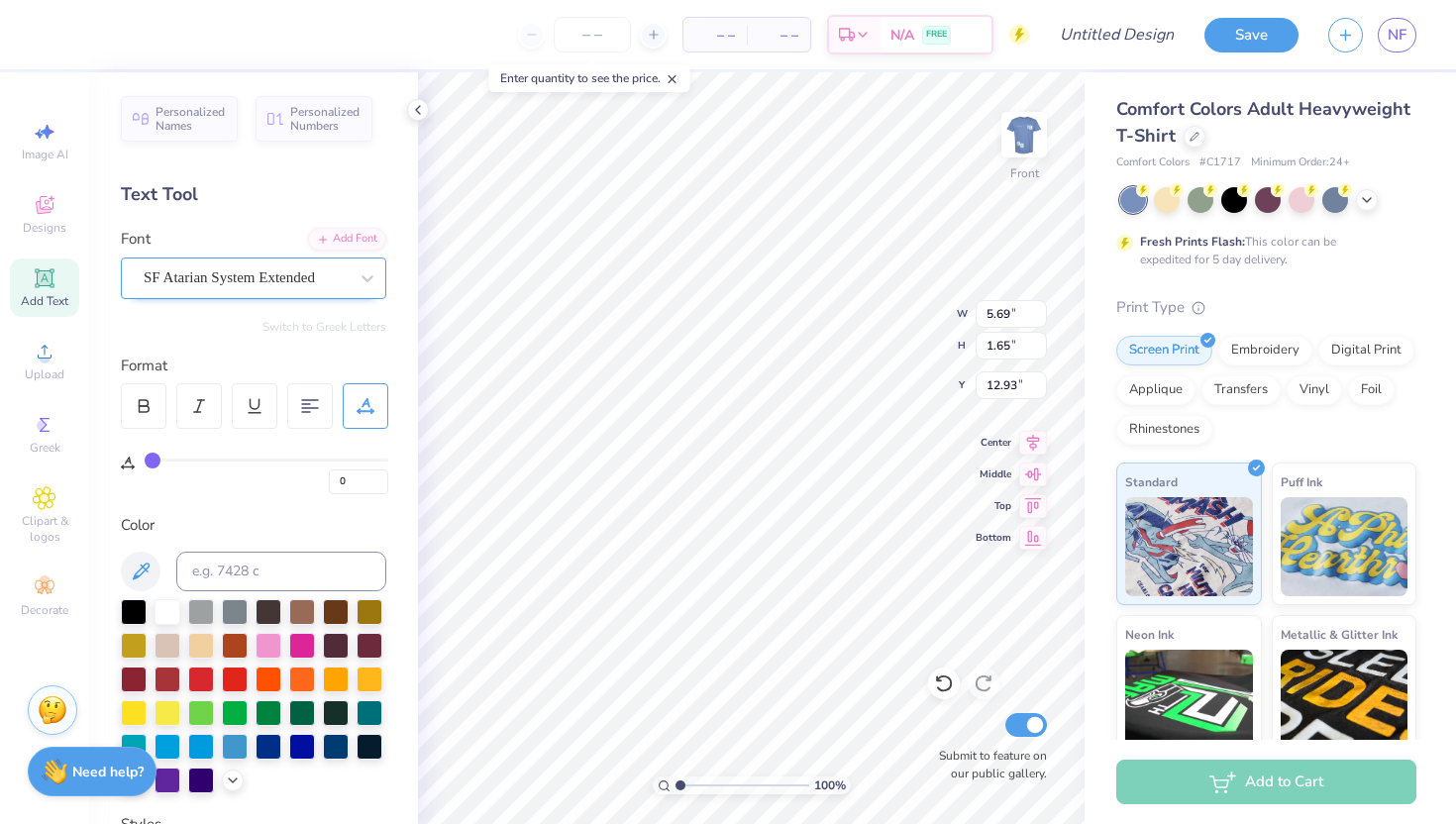 click on "SF Atarian System Extended" at bounding box center (254, 278) 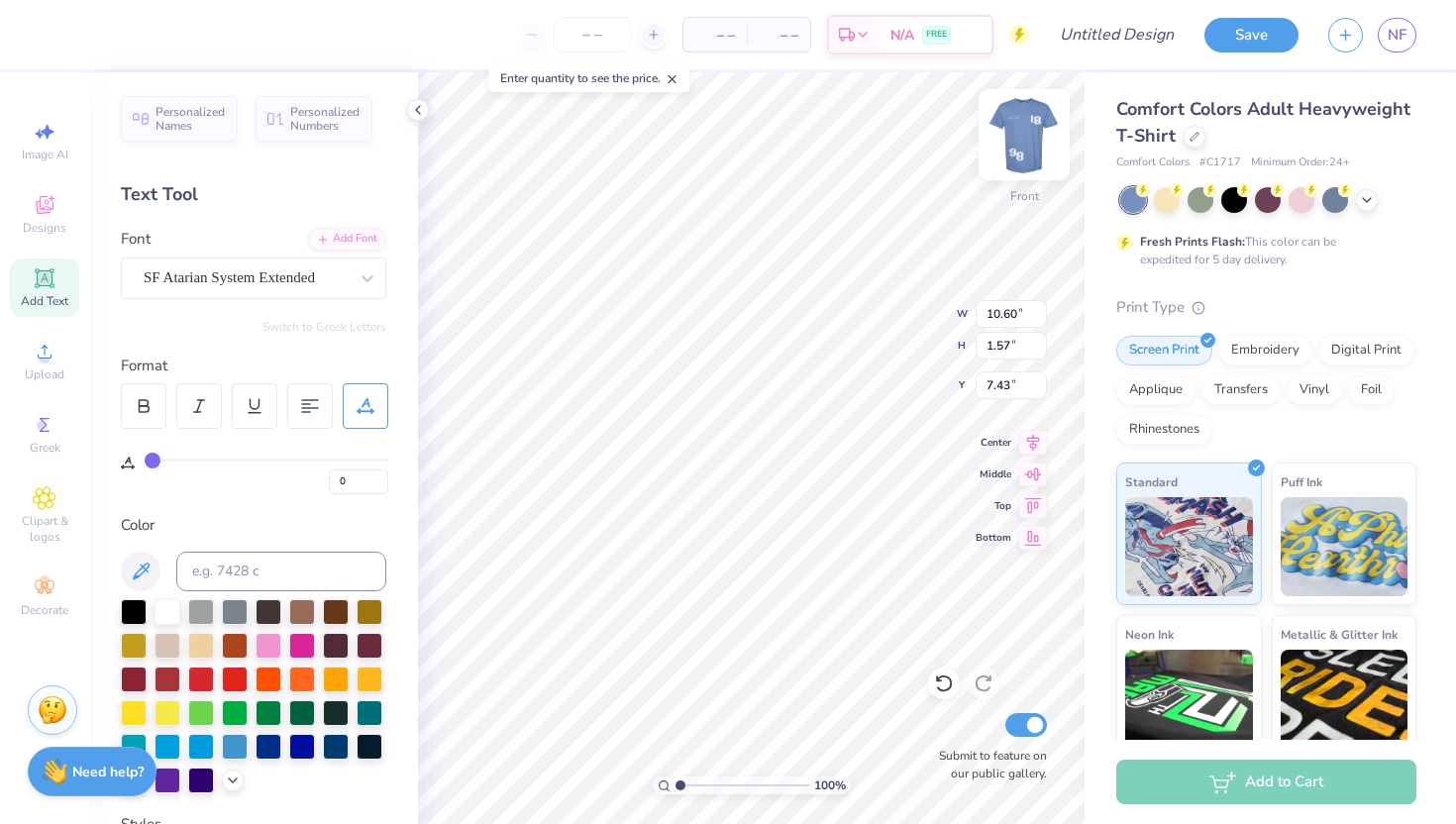 click at bounding box center (1024, 135) 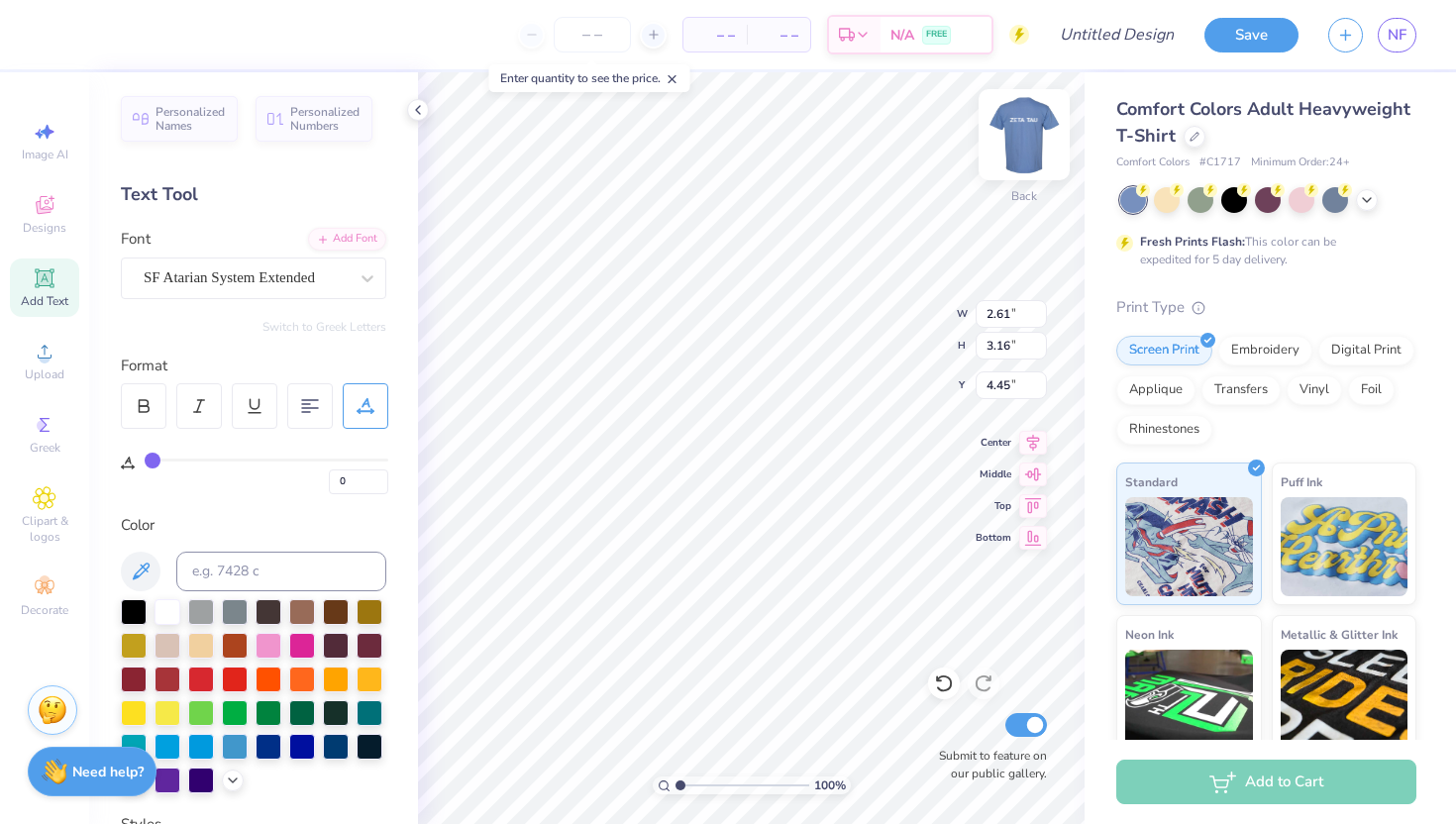 click at bounding box center (1024, 135) 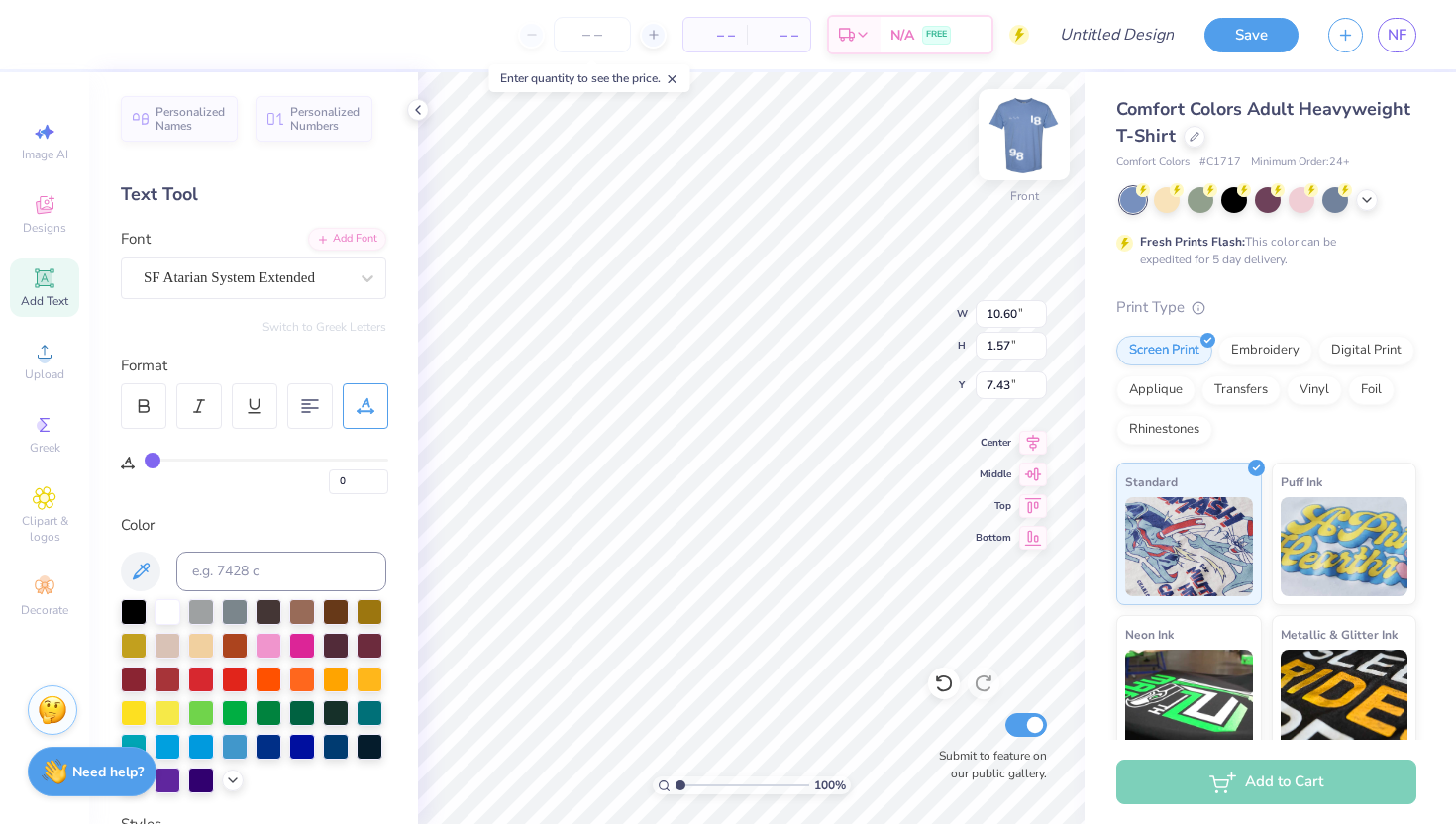 scroll, scrollTop: 0, scrollLeft: 0, axis: both 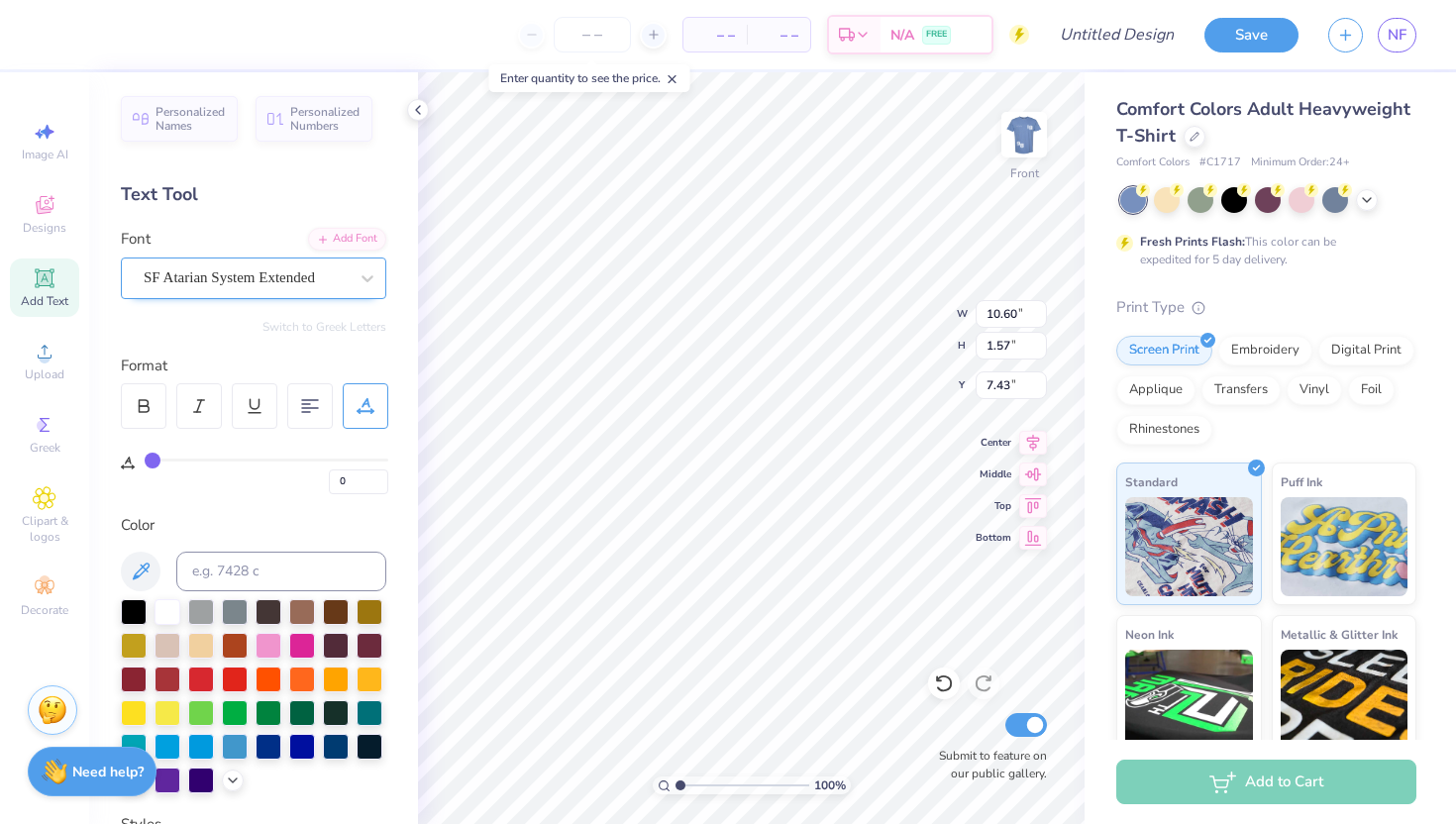 click on "SF Atarian System Extended" at bounding box center (246, 277) 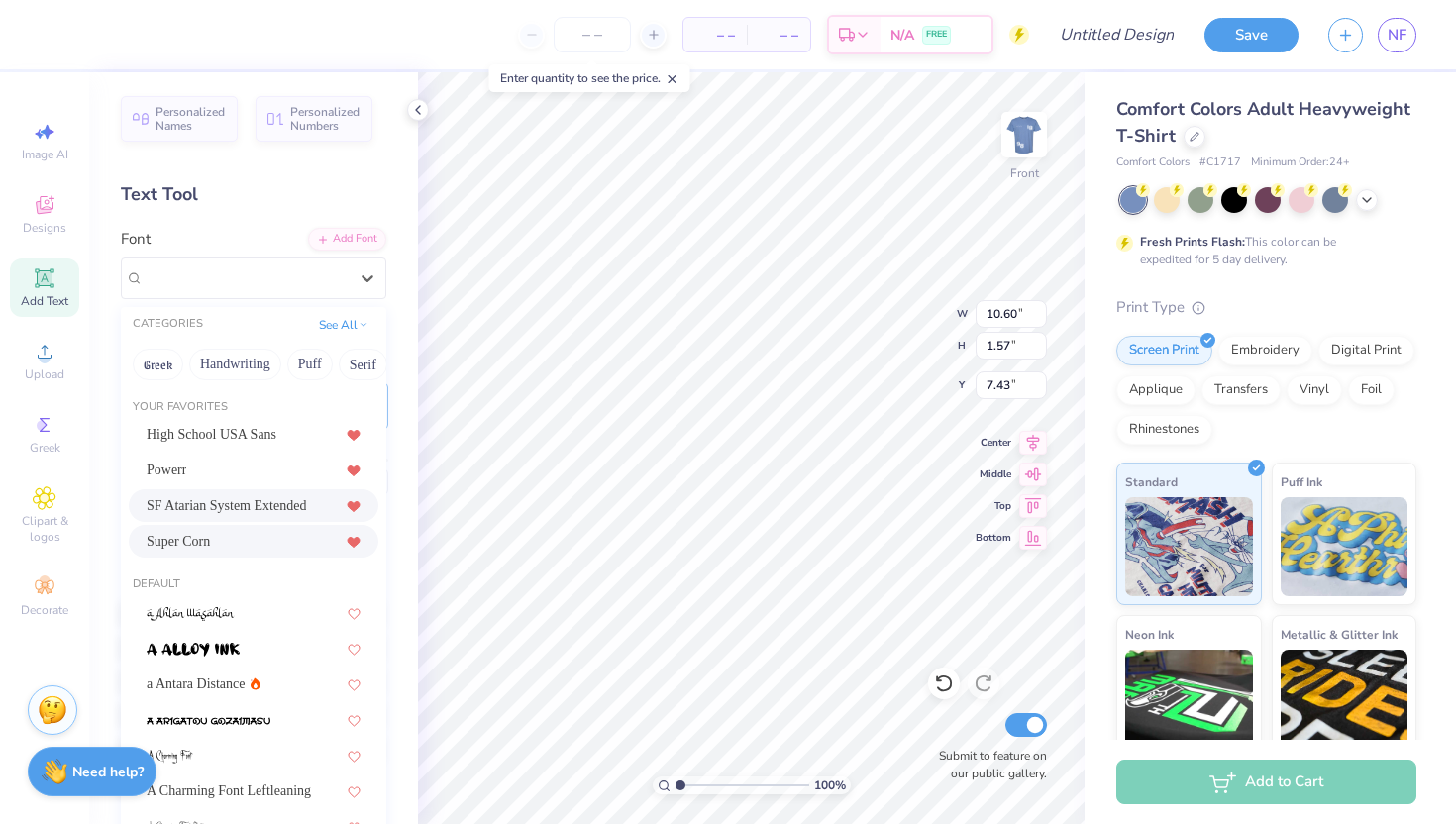 click on "Super Corn" at bounding box center [254, 541] 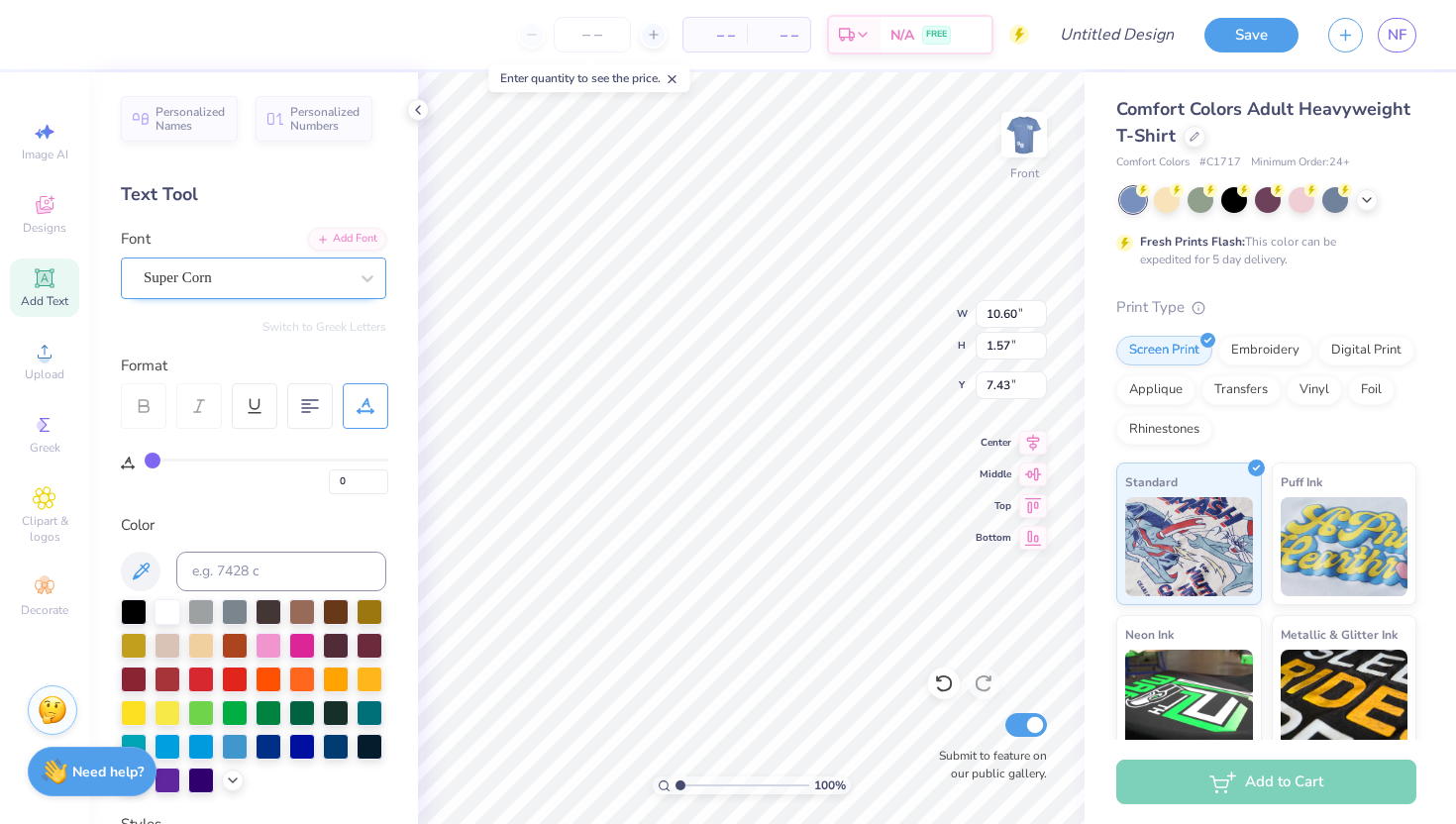 click on "Super Corn" at bounding box center [246, 277] 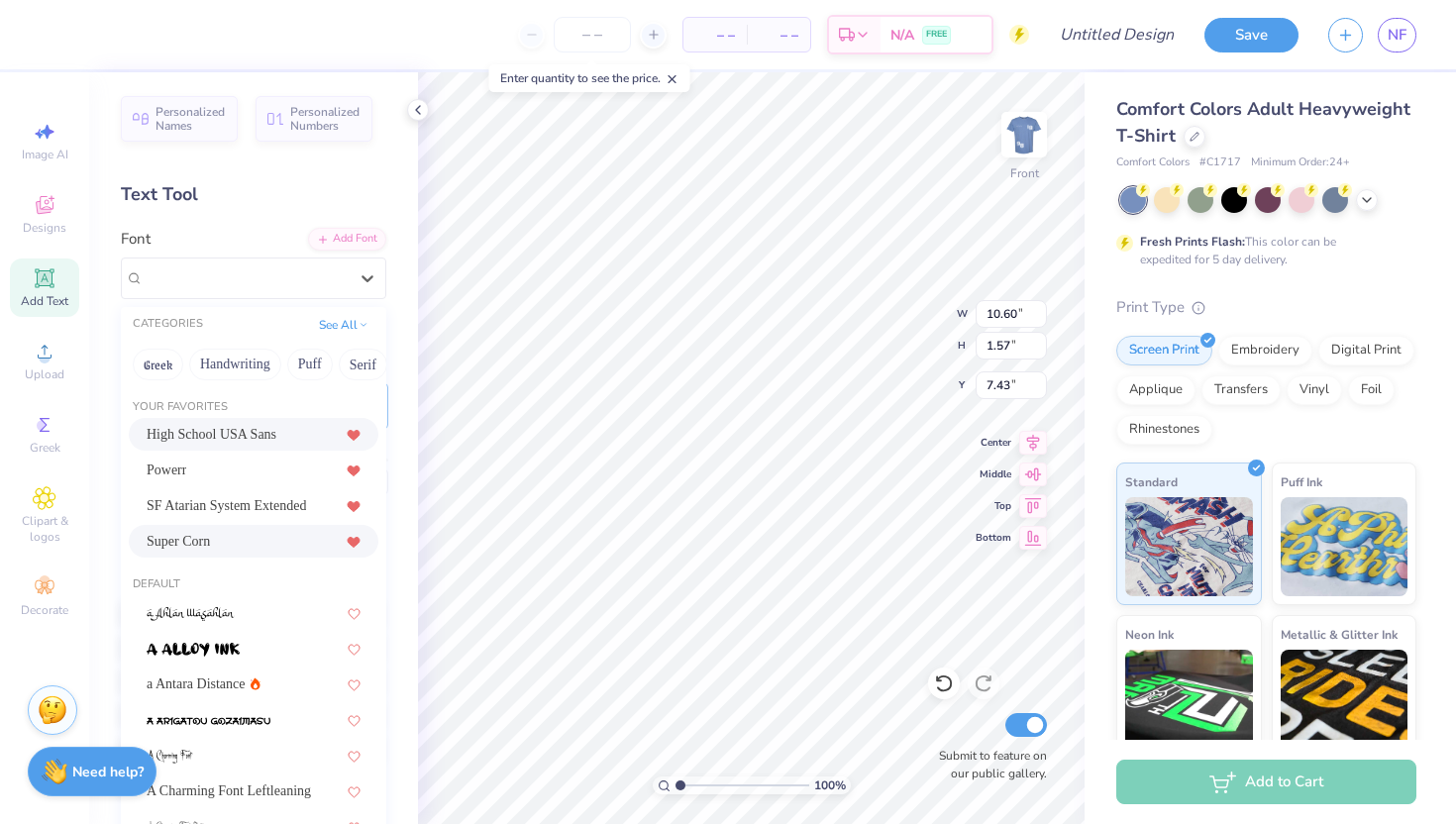 click on "High School USA Sans" at bounding box center [211, 434] 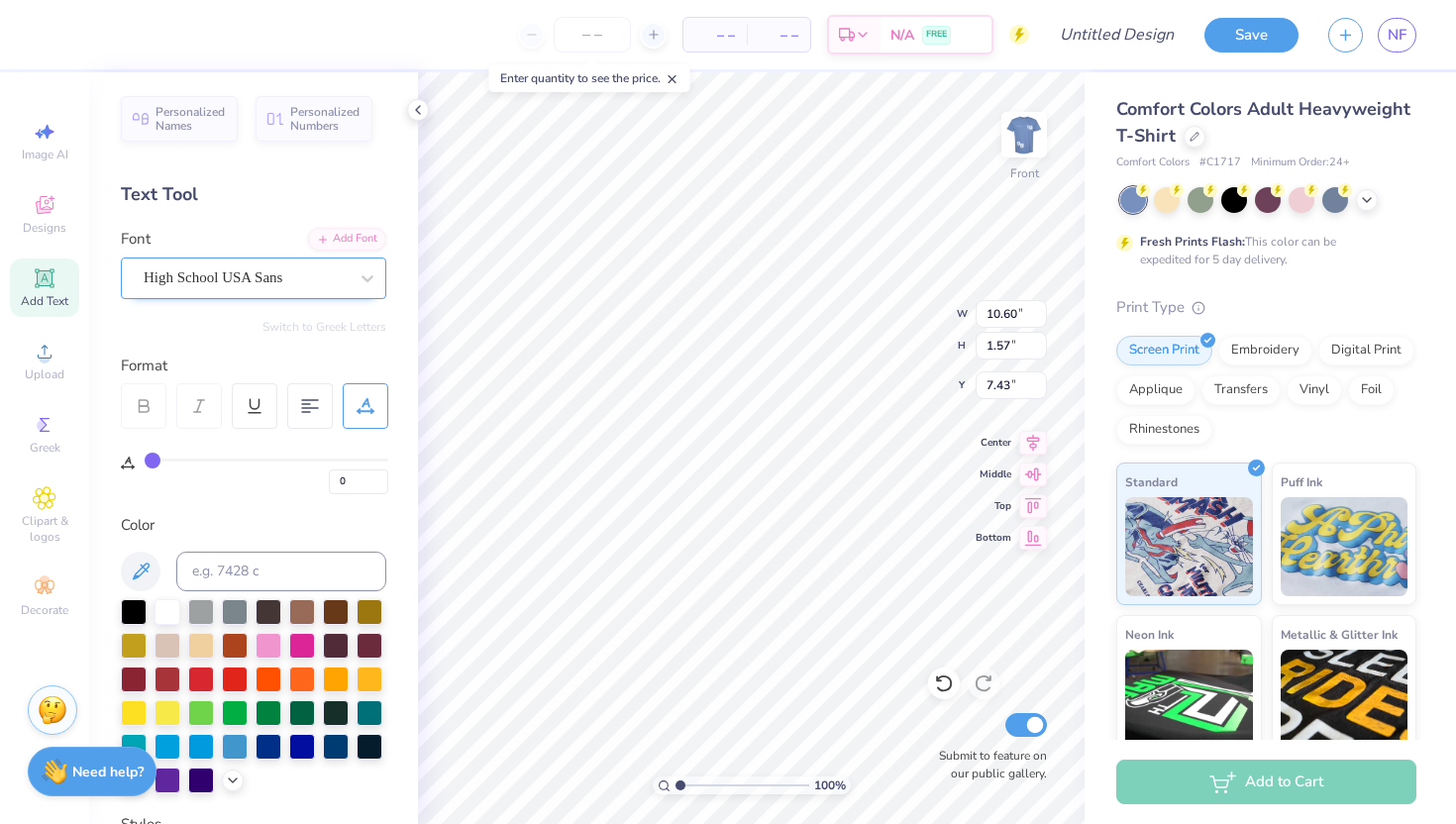 click on "High School USA Sans" at bounding box center [246, 277] 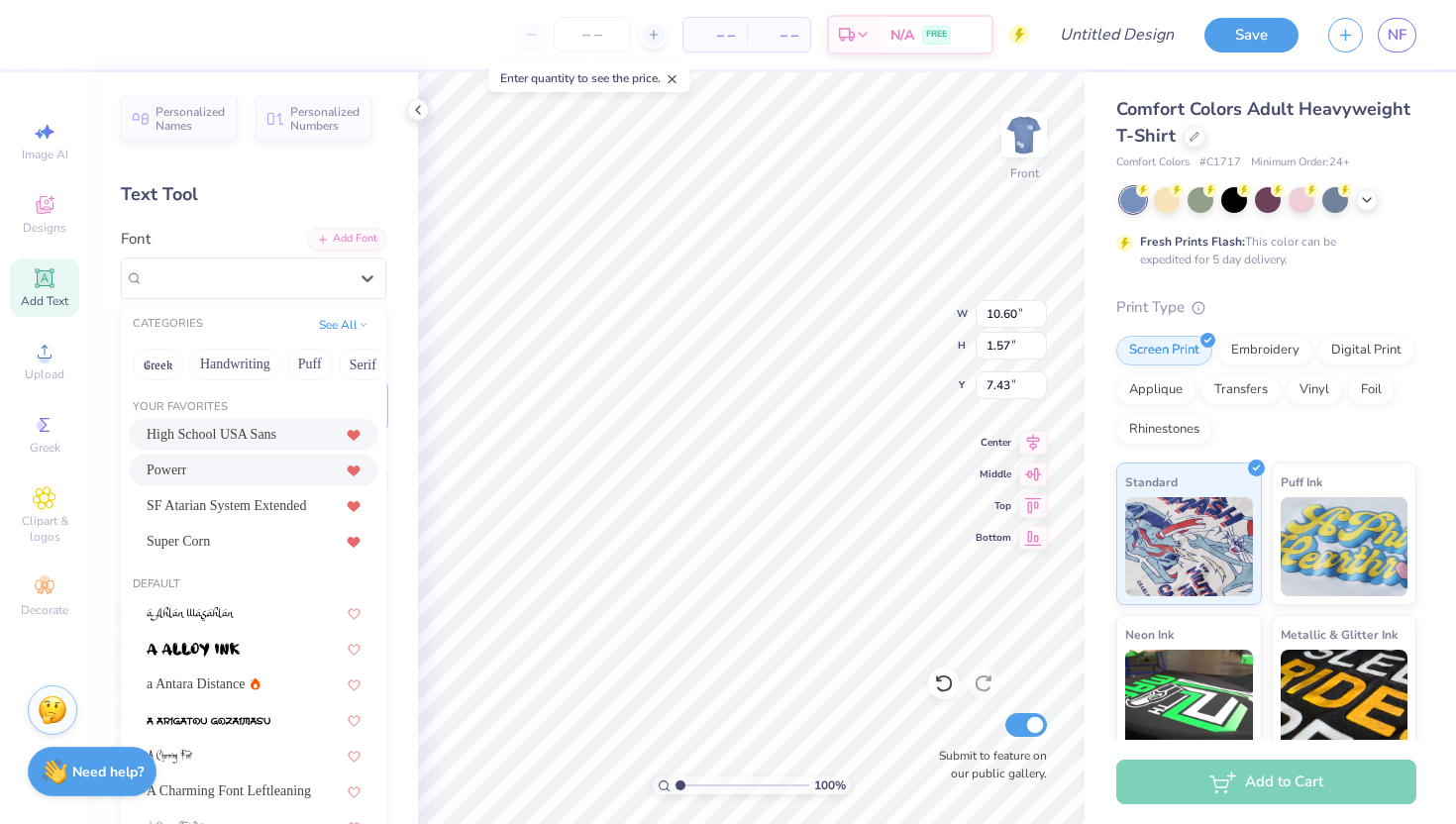 click on "Powerr" at bounding box center [254, 469] 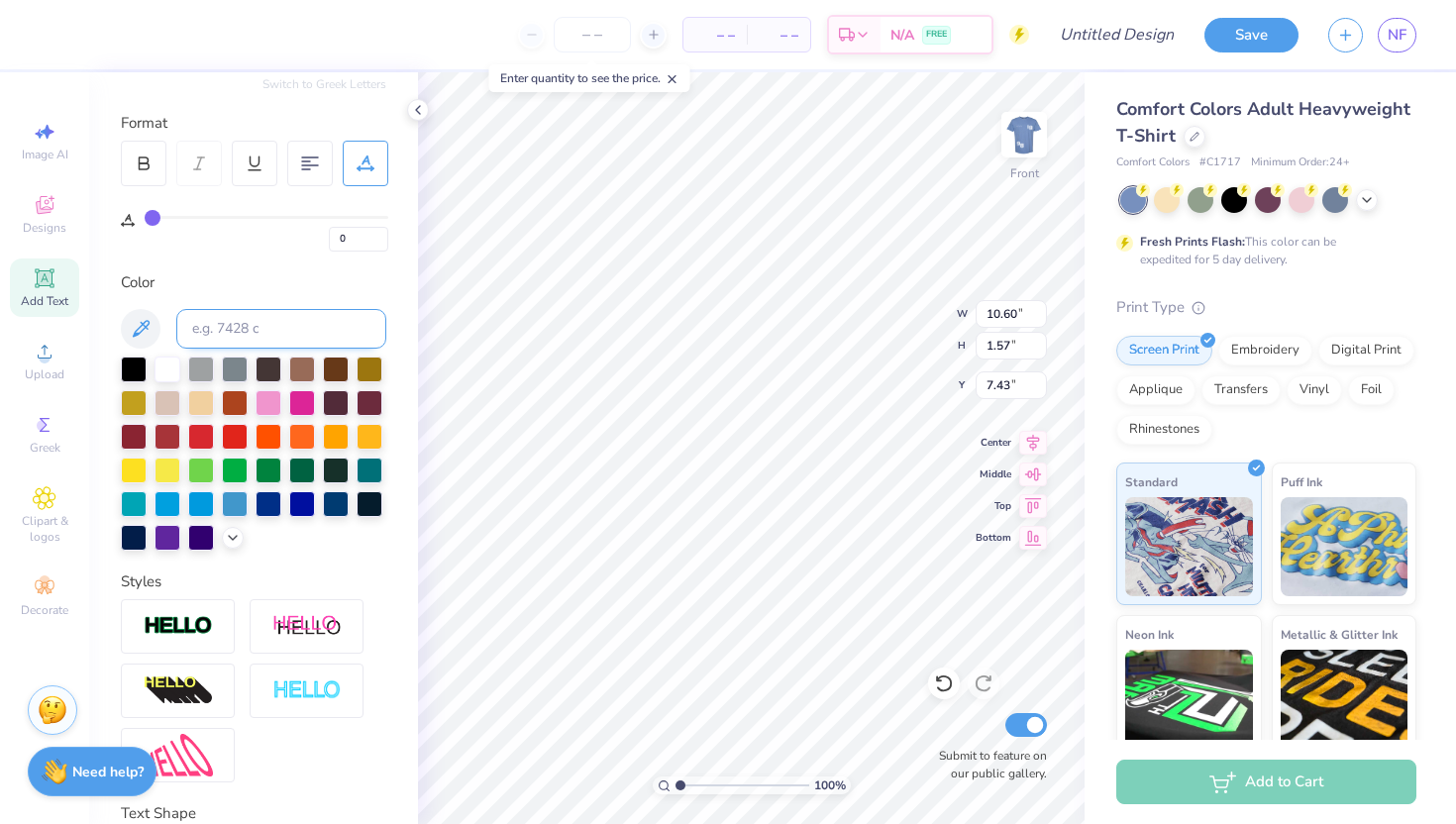 scroll, scrollTop: 392, scrollLeft: 0, axis: vertical 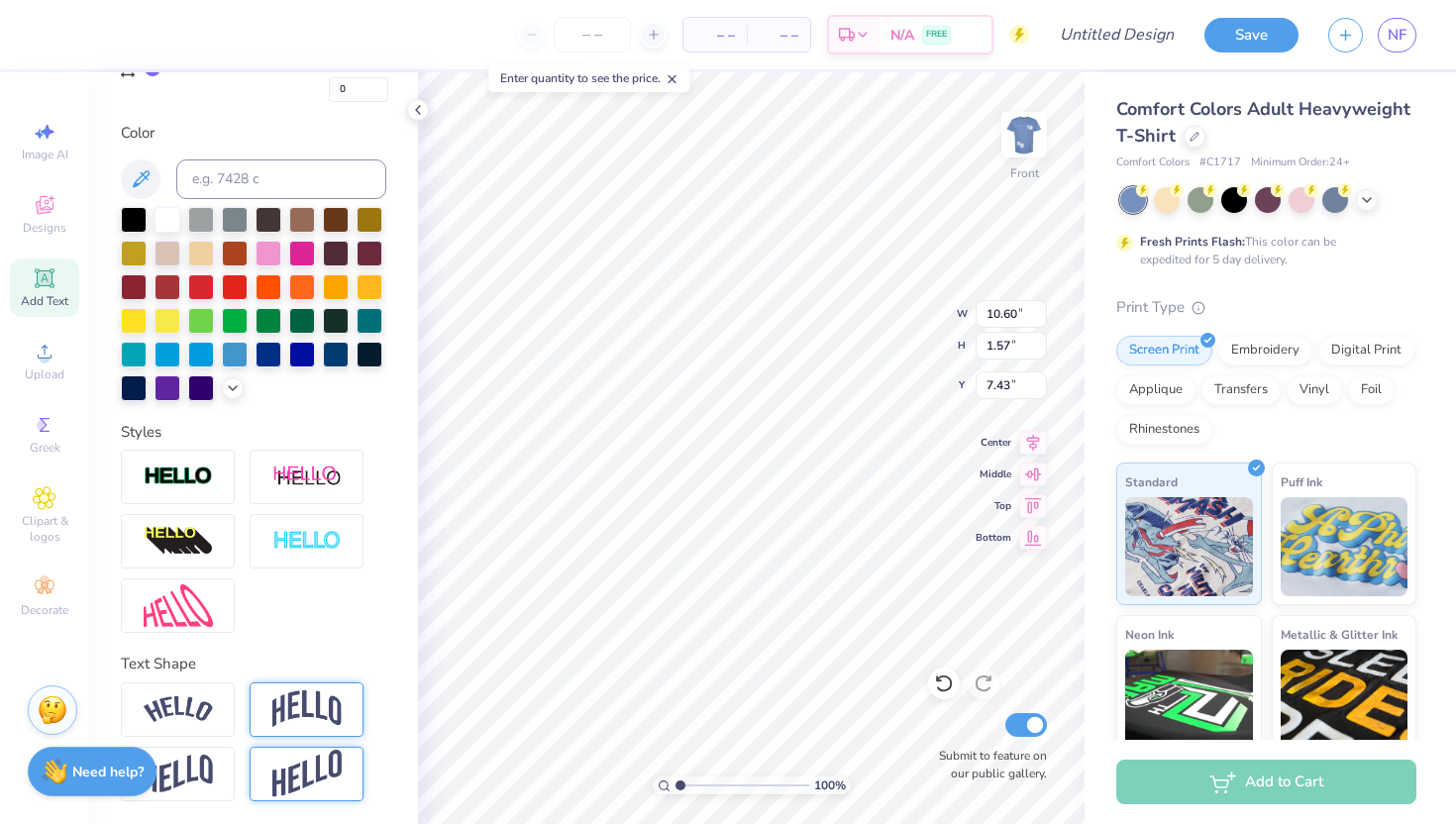 click at bounding box center (307, 709) 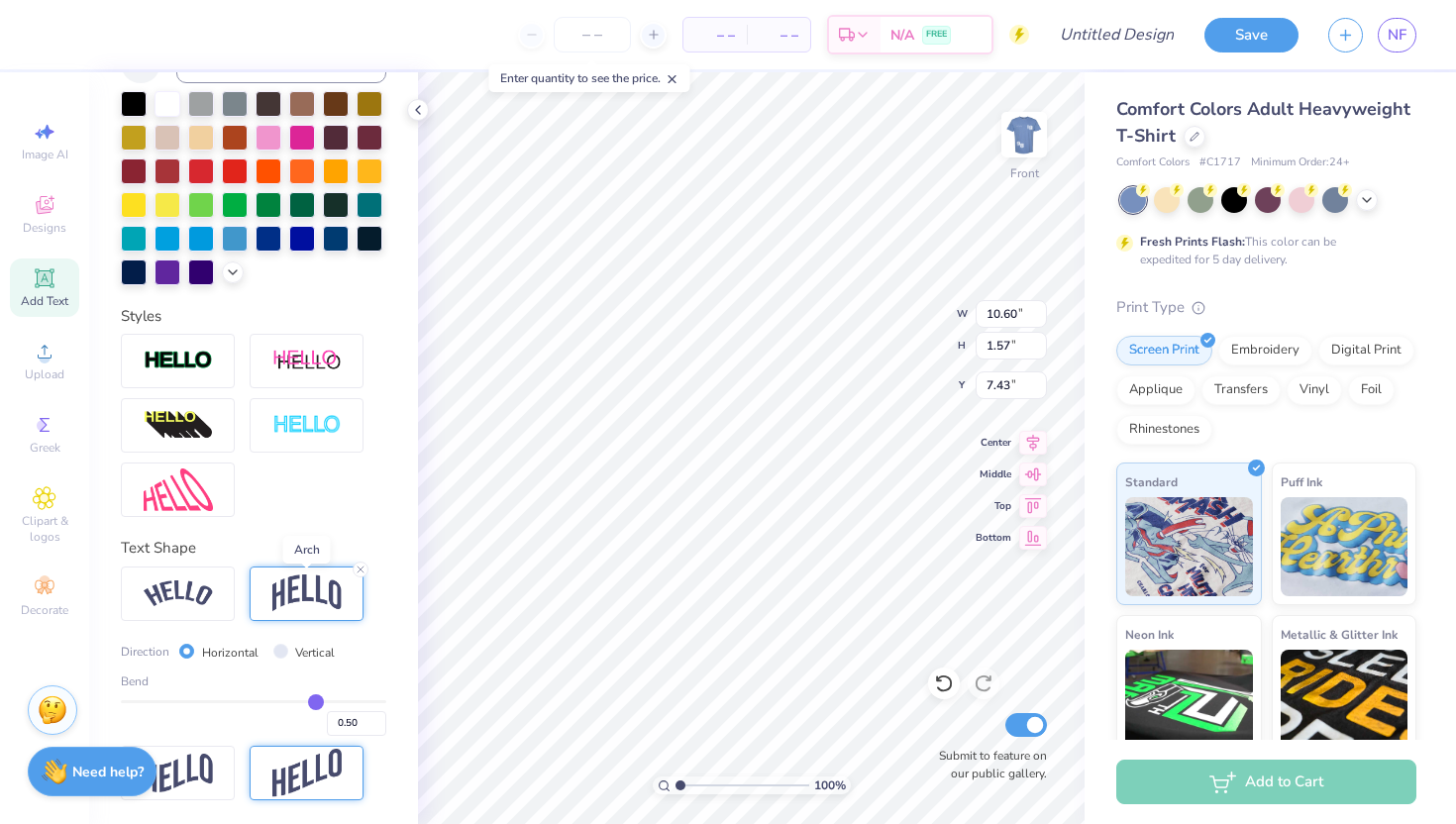 scroll, scrollTop: 507, scrollLeft: 0, axis: vertical 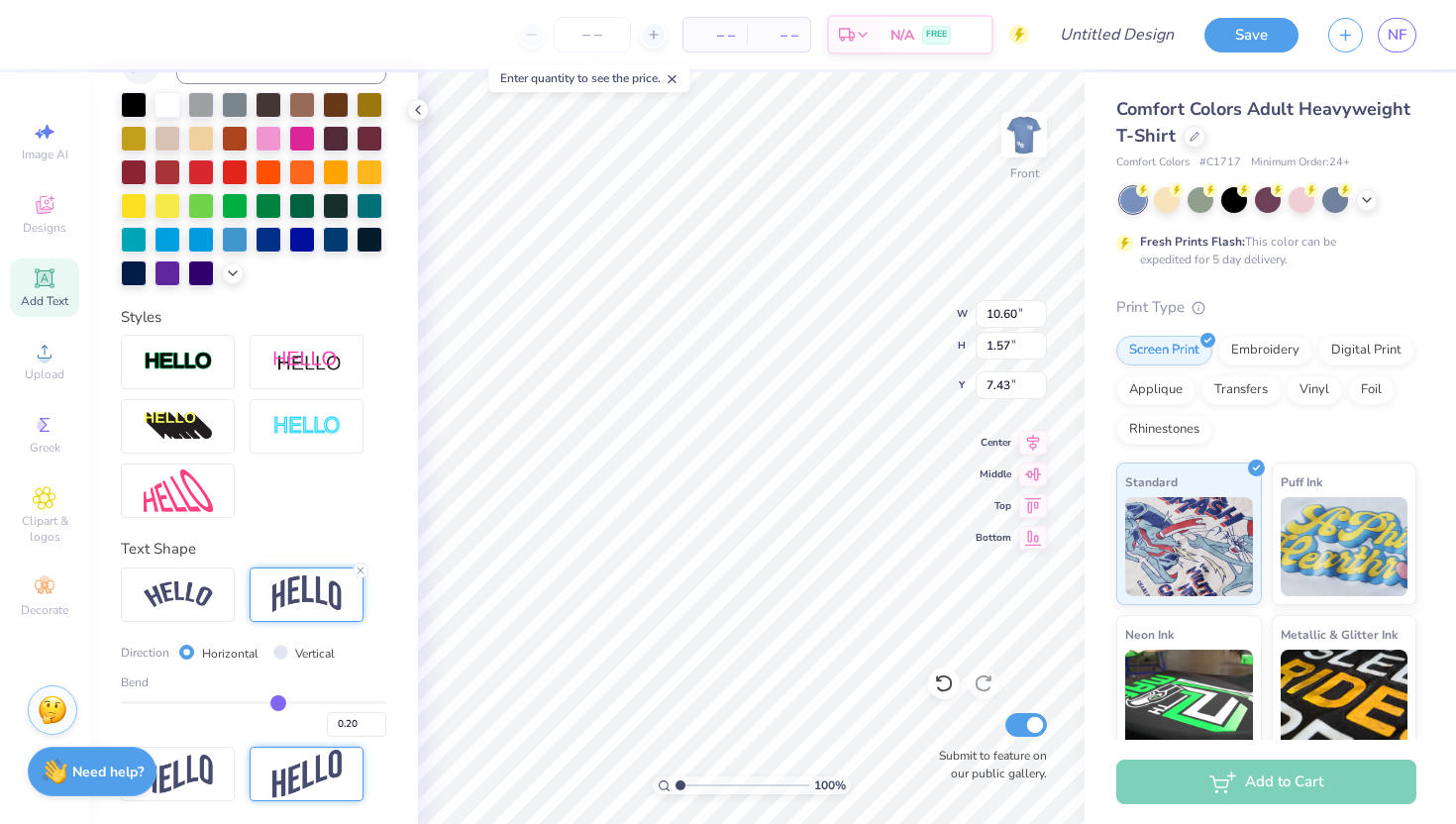 drag, startPoint x: 313, startPoint y: 699, endPoint x: 278, endPoint y: 700, distance: 35.014283 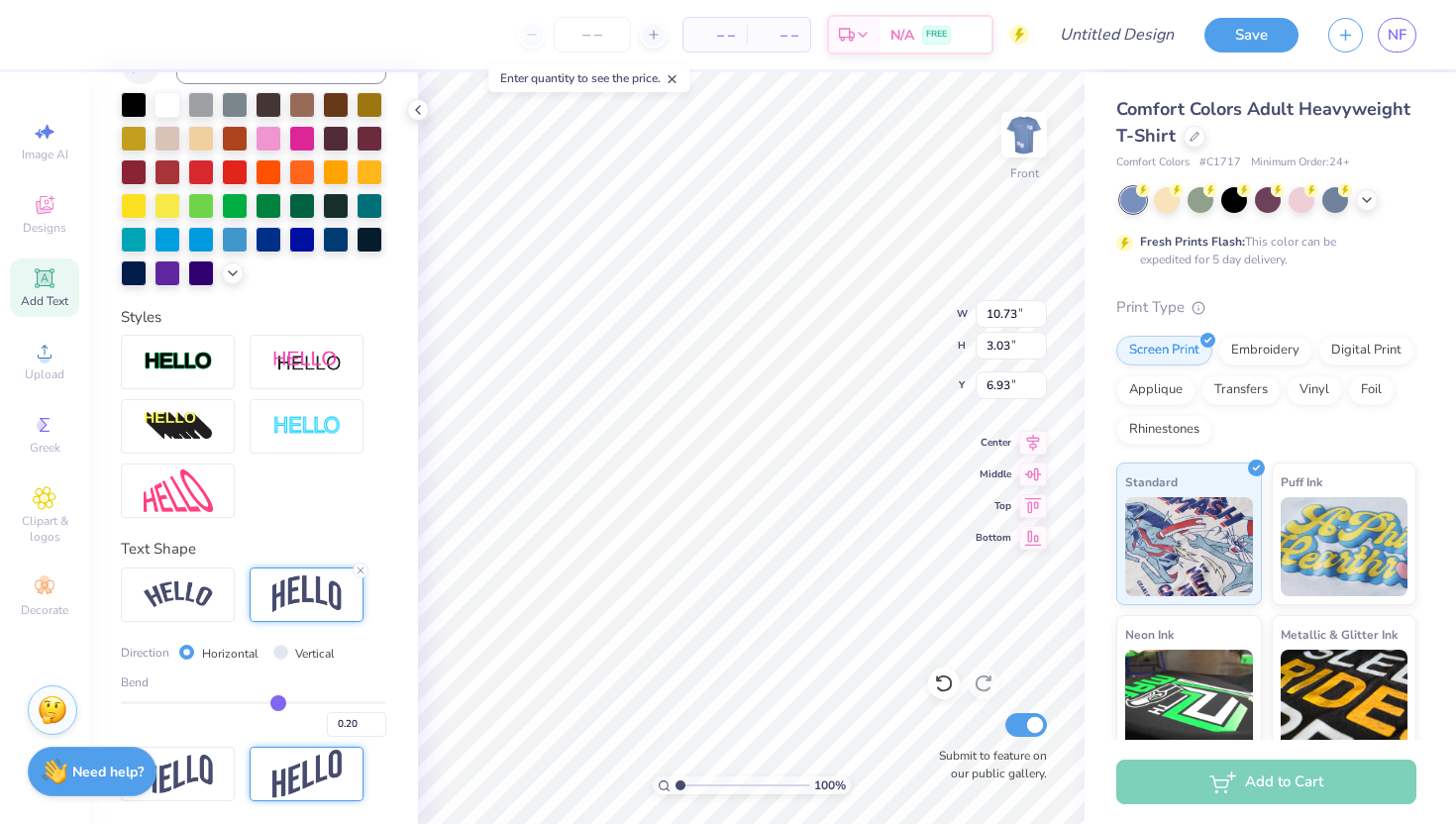 click on "Add Text" at bounding box center [45, 287] 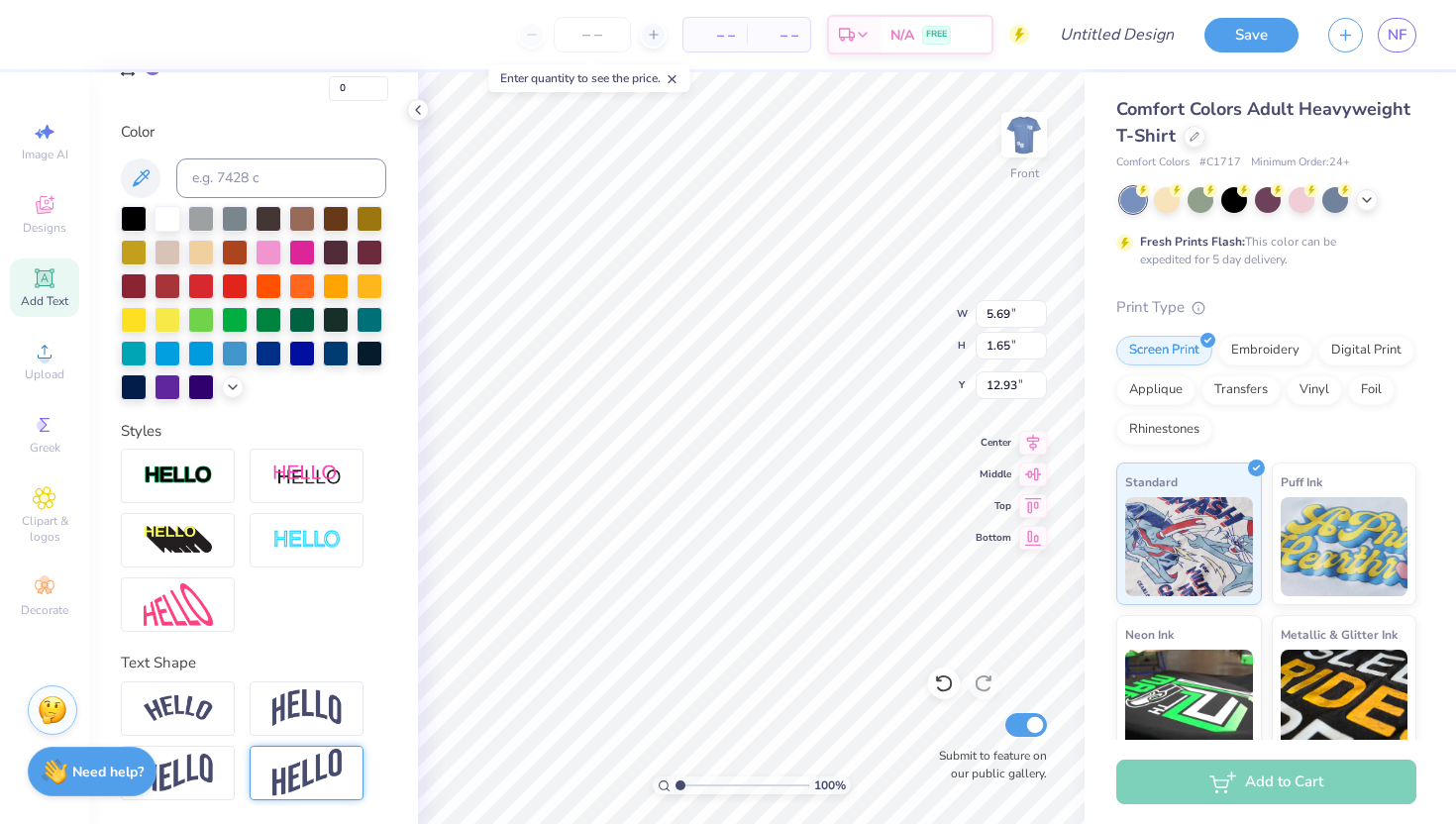 scroll, scrollTop: 392, scrollLeft: 0, axis: vertical 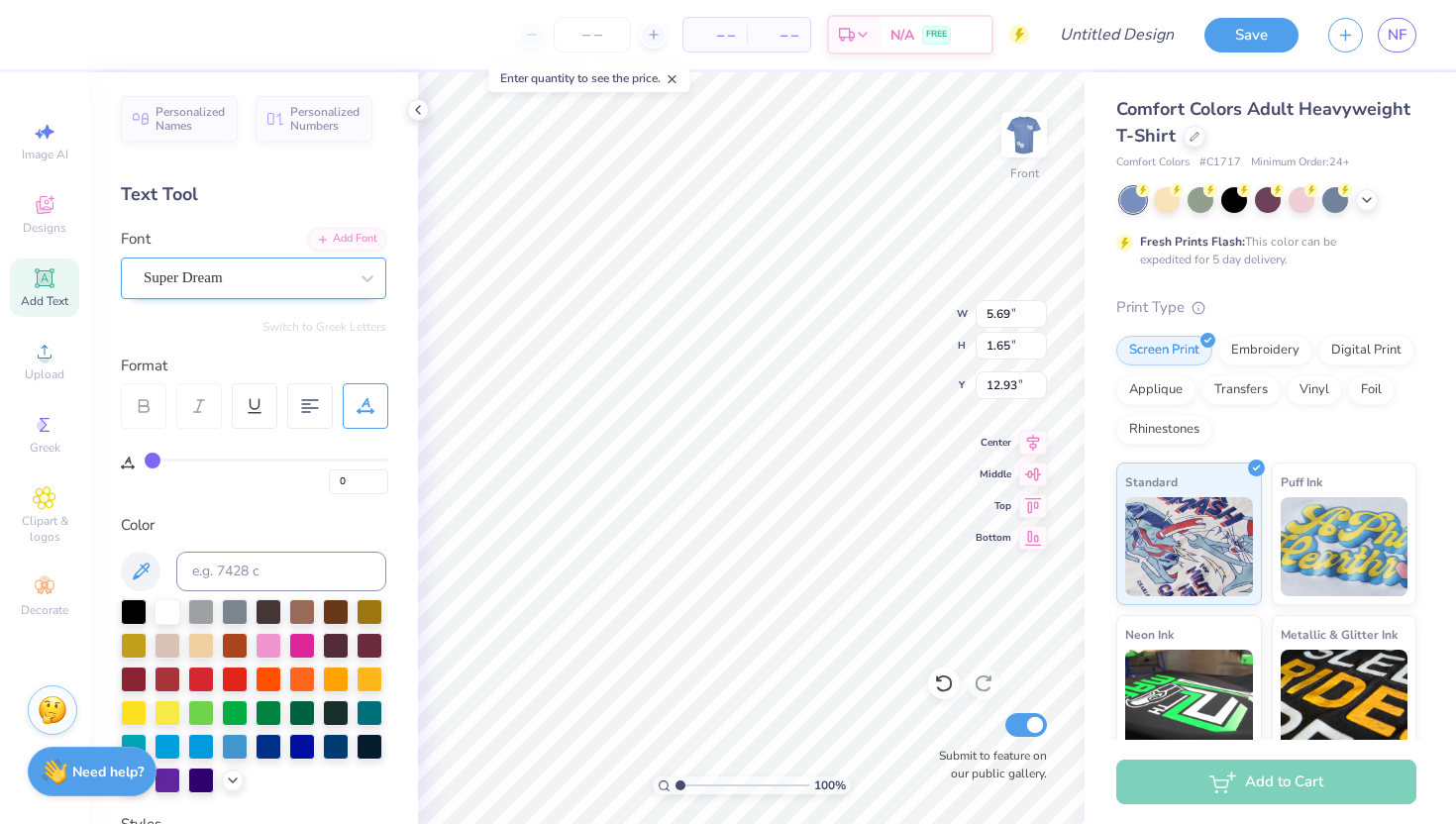 click on "Super Dream" at bounding box center [246, 277] 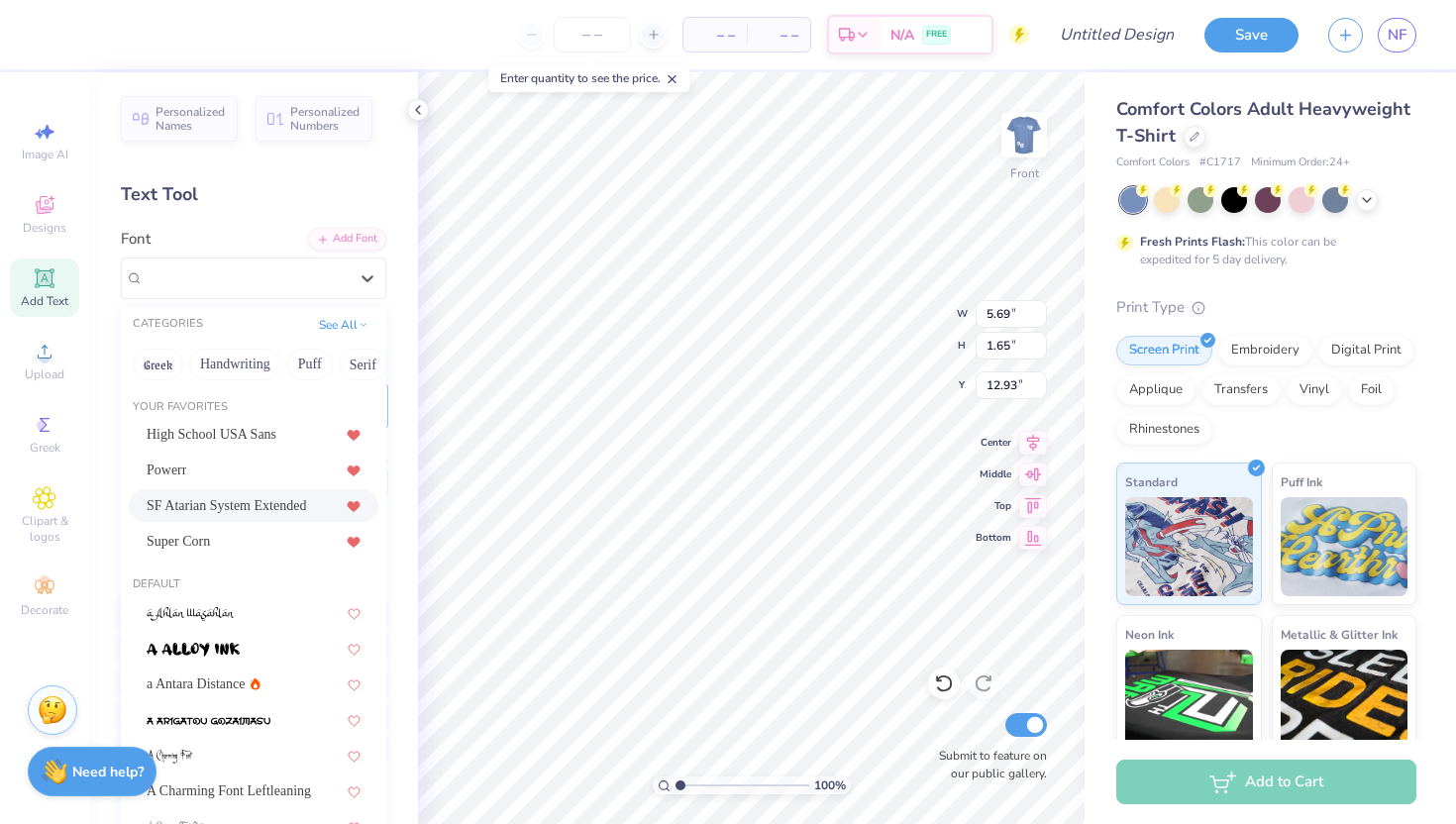 click on "SF Atarian System Extended" at bounding box center [226, 505] 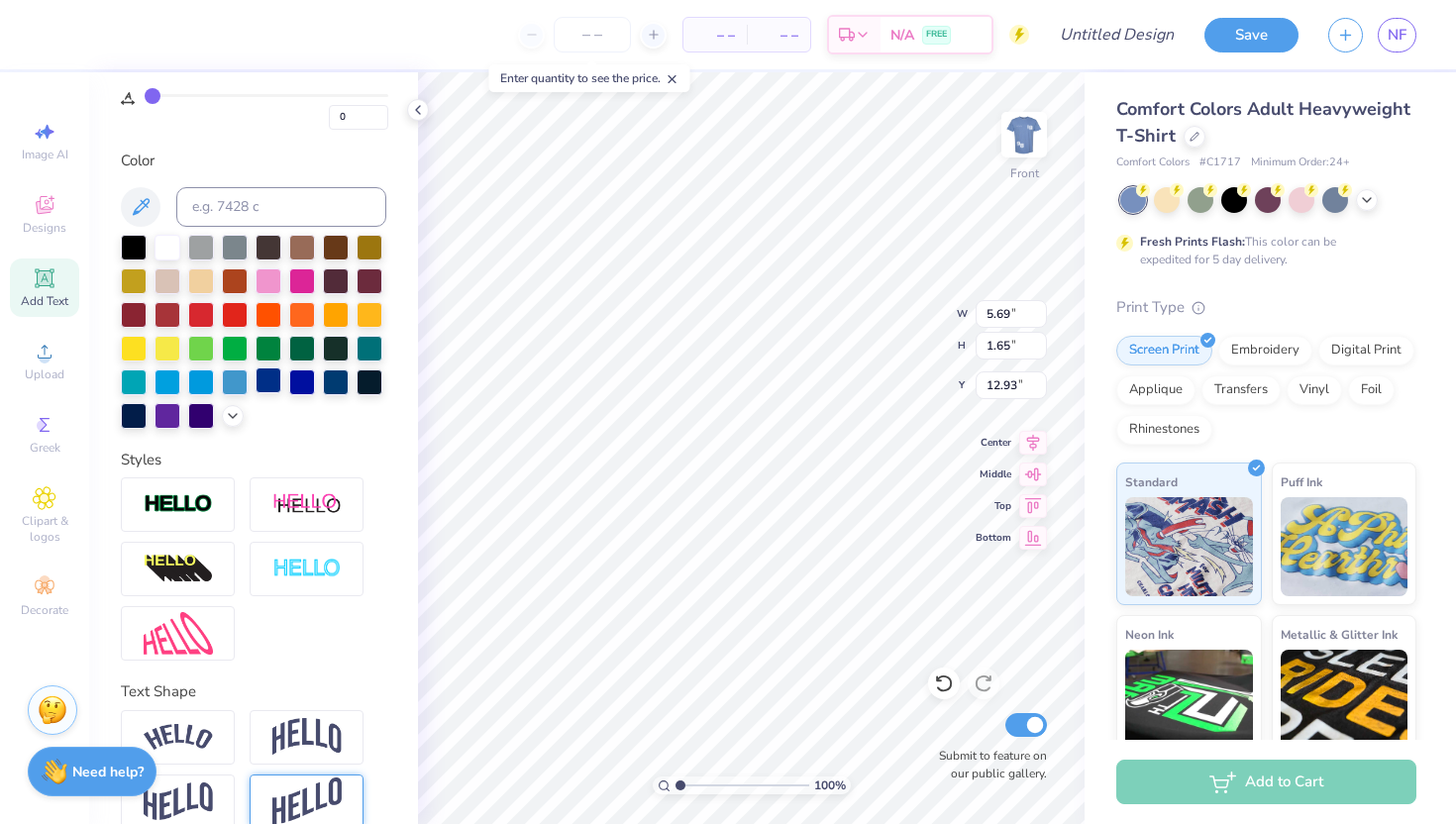 scroll, scrollTop: 392, scrollLeft: 0, axis: vertical 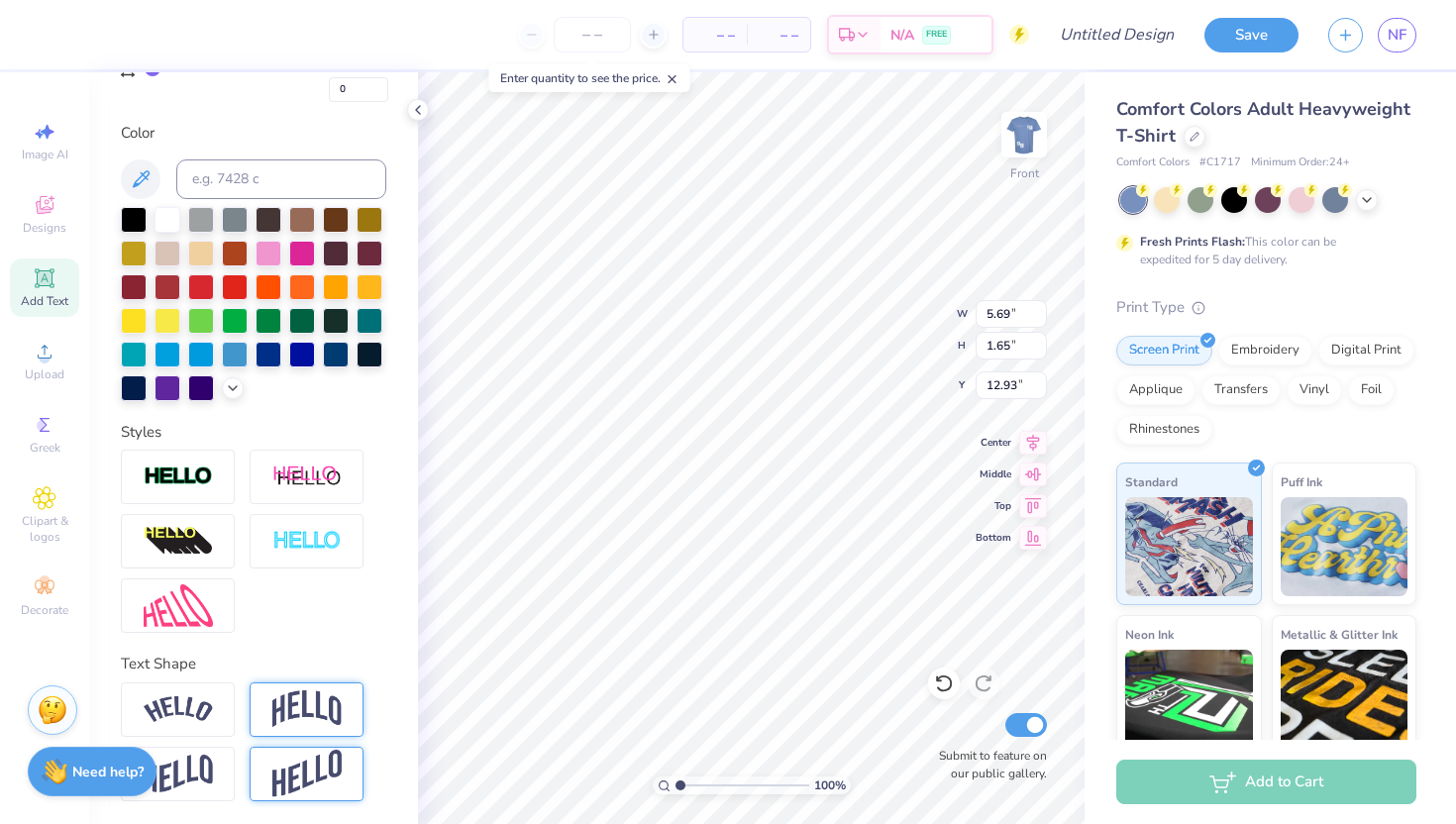 click at bounding box center [307, 709] 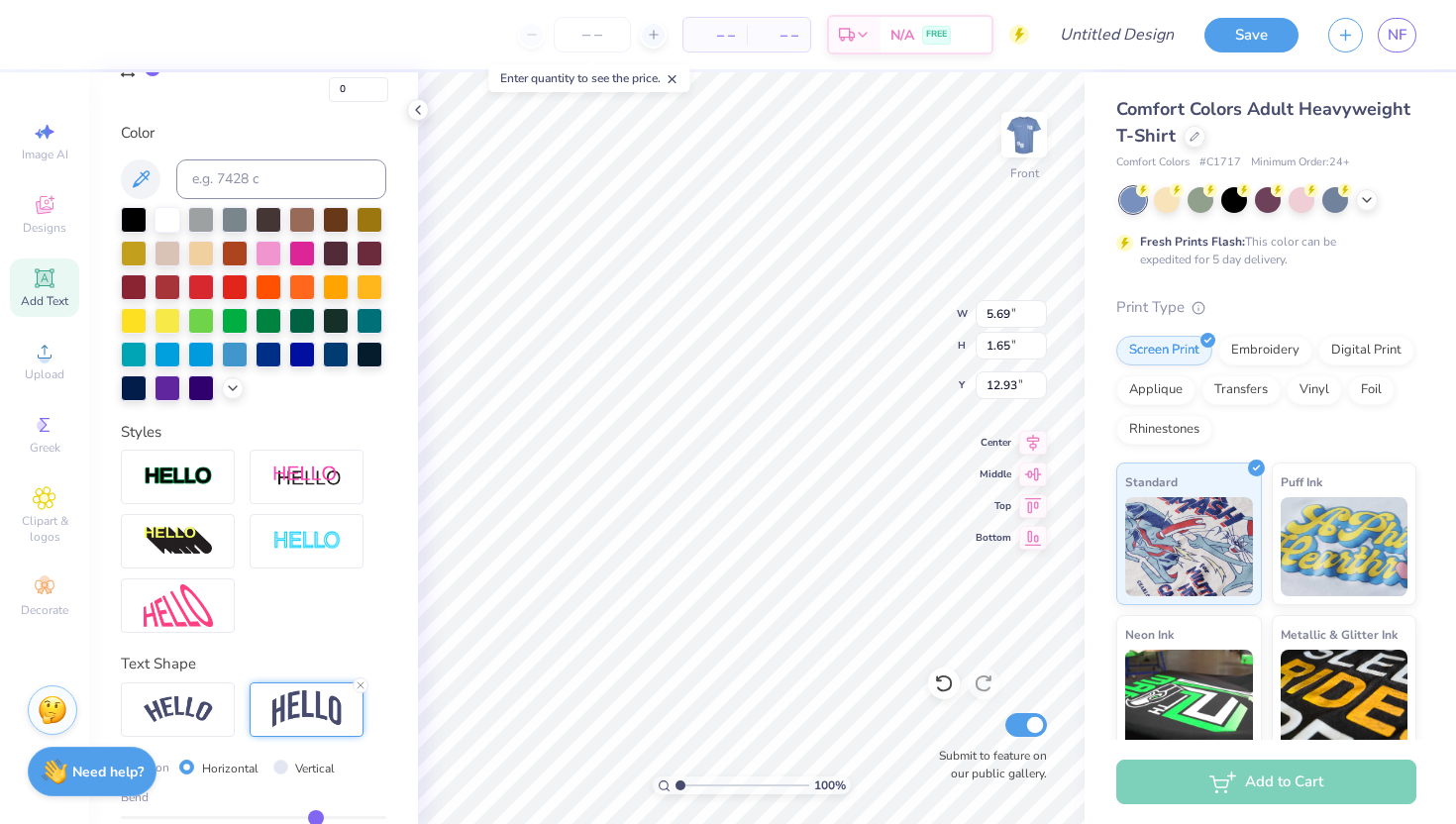 scroll, scrollTop: 508, scrollLeft: 0, axis: vertical 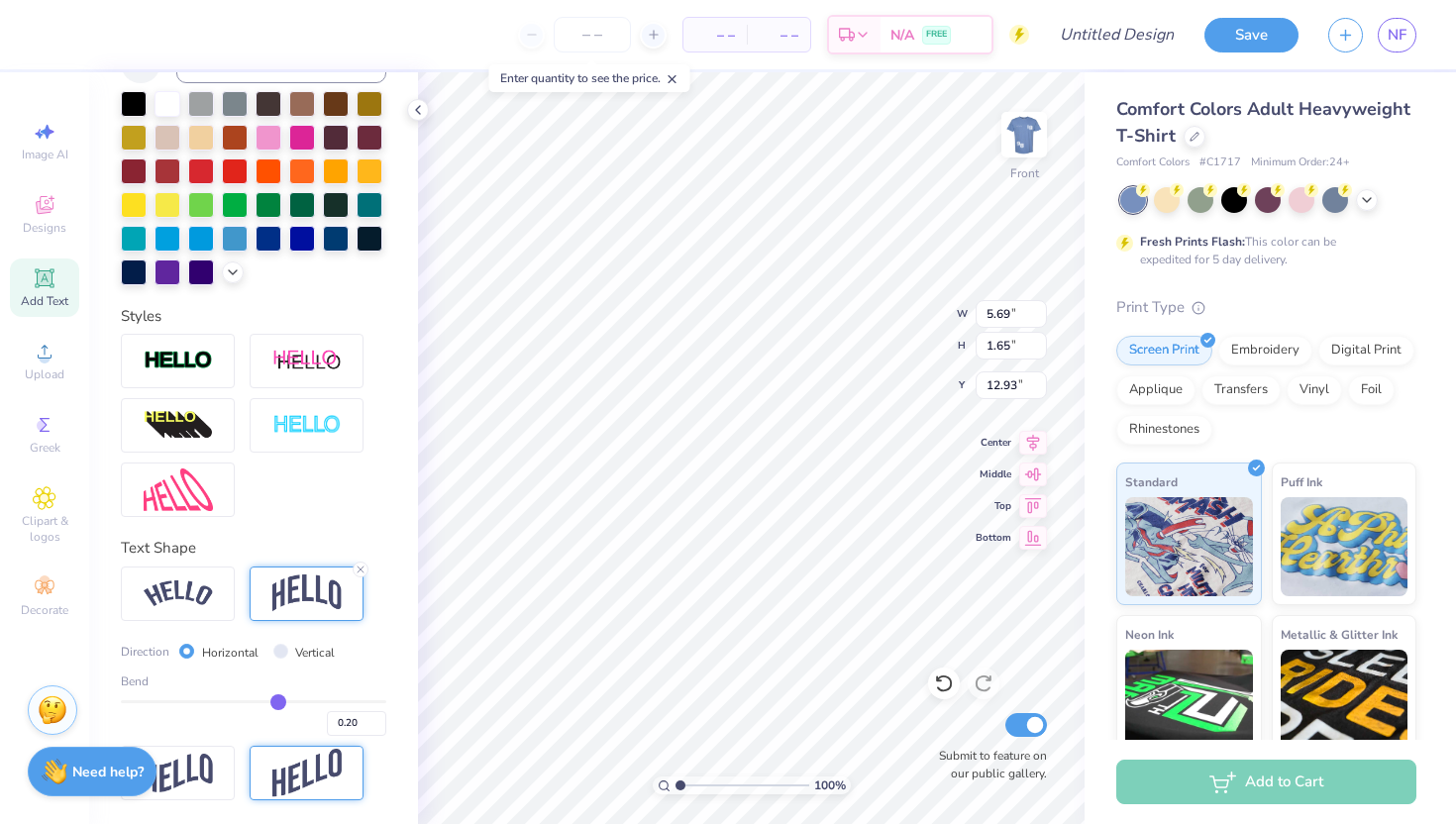 drag, startPoint x: 314, startPoint y: 700, endPoint x: 278, endPoint y: 700, distance: 36 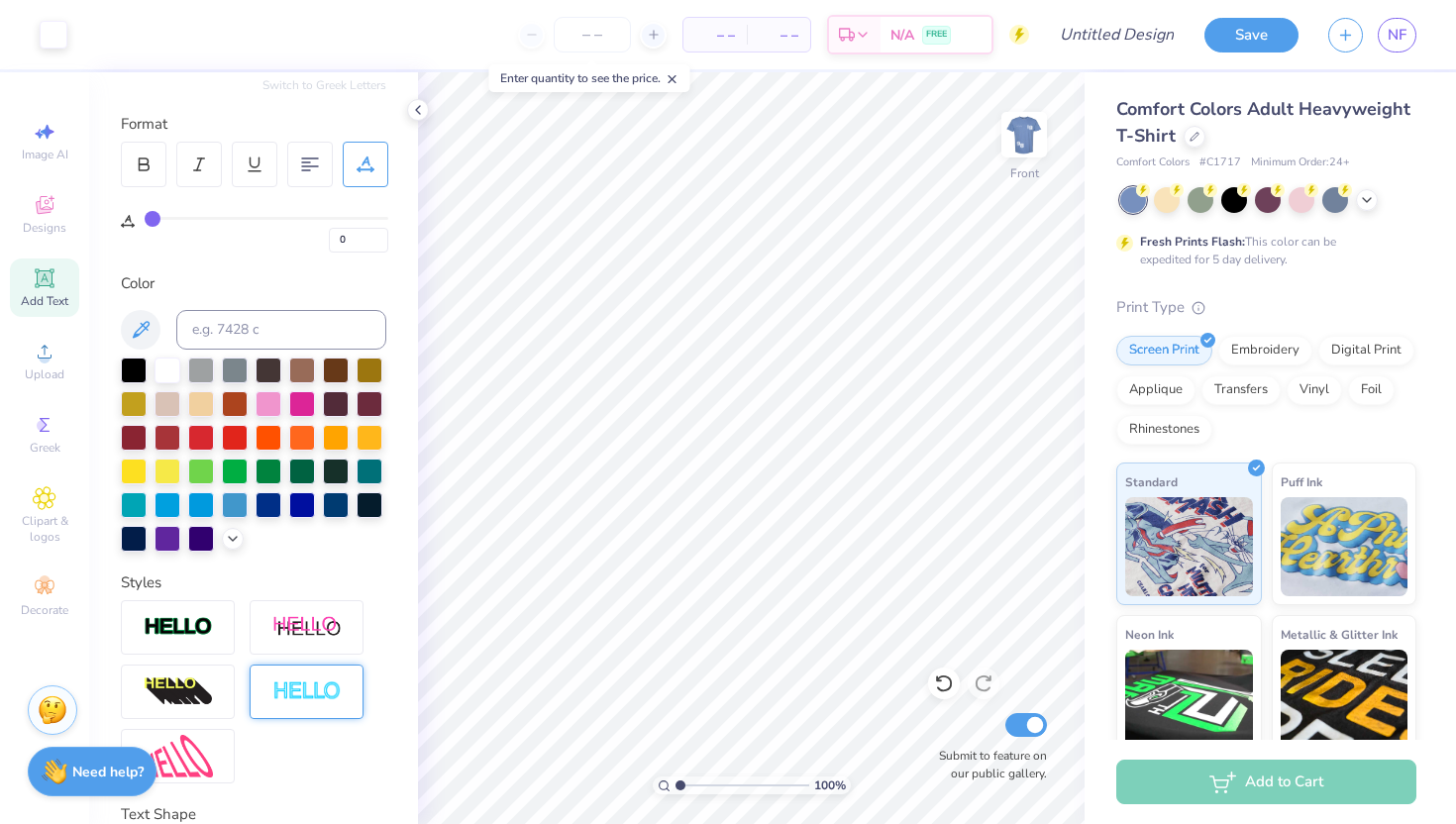 scroll, scrollTop: 138, scrollLeft: 0, axis: vertical 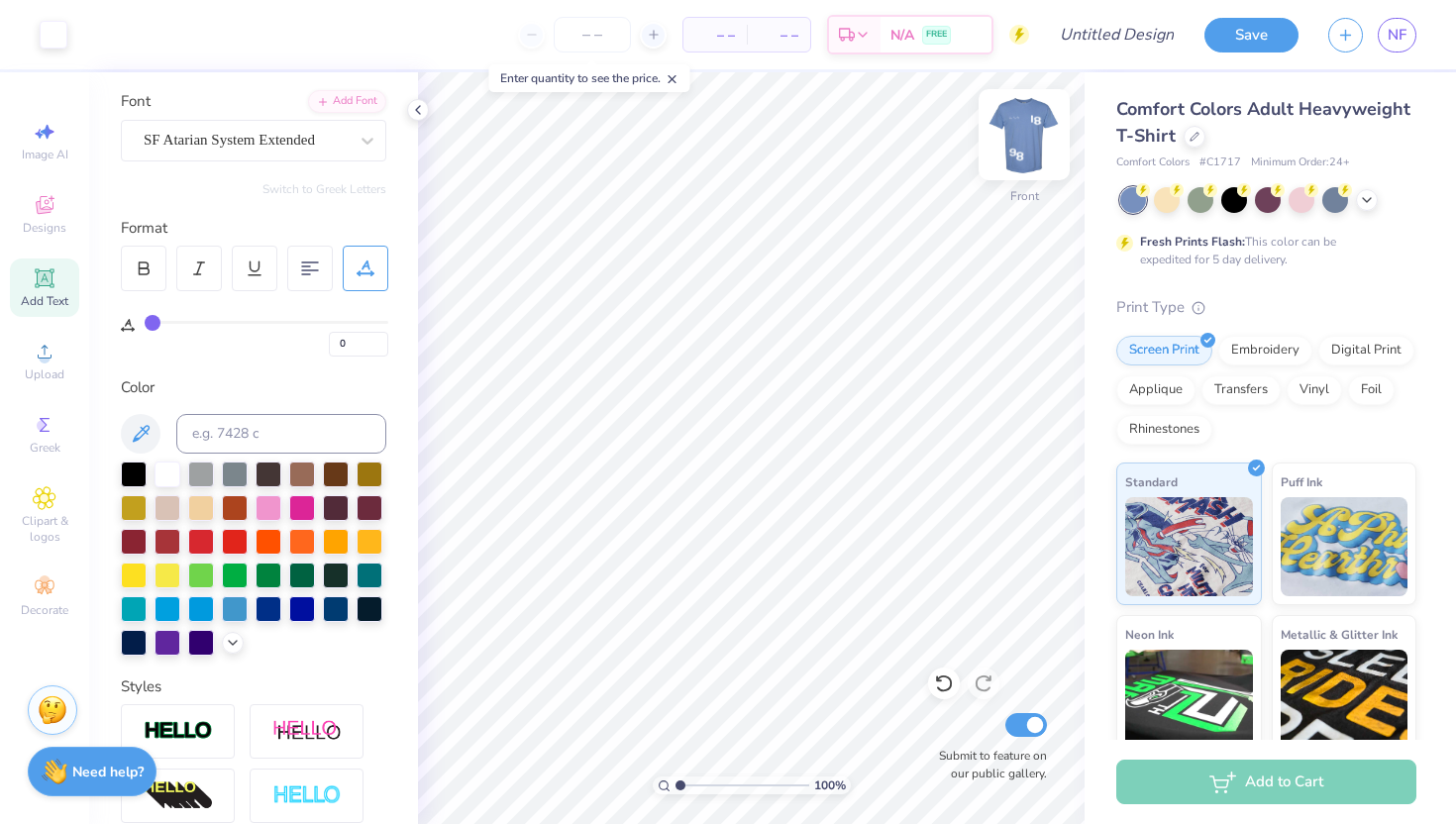 click at bounding box center (1024, 135) 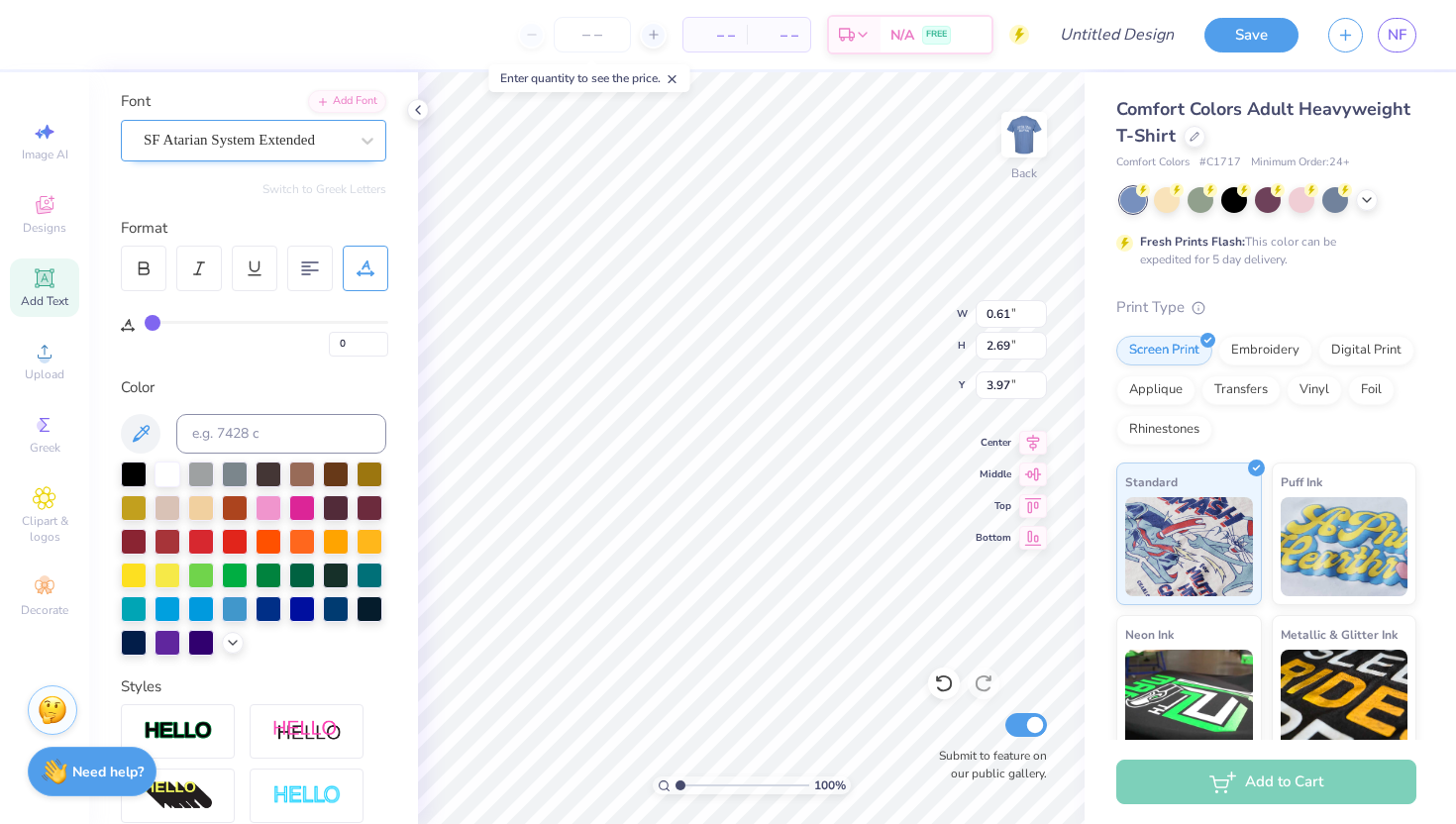 click on "SF Atarian System Extended" at bounding box center (246, 140) 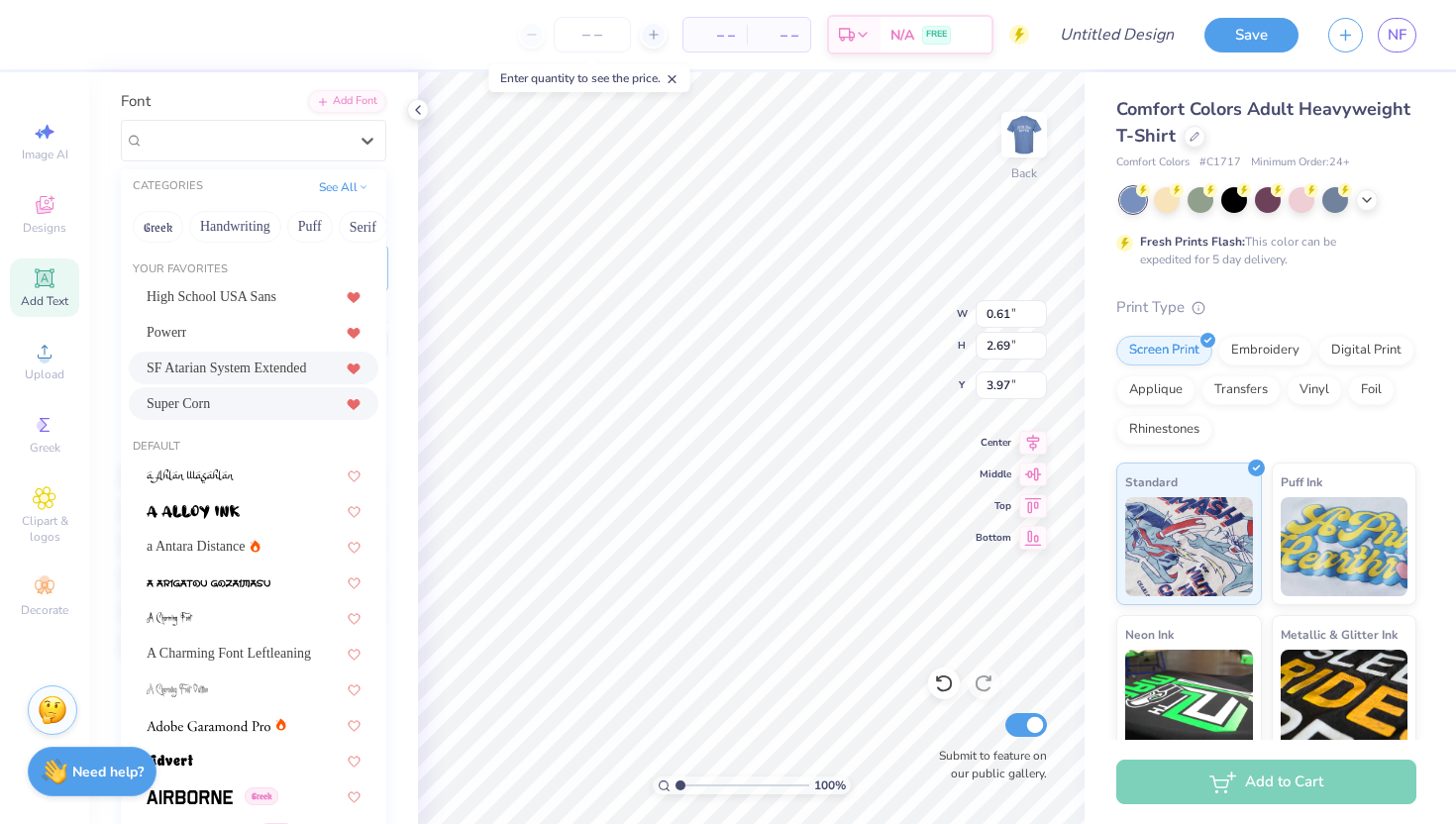 click on "Super Corn" at bounding box center (254, 403) 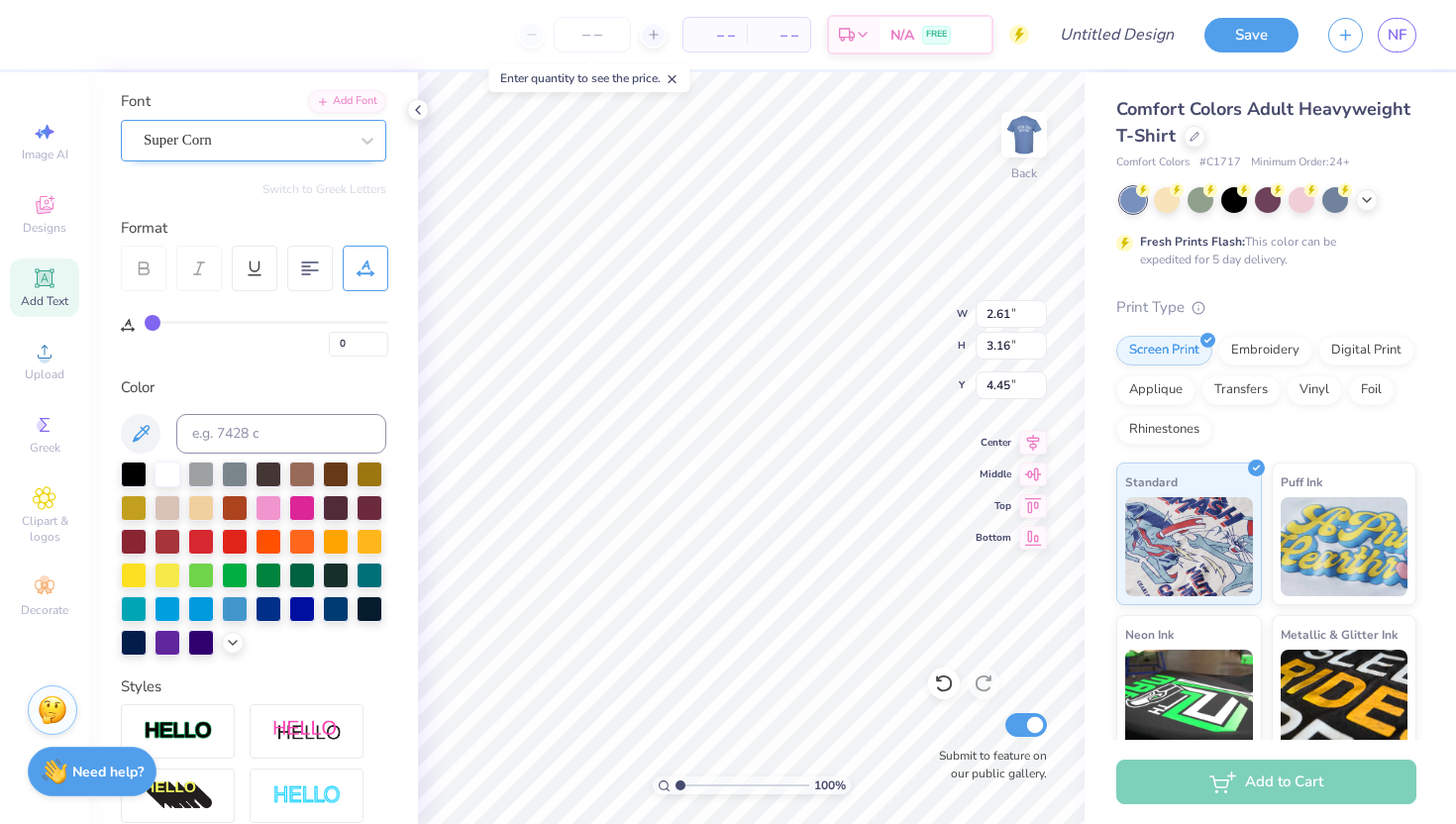 click on "Super Corn" at bounding box center [246, 140] 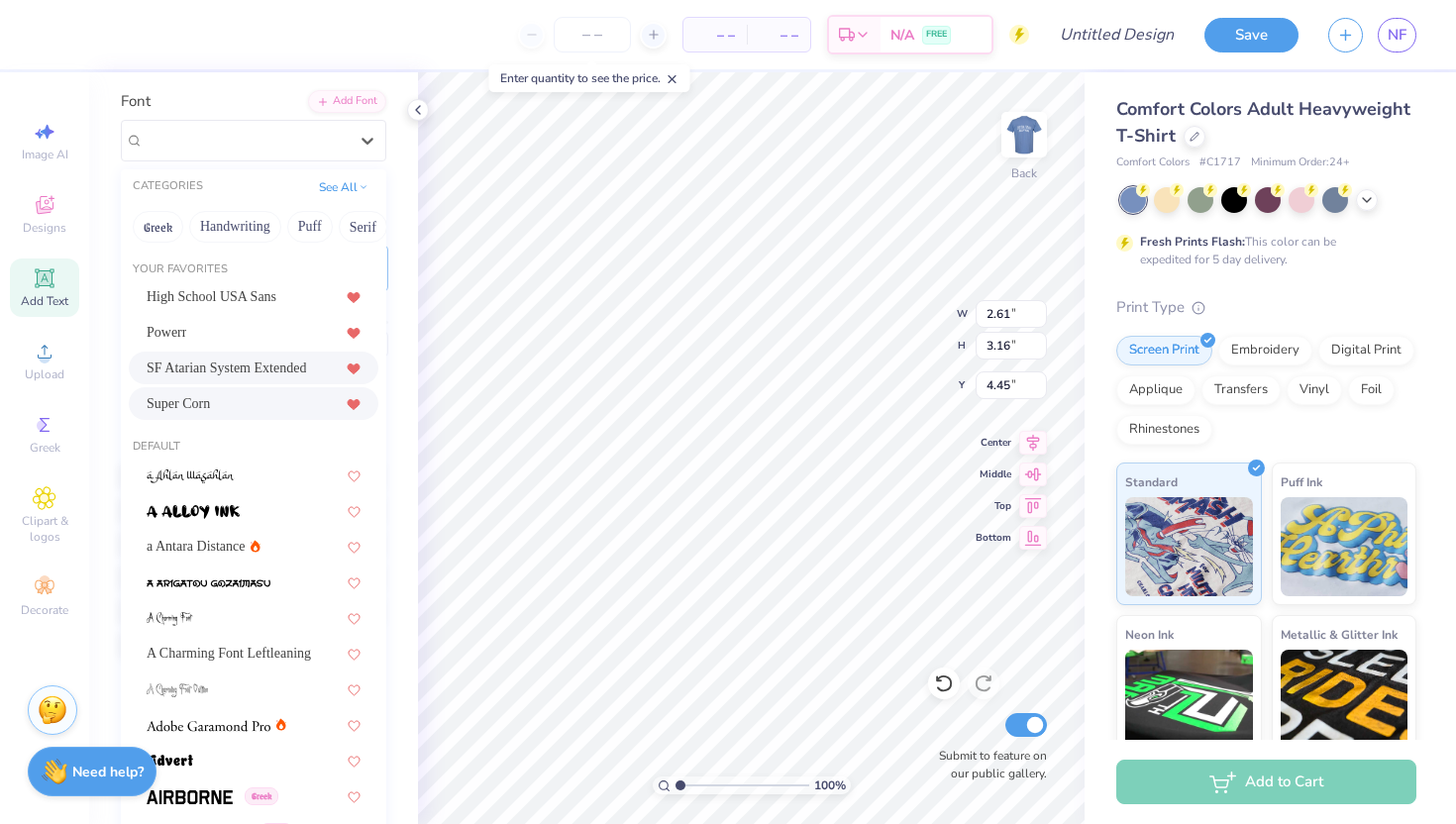 click on "Super Corn" at bounding box center [254, 403] 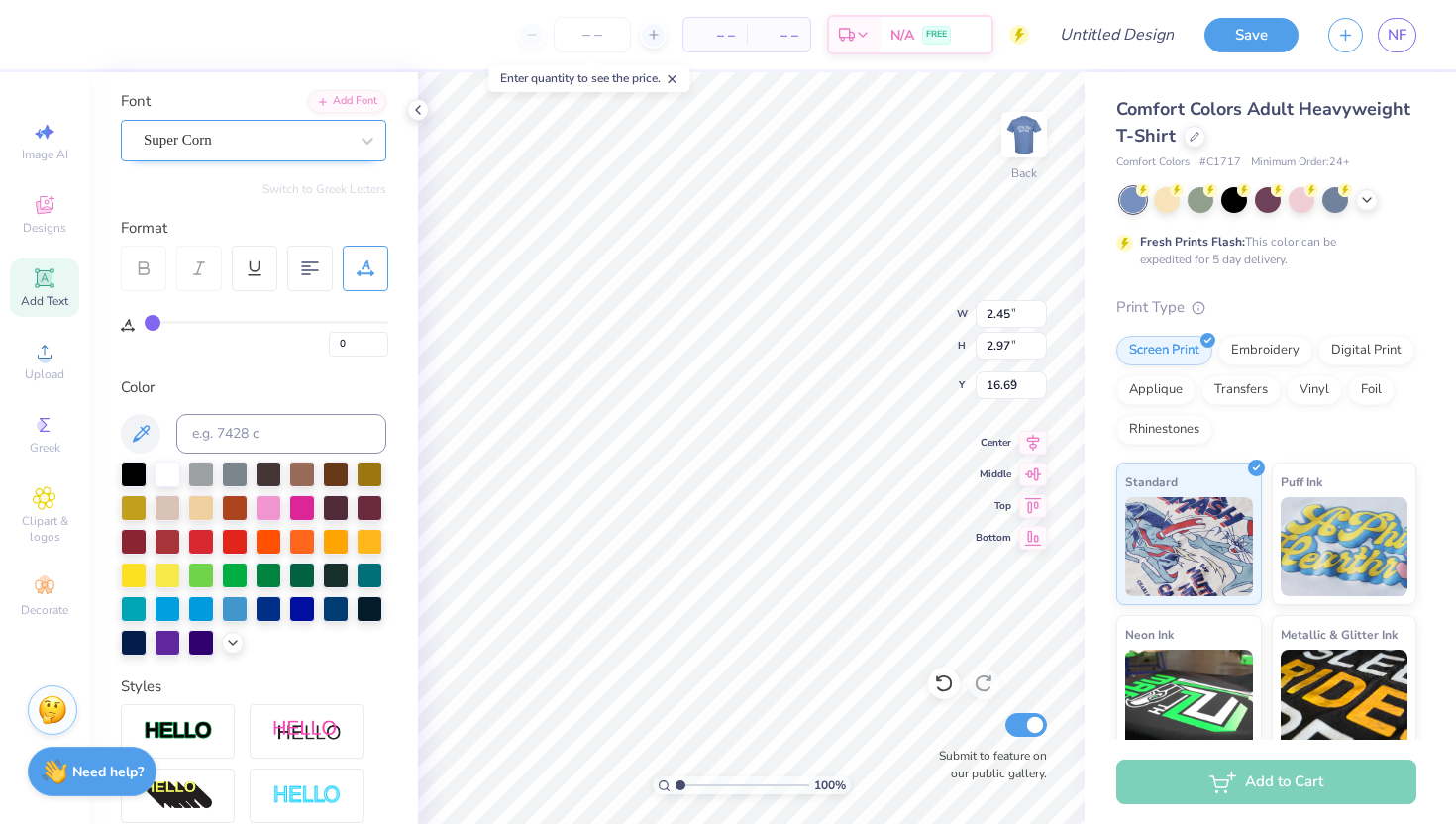 click on "Super Corn" at bounding box center (246, 140) 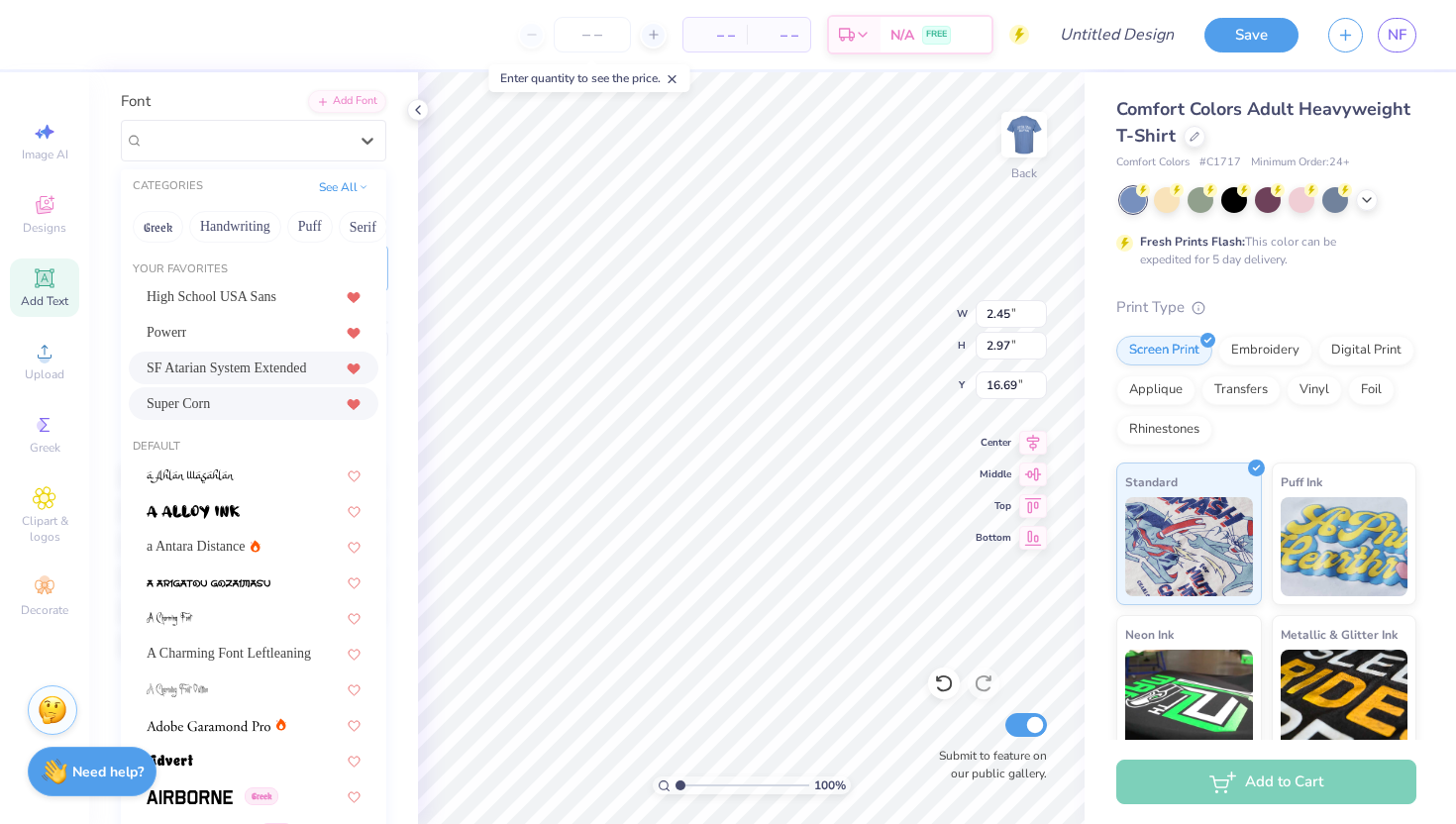 click on "Super Corn" at bounding box center (254, 403) 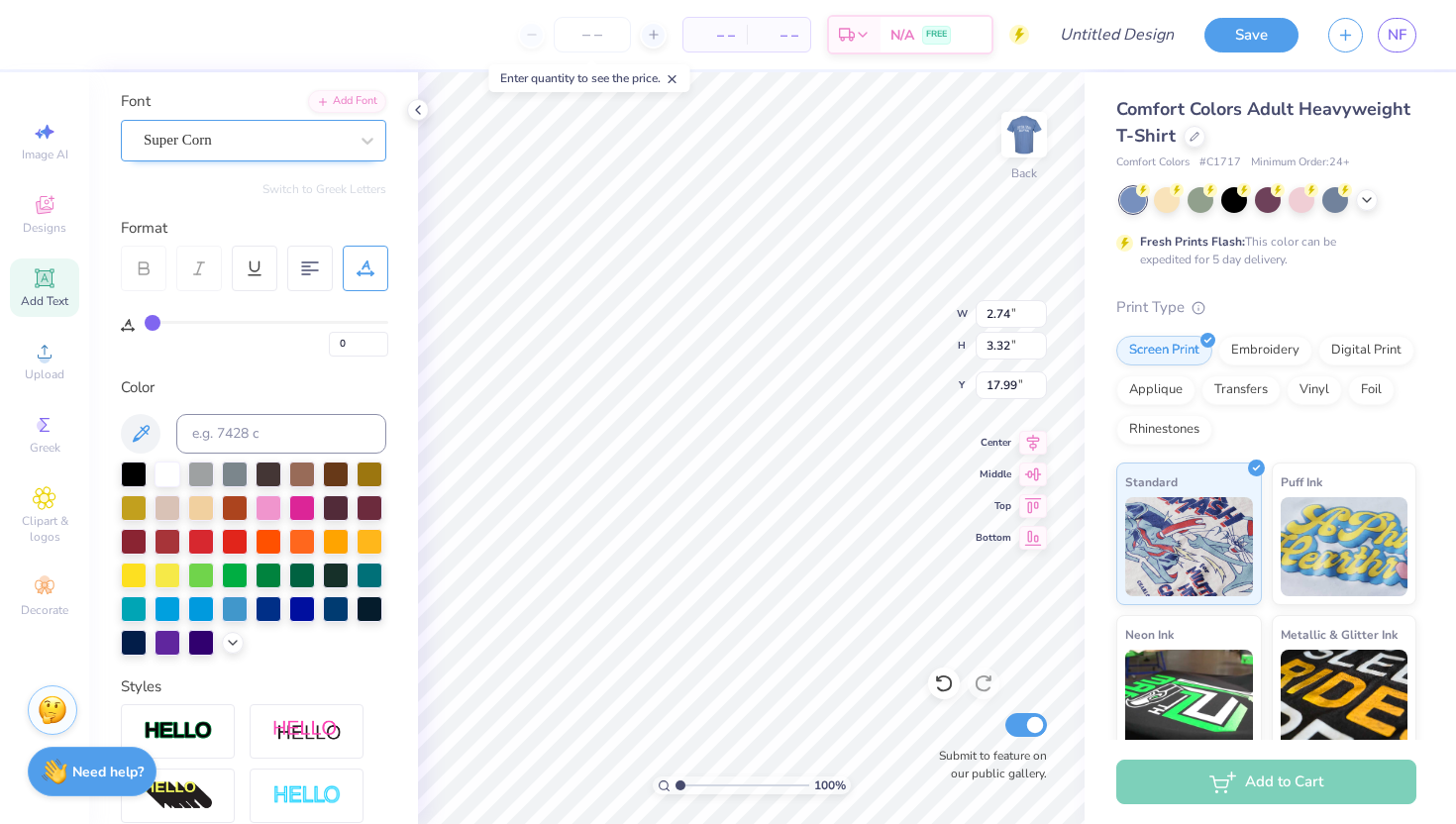 click on "Super Corn" at bounding box center [246, 140] 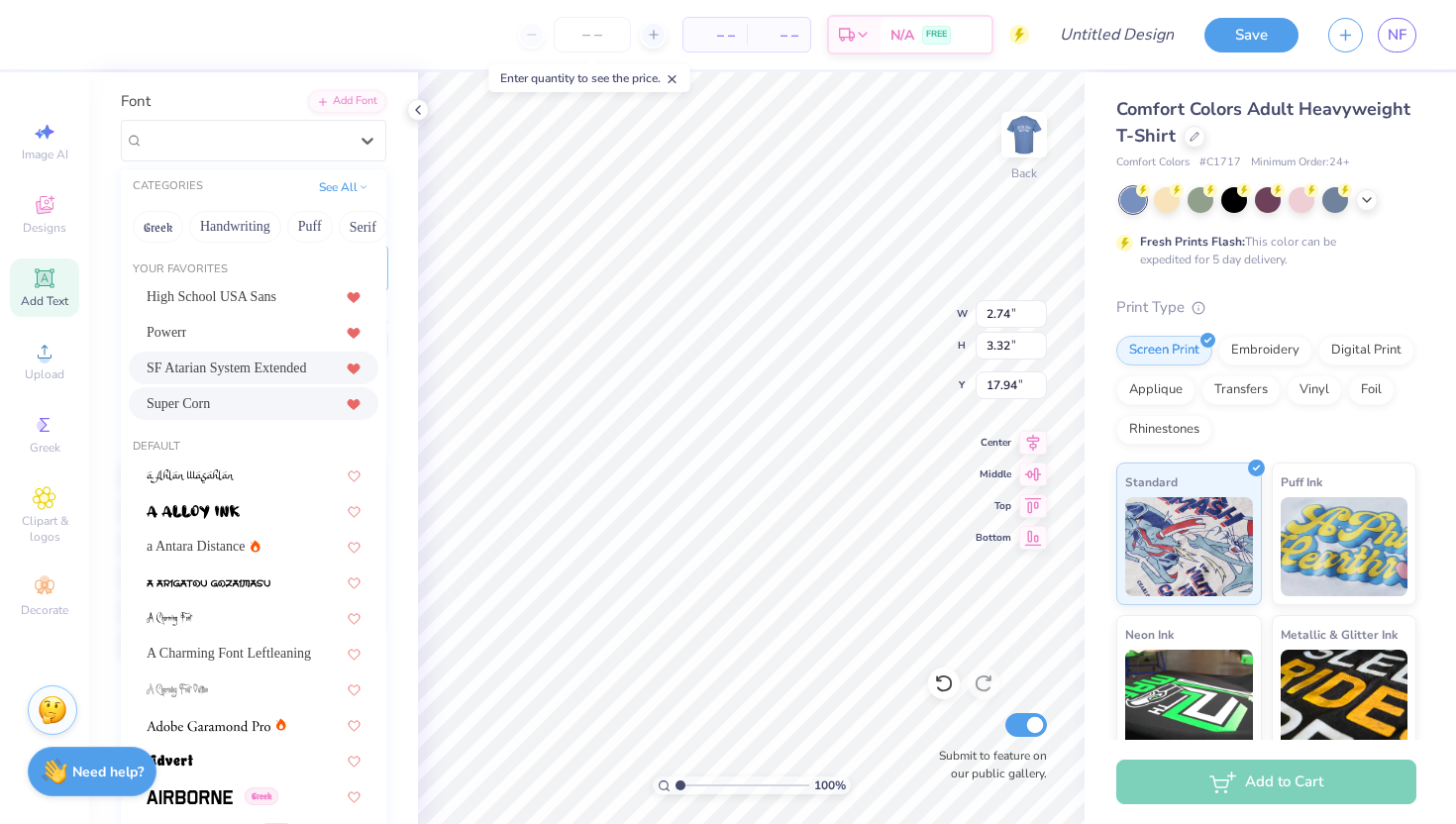 click on "Super Corn" at bounding box center [254, 403] 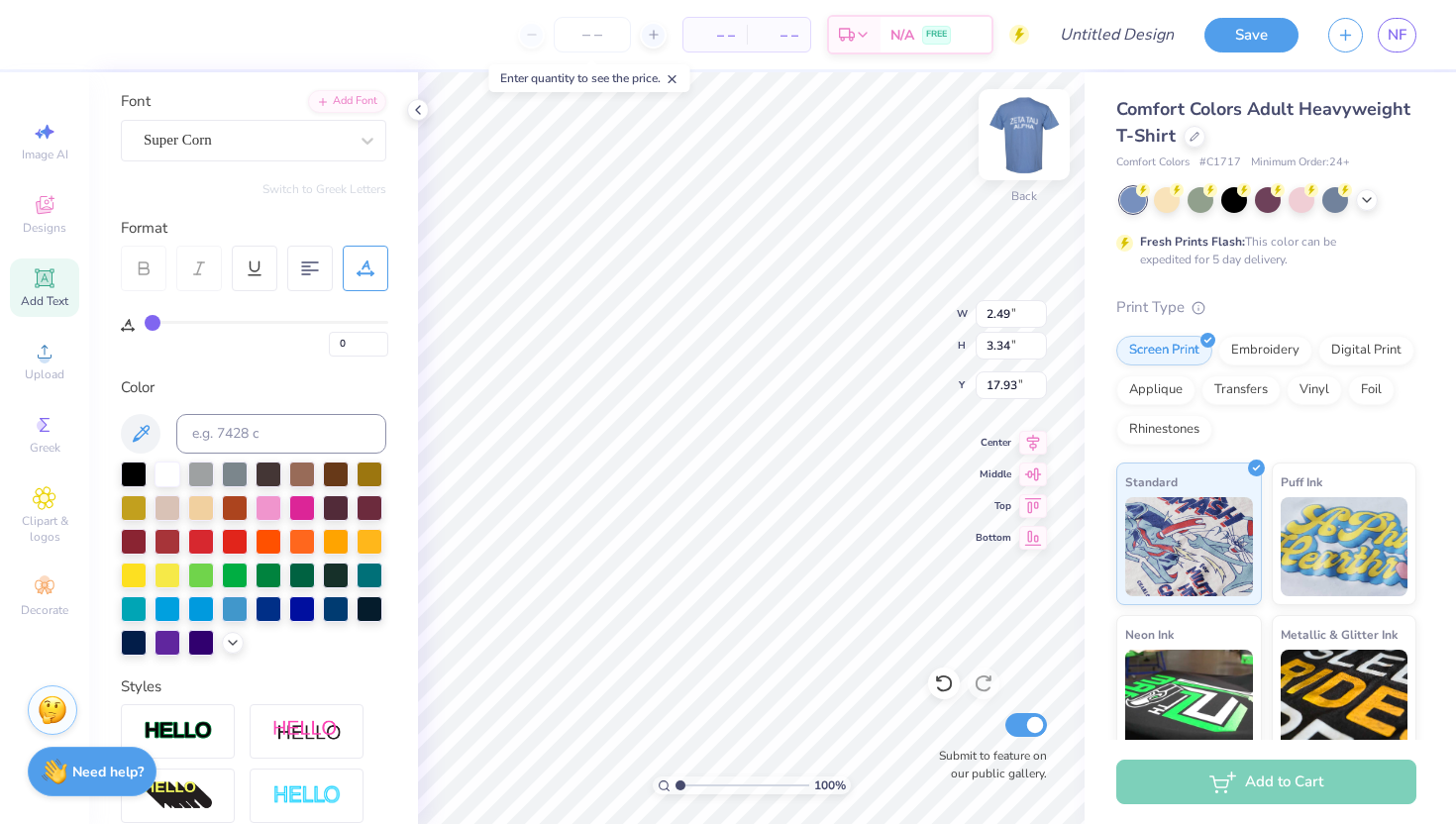 click at bounding box center [1024, 135] 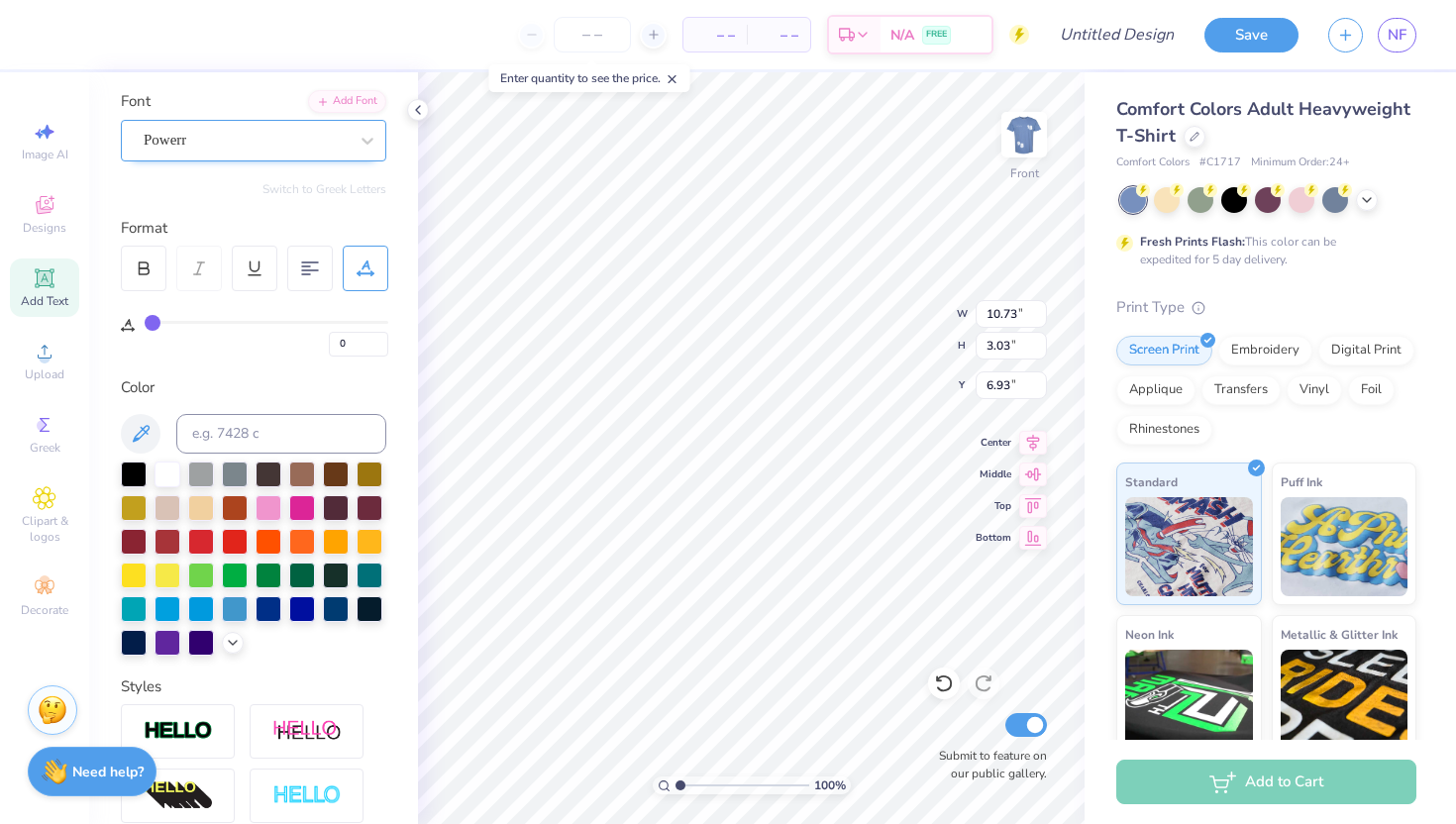 click on "Powerr" at bounding box center [246, 140] 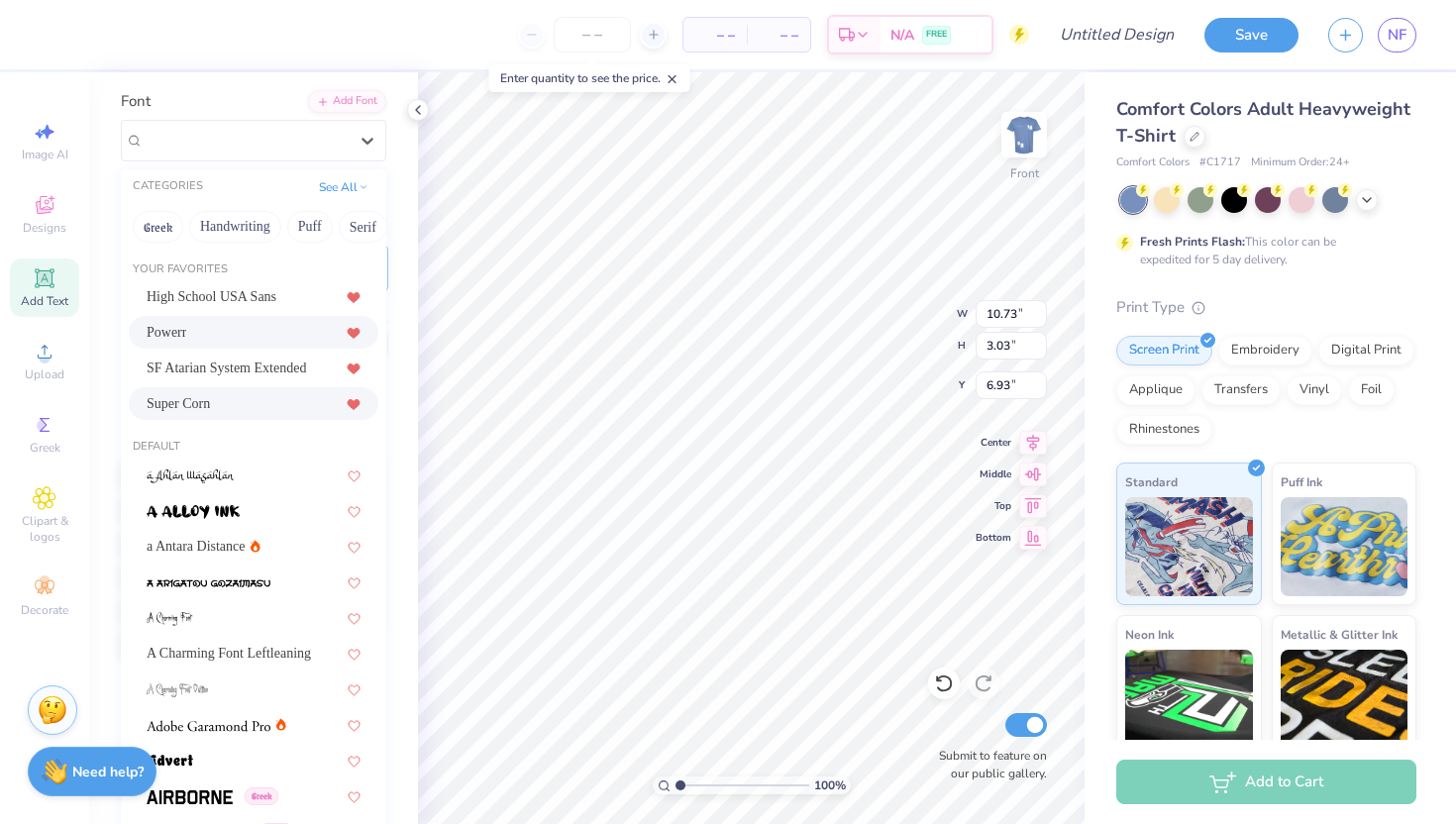 click on "Super Corn" at bounding box center (254, 403) 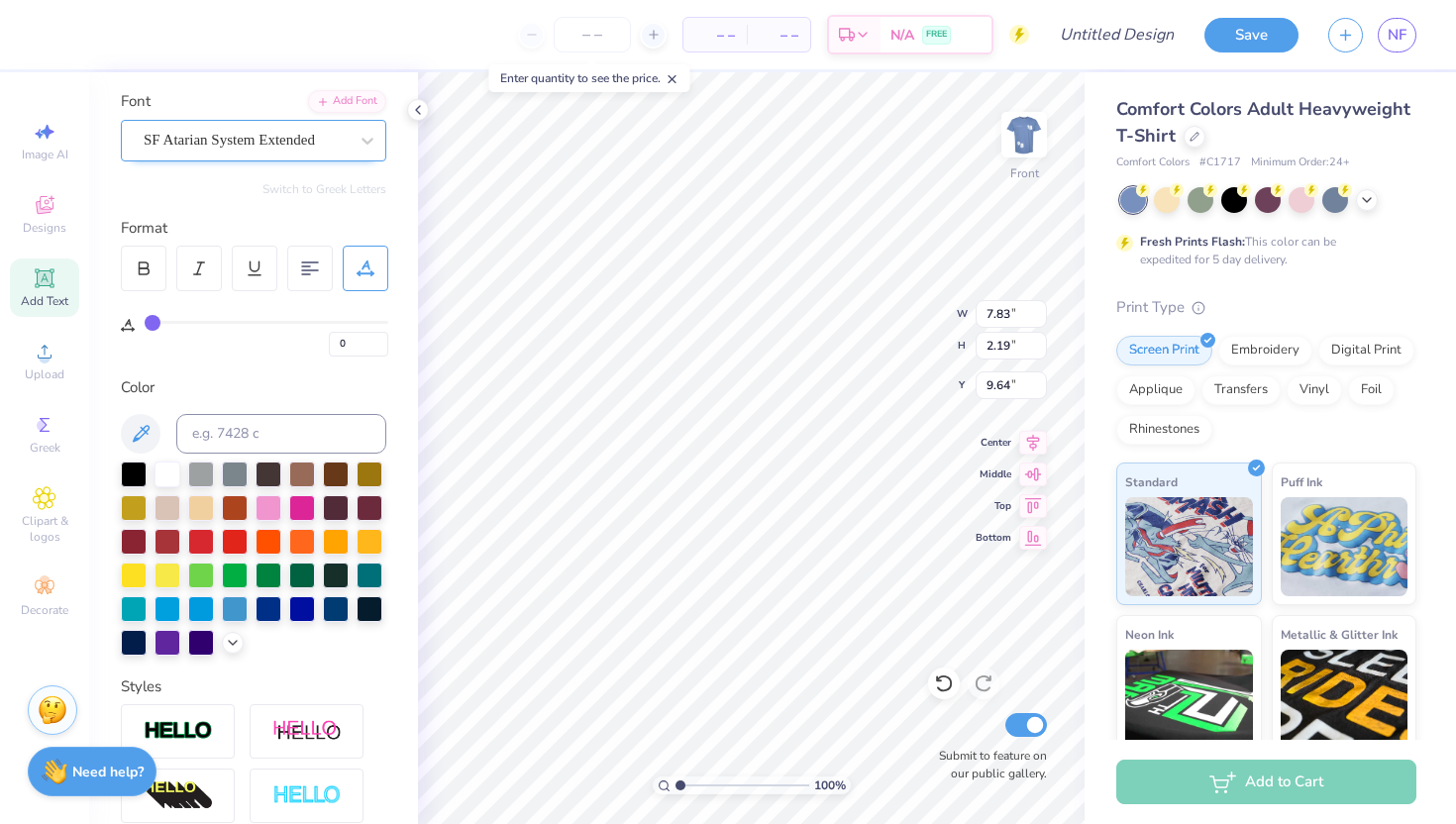 click on "SF Atarian System Extended" at bounding box center (246, 140) 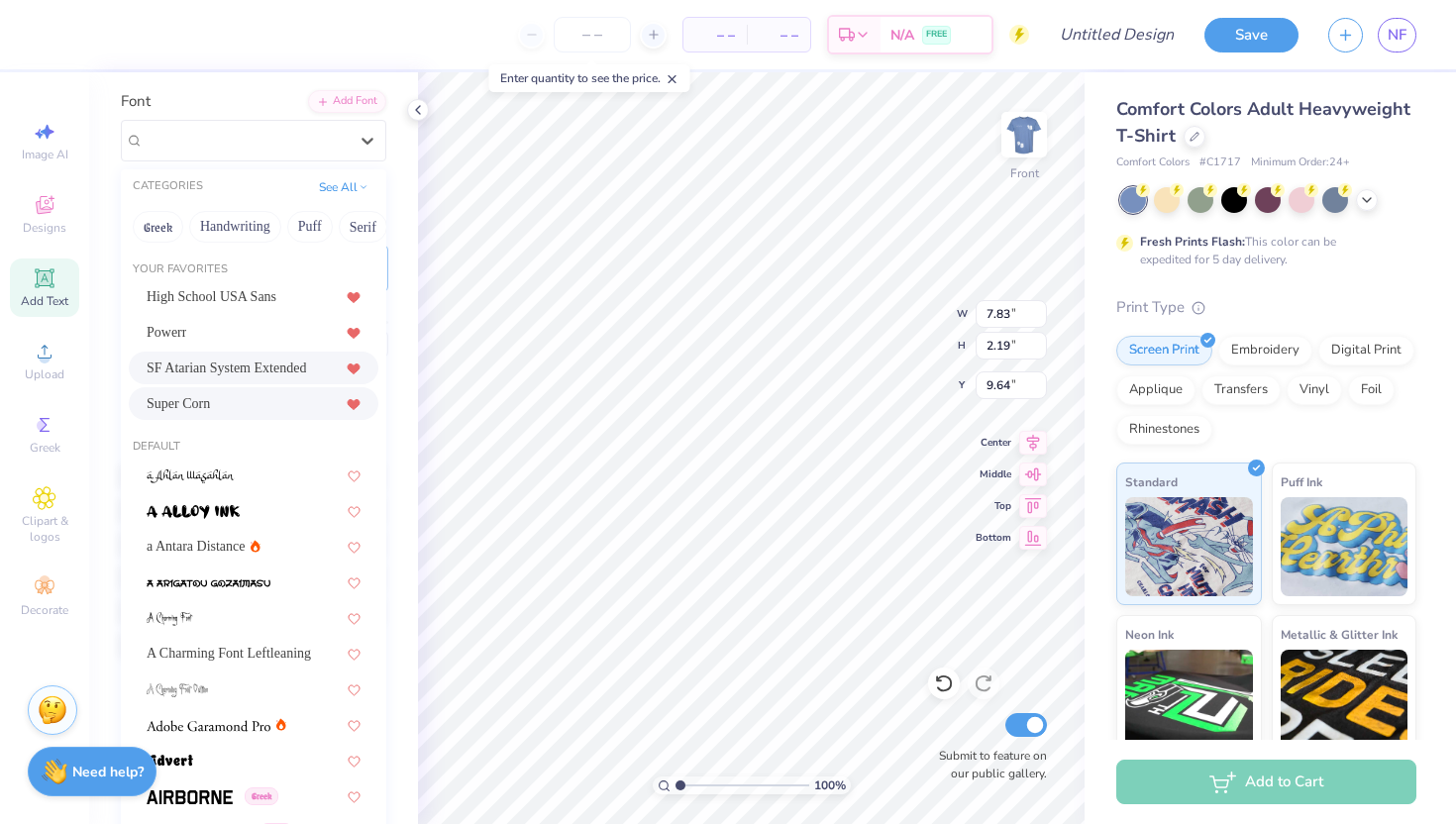 click on "Super Corn" at bounding box center (254, 403) 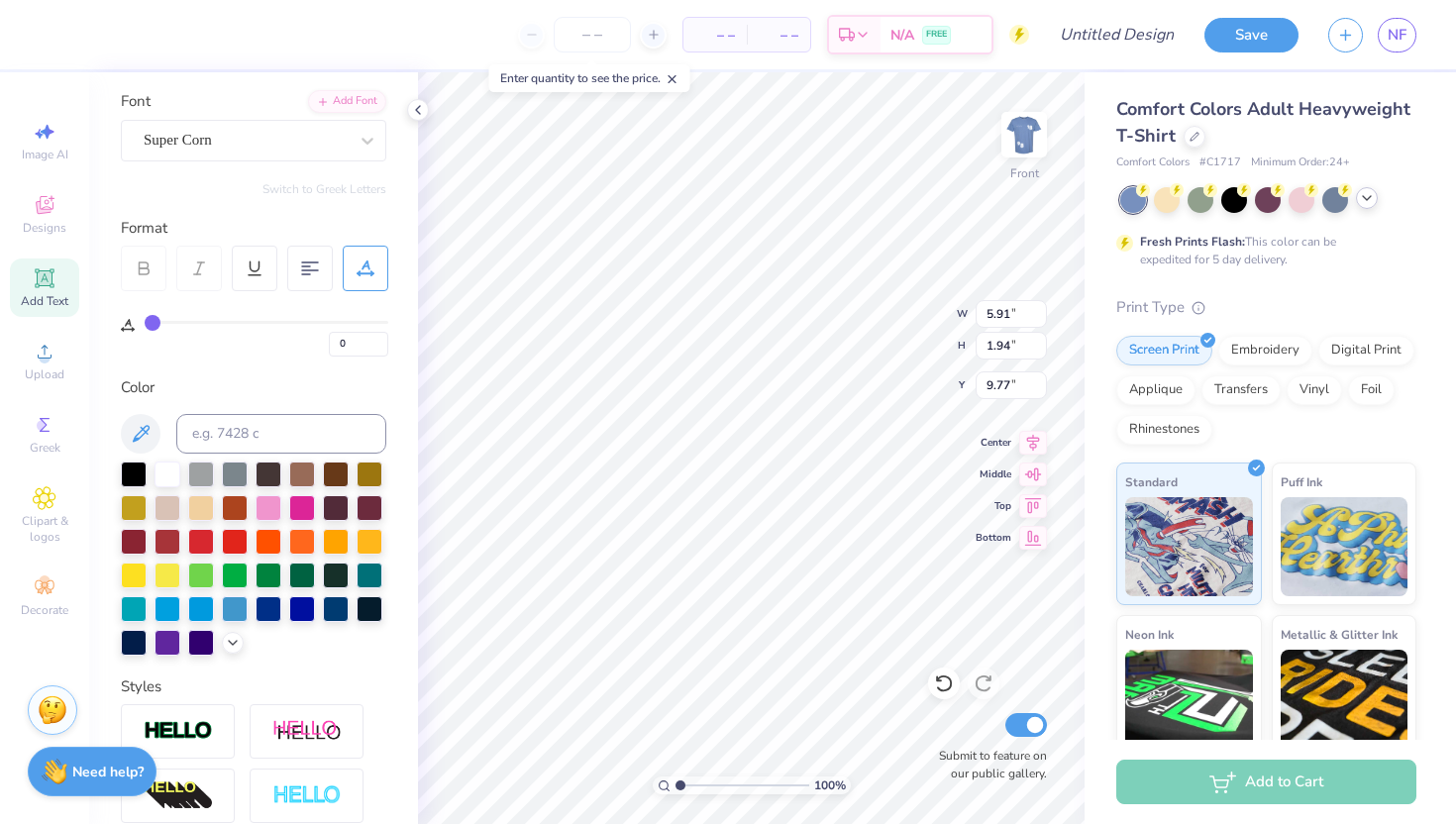 click 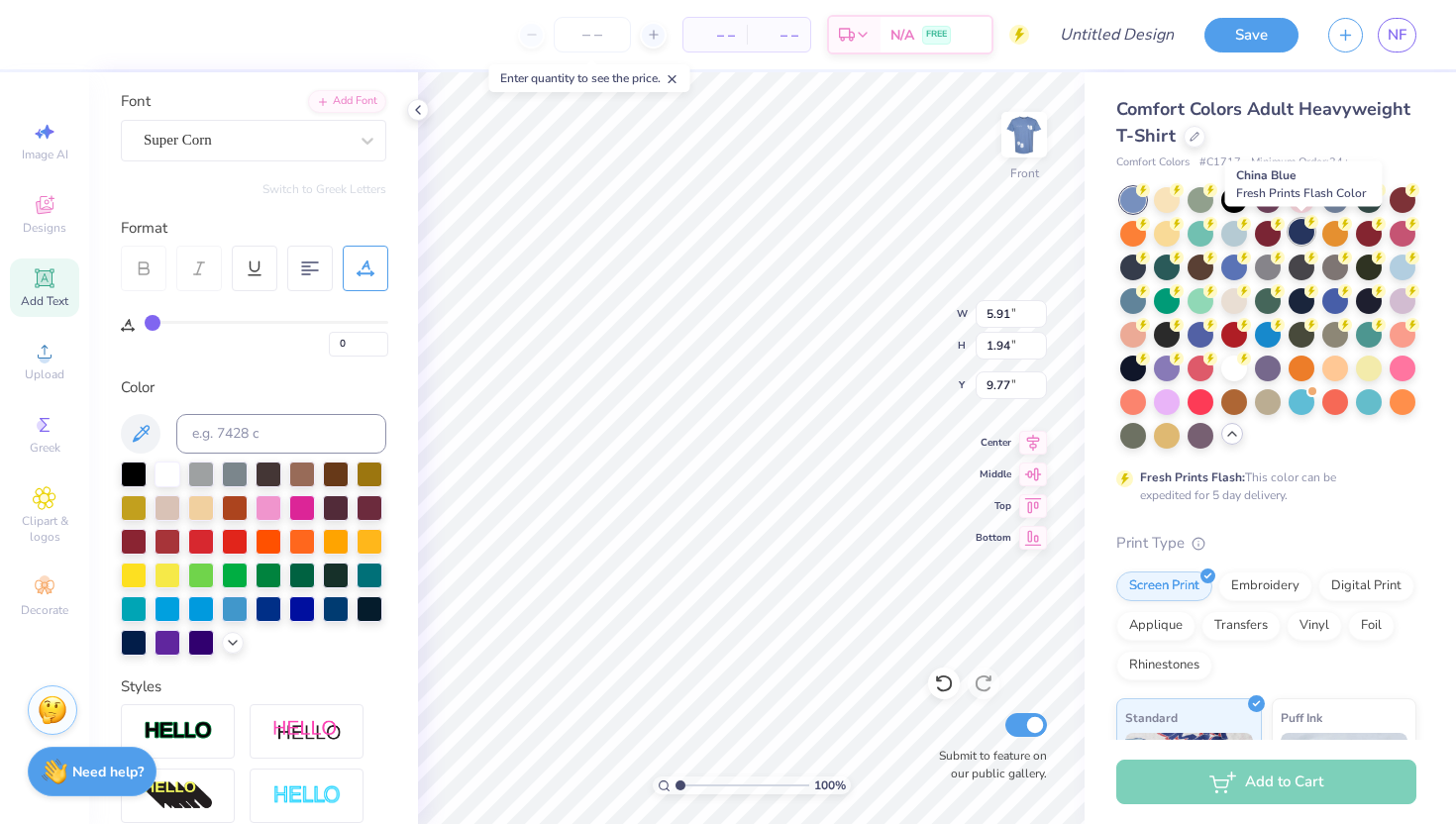 click at bounding box center [1301, 232] 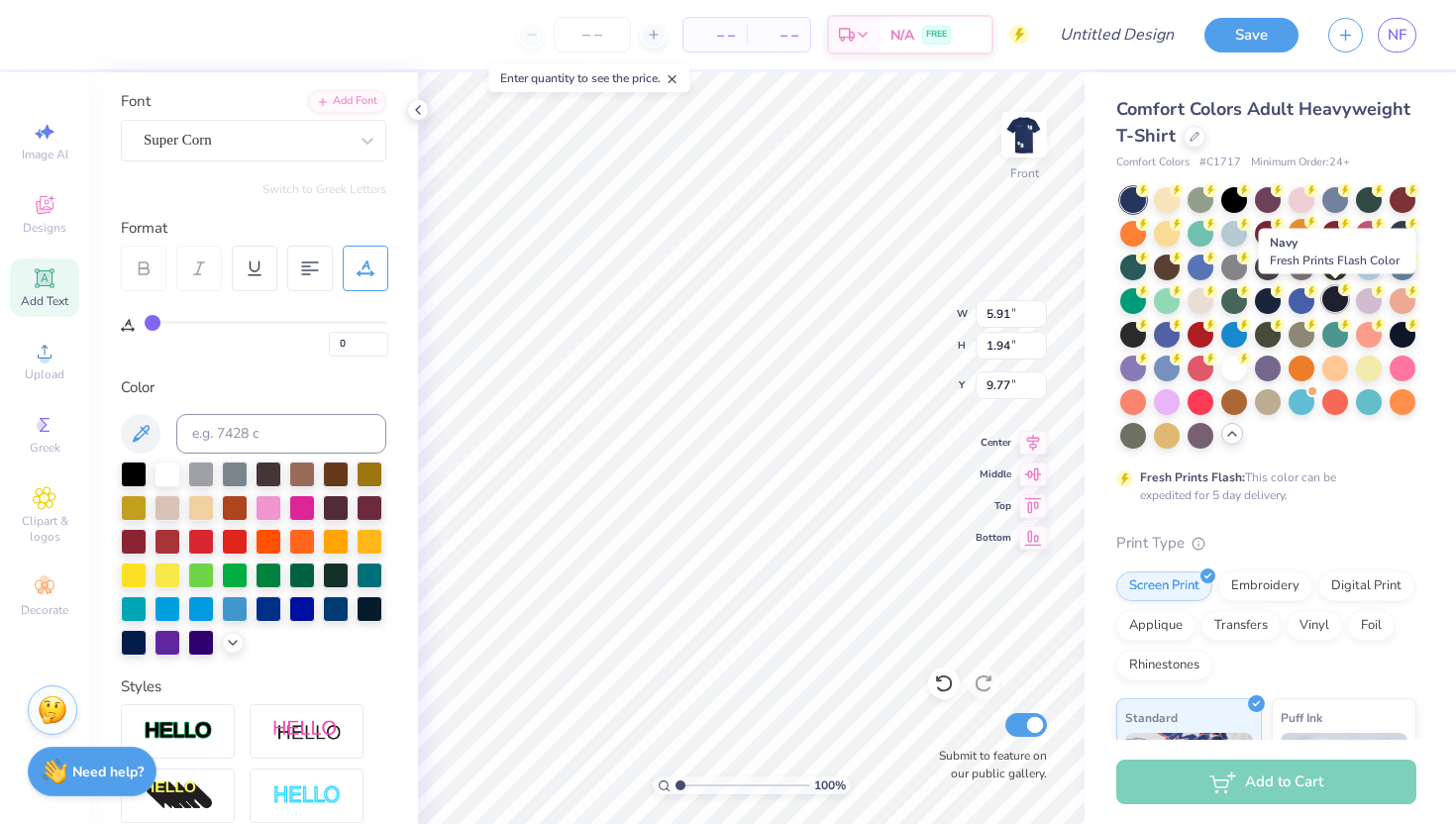click 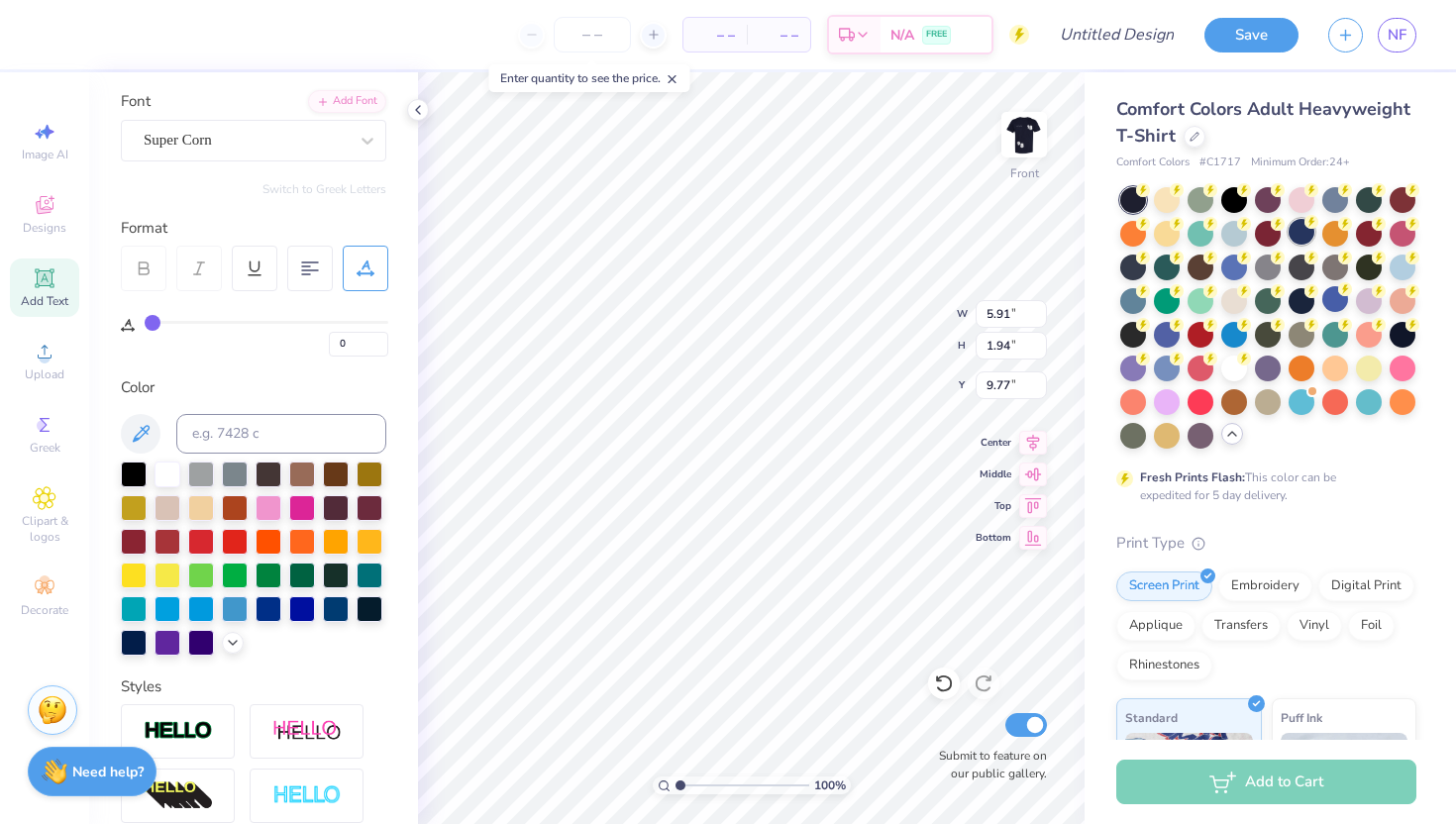 click at bounding box center [1301, 232] 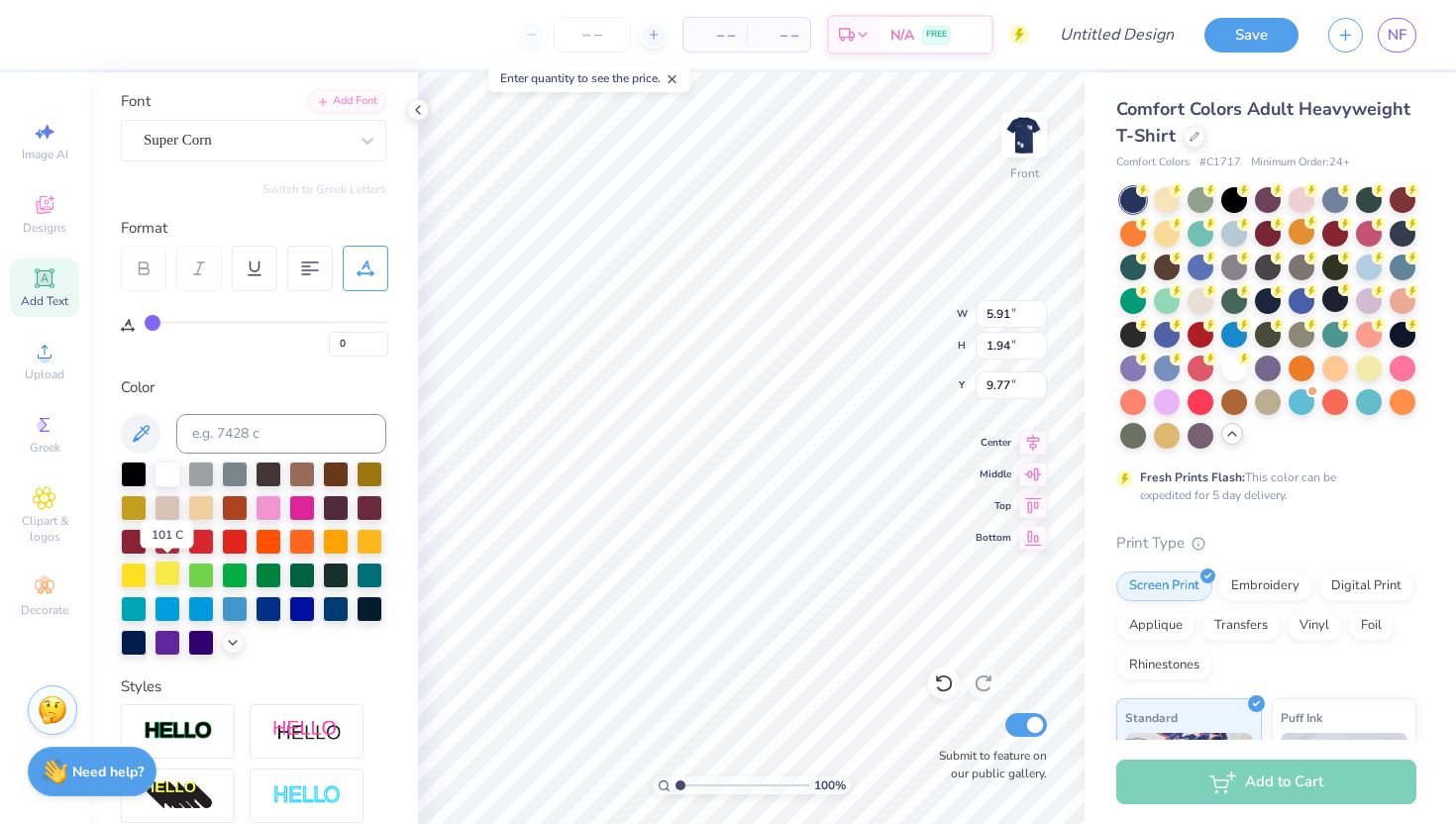 click at bounding box center (167, 573) 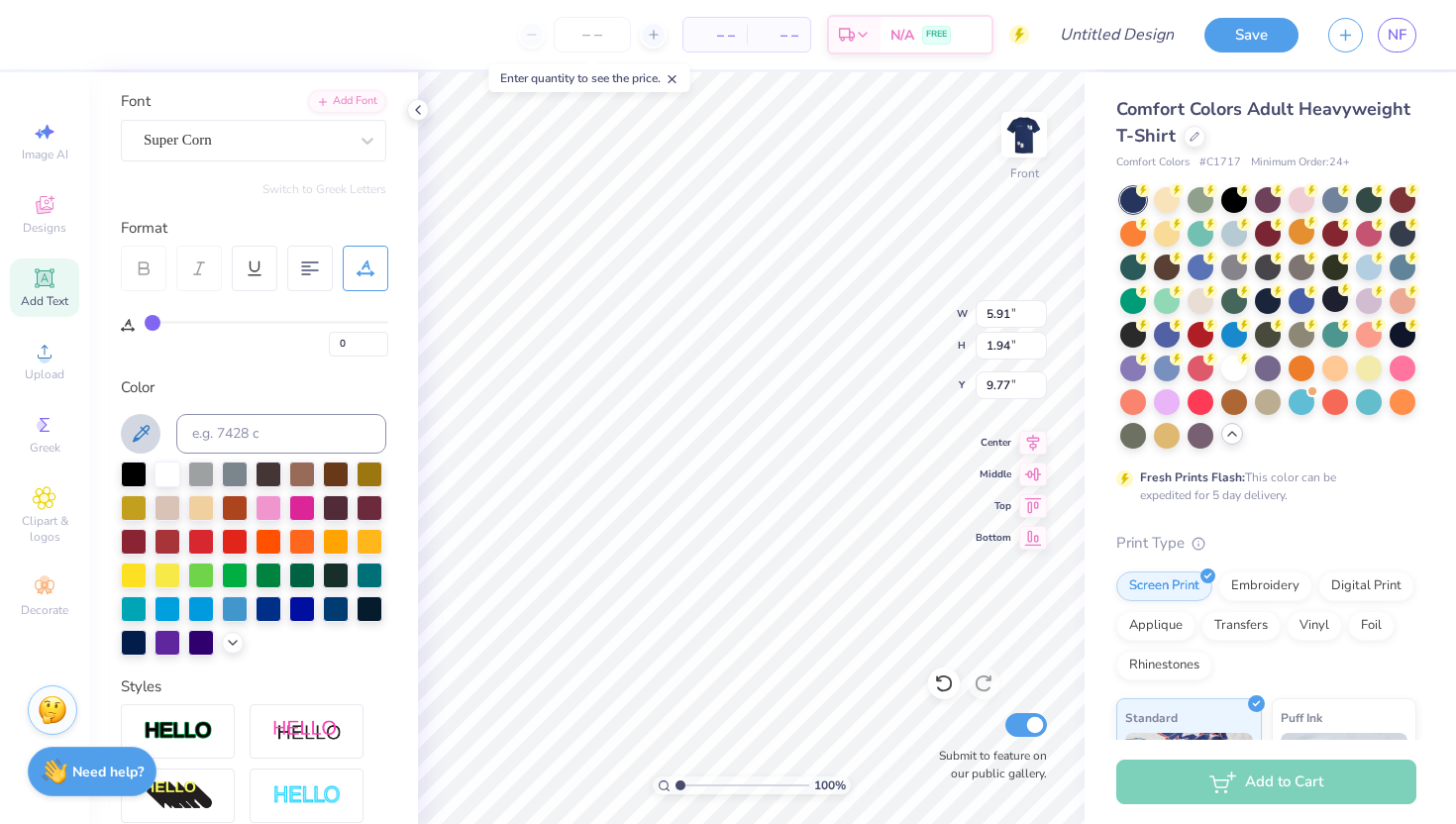 click 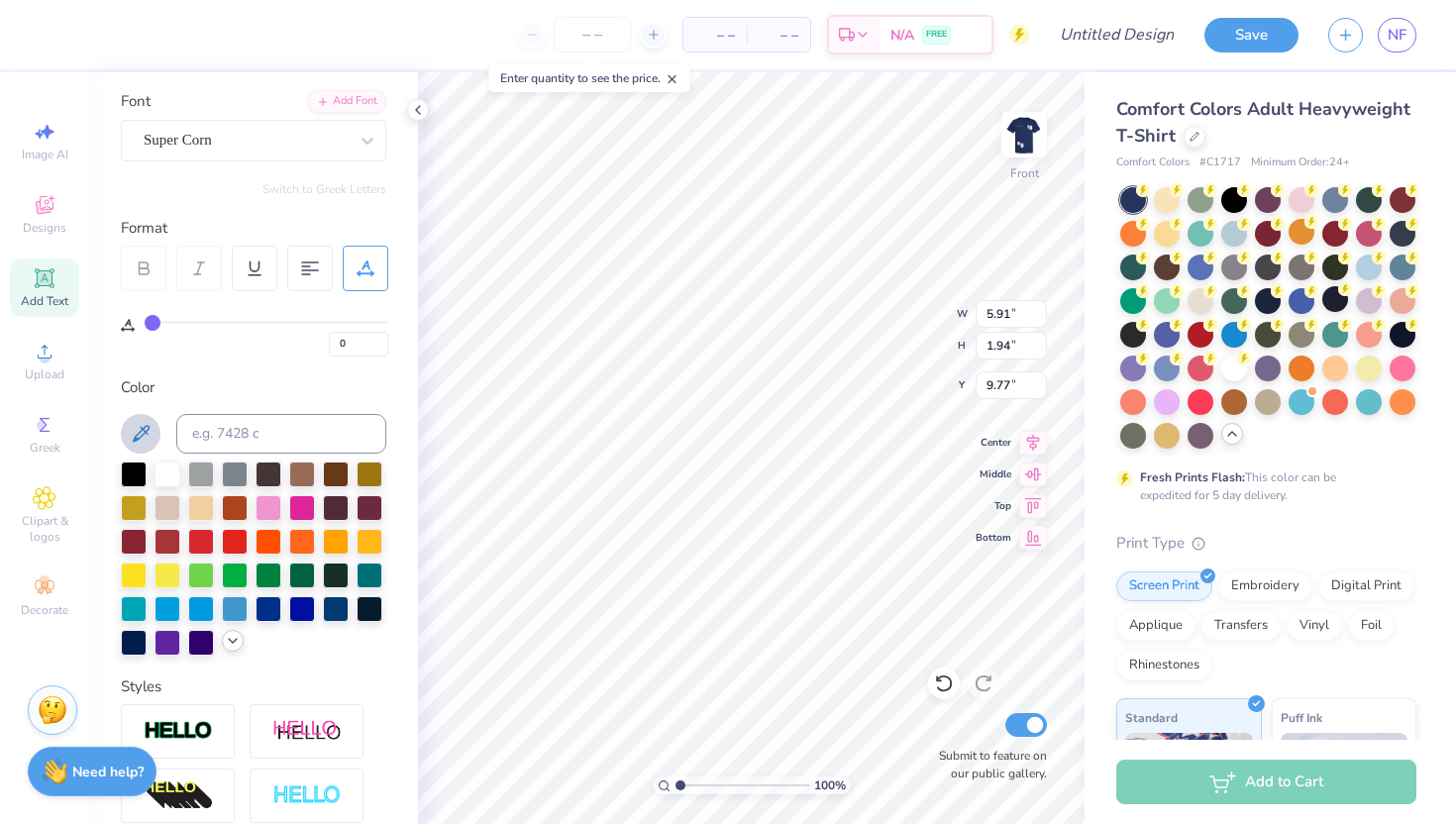 click 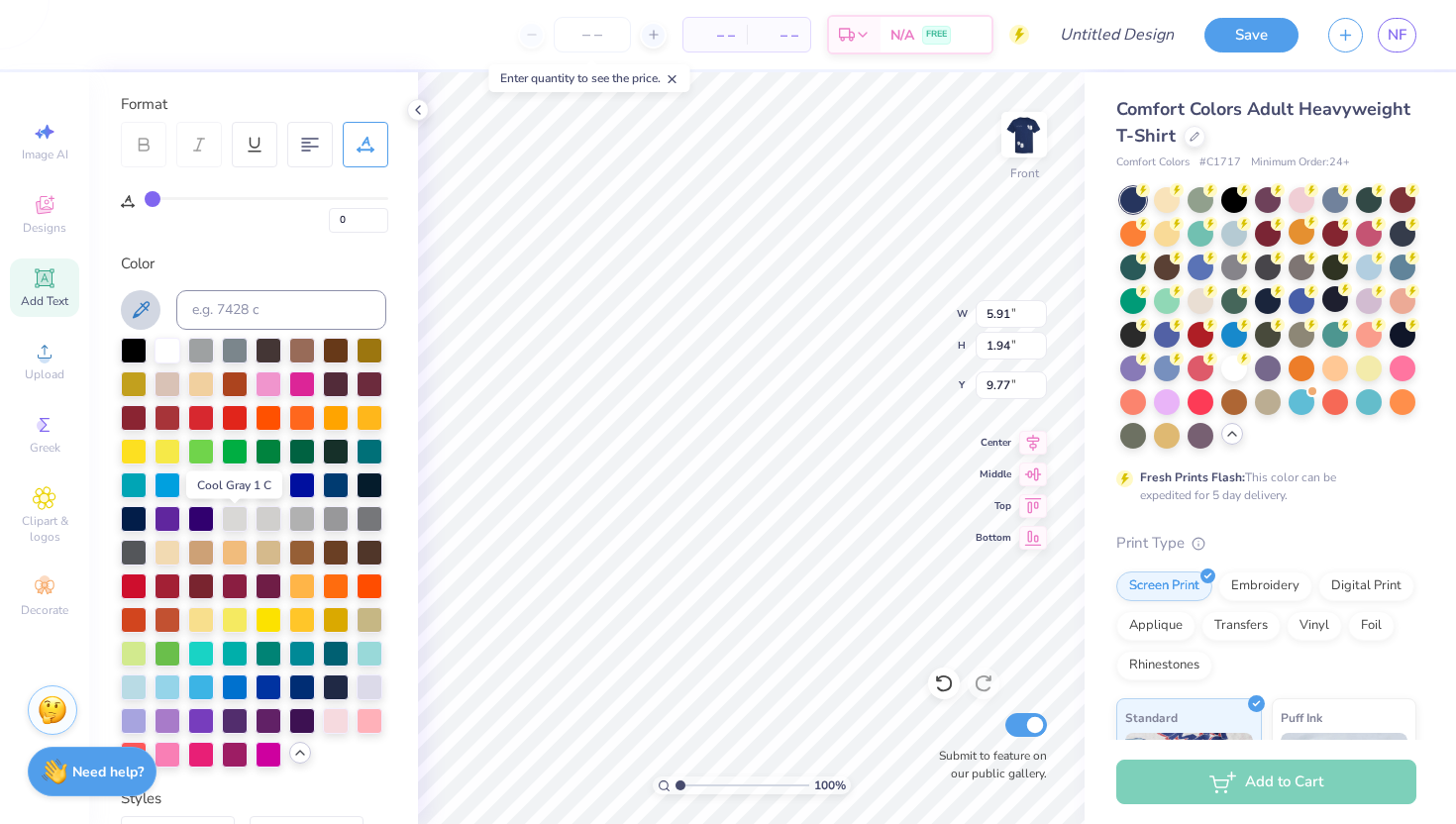 scroll, scrollTop: 265, scrollLeft: 0, axis: vertical 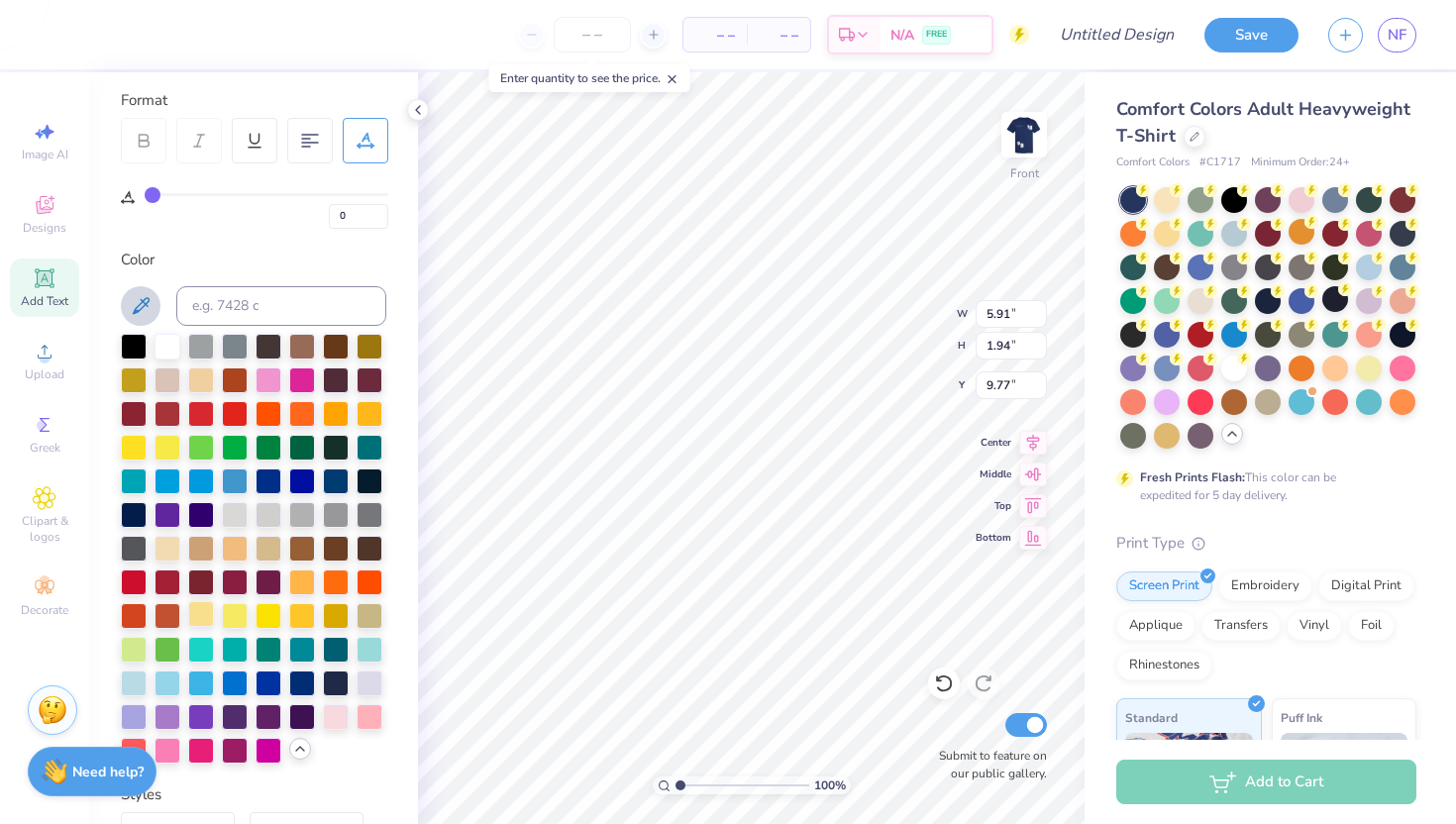 click at bounding box center (201, 614) 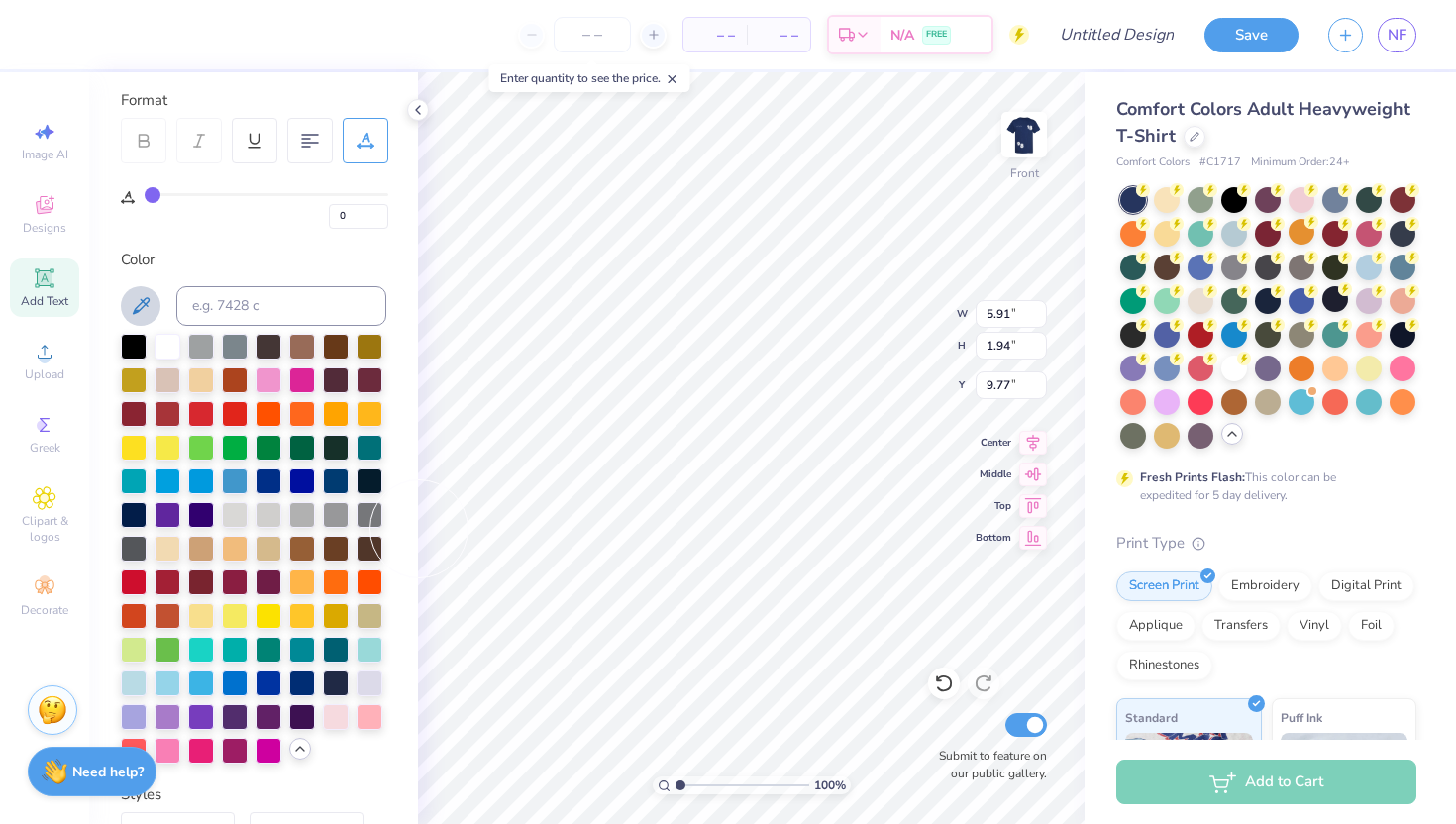 click 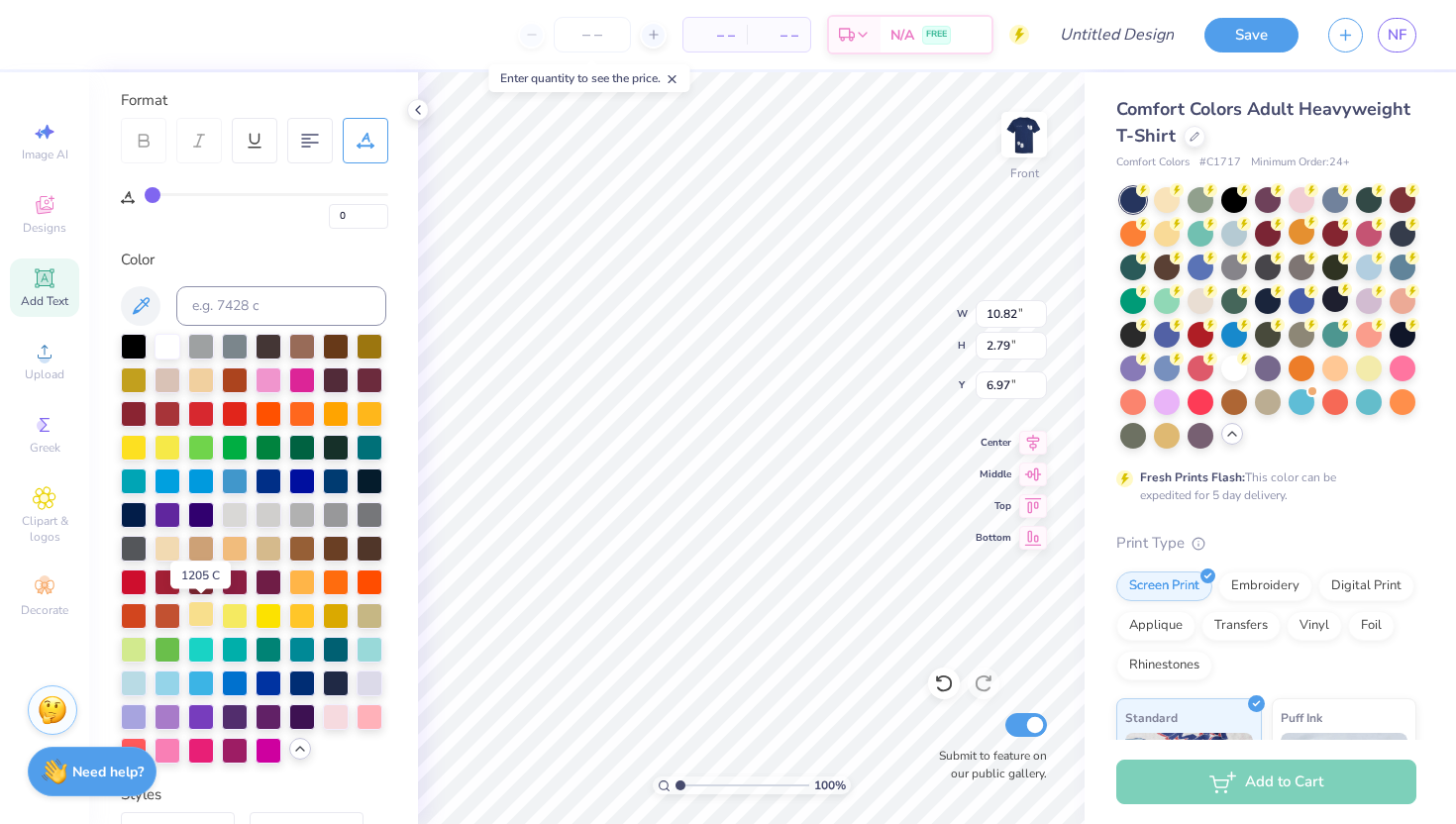 click at bounding box center (201, 614) 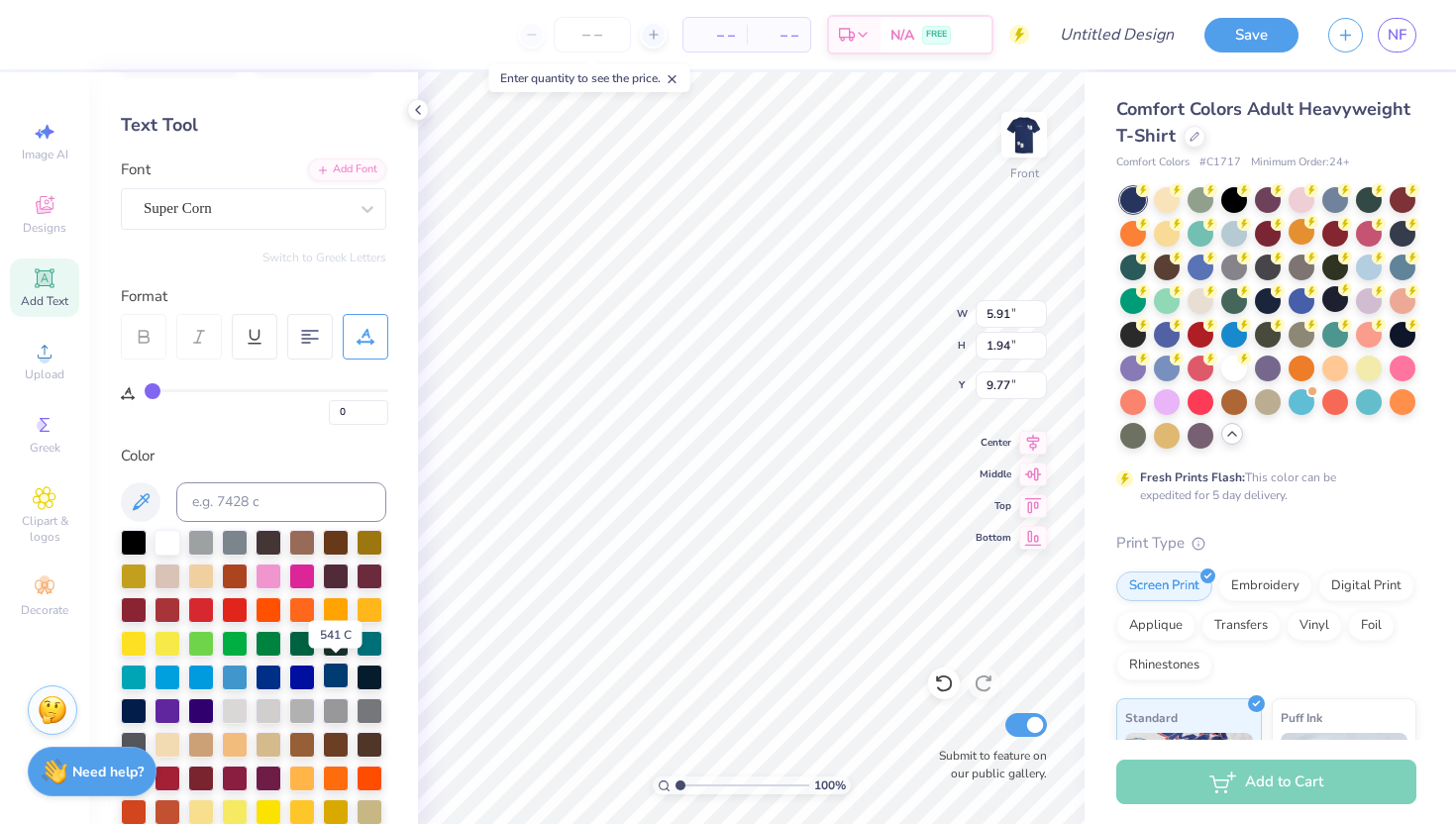 scroll, scrollTop: 71, scrollLeft: 0, axis: vertical 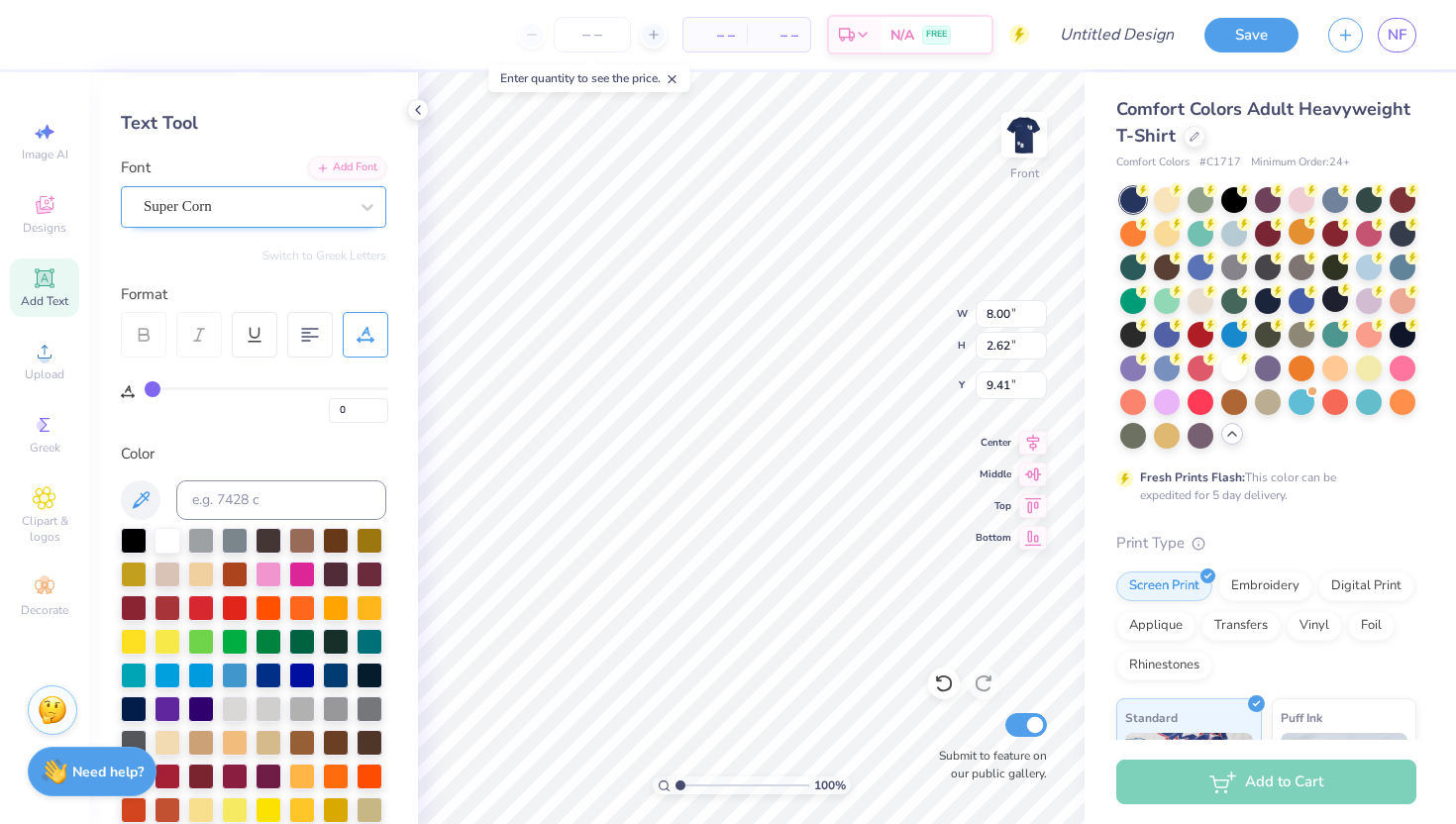 click on "Super Corn" at bounding box center [246, 206] 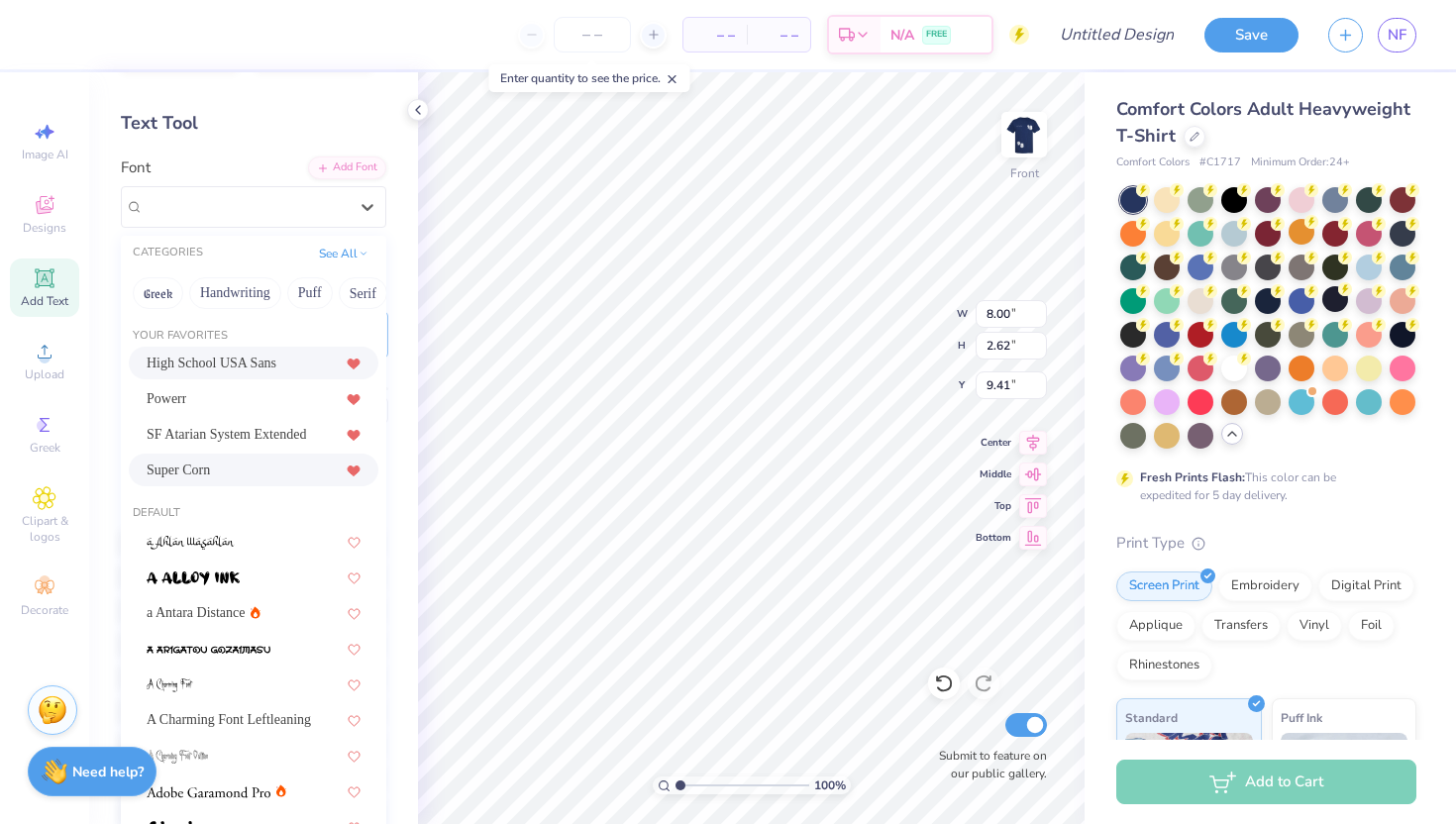 click on "High School USA Sans" at bounding box center [211, 362] 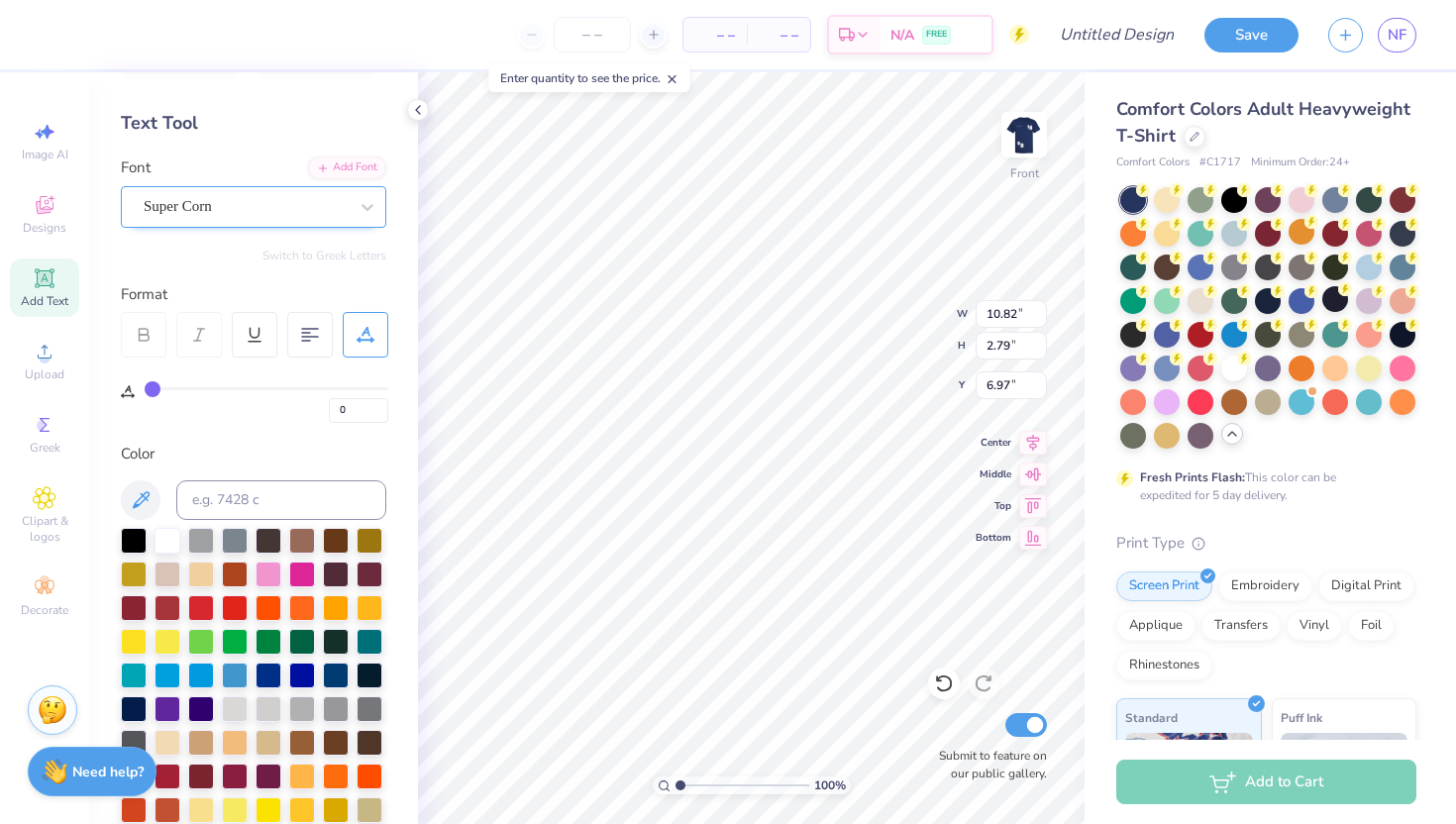 click on "Super Corn" at bounding box center (246, 206) 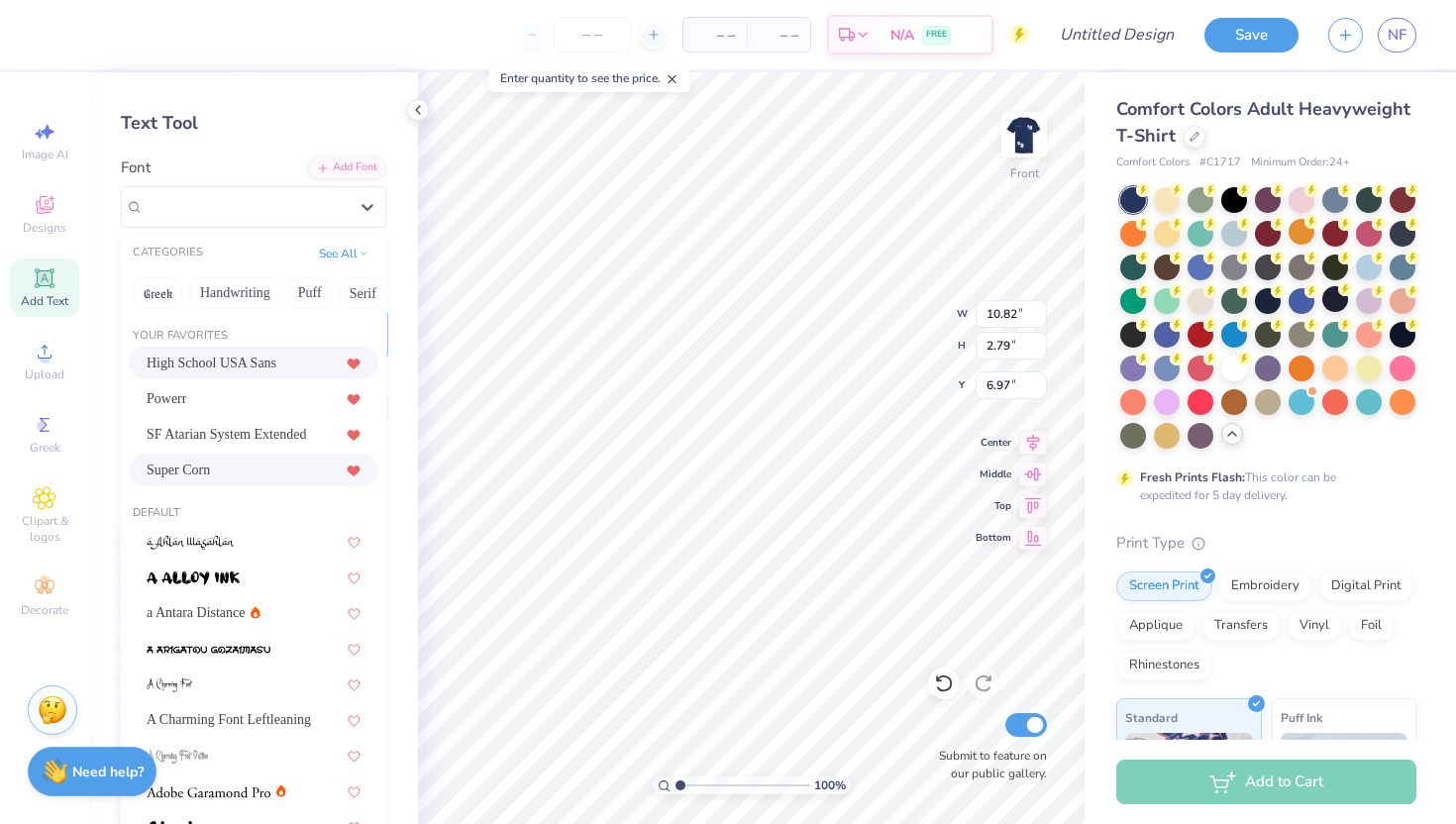 click on "High School USA Sans" at bounding box center [254, 362] 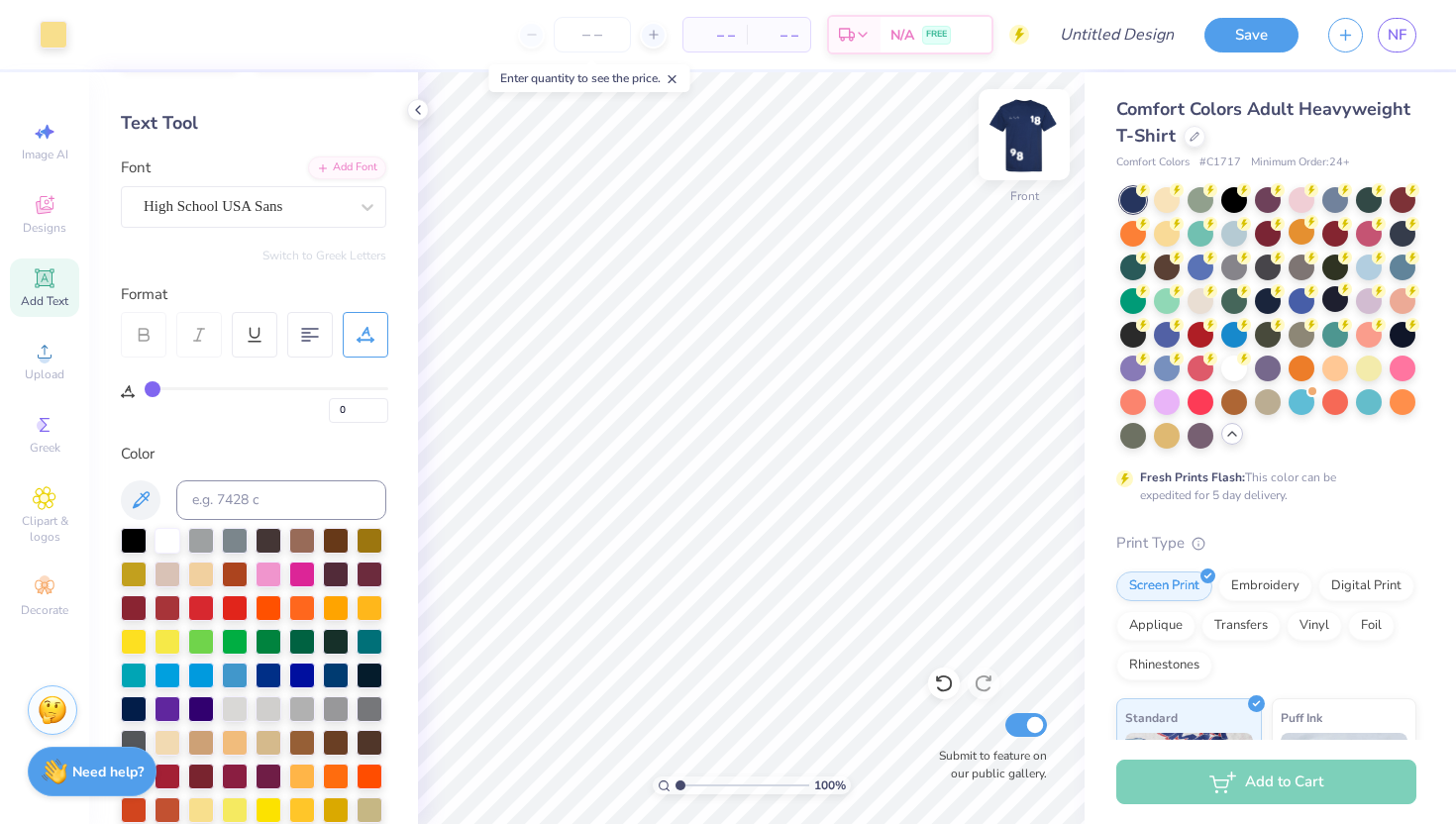click at bounding box center (1024, 135) 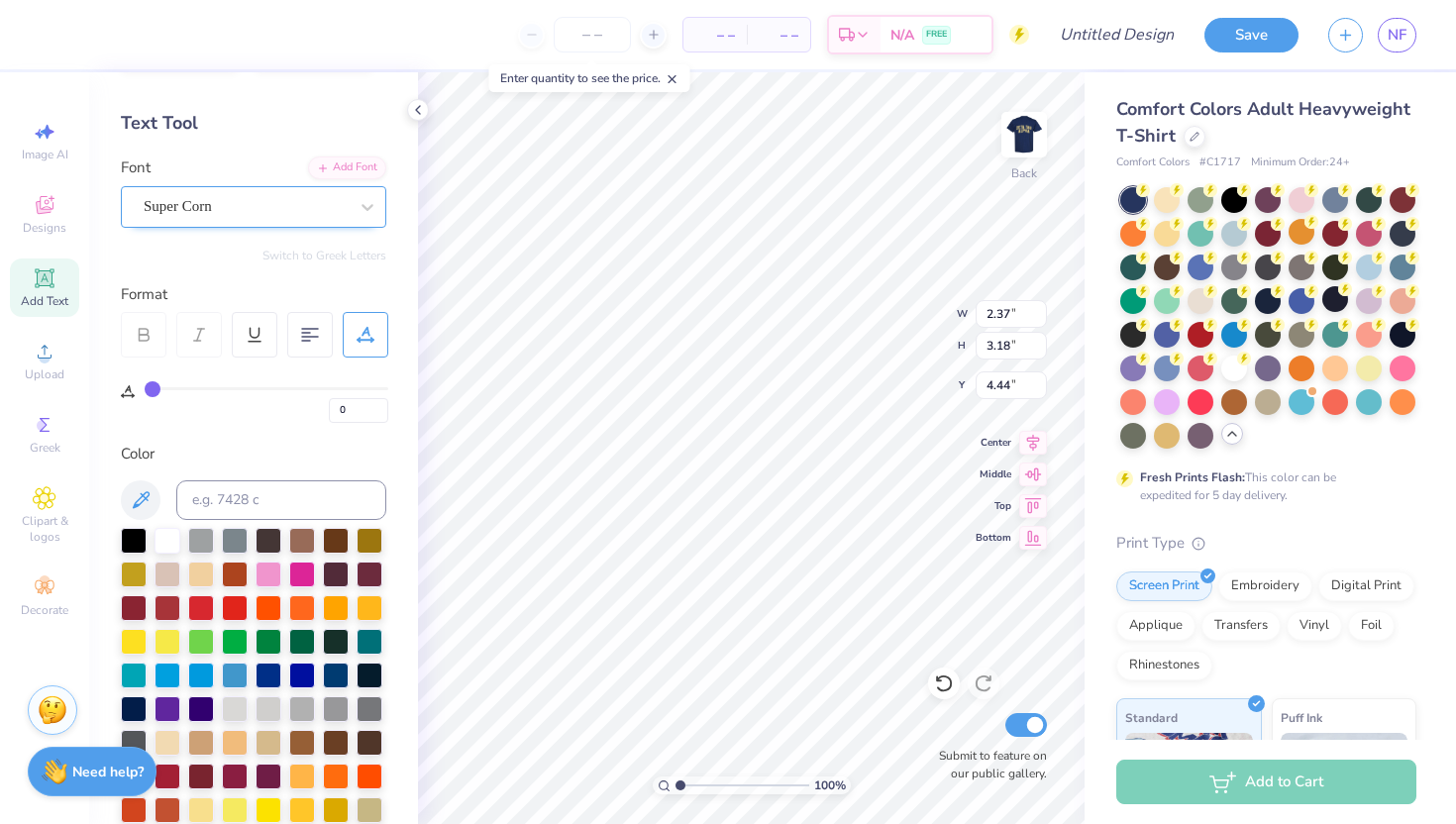 click on "Super Corn" at bounding box center (254, 207) 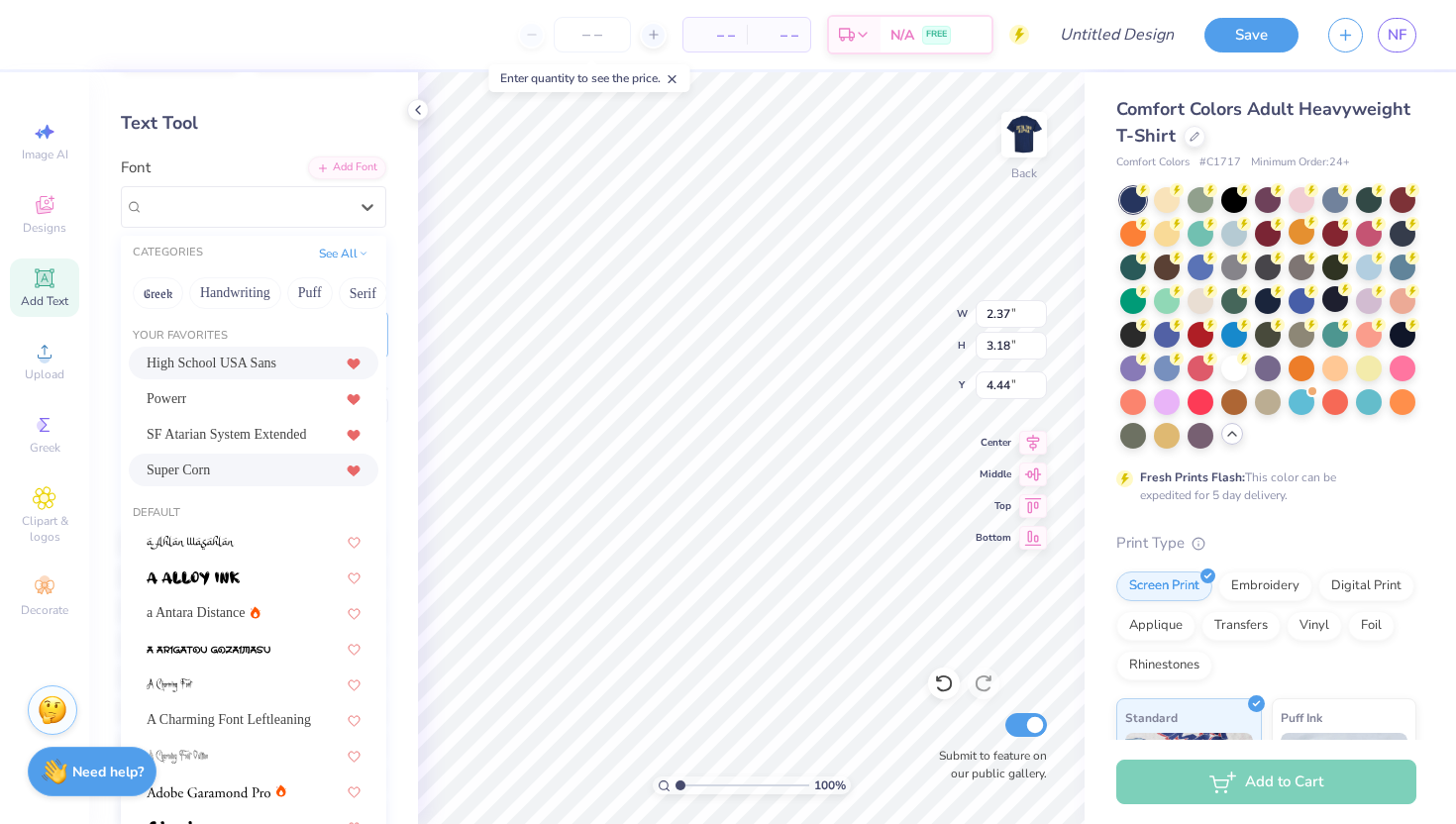 click on "High School USA Sans" at bounding box center (211, 362) 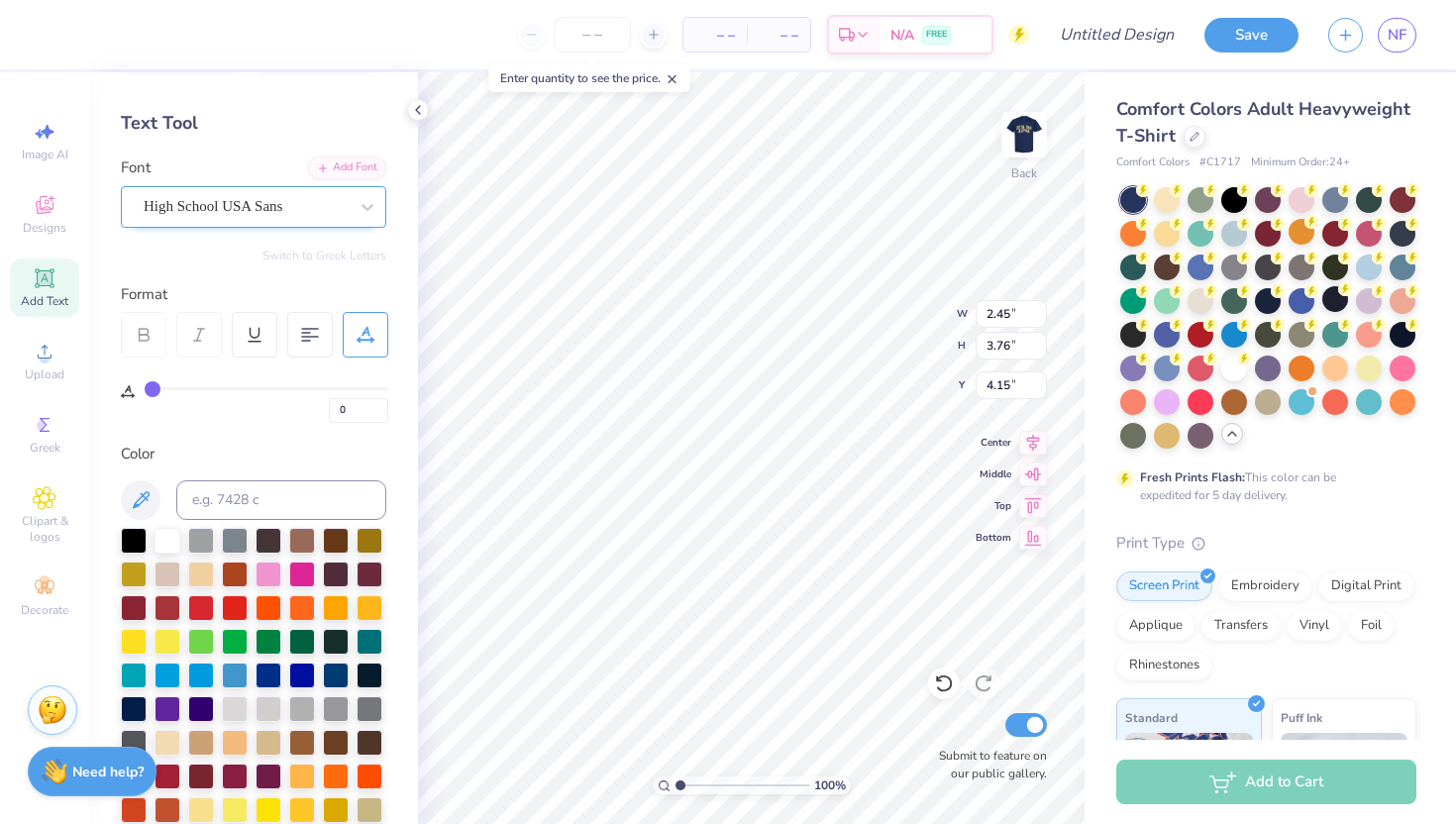 click on "High School USA Sans" at bounding box center (246, 206) 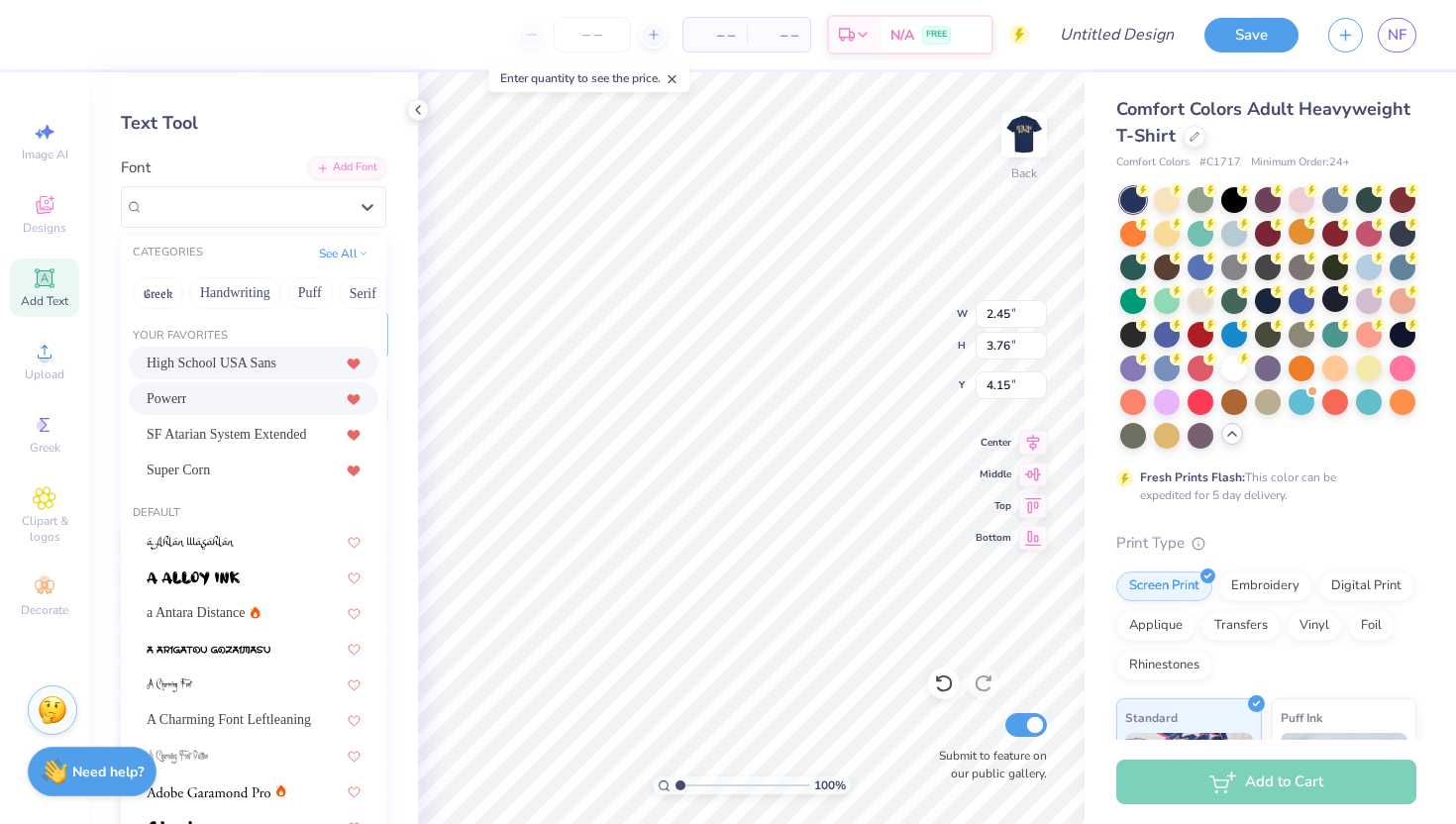 click on "Powerr" at bounding box center (254, 398) 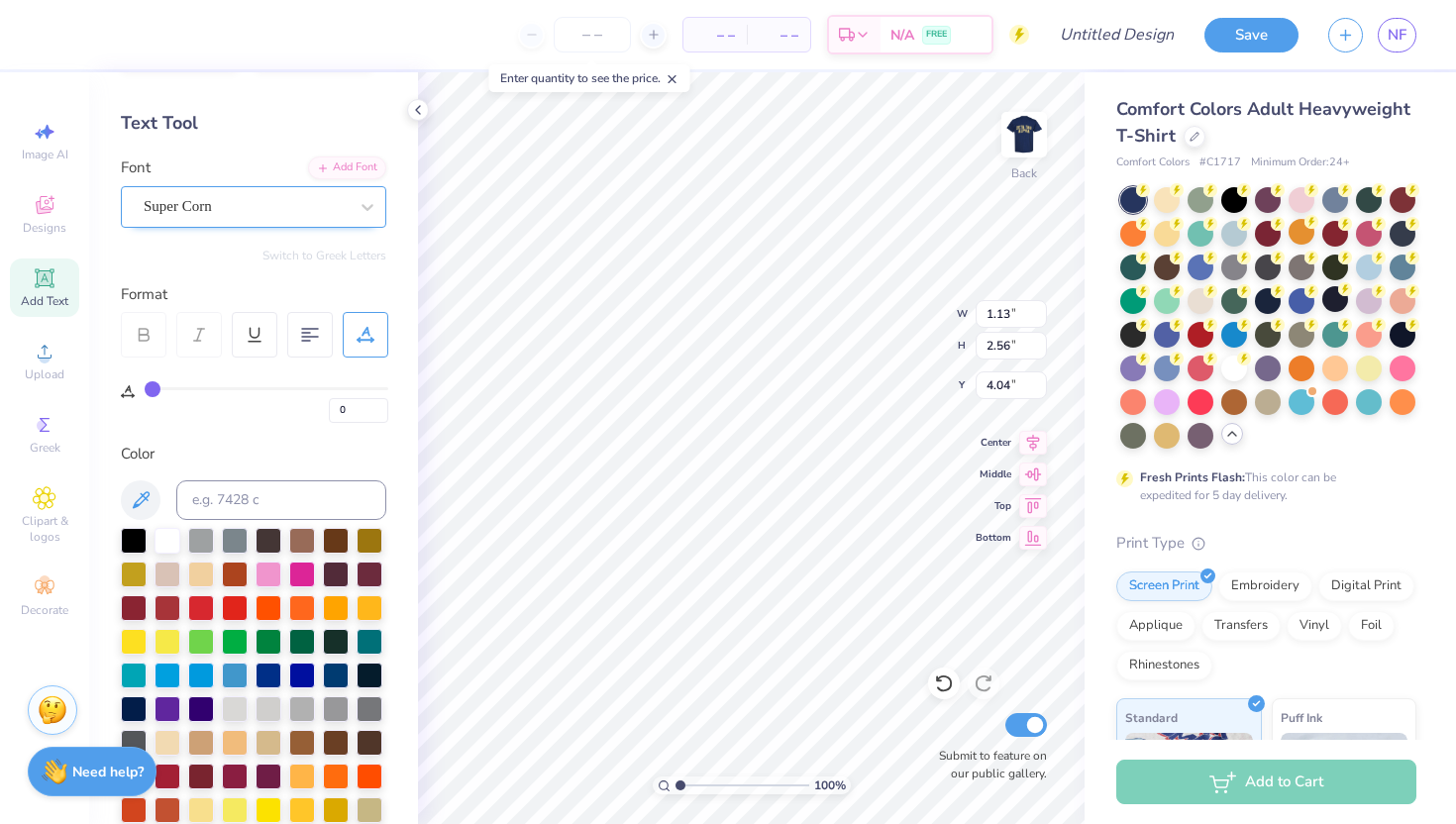click on "Super Corn" at bounding box center [254, 207] 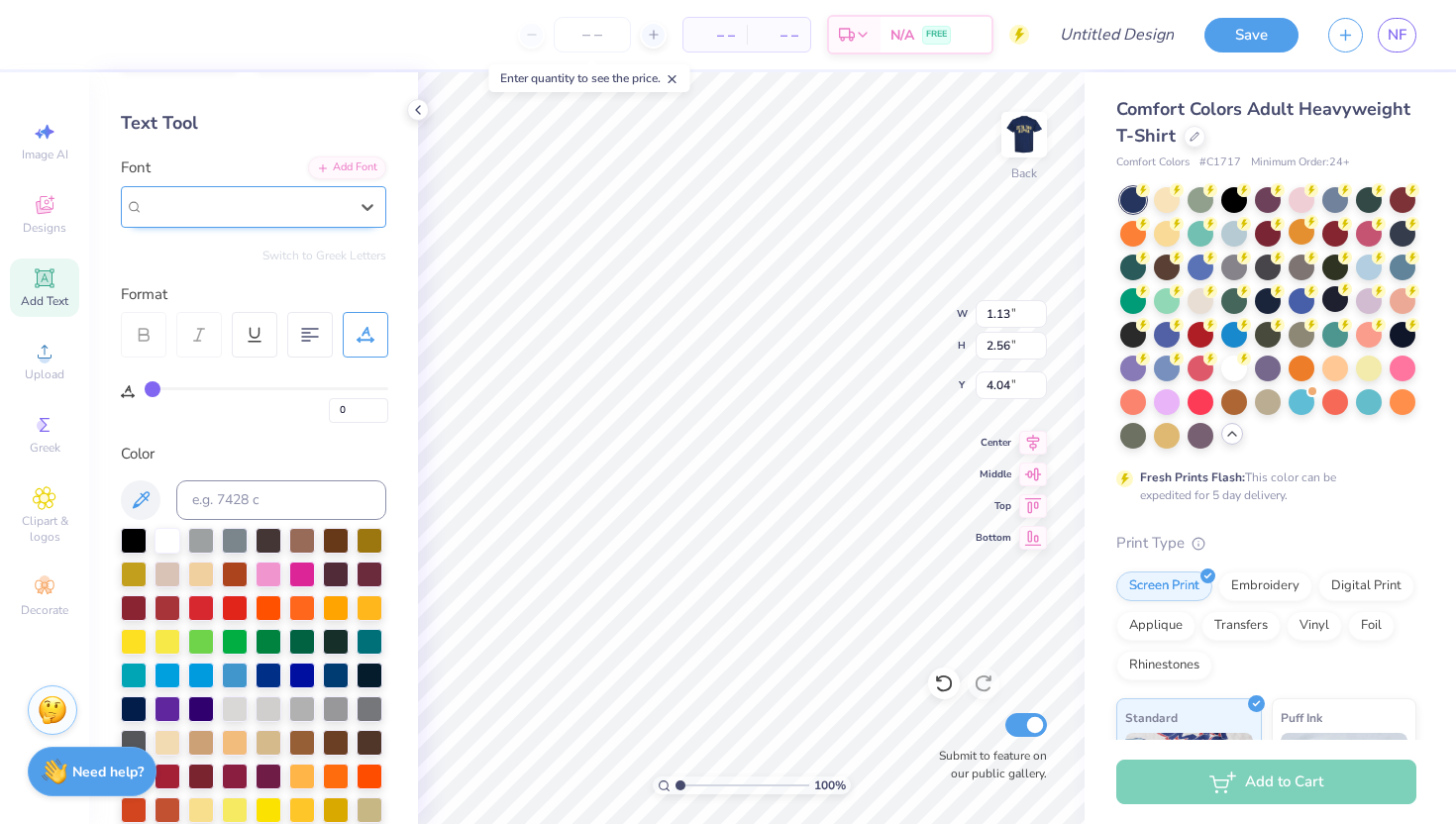 click on "Super Corn" at bounding box center [246, 206] 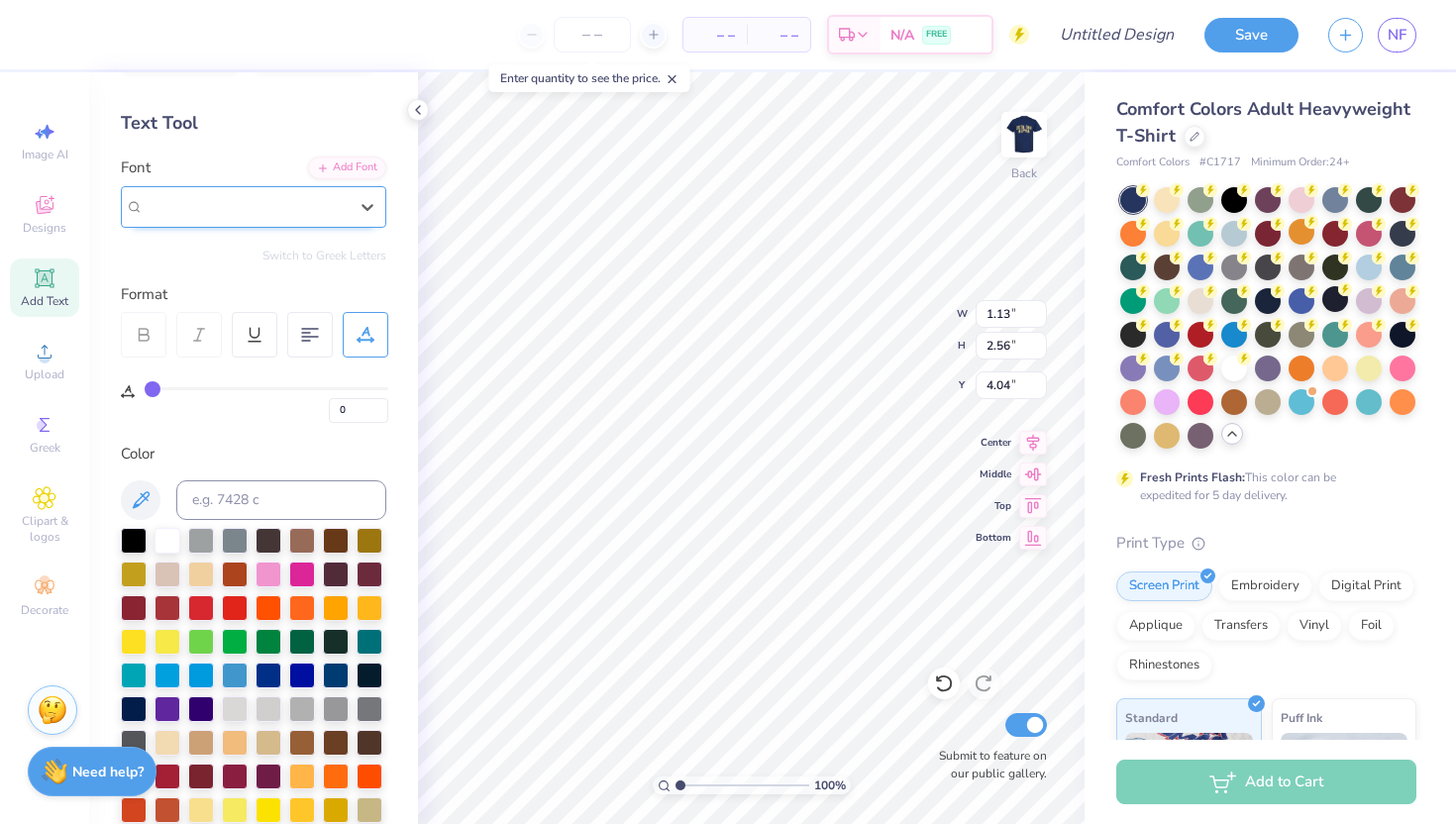 click on "Super Corn" at bounding box center (246, 206) 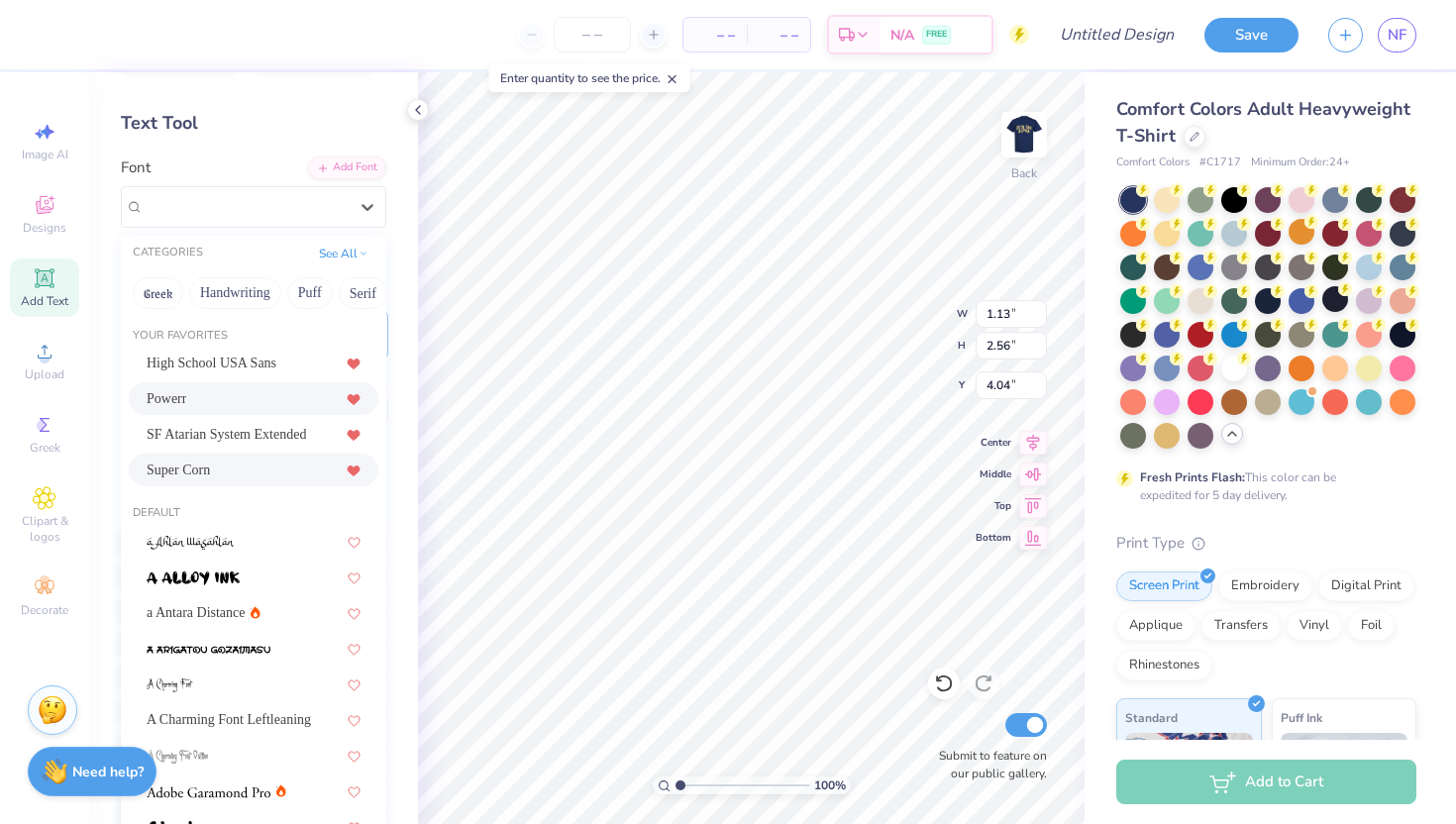click on "Powerr" at bounding box center (254, 398) 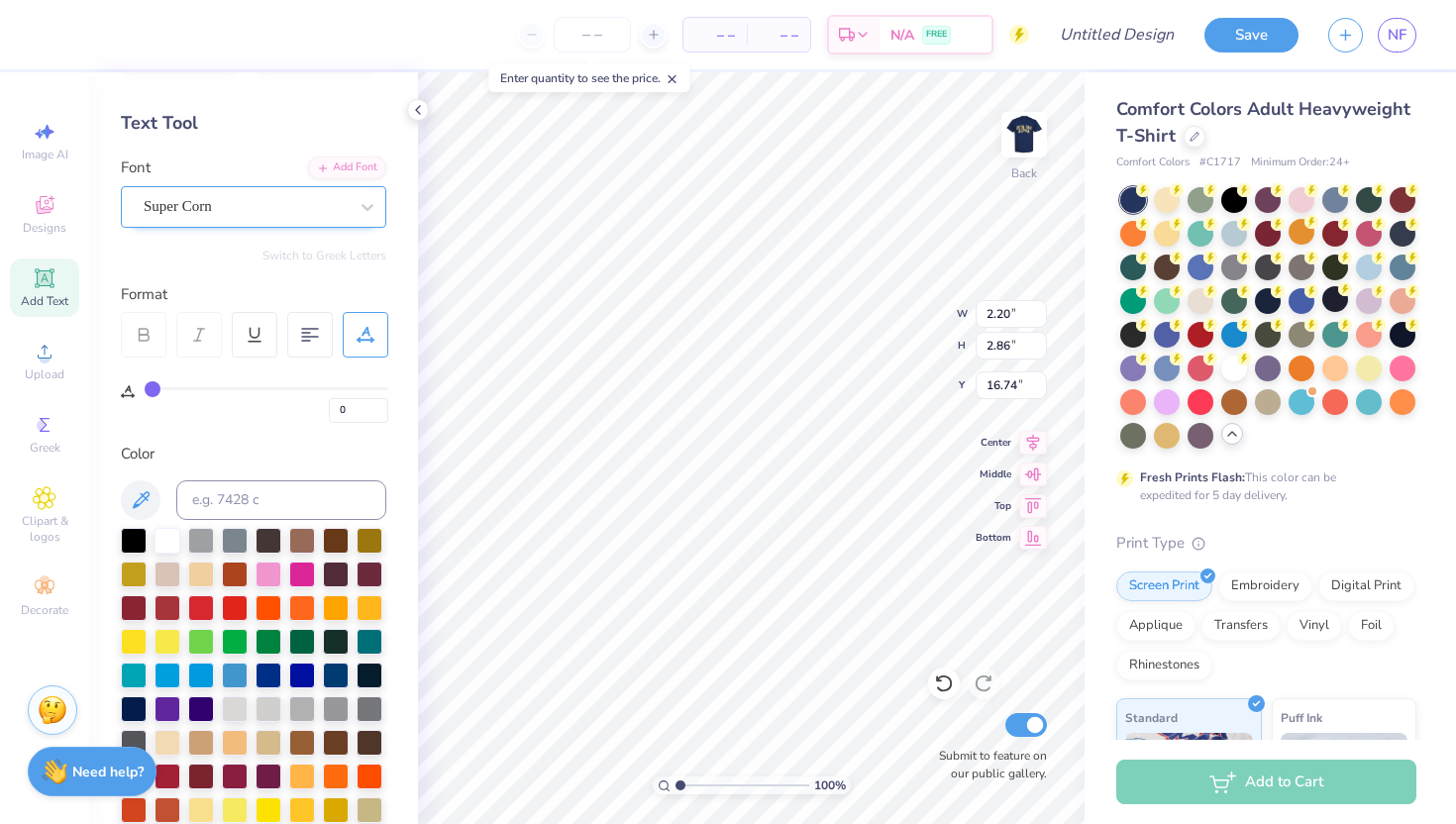 click on "Super Corn" at bounding box center [246, 206] 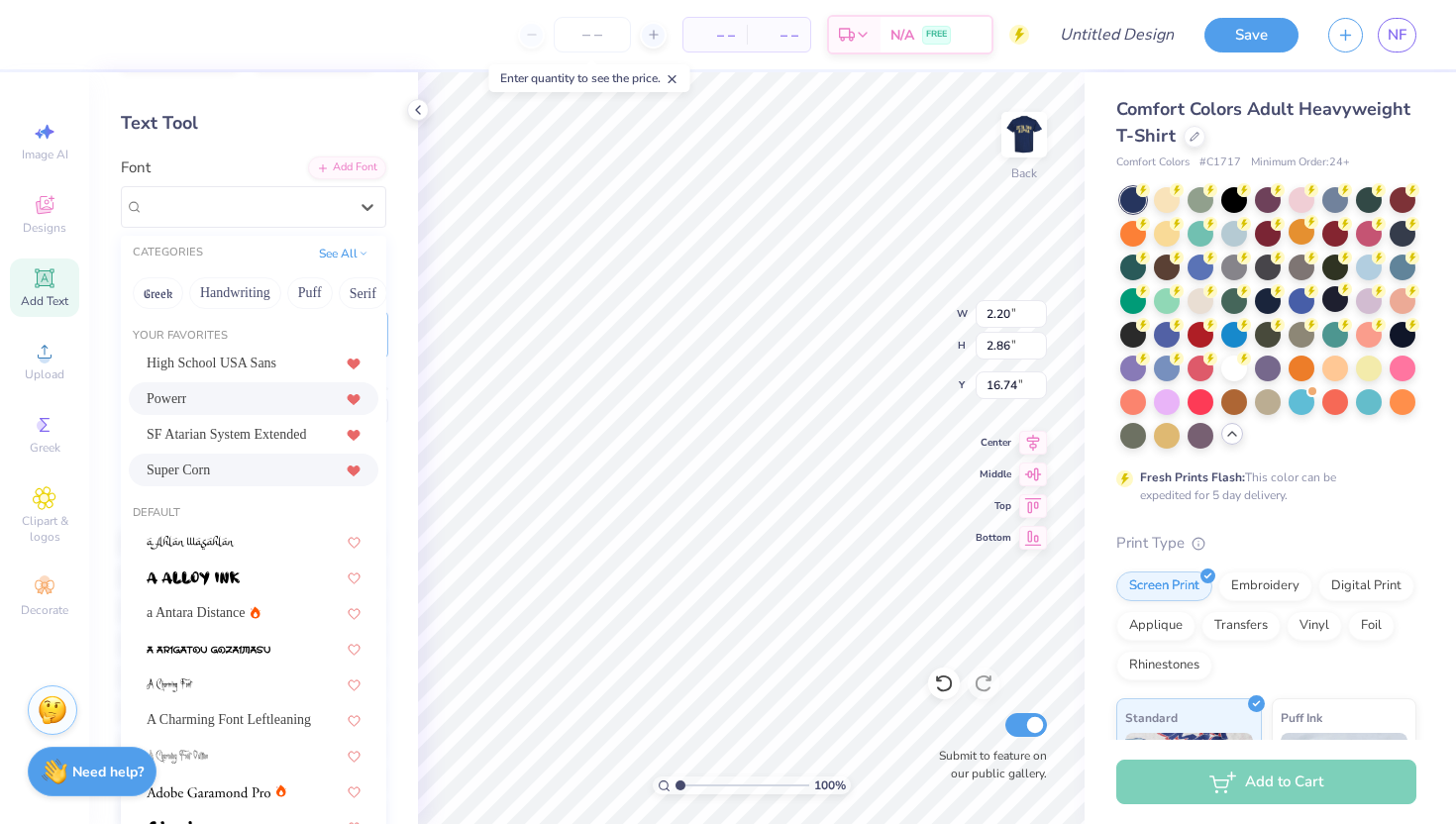 click on "Powerr" at bounding box center [254, 398] 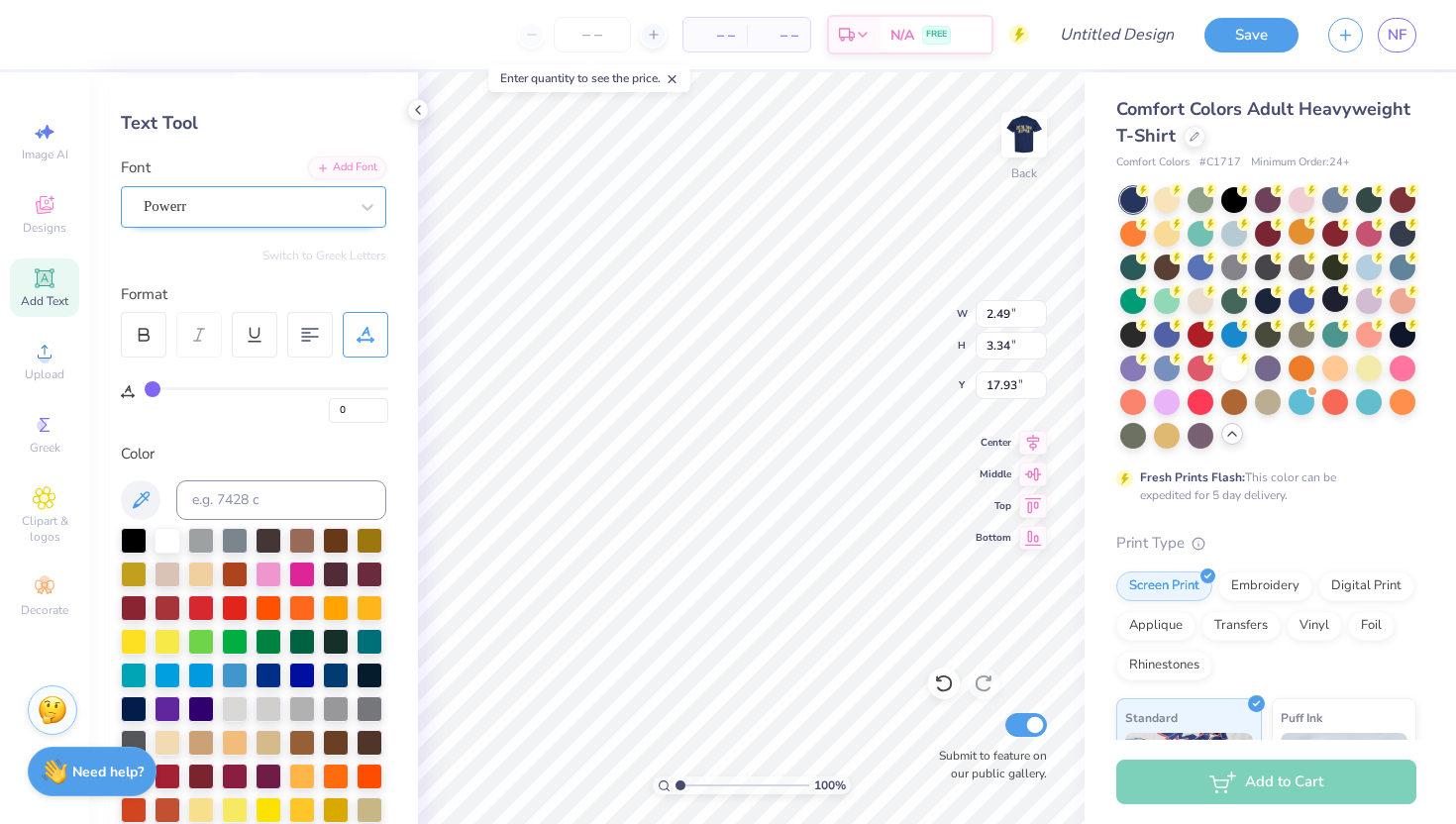 click on "Powerr" at bounding box center [246, 206] 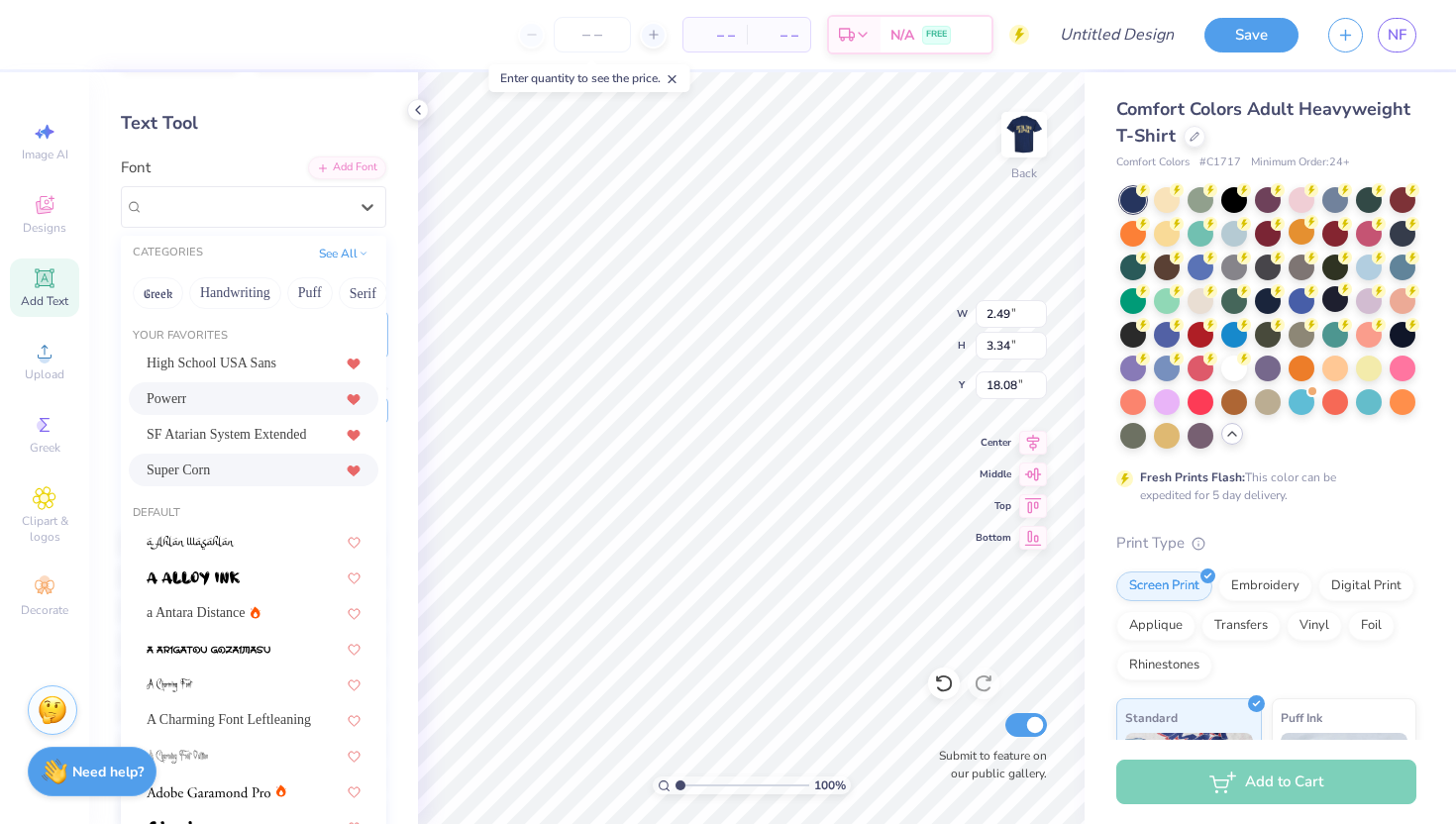 click on "Powerr" at bounding box center (254, 398) 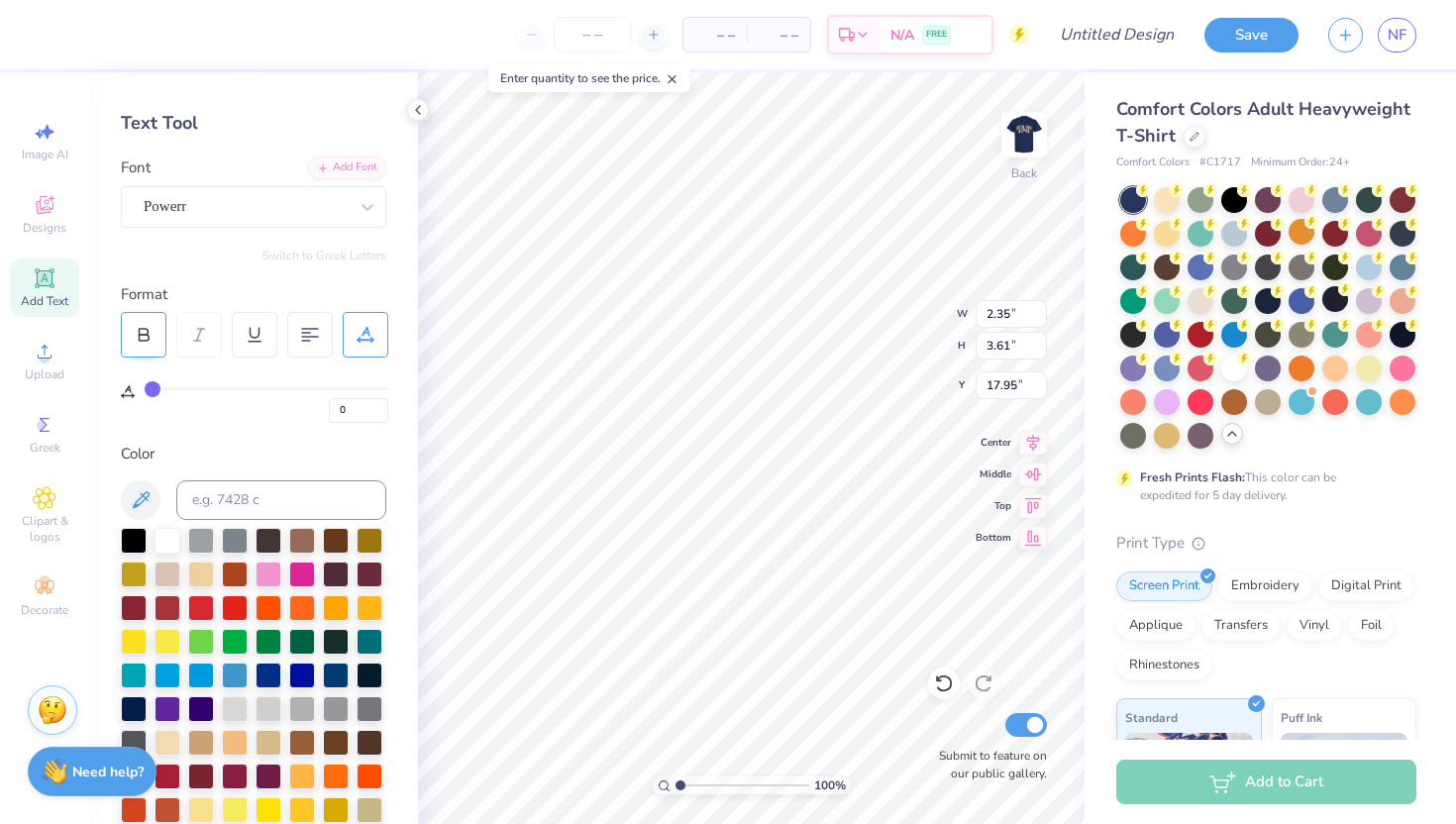 click 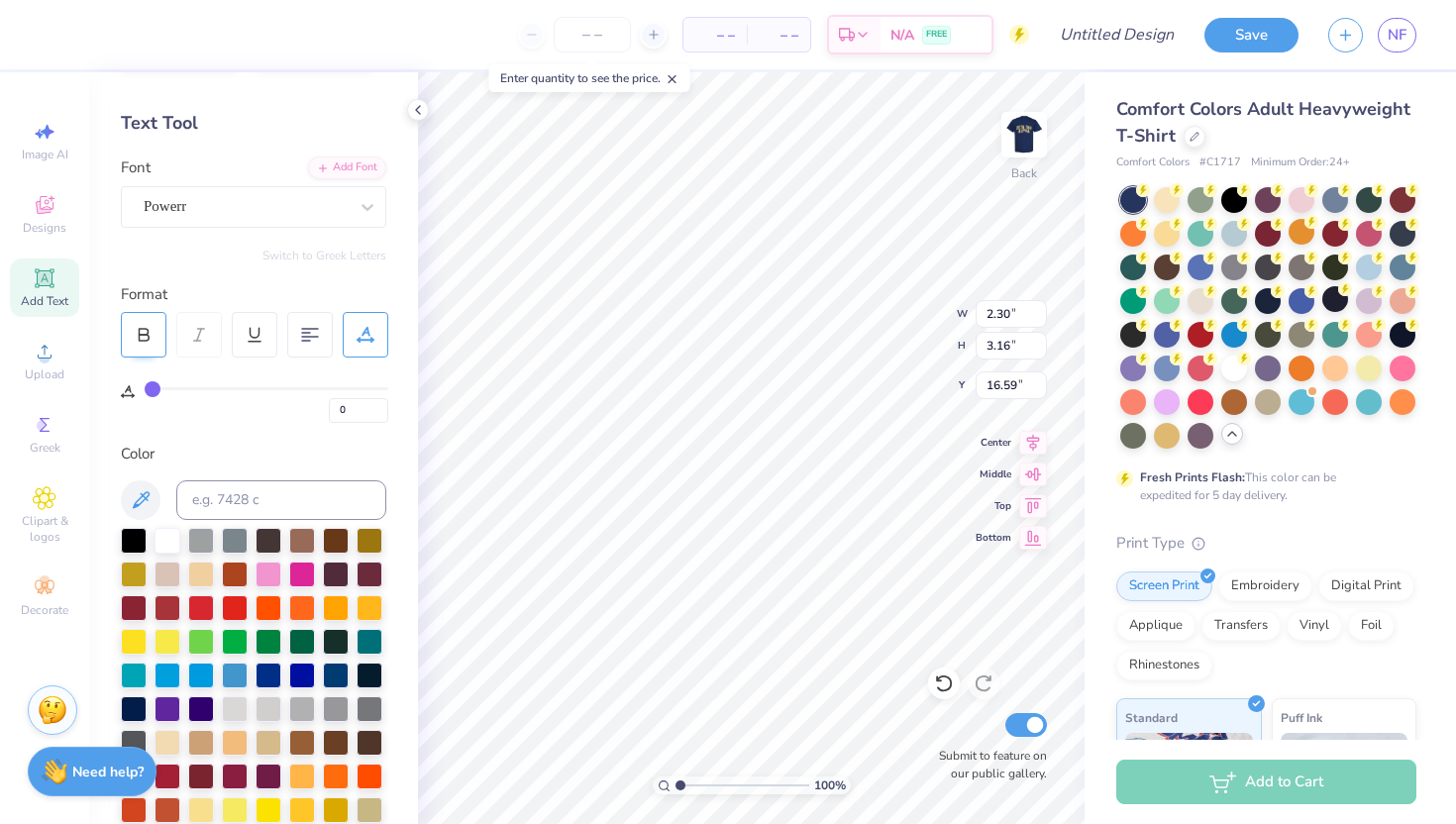 click at bounding box center [144, 335] 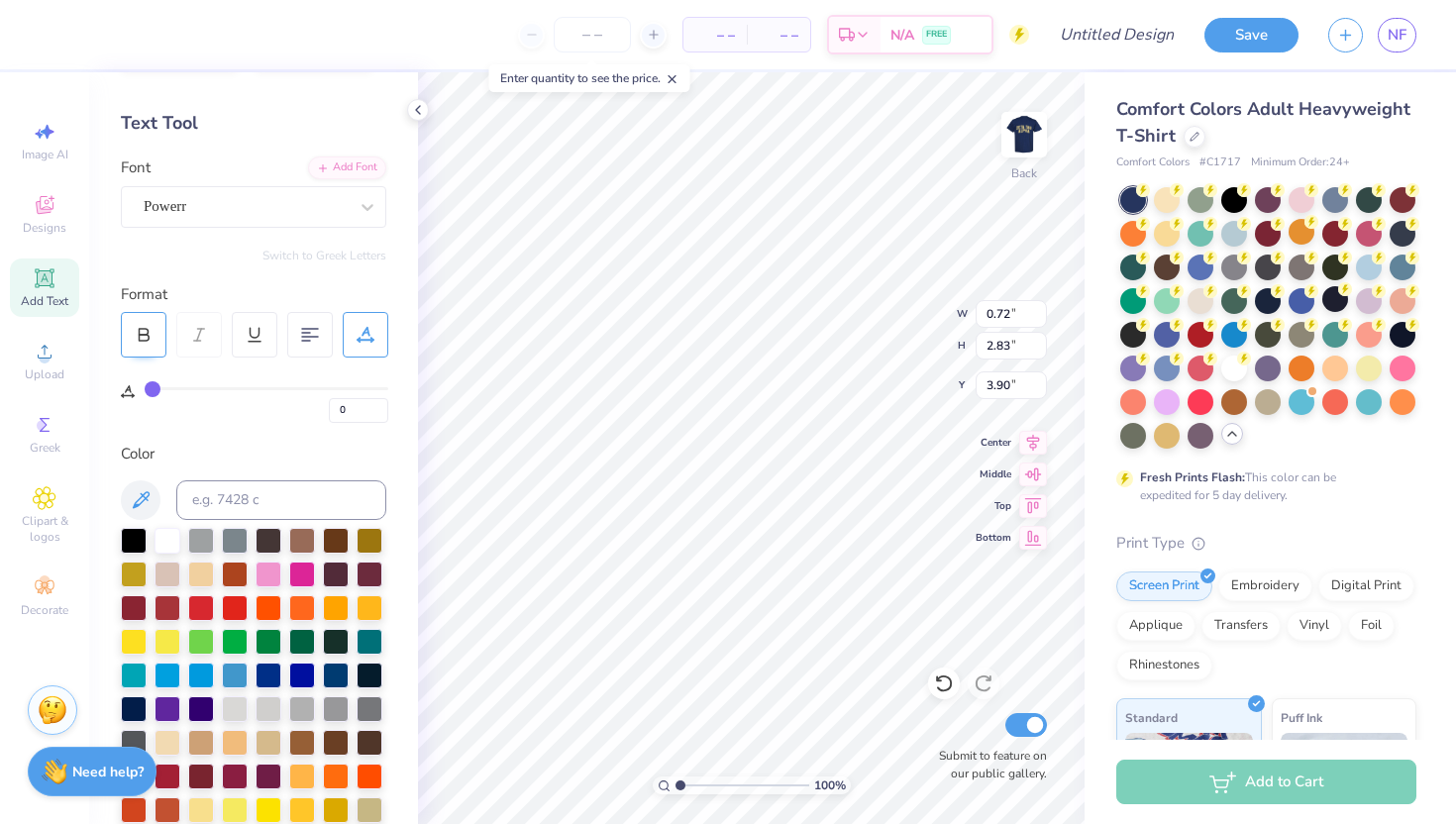 click 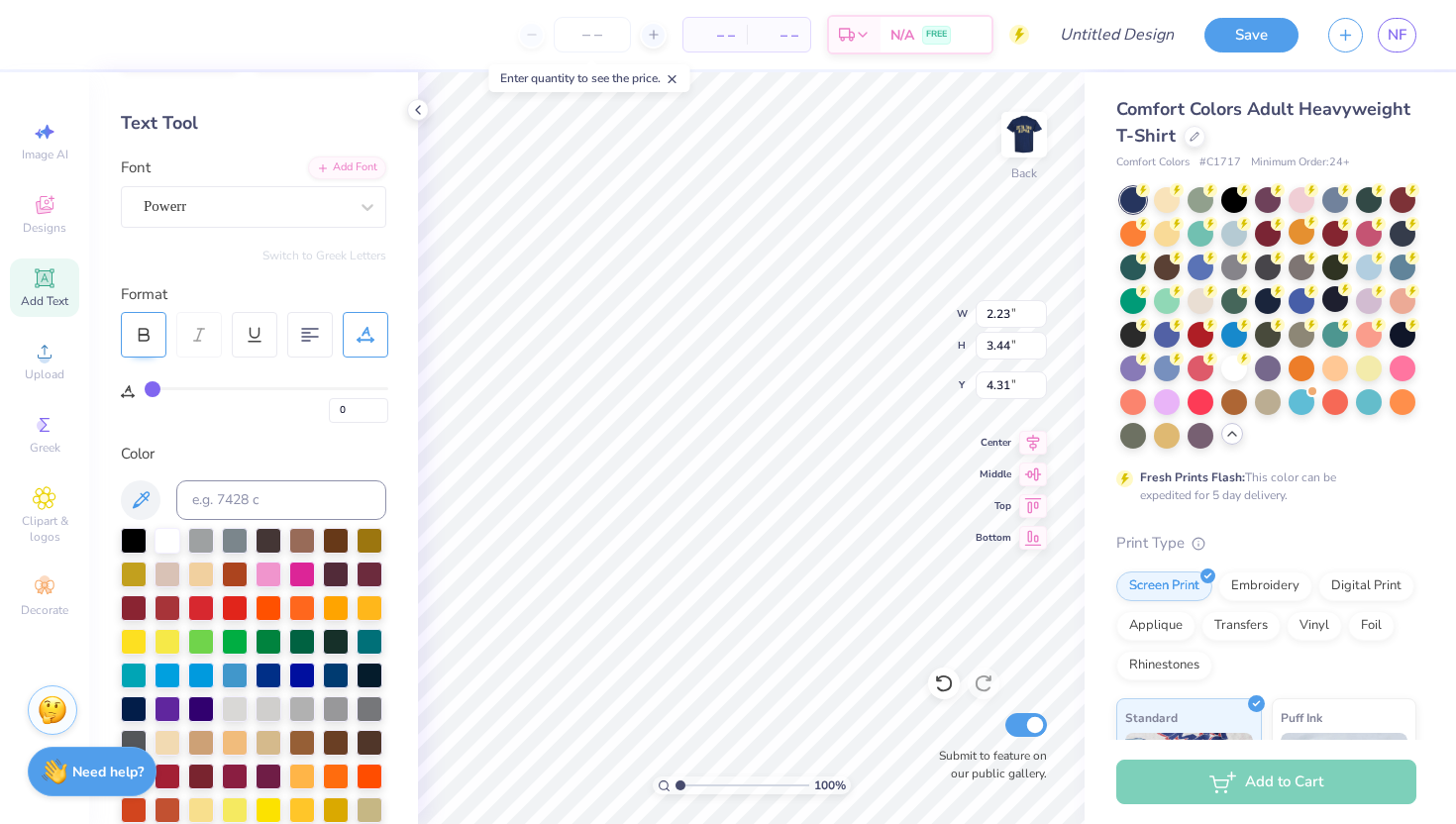 click 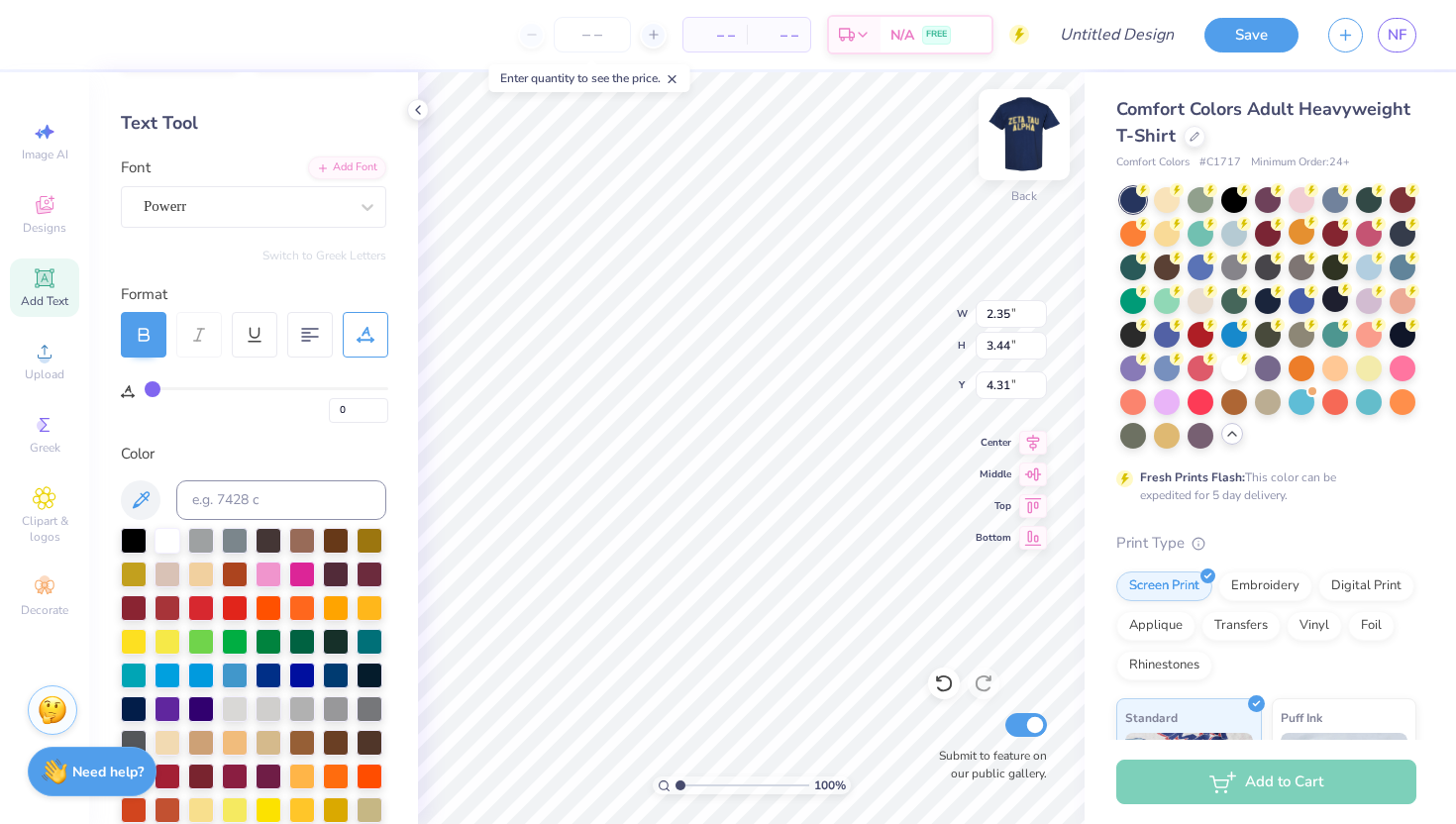 click at bounding box center (1024, 135) 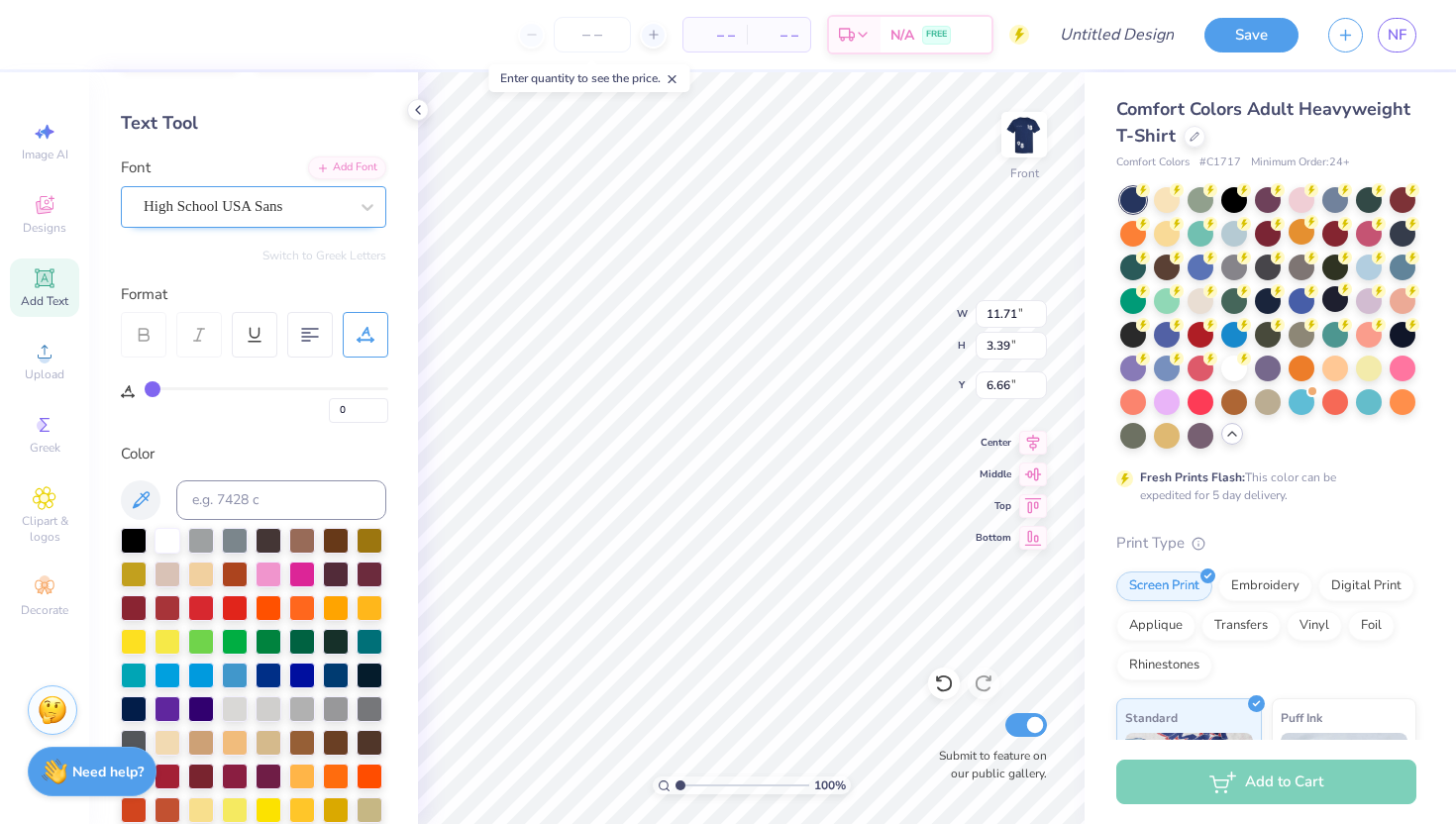 click at bounding box center (246, 206) 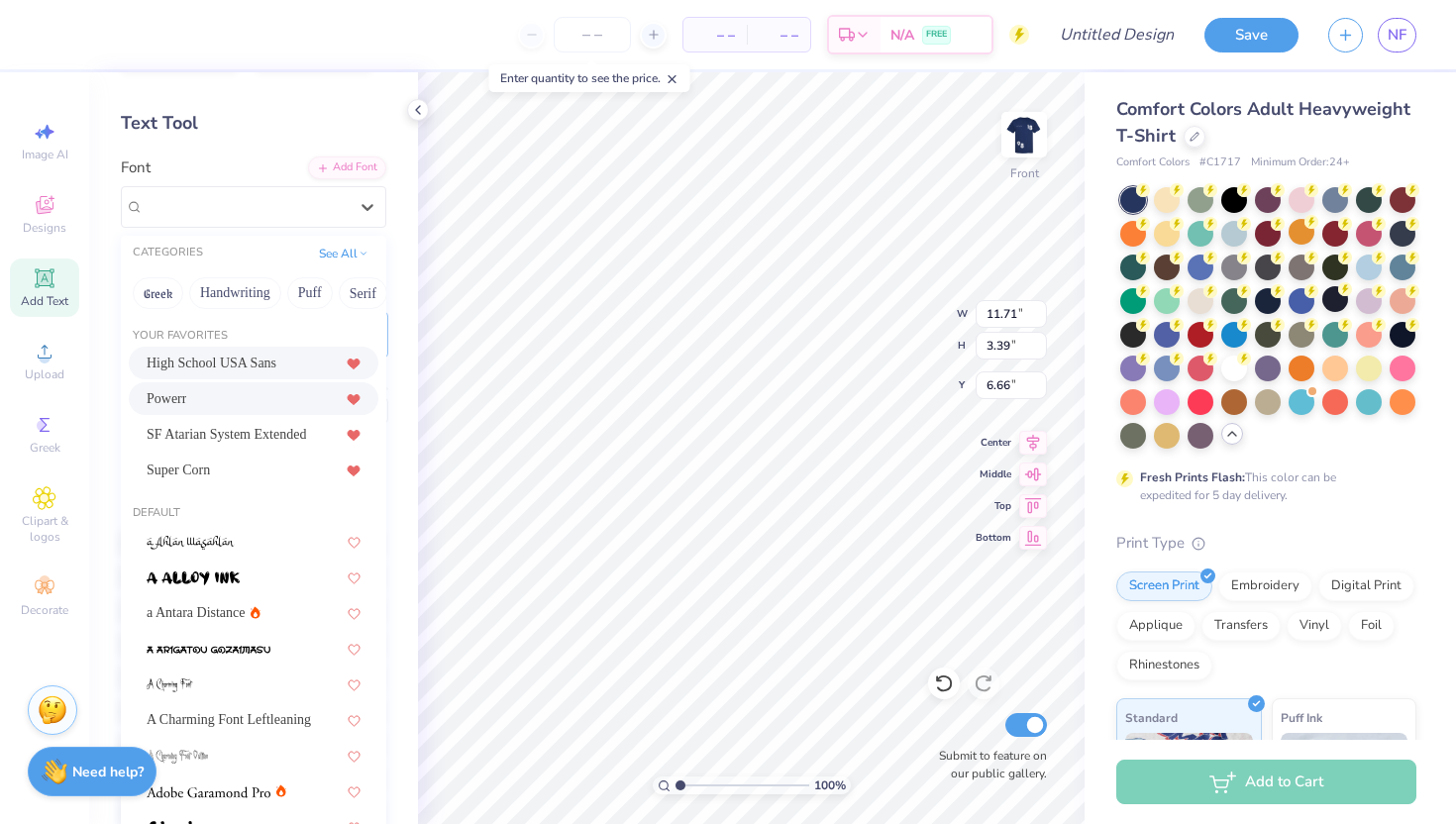 click on "Powerr" at bounding box center [254, 398] 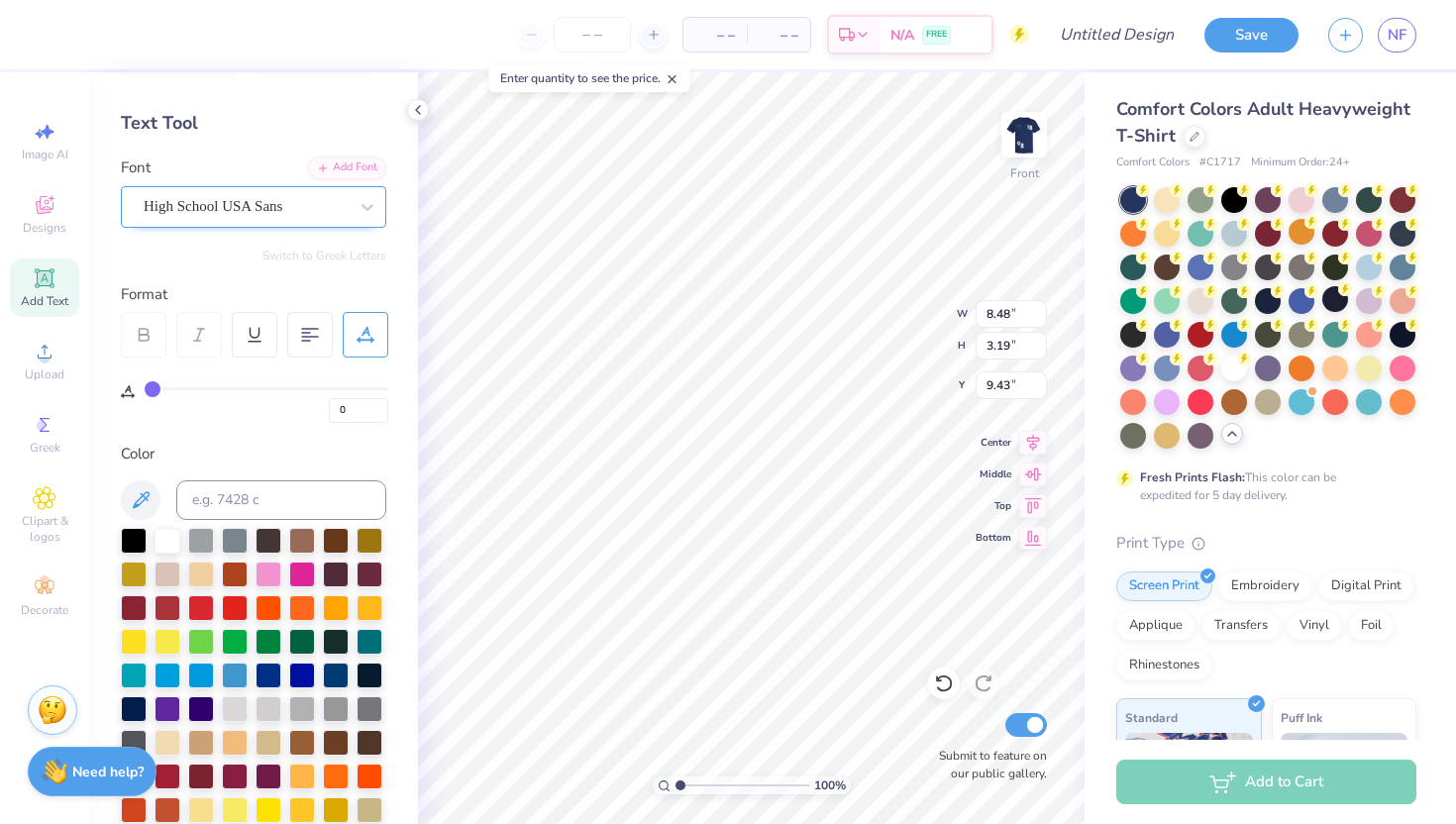 click on "High School USA Sans" at bounding box center (246, 206) 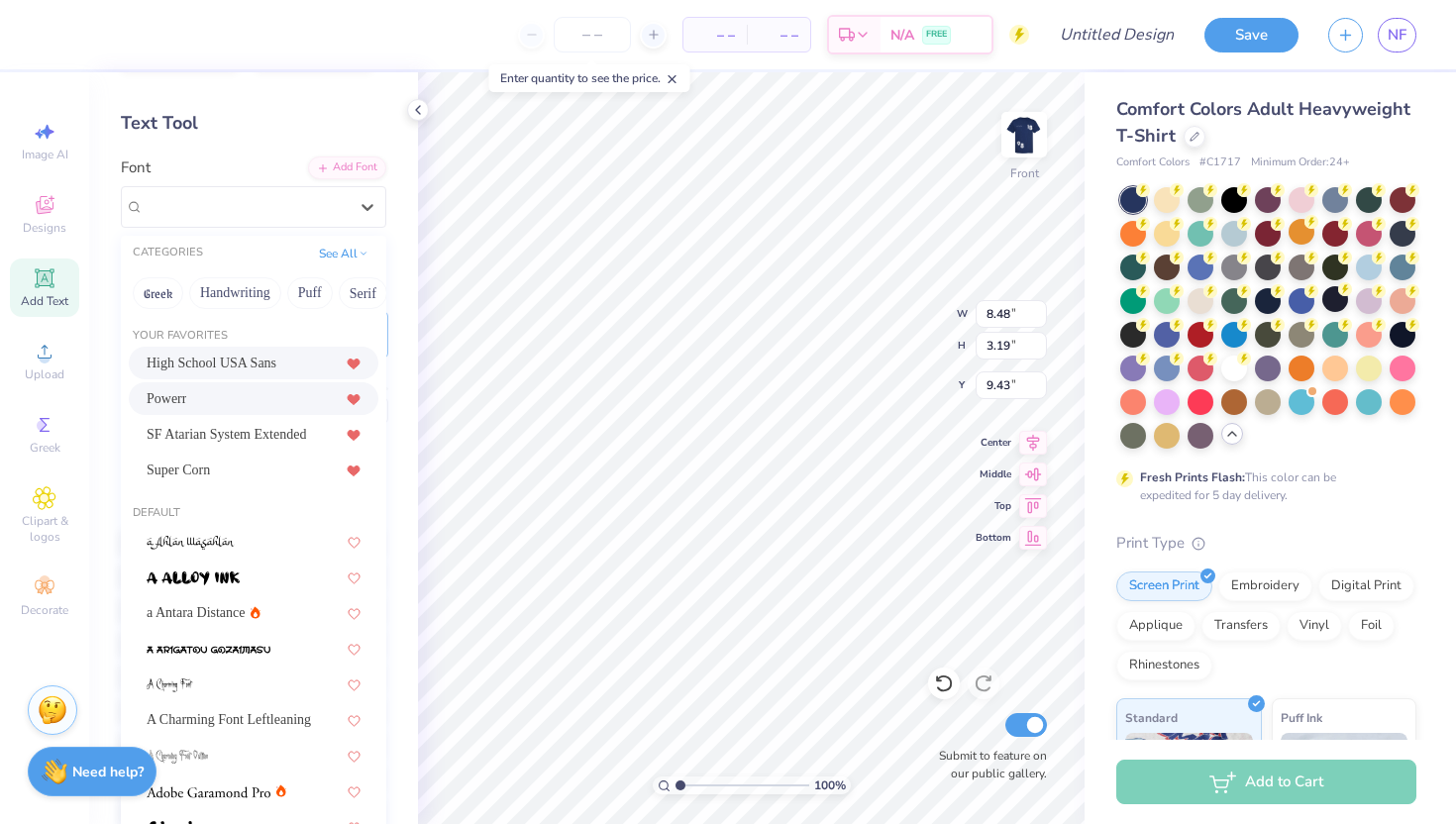 click on "Powerr" at bounding box center [254, 398] 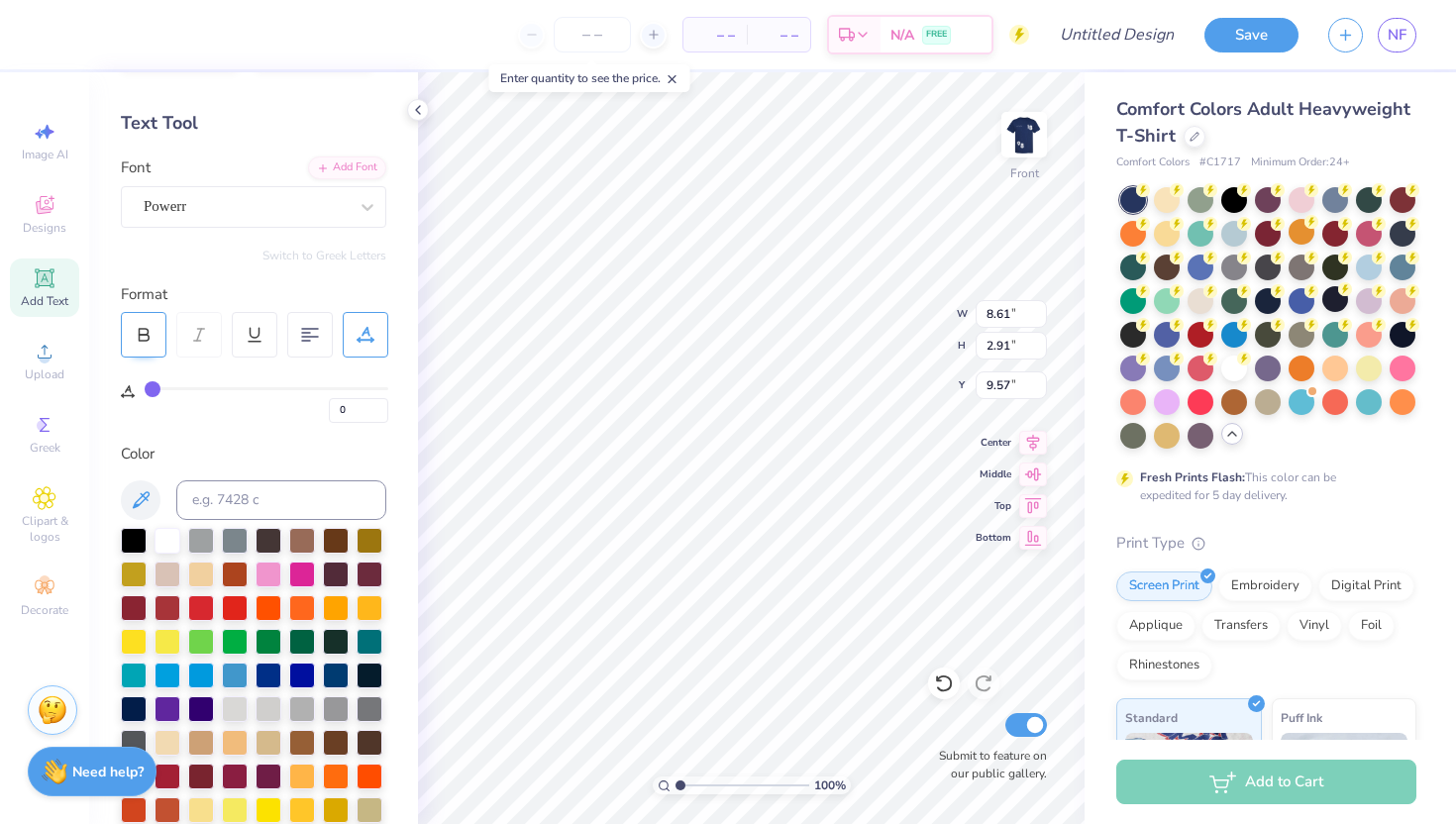 click 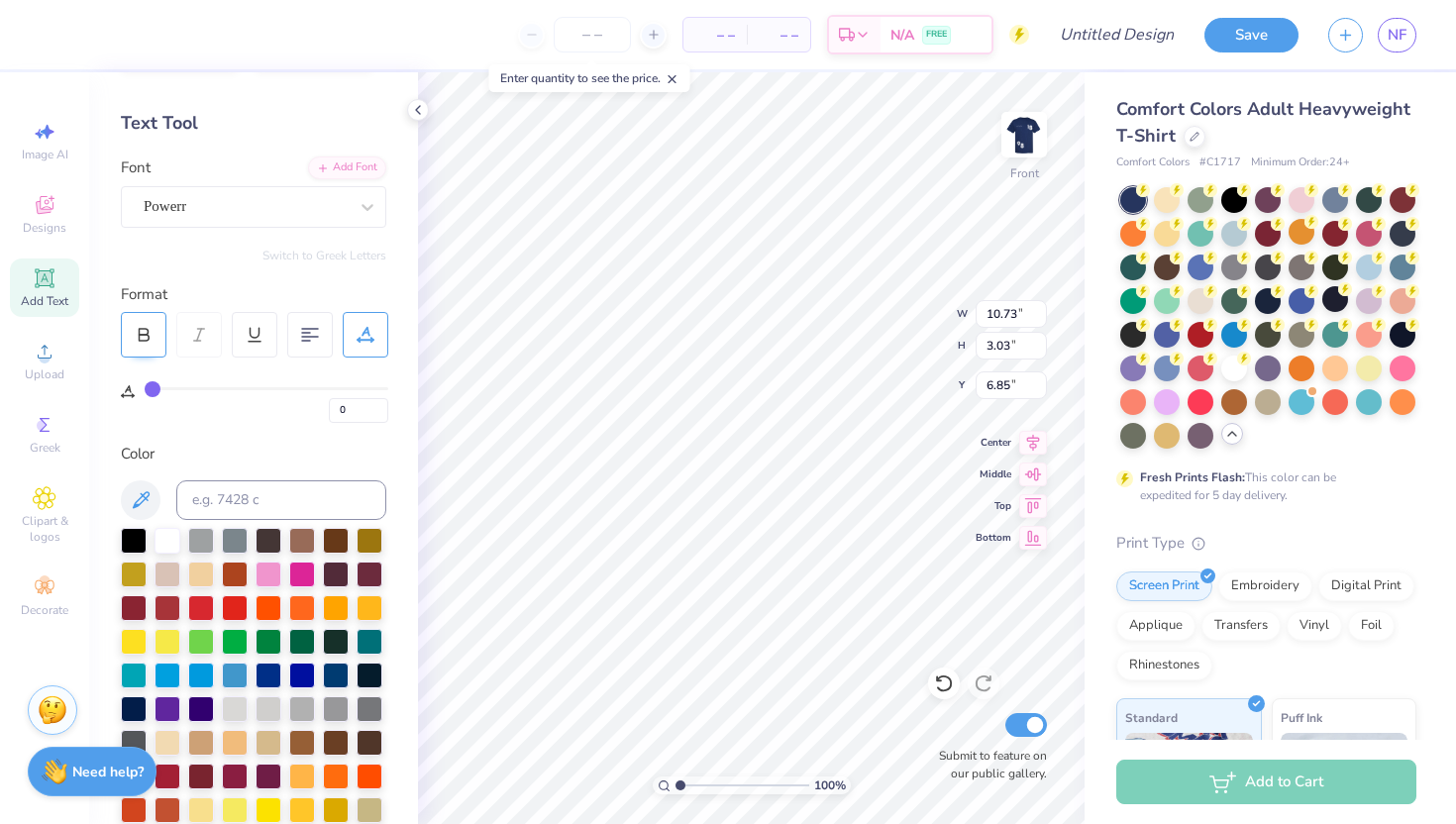 click at bounding box center (144, 335) 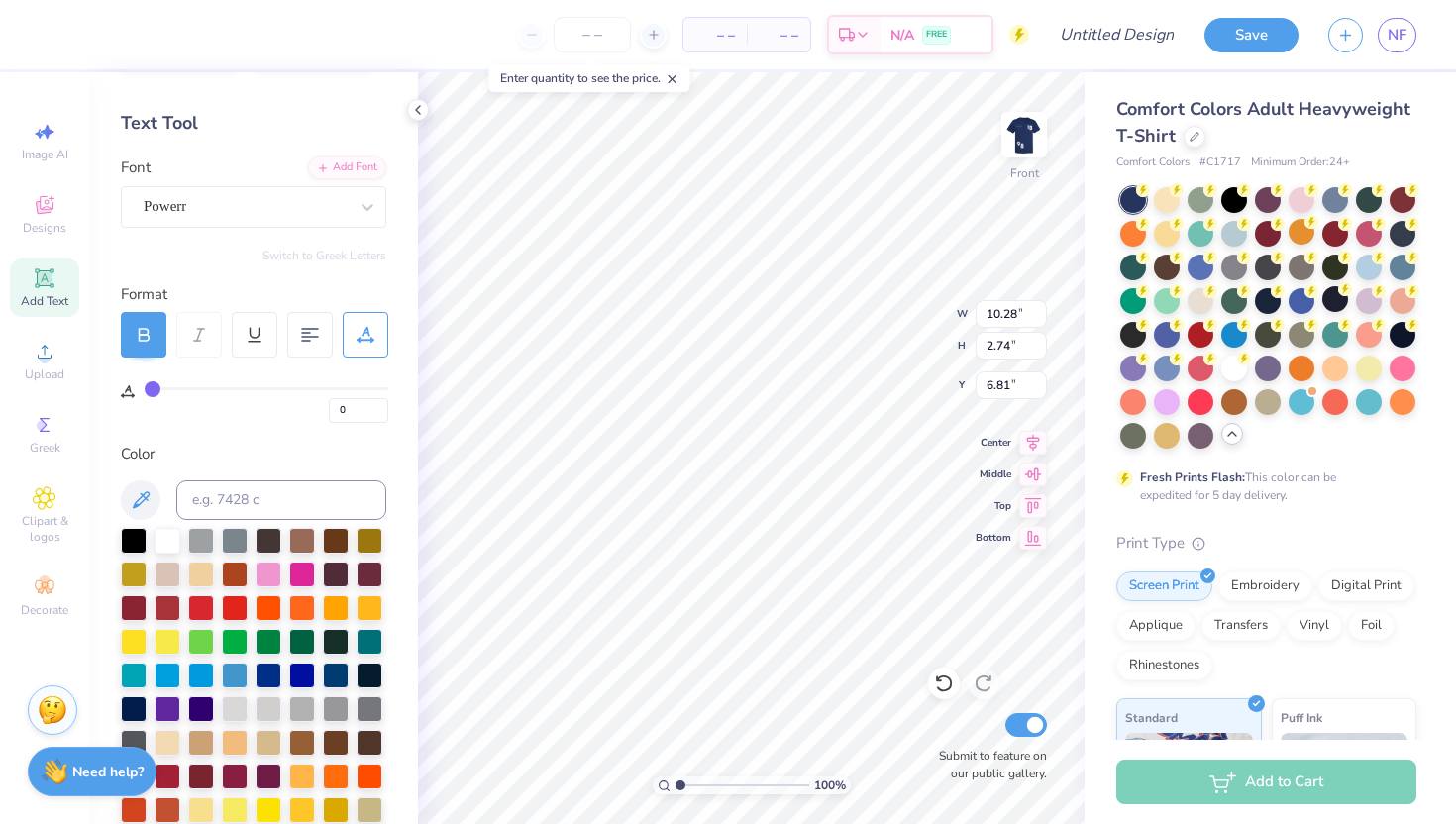 scroll, scrollTop: 1, scrollLeft: 1, axis: both 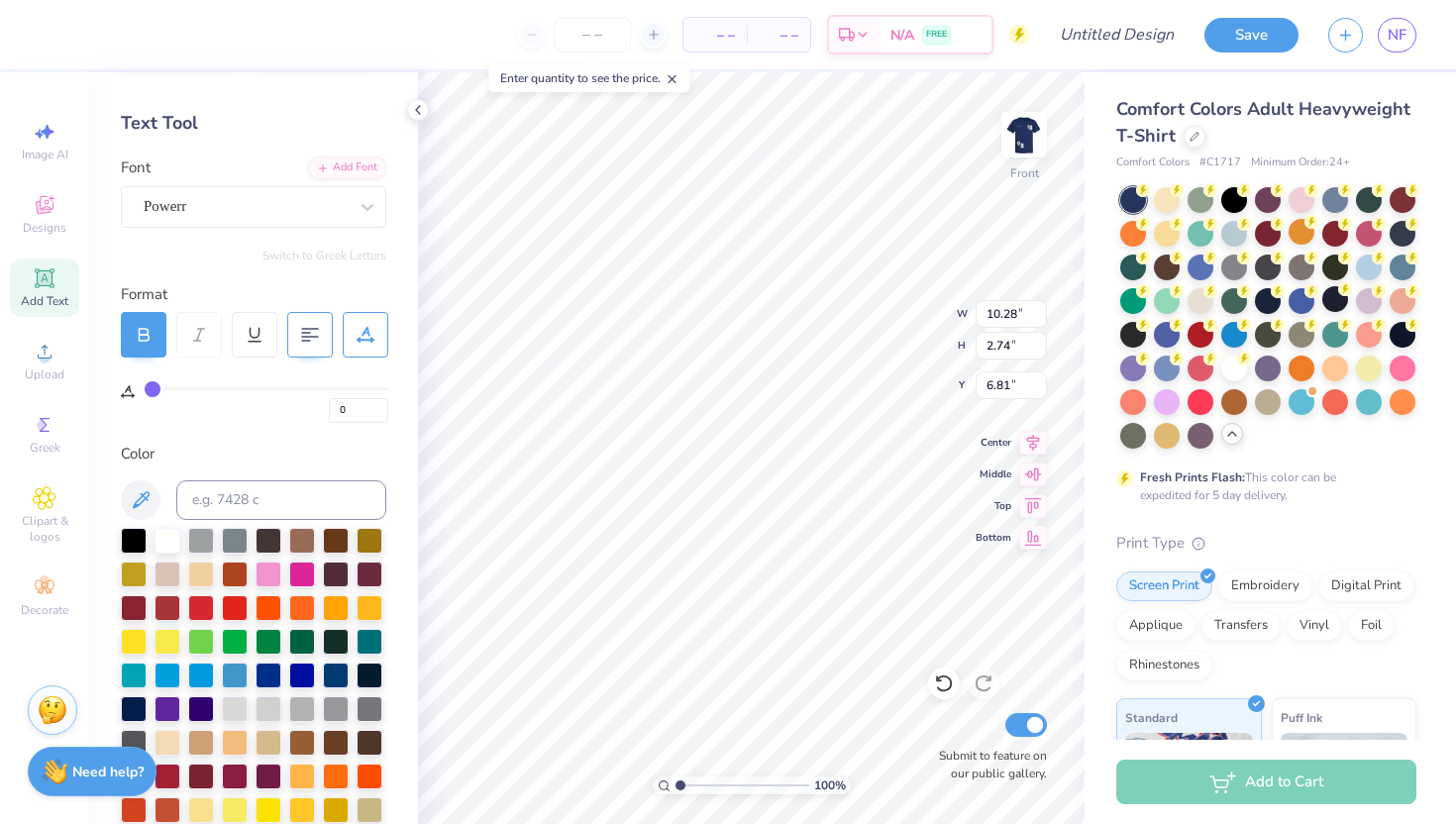 click at bounding box center (310, 335) 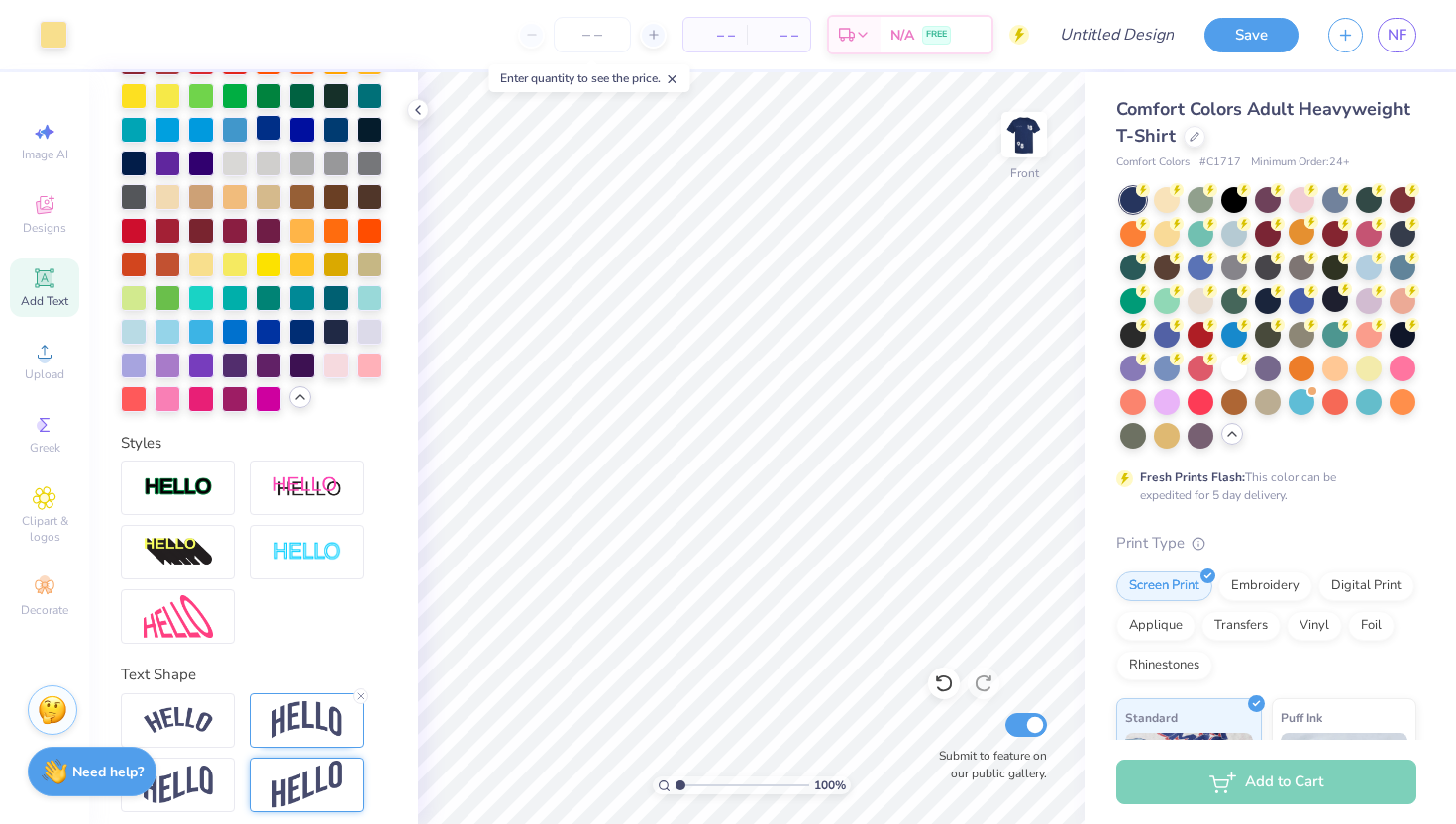 scroll, scrollTop: 615, scrollLeft: 0, axis: vertical 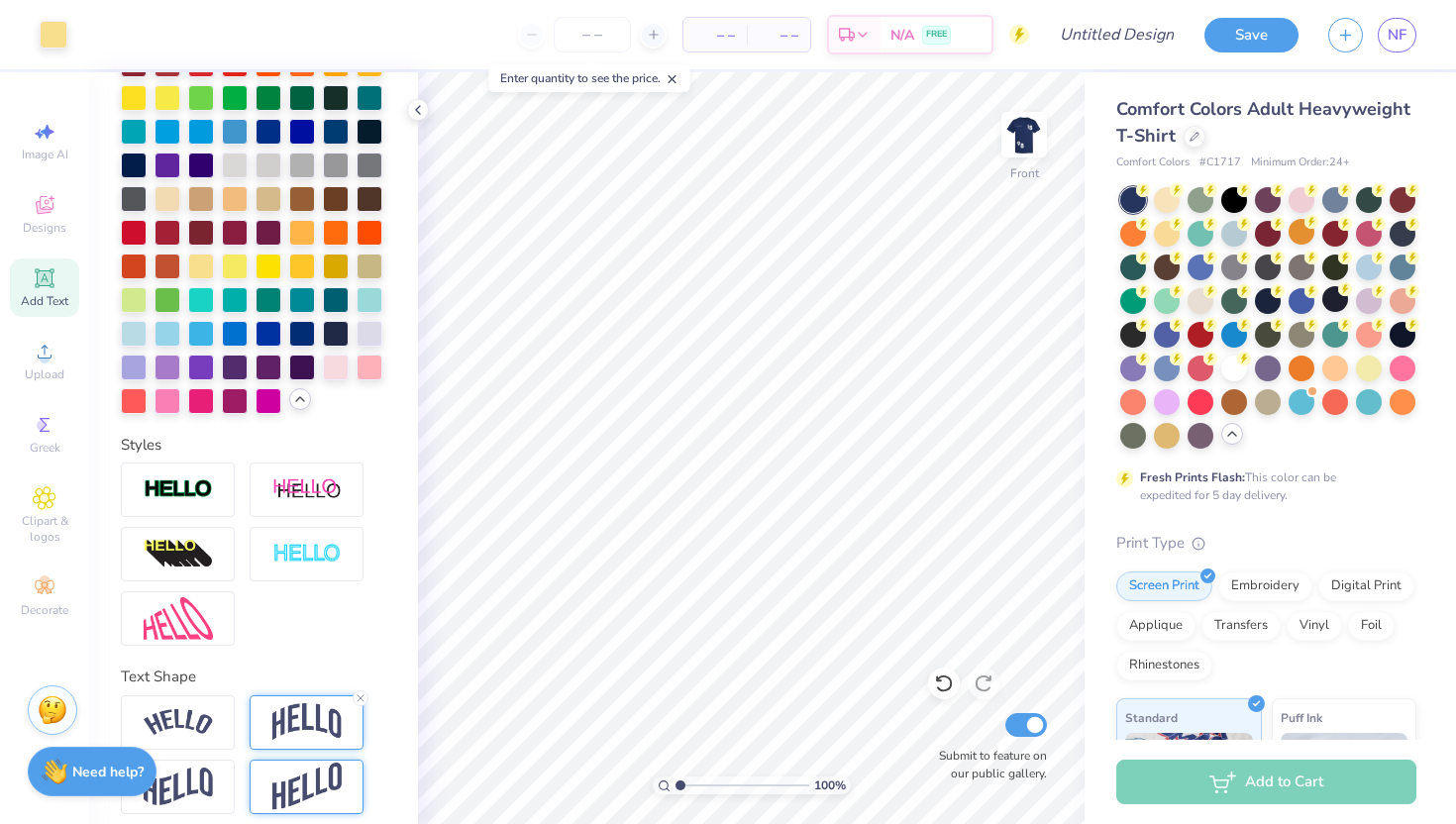 click at bounding box center [307, 722] 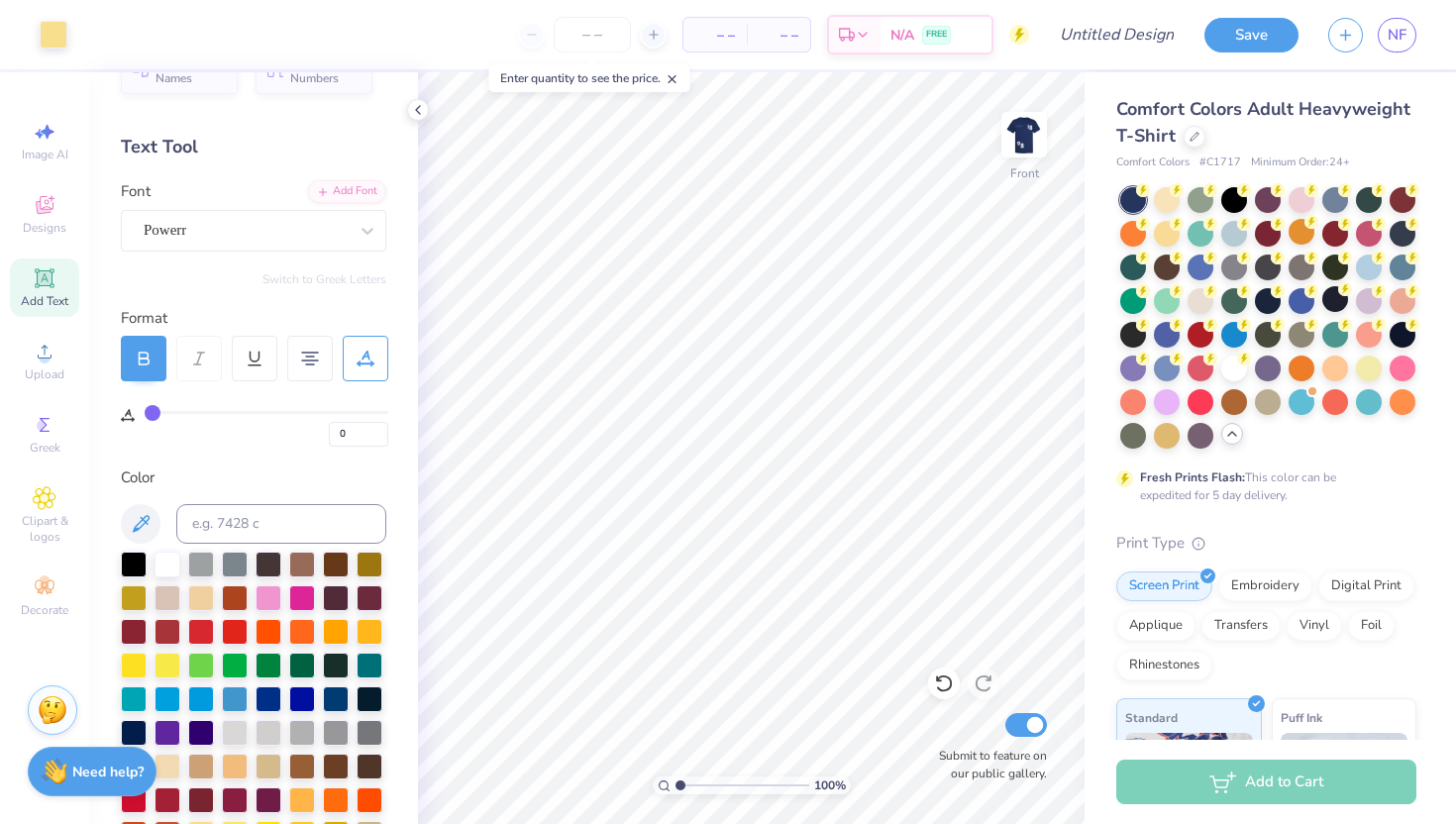 scroll, scrollTop: 0, scrollLeft: 0, axis: both 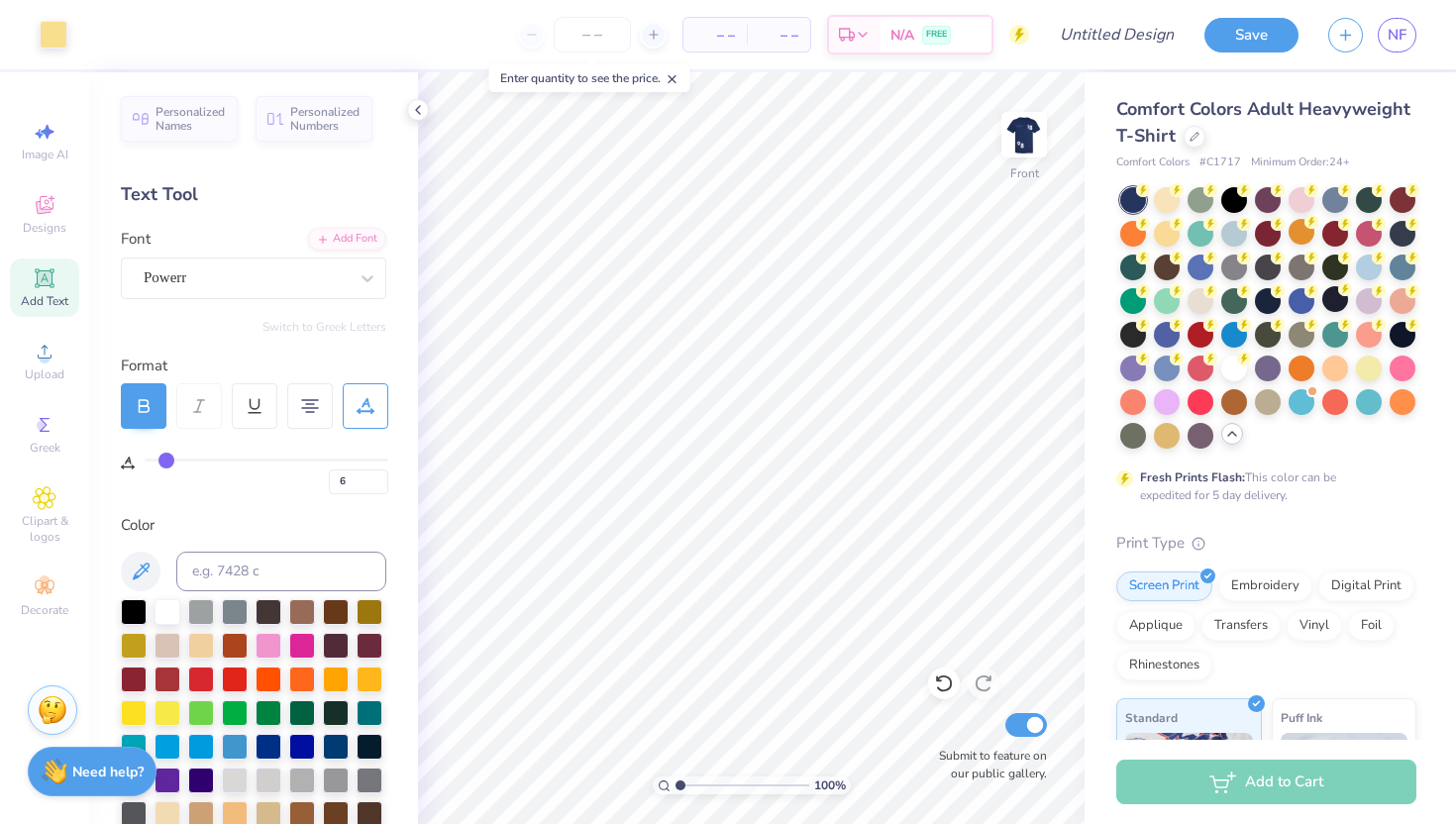 drag, startPoint x: 155, startPoint y: 457, endPoint x: 166, endPoint y: 457, distance: 11 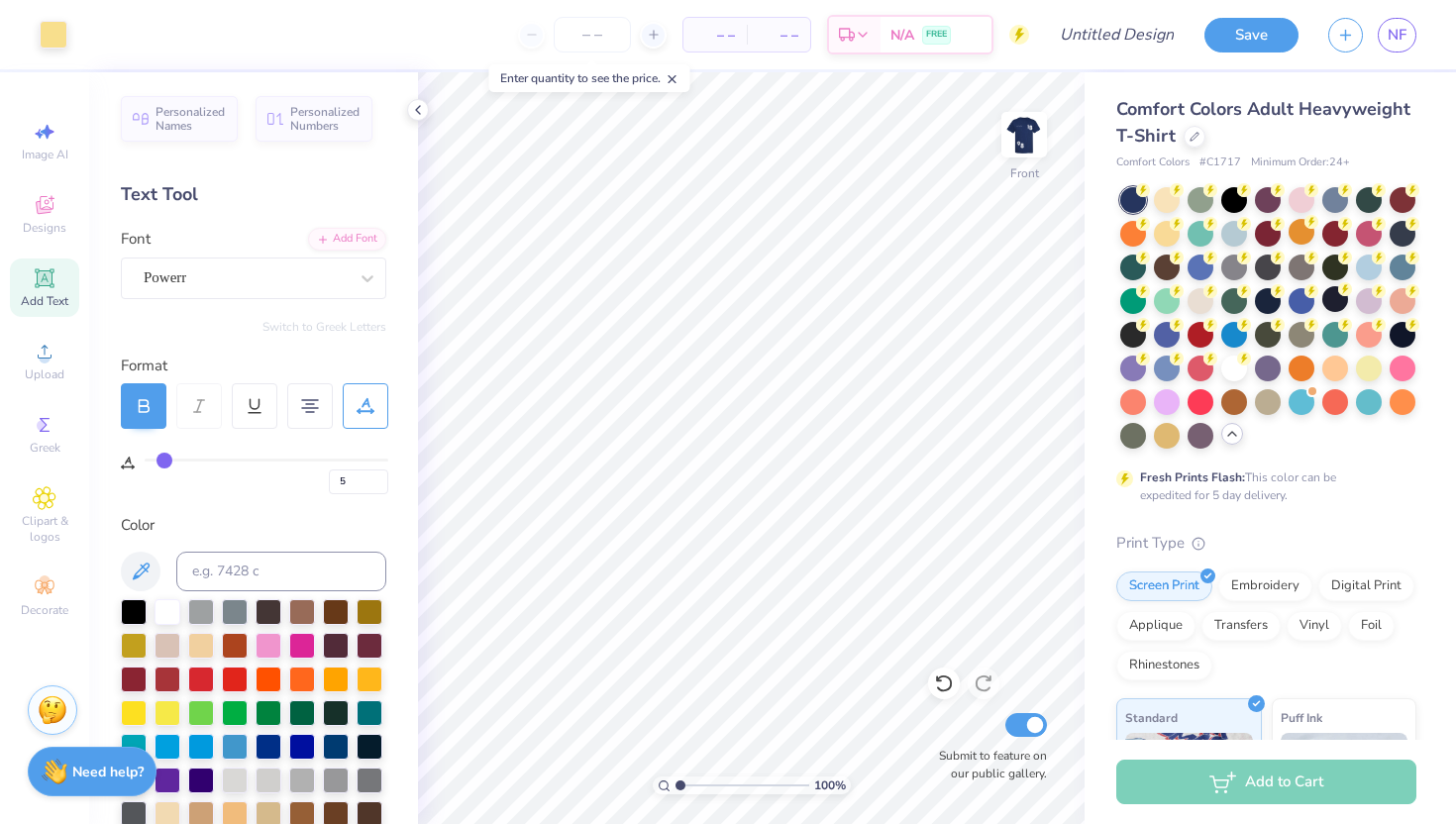 click at bounding box center [266, 460] 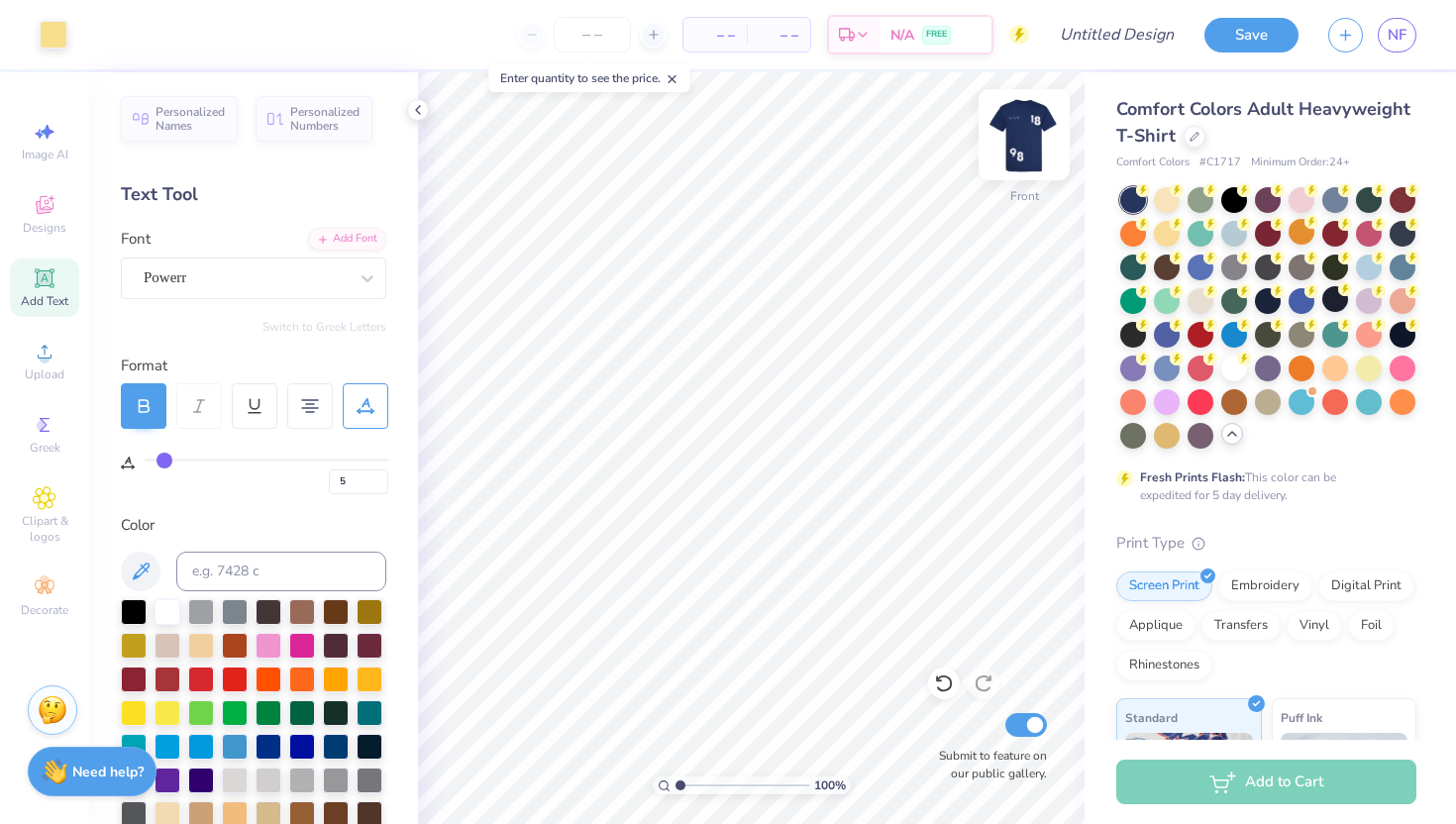 click at bounding box center [1024, 135] 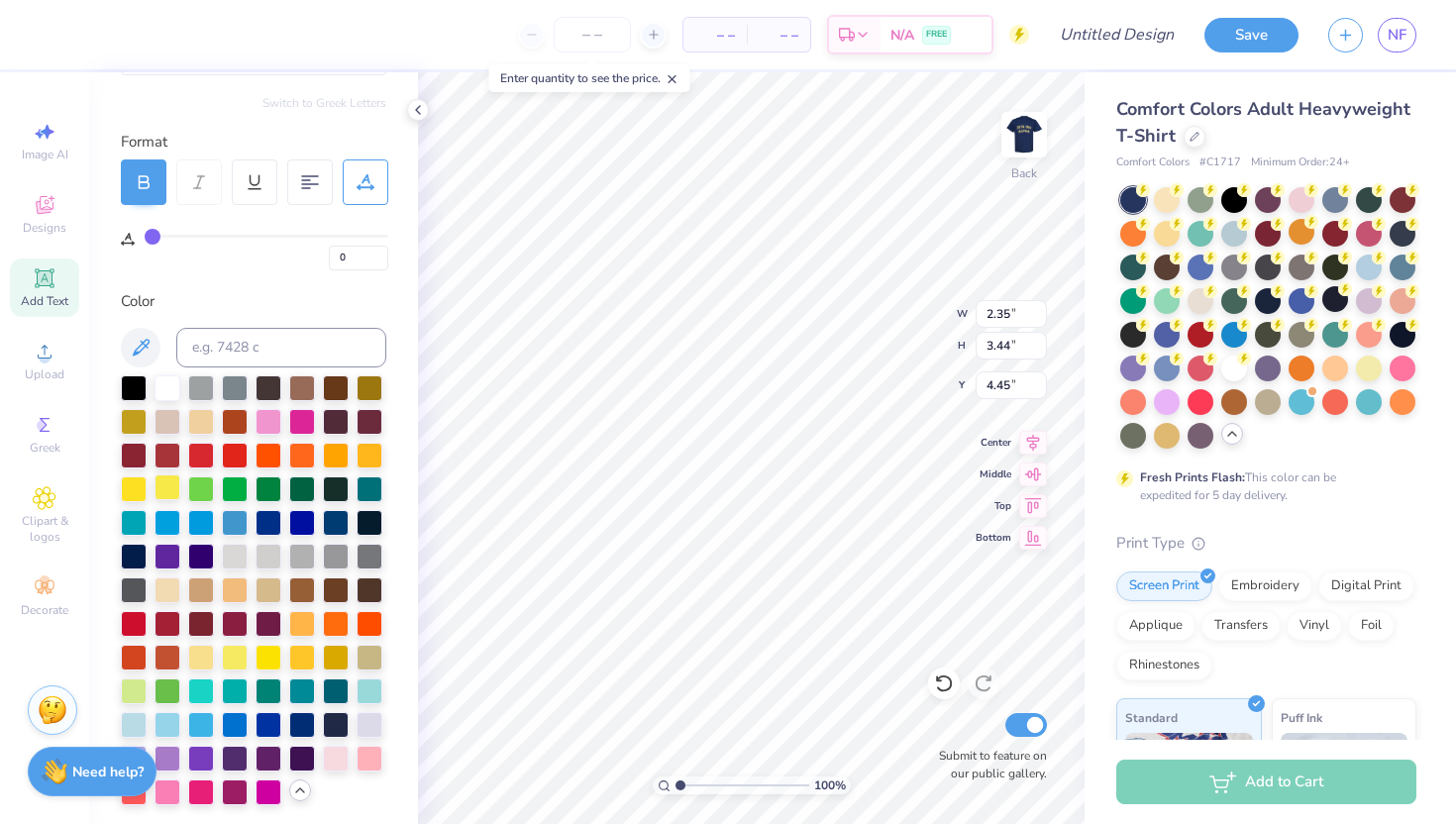 scroll, scrollTop: 223, scrollLeft: 0, axis: vertical 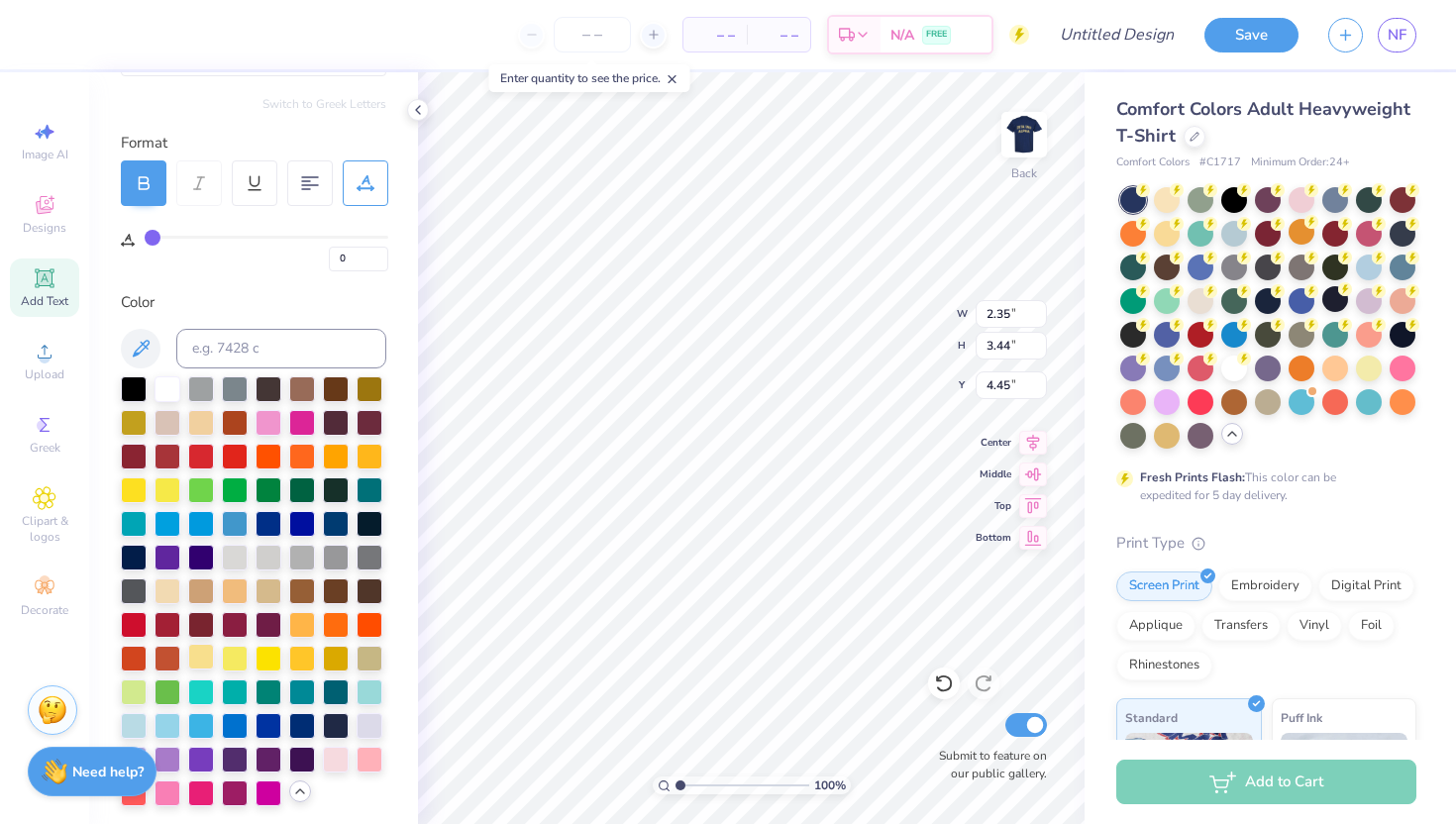 click at bounding box center [201, 657] 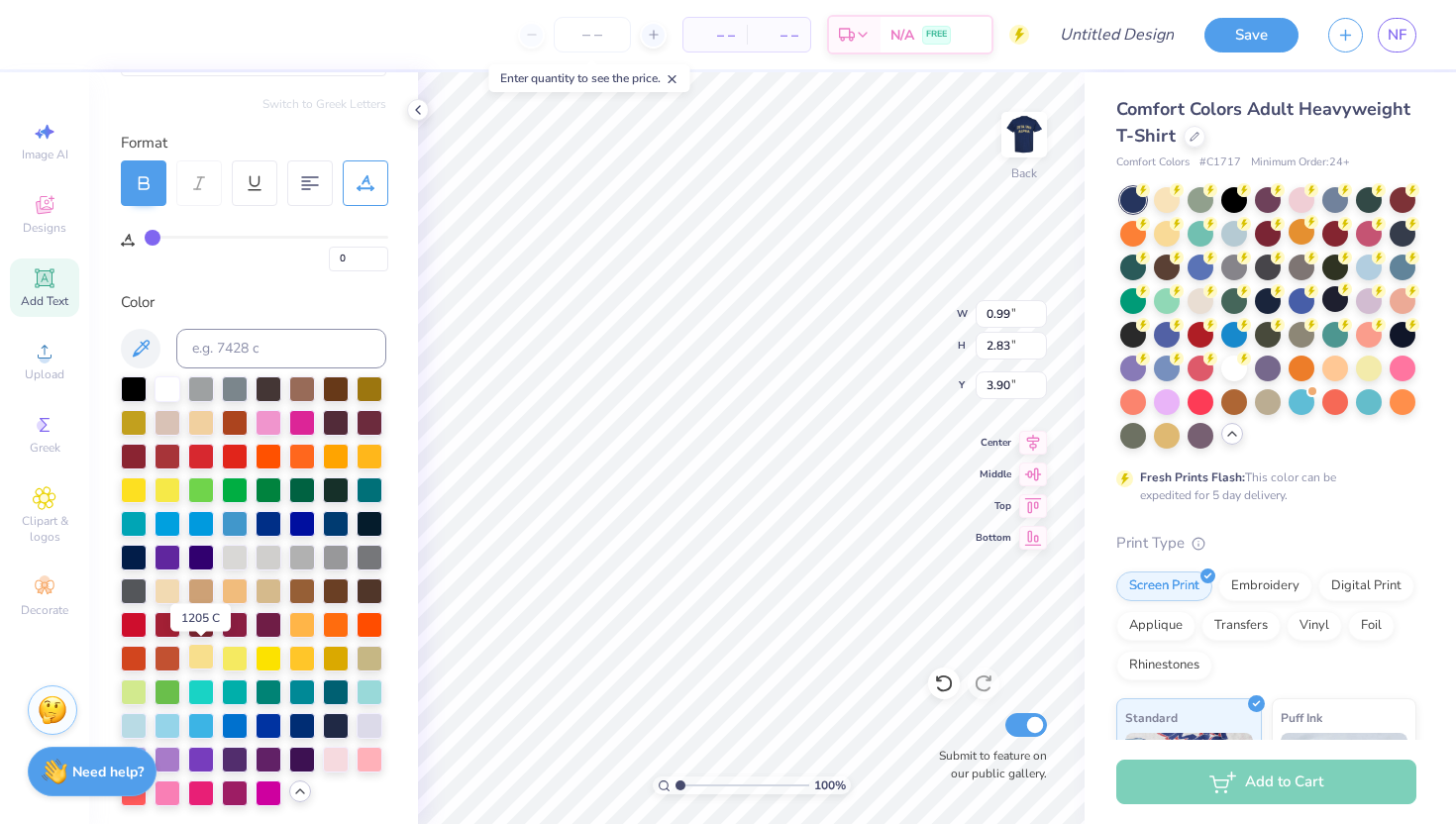 click at bounding box center (201, 657) 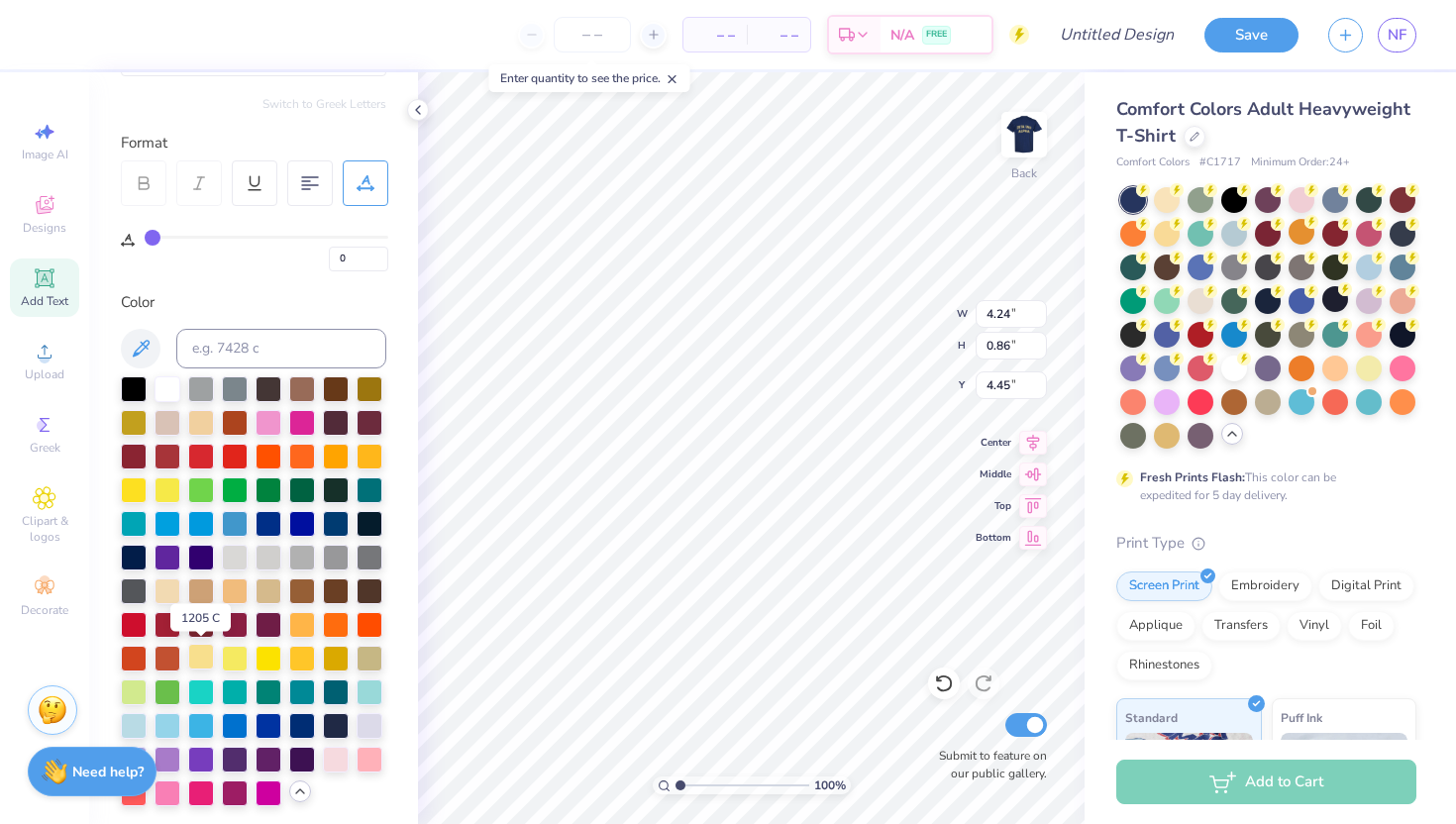 click at bounding box center [201, 657] 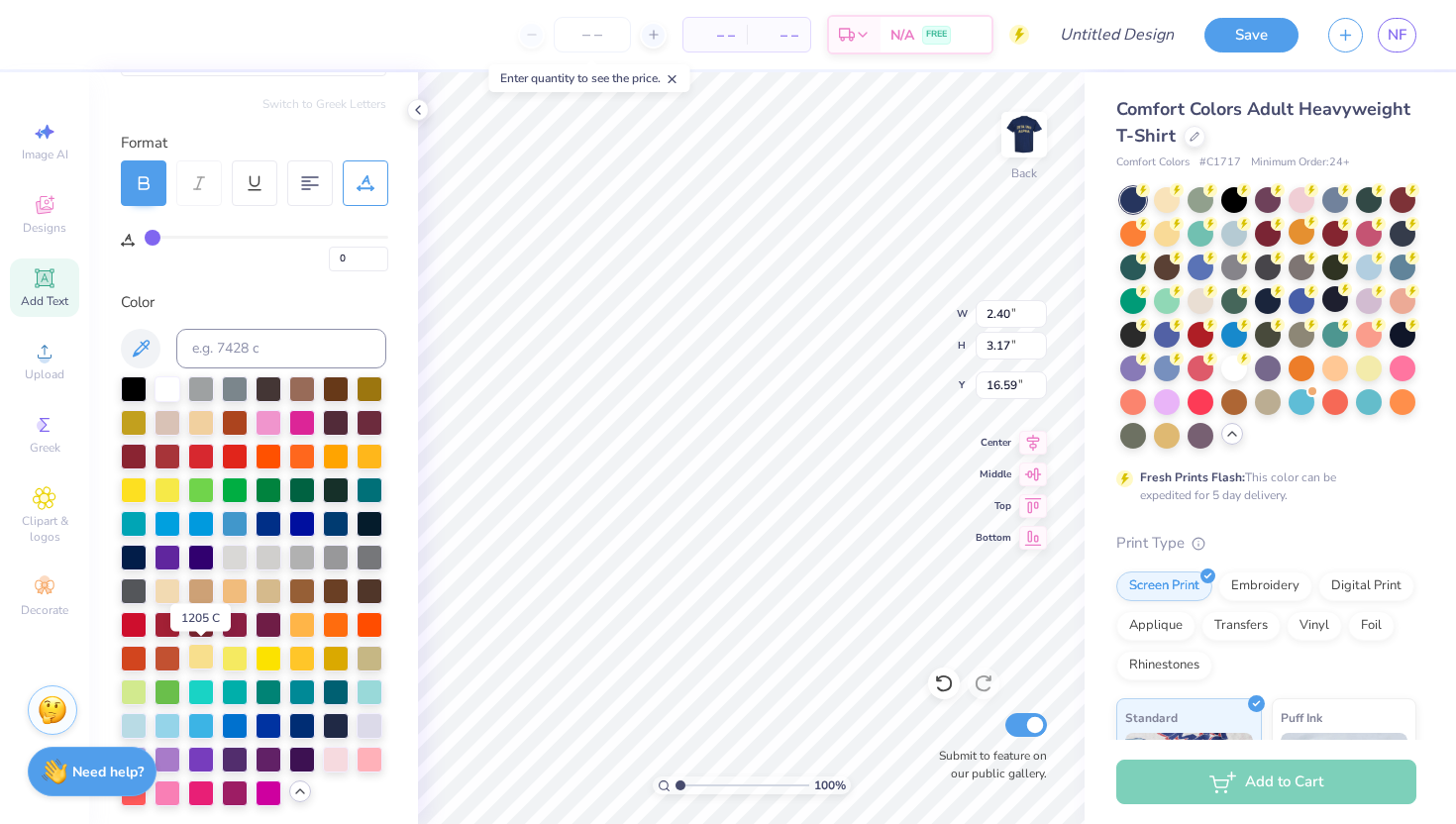 click at bounding box center [201, 657] 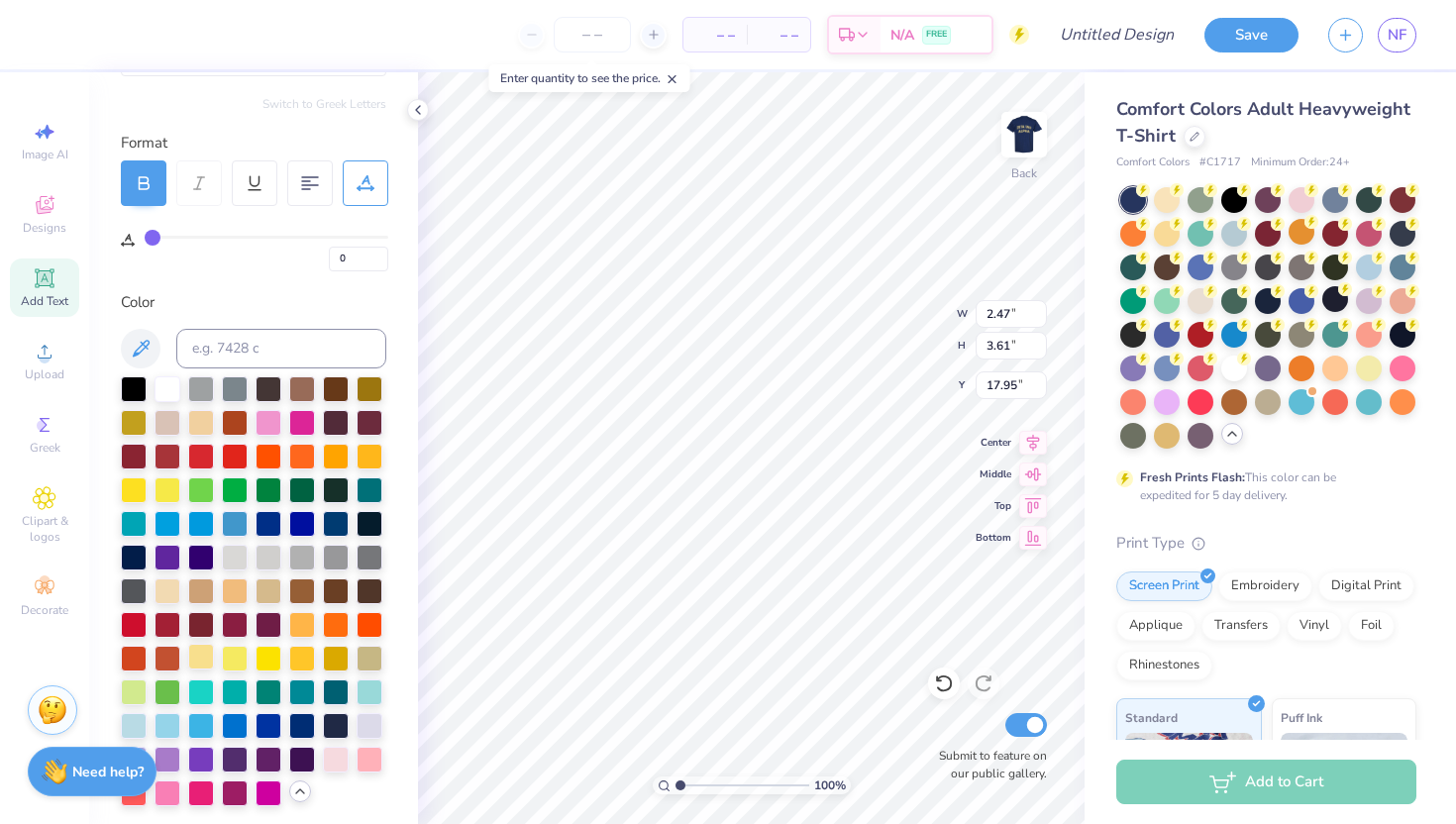 click at bounding box center (201, 657) 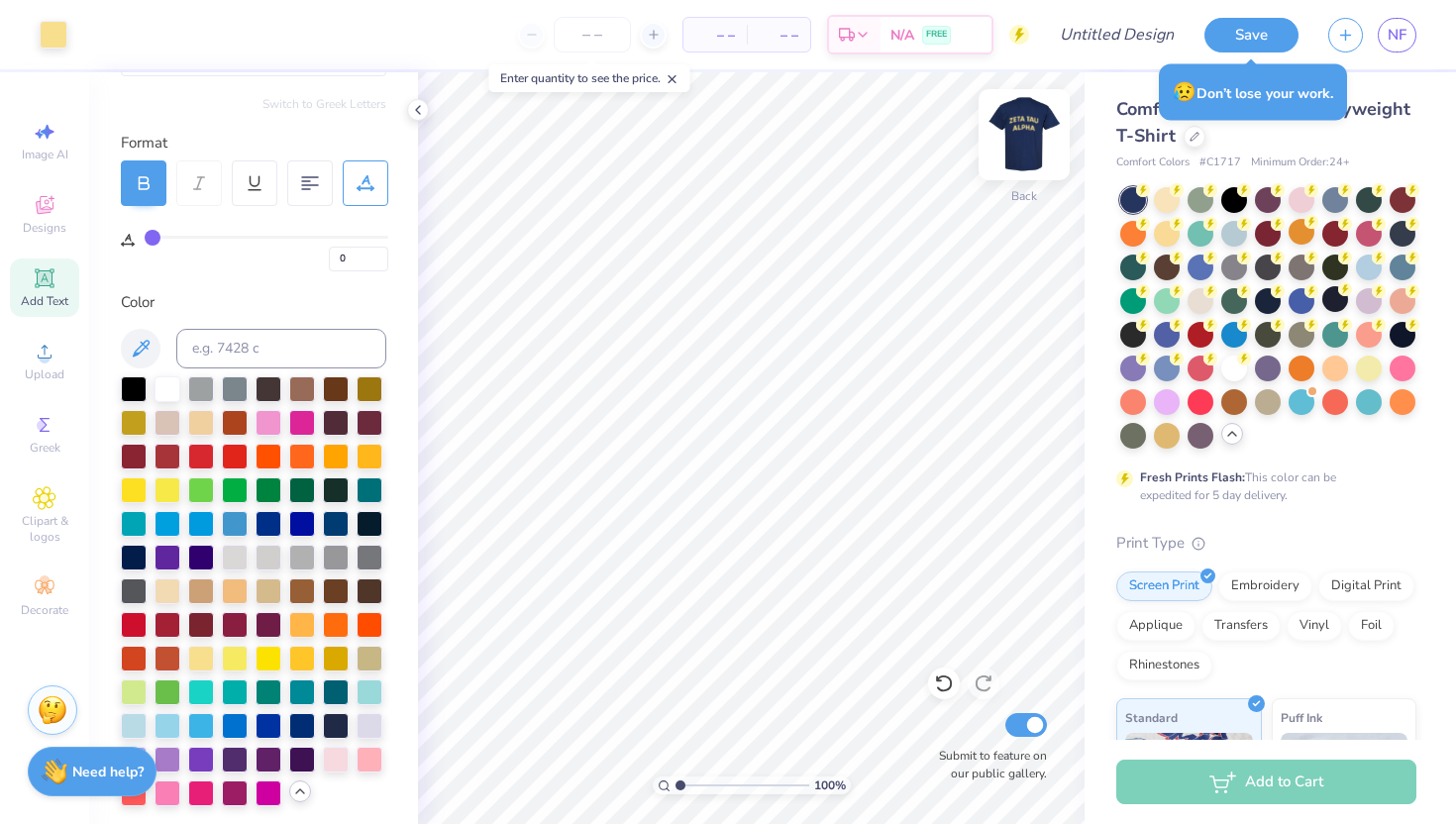 click at bounding box center (1024, 135) 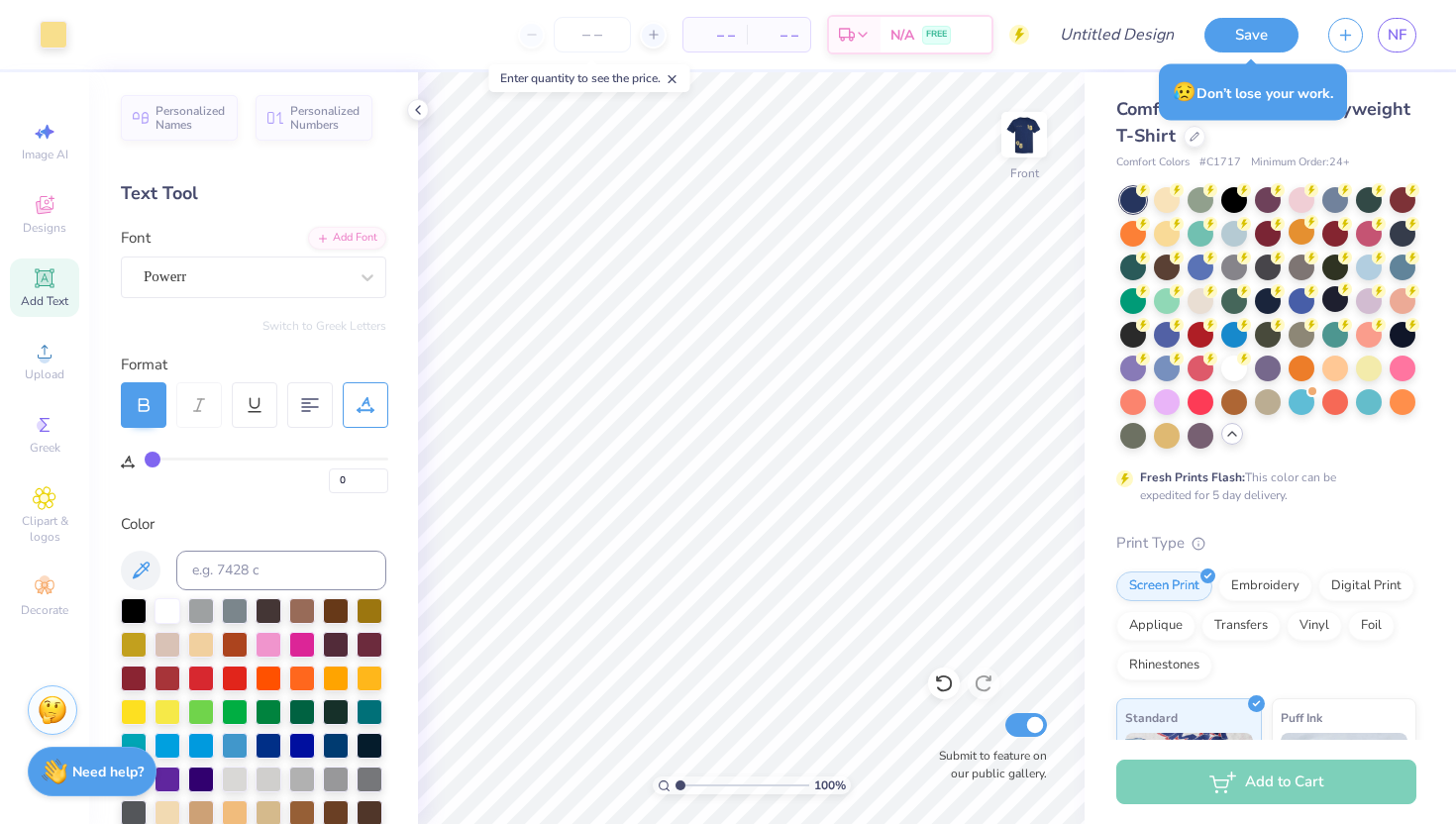 scroll, scrollTop: 0, scrollLeft: 0, axis: both 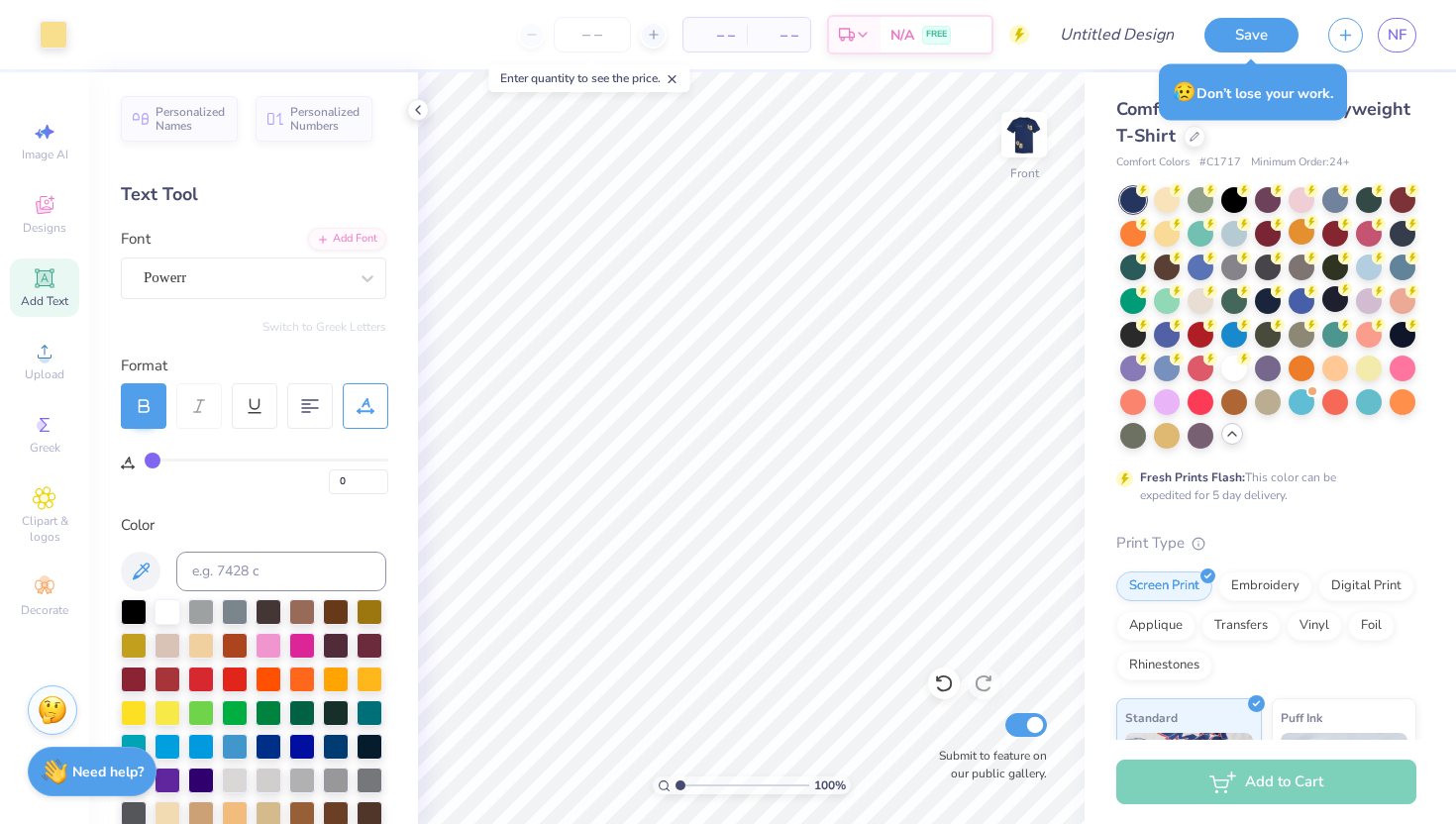 click 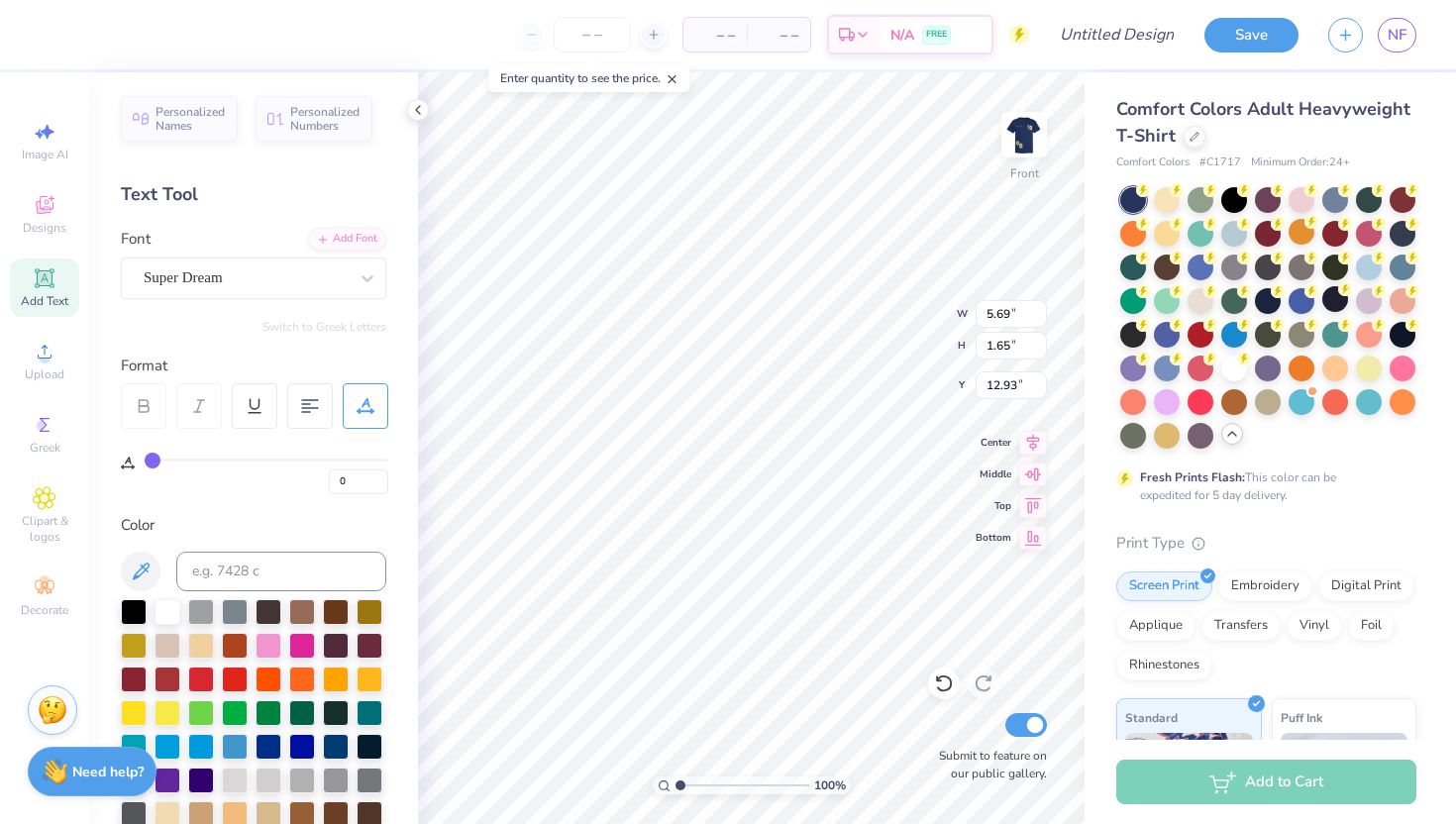 scroll, scrollTop: 0, scrollLeft: 5, axis: horizontal 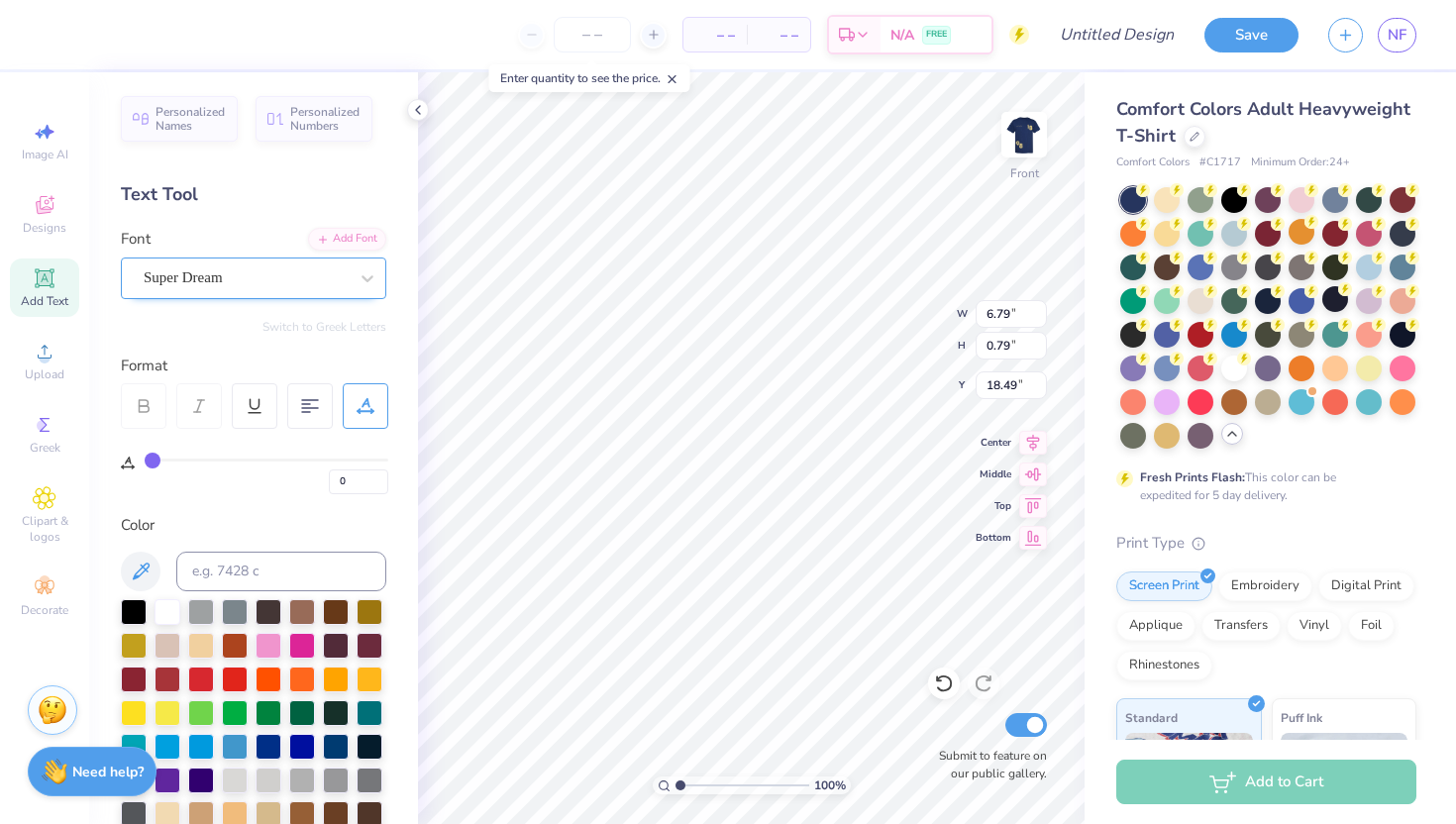 click on "Super Dream" at bounding box center [246, 277] 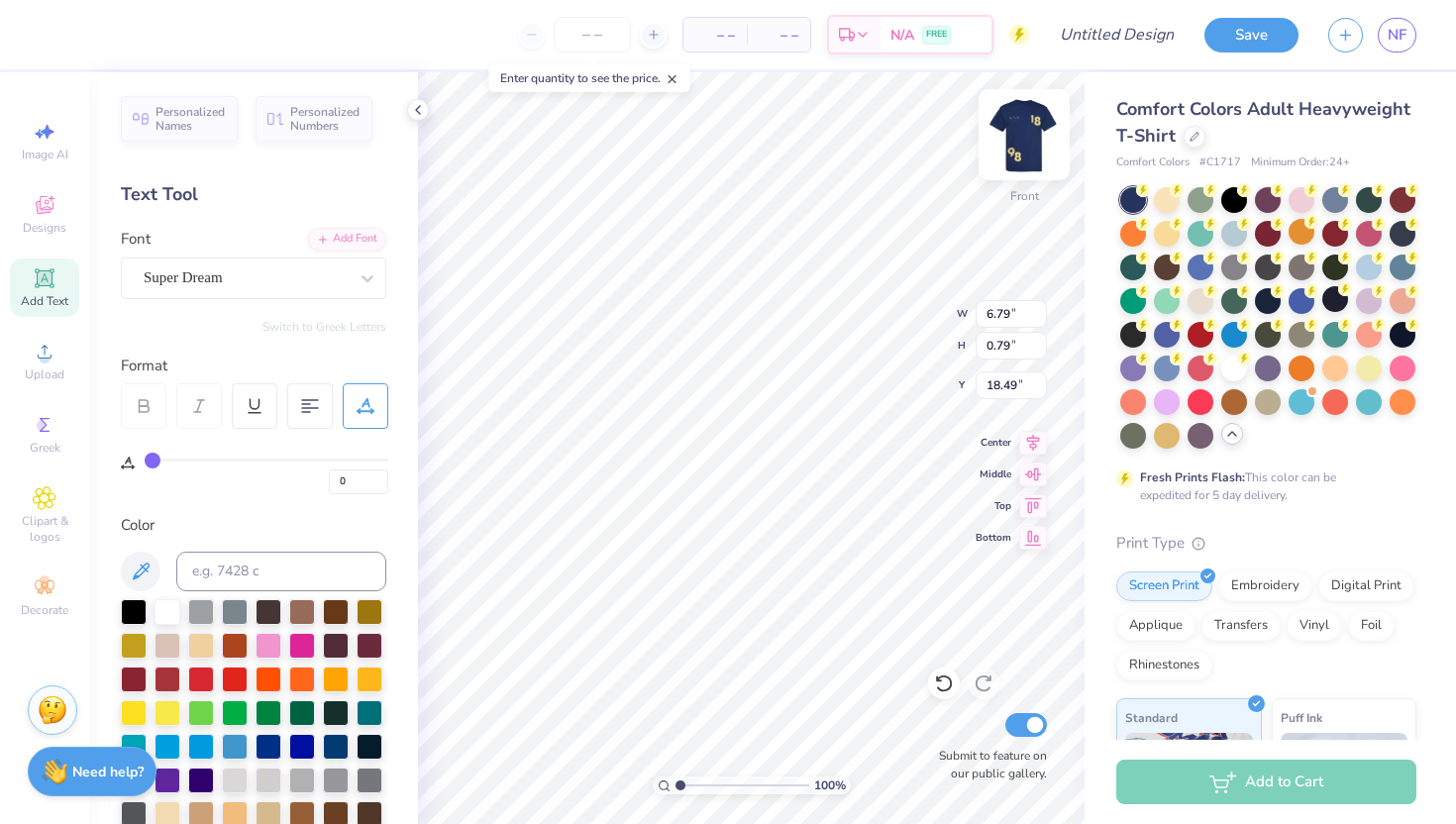 click at bounding box center (1024, 135) 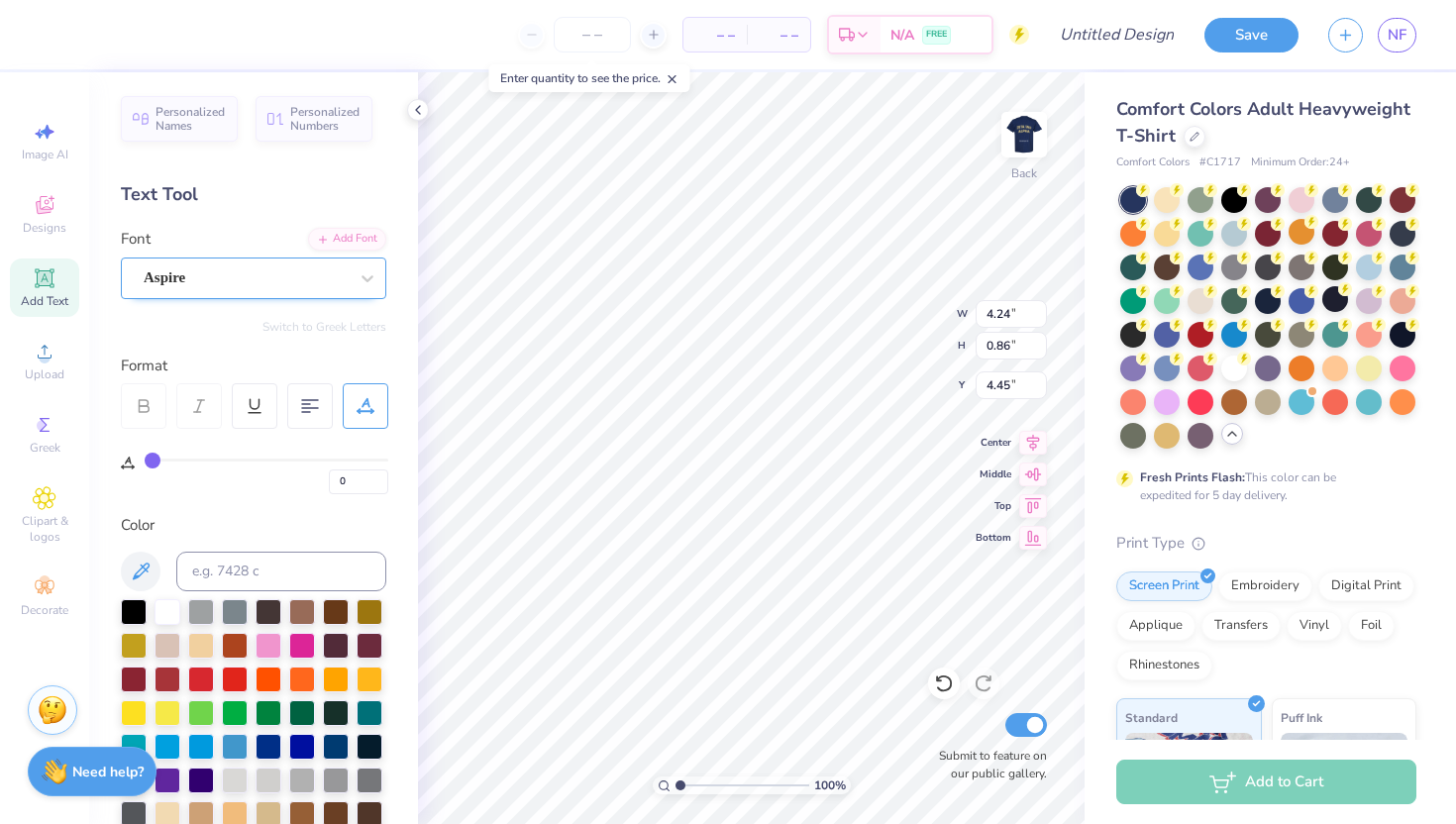 click on "Aspire" at bounding box center [246, 277] 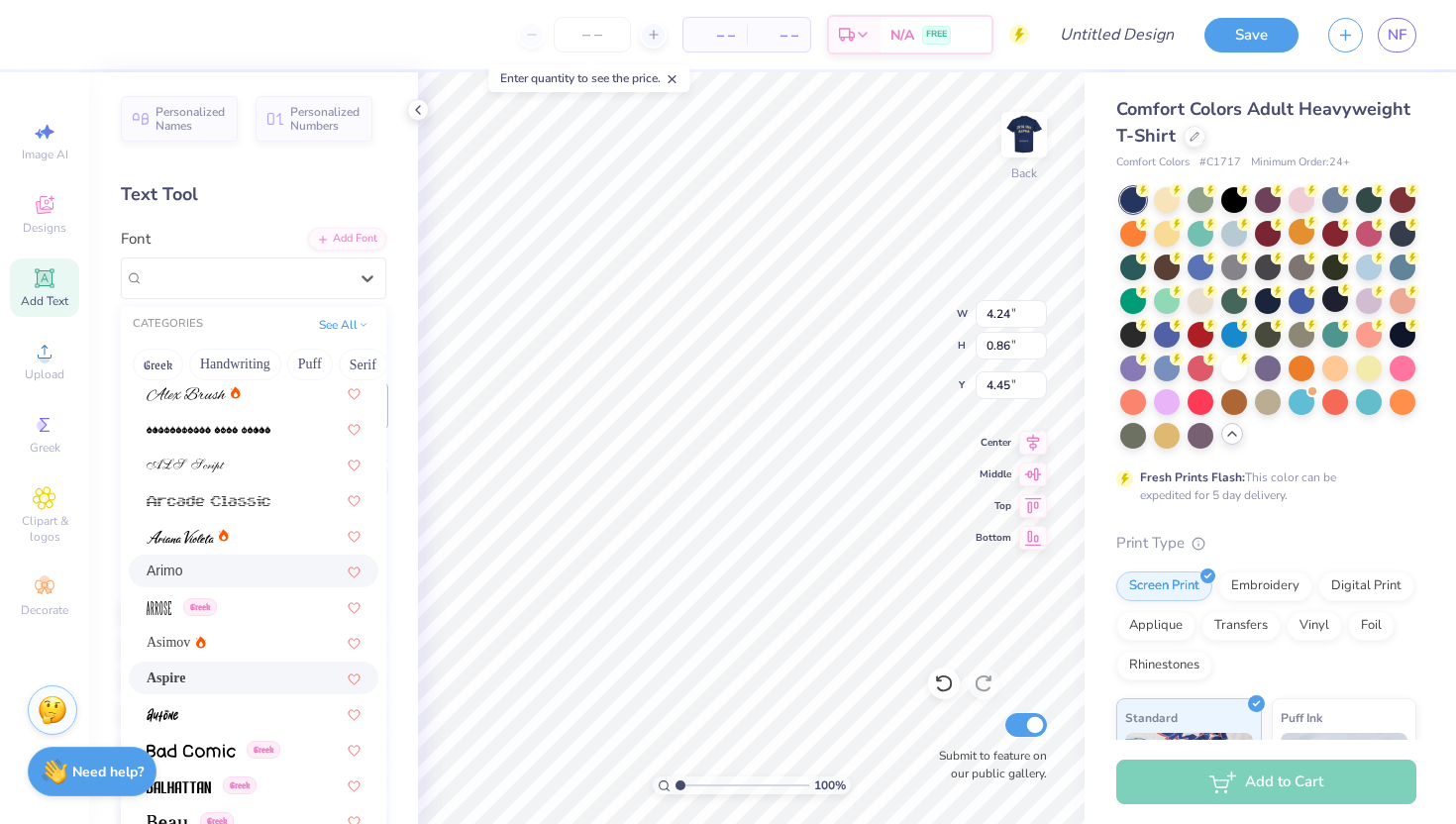 scroll, scrollTop: 684, scrollLeft: 0, axis: vertical 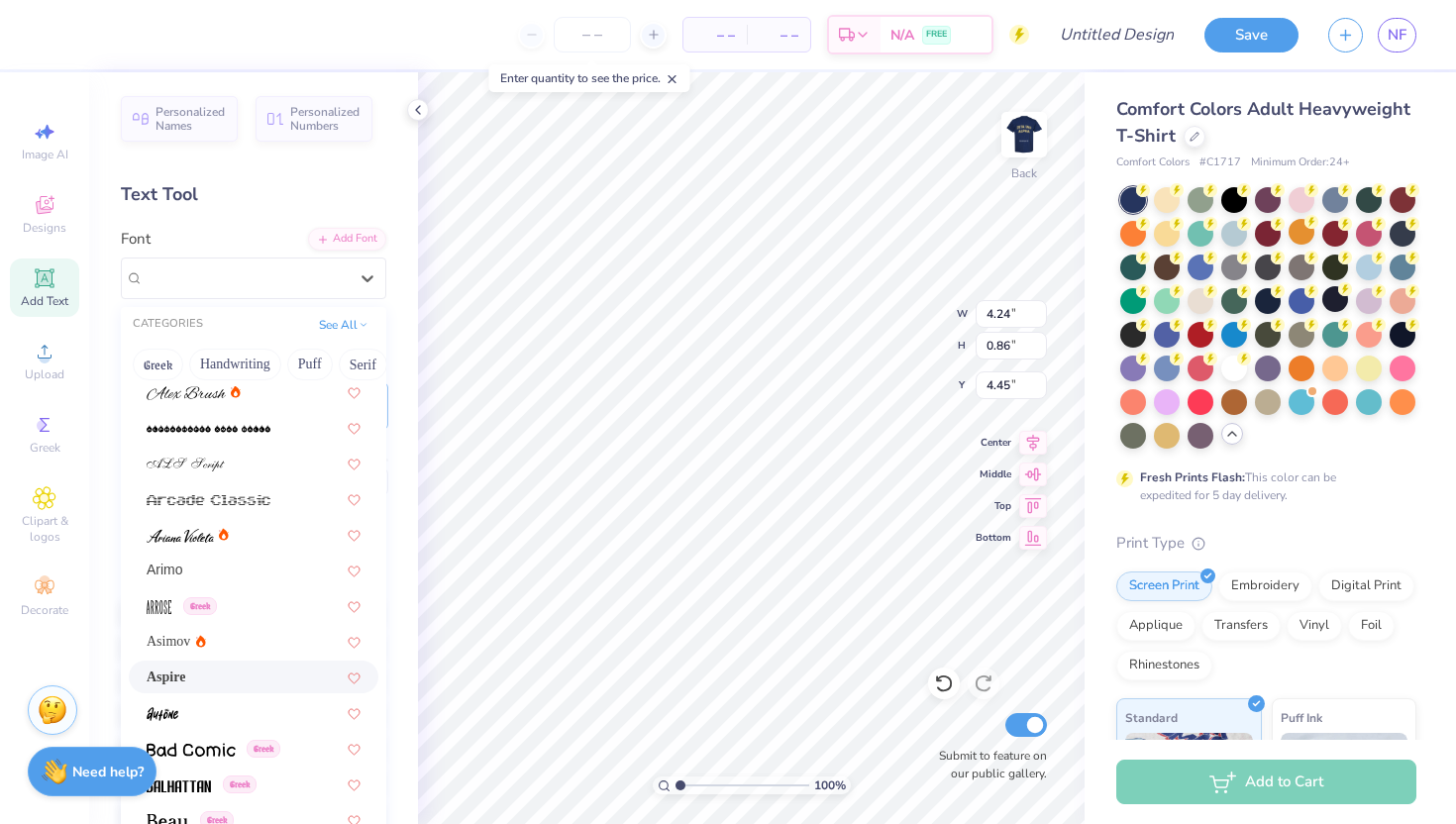 click on "Aspire" at bounding box center (254, 676) 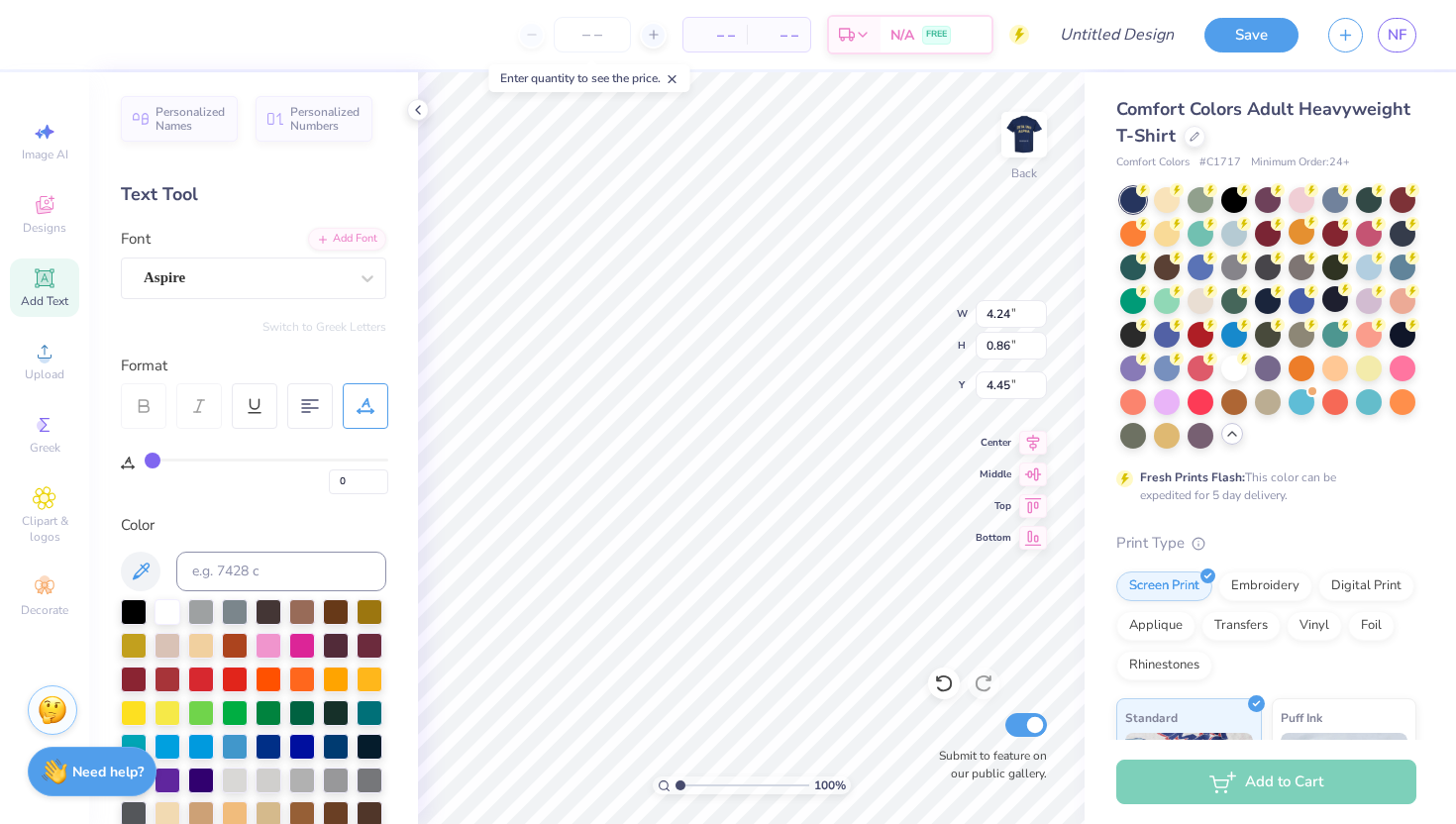 click on "Personalized Names Personalized Numbers Text Tool  Add Font Font Aspire Switch to Greek Letters Format 0 Color Styles Text Shape" at bounding box center (254, 448) 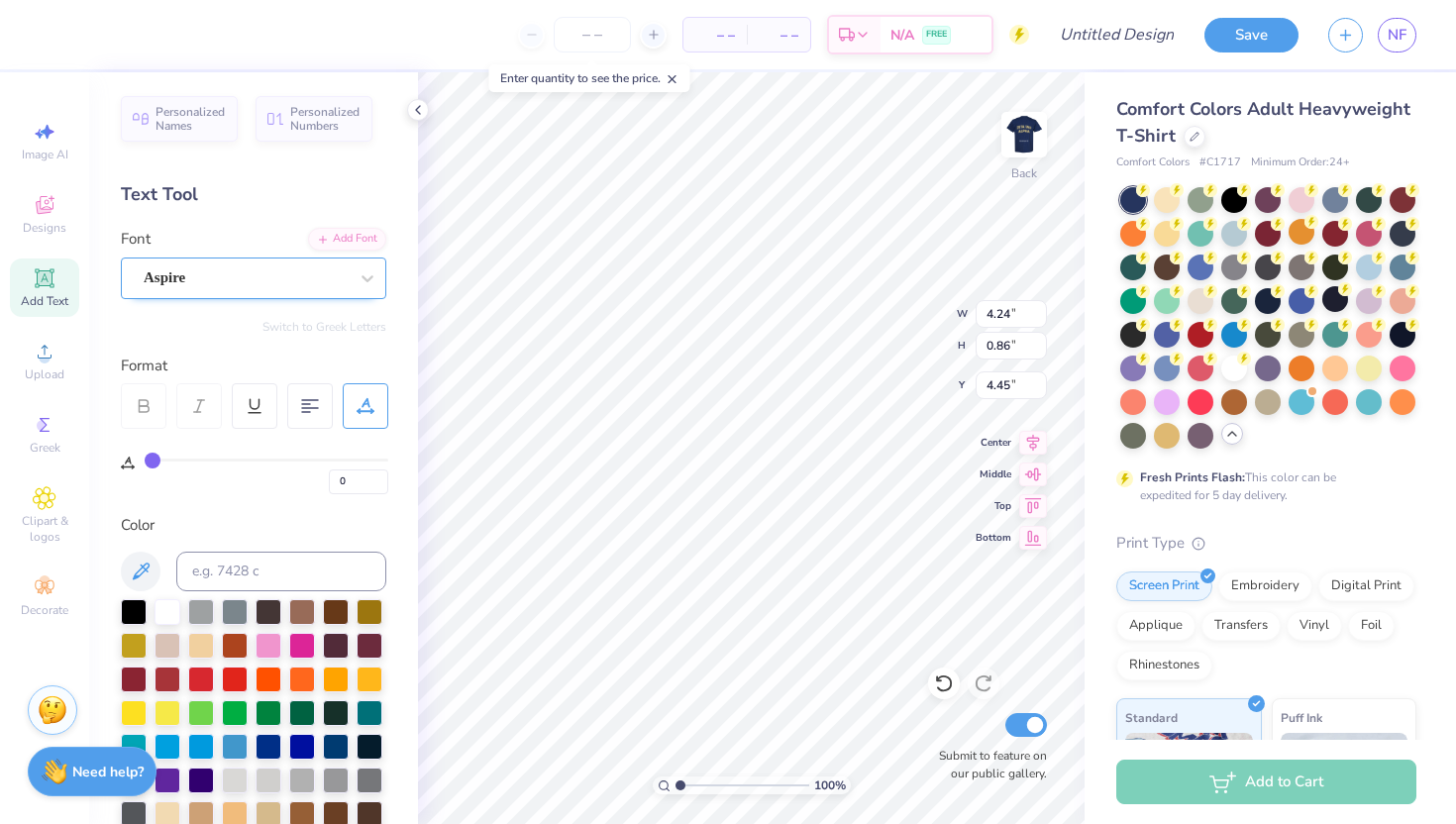 click on "Aspire" at bounding box center [246, 277] 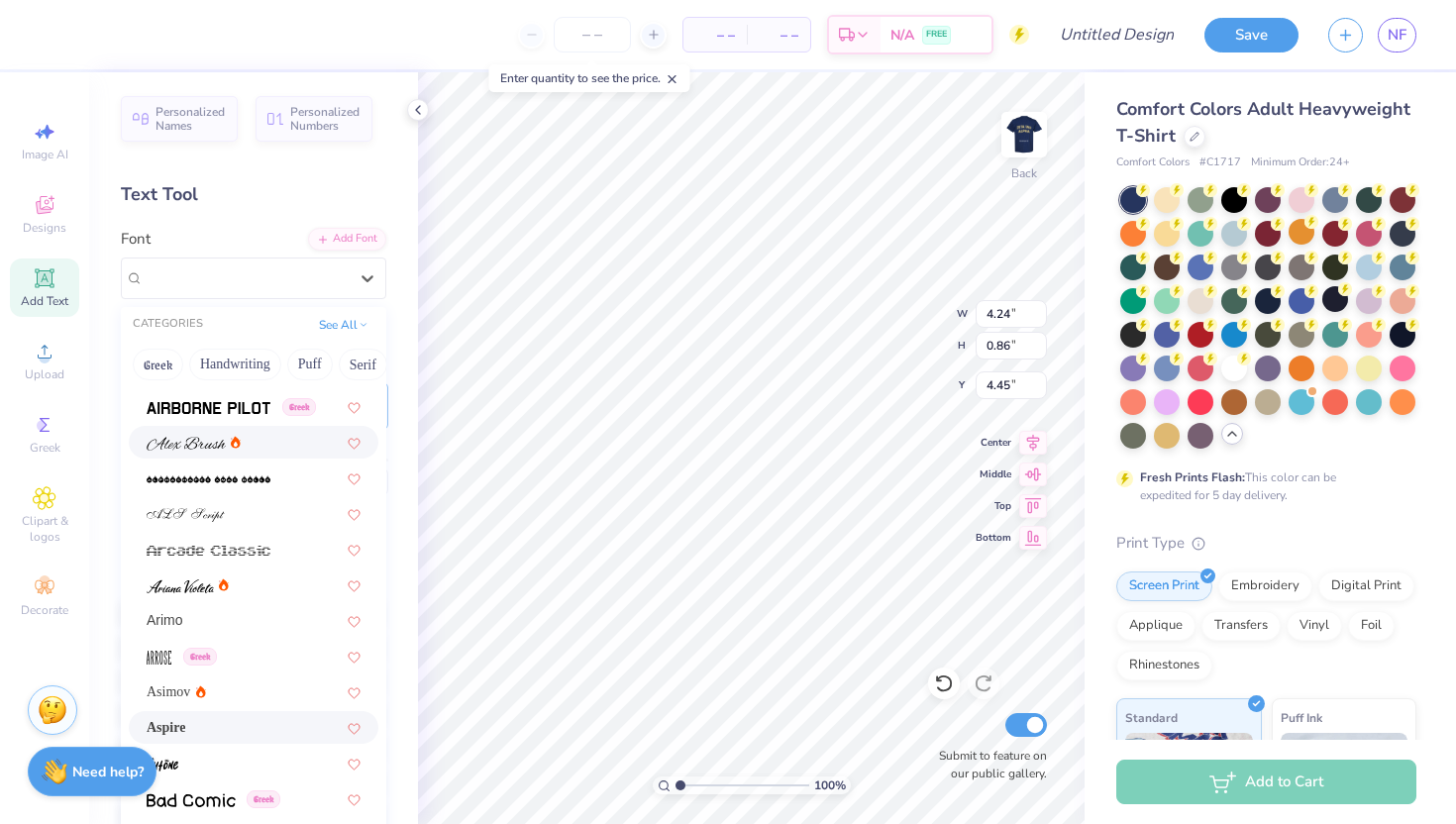 scroll, scrollTop: 645, scrollLeft: 0, axis: vertical 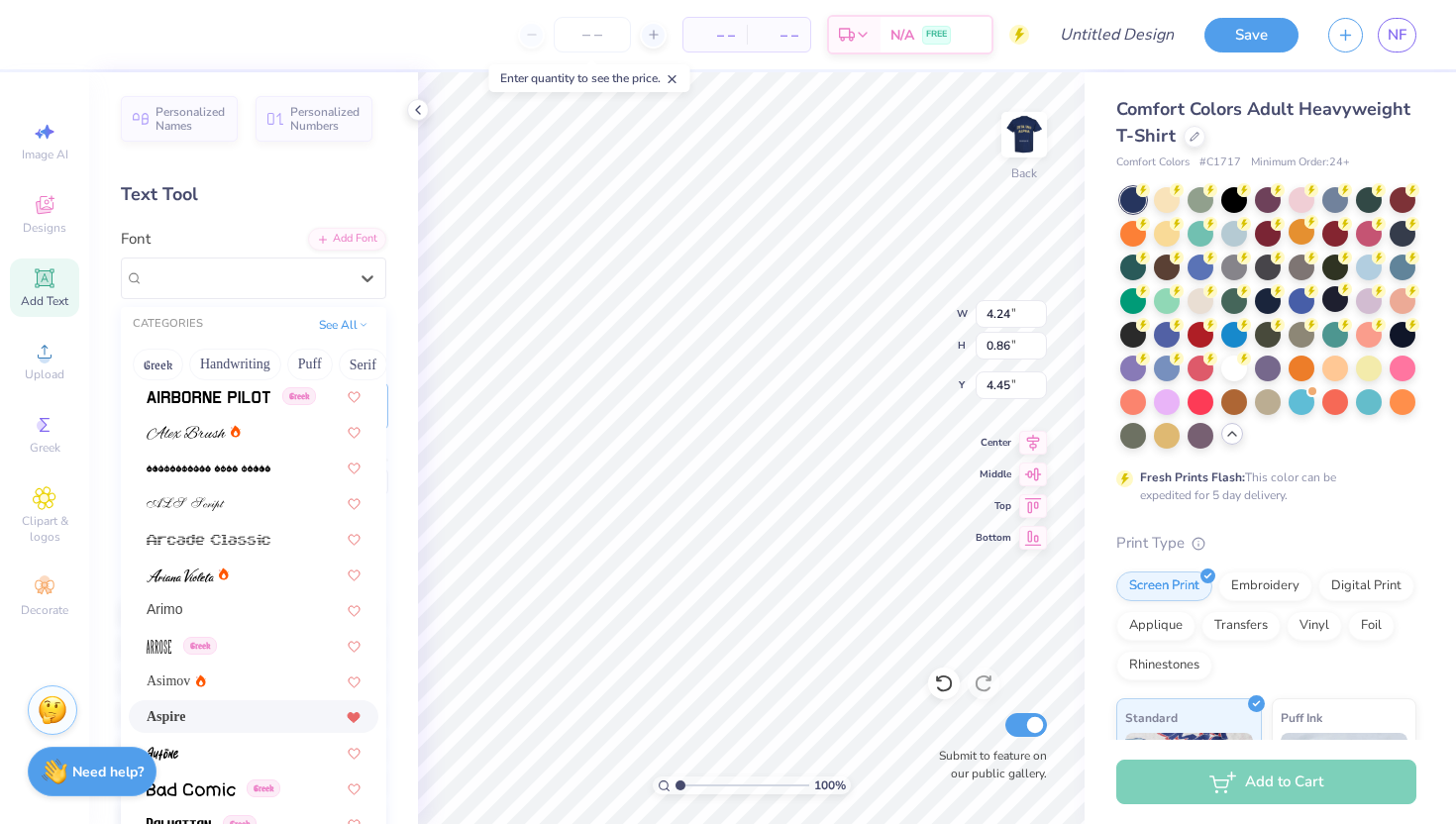 click 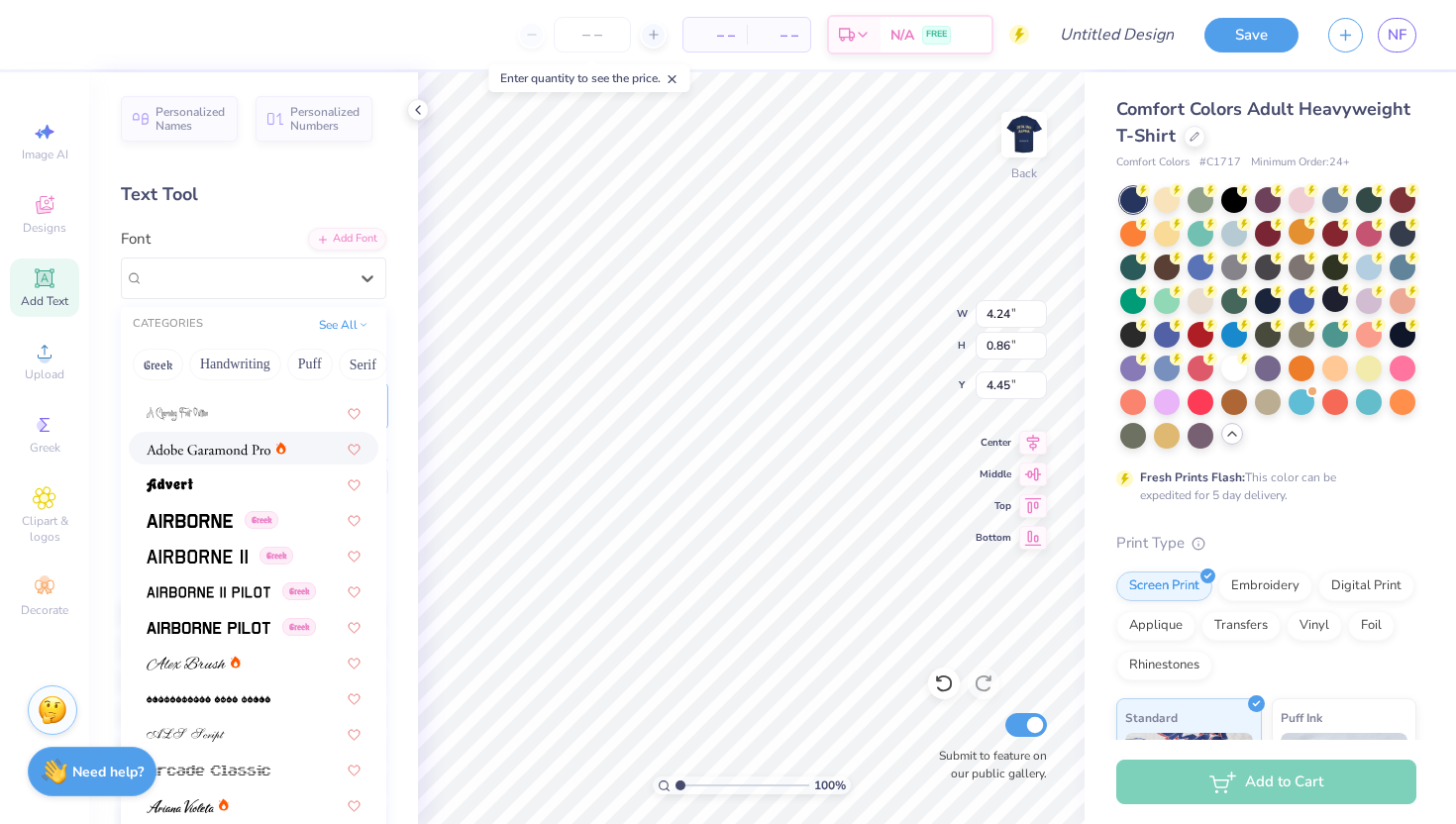 scroll, scrollTop: 416, scrollLeft: 0, axis: vertical 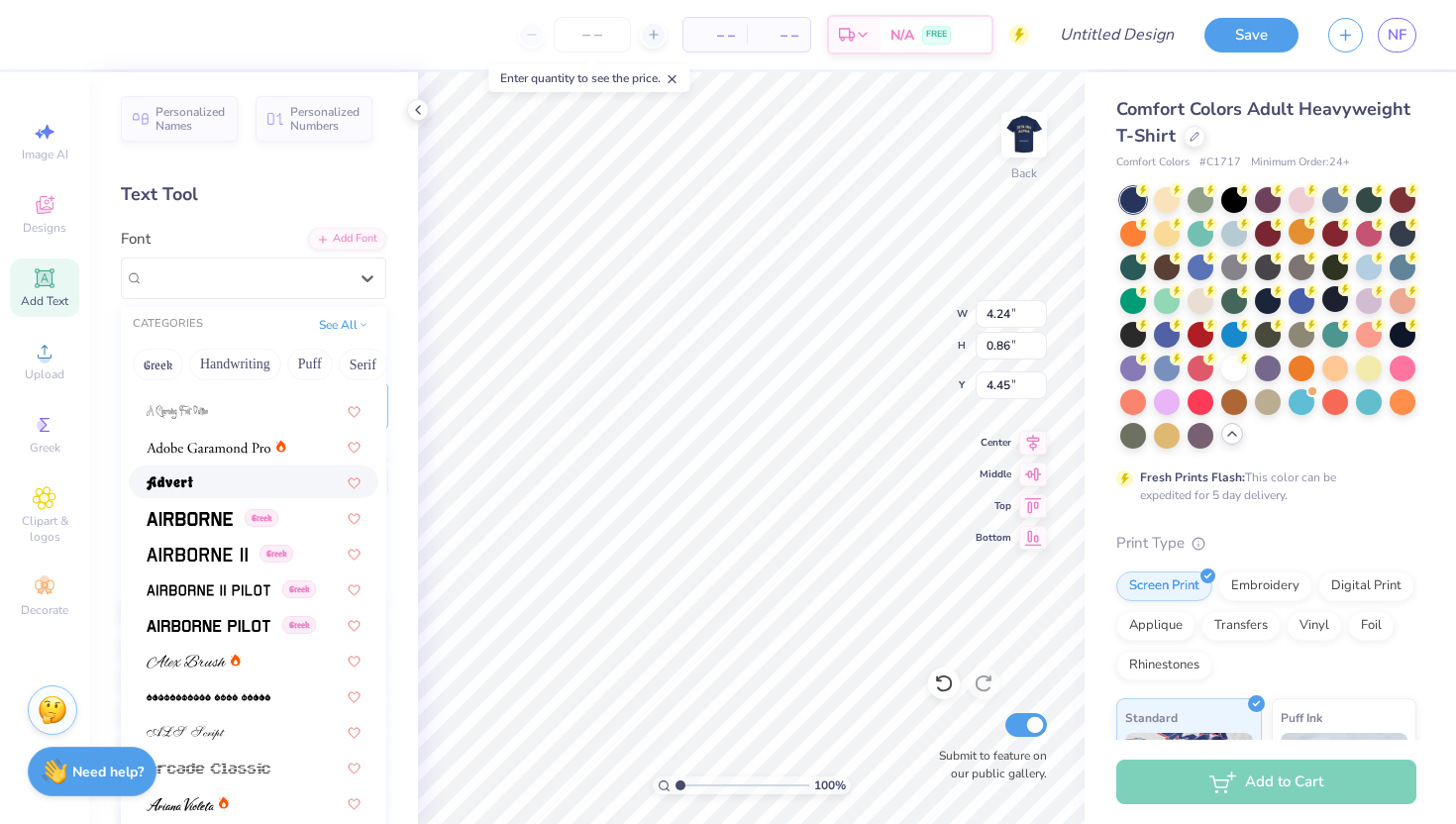 click at bounding box center (254, 481) 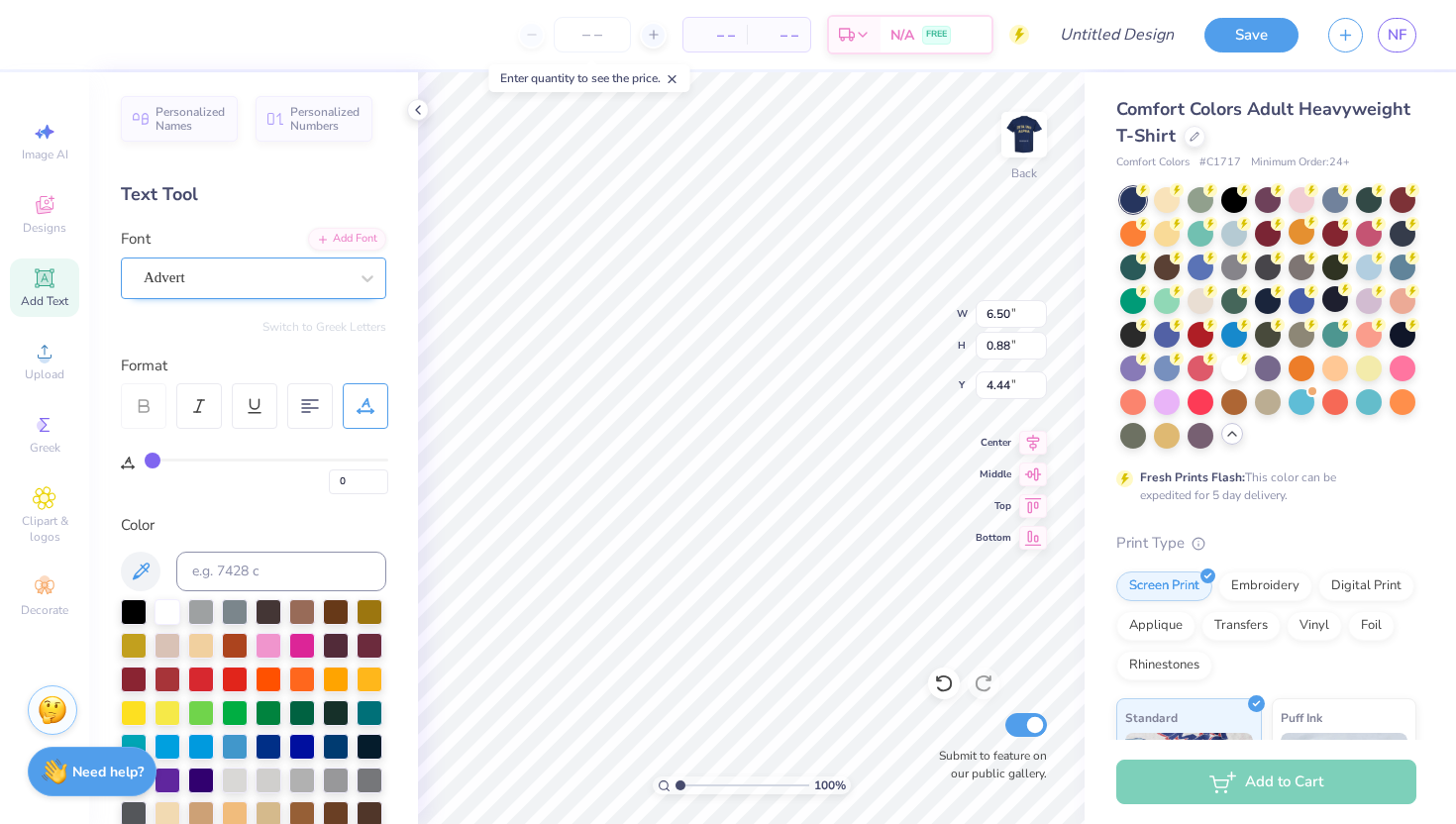 click on "Advert" at bounding box center [246, 277] 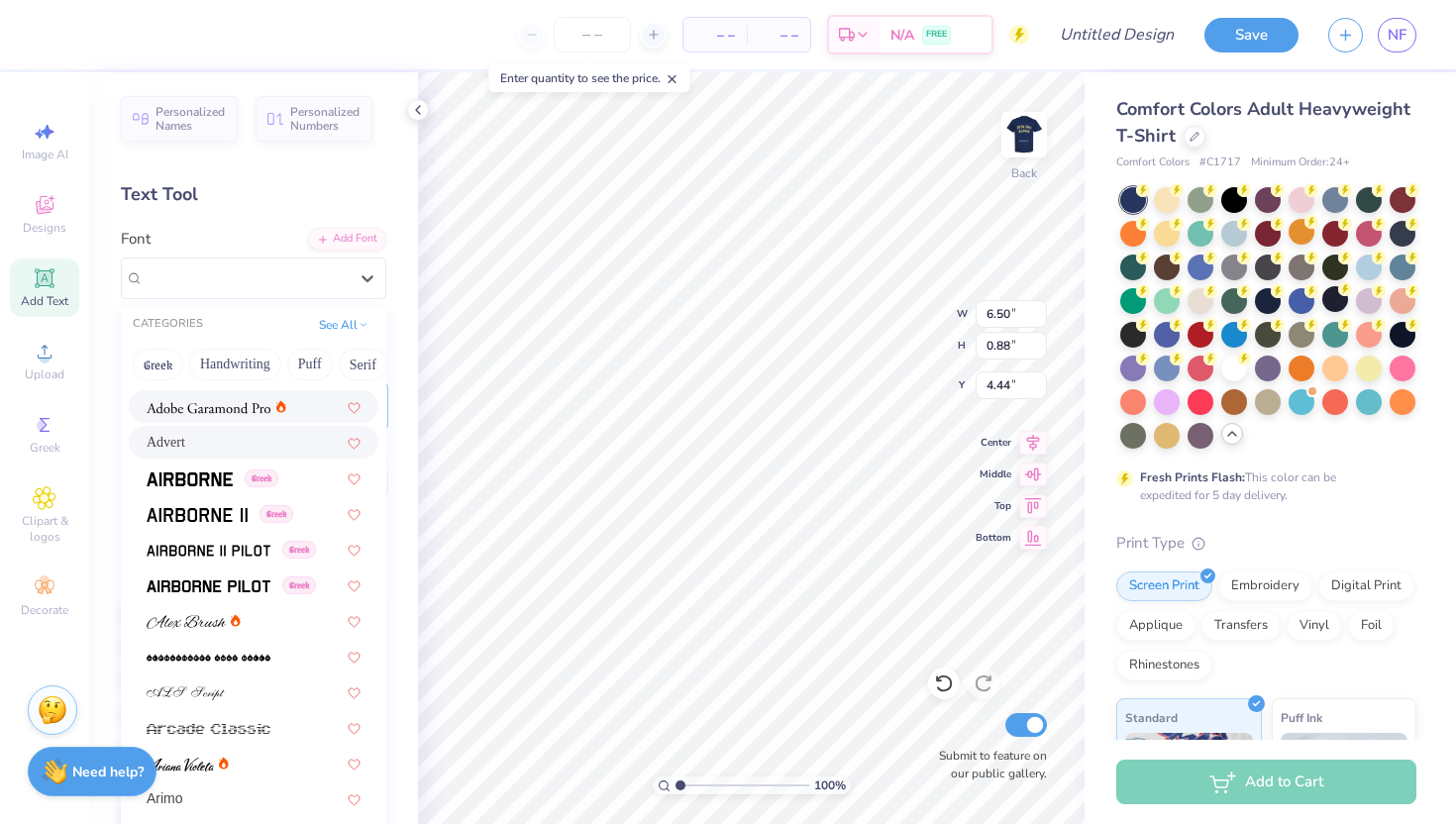 scroll, scrollTop: 496, scrollLeft: 0, axis: vertical 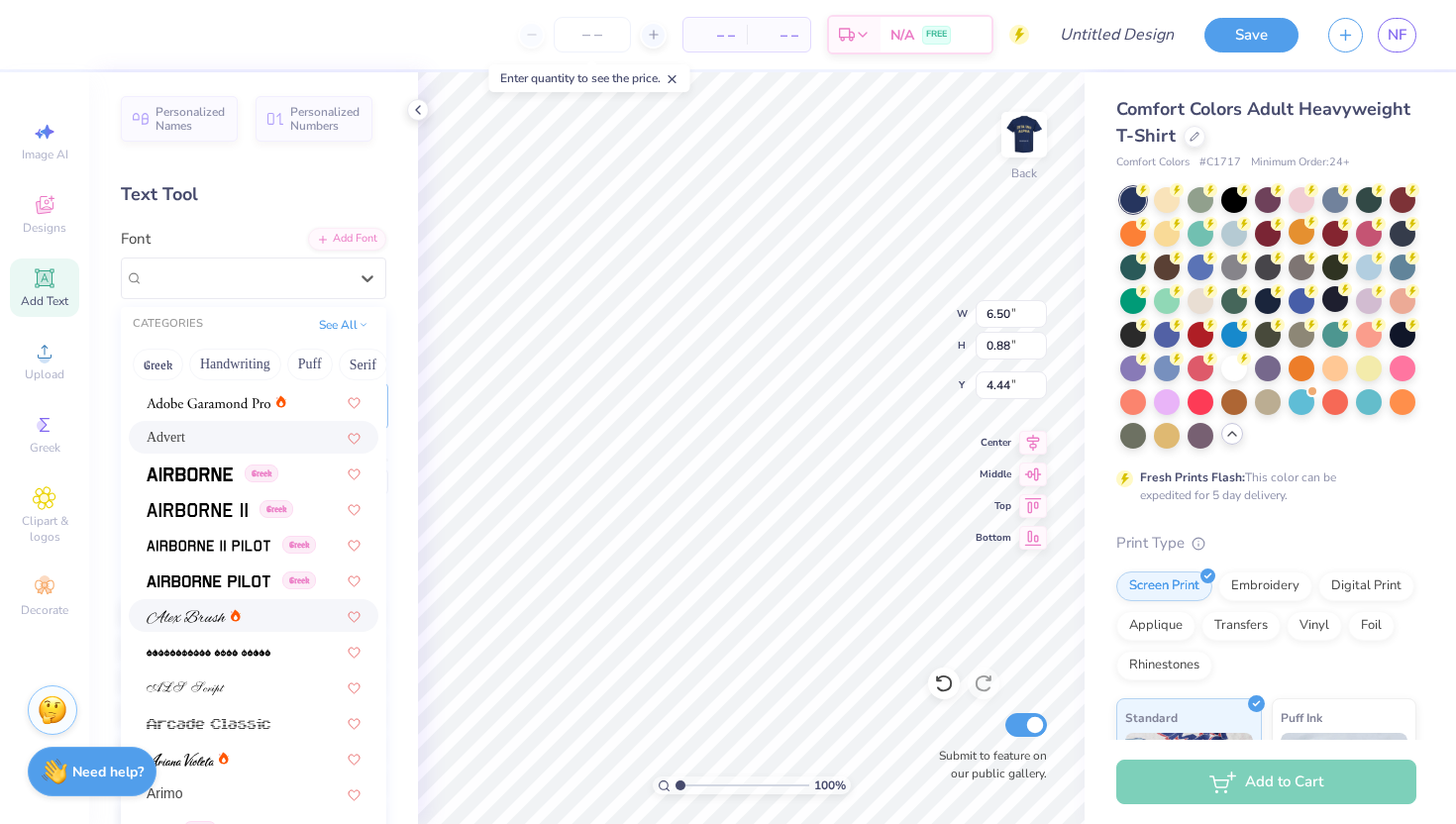 click at bounding box center (254, 615) 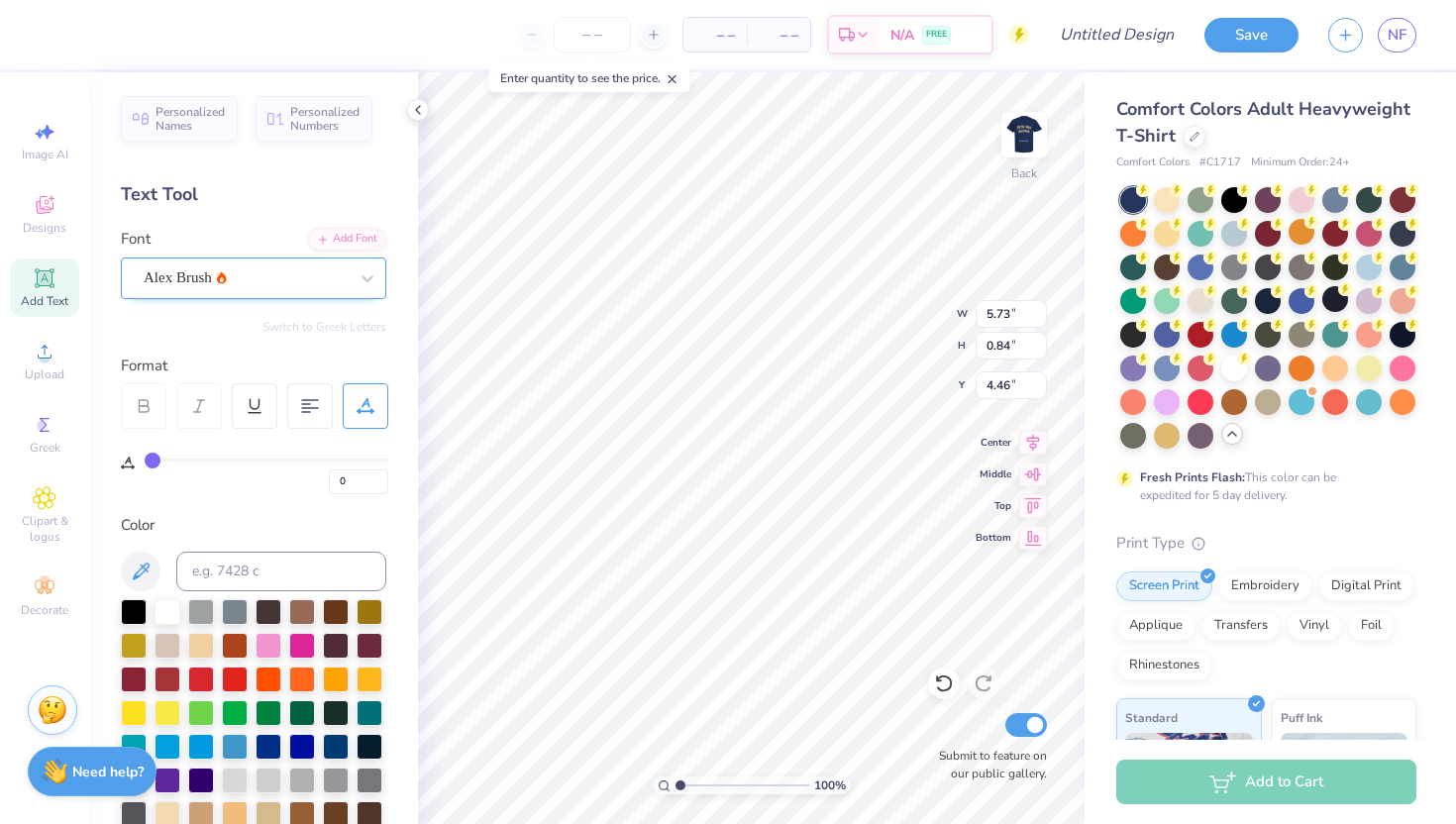 click on "Alex Brush" at bounding box center (246, 277) 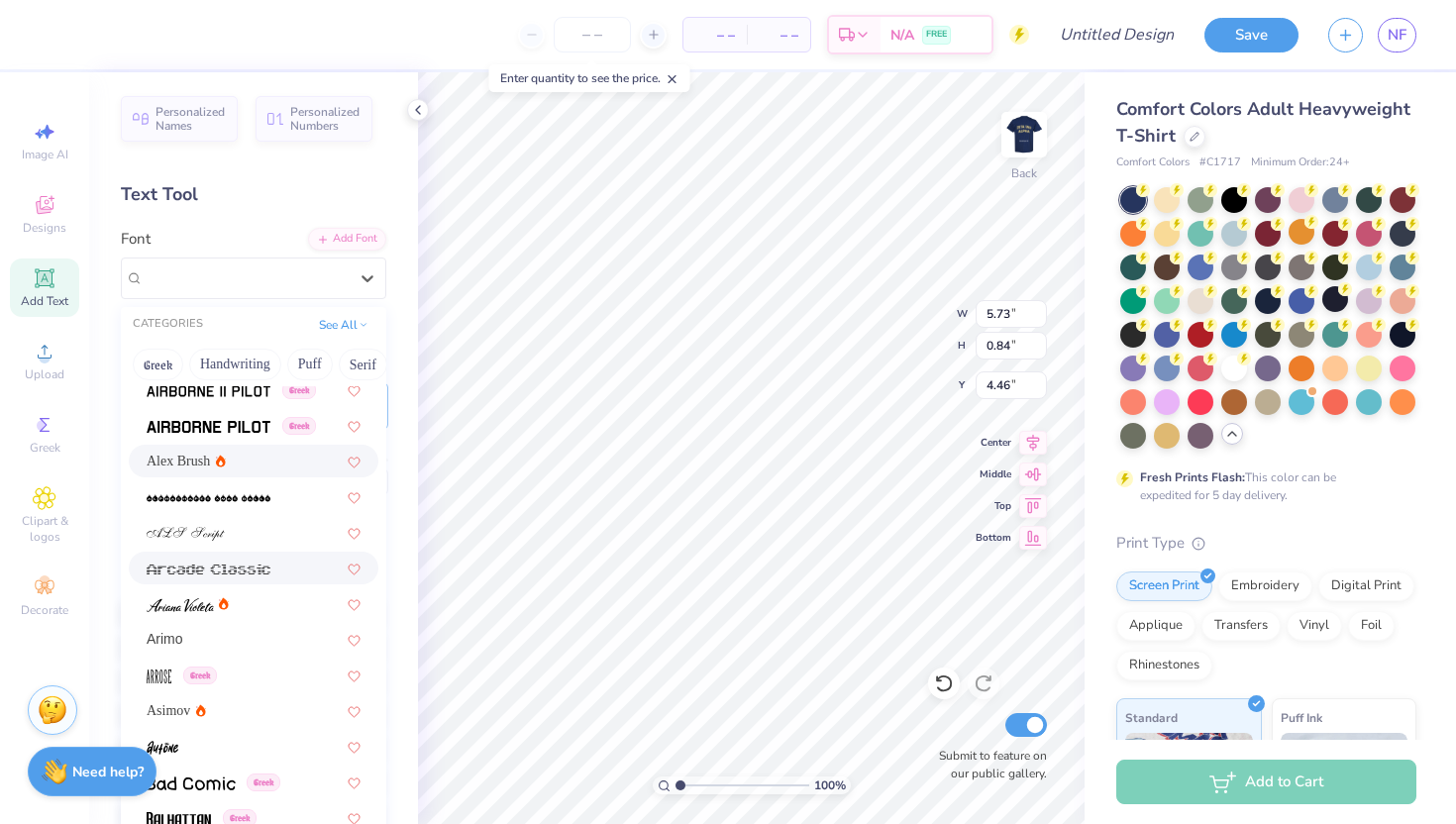 scroll, scrollTop: 659, scrollLeft: 0, axis: vertical 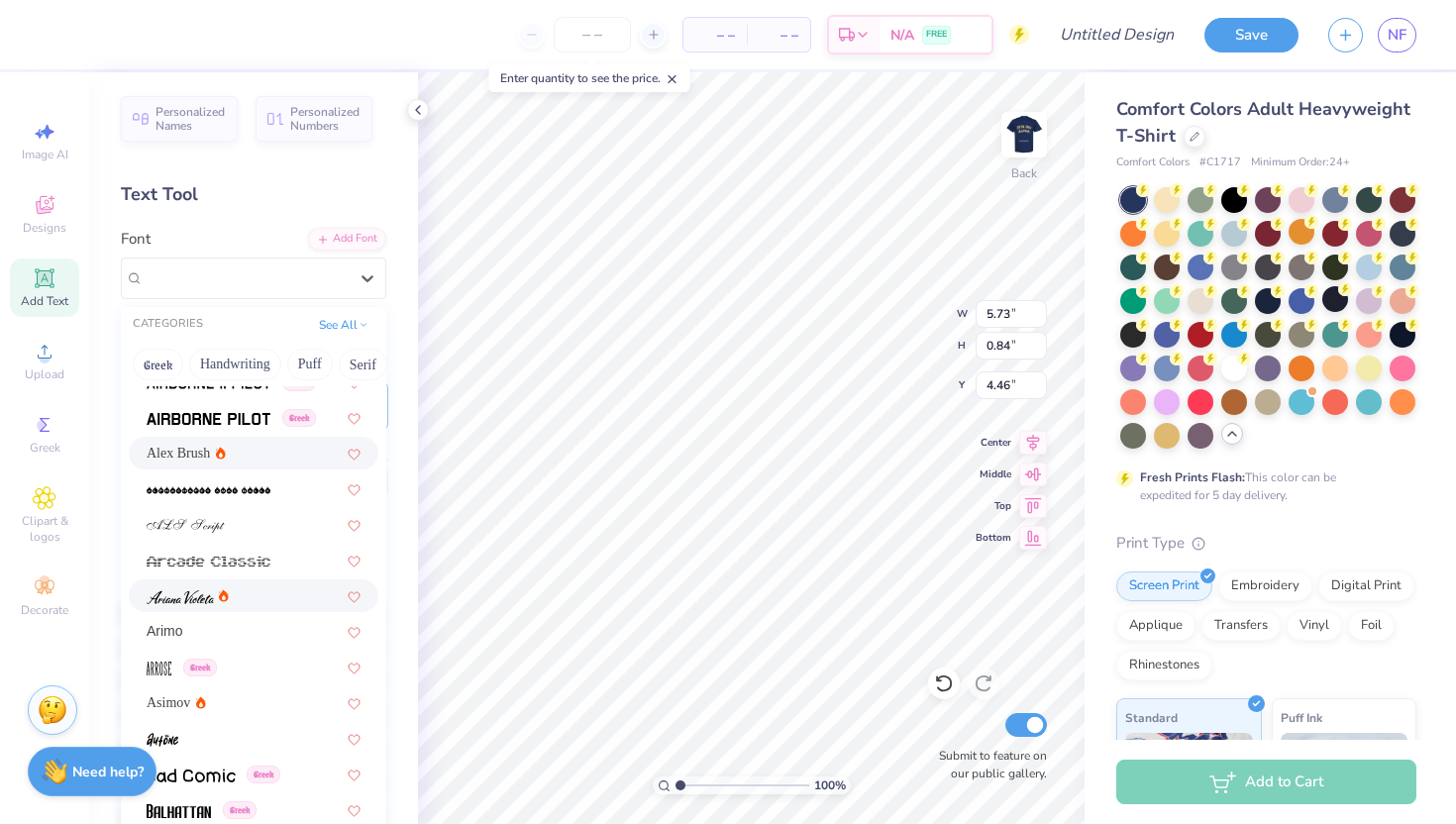 click at bounding box center [254, 595] 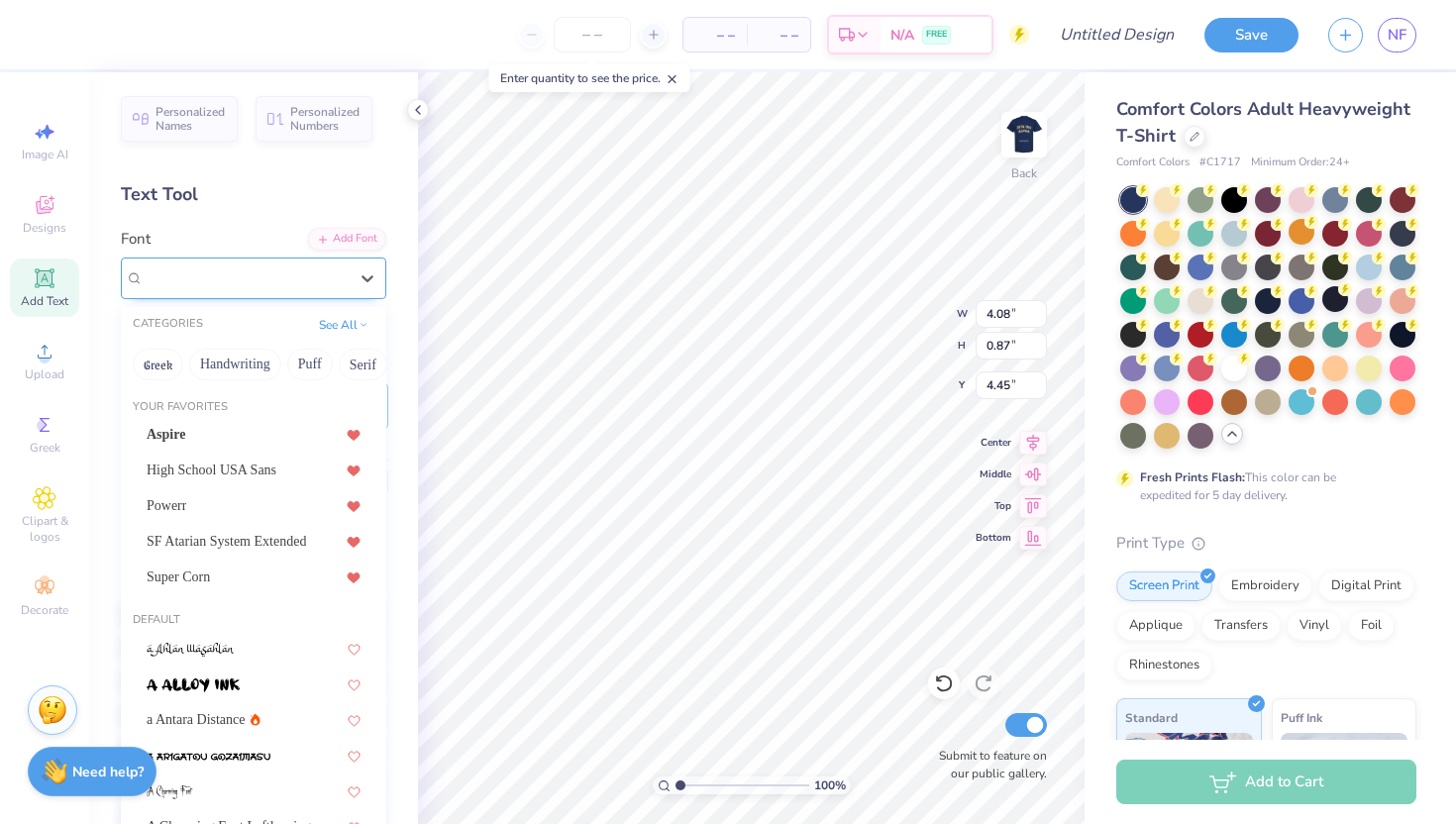 click on "Ariana Violeta" at bounding box center (246, 277) 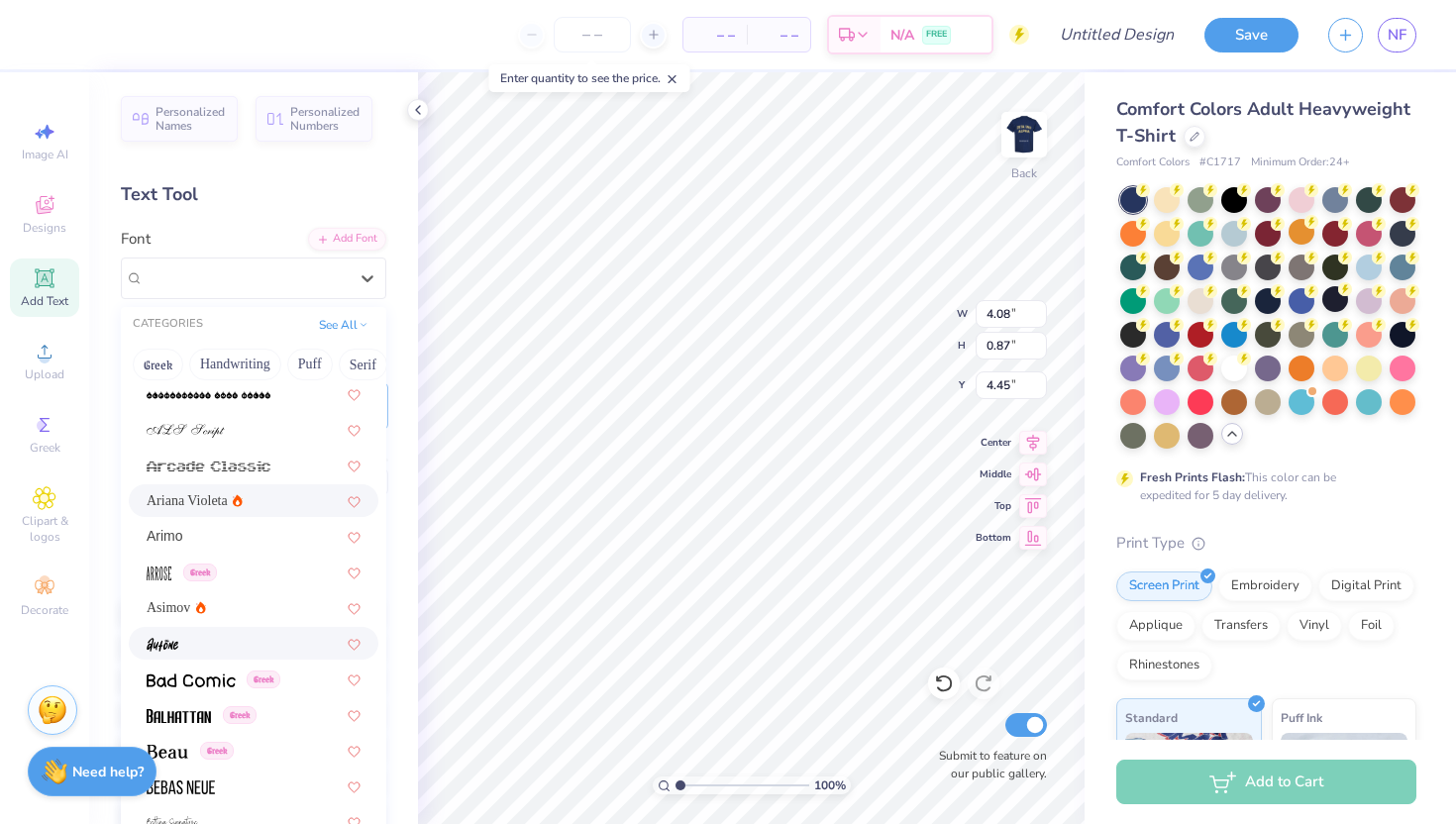 scroll, scrollTop: 756, scrollLeft: 0, axis: vertical 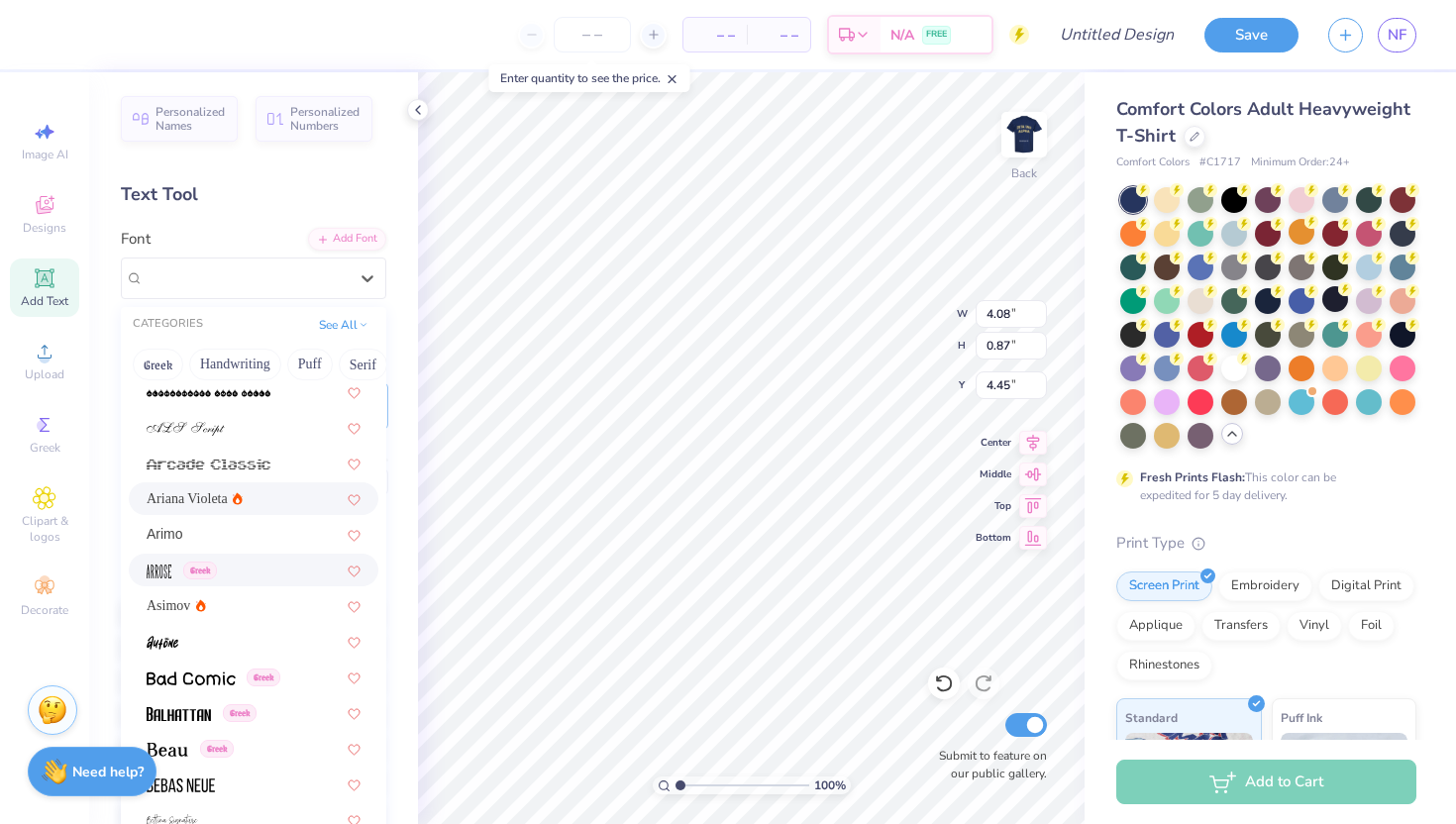 click on "Greek" at bounding box center (254, 569) 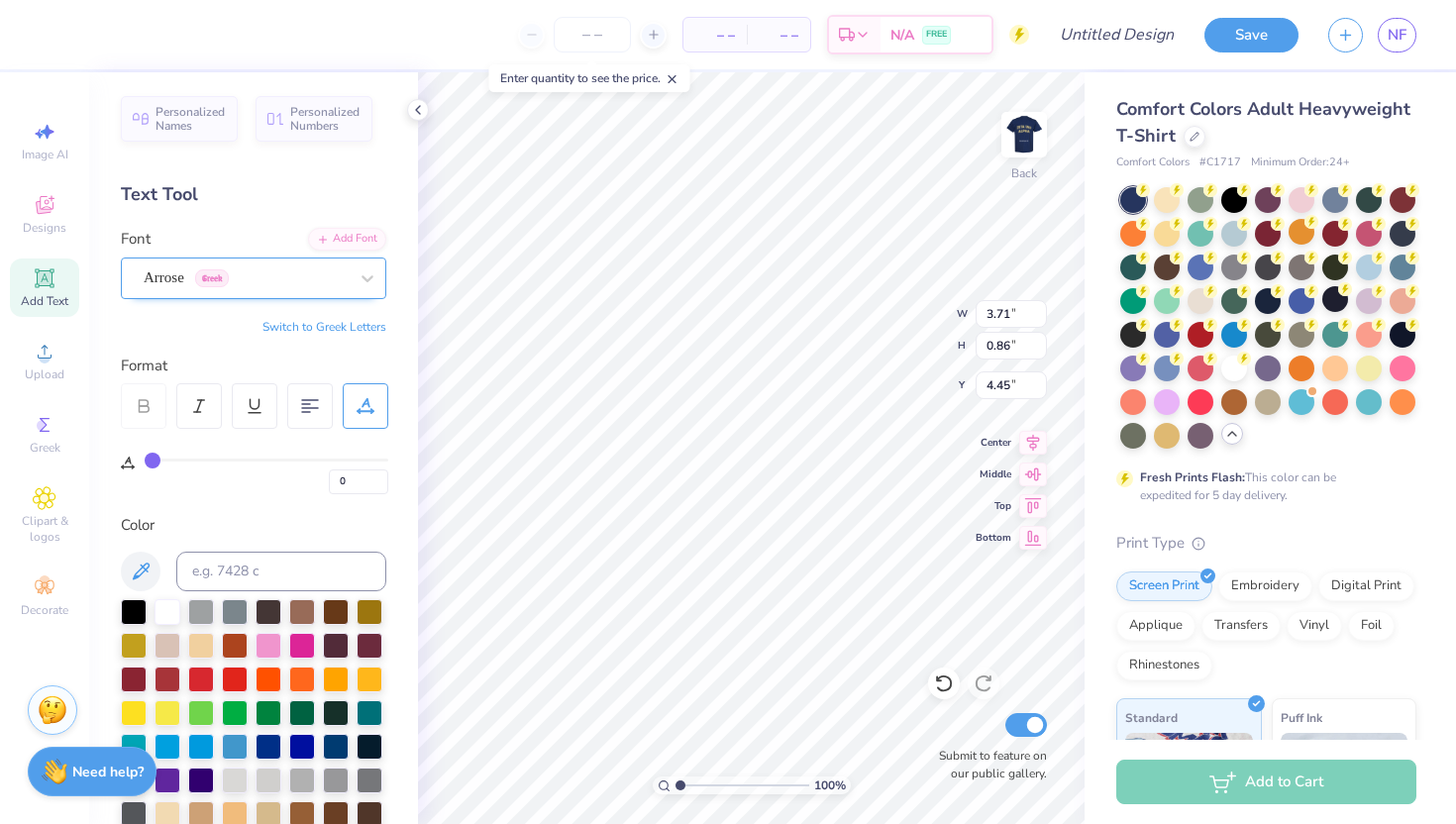 click on "Arrose Greek" at bounding box center [254, 278] 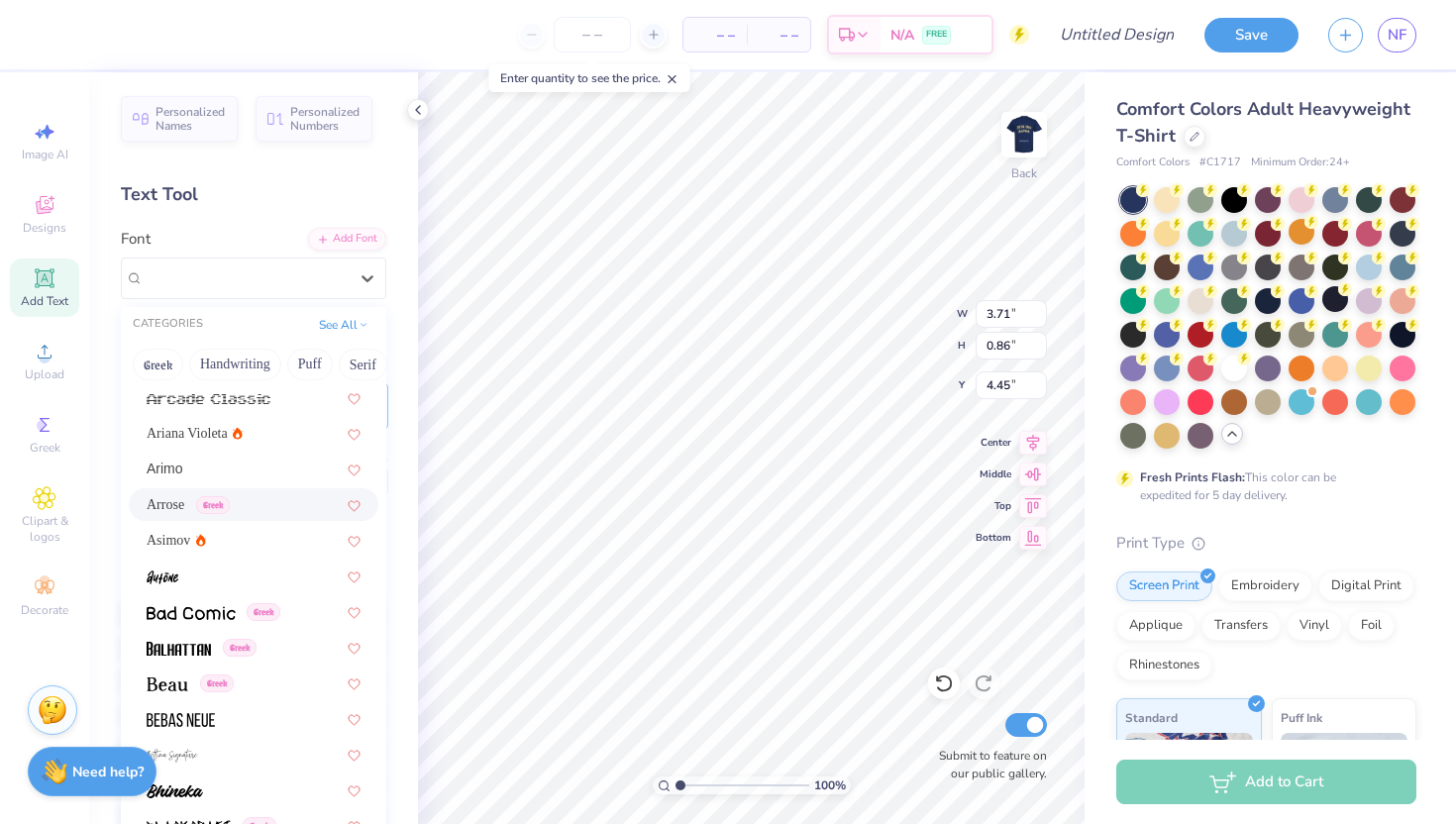 scroll, scrollTop: 819, scrollLeft: 0, axis: vertical 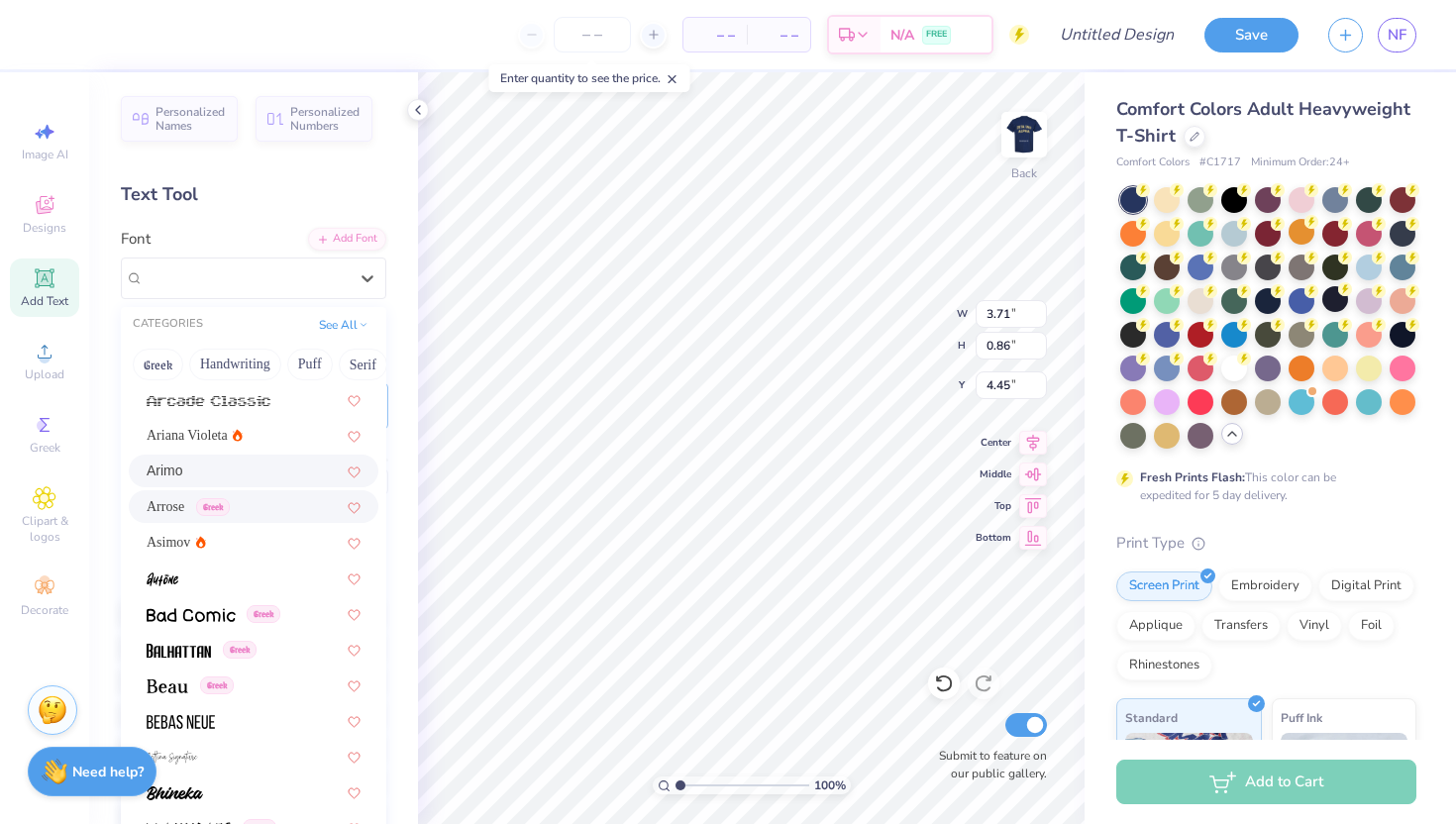 click on "Arimo" at bounding box center (254, 470) 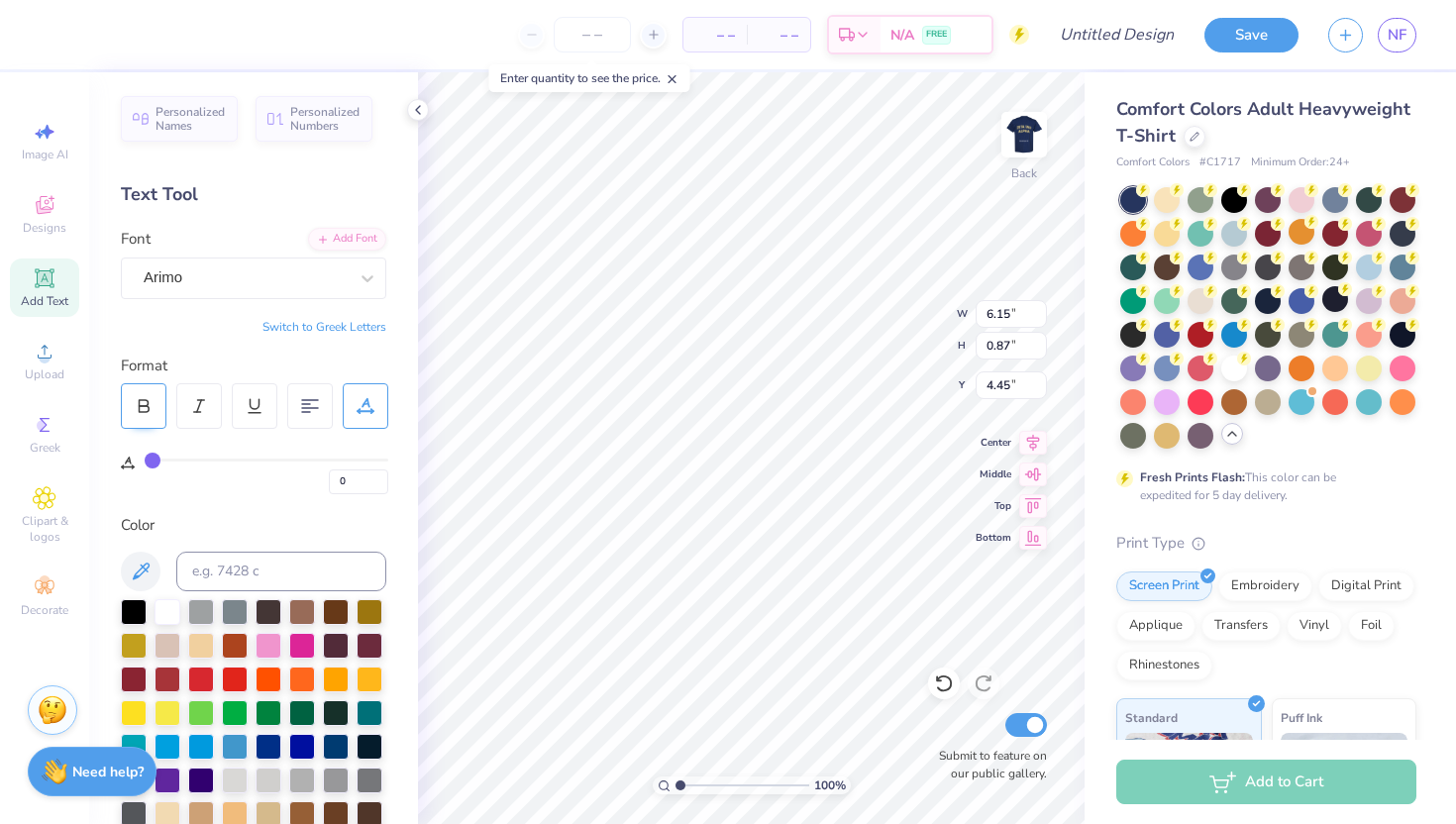 click at bounding box center [144, 406] 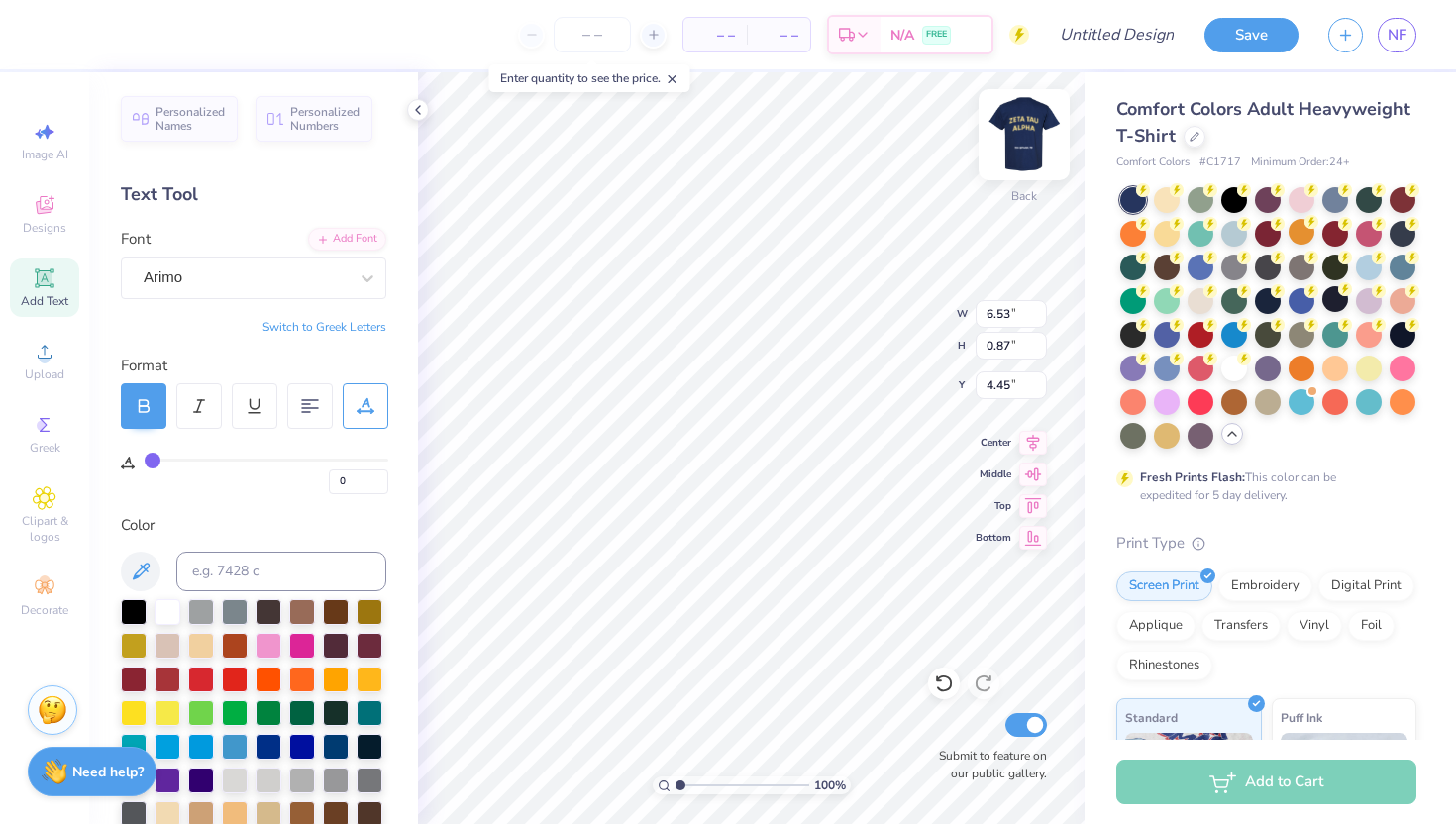 click at bounding box center [1024, 135] 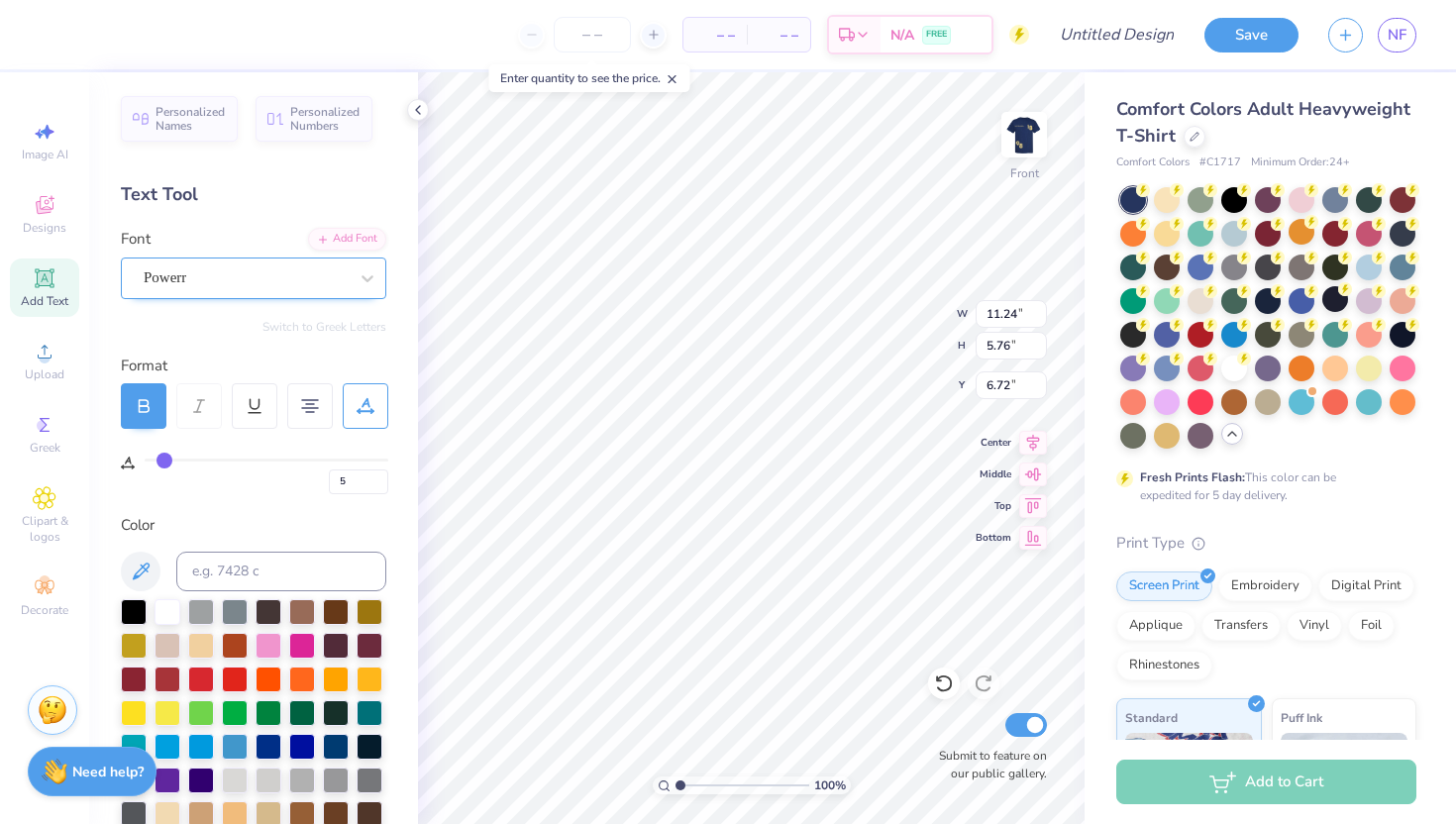 click on "Powerr" at bounding box center (246, 277) 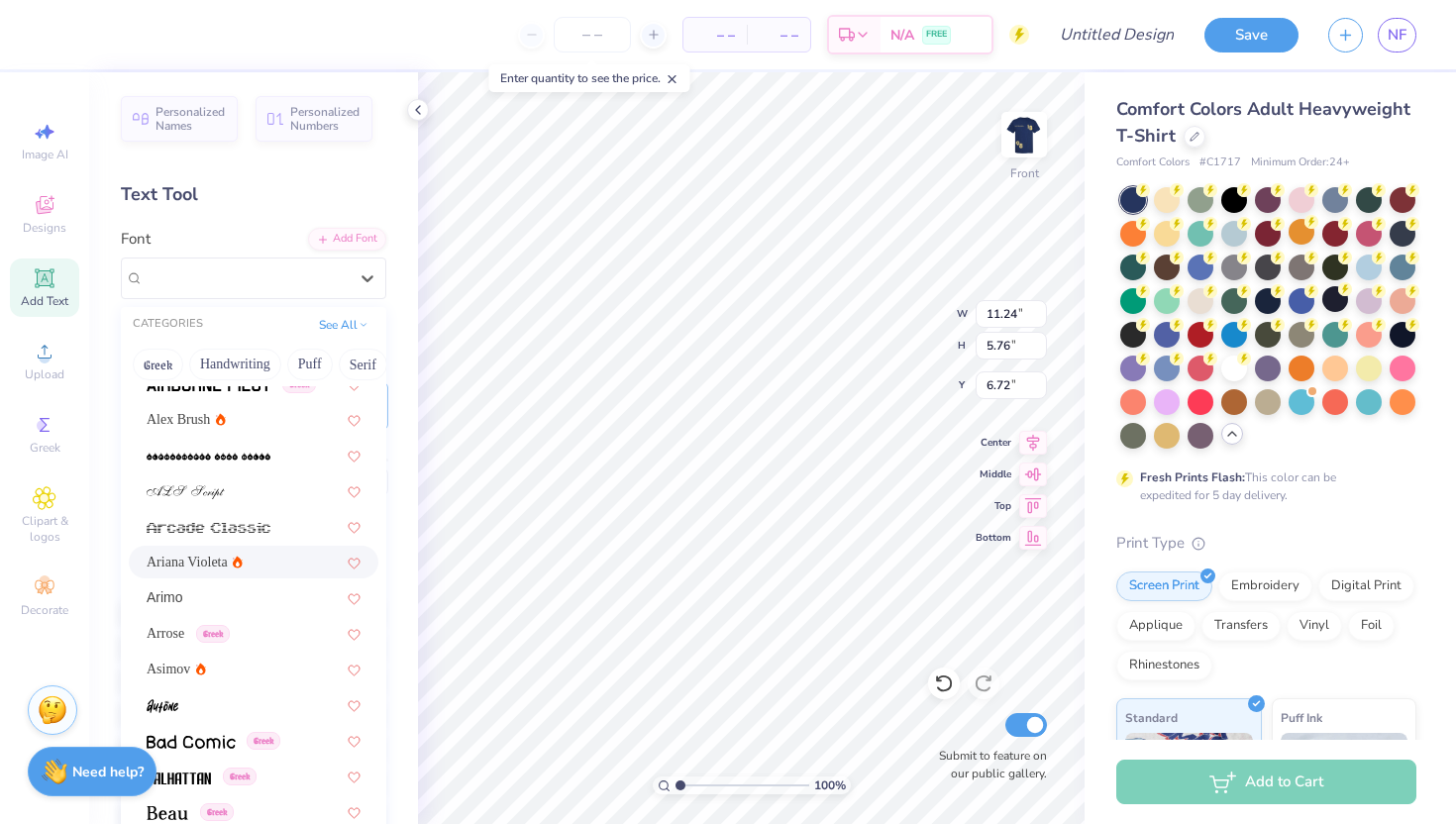 scroll, scrollTop: 697, scrollLeft: 0, axis: vertical 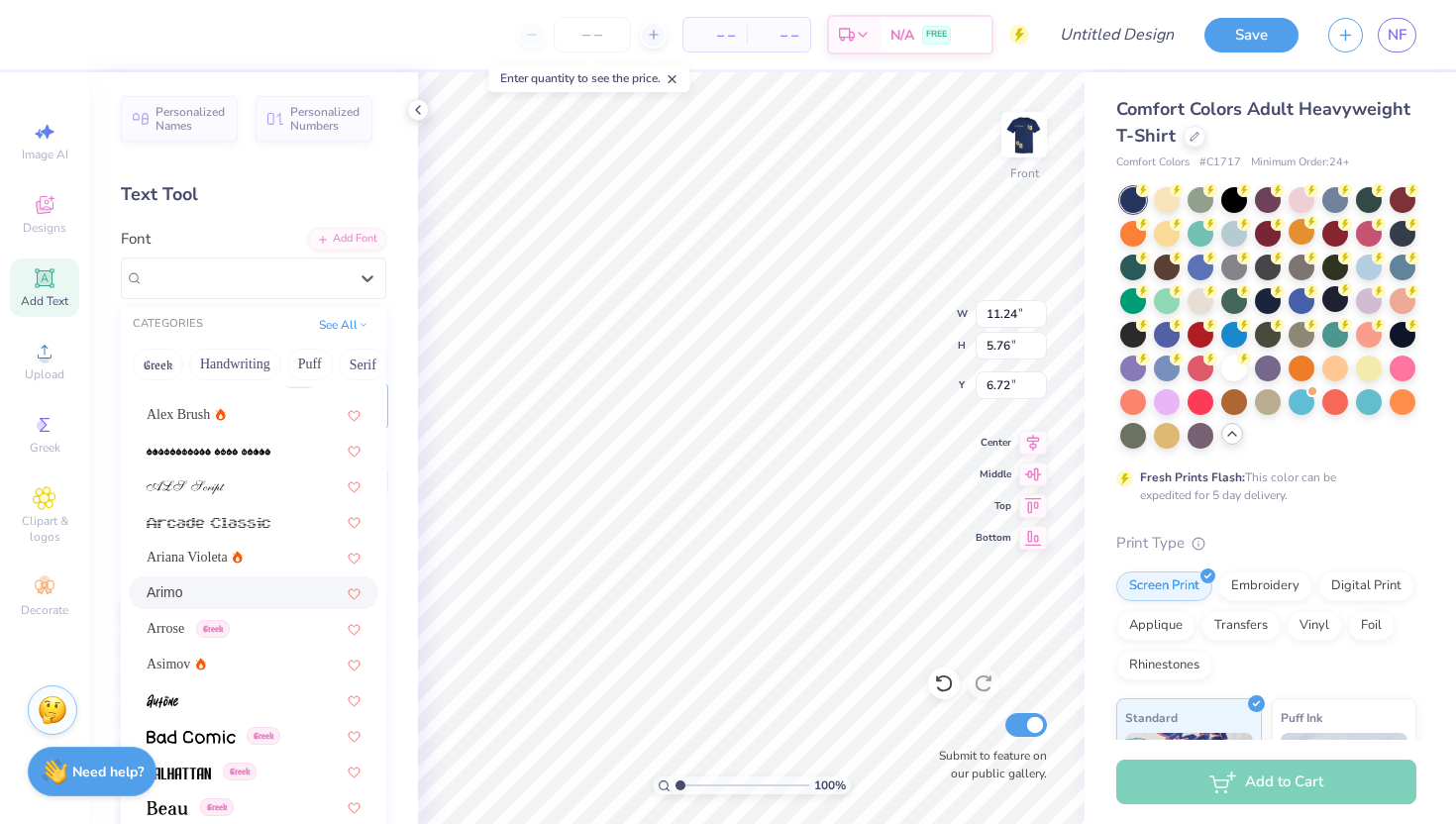 click on "Arimo" at bounding box center [254, 592] 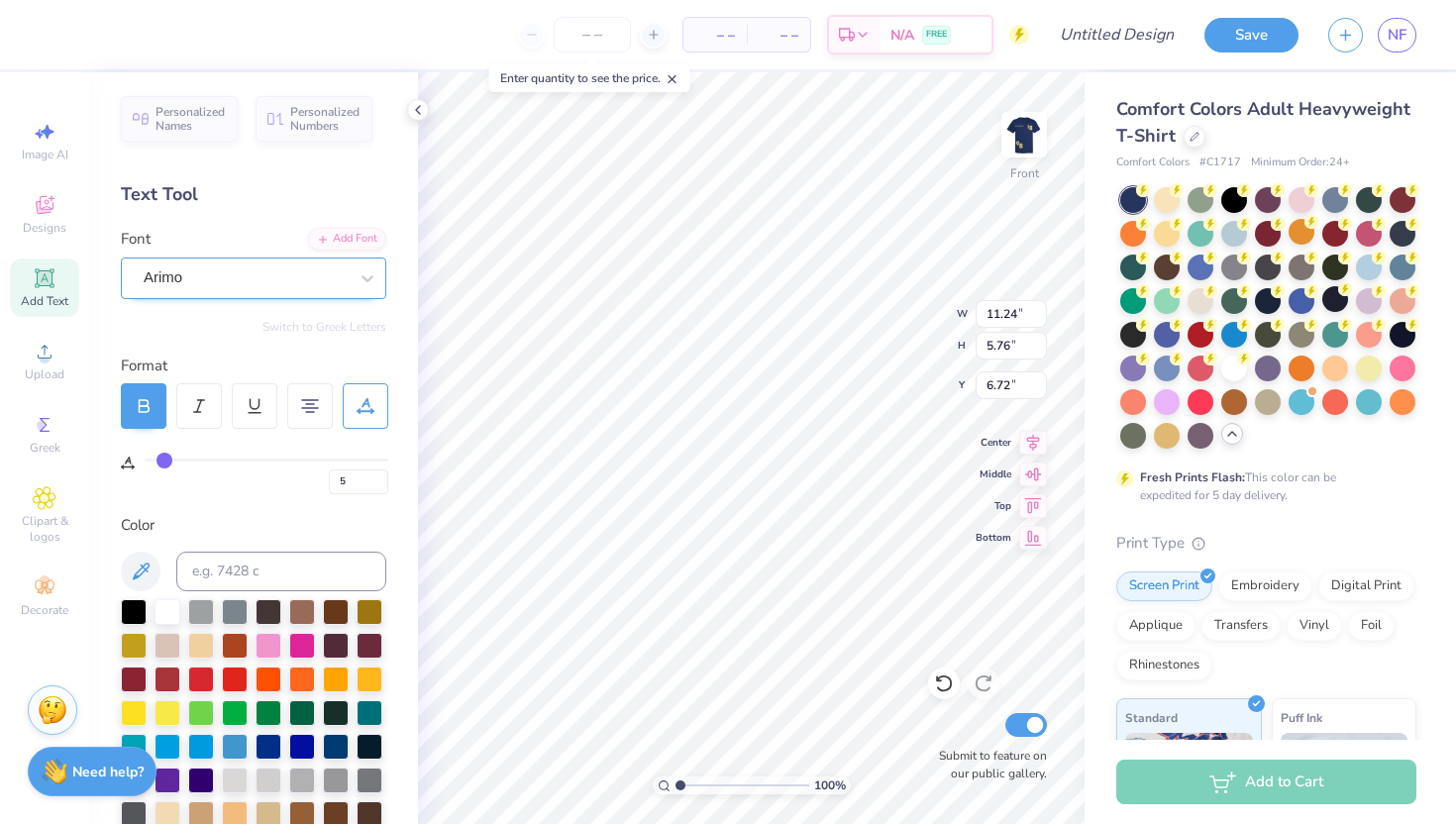 click on "Arimo" at bounding box center (246, 277) 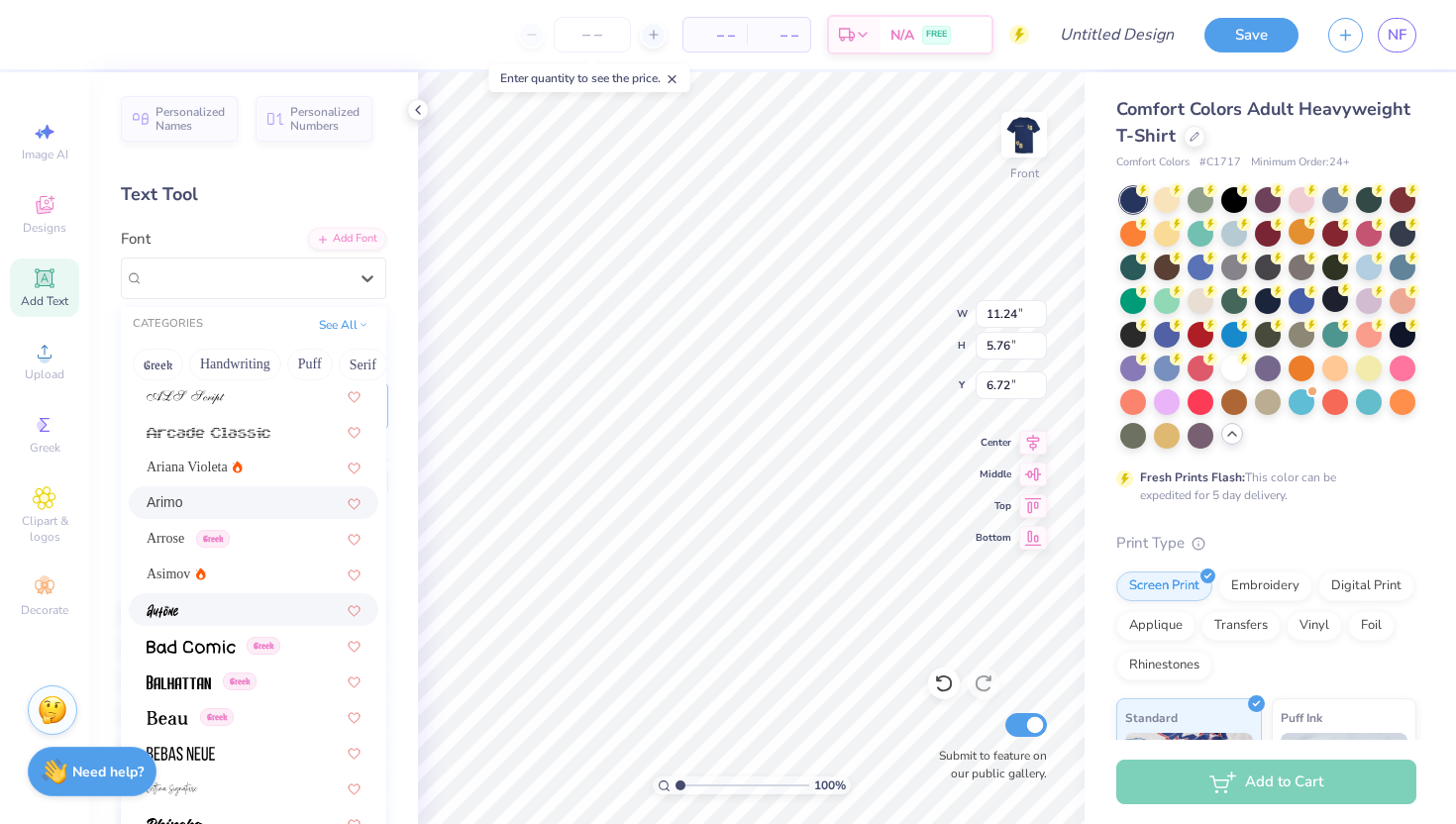 scroll, scrollTop: 789, scrollLeft: 0, axis: vertical 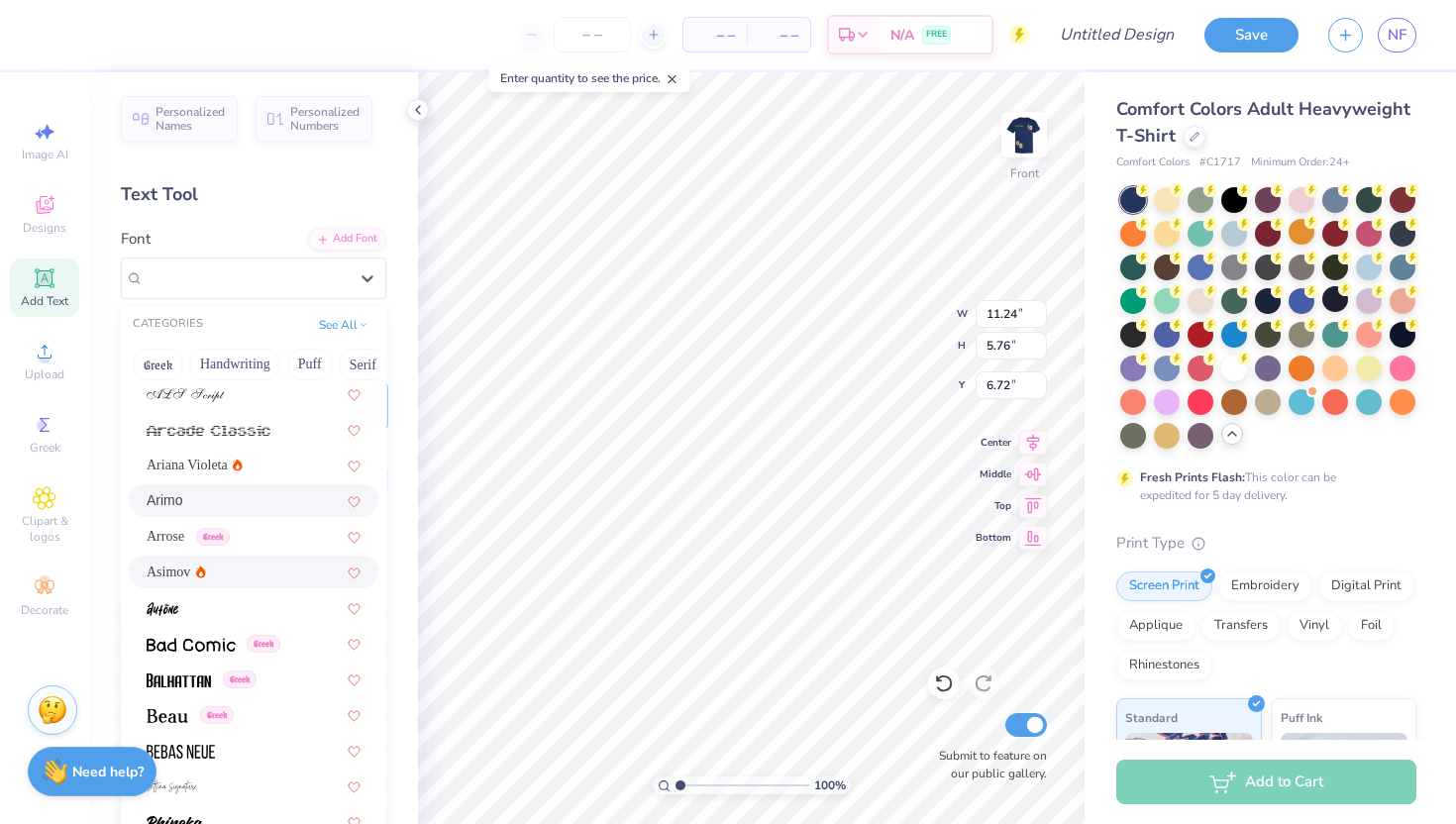 click on "Asimov" at bounding box center [254, 571] 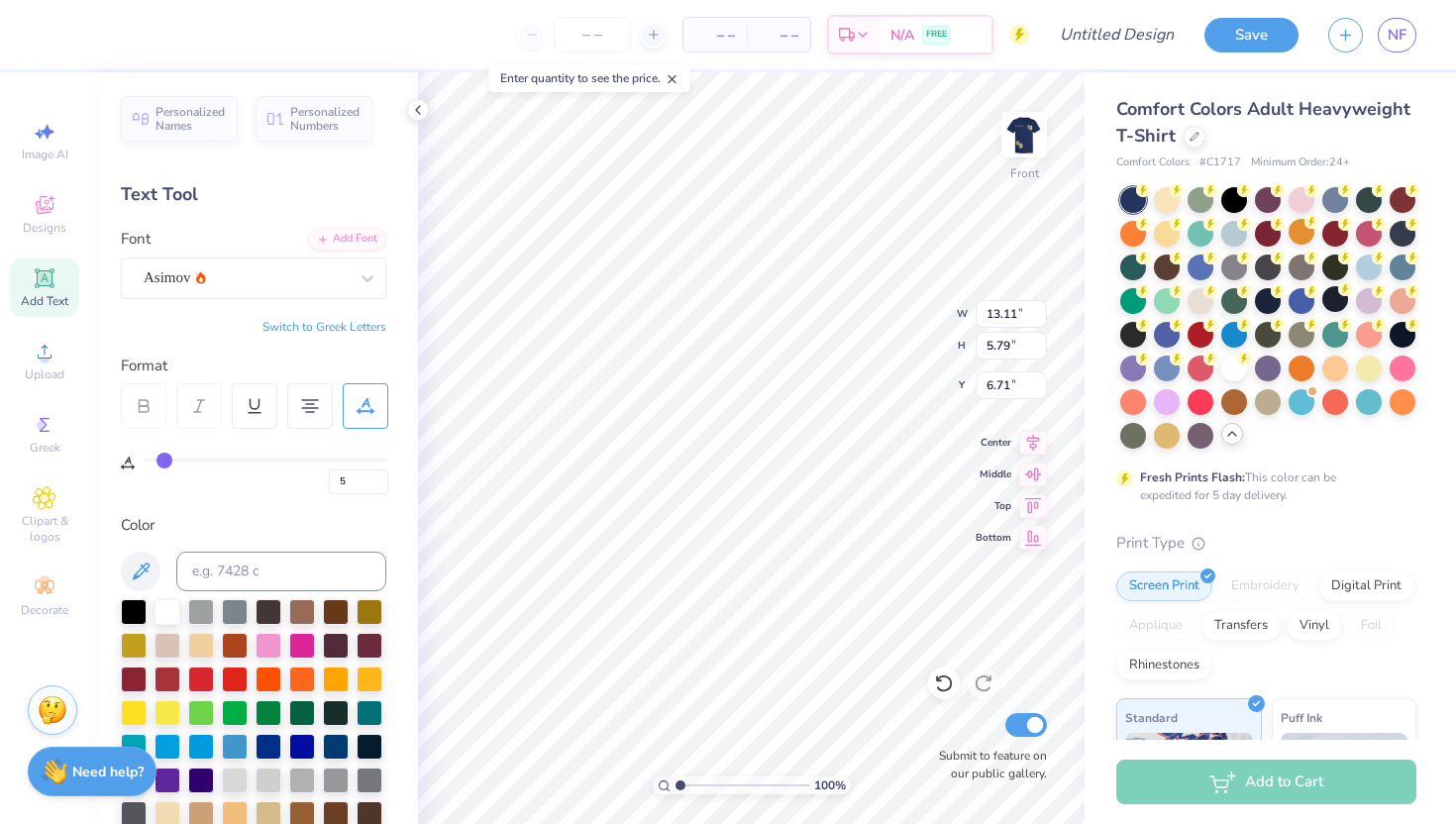 scroll, scrollTop: 1, scrollLeft: 1, axis: both 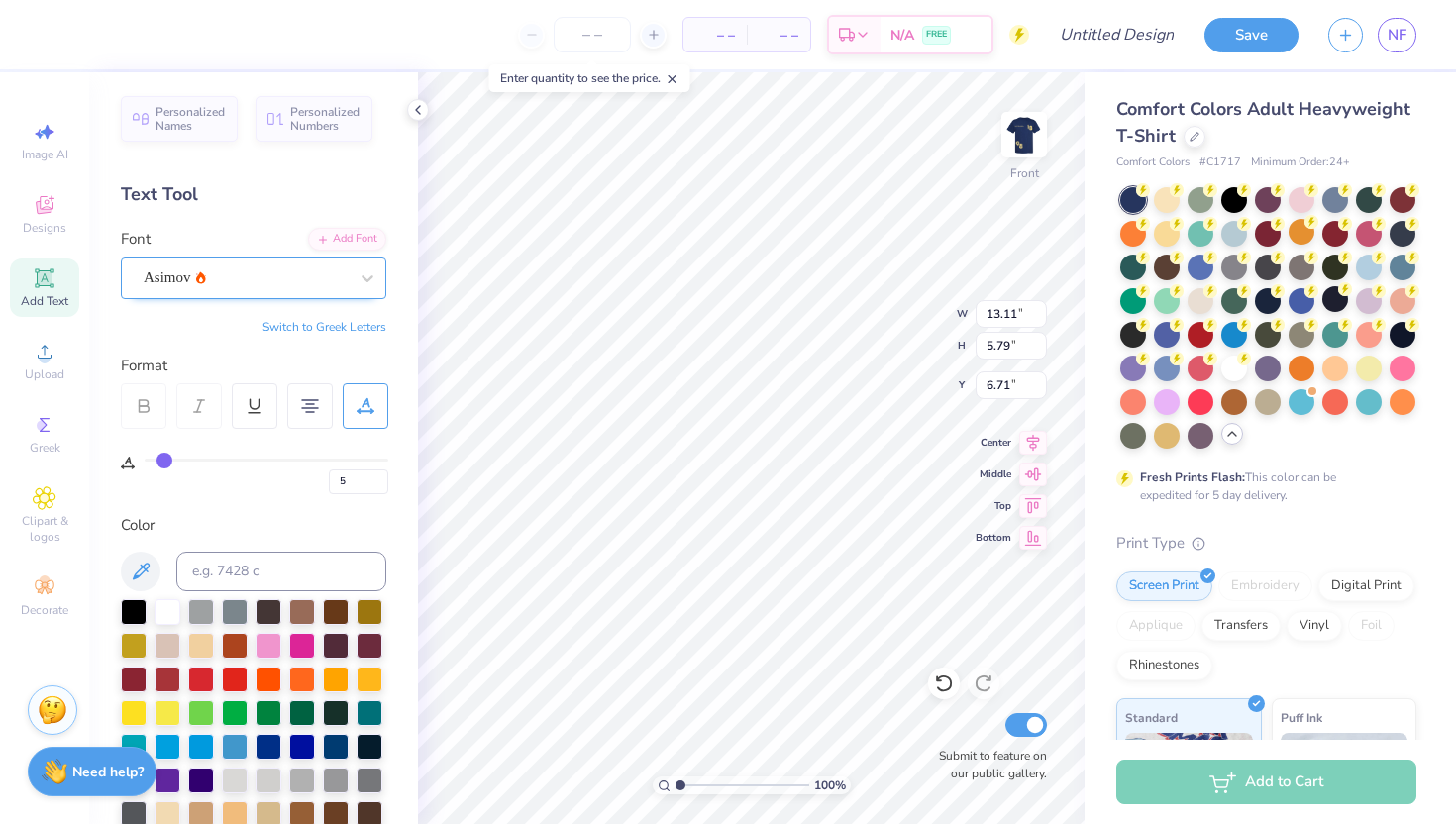 click on "Asimov" at bounding box center (246, 277) 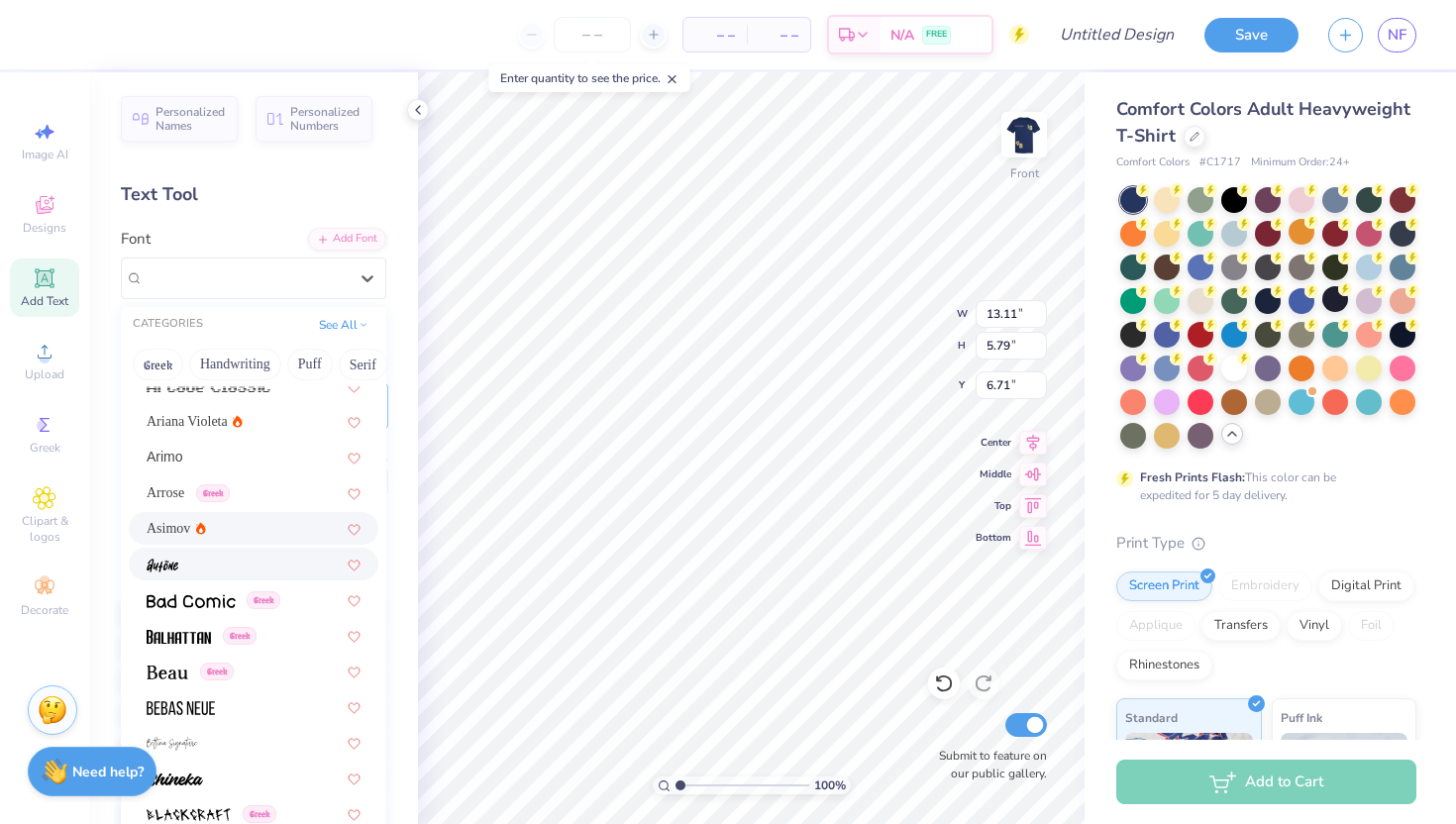 scroll, scrollTop: 837, scrollLeft: 0, axis: vertical 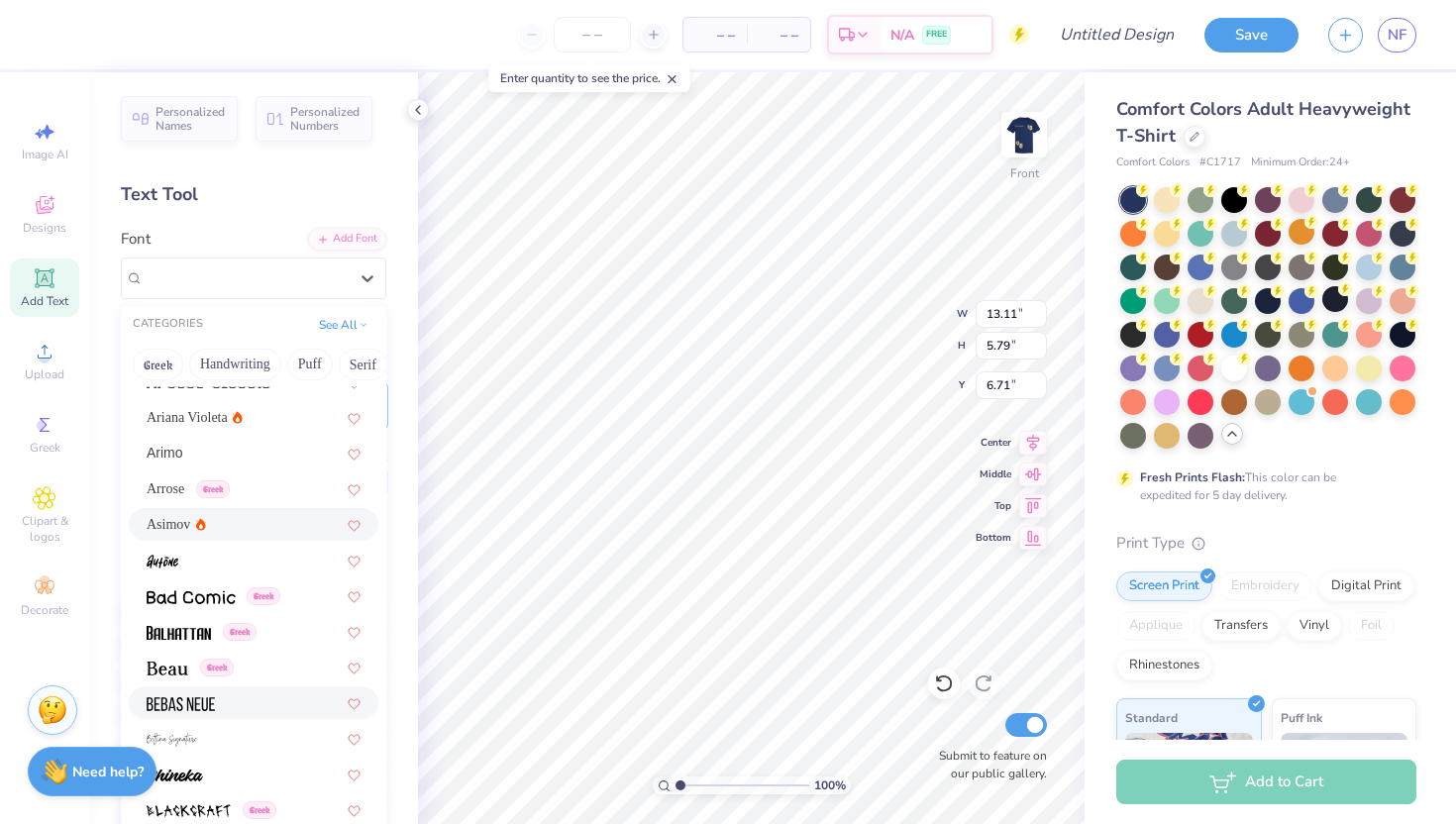 click at bounding box center [254, 702] 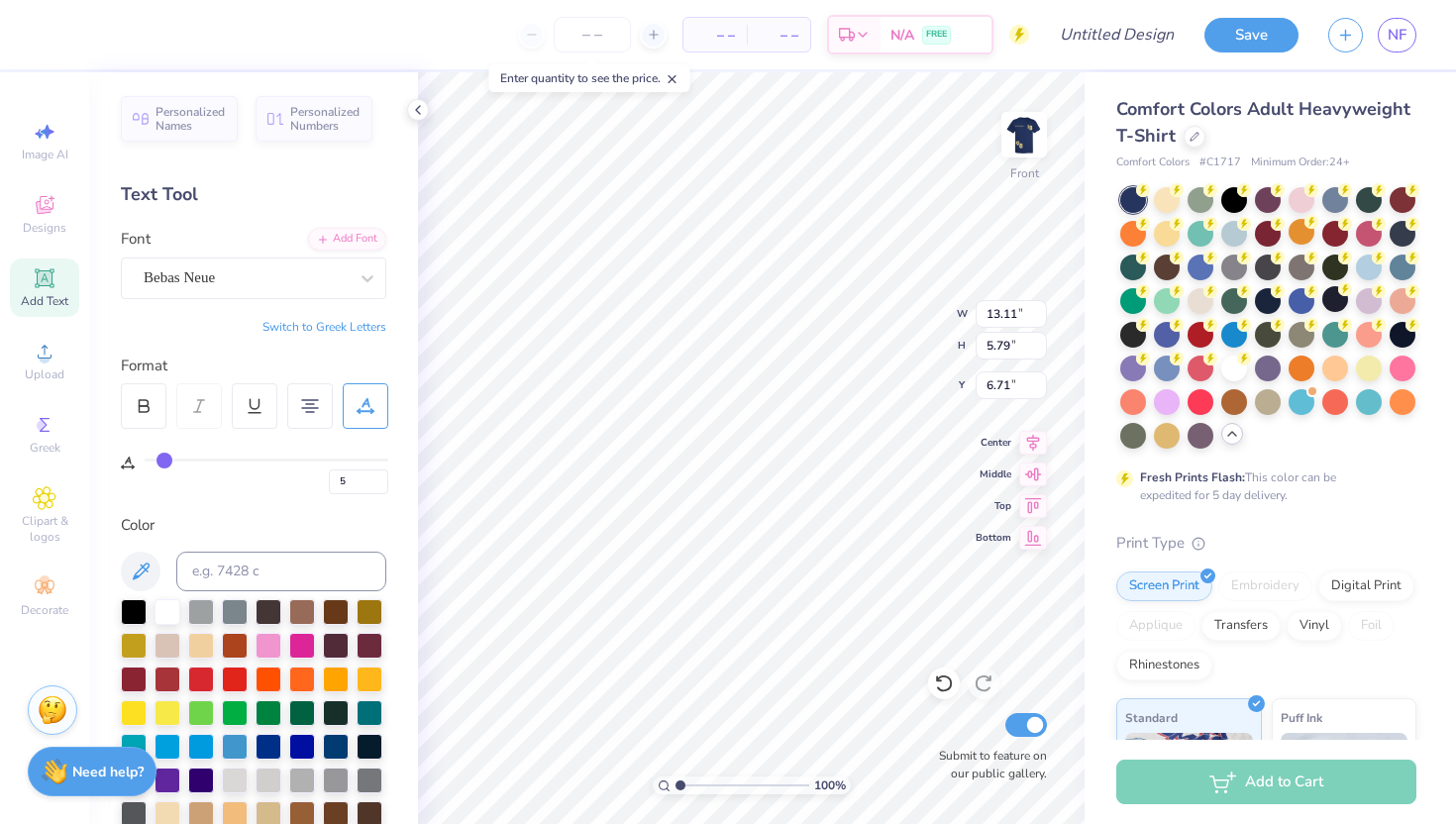 click at bounding box center [1024, 135] 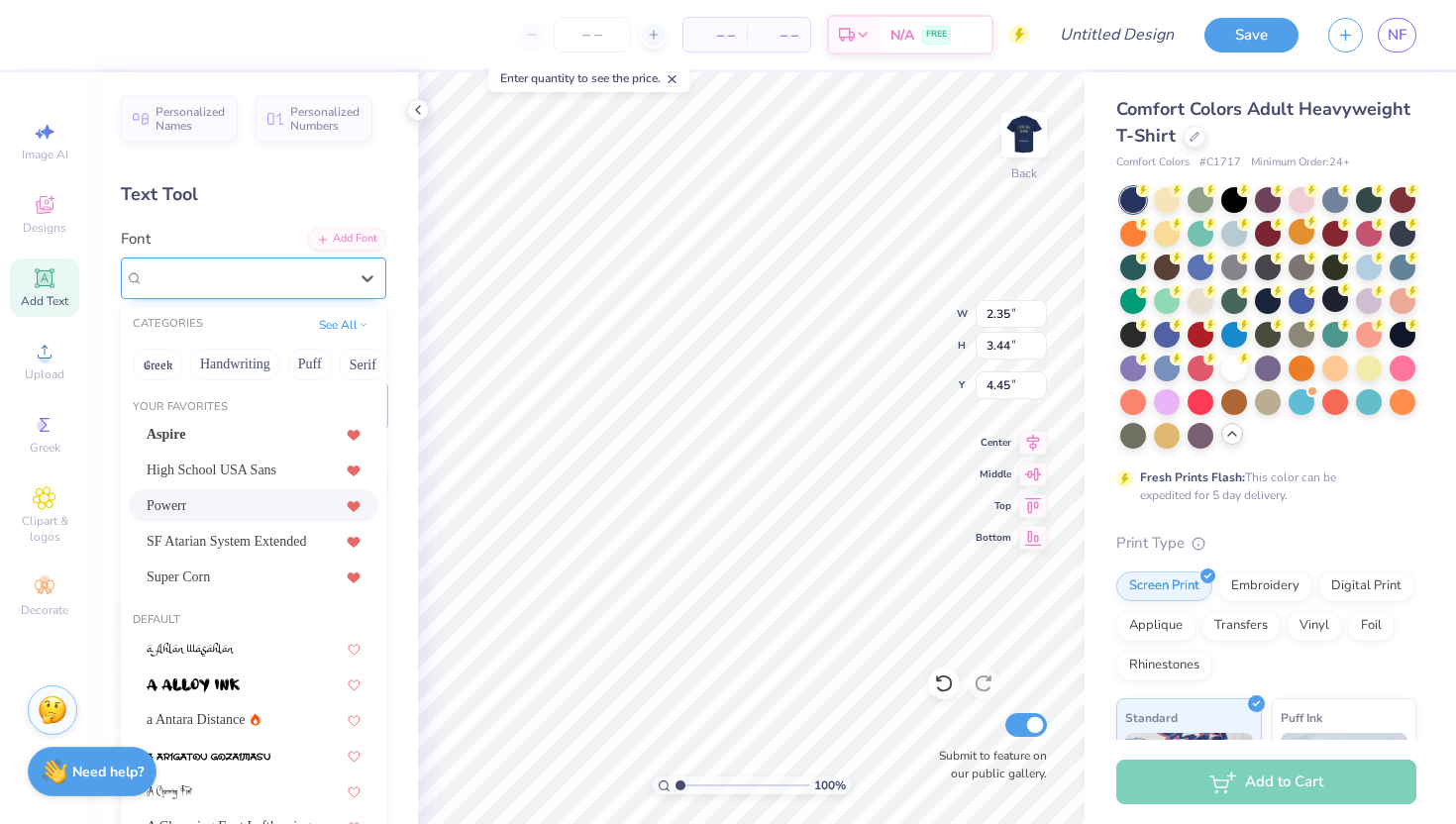 click on "Powerr" at bounding box center [254, 278] 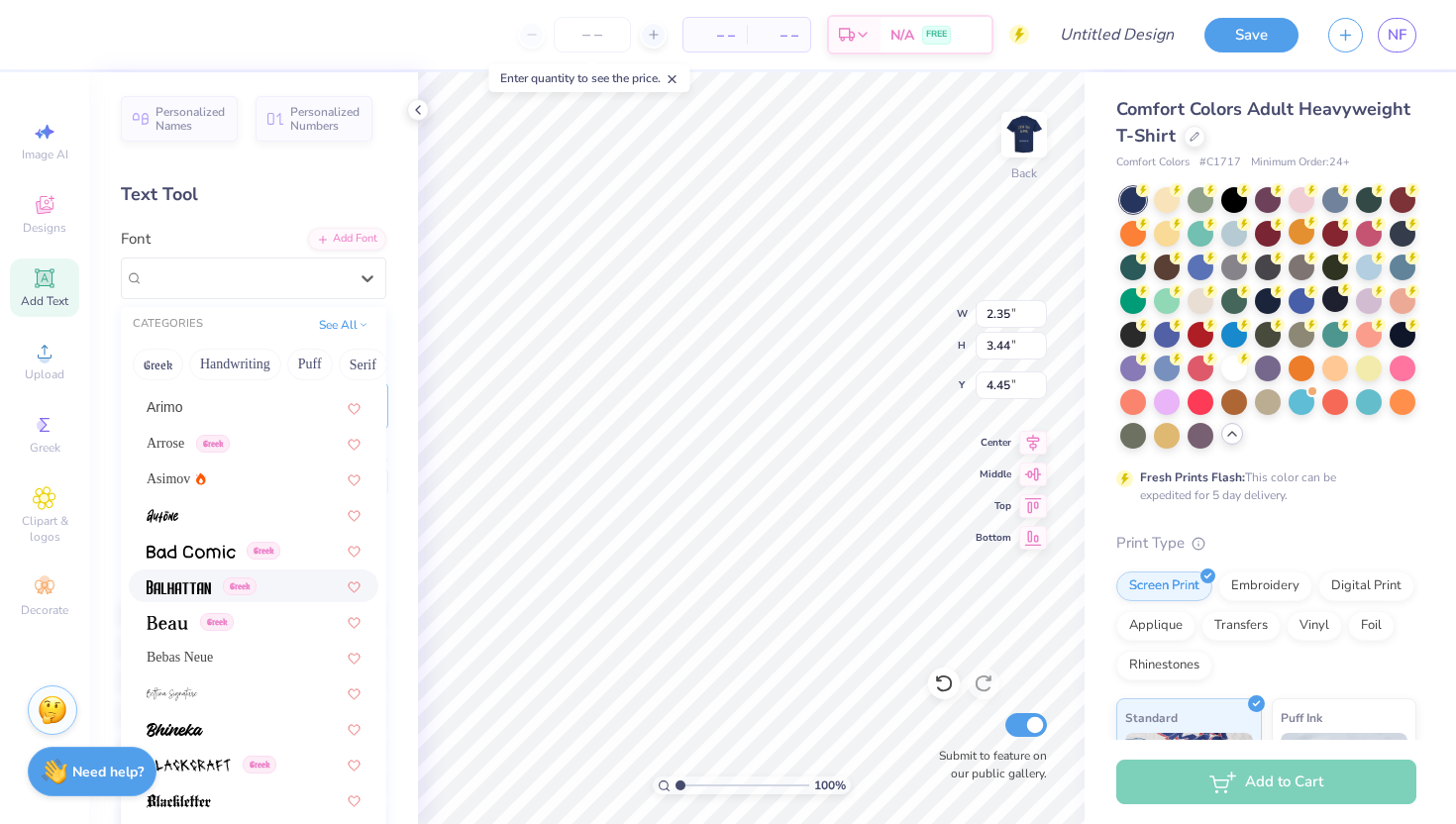 scroll, scrollTop: 883, scrollLeft: 0, axis: vertical 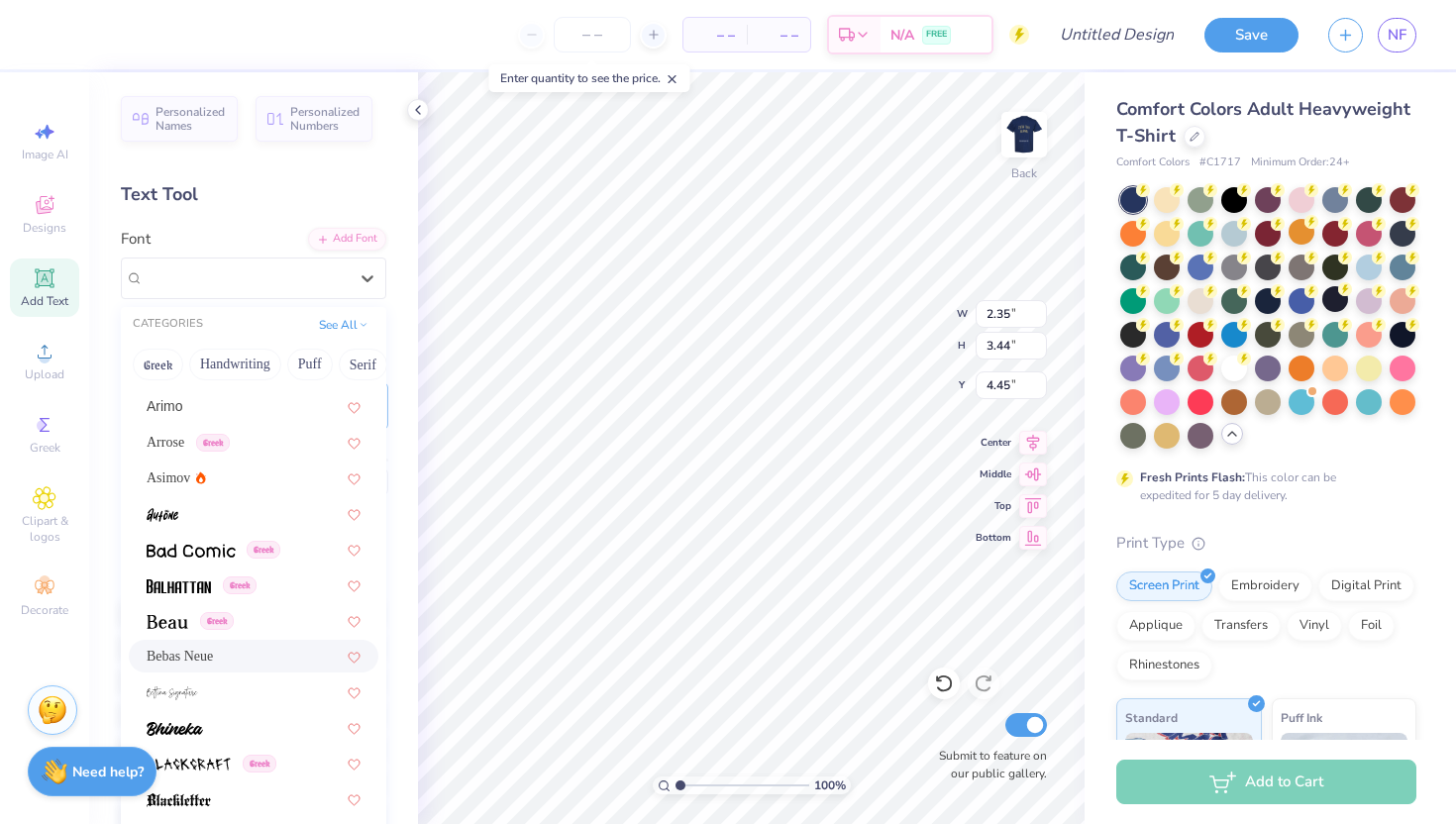 click on "Bebas Neue" at bounding box center [254, 656] 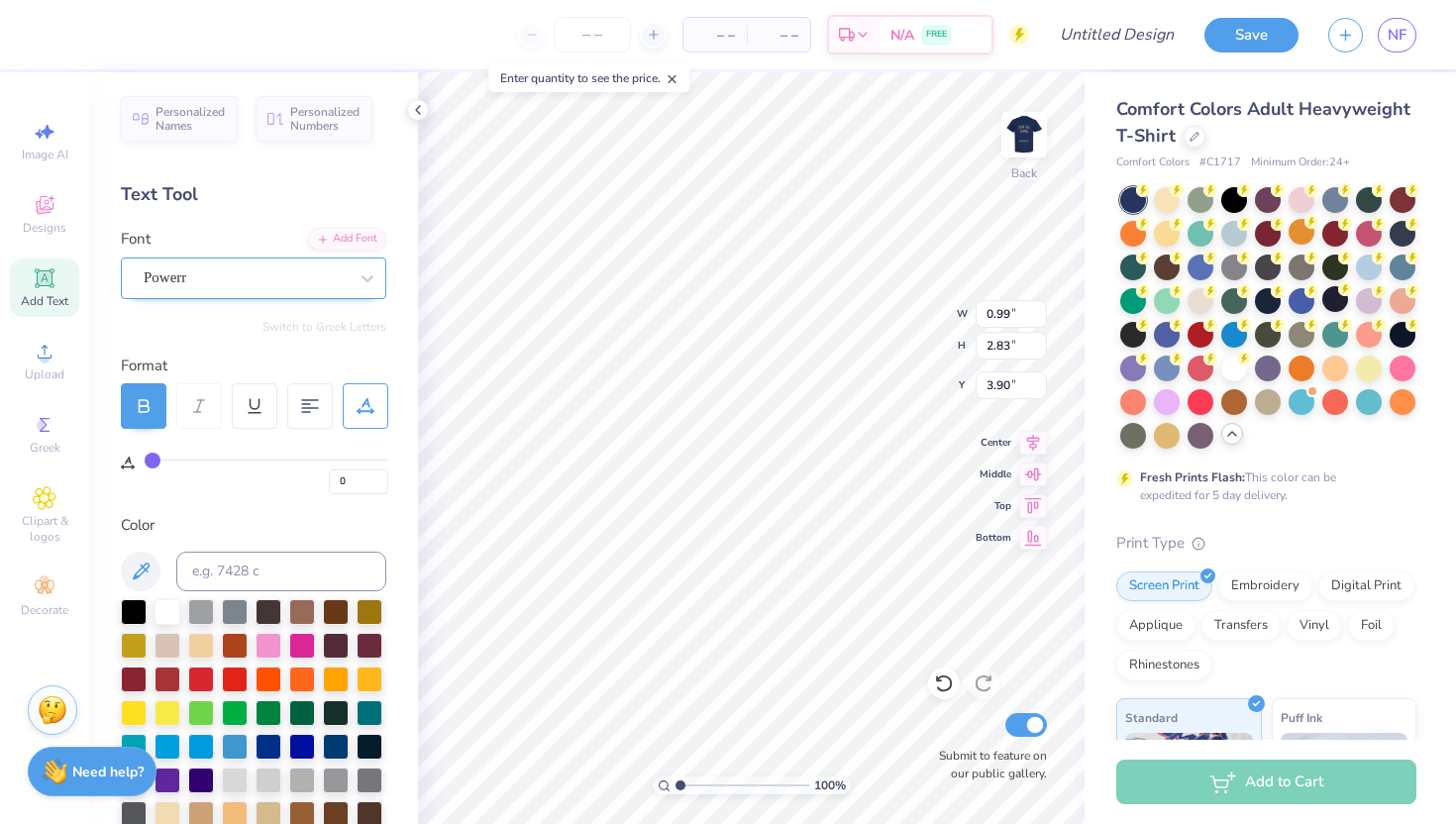 click on "Powerr" at bounding box center [246, 277] 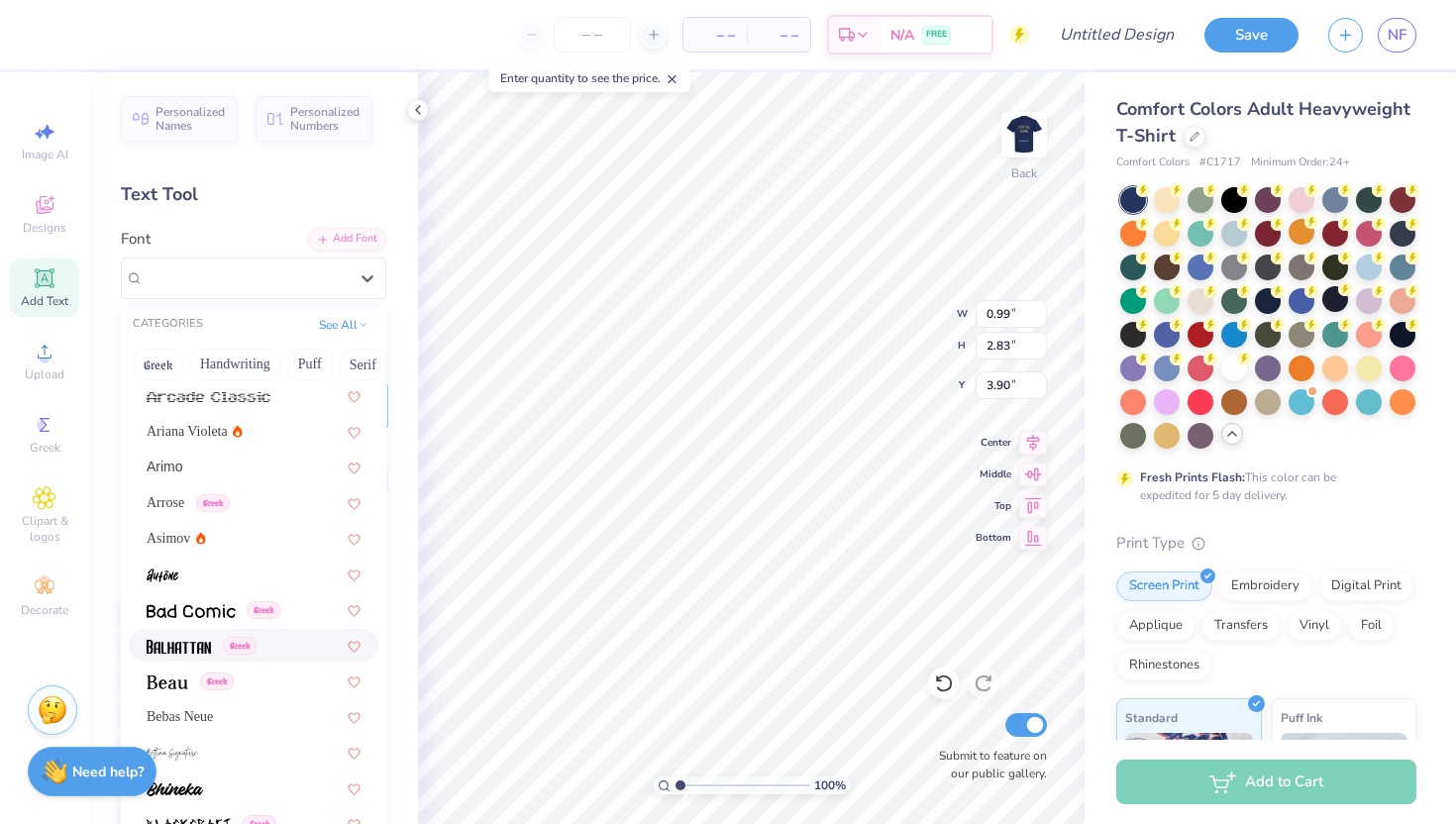 scroll, scrollTop: 908, scrollLeft: 0, axis: vertical 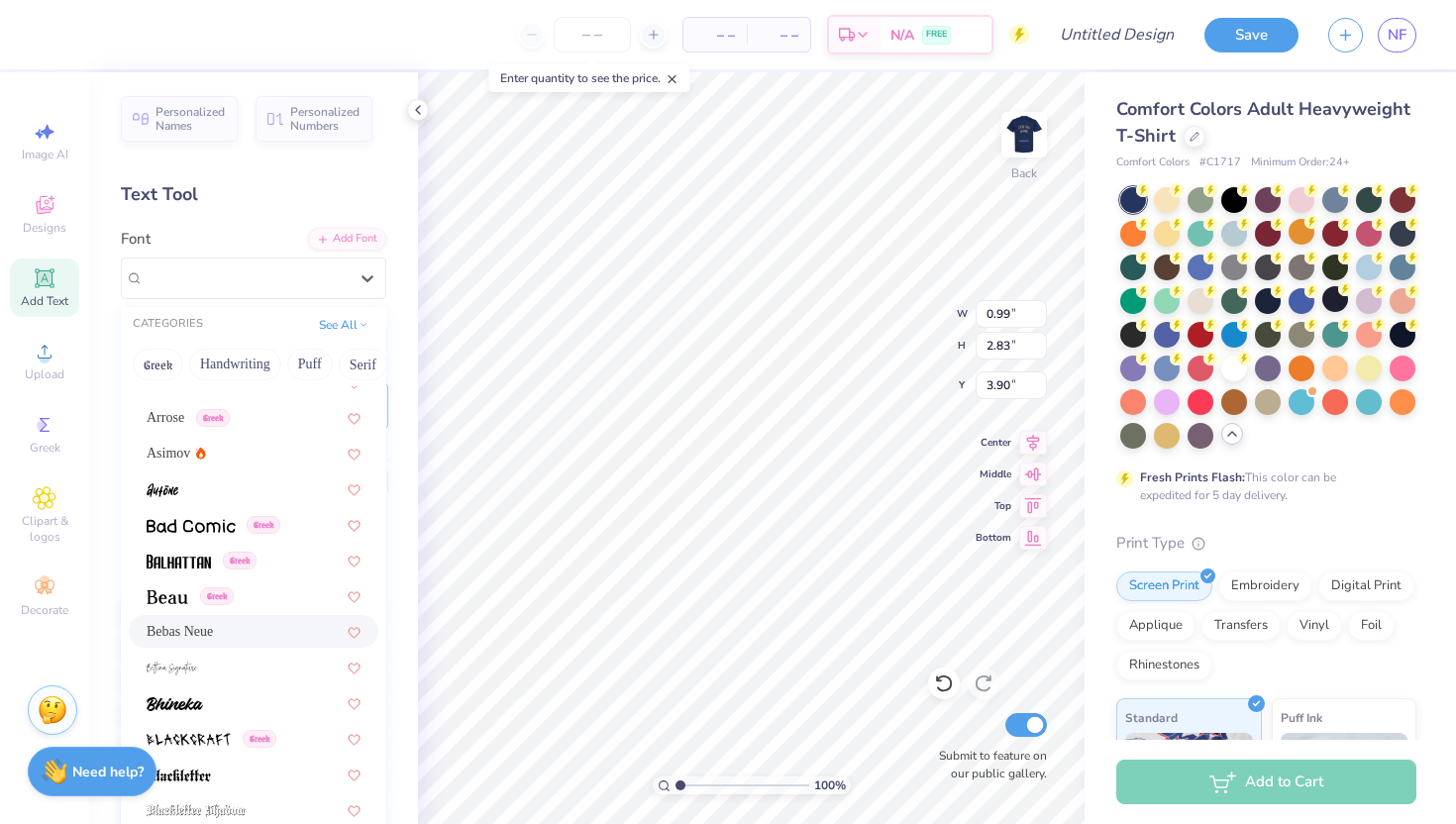 click on "Bebas Neue" at bounding box center (254, 631) 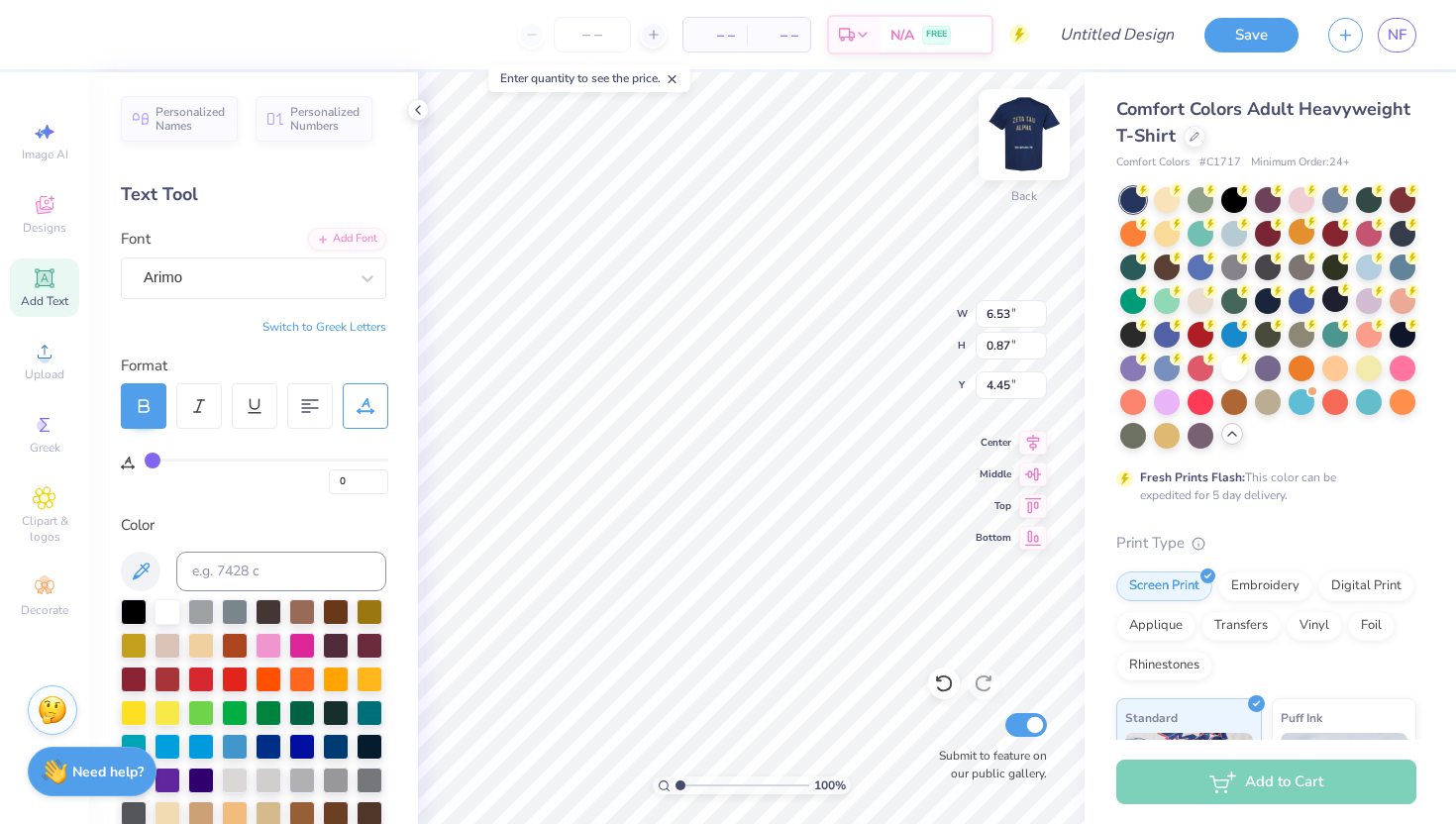 click at bounding box center [1024, 135] 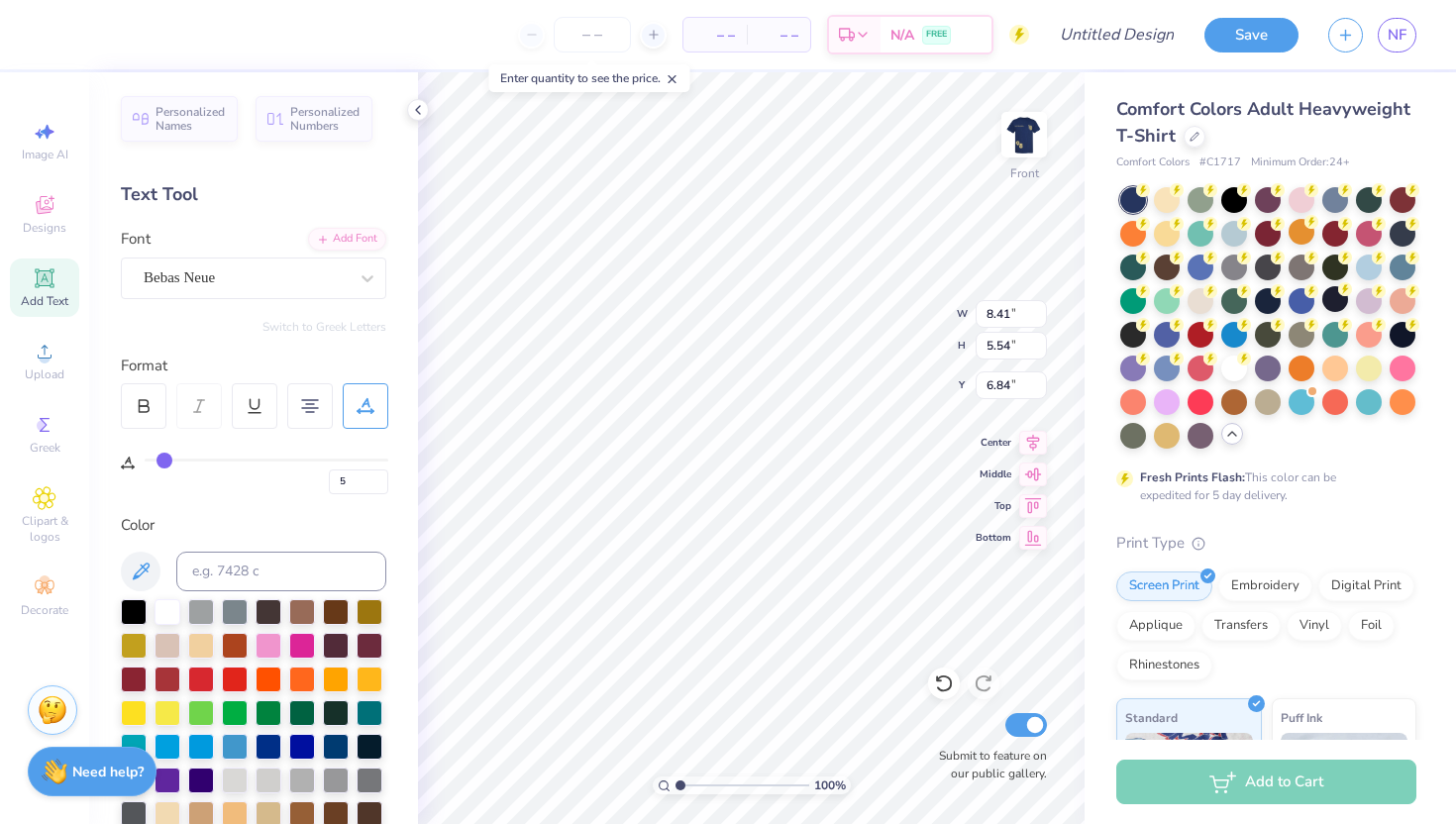 click on "Personalized Names Personalized Numbers Text Tool  Add Font Font Bebas Neue Switch to Greek Letters Format 5 Color Styles Text Shape" at bounding box center [254, 448] 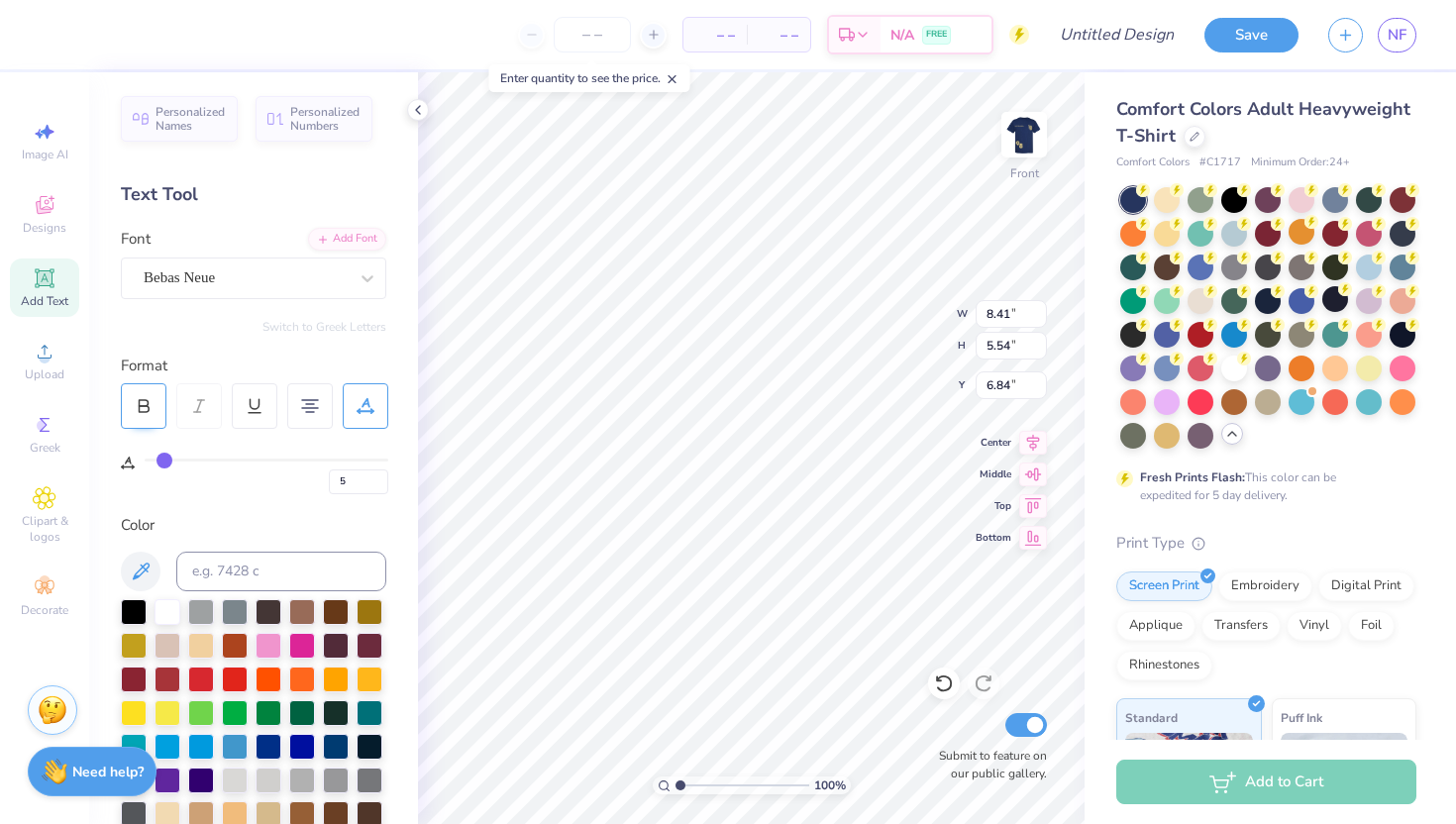 click 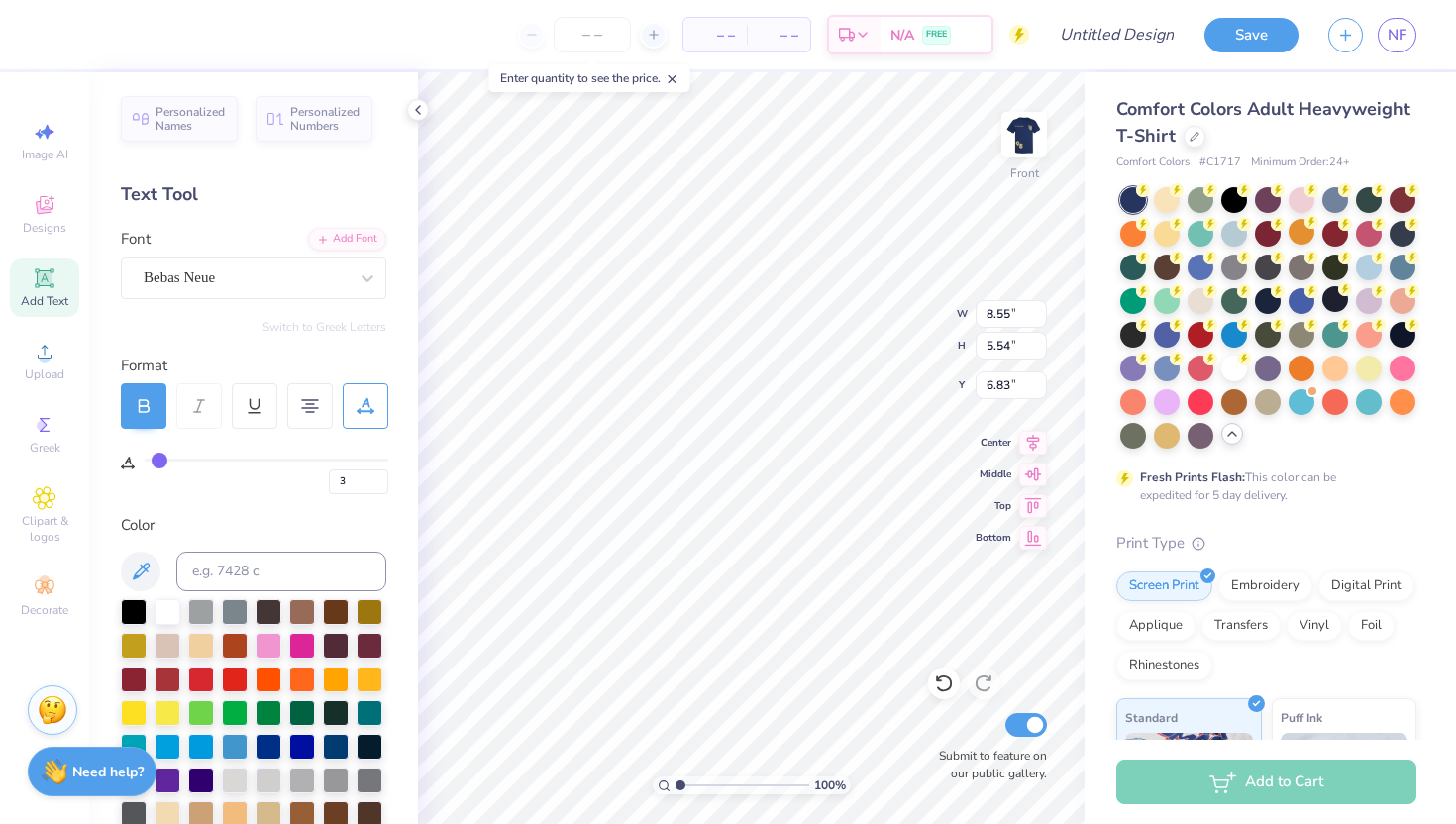 click at bounding box center (266, 460) 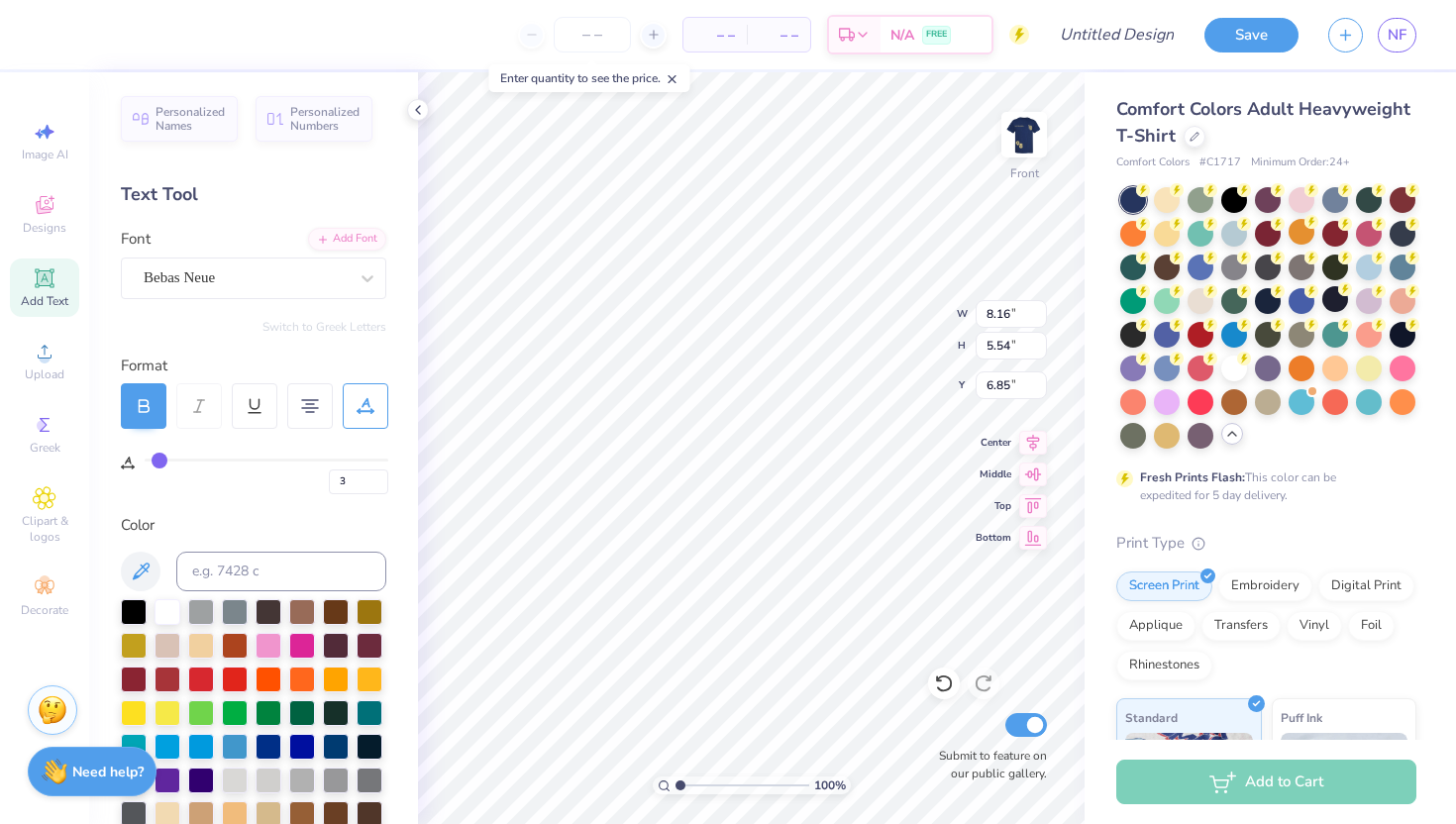 scroll, scrollTop: 1, scrollLeft: 1, axis: both 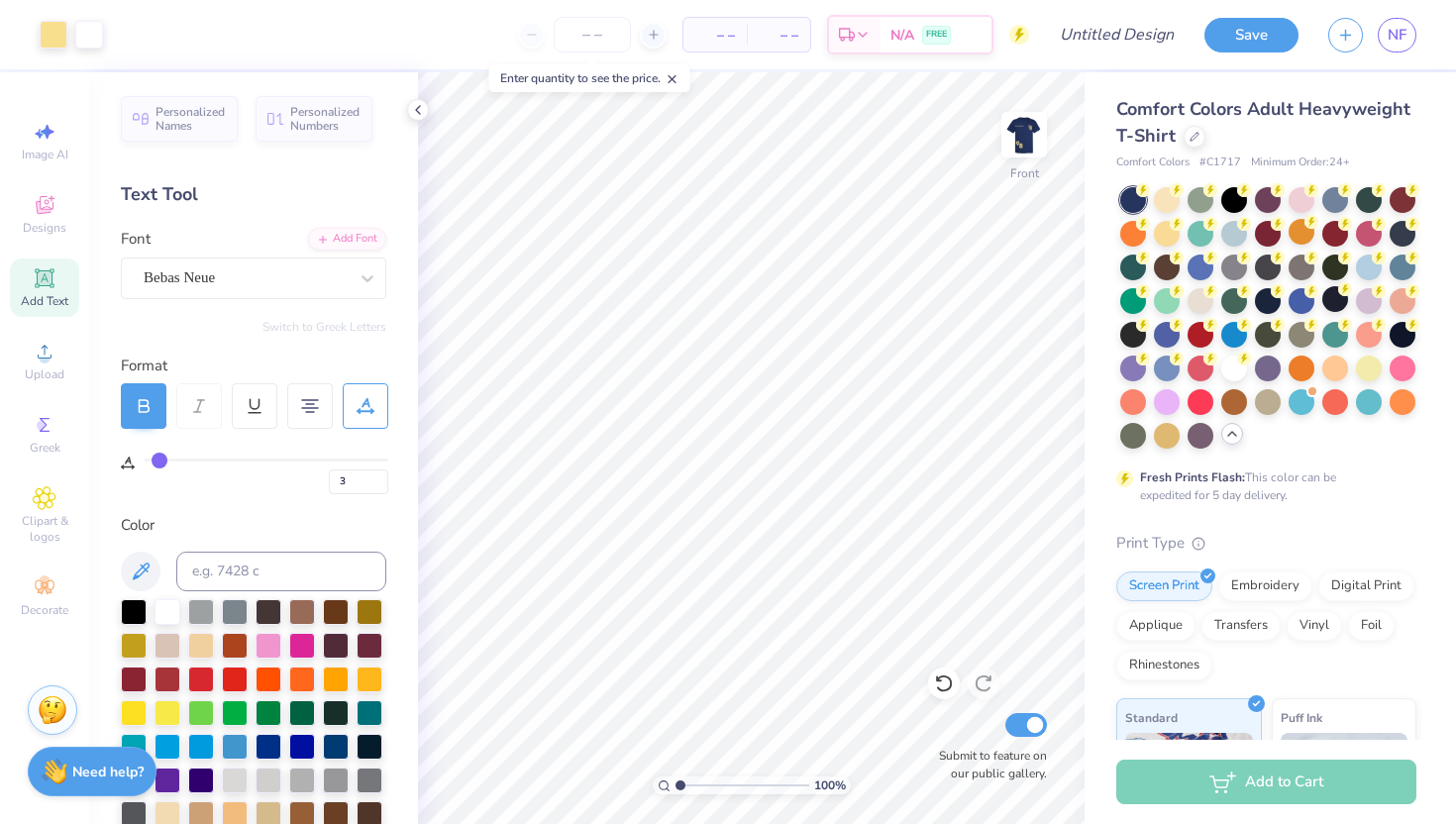 click 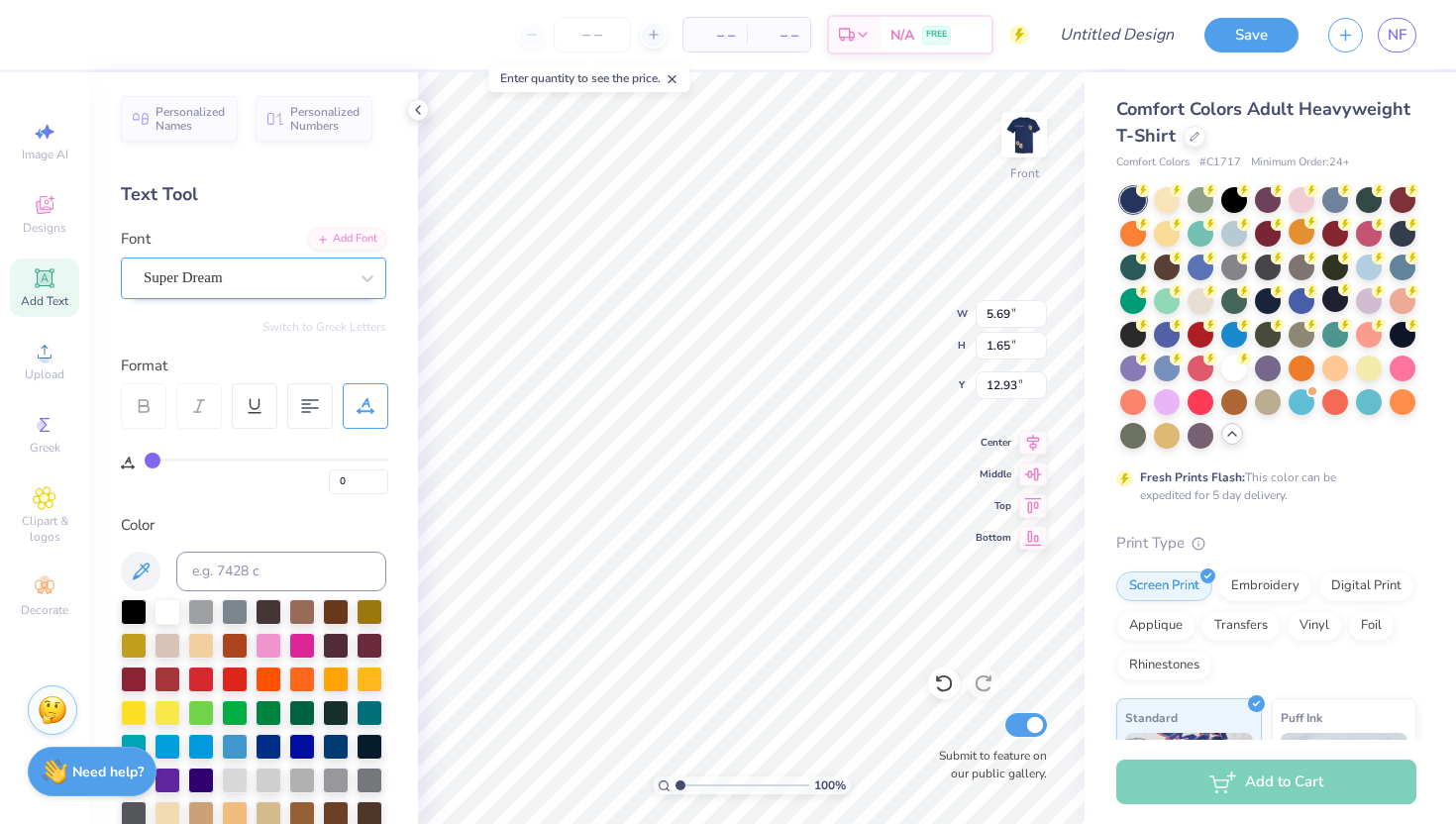 scroll, scrollTop: 0, scrollLeft: 1, axis: horizontal 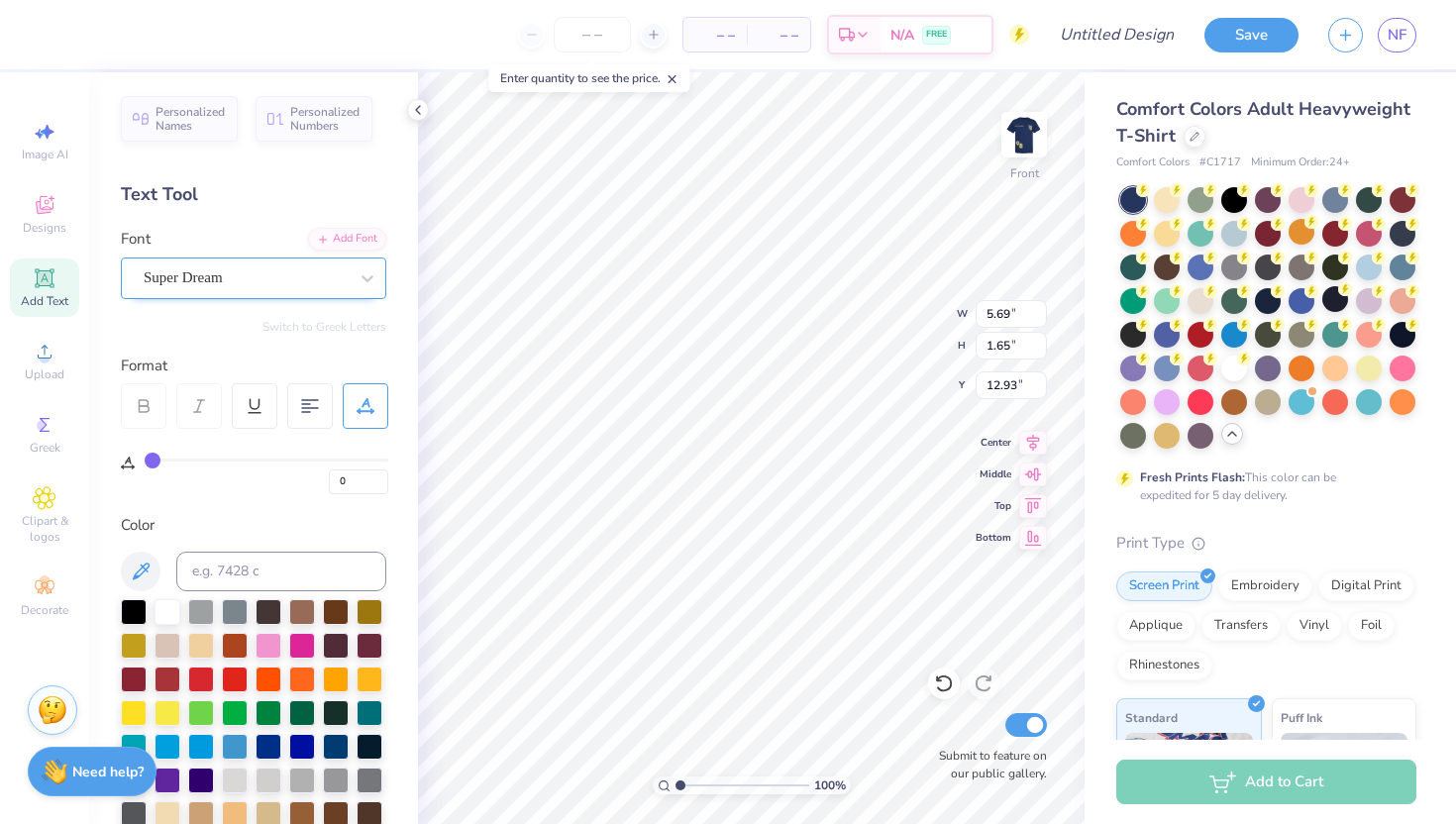 click at bounding box center (246, 277) 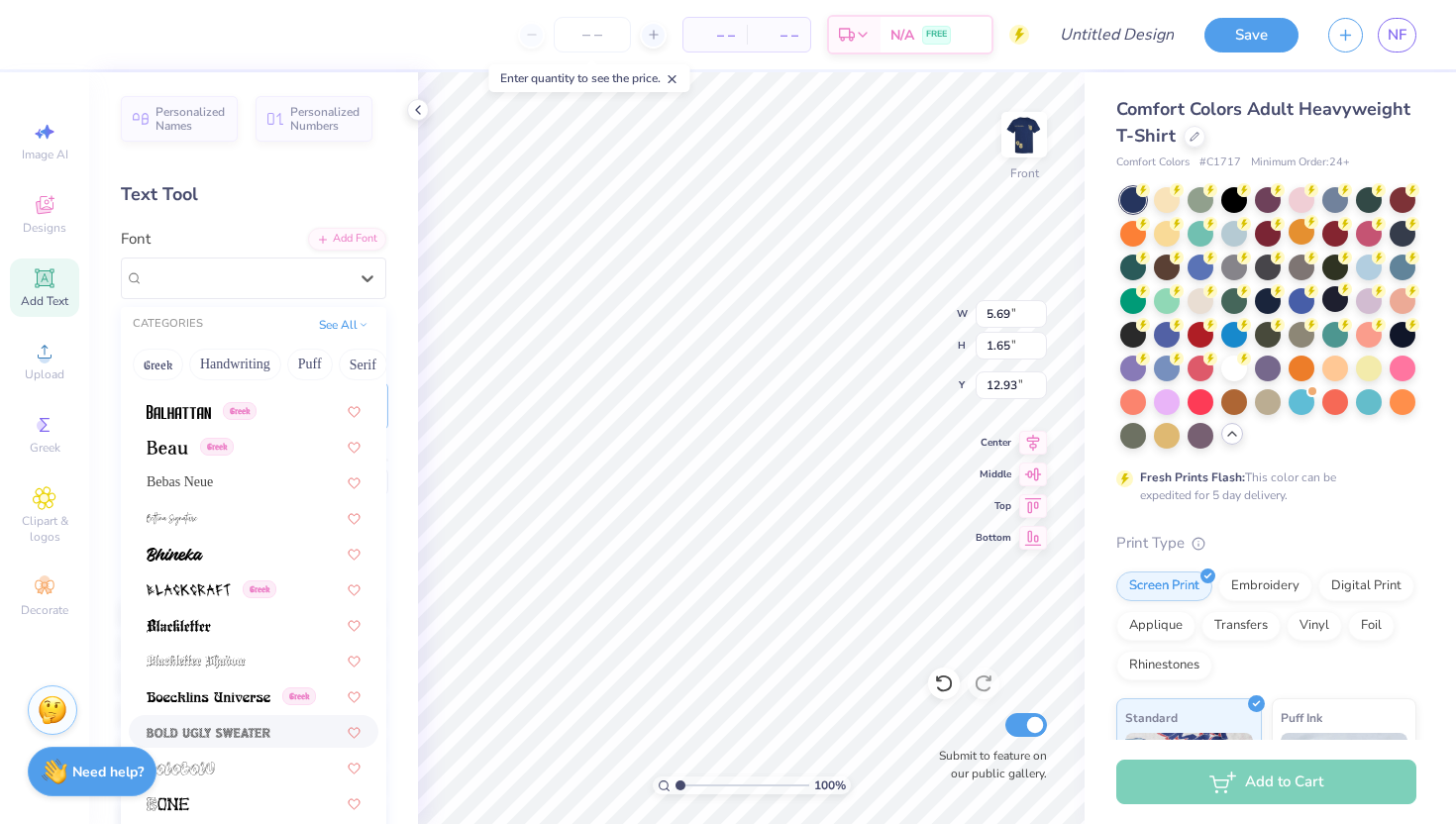 scroll, scrollTop: 1056, scrollLeft: 0, axis: vertical 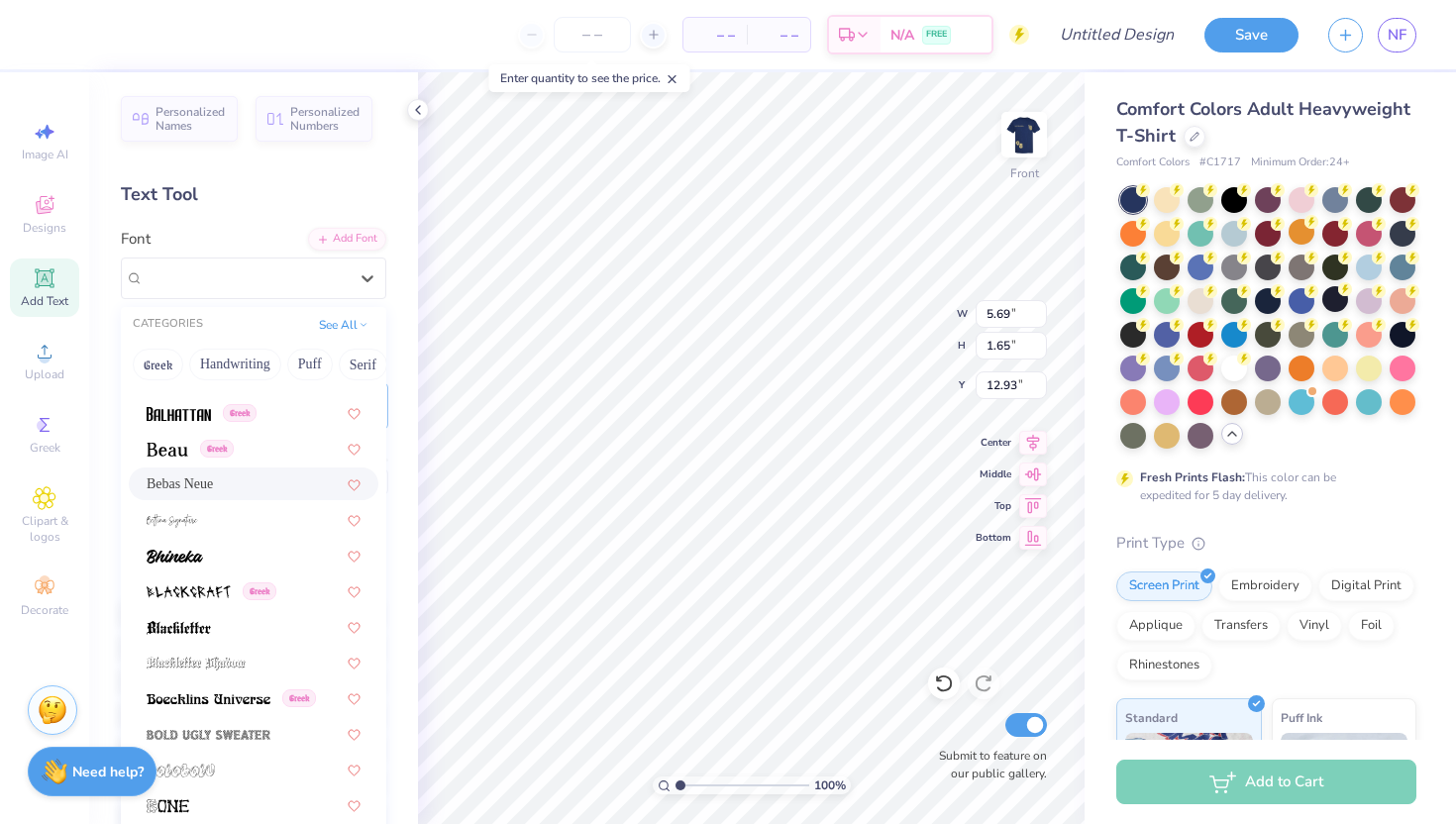 click on "Bebas Neue" at bounding box center (254, 483) 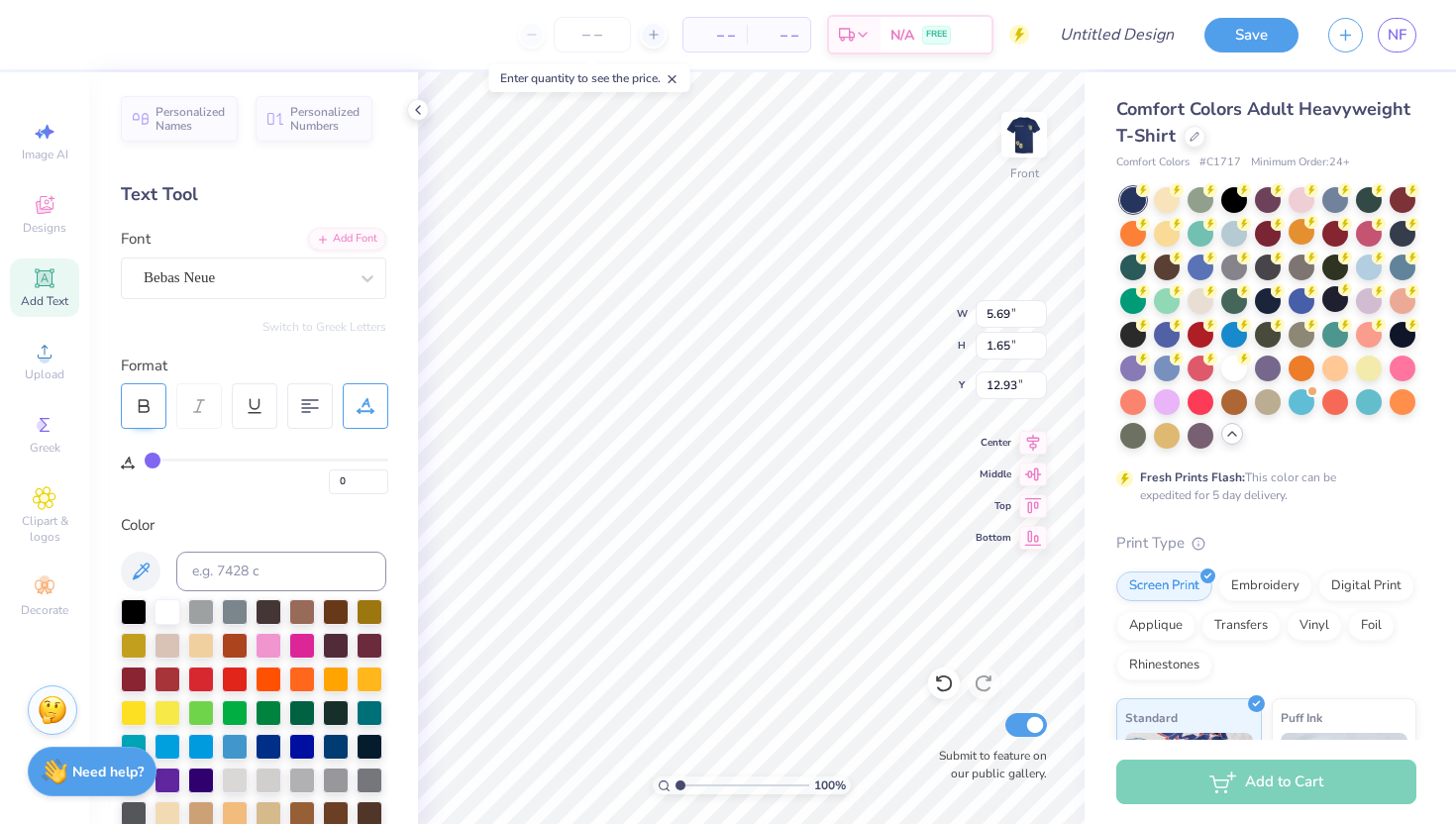 click 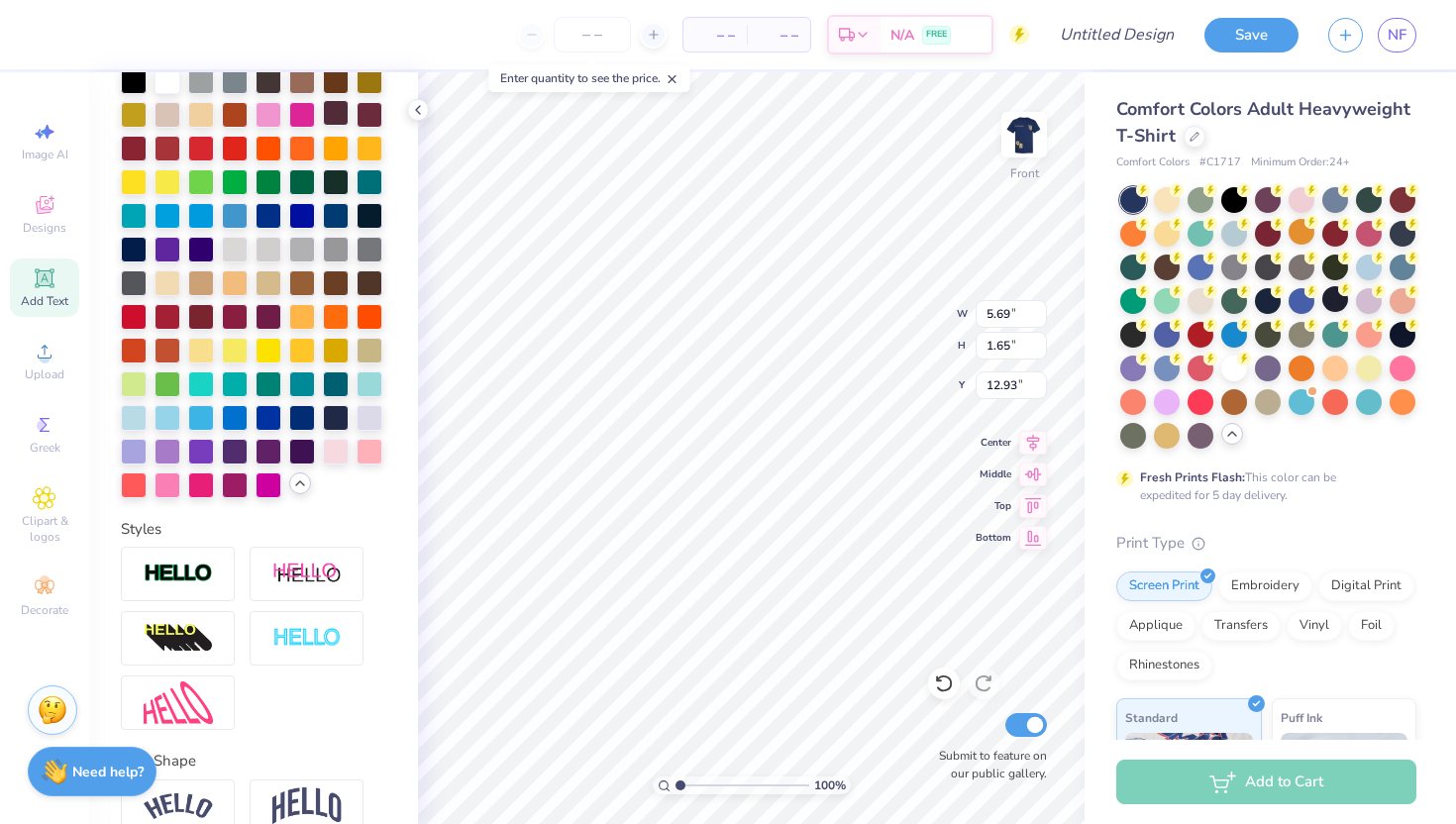 scroll, scrollTop: 628, scrollLeft: 0, axis: vertical 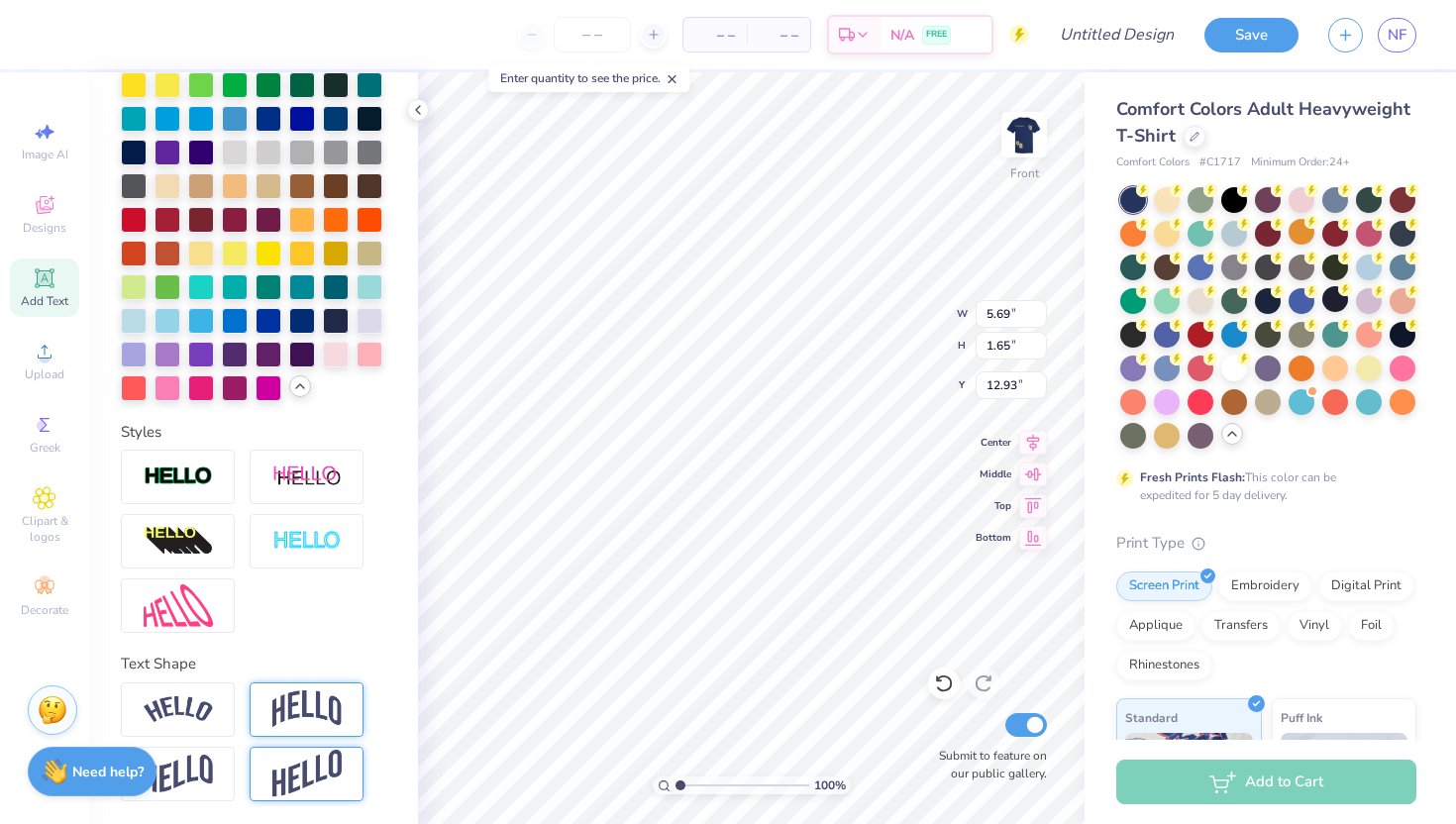 click at bounding box center (307, 709) 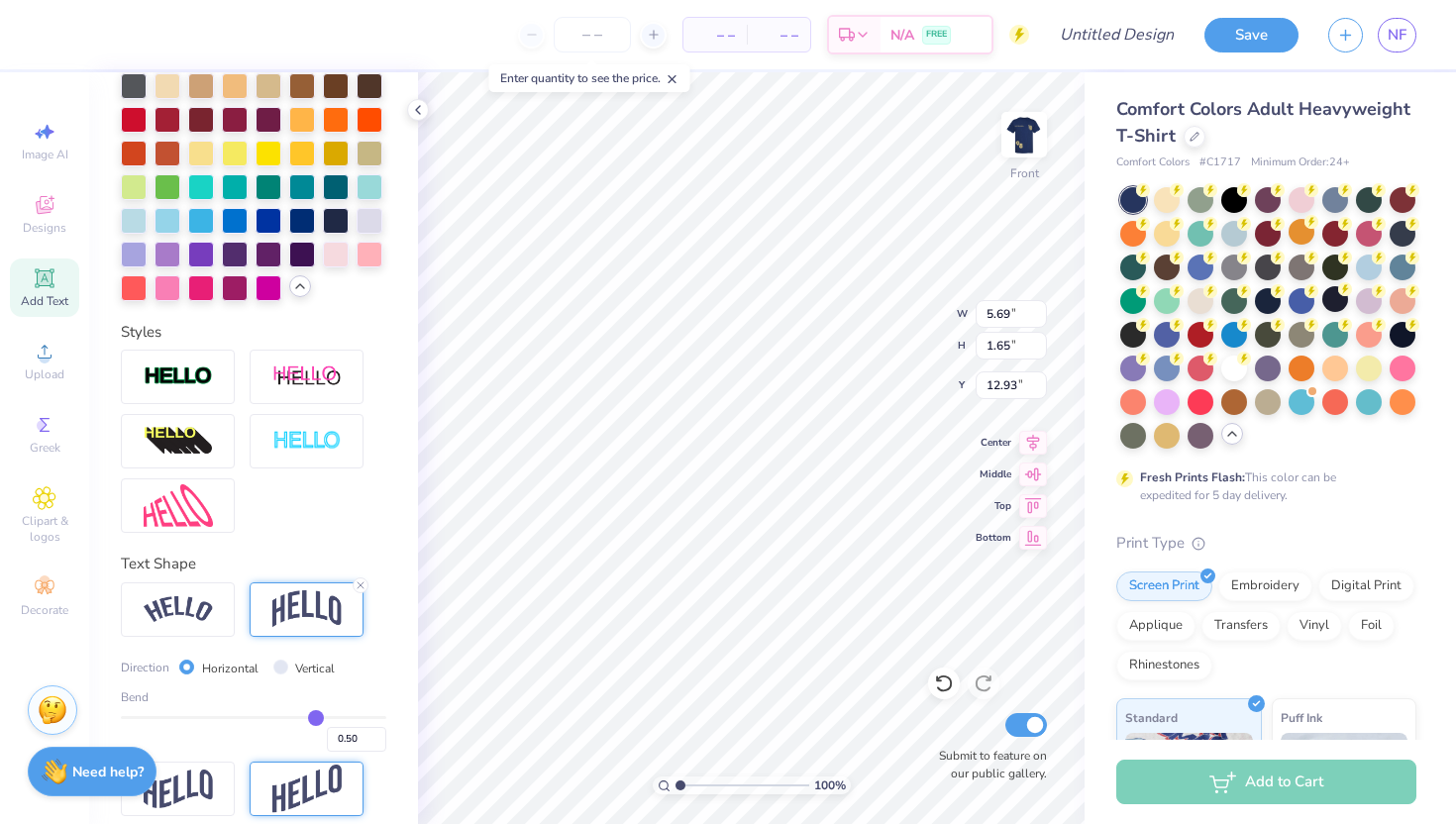 scroll, scrollTop: 743, scrollLeft: 0, axis: vertical 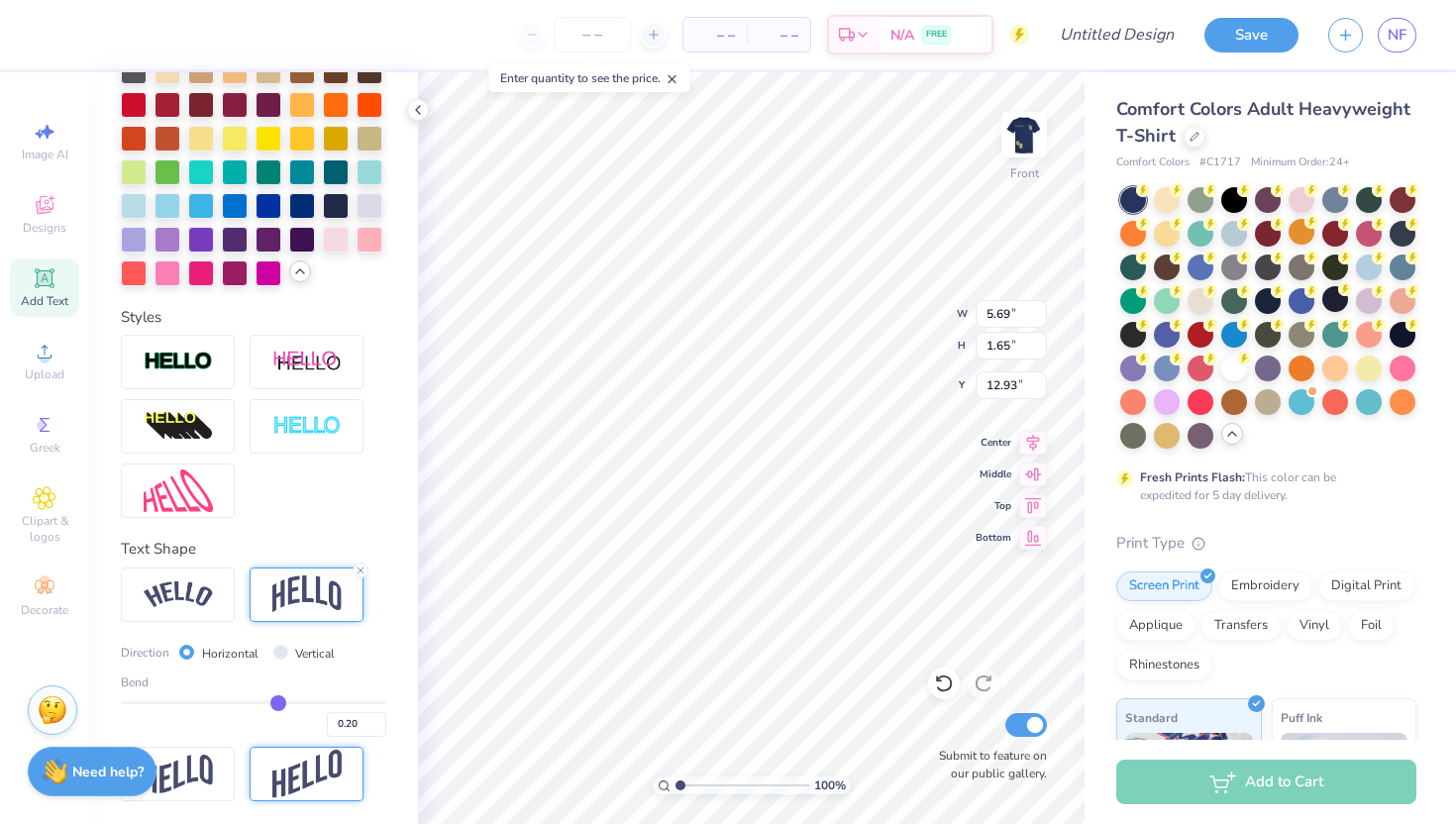 drag, startPoint x: 317, startPoint y: 698, endPoint x: 278, endPoint y: 698, distance: 39 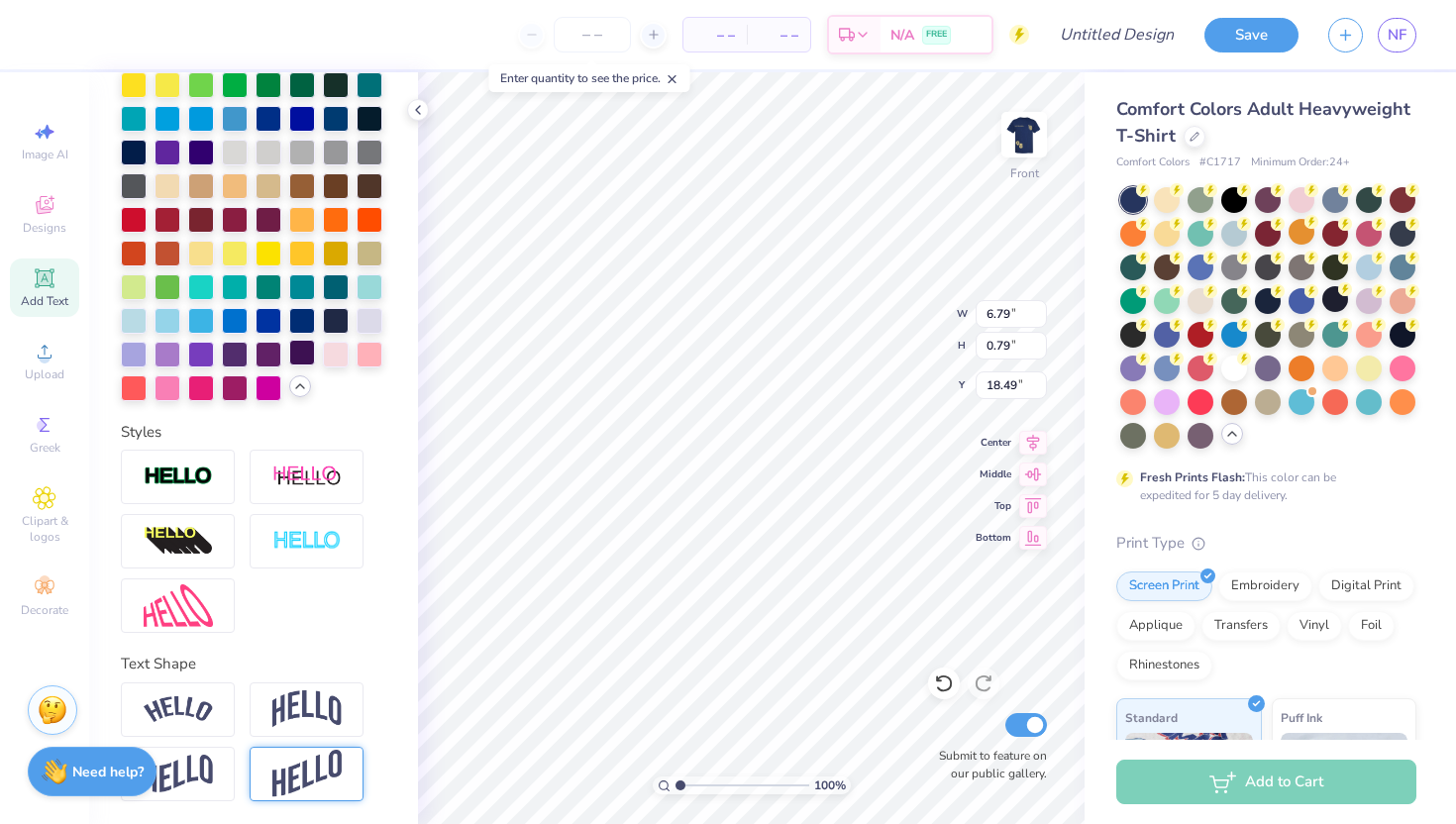 scroll, scrollTop: 0, scrollLeft: 0, axis: both 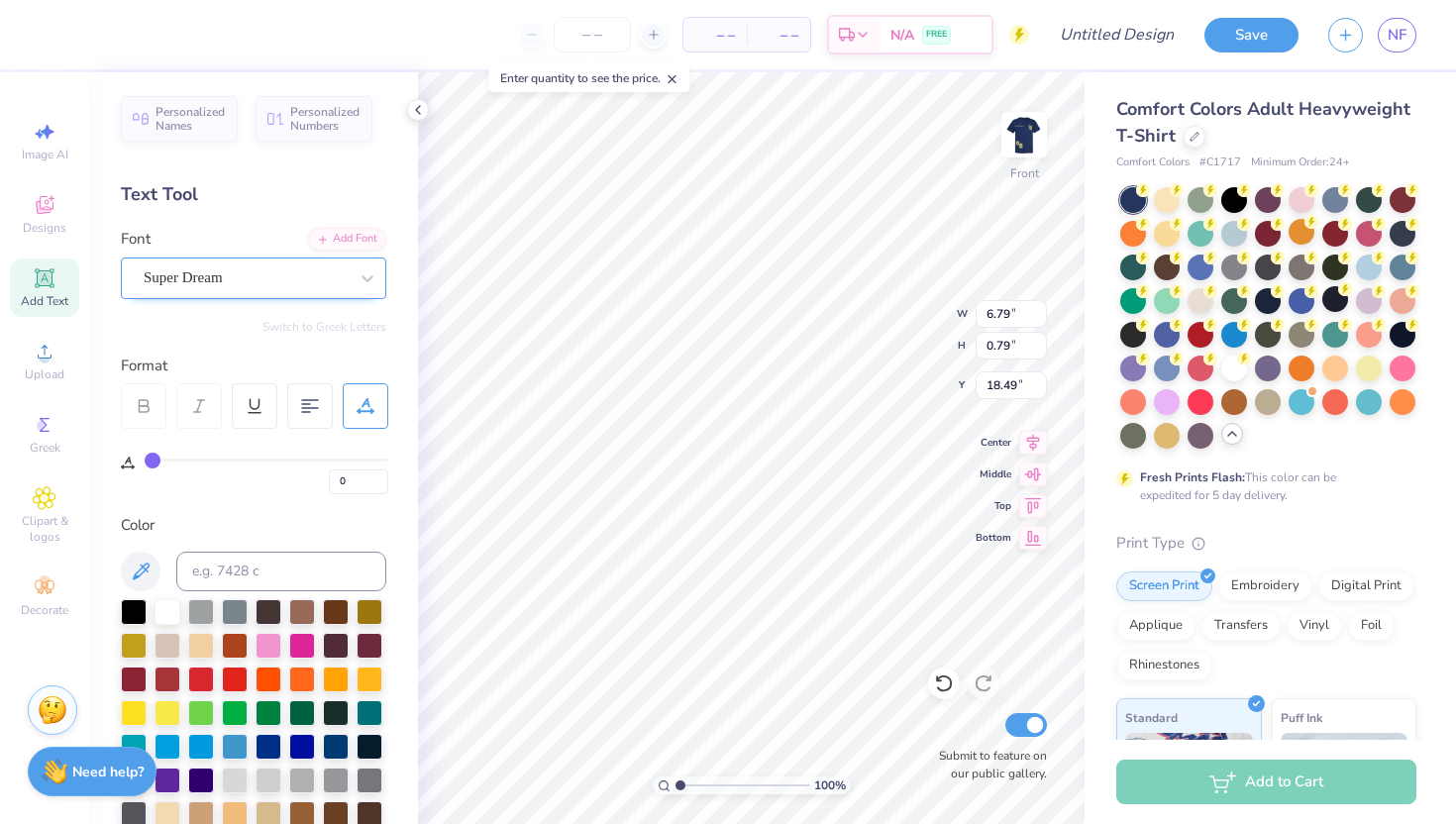 click on "Super Dream" at bounding box center (246, 277) 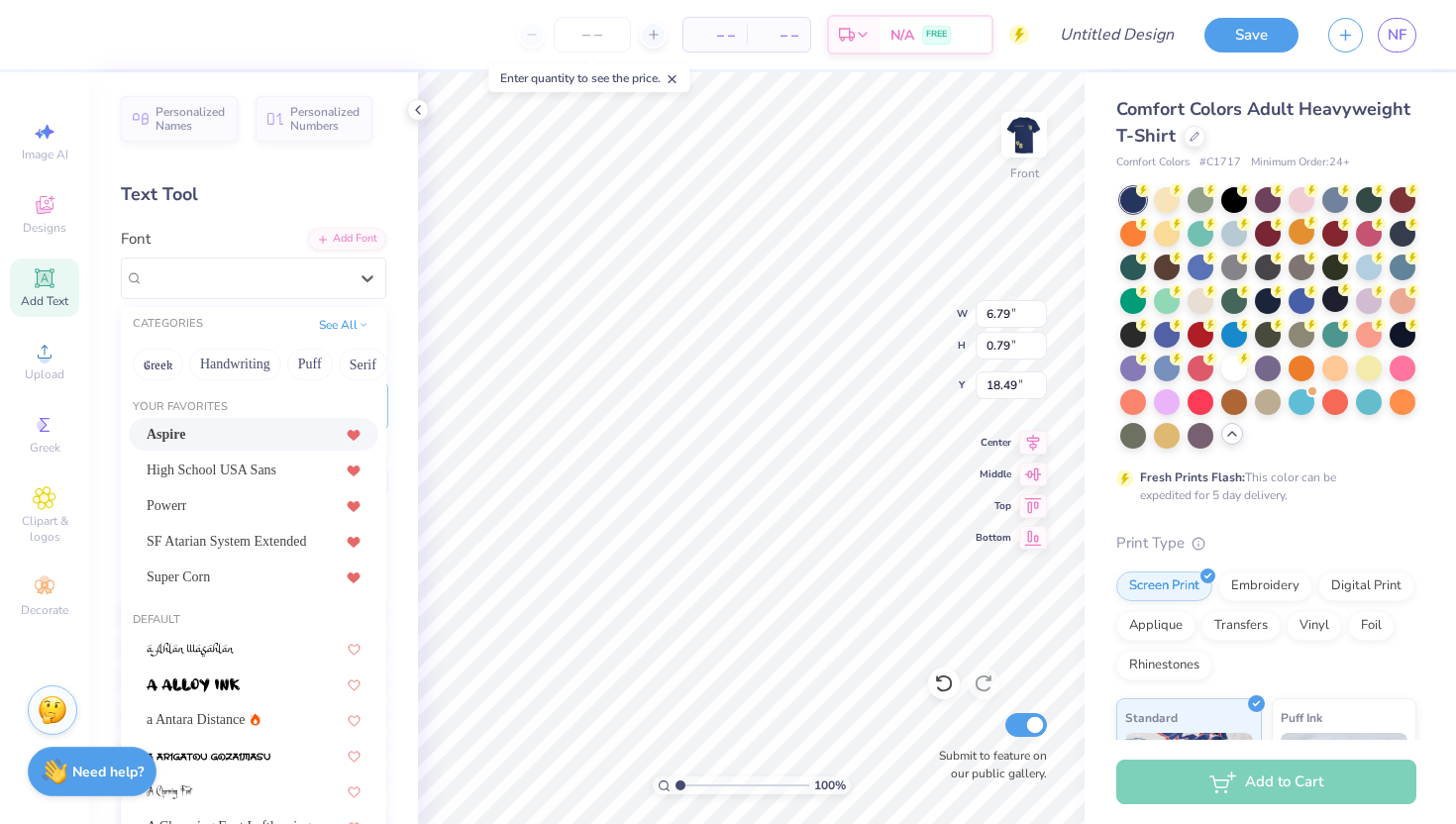 click on "Aspire" at bounding box center [254, 434] 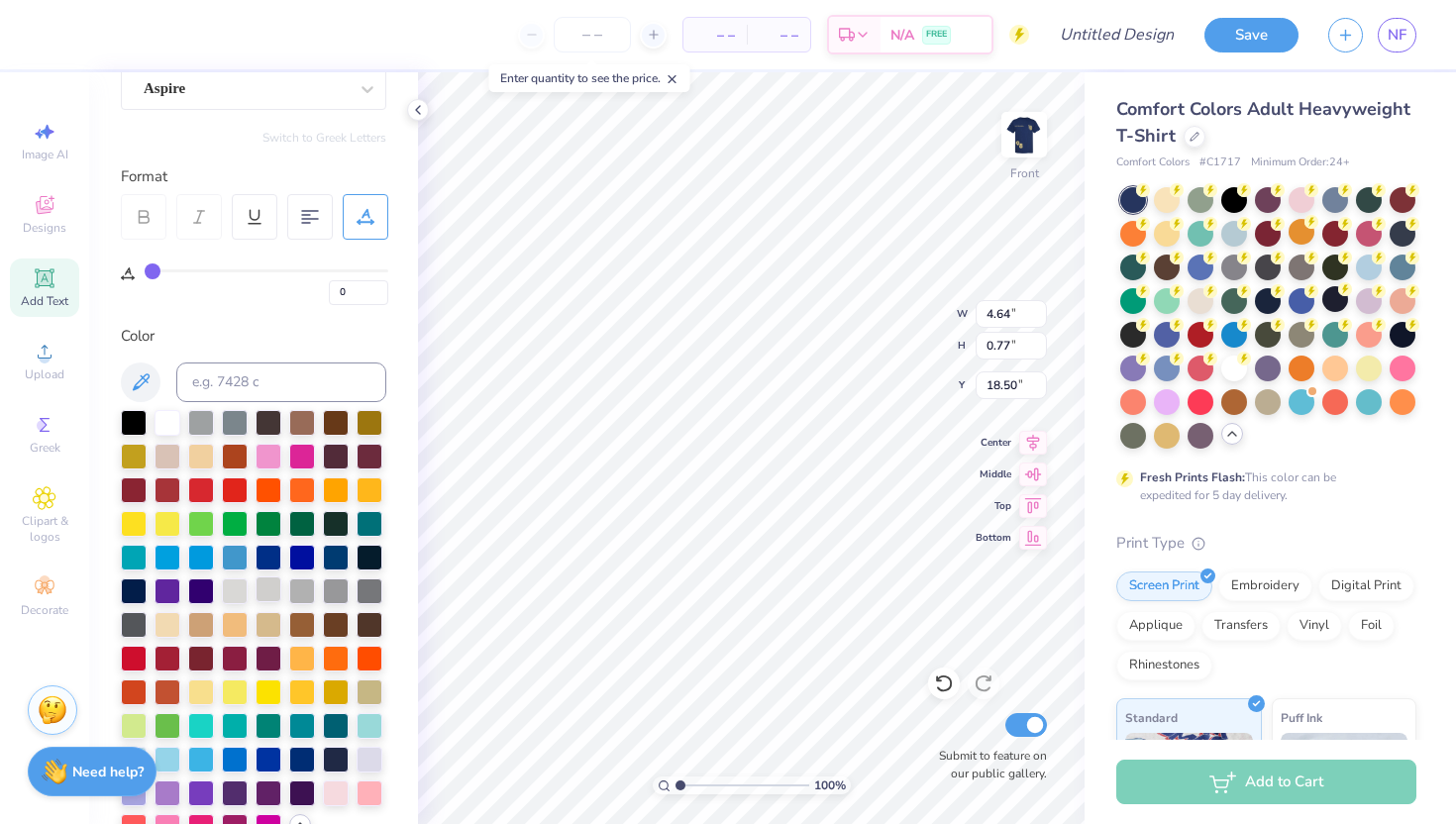 scroll, scrollTop: 194, scrollLeft: 0, axis: vertical 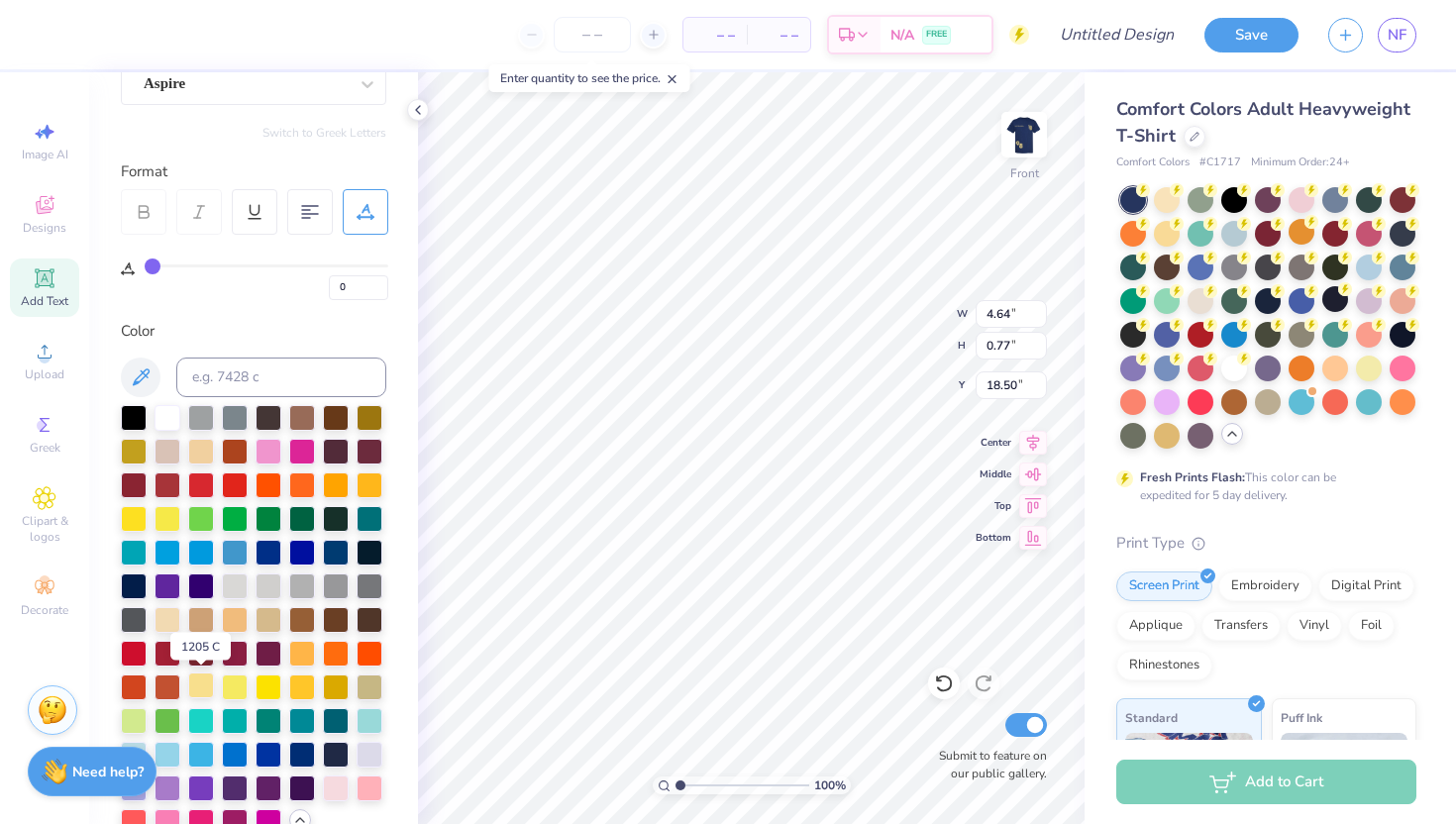 click at bounding box center (201, 685) 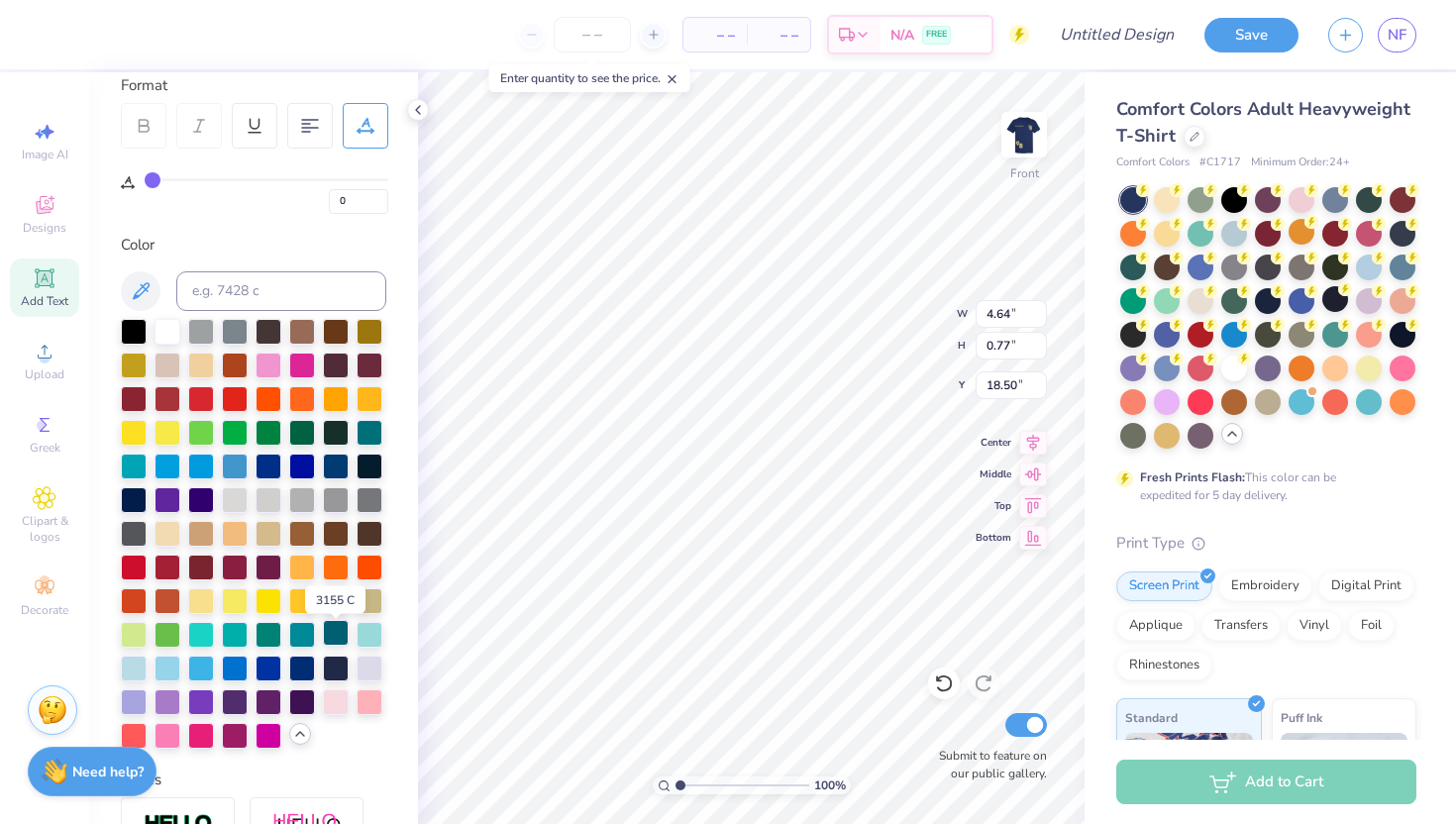 scroll, scrollTop: 285, scrollLeft: 0, axis: vertical 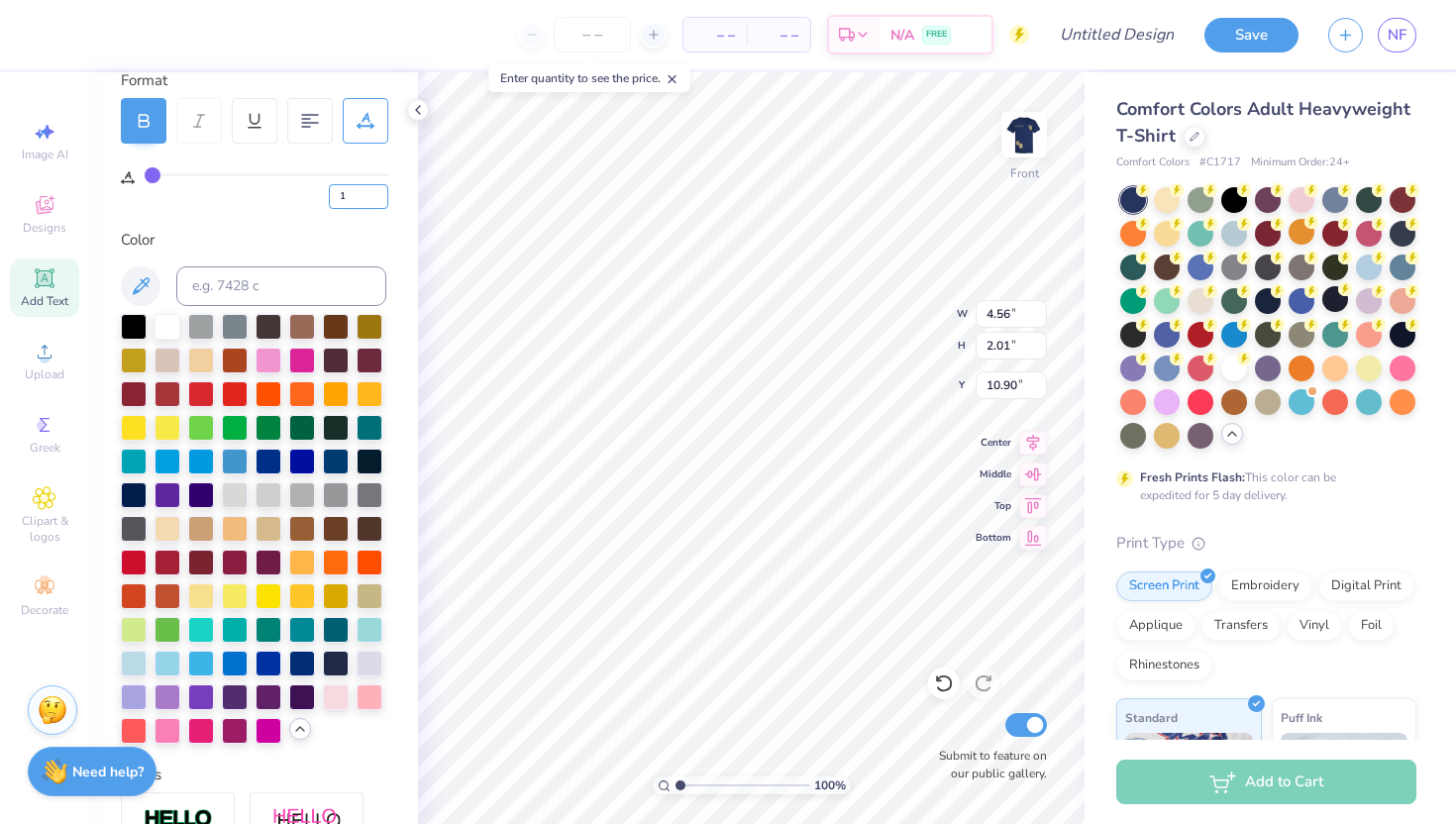 click on "1" at bounding box center (359, 196) 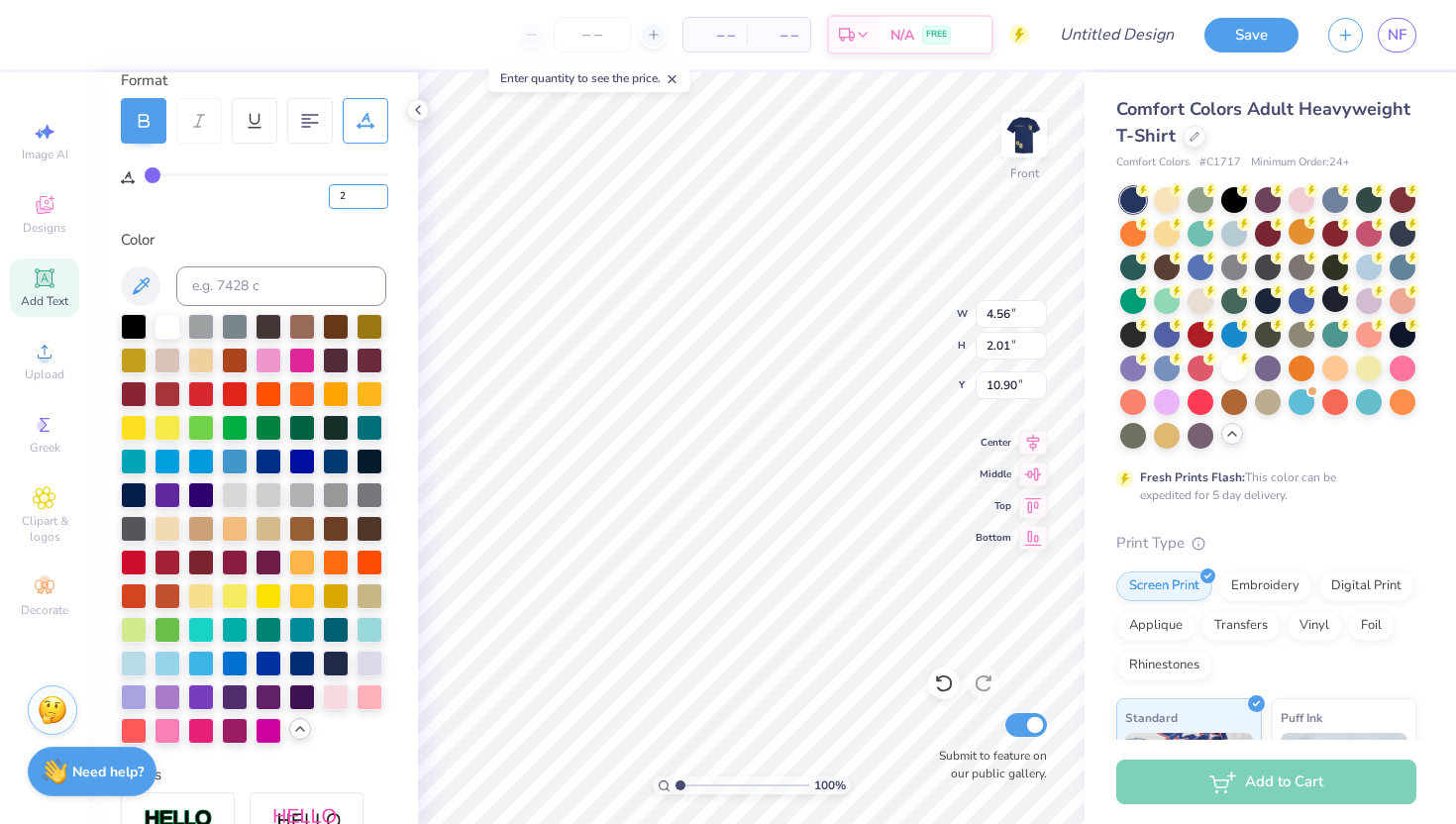 click on "2" at bounding box center [359, 196] 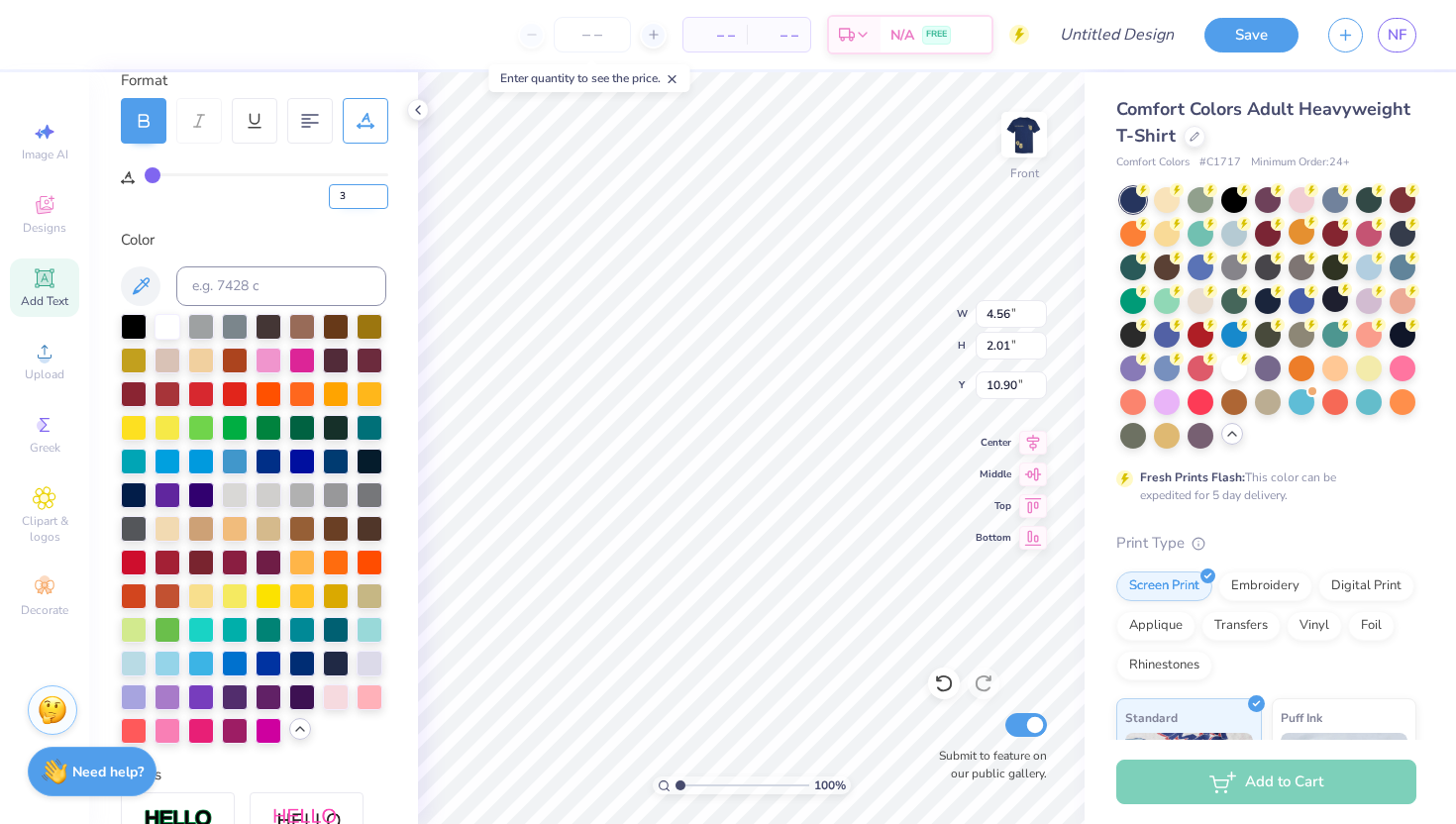click on "3" at bounding box center [359, 196] 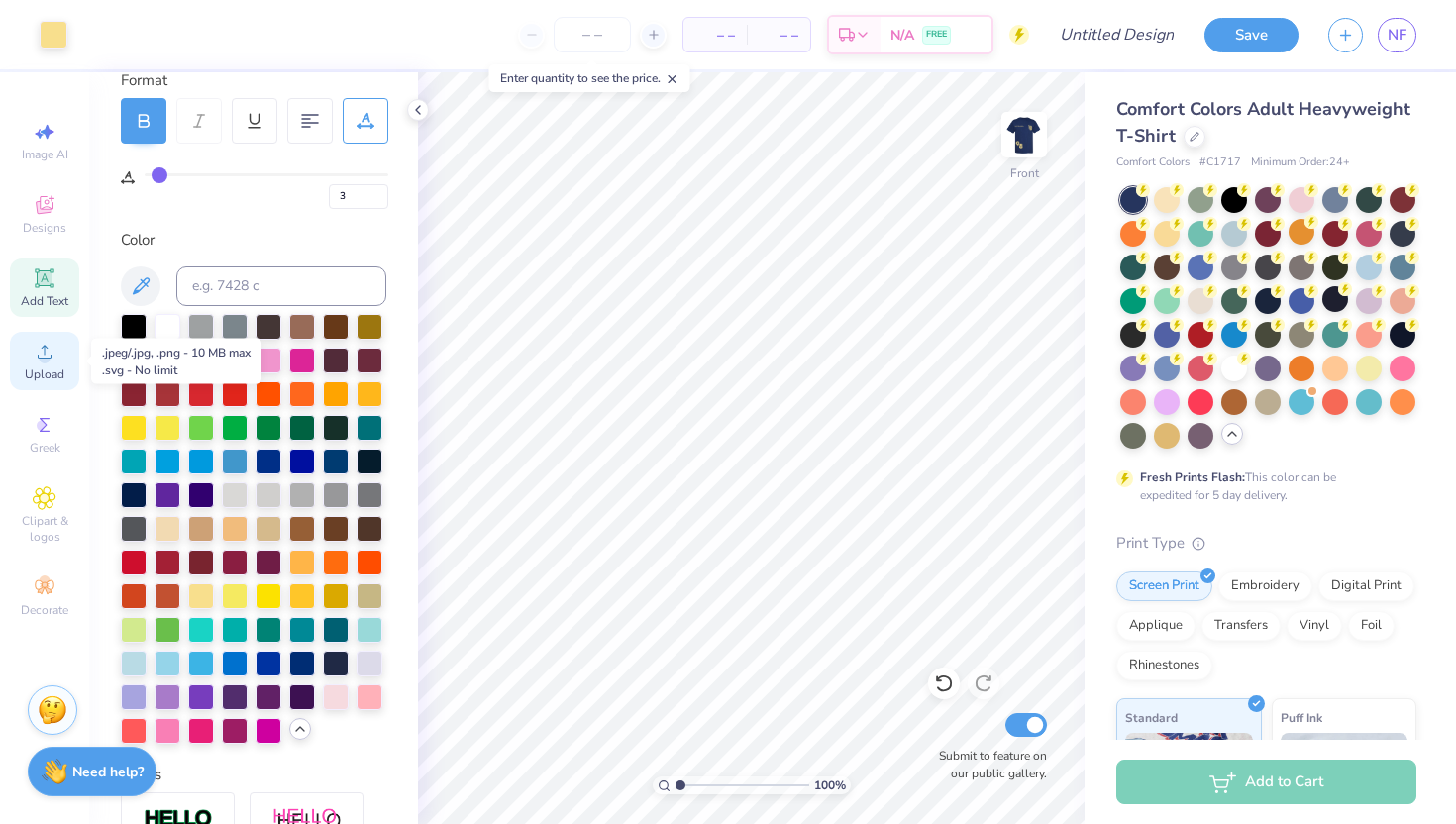 click on "Upload" at bounding box center [45, 360] 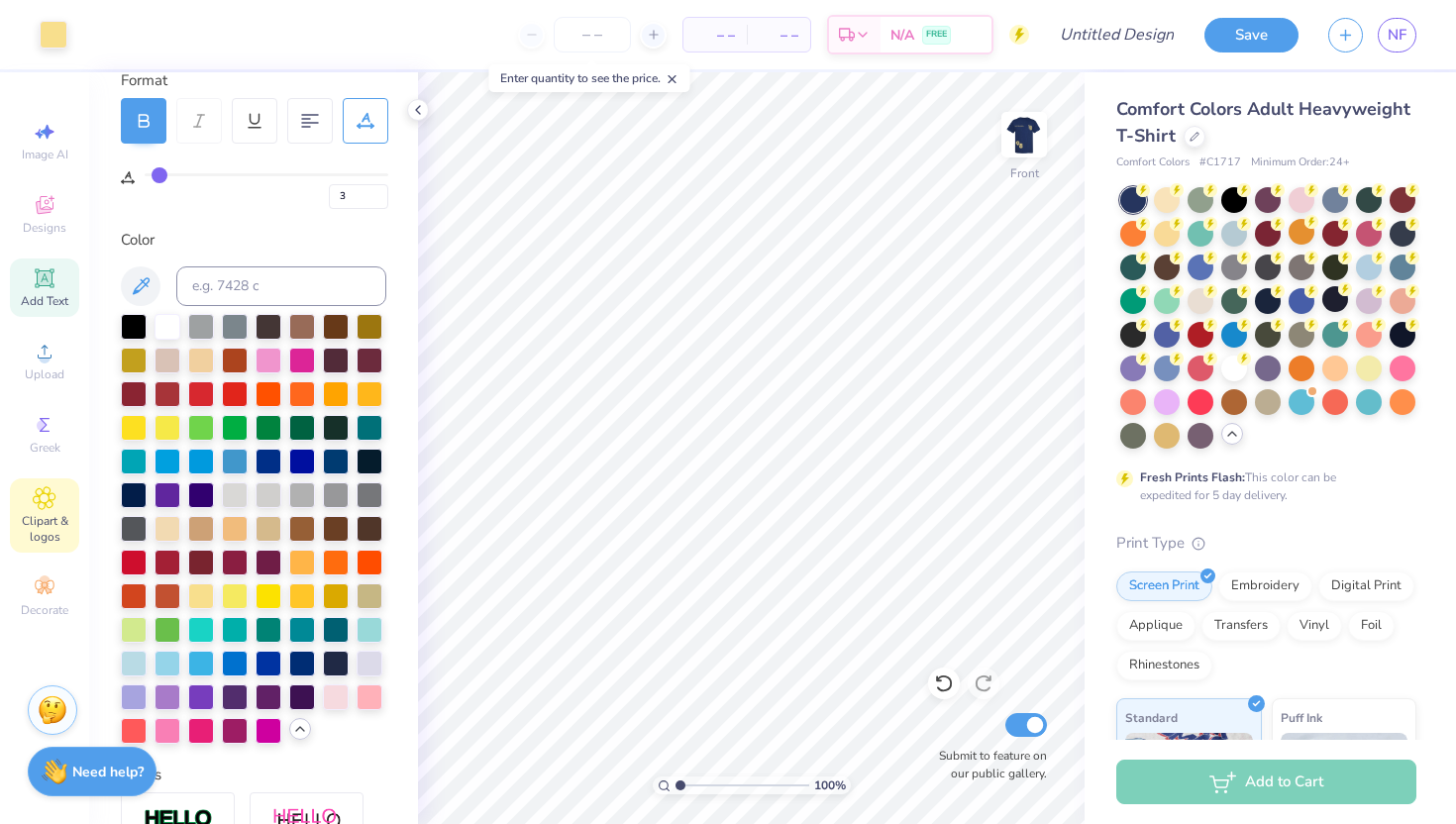 click 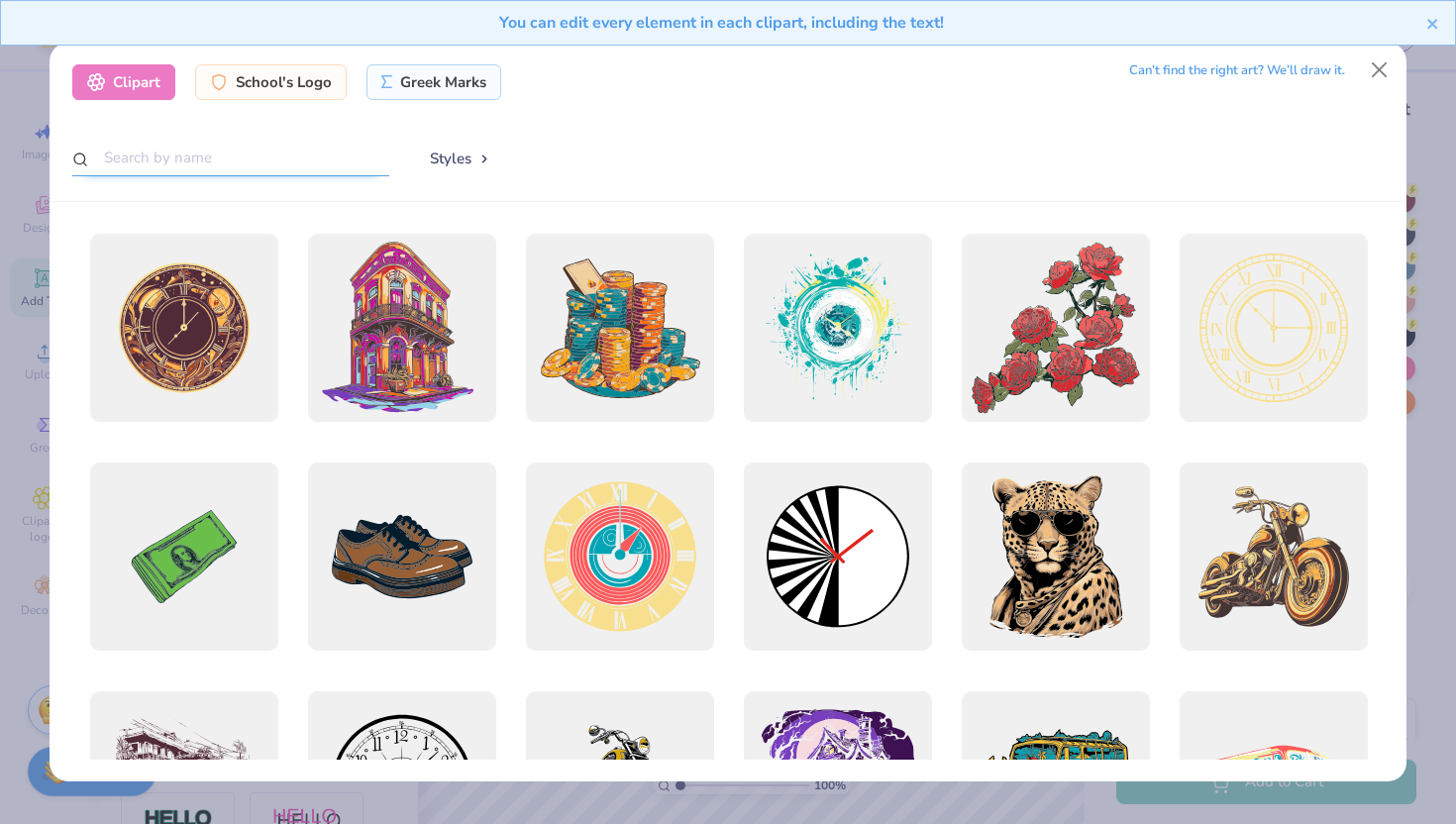 click at bounding box center [231, 157] 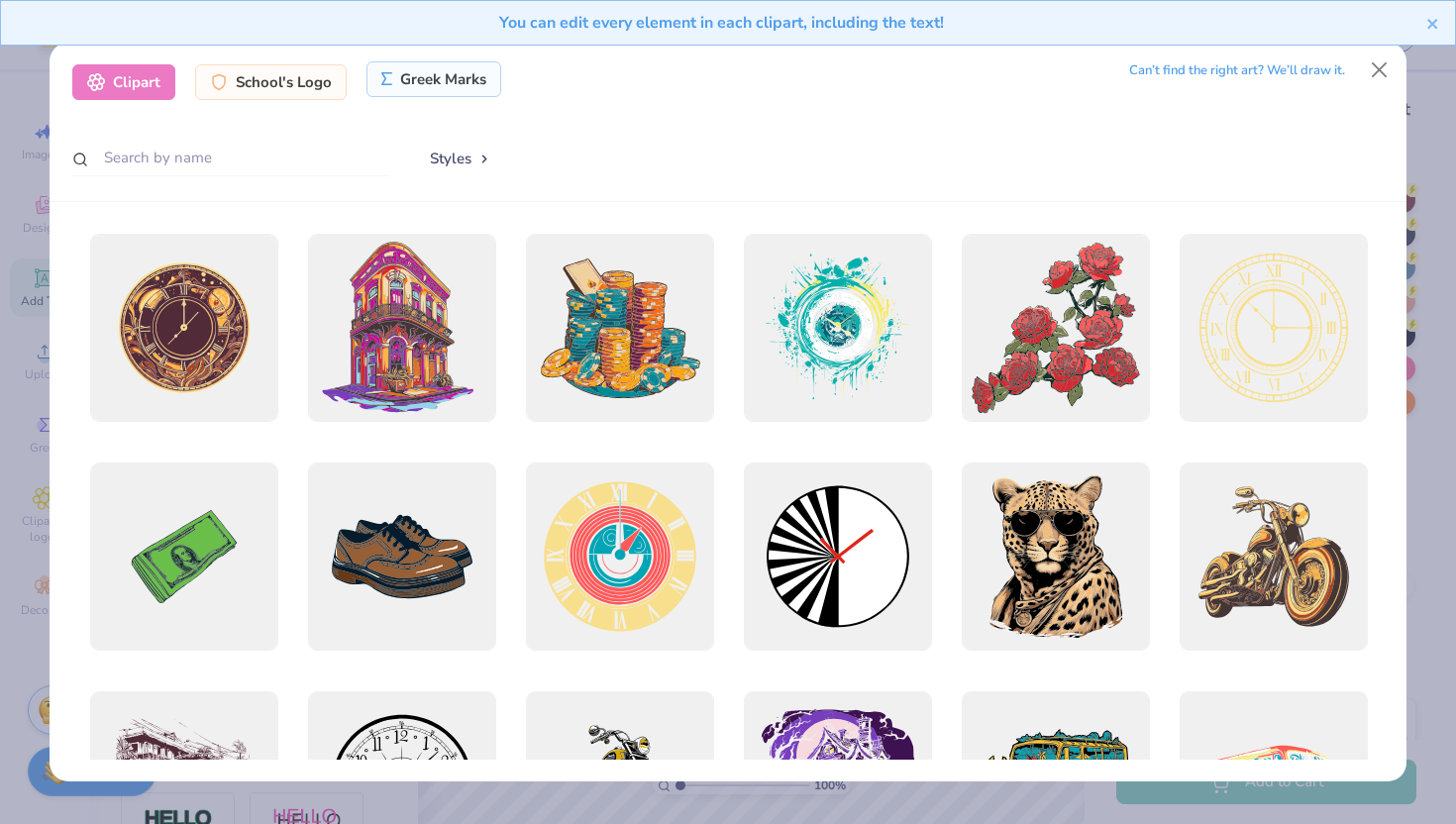 click on "Greek Marks" at bounding box center [434, 79] 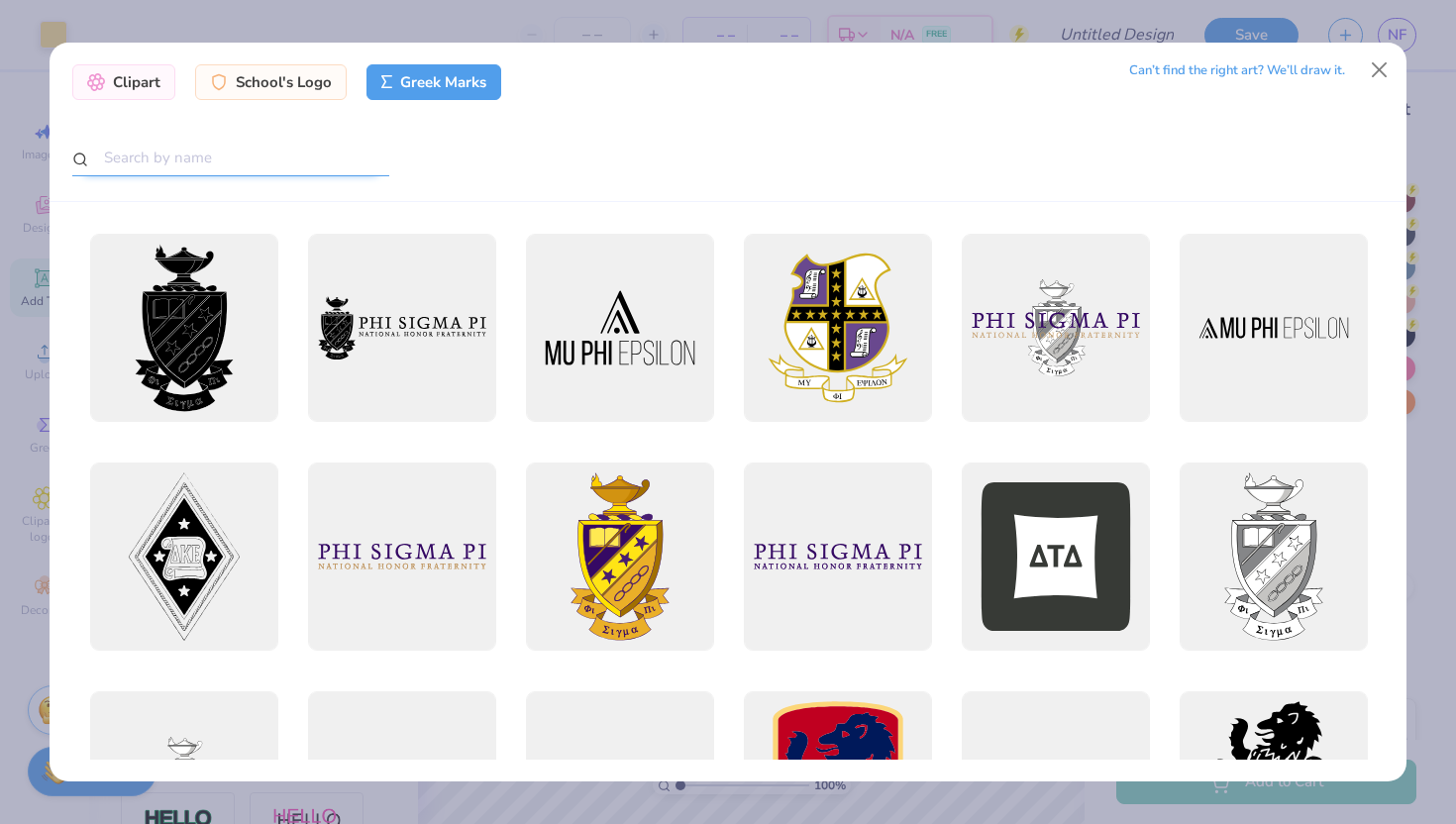 click at bounding box center [231, 157] 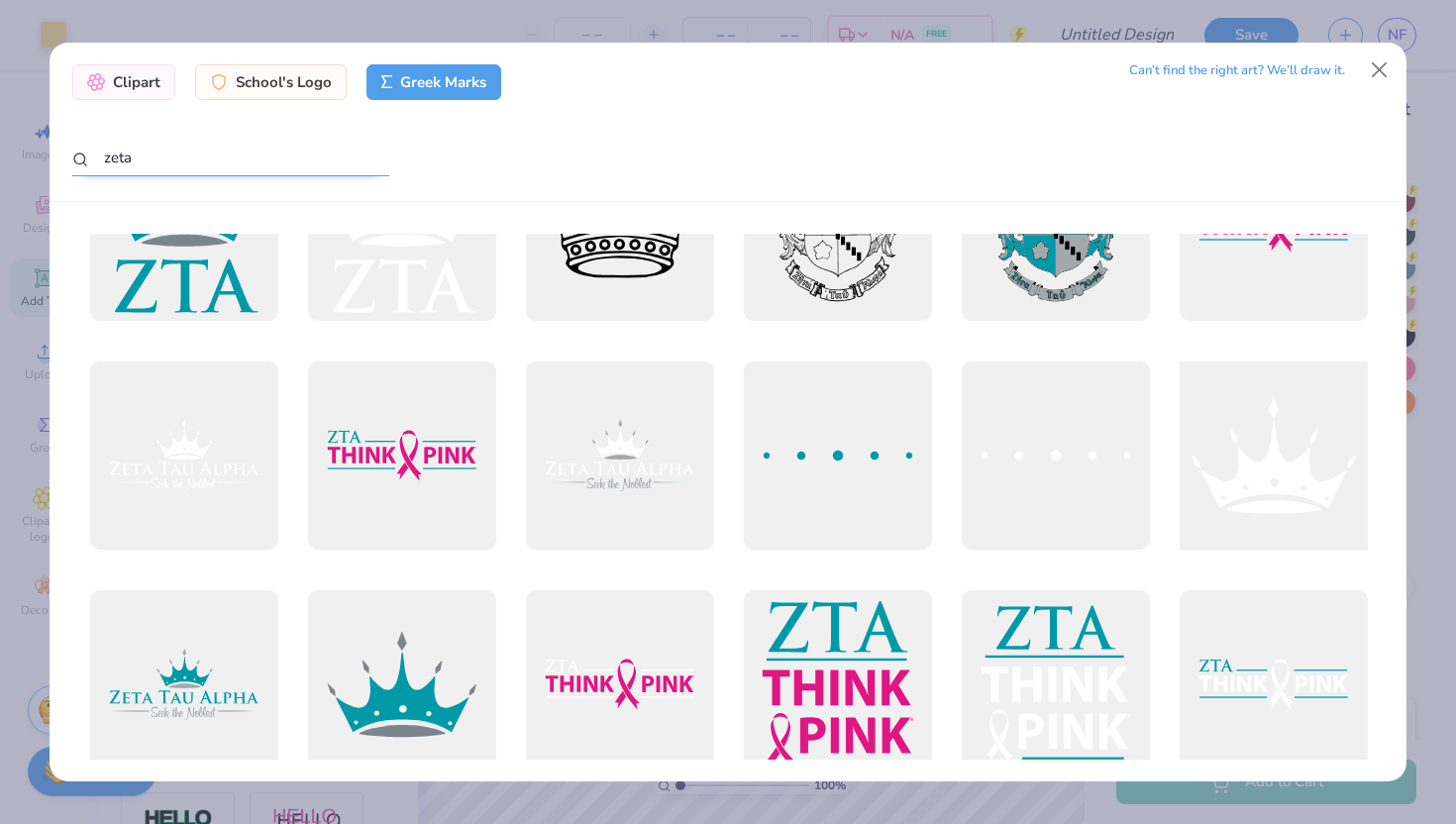 scroll, scrollTop: 103, scrollLeft: 0, axis: vertical 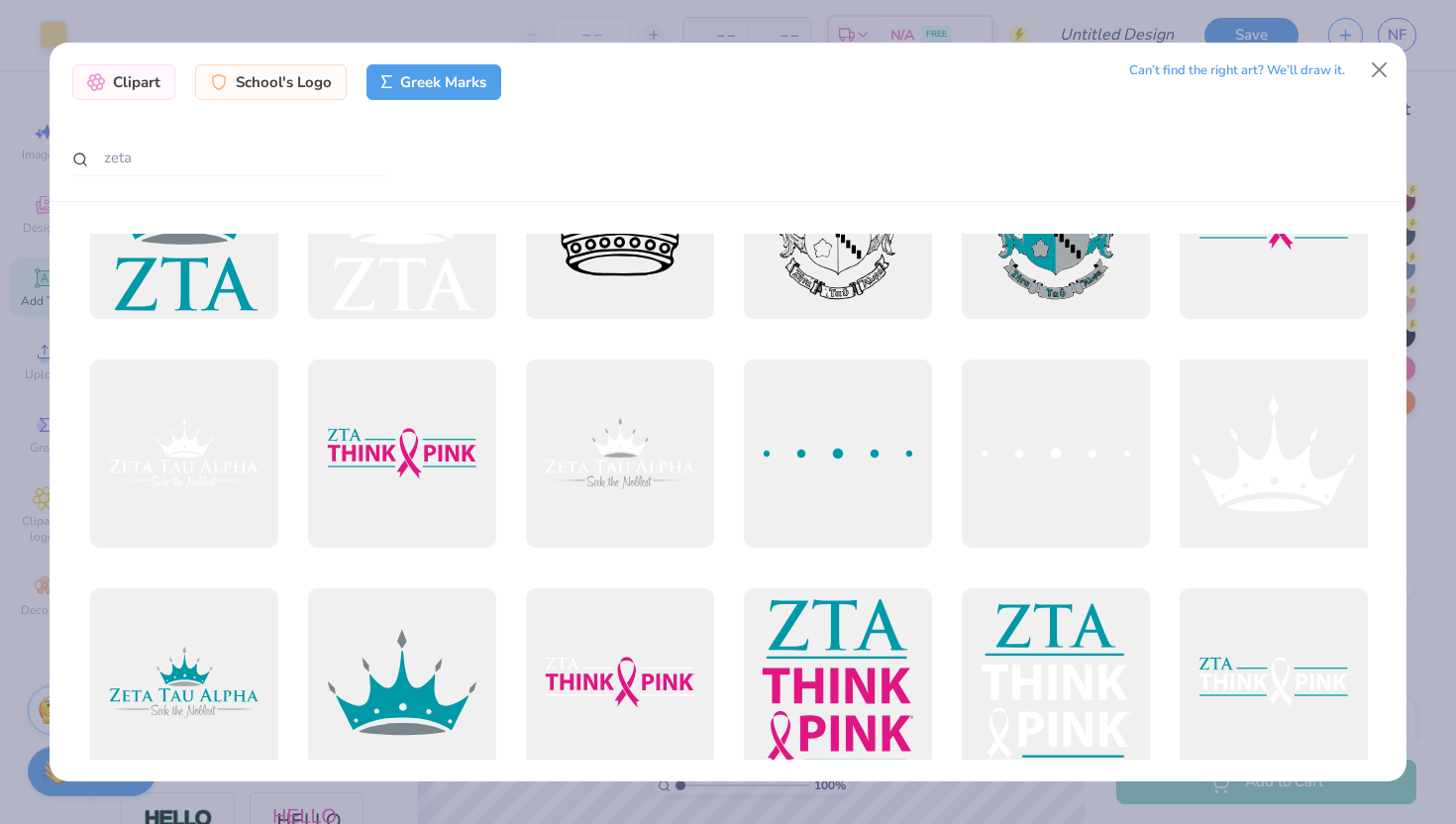 click at bounding box center (1273, 454) 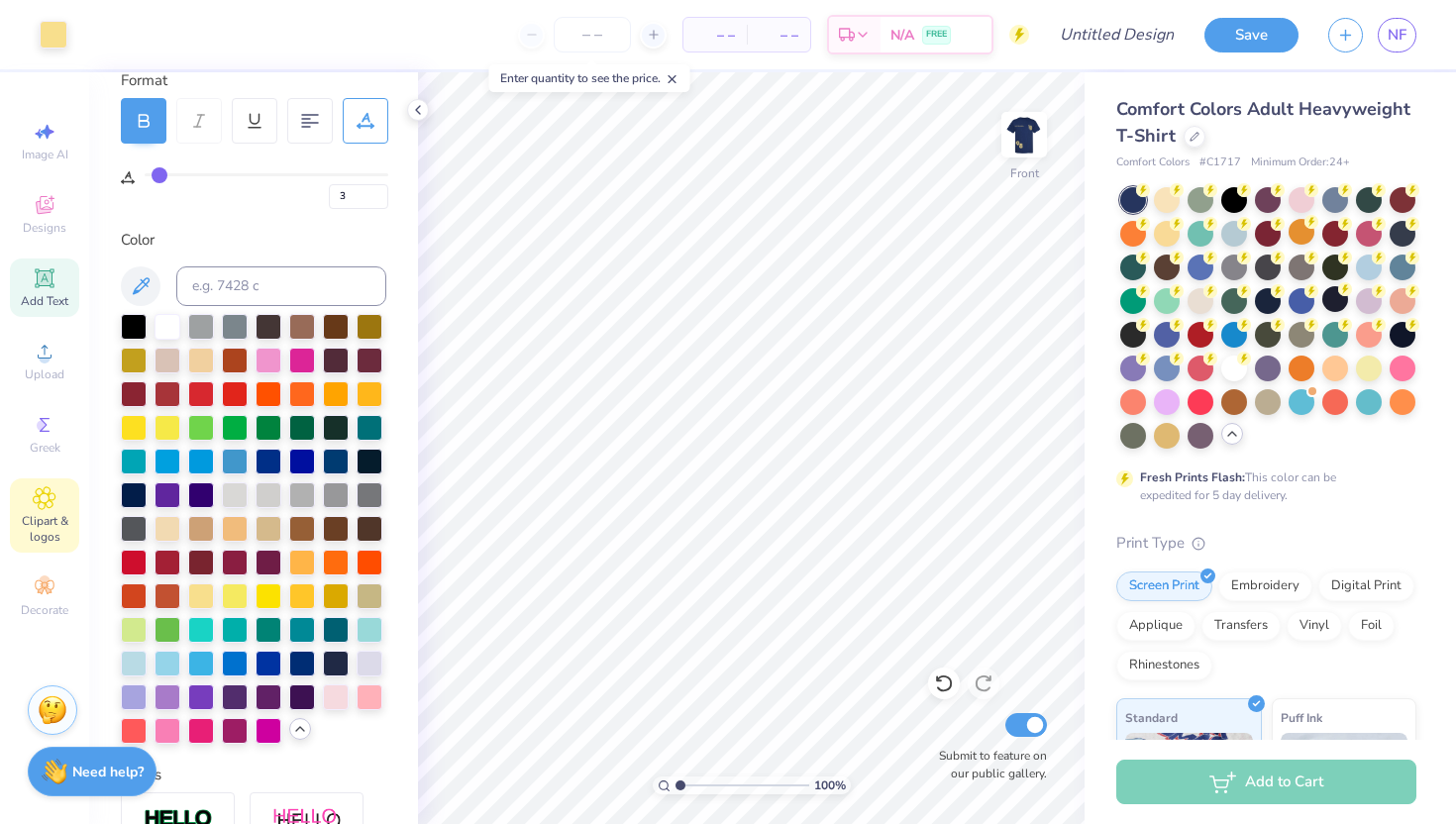 click on "Clipart & logos" at bounding box center (45, 529) 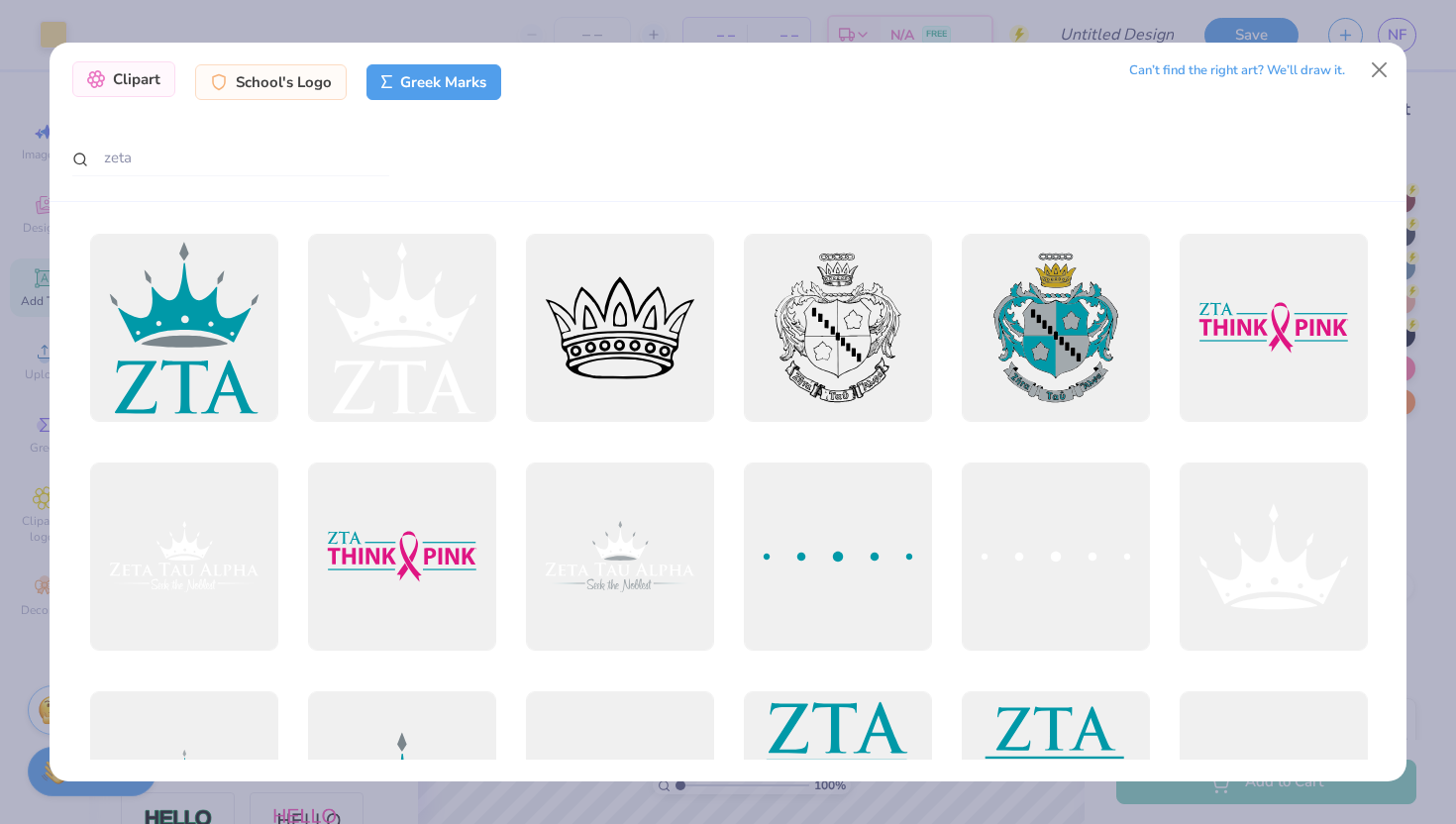 click on "Clipart" at bounding box center [124, 79] 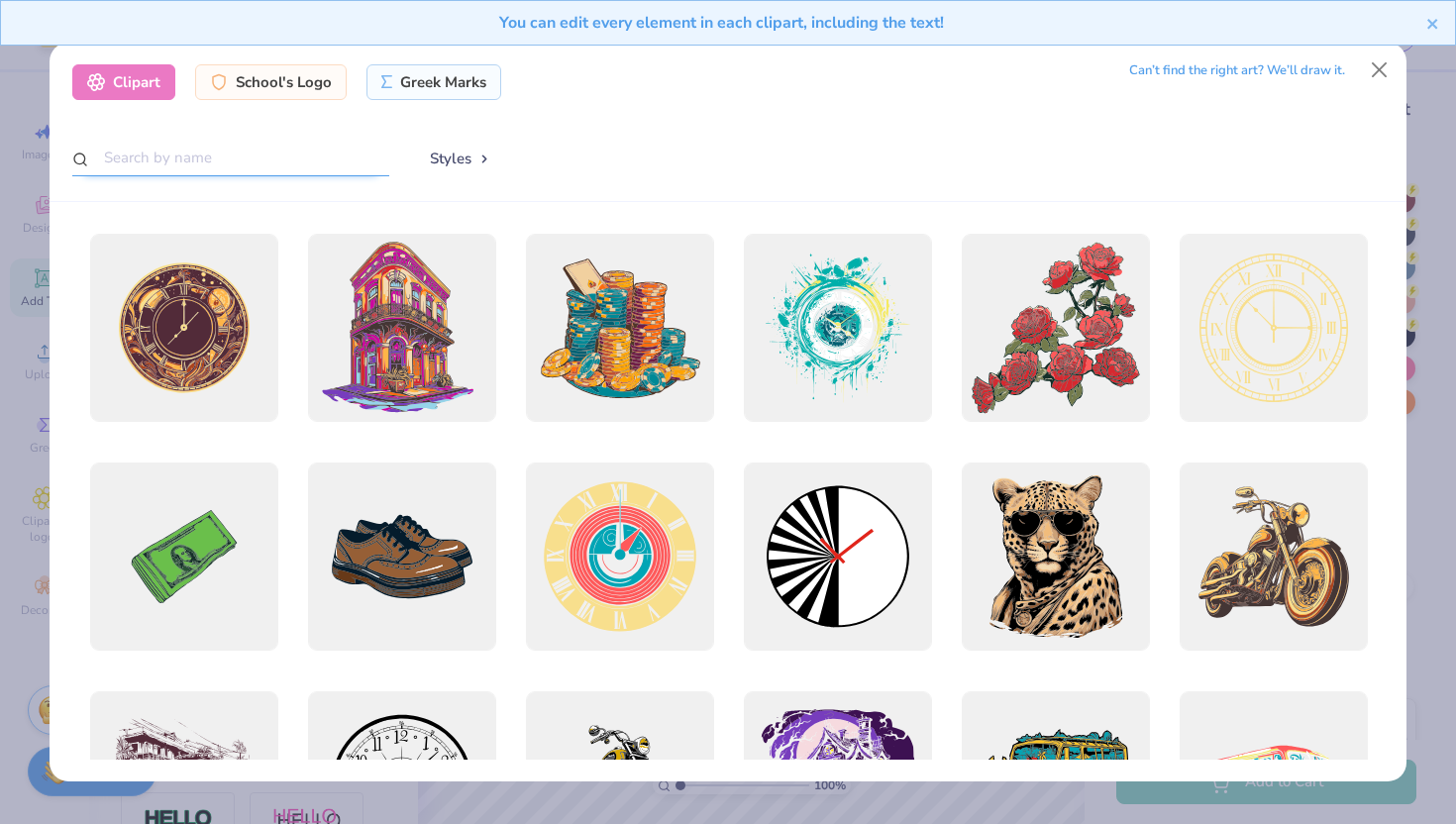 click at bounding box center (231, 157) 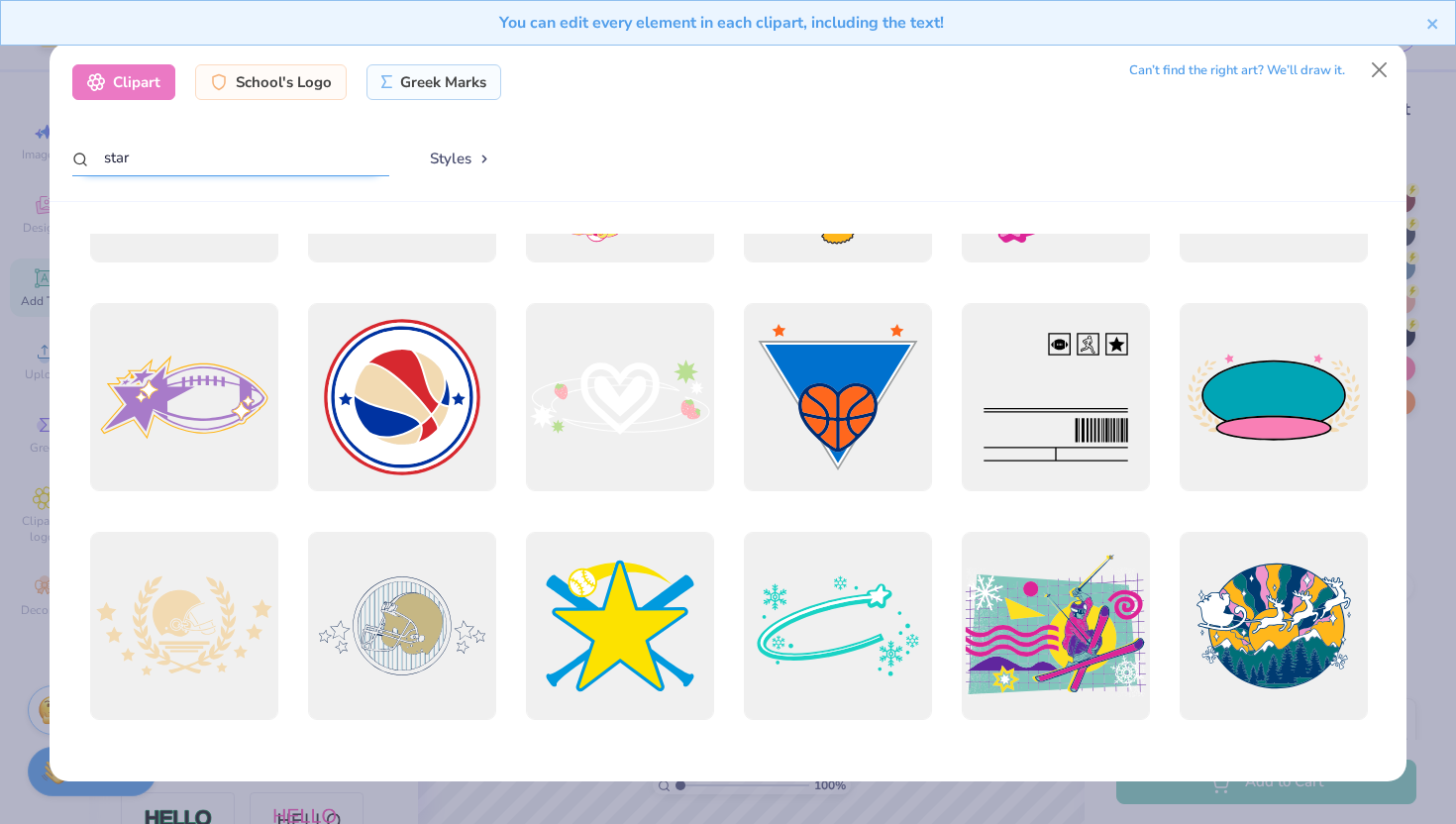 scroll, scrollTop: 4972, scrollLeft: 0, axis: vertical 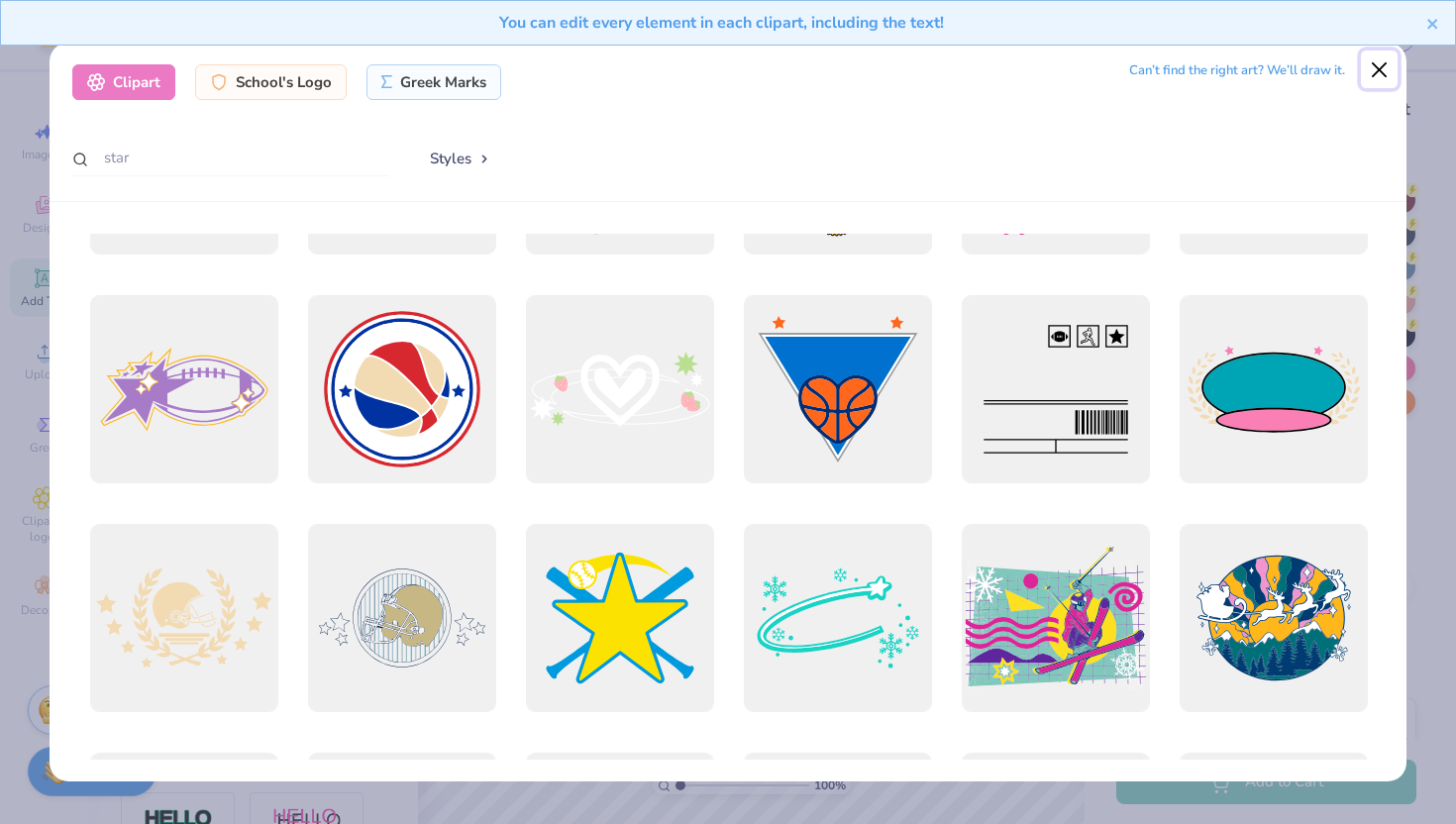 click at bounding box center [1380, 69] 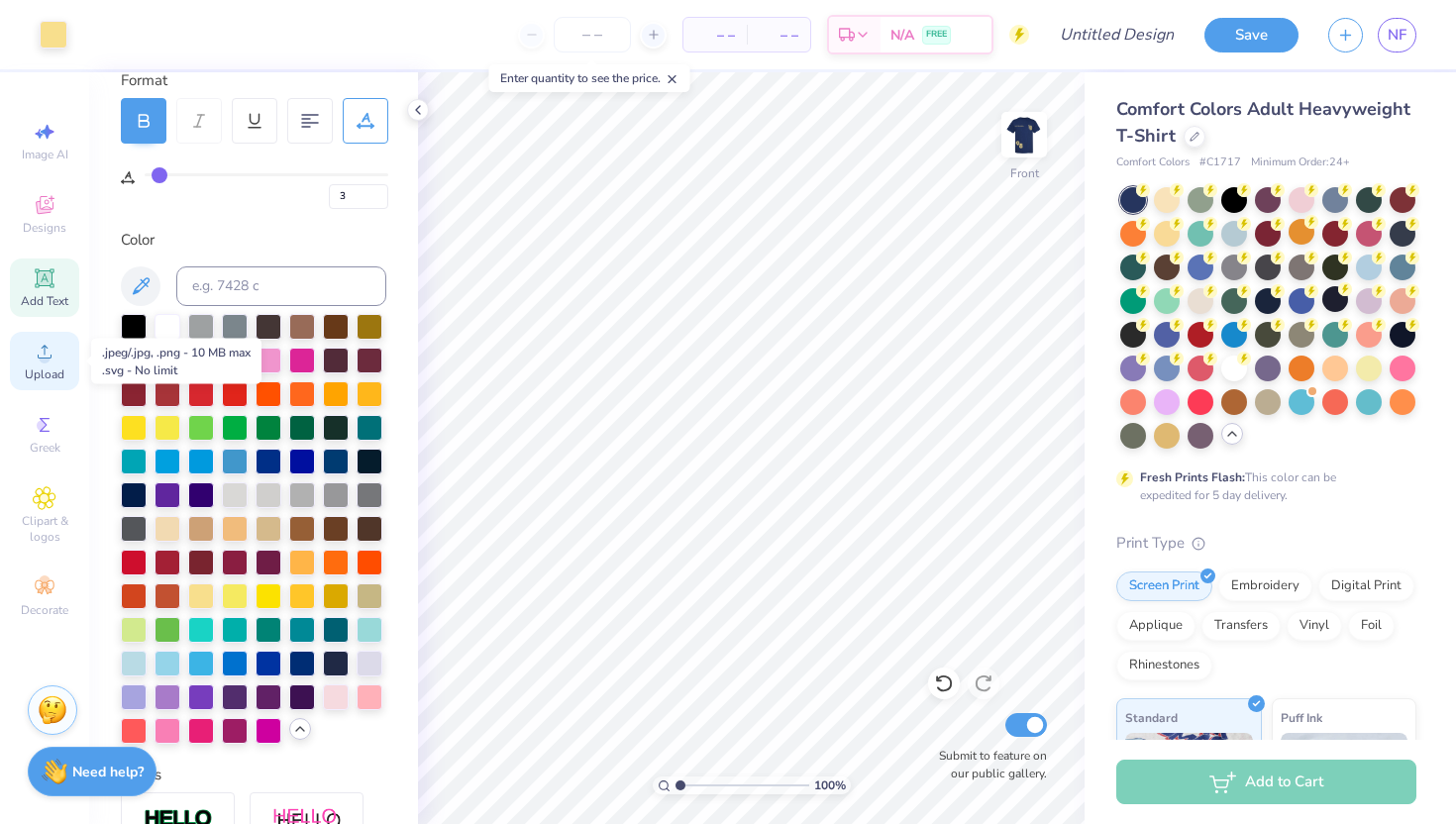 click on "Upload" at bounding box center [45, 374] 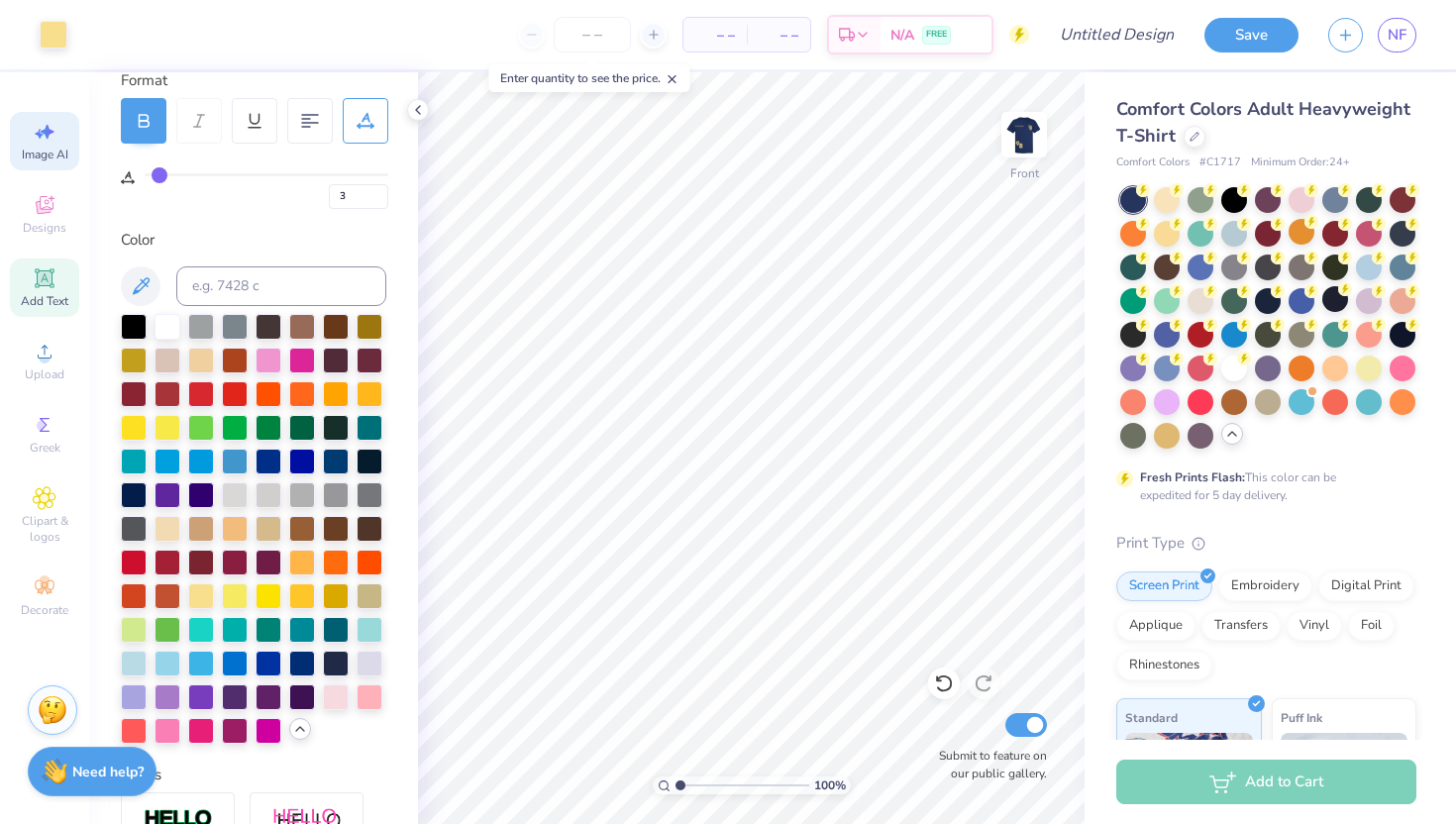 click 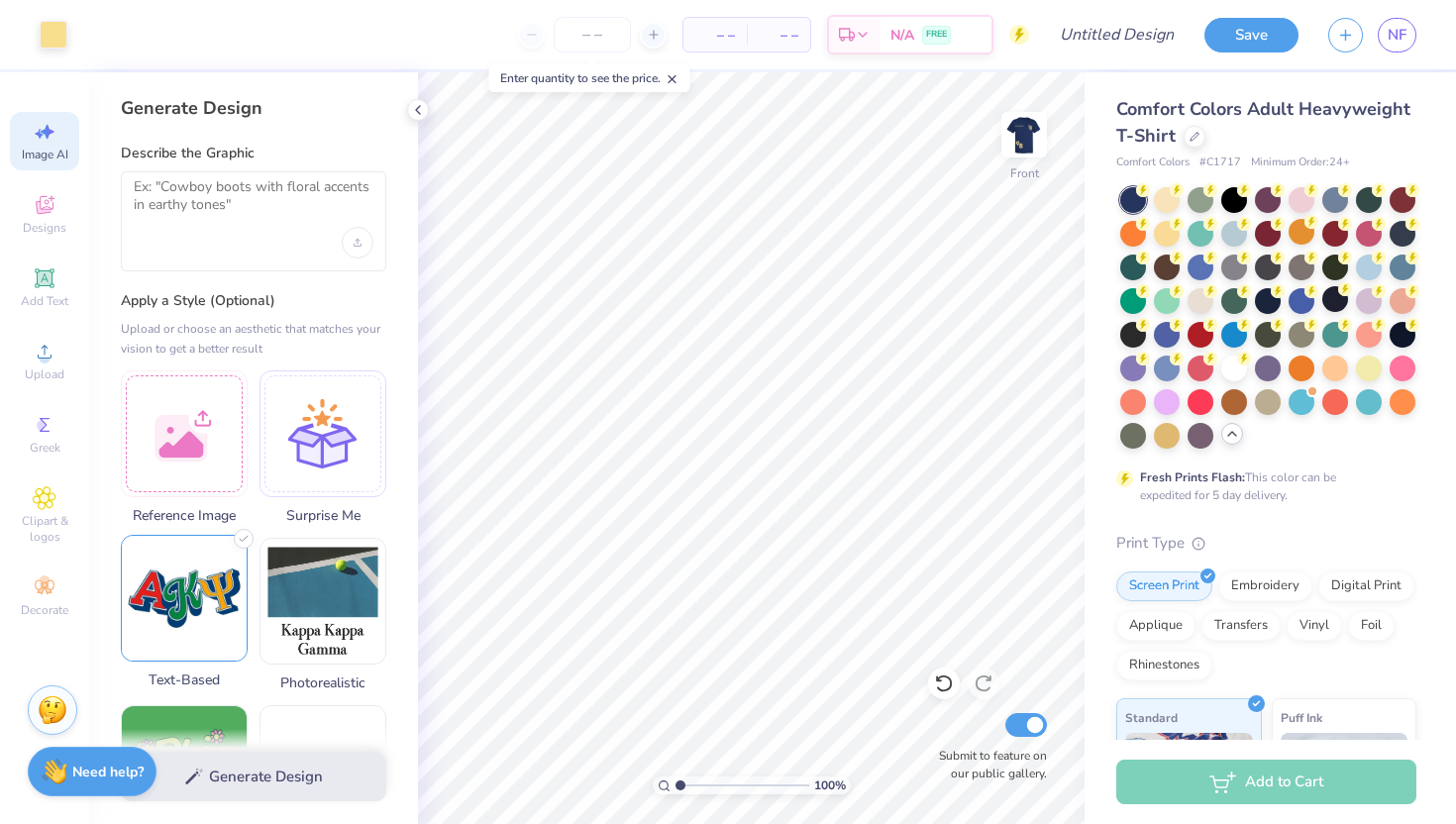 click at bounding box center [184, 598] 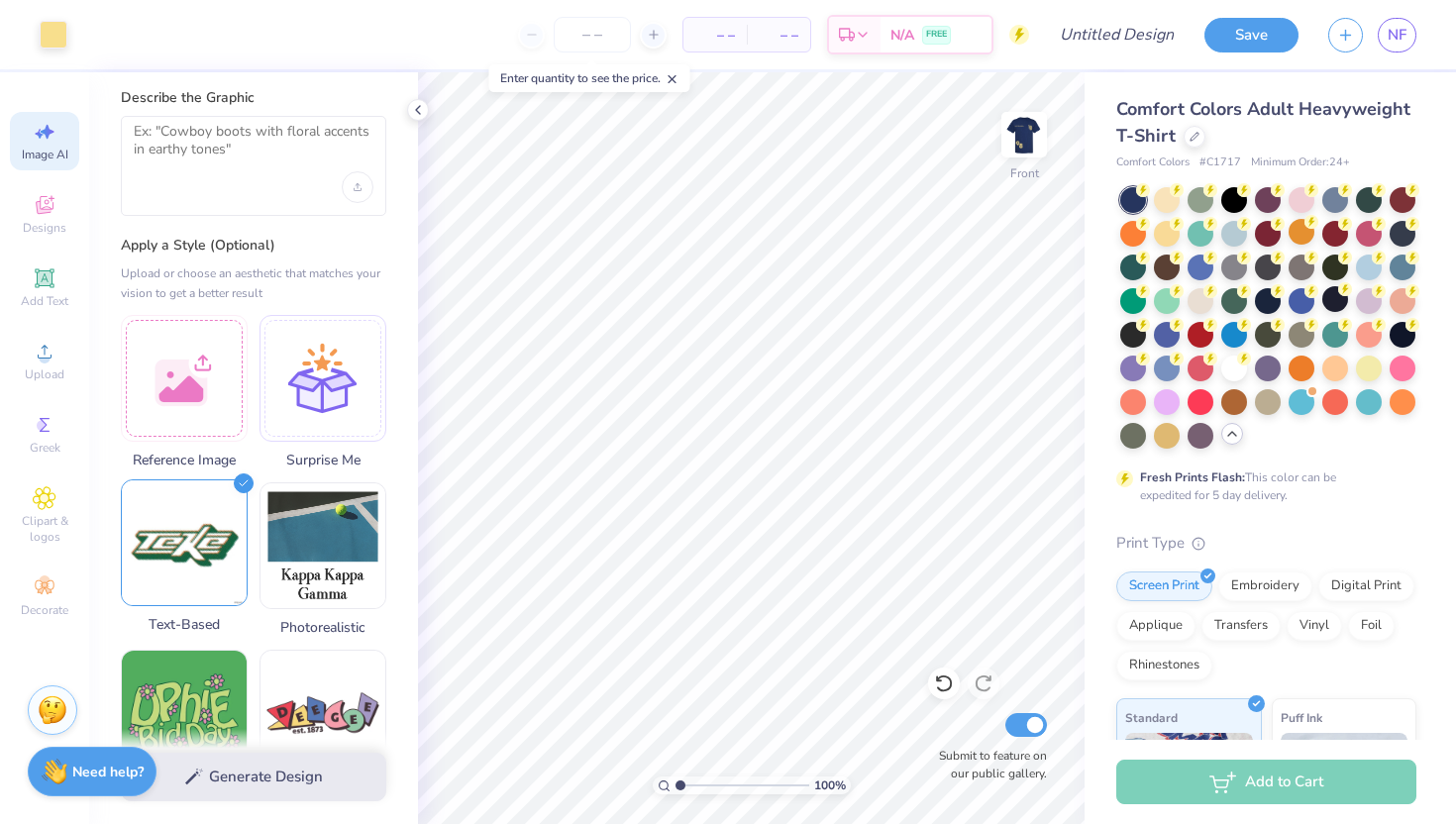 scroll, scrollTop: 0, scrollLeft: 0, axis: both 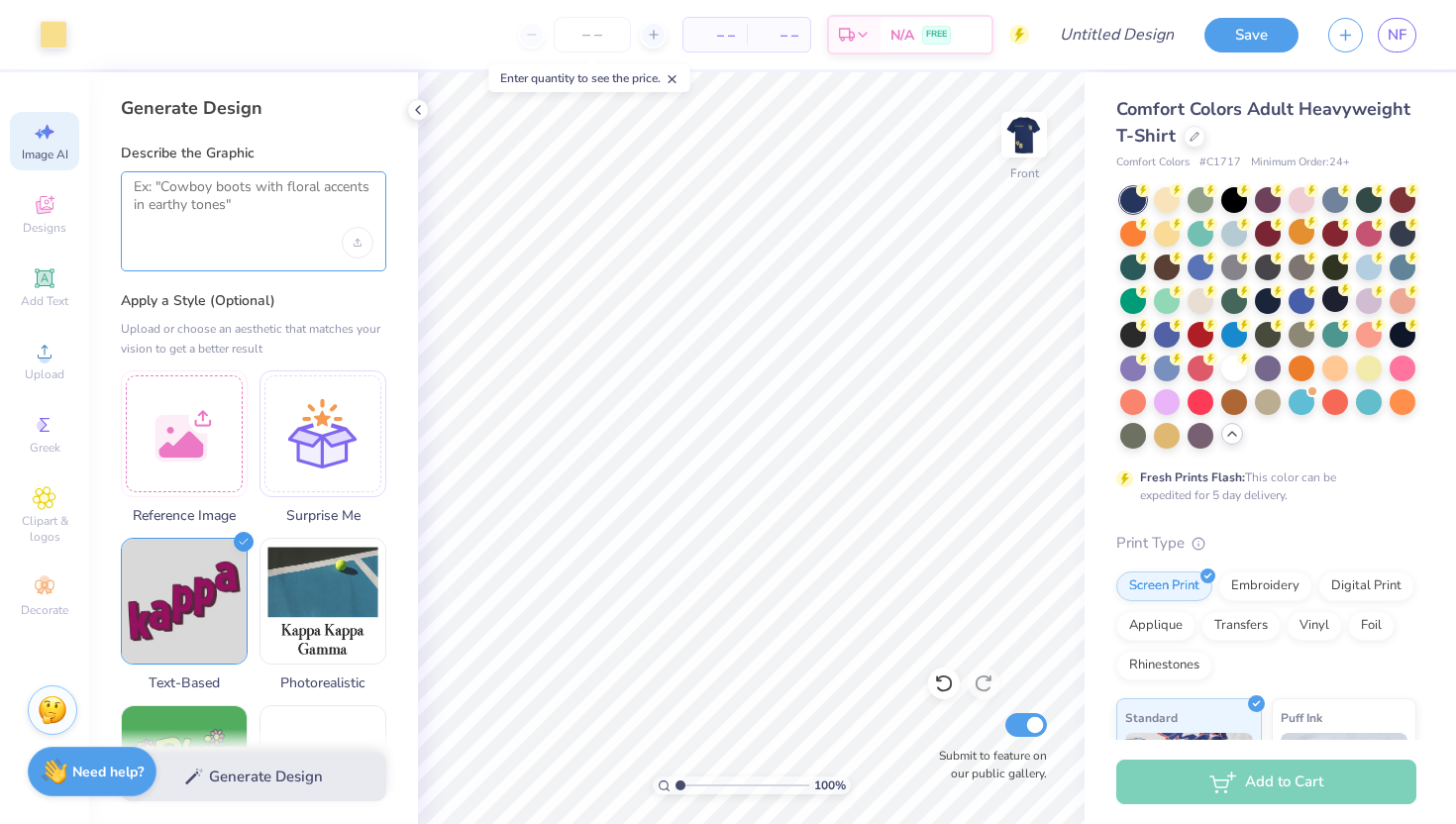 click at bounding box center [254, 203] 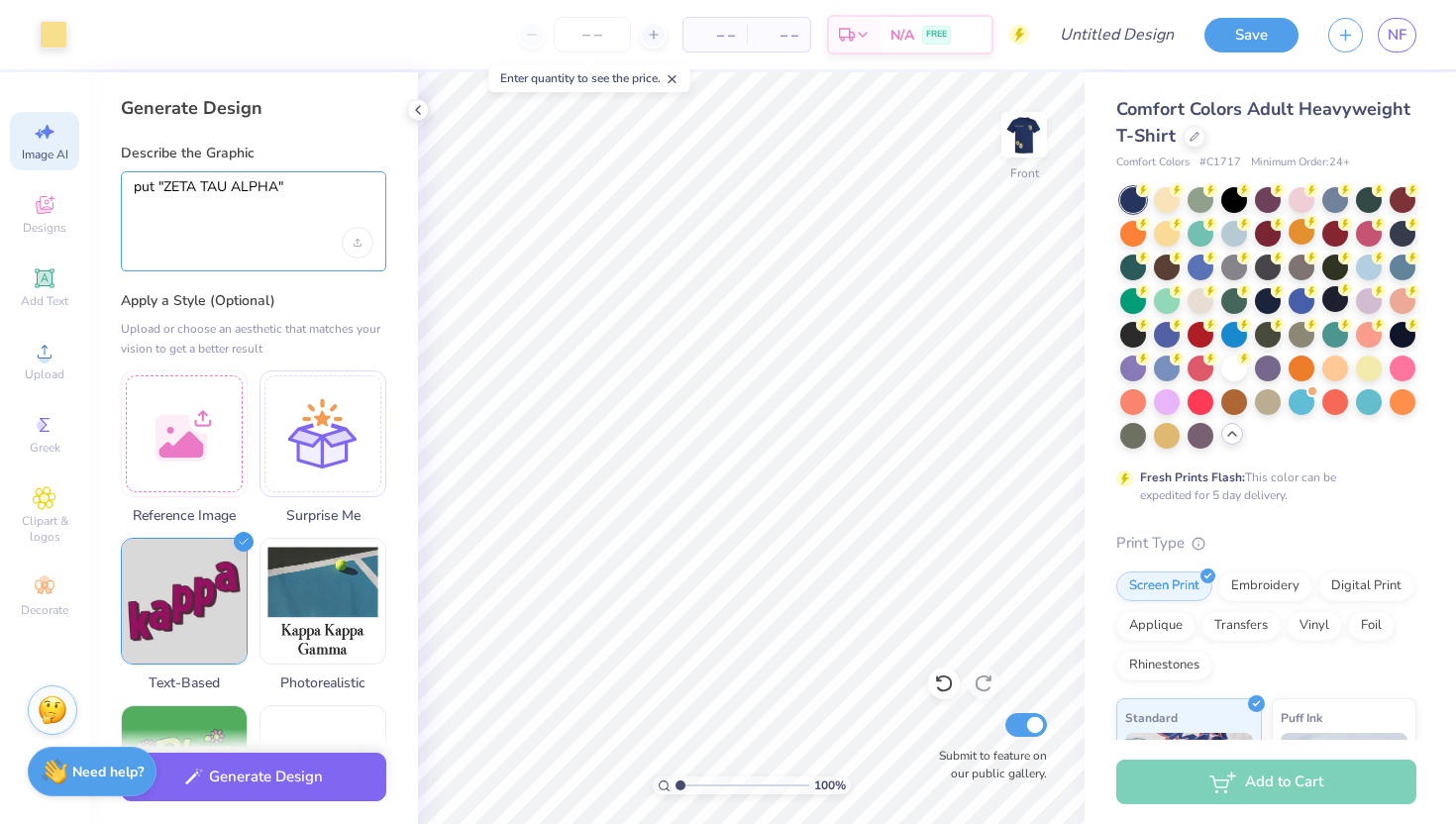 click on "put "ZETA TAU ALPHA"" at bounding box center (254, 203) 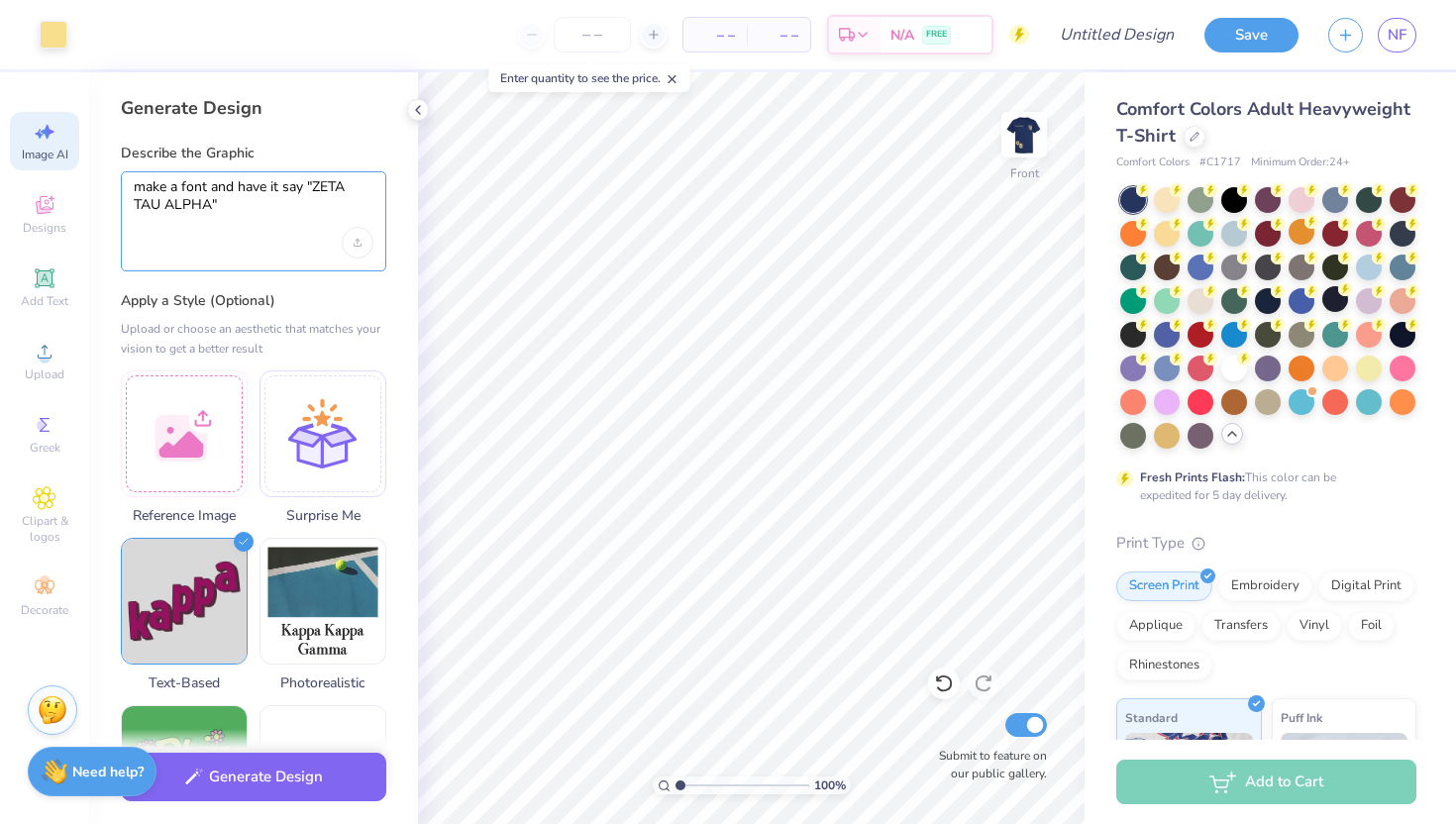click on "make a font and have it say "ZETA TAU ALPHA"" at bounding box center [254, 203] 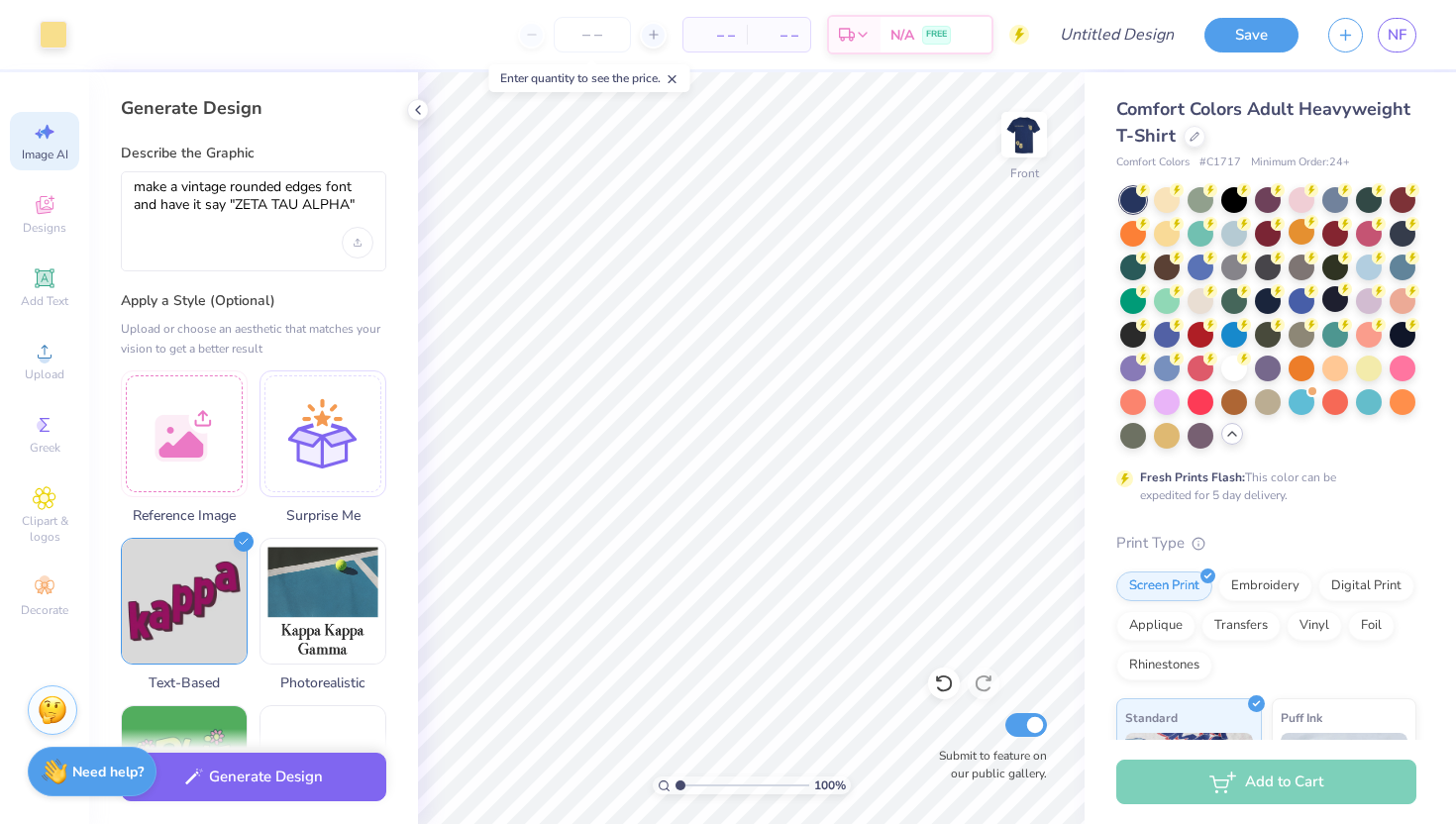 click on "make a vintage rounded edges font and have it say "ZETA TAU ALPHA"" at bounding box center [254, 221] 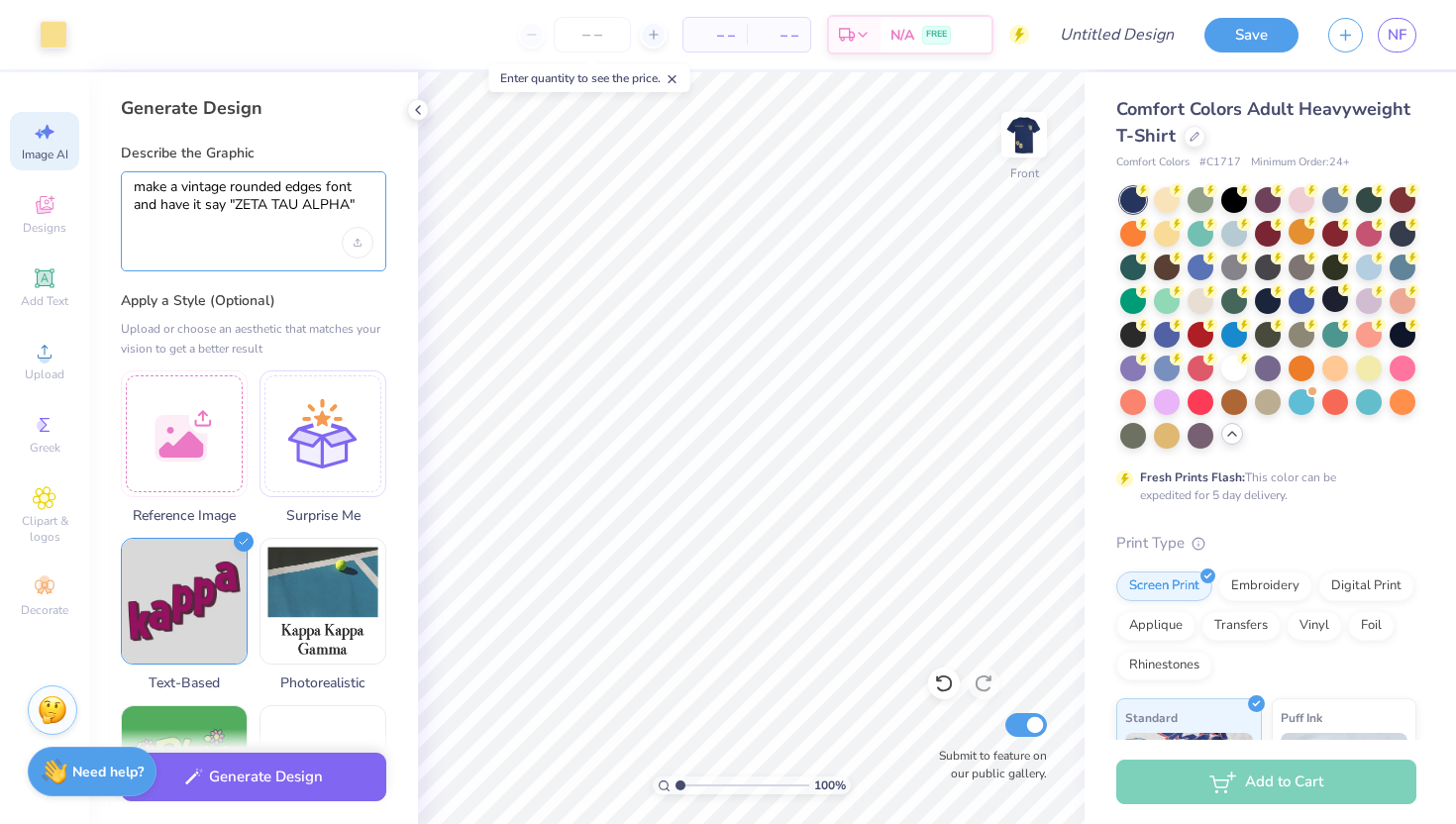 click on "make a vintage rounded edges font and have it say "ZETA TAU ALPHA"" at bounding box center [254, 203] 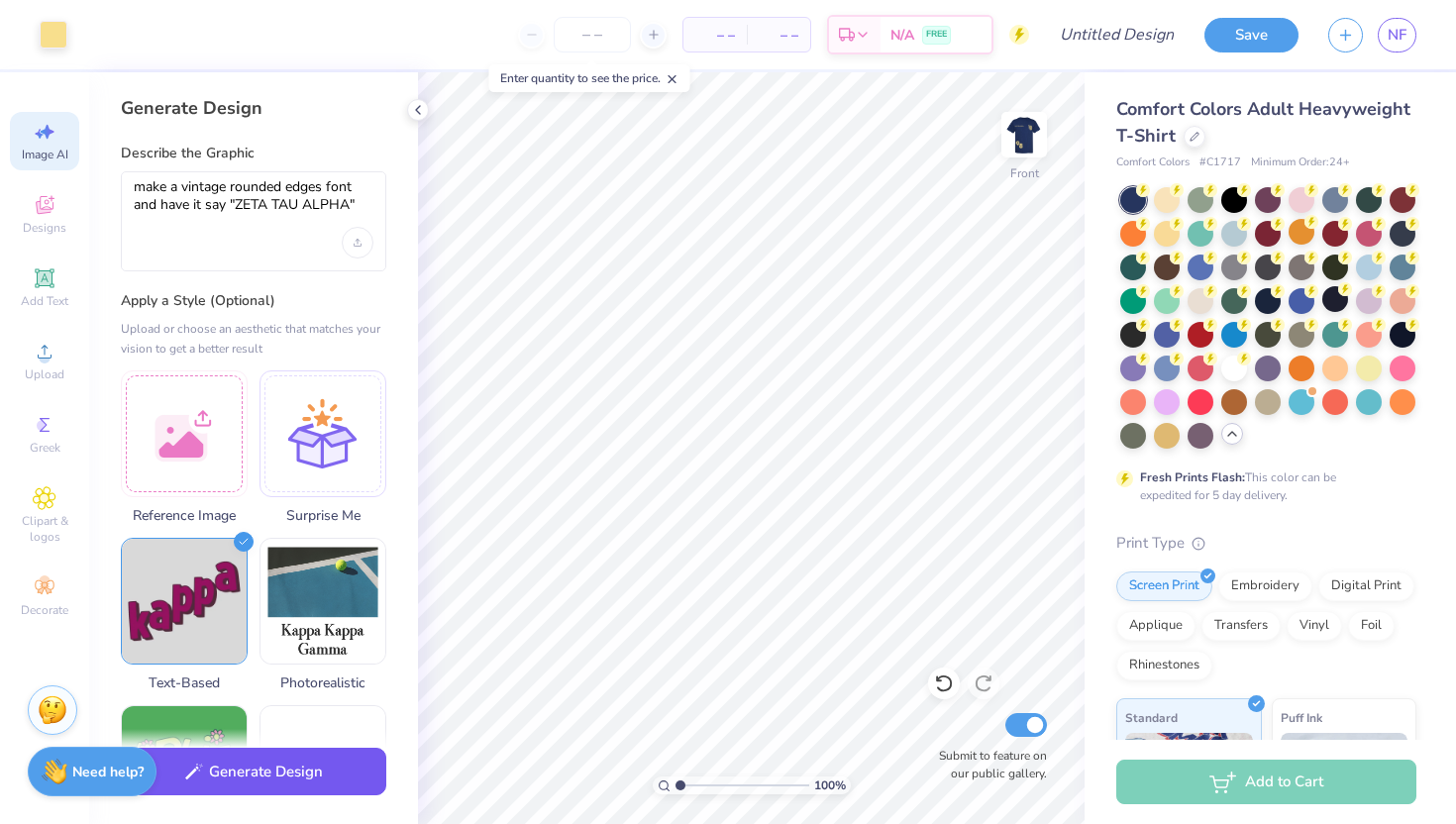 click on "Generate Design" at bounding box center [254, 772] 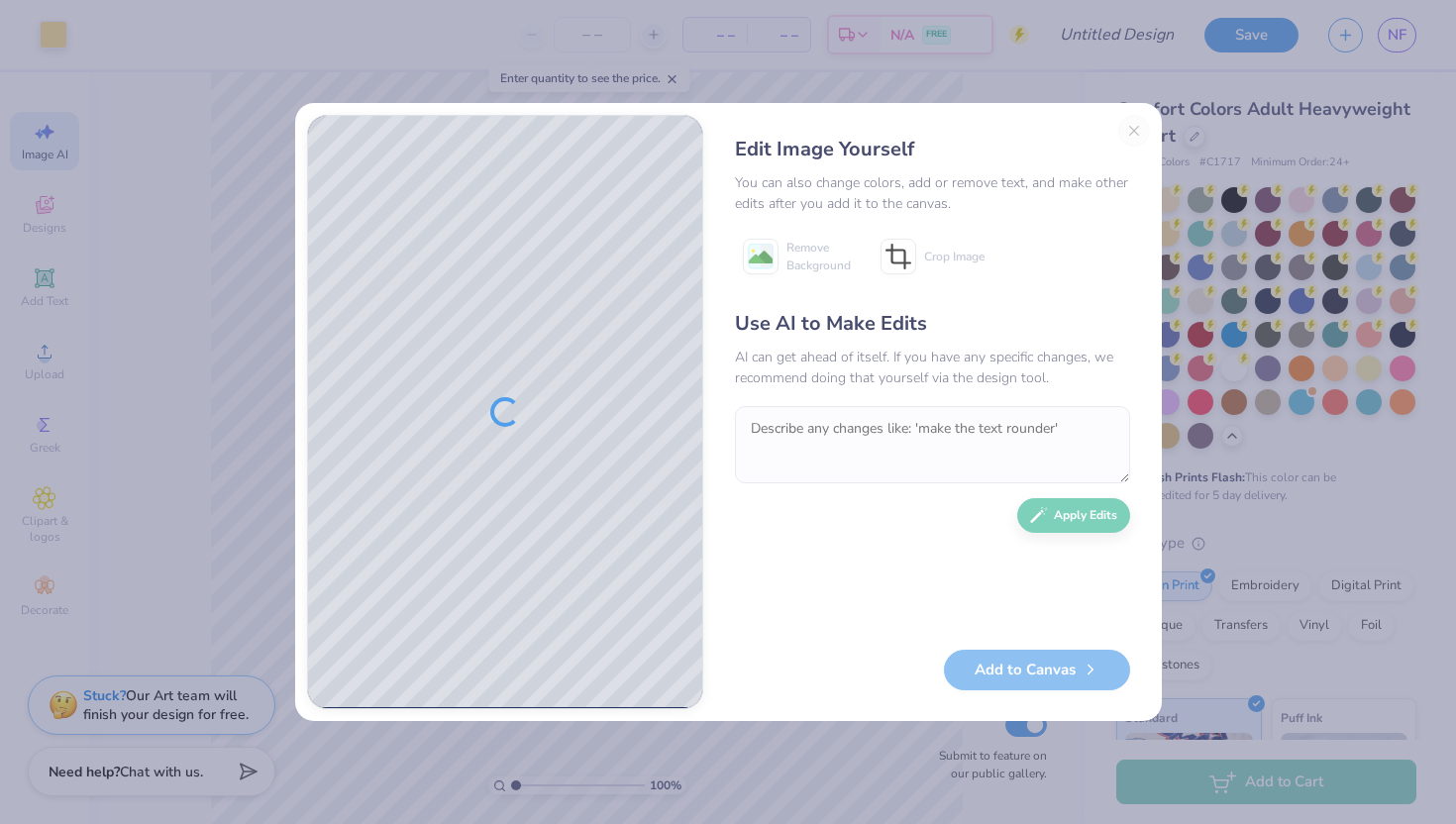 scroll, scrollTop: 0, scrollLeft: 0, axis: both 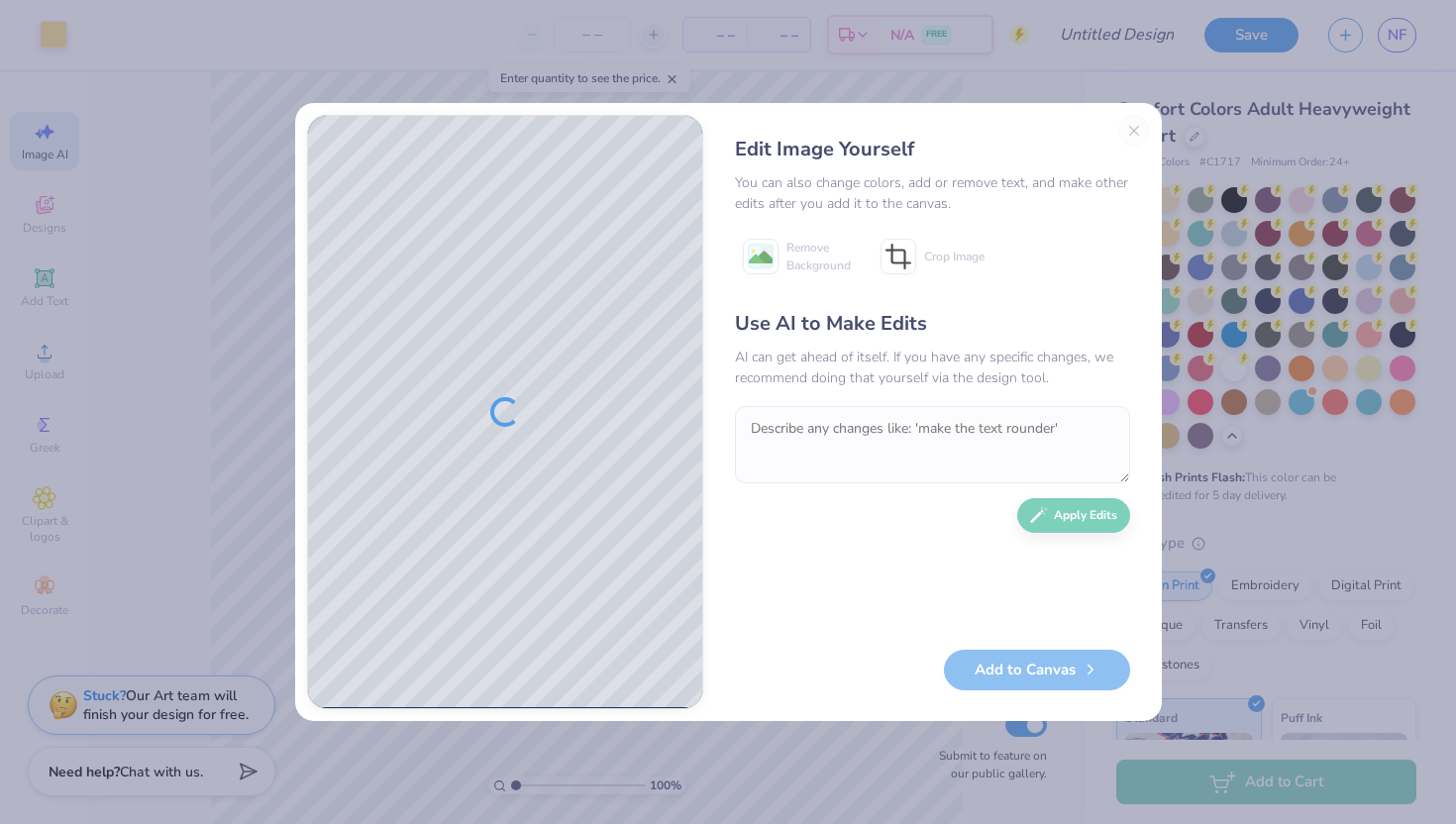 click on "Edit Image Yourself You can also change colors, add or remove text, and make other edits after you add it to the canvas. Remove Background Crop Image Use AI to Make Edits AI can get ahead of itself. If you have any specific changes, we recommend doing that yourself via the design tool. Apply Edits Add to Canvas" at bounding box center (932, 412) 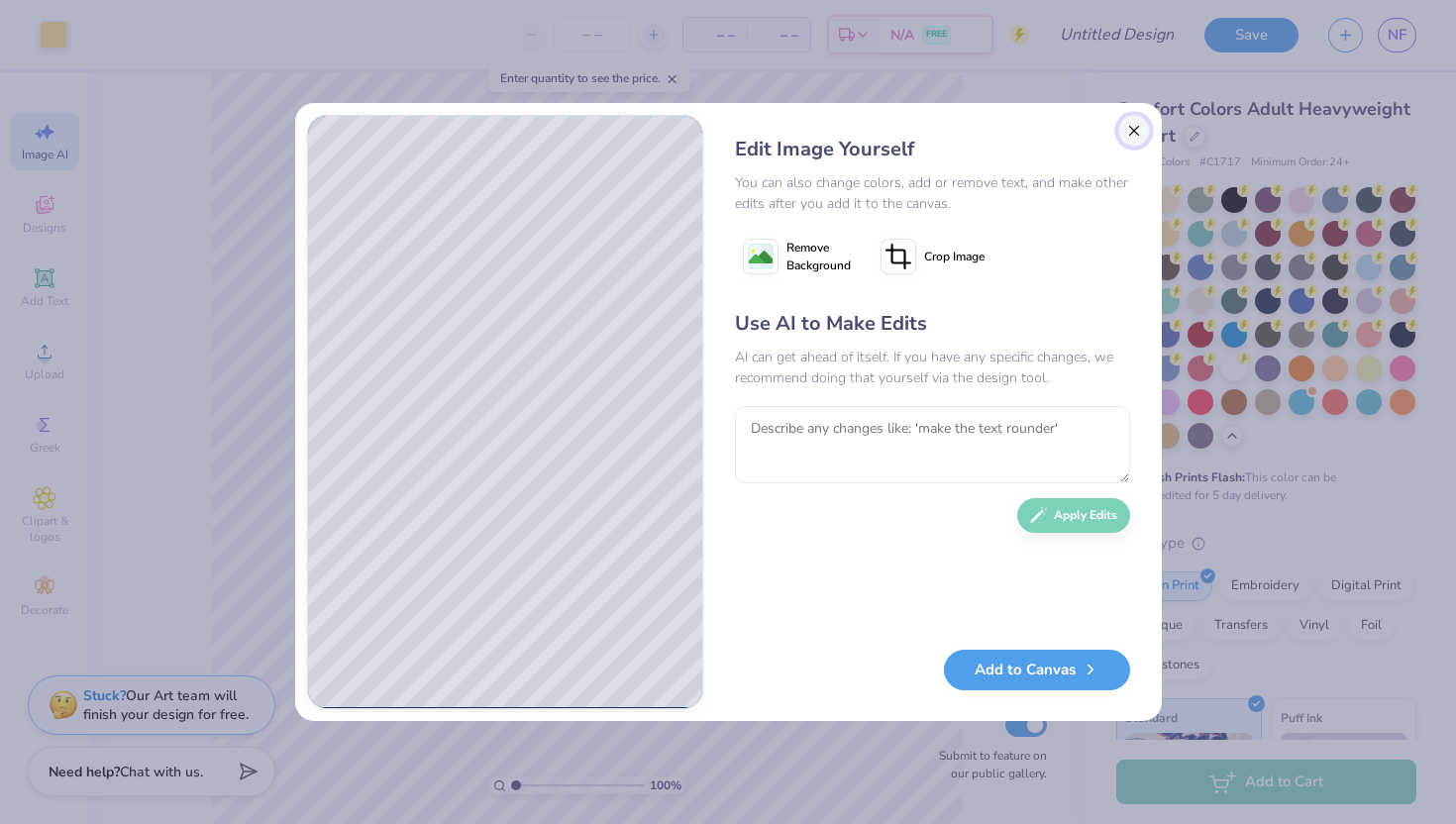 click at bounding box center (1134, 131) 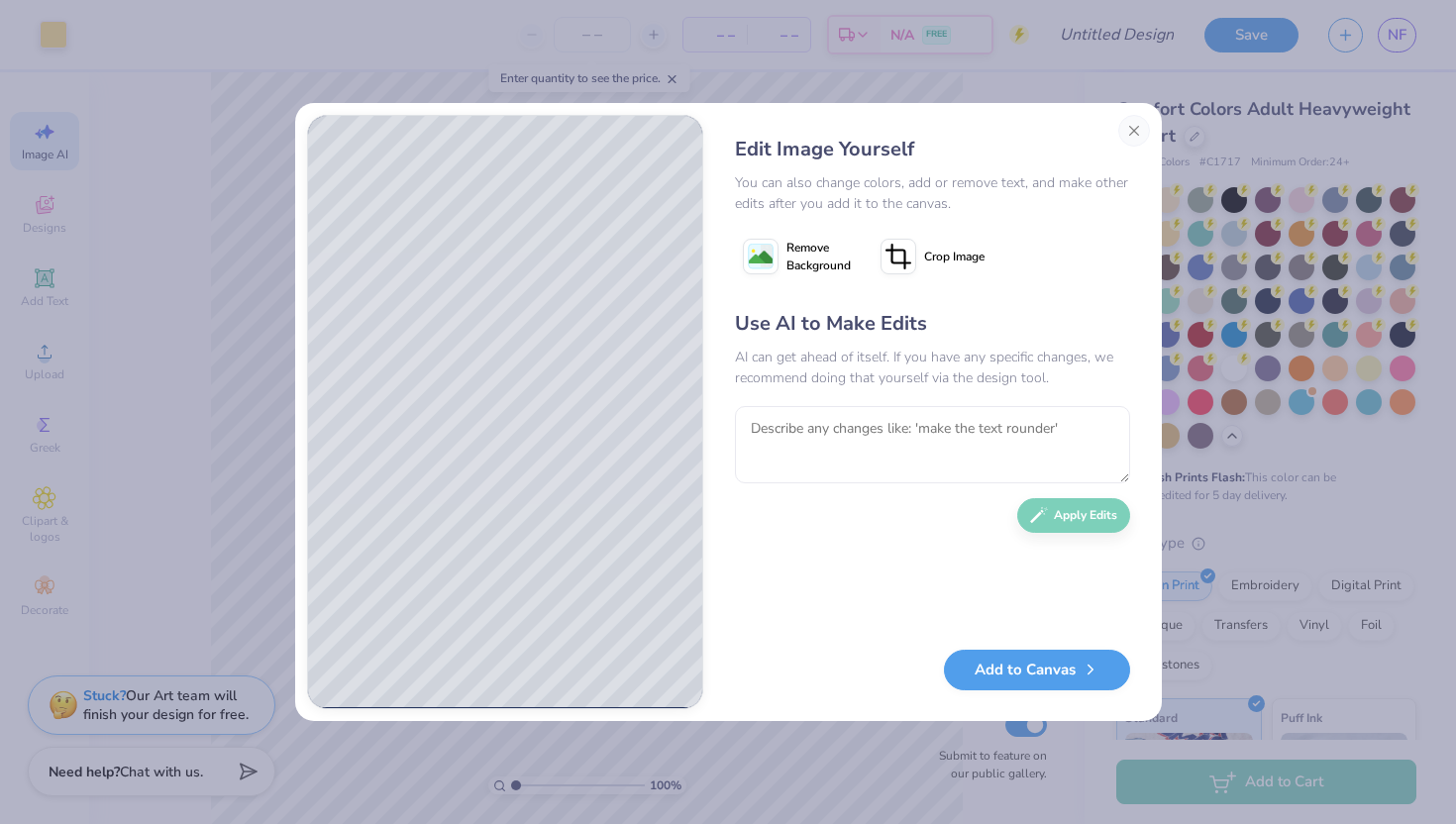 scroll, scrollTop: 0, scrollLeft: 45, axis: horizontal 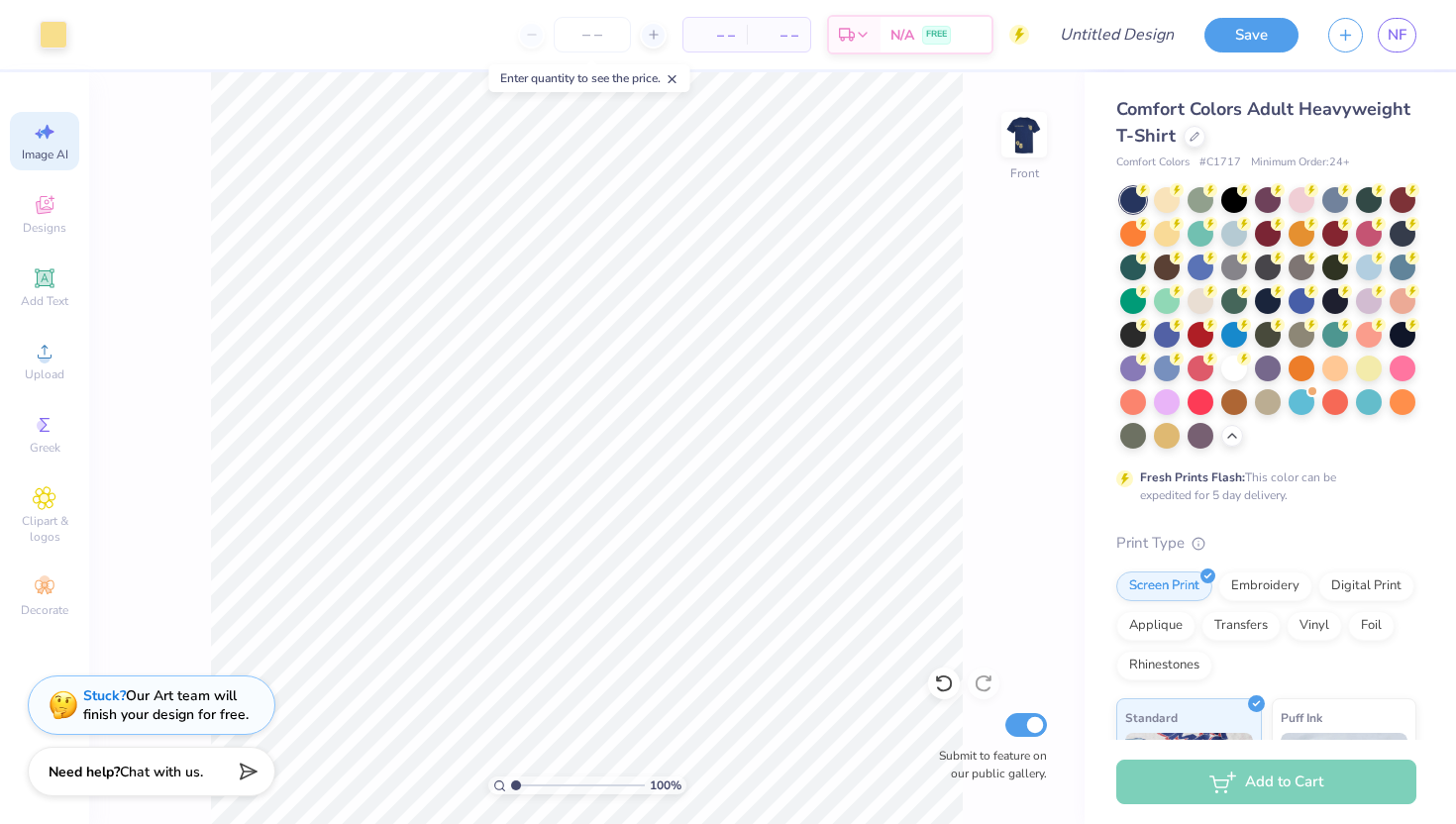 click on "Image AI" at bounding box center [45, 141] 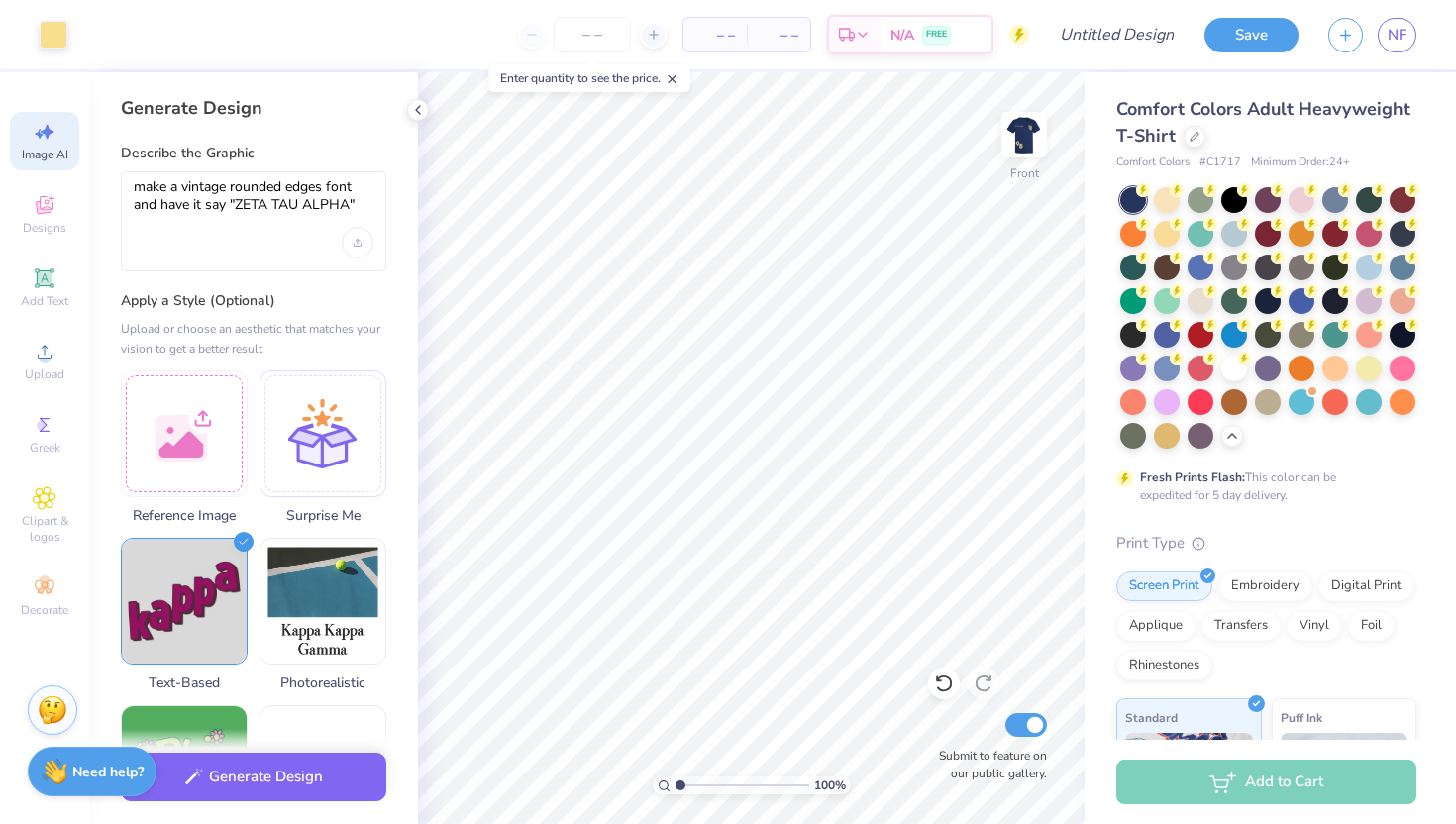 scroll, scrollTop: 0, scrollLeft: 0, axis: both 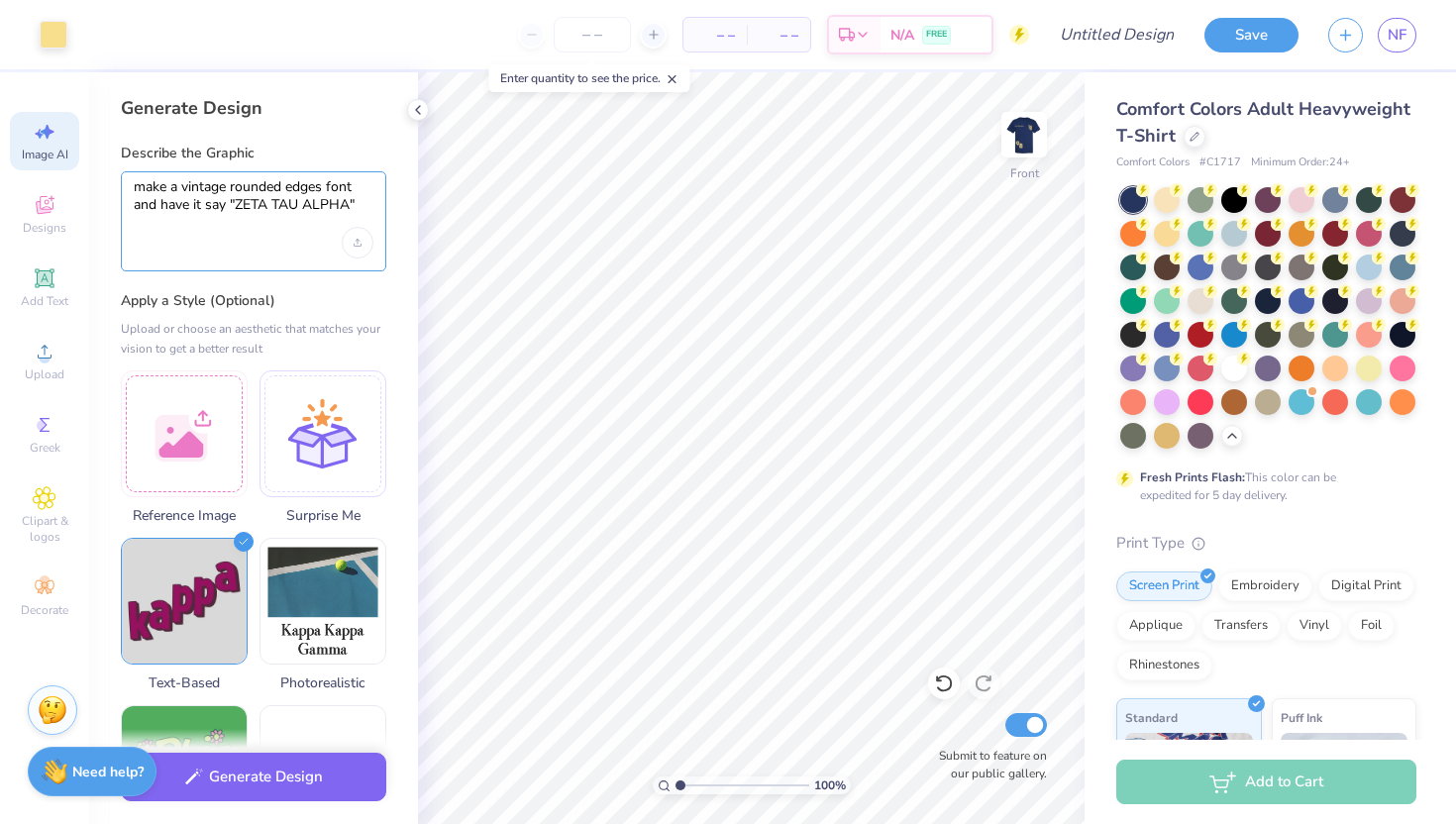 click on "make a vintage rounded edges font and have it say "ZETA TAU ALPHA"" at bounding box center [254, 203] 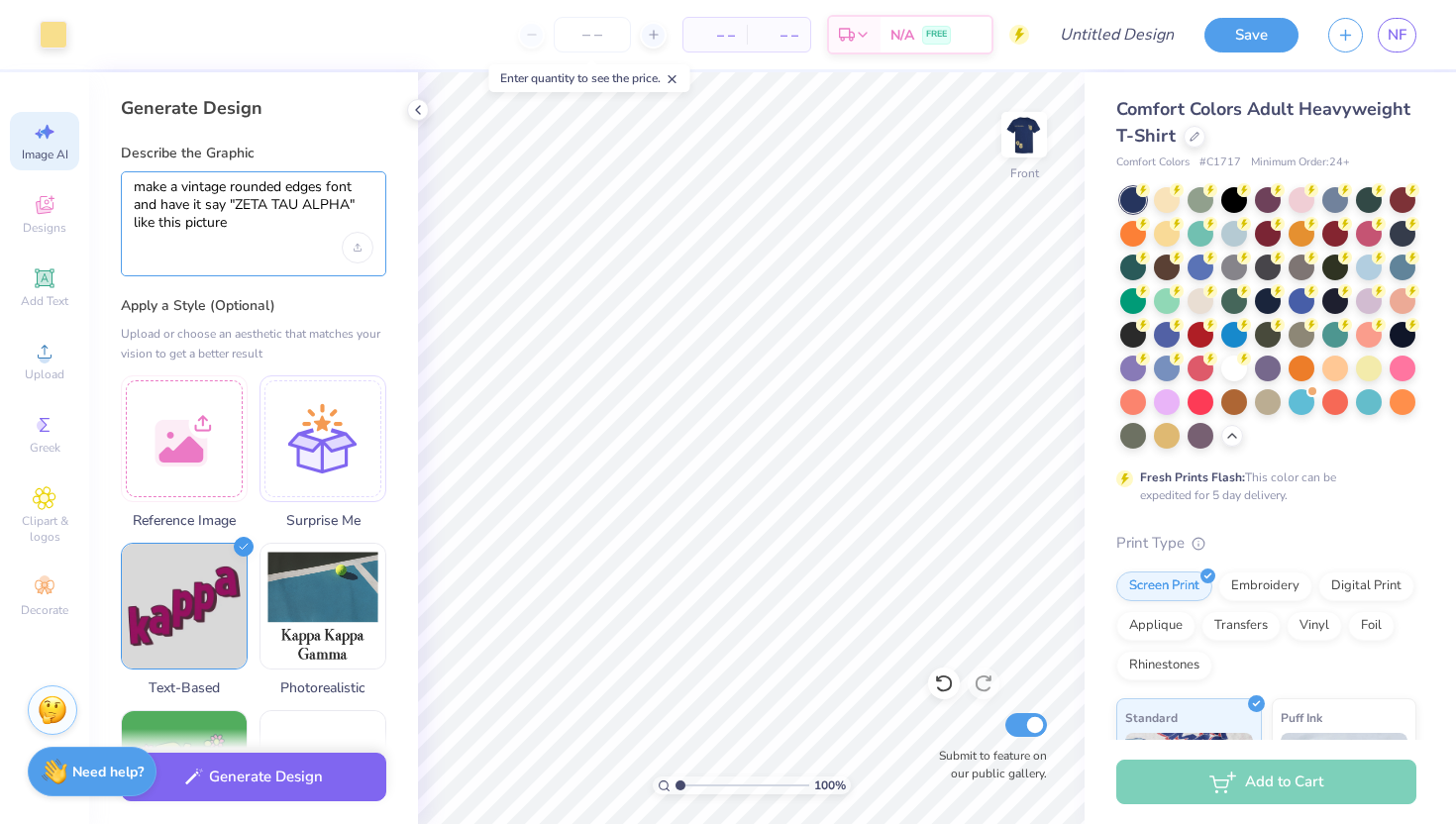type on "make a vintage rounded edges font and have it say "ZETA TAU ALPHA" like this picture" 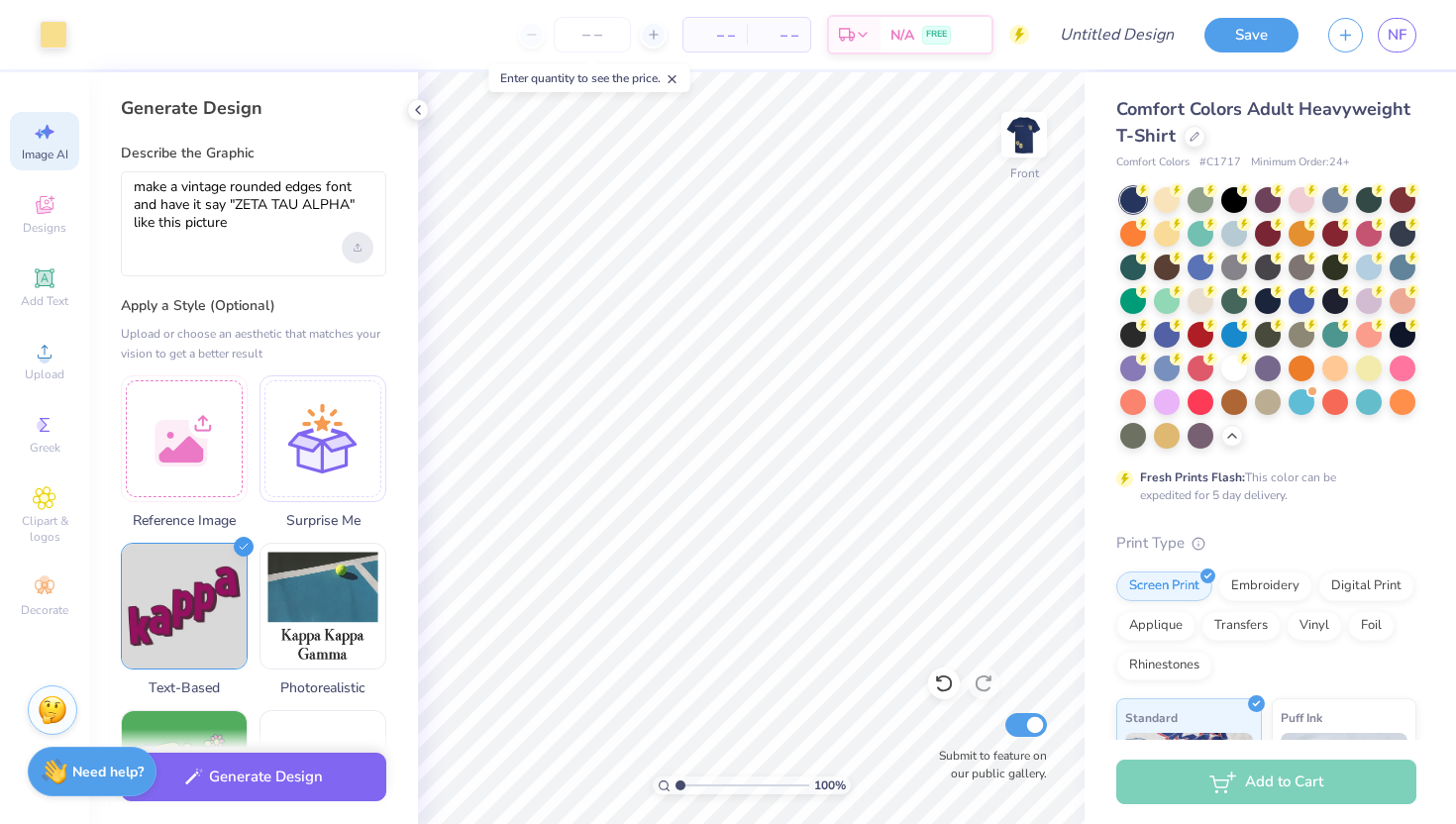 click 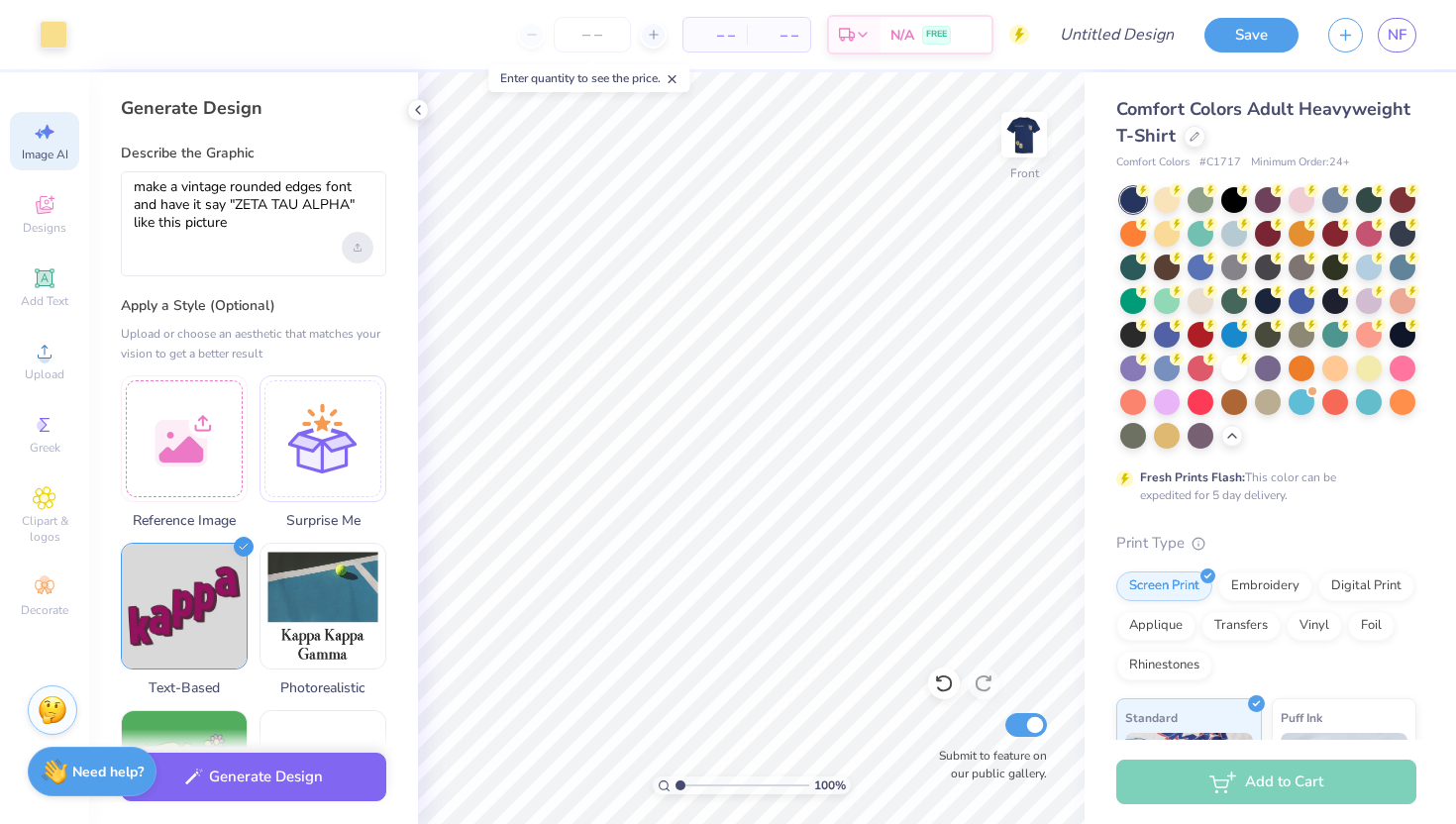 click at bounding box center (358, 248) 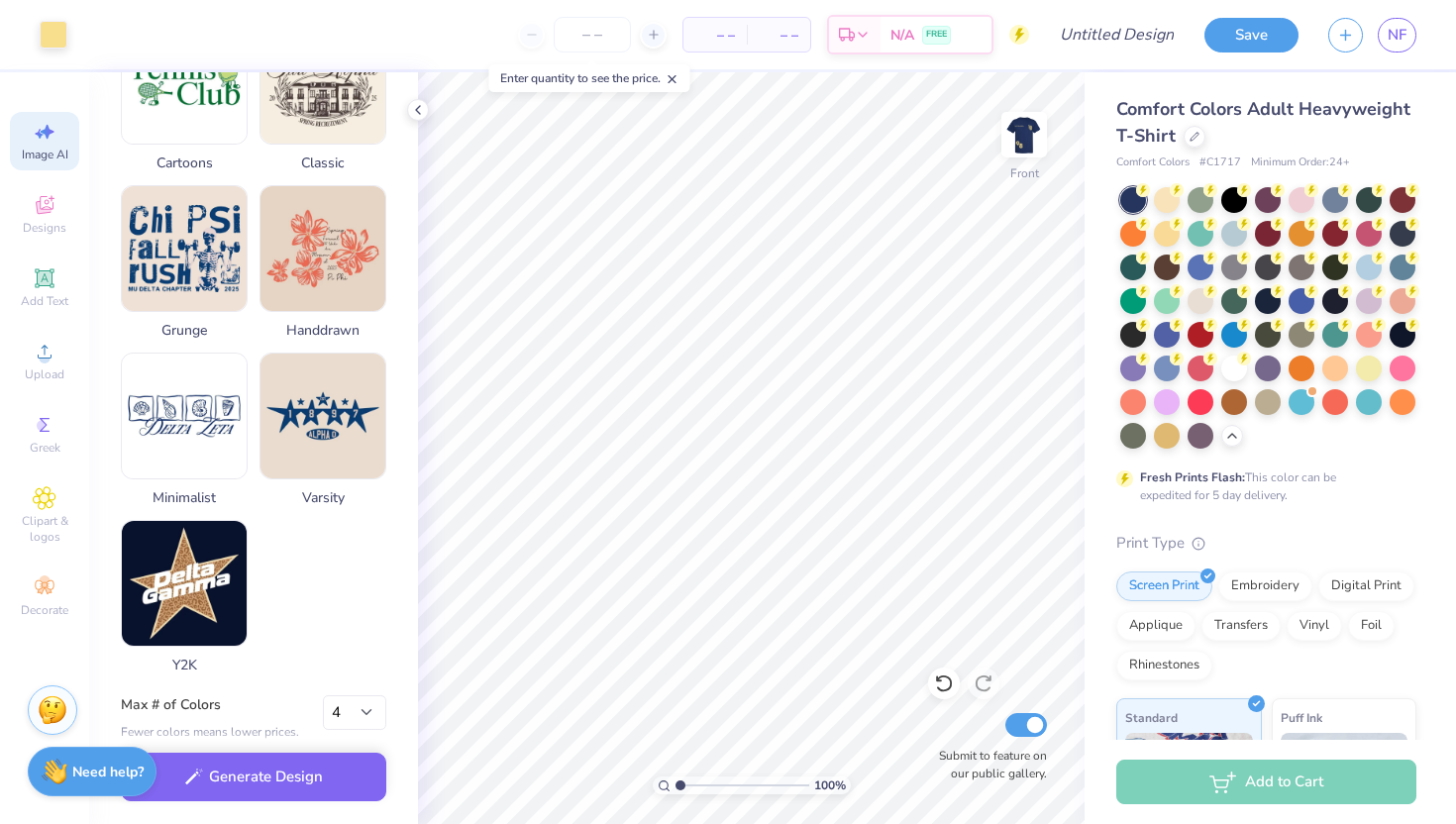 scroll, scrollTop: 934, scrollLeft: 0, axis: vertical 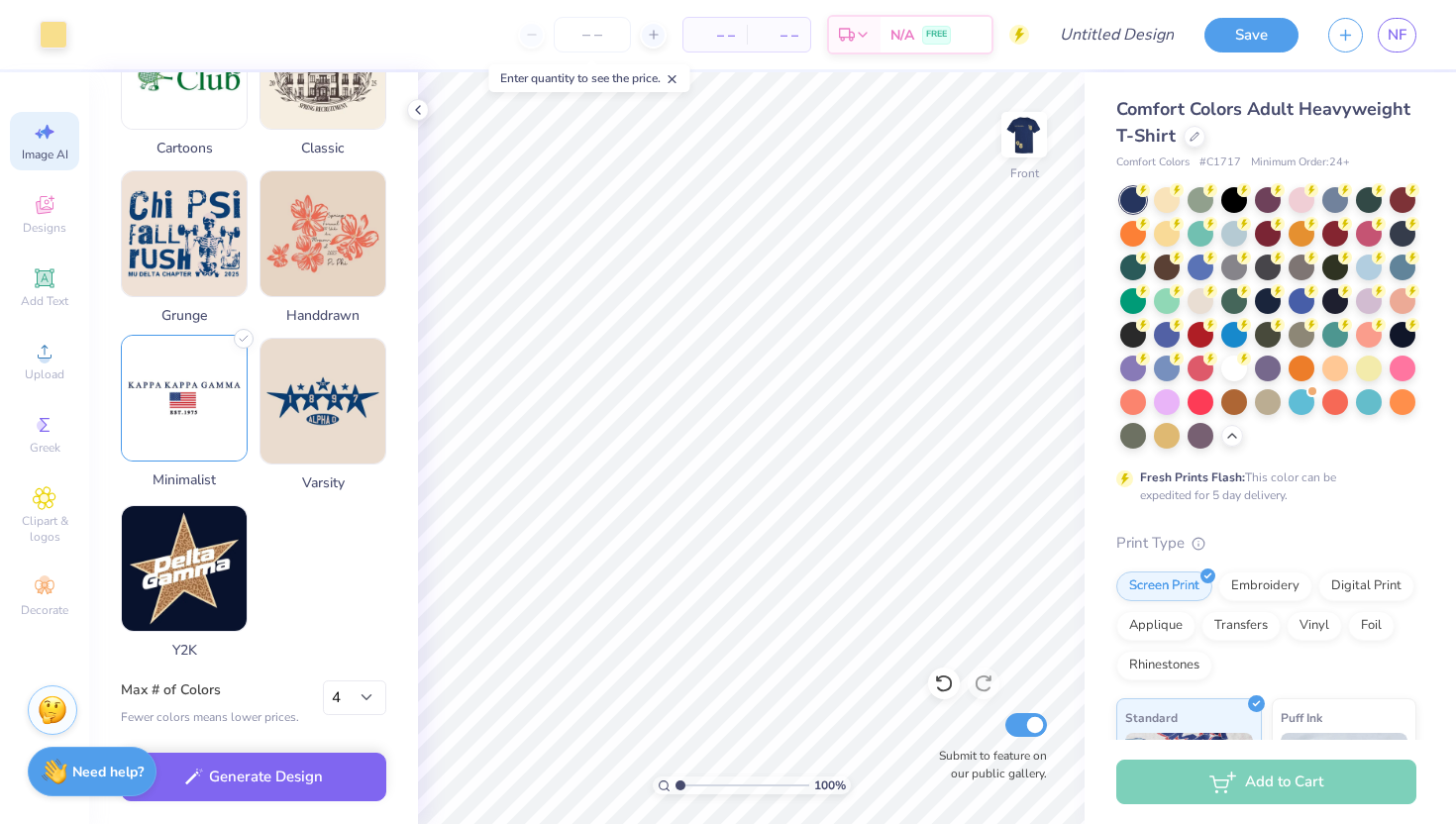 click at bounding box center (184, 398) 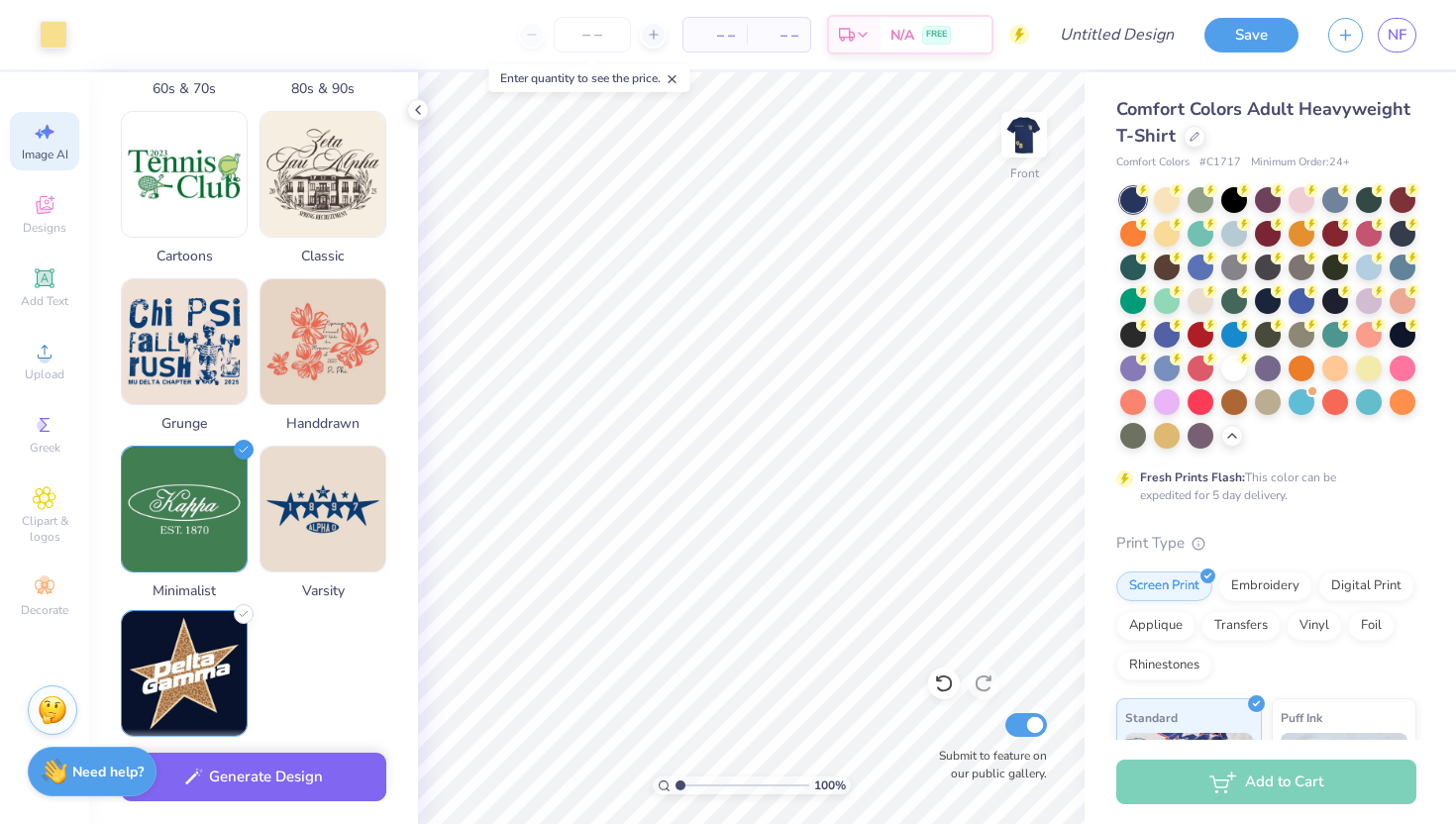 scroll, scrollTop: 865, scrollLeft: 0, axis: vertical 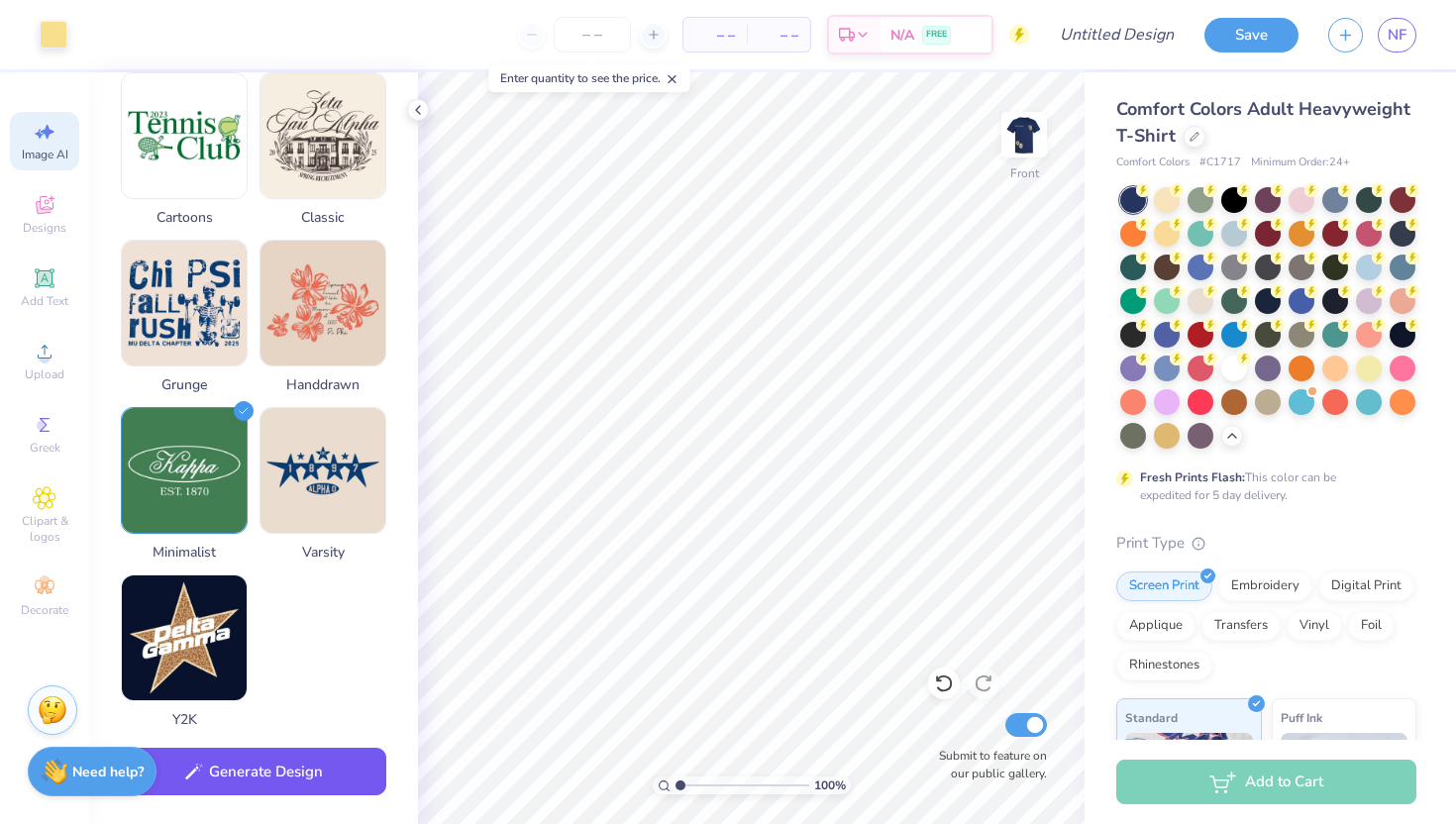 click on "Generate Design" at bounding box center [254, 772] 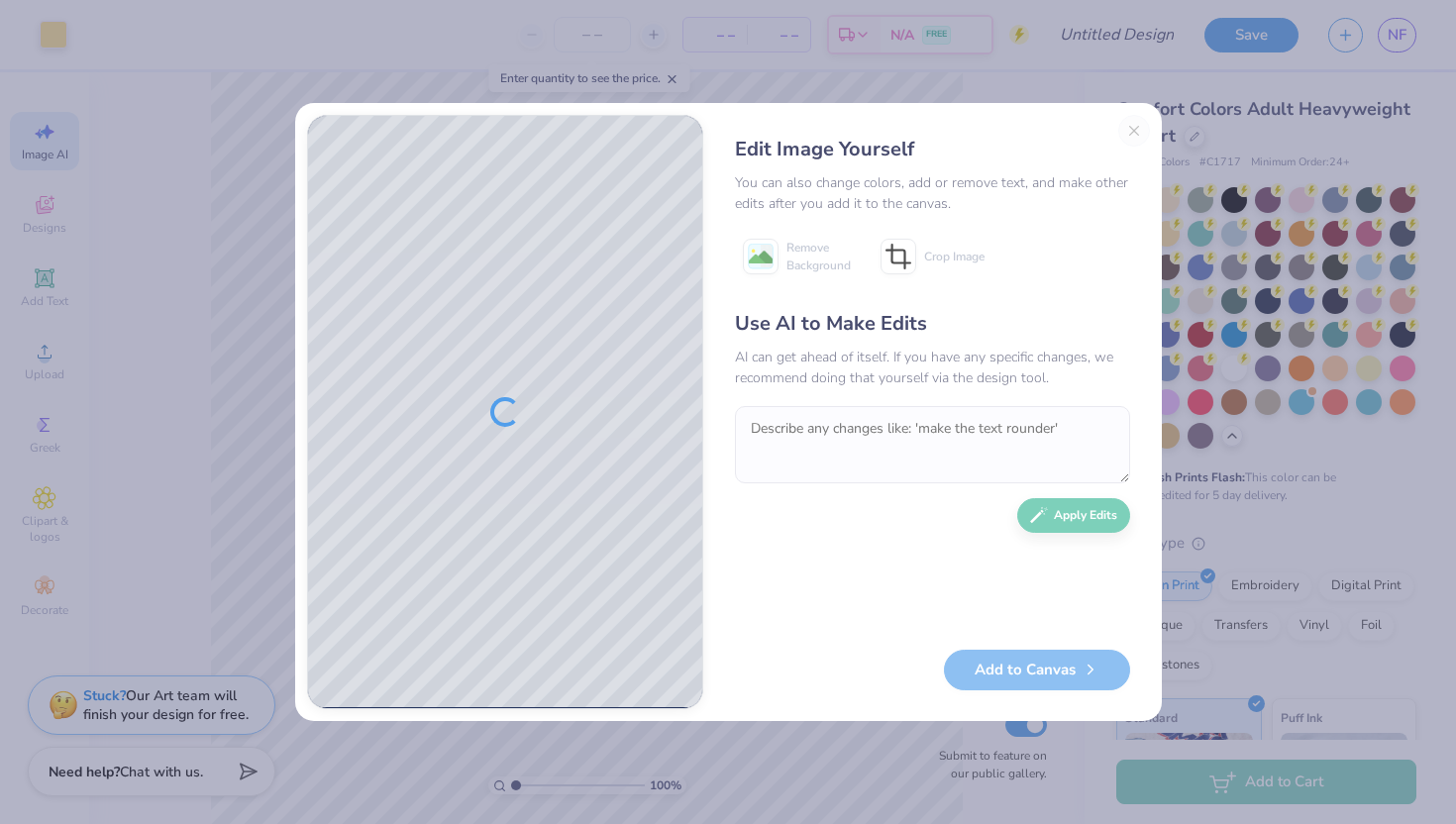 scroll, scrollTop: 0, scrollLeft: 0, axis: both 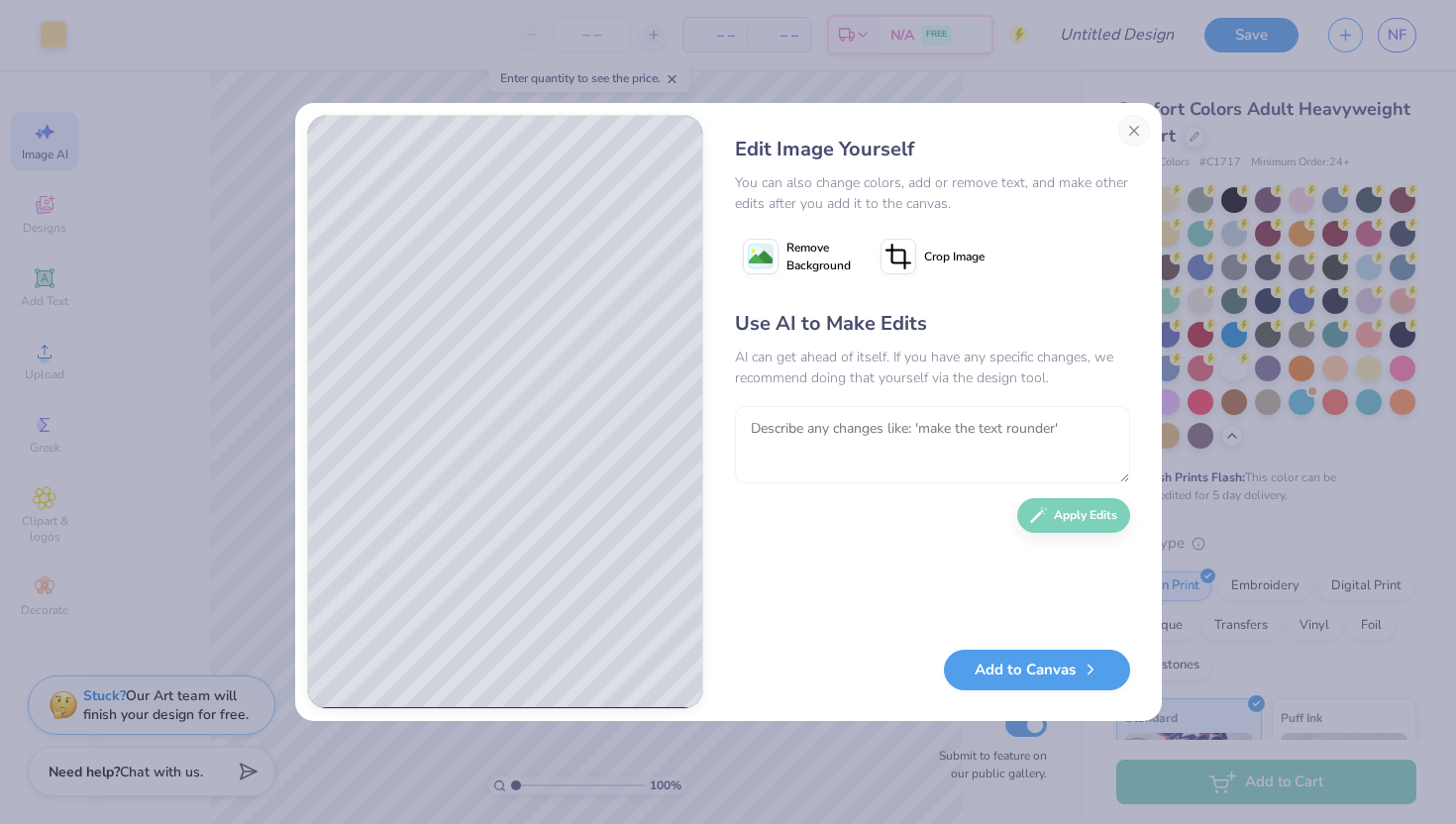 click at bounding box center (932, 445) 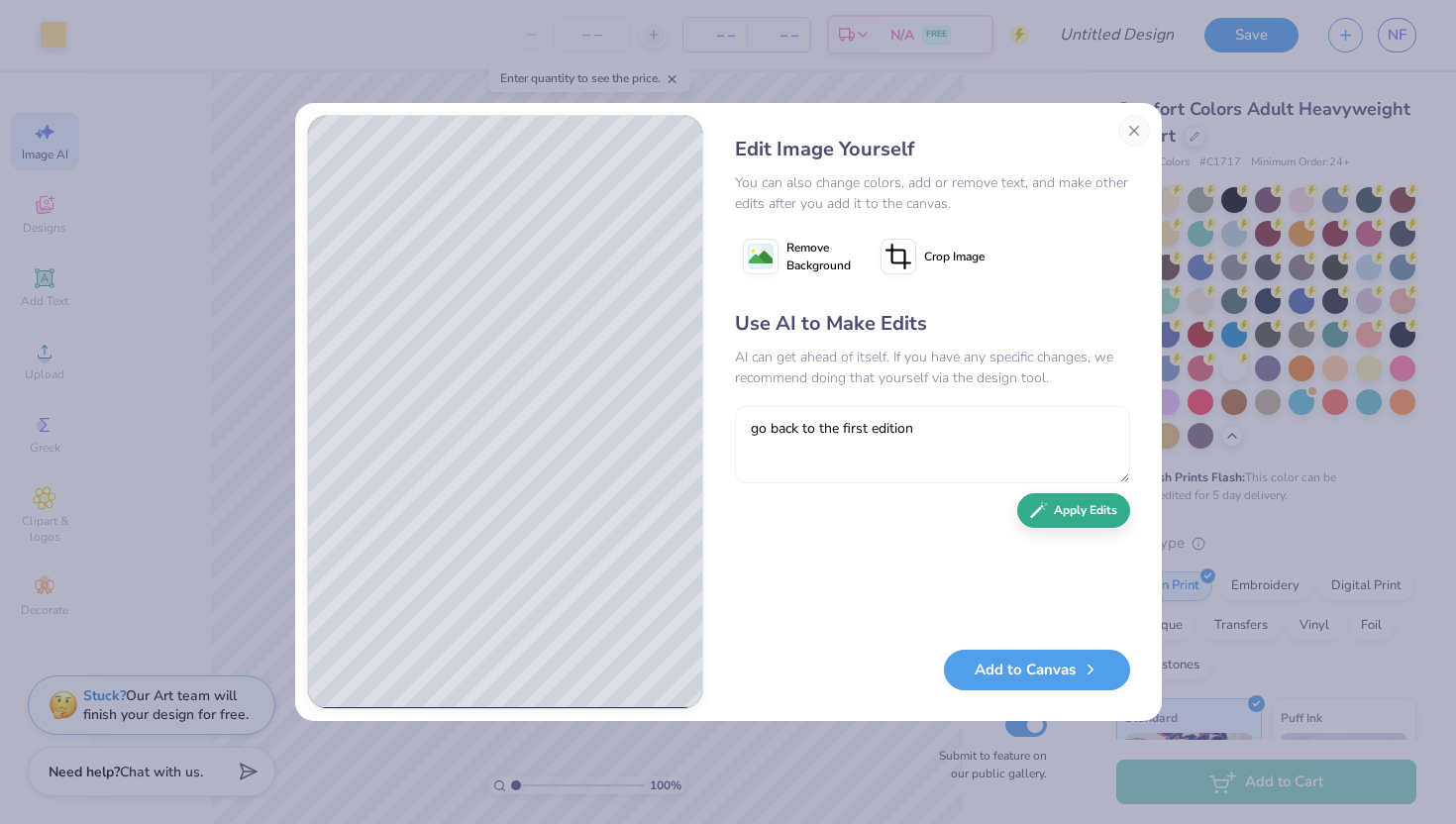 type on "go back to the first edition" 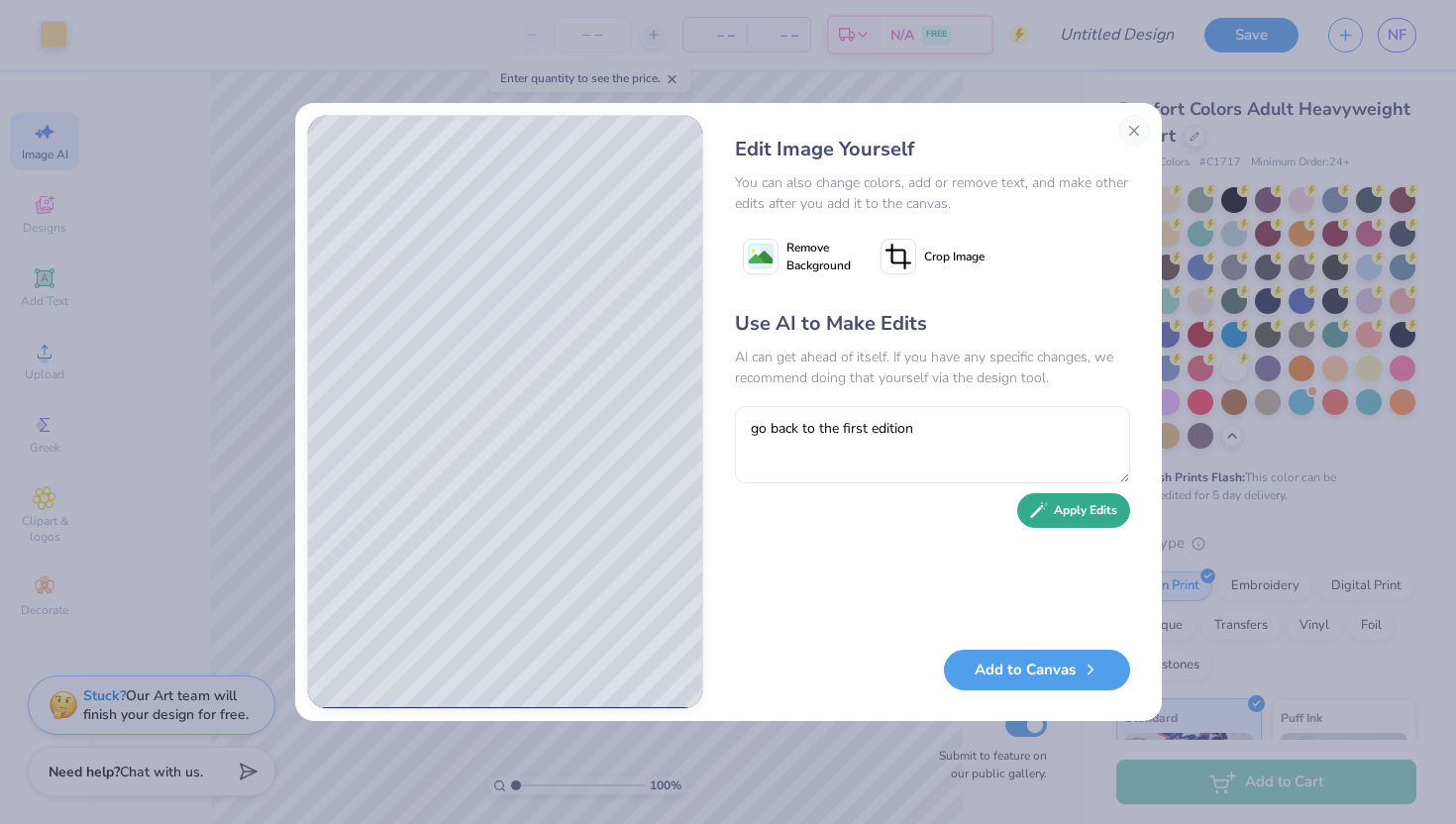 click on "Apply Edits" at bounding box center [1074, 510] 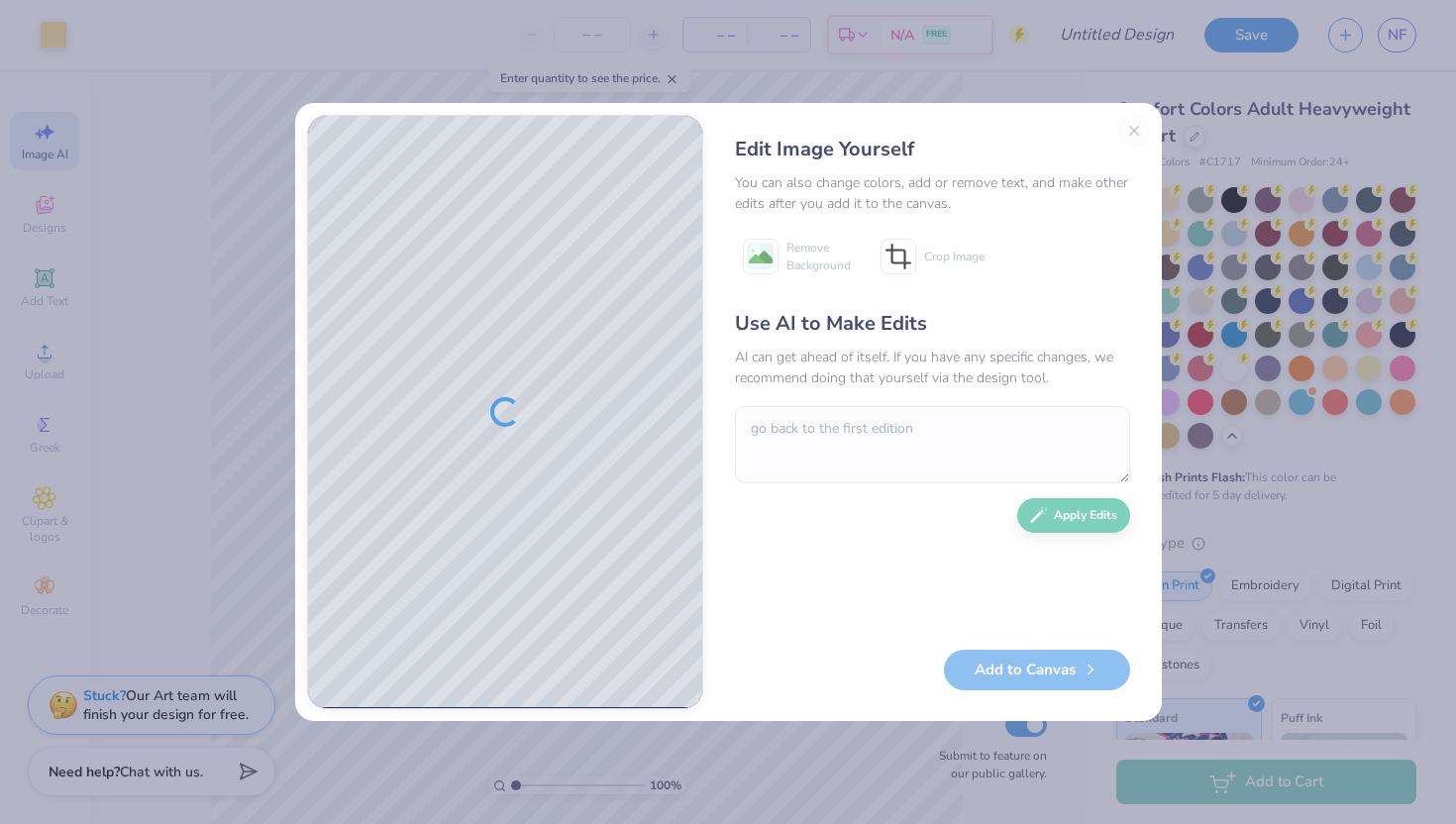 scroll, scrollTop: 0, scrollLeft: 0, axis: both 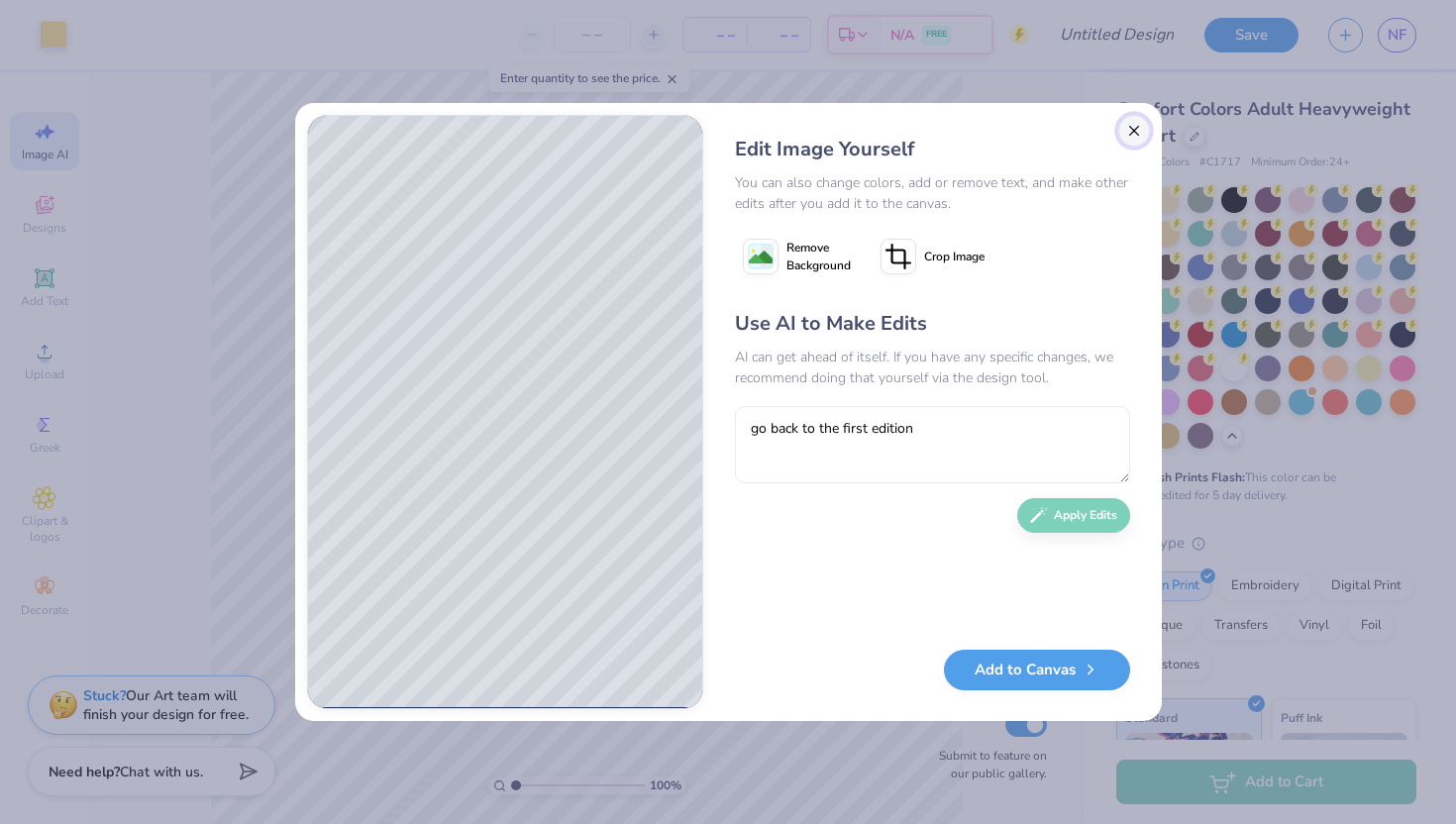 click at bounding box center [1134, 131] 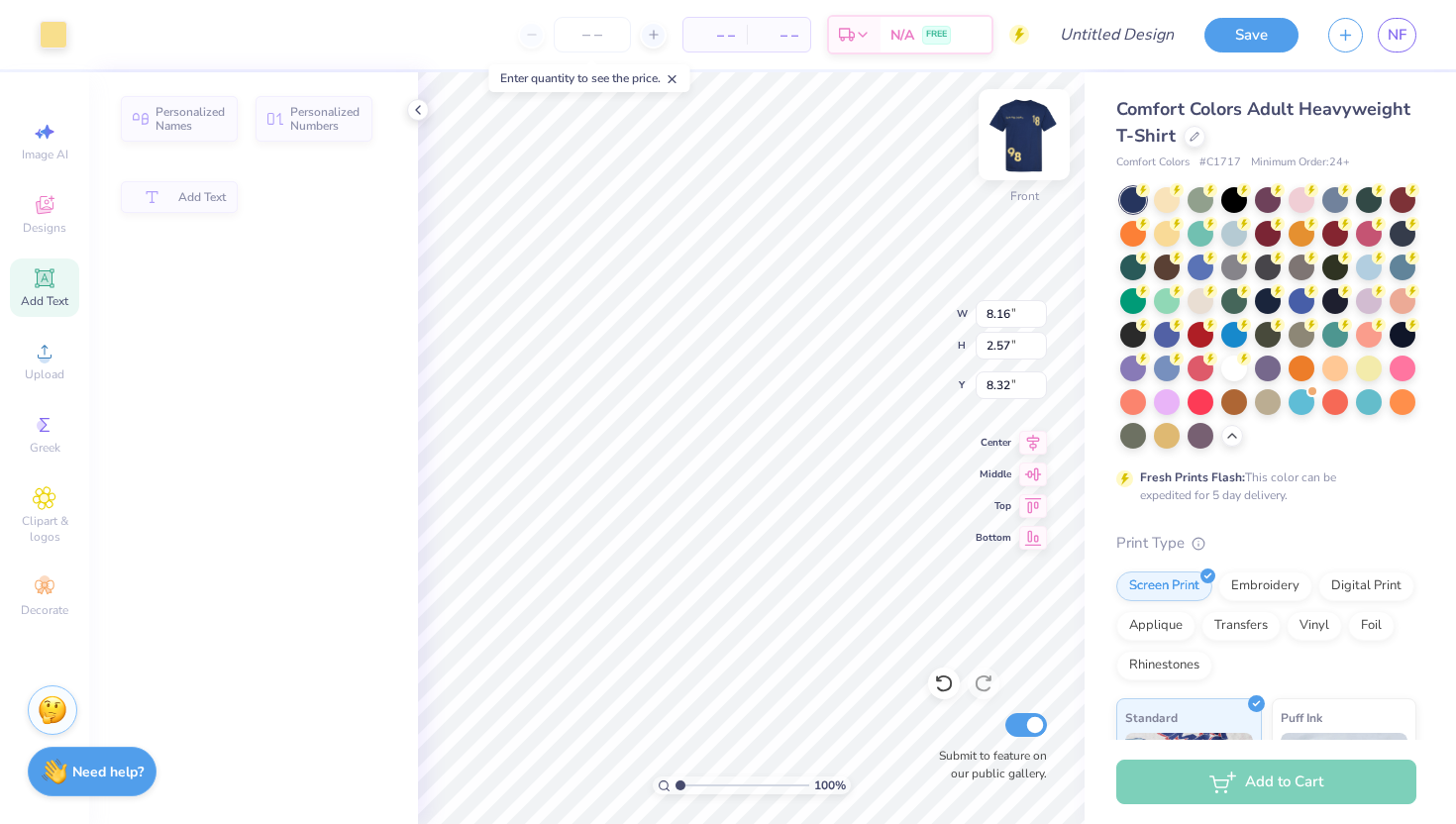 scroll, scrollTop: 0, scrollLeft: 0, axis: both 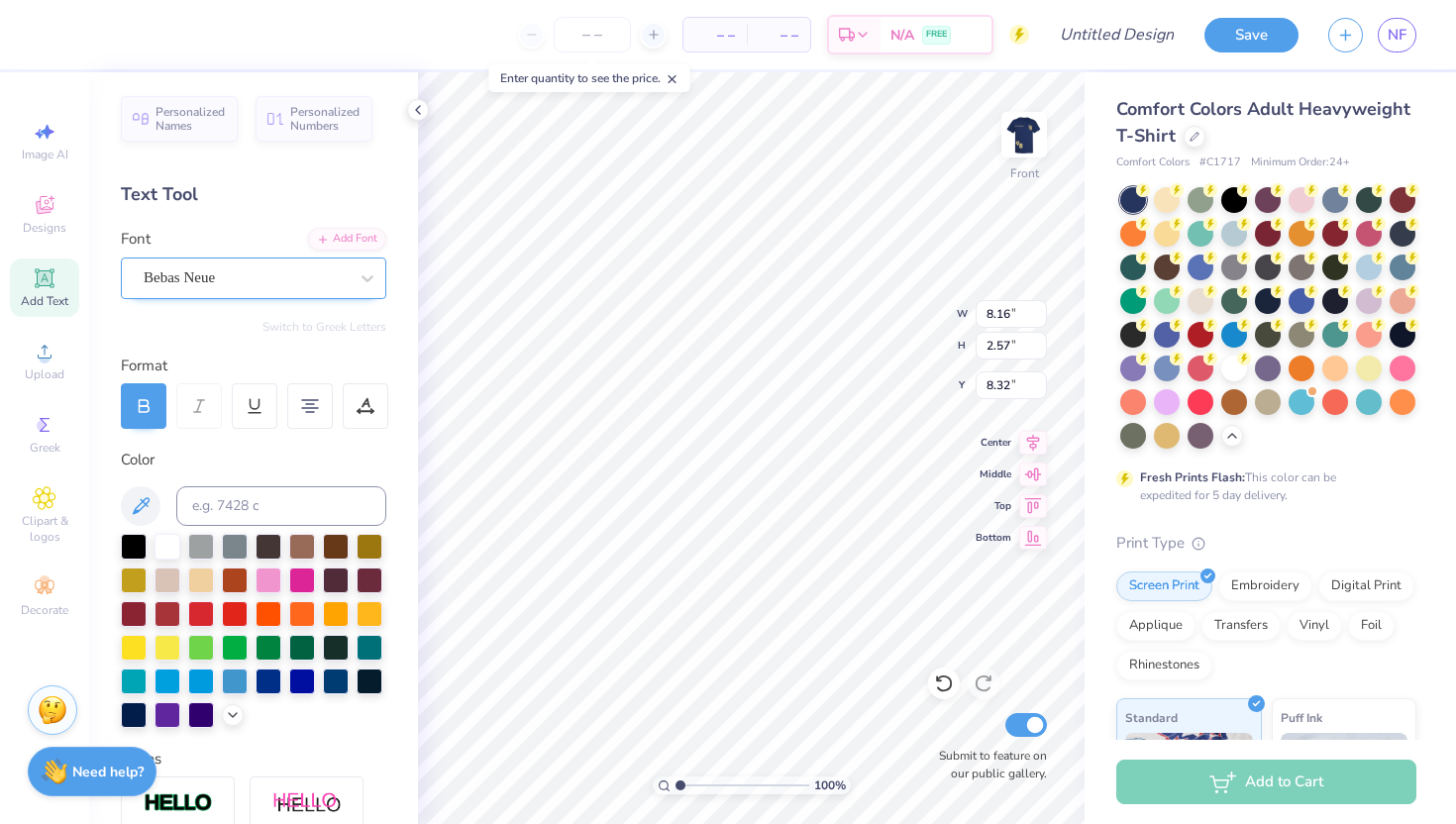 click on "Bebas Neue" at bounding box center [246, 277] 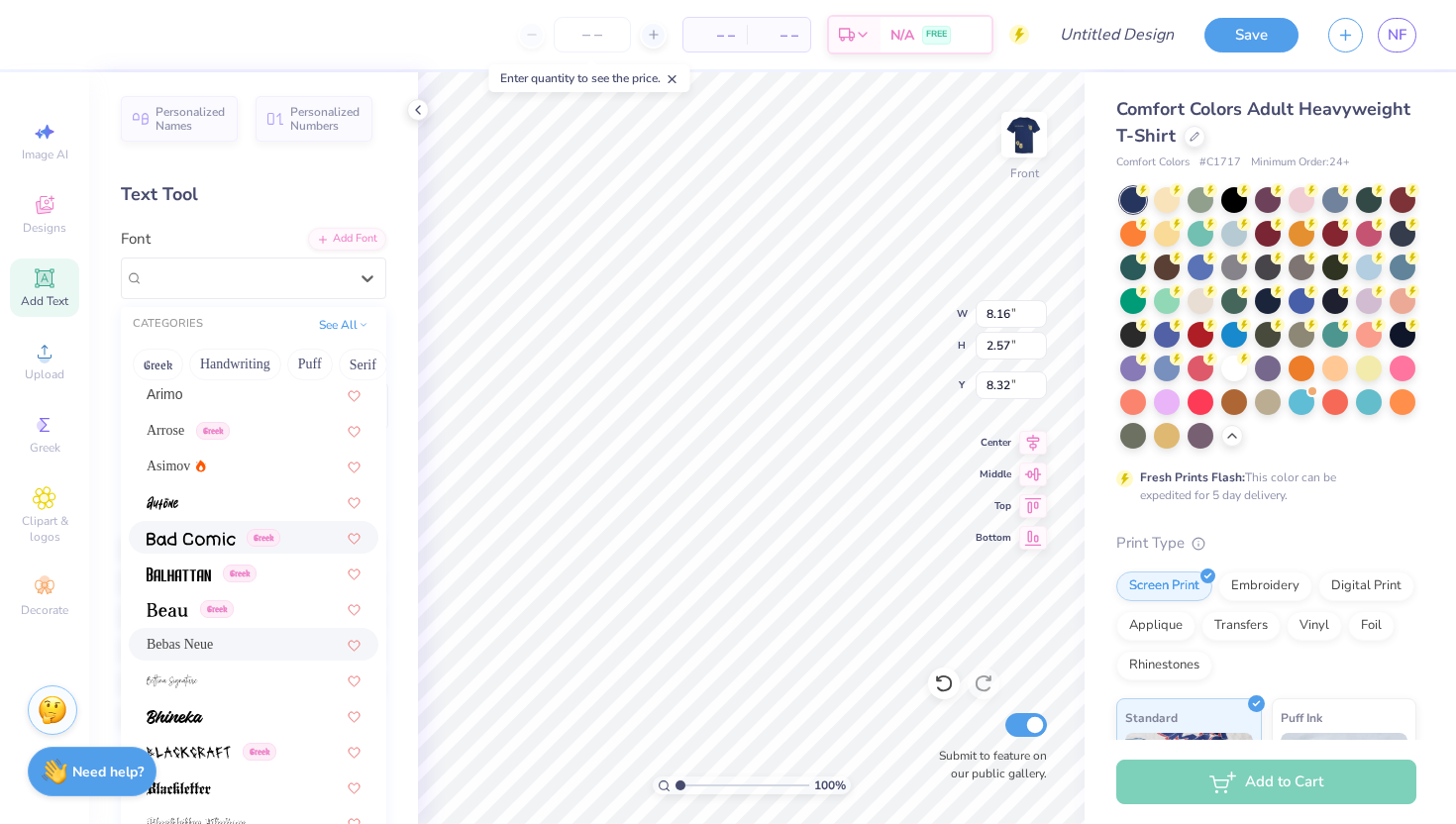 scroll, scrollTop: 897, scrollLeft: 0, axis: vertical 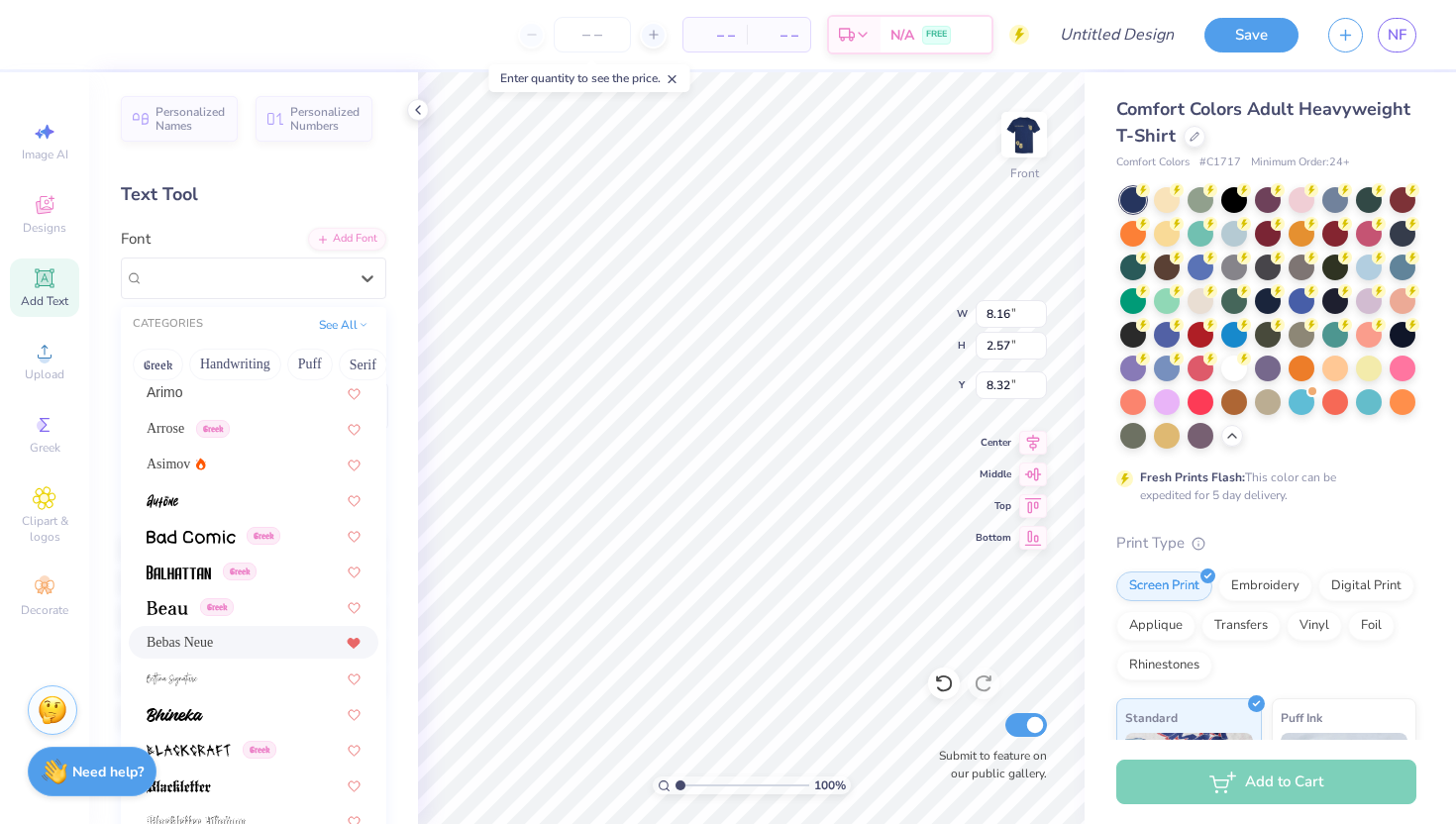 click 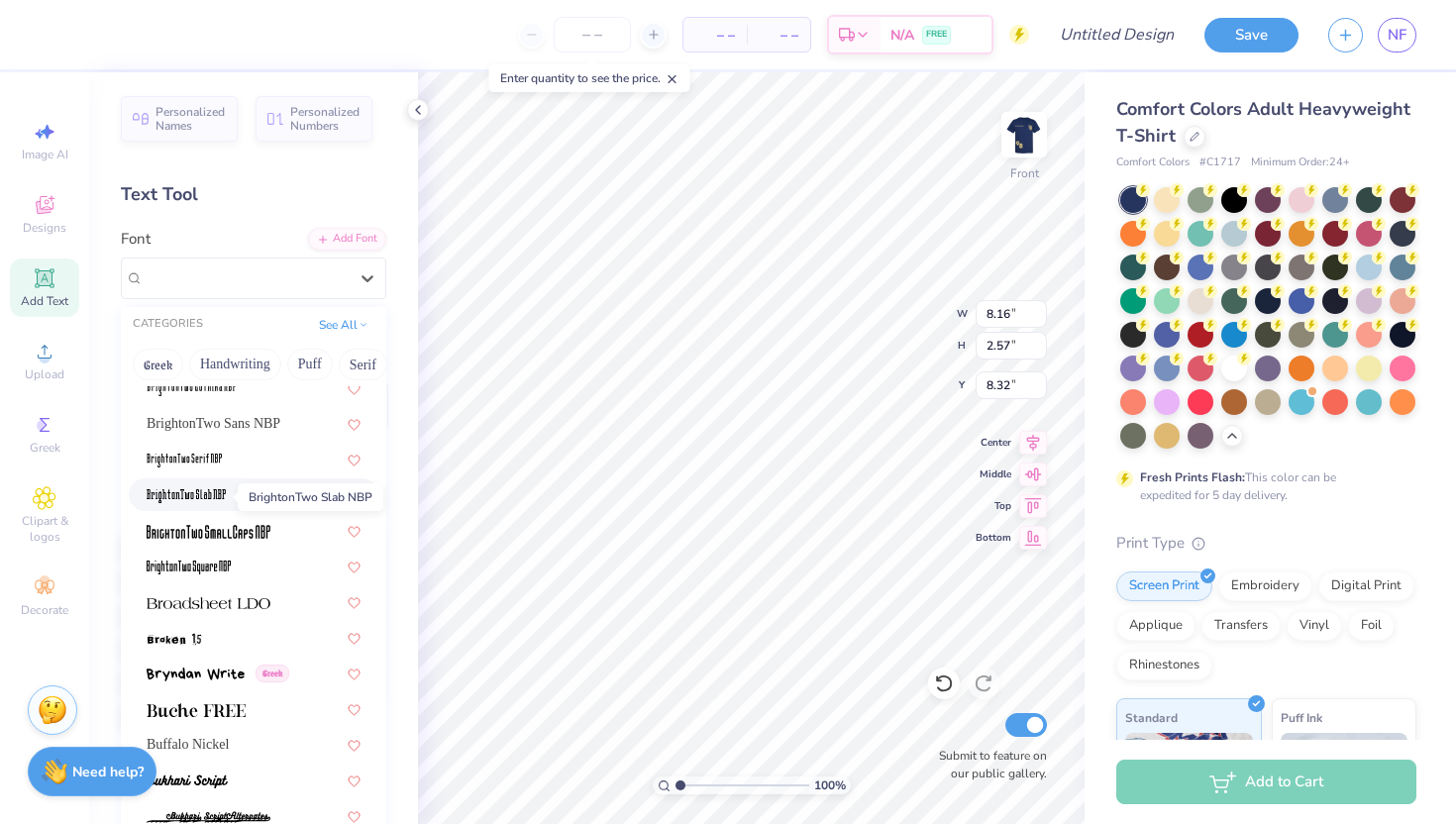 scroll, scrollTop: 1685, scrollLeft: 0, axis: vertical 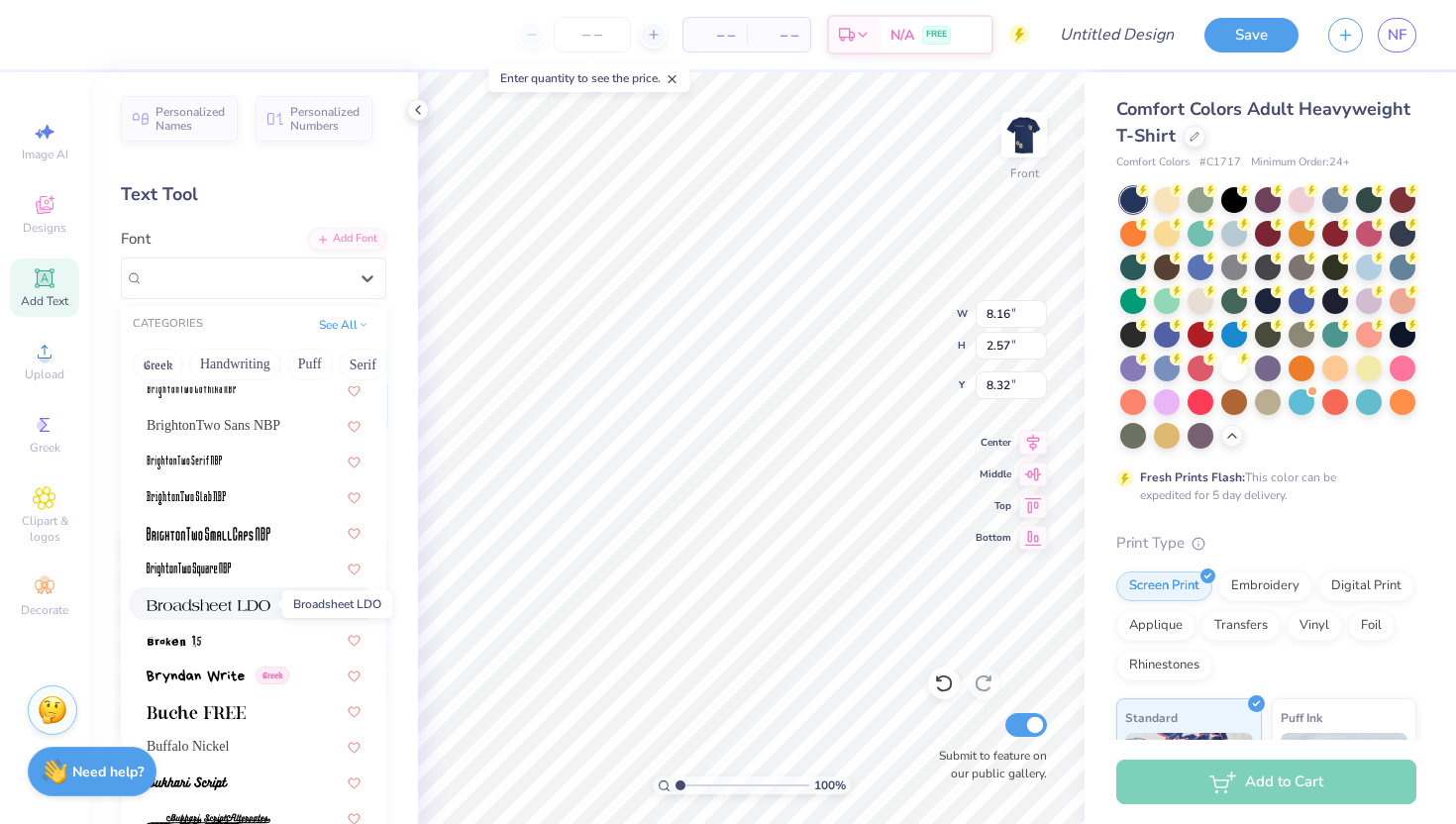 click at bounding box center (208, 605) 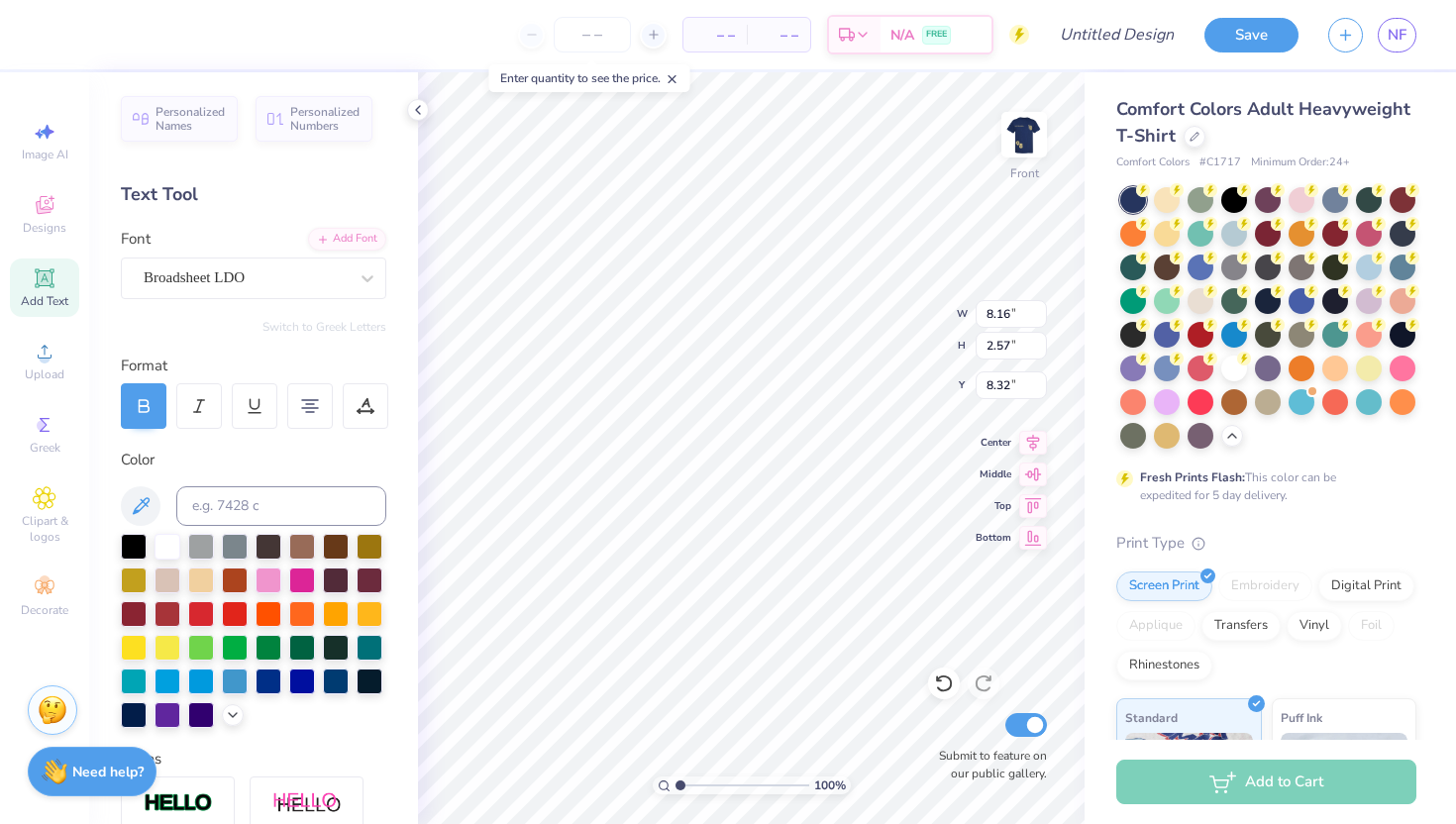 type on "14.53" 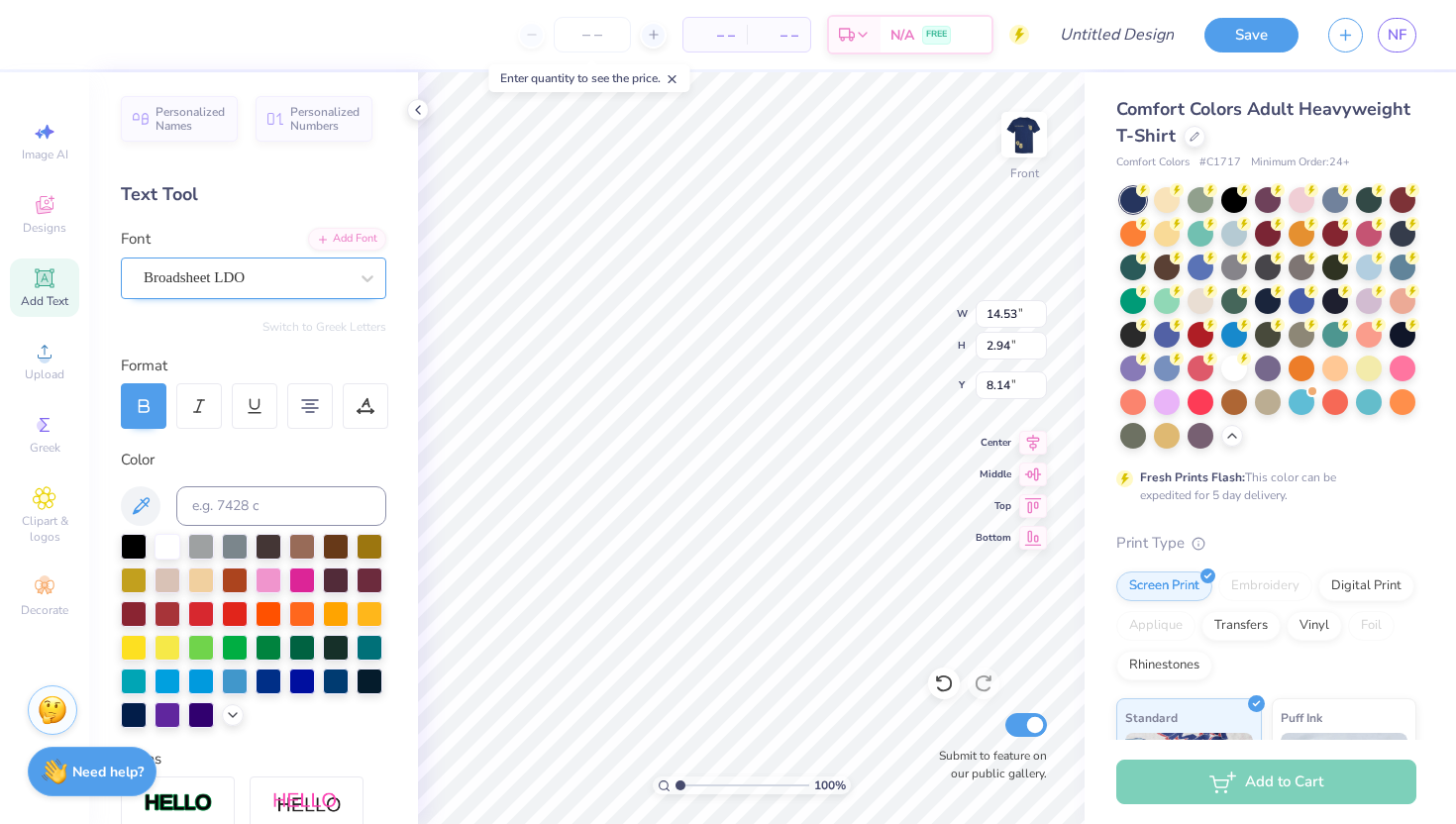 click on "Broadsheet LDO" at bounding box center (246, 277) 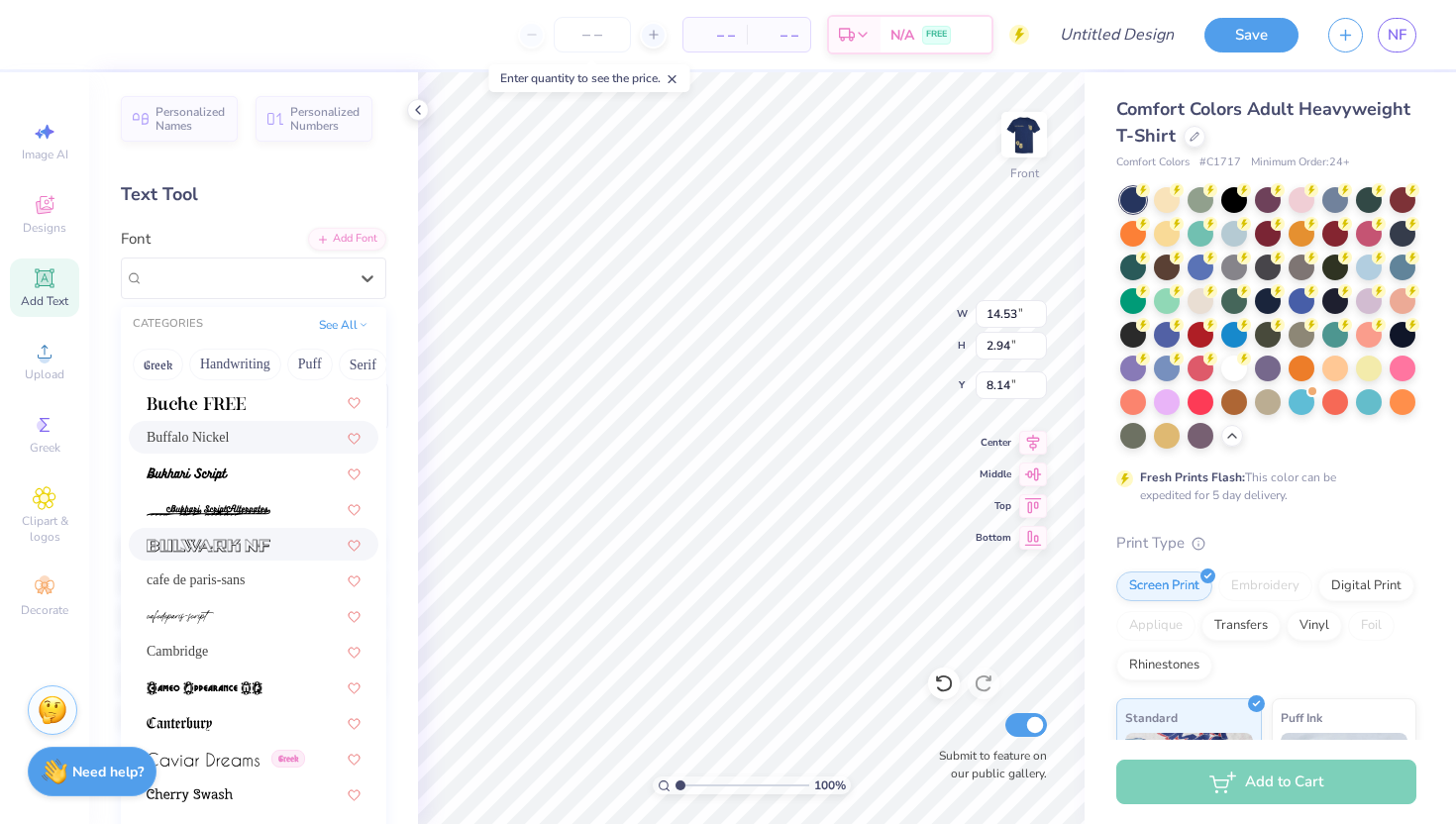 scroll, scrollTop: 2000, scrollLeft: 0, axis: vertical 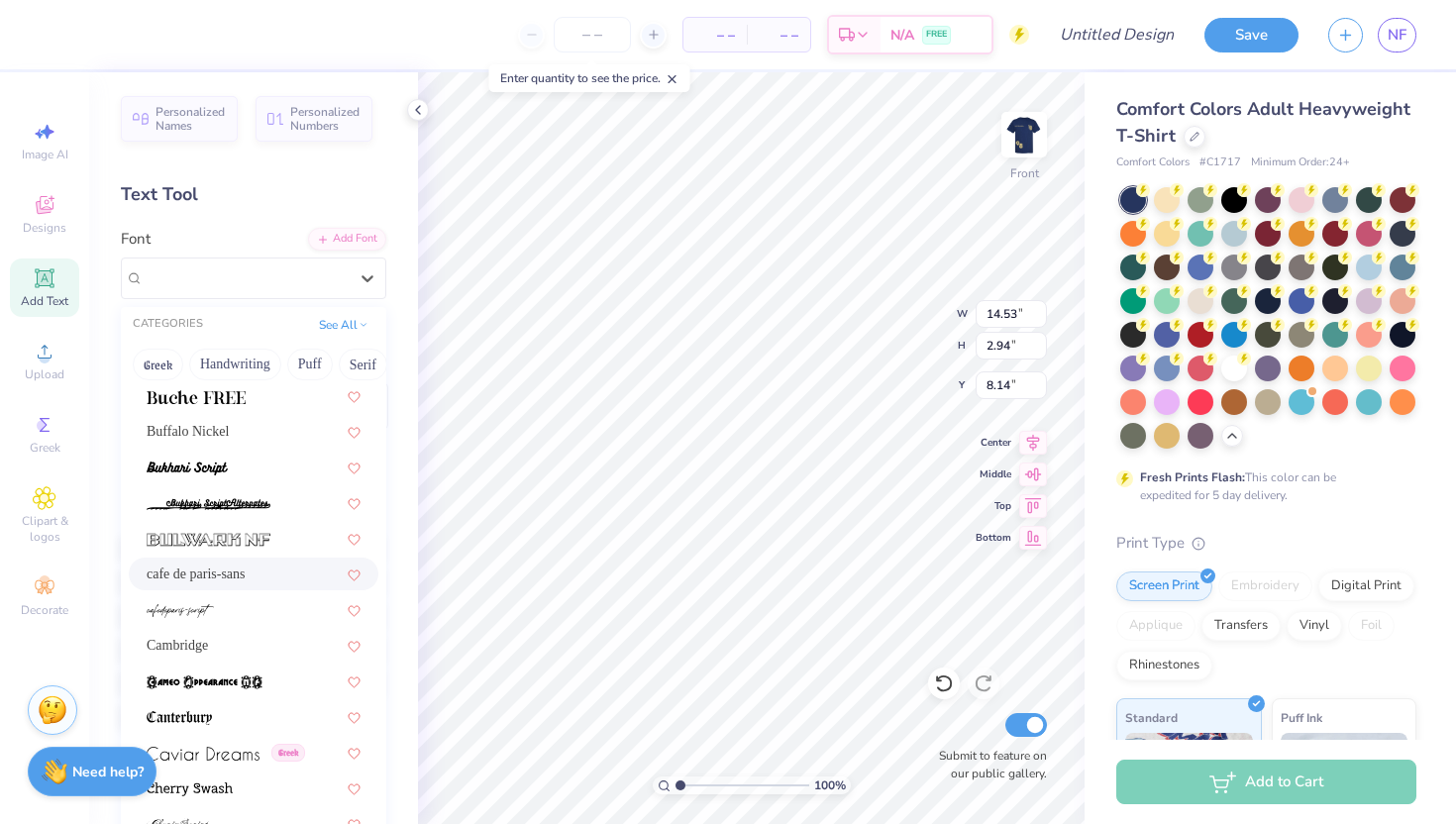 click on "cafe de paris-sans" at bounding box center [254, 573] 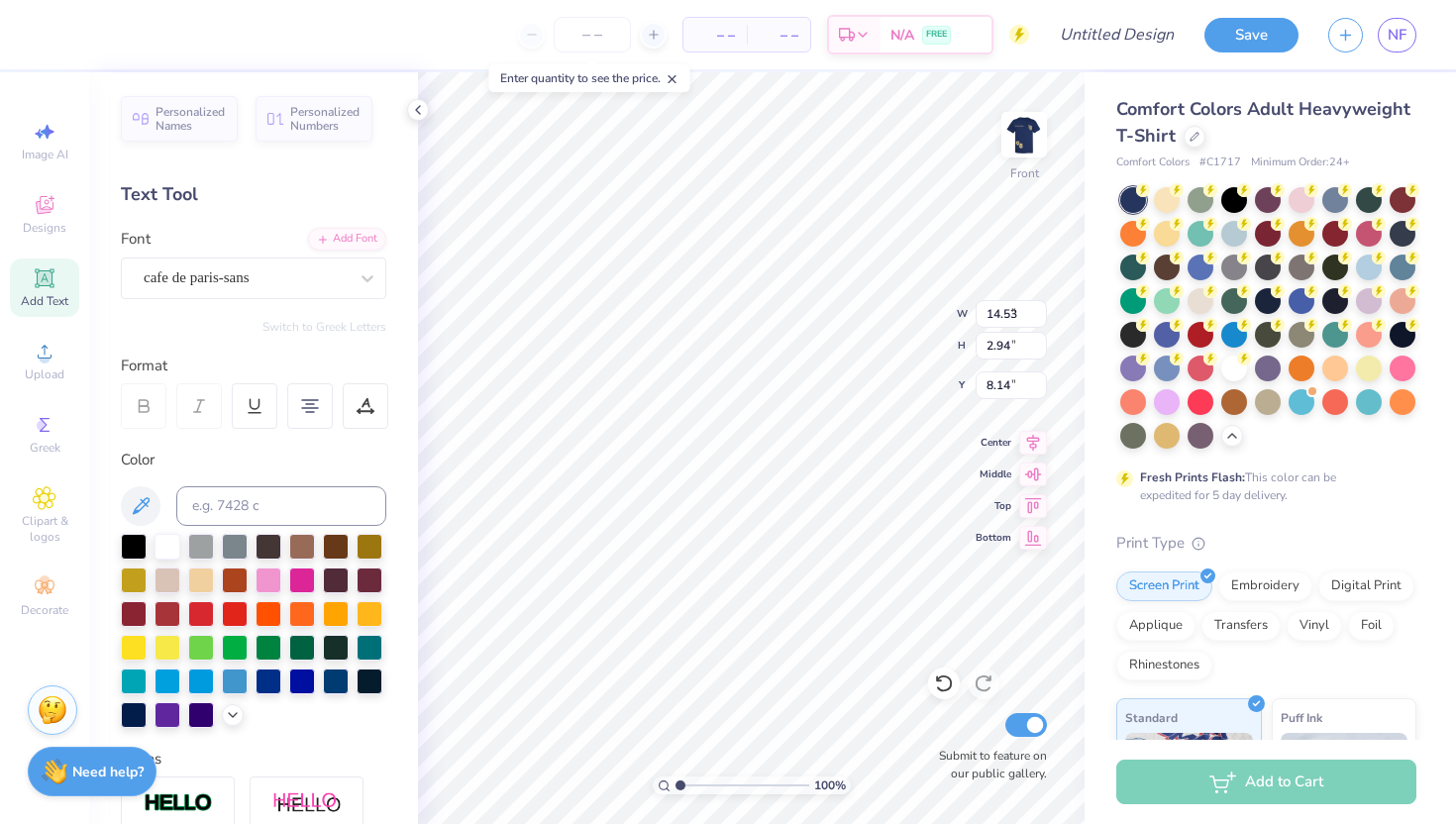type on "8.59" 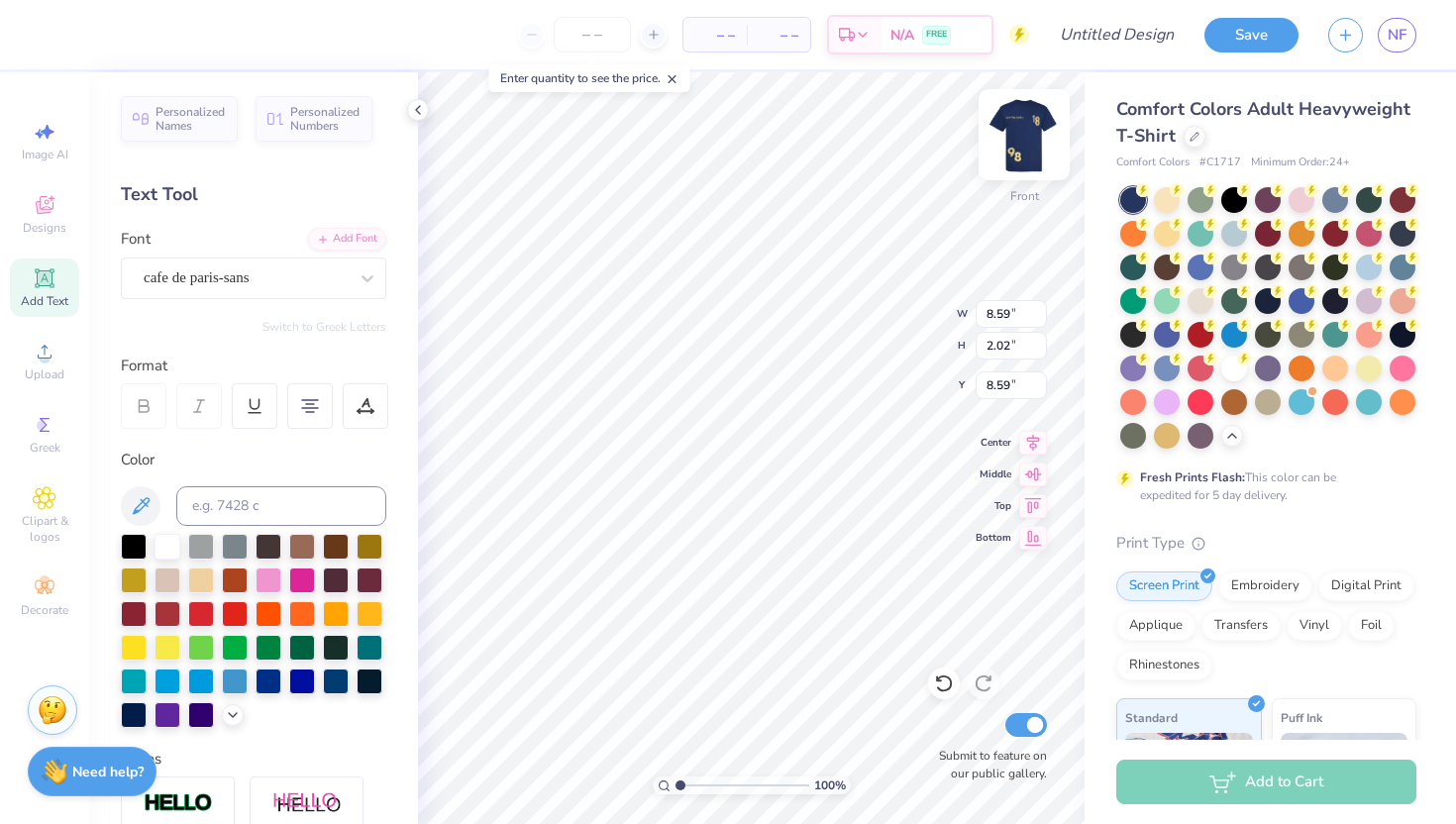 click at bounding box center [1024, 135] 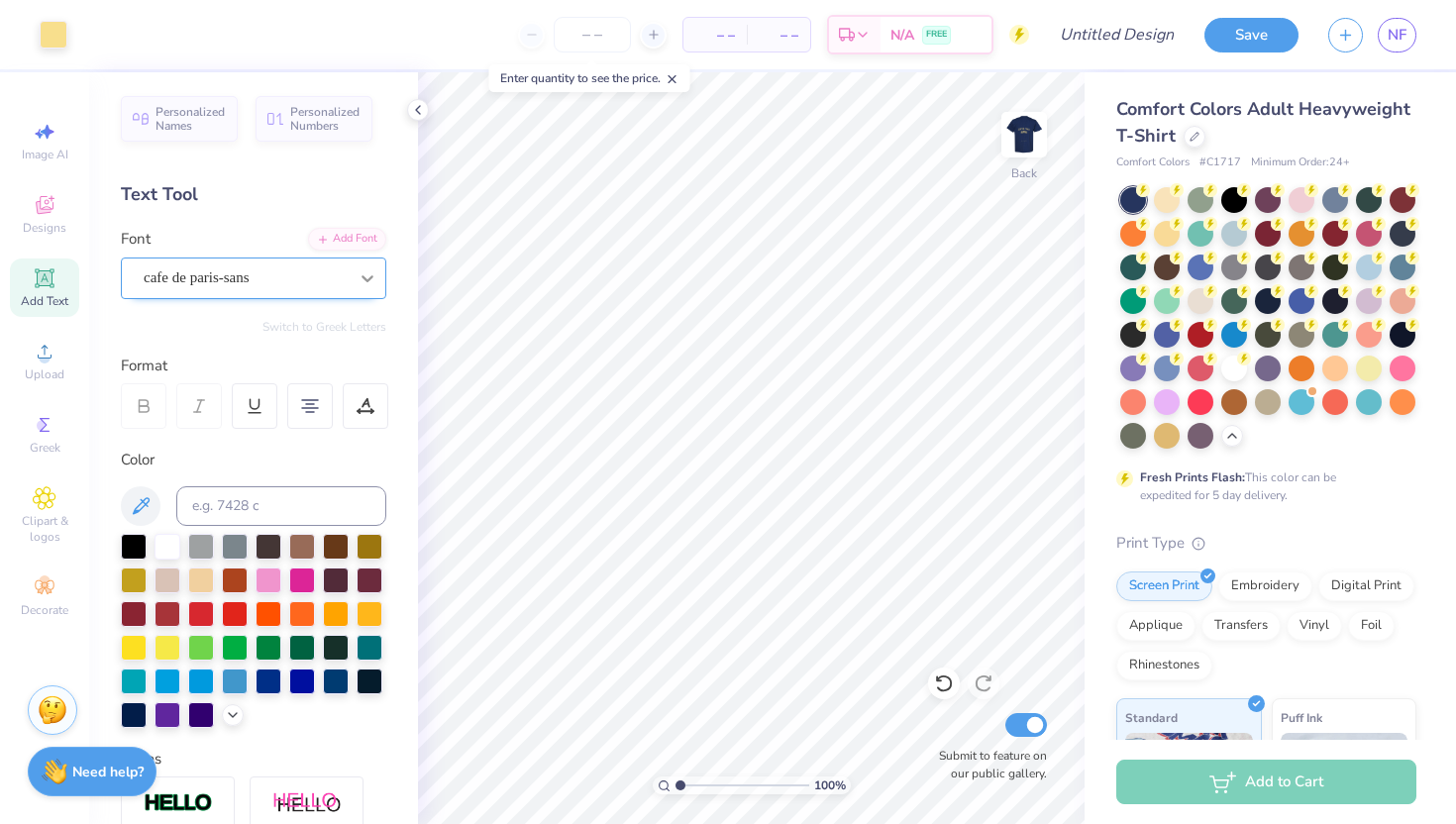 click at bounding box center (367, 278) 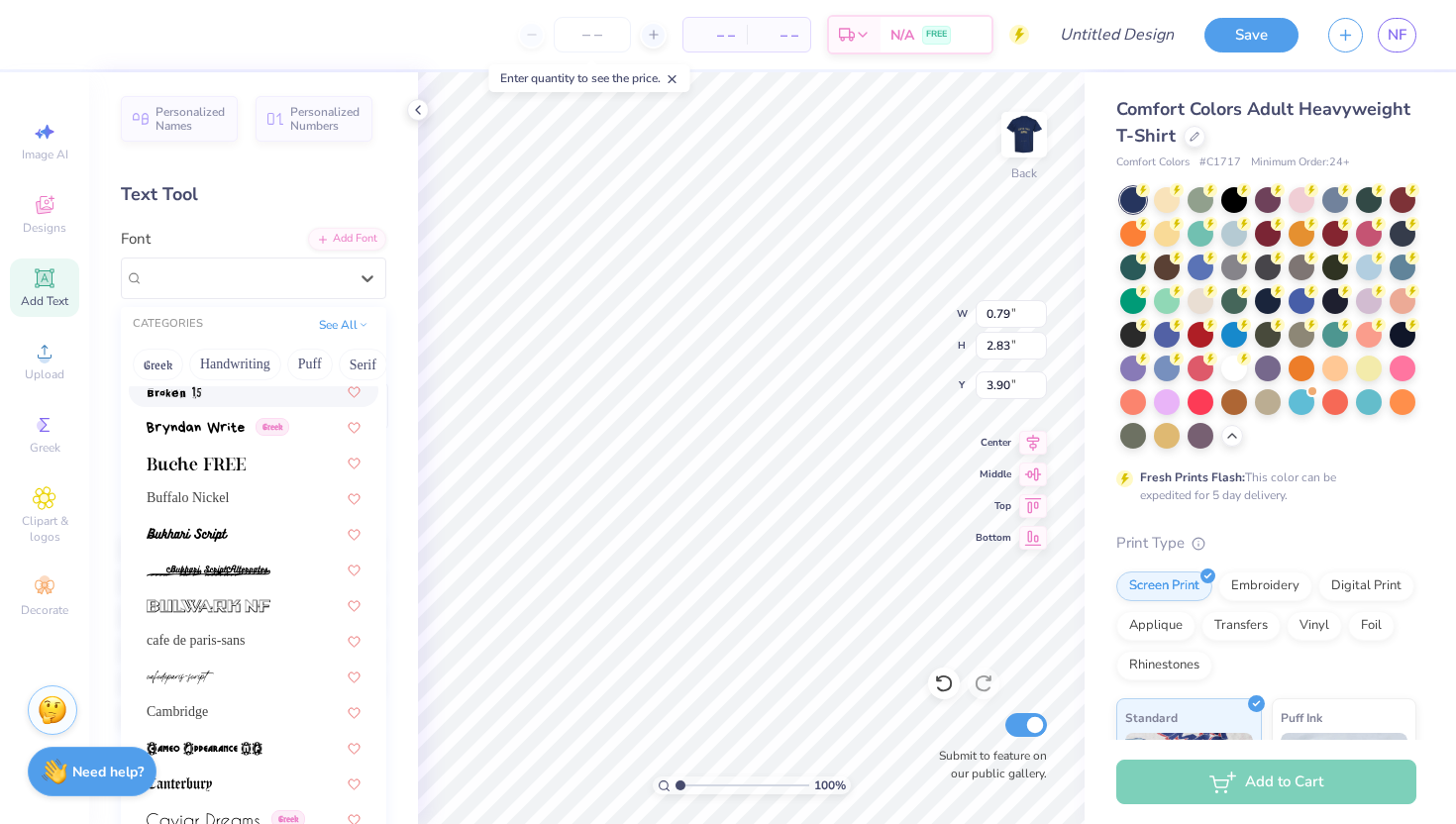 scroll, scrollTop: 1934, scrollLeft: 0, axis: vertical 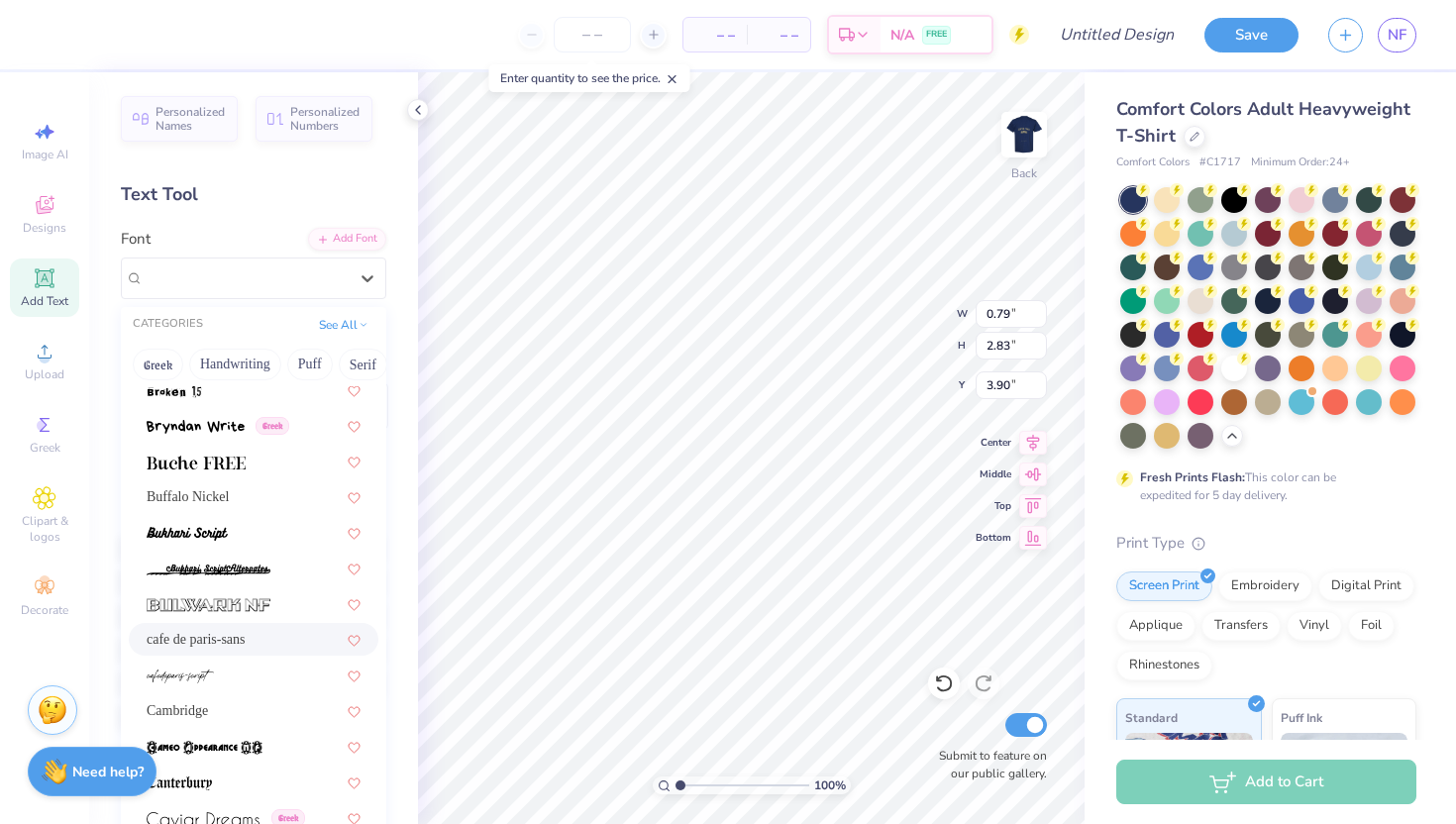 click on "cafe de paris-sans" at bounding box center [254, 639] 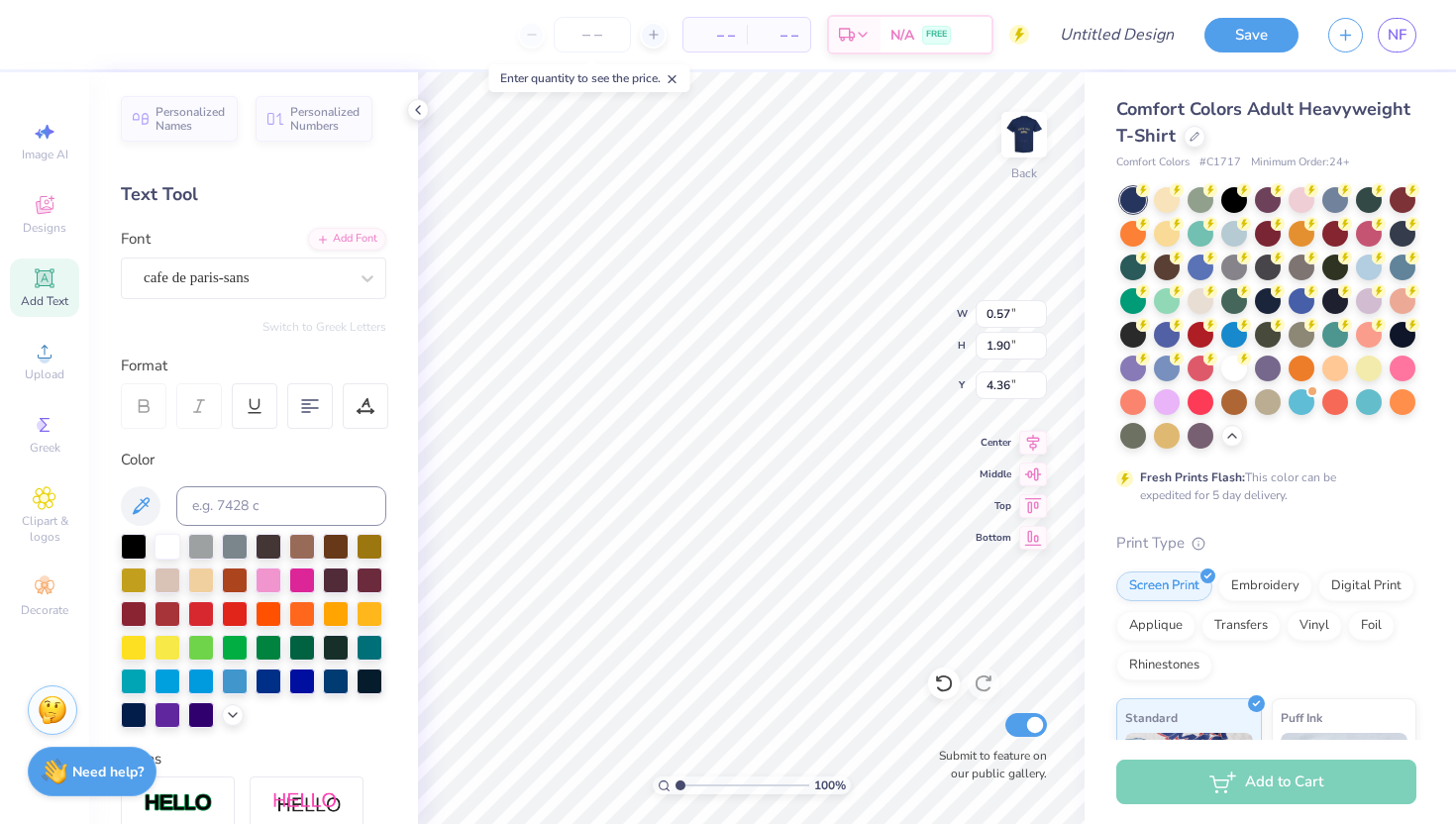 type on "0.57" 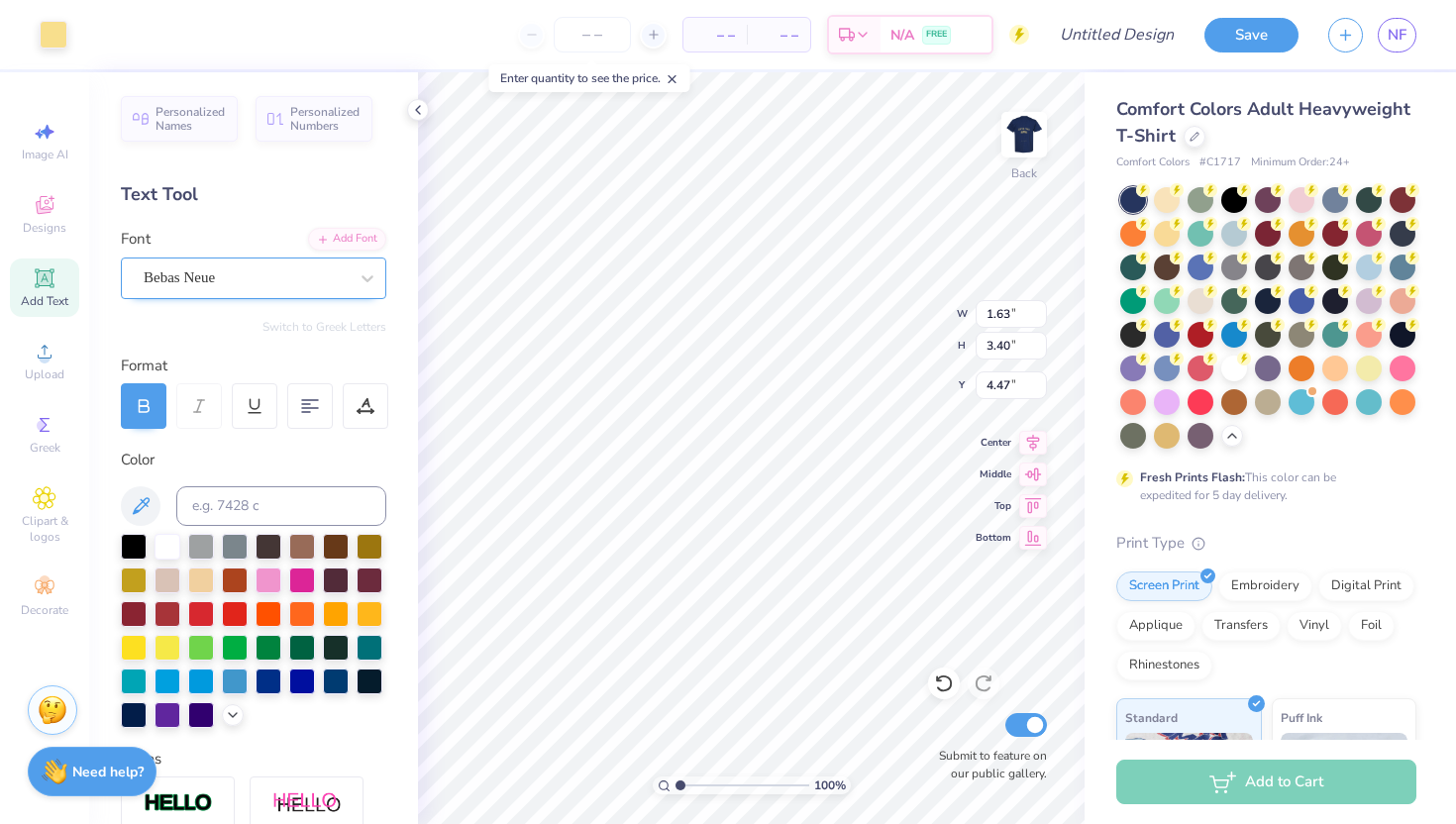 click at bounding box center (246, 277) 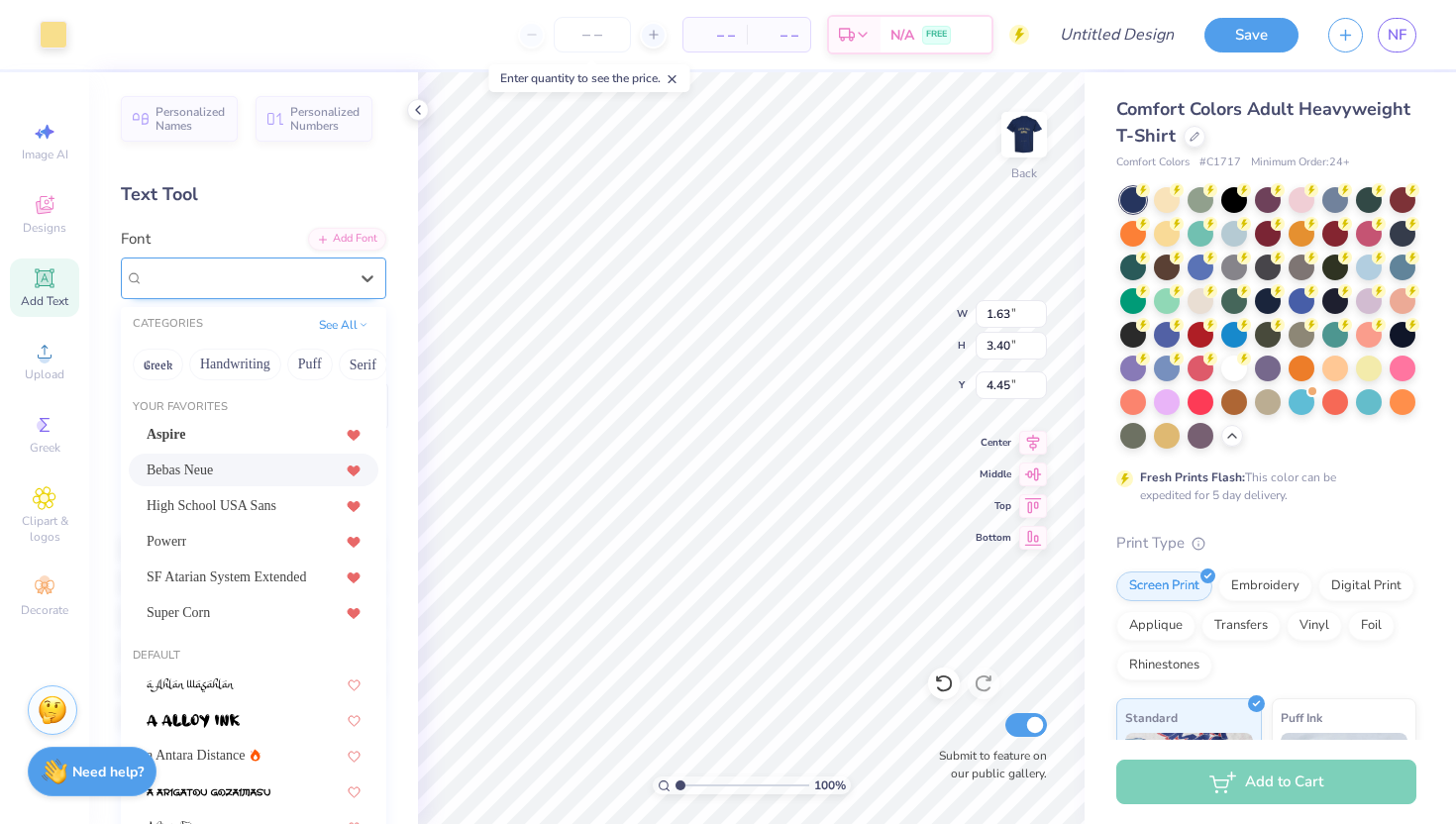 type on "4.45" 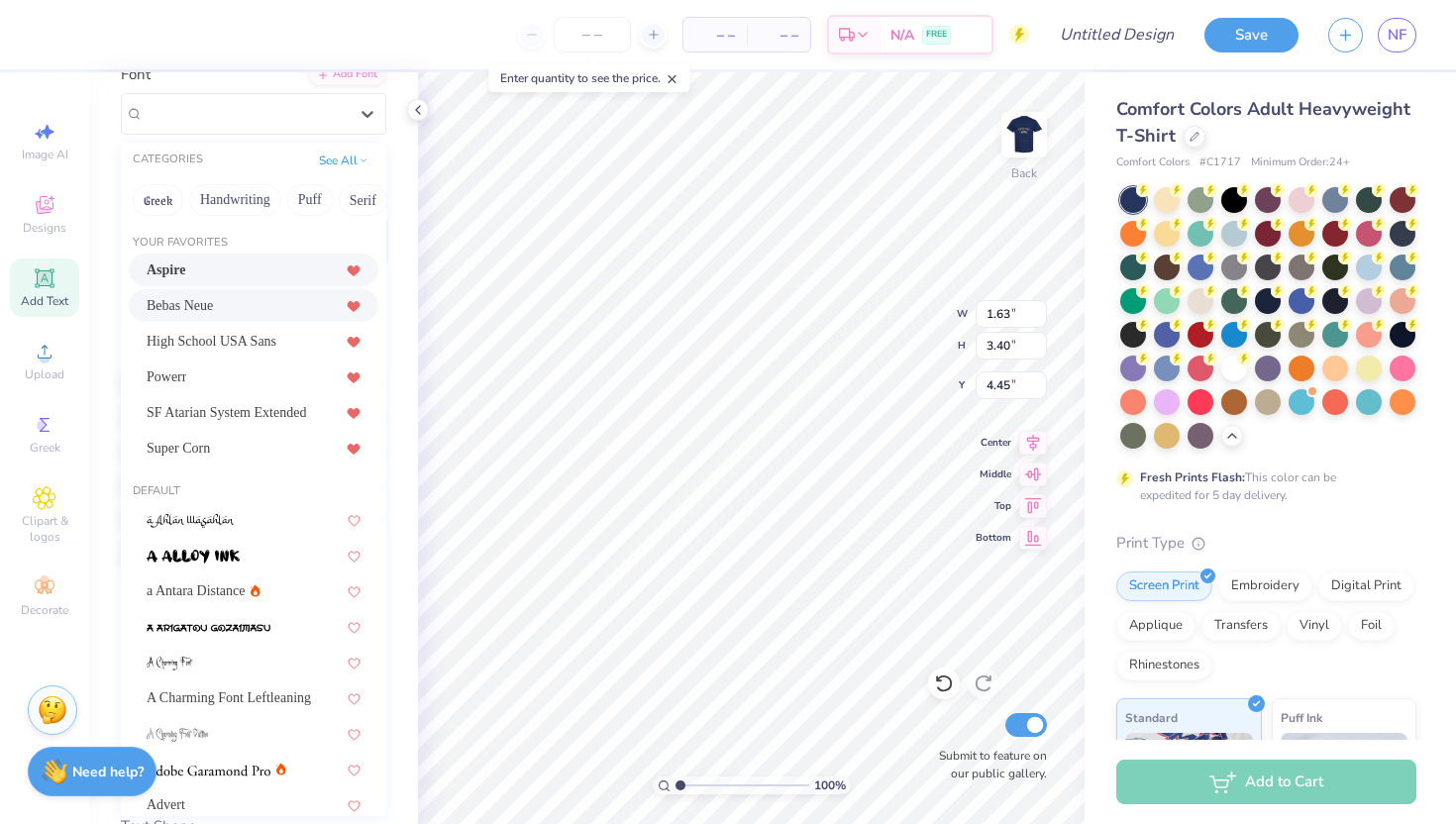 scroll, scrollTop: 327, scrollLeft: 0, axis: vertical 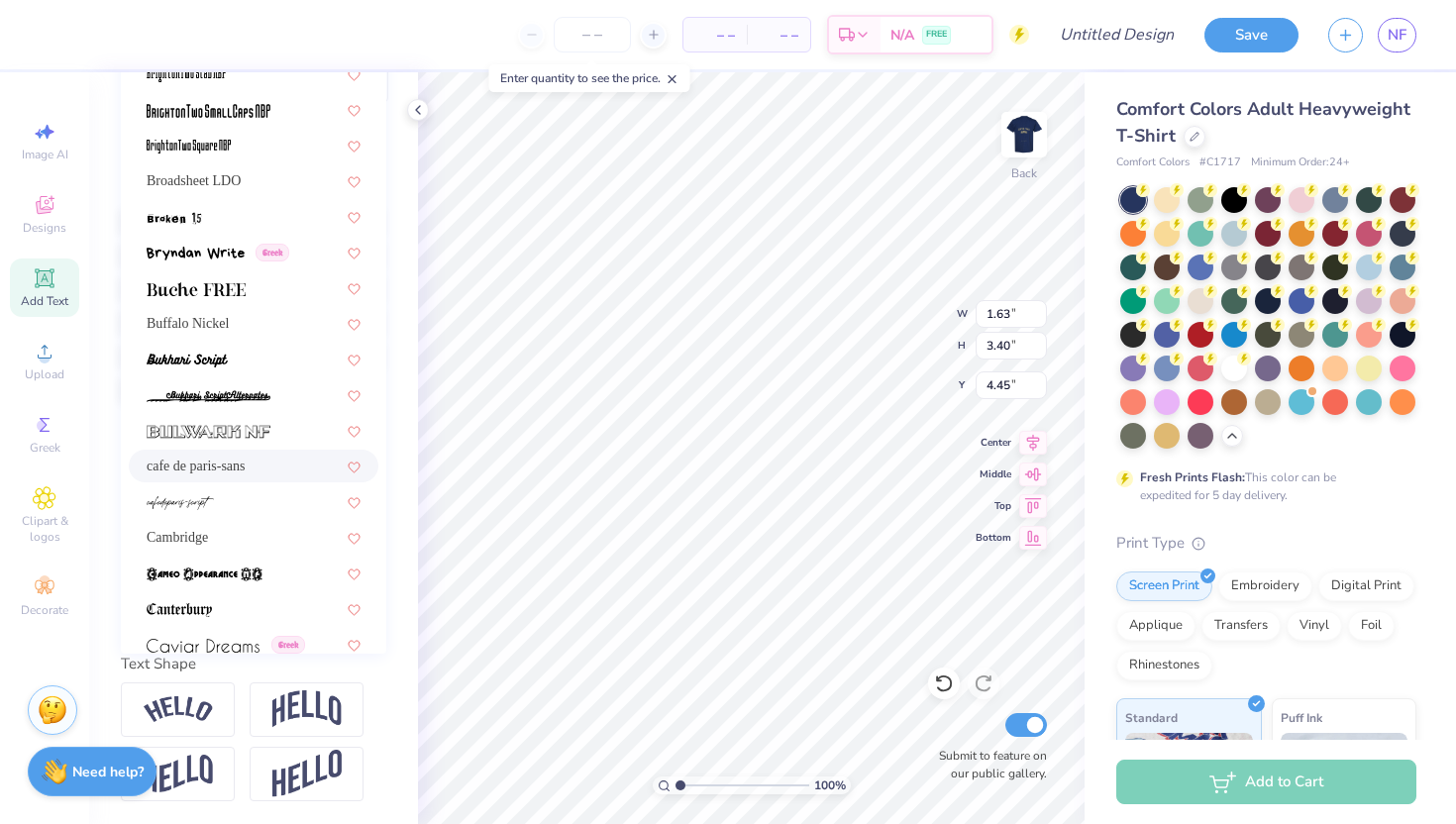 drag, startPoint x: 225, startPoint y: 460, endPoint x: 285, endPoint y: 493, distance: 68.47627 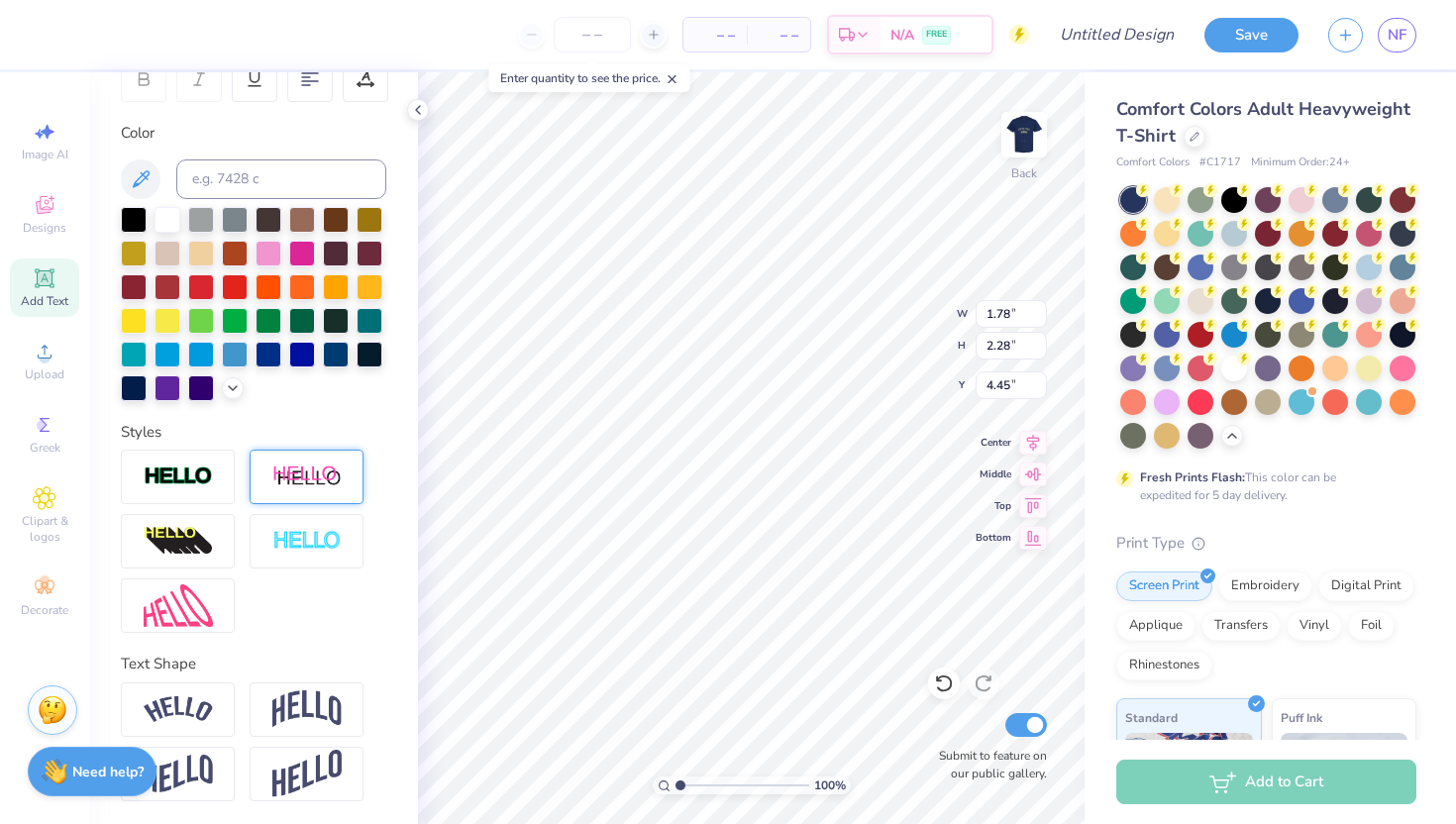 type on "1.78" 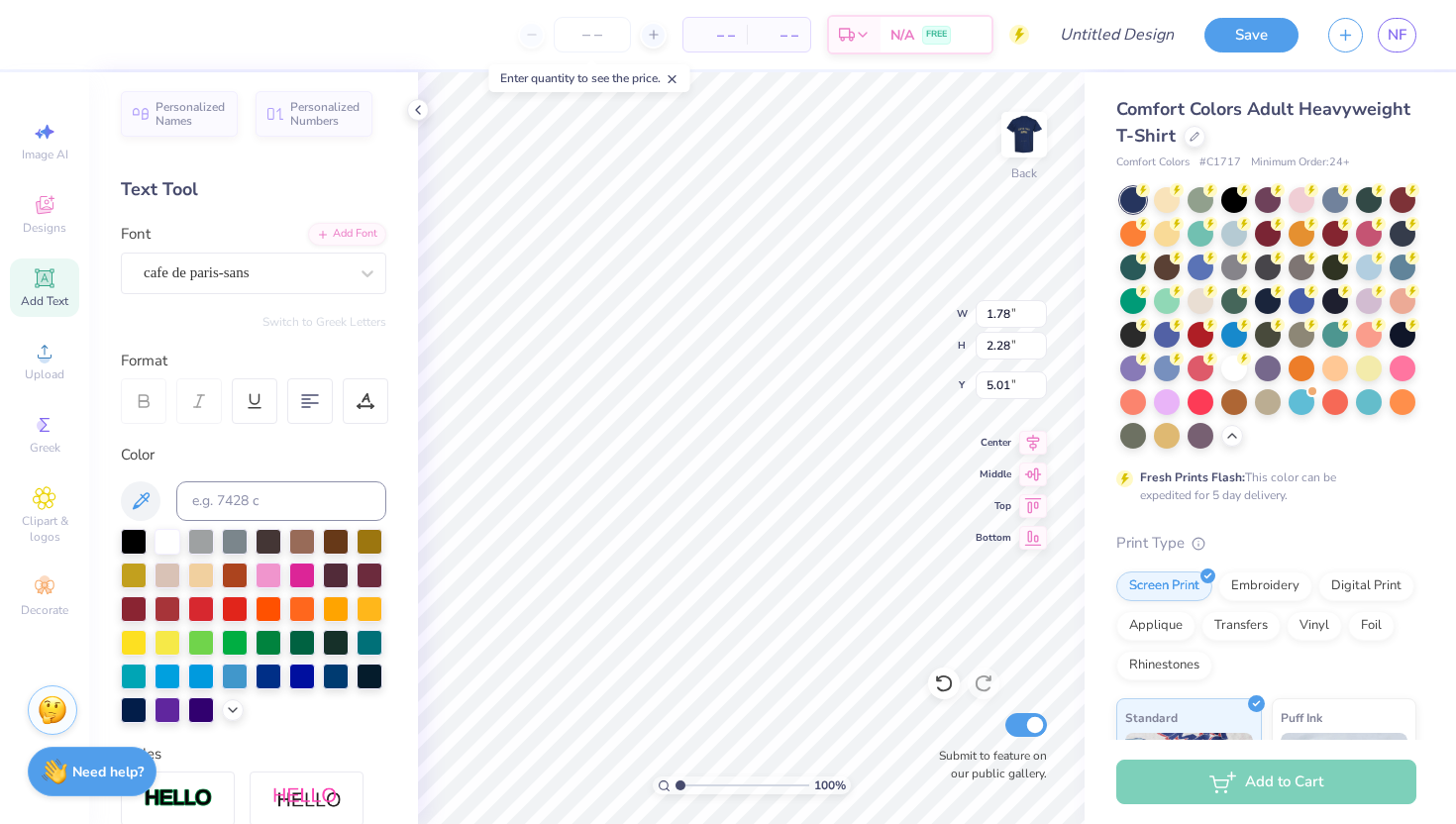 scroll, scrollTop: 0, scrollLeft: 0, axis: both 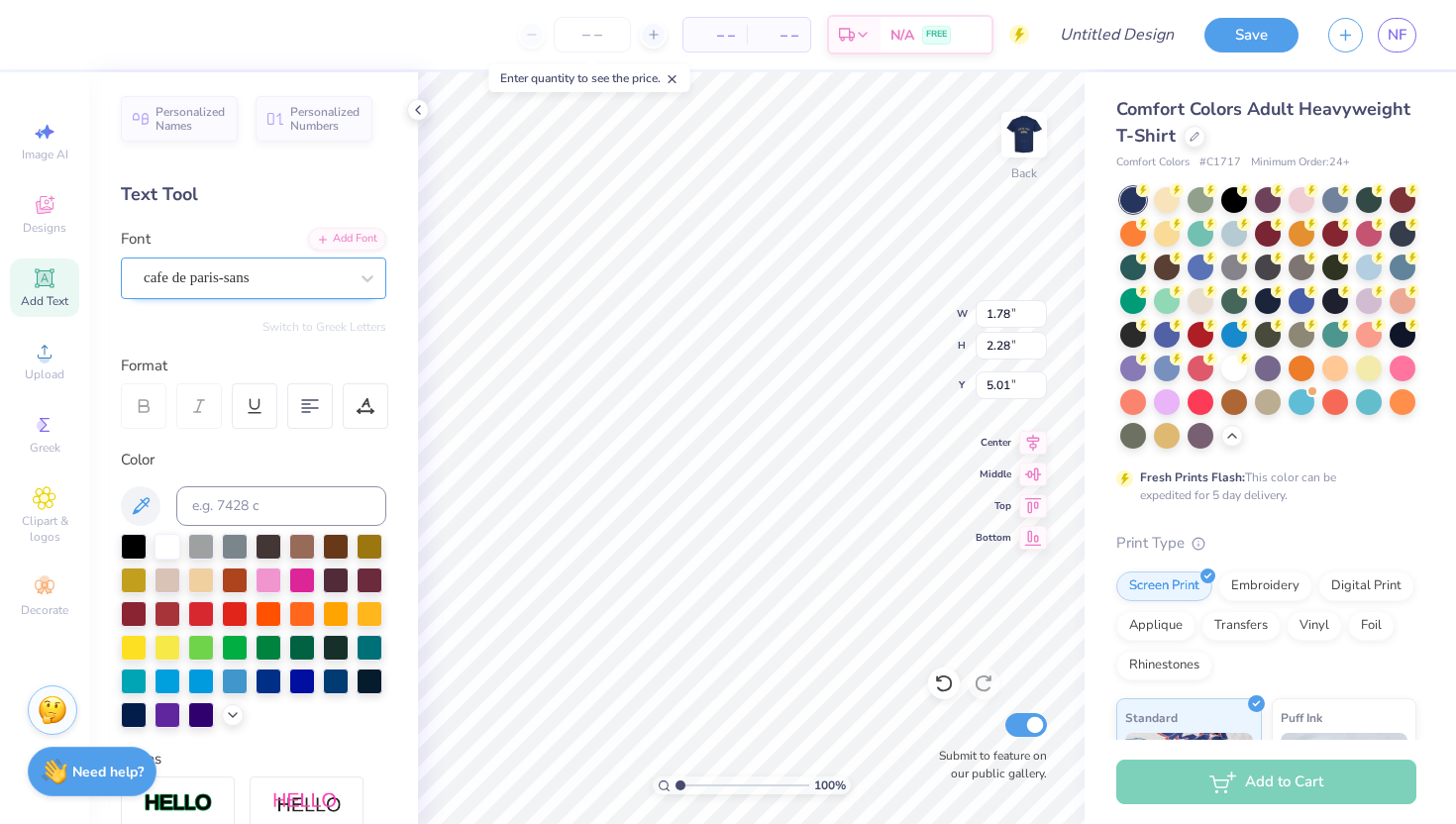 click on "cafe de paris-sans" at bounding box center (246, 277) 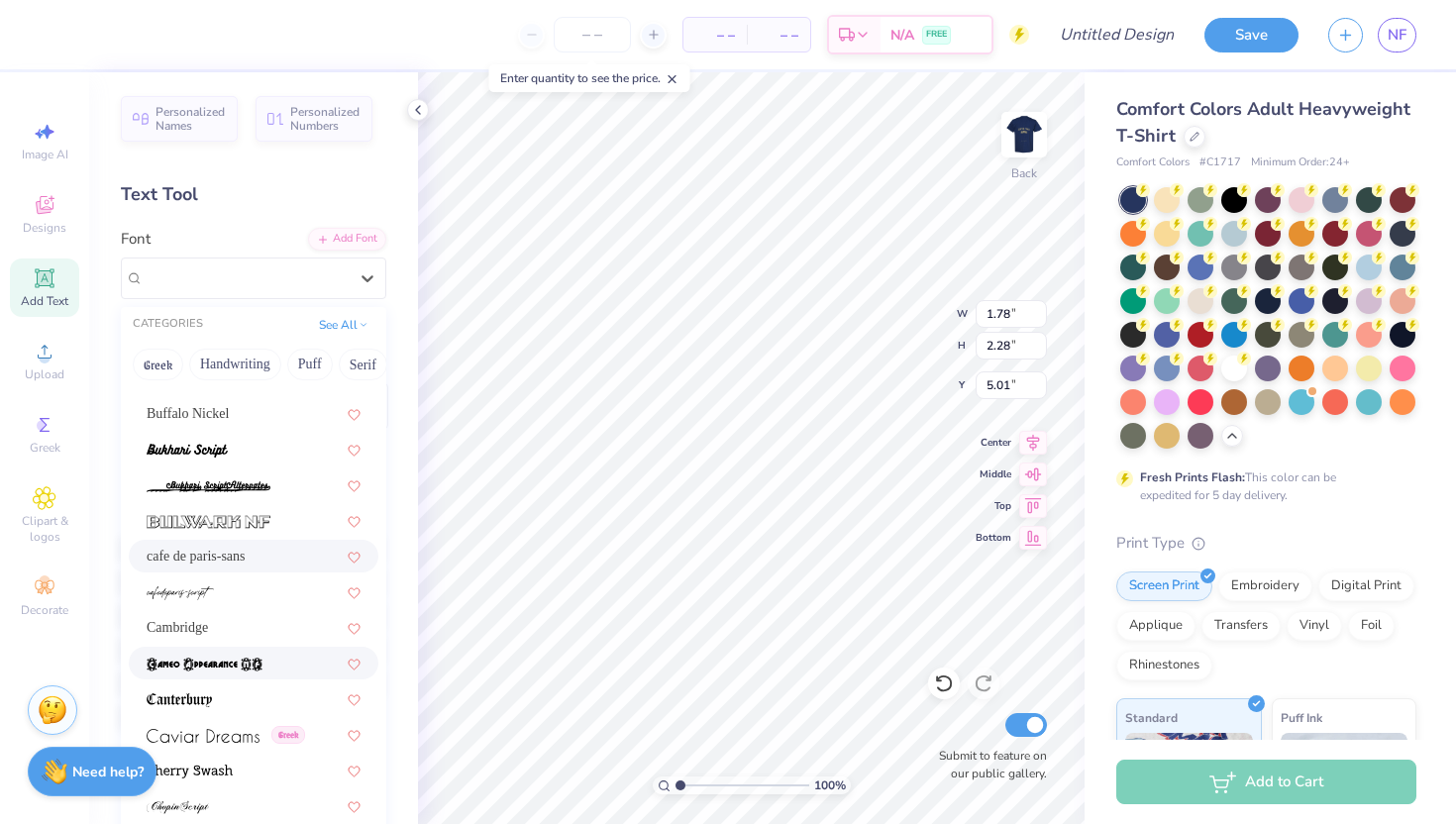 scroll, scrollTop: 2006, scrollLeft: 0, axis: vertical 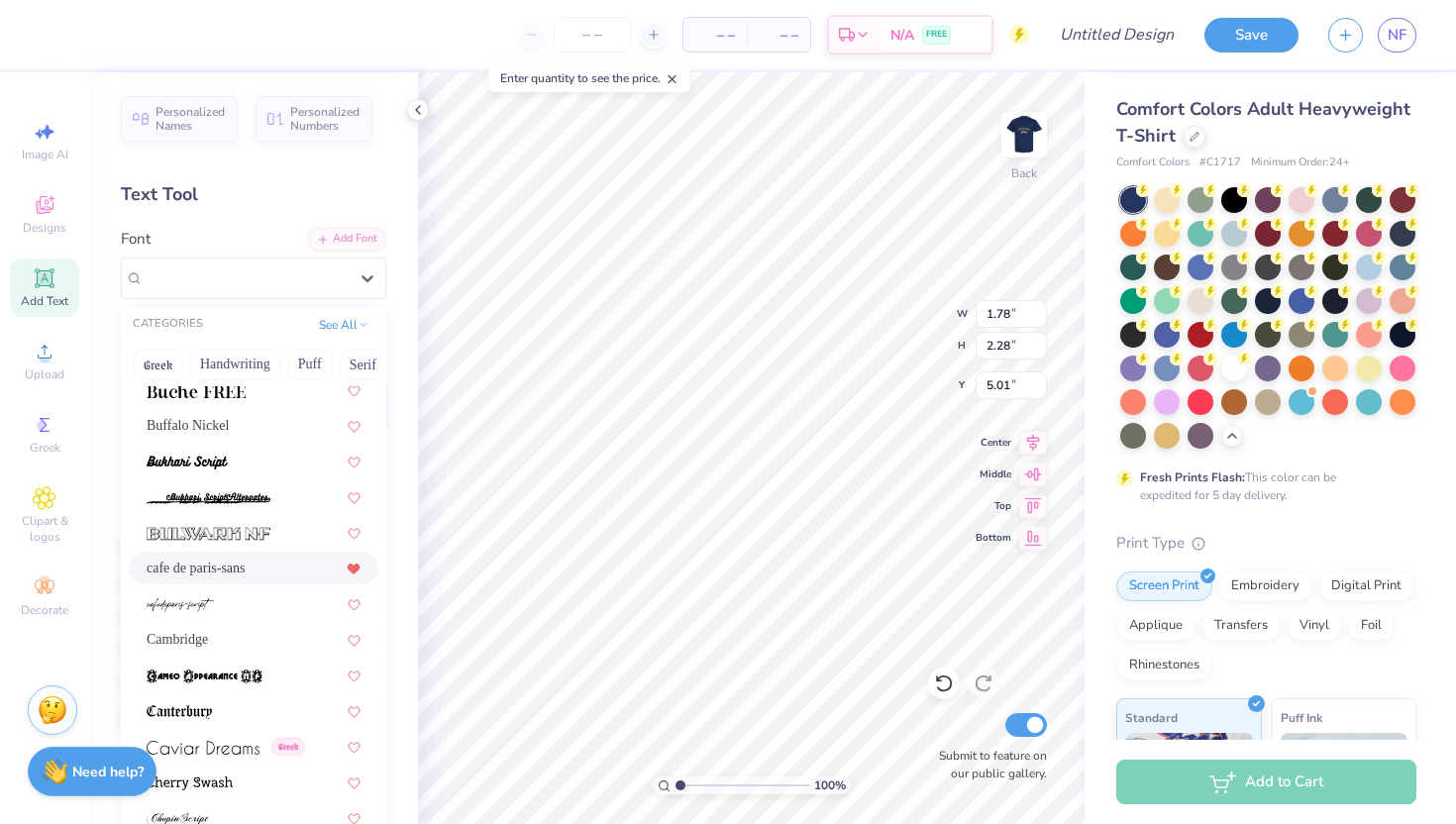 click 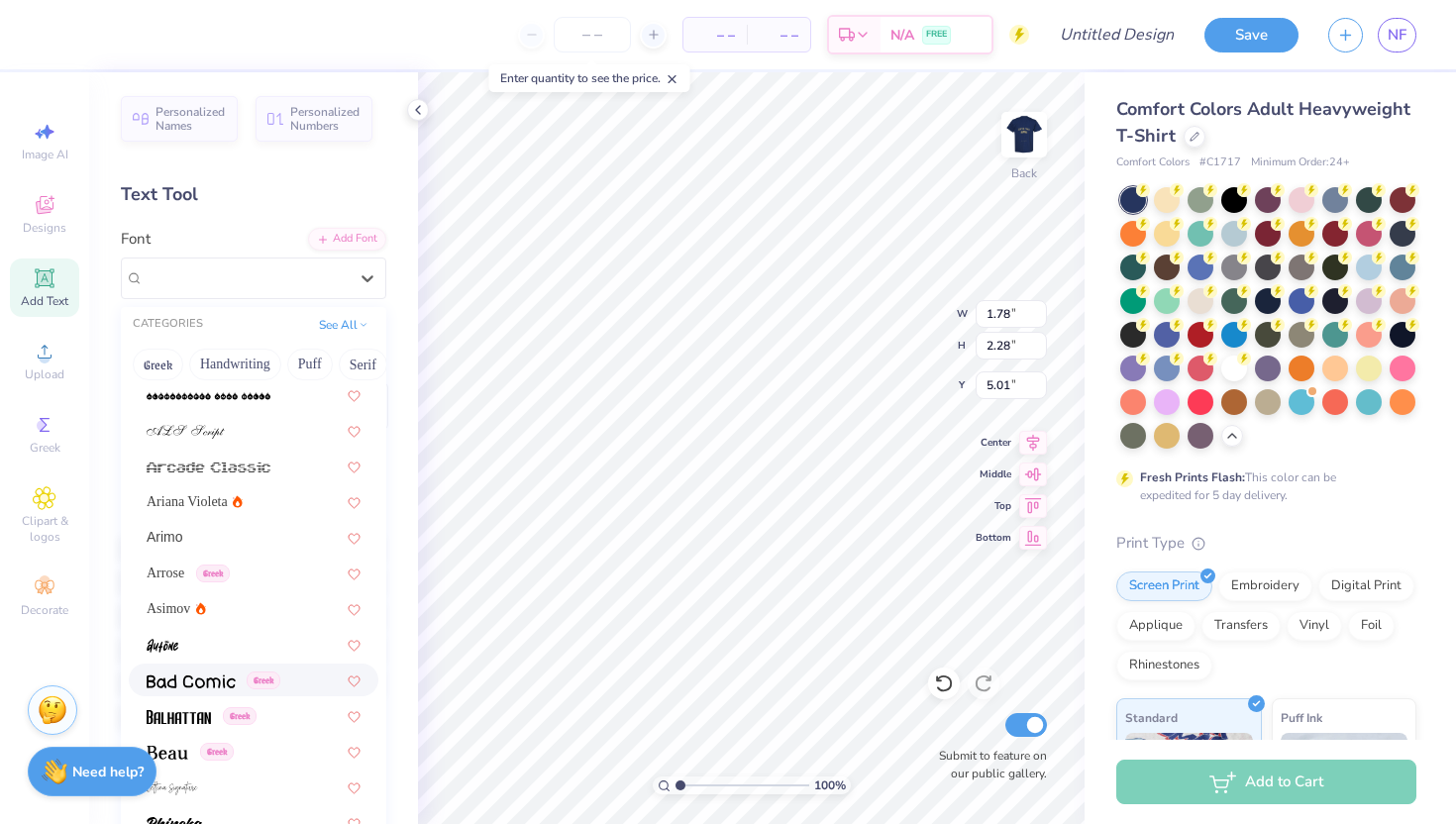scroll, scrollTop: 902, scrollLeft: 0, axis: vertical 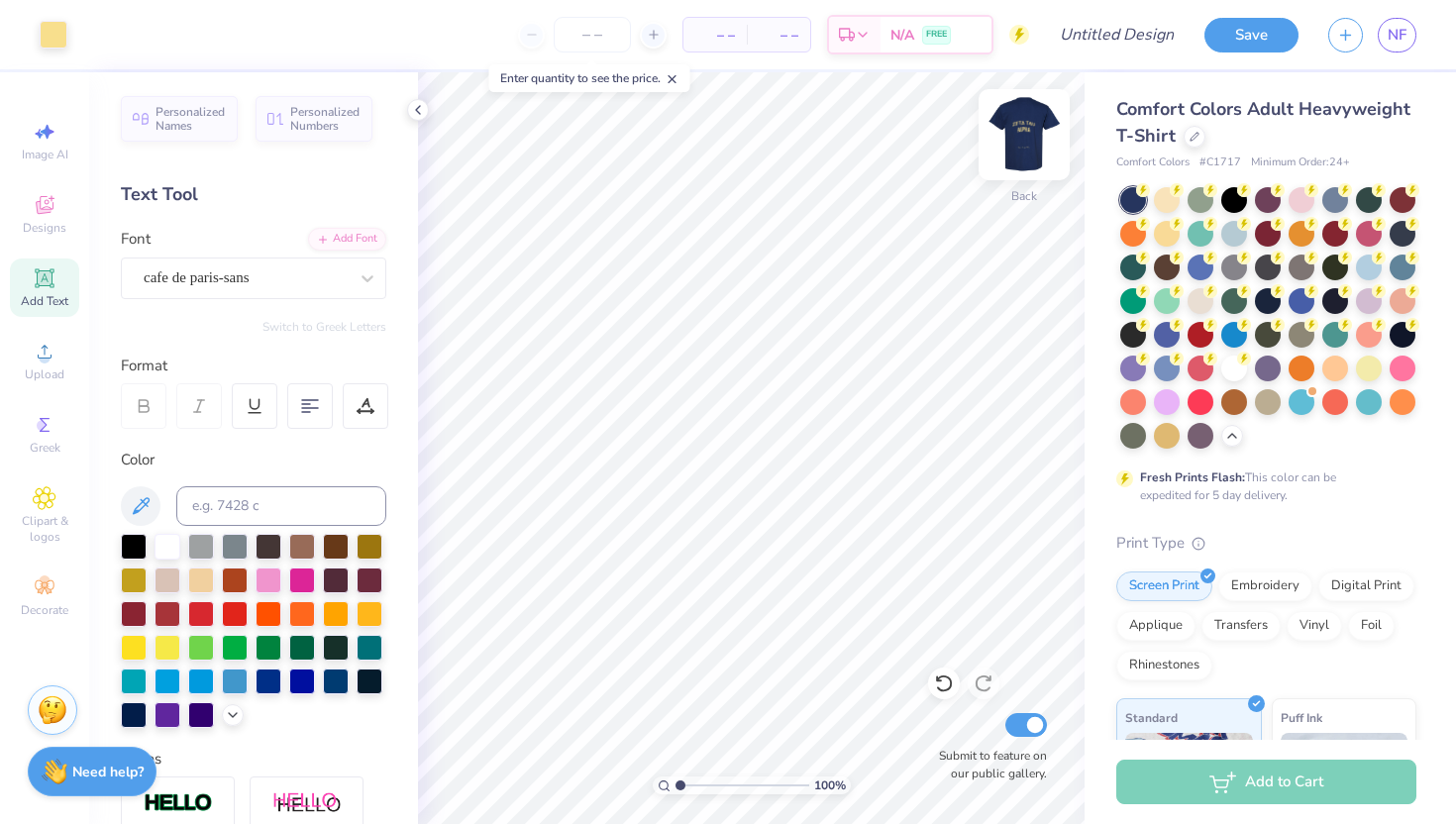 click at bounding box center [1024, 135] 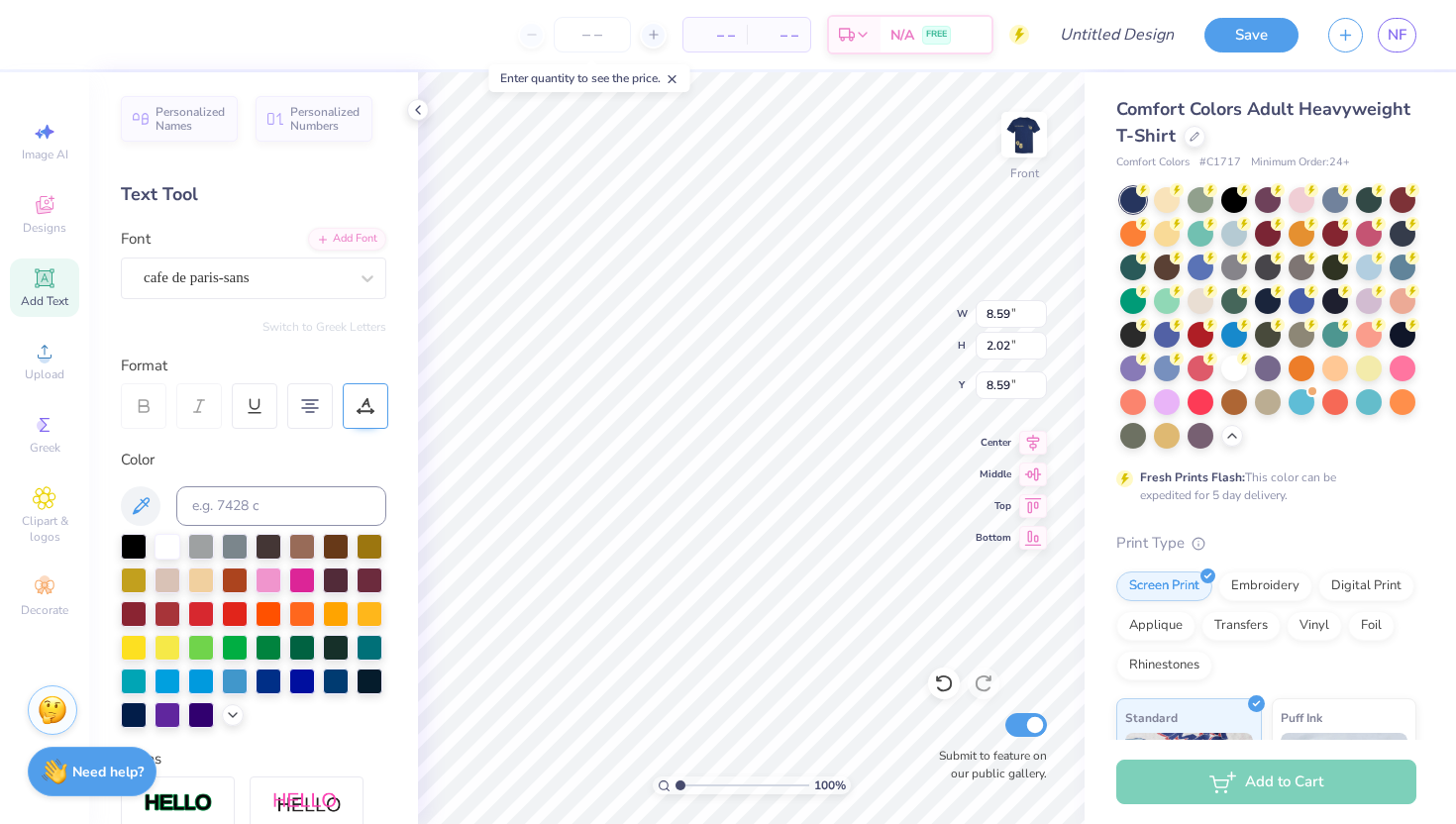 click at bounding box center (365, 406) 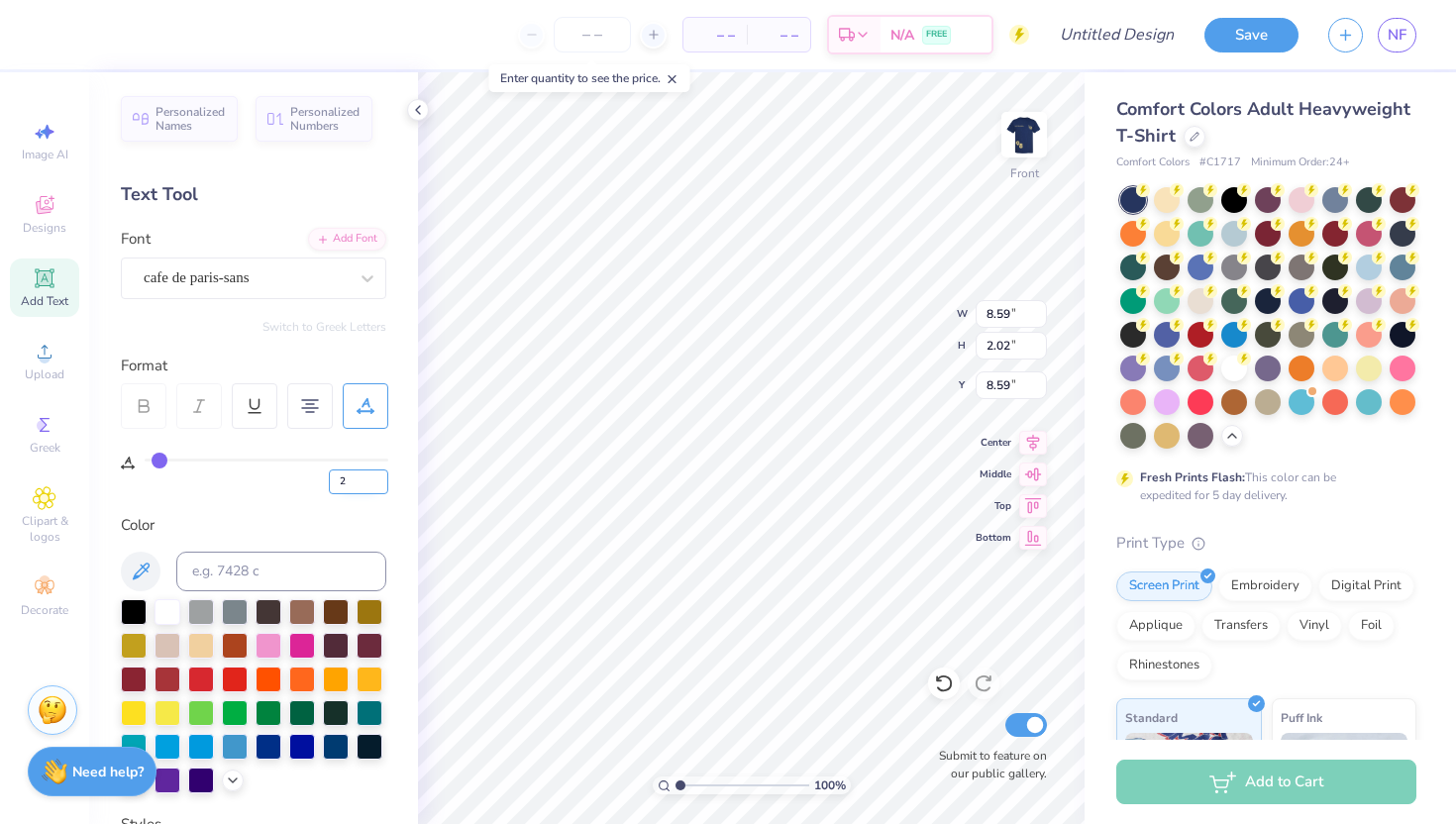 type on "2" 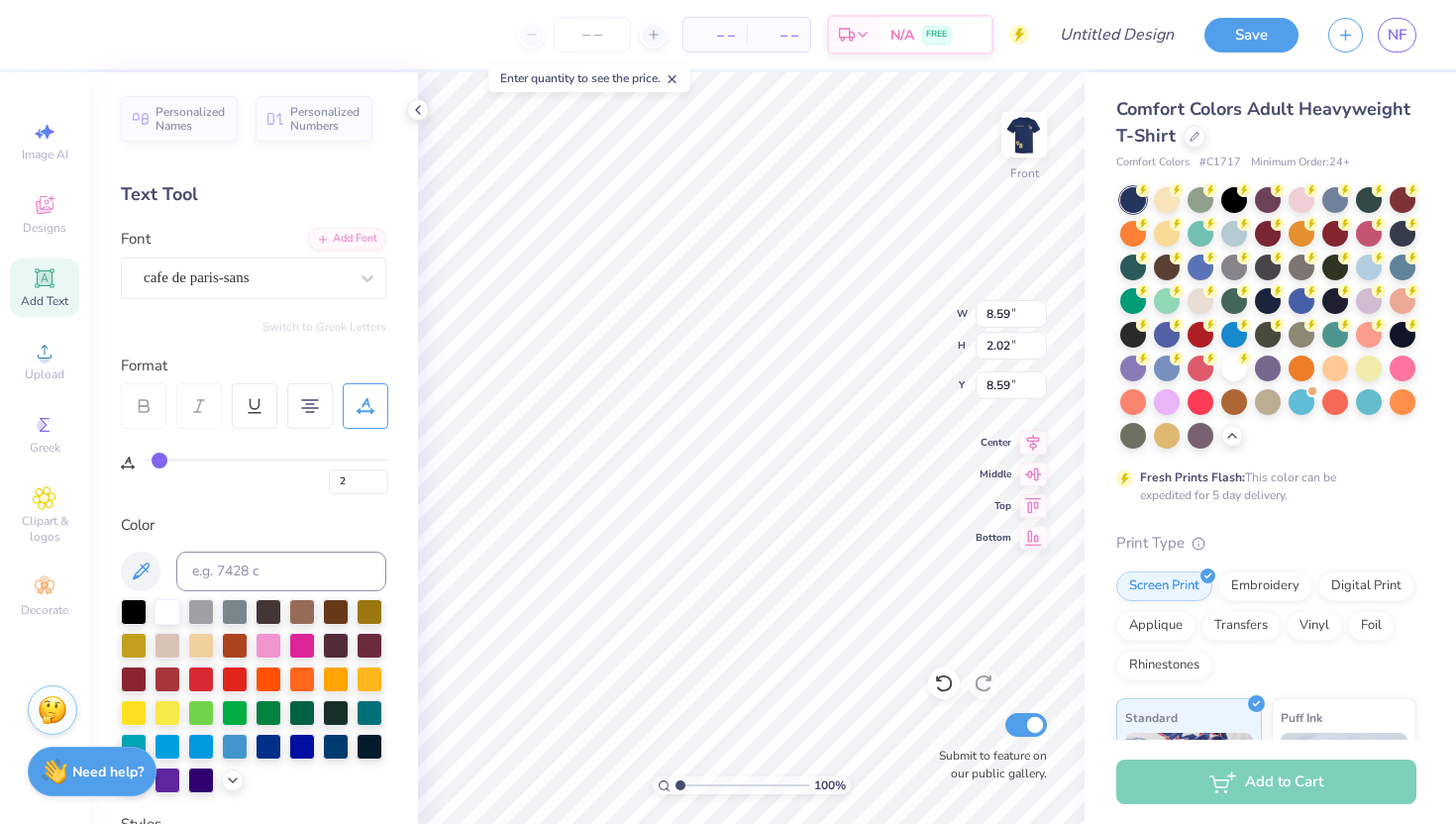 type on "2" 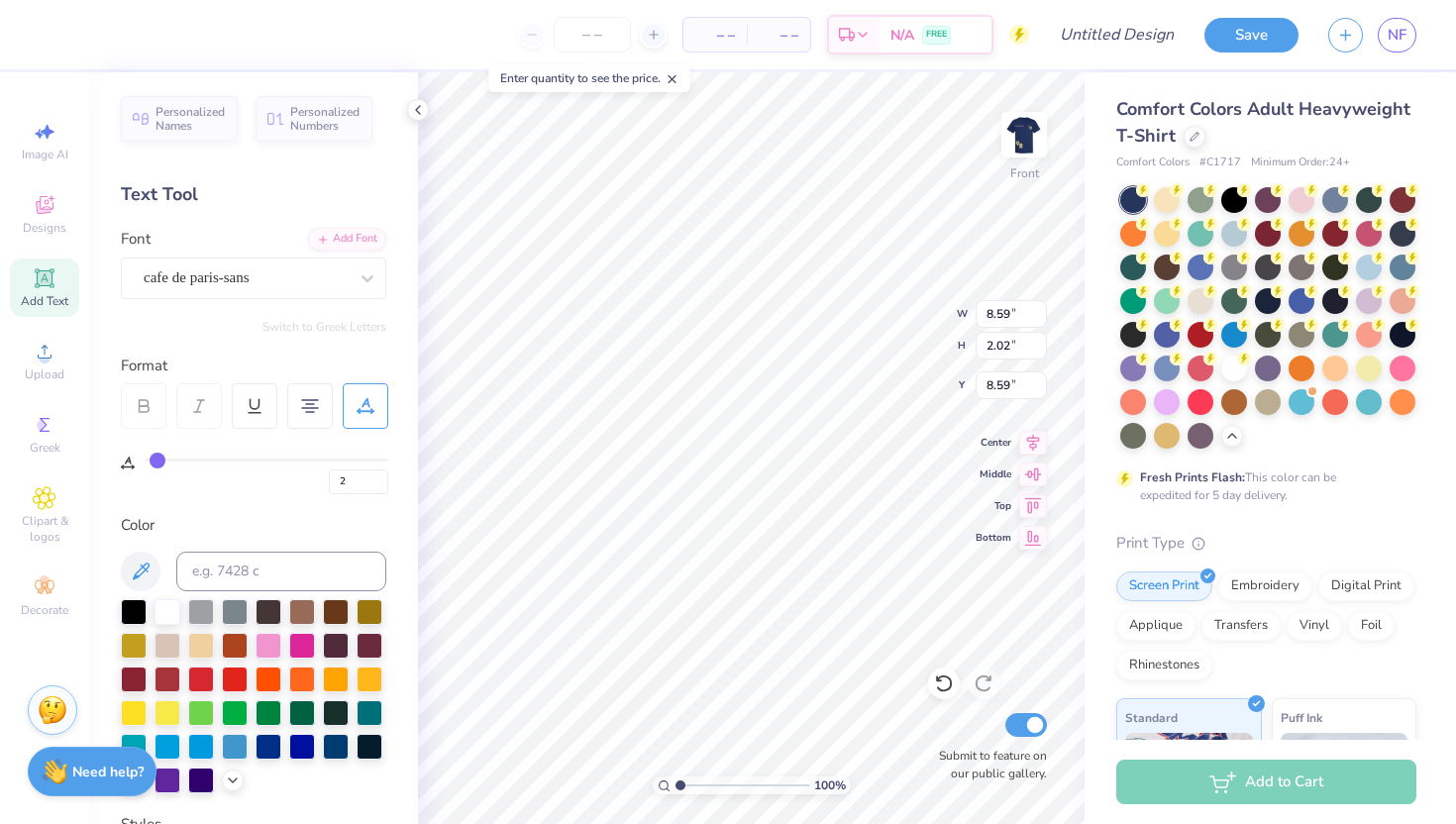 type on "11.00" 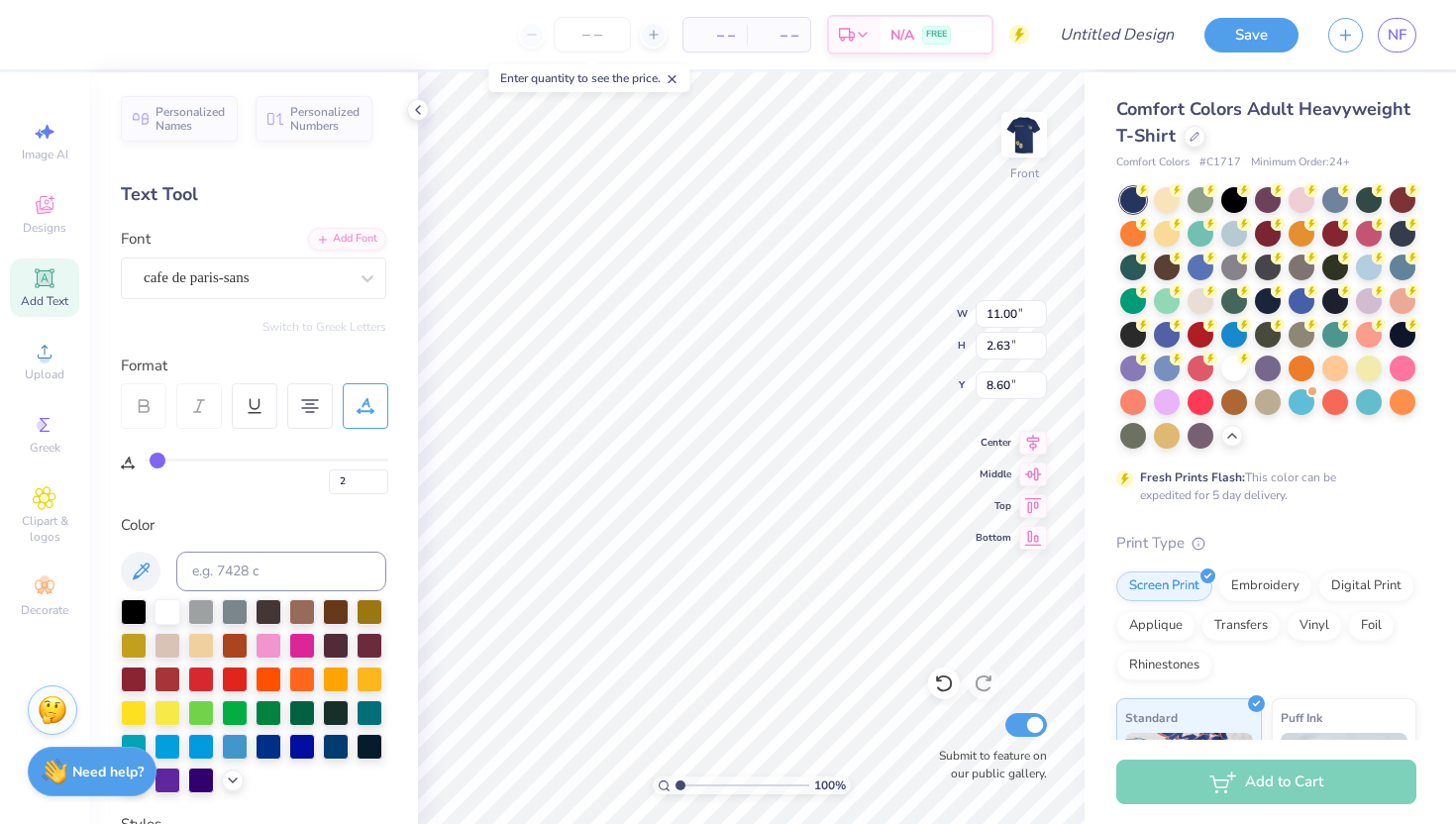 type on "6.99" 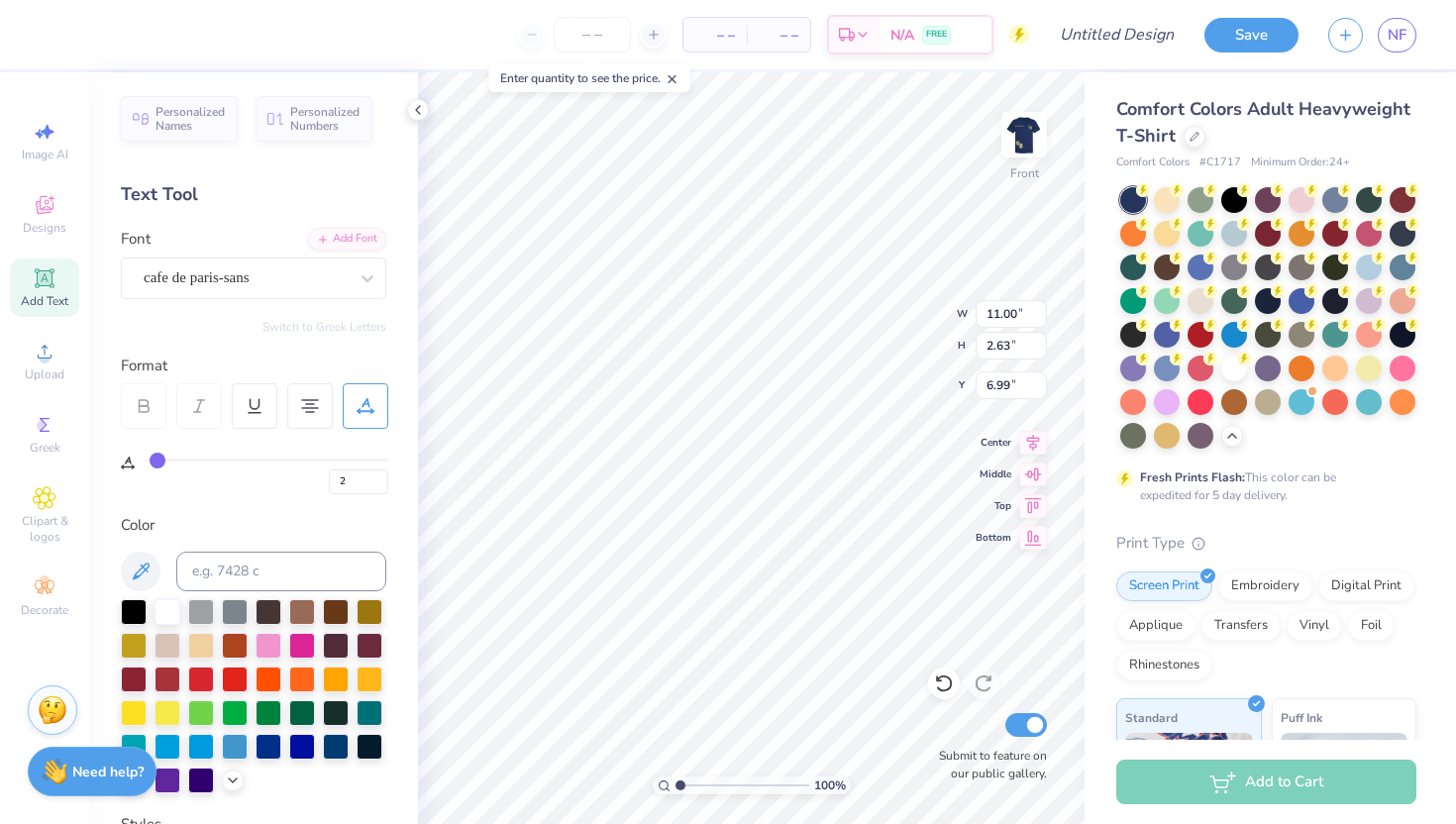 type on "4.84" 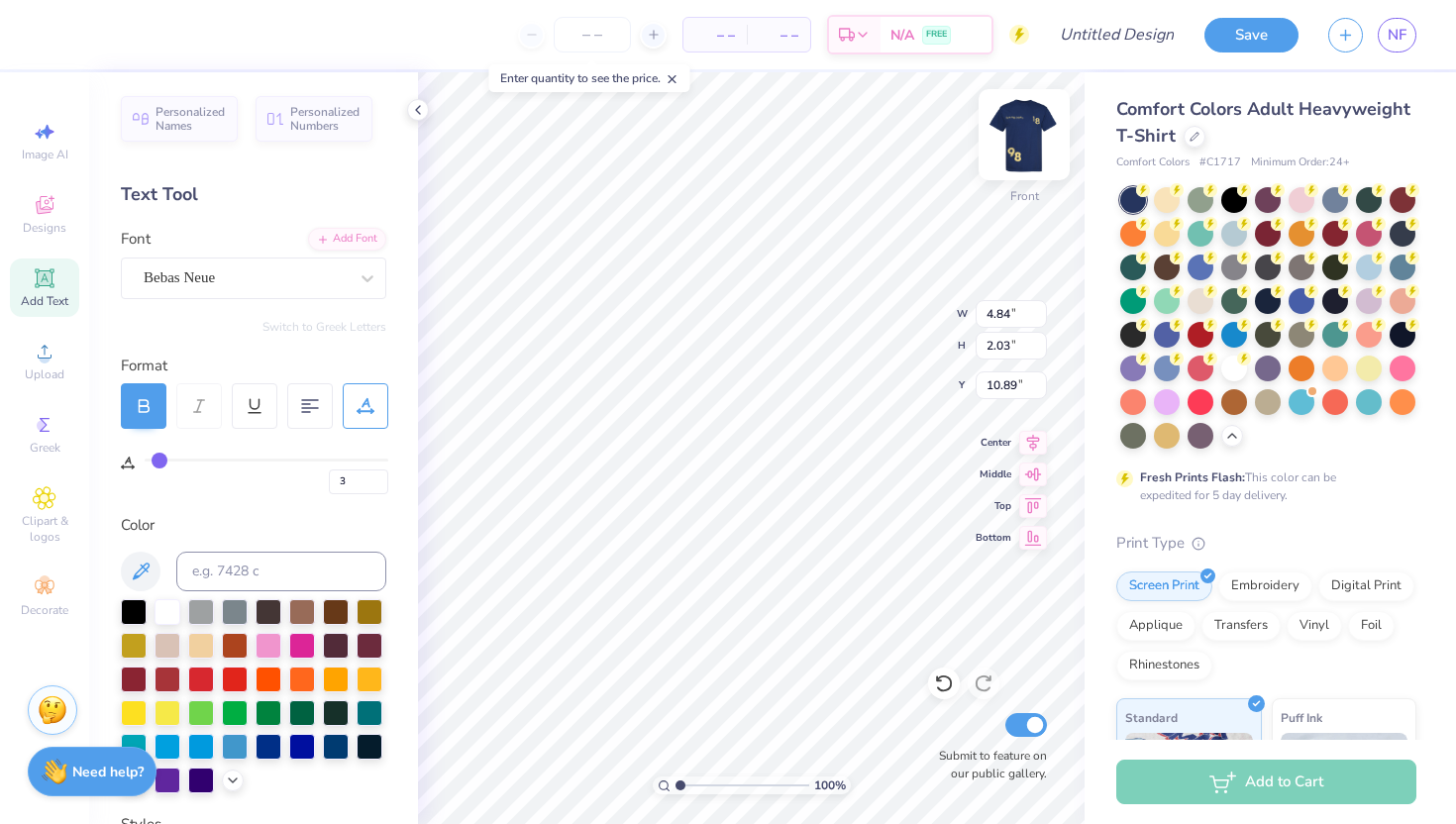 click at bounding box center (1024, 135) 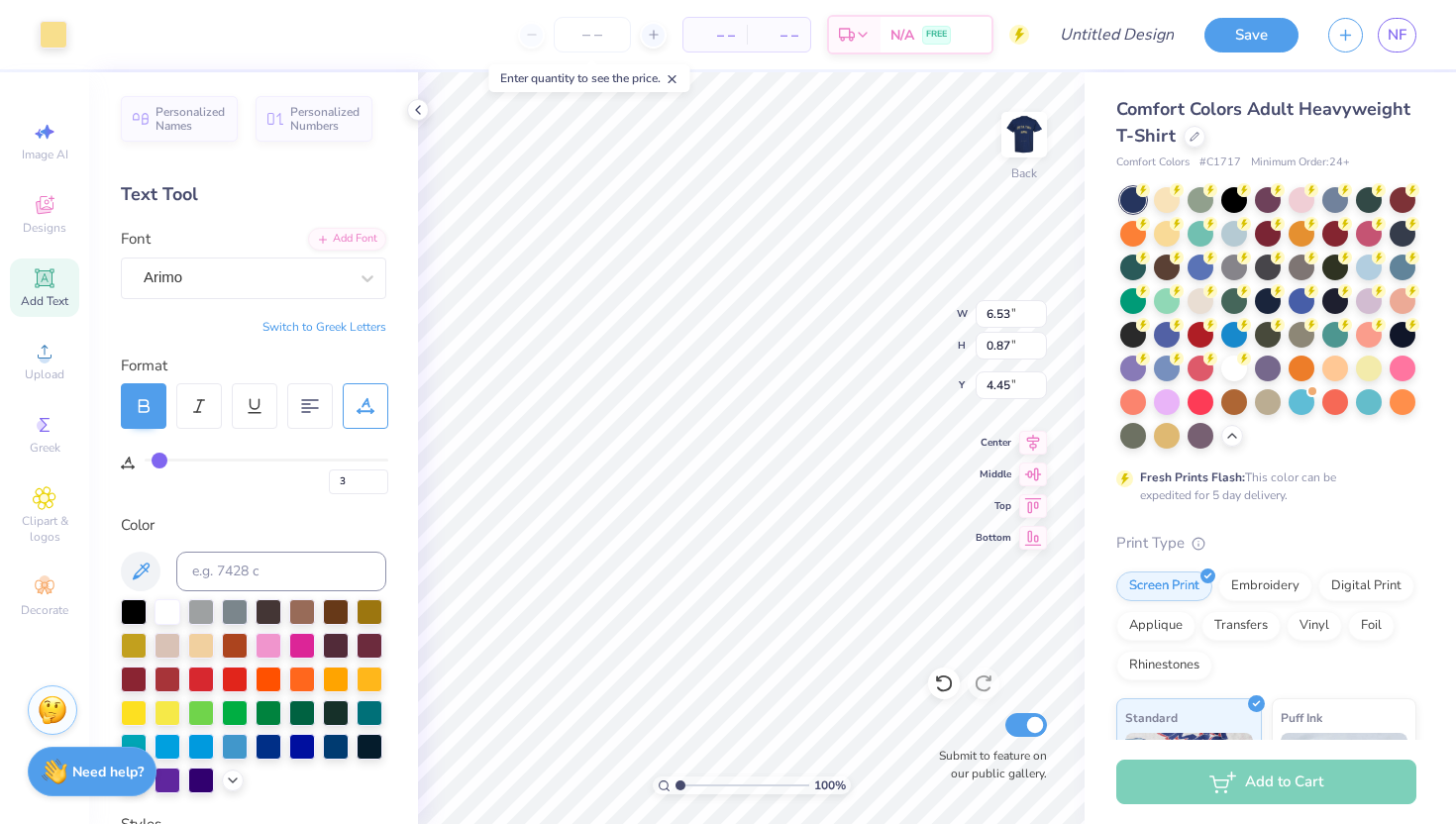 type on "0" 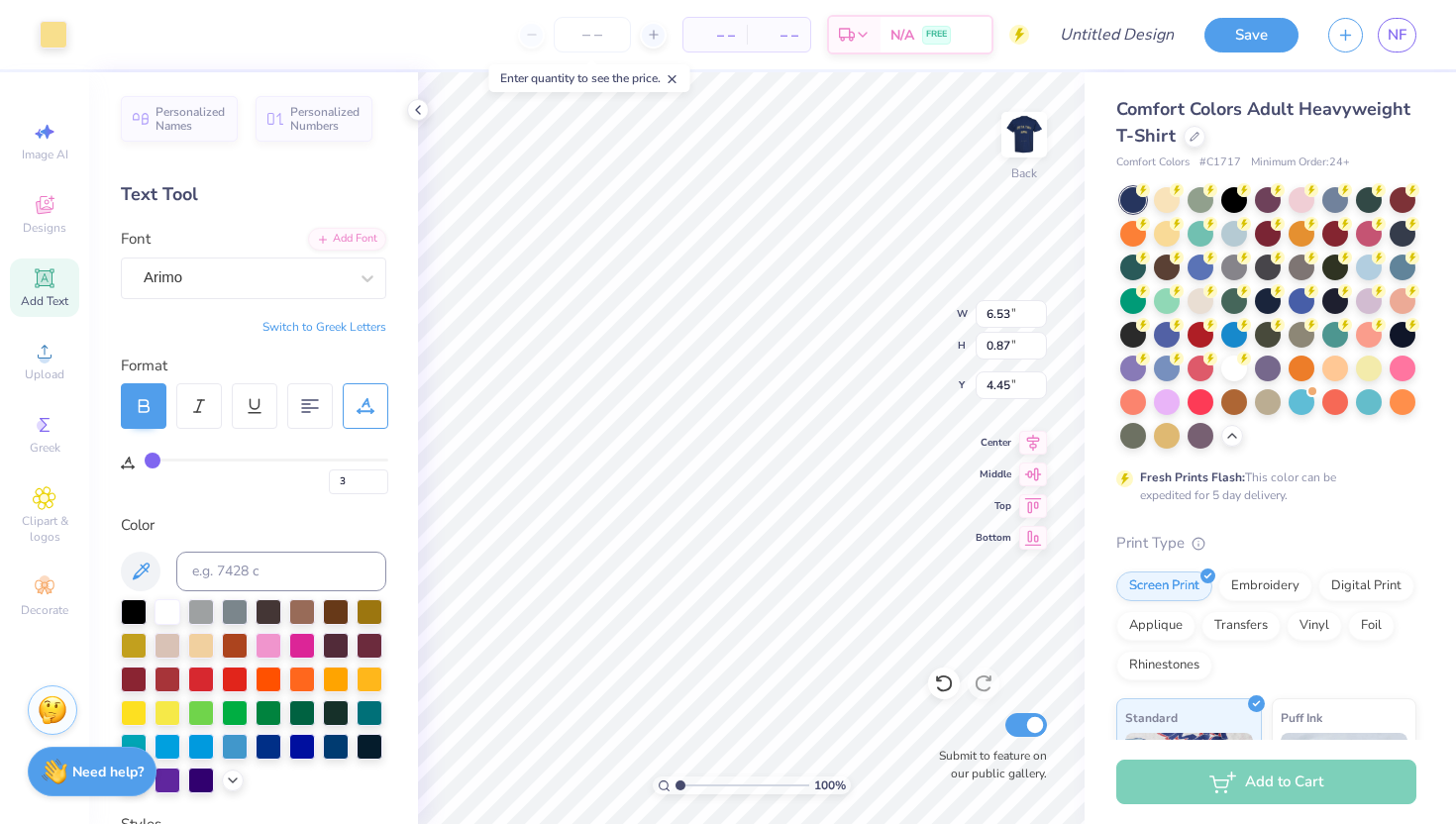 type on "0" 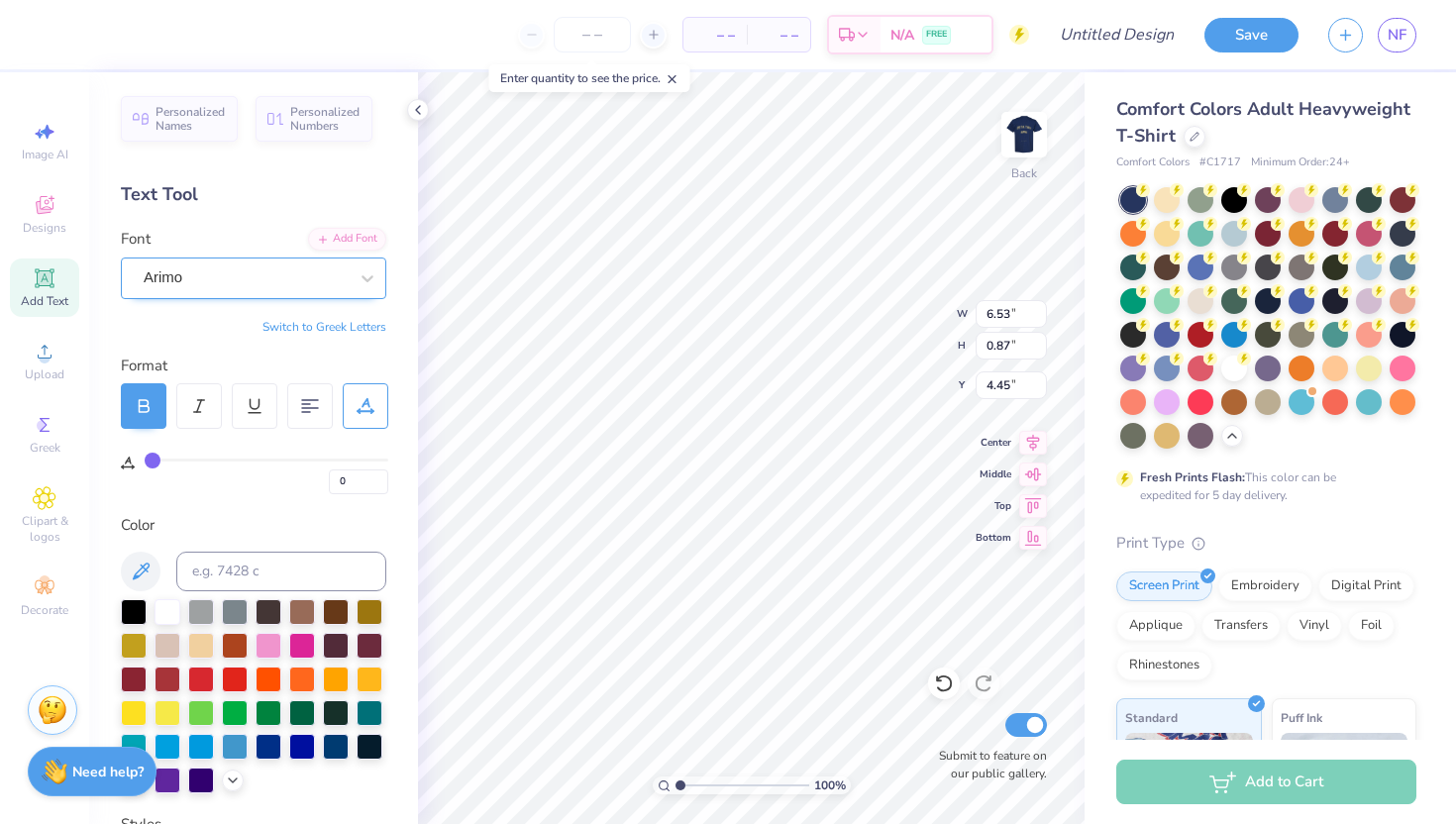 click on "Arimo" at bounding box center (246, 277) 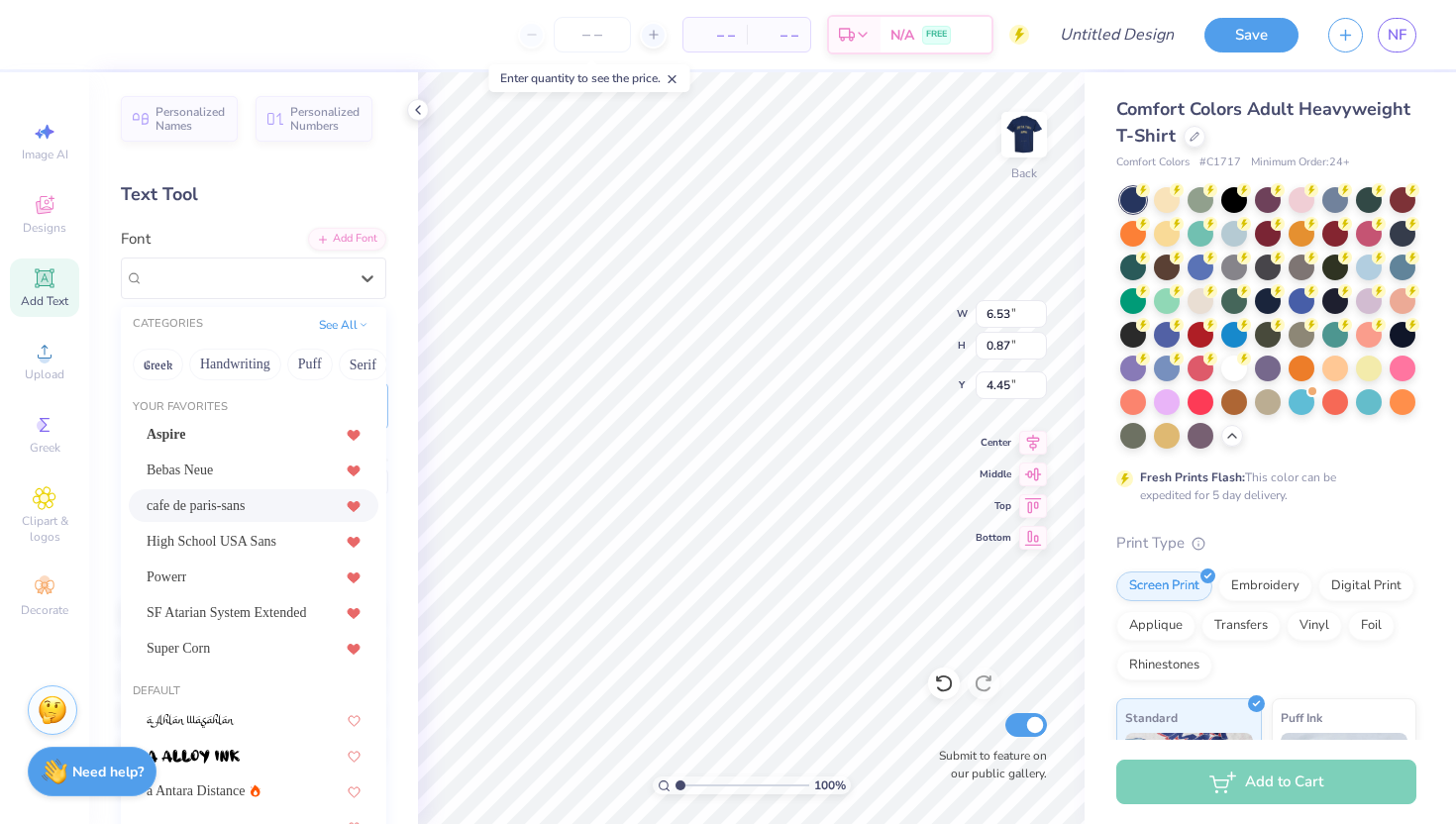 click on "cafe de paris-sans" at bounding box center [254, 505] 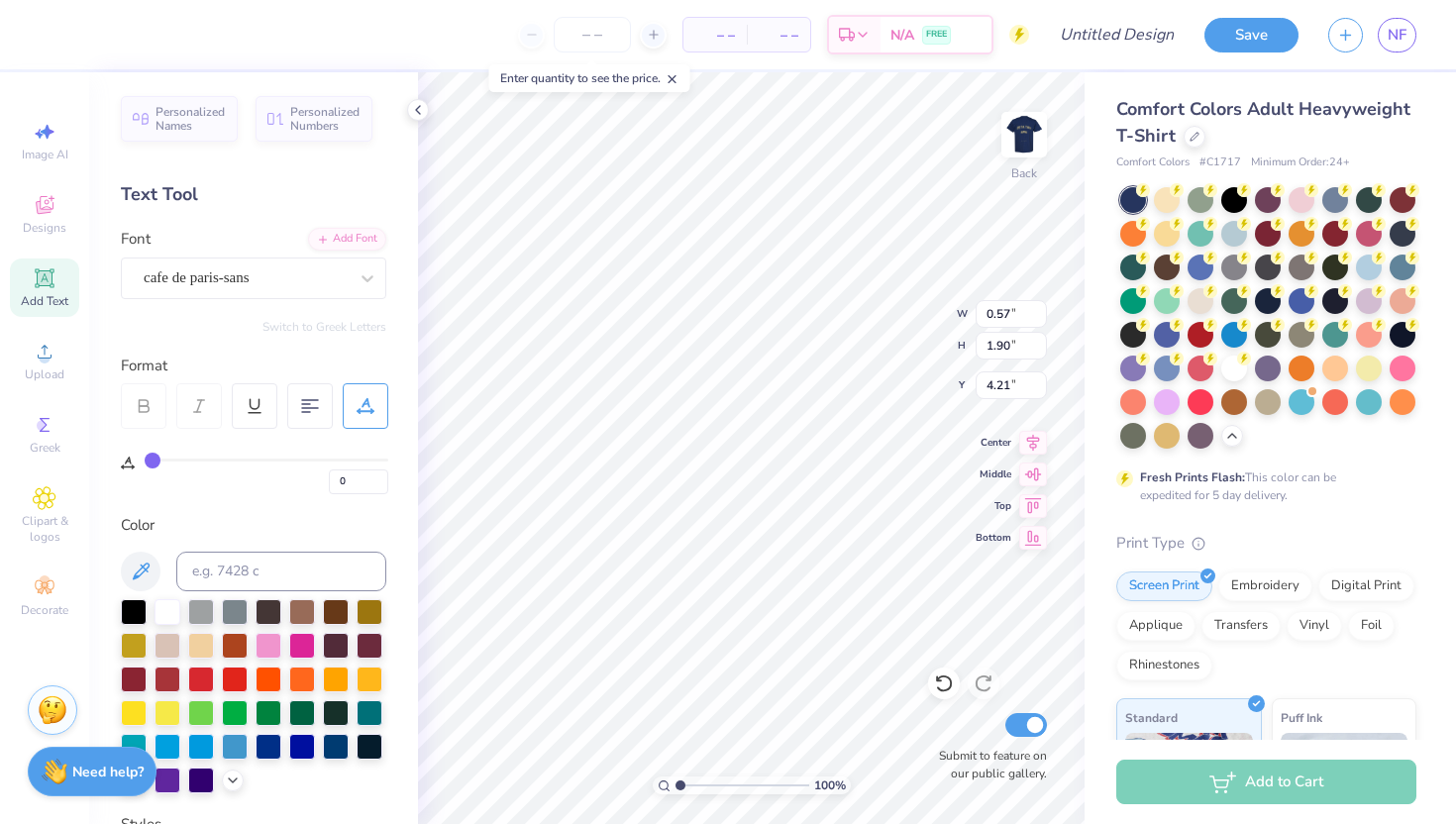 type on "0.57" 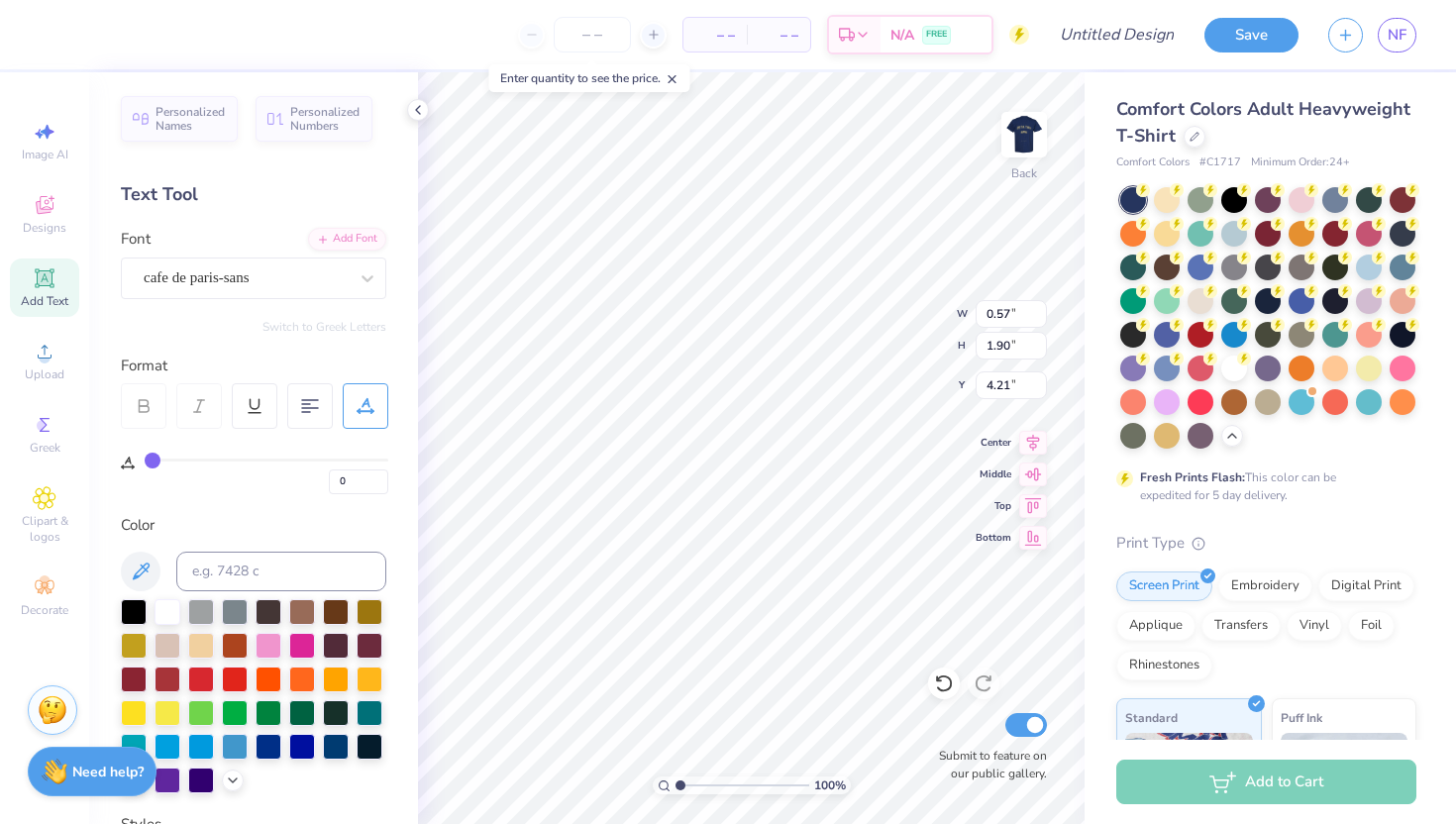 type on "4.38" 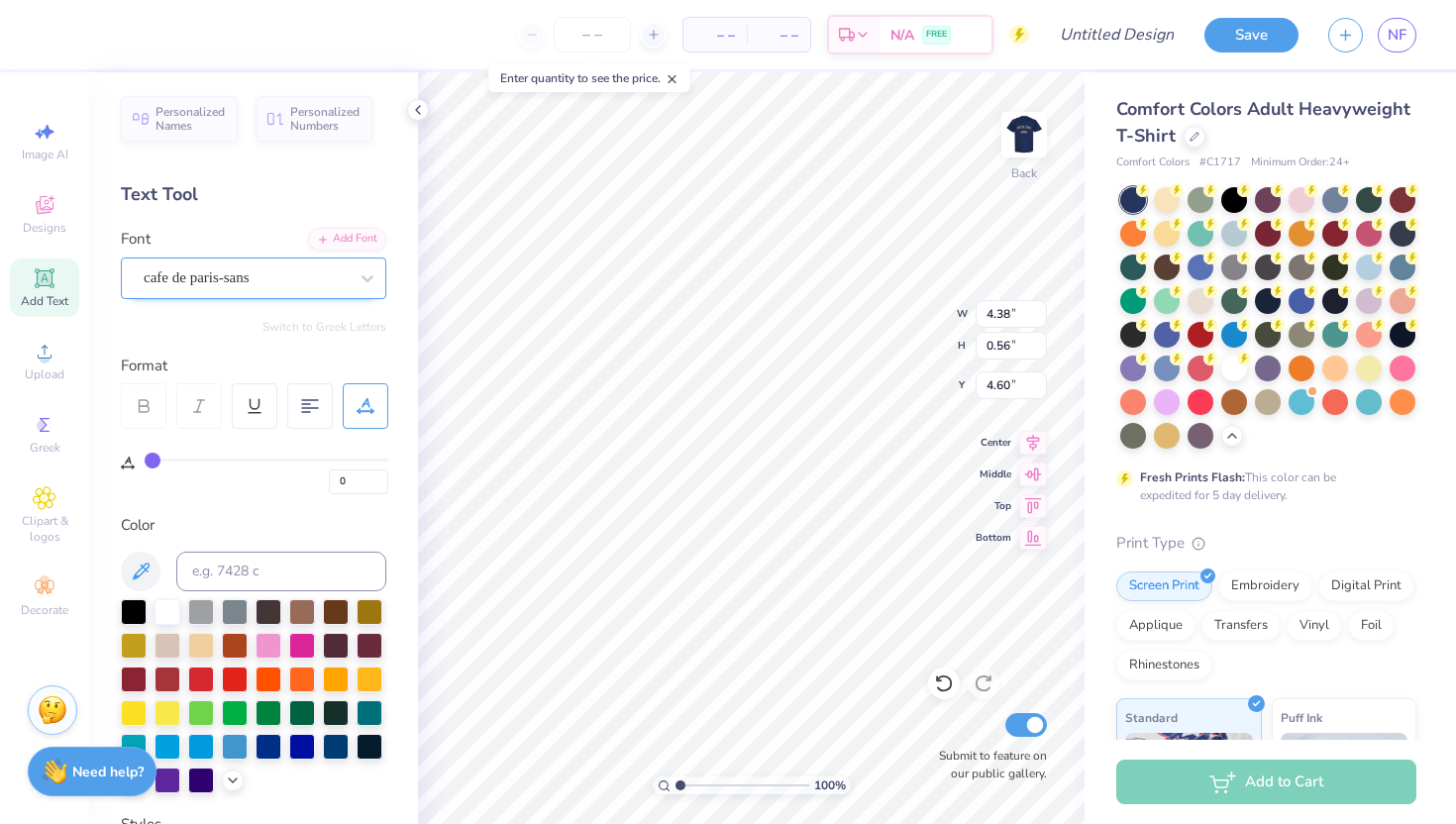 click on "cafe de paris-sans" at bounding box center (246, 277) 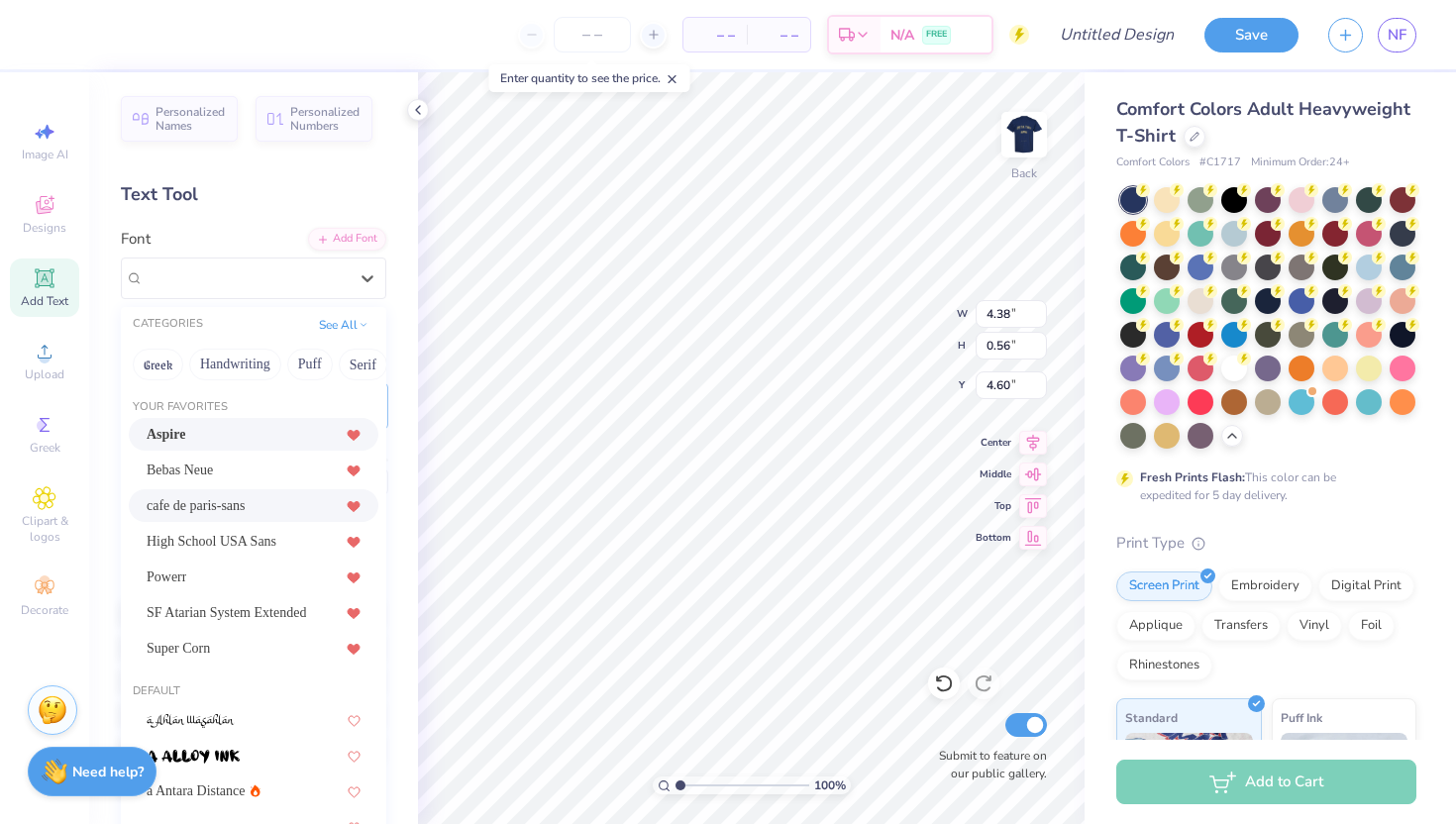 click on "Aspire" at bounding box center (254, 434) 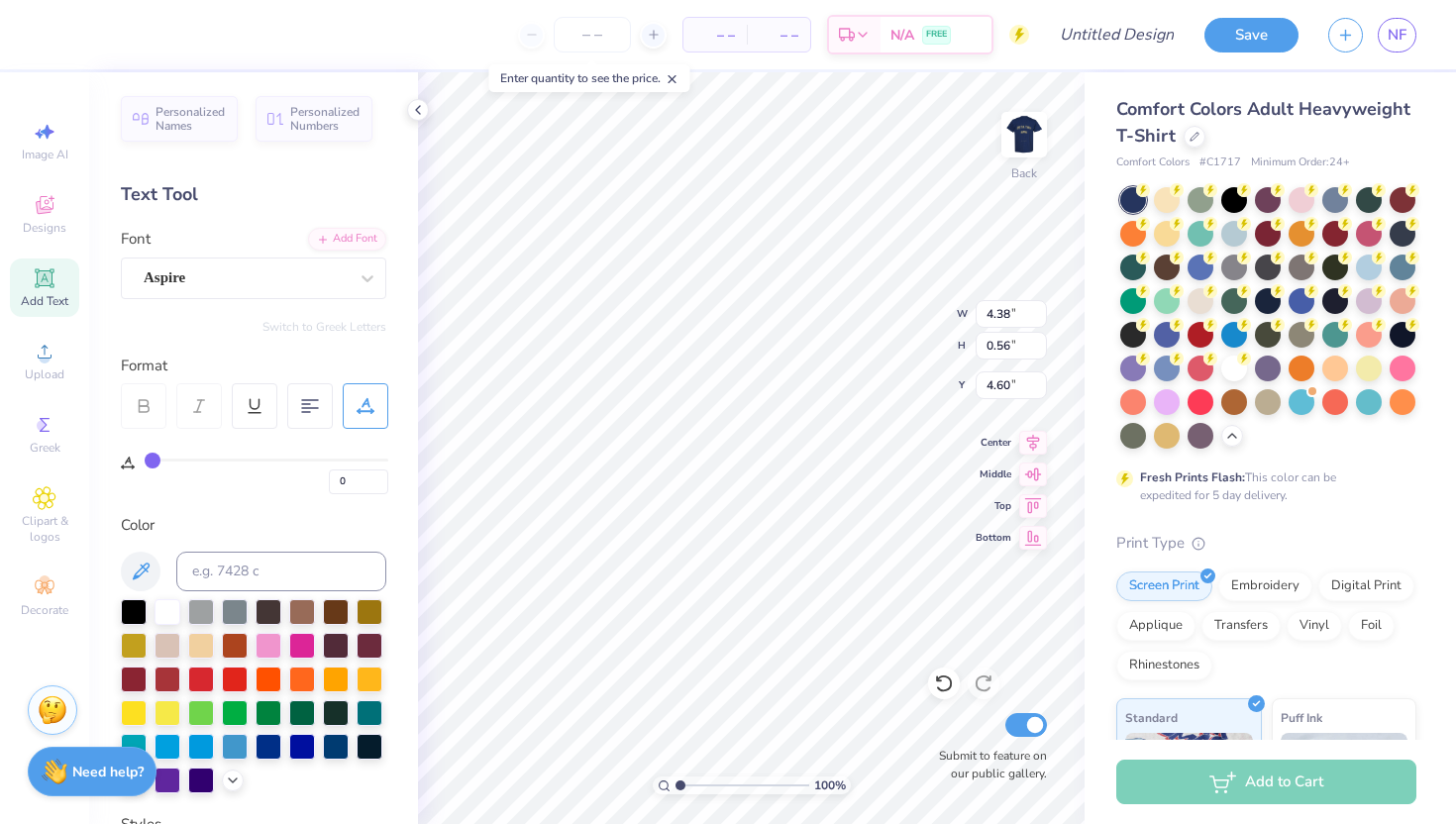type on "4.24" 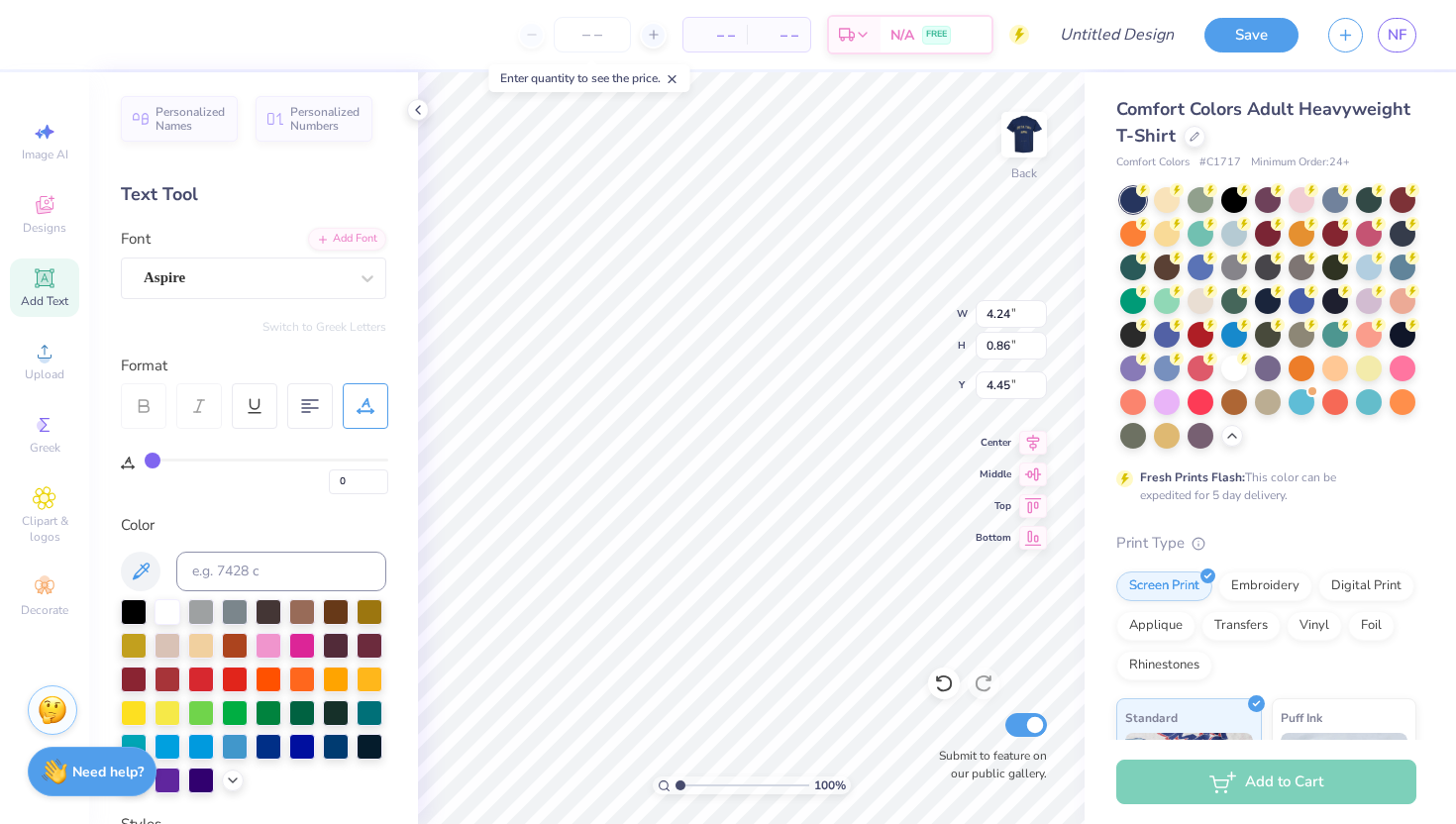 type on "0.57" 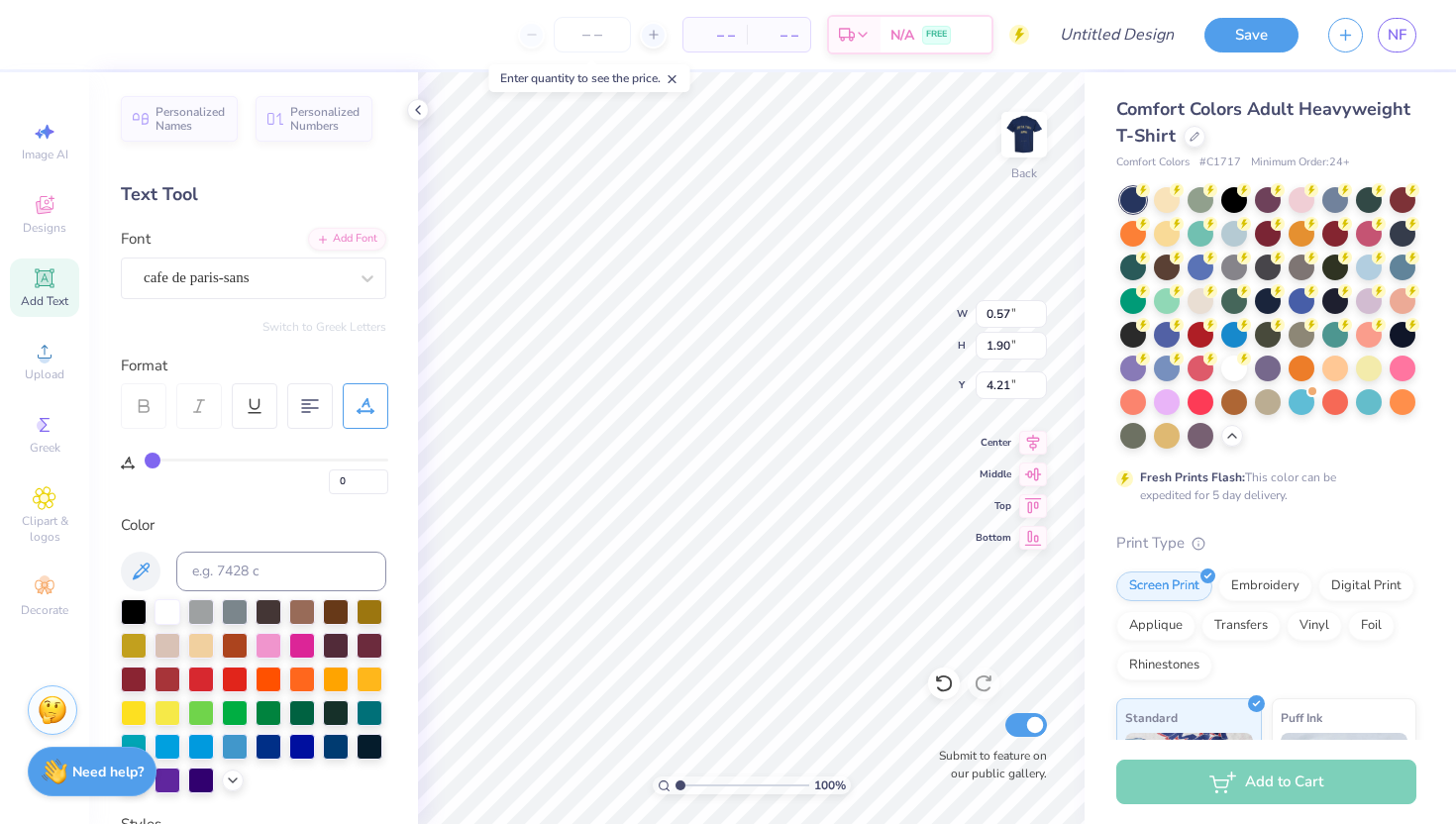type on "0.96" 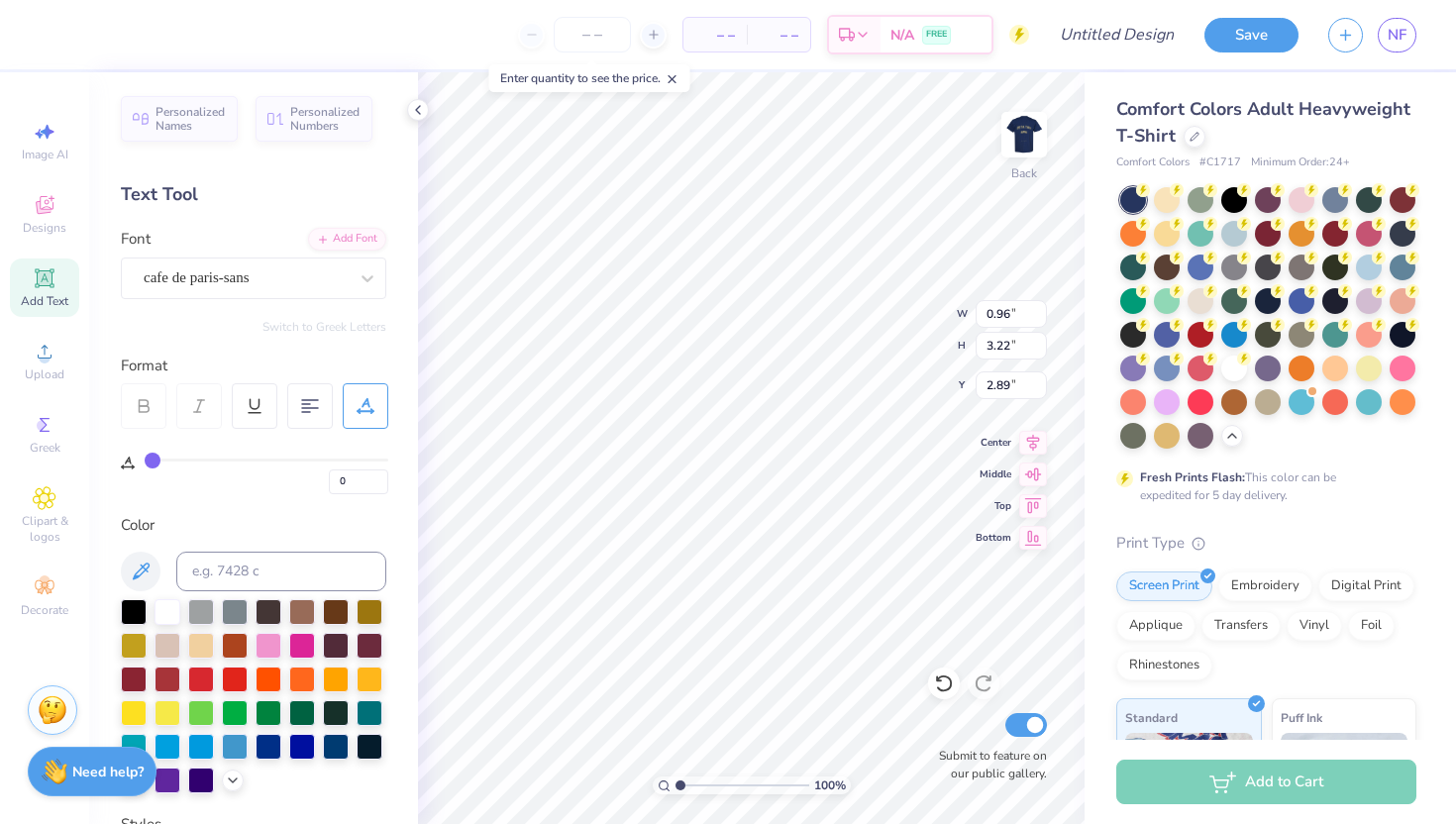 type on "1.78" 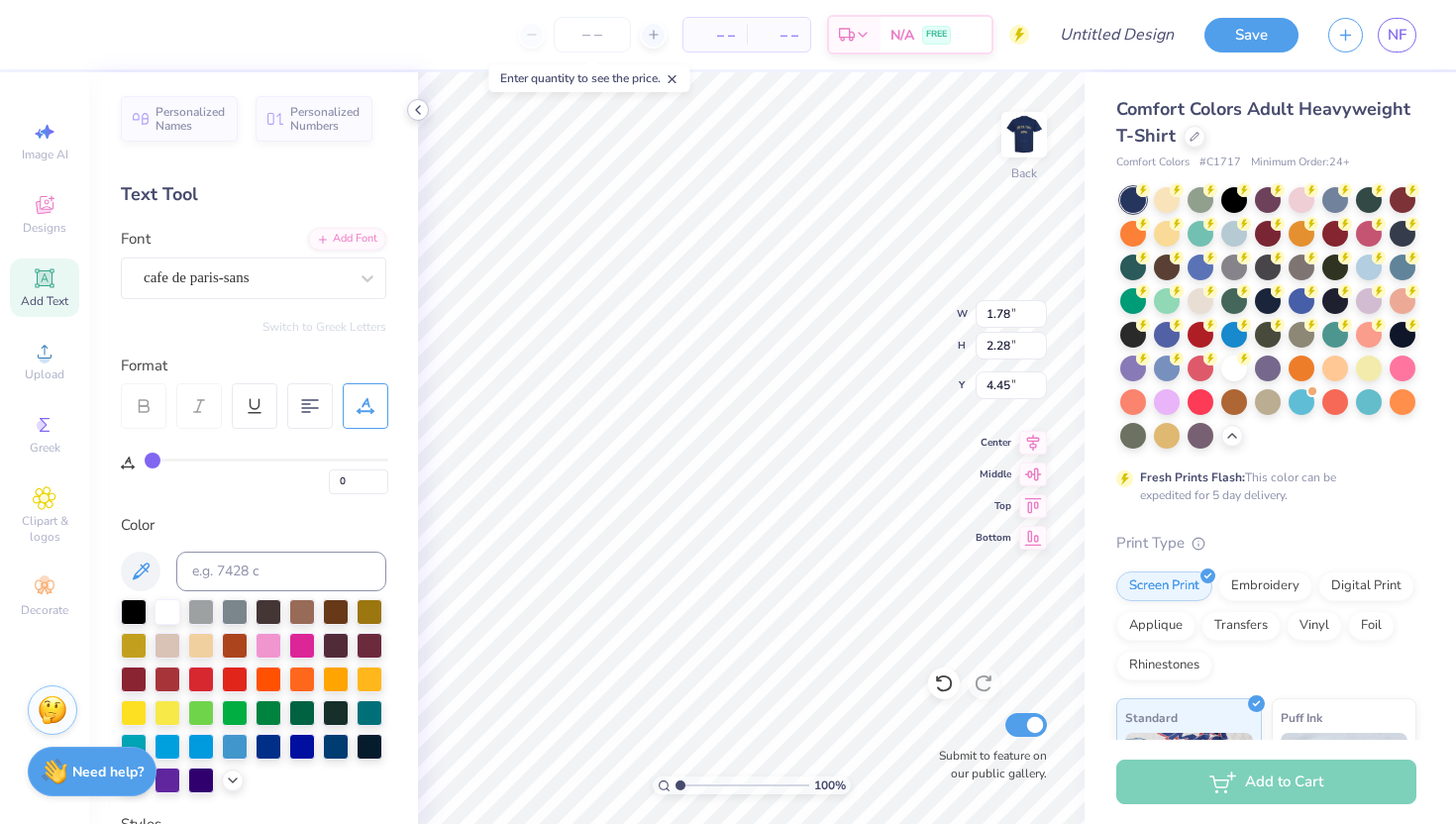 click 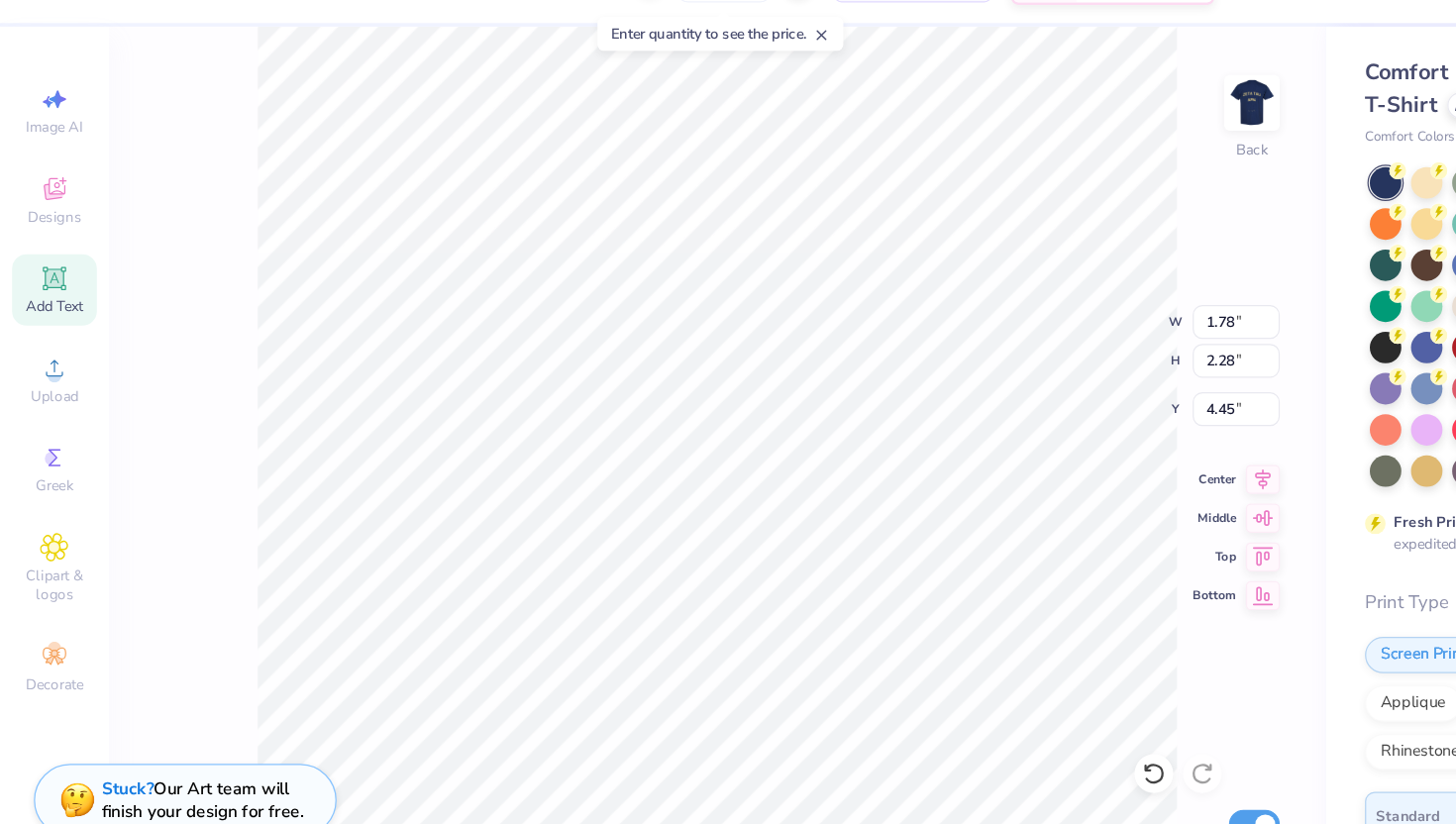 type on "3.31" 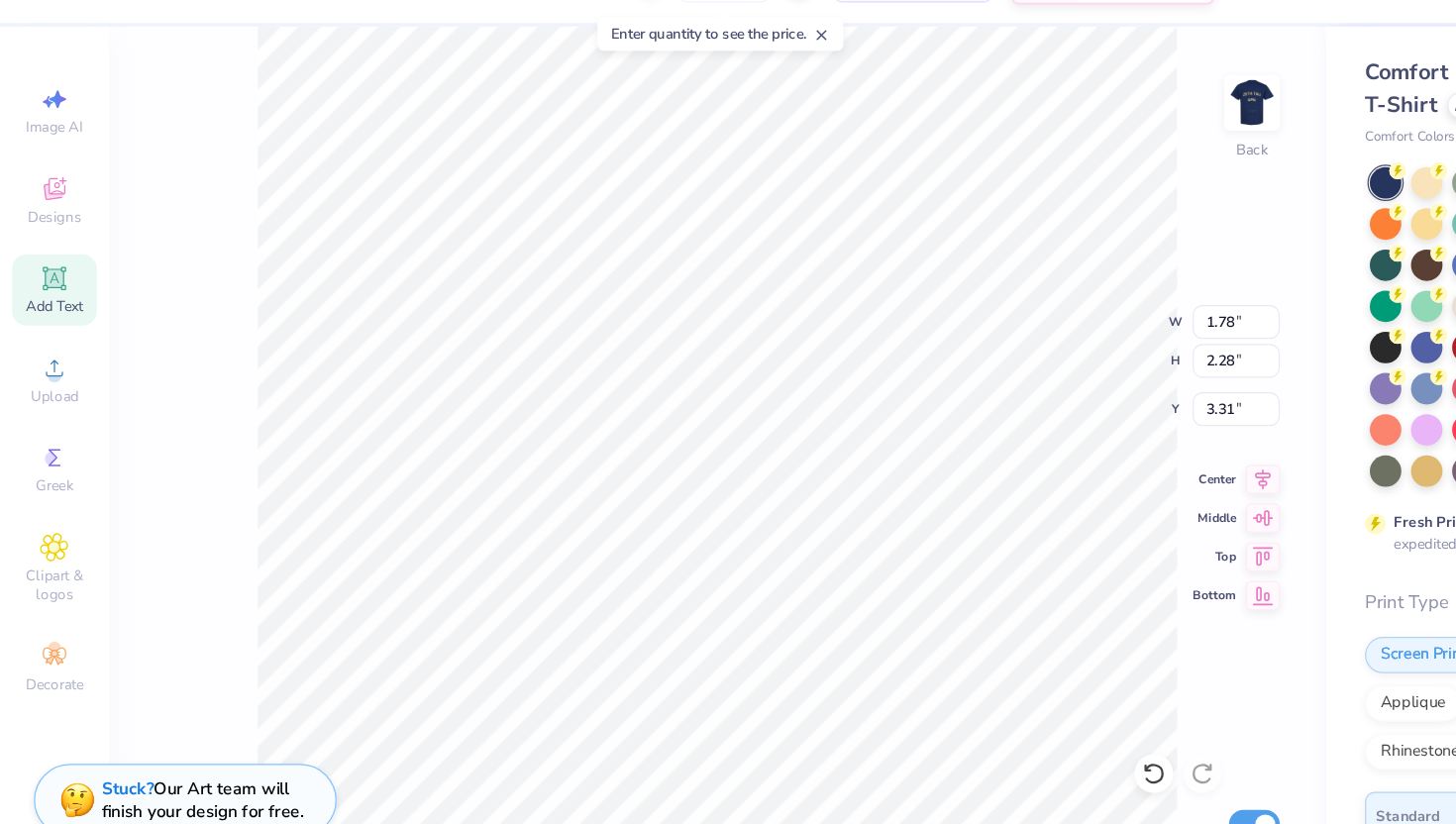 type on "2.44" 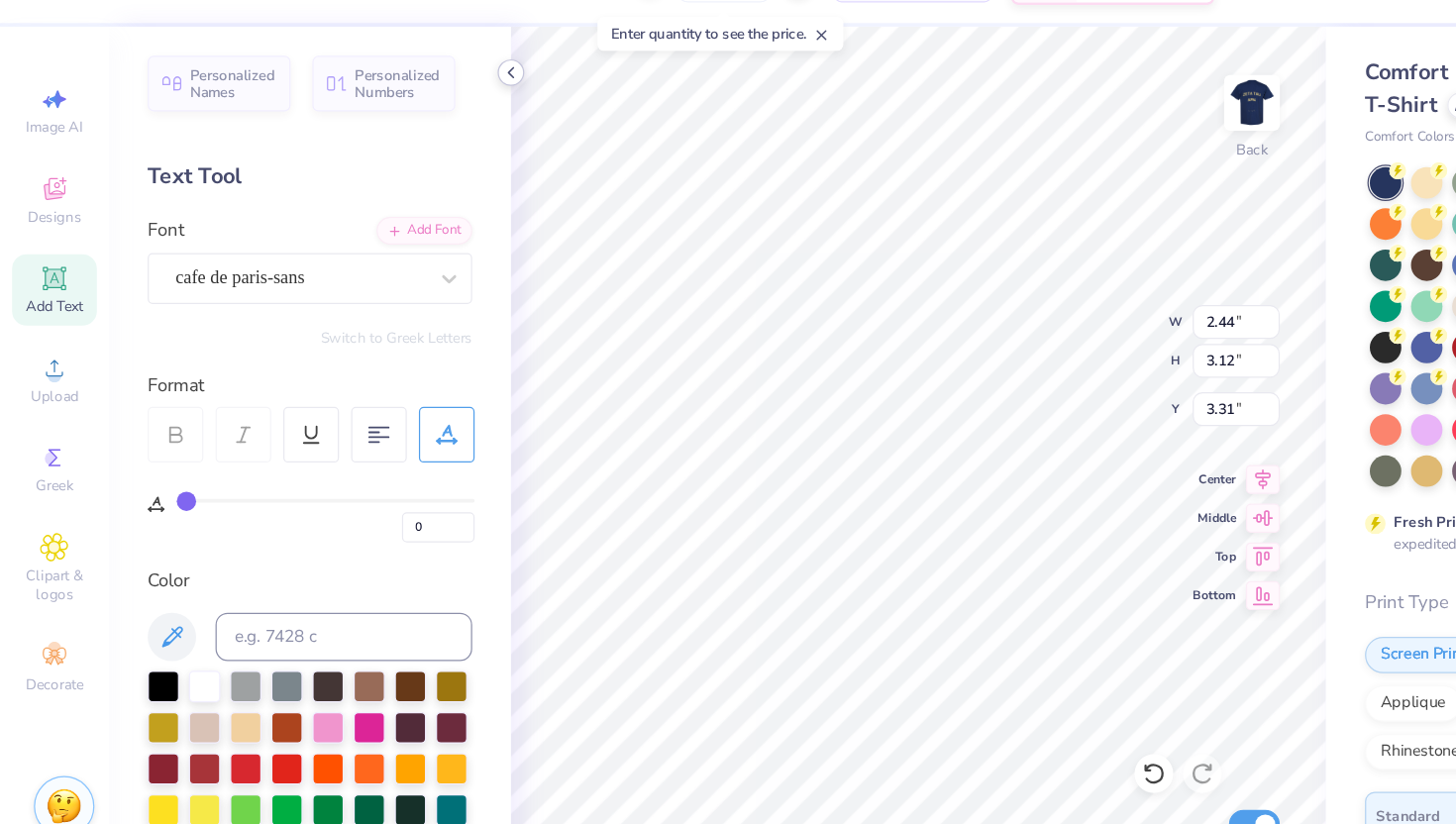 type on "0.96" 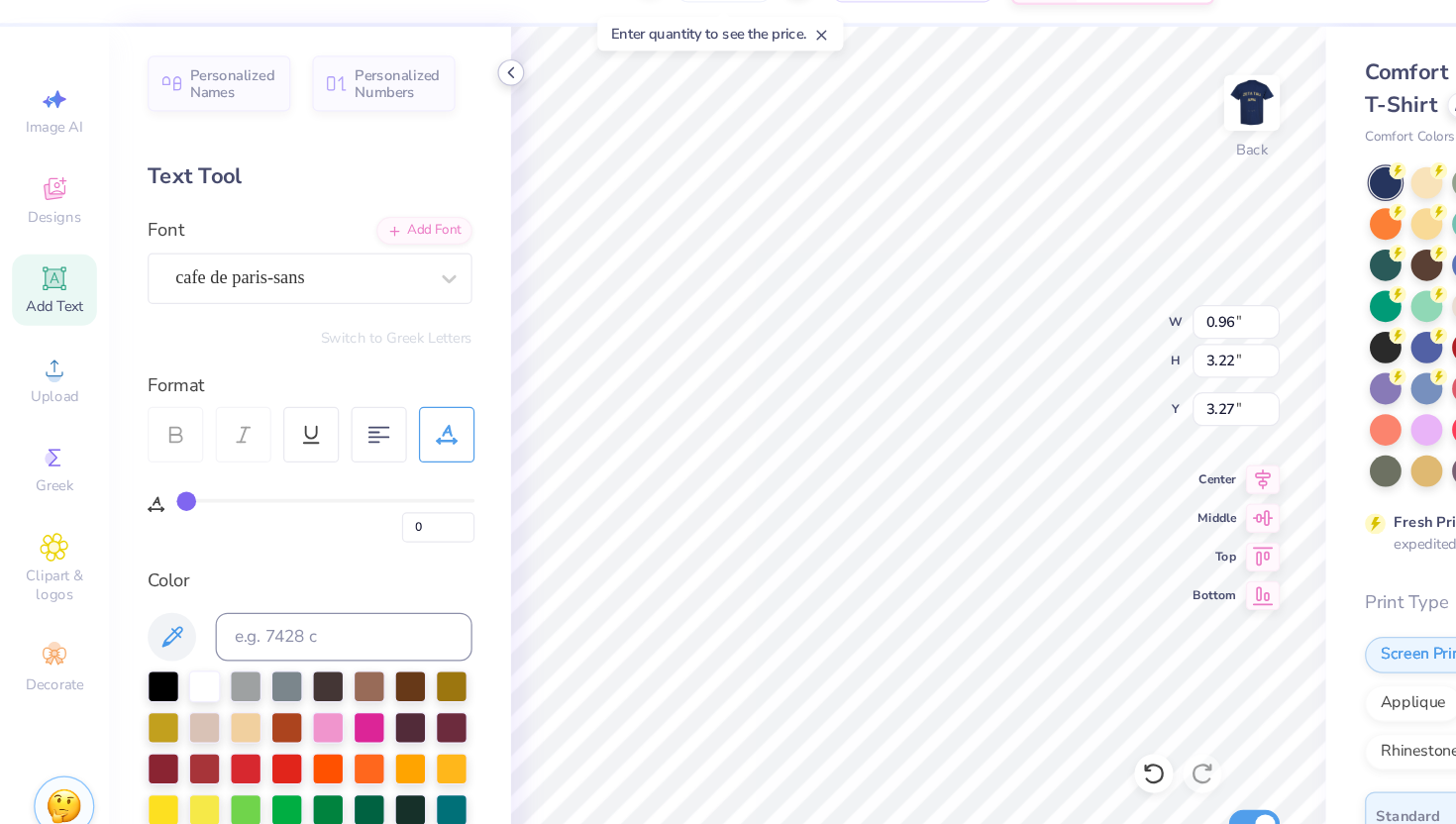 click 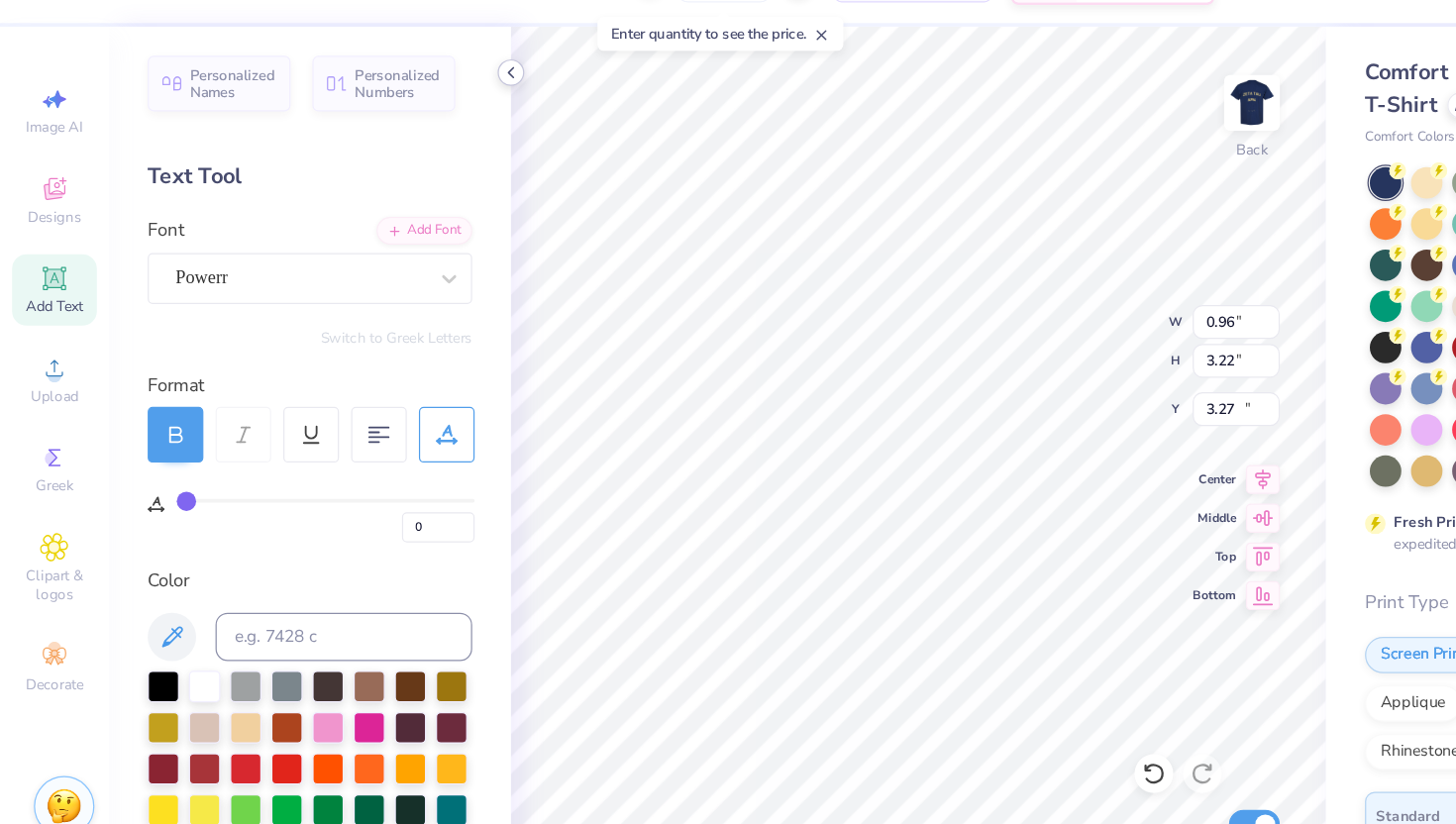 type on "2.58" 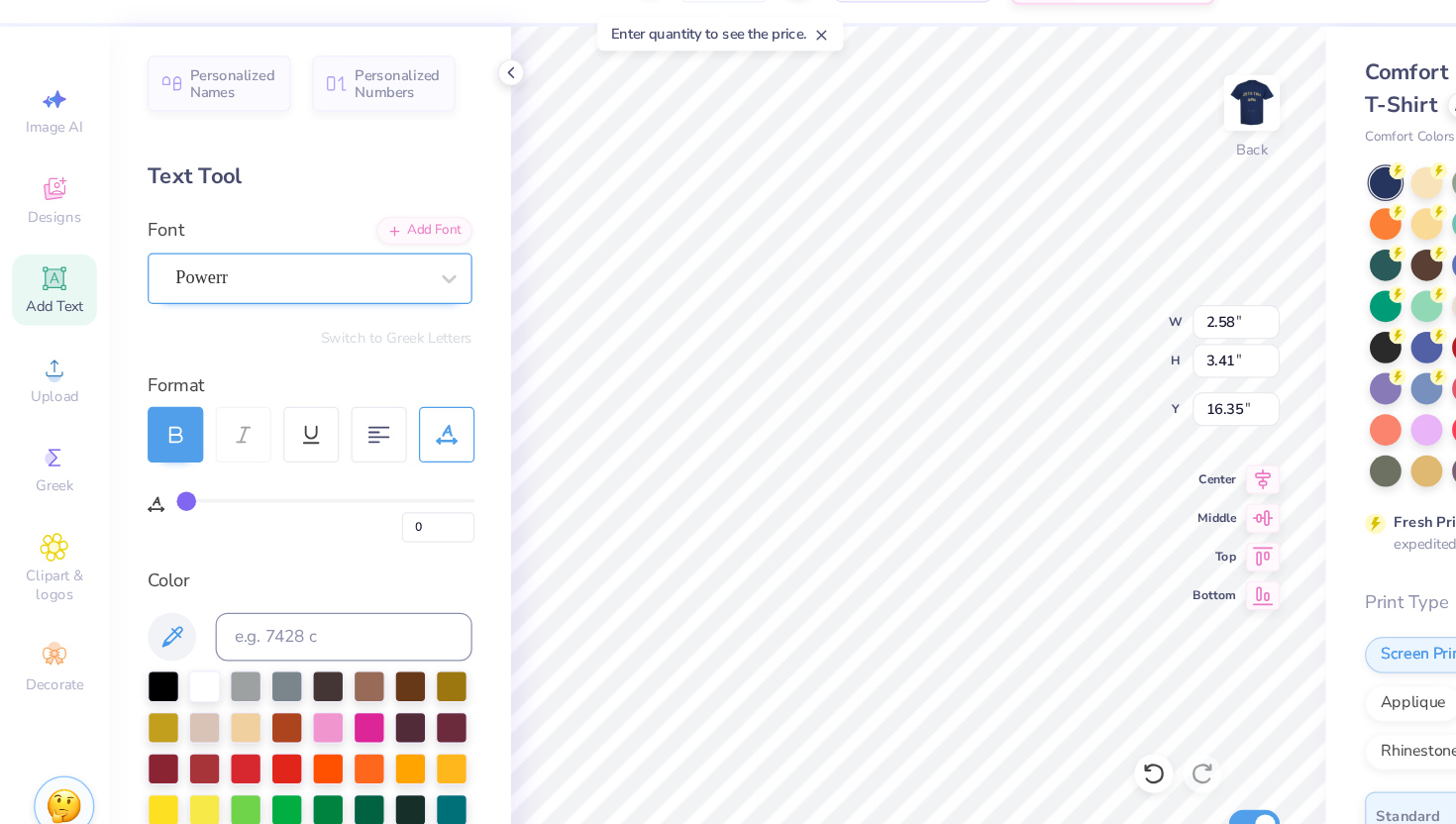 click on "Powerr" at bounding box center (246, 277) 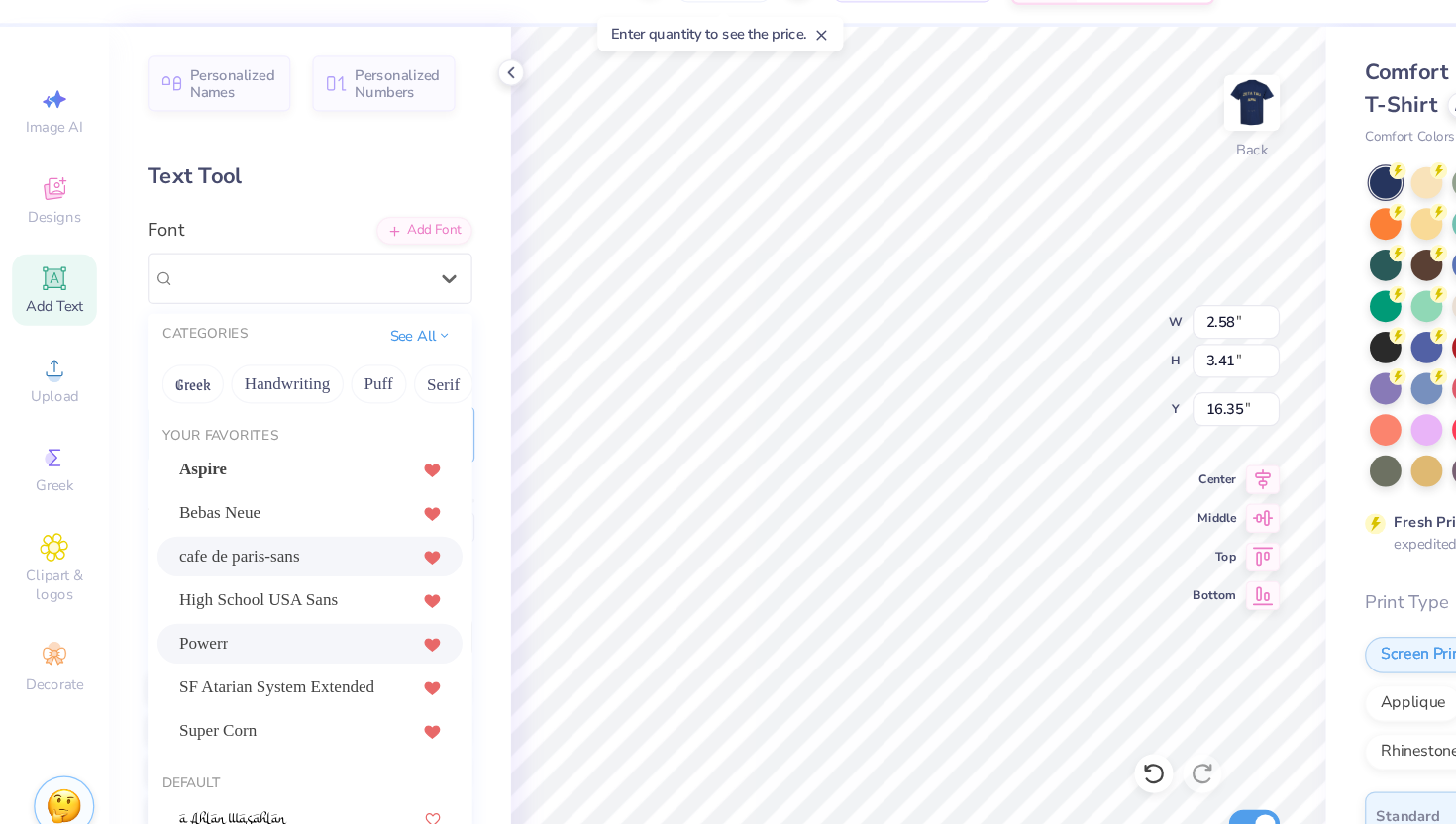 click on "cafe de paris-sans" at bounding box center [254, 505] 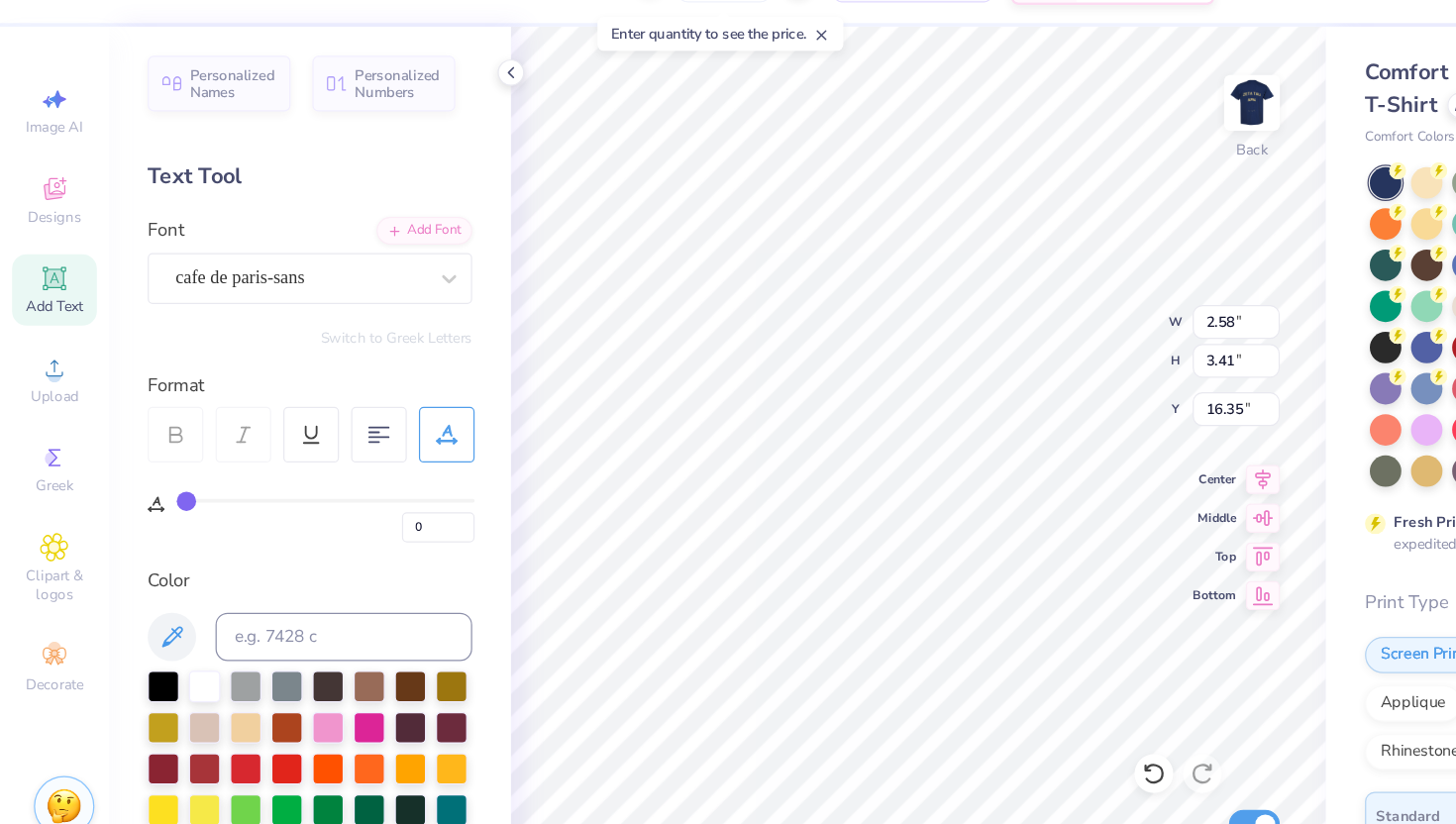 type on "1.81" 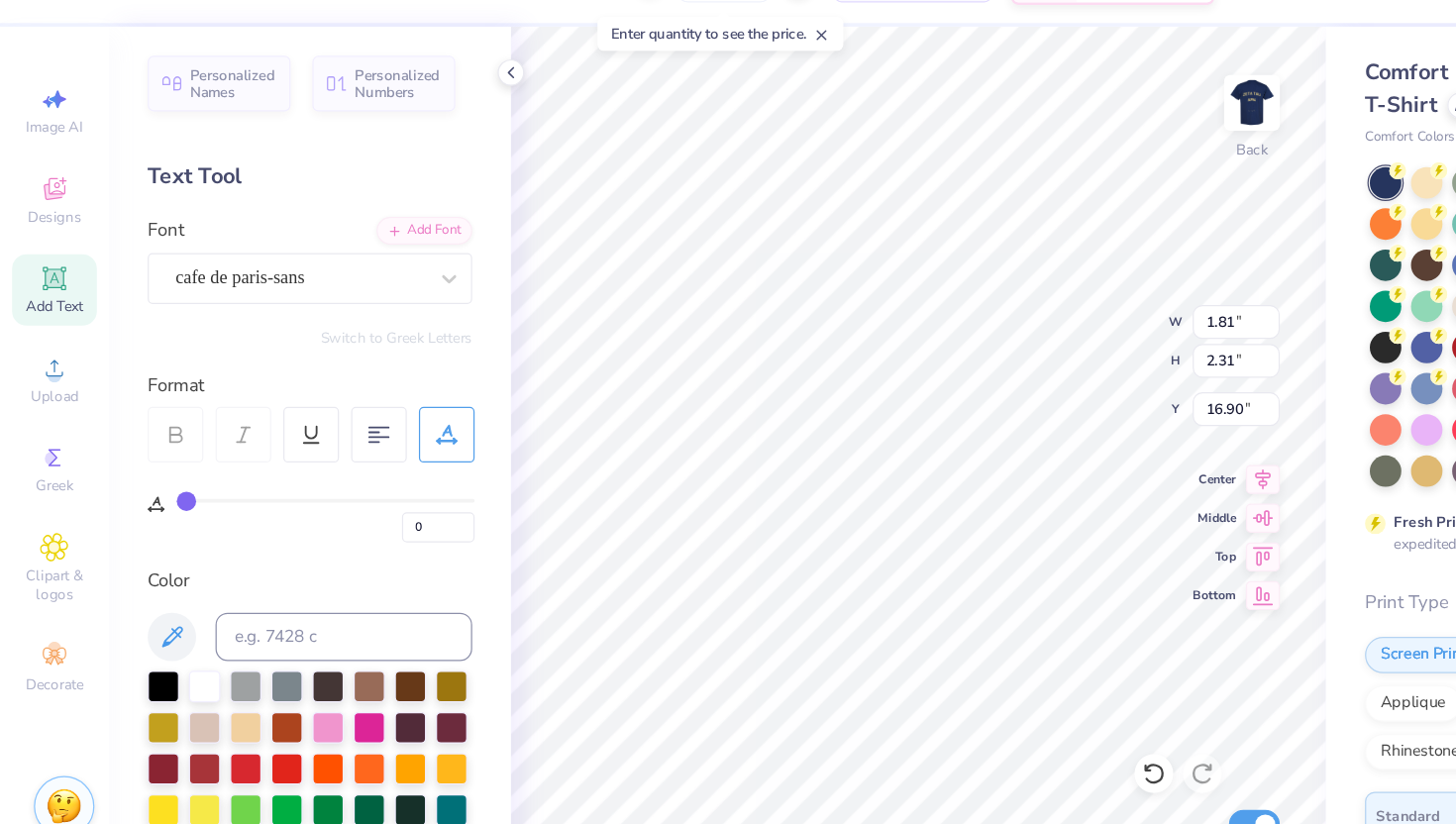 type on "2.47" 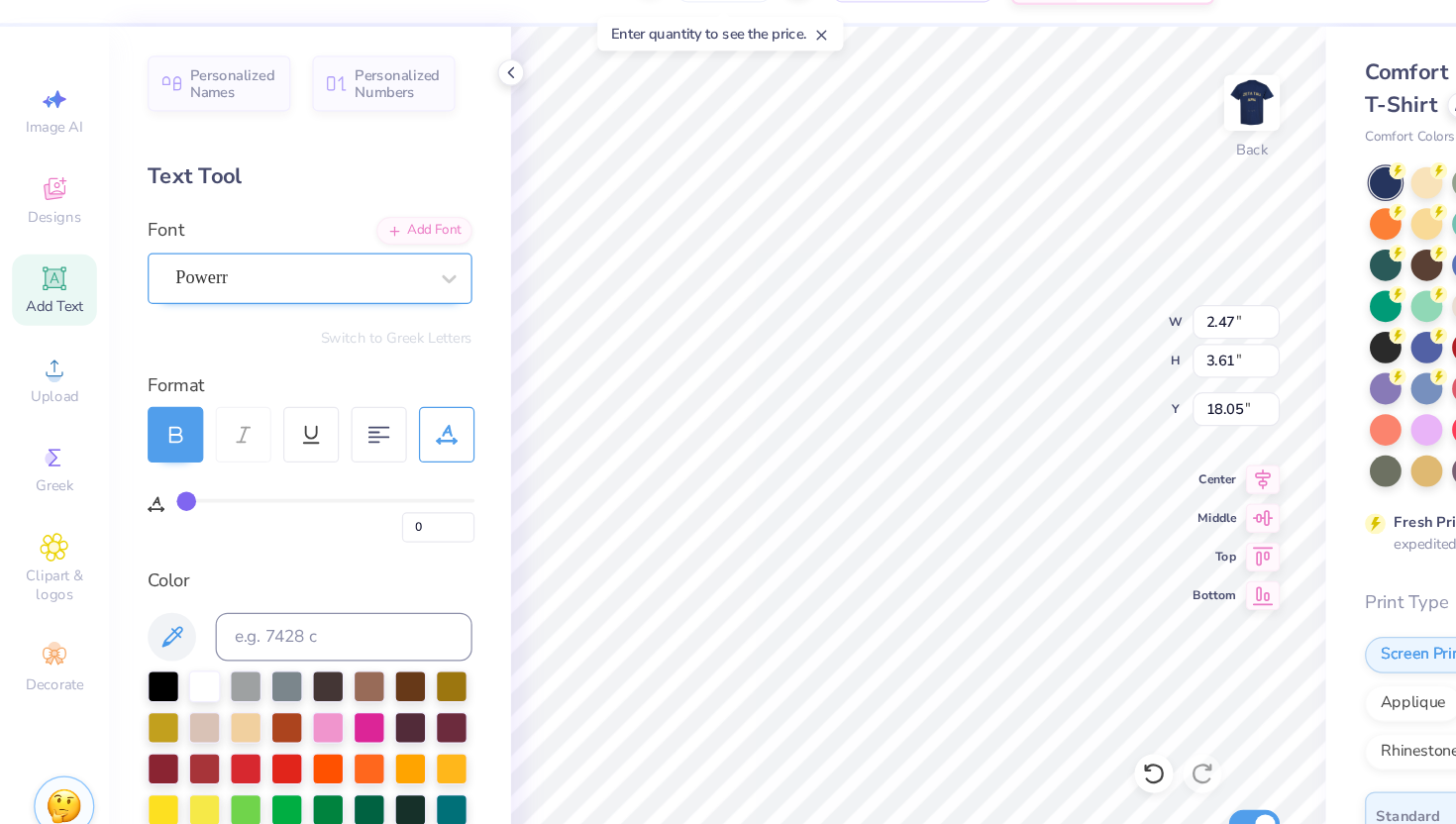 click on "Powerr" at bounding box center (246, 277) 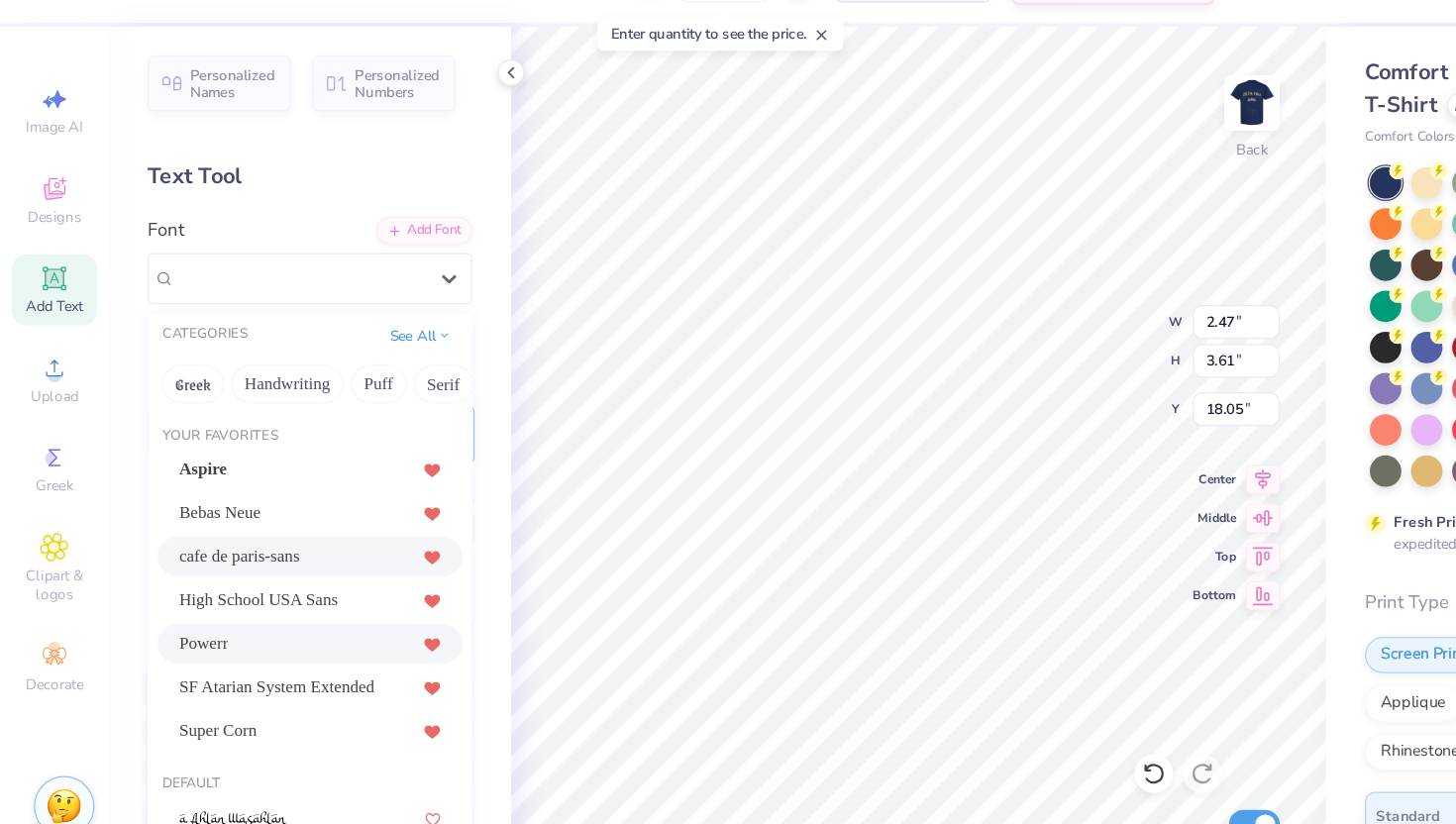 click on "cafe de paris-sans" at bounding box center [254, 505] 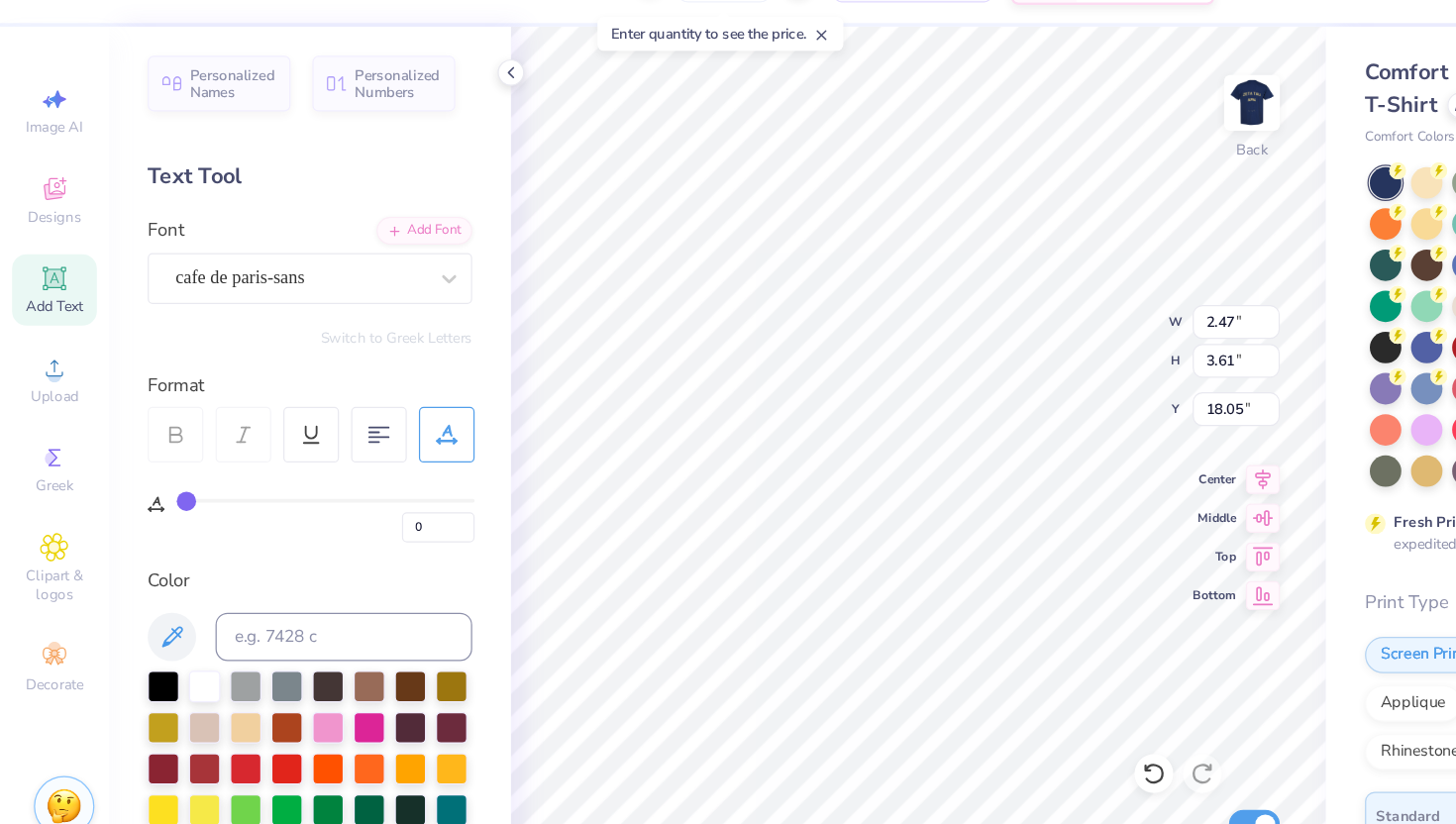type on "1.87" 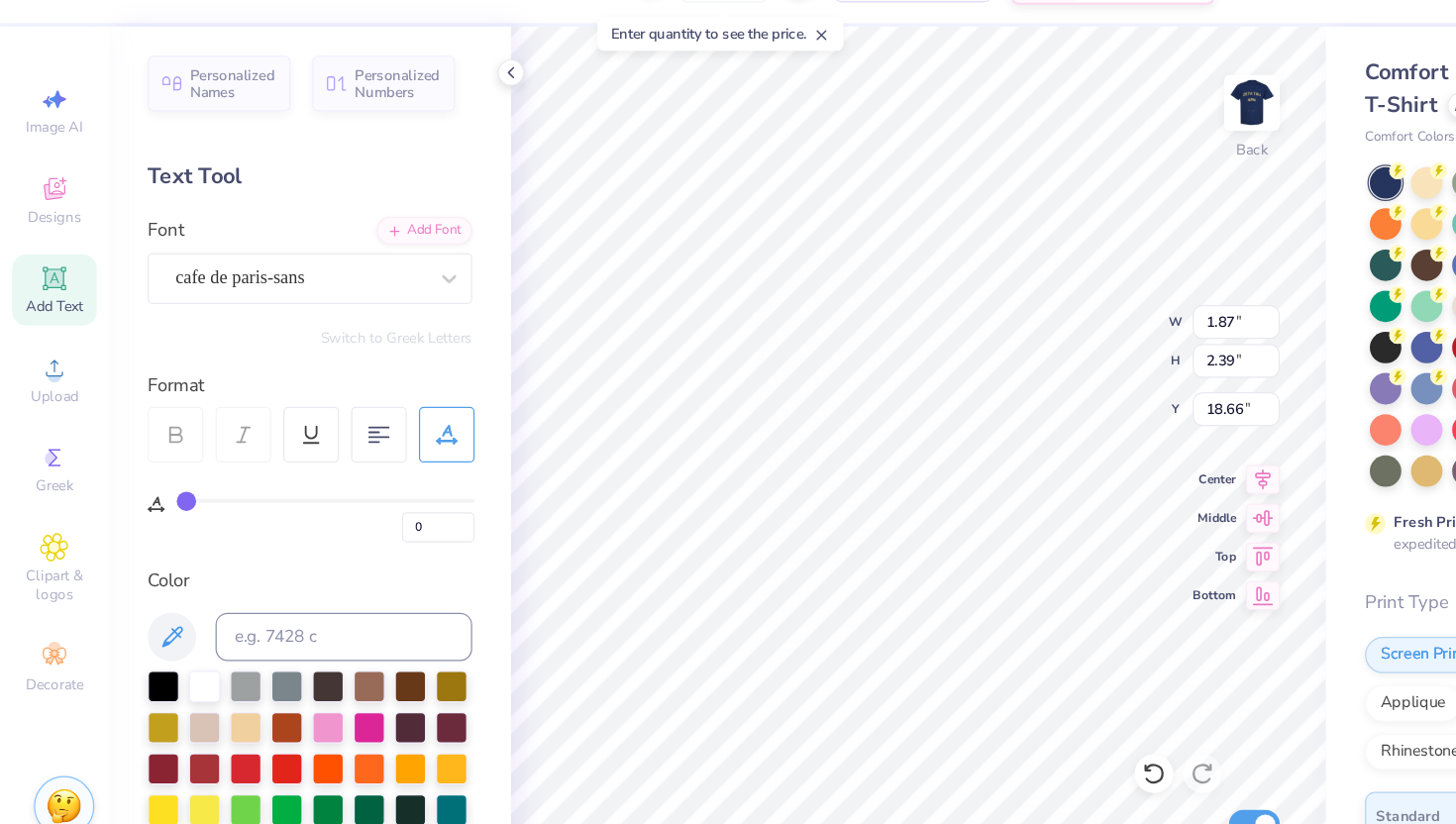 type on "1.81" 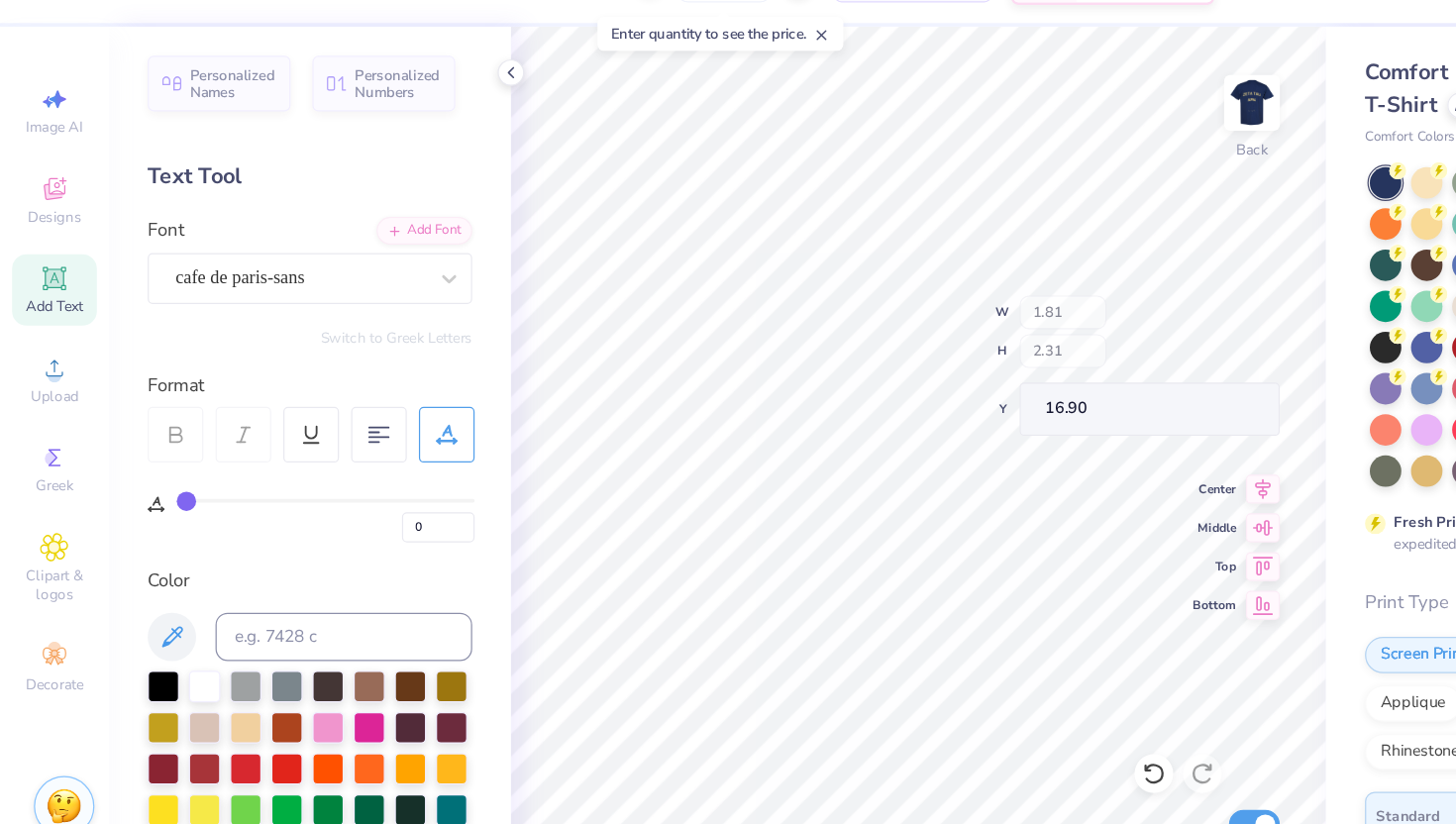 type on "4.45" 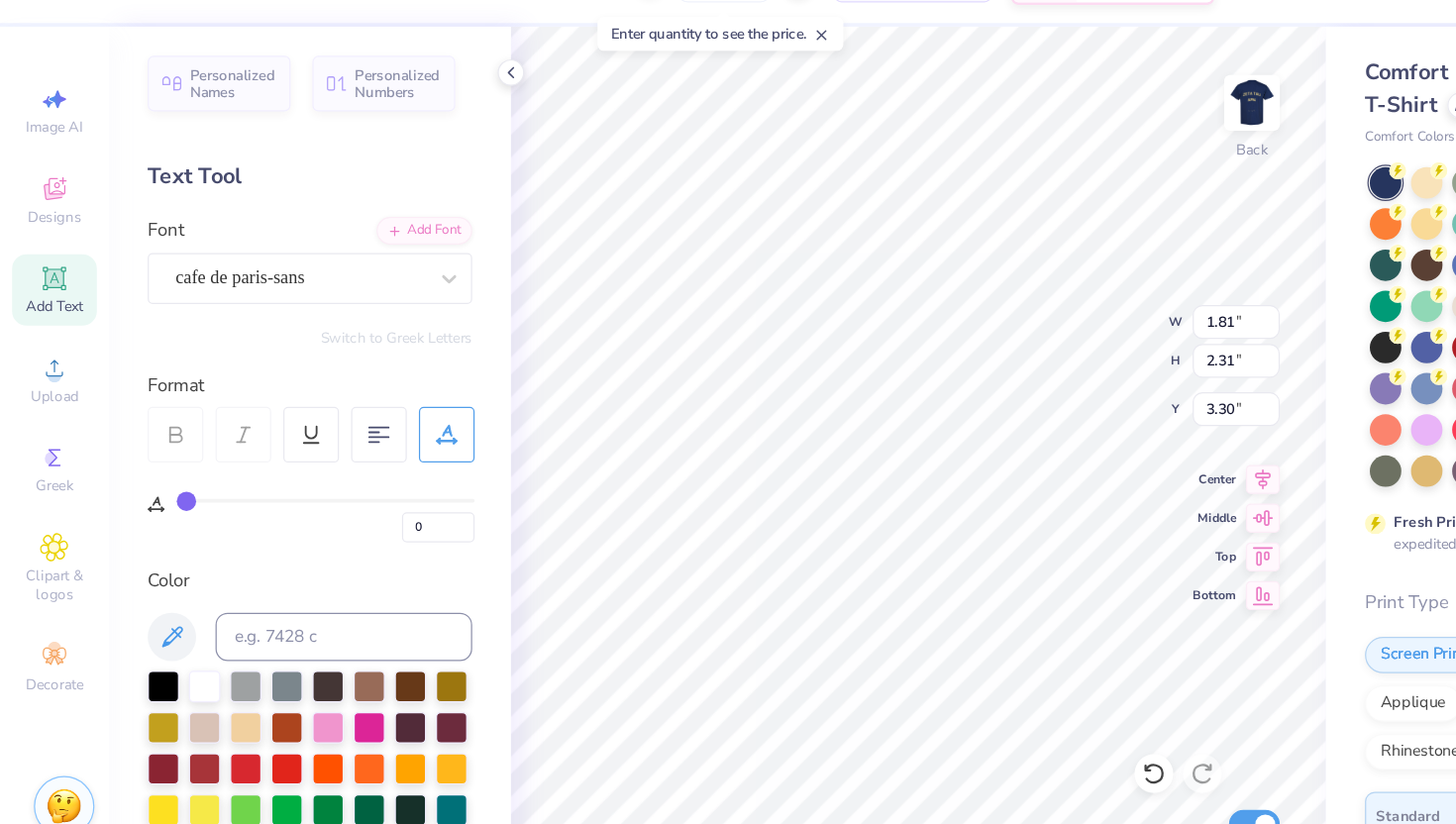 type on "3.30" 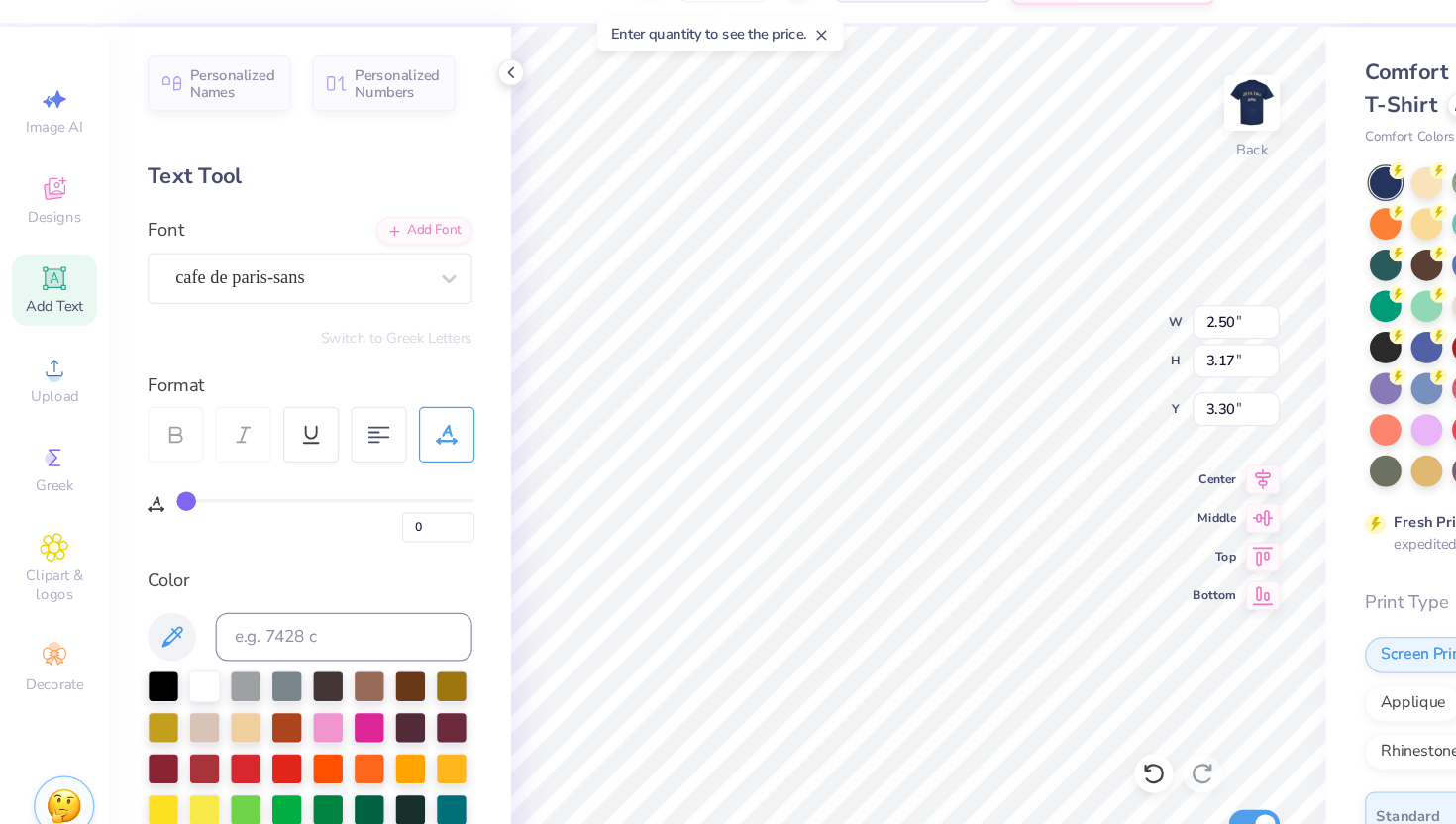 type on "2.50" 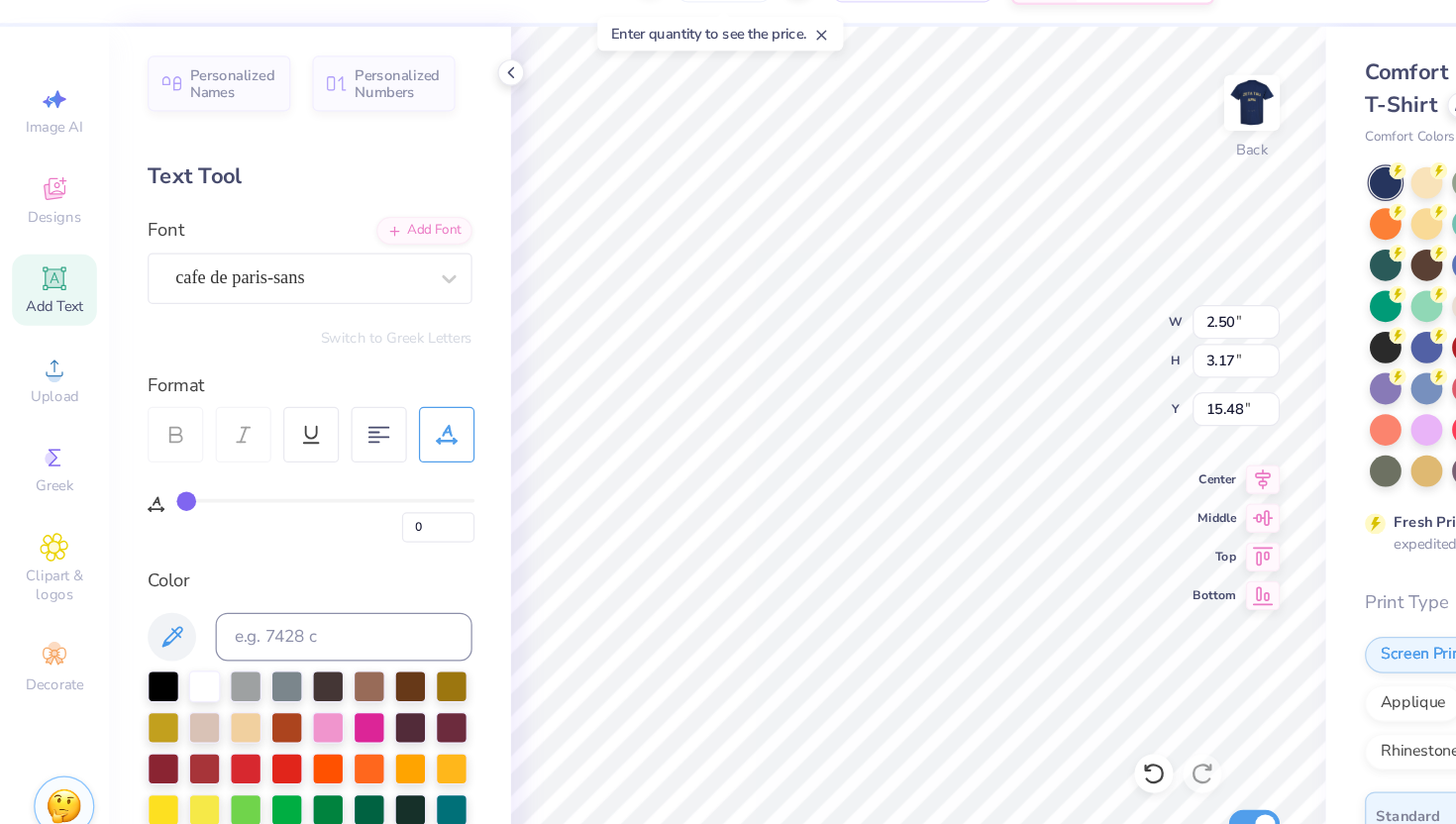 type on "15.48" 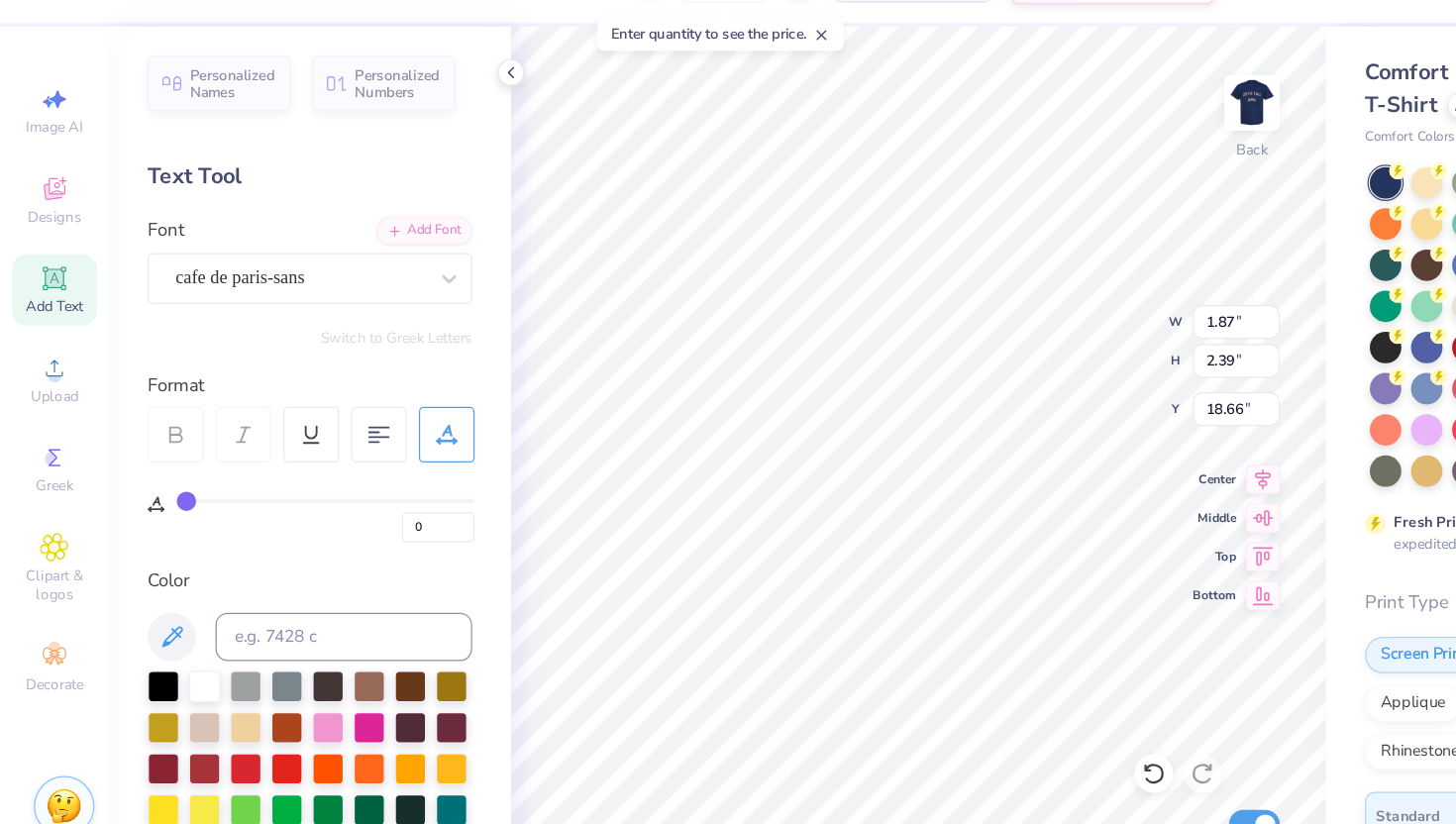 type on "15.48" 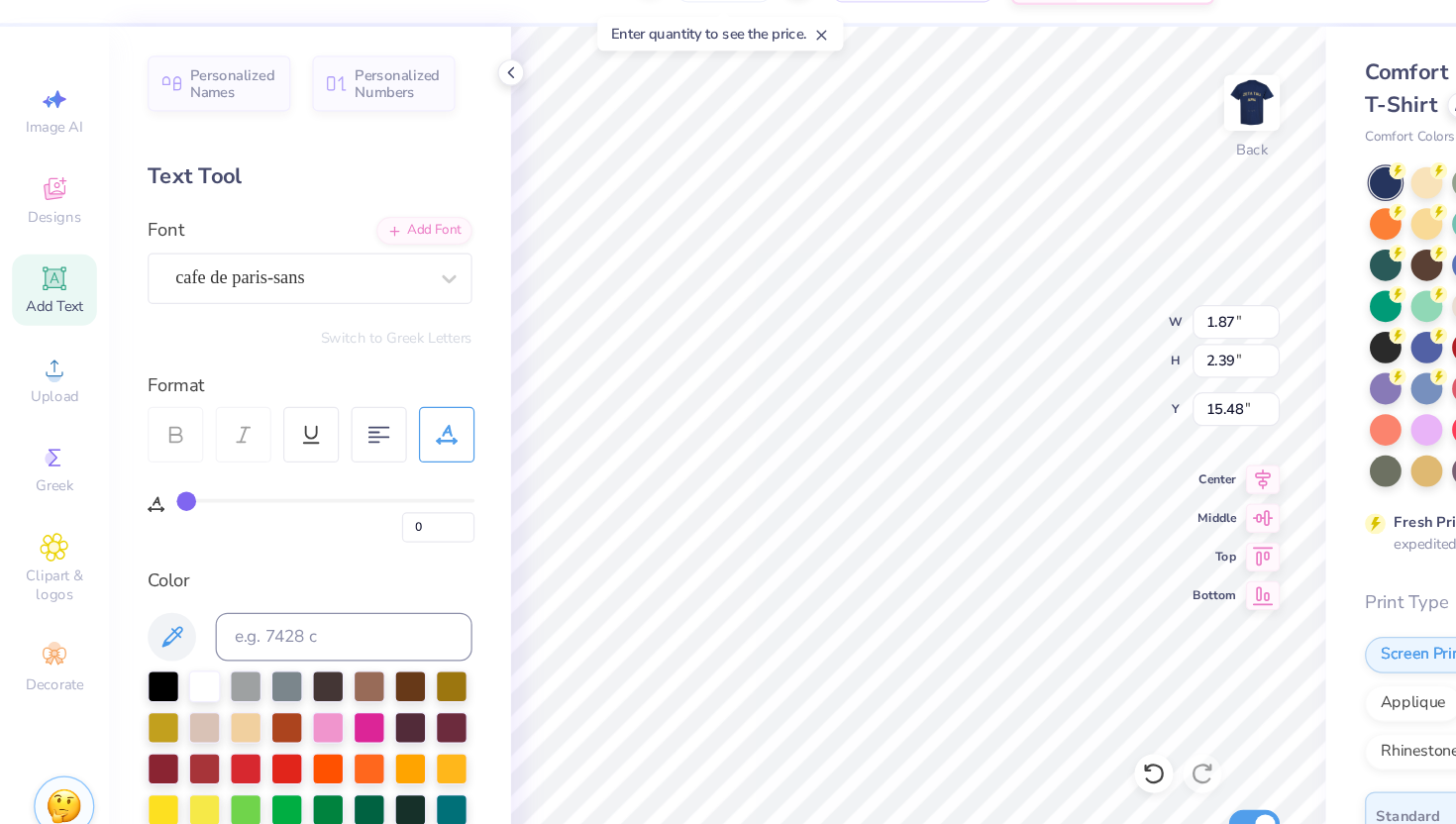 type on "2.45" 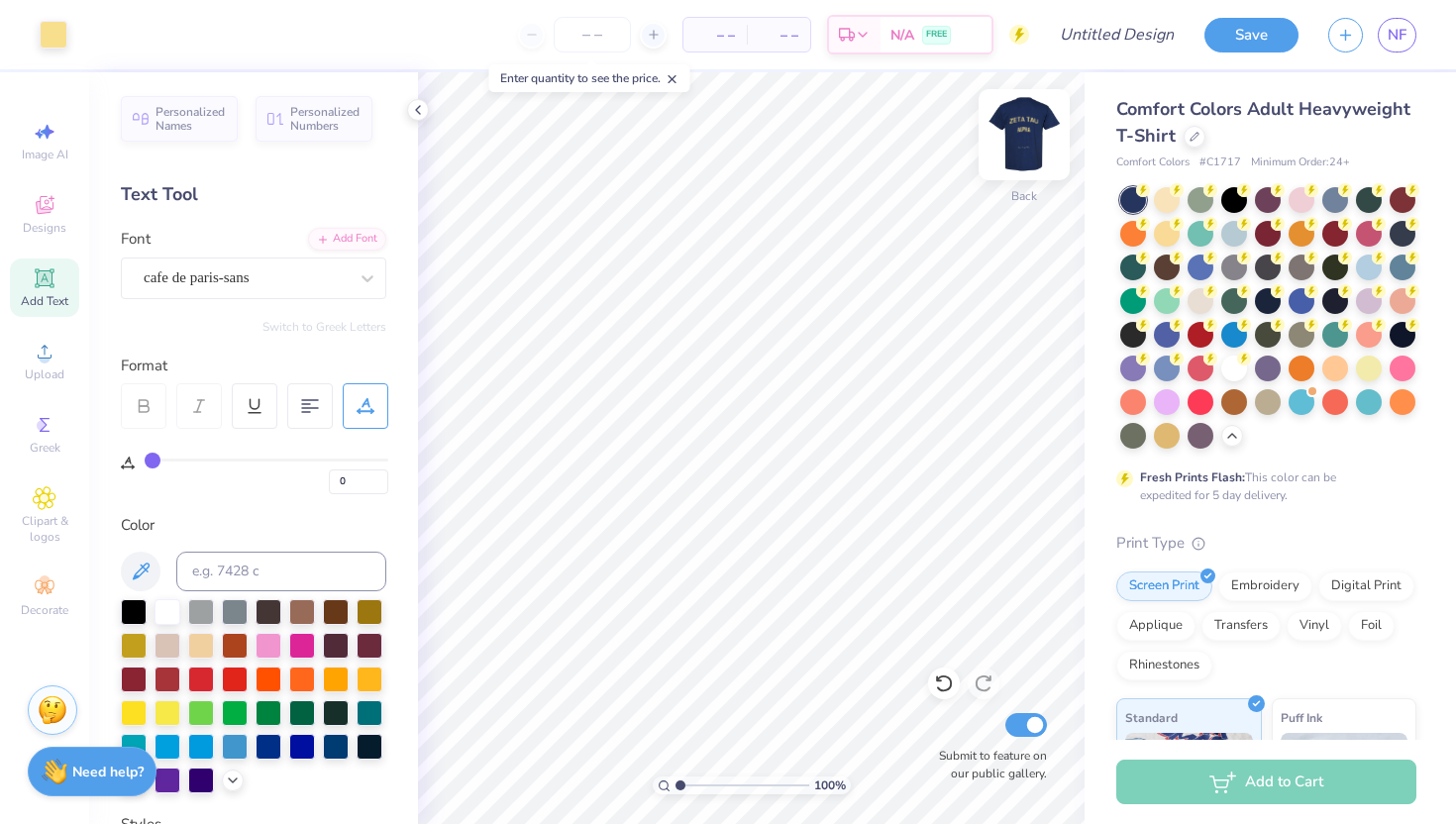 click at bounding box center (1024, 135) 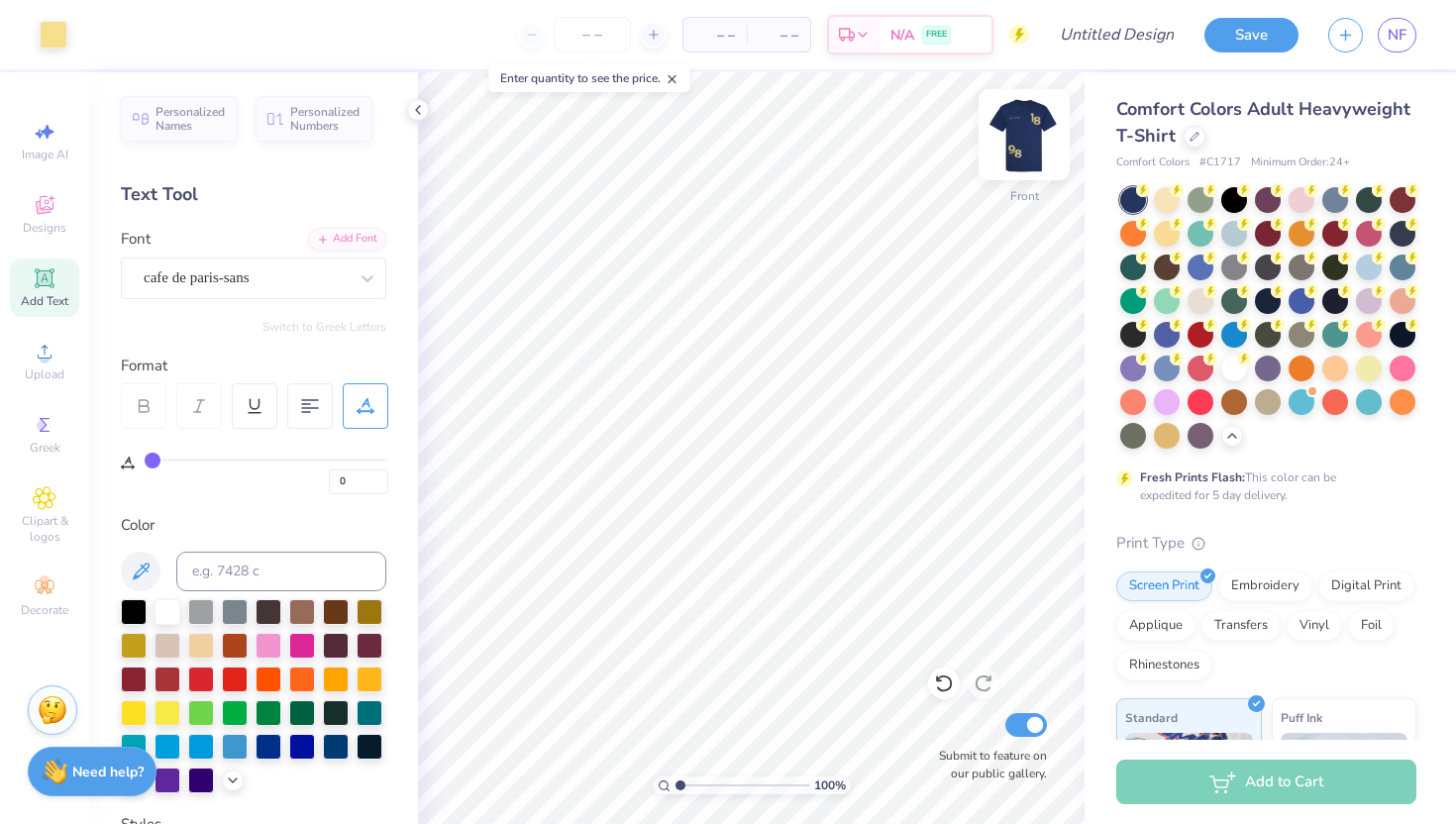 type on "2" 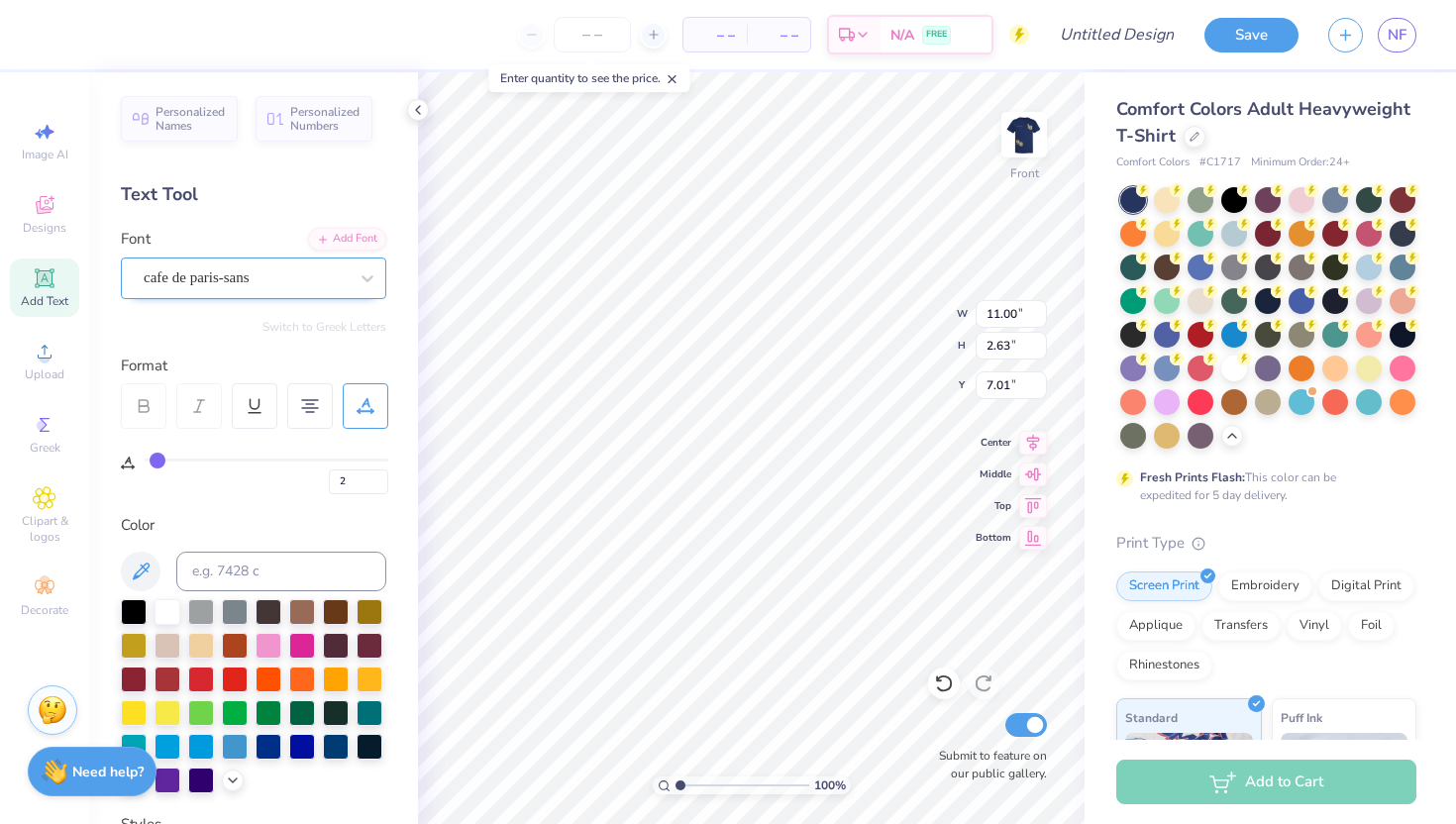click on "cafe de paris-sans" at bounding box center (246, 277) 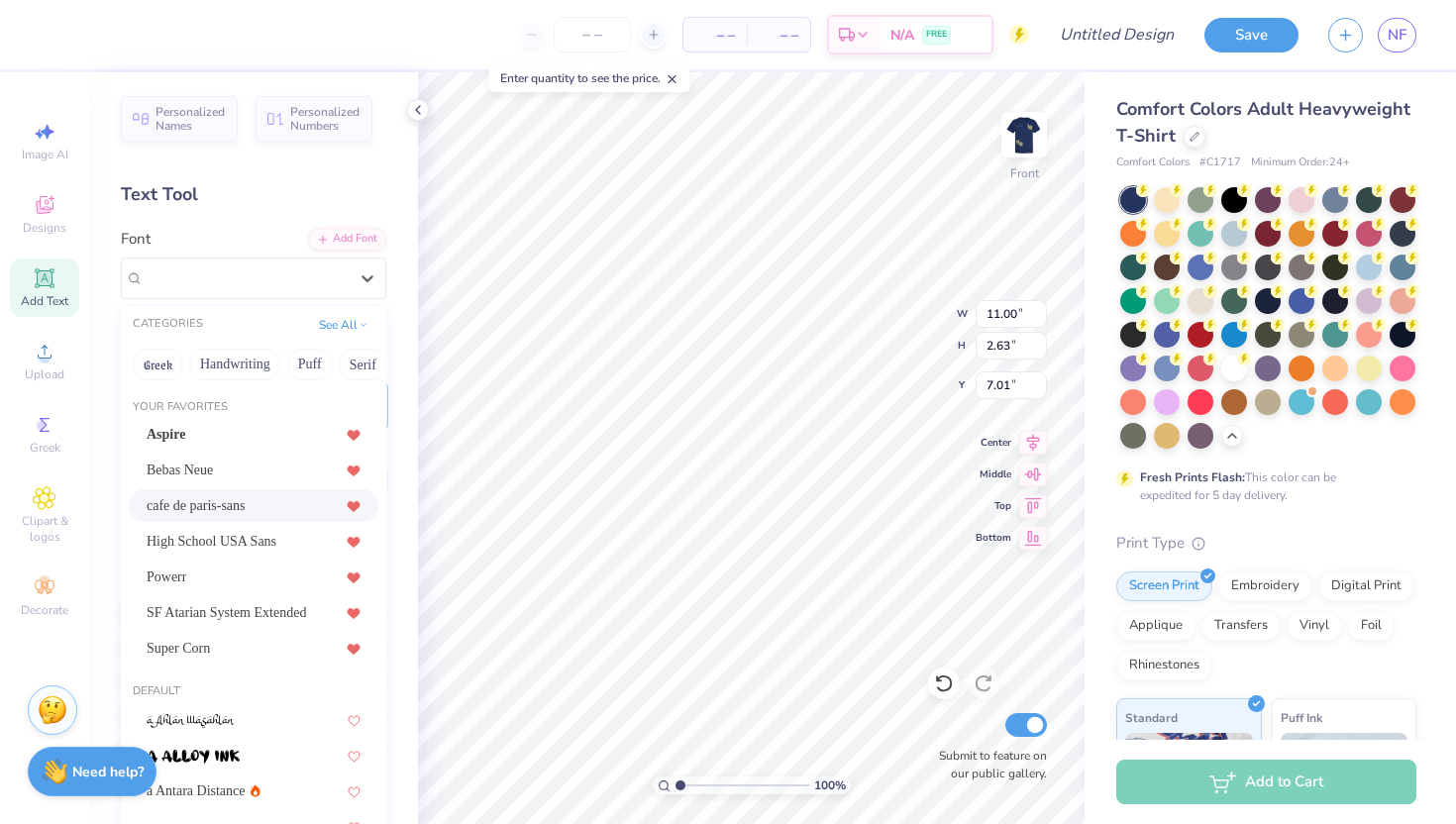 click on "cafe de paris-sans" at bounding box center [254, 505] 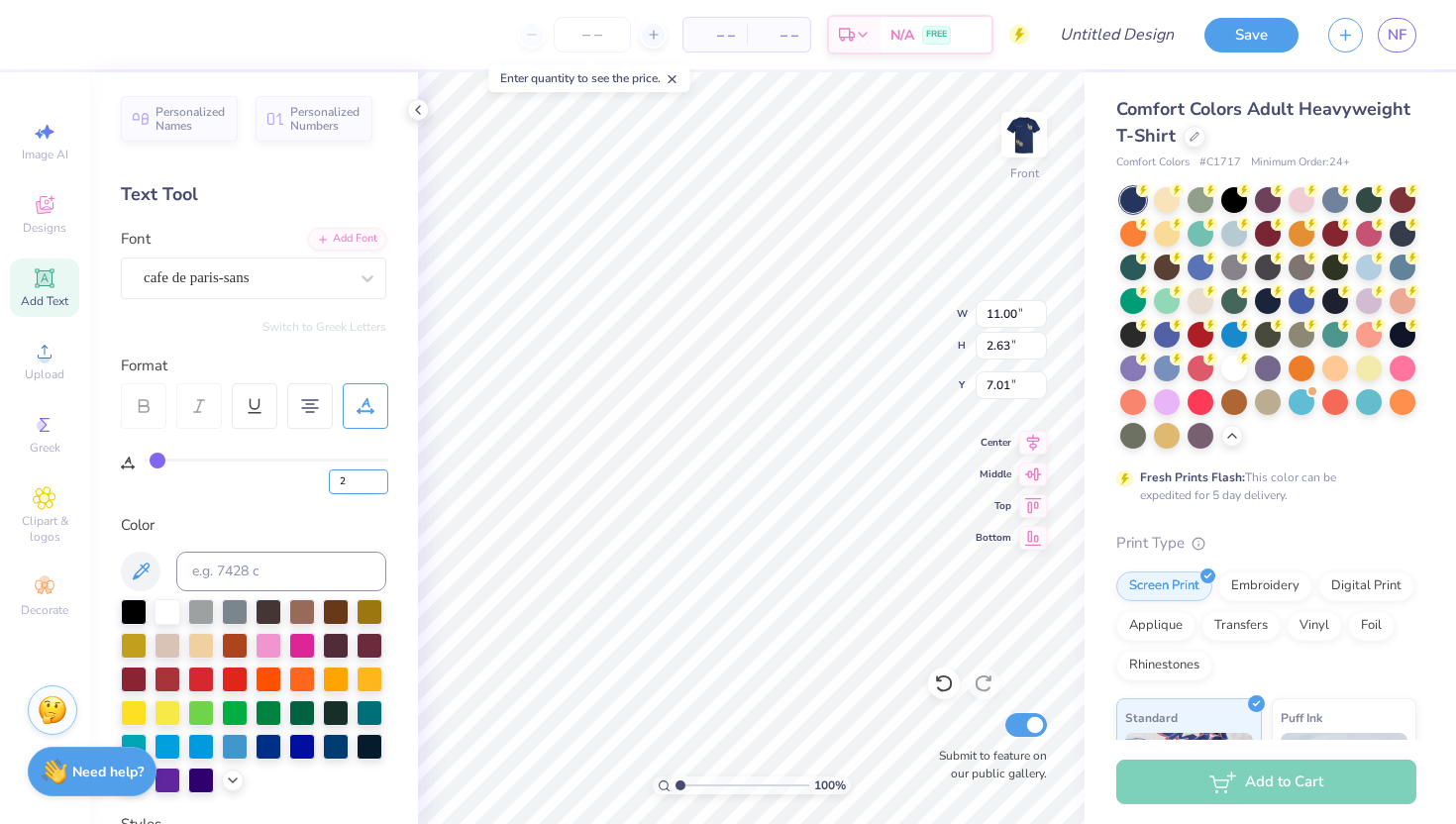scroll, scrollTop: 0, scrollLeft: 2, axis: horizontal 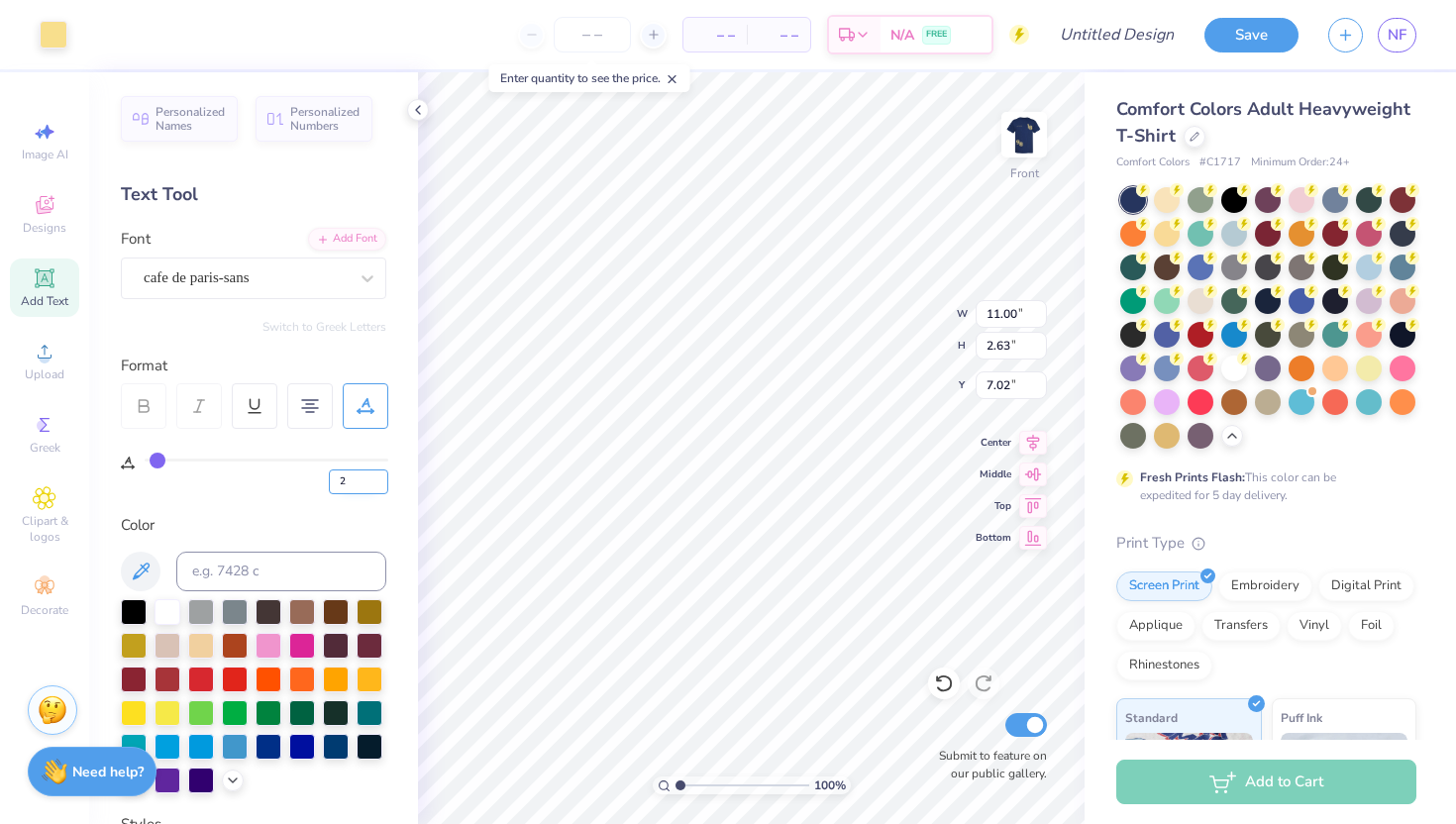 type on "7.02" 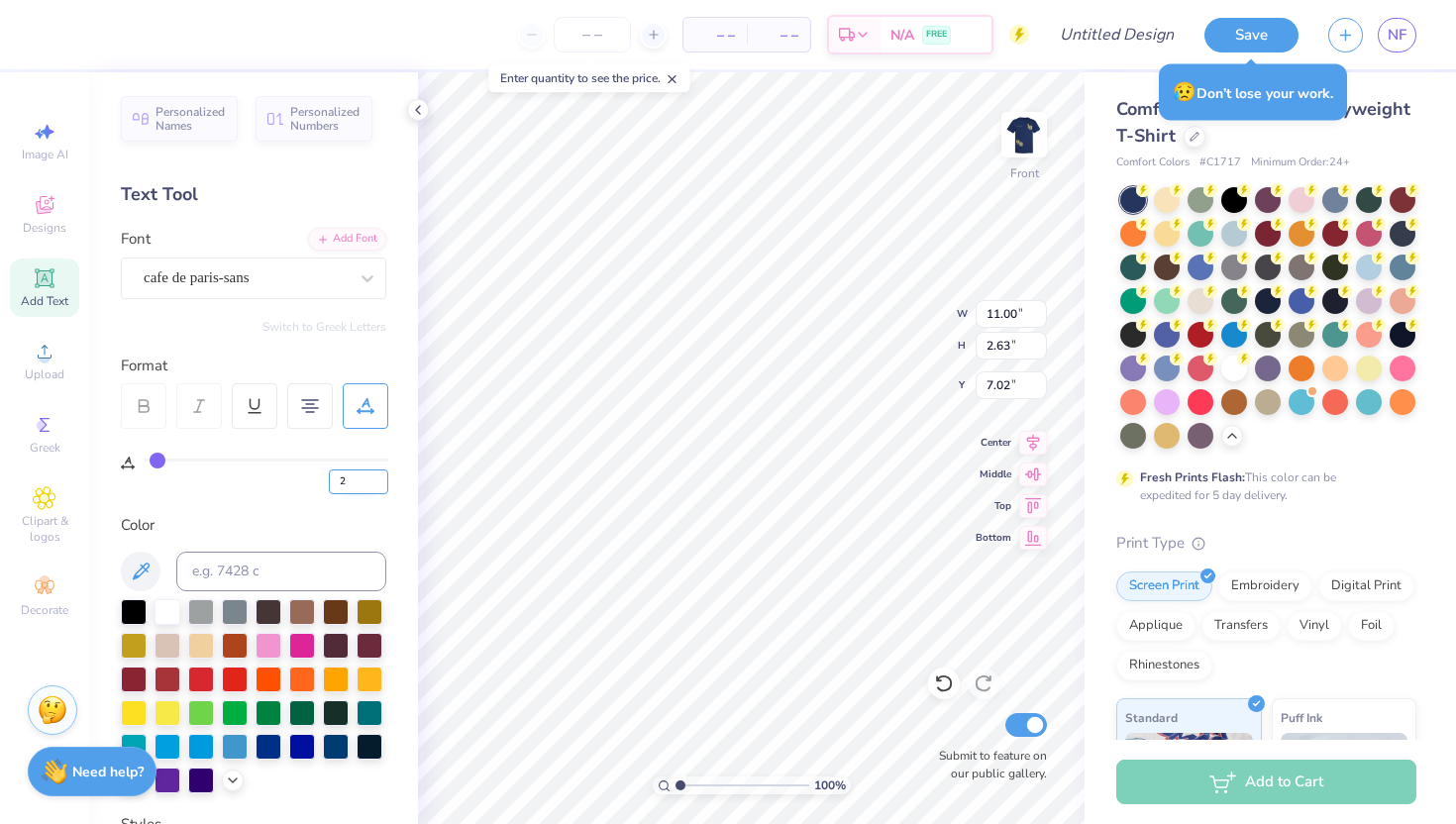 type on "T" 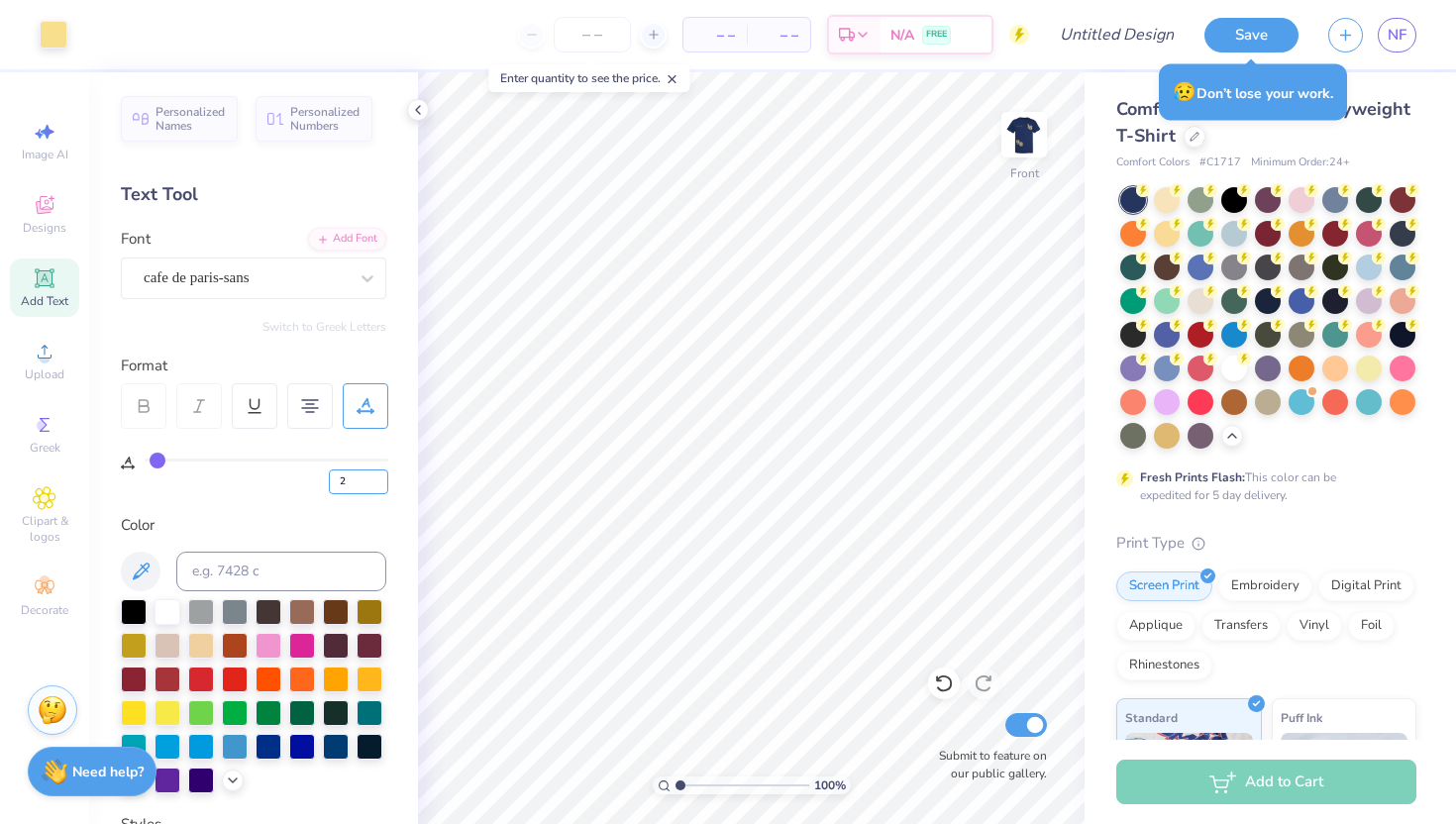 type on "3" 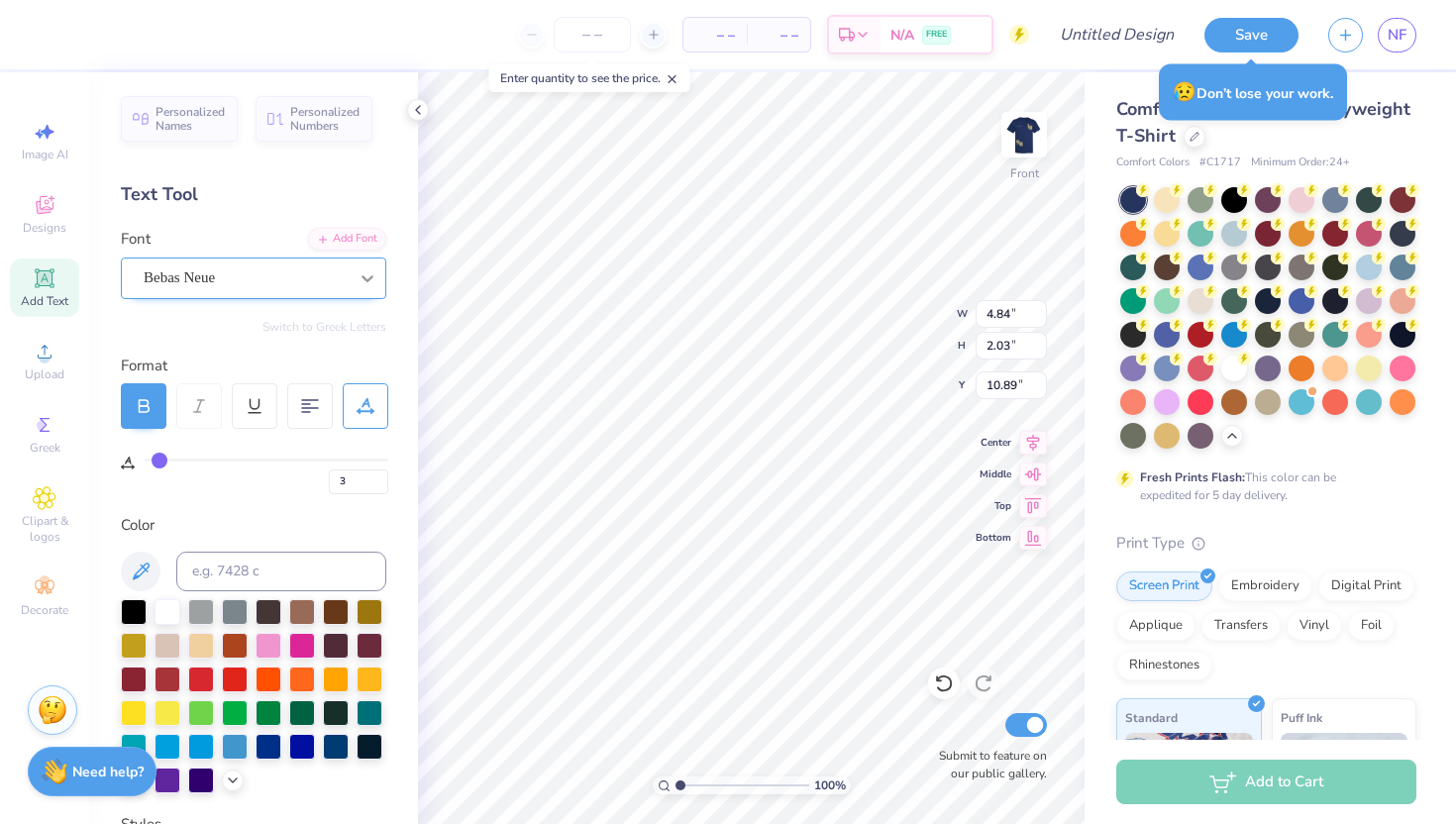 click at bounding box center [367, 278] 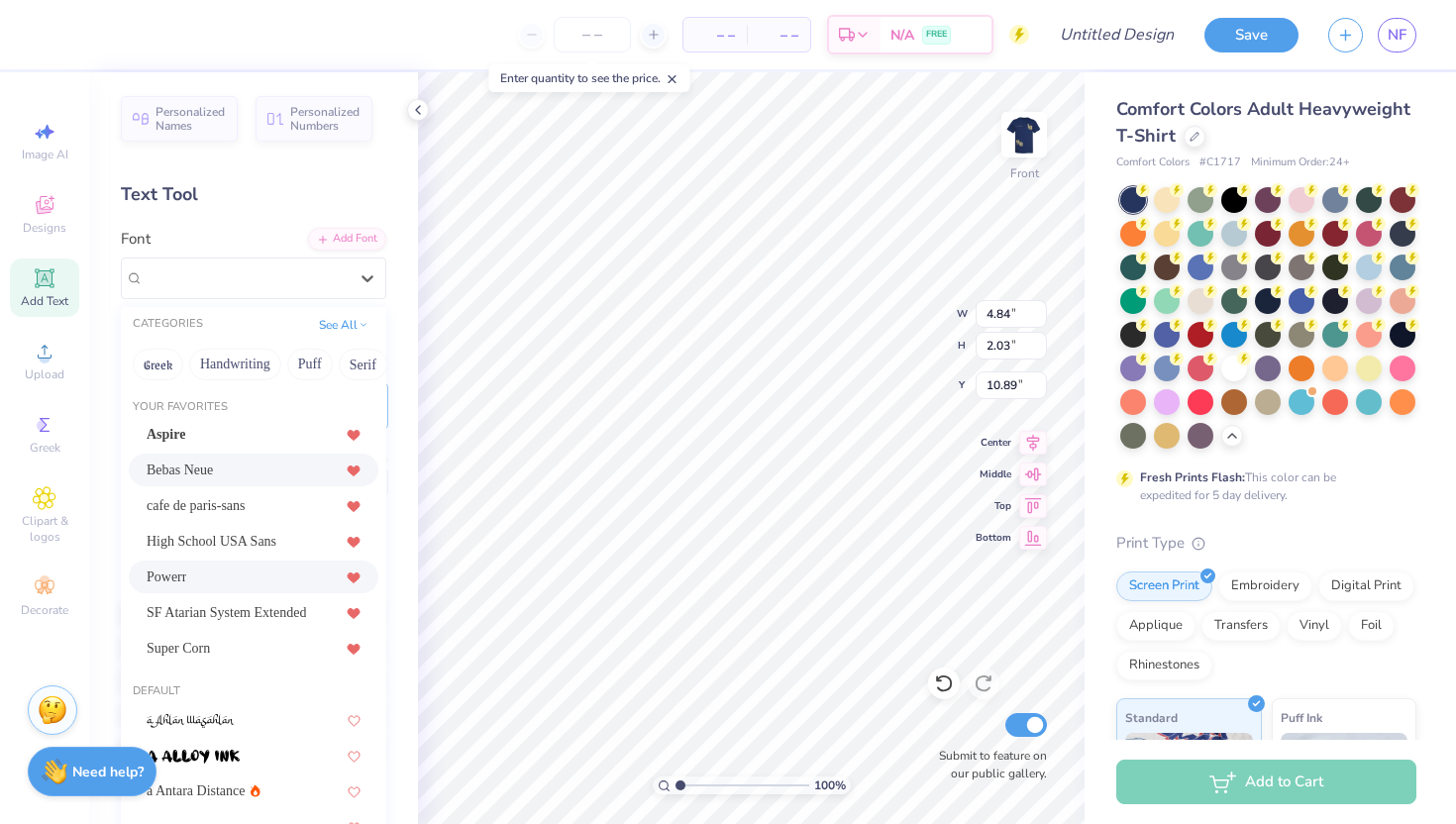 click on "Powerr" at bounding box center [254, 576] 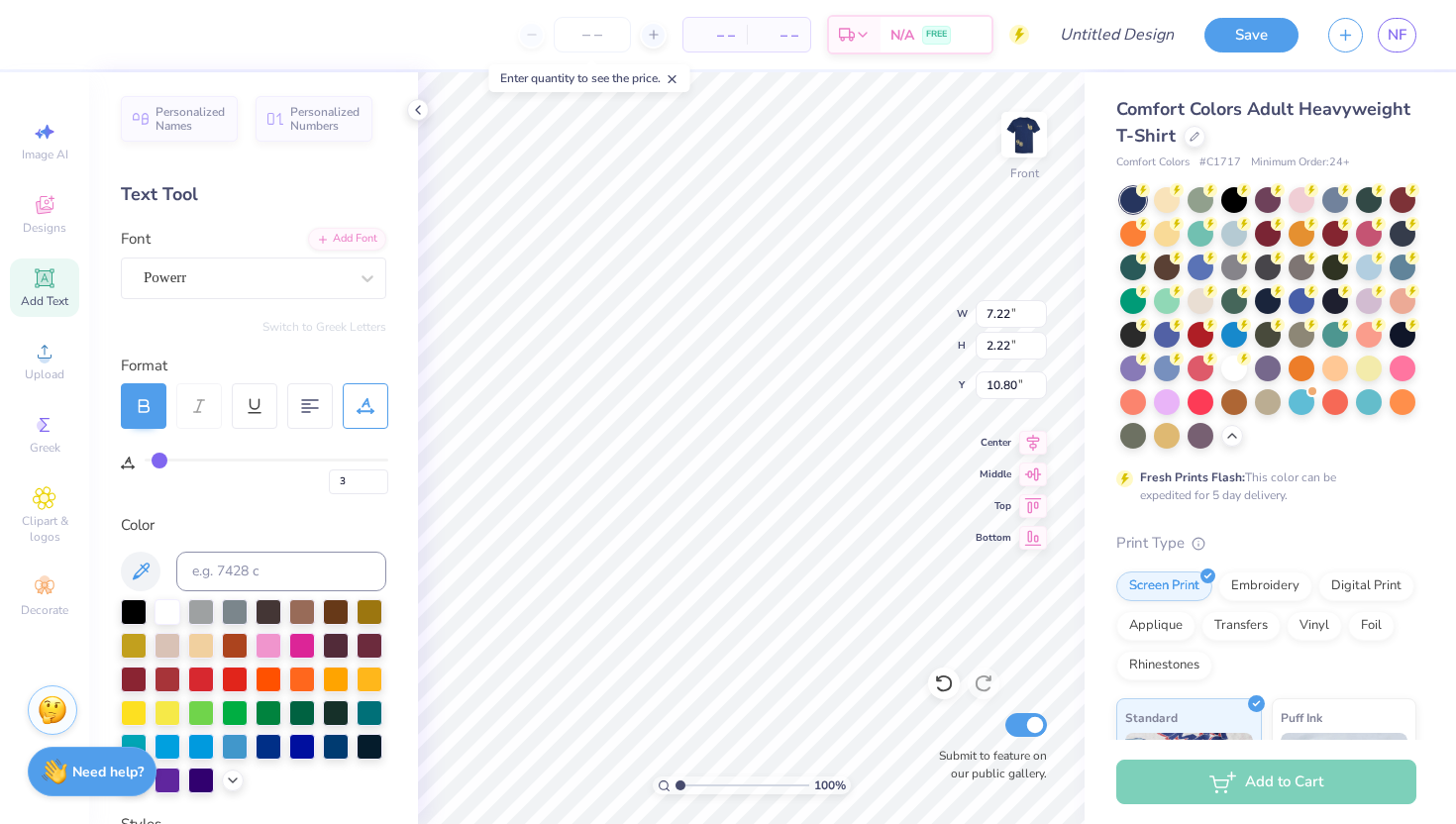 type on "7.22" 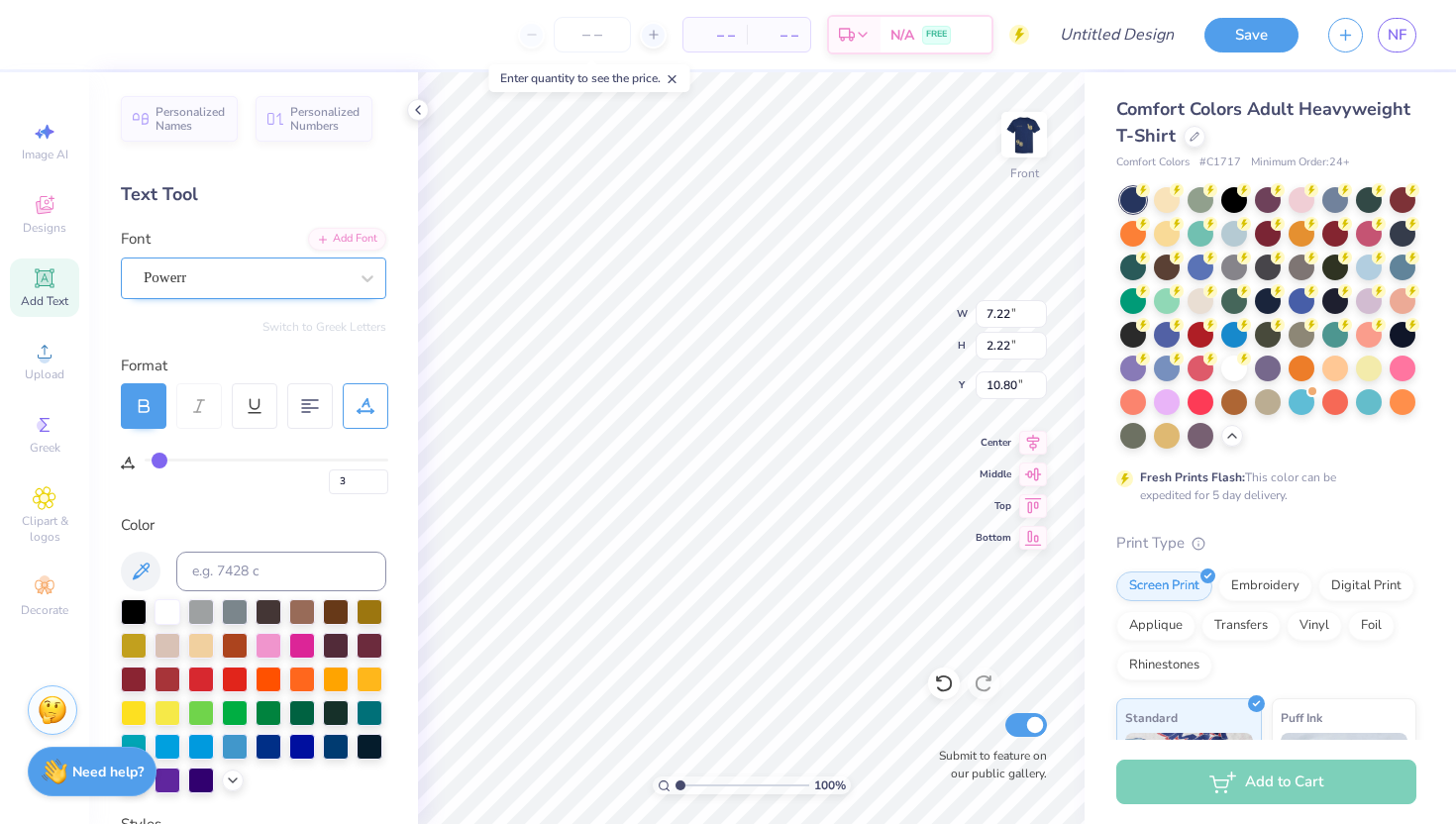 click at bounding box center (246, 277) 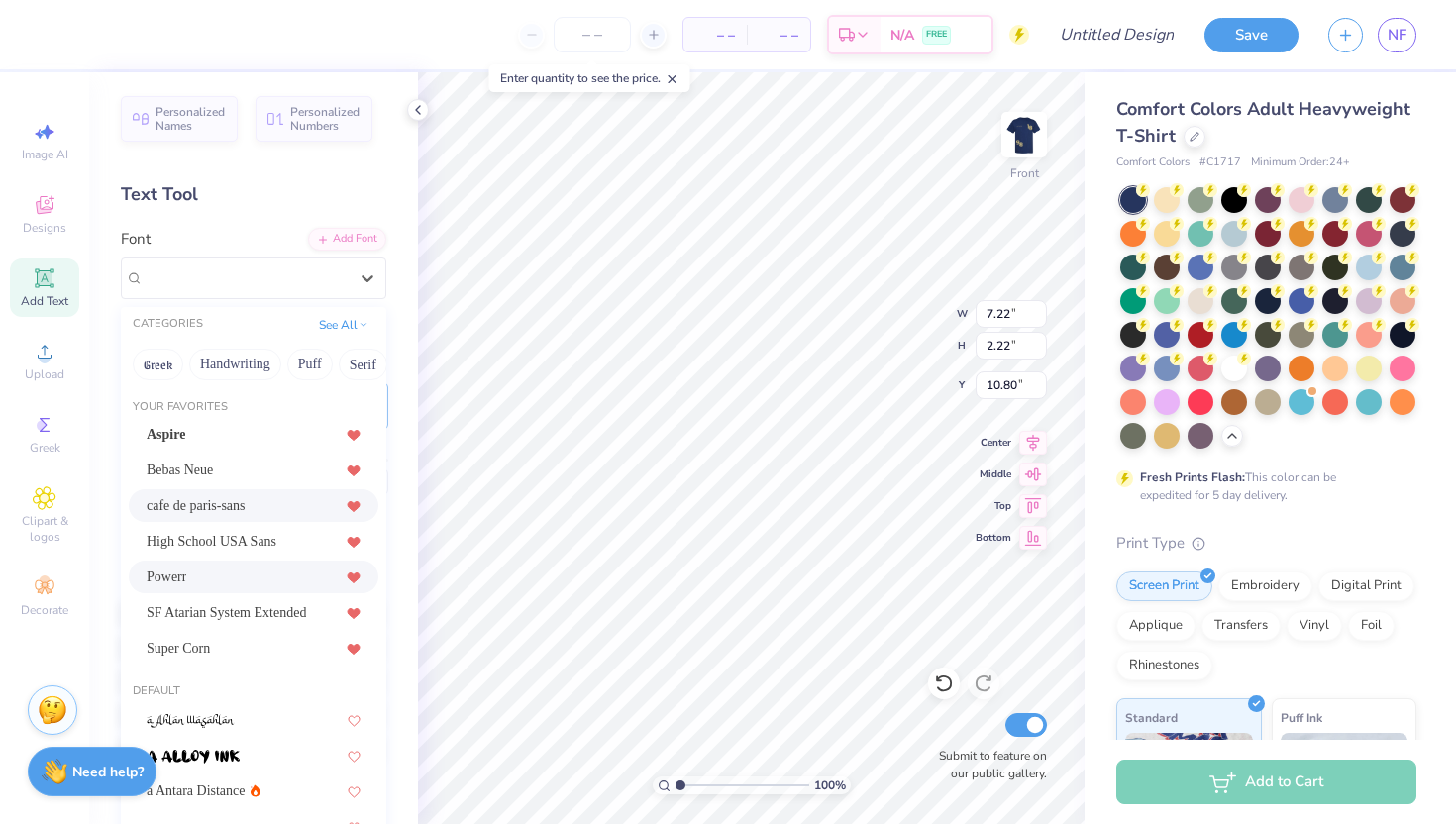 click on "cafe de paris-sans" at bounding box center [254, 505] 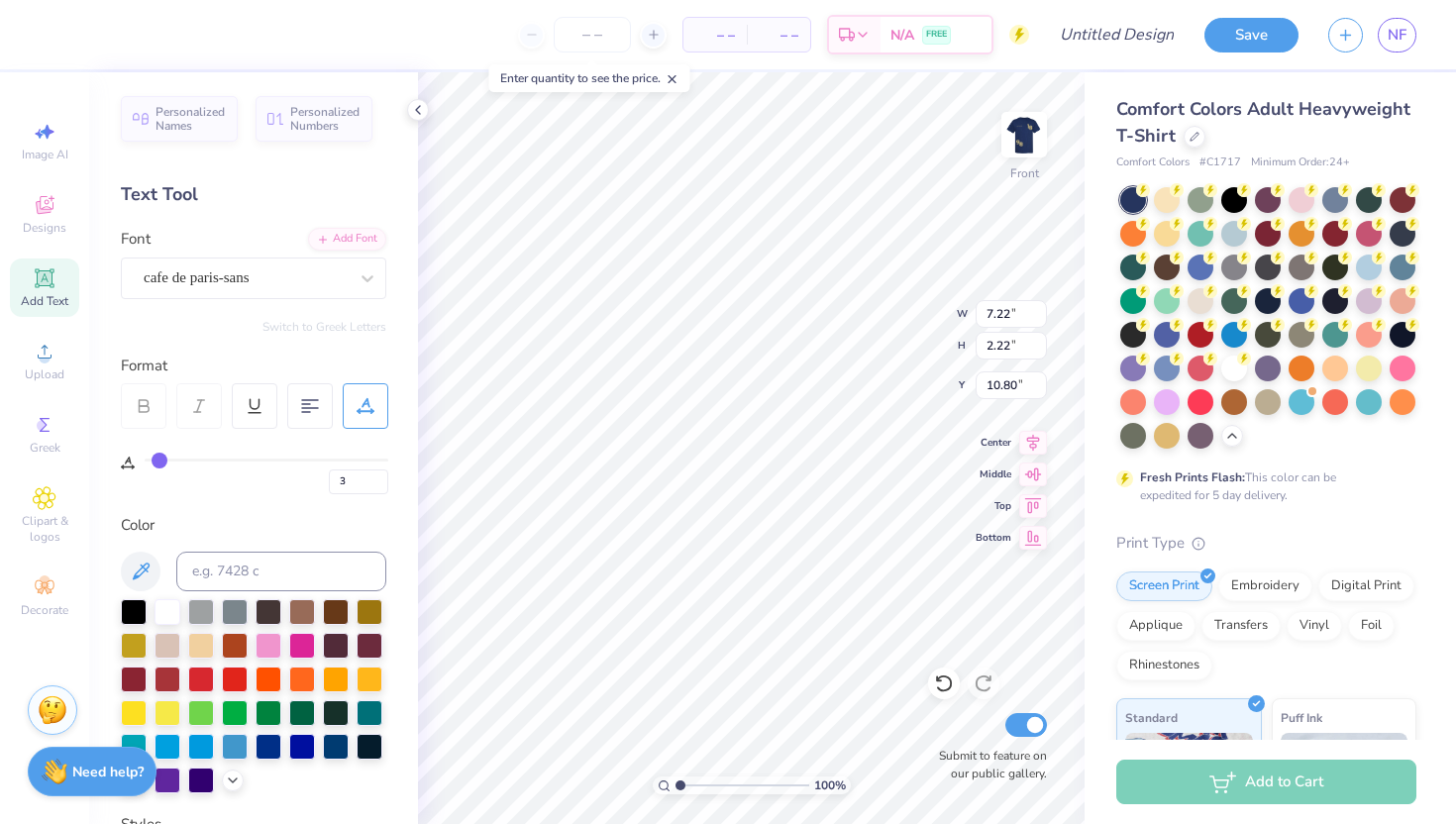 type on "5.14" 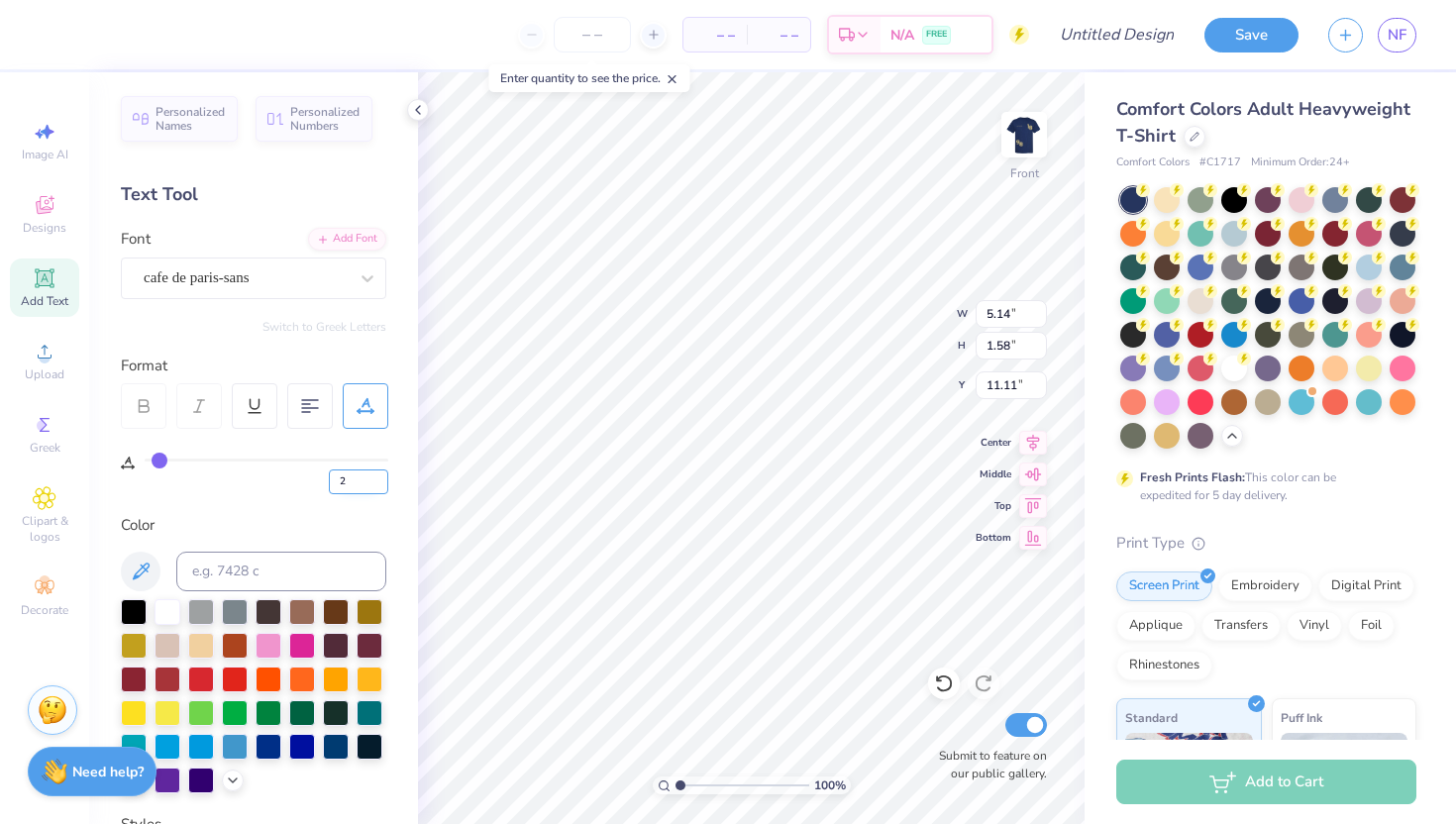 type on "2" 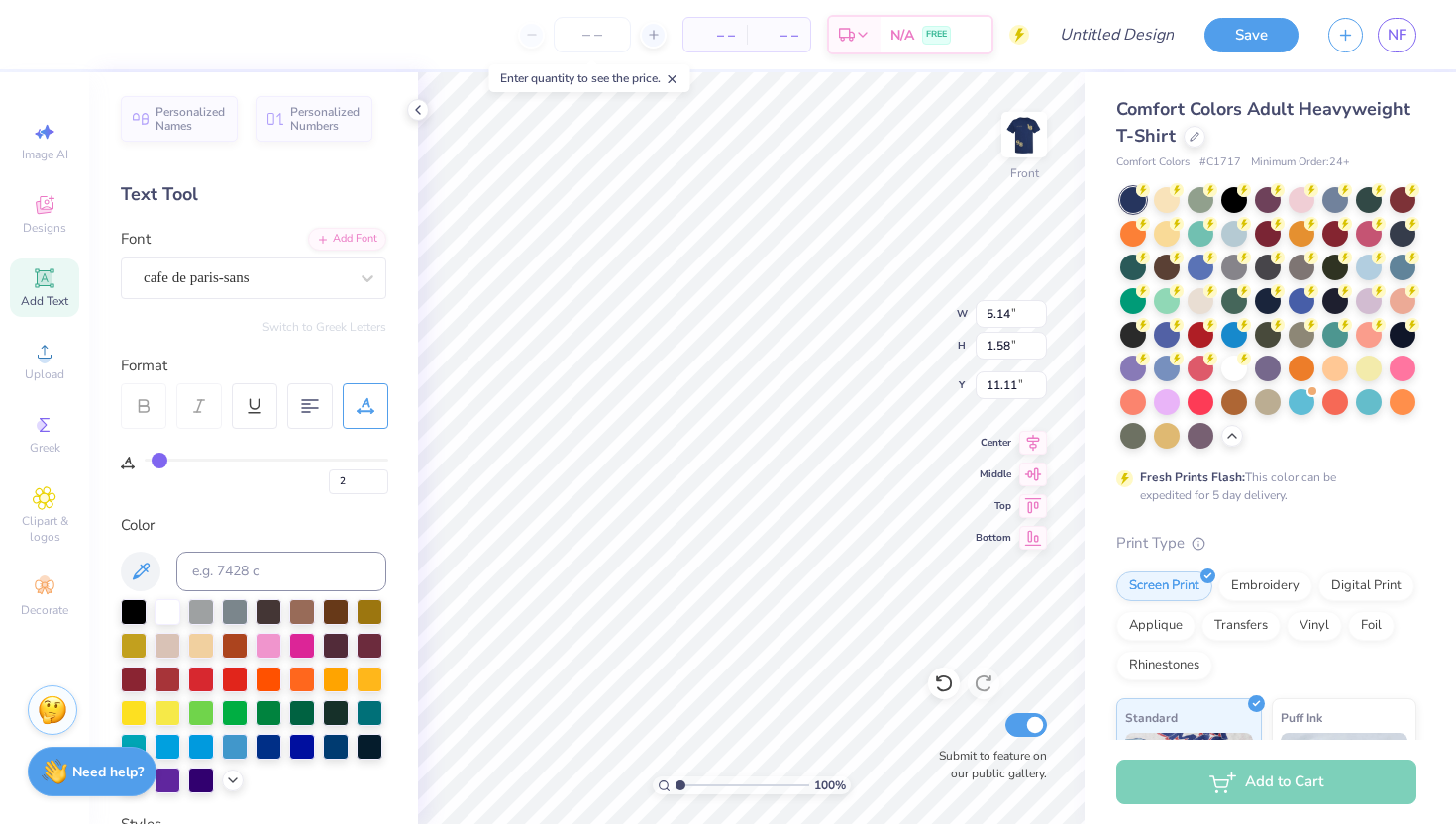 type on "2" 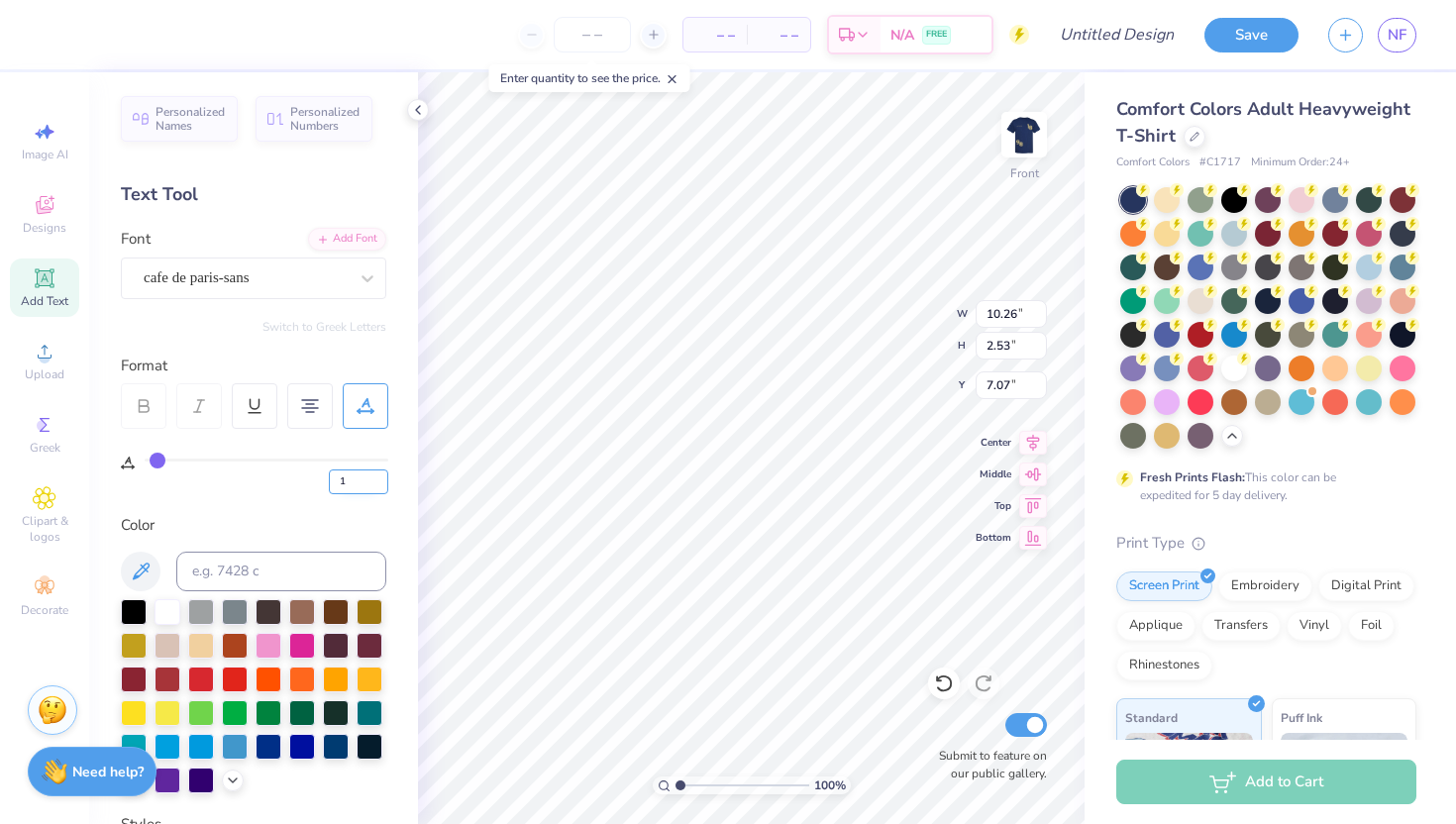 type on "1" 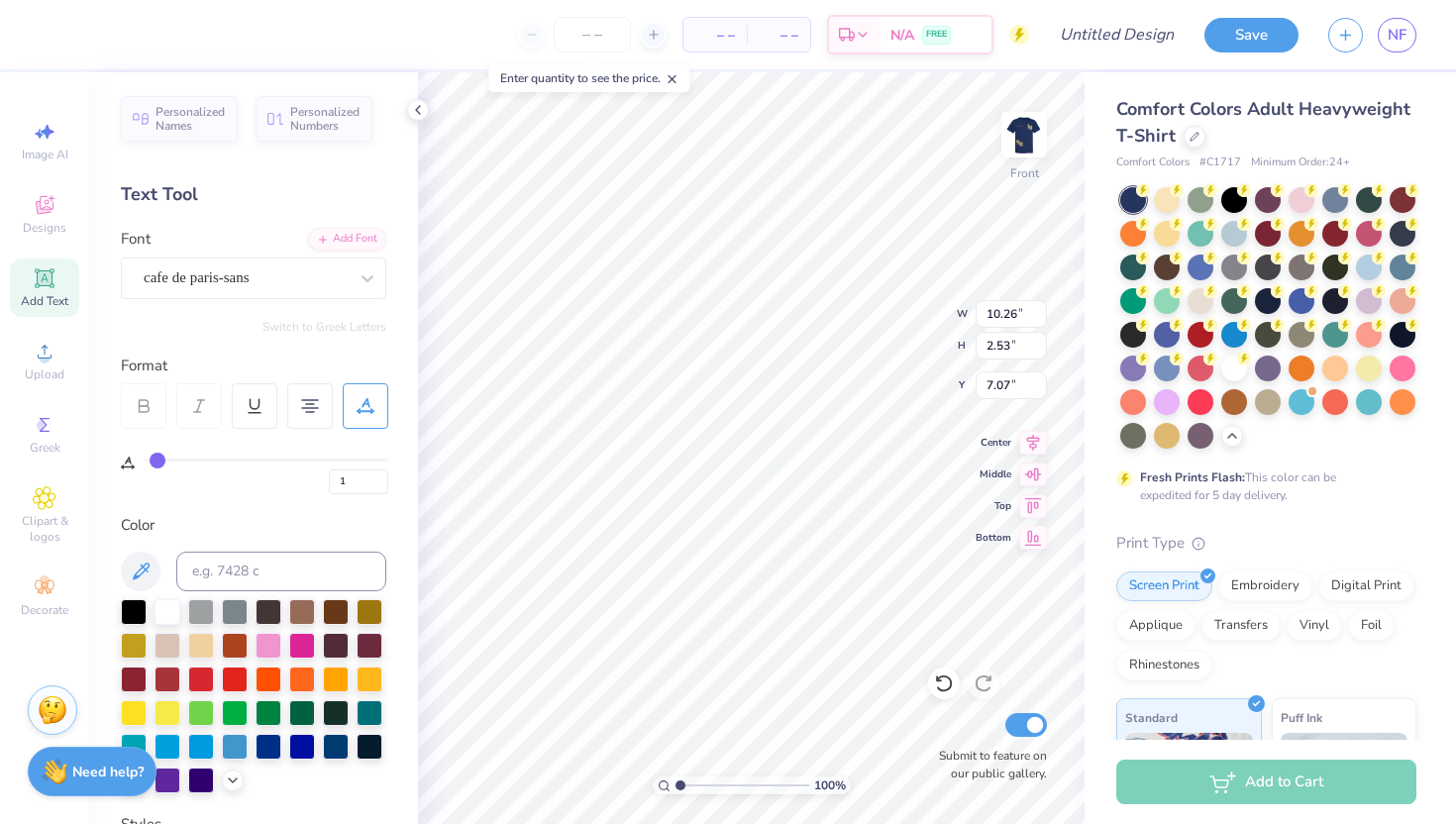 type on "3" 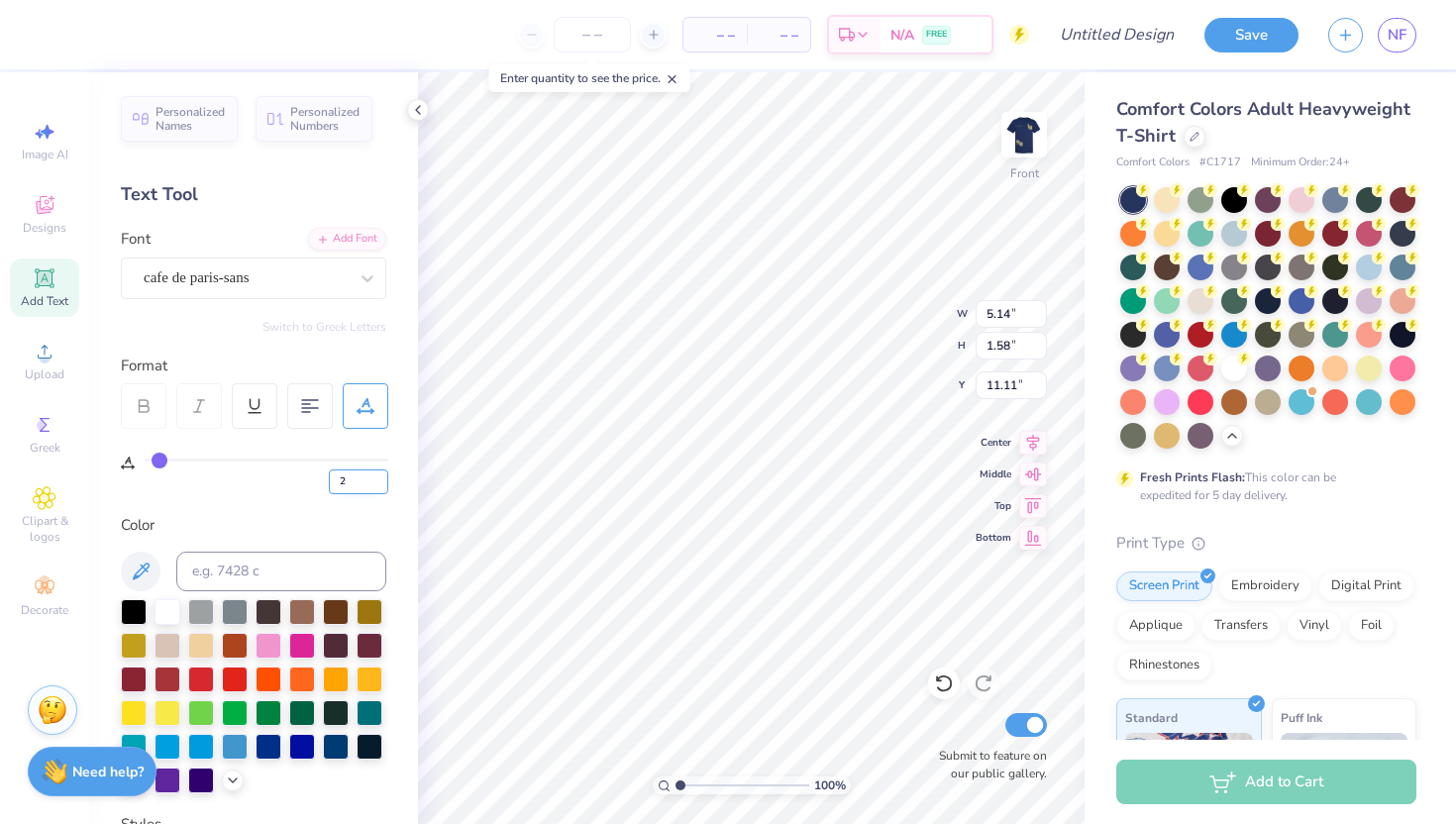 click on "2" at bounding box center (359, 481) 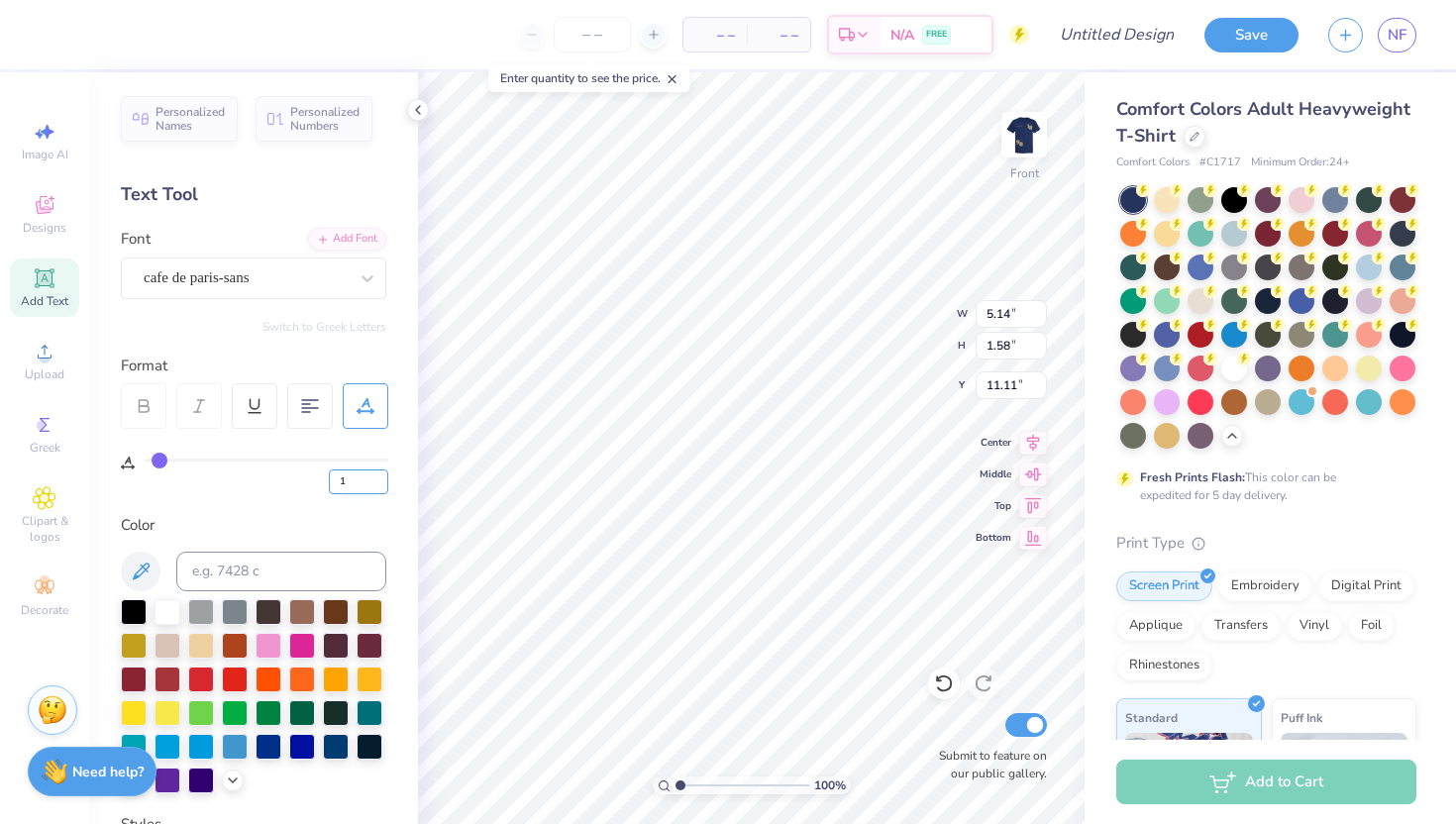 type on "1" 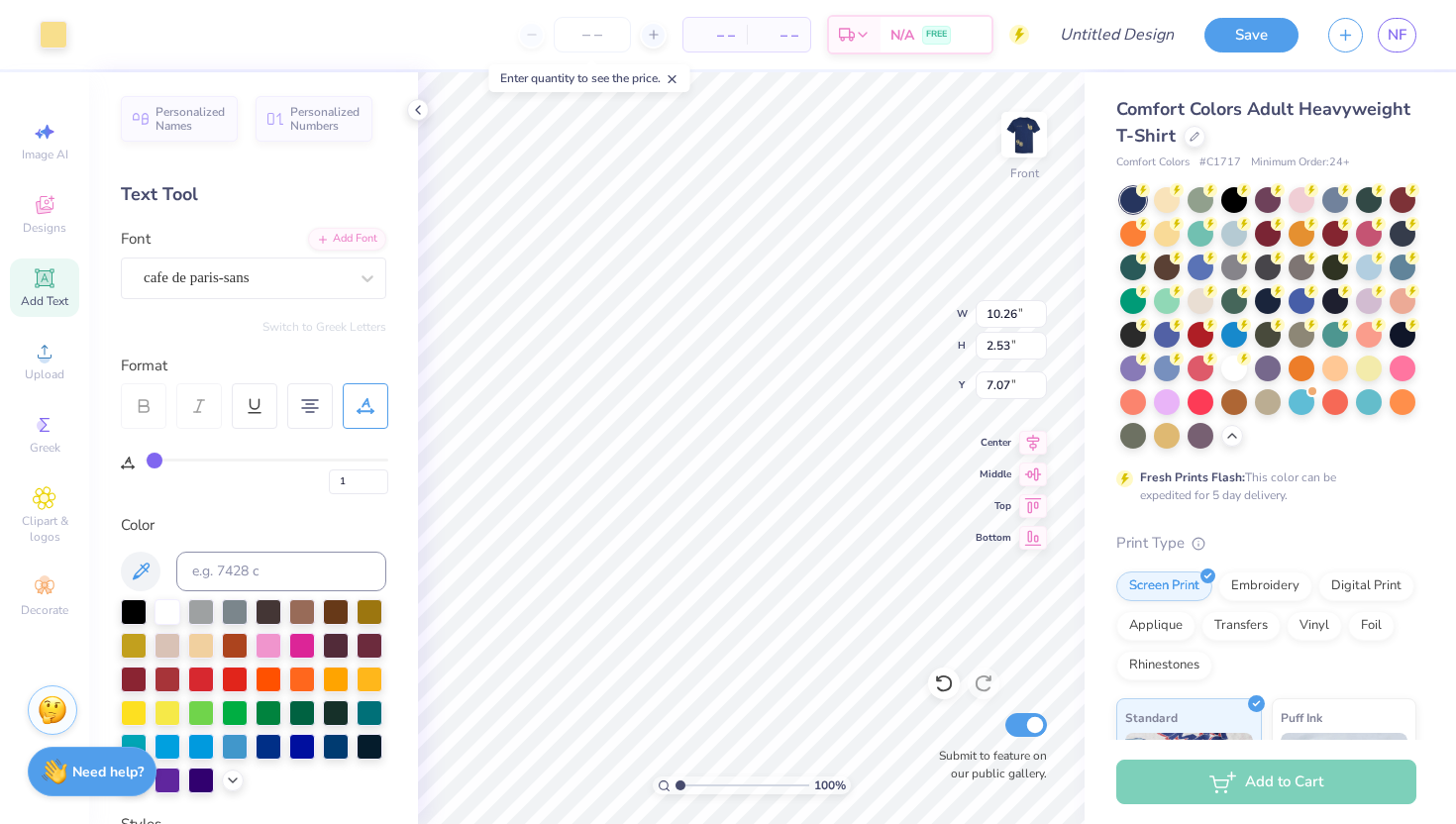 type on "2" 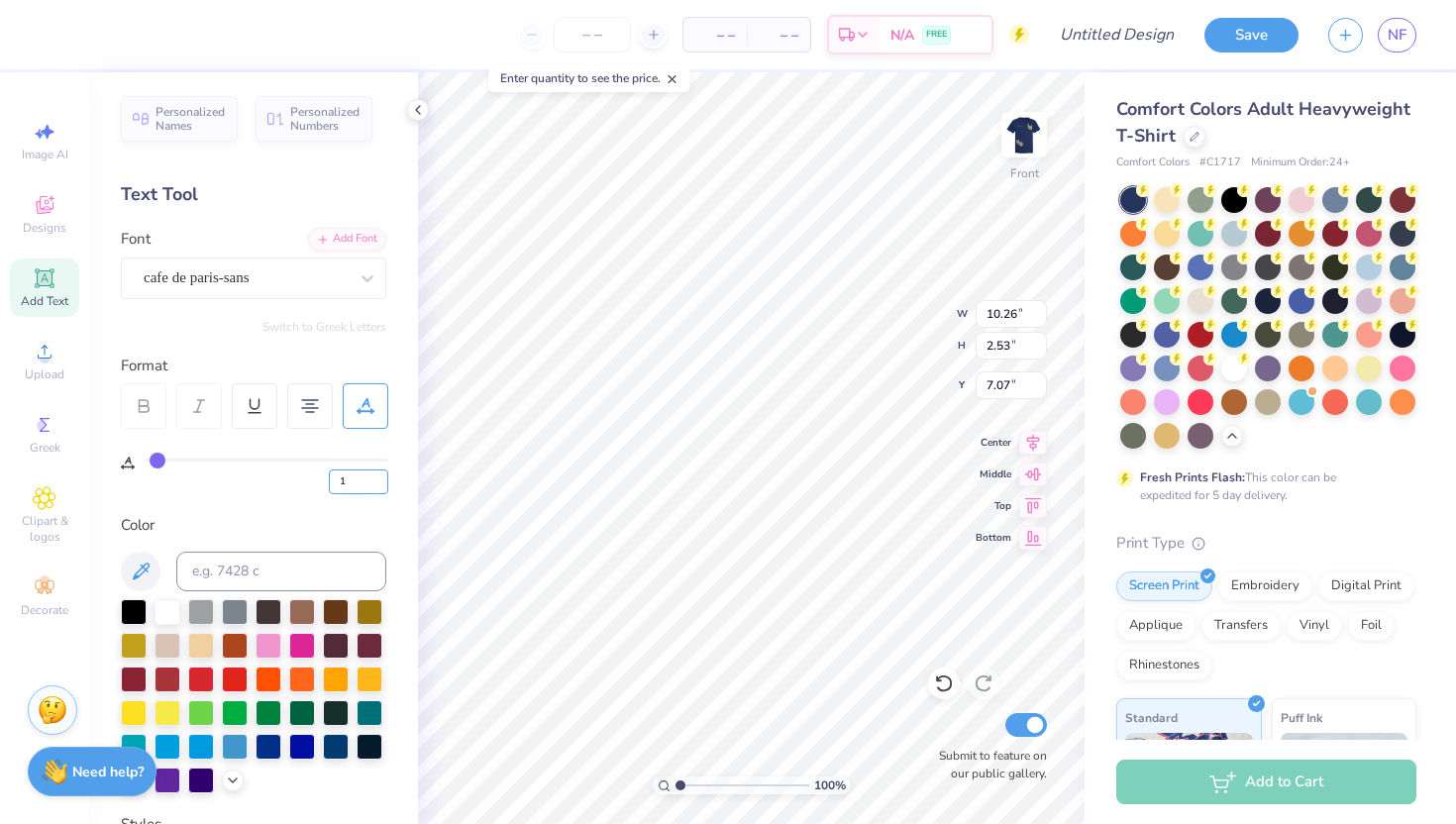 type on "1" 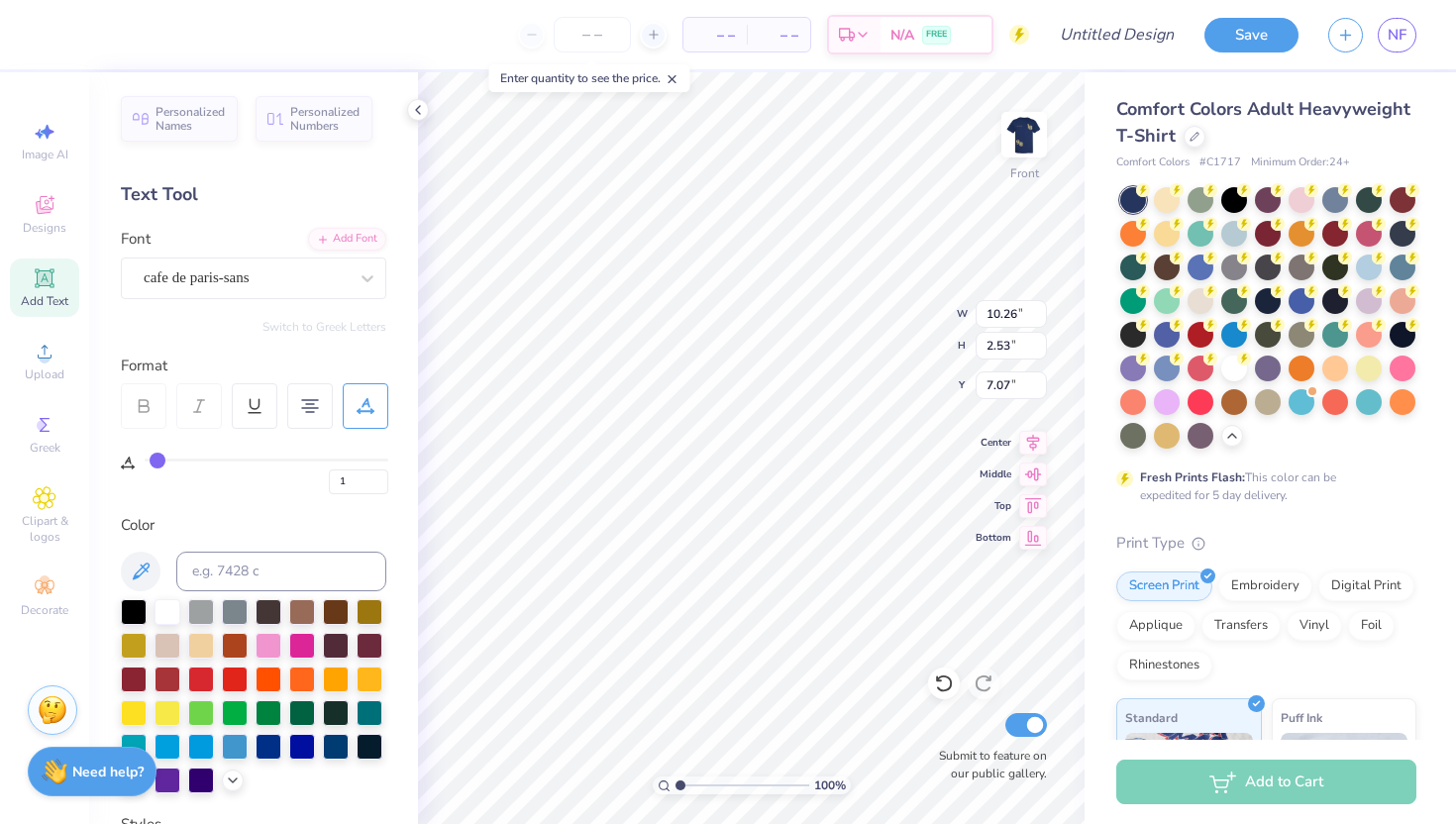type on "1" 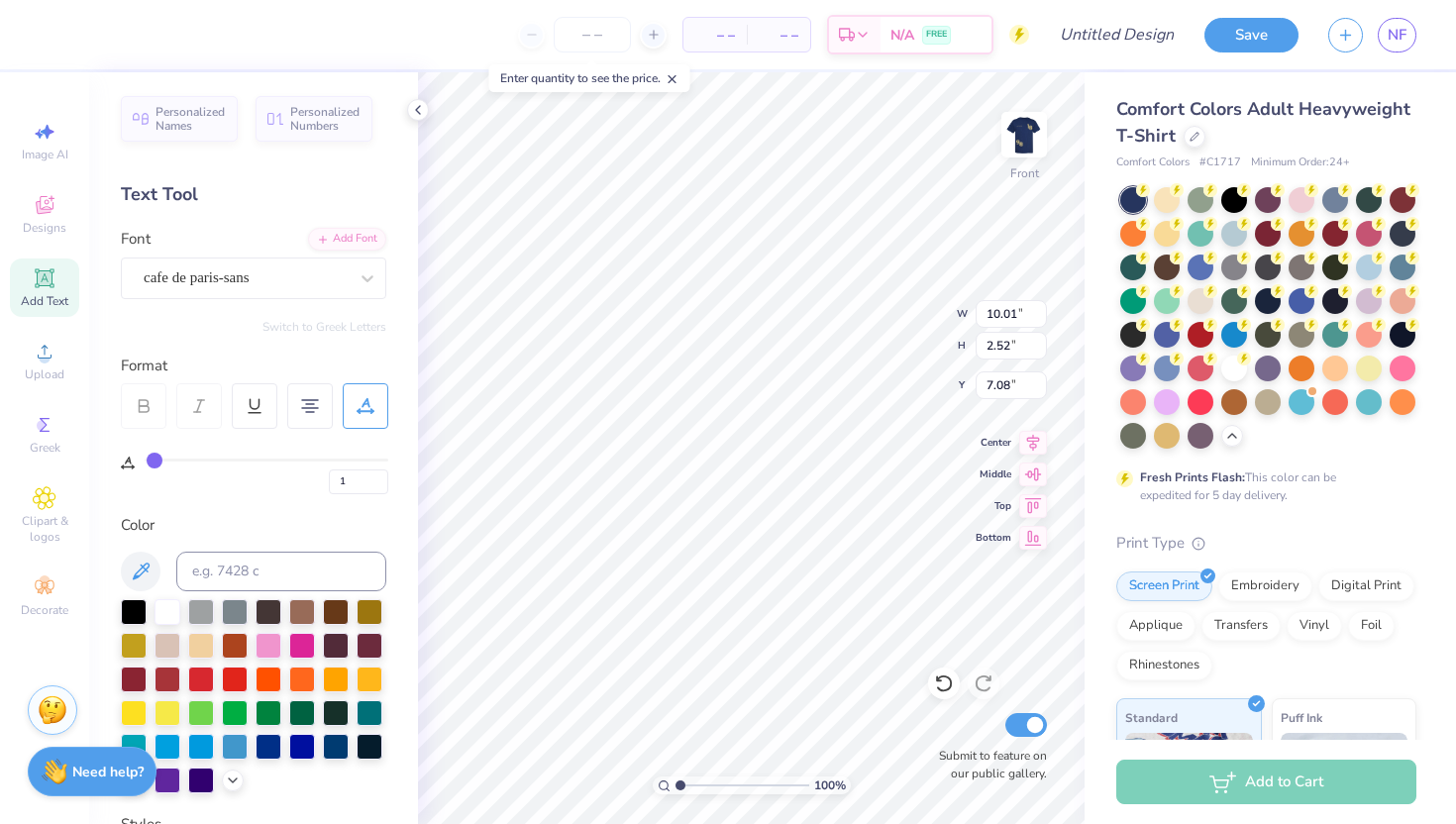 type on "4.95" 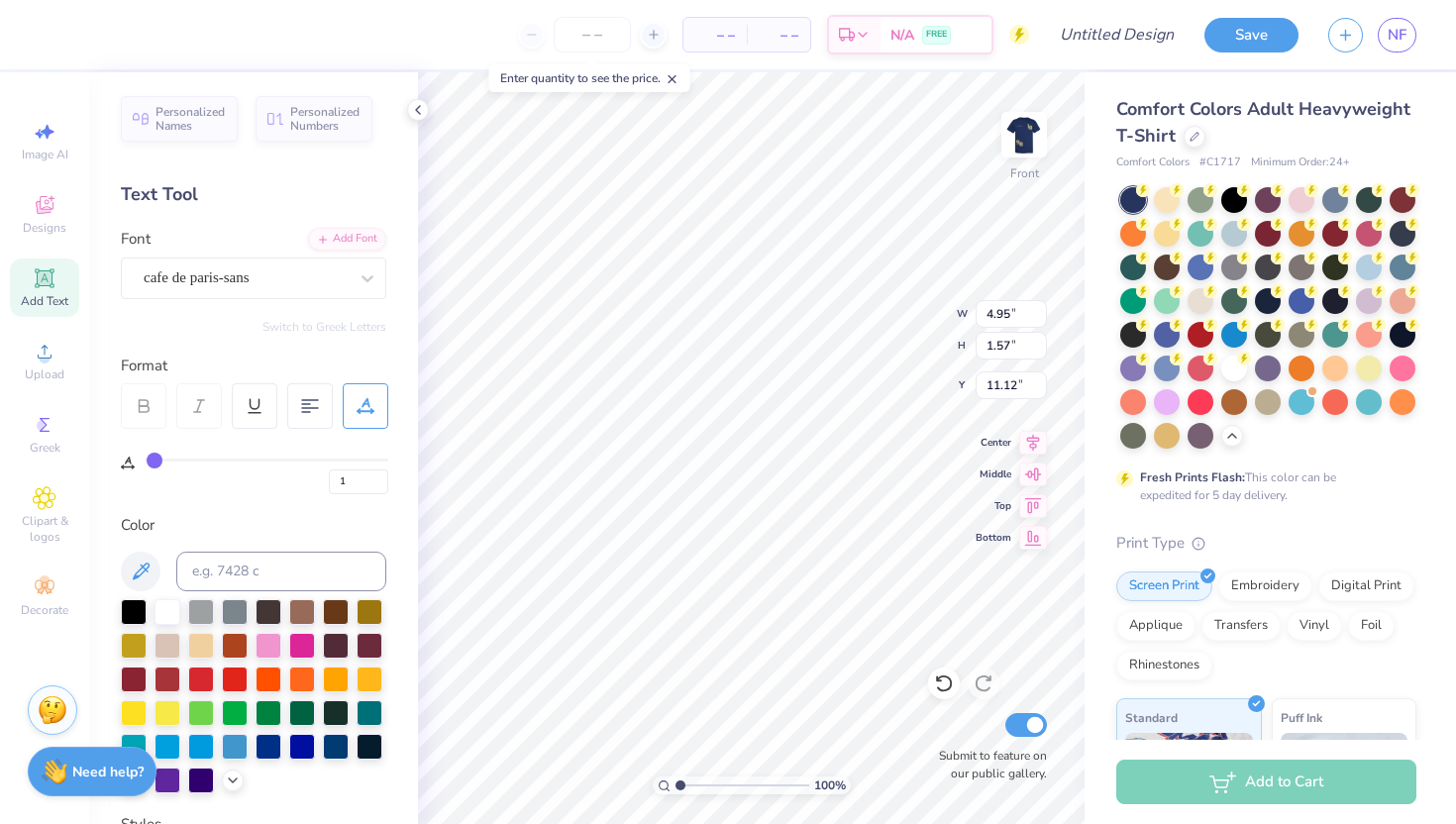 type on "10.43" 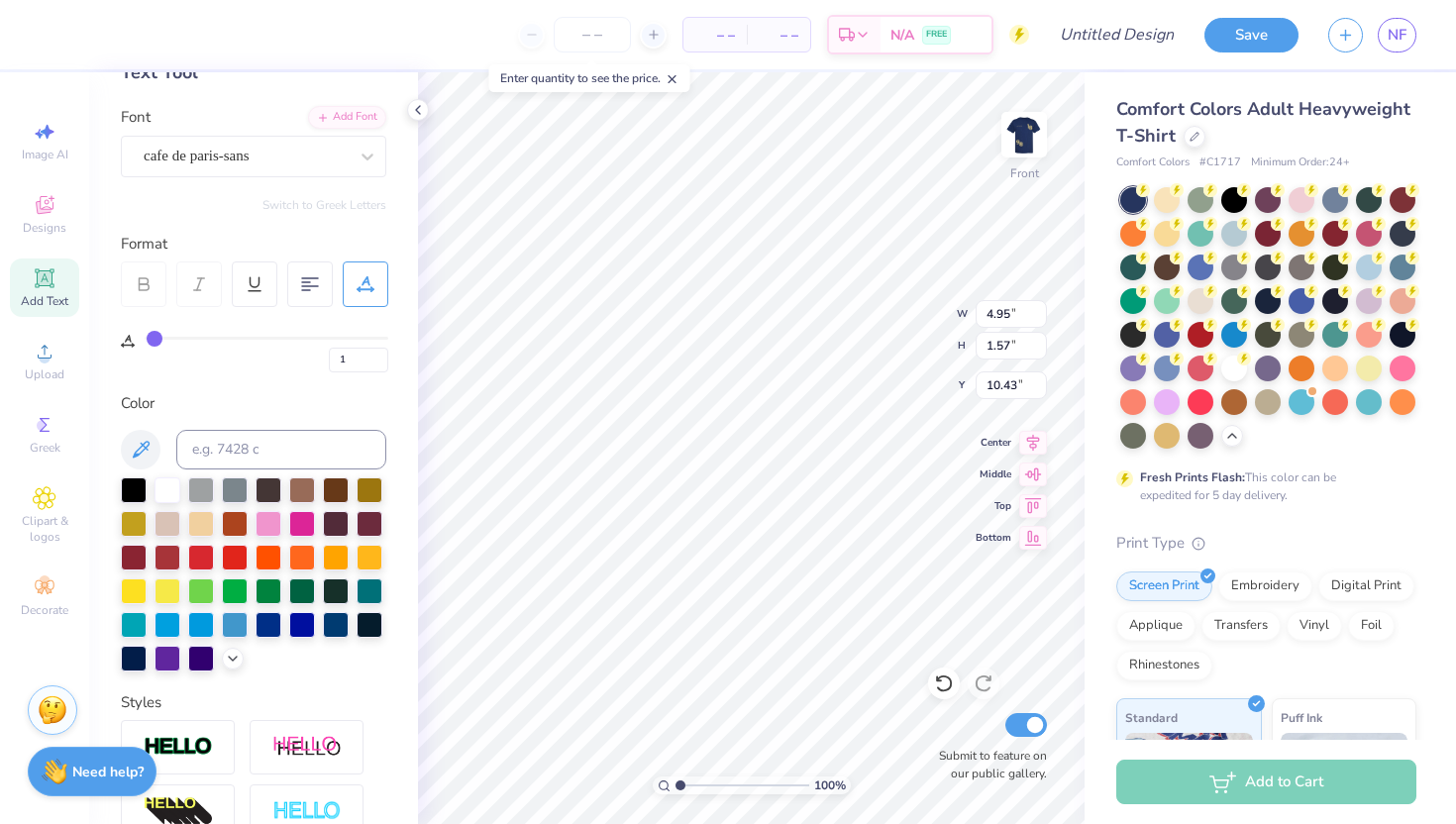 scroll, scrollTop: 0, scrollLeft: 0, axis: both 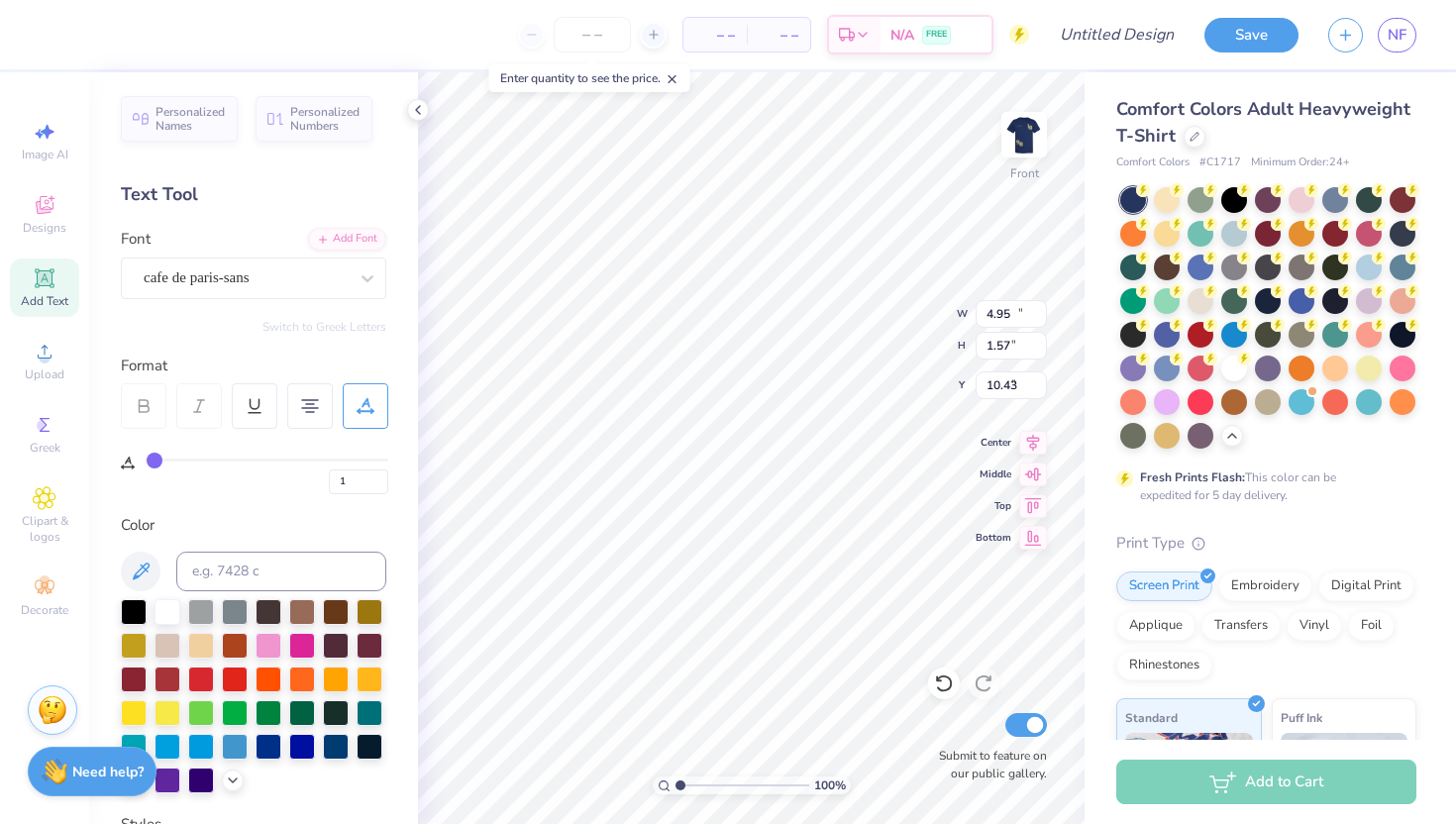 type on "10.01" 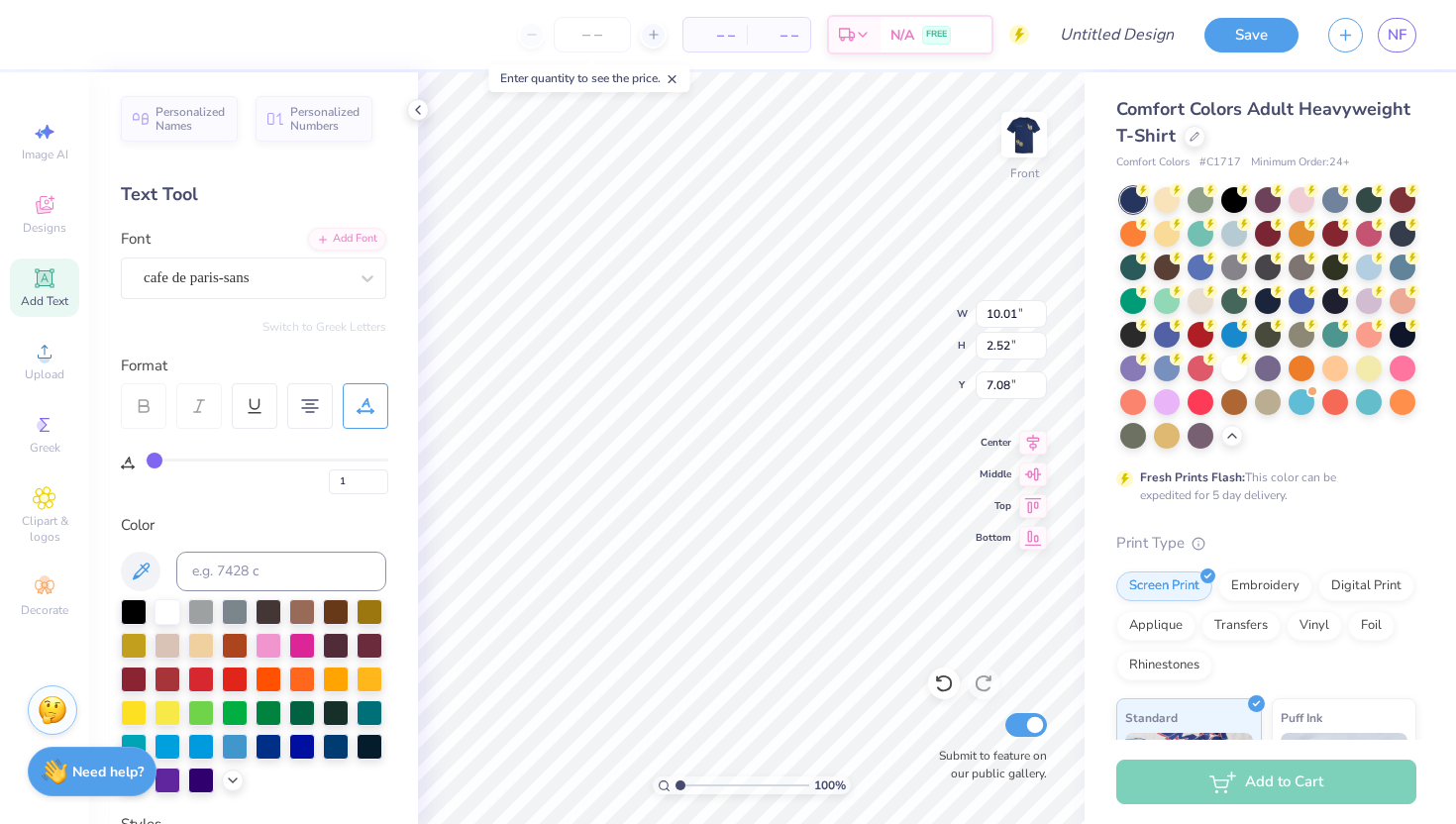 type on "4.95" 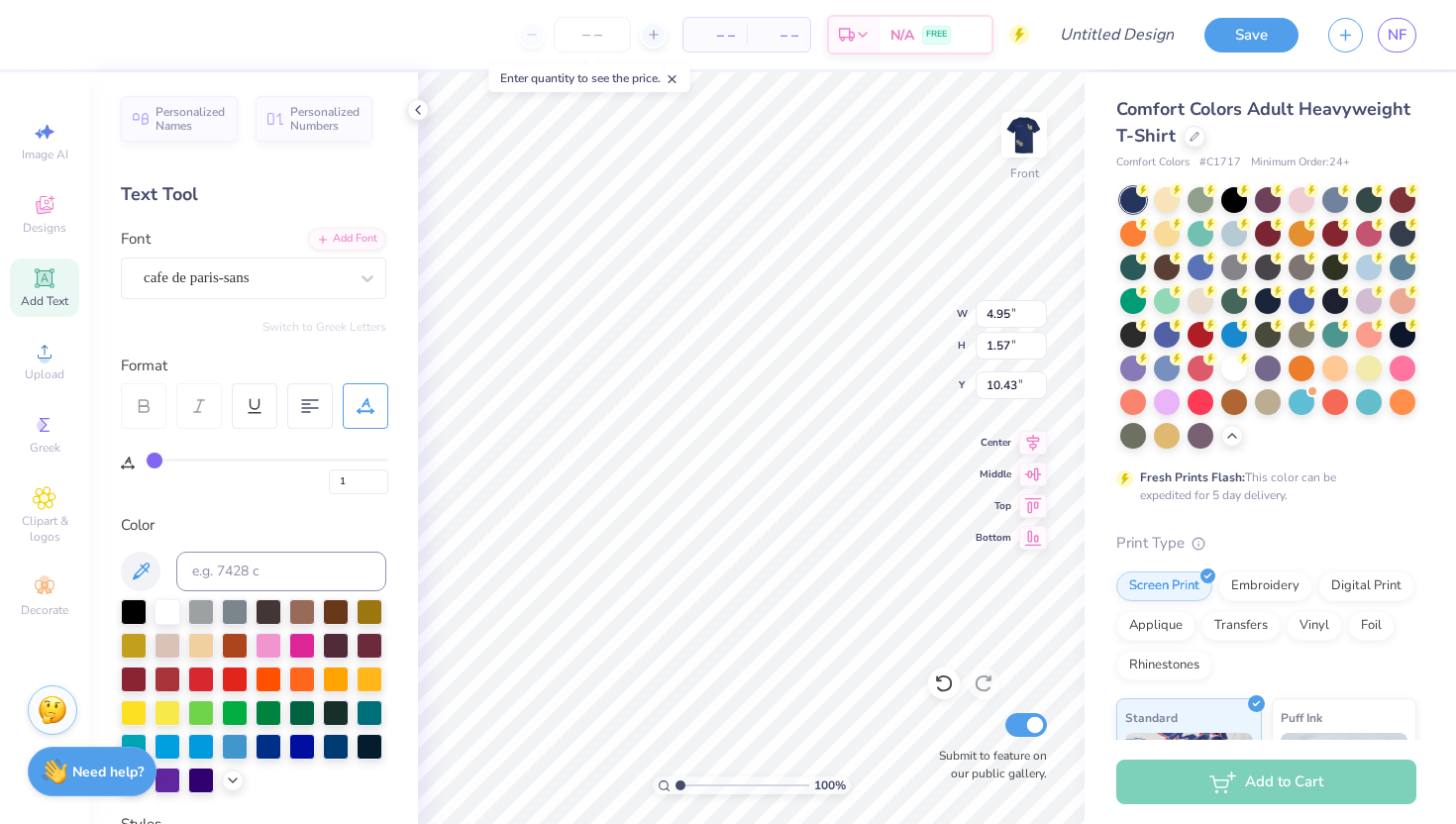 type on "6.39" 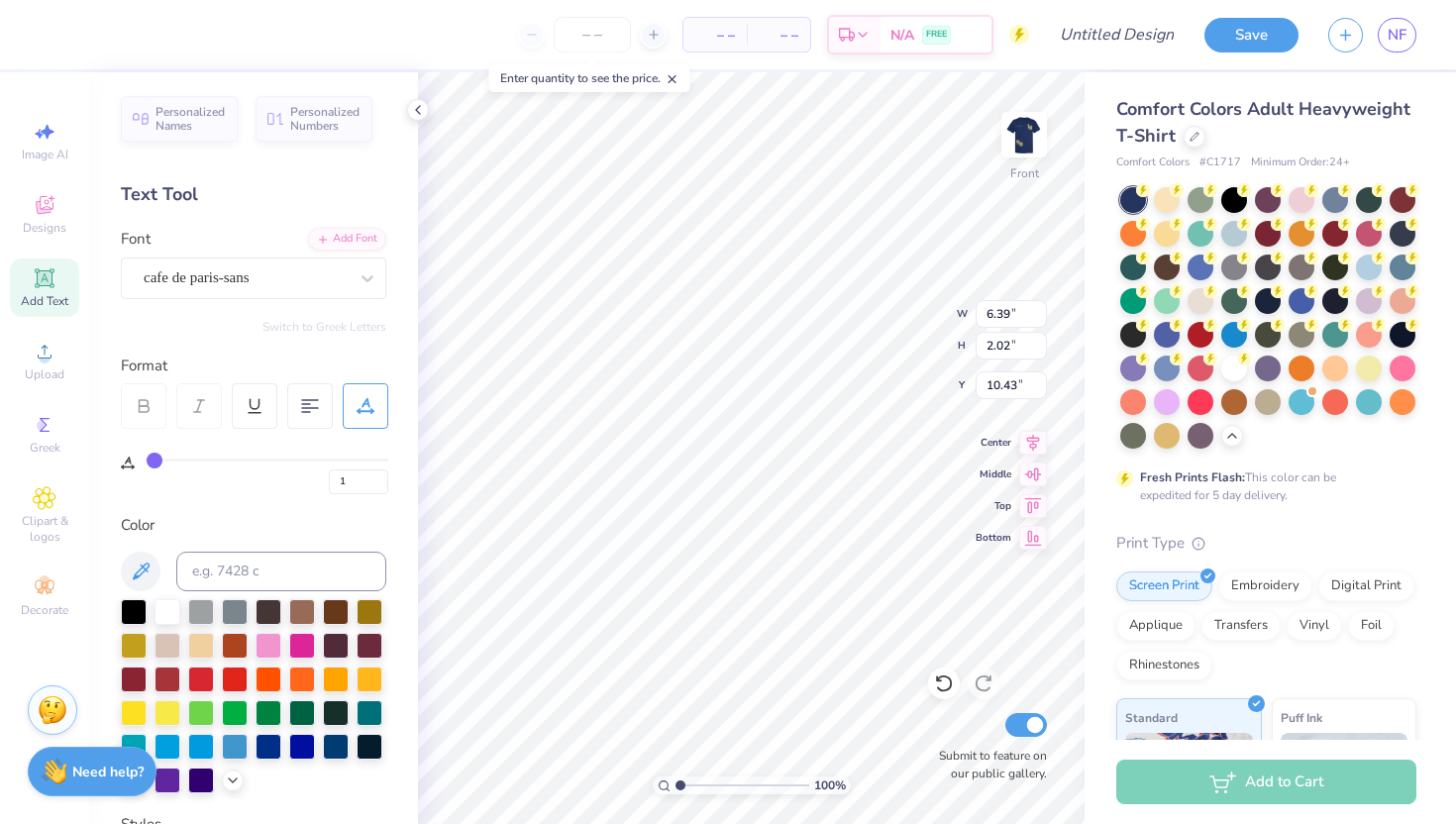 type on "7.01" 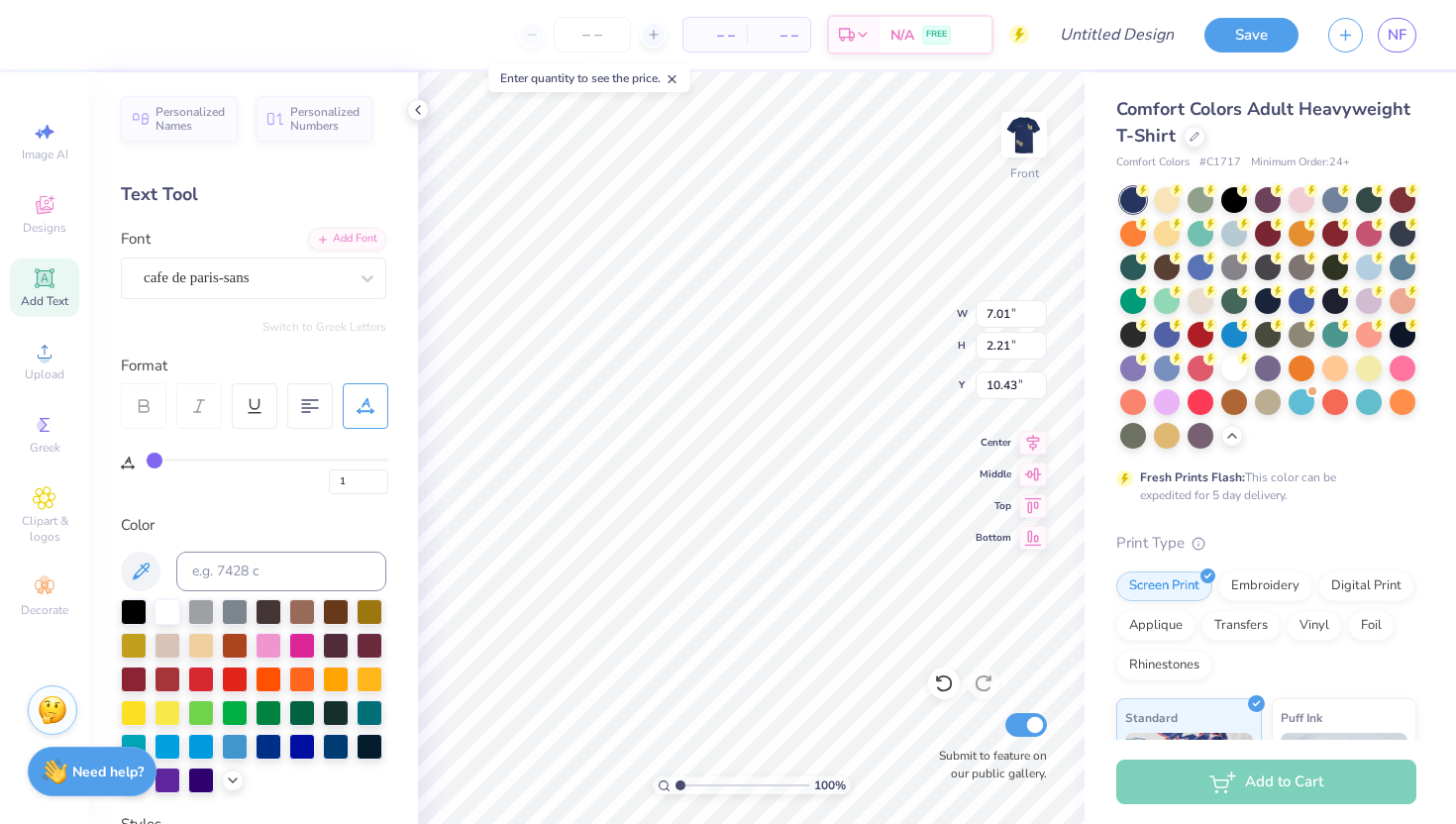 type on "7.65" 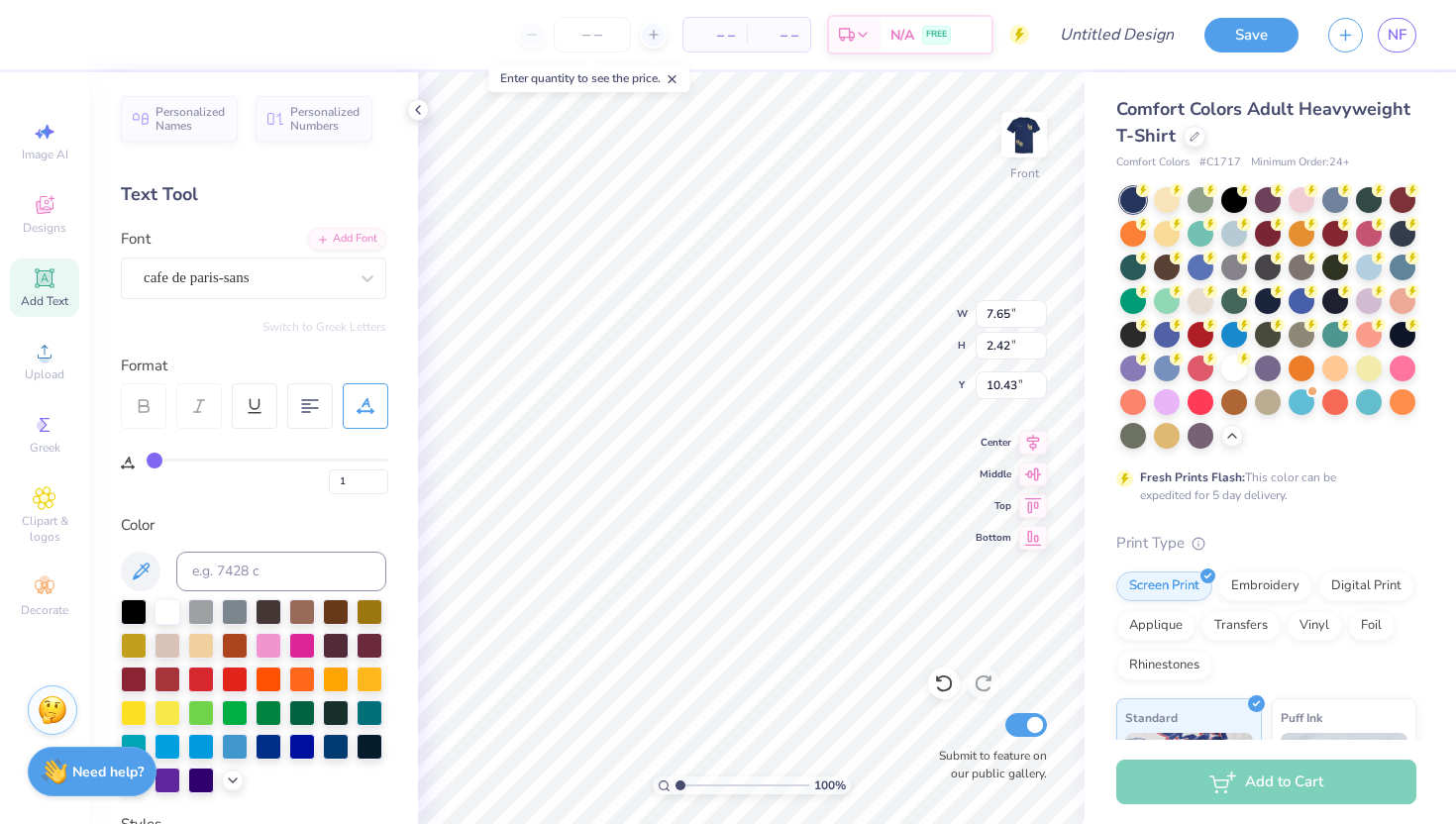 type on "9.12" 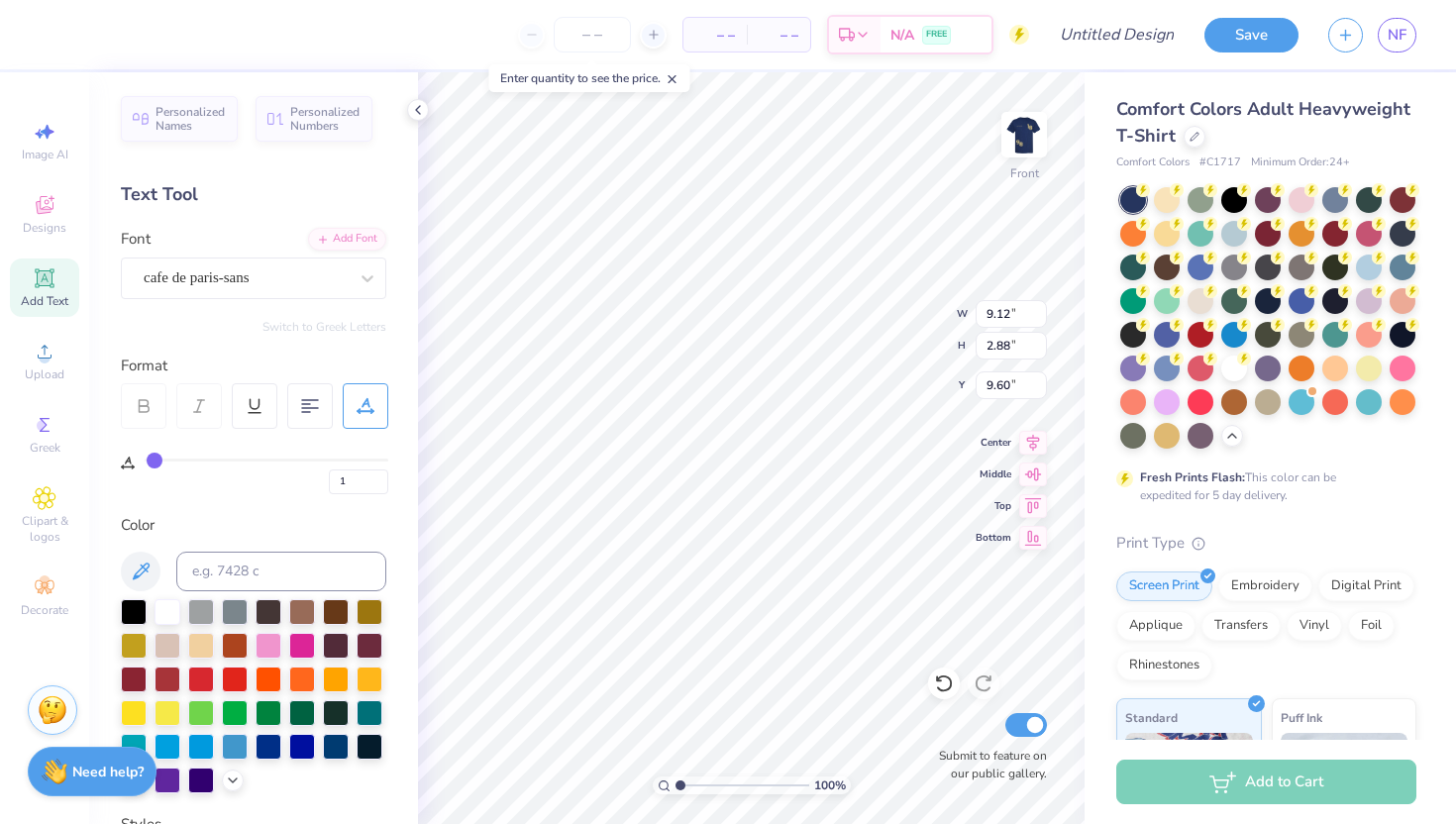 type on "9.60" 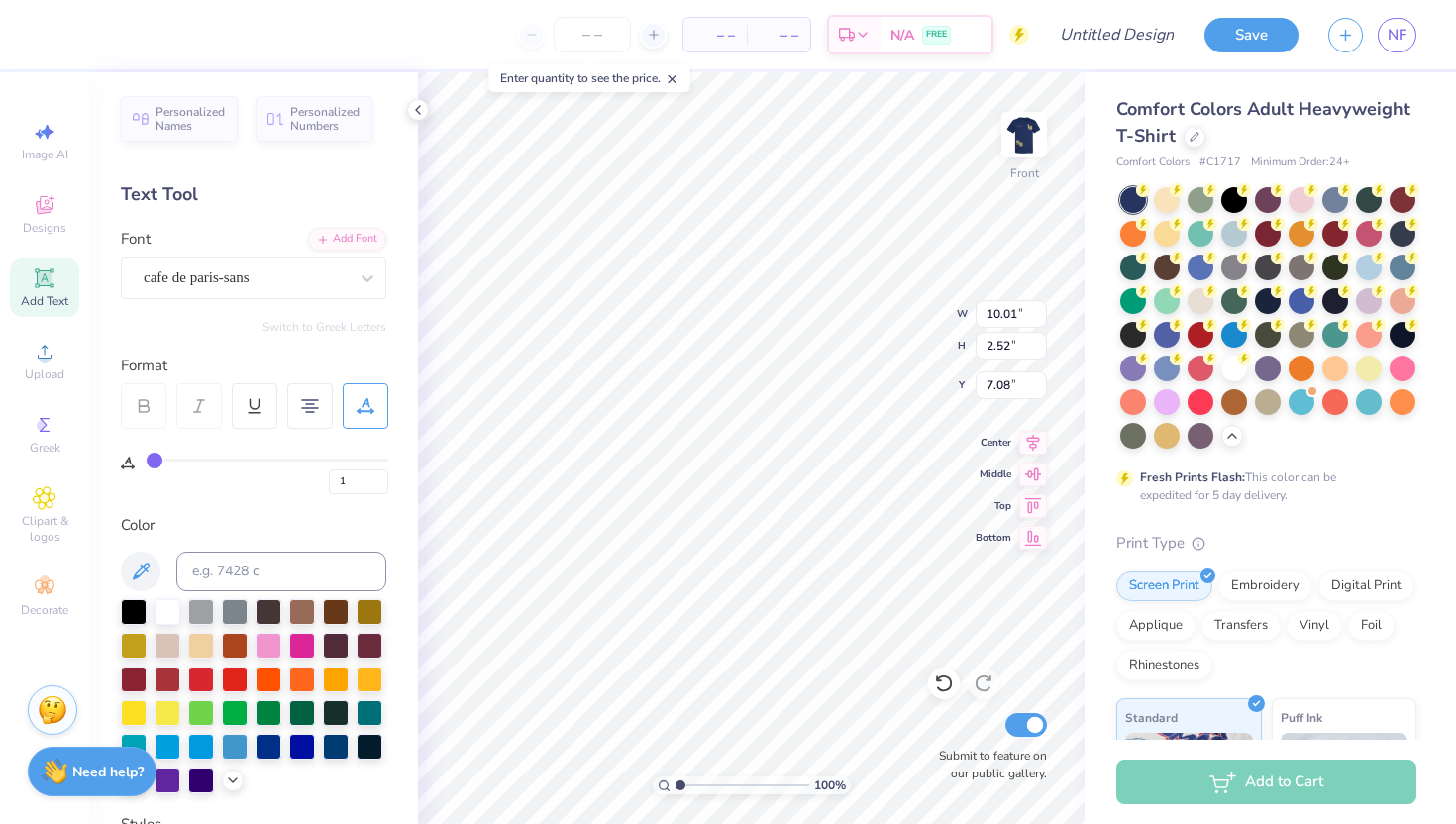 scroll, scrollTop: 0, scrollLeft: 2, axis: horizontal 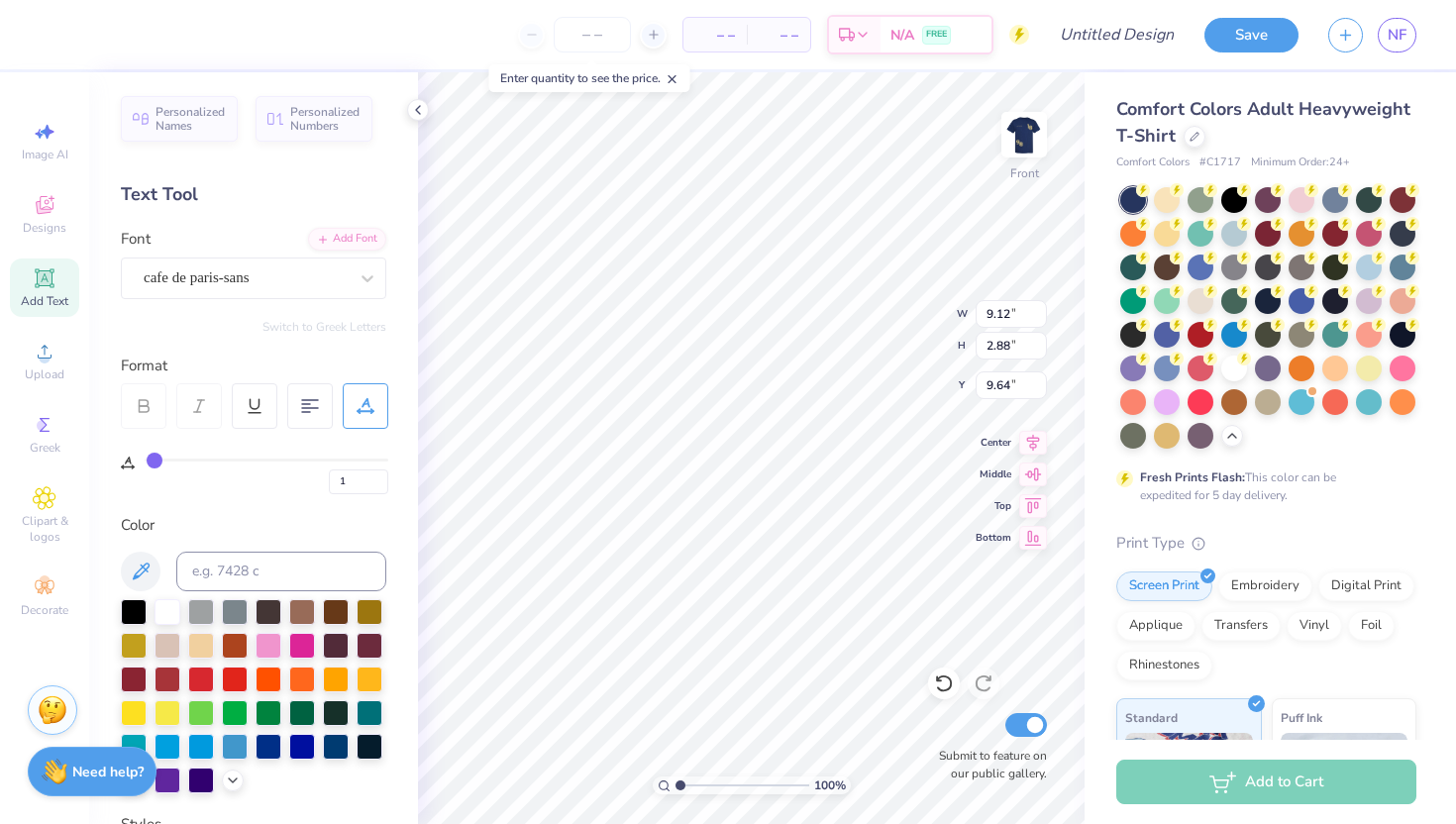 type on "10.75" 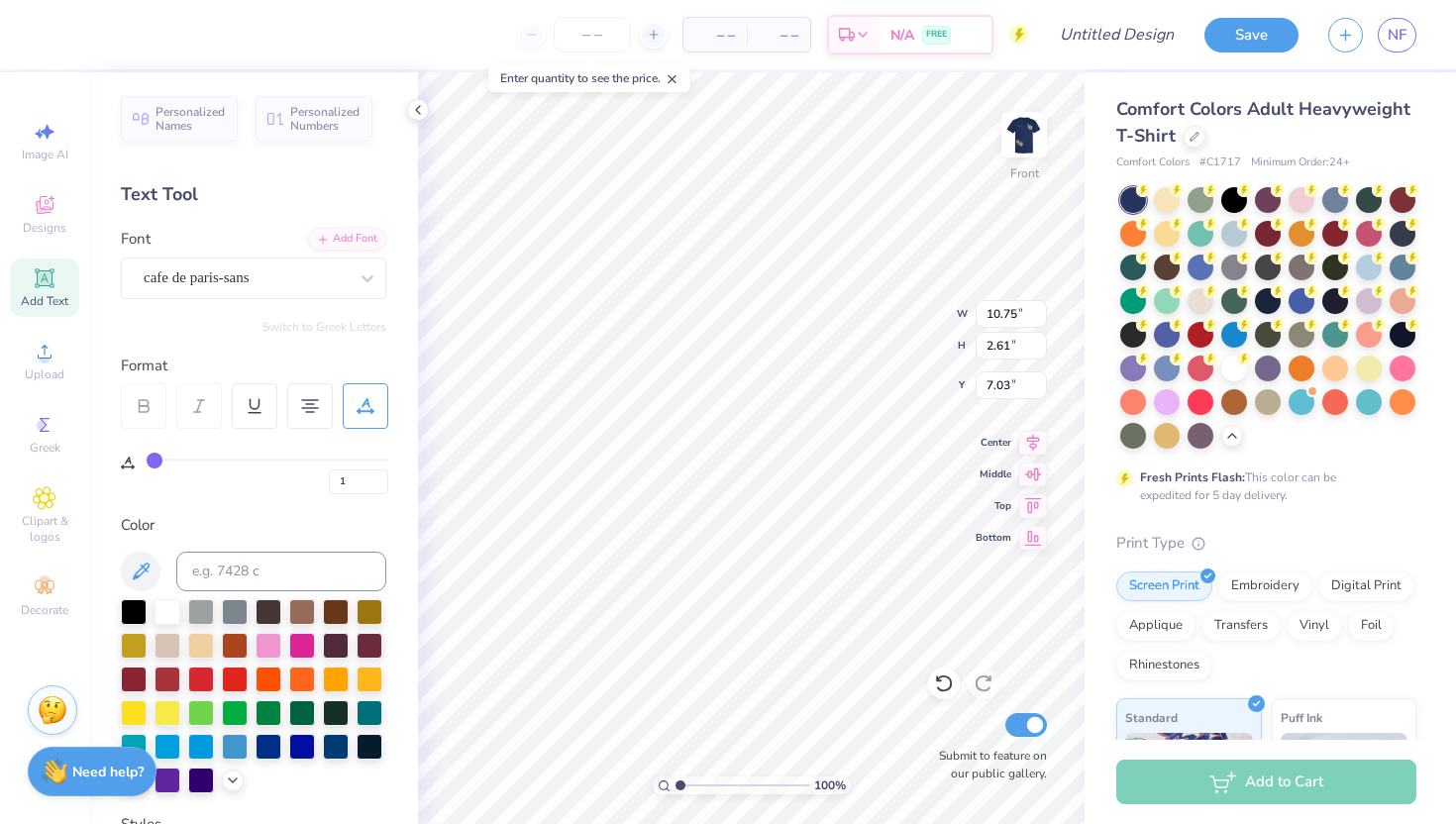 type on "9.12" 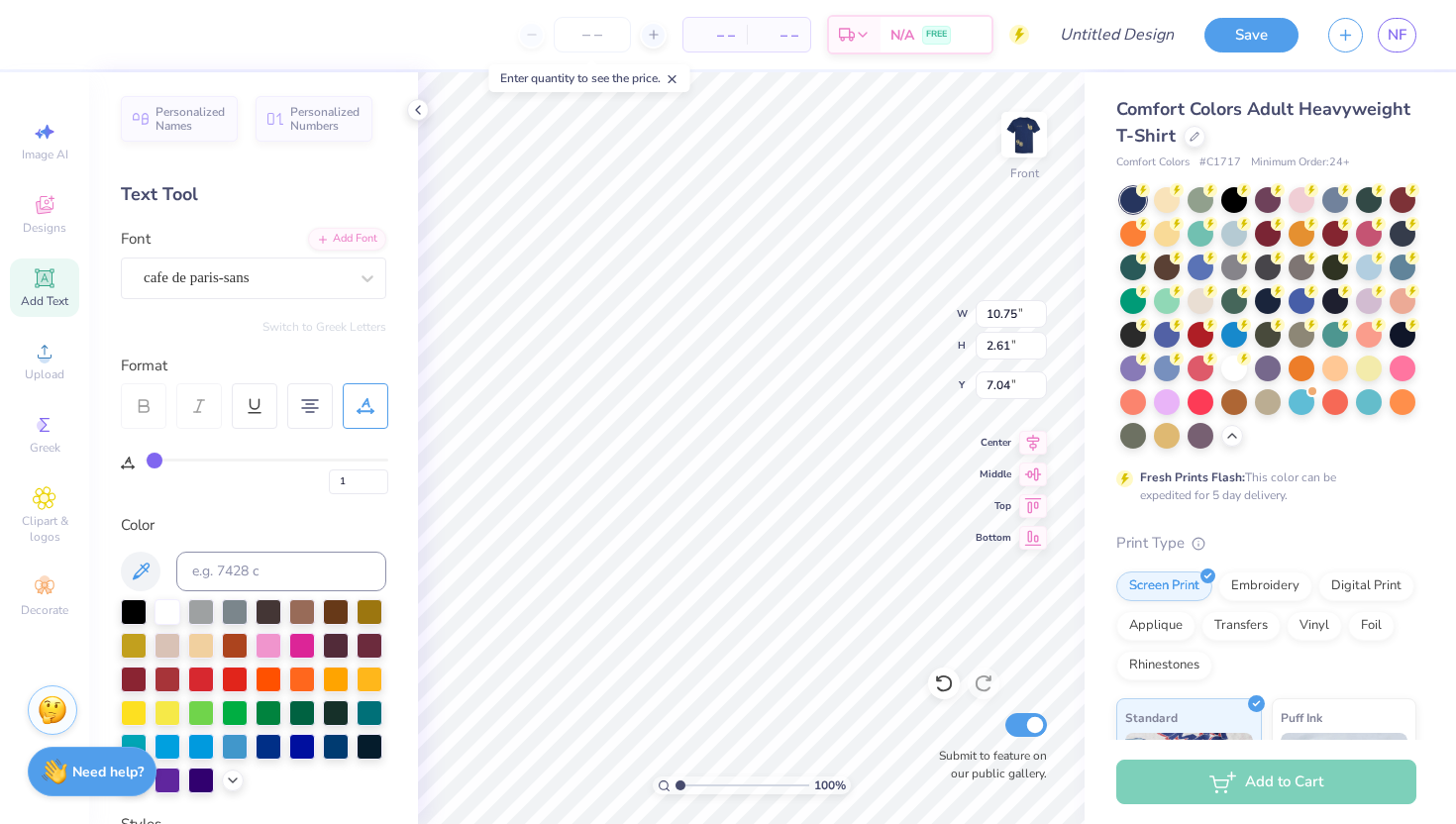 type on "7.04" 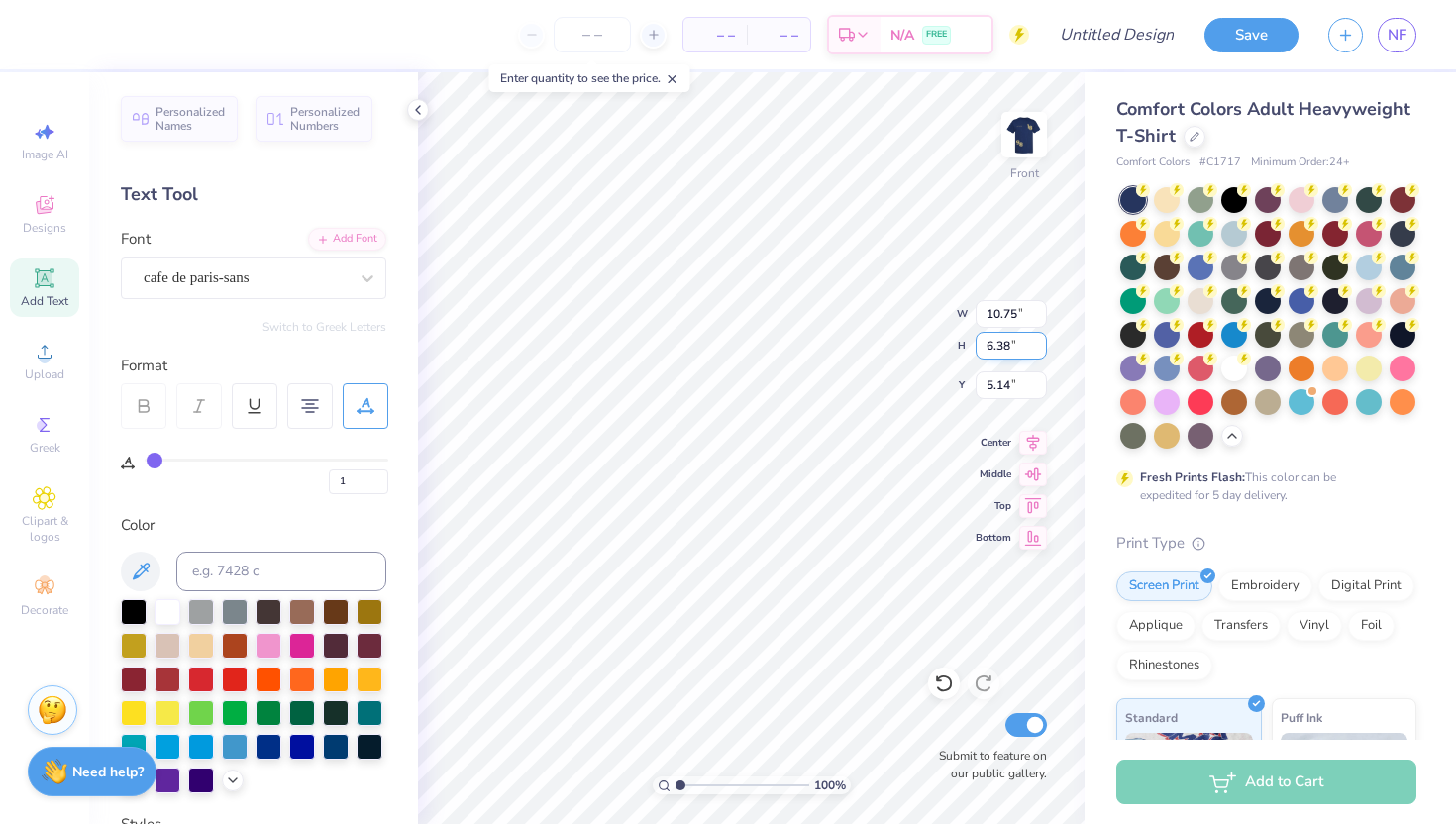 click on "6.38" at bounding box center (1011, 346) 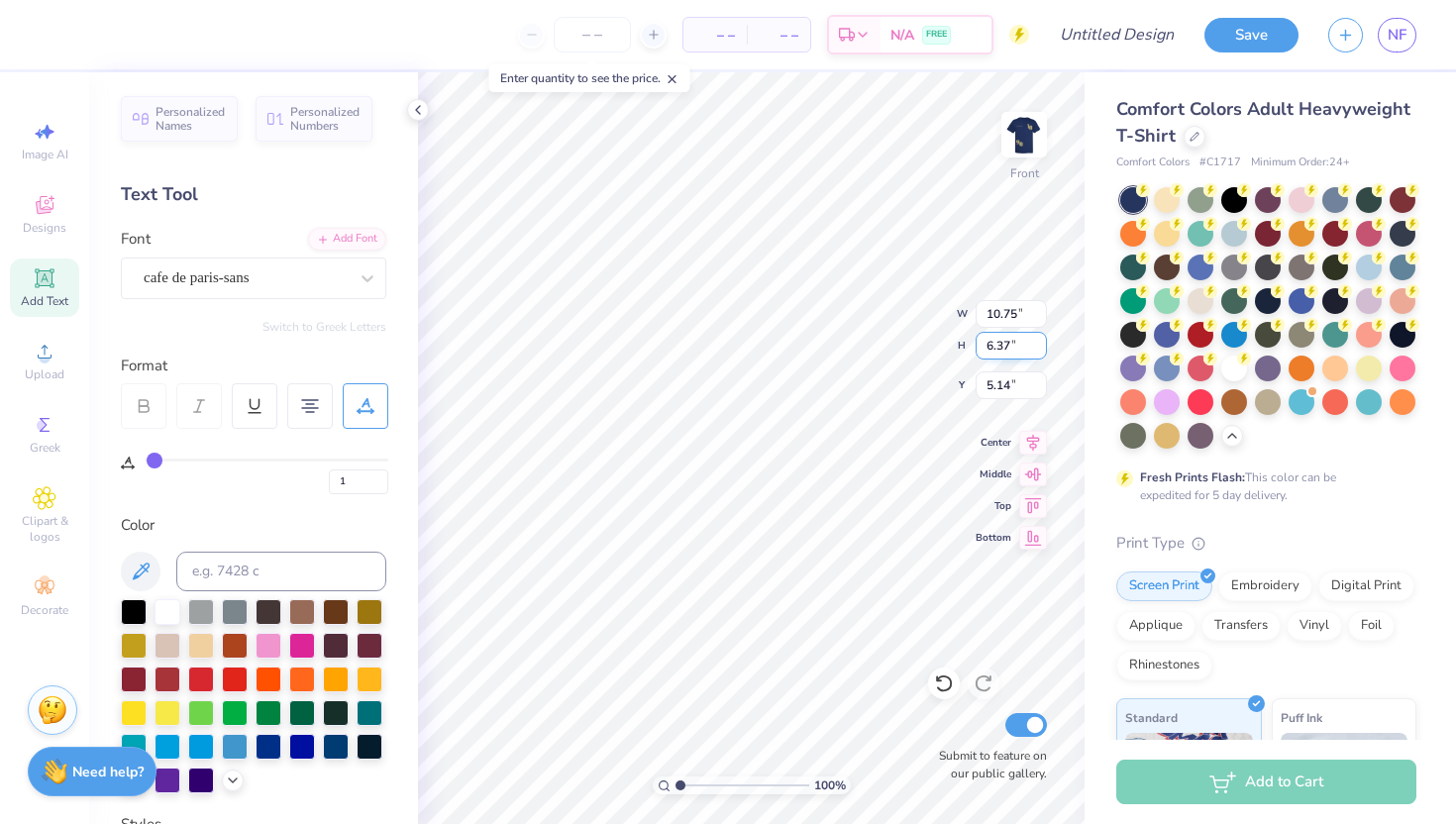 click on "6.37" at bounding box center [1011, 346] 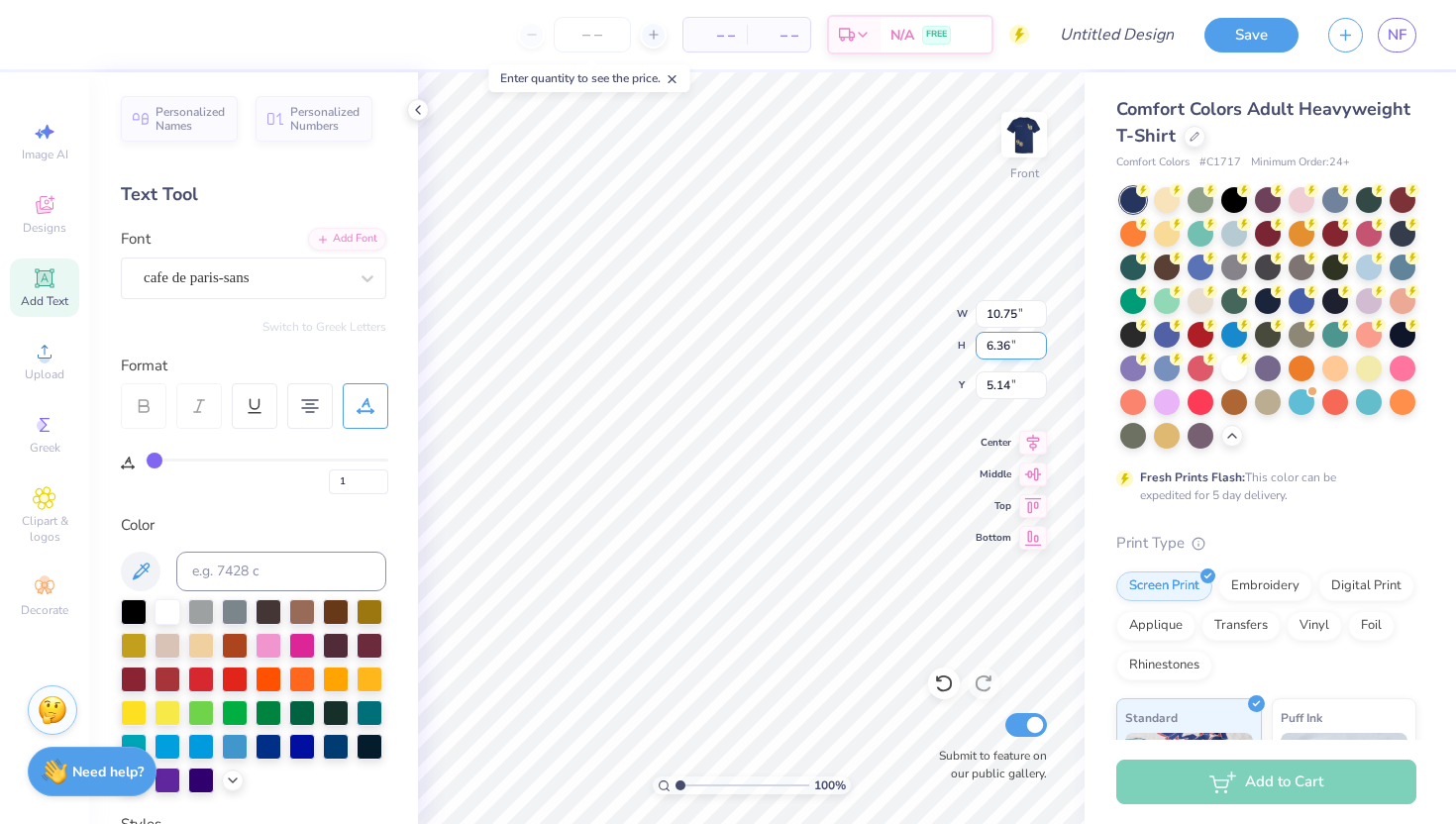 click on "6.36" at bounding box center [1011, 346] 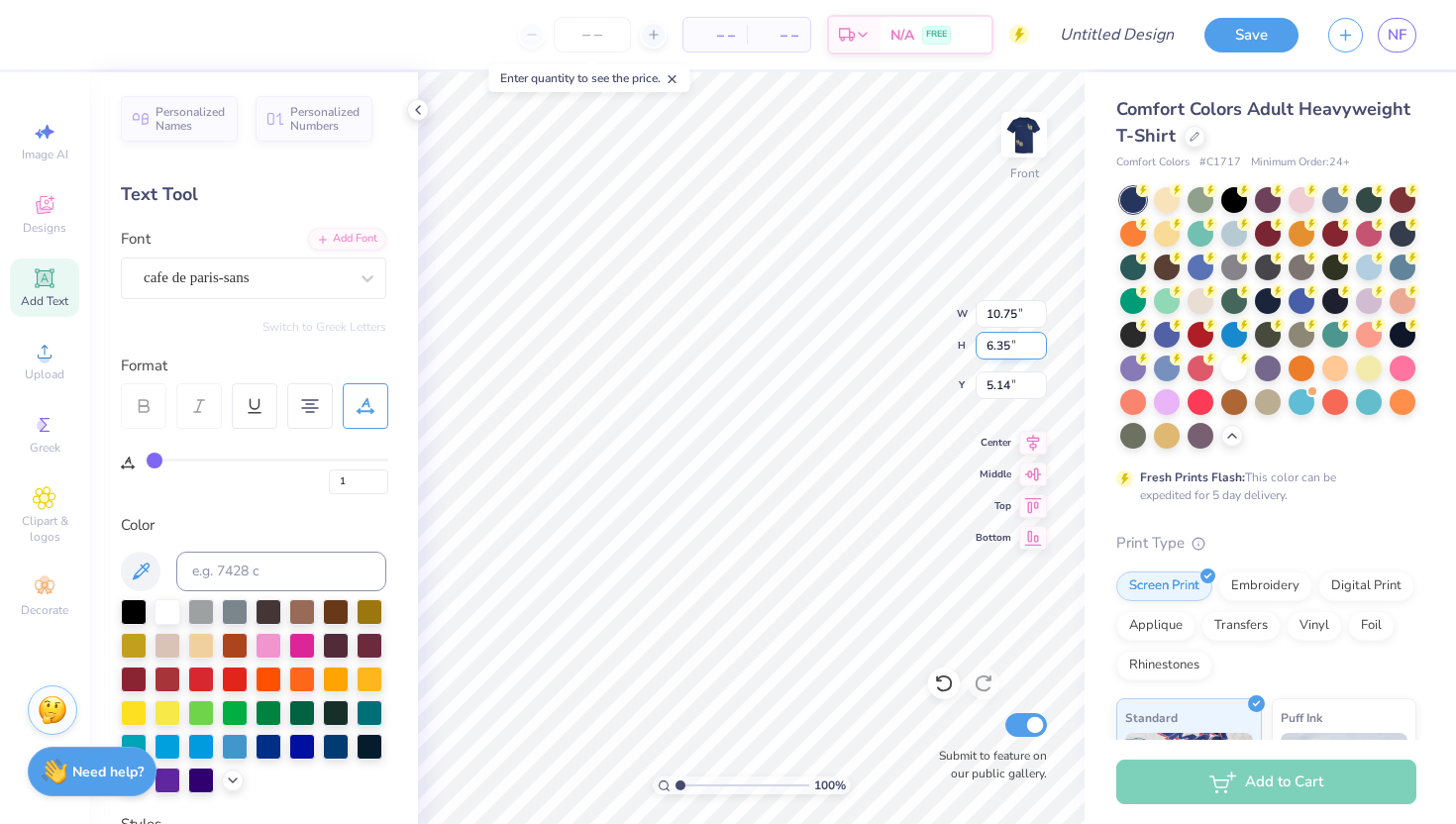 click on "6.35" at bounding box center [1011, 346] 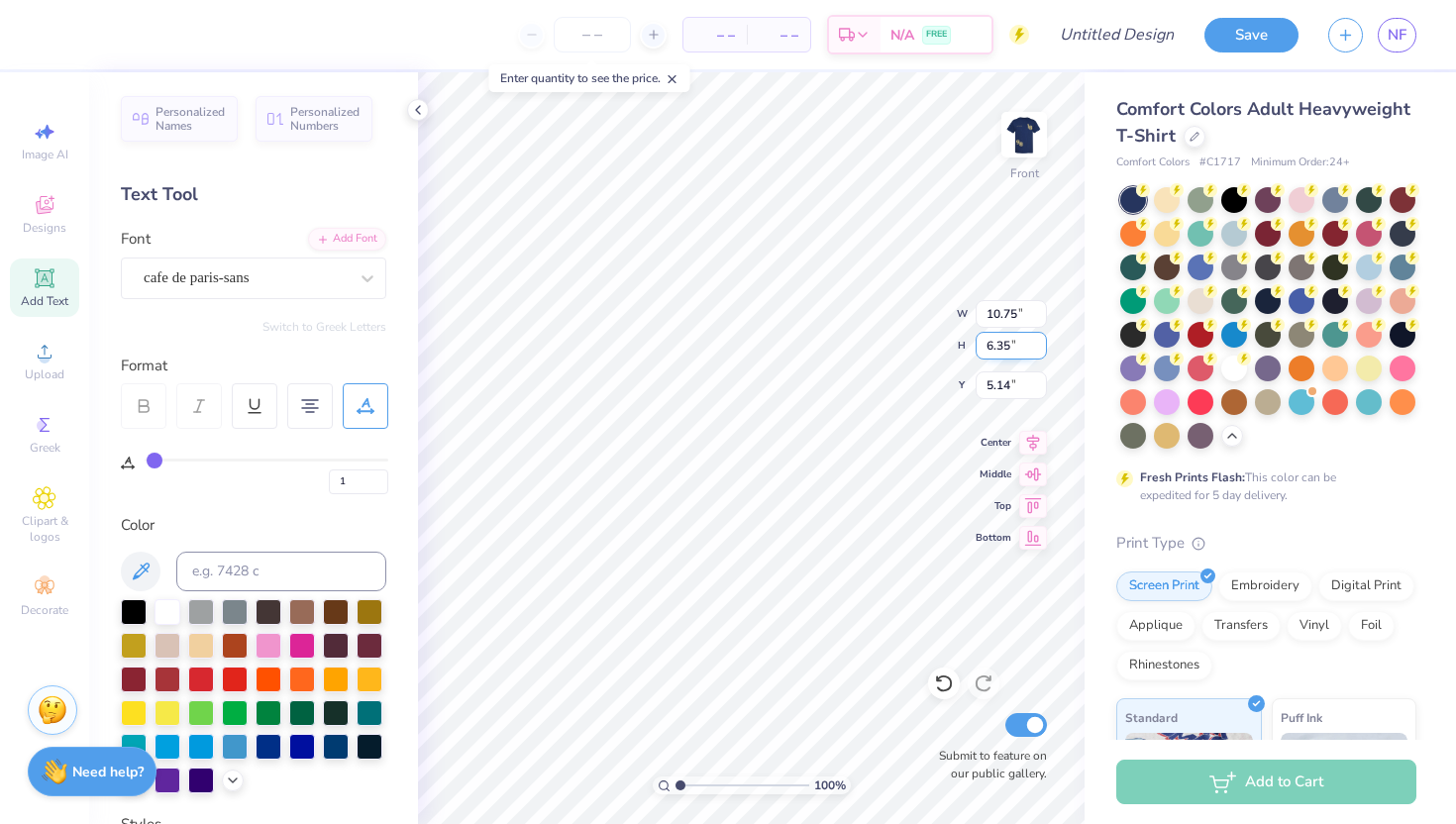 click on "6.35" at bounding box center [1011, 346] 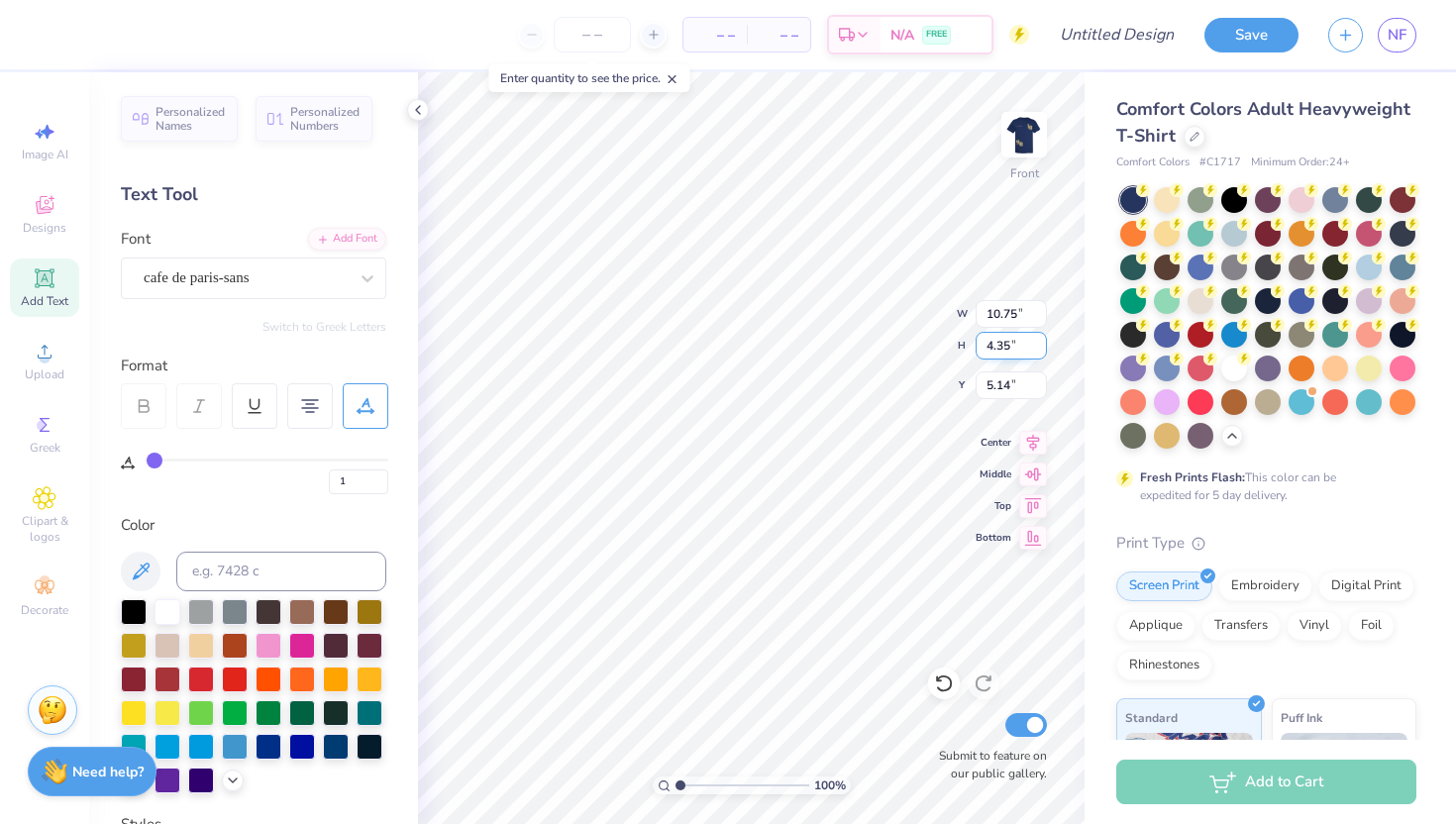 type on "4.35" 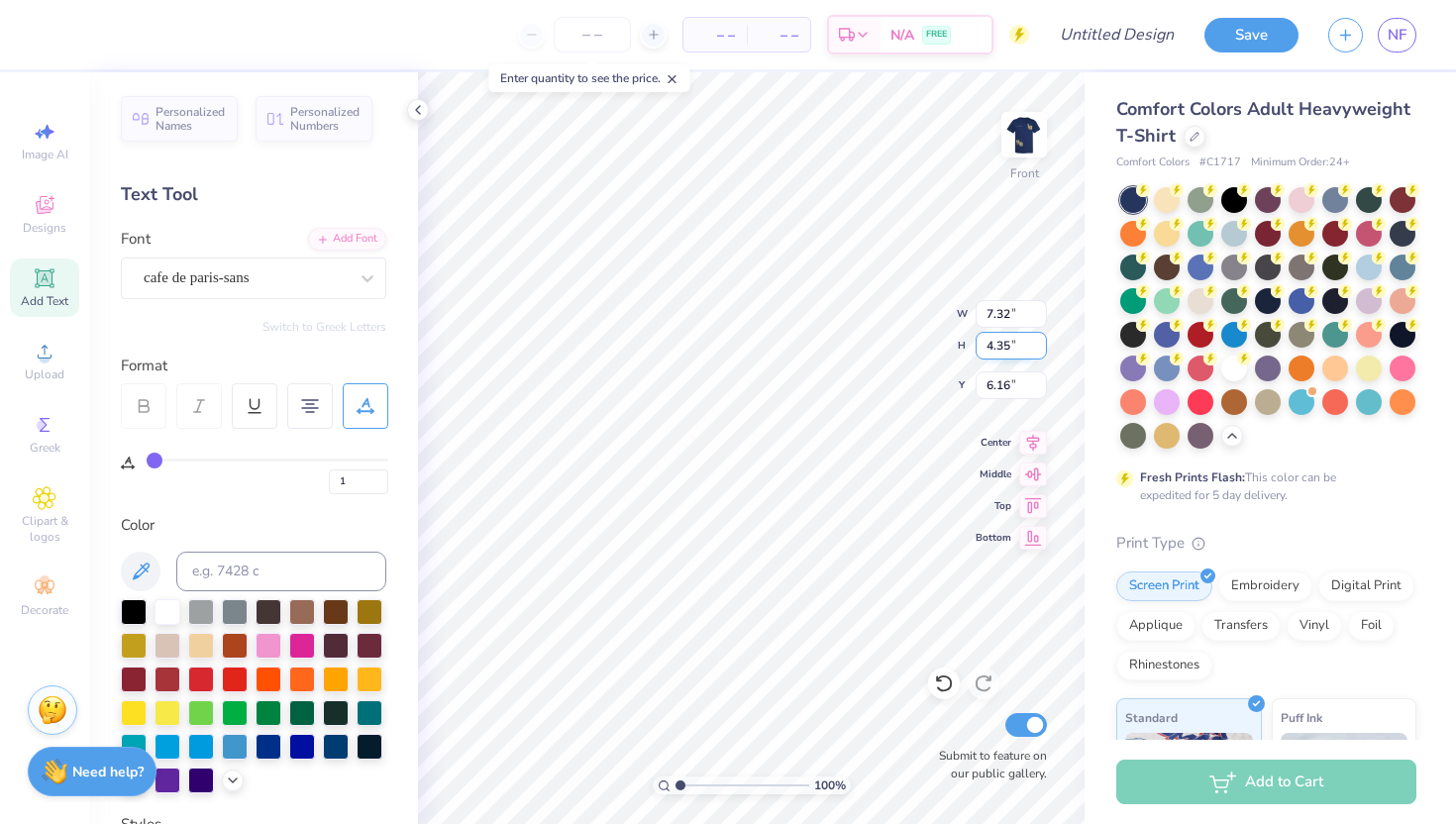 type on "7.32" 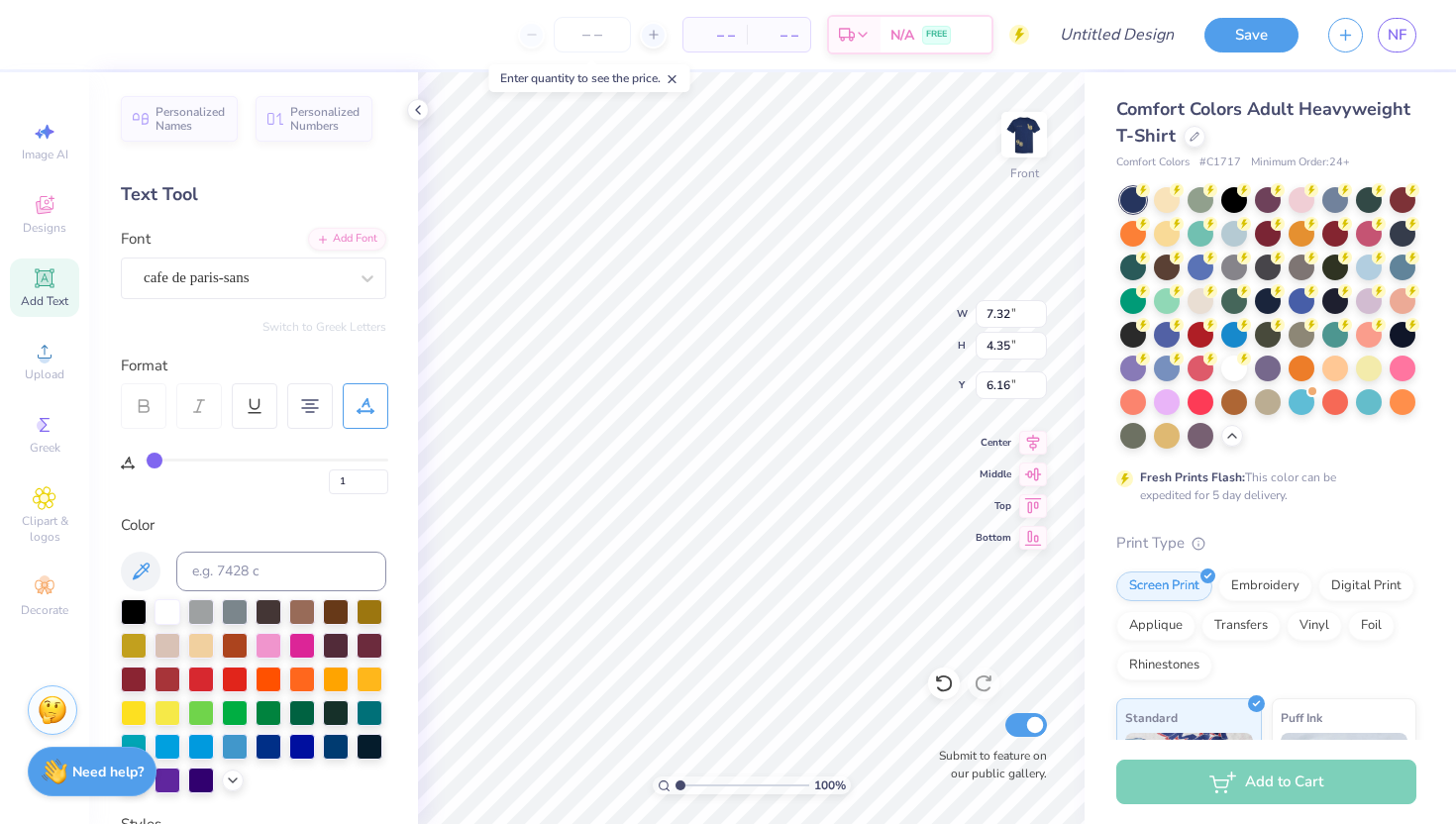 scroll, scrollTop: 1, scrollLeft: 3, axis: both 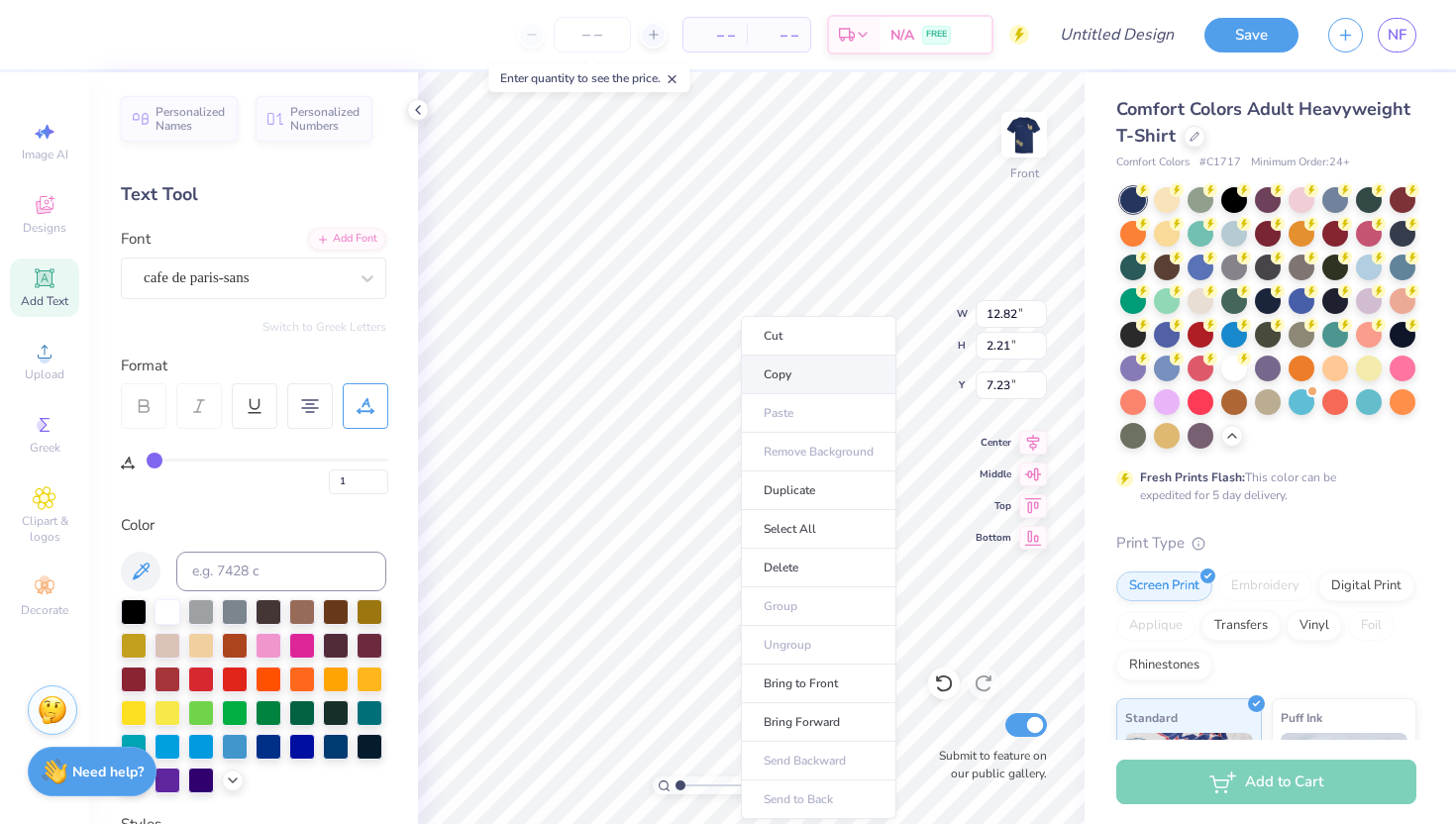 click on "Copy" at bounding box center [818, 374] 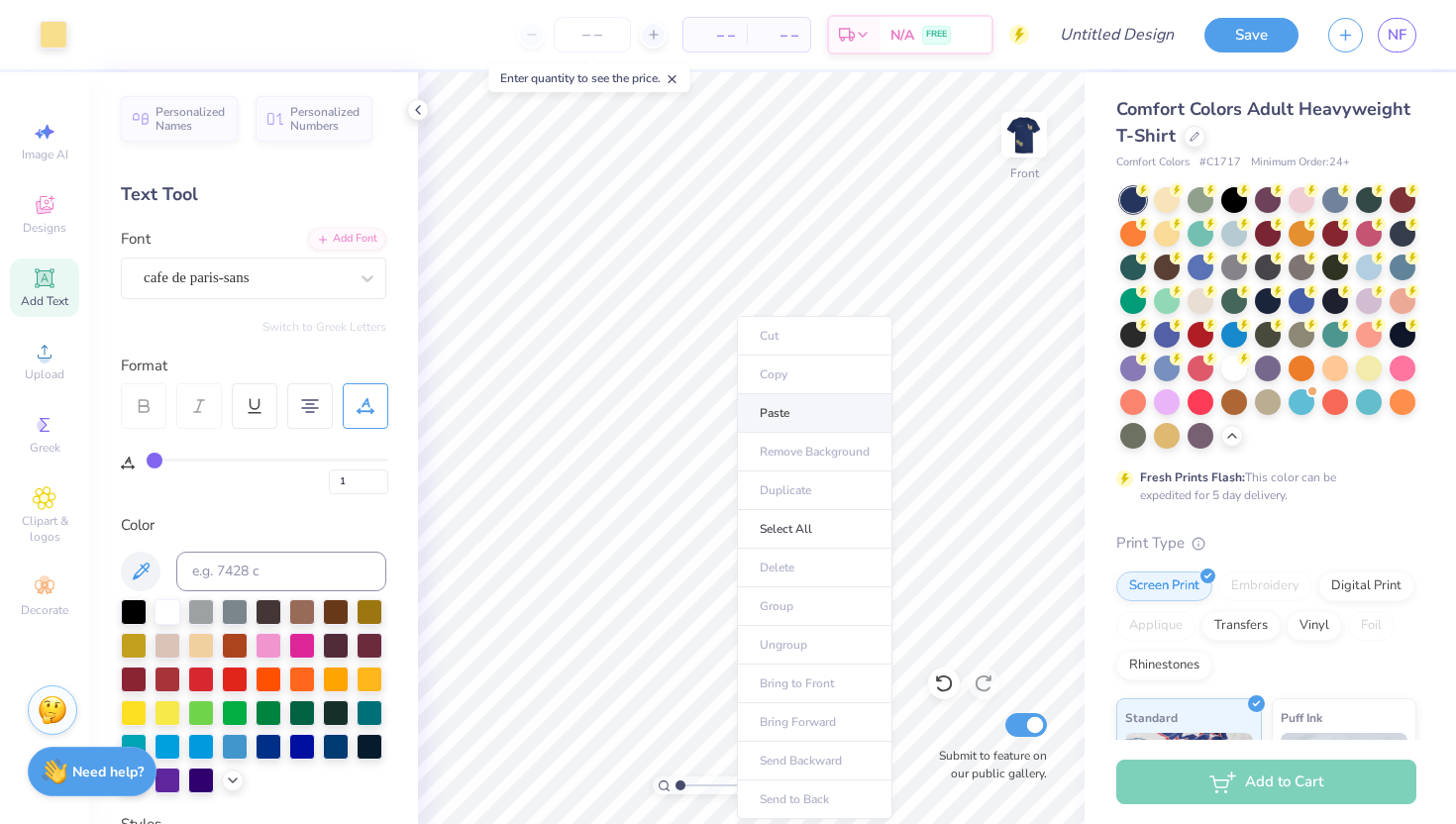 click on "Paste" at bounding box center [814, 413] 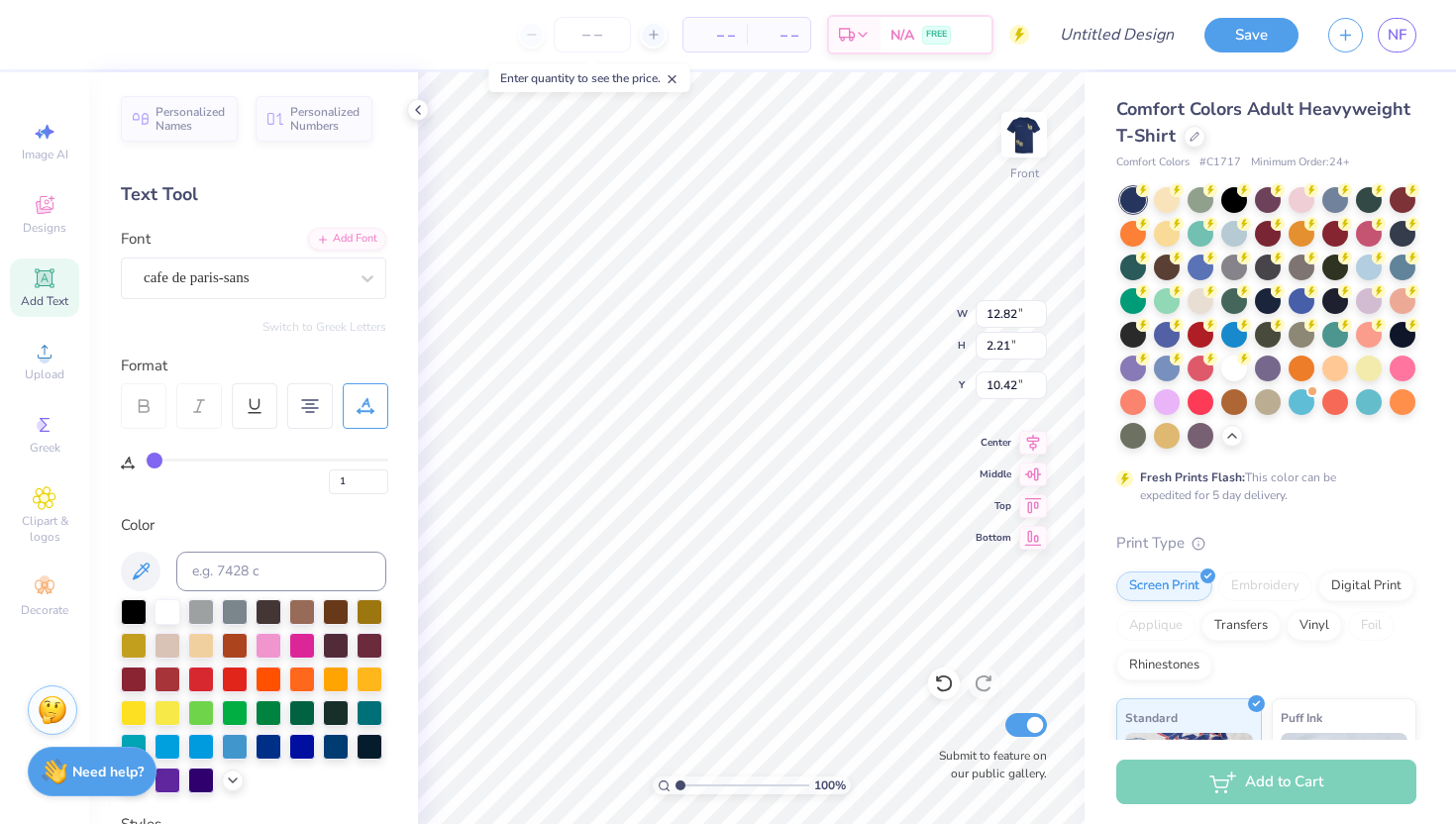 scroll, scrollTop: 0, scrollLeft: 4, axis: horizontal 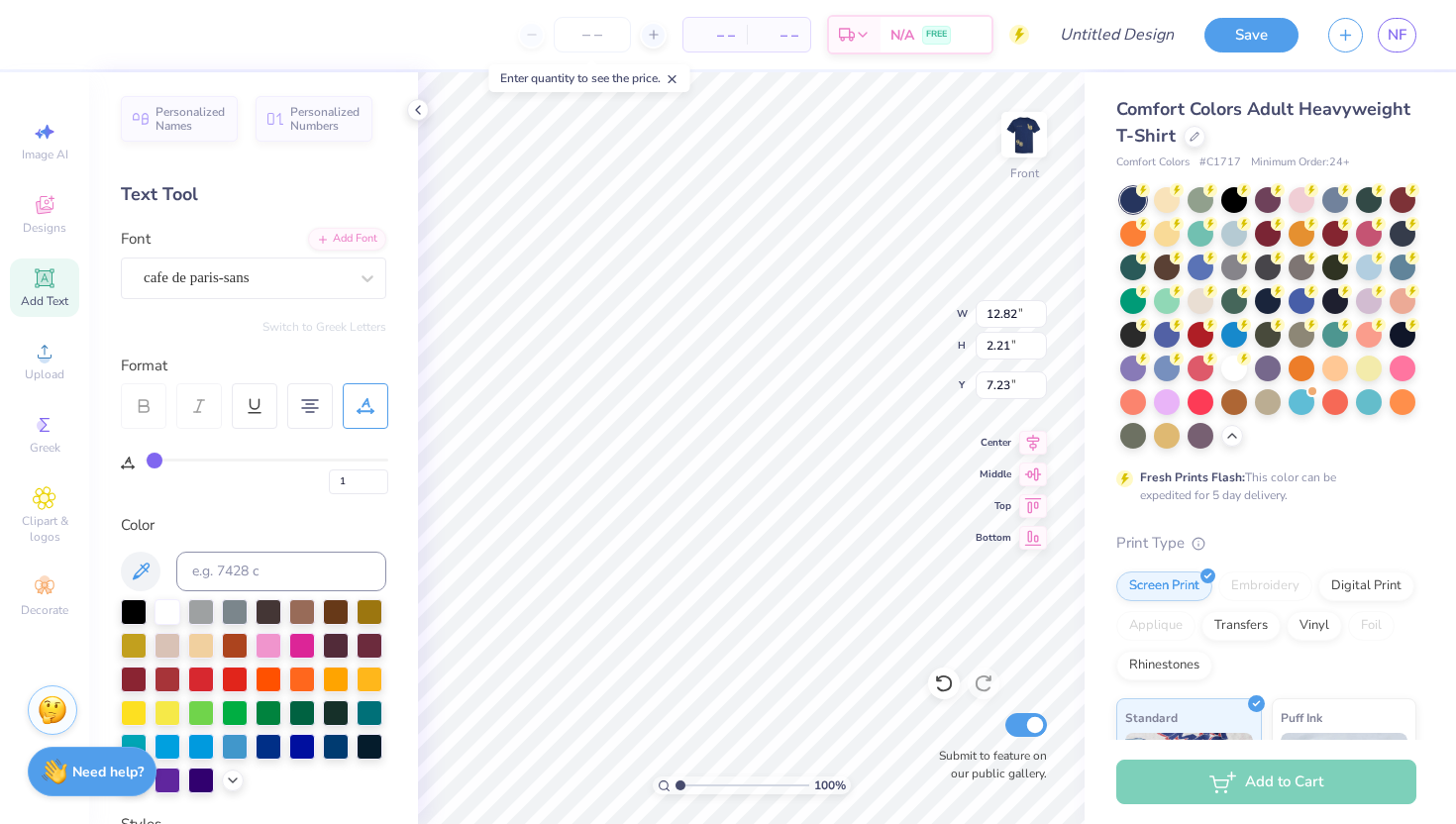 type on "ZETA TAU" 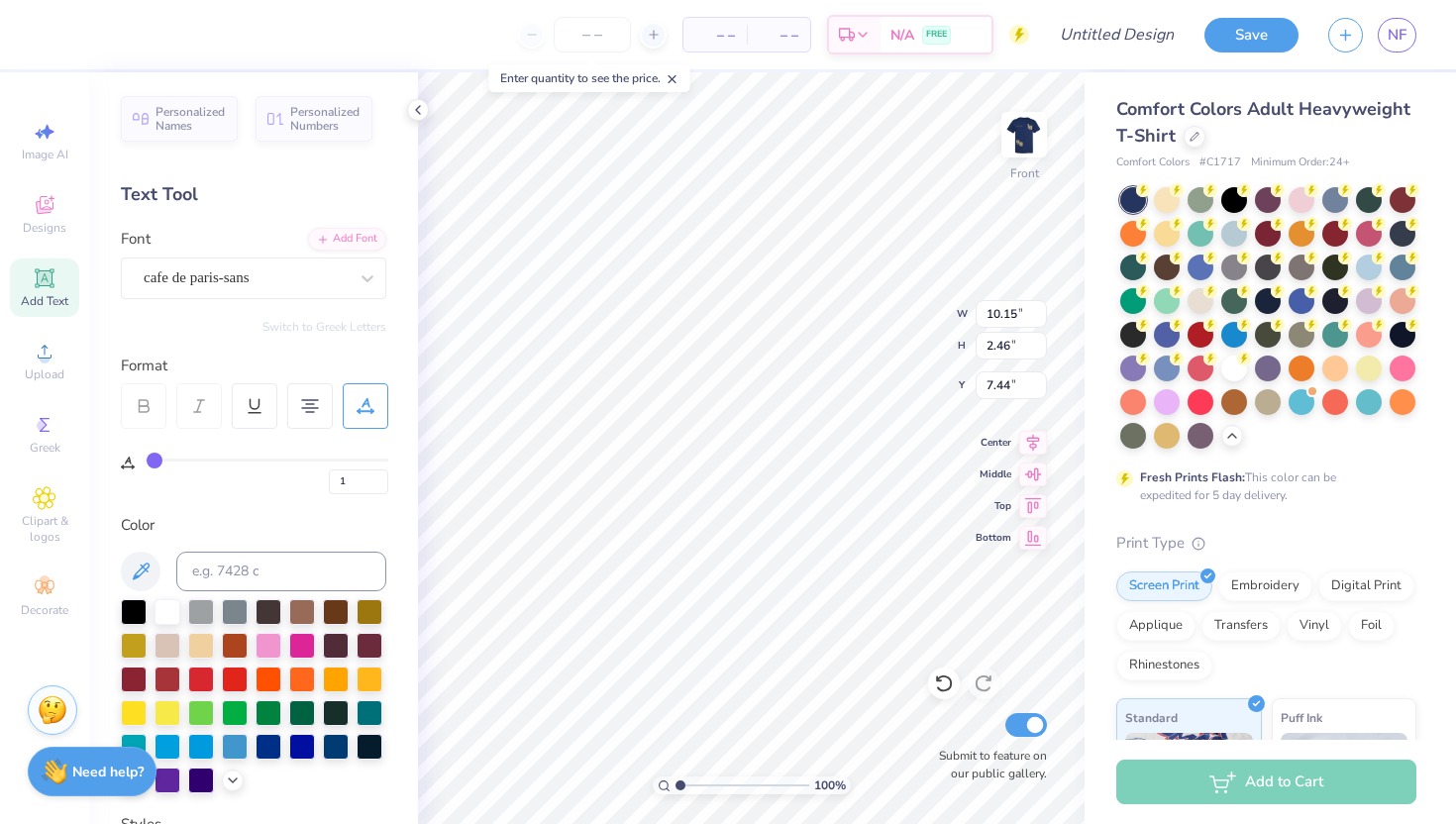type on "10.15" 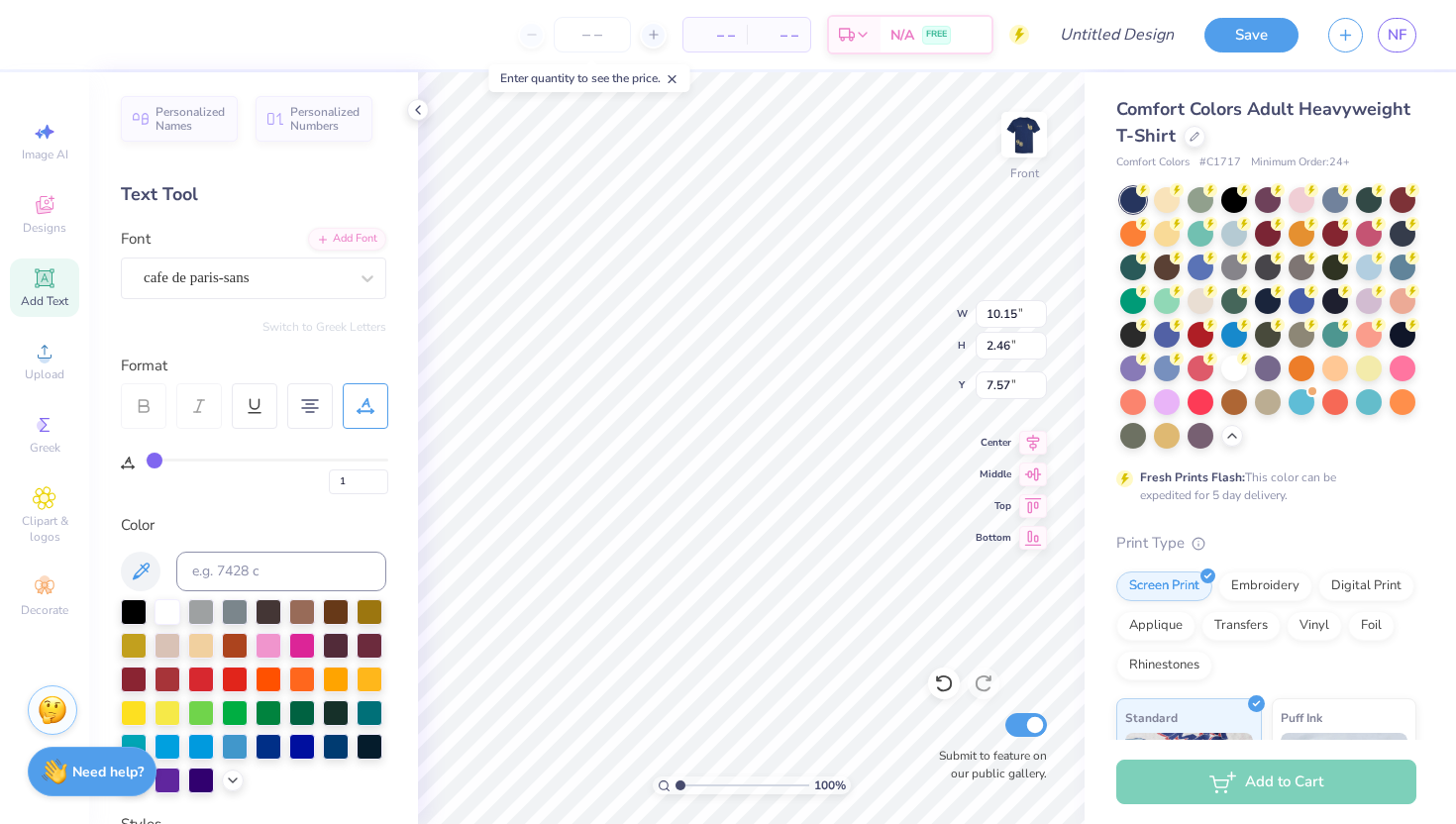 type on "7.57" 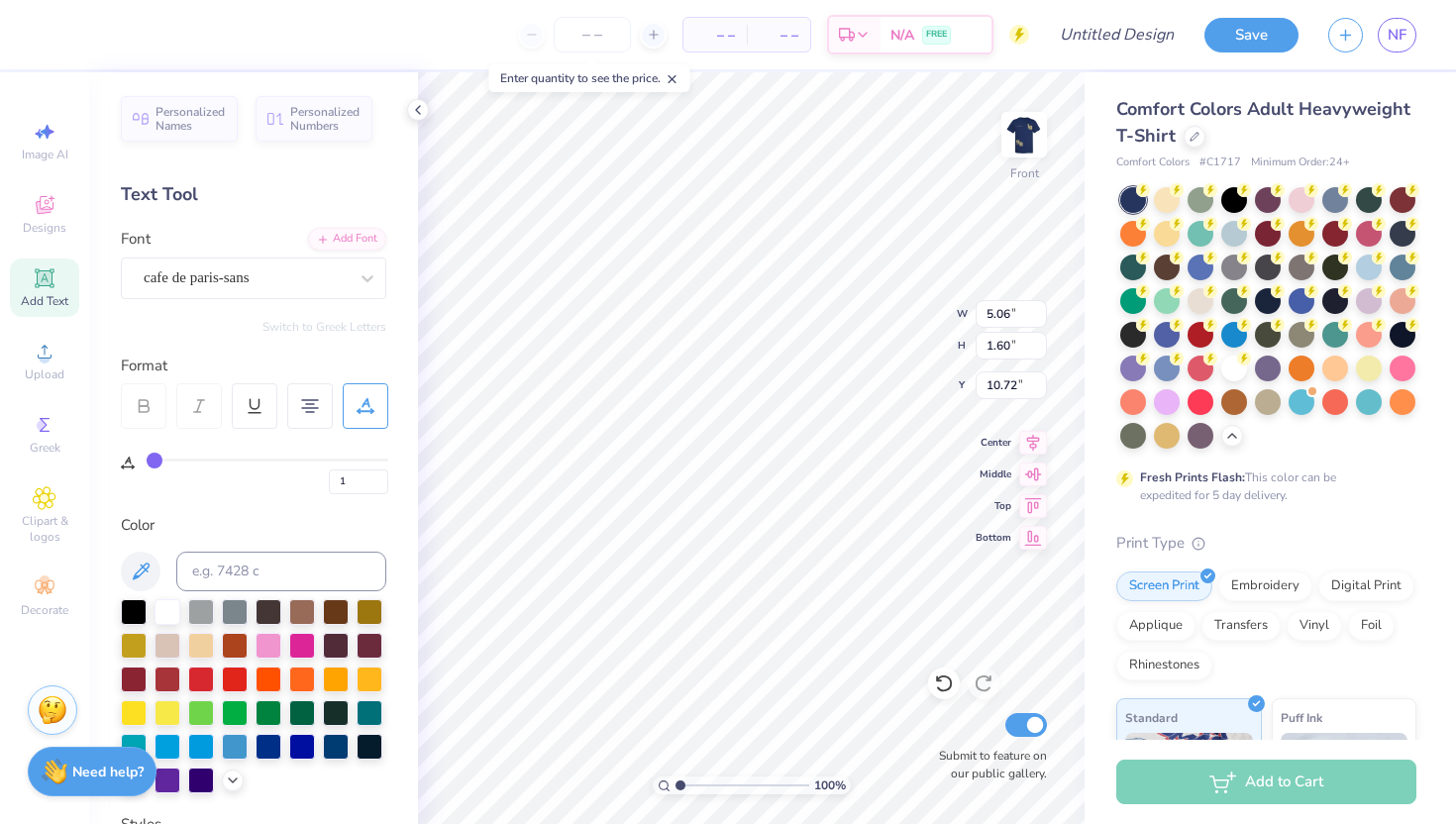 type on "10.73" 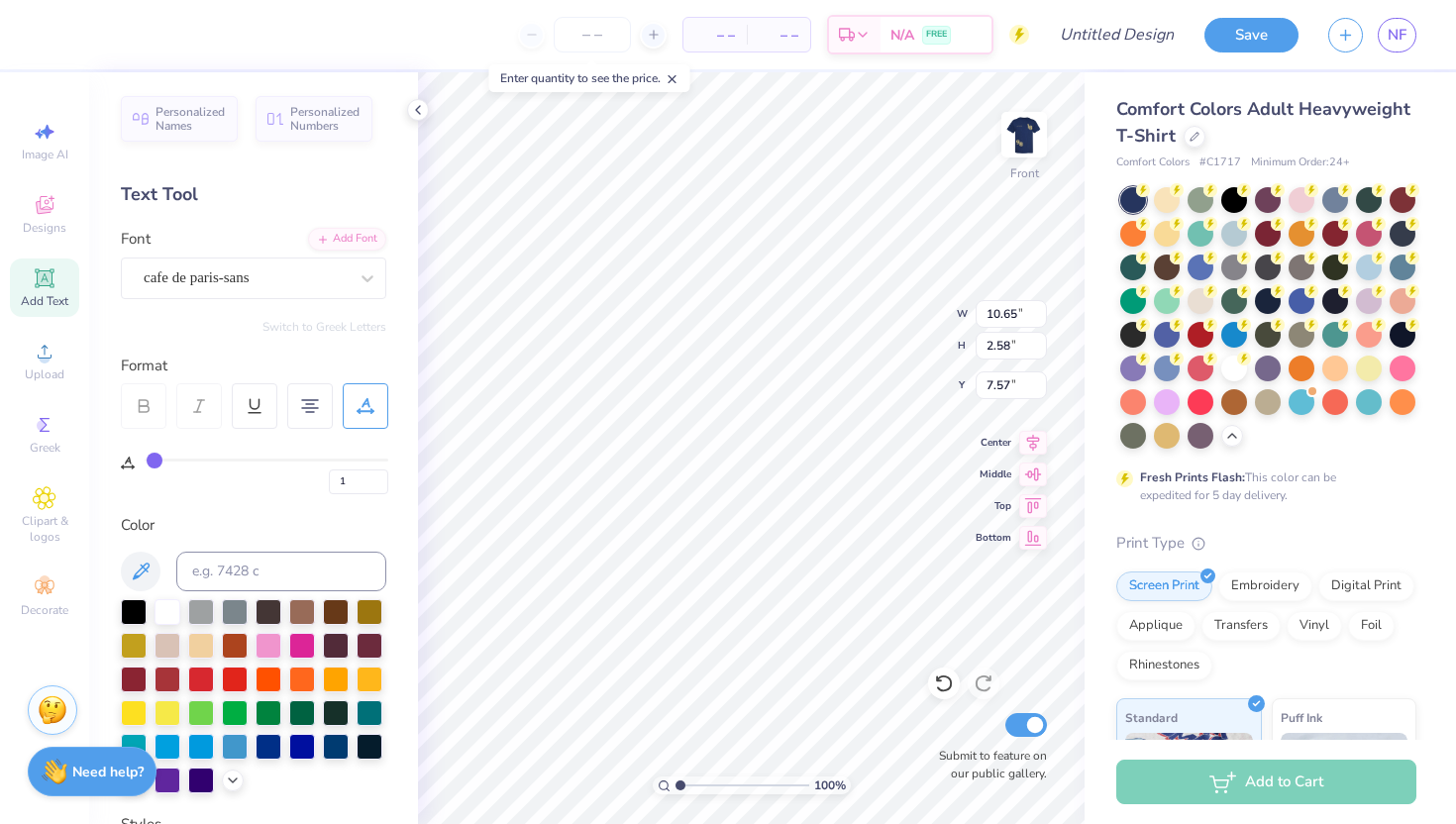 type on "10.65" 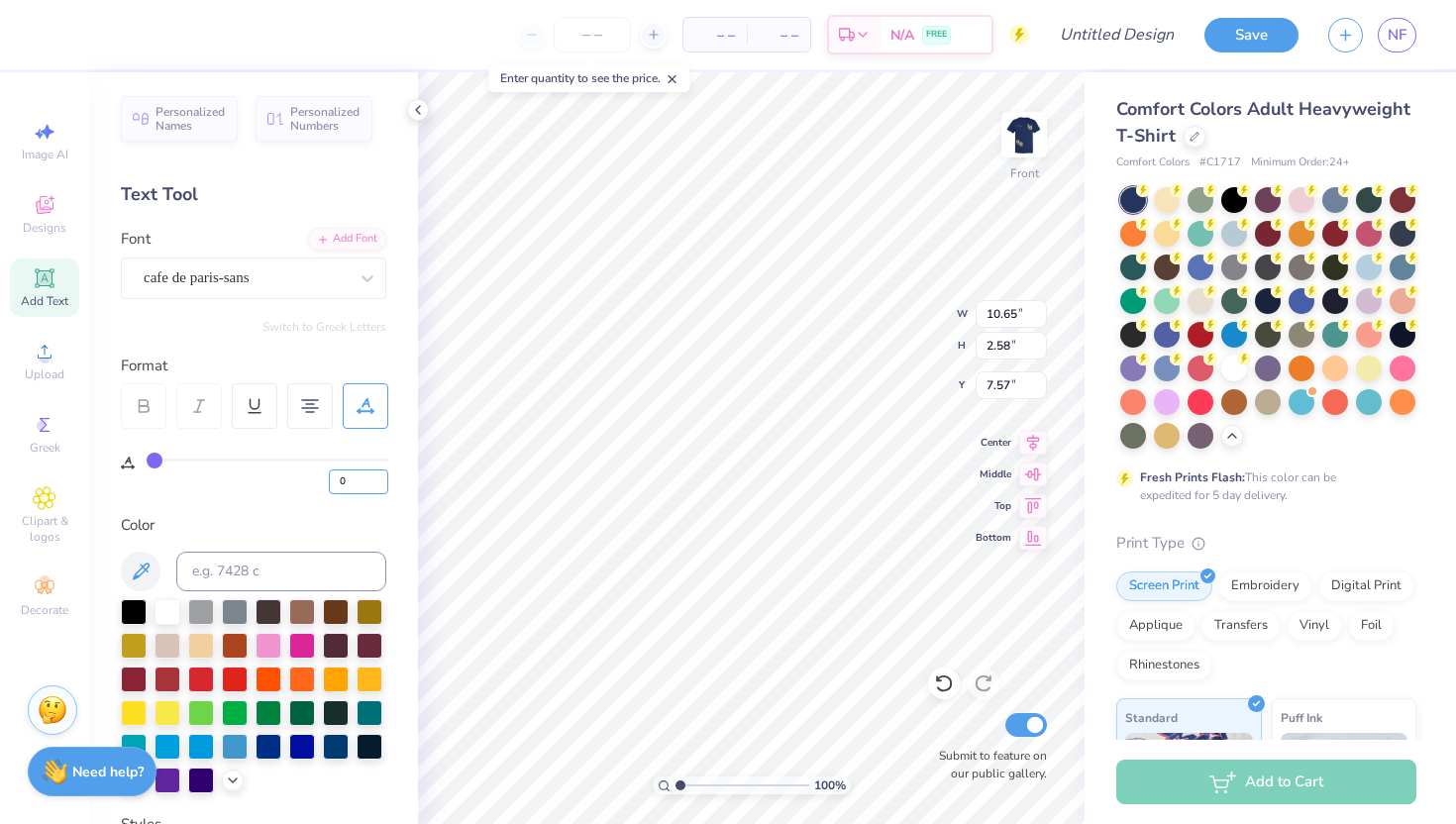 type on "0" 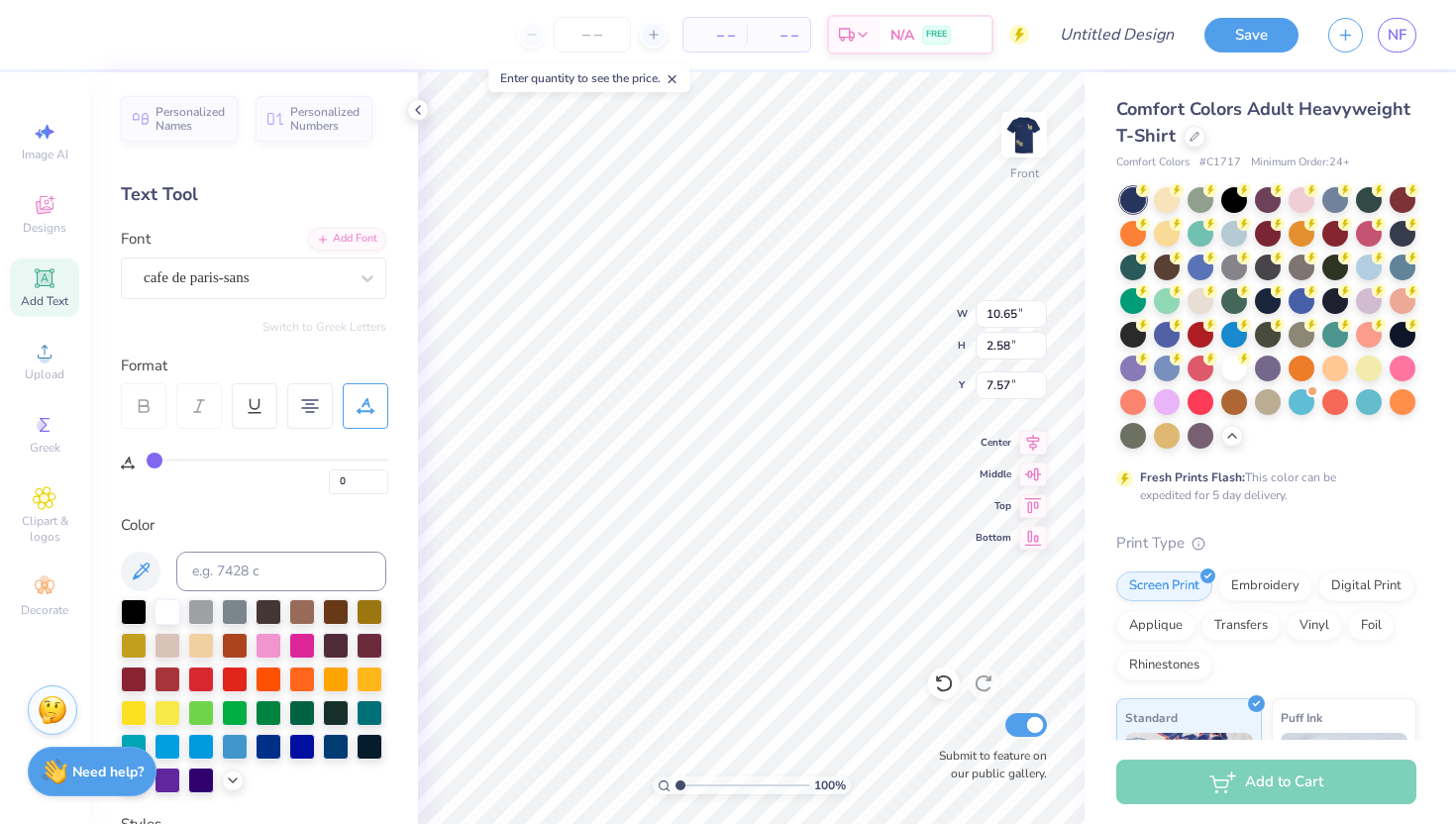 type on "0" 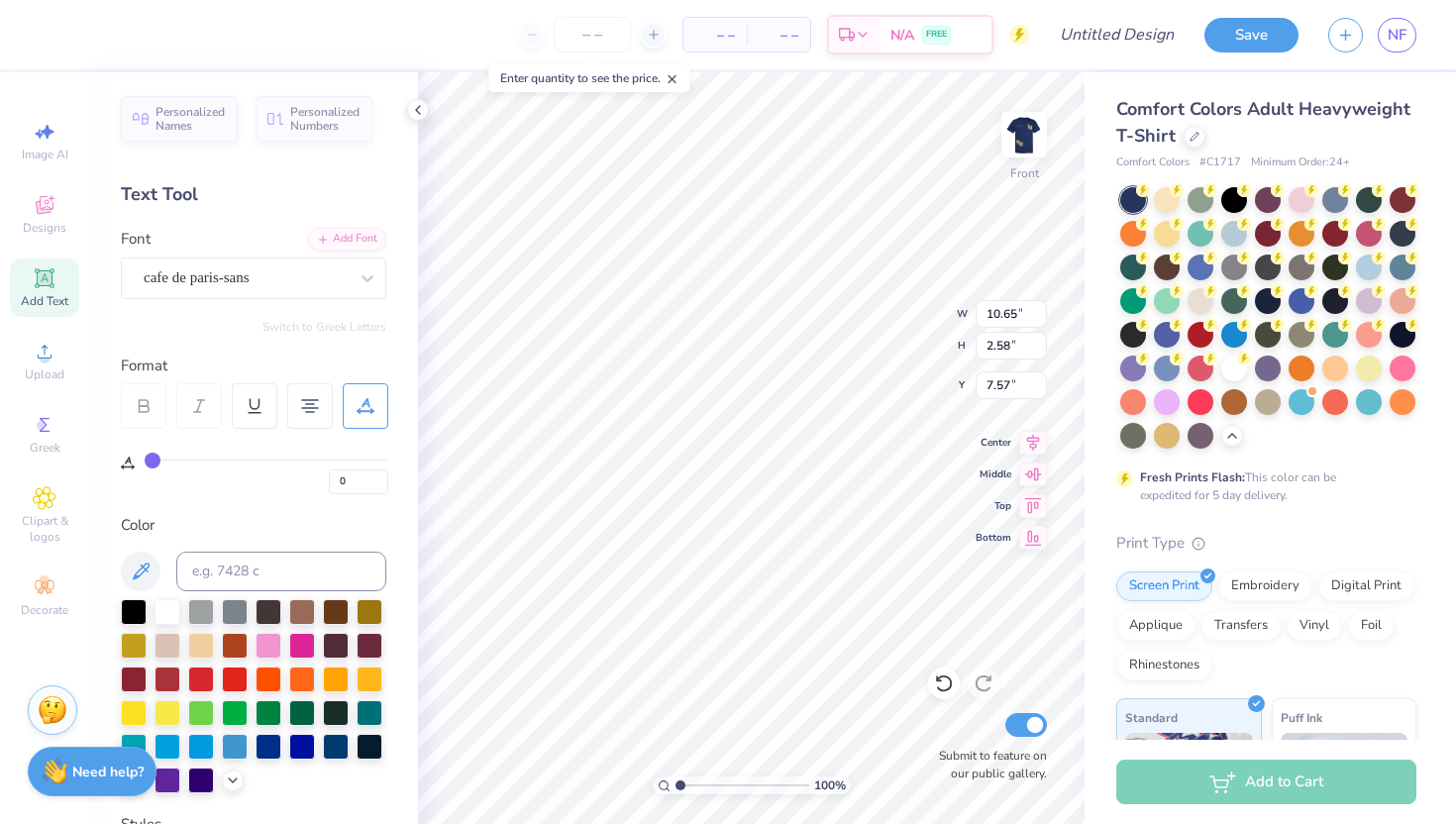 click on "0" at bounding box center (266, 476) 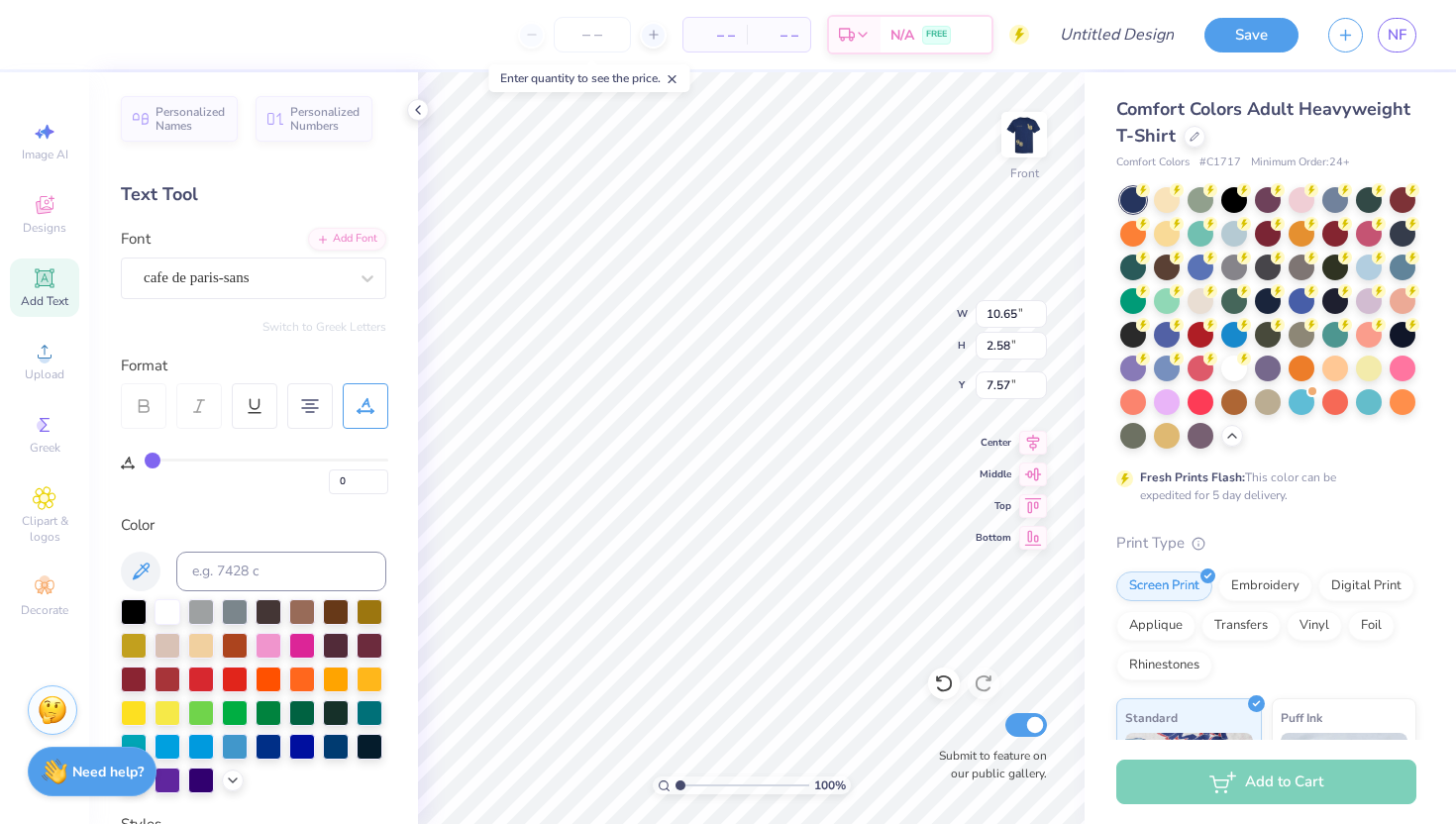 type on "10.41" 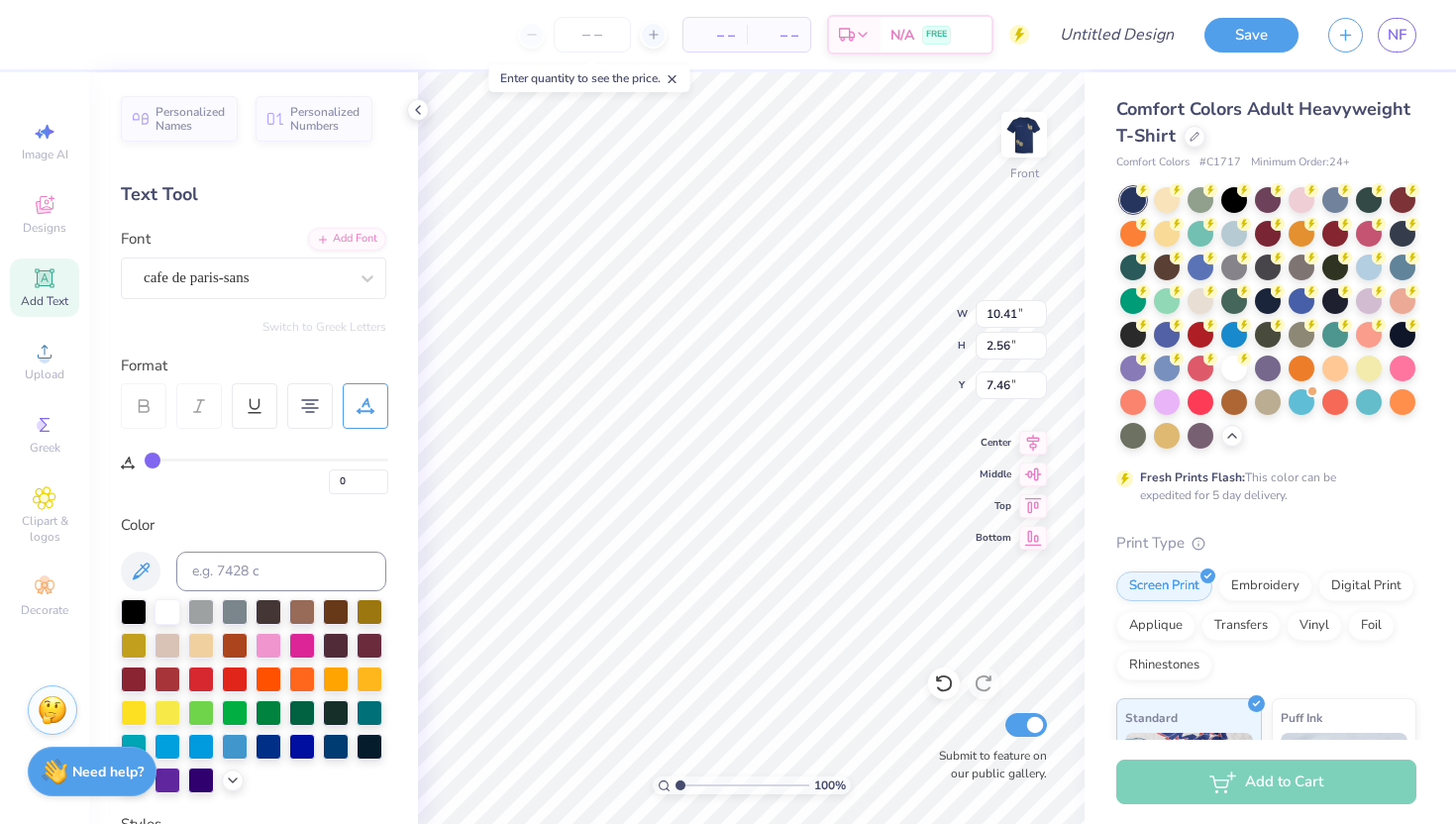 type on "7.46" 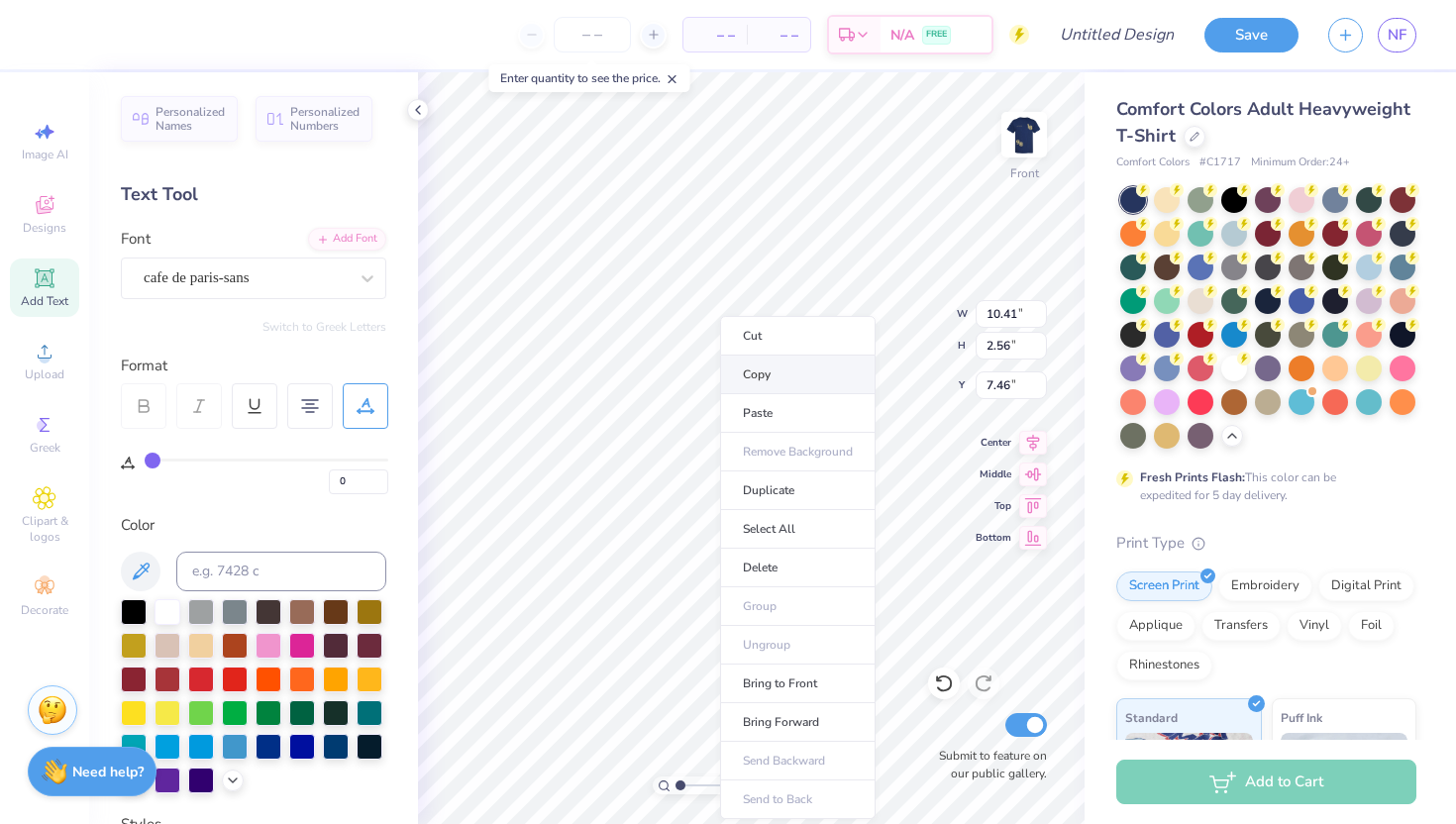 click on "Copy" at bounding box center [797, 374] 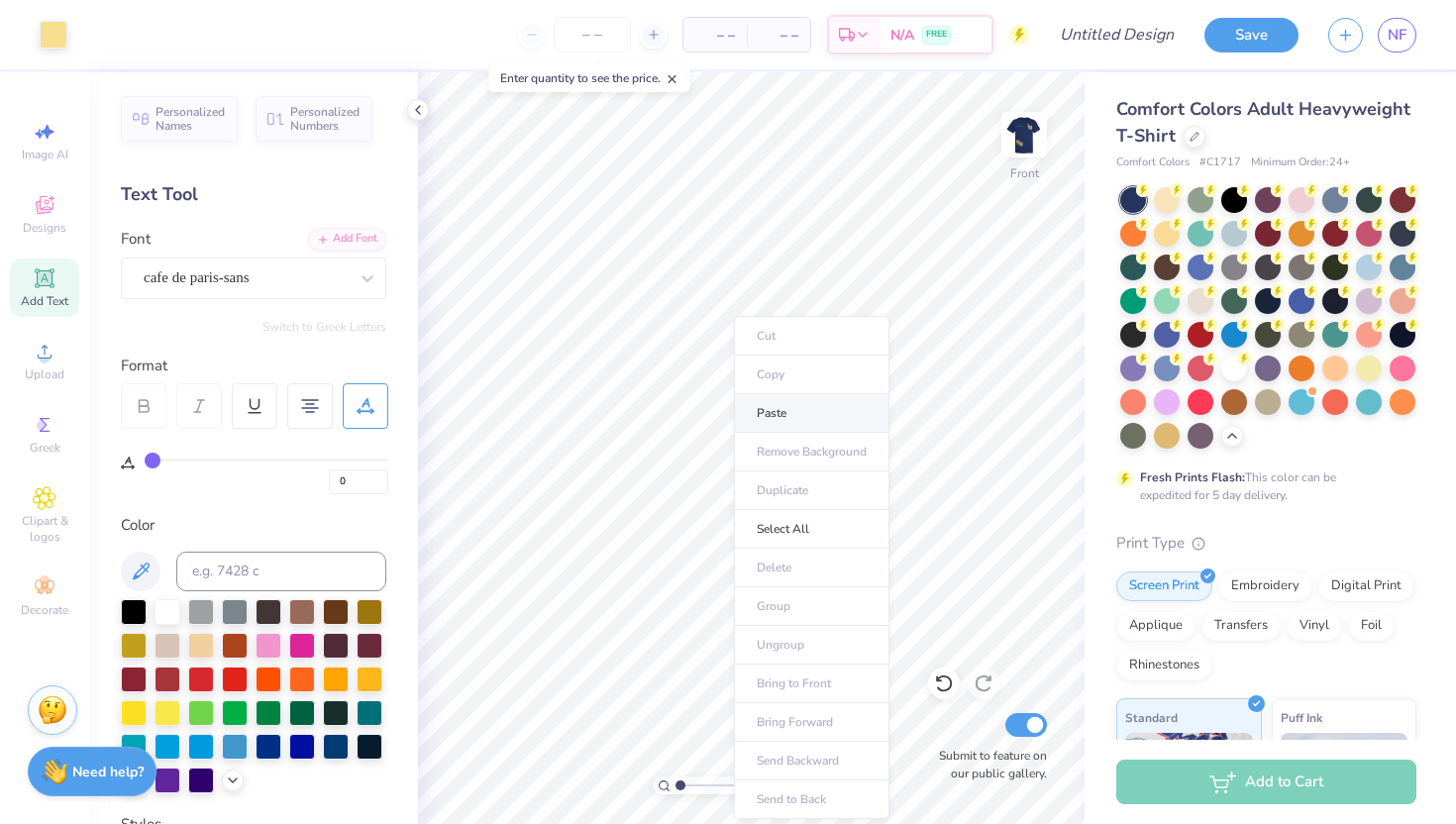 click on "Paste" at bounding box center [811, 413] 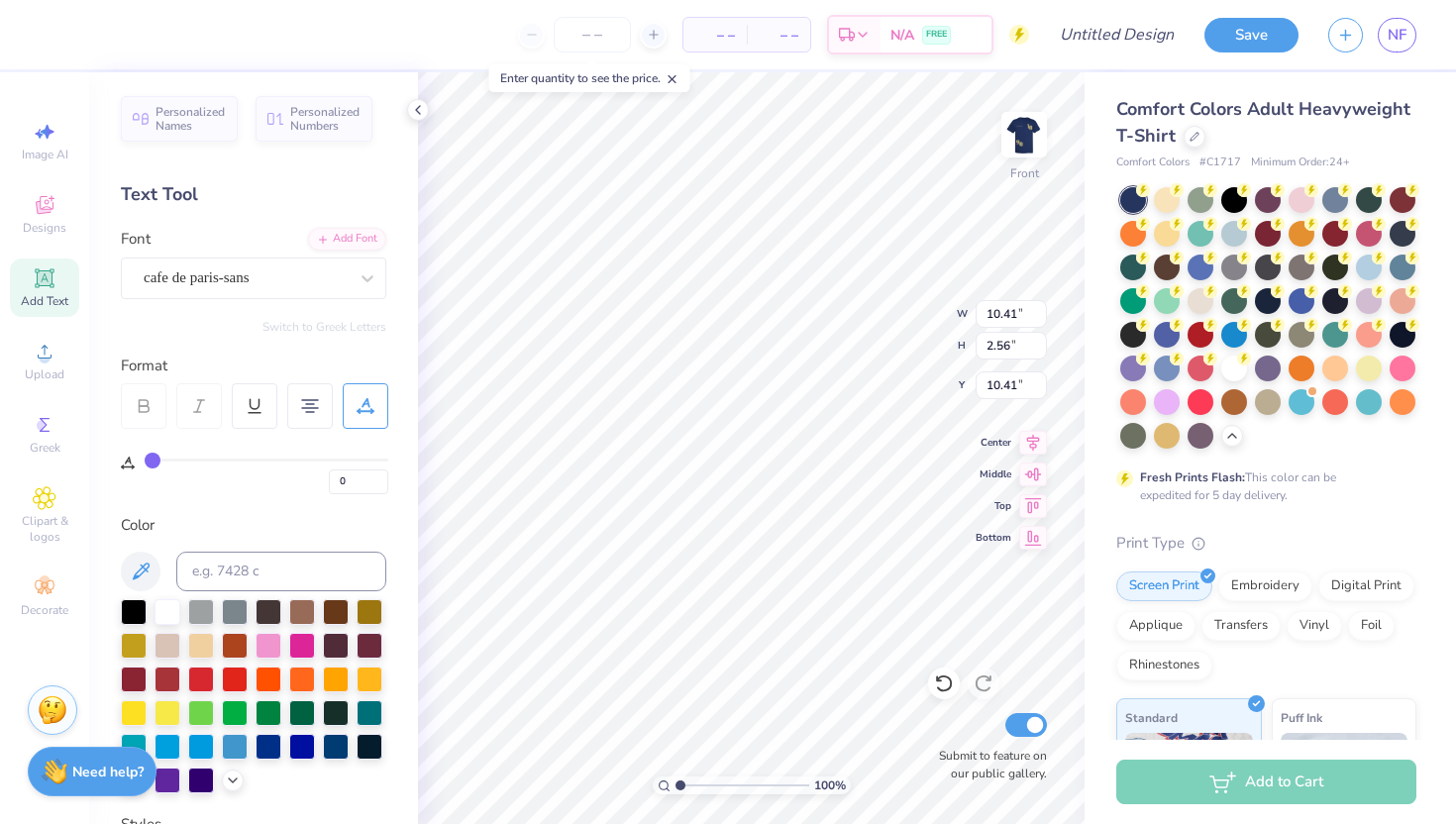 scroll, scrollTop: 0, scrollLeft: 0, axis: both 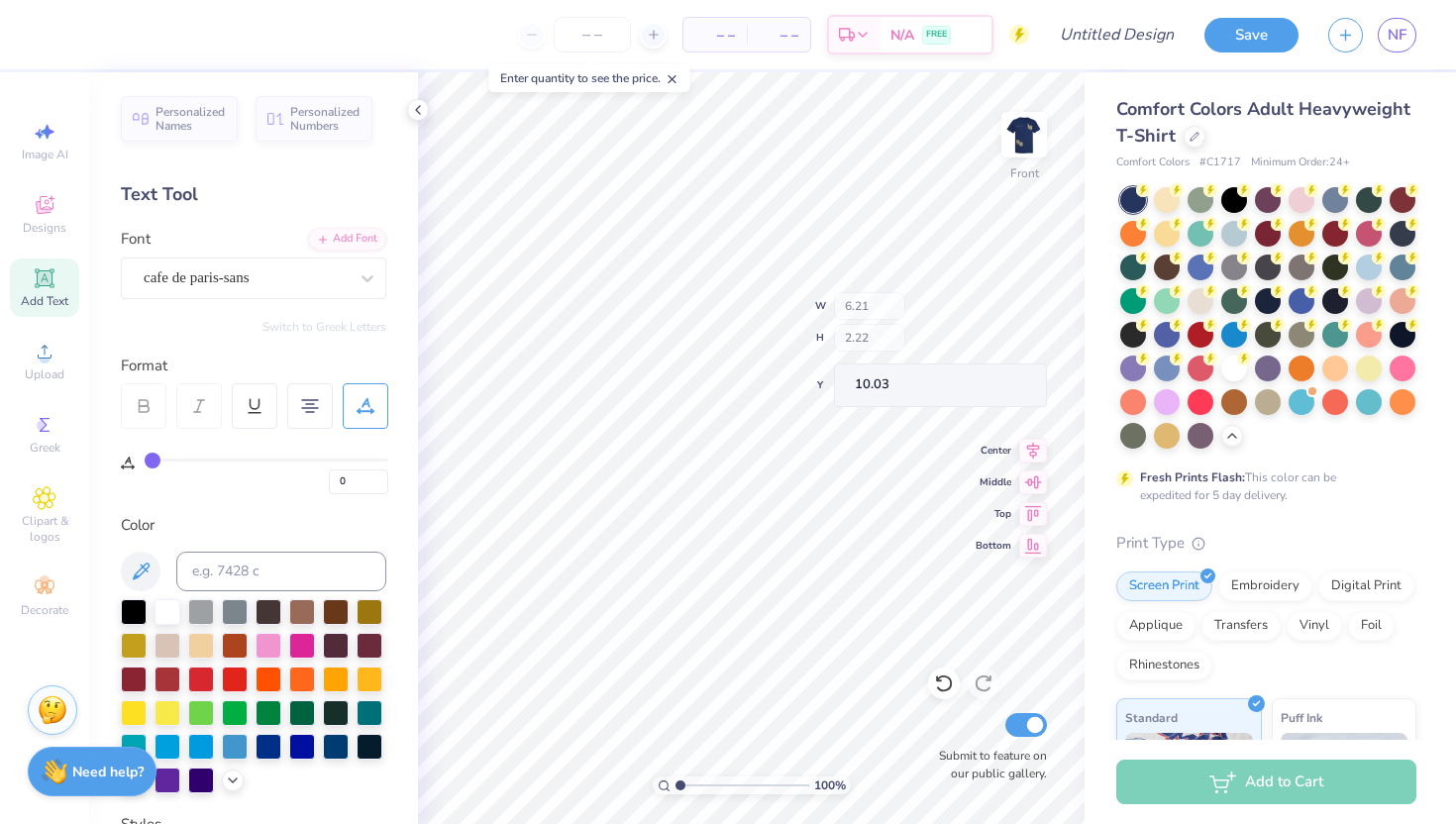 type on "10.03" 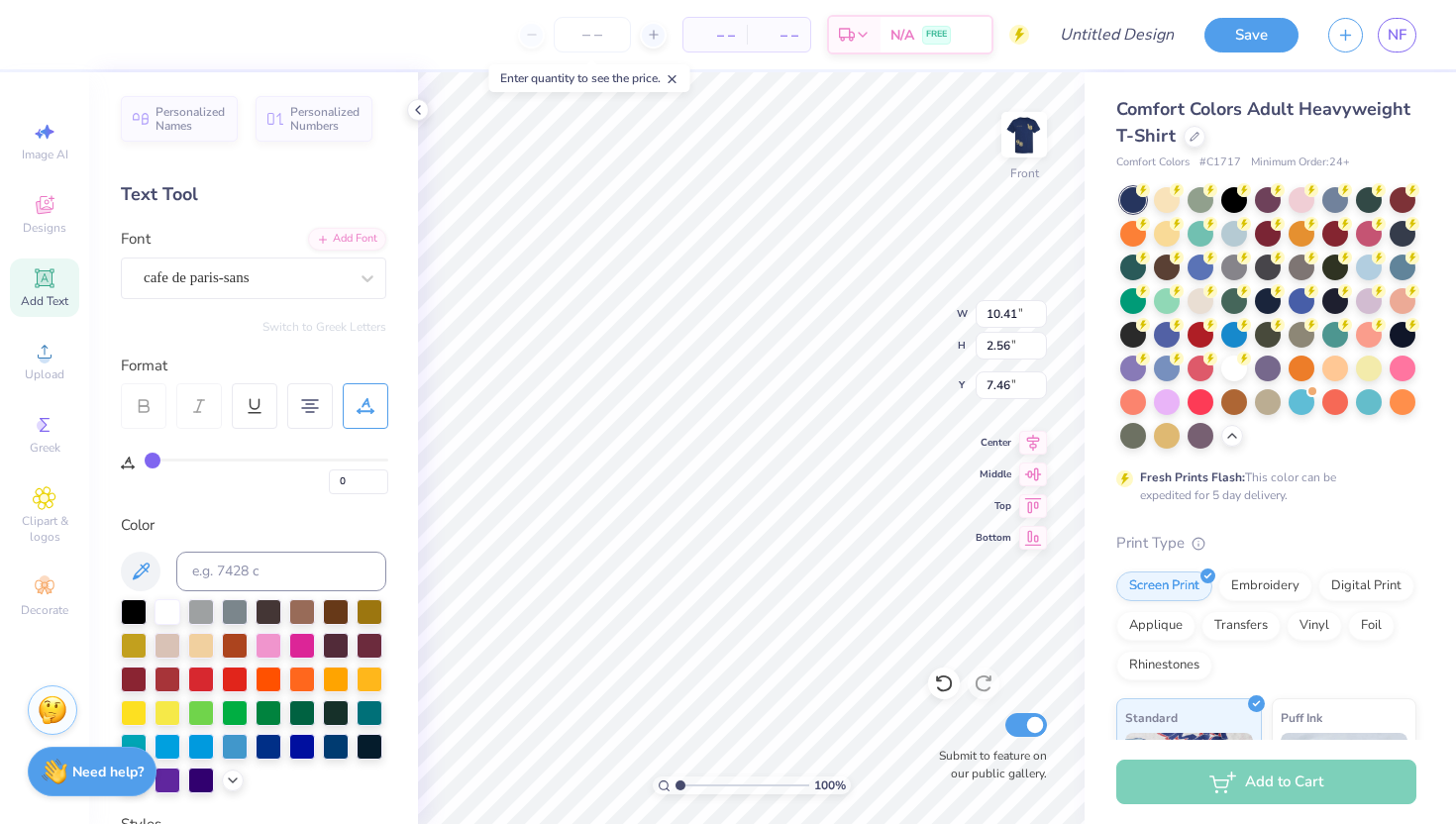 scroll, scrollTop: 0, scrollLeft: 0, axis: both 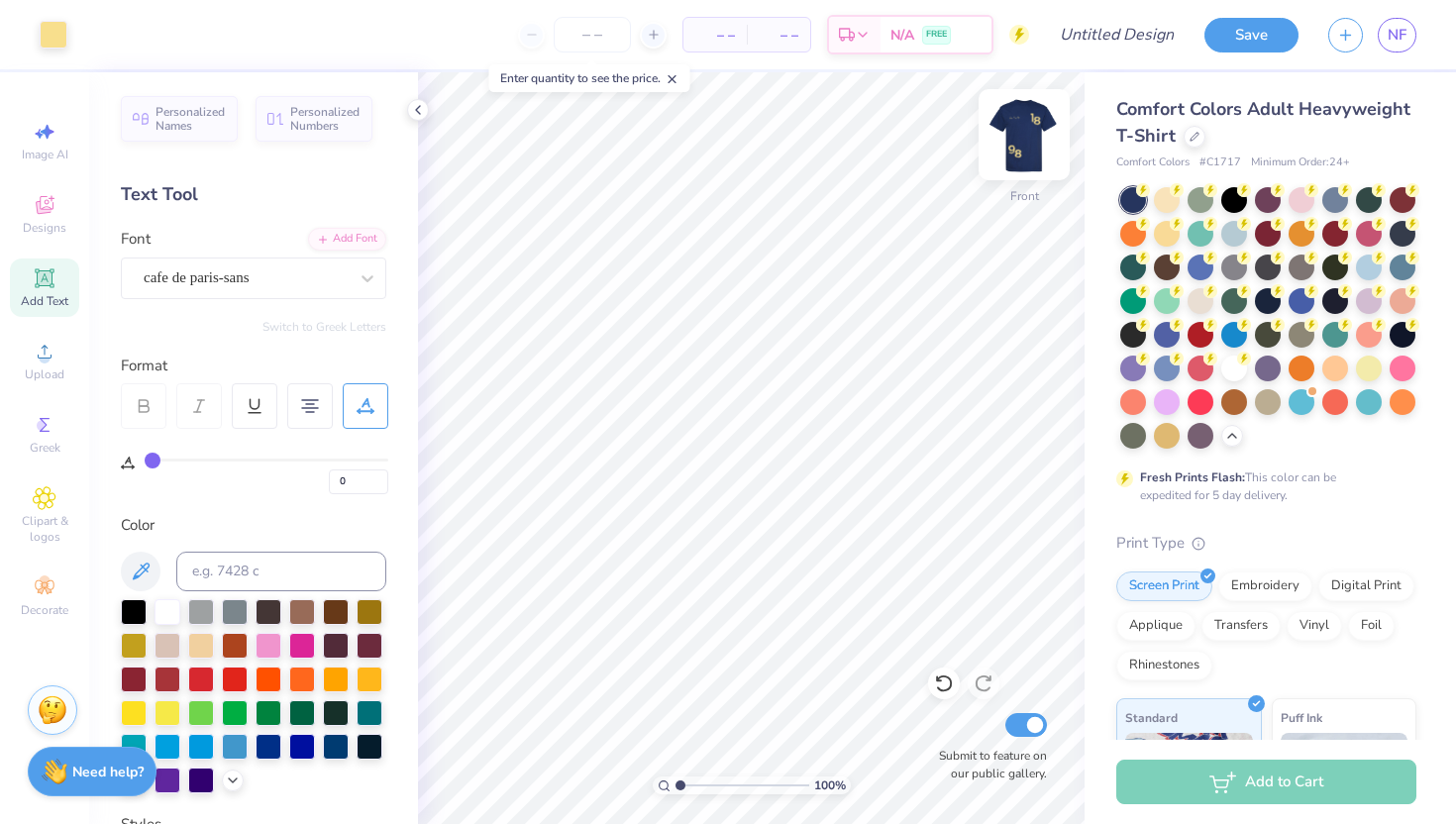 click at bounding box center (1024, 135) 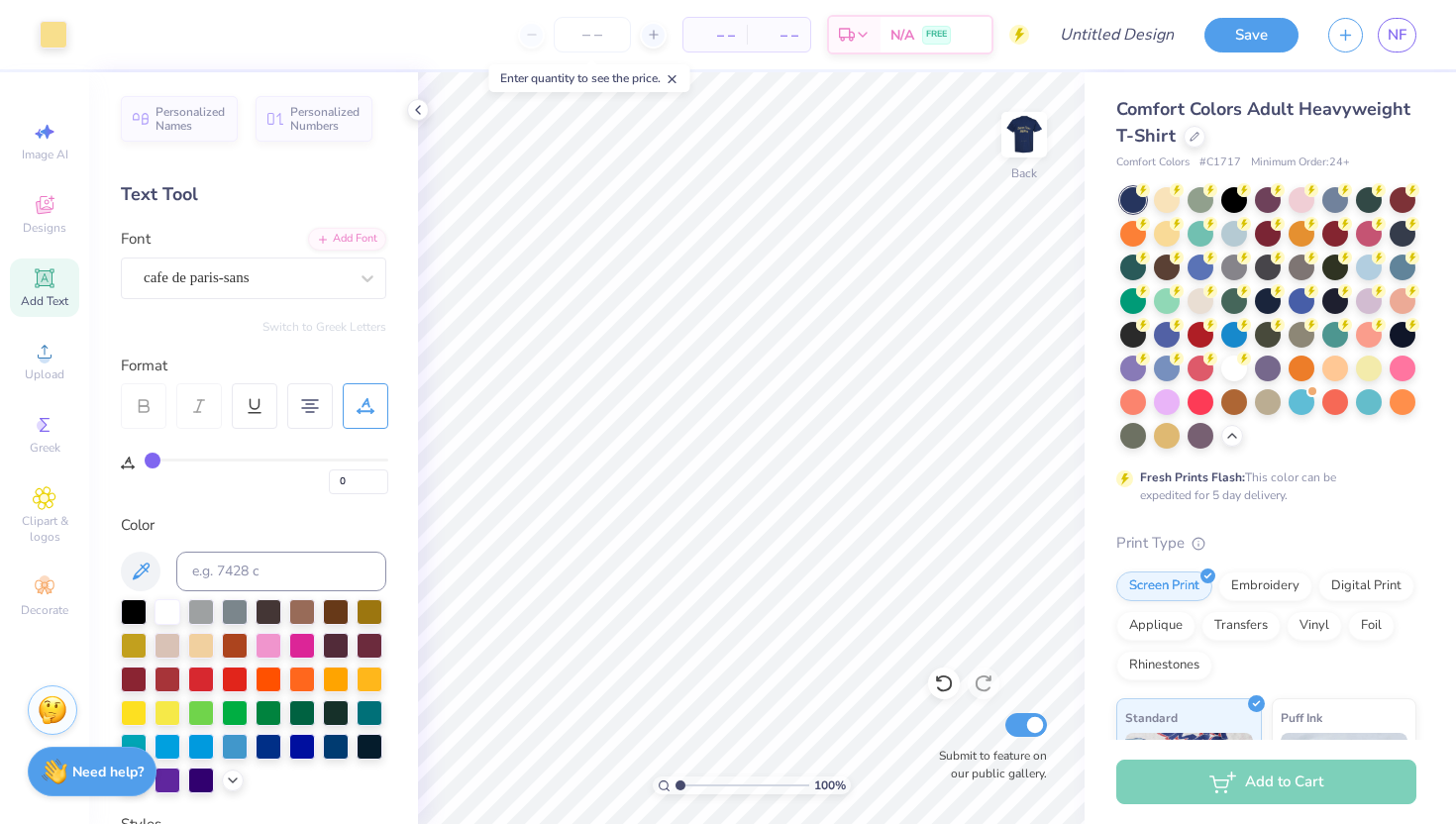 click at bounding box center (1024, 135) 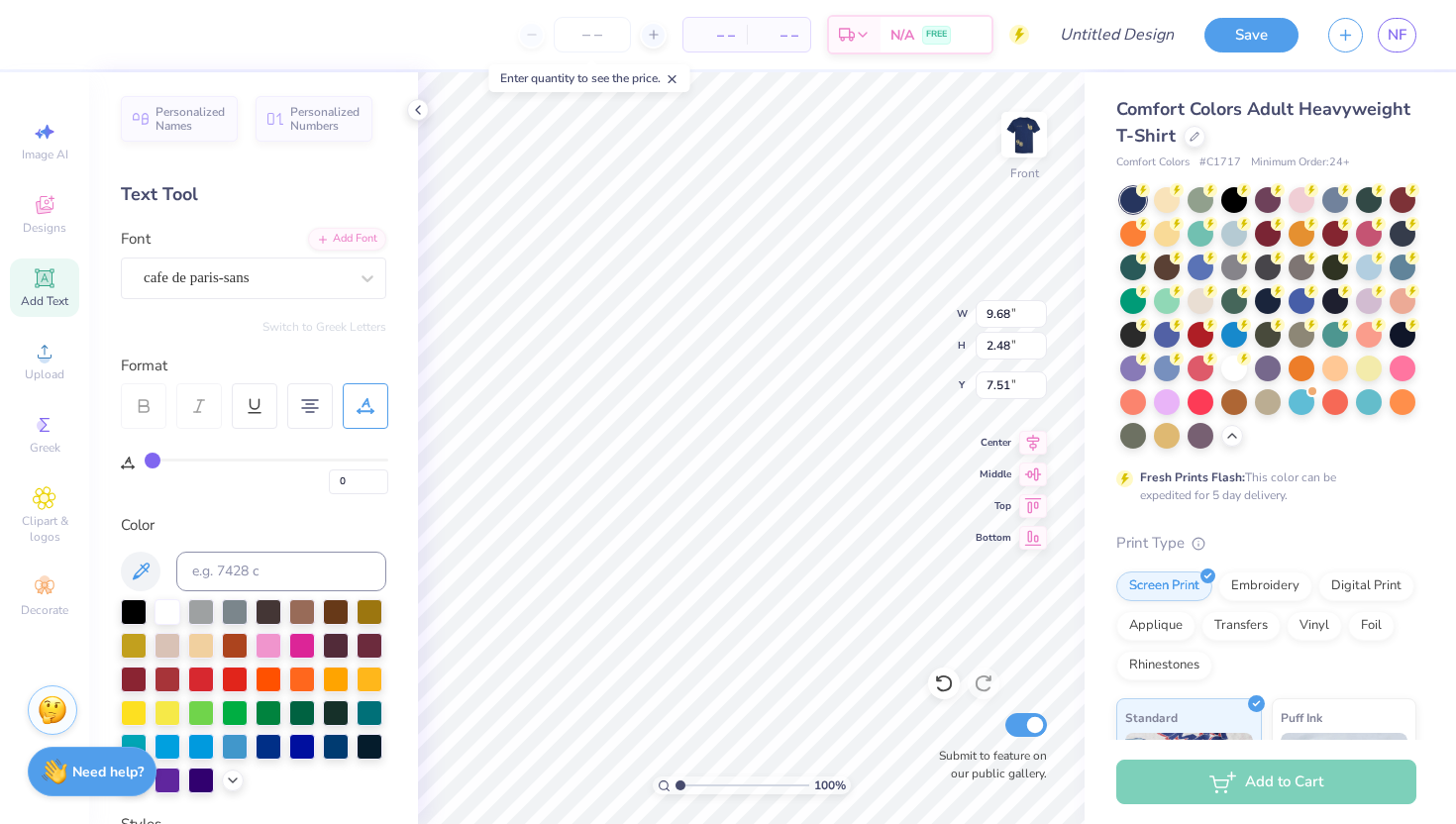 scroll, scrollTop: 0, scrollLeft: 0, axis: both 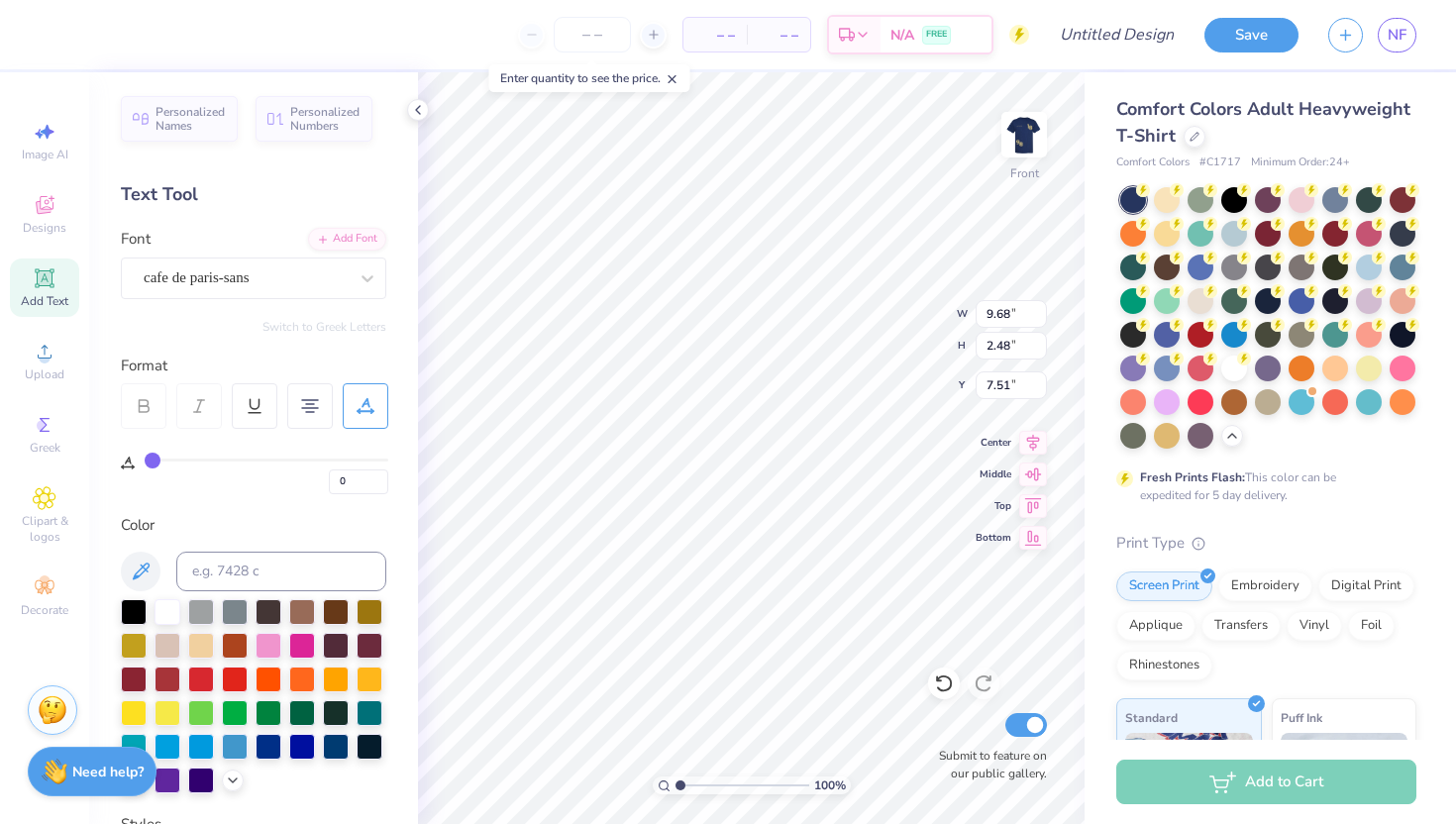 type on "ZETA TAU" 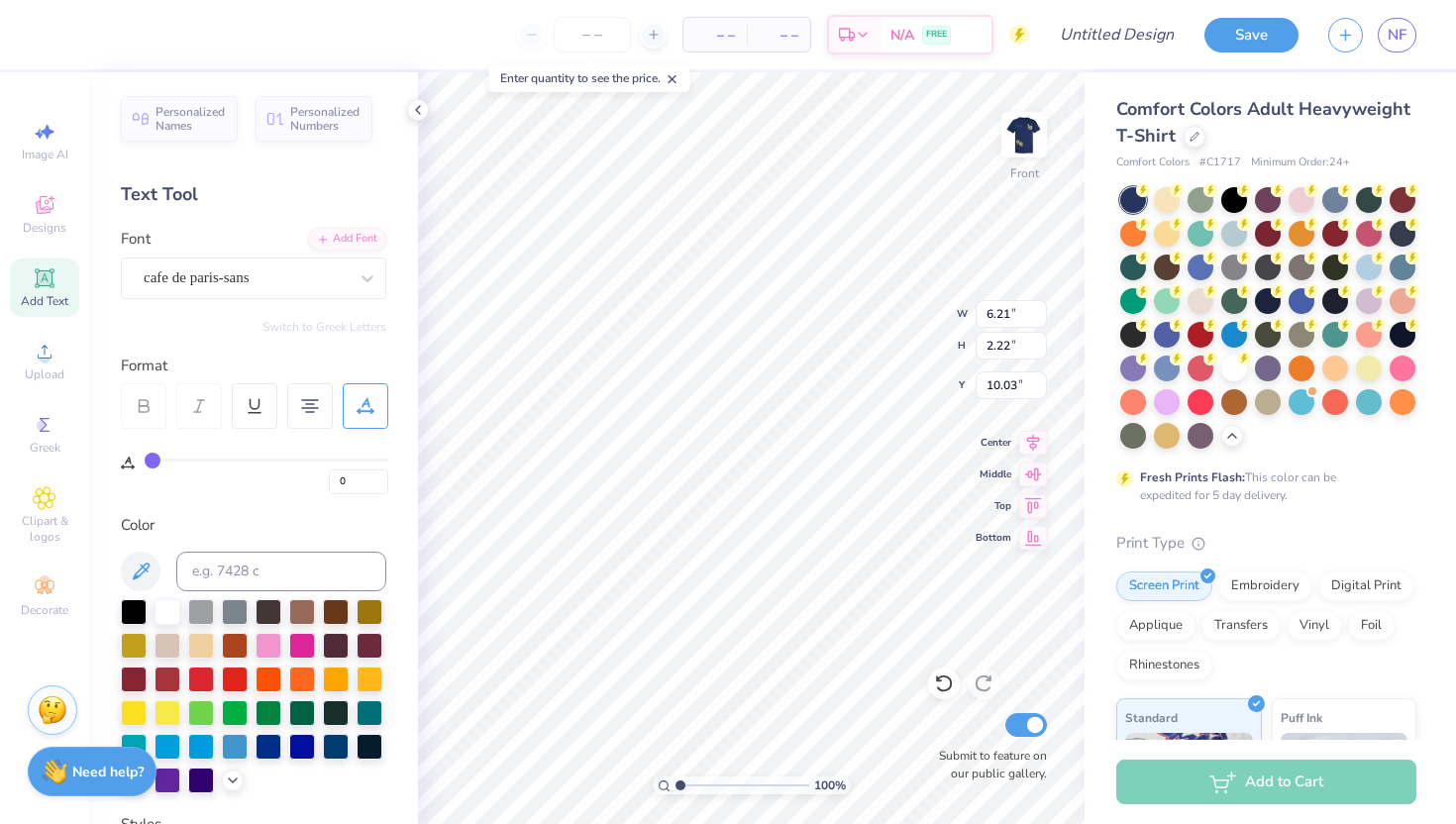 type on "6.21" 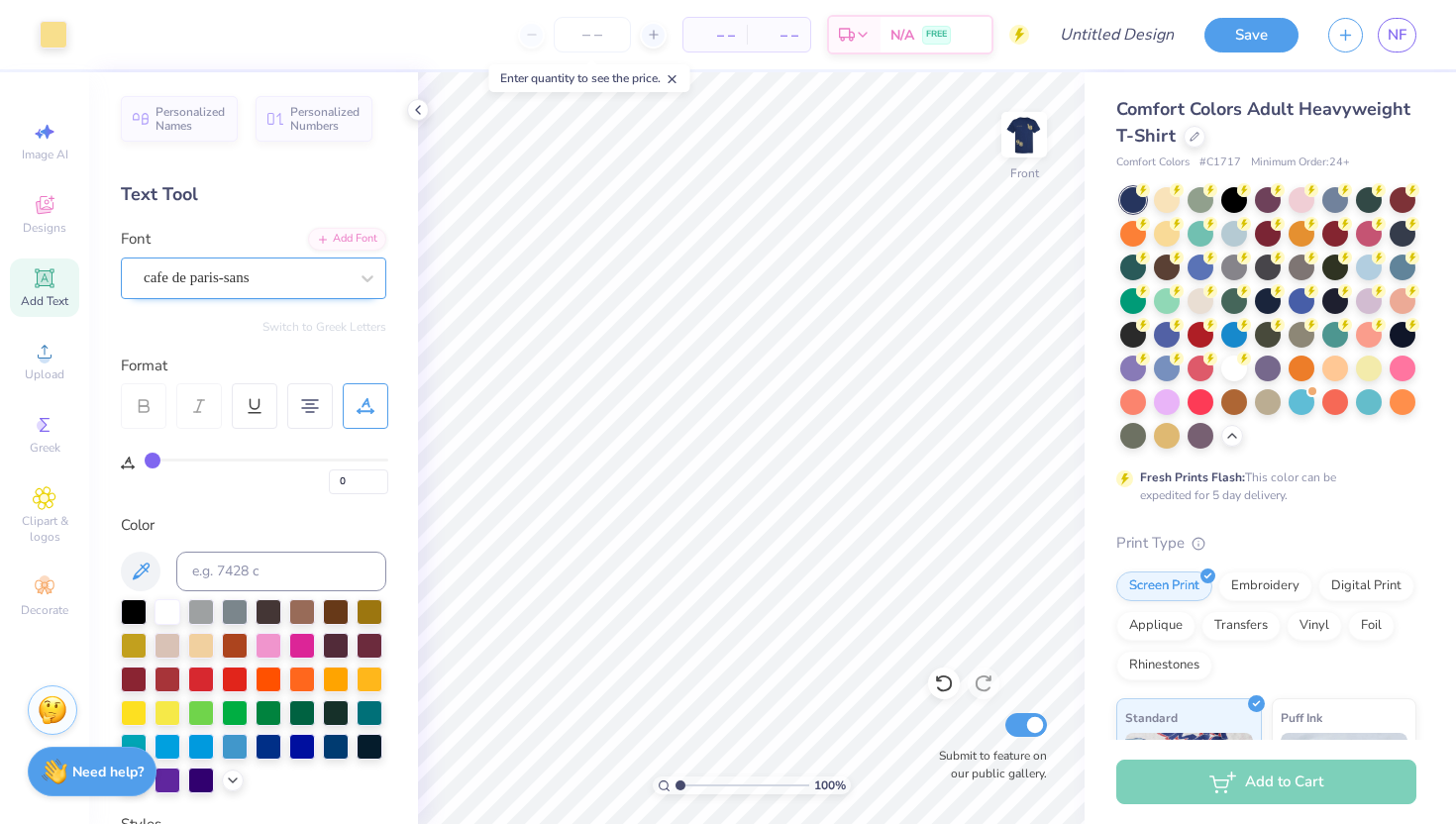 click on "cafe de paris-sans" at bounding box center (246, 277) 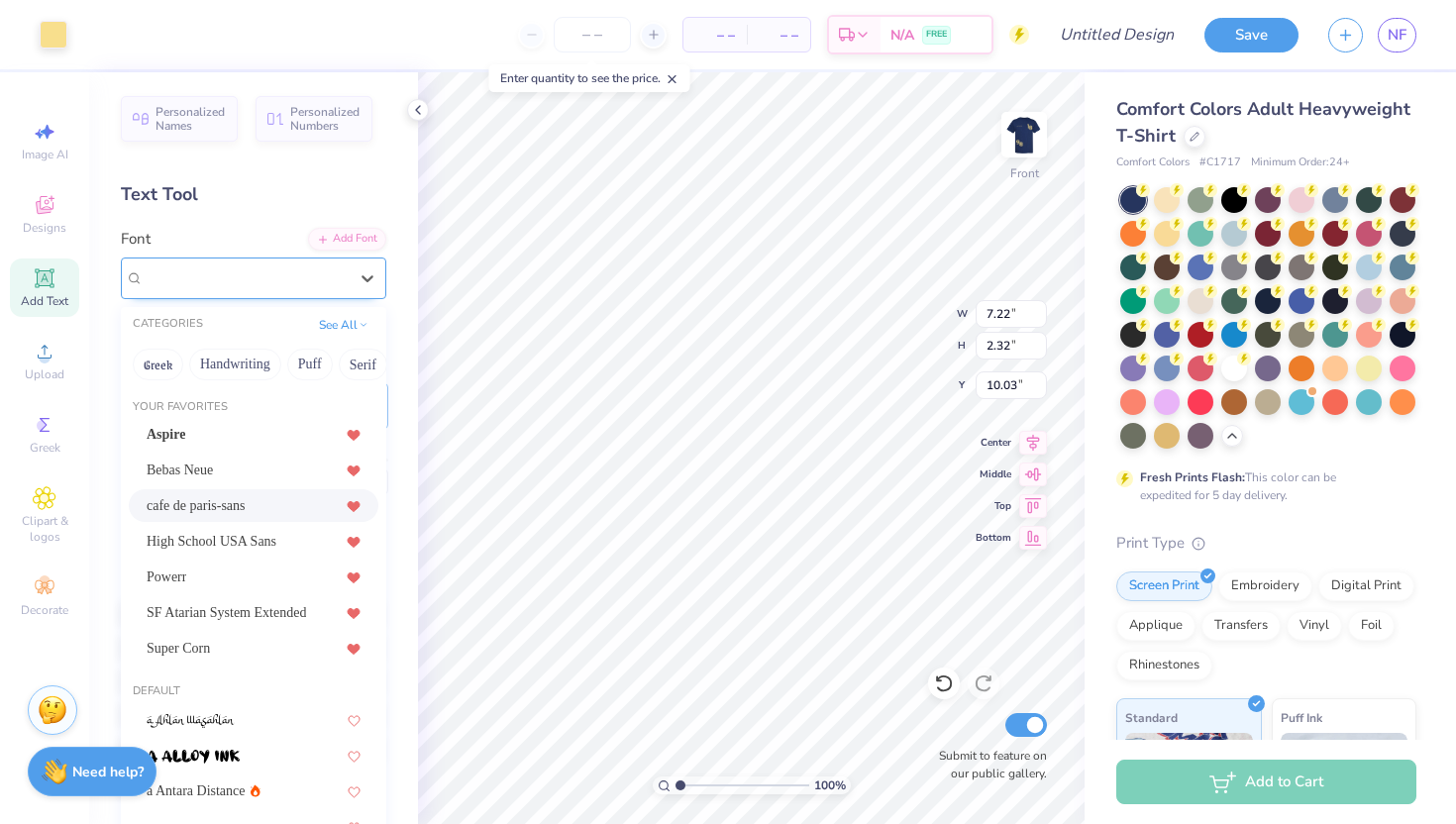 type on "10.03" 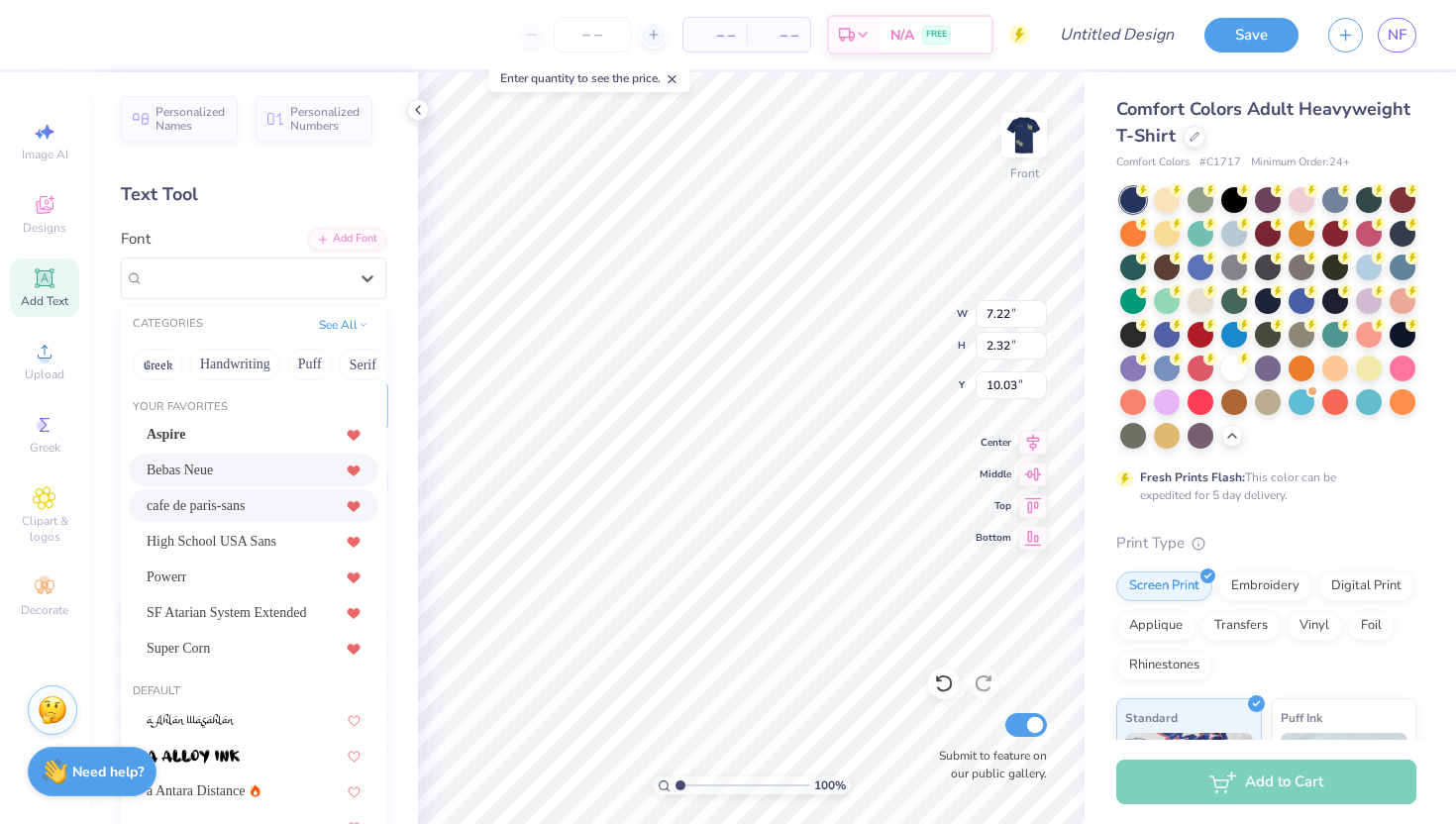 click on "Bebas Neue" at bounding box center (254, 469) 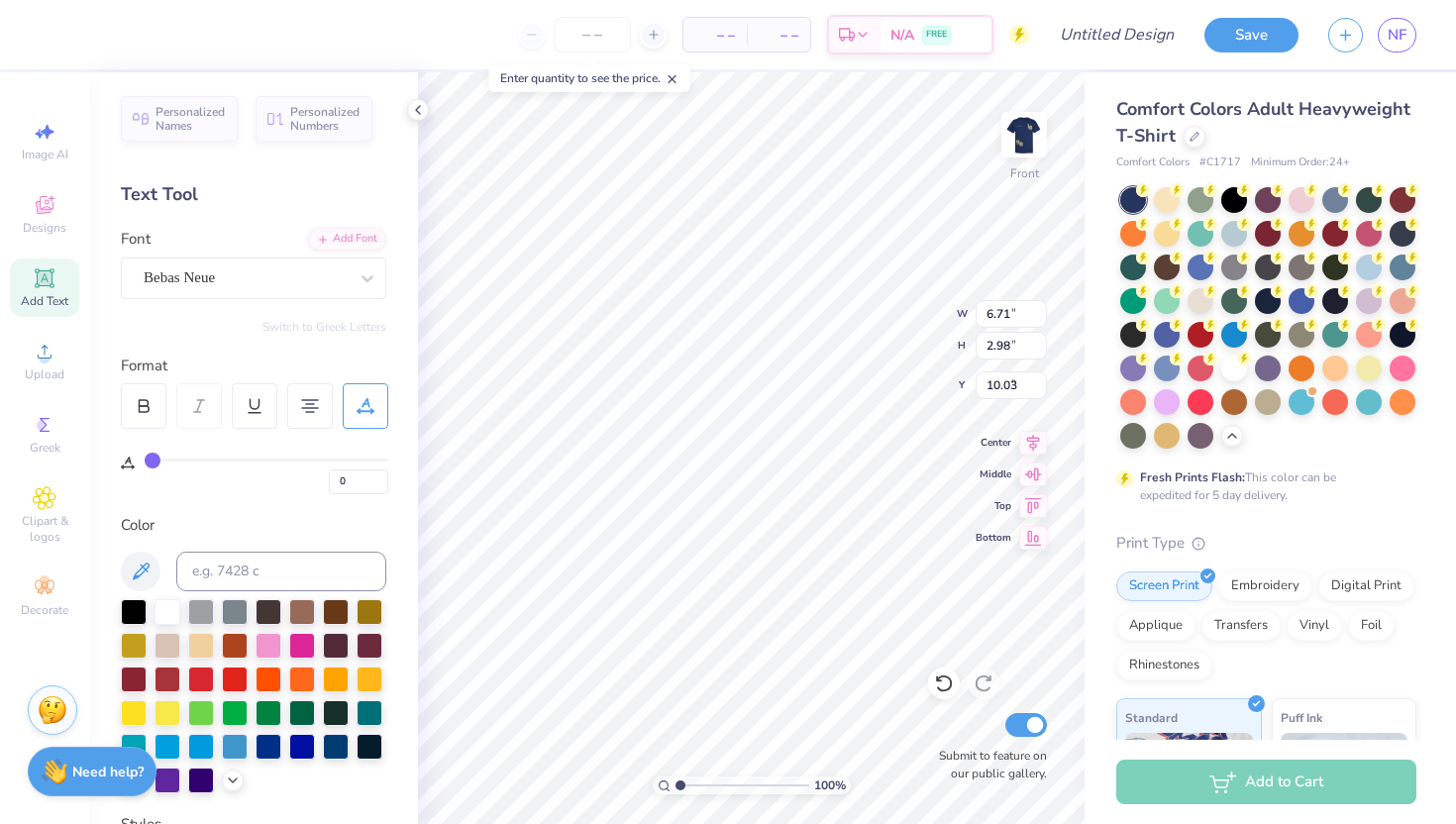 type on "6.71" 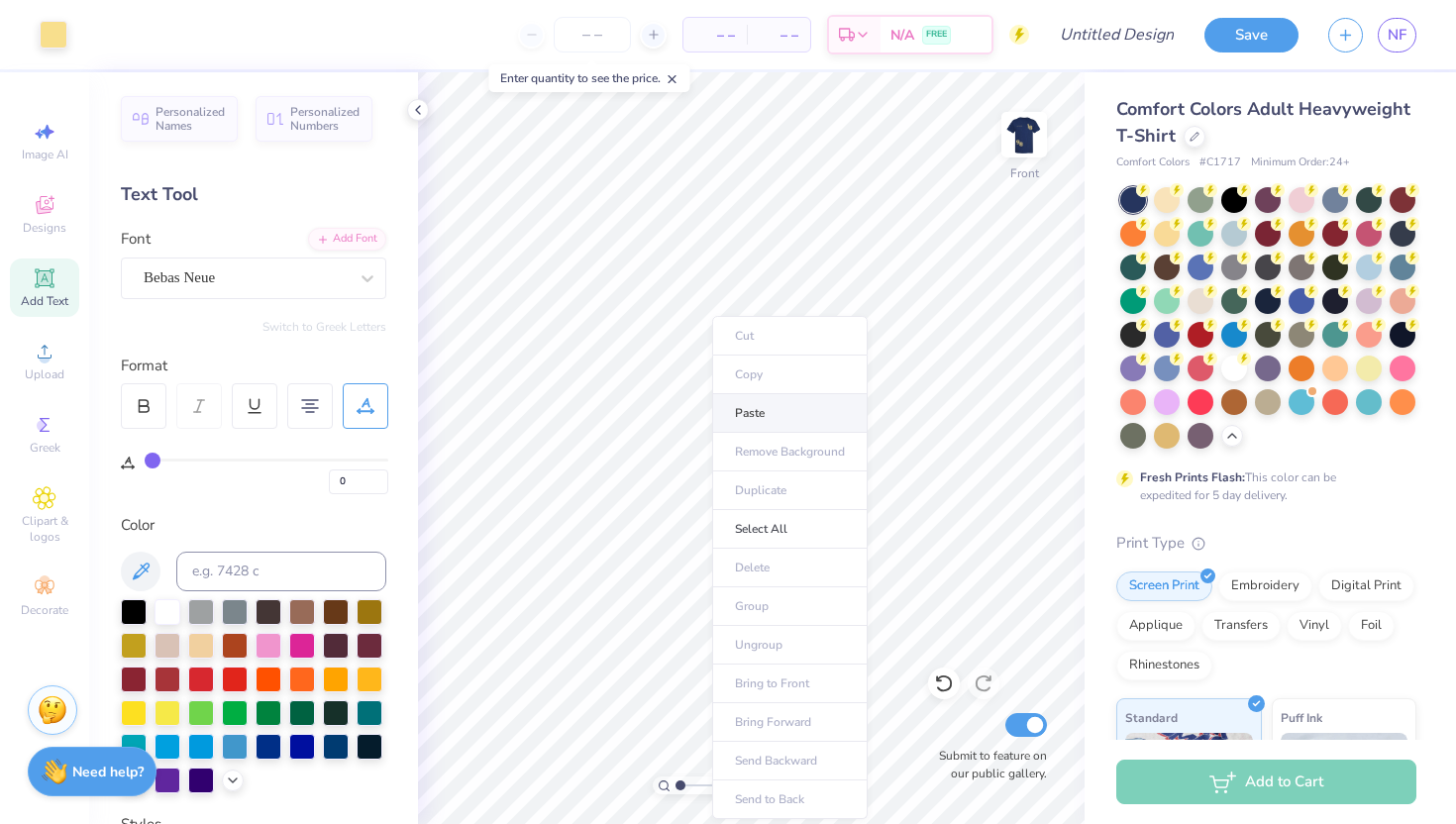 click on "Paste" at bounding box center (789, 413) 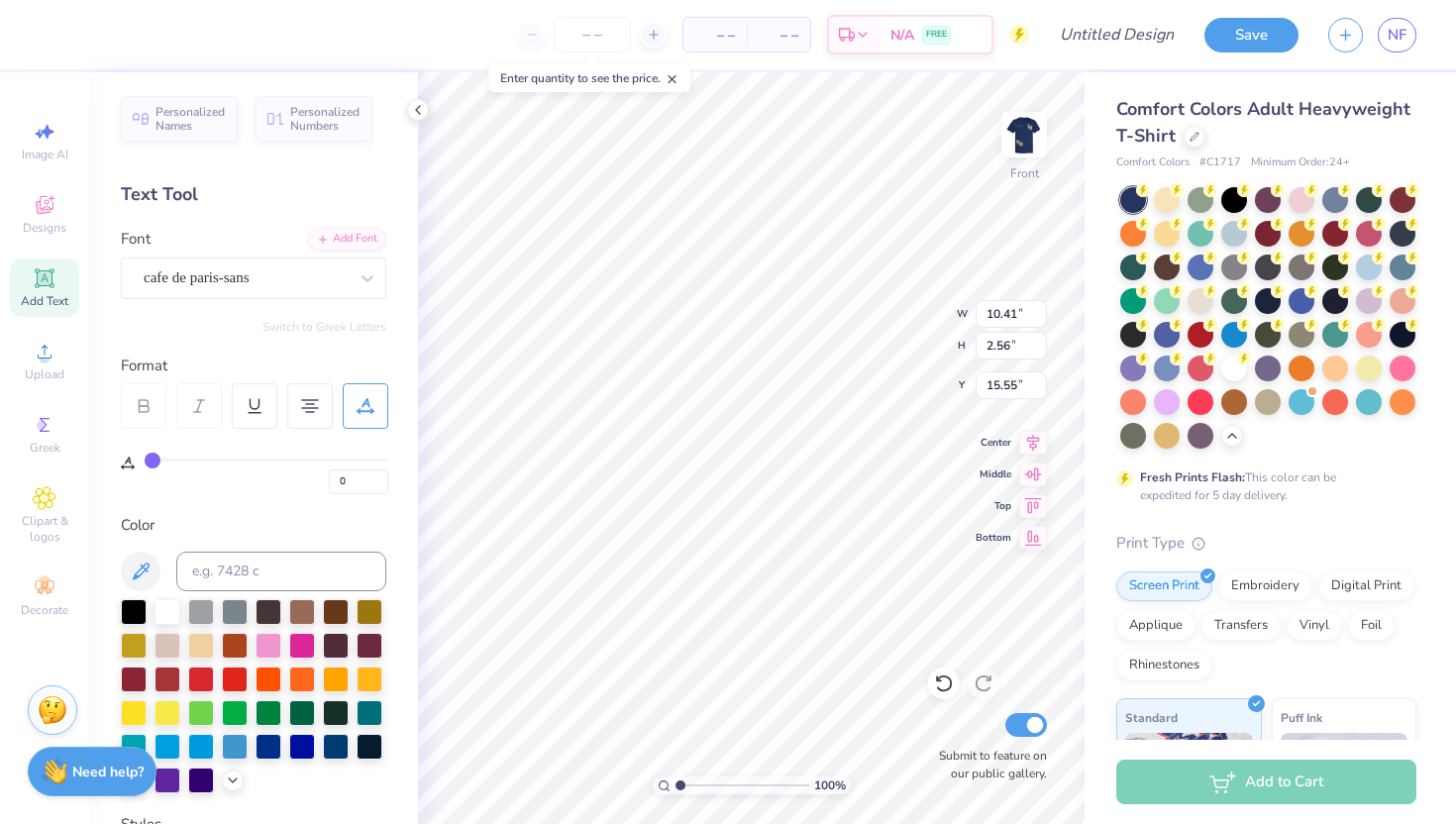 type on "15.55" 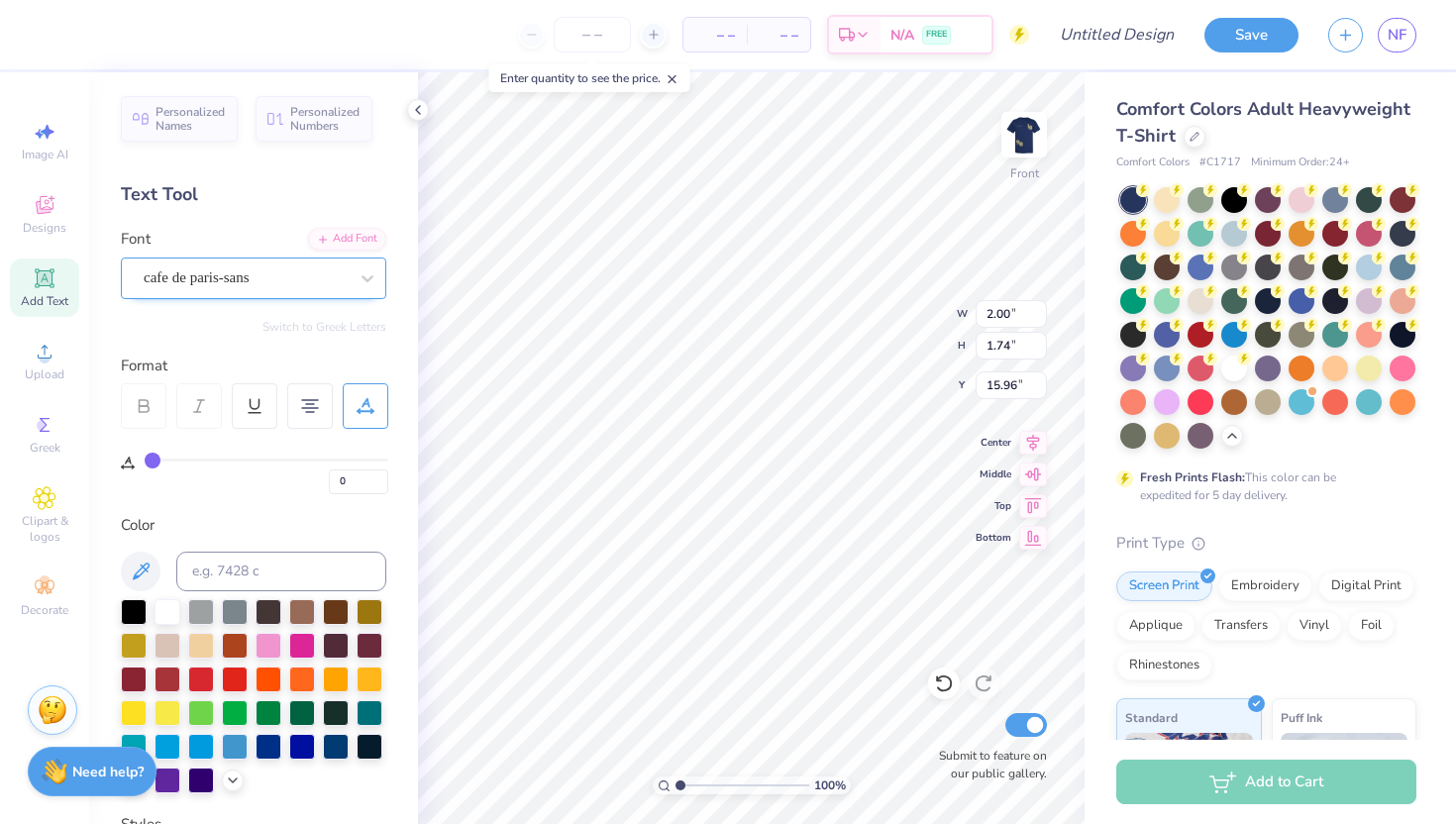 click on "cafe de paris-sans" at bounding box center (246, 277) 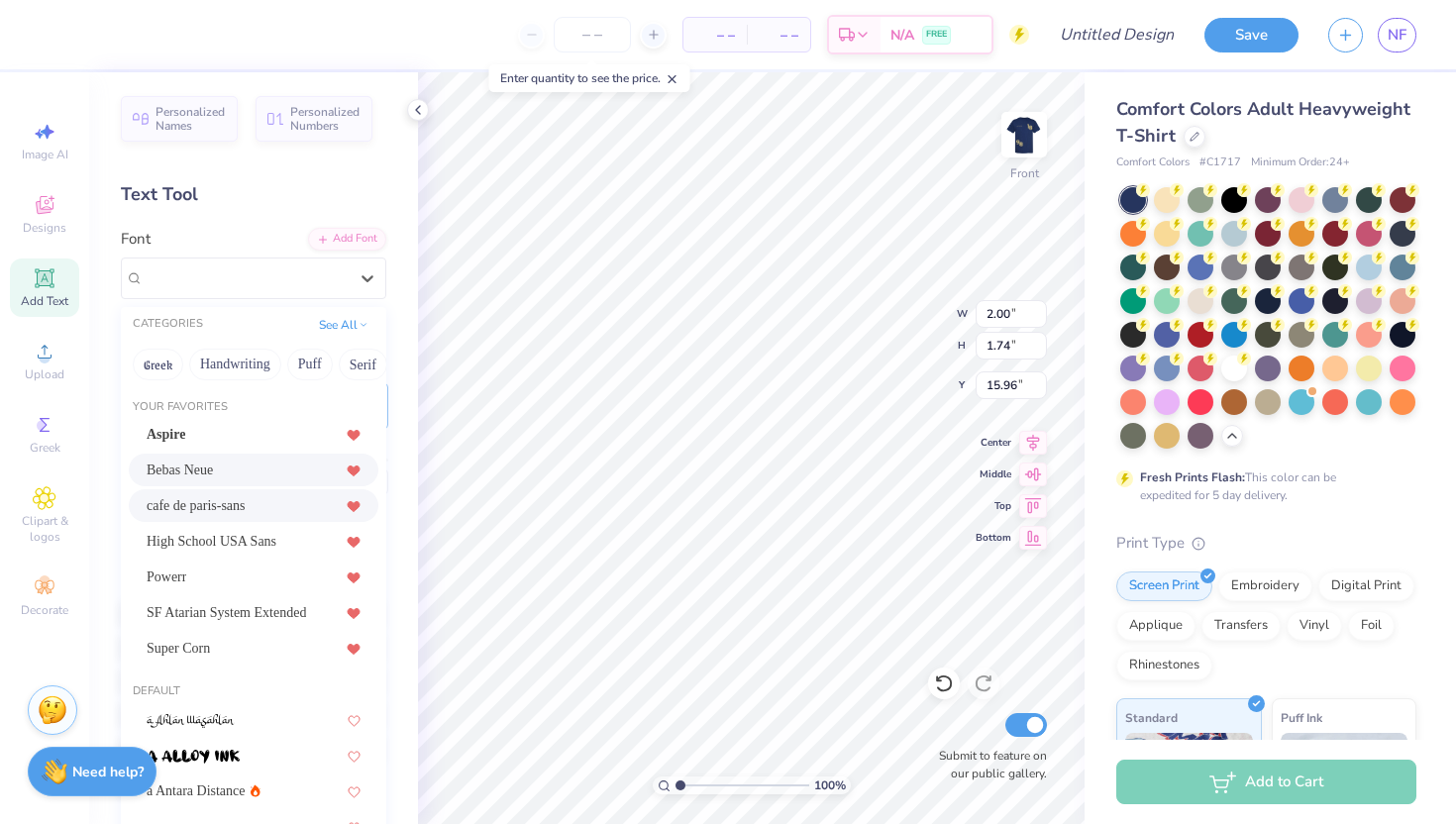 click on "Bebas Neue" at bounding box center [254, 469] 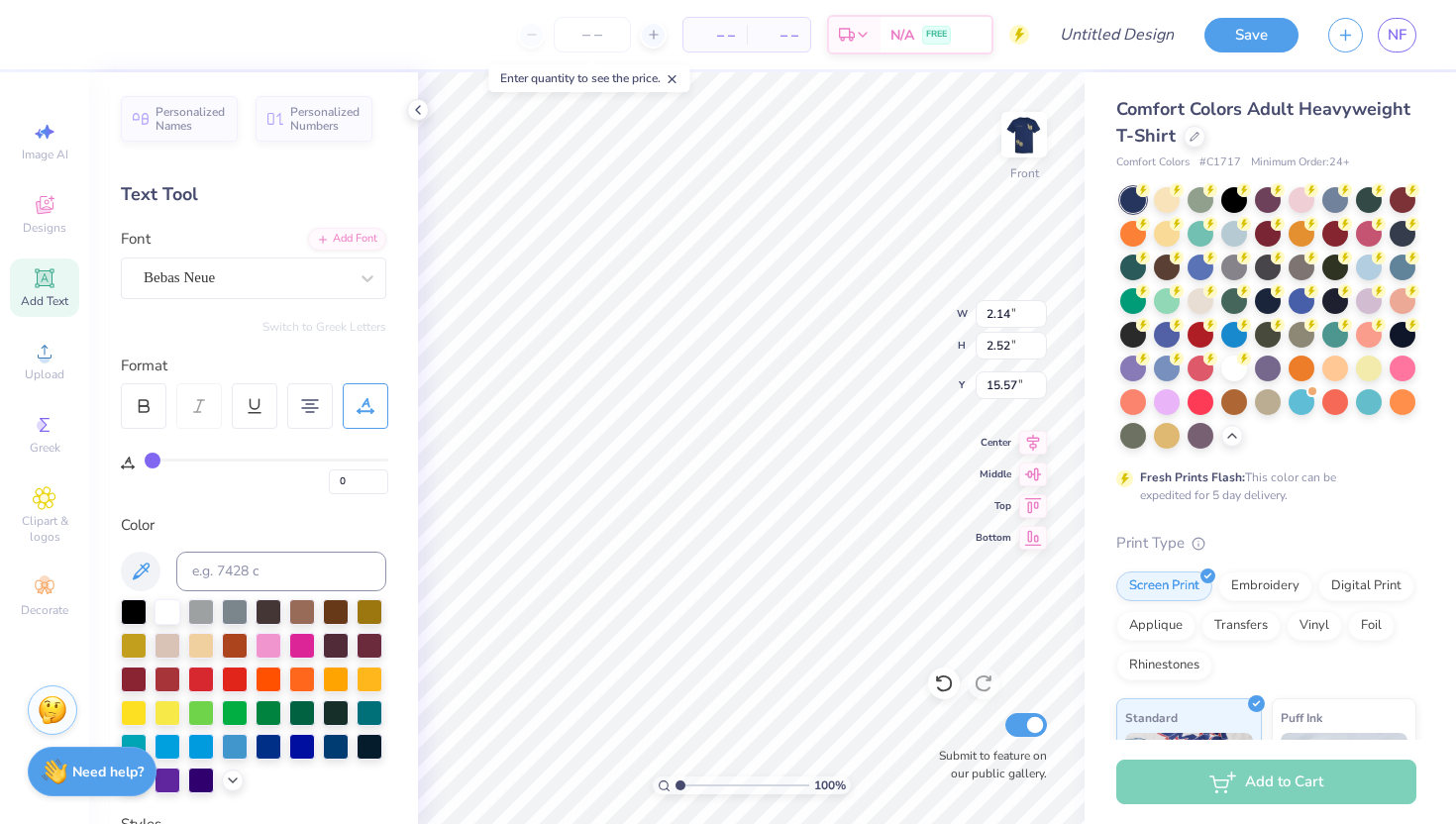 type on "2.14" 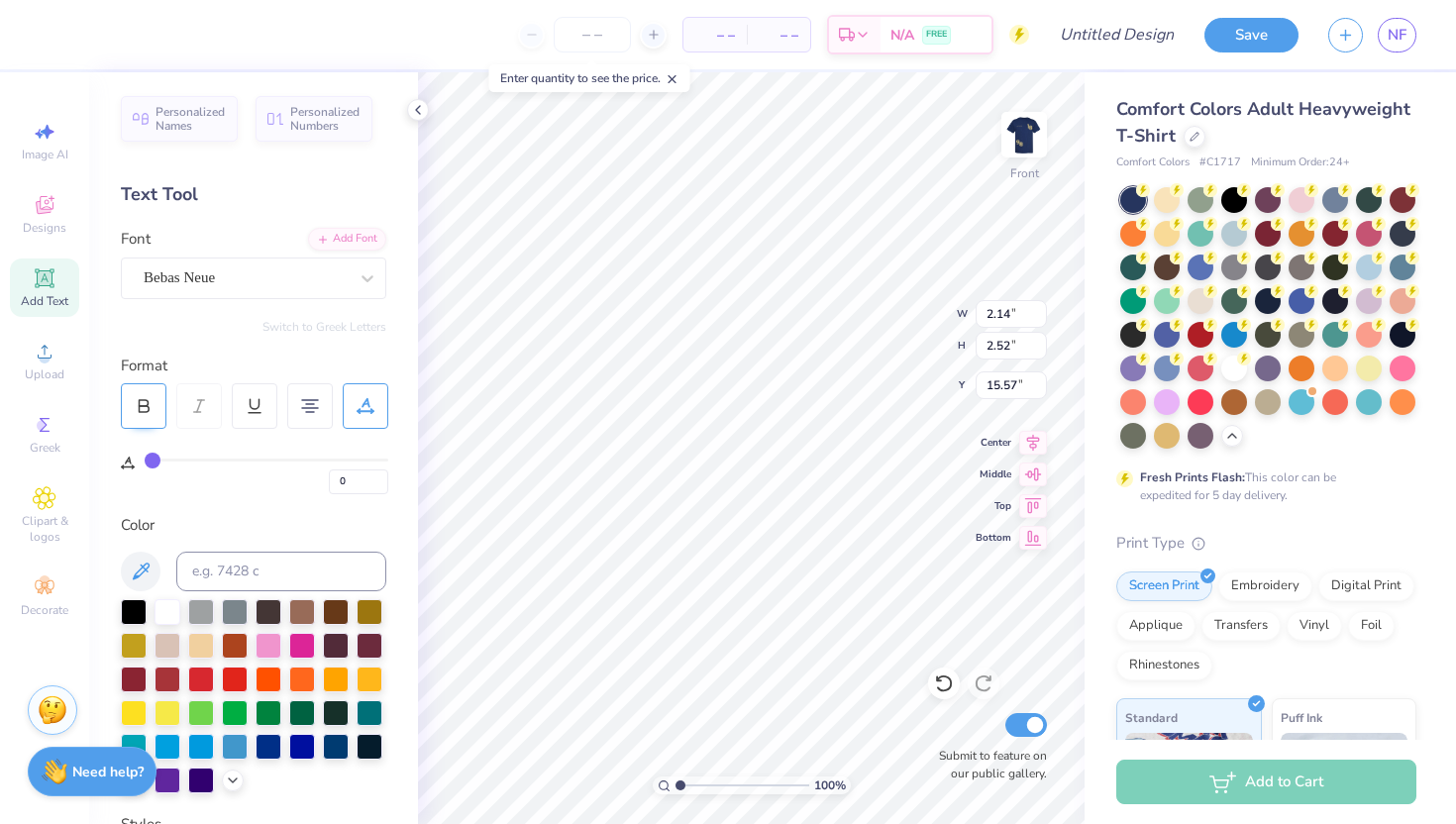 click at bounding box center (144, 406) 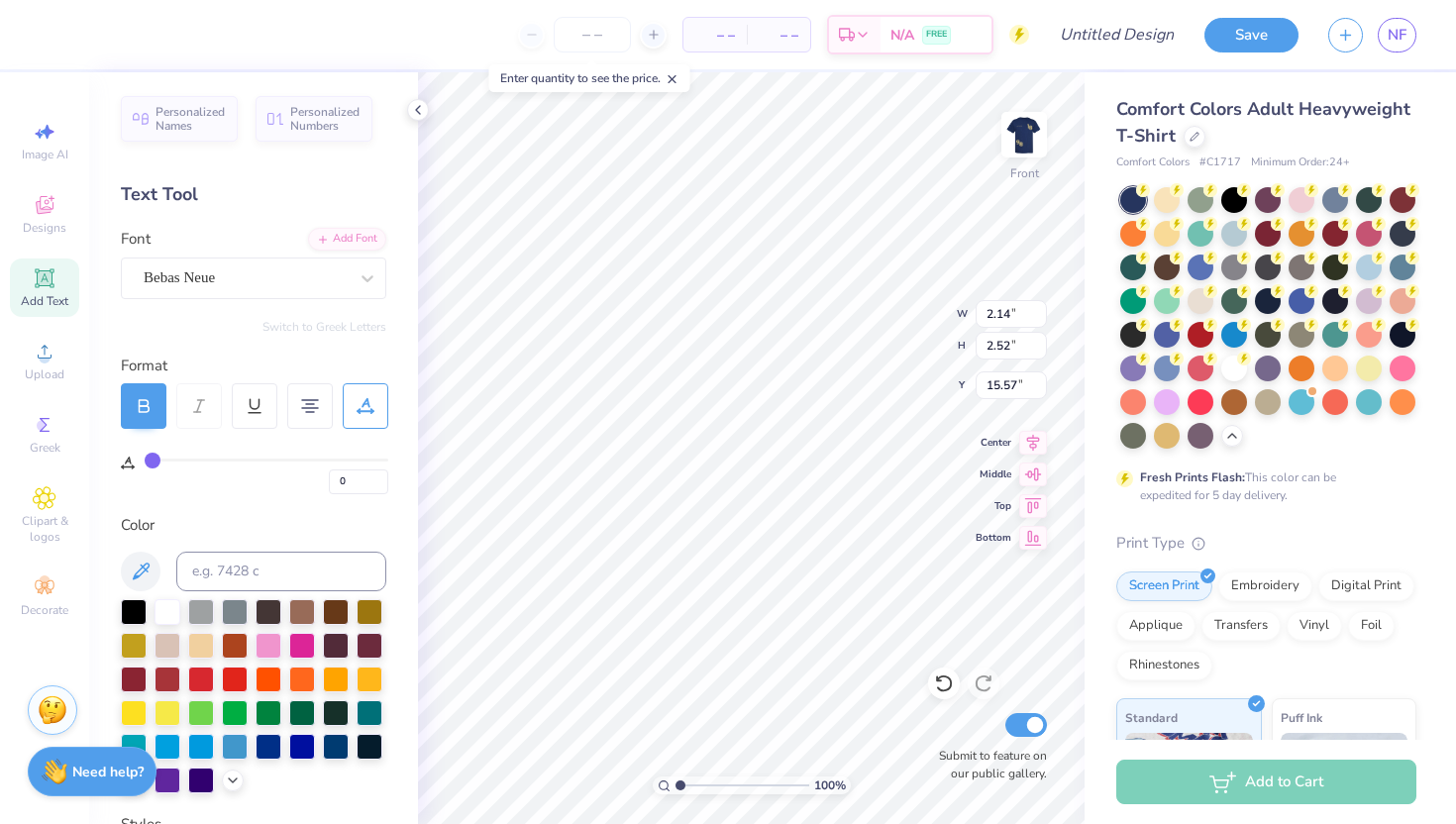 type on "2.30" 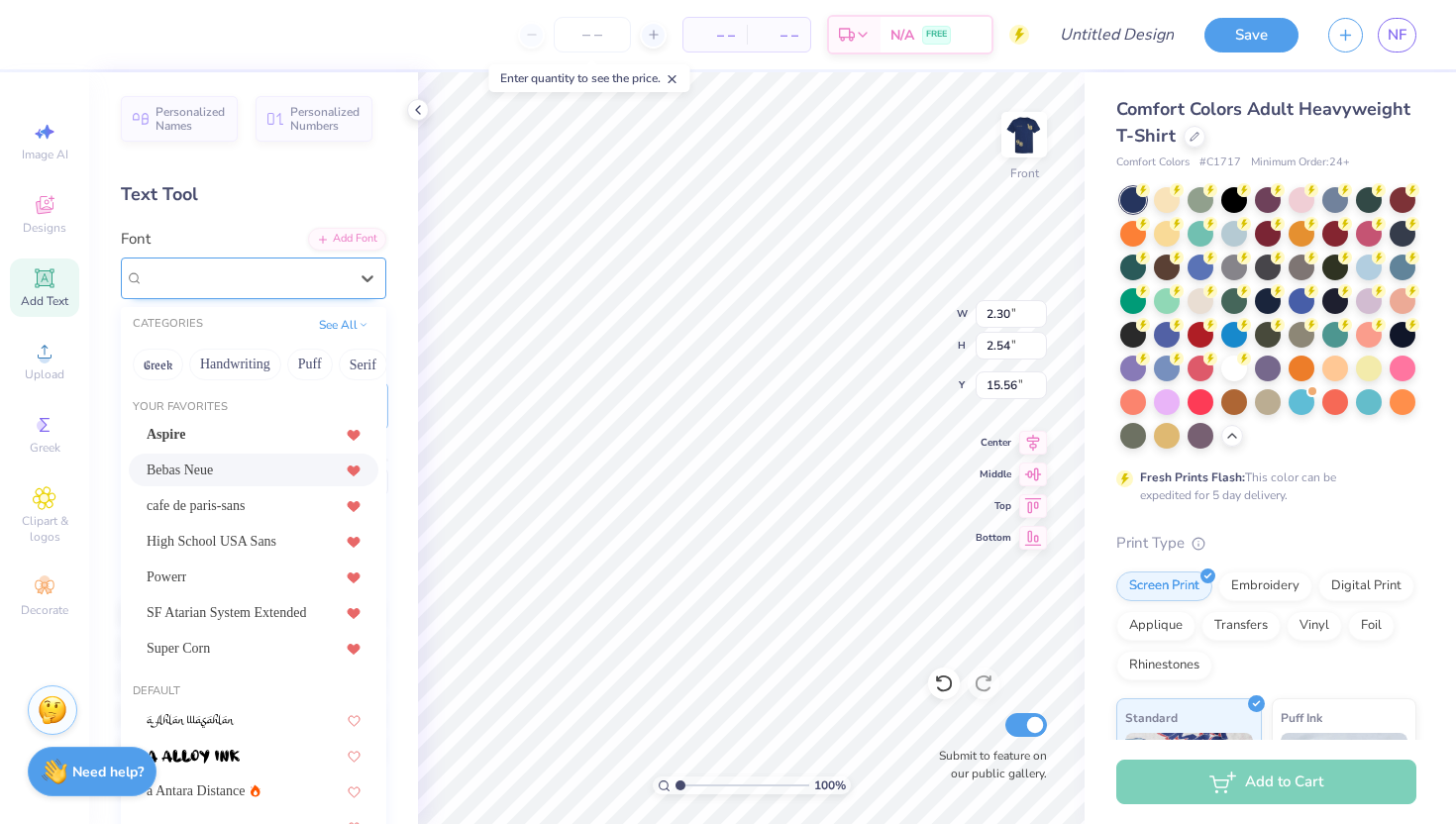 click on "Bebas Neue" at bounding box center (246, 277) 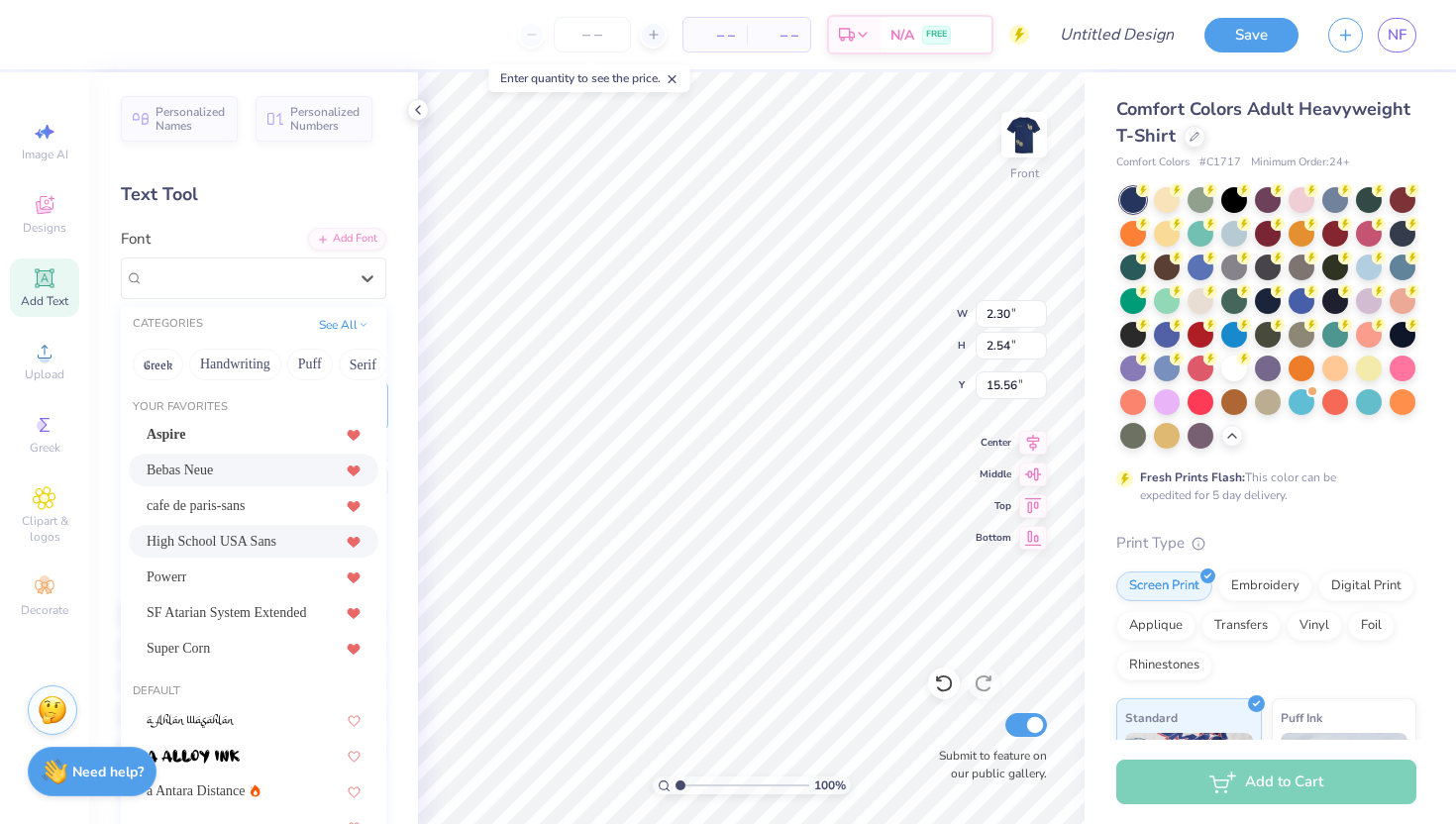 click on "High School USA Sans" at bounding box center (211, 541) 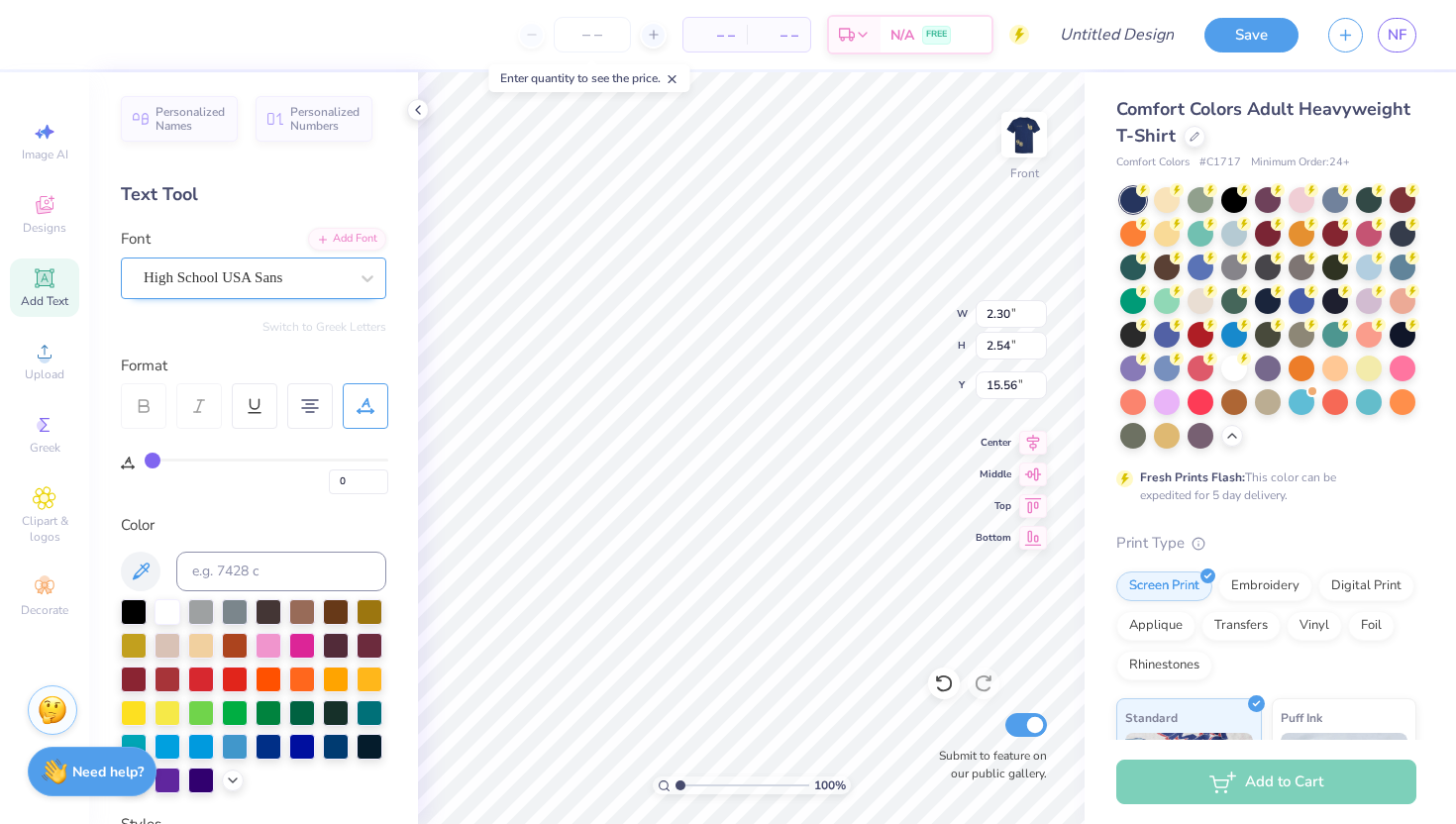 type on "2.93" 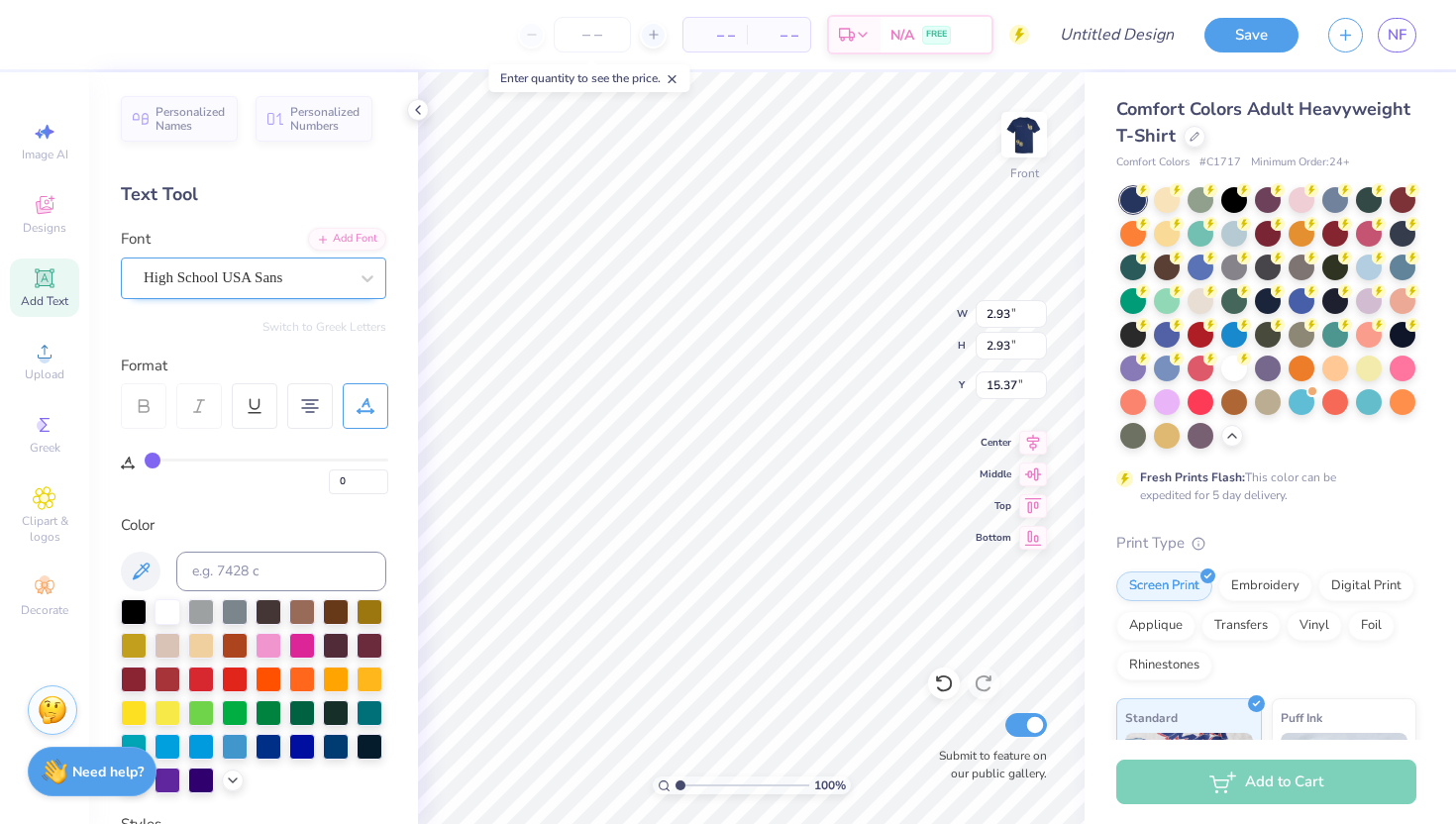 click on "High School USA Sans" at bounding box center (246, 277) 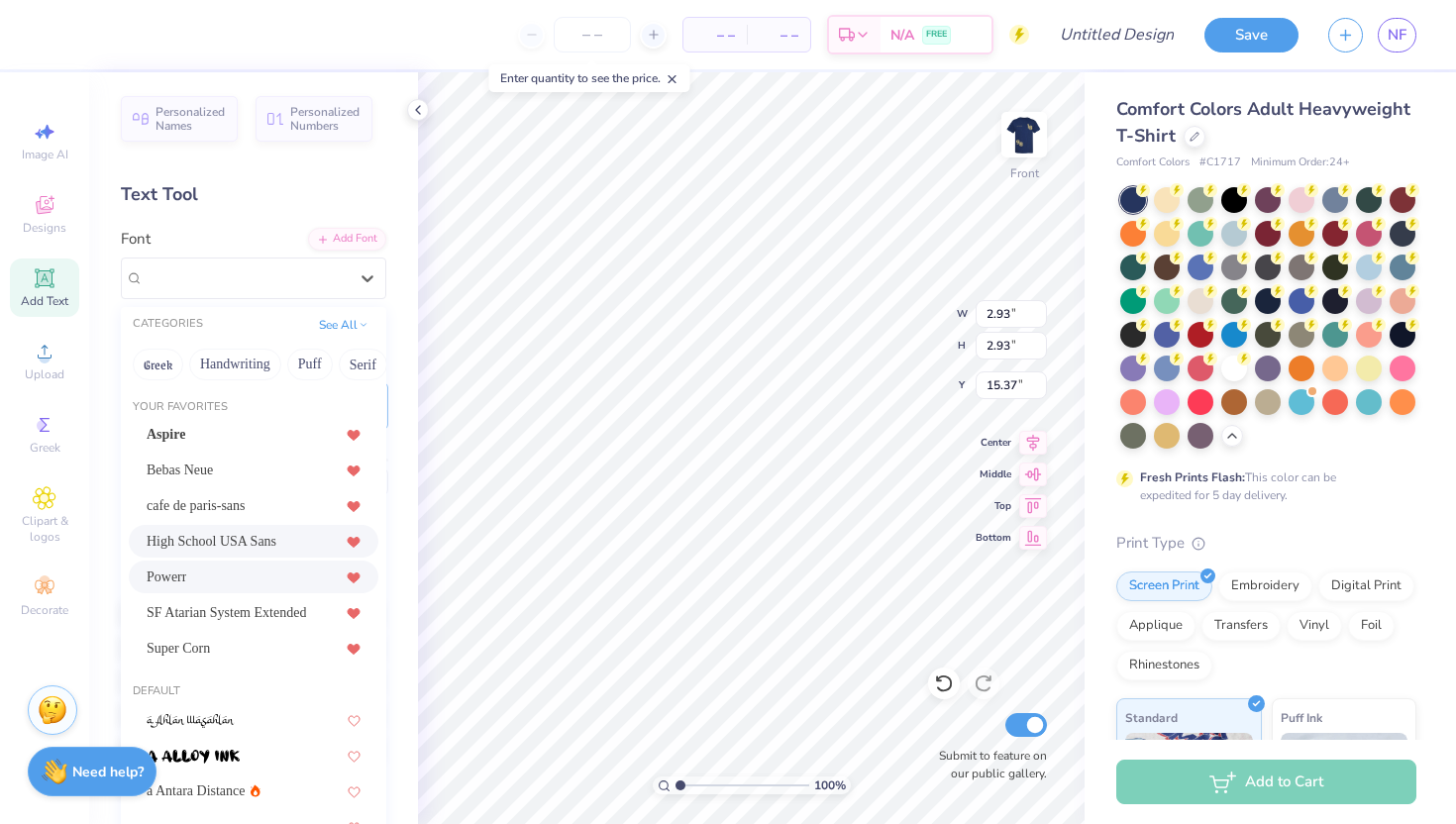 click on "Powerr" at bounding box center [254, 576] 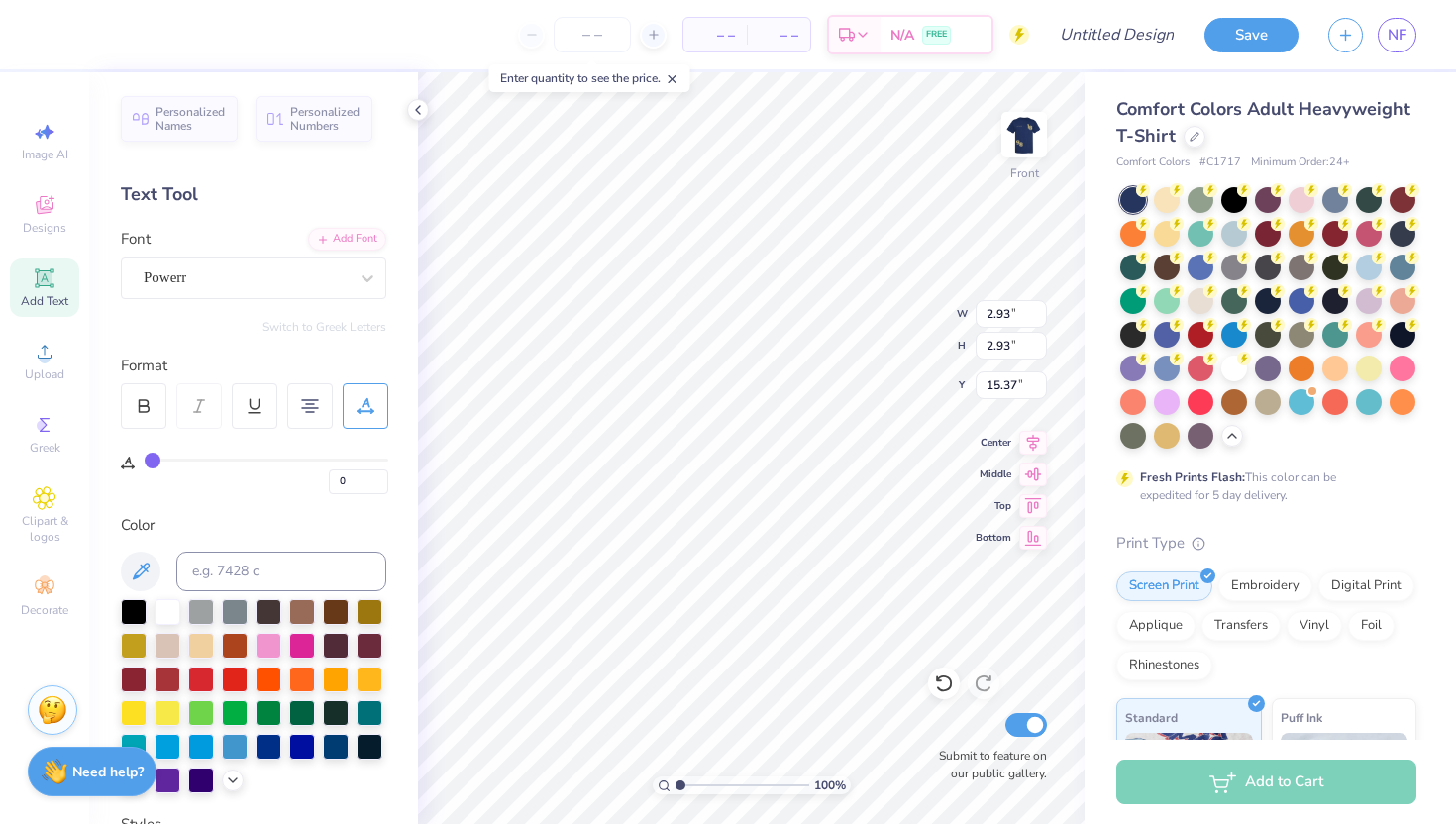 type on "2.44" 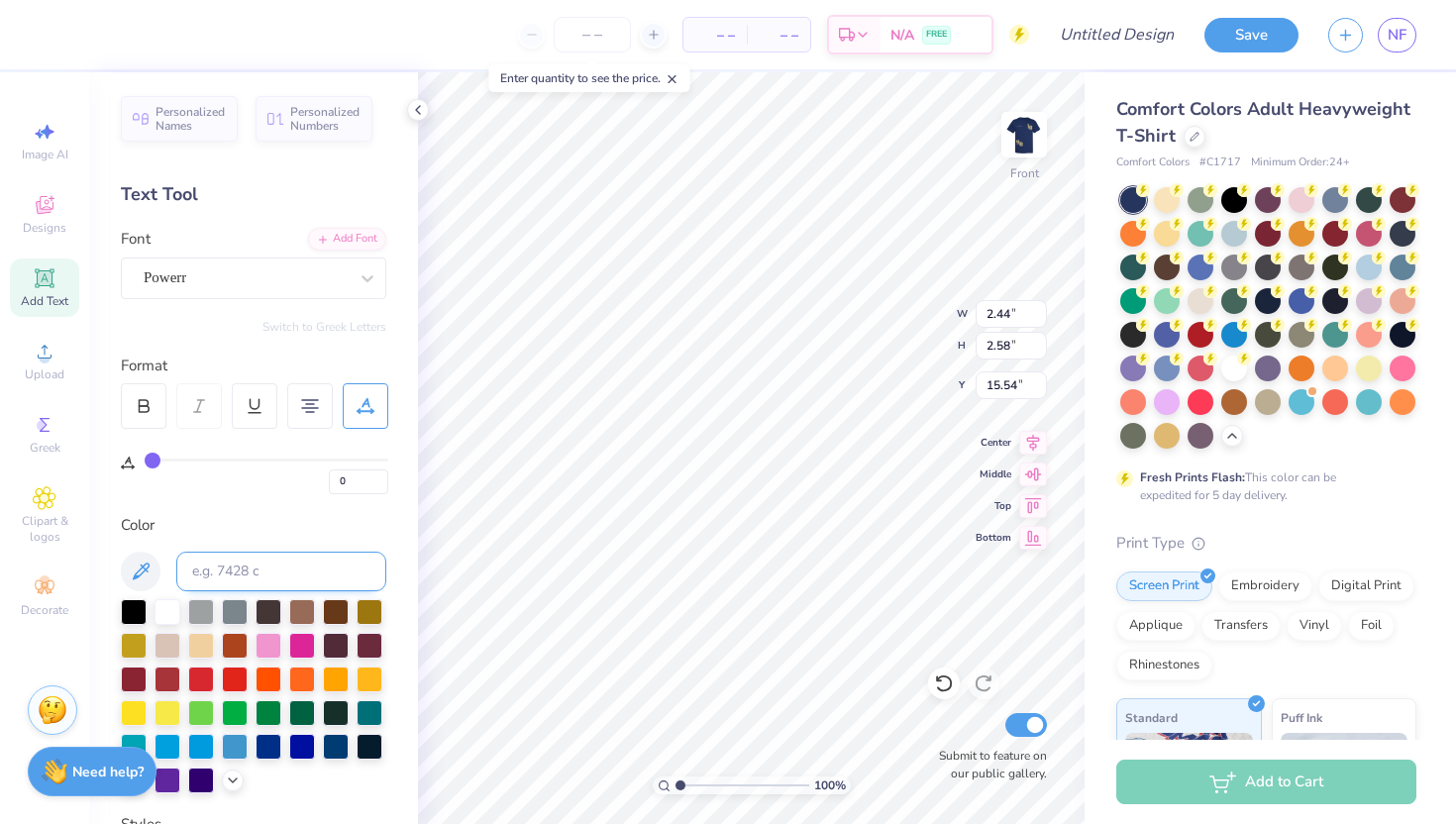 click 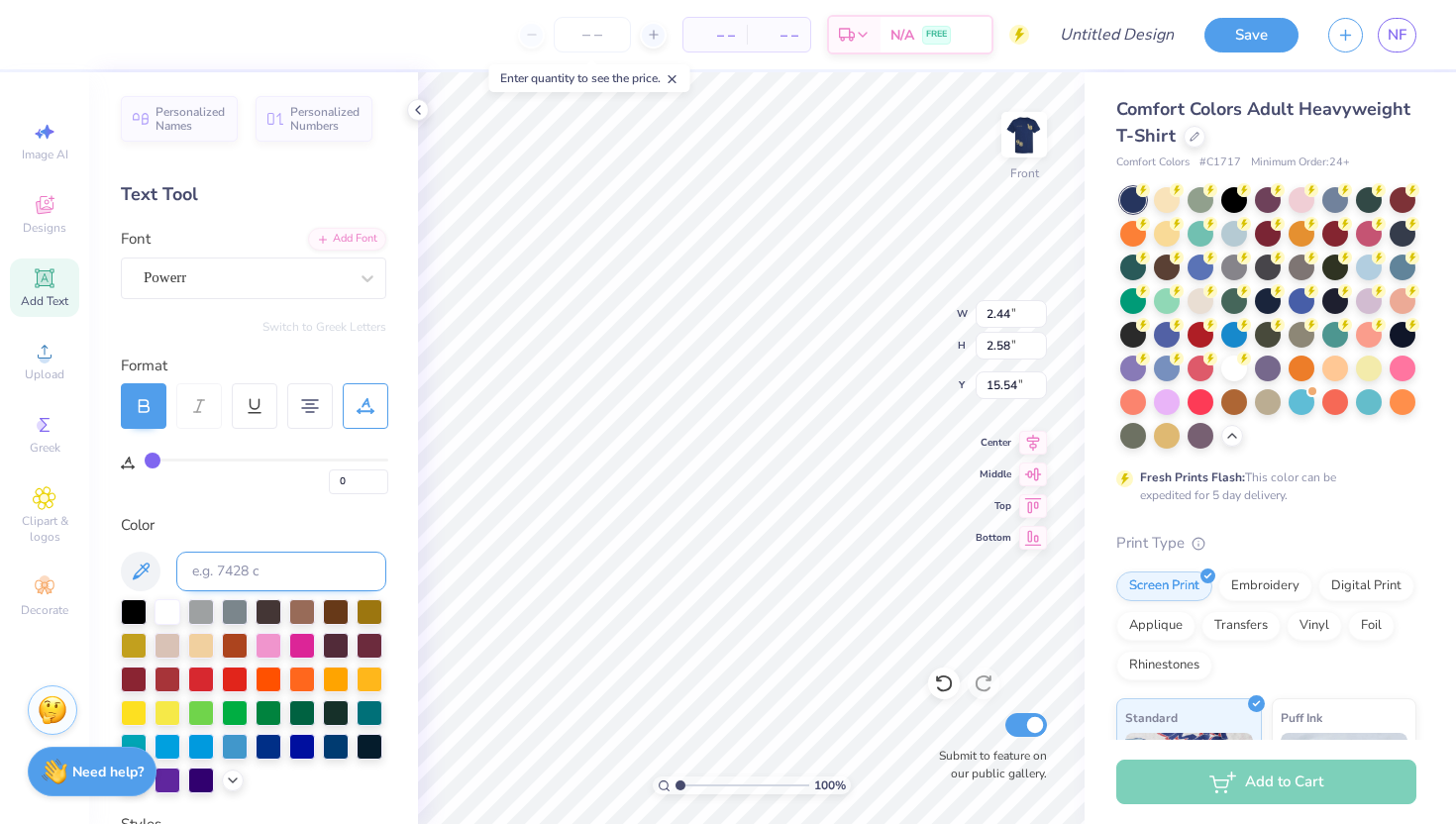 type on "2.77" 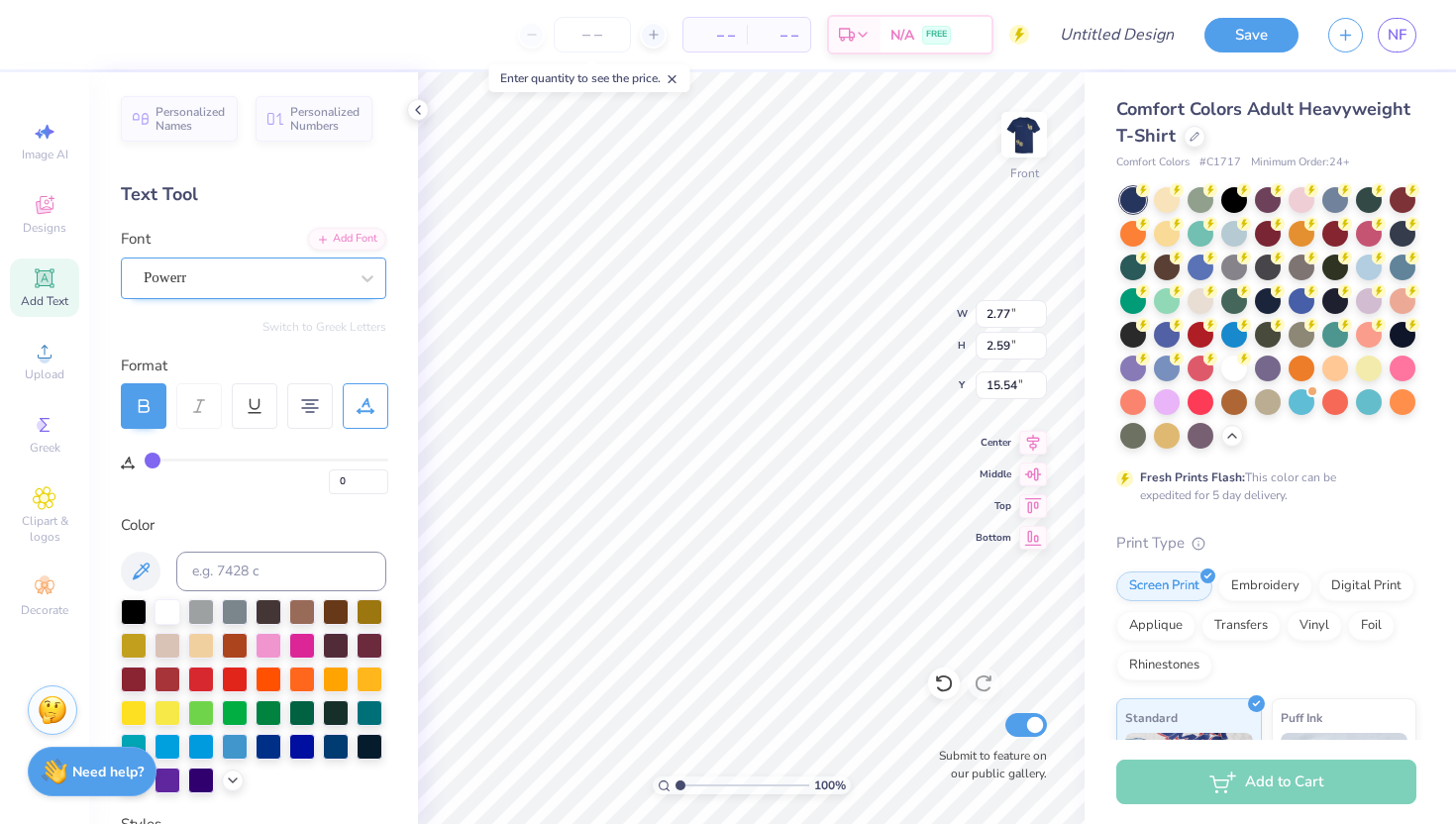 click on "Powerr" at bounding box center [246, 277] 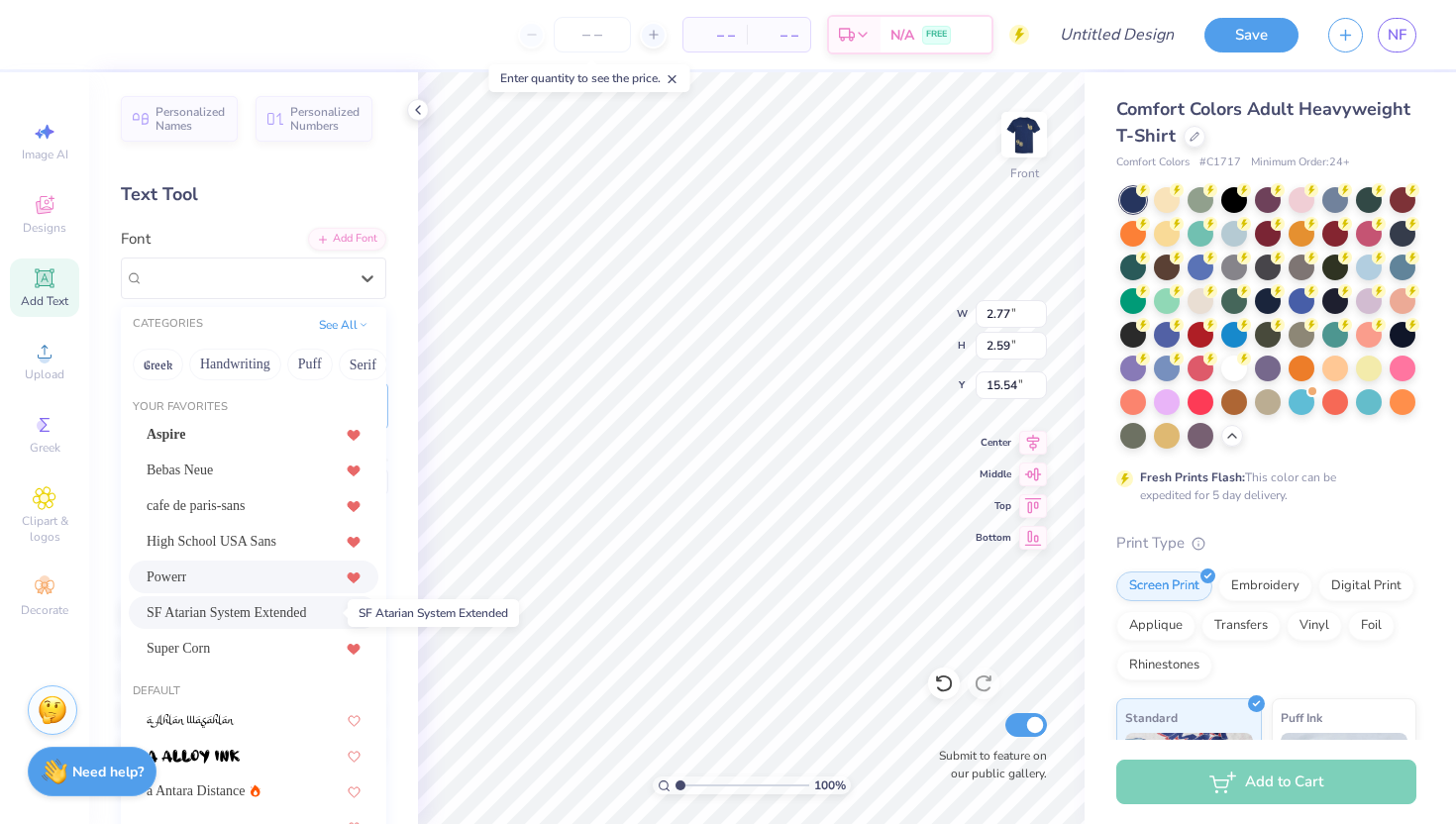 click on "SF Atarian System Extended" at bounding box center [226, 612] 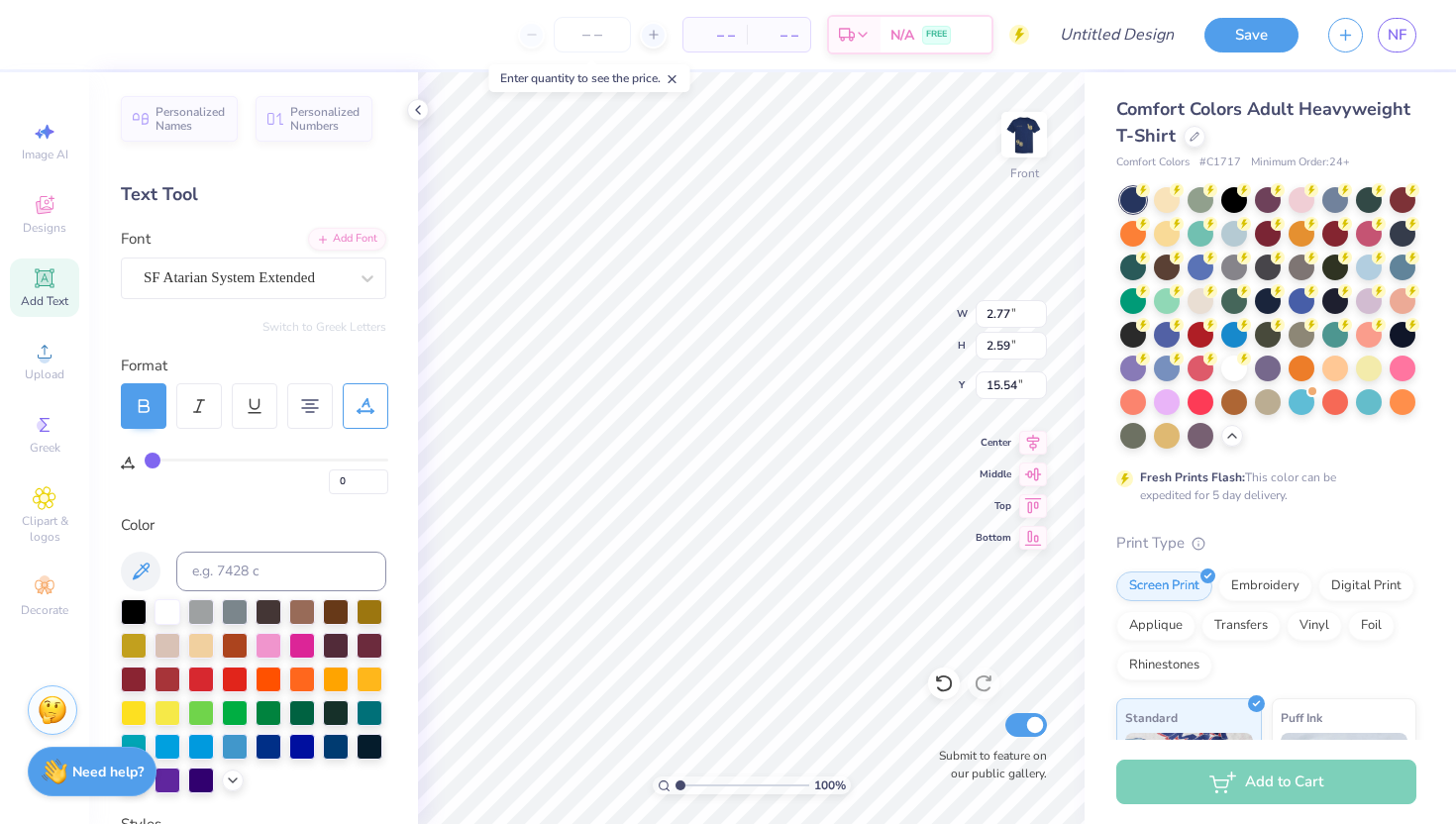 type on "2.94" 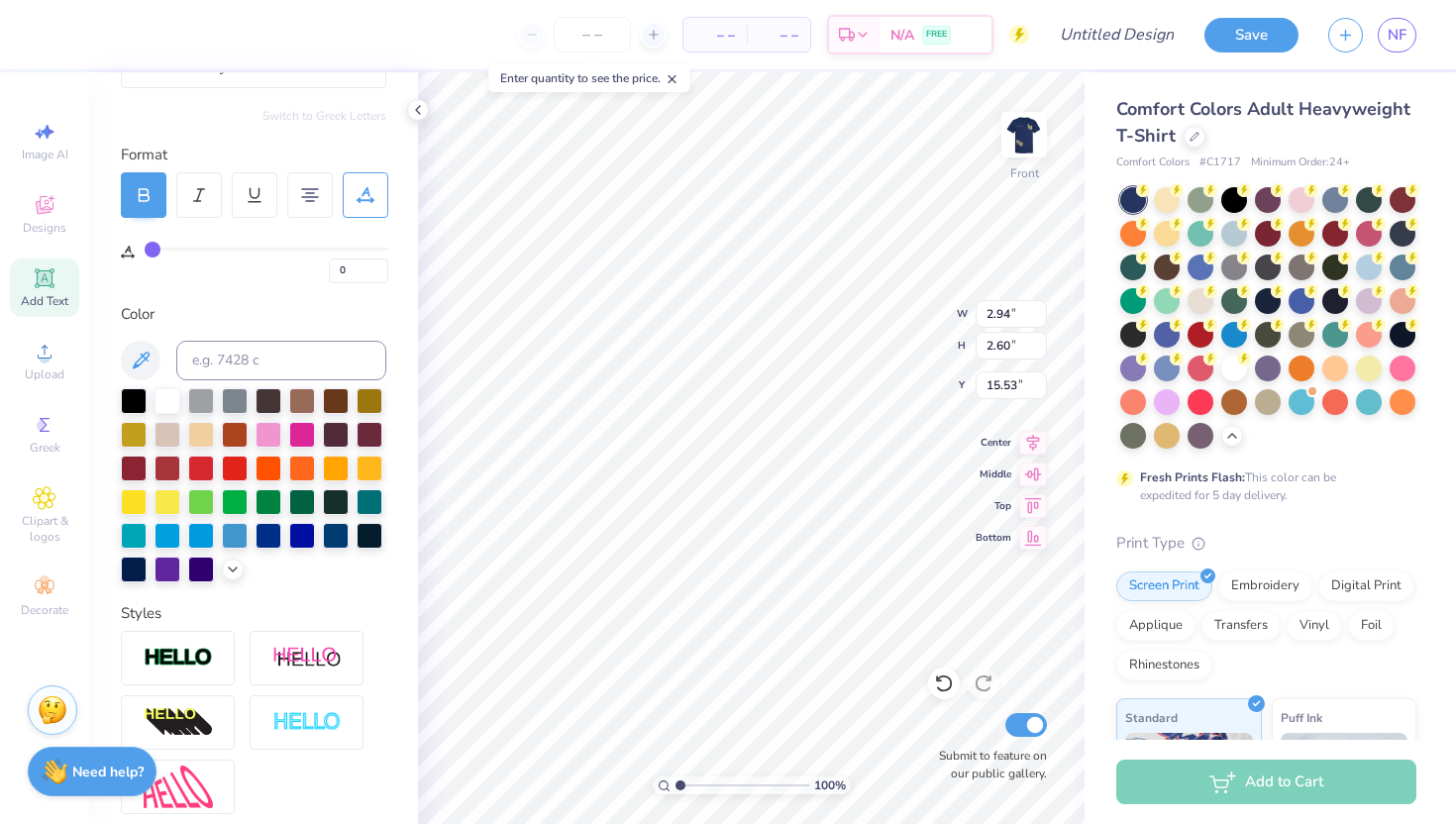 scroll, scrollTop: 392, scrollLeft: 0, axis: vertical 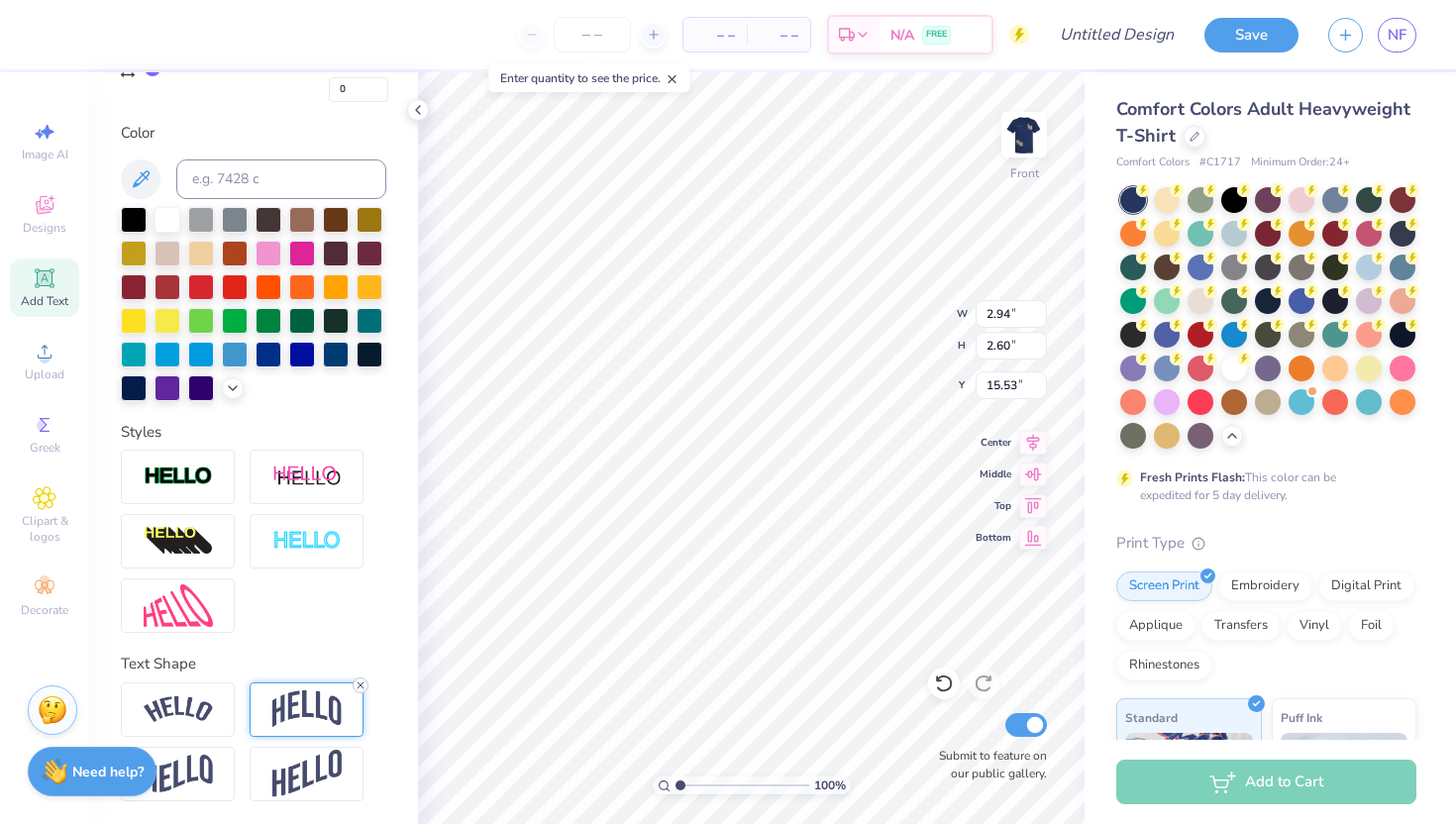 click 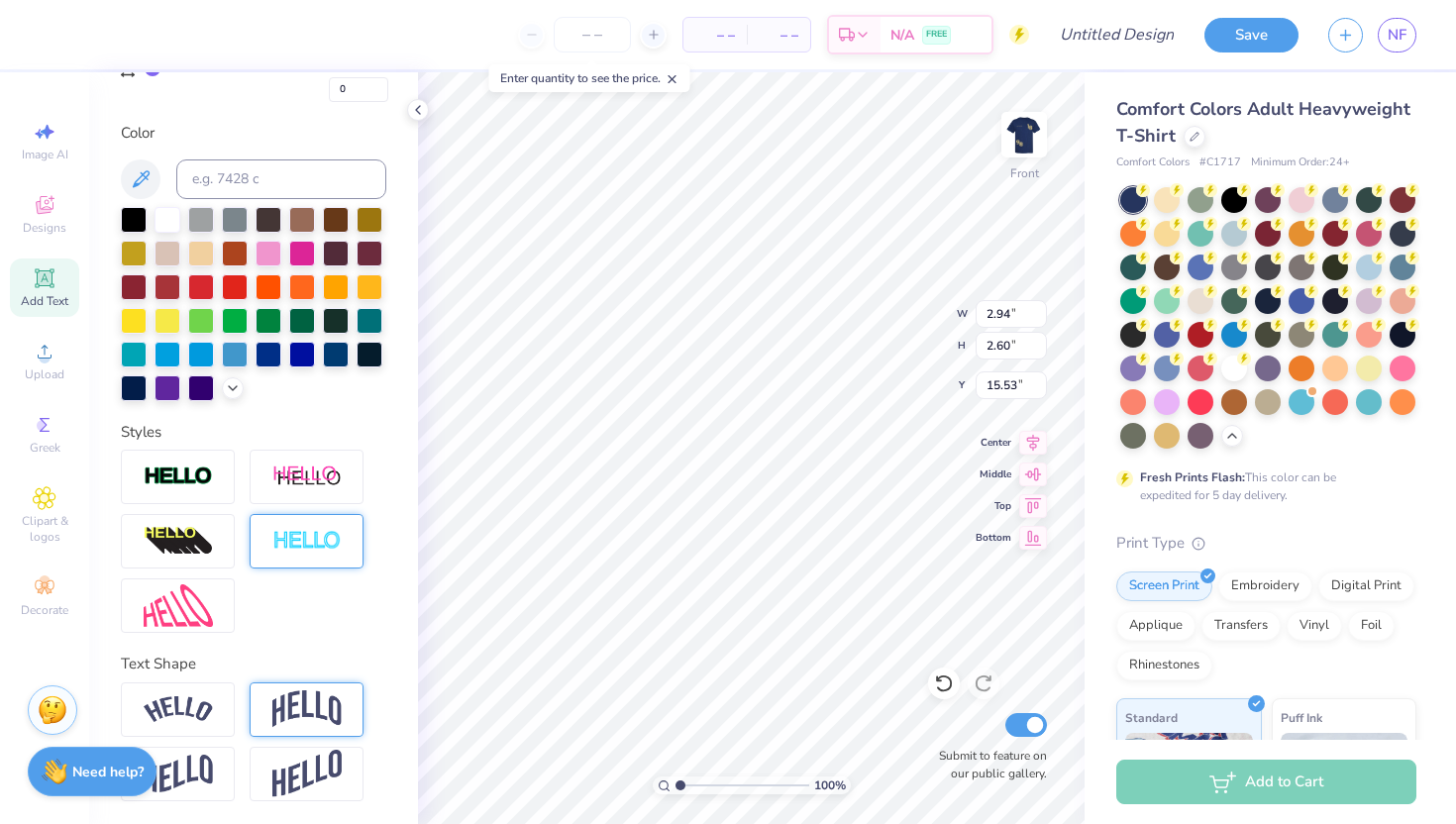 type on "2.38" 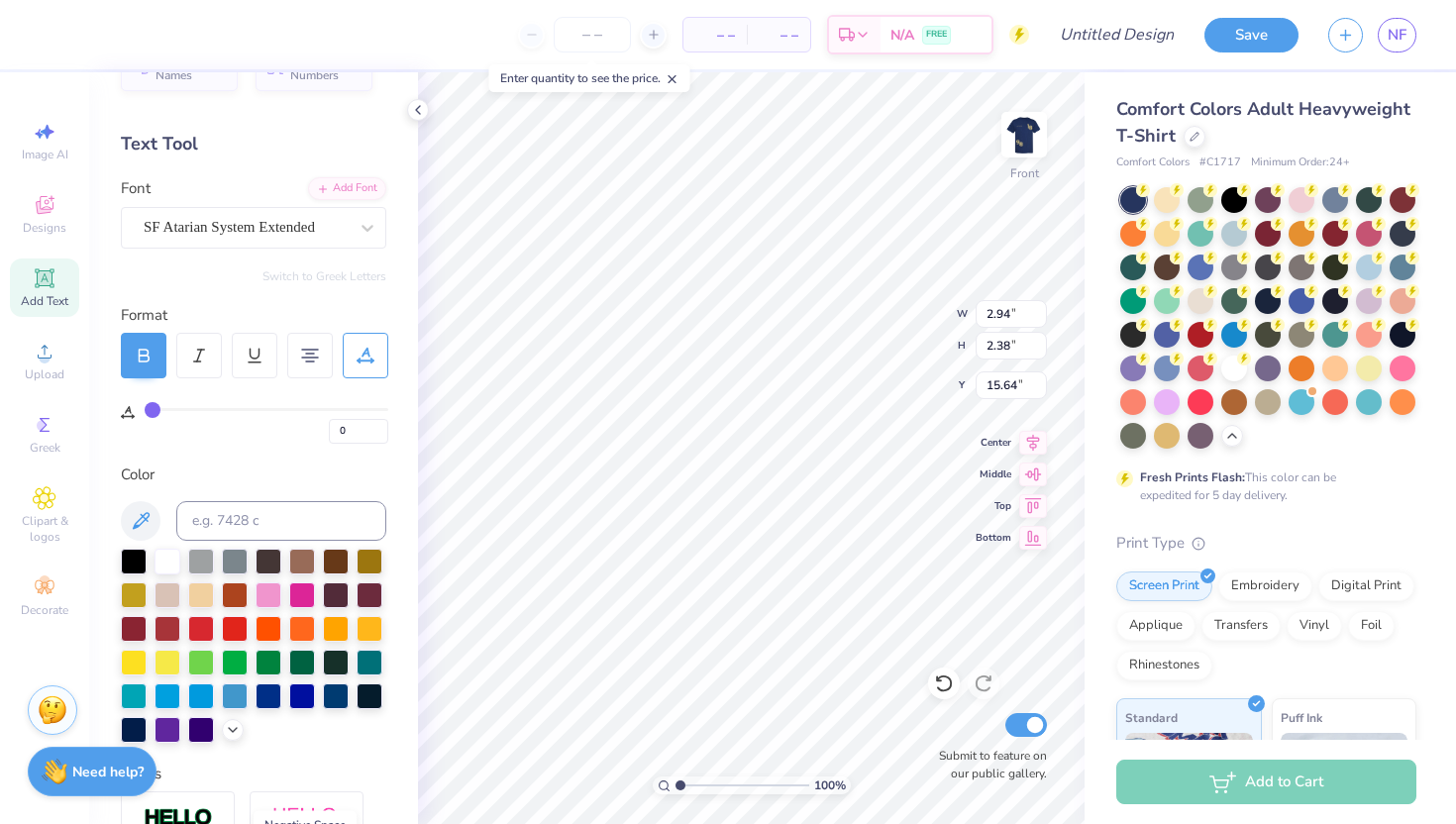 scroll, scrollTop: 0, scrollLeft: 0, axis: both 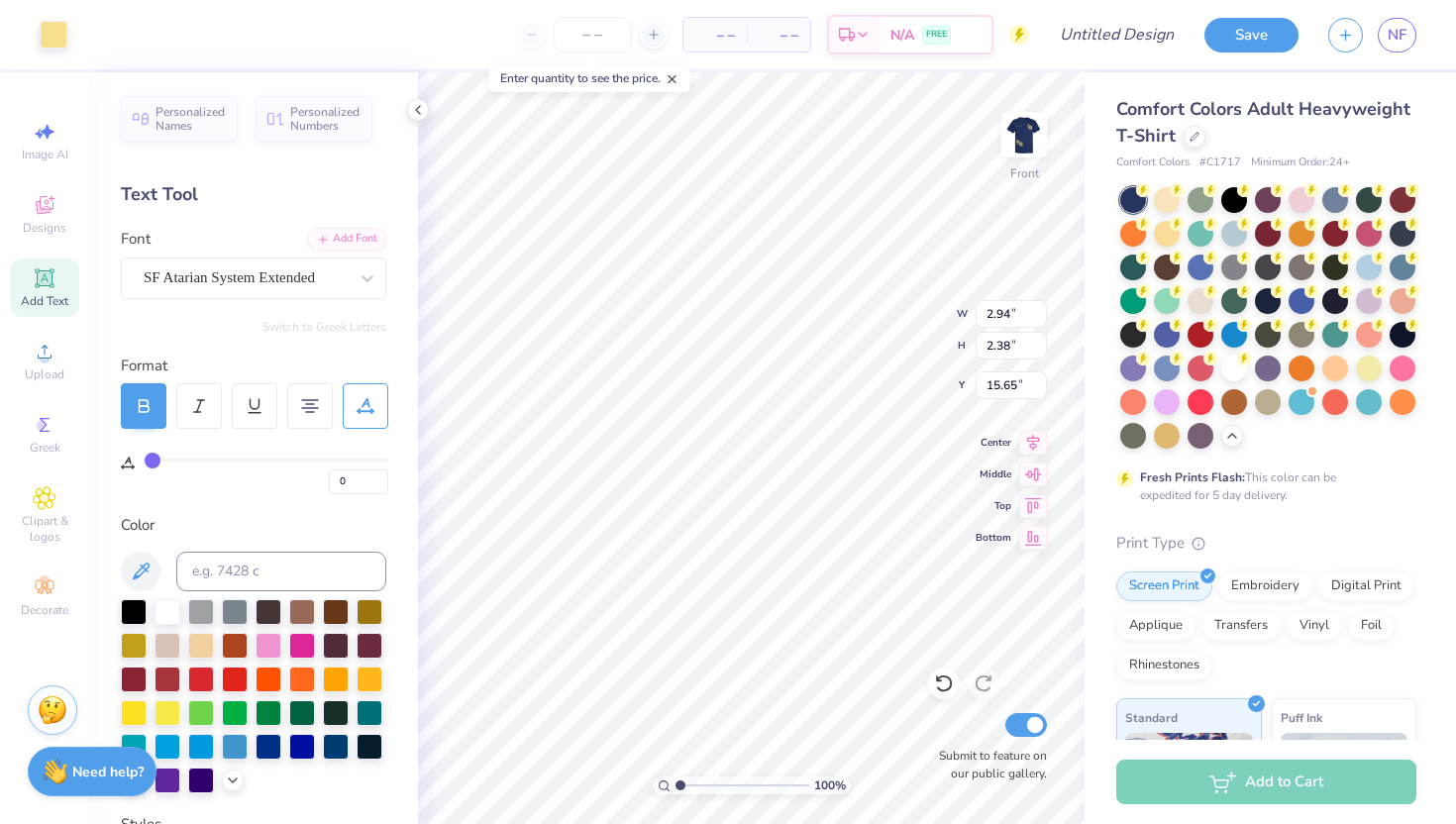 type on "15.65" 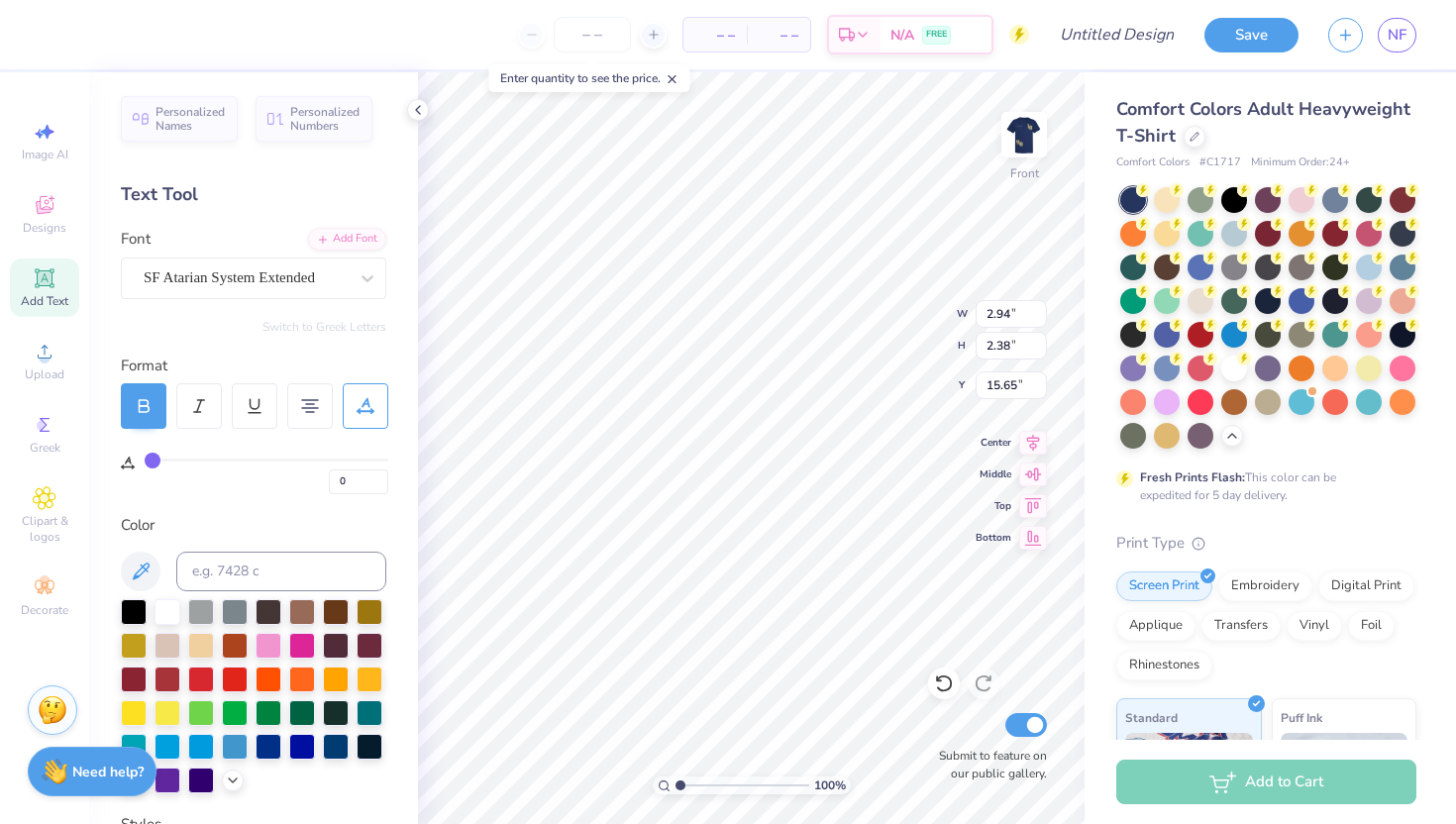 scroll, scrollTop: 0, scrollLeft: 0, axis: both 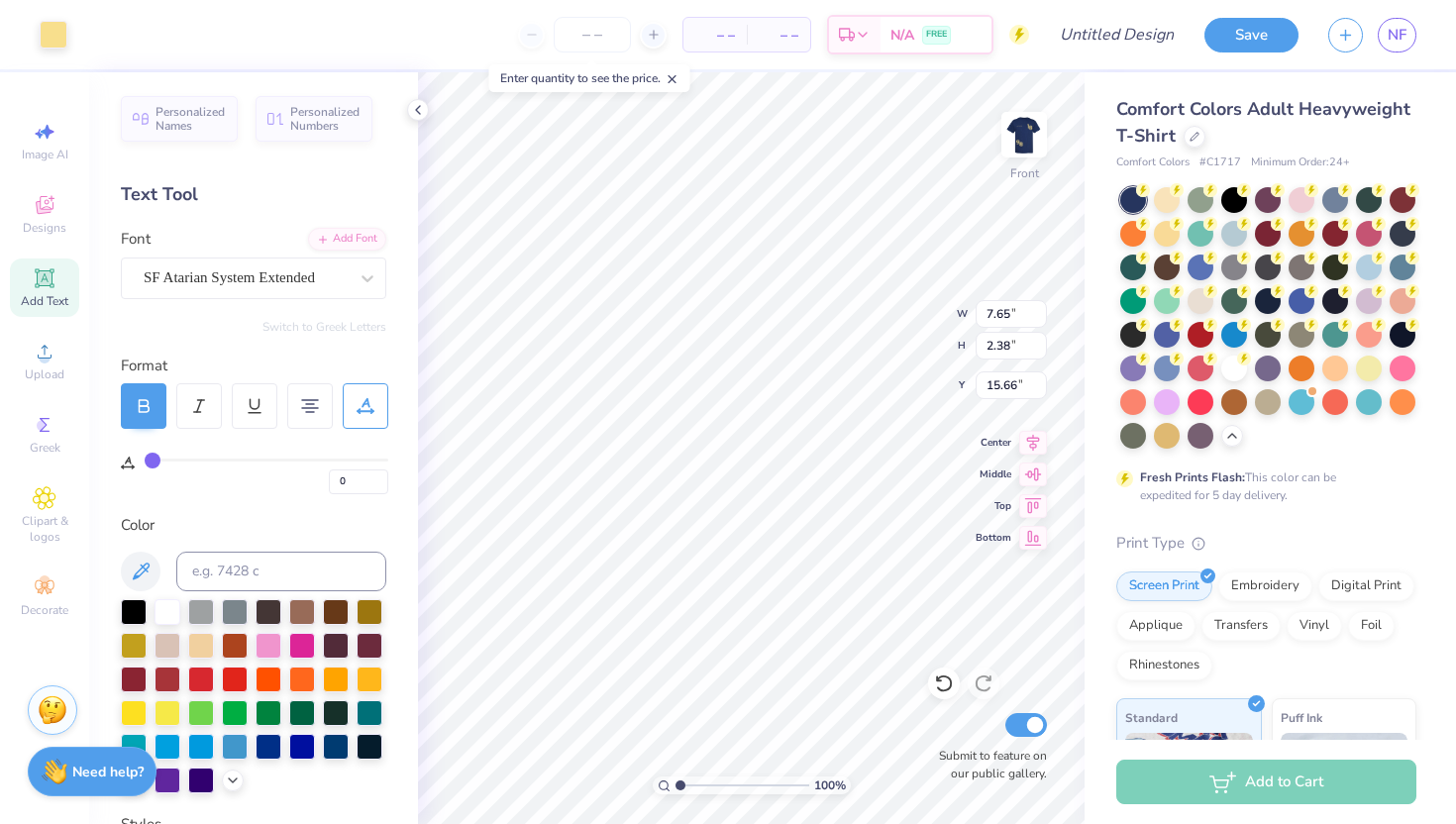 type on "15.66" 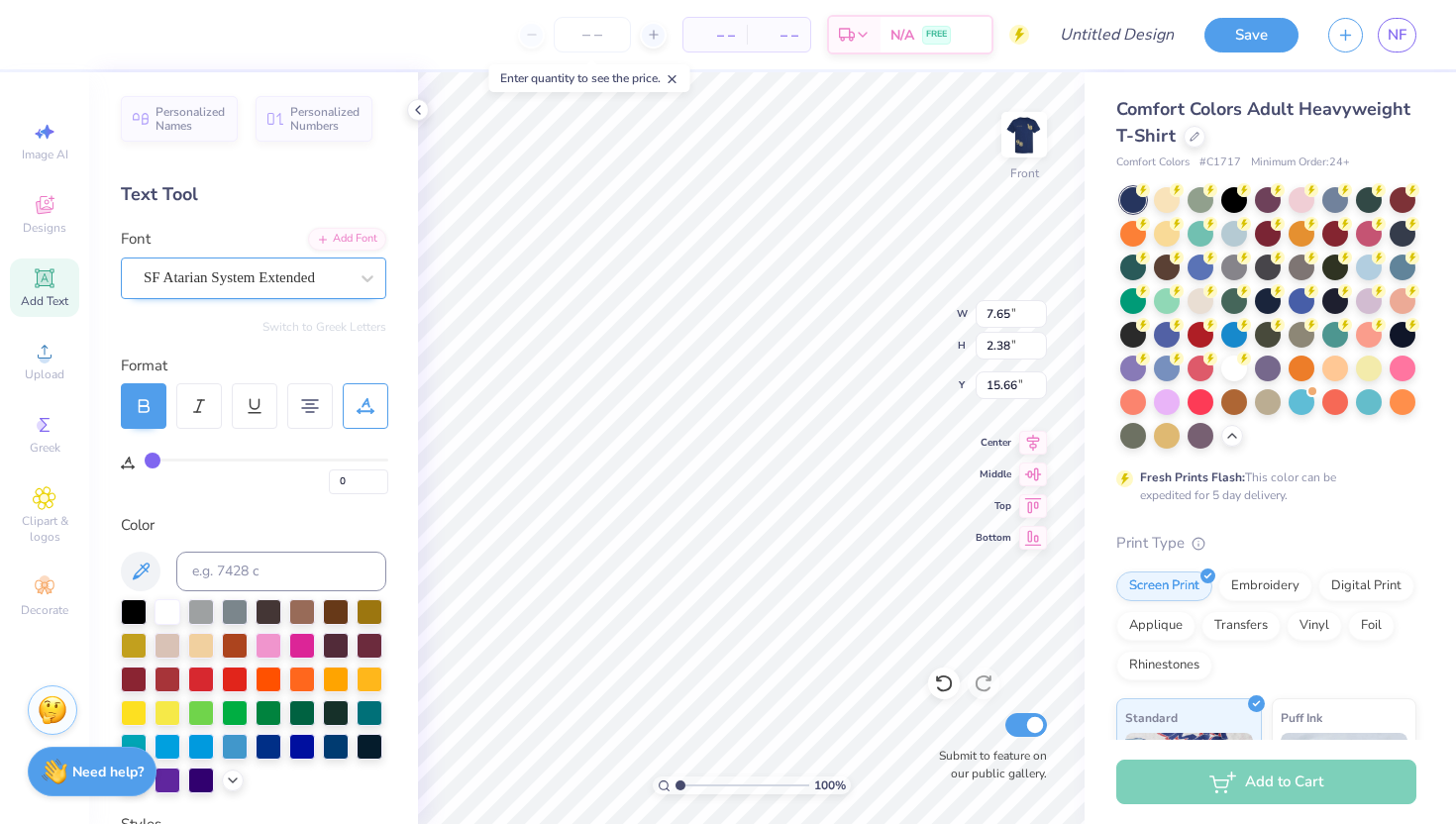 click on "SF Atarian System Extended" at bounding box center (246, 277) 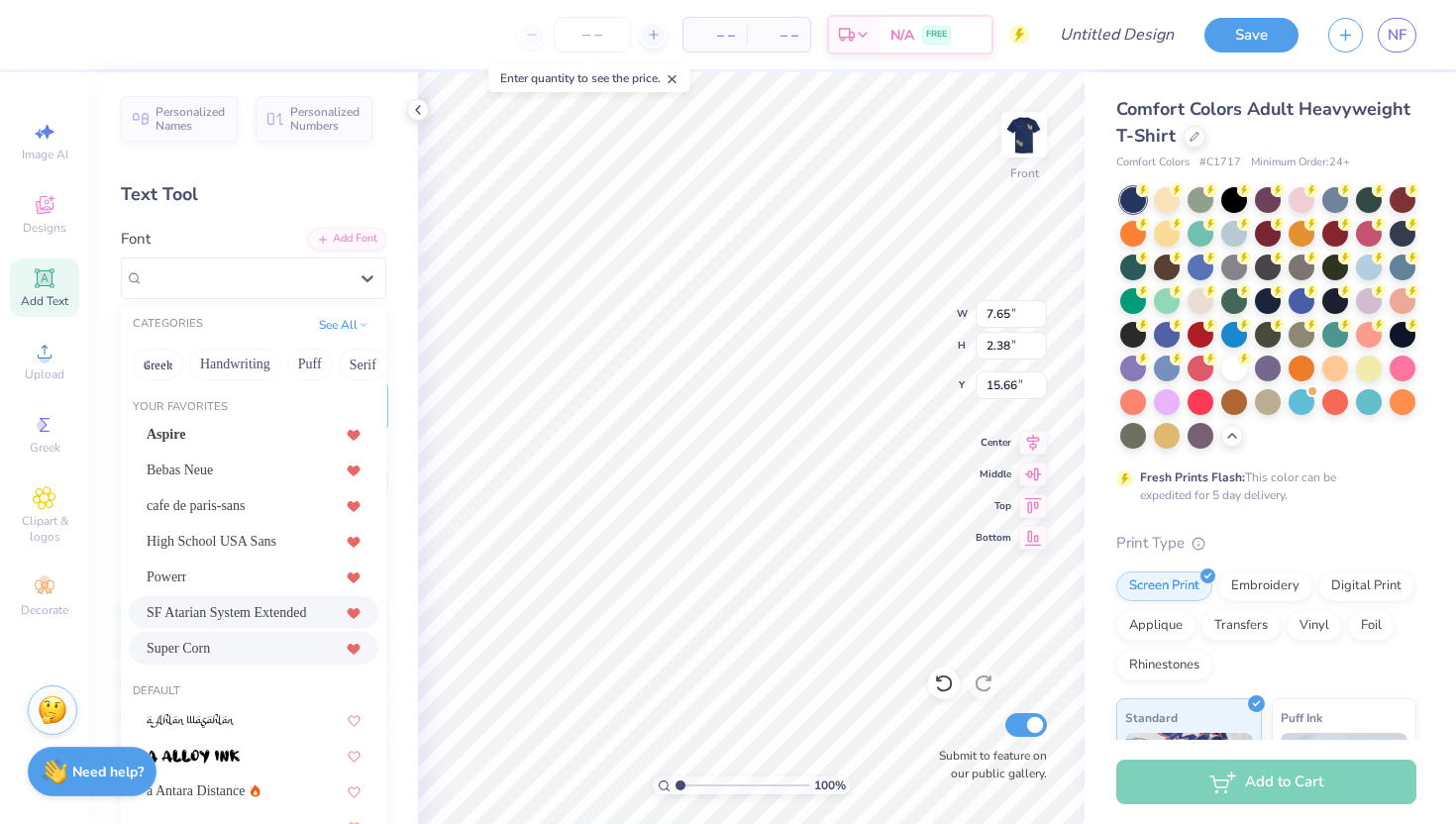 click on "Super Corn" at bounding box center (254, 648) 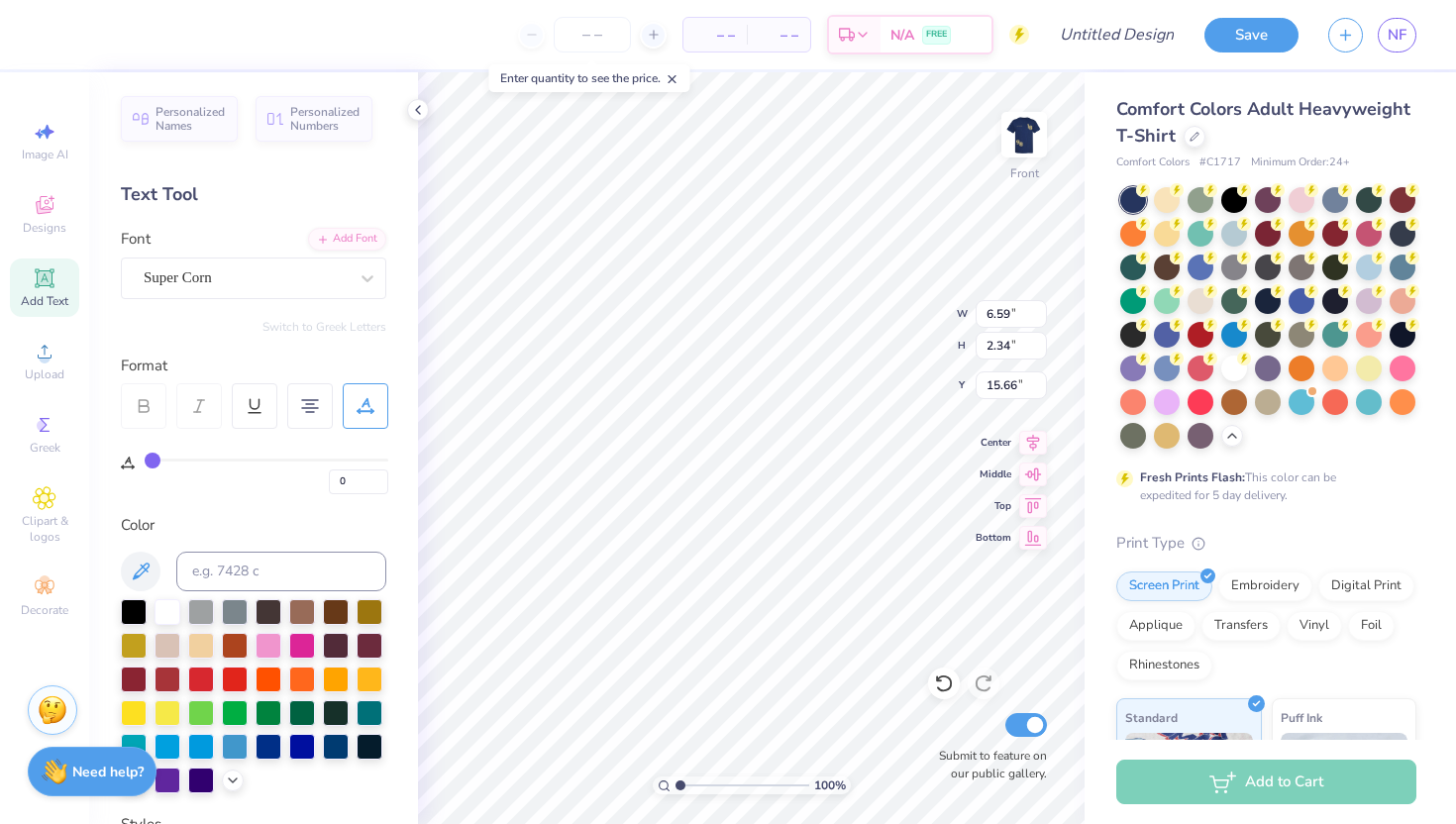 type on "6.59" 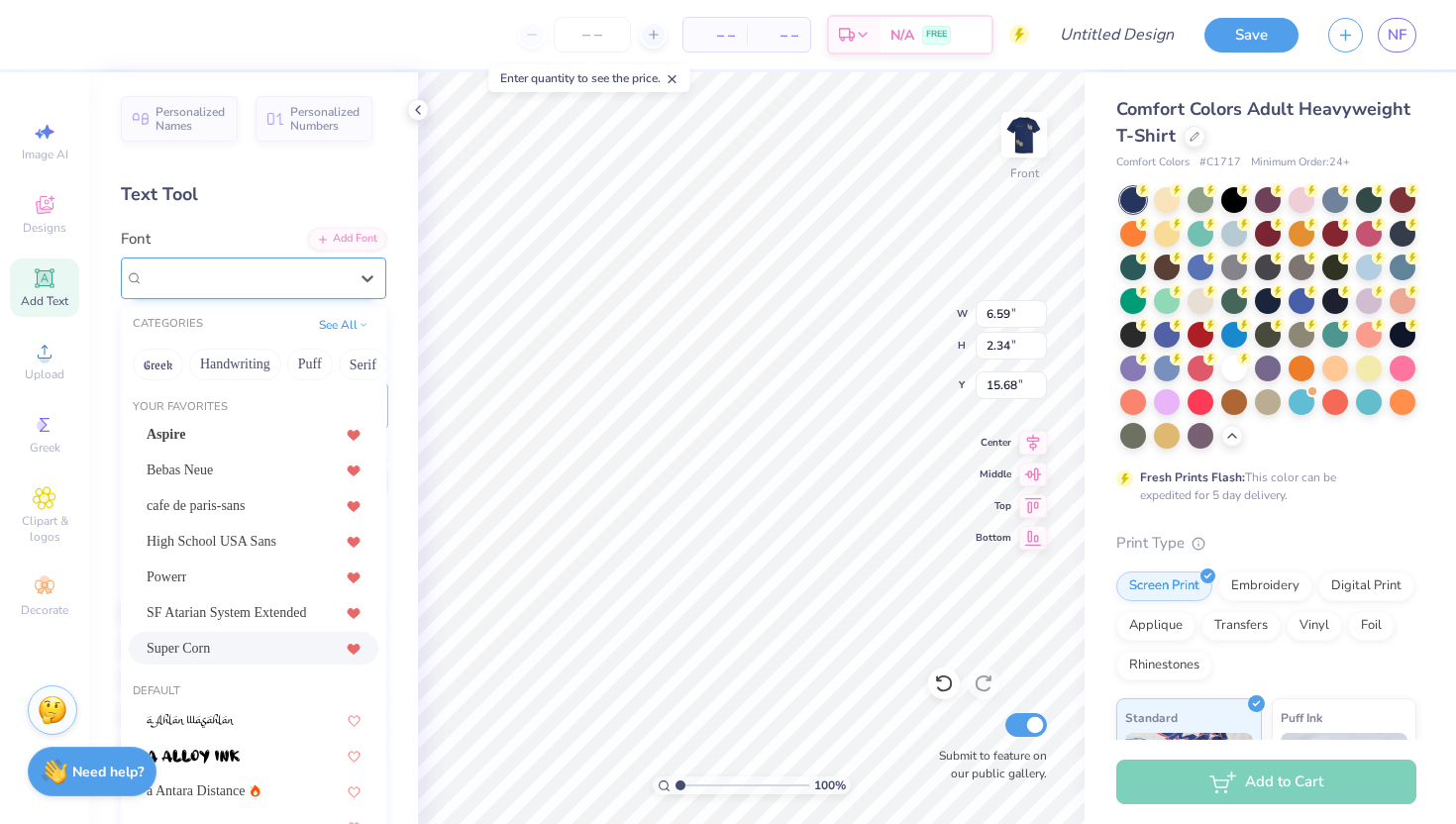 click on "Super Corn" at bounding box center [254, 278] 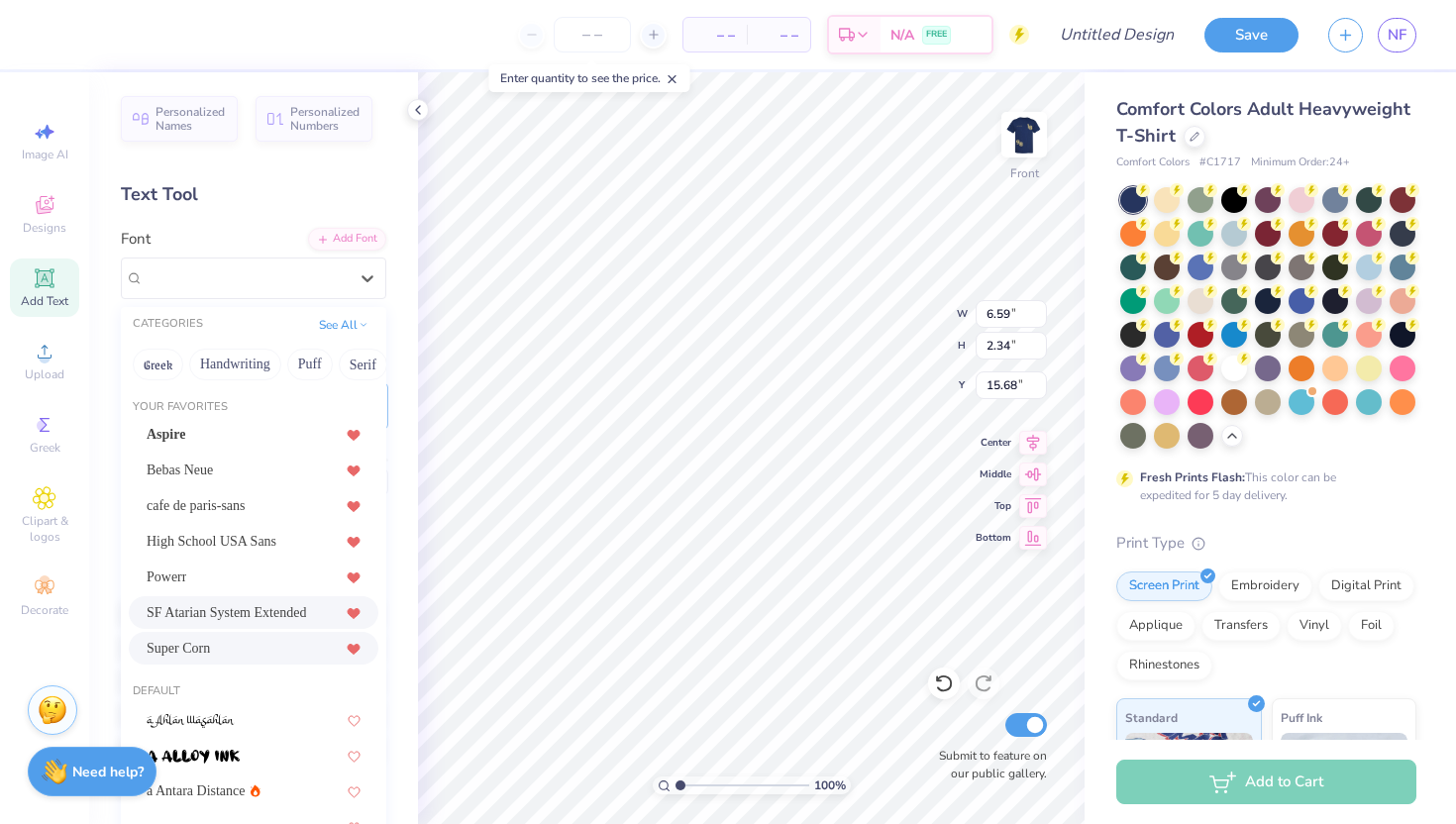 click on "SF Atarian System Extended" at bounding box center (226, 612) 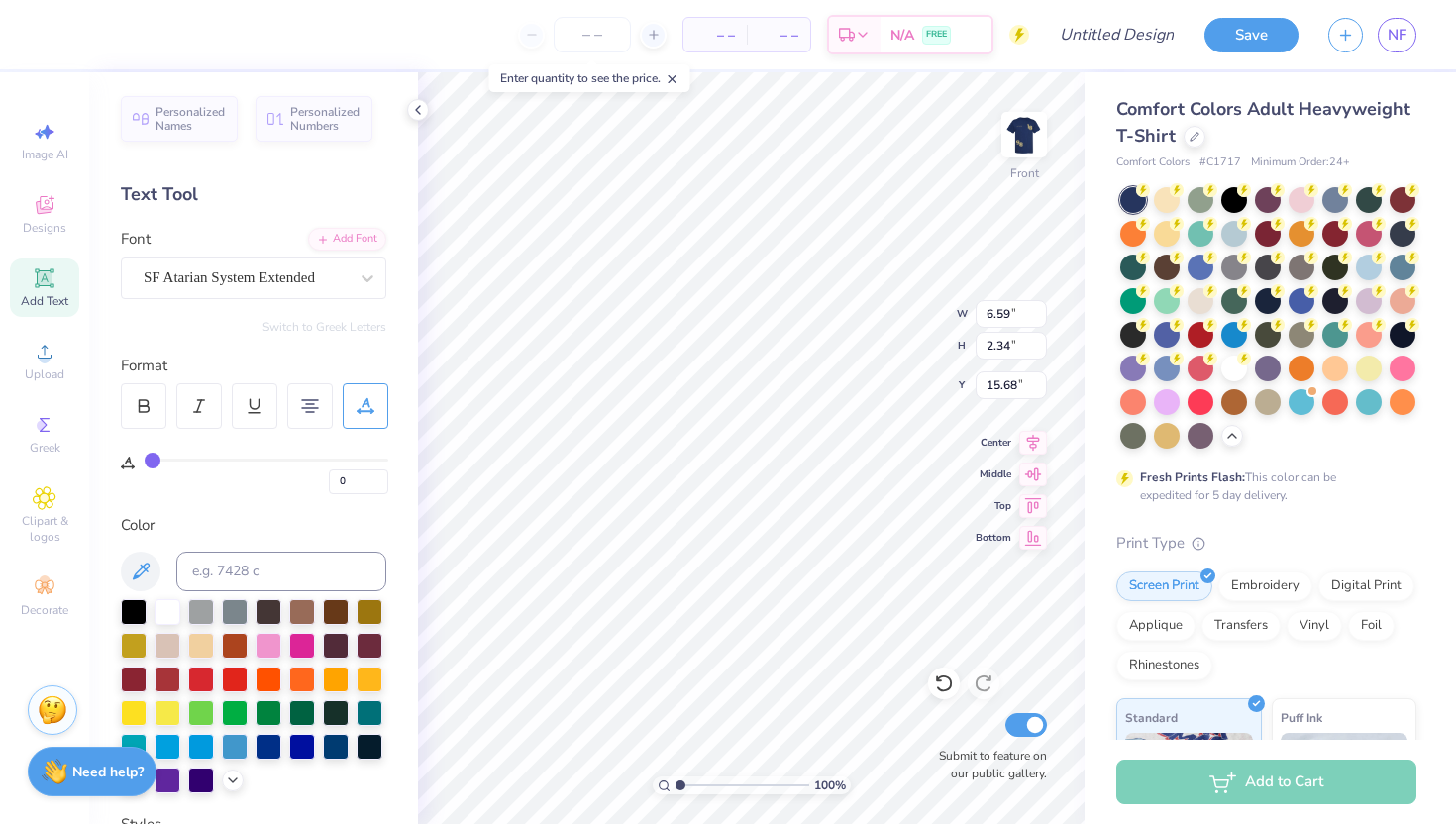 type on "7.59" 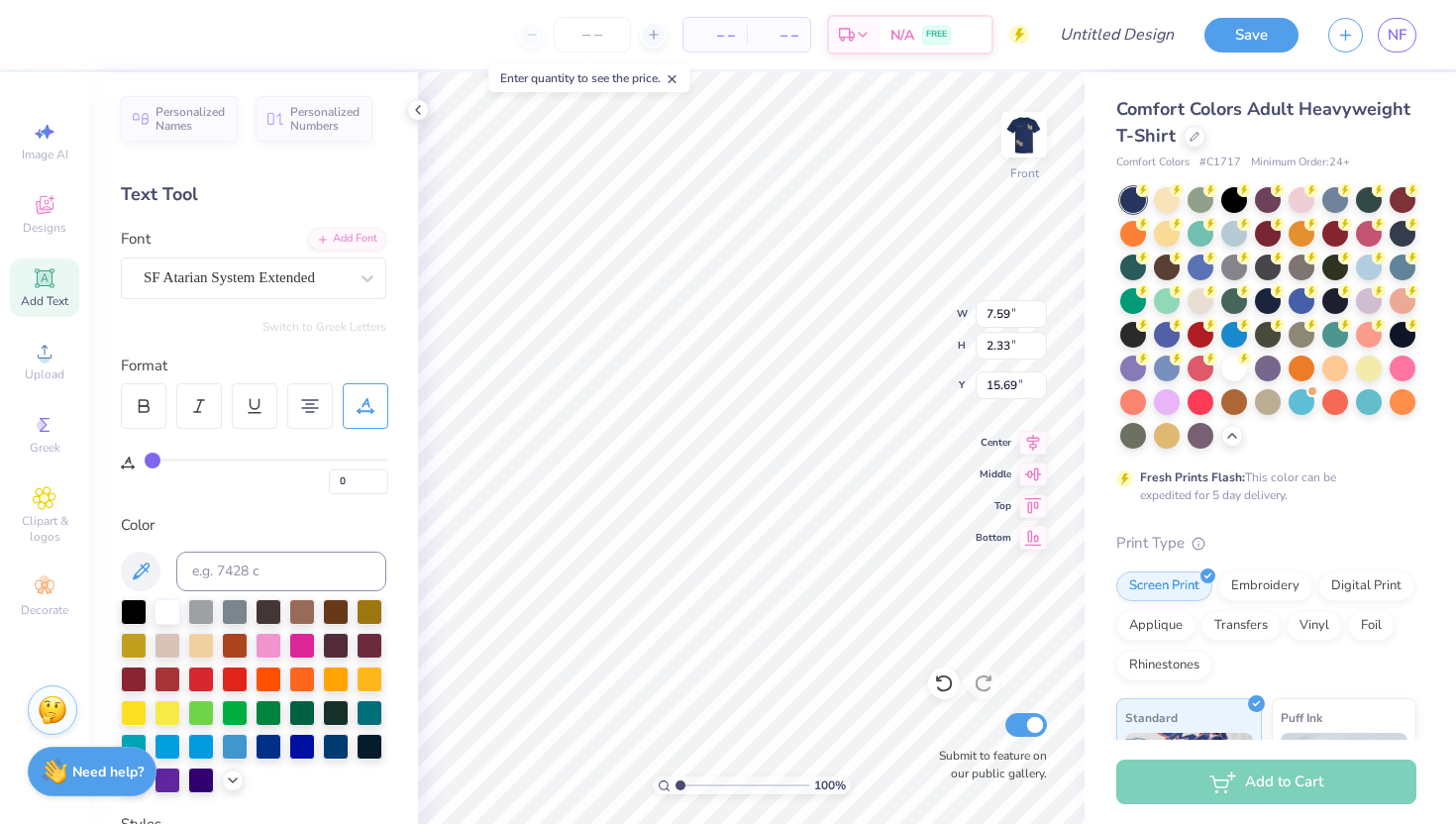 type on "6.71" 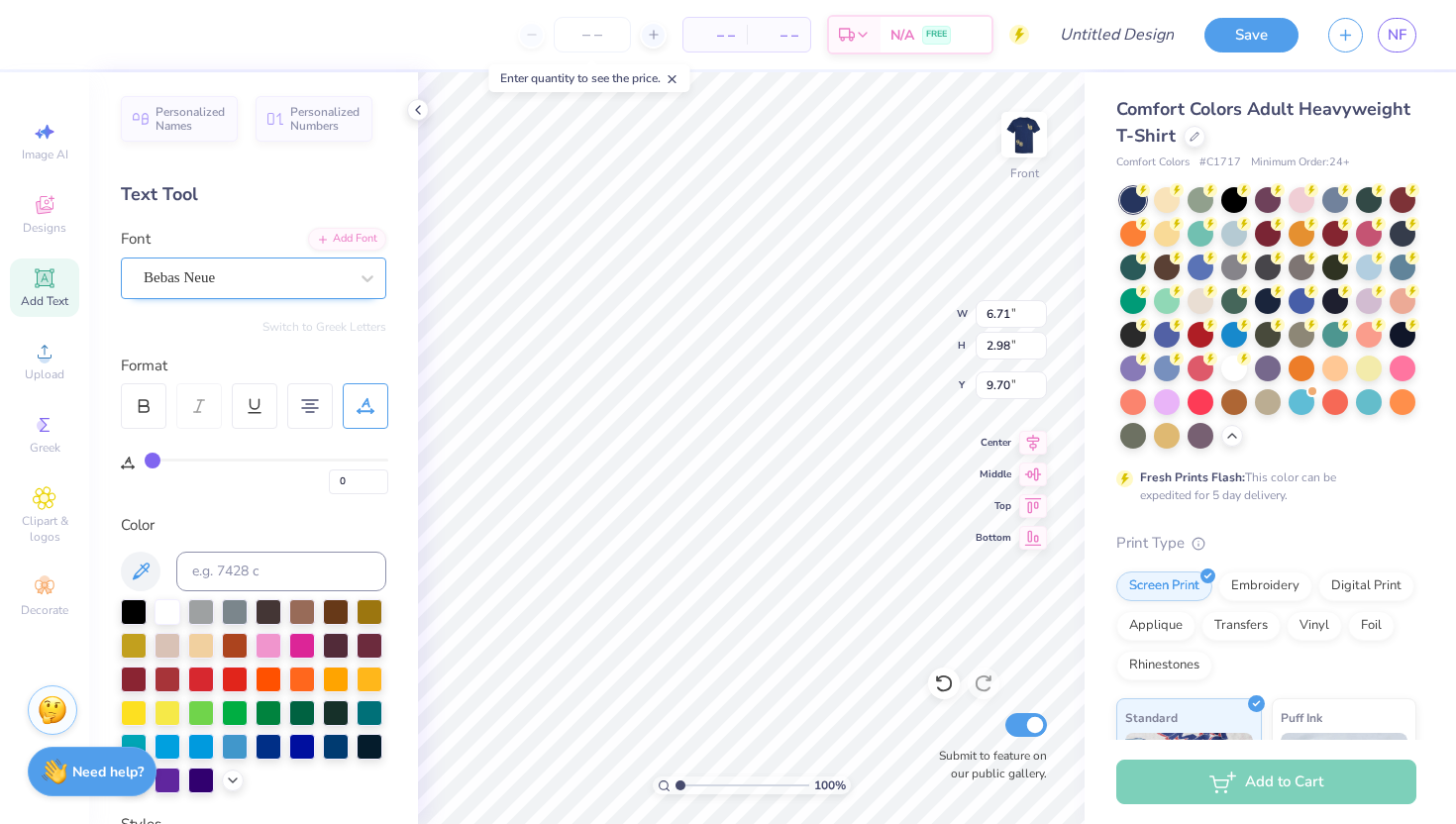 click on "Bebas Neue" at bounding box center [246, 277] 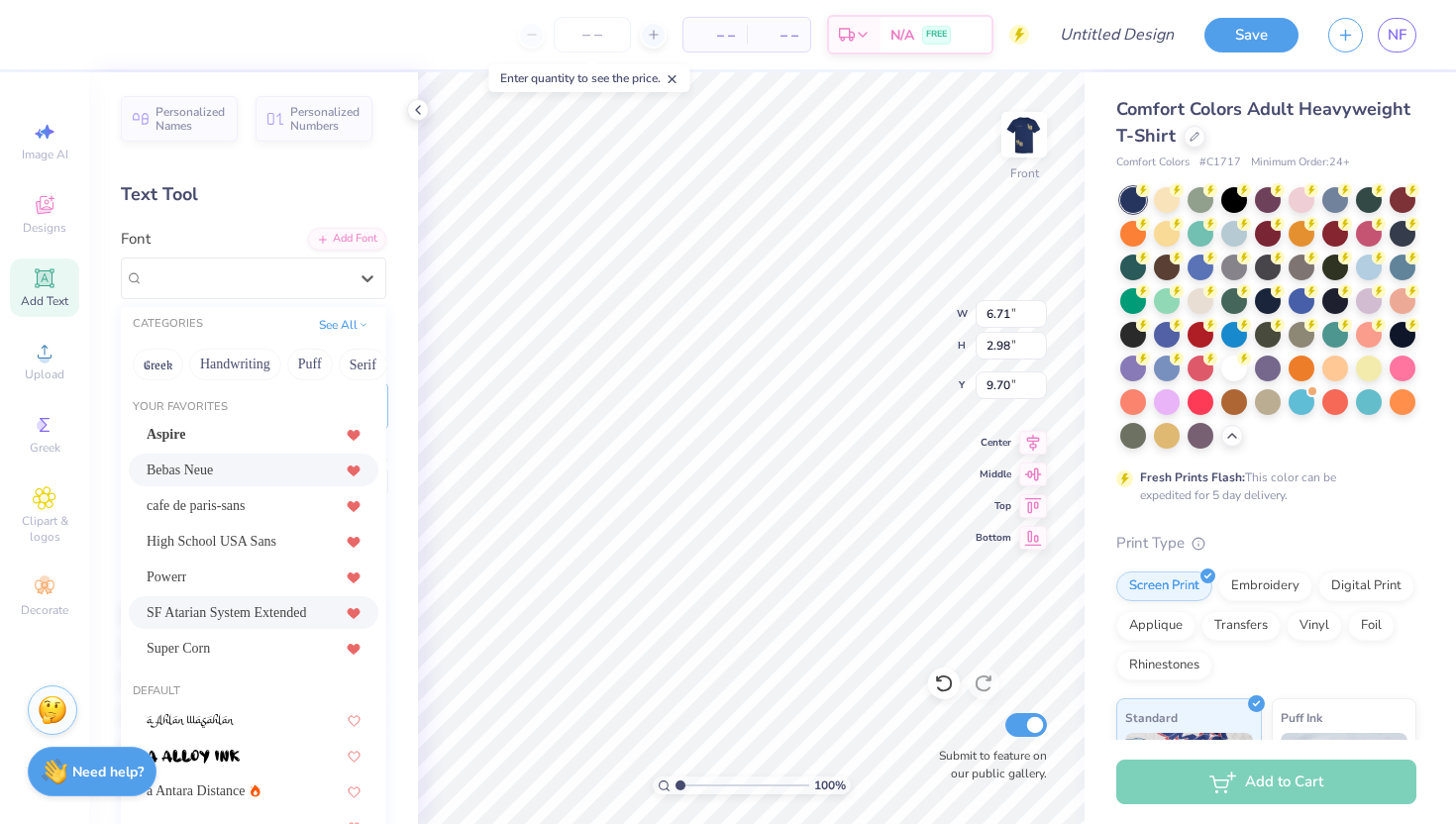 click on "SF Atarian System Extended" at bounding box center [226, 612] 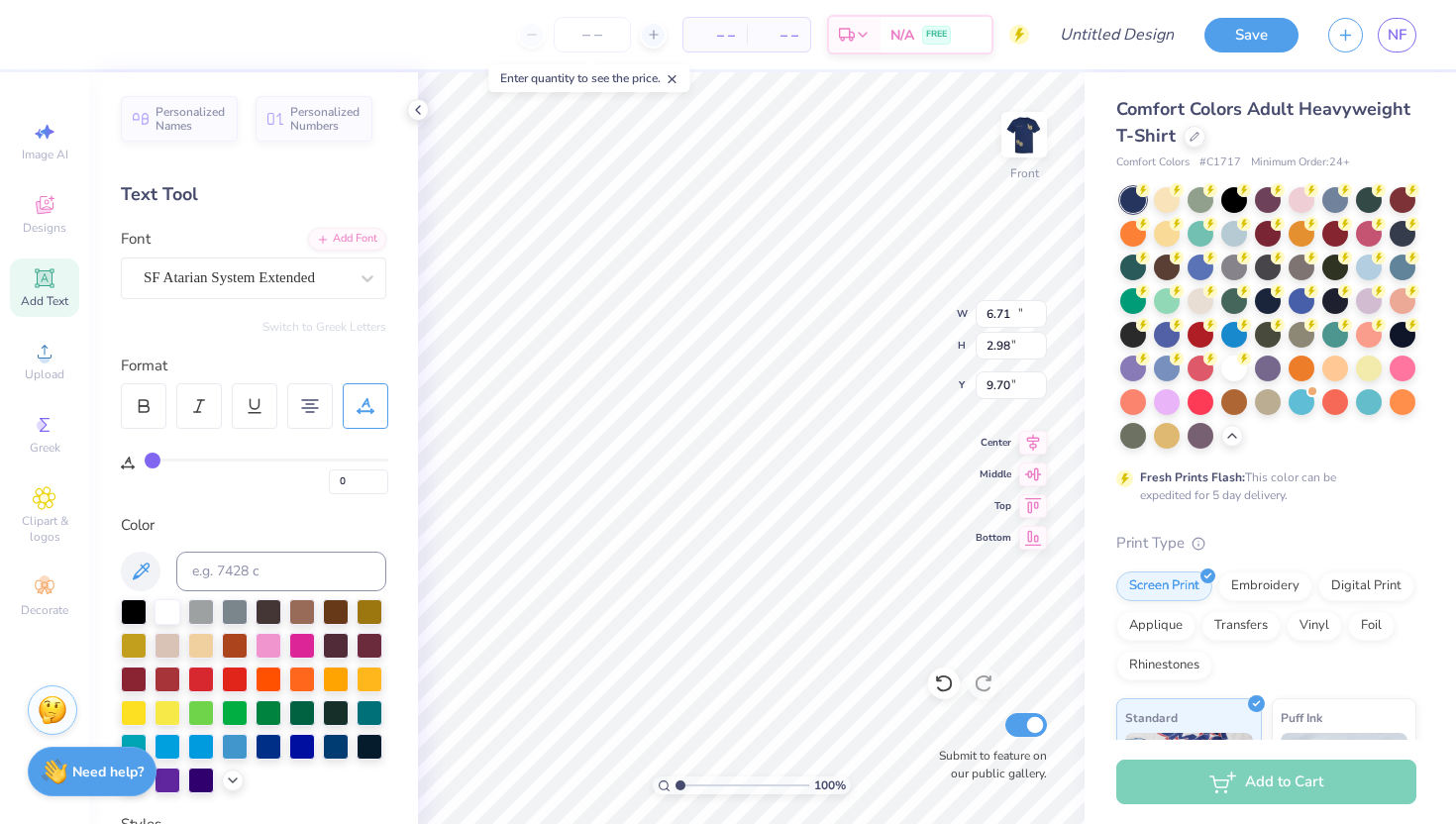 type on "11.64" 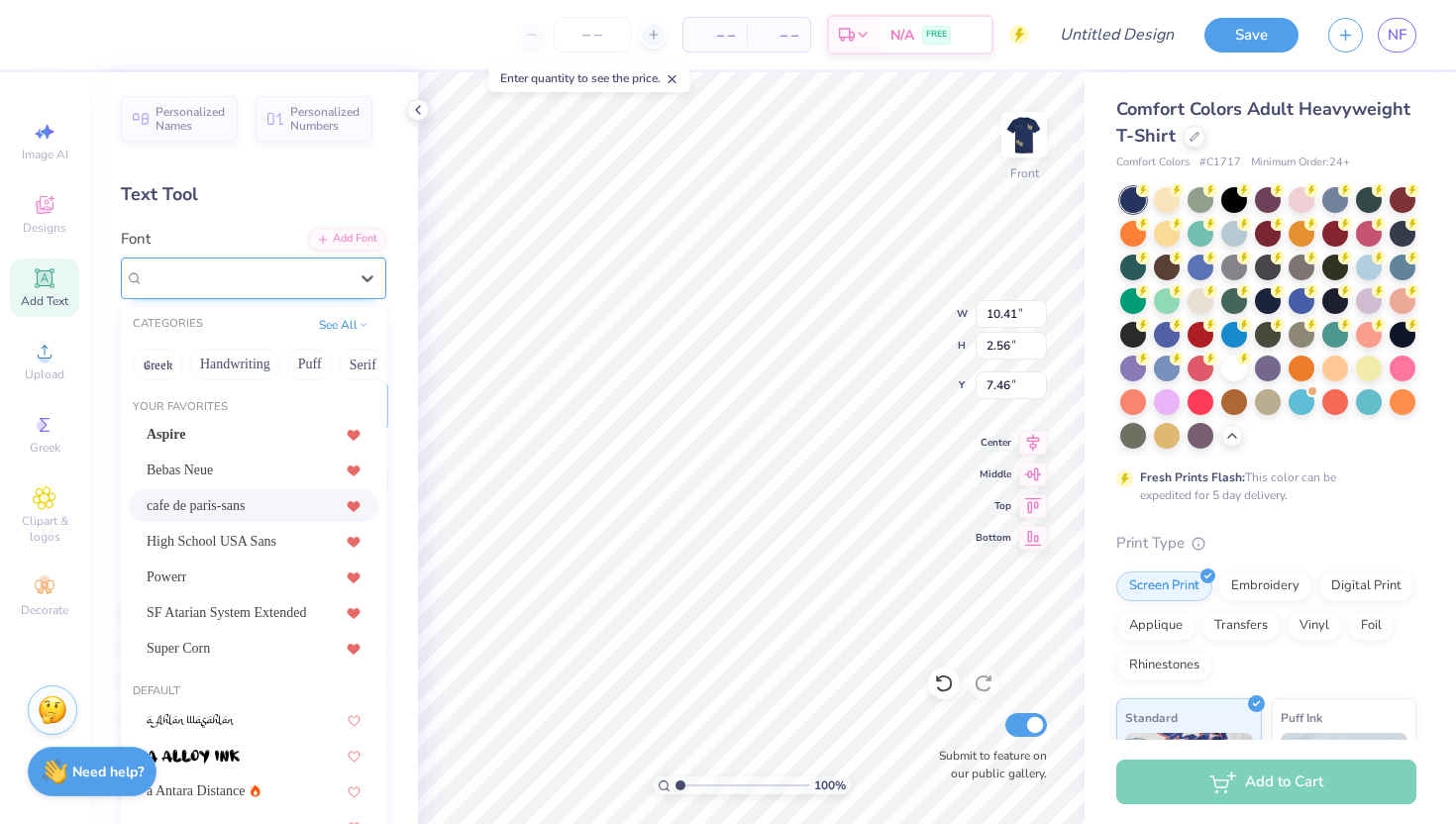 click on "cafe de paris-sans" at bounding box center [246, 277] 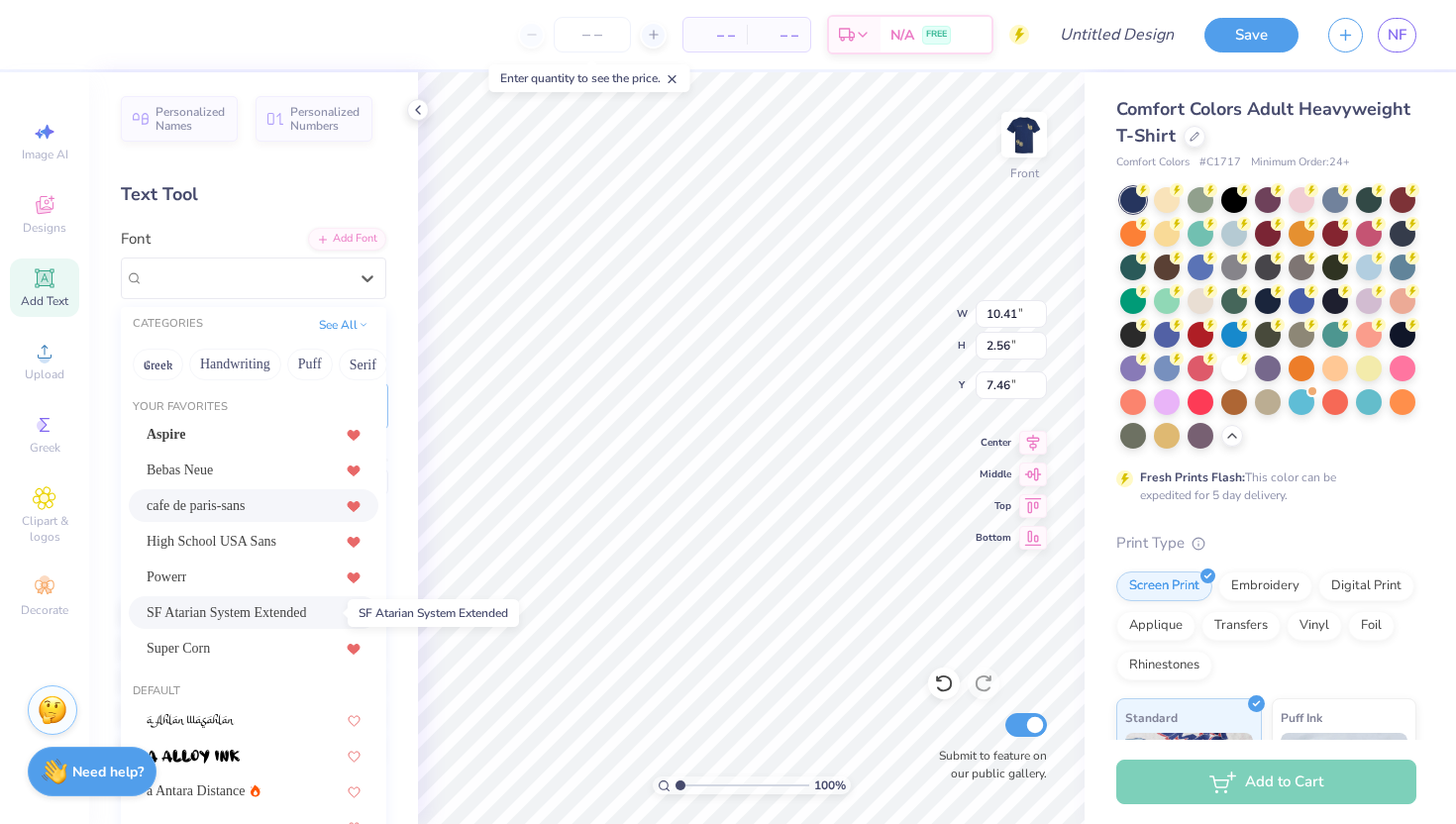 click on "SF Atarian System Extended" at bounding box center [226, 612] 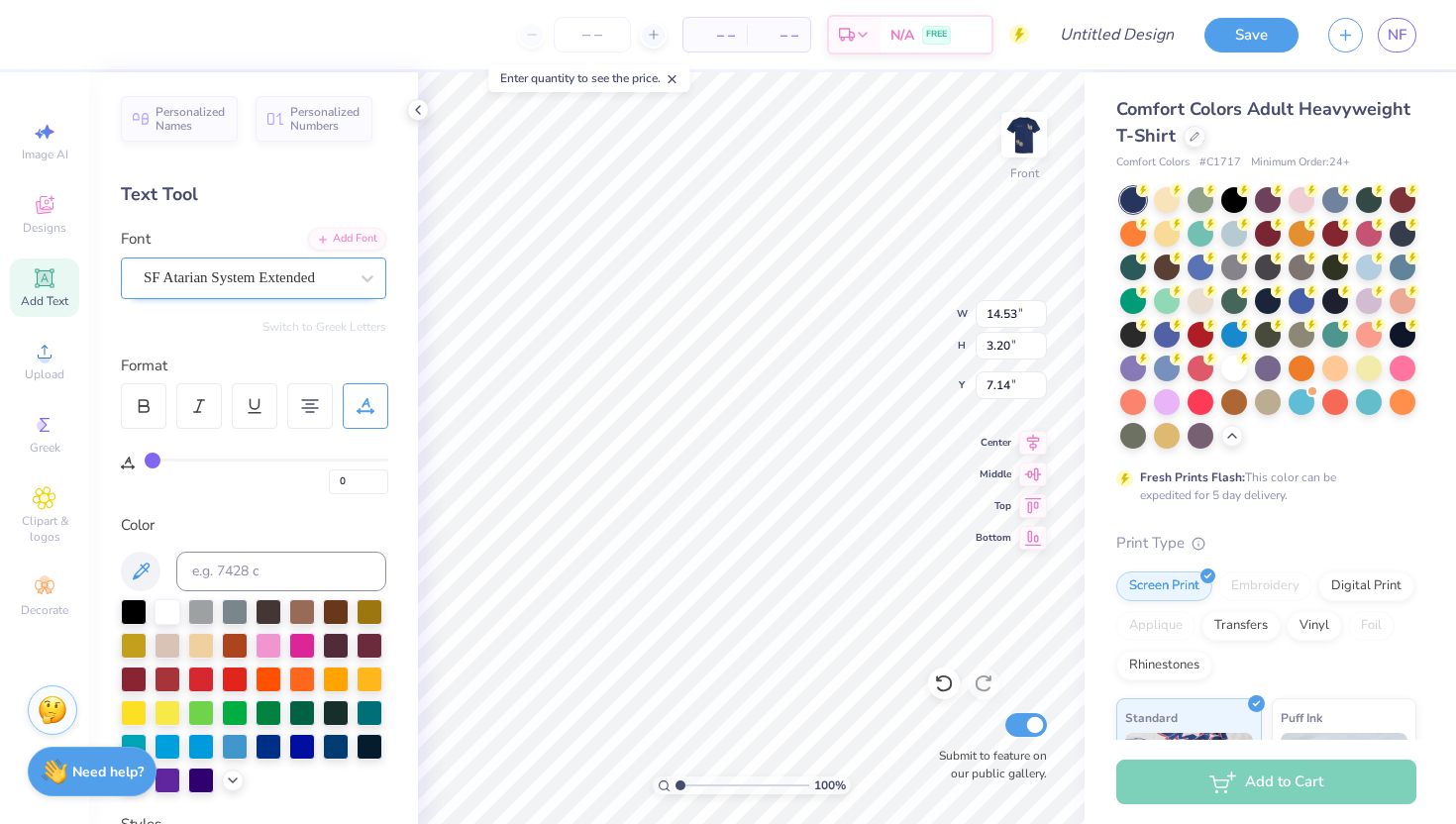 click on "SF Atarian System Extended" at bounding box center [246, 277] 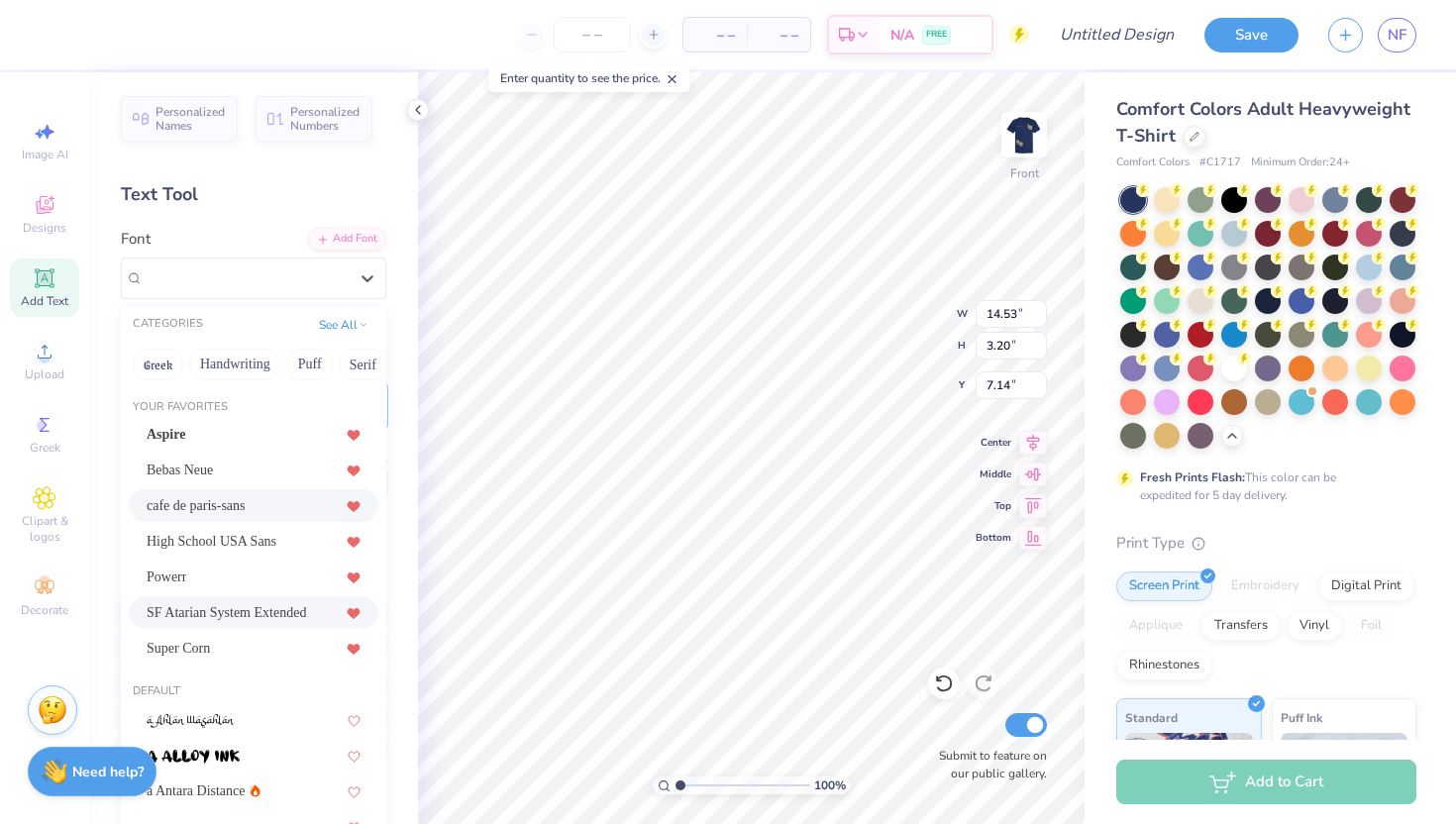 click on "cafe de paris-sans" at bounding box center (254, 505) 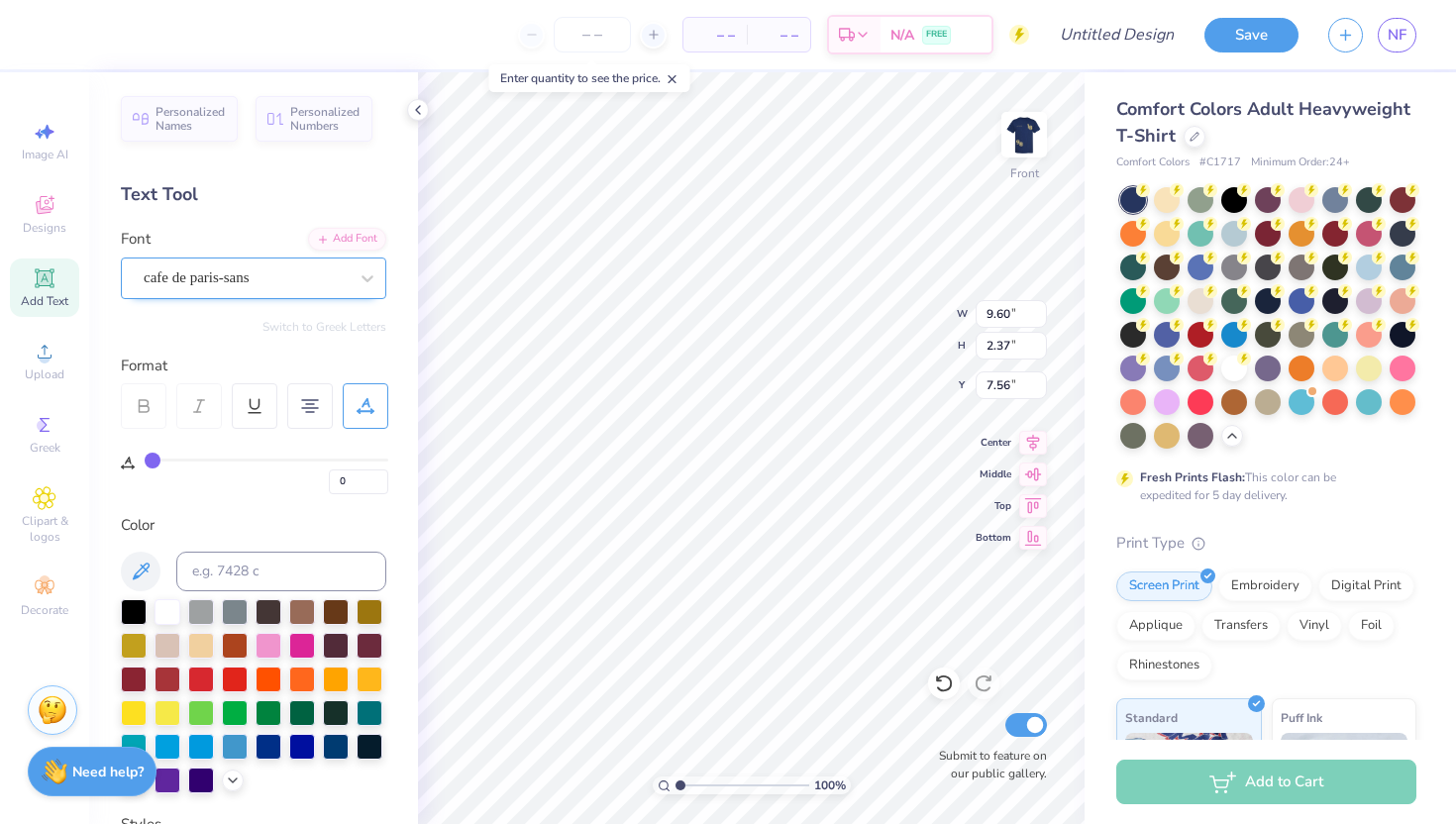 click on "cafe de paris-sans" at bounding box center [254, 278] 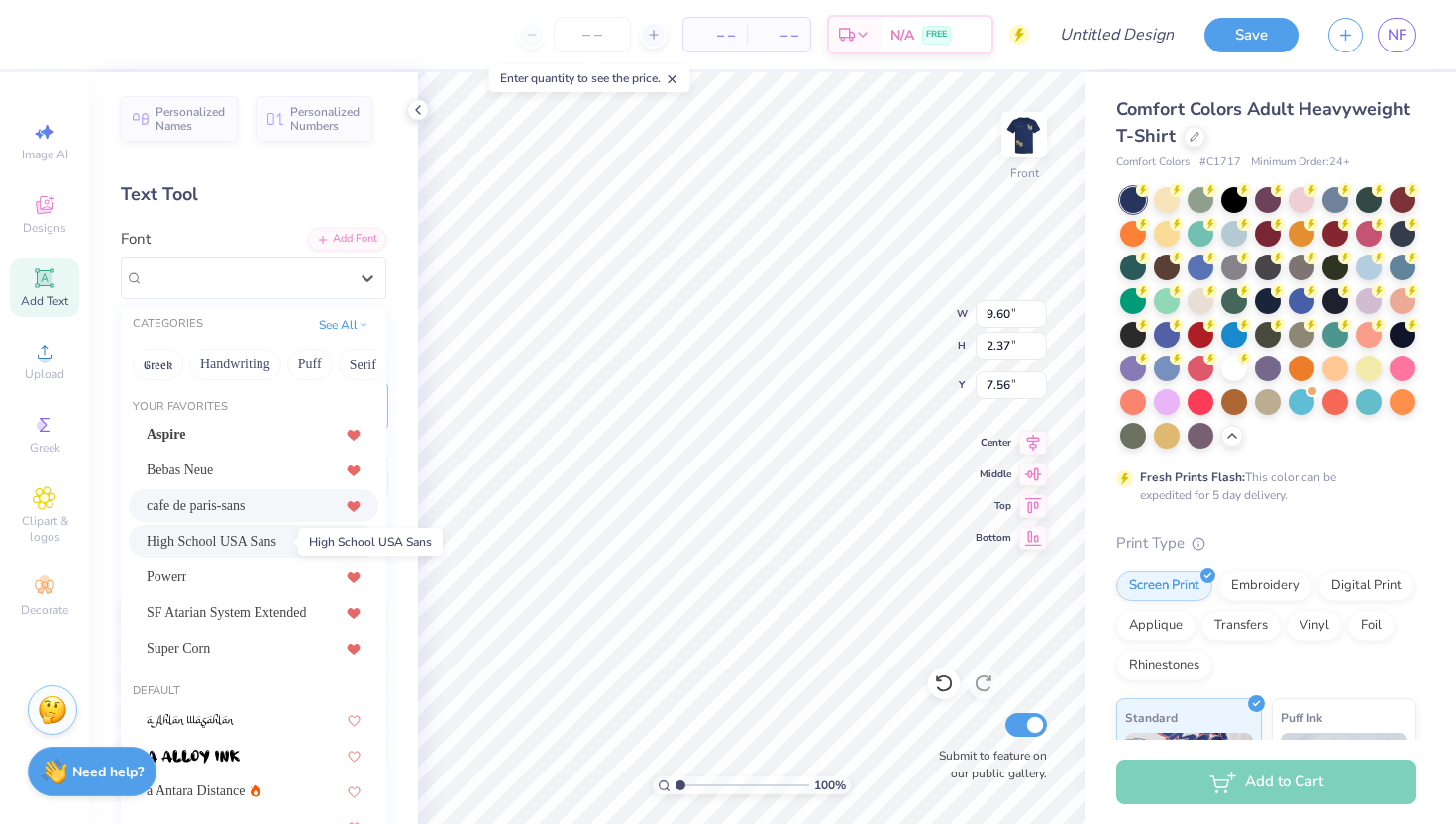 click on "High School USA Sans" at bounding box center (211, 541) 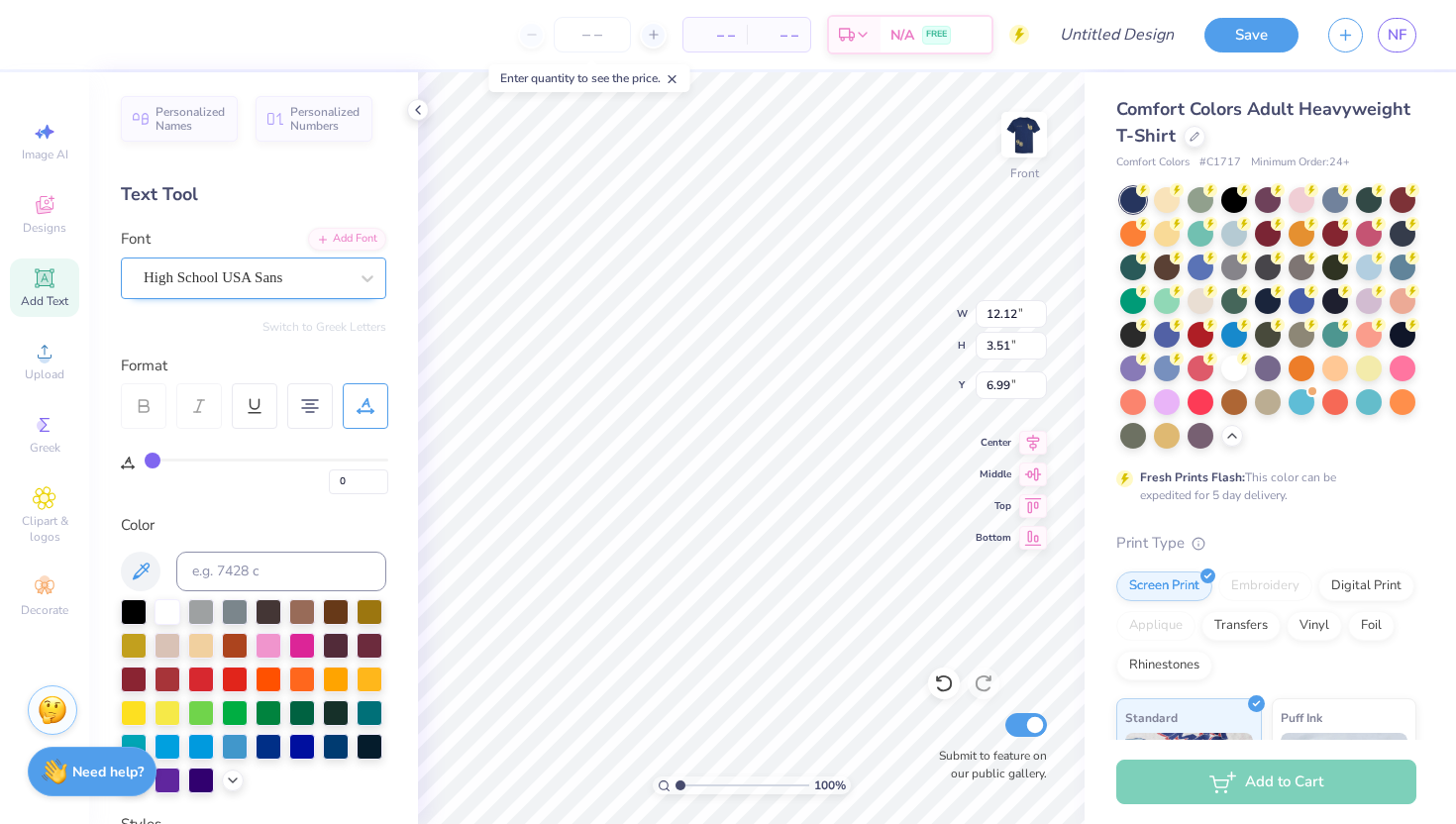 click on "High School USA Sans" at bounding box center (246, 277) 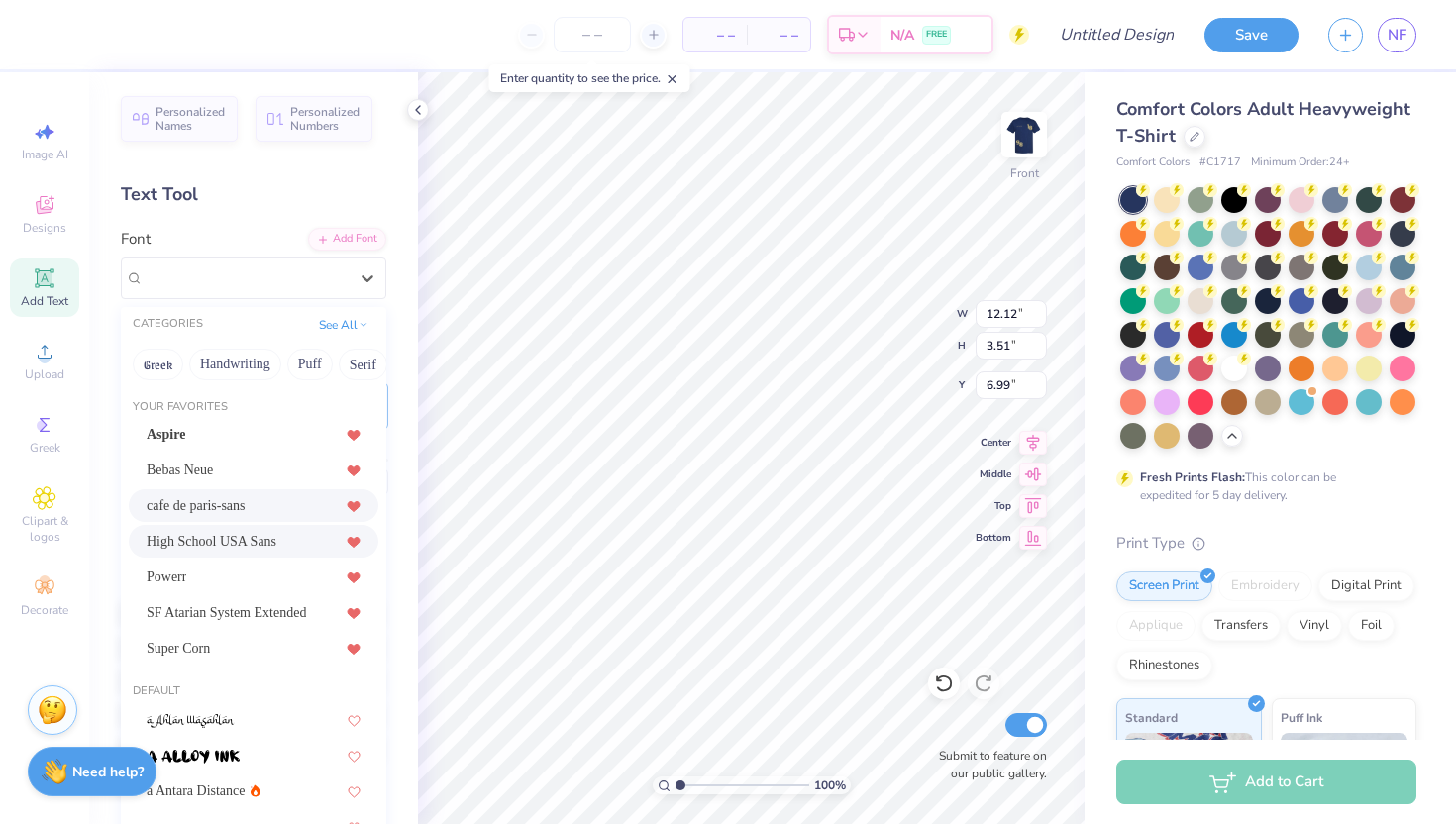 click on "cafe de paris-sans" at bounding box center (196, 505) 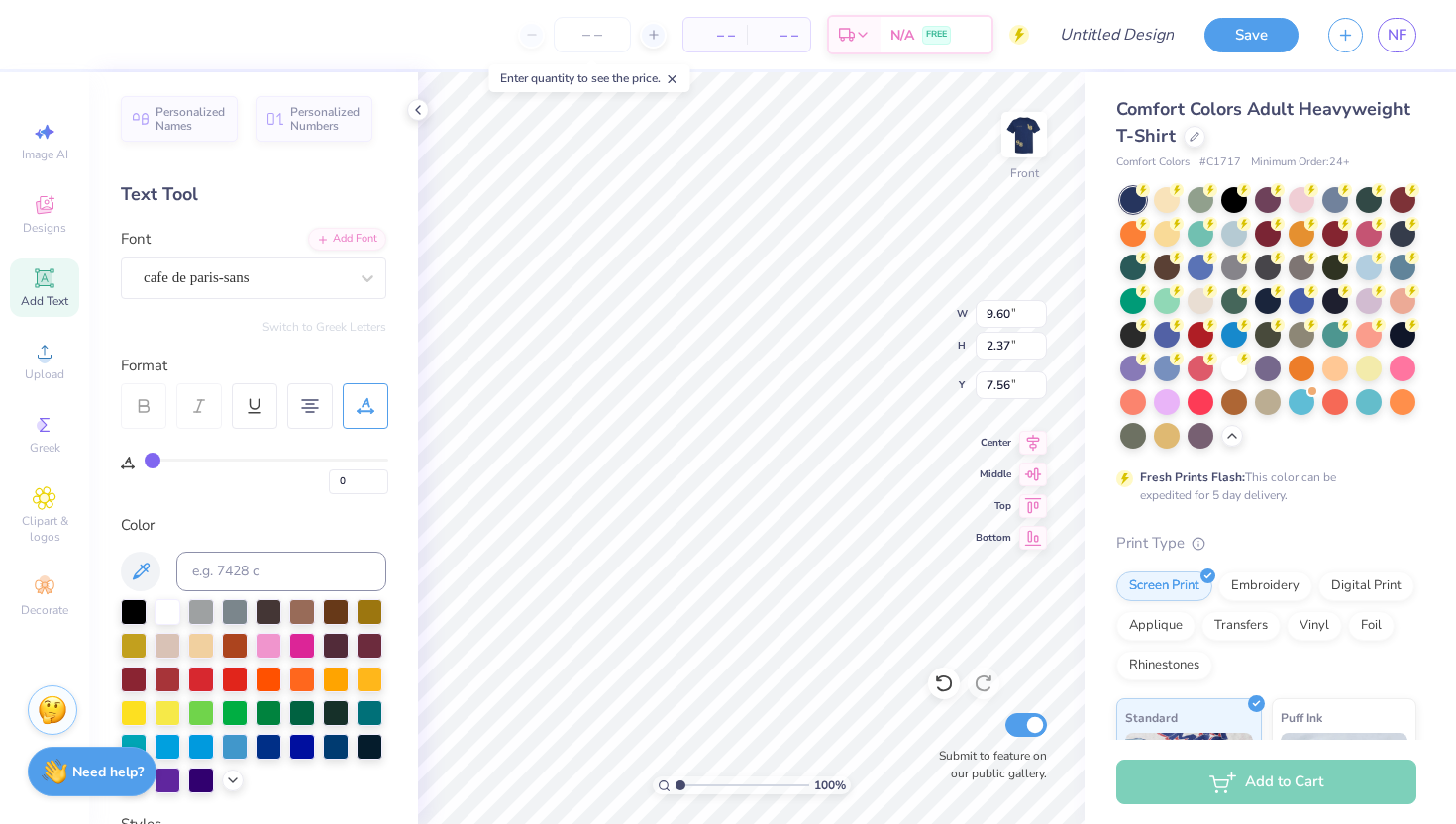 click at bounding box center [144, 406] 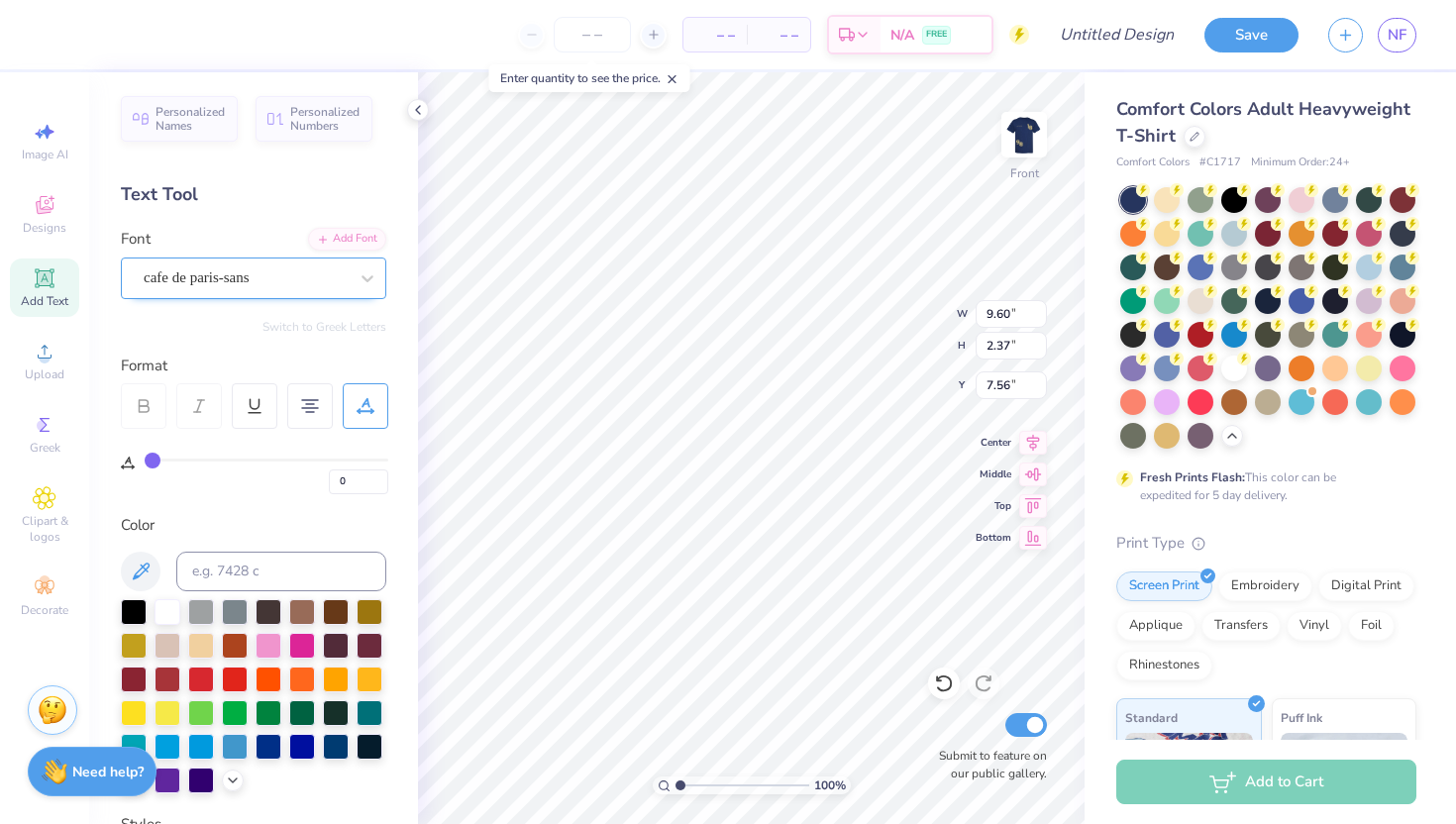 click on "cafe de paris-sans" at bounding box center [254, 278] 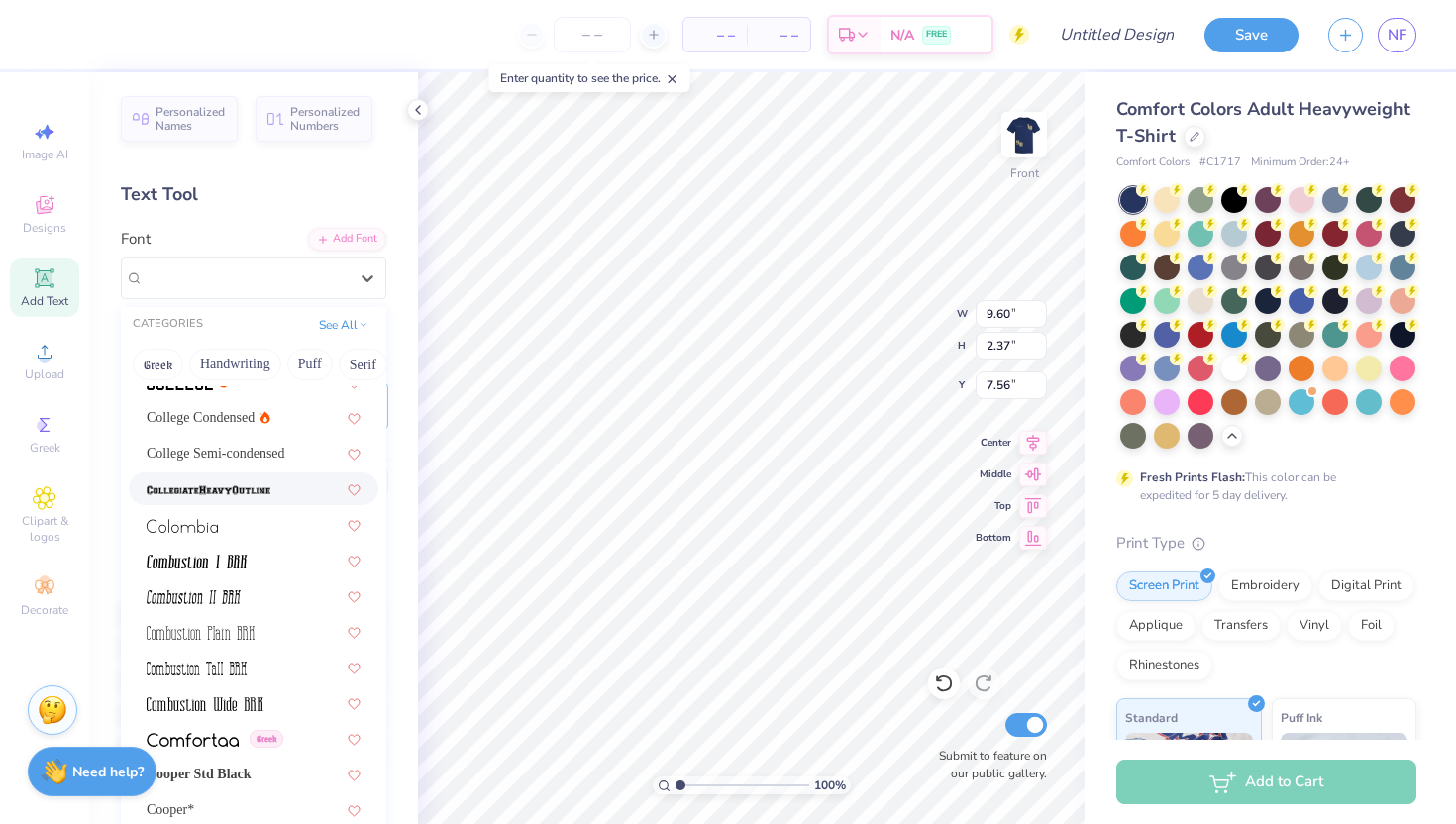 scroll, scrollTop: 2809, scrollLeft: 0, axis: vertical 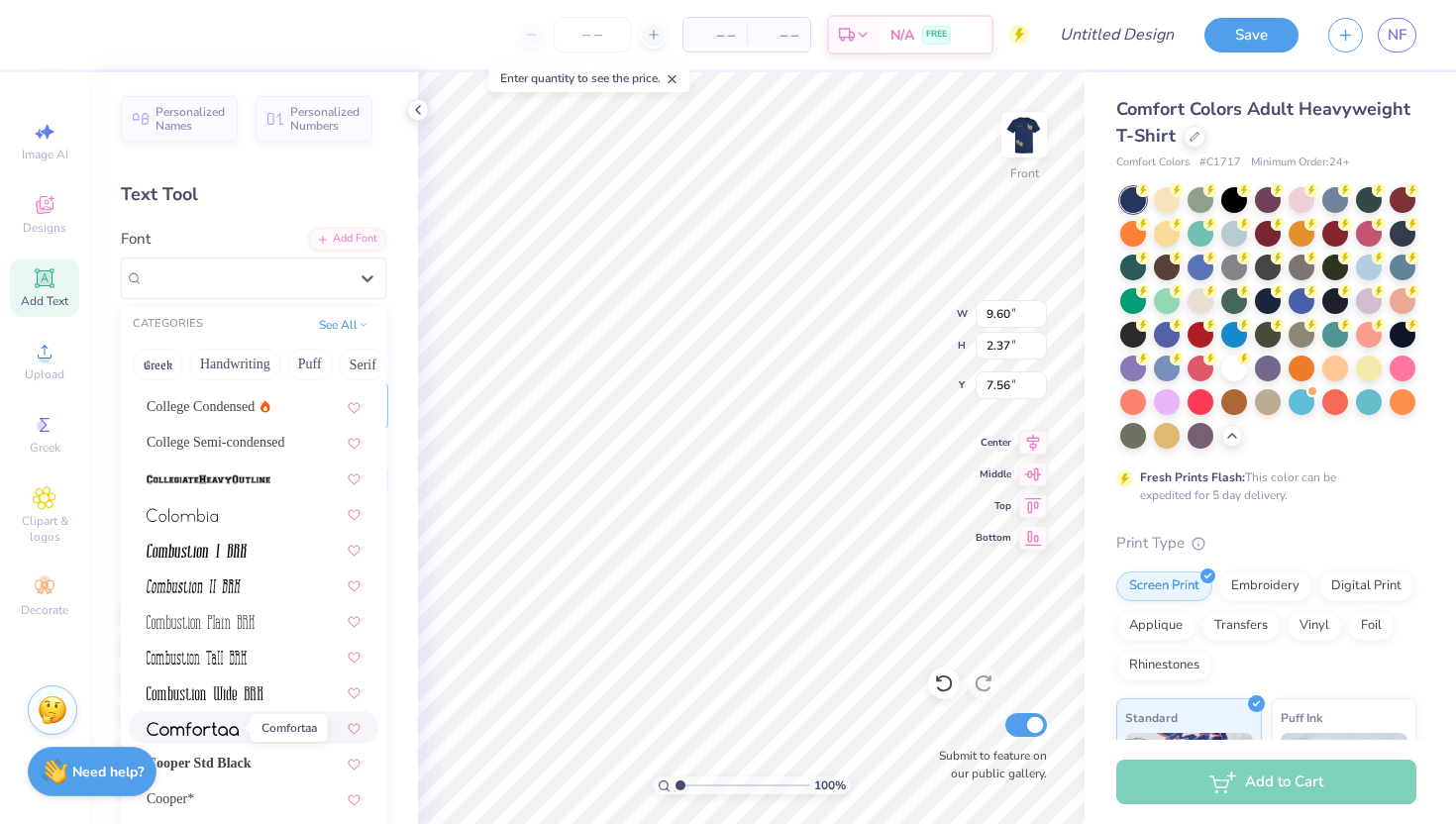 click at bounding box center (192, 727) 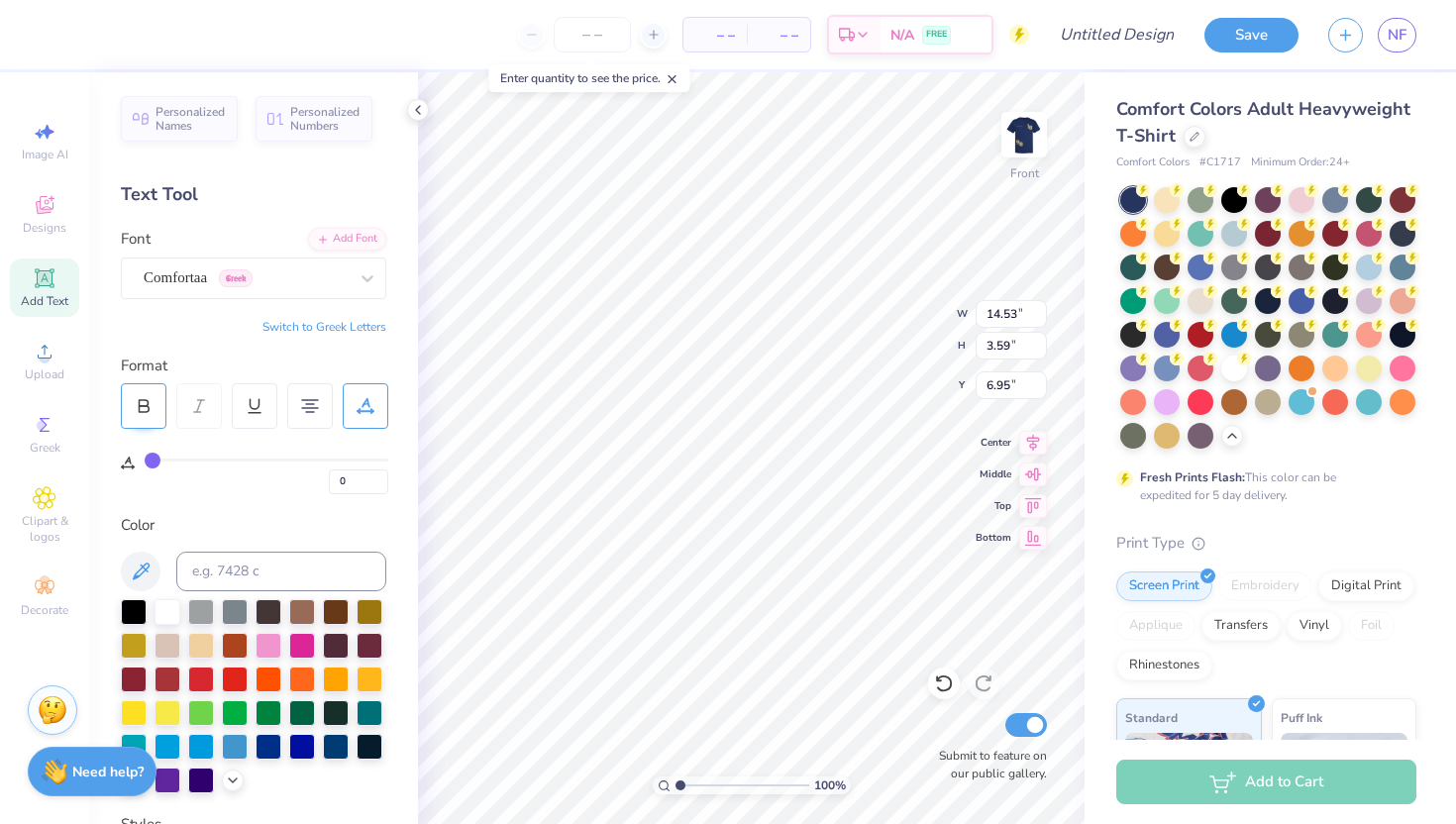 click at bounding box center [144, 406] 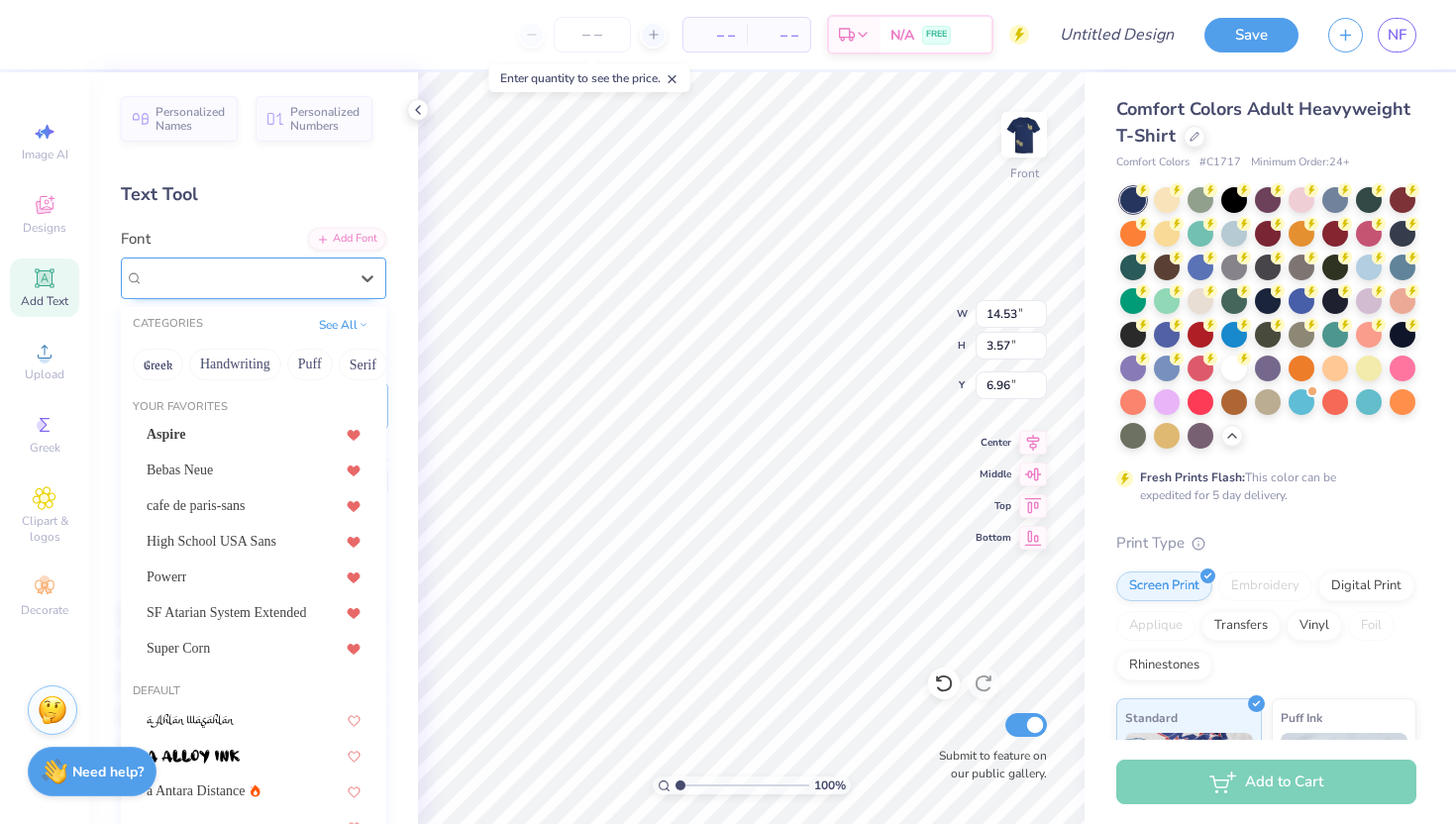 click on "Comfortaa Greek" at bounding box center [246, 277] 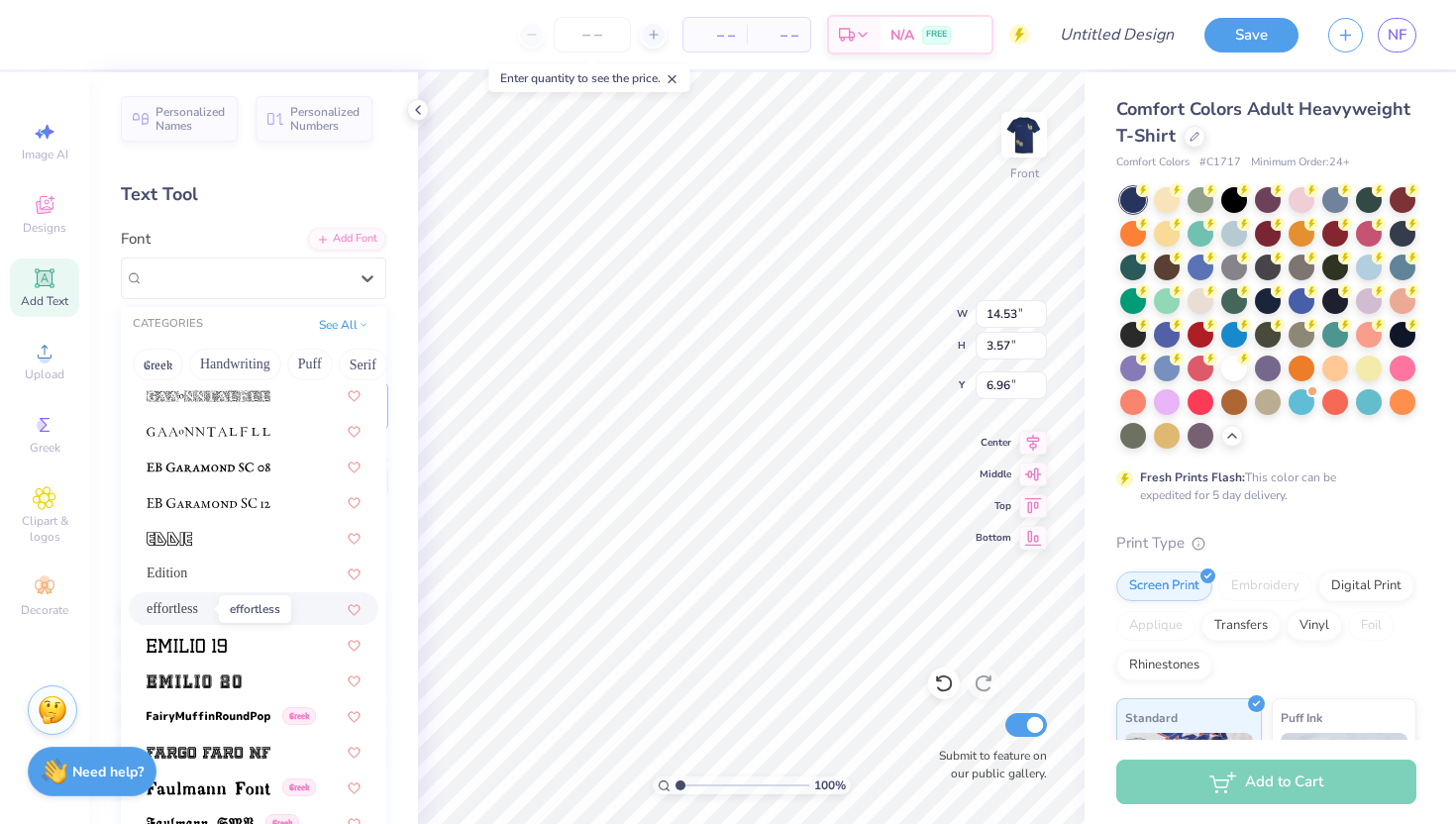 scroll, scrollTop: 3996, scrollLeft: 0, axis: vertical 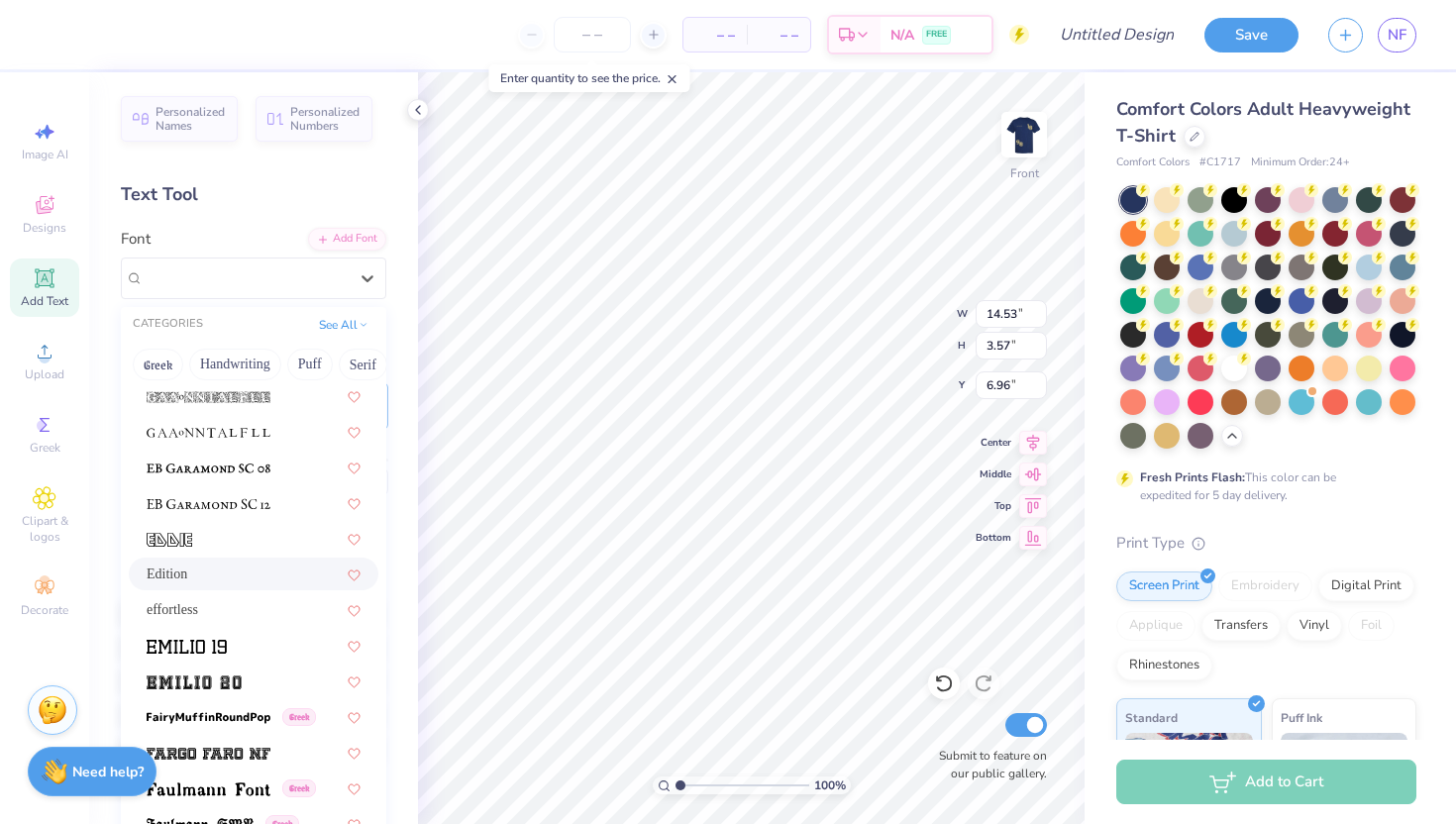 click on "Edition" at bounding box center (166, 573) 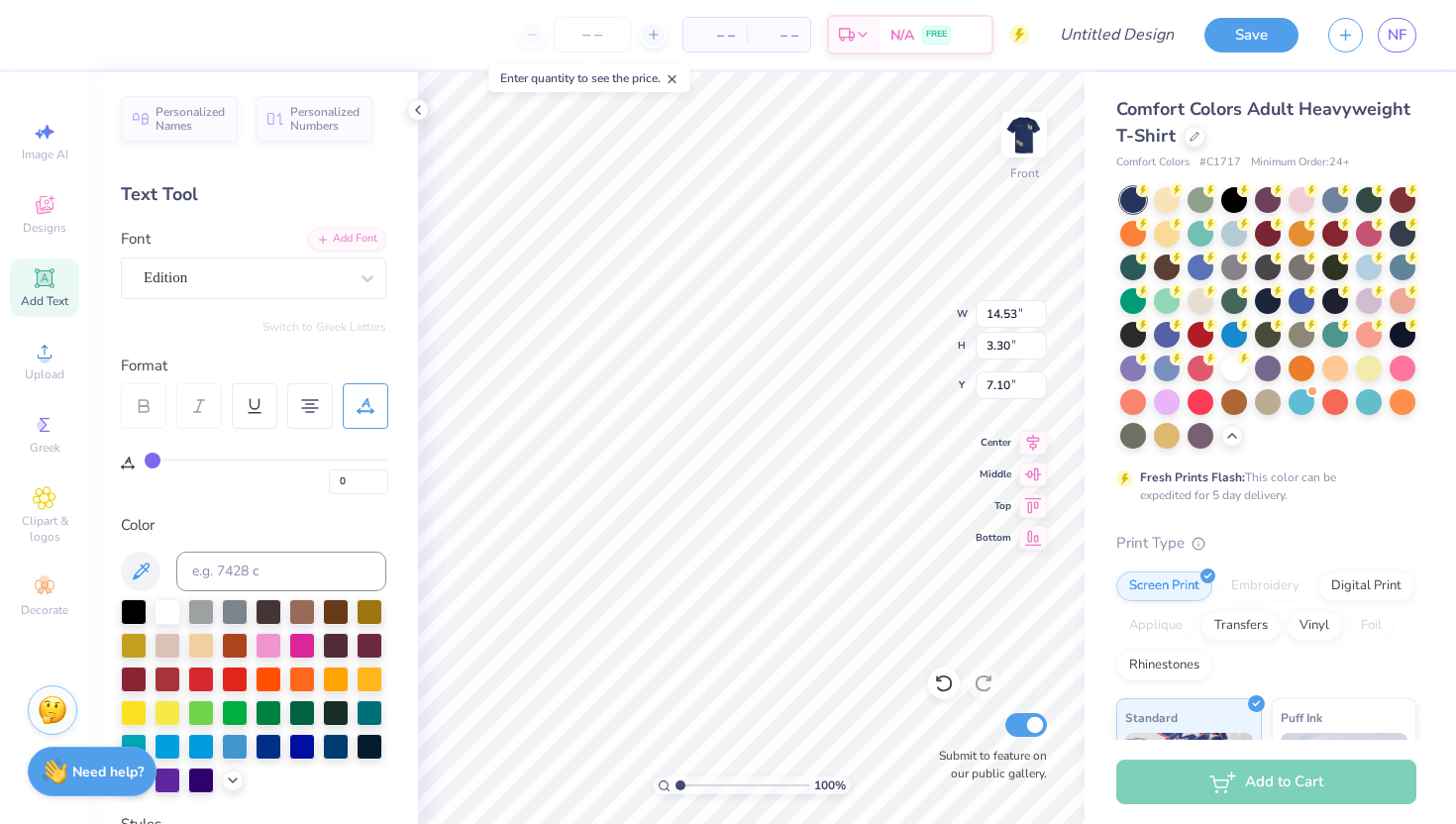 scroll, scrollTop: 0, scrollLeft: 1, axis: horizontal 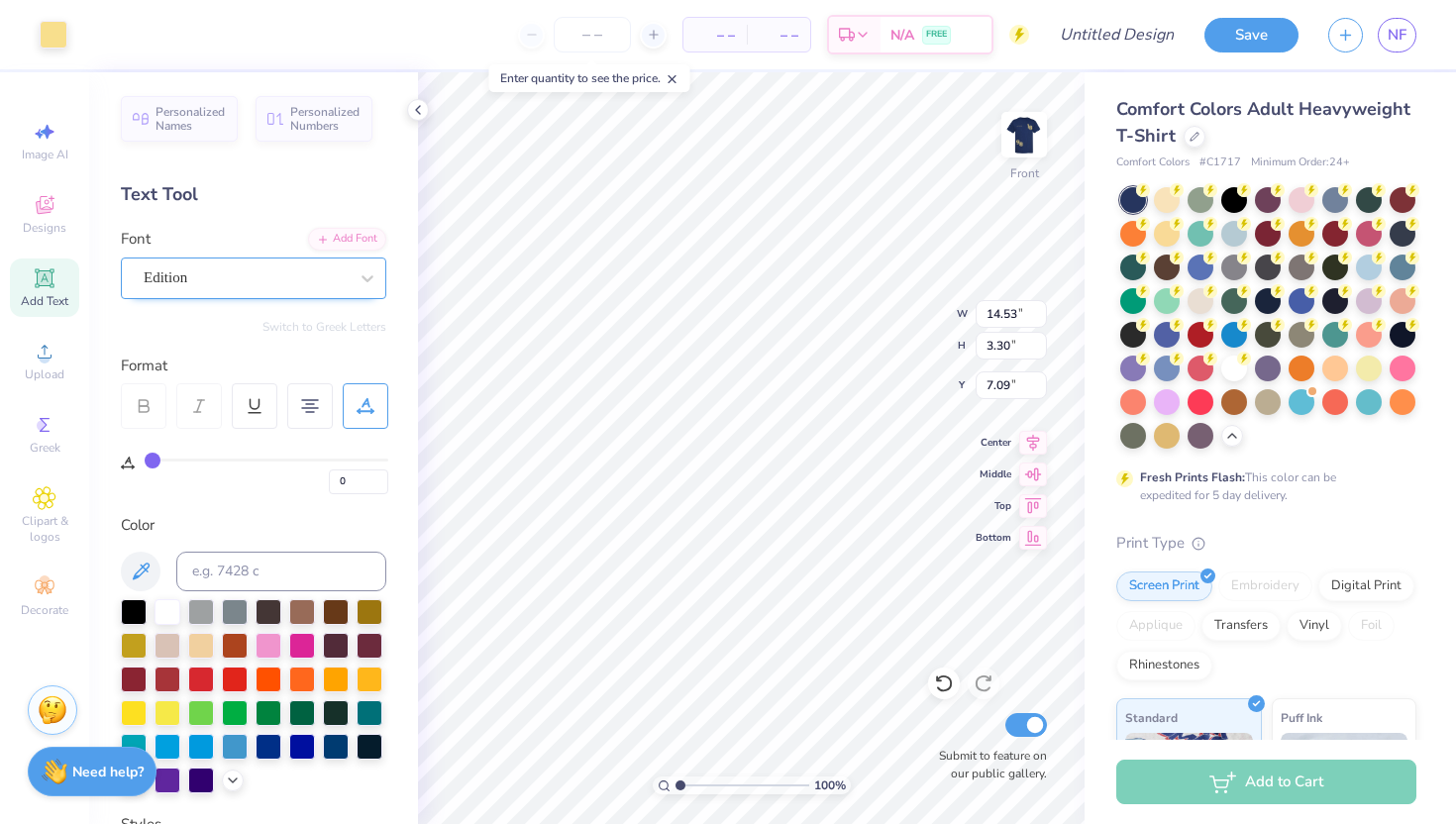 click on "Edition" at bounding box center (246, 277) 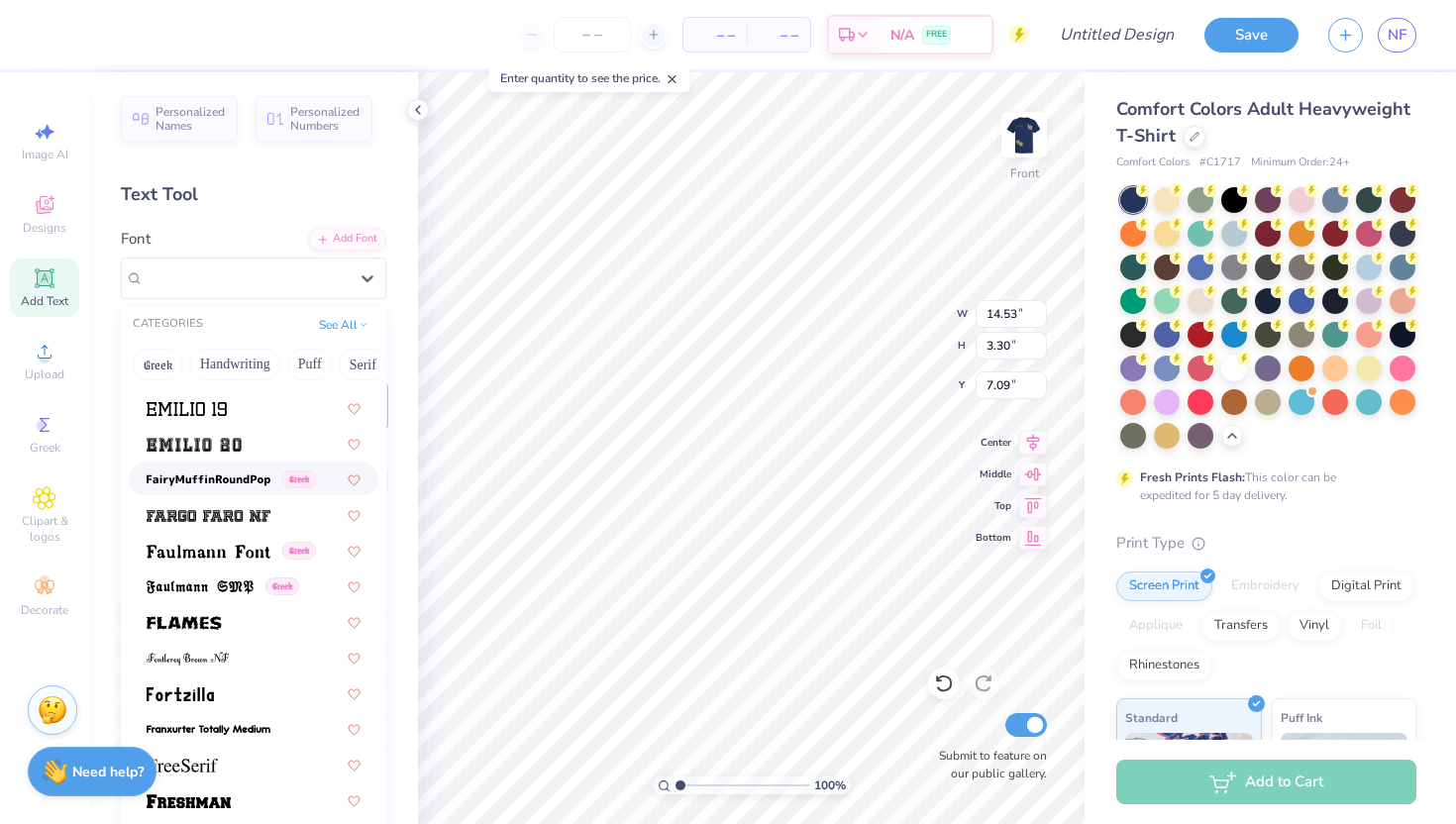 scroll, scrollTop: 4245, scrollLeft: 0, axis: vertical 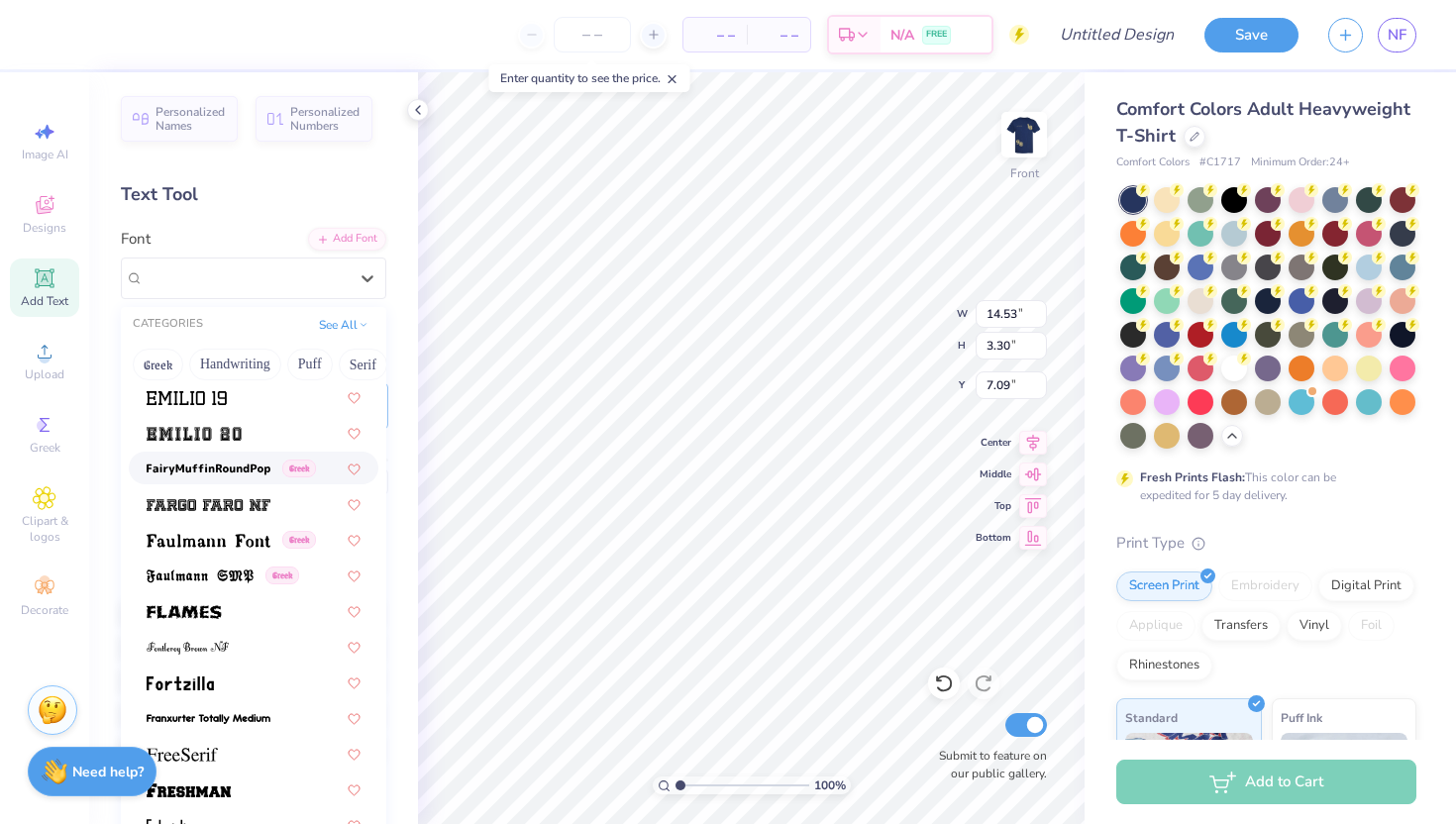click at bounding box center [208, 469] 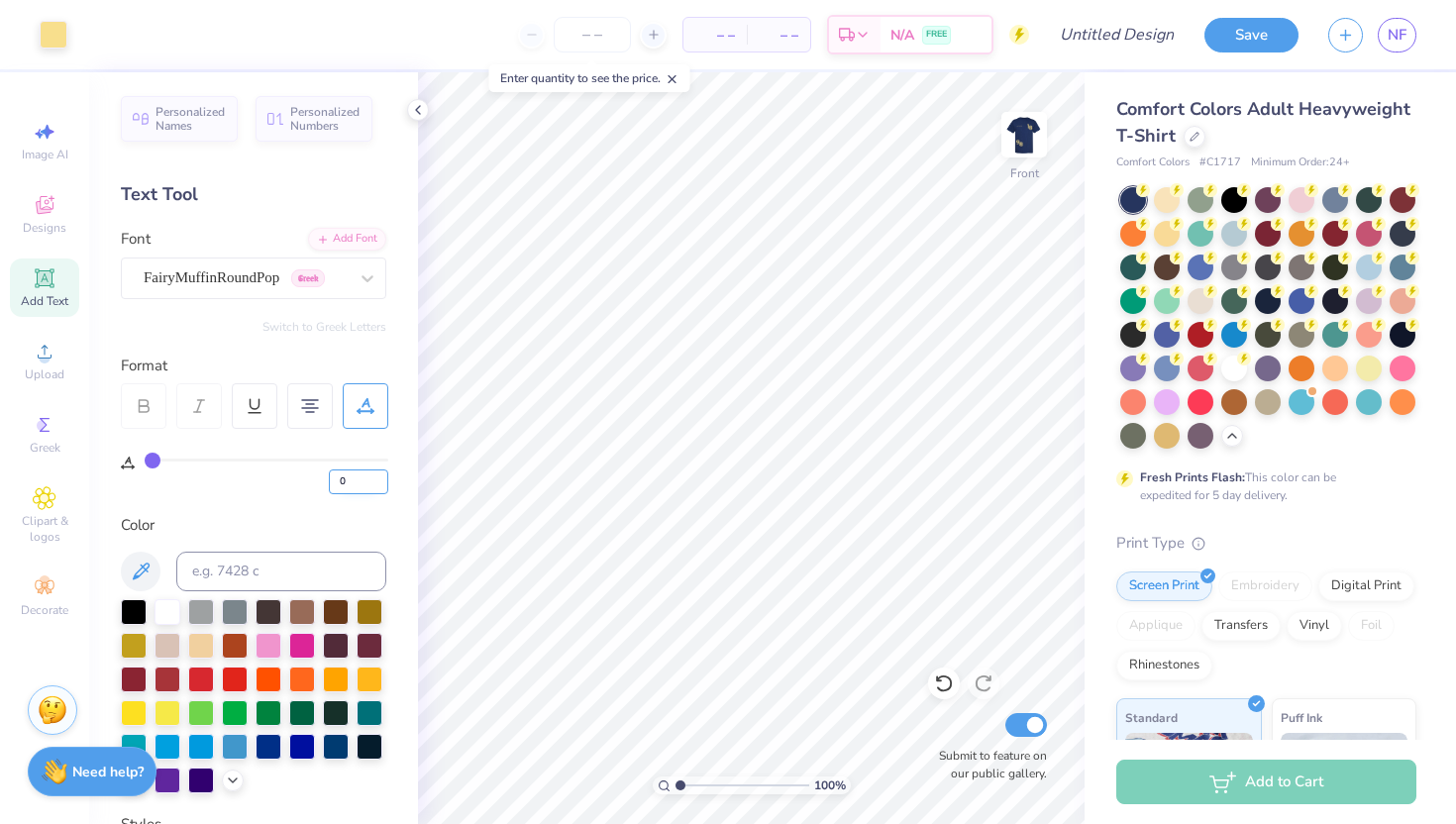 click on "0" at bounding box center [359, 481] 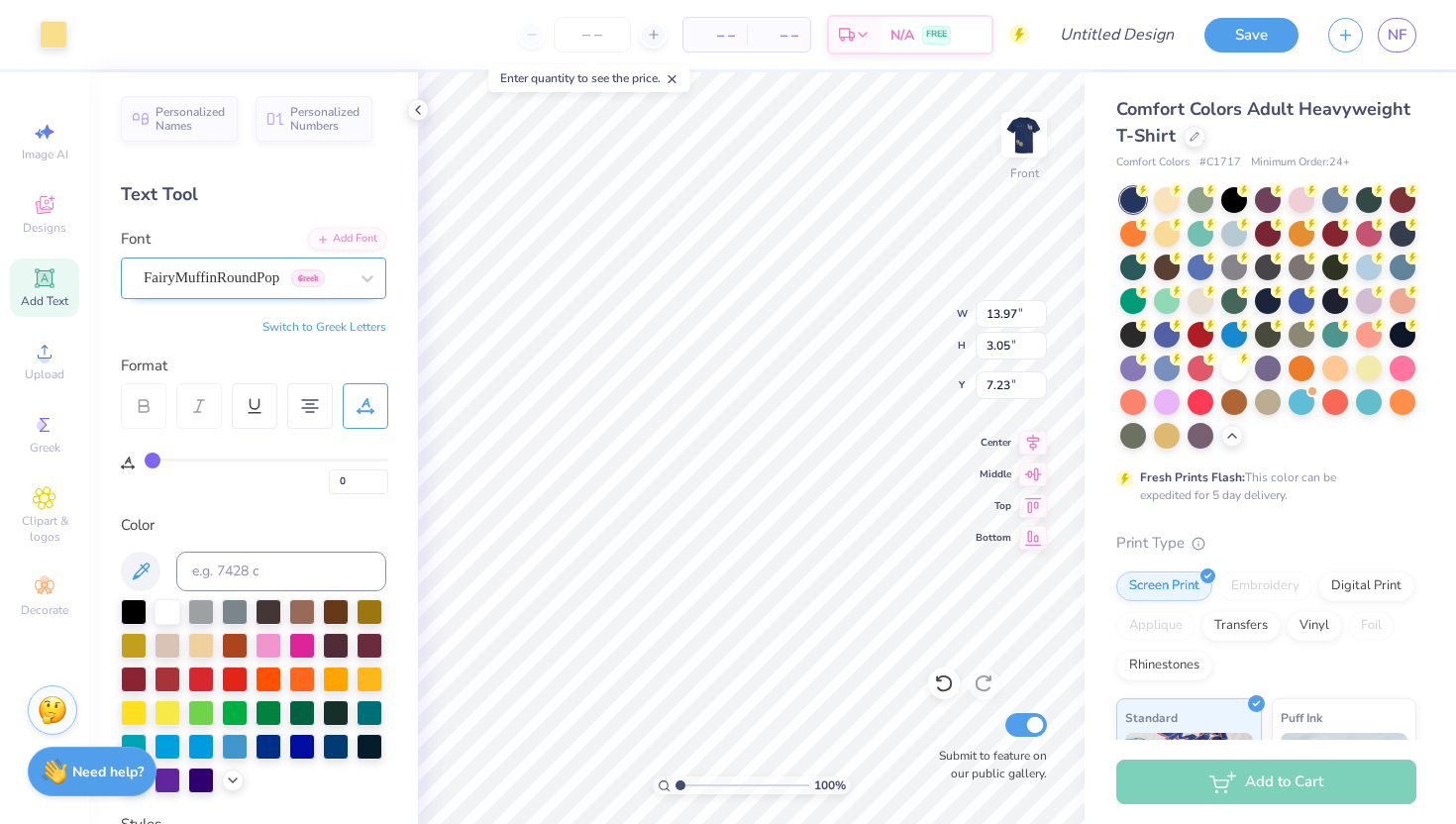 click on "FairyMuffinRoundPop Greek" at bounding box center (246, 277) 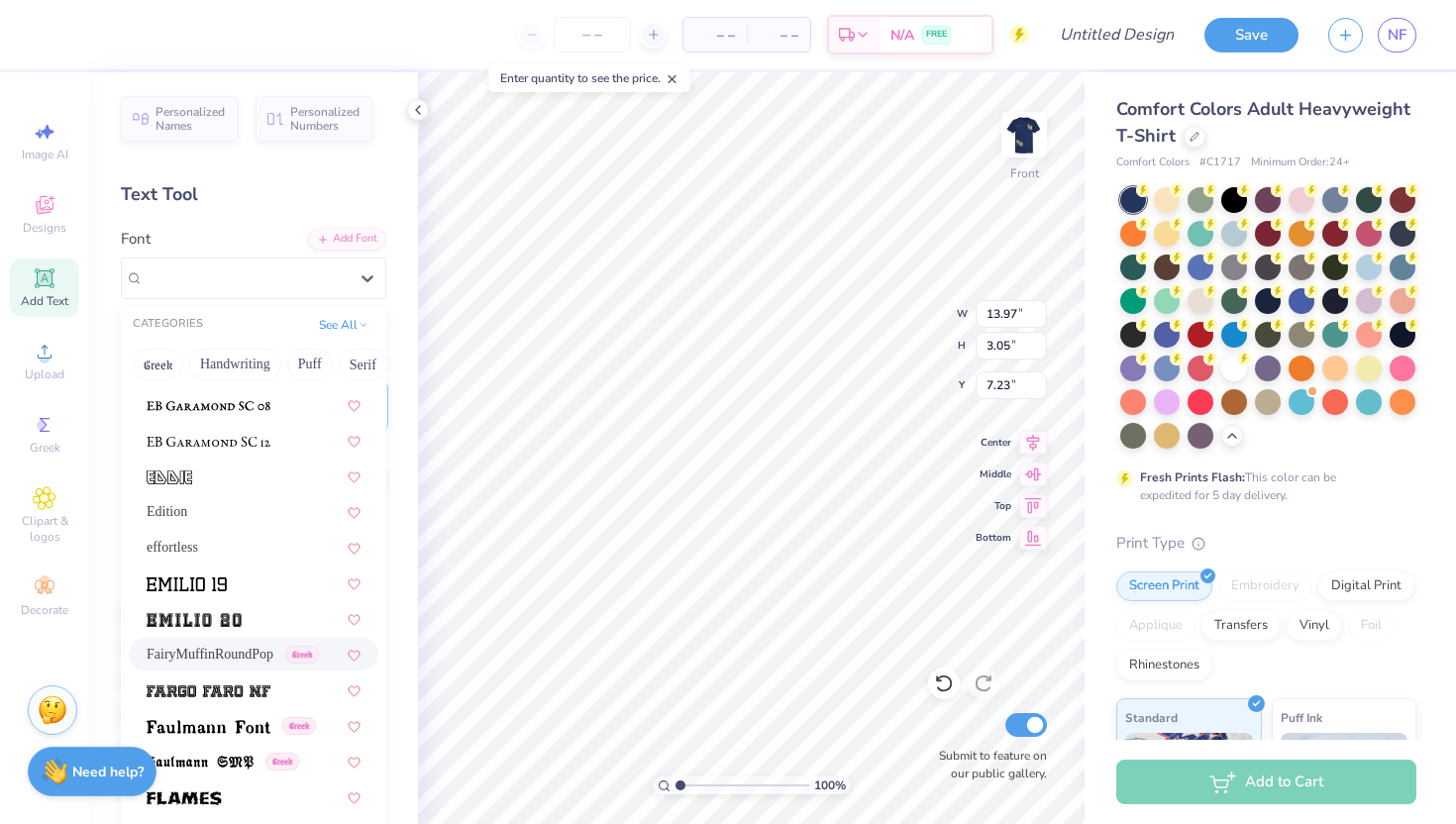 scroll, scrollTop: 4063, scrollLeft: 0, axis: vertical 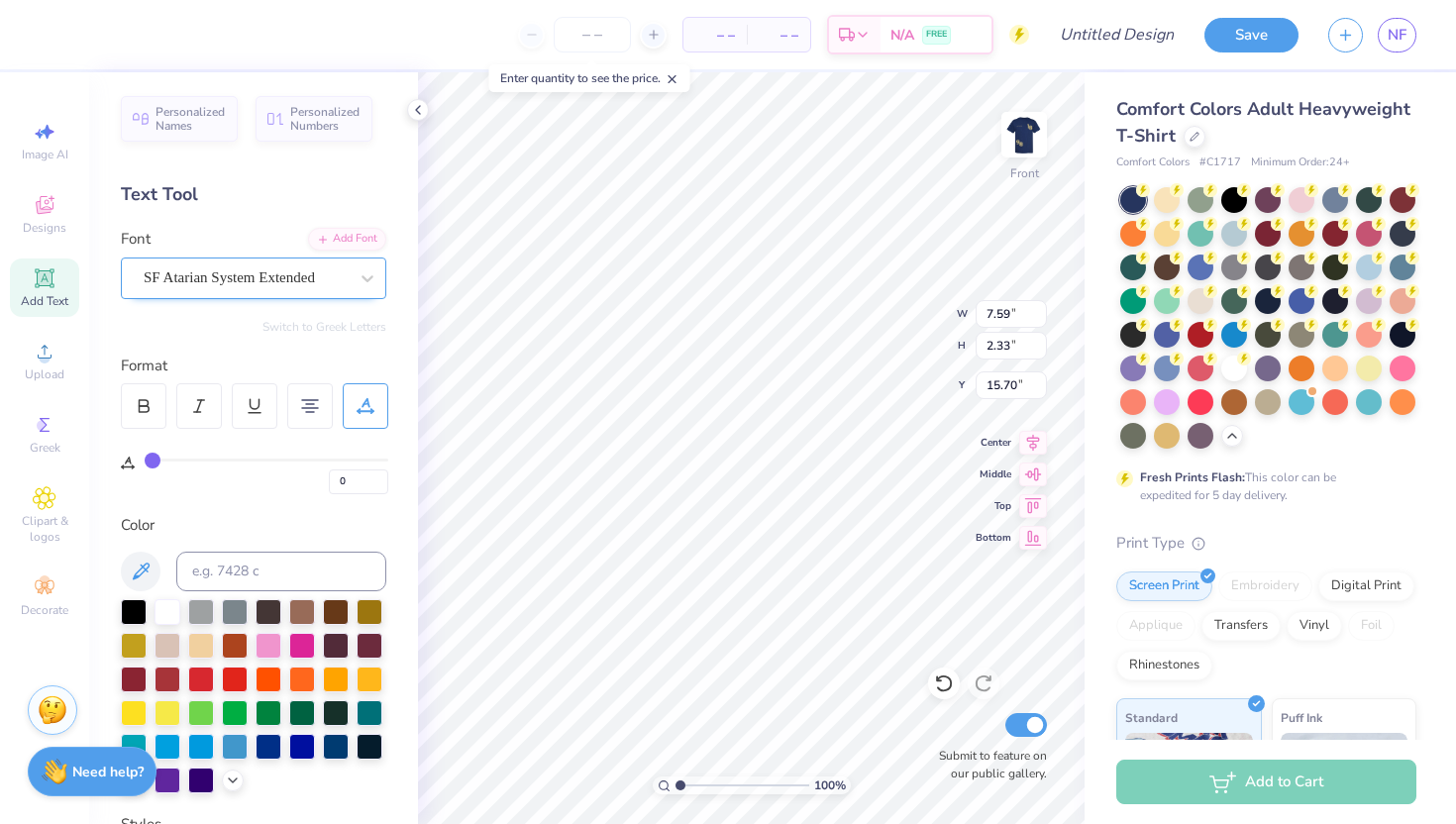 click on "SF Atarian System Extended" at bounding box center [254, 278] 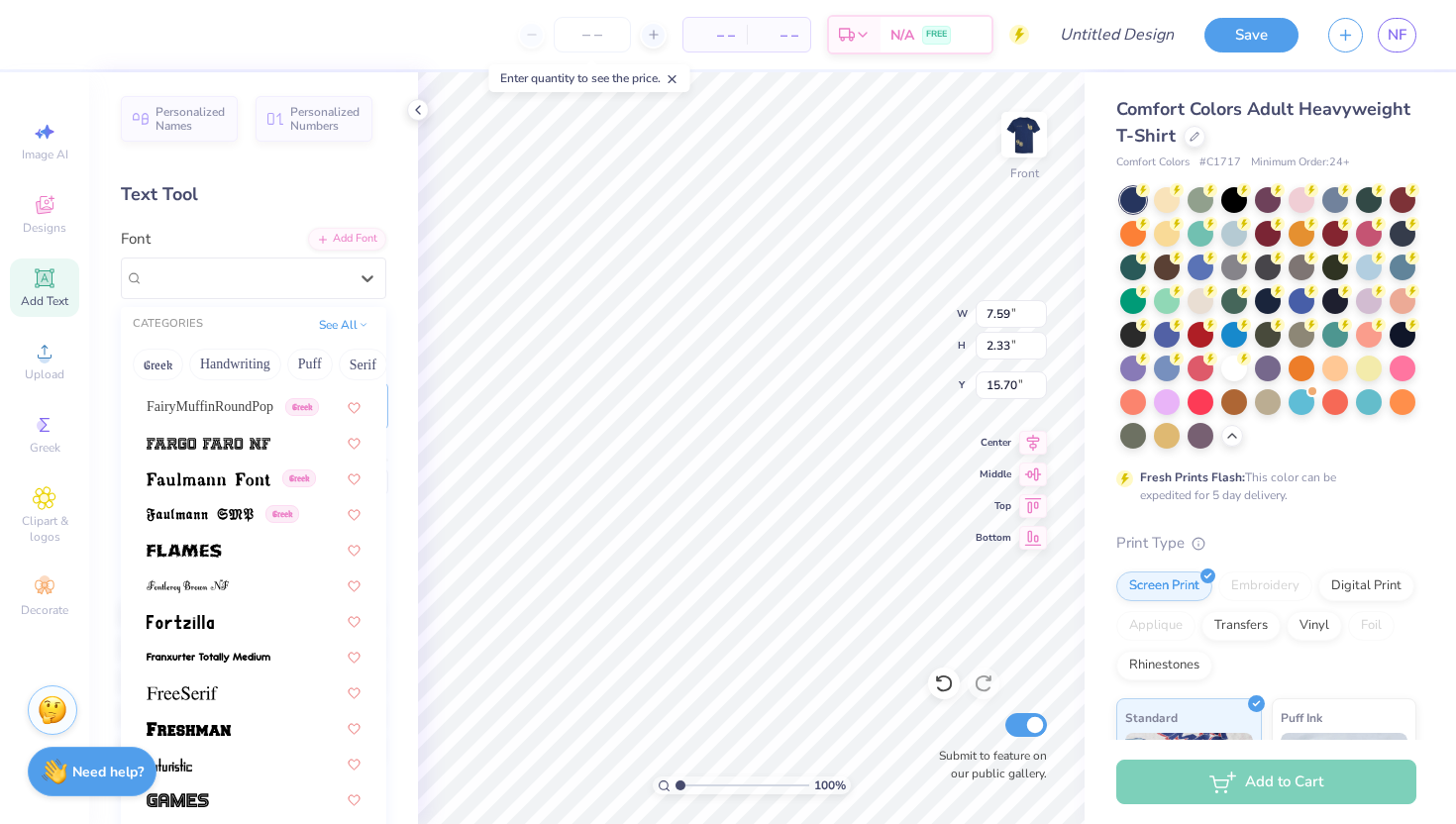 scroll, scrollTop: 4308, scrollLeft: 0, axis: vertical 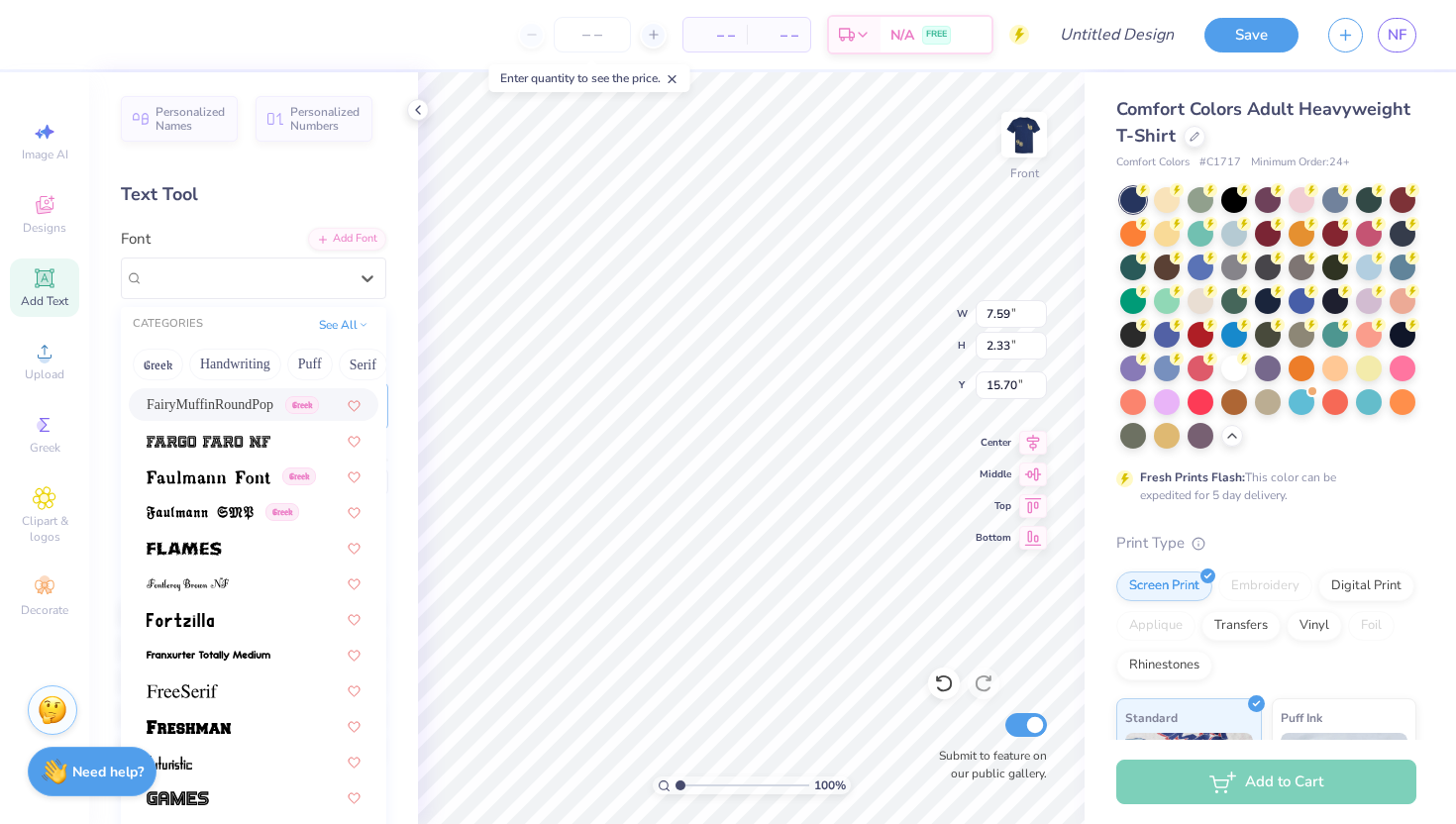 click on "FairyMuffinRoundPop" at bounding box center [210, 404] 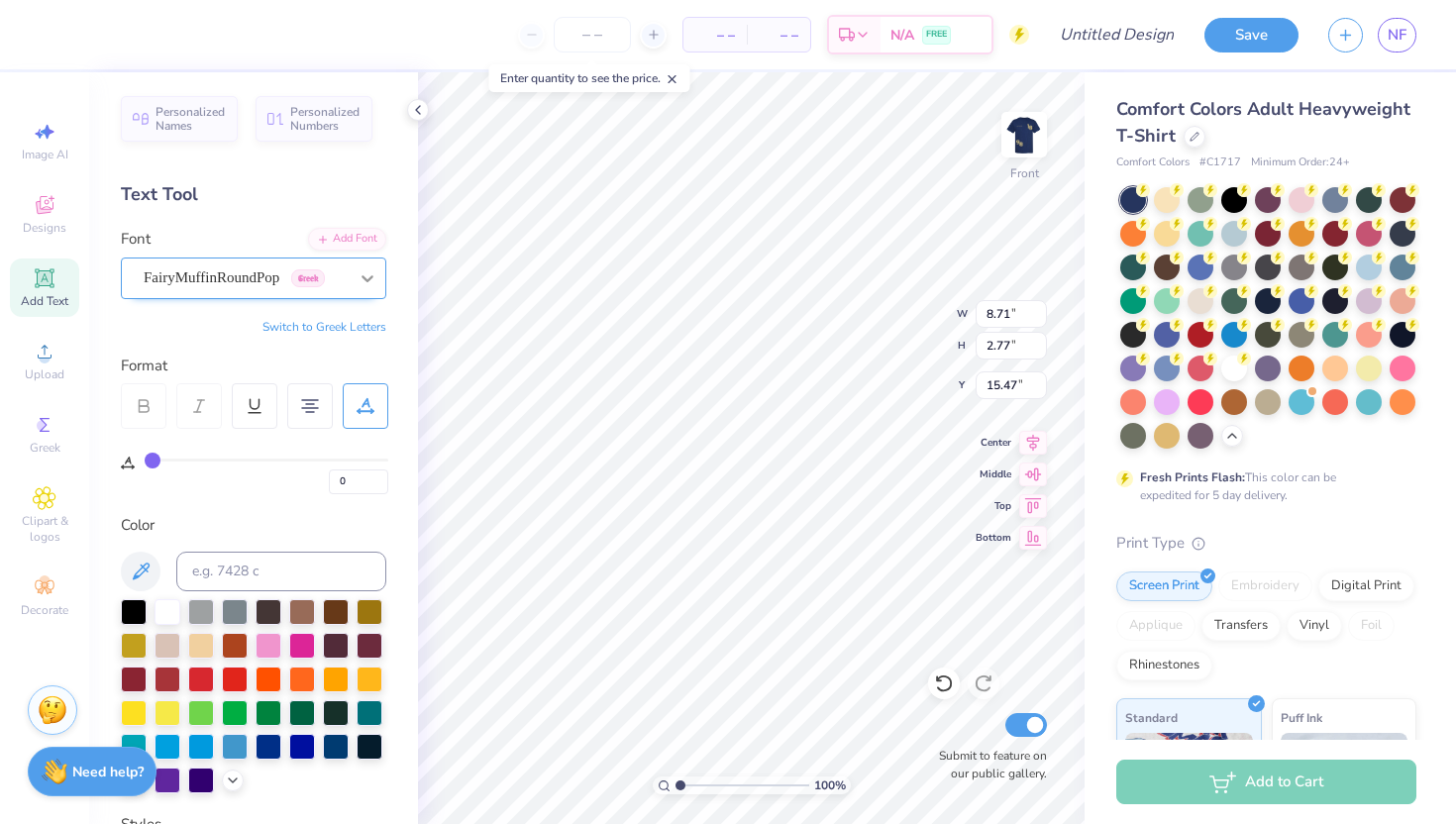 click 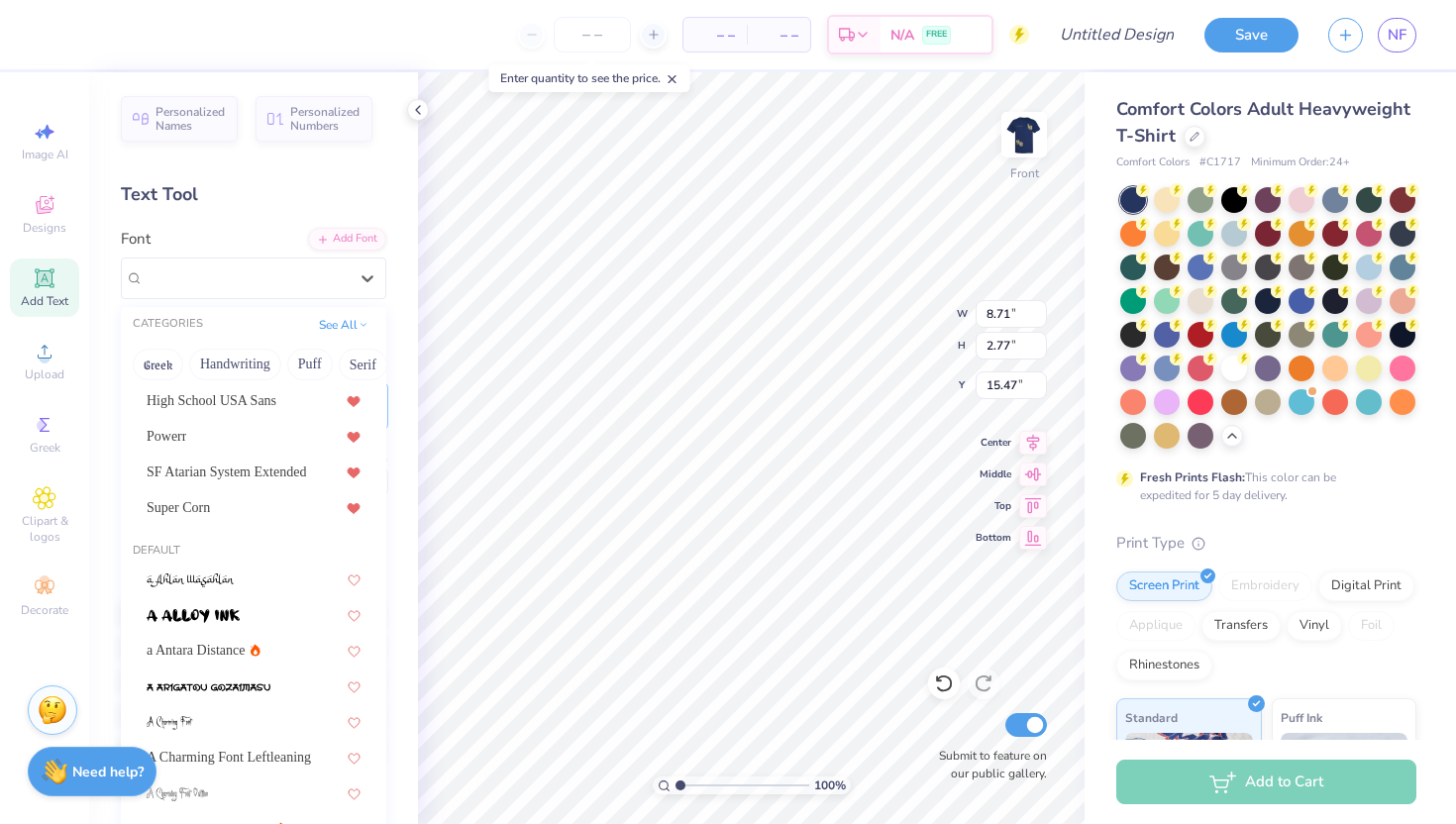scroll, scrollTop: 0, scrollLeft: 0, axis: both 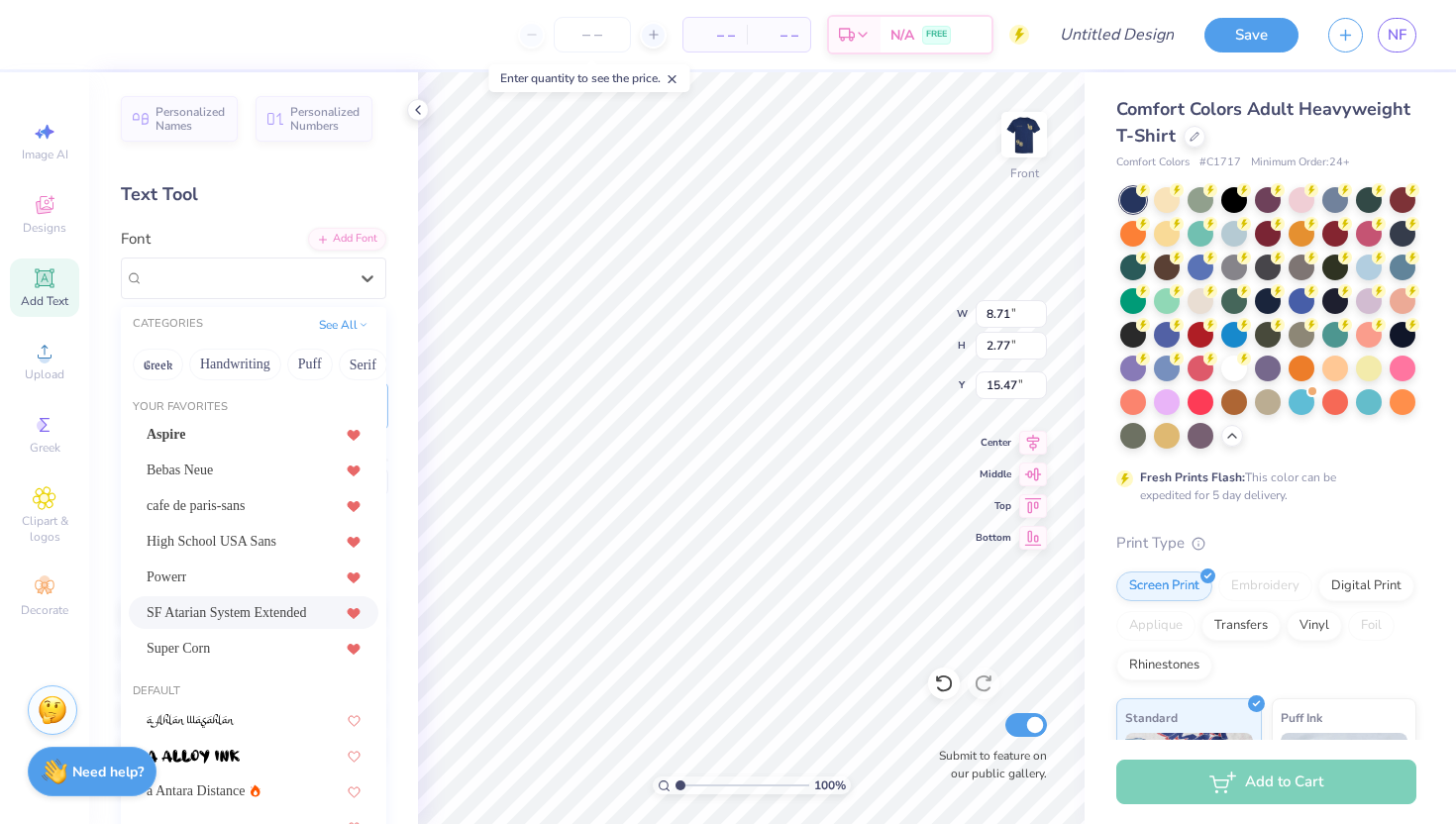 click on "SF Atarian System Extended" at bounding box center (226, 612) 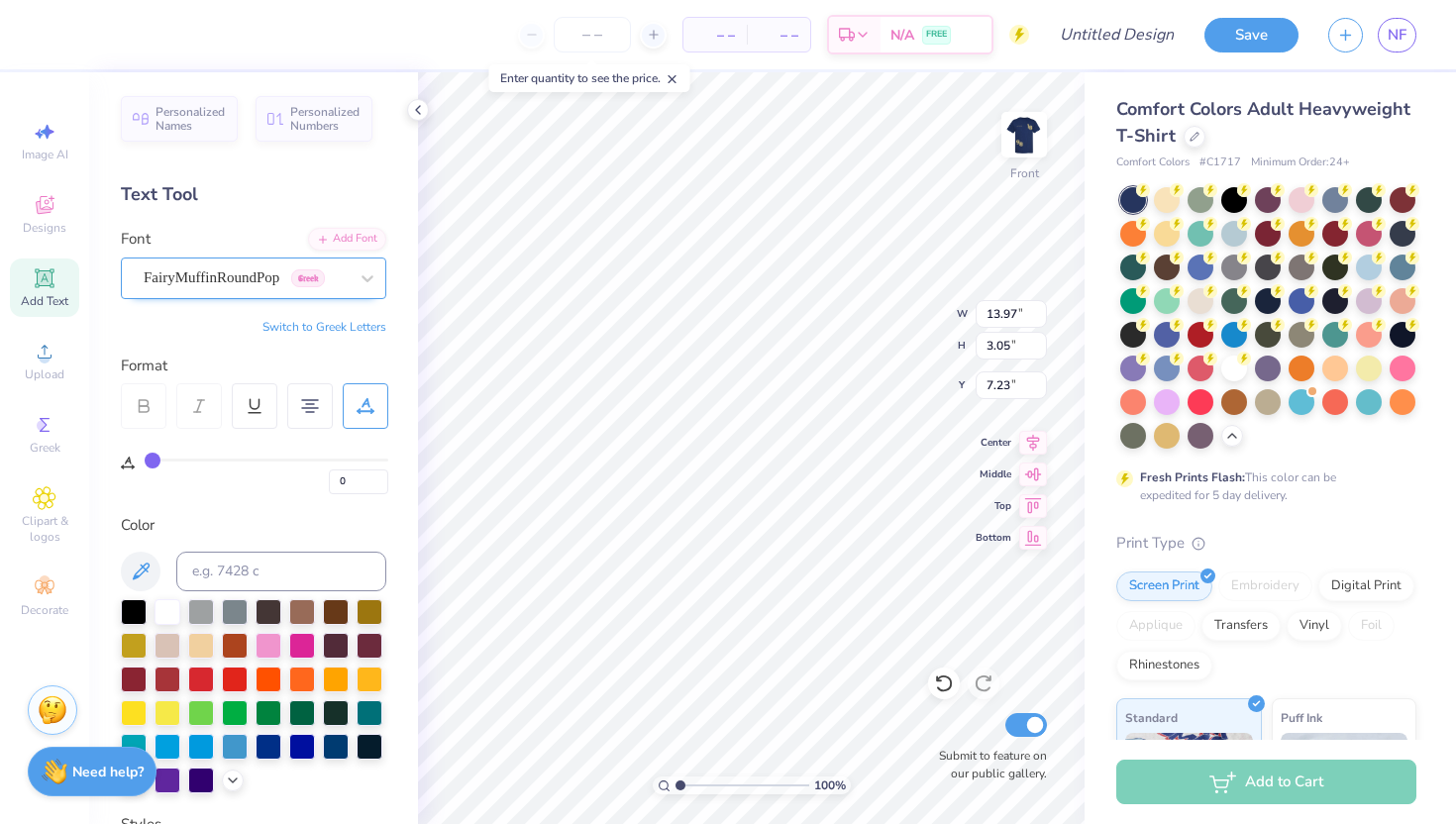 click on "FairyMuffinRoundPop Greek" at bounding box center [246, 277] 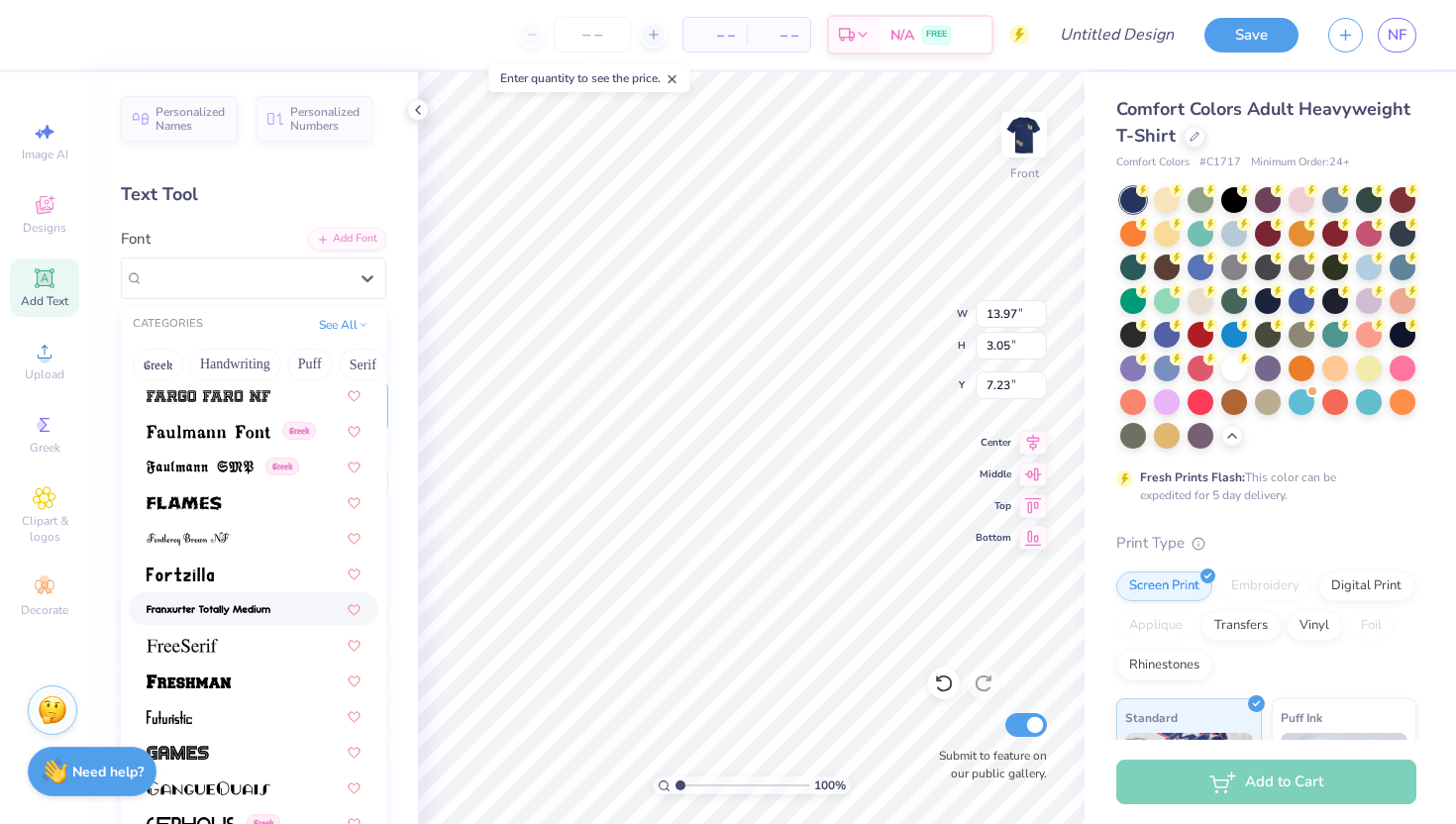 scroll, scrollTop: 4362, scrollLeft: 0, axis: vertical 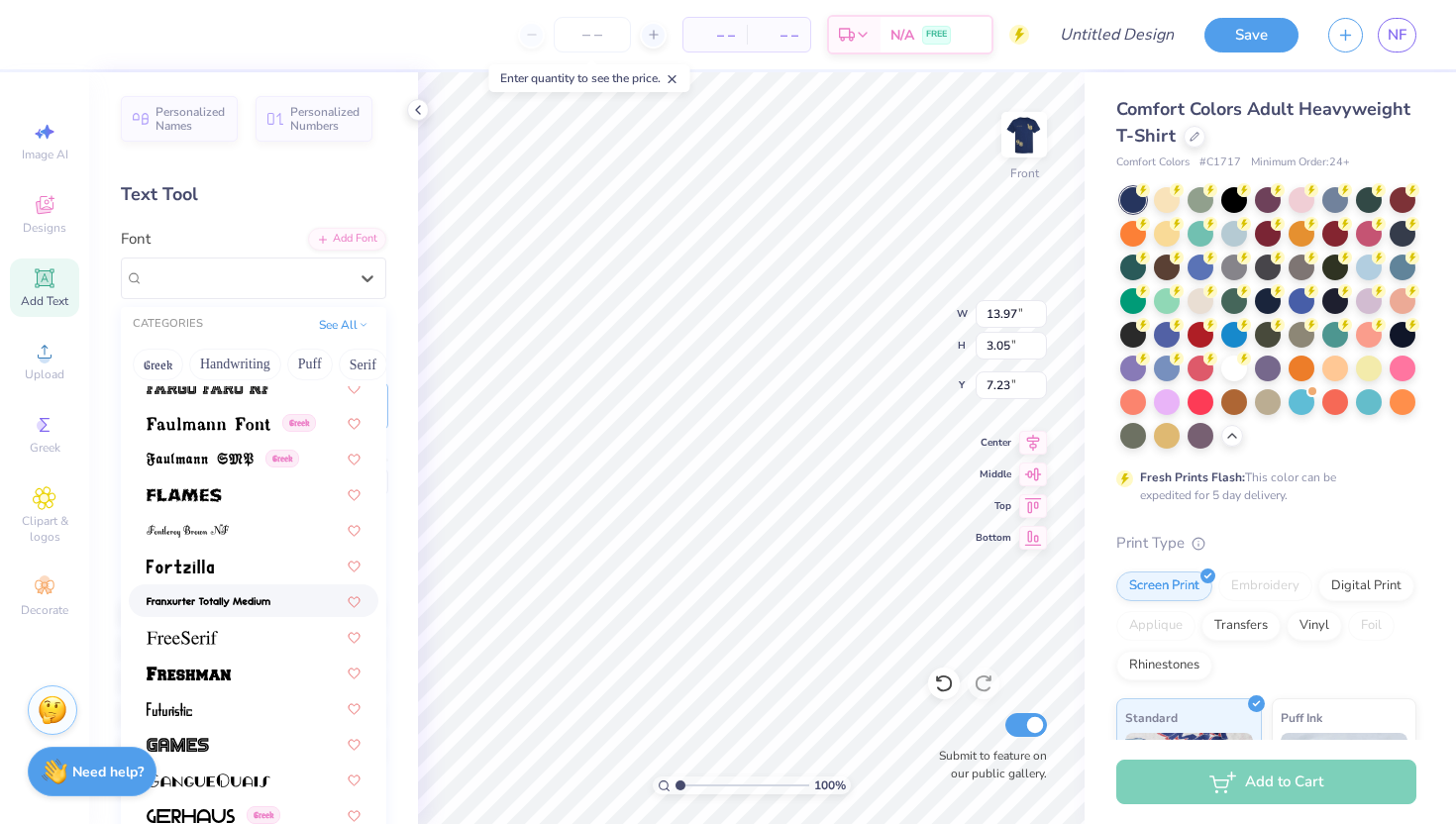 click at bounding box center [254, 600] 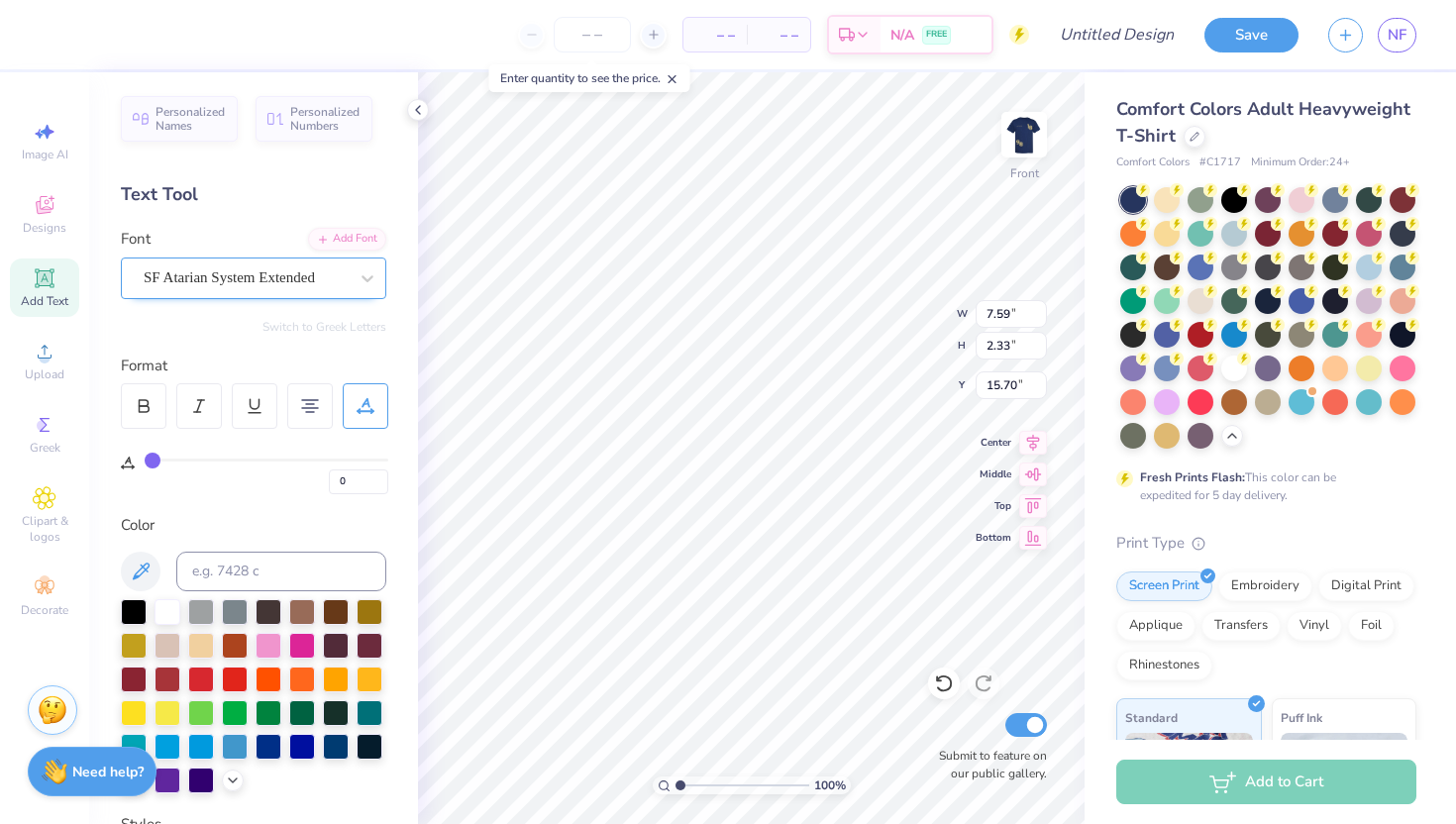 click on "SF Atarian System Extended" at bounding box center (246, 277) 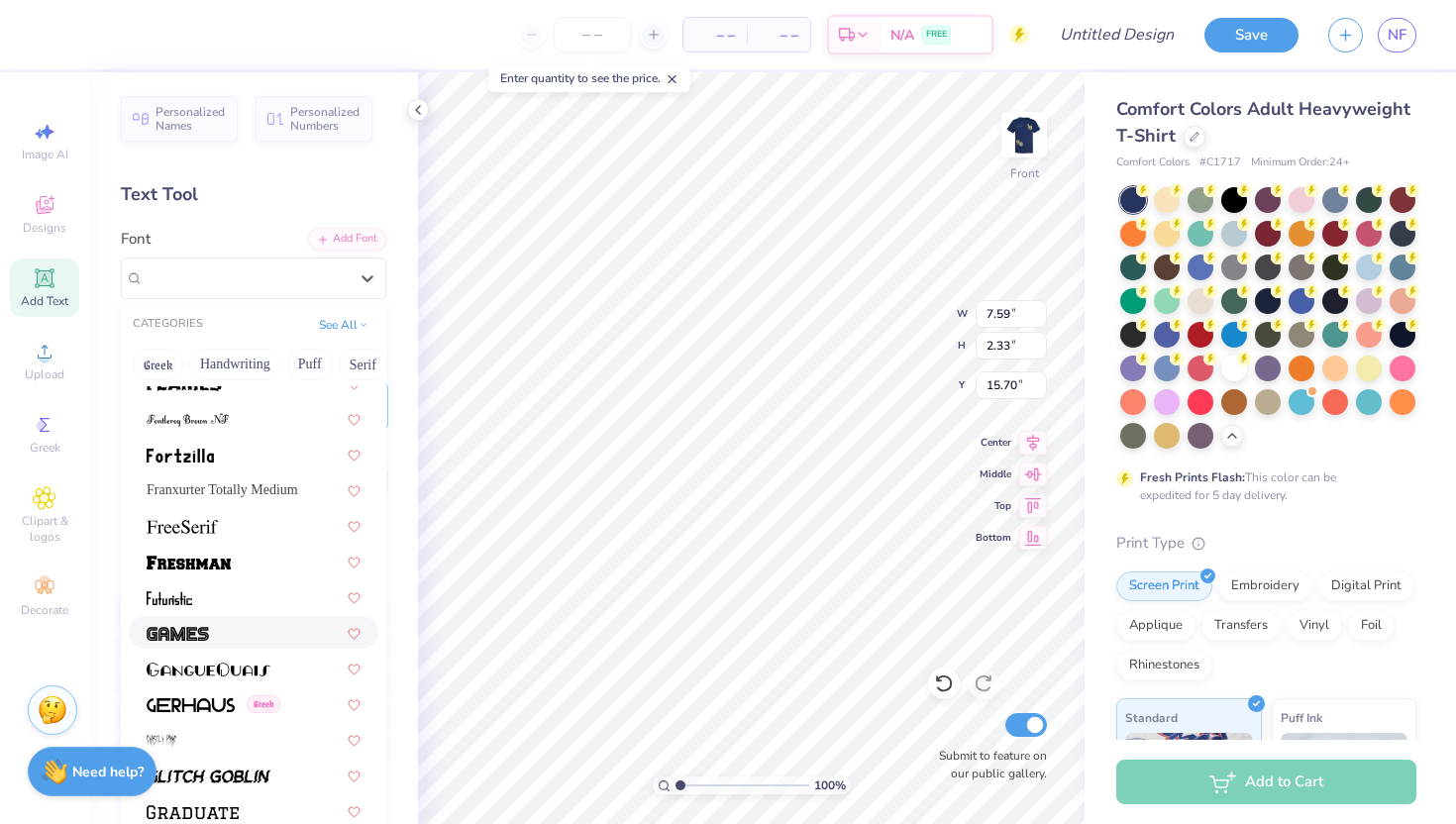 scroll, scrollTop: 4472, scrollLeft: 0, axis: vertical 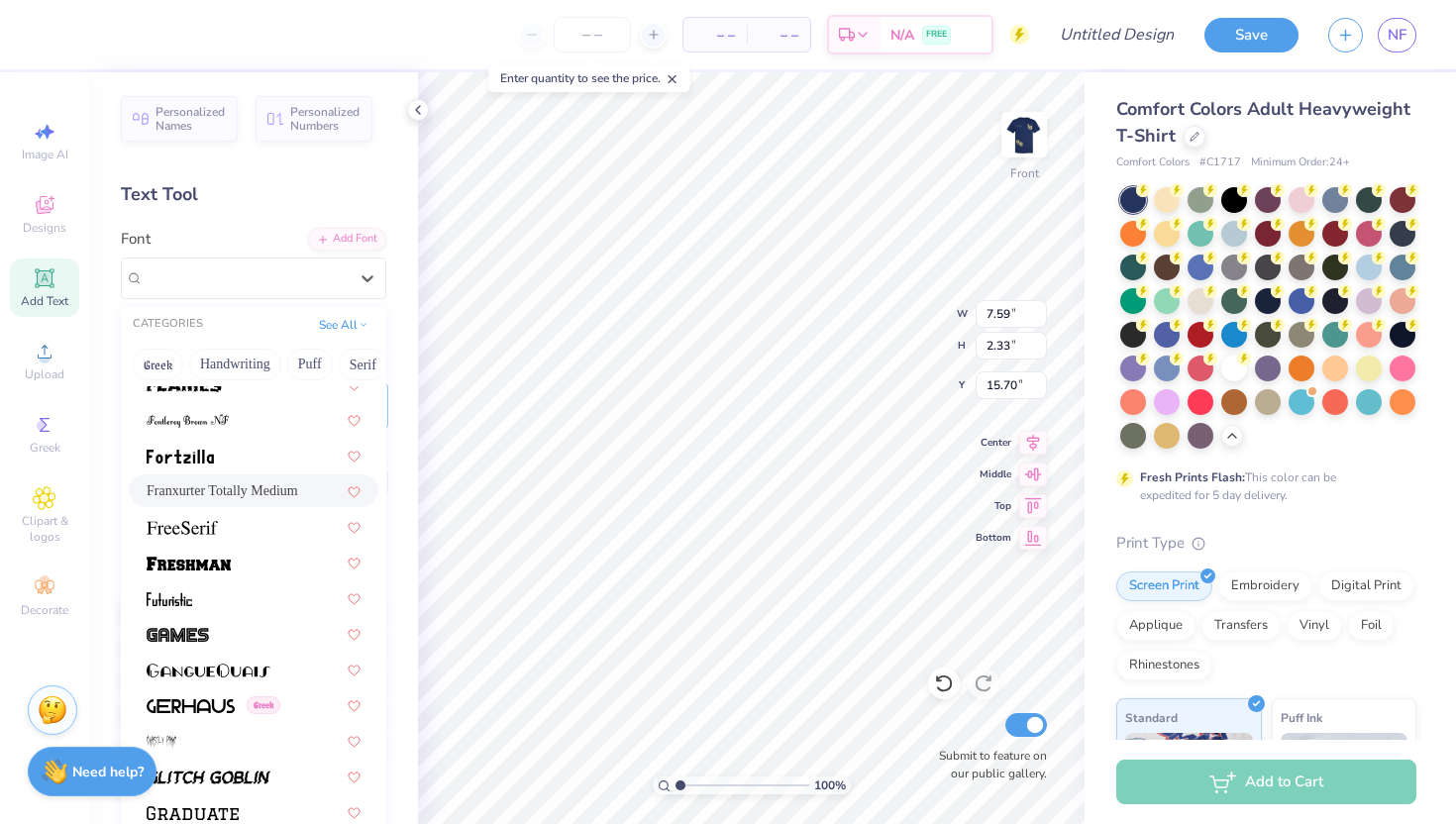 click on "Franxurter Totally Medium" at bounding box center [254, 490] 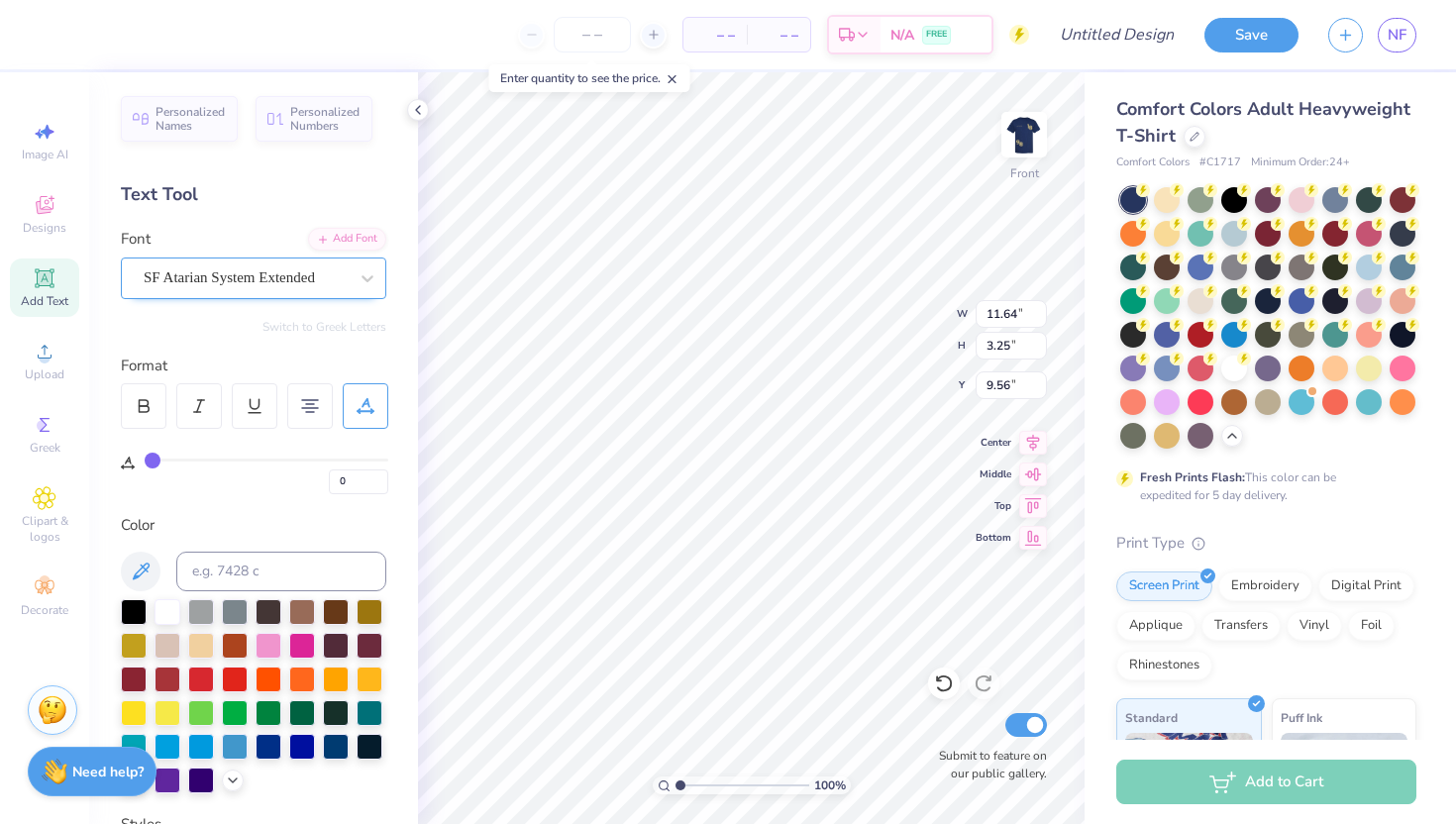click on "SF Atarian System Extended" at bounding box center (246, 277) 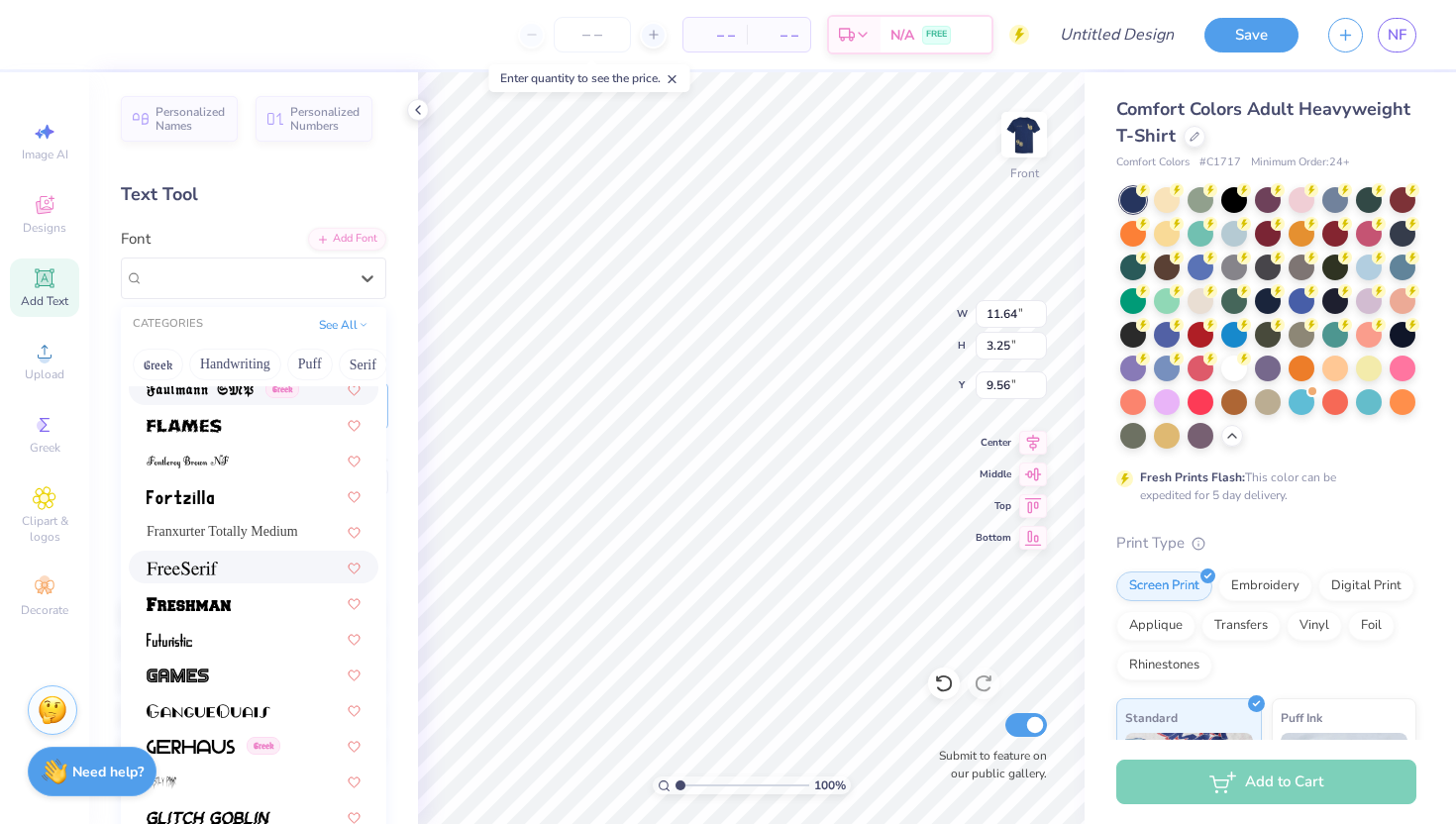 scroll, scrollTop: 4440, scrollLeft: 0, axis: vertical 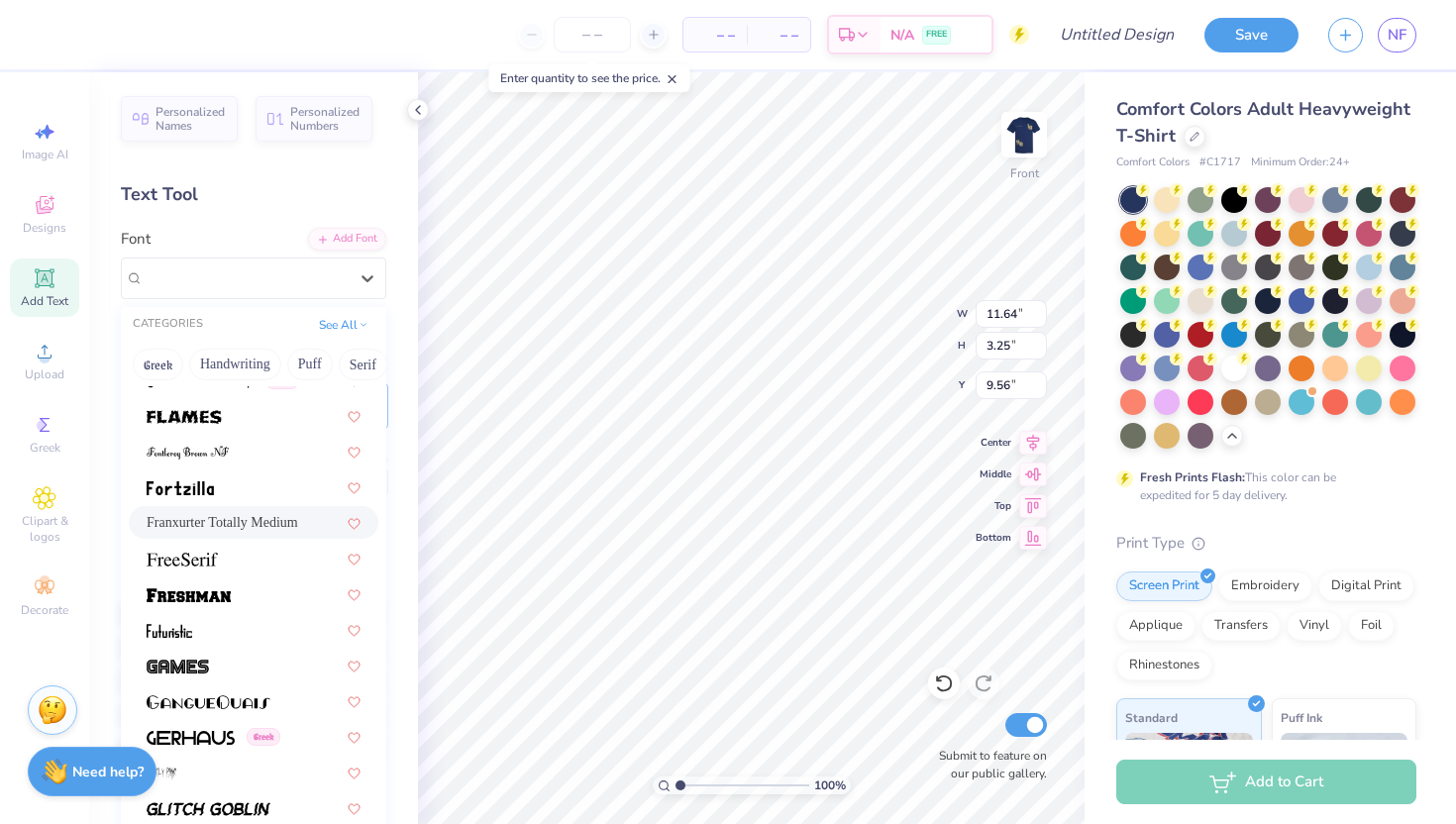 click on "Franxurter Totally Medium" at bounding box center (222, 522) 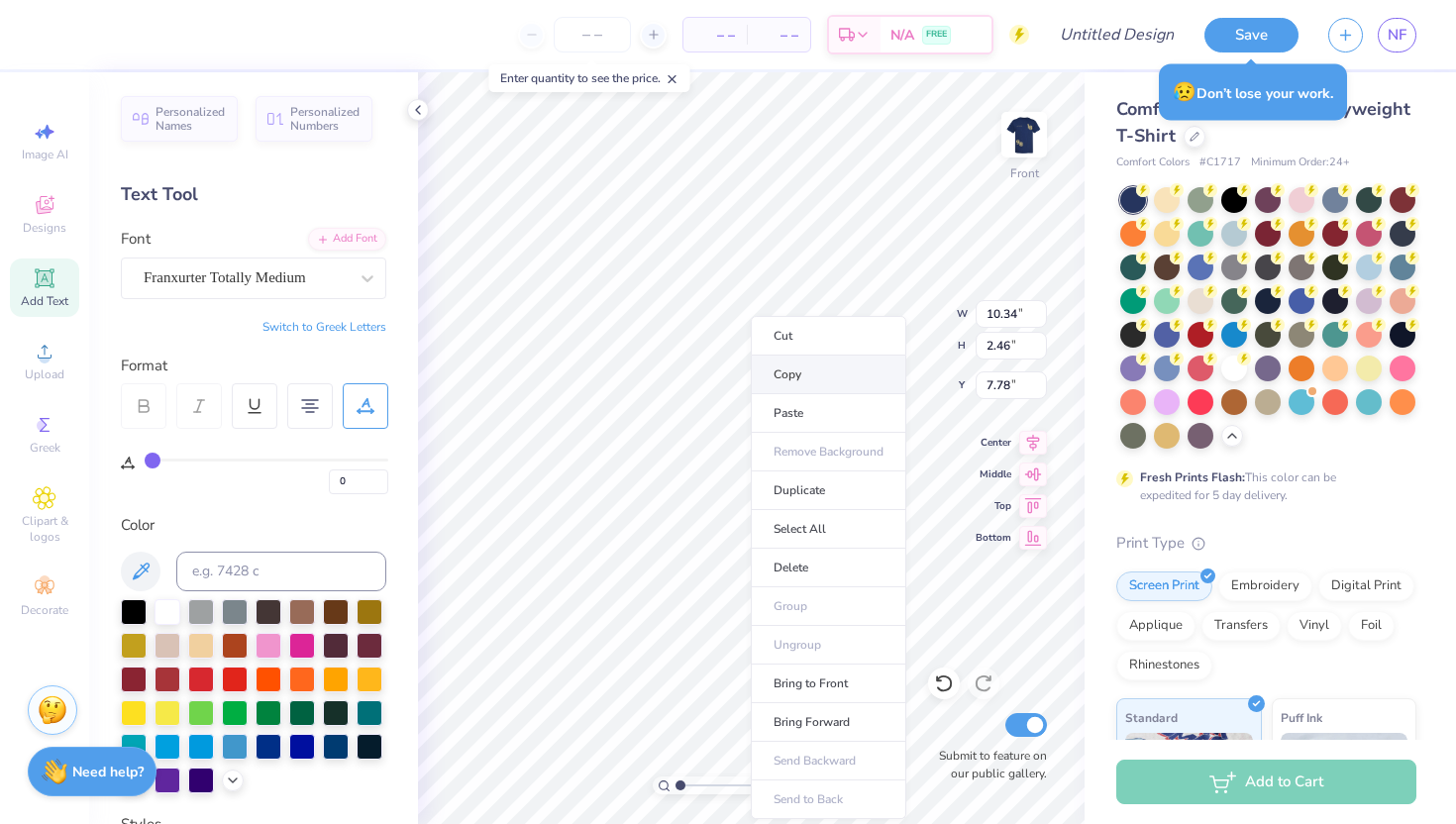 click on "Copy" at bounding box center [828, 374] 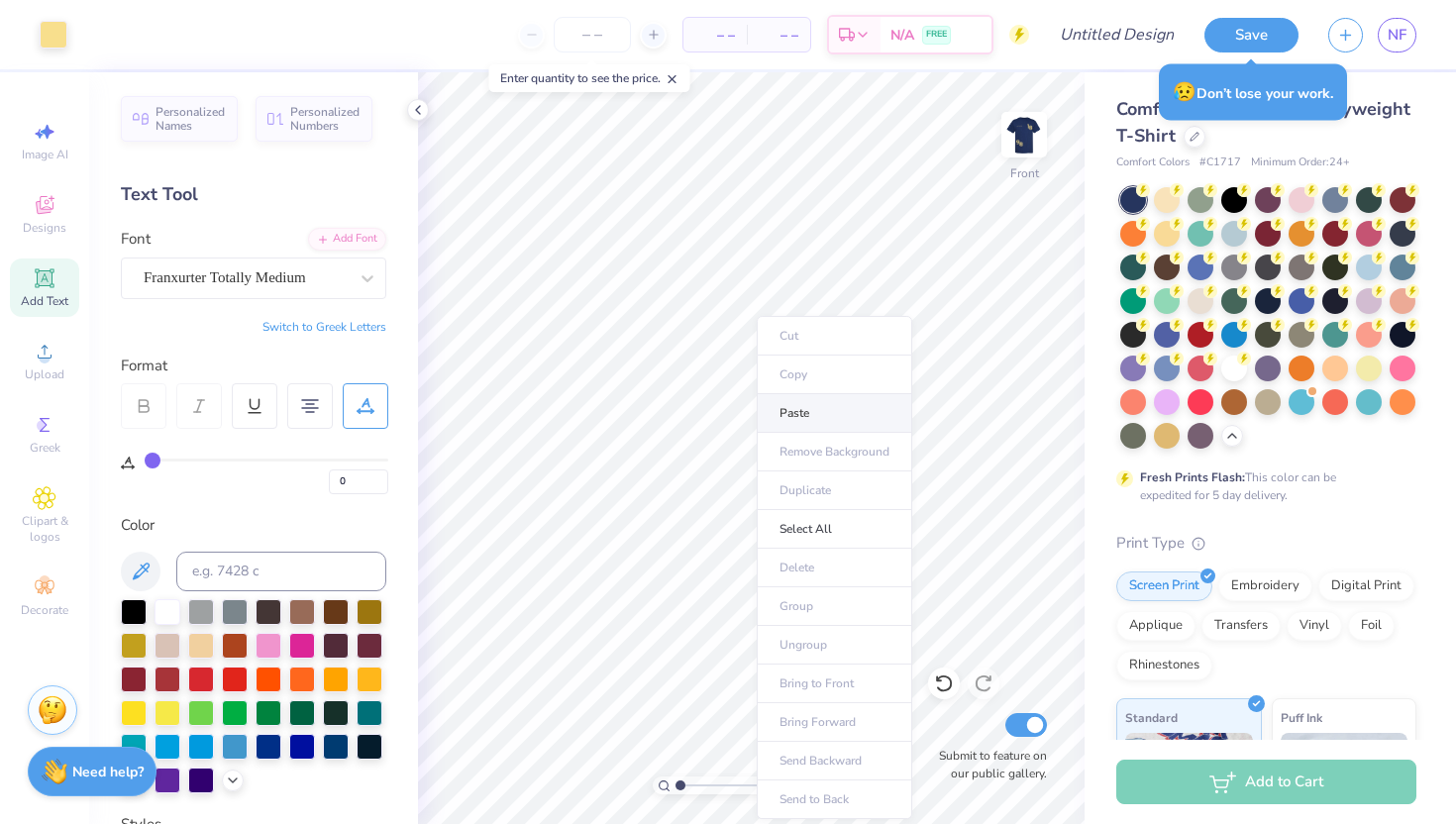 click on "Paste" at bounding box center [834, 413] 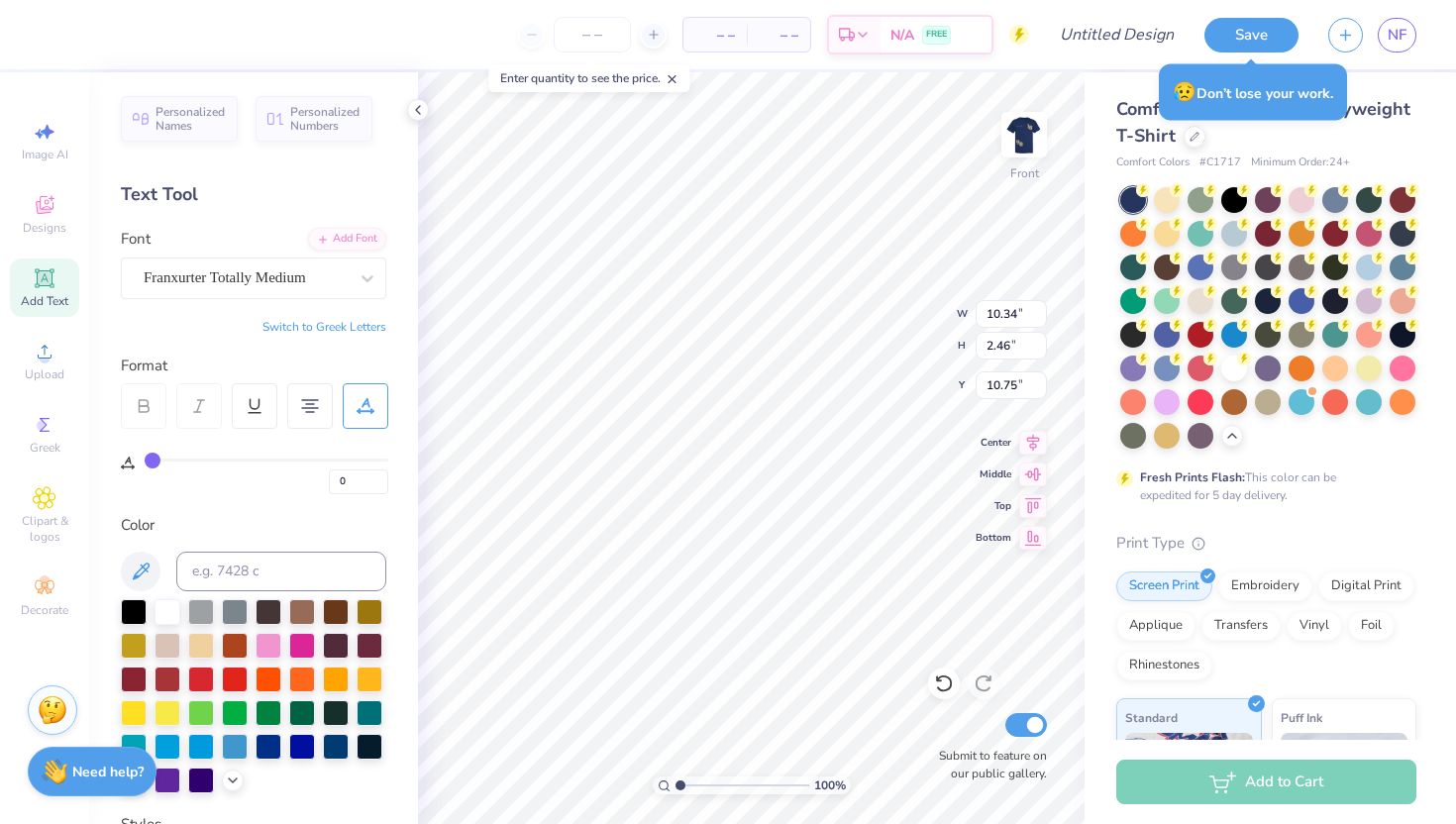 scroll, scrollTop: 0, scrollLeft: 1, axis: horizontal 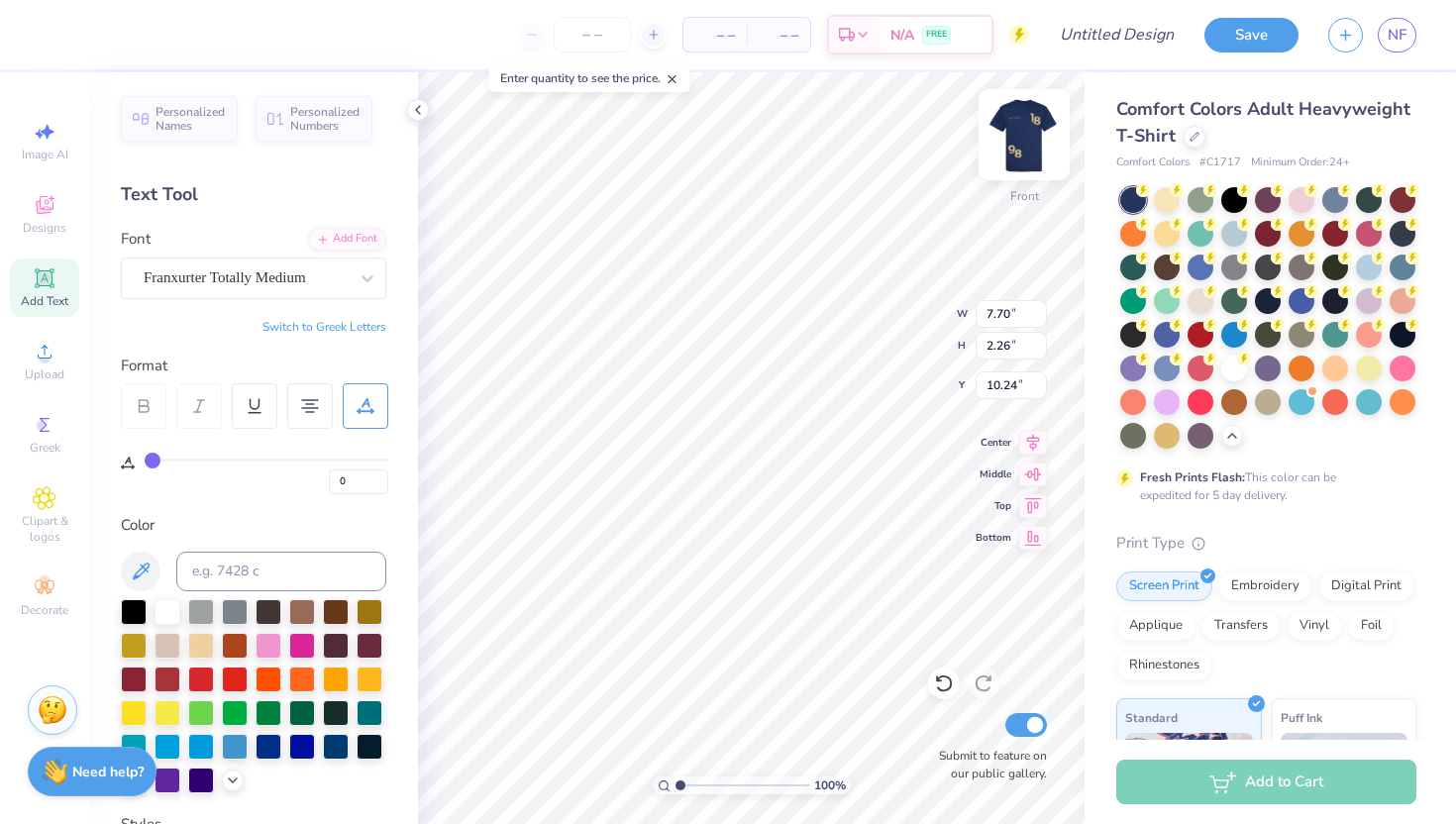 click at bounding box center [1024, 135] 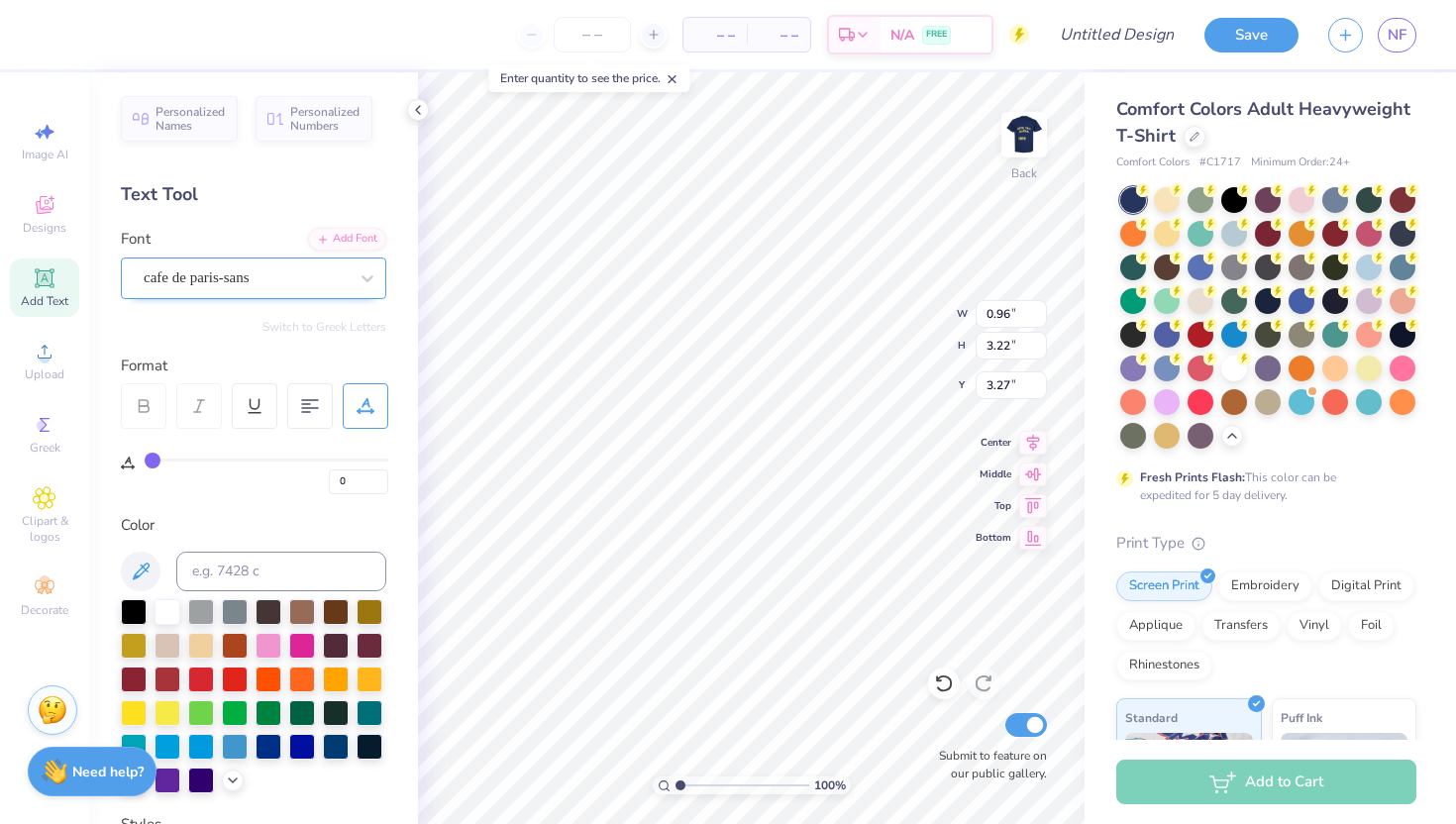 click on "cafe de paris-sans" at bounding box center (246, 277) 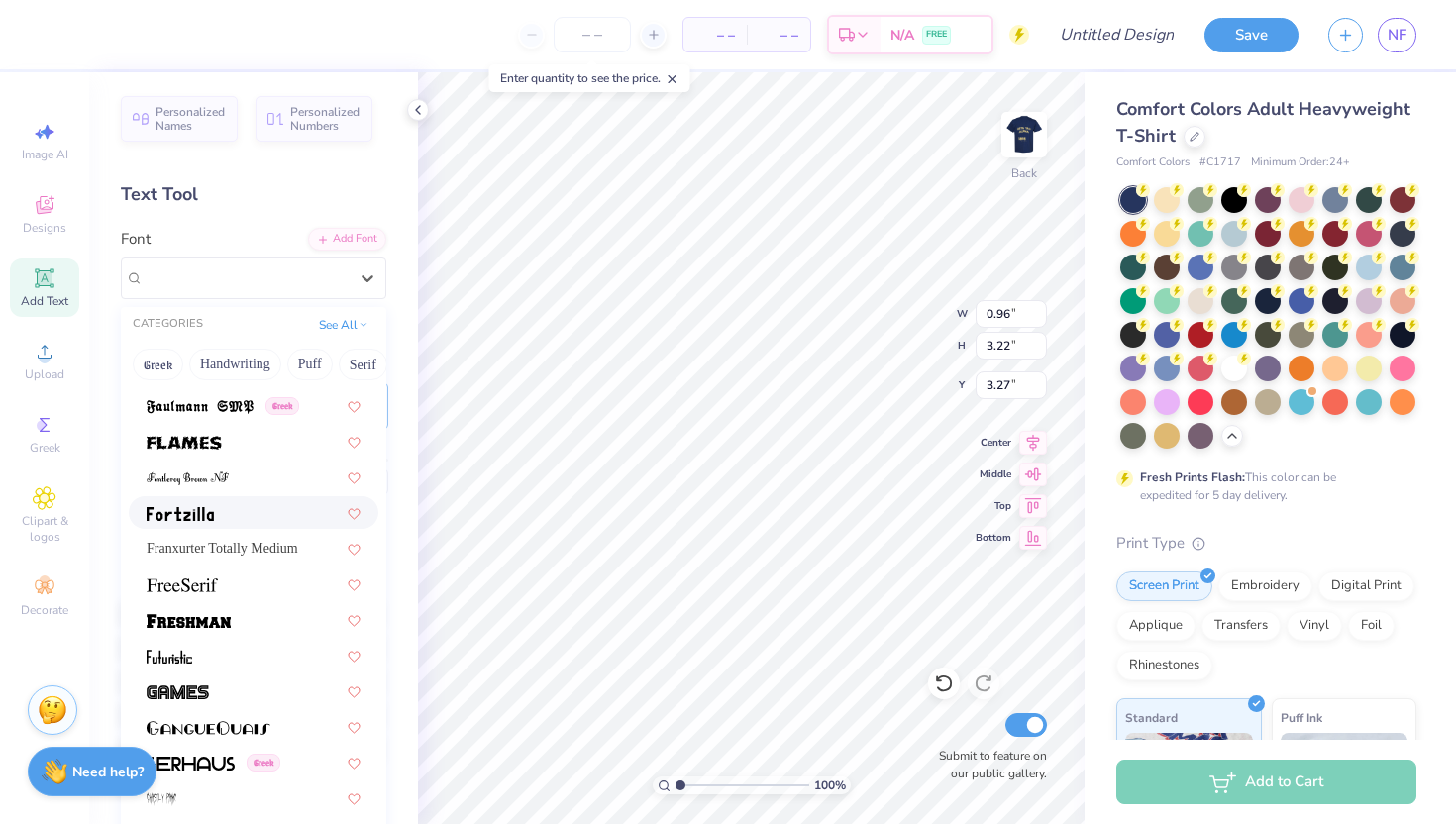 scroll, scrollTop: 4422, scrollLeft: 0, axis: vertical 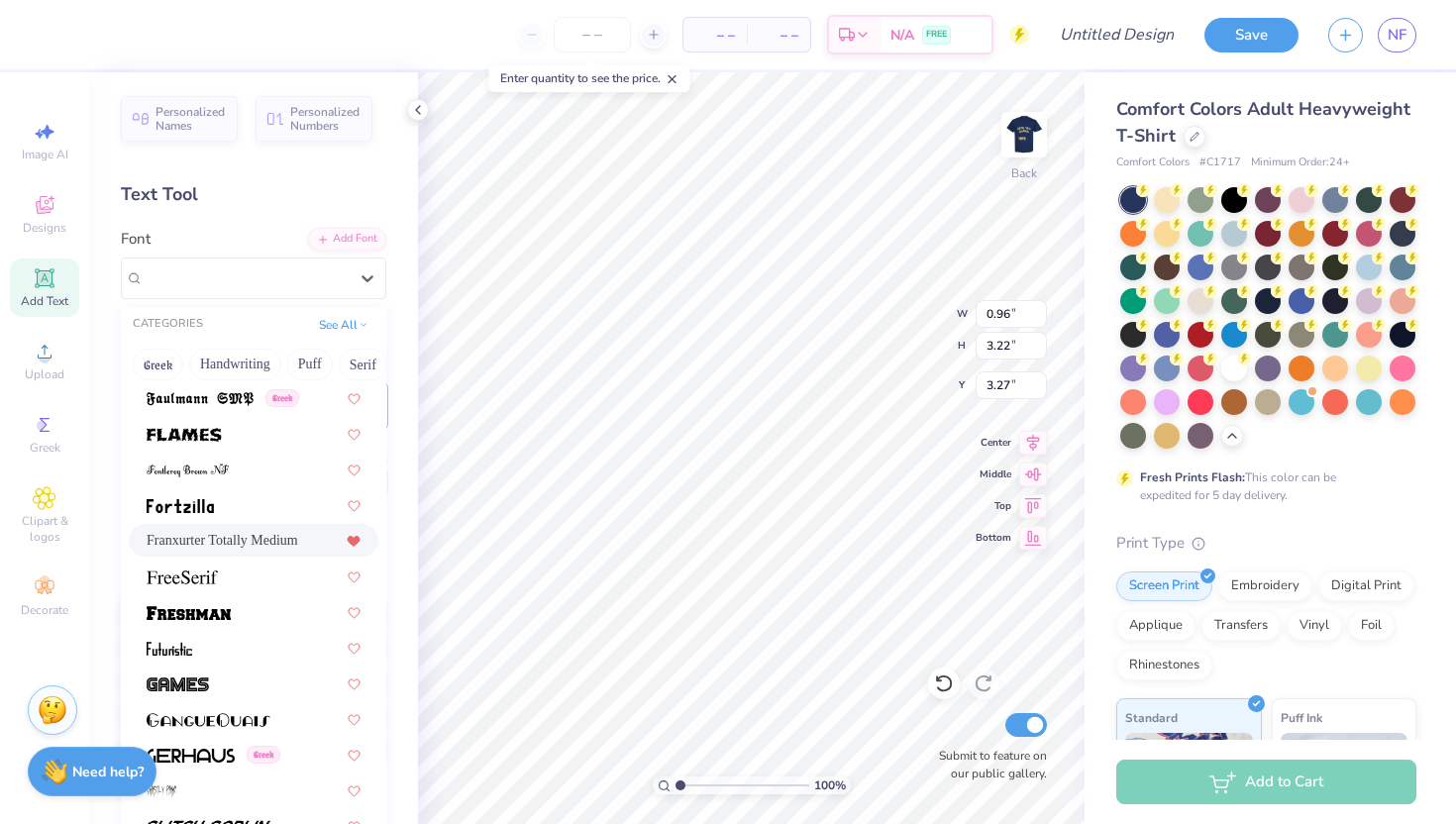 click 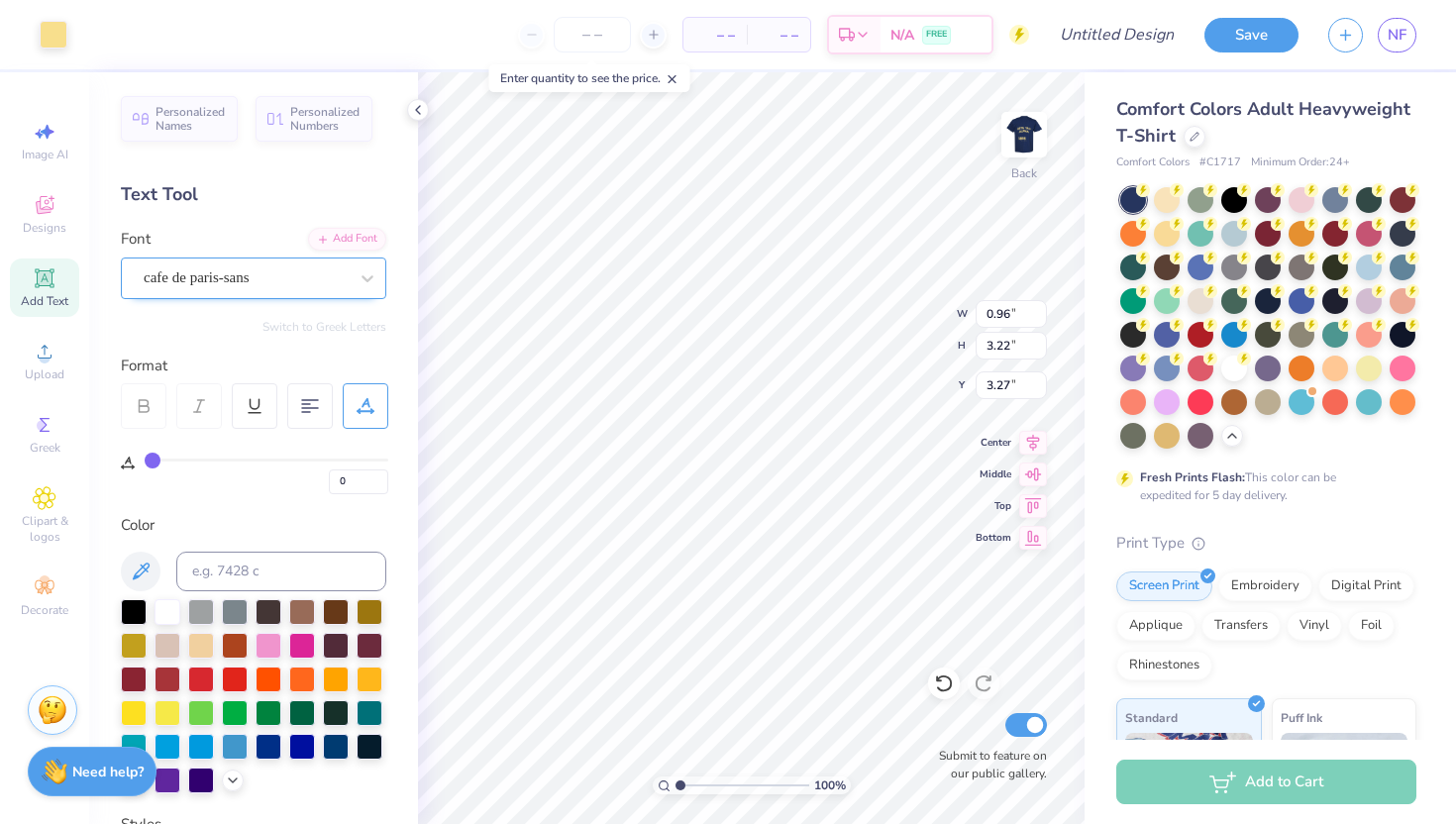 click on "cafe de paris-sans" at bounding box center (246, 277) 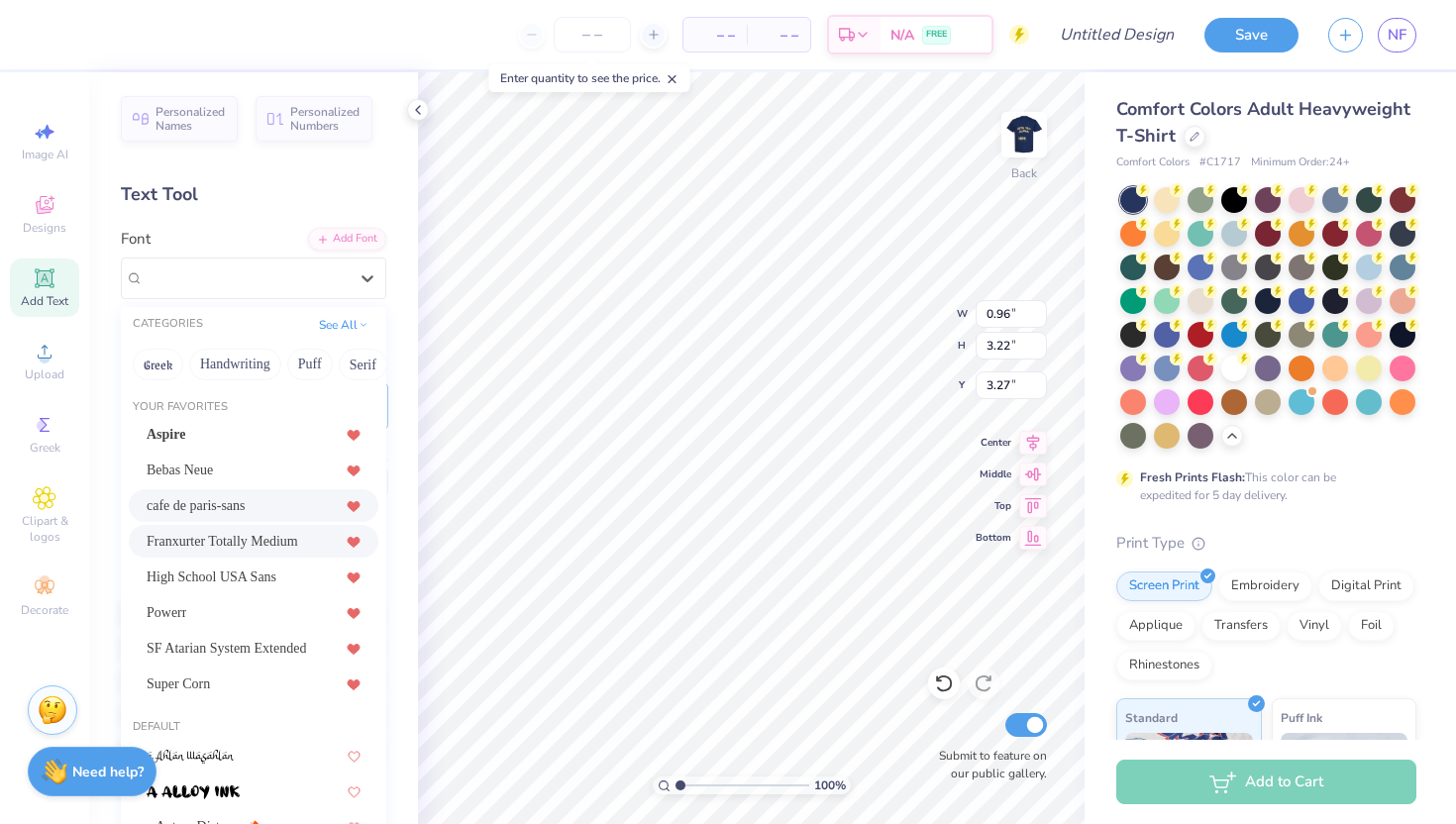 click on "Franxurter Totally Medium" at bounding box center (222, 541) 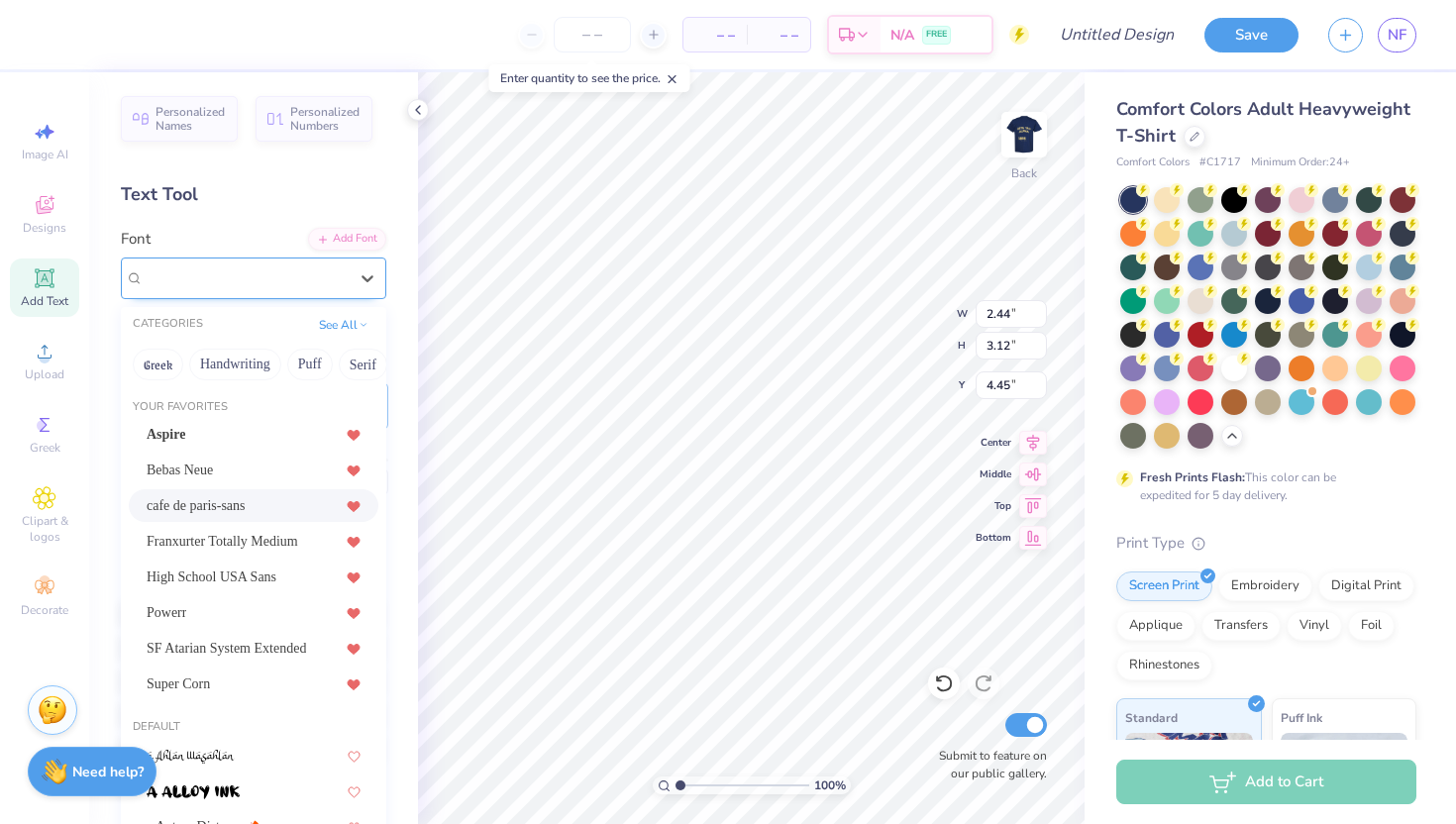 click at bounding box center [246, 277] 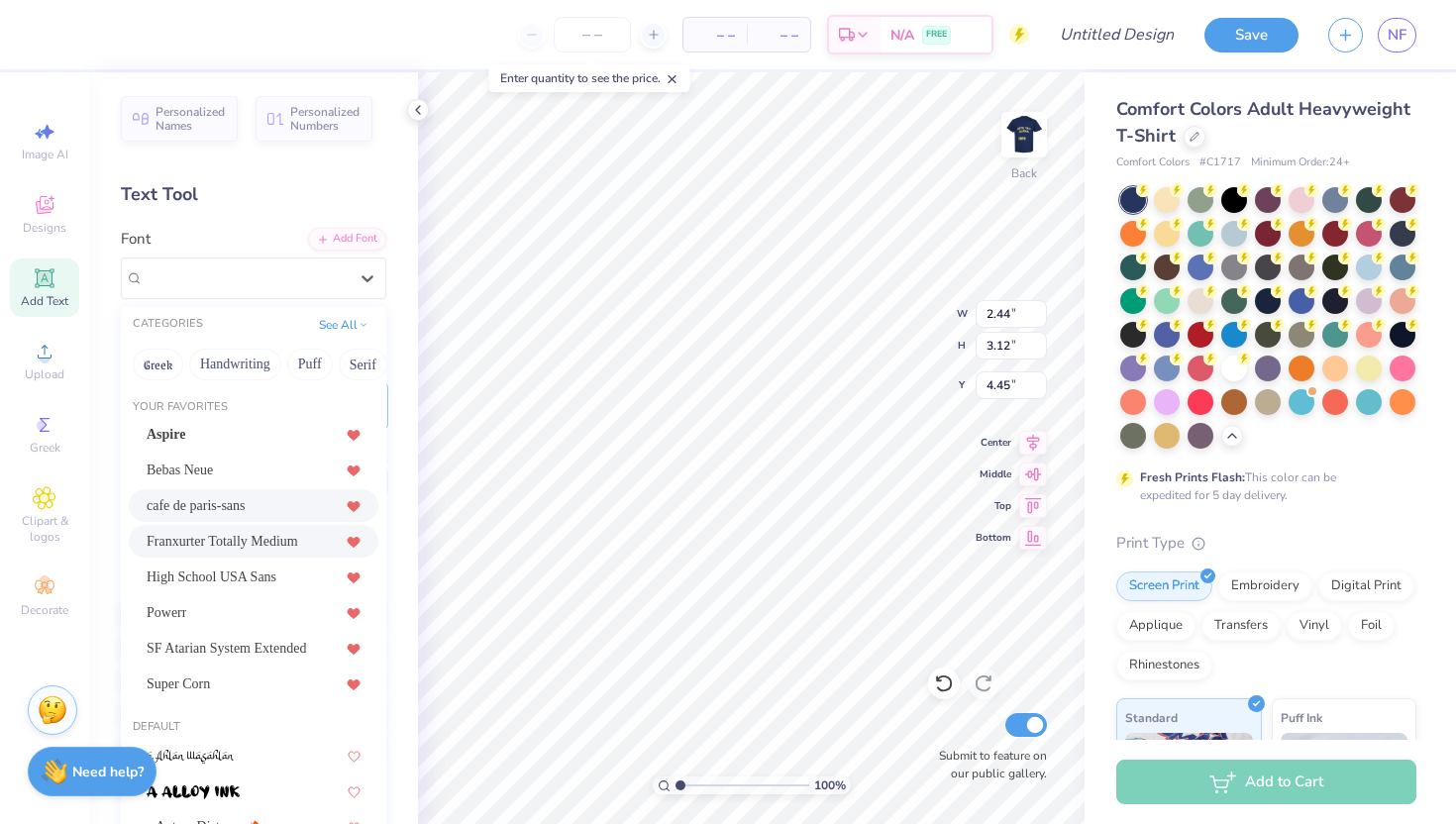 click on "Franxurter Totally Medium" at bounding box center [222, 541] 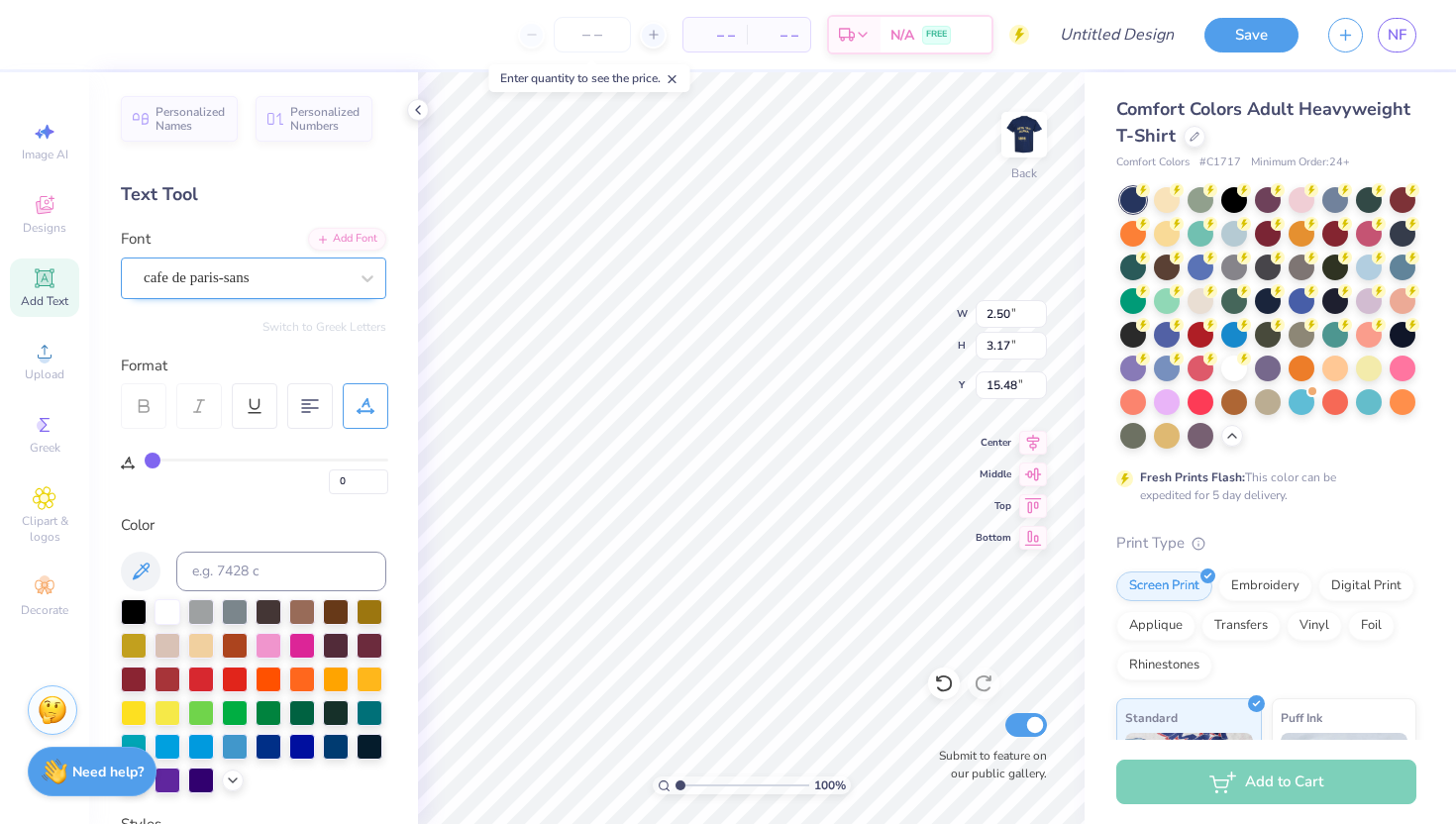 click on "cafe de paris-sans" at bounding box center [246, 277] 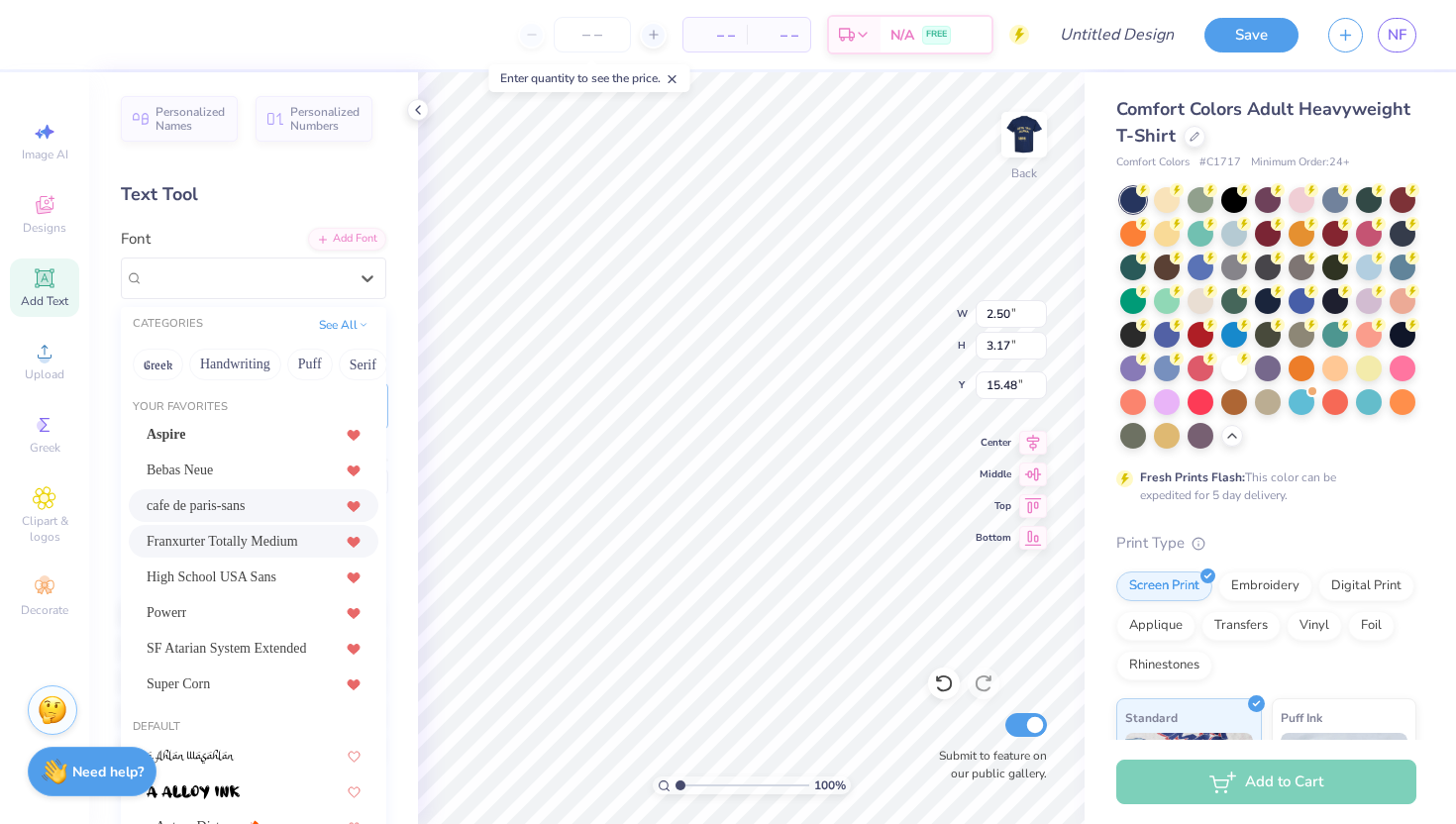 click on "Franxurter Totally Medium" at bounding box center (222, 541) 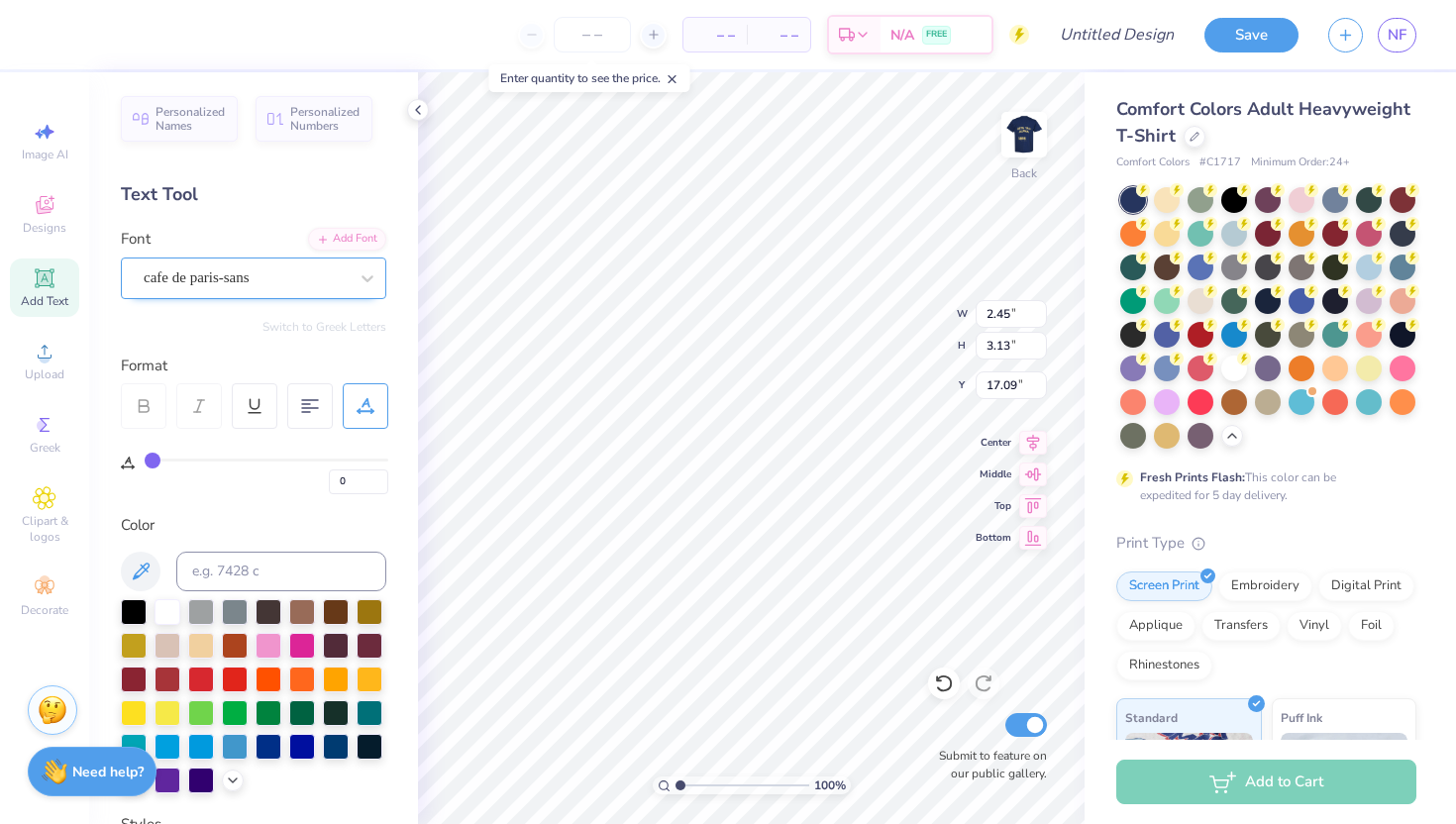 click on "cafe de paris-sans" at bounding box center (246, 277) 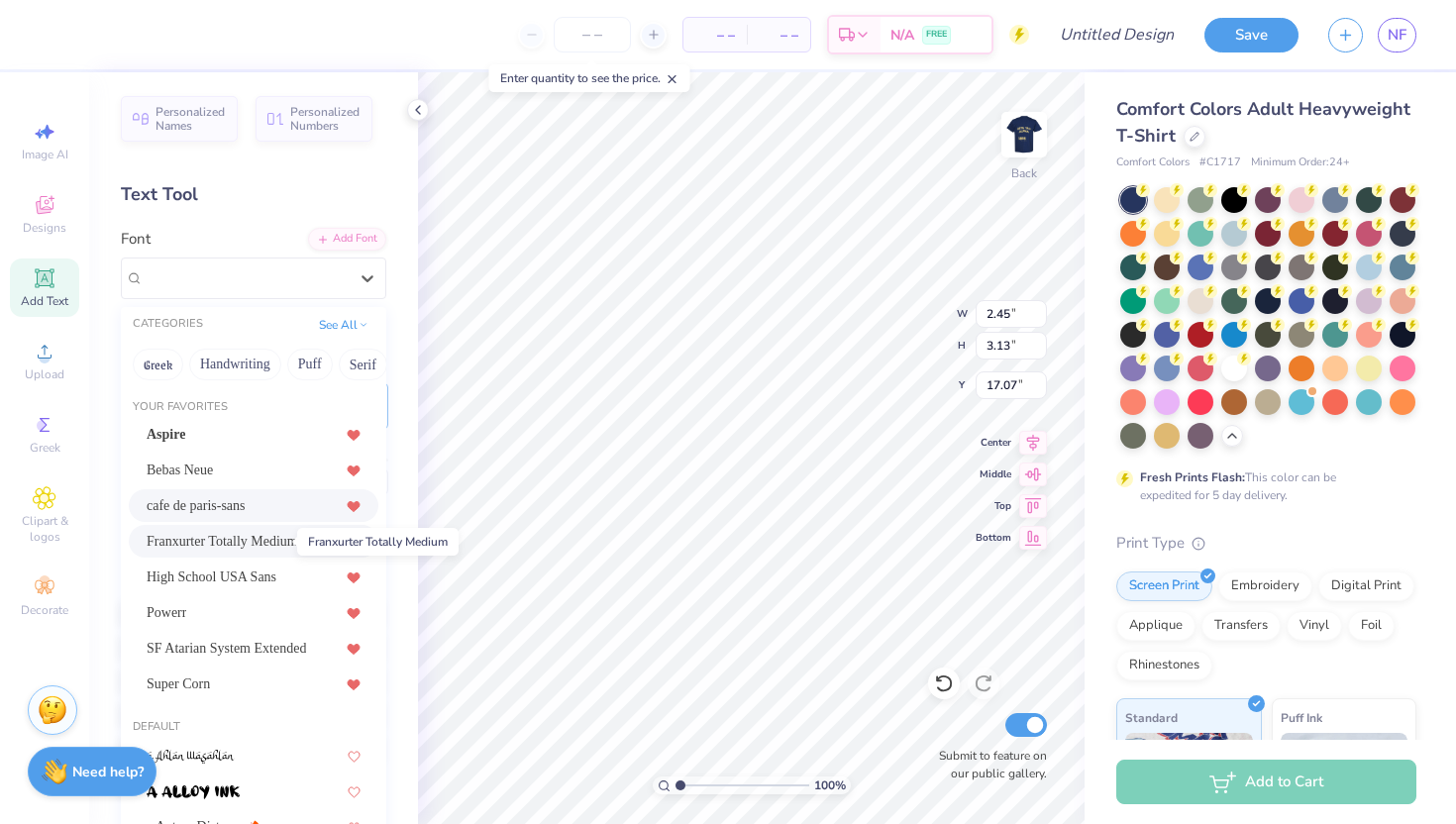 click on "Franxurter Totally Medium" at bounding box center (222, 541) 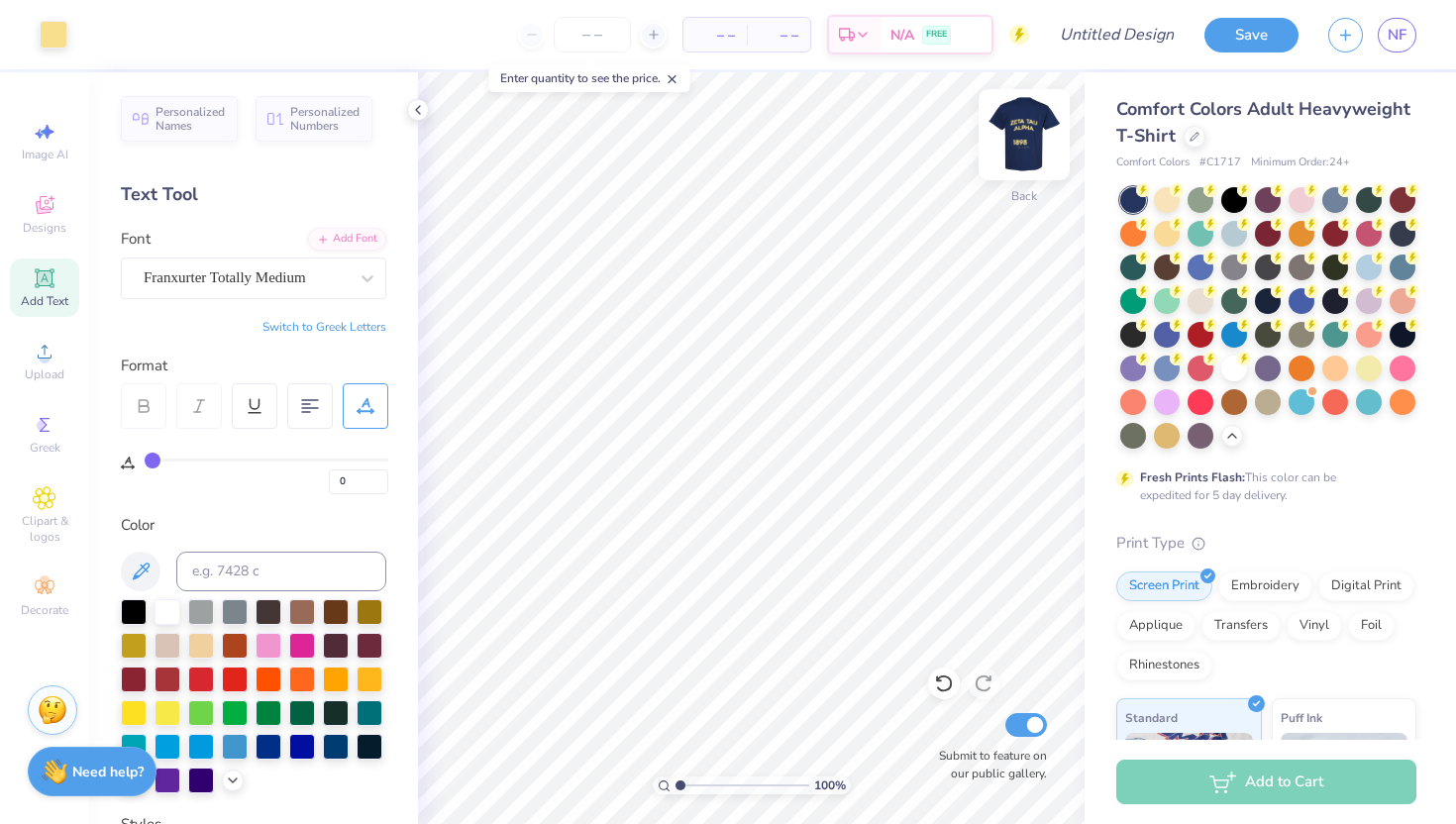click at bounding box center [1024, 135] 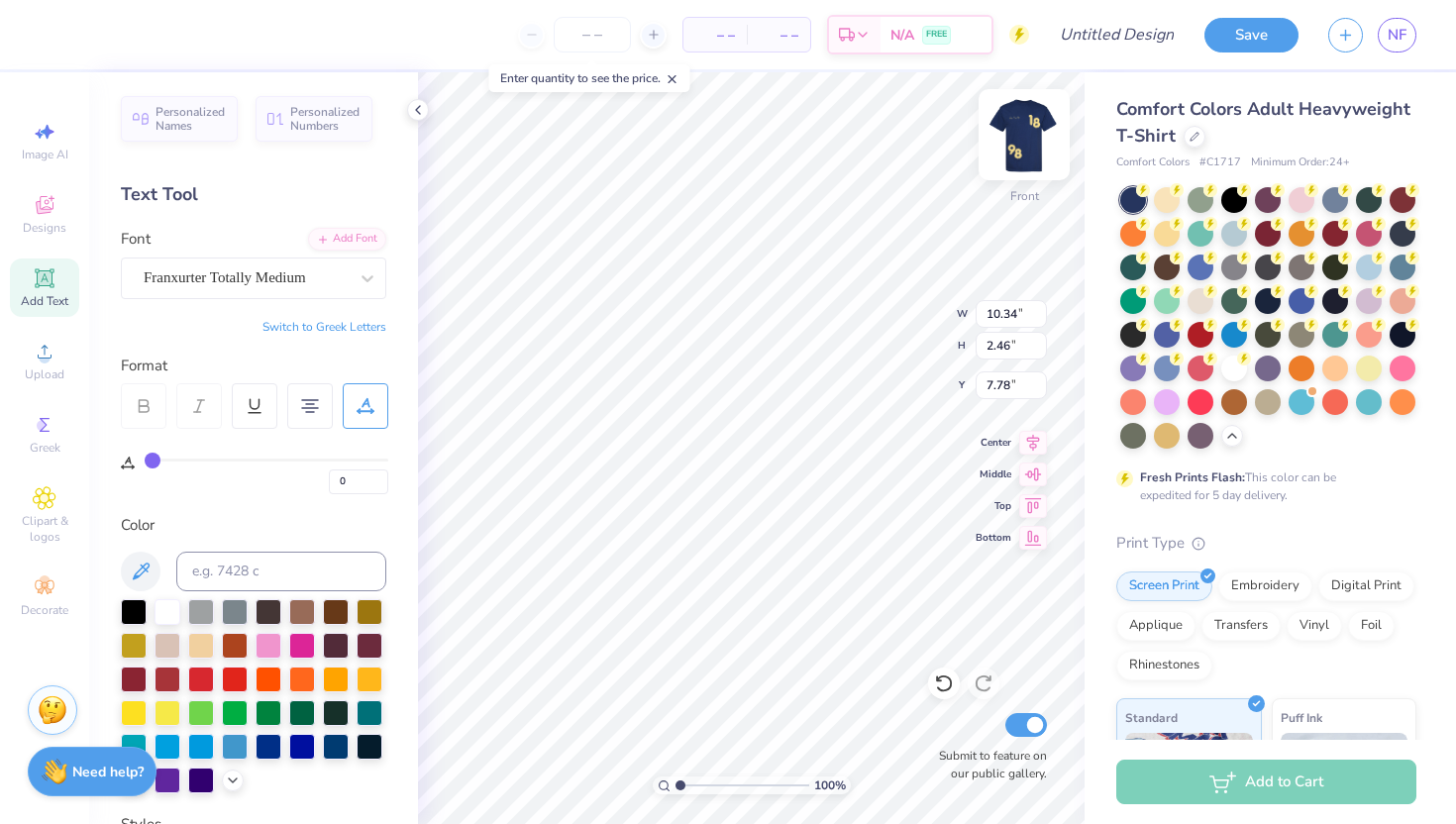 scroll, scrollTop: 0, scrollLeft: 1, axis: horizontal 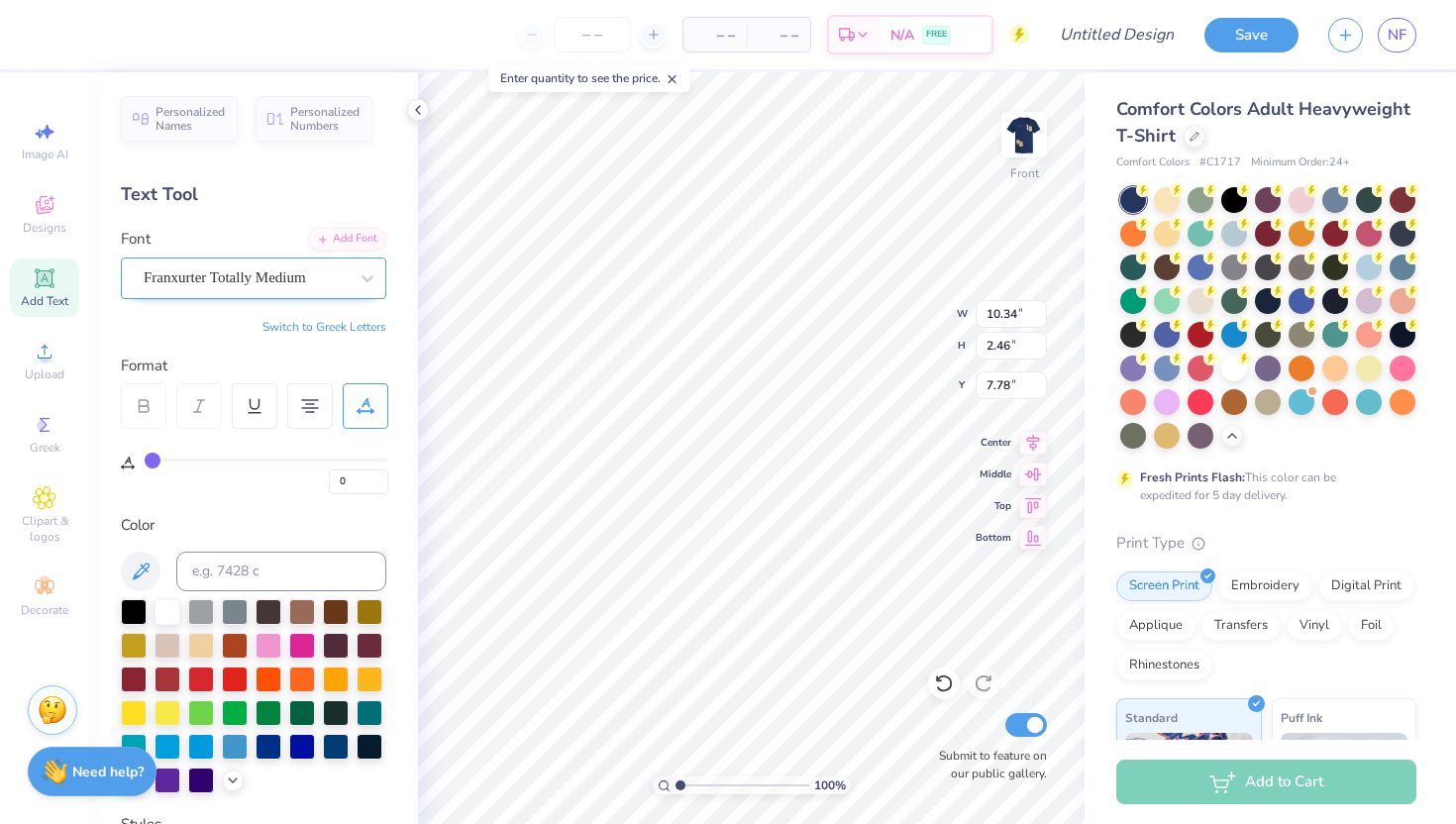 click on "Franxurter Totally Medium" at bounding box center [246, 277] 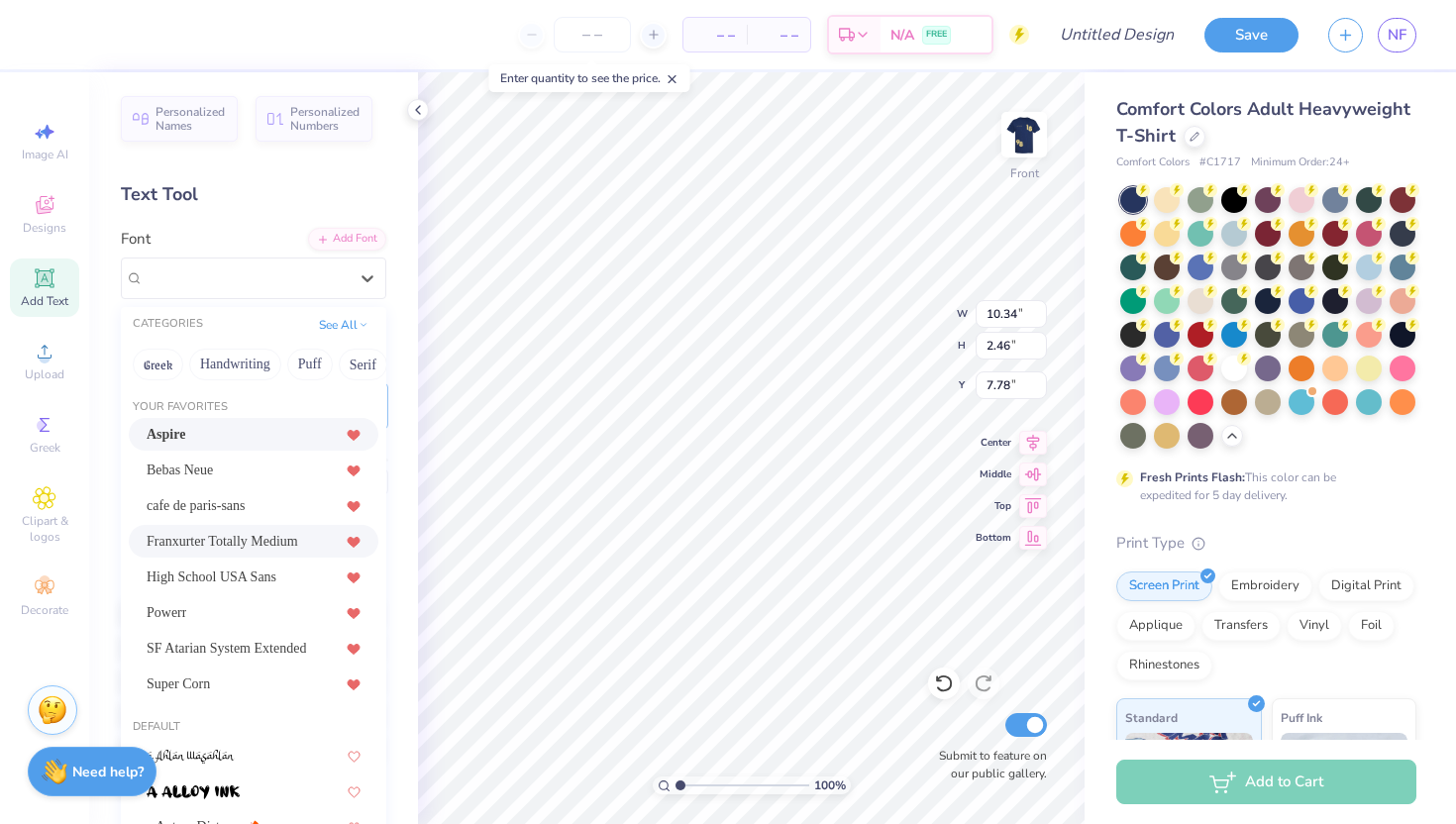click on "Aspire" at bounding box center (254, 434) 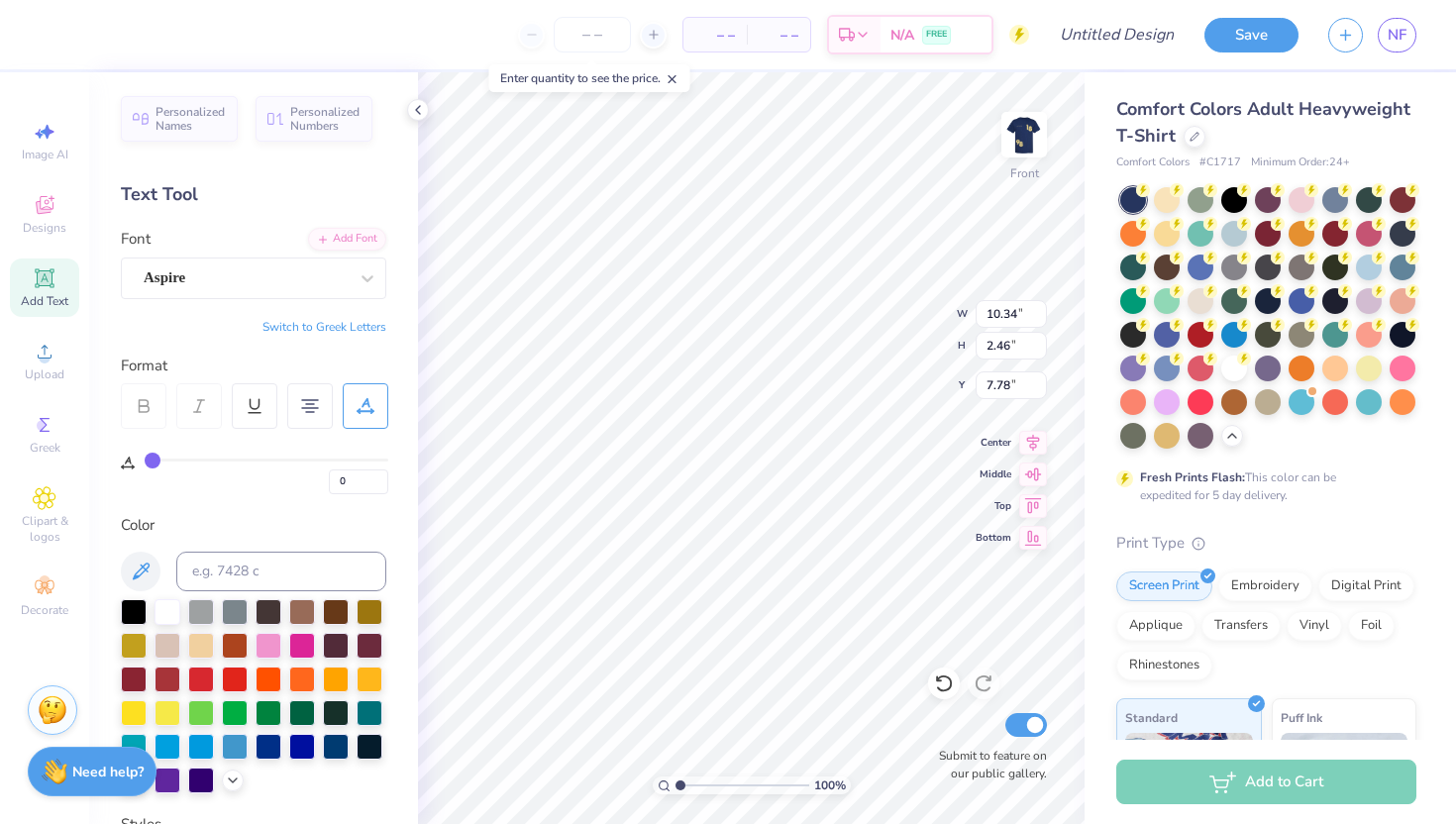 scroll, scrollTop: 0, scrollLeft: 5, axis: horizontal 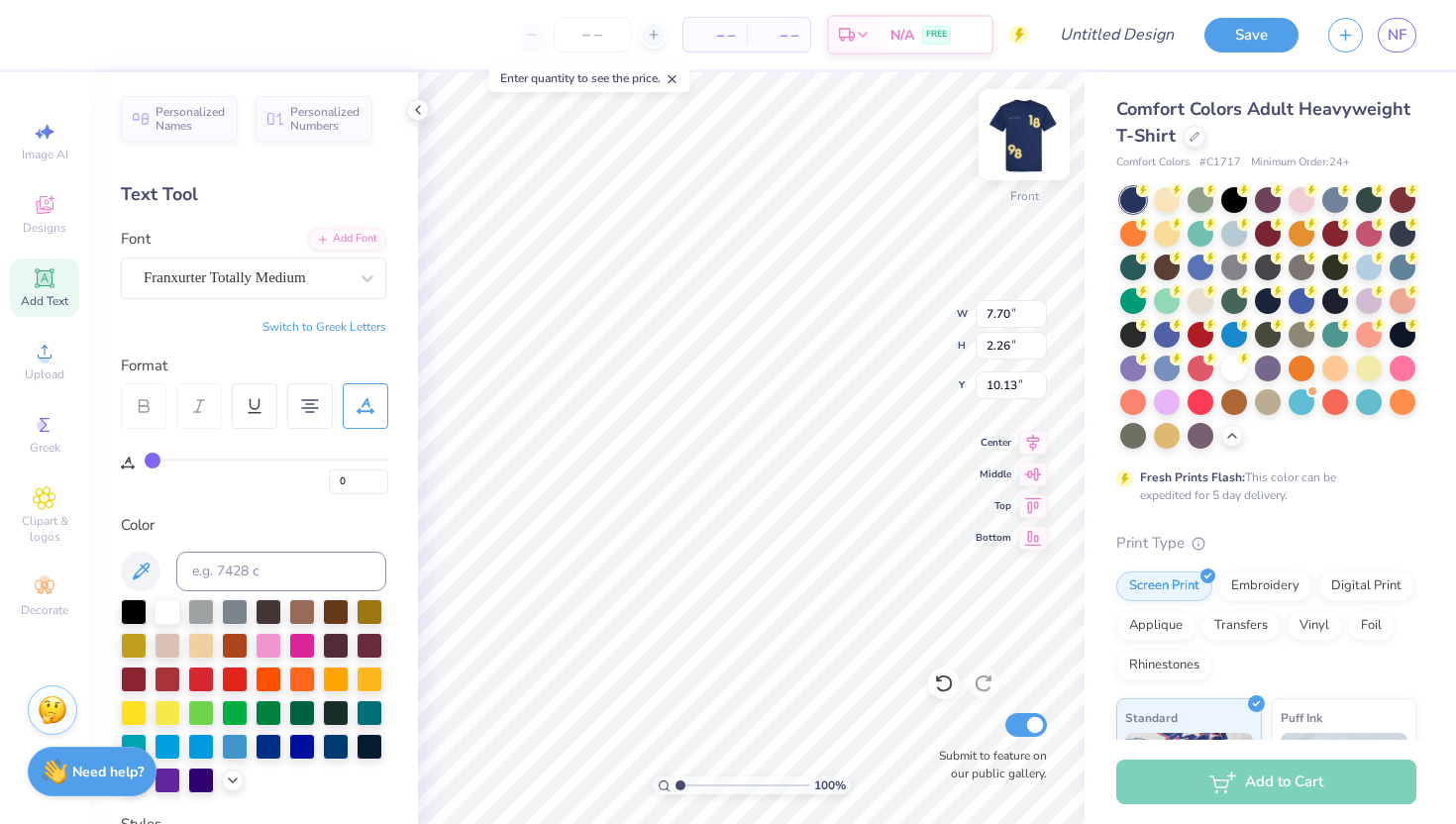 click at bounding box center (1024, 135) 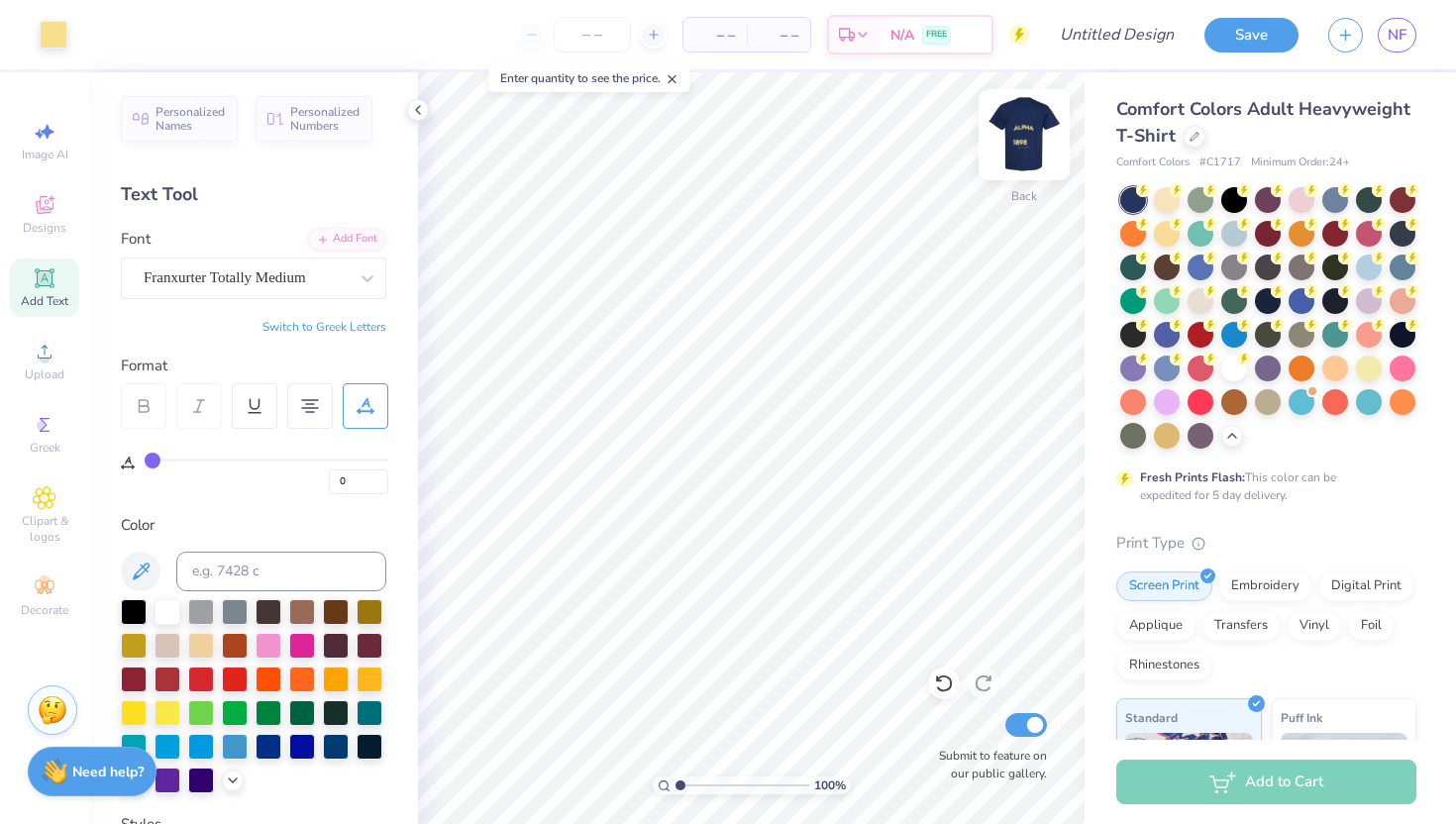 click at bounding box center [1024, 135] 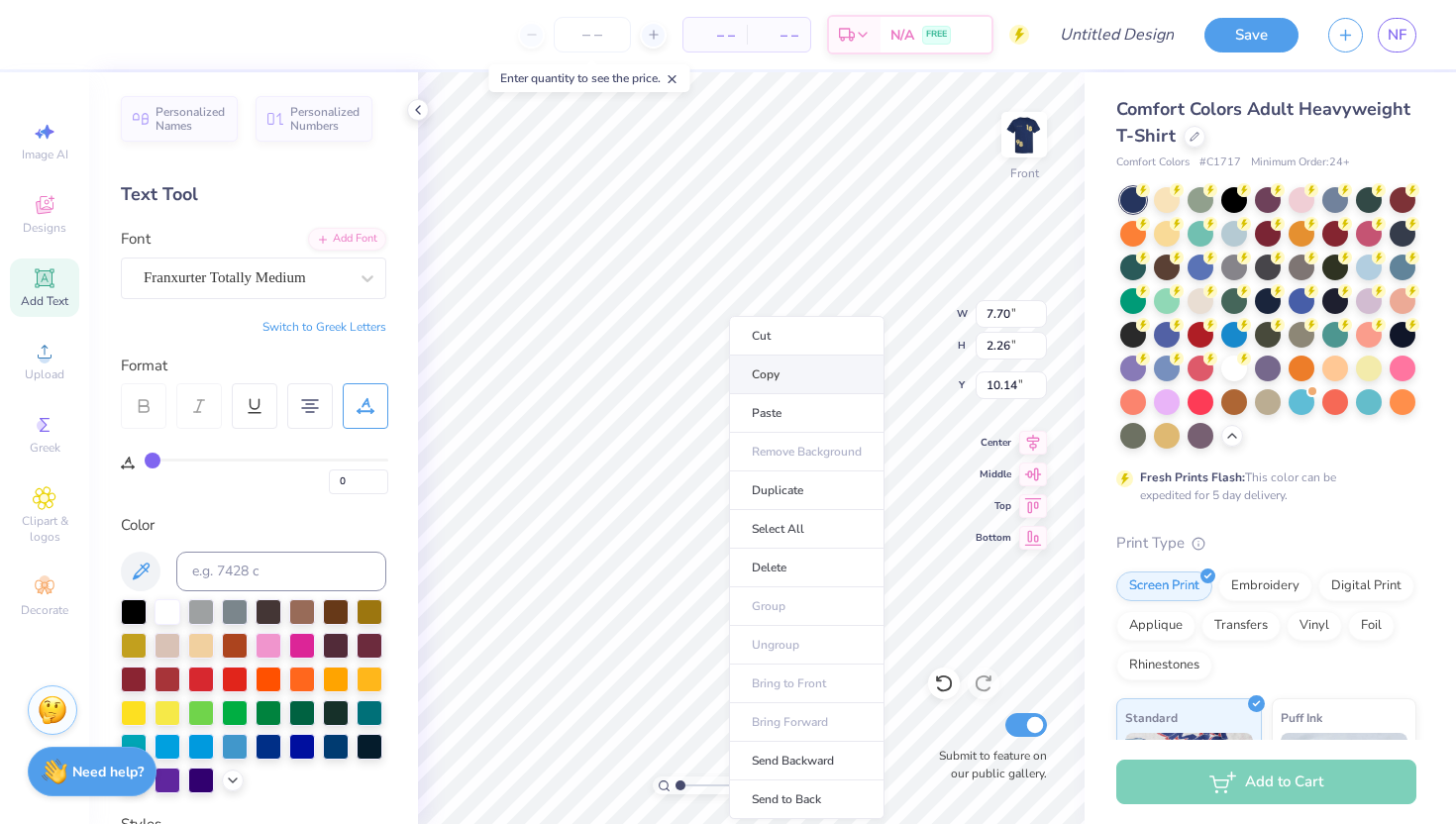 click on "Copy" at bounding box center (806, 374) 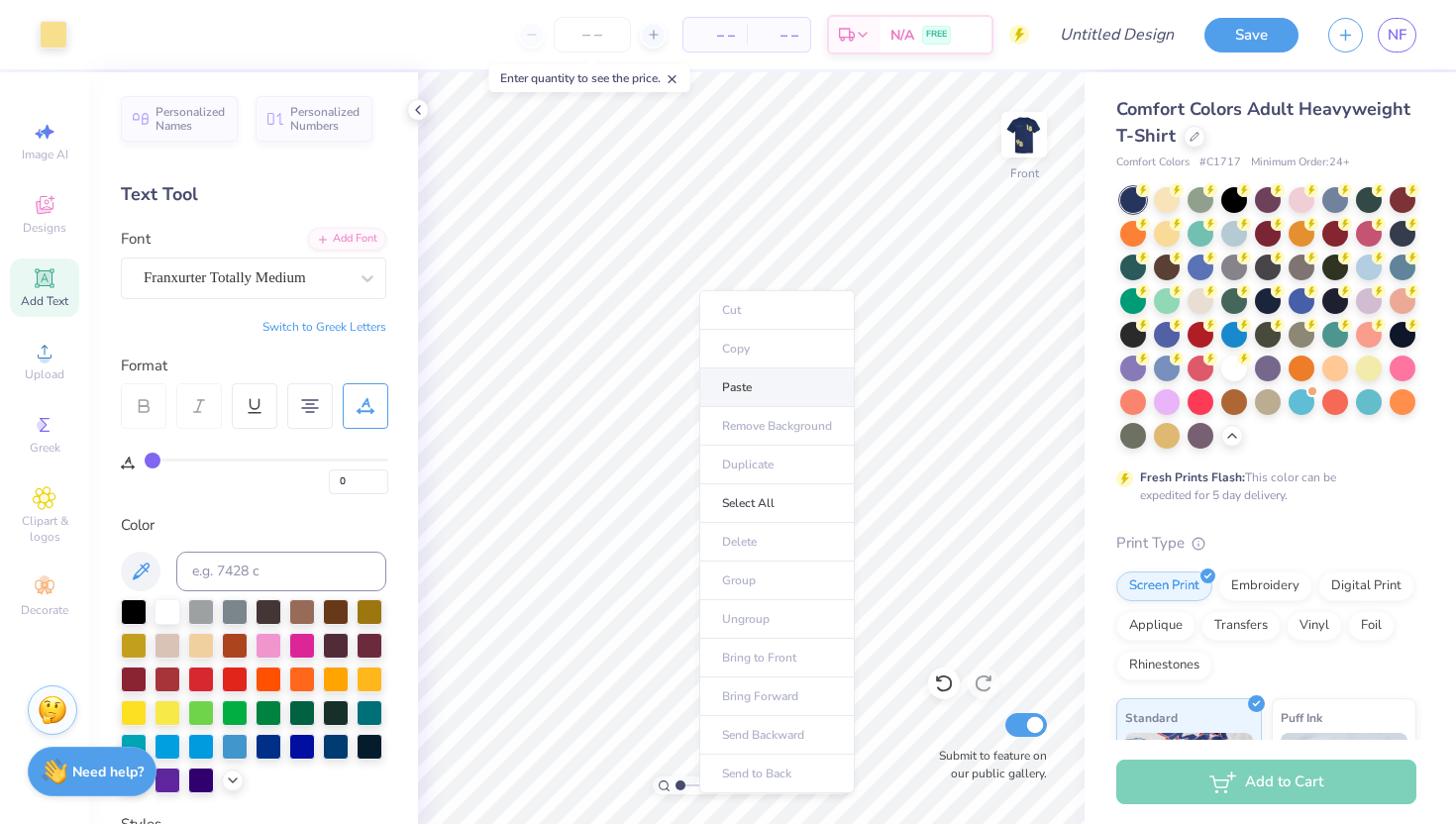 click on "Paste" at bounding box center (777, 387) 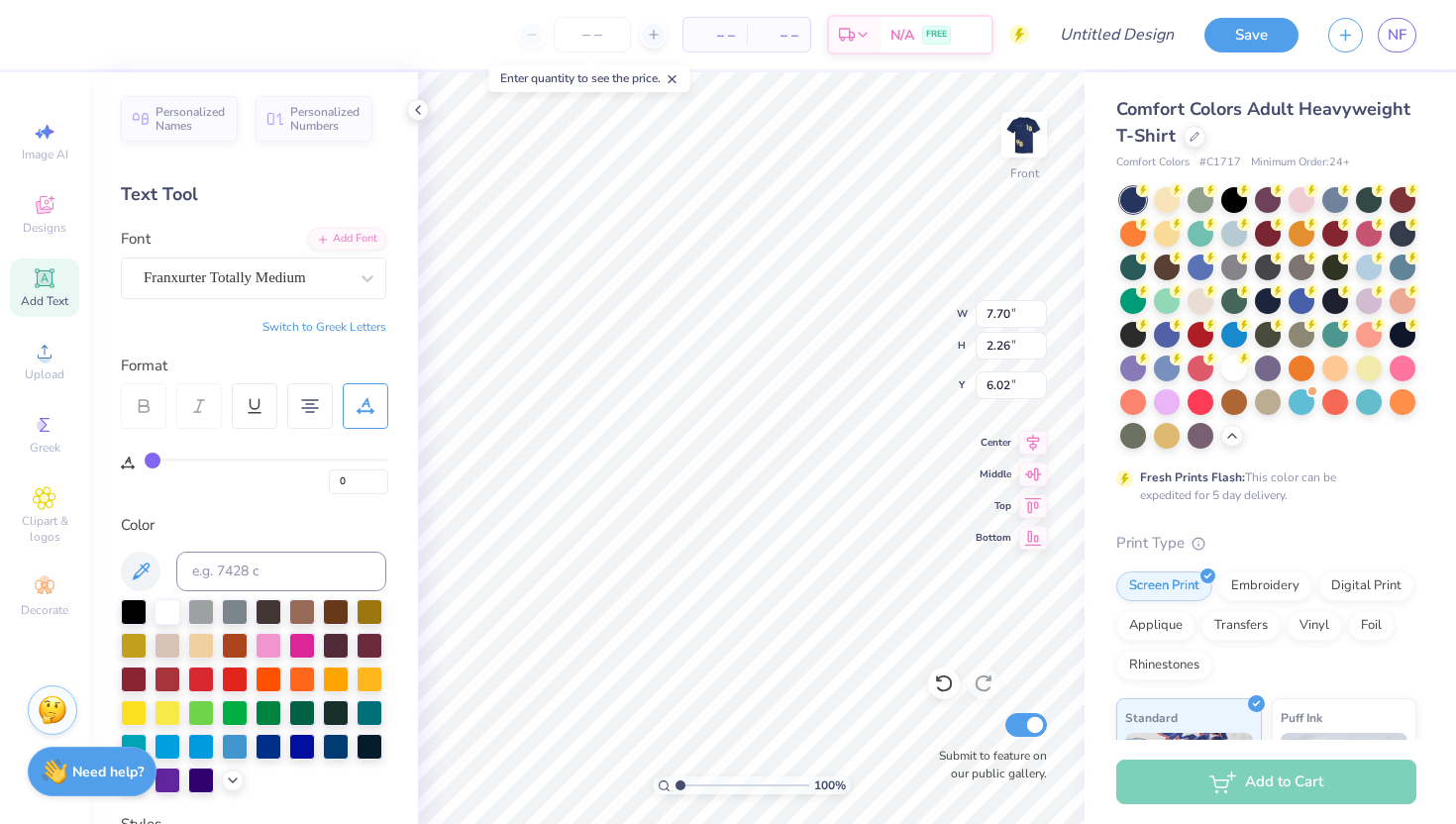 scroll, scrollTop: 0, scrollLeft: 3, axis: horizontal 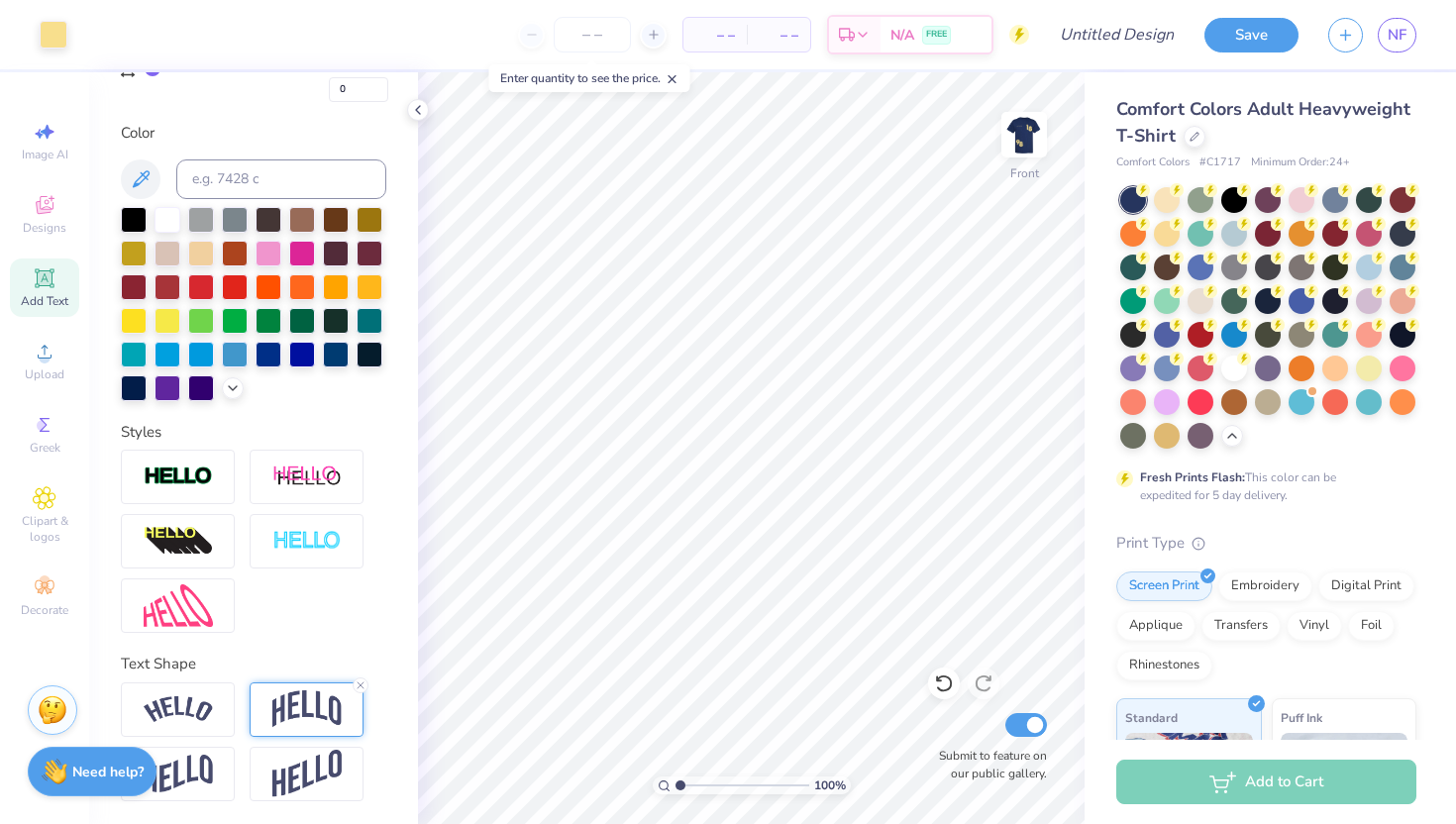 click at bounding box center (307, 709) 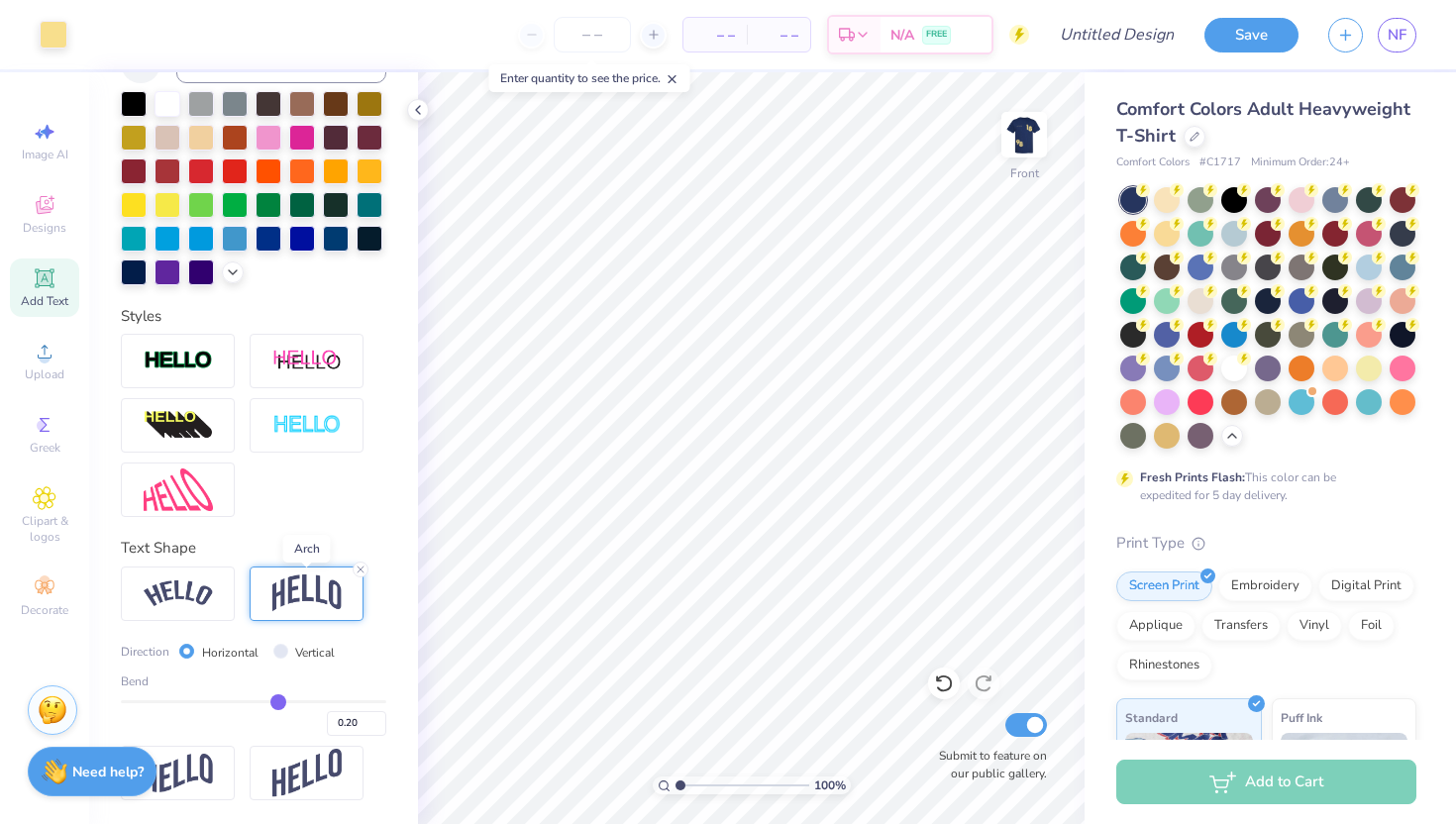 scroll, scrollTop: 507, scrollLeft: 0, axis: vertical 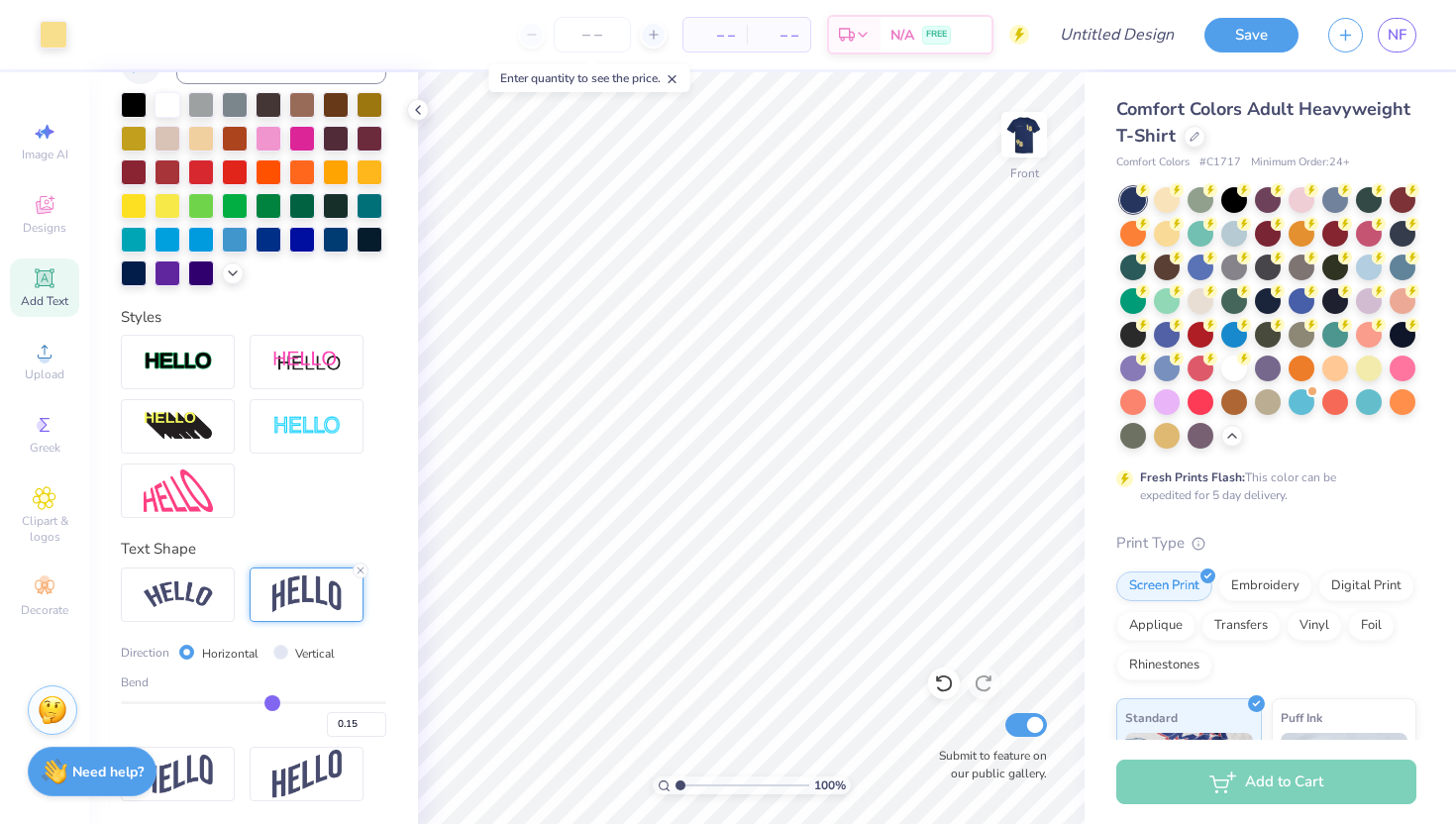 click at bounding box center [254, 702] 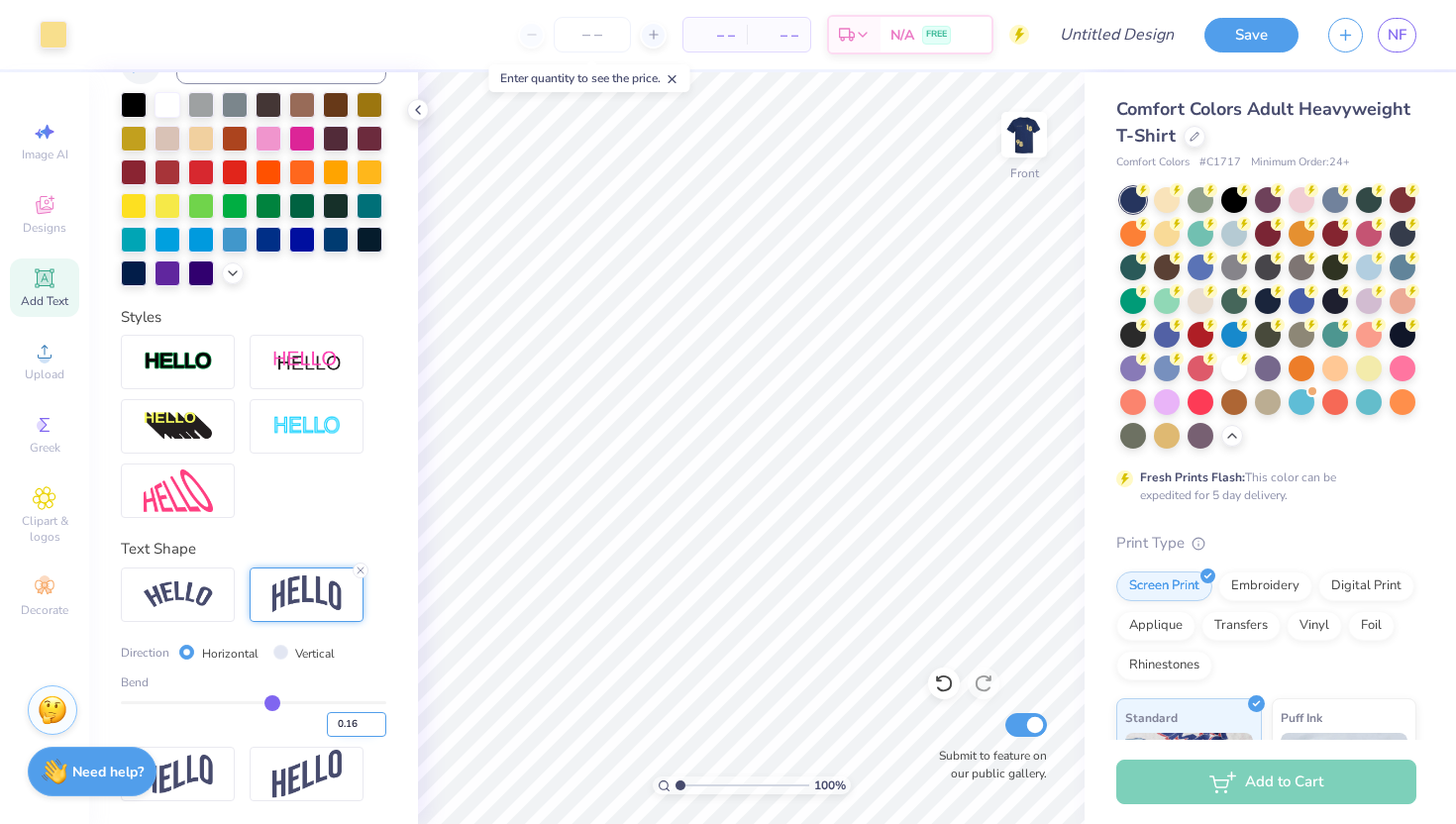 click on "0.16" at bounding box center (357, 724) 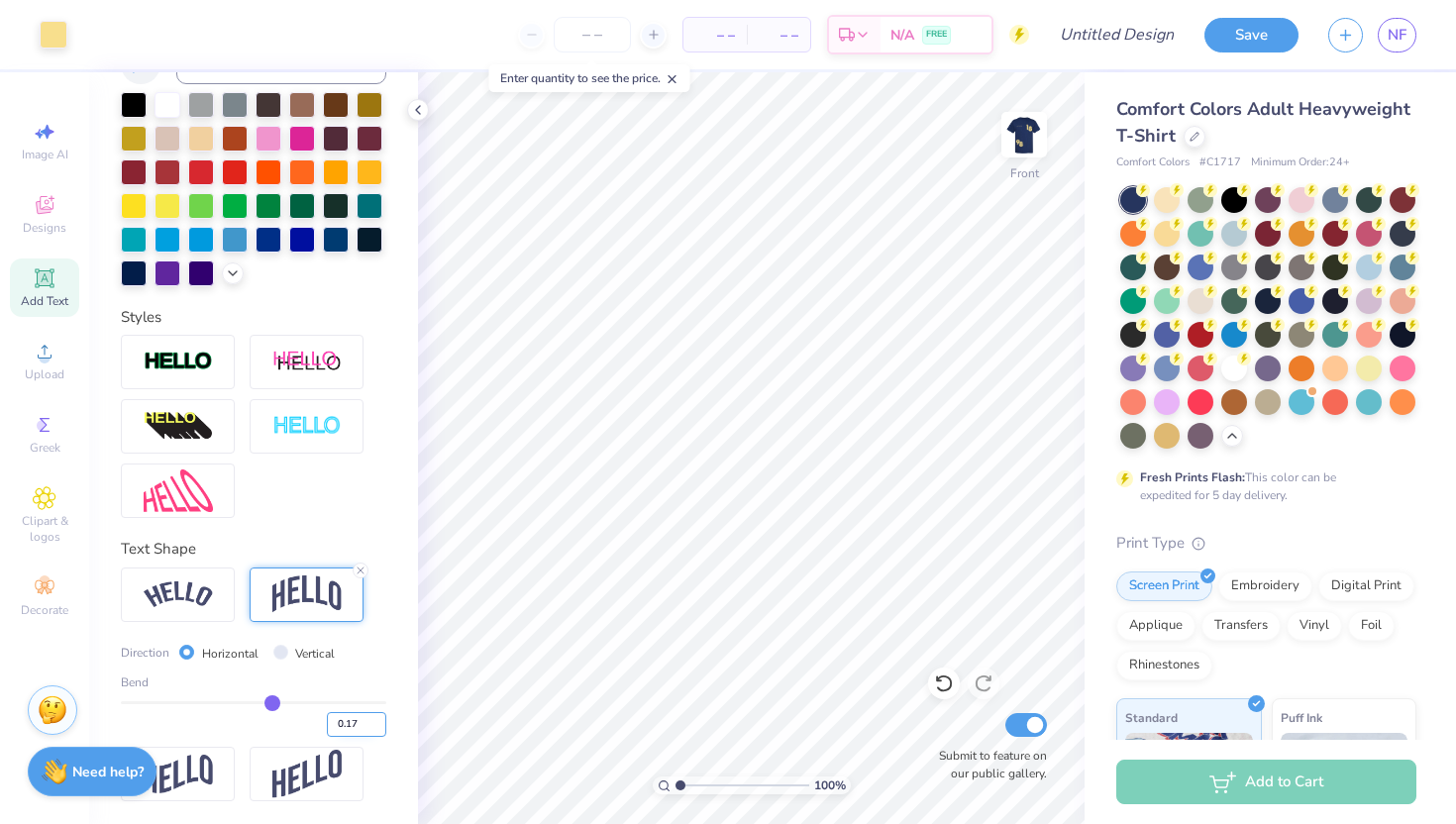 click on "0.17" at bounding box center (357, 724) 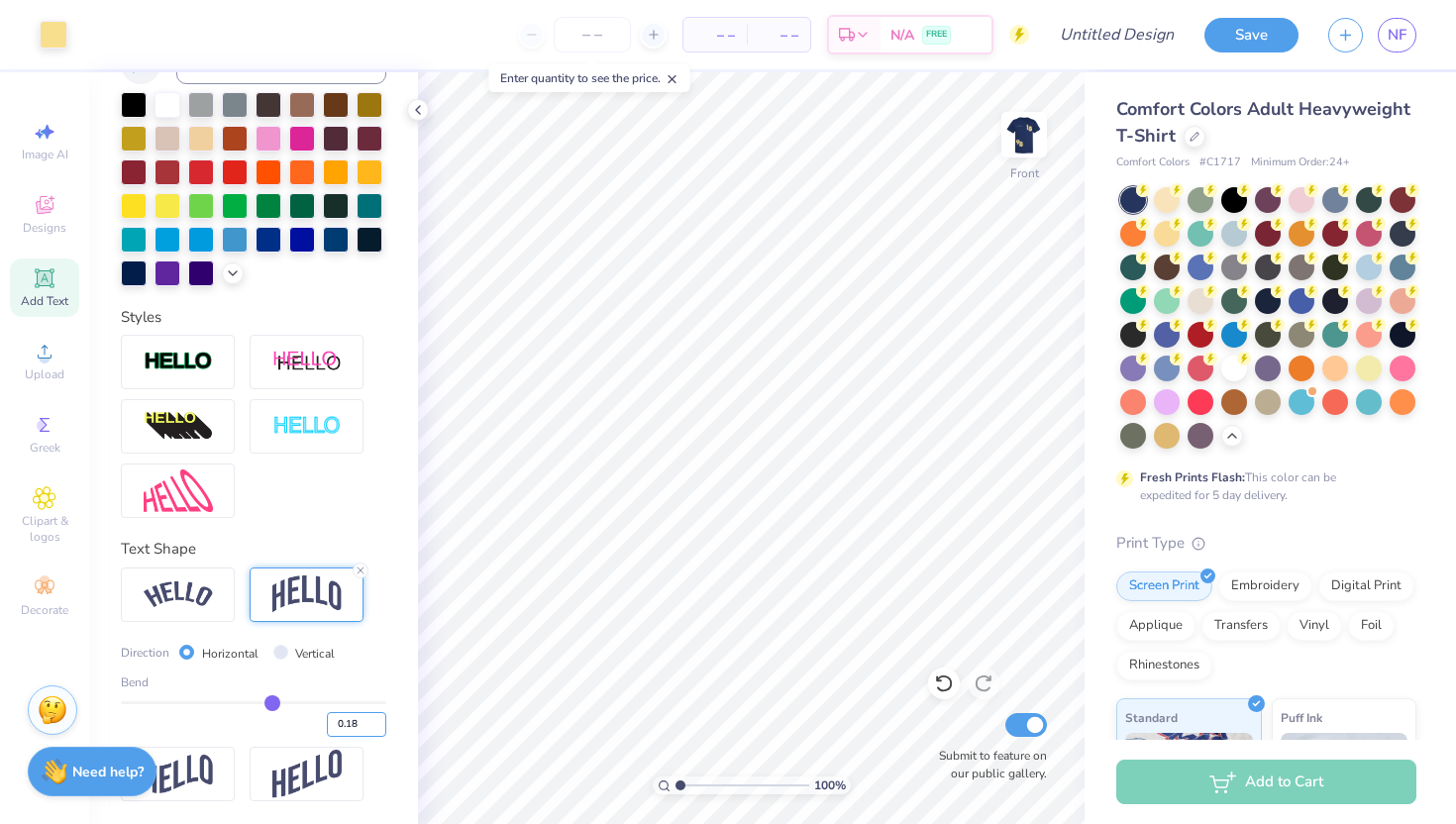 click on "0.18" at bounding box center (357, 724) 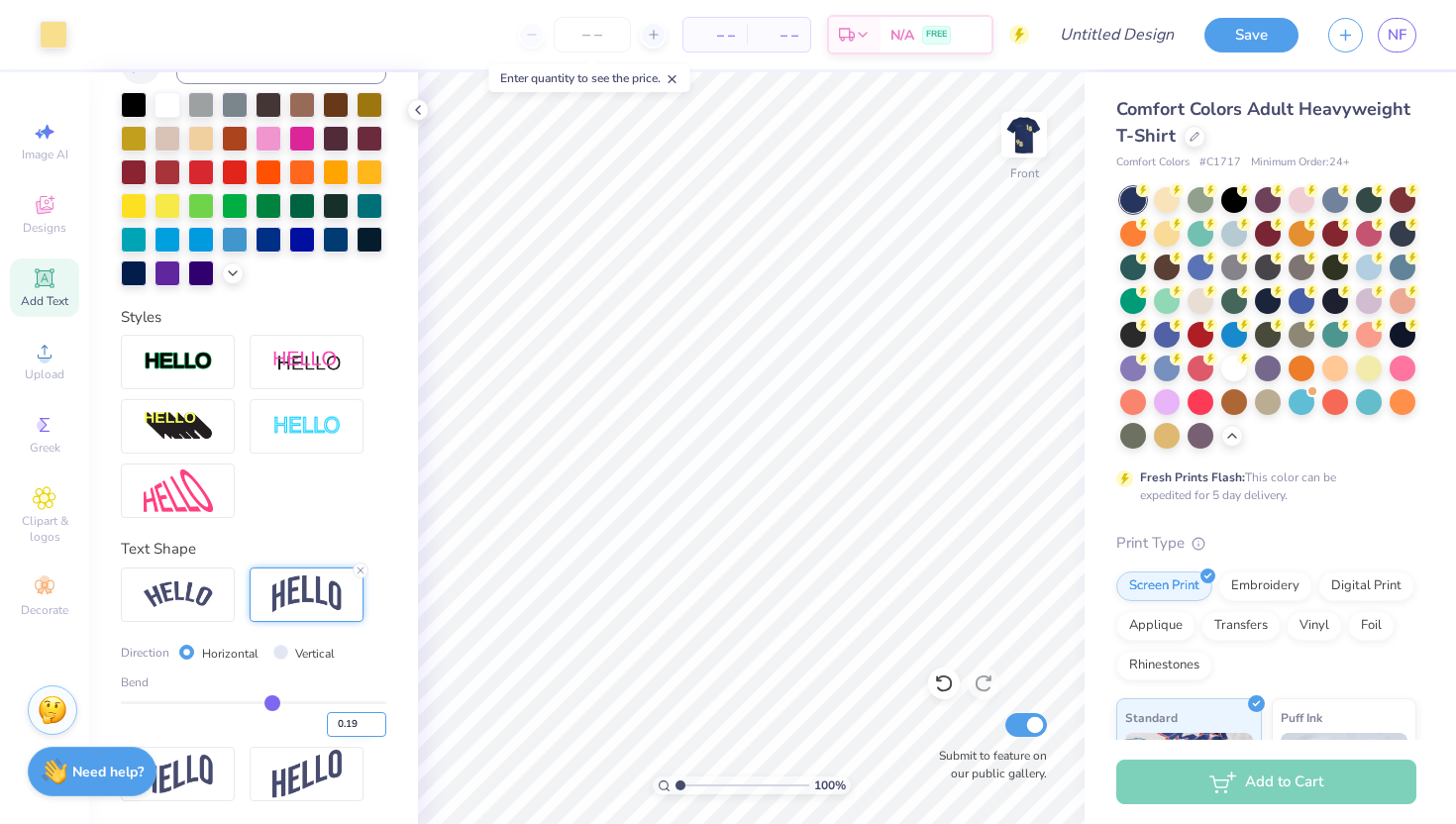 click on "0.19" at bounding box center [357, 724] 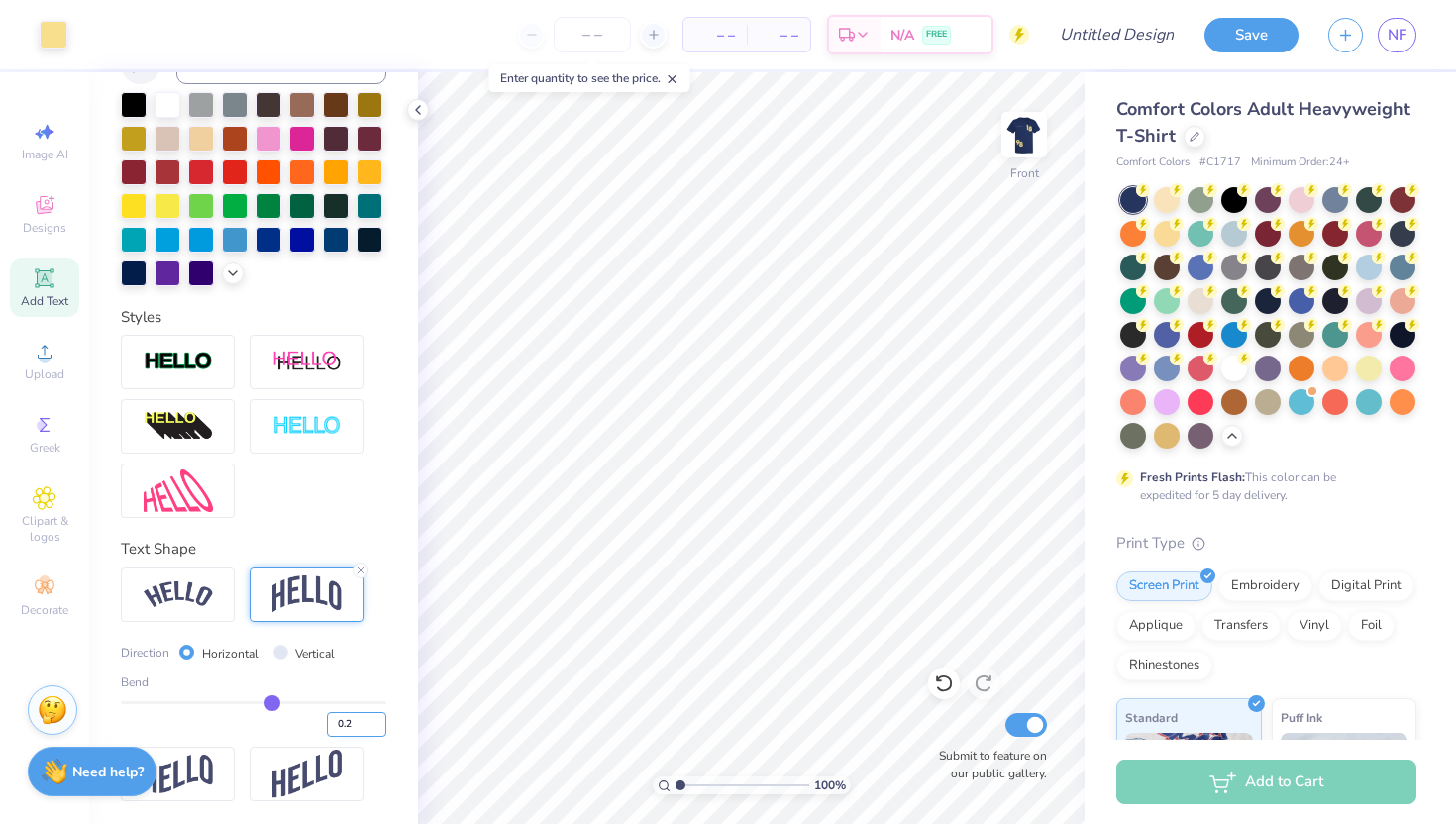 click on "0.2" at bounding box center (357, 724) 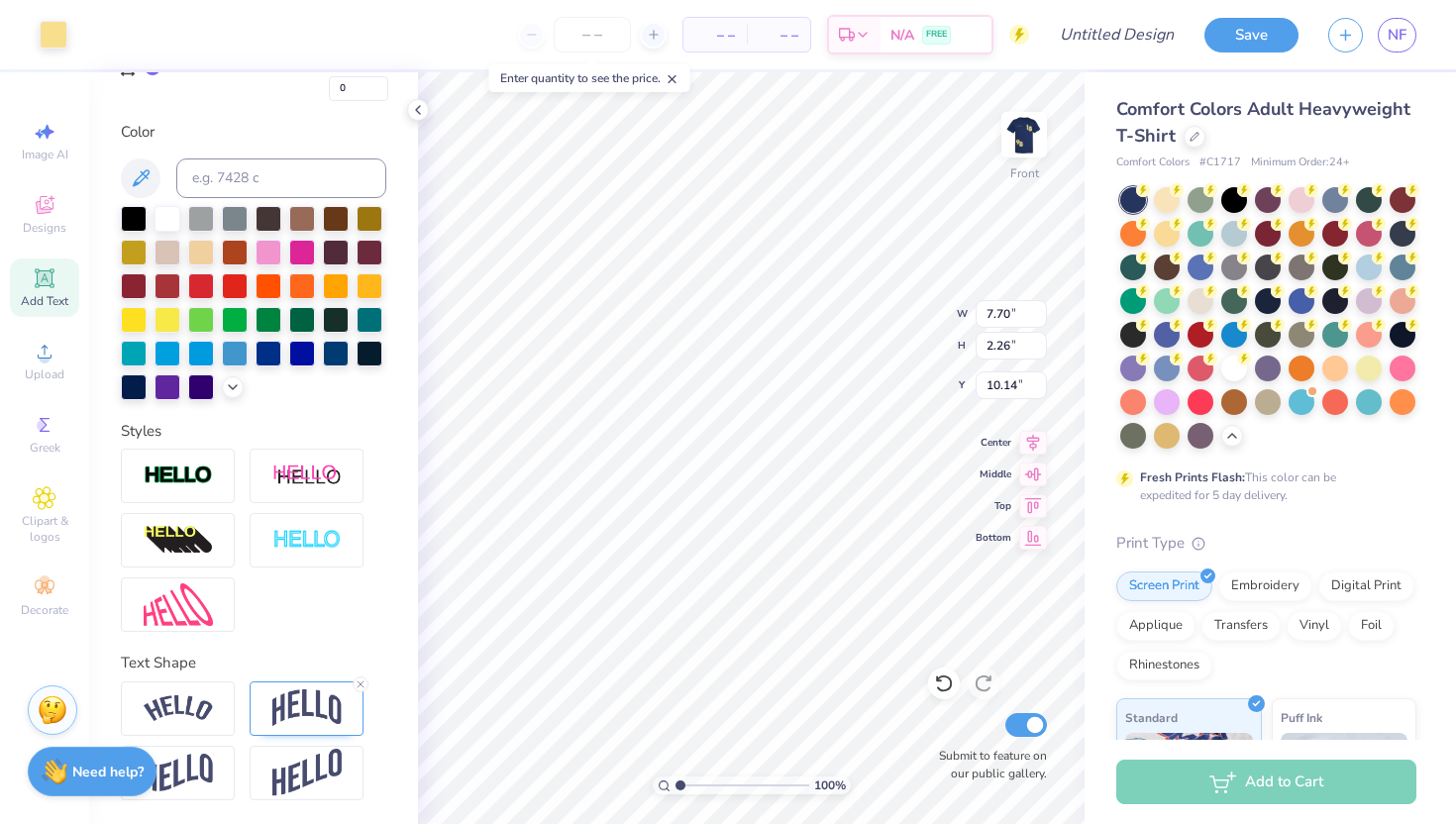 scroll, scrollTop: 392, scrollLeft: 0, axis: vertical 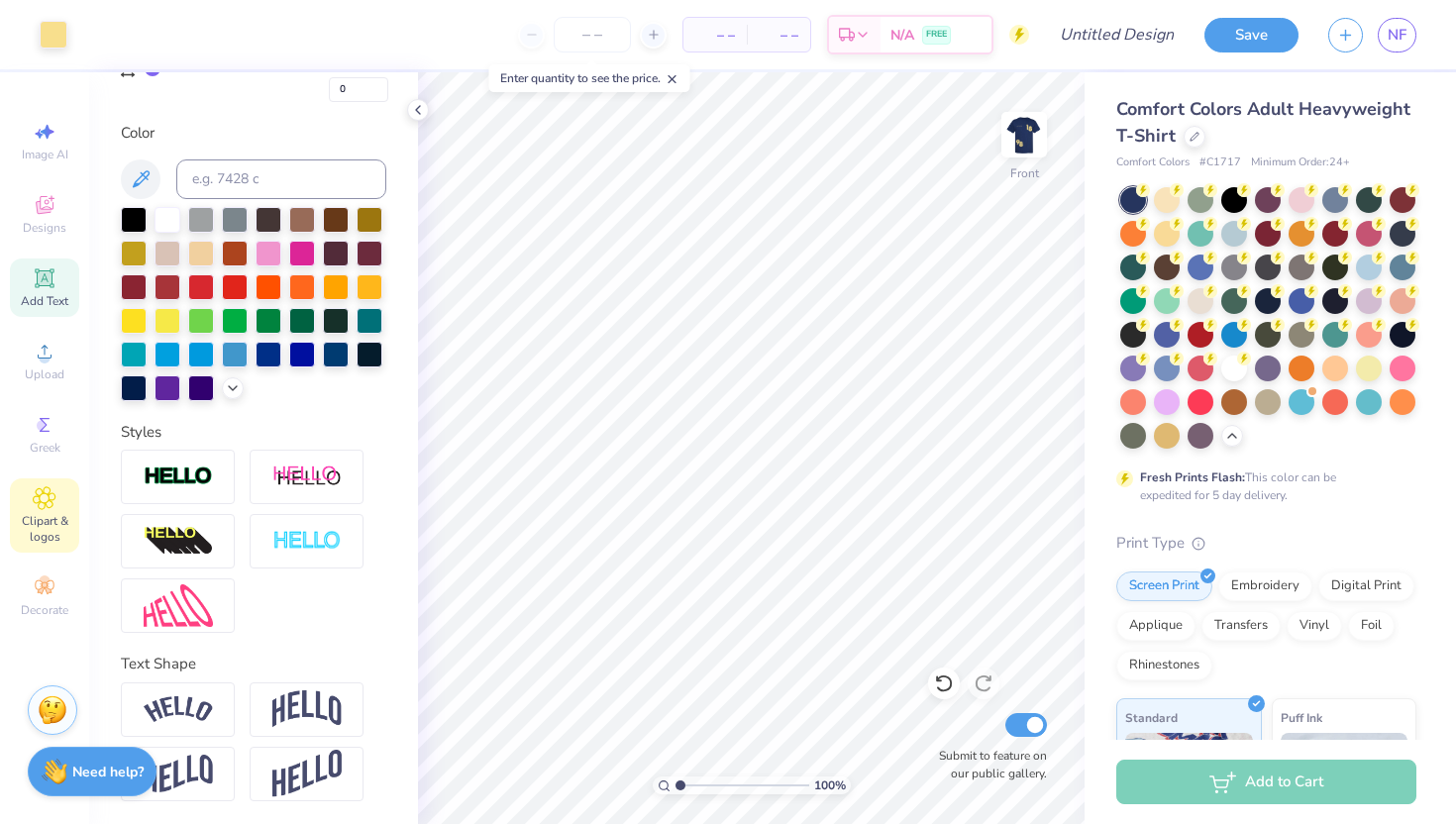 click 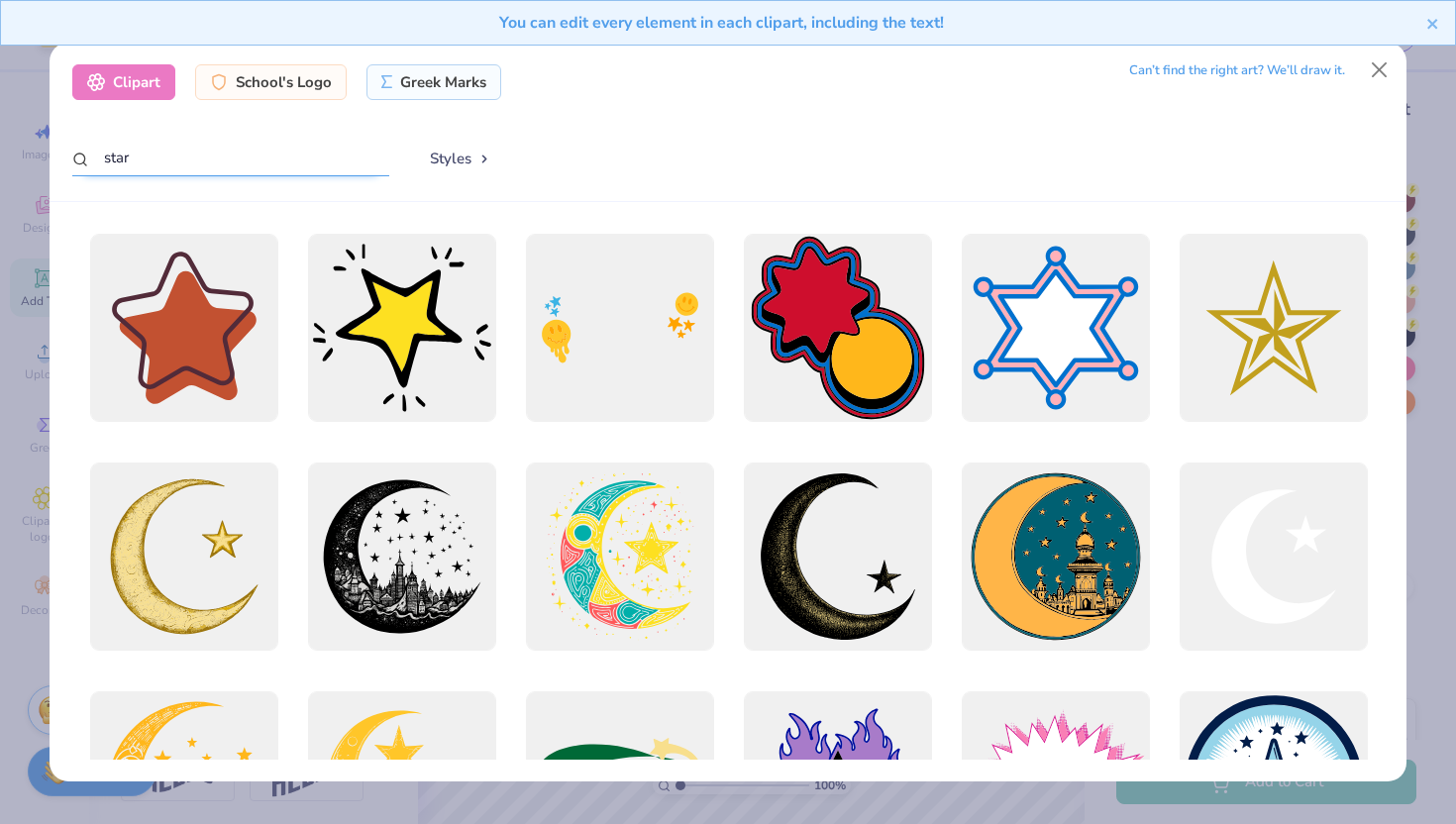 click on "star" at bounding box center (231, 157) 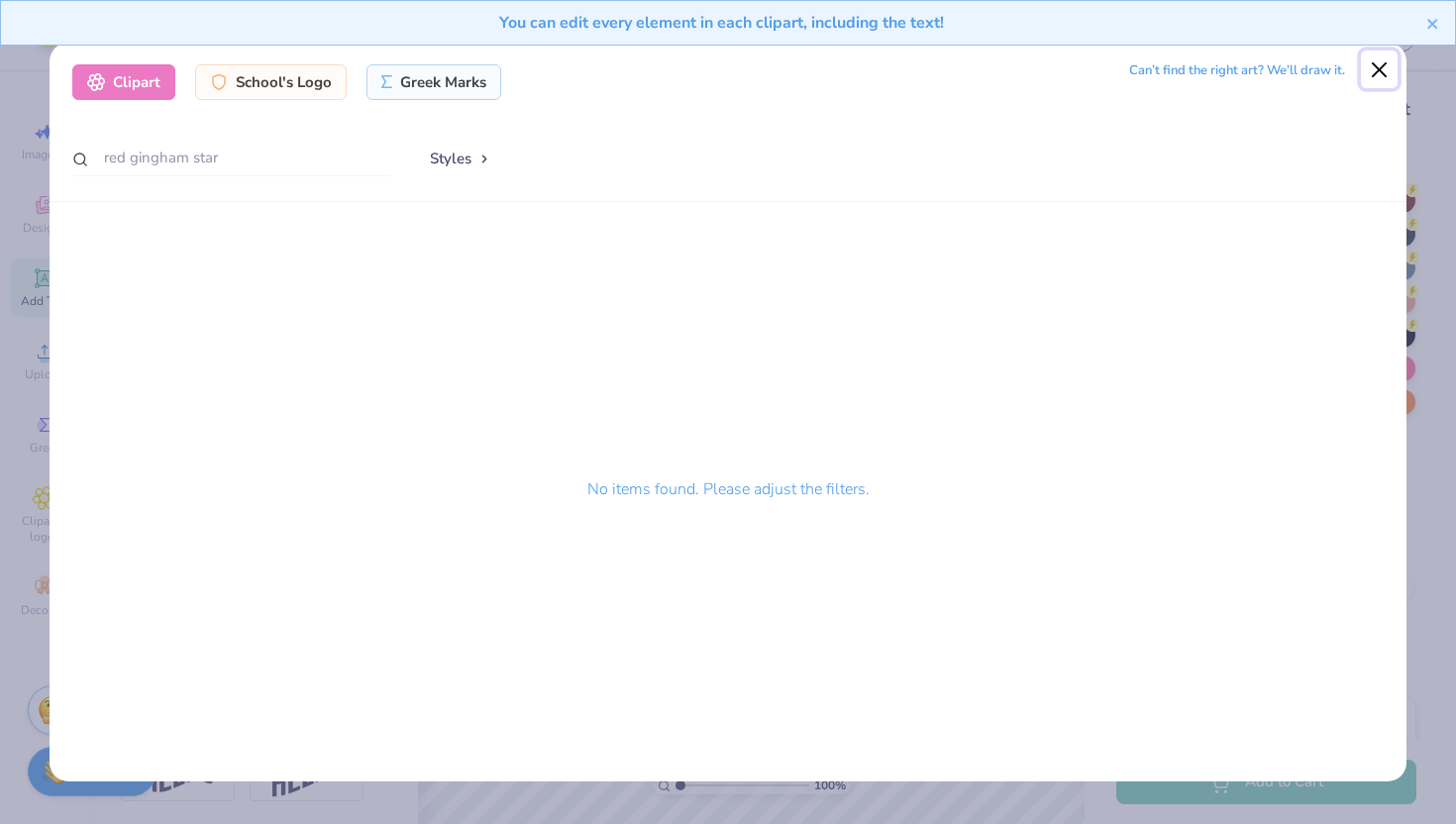 click at bounding box center (1380, 69) 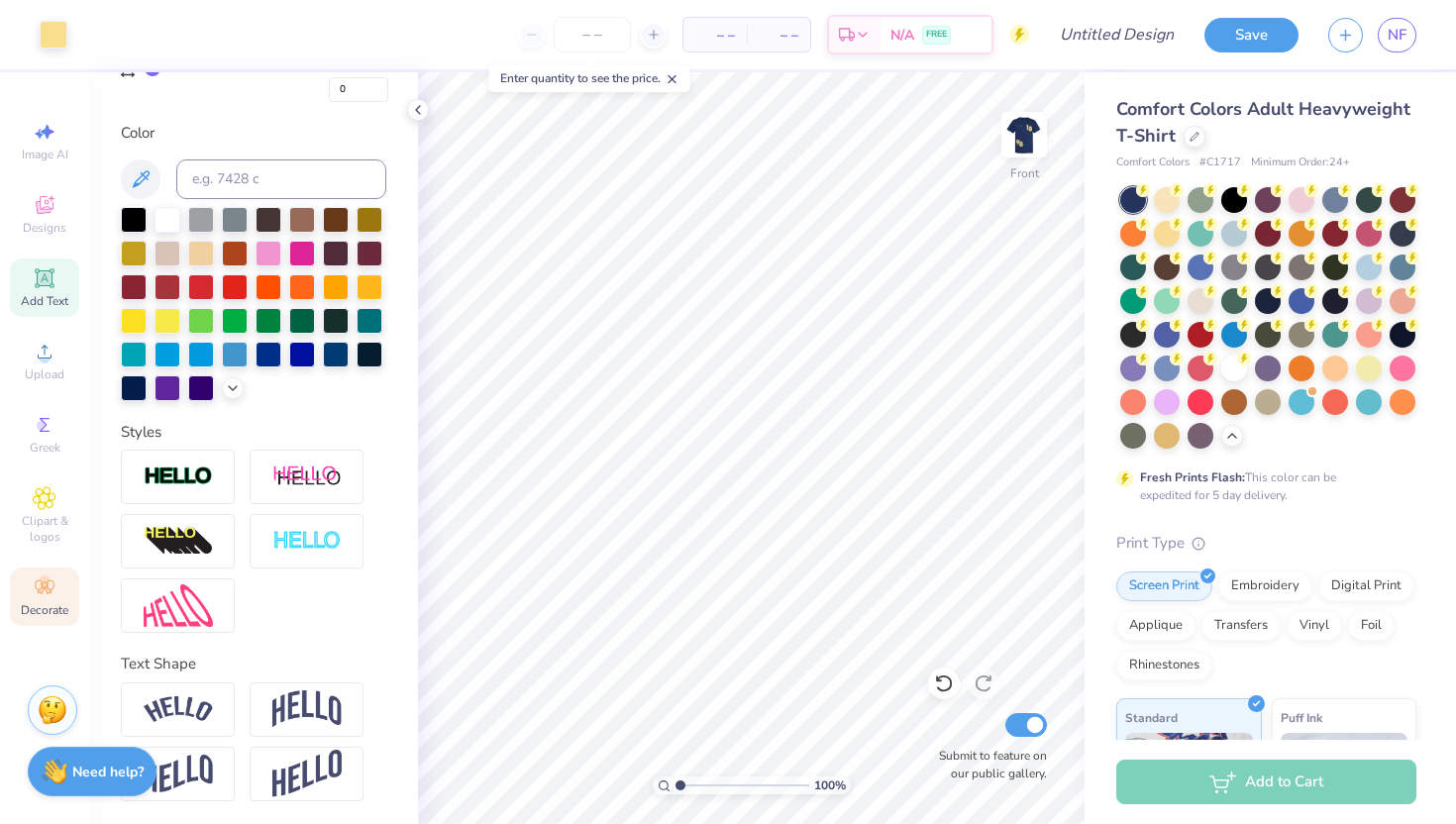 click 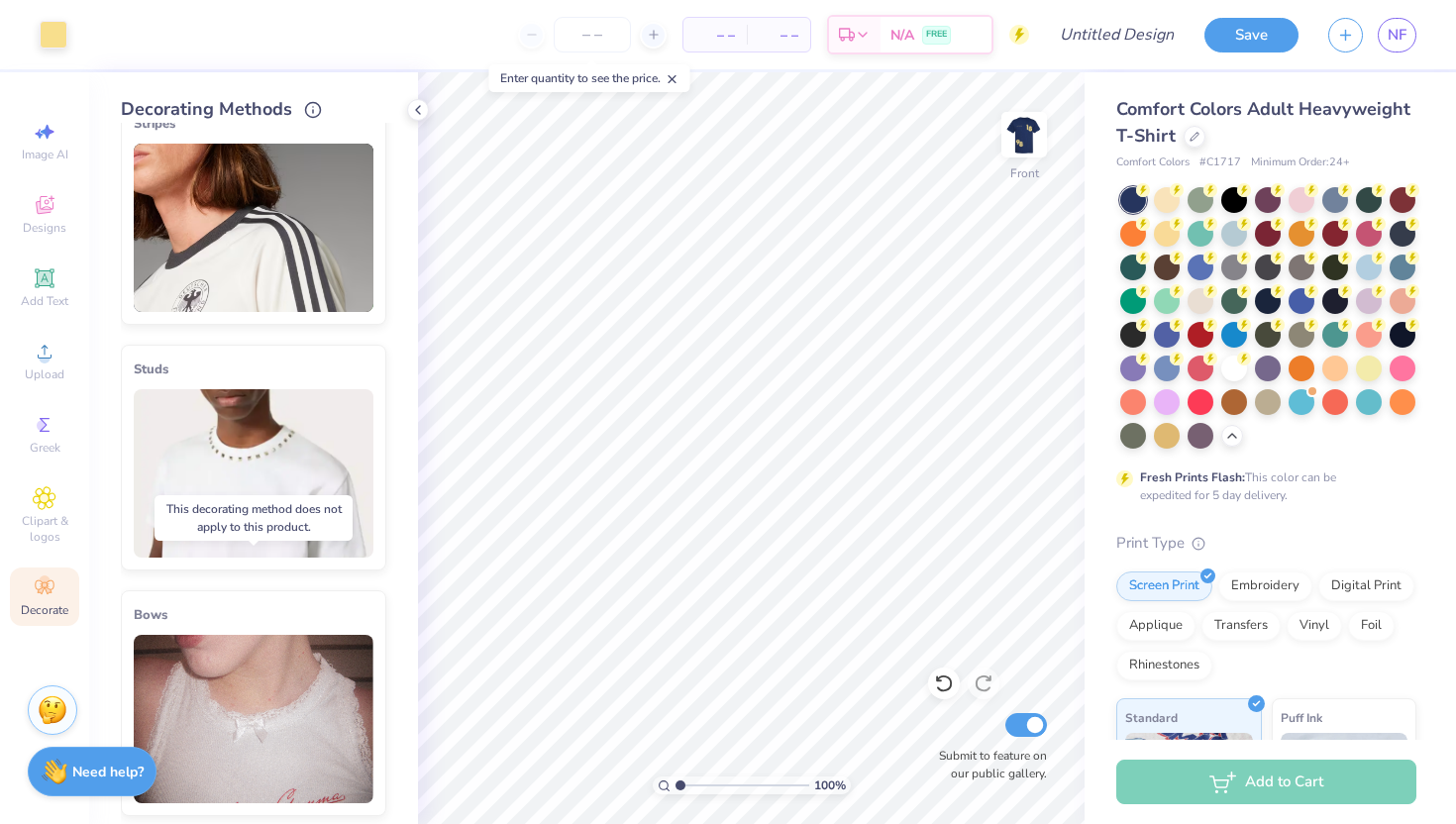 scroll, scrollTop: 0, scrollLeft: 0, axis: both 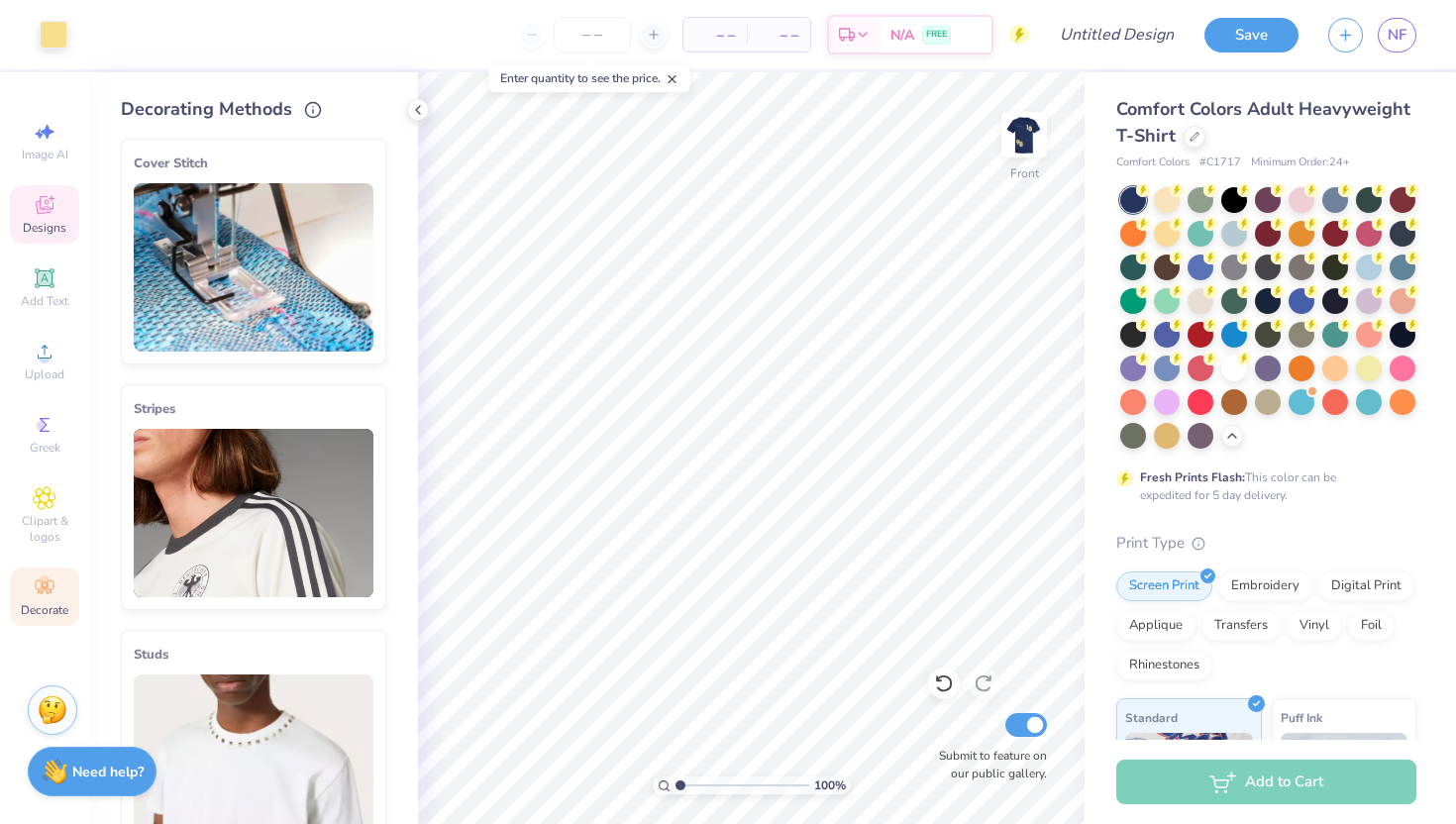 click 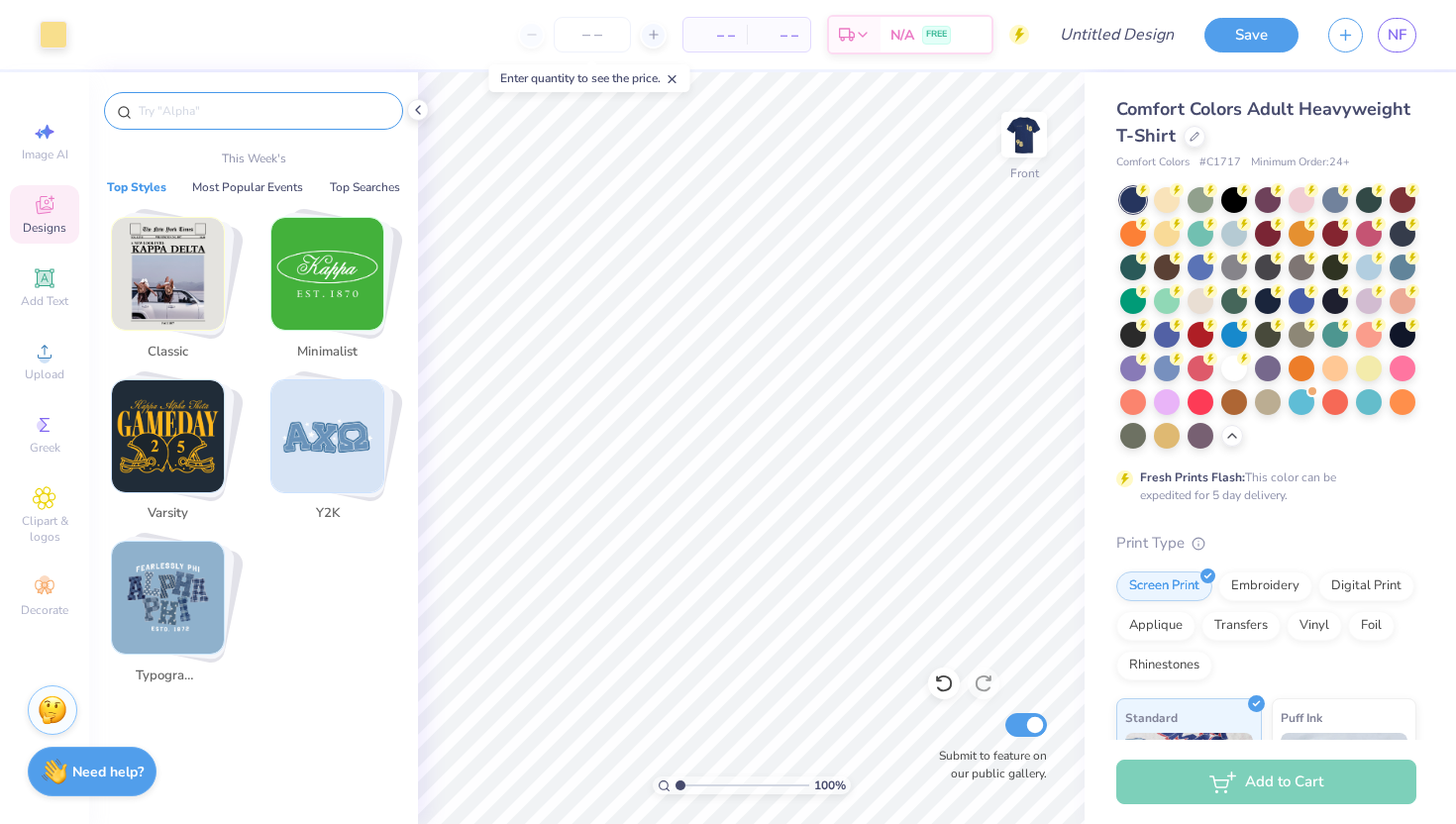click at bounding box center (263, 111) 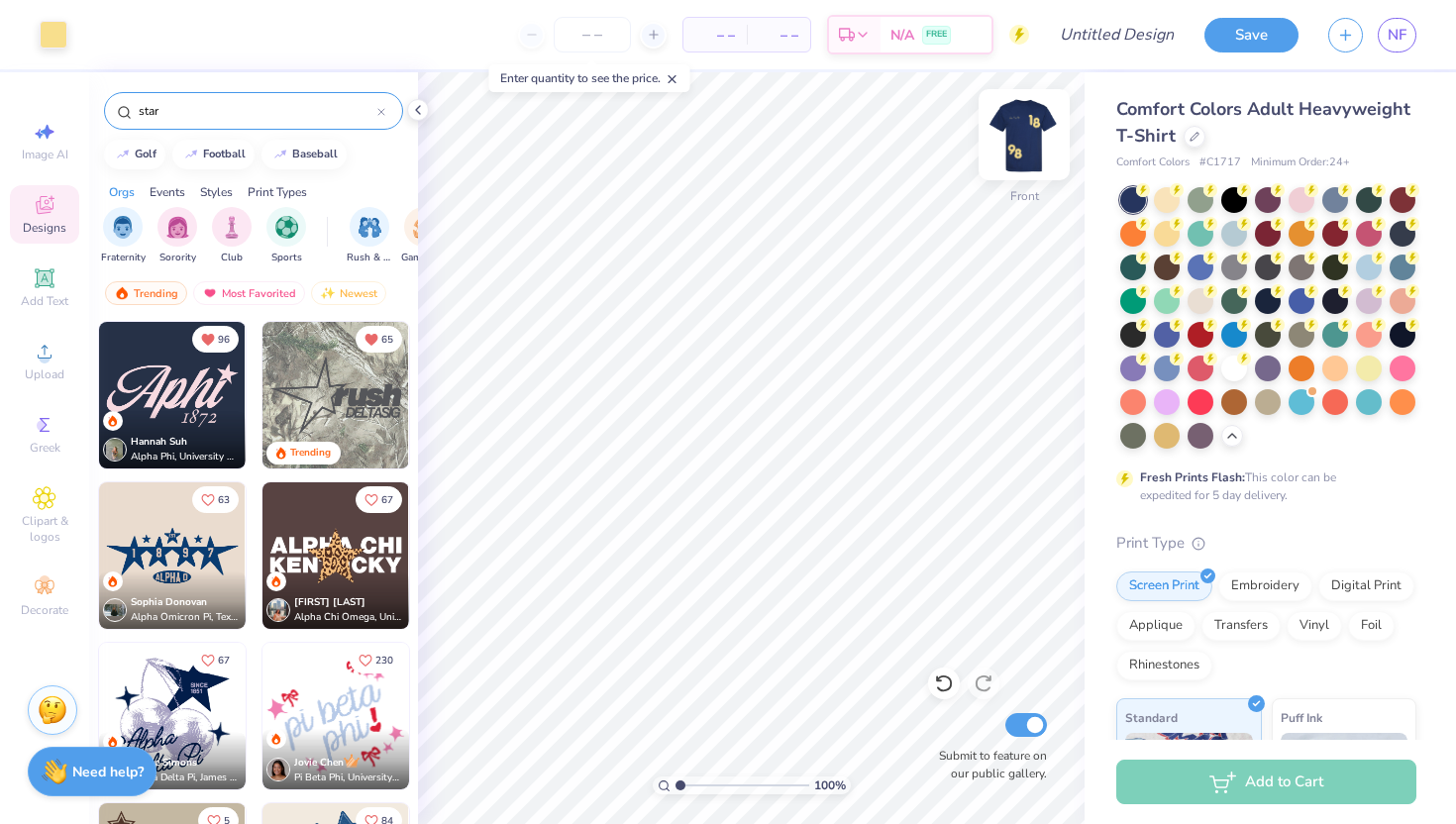 click at bounding box center (1024, 135) 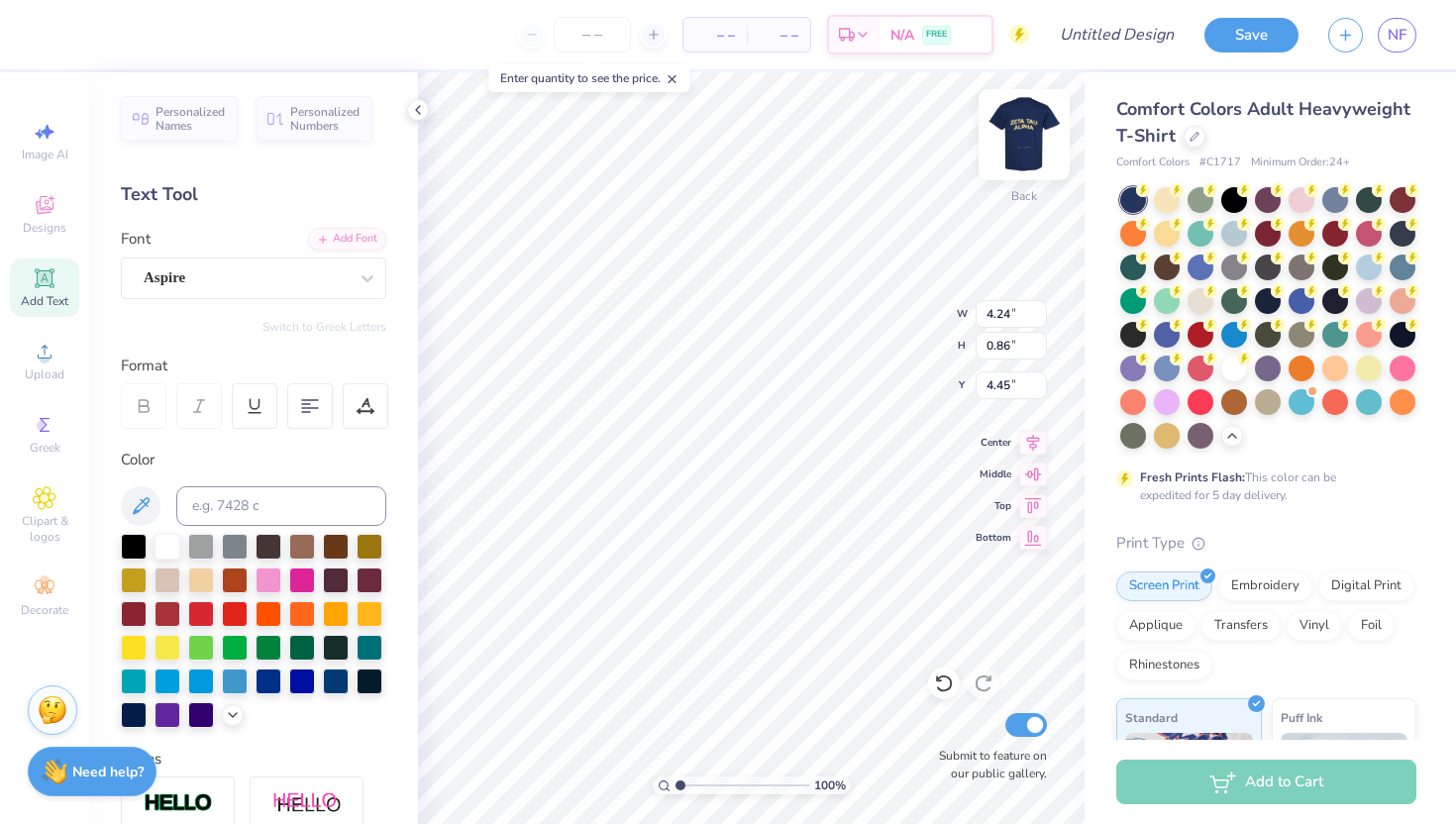 click at bounding box center [1024, 135] 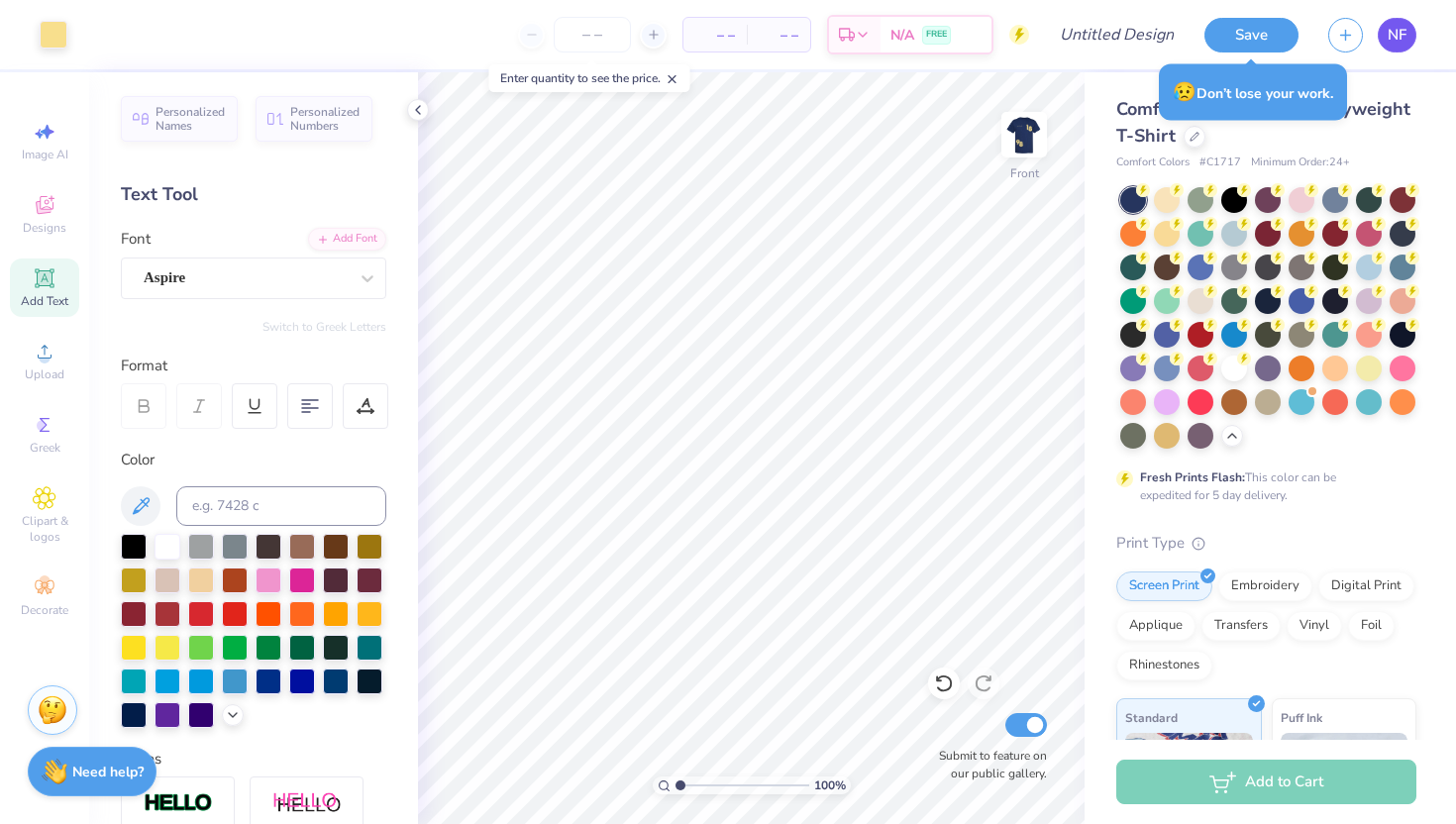 click on "NF" at bounding box center (1397, 35) 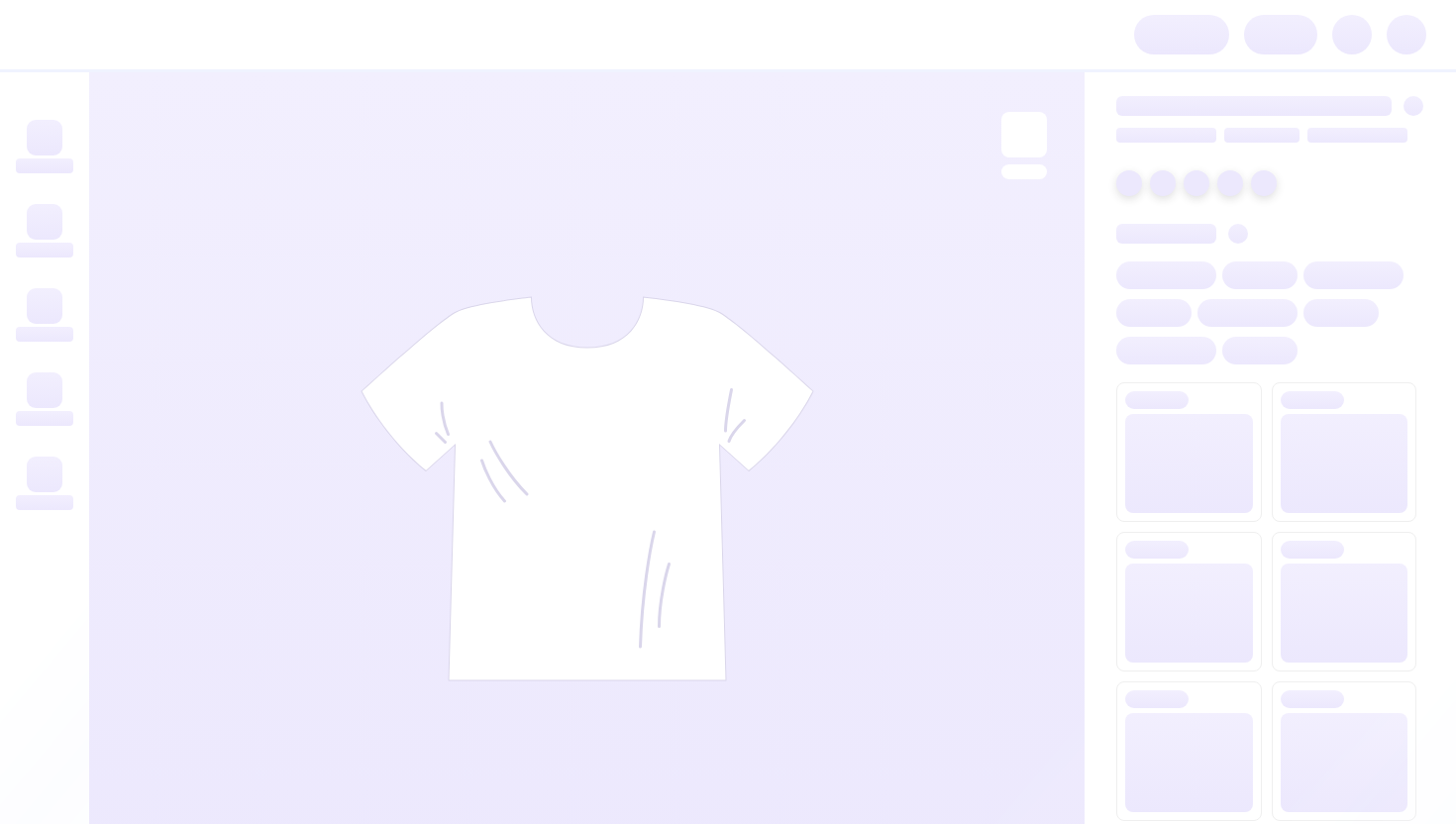 scroll, scrollTop: 0, scrollLeft: 0, axis: both 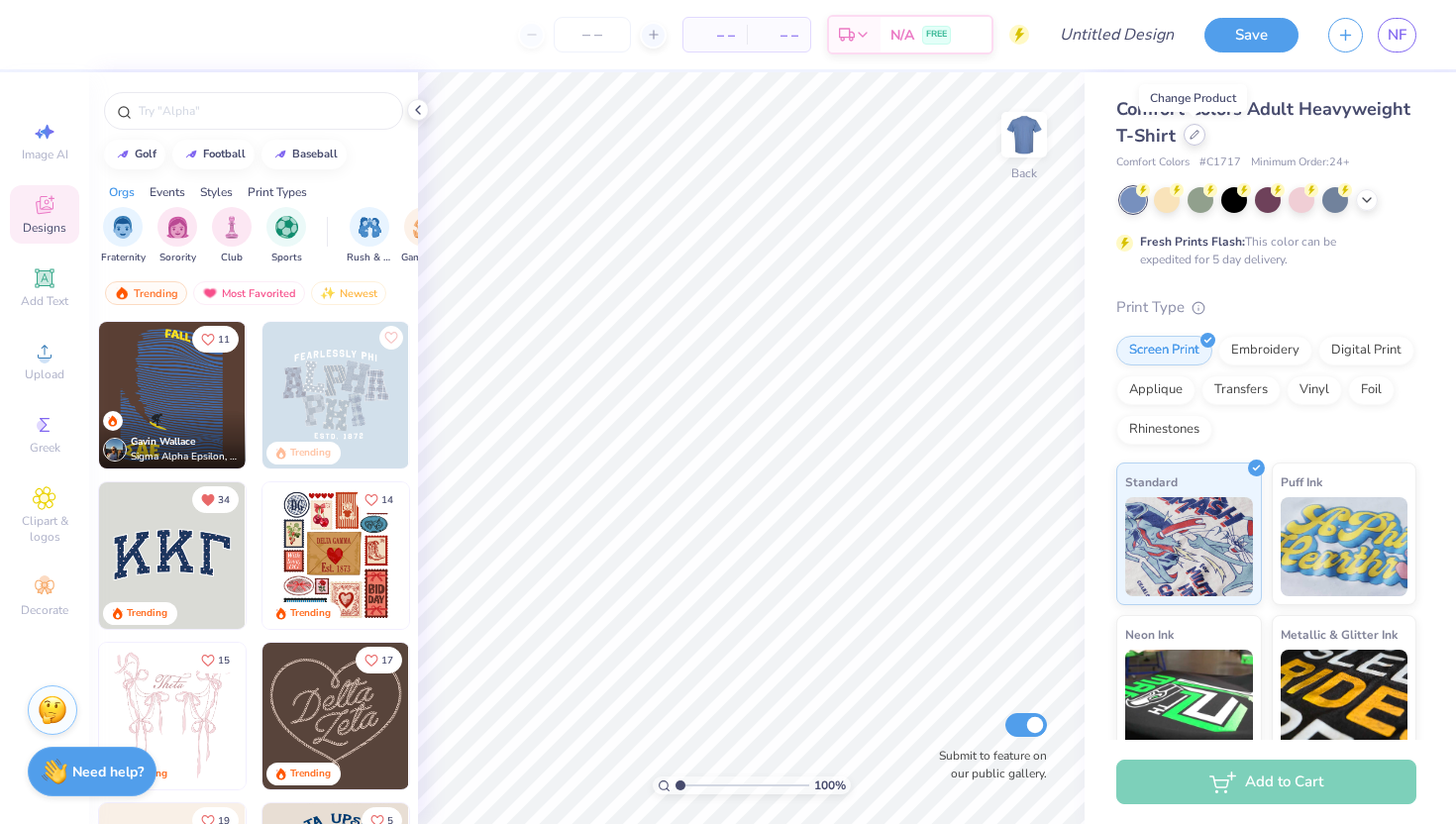 click at bounding box center [1195, 135] 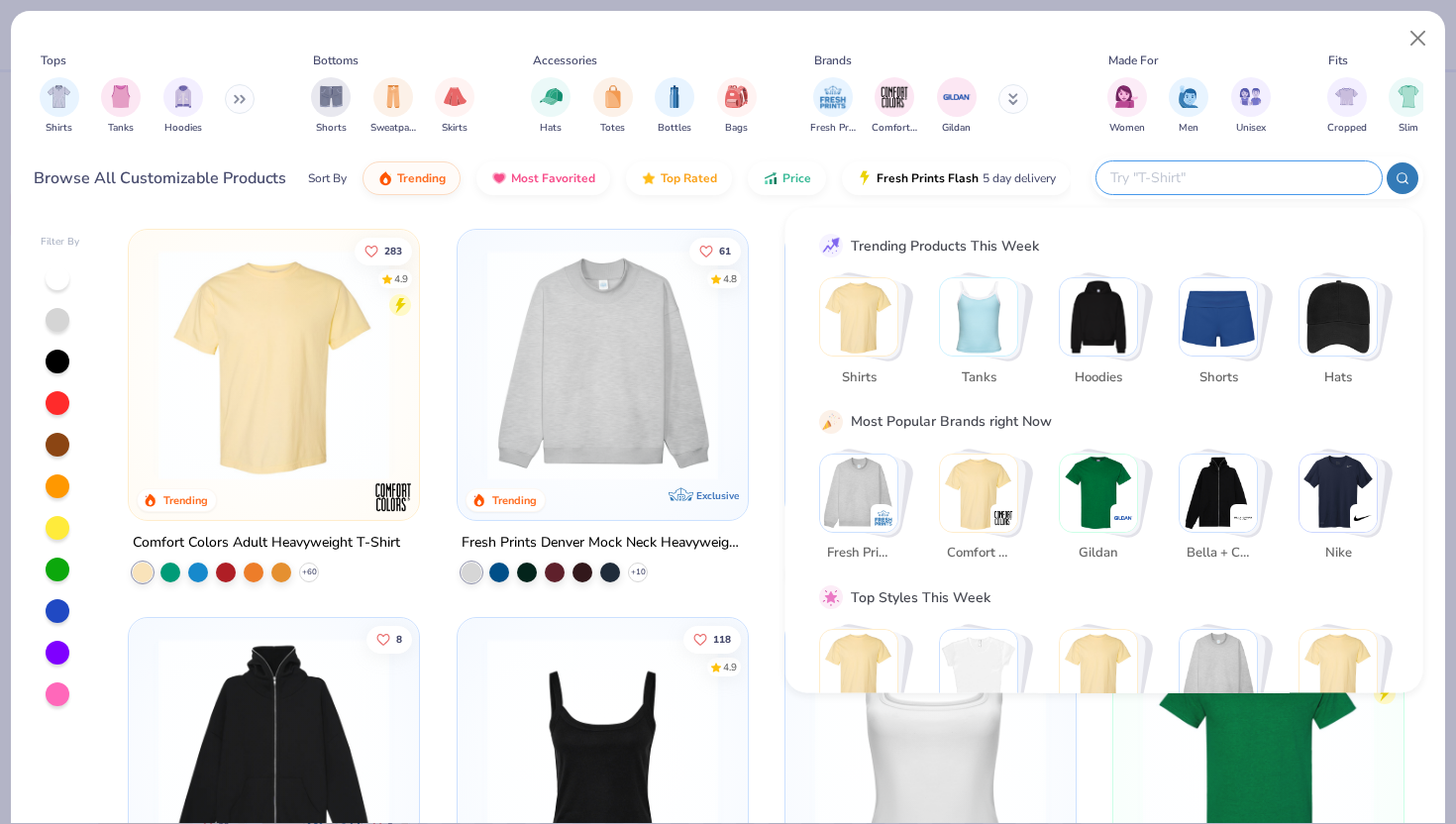 click at bounding box center (1238, 177) 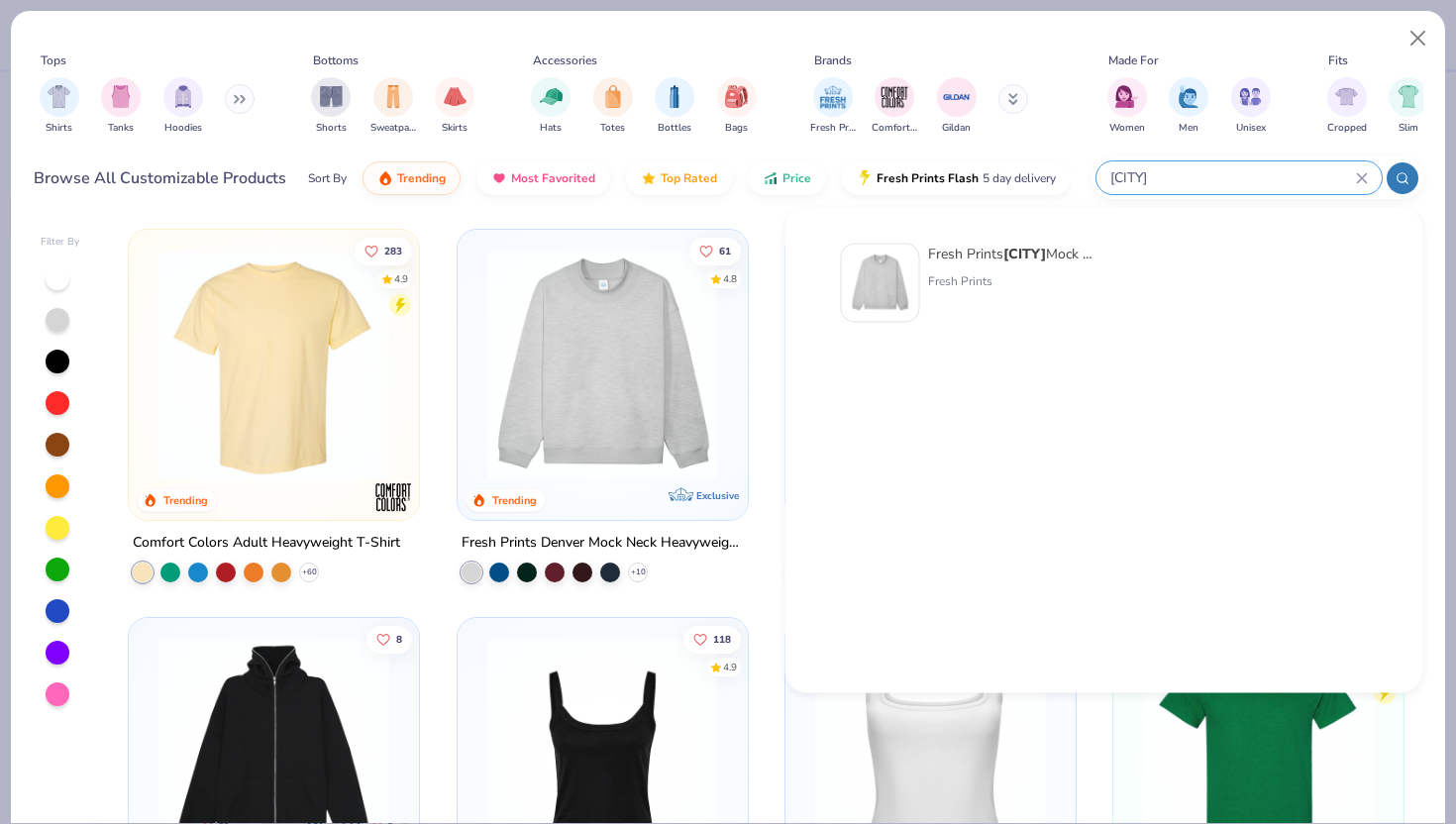 type on "[CITY]" 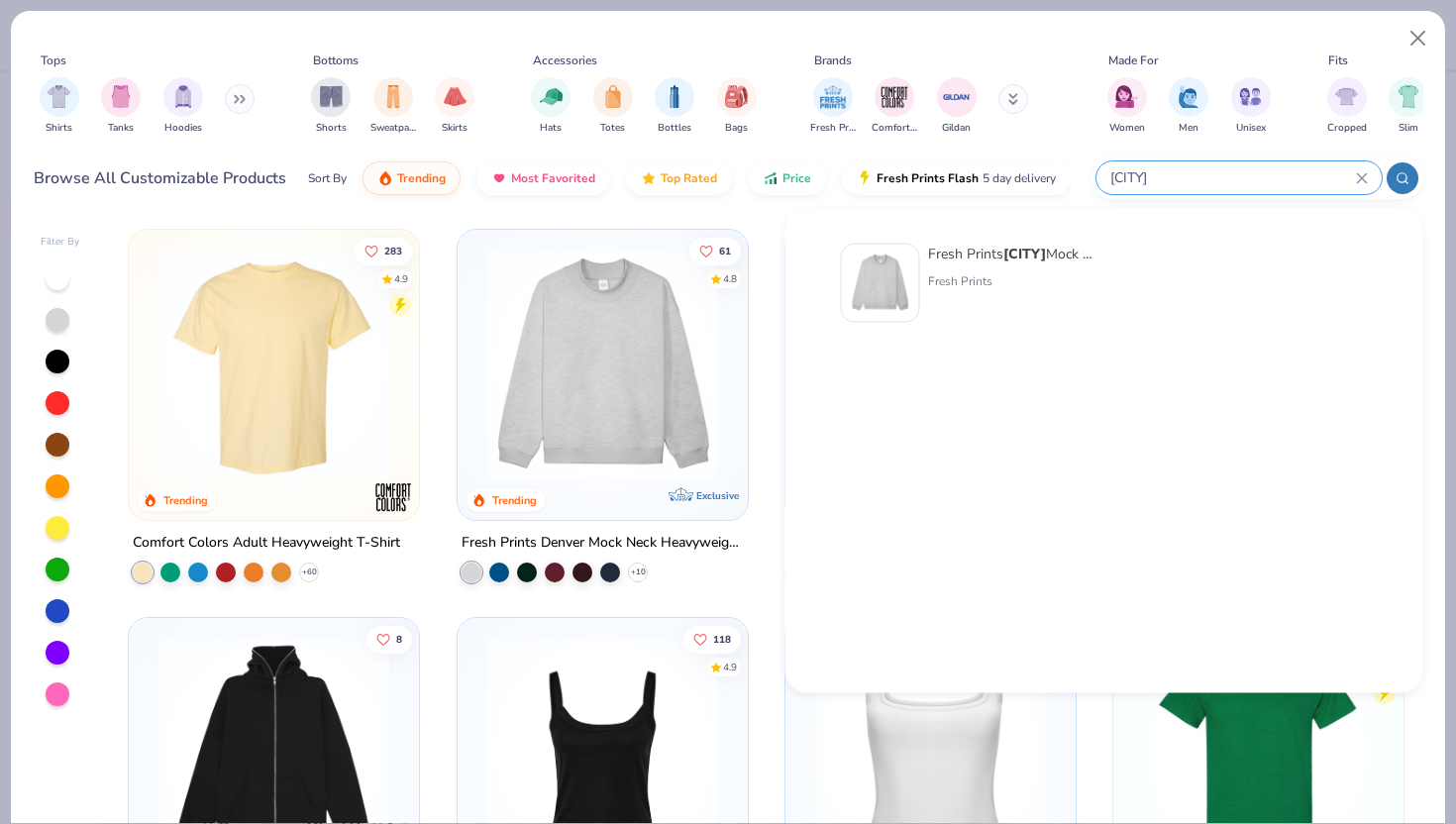 click on "[CITY]" at bounding box center [1024, 254] 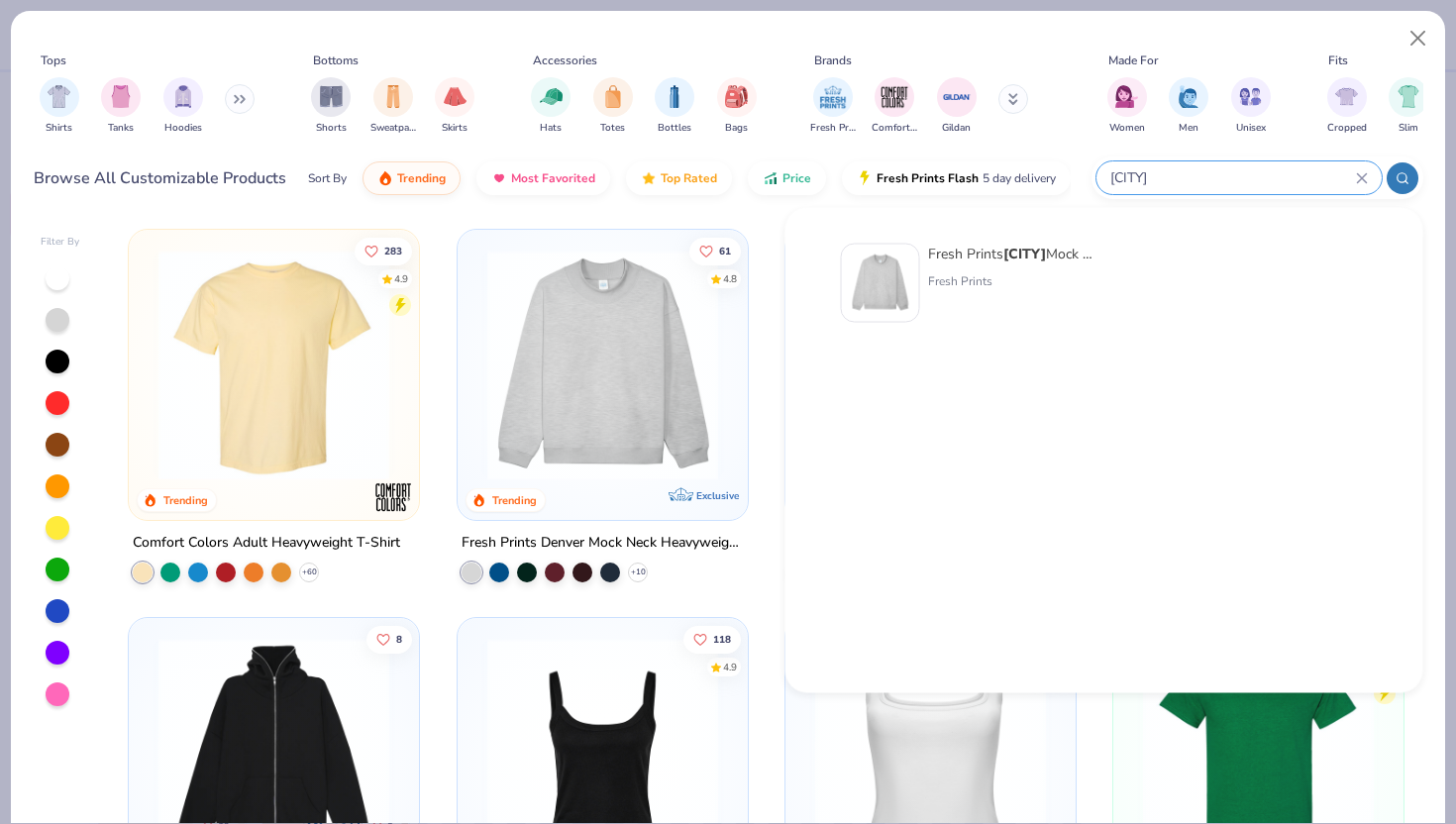 type 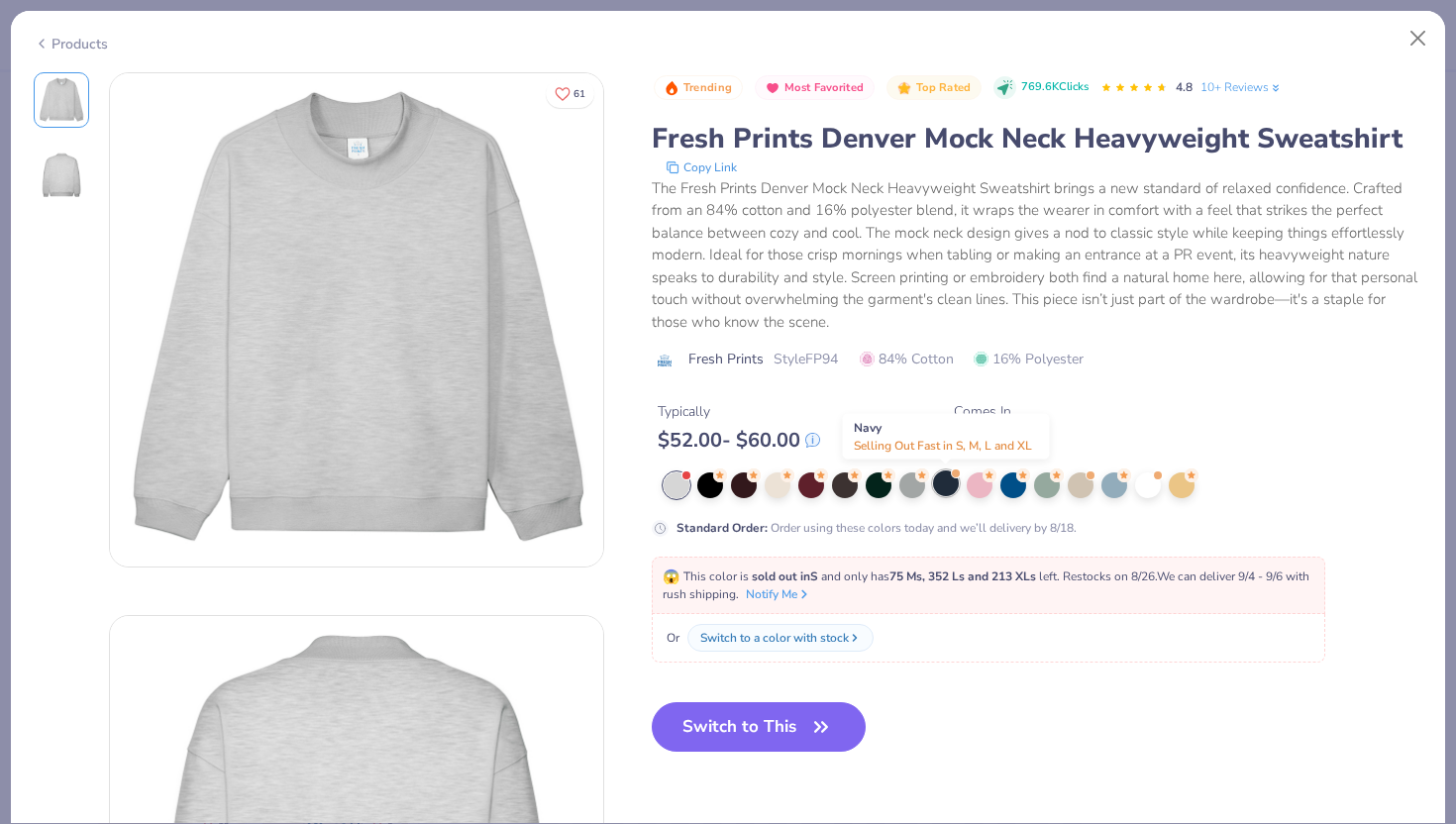 click at bounding box center [946, 483] 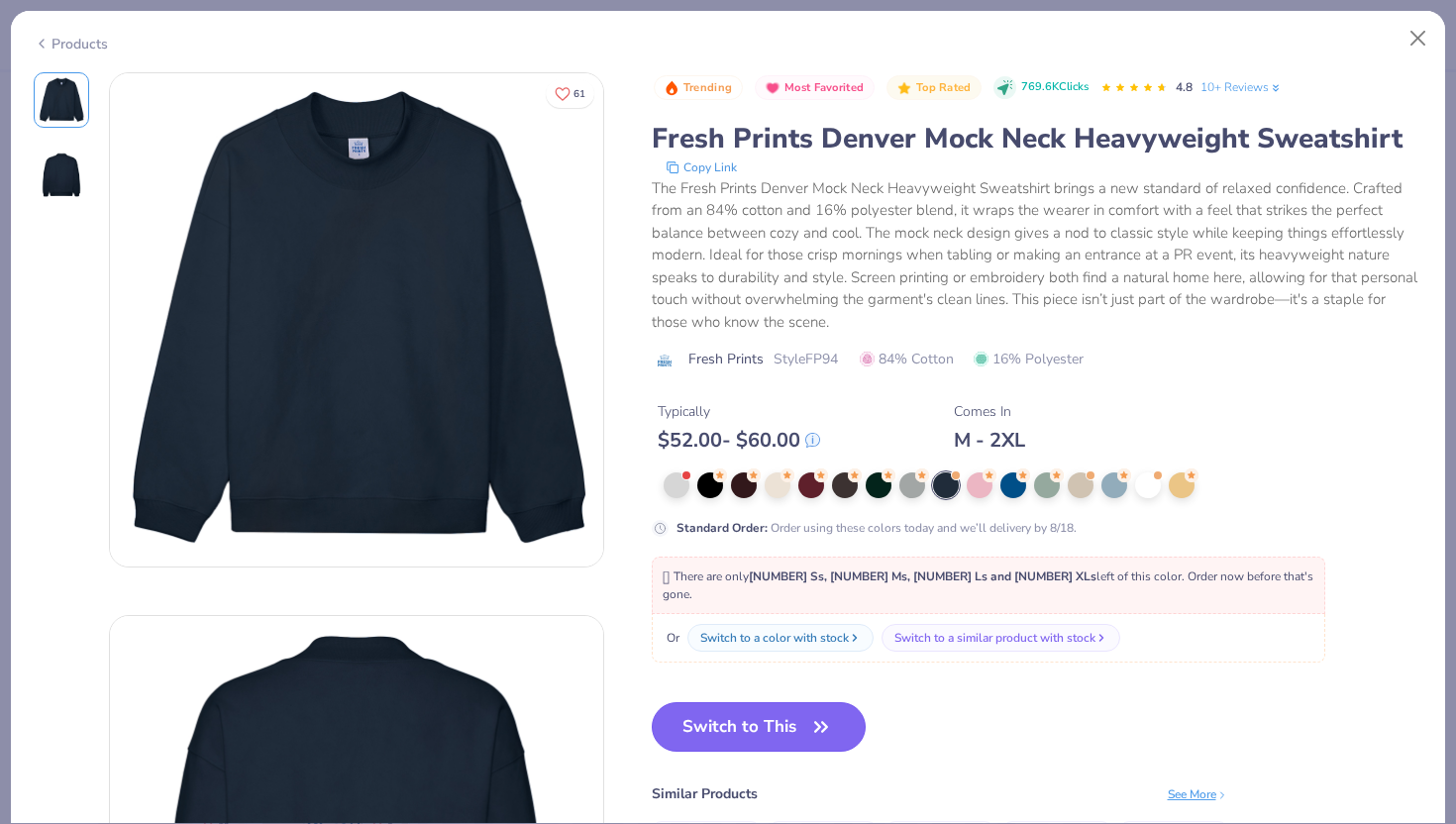 click on "Switch to This" at bounding box center (759, 727) 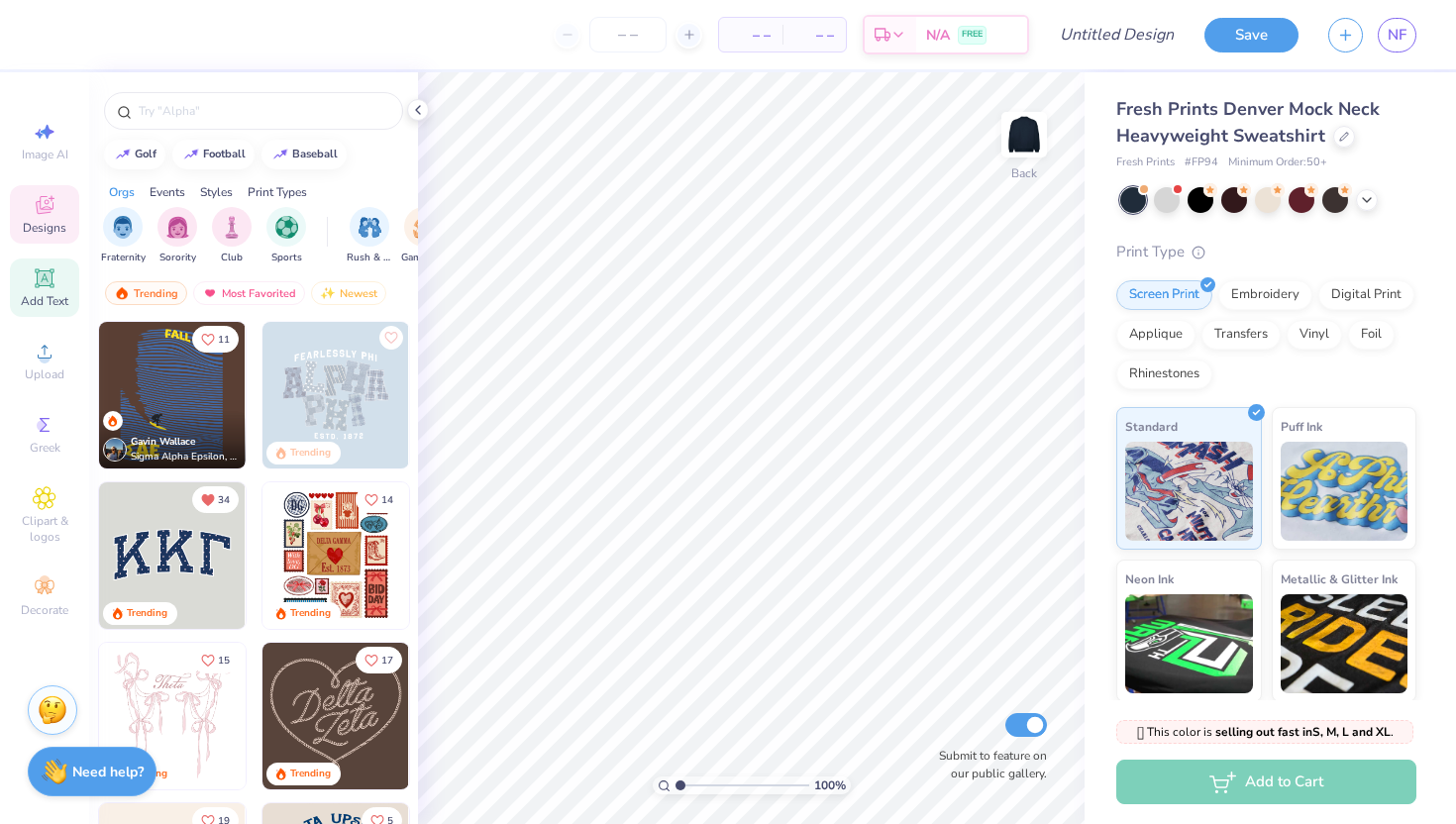 click 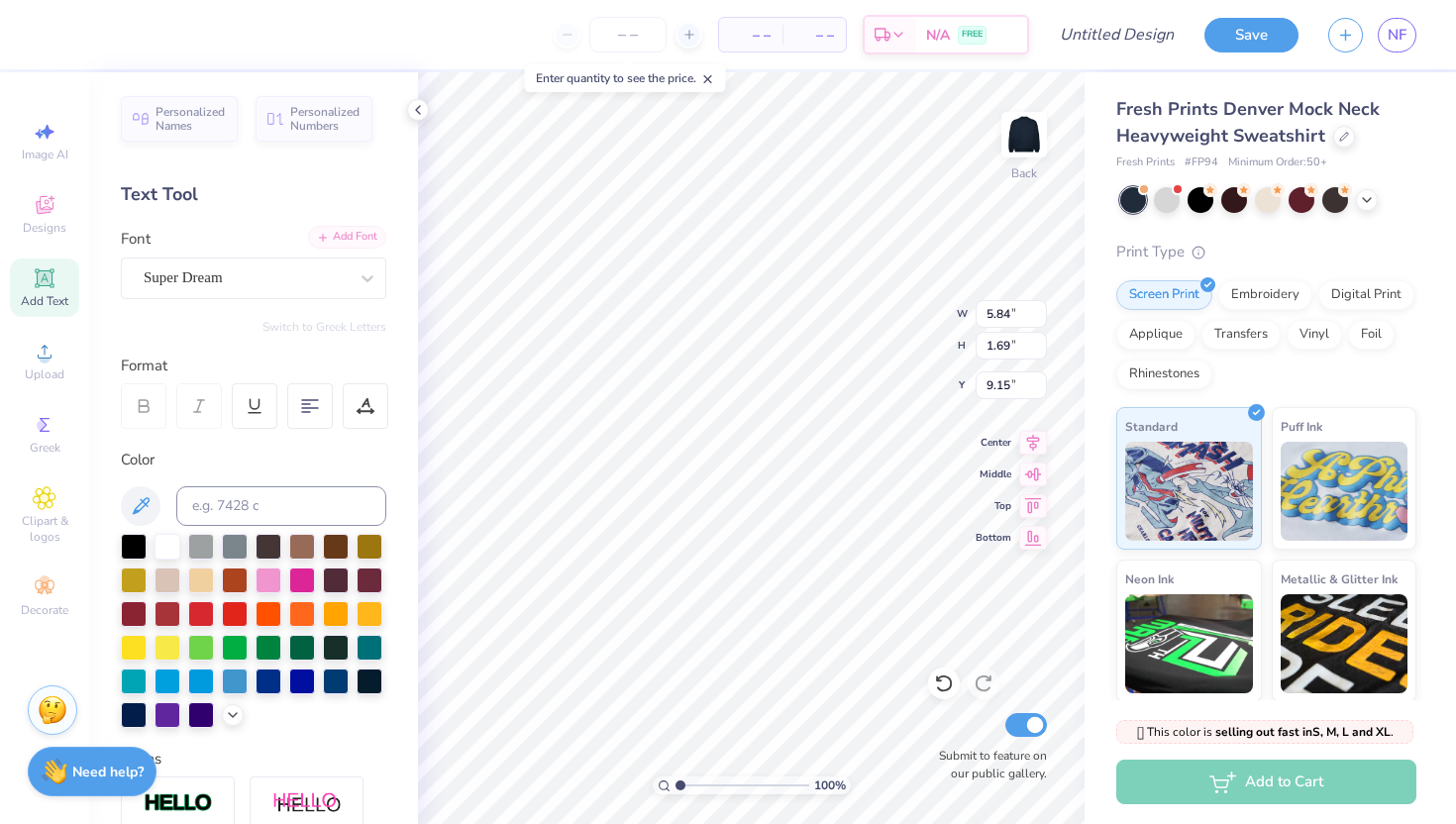 scroll, scrollTop: 0, scrollLeft: 5, axis: horizontal 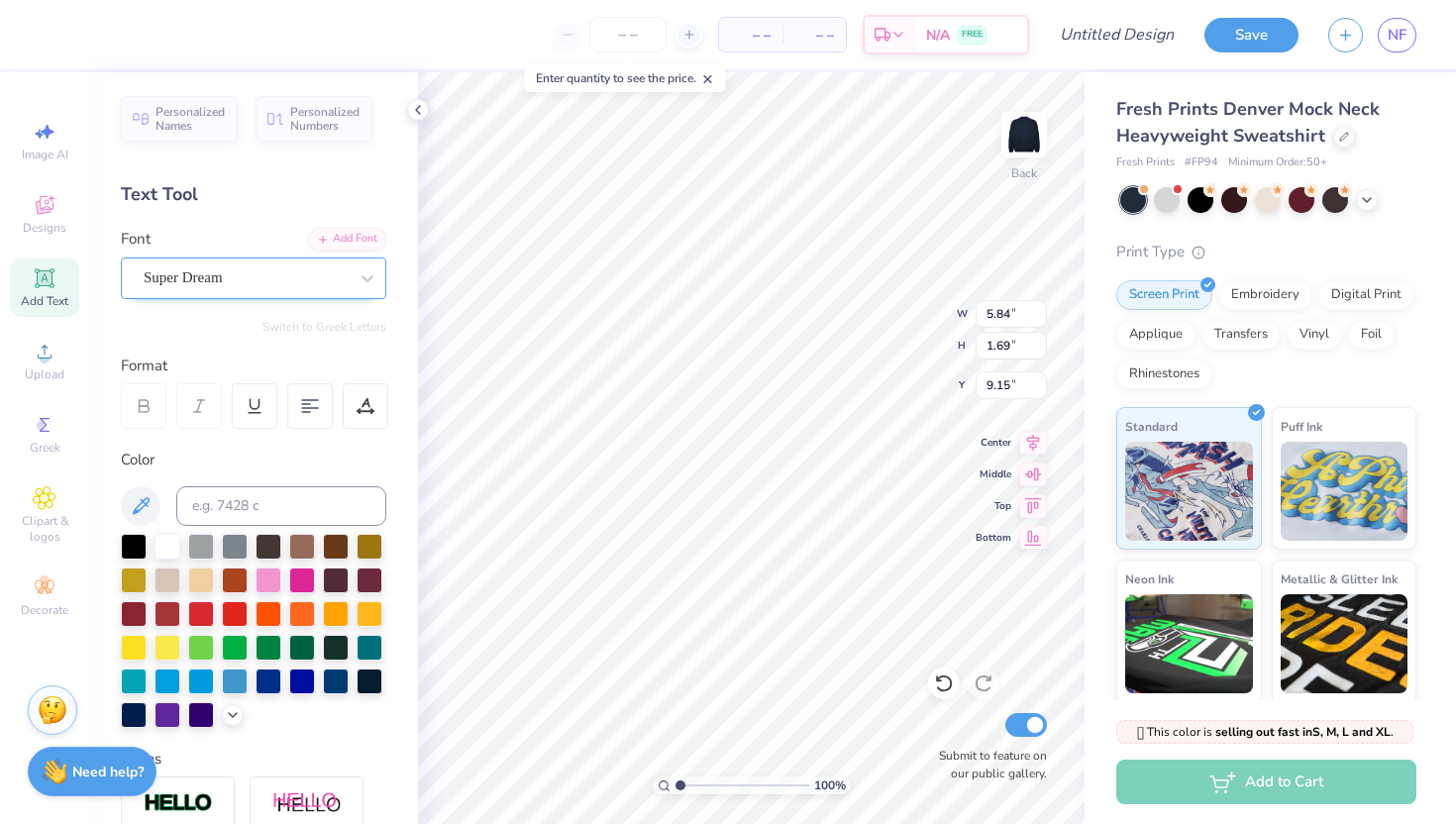 type on "Zeta Tau Alpha" 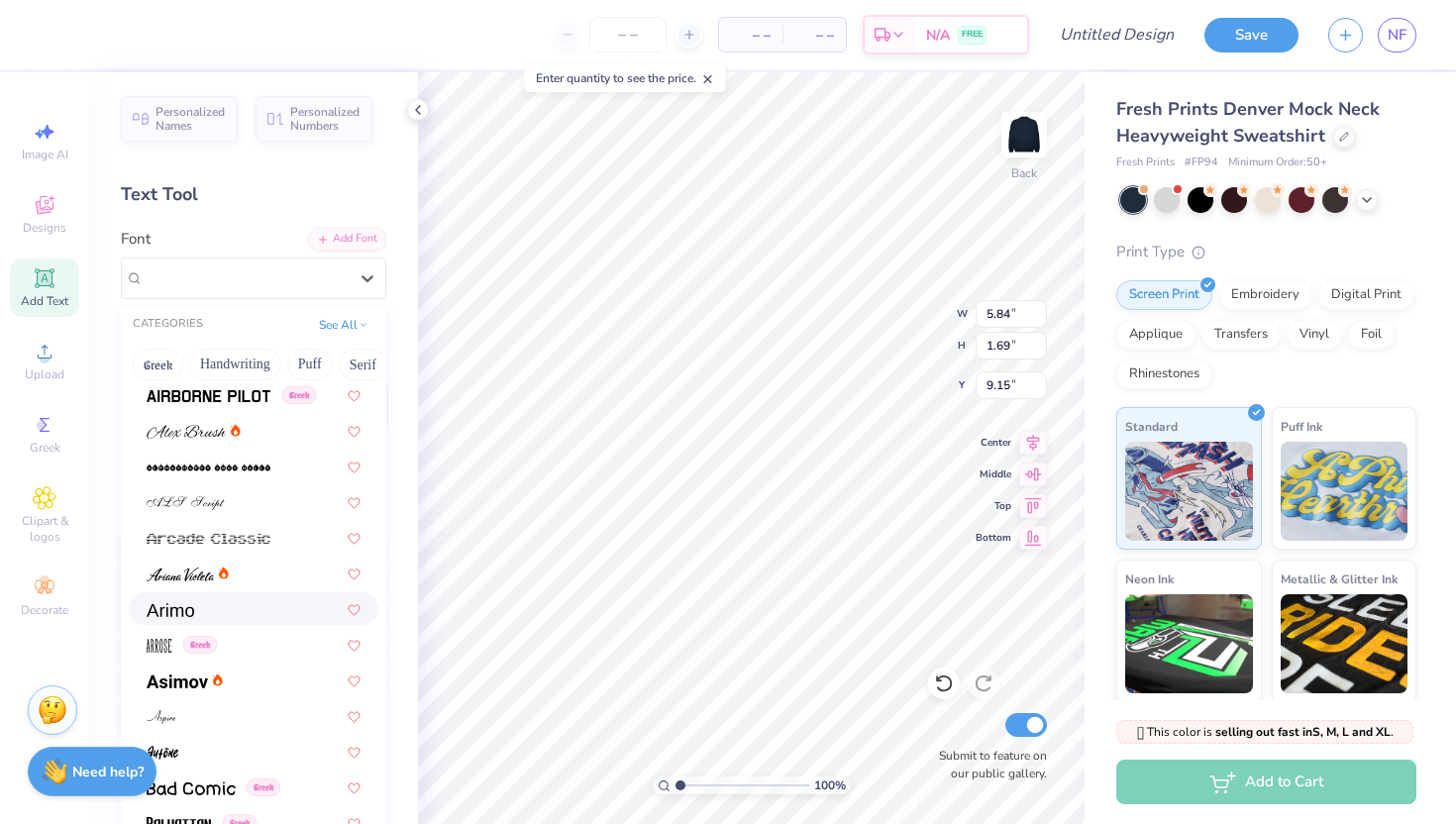 scroll, scrollTop: 550, scrollLeft: 0, axis: vertical 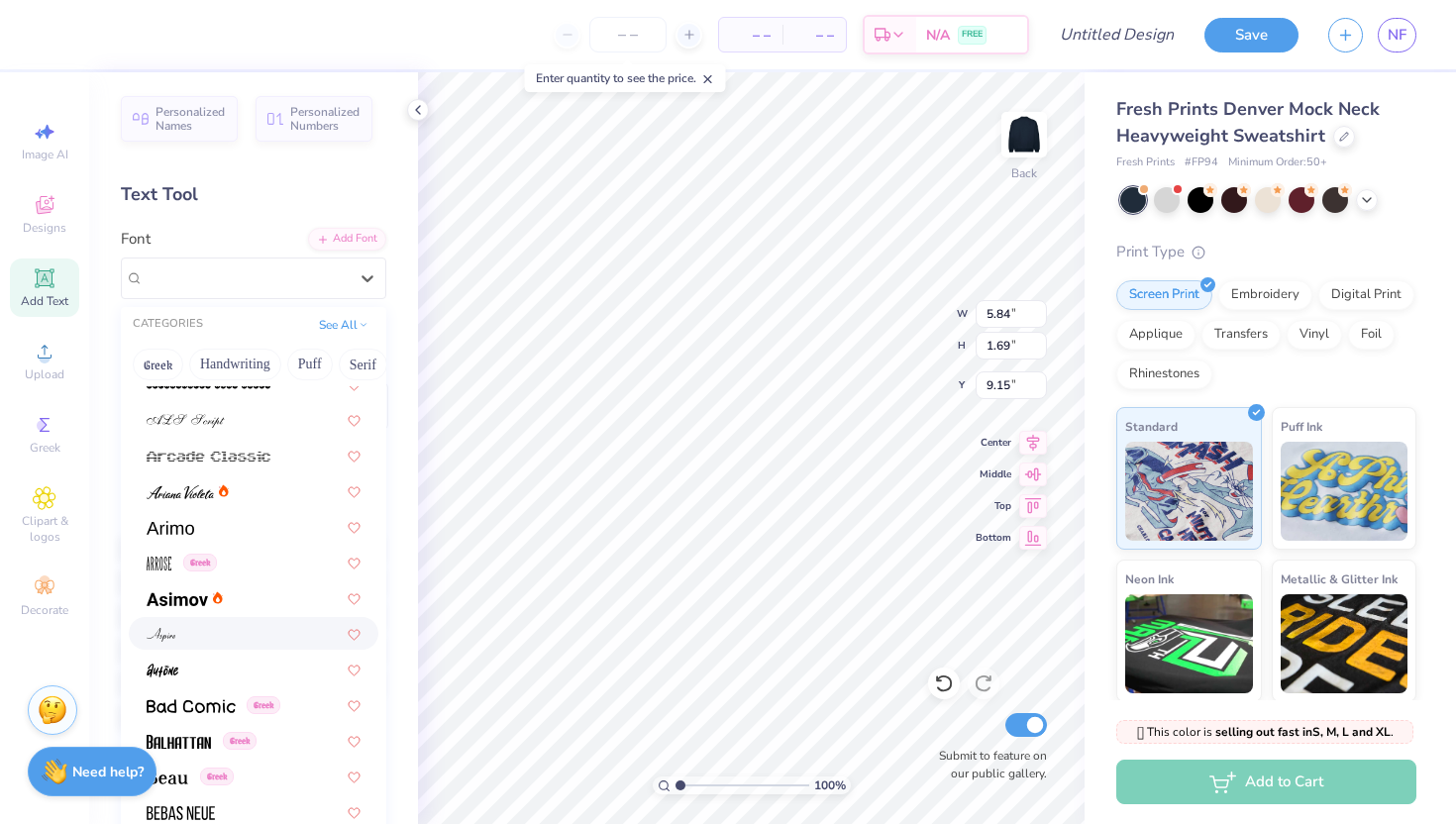 click at bounding box center [254, 633] 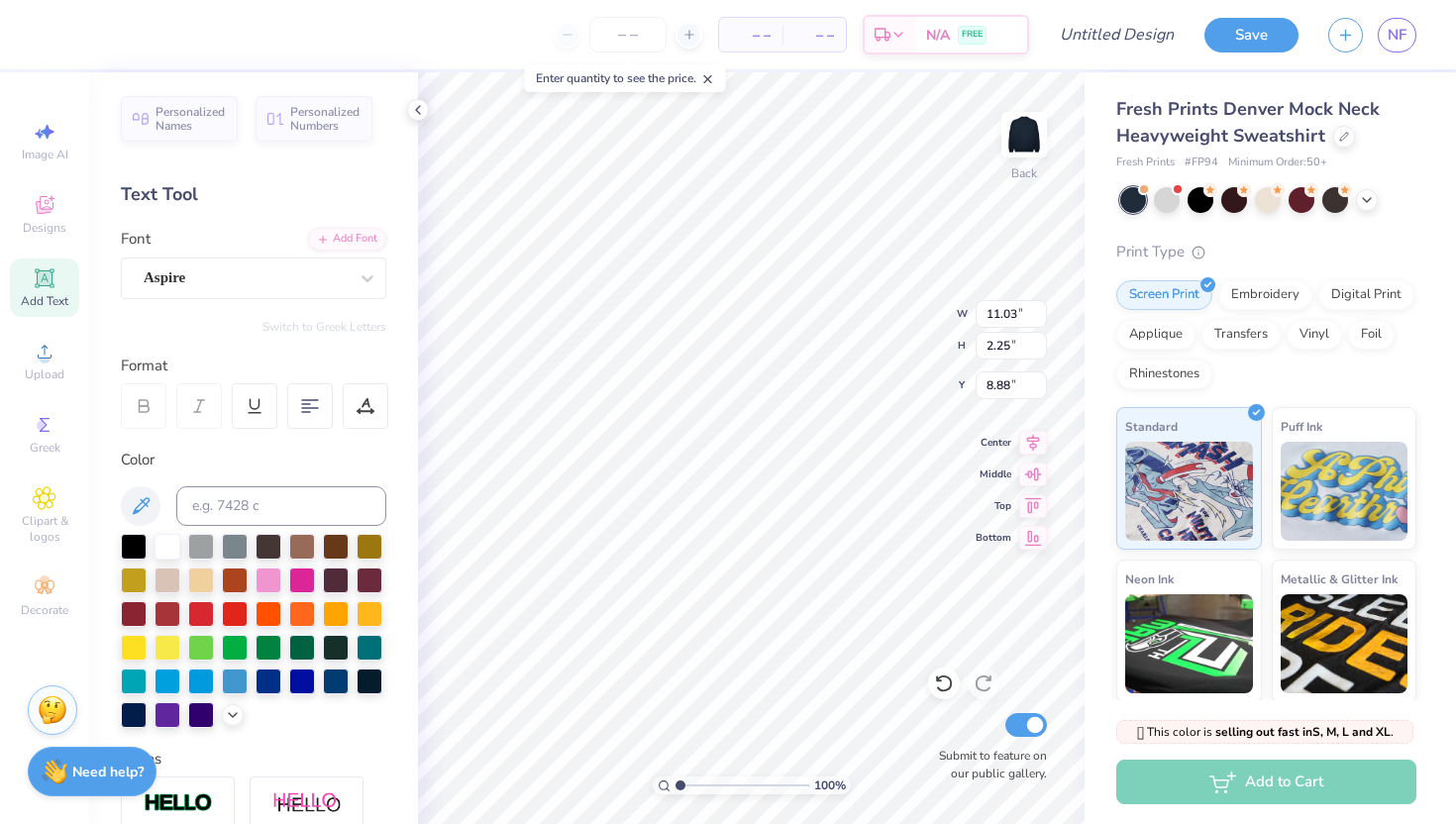 type on "4.38" 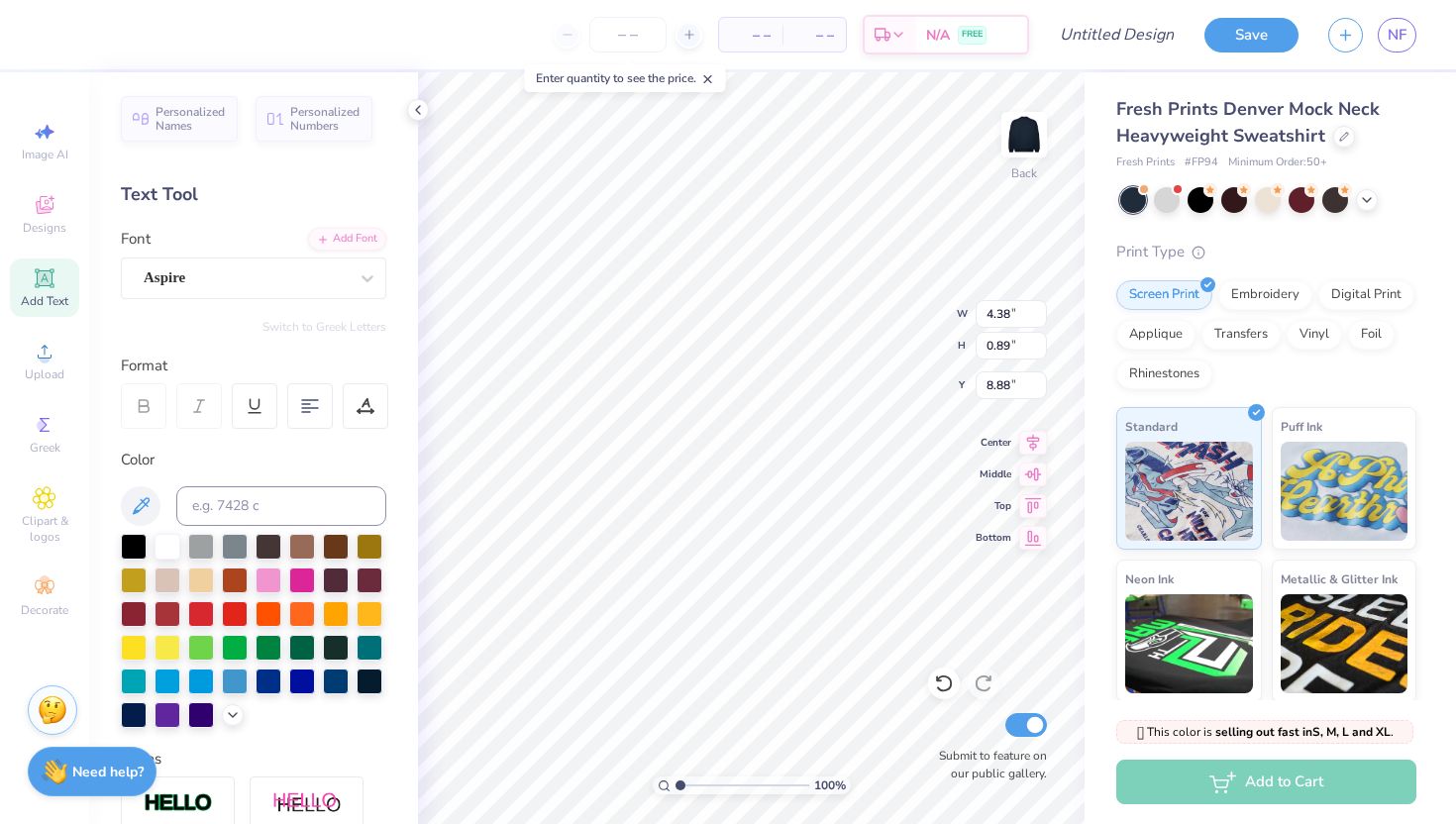 type on "2.11" 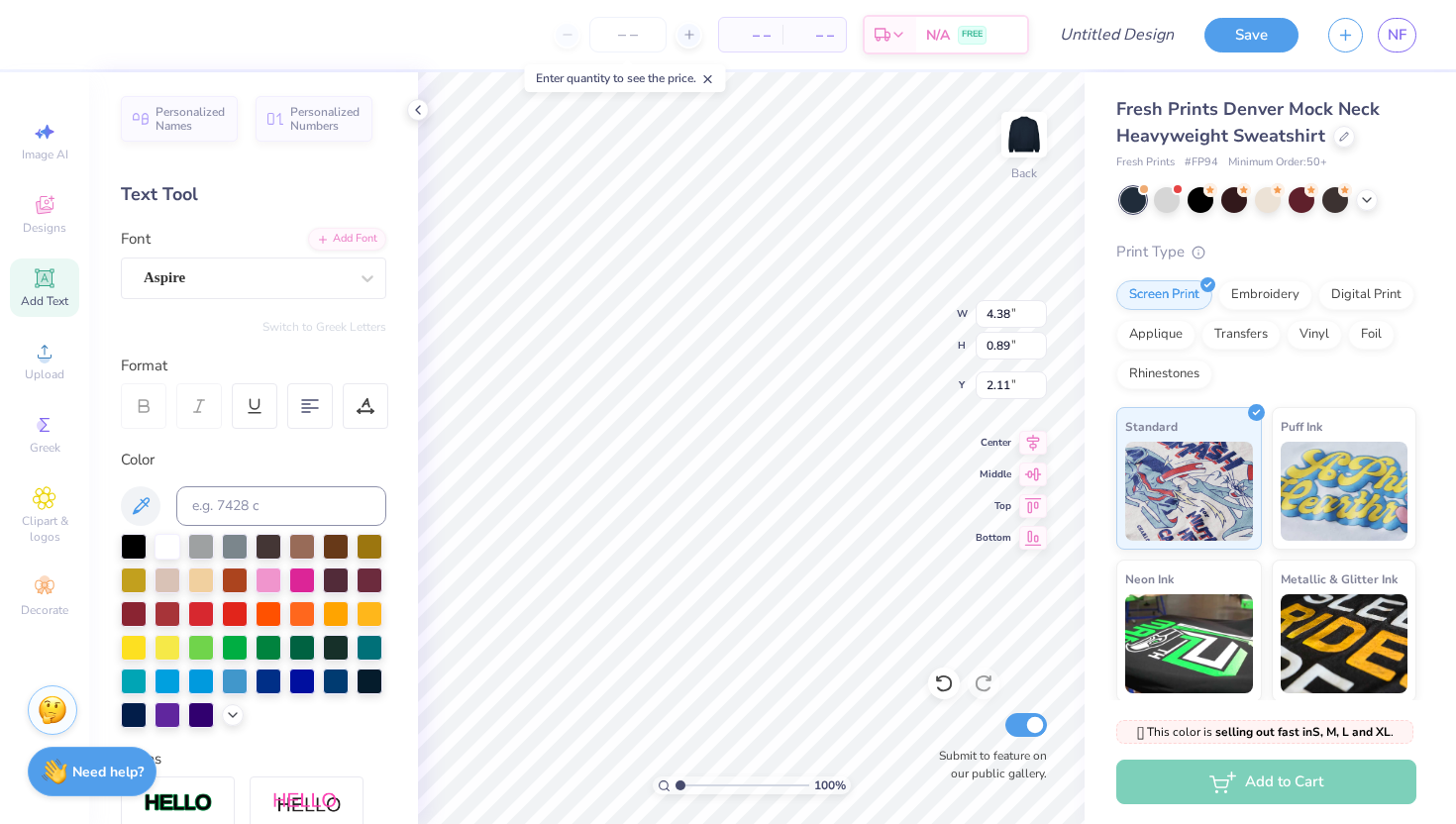 click on "Add Text" at bounding box center (45, 287) 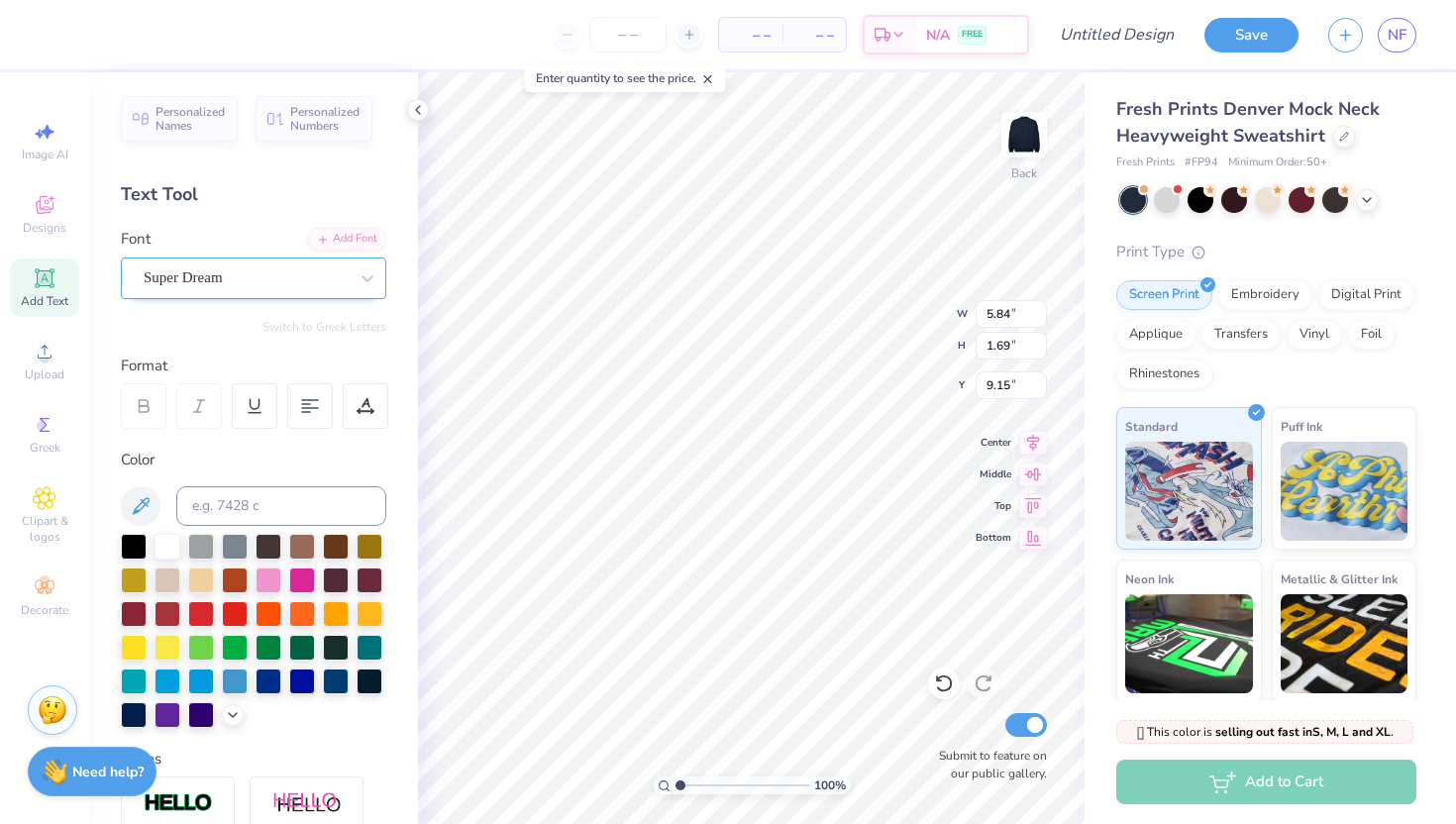 type on "1" 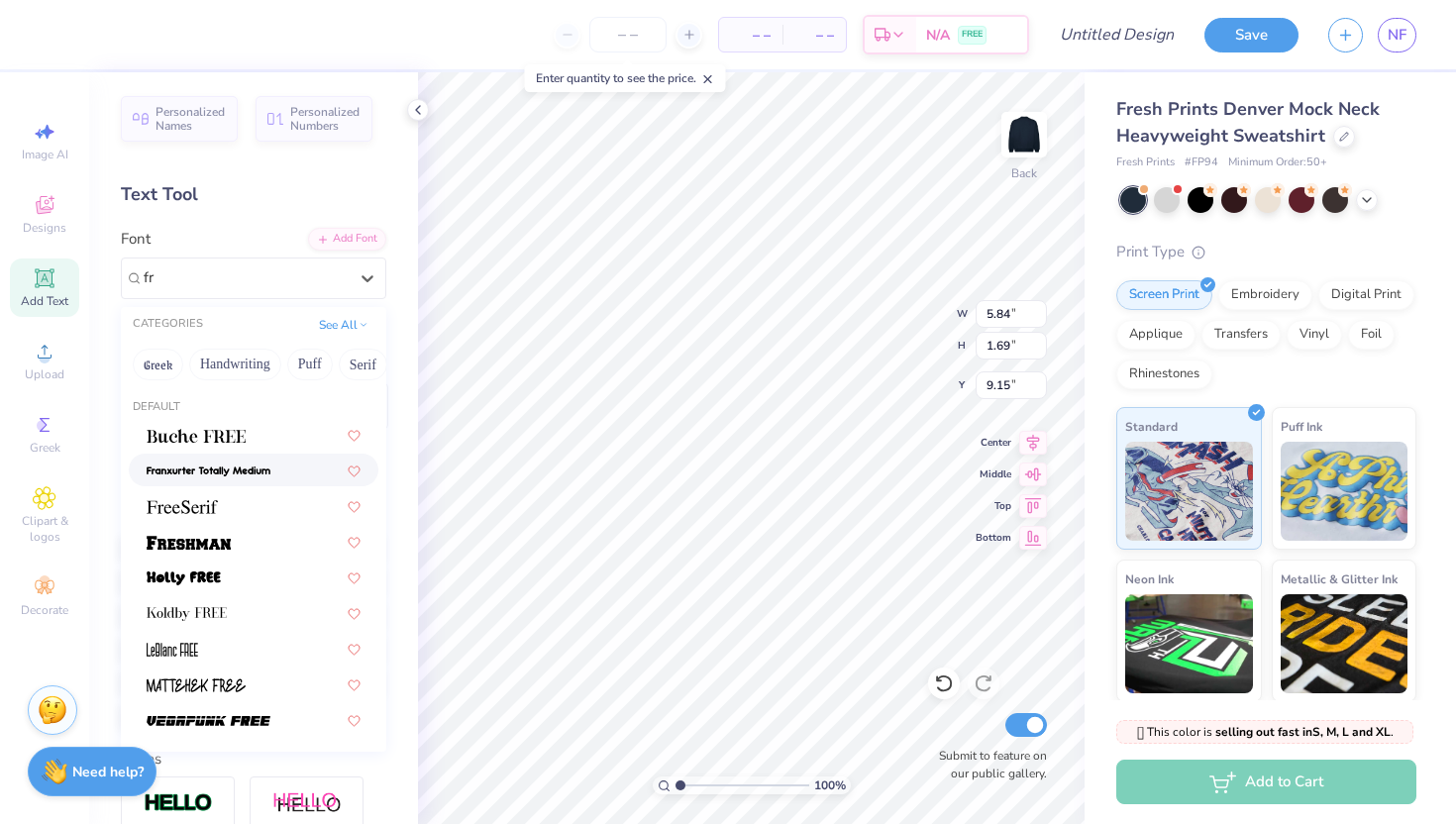 click at bounding box center (254, 469) 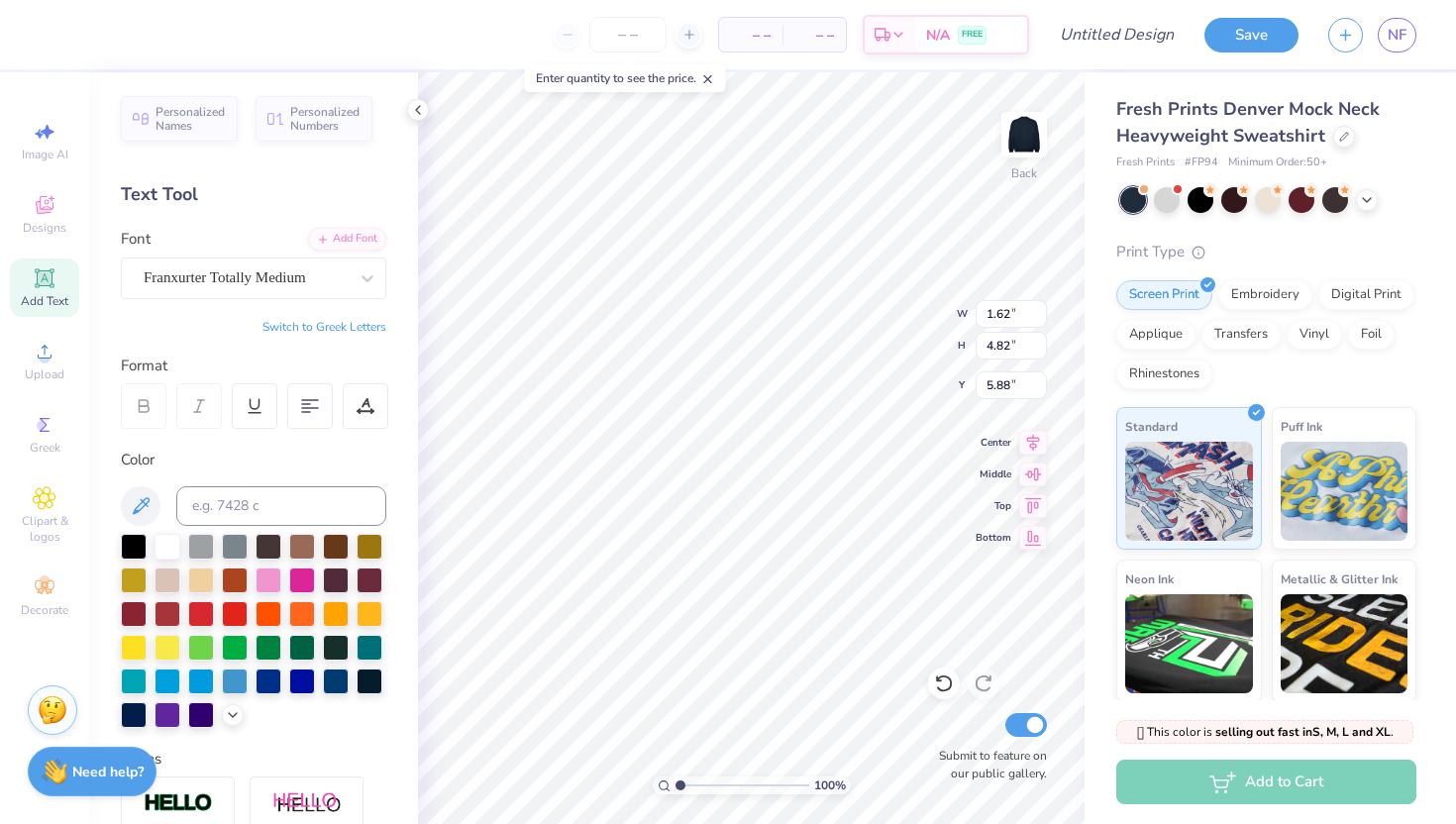 type on "1.62" 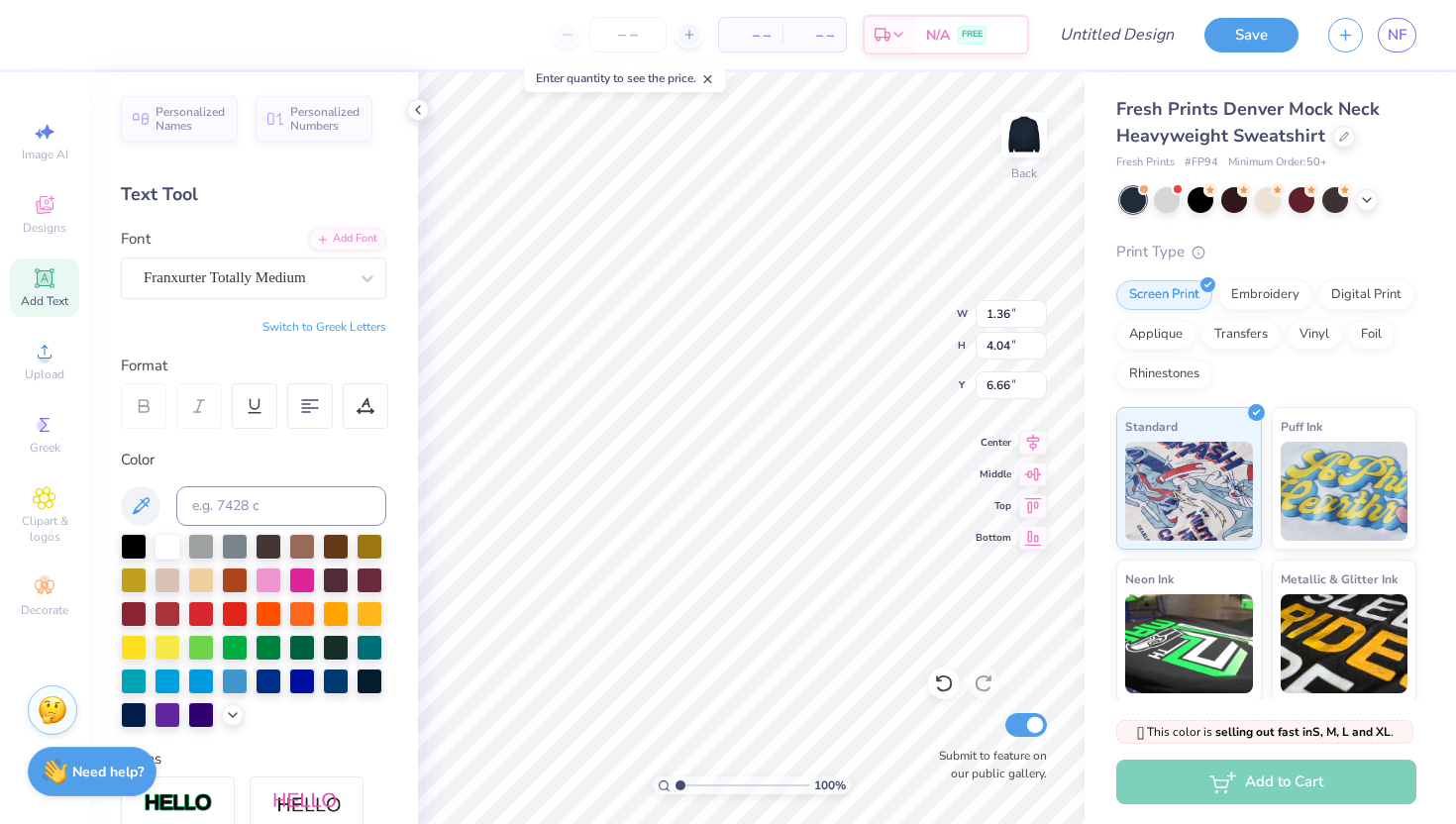 type on "3.00" 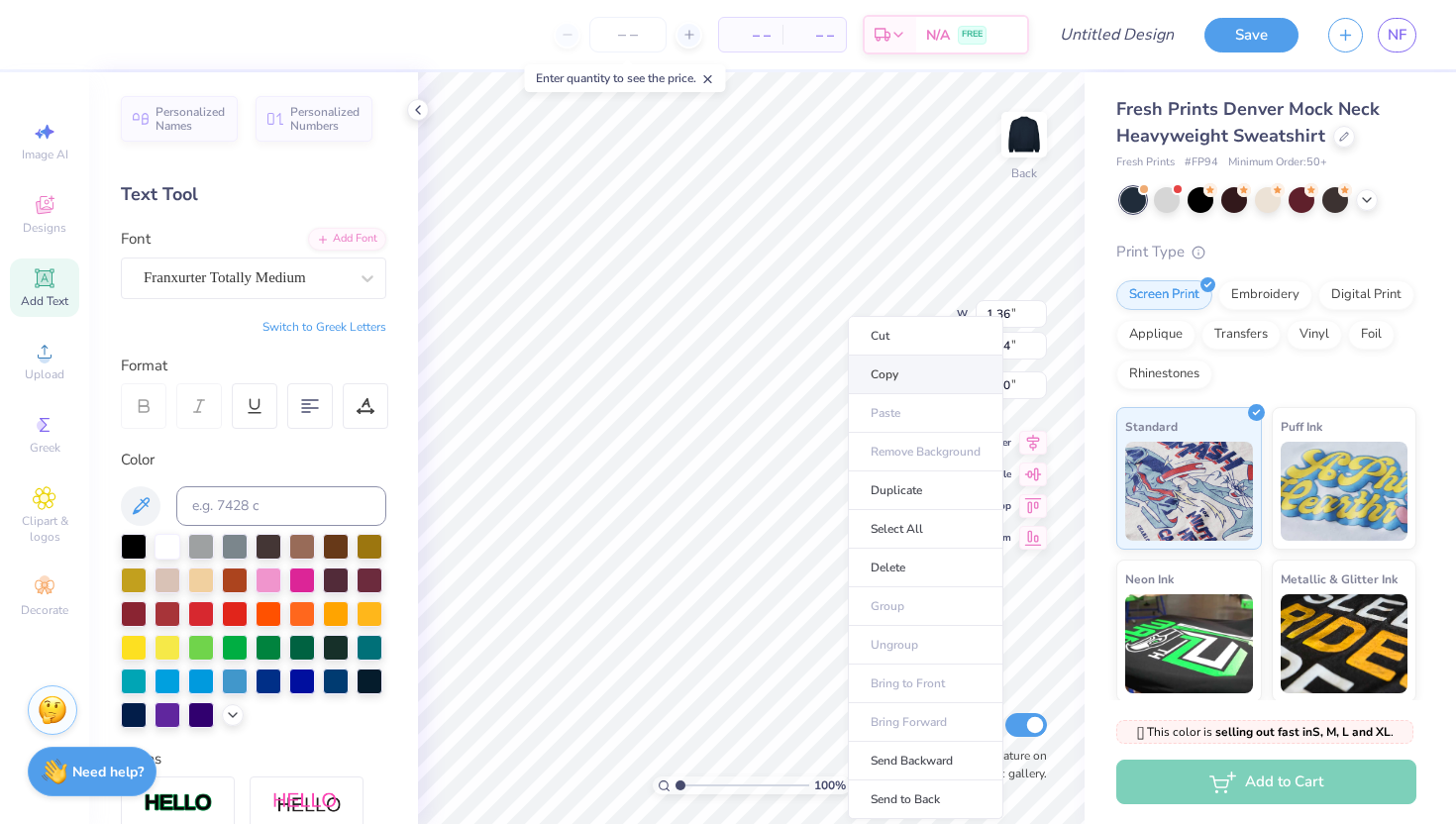 click on "Copy" at bounding box center (925, 374) 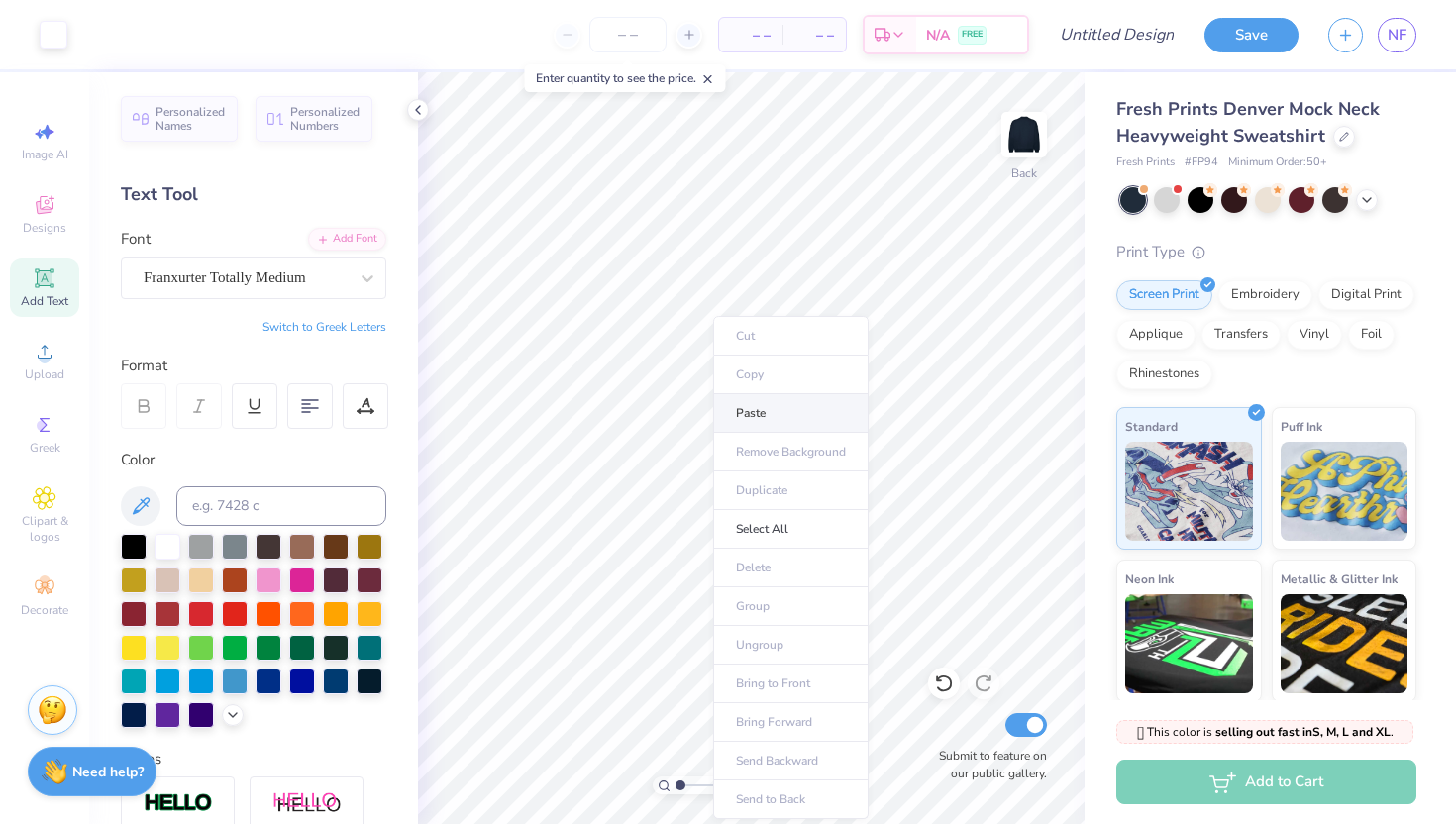 click on "Paste" at bounding box center [790, 413] 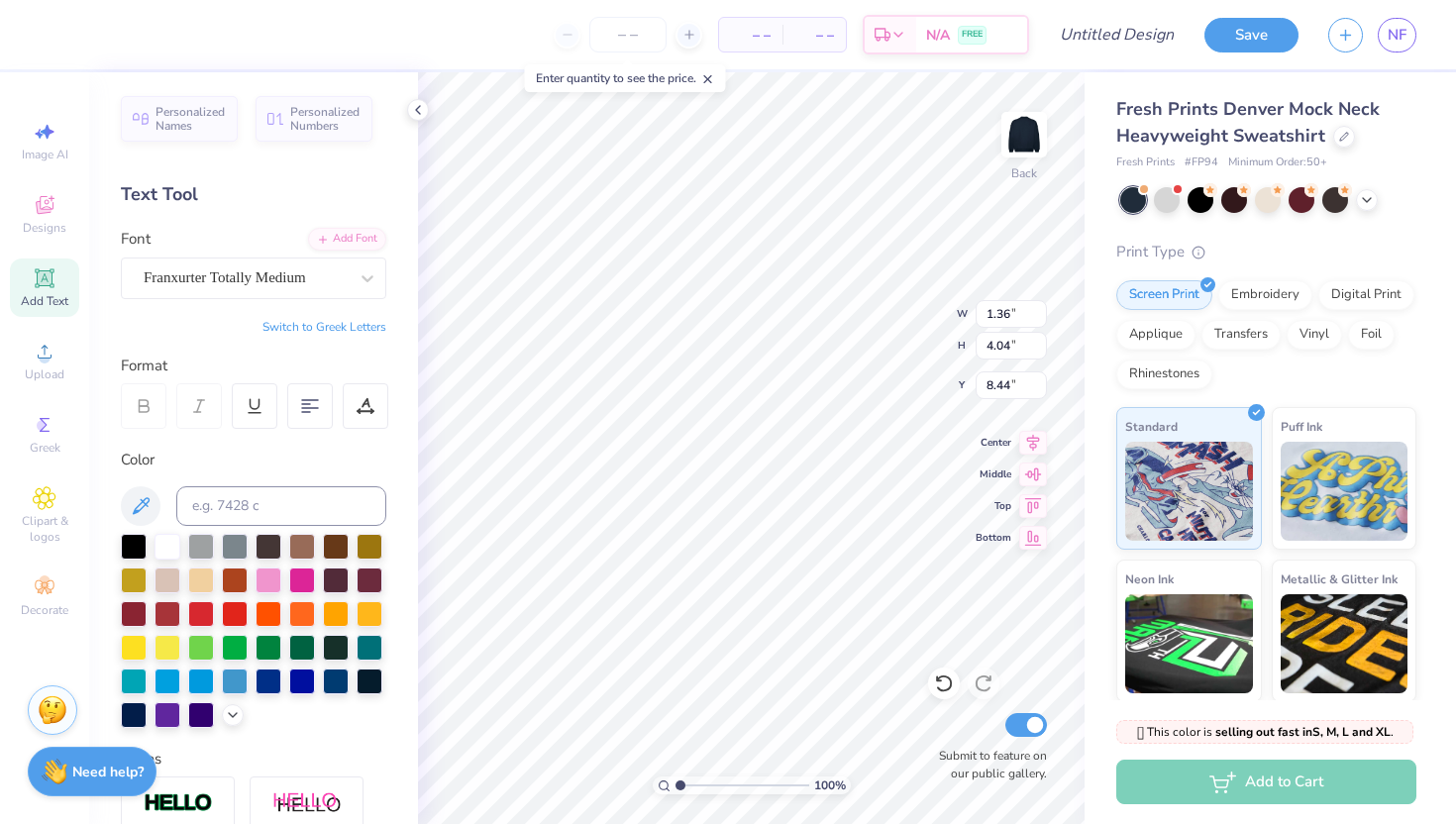 type on "8.45" 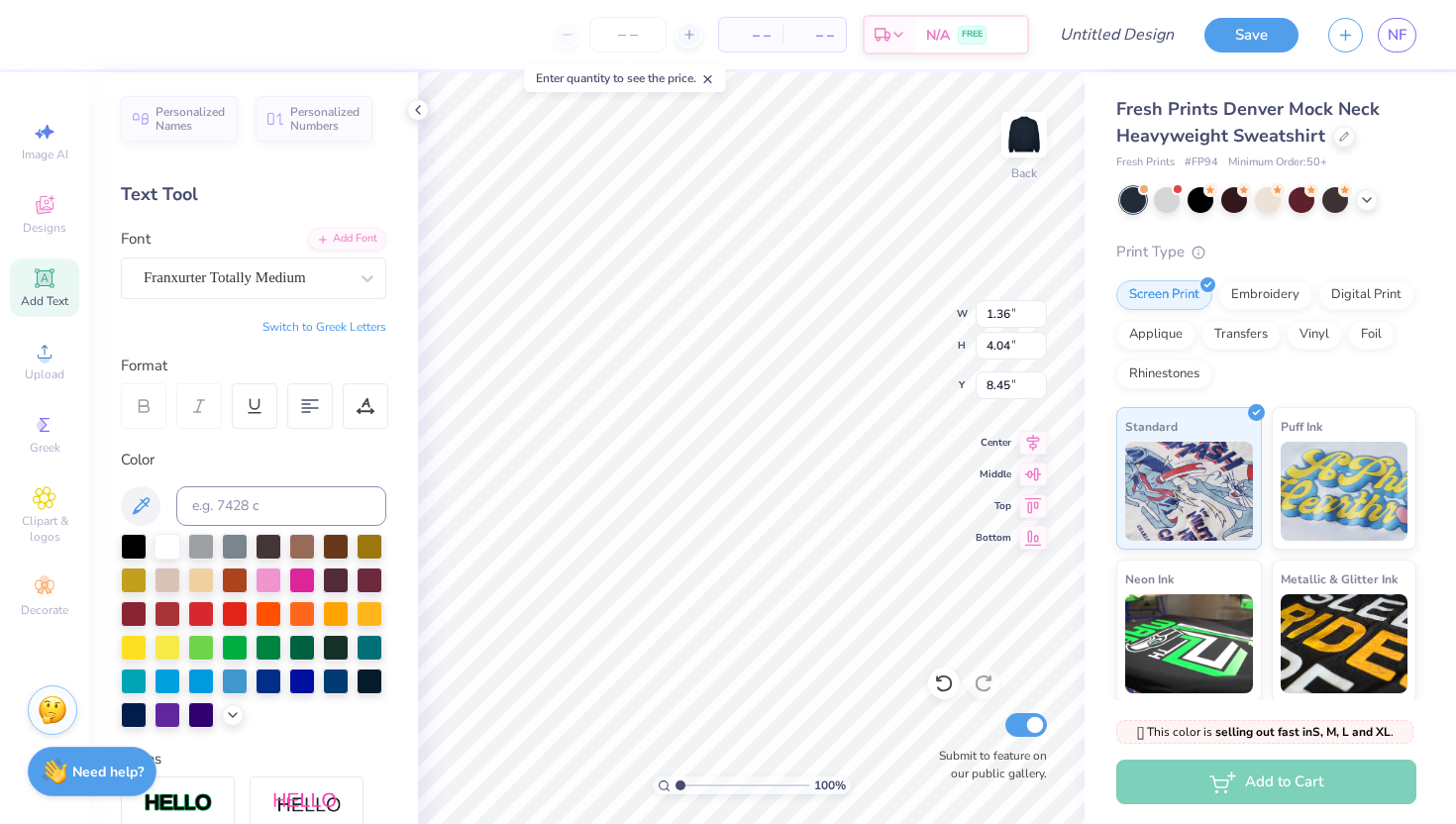 type on "8" 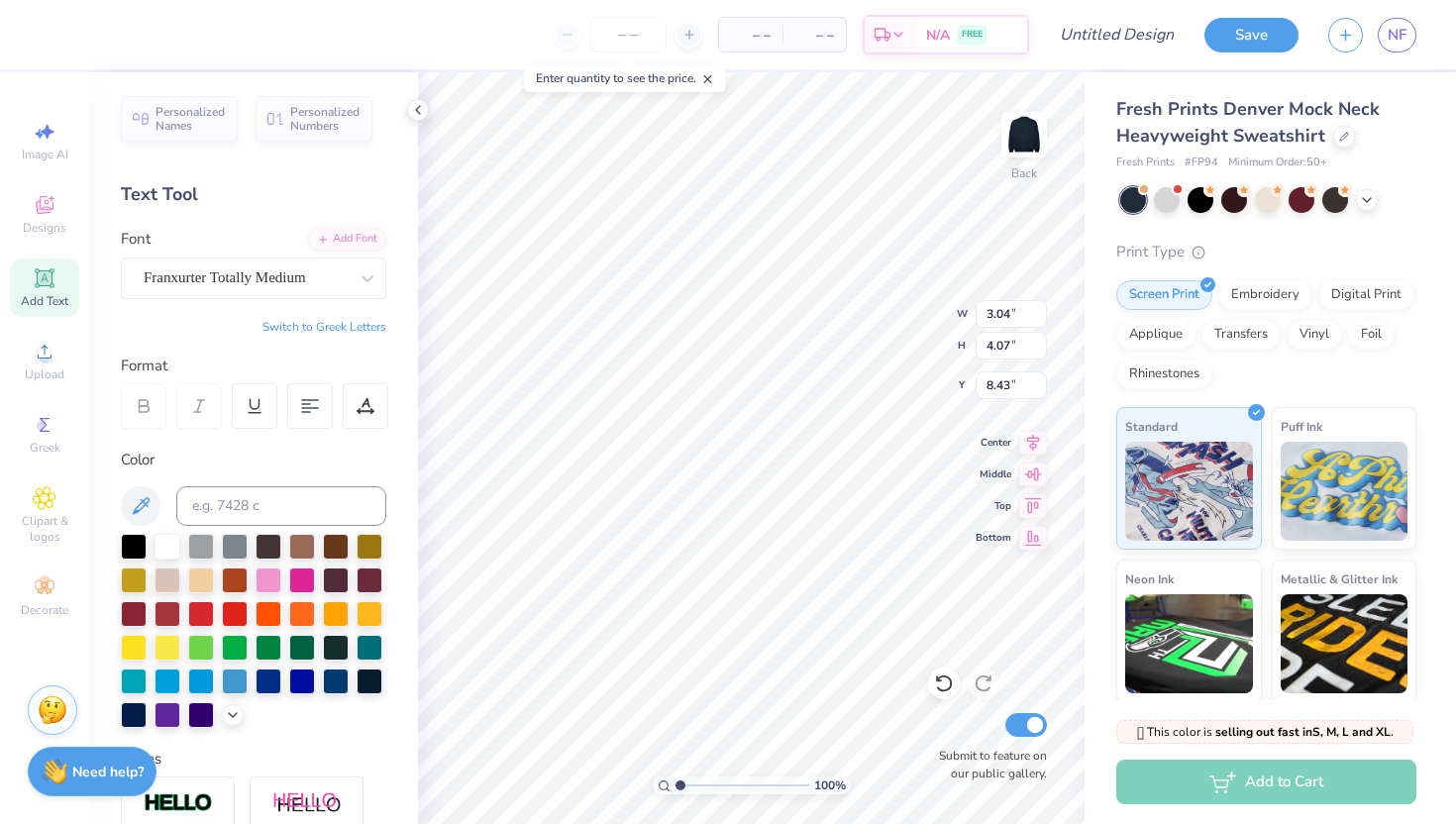 type on "4.10" 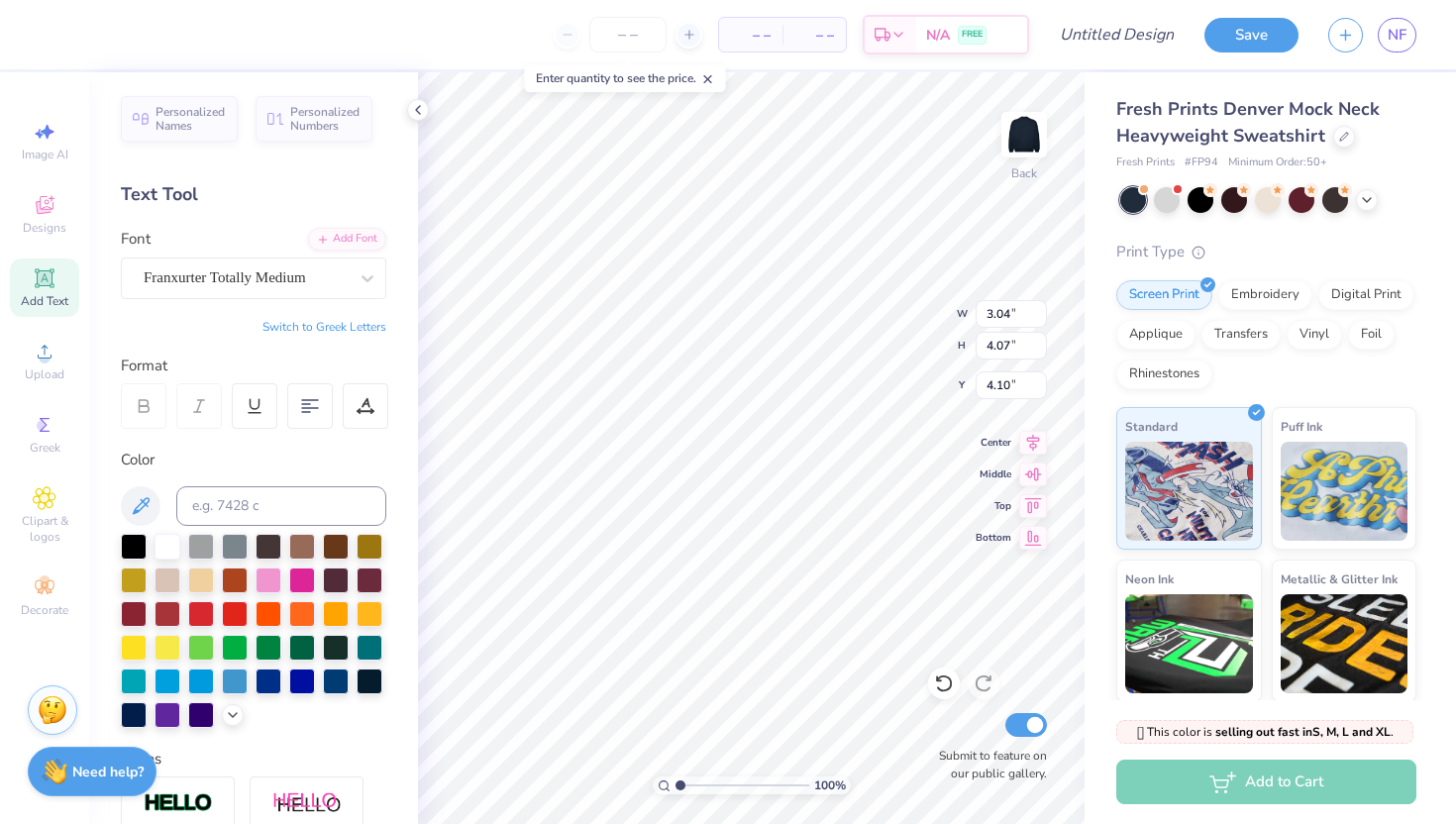 type on "1.36" 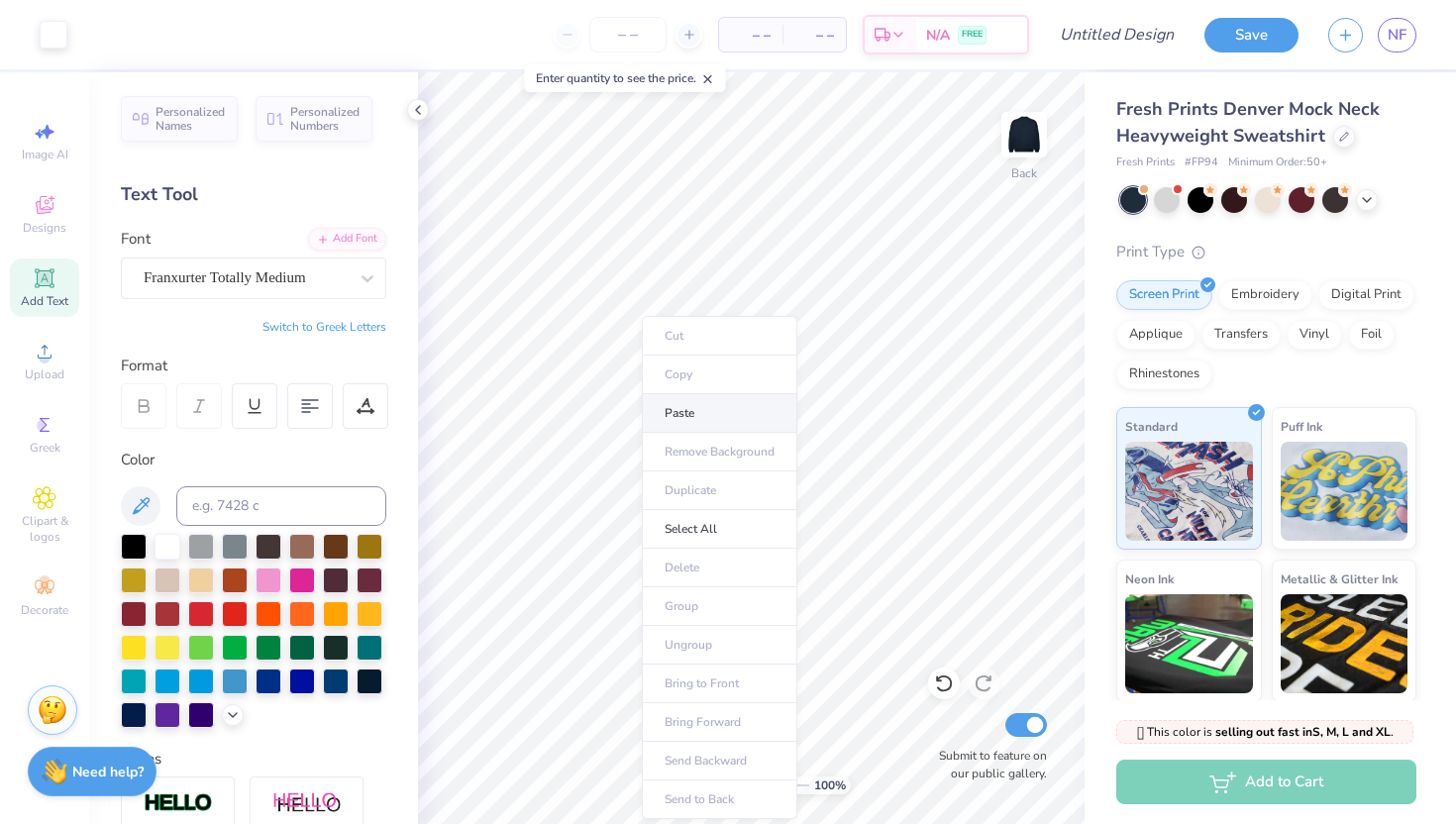 click on "Paste" at bounding box center [719, 413] 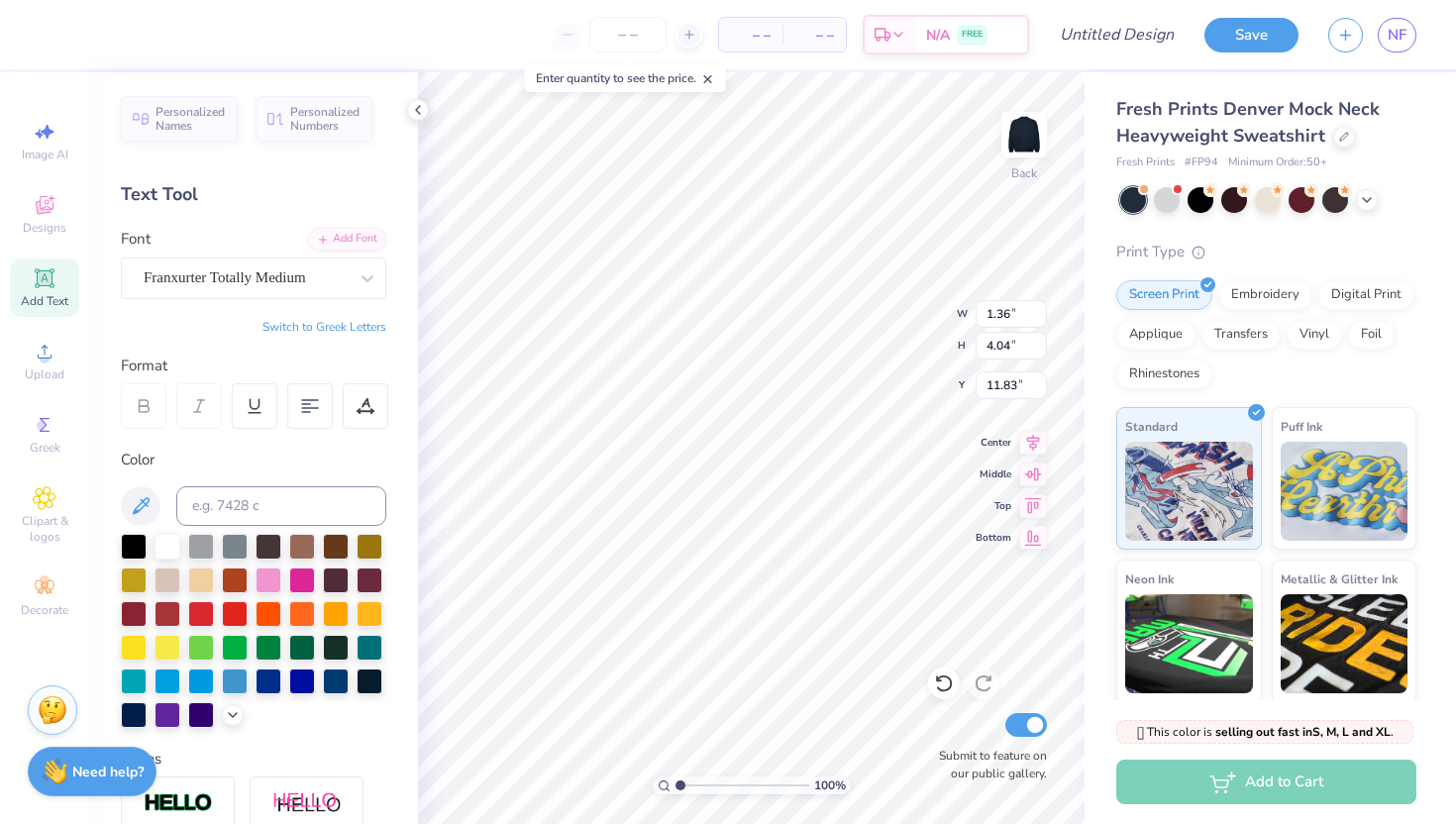 type on "9" 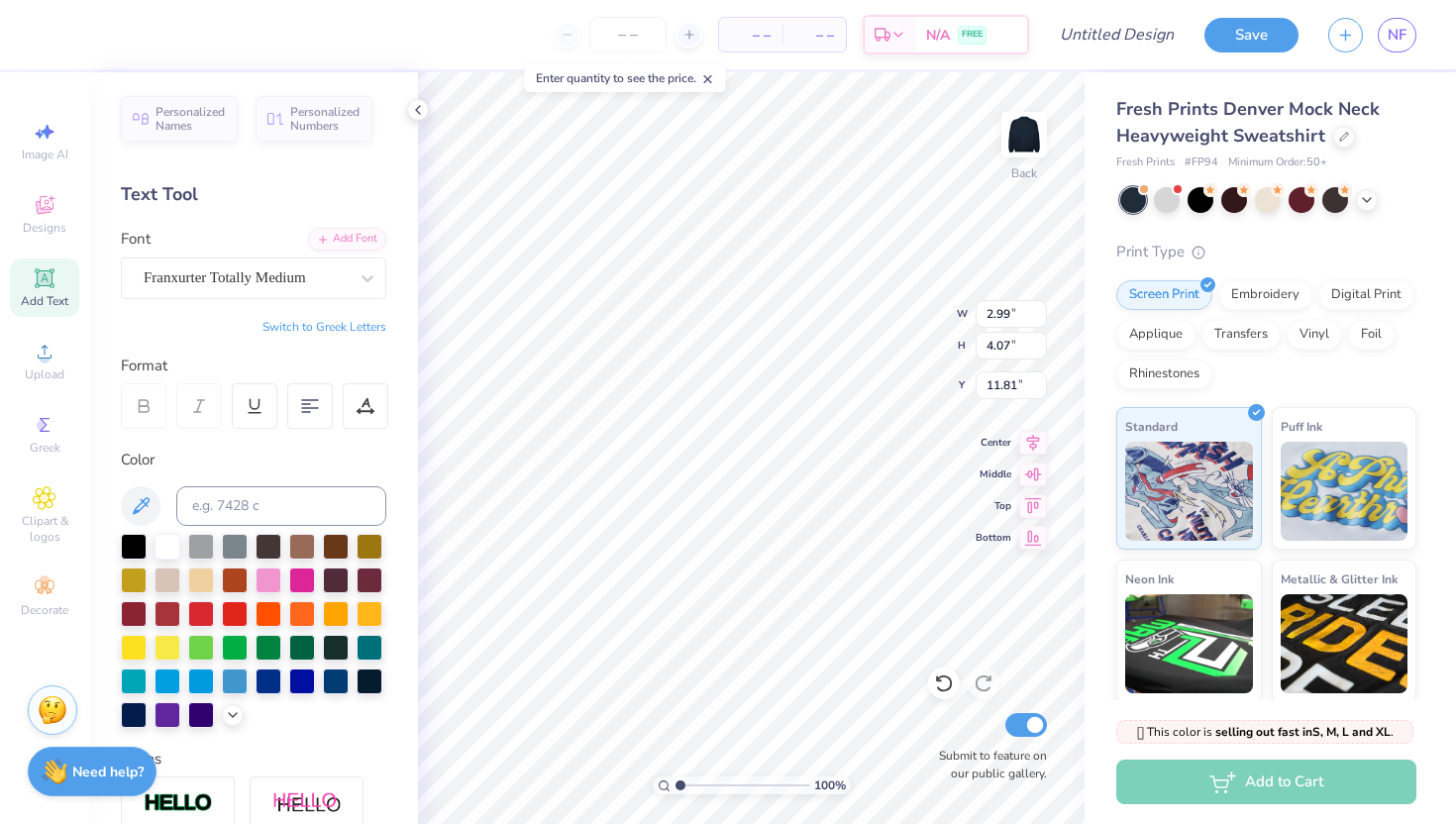 type on "11.77" 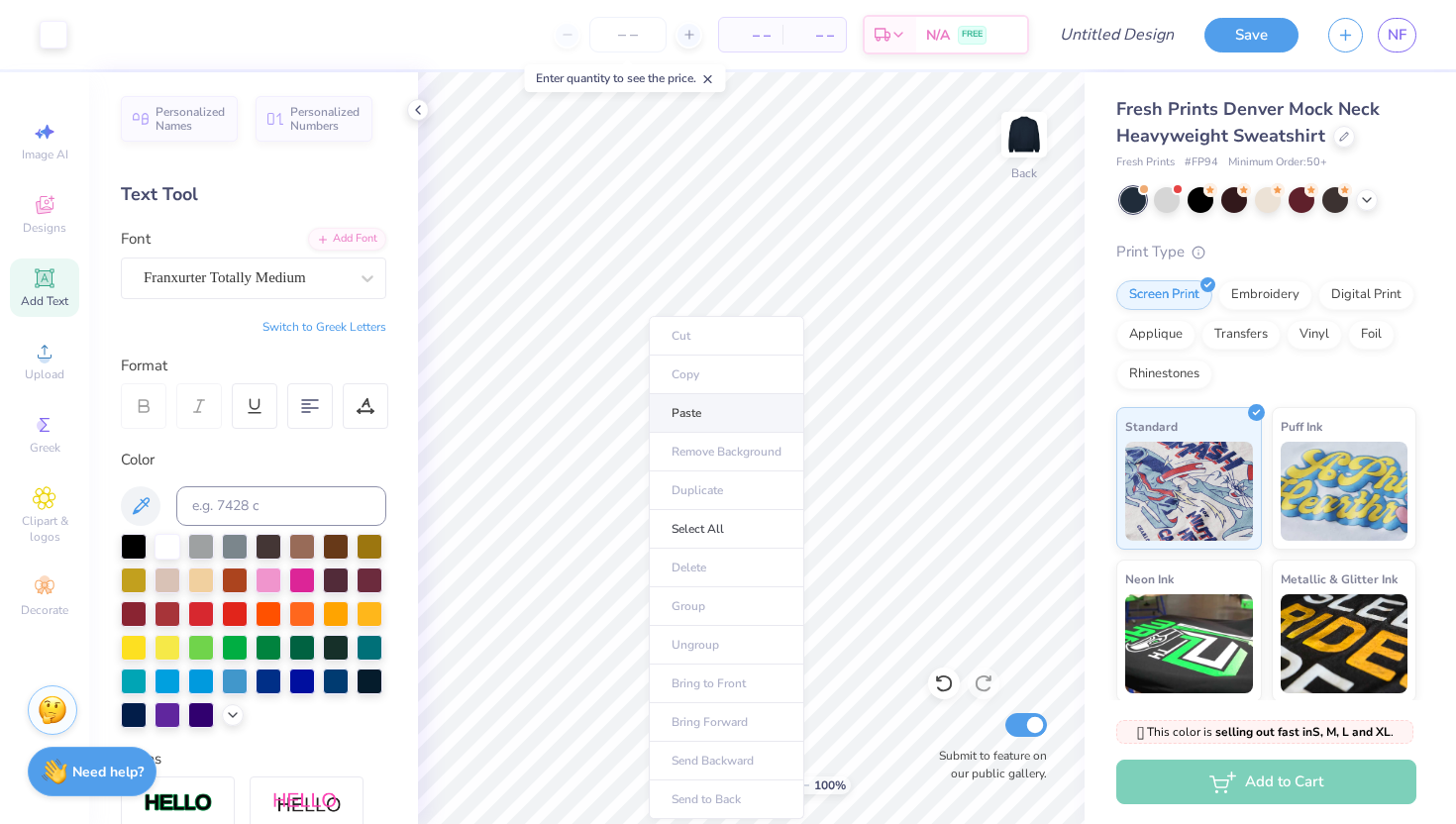click on "Paste" at bounding box center [726, 413] 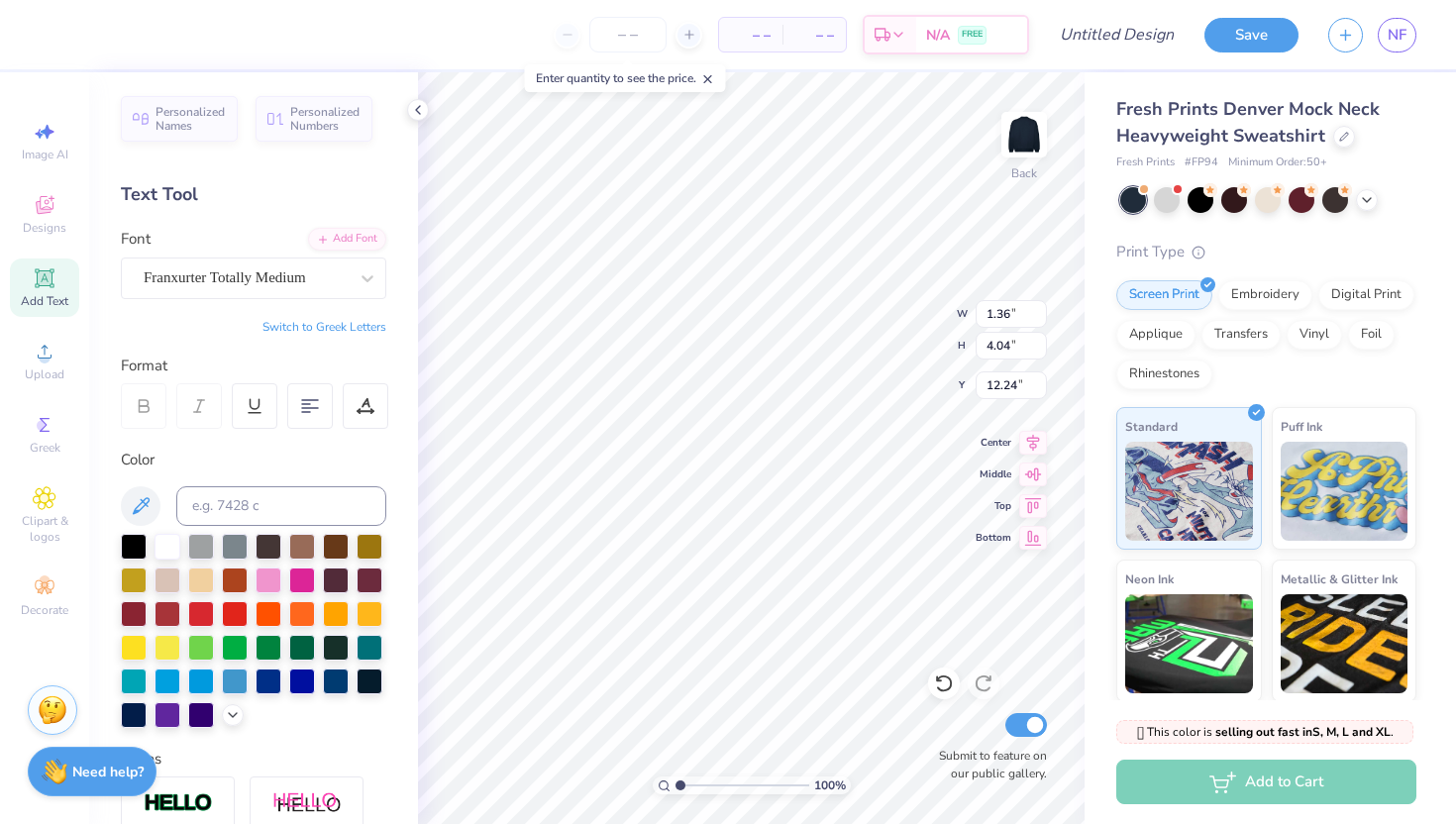 type on "8" 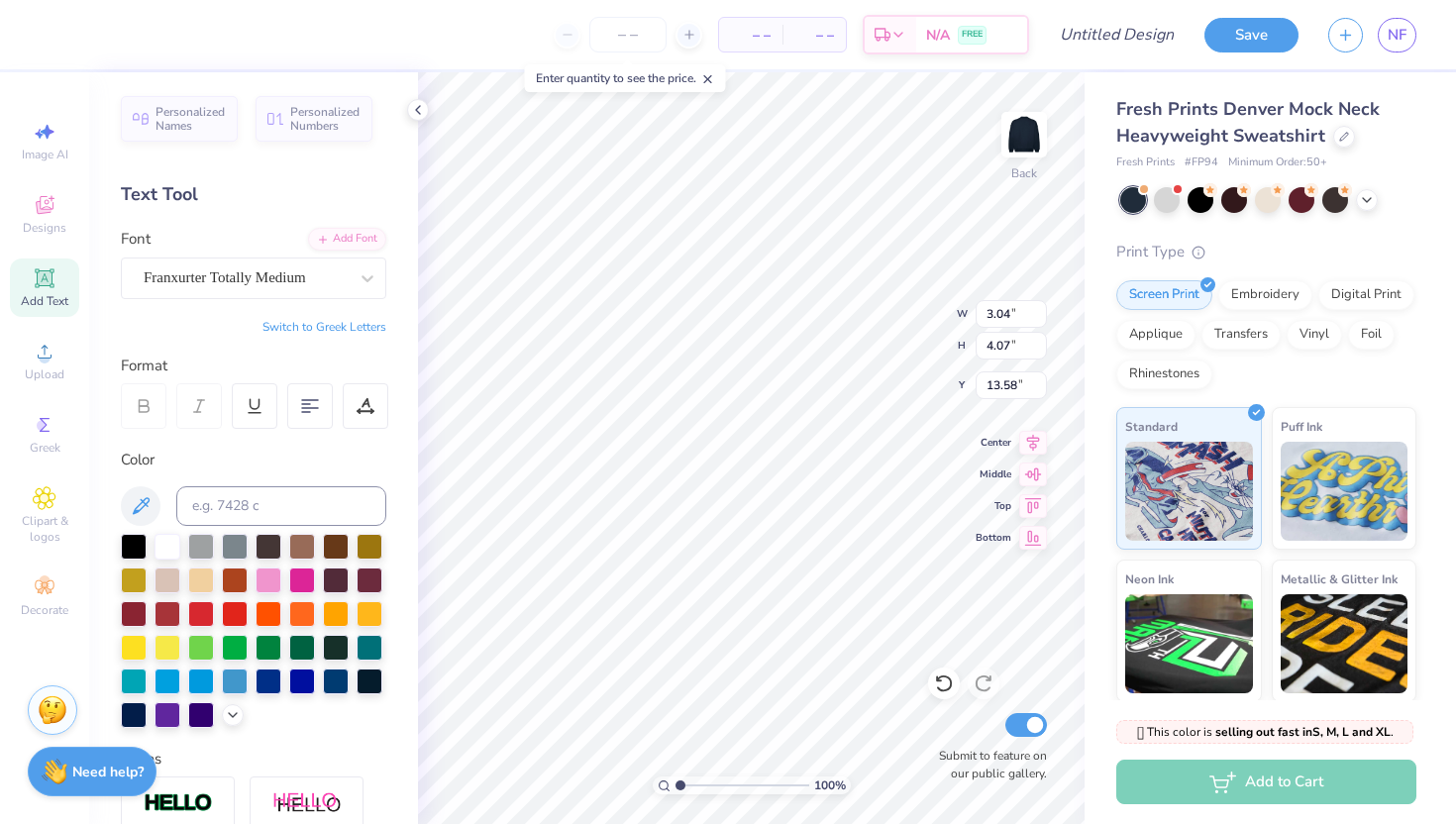 type on "13.58" 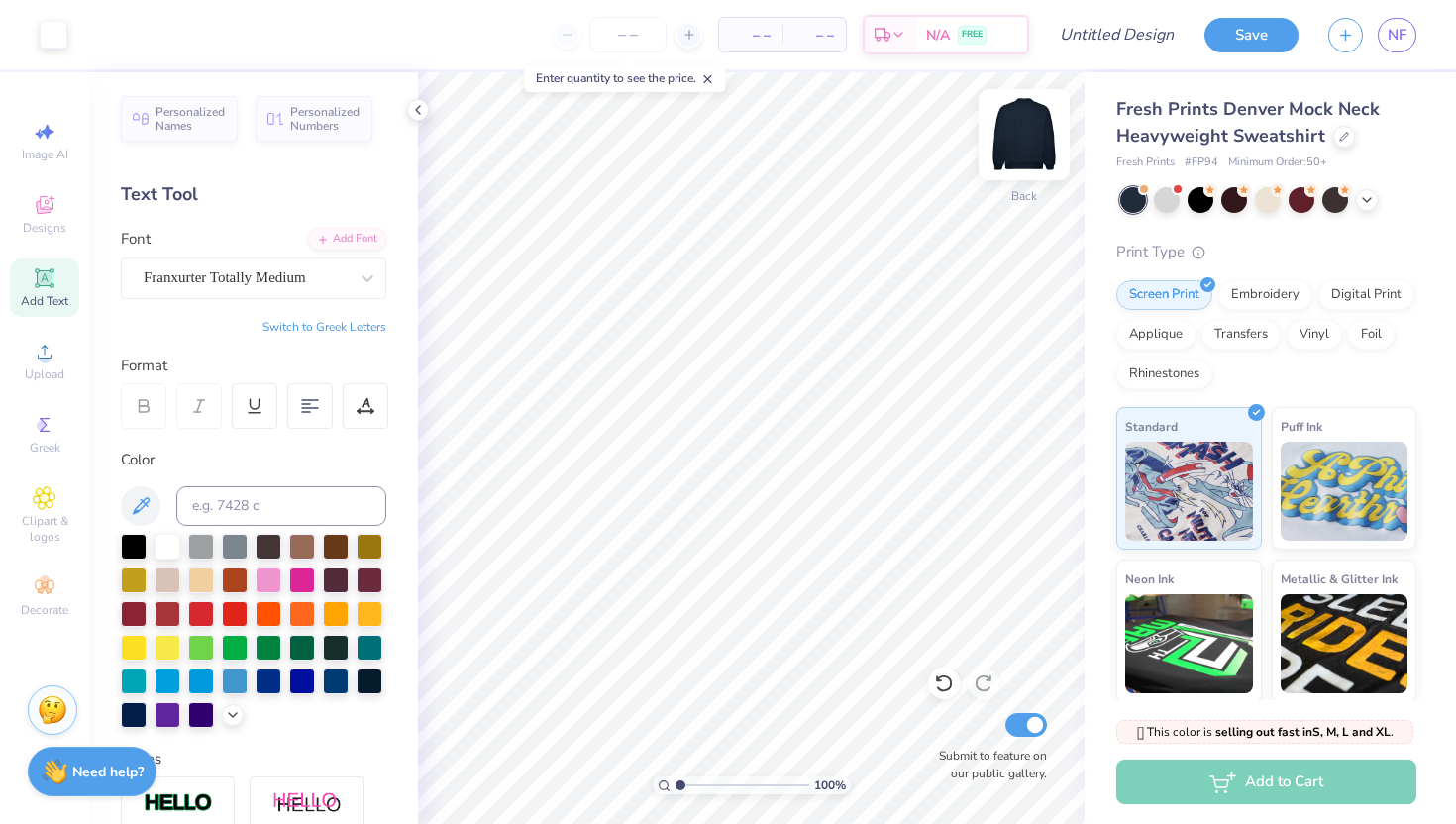 click at bounding box center (1024, 135) 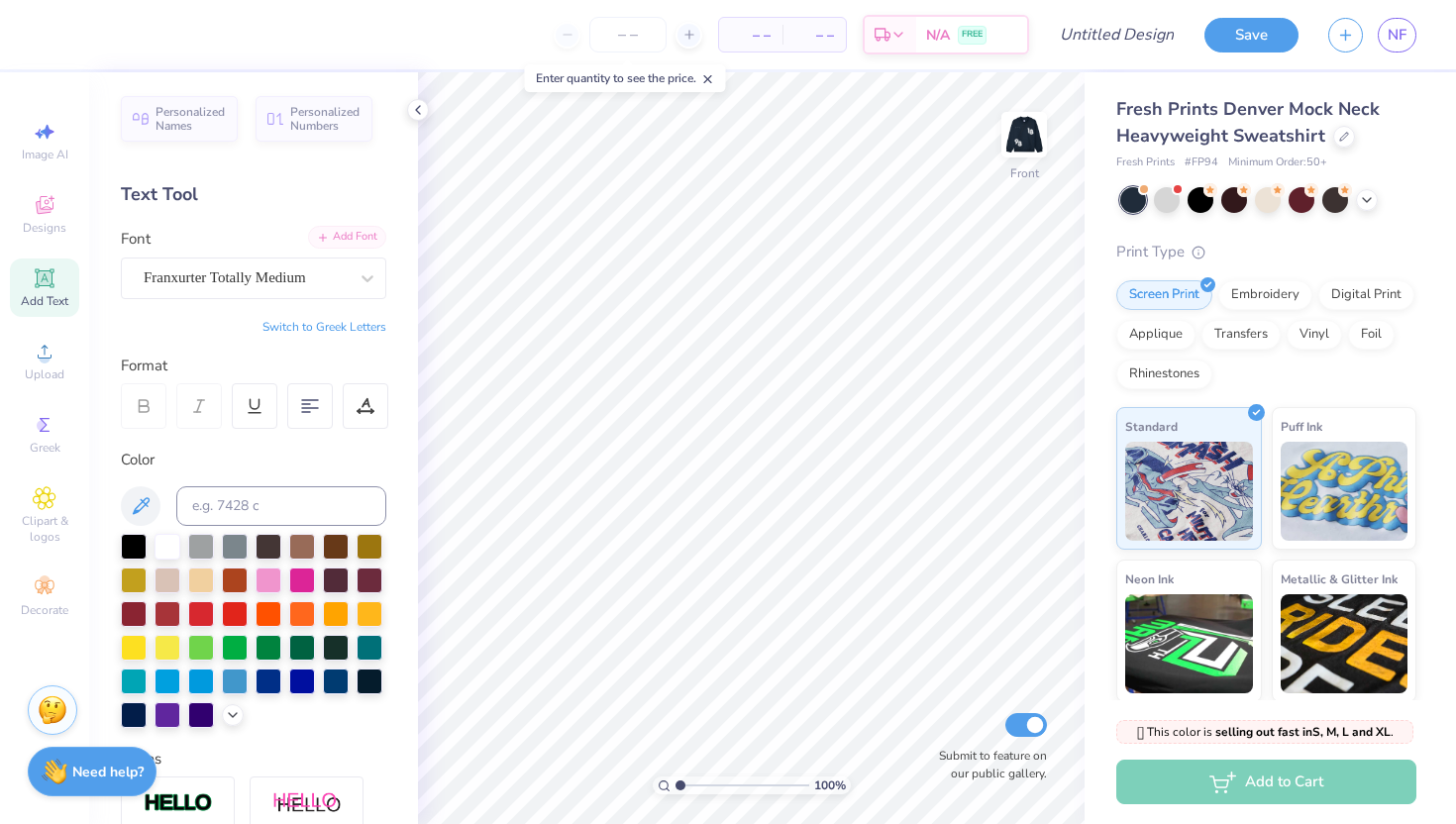 click on "Add Font" at bounding box center [347, 237] 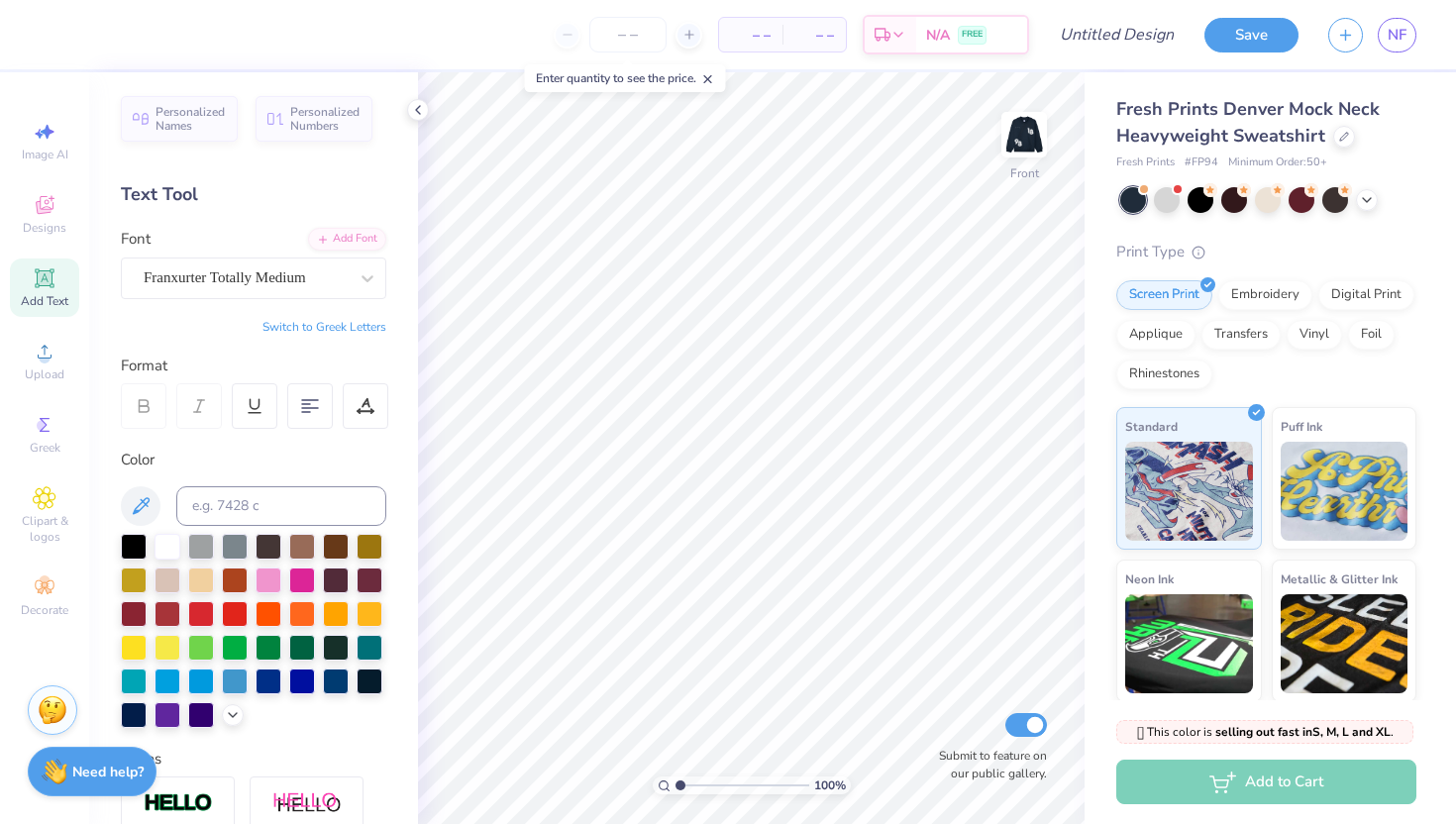 click on "Add Text" at bounding box center [45, 287] 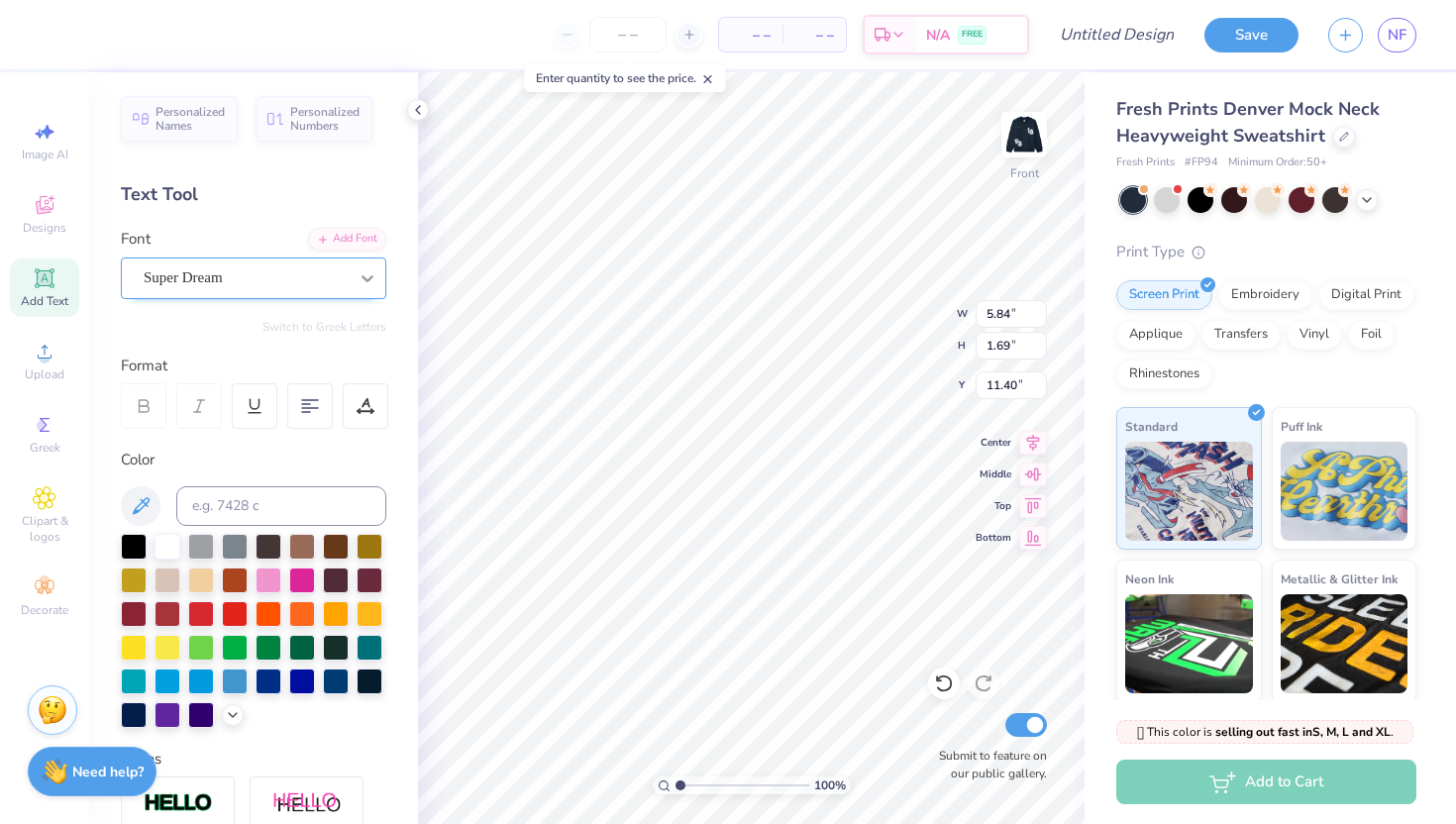 scroll, scrollTop: 0, scrollLeft: 2, axis: horizontal 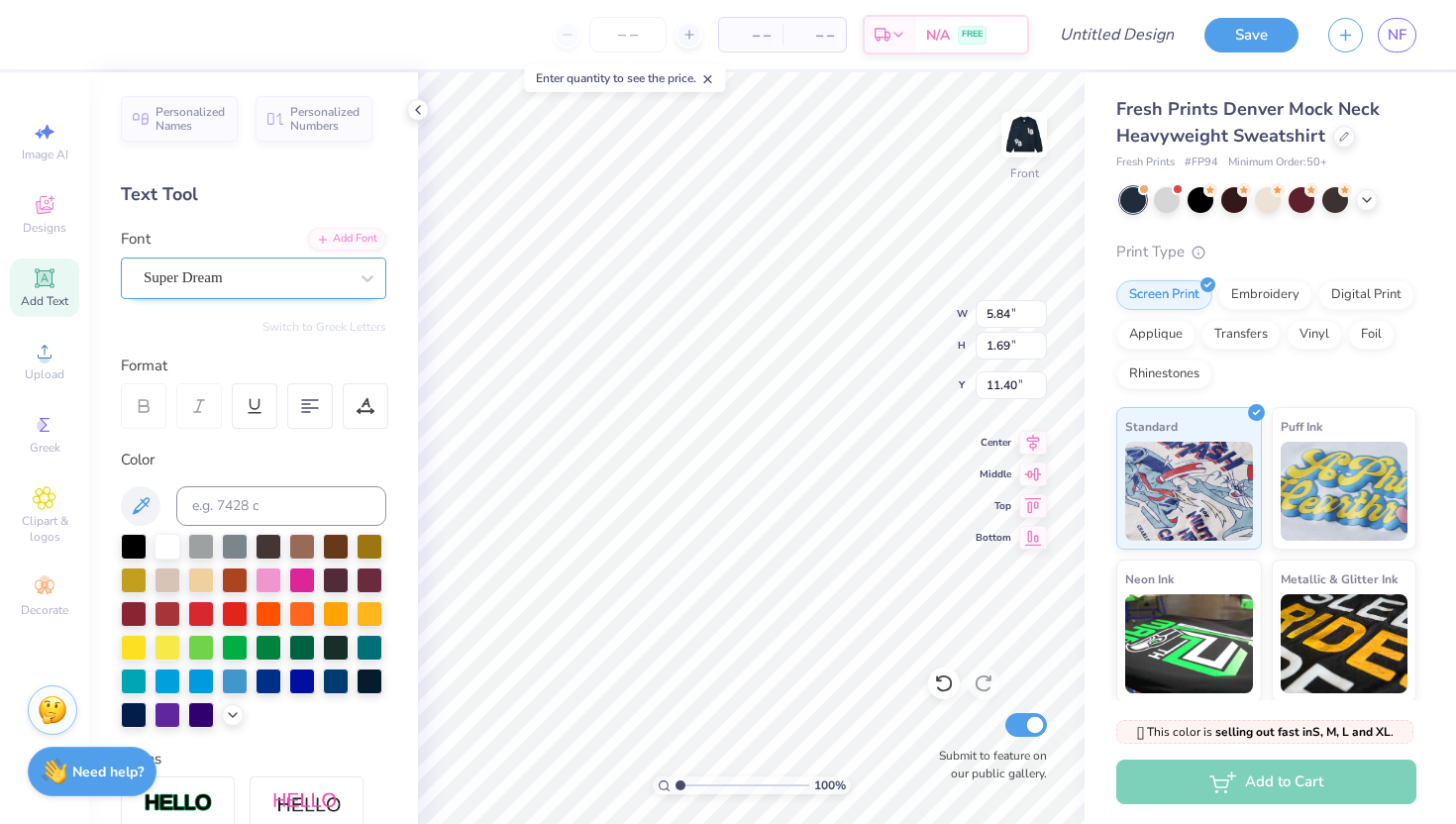 type on "ZETA TAU" 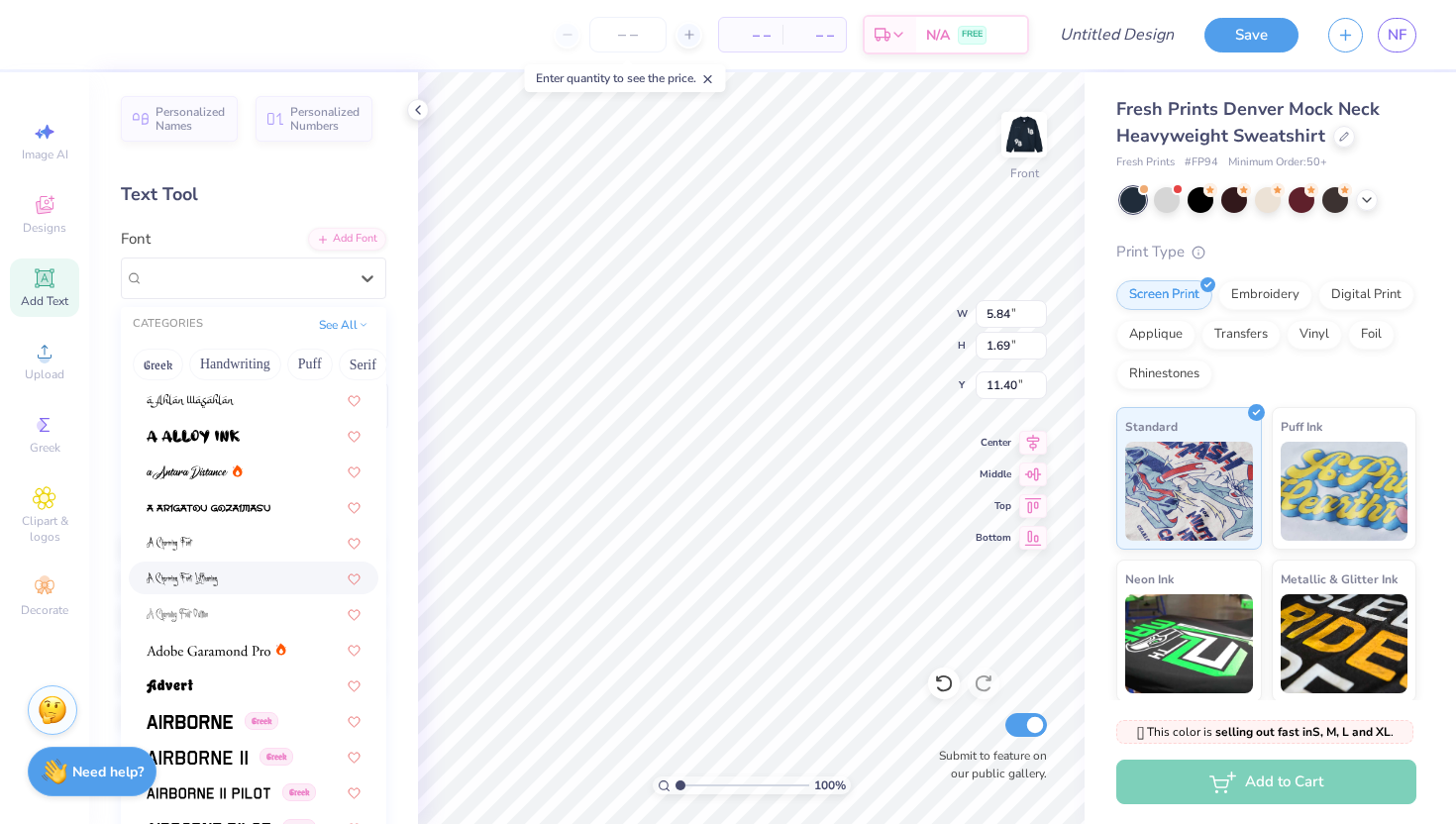 scroll, scrollTop: 0, scrollLeft: 0, axis: both 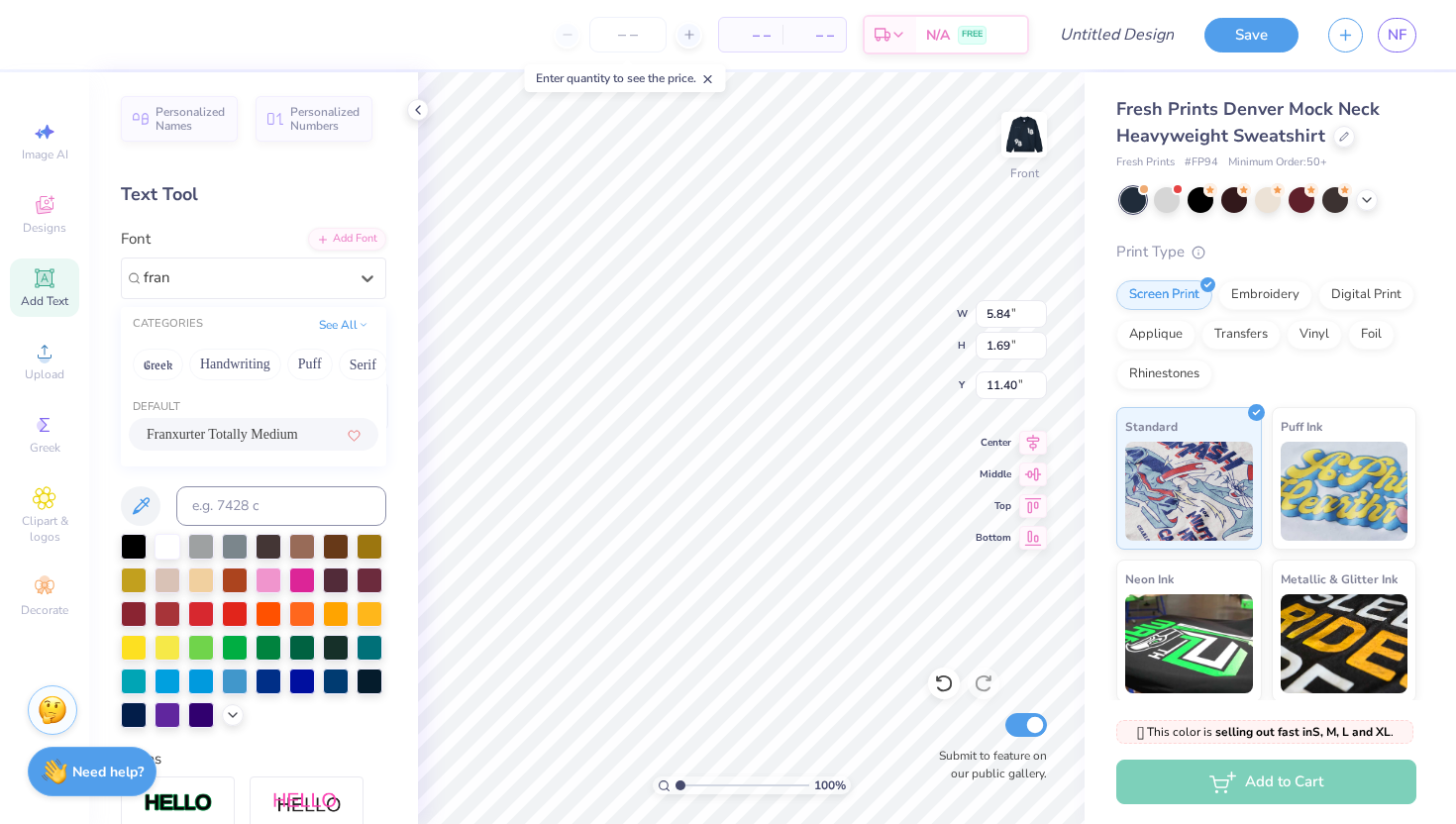 click on "Franxurter Totally Medium" at bounding box center [222, 434] 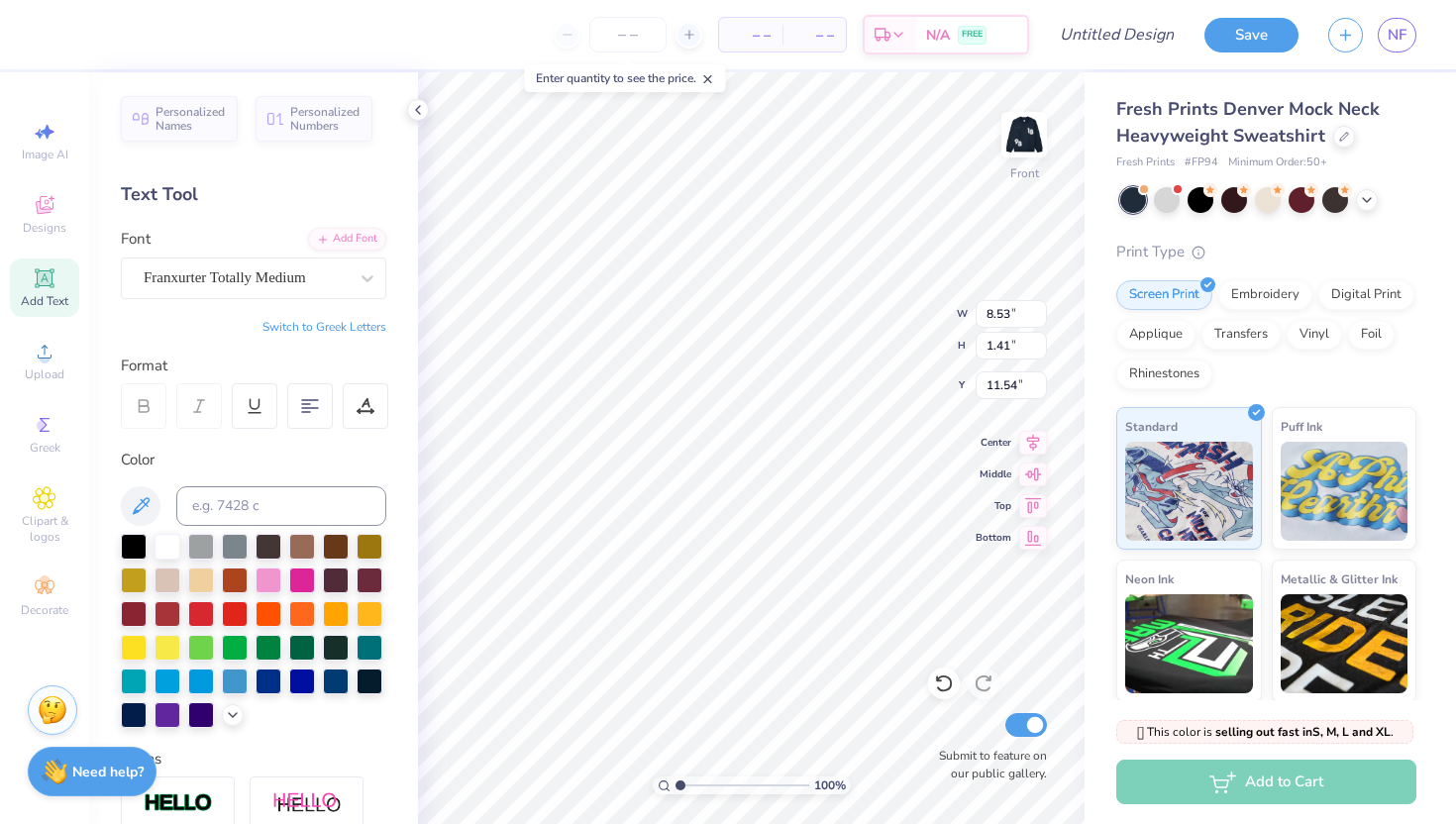 type on "6.64" 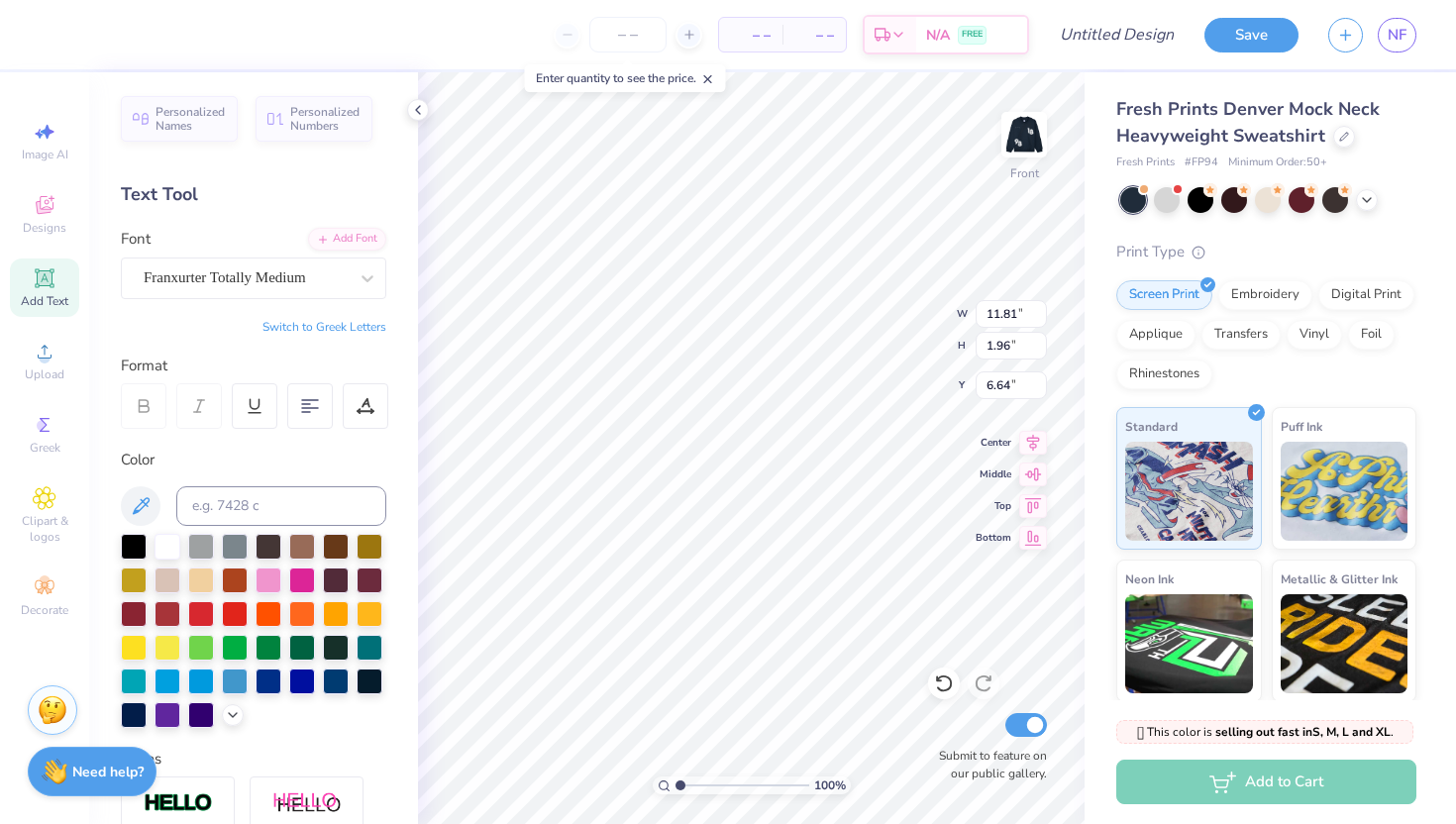 type on "11.81" 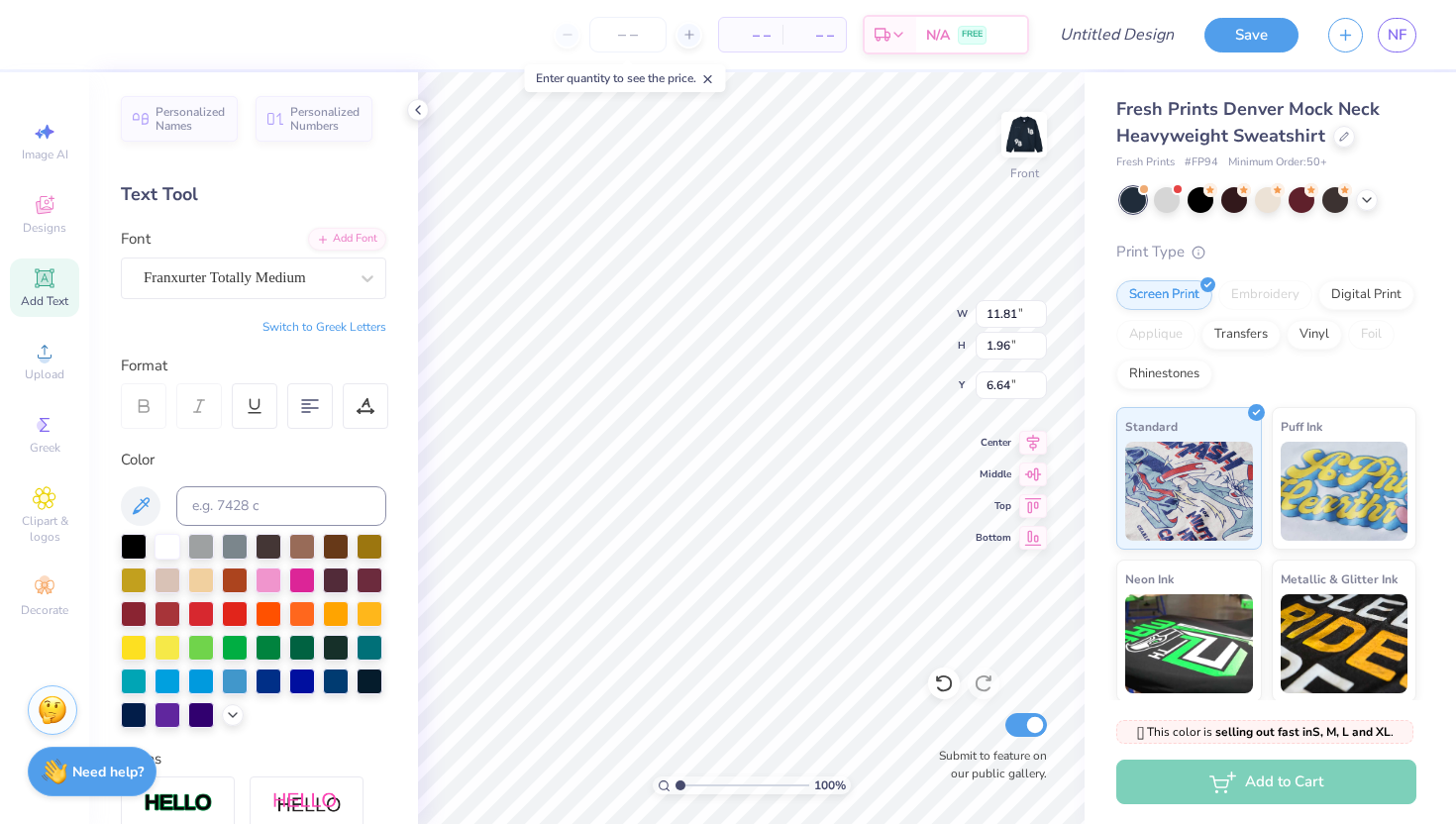 type on "13.73" 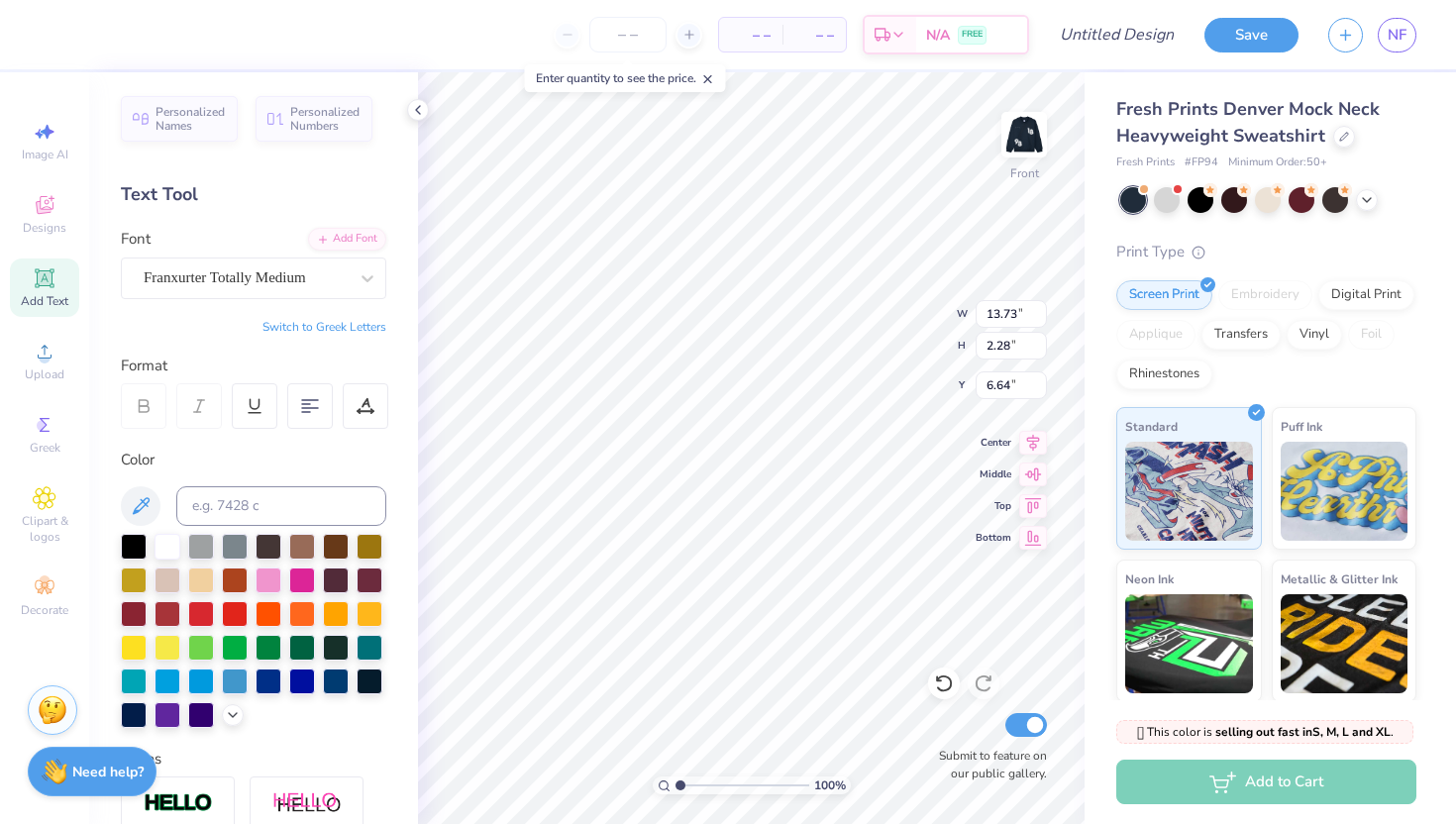 scroll, scrollTop: 327, scrollLeft: 0, axis: vertical 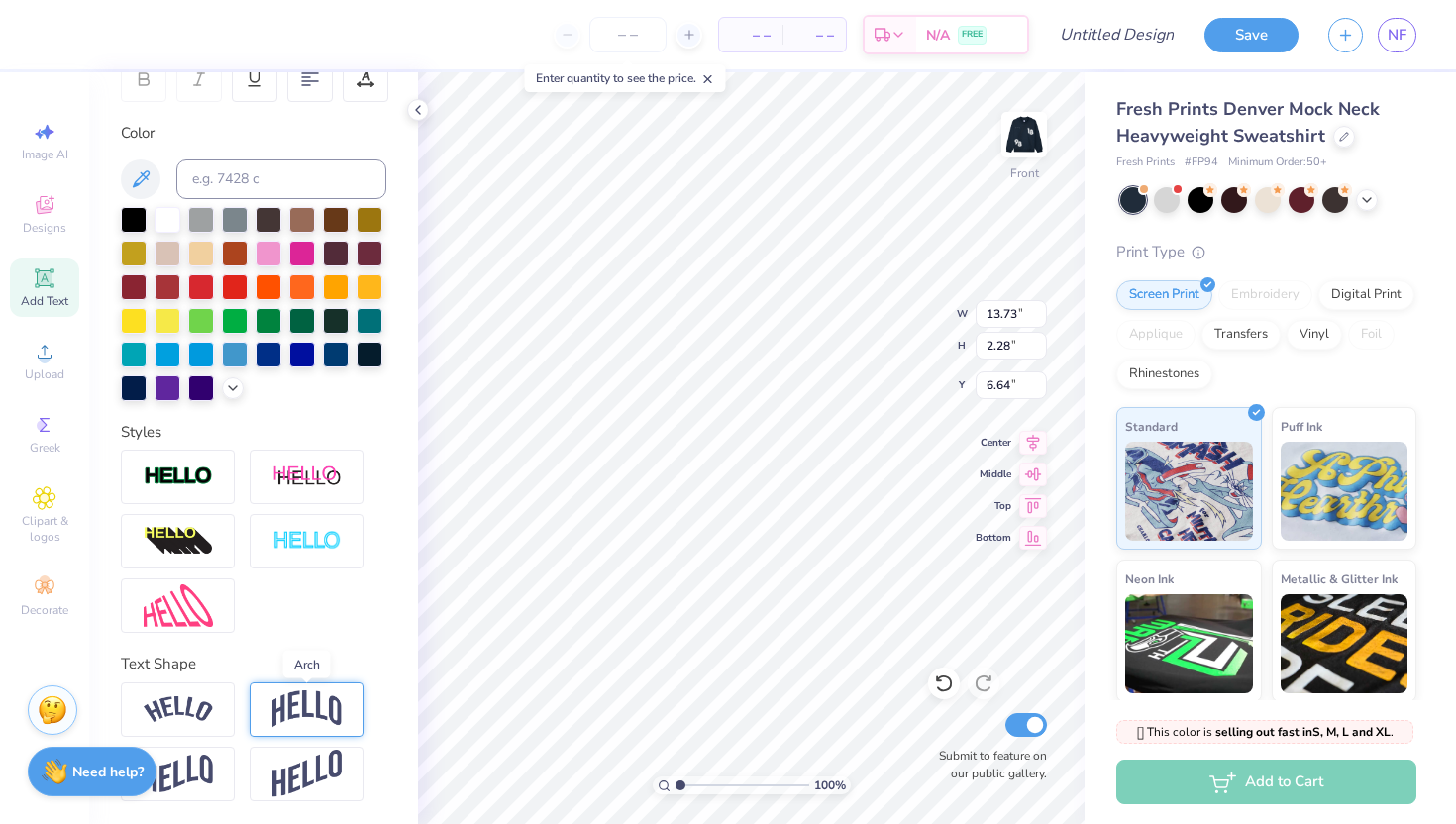 click at bounding box center (307, 709) 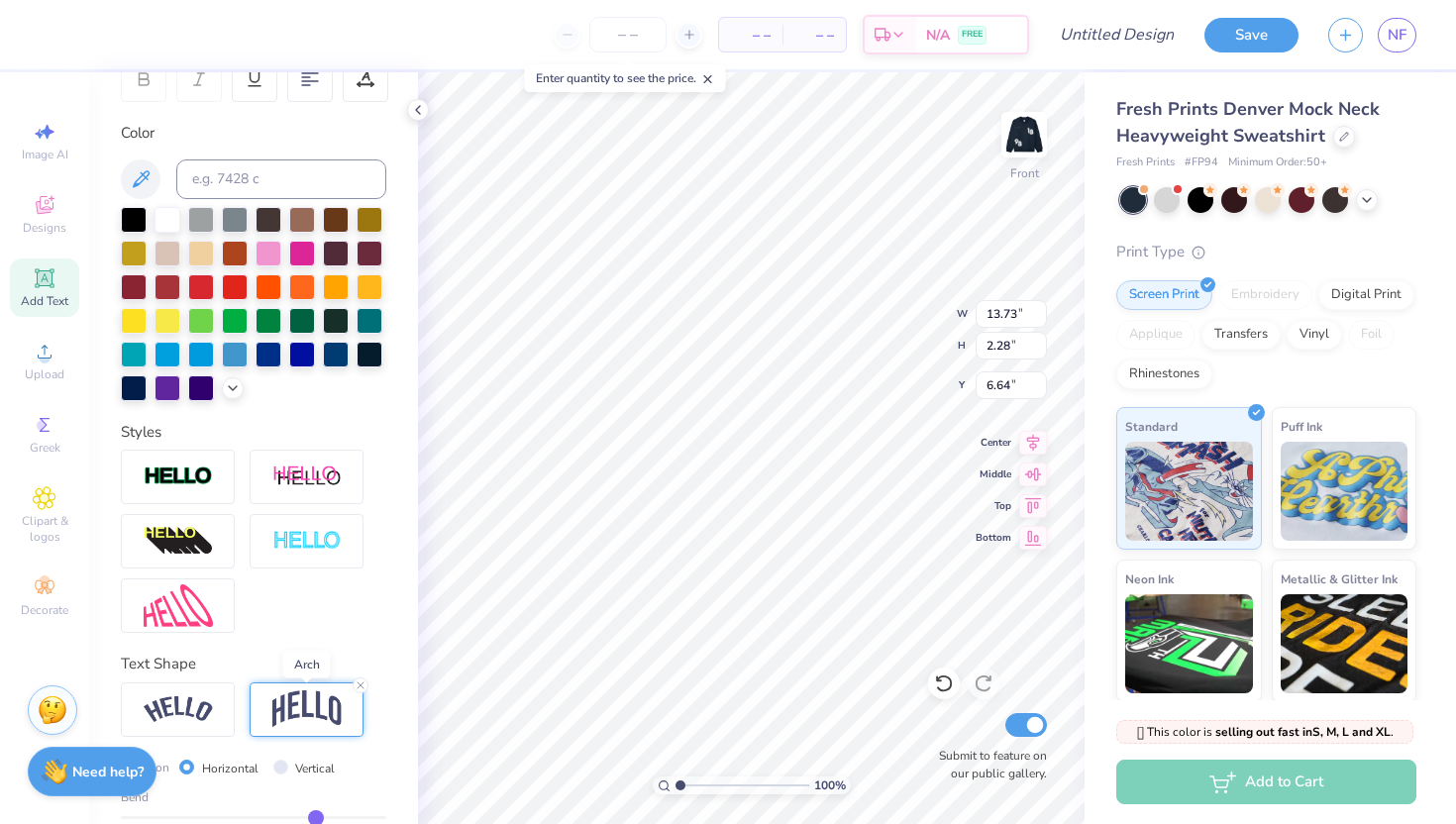 type on "4.92" 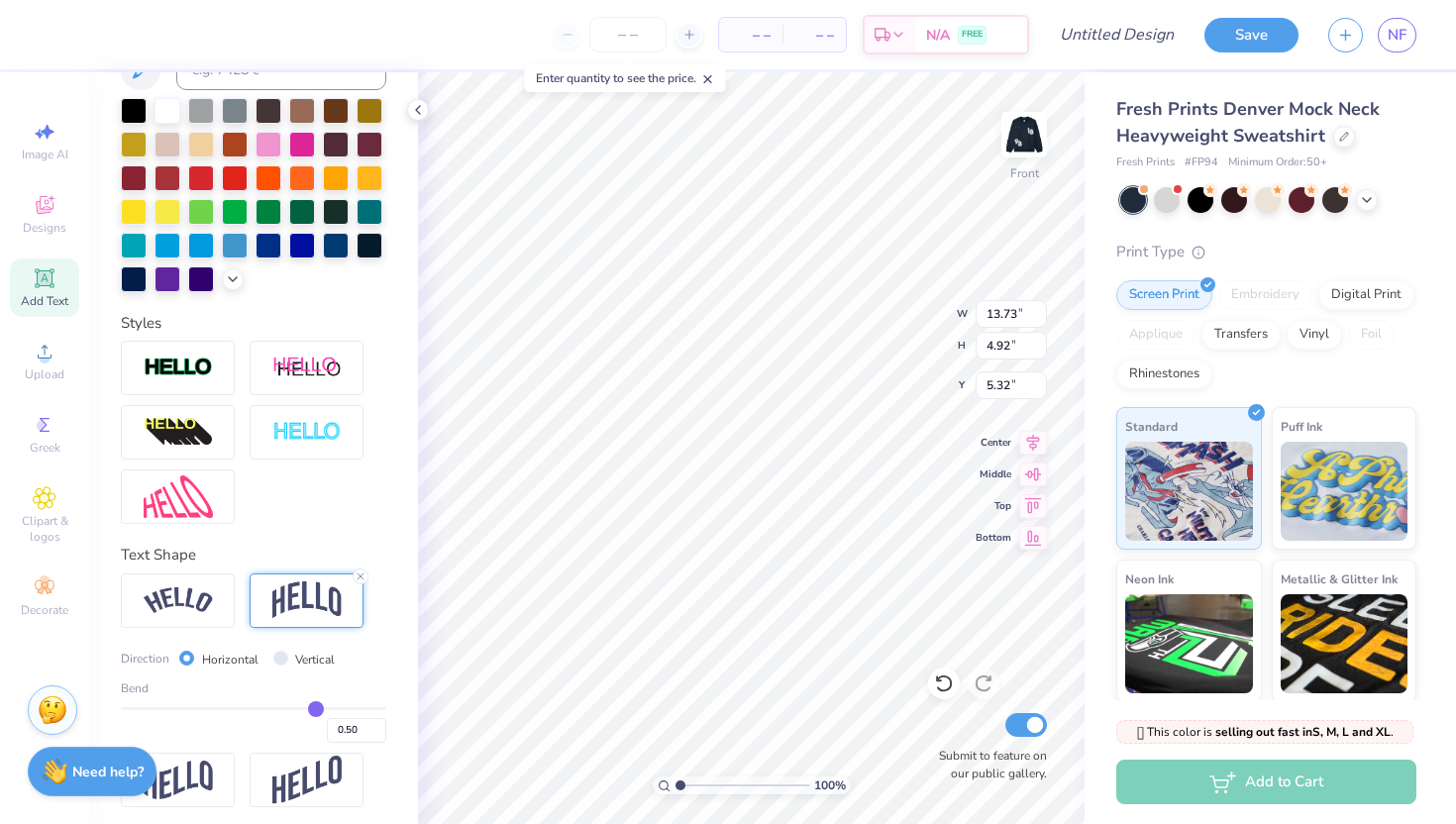 scroll, scrollTop: 443, scrollLeft: 0, axis: vertical 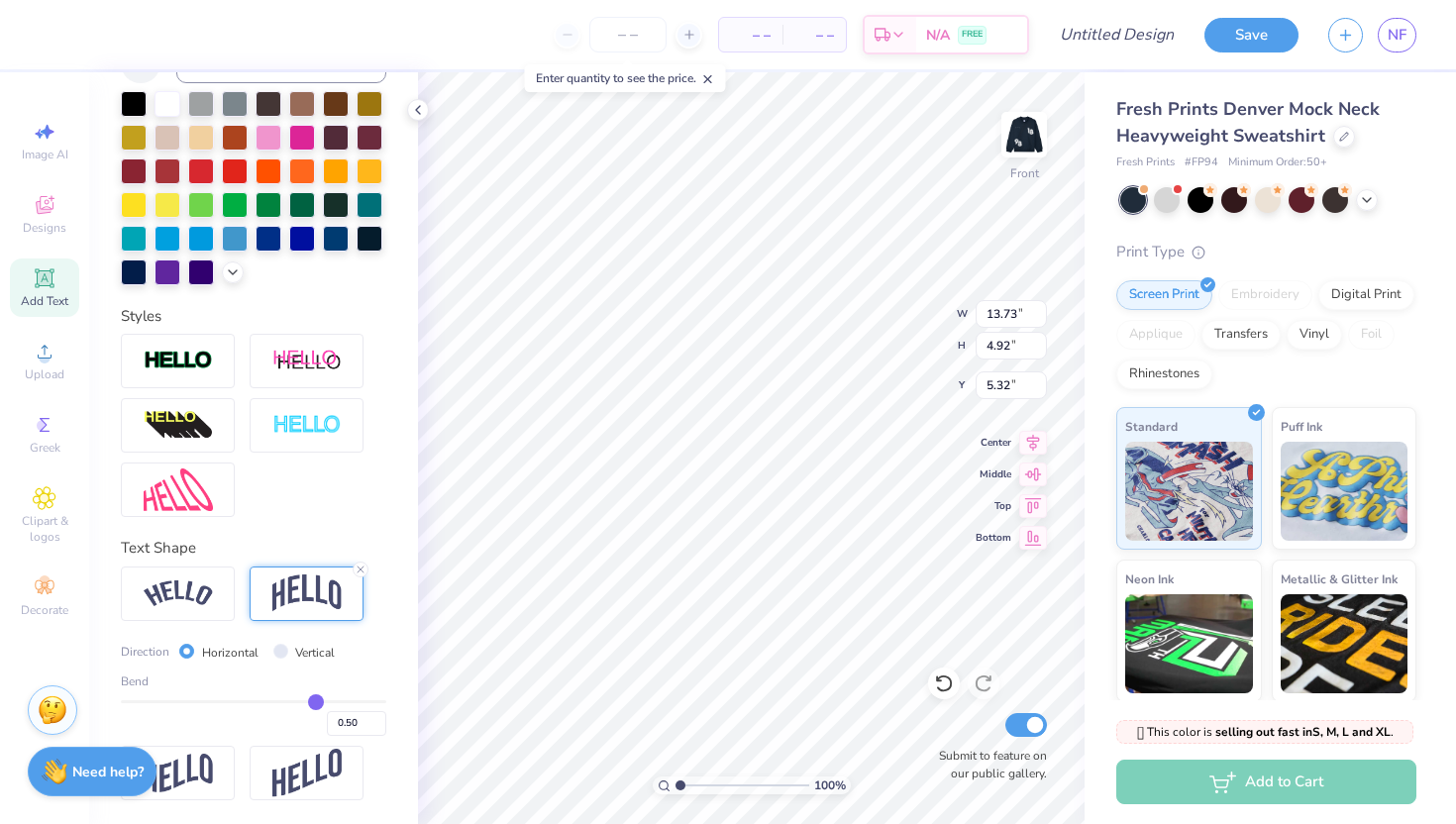type on "0.44" 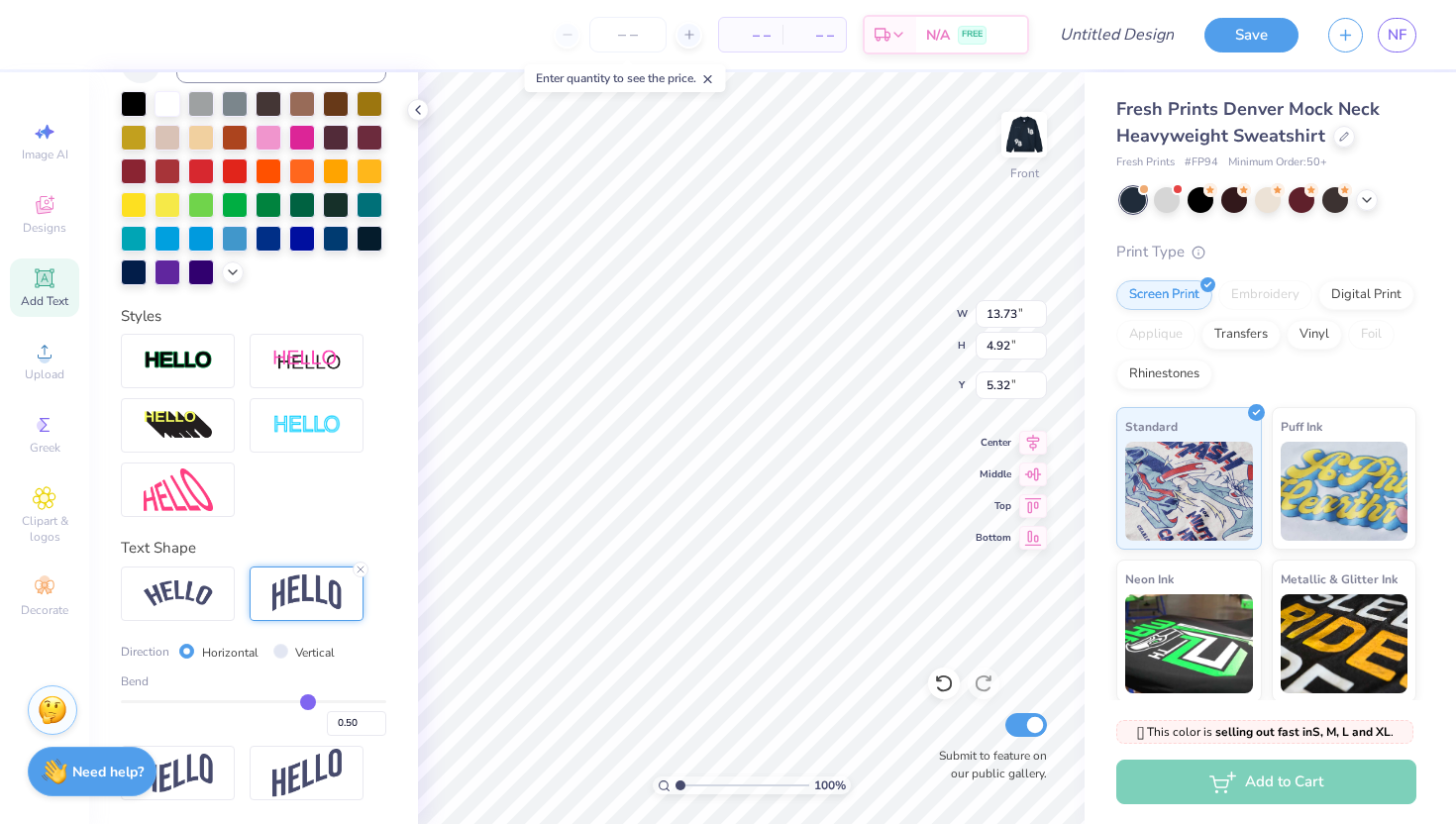 type on "0.44" 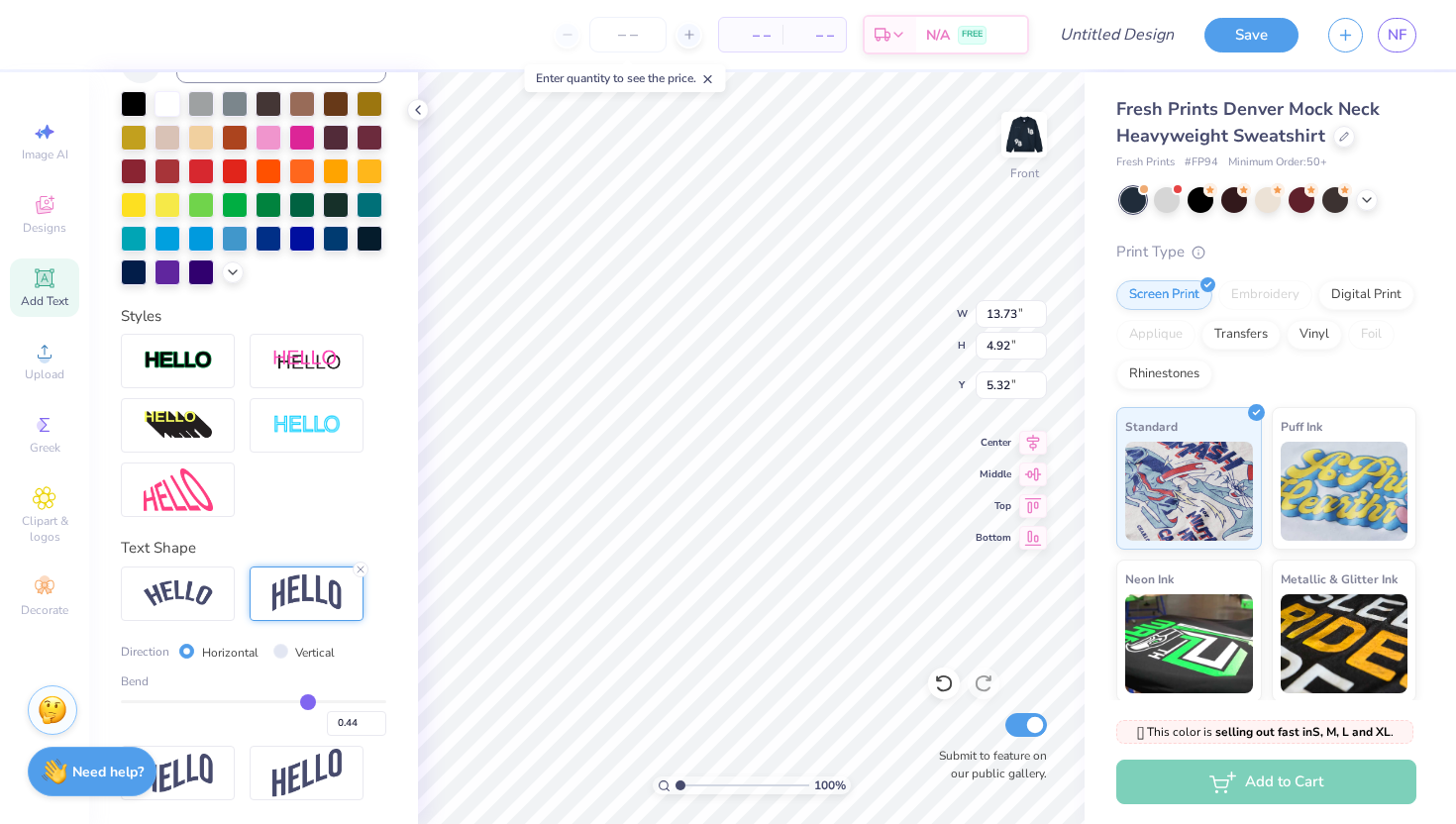 type on "0.42" 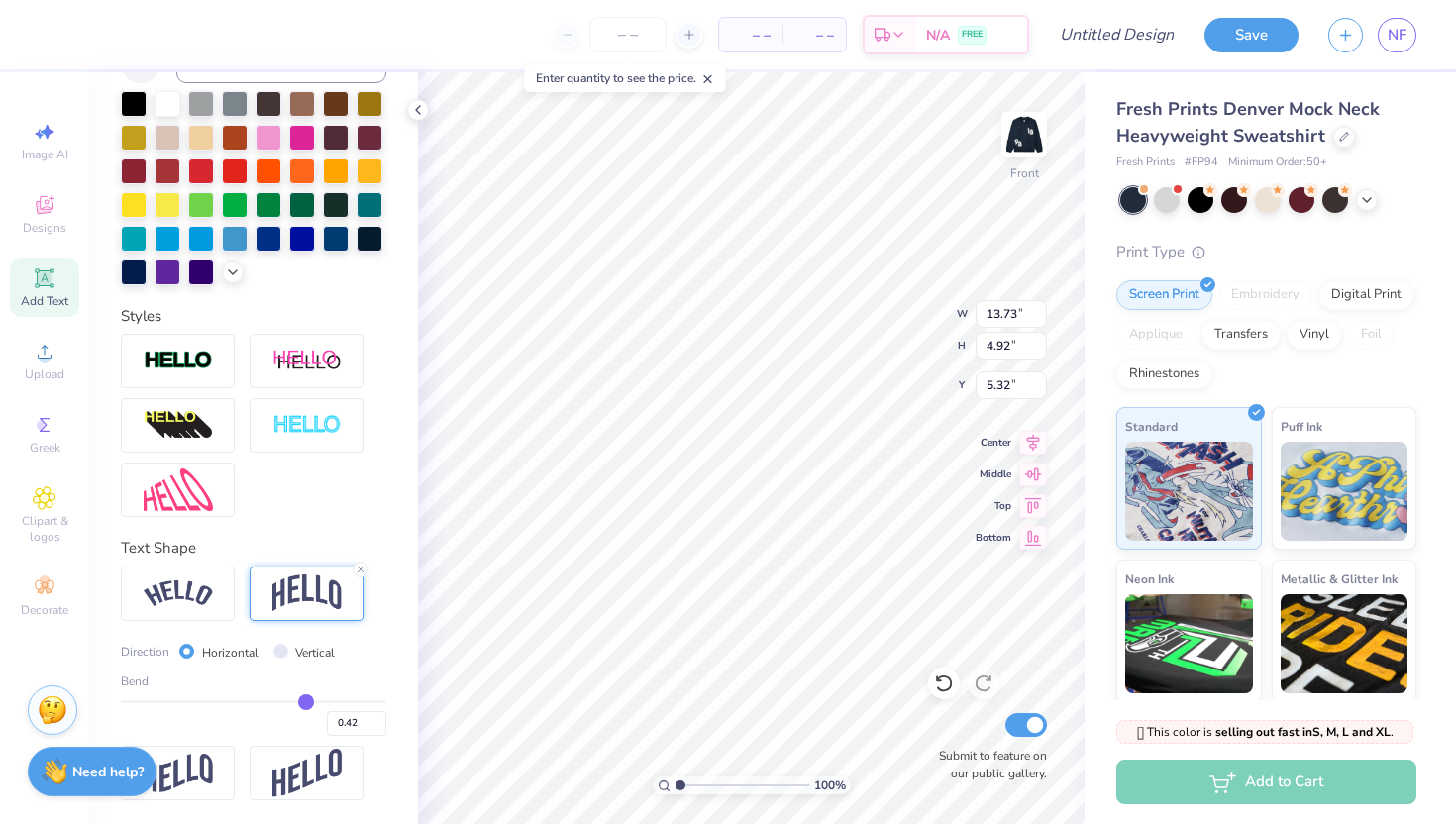 type on "0.41" 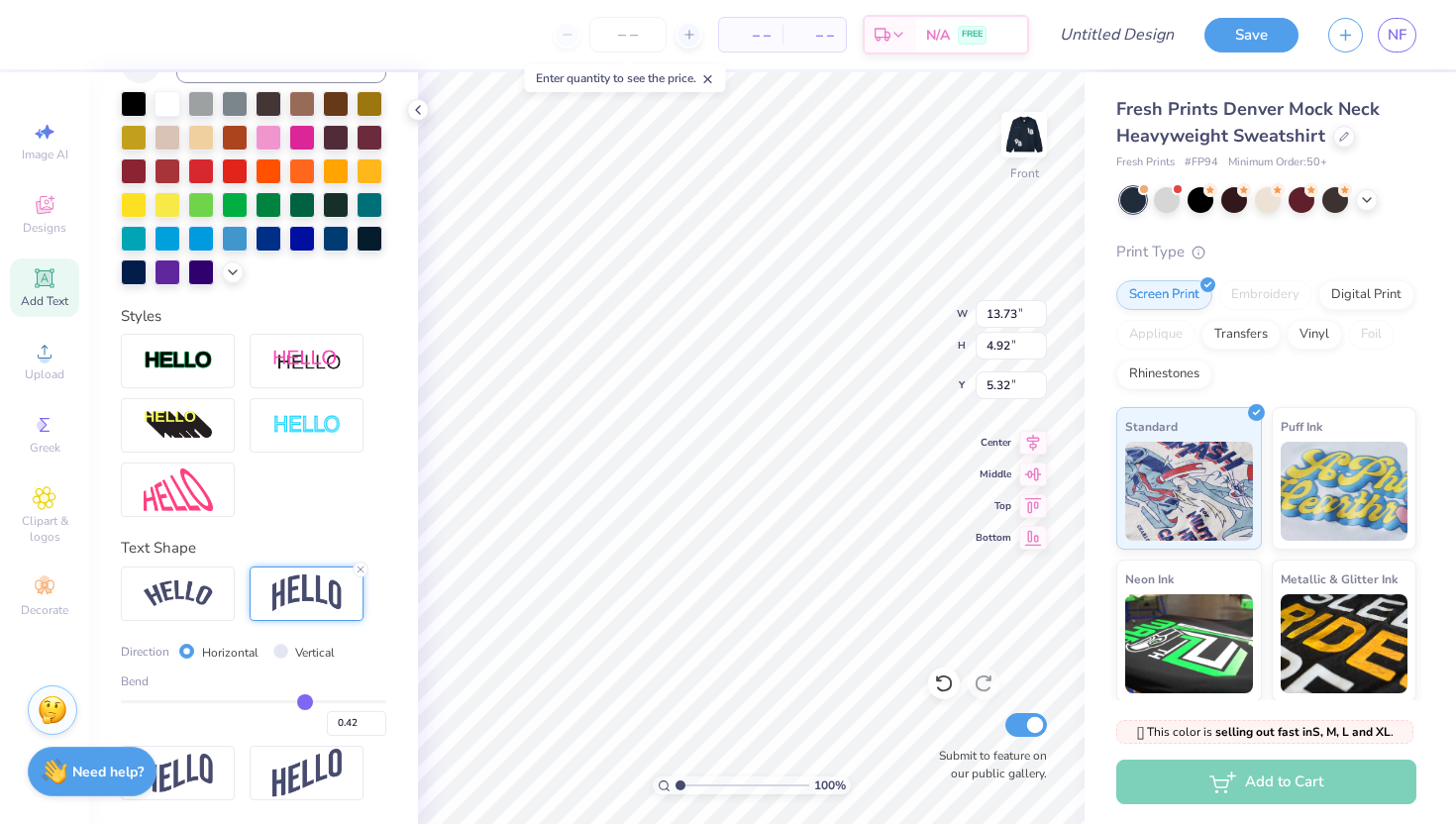 type on "0.41" 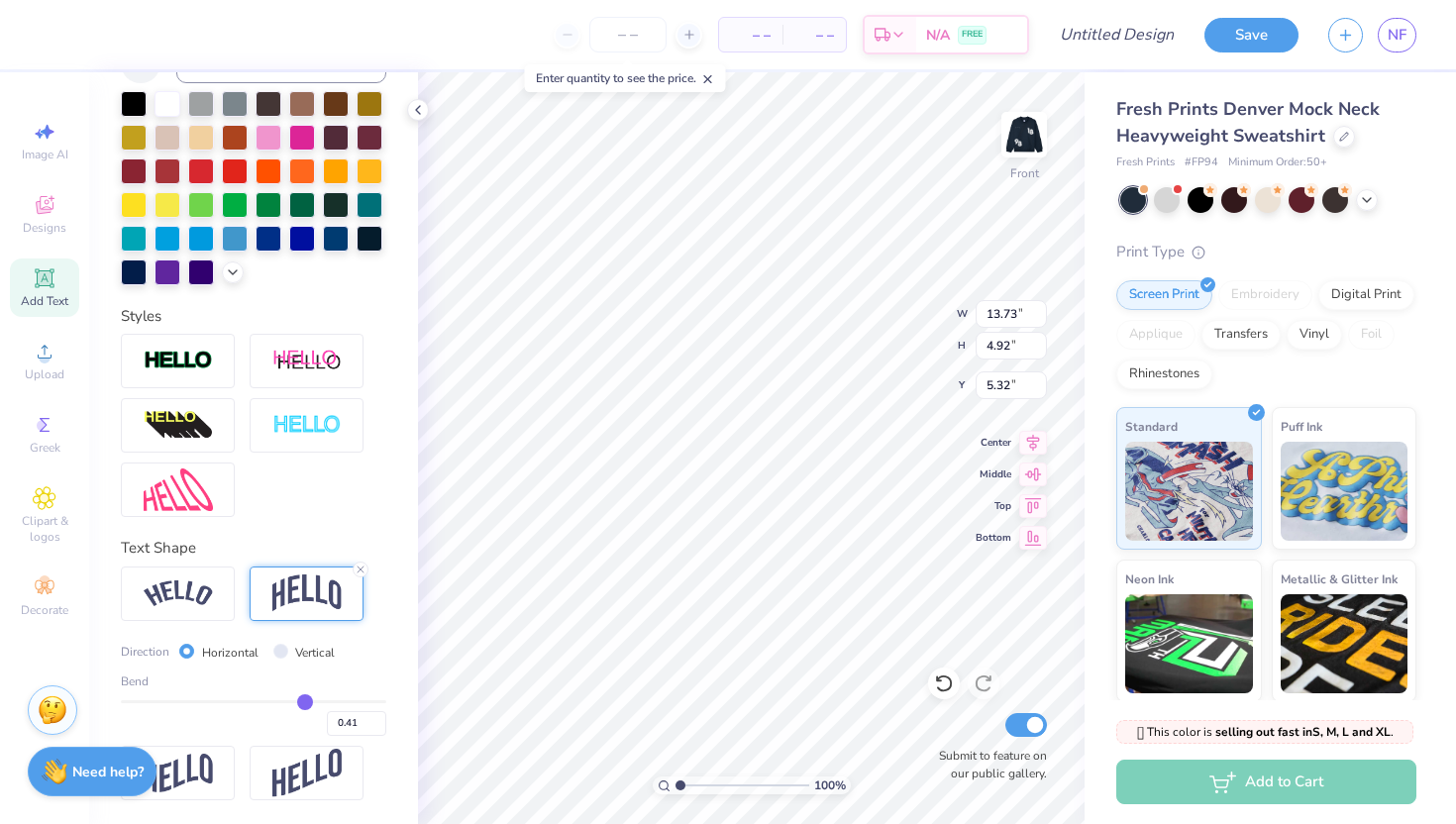 type on "0.4" 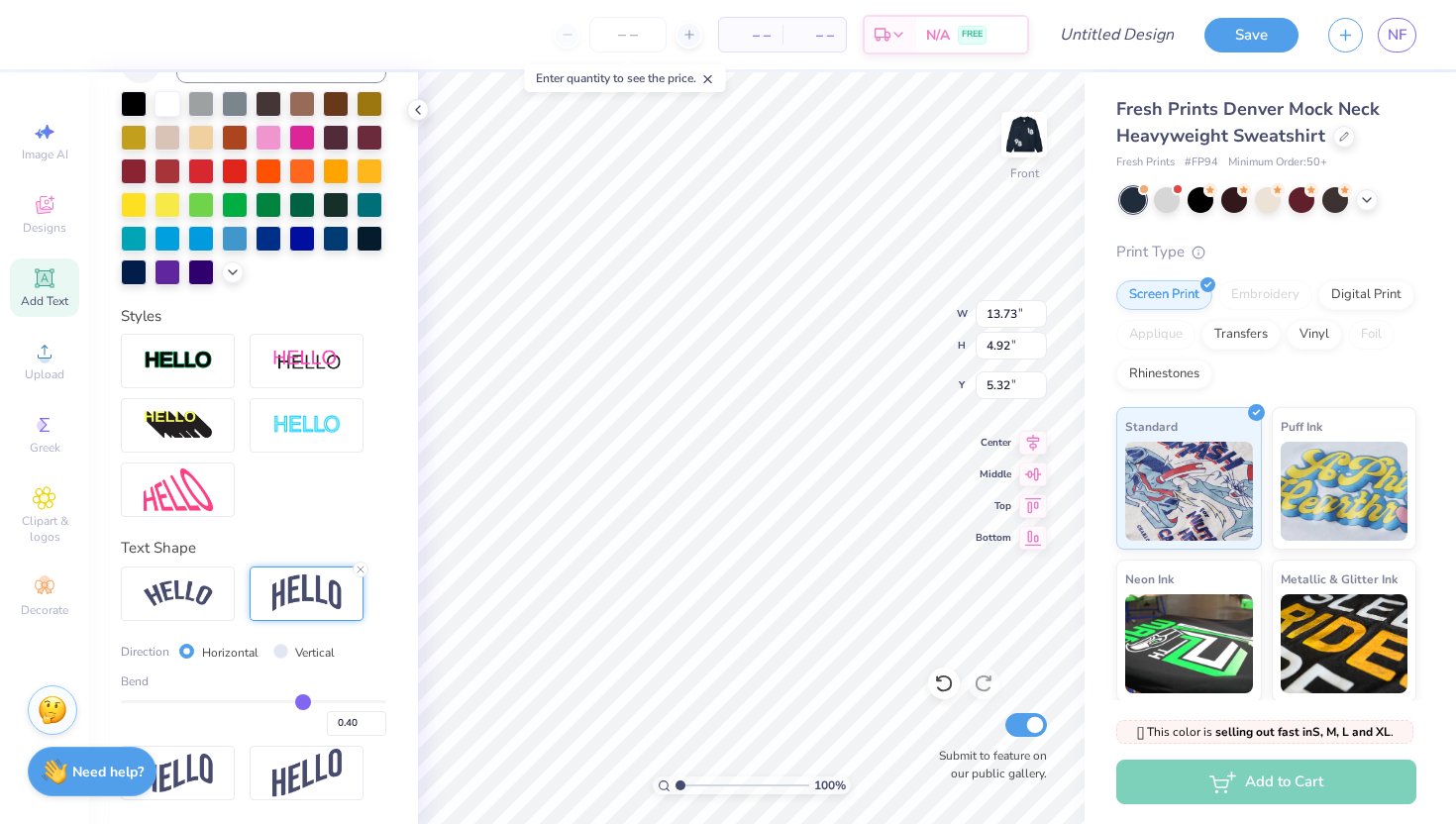 type on "0.39" 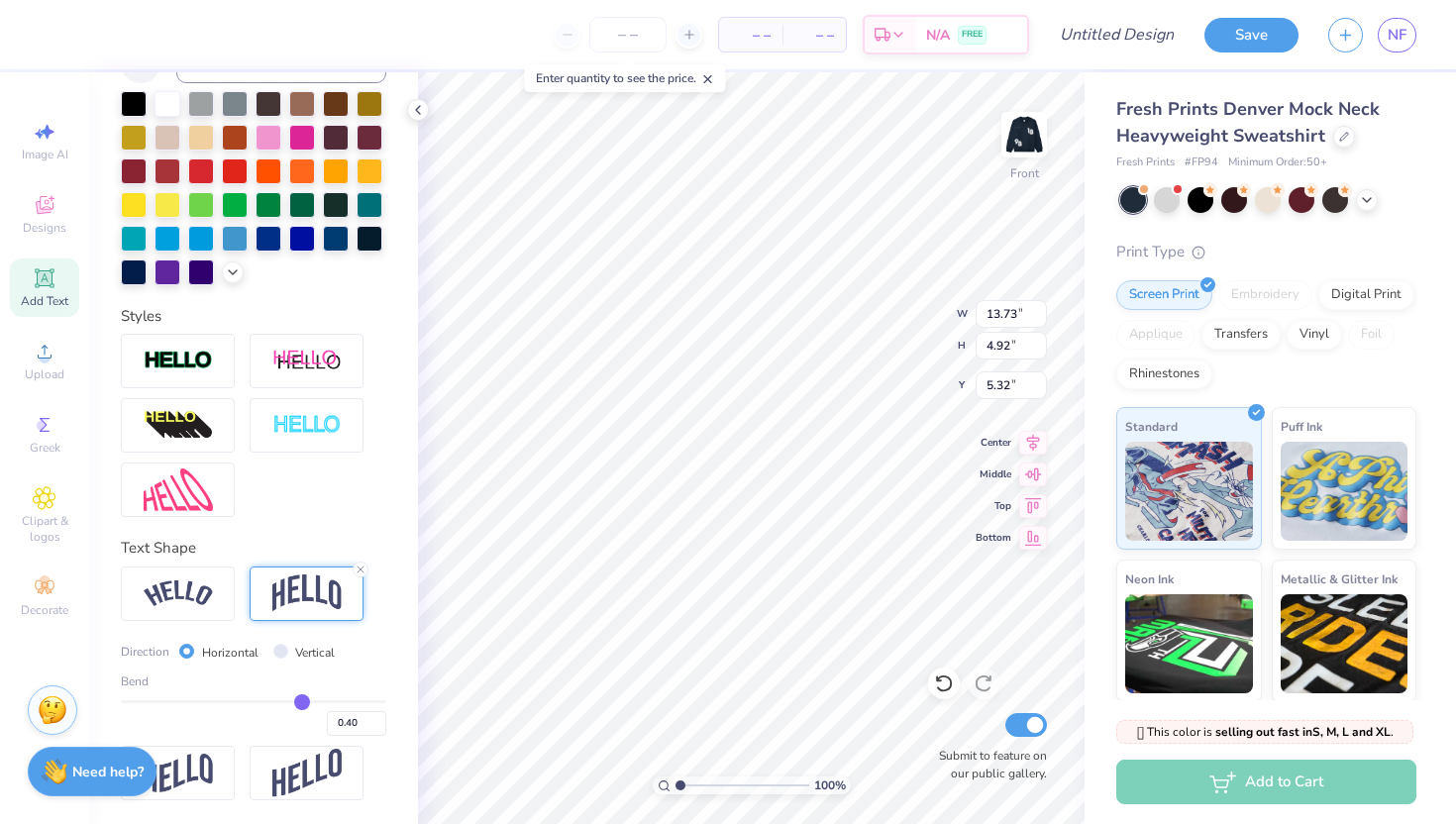 type on "0.39" 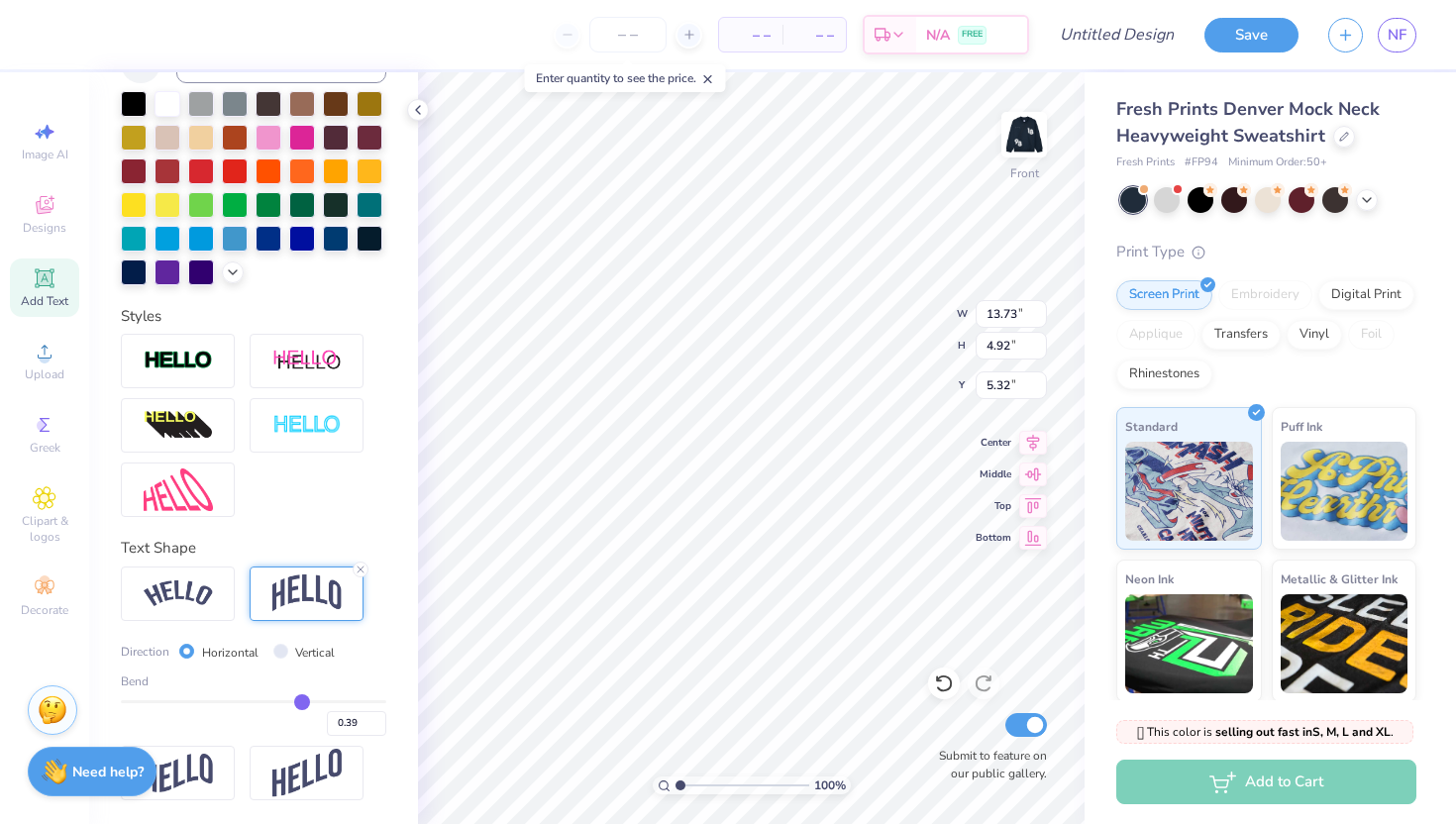 type on "0.38" 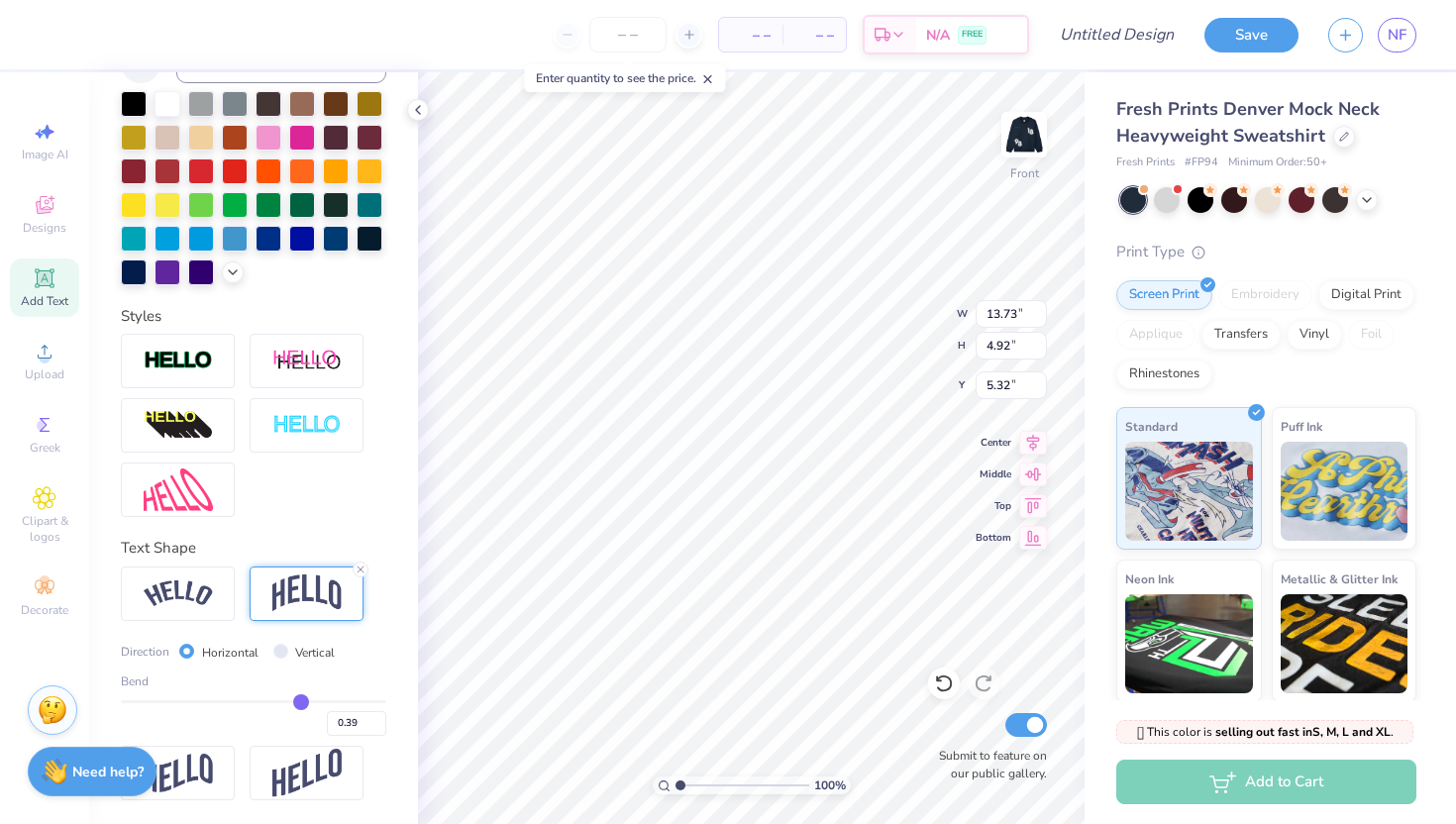 type on "0.38" 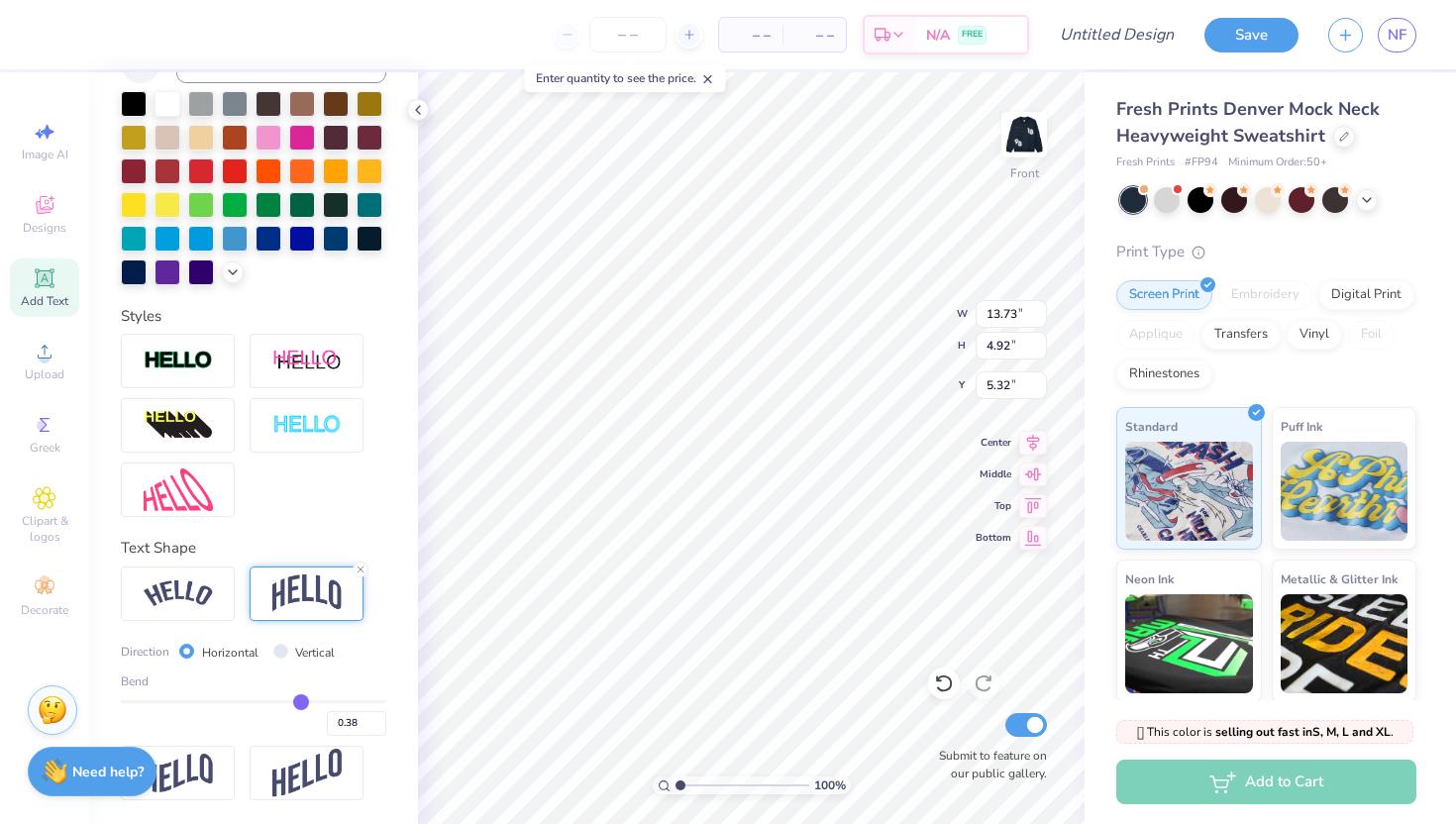 type on "0.37" 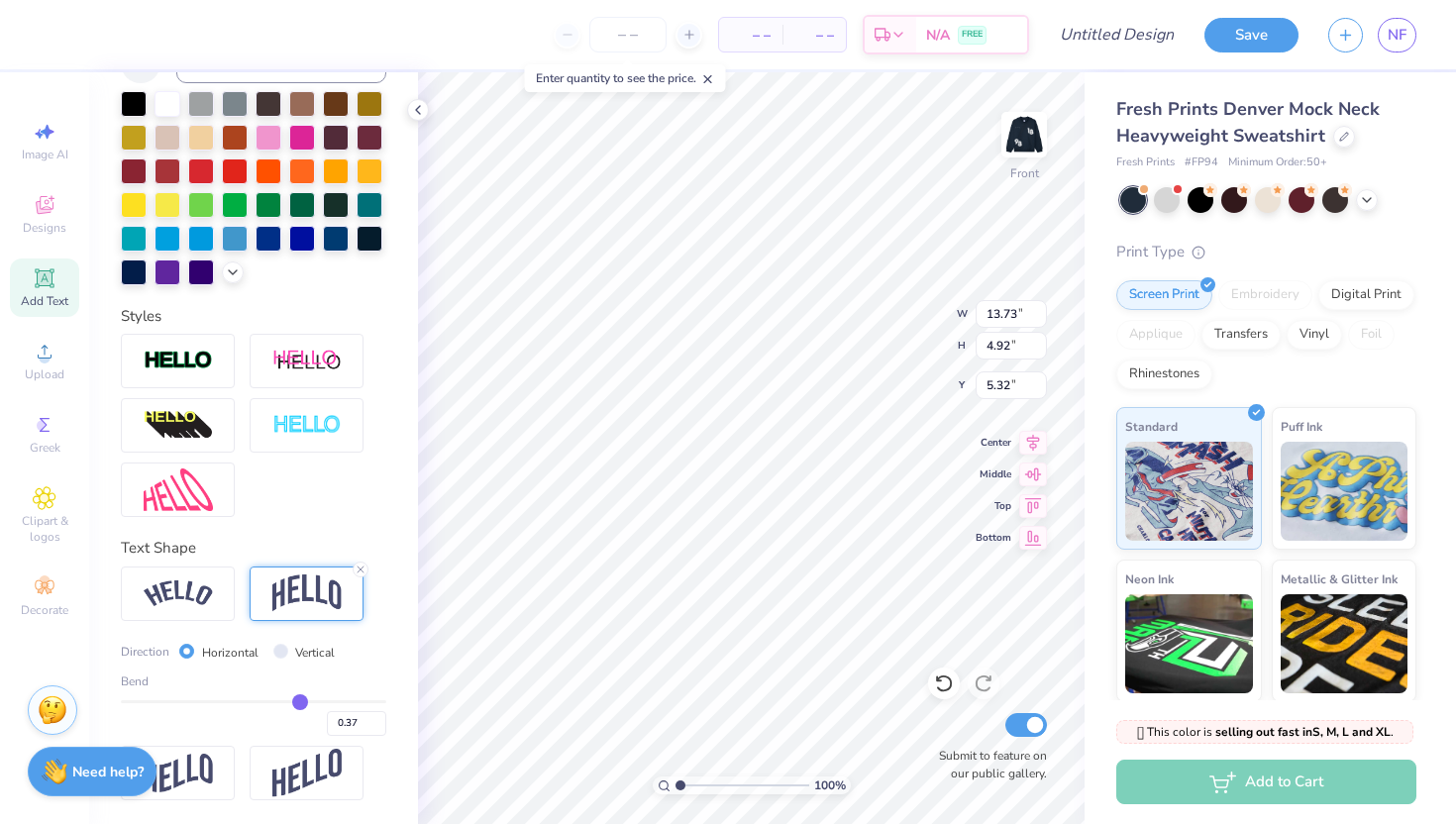 type on "0.36" 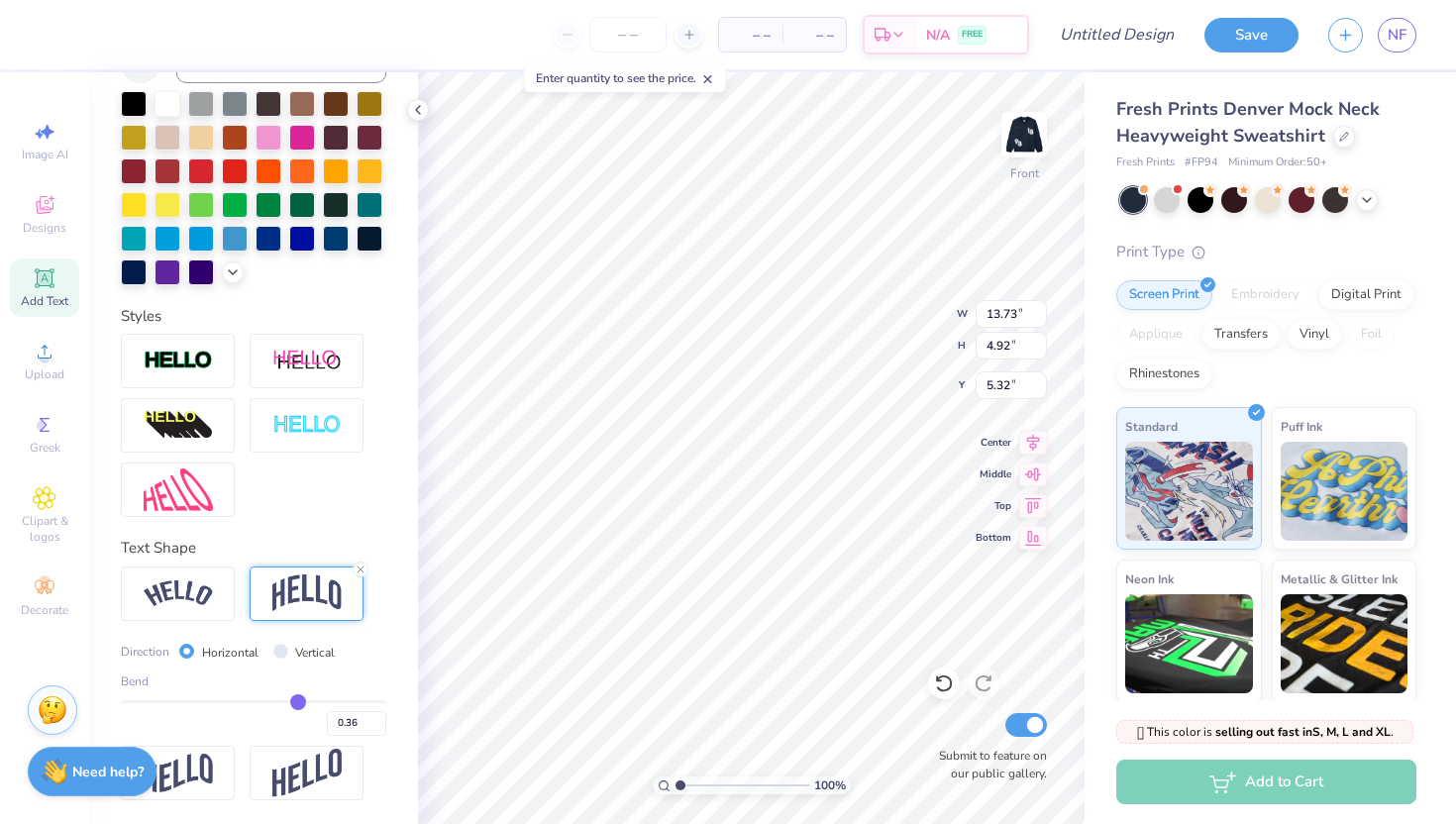 type on "0.35" 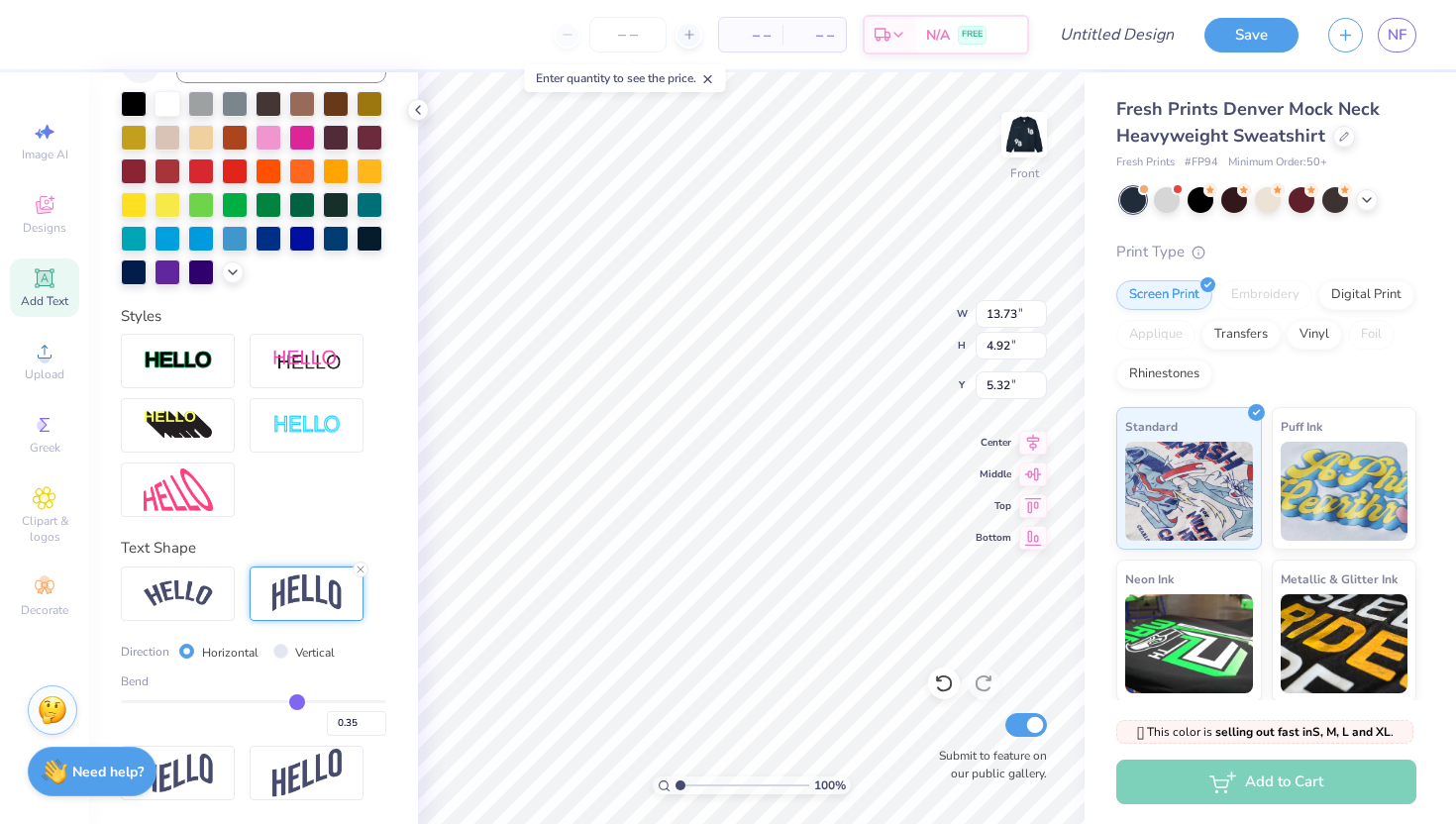 type on "0.34" 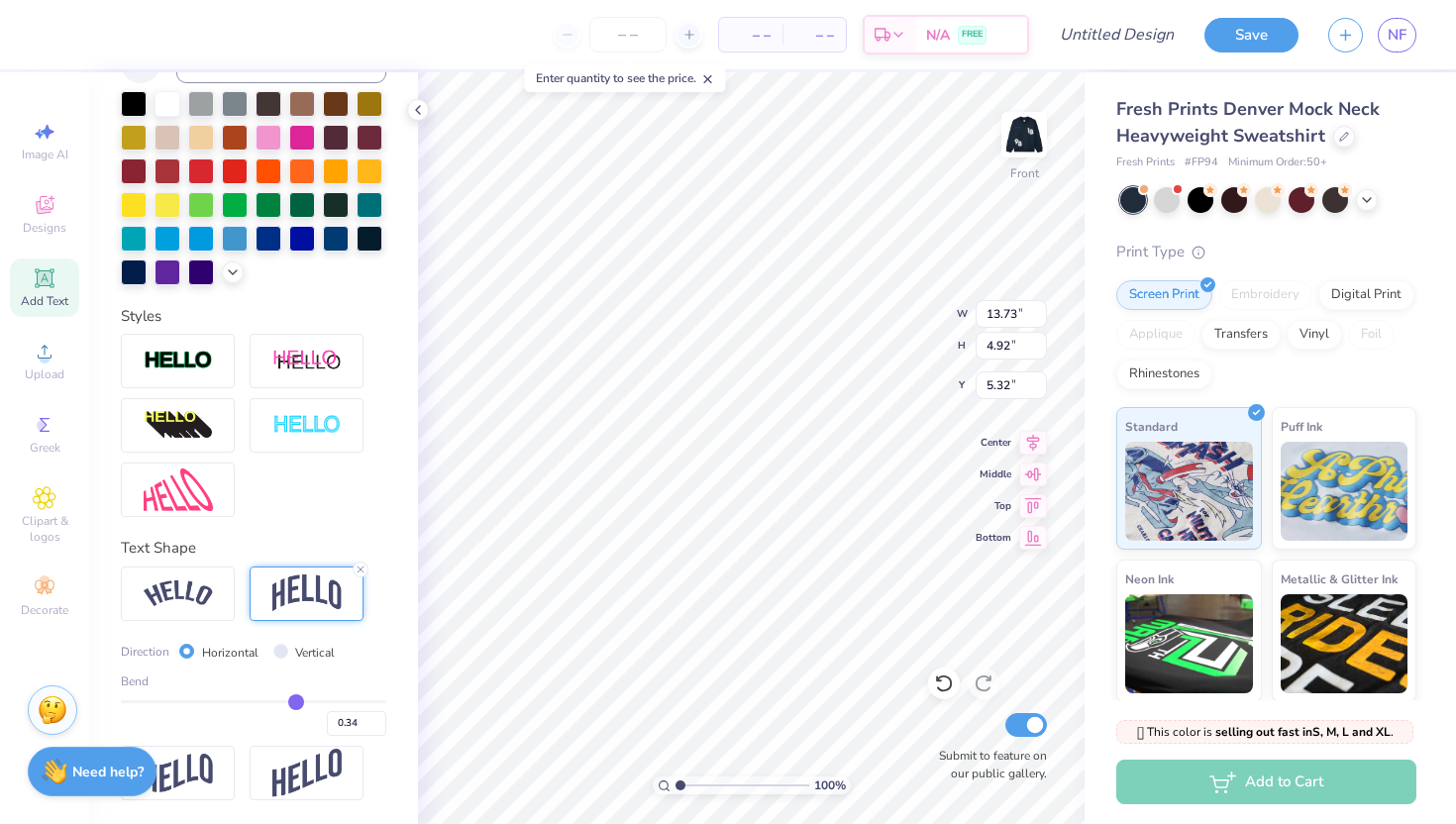 type on "0.33" 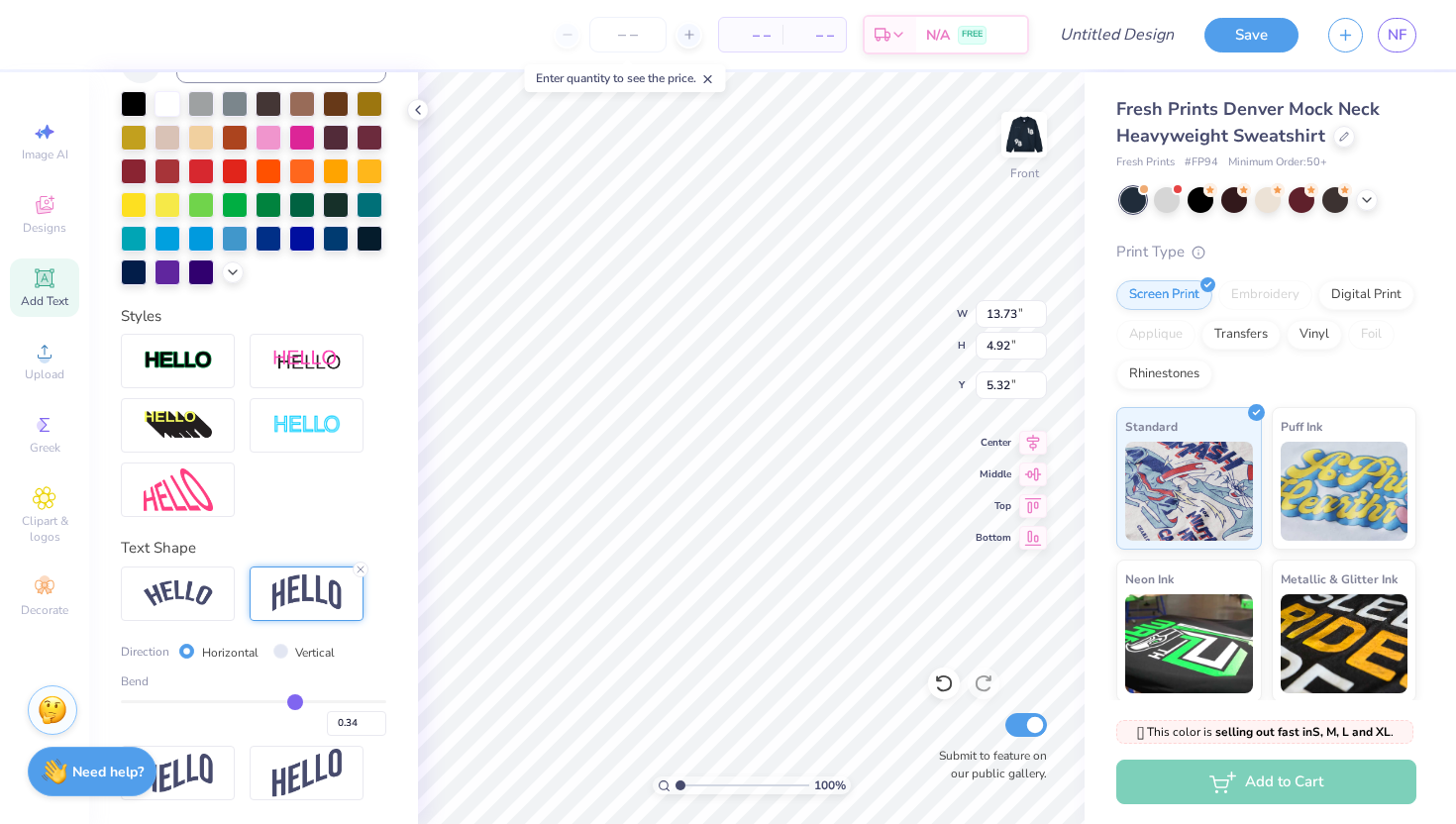type on "0.33" 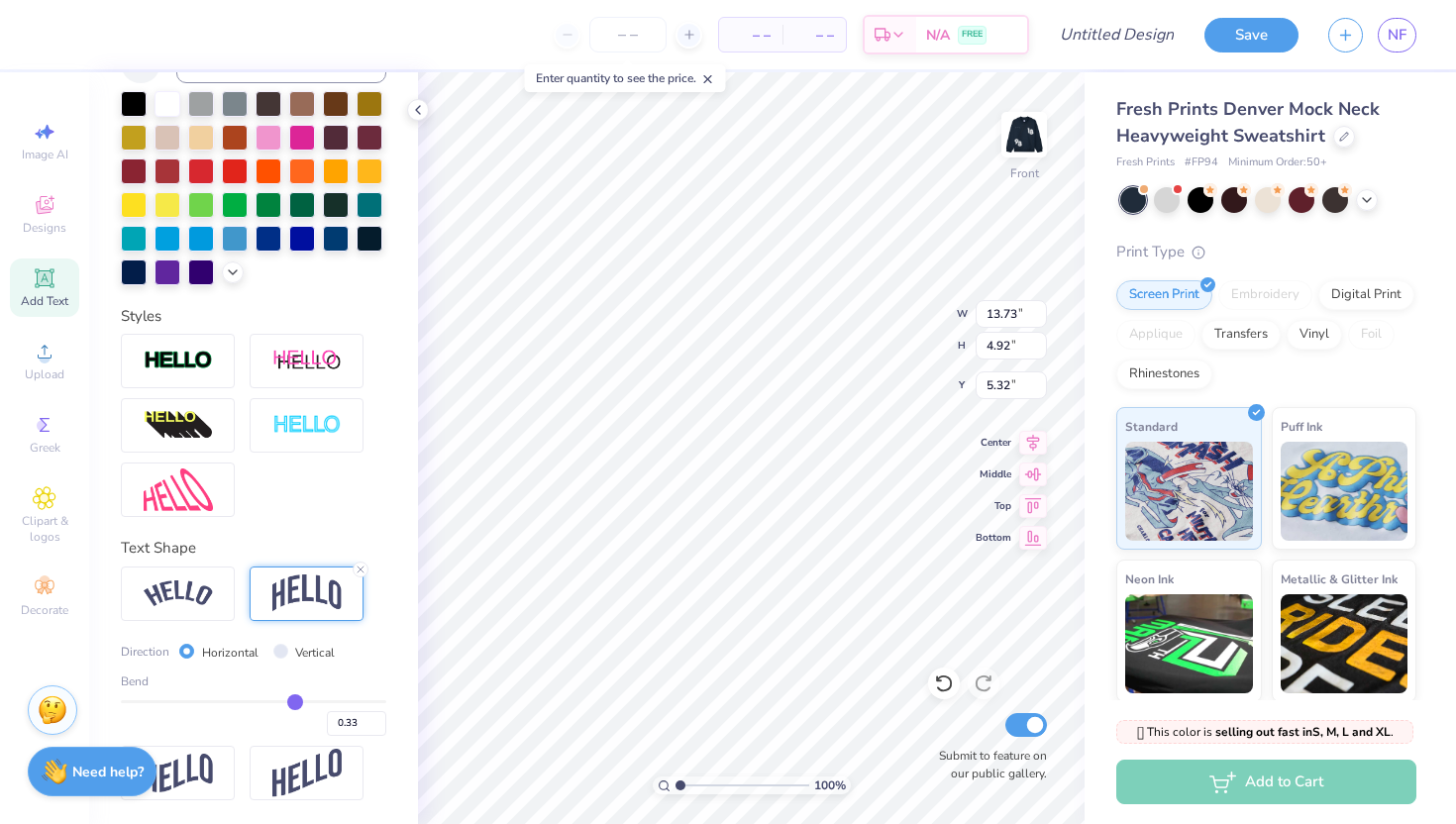 type on "0.32" 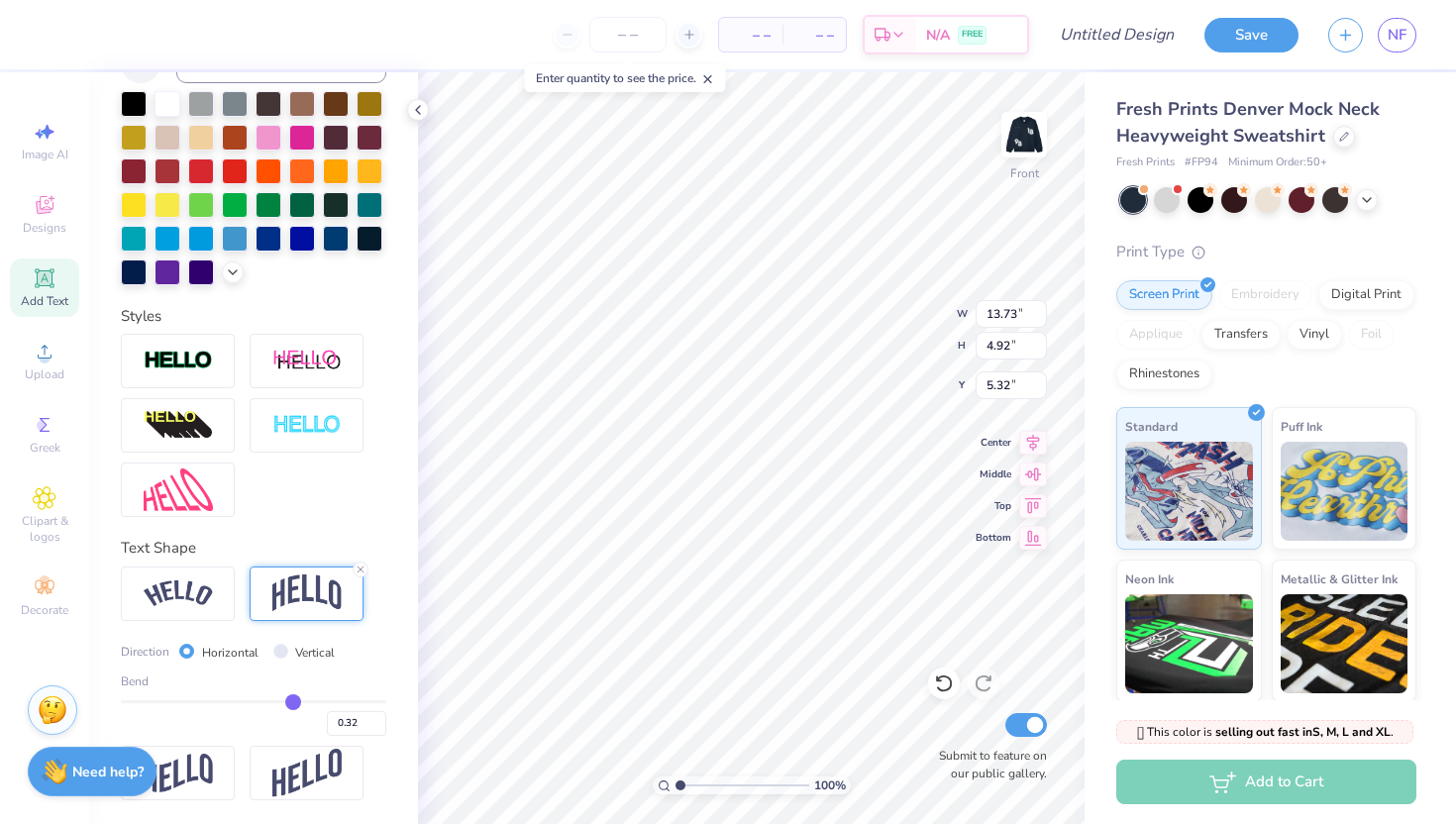 type on "0.31" 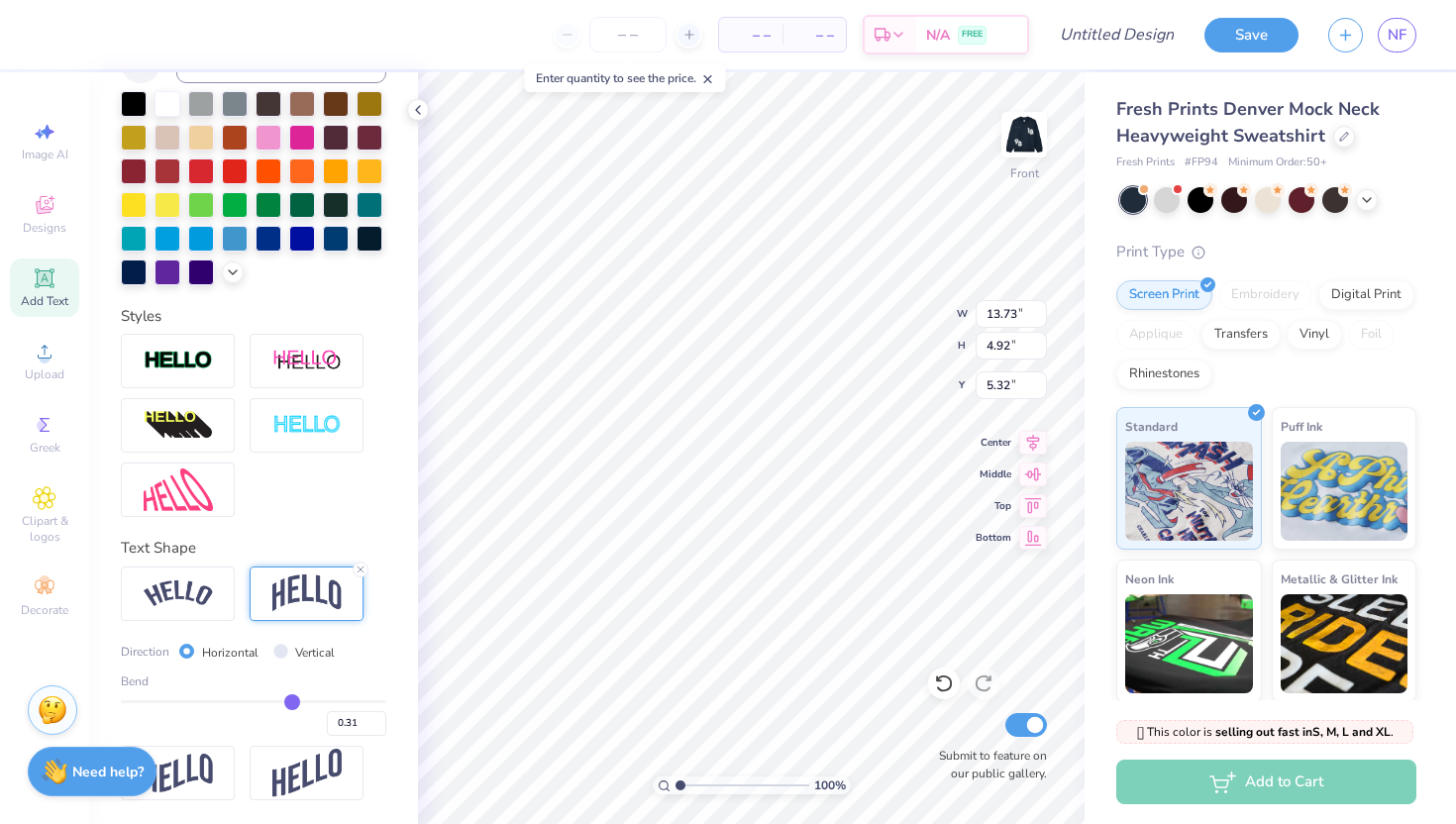 type on "0.3" 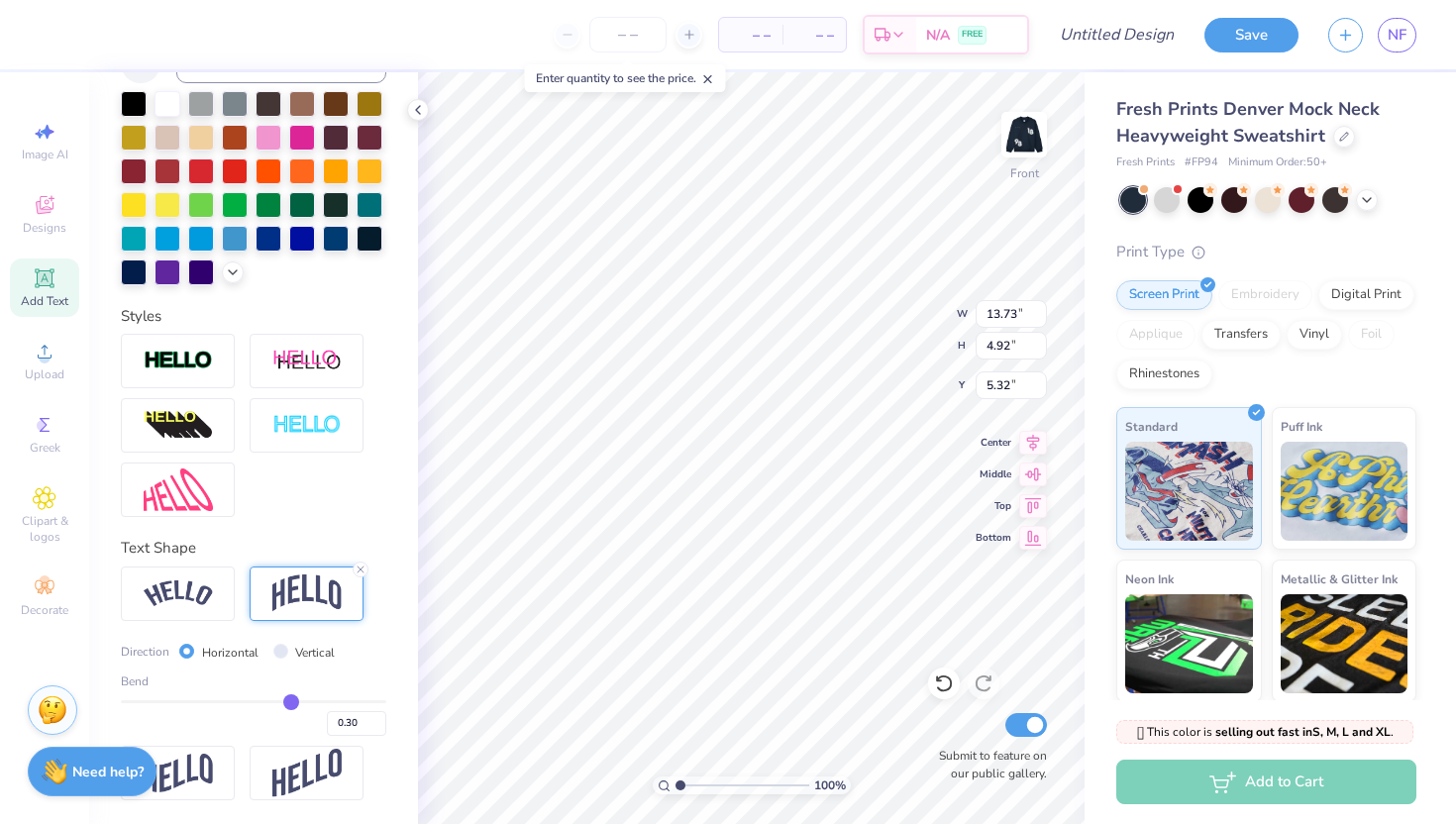 type on "0.29" 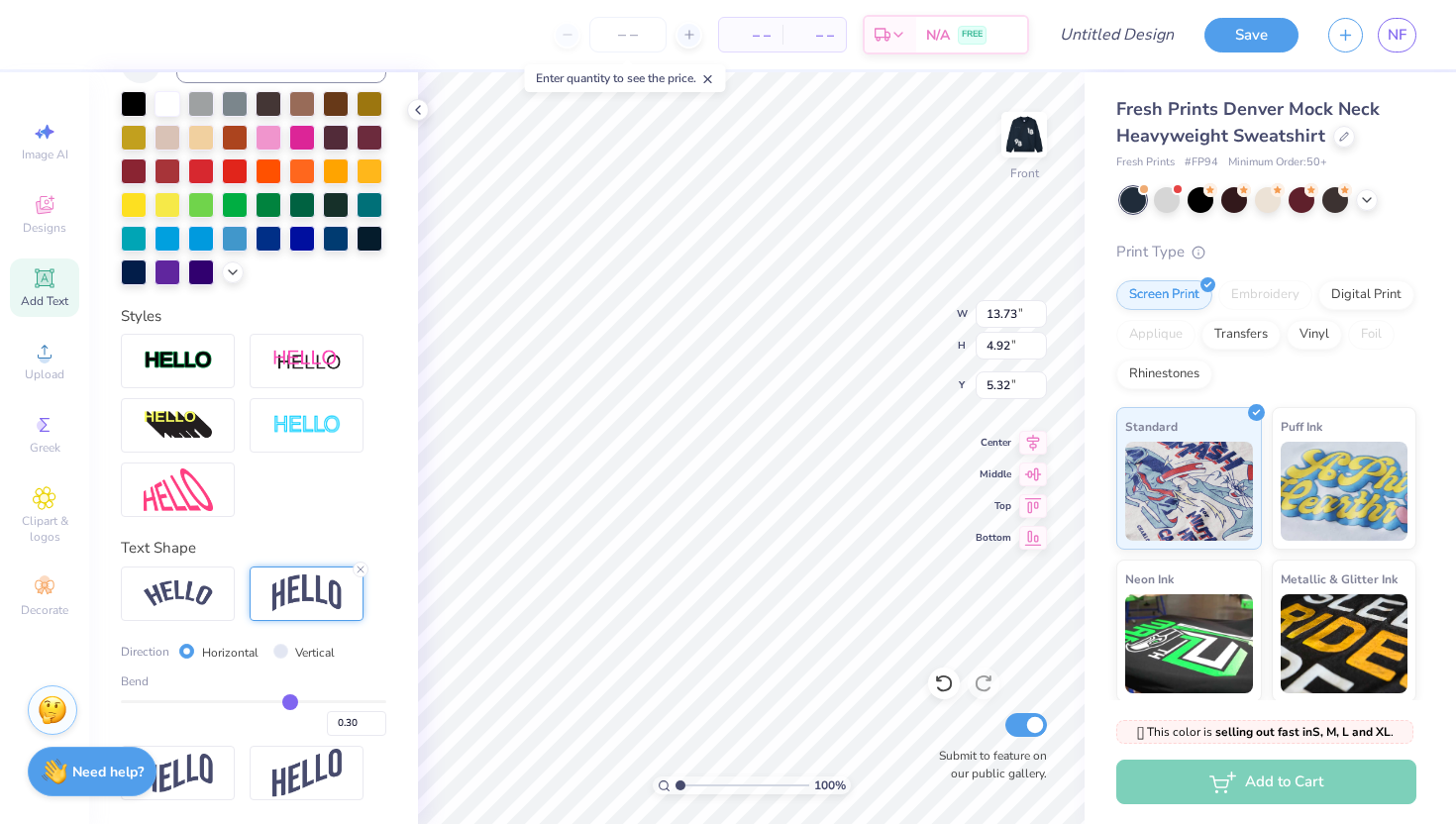 type on "0.29" 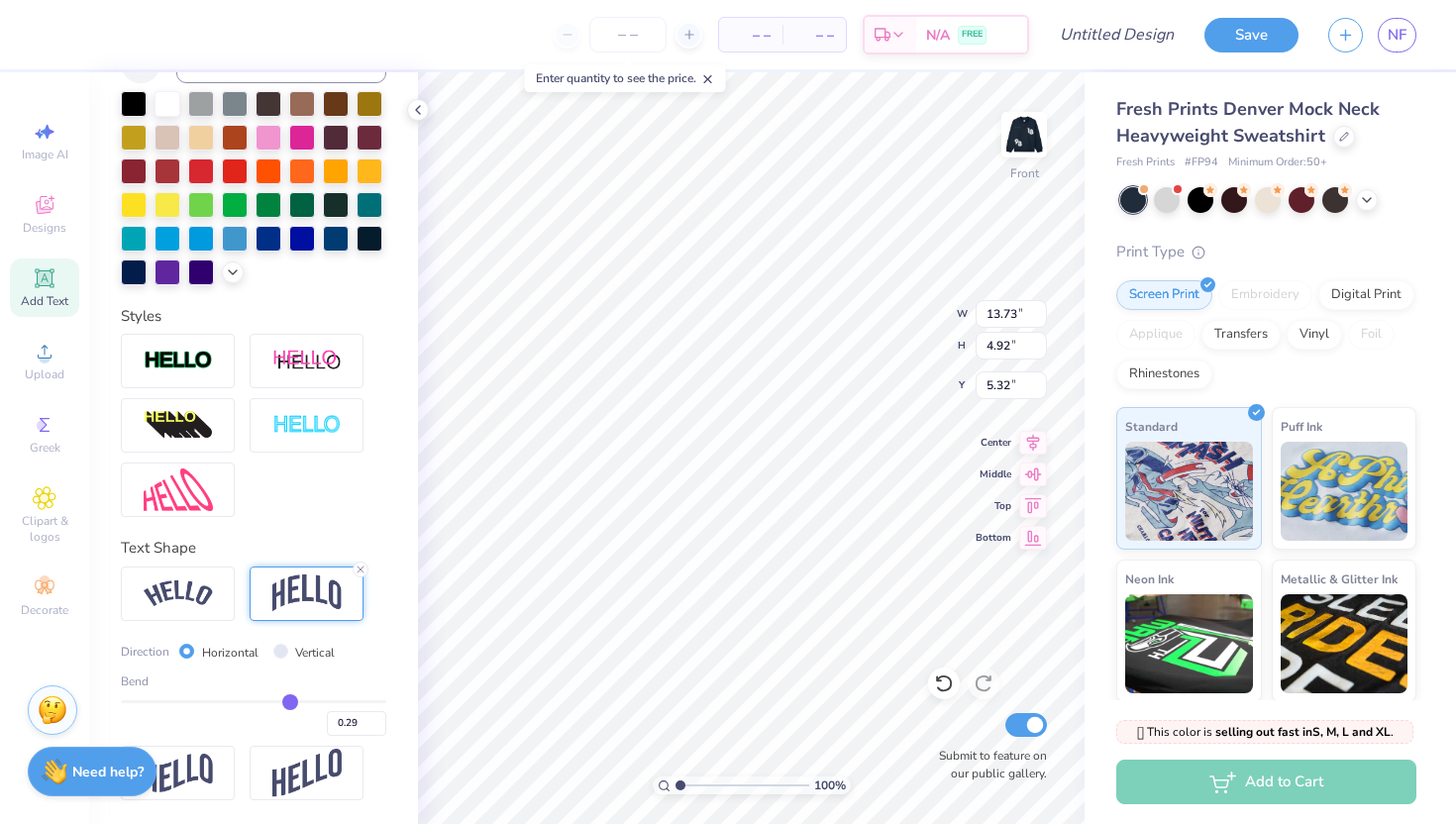 type on "0.28" 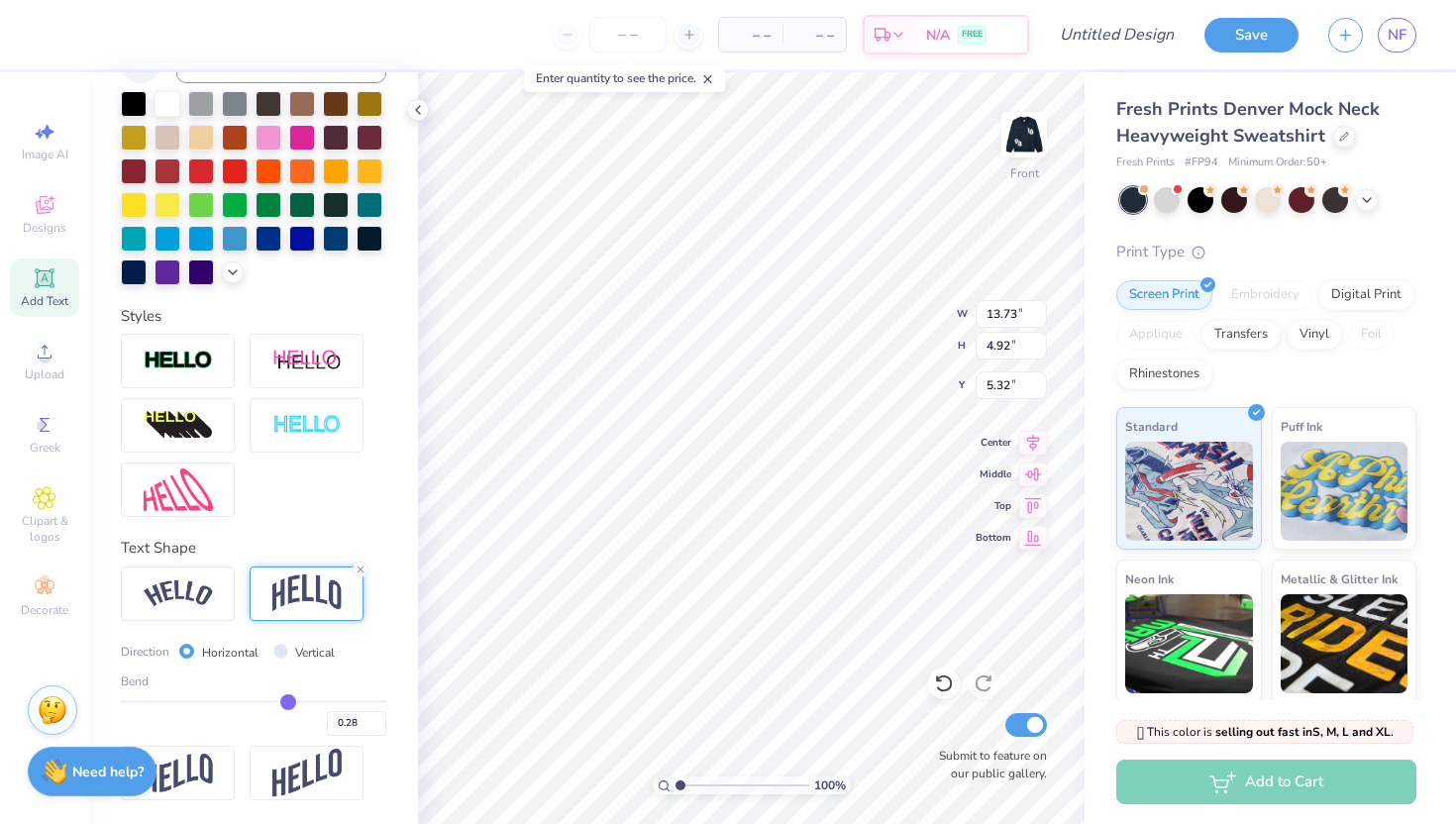 type on "0.27" 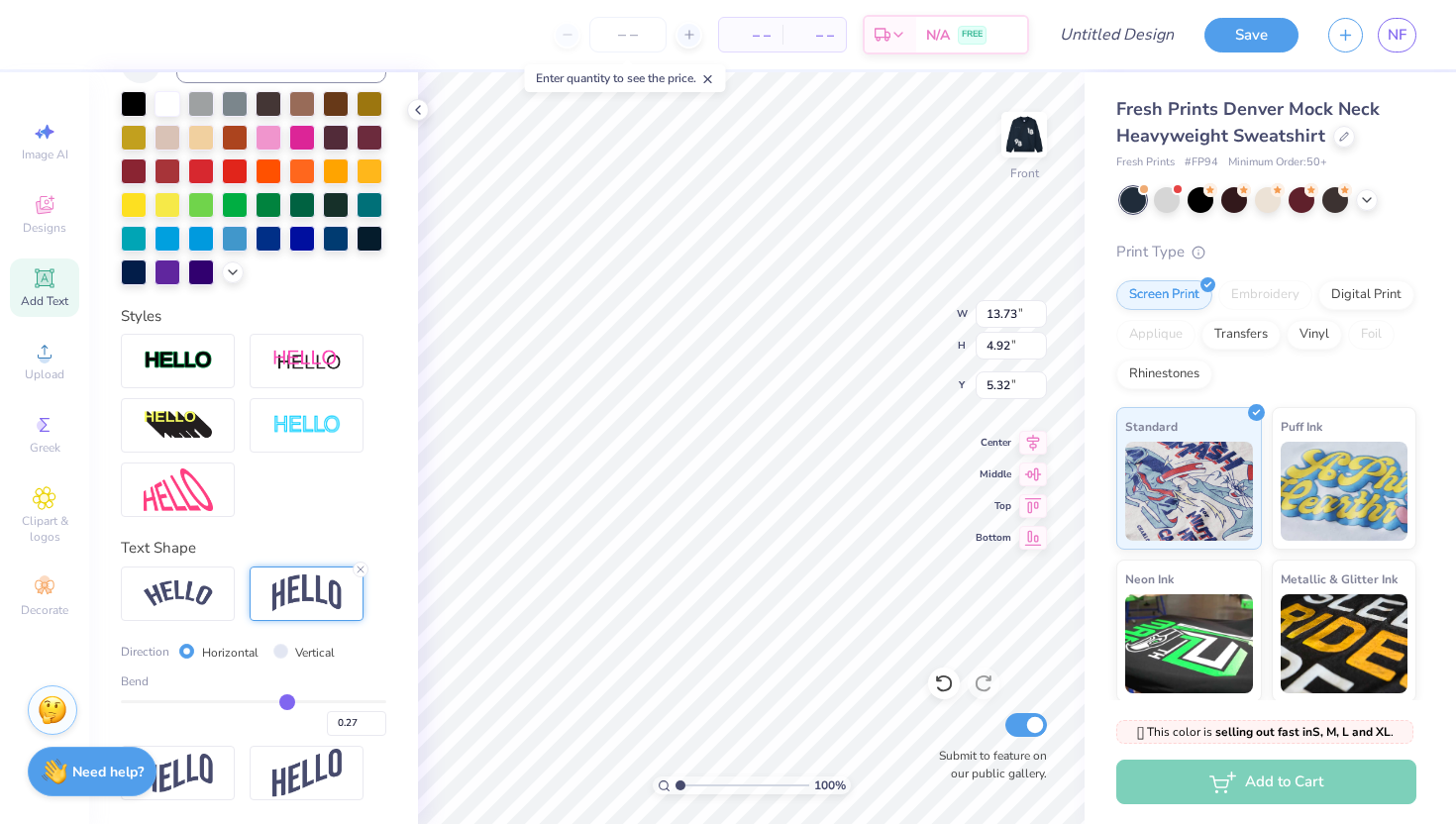 type on "0.26" 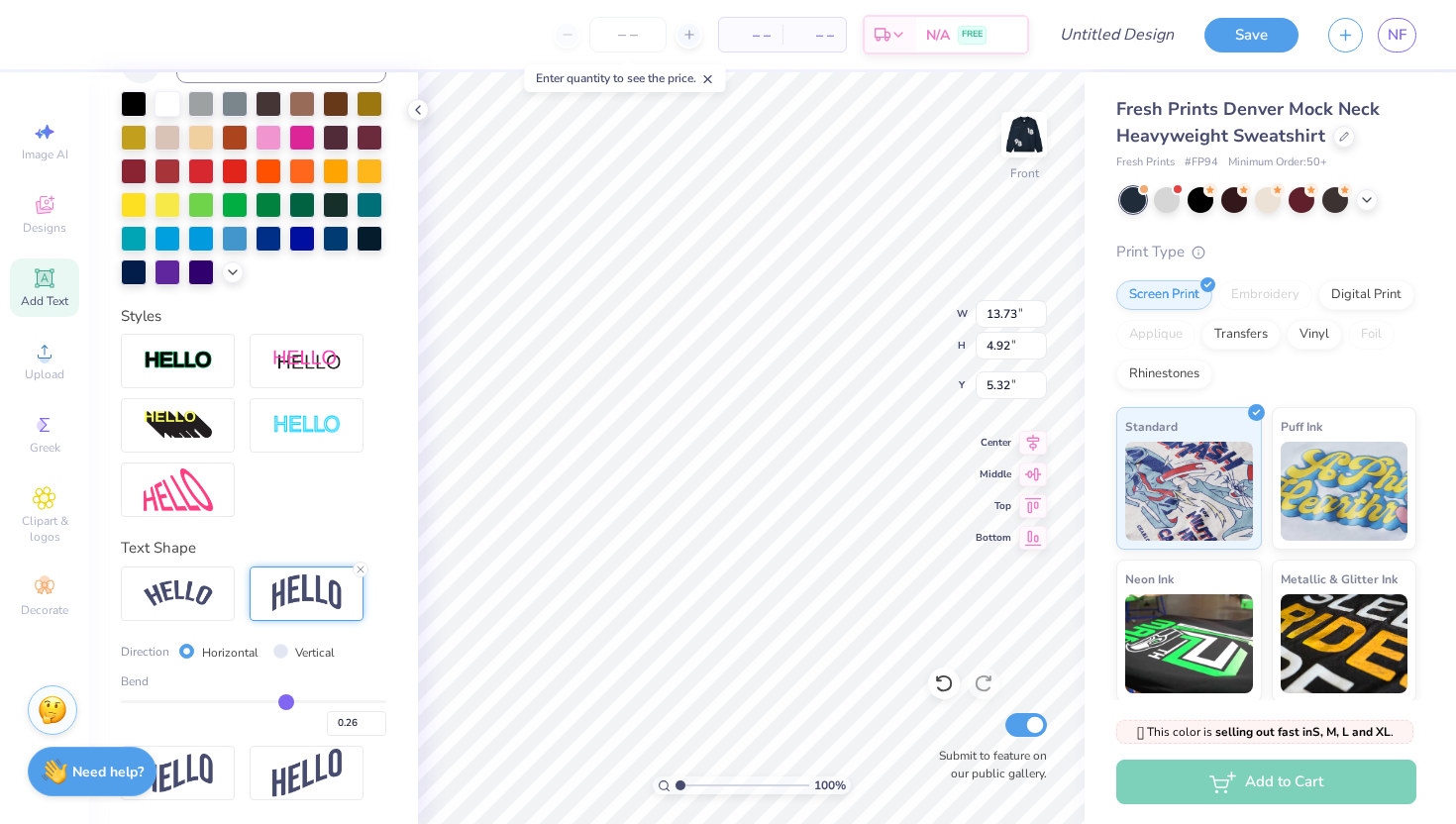 type on "3.58" 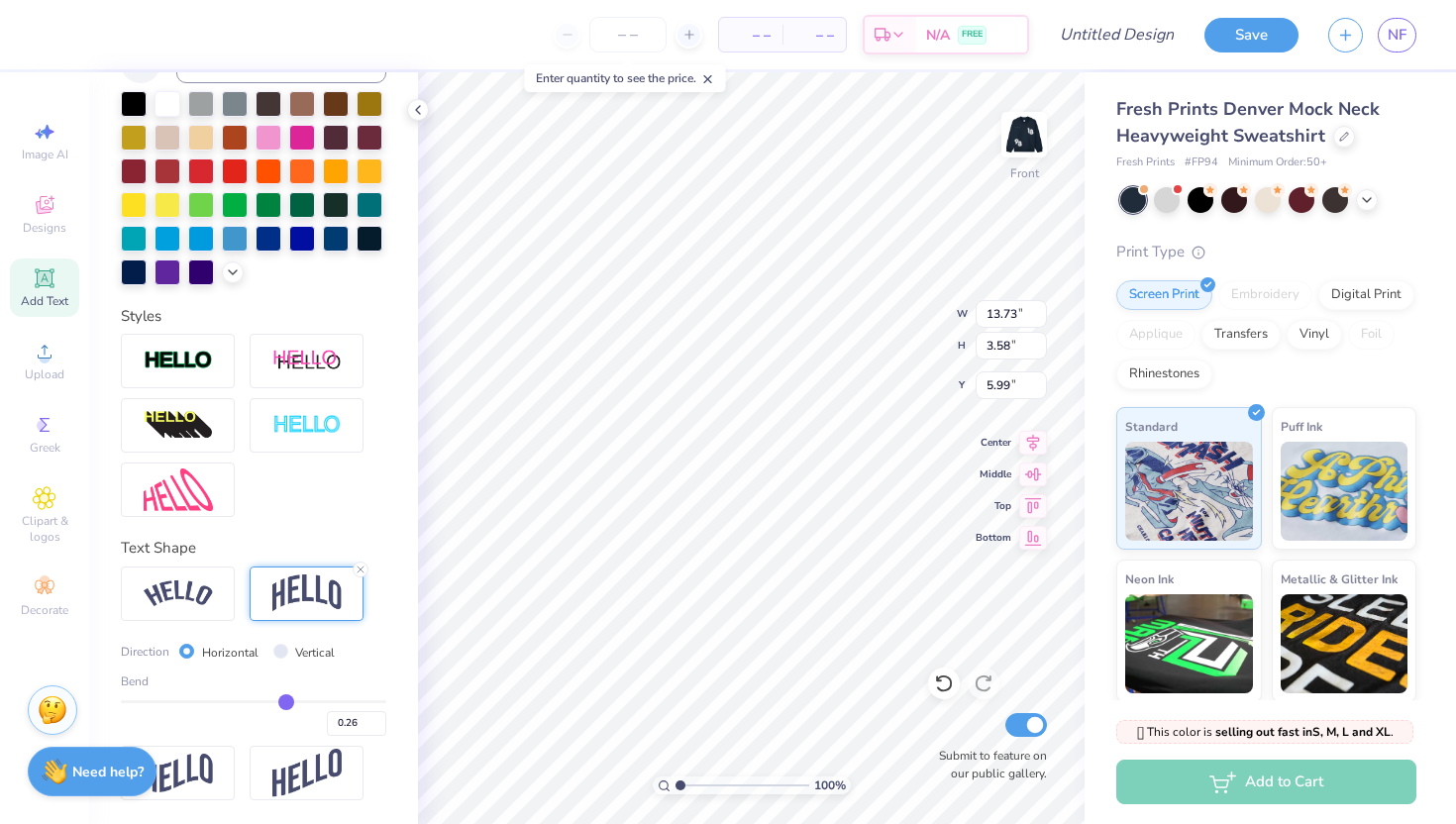 type on "0.25" 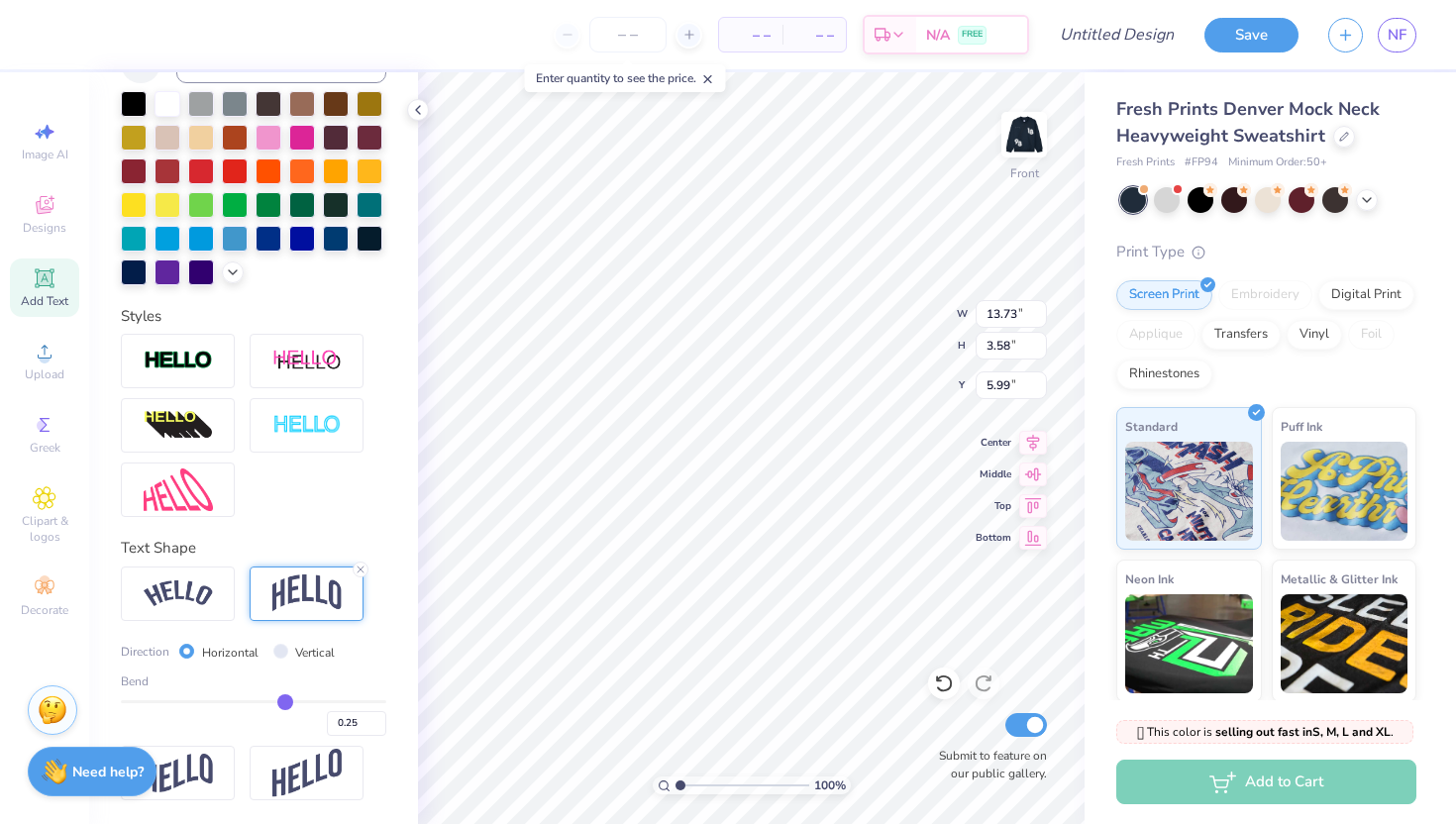 type on "0.24" 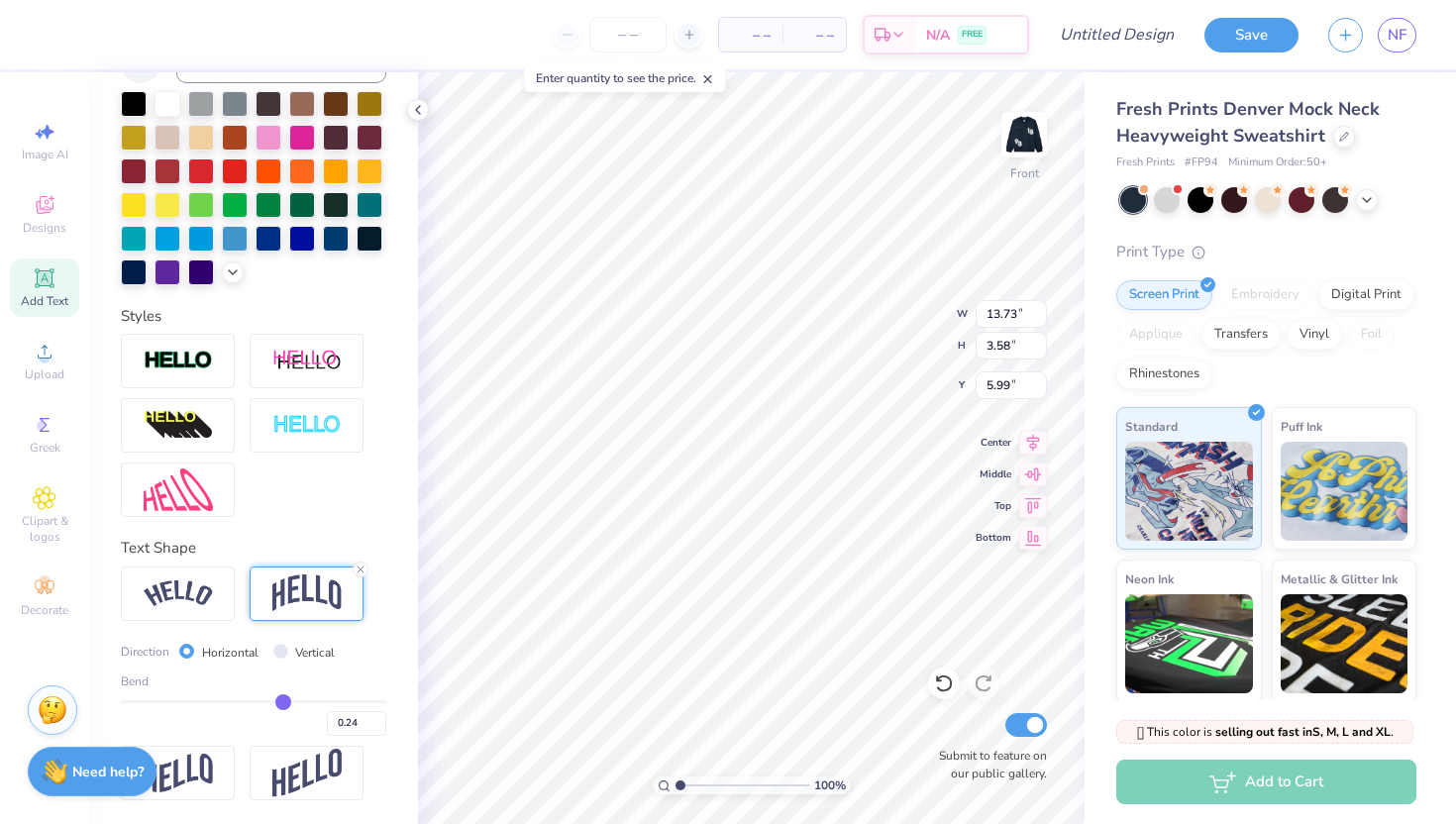 type on "3.47" 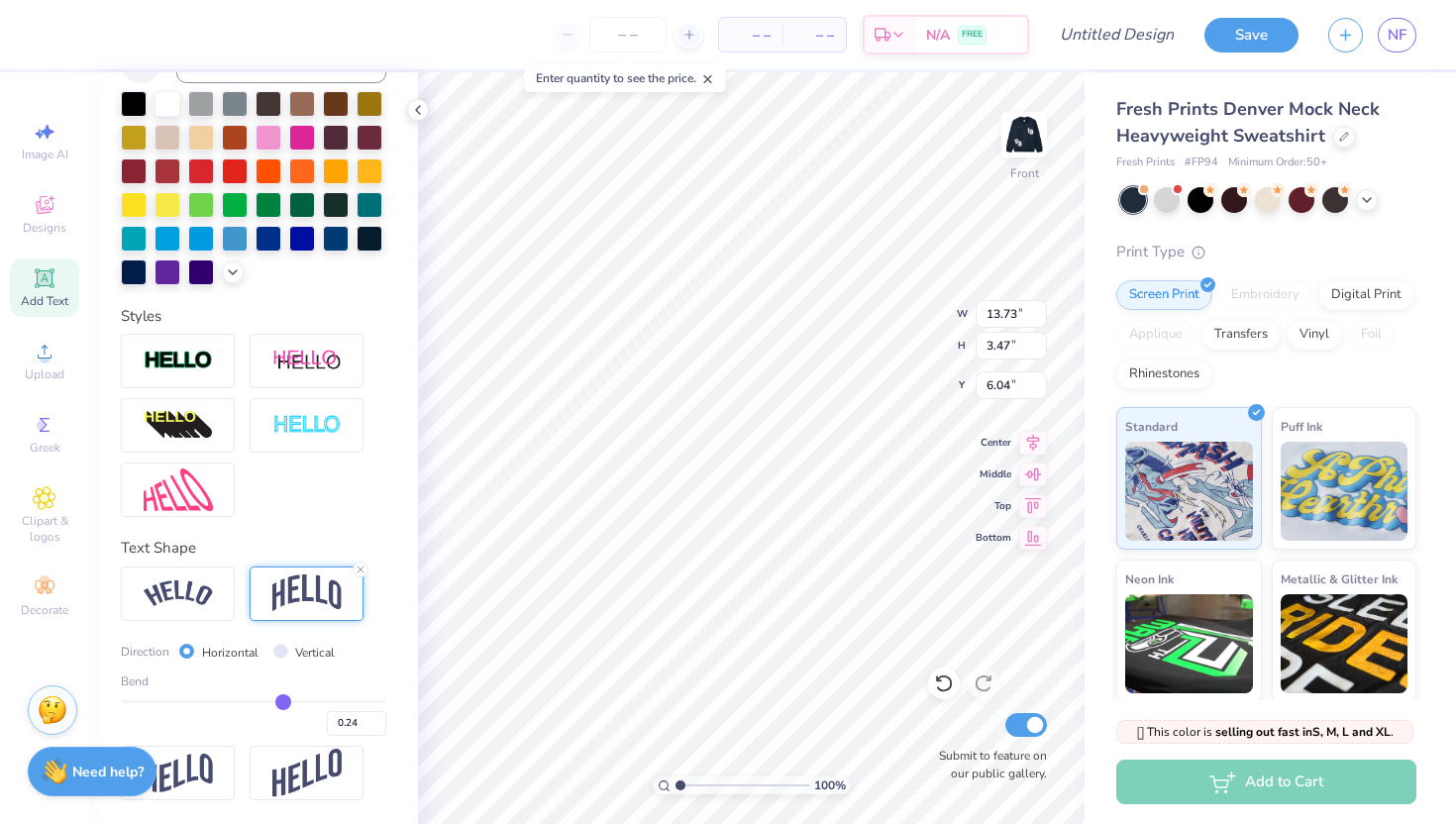 drag, startPoint x: 310, startPoint y: 704, endPoint x: 283, endPoint y: 704, distance: 27 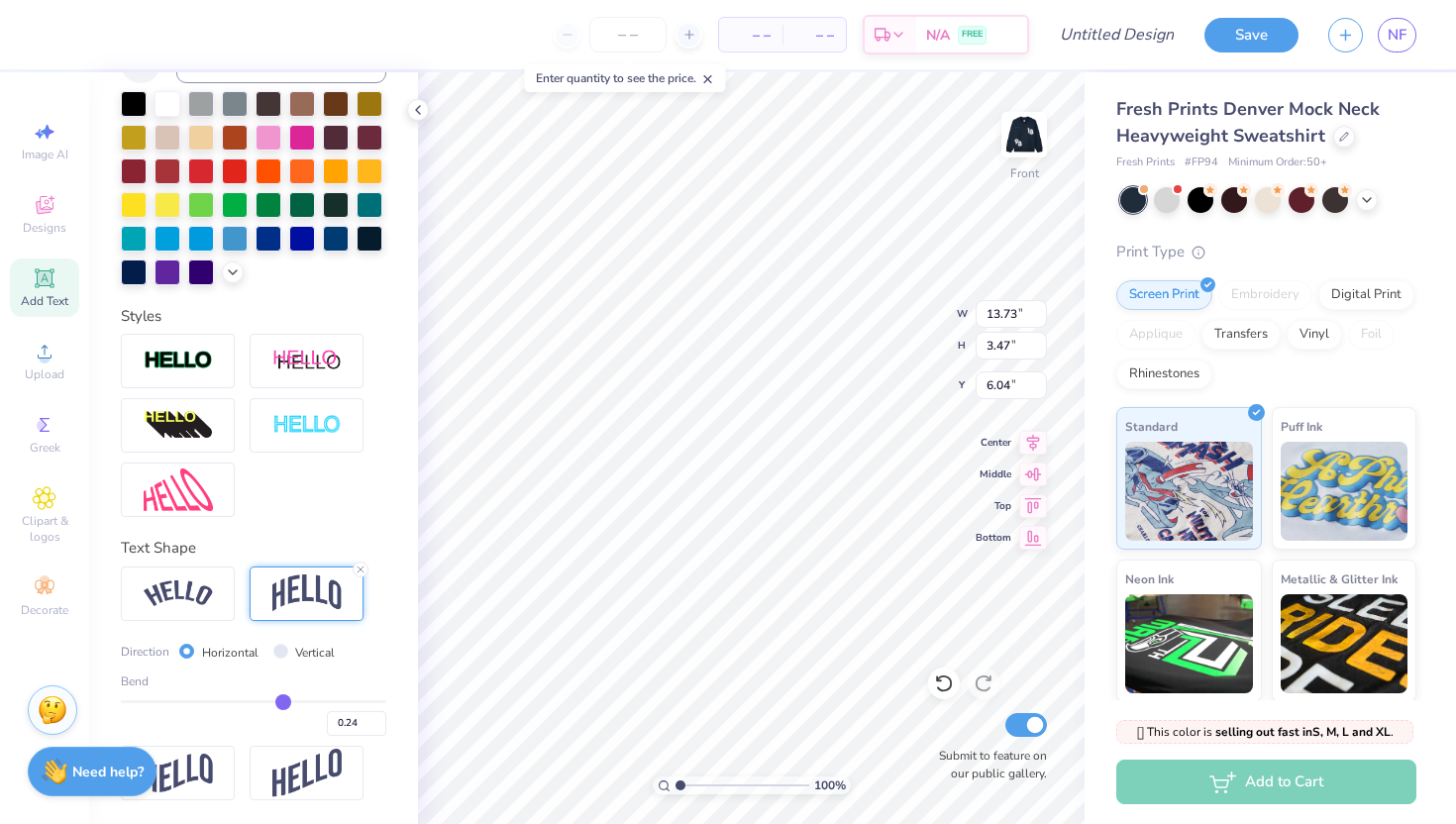 type on "0.23" 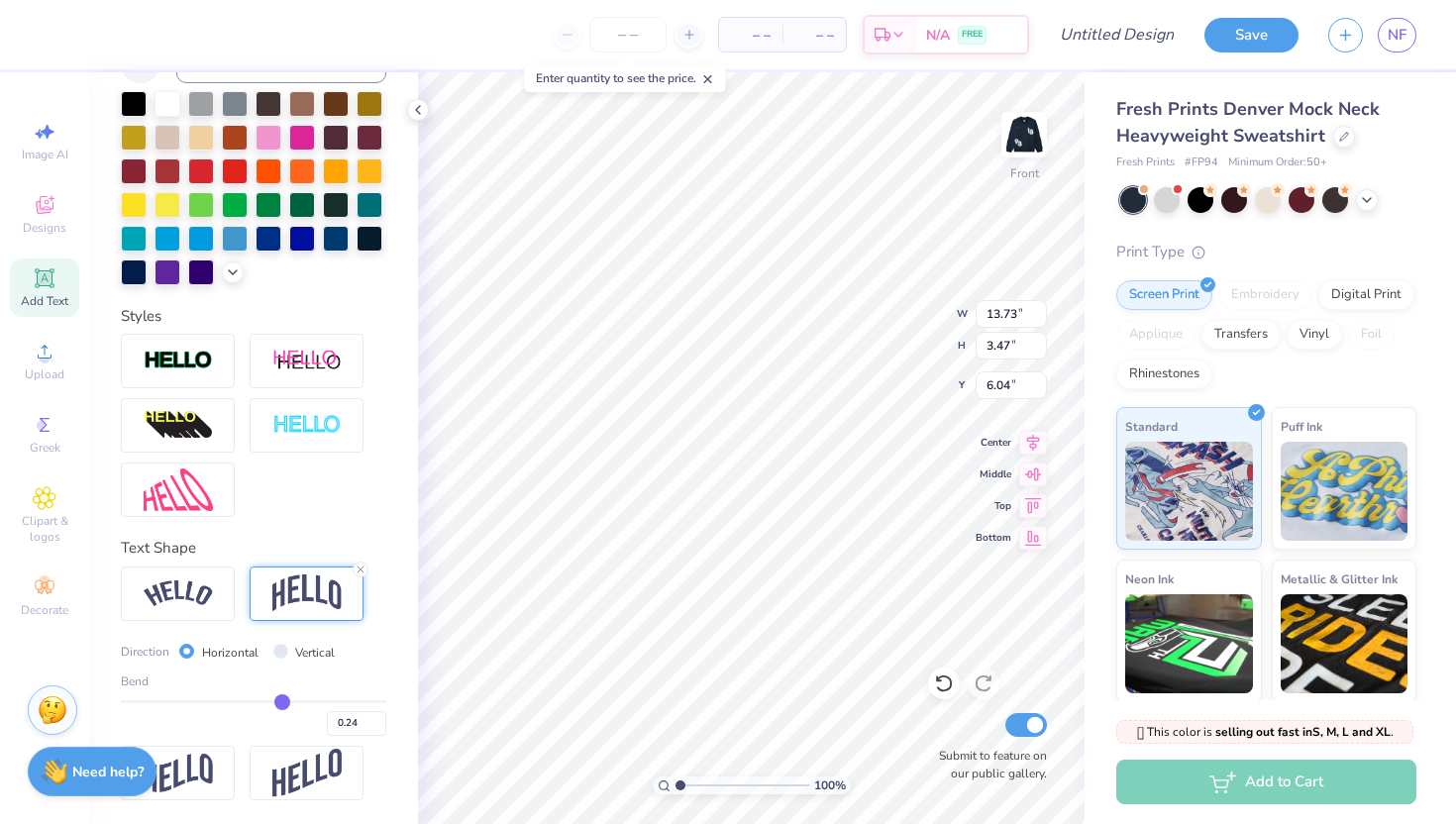 type on "0.23" 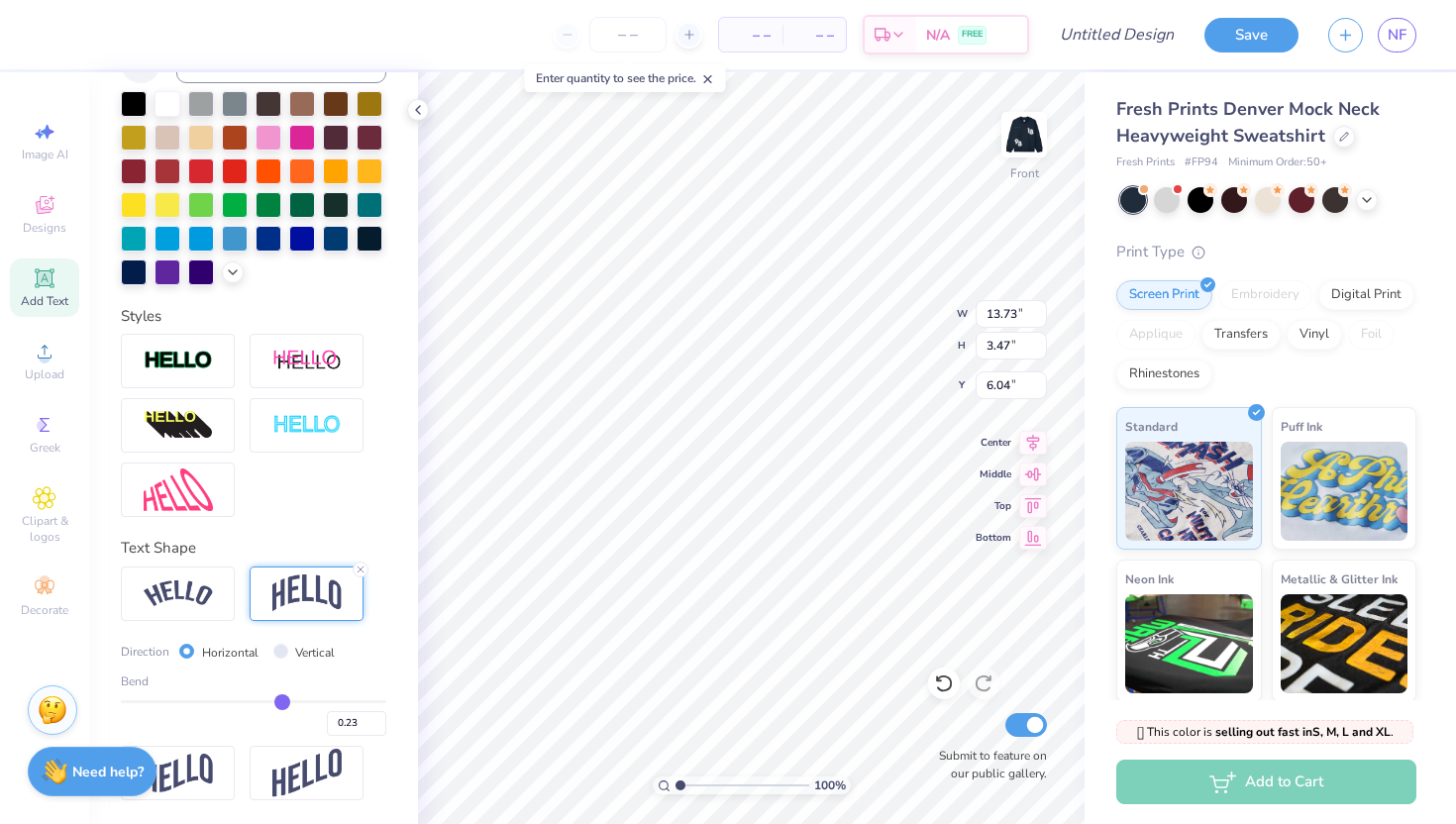 type on "0.24" 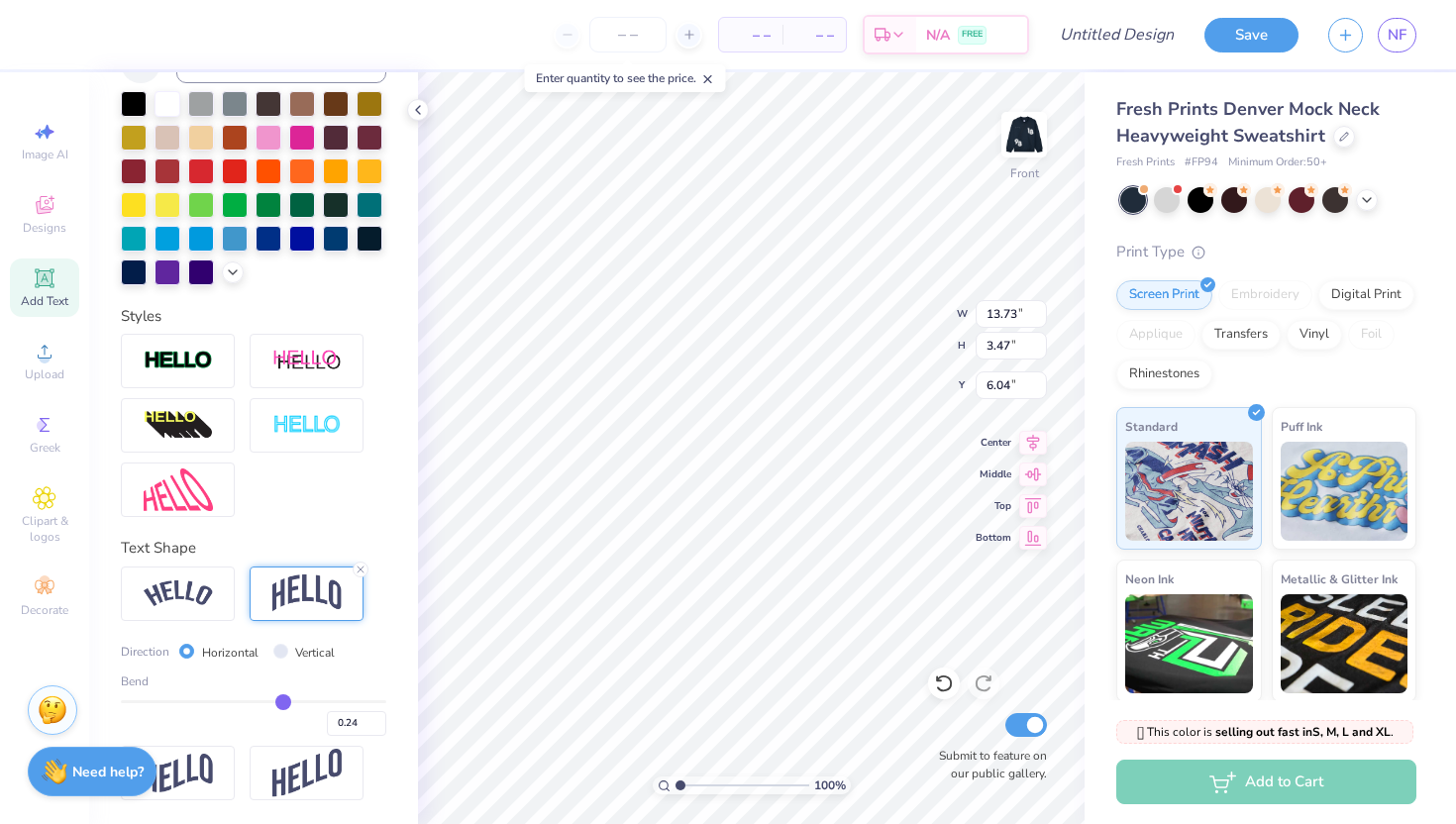 type on "0.25" 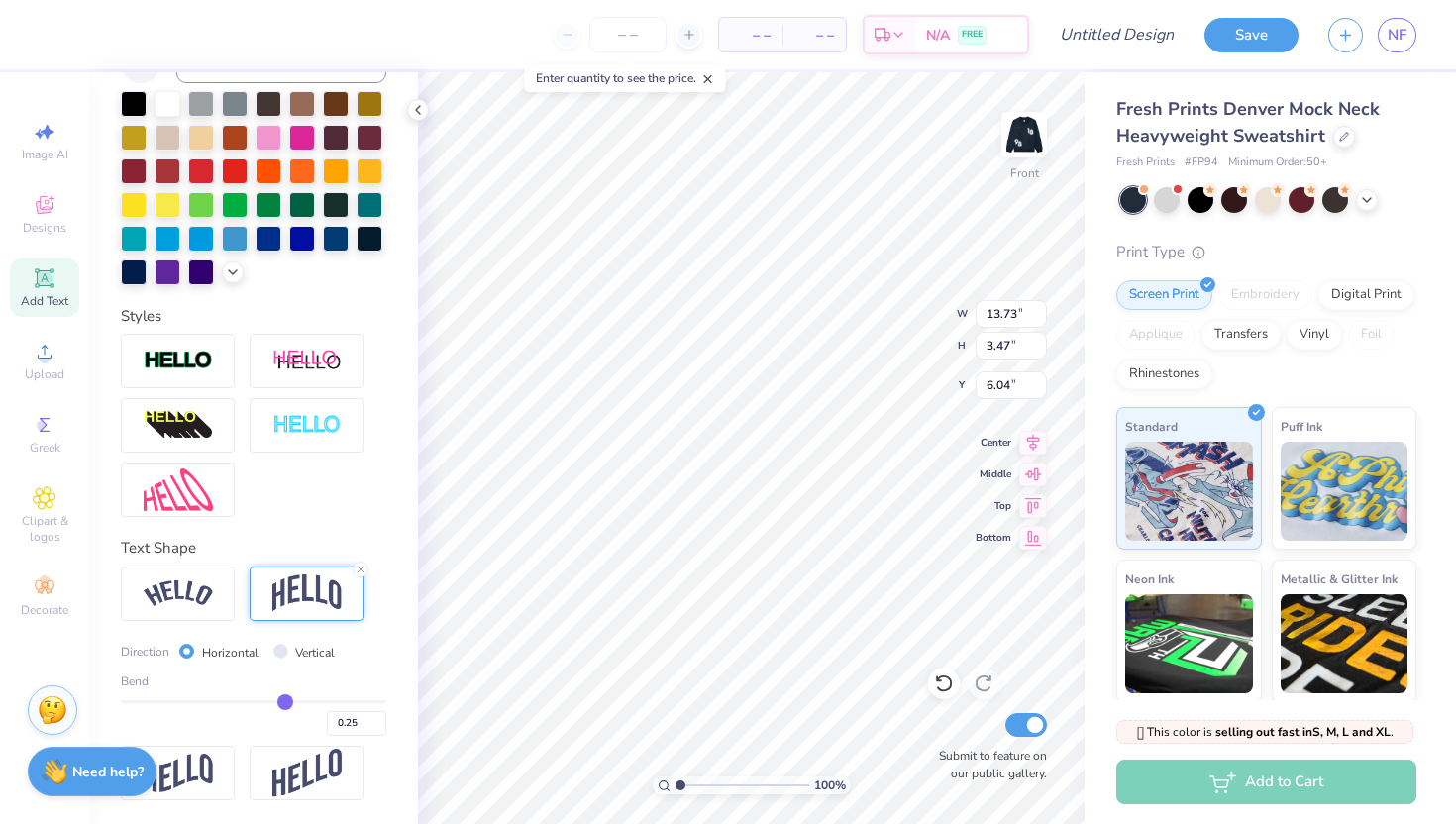 type on "0.26" 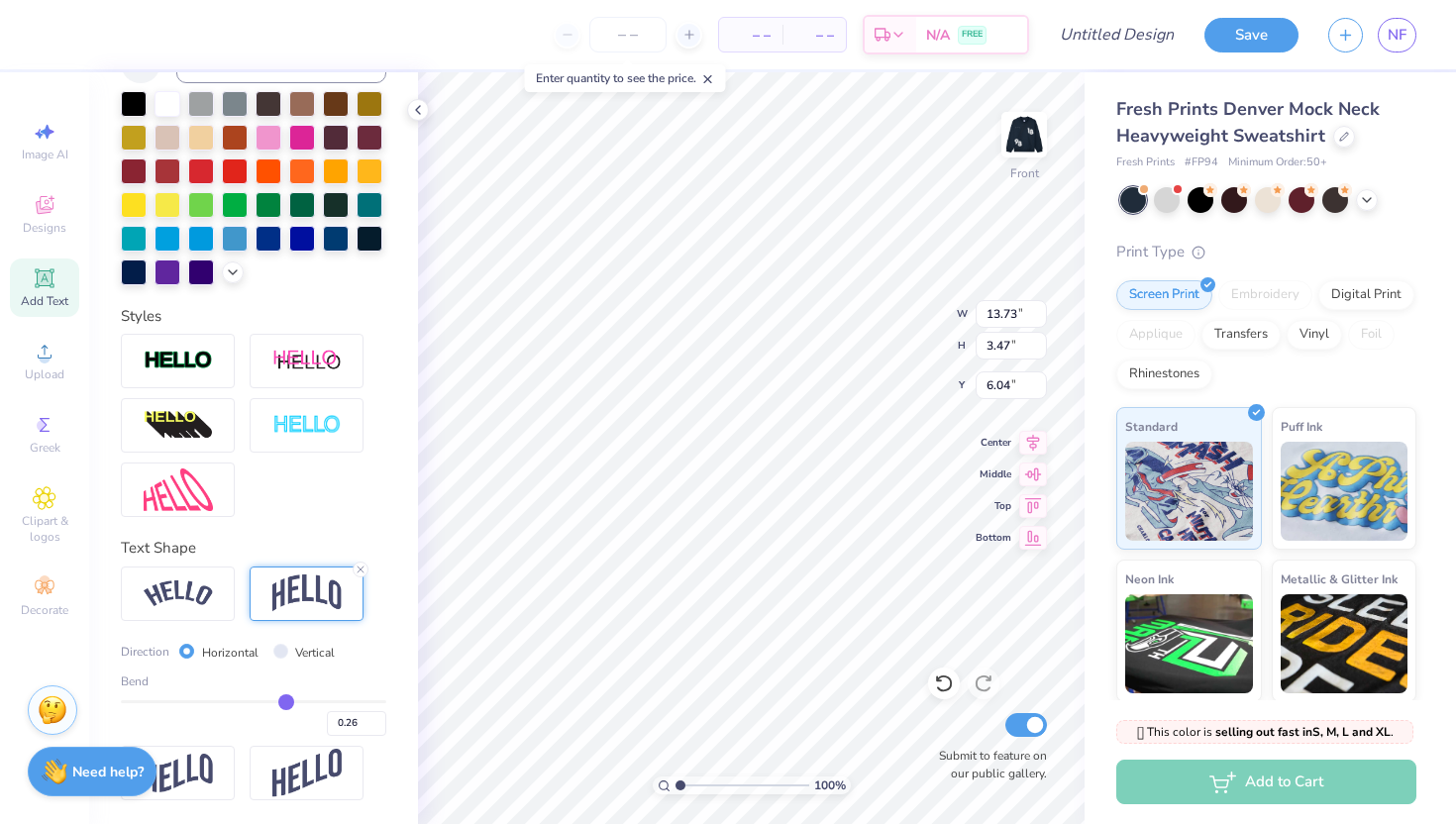type on "0.27" 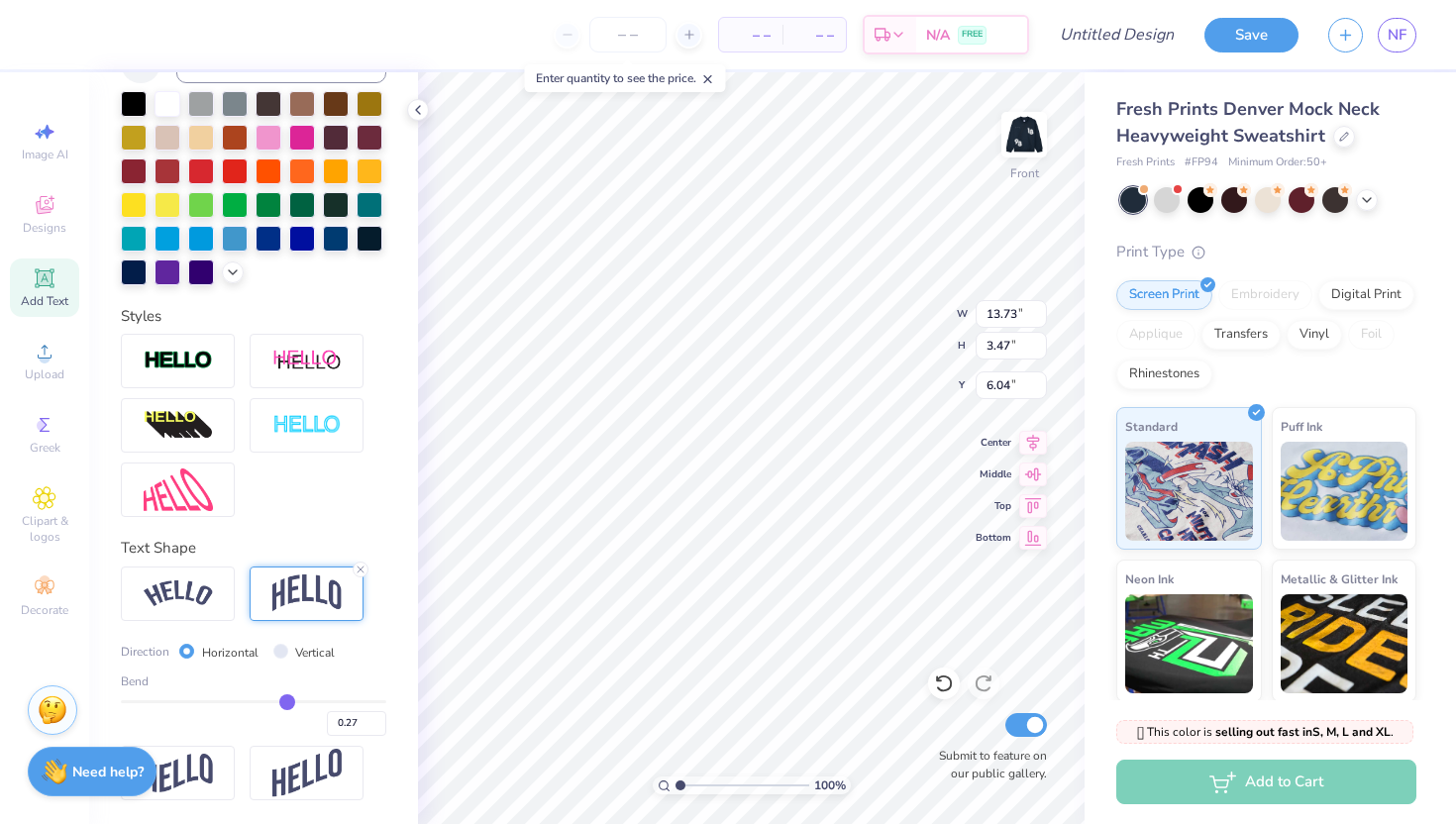 type on "0.27" 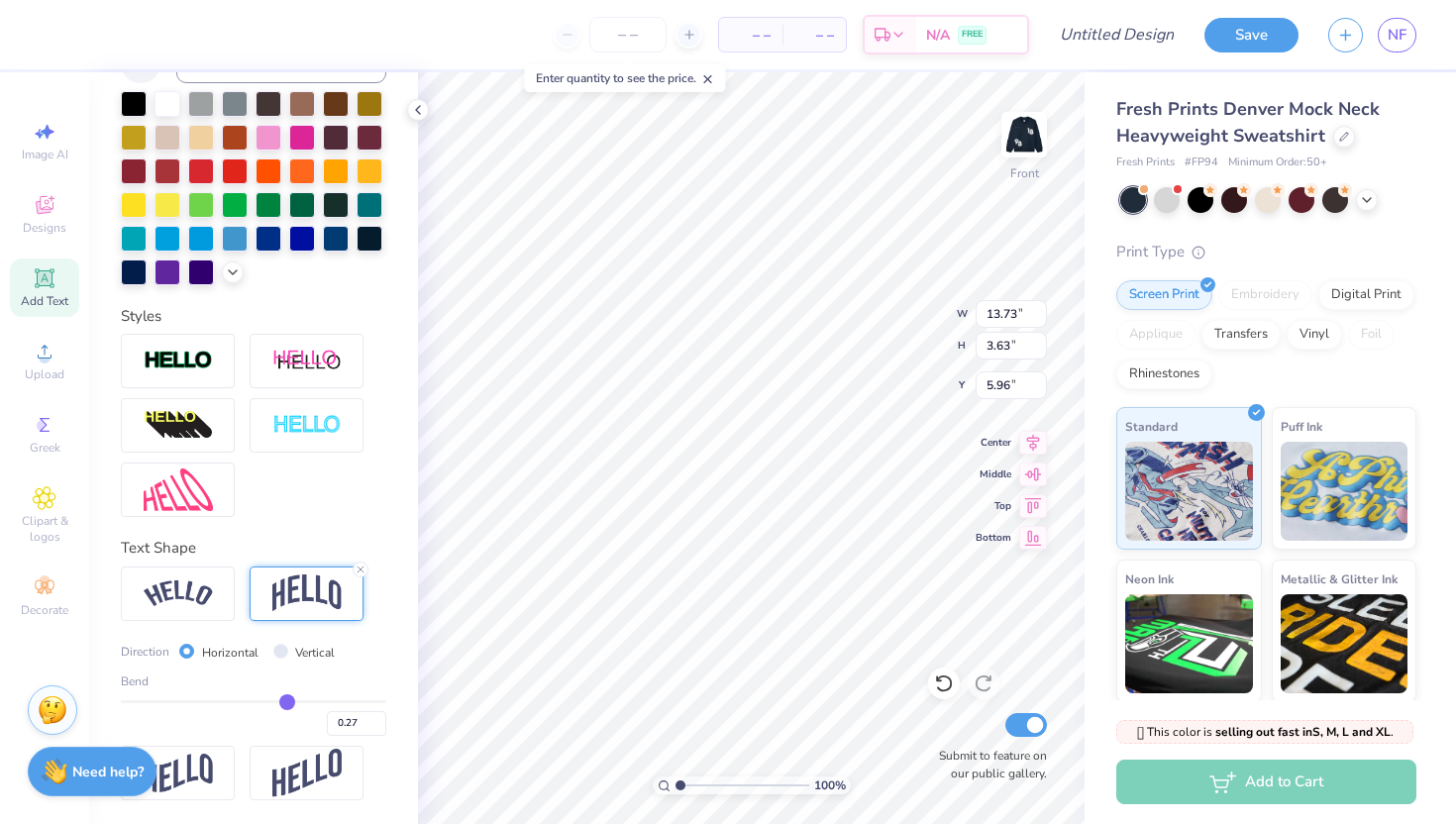 type on "0.22" 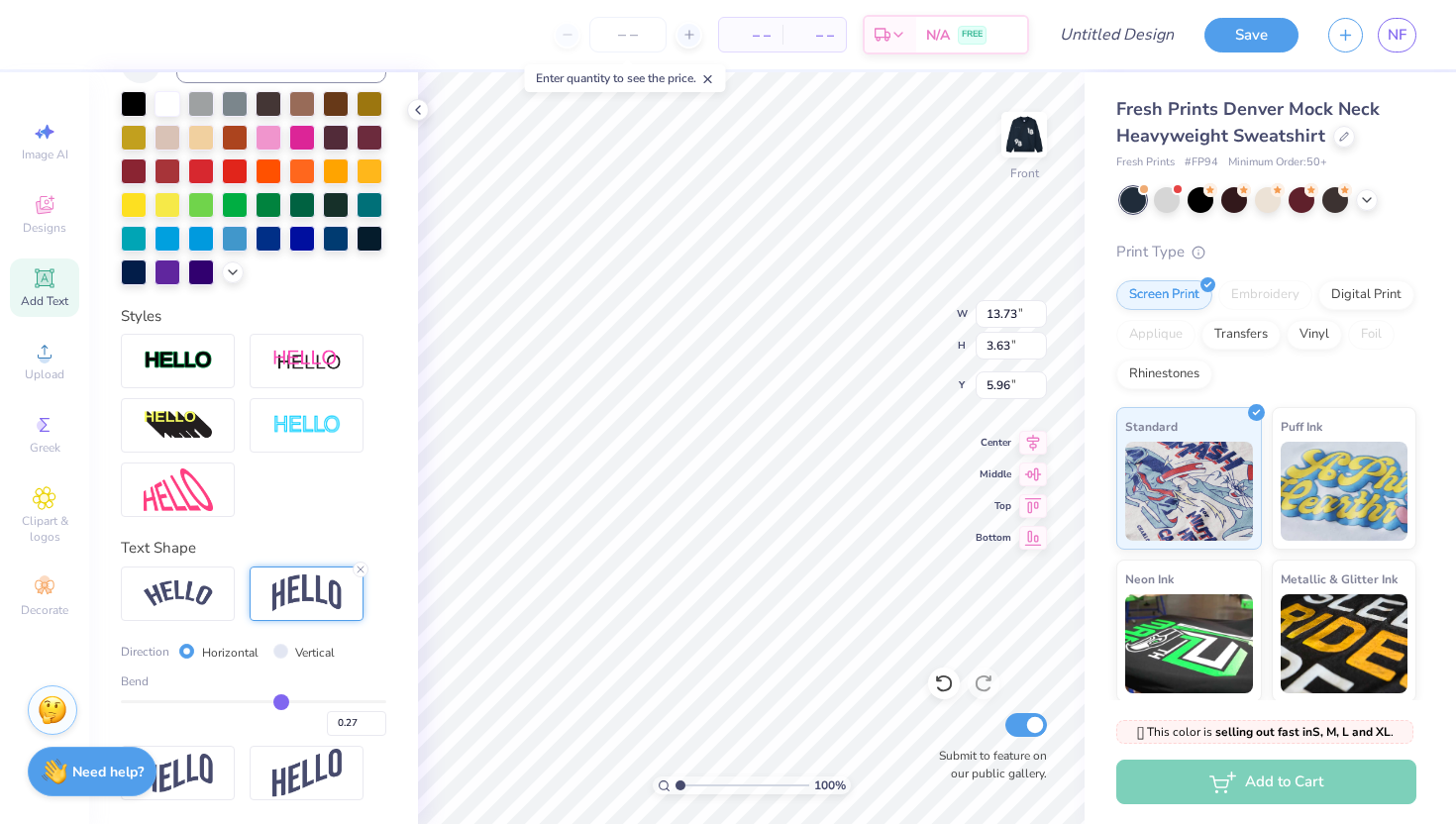 type on "0.22" 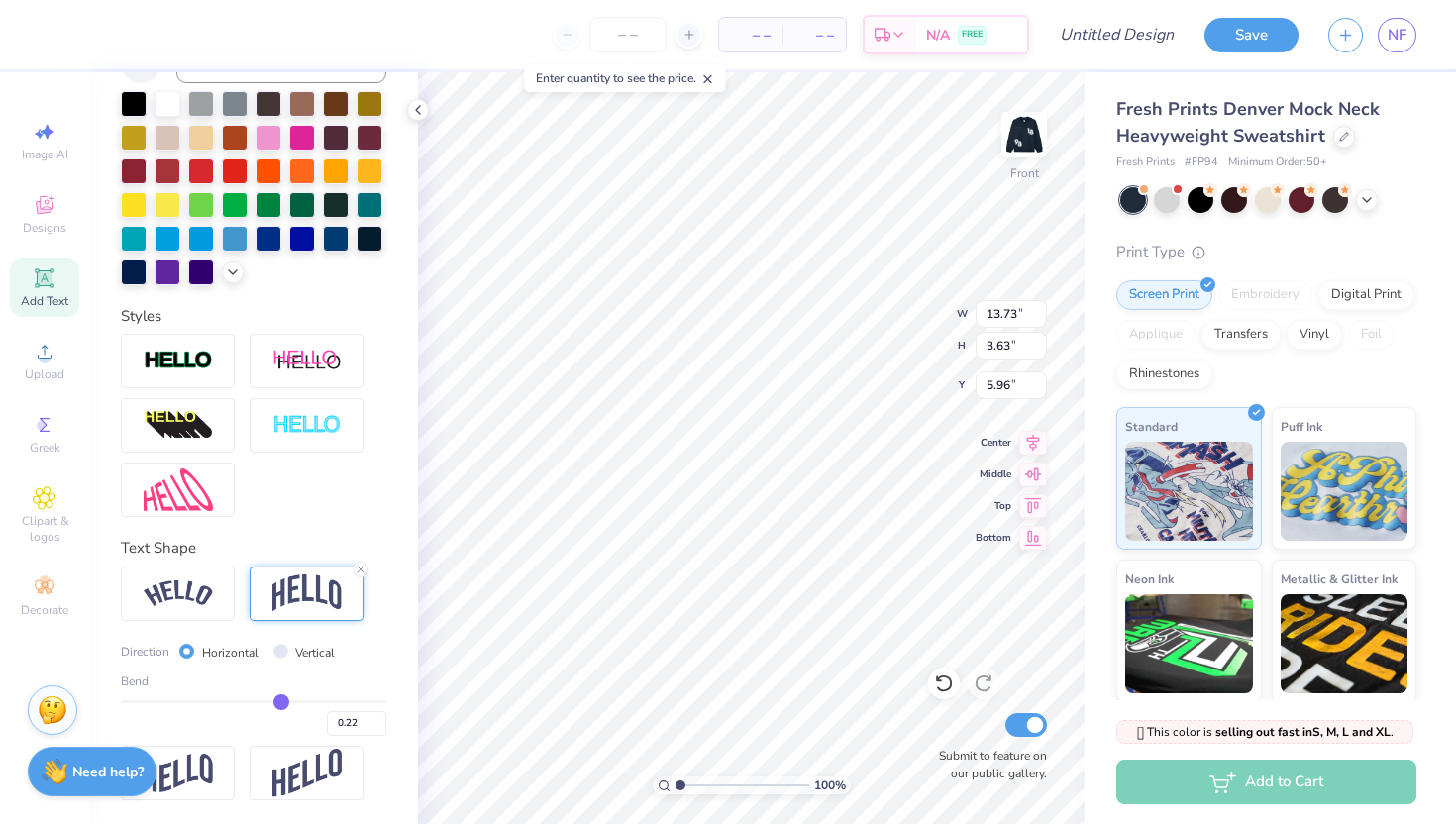 type on "0.21" 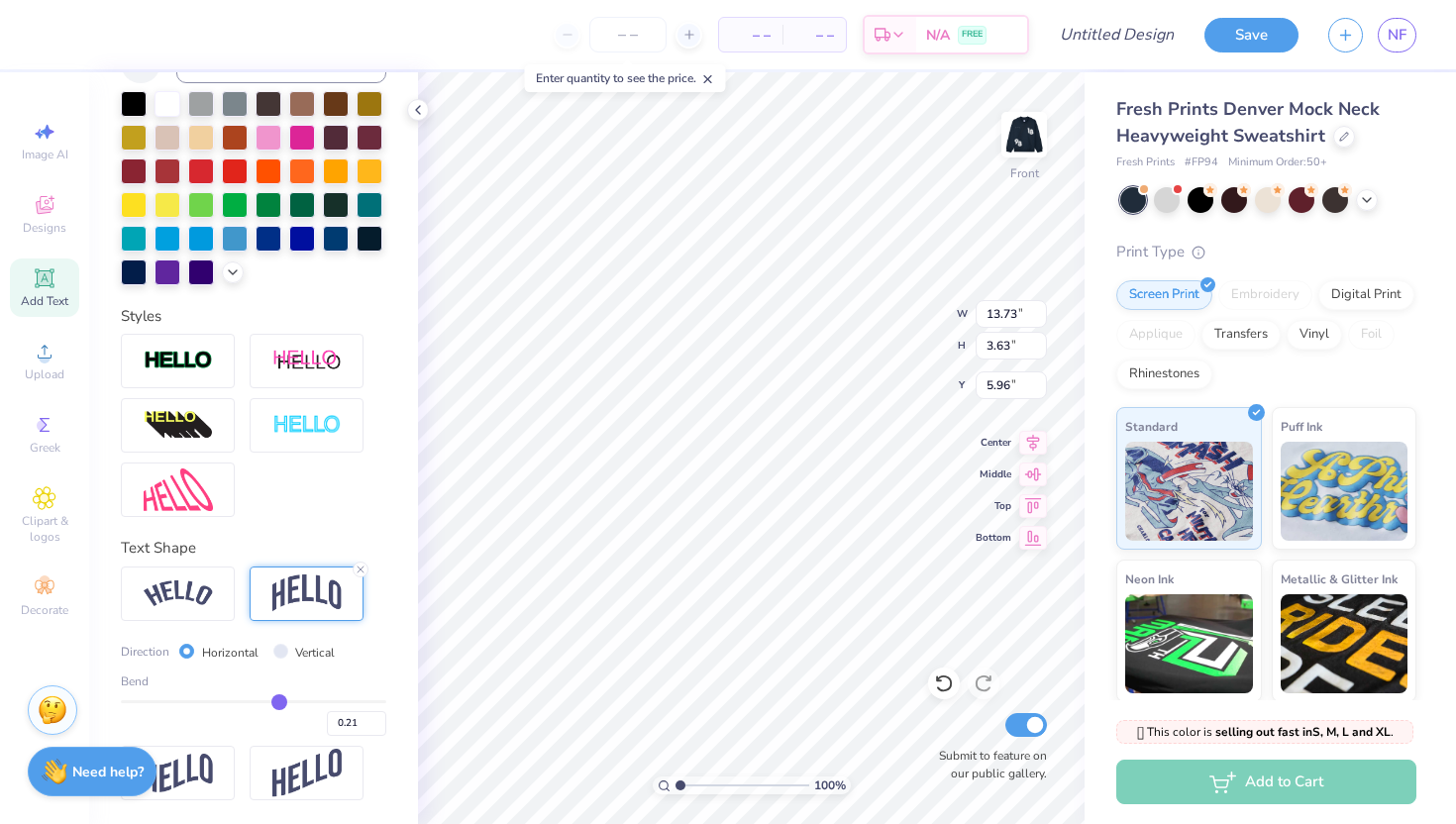 type on "0.2" 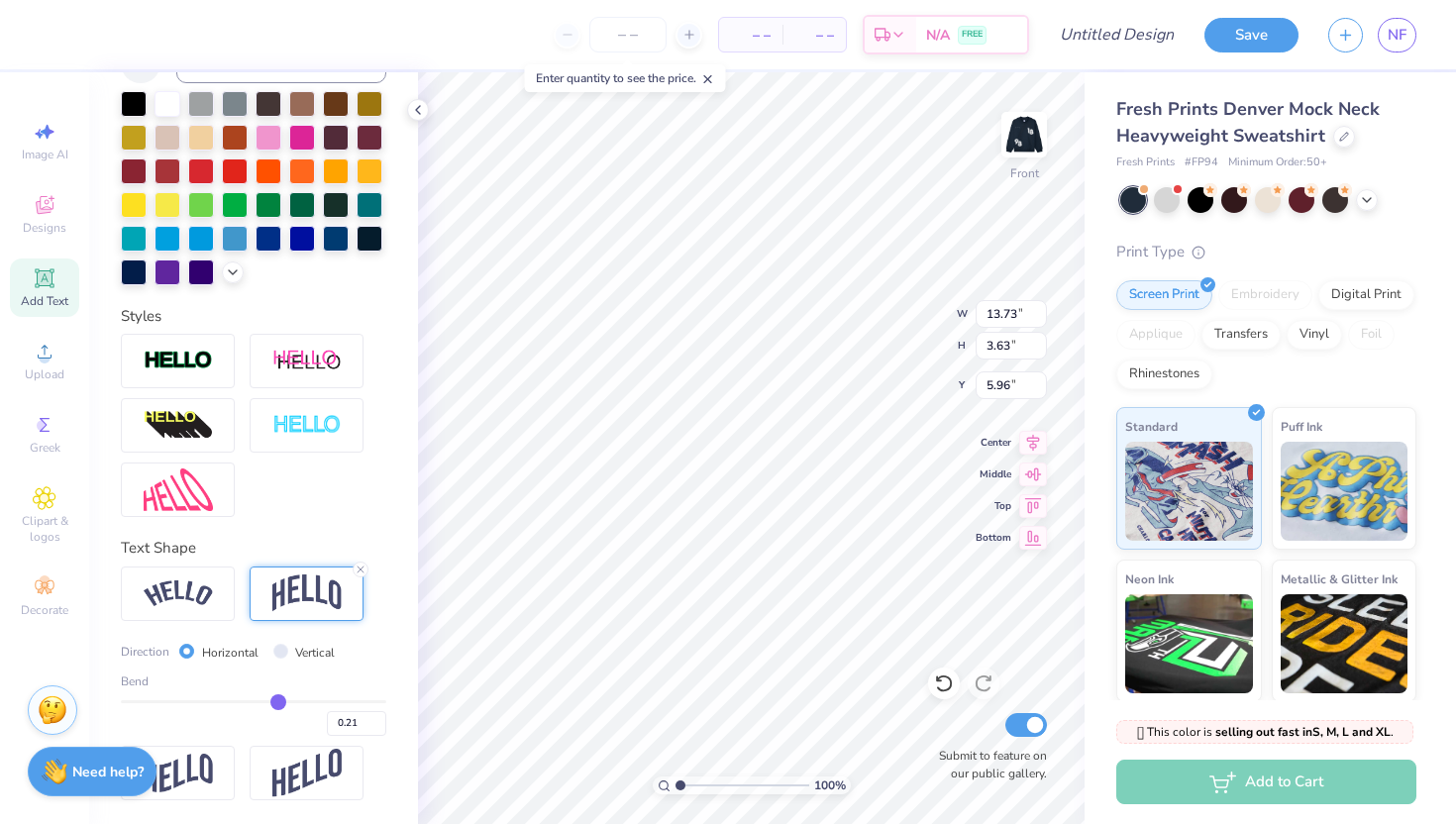 type on "0.20" 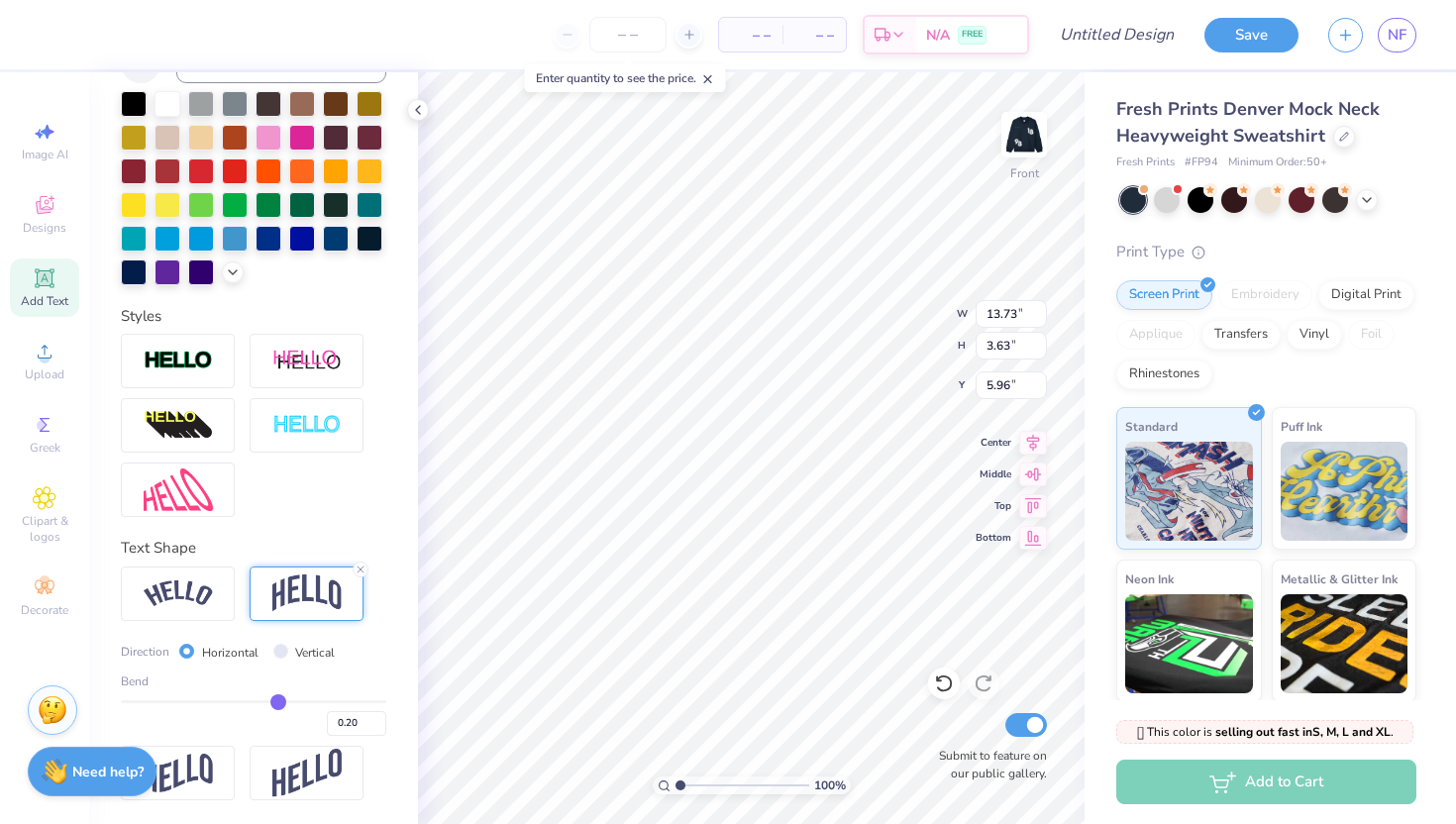 type on "0.19" 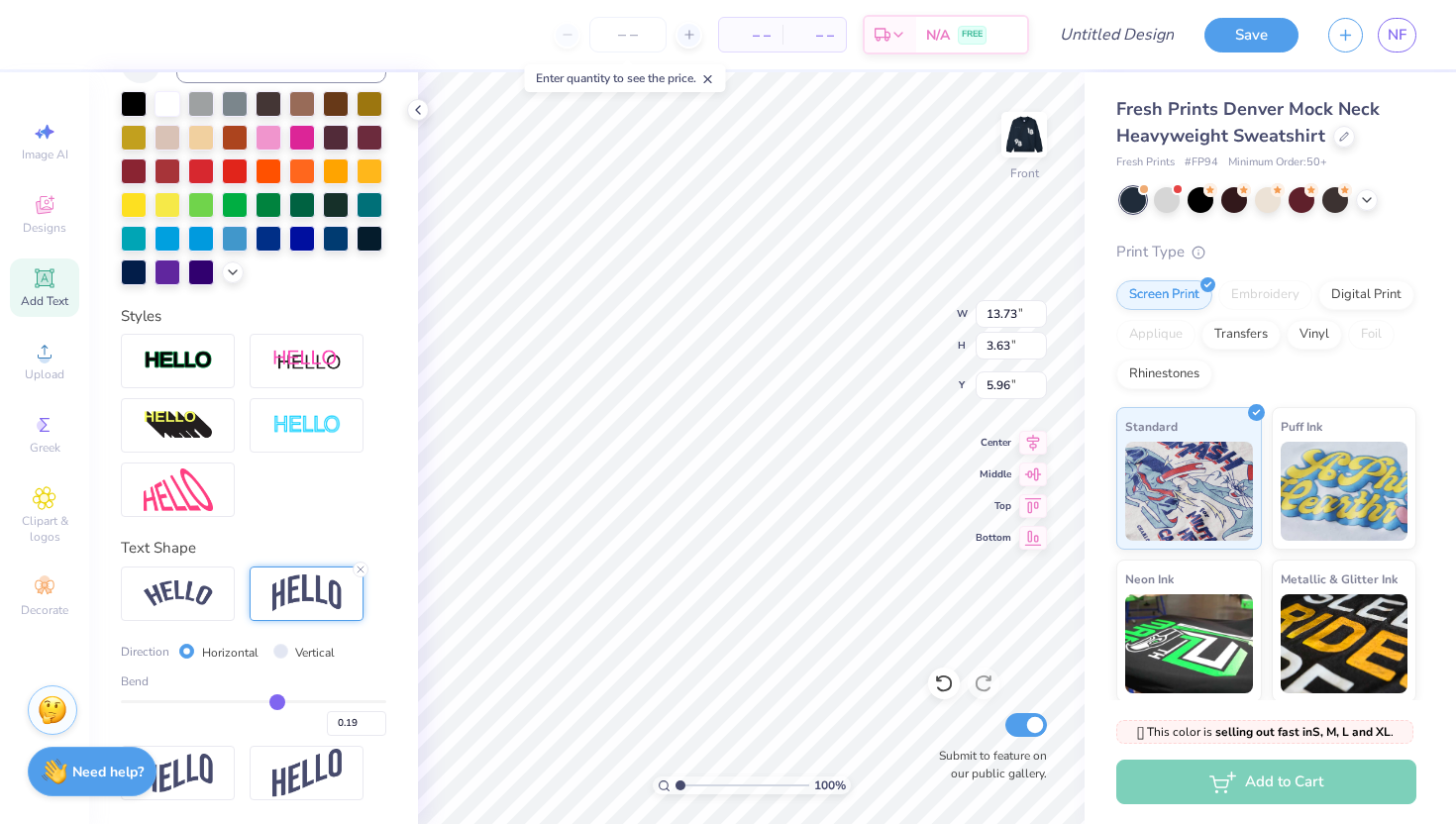 type on "0.18" 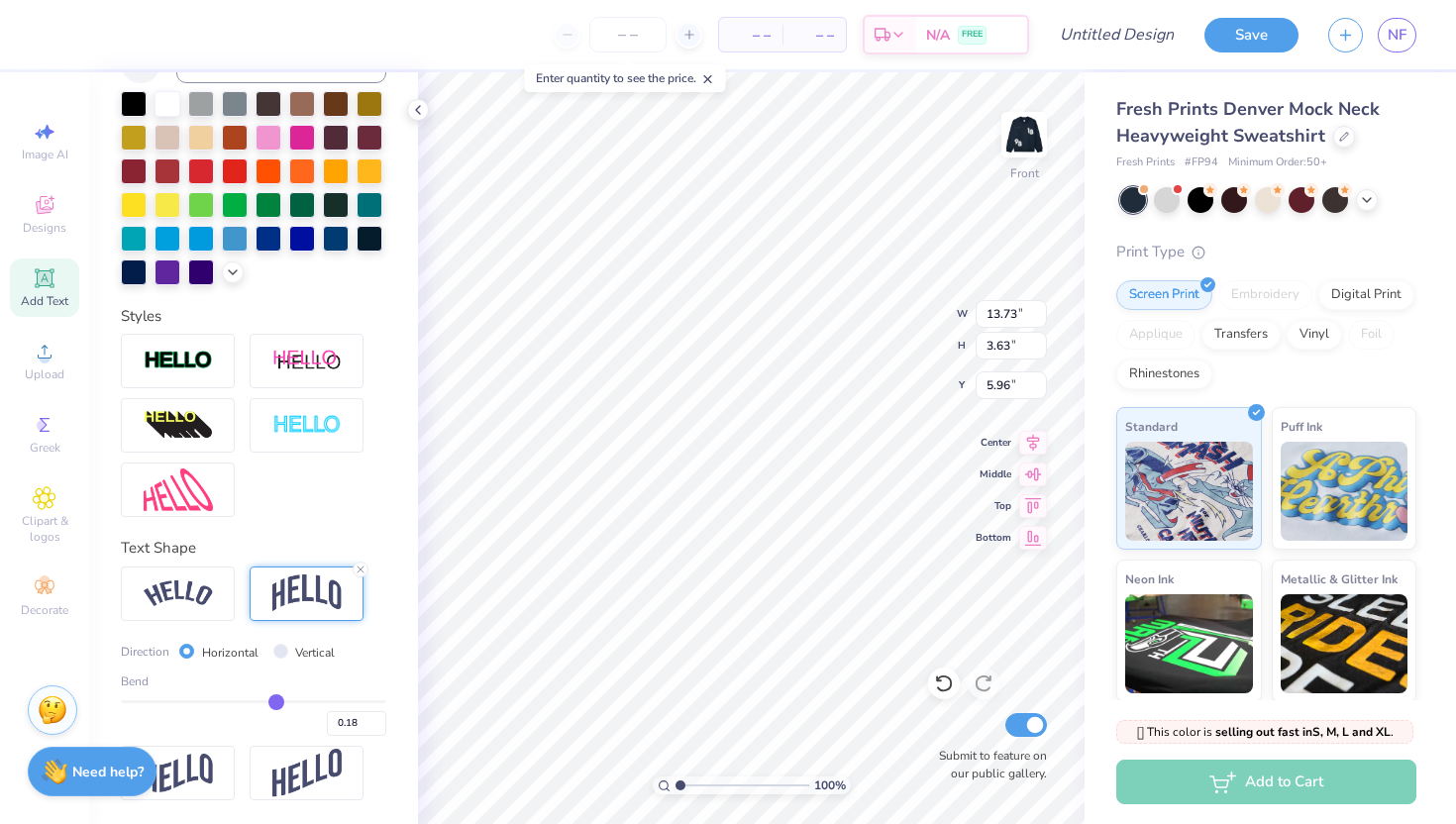 type on "0.19" 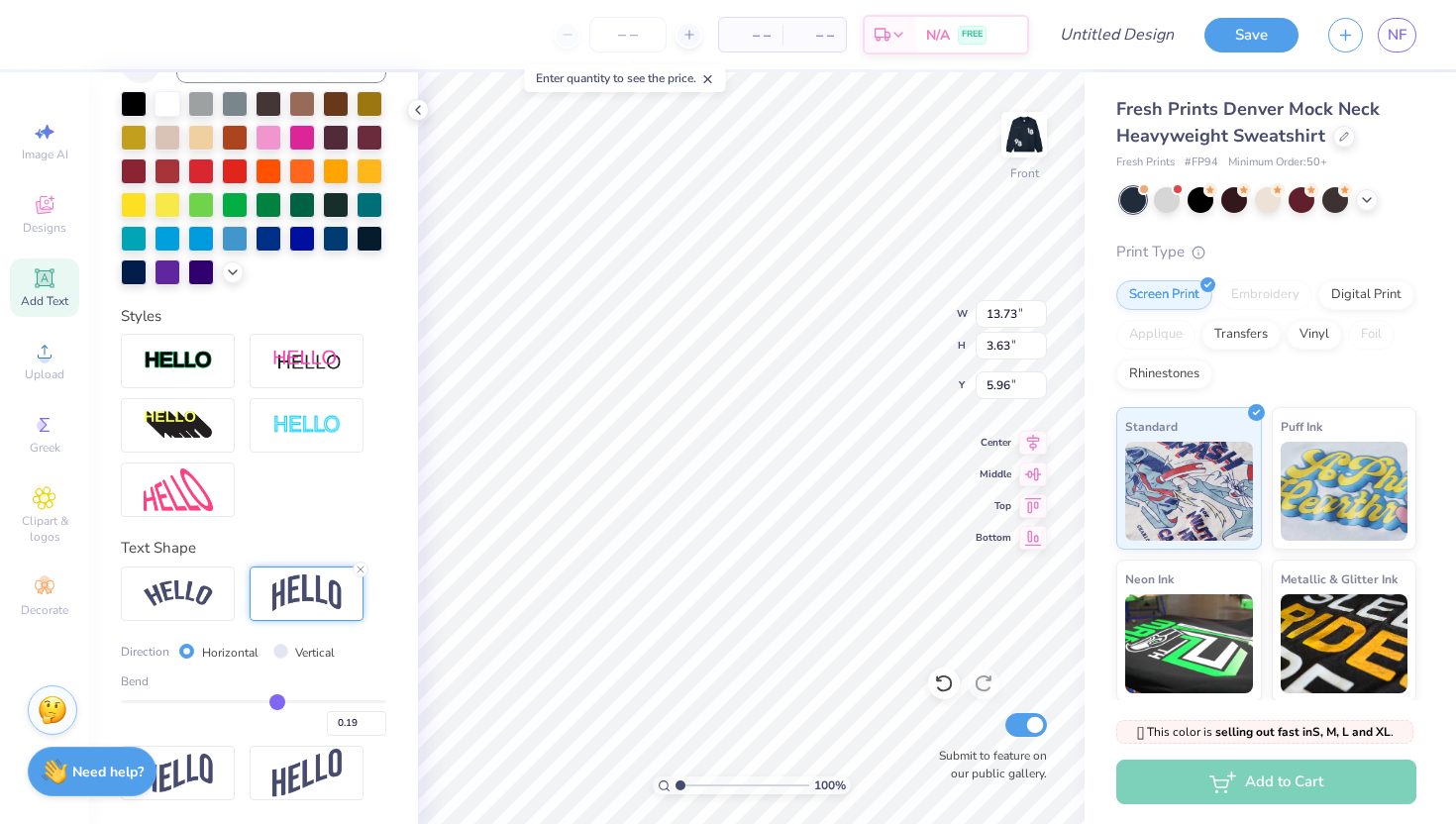 type on "0.2" 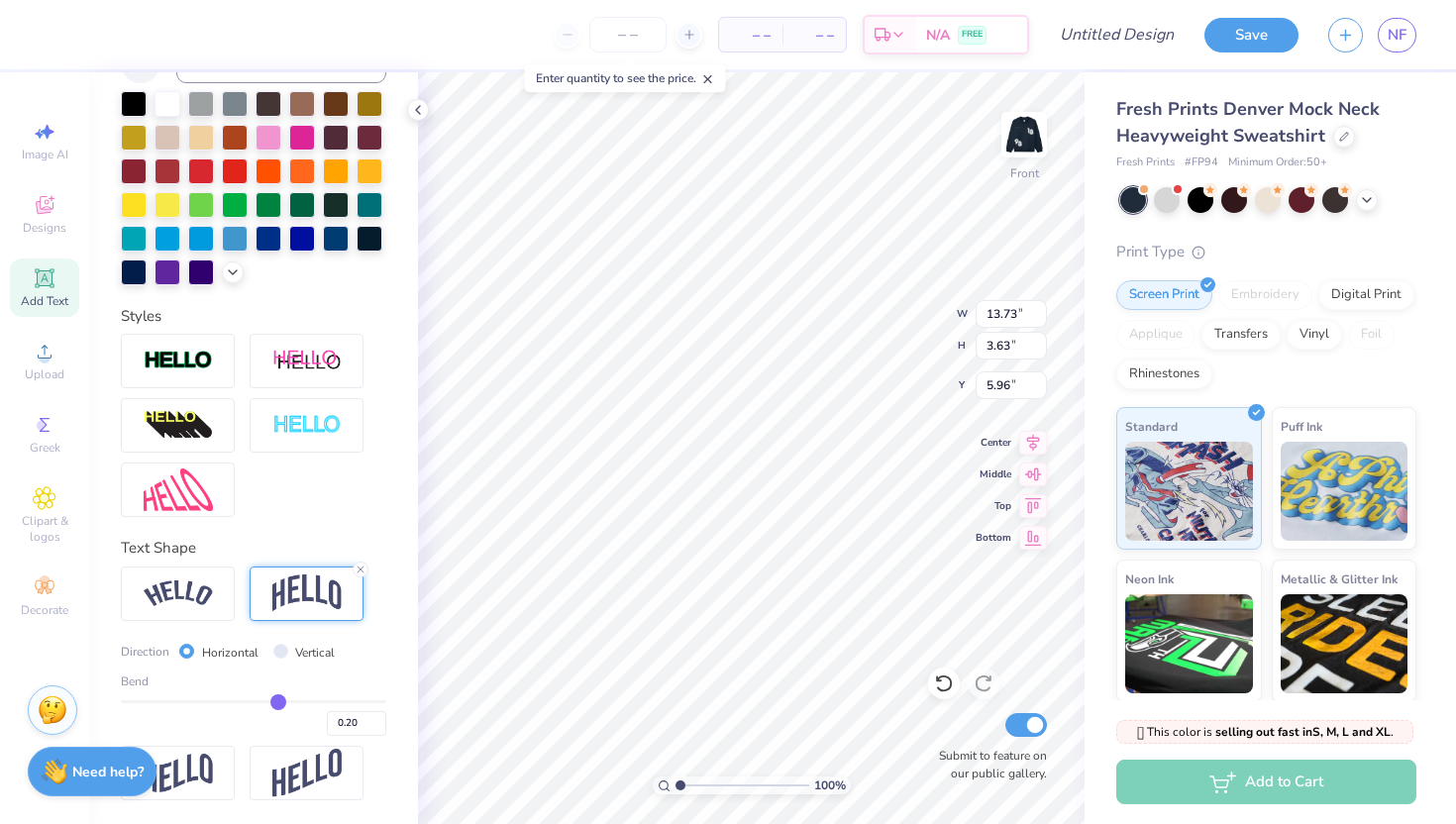 type on "0.21" 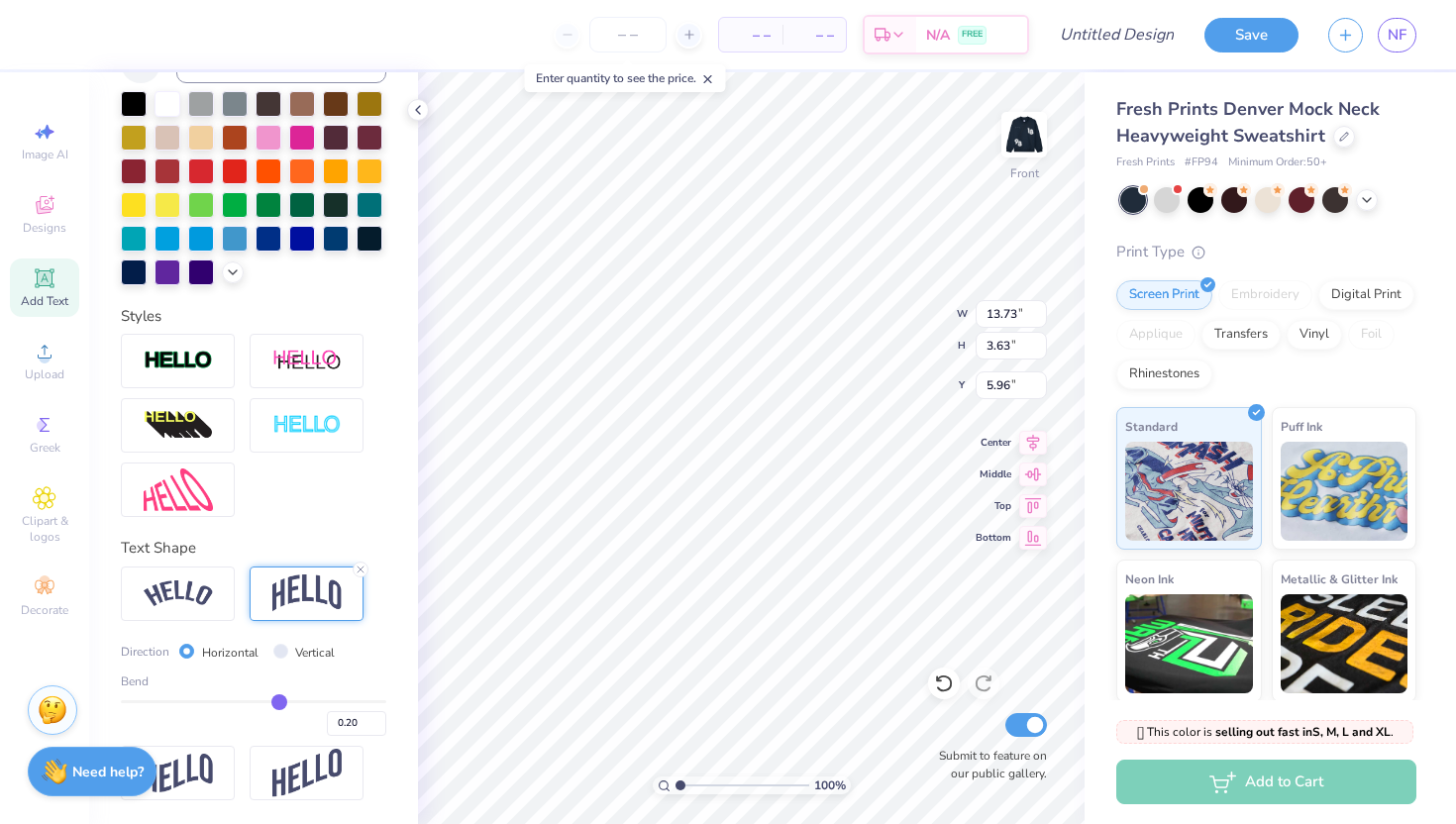 type on "0.21" 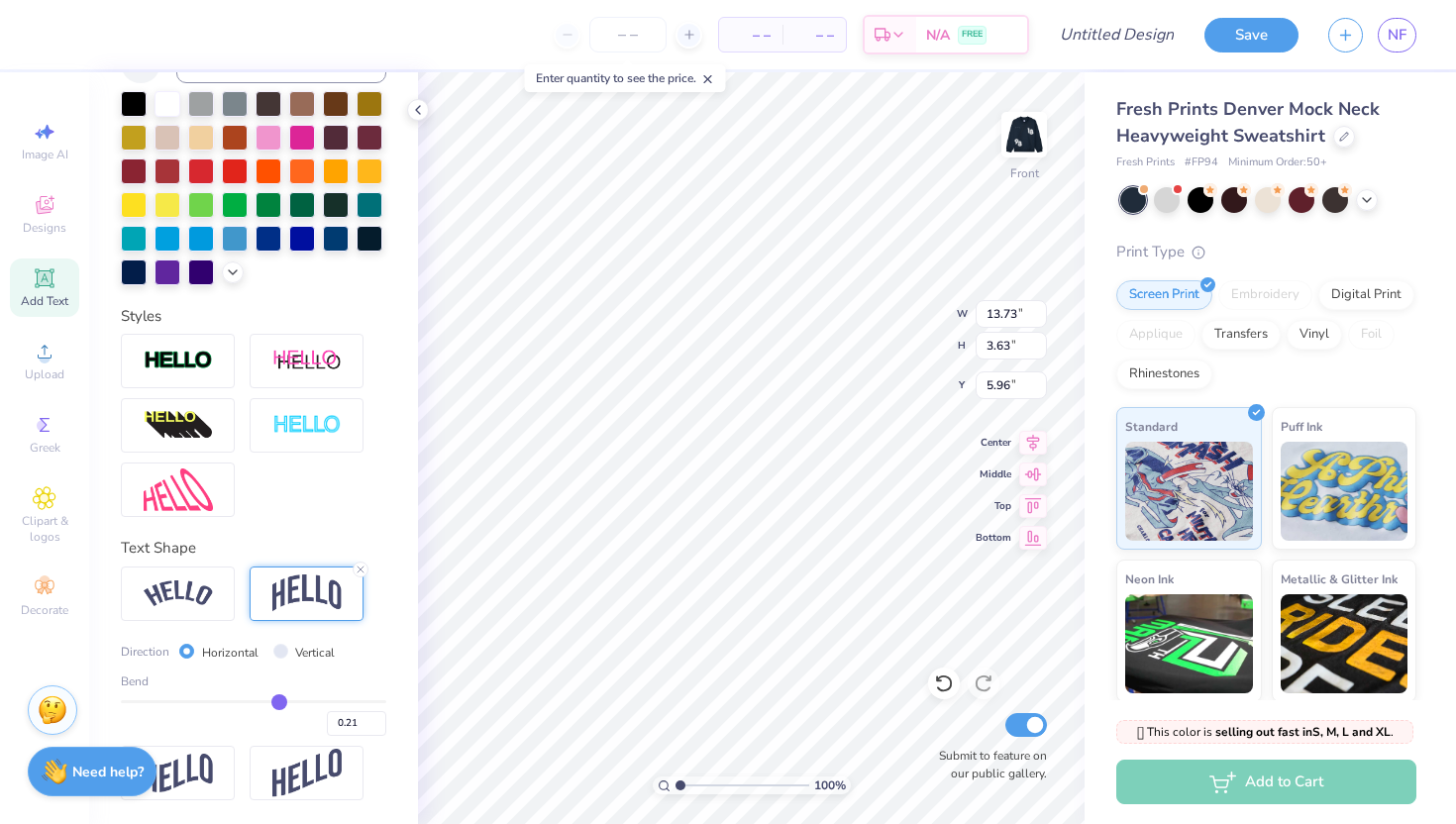 type on "3.31" 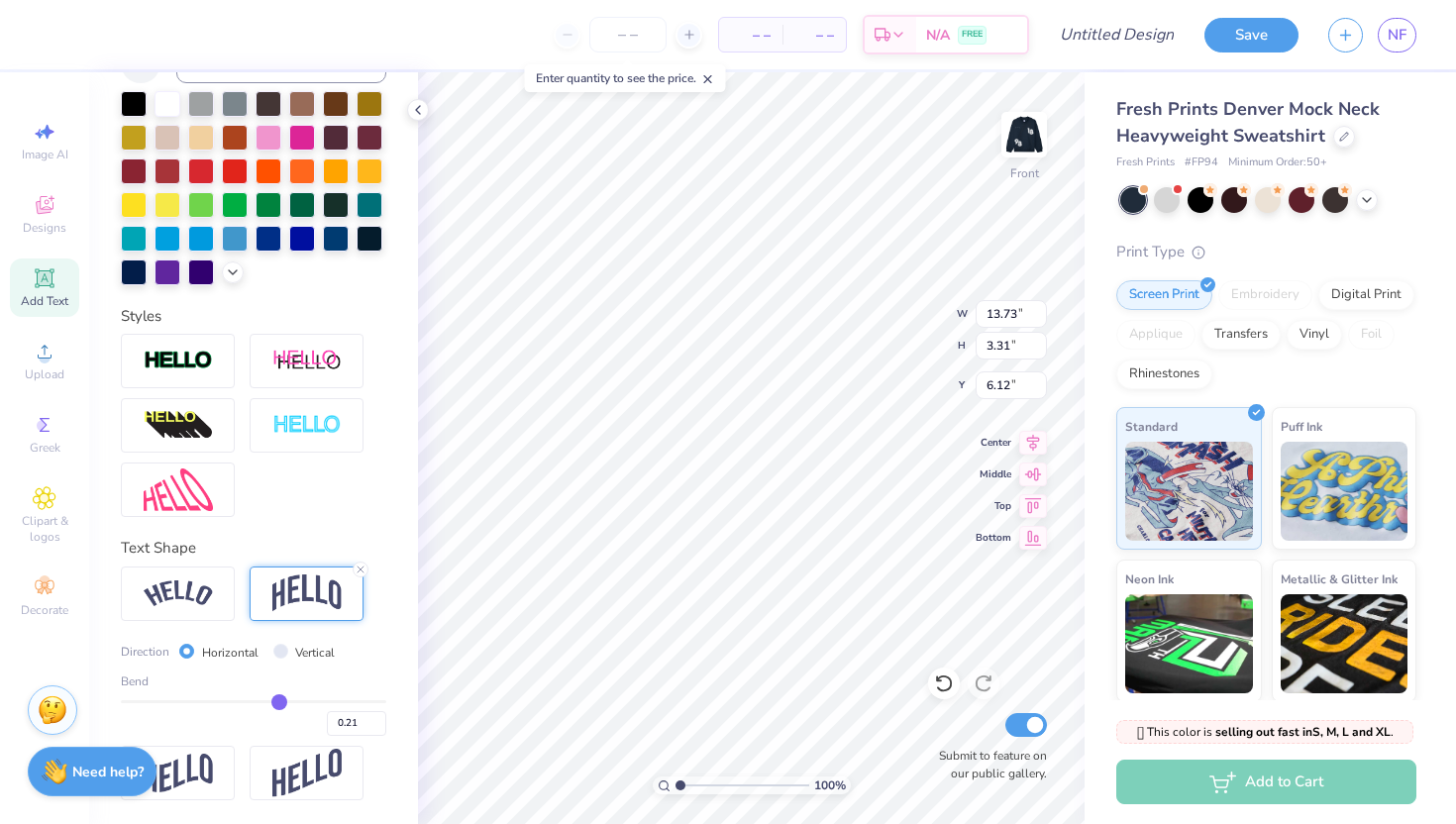 click at bounding box center (254, 701) 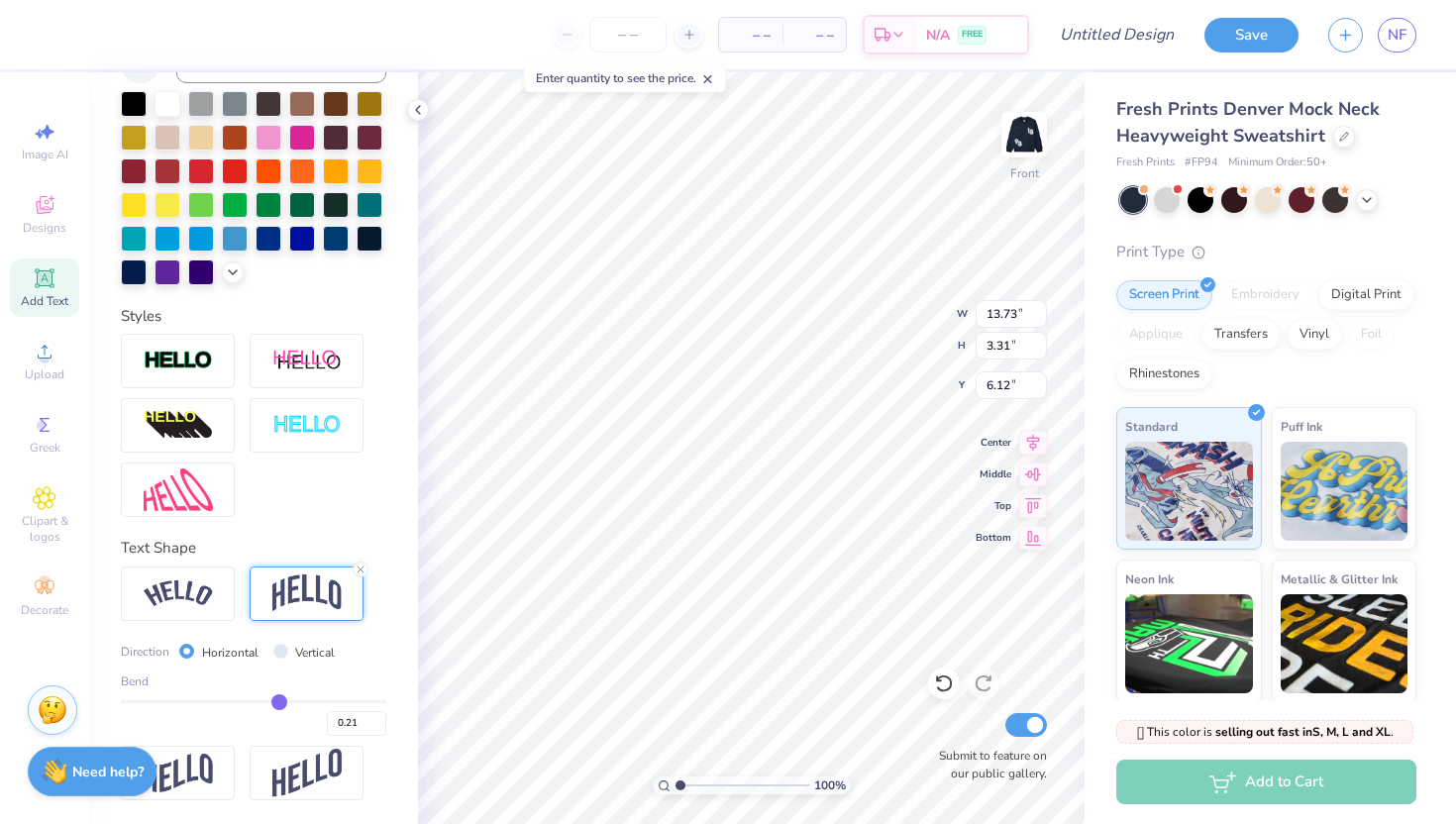 type on "0.23" 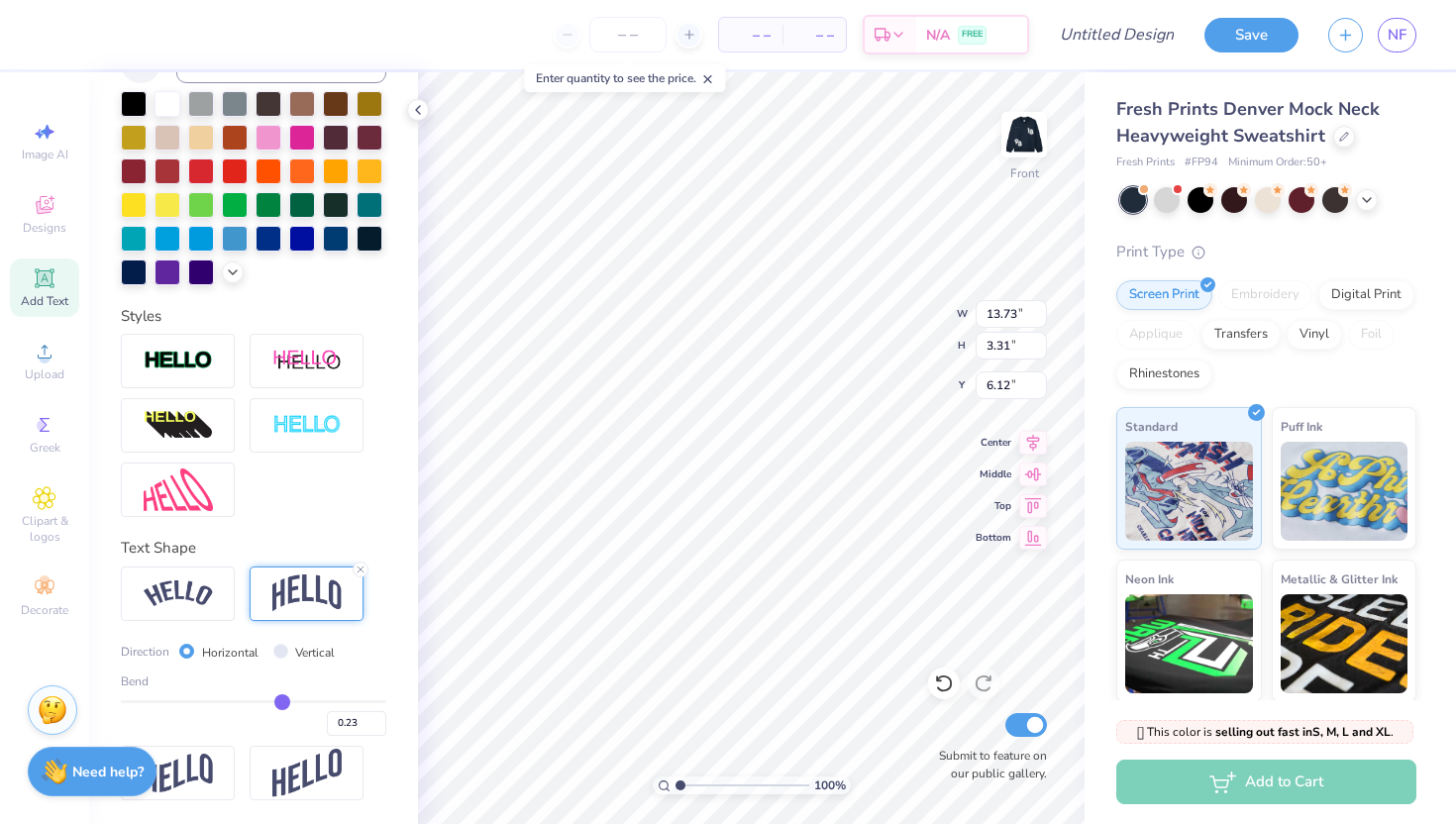 type on "3.42" 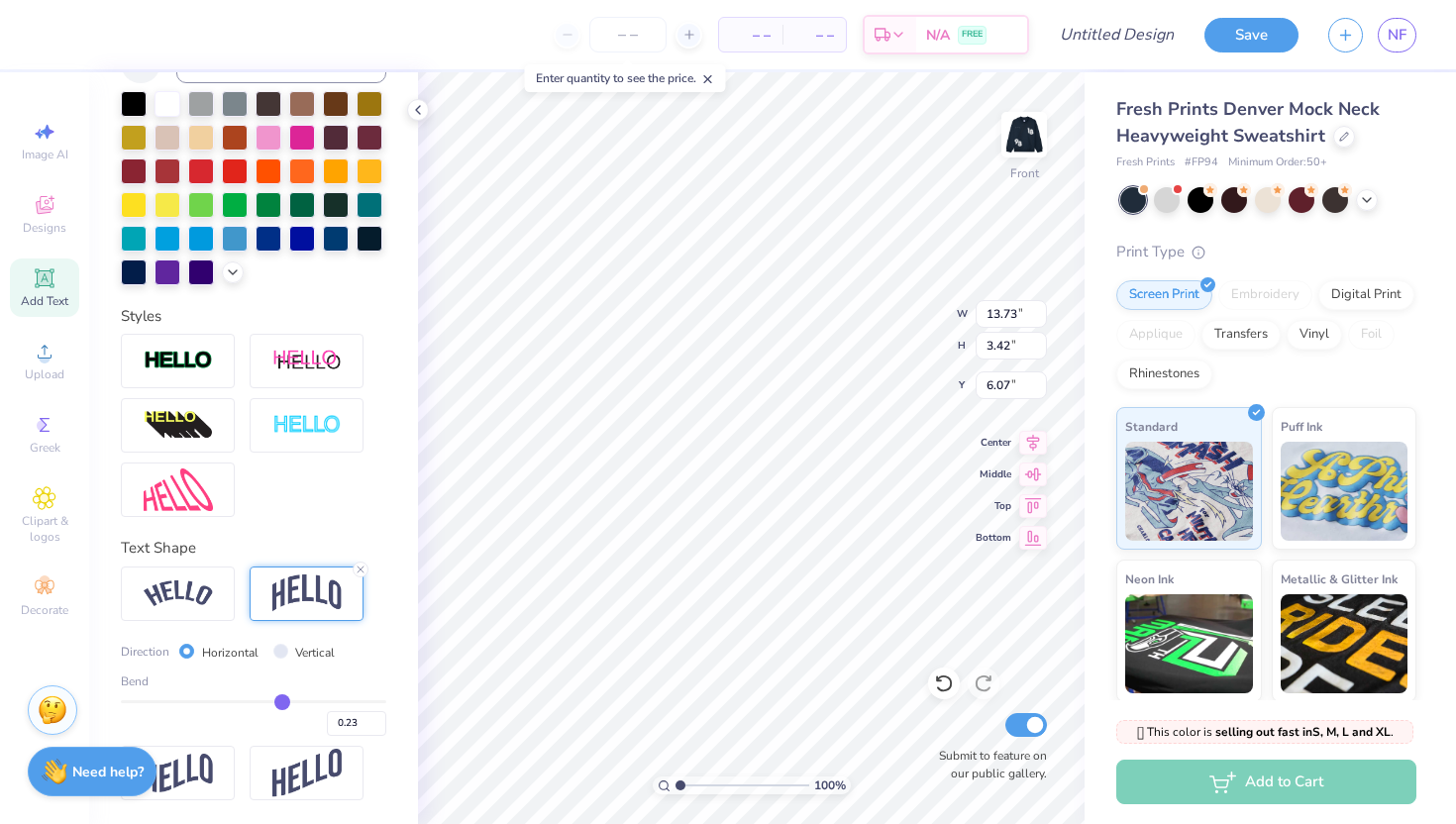 type on "0.23" 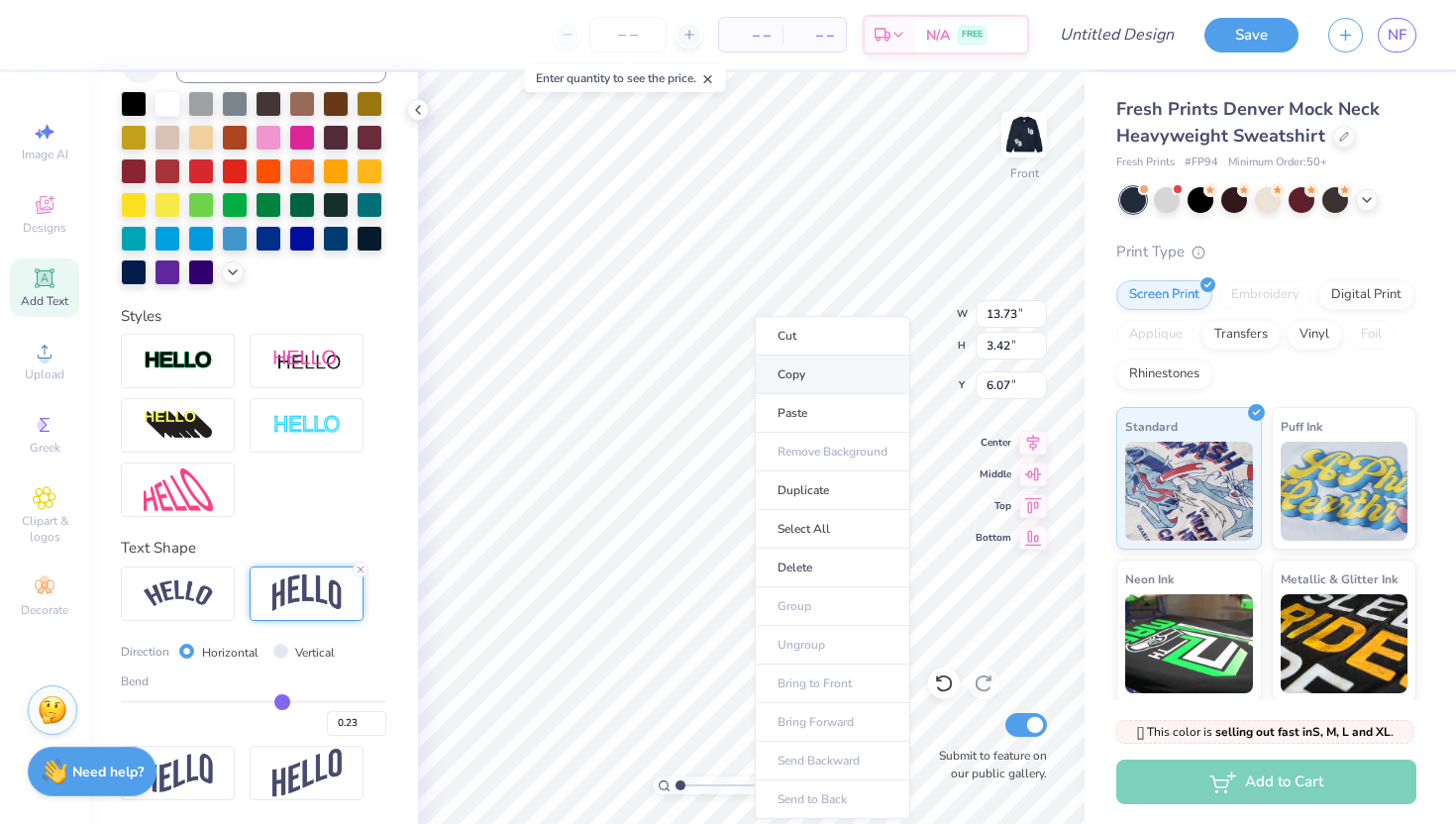 click on "Copy" at bounding box center (832, 374) 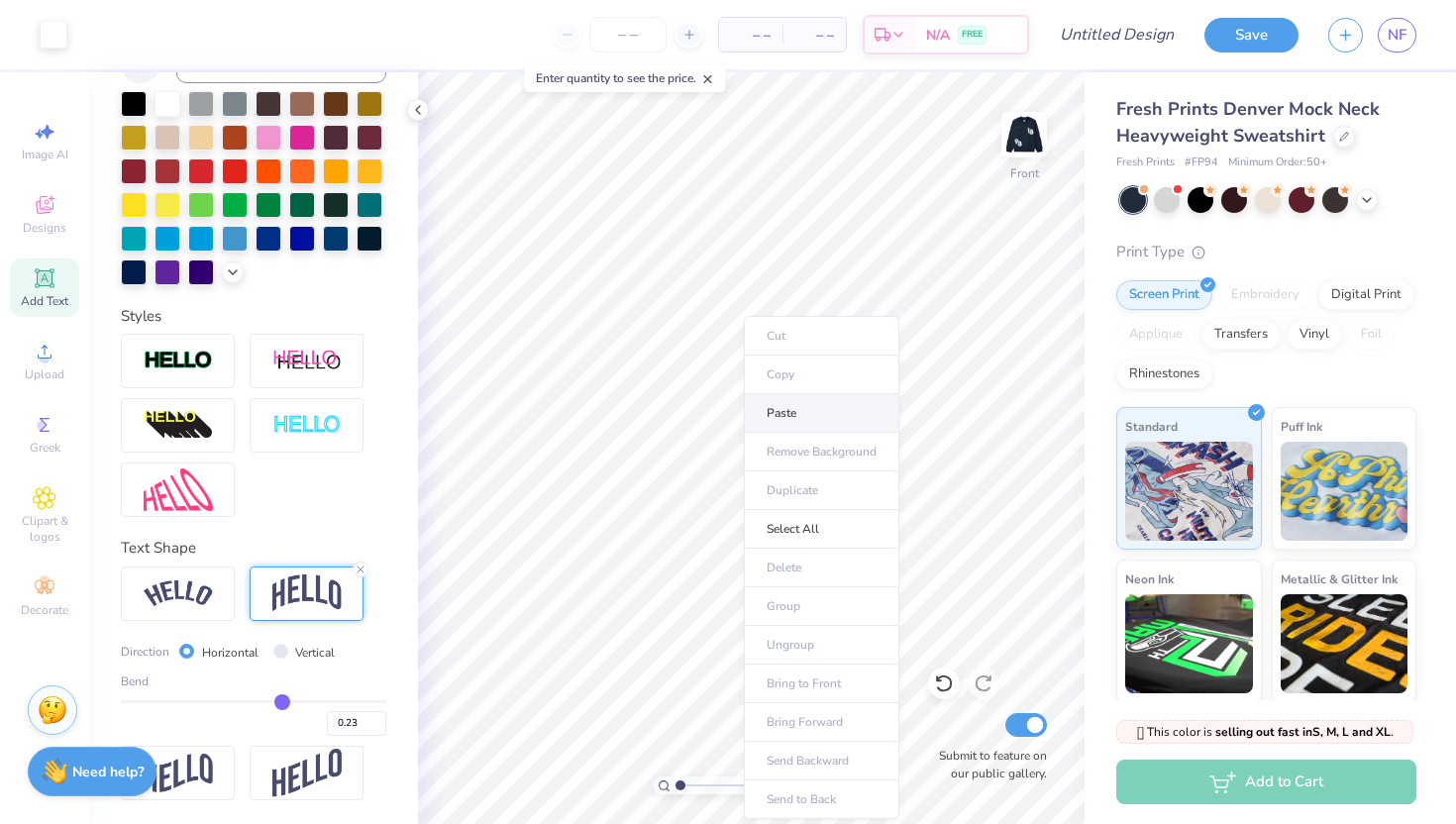 click on "Paste" at bounding box center (821, 413) 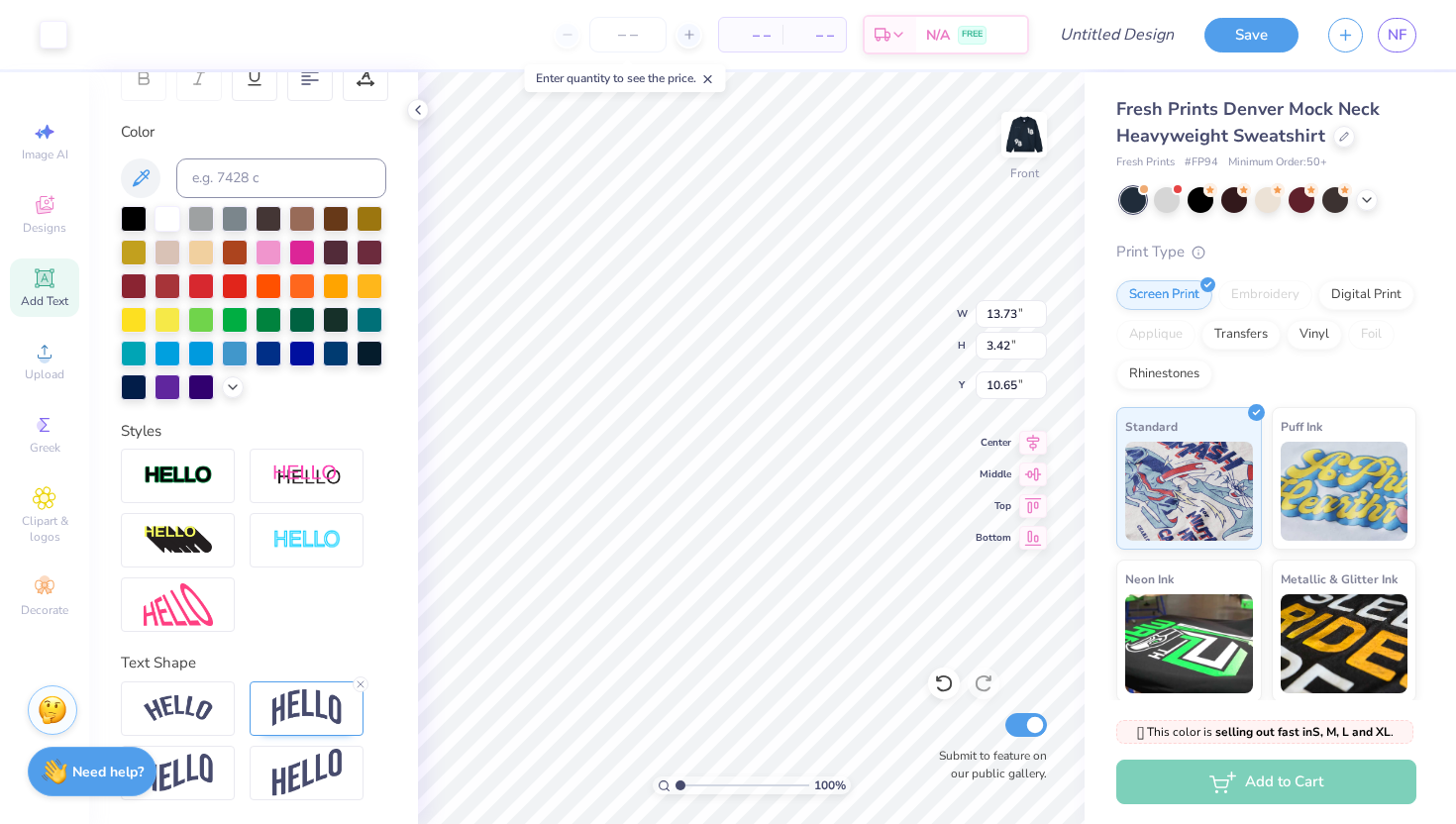 scroll, scrollTop: 327, scrollLeft: 0, axis: vertical 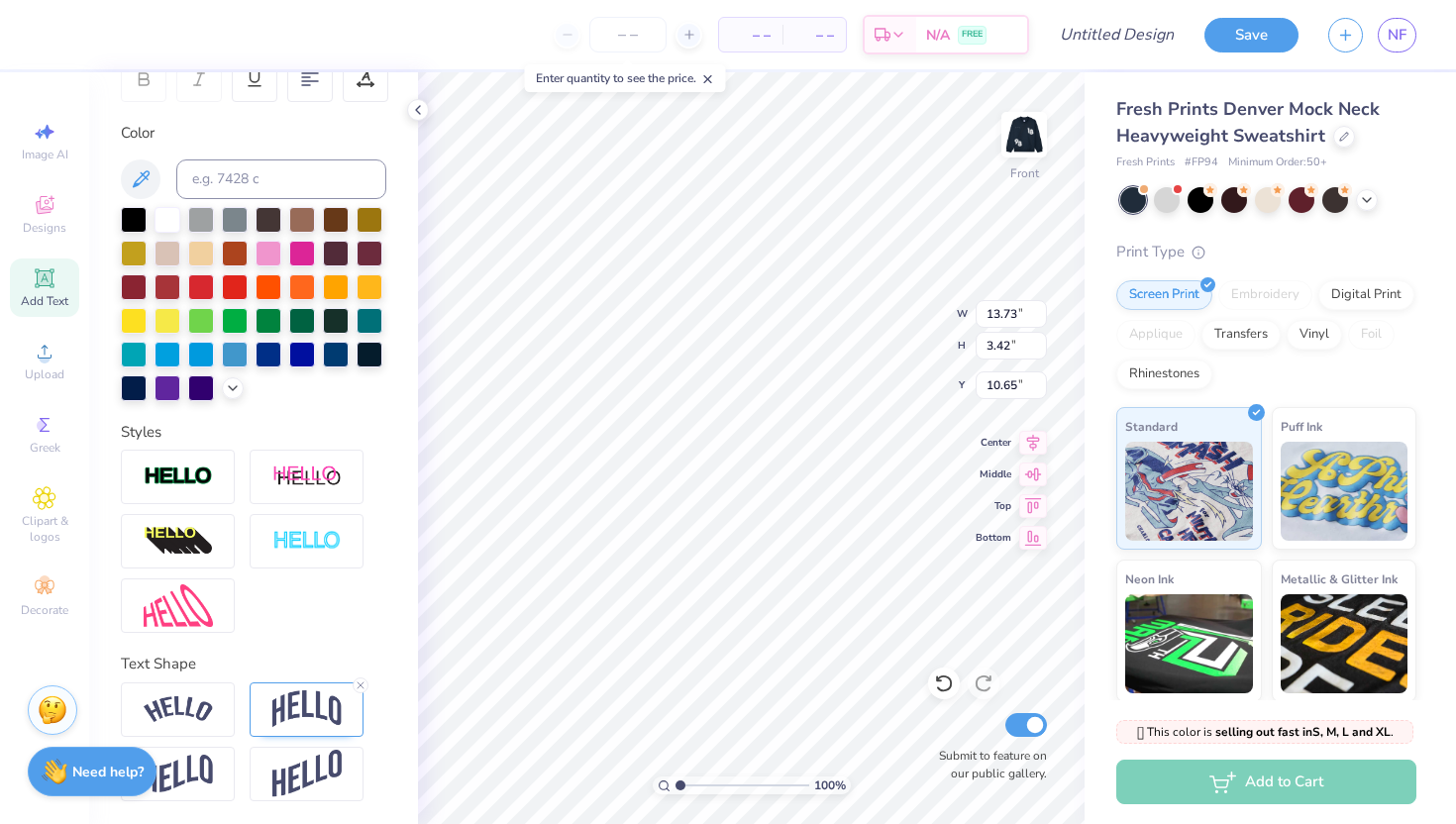 type on "10.54" 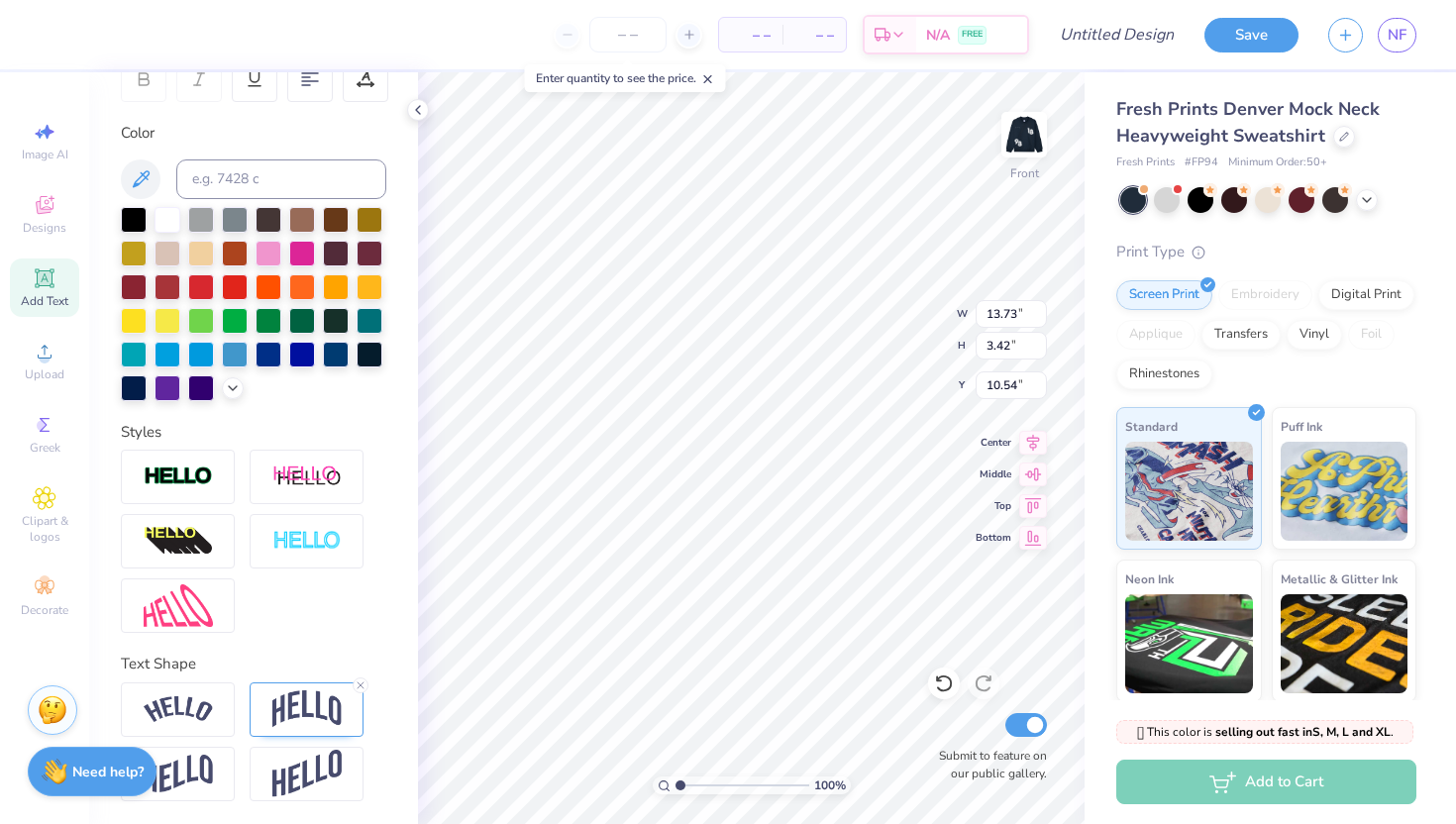 scroll, scrollTop: 0, scrollLeft: 1, axis: horizontal 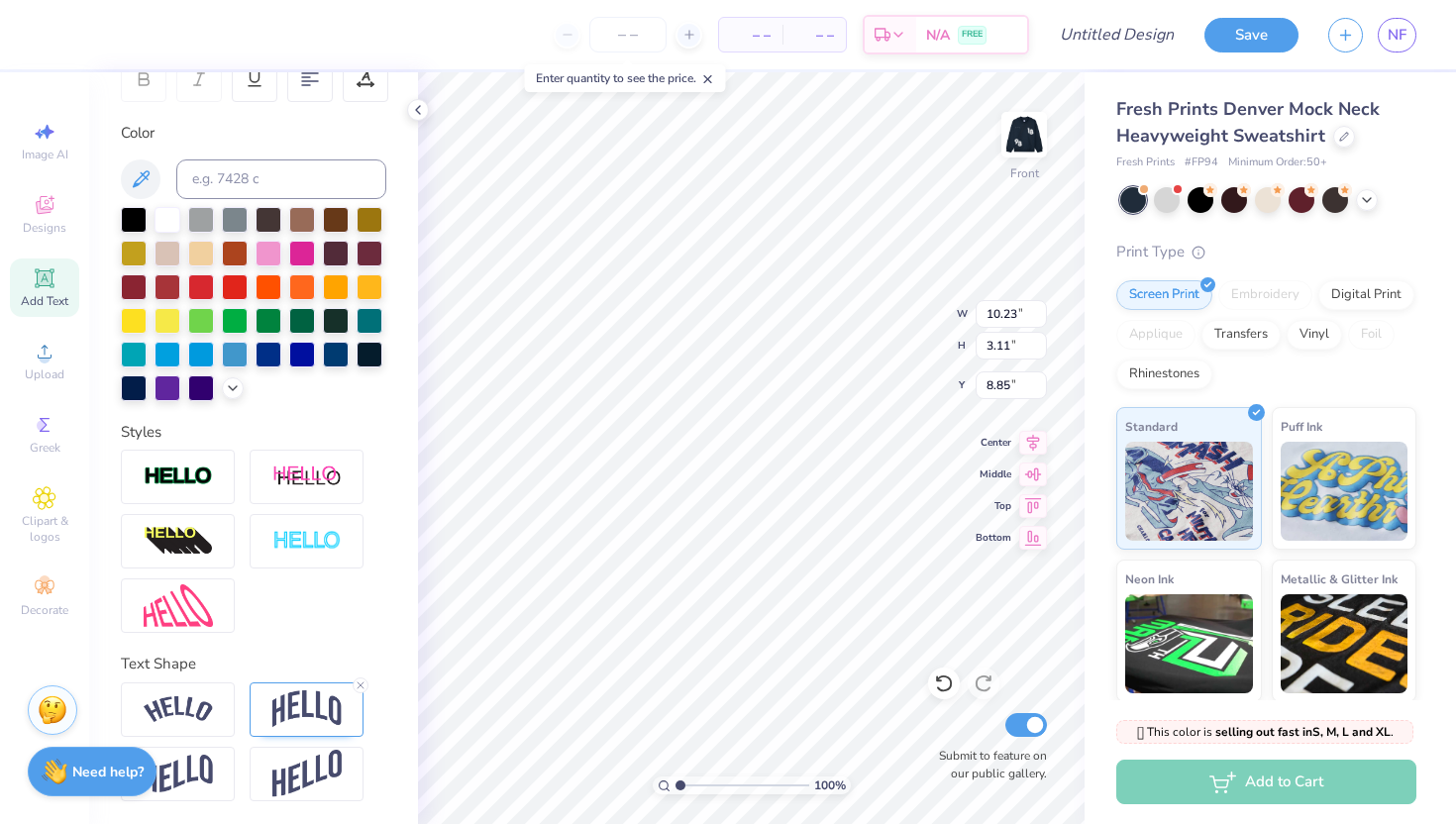 type on "8.85" 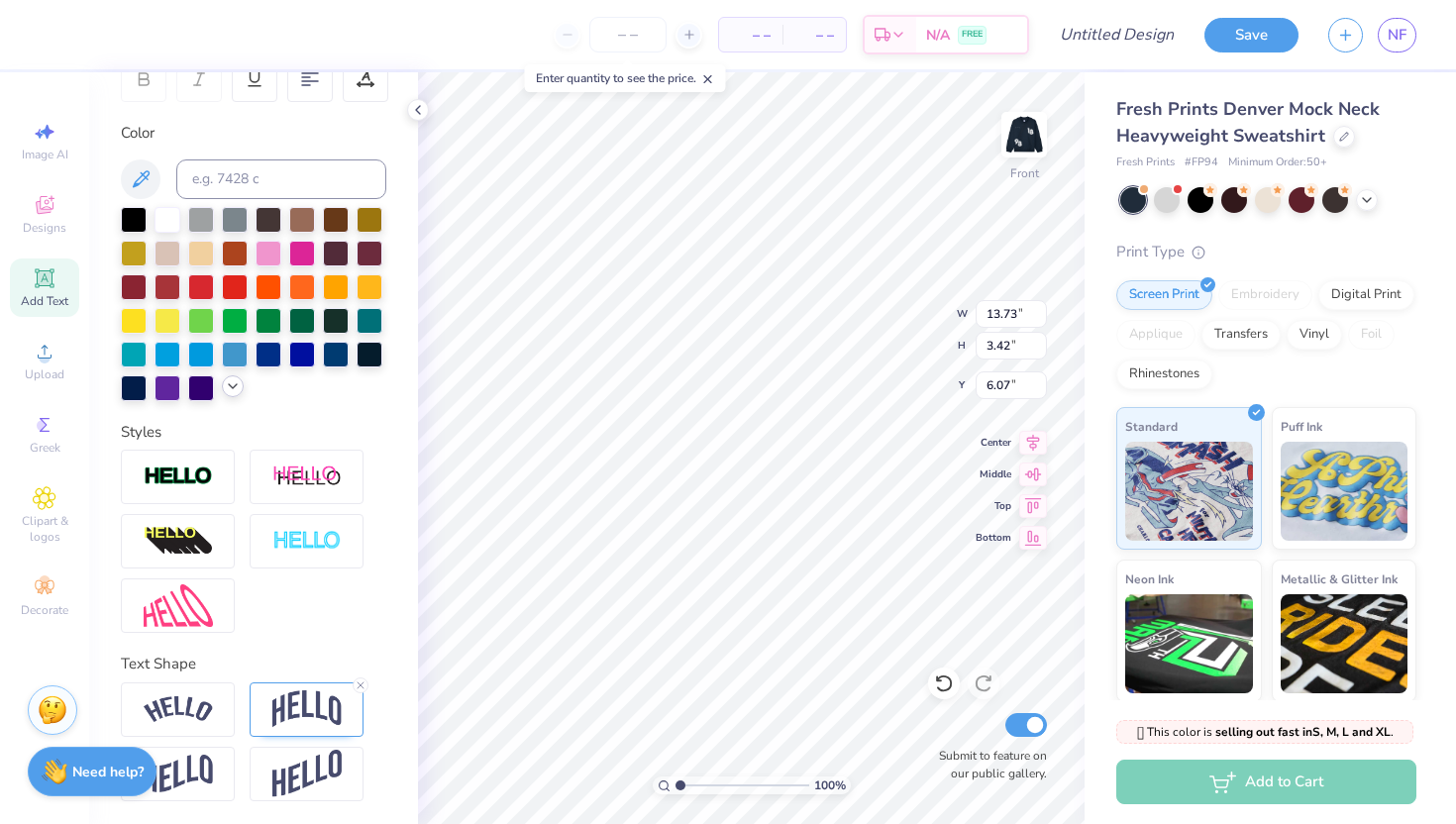 click 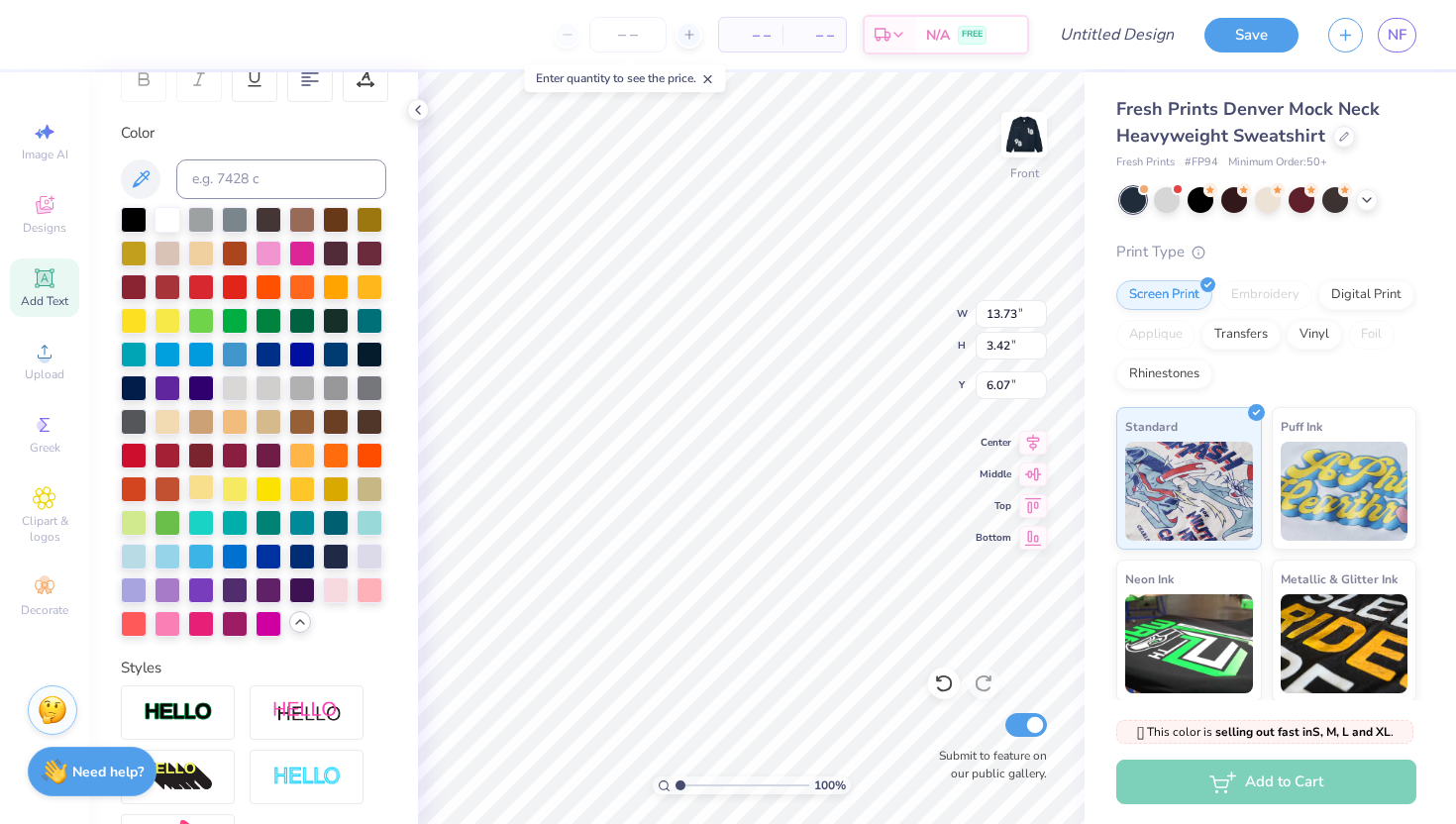 click at bounding box center (201, 487) 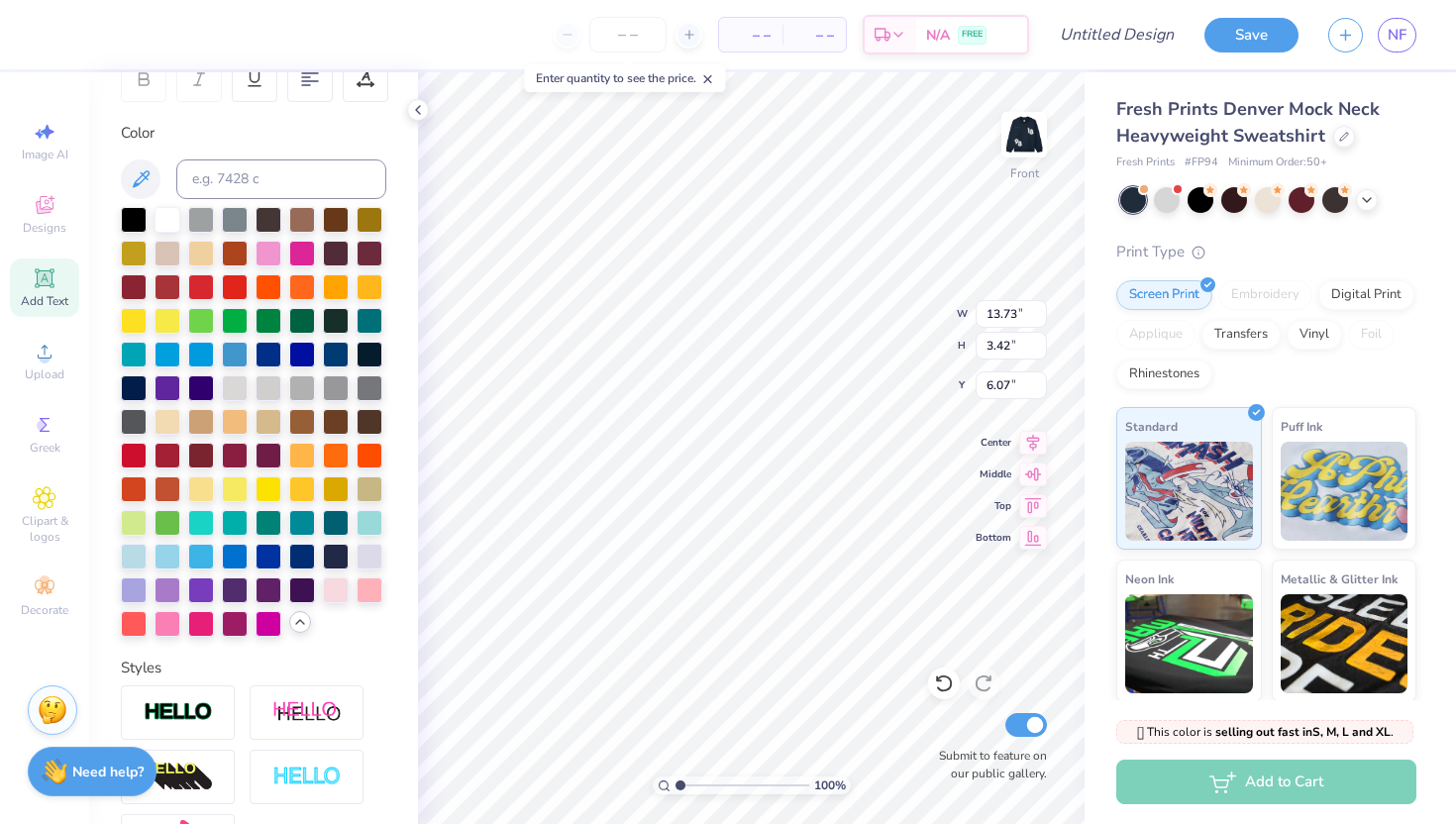 type on "10.23" 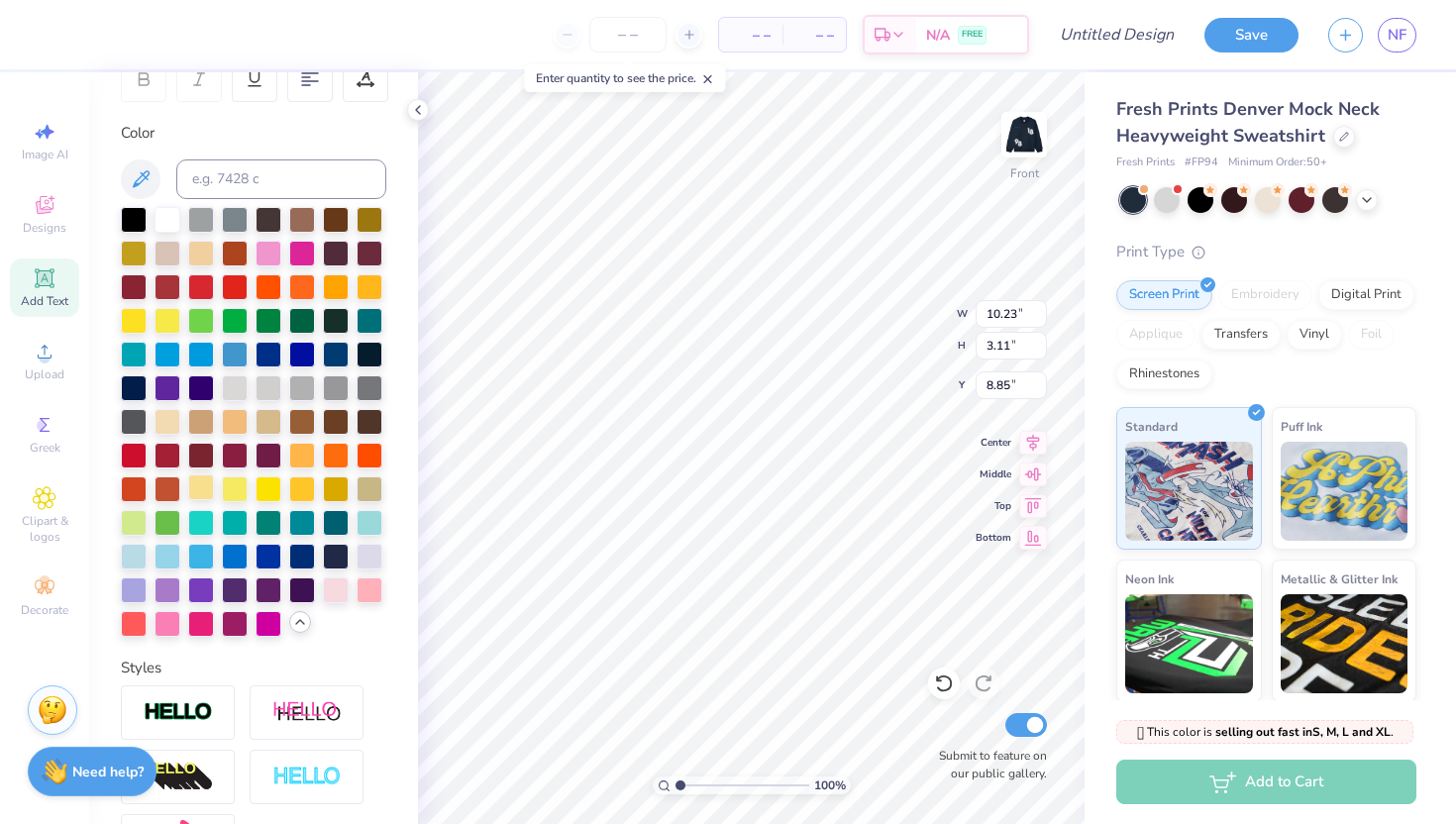 click at bounding box center (201, 487) 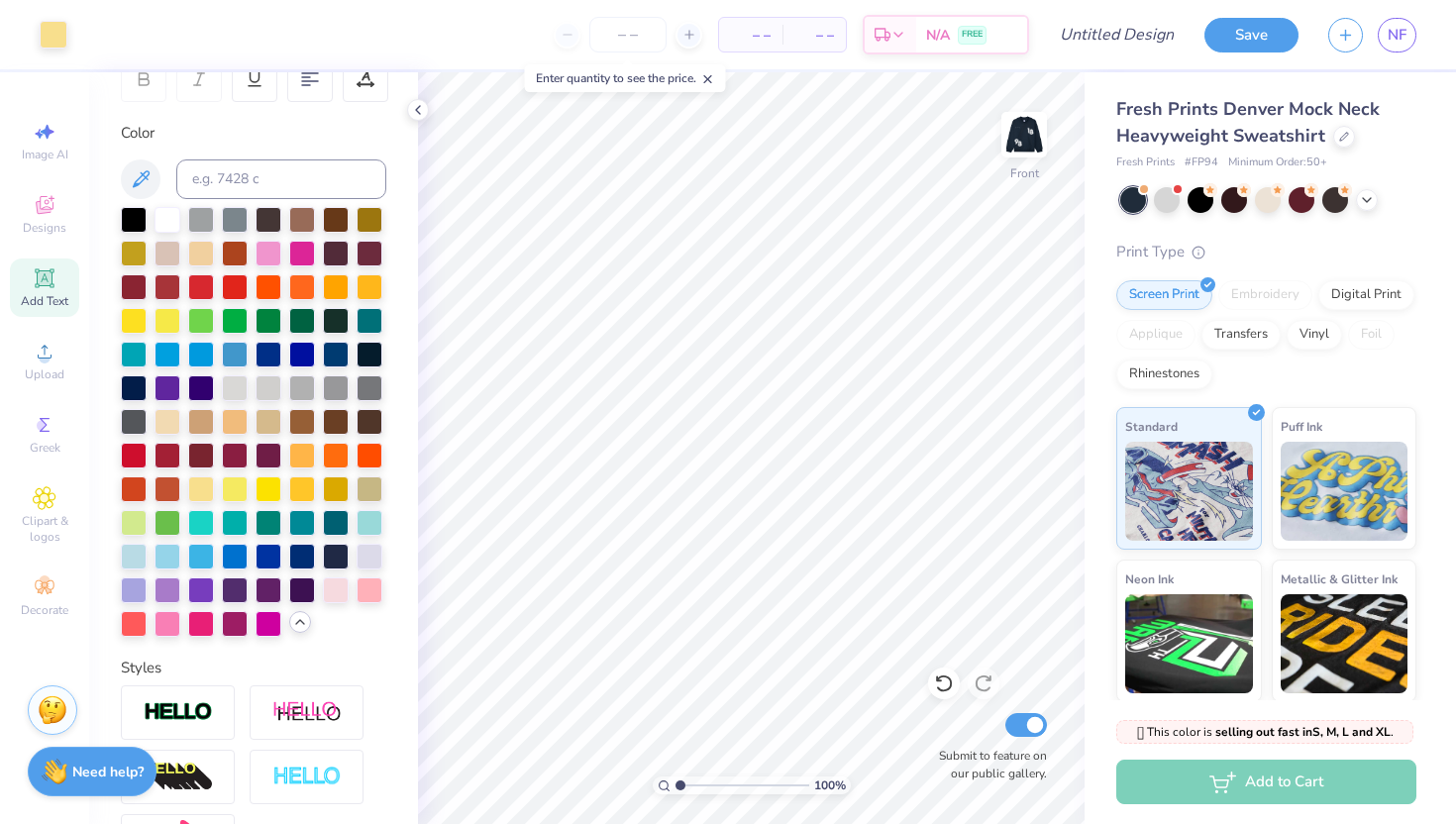 click 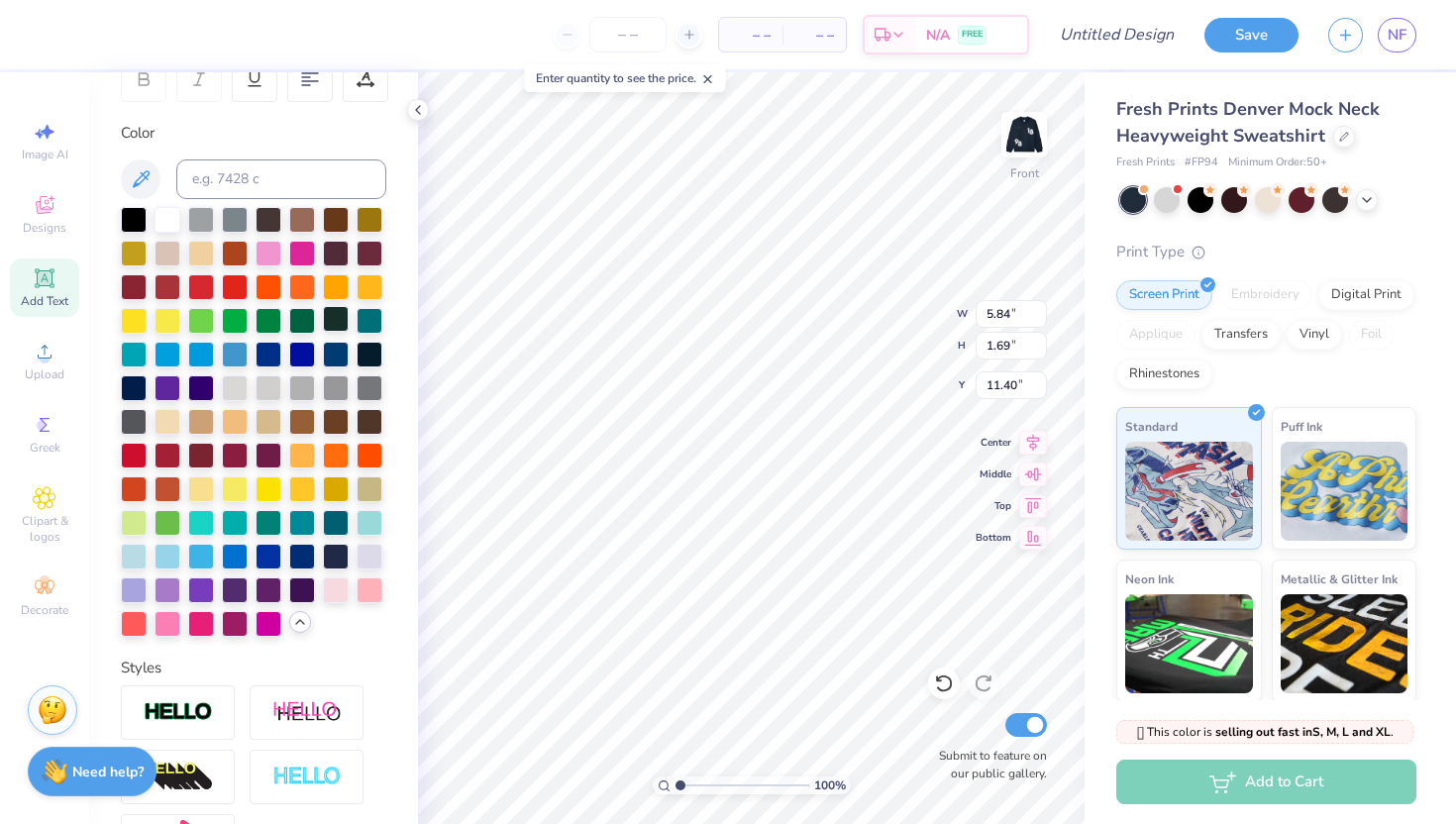scroll, scrollTop: 0, scrollLeft: 6, axis: horizontal 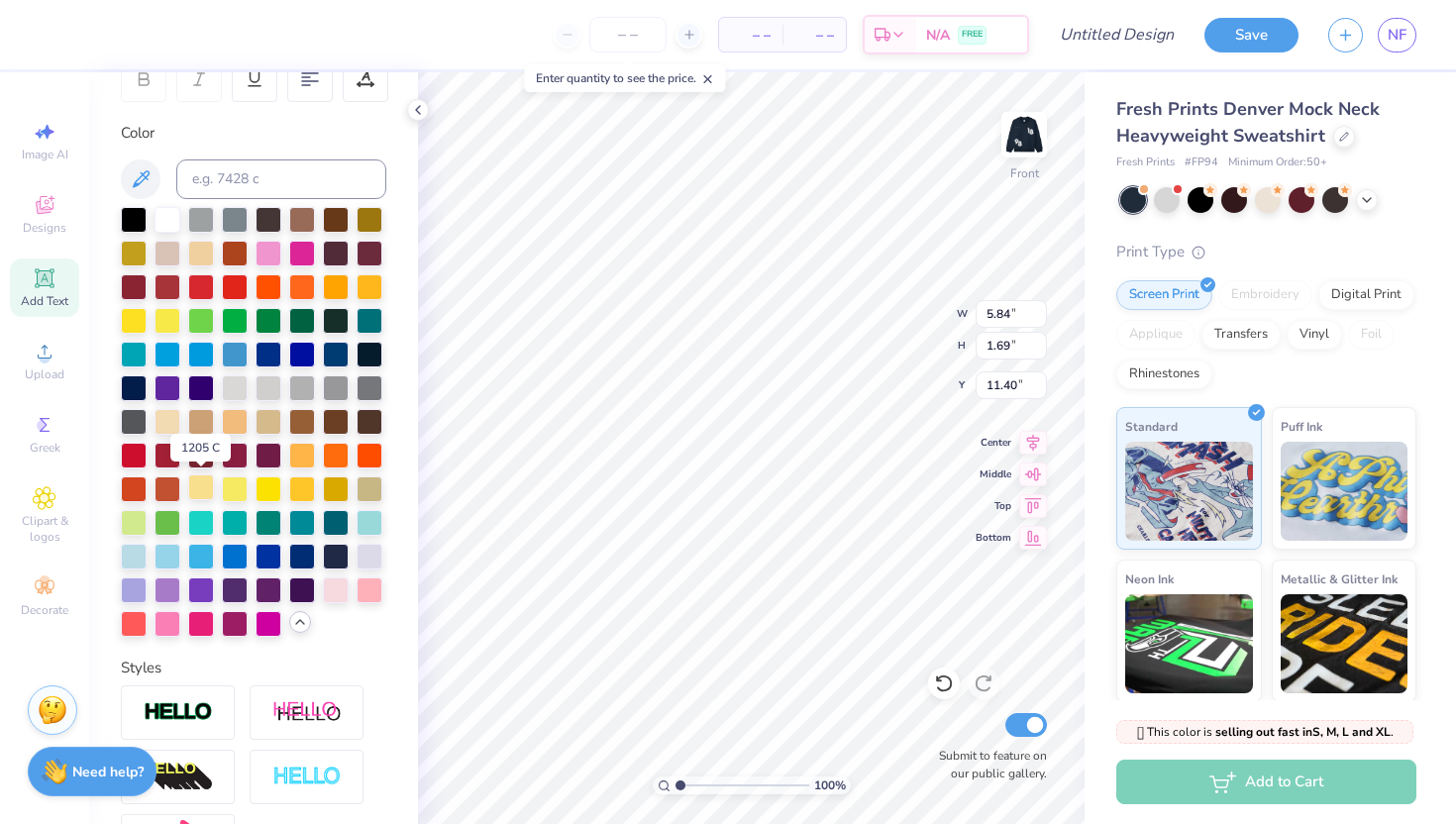 click at bounding box center (201, 487) 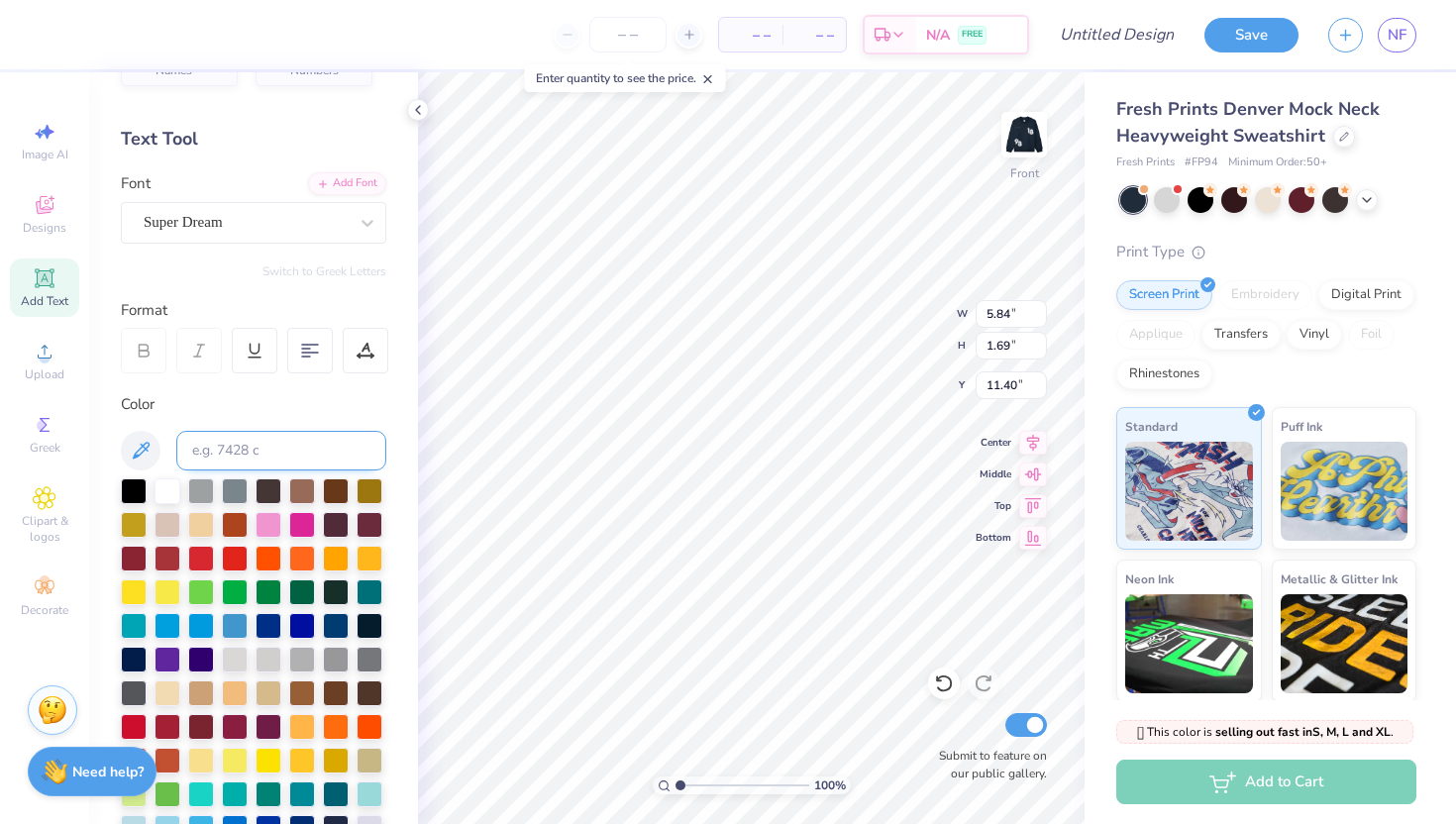 scroll, scrollTop: 0, scrollLeft: 0, axis: both 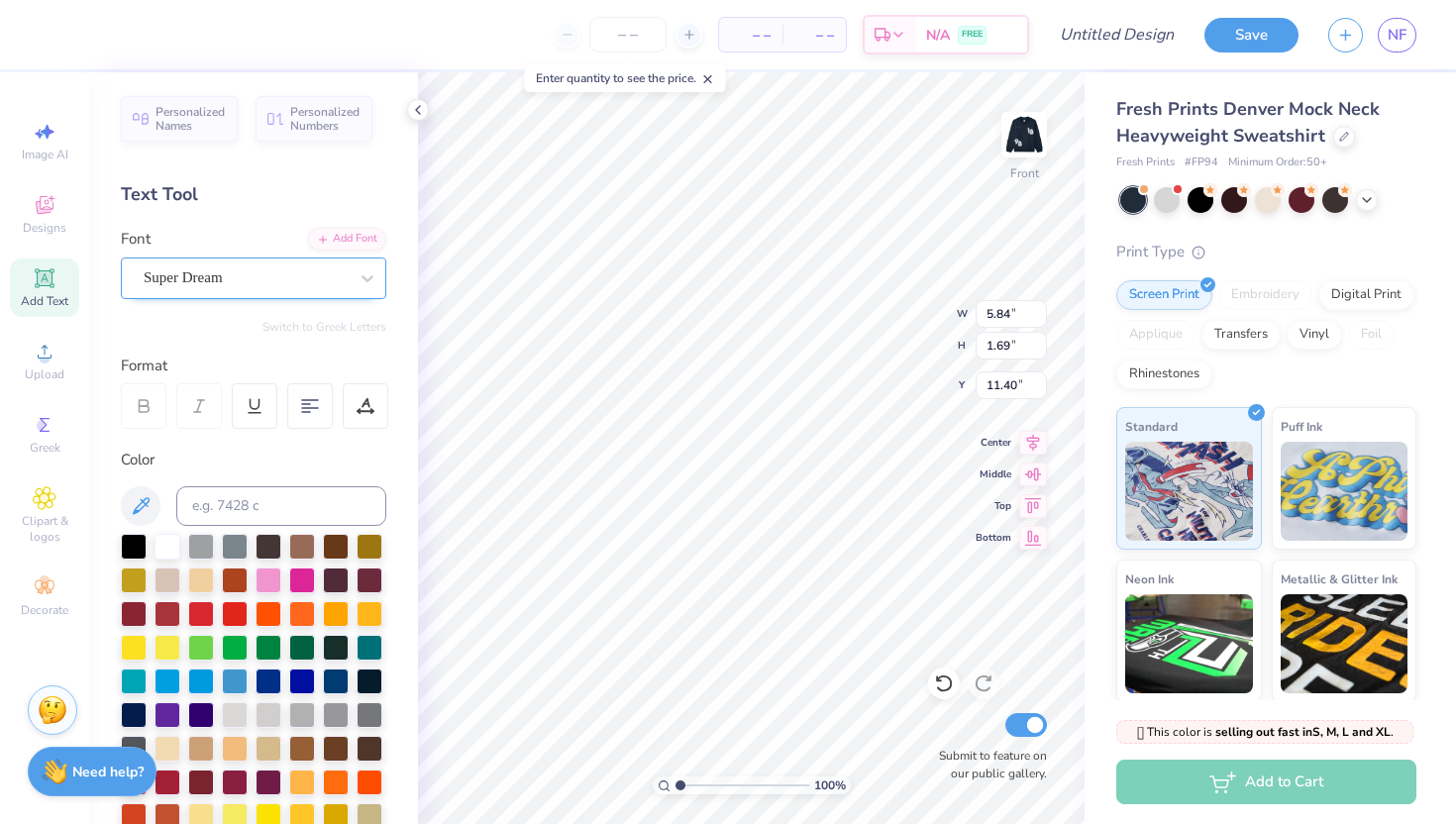 click on "Super Dream" at bounding box center [246, 277] 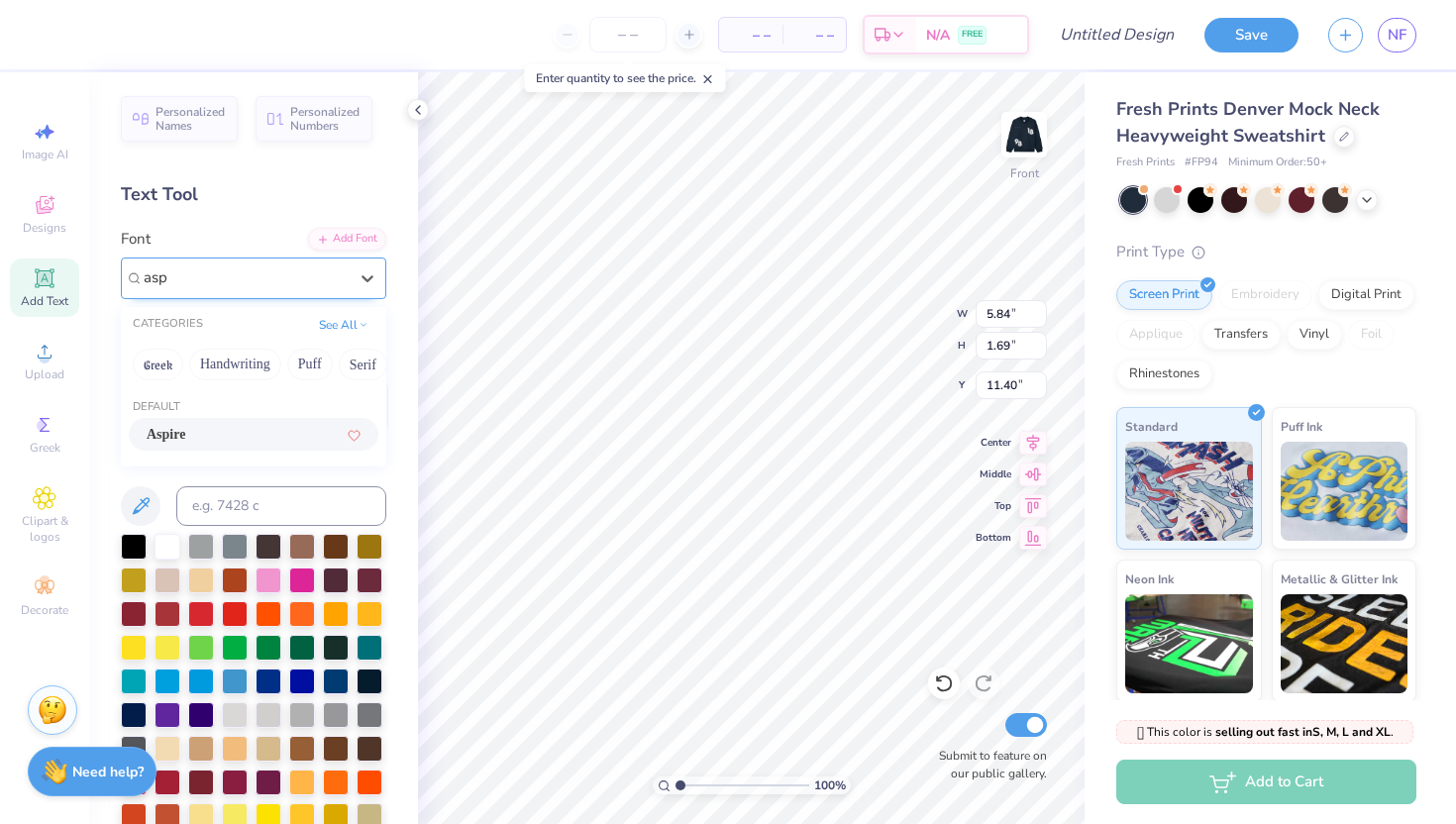 click on "Aspire" at bounding box center (254, 434) 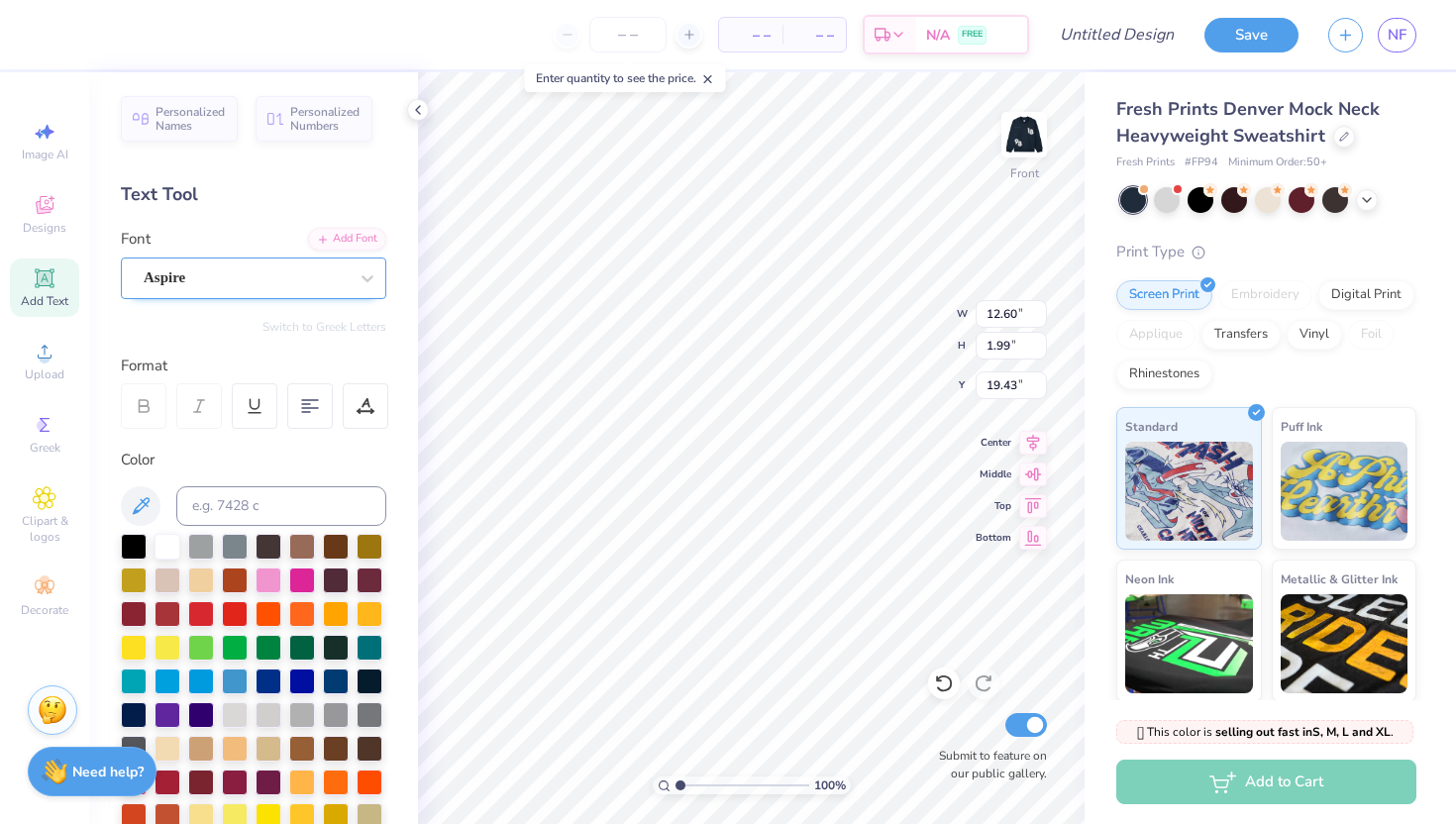 type on "19.43" 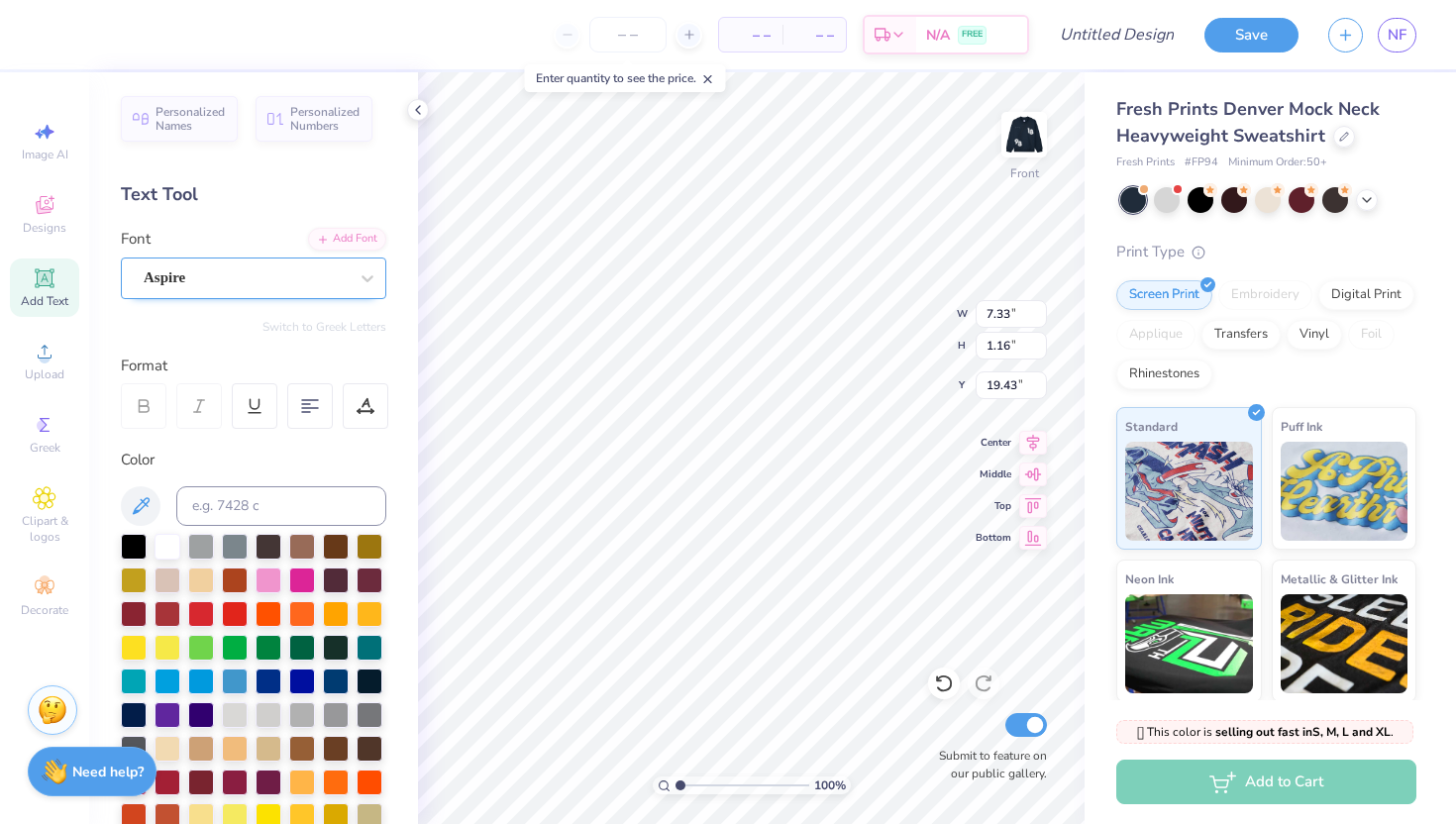 type on "7.33" 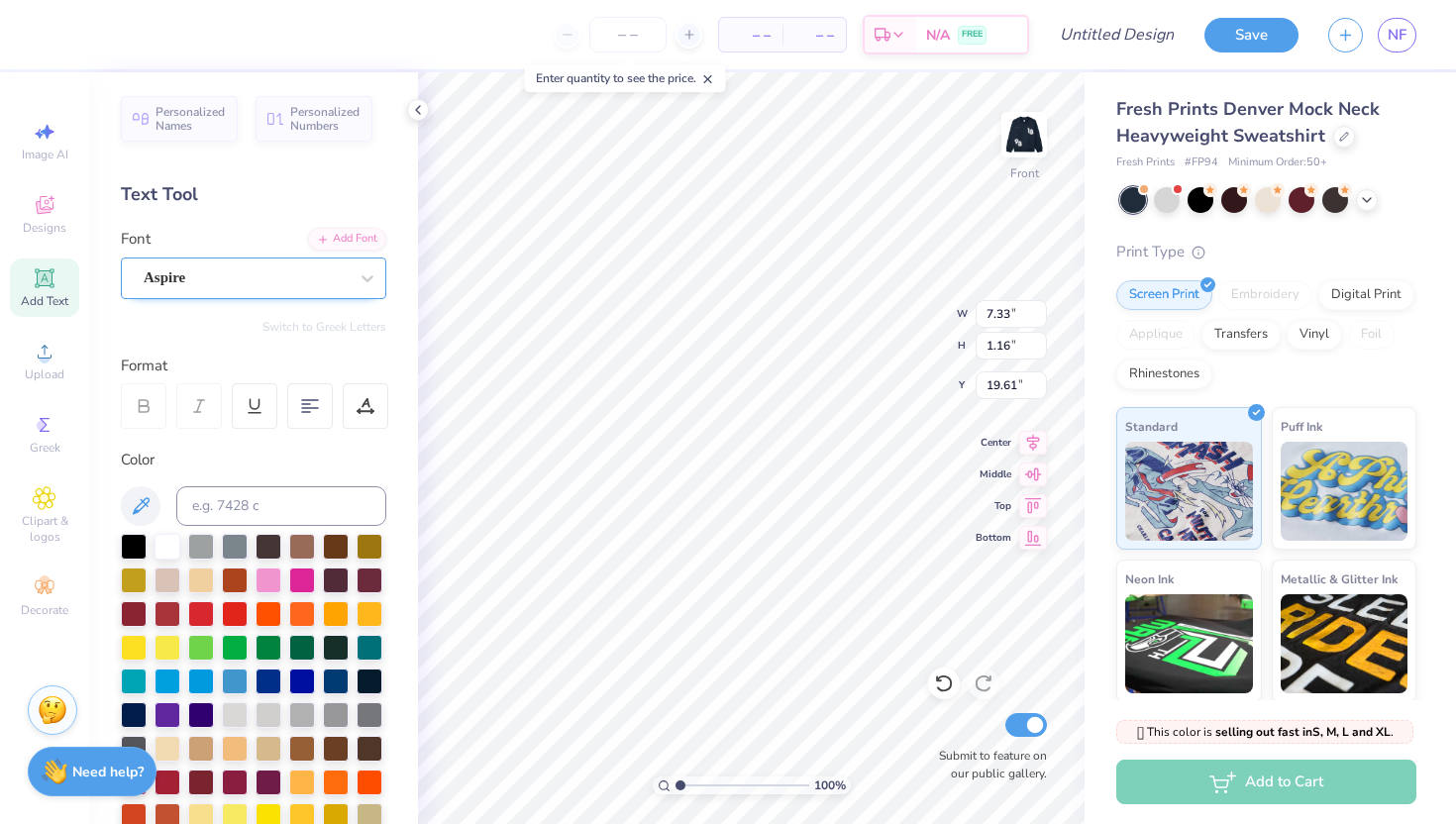 type on "19.61" 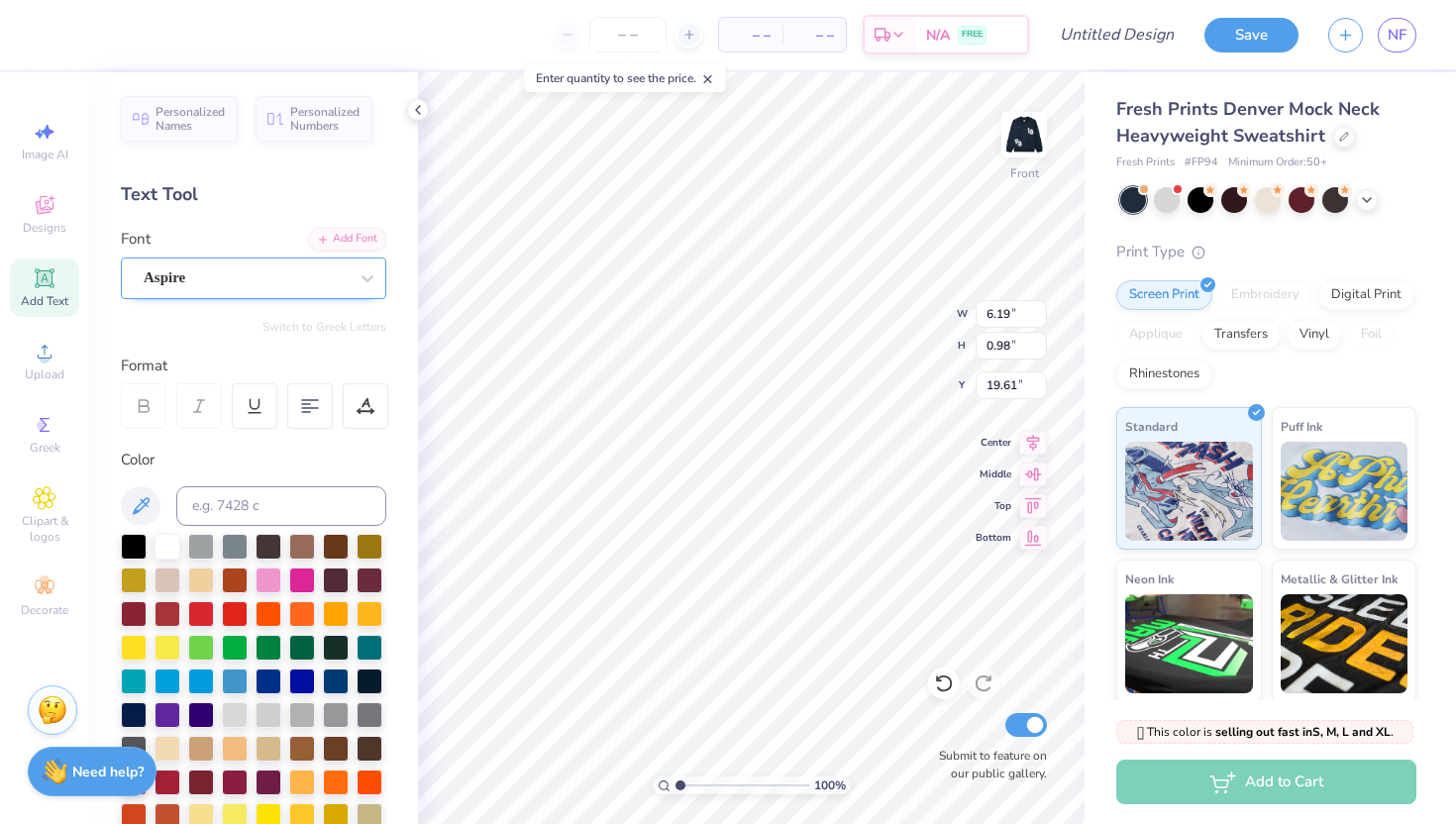 type on "6.19" 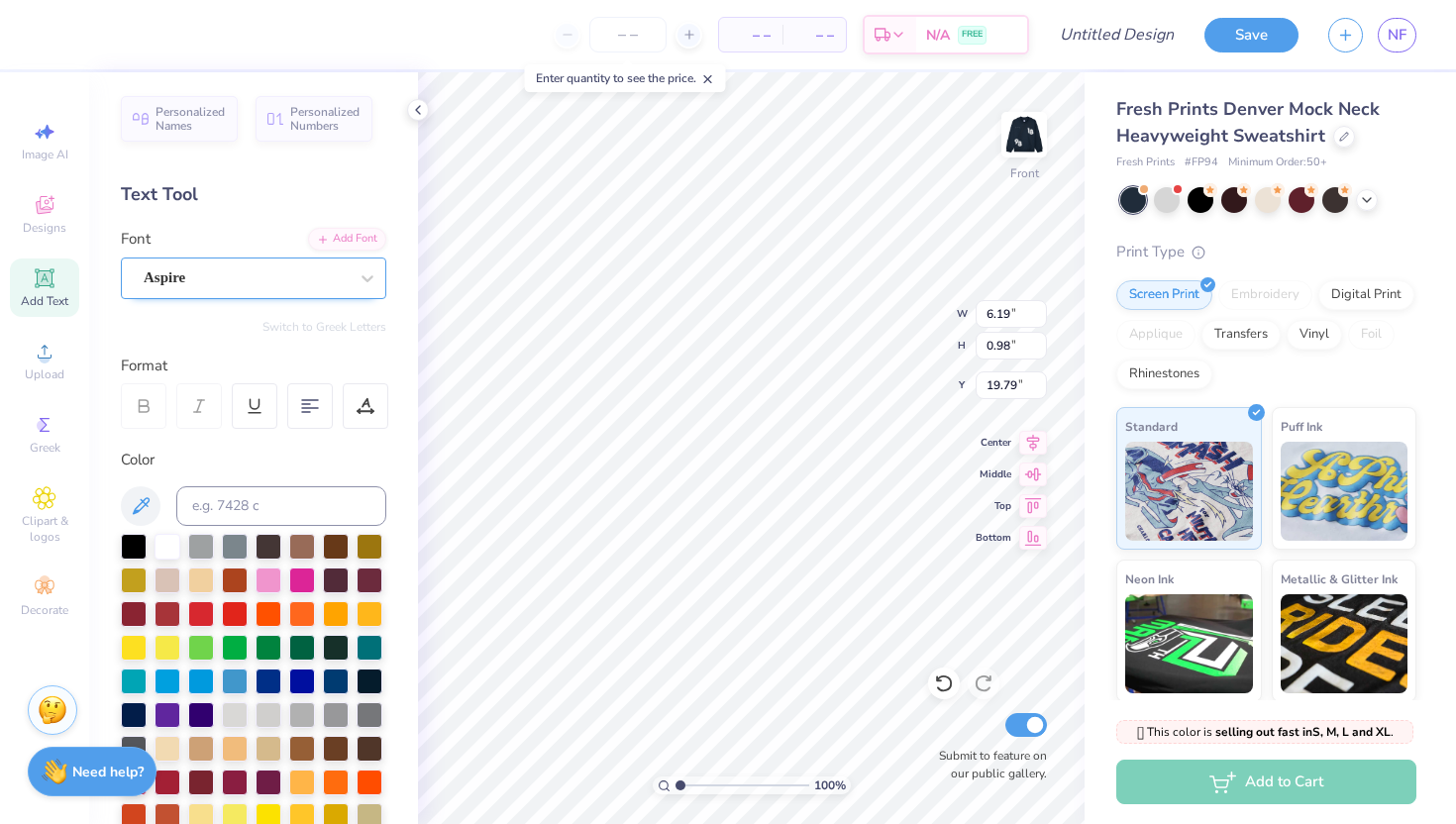 type on "19.84" 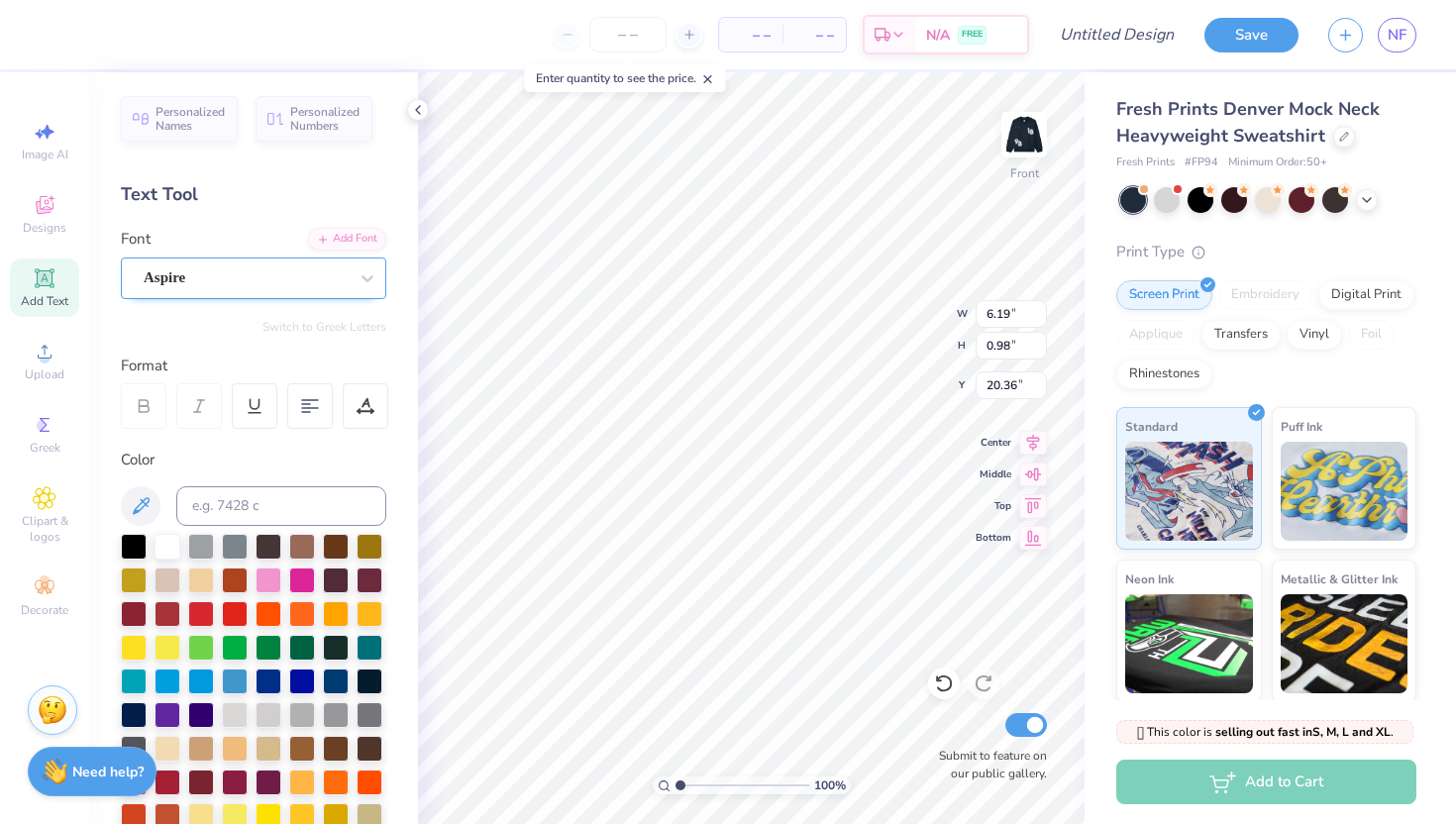 type on "19.64" 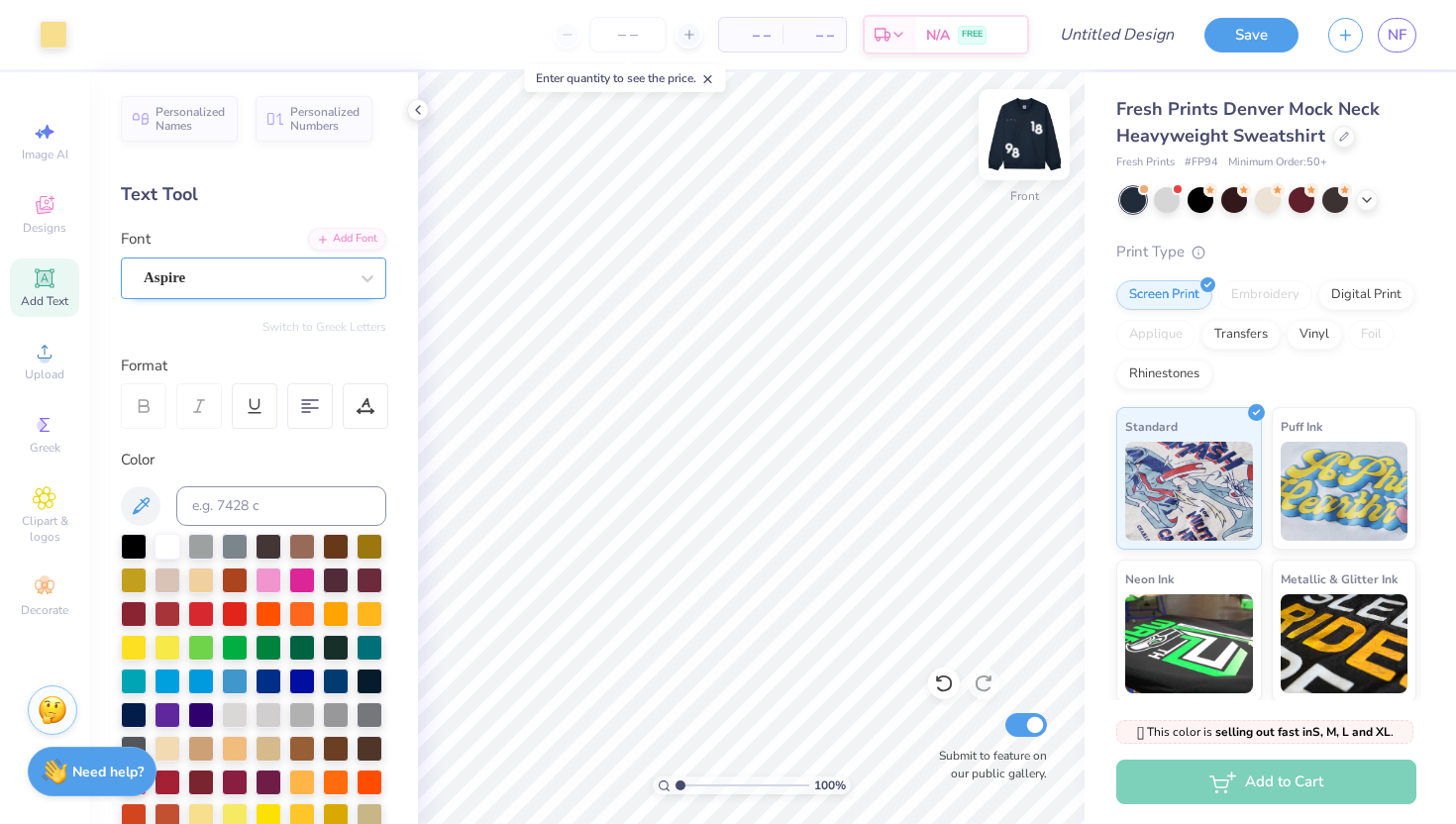 click at bounding box center [1024, 135] 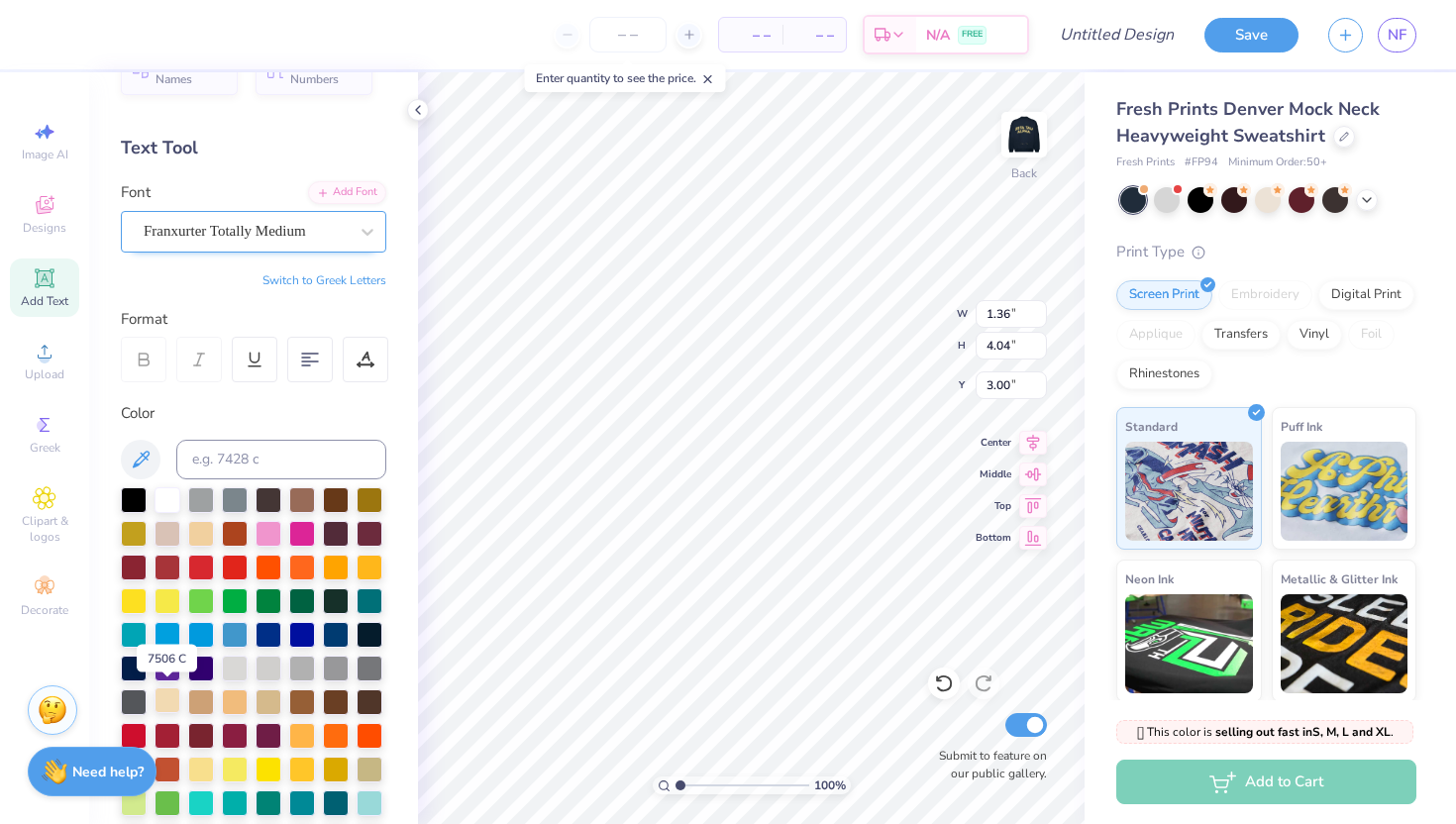 scroll, scrollTop: 96, scrollLeft: 0, axis: vertical 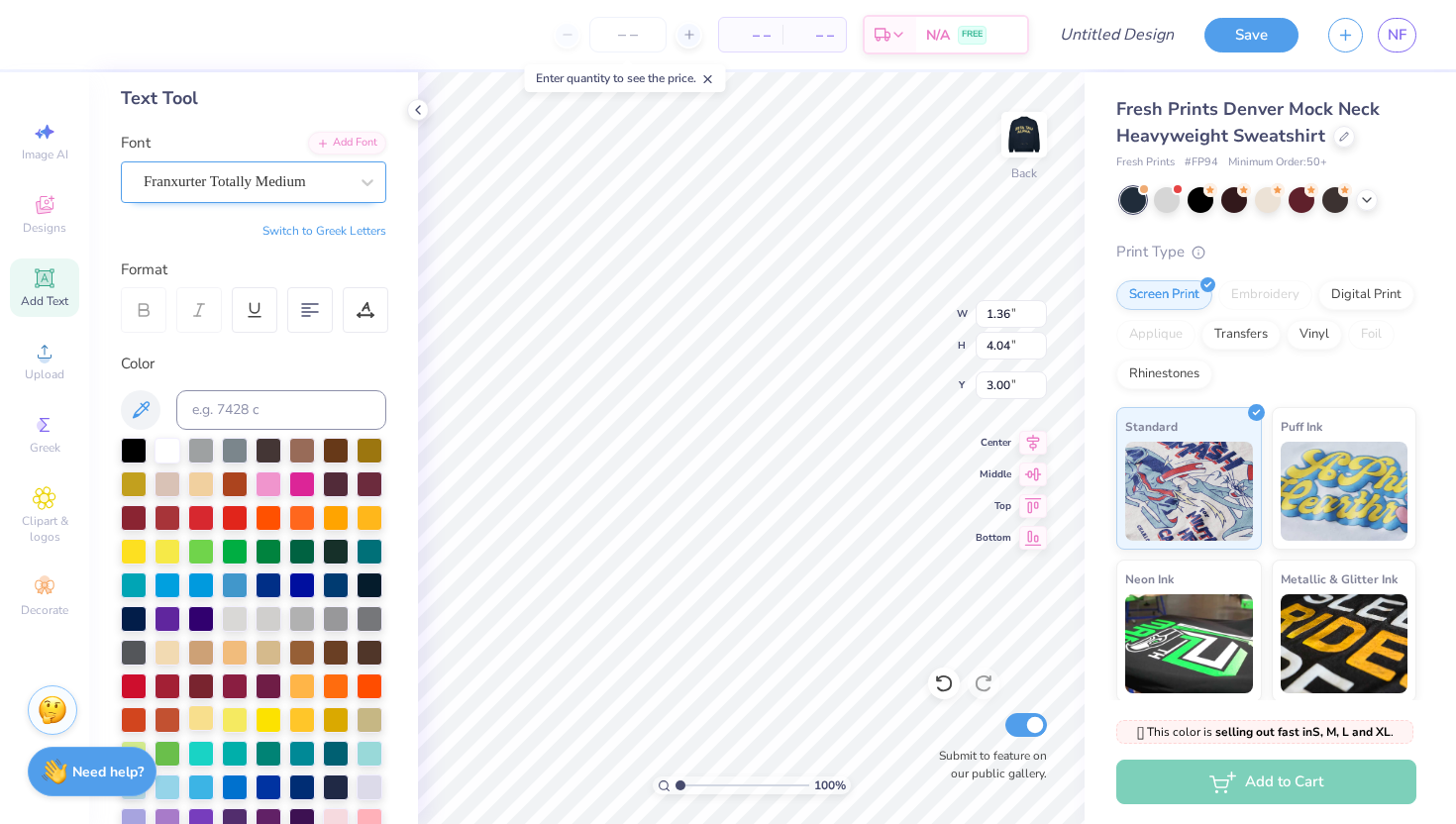 click at bounding box center [201, 718] 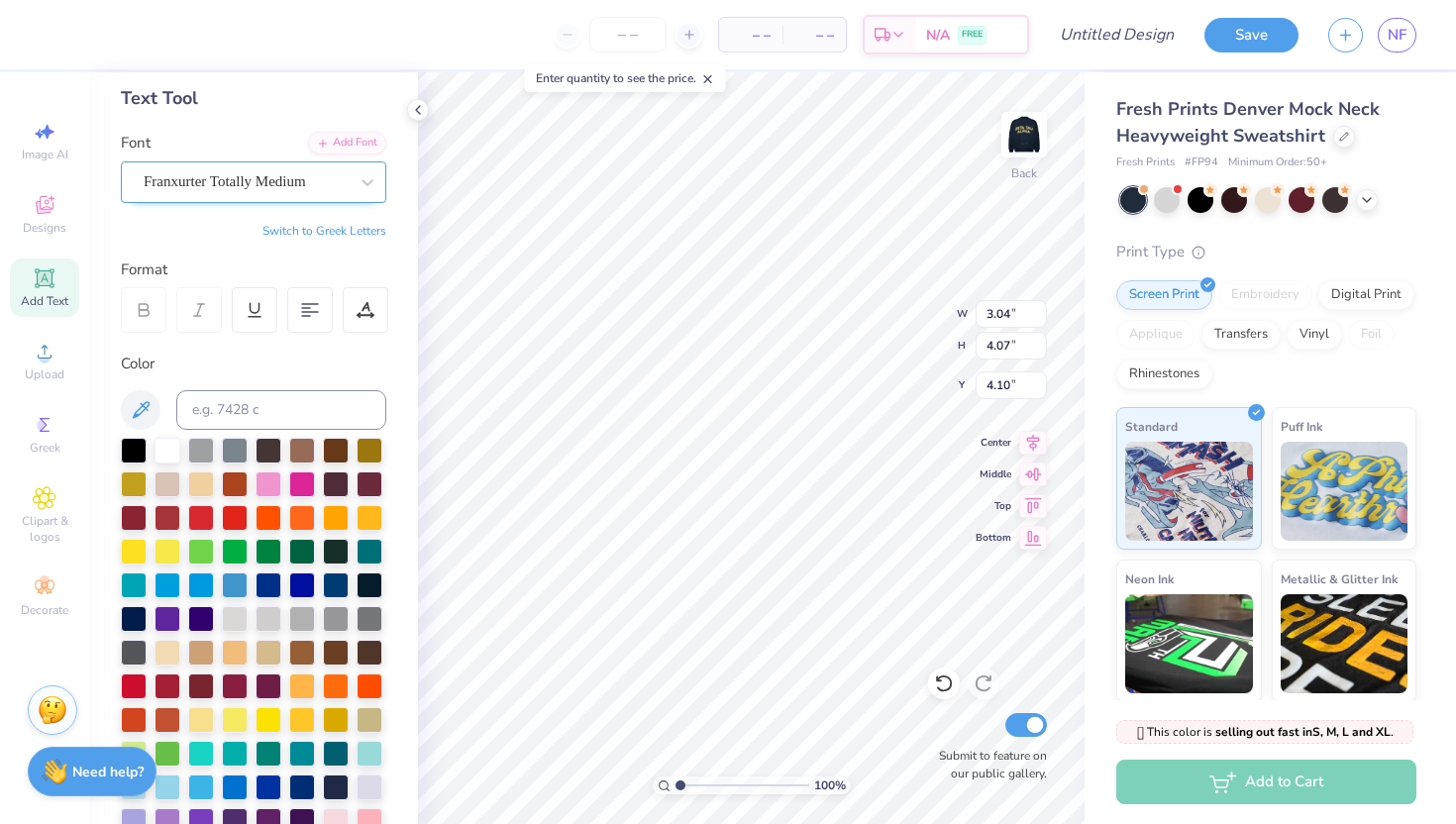 type on "3.04" 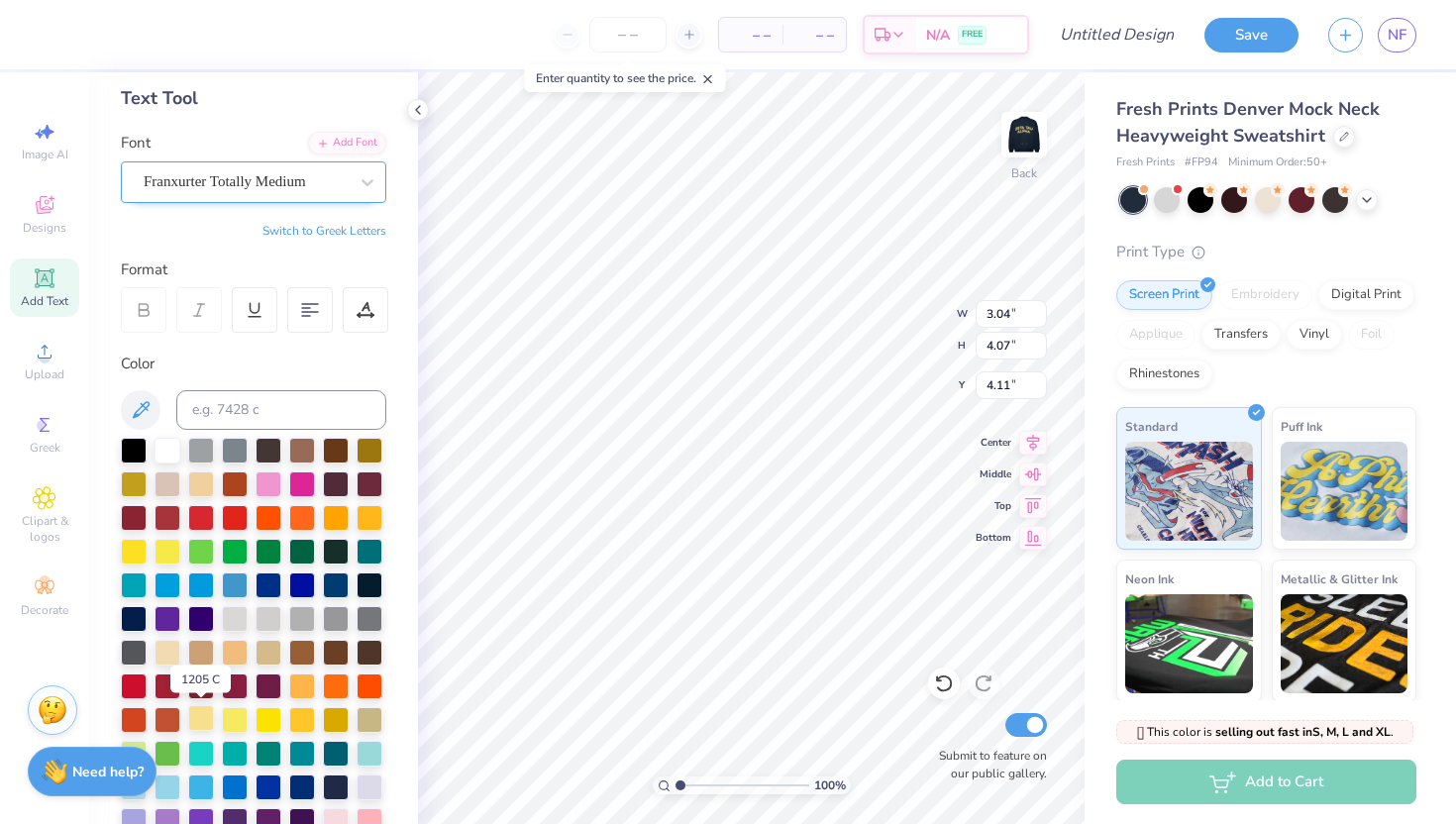 click at bounding box center (201, 718) 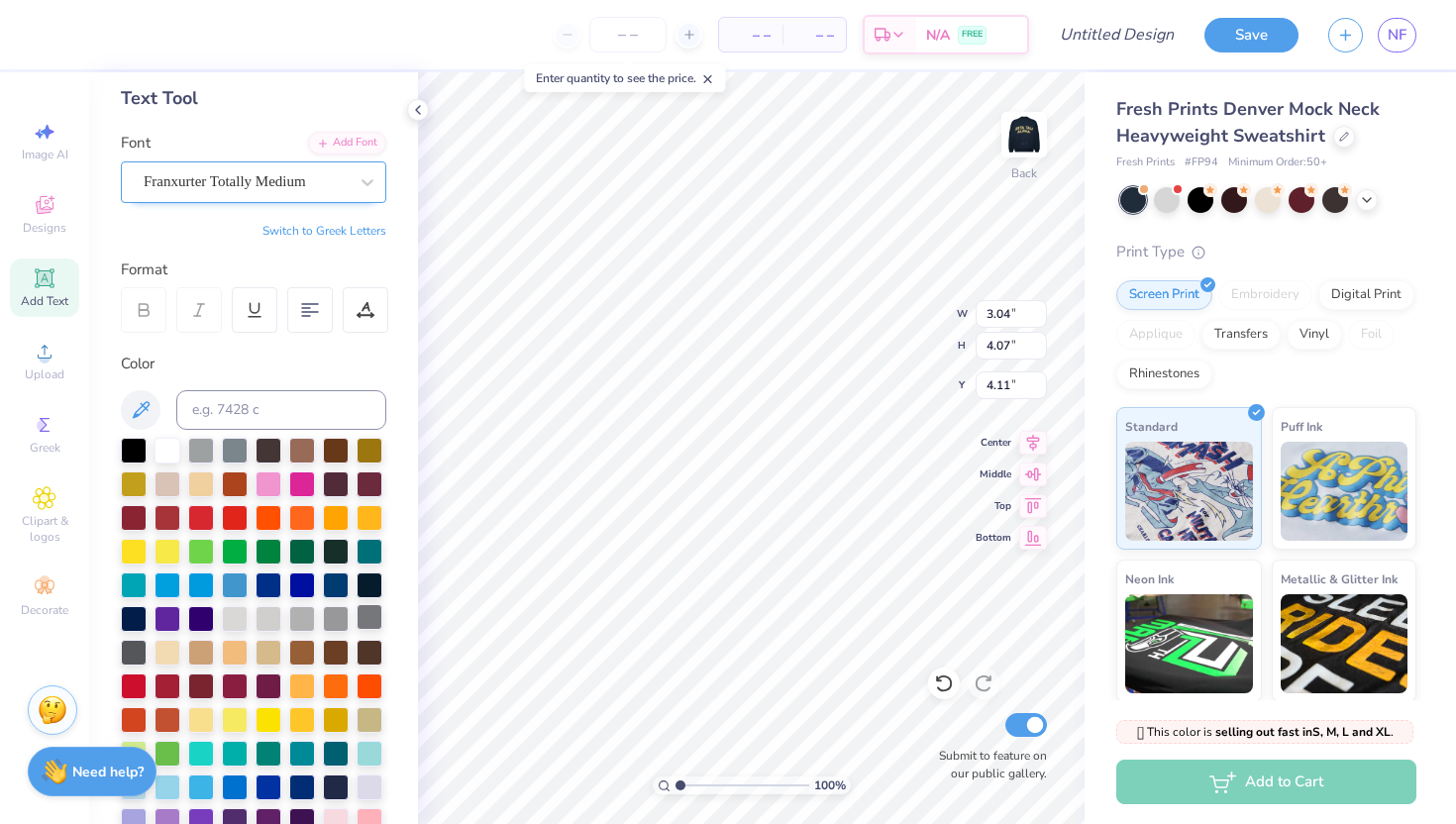type on "2.99" 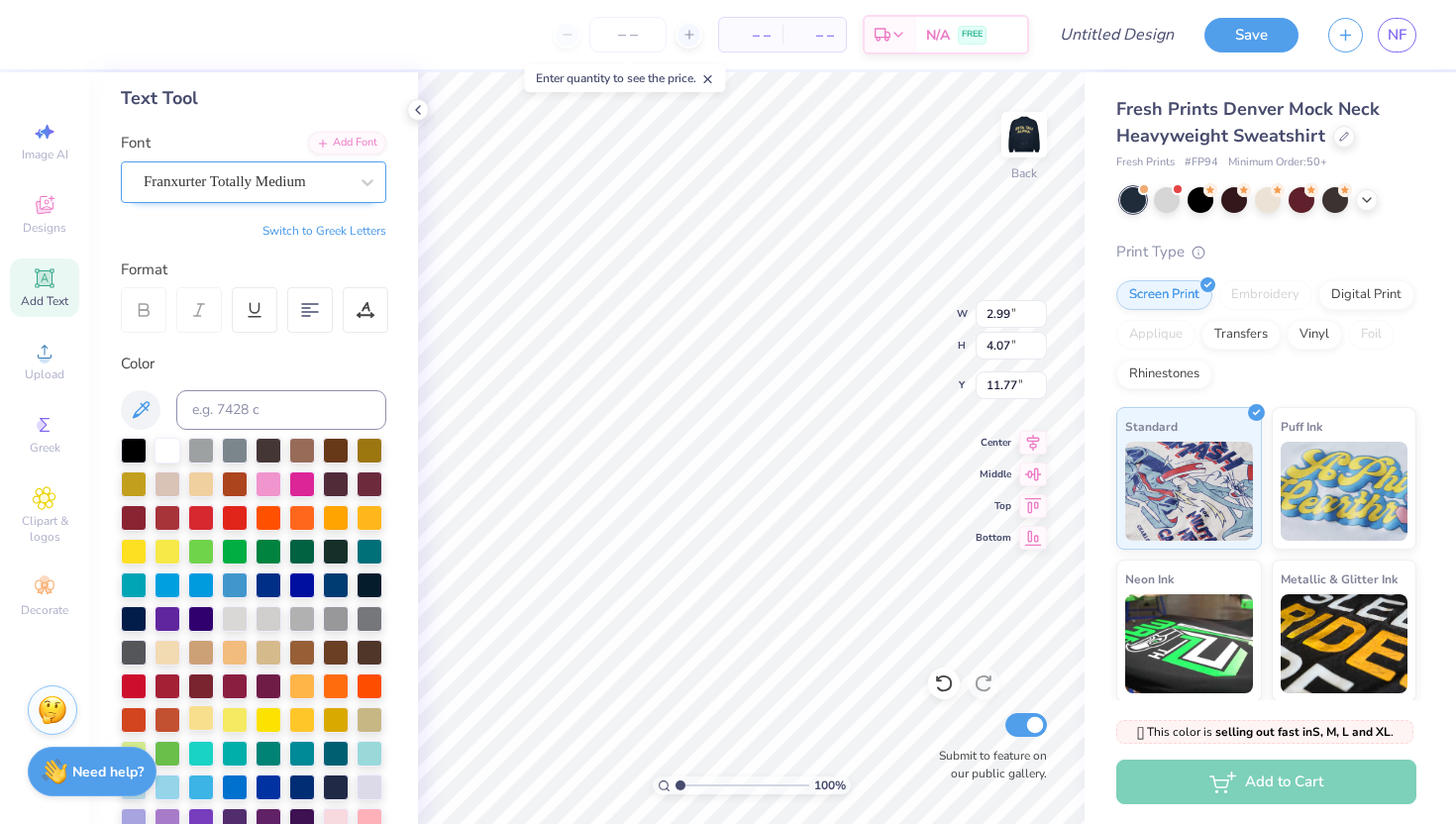 click at bounding box center (201, 718) 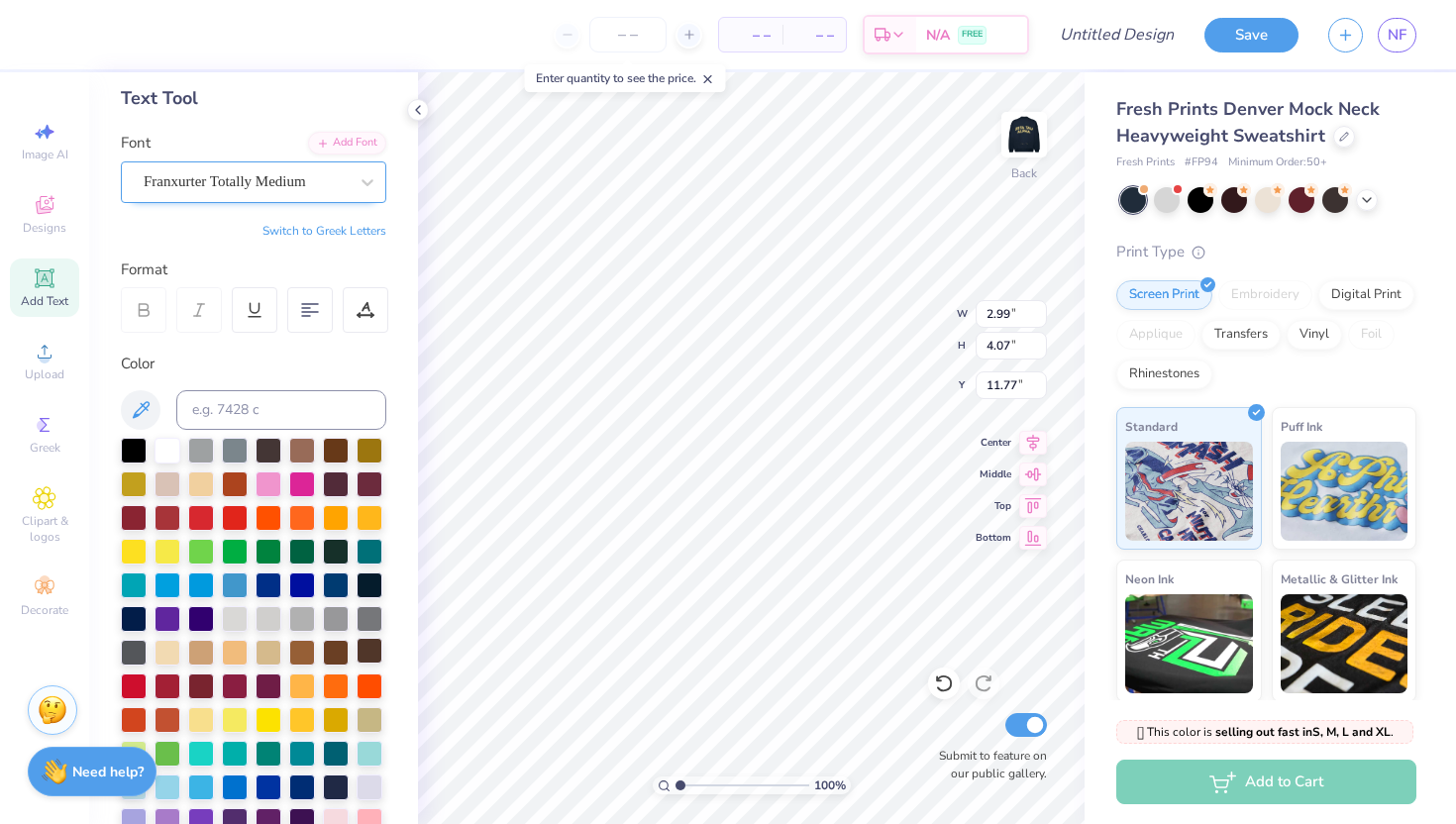 type on "3.04" 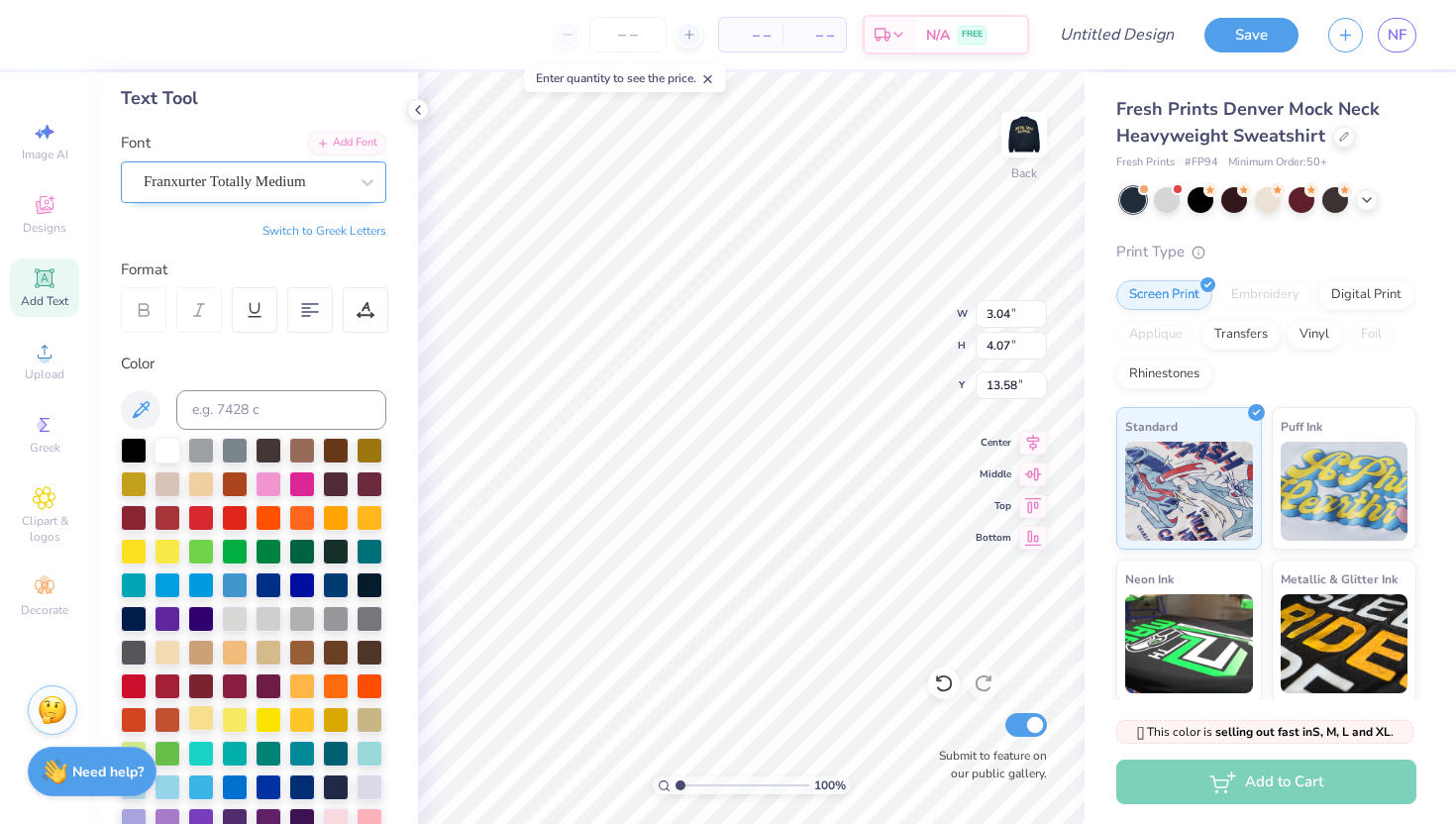 click at bounding box center (201, 718) 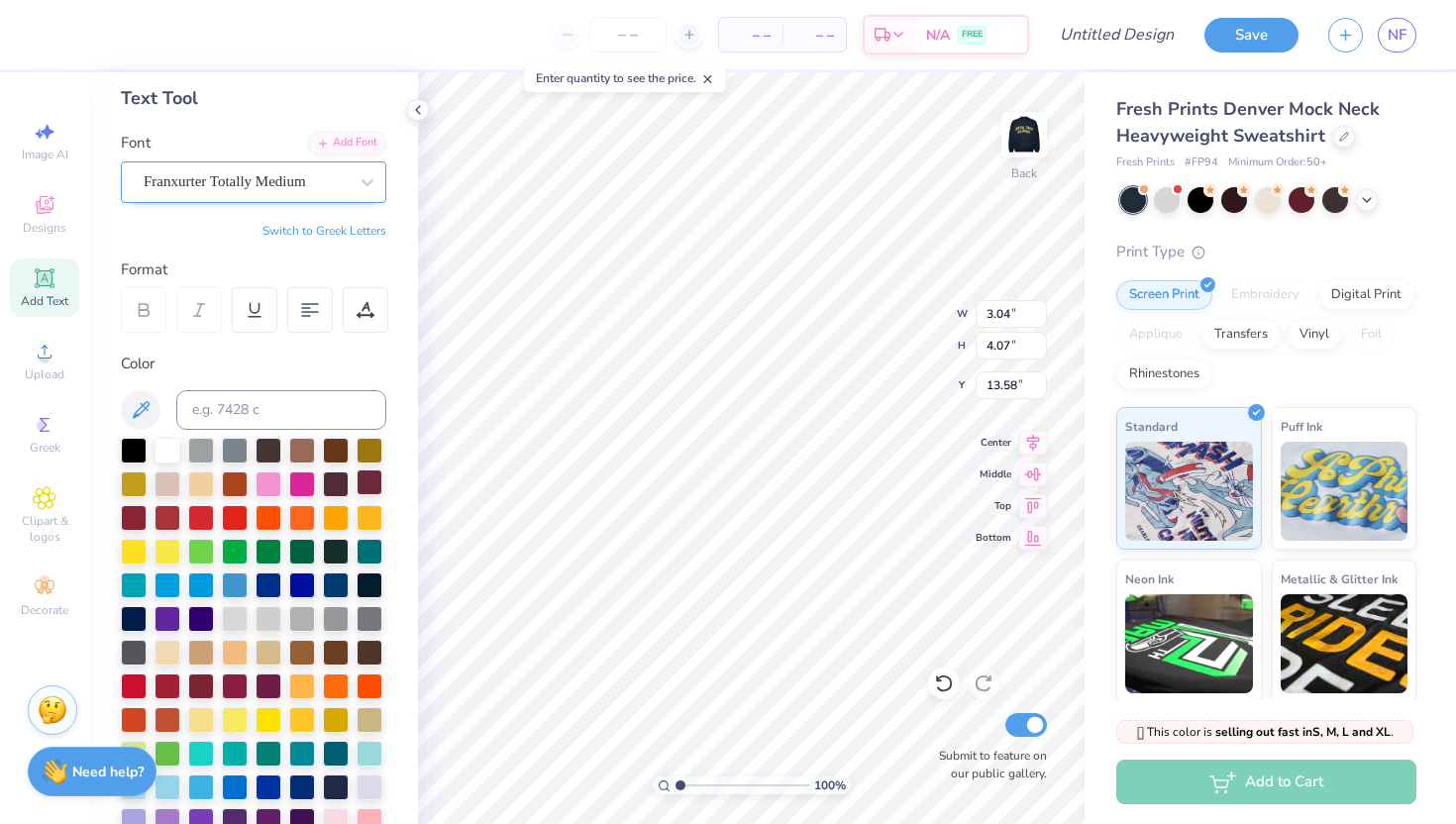 type on "4.38" 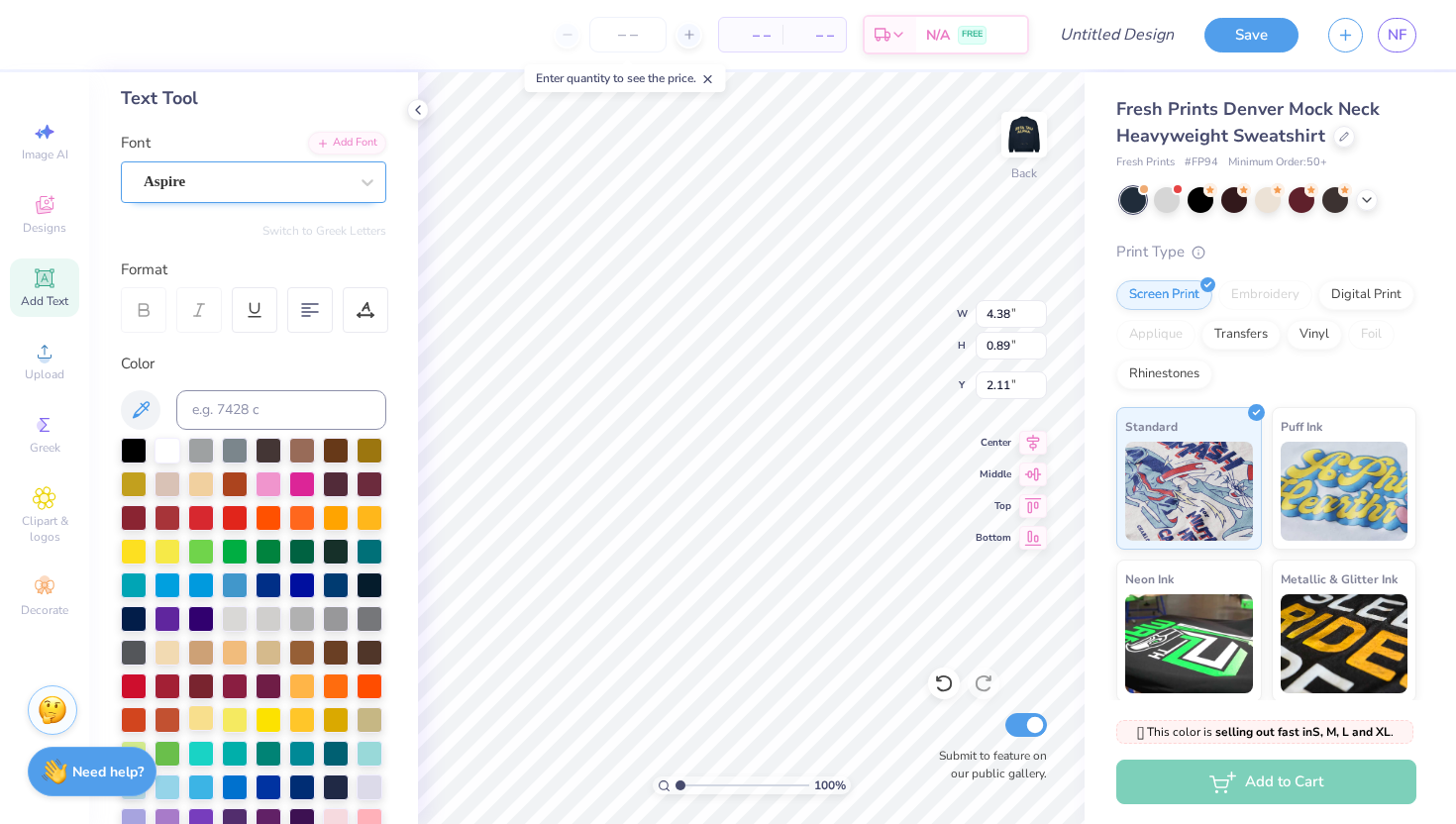 click at bounding box center (201, 718) 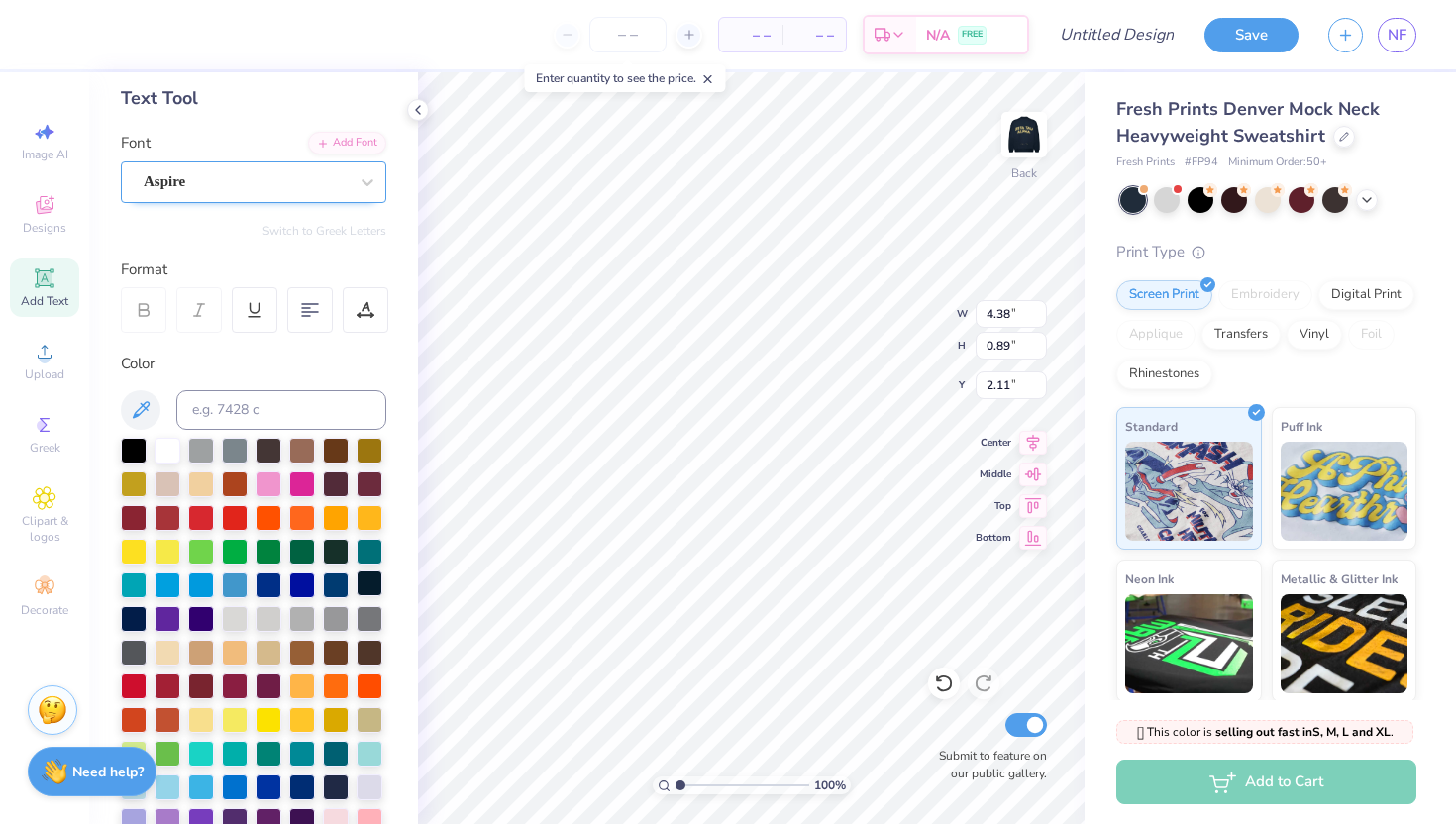 type on "3.00" 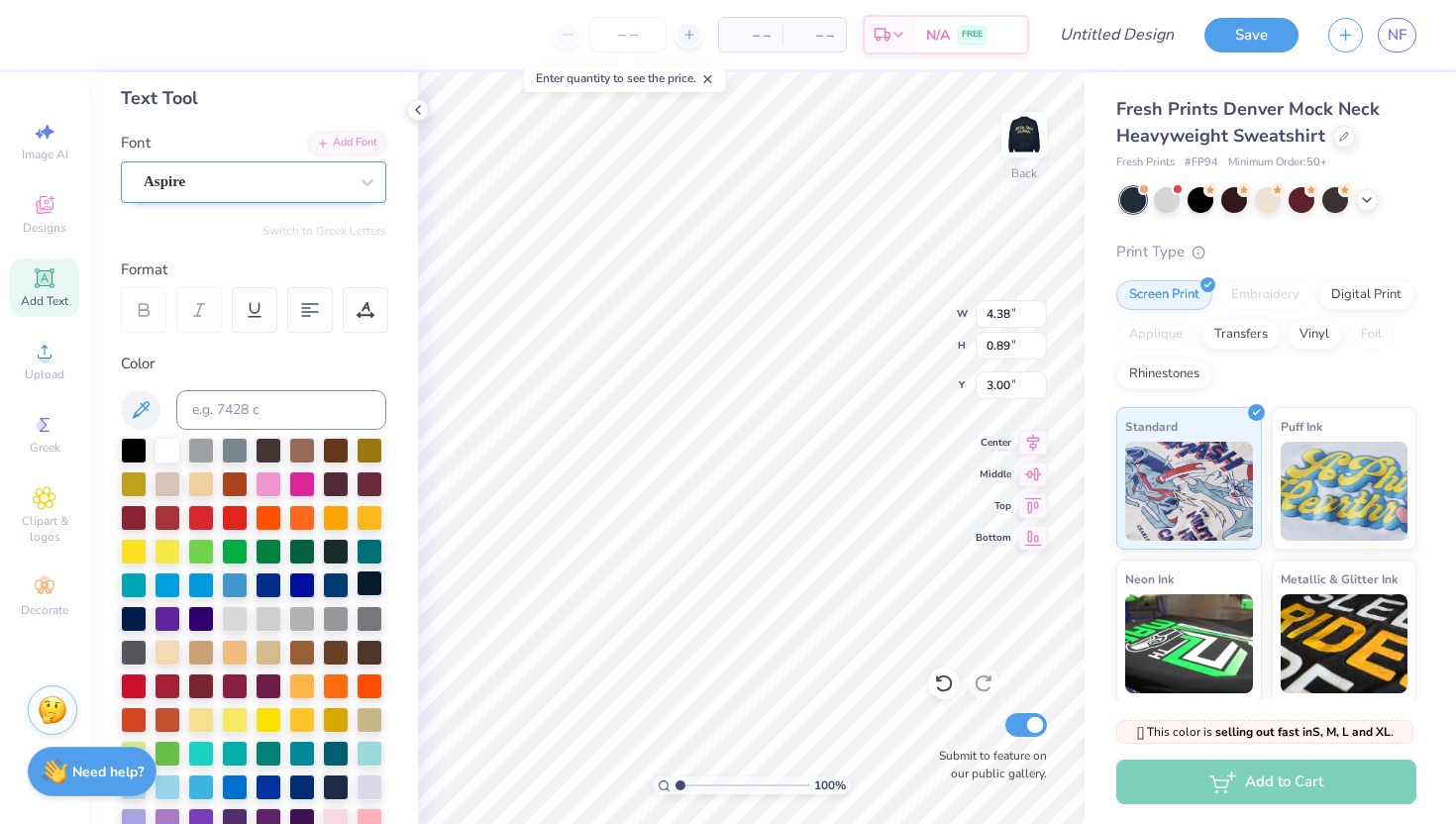 type on "1.36" 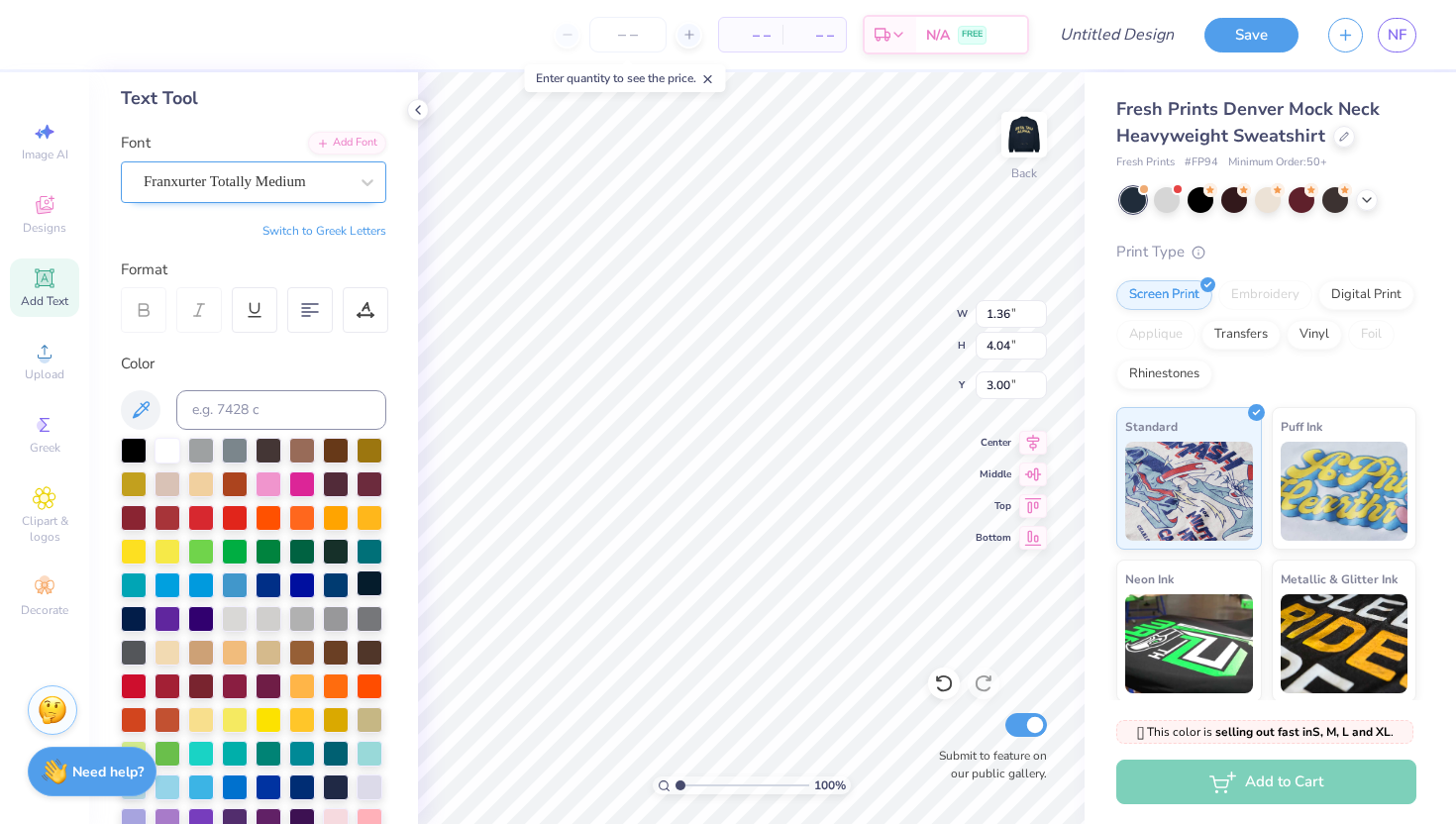 type on "0.50" 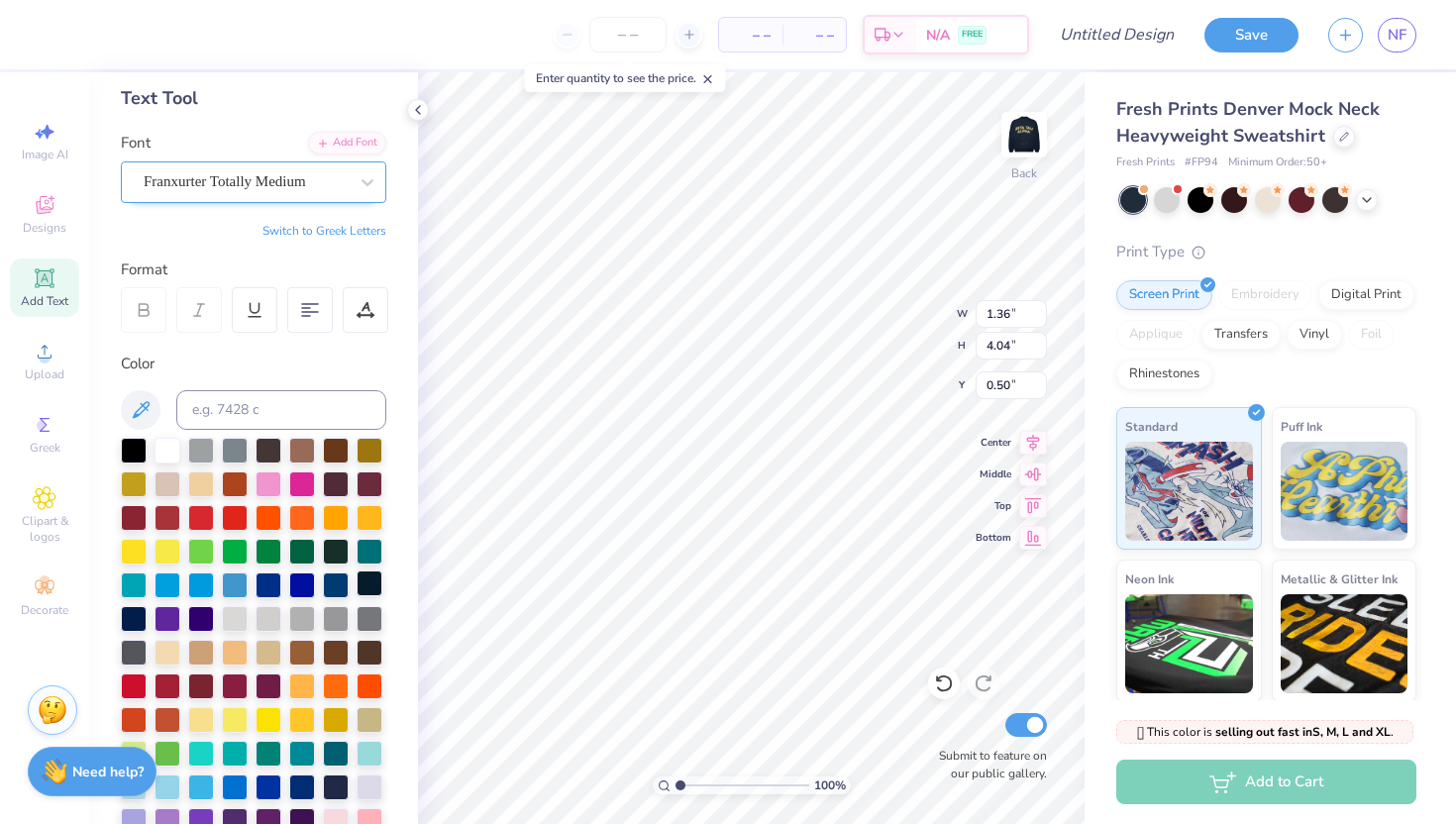 type on "3.04" 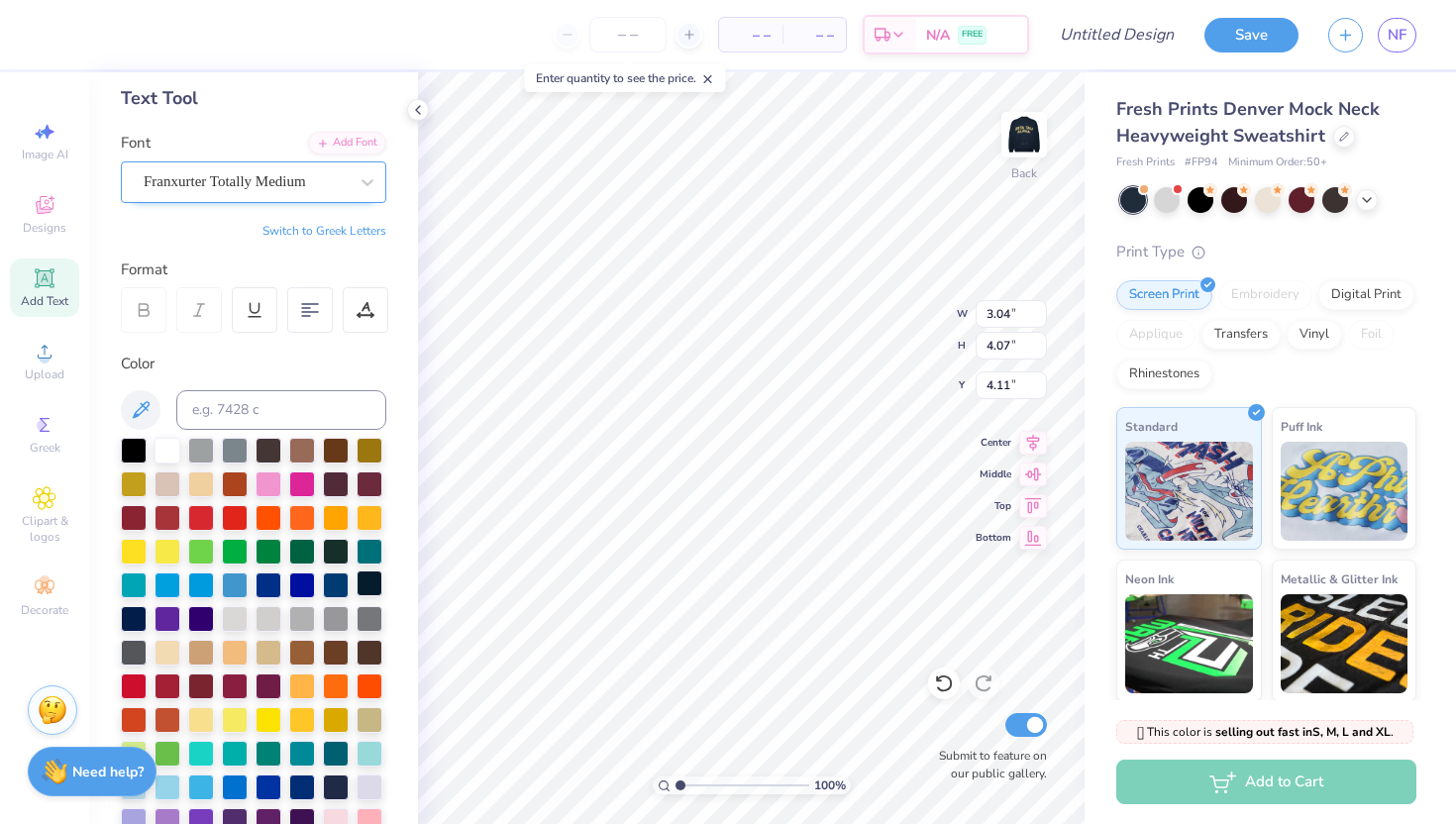 type on "1.85" 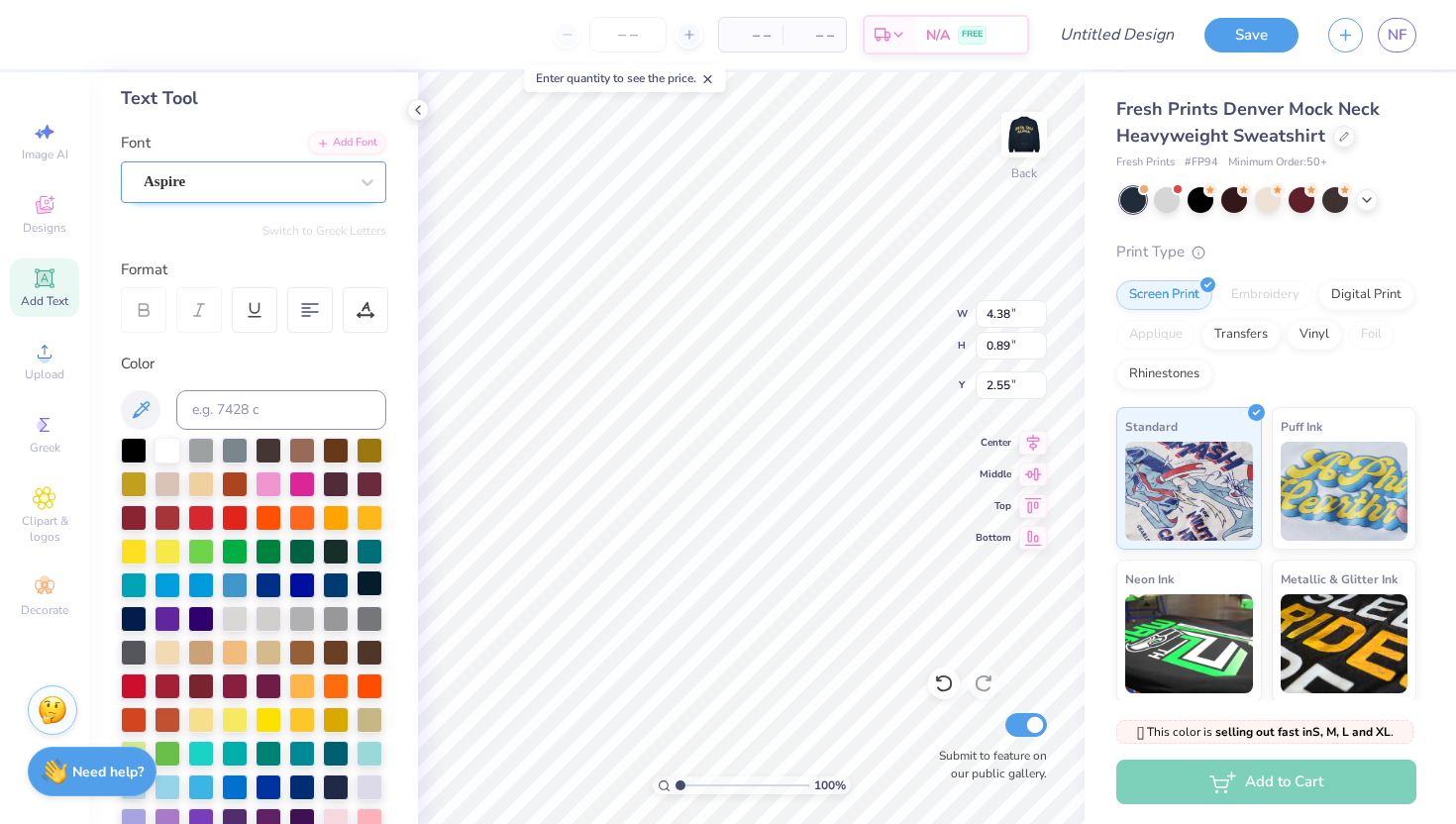 type on "2.55" 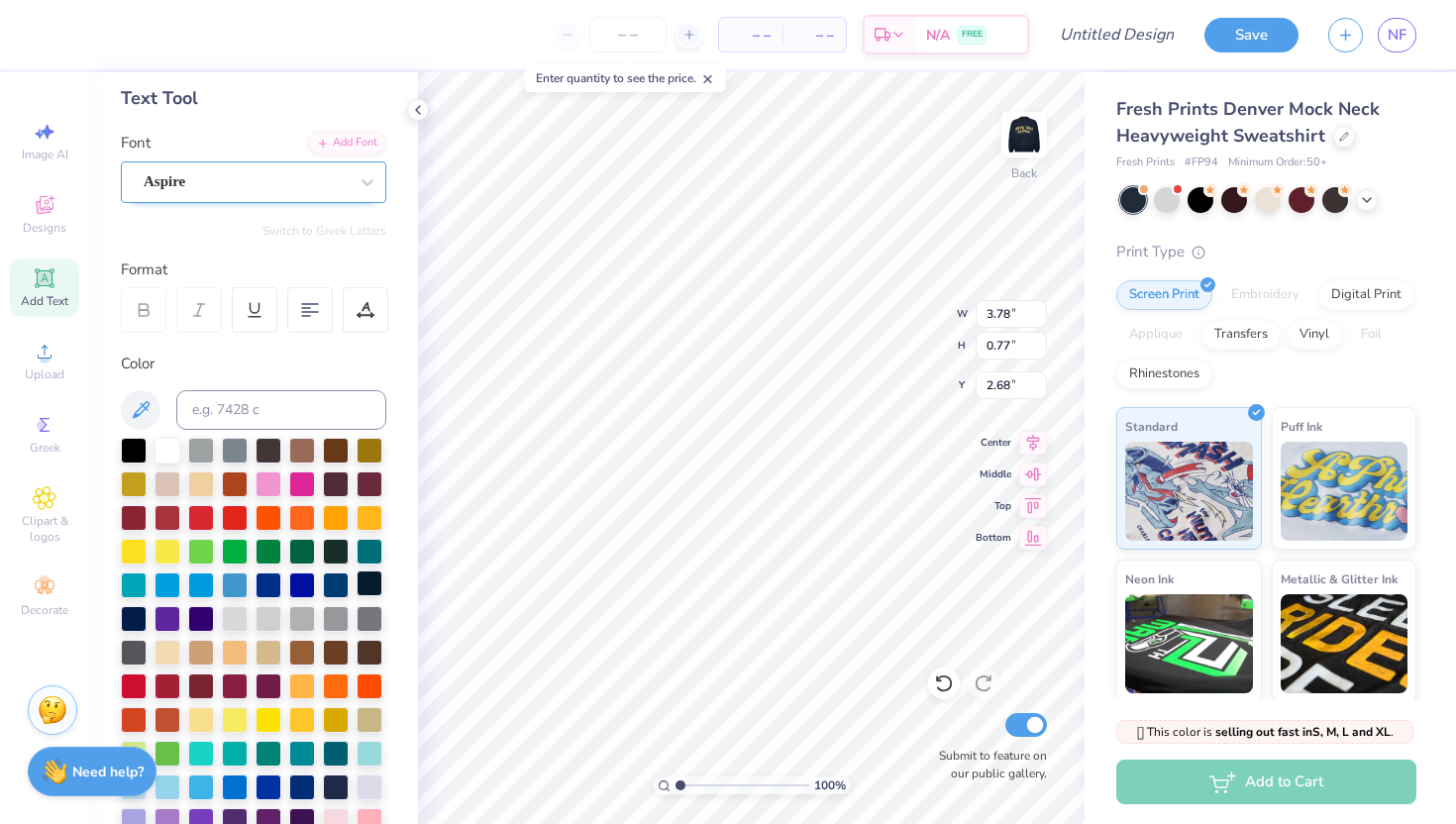 type on "3.78" 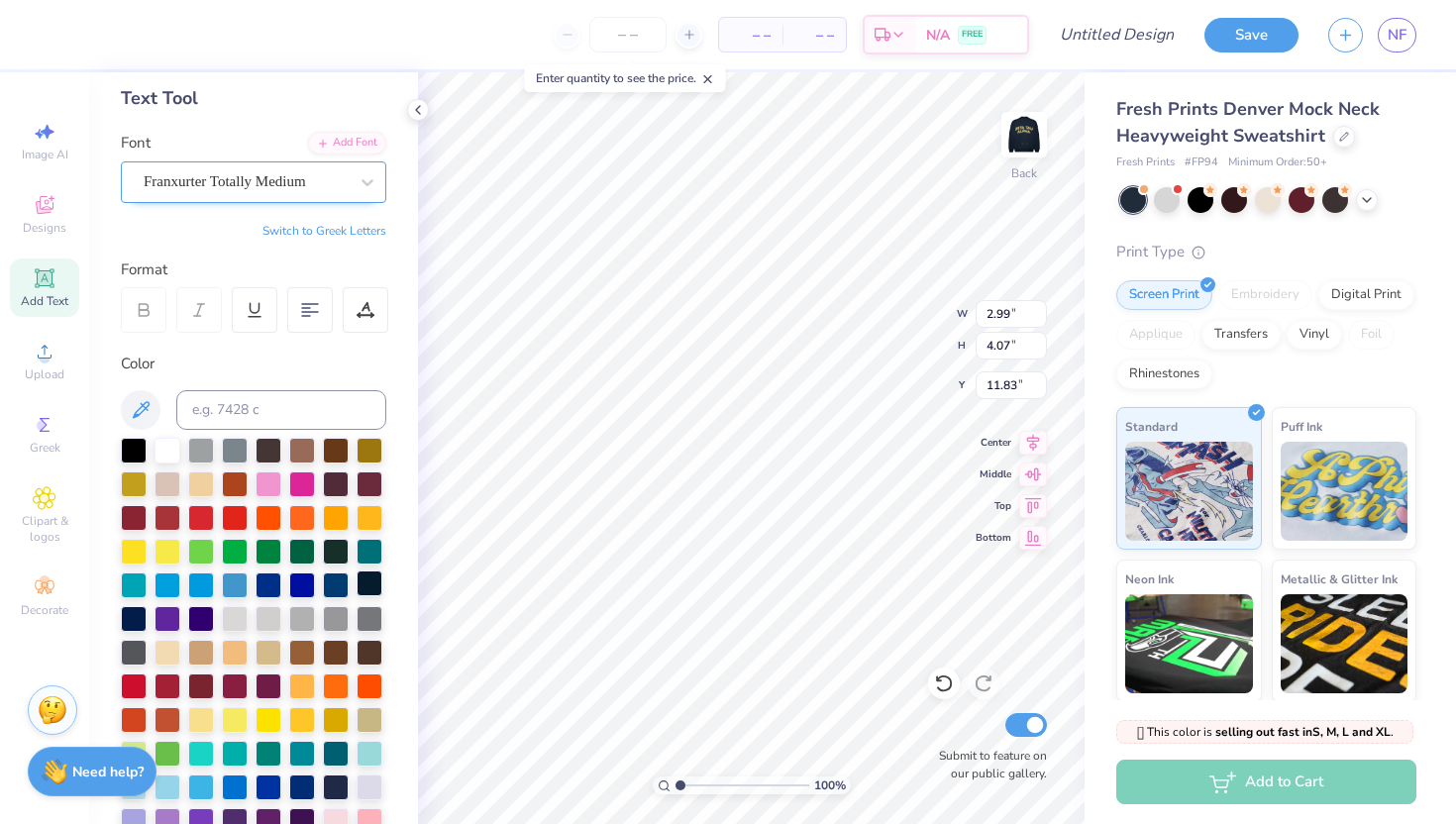 type on "11.83" 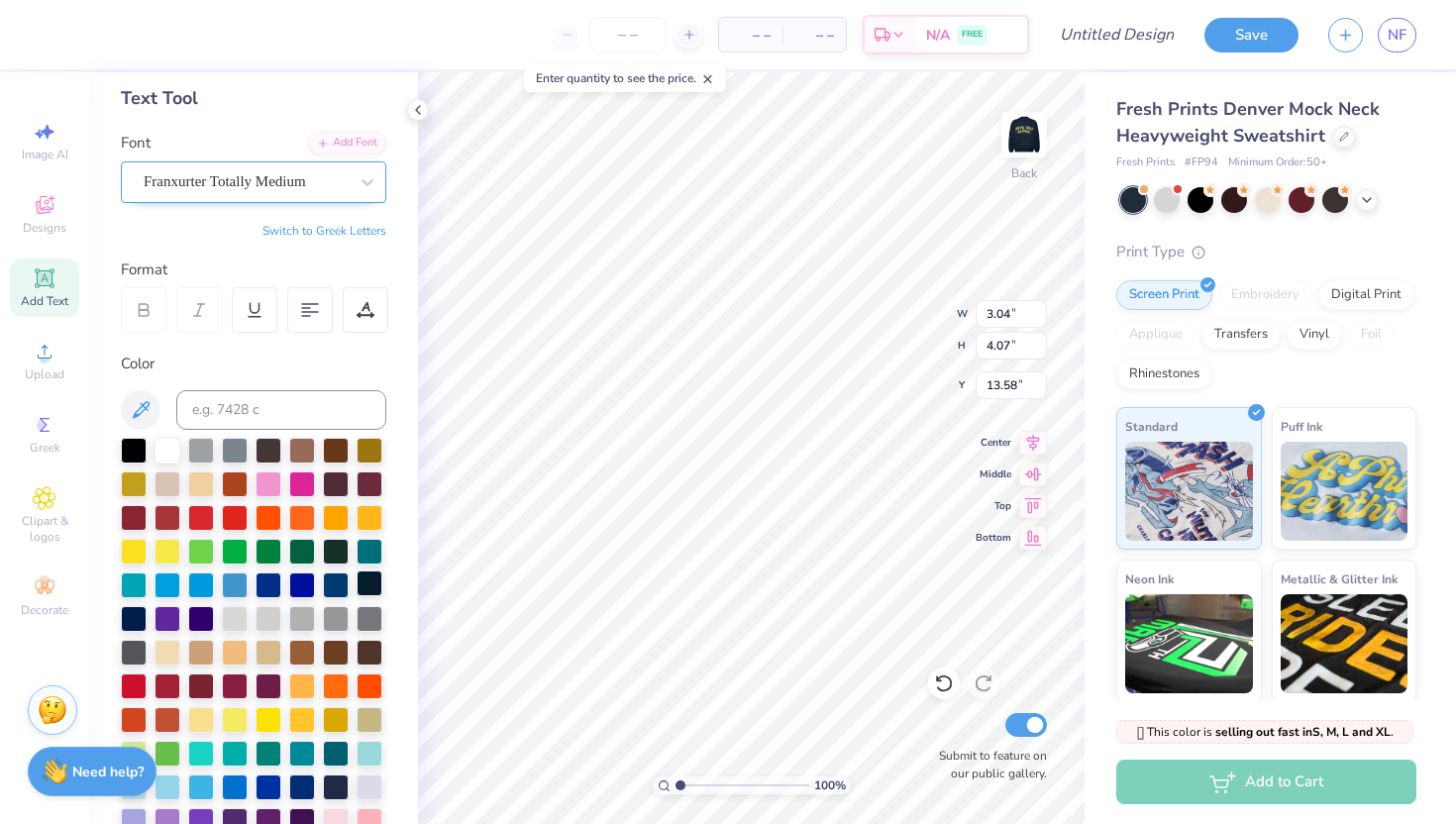 type on "14.18" 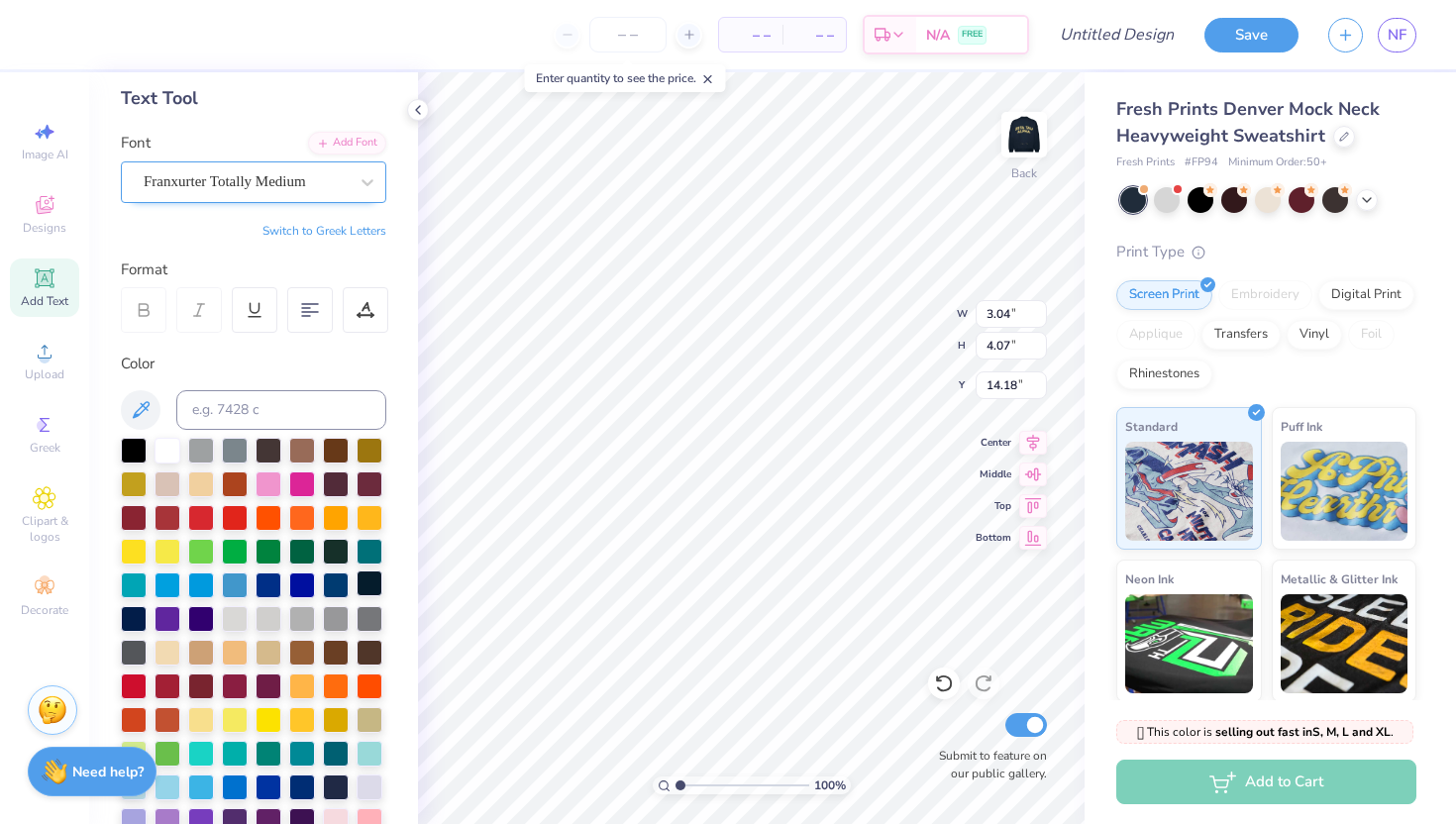 type on "2.99" 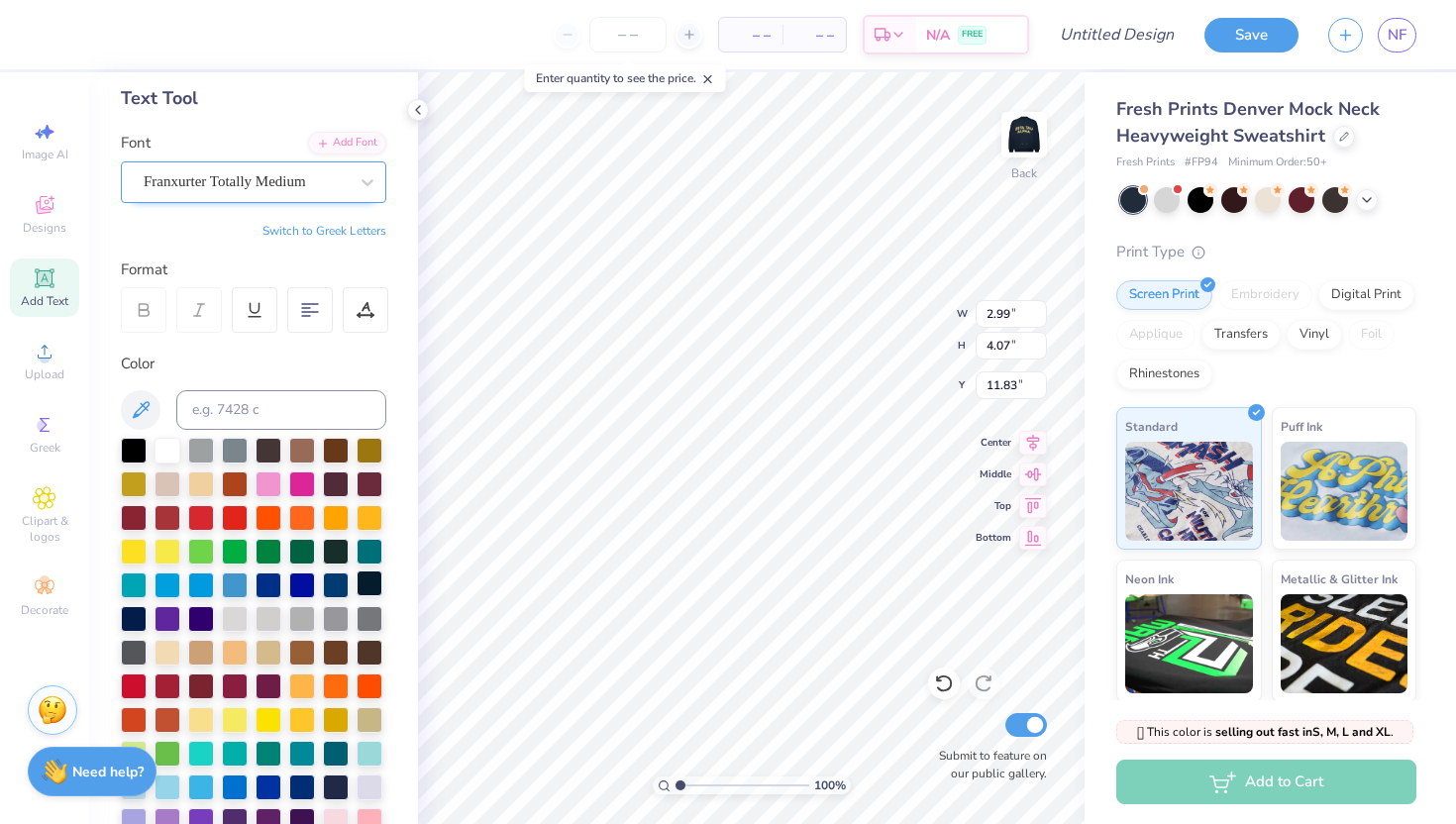 type on "12.14" 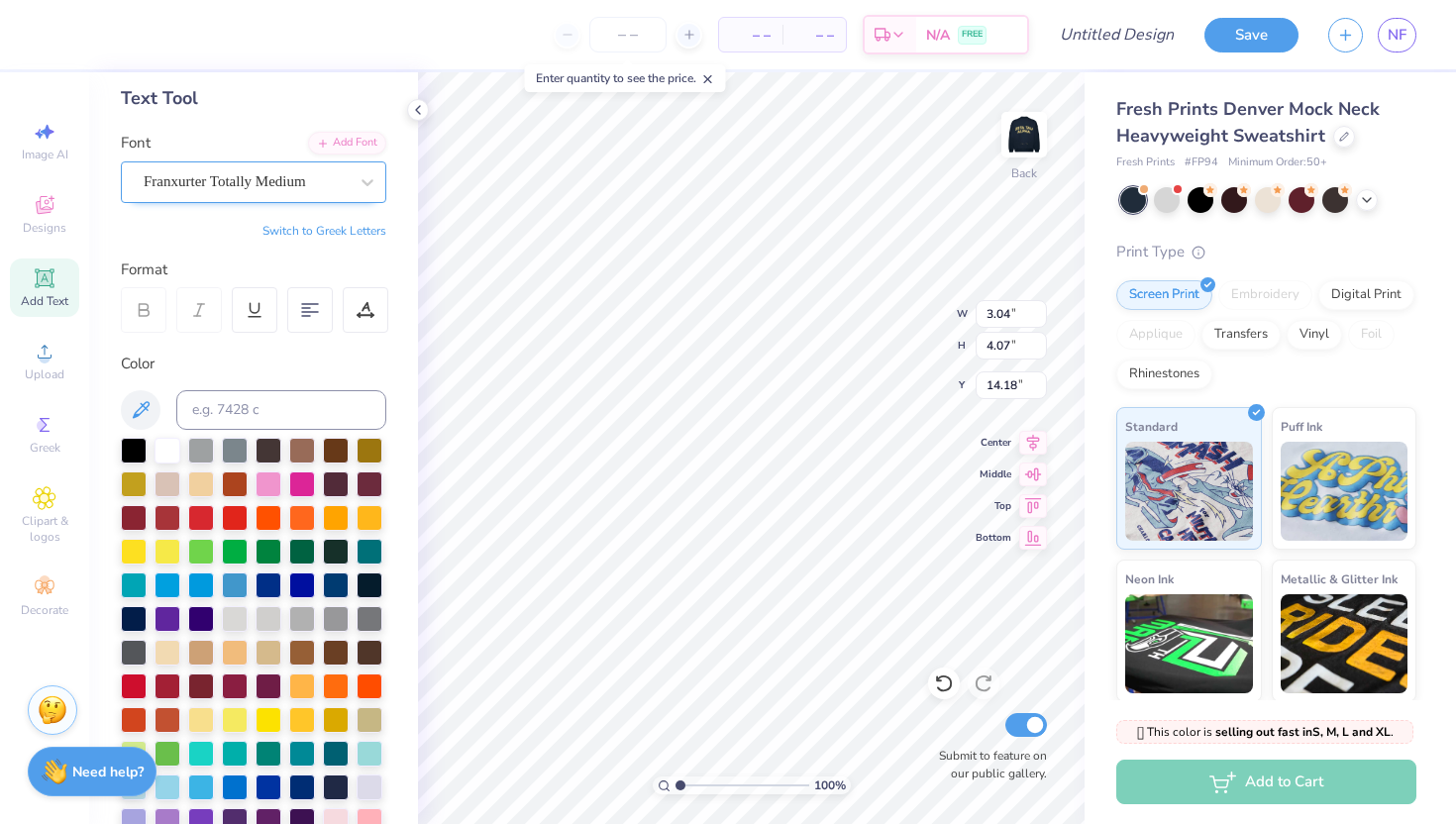type on "14.39" 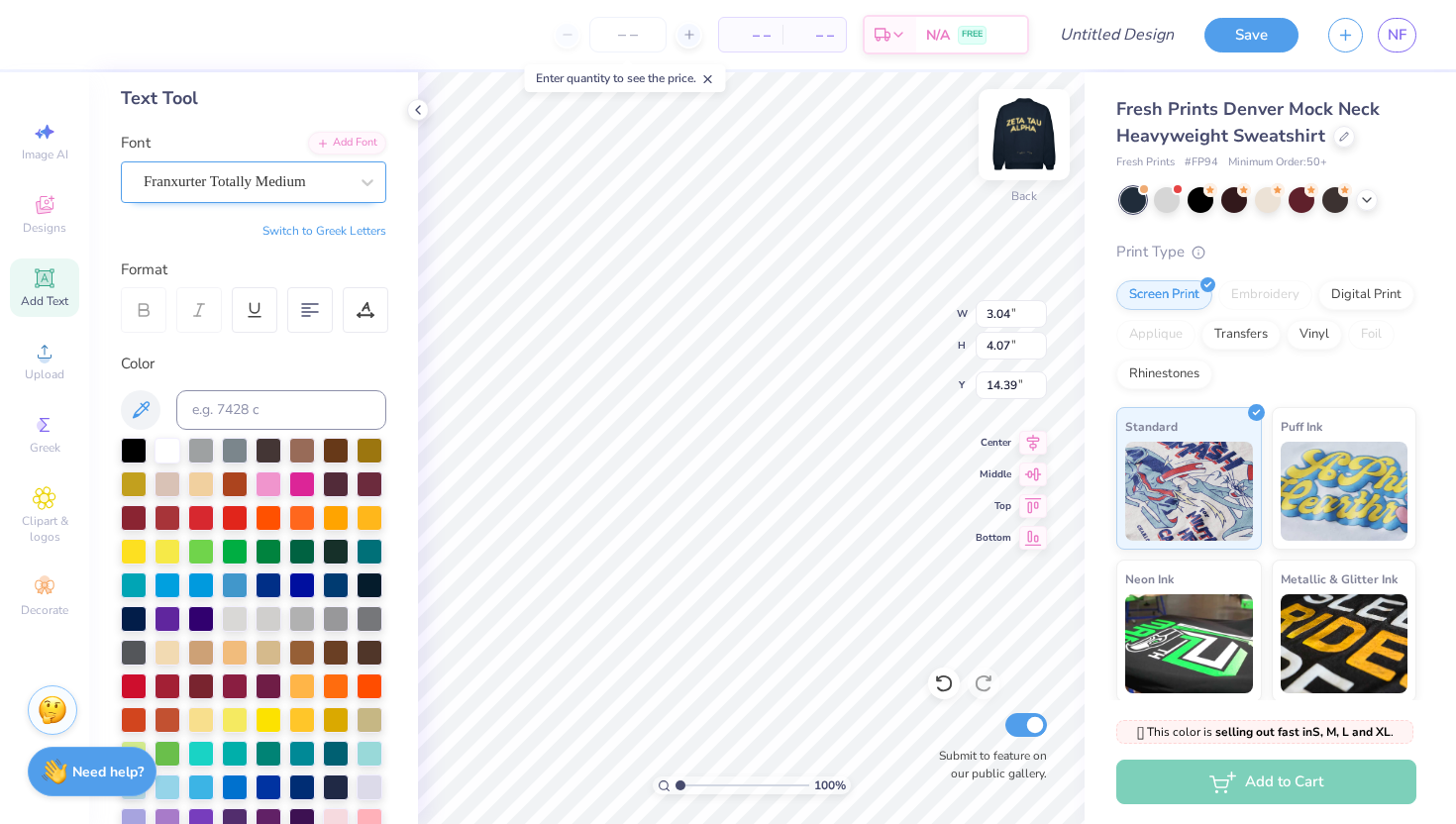 type on "3.26" 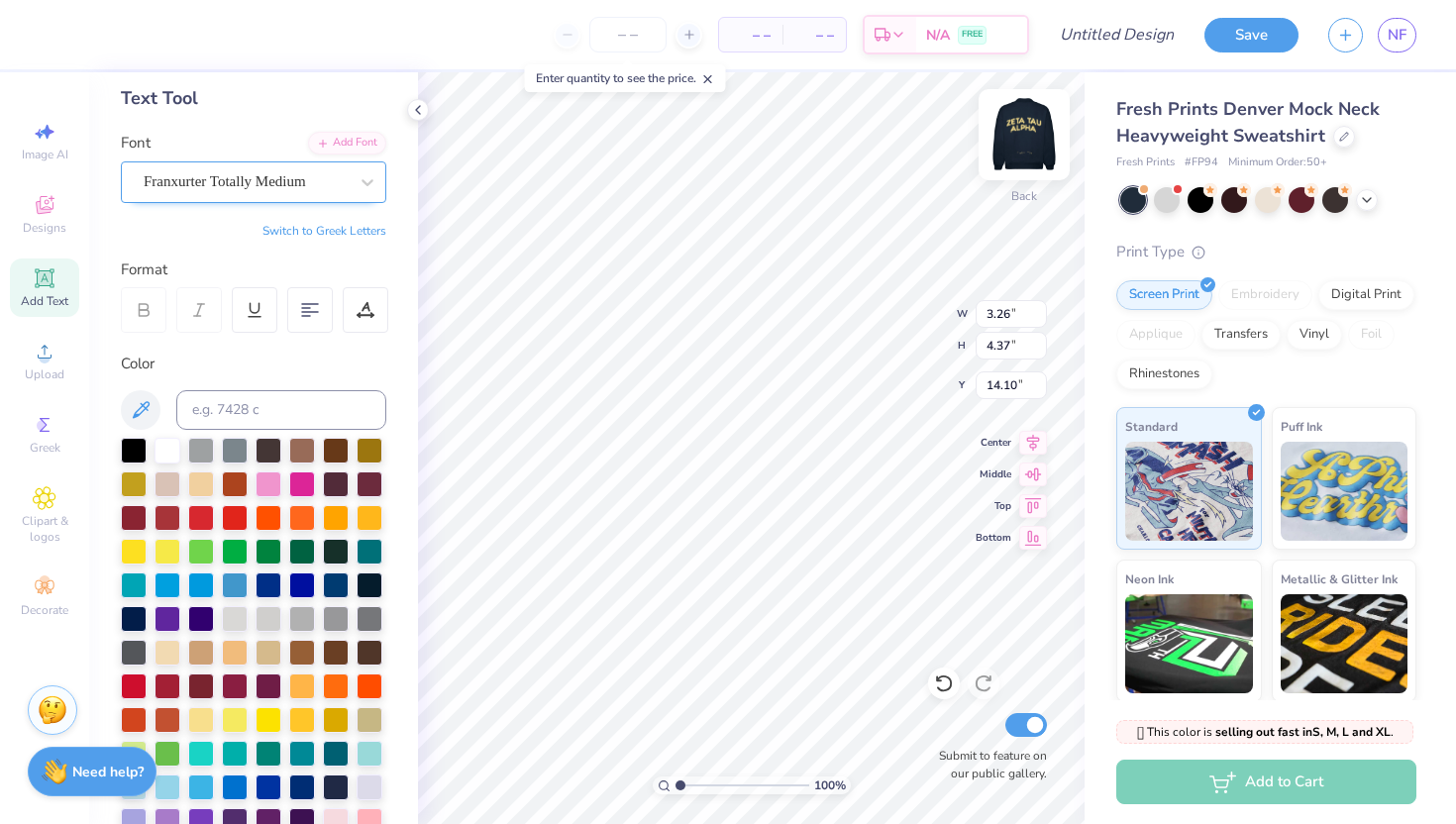 type on "2.99" 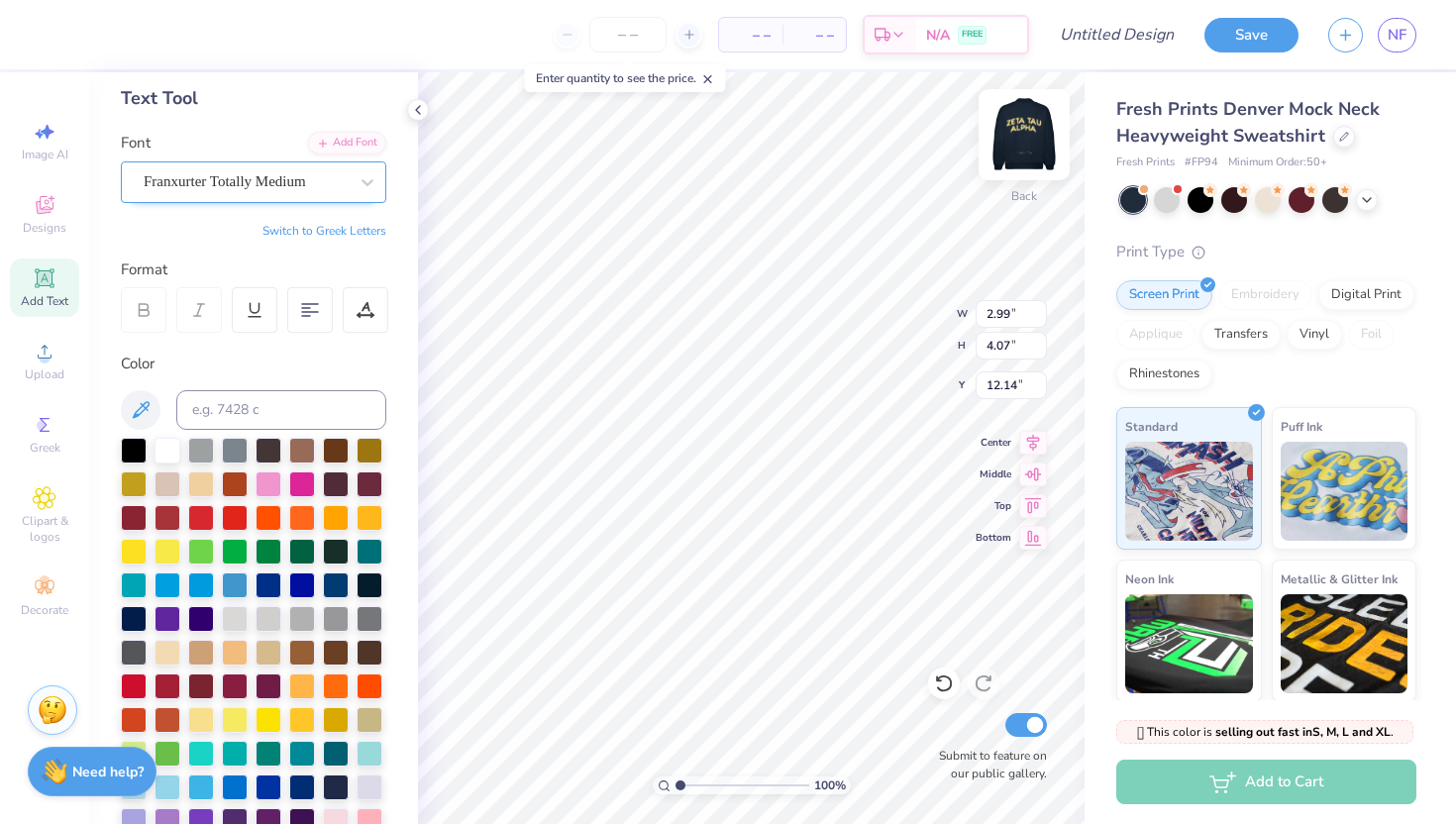 type on "3.10" 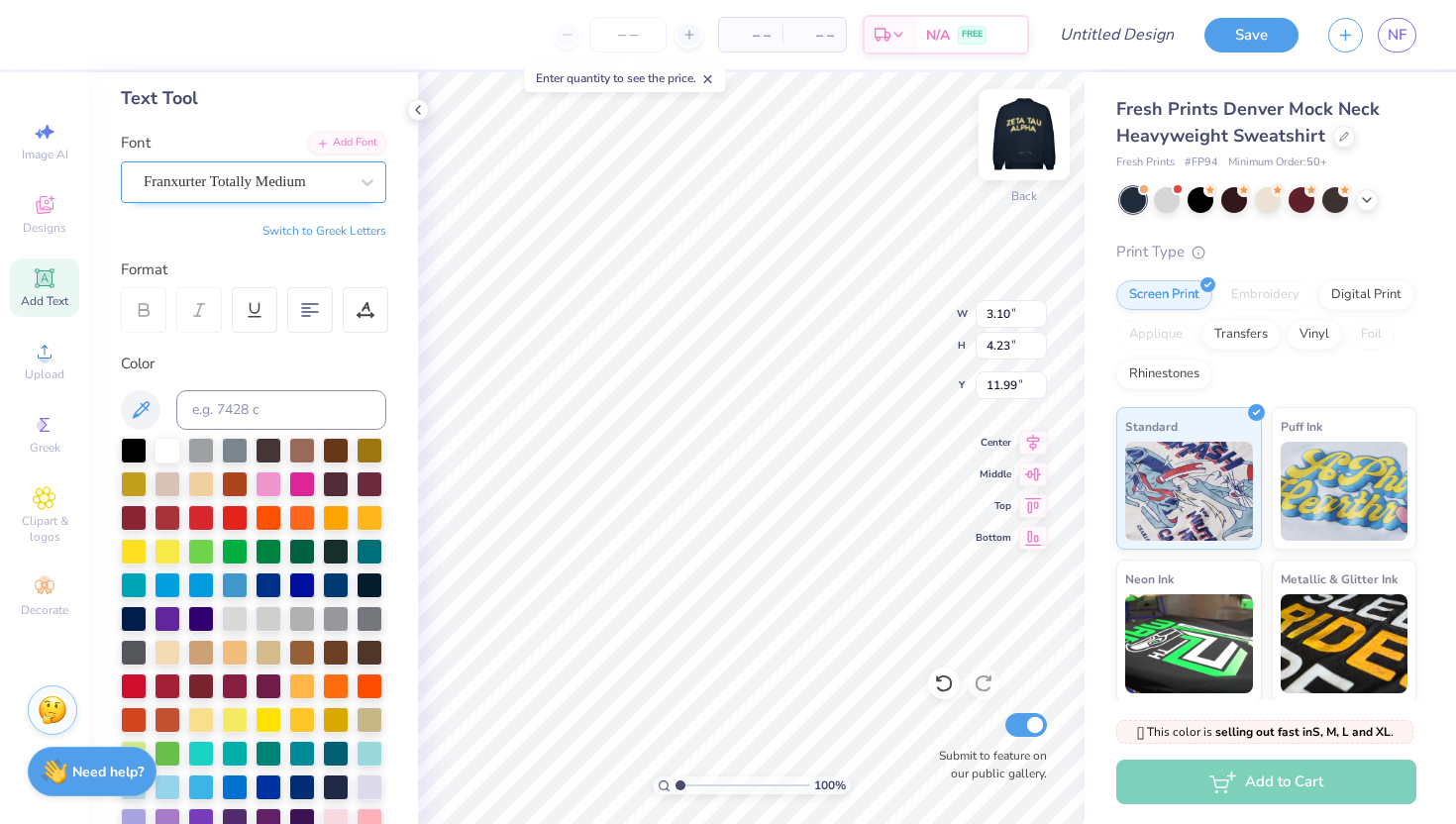 type 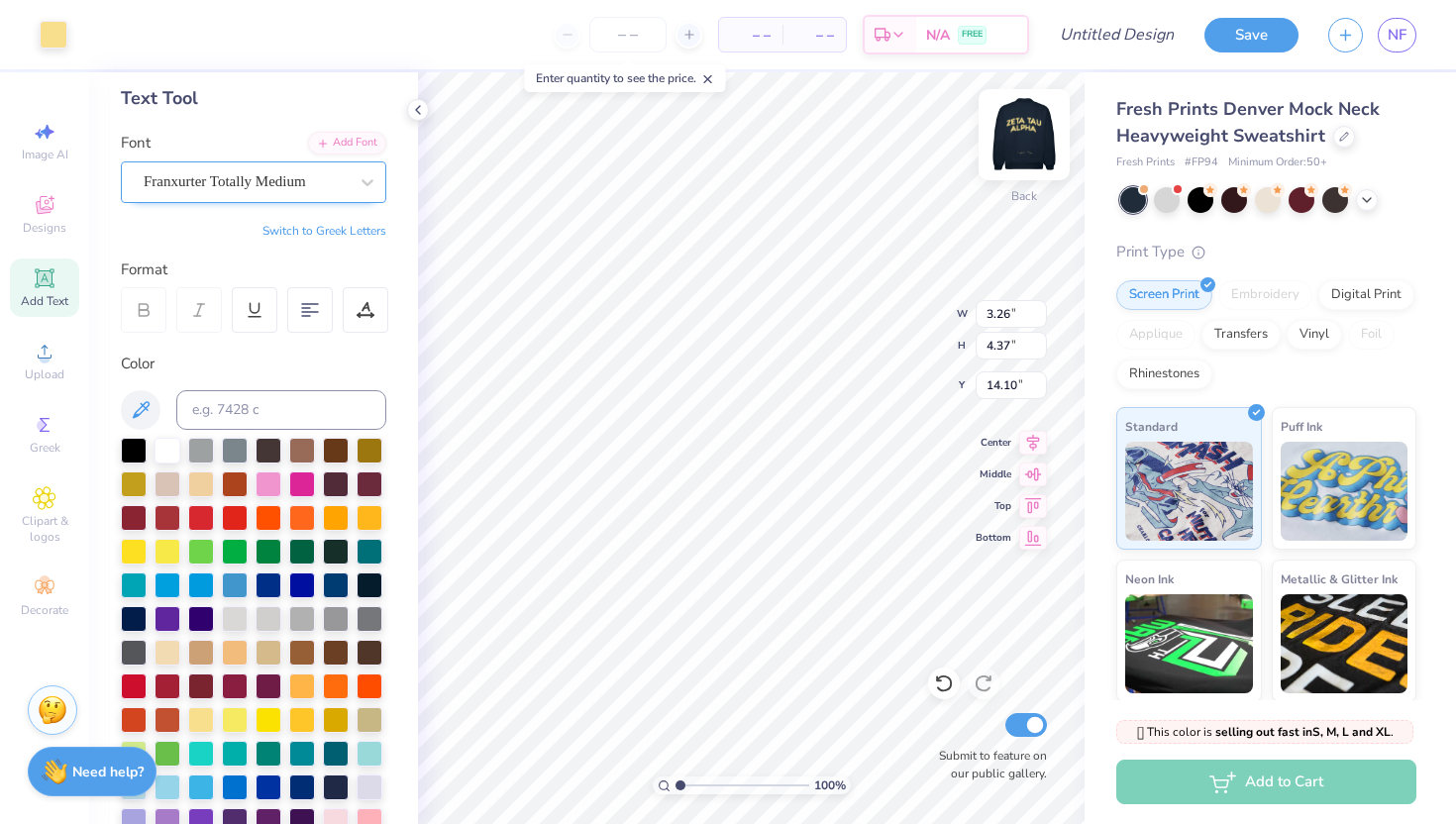 type on "14.13" 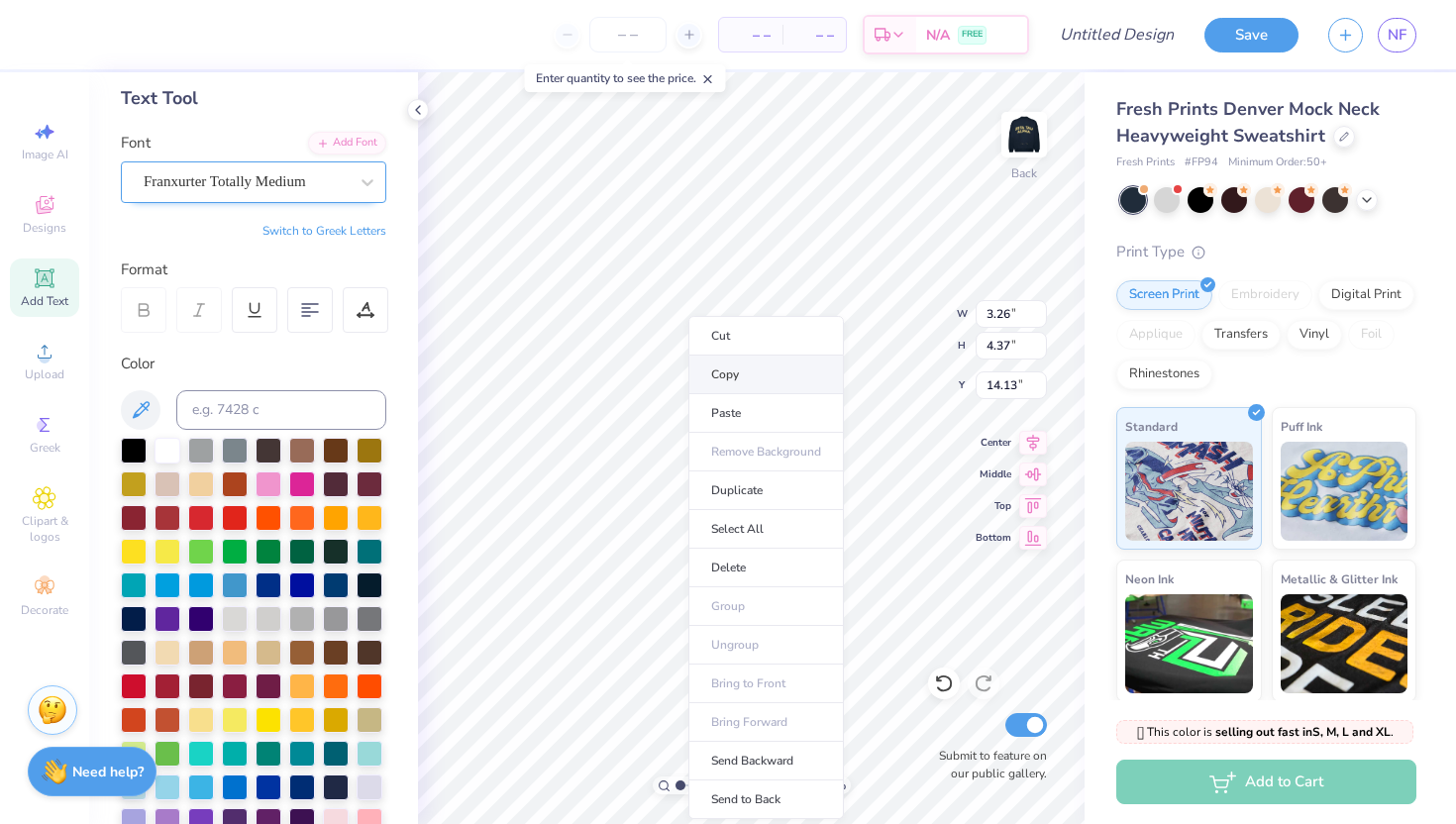 click on "Copy" at bounding box center [766, 374] 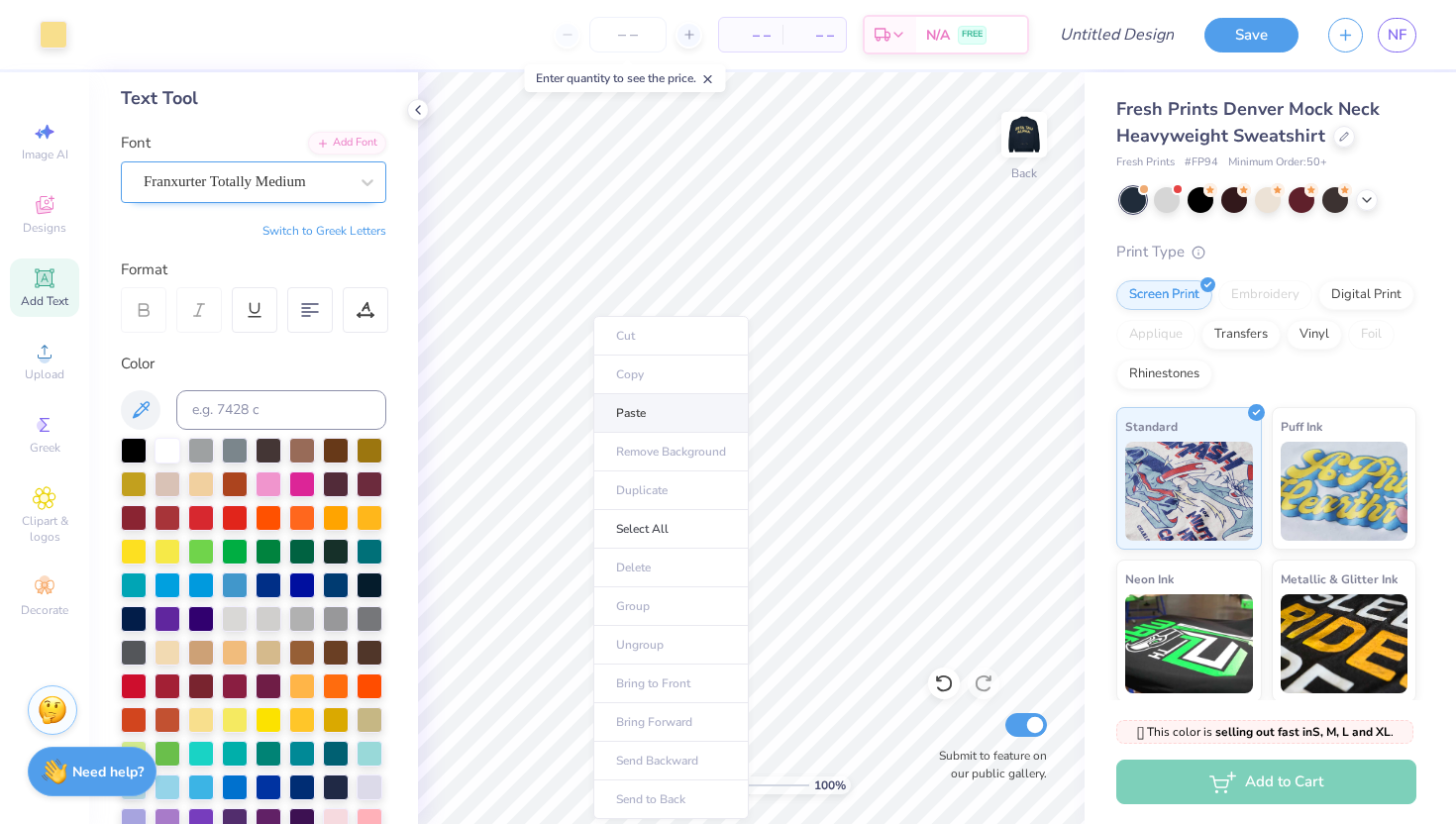 click on "Paste" at bounding box center [671, 413] 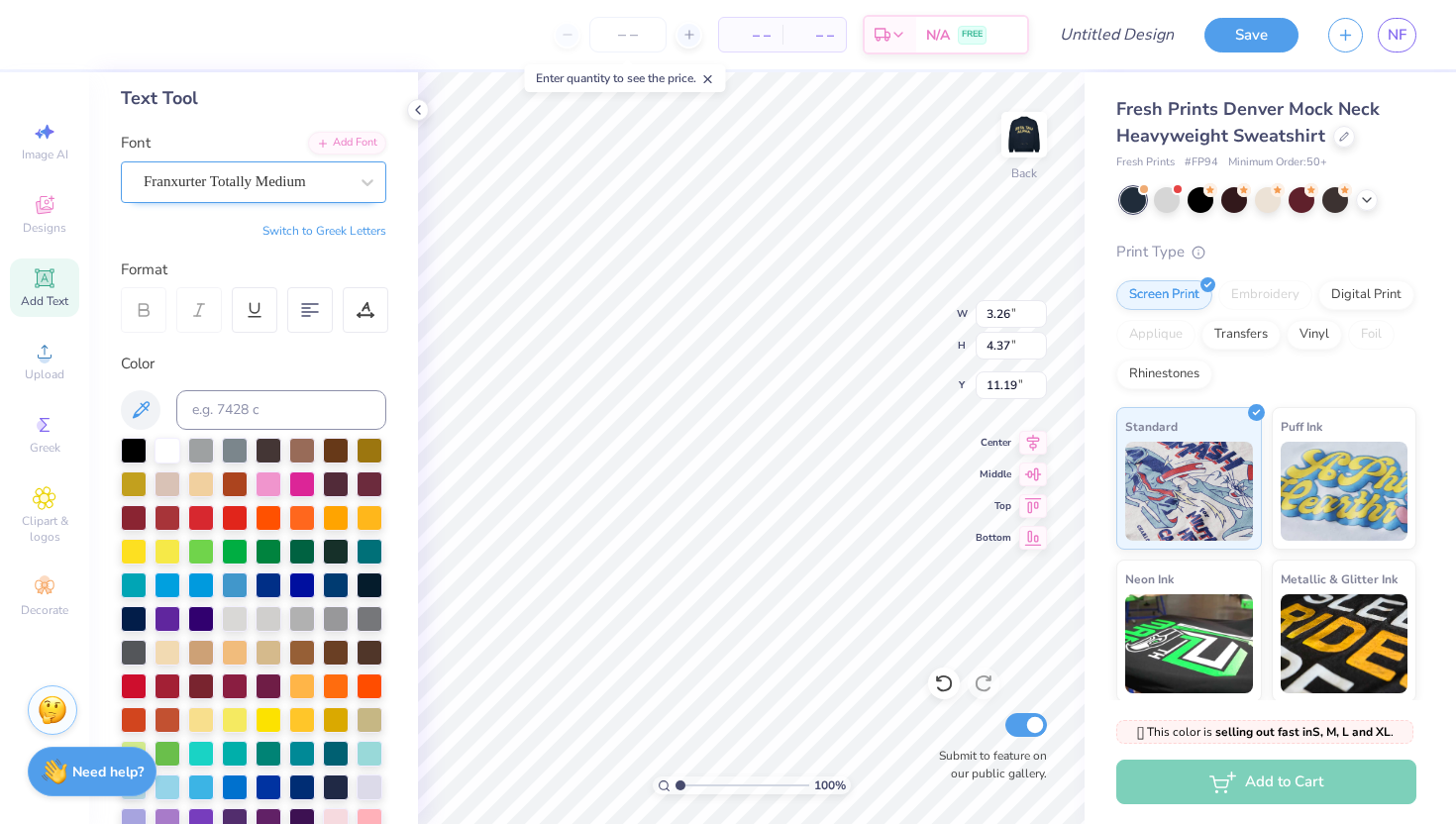 type on "11.19" 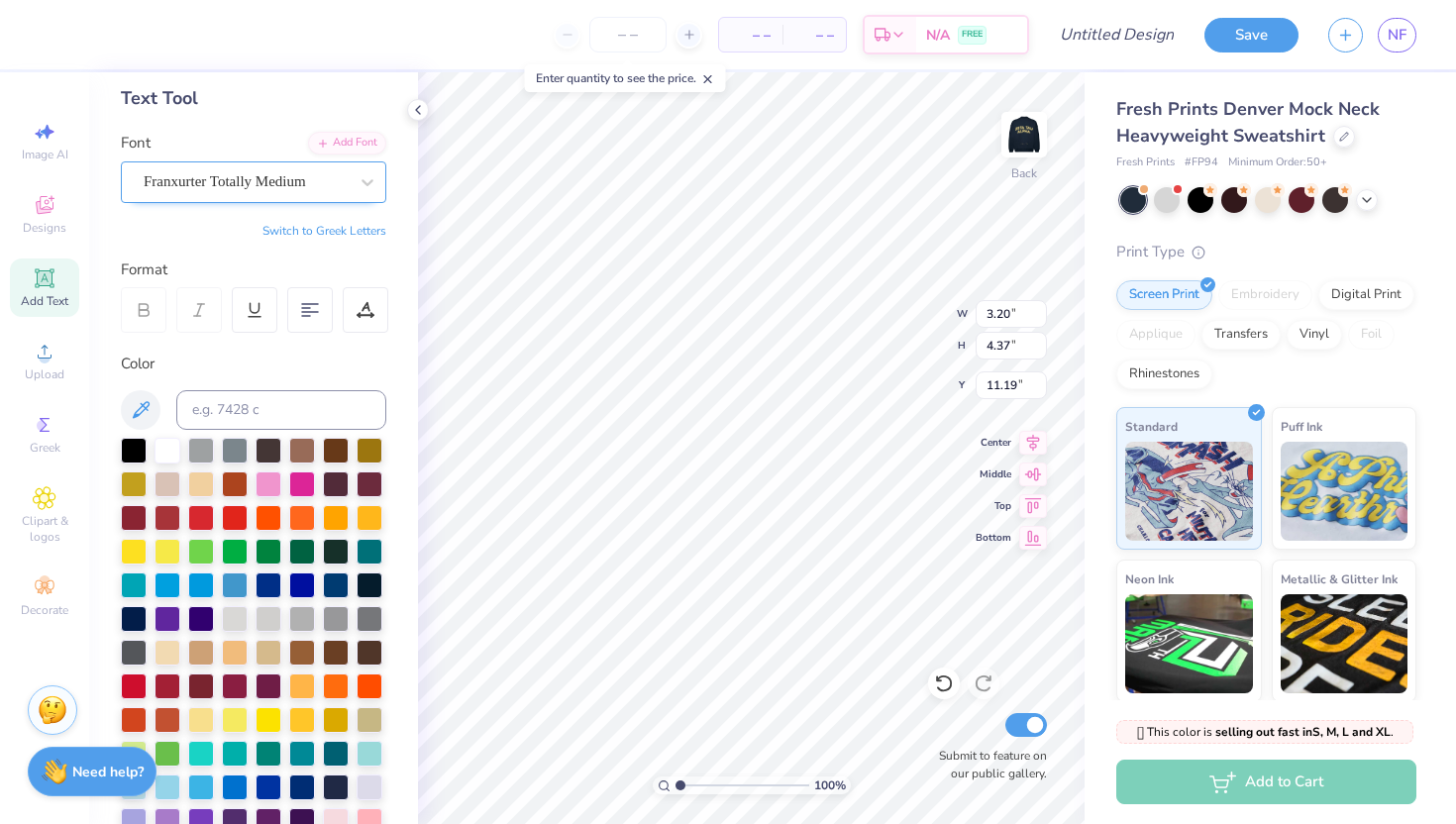 type on "3.04" 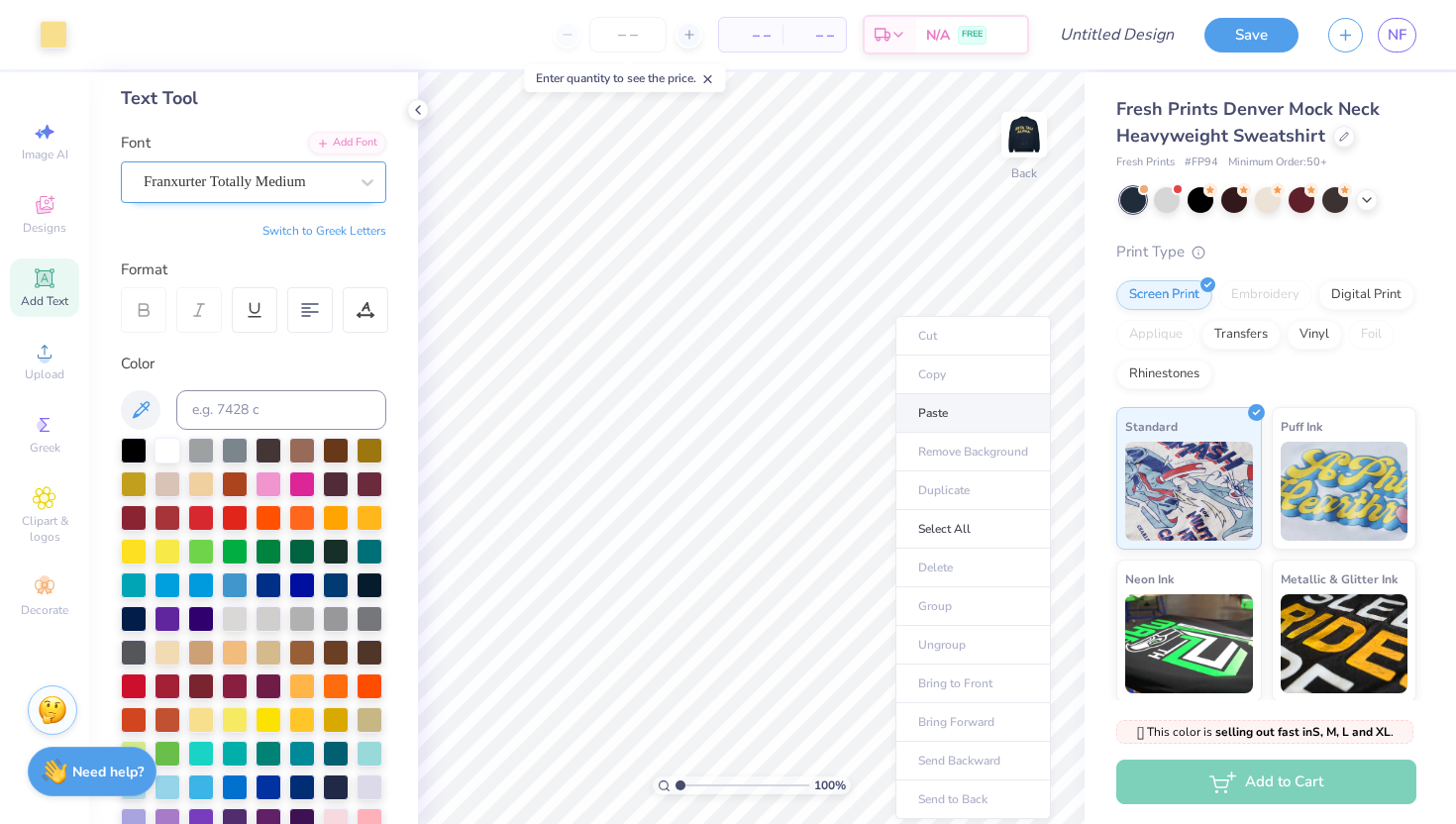 click on "Paste" at bounding box center [973, 413] 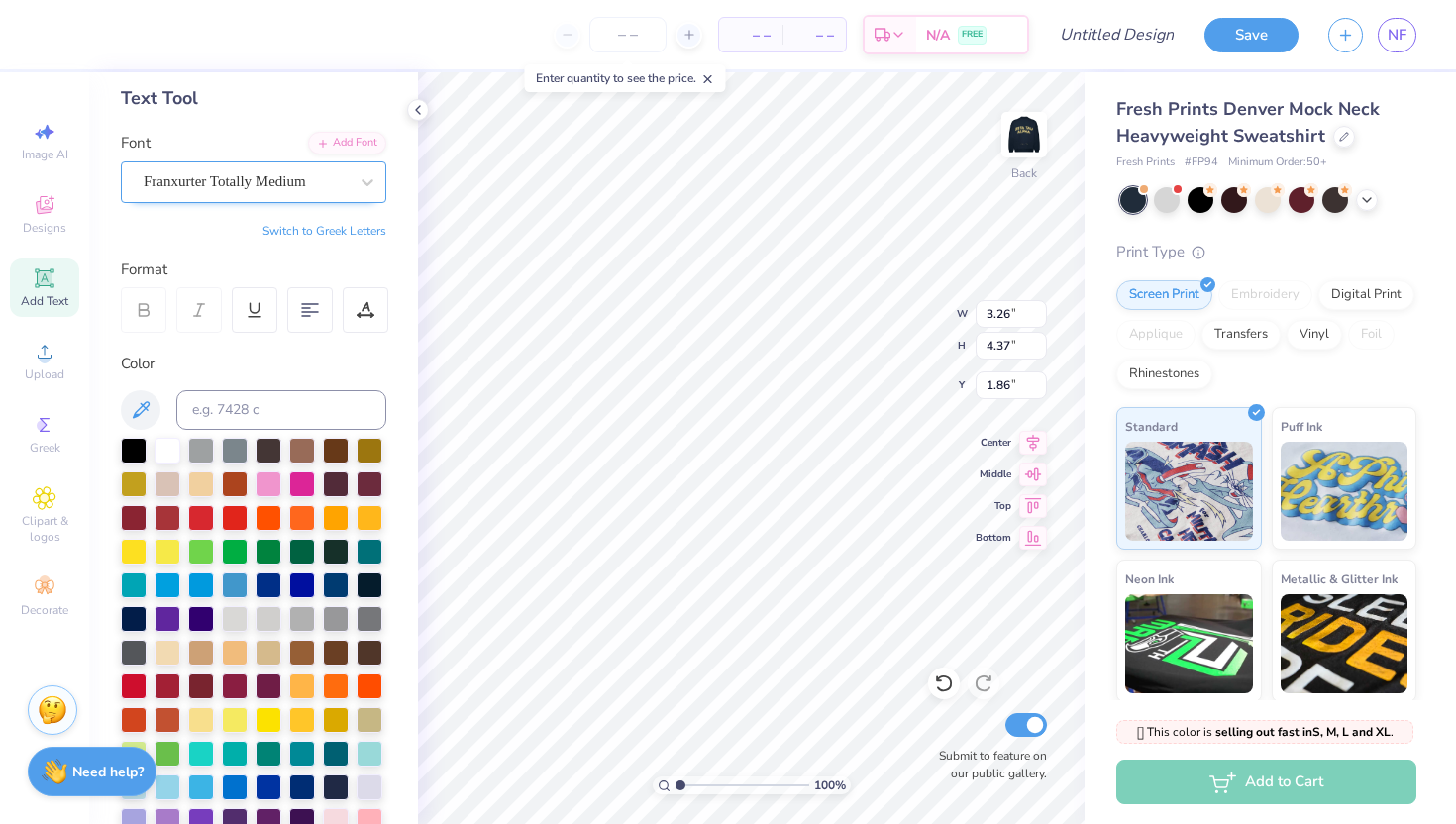 type on "1.87" 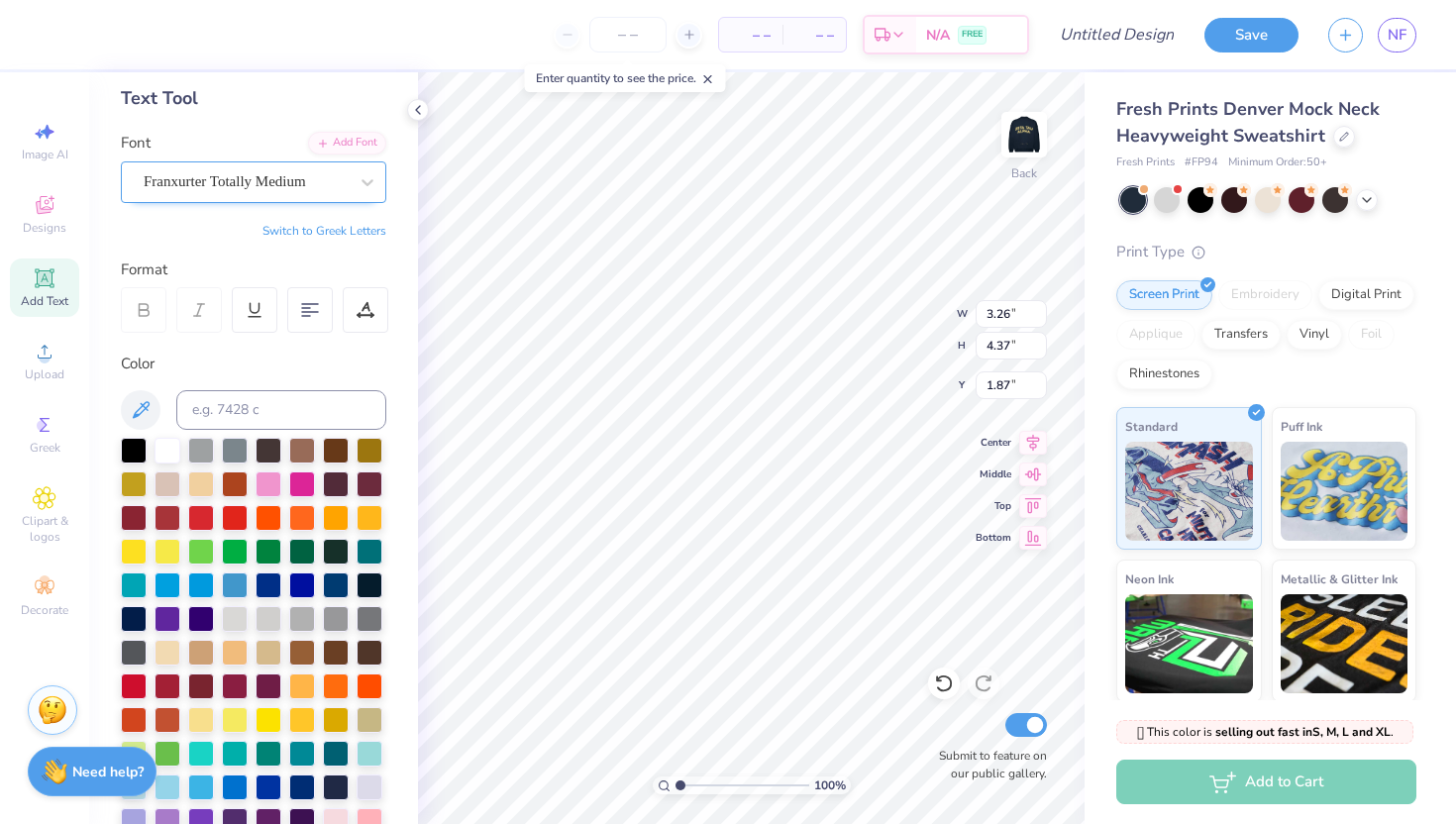 type on "1.36" 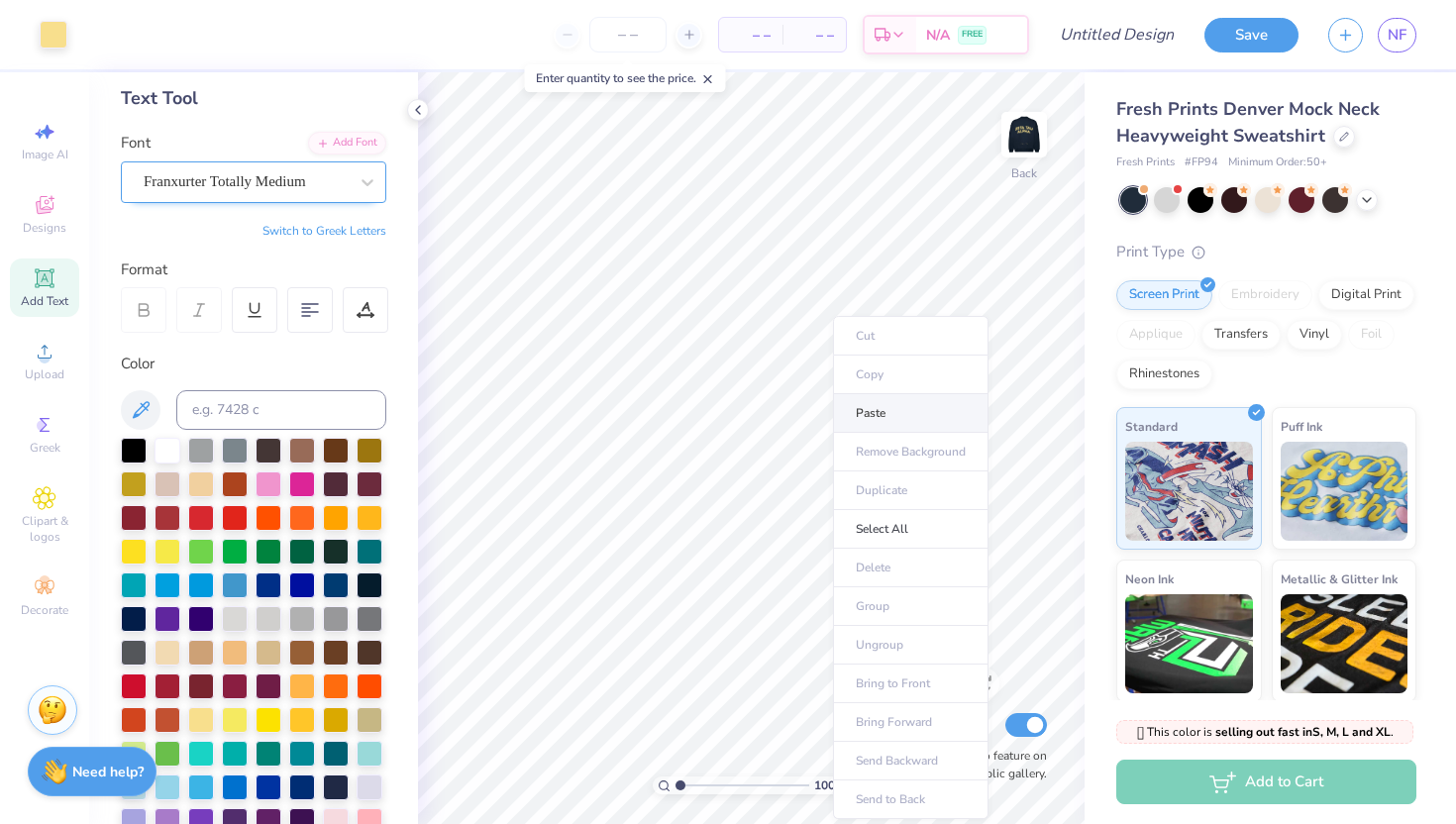 click on "Paste" at bounding box center (910, 413) 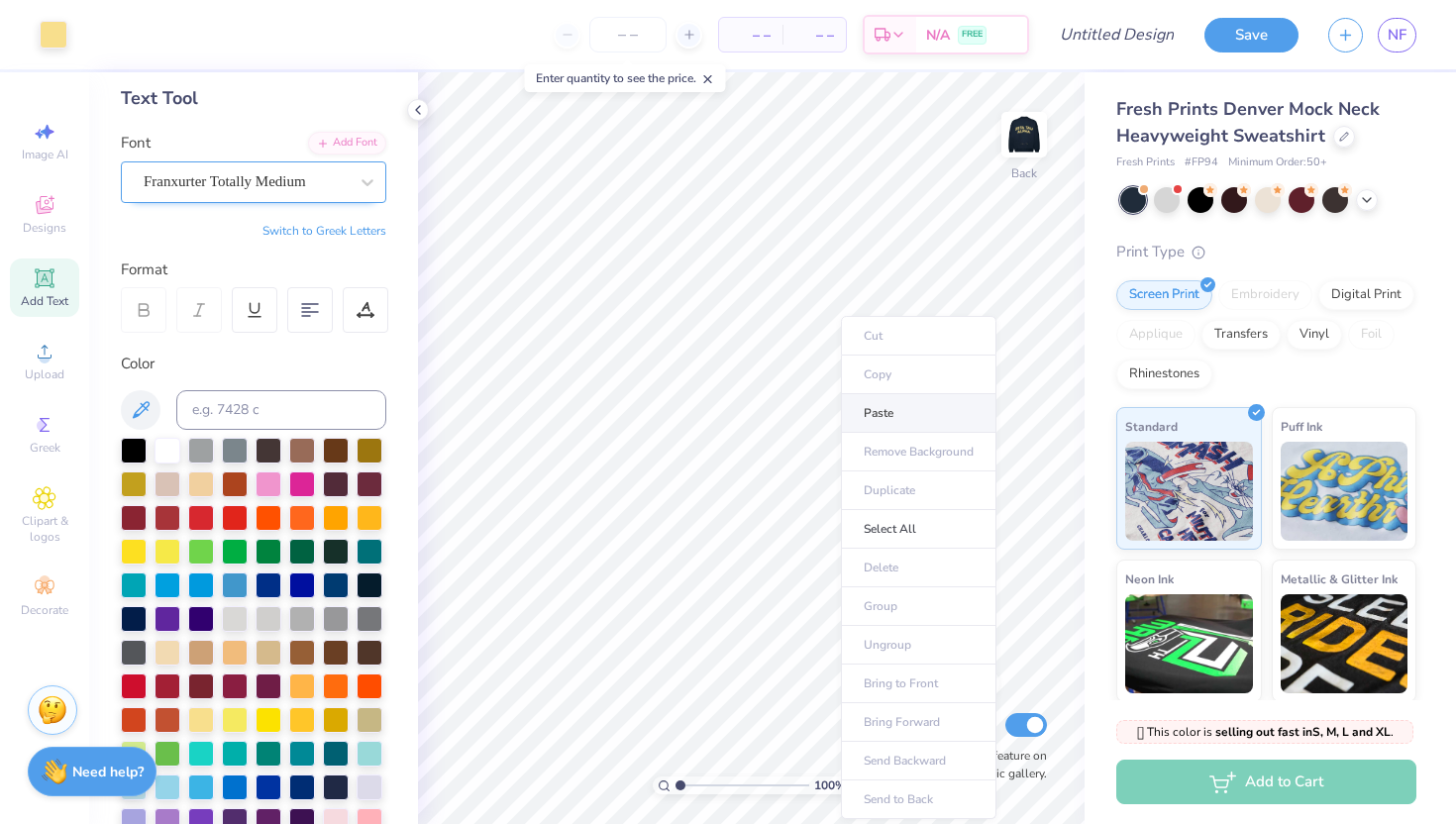 click on "Paste" at bounding box center (918, 413) 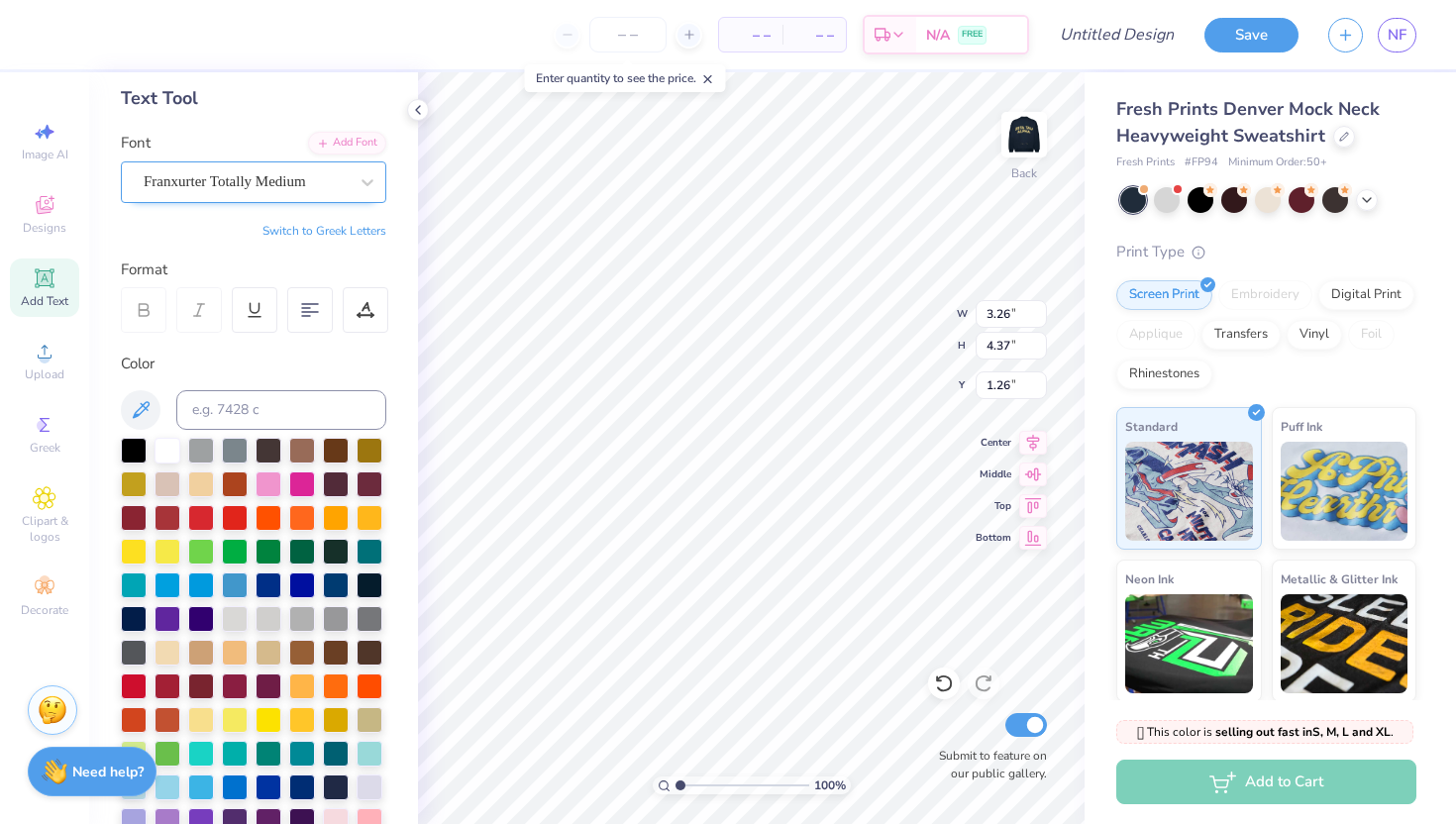 type on "1.26" 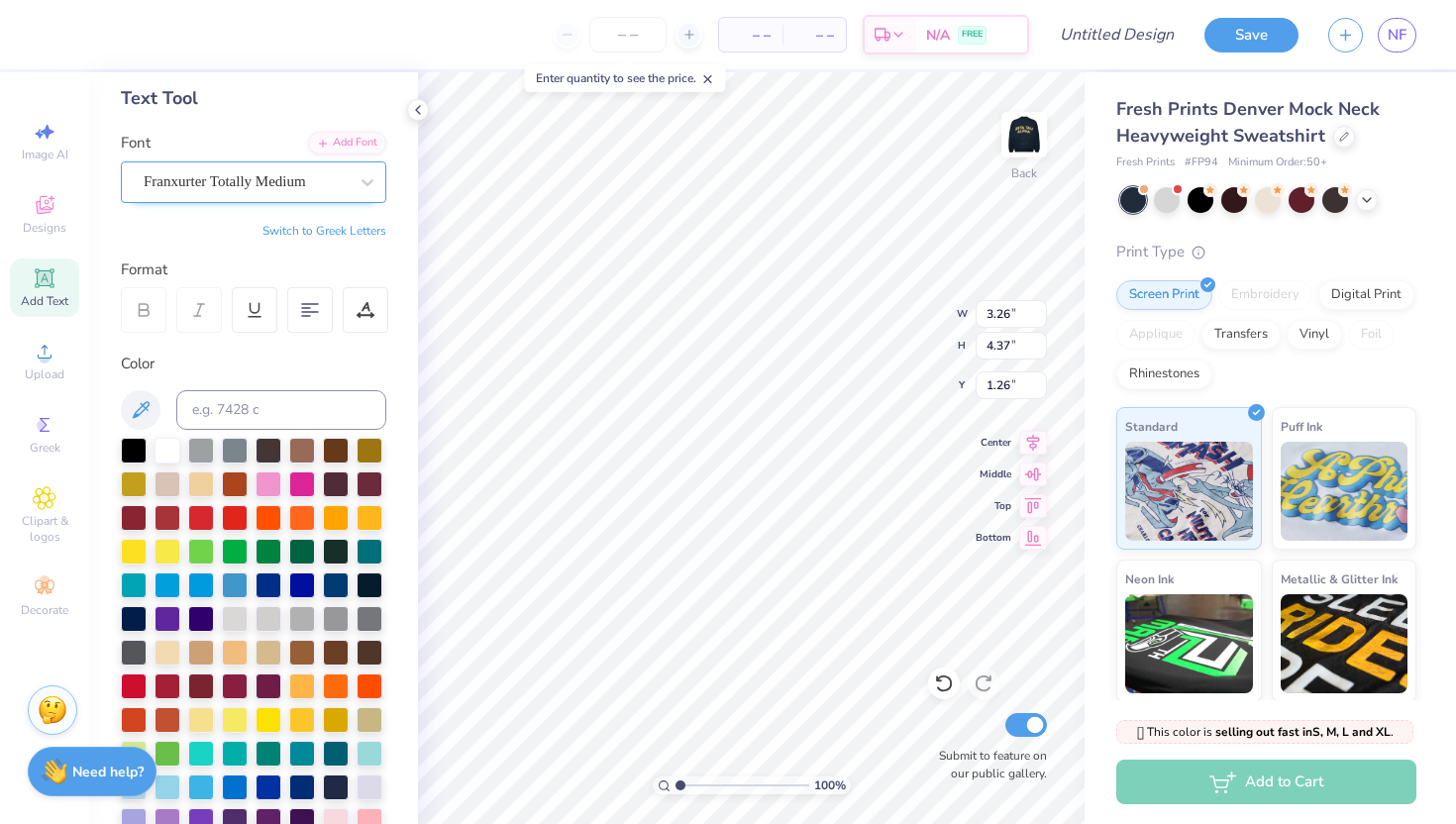 type on "1" 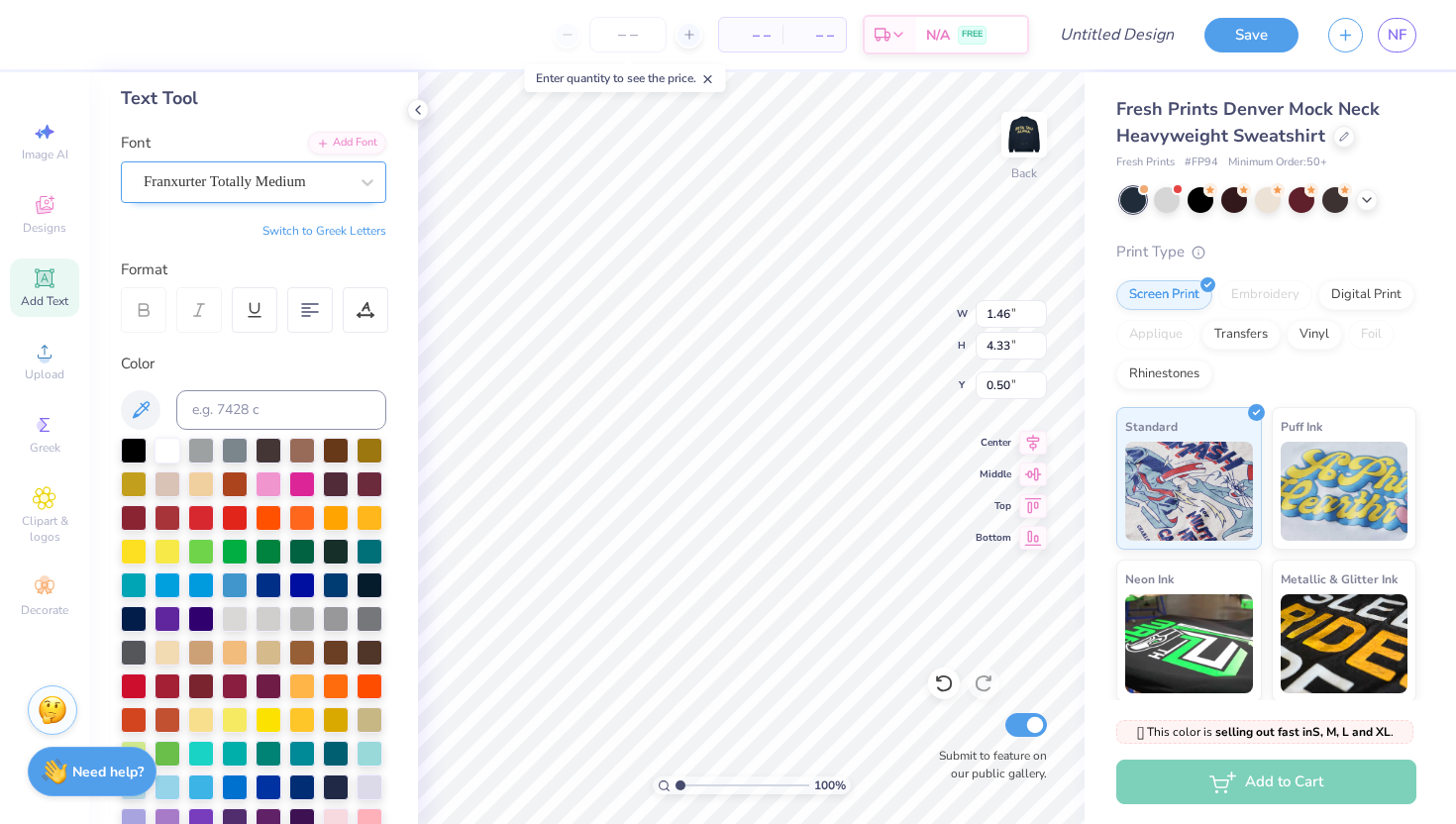 type on "0.50" 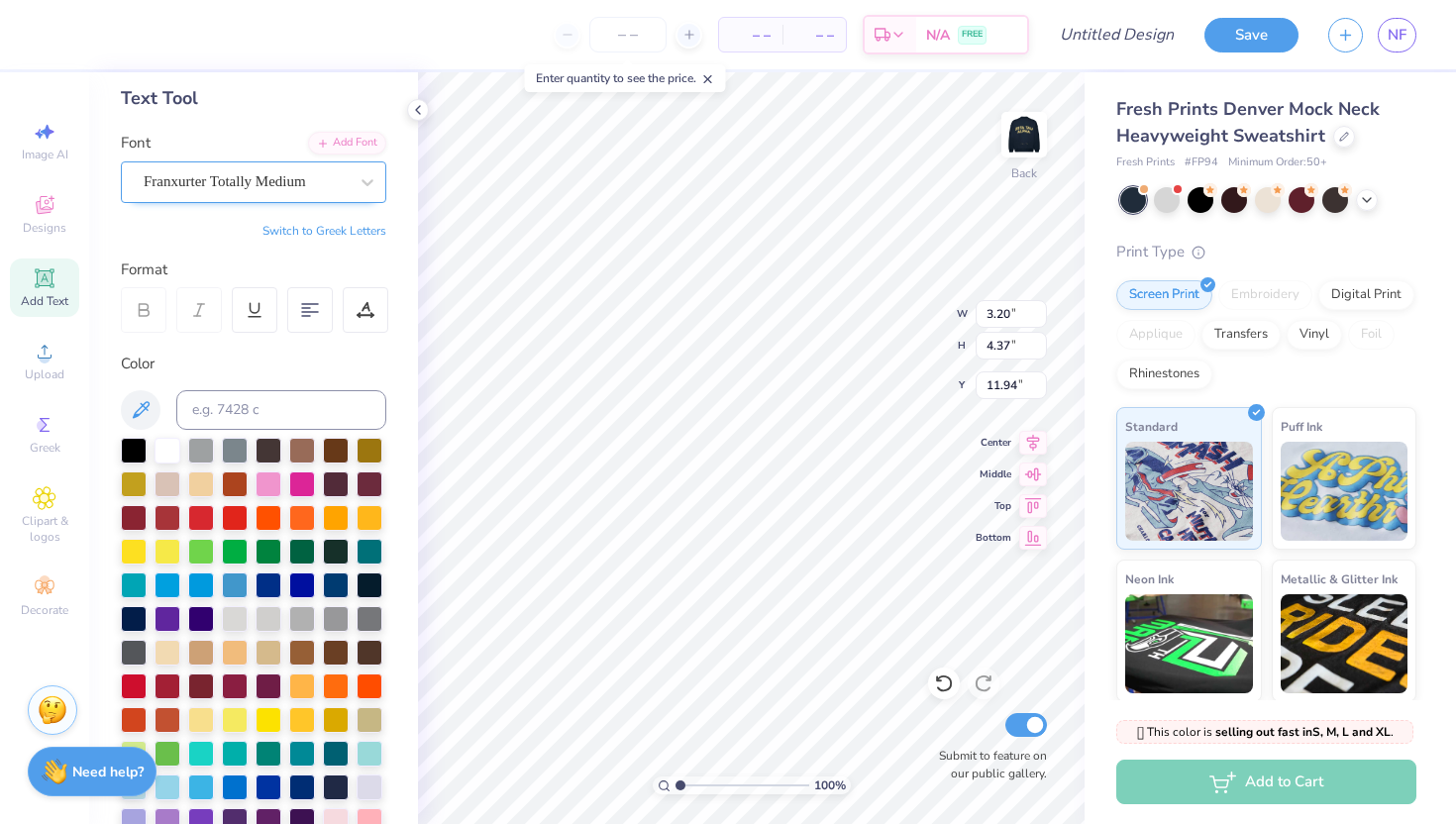 type on "11.94" 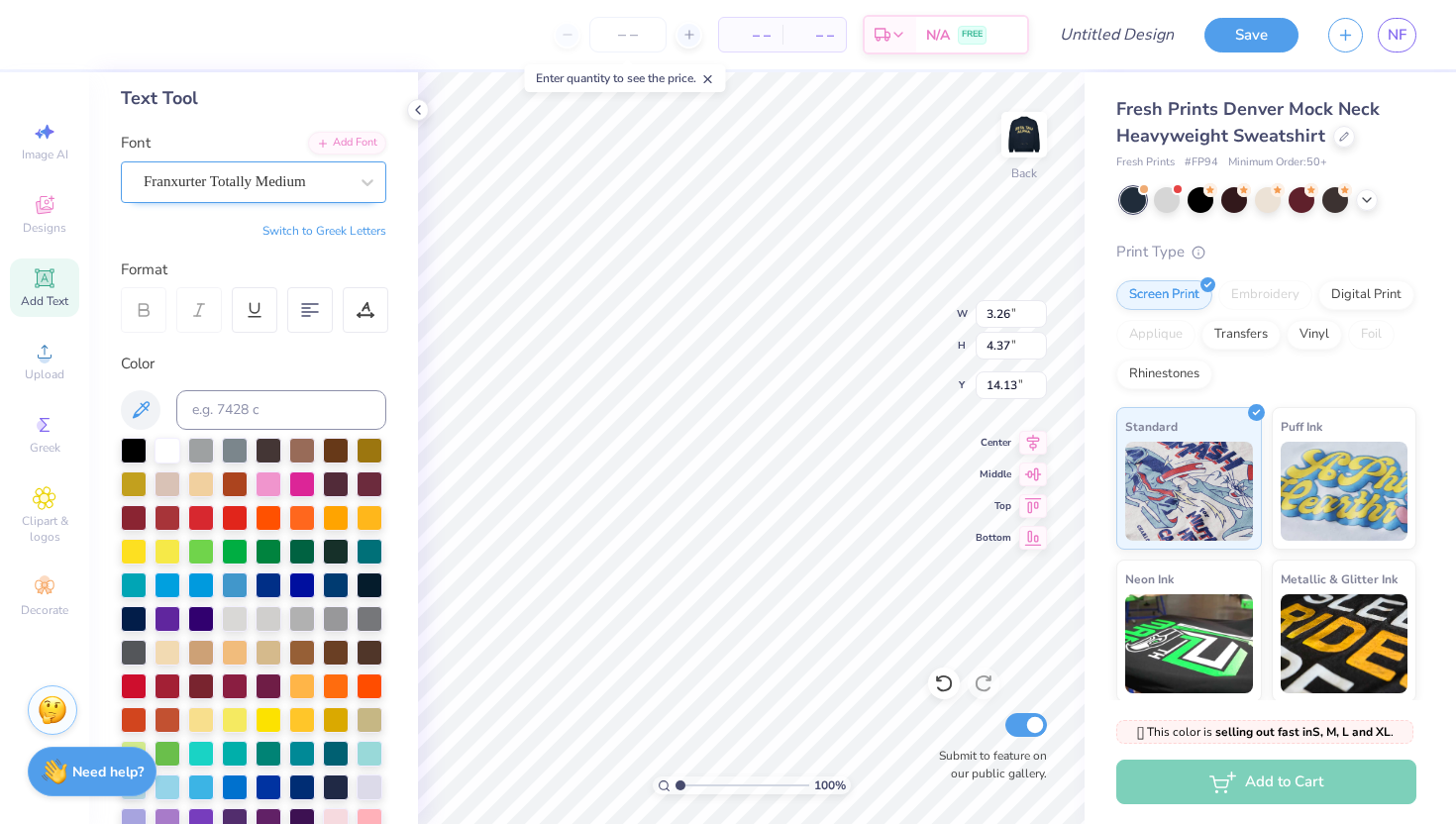 type on "13.72" 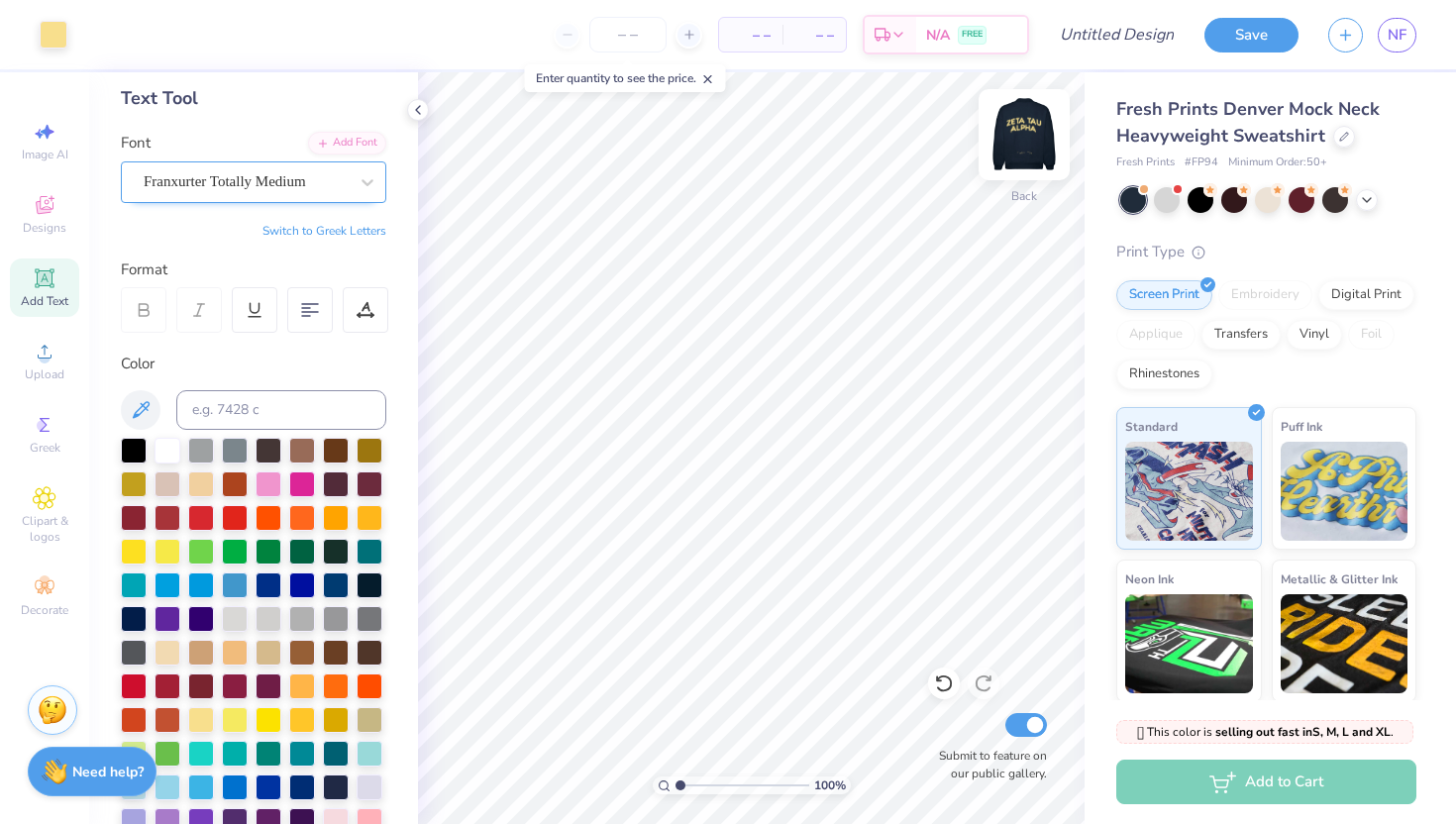 click at bounding box center [1024, 135] 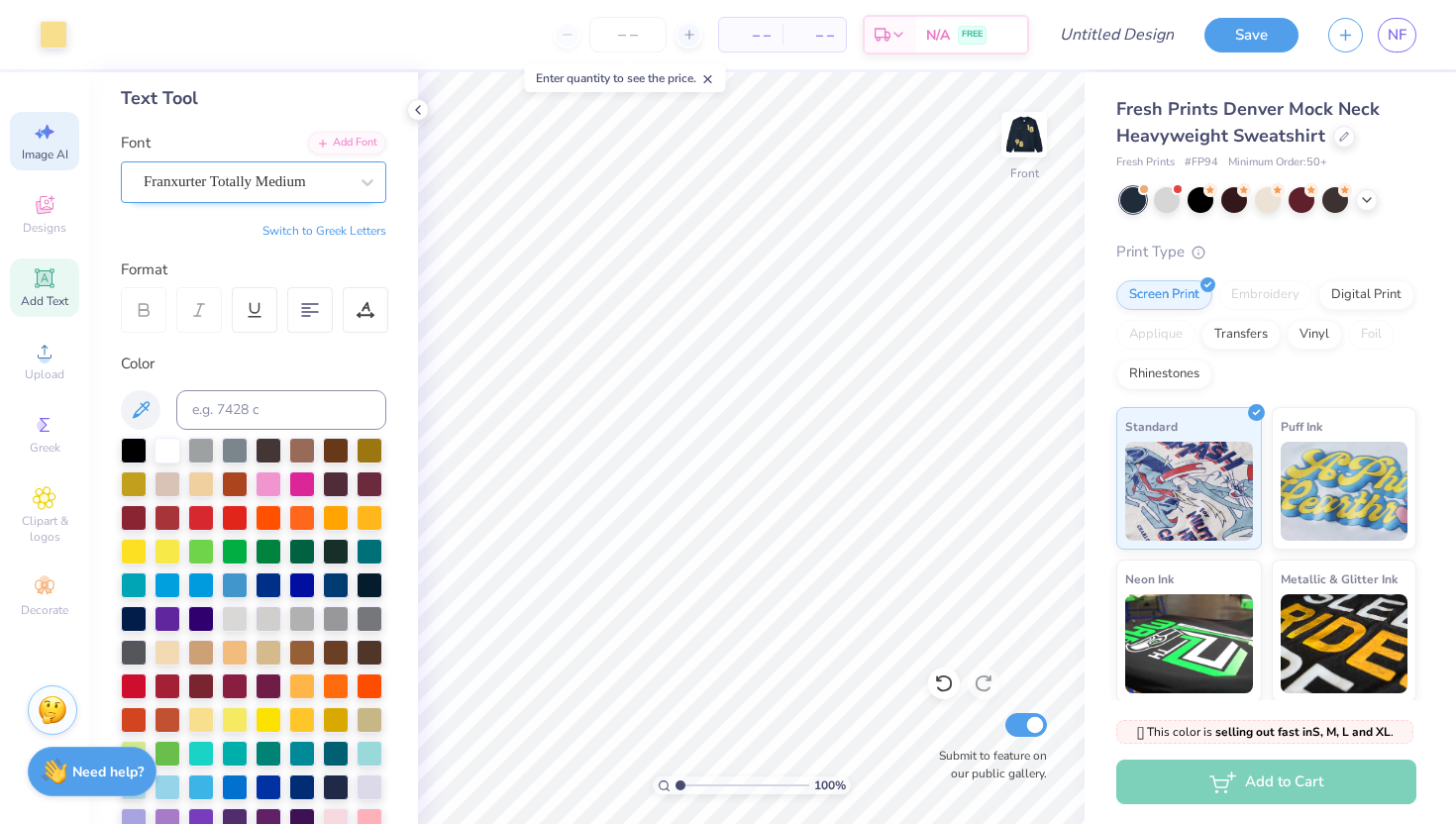 click on "Image AI" at bounding box center (45, 154) 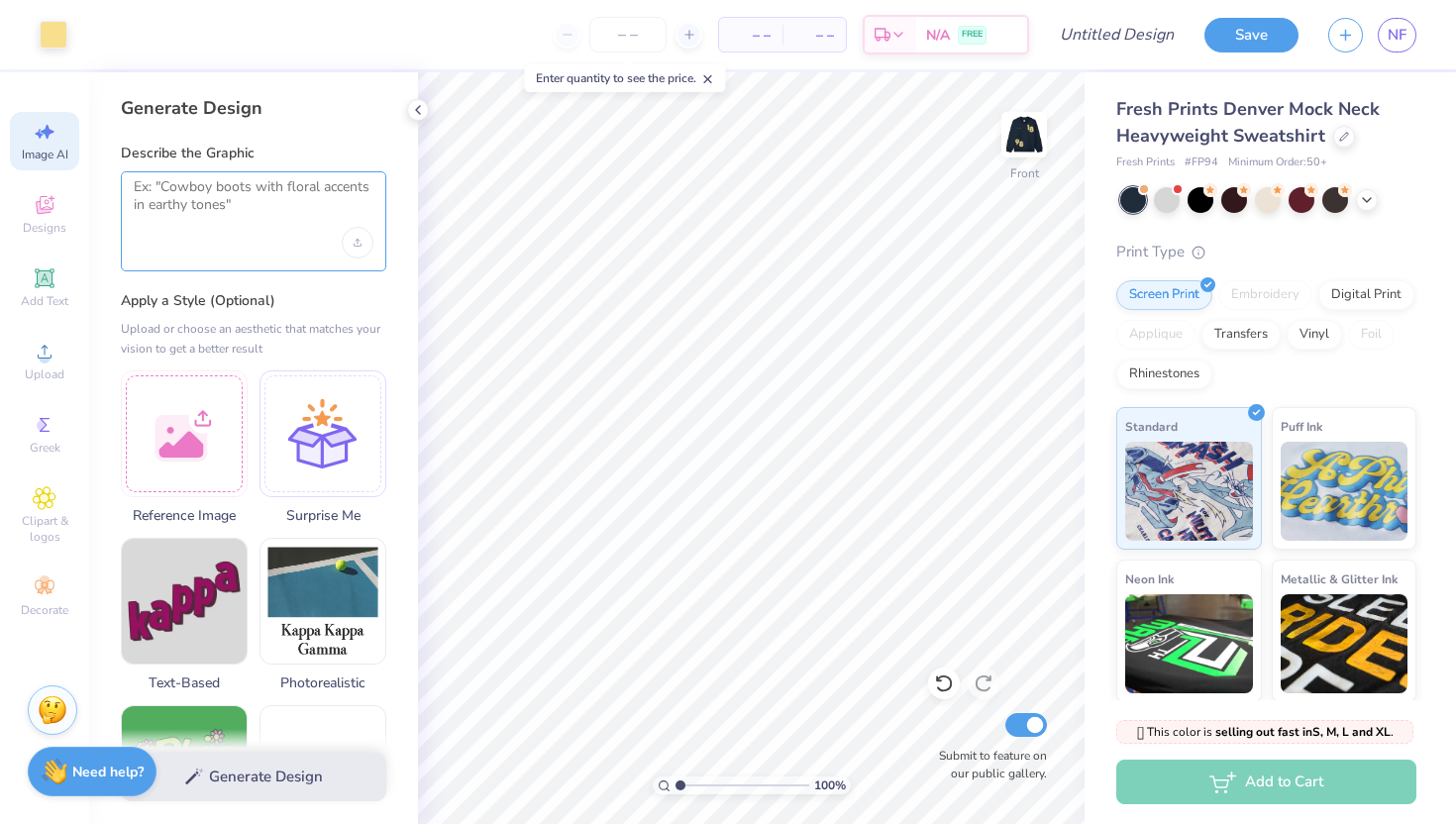 click at bounding box center [254, 203] 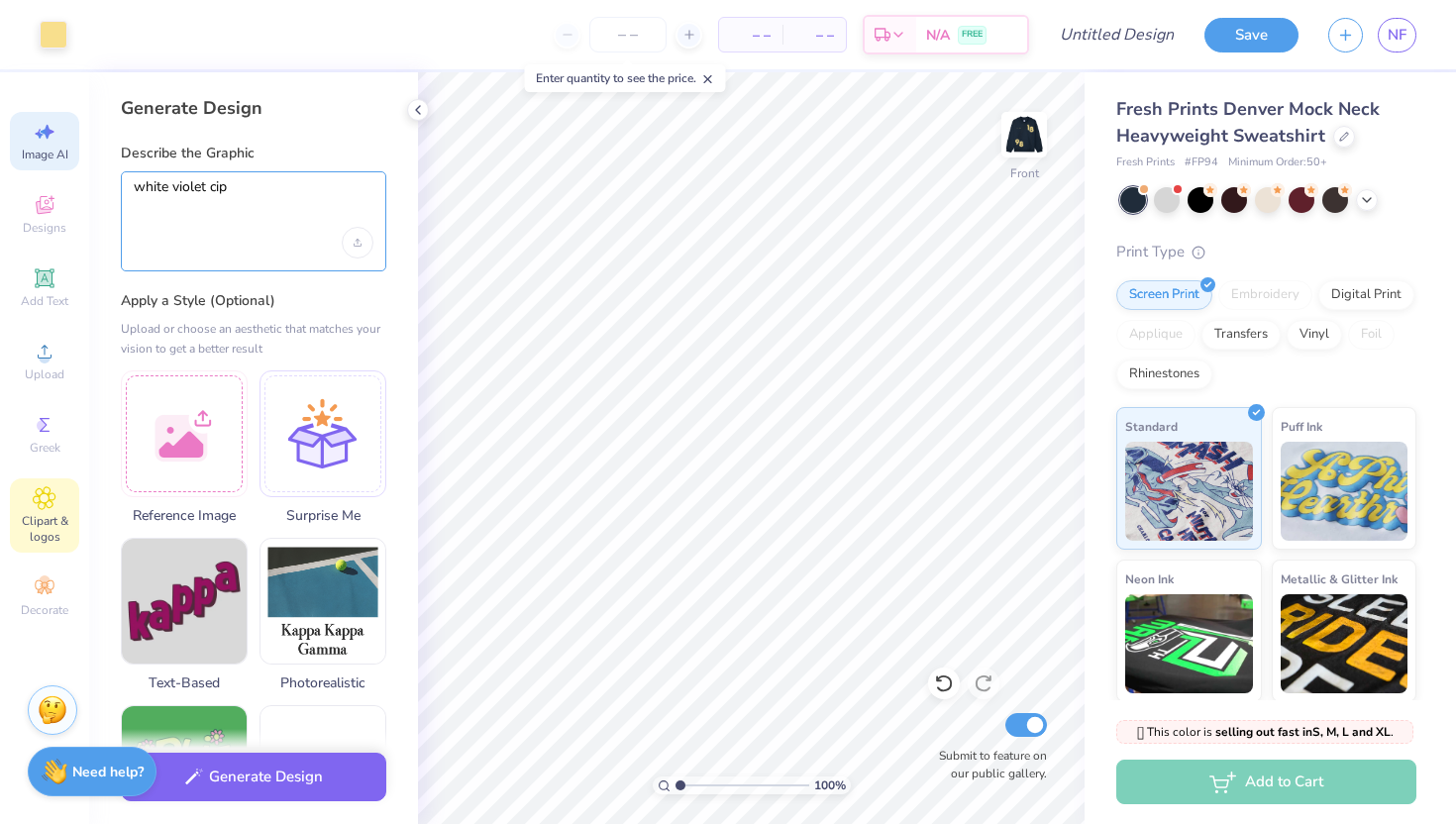 type on "white violet cip" 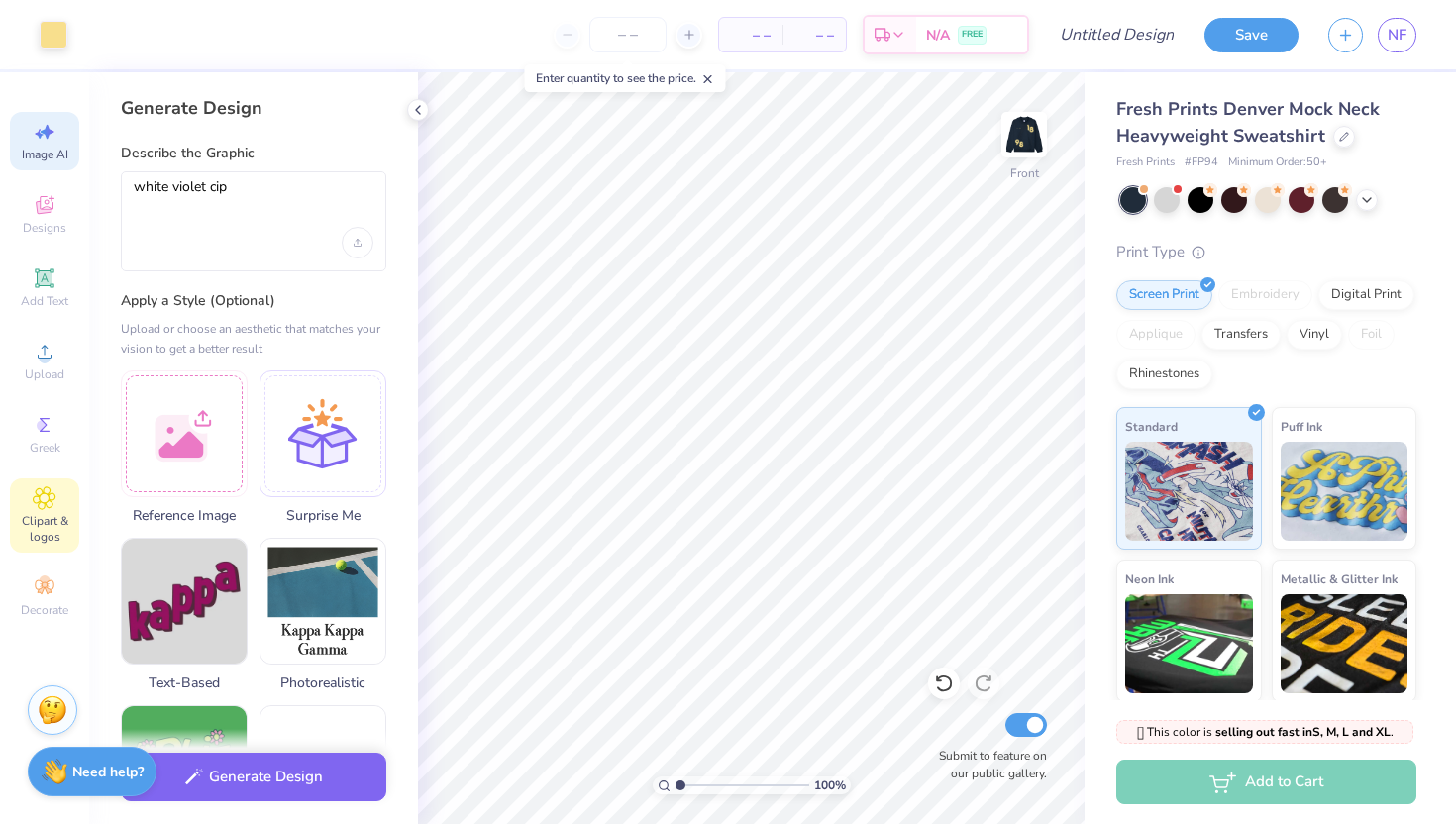 click on "Clipart & logos" at bounding box center [45, 529] 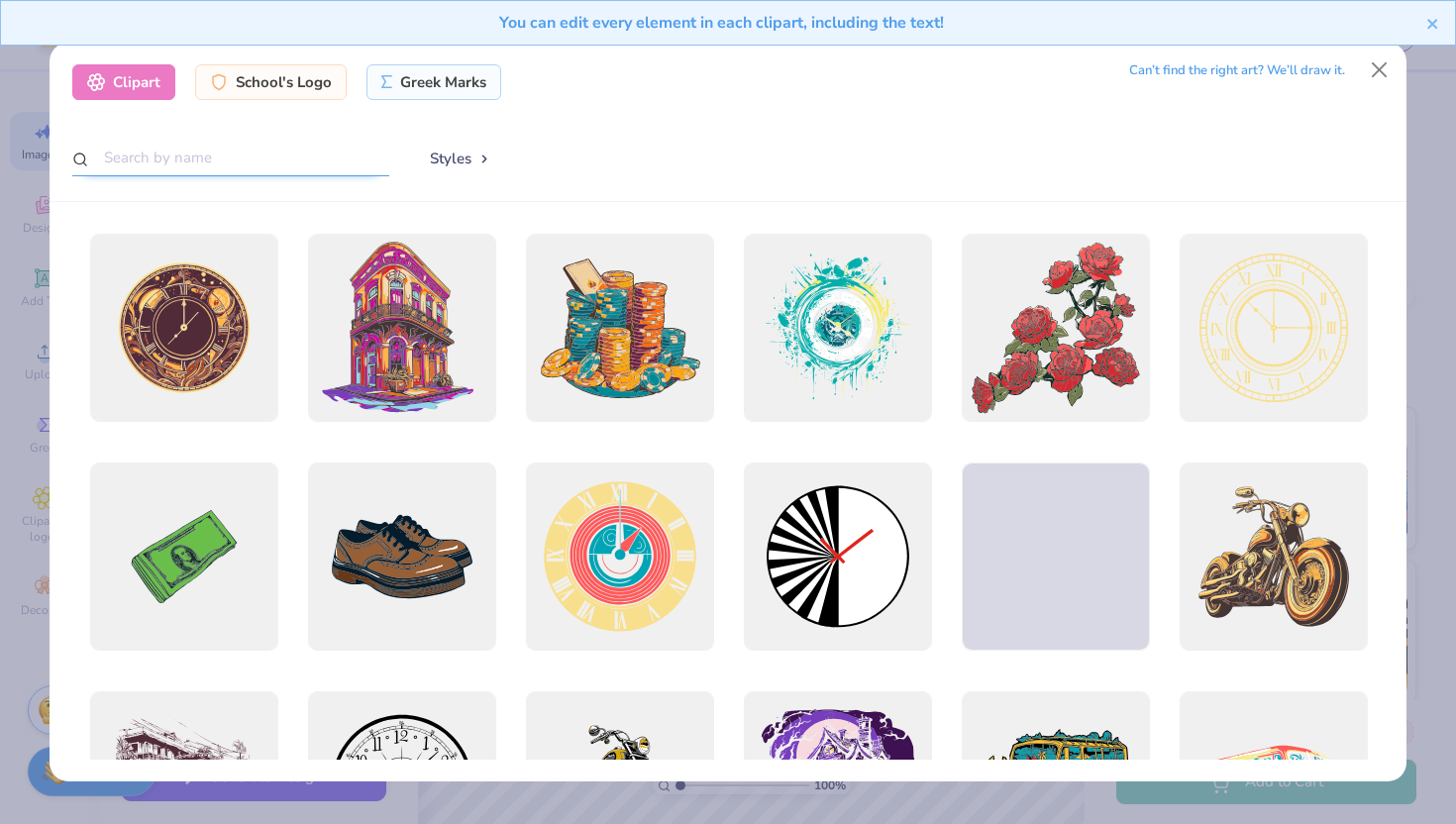 click at bounding box center (231, 157) 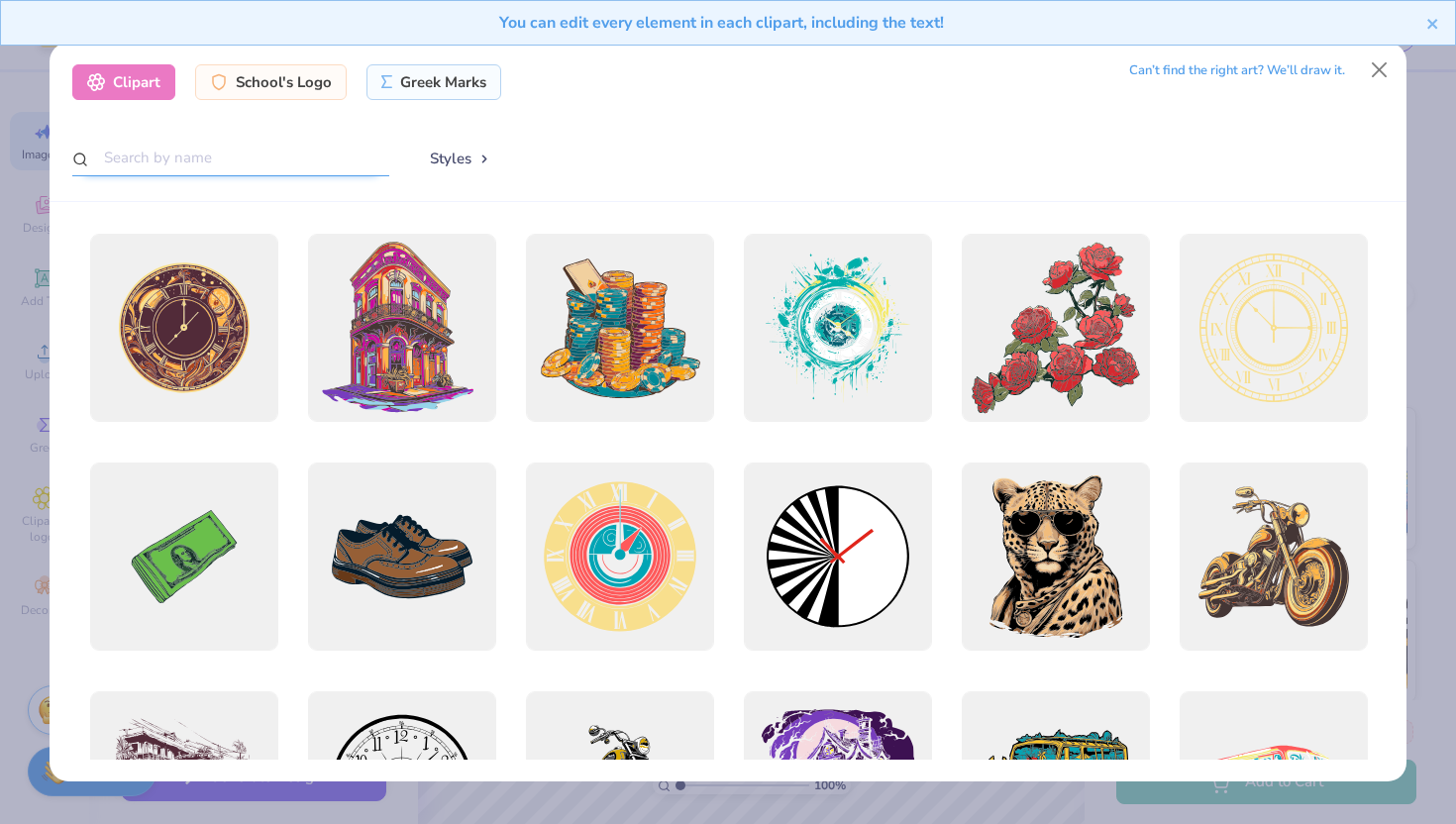 type on "w" 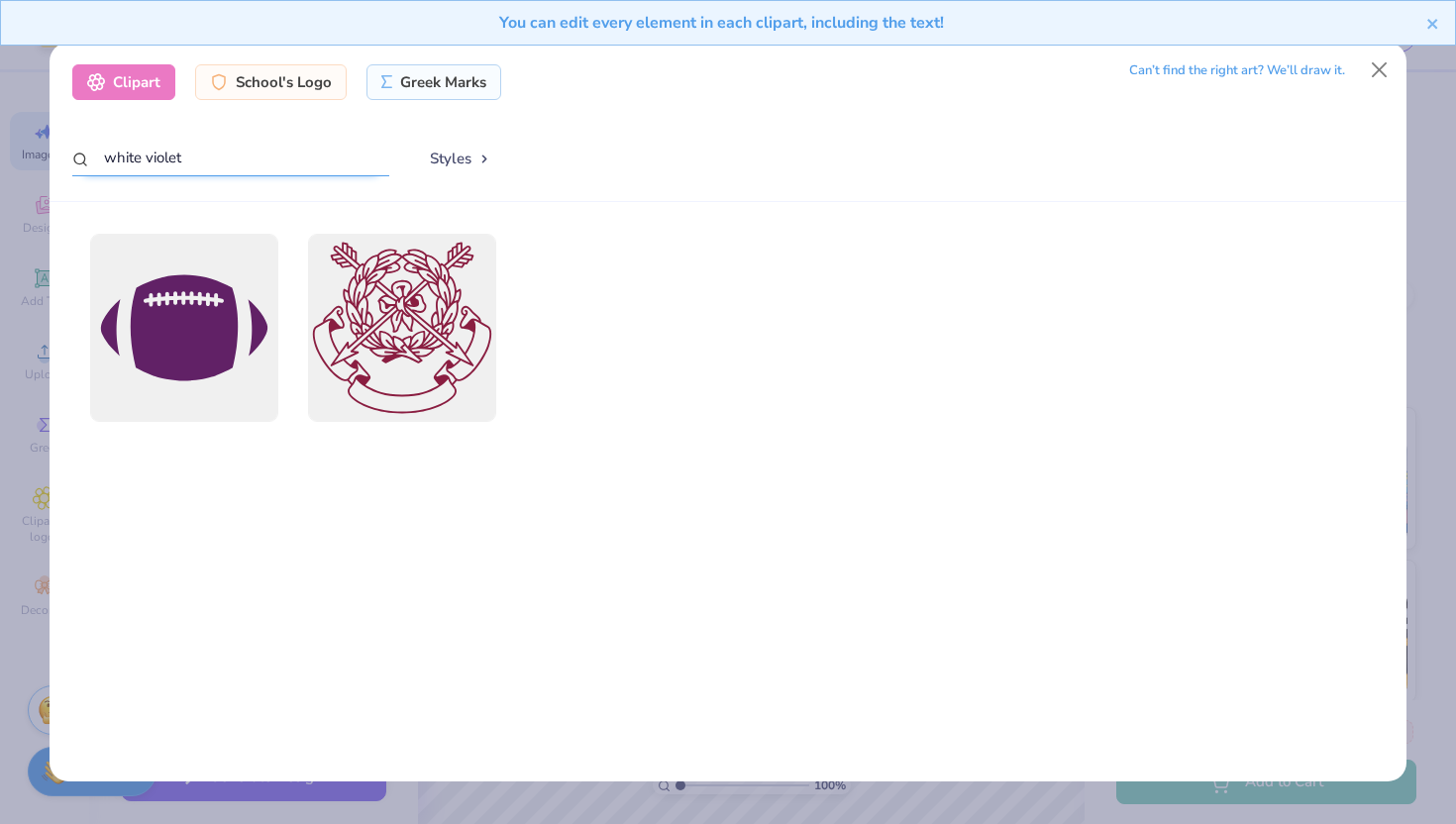 click on "white violet" at bounding box center (231, 157) 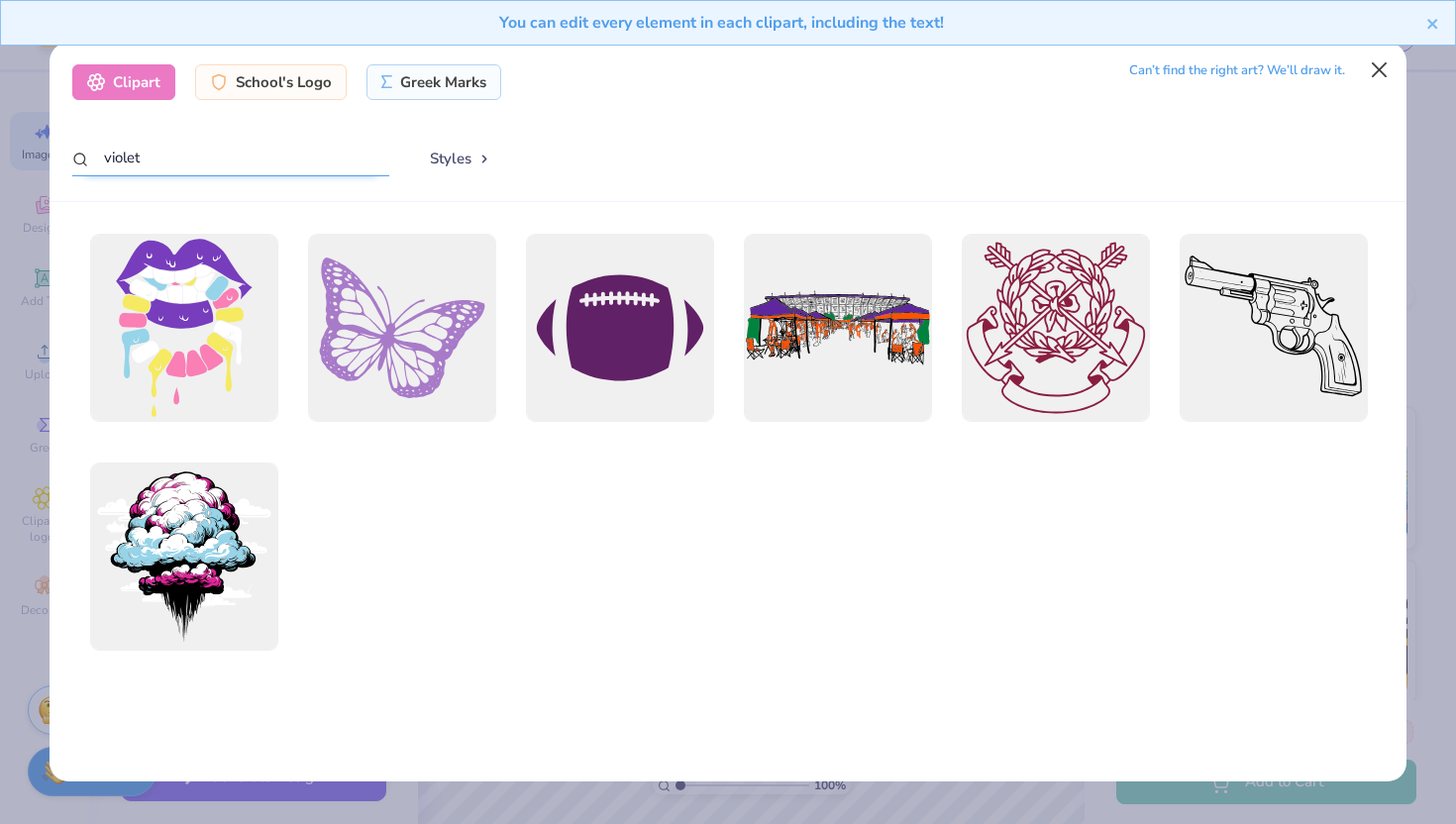 type on "violet" 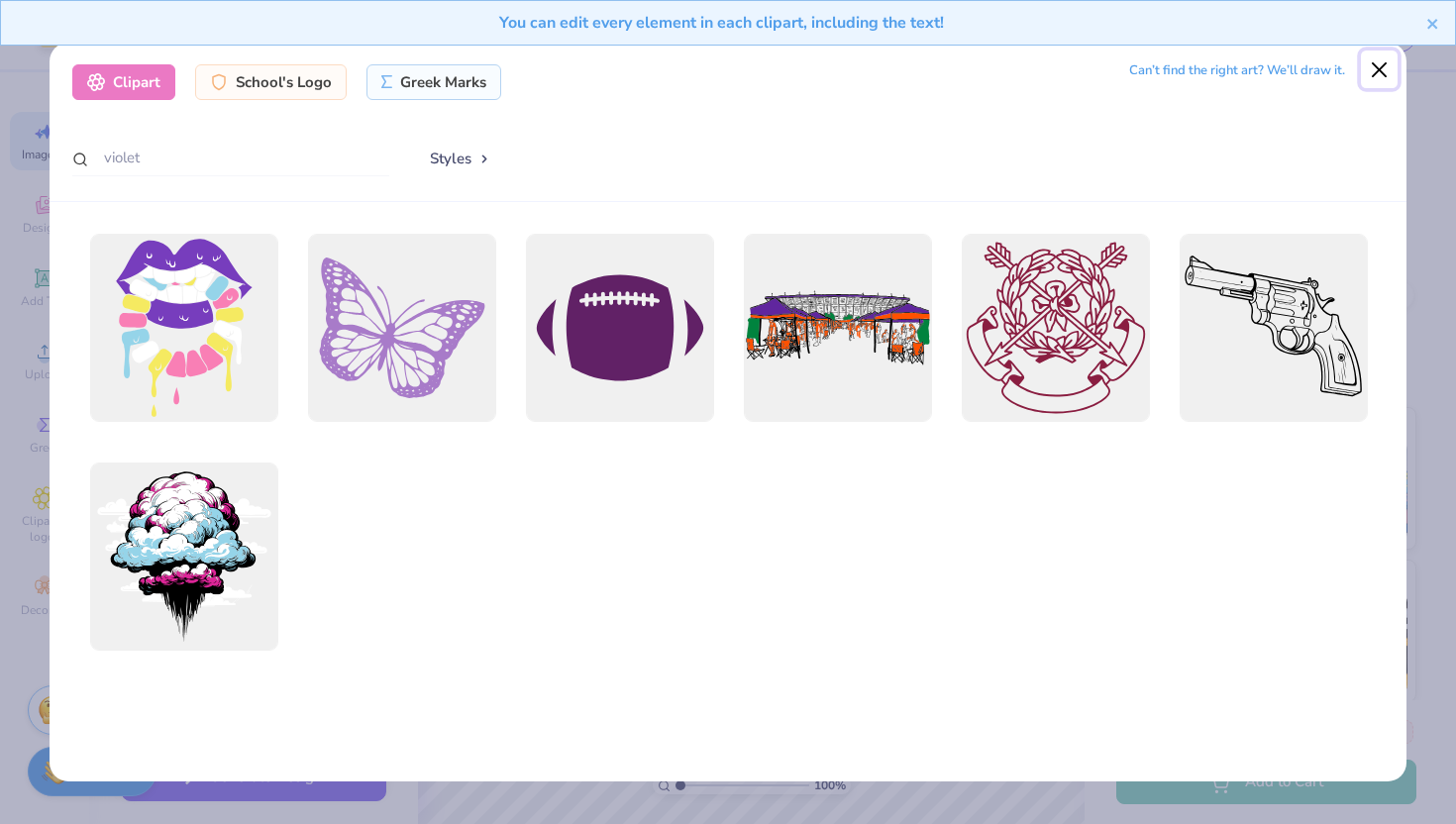 click at bounding box center [1380, 69] 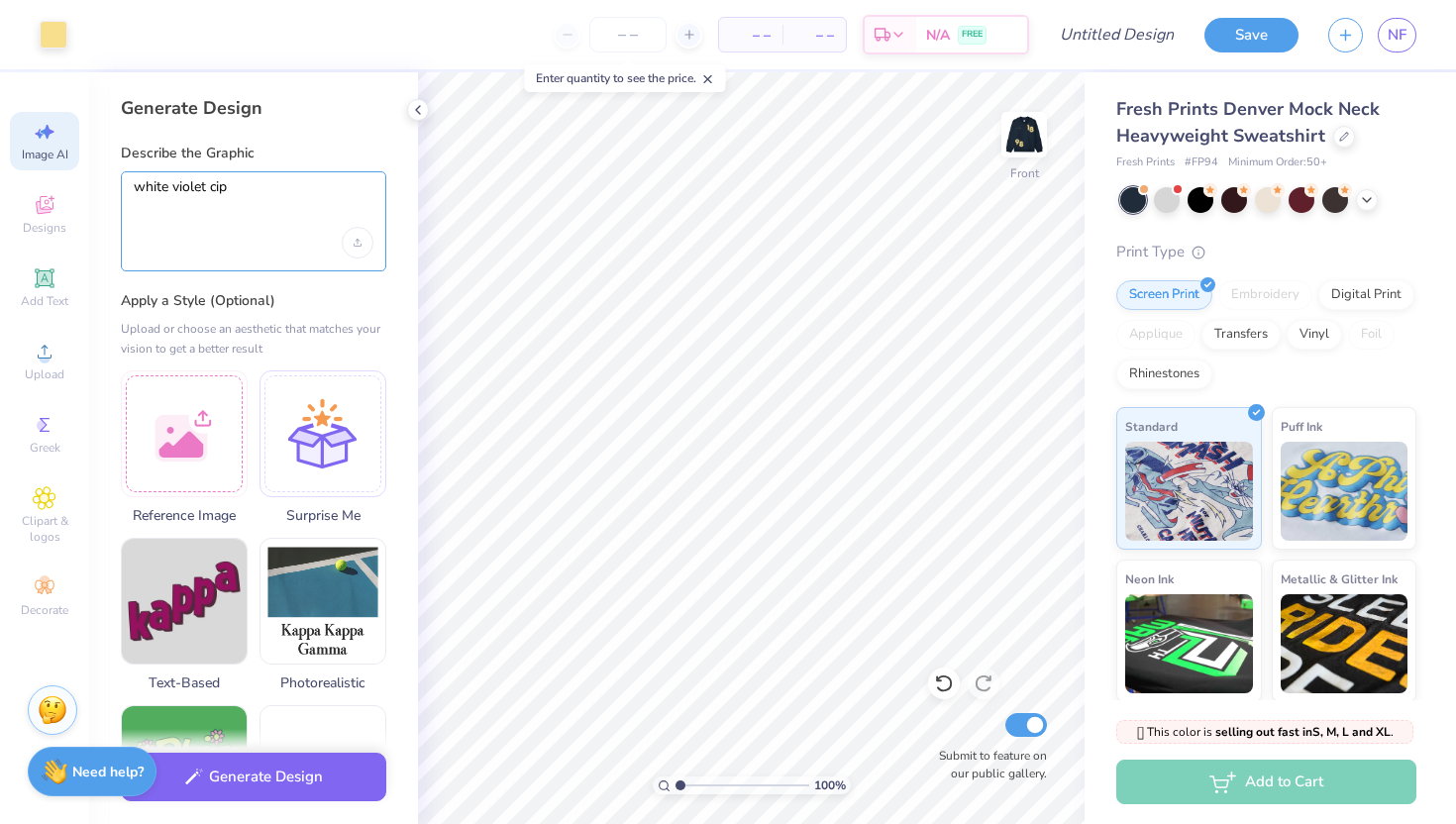 click on "white violet cip" at bounding box center (254, 203) 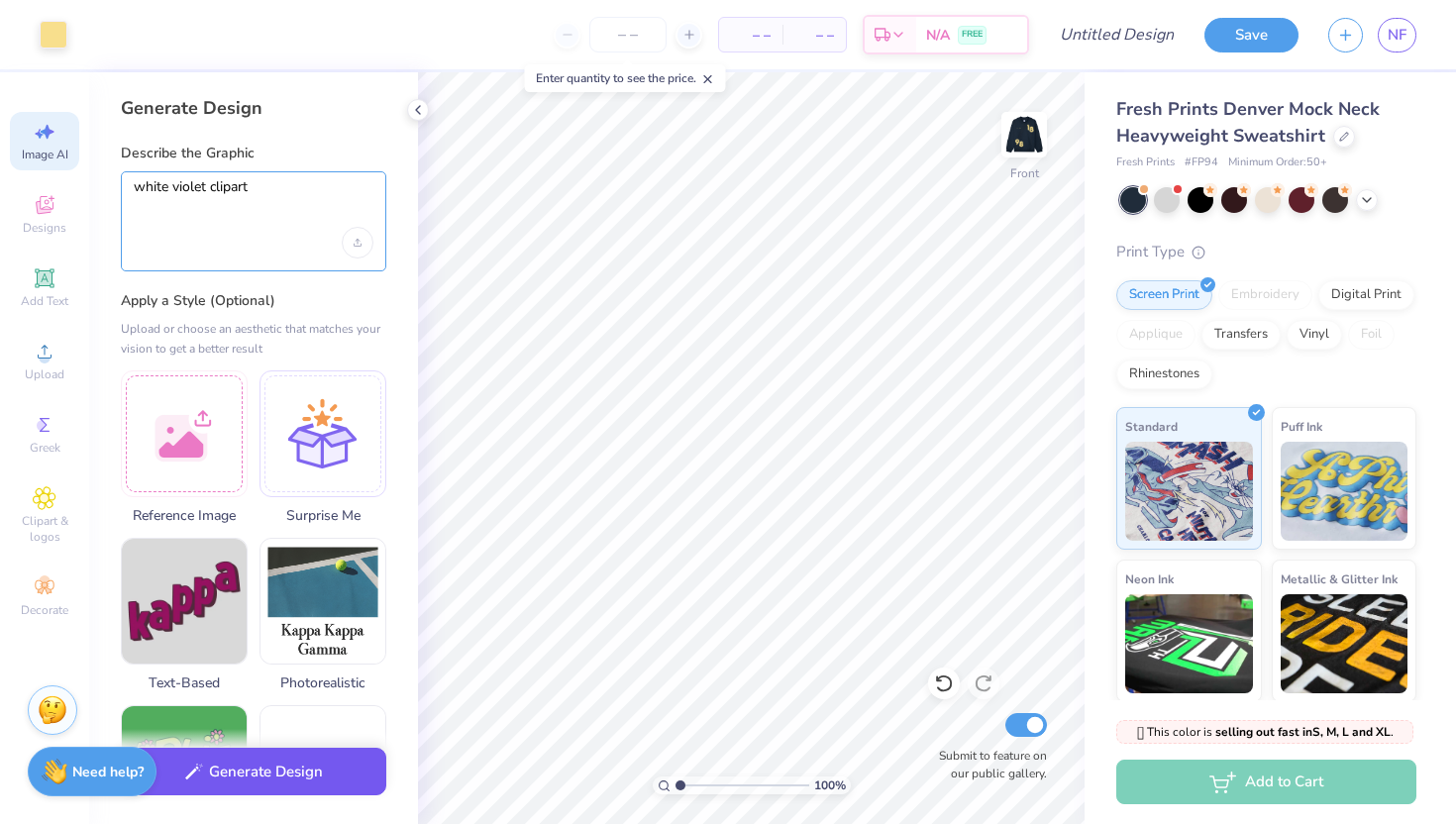type on "white violet clipart" 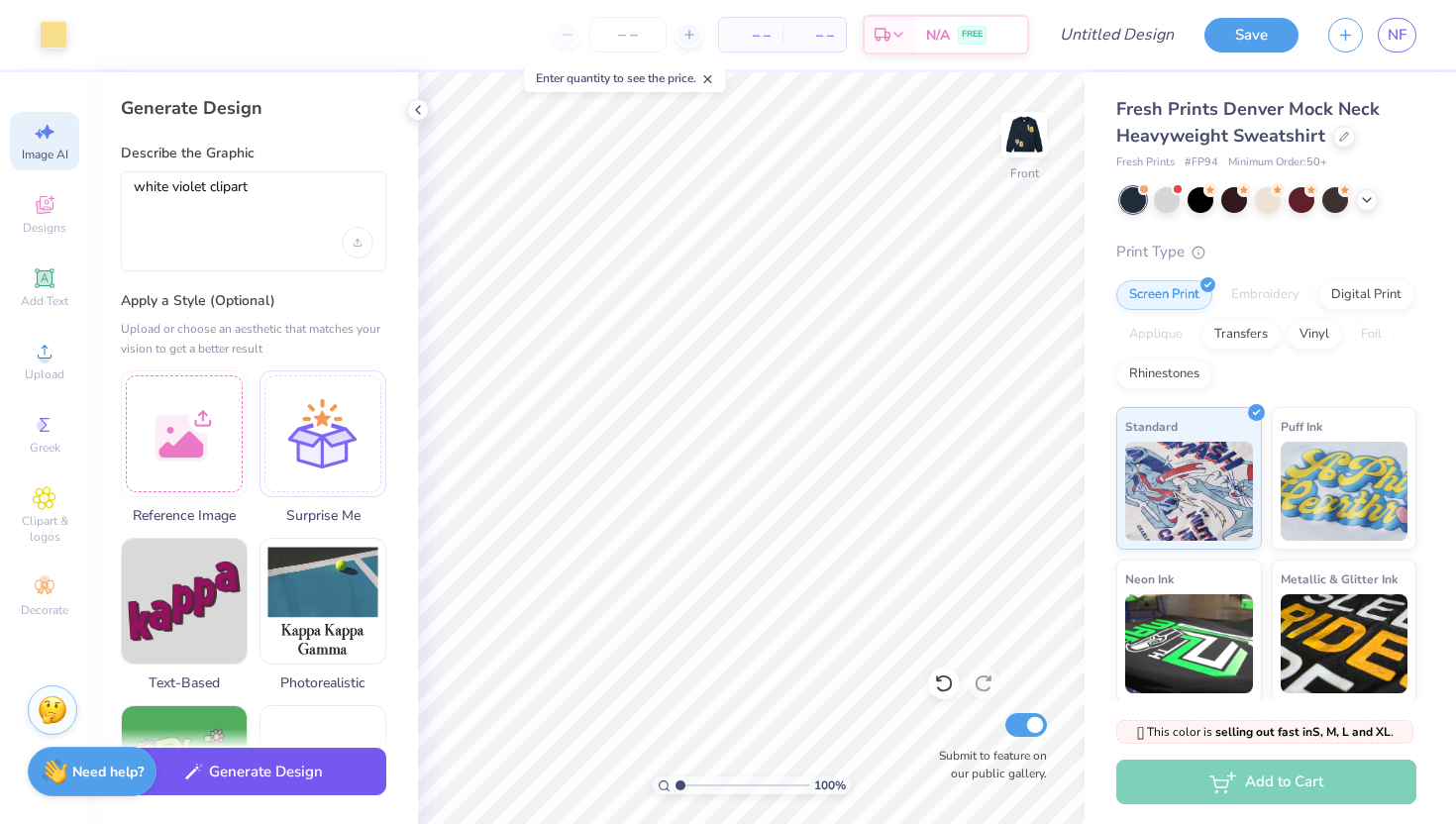 click on "Generate Design" at bounding box center (254, 772) 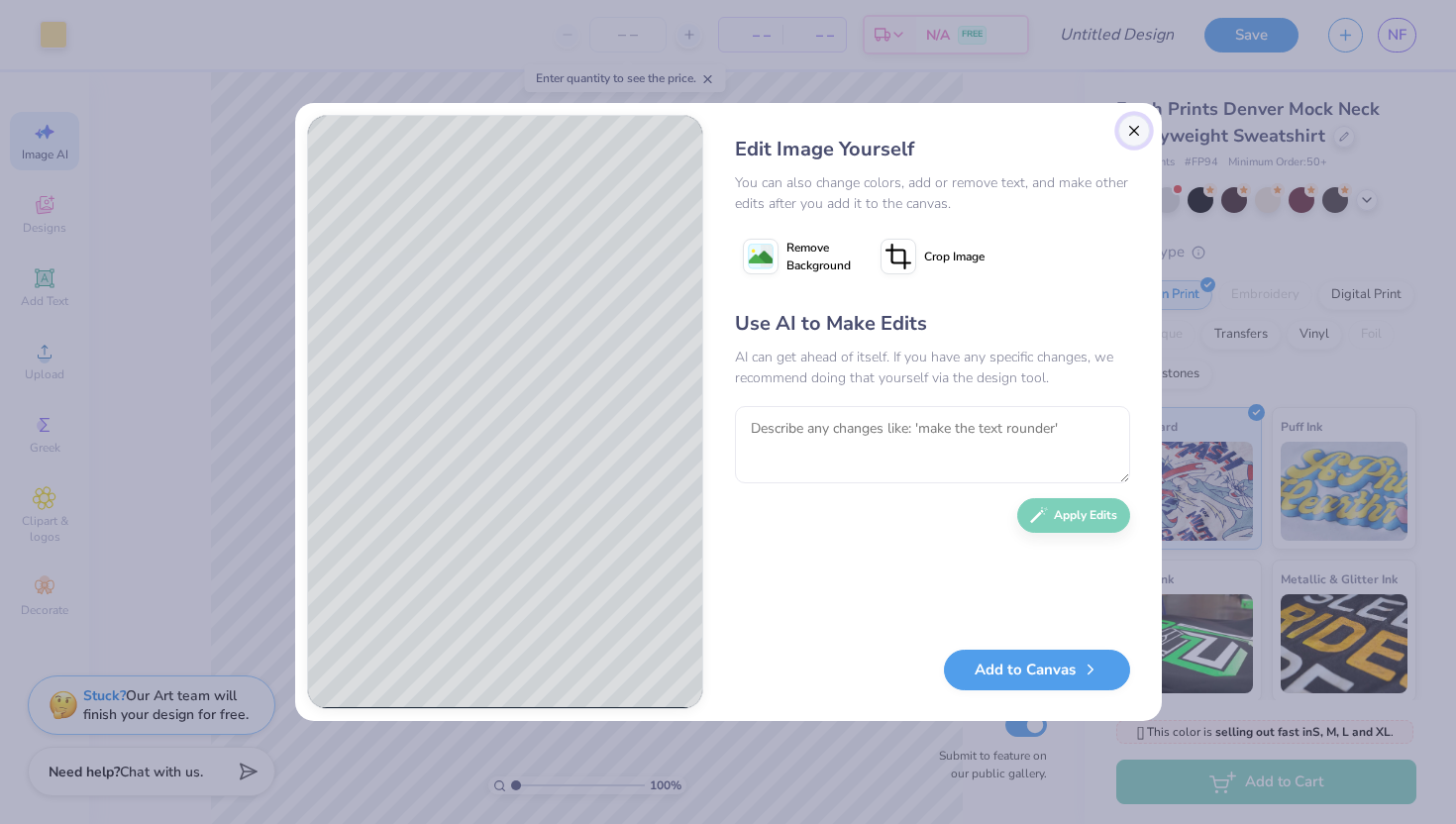 click at bounding box center [1134, 131] 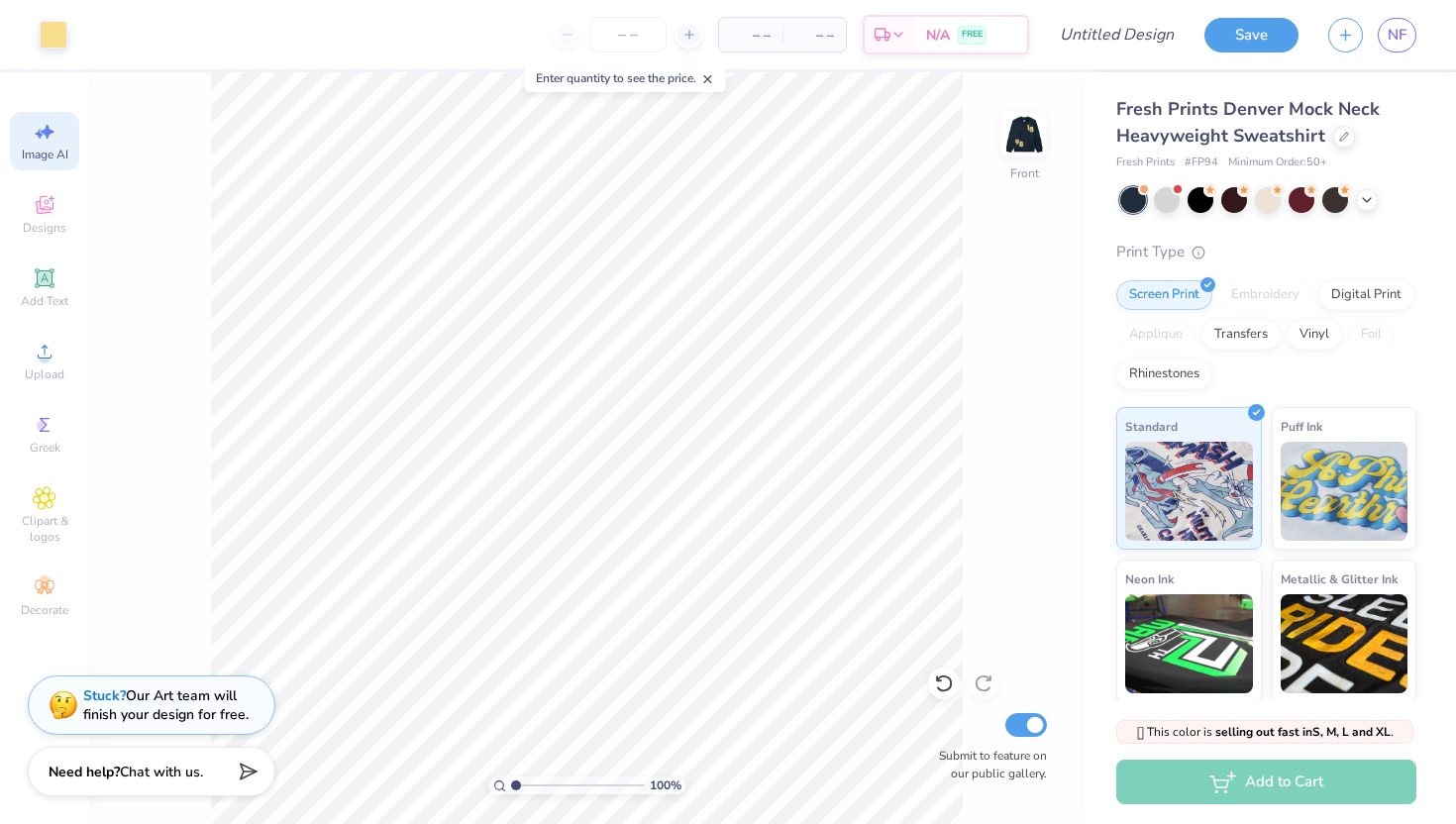 scroll, scrollTop: 0, scrollLeft: 45, axis: horizontal 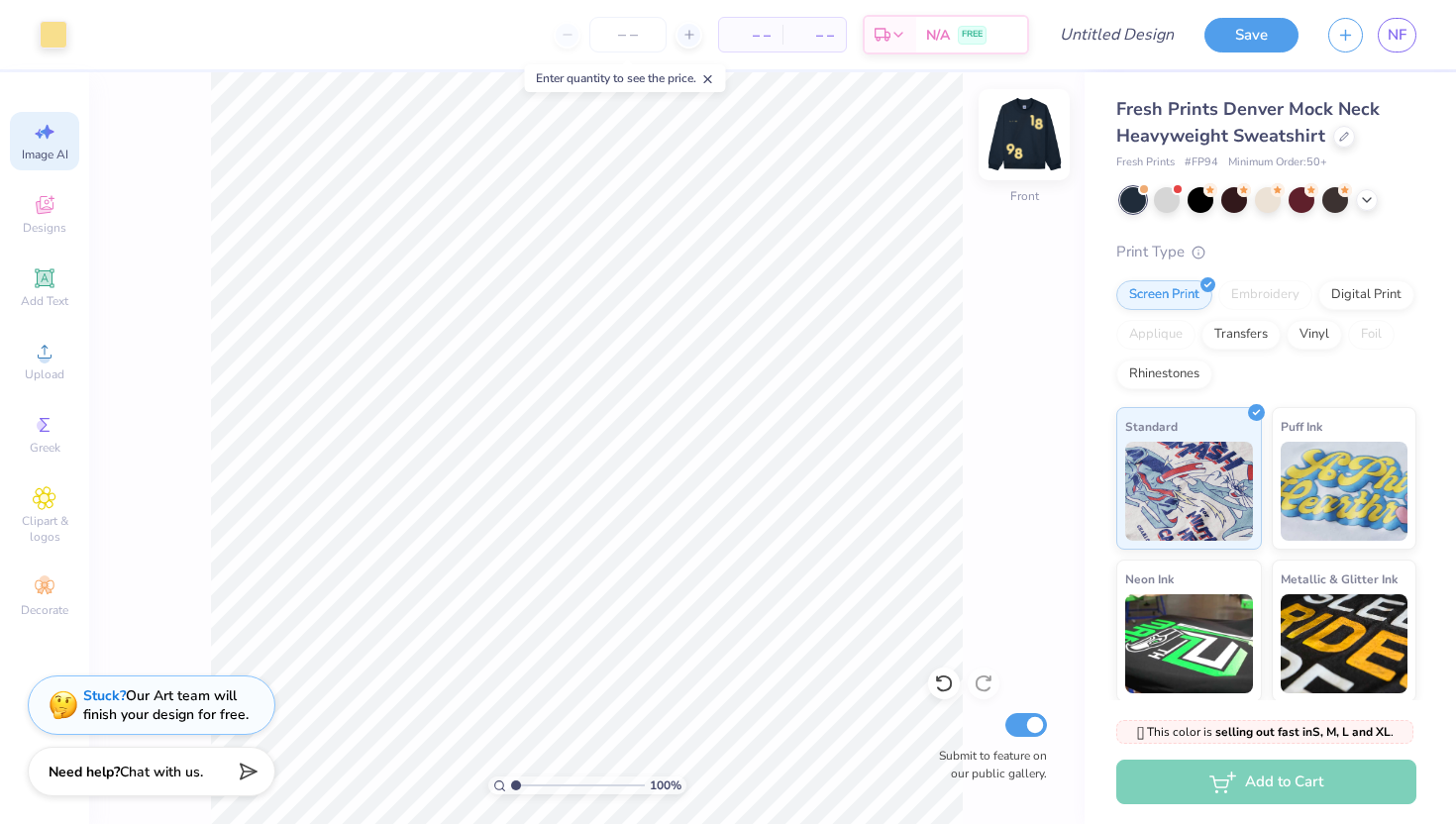 click at bounding box center [1024, 135] 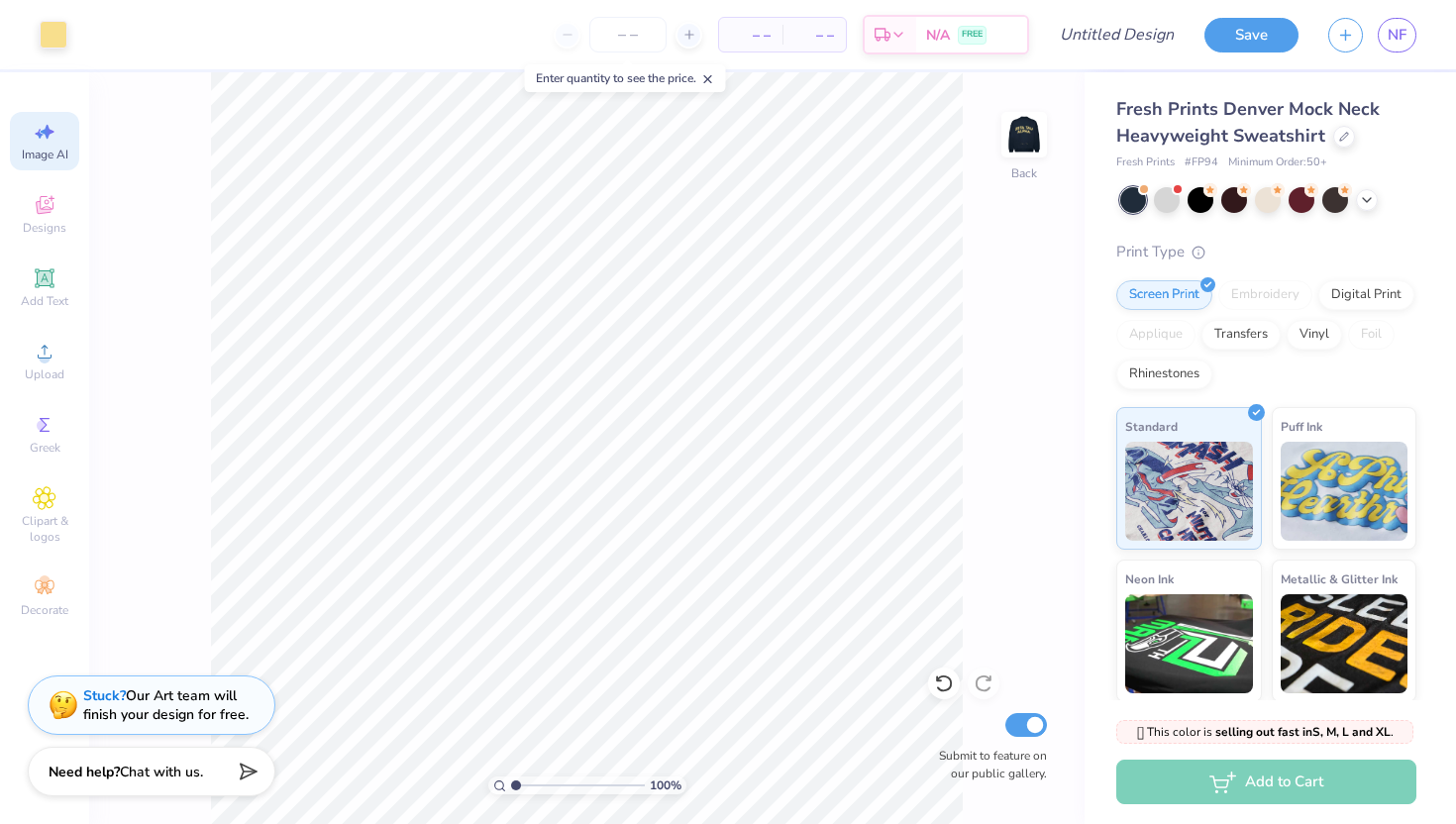 scroll, scrollTop: 0, scrollLeft: 0, axis: both 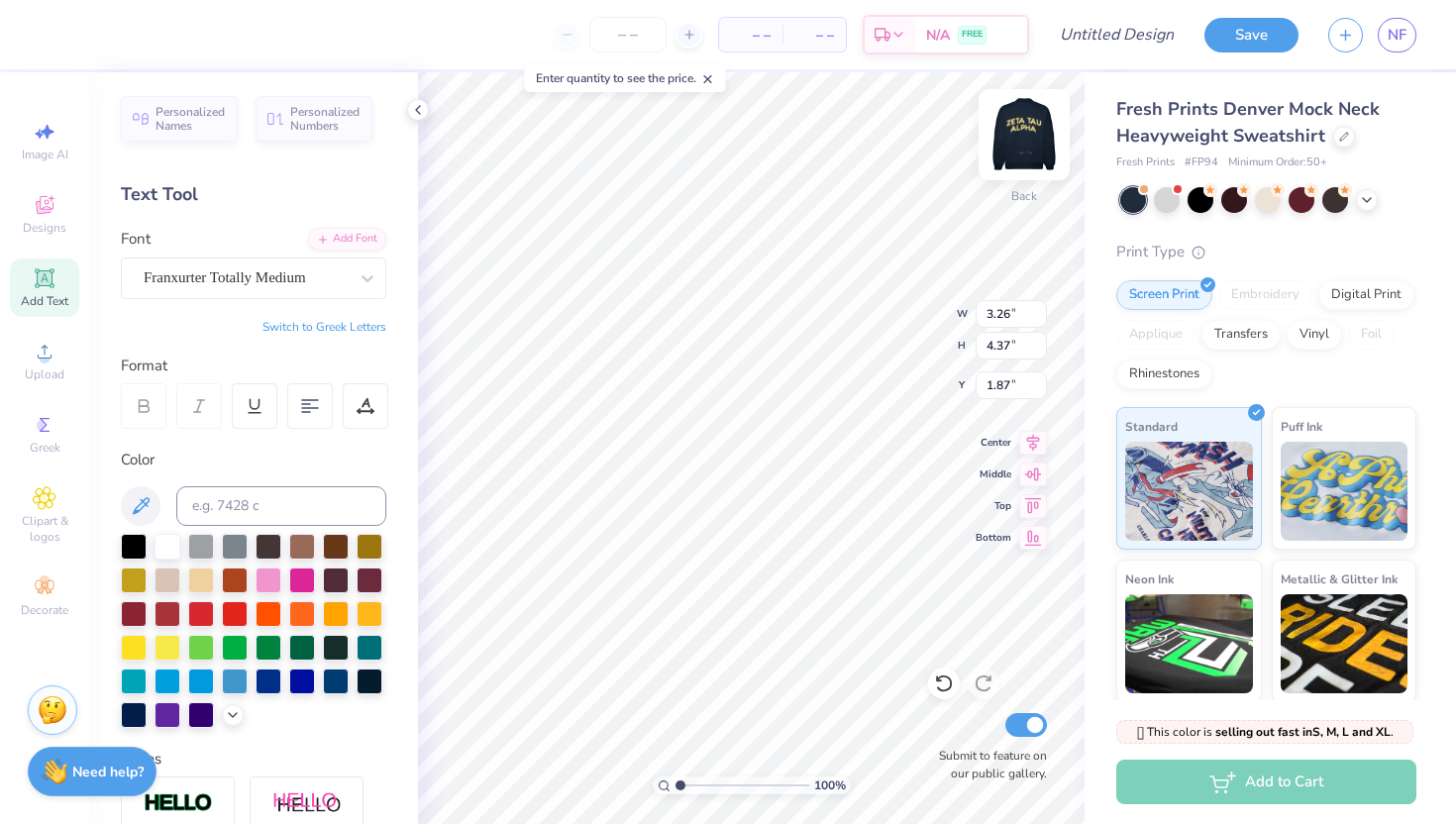 click at bounding box center [1024, 135] 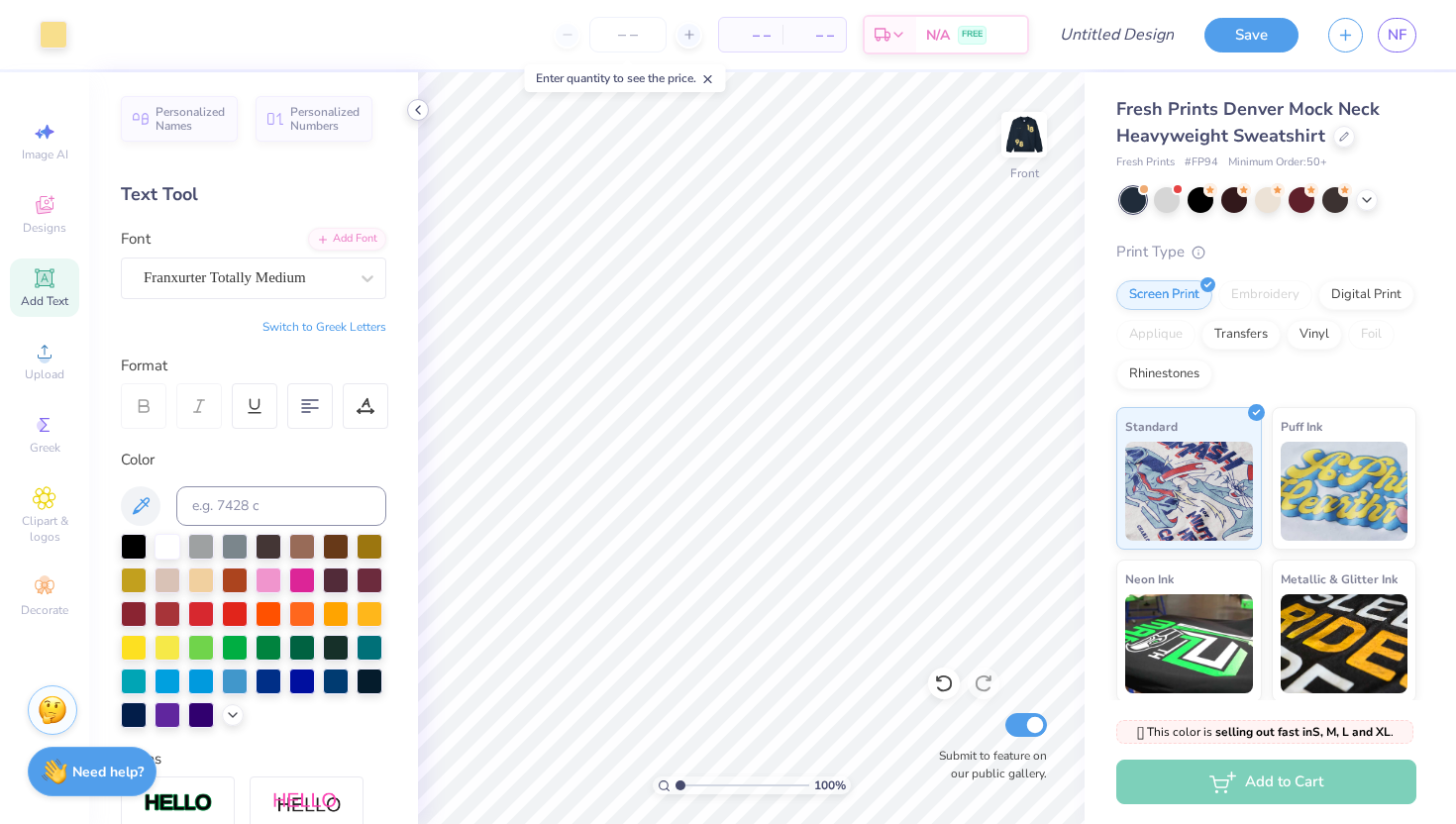 click 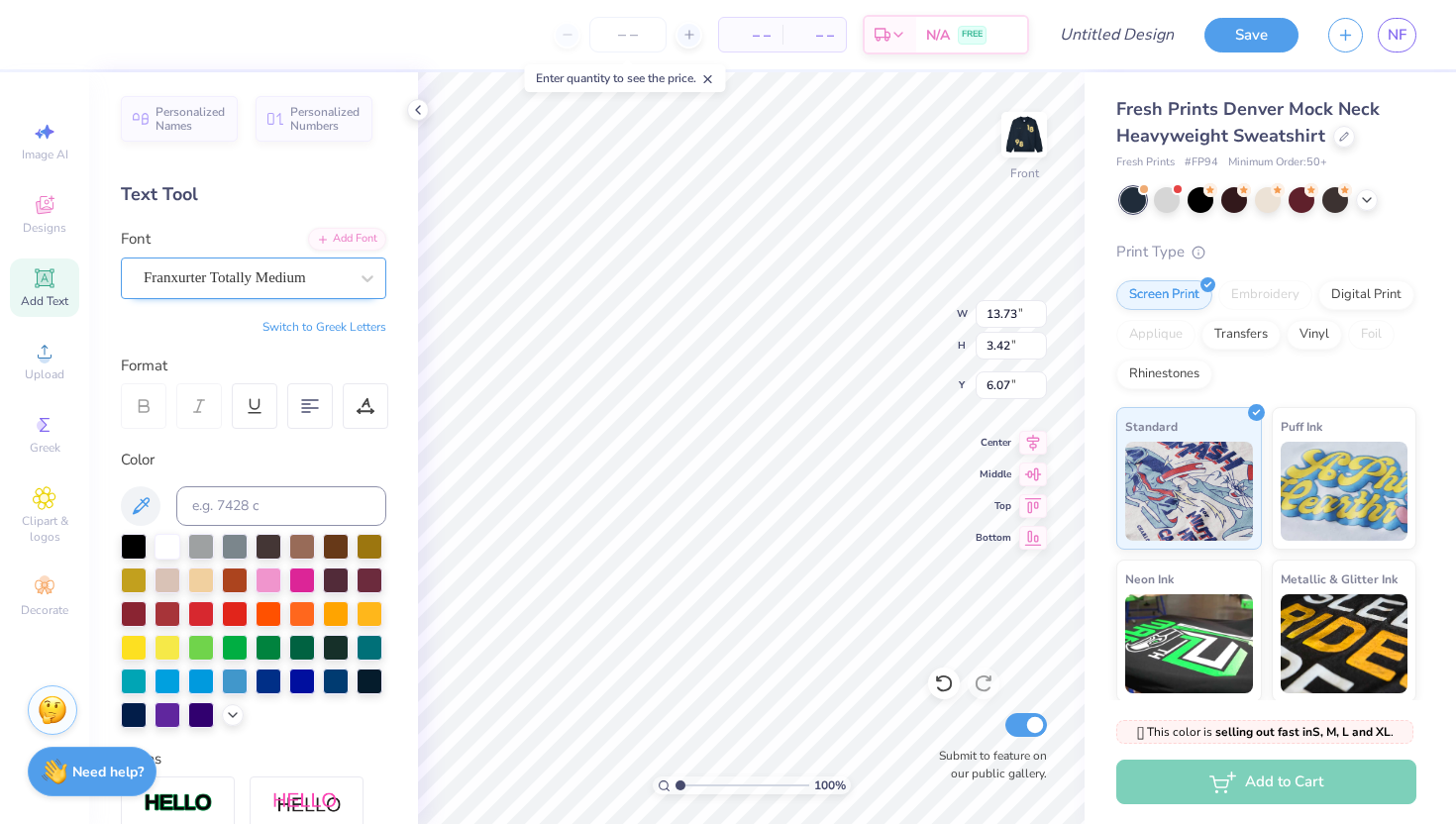 click on "Franxurter Totally Medium" at bounding box center [246, 277] 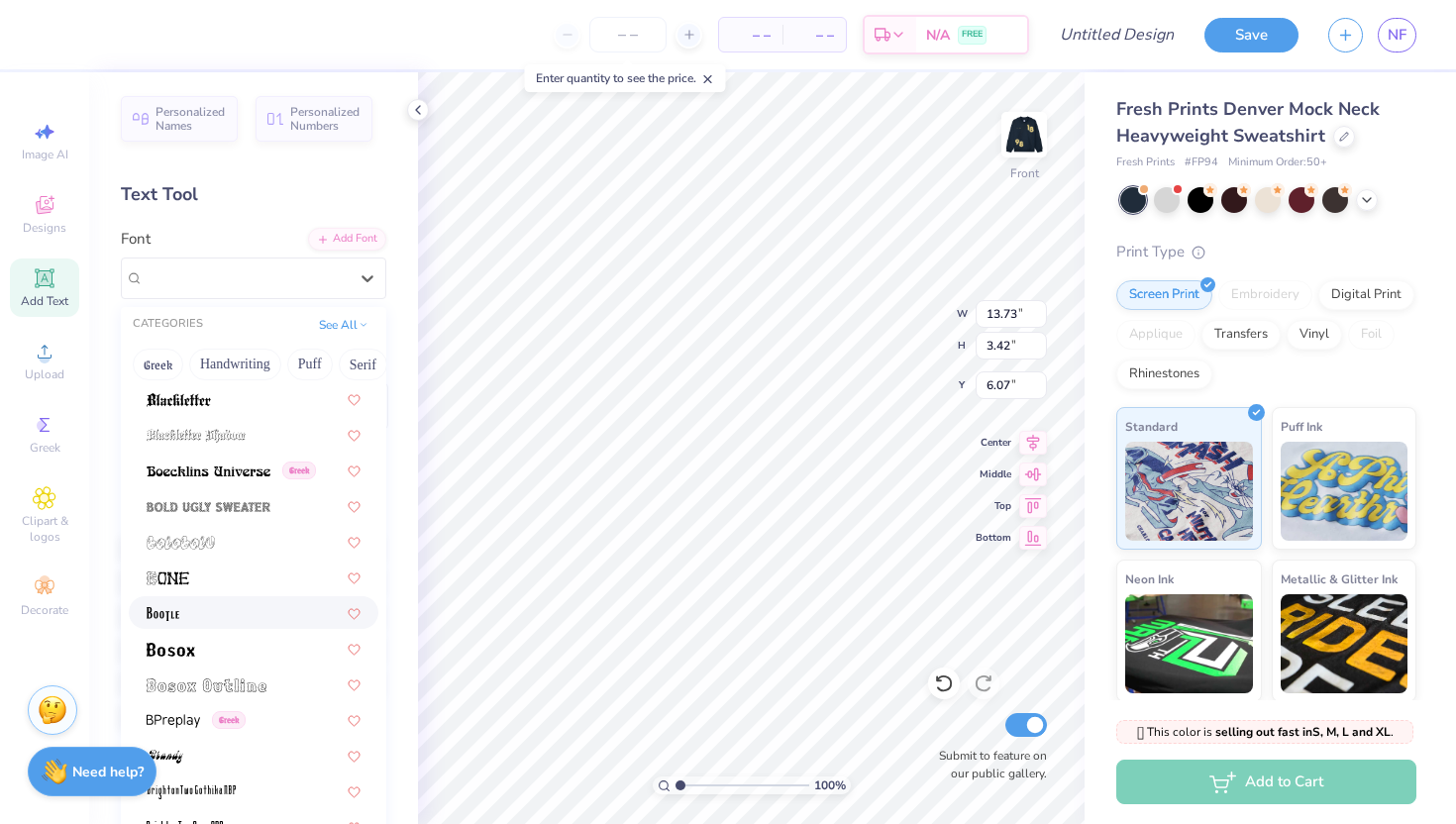 scroll, scrollTop: 1169, scrollLeft: 0, axis: vertical 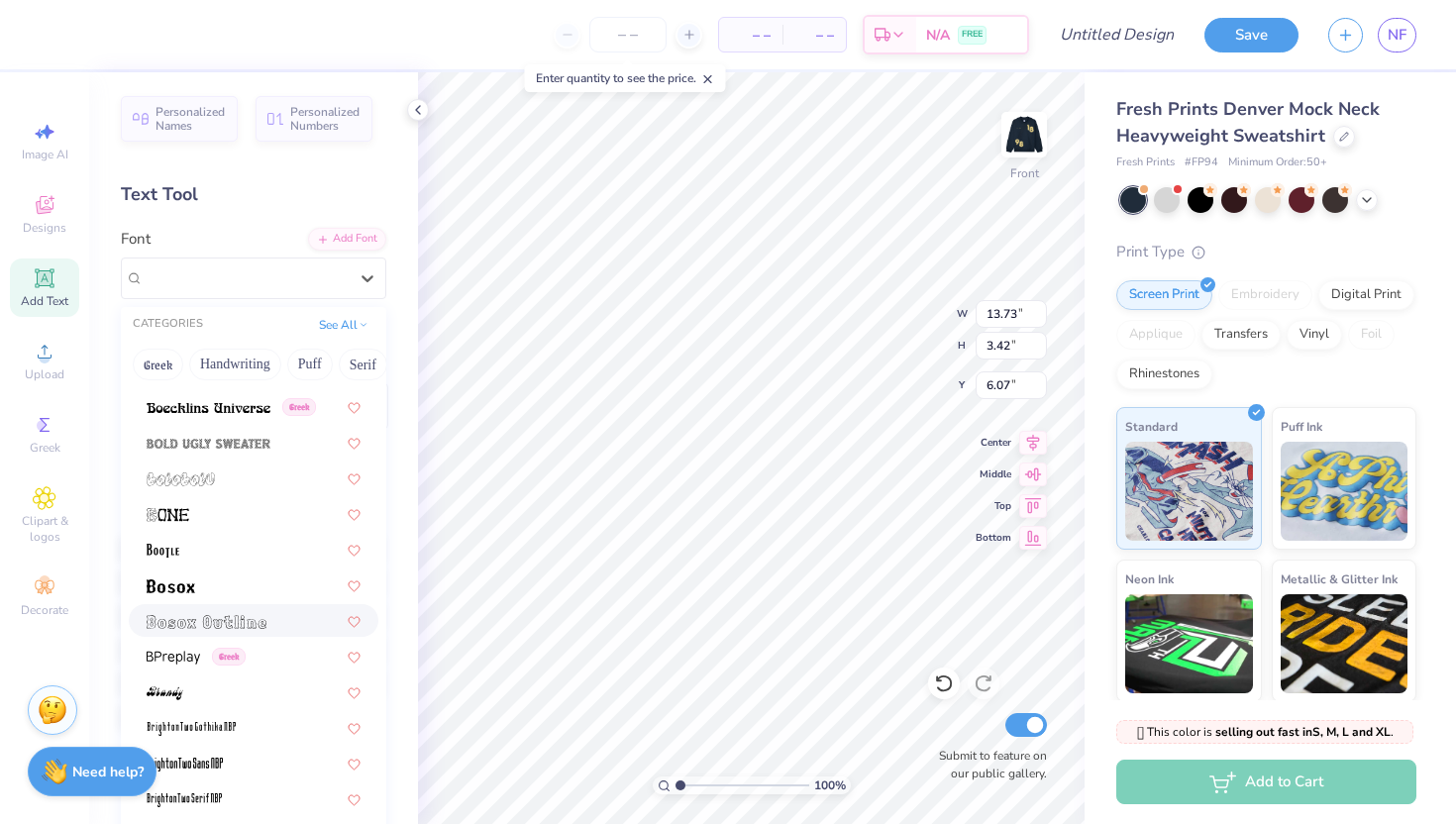 type on "+" 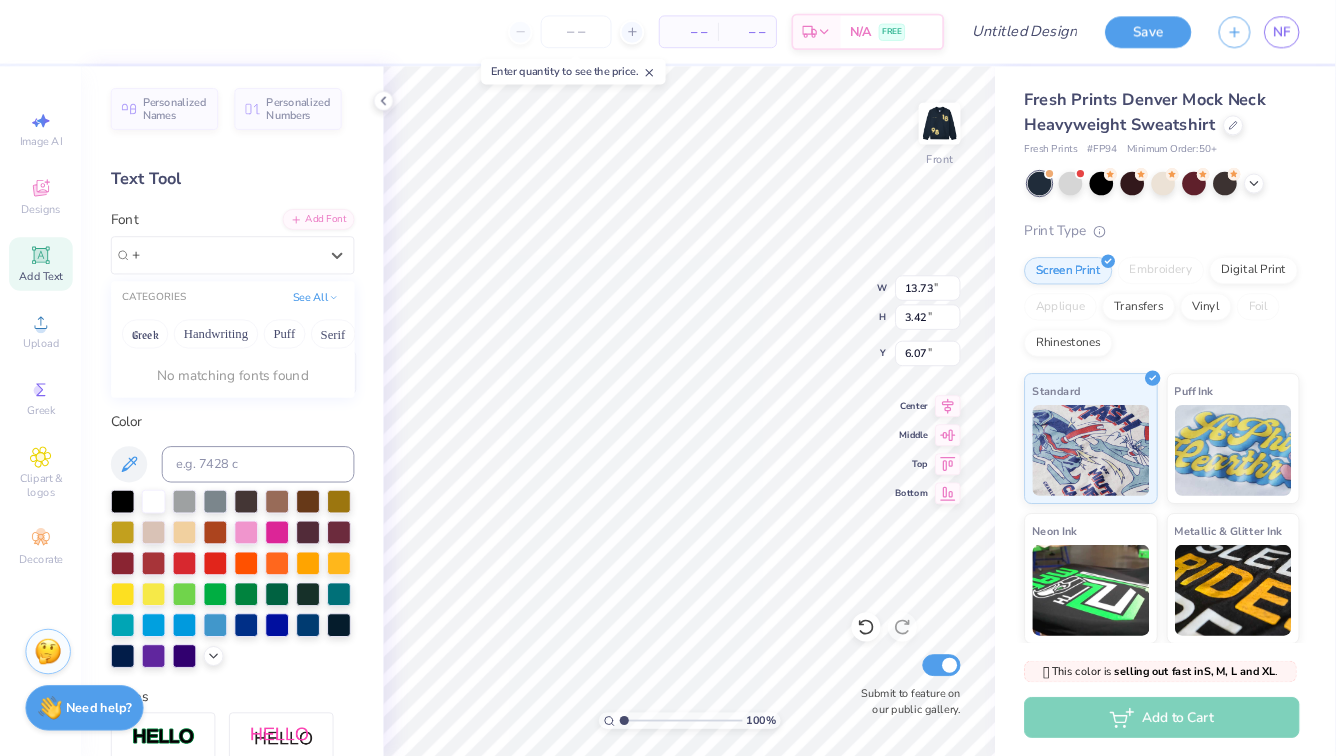 scroll, scrollTop: 0, scrollLeft: 0, axis: both 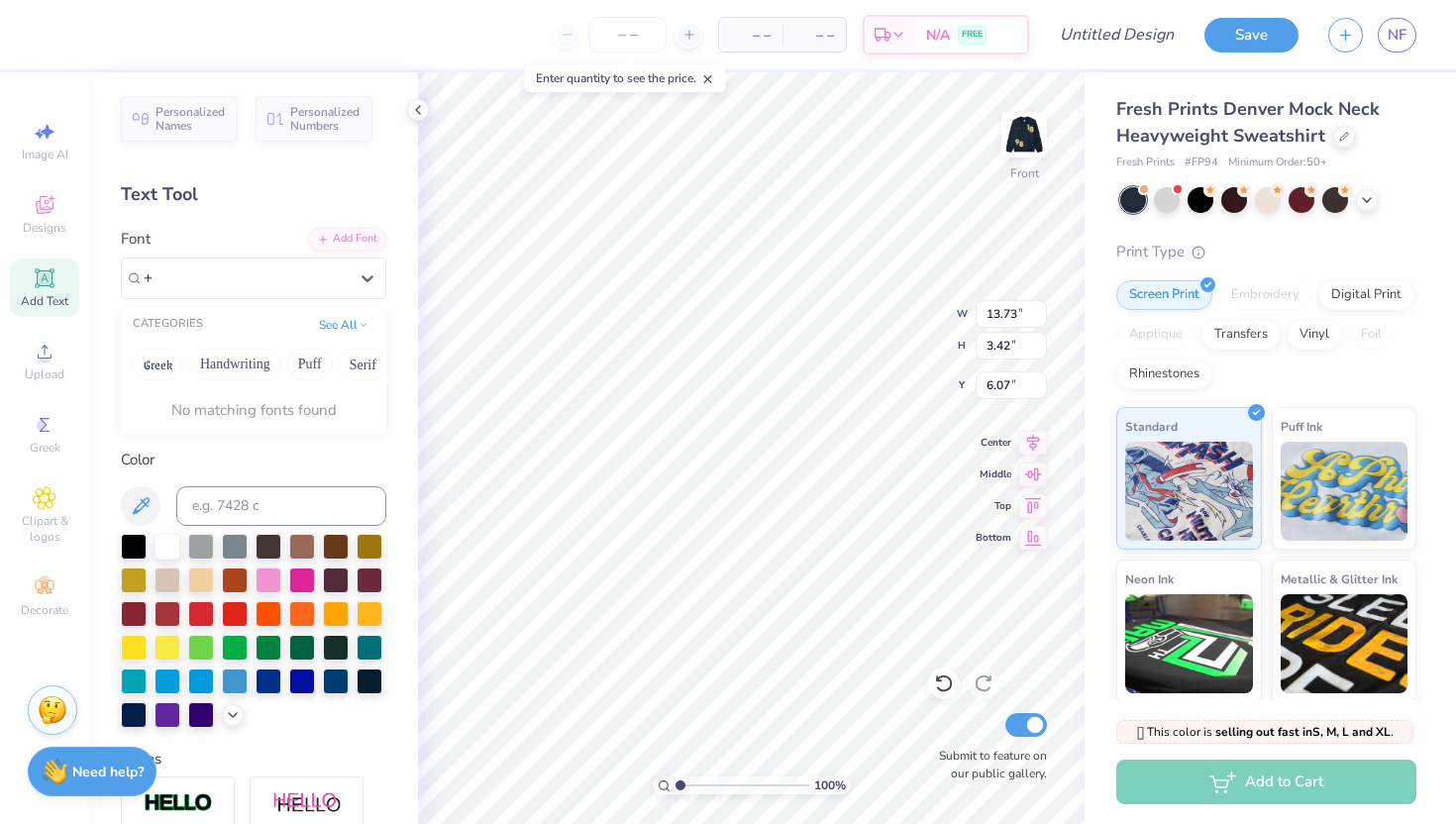 type 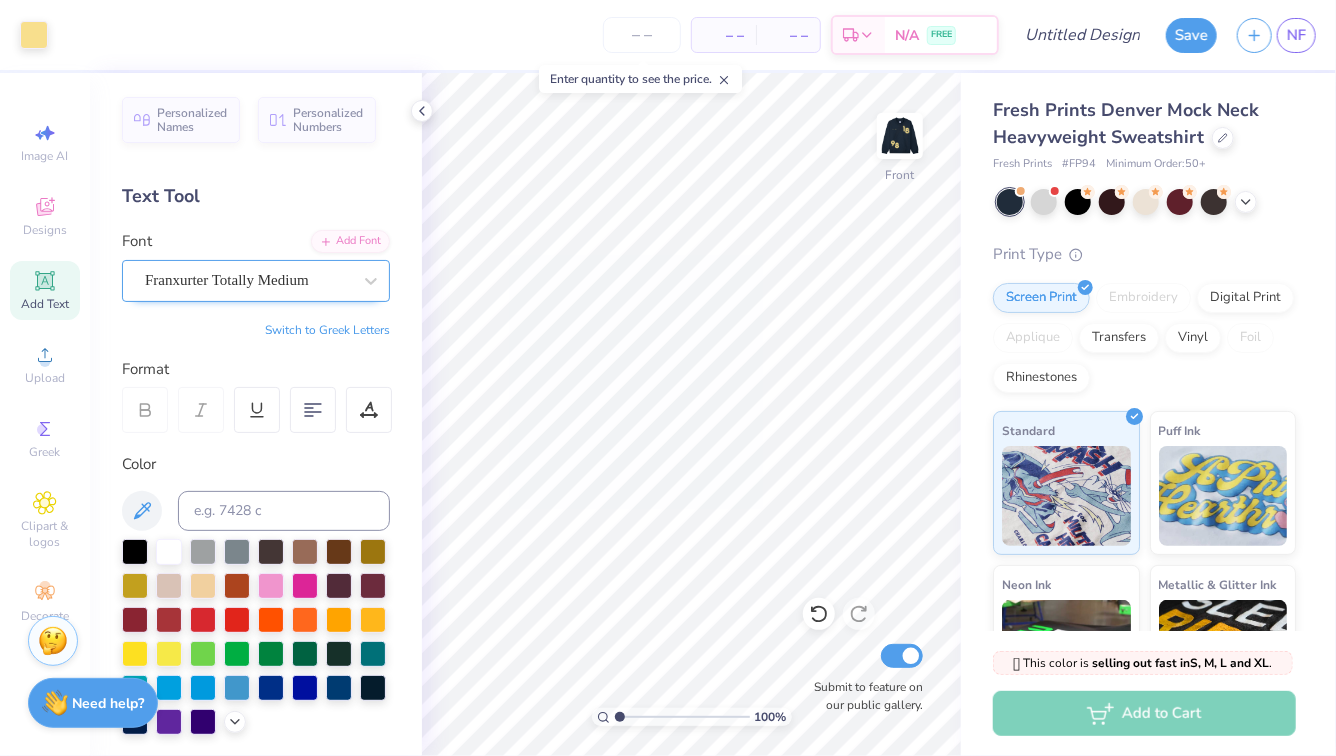 click on "Franxurter Totally Medium" at bounding box center [248, 280] 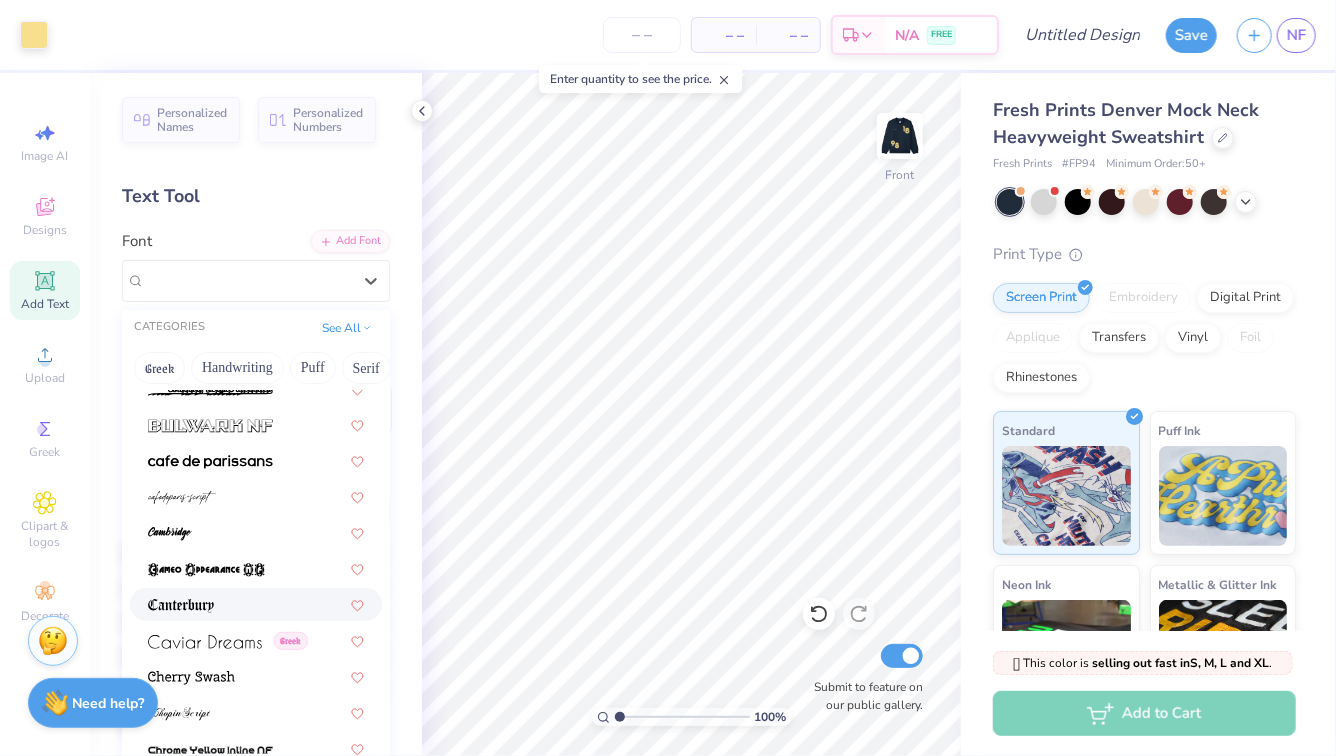 scroll, scrollTop: 1920, scrollLeft: 0, axis: vertical 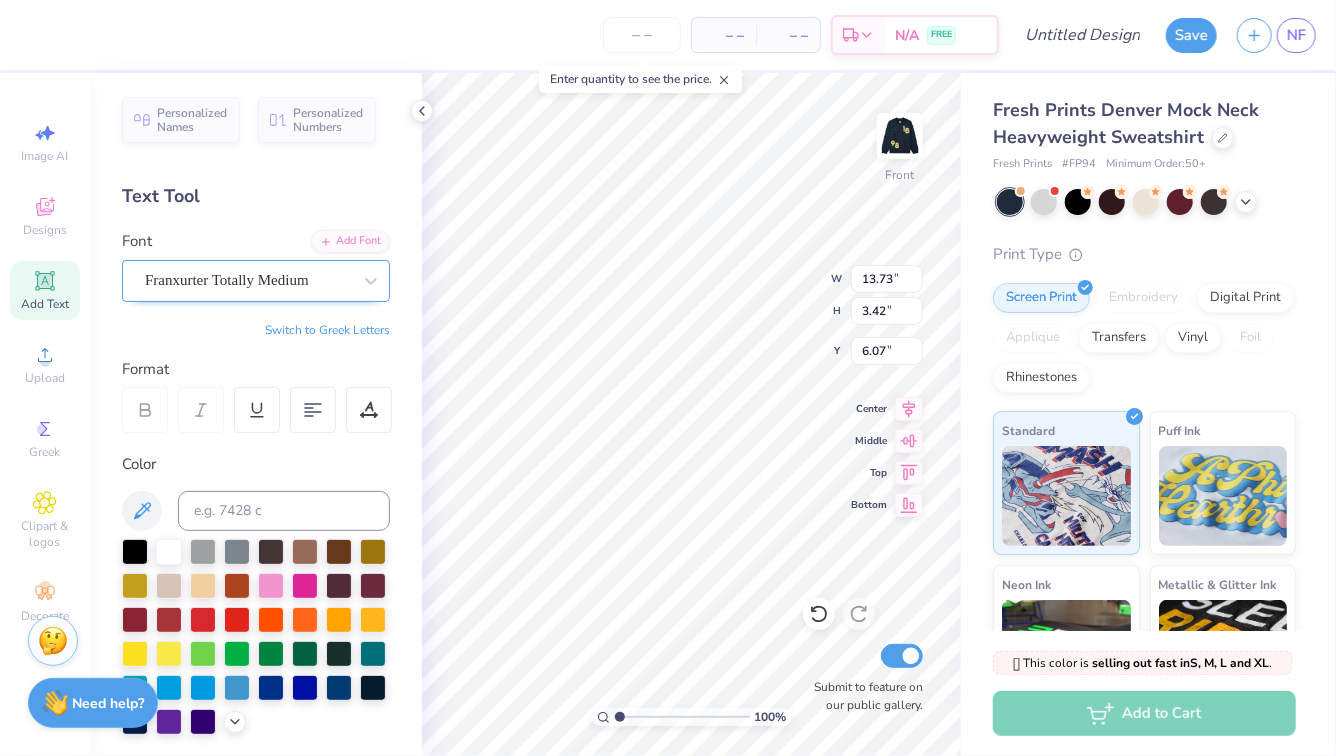 click on "Franxurter Totally Medium" at bounding box center [248, 280] 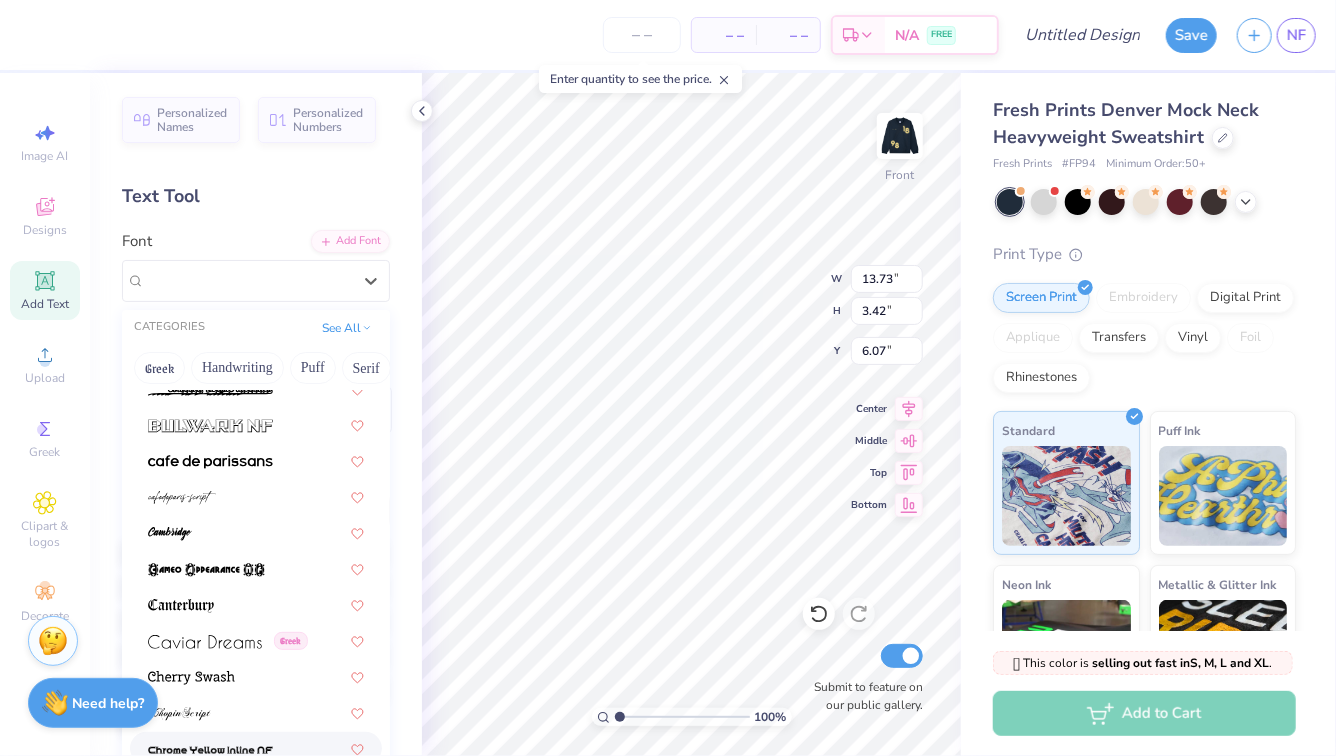 scroll, scrollTop: 1959, scrollLeft: 0, axis: vertical 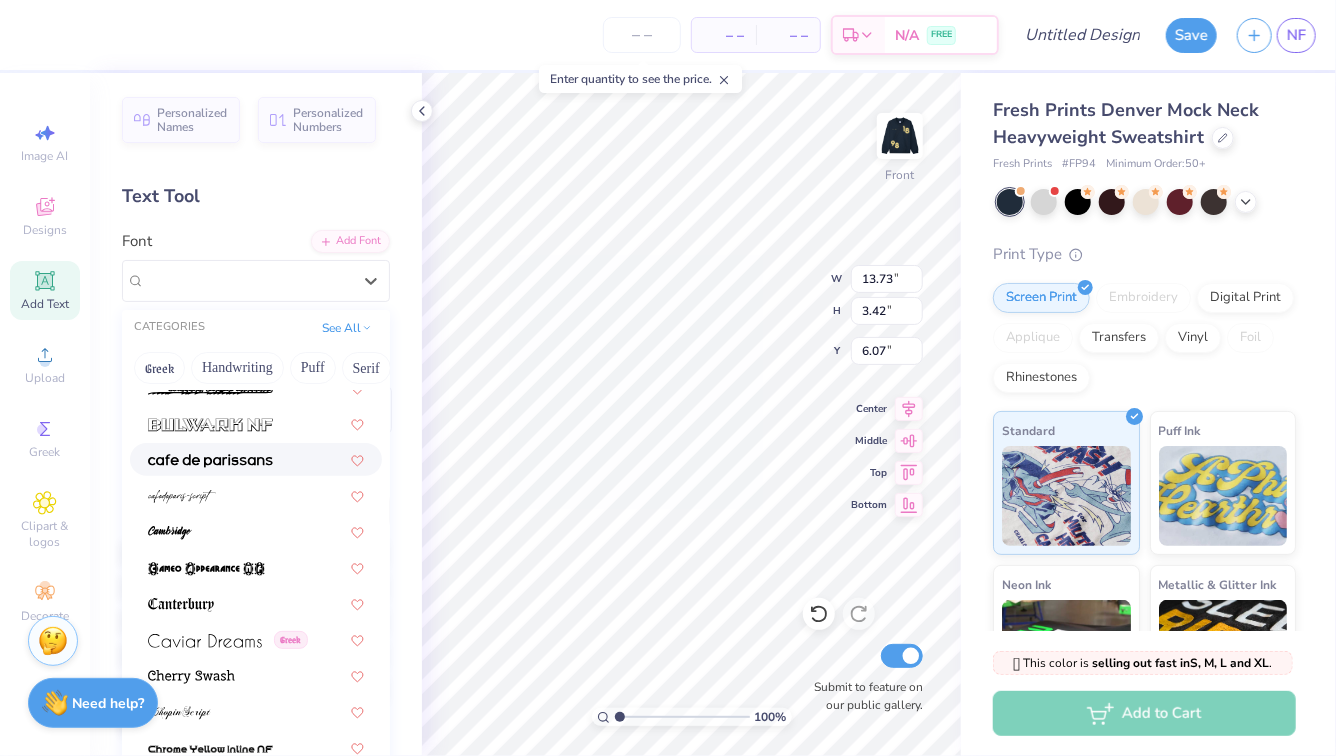 click at bounding box center [256, 459] 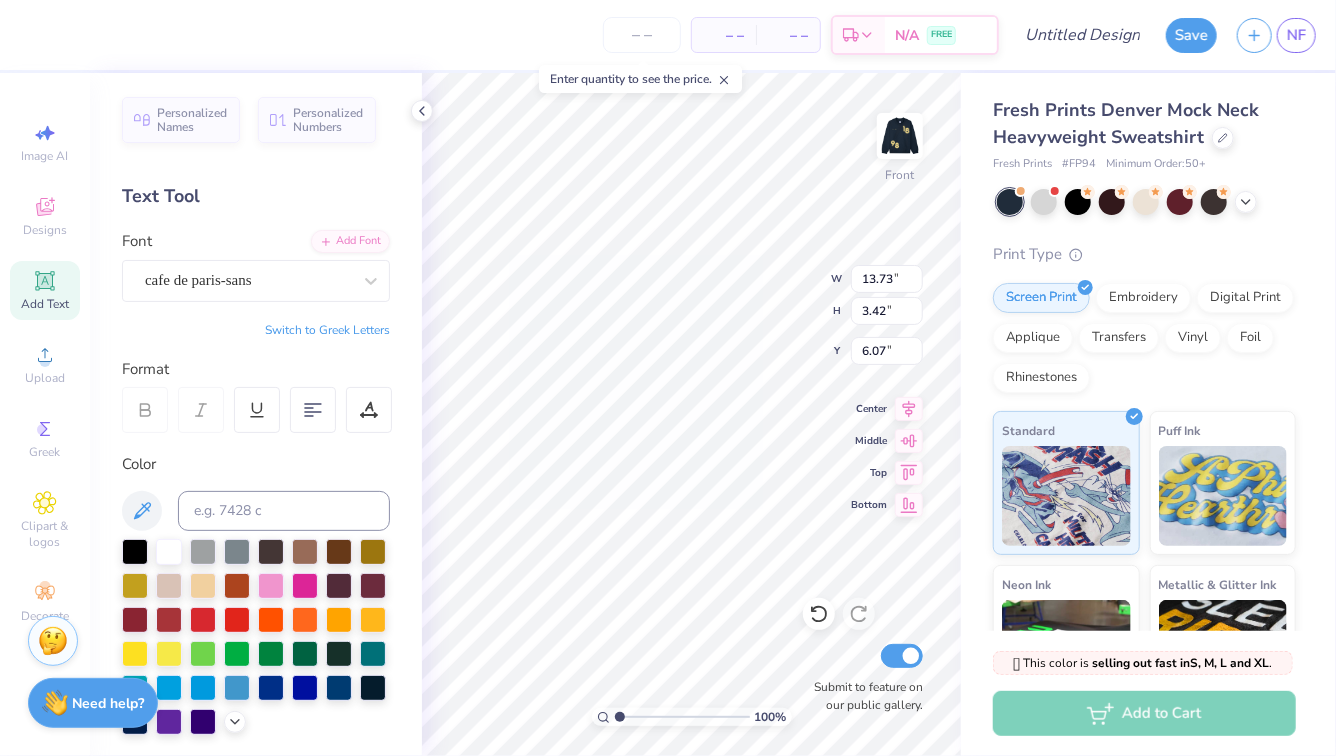 type on "11.57" 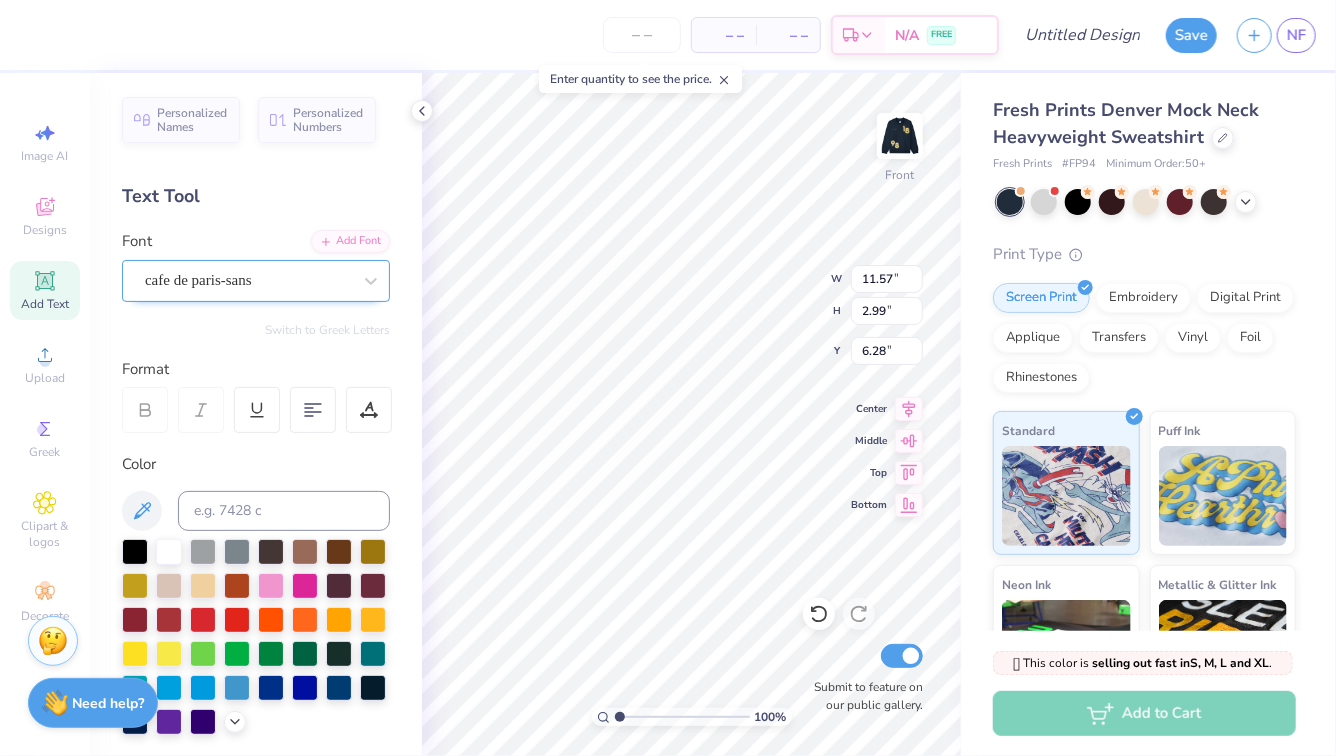 click on "cafe de paris-sans" at bounding box center [248, 280] 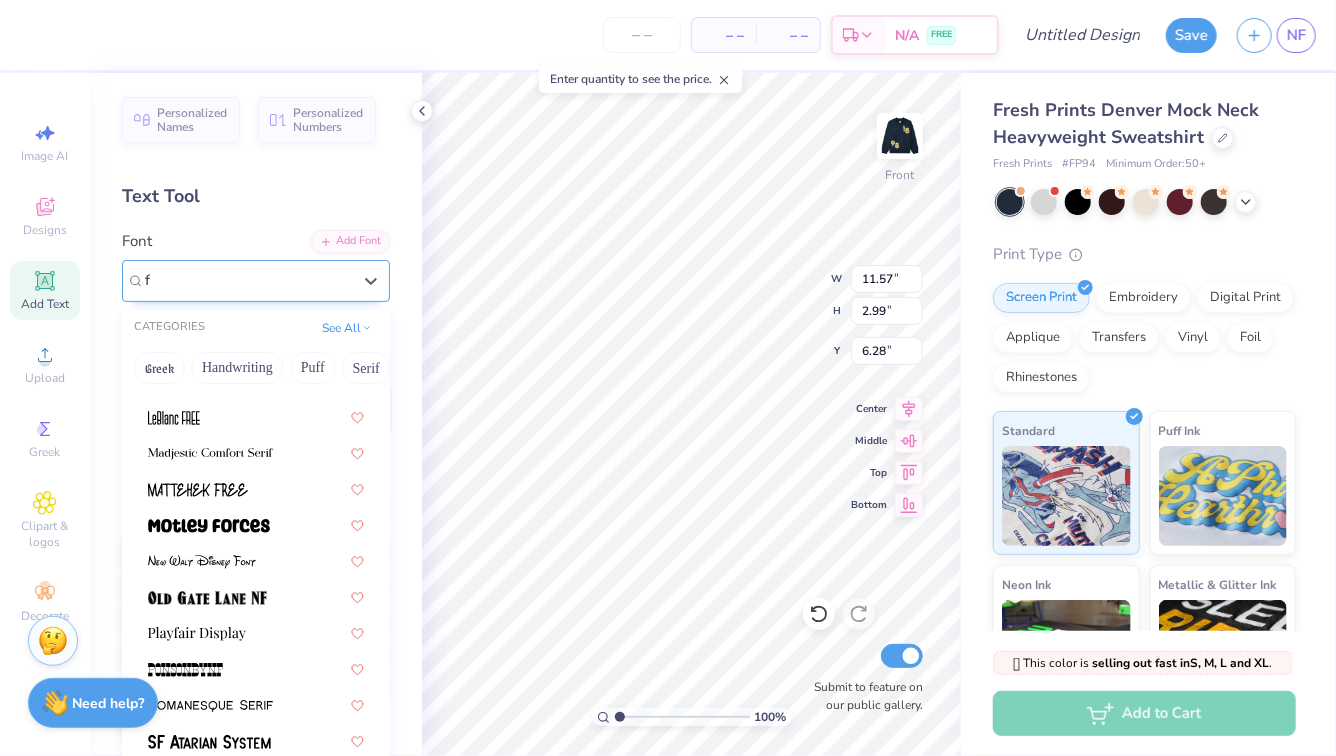 scroll, scrollTop: 0, scrollLeft: 0, axis: both 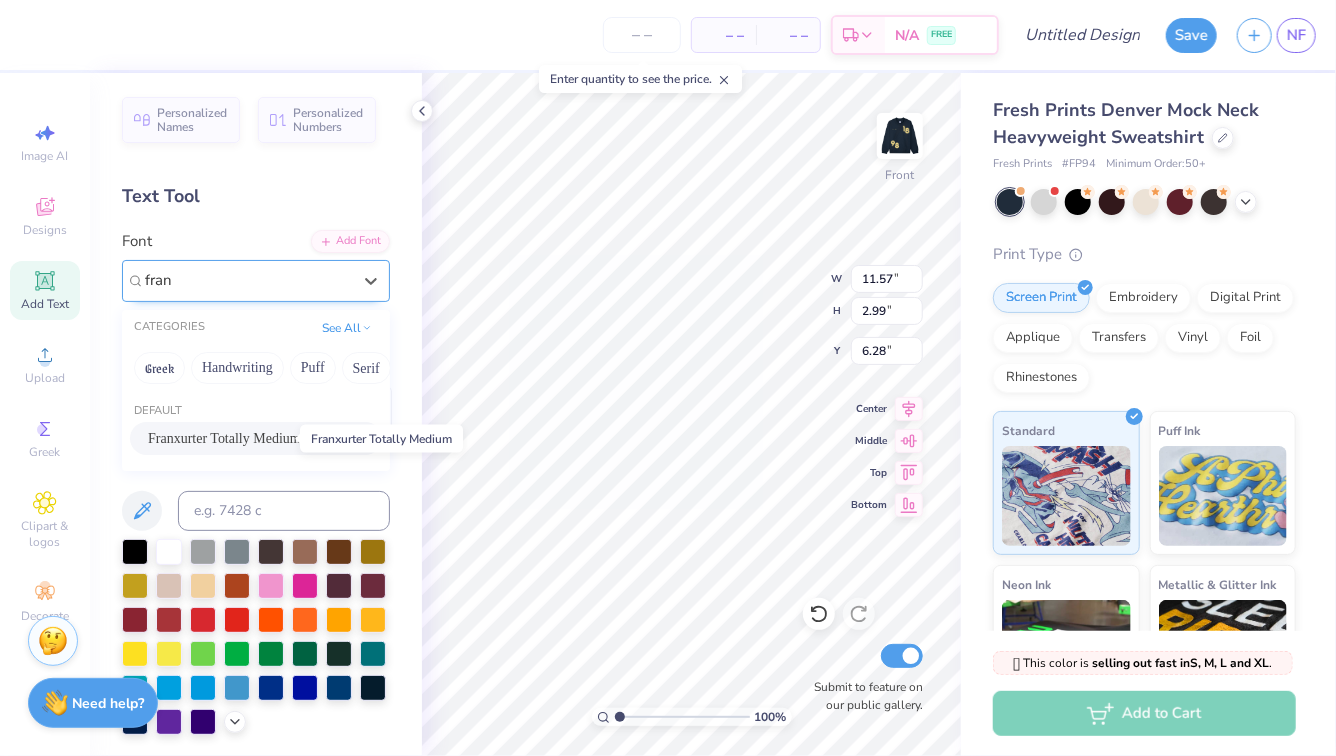 click on "Franxurter Totally Medium" at bounding box center [224, 438] 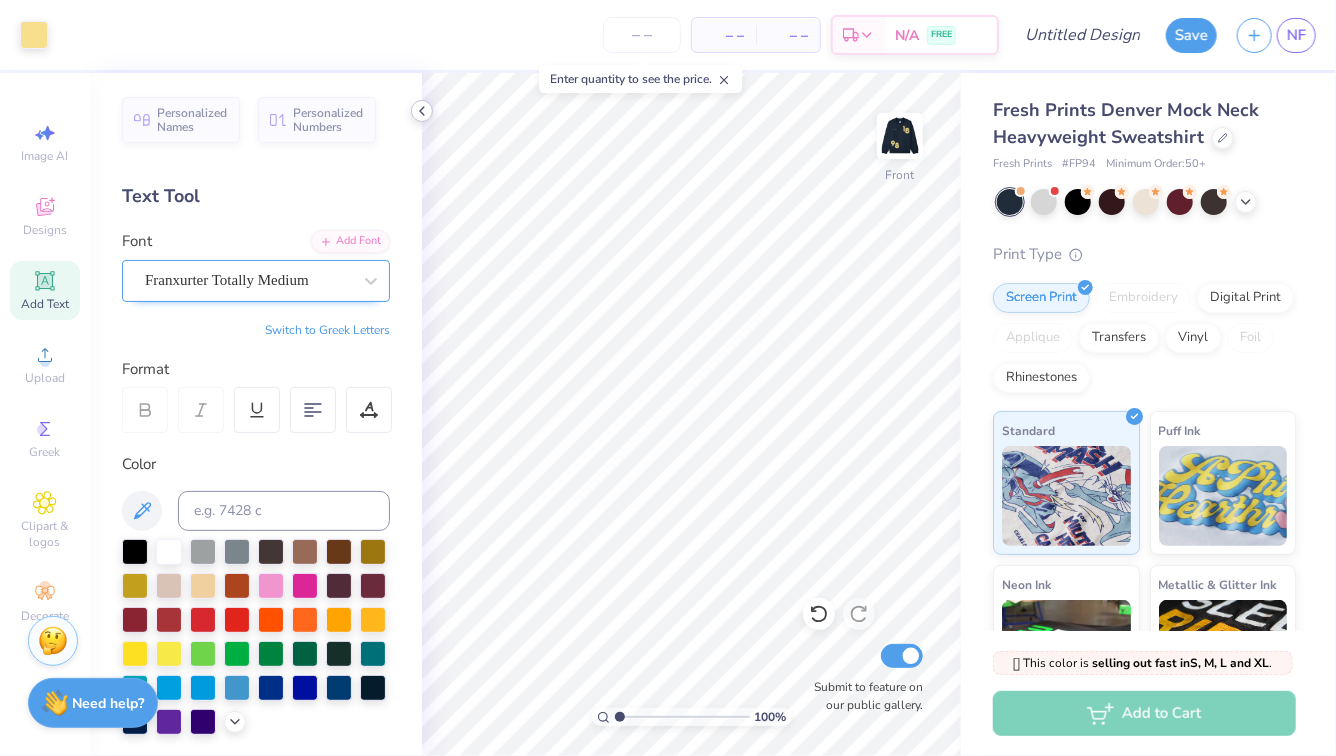 click 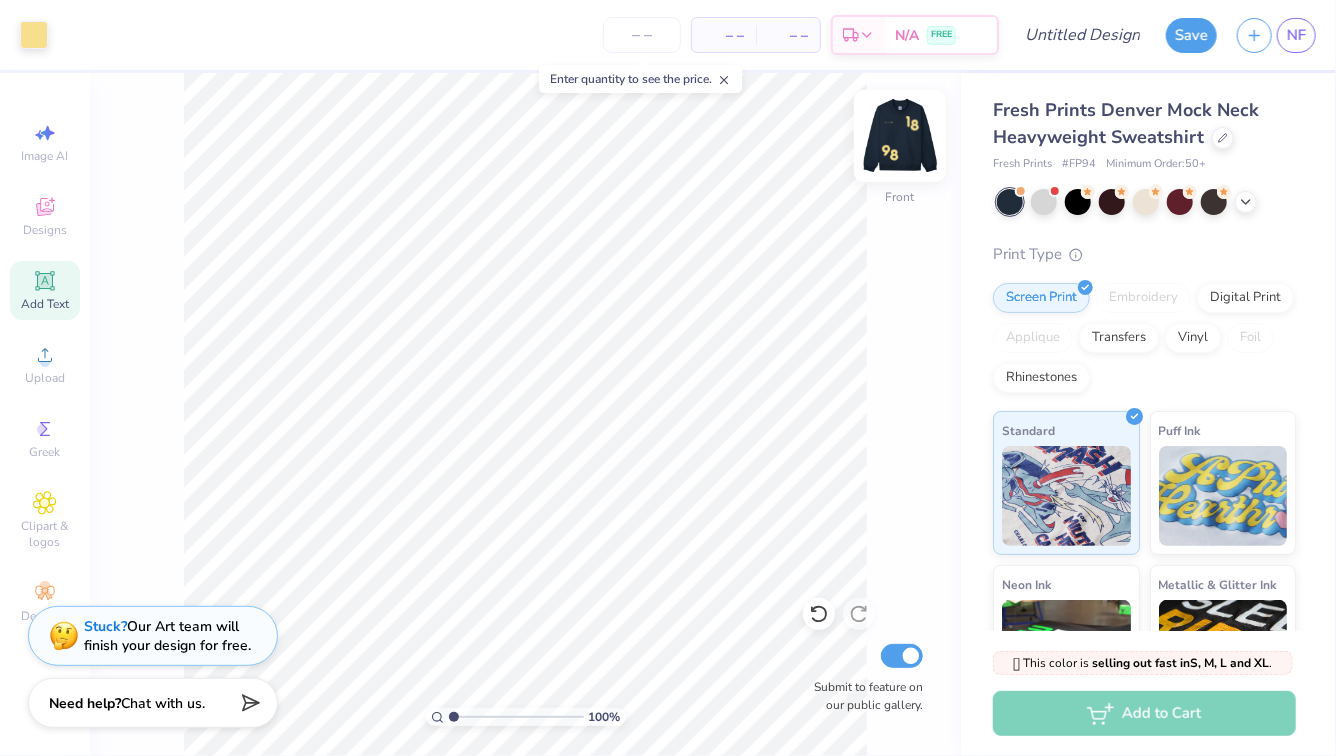click at bounding box center (900, 136) 